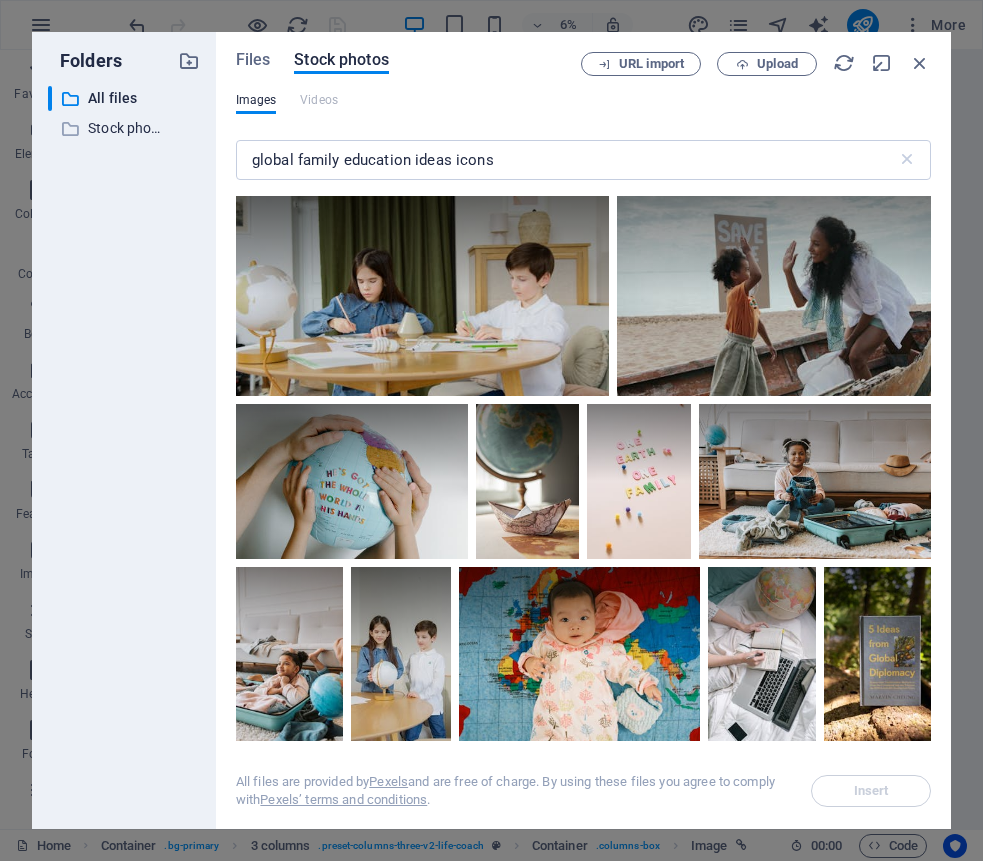 select on "%" 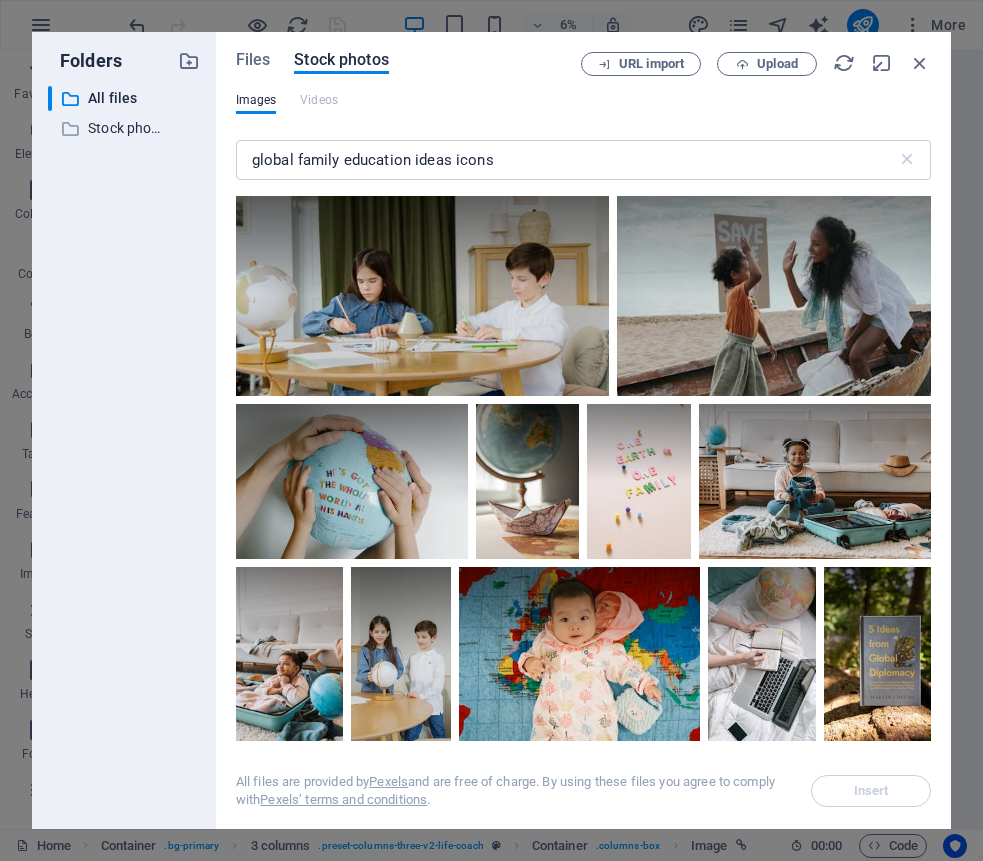 scroll, scrollTop: 0, scrollLeft: 0, axis: both 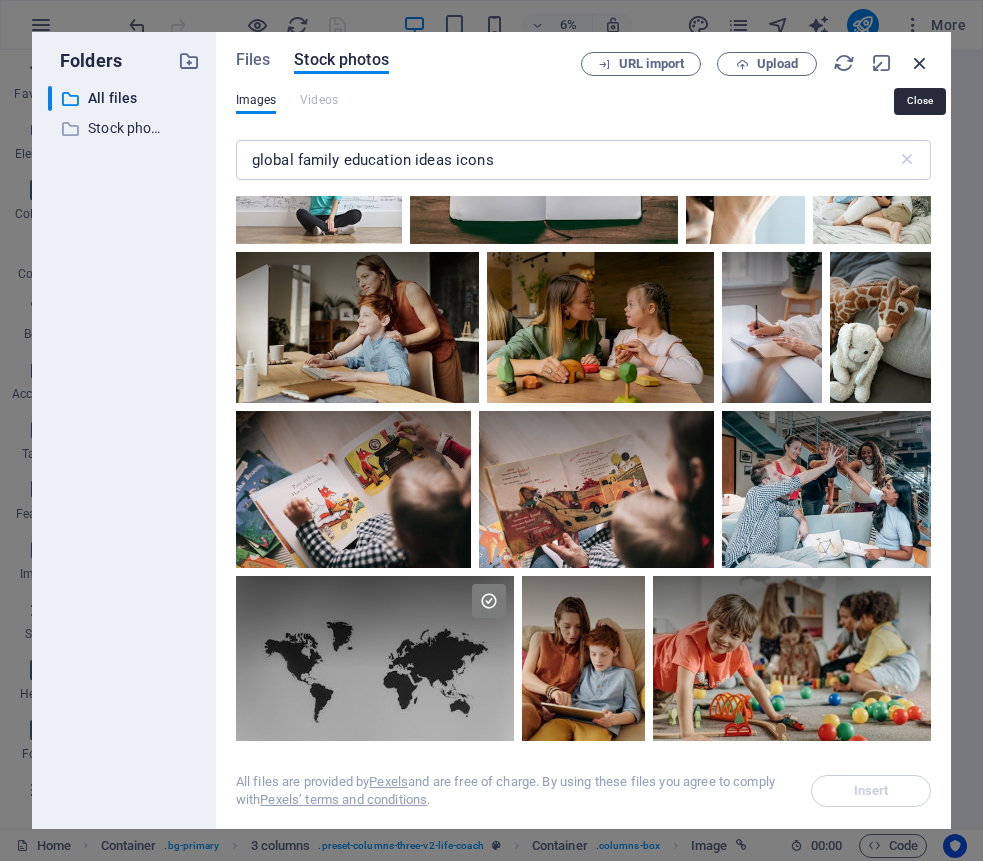 click at bounding box center (920, 63) 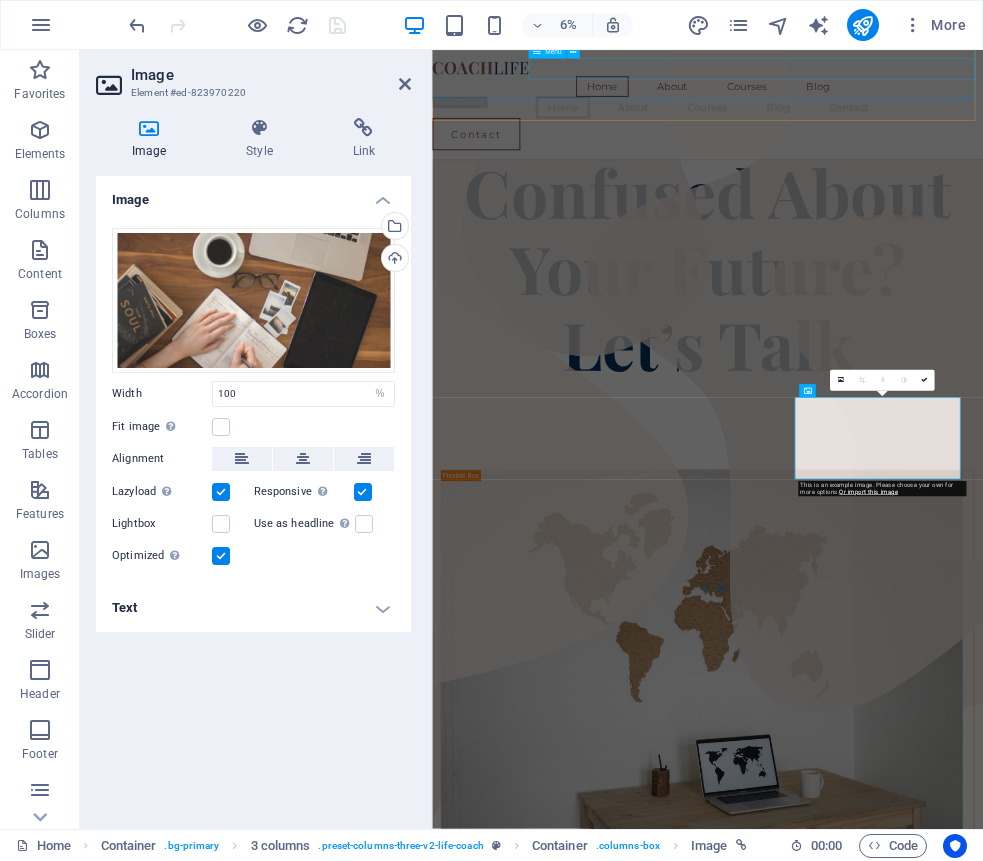 scroll, scrollTop: 1301, scrollLeft: 0, axis: vertical 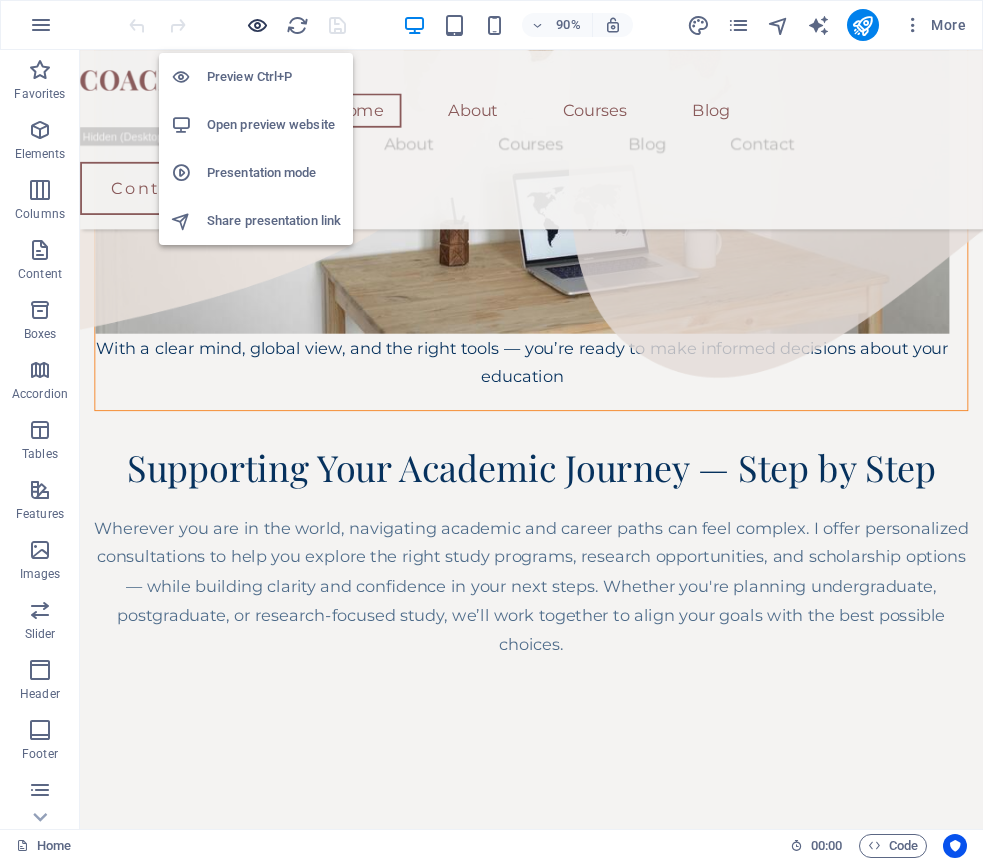 click at bounding box center [257, 25] 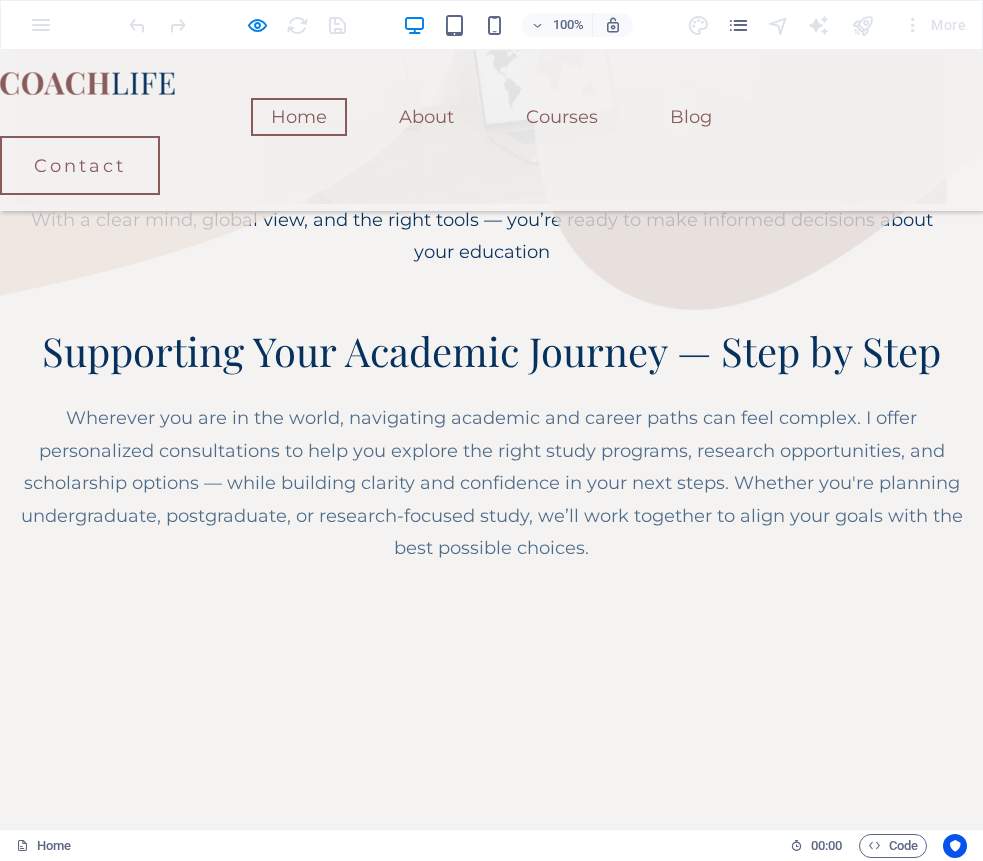 scroll, scrollTop: 1297, scrollLeft: 0, axis: vertical 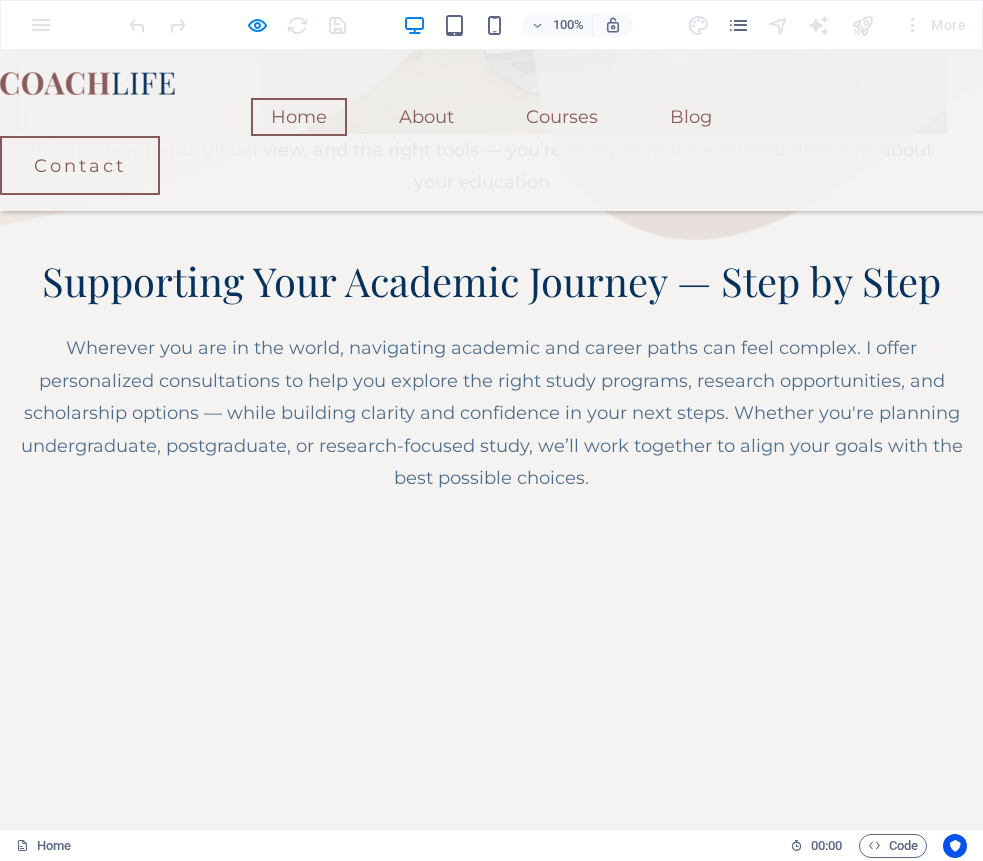 click on "I’m an academic and research advisor with 15+ years of experience guiding students toward informed decisions about study programs, university admissions, and career paths. I’ve worked internationally in academia and now help students find their best-fit study and research opportunities." at bounding box center (491, 1381) 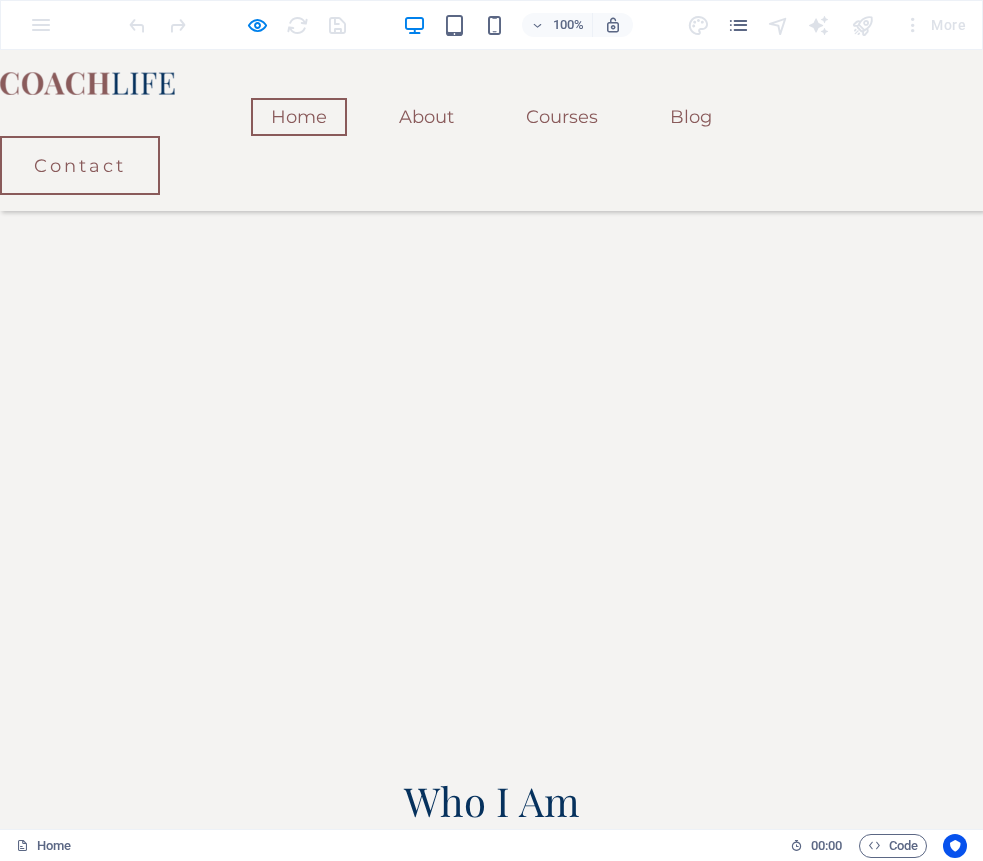 scroll, scrollTop: 1777, scrollLeft: 0, axis: vertical 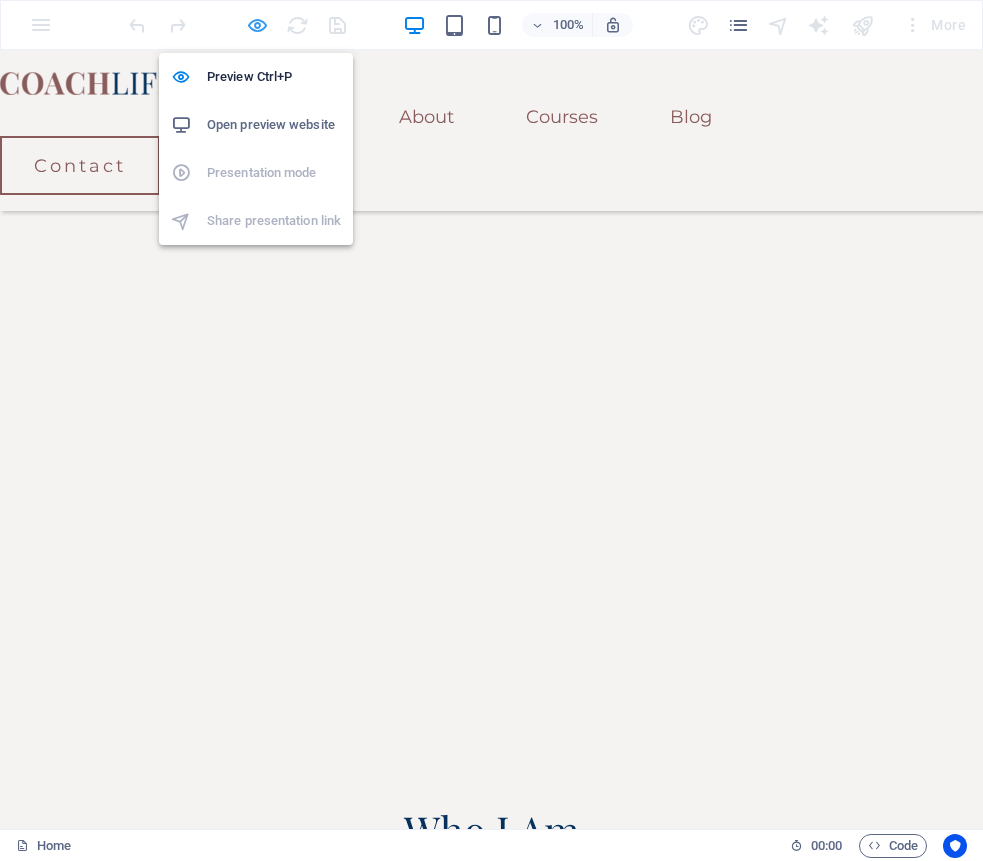 click at bounding box center [257, 25] 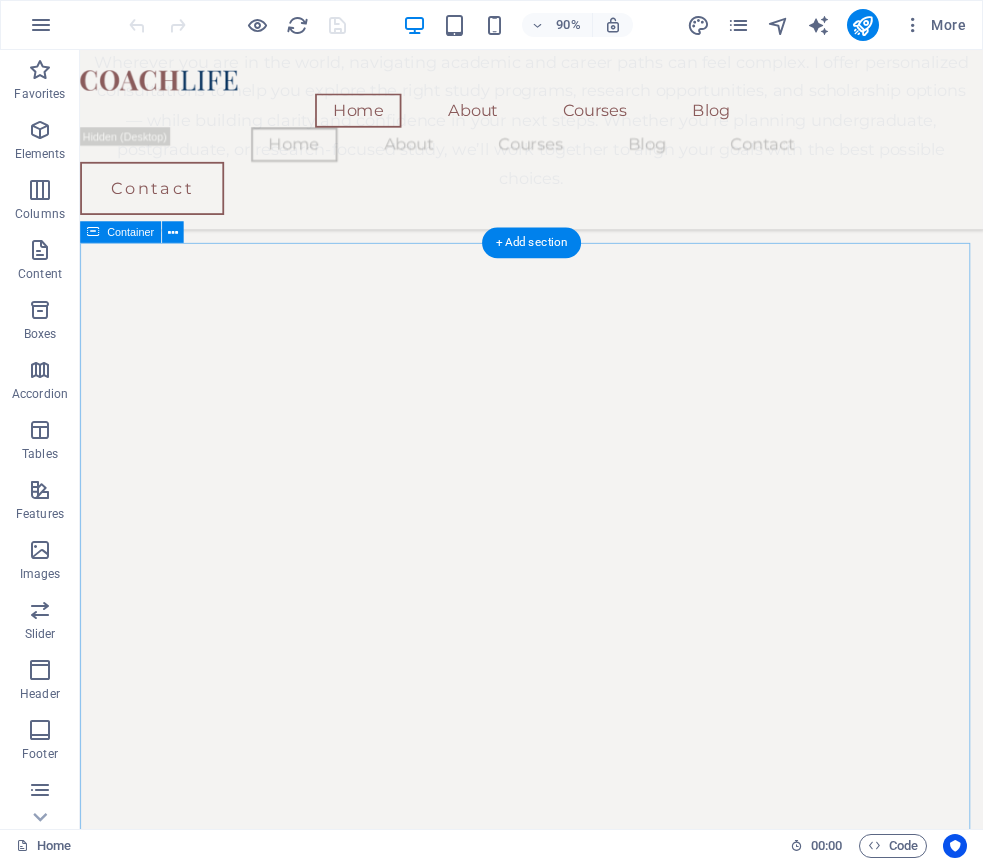scroll, scrollTop: 1690, scrollLeft: 0, axis: vertical 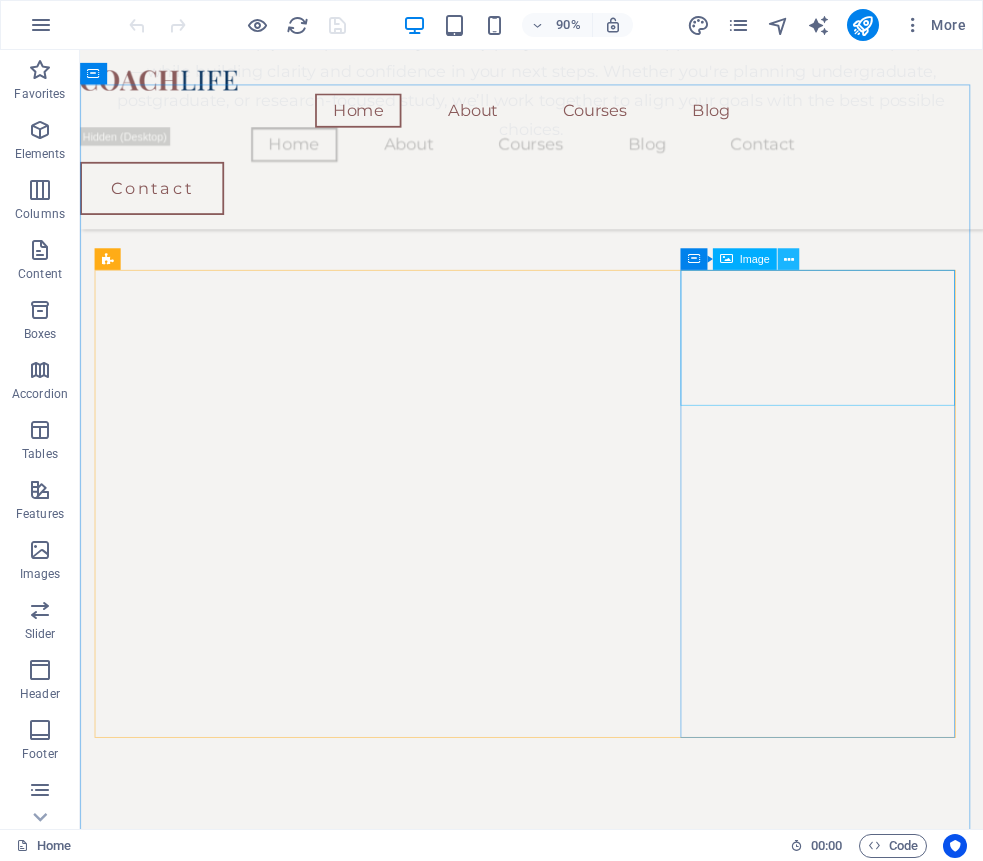 click at bounding box center (789, 259) 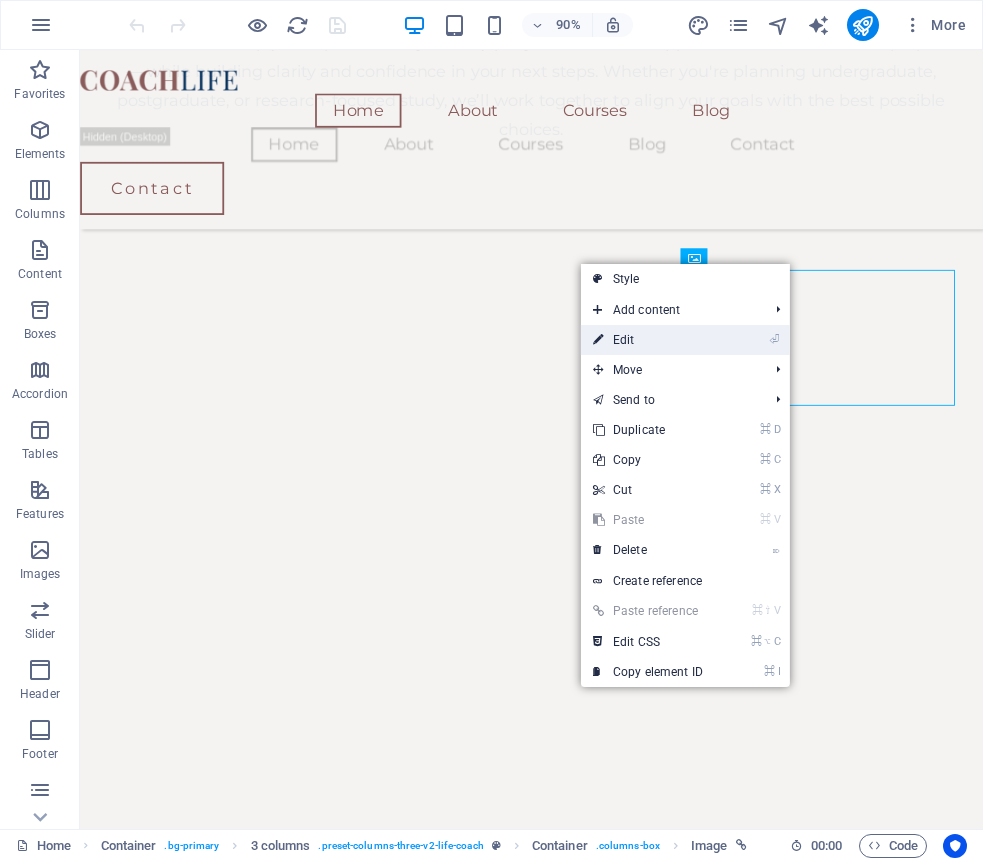 click on "⏎  Edit" at bounding box center [685, 340] 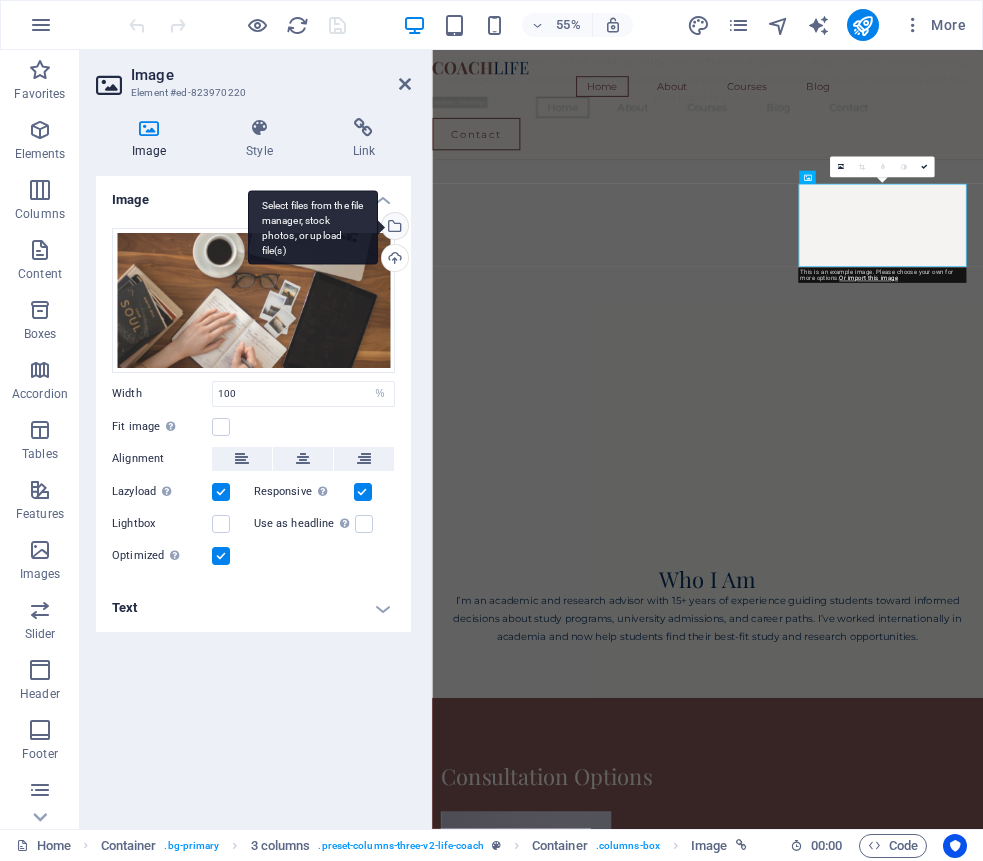 click on "Select files from the file manager, stock photos, or upload file(s)" at bounding box center (313, 227) 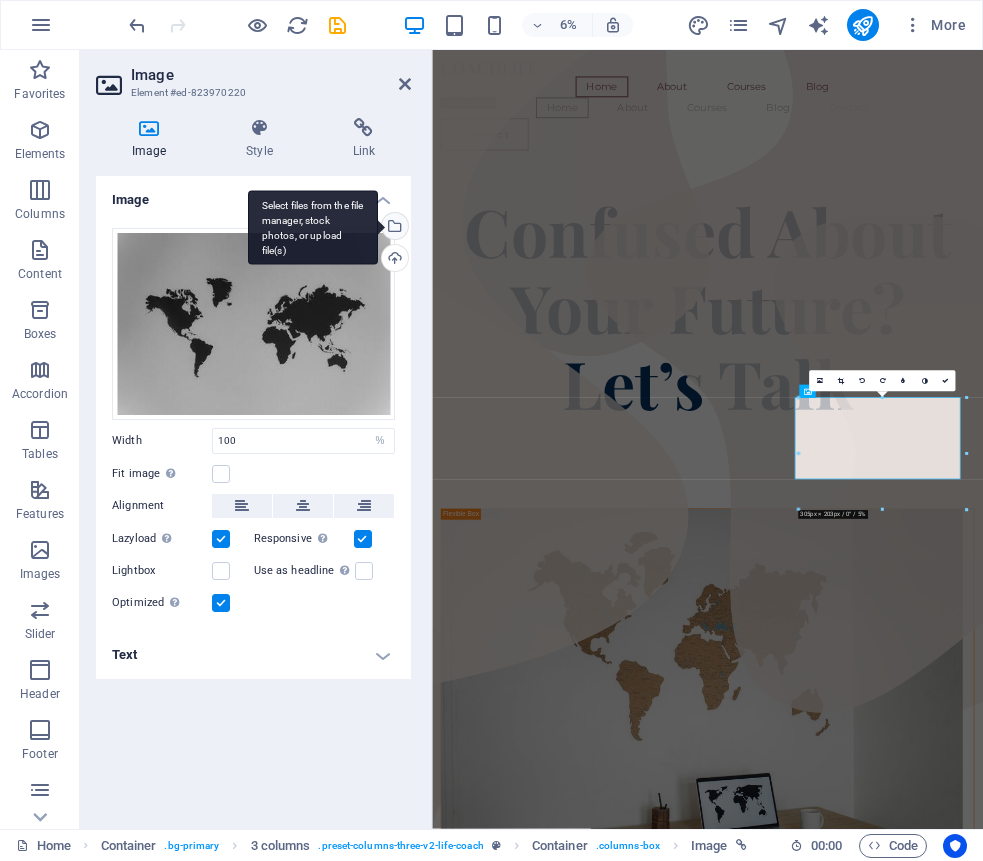 scroll, scrollTop: 1301, scrollLeft: 0, axis: vertical 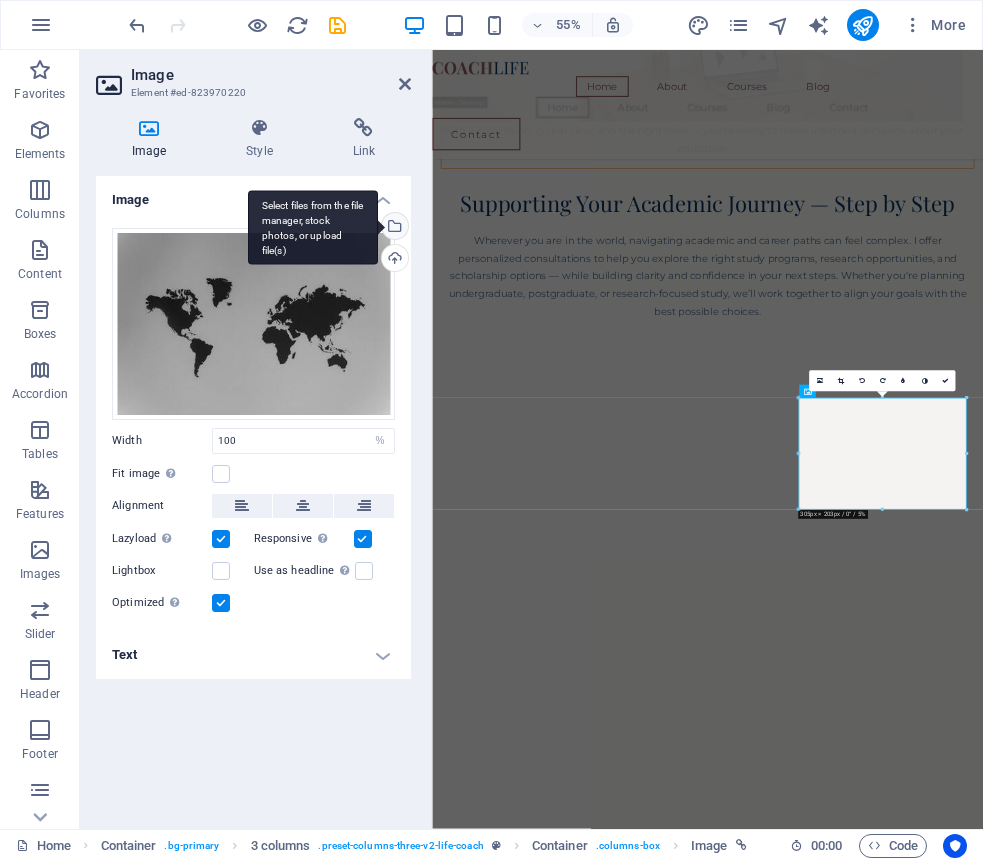 click on "Select files from the file manager, stock photos, or upload file(s)" at bounding box center (393, 228) 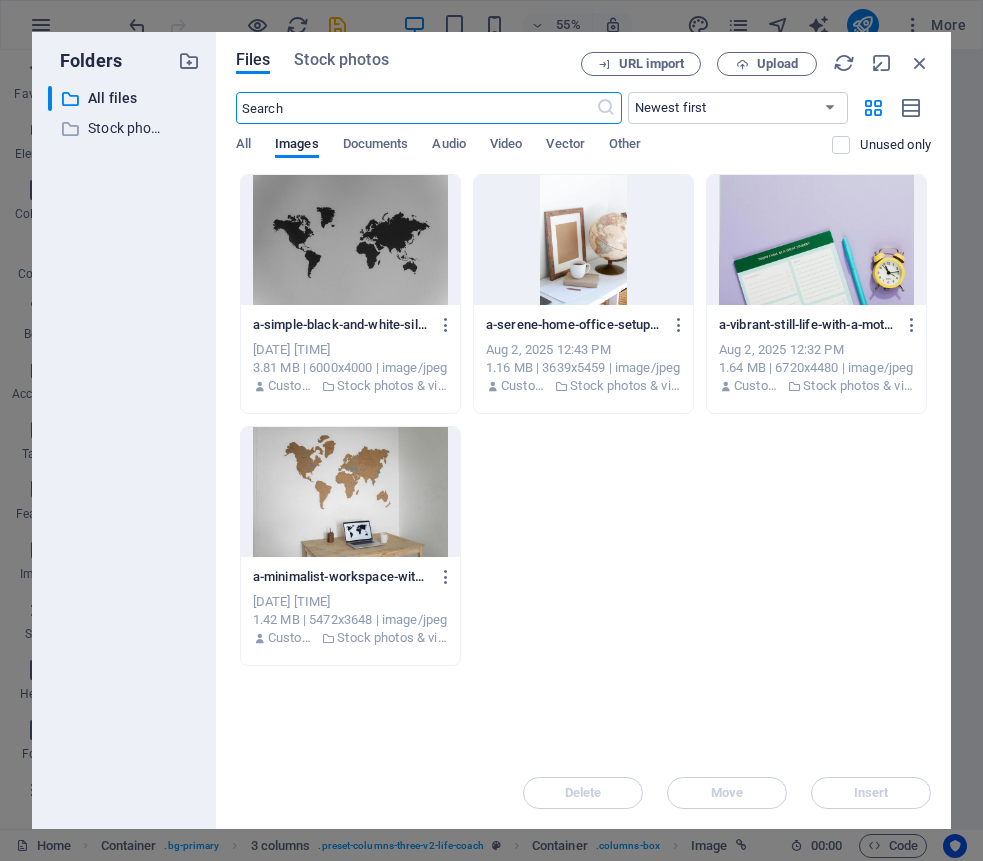scroll, scrollTop: 0, scrollLeft: 0, axis: both 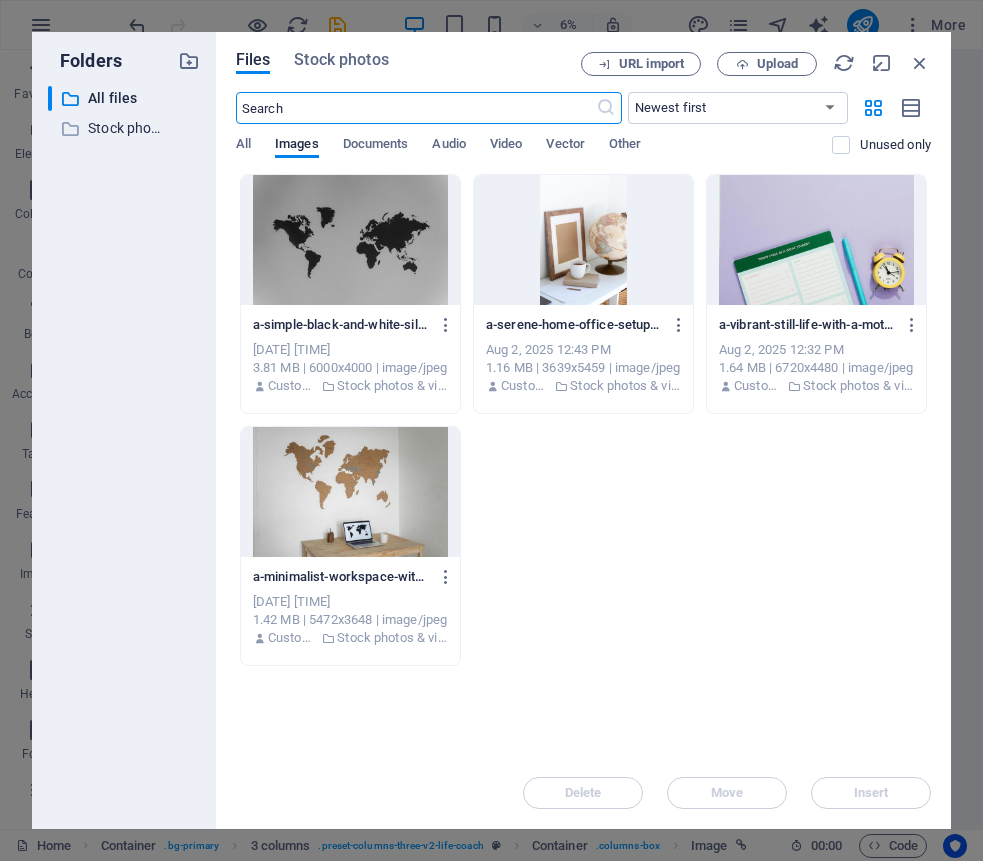 click on "URL import Upload" at bounding box center [756, 64] 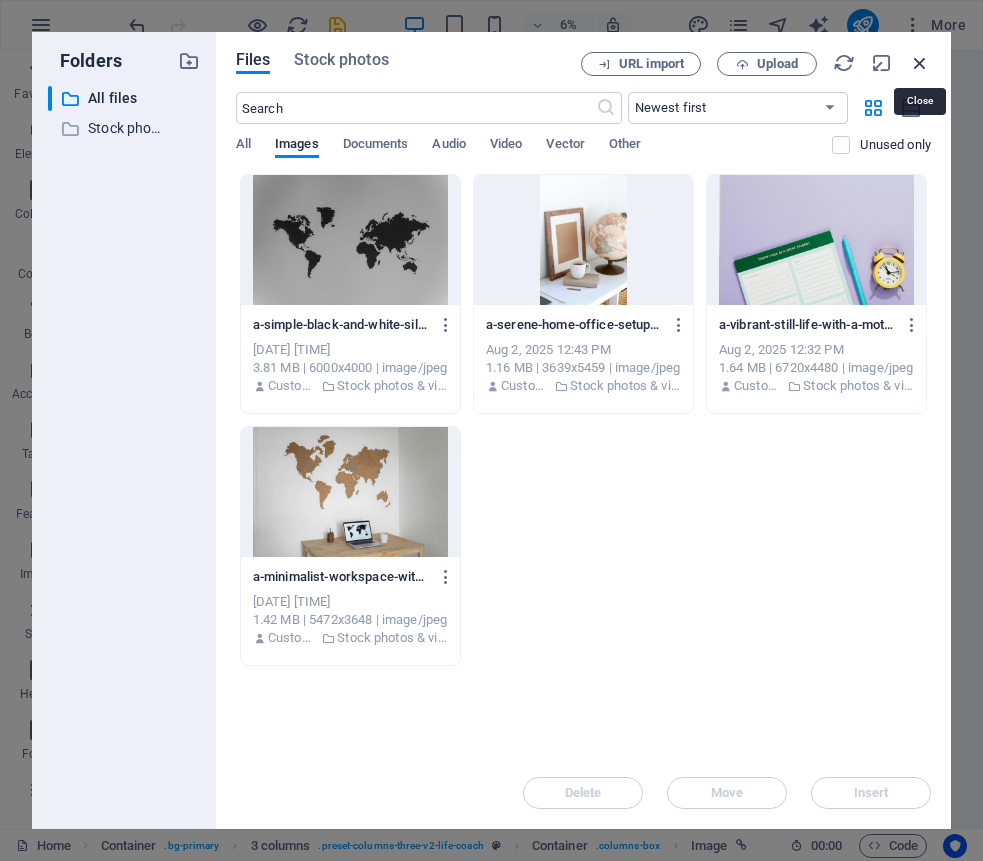 click at bounding box center [920, 63] 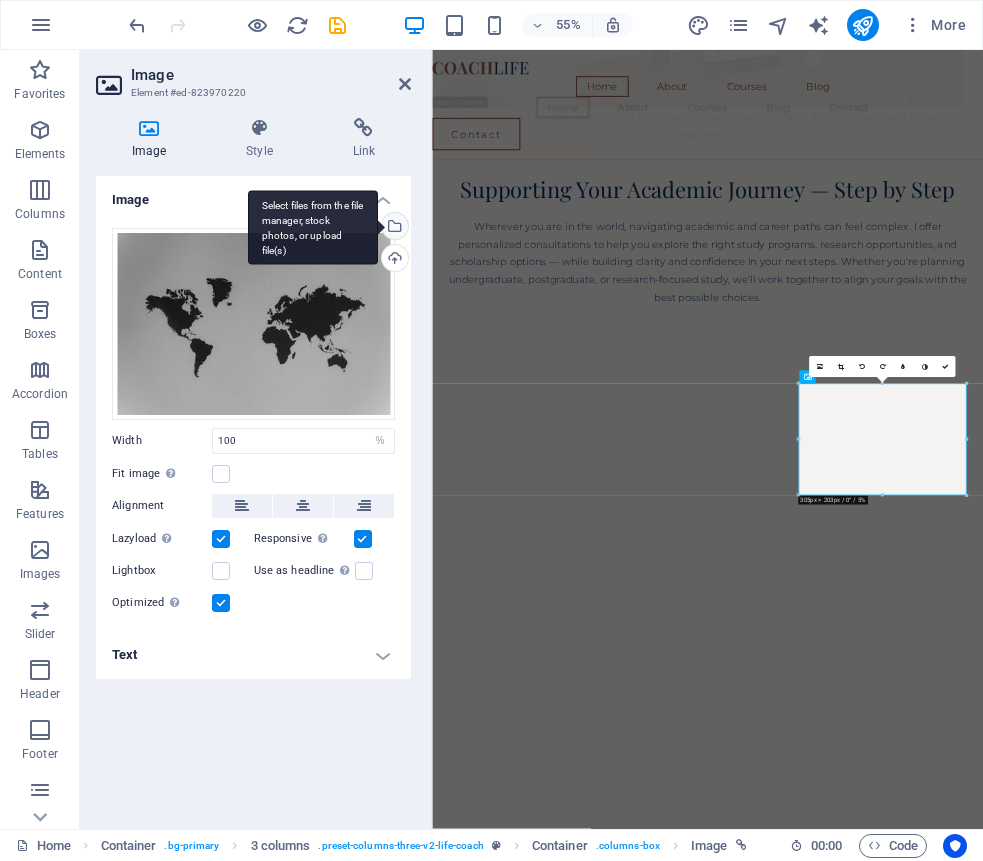 click on "Select files from the file manager, stock photos, or upload file(s)" at bounding box center (393, 228) 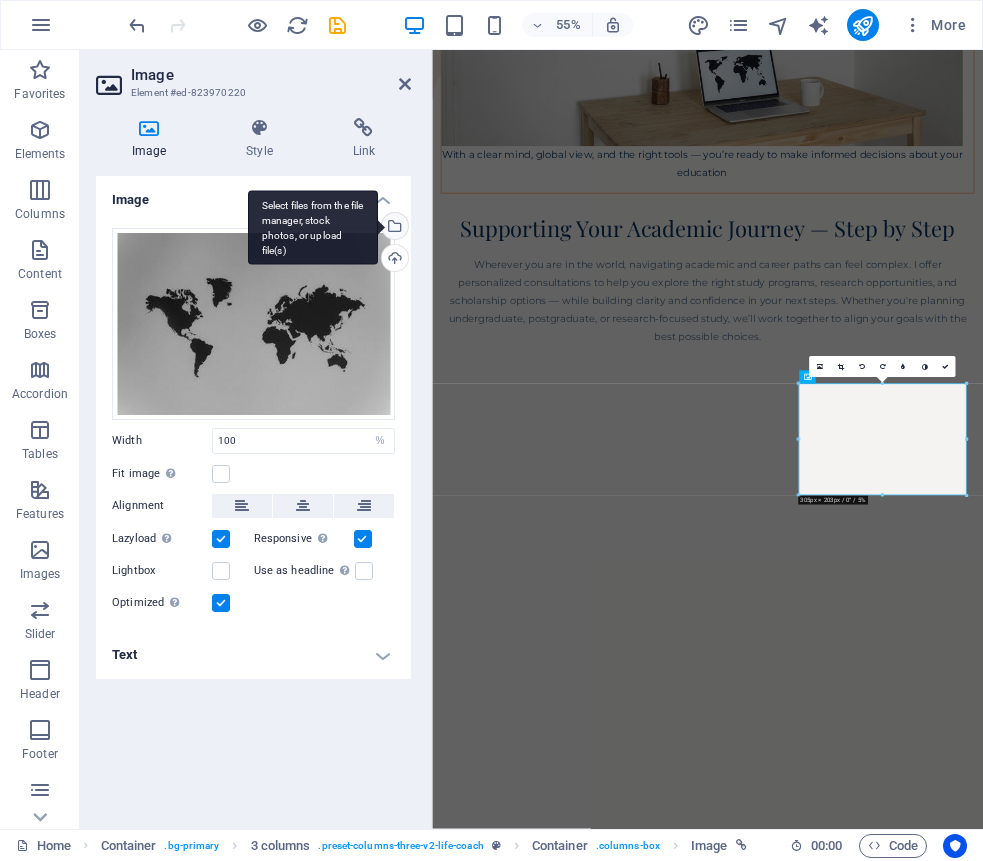 scroll, scrollTop: 0, scrollLeft: 0, axis: both 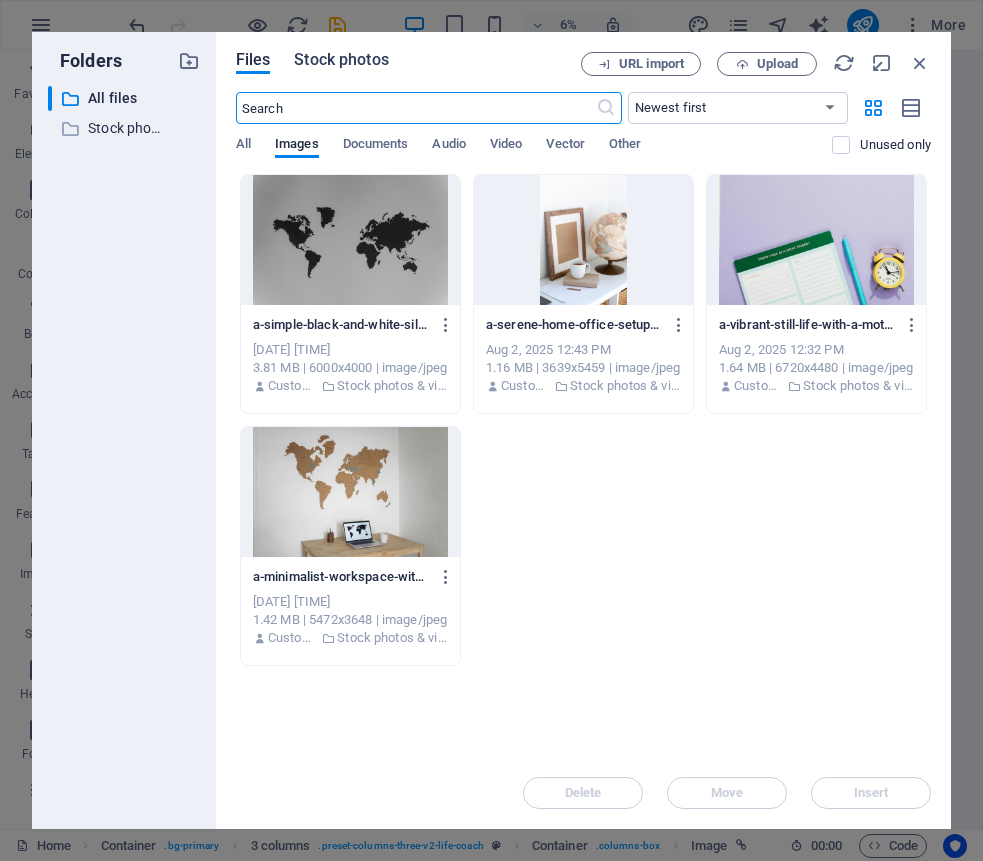 click on "Stock photos" at bounding box center (341, 63) 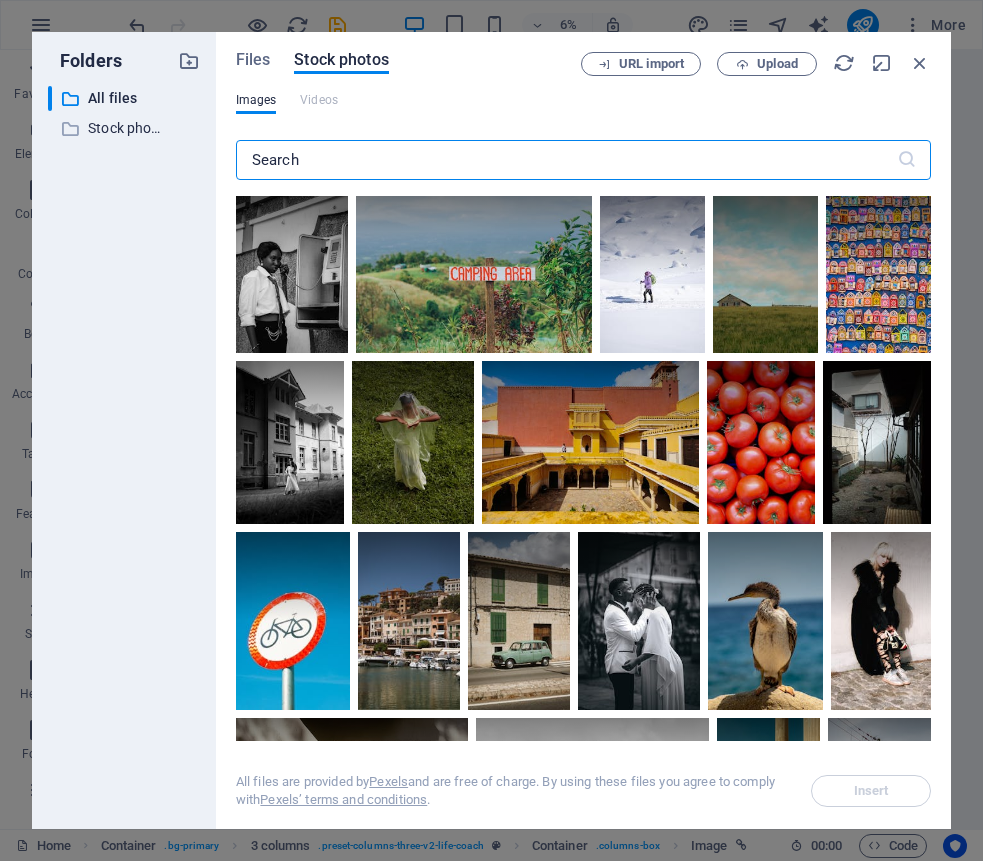 paste on "family education planning" 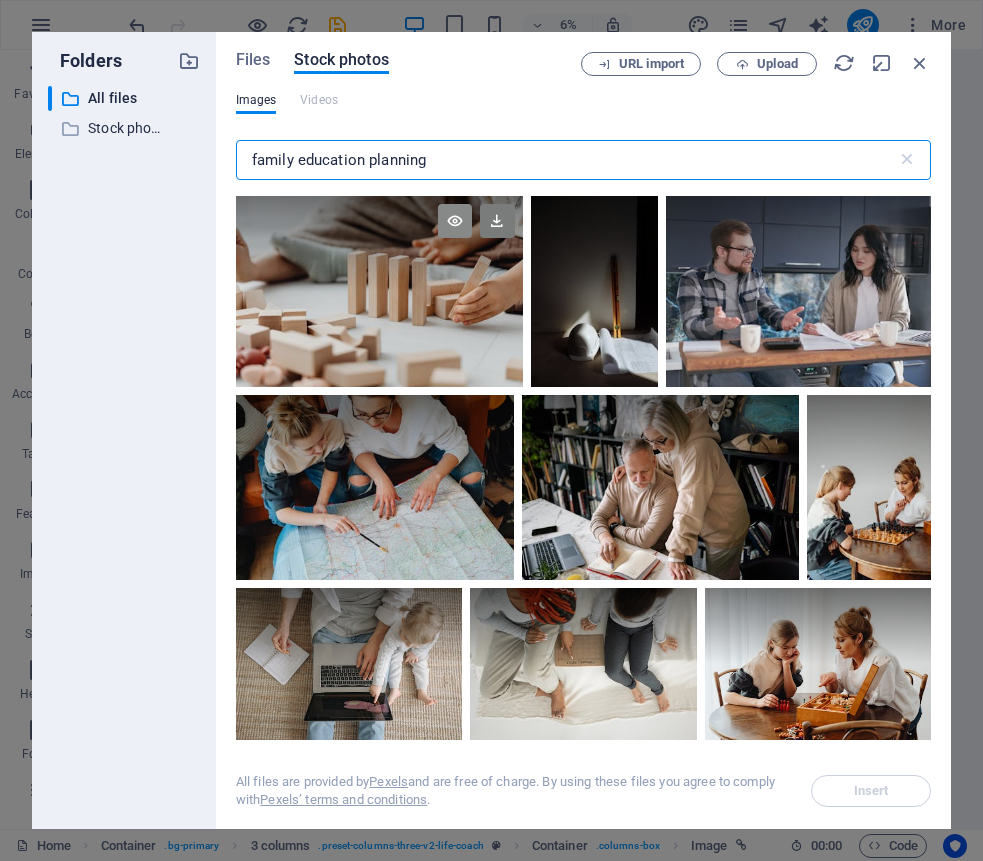 type on "family education planning" 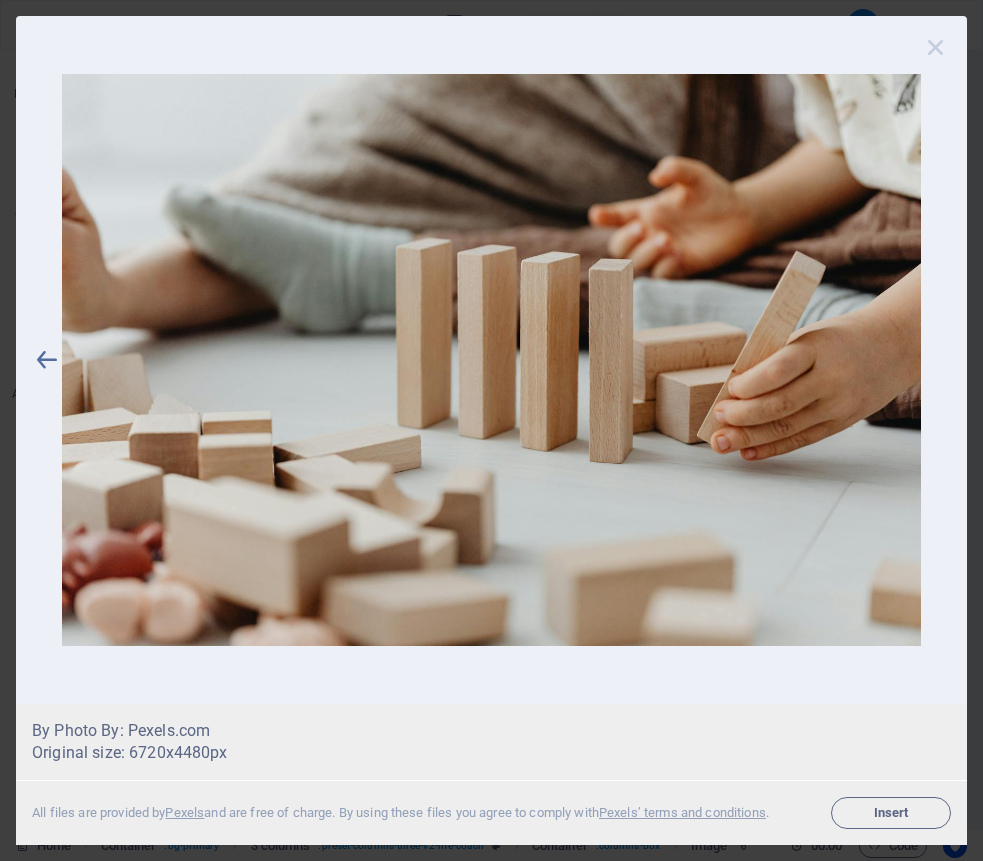 click at bounding box center [936, 47] 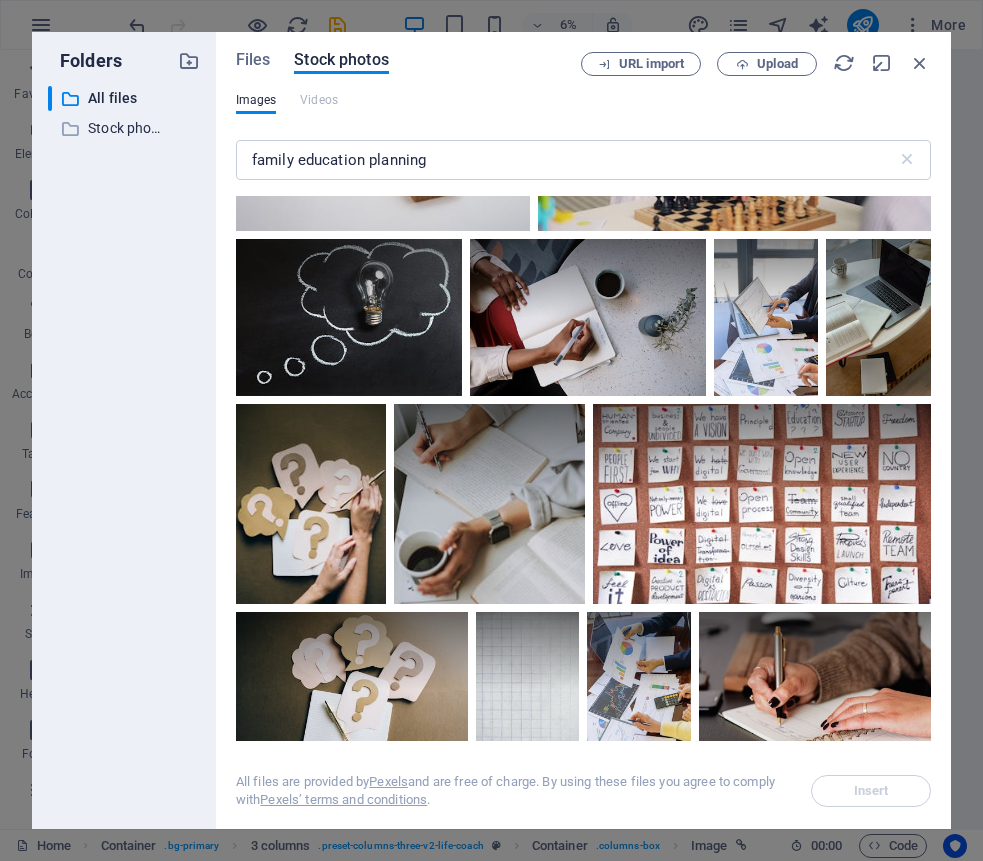 scroll, scrollTop: 2578, scrollLeft: 0, axis: vertical 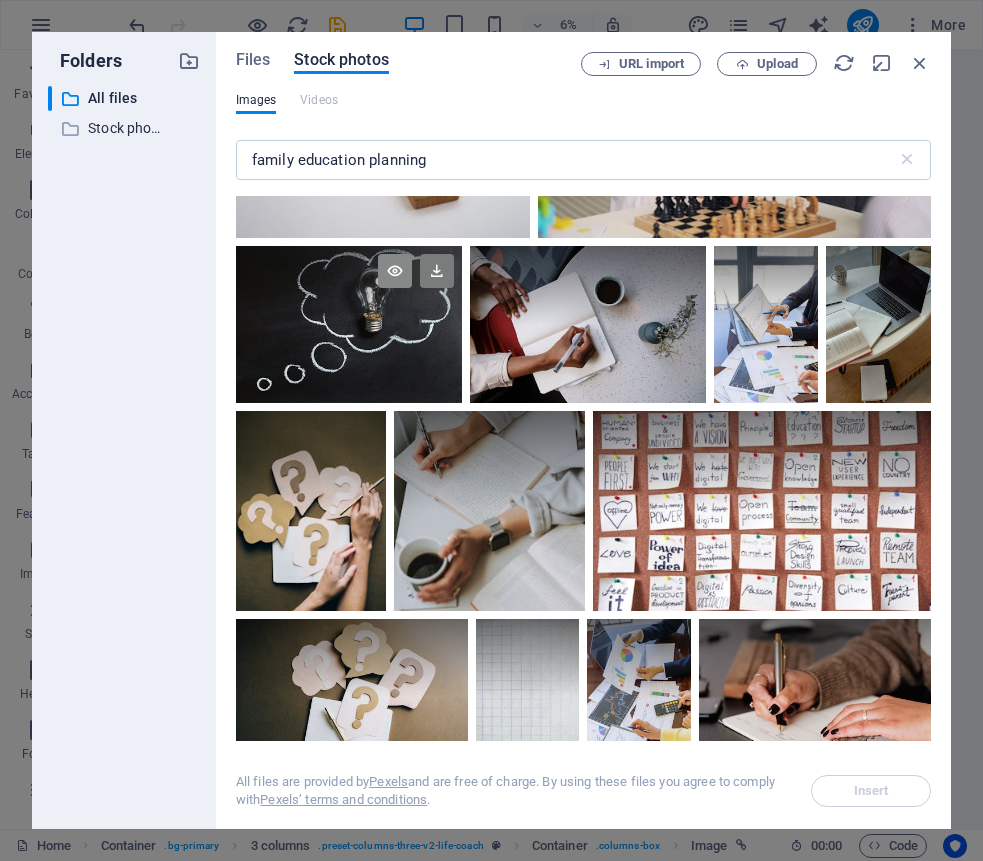 click at bounding box center (395, 271) 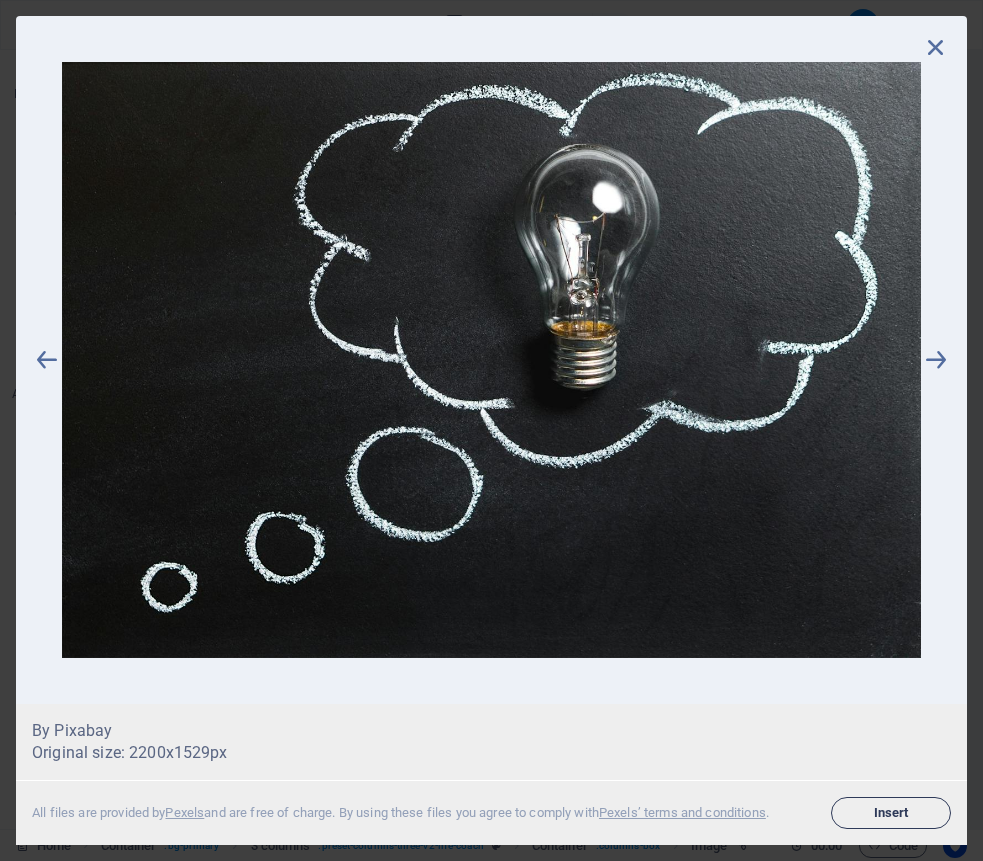 click on "Insert" at bounding box center (891, 813) 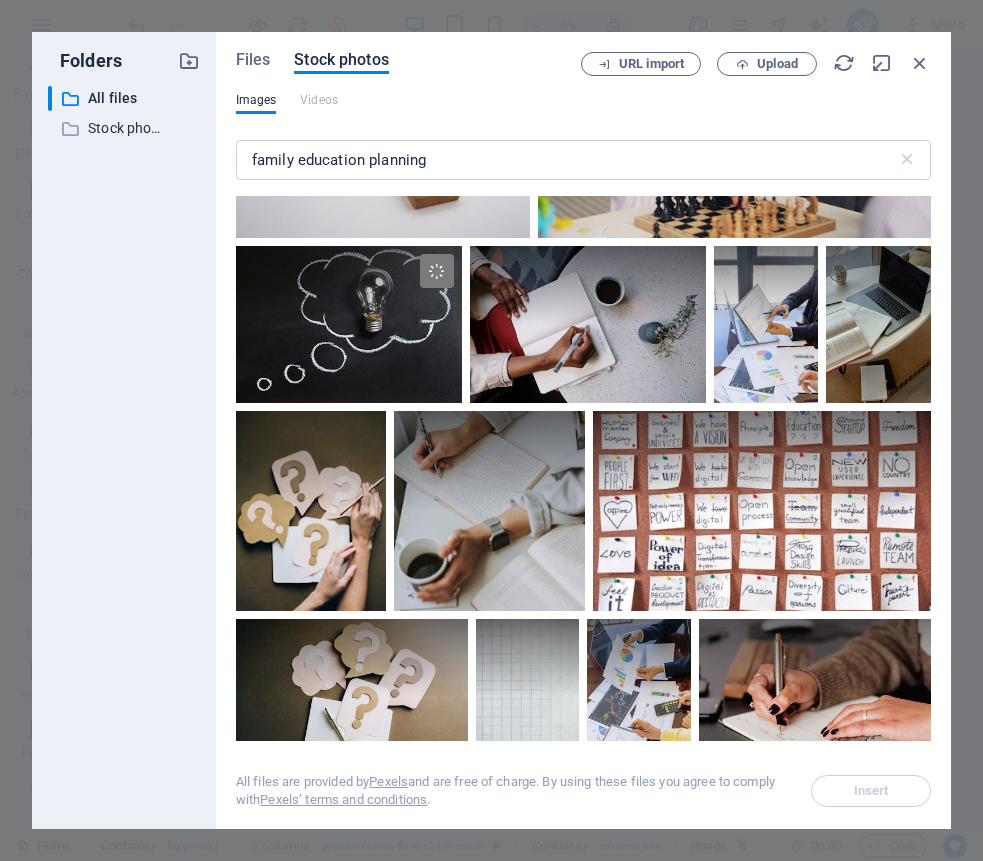 scroll, scrollTop: 1327, scrollLeft: 0, axis: vertical 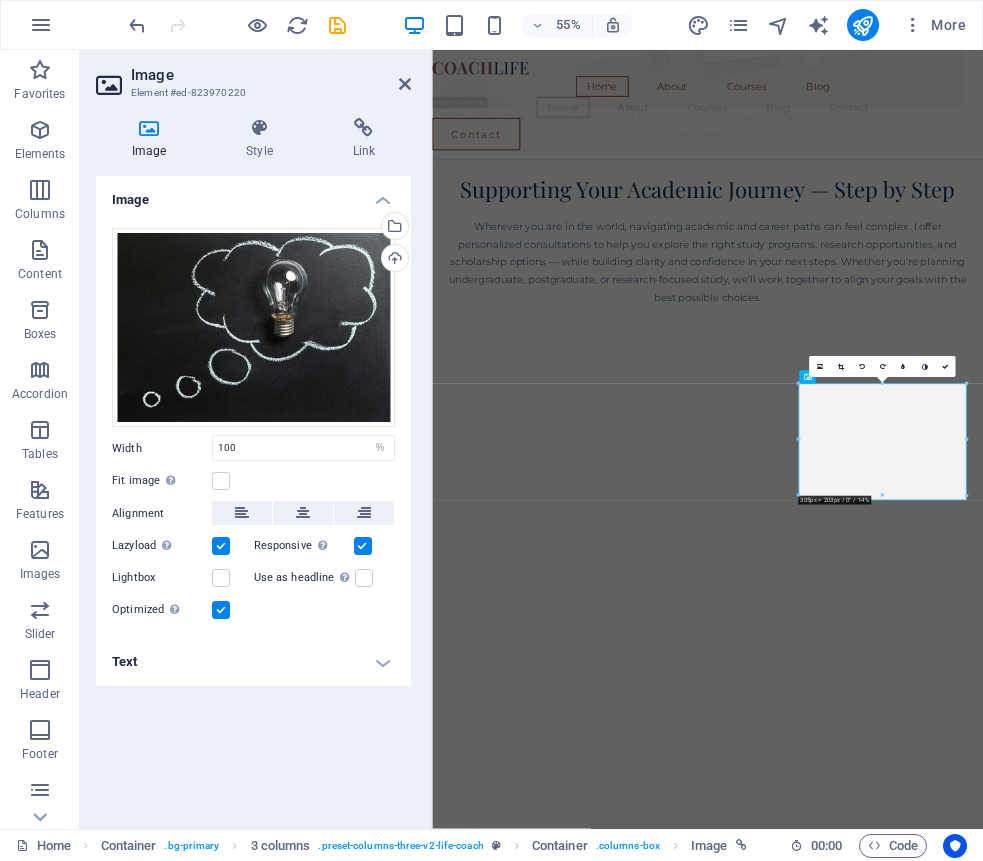 click on "Image Drag files here, click to choose files or select files from Files or our free stock photos & videos Select files from the file manager, stock photos, or upload file(s) Upload Width 100 Default auto px rem % em vh vw Fit image Automatically fit image to a fixed width and height Height Default auto px Alignment Lazyload Loading images after the page loads improves page speed. Responsive Automatically load retina image and smartphone optimized sizes. Lightbox Use as headline The image will be wrapped in an H1 headline tag. Useful for giving alternative text the weight of an H1 headline, e.g. for the logo. Leave unchecked if uncertain. Optimized Images are compressed to improve page speed. Position Direction Custom X offset 50 px rem % vh vw Y offset 50 px rem % vh vw Text Float No float Image left Image right Determine how text should behave around the image. Text Alternative text Image caption Paragraph Format Normal Heading 1 Heading 2 Heading 3 Heading 4 Heading 5 Heading 6 Code Font Family Arial Impact" at bounding box center [253, 494] 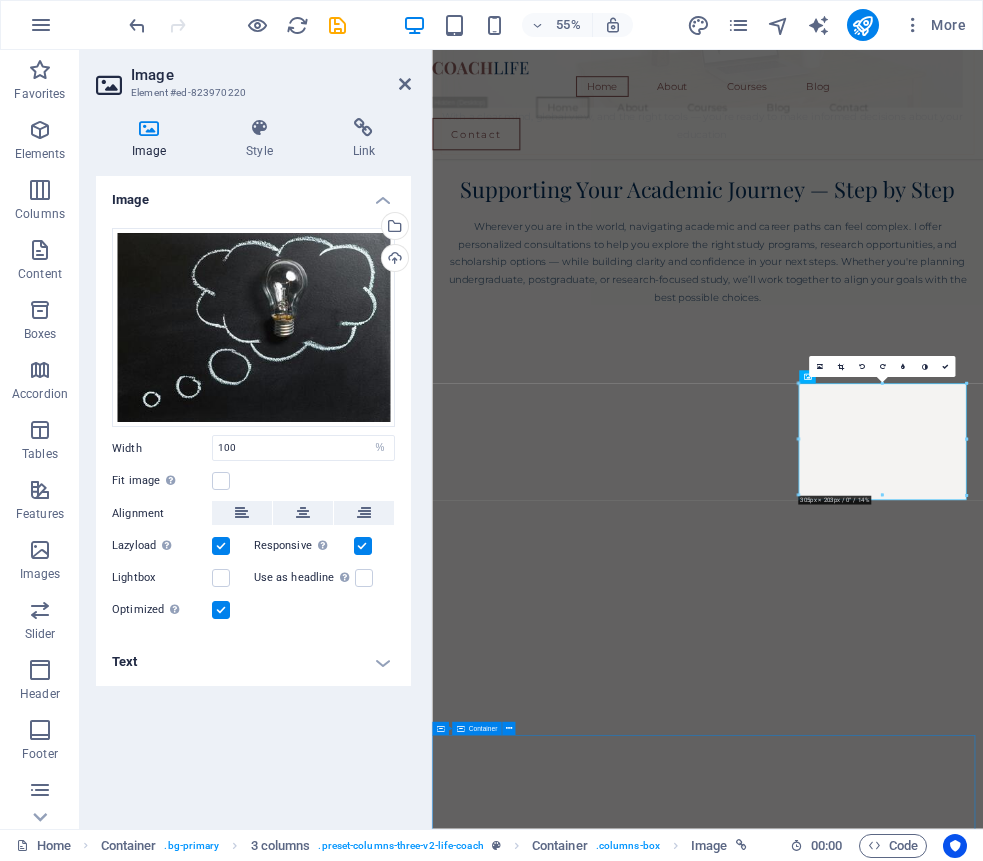 click on "Devon Lane After being forced to move twice within five years, our customers had a hard time finding us and our sales plummeted. The Lorem Ipsum Co. not only revitalized our brand, but saved our nearly 100-year-old family business from the brink of ruin. Devon Lane After being forced to move twice within five years, our customers had a hard time finding us and our sales plummeted. The Lorem Ipsum Co. not only revitalized our brand, but saved our nearly 100-year-old family business from the brink of ruin. Devon Lane After being forced to move twice within five years, our customers had a hard time finding us and our sales plummeted. The Lorem Ipsum Co. not only revitalized our brand, but saved our nearly 100-year-old family business from the brink of ruin. Devon Lane After being forced to move twice within five years, our customers had a hard time finding us and our sales plummeted. The Lorem Ipsum Co. not only revitalized our brand, but saved our nearly 100-year-old family business from the brink of ruin." at bounding box center (933, 5333) 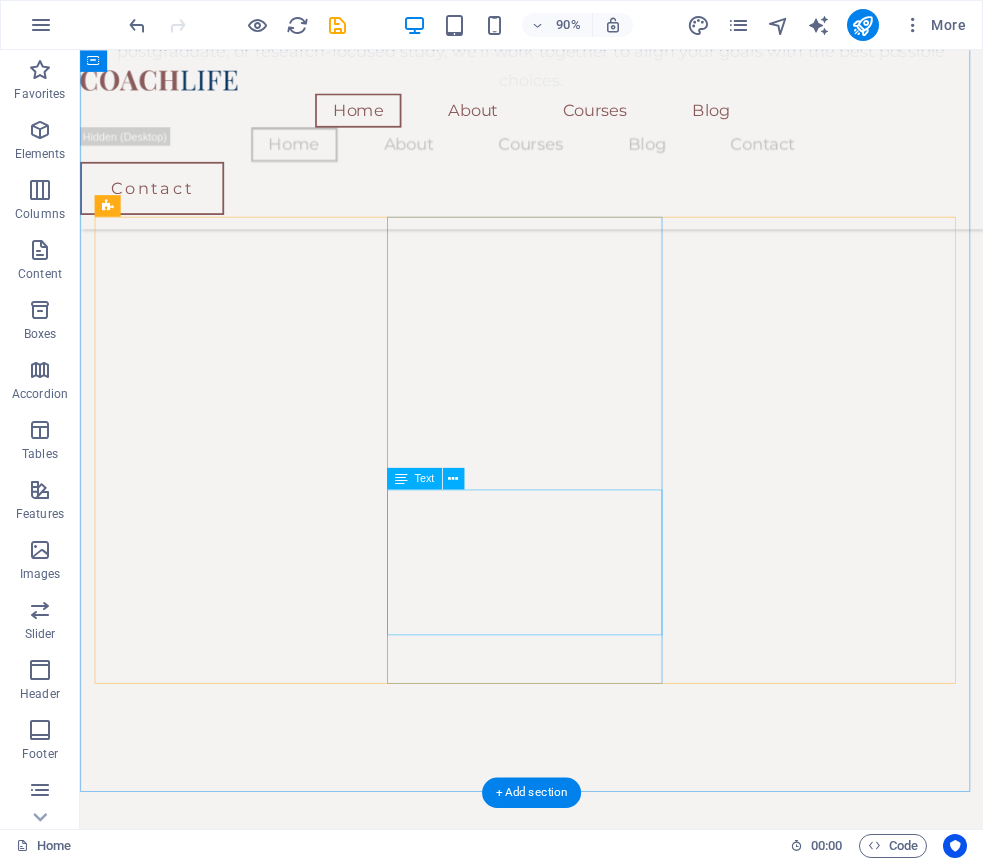 scroll, scrollTop: 1749, scrollLeft: 0, axis: vertical 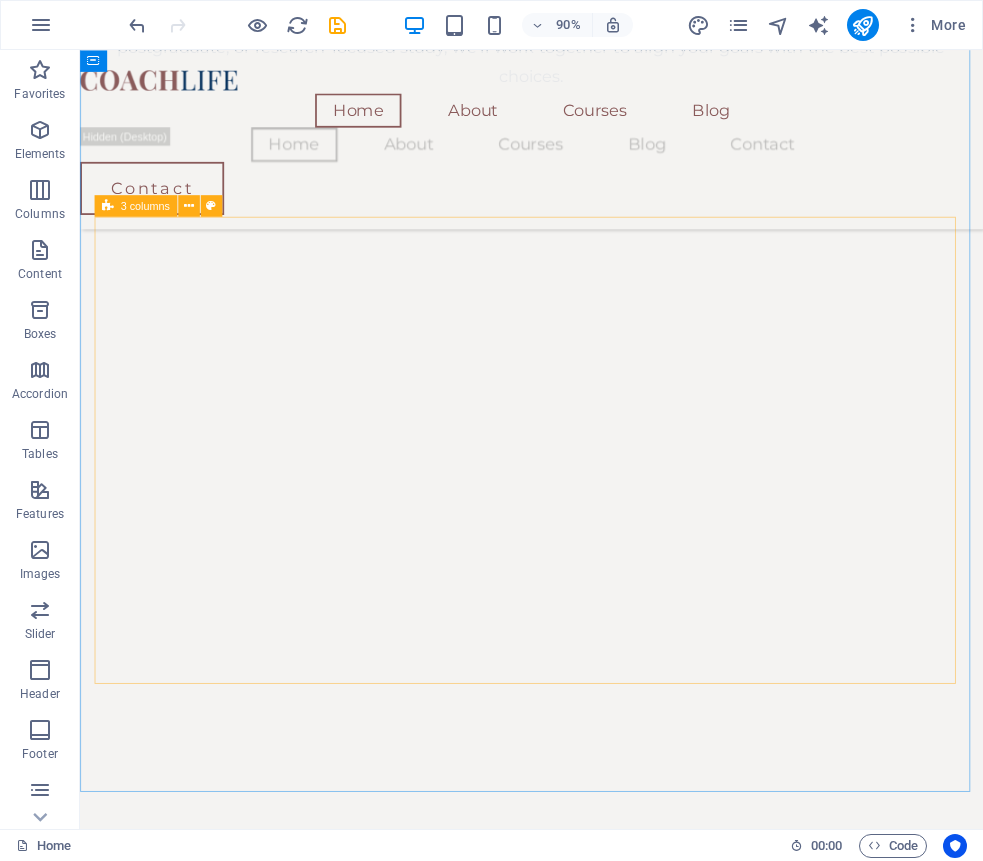click on "3 columns" at bounding box center [135, 206] 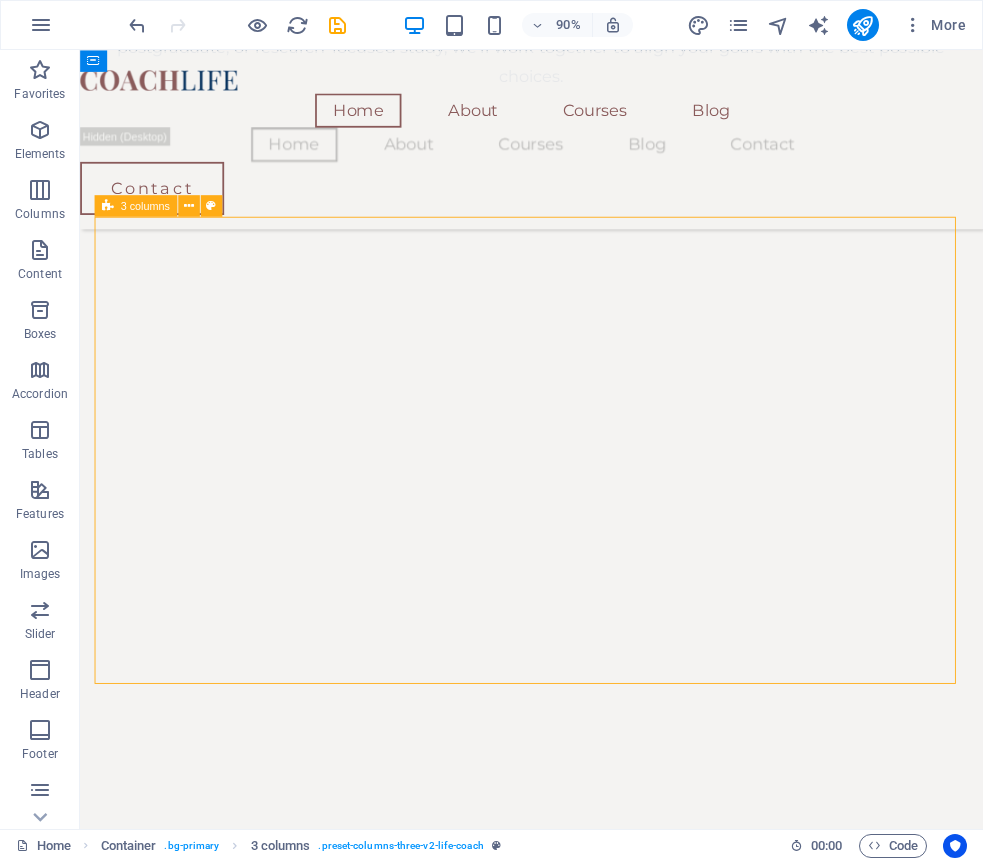 click at bounding box center [108, 206] 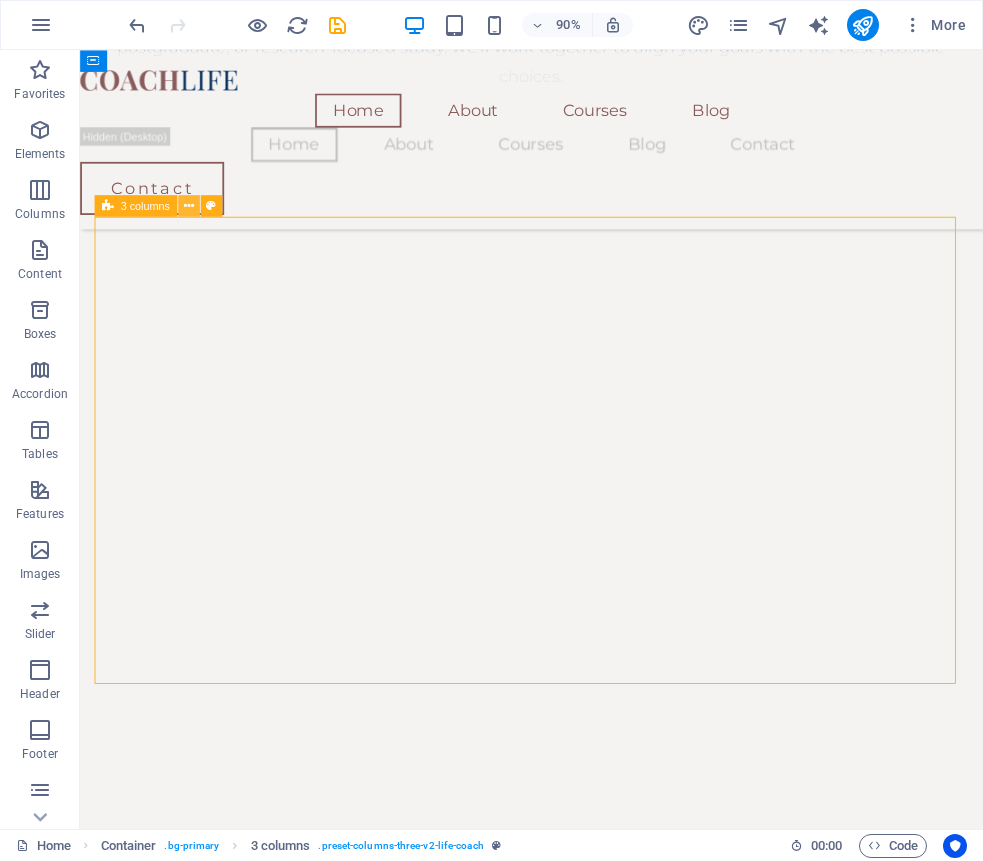 click at bounding box center [189, 205] 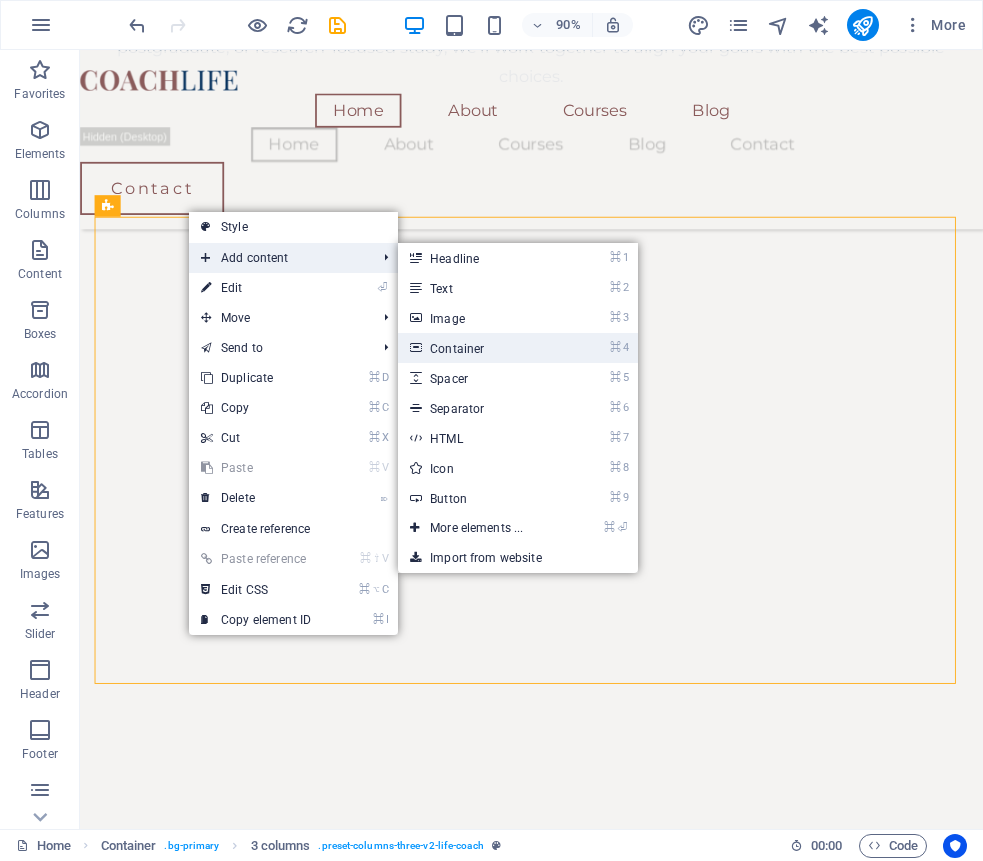 click on "⌘ 4  Container" at bounding box center (480, 348) 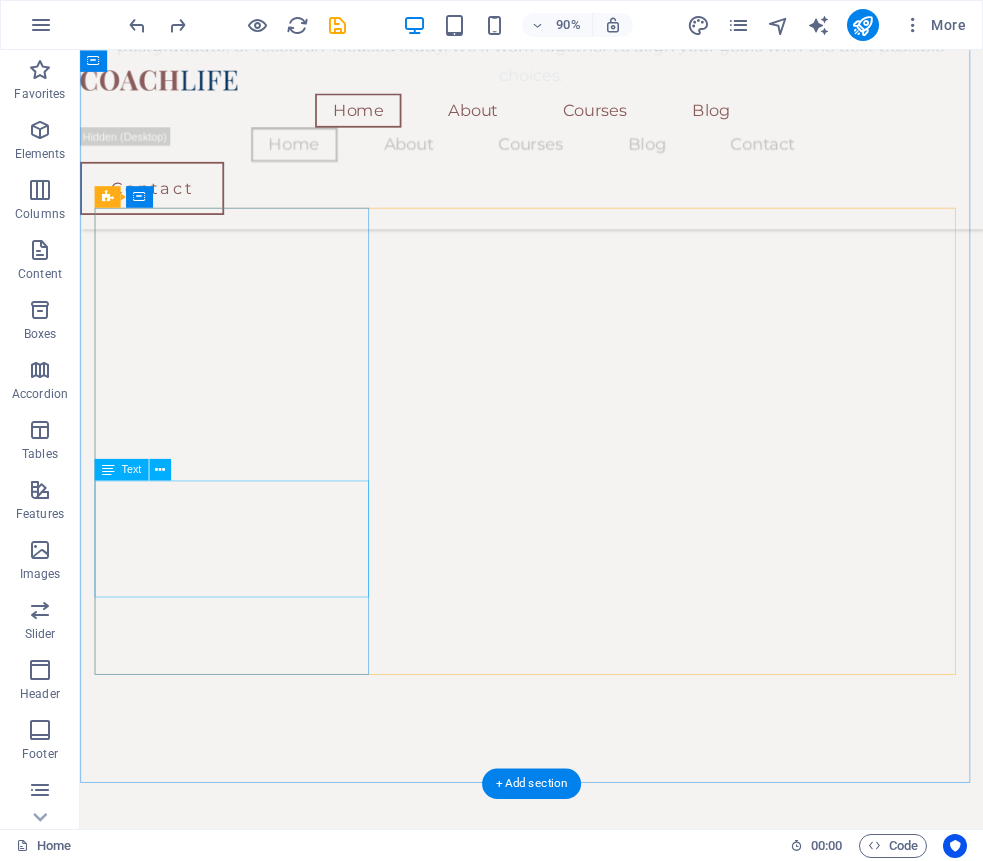scroll, scrollTop: 1736, scrollLeft: 0, axis: vertical 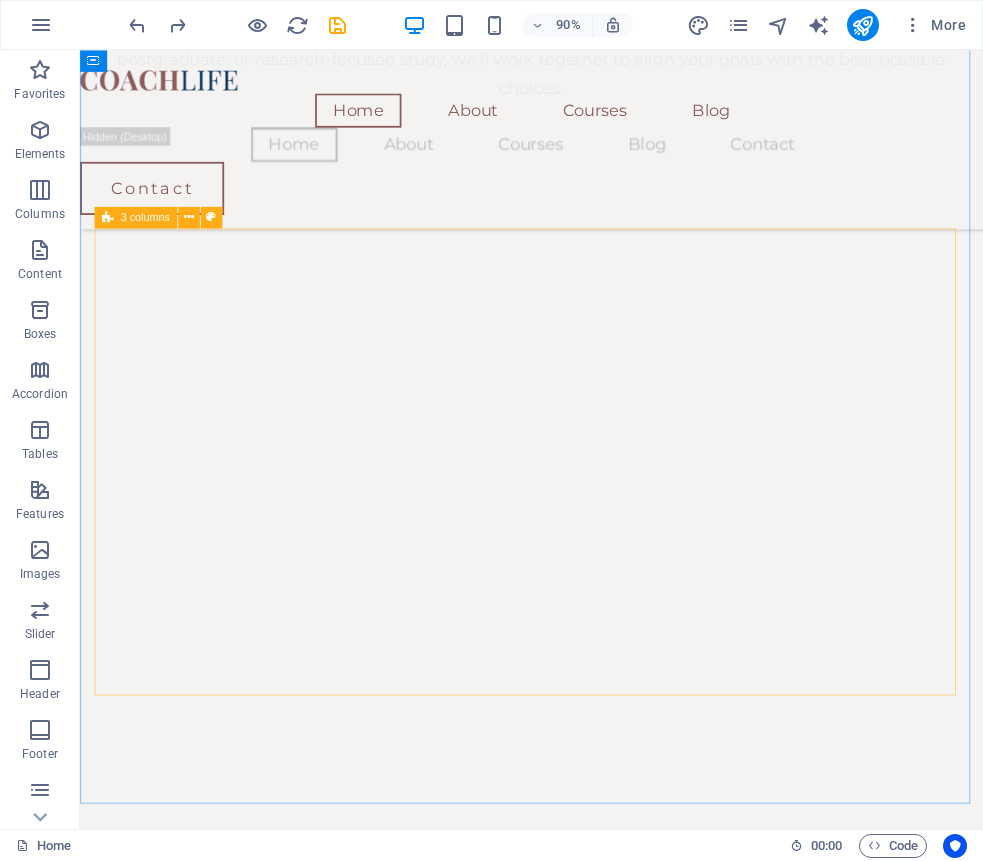 click at bounding box center (108, 217) 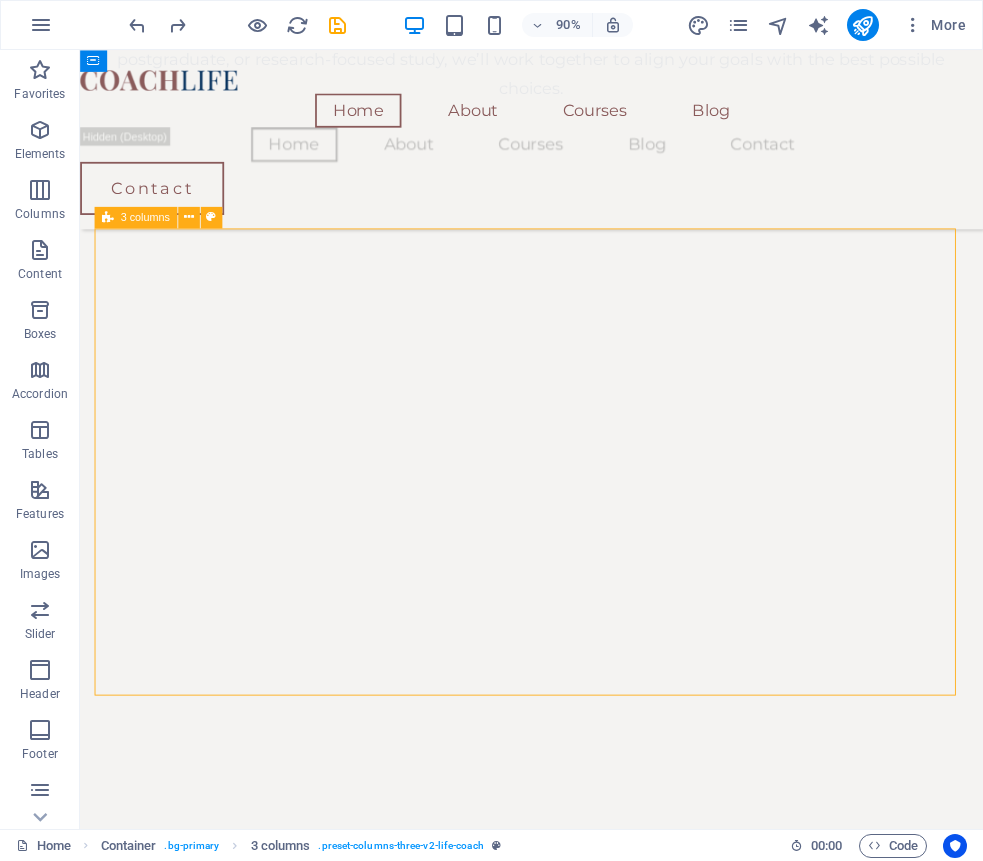 click at bounding box center [108, 217] 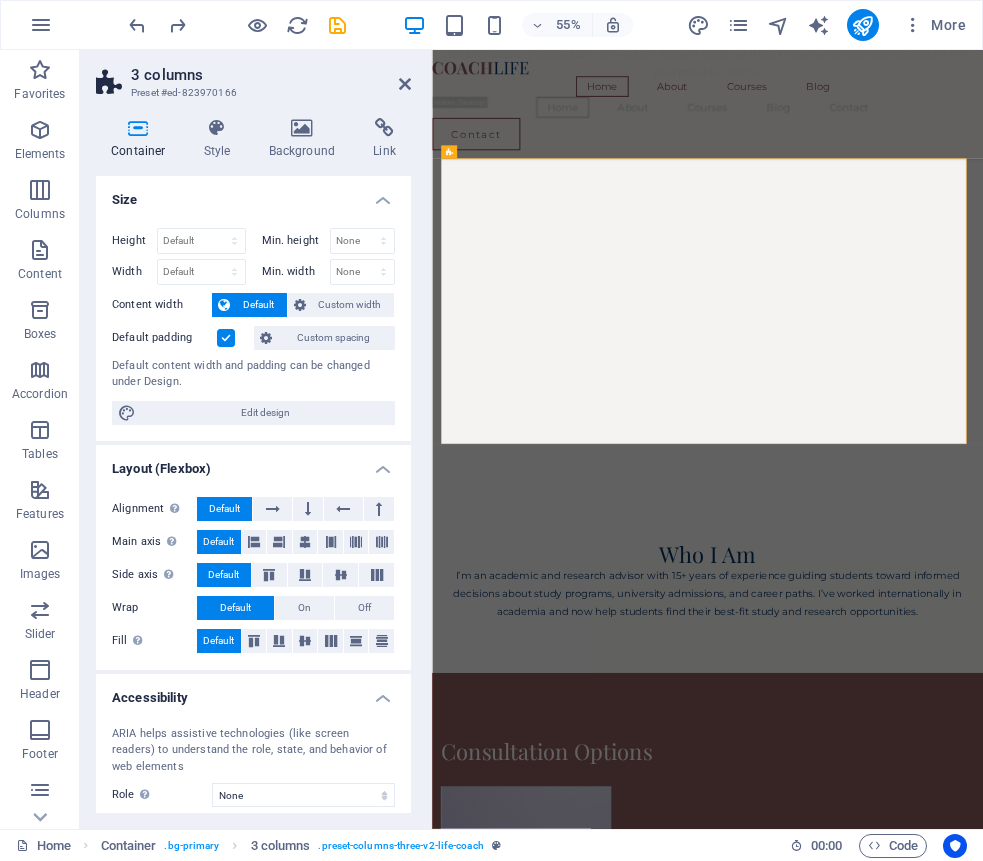 click on "3 columns" at bounding box center [271, 75] 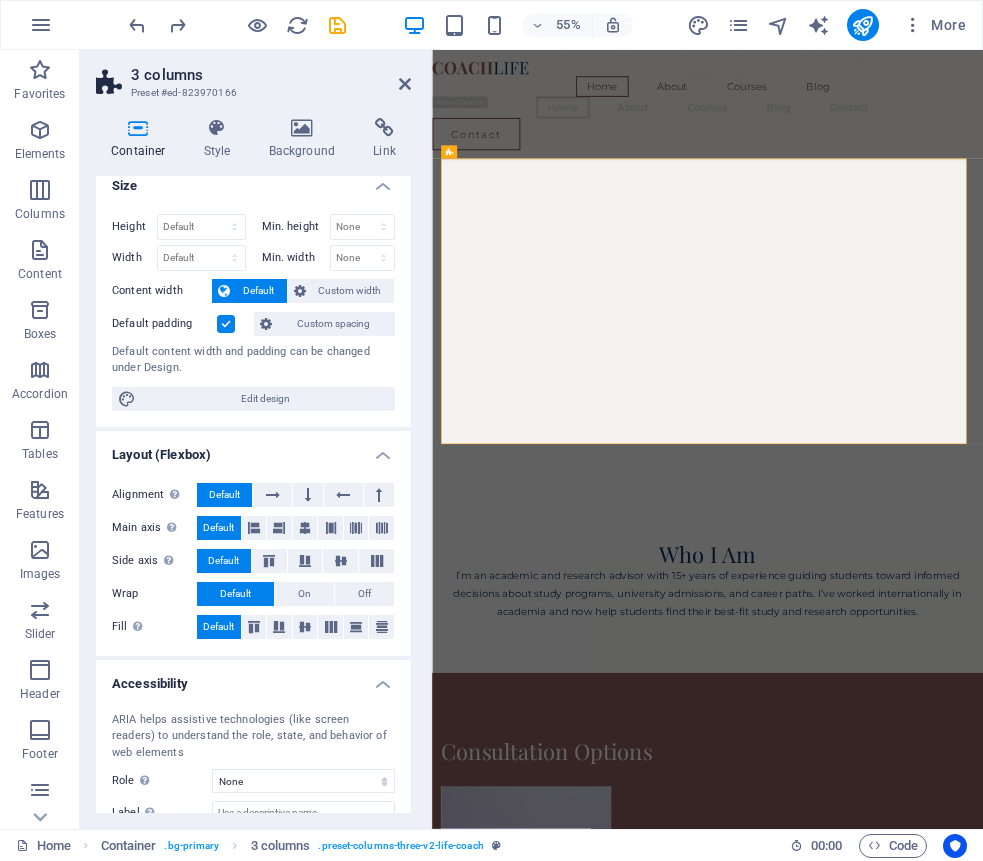 scroll, scrollTop: 0, scrollLeft: 0, axis: both 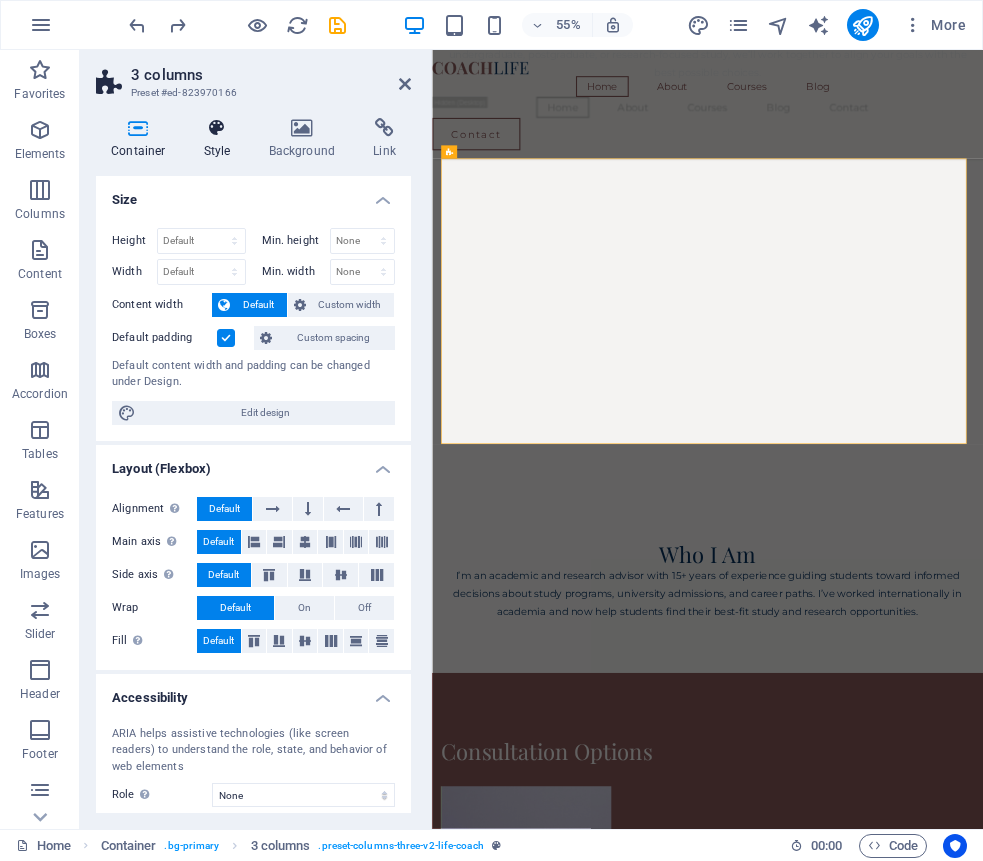 click at bounding box center (217, 128) 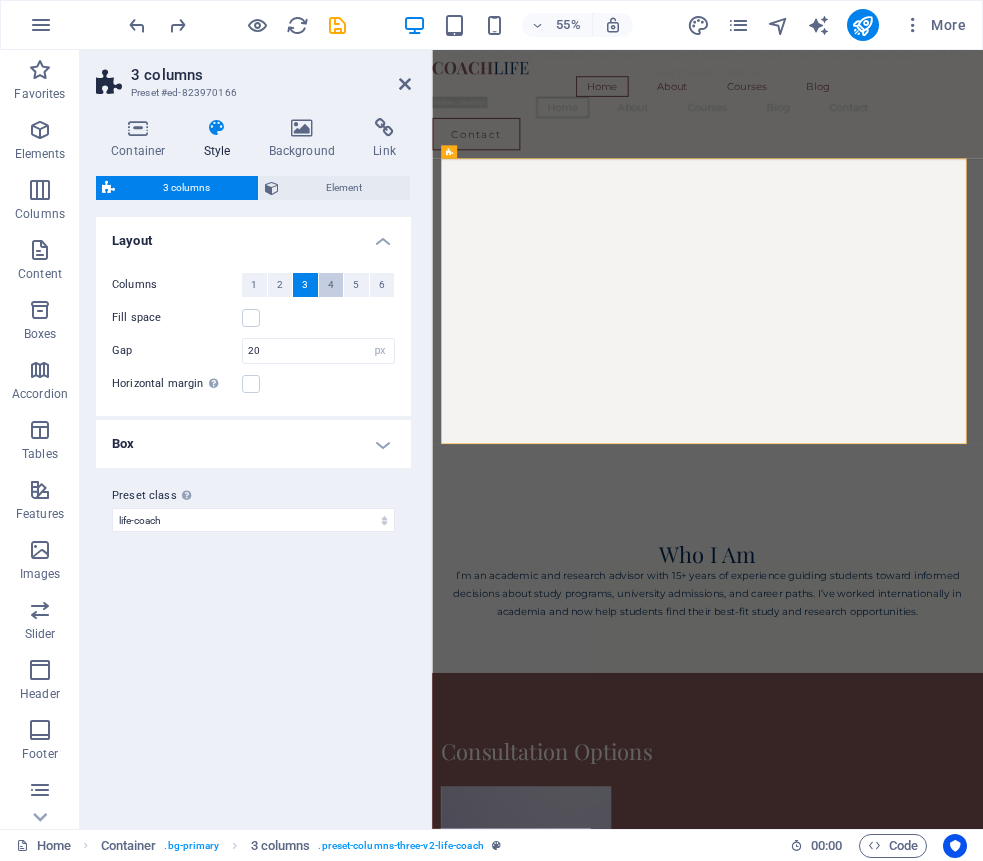 click on "4" at bounding box center (331, 285) 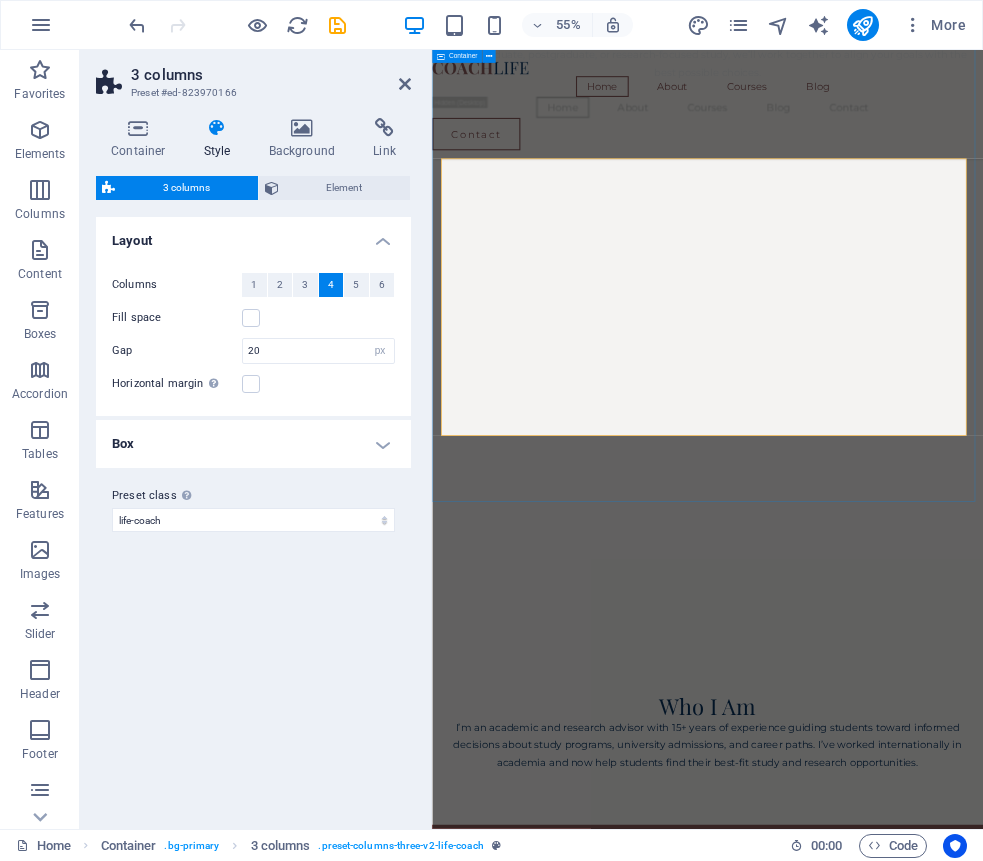 click on "Consultation Options 30-Minute Quick Consultation Get clarity fast. Perfect for students needing quick direction on degree choice, study abroad options, or course confusion. Learn more   60-Minute Deep Dive Session In-depth session for complex goals: postgraduate studies, scholarships, or career transitions. Personalized advice and planning. Learn more   Parents + Student Joint Session Discuss plans together. Ideal for families exploring university paths, local vs. international education, or long-term direction. Learn more  " at bounding box center [933, 2385] 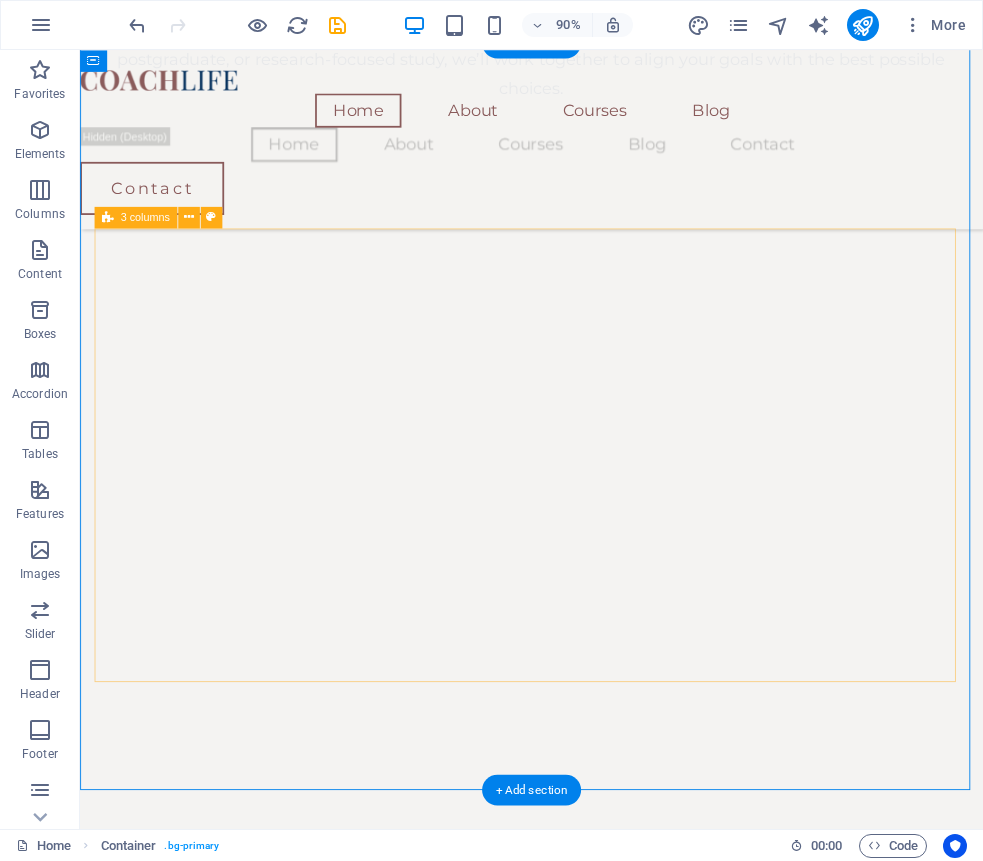 click on "30-Minute Quick Consultation Get clarity fast. Perfect for students needing quick direction on degree choice, study abroad options, or course confusion. Learn more   60-Minute Deep Dive Session In-depth session for complex goals: postgraduate studies, scholarships, or career transitions. Personalized advice and planning. Learn more   Parents + Student Joint Session Discuss plans together. Ideal for families exploring university paths, local vs. international education, or long-term direction. Learn more  " at bounding box center [581, 2429] 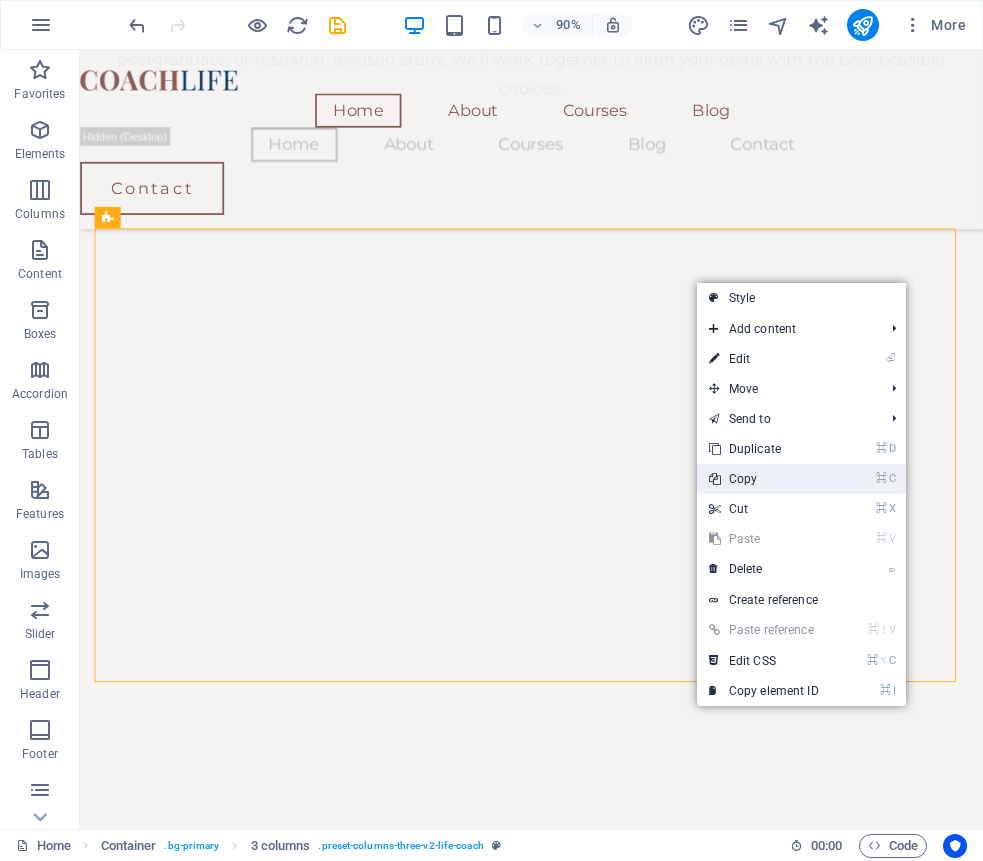 click on "⌘ C  Copy" at bounding box center [764, 479] 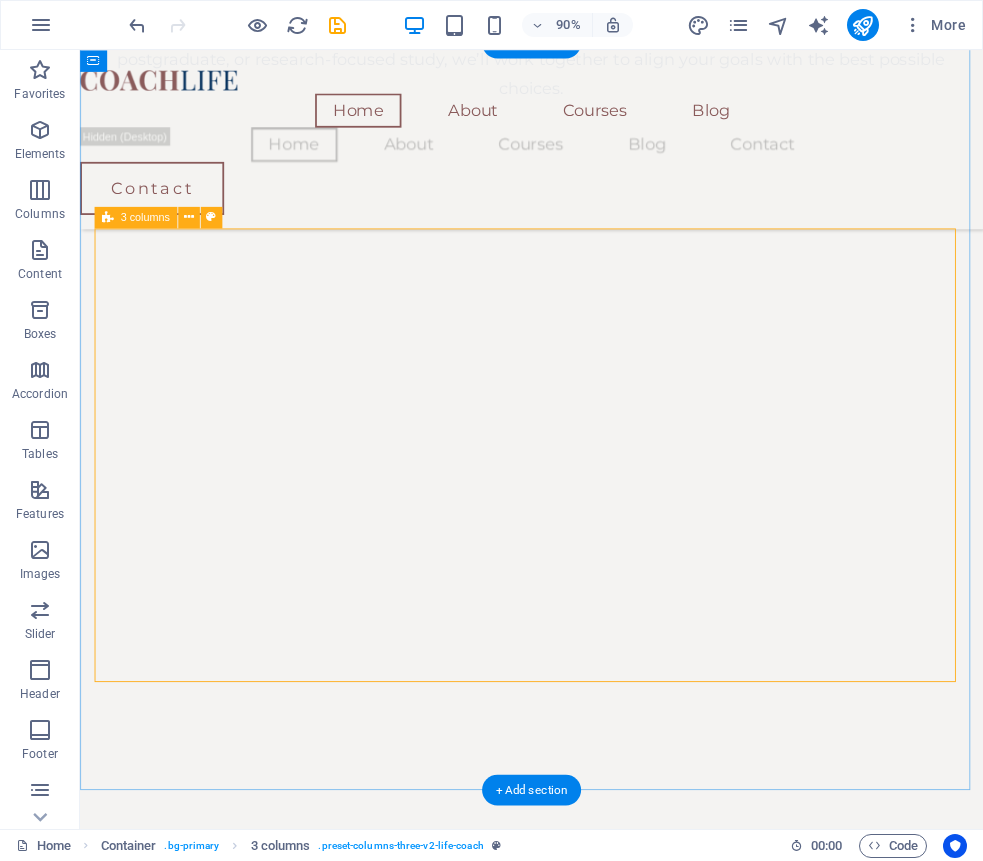 click on "30-Minute Quick Consultation Get clarity fast. Perfect for students needing quick direction on degree choice, study abroad options, or course confusion. Learn more   60-Minute Deep Dive Session In-depth session for complex goals: postgraduate studies, scholarships, or career transitions. Personalized advice and planning. Learn more   Parents + Student Joint Session Discuss plans together. Ideal for families exploring university paths, local vs. international education, or long-term direction. Learn more  " at bounding box center (581, 2429) 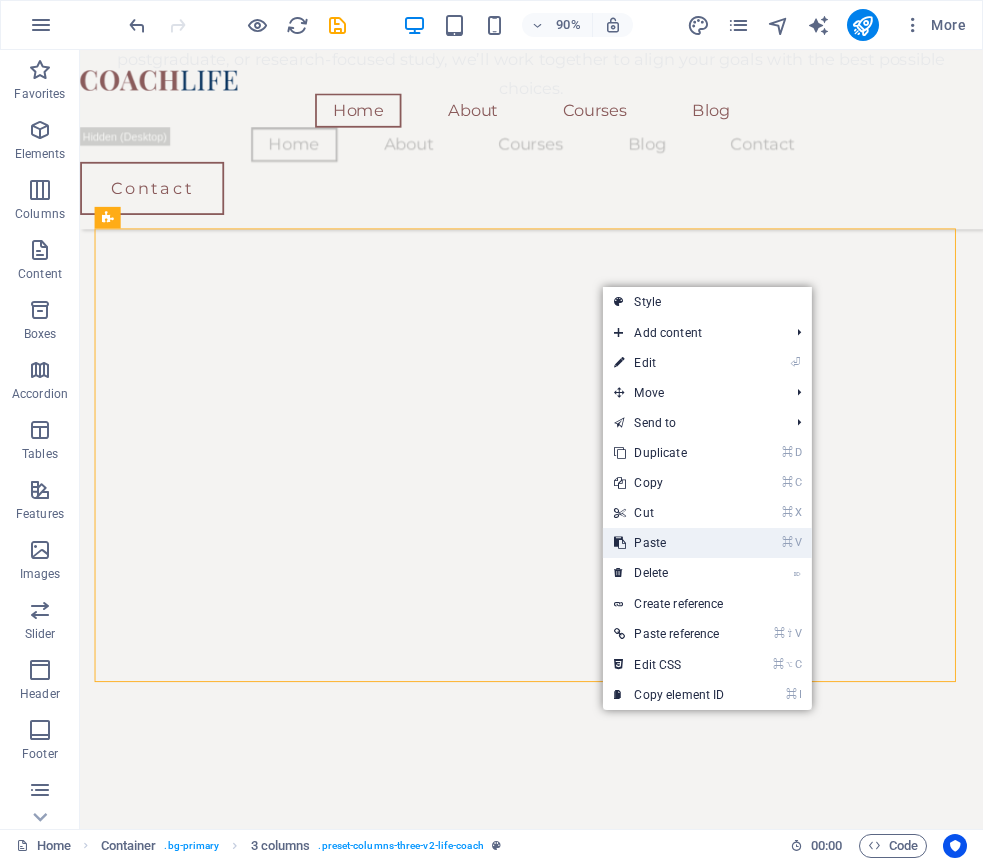 click on "⌘ V  Paste" at bounding box center (669, 543) 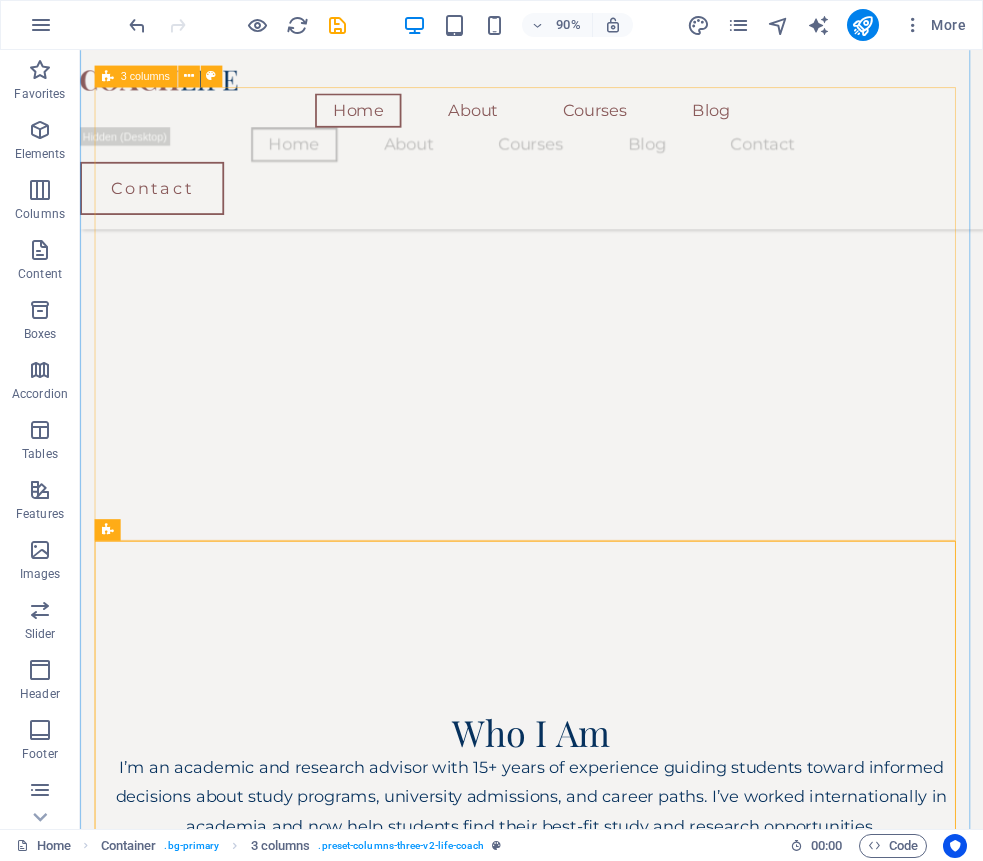 scroll, scrollTop: 1897, scrollLeft: 0, axis: vertical 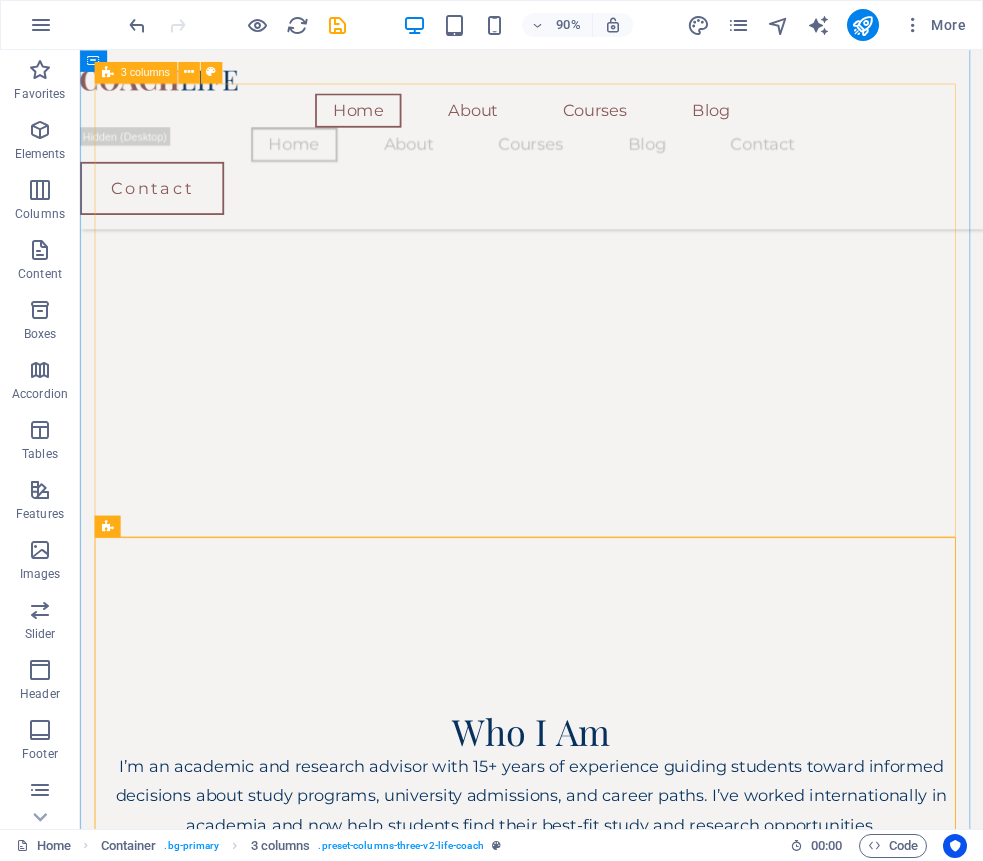 click on "30-Minute Quick Consultation Get clarity fast. Perfect for students needing quick direction on degree choice, study abroad options, or course confusion. Learn more   60-Minute Deep Dive Session In-depth session for complex goals: postgraduate studies, scholarships, or career transitions. Personalized advice and planning. Learn more   Parents + Student Joint Session Discuss plans together. Ideal for families exploring university paths, local vs. international education, or long-term direction. Learn more  " at bounding box center [581, 1992] 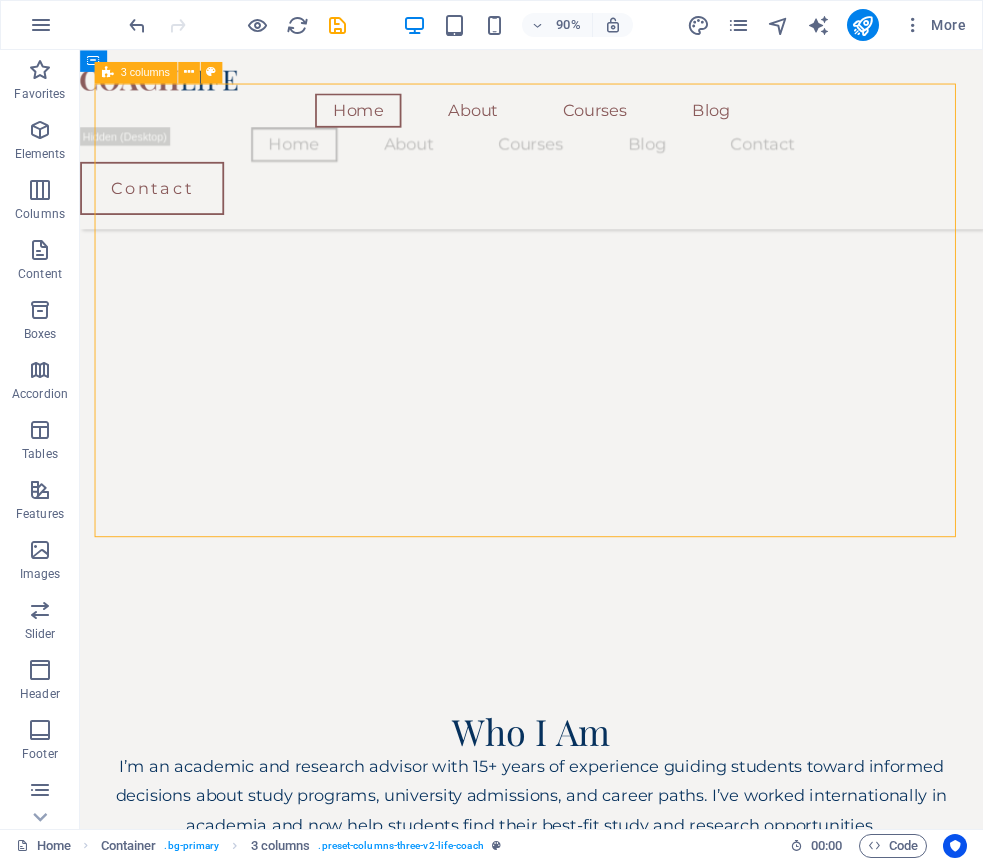 click on "30-Minute Quick Consultation Get clarity fast. Perfect for students needing quick direction on degree choice, study abroad options, or course confusion. Learn more   60-Minute Deep Dive Session In-depth session for complex goals: postgraduate studies, scholarships, or career transitions. Personalized advice and planning. Learn more   Parents + Student Joint Session Discuss plans together. Ideal for families exploring university paths, local vs. international education, or long-term direction. Learn more  " at bounding box center (581, 1992) 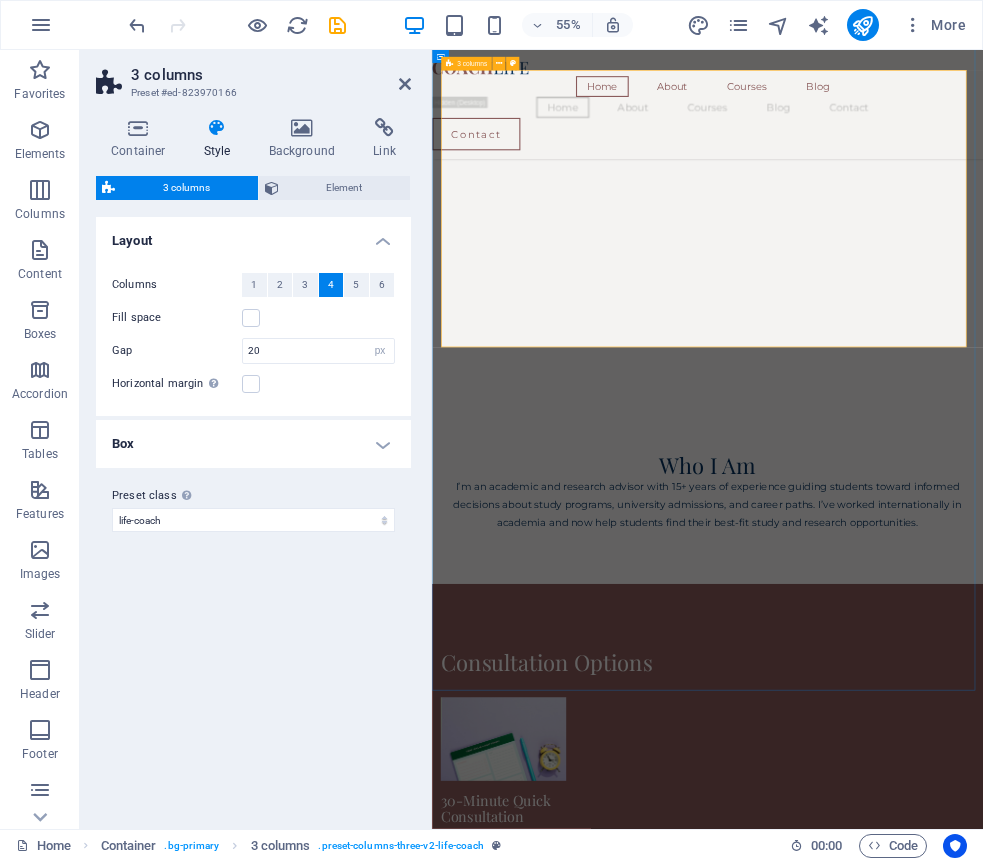 click on "30-Minute Quick Consultation Get clarity fast. Perfect for students needing quick direction on degree choice, study abroad options, or course confusion. Learn more   60-Minute Deep Dive Session In-depth session for complex goals: postgraduate studies, scholarships, or career transitions. Personalized advice and planning. Learn more   Parents + Student Joint Session Discuss plans together. Ideal for families exploring university paths, local vs. international education, or long-term direction. Learn more  " at bounding box center [933, 1991] 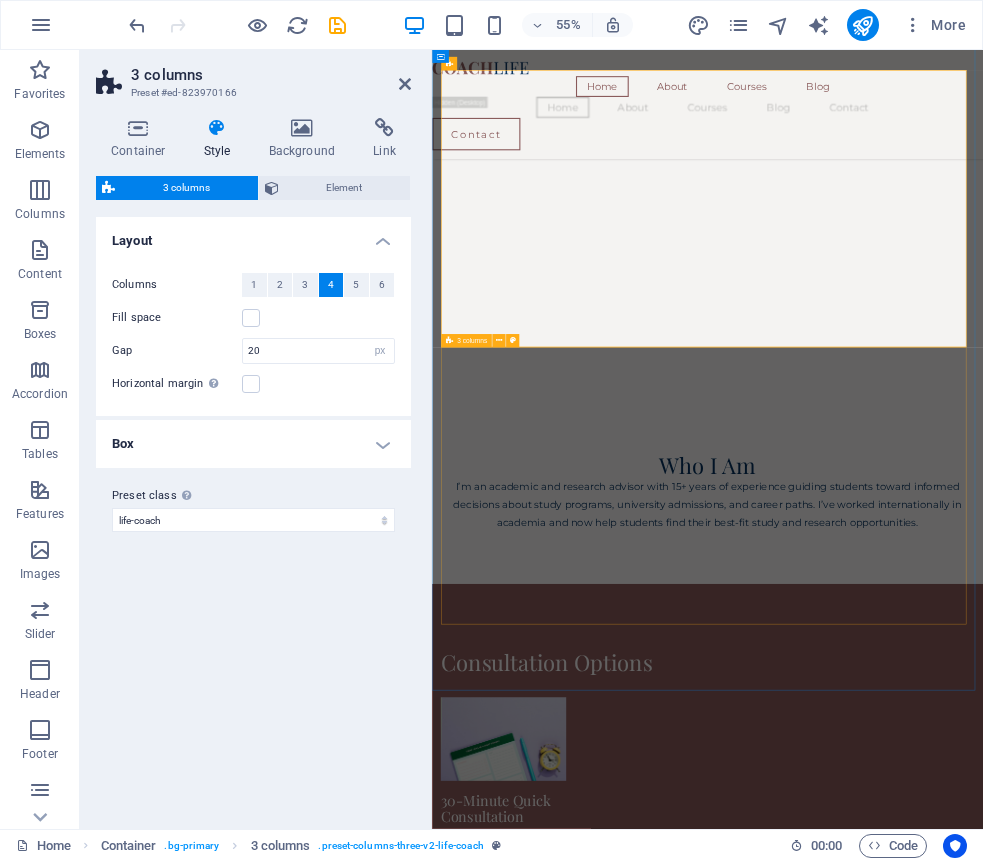 click on "30-Minute Quick Consultation Get clarity fast. Perfect for students needing quick direction on degree choice, study abroad options, or course confusion. Learn more   60-Minute Deep Dive Session In-depth session for complex goals: postgraduate studies, scholarships, or career transitions. Personalized advice and planning. Learn more   Parents + Student Joint Session Discuss plans together. Ideal for families exploring university paths, local vs. international education, or long-term direction. Learn more  " at bounding box center (933, 3518) 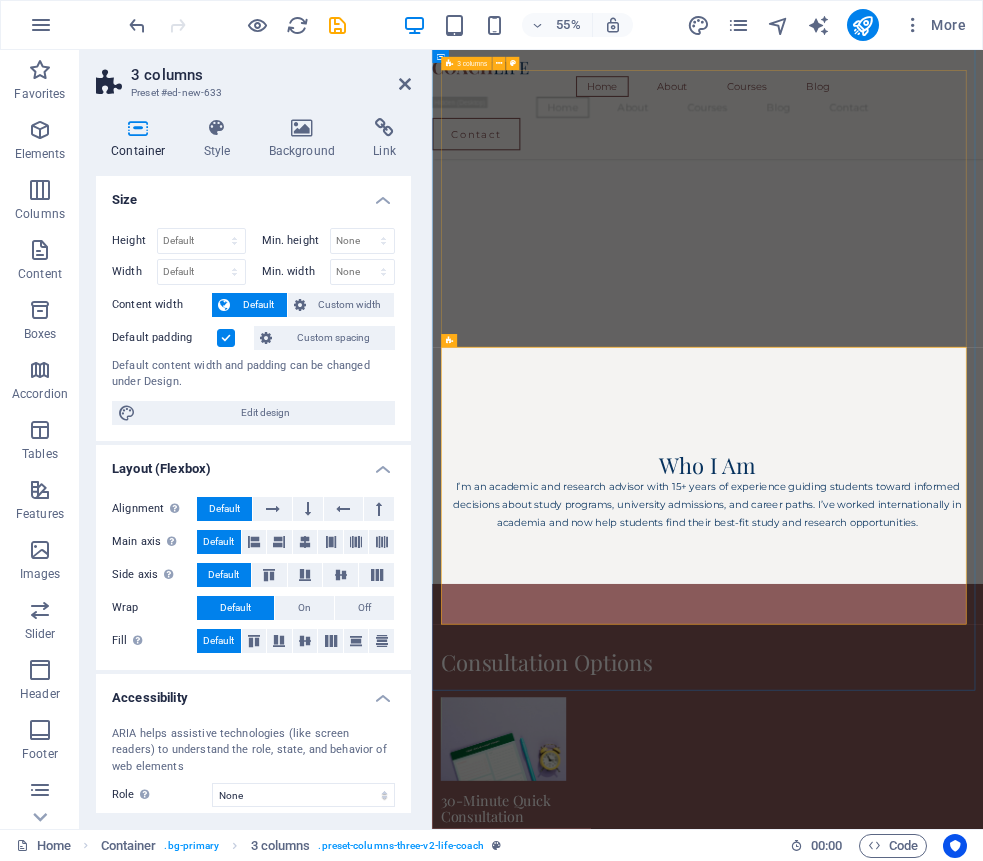 click on "30-Minute Quick Consultation Get clarity fast. Perfect for students needing quick direction on degree choice, study abroad options, or course confusion. Learn more   60-Minute Deep Dive Session In-depth session for complex goals: postgraduate studies, scholarships, or career transitions. Personalized advice and planning. Learn more   Parents + Student Joint Session Discuss plans together. Ideal for families exploring university paths, local vs. international education, or long-term direction. Learn more  " at bounding box center (933, 1991) 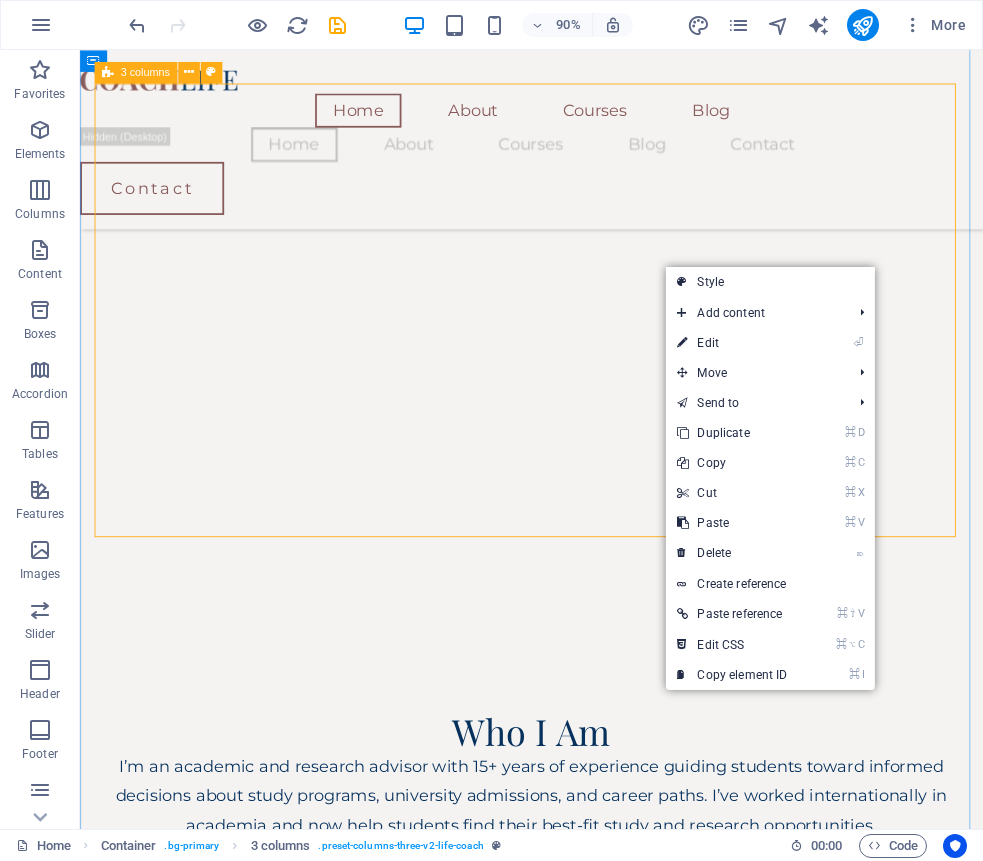 click on "30-Minute Quick Consultation Get clarity fast. Perfect for students needing quick direction on degree choice, study abroad options, or course confusion. Learn more   60-Minute Deep Dive Session In-depth session for complex goals: postgraduate studies, scholarships, or career transitions. Personalized advice and planning. Learn more   Parents + Student Joint Session Discuss plans together. Ideal for families exploring university paths, local vs. international education, or long-term direction. Learn more  " at bounding box center (581, 1992) 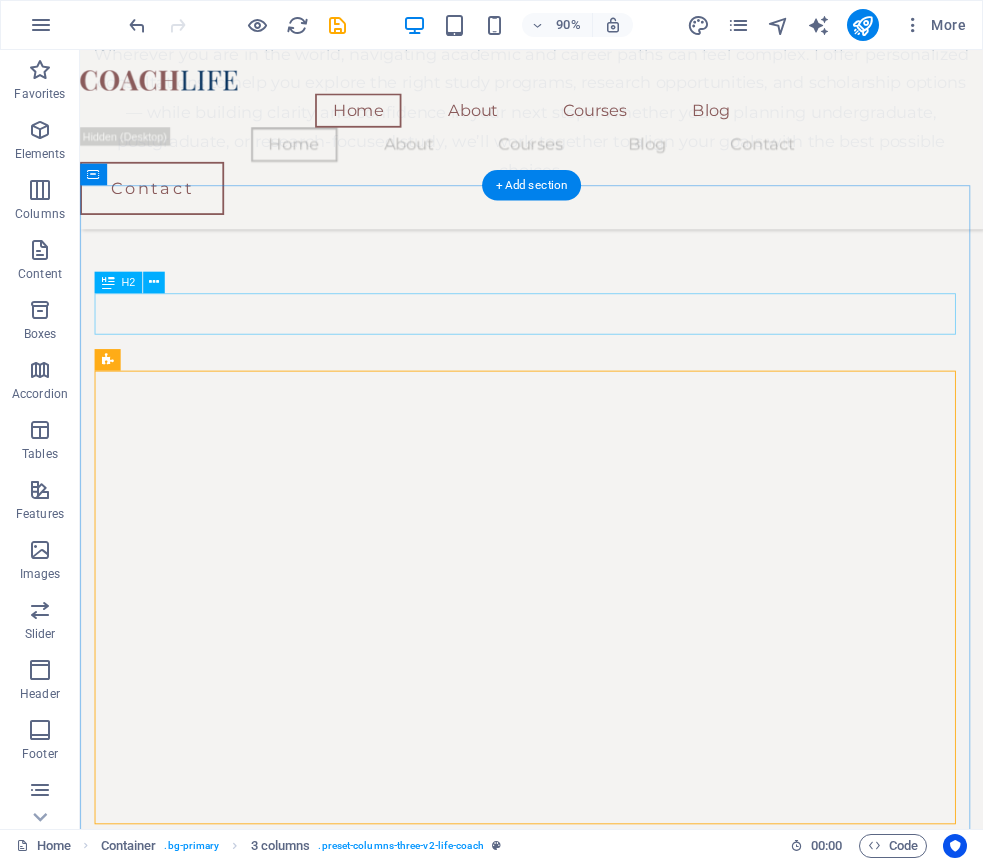 scroll, scrollTop: 1657, scrollLeft: 0, axis: vertical 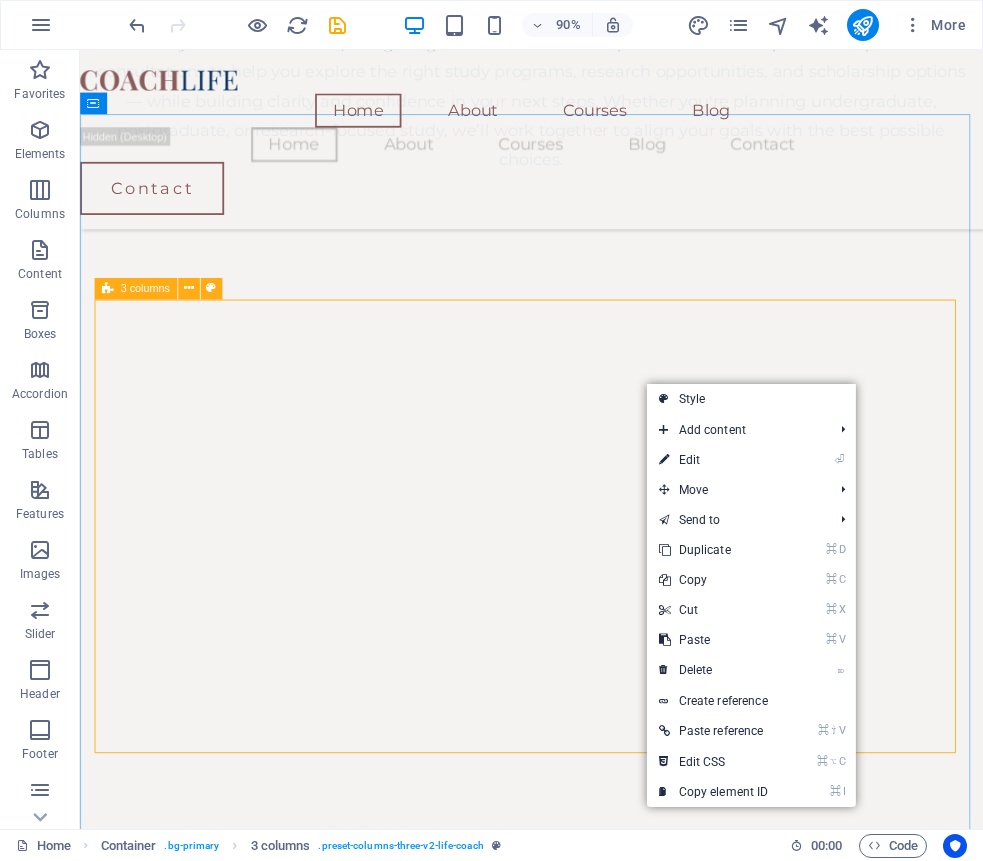 click on "3 columns" at bounding box center (145, 288) 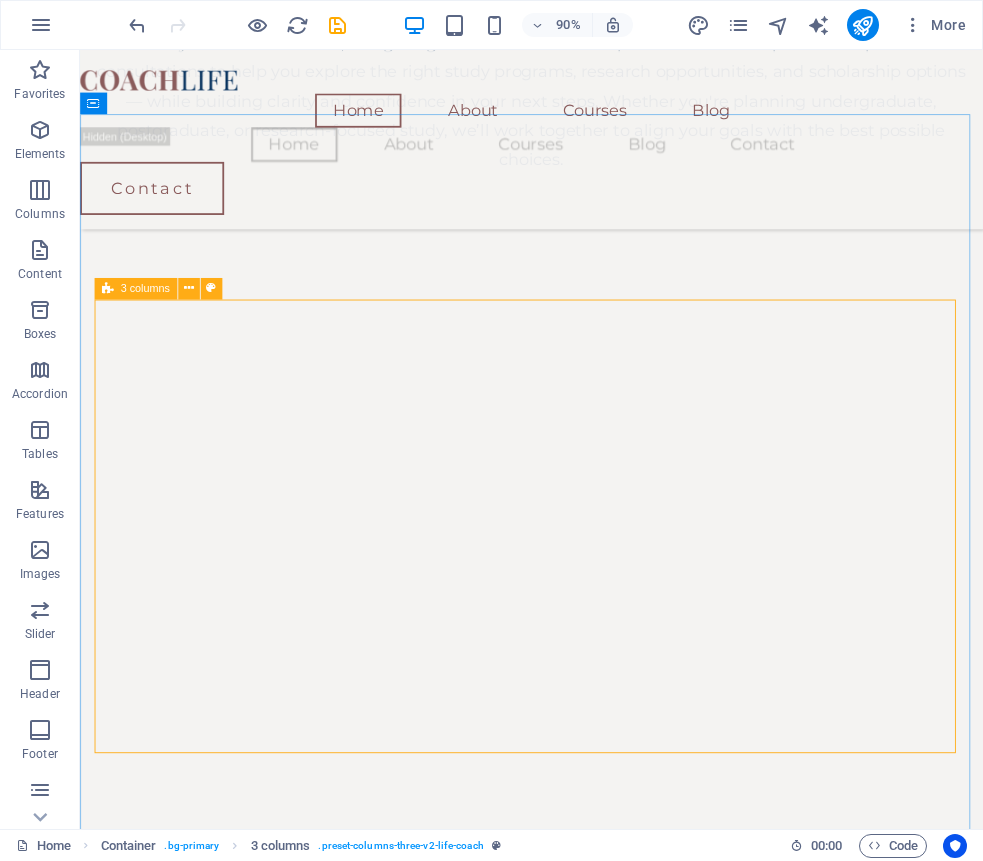 click on "3 columns" at bounding box center [145, 288] 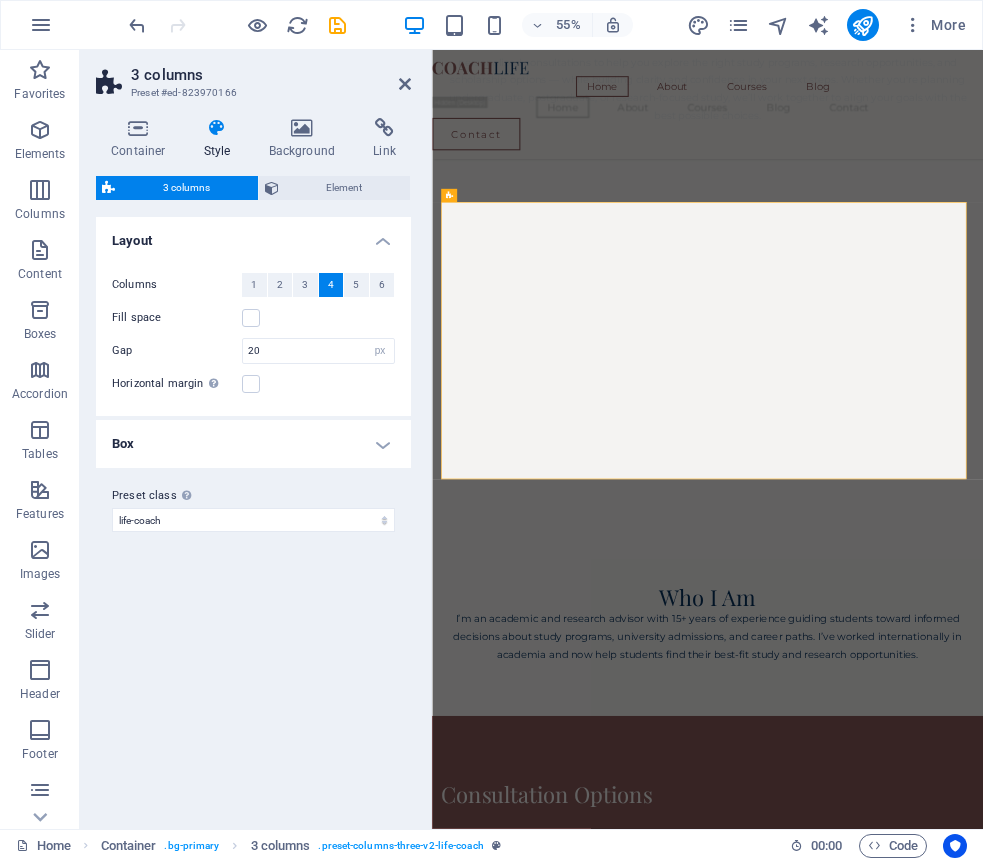 click on "Columns" at bounding box center (177, 285) 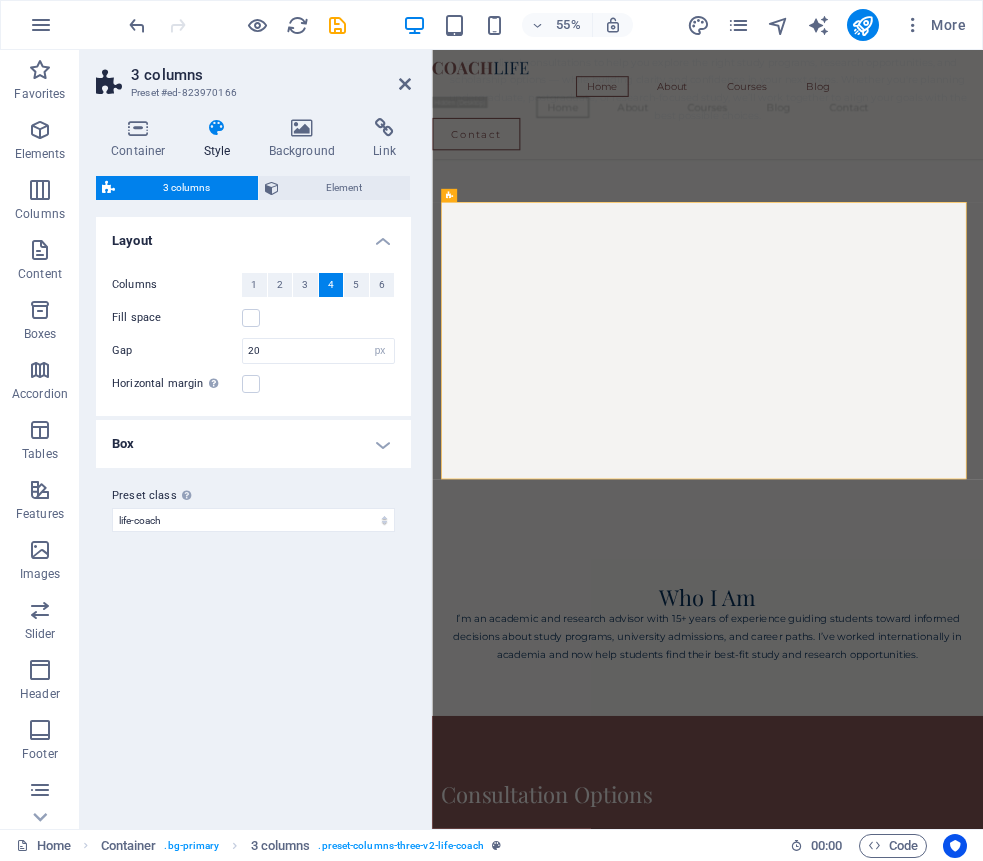 click on "Box" at bounding box center (253, 444) 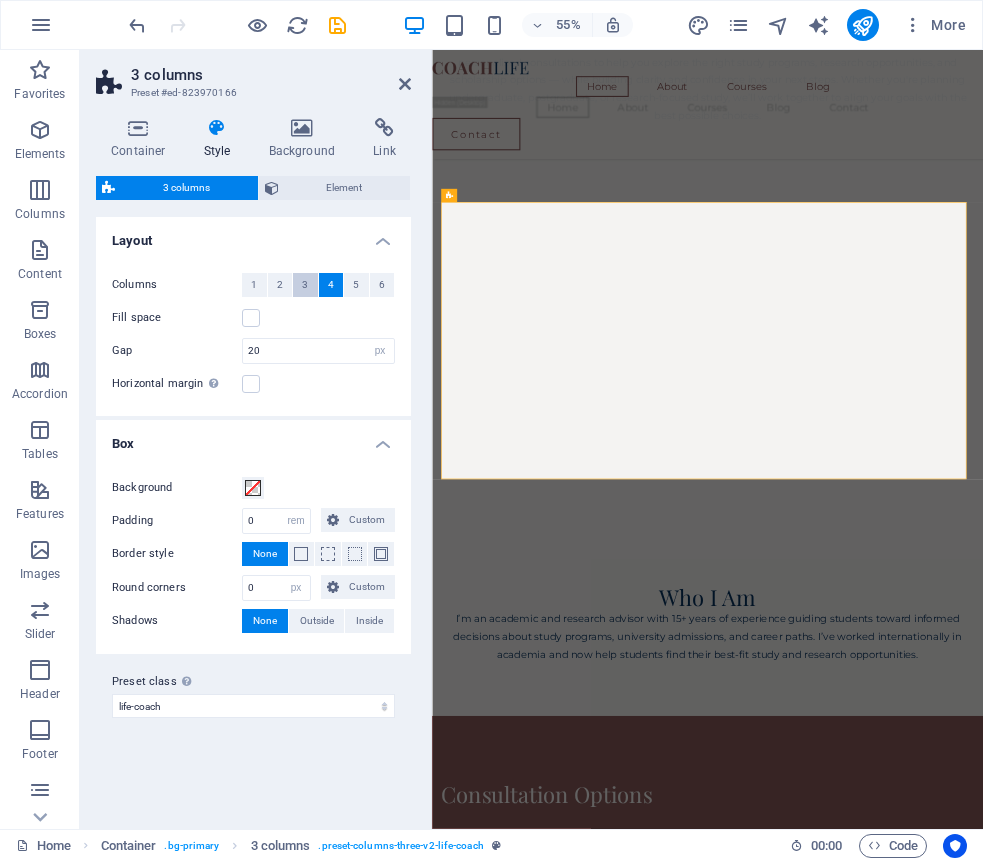 click on "3" at bounding box center (305, 285) 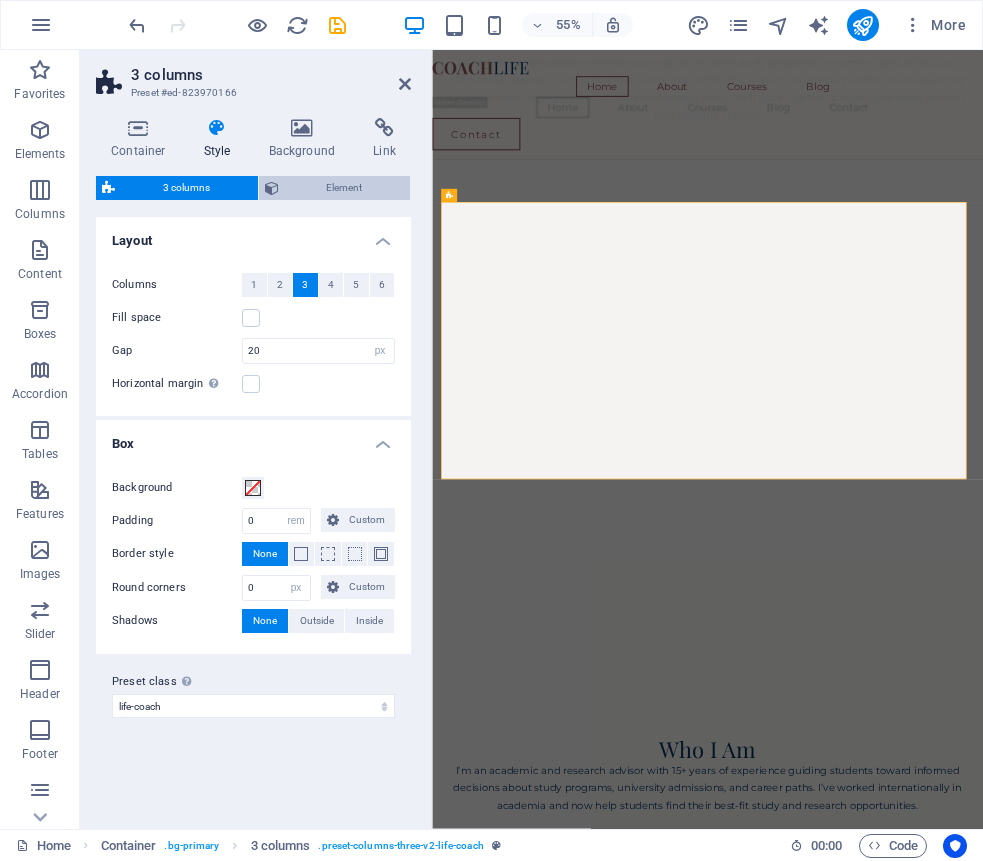 click at bounding box center (272, 188) 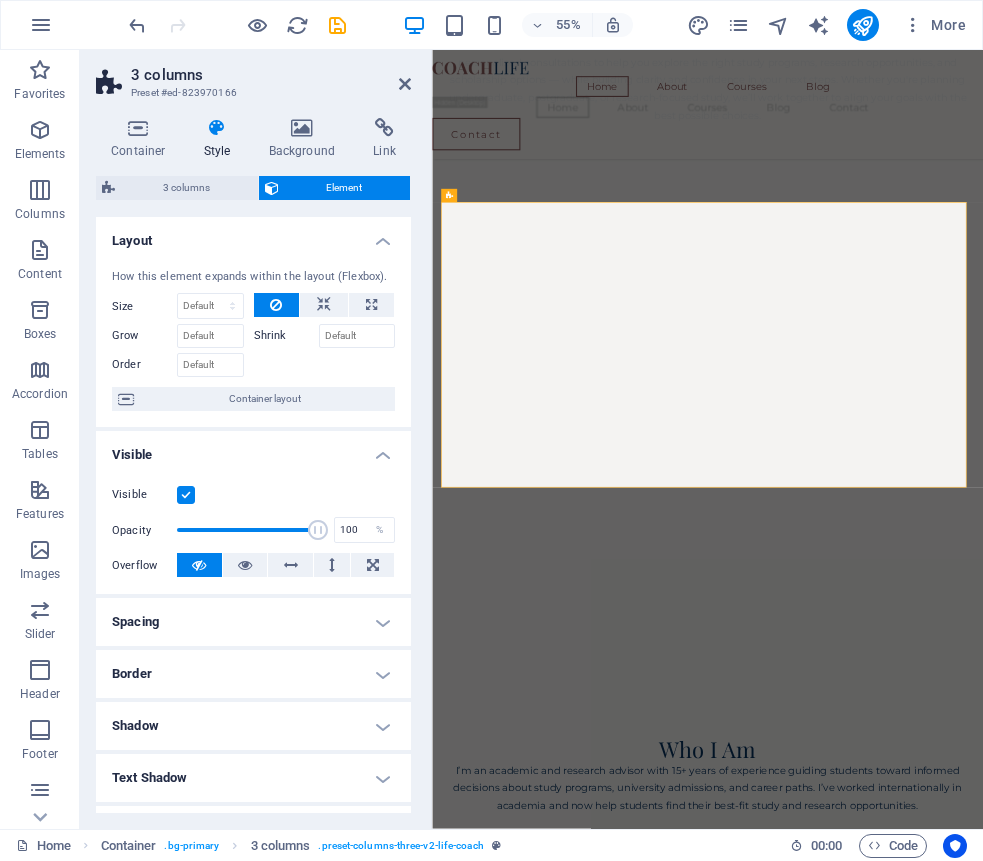 click on "Element" at bounding box center [345, 188] 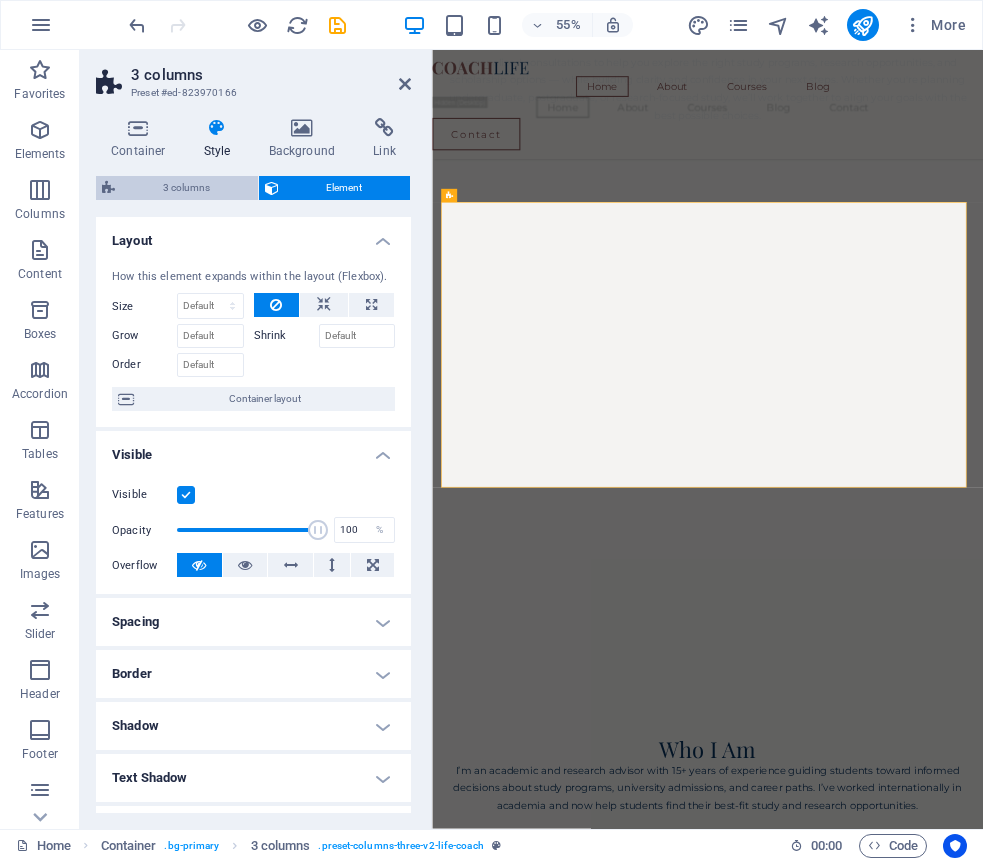 click on "3 columns" at bounding box center (186, 188) 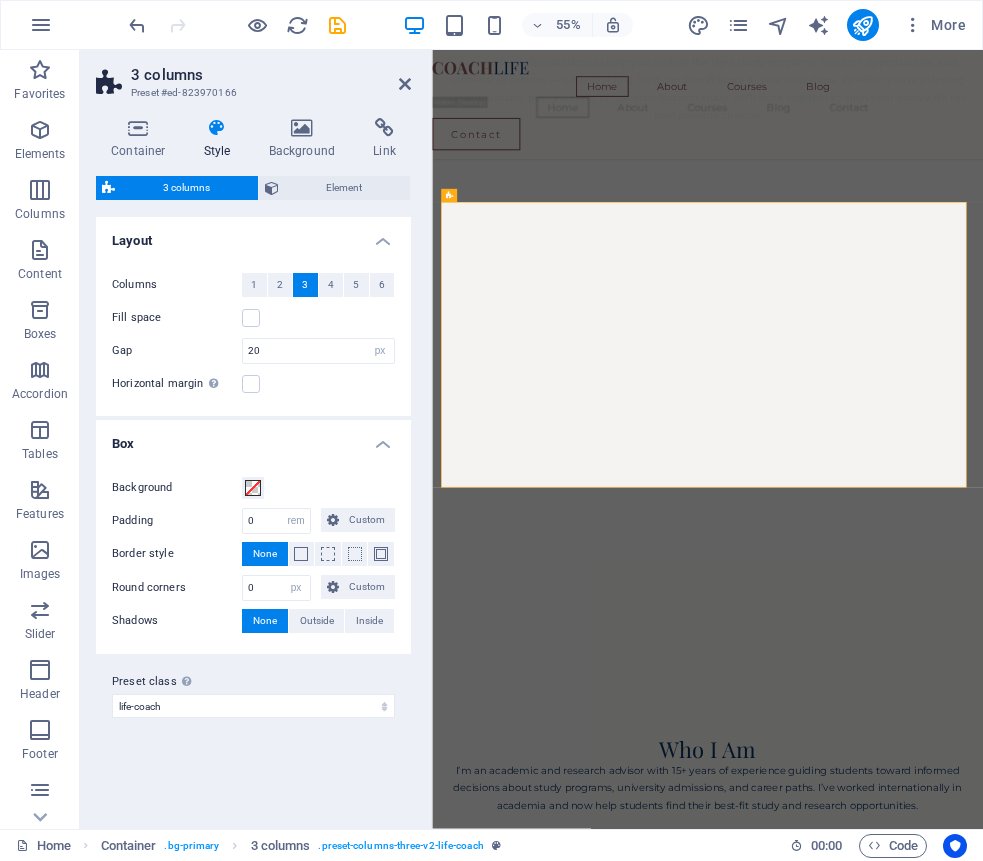 click on "Style" at bounding box center (221, 139) 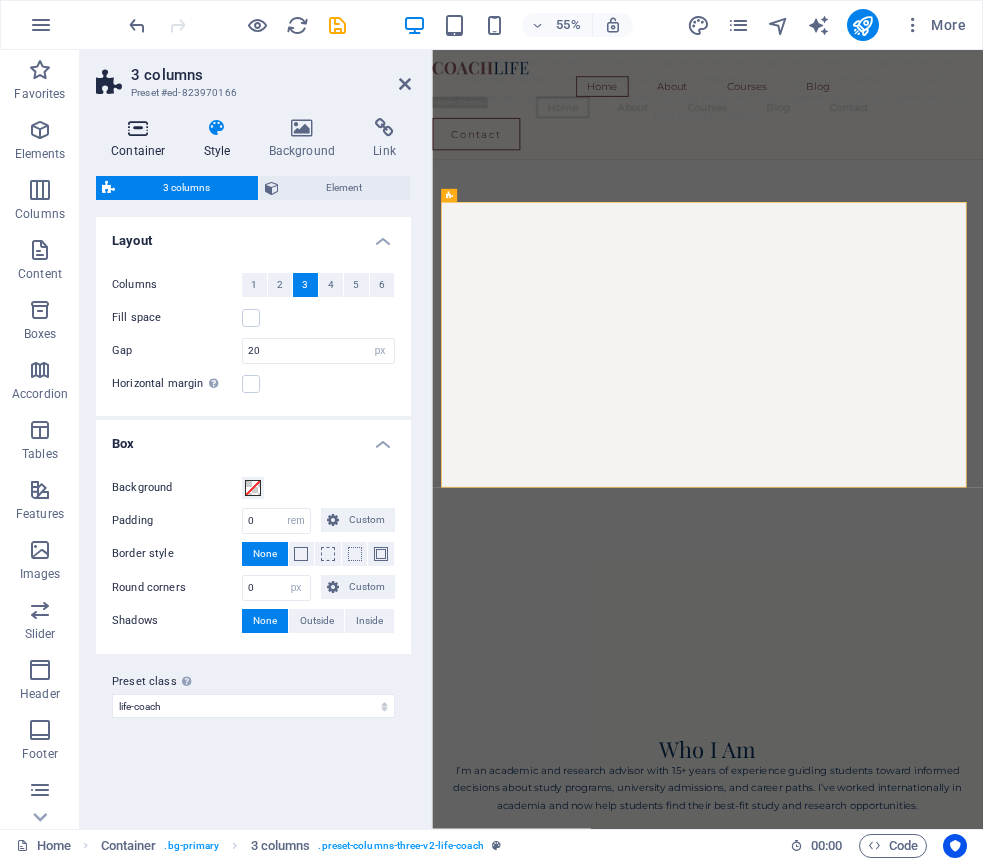click at bounding box center (138, 128) 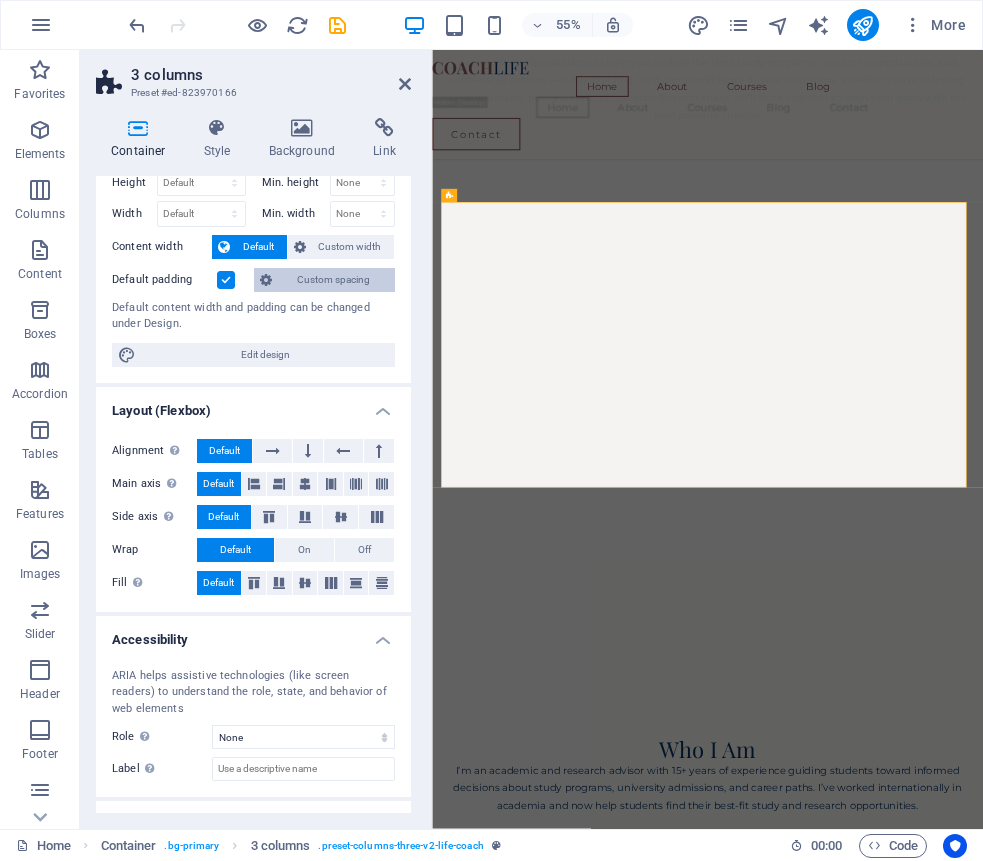 scroll, scrollTop: 0, scrollLeft: 0, axis: both 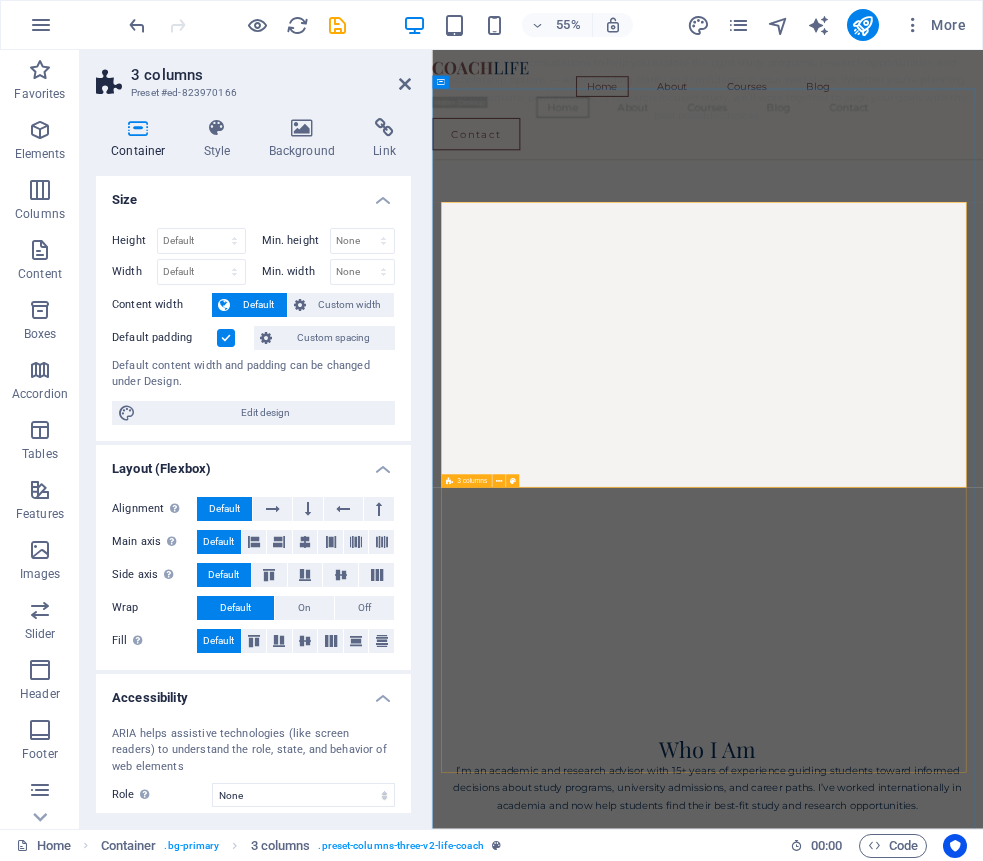 click on "30-Minute Quick Consultation Get clarity fast. Perfect for students needing quick direction on degree choice, study abroad options, or course confusion. Learn more   60-Minute Deep Dive Session In-depth session for complex goals: postgraduate studies, scholarships, or career transitions. Personalized advice and planning. Learn more   Parents + Student Joint Session Discuss plans together. Ideal for families exploring university paths, local vs. international education, or long-term direction. Learn more  " at bounding box center [933, 3994] 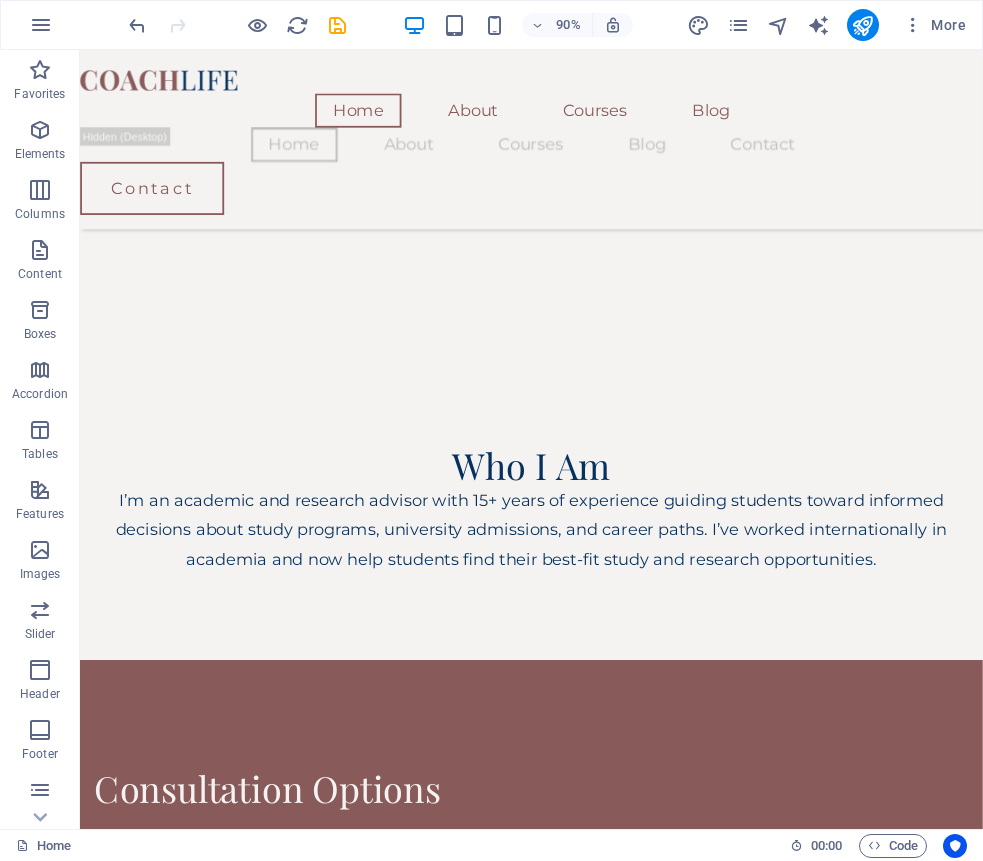 scroll, scrollTop: 2222, scrollLeft: 0, axis: vertical 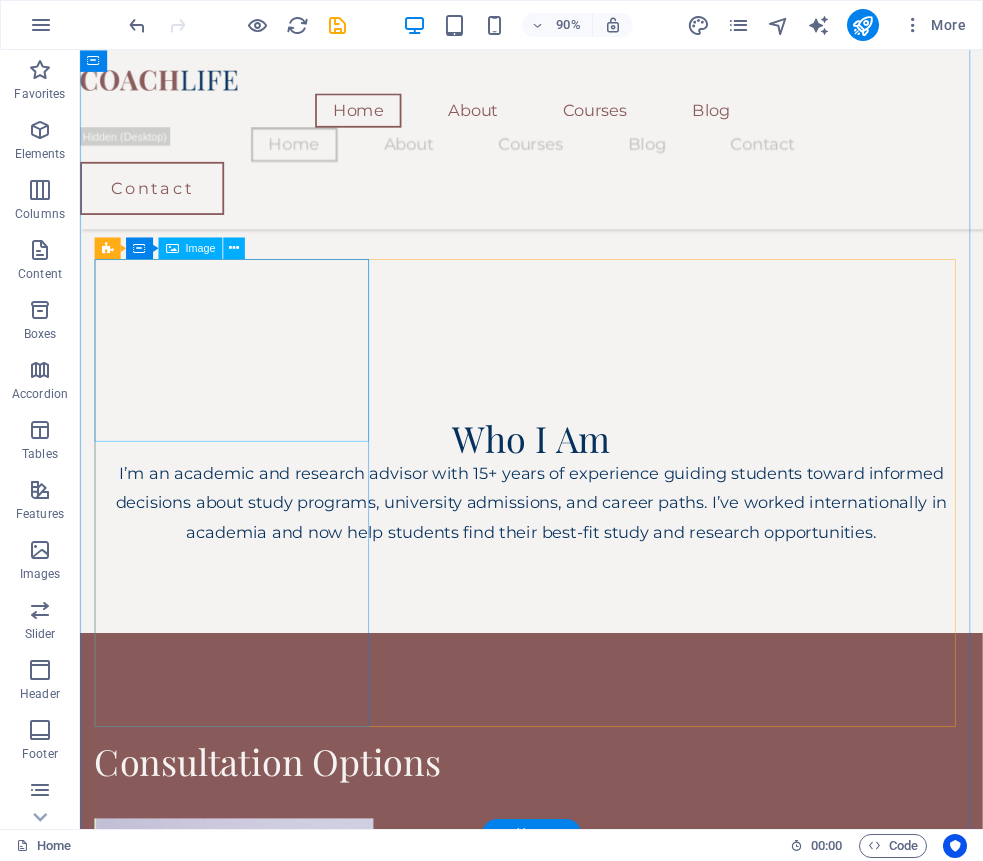 click at bounding box center (251, 2508) 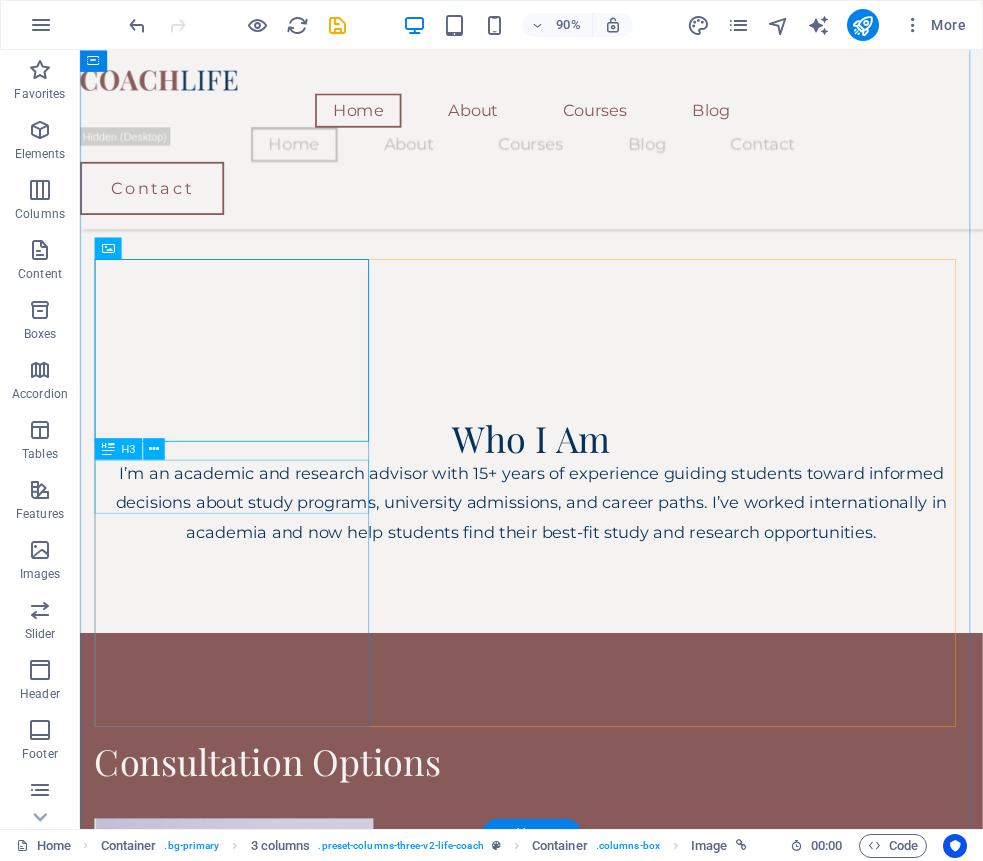 click on "30-Minute Quick Consultation" at bounding box center (251, 2662) 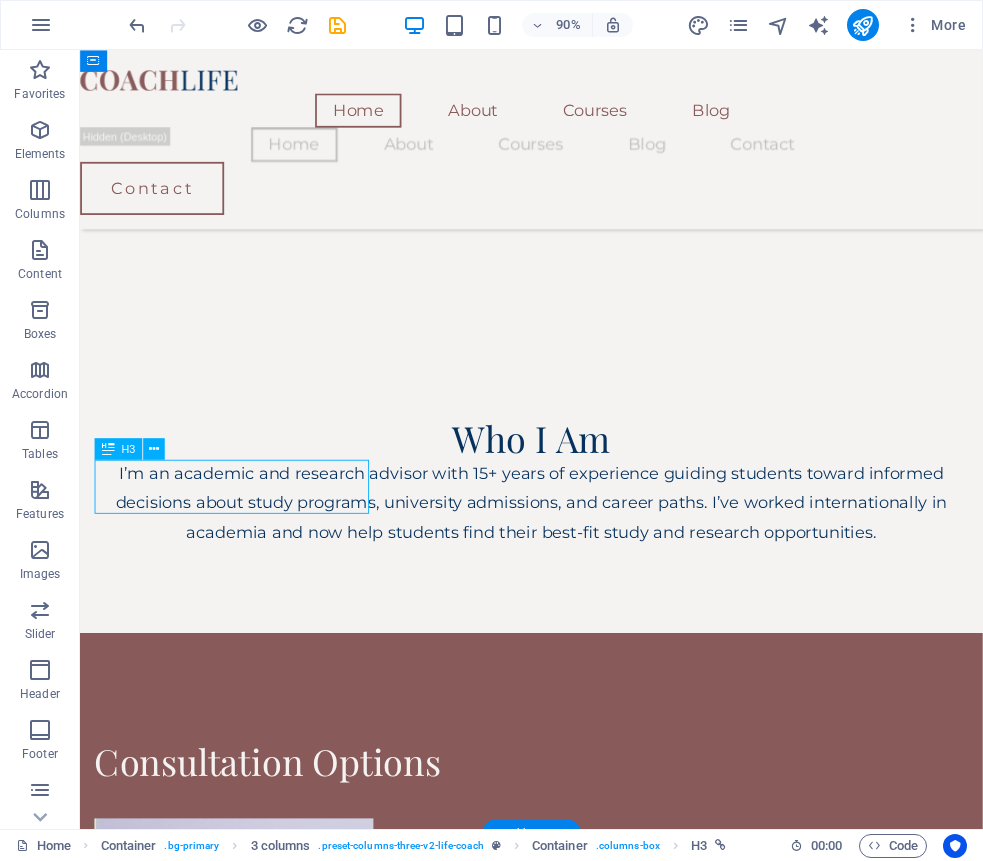 click on "30-Minute Quick Consultation" at bounding box center [251, 2662] 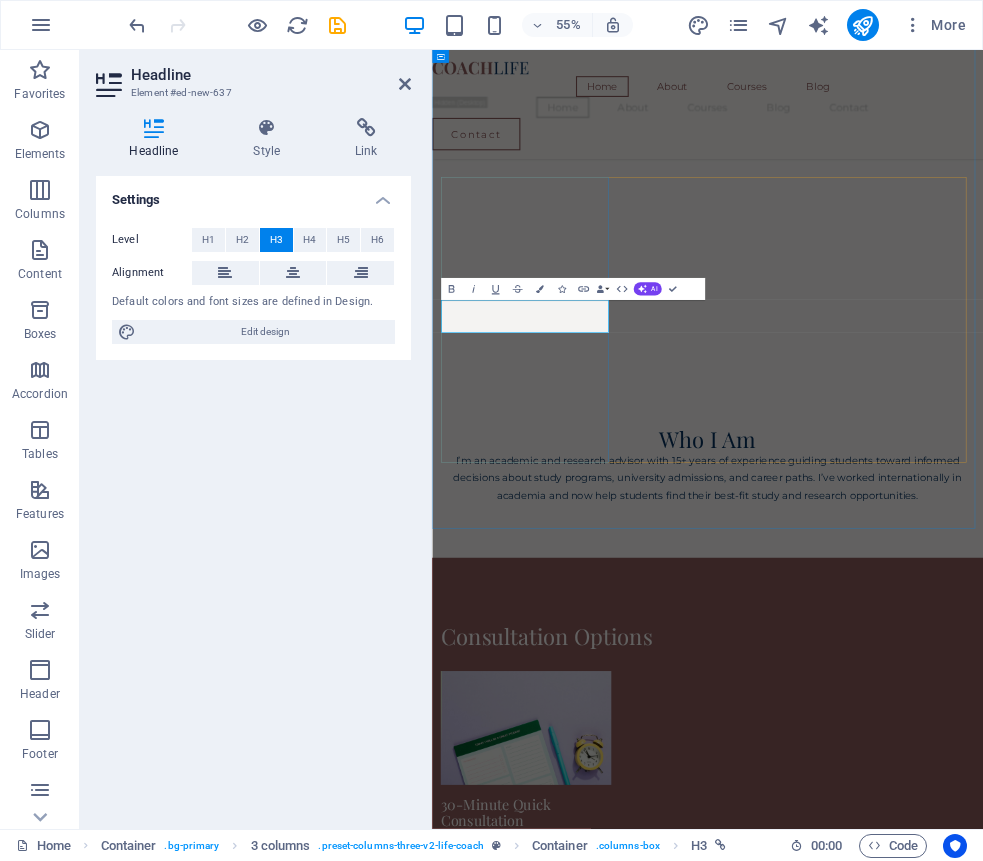 scroll, scrollTop: 0, scrollLeft: 9, axis: horizontal 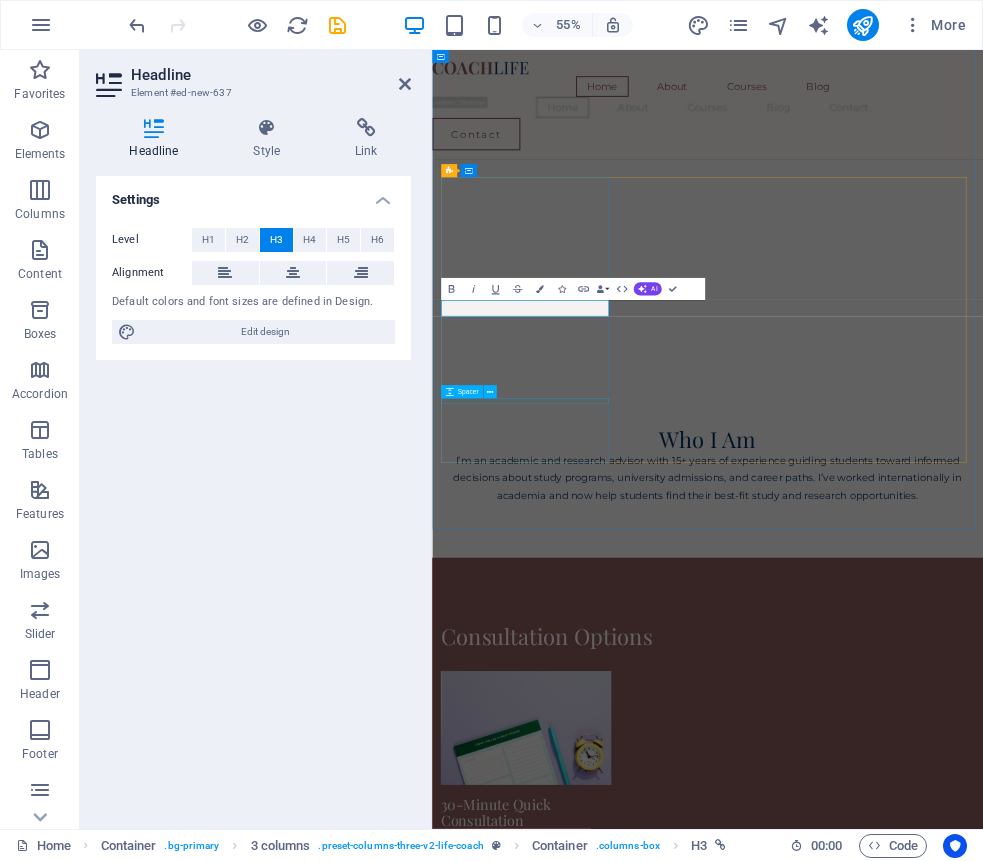 click at bounding box center [603, 3090] 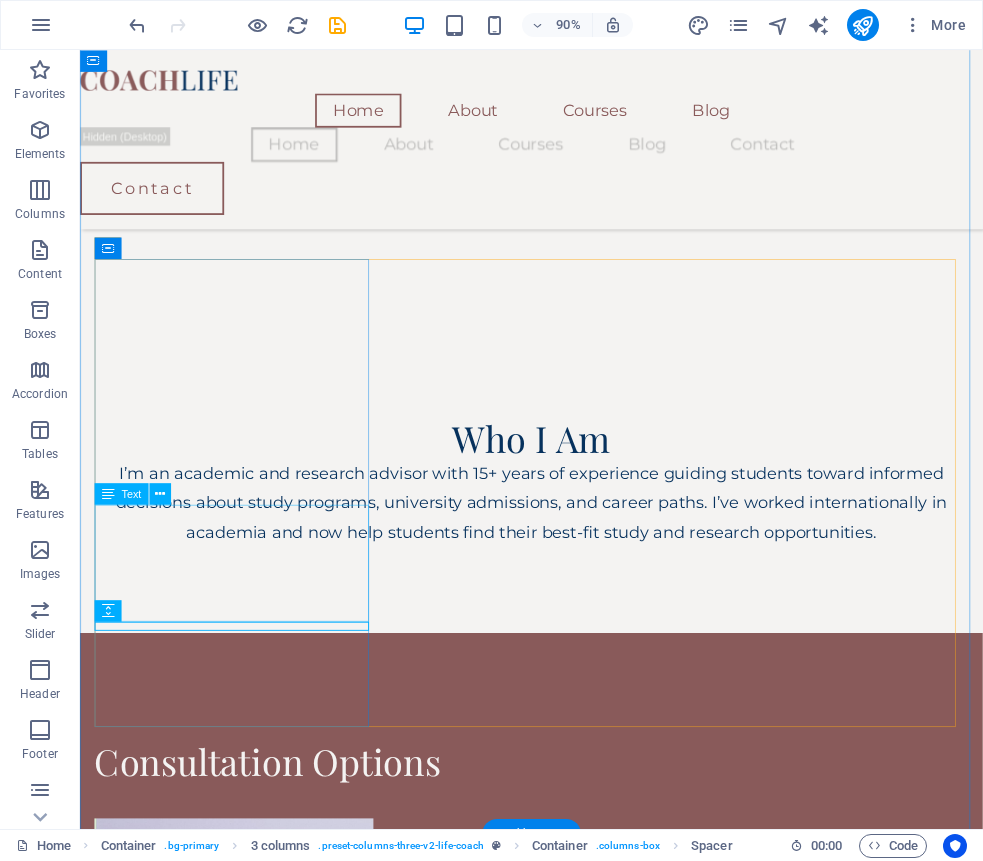 click on "Get clarity fast. Perfect for students needing quick direction on degree choice, study abroad options, or course confusion." at bounding box center (251, 2746) 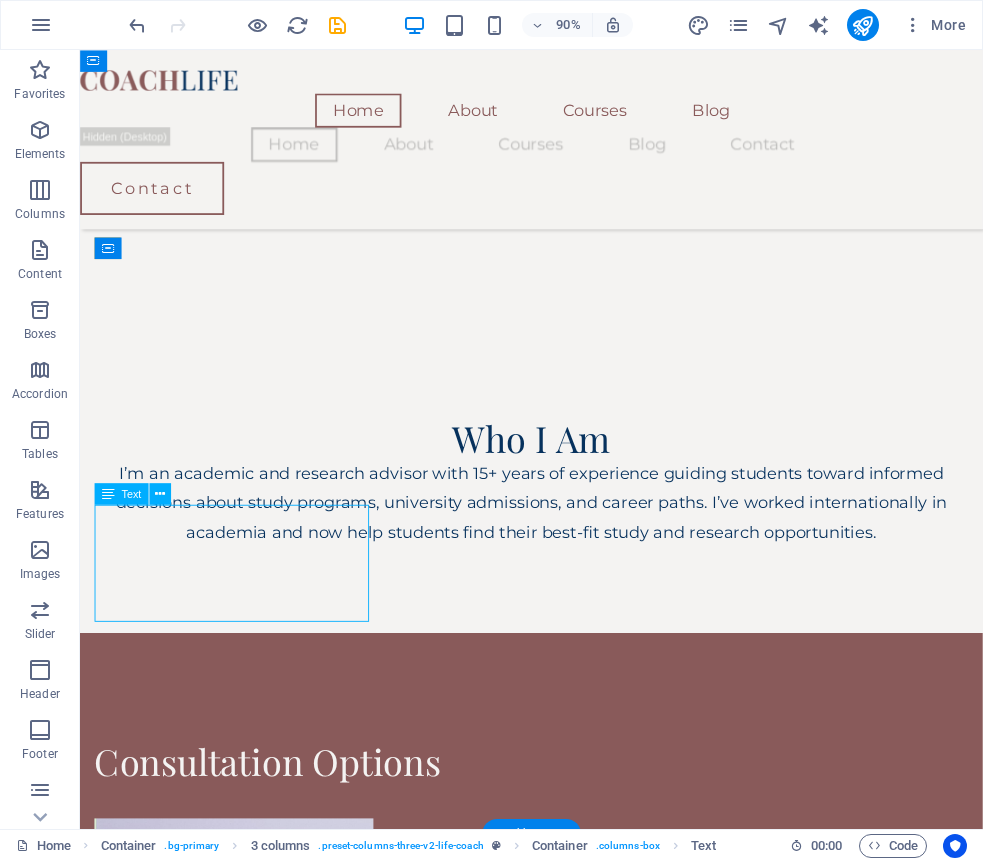 click on "Get clarity fast. Perfect for students needing quick direction on degree choice, study abroad options, or course confusion." at bounding box center [251, 2746] 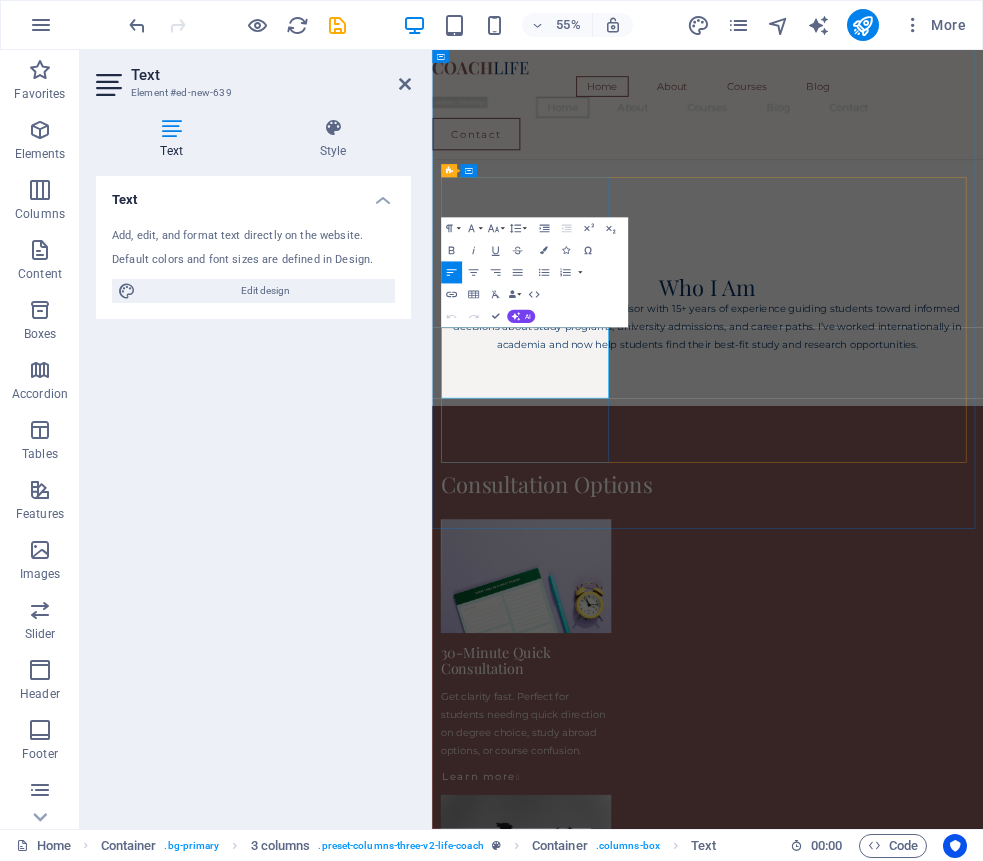 click on "Get clarity fast. Perfect for students needing quick direction on degree choice, study abroad options, or course confusion." at bounding box center [597, 2744] 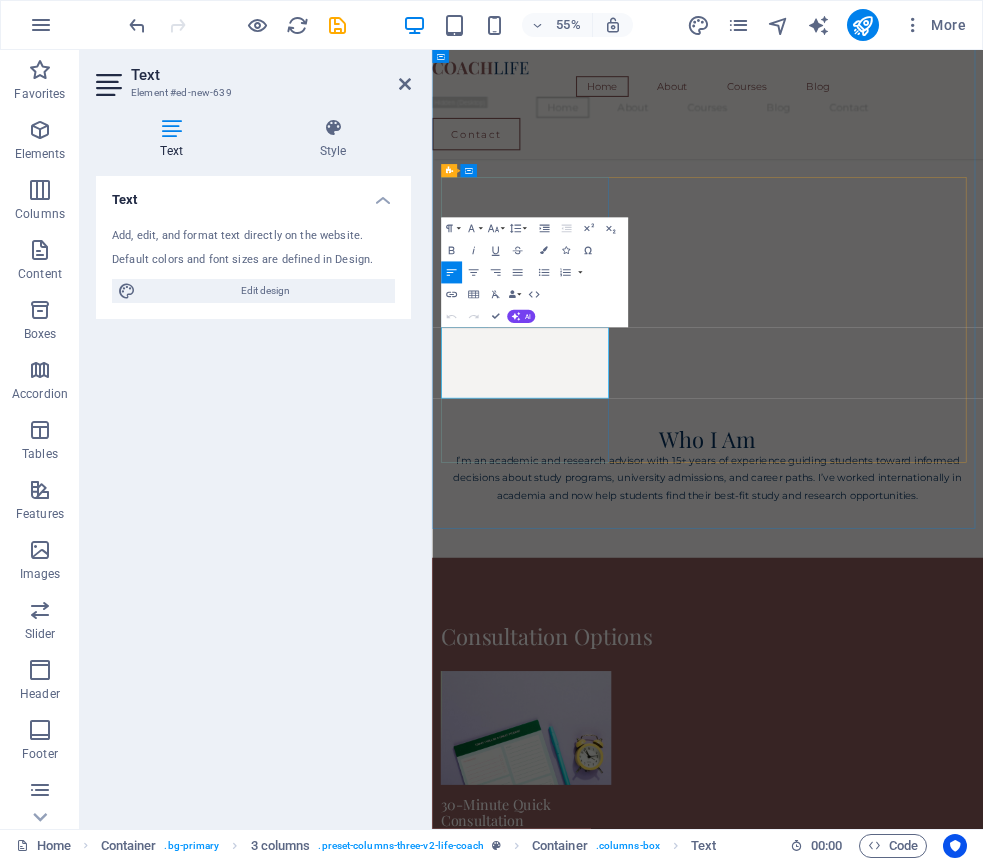 scroll, scrollTop: 3118, scrollLeft: 2, axis: both 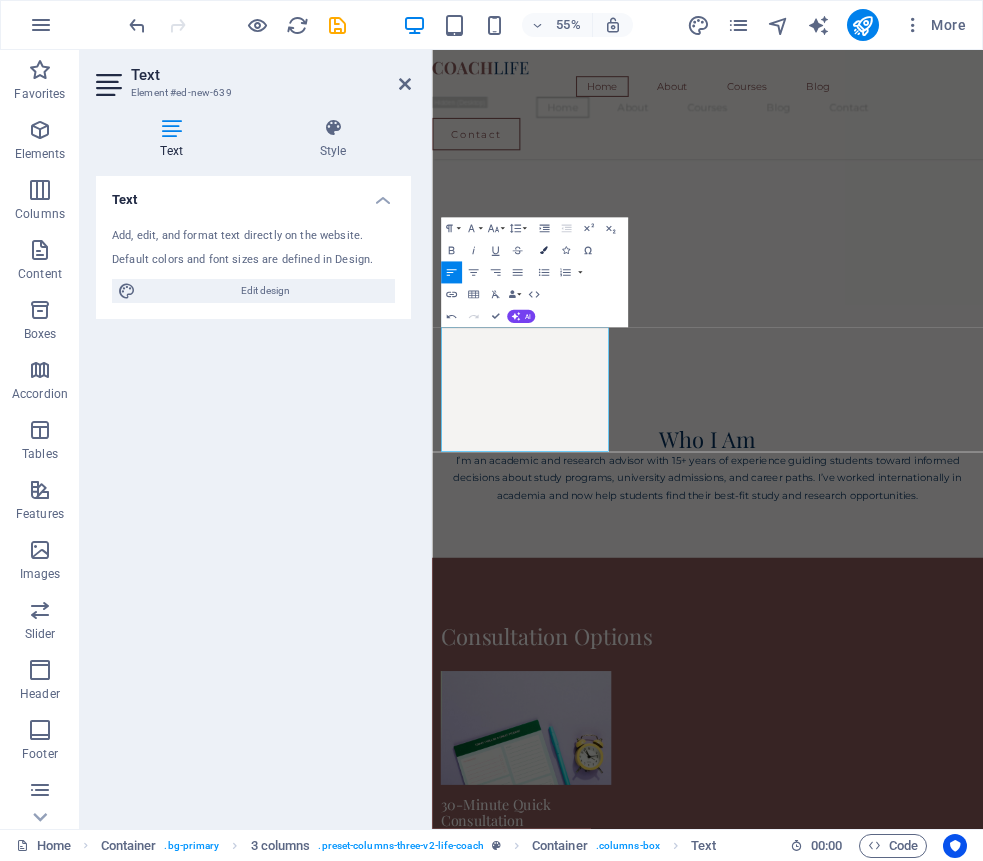 click at bounding box center [544, 251] 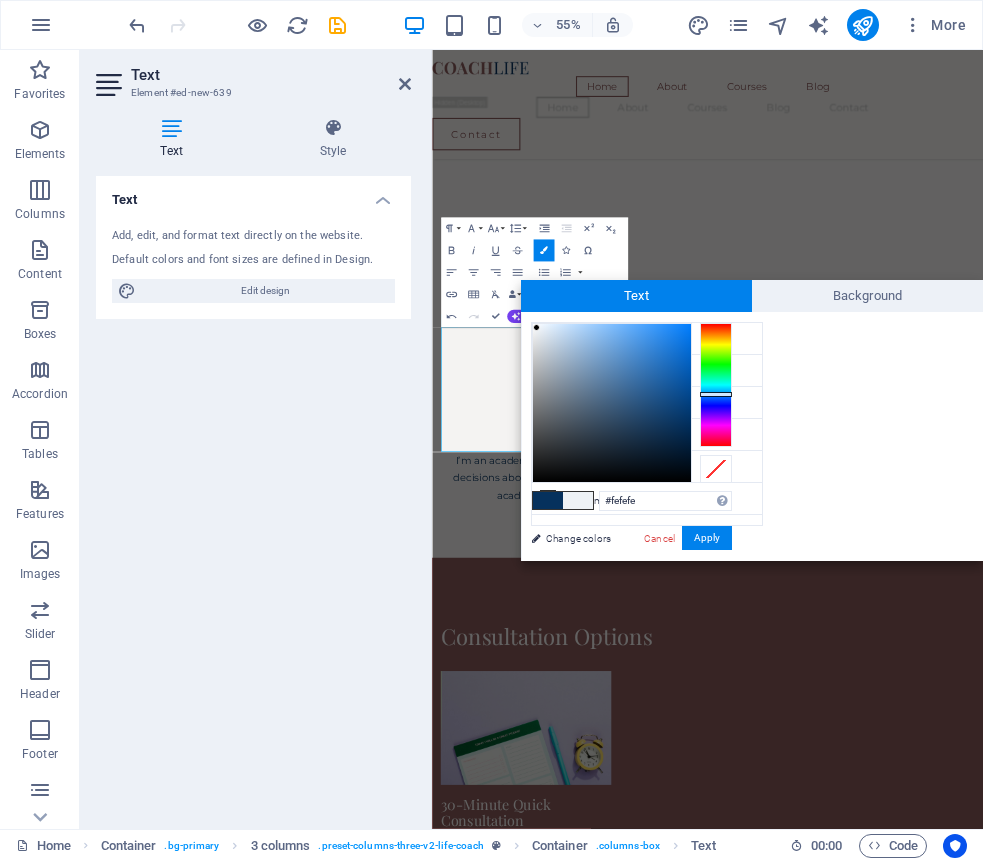 type on "#ffffff" 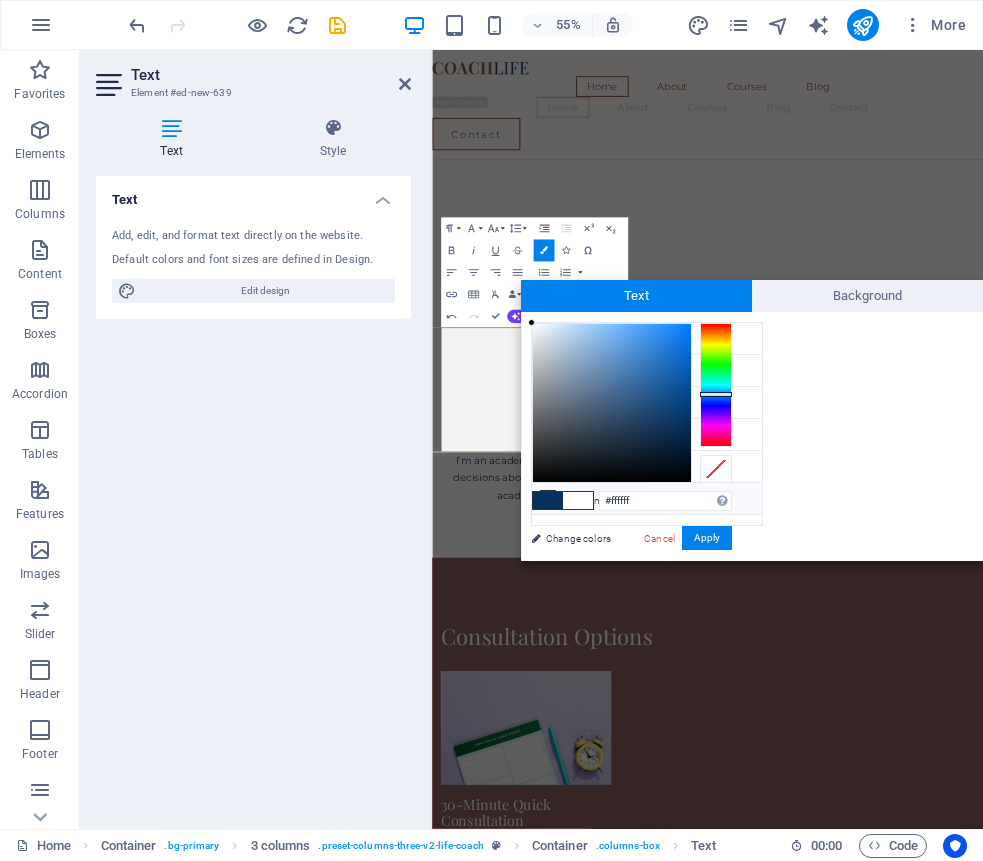 drag, startPoint x: 676, startPoint y: 420, endPoint x: 529, endPoint y: 321, distance: 177.22867 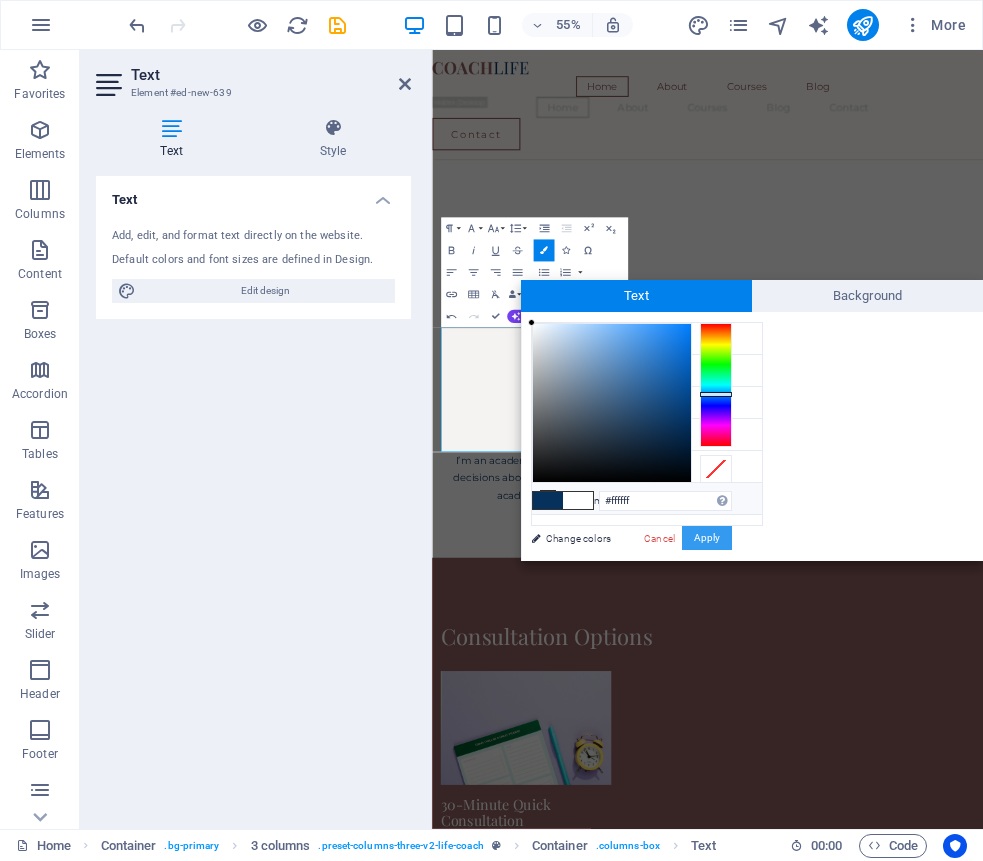 click on "Apply" at bounding box center [707, 538] 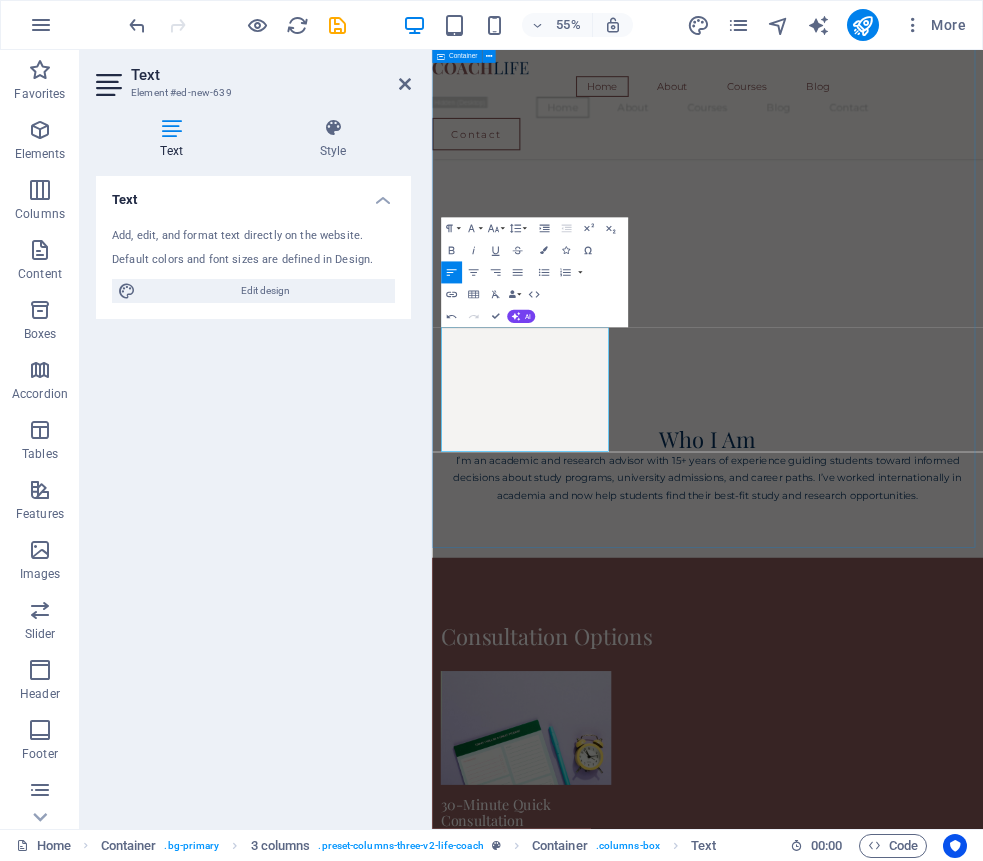 click on "Consultation Options 30-Minute Quick Consultation Get clarity fast. Perfect for students needing quick direction on degree choice, study abroad options, or course confusion. Learn more   60-Minute Deep Dive Session In-depth session for complex goals: postgraduate studies, scholarships, or career transitions. Personalized advice and planning. Learn more   Parents + Student Joint Session Discuss plans together. Ideal for families exploring university paths, local vs. international education, or long-term direction. Learn more   Research Pathway Advice Explore your options for research degrees (MPhil, PhD) with guidance on selecting topics, identifying supervisors, and preparing for academic research. Ideal for those considering a research-focused future. Explore your options for research degrees (MPhil, PhD) with guidance on selecting topics, identifying supervisors, and preparing for academic research. Ideal for those considering a research-focused future. Learn more   60-Minute Deep Dive Session" at bounding box center (933, 2669) 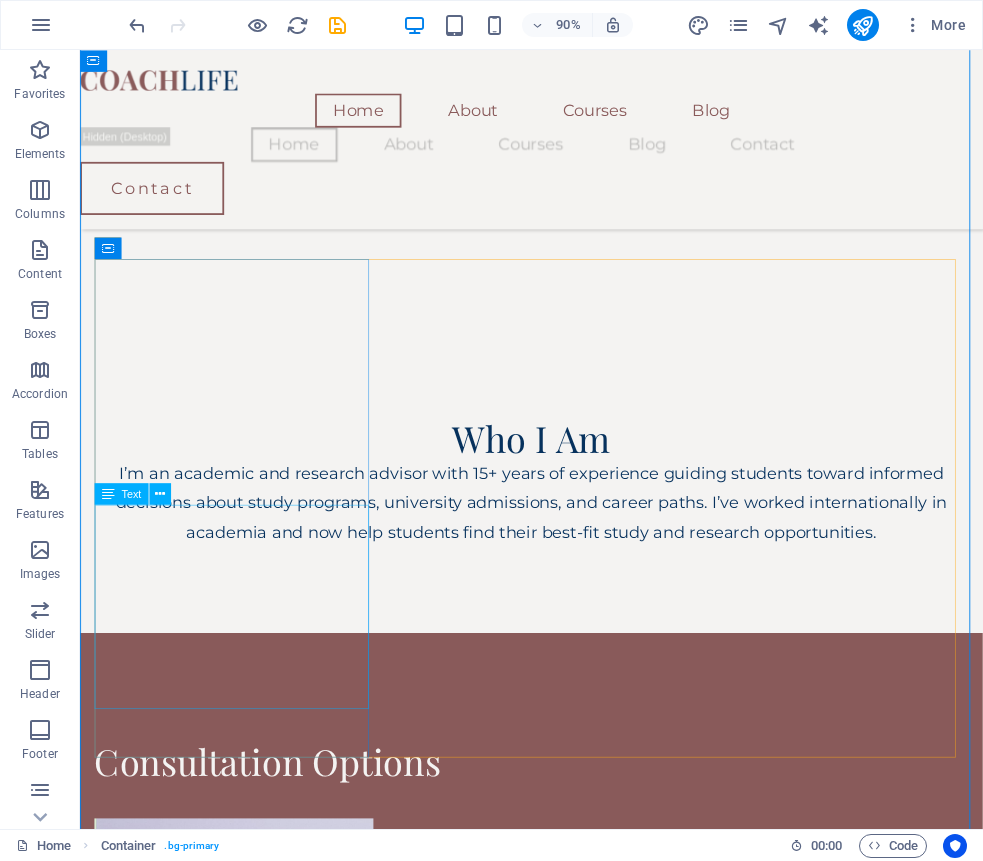 click on "Explore your options for research degrees (MPhil, PhD) with guidance on selecting topics, identifying supervisors, and preparing for academic research. Ideal for those considering a research-focused future." at bounding box center (251, 2794) 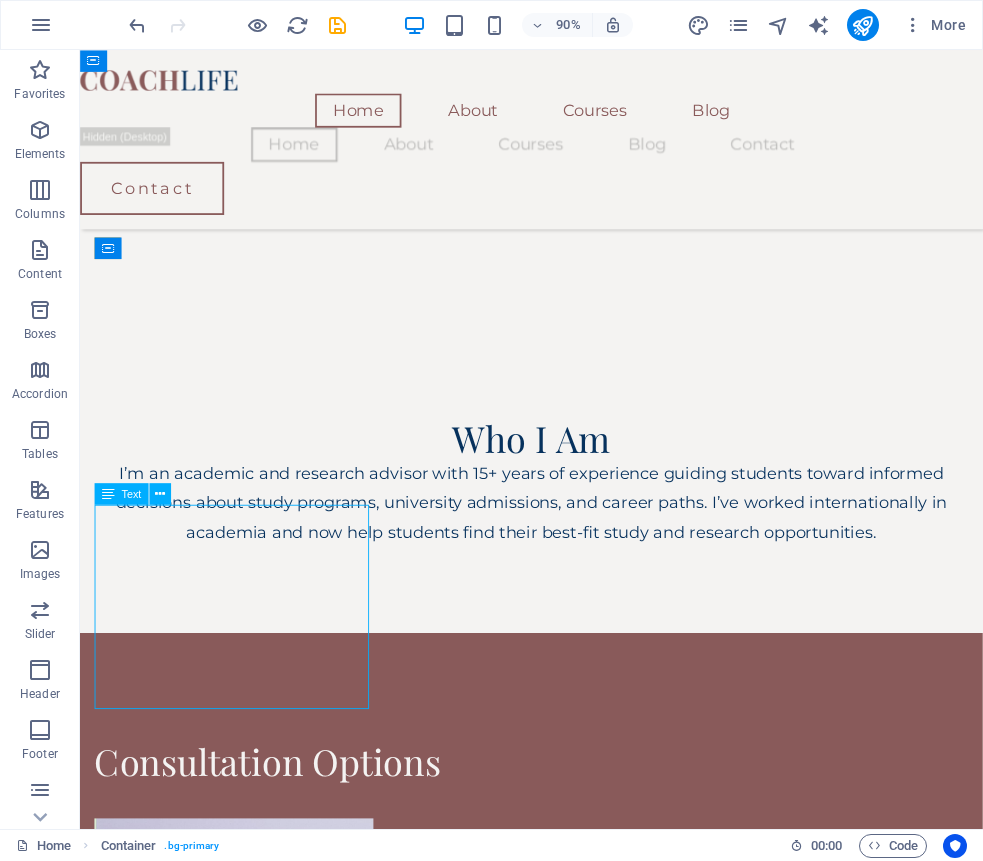 click on "Explore your options for research degrees (MPhil, PhD) with guidance on selecting topics, identifying supervisors, and preparing for academic research. Ideal for those considering a research-focused future." at bounding box center (251, 2794) 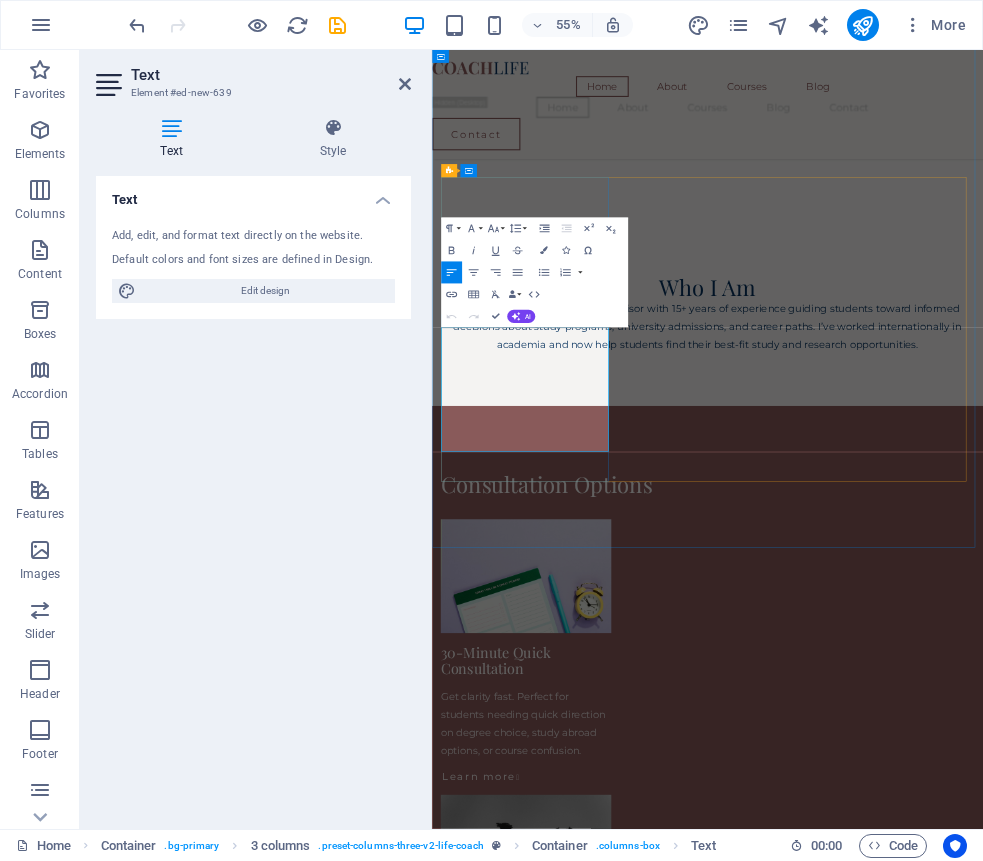 click on "Explore your options for research degrees (MPhil, PhD) with guidance on selecting topics, identifying supervisors, and preparing for academic research. Ideal for those considering a research-focused future." at bounding box center (597, 2793) 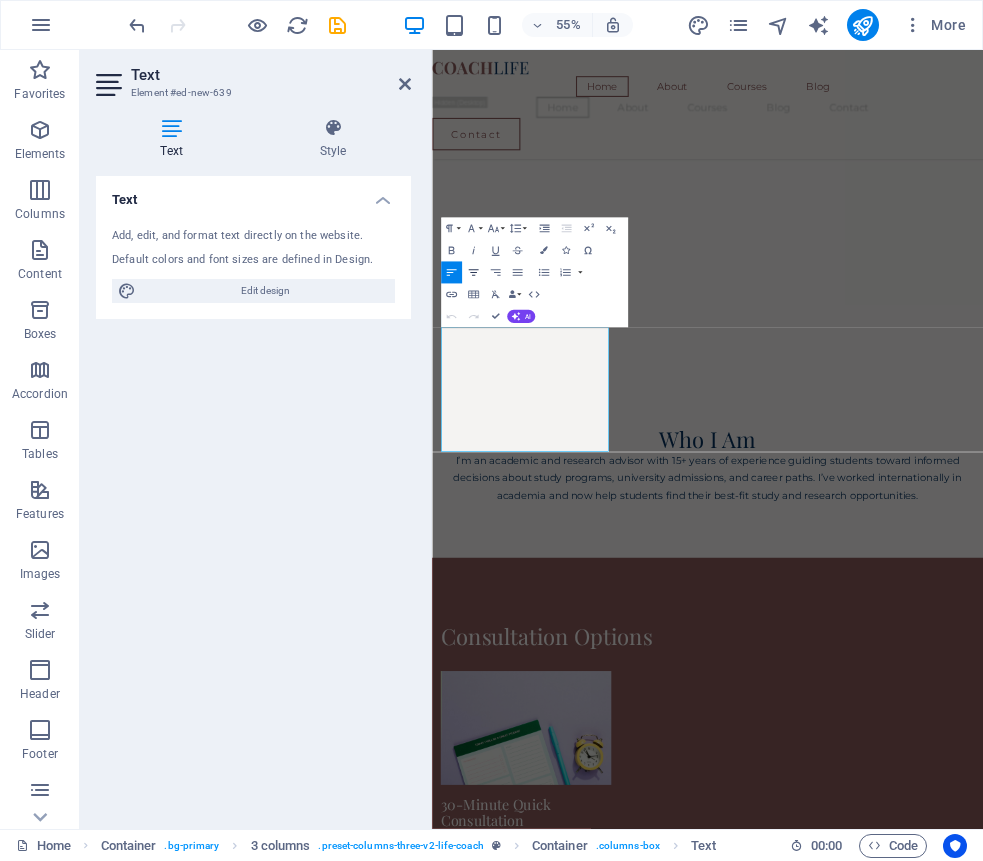 click 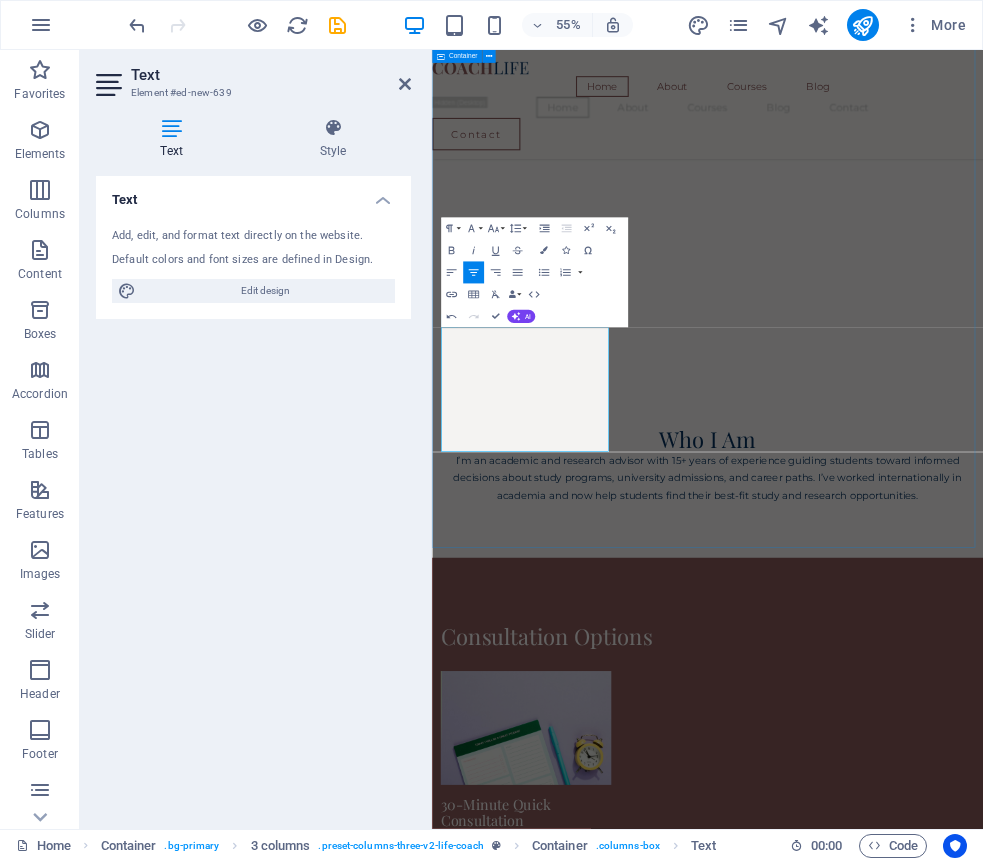 click on "Consultation Options 30-Minute Quick Consultation Get clarity fast. Perfect for students needing quick direction on degree choice, study abroad options, or course confusion. Learn more   60-Minute Deep Dive Session In-depth session for complex goals: postgraduate studies, scholarships, or career transitions. Personalized advice and planning. Learn more   Parents + Student Joint Session Discuss plans together. Ideal for families exploring university paths, local vs. international education, or long-term direction. Learn more   Research Pathway Advice Explore your options for research degrees (MPhil, PhD) with guidance on selecting topics, identifying supervisors, and preparing for academic research. Ideal for those considering a research-focused future. Learn more   60-Minute Deep Dive Session In-depth session for complex goals: postgraduate studies, scholarships, or career transitions. Personalized advice and planning. Learn more   Parents + Student Joint Session Learn more  " at bounding box center [933, 2669] 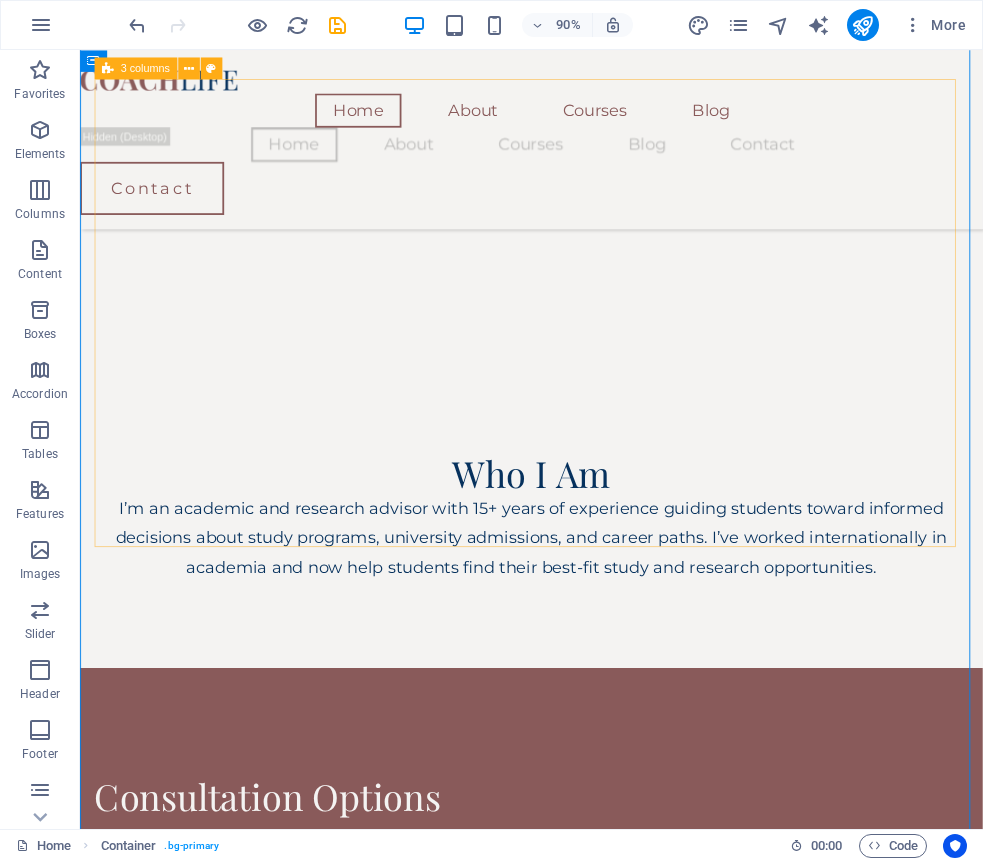 scroll, scrollTop: 2376, scrollLeft: 0, axis: vertical 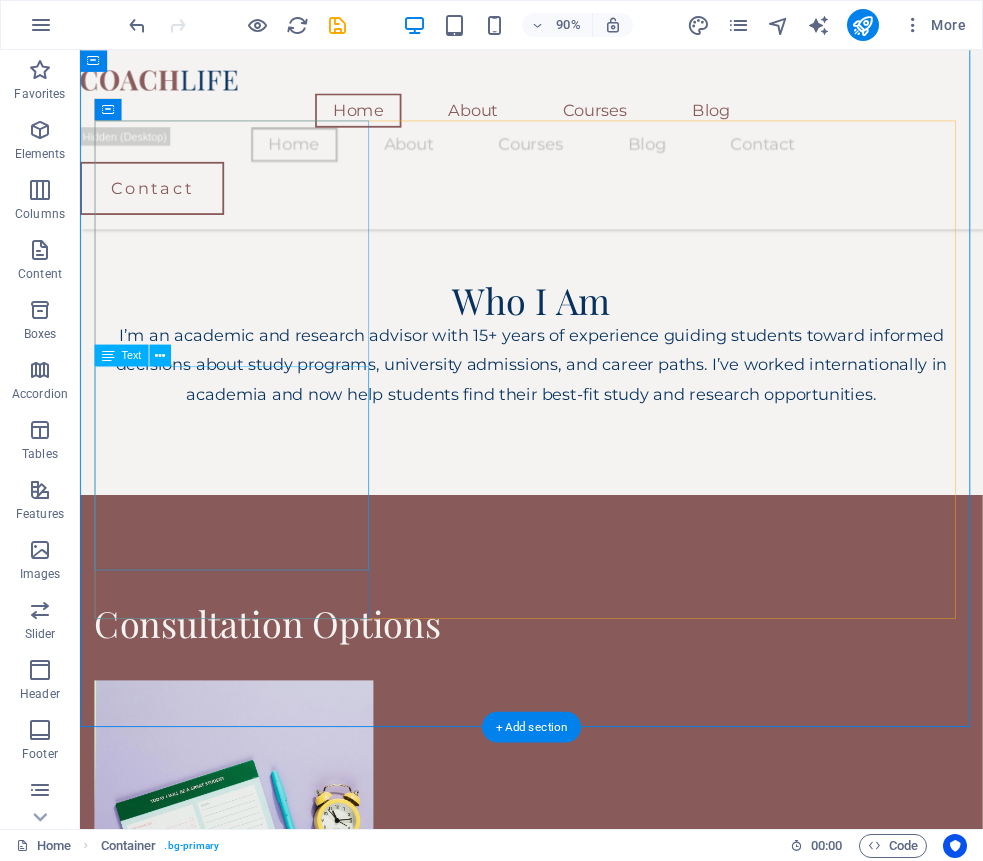 click on "Explore your options for research degrees (MPhil, PhD) with guidance on selecting topics, identifying supervisors, and preparing for academic research. Ideal for those considering a research-focused future." at bounding box center (251, 2640) 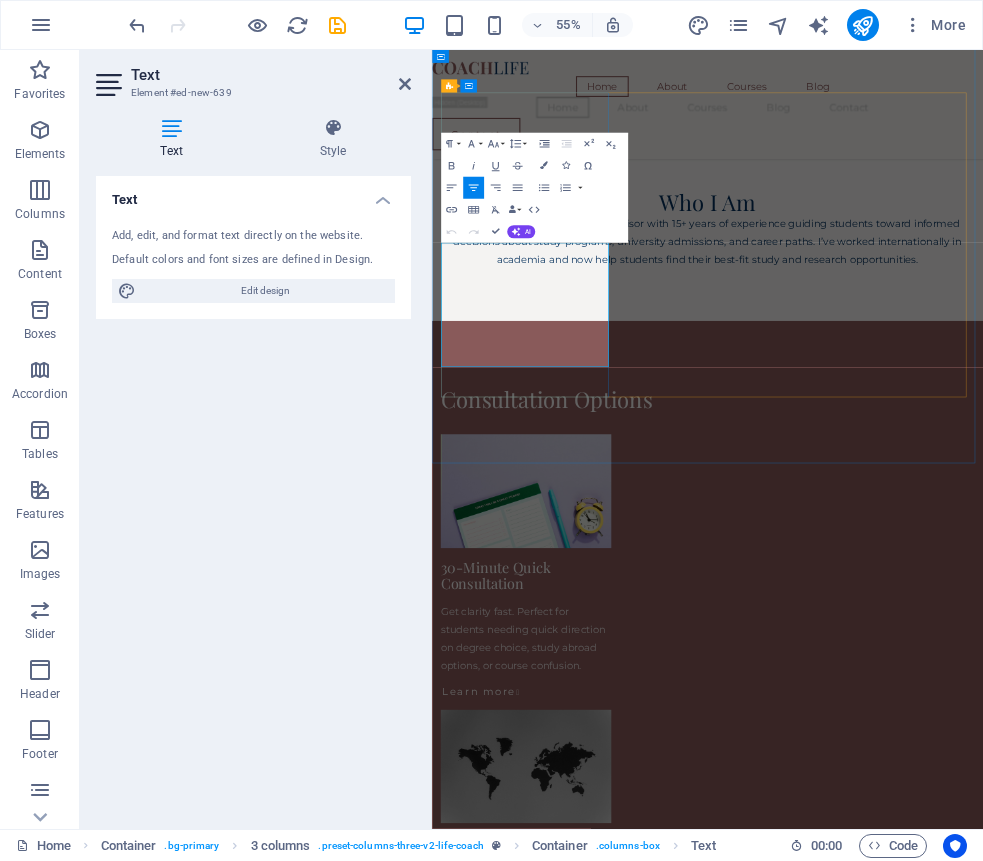 click on "Explore your options for research degrees (MPhil, PhD) with guidance on selecting topics, identifying supervisors, and preparing for academic research. Ideal for those considering a research-focused future." at bounding box center [602, 2639] 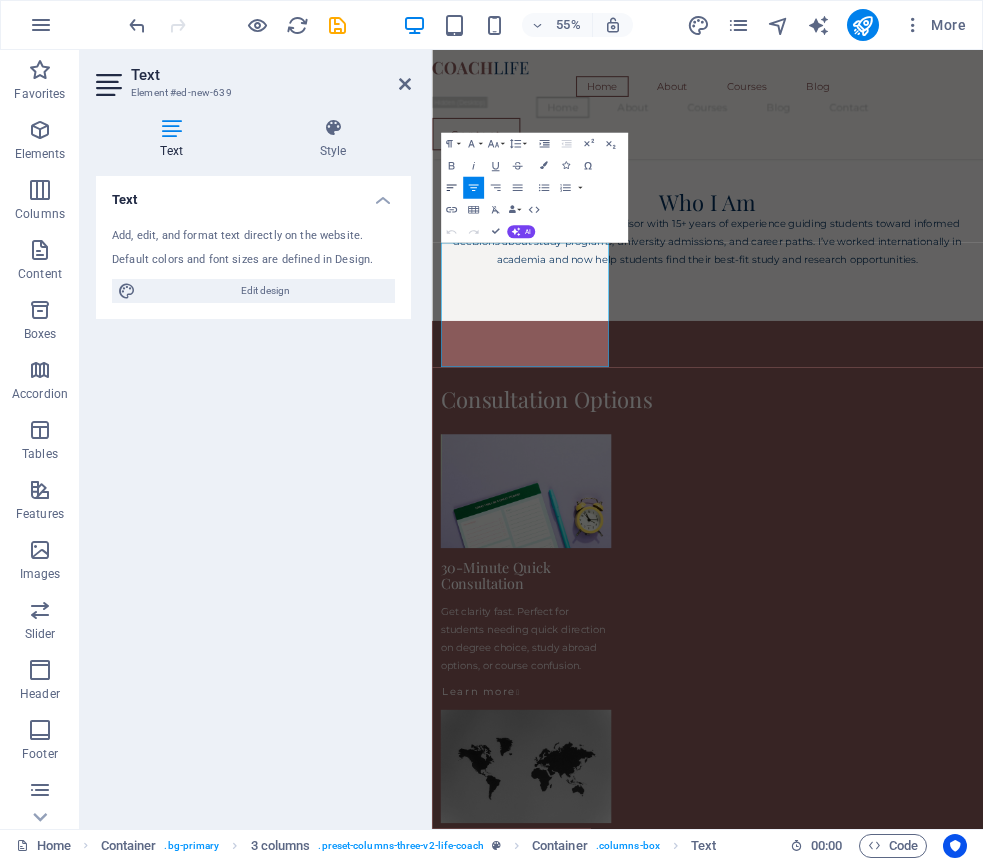 click 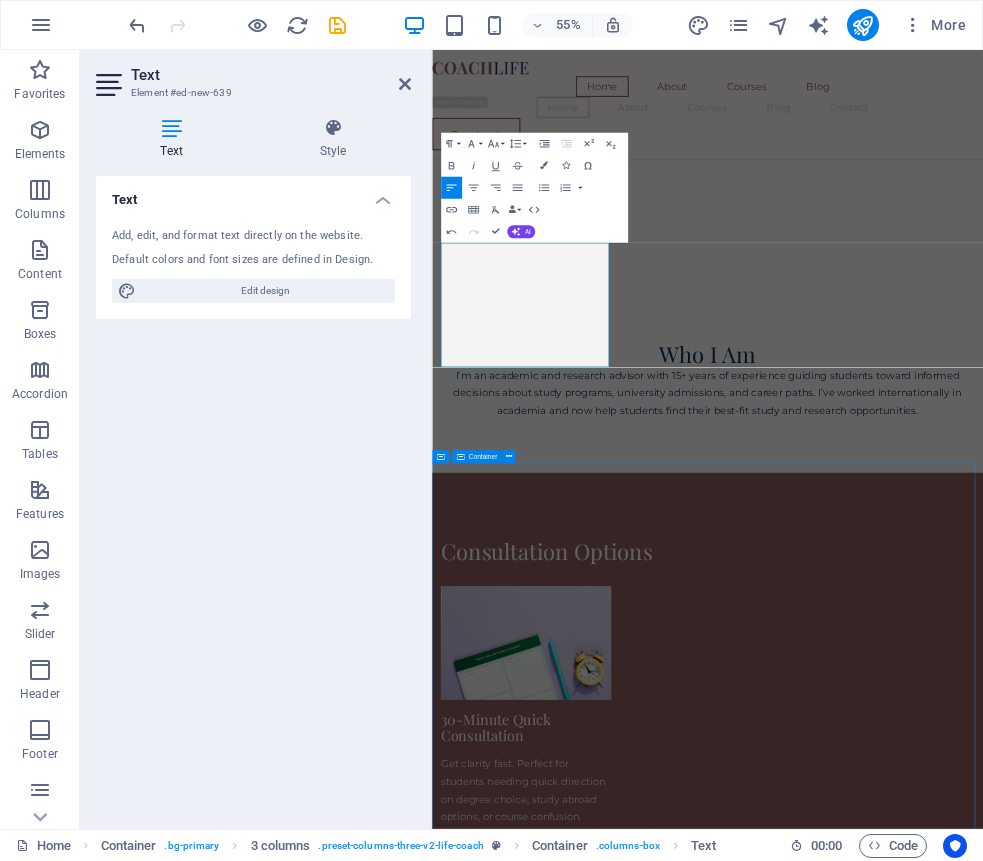 click on "Devon Lane After being forced to move twice within five years, our customers had a hard time finding us and our sales plummeted. The Lorem Ipsum Co. not only revitalized our brand, but saved our nearly 100-year-old family business from the brink of ruin. Devon Lane After being forced to move twice within five years, our customers had a hard time finding us and our sales plummeted. The Lorem Ipsum Co. not only revitalized our brand, but saved our nearly 100-year-old family business from the brink of ruin. Devon Lane After being forced to move twice within five years, our customers had a hard time finding us and our sales plummeted. The Lorem Ipsum Co. not only revitalized our brand, but saved our nearly 100-year-old family business from the brink of ruin. Devon Lane After being forced to move twice within five years, our customers had a hard time finding us and our sales plummeted. The Lorem Ipsum Co. not only revitalized our brand, but saved our nearly 100-year-old family business from the brink of ruin." at bounding box center [933, 5851] 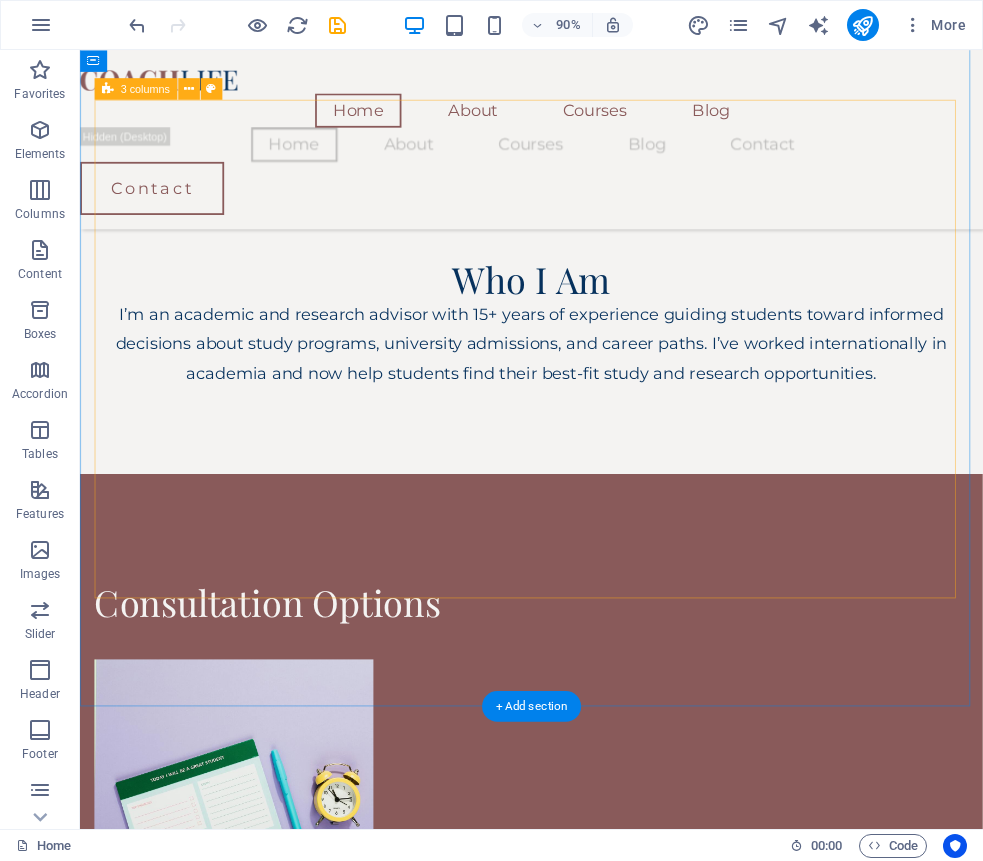 scroll, scrollTop: 2405, scrollLeft: 0, axis: vertical 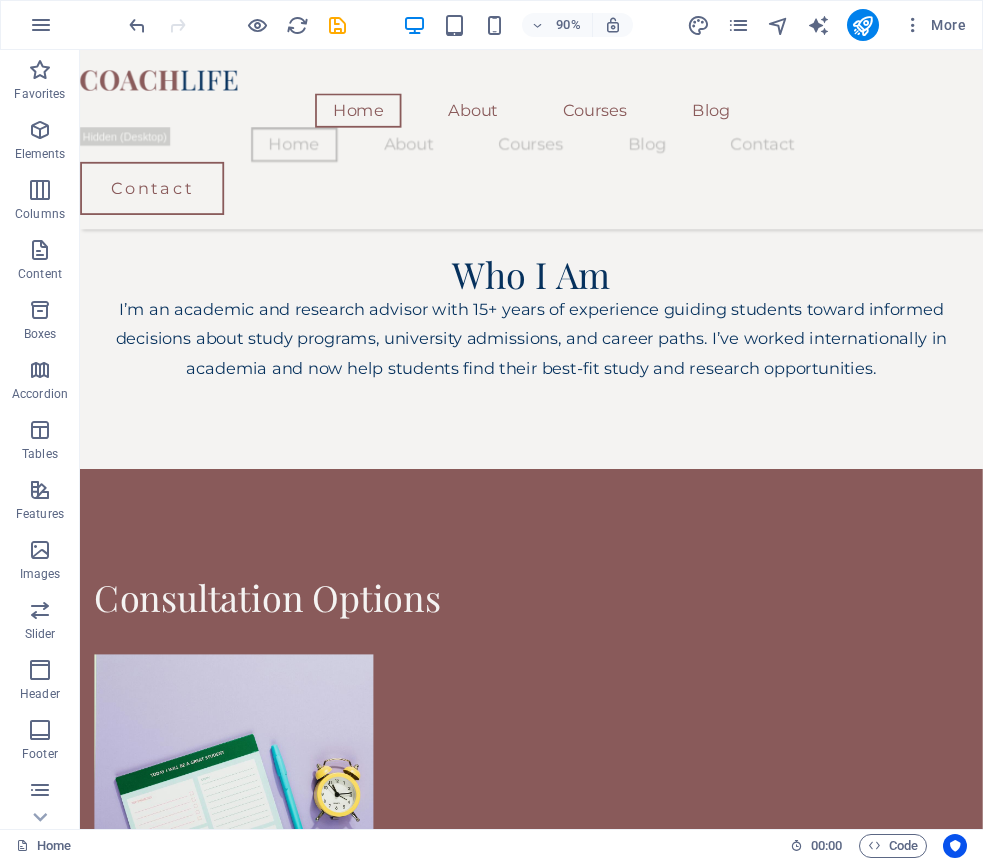 click on "60-Minute Deep Dive Session" at bounding box center (251, 3046) 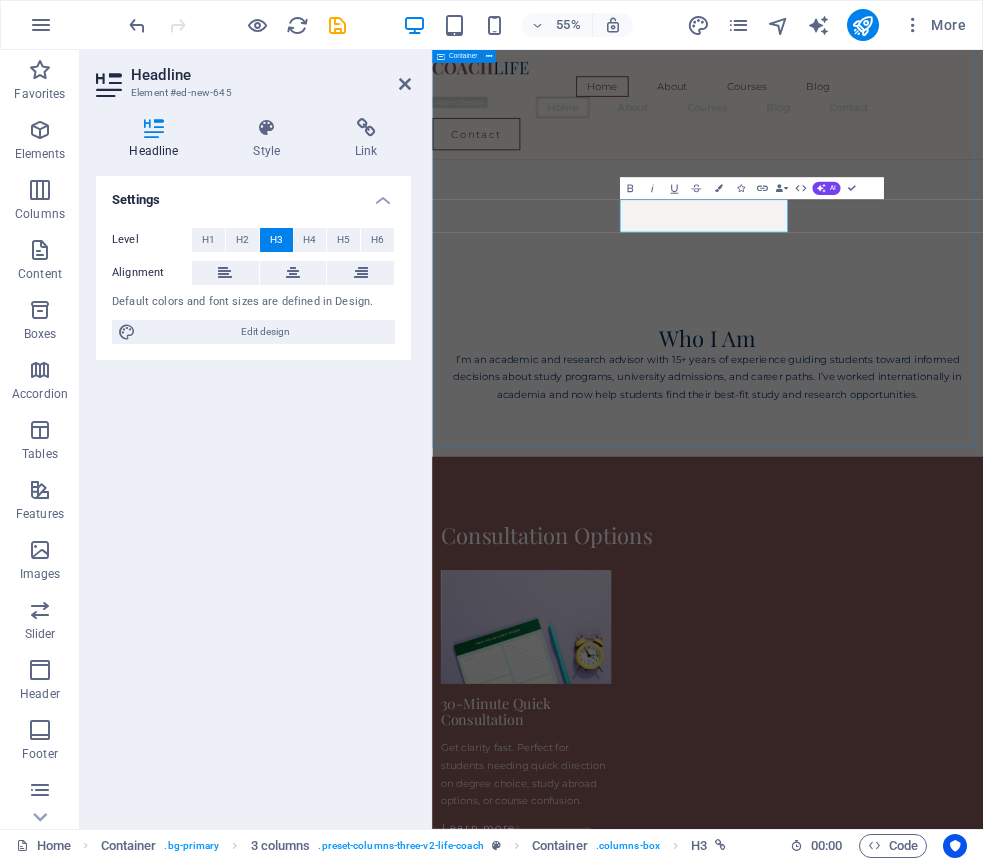 scroll, scrollTop: 0, scrollLeft: 7, axis: horizontal 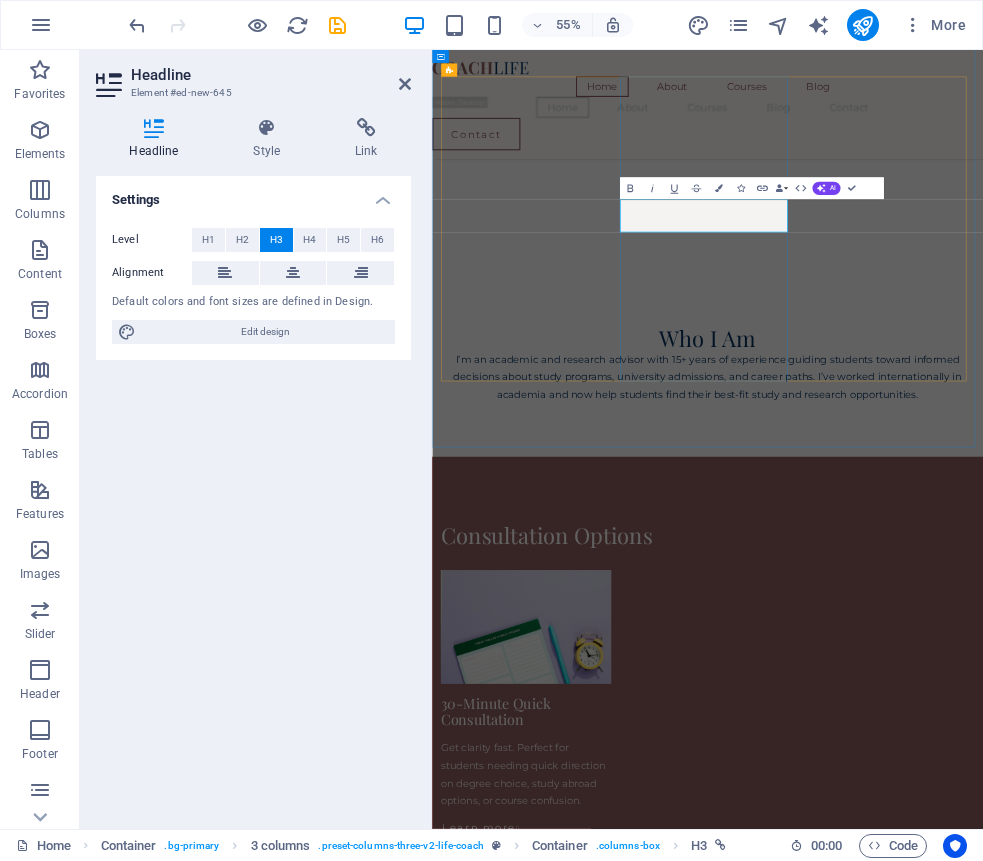 click on "School & University Workshops" at bounding box center [564, 3320] 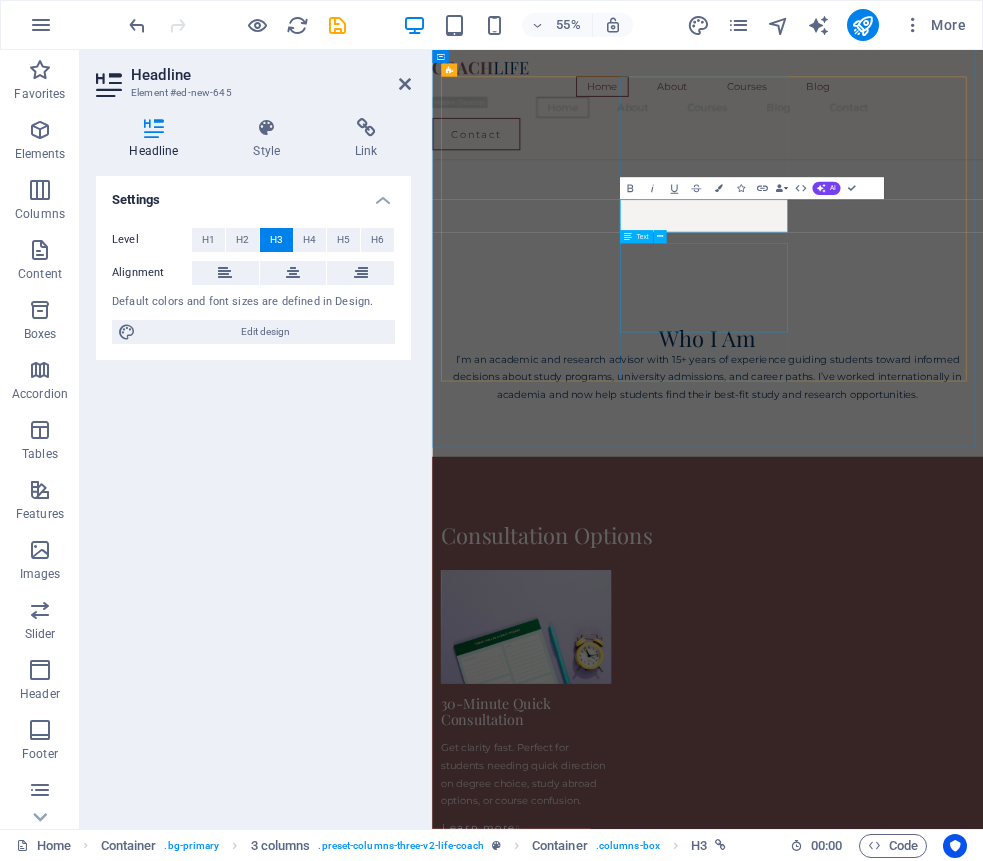 click on "In-depth session for complex goals: postgraduate studies, scholarships, or career transitions. Personalized advice and planning." at bounding box center [603, 3435] 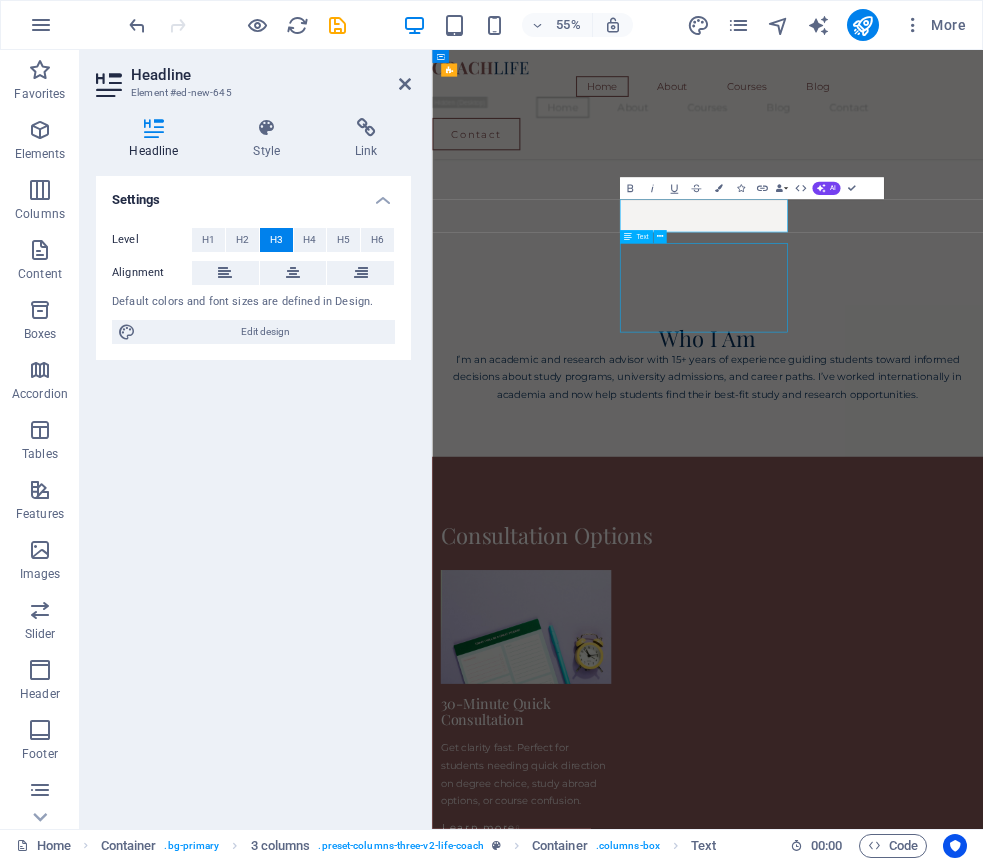 click on "In-depth session for complex goals: postgraduate studies, scholarships, or career transitions. Personalized advice and planning." at bounding box center [603, 3435] 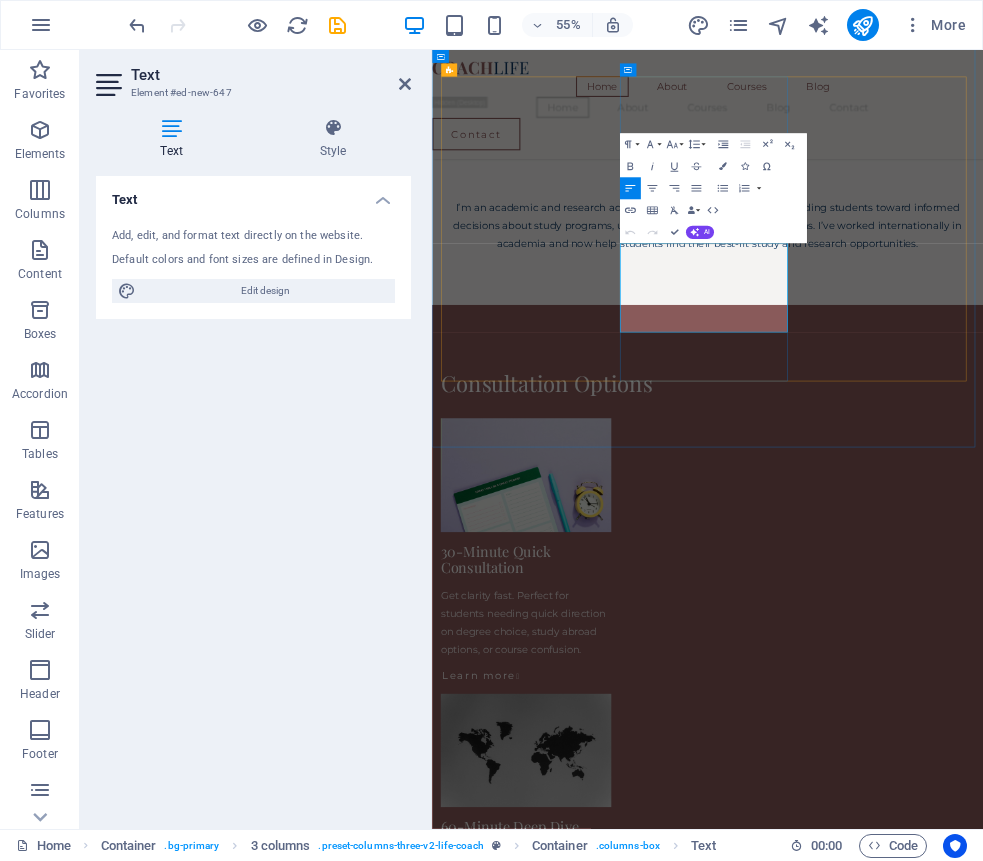 click on "In-depth session for complex goals: postgraduate studies, scholarships, or career transitions. Personalized advice and planning." at bounding box center [603, 3158] 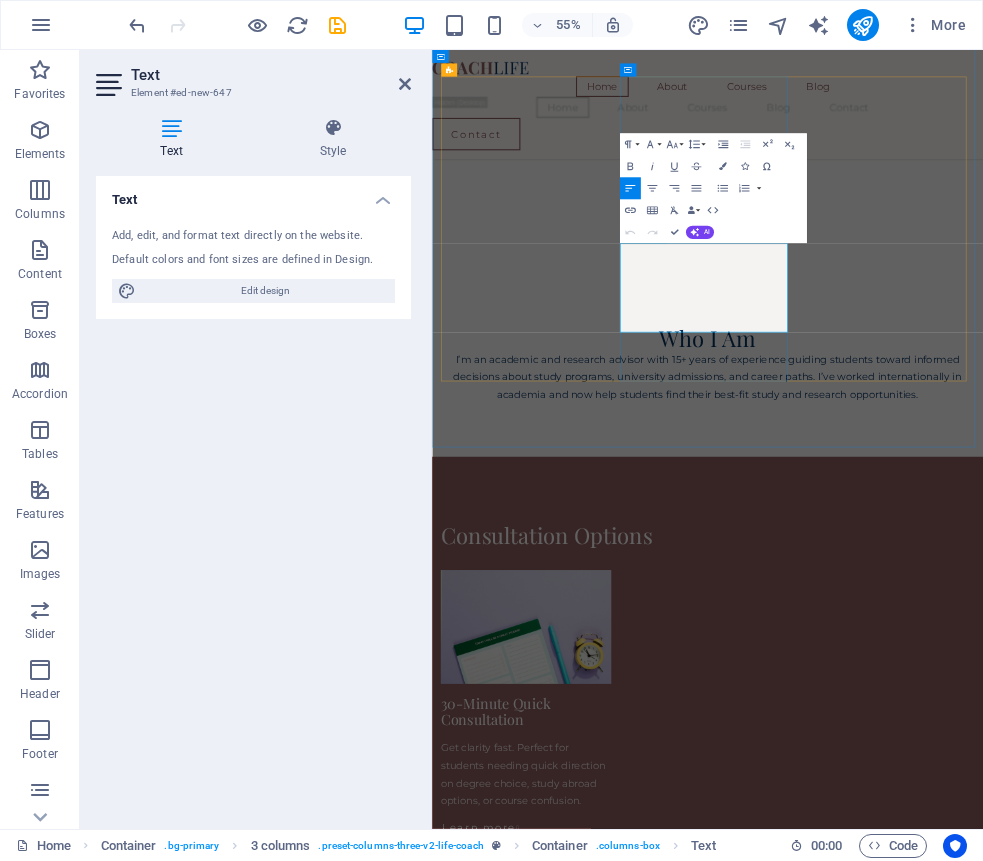 scroll, scrollTop: 2665, scrollLeft: 2, axis: both 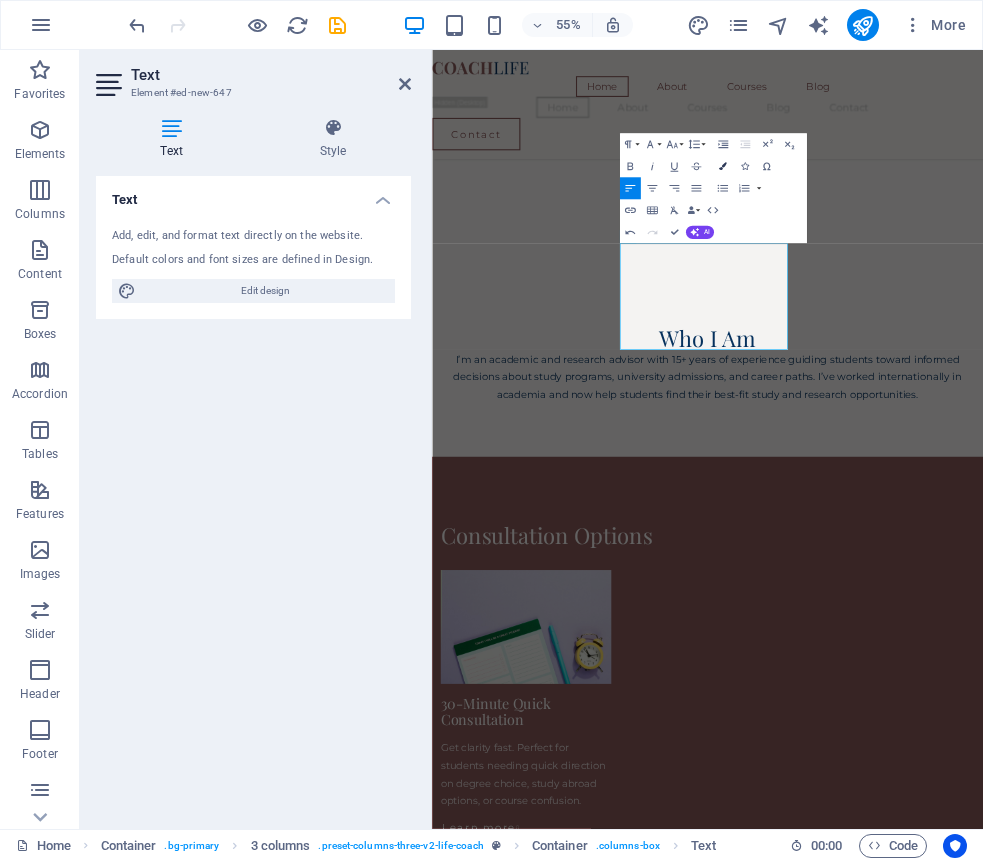 click at bounding box center (723, 167) 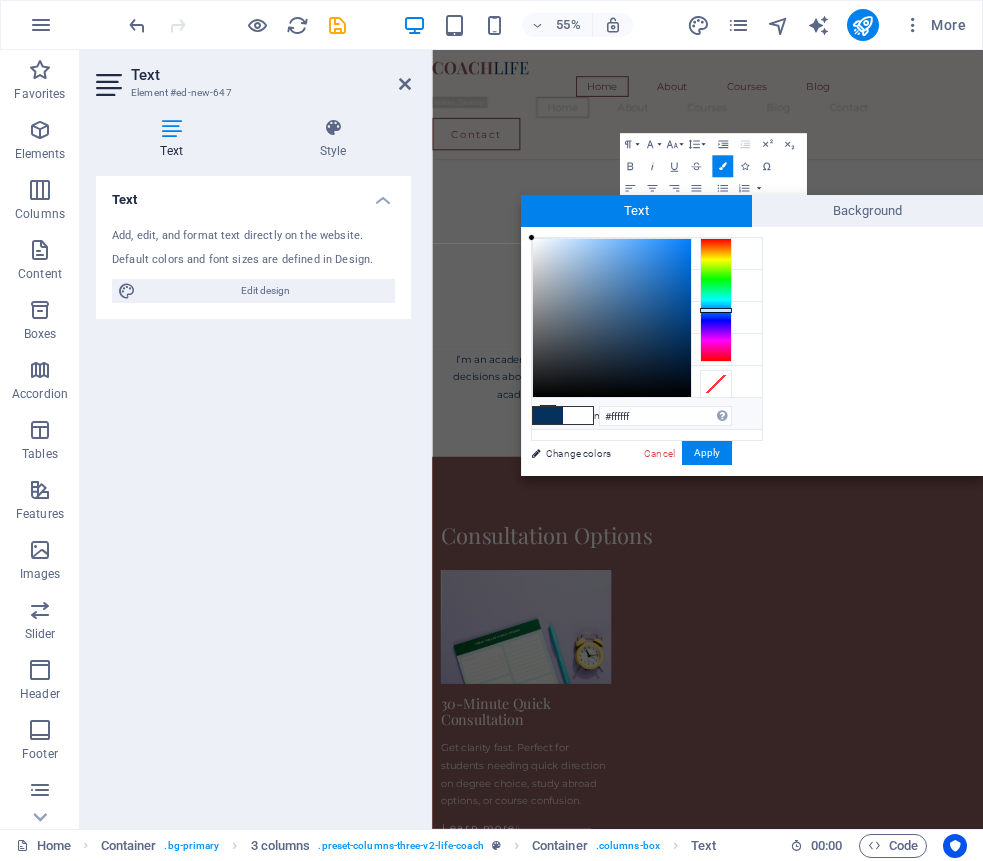 drag, startPoint x: 676, startPoint y: 337, endPoint x: 526, endPoint y: 231, distance: 183.67363 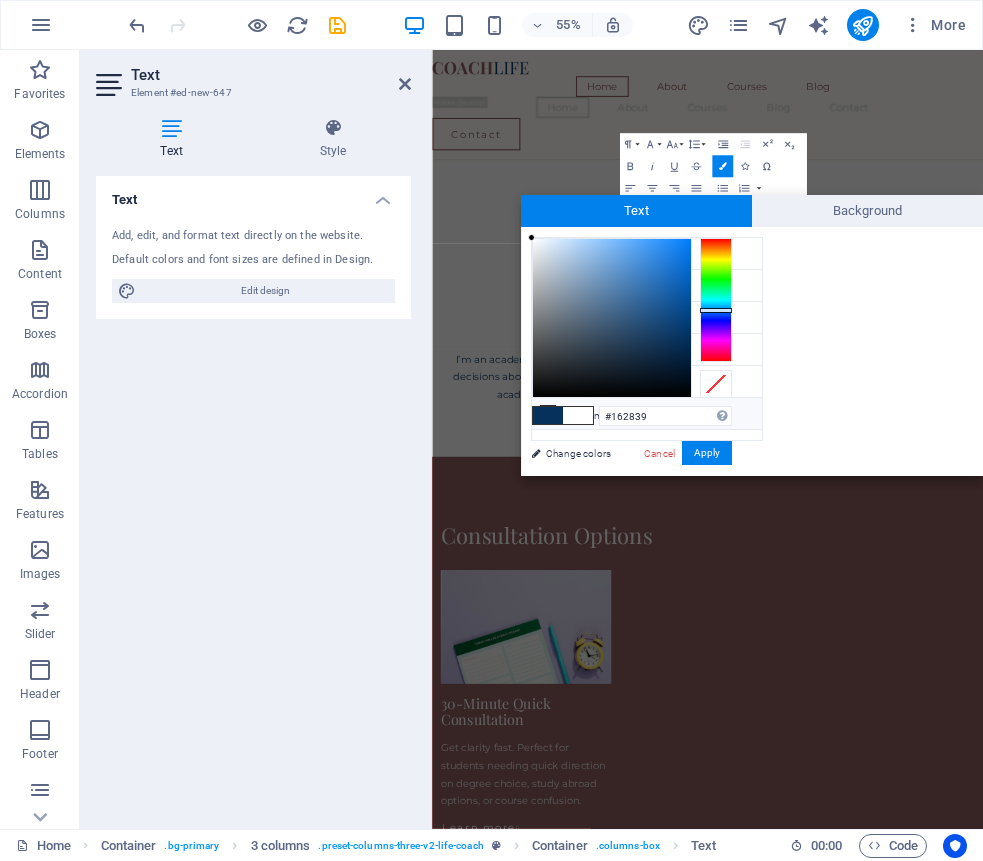 type on "#000000" 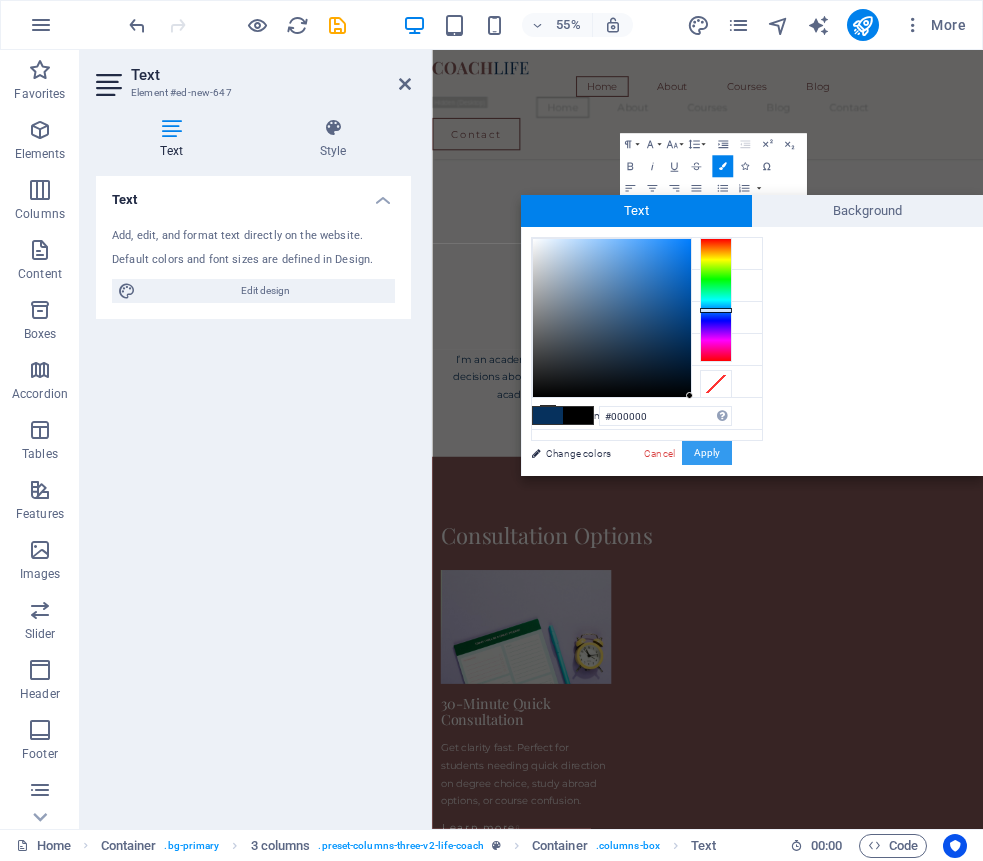 click on "Apply" at bounding box center (707, 453) 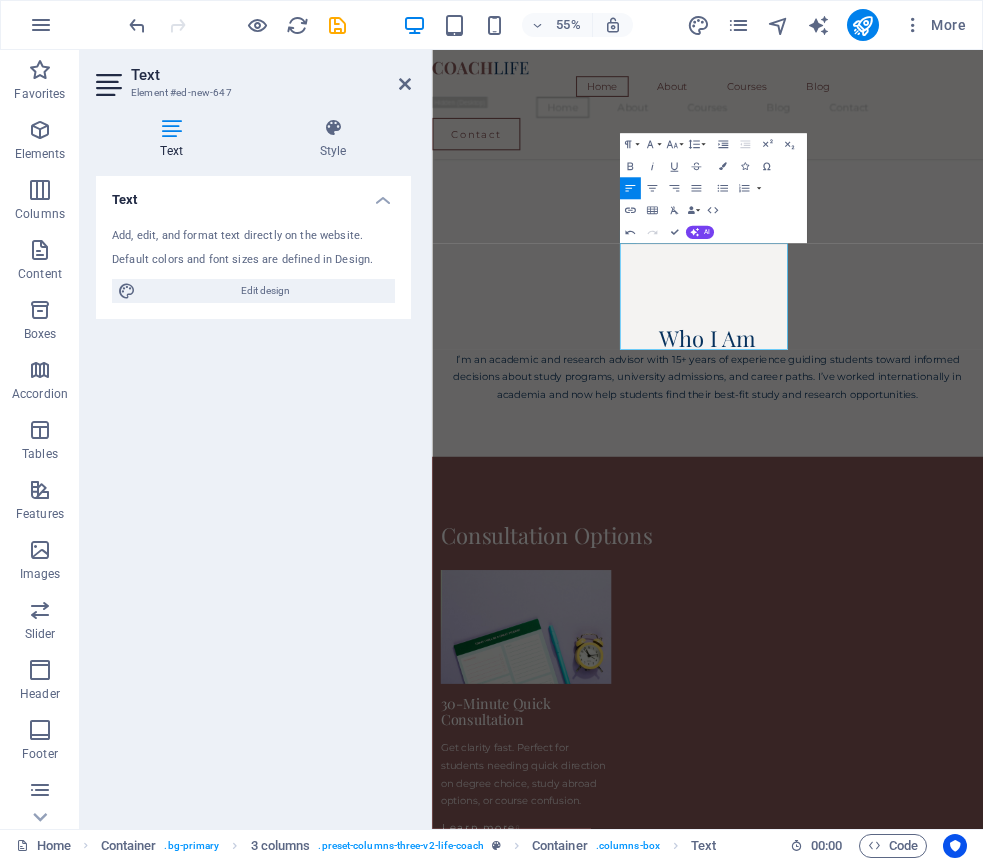 click on "Drag here to replace the existing content. Press “Ctrl” if you want to create a new element.
H1   Container   Container   Container   Banner   Container   Menu Bar   Menu   Menu   Banner   Container   Spacer   Spacer   Container   H2   Unequal Columns   Container   Spacer   Text   Spacer   Text on background   Container   Text on background   H2   Text   Container   H2   Spacer   Container   Image   3 columns   Container   Image   Container   Spacer   Text   Spacer   Container   Container   Container   Container   Text   Slider   Slider   Spacer   Button   Text   Spacer   Button   2 columns   Spacer   H2   Button   Spacer   H3   Spacer   H3   3 columns   Image   Container   Container   Spacer   Spacer   Text   Spacer   3 columns   Image   Container   Spacer   H3   Spacer   Text   Spacer   Button   Container   Image   Container   Spacer   H3   Spacer   Text   Button   3 columns   Image   Container   Spacer   H3   Text   Spacer   Button   Spacer   Button   Spacer Paragraph Format Normal" at bounding box center [707, 439] 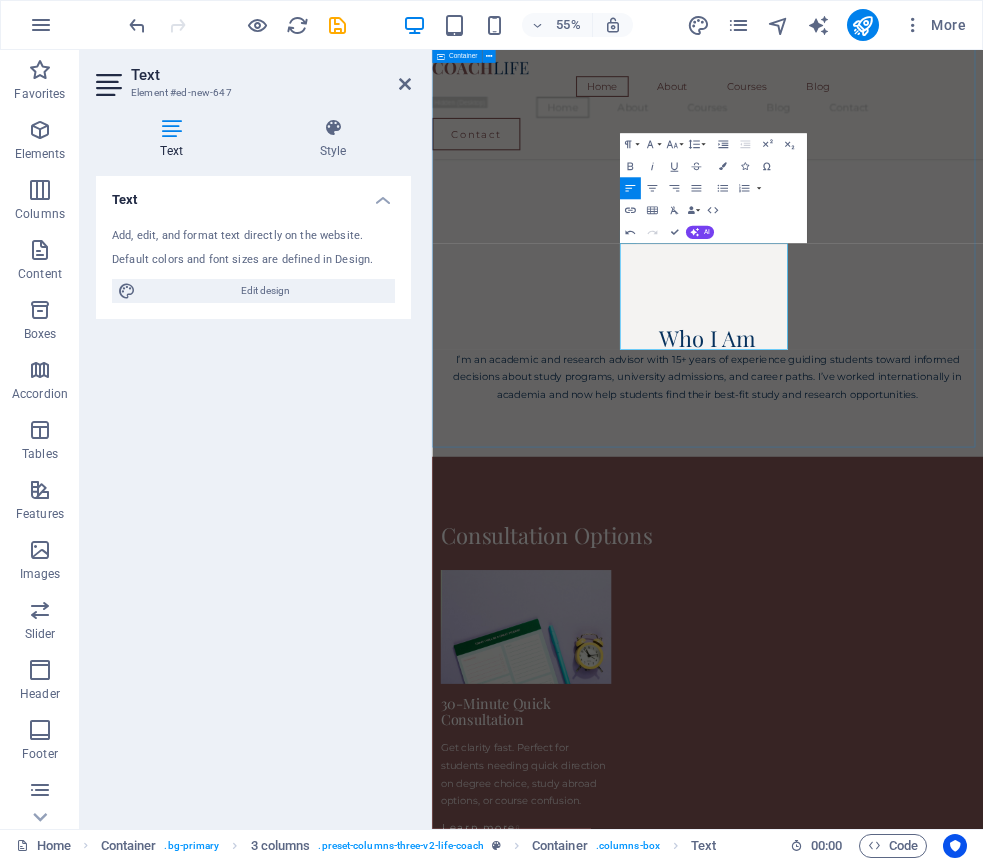 click on "Consultation Options 30-Minute Quick Consultation Get clarity fast. Perfect for students needing quick direction on degree choice, study abroad options, or course confusion. Learn more   60-Minute Deep Dive Session In-depth session for complex goals: postgraduate studies, scholarships, or career transitions. Personalized advice and planning. Learn more   Parents + Student Joint Session Discuss plans together. Ideal for families exploring university paths, local vs. international education, or long-term direction. Learn more   Research Pathway Advice Explore your options for research degrees (MPhil, PhD) with guidance on selecting topics, identifying supervisors, and preparing for academic research. Ideal for those considering a research-focused future. Learn more   School and University Workshops Interactive sessions tailored for schools and universities — covering academic planning, career choices, and global study options. Designed to engage and guide students in group settings. Learn more" at bounding box center [933, 2519] 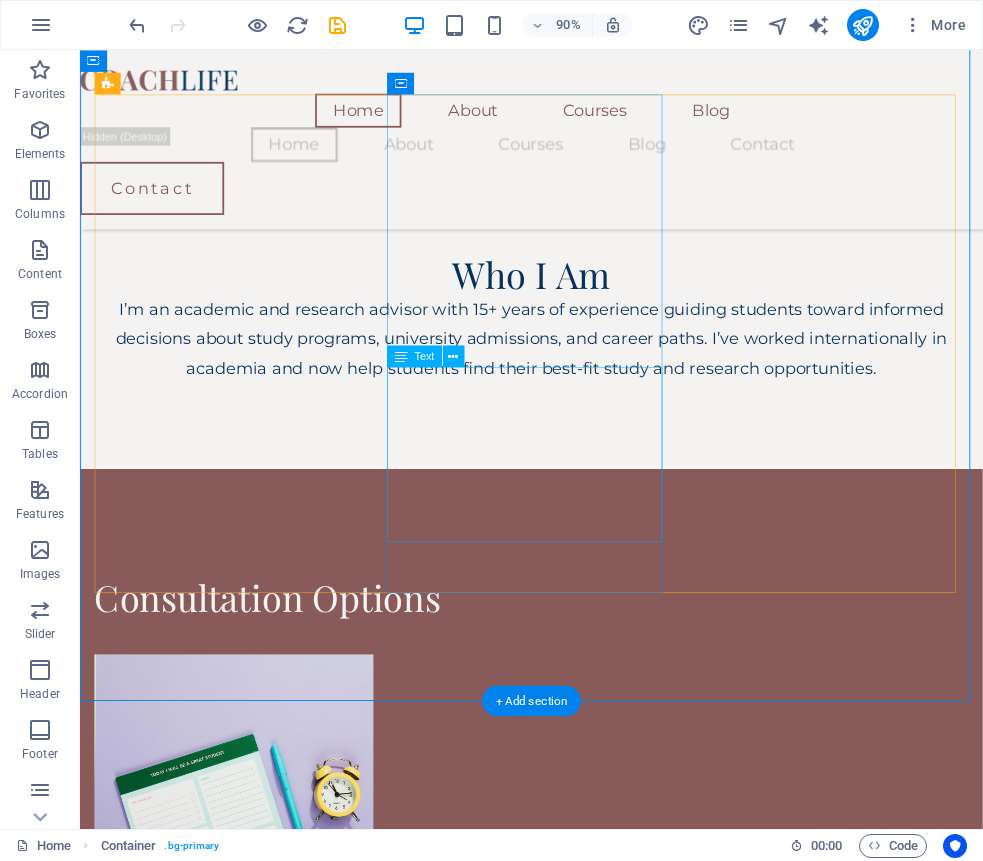 click on "Interactive sessions tailored for schools and universities — covering academic planning, career choices, and global study options. Designed to engage and guide students in group settings." at bounding box center (251, 3193) 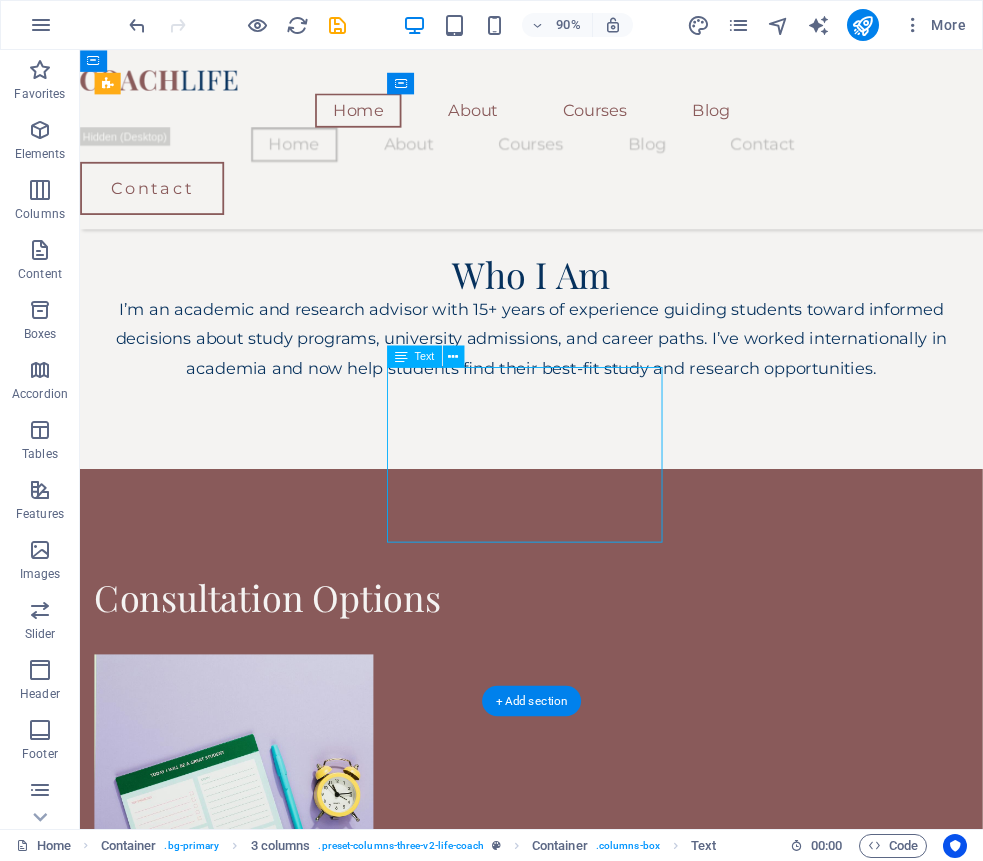 click on "Interactive sessions tailored for schools and universities — covering academic planning, career choices, and global study options. Designed to engage and guide students in group settings." at bounding box center (251, 3193) 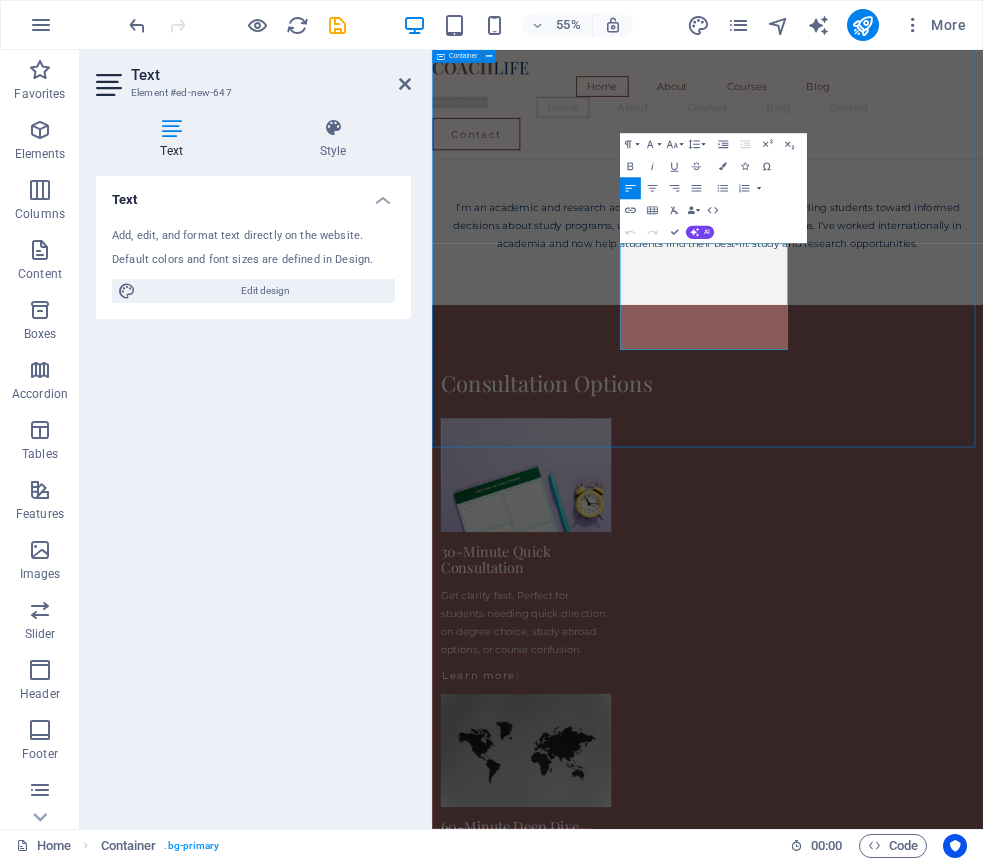 scroll, scrollTop: 2406, scrollLeft: 0, axis: vertical 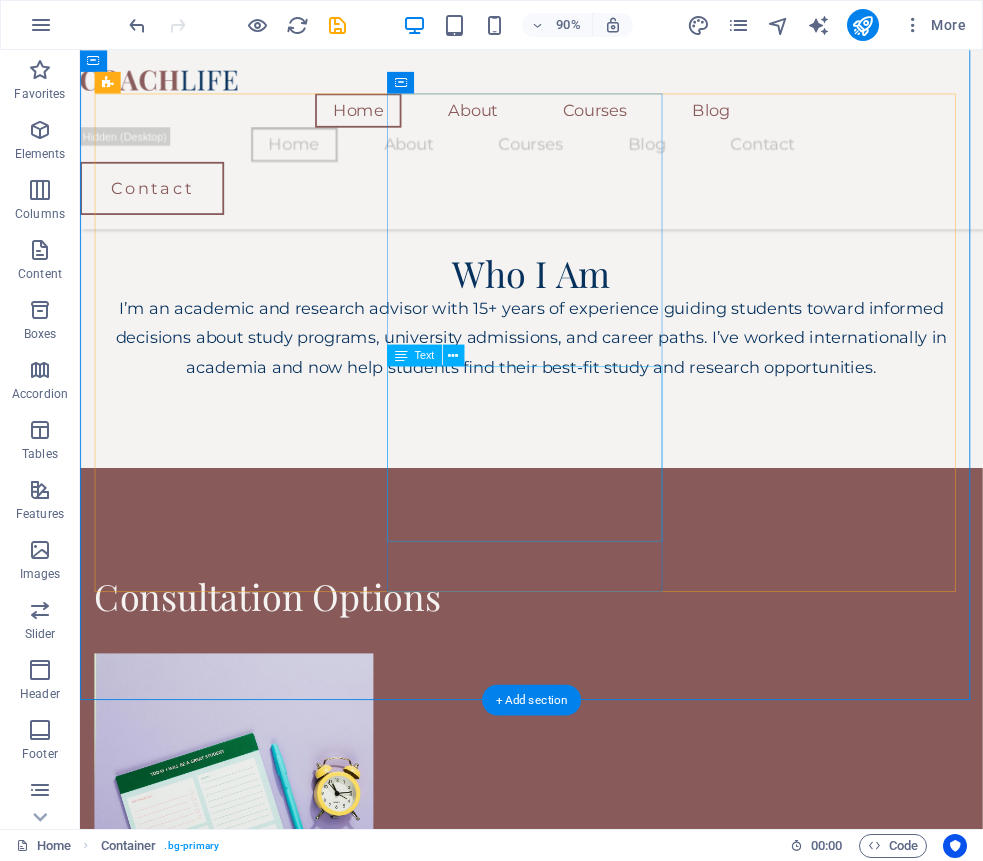 click on "Interactive sessions tailored for schools and universities — covering academic planning, career choices, and global study options. Designed to engage and guide students in group settings." at bounding box center [251, 3192] 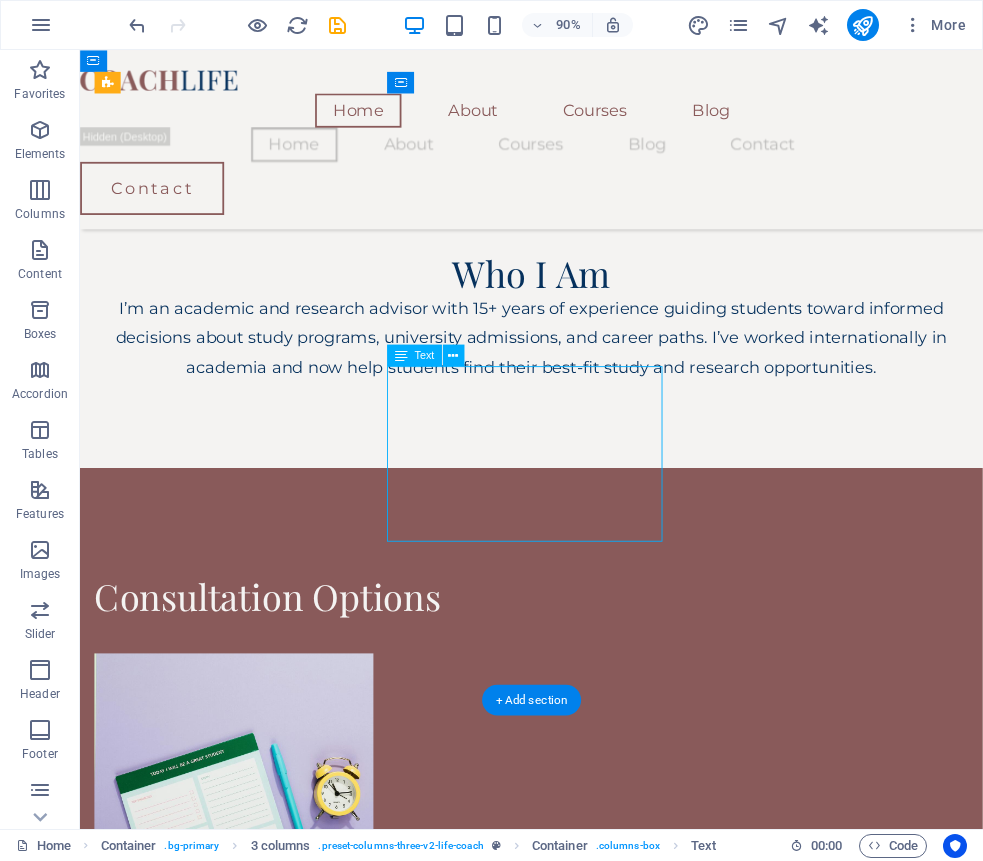 click on "Interactive sessions tailored for schools and universities — covering academic planning, career choices, and global study options. Designed to engage and guide students in group settings." at bounding box center [251, 3192] 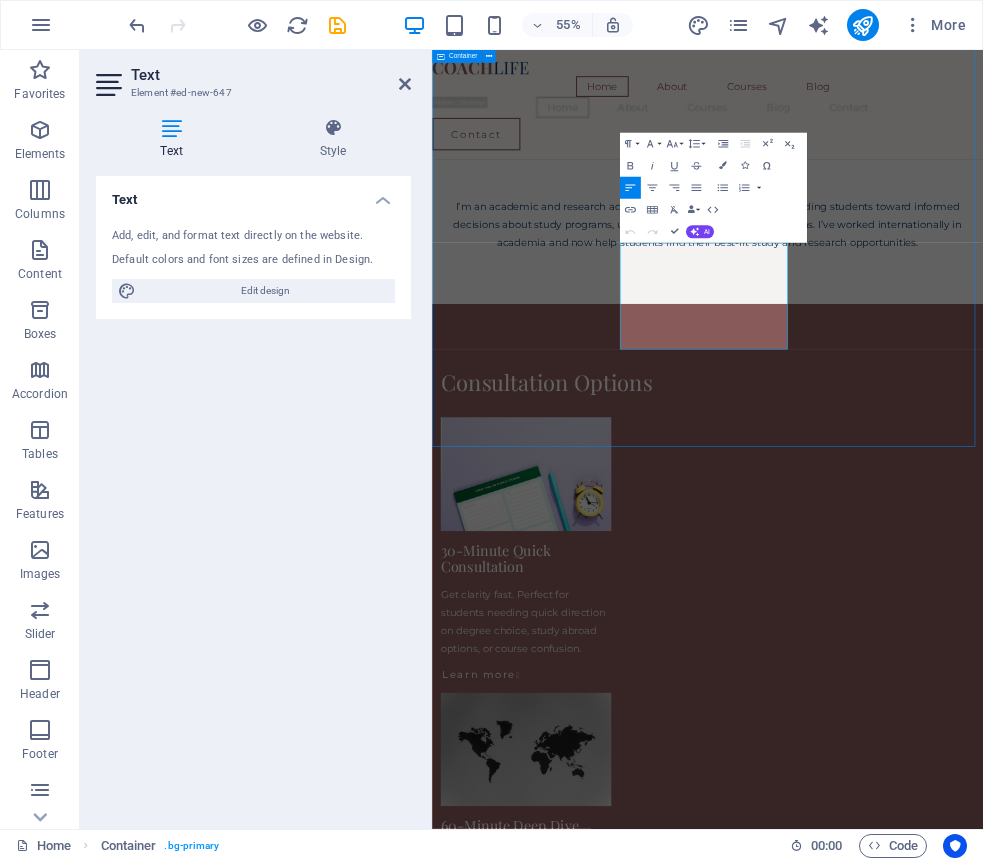 scroll, scrollTop: 2407, scrollLeft: 0, axis: vertical 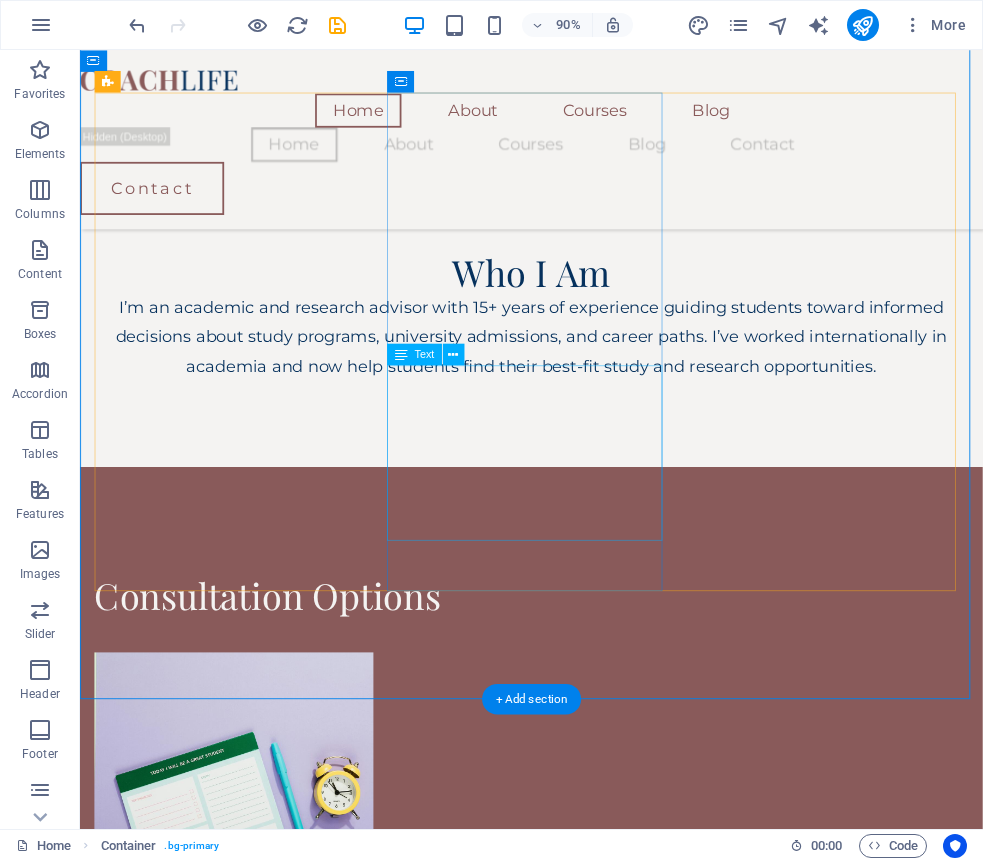 click on "Interactive sessions tailored for schools and universities — covering academic planning, career choices, and global study options. Designed to engage and guide students in group settings." at bounding box center (251, 3191) 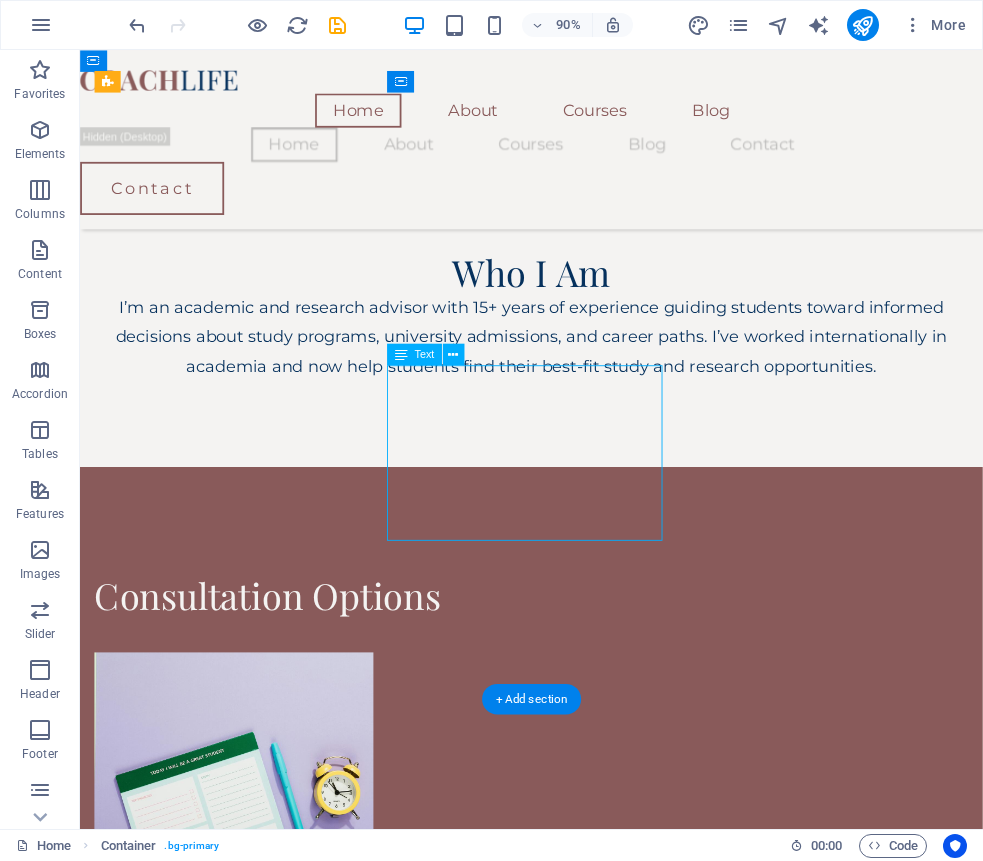 click on "Interactive sessions tailored for schools and universities — covering academic planning, career choices, and global study options. Designed to engage and guide students in group settings." at bounding box center [251, 3191] 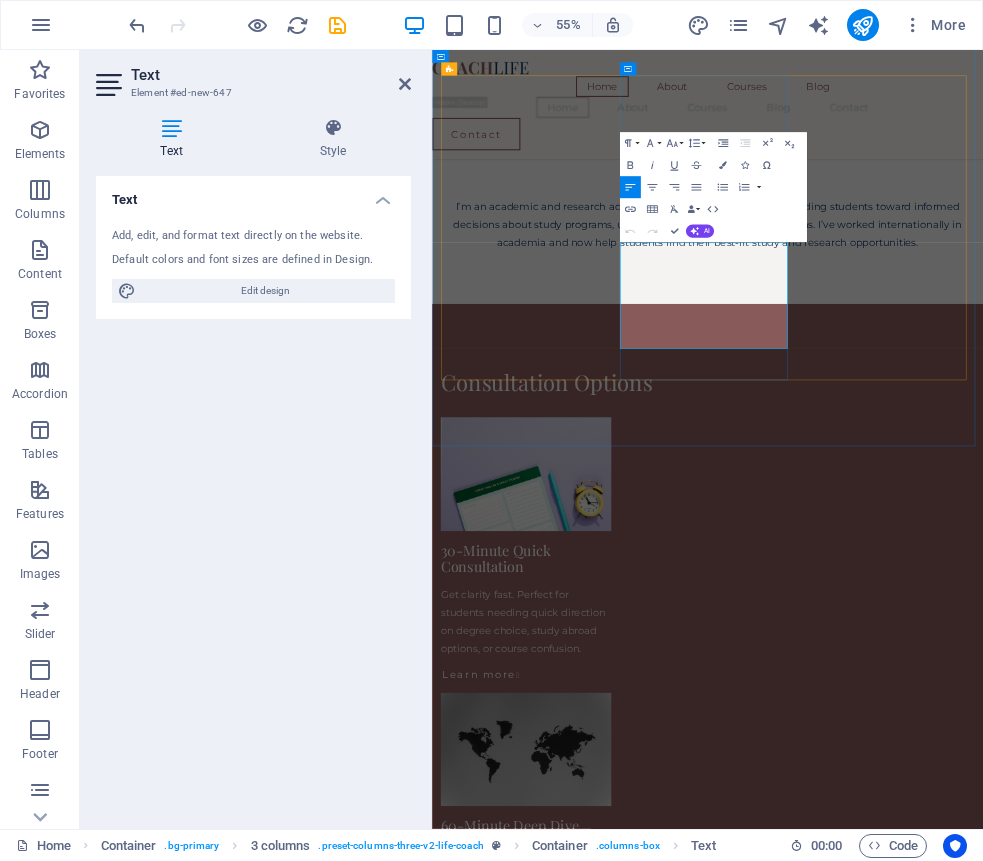 click on "Interactive sessions tailored for schools and universities — covering academic planning, career choices, and global study options. Designed to engage and guide students in group settings." at bounding box center (598, 3189) 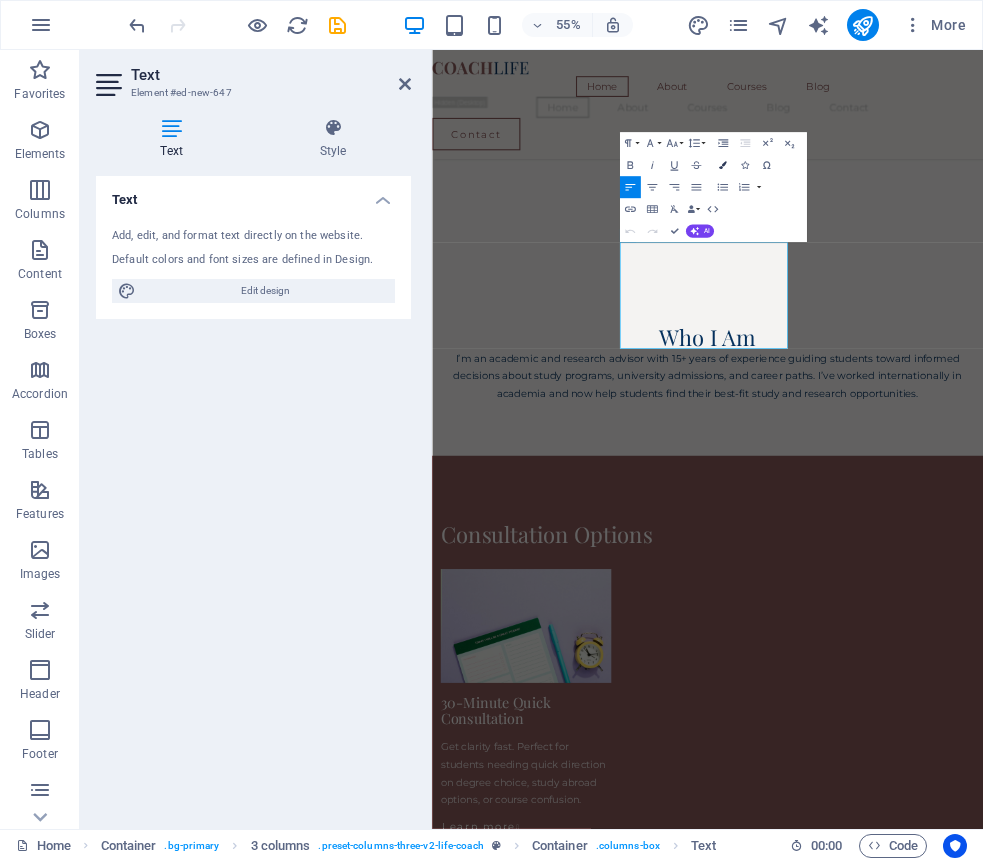 click at bounding box center (723, 165) 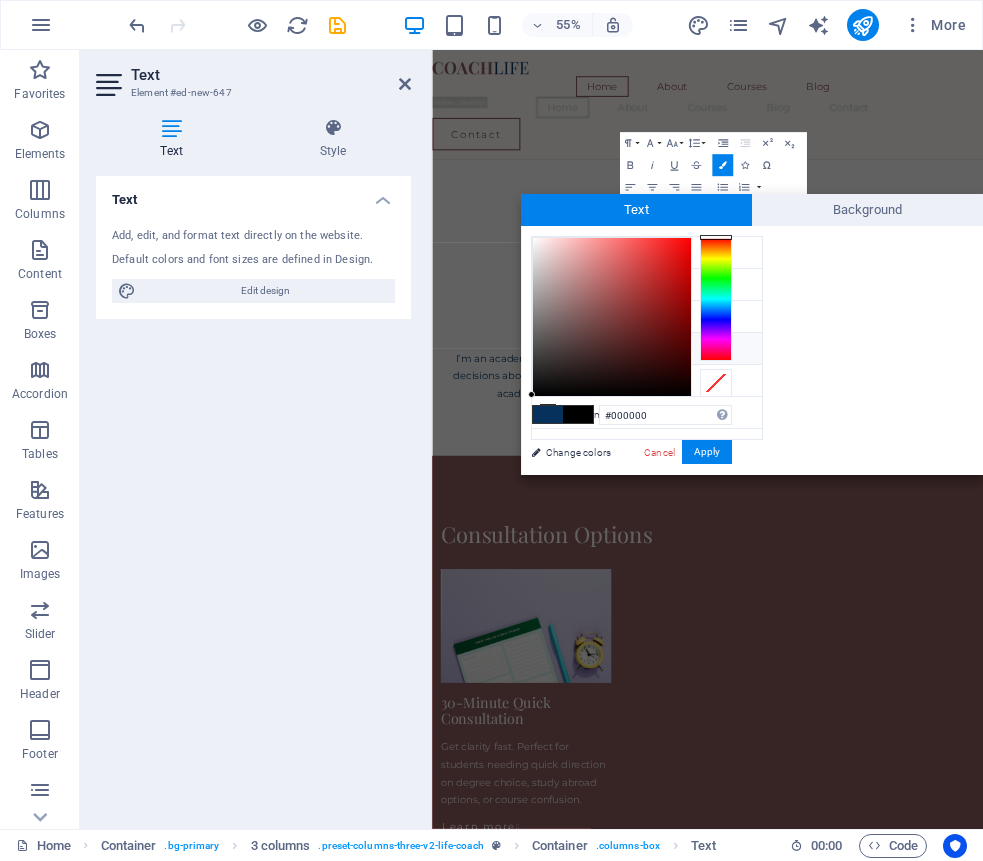 click at bounding box center [612, 317] 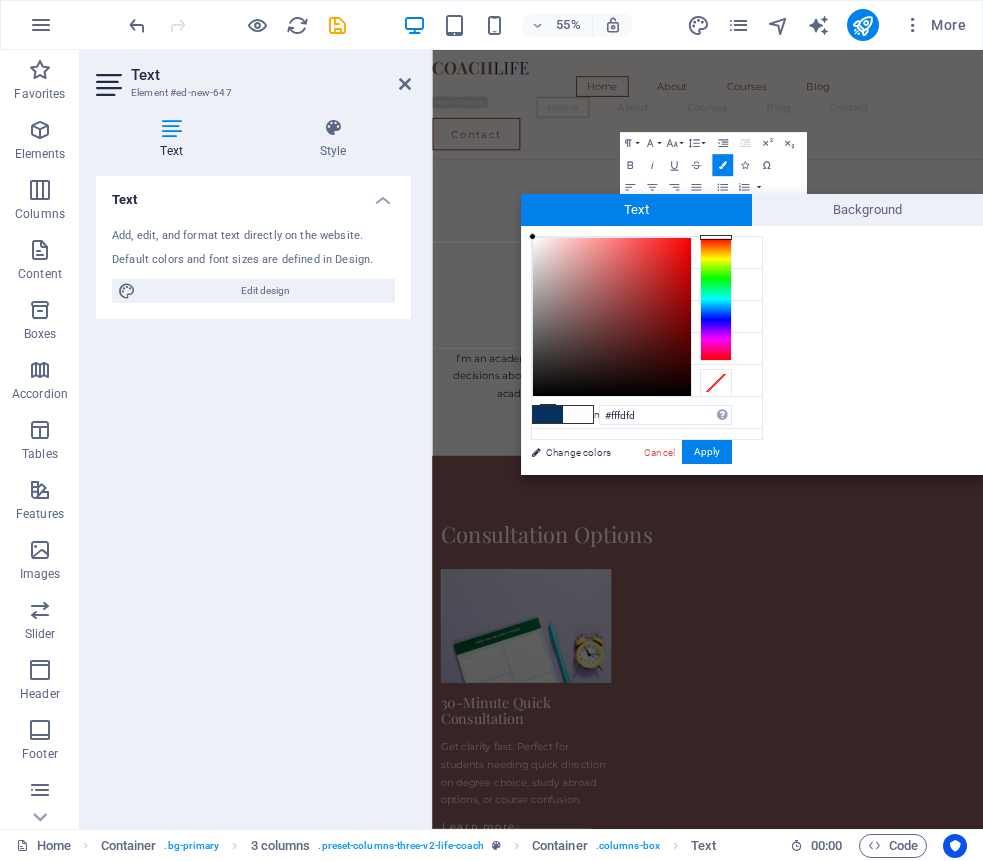 type on "#ffffff" 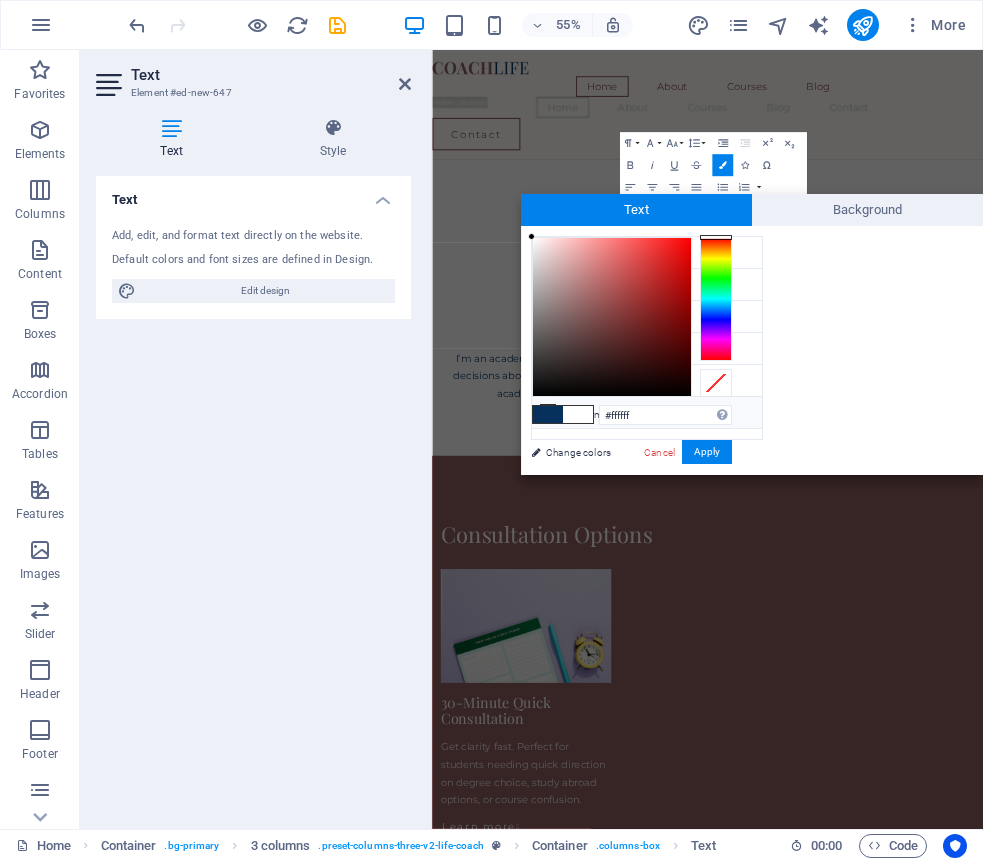 drag, startPoint x: 533, startPoint y: 235, endPoint x: 516, endPoint y: 235, distance: 17 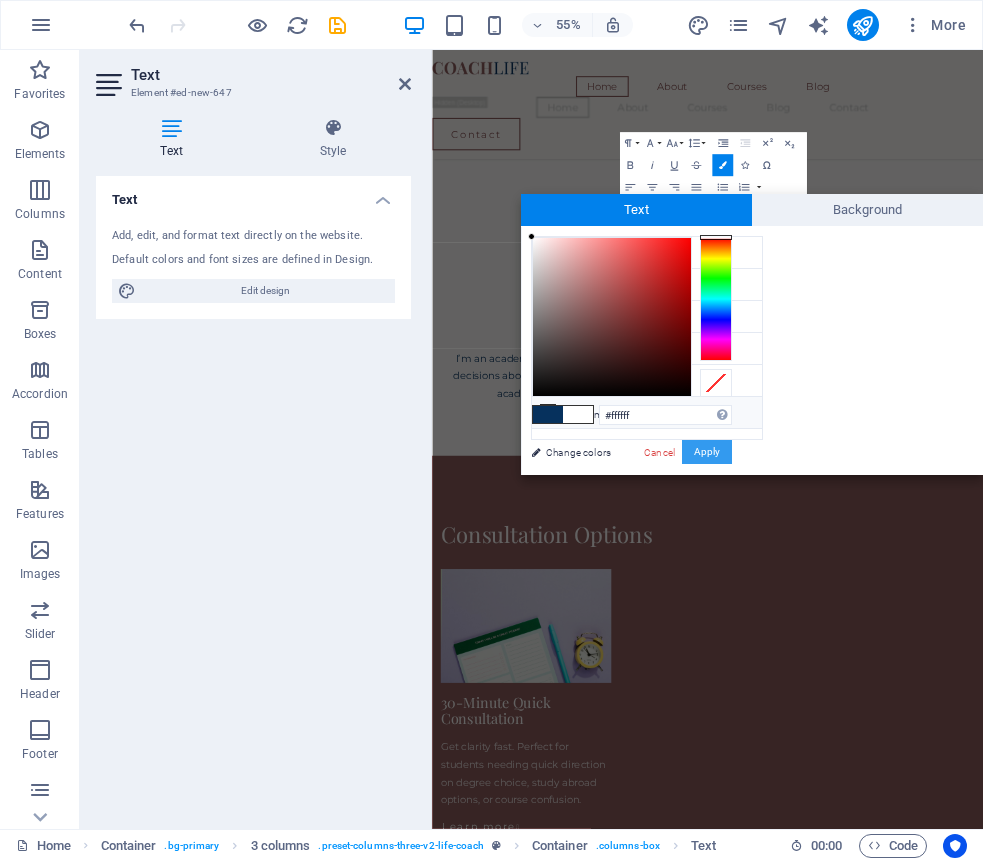 click on "Apply" at bounding box center (707, 452) 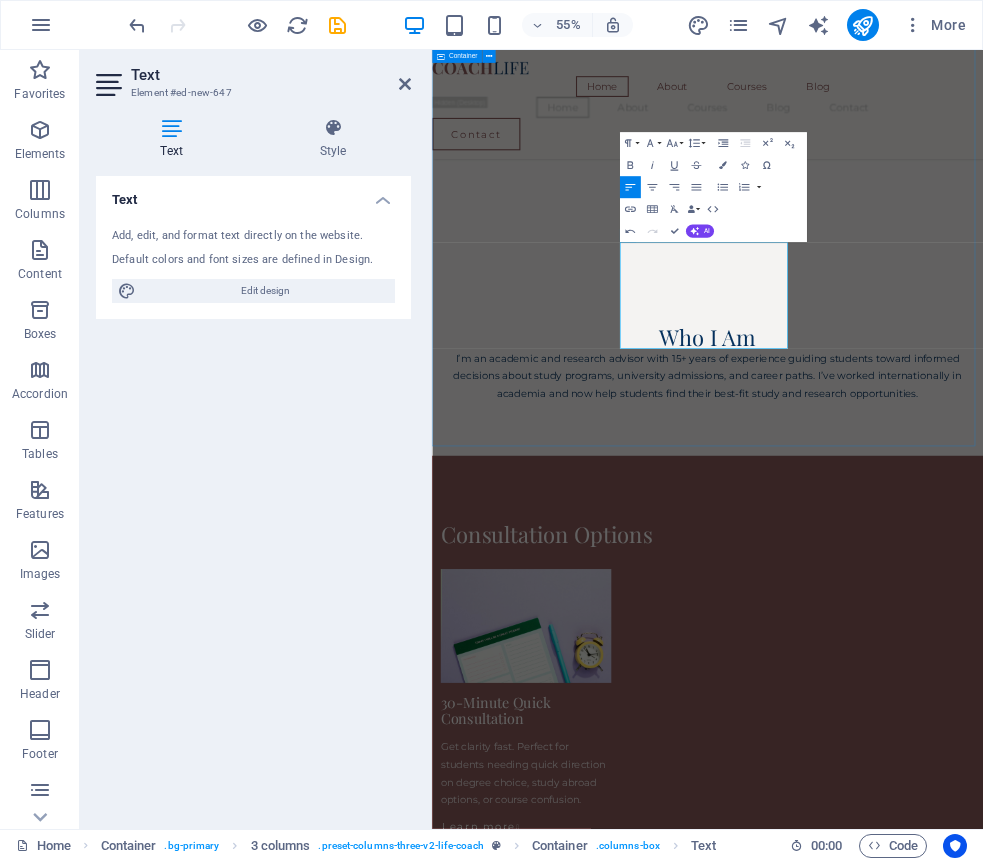 click on "Consultation Options 30-Minute Quick Consultation Get clarity fast. Perfect for students needing quick direction on degree choice, study abroad options, or course confusion. Learn more   60-Minute Deep Dive Session In-depth session for complex goals: postgraduate studies, scholarships, or career transitions. Personalized advice and planning. Learn more   Parents + Student Joint Session Discuss plans together. Ideal for families exploring university paths, local vs. international education, or long-term direction. Learn more   Research Pathway Advice Explore your options for research degrees (MPhil, PhD) with guidance on selecting topics, identifying supervisors, and preparing for academic research. Ideal for those considering a research-focused future. Learn more   School and University Workshops Interactive sessions tailored for schools and universities — covering academic planning, career choices, and global study options. Designed to engage and guide students in group settings. Learn more" at bounding box center [933, 2517] 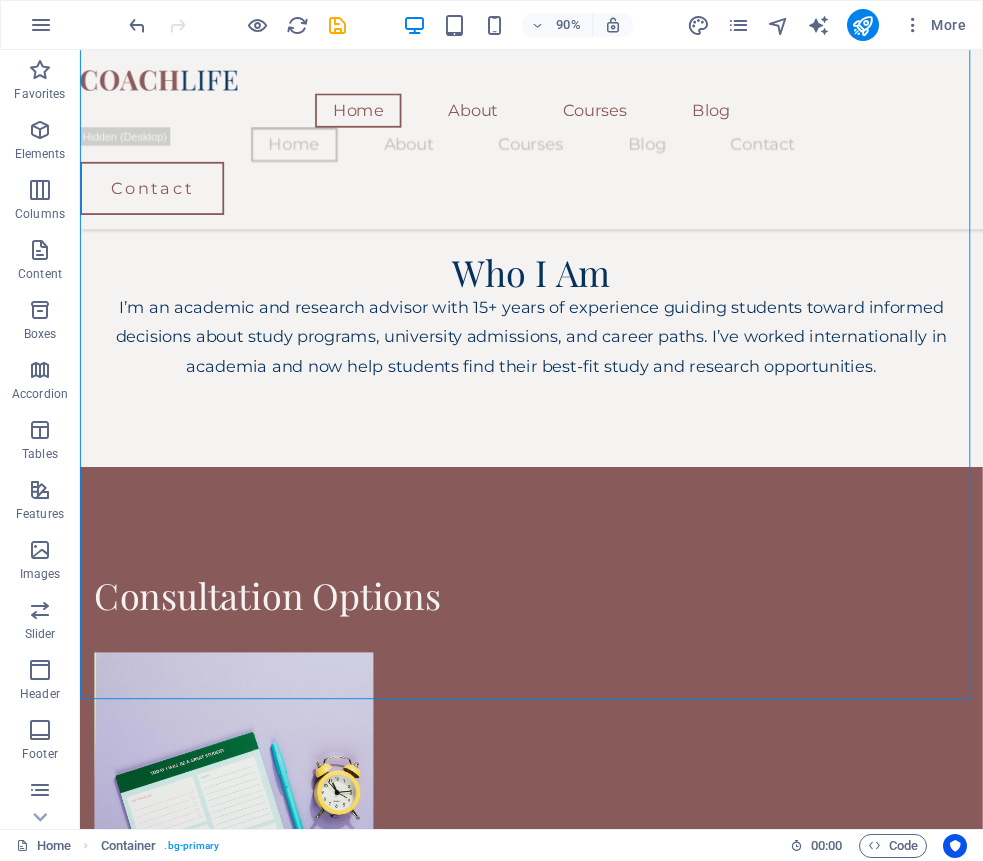click on "Parents + Student Joint Session" at bounding box center (251, 3619) 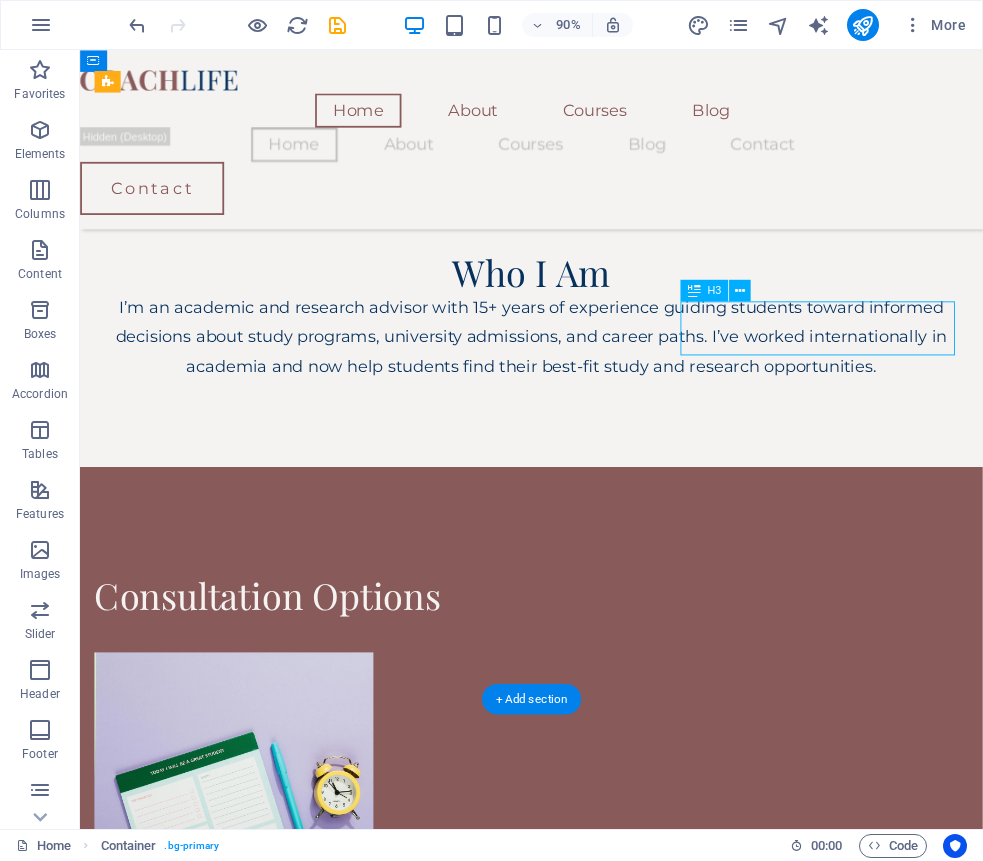 click on "Parents + Student Joint Session" at bounding box center (251, 3619) 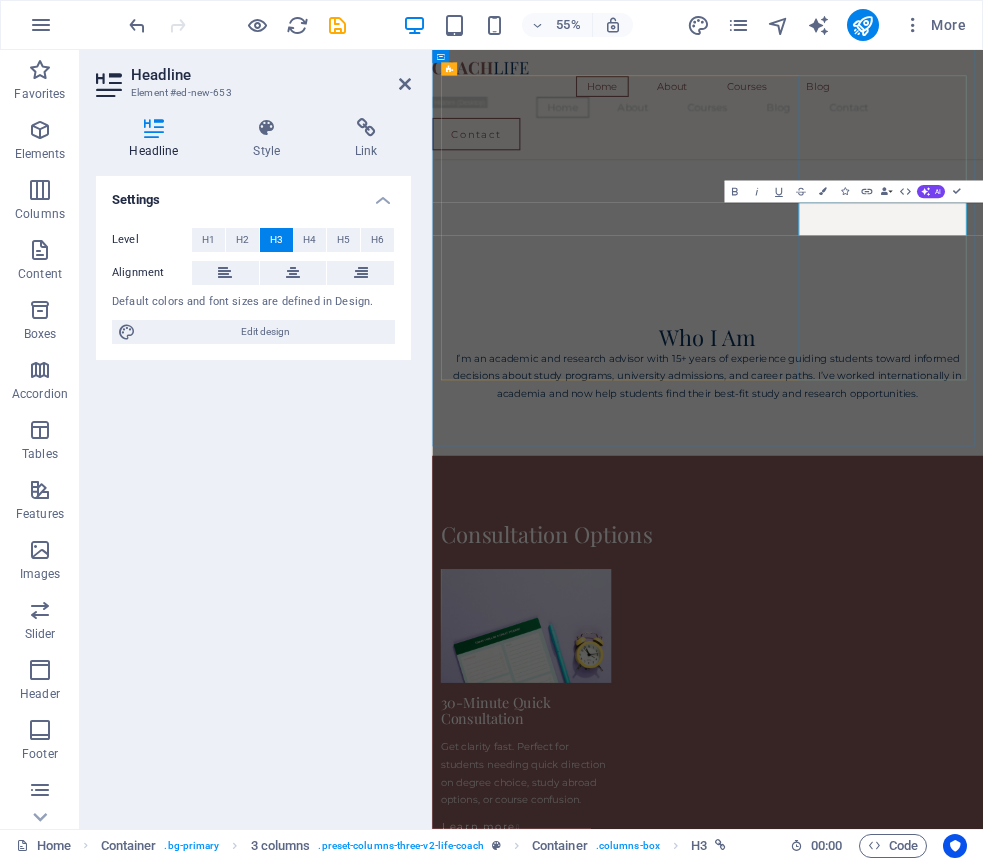 scroll, scrollTop: 0, scrollLeft: 9, axis: horizontal 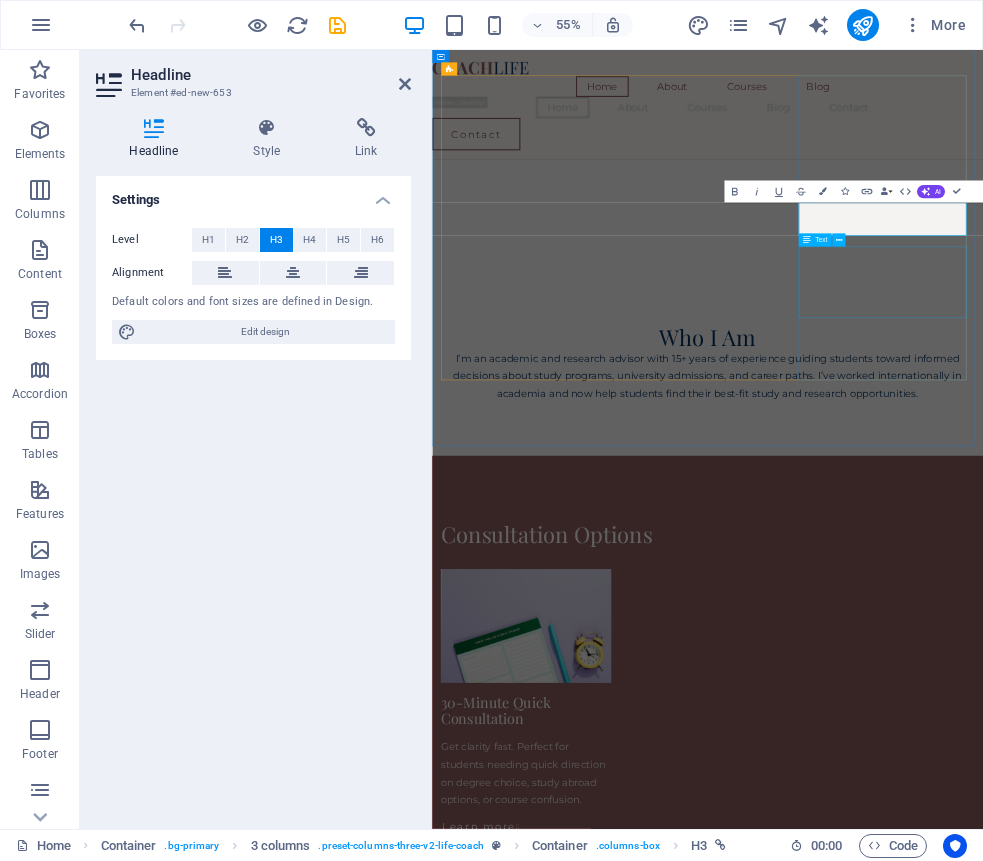 click on "Discuss plans together. Ideal for families exploring university paths, local vs. international education, or long-term direction." at bounding box center (603, 4007) 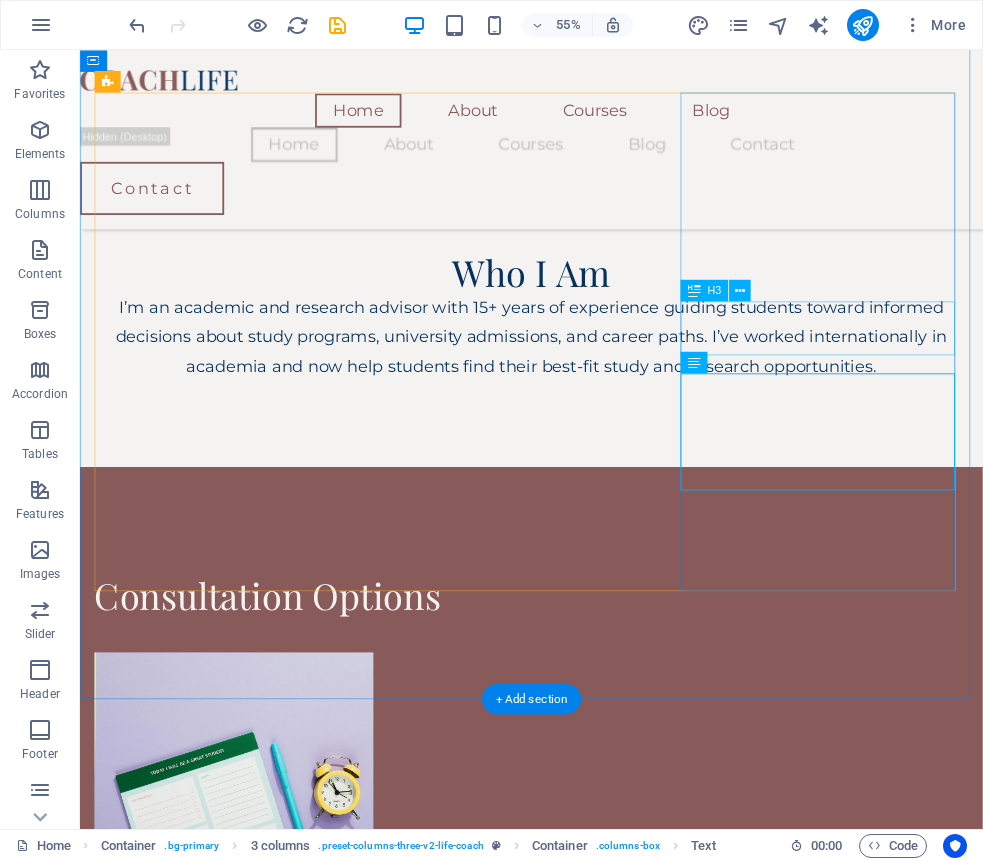 click on "Custom Academic Planning Package" at bounding box center [251, 3619] 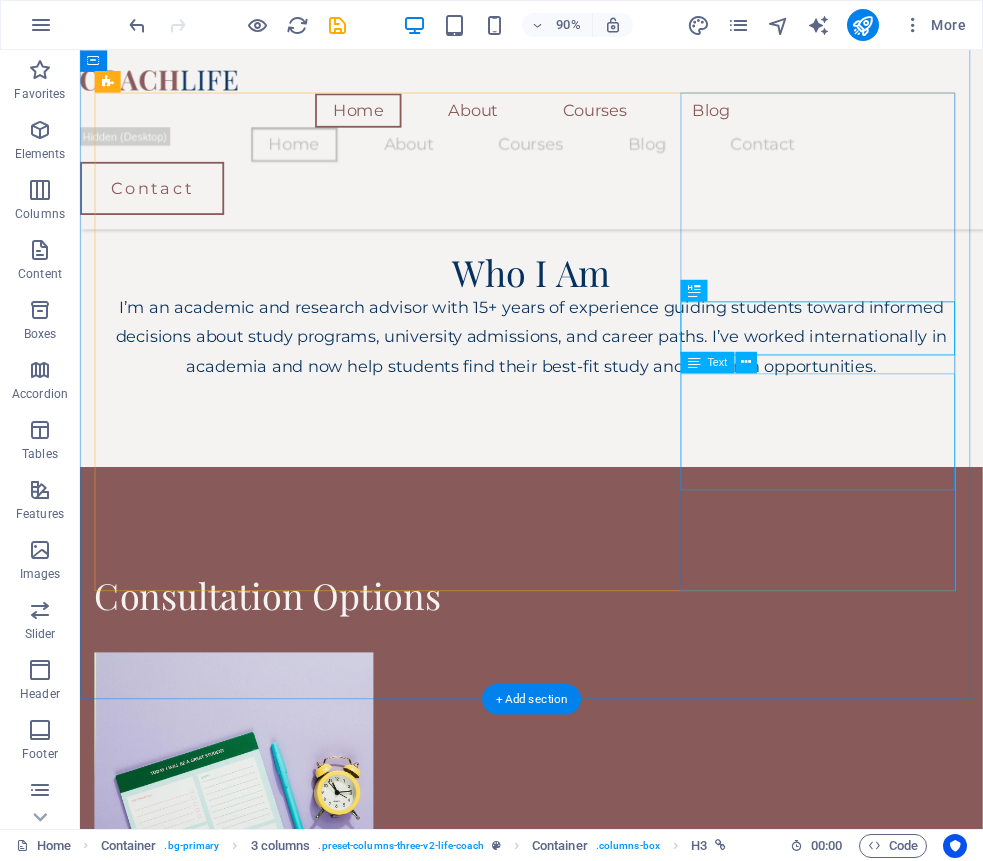 click on "Discuss plans together. Ideal for families exploring university paths, local vs. international education, or long-term direction." at bounding box center [251, 3733] 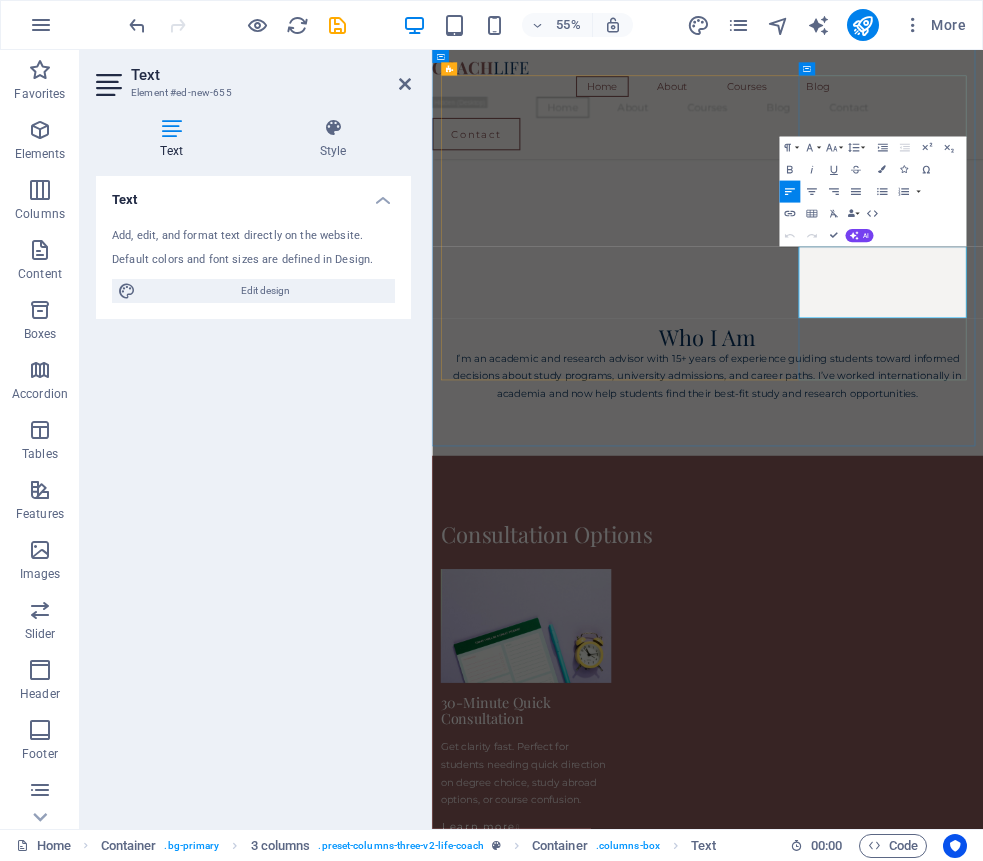 scroll, scrollTop: 2488, scrollLeft: 2, axis: both 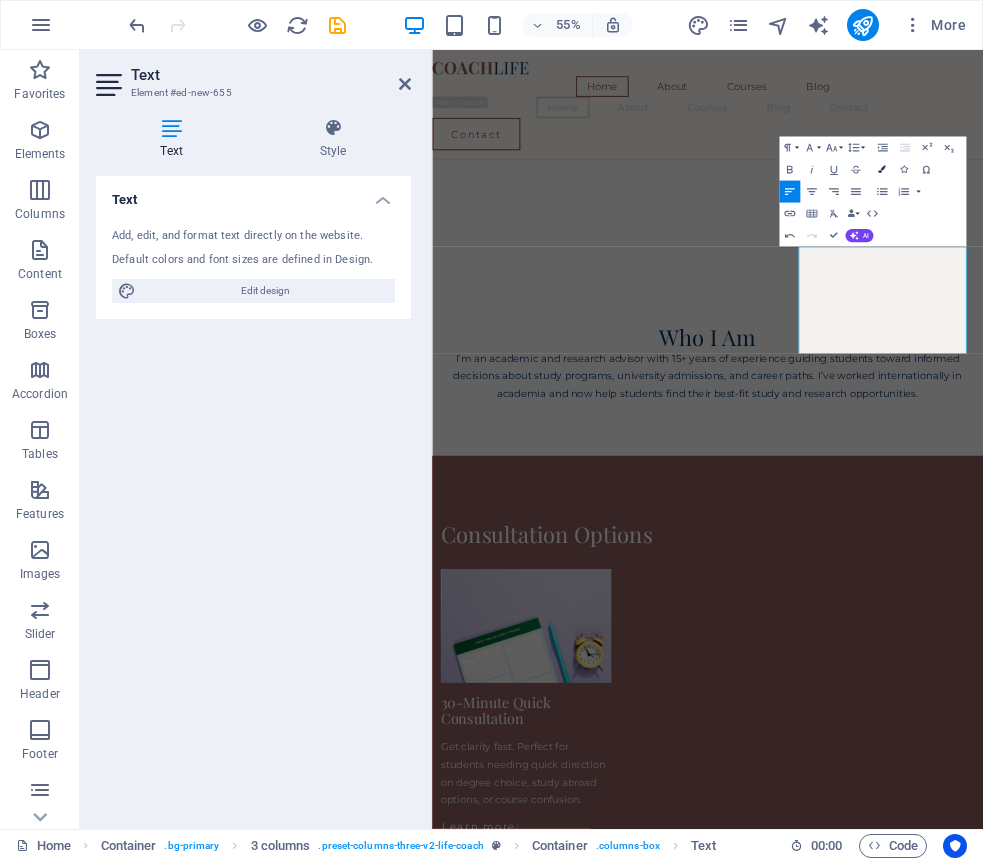 click at bounding box center [882, 170] 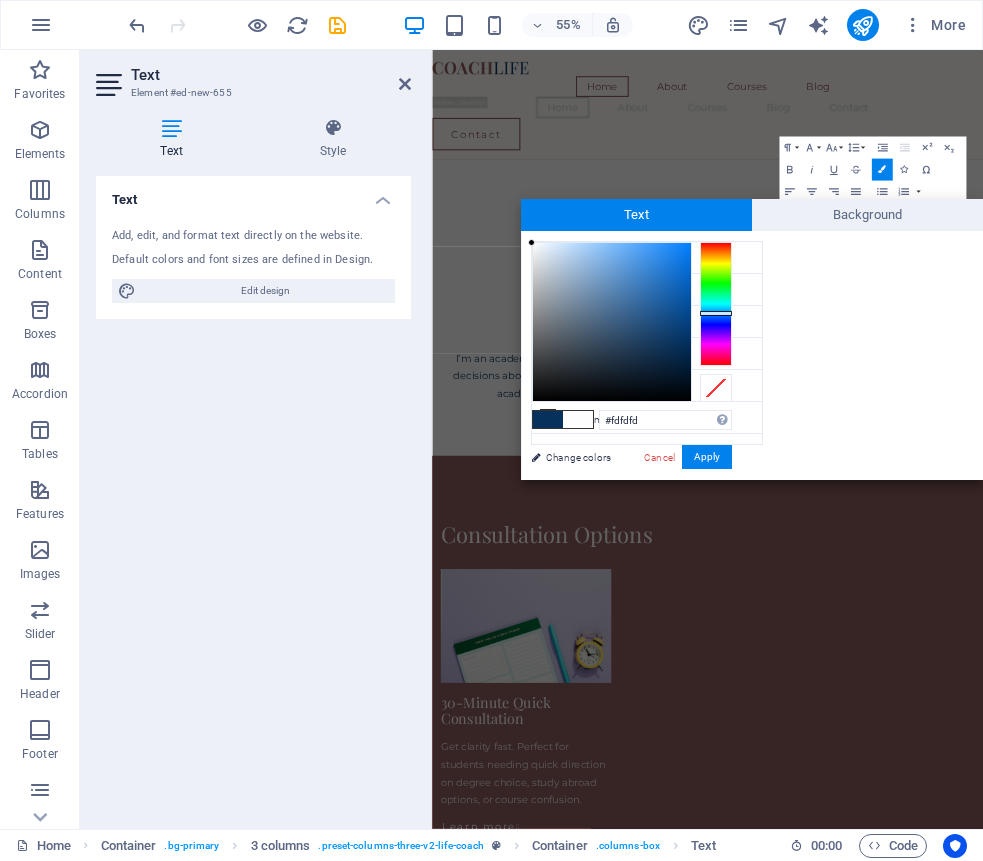 type on "#ffffff" 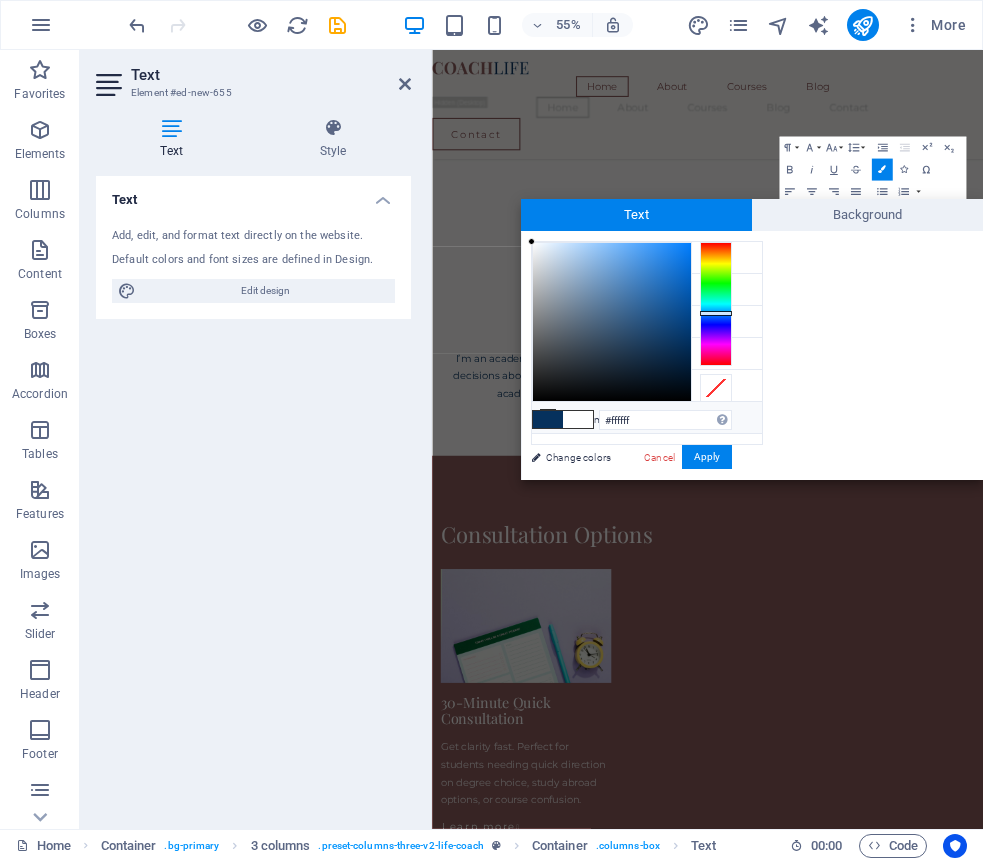 drag, startPoint x: 680, startPoint y: 339, endPoint x: 506, endPoint y: 242, distance: 199.21094 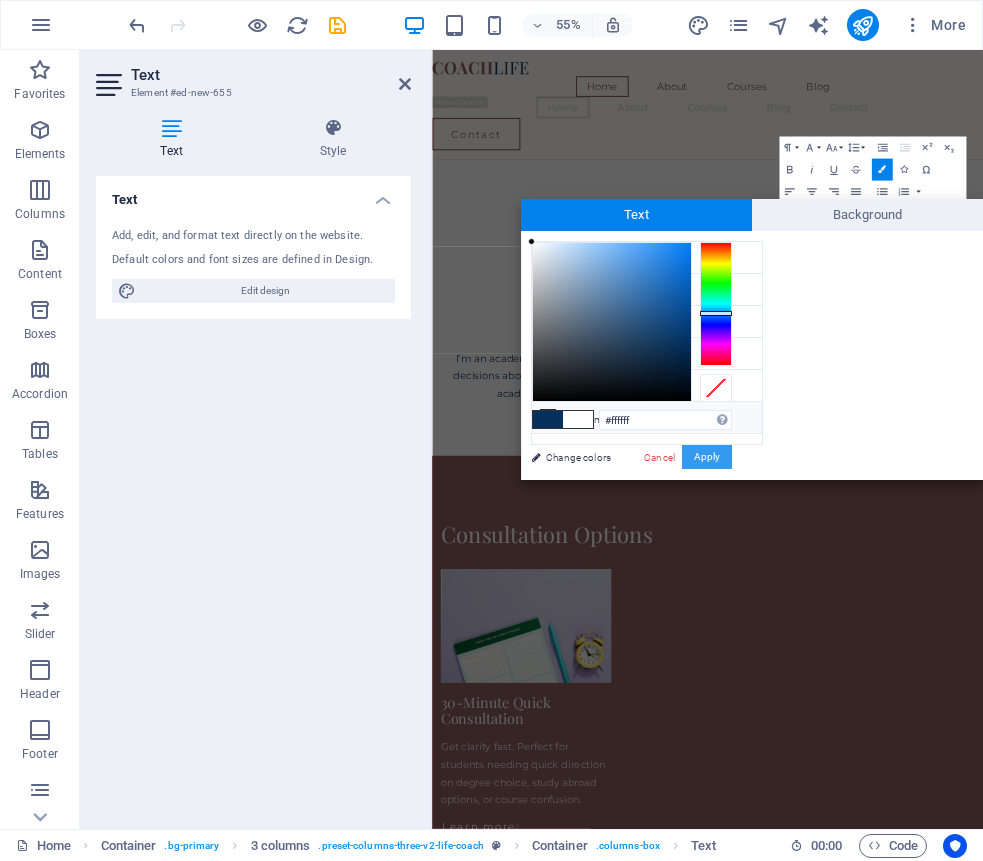 click on "Apply" at bounding box center [707, 457] 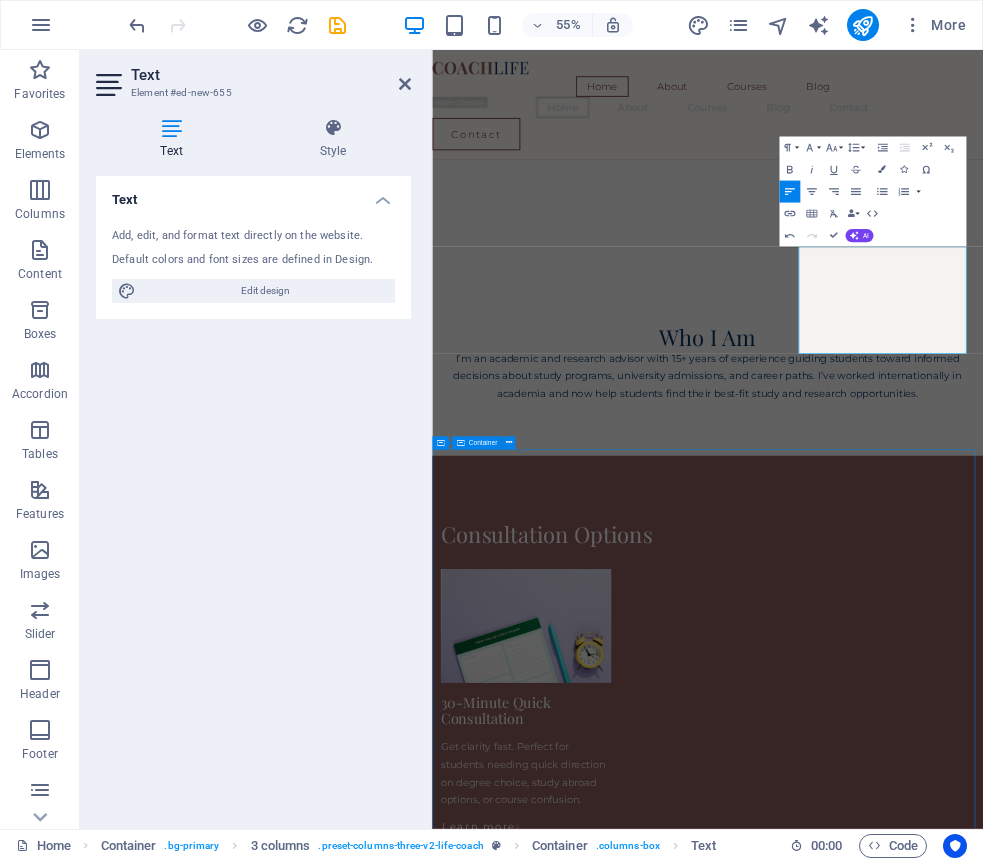 click on "Devon Lane After being forced to move twice within five years, our customers had a hard time finding us and our sales plummeted. The Lorem Ipsum Co. not only revitalized our brand, but saved our nearly 100-year-old family business from the brink of ruin. Devon Lane After being forced to move twice within five years, our customers had a hard time finding us and our sales plummeted. The Lorem Ipsum Co. not only revitalized our brand, but saved our nearly 100-year-old family business from the brink of ruin. Devon Lane After being forced to move twice within five years, our customers had a hard time finding us and our sales plummeted. The Lorem Ipsum Co. not only revitalized our brand, but saved our nearly 100-year-old family business from the brink of ruin. Devon Lane After being forced to move twice within five years, our customers had a hard time finding us and our sales plummeted. The Lorem Ipsum Co. not only revitalized our brand, but saved our nearly 100-year-old family business from the brink of ruin." at bounding box center [933, 5950] 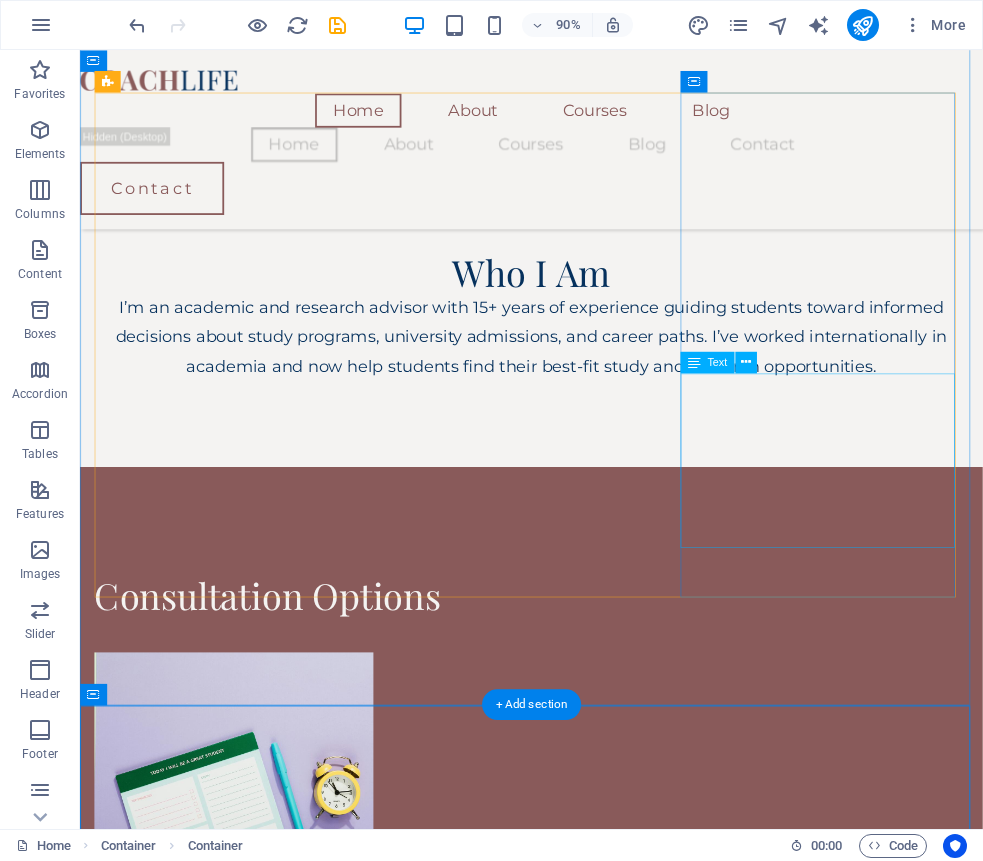 click on "A 3-session package personalized to your academic goals — covering study pathways, research plans, and scholarships. Ideal for students who want deep support and long-term clarity." at bounding box center (251, 3765) 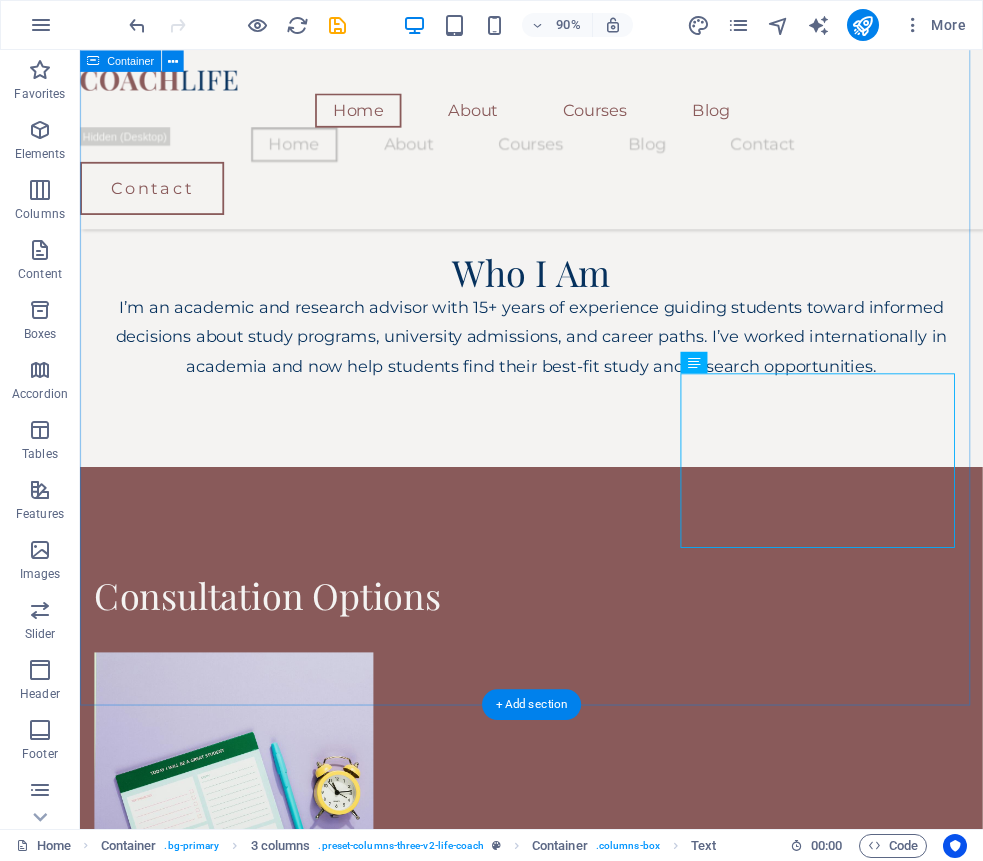 click on "Consultation Options 30-Minute Quick Consultation Get clarity fast. Perfect for students needing quick direction on degree choice, study abroad options, or course confusion. Learn more   60-Minute Deep Dive Session In-depth session for complex goals: postgraduate studies, scholarships, or career transitions. Personalized advice and planning. Learn more   Parents + Student Joint Session Discuss plans together. Ideal for families exploring university paths, local vs. international education, or long-term direction. Learn more   Research Pathway Advice Explore your options for research degrees (MPhil, PhD) with guidance on selecting topics, identifying supervisors, and preparing for academic research. Ideal for those considering a research-focused future. Learn more   School and University Workshops Interactive sessions tailored for schools and universities — covering academic planning, career choices, and global study options. Designed to engage and guide students in group settings. Learn more" at bounding box center (581, 2275) 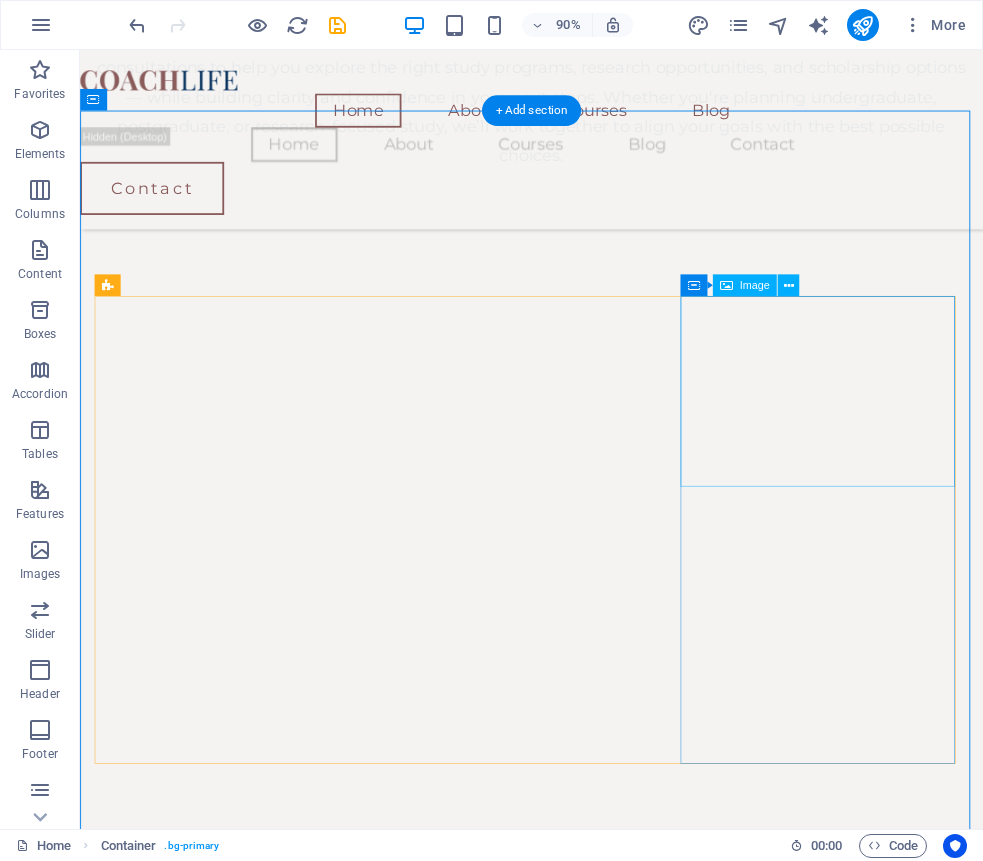 scroll, scrollTop: 1703, scrollLeft: 0, axis: vertical 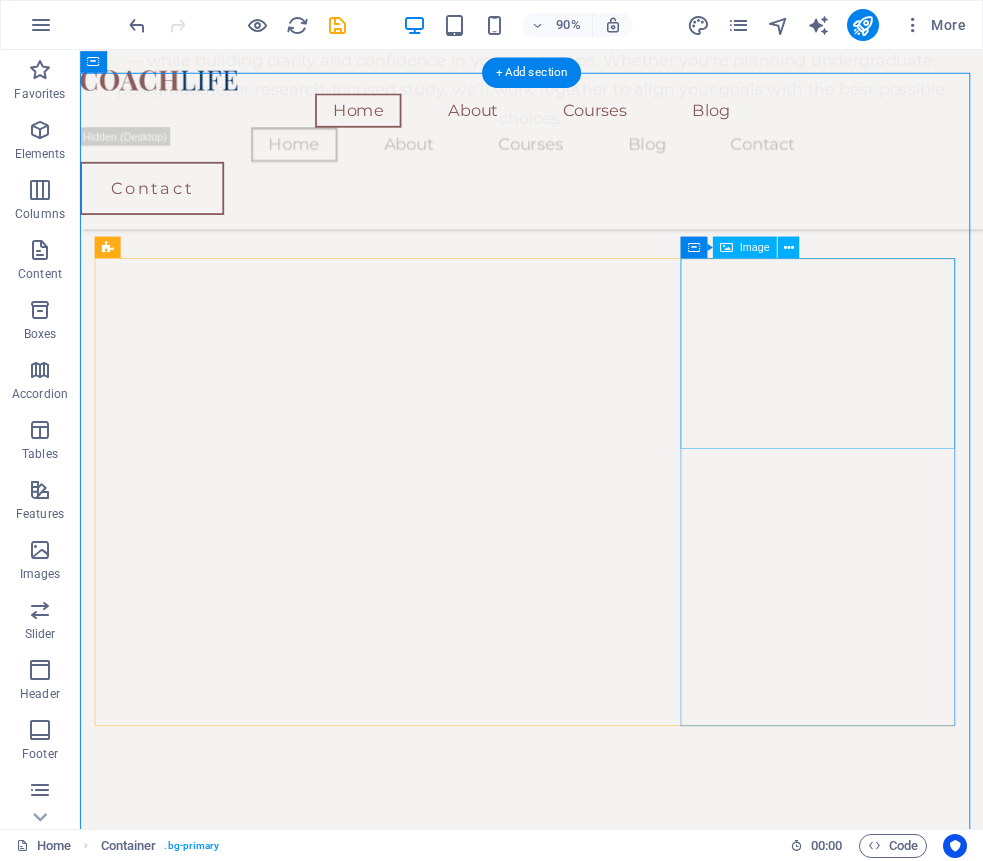 click at bounding box center [251, 2532] 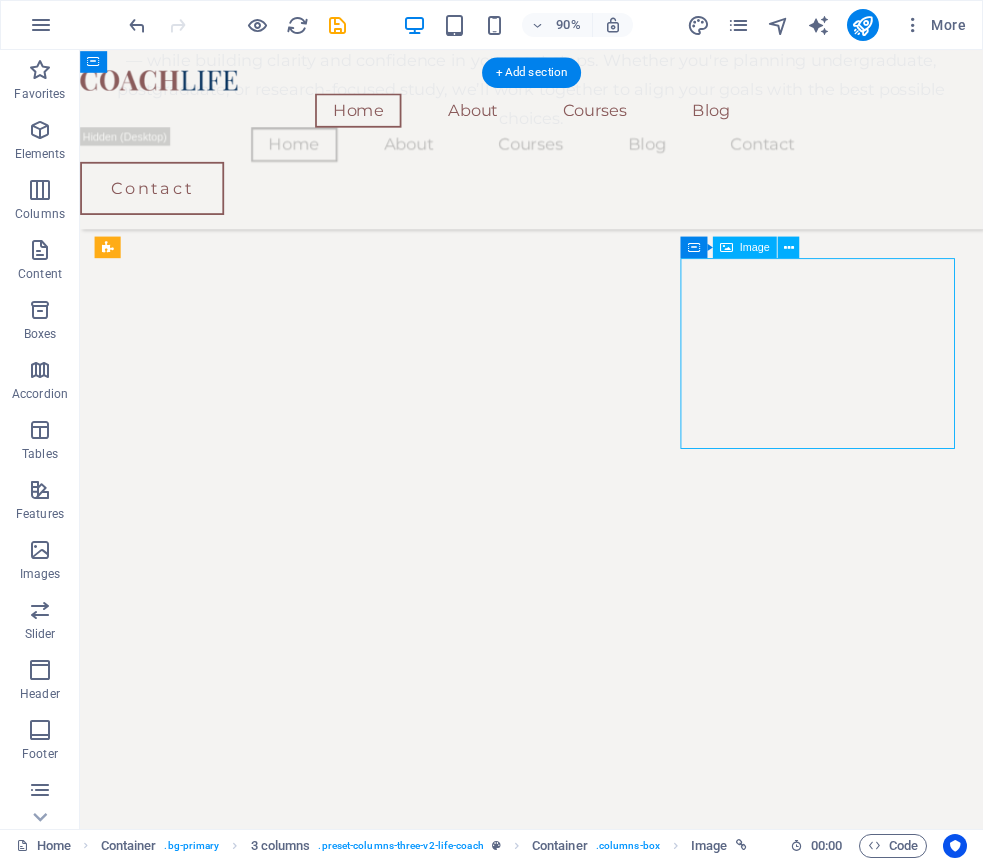 click at bounding box center (251, 2532) 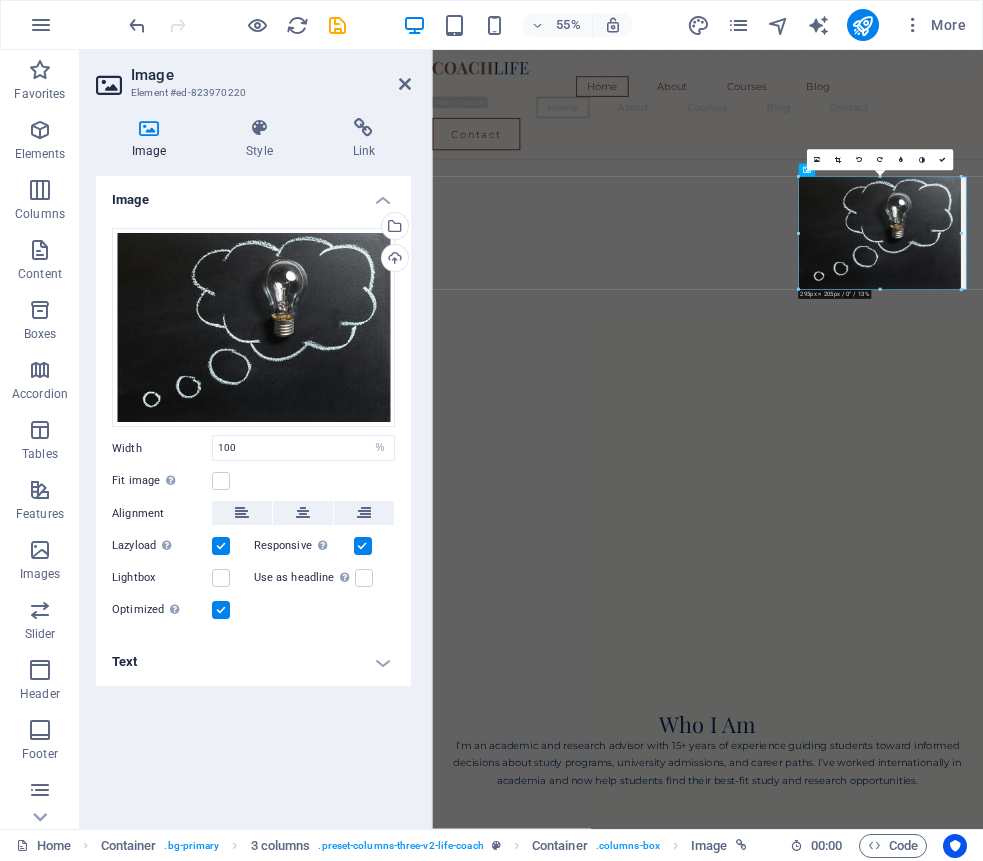 type on "295" 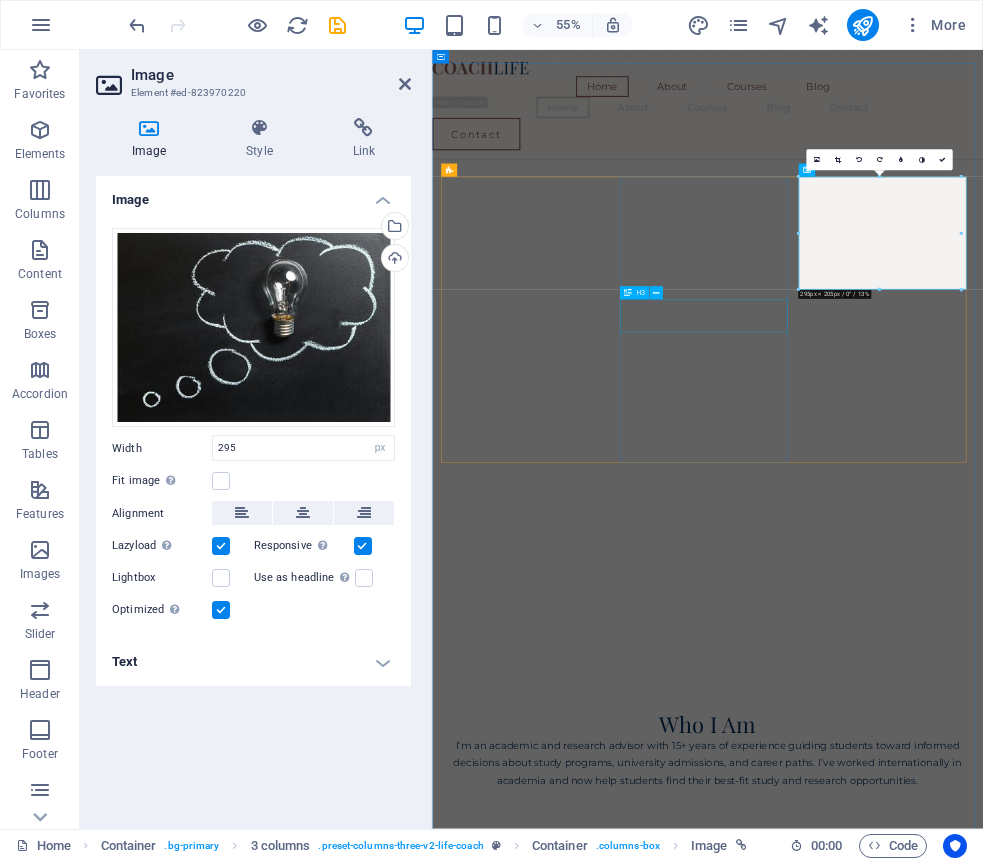 click on "60-Minute Deep Dive Session" at bounding box center [603, 2455] 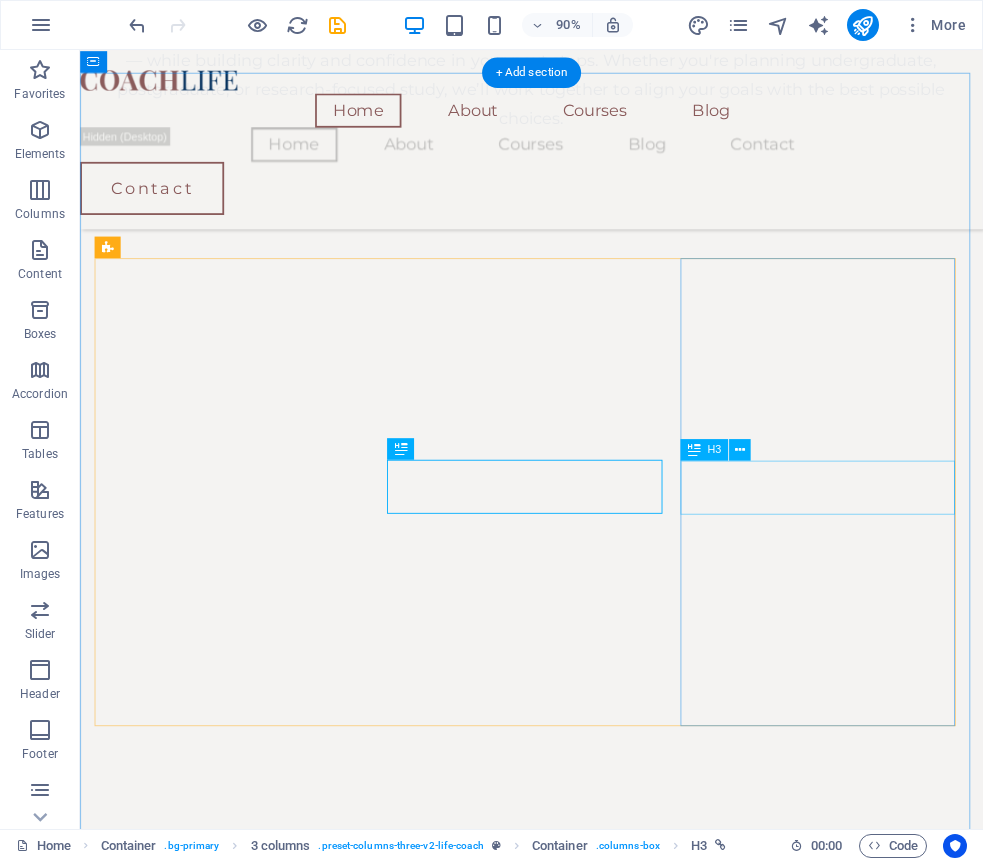 click on "Parents + Student Joint Session" at bounding box center (251, 2955) 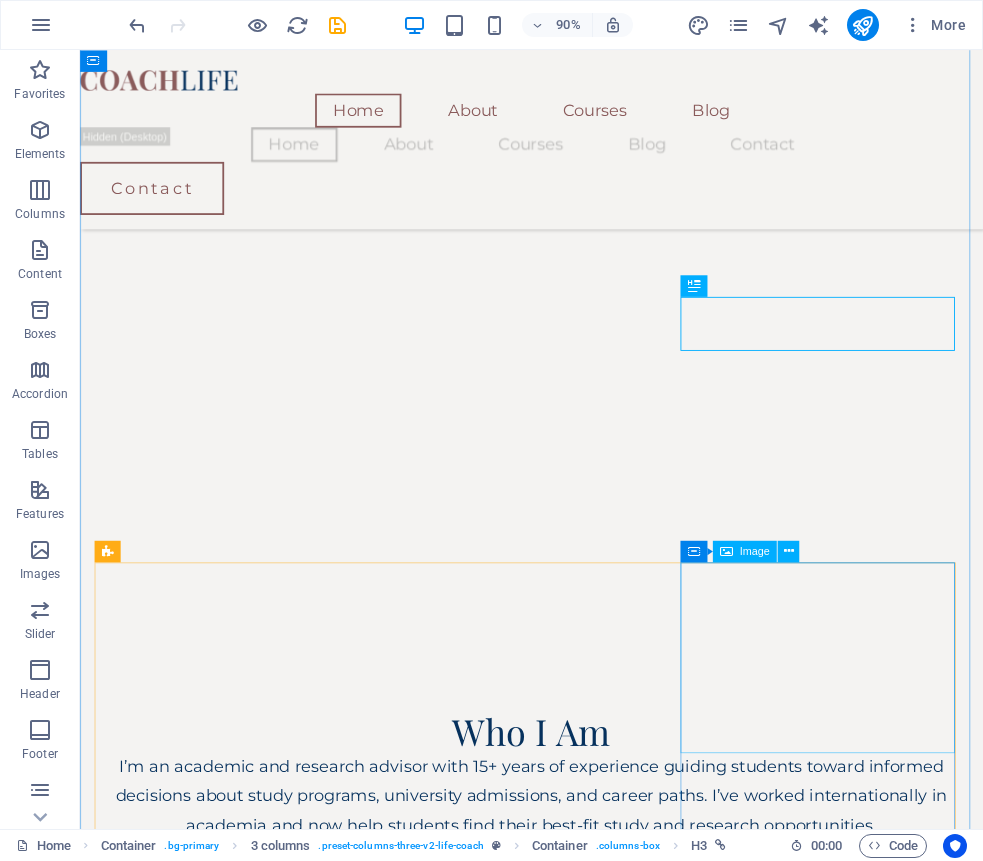 scroll, scrollTop: 1918, scrollLeft: 0, axis: vertical 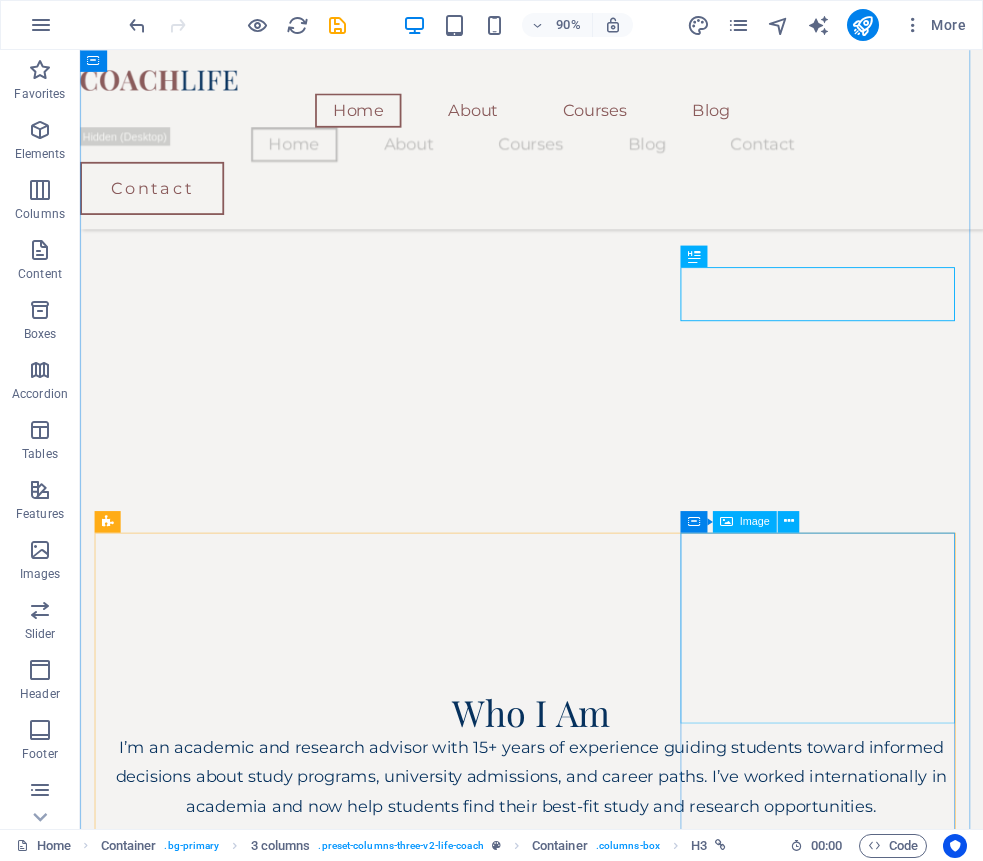 click at bounding box center (251, 3939) 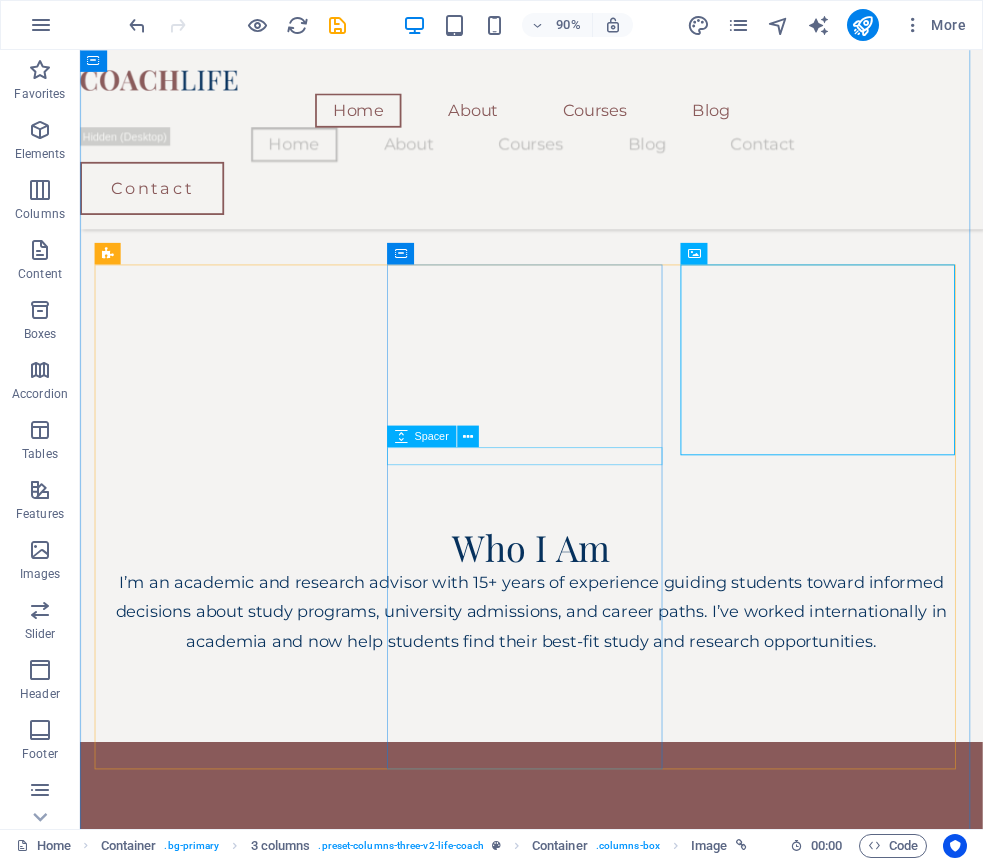 scroll, scrollTop: 2073, scrollLeft: 0, axis: vertical 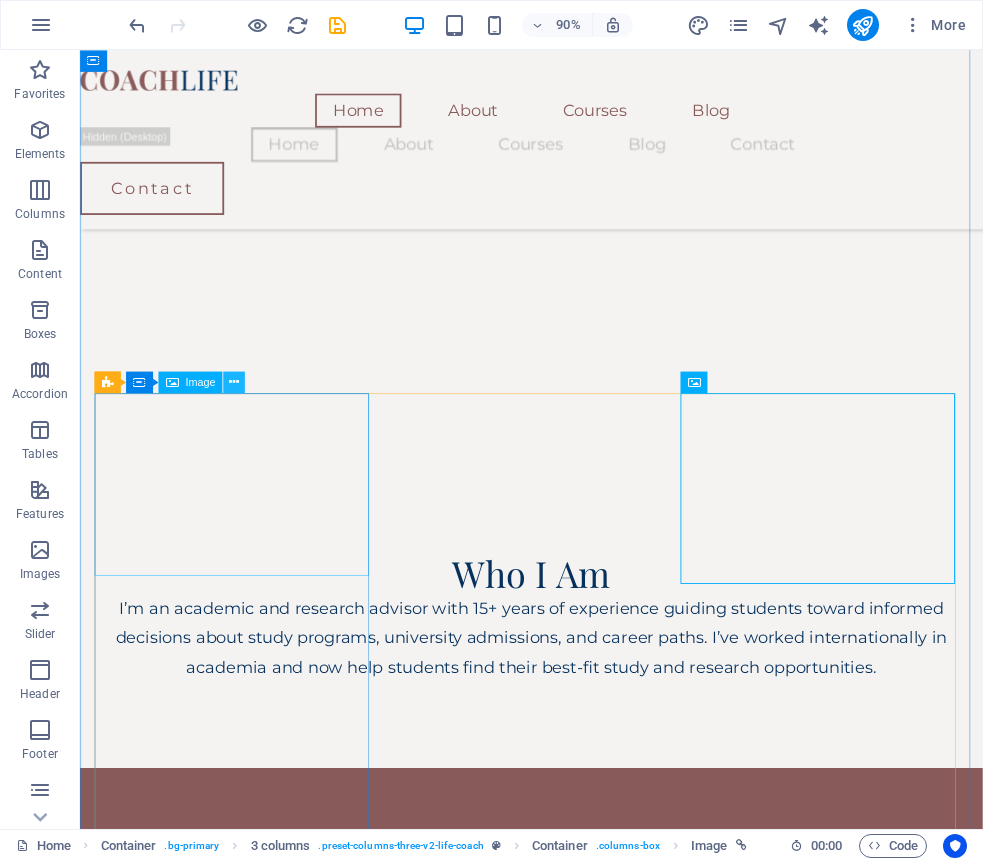 click at bounding box center [234, 382] 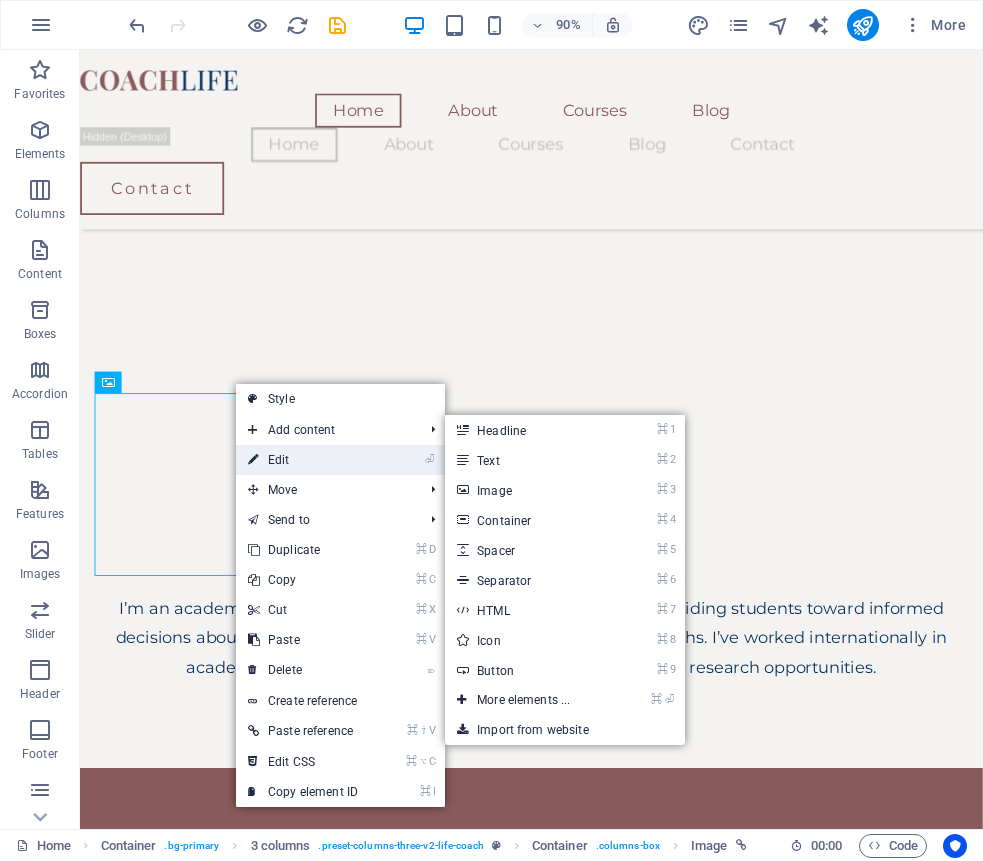 click on "⏎  Edit" at bounding box center [303, 460] 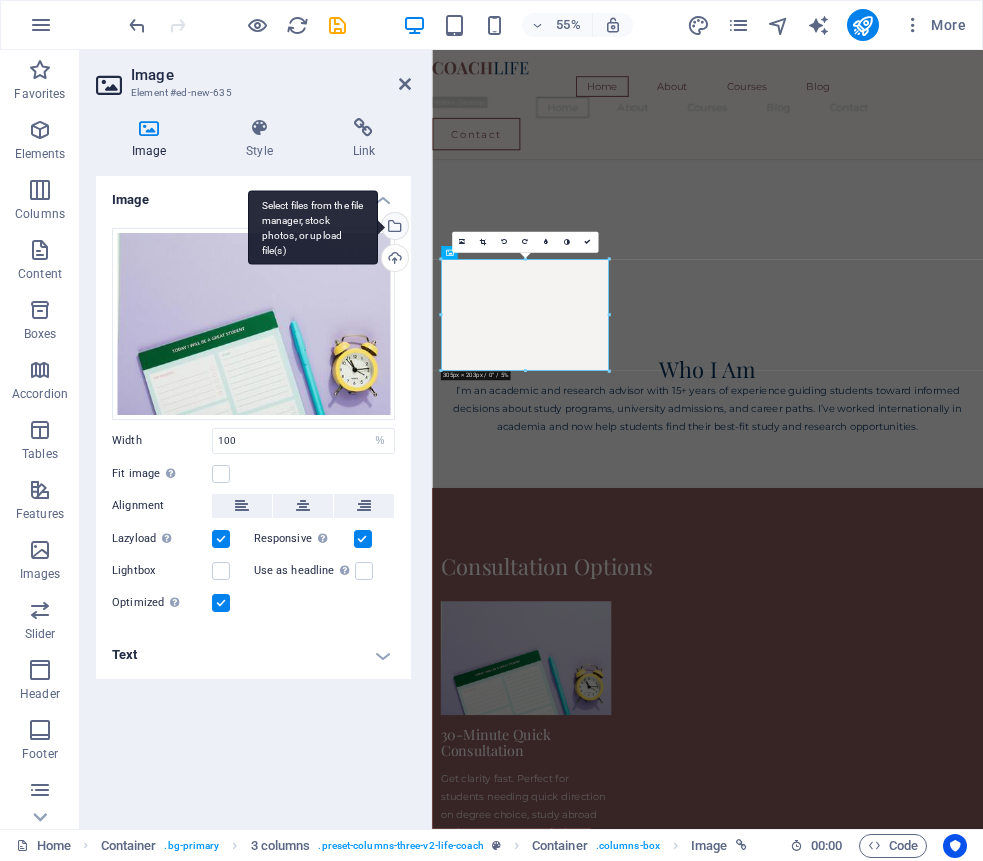click on "Select files from the file manager, stock photos, or upload file(s)" at bounding box center [393, 228] 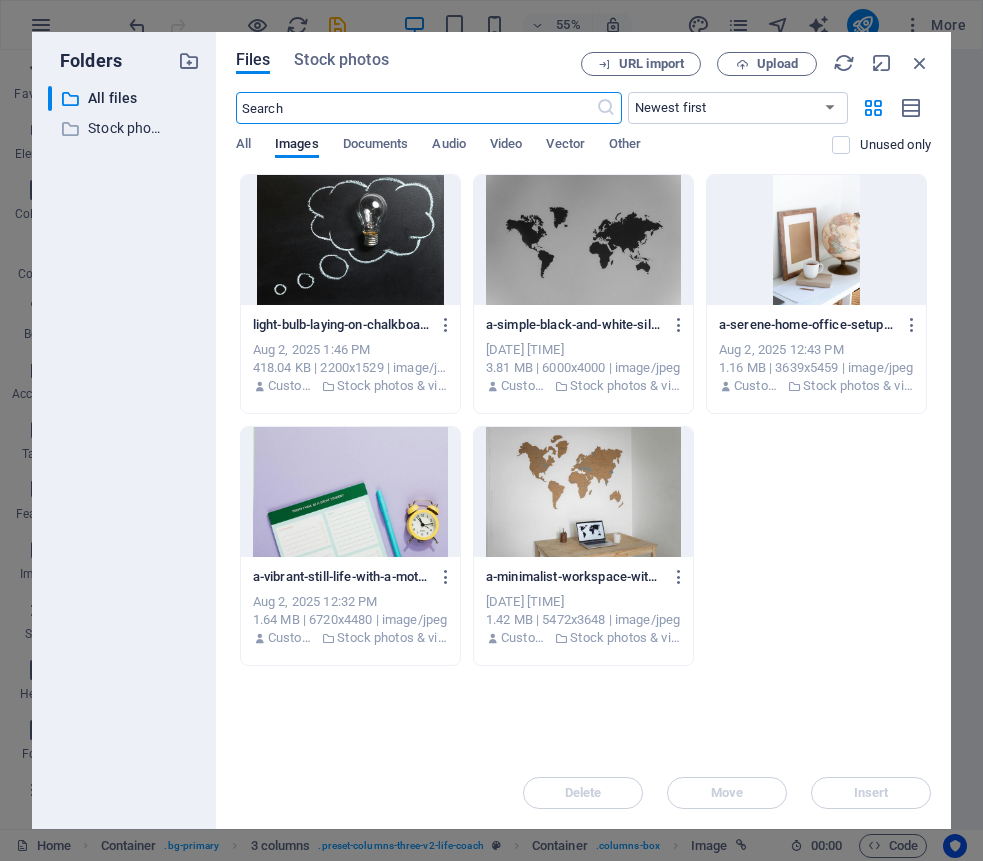 scroll, scrollTop: 0, scrollLeft: 0, axis: both 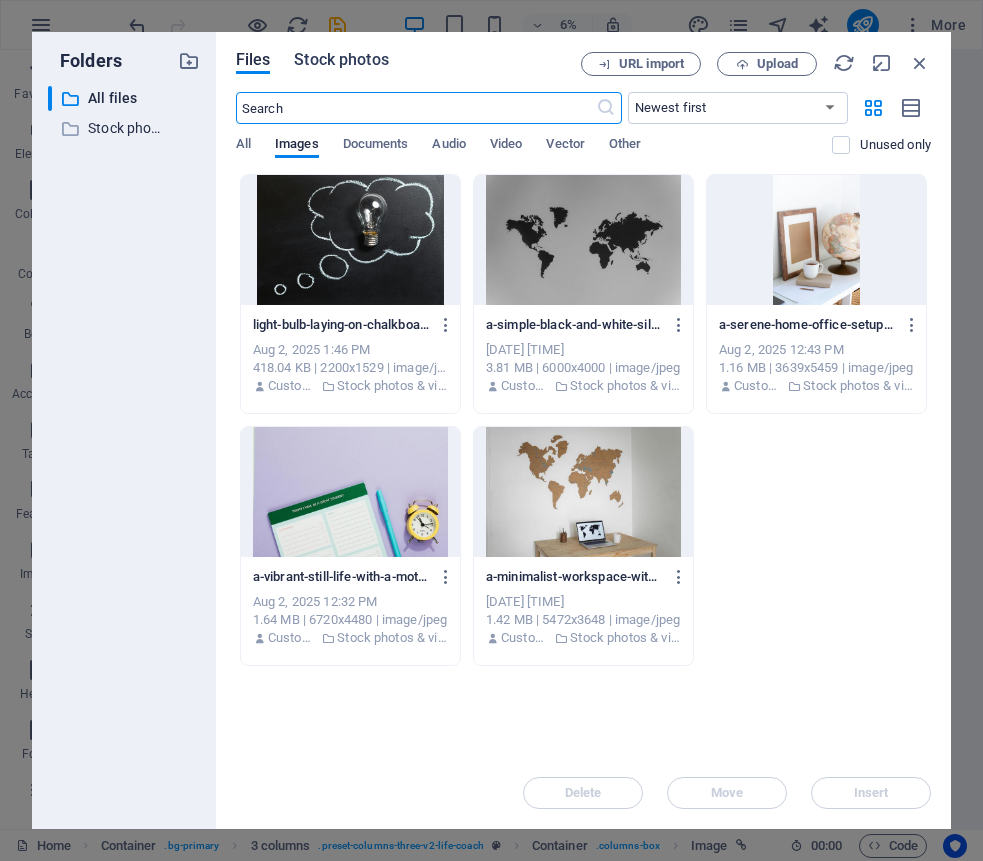 click on "Stock photos" at bounding box center [341, 60] 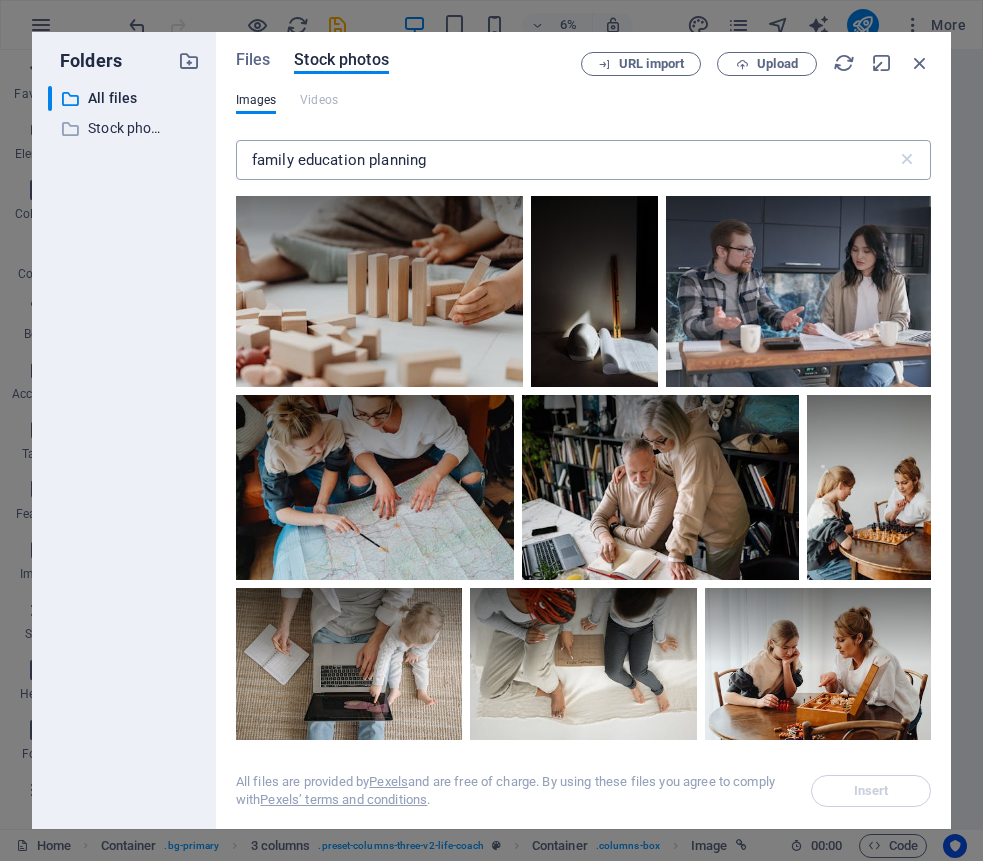 click on "family education planning" at bounding box center [566, 160] 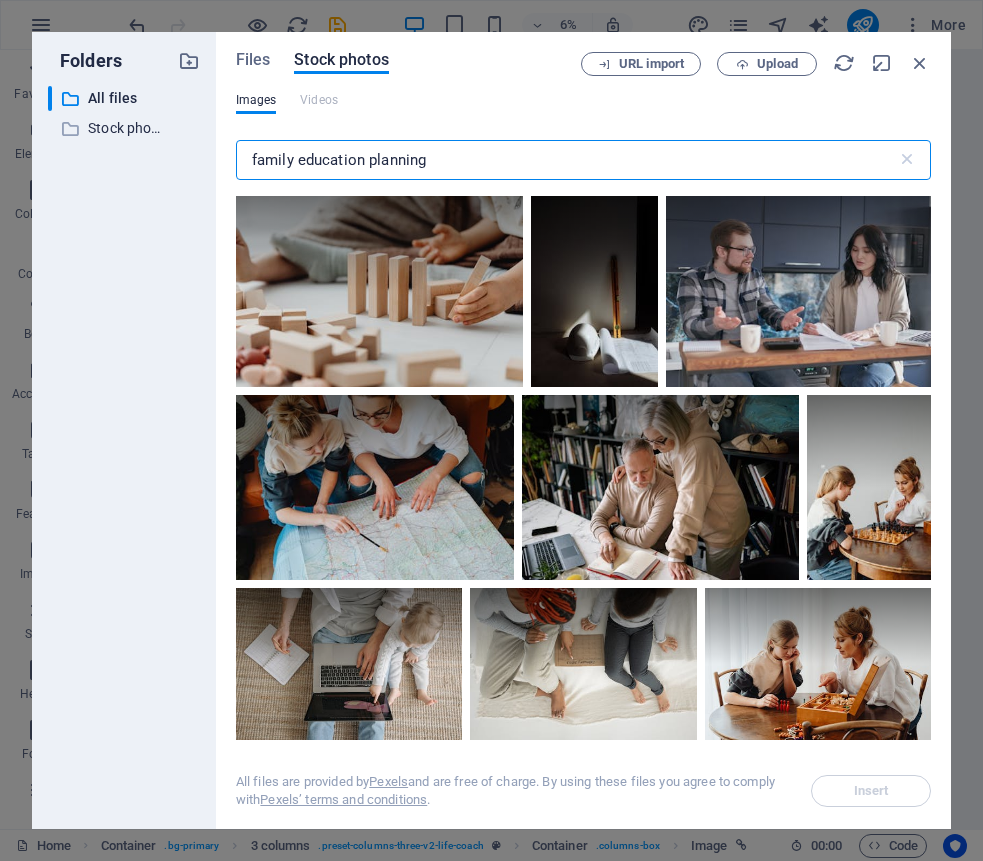 click on "family education planning" at bounding box center [566, 160] 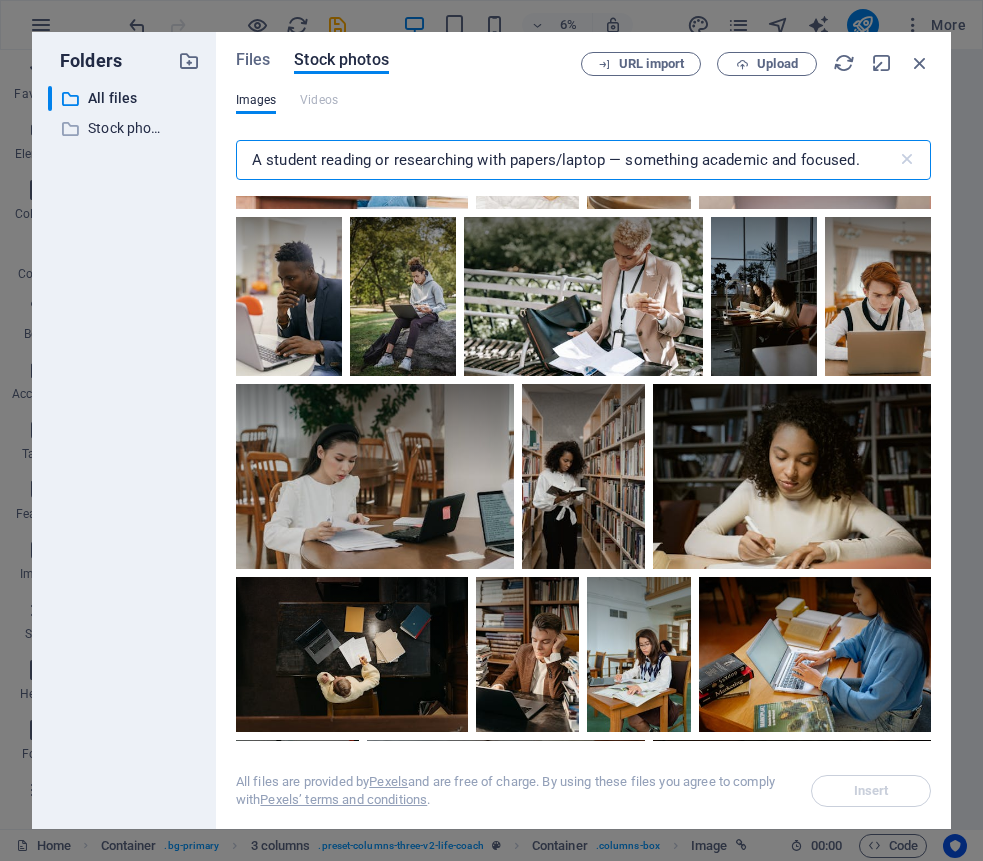 scroll, scrollTop: 1004, scrollLeft: 0, axis: vertical 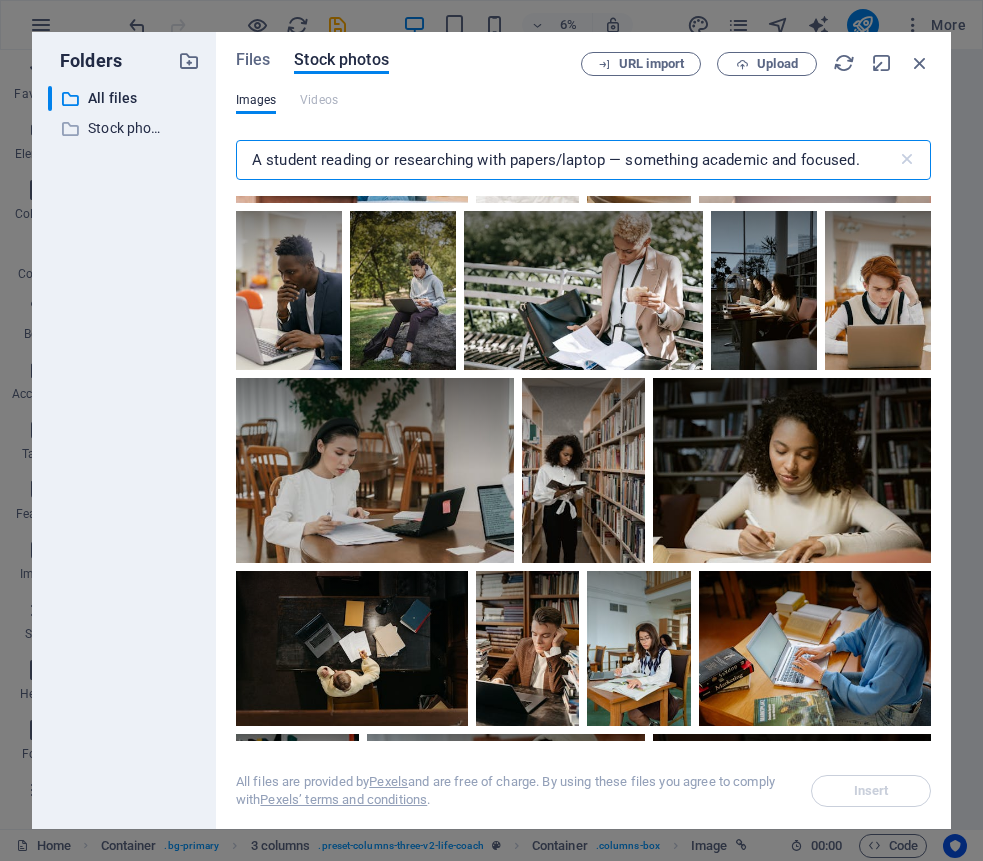 drag, startPoint x: 322, startPoint y: 165, endPoint x: 217, endPoint y: 156, distance: 105.38501 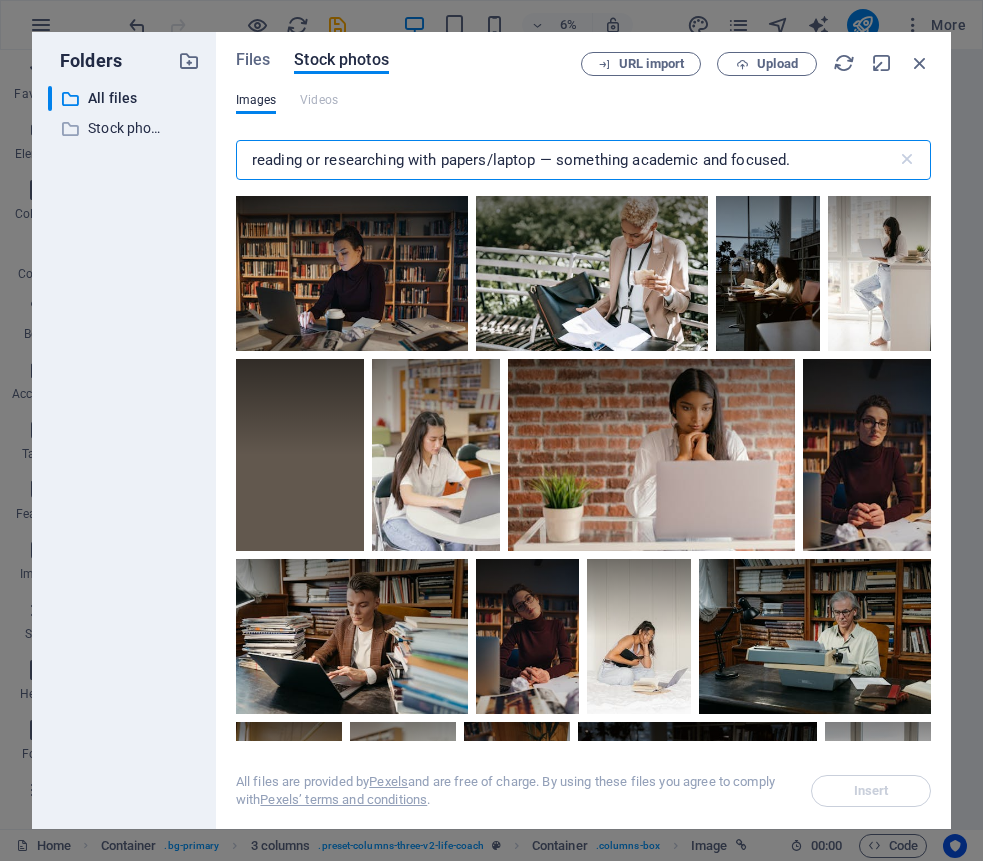 drag, startPoint x: 633, startPoint y: 159, endPoint x: 542, endPoint y: 156, distance: 91.04944 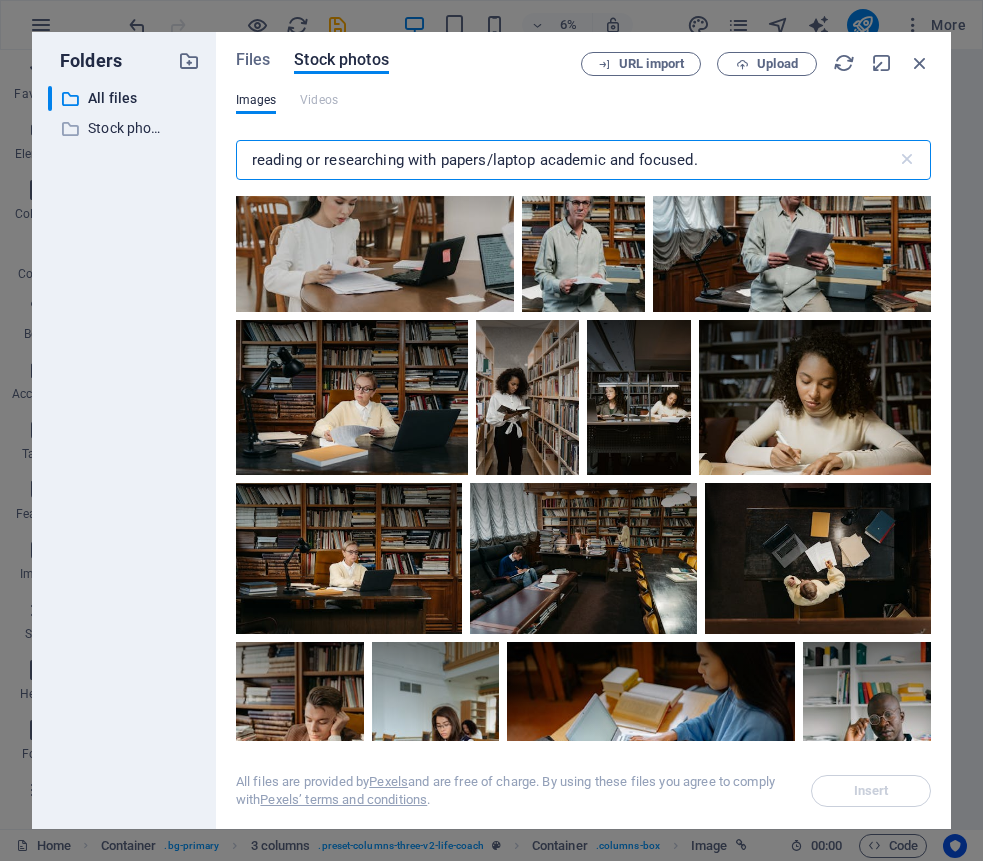 scroll, scrollTop: 2471, scrollLeft: 0, axis: vertical 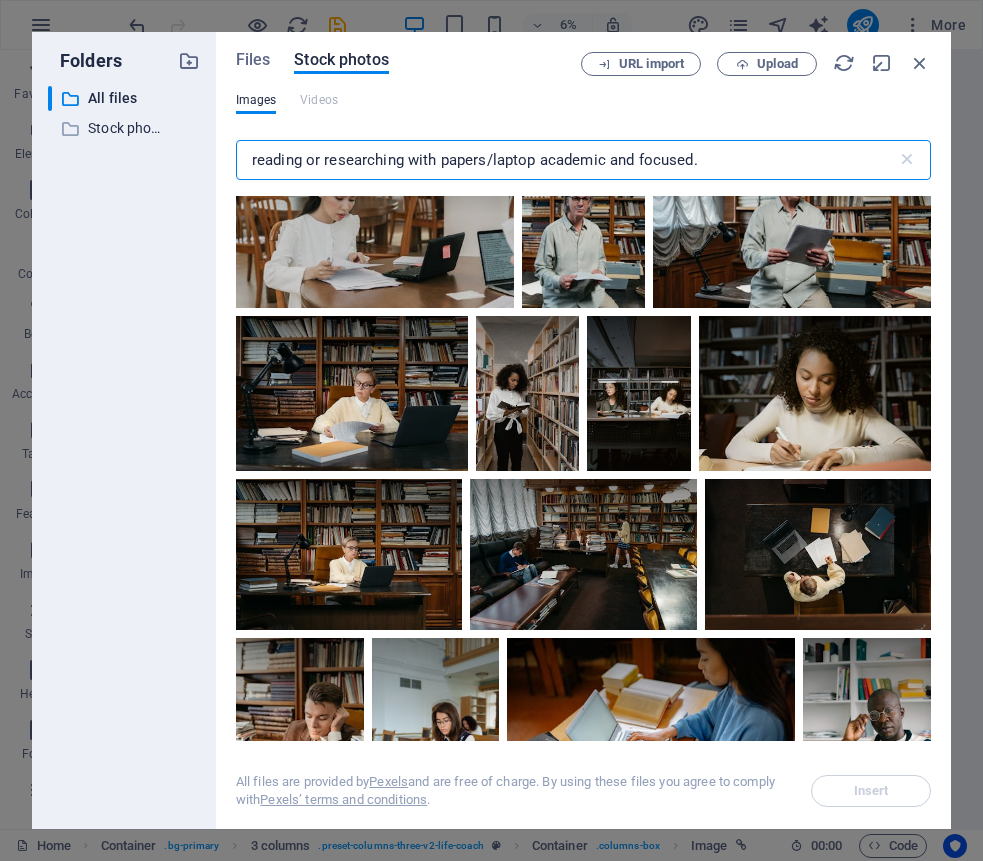 click on "reading or researching with papers/laptop academic and focused." at bounding box center (566, 160) 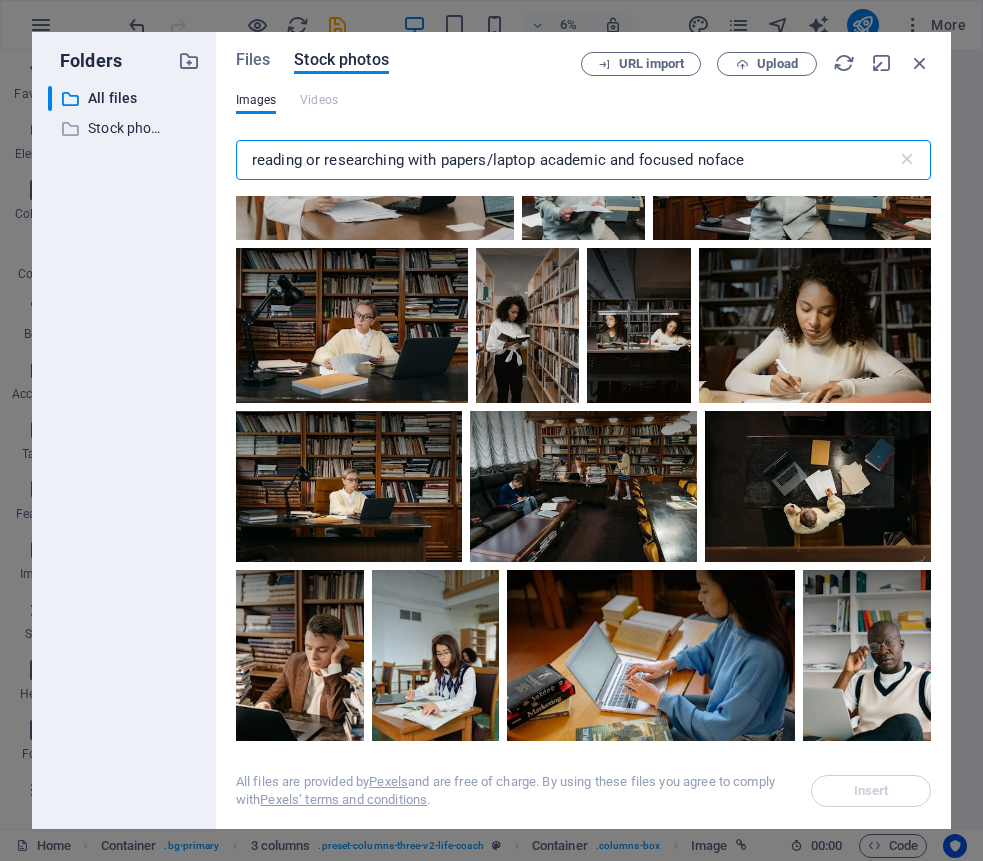 scroll, scrollTop: 2545, scrollLeft: 0, axis: vertical 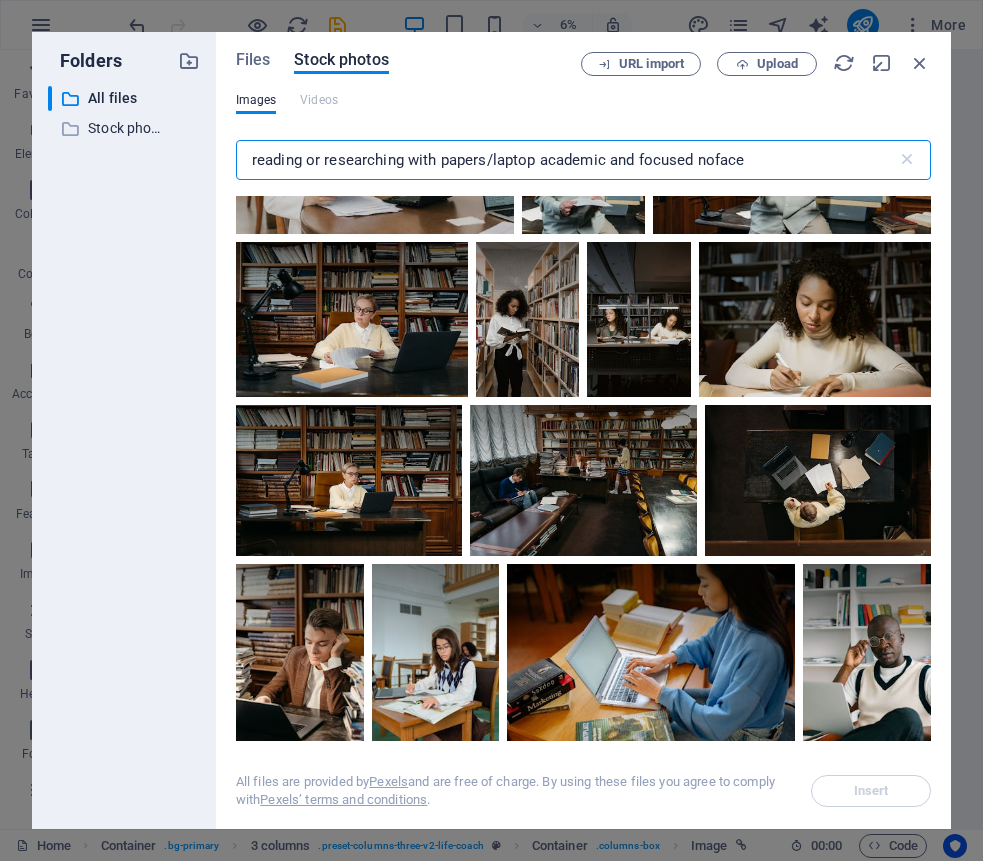 drag, startPoint x: 411, startPoint y: 159, endPoint x: 825, endPoint y: 158, distance: 414.00122 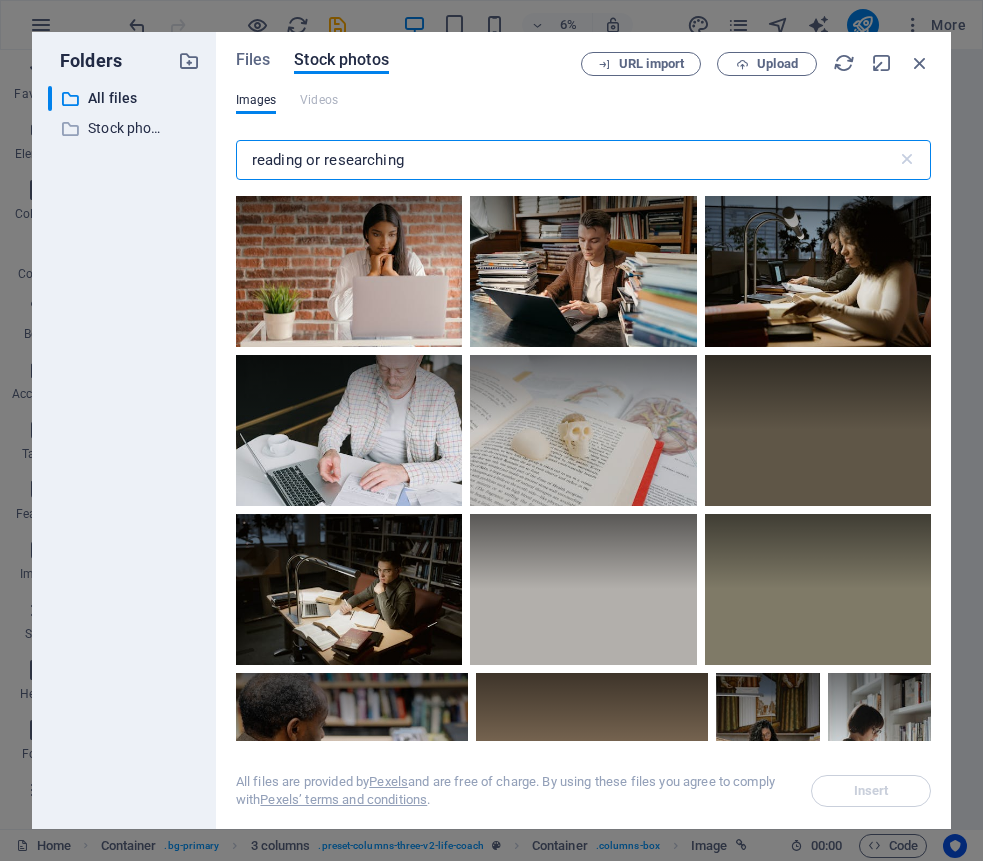 click on "reading or researching" at bounding box center [566, 160] 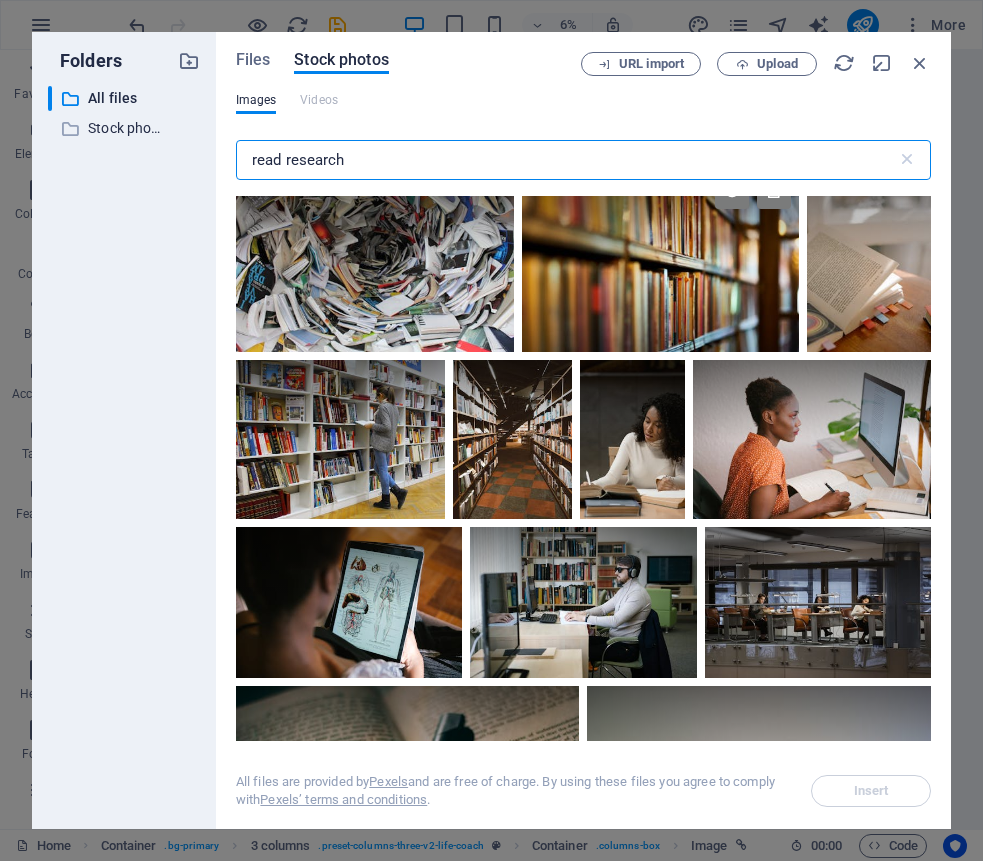 scroll, scrollTop: 0, scrollLeft: 0, axis: both 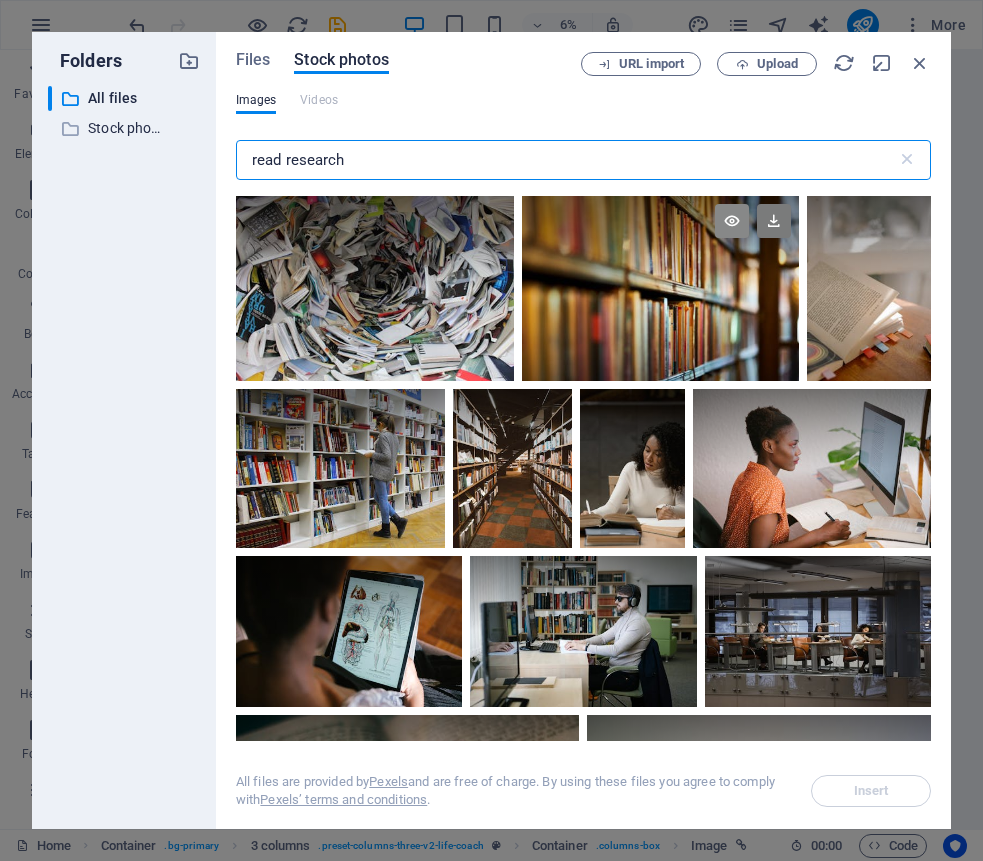 type on "read research" 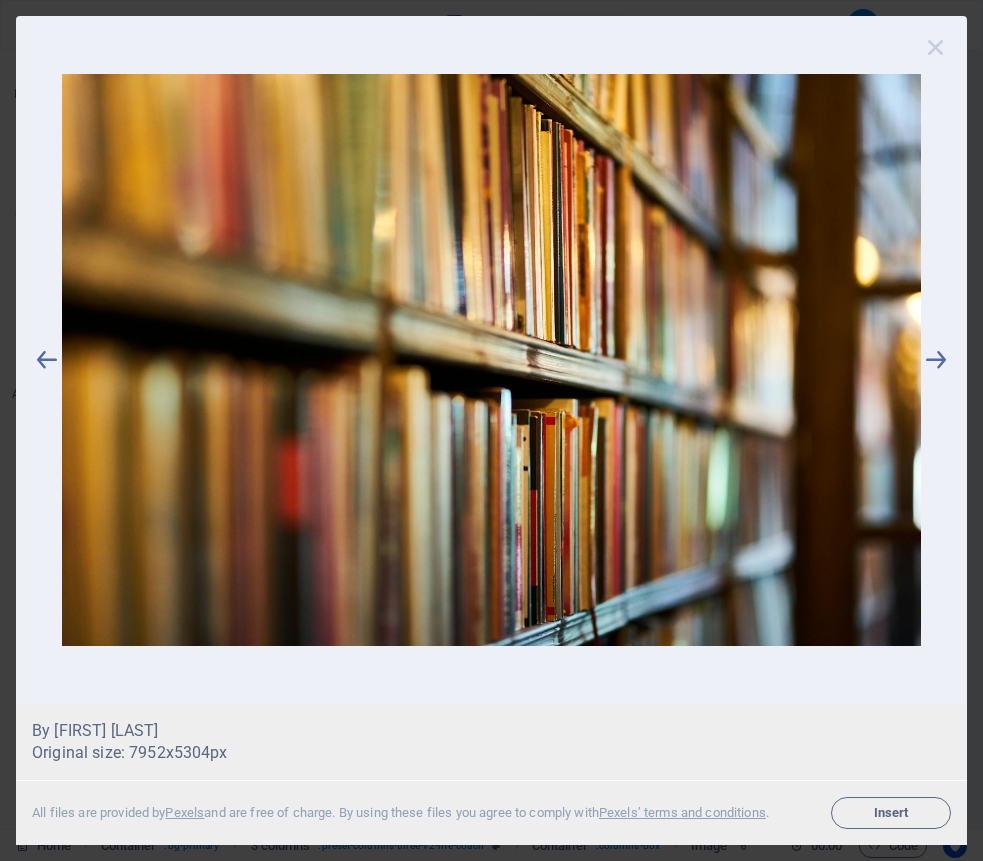 click at bounding box center [936, 47] 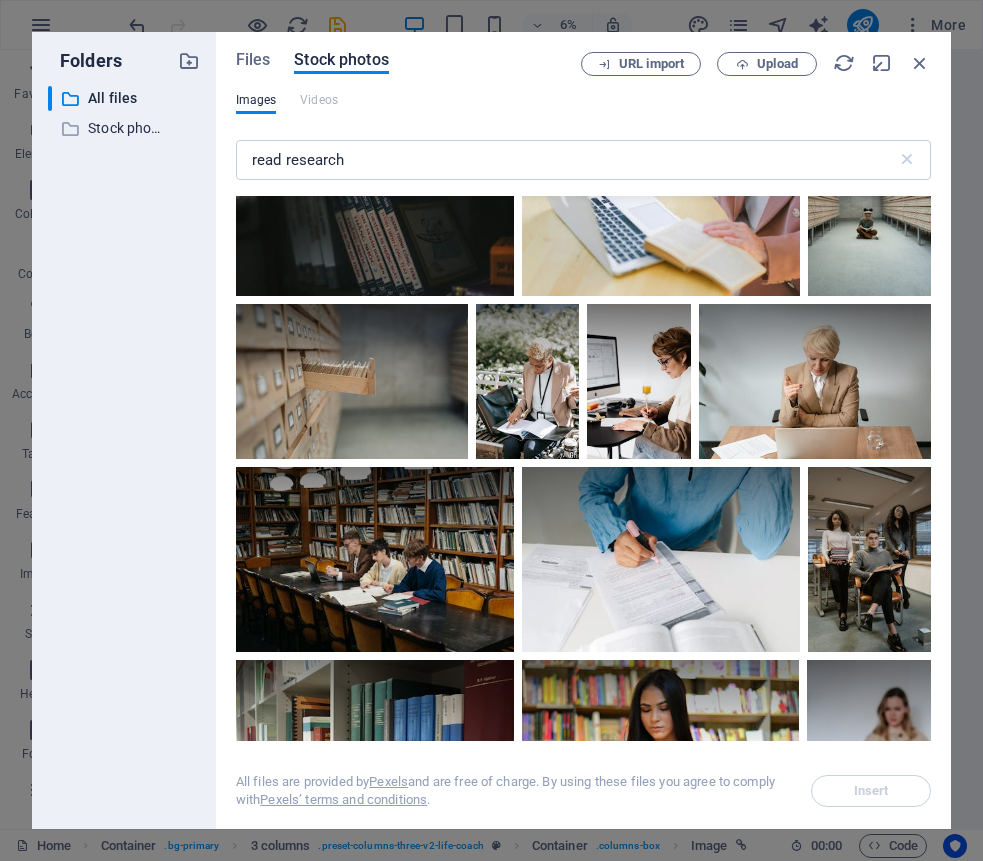 scroll, scrollTop: 3155, scrollLeft: 0, axis: vertical 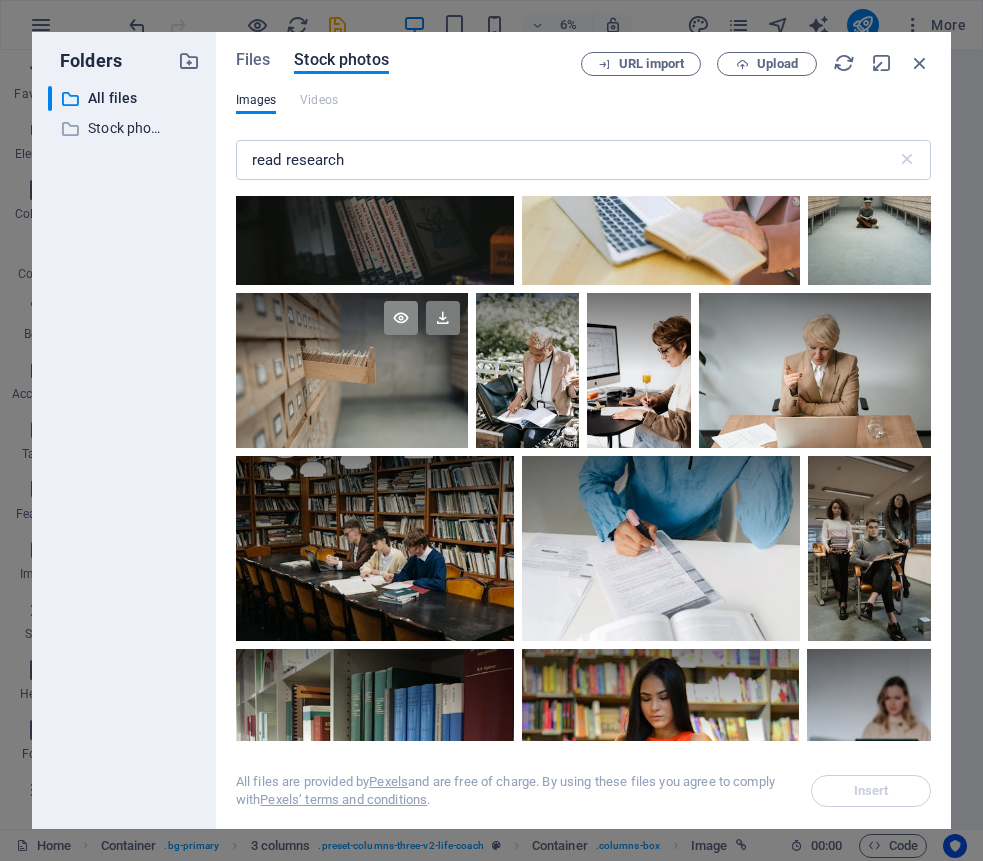click at bounding box center (401, 318) 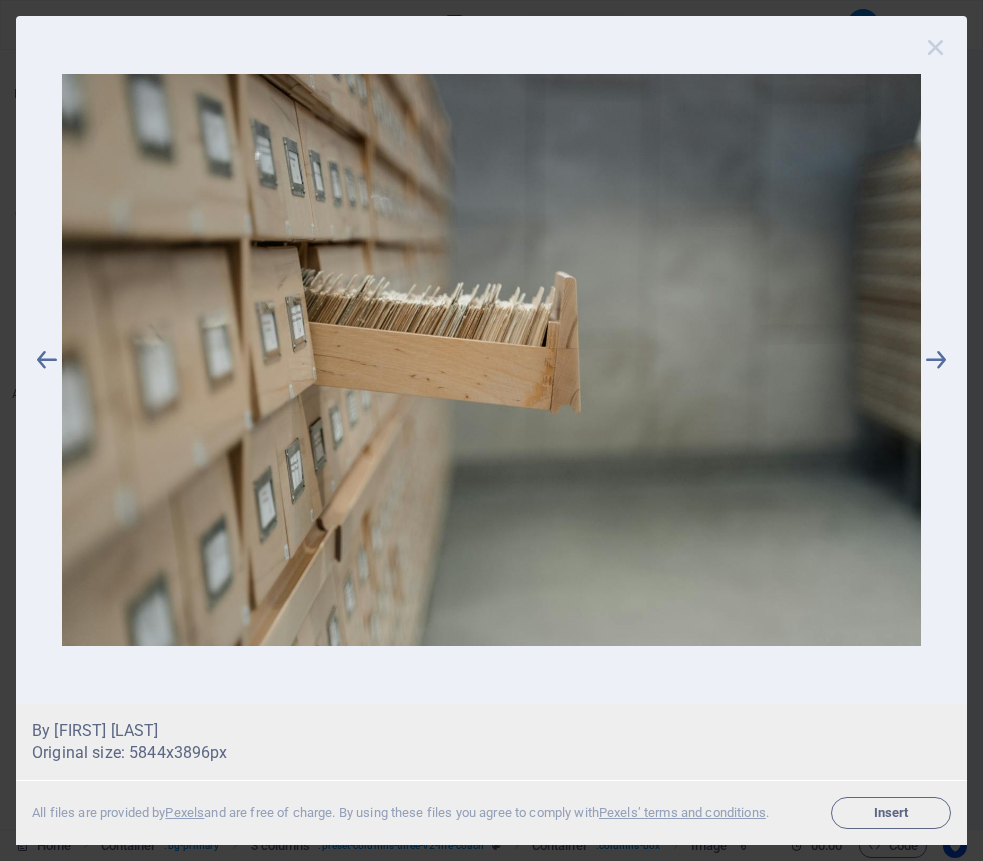 click at bounding box center (936, 47) 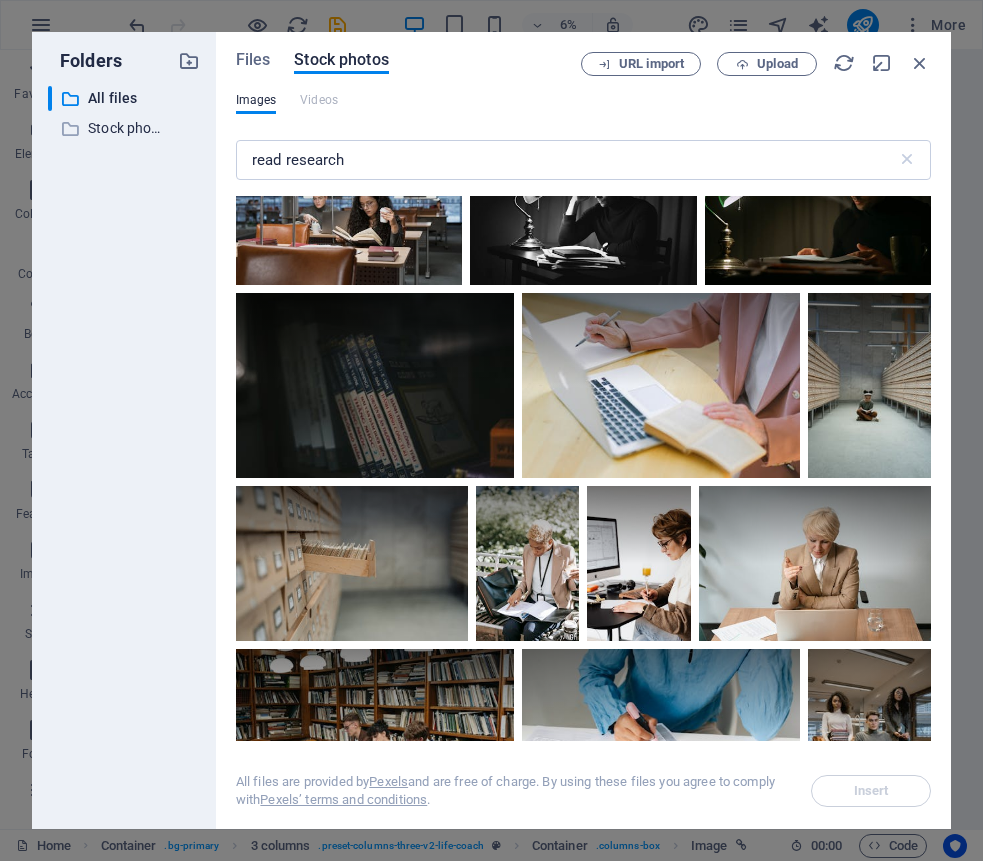 scroll, scrollTop: 2940, scrollLeft: 0, axis: vertical 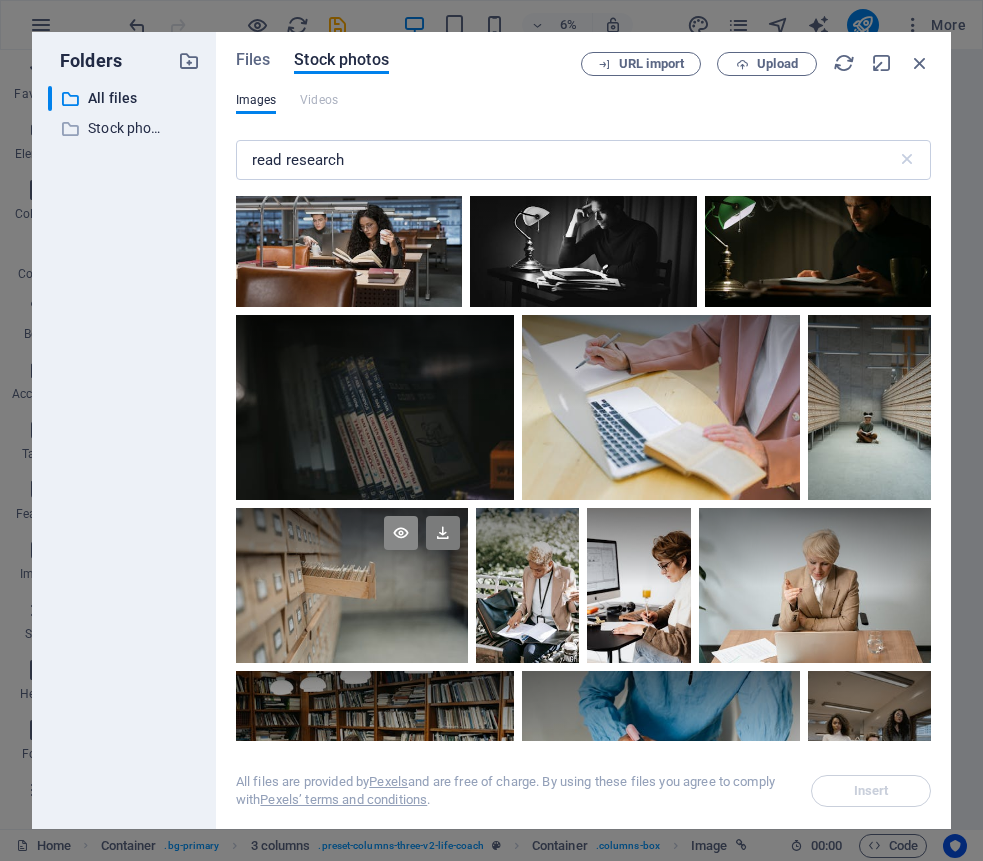 click at bounding box center [401, 533] 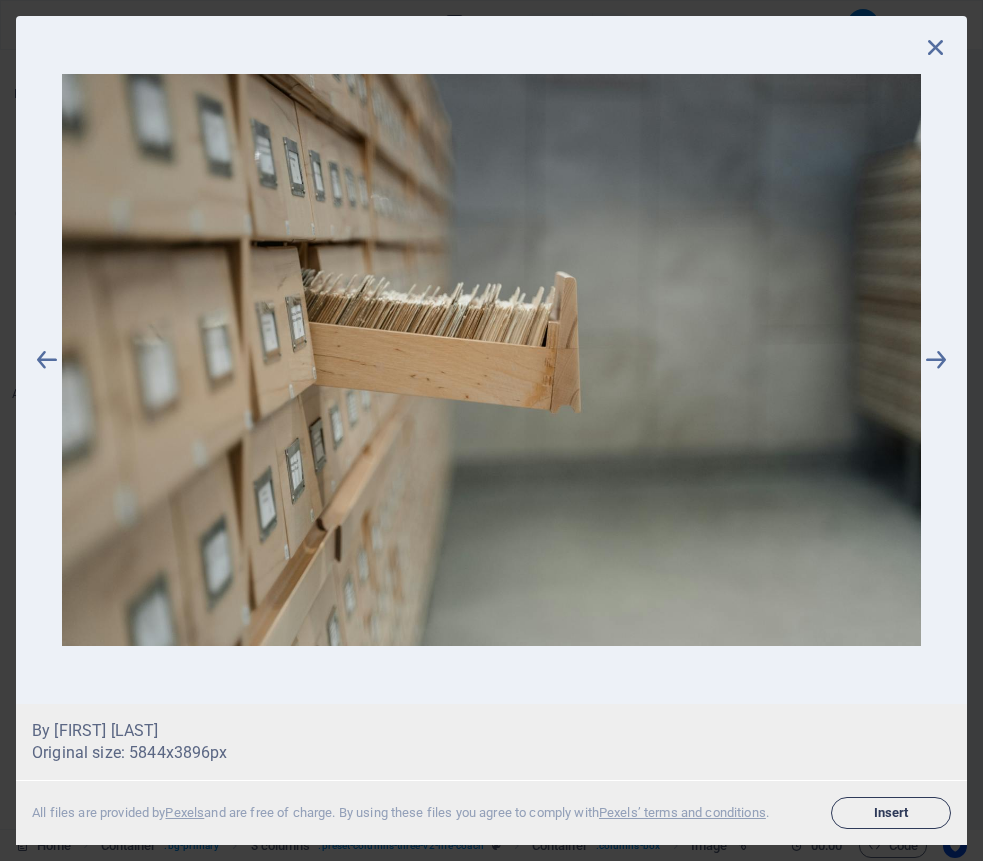 click on "Insert" at bounding box center (891, 813) 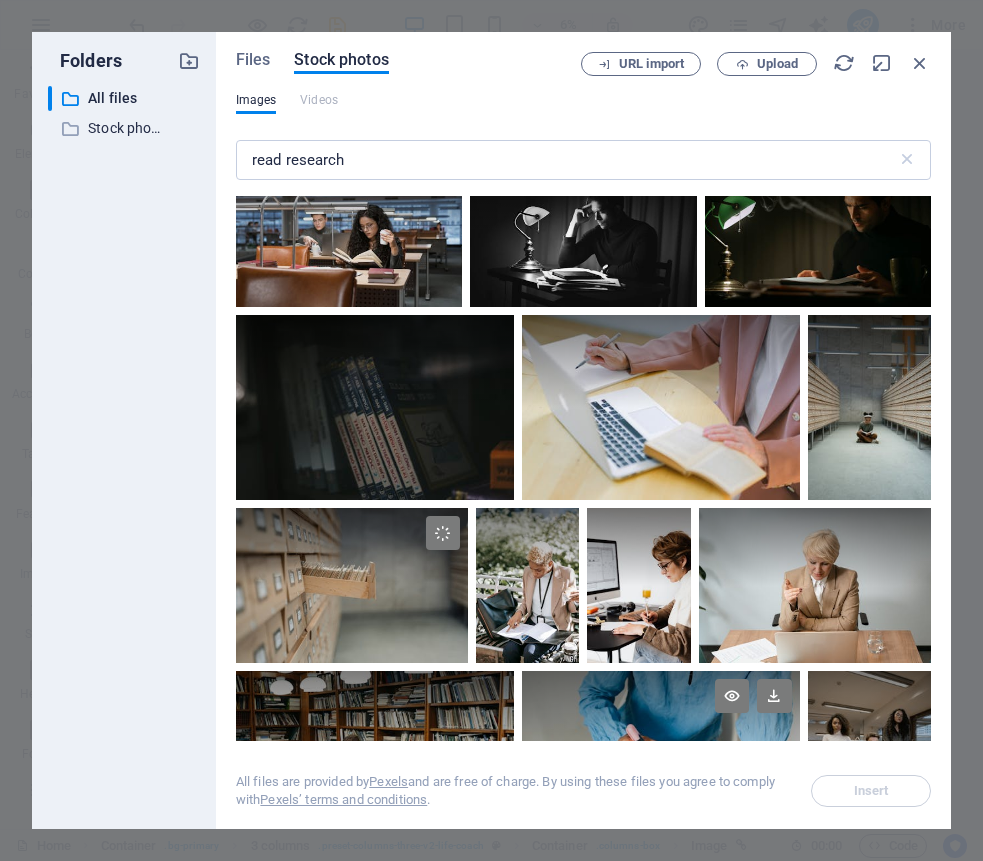 scroll, scrollTop: 1847, scrollLeft: 0, axis: vertical 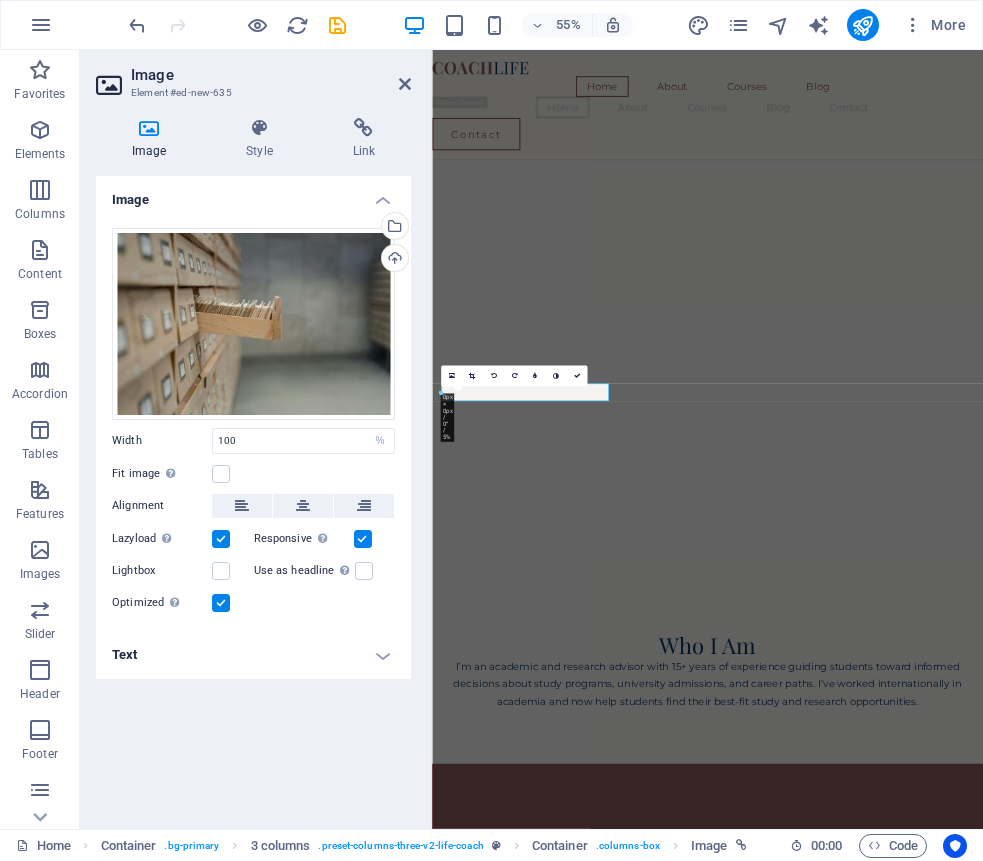 click on "Image Drag files here, click to choose files or select files from Files or our free stock photos & videos Select files from the file manager, stock photos, or upload file(s) Upload Width 100 Default auto px rem % em vh vw Fit image Automatically fit image to a fixed width and height Height Default auto px Alignment Lazyload Loading images after the page loads improves page speed. Responsive Automatically load retina image and smartphone optimized sizes. Lightbox Use as headline The image will be wrapped in an H1 headline tag. Useful for giving alternative text the weight of an H1 headline, e.g. for the logo. Leave unchecked if uncertain. Optimized Images are compressed to improve page speed. Position Direction Custom X offset 50 px rem % vh vw Y offset 50 px rem % vh vw Text Float No float Image left Image right Determine how text should behave around the image. Text Alternative text Image caption Paragraph Format Normal Heading 1 Heading 2 Heading 3 Heading 4 Heading 5 Heading 6 Code Font Family Arial Impact" at bounding box center [253, 494] 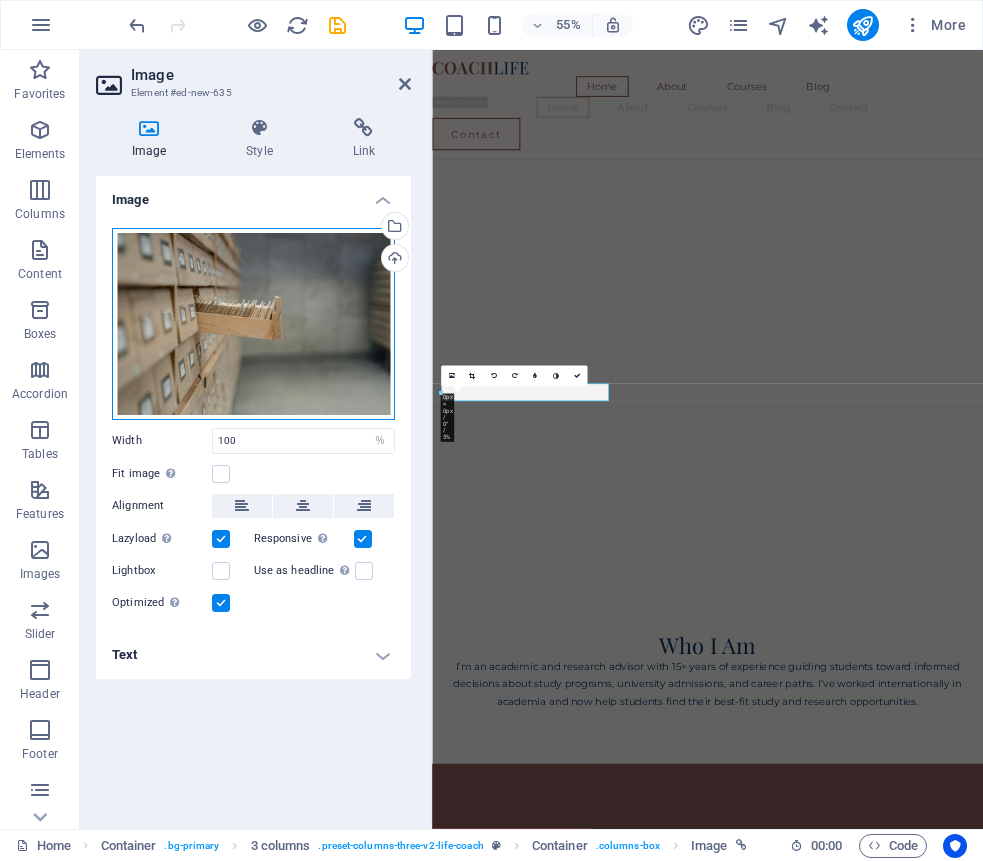 click on "Drag files here, click to choose files or select files from Files or our free stock photos & videos" at bounding box center (253, 324) 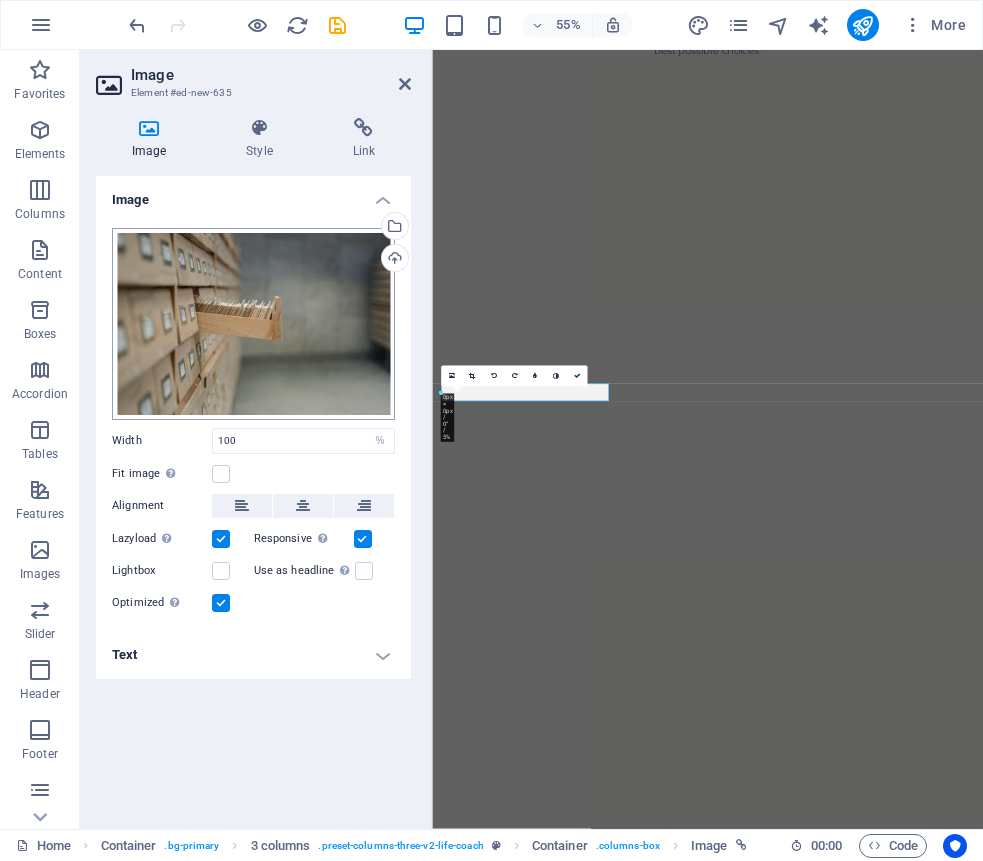 scroll, scrollTop: 0, scrollLeft: 0, axis: both 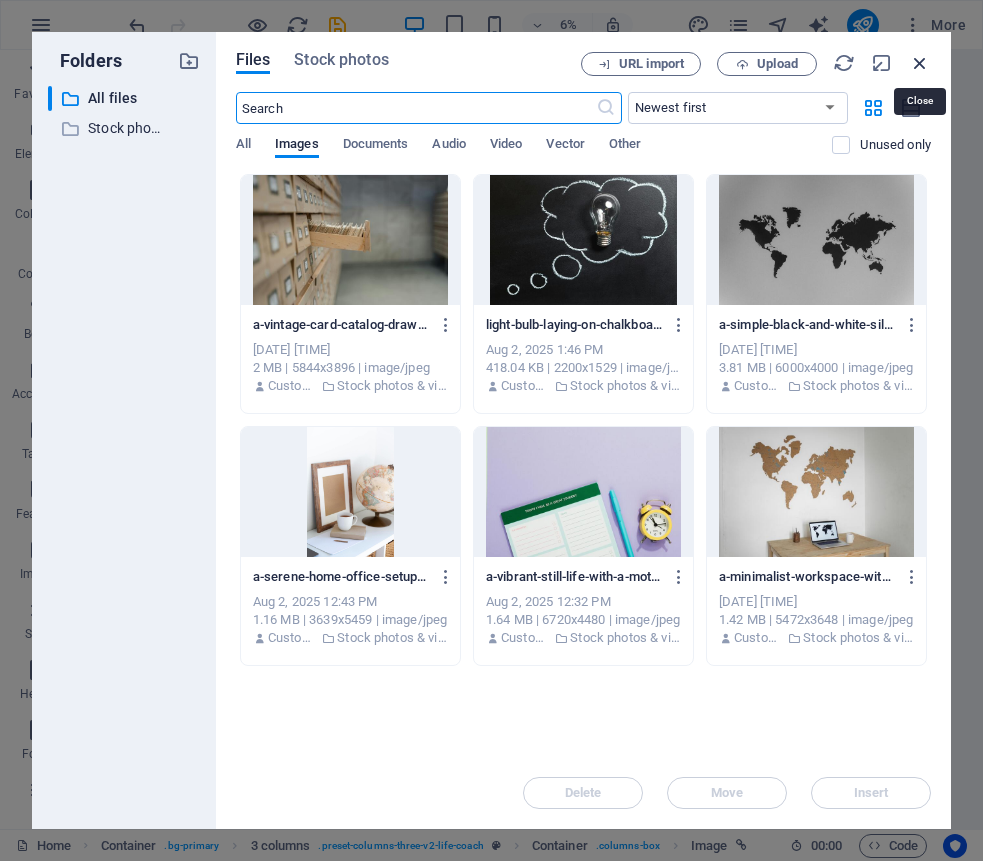 click at bounding box center [920, 63] 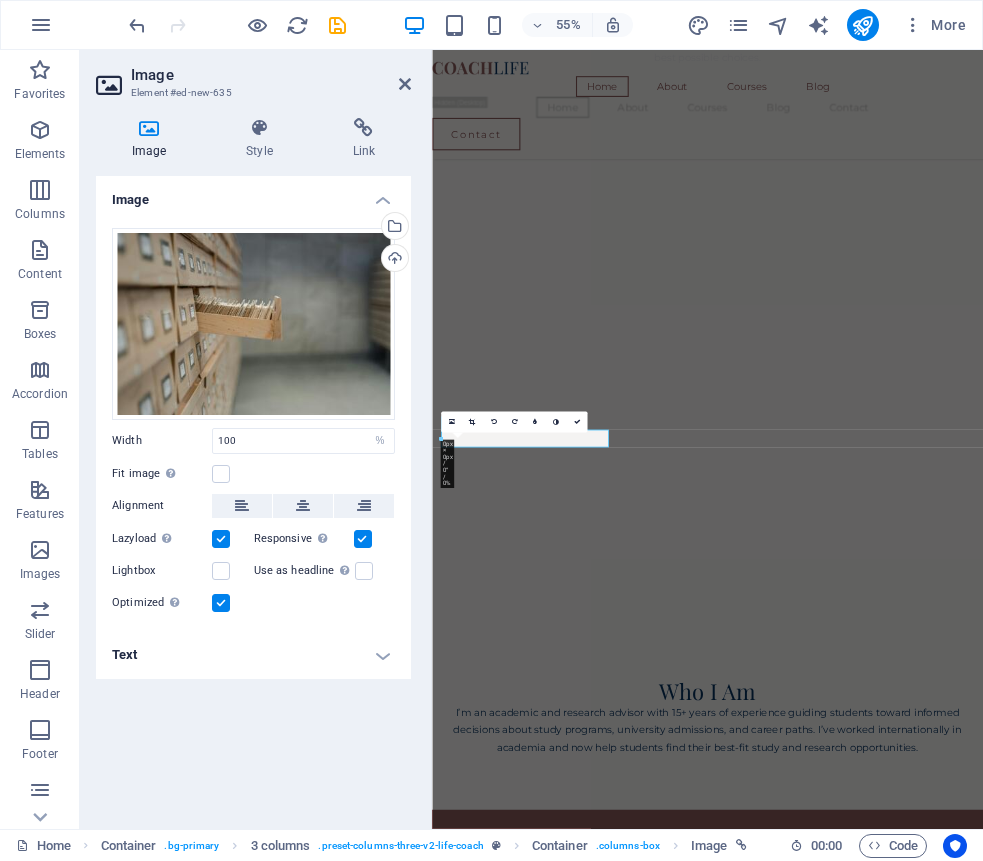 click on "16:10 16:9 4:3 1:1 1:2 0" at bounding box center [514, 422] 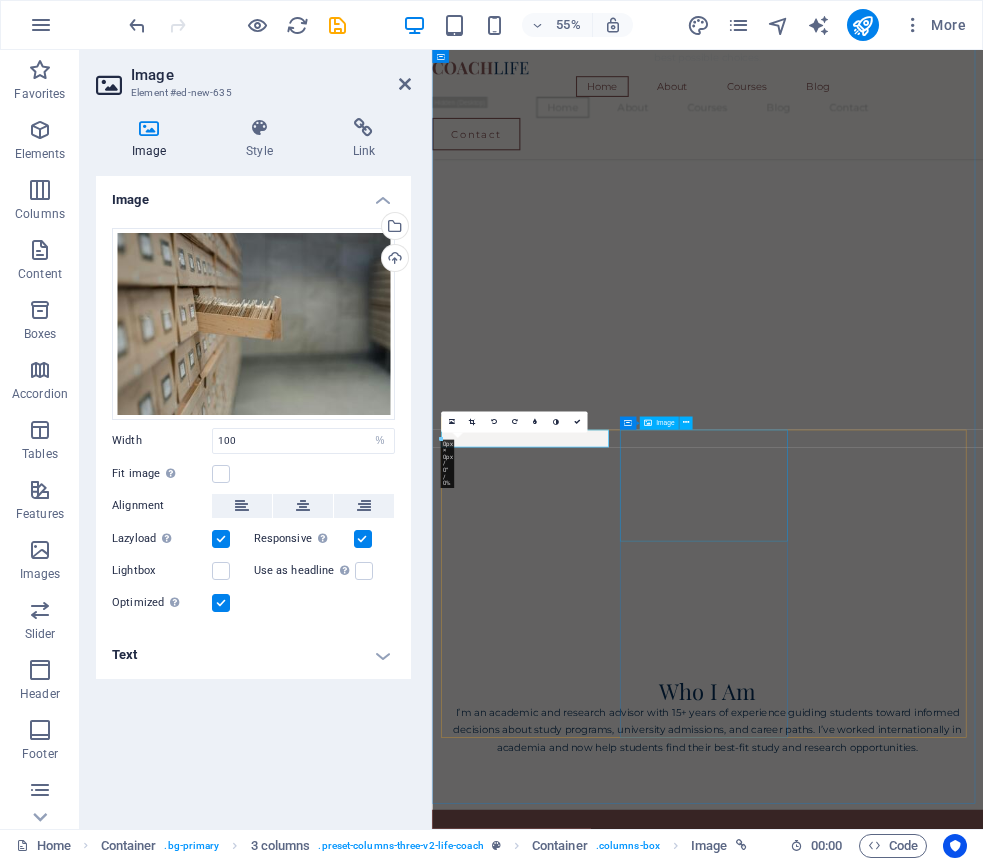 click at bounding box center [603, 3798] 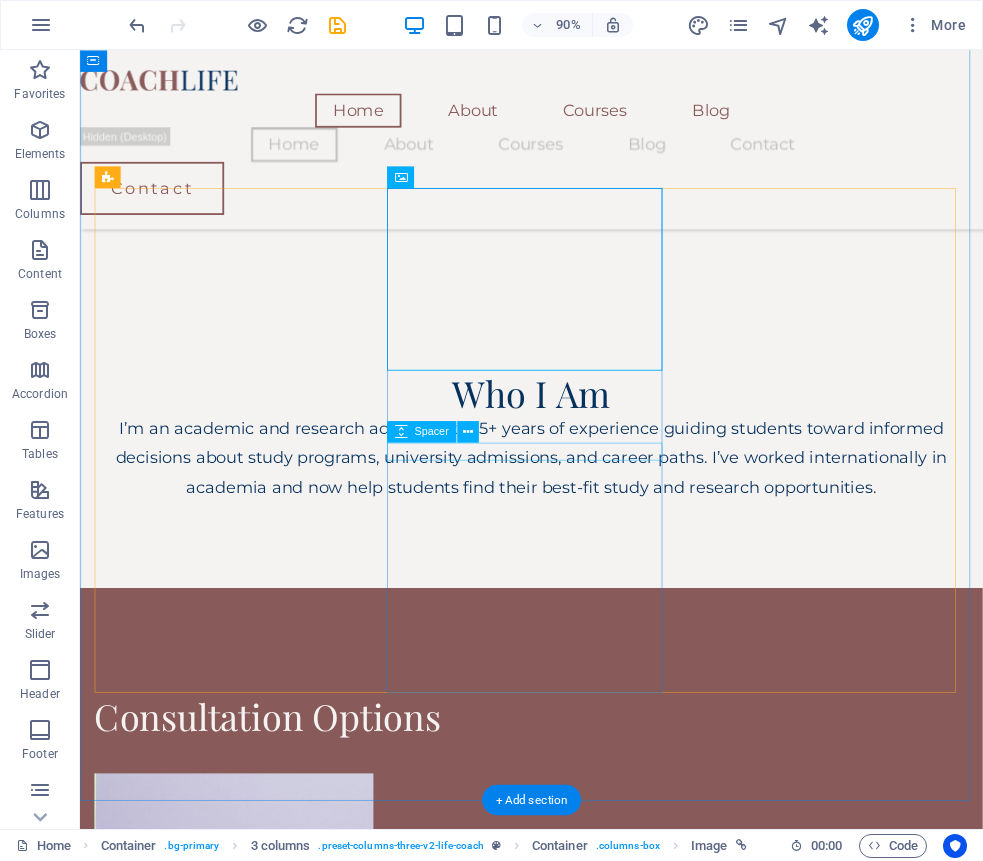 scroll, scrollTop: 2301, scrollLeft: 0, axis: vertical 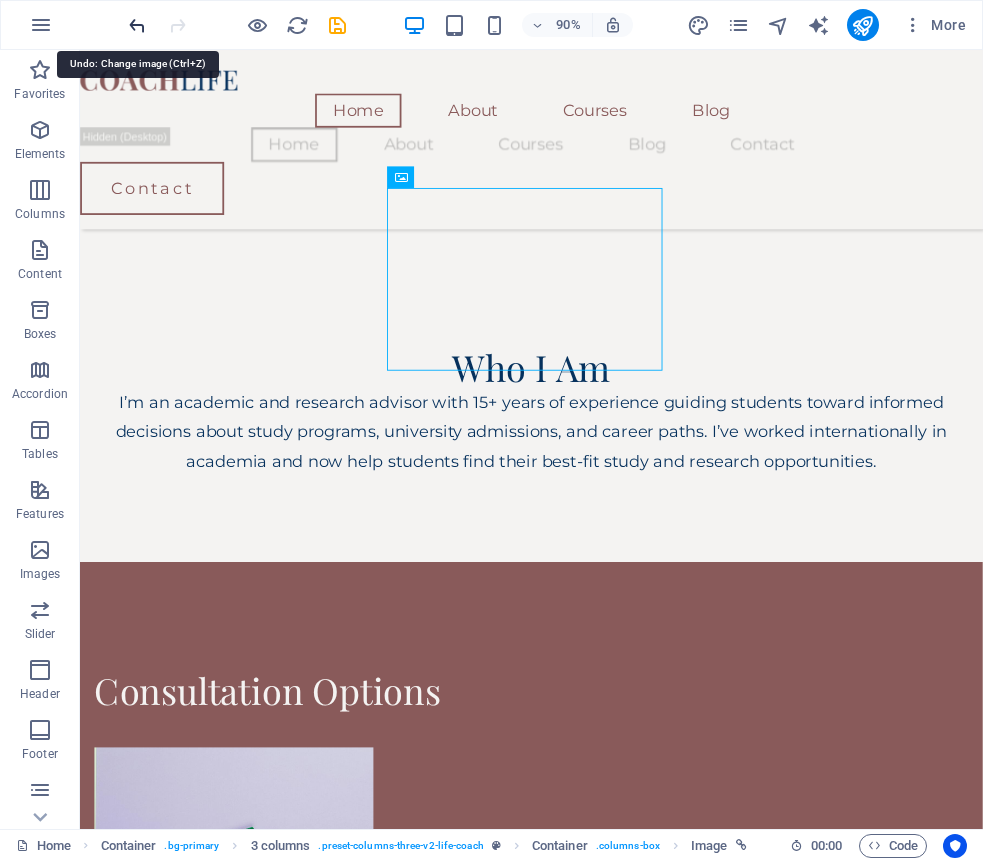 click at bounding box center [137, 25] 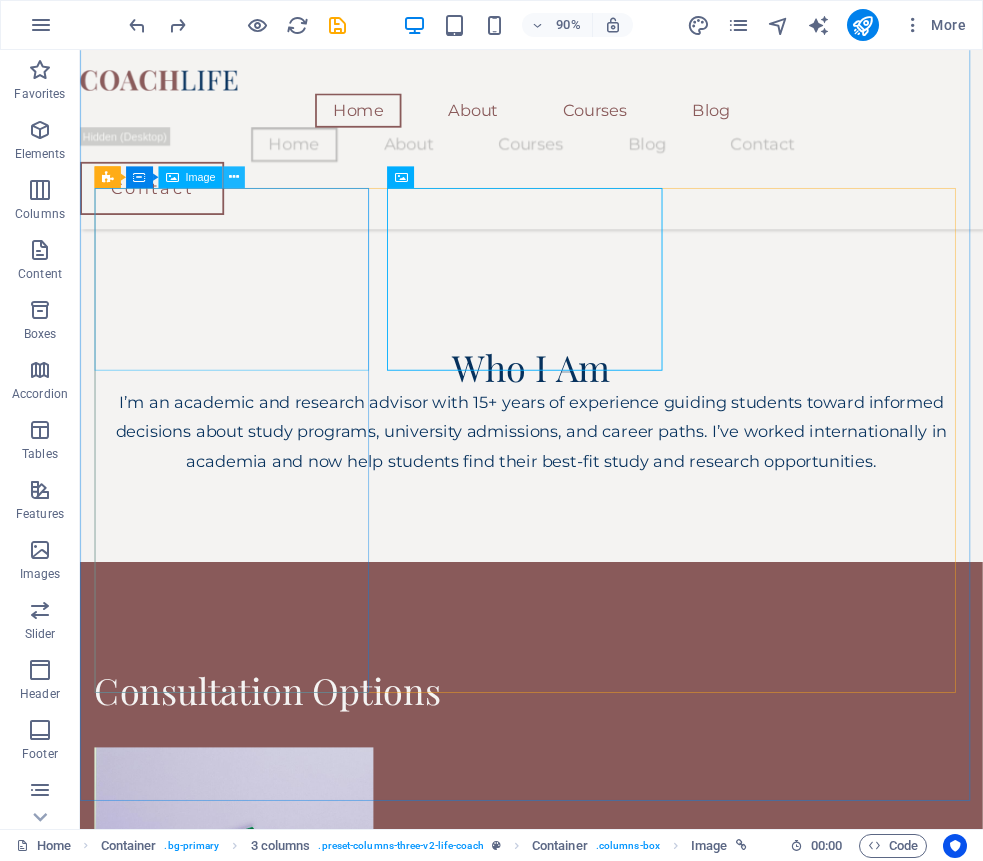 click at bounding box center [234, 176] 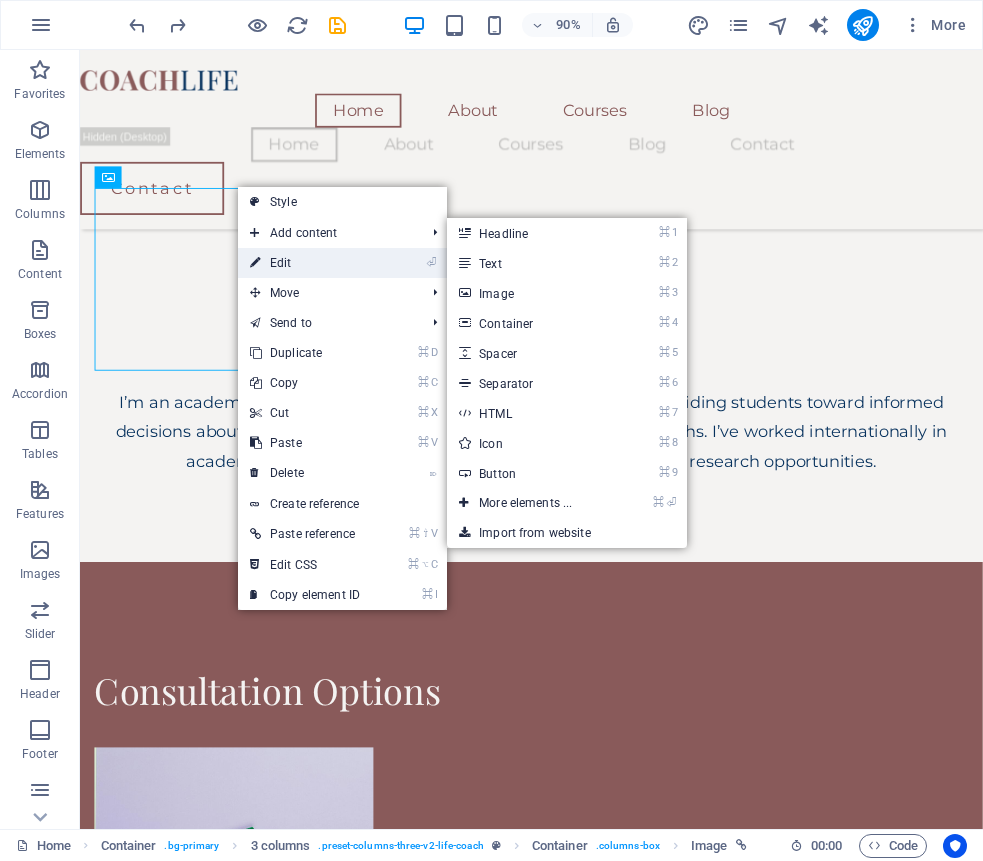 click on "⏎  Edit" at bounding box center [305, 263] 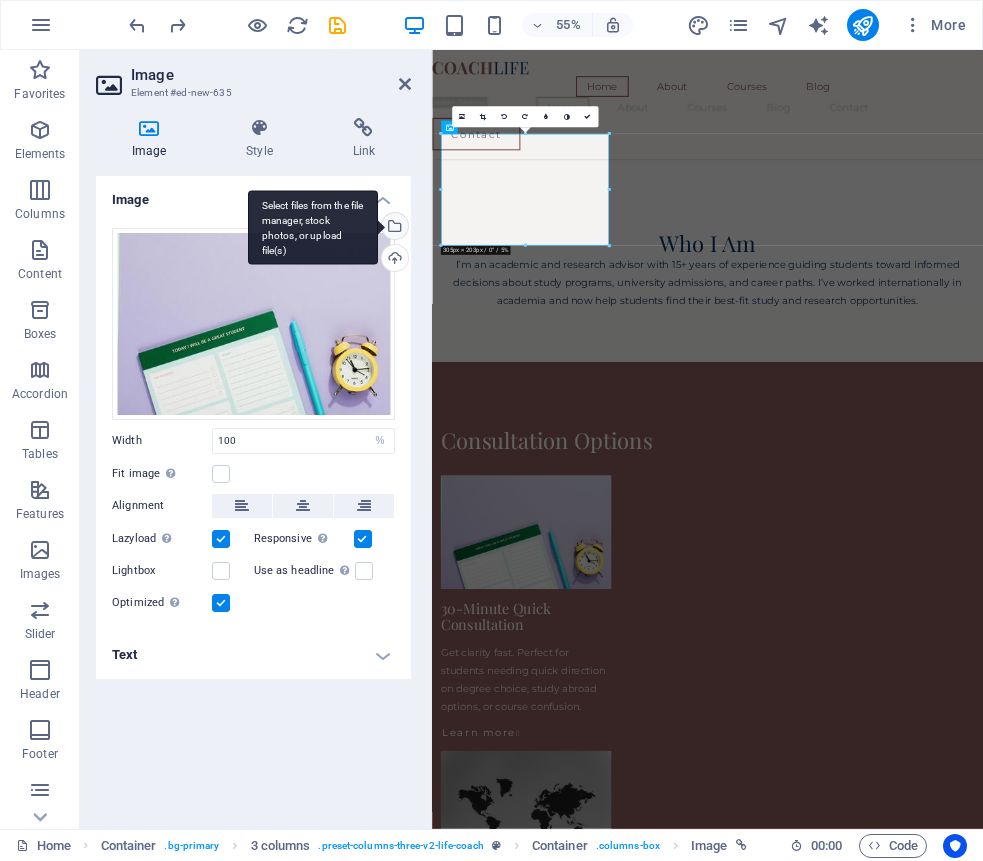 click on "Select files from the file manager, stock photos, or upload file(s)" at bounding box center [393, 228] 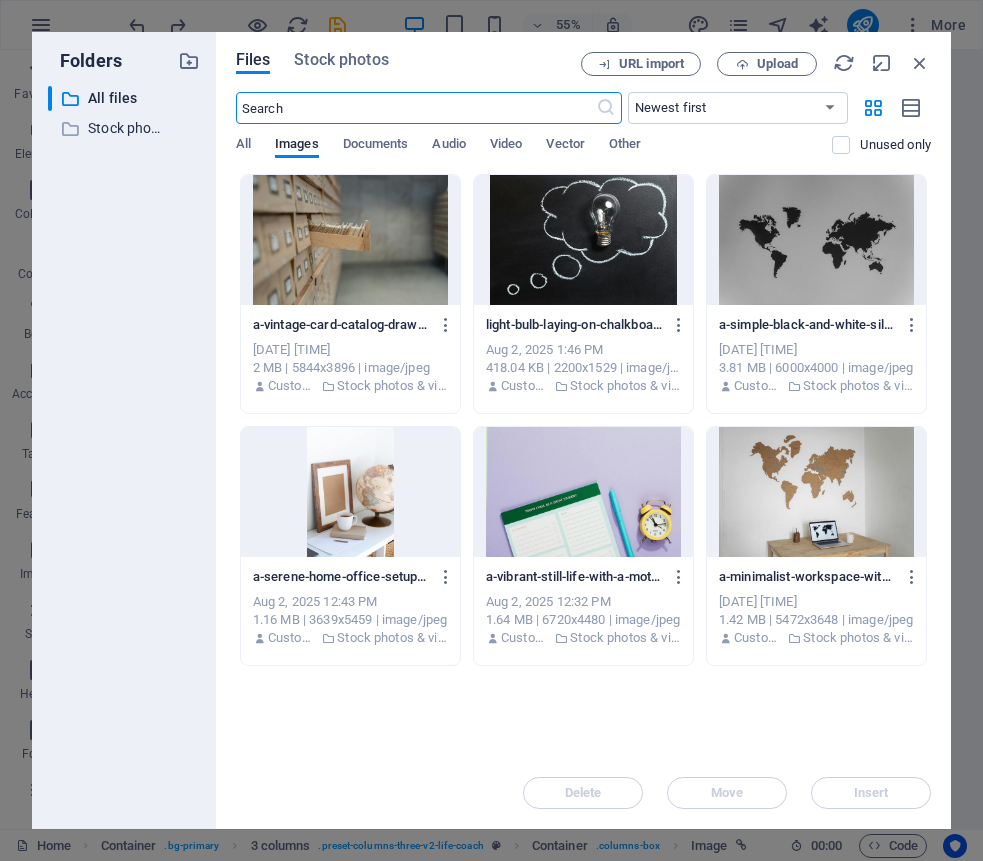 scroll, scrollTop: 0, scrollLeft: 0, axis: both 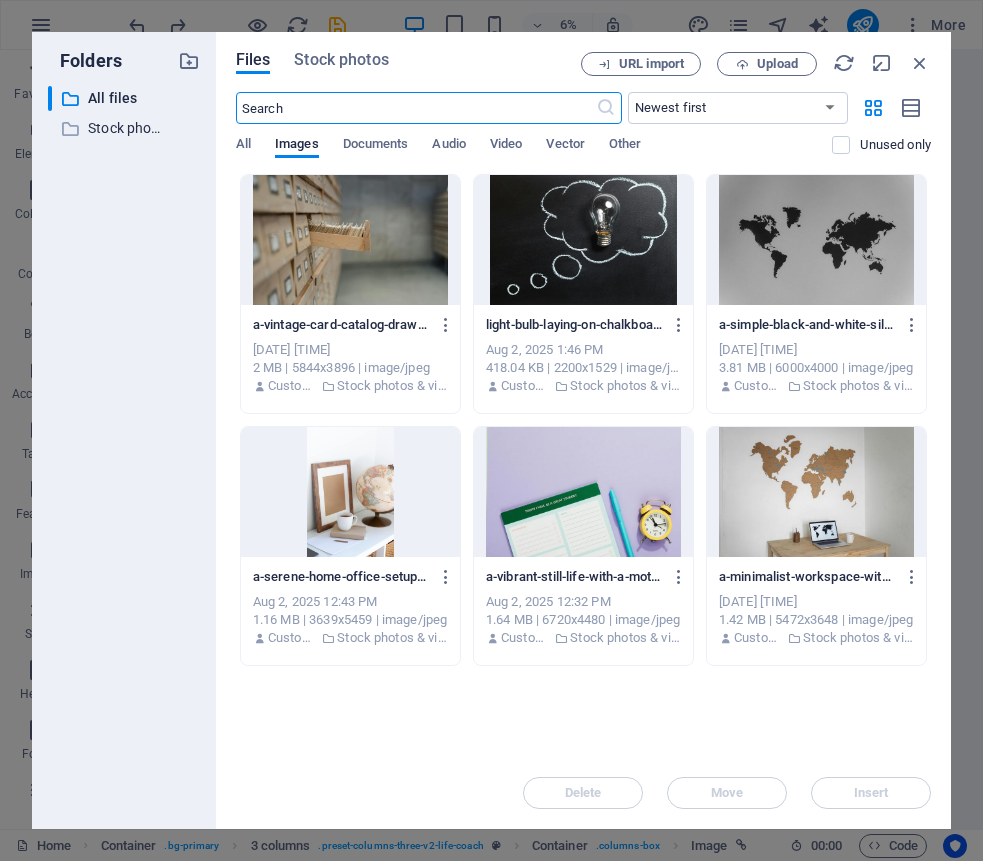click at bounding box center [350, 240] 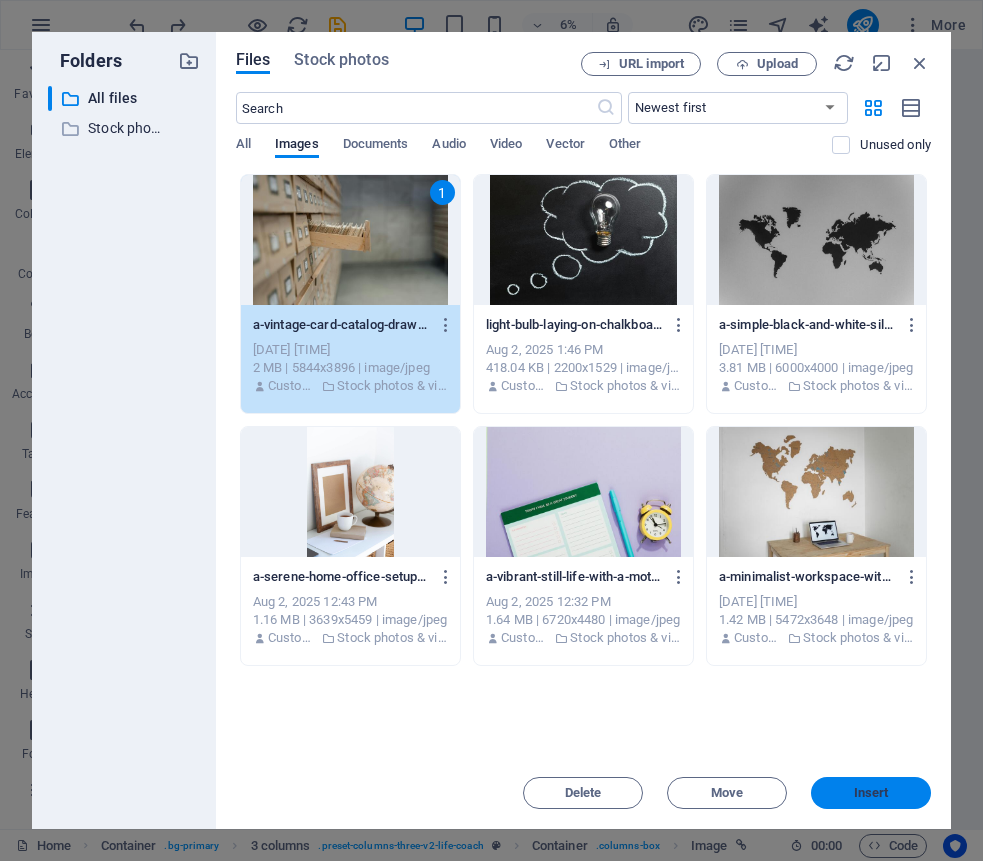 click on "Insert" at bounding box center [871, 793] 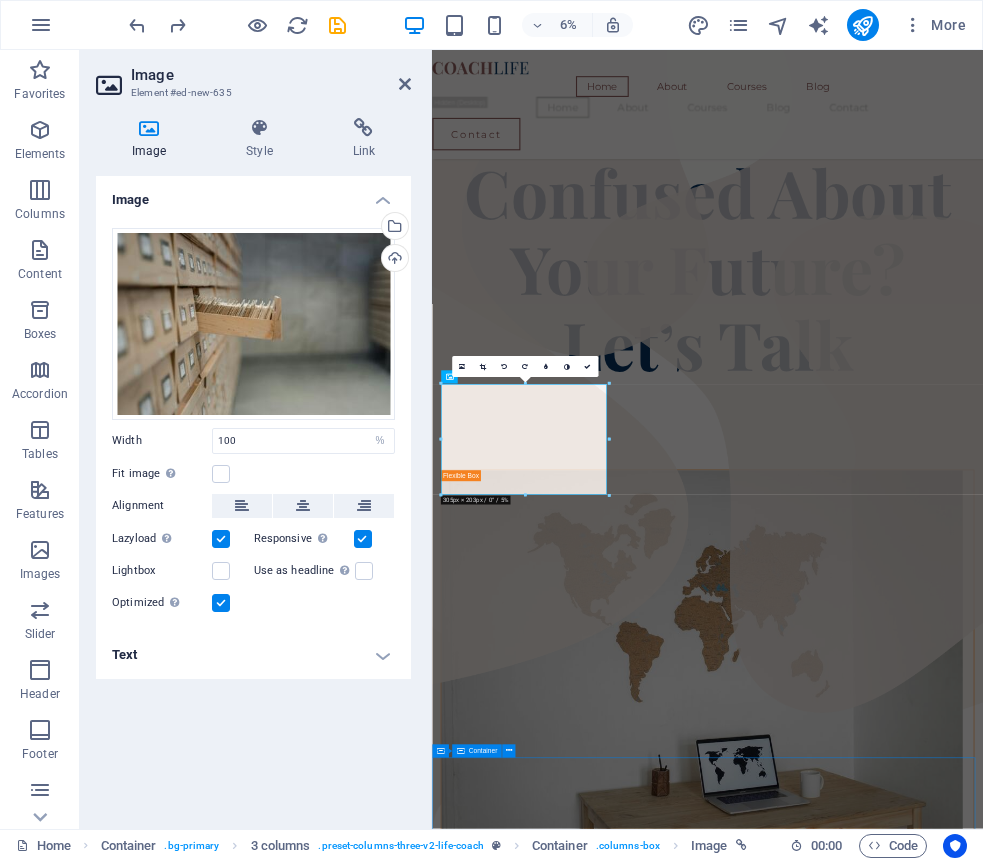 scroll, scrollTop: 1847, scrollLeft: 0, axis: vertical 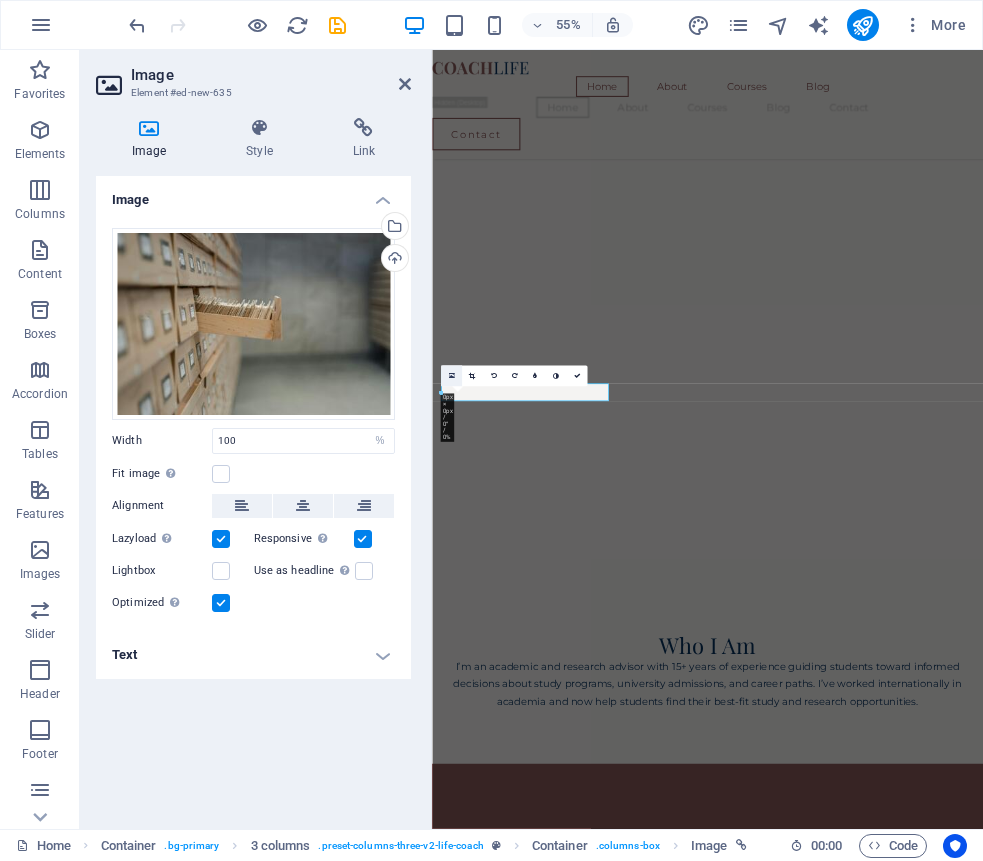 click at bounding box center (451, 376) 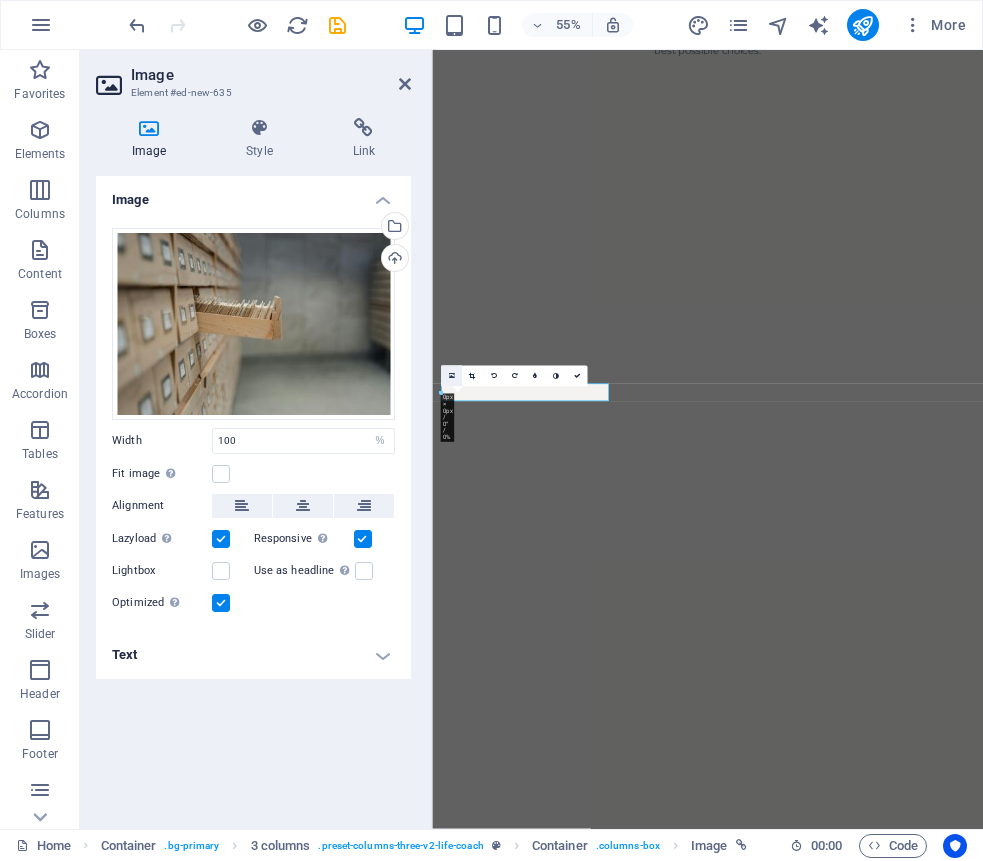 scroll, scrollTop: 0, scrollLeft: 0, axis: both 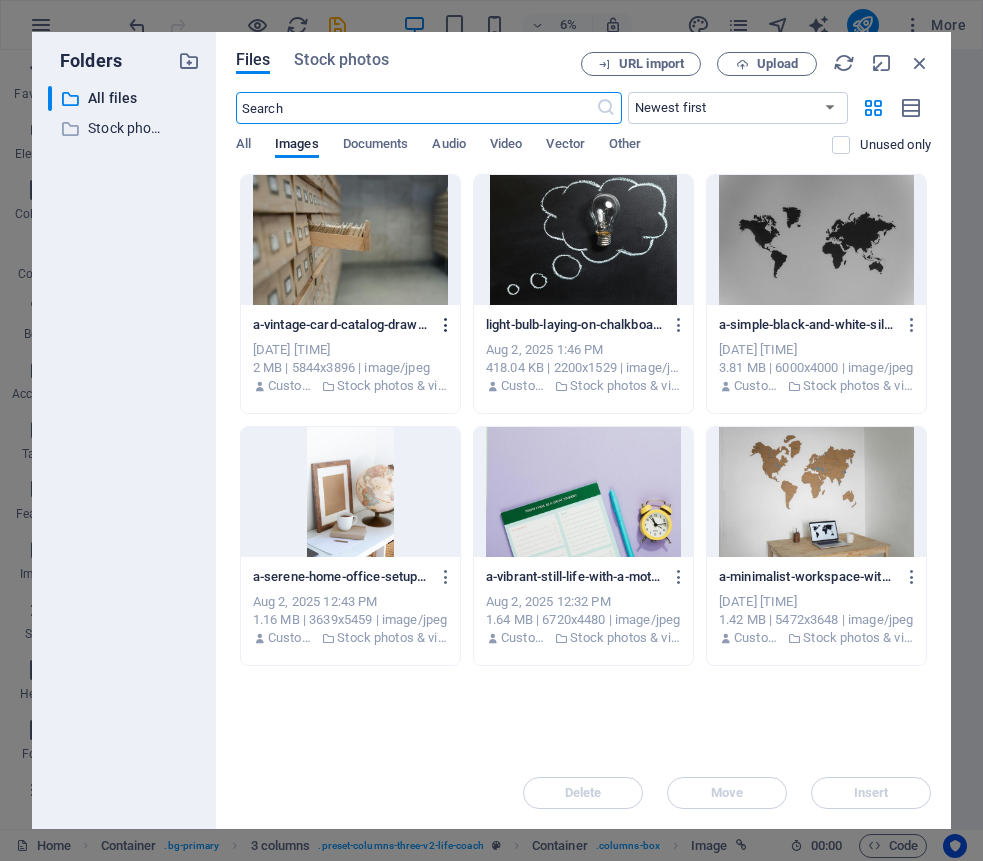 click at bounding box center [446, 325] 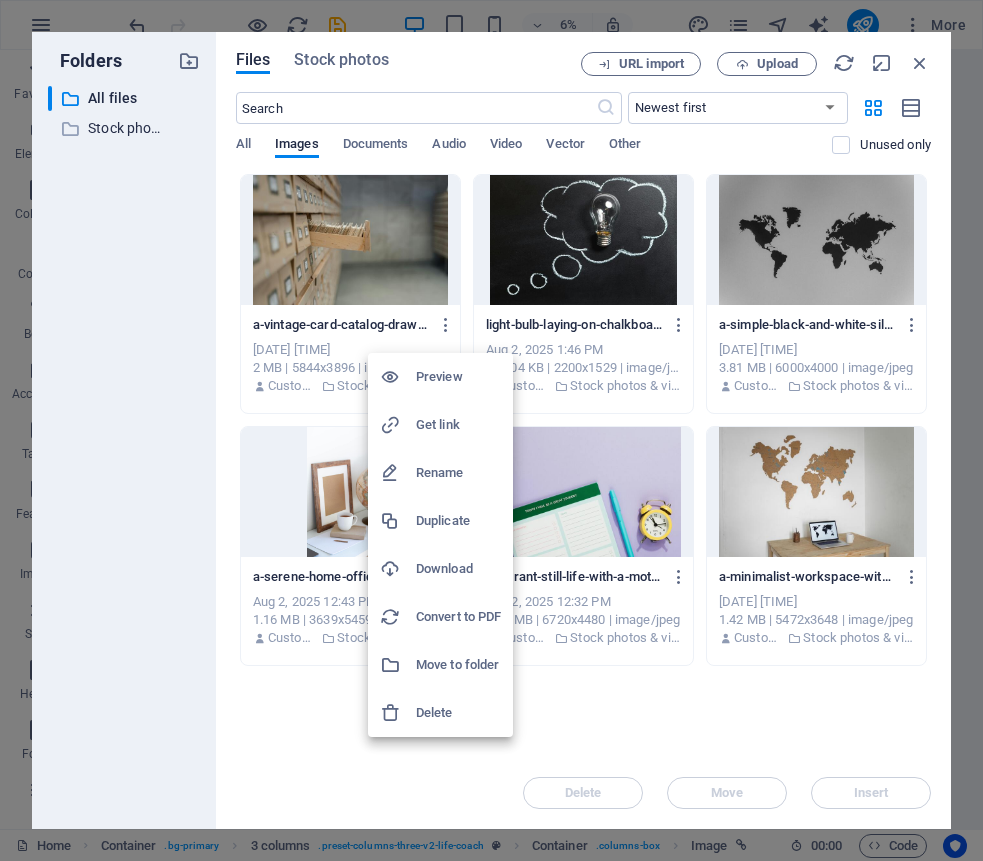 click on "Preview" at bounding box center [458, 377] 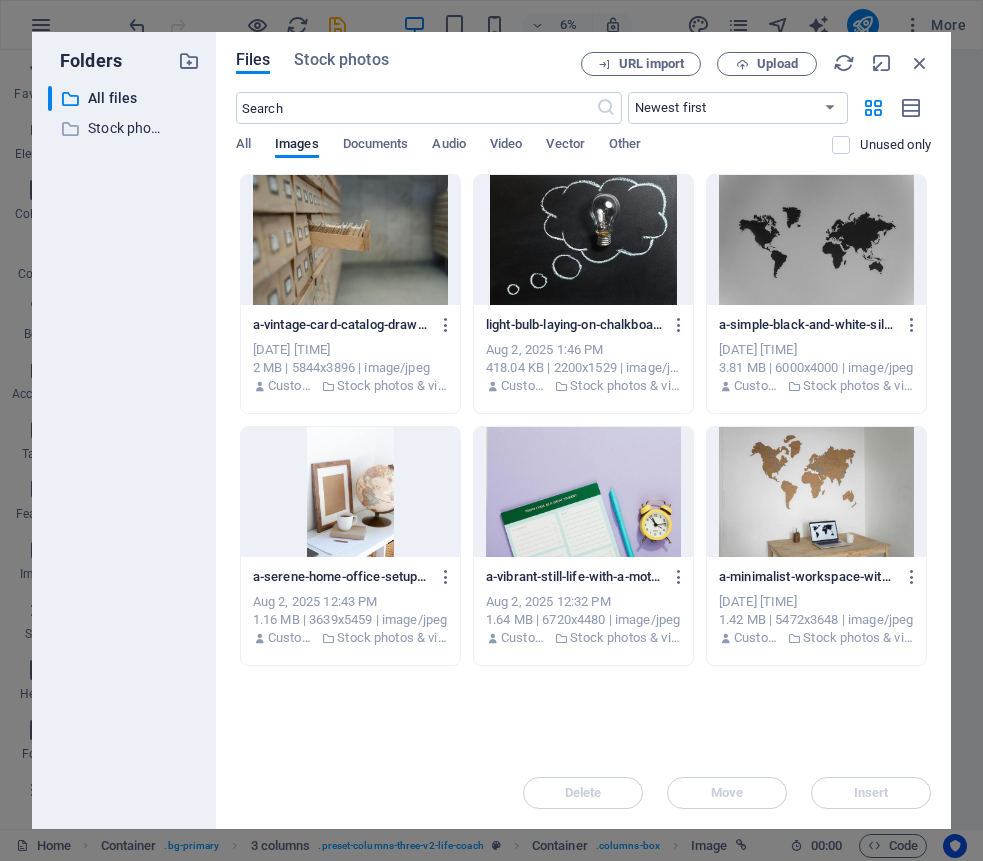 click at bounding box center [350, 240] 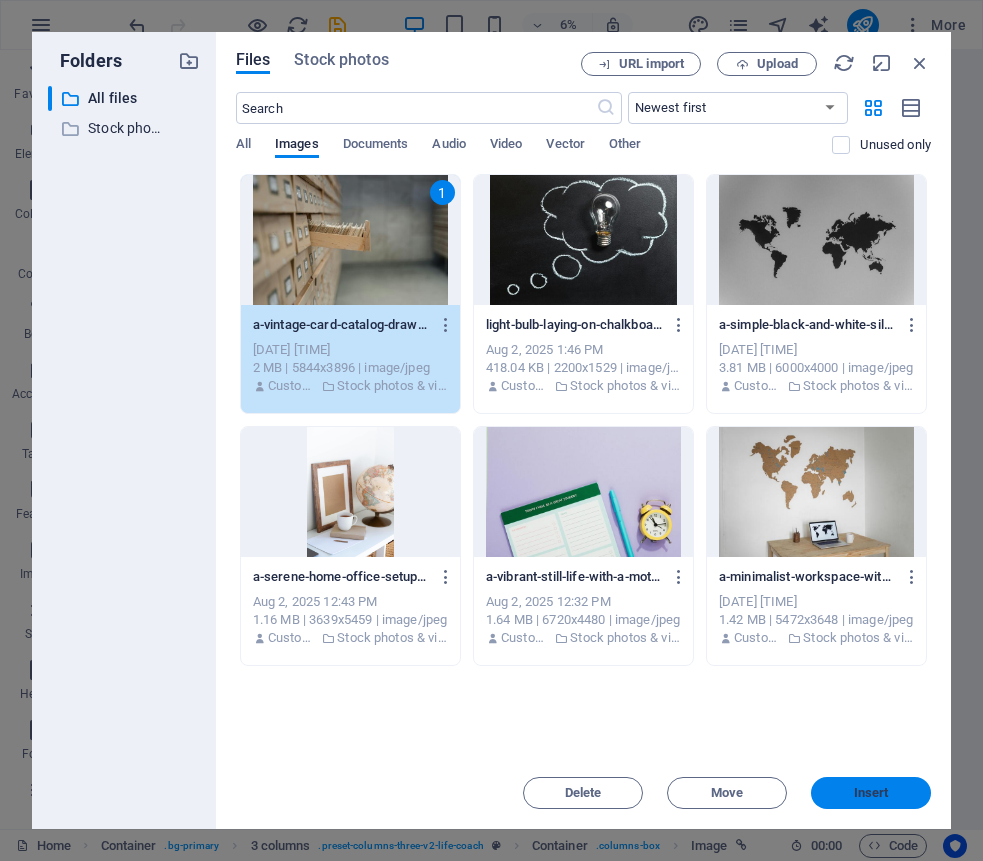 click on "Insert" at bounding box center [871, 793] 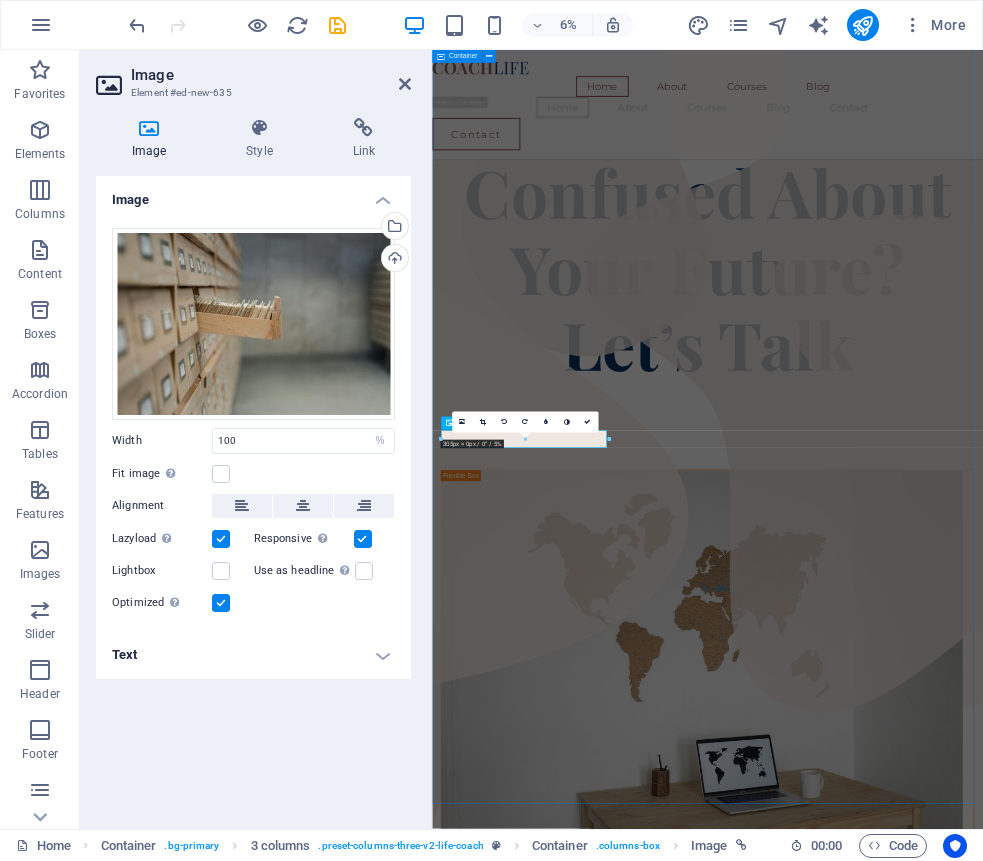 scroll, scrollTop: 1763, scrollLeft: 0, axis: vertical 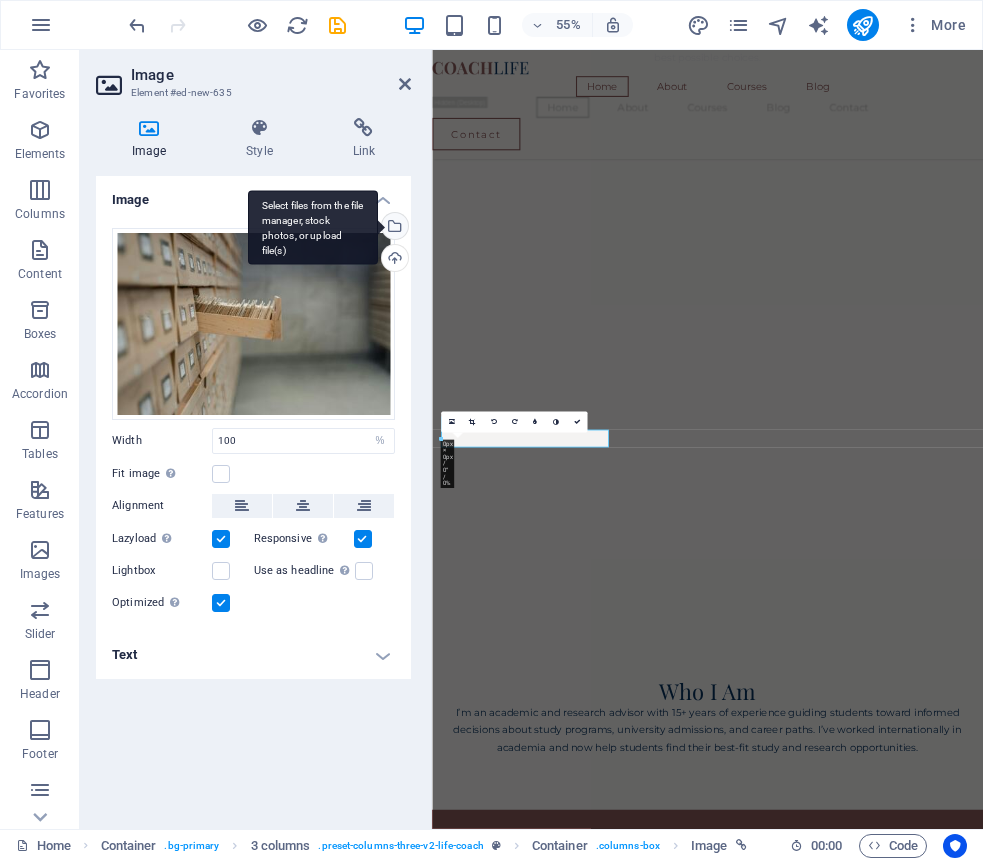 click on "Select files from the file manager, stock photos, or upload file(s)" at bounding box center (313, 227) 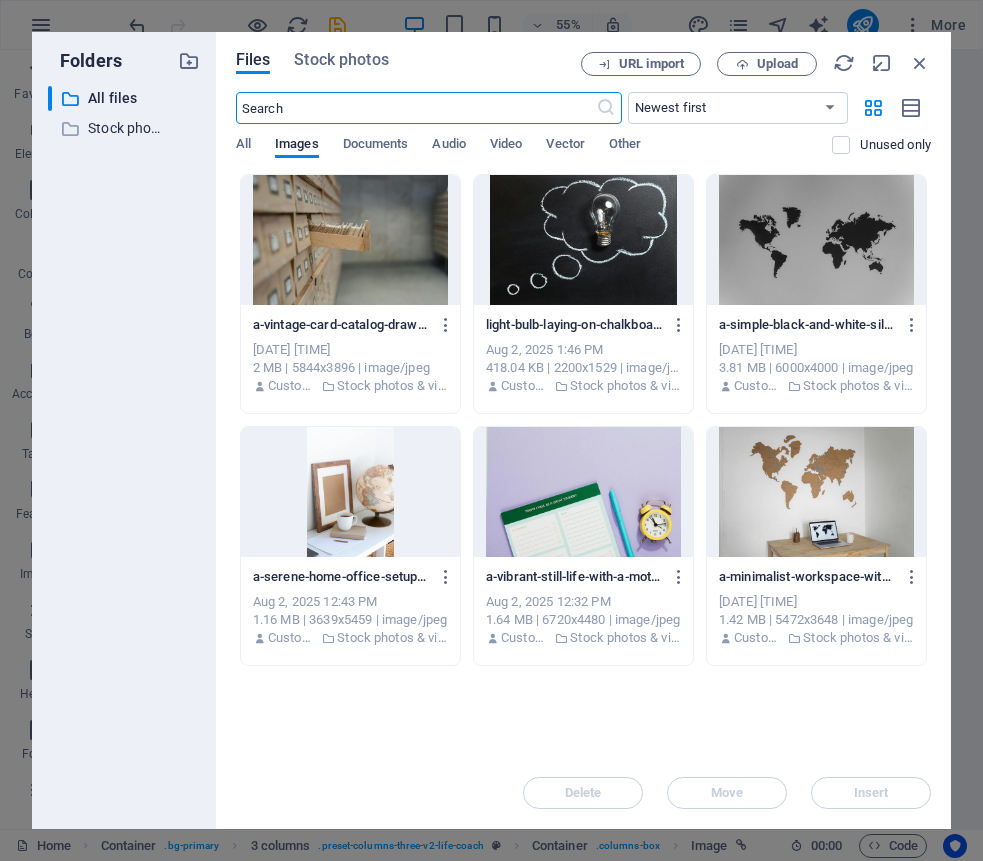 scroll, scrollTop: 0, scrollLeft: 0, axis: both 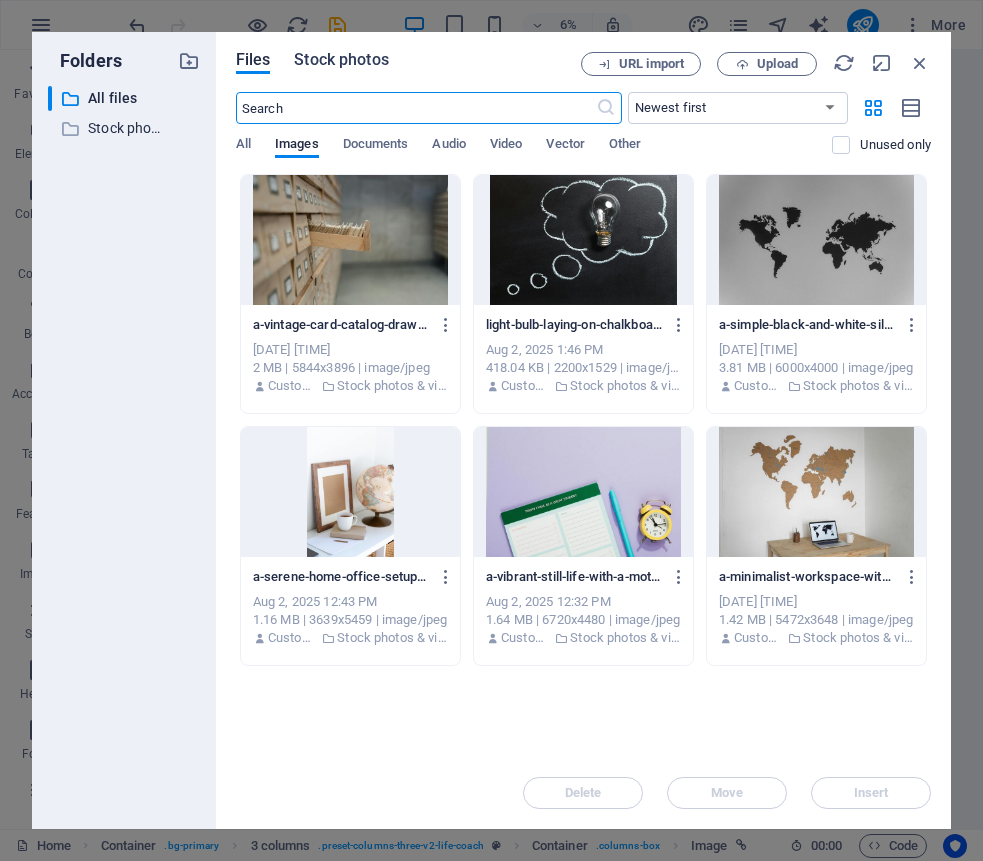 click on "Stock photos" at bounding box center (341, 60) 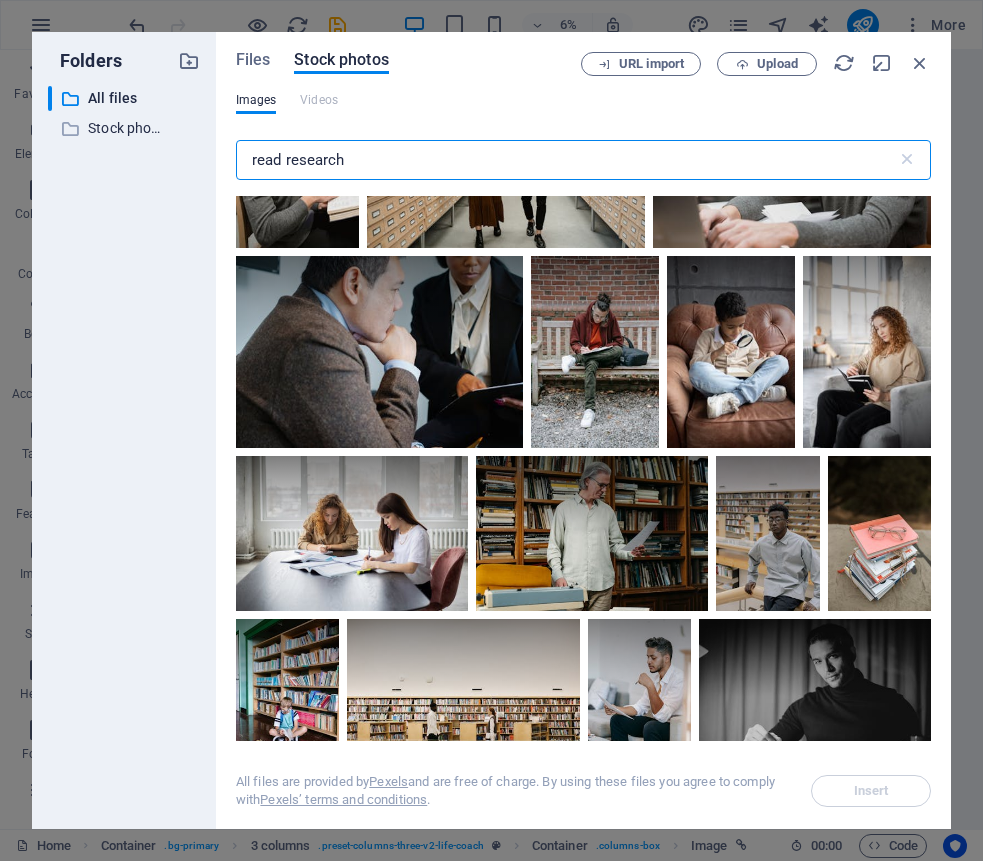 scroll, scrollTop: 4488, scrollLeft: 0, axis: vertical 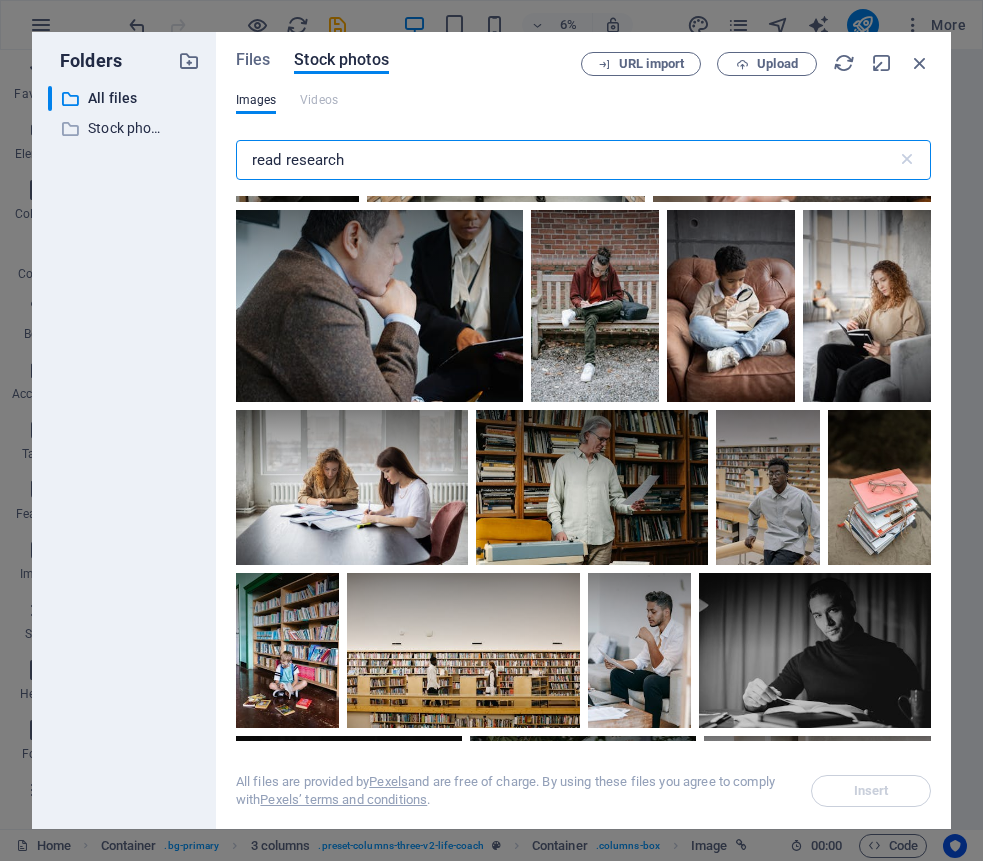 click on "read research" at bounding box center [566, 160] 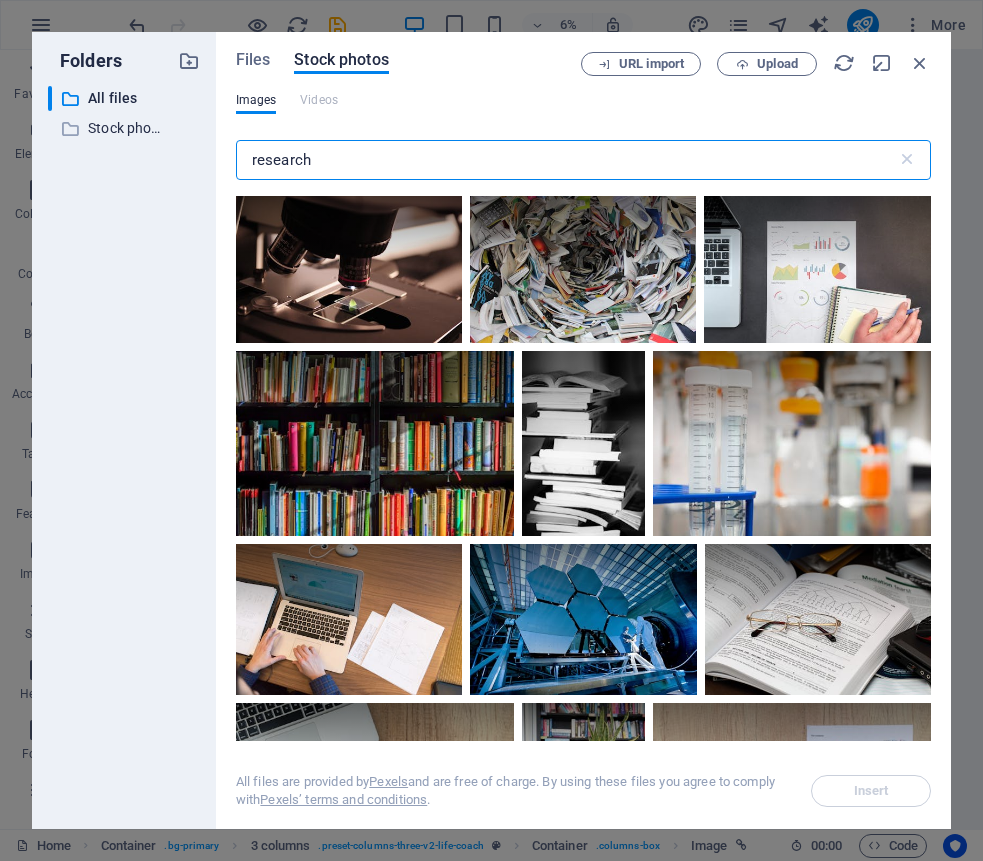 scroll, scrollTop: 354, scrollLeft: 0, axis: vertical 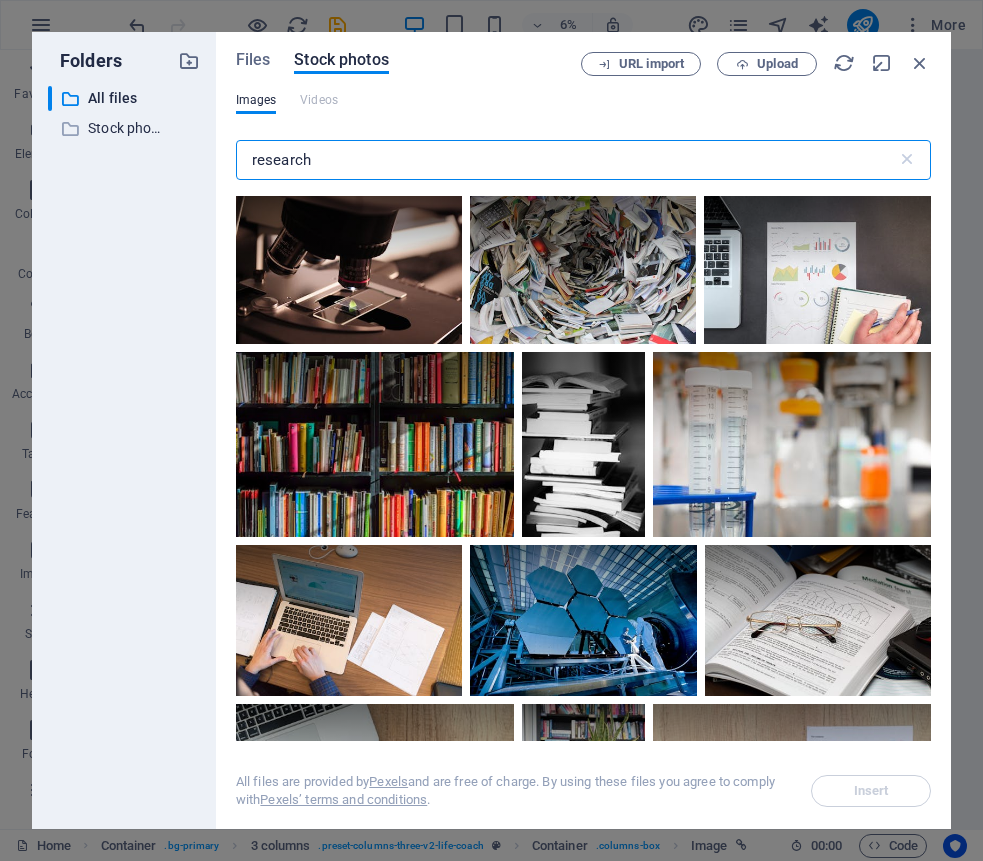 type on "research" 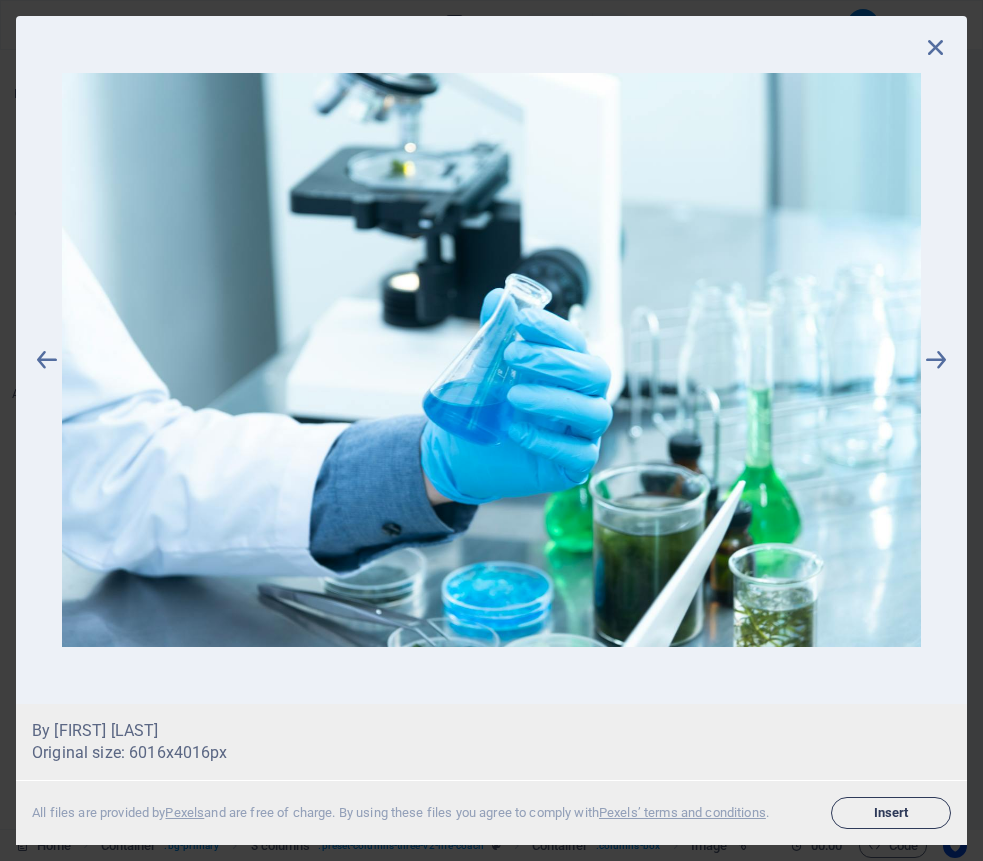 click on "Insert" at bounding box center (891, 813) 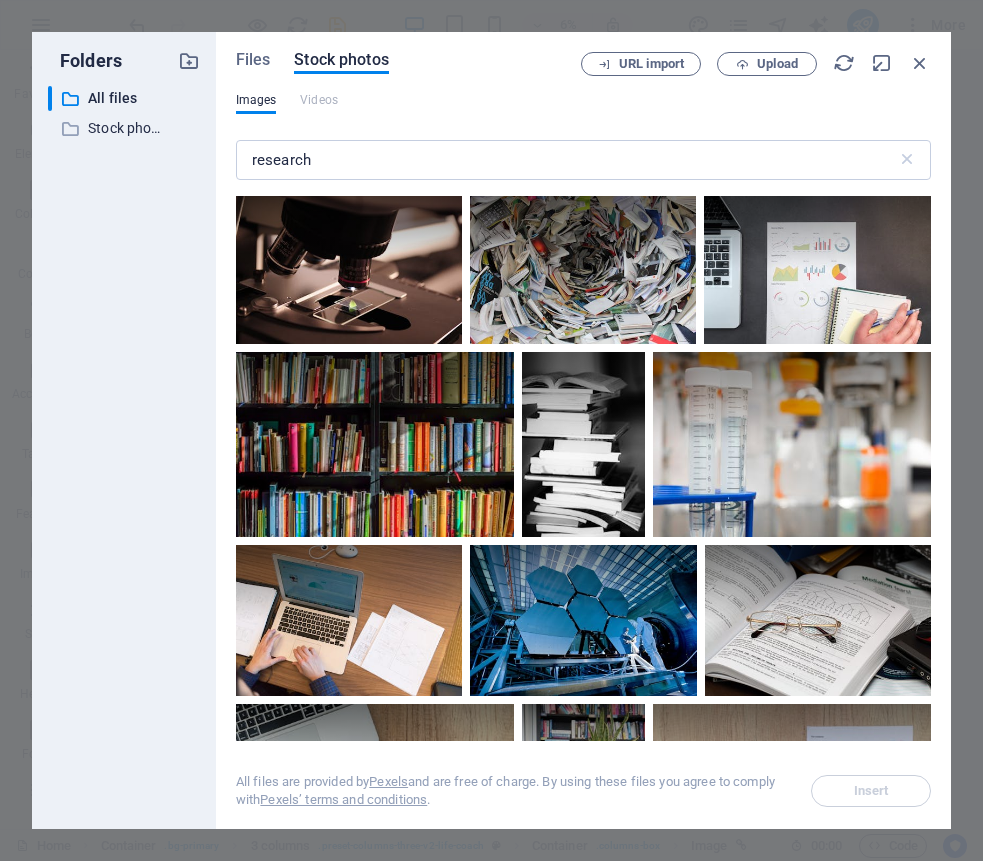 scroll, scrollTop: 1763, scrollLeft: 0, axis: vertical 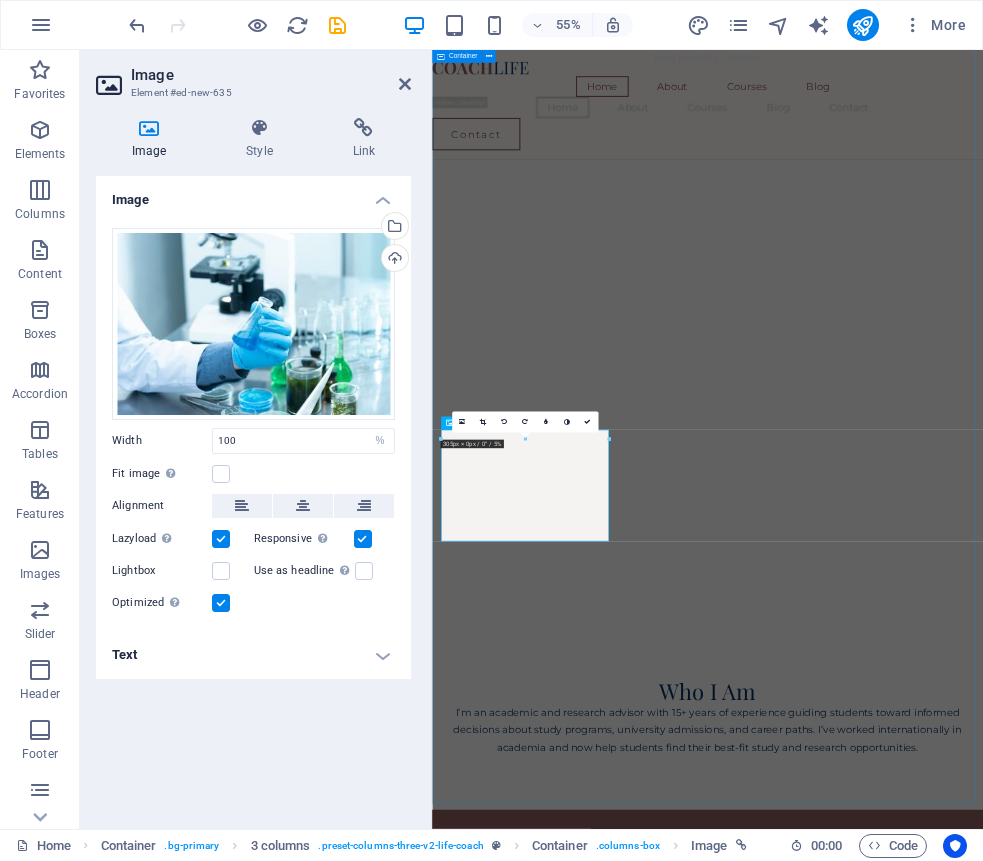 click on "Consultation Options 30-Minute Quick Consultation Get clarity fast. Perfect for students needing quick direction on degree choice, study abroad options, or course confusion. Learn more   60-Minute Deep Dive Session In-depth session for complex goals: postgraduate studies, scholarships, or career transitions. Personalized advice and planning. Learn more   Parents + Student Joint Session Discuss plans together. Ideal for families exploring university paths, local vs. international education, or long-term direction. Learn more   Research Pathway Advice Explore your options for research degrees (MPhil, PhD) with guidance on selecting topics, identifying supervisors, and preparing for academic research. Ideal for those considering a research-focused future. Learn more   School and University Workshops Interactive sessions tailored for schools and universities — covering academic planning, career choices, and global study options. Designed to engage and guide students in group settings. Learn more" at bounding box center (933, 3188) 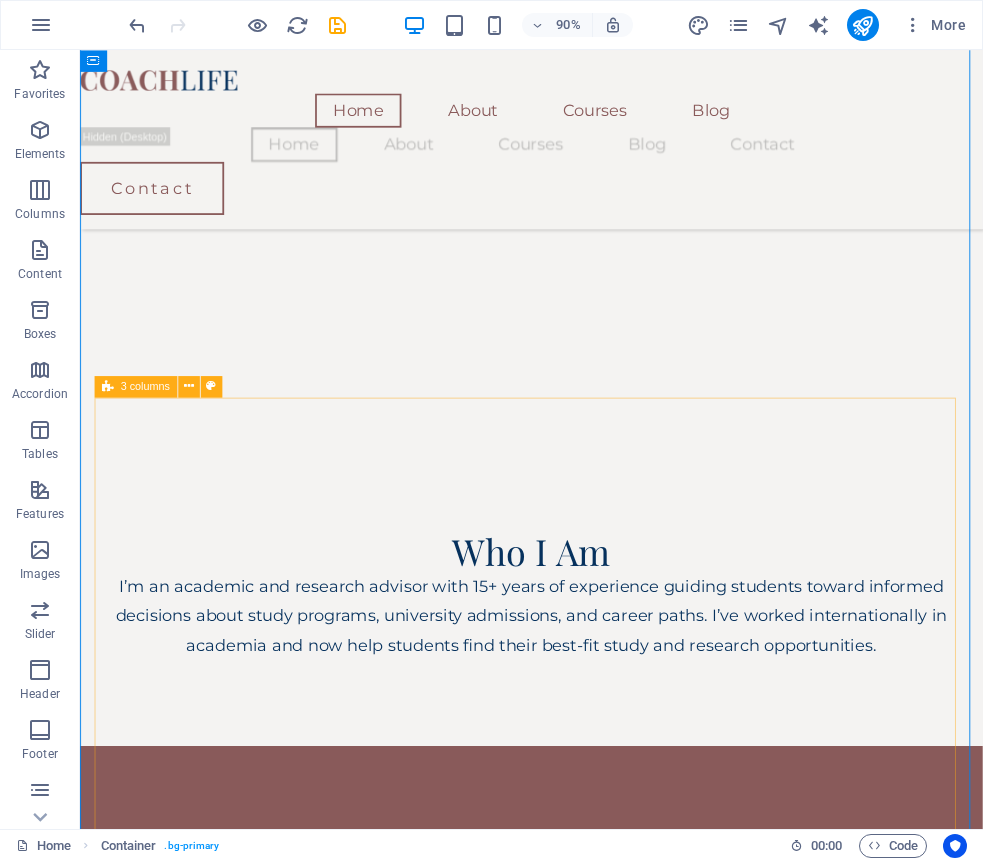 scroll, scrollTop: 2101, scrollLeft: 0, axis: vertical 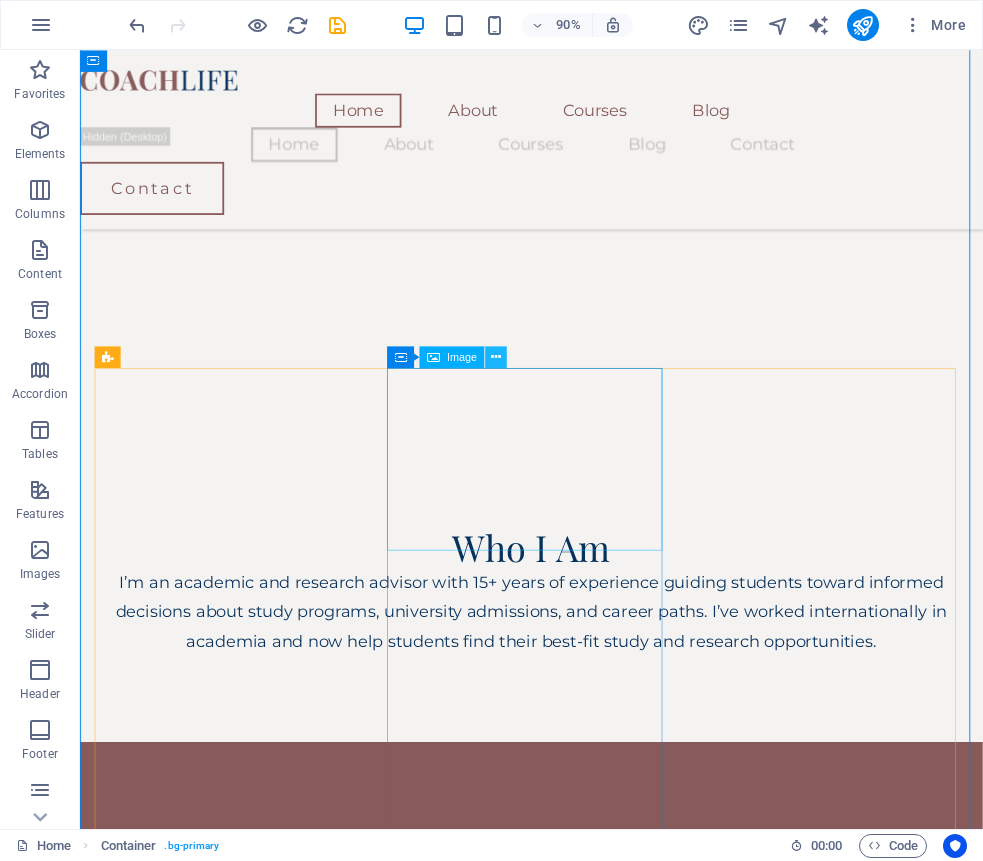 click at bounding box center (496, 356) 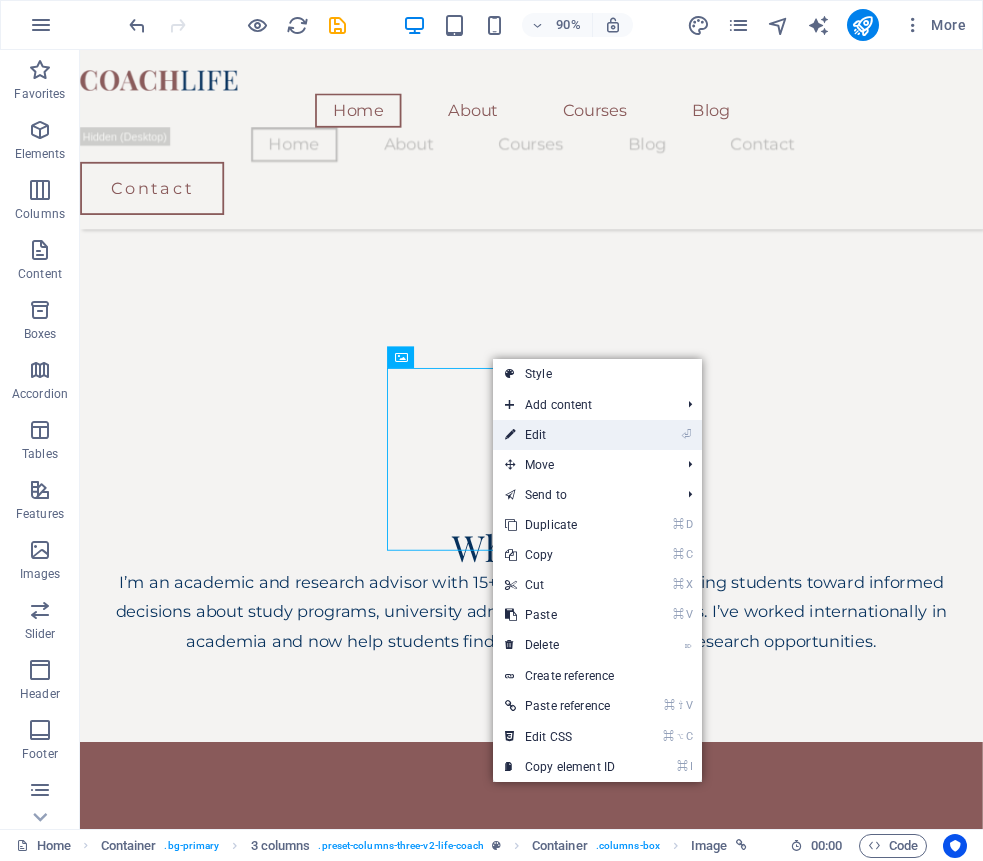 click on "⏎  Edit" at bounding box center [560, 435] 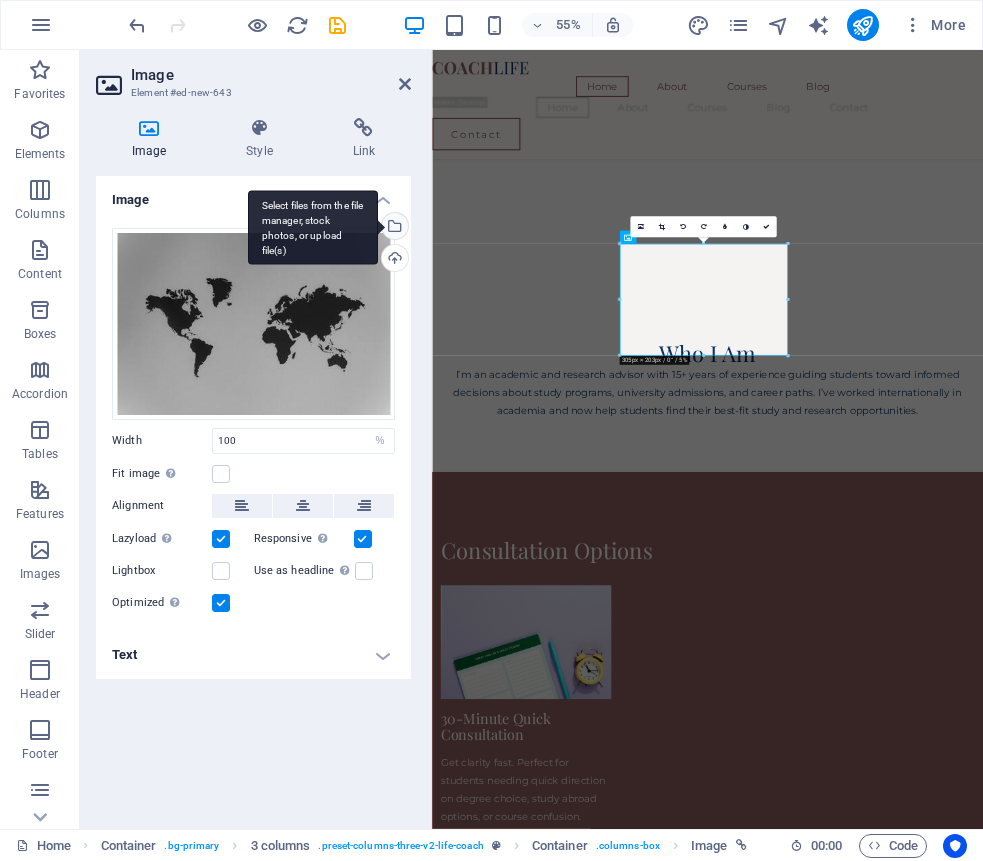click on "Select files from the file manager, stock photos, or upload file(s)" at bounding box center (393, 228) 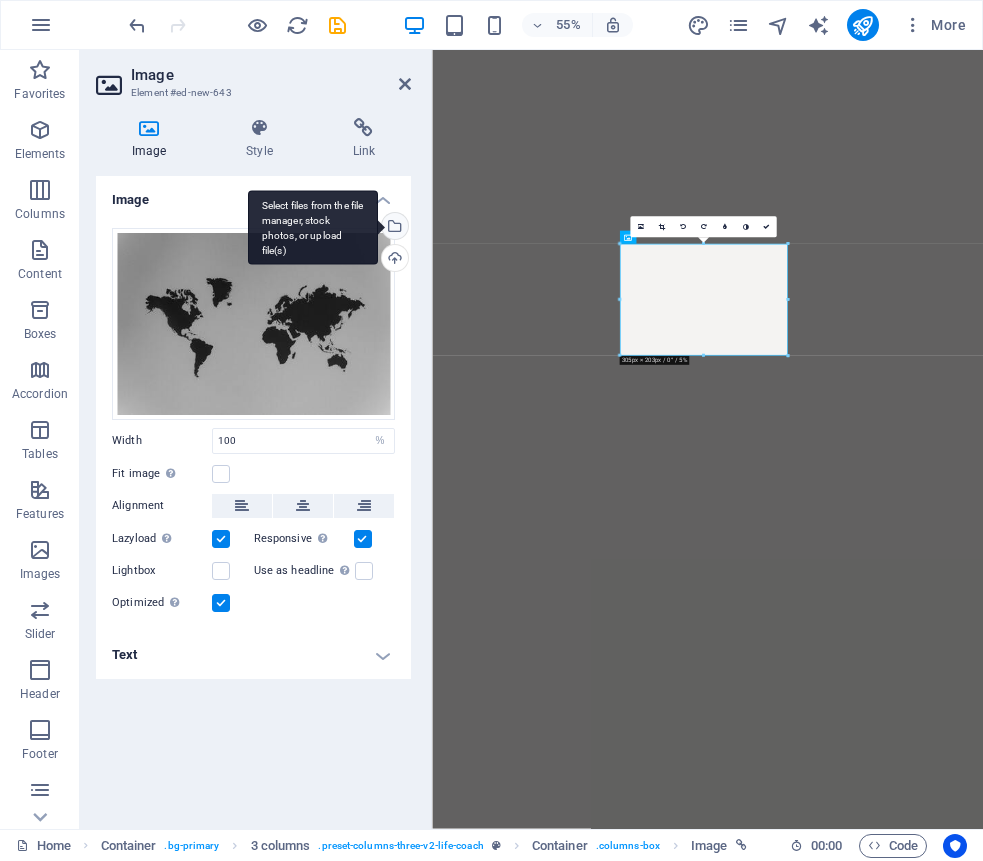 scroll, scrollTop: 0, scrollLeft: 0, axis: both 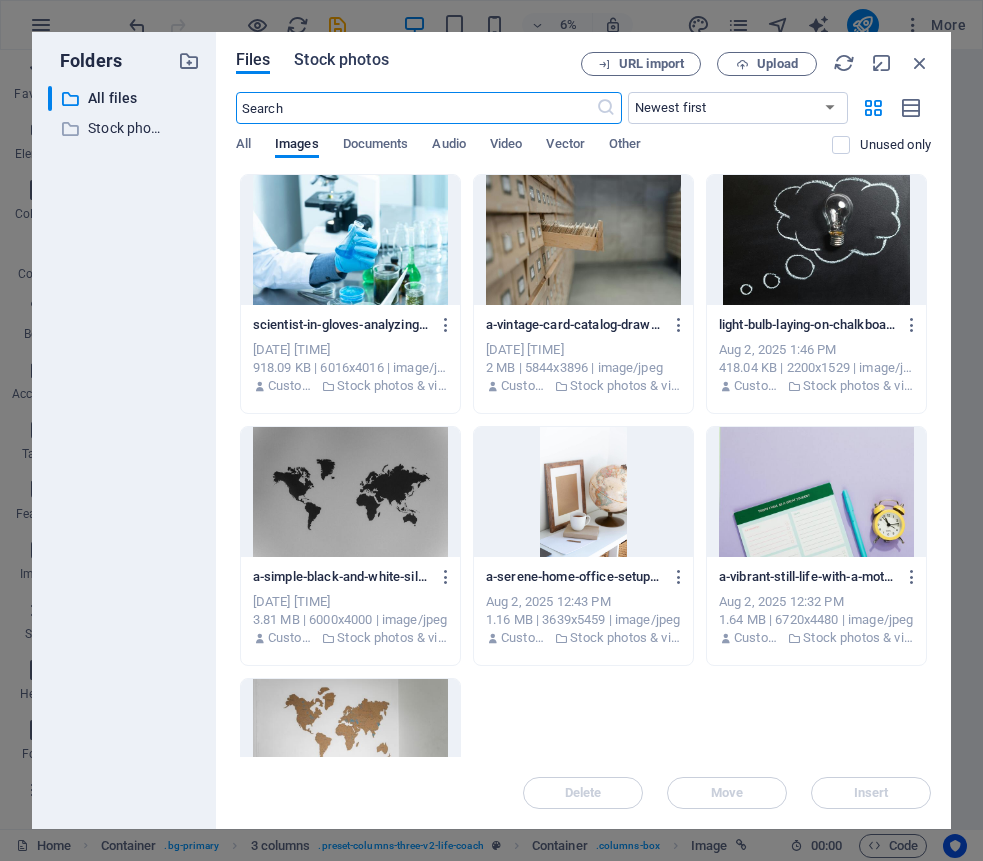click on "Stock photos" at bounding box center [341, 60] 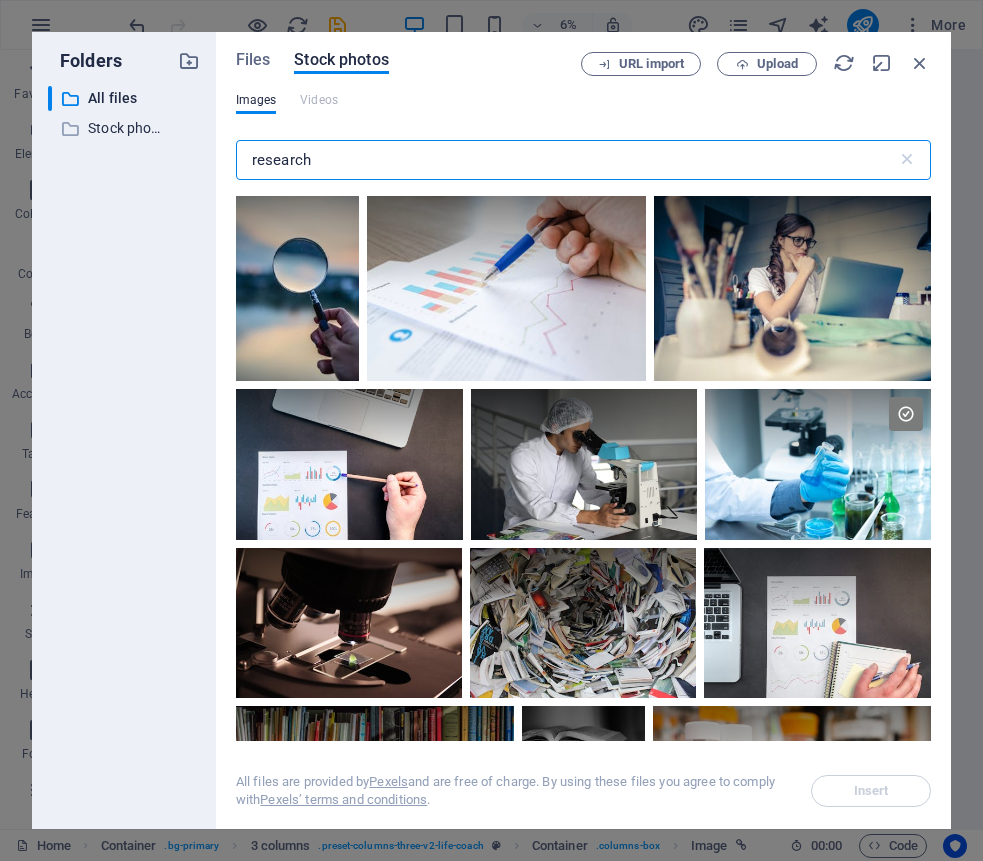 click on "research" at bounding box center (566, 160) 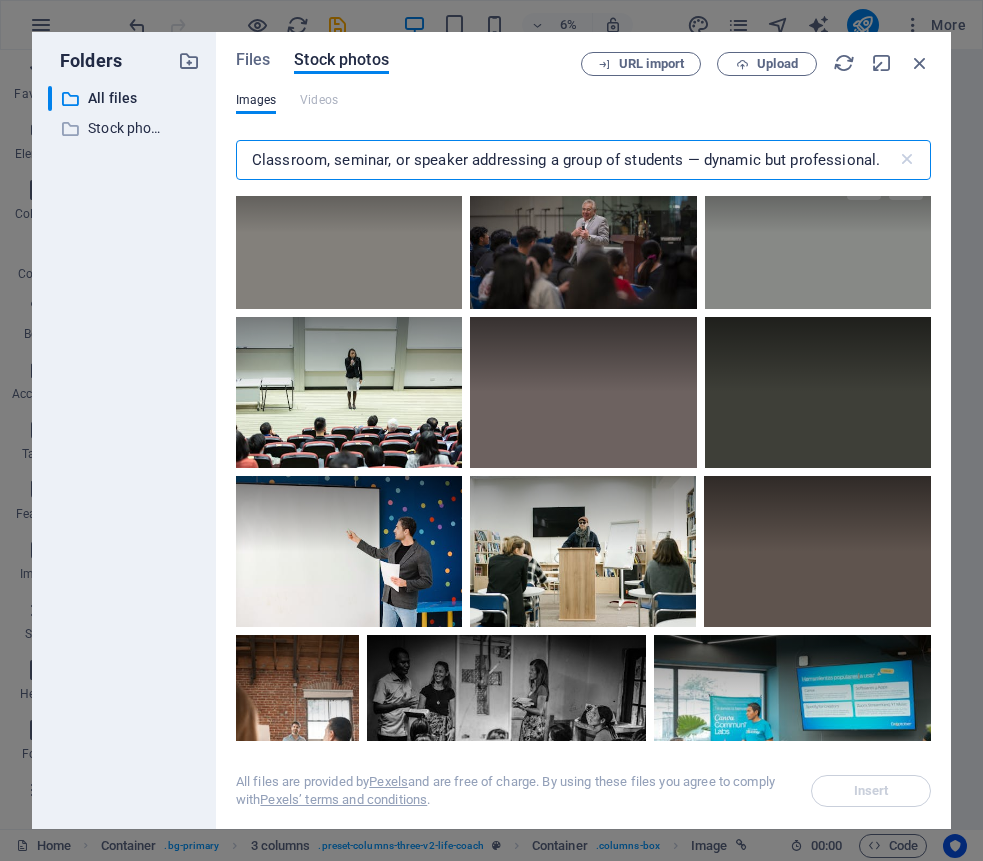 scroll, scrollTop: 41, scrollLeft: 0, axis: vertical 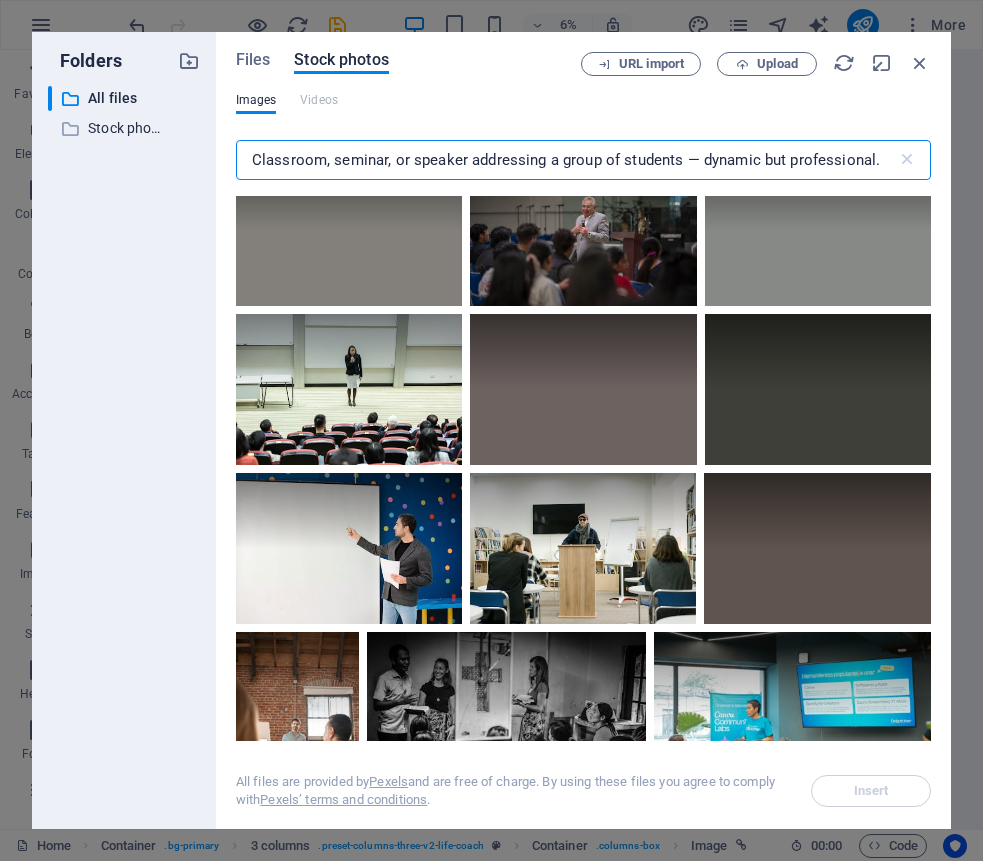 click on "Classroom, seminar, or speaker addressing a group of students — dynamic but professional." at bounding box center [566, 160] 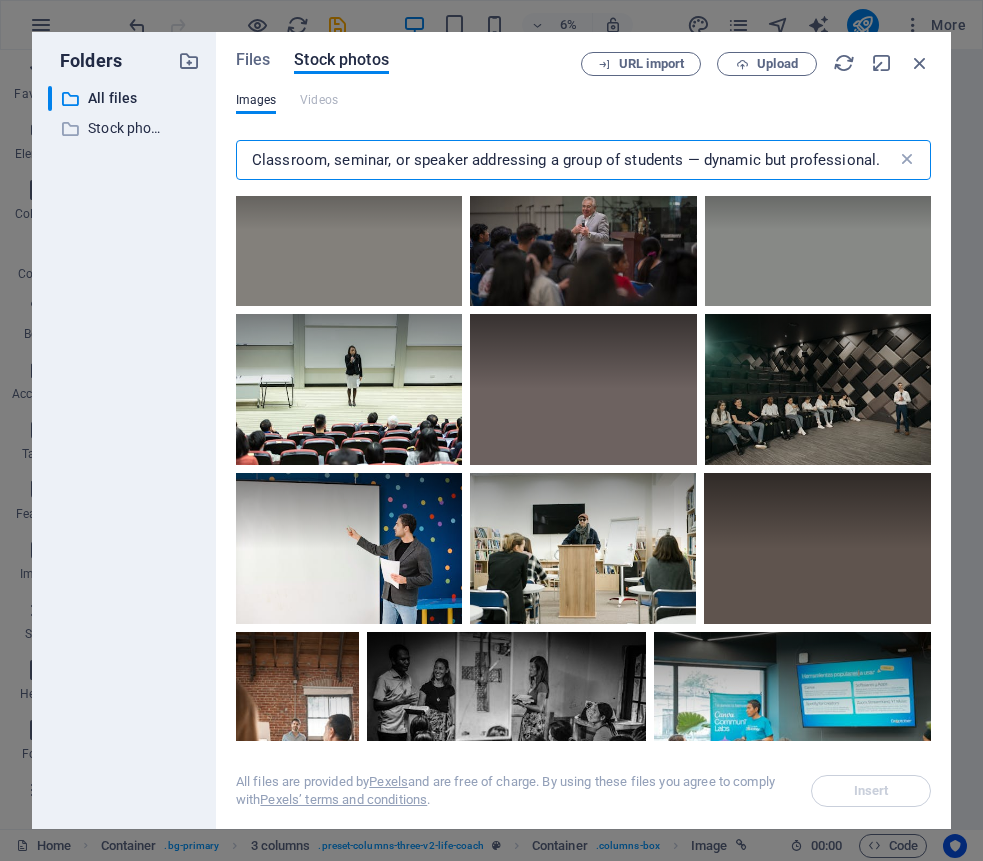 drag, startPoint x: 692, startPoint y: 158, endPoint x: 916, endPoint y: 169, distance: 224.26993 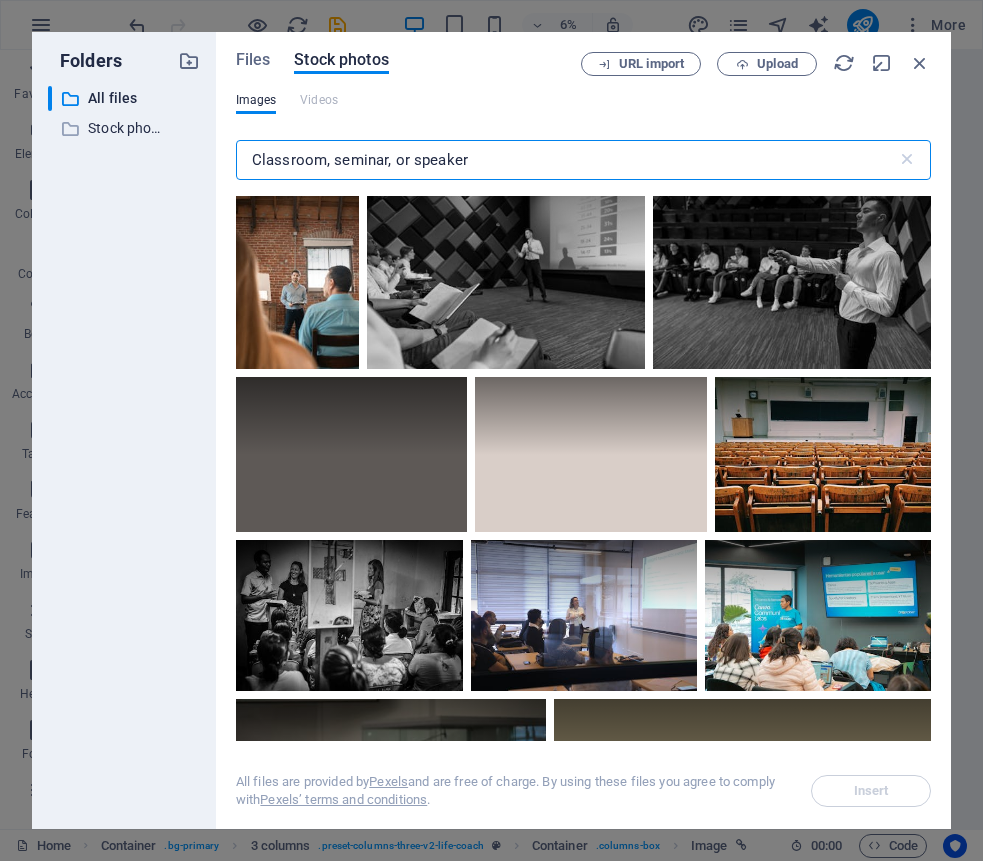 scroll, scrollTop: 526, scrollLeft: 0, axis: vertical 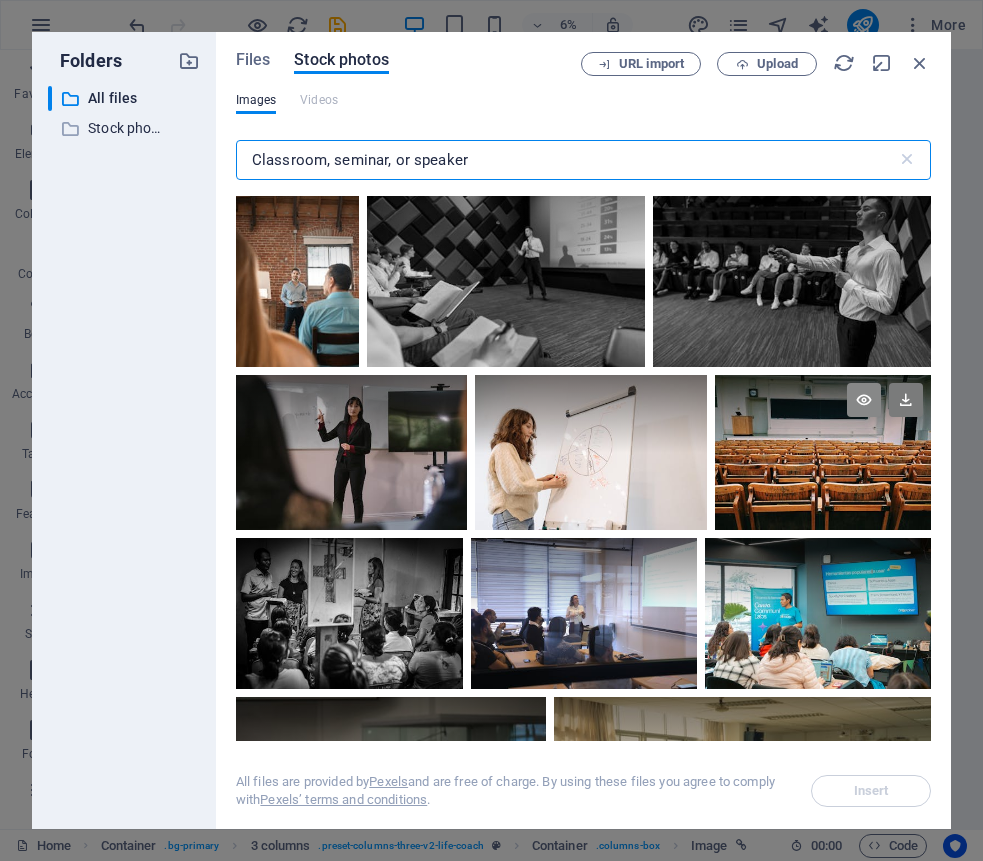 type on "Classroom, seminar, or speaker" 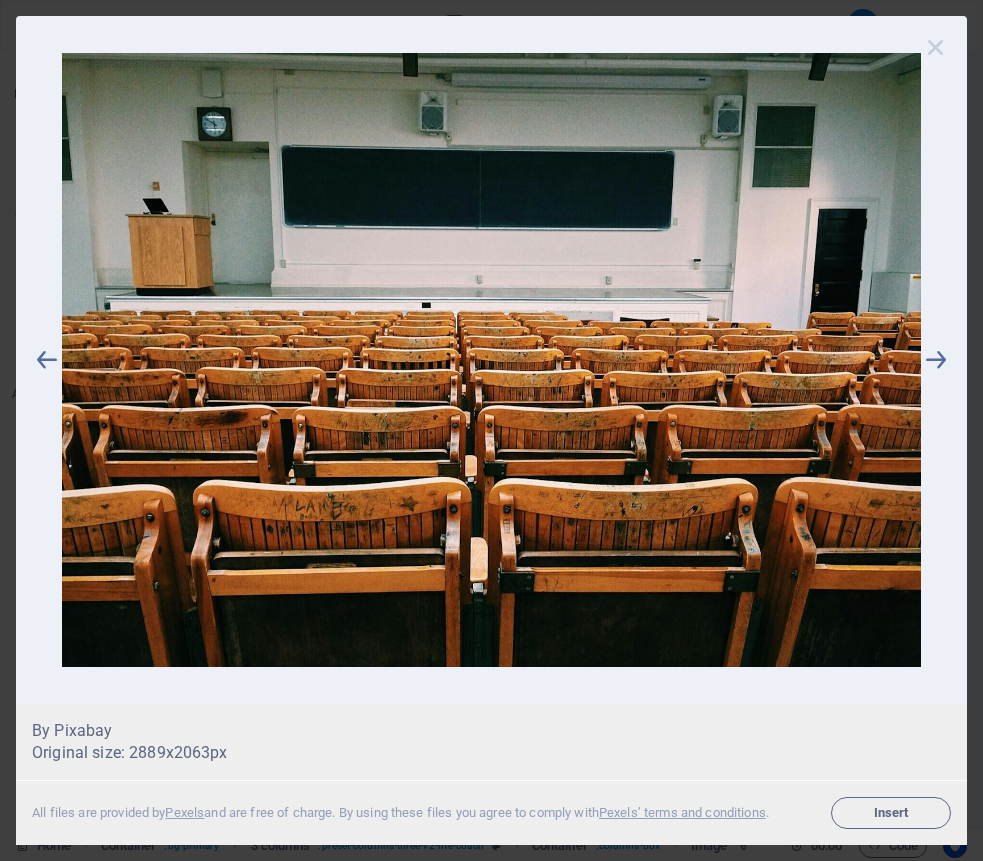 click at bounding box center [936, 47] 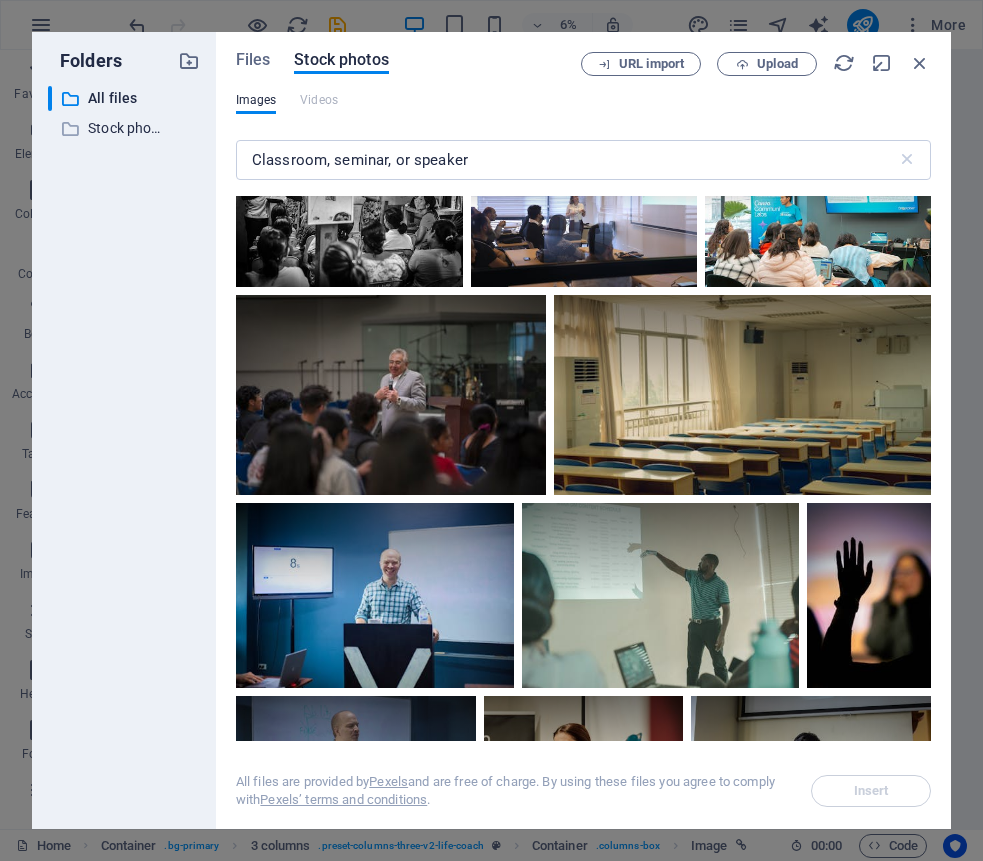 scroll, scrollTop: 930, scrollLeft: 0, axis: vertical 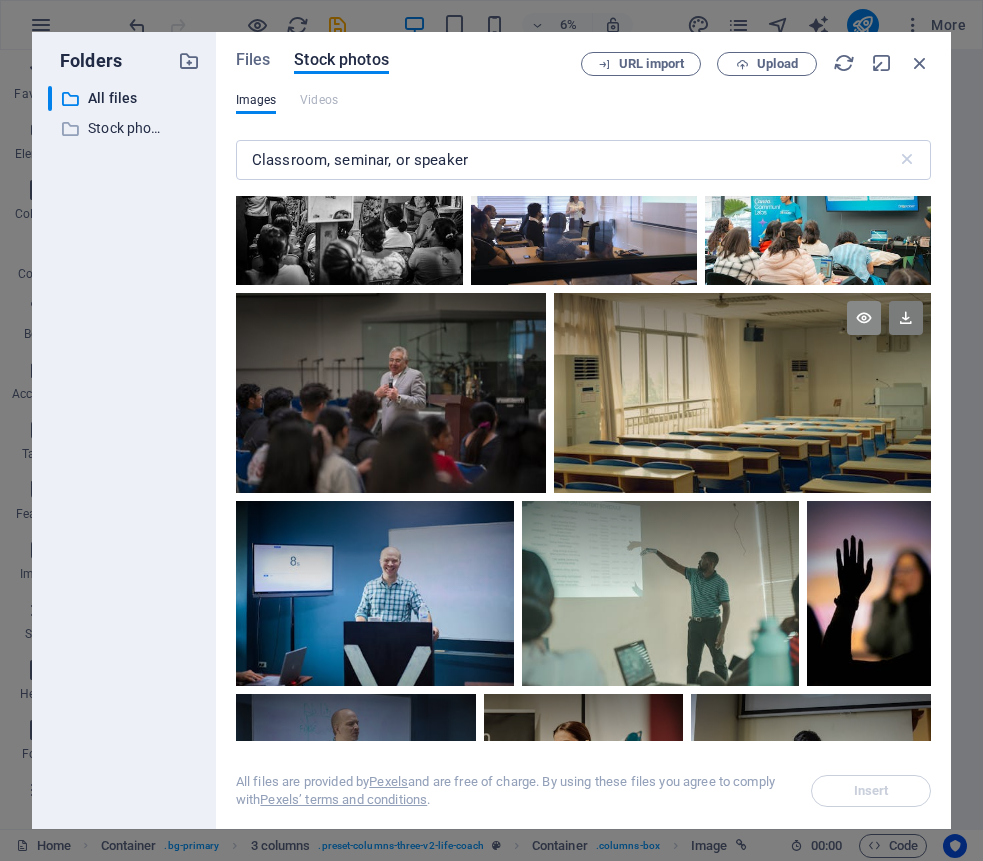 click at bounding box center [864, 318] 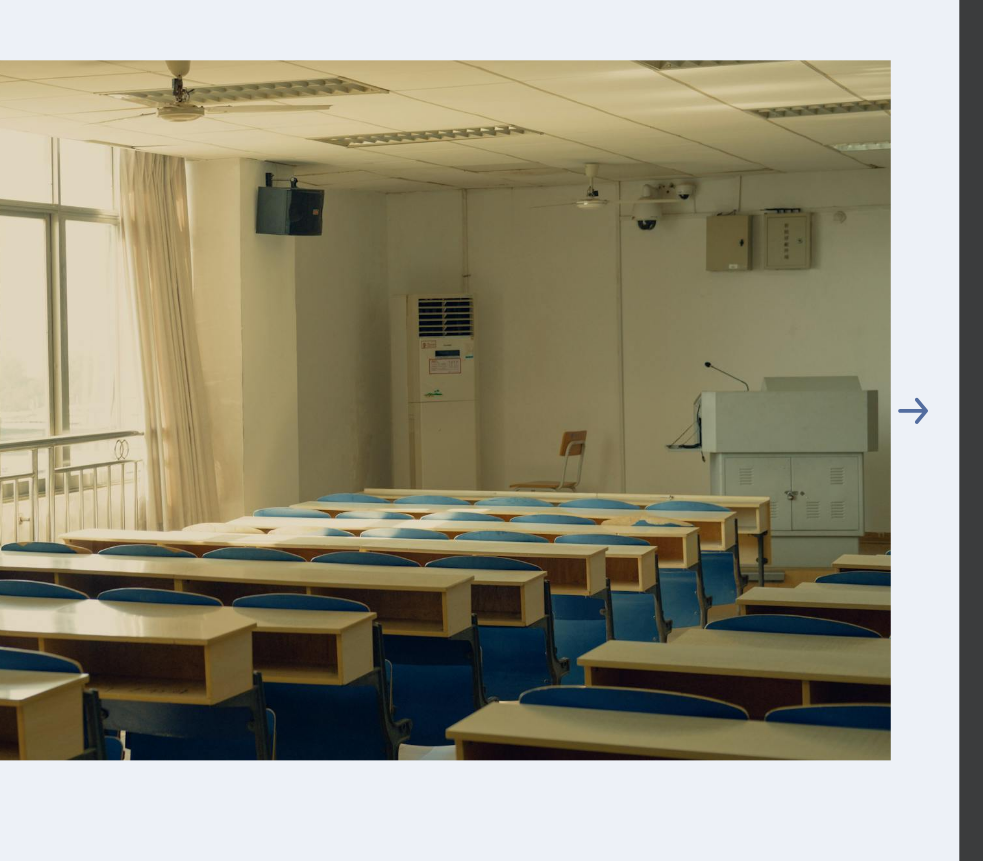 scroll, scrollTop: 0, scrollLeft: 0, axis: both 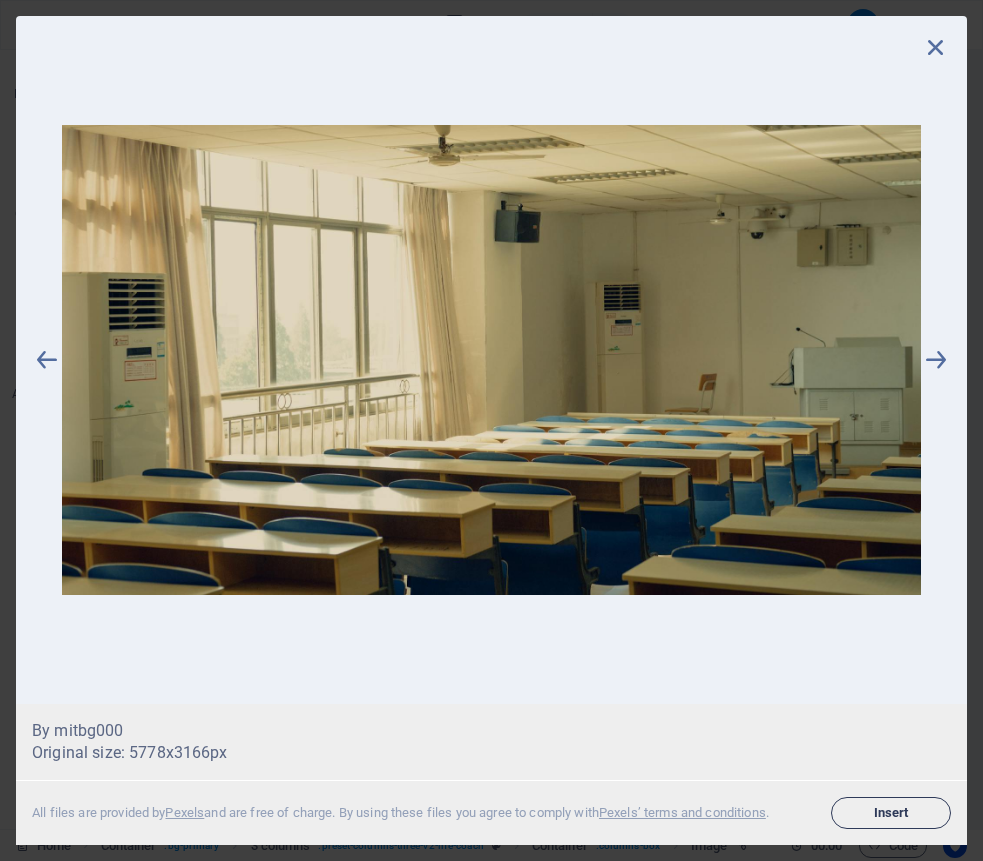 click on "Insert" at bounding box center (891, 813) 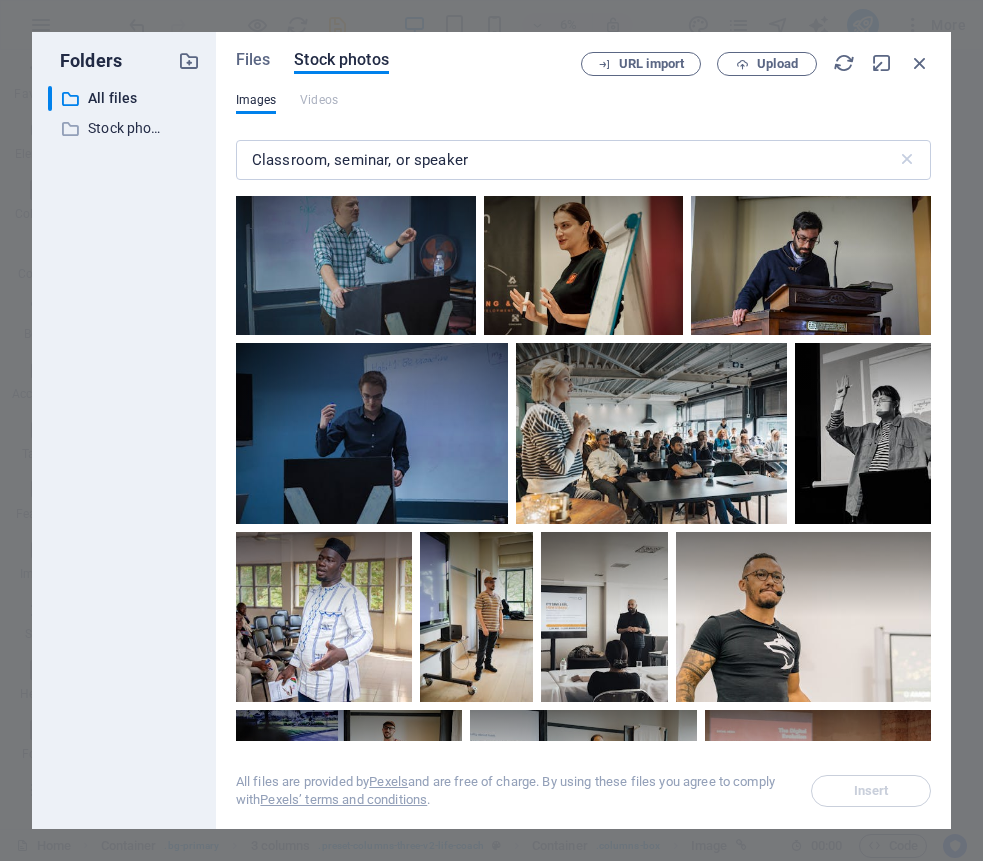scroll, scrollTop: 1483, scrollLeft: 0, axis: vertical 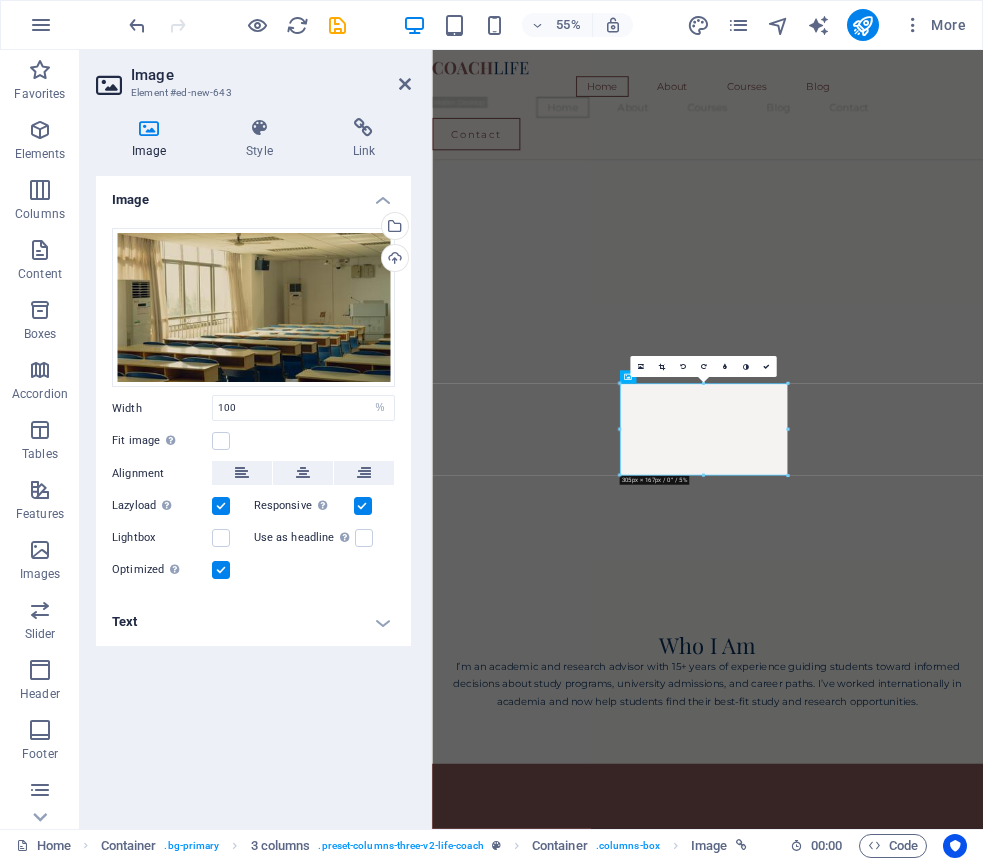 click at bounding box center [788, 430] 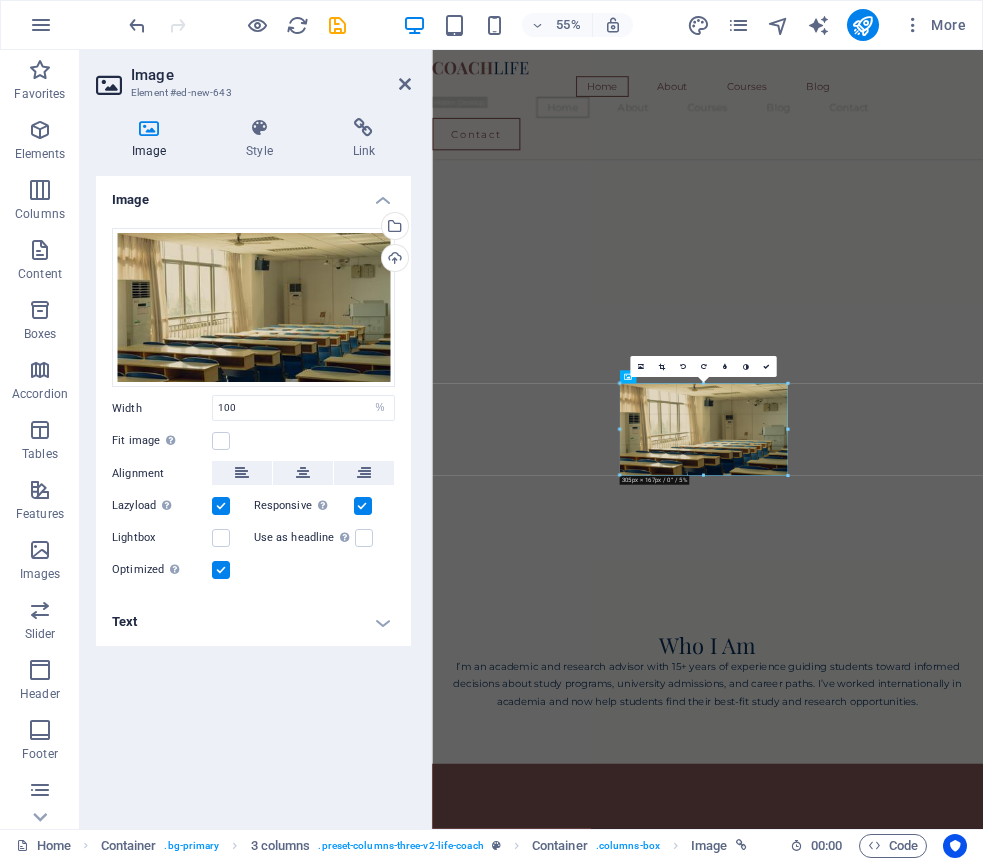 drag, startPoint x: 785, startPoint y: 429, endPoint x: 791, endPoint y: 467, distance: 38.470768 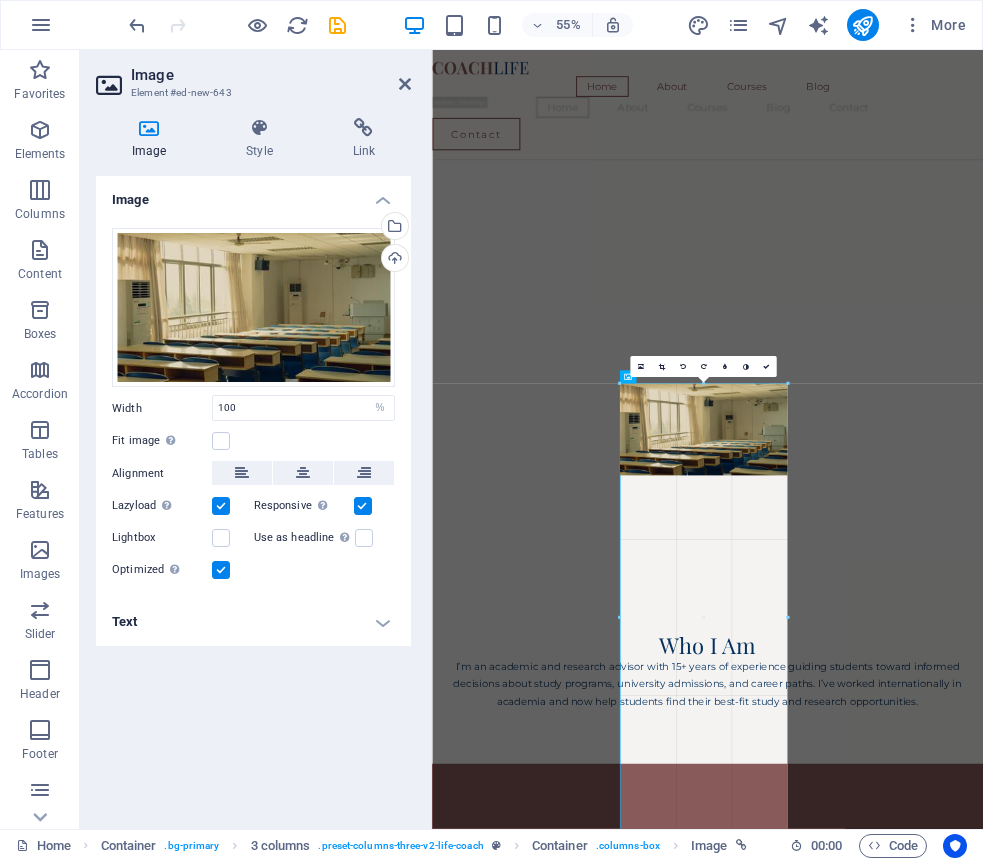 drag, startPoint x: 785, startPoint y: 475, endPoint x: 782, endPoint y: 433, distance: 42.107006 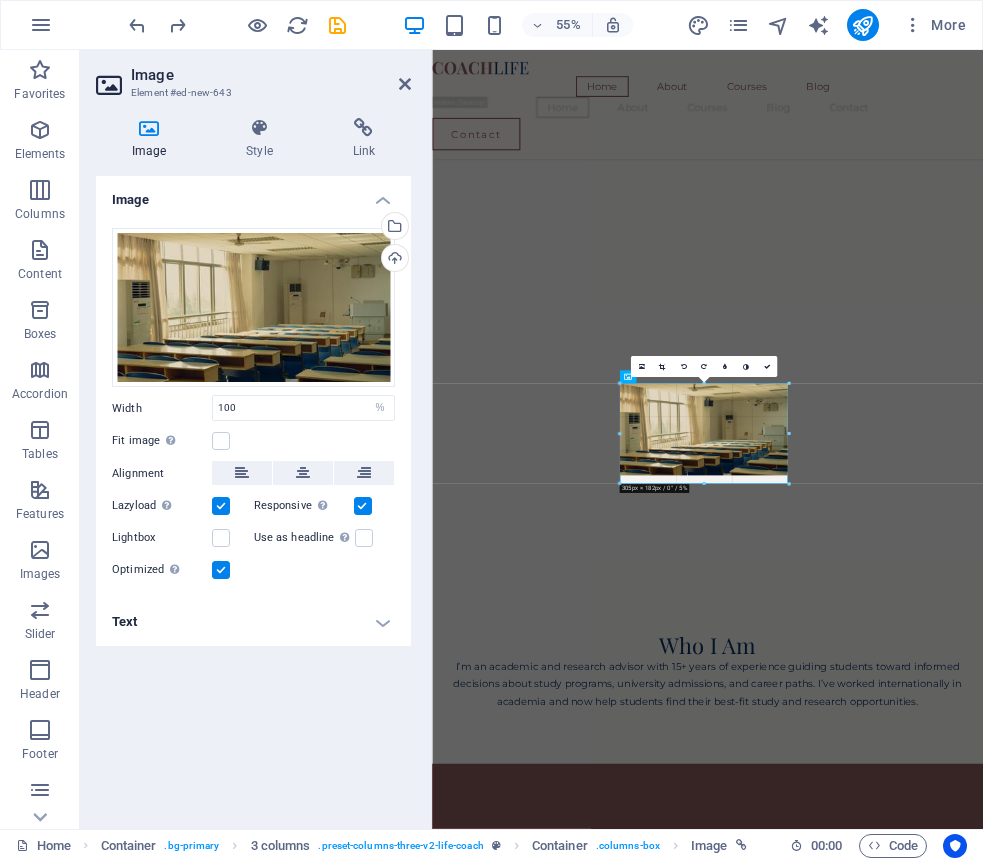 drag, startPoint x: 785, startPoint y: 472, endPoint x: 785, endPoint y: 486, distance: 14 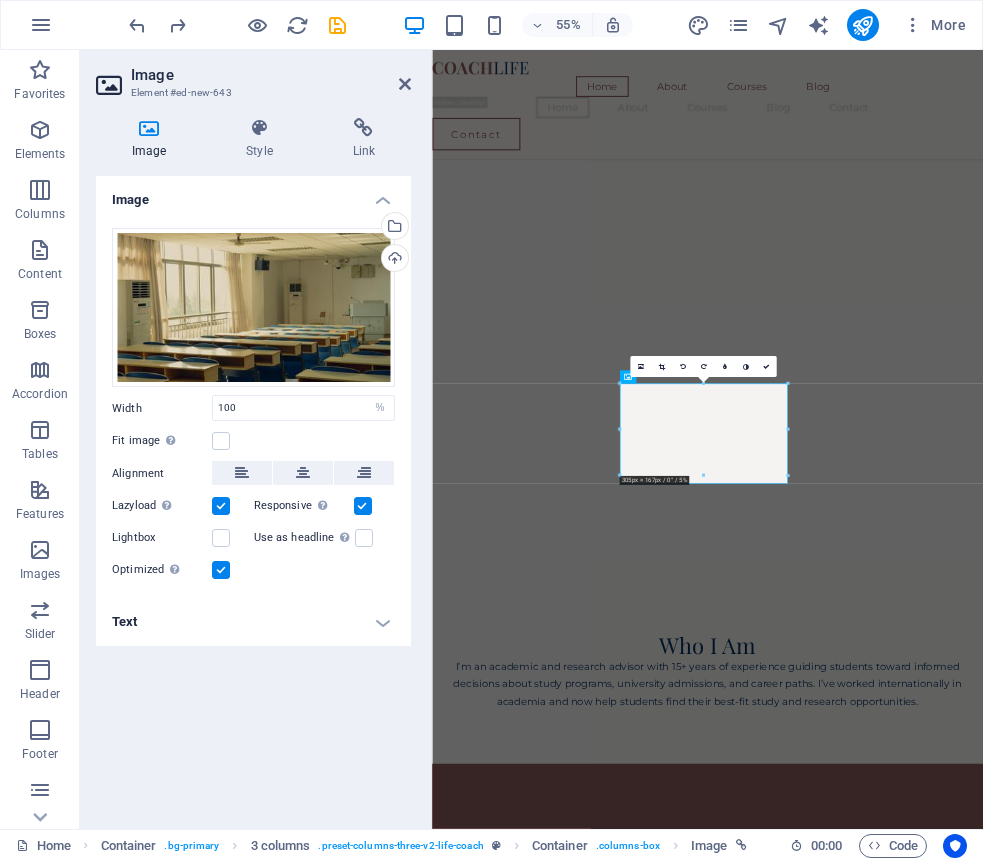 click at bounding box center [788, 476] 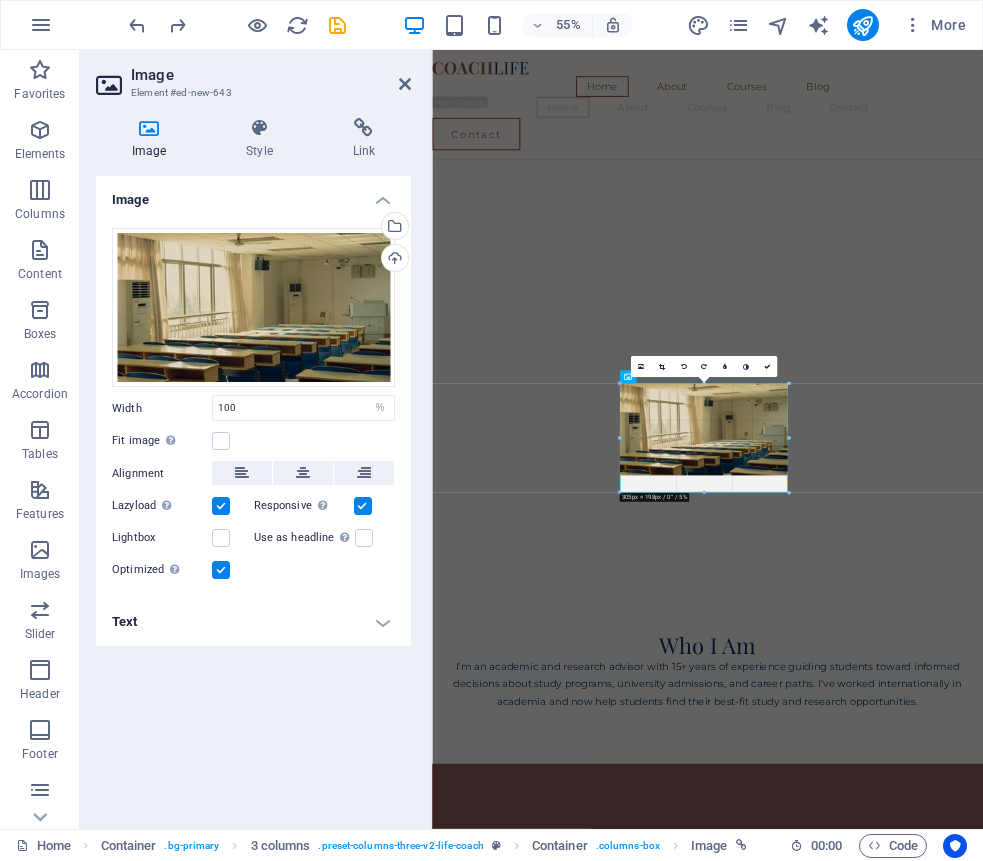 drag, startPoint x: 786, startPoint y: 474, endPoint x: 786, endPoint y: 502, distance: 28 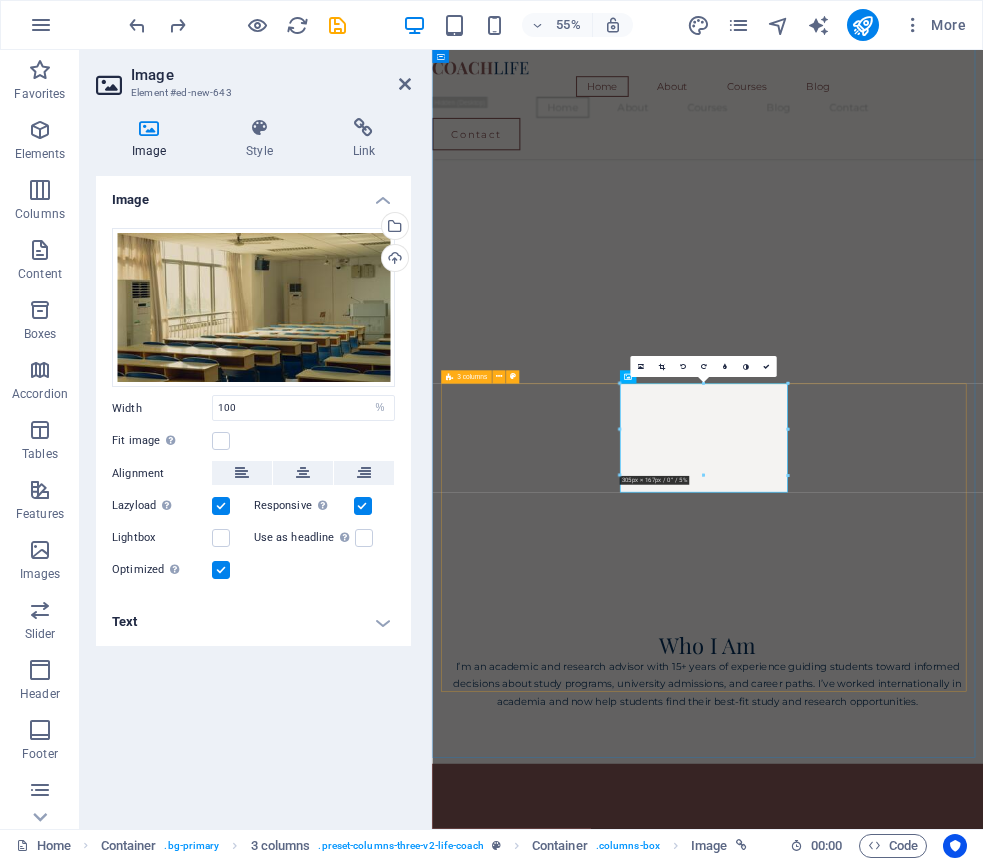 click on "Research Pathway Advice Explore your options for research degrees (MPhil, PhD) with guidance on selecting topics, identifying supervisors, and preparing for academic research. Ideal for those considering a research-focused future. Learn more   School and University Workshops Interactive sessions tailored for schools and universities — covering academic planning, career choices, and global study options. Designed to engage and guide students in group settings. Learn more   Custom Academic Planning Package A 3-session package personalized to your academic goals — covering study pathways, research plans, and scholarships. Ideal for students who want deep support and long-term clarity. Learn more  " at bounding box center [933, 3888] 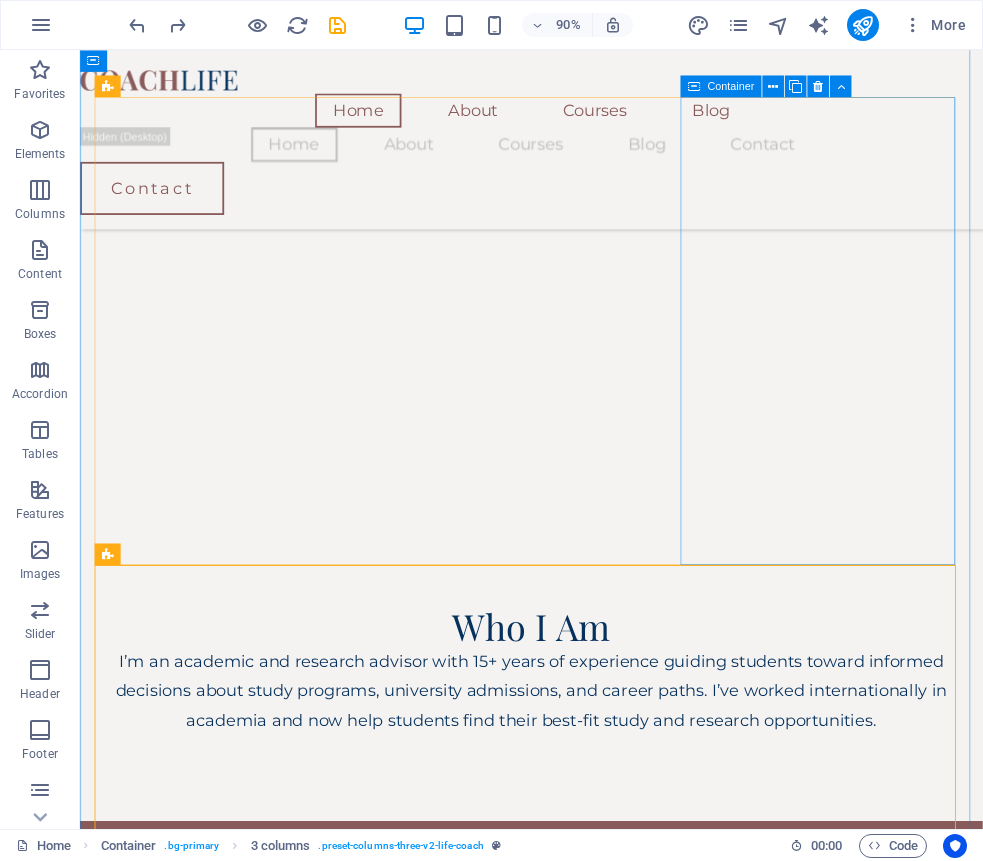 scroll, scrollTop: 2089, scrollLeft: 0, axis: vertical 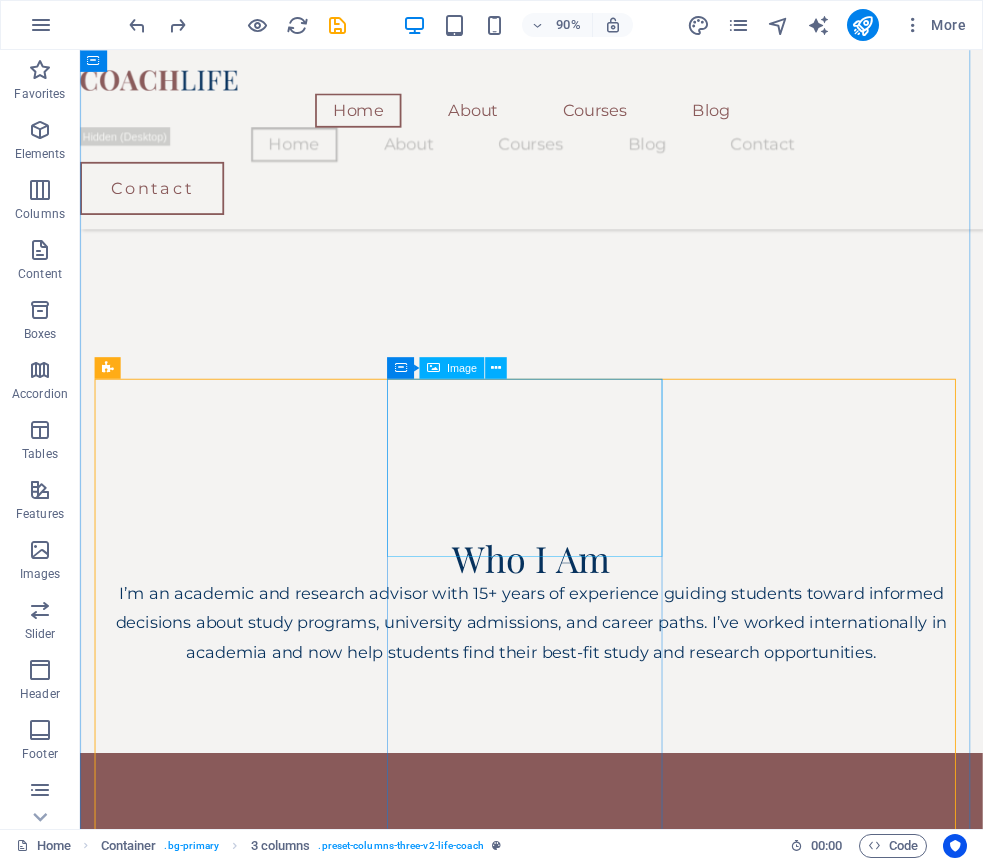 click at bounding box center [251, 3194] 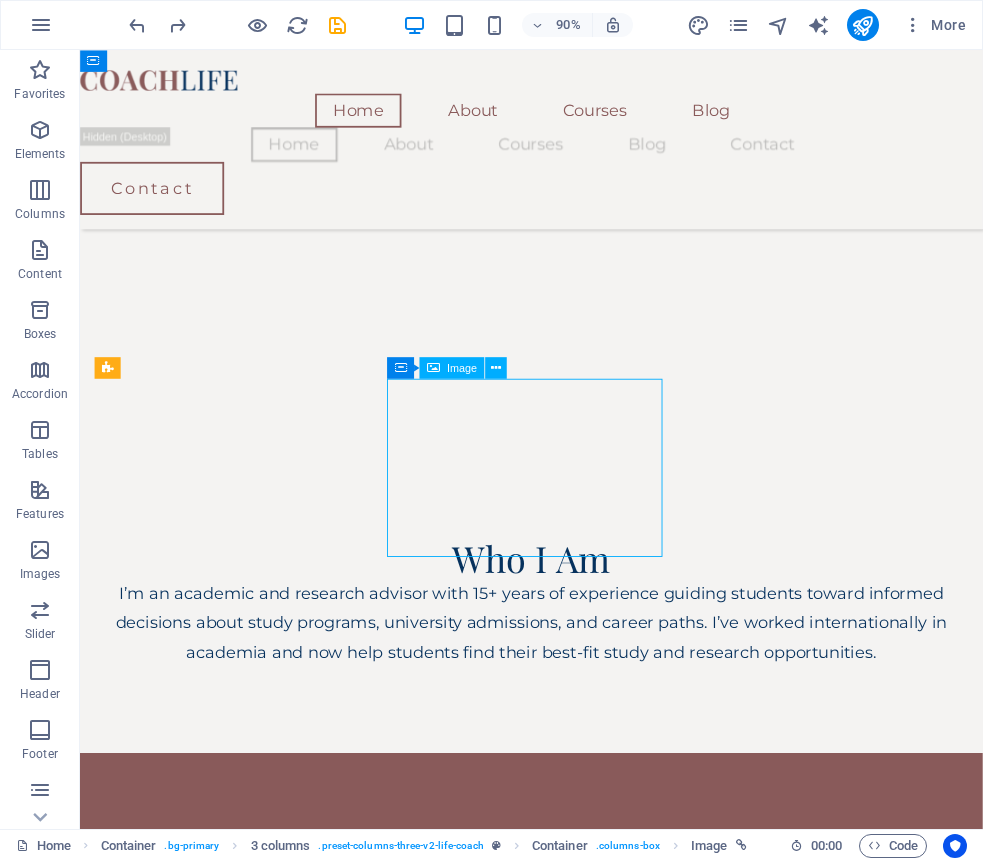 click at bounding box center [251, 3194] 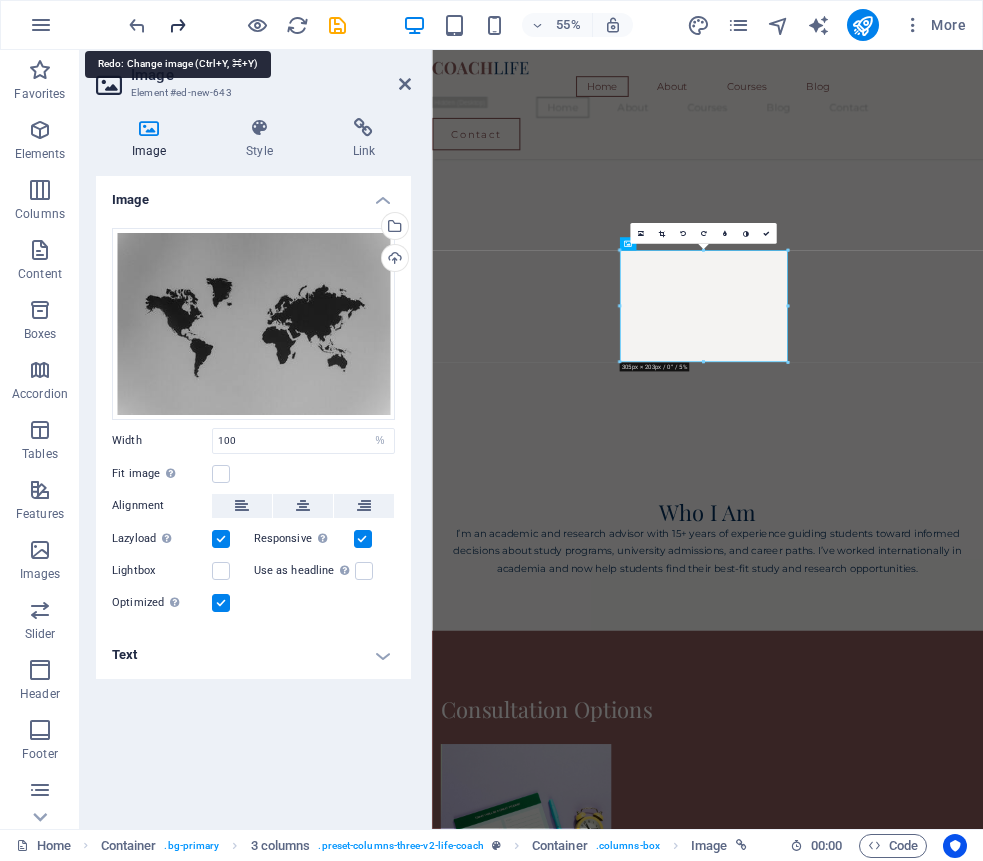 click at bounding box center [177, 25] 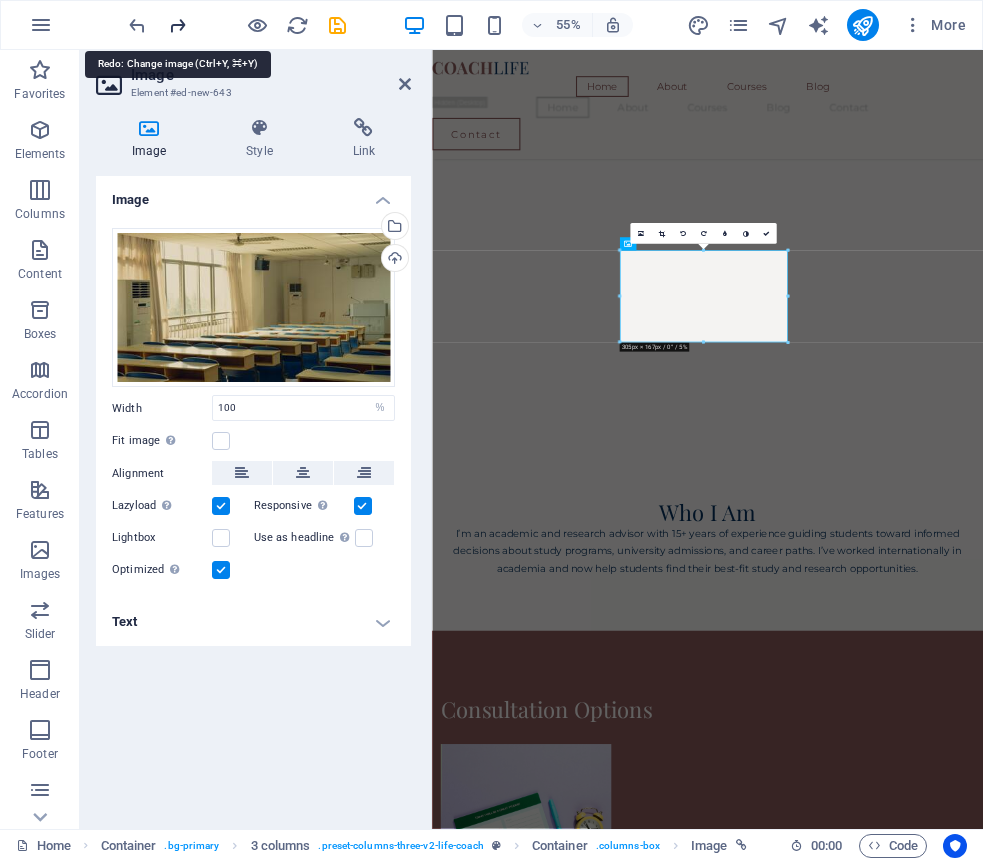click at bounding box center (177, 25) 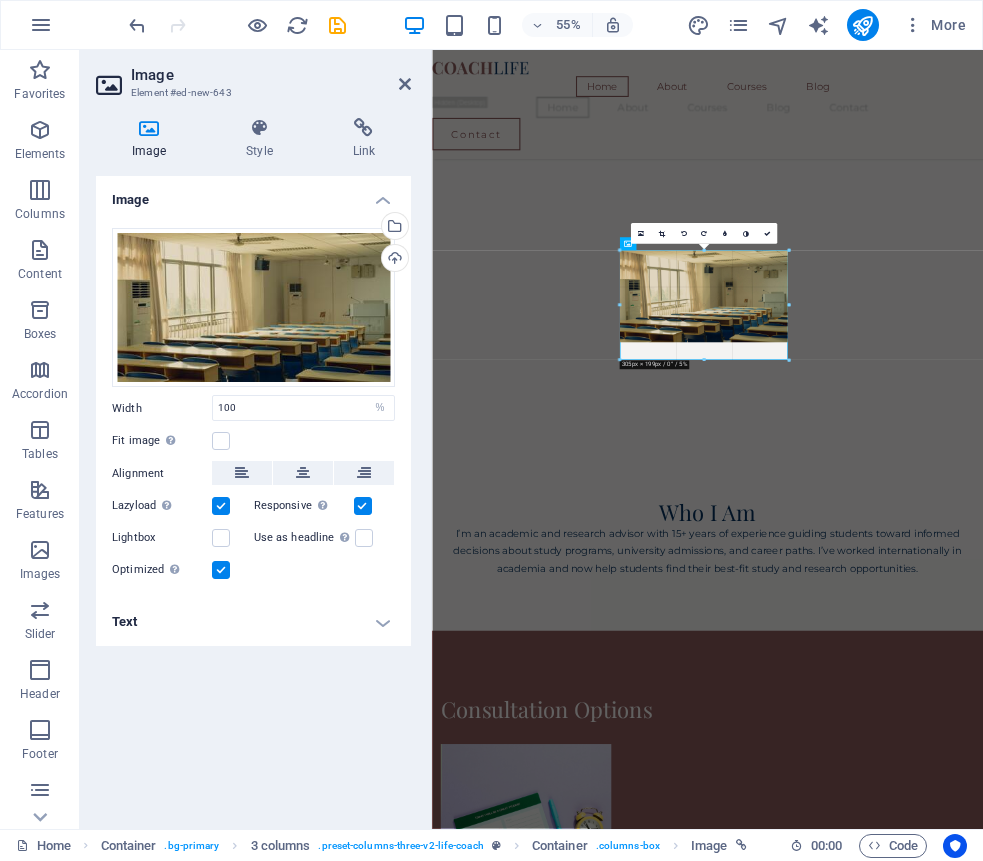 drag, startPoint x: 786, startPoint y: 340, endPoint x: 787, endPoint y: 371, distance: 31.016125 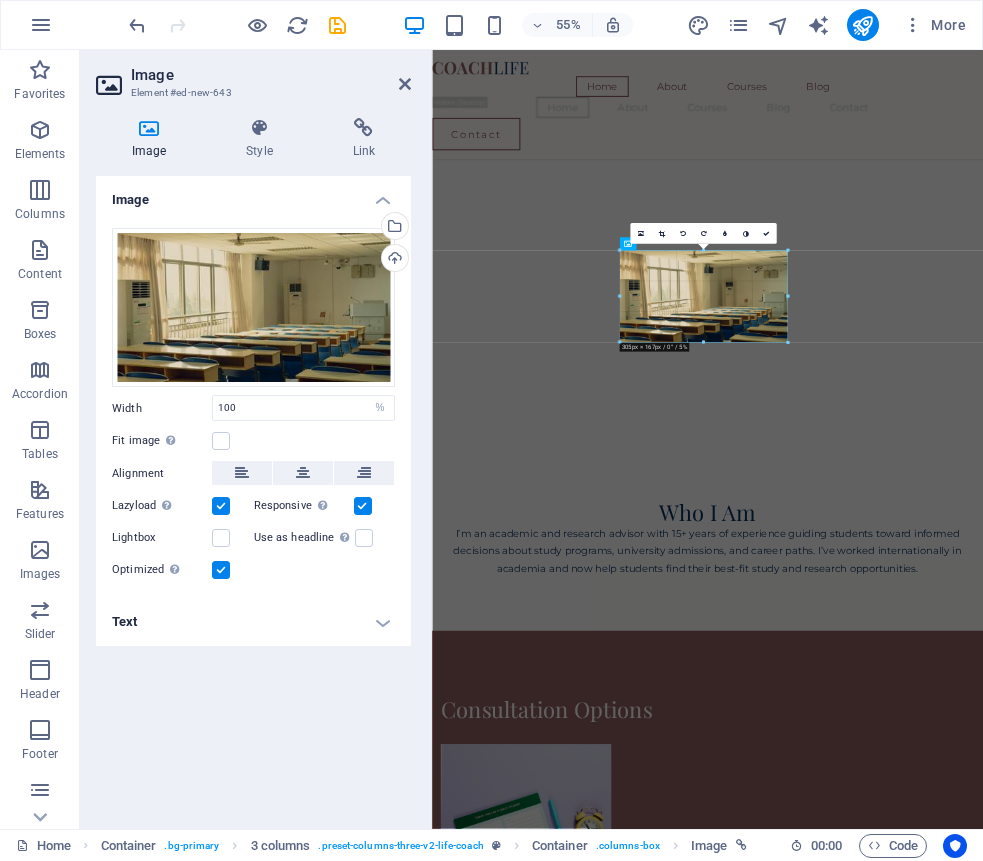 click on "180 170 160 150 140 130 120 110 100 90 80 70 60 50 40 30 20 10 0 -10 -20 -30 -40 -50 -60 -70 -80 -90 -100 -110 -120 -130 -140 -150 -160 -170 305px × 167px / 0° / 5% 16:10 16:9 4:3 1:1 1:2 0" at bounding box center [704, 297] 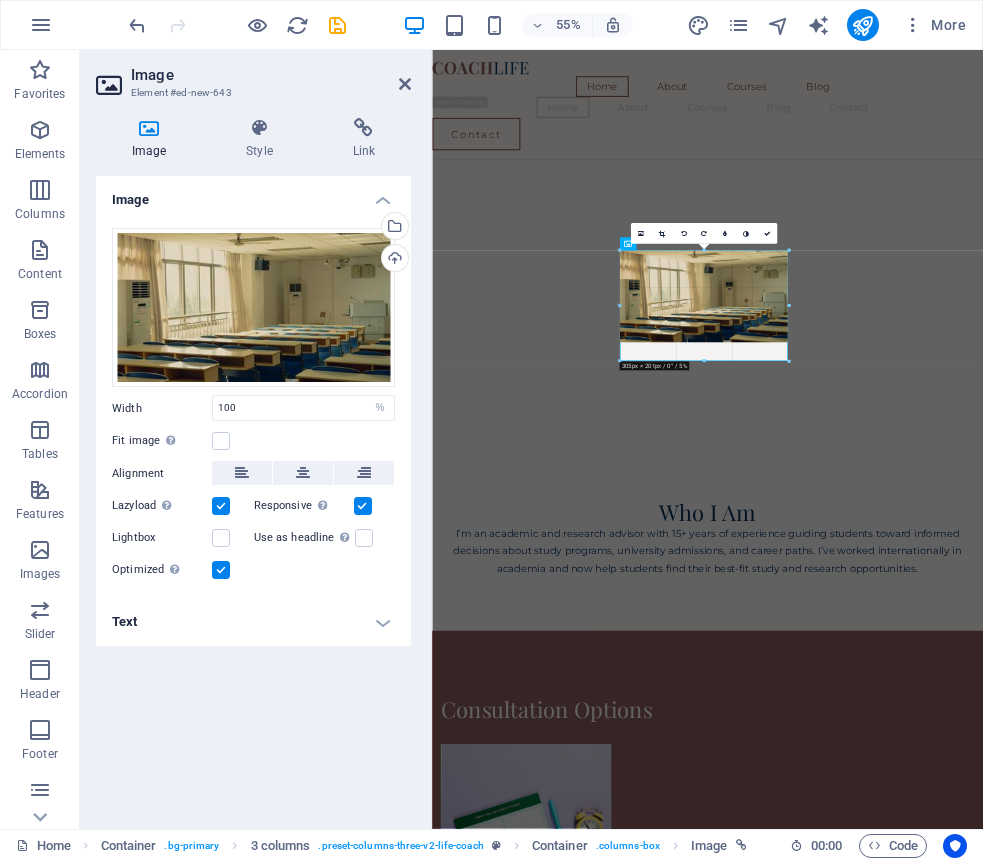 drag, startPoint x: 785, startPoint y: 340, endPoint x: 784, endPoint y: 374, distance: 34.0147 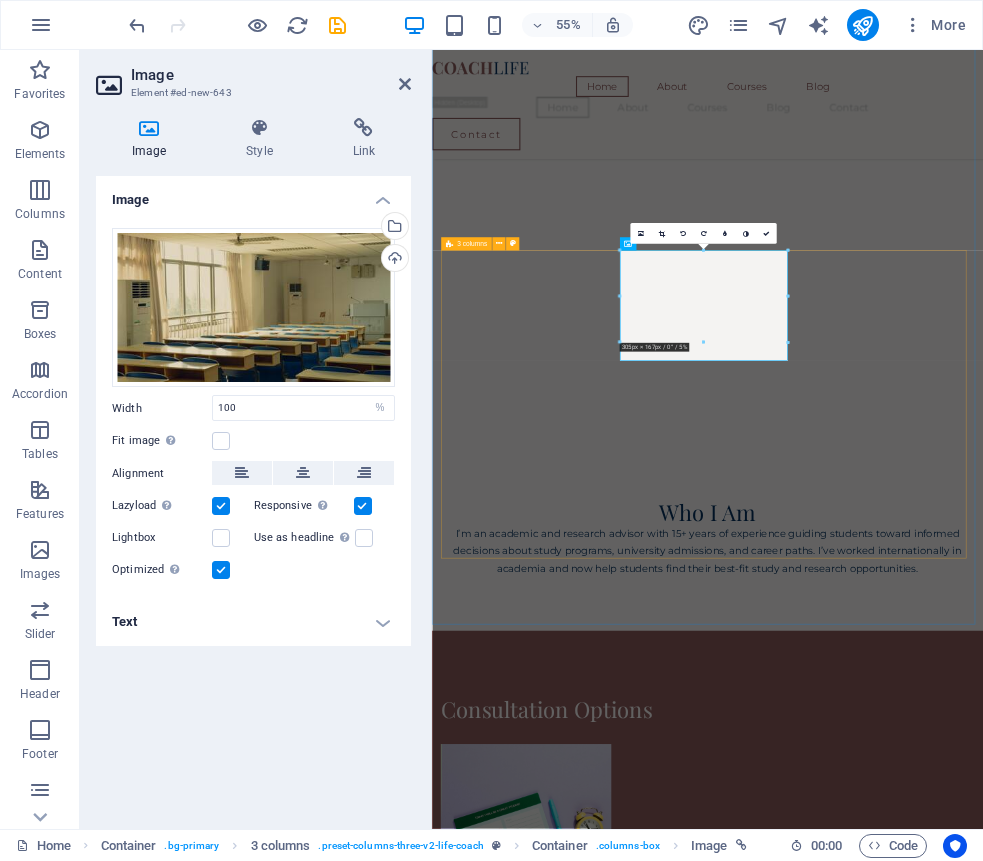 click on "Research Pathway Advice Explore your options for research degrees (MPhil, PhD) with guidance on selecting topics, identifying supervisors, and preparing for academic research. Ideal for those considering a research-focused future. Learn more   School and University Workshops Interactive sessions tailored for schools and universities — covering academic planning, career choices, and global study options. Designed to engage and guide students in group settings. Learn more   Custom Academic Planning Package A 3-session package personalized to your academic goals — covering study pathways, research plans, and scholarships. Ideal for students who want deep support and long-term clarity. Learn more  " at bounding box center (933, 3647) 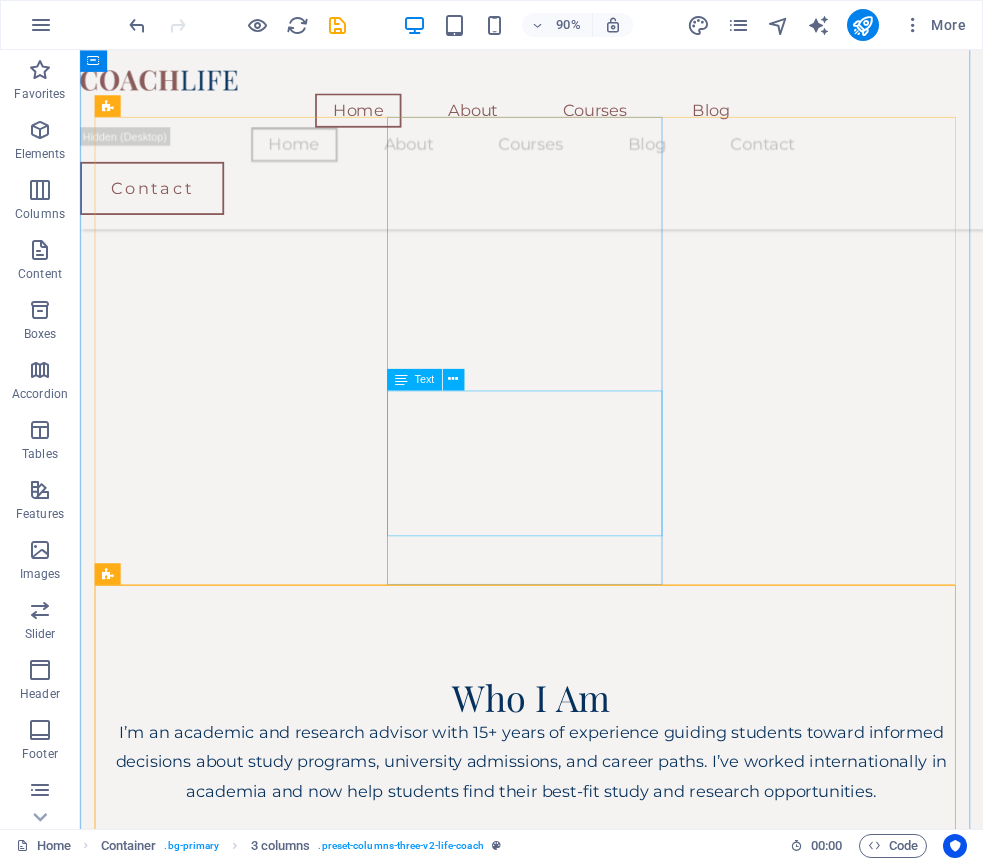 scroll, scrollTop: 1977, scrollLeft: 0, axis: vertical 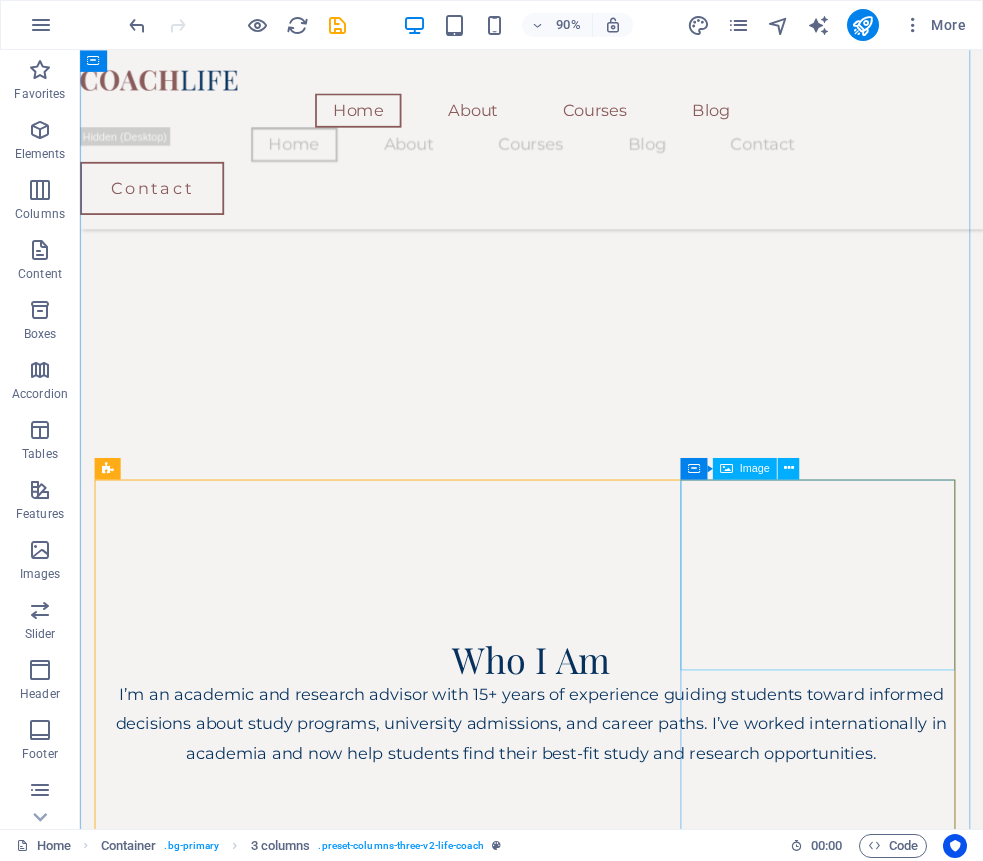 click at bounding box center [251, 3874] 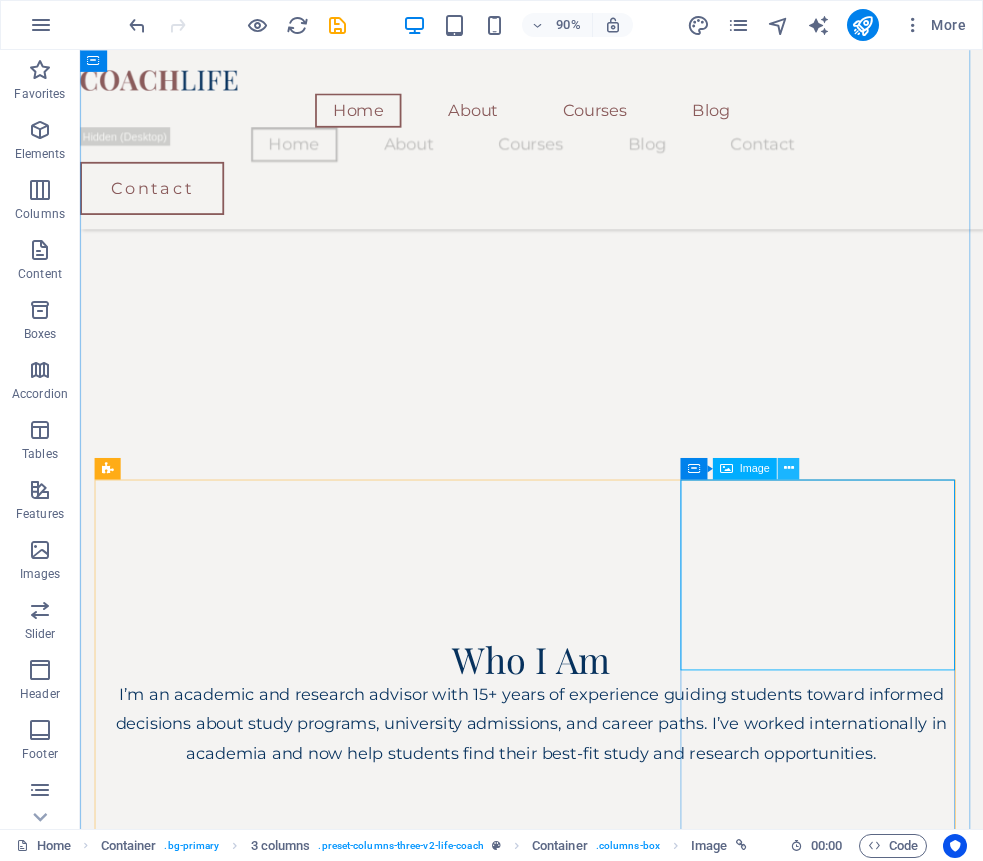 click at bounding box center [789, 469] 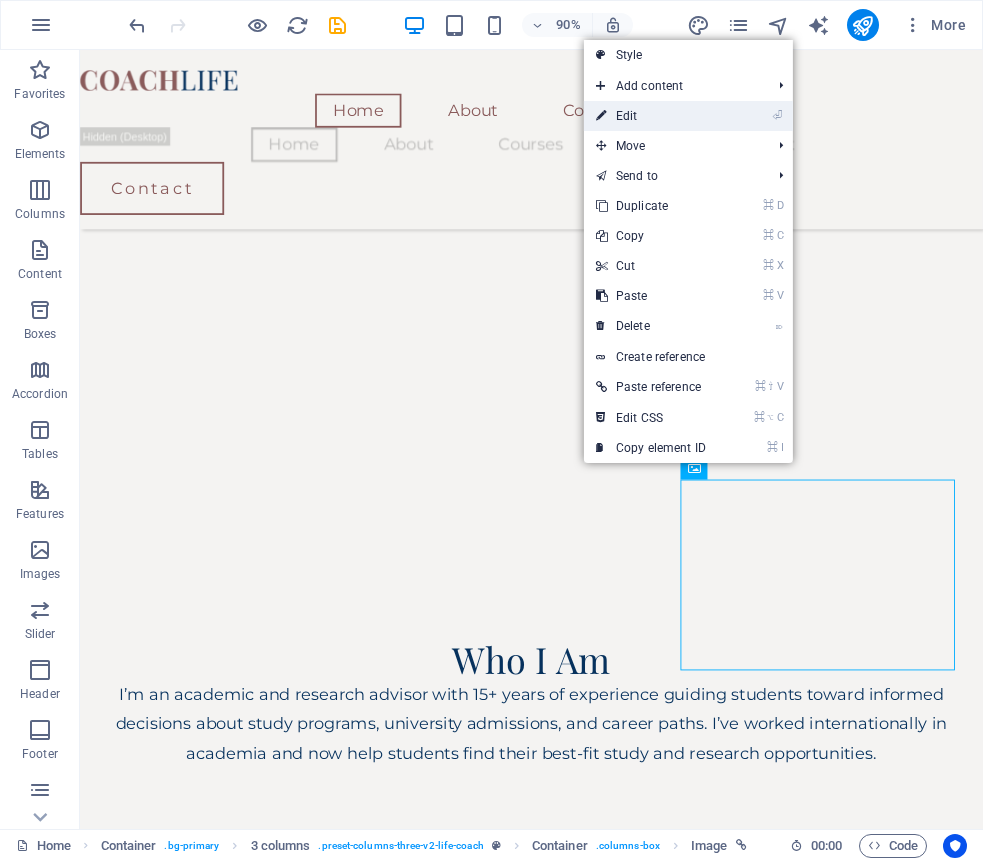 click on "⏎  Edit" at bounding box center (651, 116) 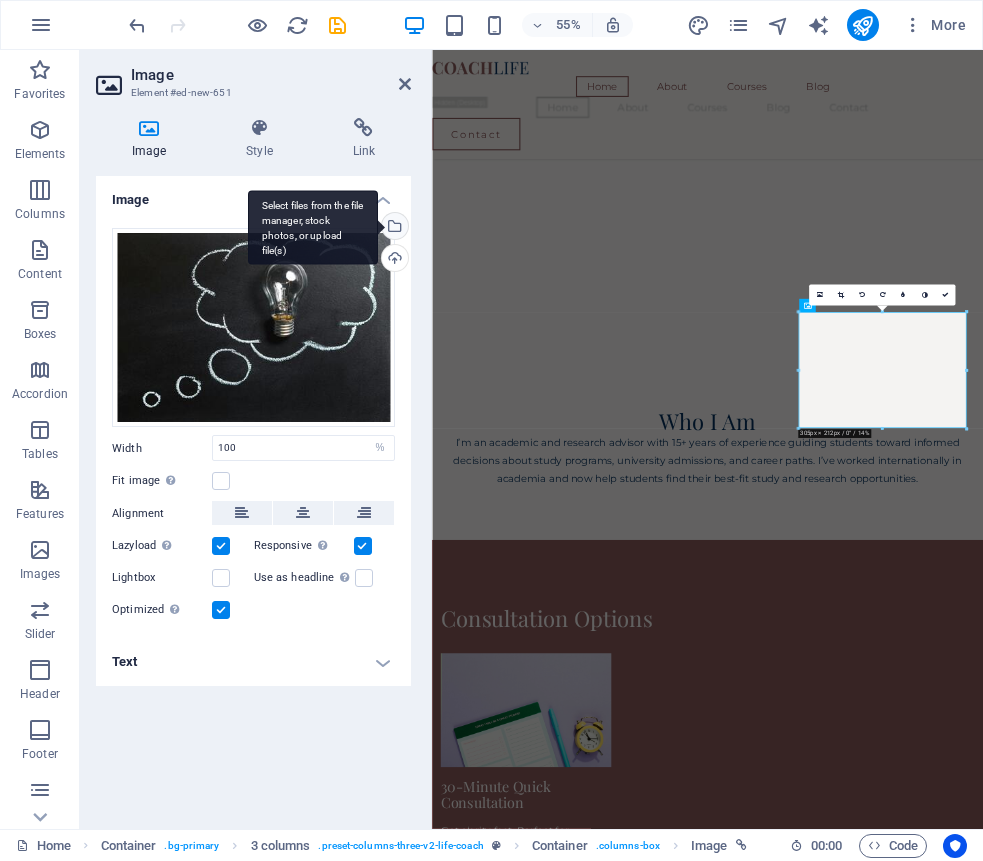 click on "Select files from the file manager, stock photos, or upload file(s)" at bounding box center [393, 228] 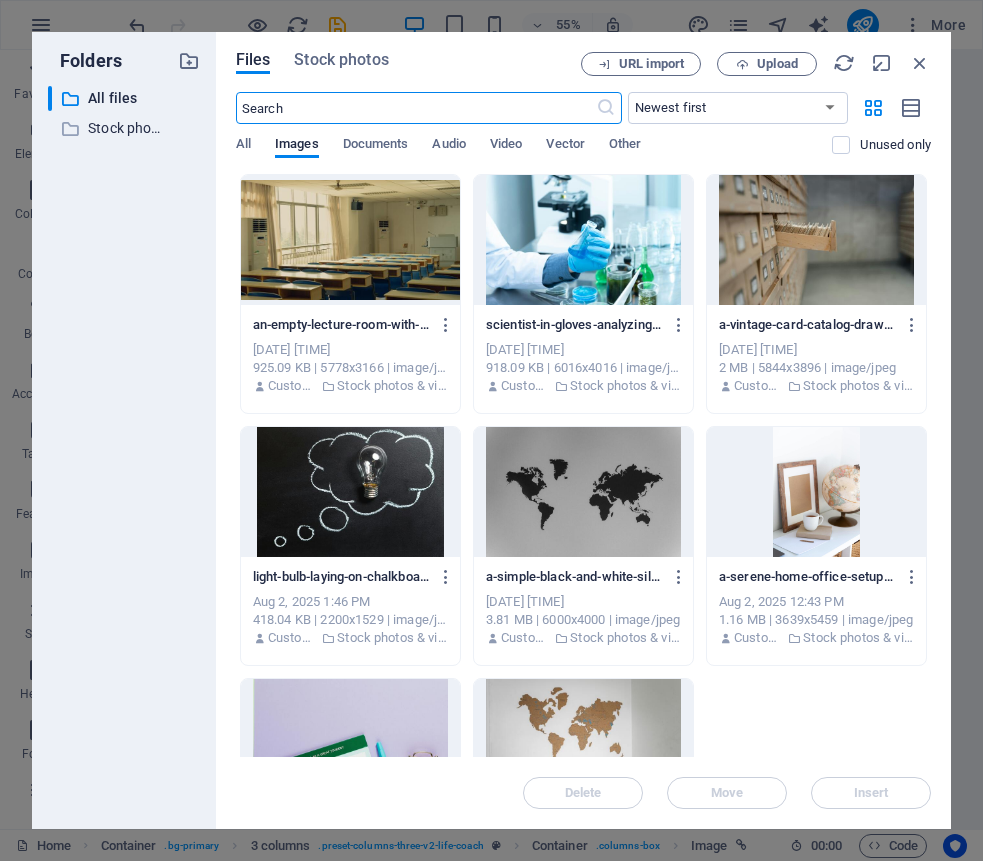 scroll, scrollTop: 0, scrollLeft: 0, axis: both 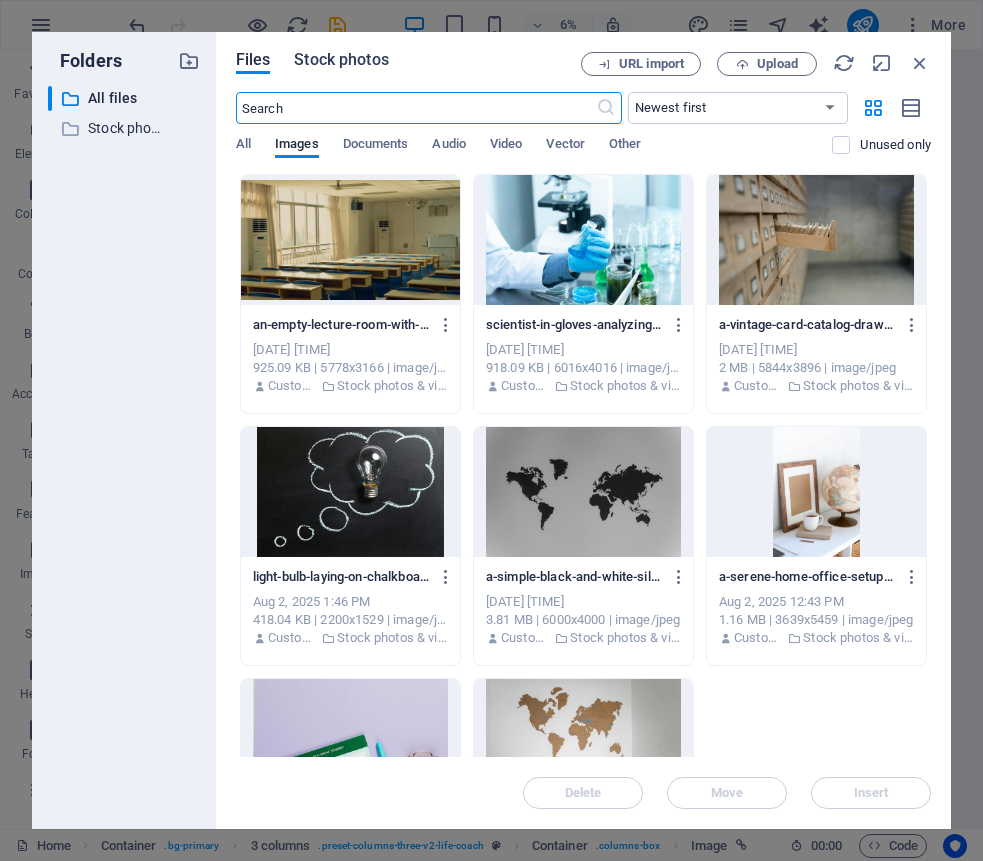 click on "Stock photos" at bounding box center [341, 60] 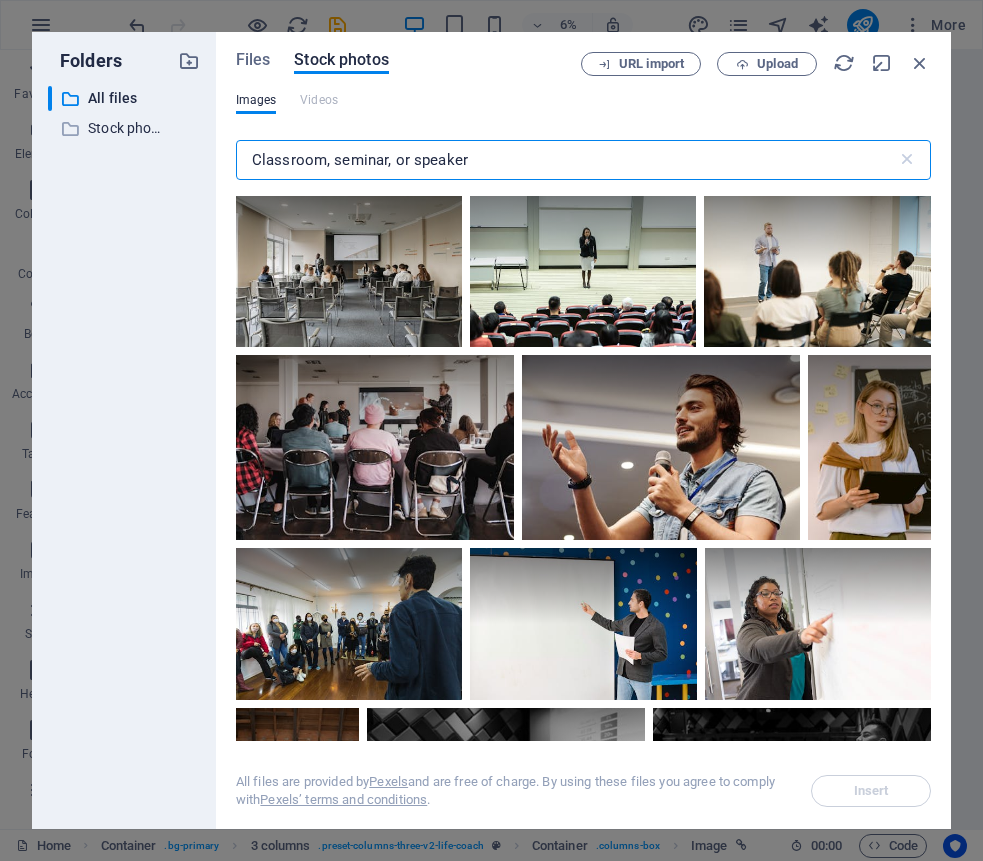 click on "Classroom, seminar, or speaker" at bounding box center [566, 160] 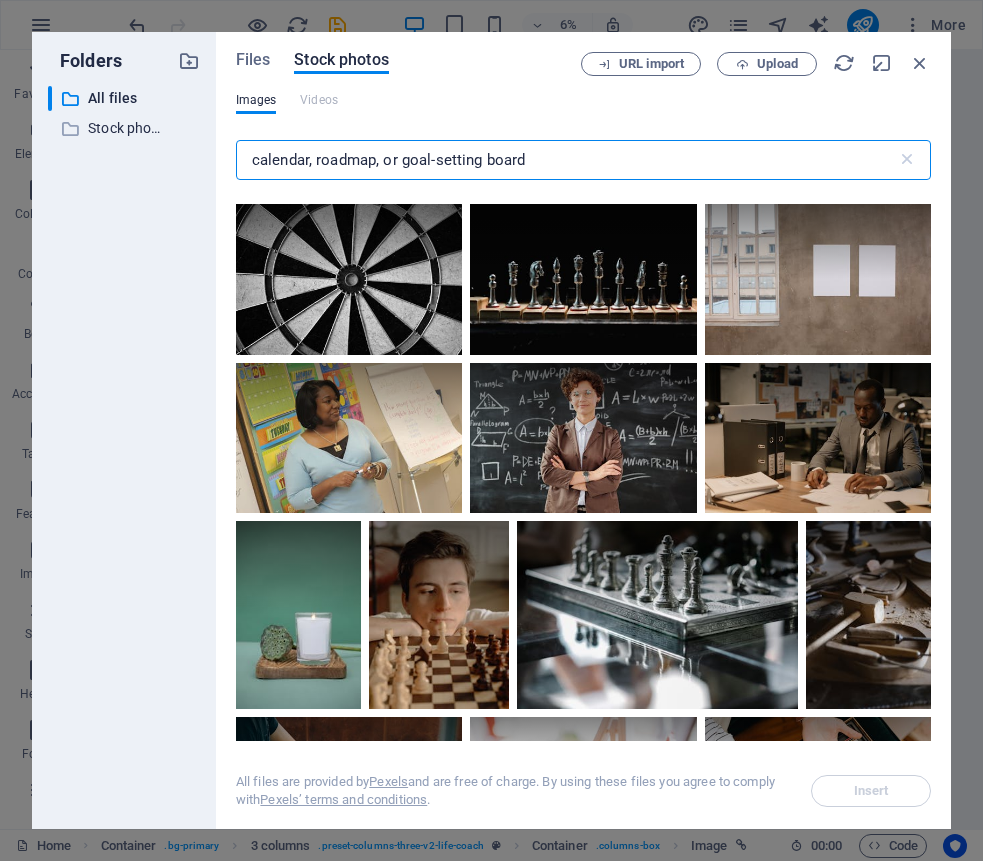 scroll, scrollTop: 1055, scrollLeft: 0, axis: vertical 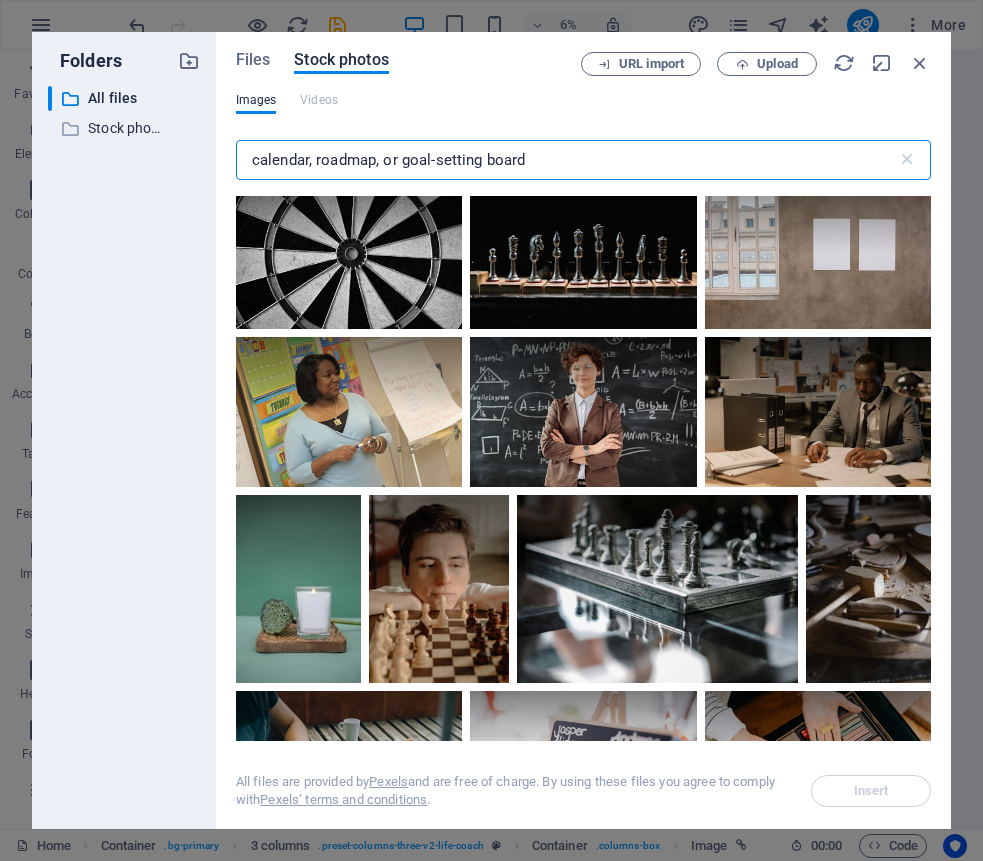 click on "calendar, roadmap, or goal-setting board" at bounding box center [566, 160] 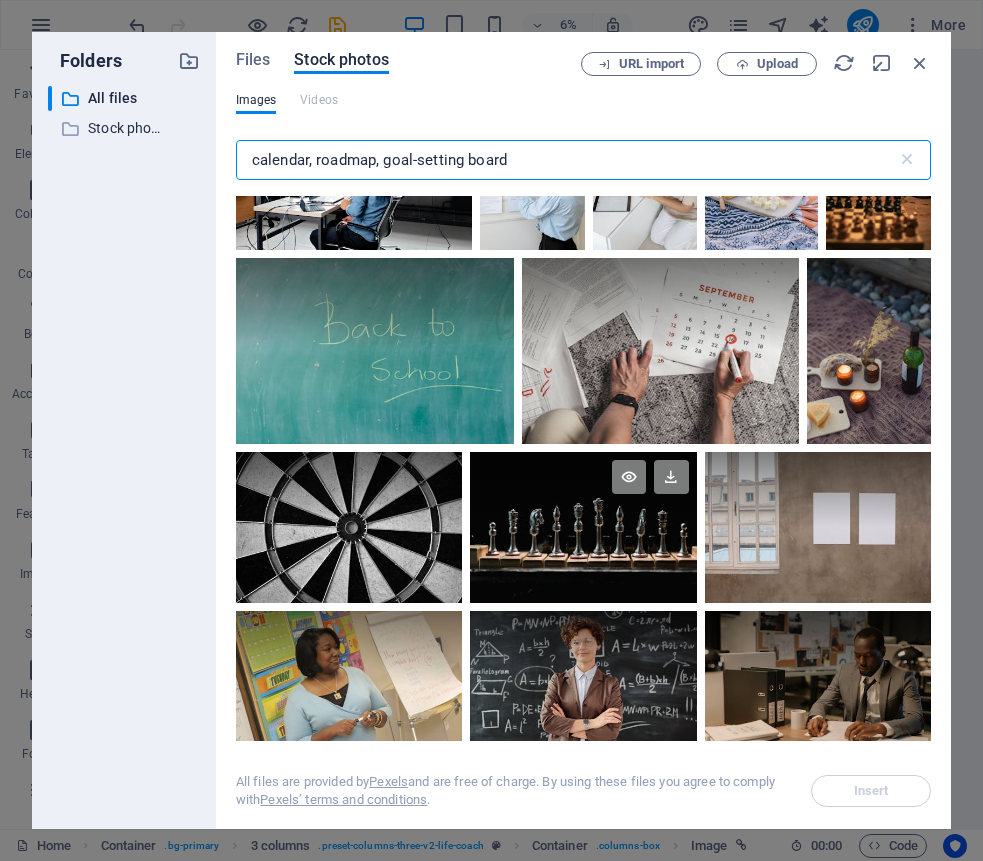 scroll, scrollTop: 769, scrollLeft: 0, axis: vertical 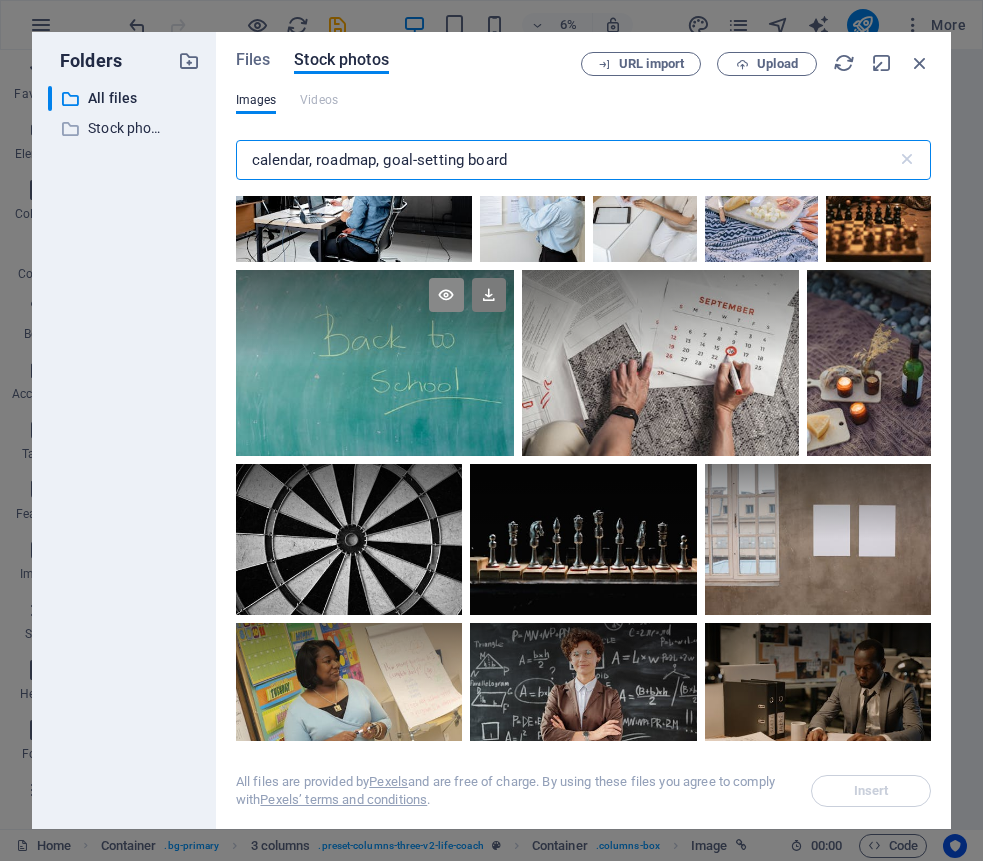 type on "calendar, roadmap, goal-setting board" 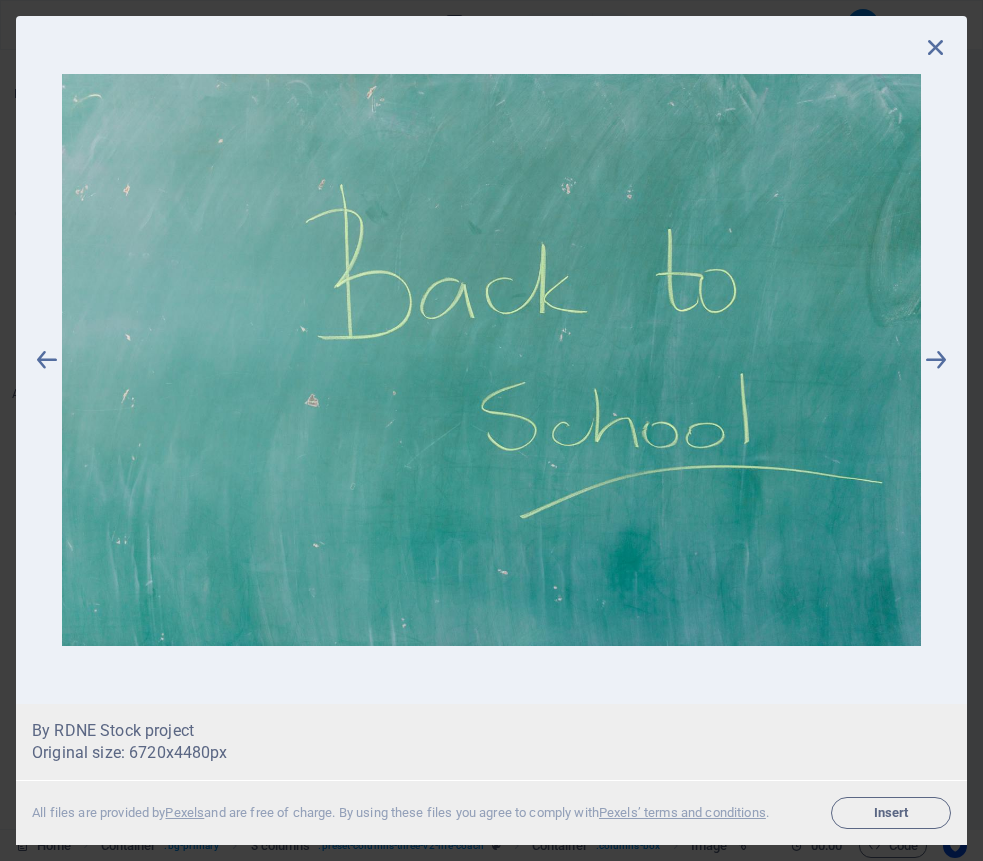 click at bounding box center (491, 360) 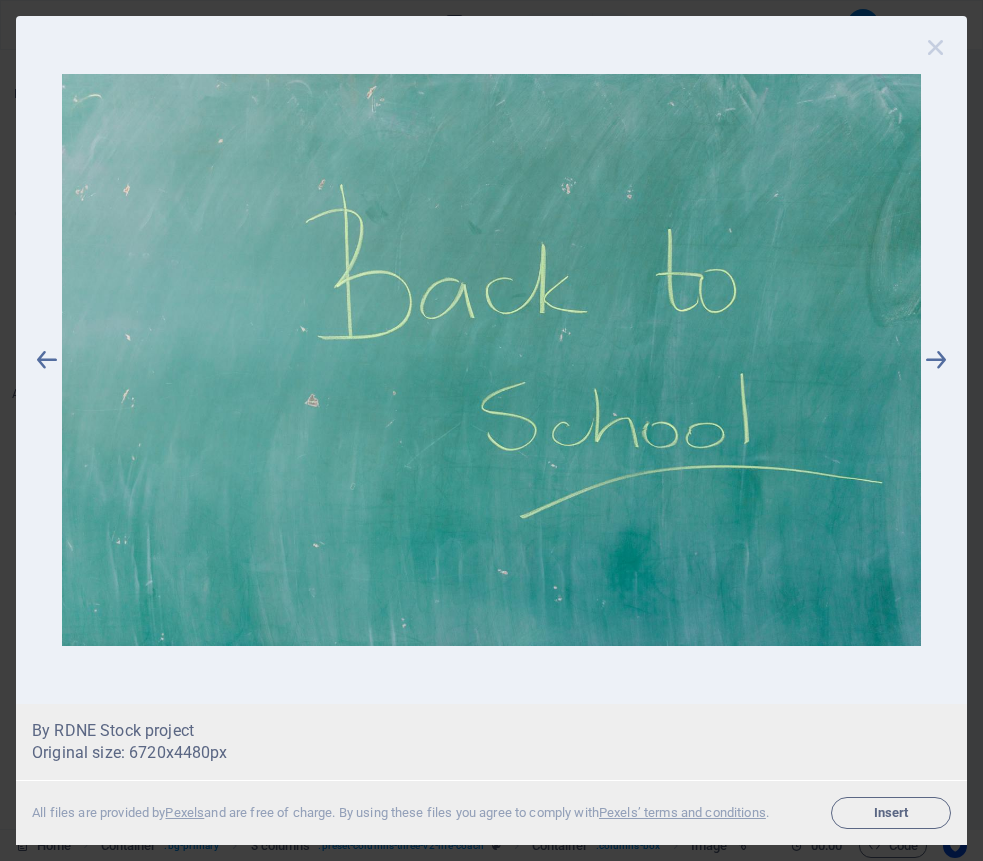 click at bounding box center [936, 47] 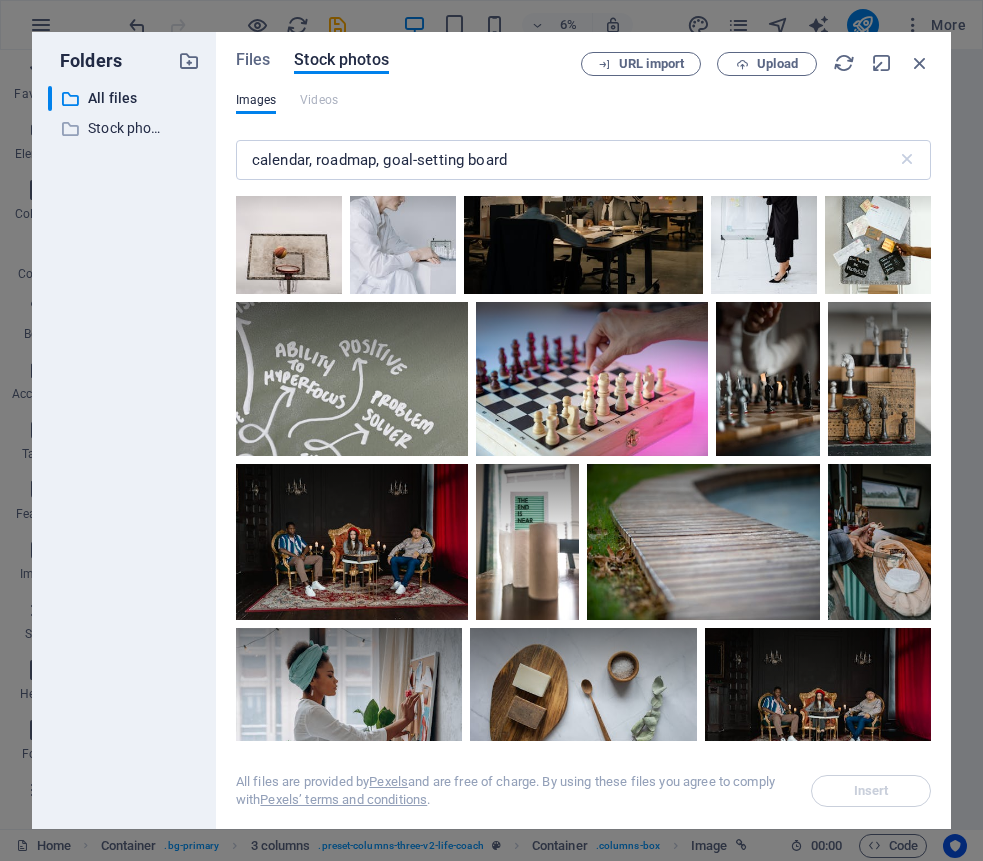 scroll, scrollTop: 3635, scrollLeft: 0, axis: vertical 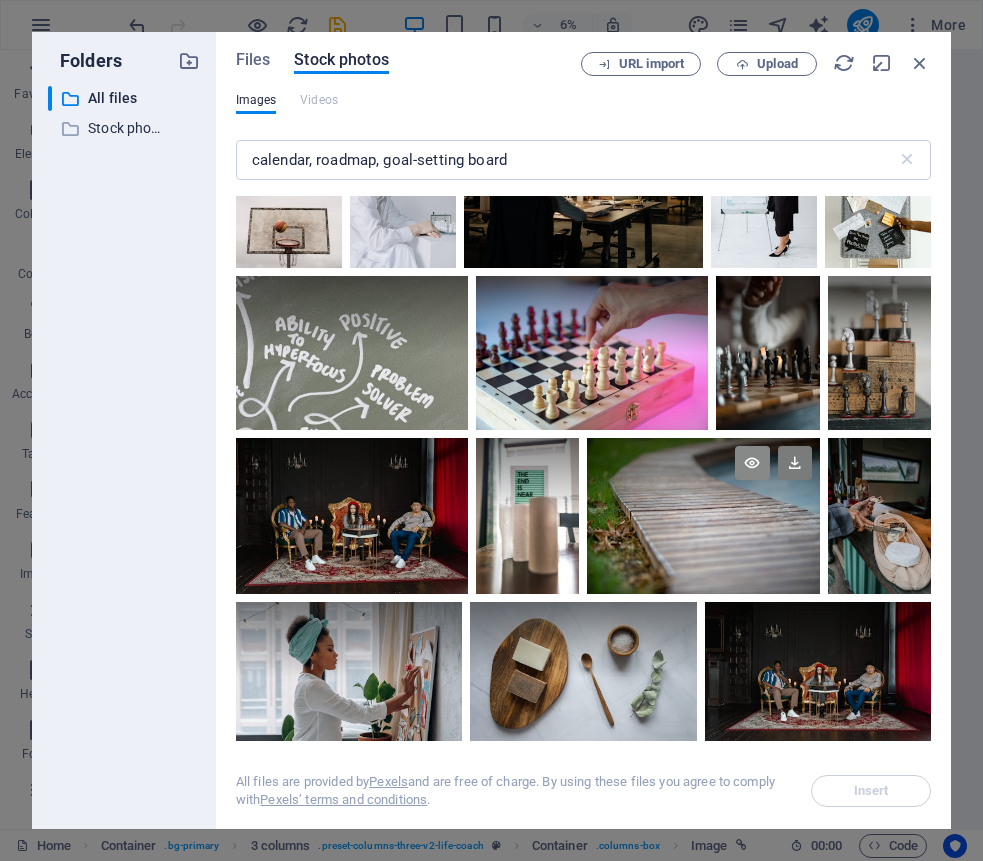 click at bounding box center (752, 463) 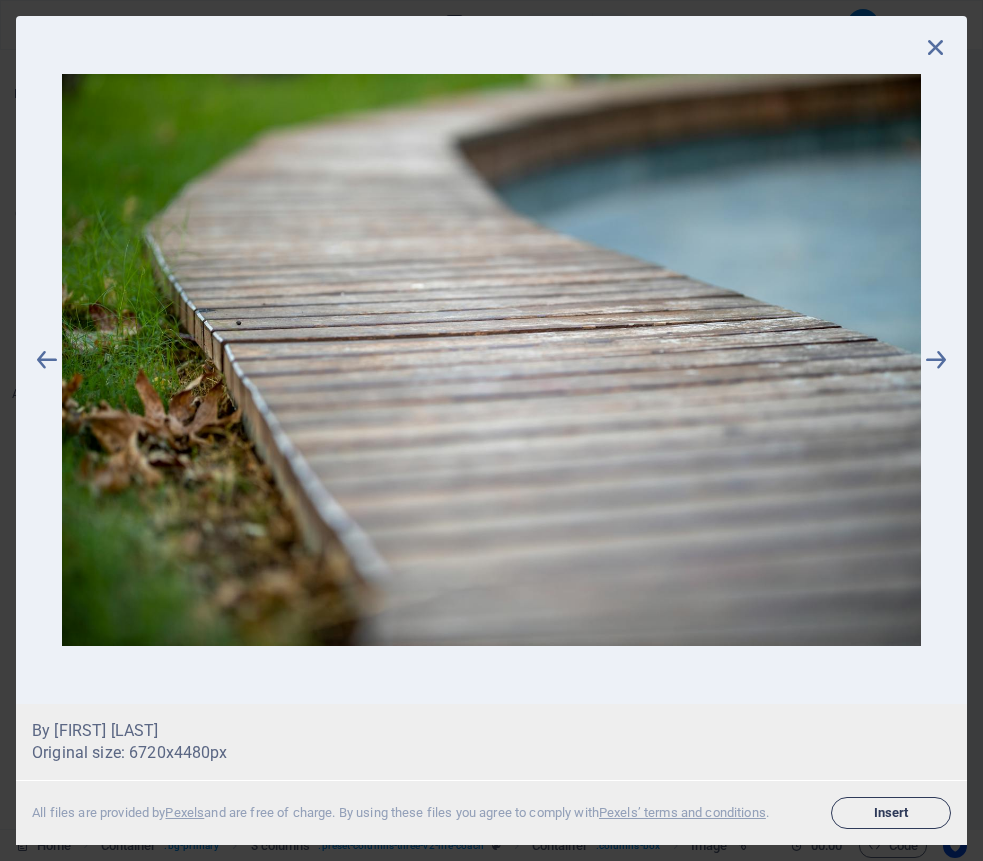 click on "Insert" at bounding box center (891, 813) 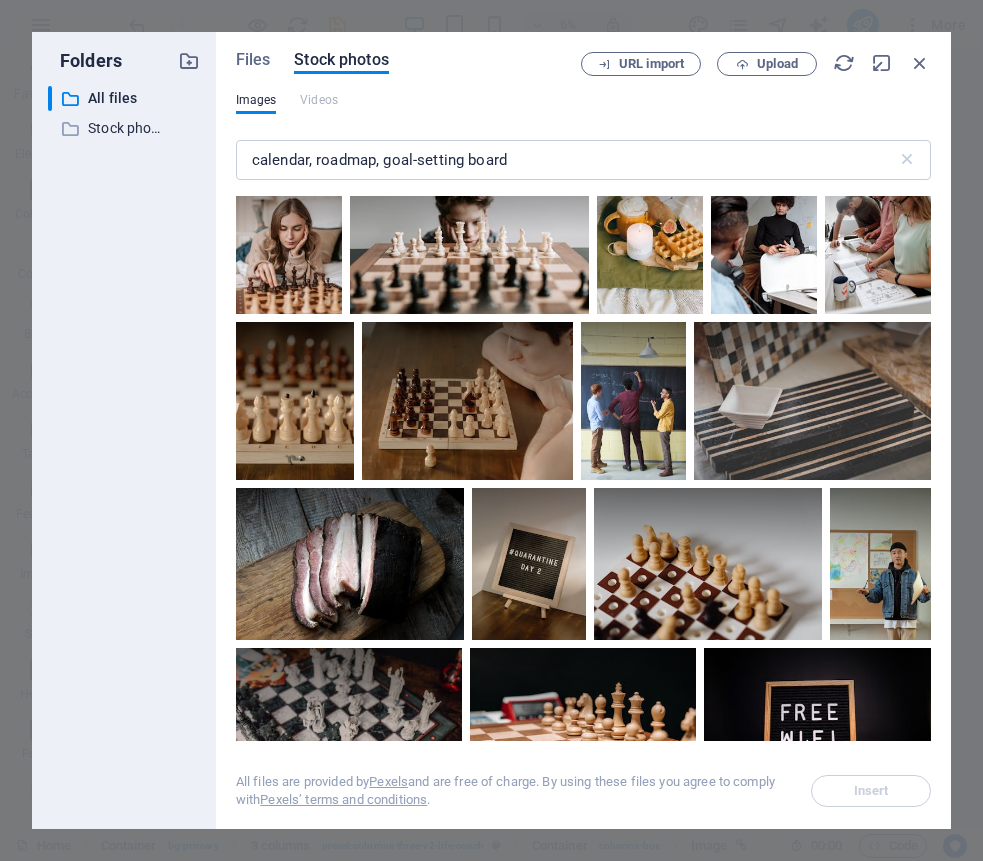 scroll, scrollTop: 0, scrollLeft: 0, axis: both 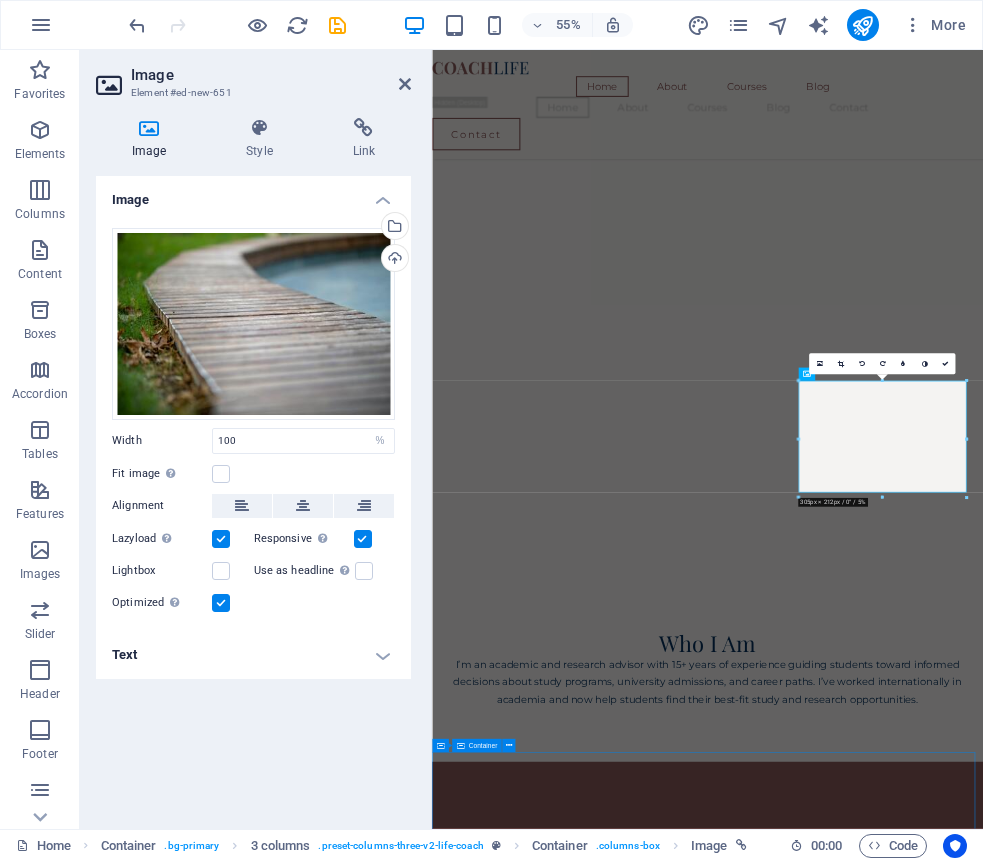 click on "Devon Lane After being forced to move twice within five years, our customers had a hard time finding us and our sales plummeted. The Lorem Ipsum Co. not only revitalized our brand, but saved our nearly 100-year-old family business from the brink of ruin. Devon Lane After being forced to move twice within five years, our customers had a hard time finding us and our sales plummeted. The Lorem Ipsum Co. not only revitalized our brand, but saved our nearly 100-year-old family business from the brink of ruin. Devon Lane After being forced to move twice within five years, our customers had a hard time finding us and our sales plummeted. The Lorem Ipsum Co. not only revitalized our brand, but saved our nearly 100-year-old family business from the brink of ruin. Devon Lane After being forced to move twice within five years, our customers had a hard time finding us and our sales plummeted. The Lorem Ipsum Co. not only revitalized our brand, but saved our nearly 100-year-old family business from the brink of ruin." at bounding box center [933, 6481] 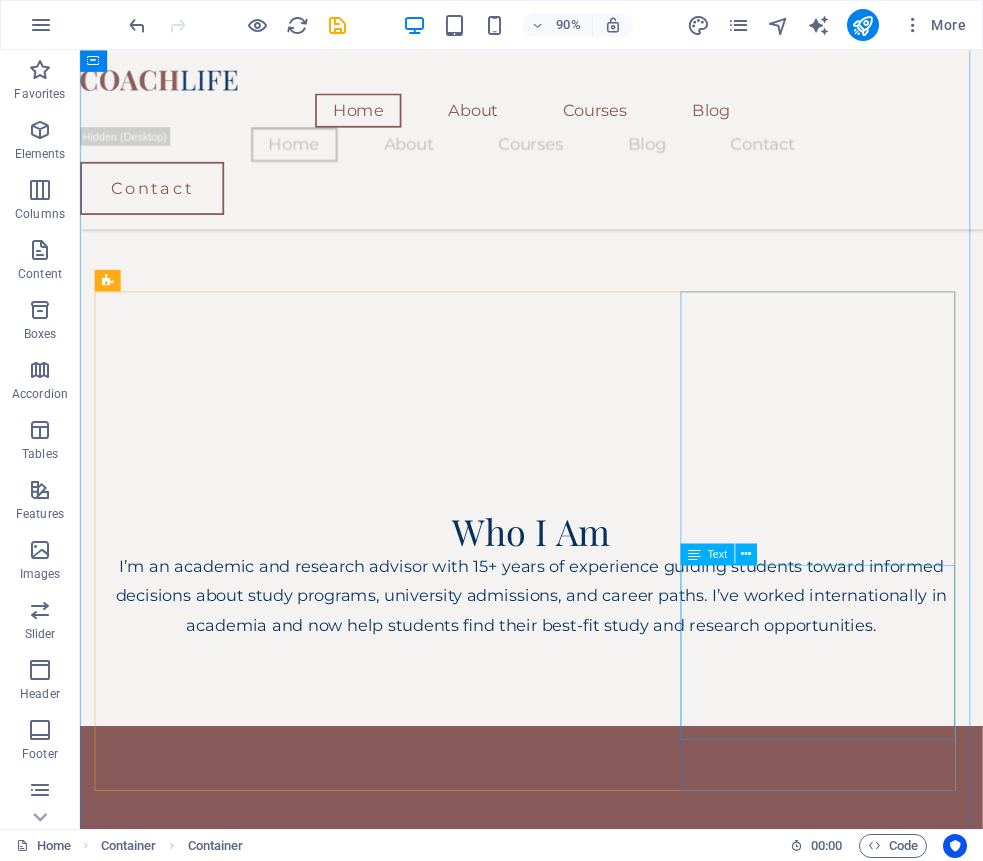 scroll, scrollTop: 2098, scrollLeft: 0, axis: vertical 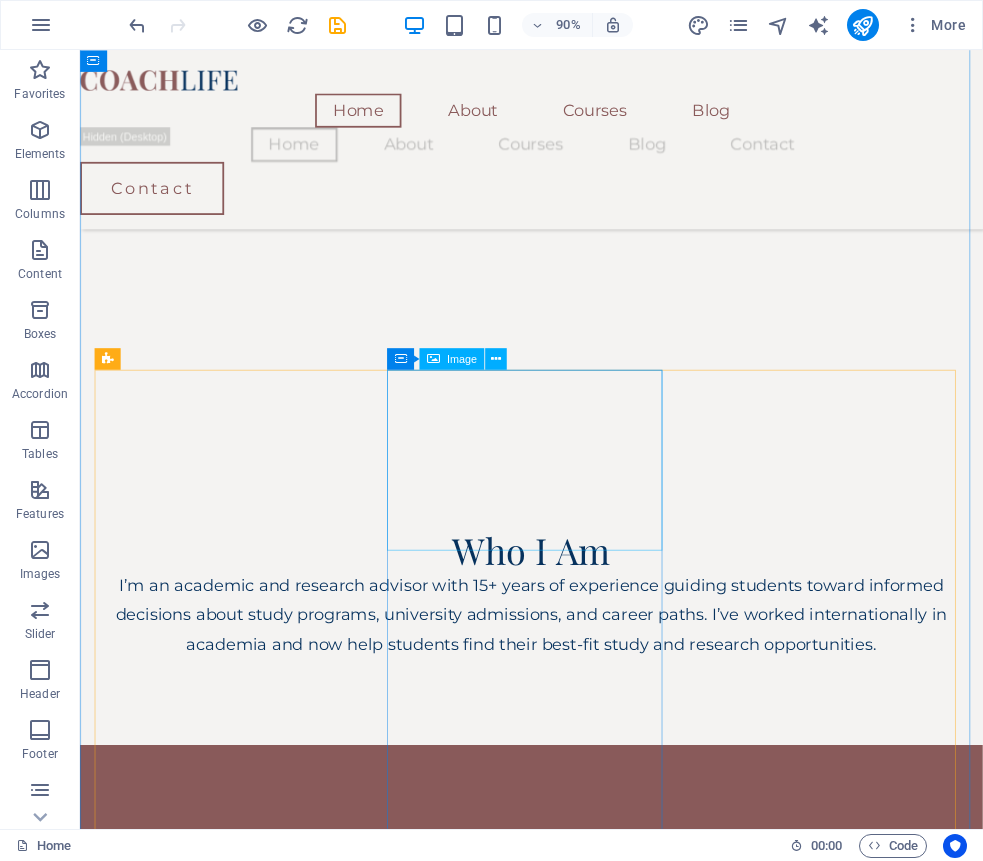 click at bounding box center (251, 3186) 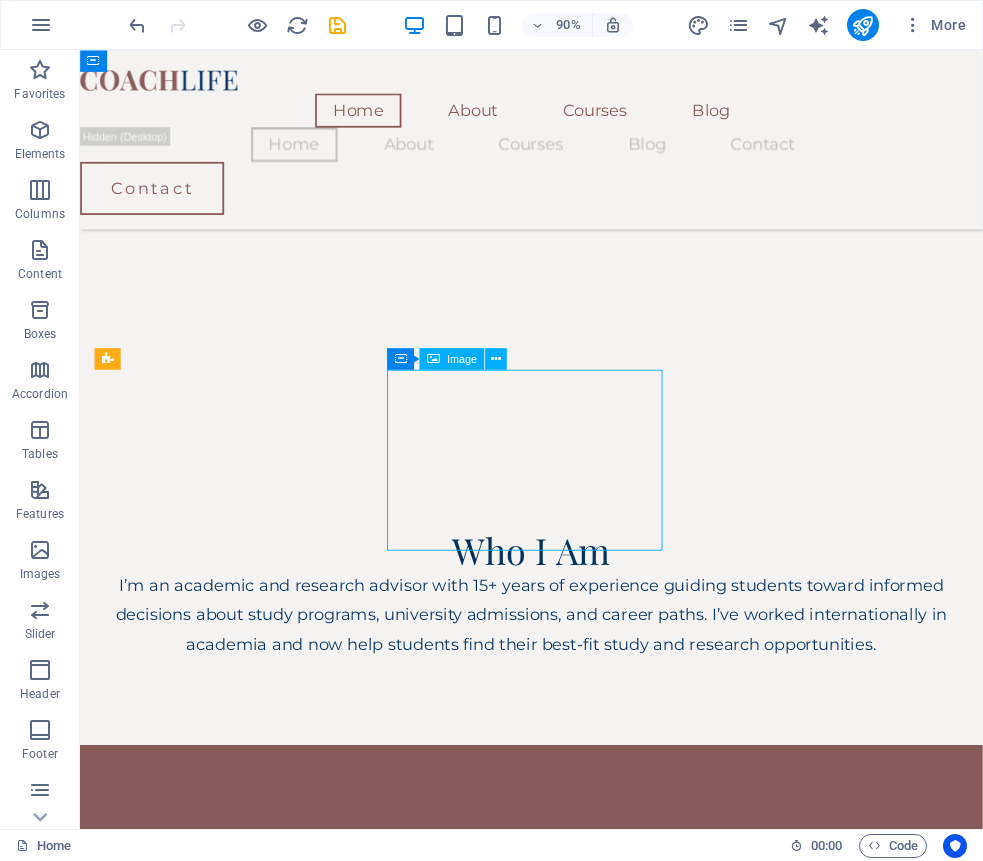 click at bounding box center [251, 3186] 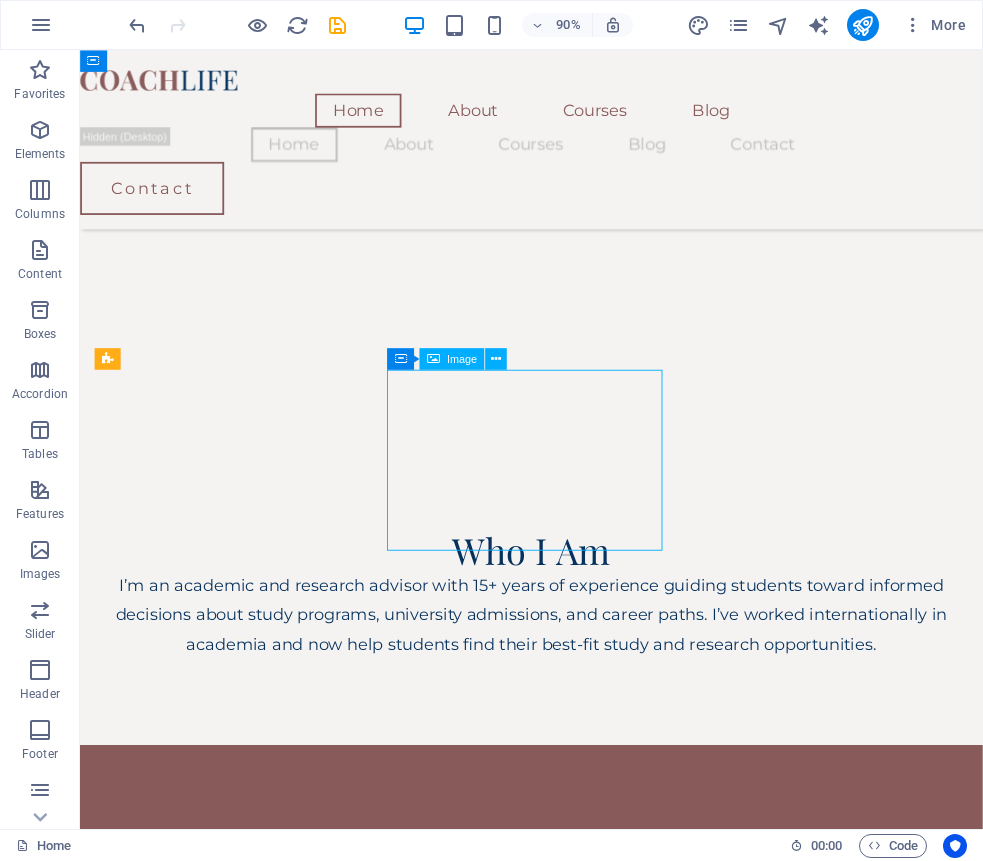 select on "%" 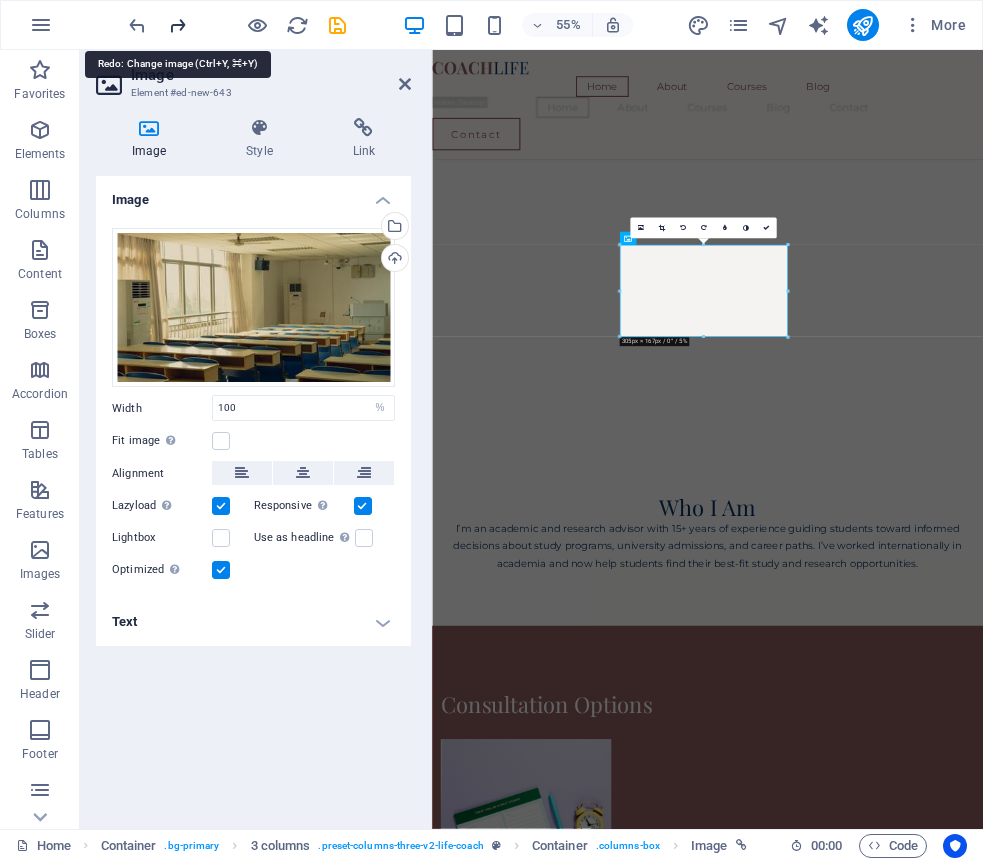 click at bounding box center [177, 25] 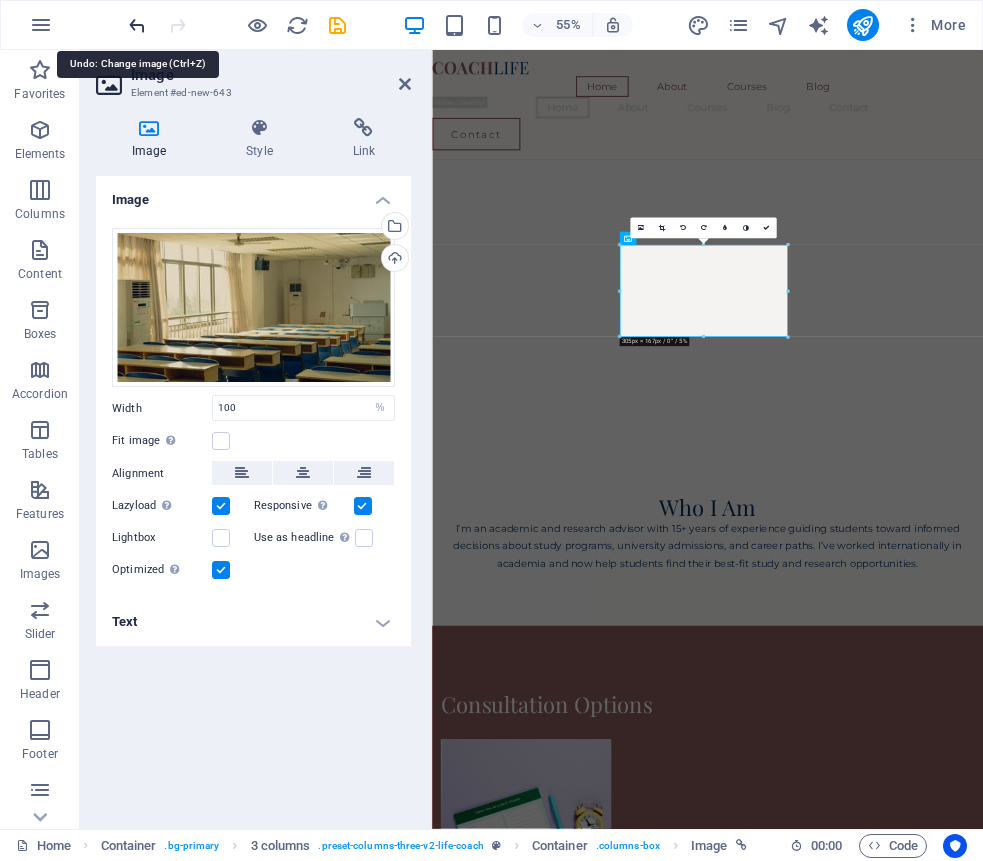 click at bounding box center (137, 25) 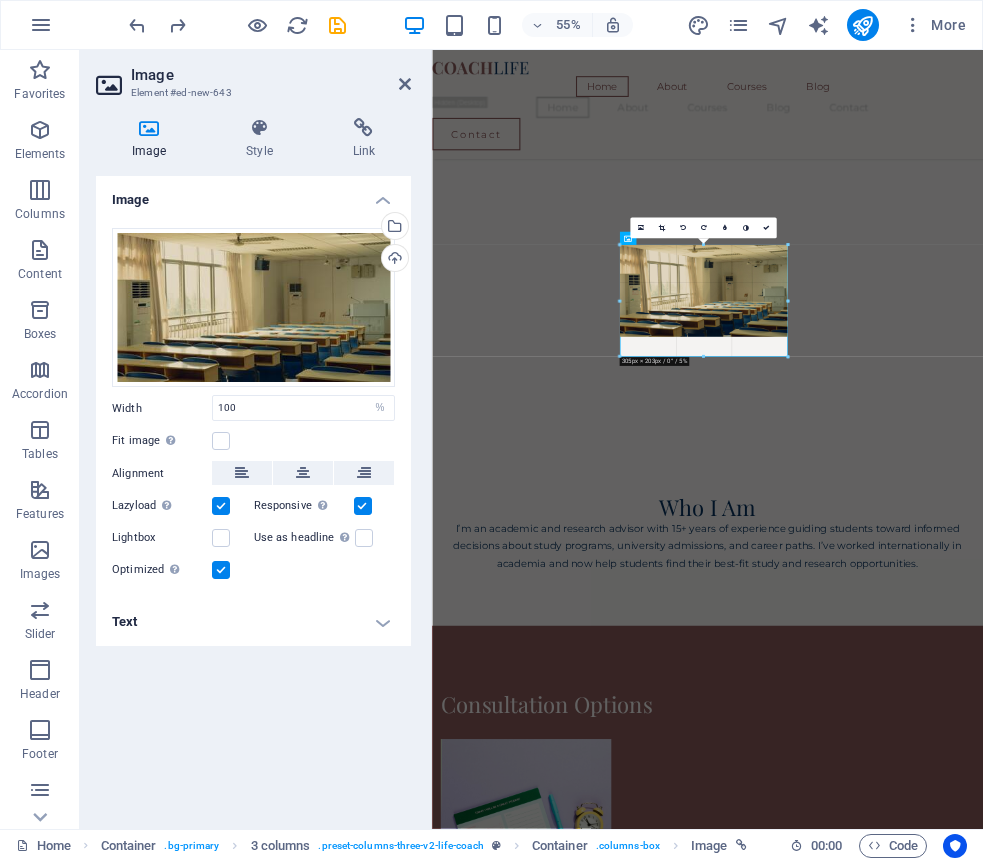 drag, startPoint x: 785, startPoint y: 336, endPoint x: 785, endPoint y: 371, distance: 35 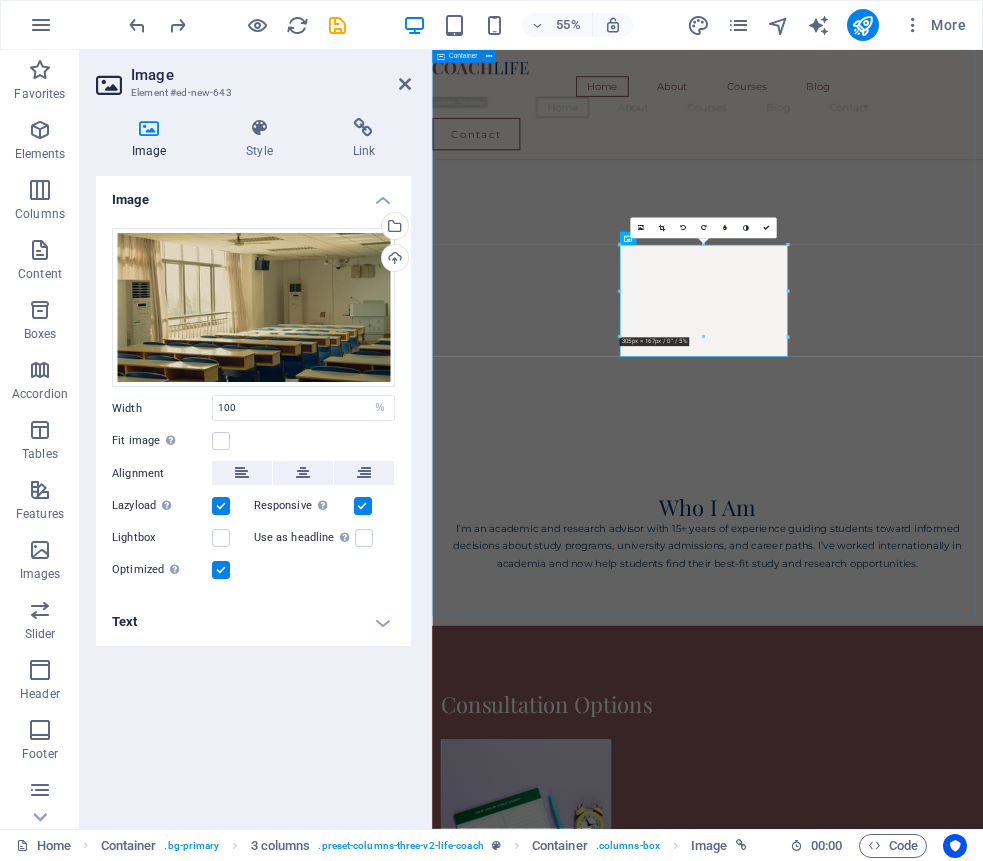 click on "Consultation Options 30-Minute Quick Consultation Get clarity fast. Perfect for students needing quick direction on degree choice, study abroad options, or course confusion. Learn more   60-Minute Deep Dive Session In-depth session for complex goals: postgraduate studies, scholarships, or career transitions. Personalized advice and planning. Learn more   Parents + Student Joint Session Discuss plans together. Ideal for families exploring university paths, local vs. international education, or long-term direction. Learn more   Research Pathway Advice Explore your options for research degrees (MPhil, PhD) with guidance on selecting topics, identifying supervisors, and preparing for academic research. Ideal for those considering a research-focused future. Learn more   School and University Workshops Interactive sessions tailored for schools and universities — covering academic planning, career choices, and global study options. Designed to engage and guide students in group settings. Learn more" at bounding box center (933, 2847) 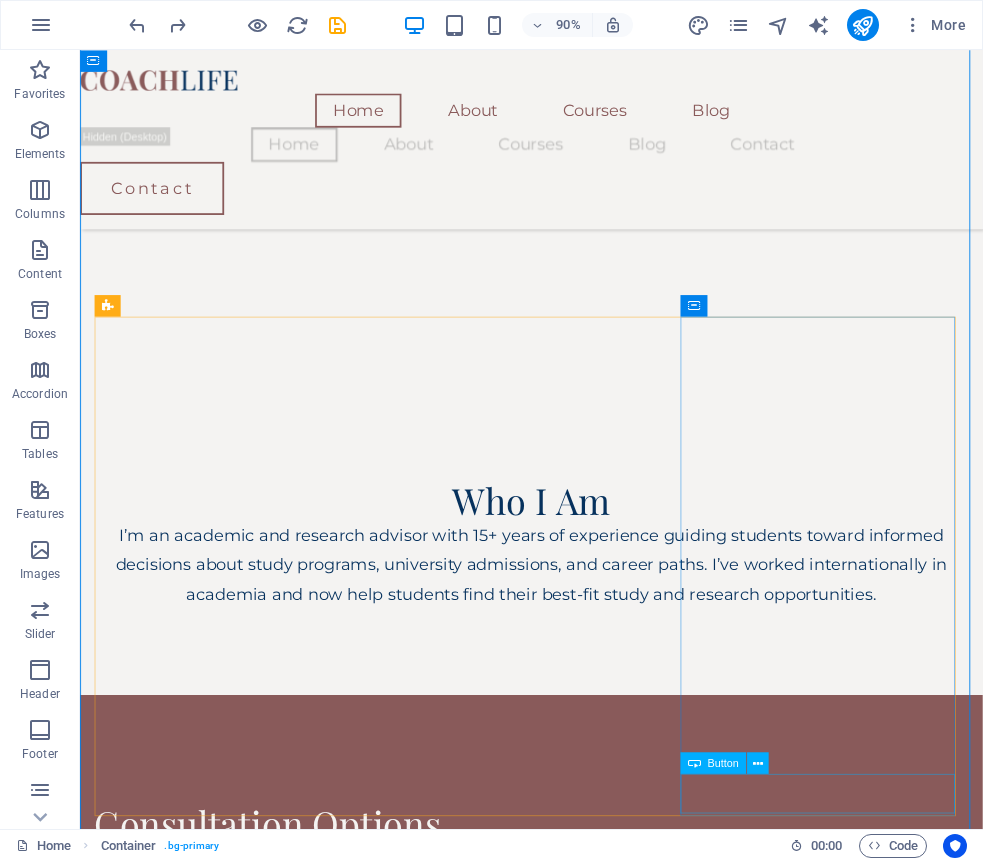 scroll, scrollTop: 2152, scrollLeft: 0, axis: vertical 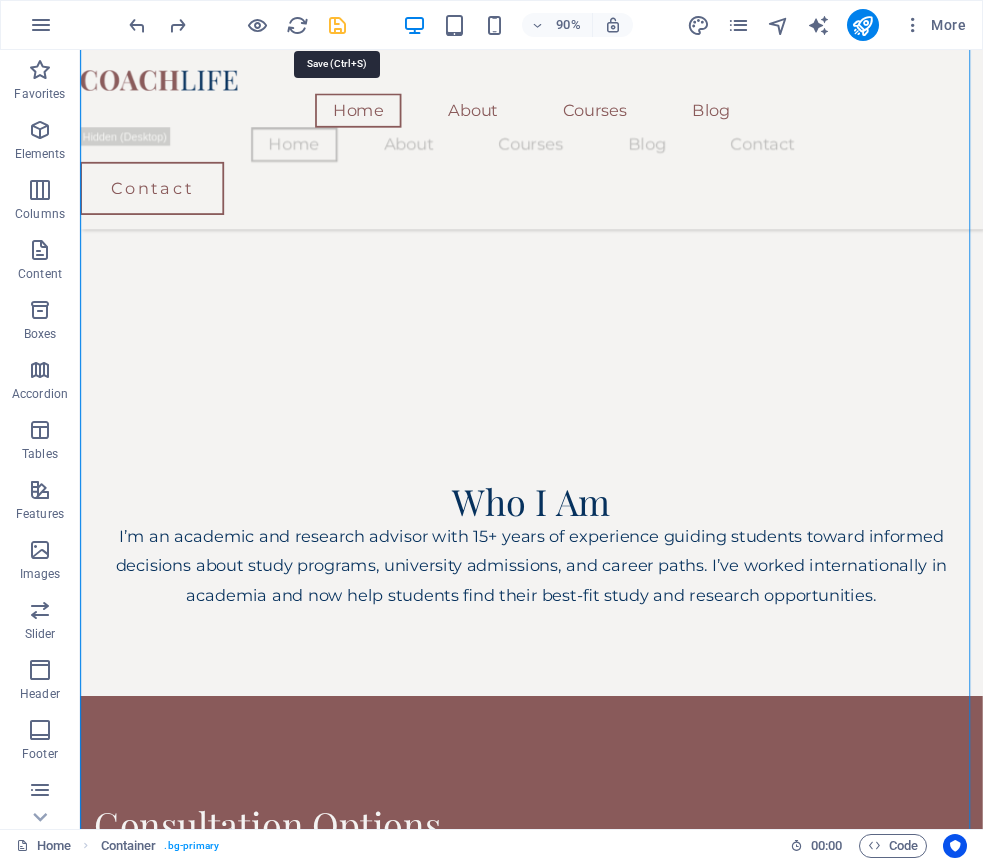 click at bounding box center [337, 25] 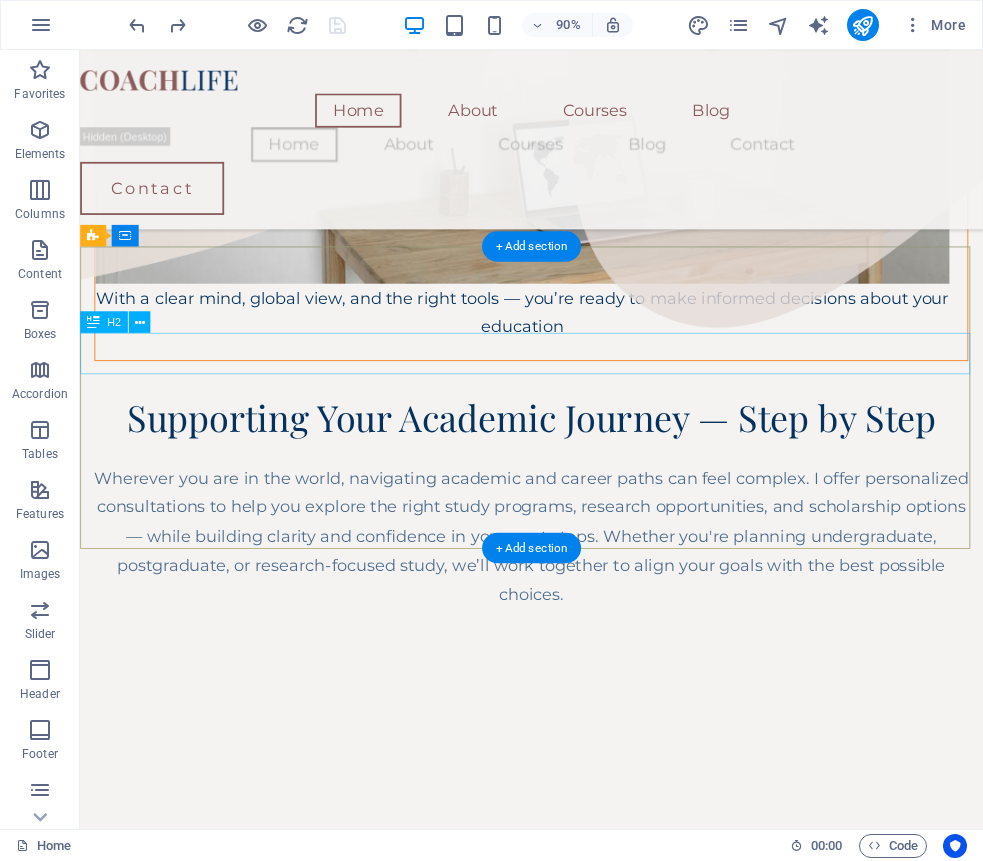 scroll, scrollTop: 1180, scrollLeft: 0, axis: vertical 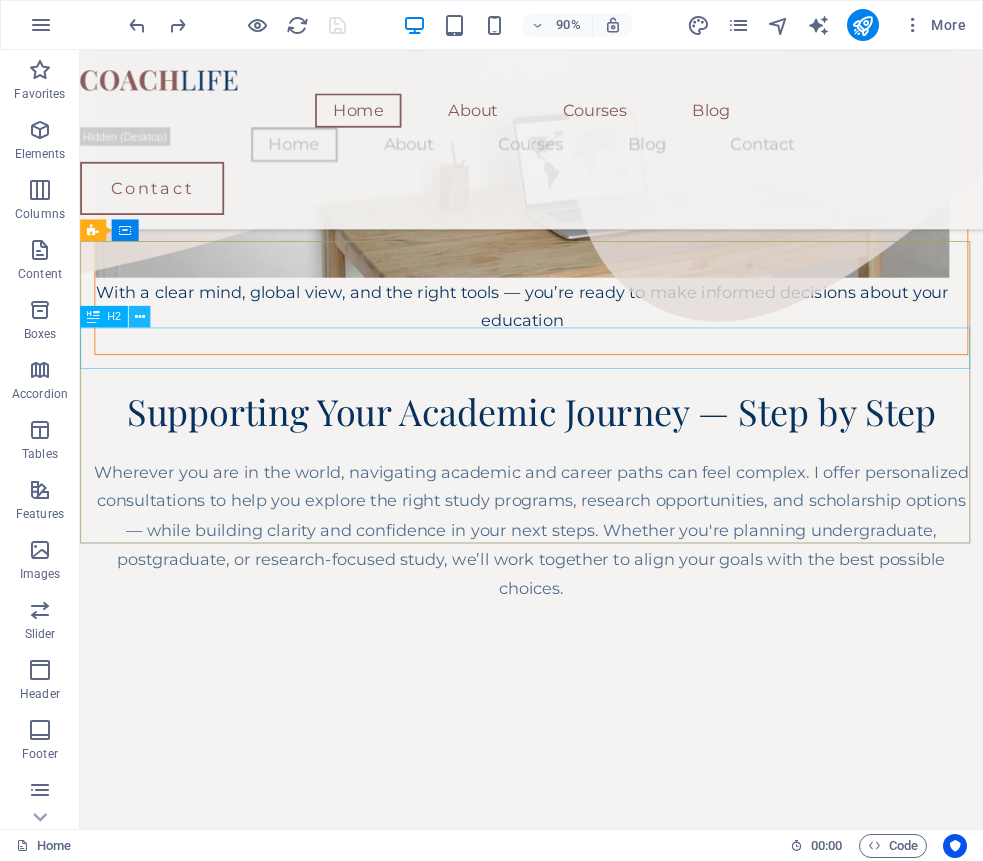 click at bounding box center [140, 316] 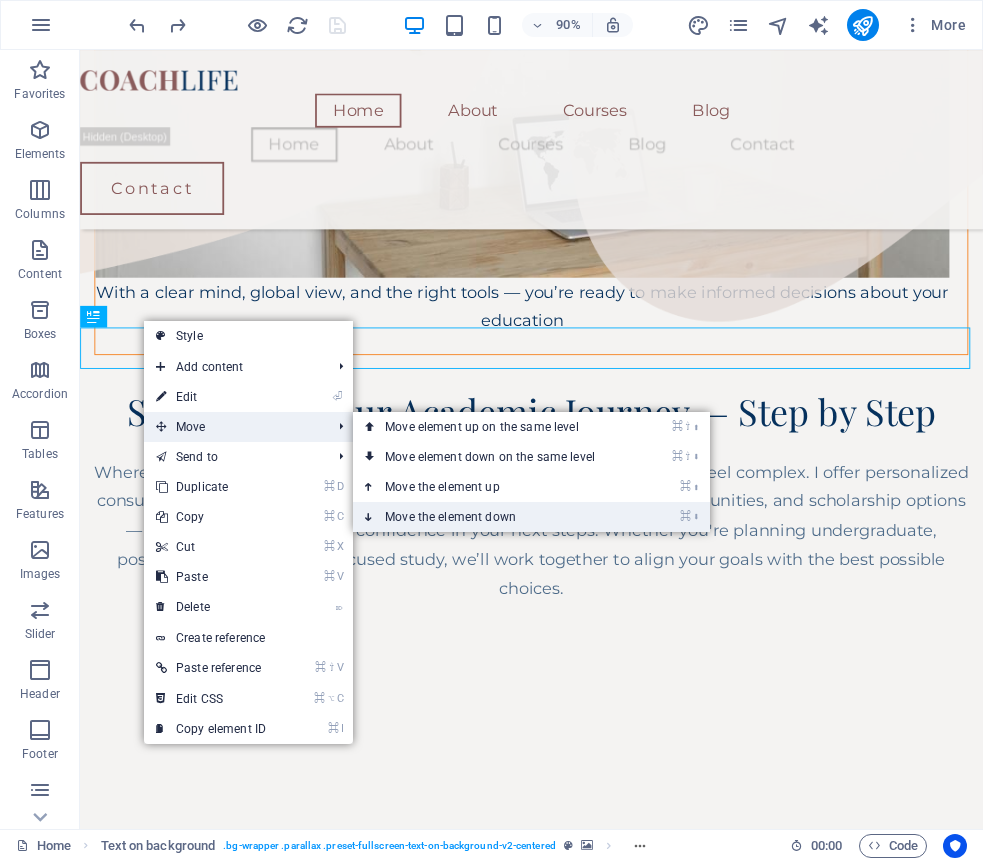 click on "⌘ ⬇  Move the element down" at bounding box center (494, 517) 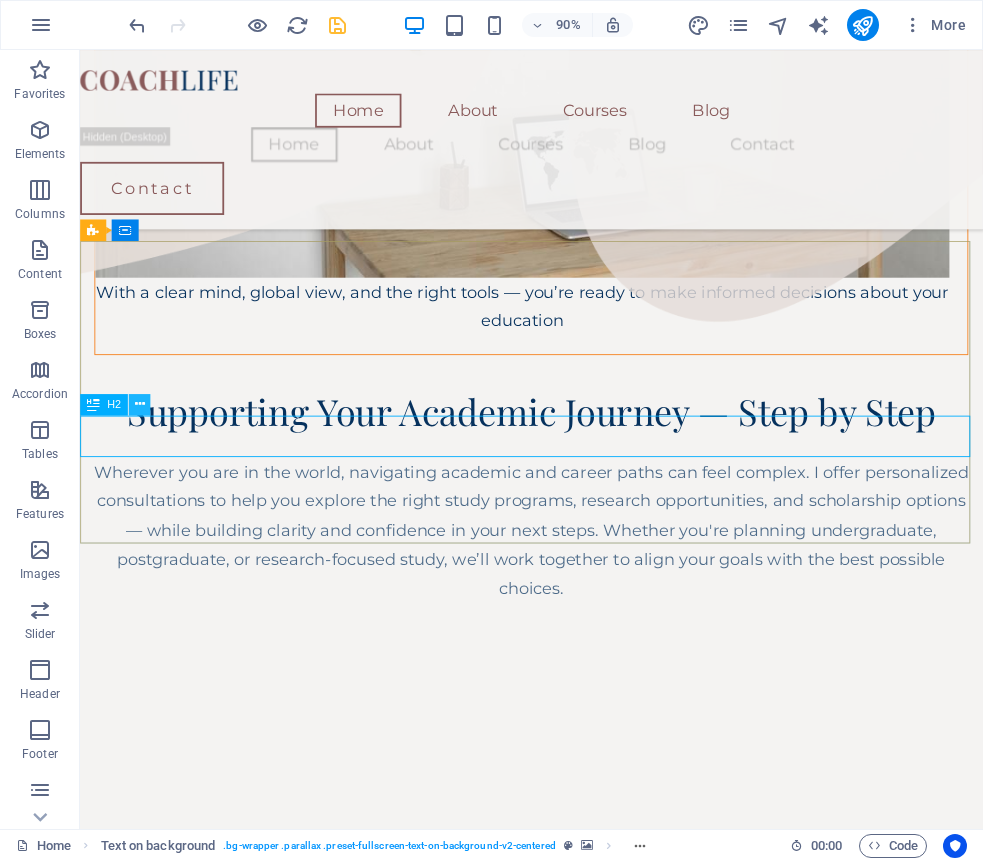 click at bounding box center [140, 405] 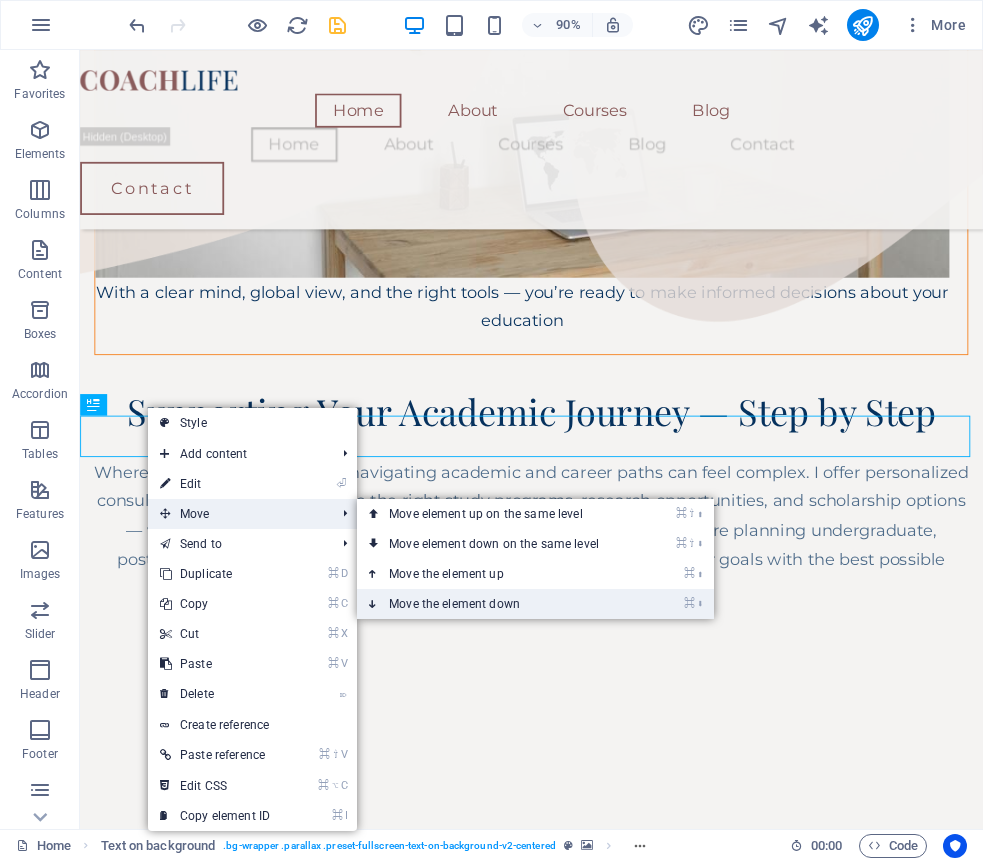 click on "⌘ ⬇  Move the element down" at bounding box center [498, 604] 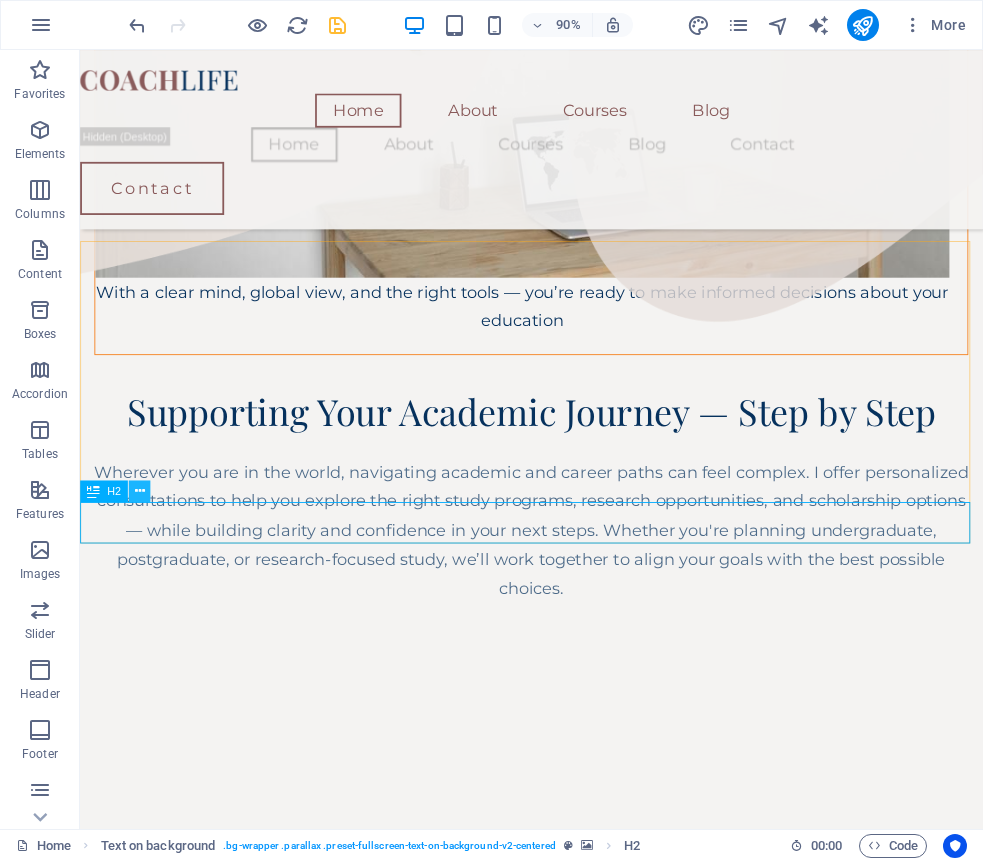 click at bounding box center (140, 490) 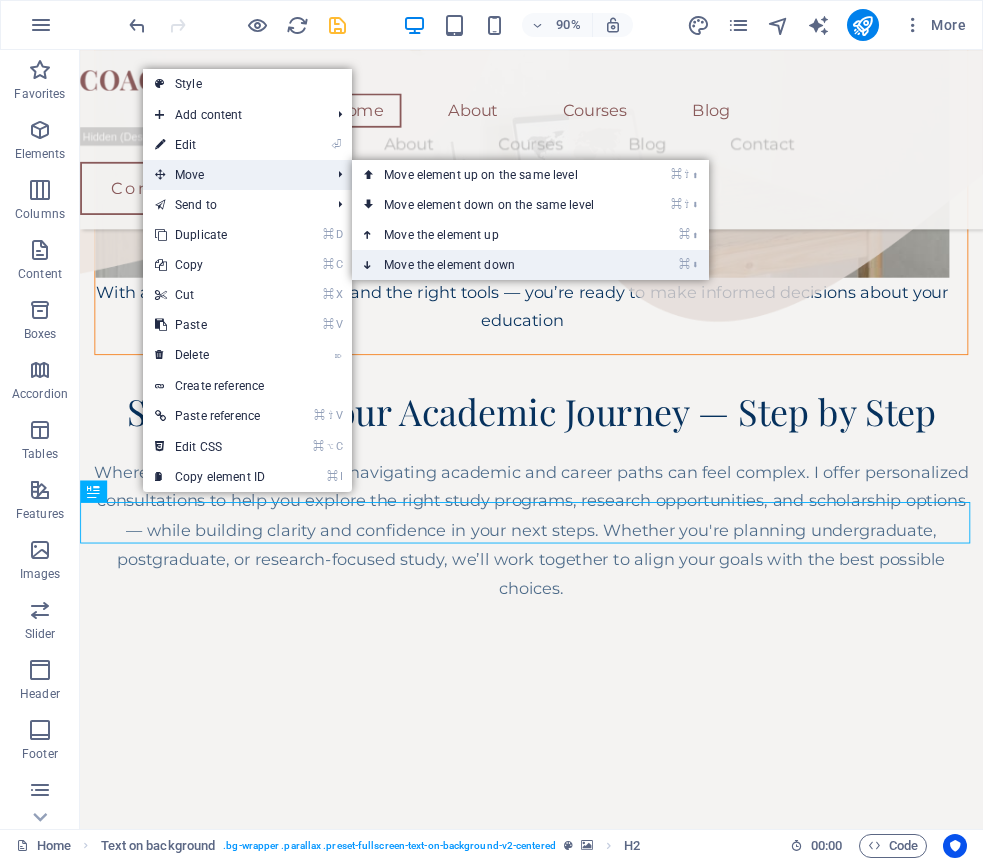 click on "⌘ ⬇  Move the element down" at bounding box center (493, 265) 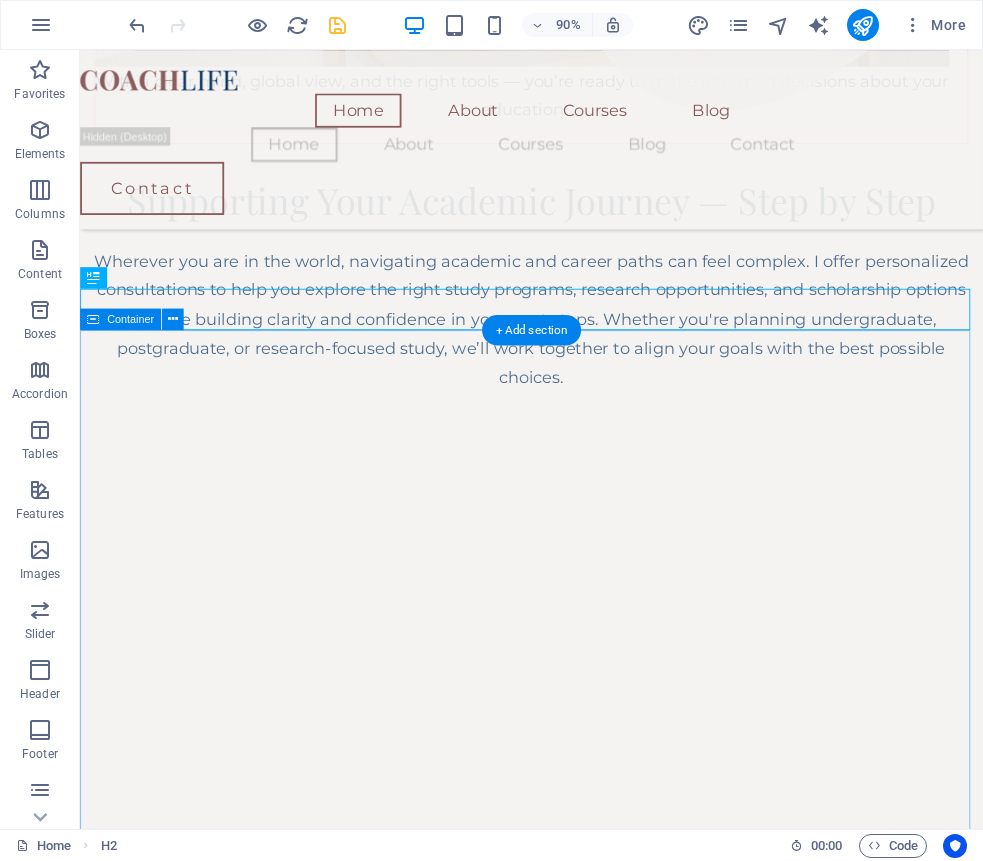 scroll, scrollTop: 1414, scrollLeft: 0, axis: vertical 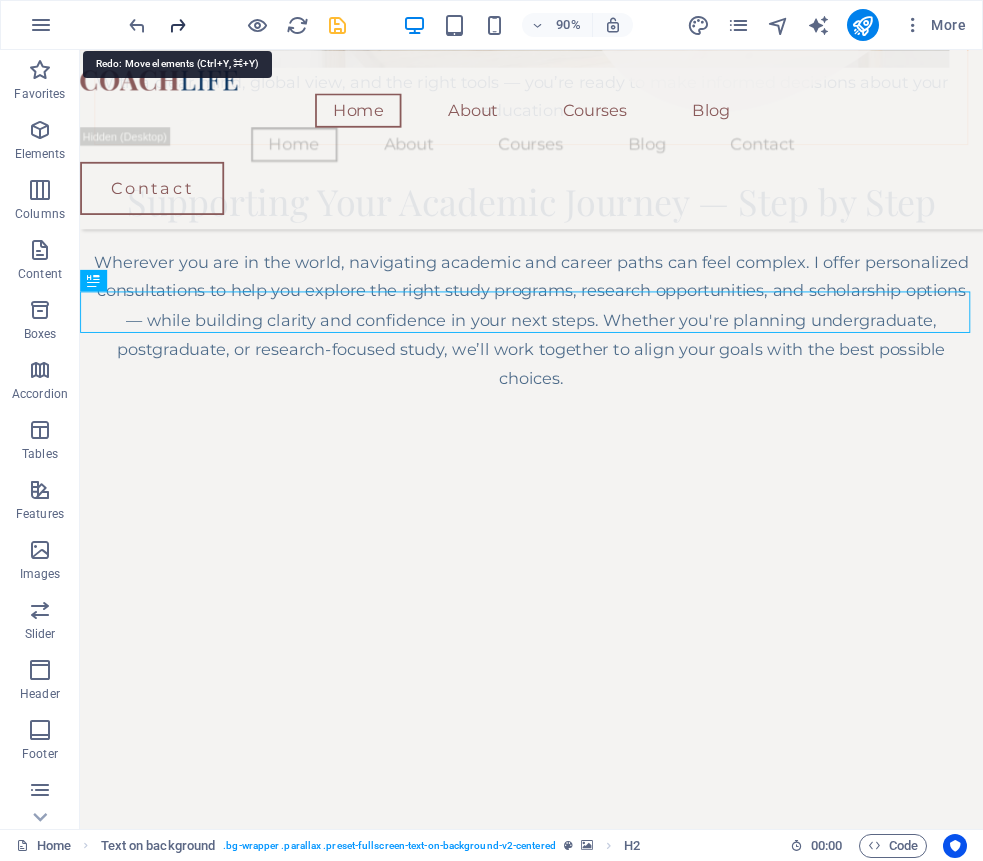 click at bounding box center [177, 25] 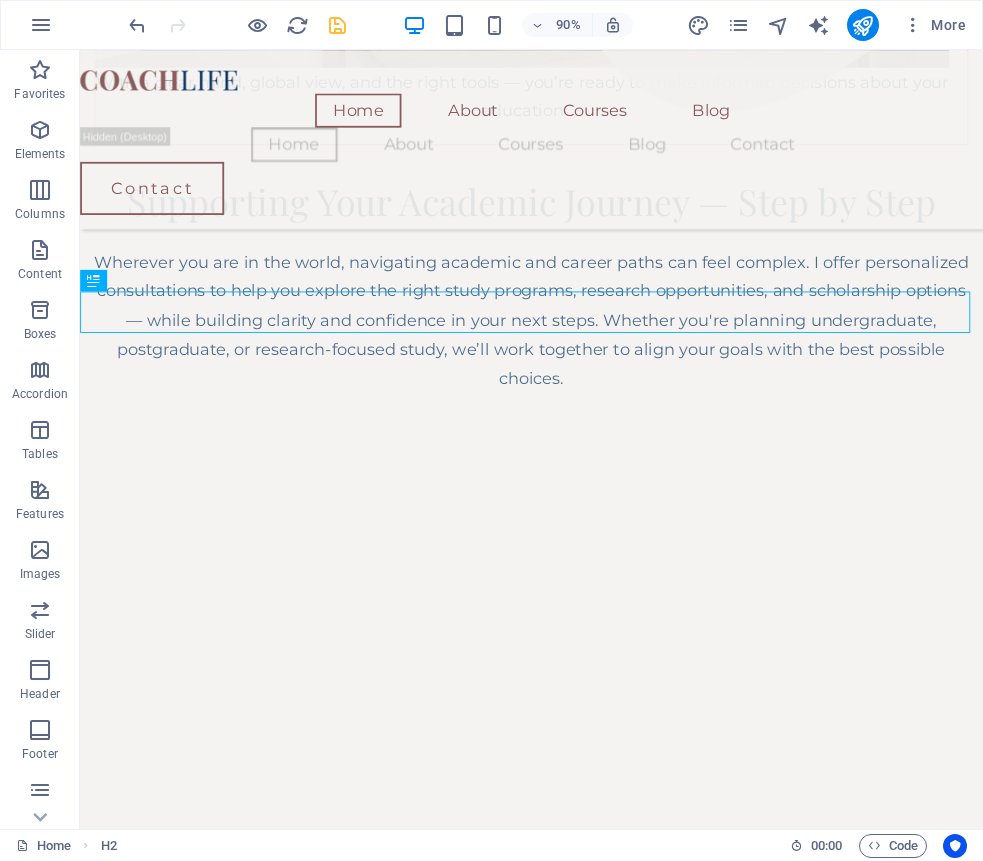 click at bounding box center [237, 25] 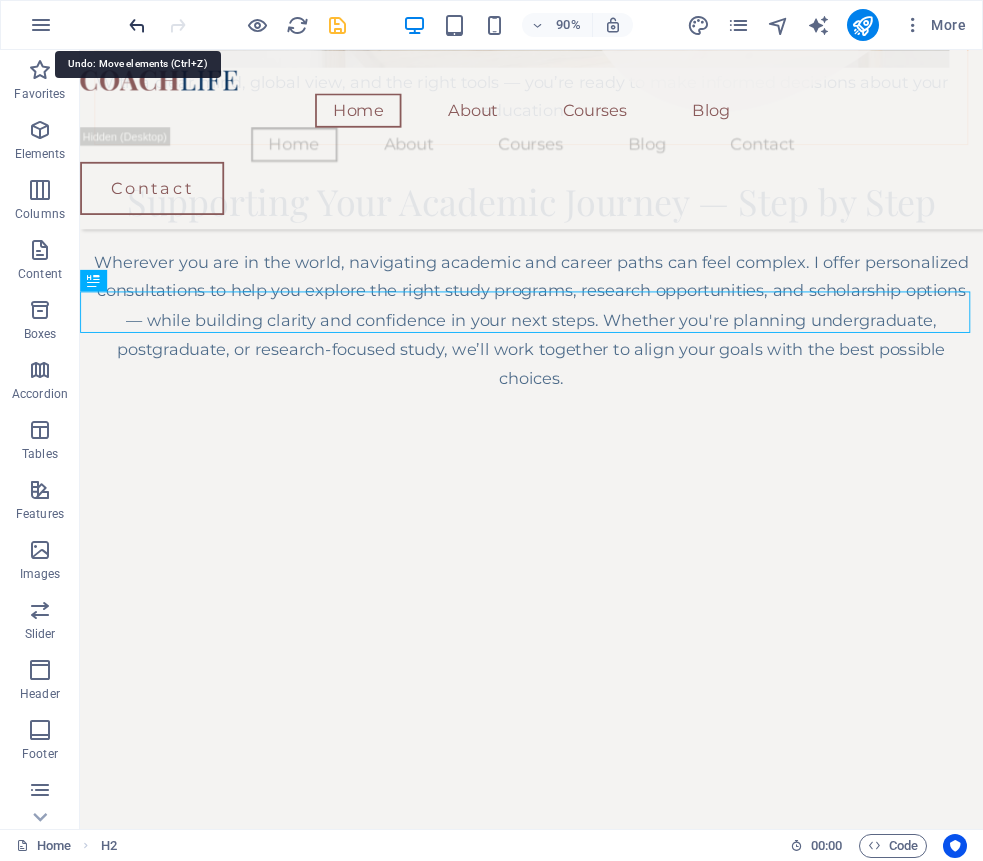 click at bounding box center (137, 25) 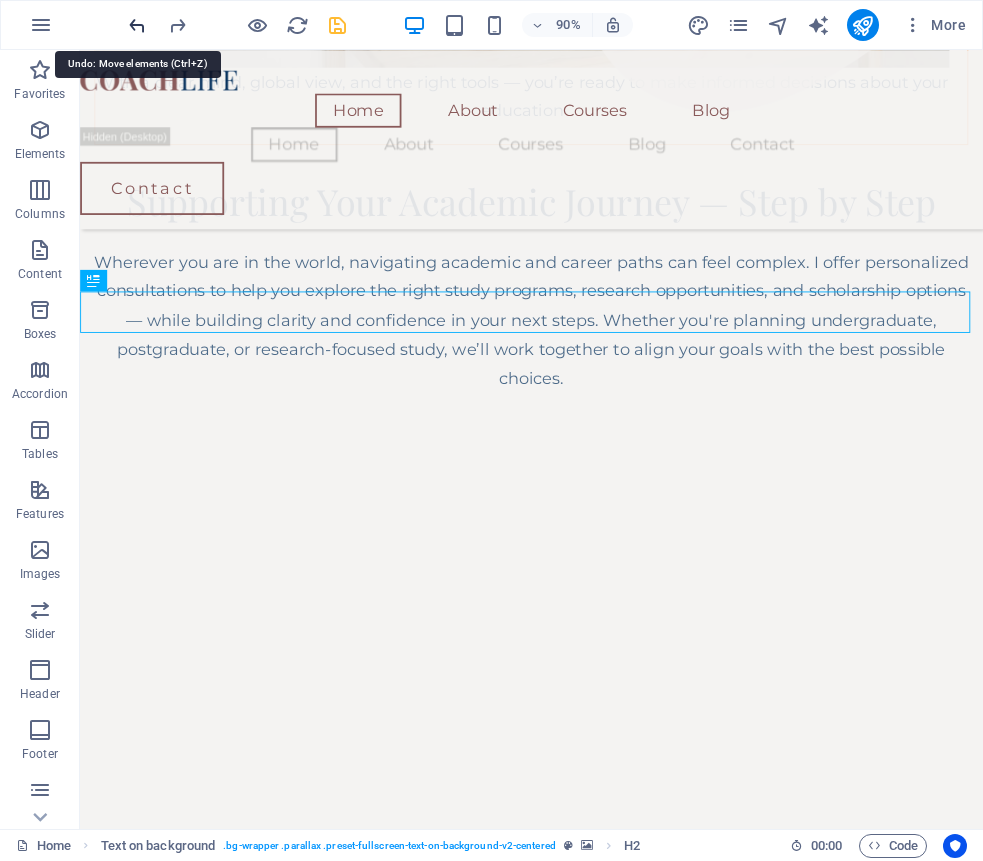 click at bounding box center [137, 25] 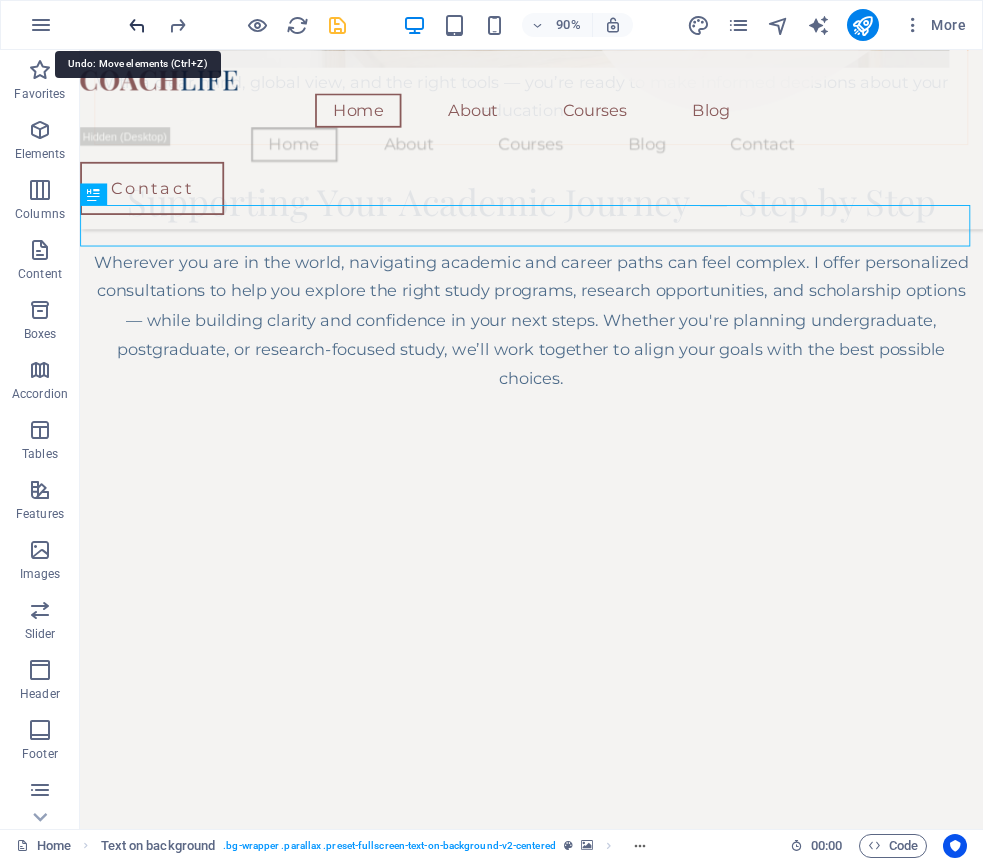 click at bounding box center (137, 25) 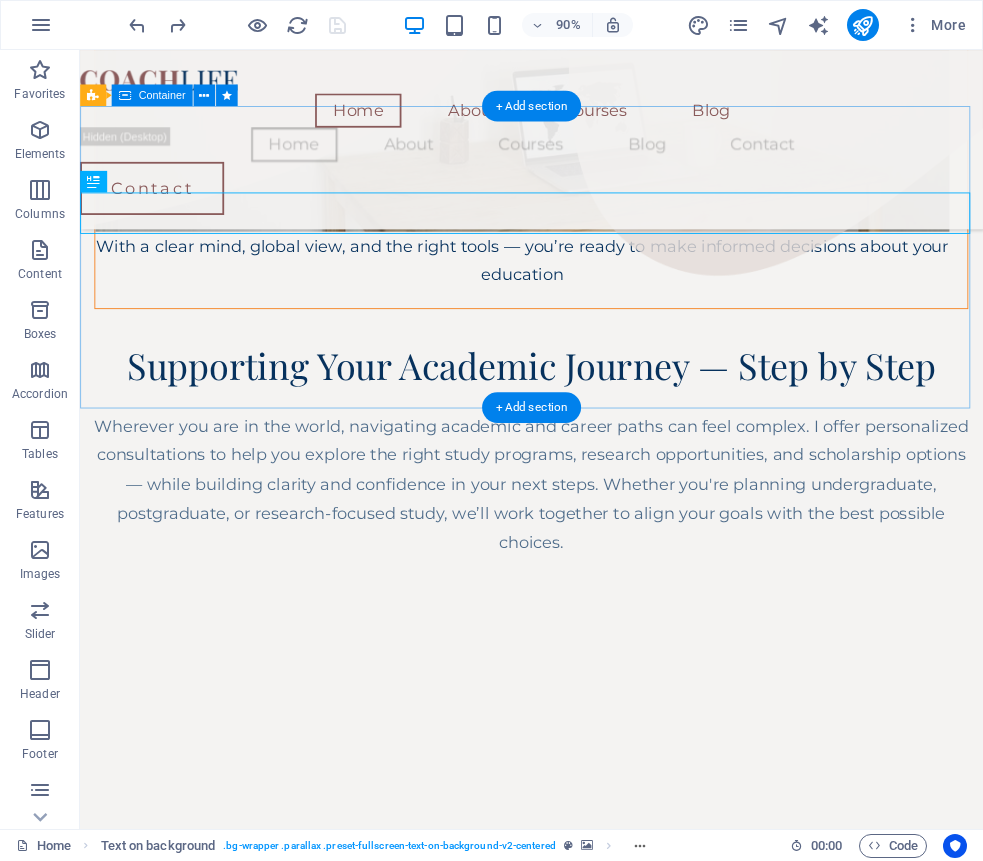 scroll, scrollTop: 1186, scrollLeft: 0, axis: vertical 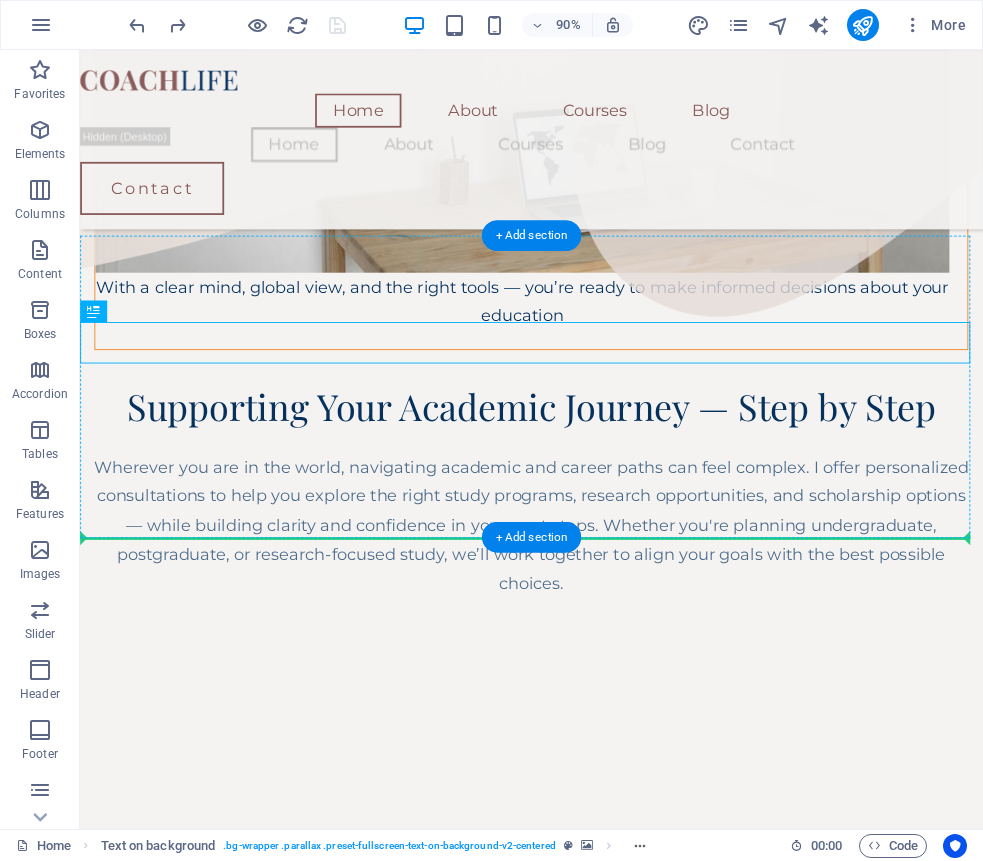 drag, startPoint x: 348, startPoint y: 370, endPoint x: 409, endPoint y: 496, distance: 139.98929 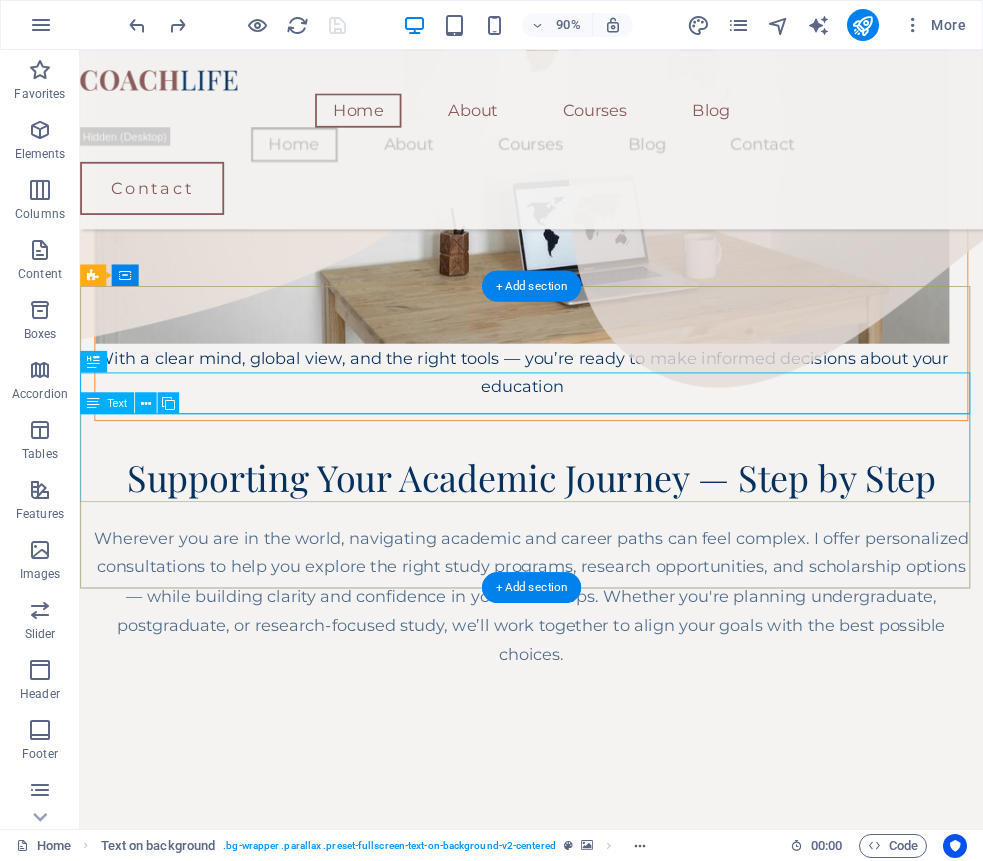 scroll, scrollTop: 1099, scrollLeft: 0, axis: vertical 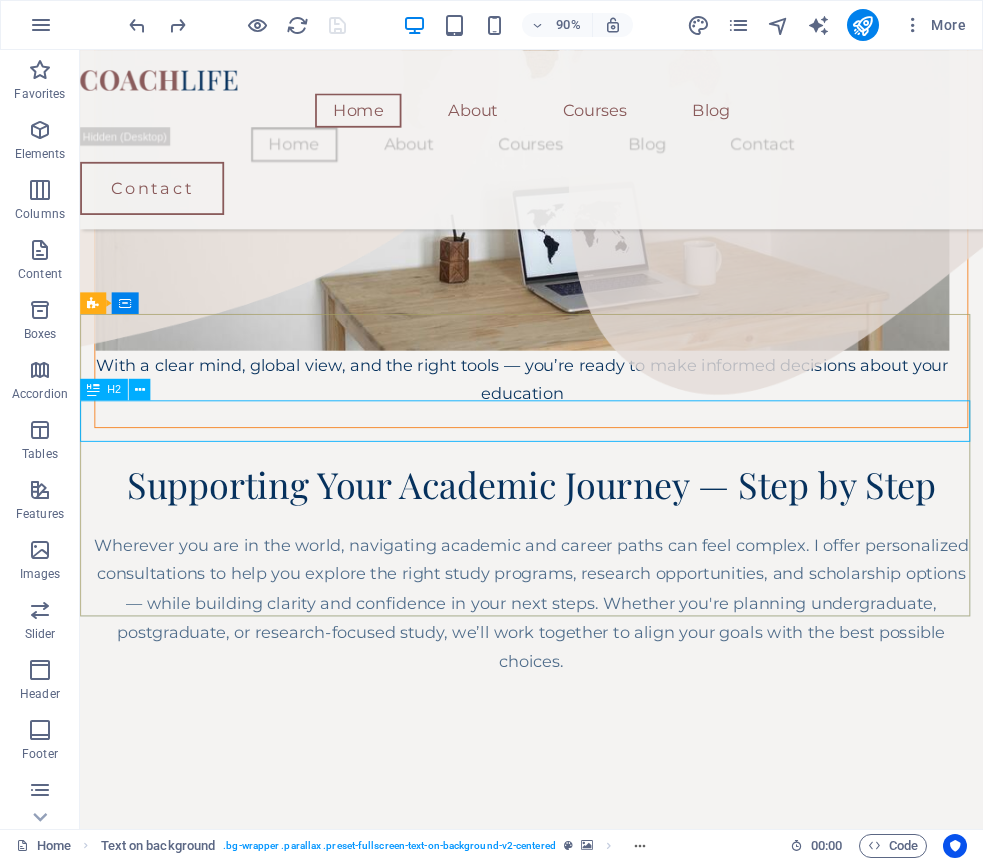 click at bounding box center [93, 390] 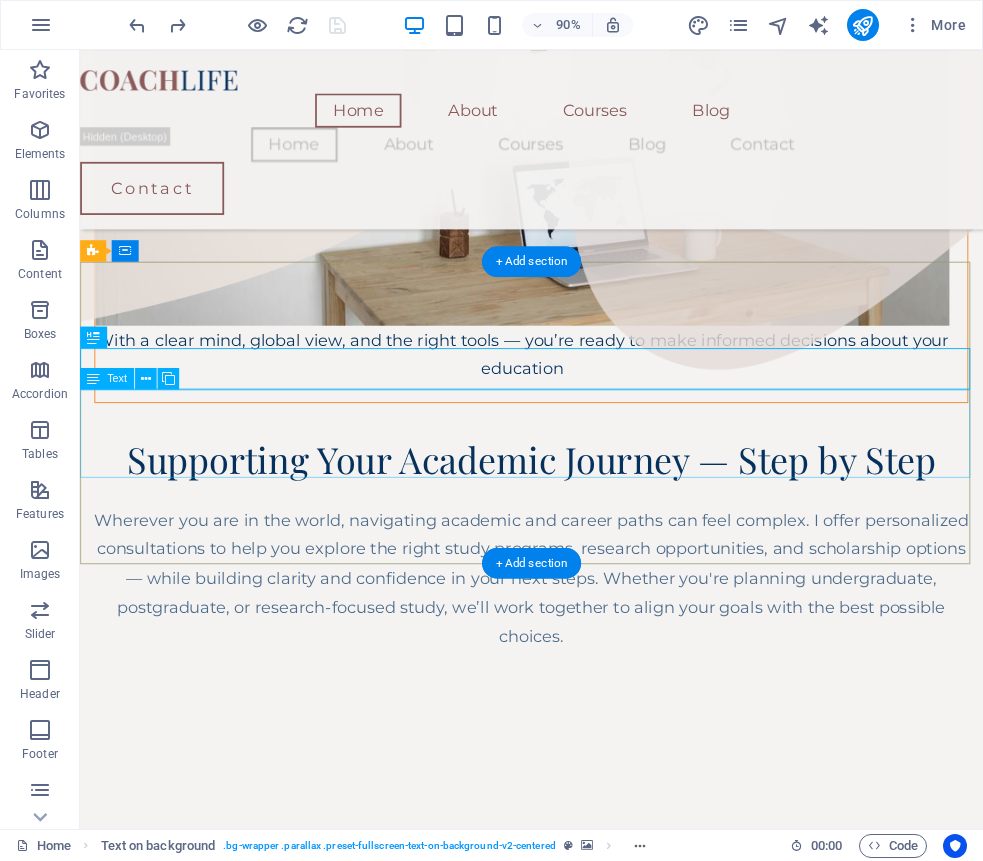 scroll, scrollTop: 1096, scrollLeft: 0, axis: vertical 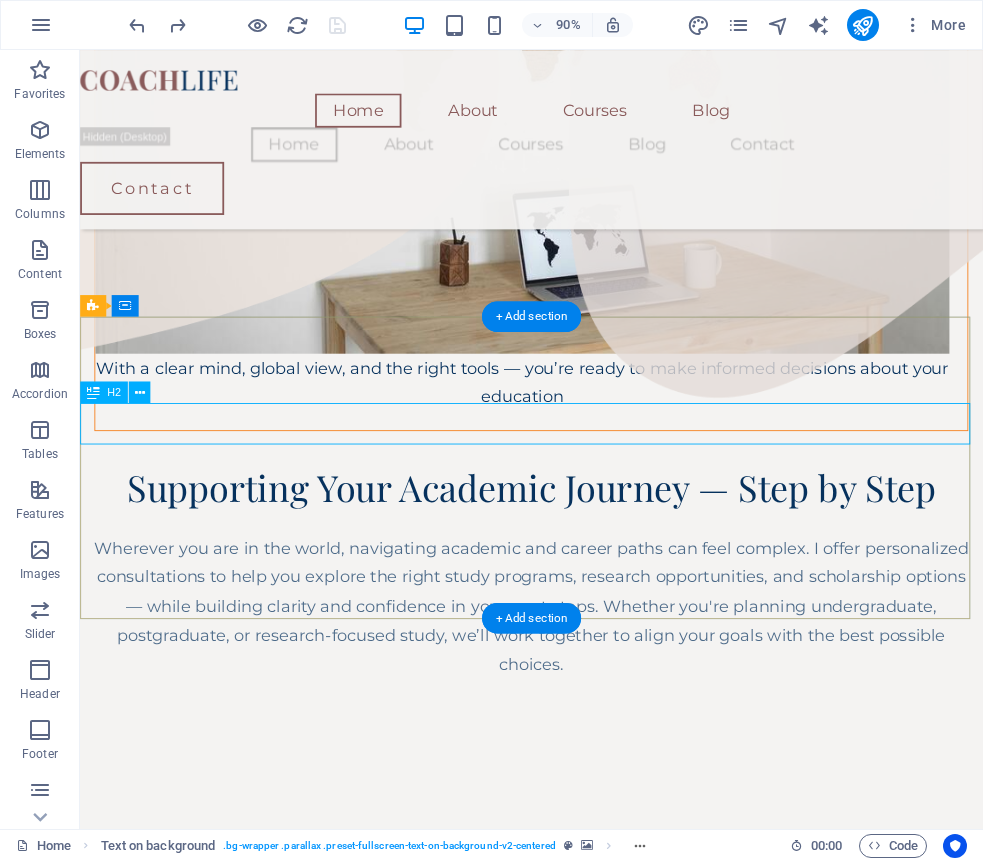 click on "Who I Am" at bounding box center (581, 1608) 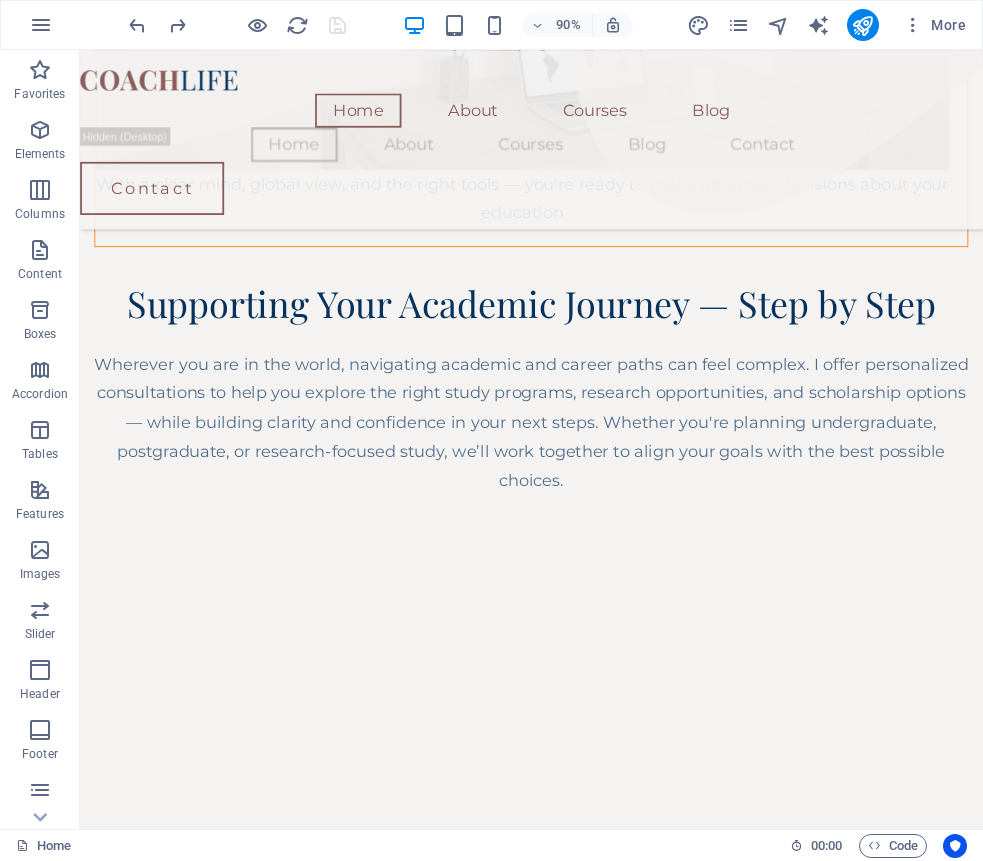 scroll, scrollTop: 1253, scrollLeft: 0, axis: vertical 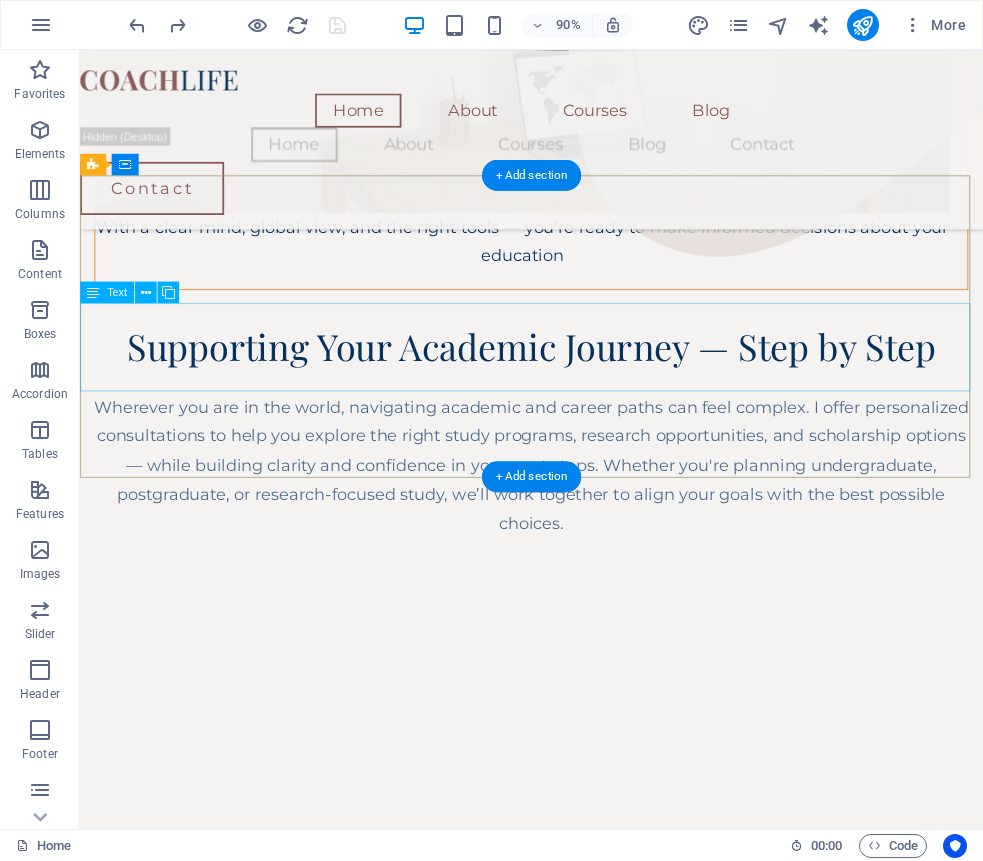 click on "I’m an academic and research advisor with 15+ years of experience guiding students toward informed decisions about study programs, university admissions, and career paths. I’ve worked internationally in academia and now help students find their best-fit study and research opportunities." at bounding box center (581, 1522) 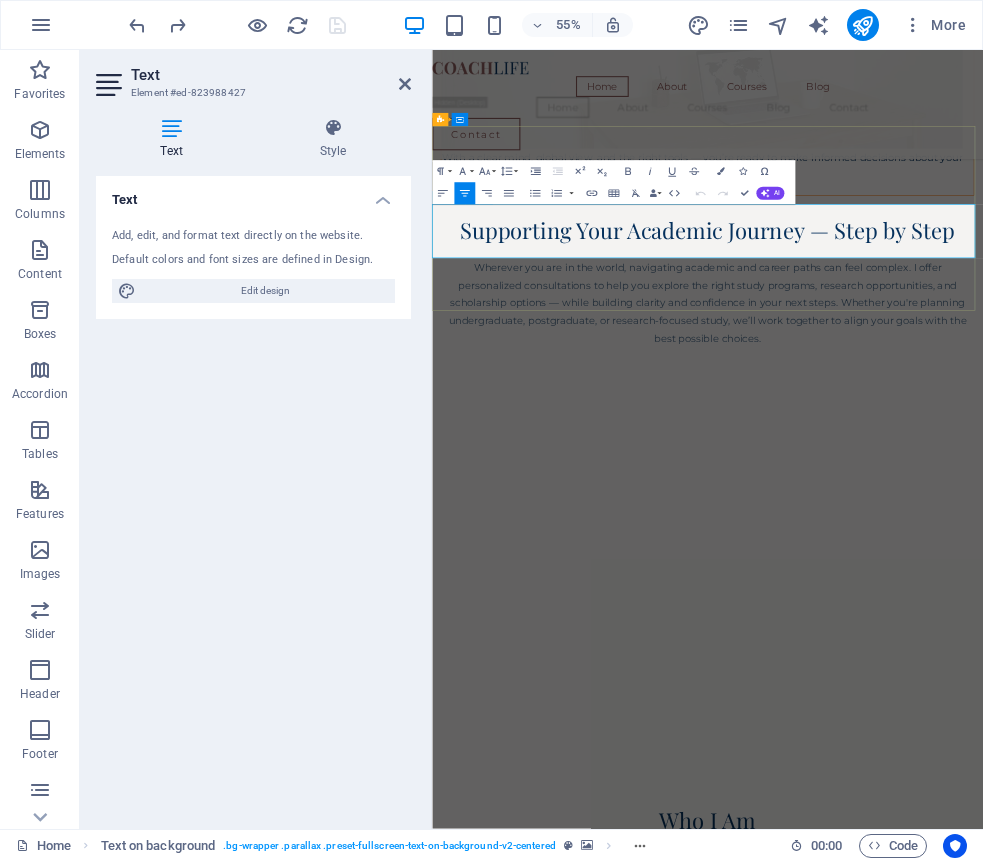 click on "I’m an academic and research advisor with 15+ years of experience guiding students toward informed decisions about study programs, university admissions, and career paths. I’ve worked internationally in academia and now help students find their best-fit study and research opportunities." at bounding box center (933, 1521) 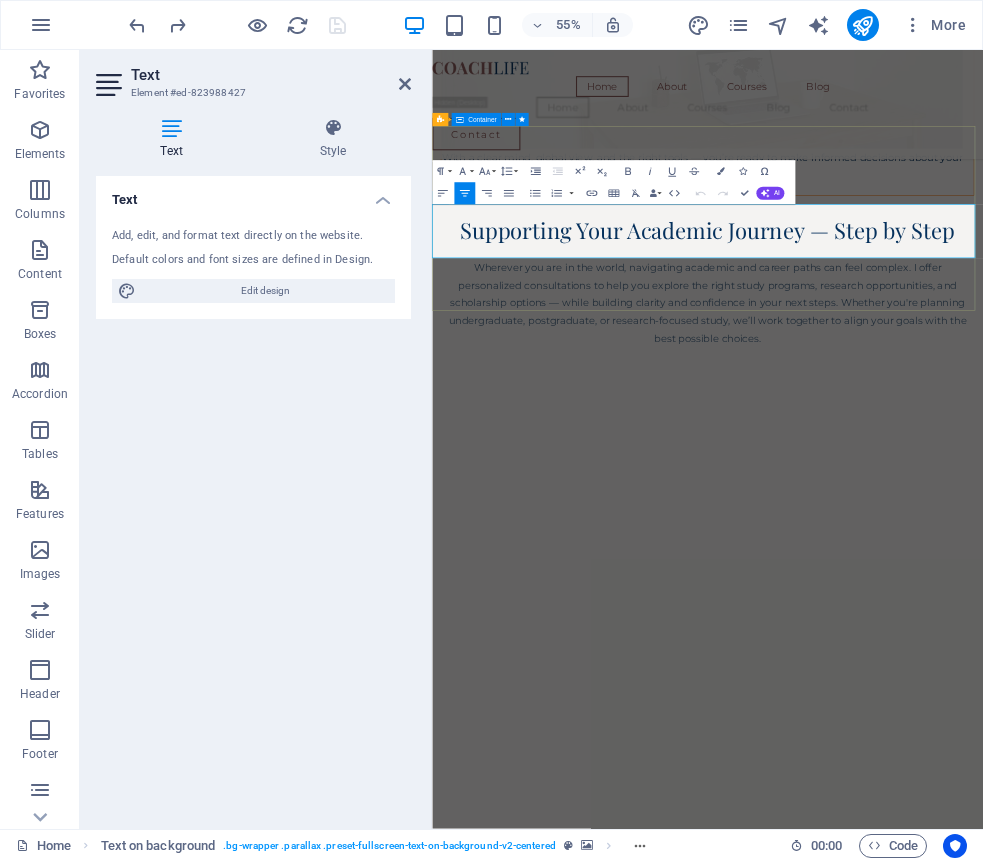 click on "Who I Am I’m an academic and research advisor with 15+ years of experience guiding students toward informed decisions about study programs, university admissions, and career paths. I’ve worked internationally in academia and now help students find their best-fit study and research opportunities." at bounding box center [933, 1774] 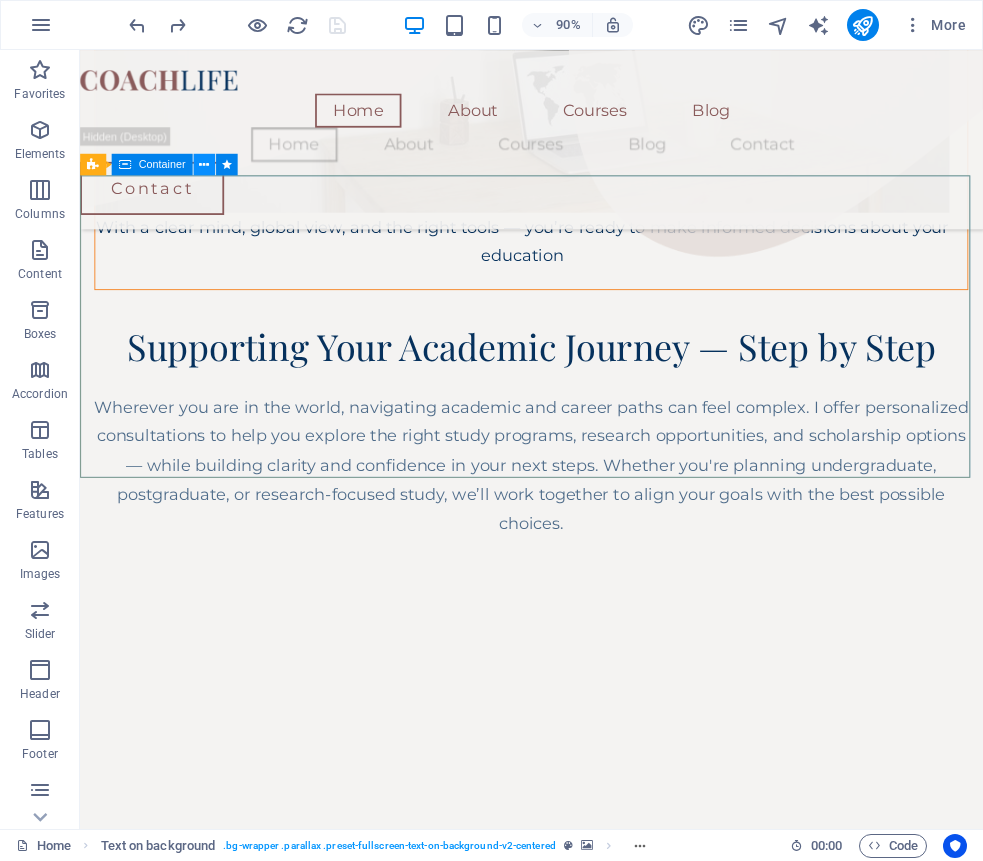 click at bounding box center [204, 164] 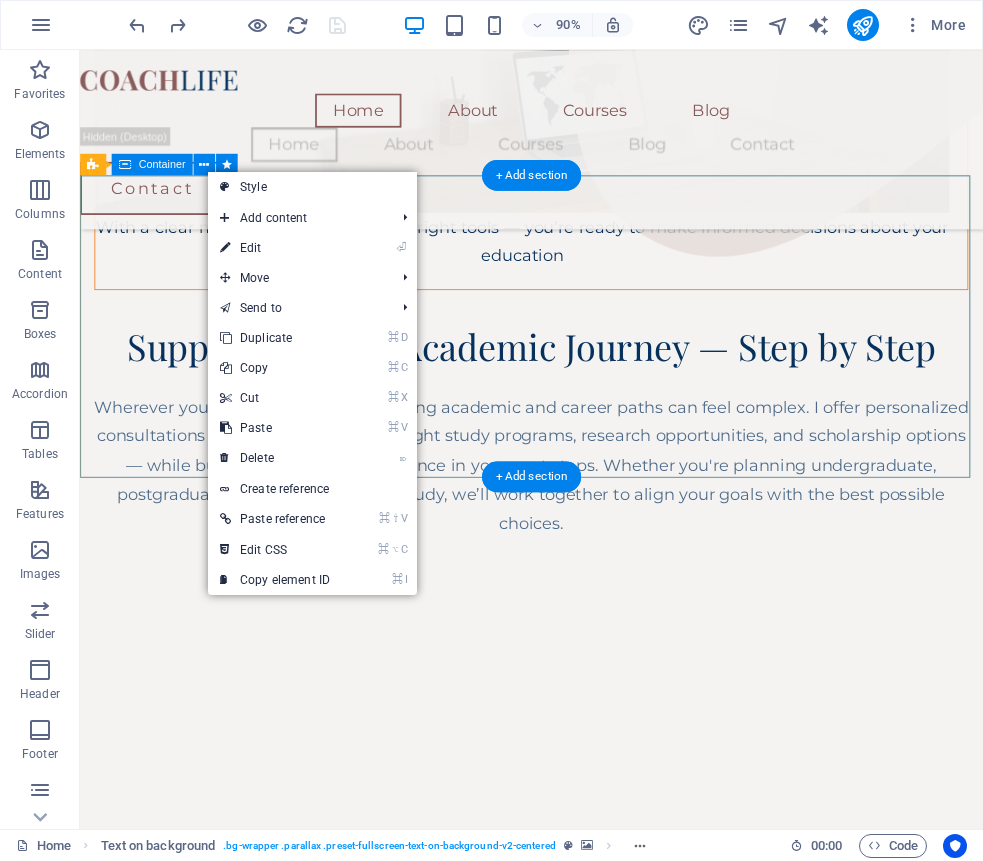 click on "Who I Am I’m an academic and research advisor with 15+ years of experience guiding students toward informed decisions about study programs, university admissions, and career paths. I’ve worked internationally in academia and now help students find their best-fit study and research opportunities." at bounding box center [581, 1775] 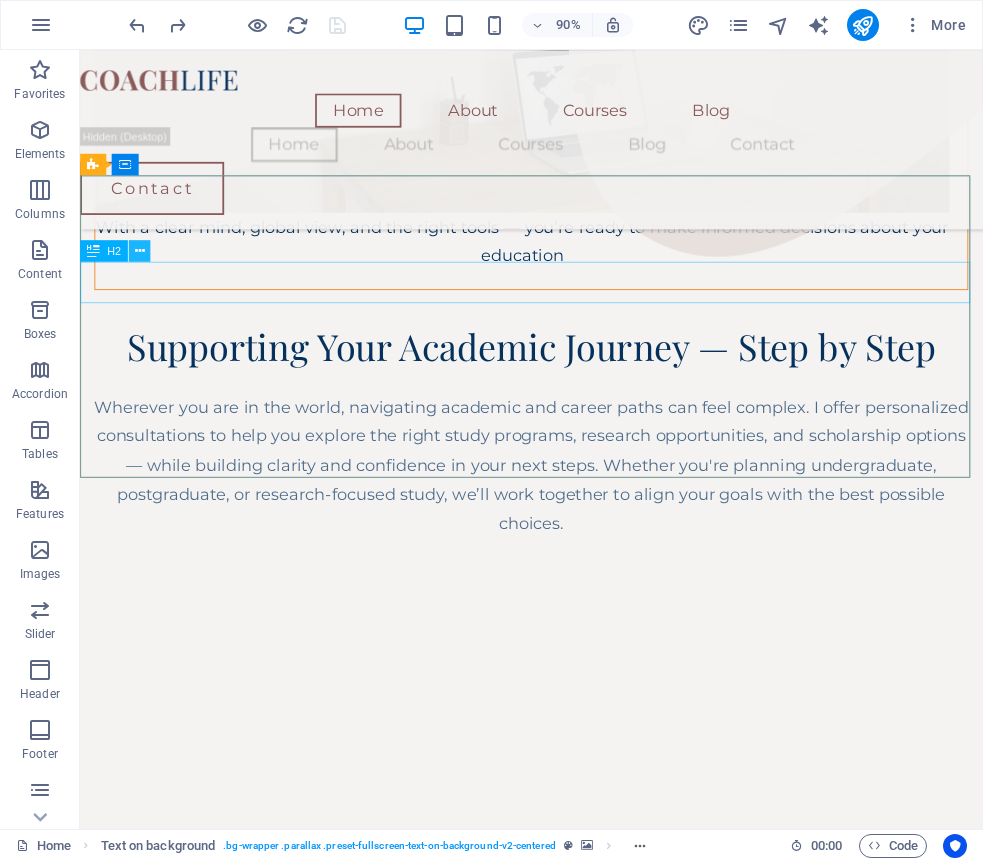 click at bounding box center (140, 251) 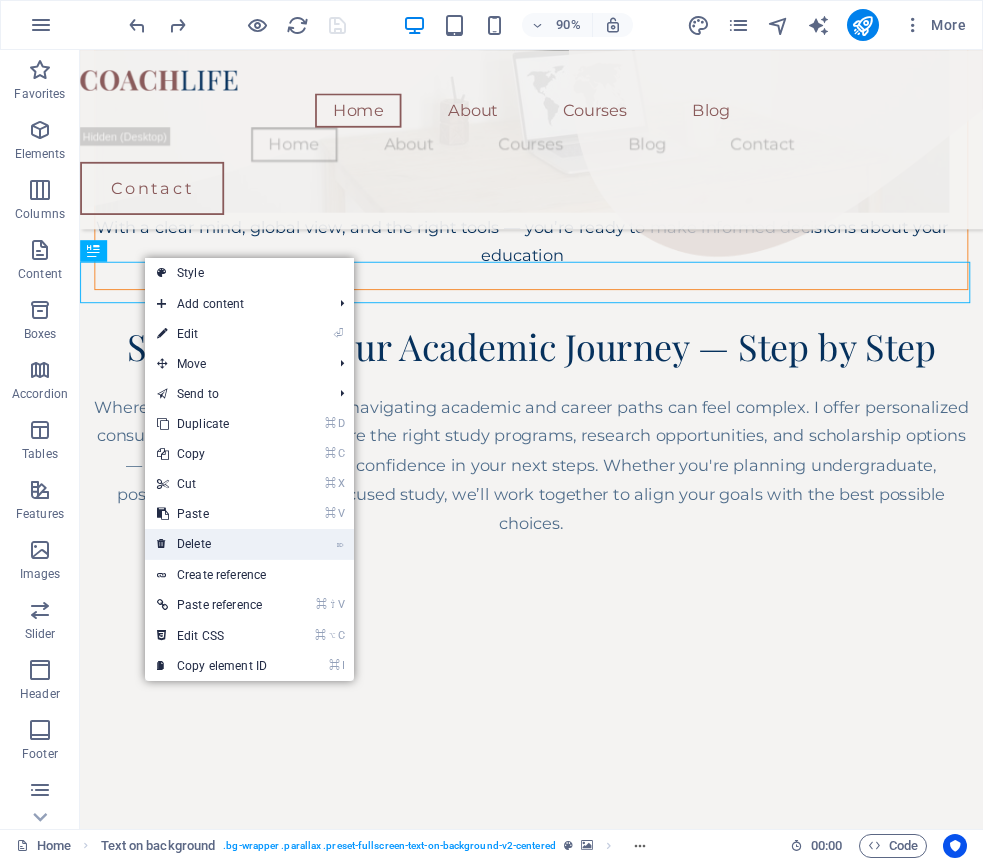 click on "⌦  Delete" at bounding box center [212, 544] 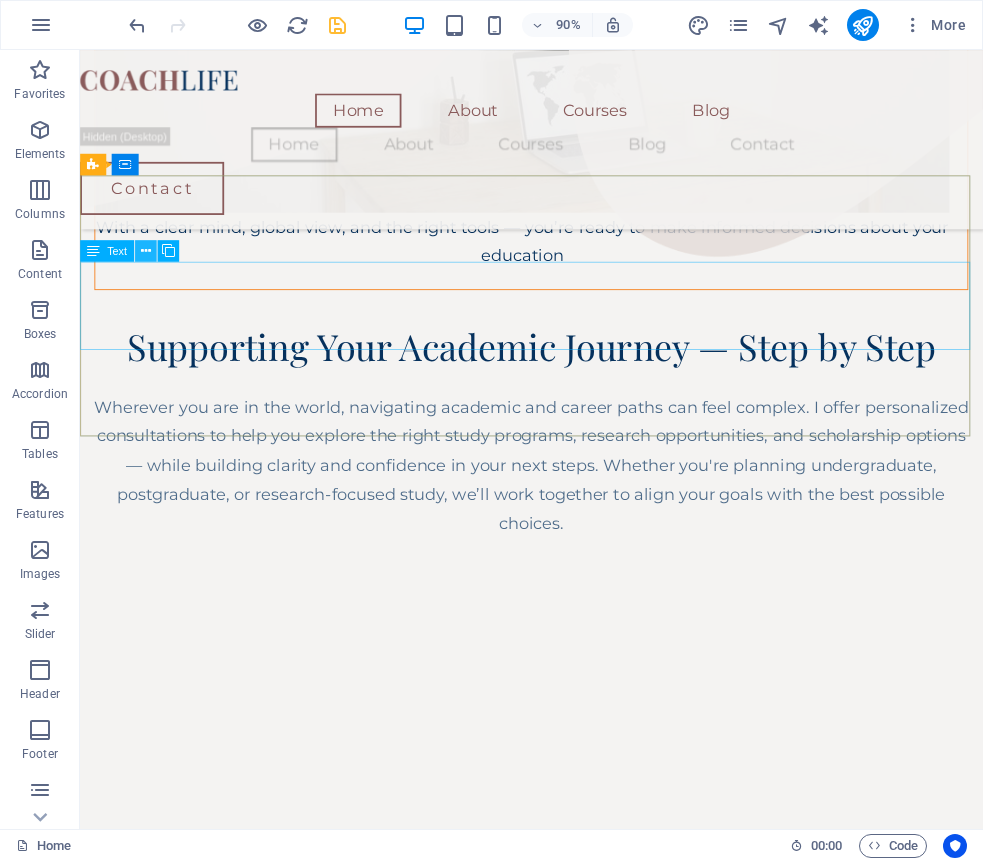 click at bounding box center (146, 251) 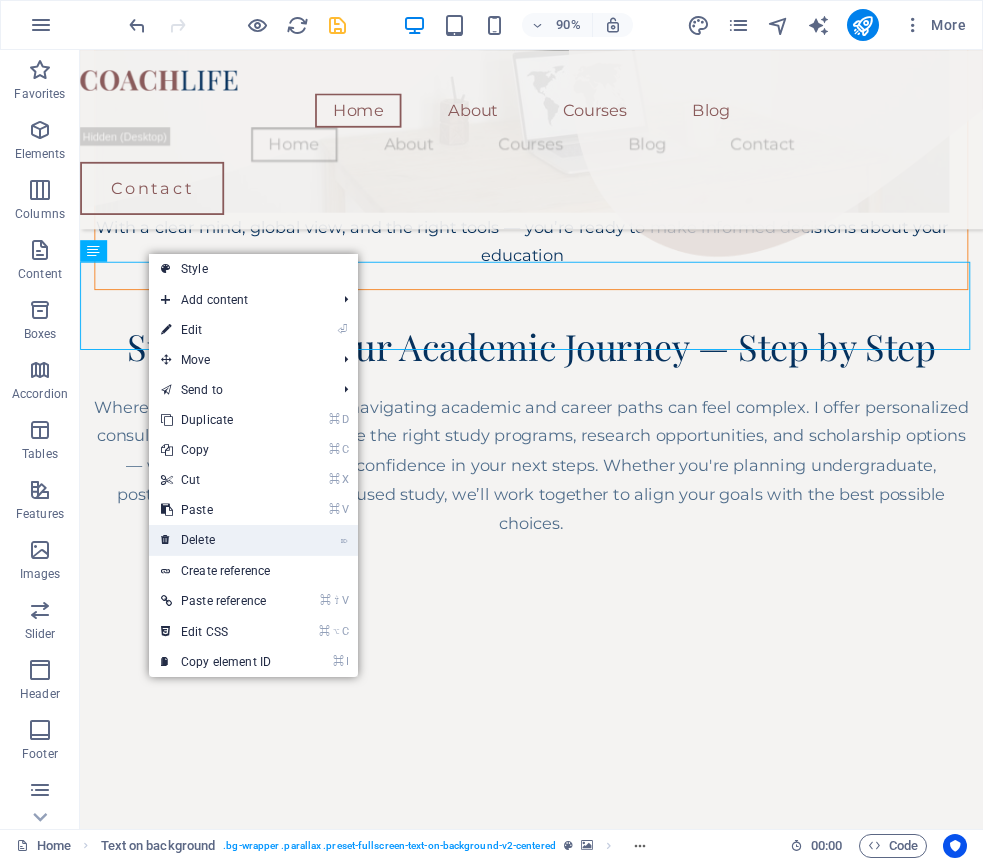 click on "⌦  Delete" at bounding box center [216, 540] 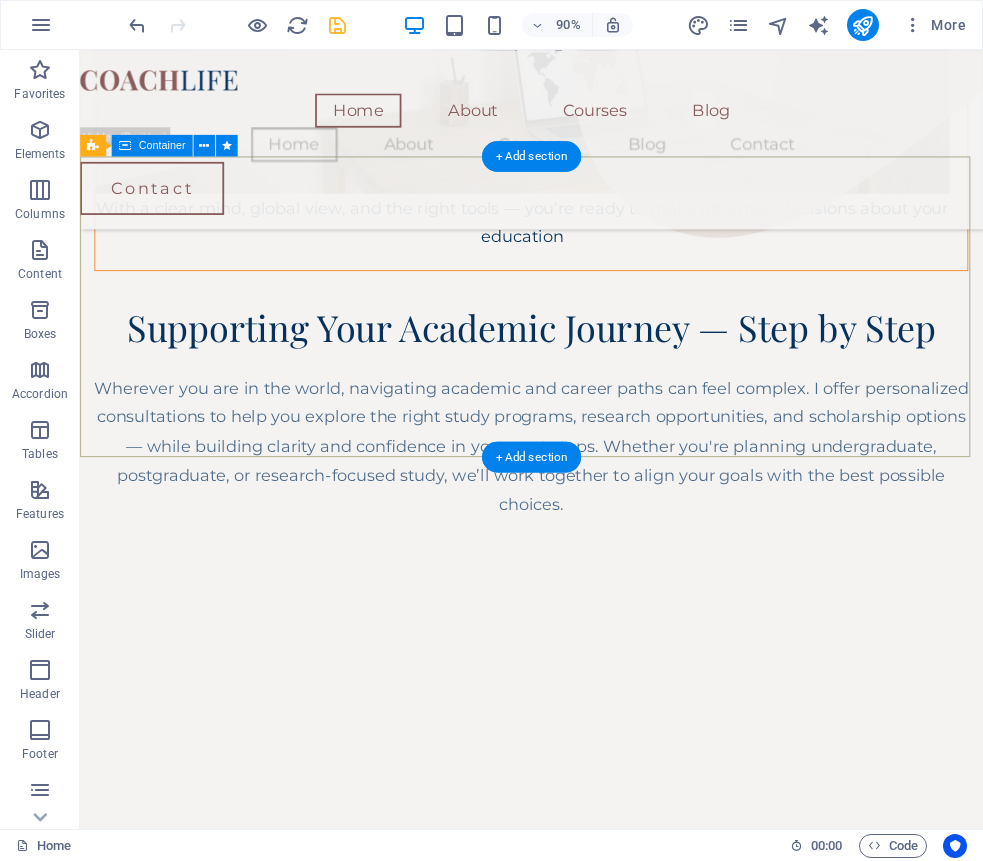scroll, scrollTop: 1276, scrollLeft: 0, axis: vertical 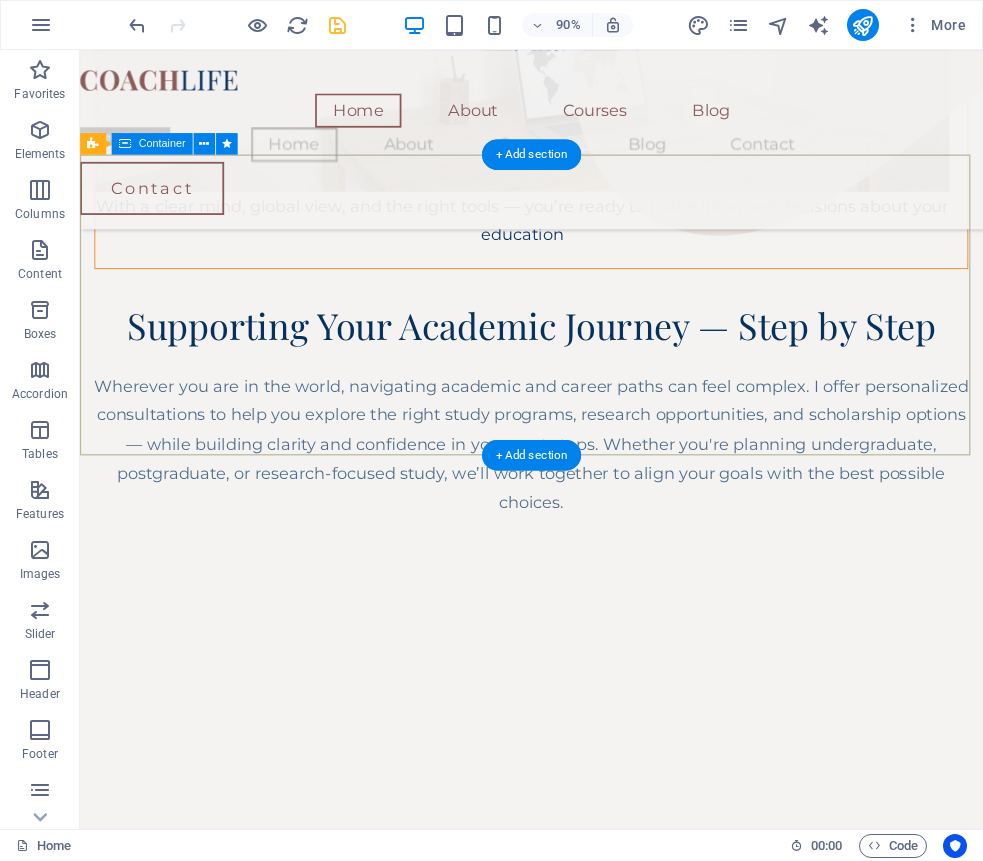 click on "Drop content here or  Add elements  Paste clipboard" at bounding box center (581, 1476) 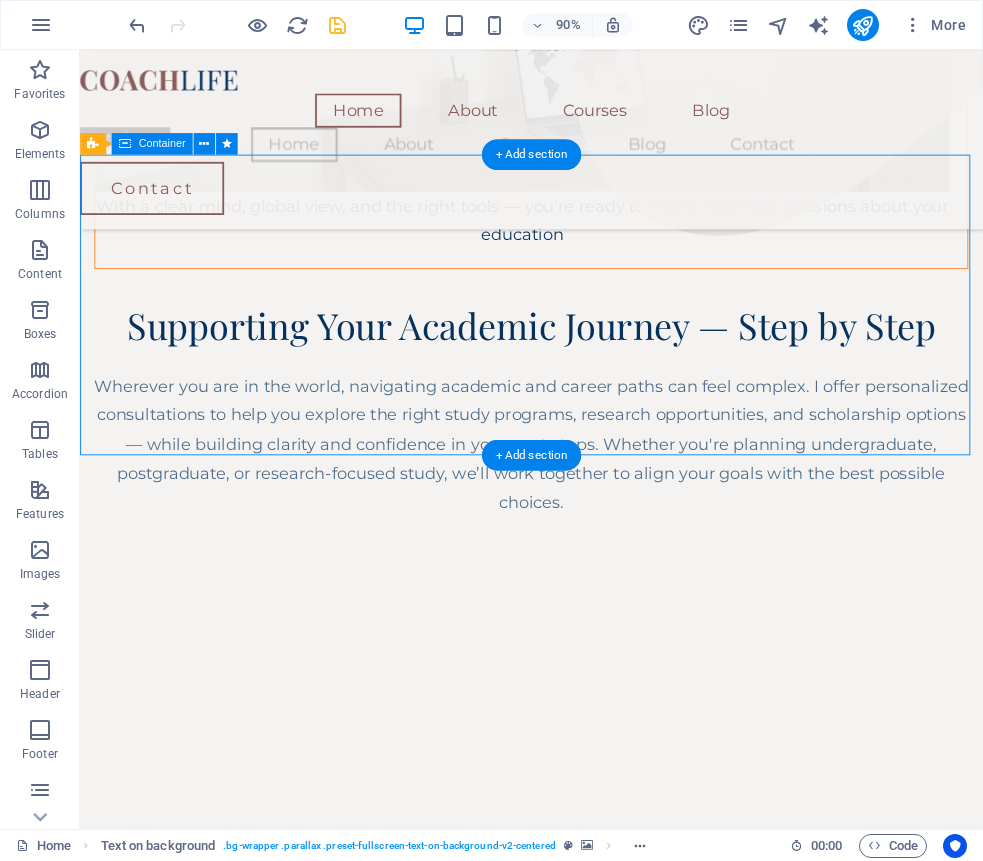 click on "Drop content here or  Add elements  Paste clipboard" at bounding box center (581, 1476) 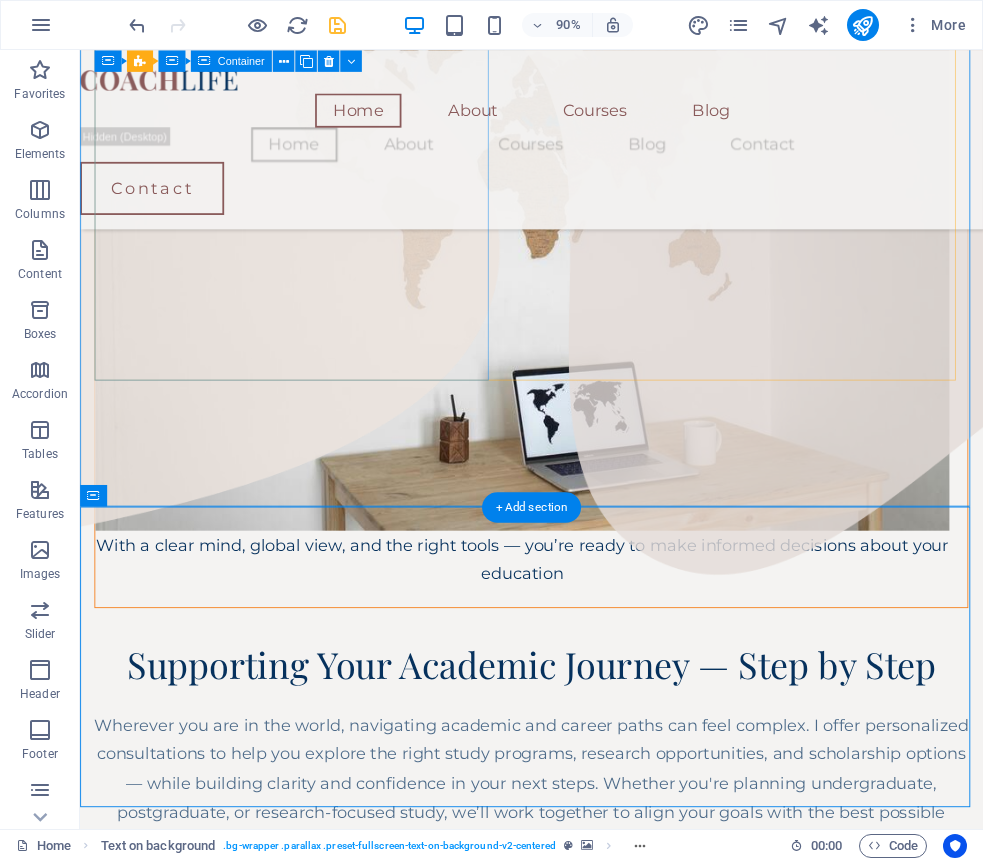 scroll, scrollTop: 911, scrollLeft: 0, axis: vertical 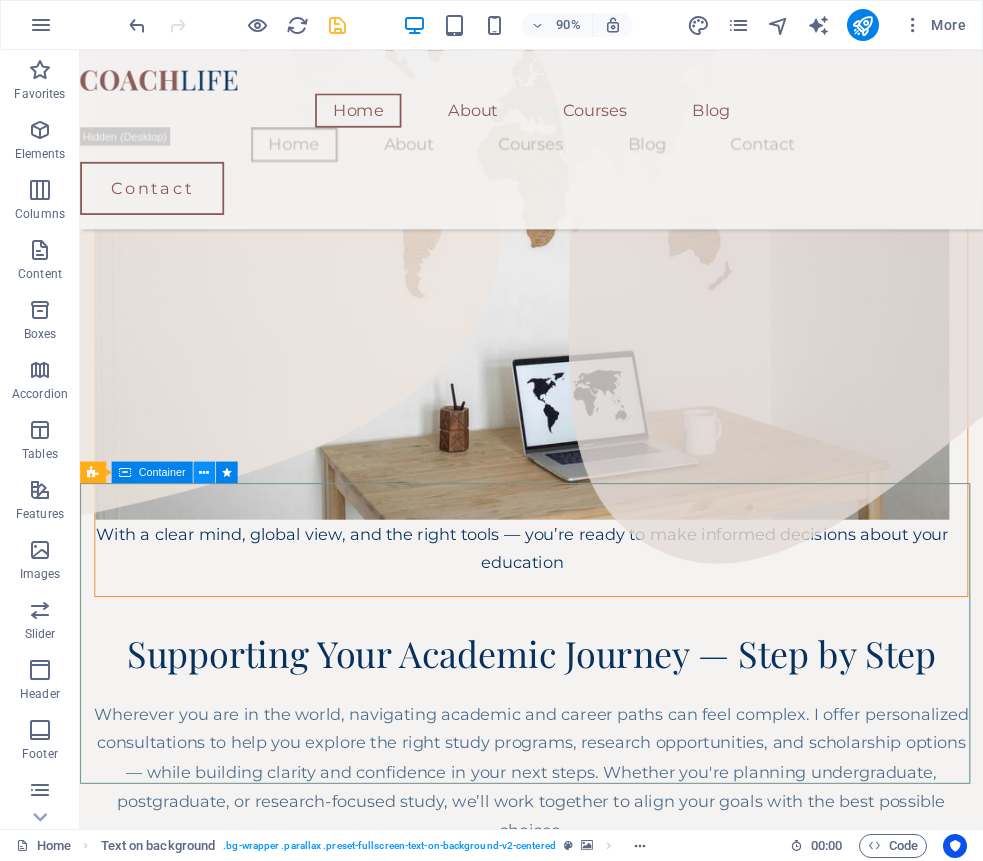 click at bounding box center [204, 472] 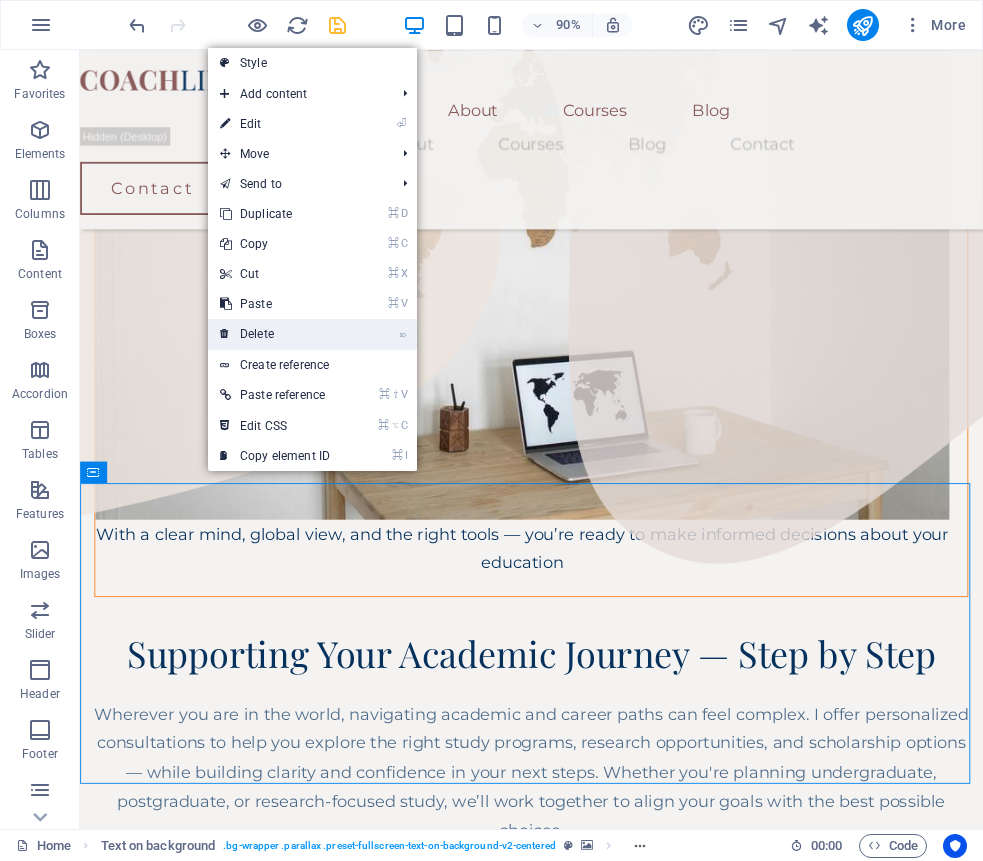 click on "⌦  Delete" at bounding box center (275, 334) 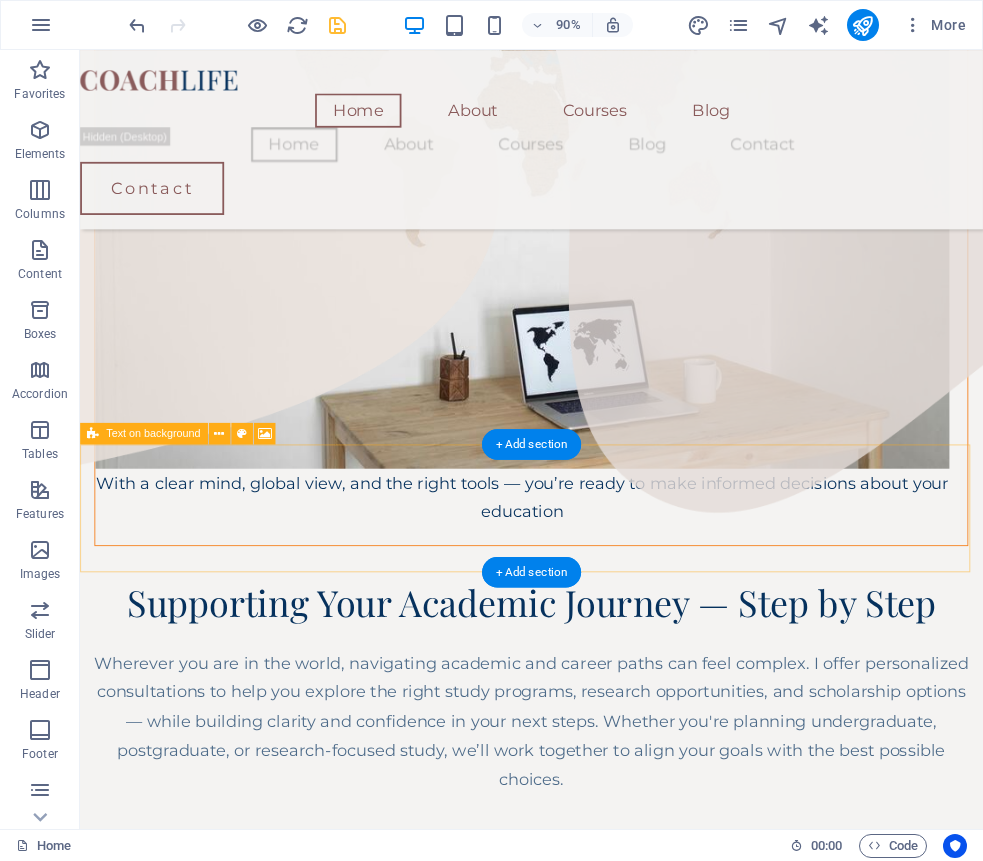 scroll, scrollTop: 976, scrollLeft: 0, axis: vertical 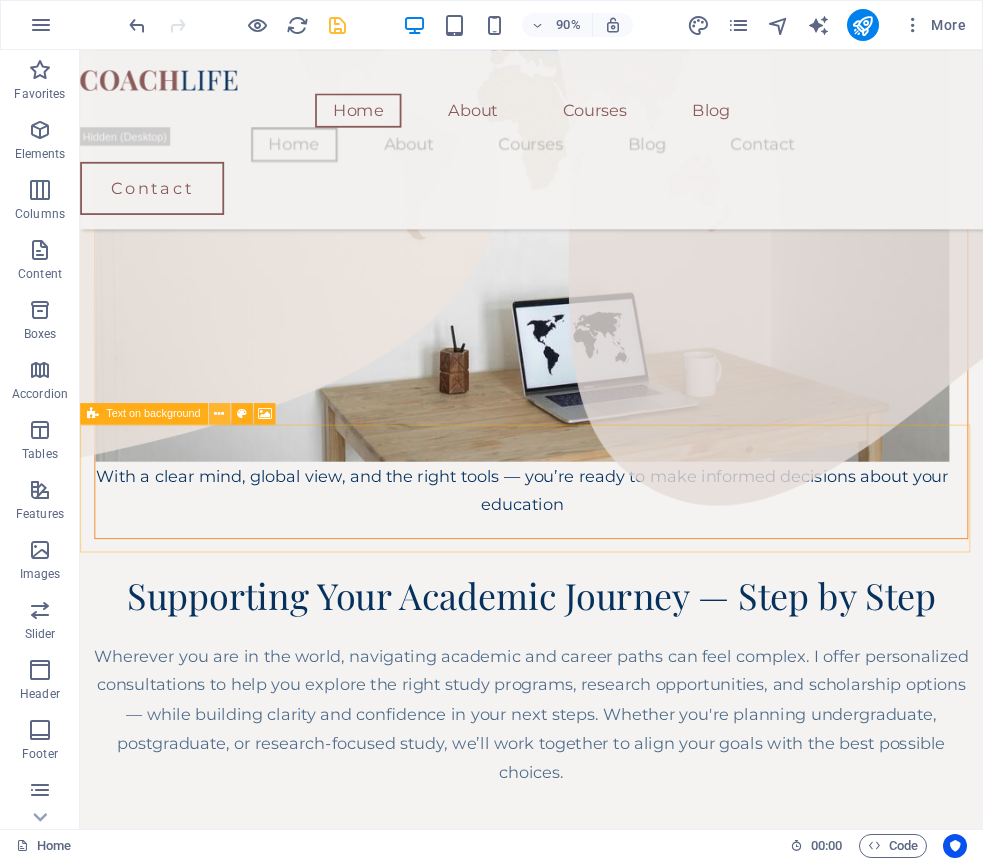 click at bounding box center (219, 414) 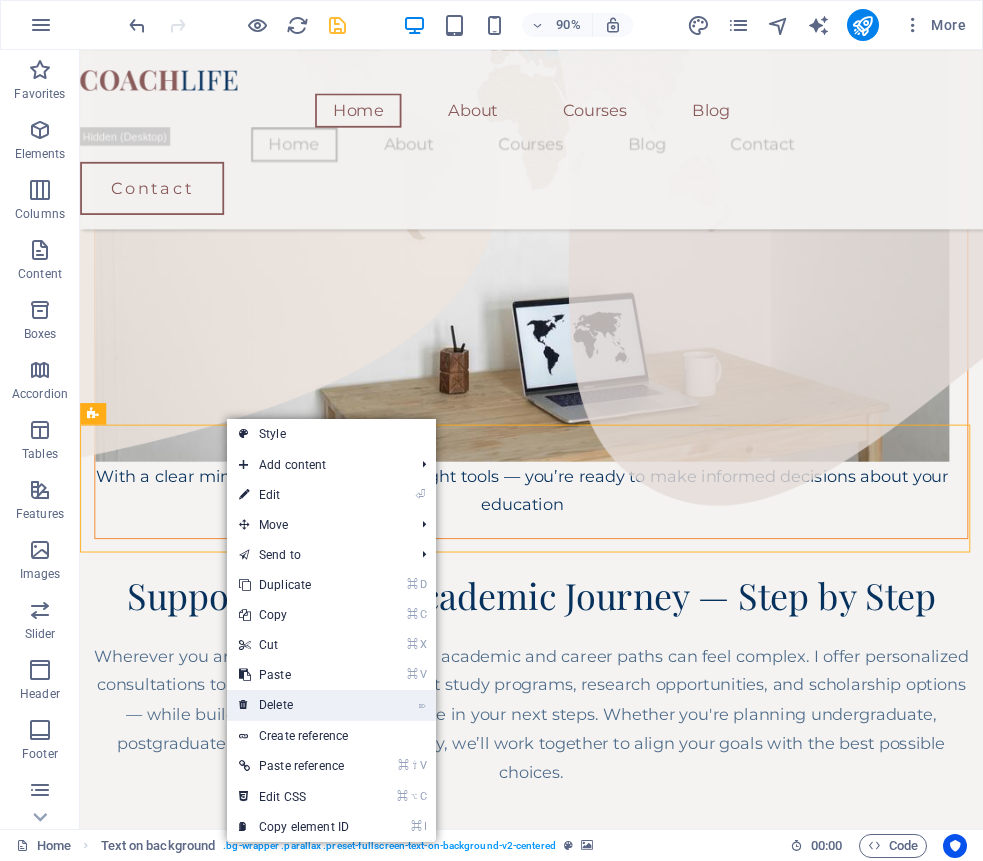 click on "⌦  Delete" at bounding box center (294, 705) 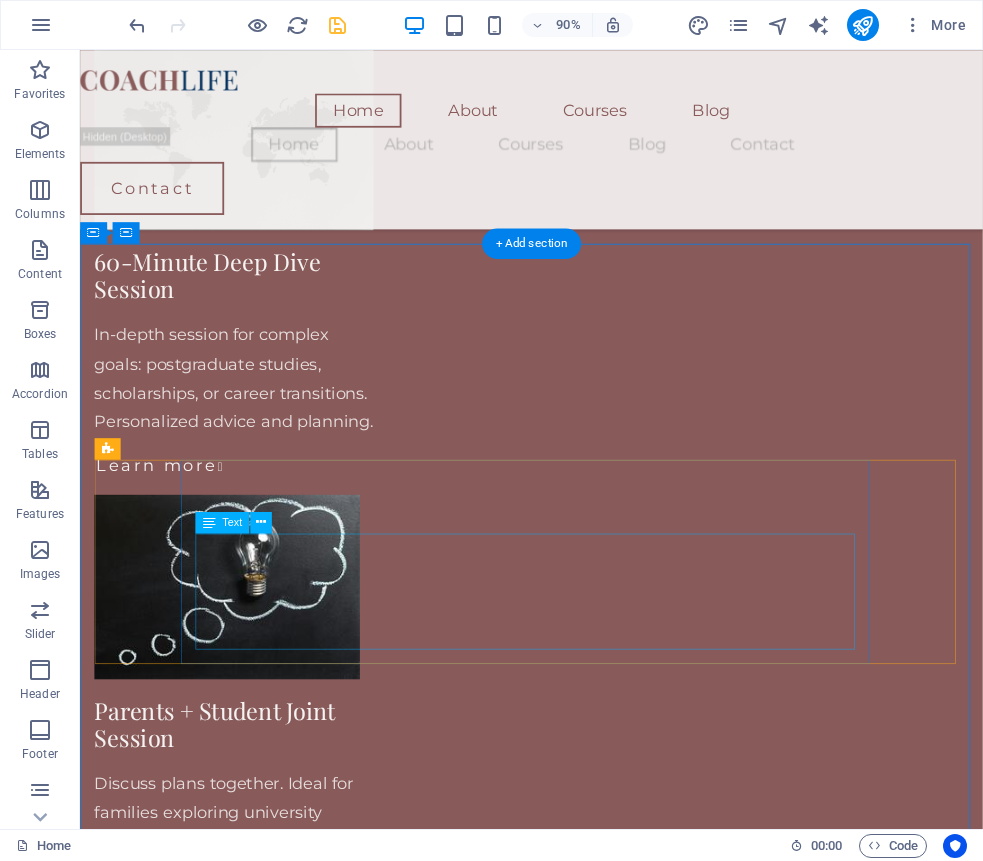 scroll, scrollTop: 2651, scrollLeft: 0, axis: vertical 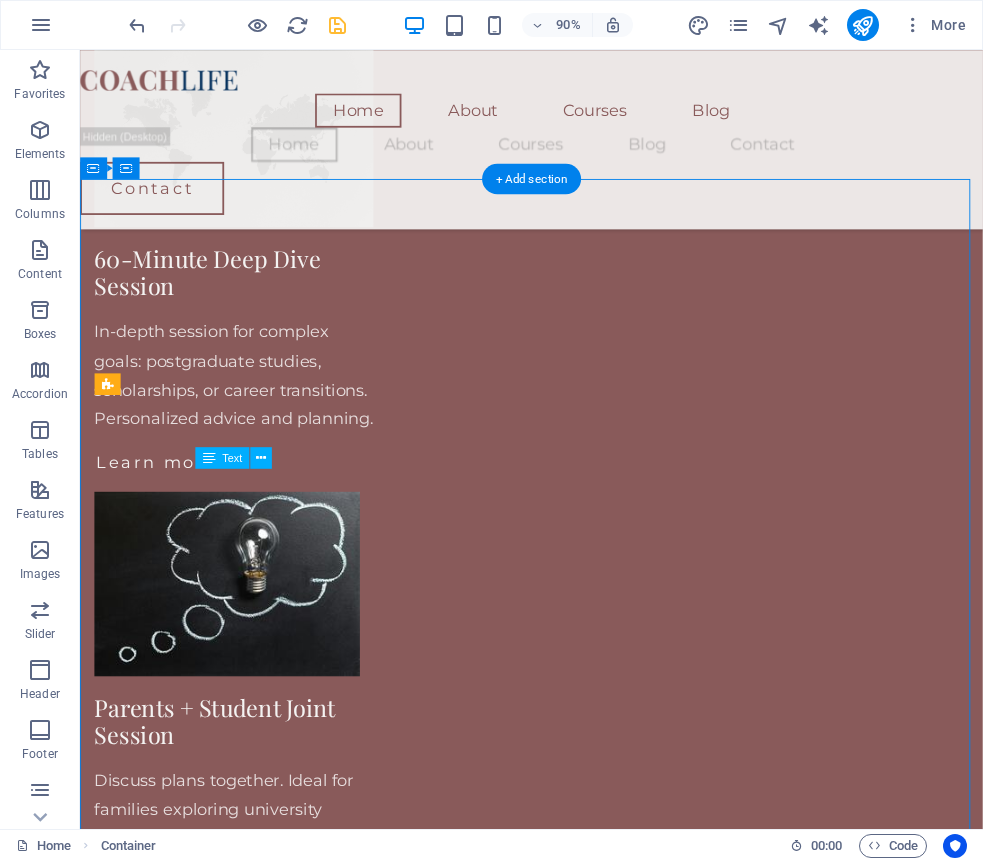 drag, startPoint x: 783, startPoint y: 626, endPoint x: 561, endPoint y: 529, distance: 242.26639 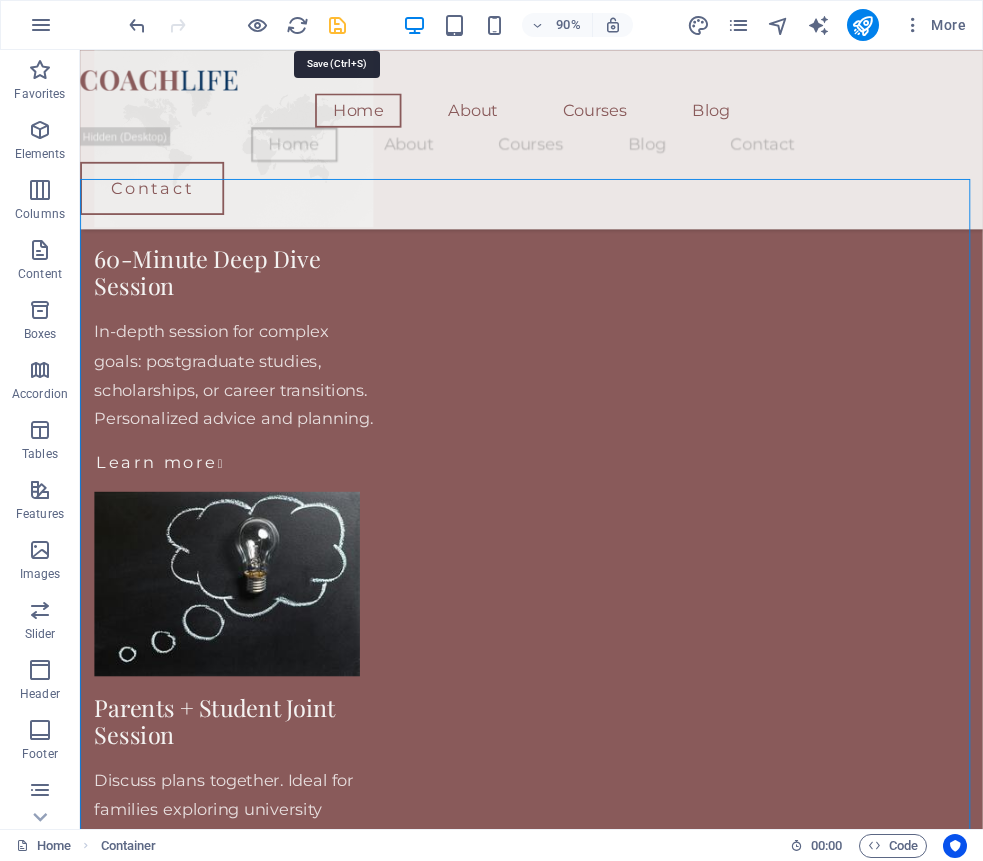 click at bounding box center [337, 25] 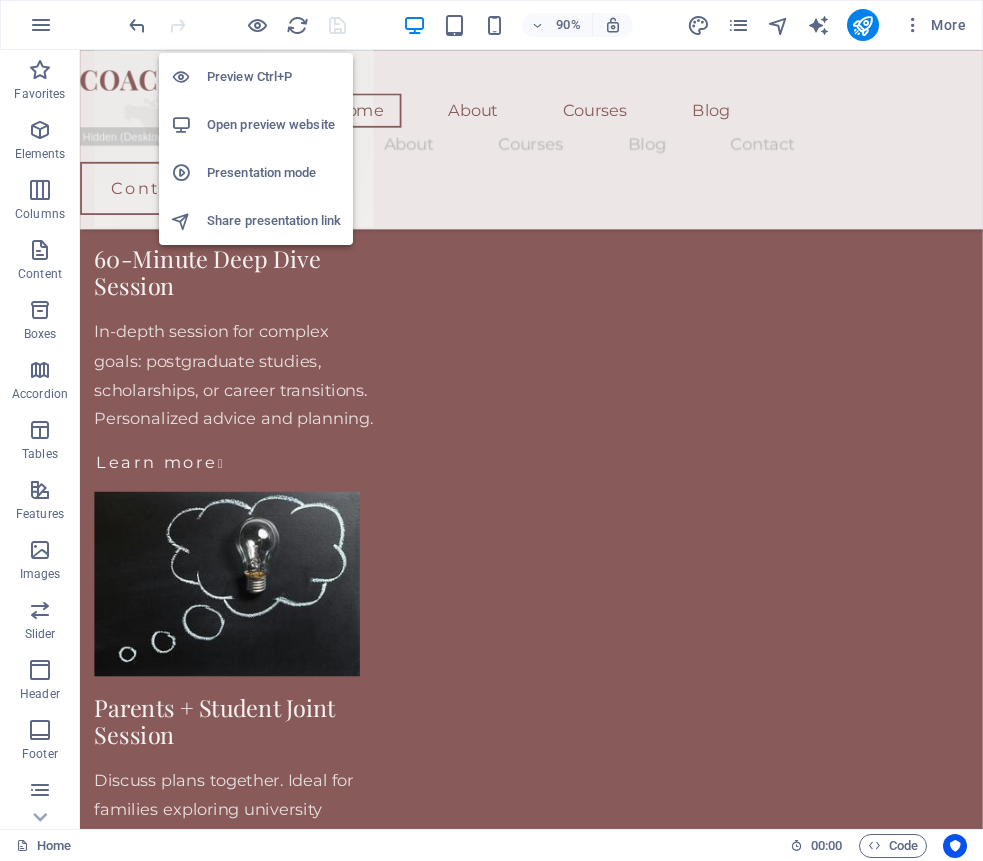 click on "Open preview website" at bounding box center (274, 125) 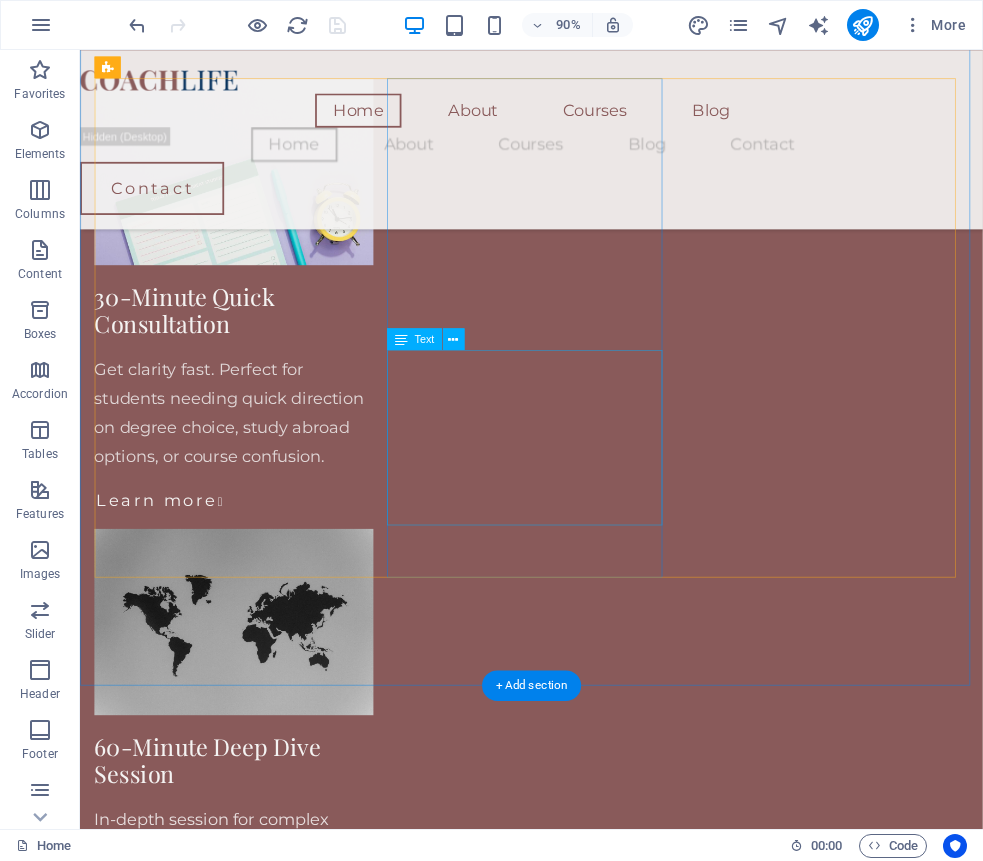 scroll, scrollTop: 2137, scrollLeft: 0, axis: vertical 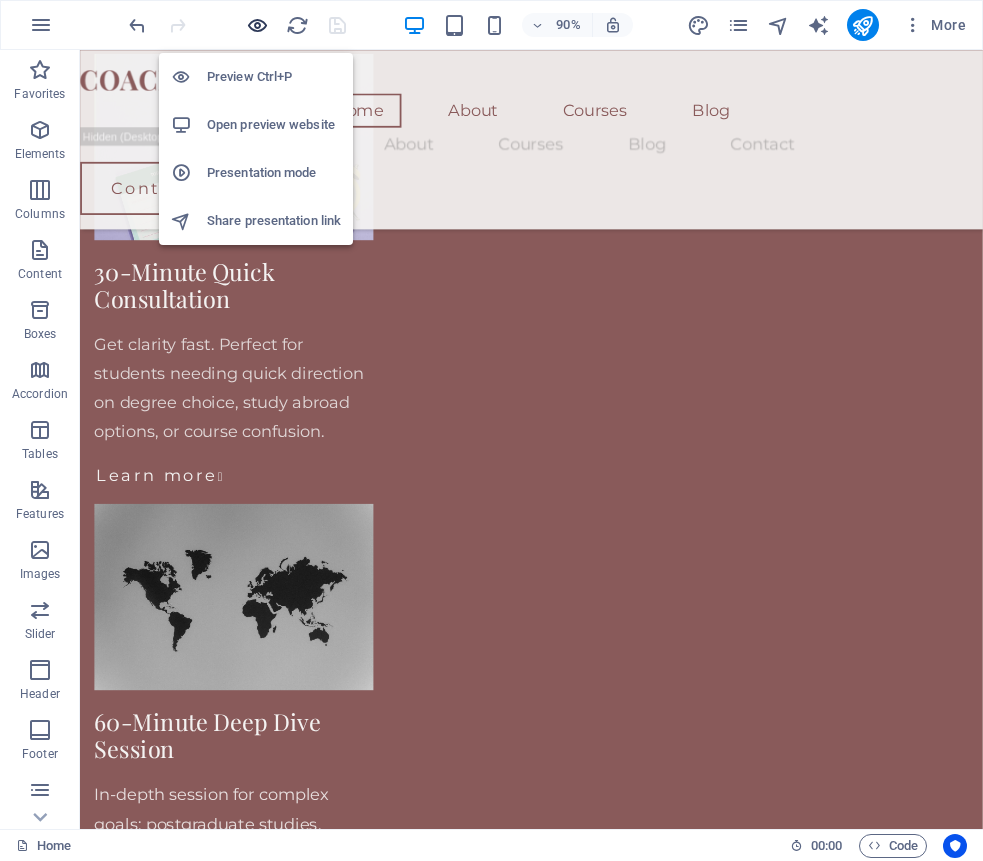 click at bounding box center [257, 25] 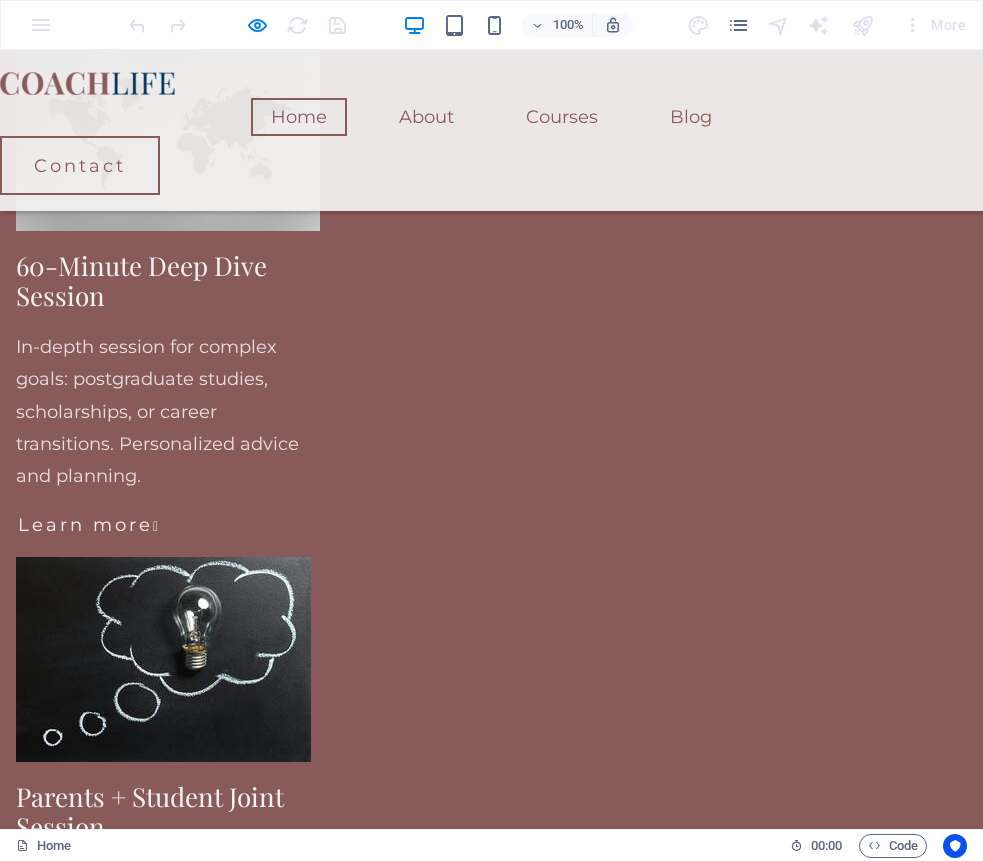 scroll, scrollTop: 2619, scrollLeft: 0, axis: vertical 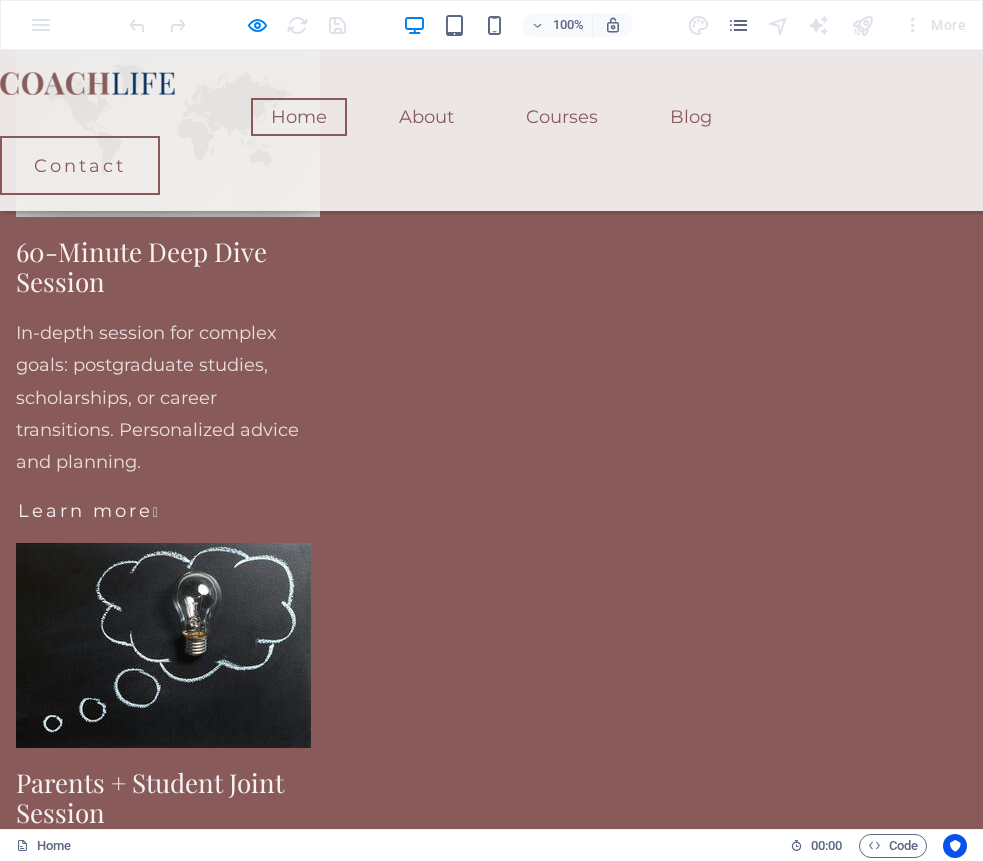 drag, startPoint x: 707, startPoint y: 652, endPoint x: 448, endPoint y: 542, distance: 281.39117 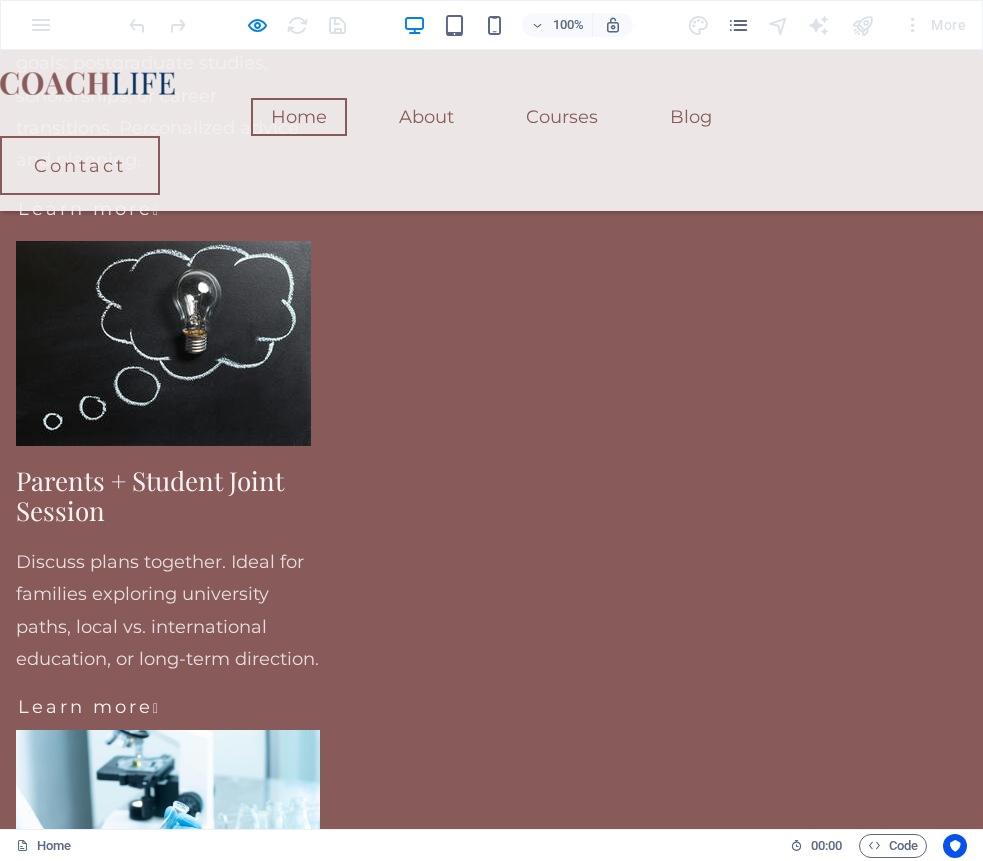 scroll, scrollTop: 2931, scrollLeft: 0, axis: vertical 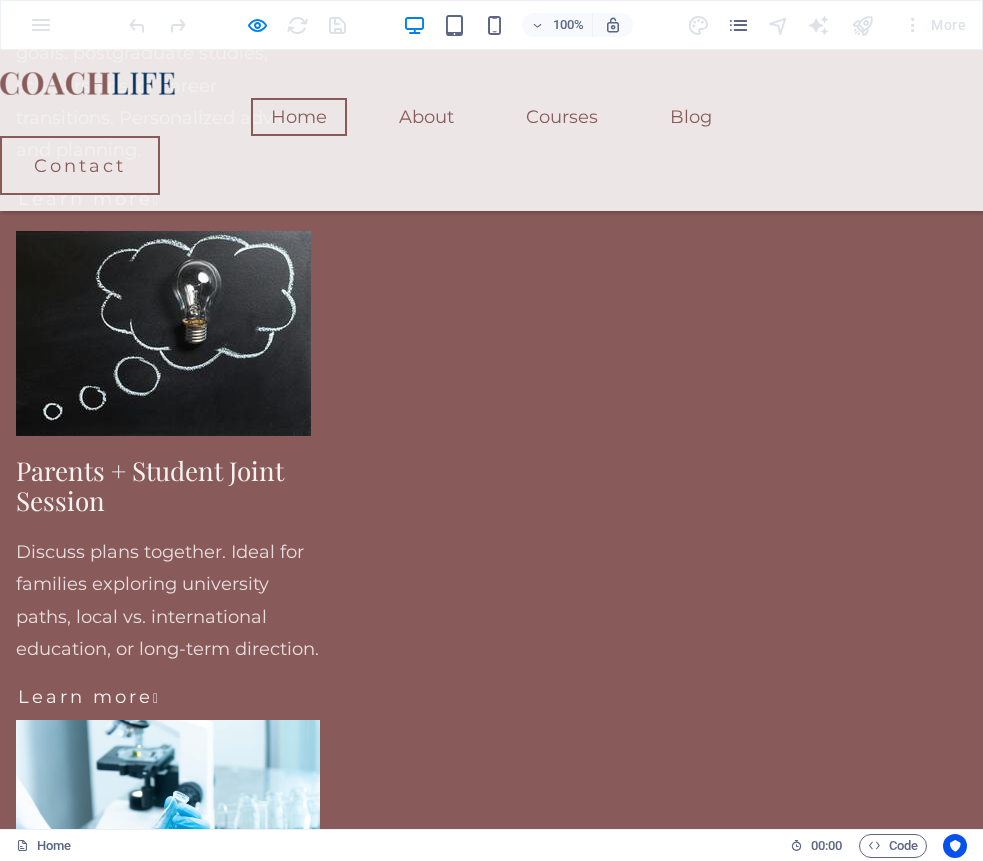 click on "After being forced to move twice within five years, our customers had a hard time finding us and our sales plummeted. The Lorem Ipsum Co. not only revitalized our brand, but saved our nearly 100-year-old family business from the brink of ruin." at bounding box center [-1020, 3450] 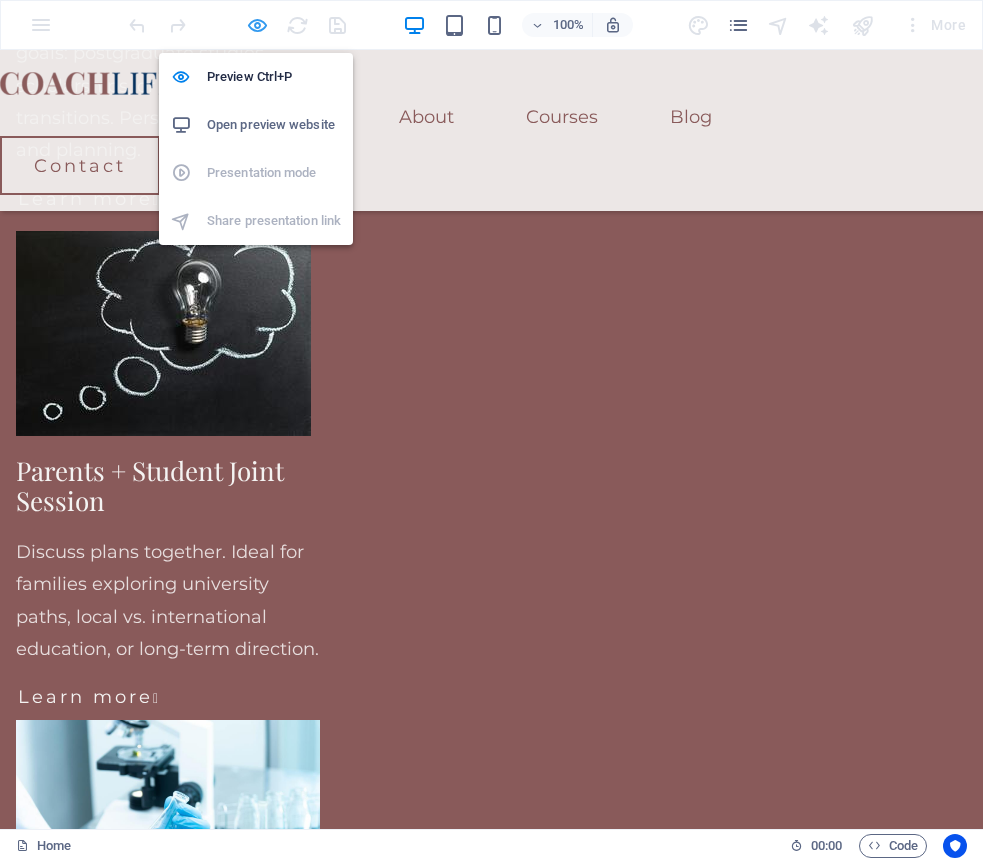 click at bounding box center [257, 25] 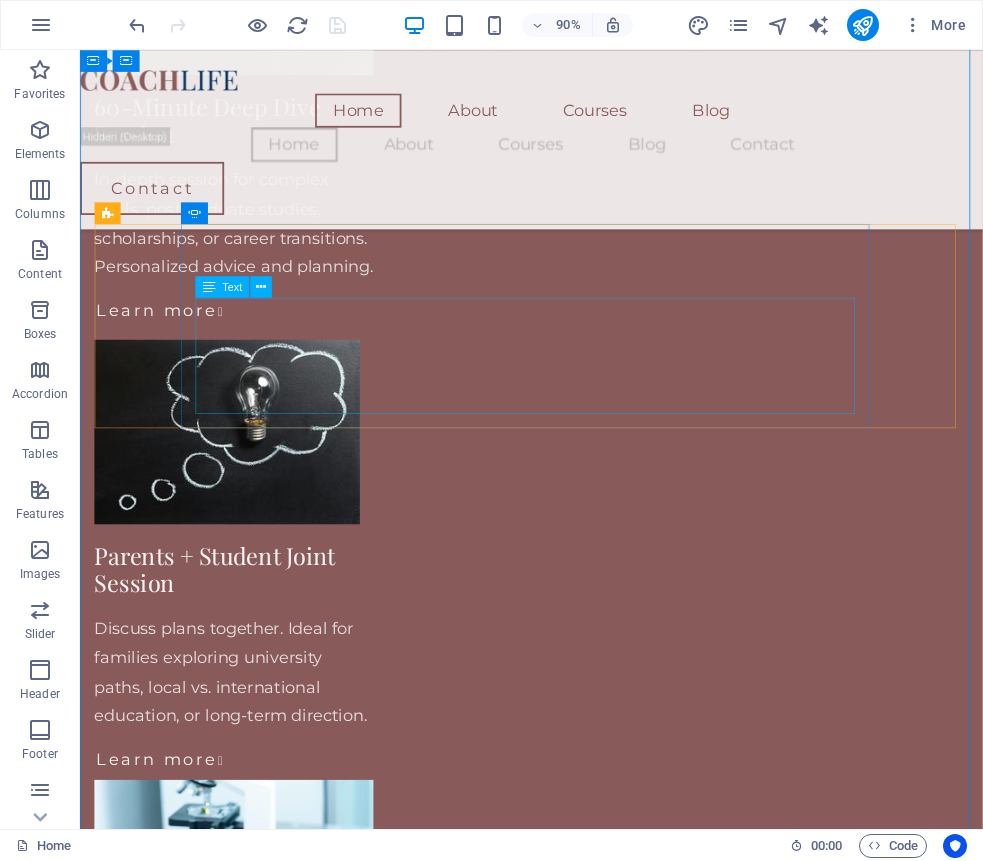 scroll, scrollTop: 2808, scrollLeft: 0, axis: vertical 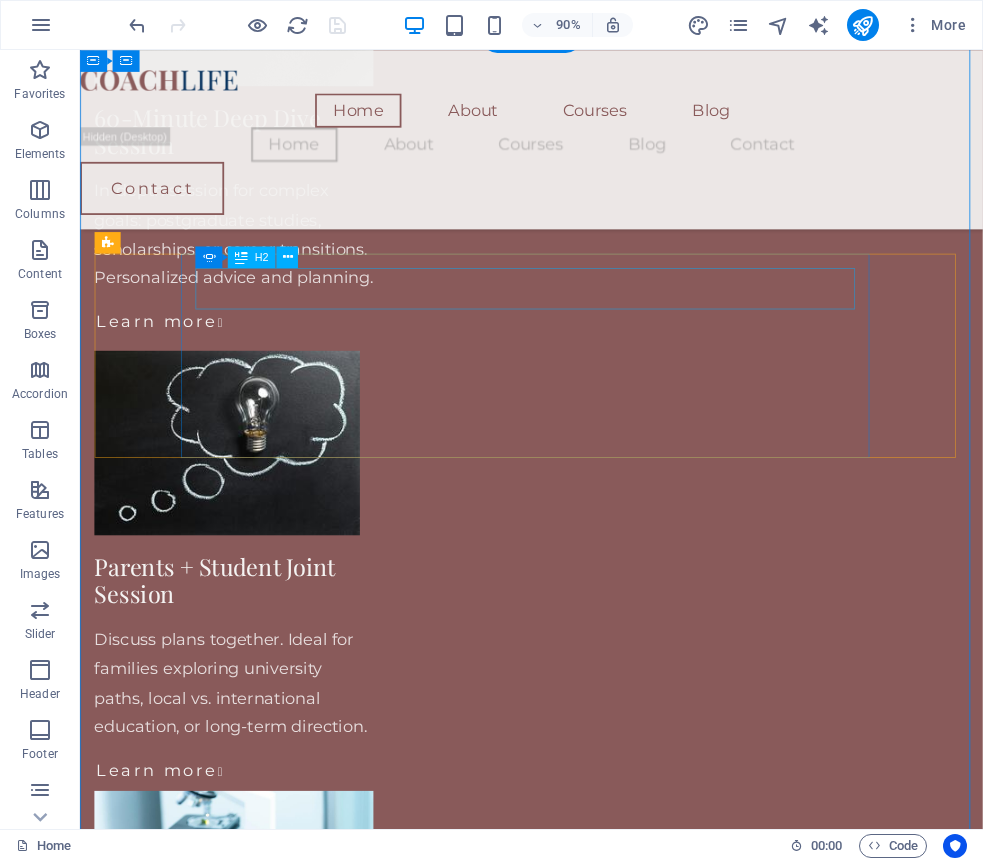 click on "Devon Lane" at bounding box center (-972, 3472) 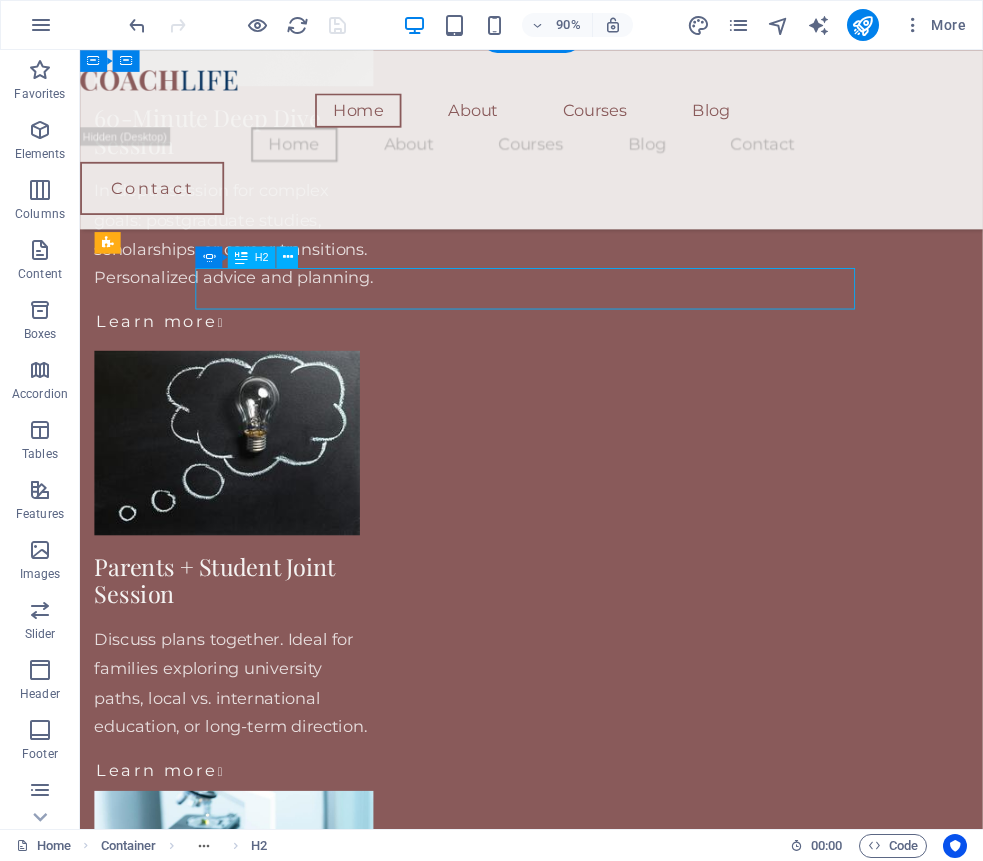 click on "Devon Lane" at bounding box center [-972, 3472] 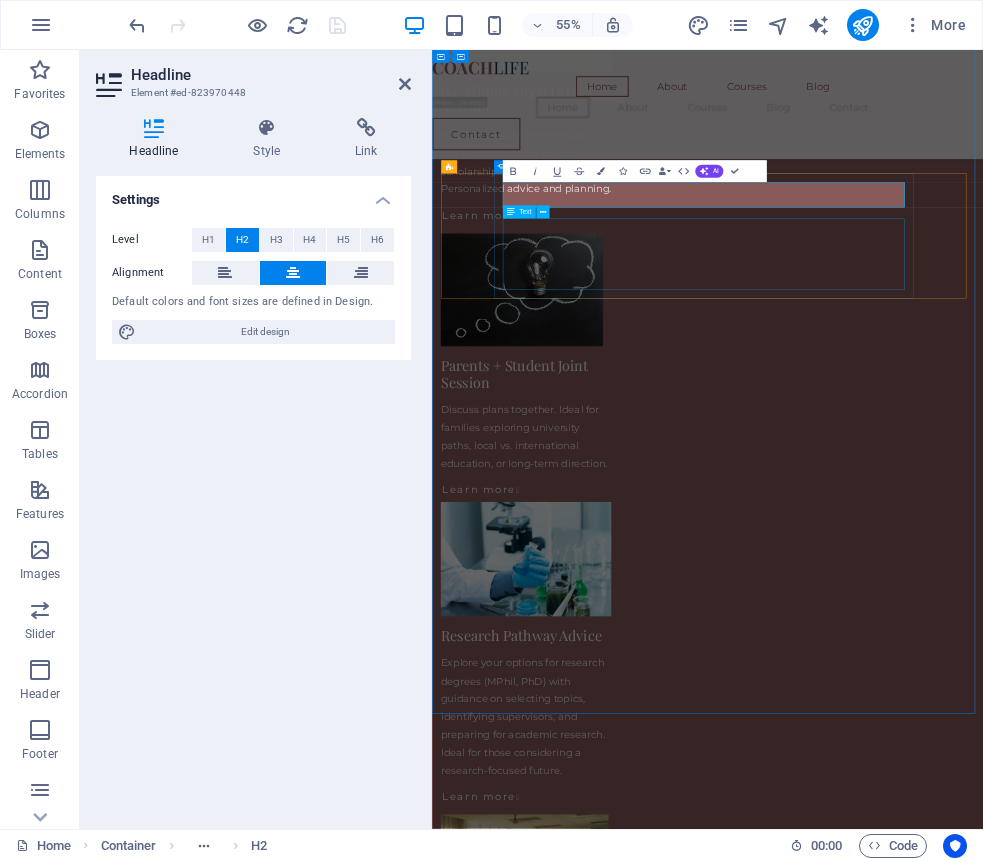 click on "After being forced to move twice within five years, our customers had a hard time finding us and our sales plummeted. The Lorem Ipsum Co. not only revitalized our brand, but saved our nearly 100-year-old family business from the brink of ruin." at bounding box center (-617, 3579) 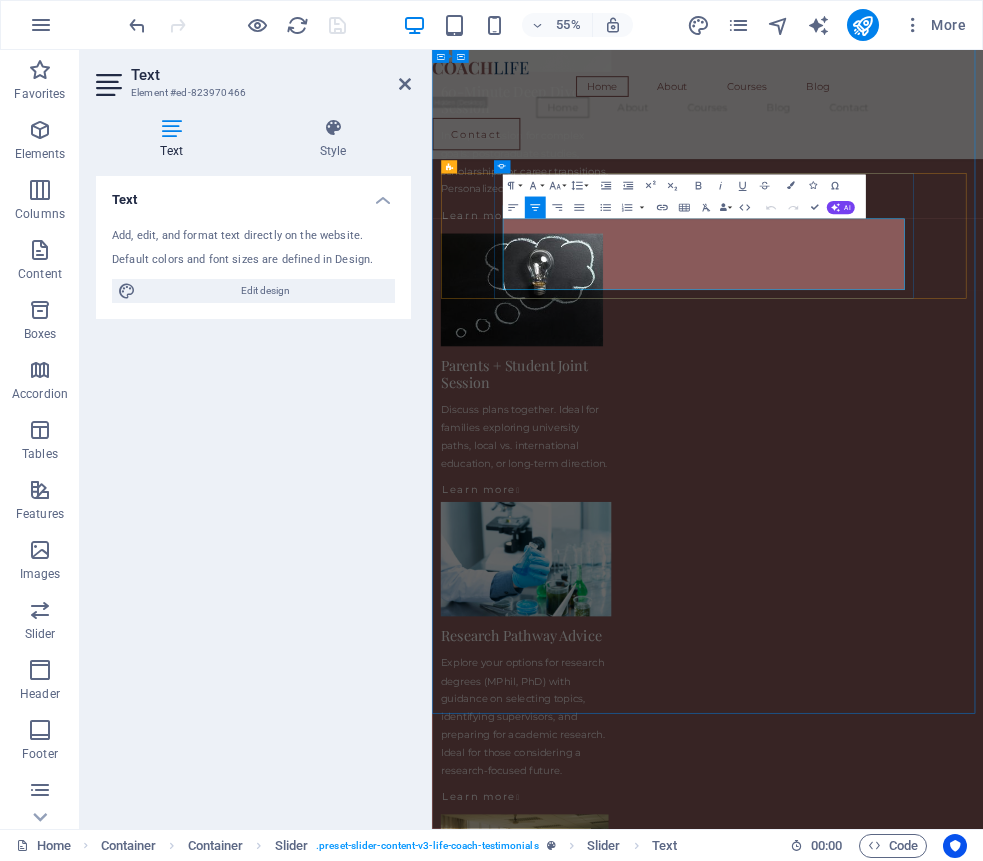 click on "After being forced to move twice within five years, our customers had a hard time finding us and our sales plummeted. The Lorem Ipsum Co. not only revitalized our brand, but saved our nearly 100-year-old family business from the brink of ruin." at bounding box center (-616, 3579) 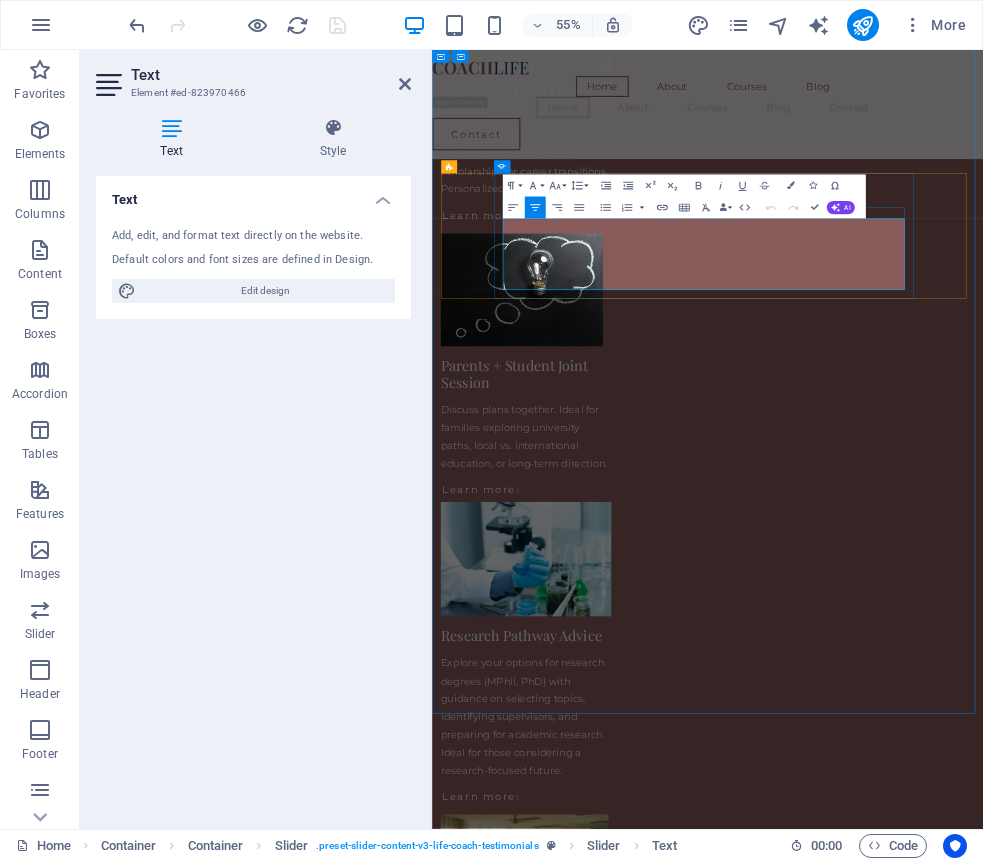 click at bounding box center (-617, 3504) 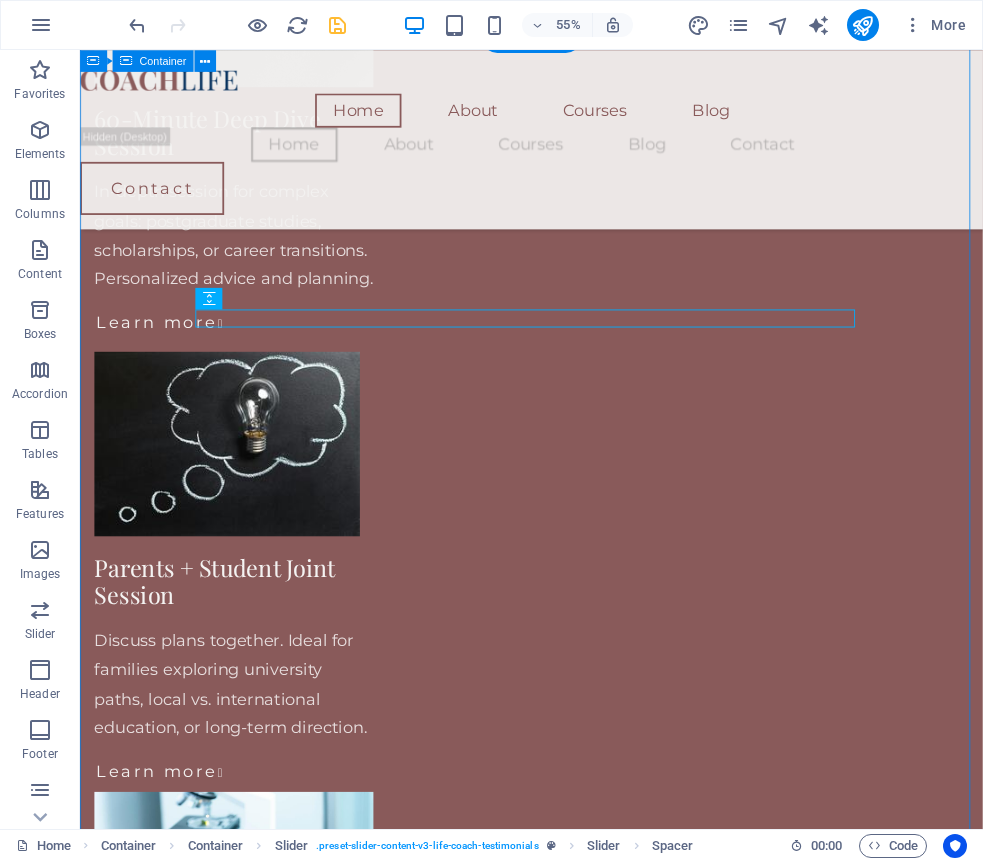 scroll, scrollTop: 2808, scrollLeft: 0, axis: vertical 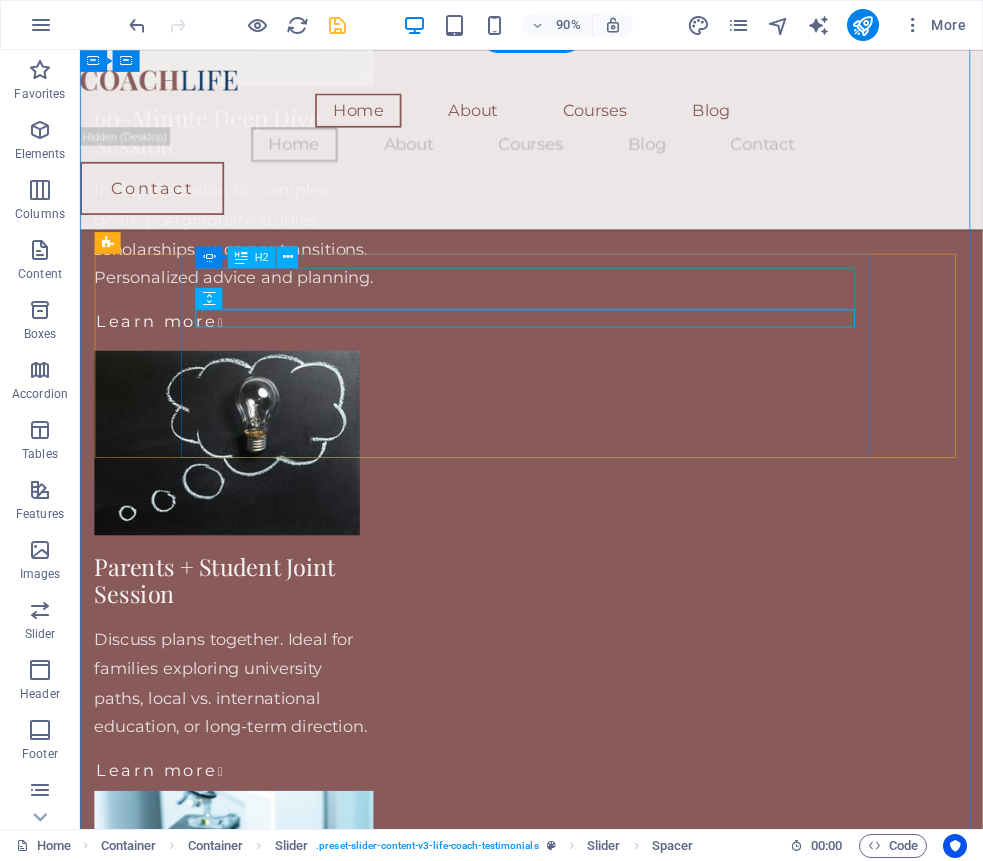 click on "Devon Lane" at bounding box center (-972, 3472) 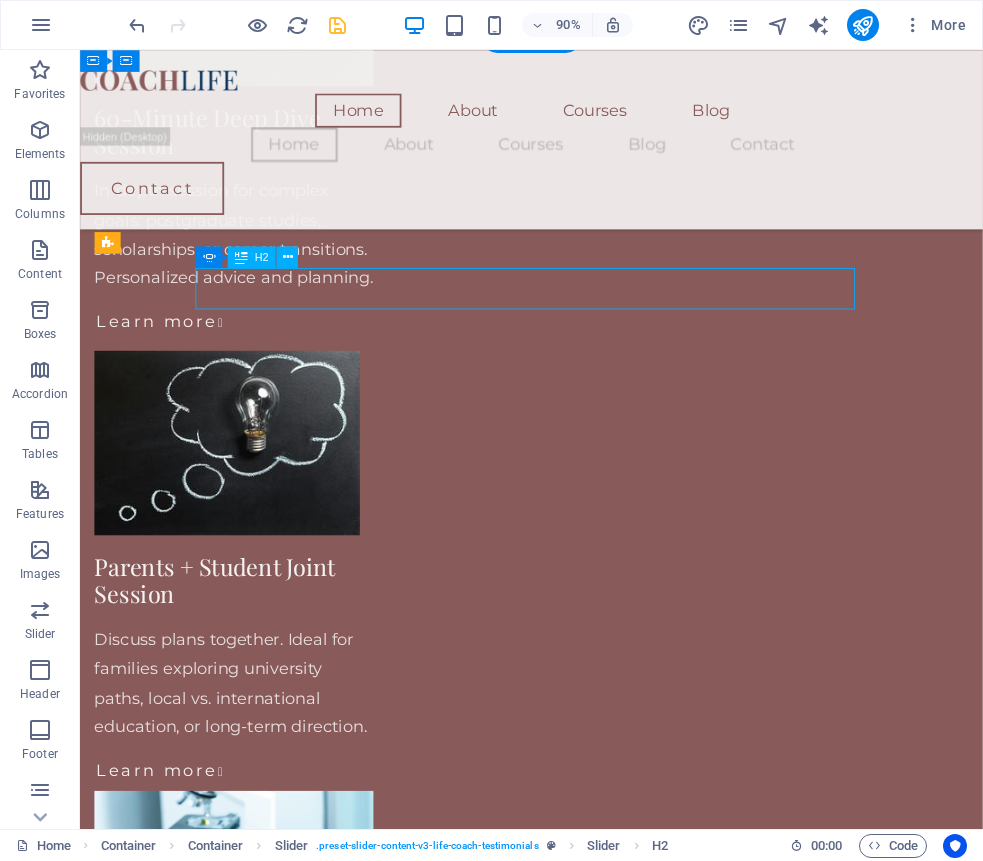 click on "Devon Lane" at bounding box center (-972, 3472) 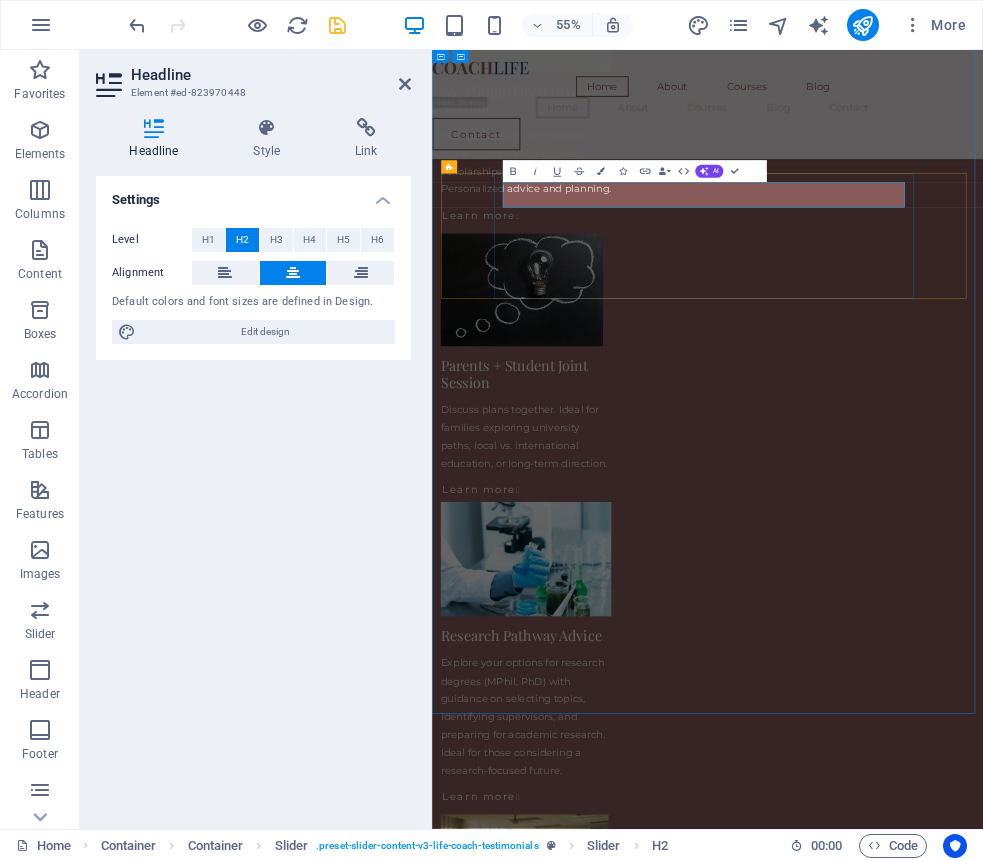 scroll, scrollTop: 300, scrollLeft: 9, axis: both 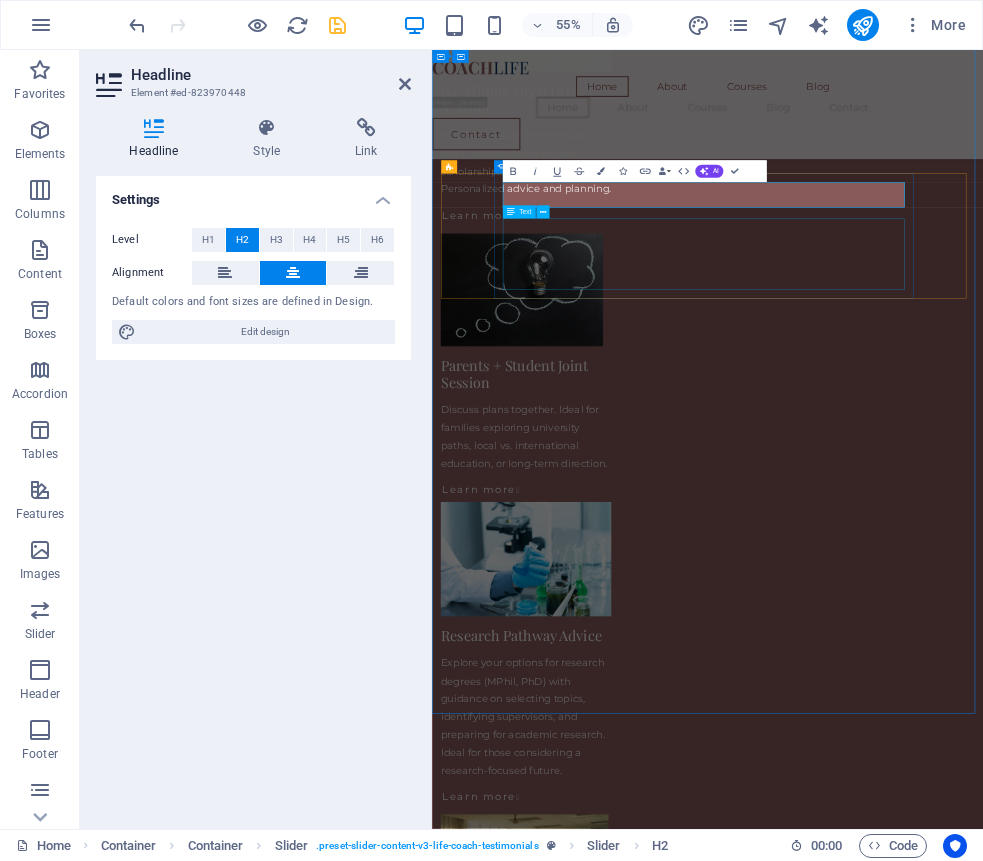 click on "After being forced to move twice within five years, our customers had a hard time finding us and our sales plummeted. The Lorem Ipsum Co. not only revitalized our brand, but saved our nearly 100-year-old family business from the brink of ruin." at bounding box center [-617, 3579] 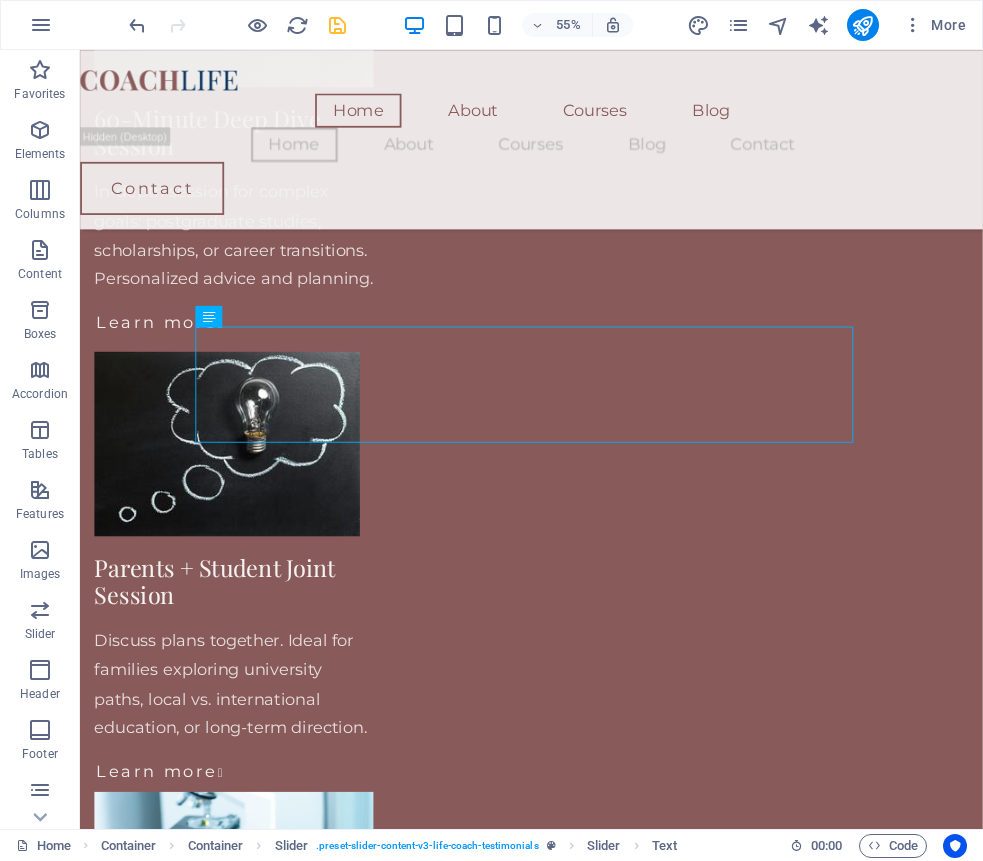 scroll, scrollTop: 2808, scrollLeft: 0, axis: vertical 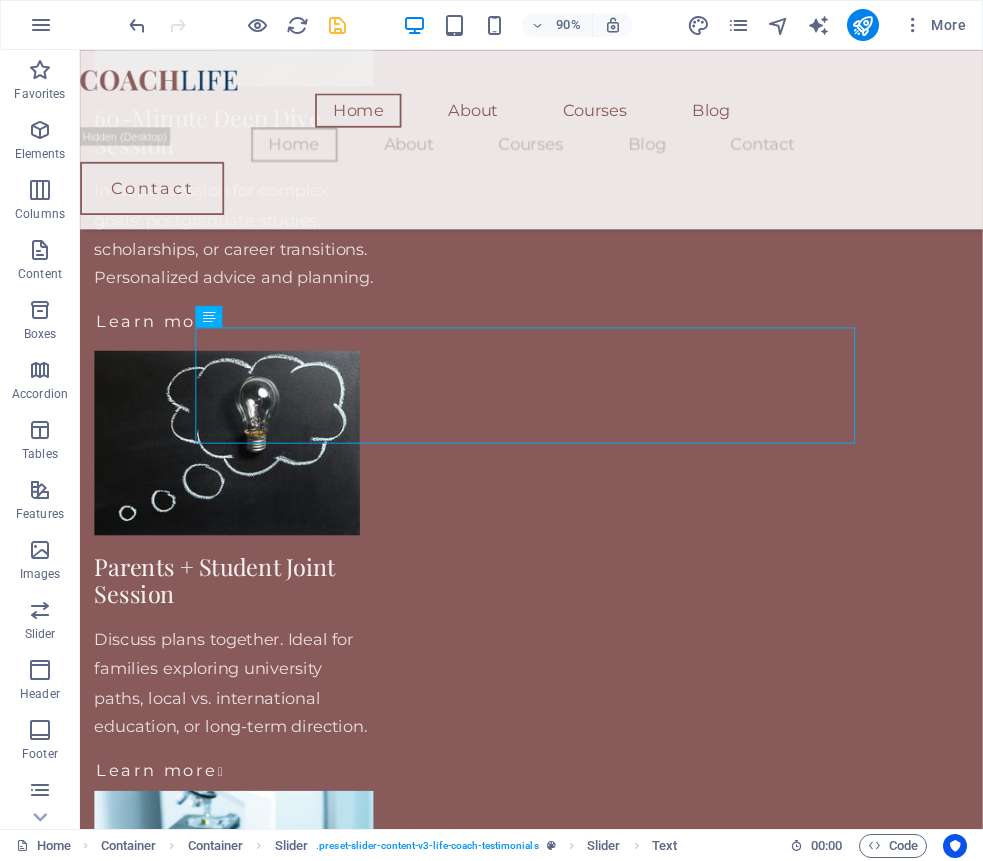 click on "After being forced to move twice within five years, our customers had a hard time finding us and our sales plummeted. The Lorem Ipsum Co. not only revitalized our brand, but saved our nearly 100-year-old family business from the brink of ruin." at bounding box center (-972, 3580) 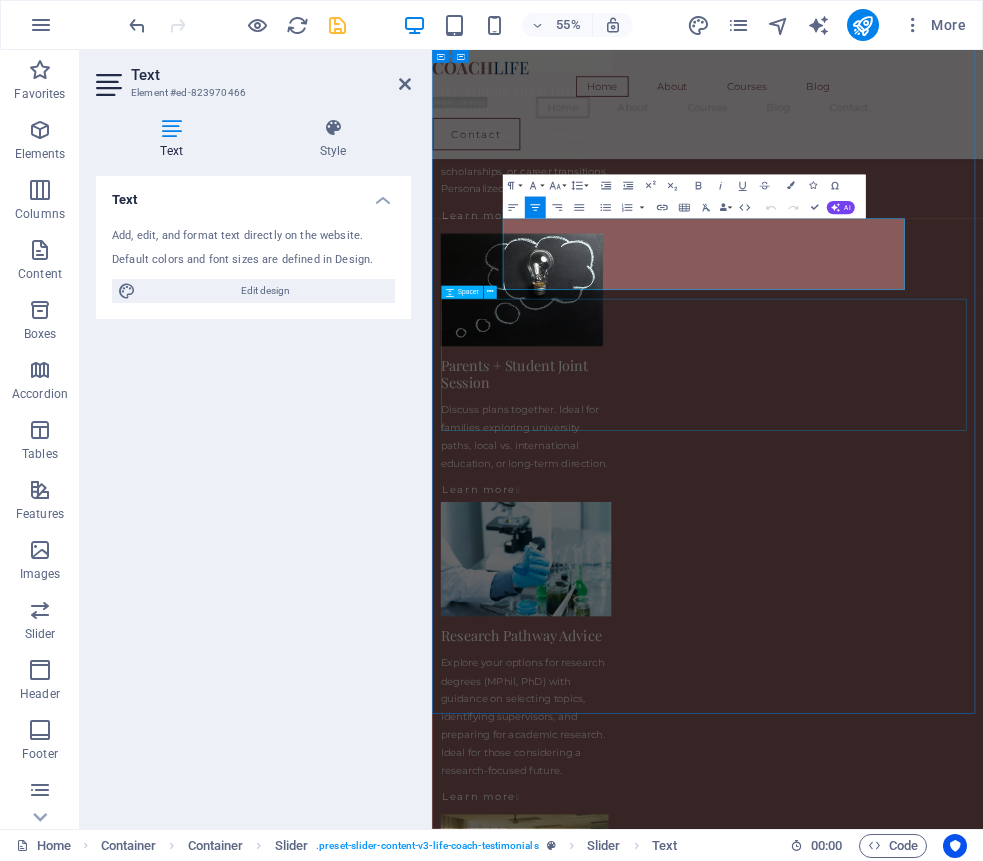 click at bounding box center (933, 4295) 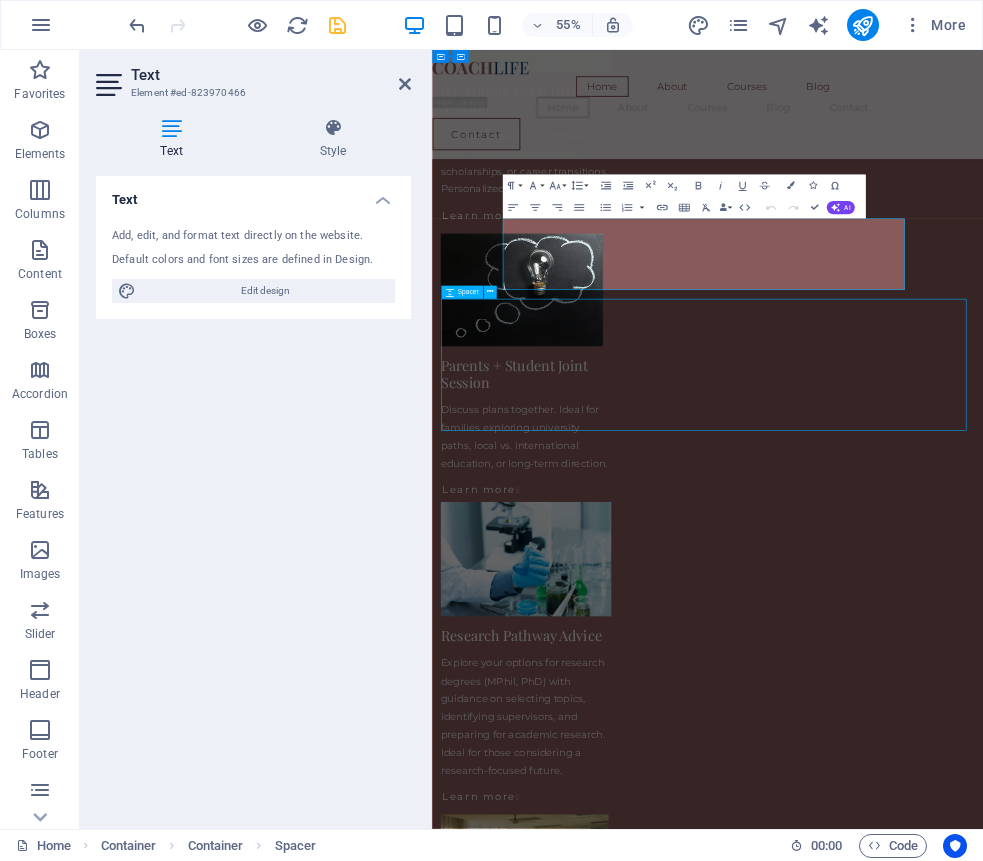 scroll, scrollTop: 2808, scrollLeft: 0, axis: vertical 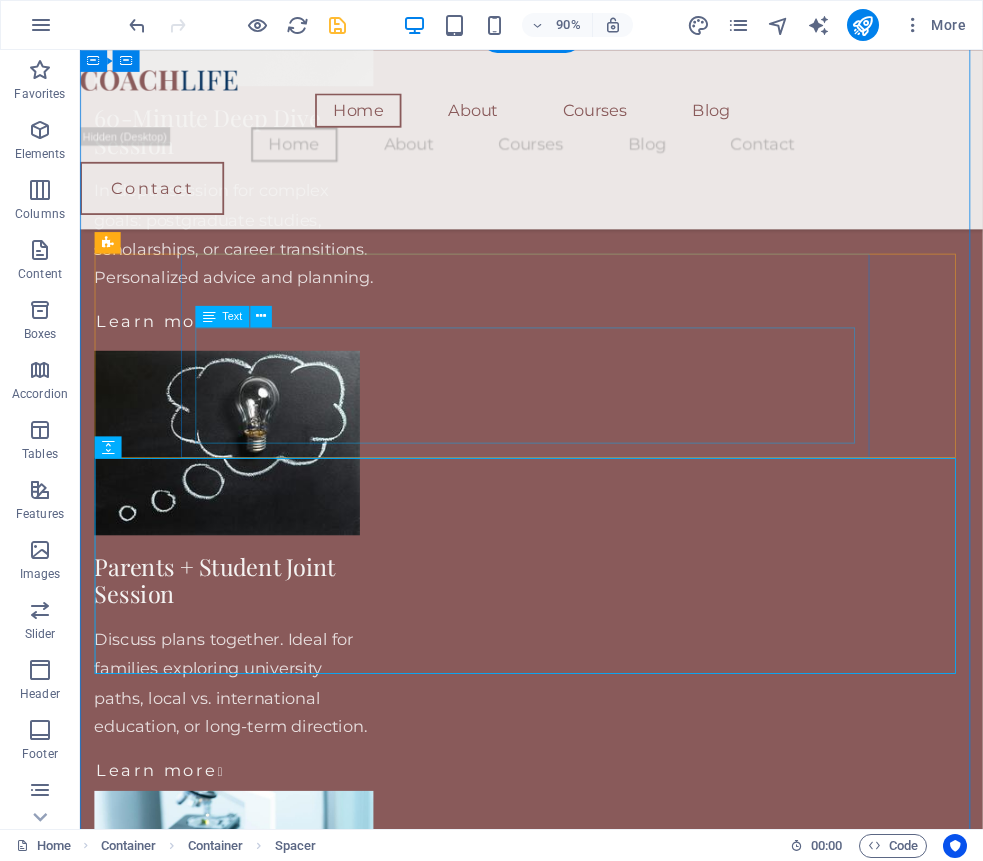 click on "After being forced to move twice within five years, our customers had a hard time finding us and our sales plummeted. The Lorem Ipsum Co. not only revitalized our brand, but saved our nearly 100-year-old family business from the brink of ruin." at bounding box center (-972, 3580) 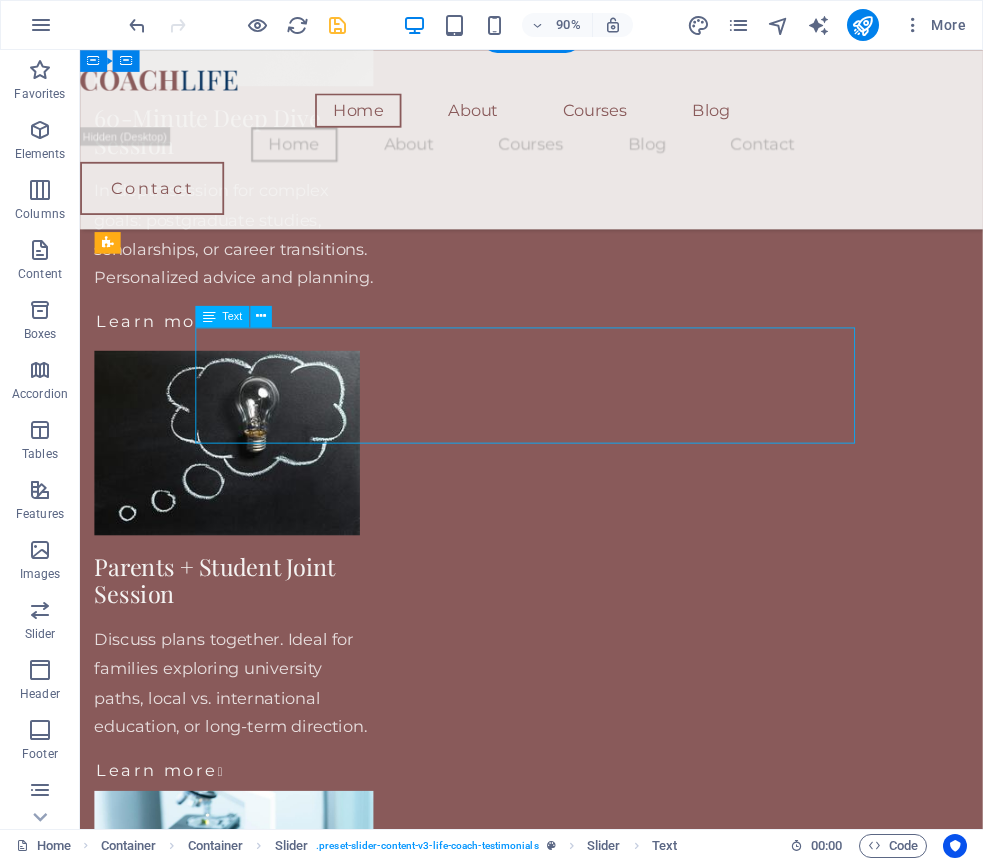 click on "After being forced to move twice within five years, our customers had a hard time finding us and our sales plummeted. The Lorem Ipsum Co. not only revitalized our brand, but saved our nearly 100-year-old family business from the brink of ruin." at bounding box center [-972, 3580] 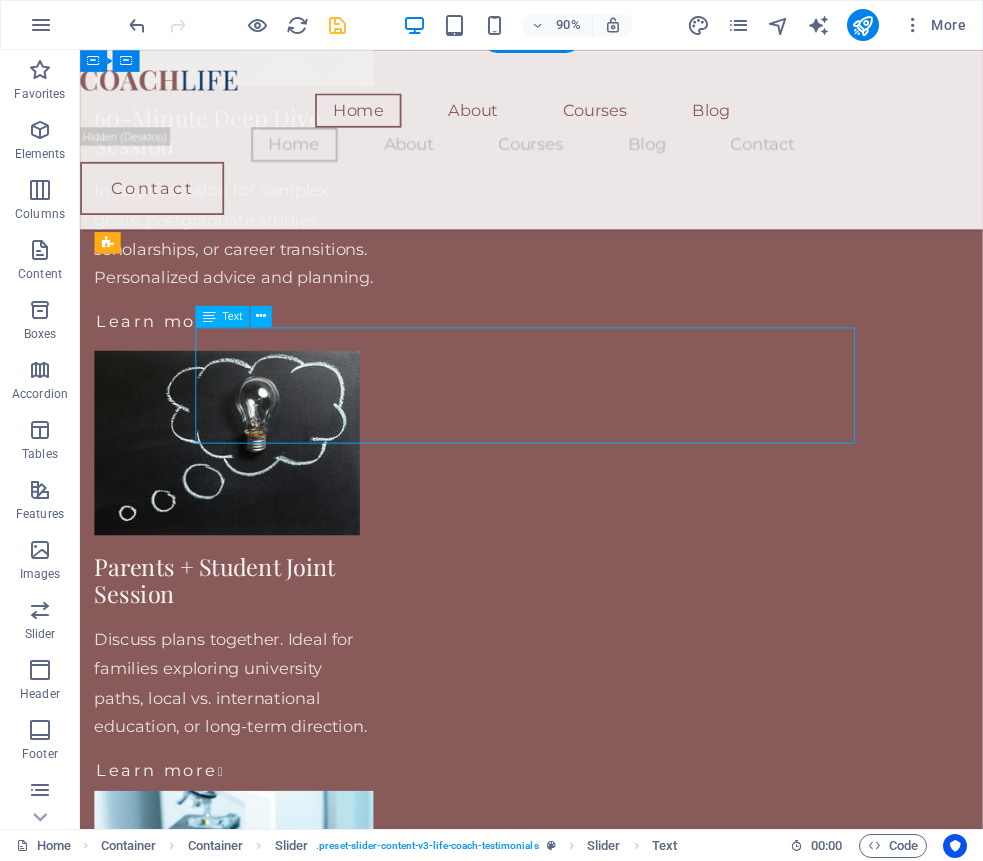 click on "After being forced to move twice within five years, our customers had a hard time finding us and our sales plummeted. The Lorem Ipsum Co. not only revitalized our brand, but saved our nearly 100-year-old family business from the brink of ruin." at bounding box center [-972, 3580] 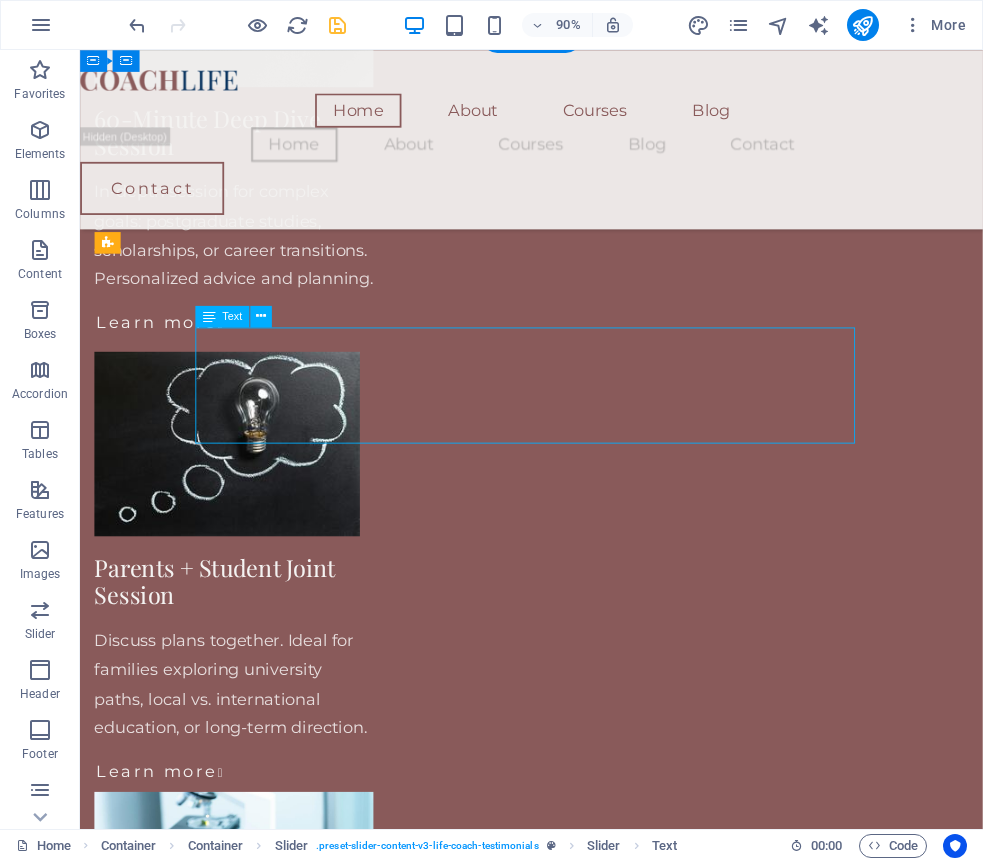 click at bounding box center [581, 4296] 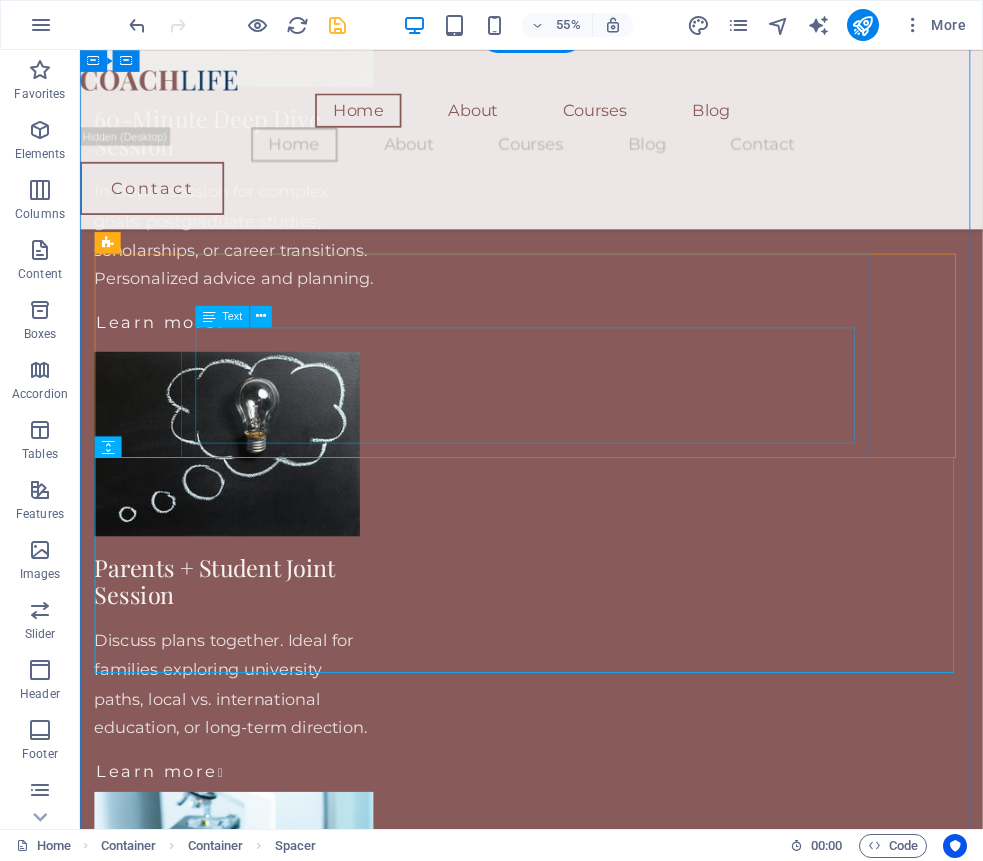 scroll, scrollTop: 2808, scrollLeft: 0, axis: vertical 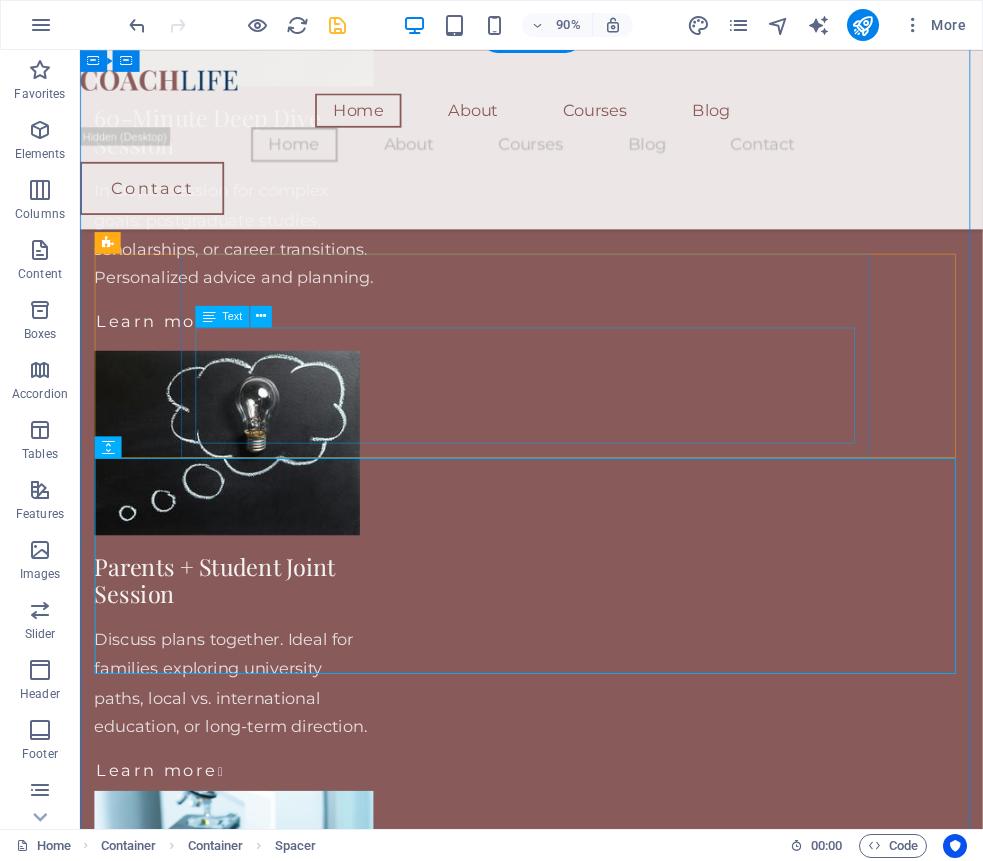 click on "After being forced to move twice within five years, our customers had a hard time finding us and our sales plummeted. The Lorem Ipsum Co. not only revitalized our brand, but saved our nearly 100-year-old family business from the brink of ruin." at bounding box center (-972, 3580) 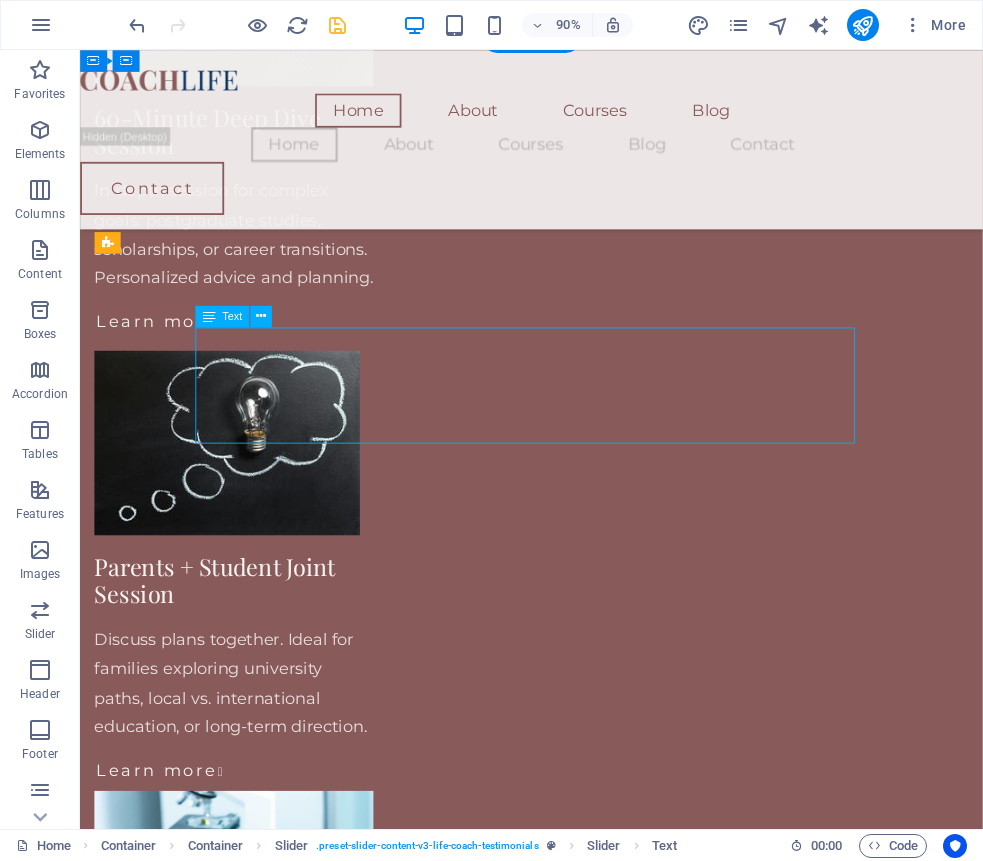 click on "After being forced to move twice within five years, our customers had a hard time finding us and our sales plummeted. The Lorem Ipsum Co. not only revitalized our brand, but saved our nearly 100-year-old family business from the brink of ruin." at bounding box center [-972, 3580] 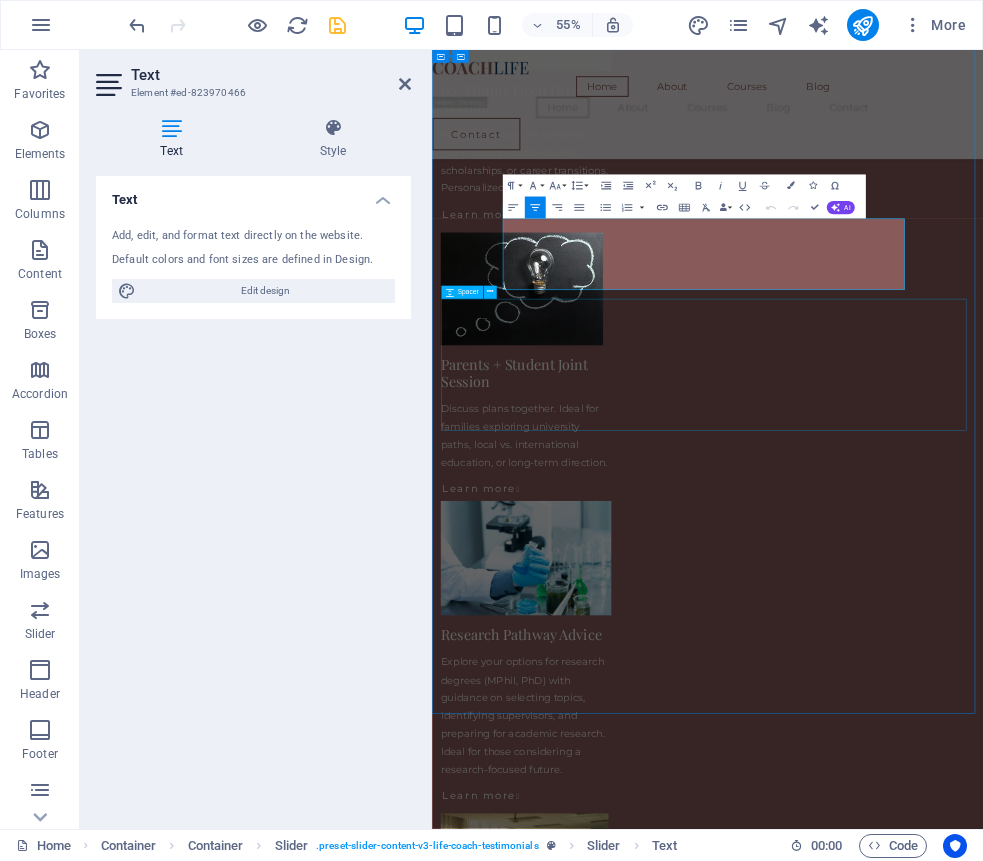 scroll, scrollTop: 2807, scrollLeft: 0, axis: vertical 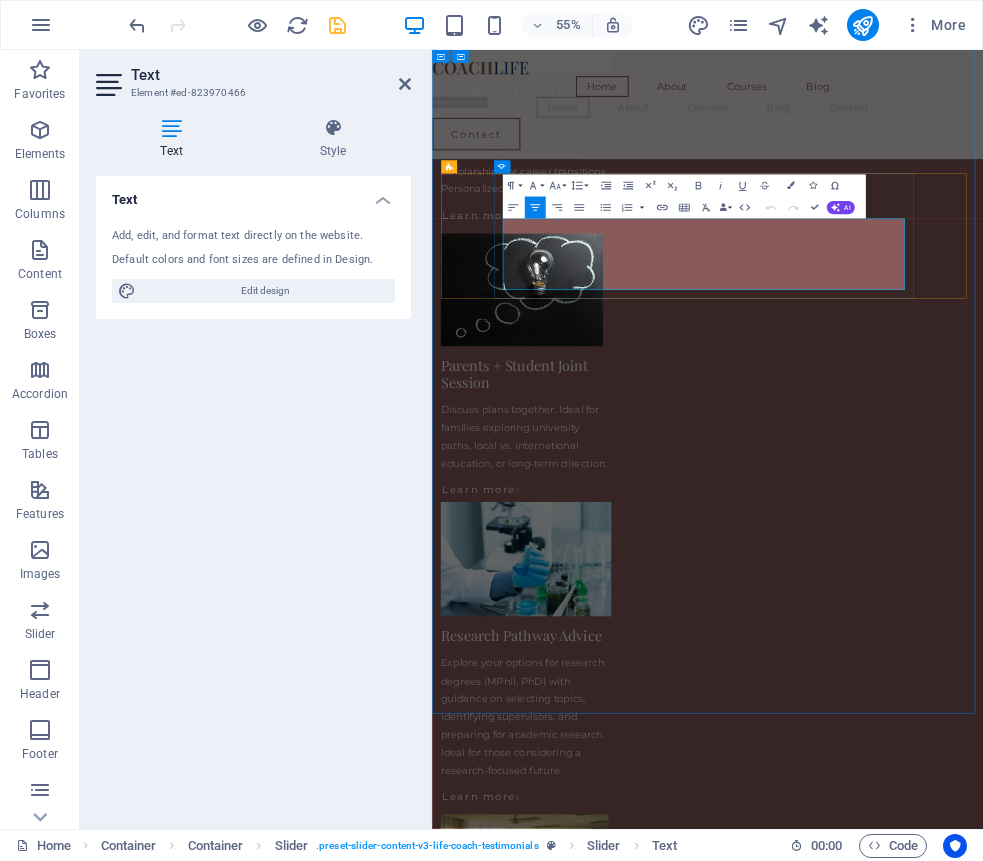 click on "After being forced to move twice within five years, our customers had a hard time finding us and our sales plummeted. The Lorem Ipsum Co. not only revitalized our brand, but saved our nearly 100-year-old family business from the brink of ruin." at bounding box center (-616, 3579) 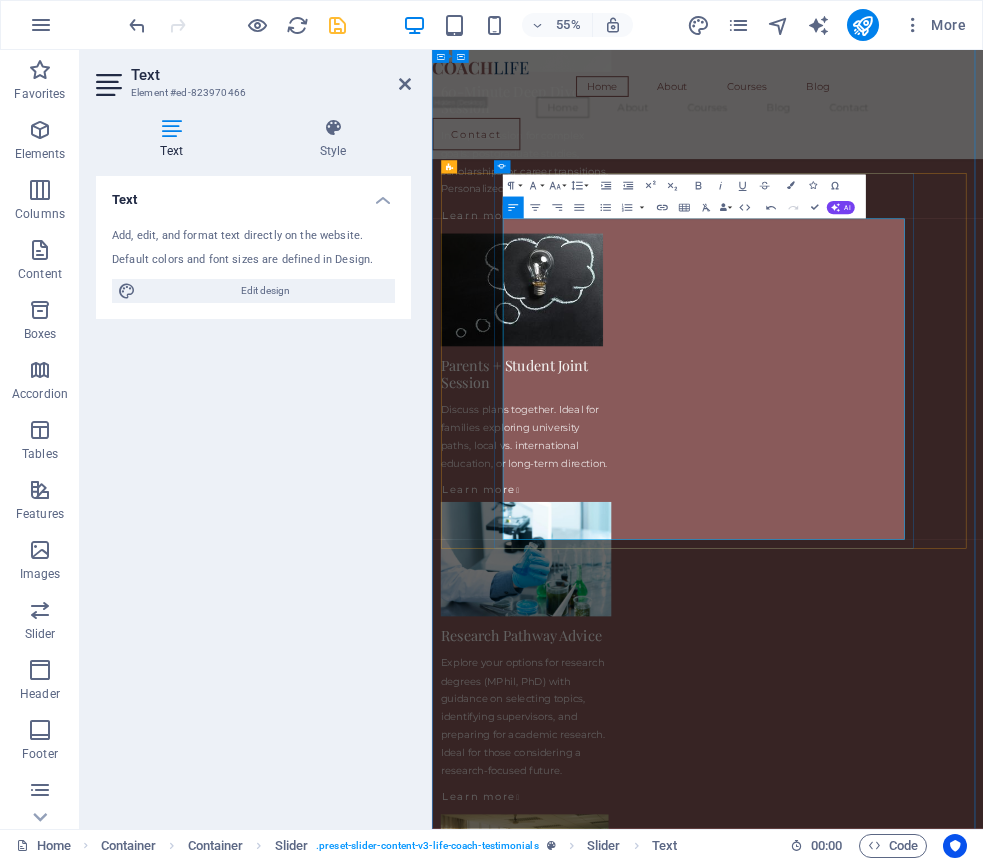 scroll, scrollTop: 18624, scrollLeft: 2, axis: both 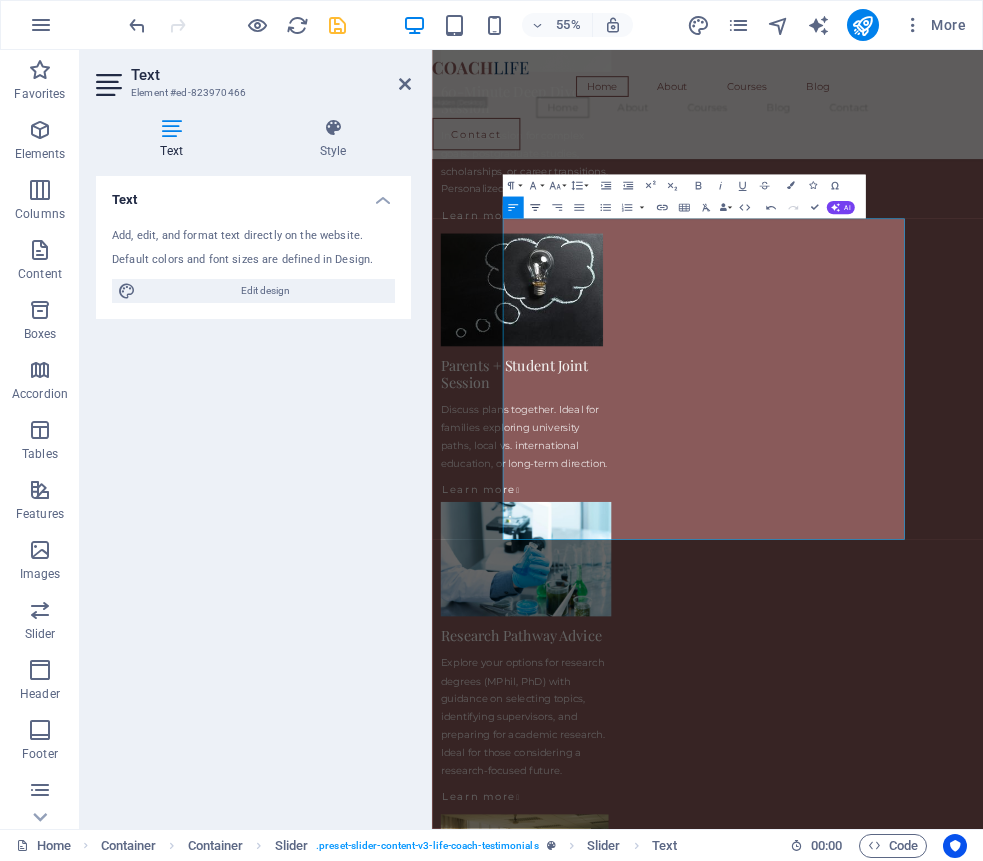 click 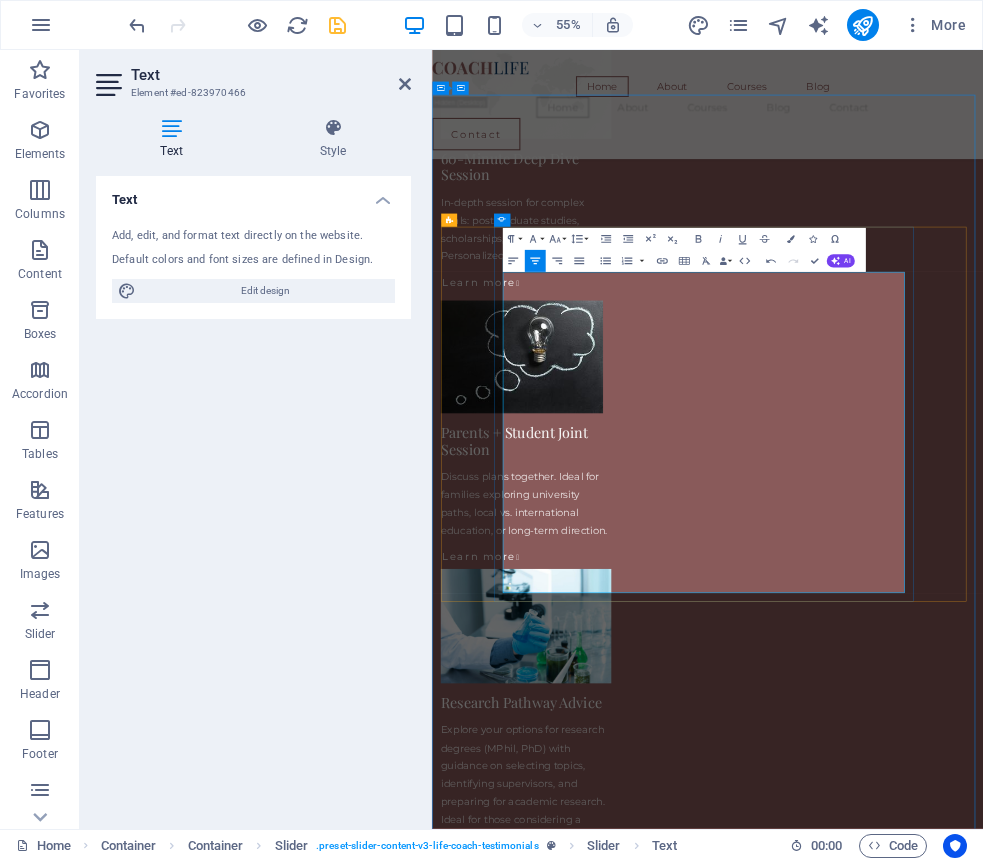 scroll, scrollTop: 2674, scrollLeft: 0, axis: vertical 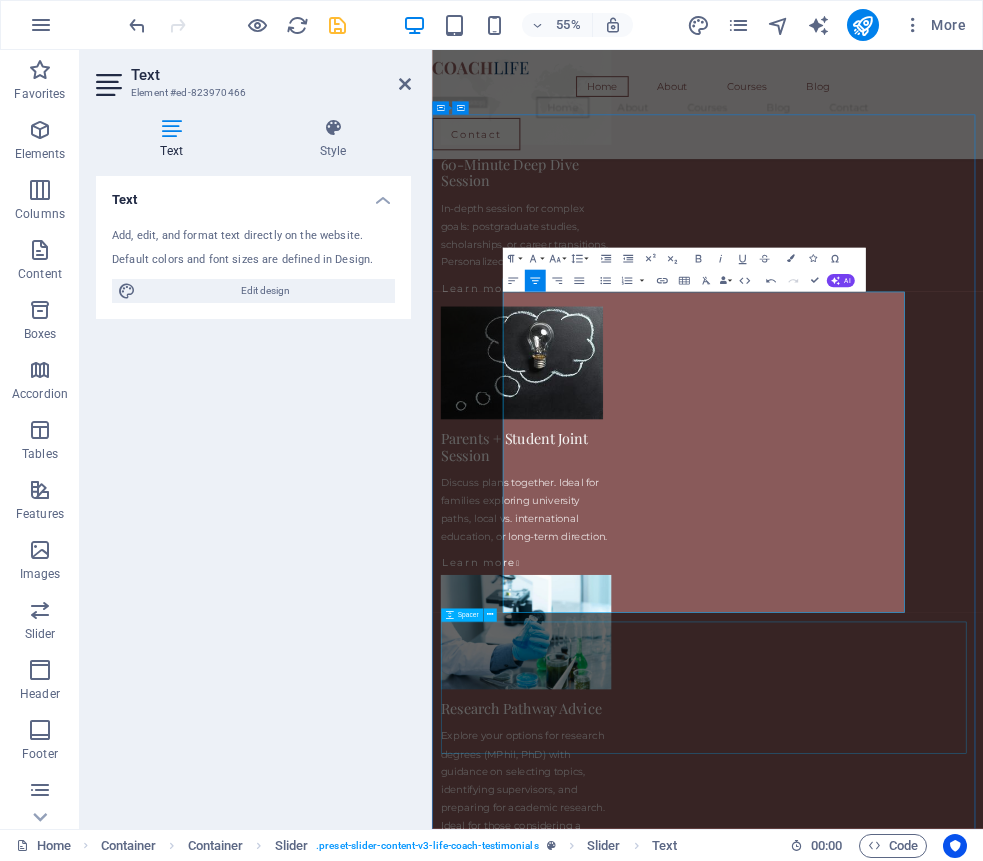 click at bounding box center [933, 4881] 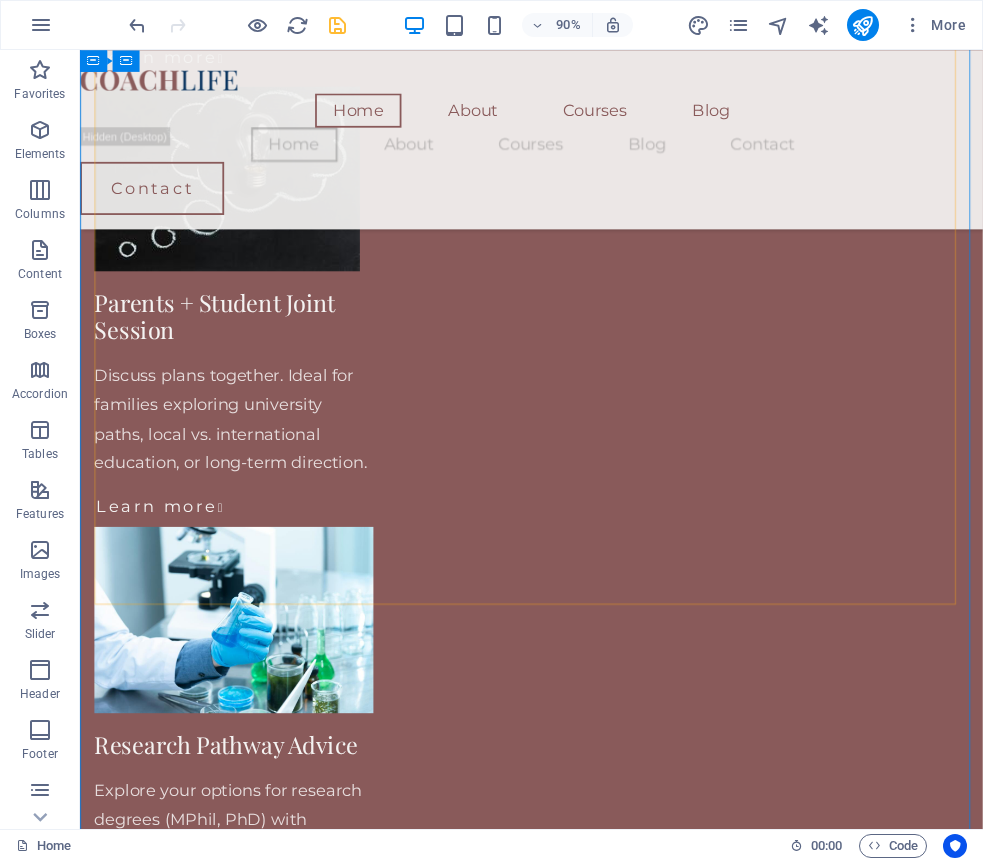 scroll, scrollTop: 3103, scrollLeft: 0, axis: vertical 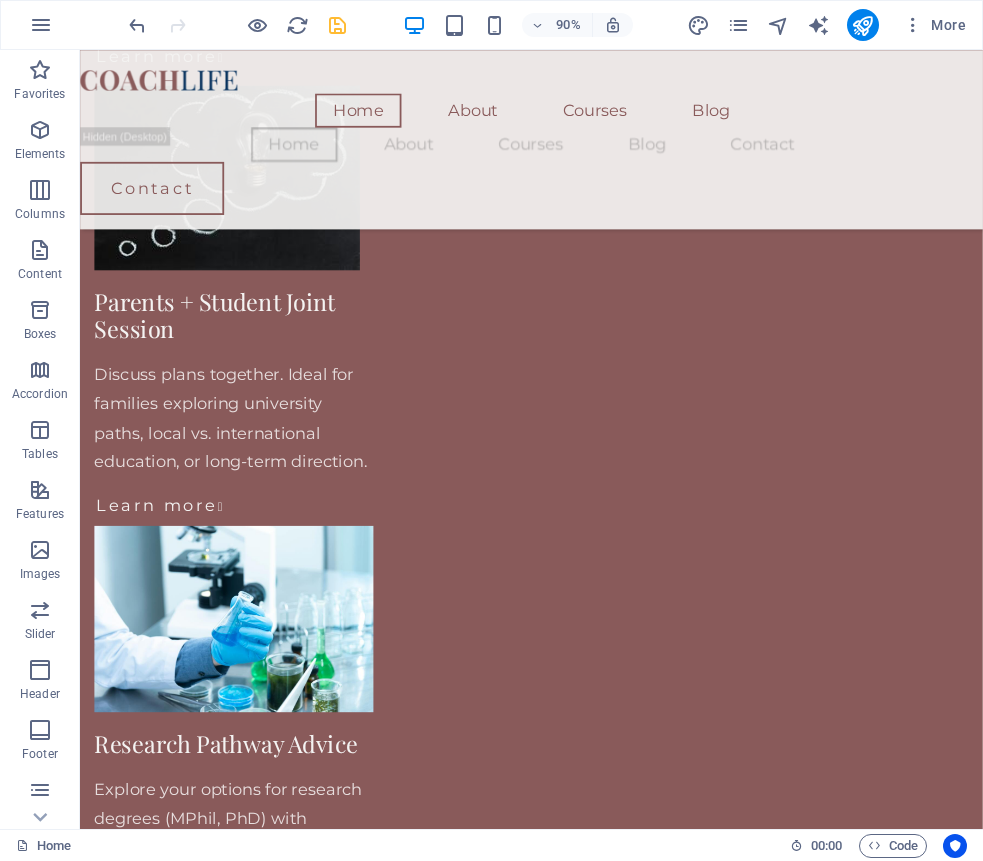 click on "I hold a doctoral degree in Economics and Finance and bring over 15 years of international teaching and research experience across Asia, Europe, the US, and Australia. My academic work focuses on risk governance, financial regulation, and the performance of public institutions — with peer-reviewed publications and global conference presentations. As the founder of Number Your Risk, I combine academic expertise with practical insight to help students navigate complex academic and research pathways. I’ve supervised over 30 graduate theses, contributed to funded international research programs, and supported academic development at both undergraduate and postgraduate levels. Through personalized consultations and targeted workshops, I help students make informed choices — whether they’re planning their next degree, applying for scholarships, or preparing for research careers." at bounding box center (-972, 3511) 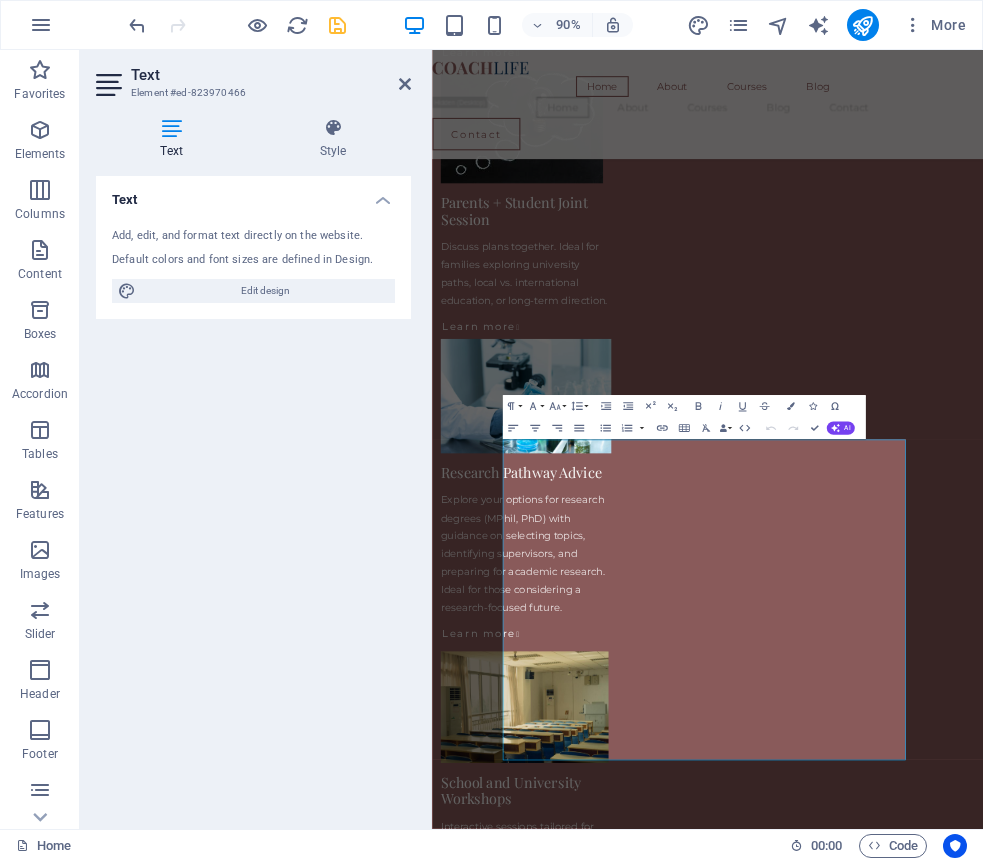 scroll, scrollTop: 2407, scrollLeft: 0, axis: vertical 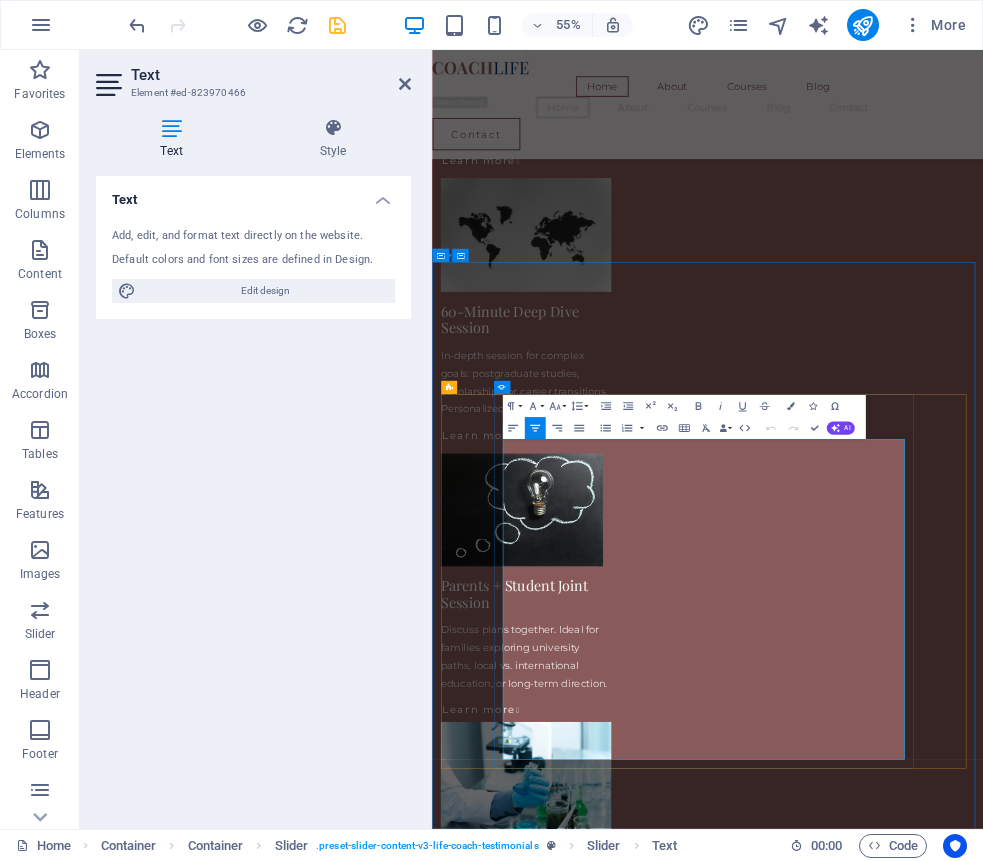 click on "I hold a doctoral degree in Economics and Finance and bring over 15 years of international teaching and research experience across Asia, Europe, the US, and Australia. My academic work focuses on risk governance, financial regulation, and the performance of public institutions — with peer-reviewed publications and global conference presentations." at bounding box center (-616, 4011) 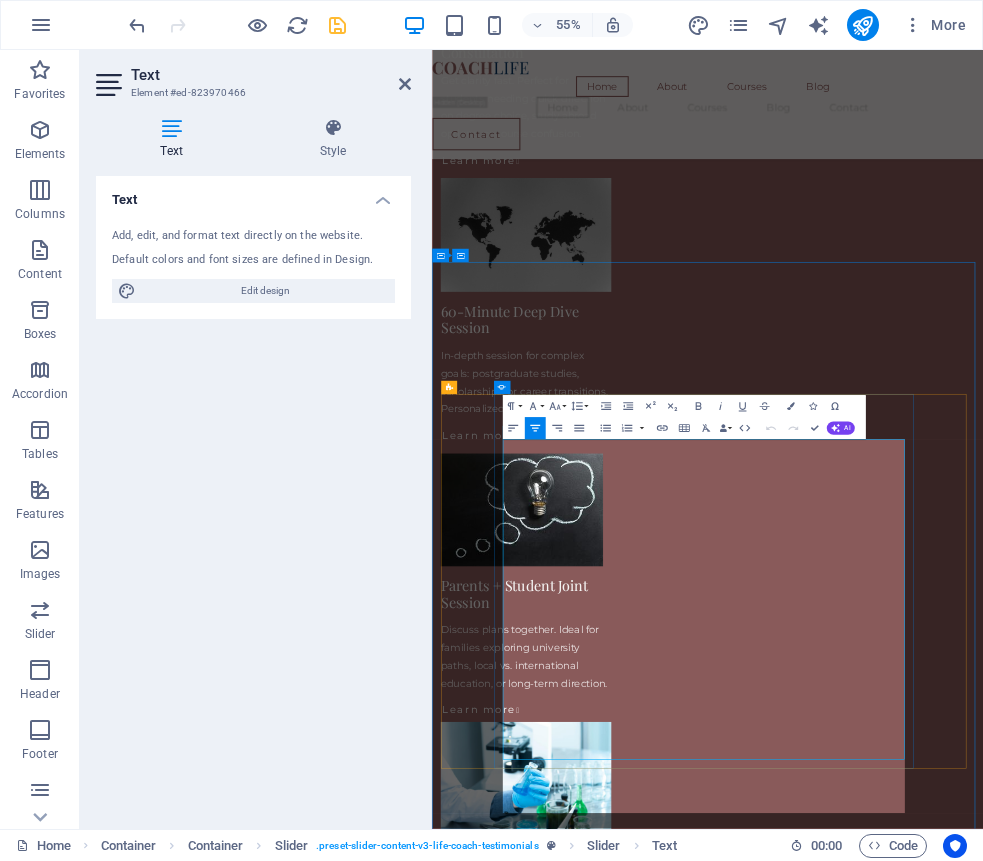 scroll, scrollTop: 20266, scrollLeft: 2, axis: both 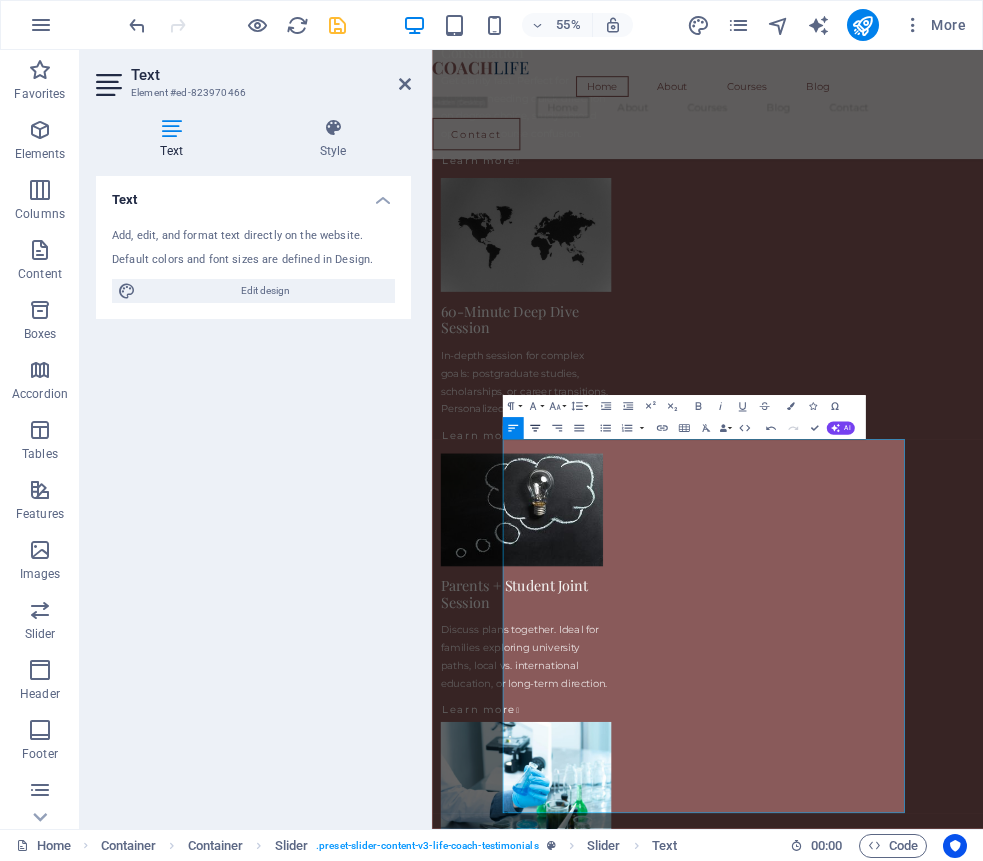 click 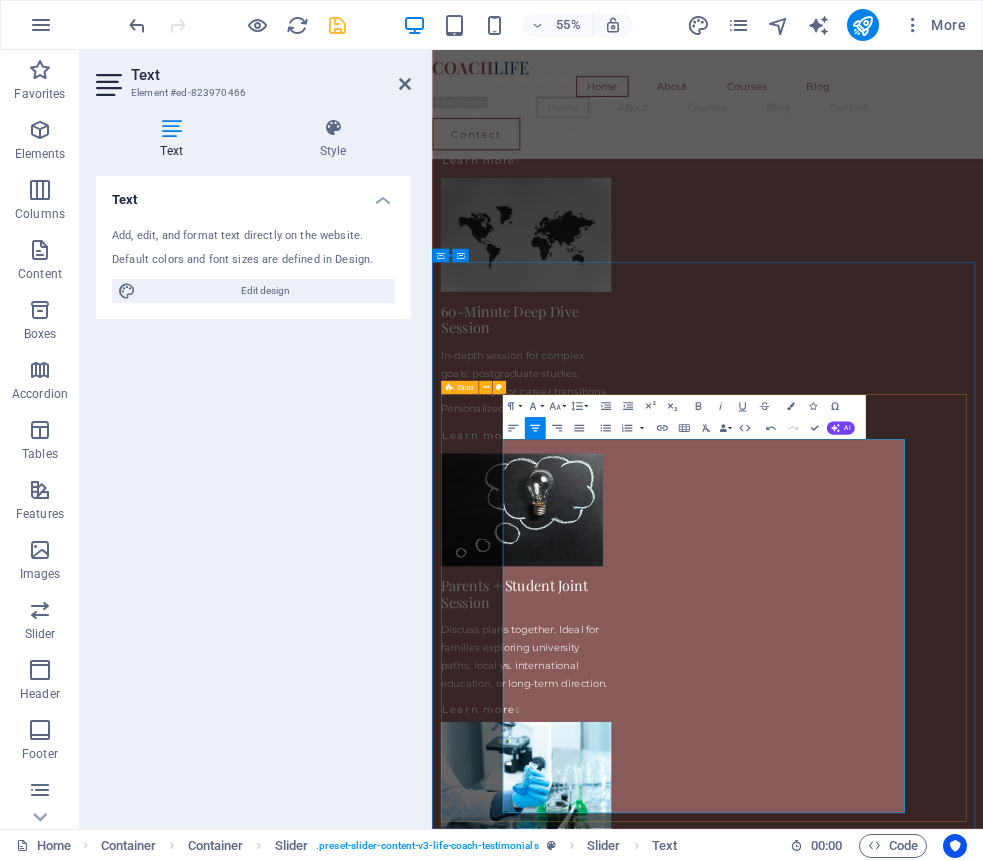 click on "Devon Lane After being forced to move twice within five years, our customers had a hard time finding us and our sales plummeted. The Lorem Ipsum Co. not only revitalized our brand, but saved our nearly 100-year-old family business from the brink of ruin. Devon Lane After being forced to move twice within five years, our customers had a hard time finding us and our sales plummeted. The Lorem Ipsum Co. not only revitalized our brand, but saved our nearly 100-year-old family business from the brink of ruin. Meet Your Academic Guide I hold a doctoral degree in Economics and Finance and bring over 15 years of international teaching and research experience across Asia, Europe, the US, and Australia. My academic work focuses on risk governance, financial regulation, and the performance of public institutions — with peer-reviewed publications and global conference presentations. Let’s work together to chart your academic journey with clarity and confidence. Devon Lane Devon Lane" at bounding box center [933, 4221] 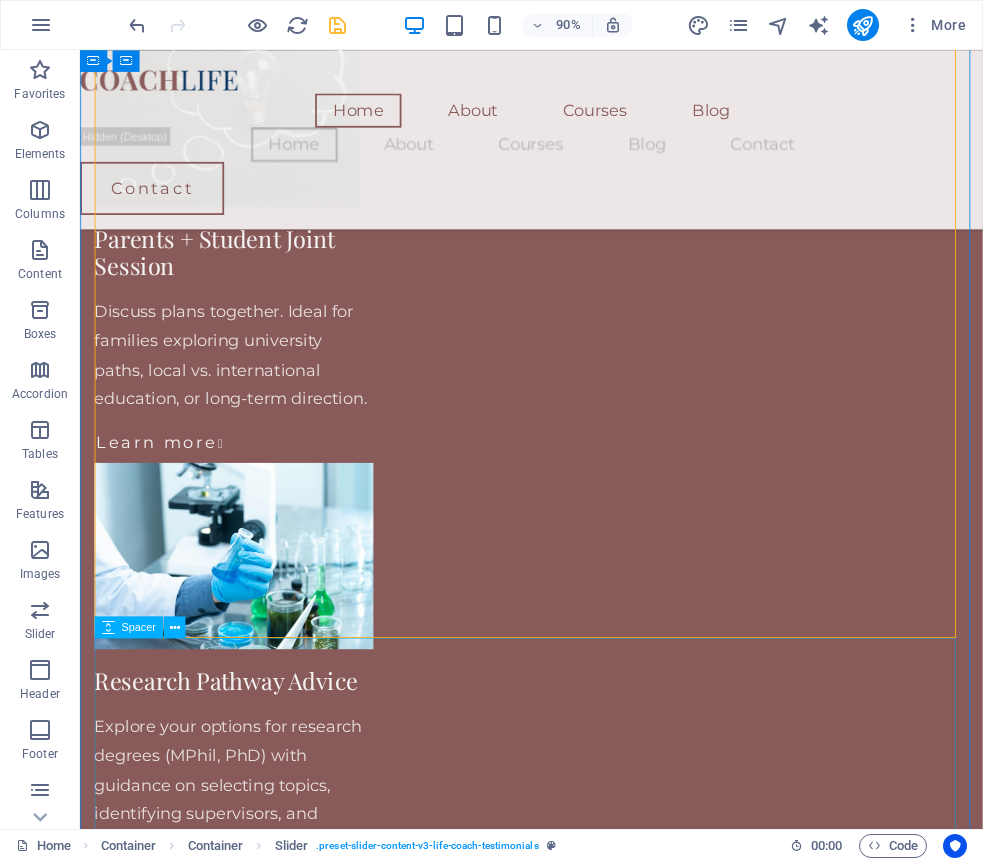 scroll, scrollTop: 3174, scrollLeft: 0, axis: vertical 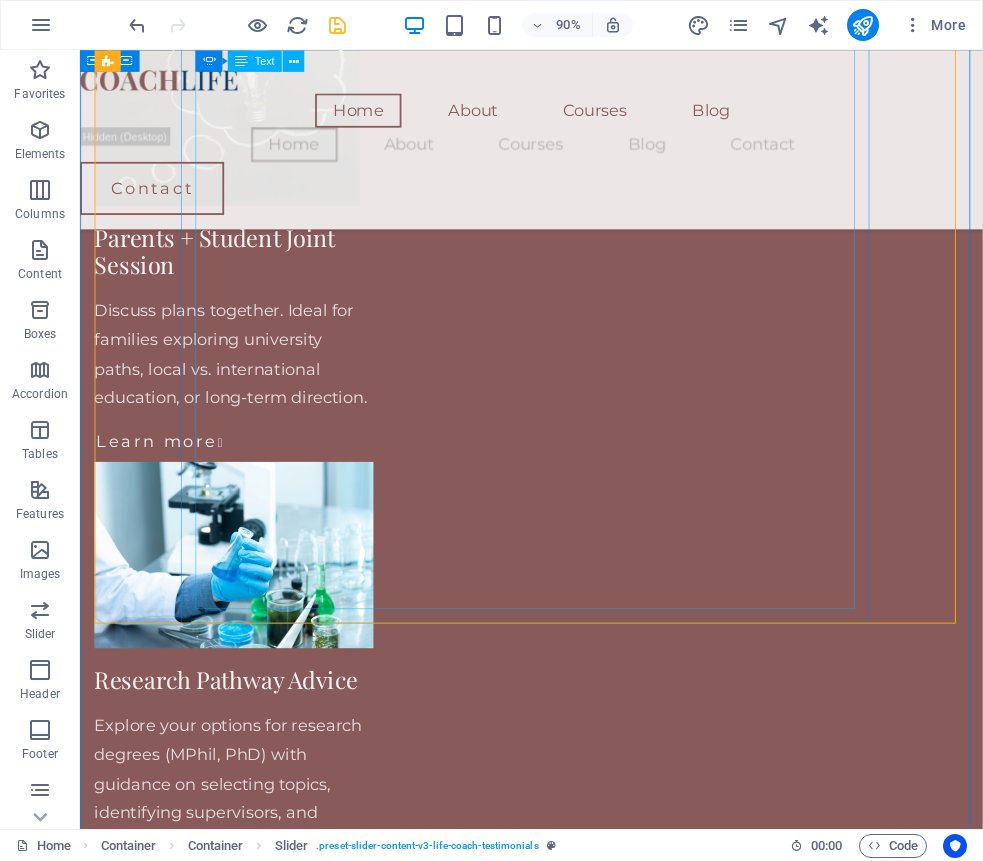 click on "I hold a doctoral degree in Economics and Finance and bring over 15 years of international teaching and research experience across Asia, Europe, the US, and Australia. My academic work focuses on risk governance, financial regulation, and the performance of public institutions — with peer-reviewed publications and global conference presentations. As the founder of Number Your Risk, I combine academic expertise with practical insight to help students navigate complex academic and research pathways. I’ve supervised over 30 graduate theses, contributed to funded international research programs, and supported academic development at both undergraduate and postgraduate levels. Through personalized consultations and targeted workshops, I help students make informed choices — whether they’re planning their next degree, applying for scholarships, or preparing for research careers. Let’s work together to chart your academic journey with clarity and confidence." at bounding box center (-972, 3489) 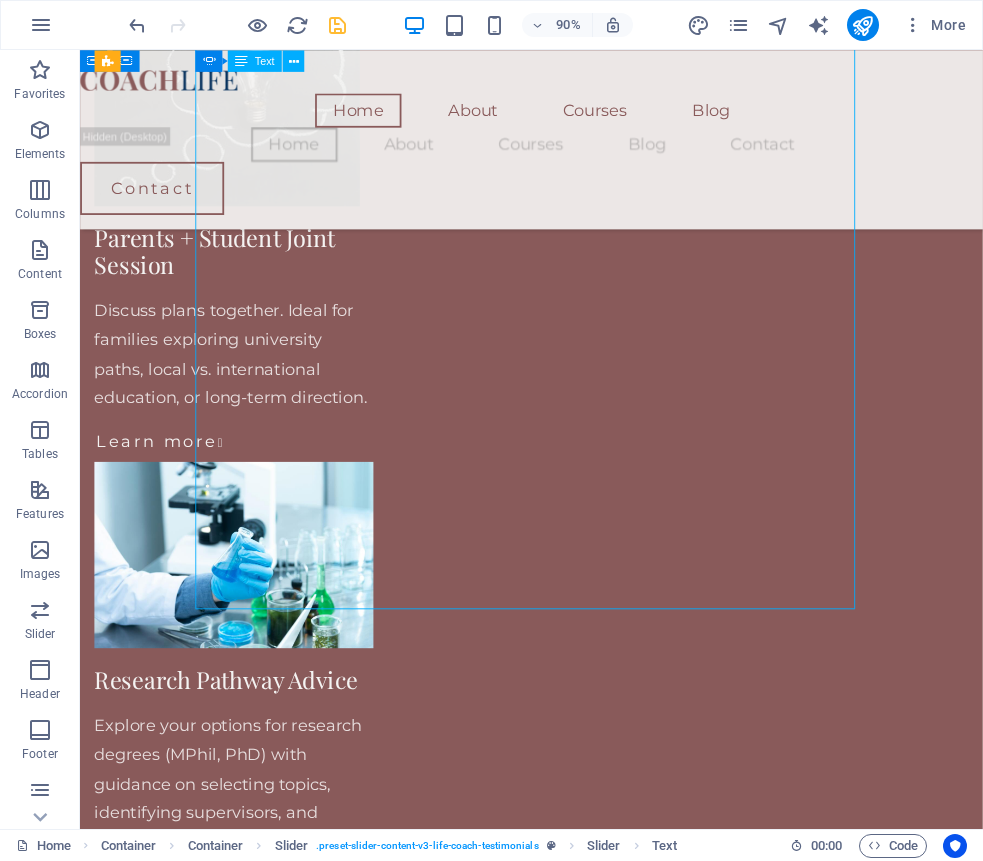 click on "I hold a doctoral degree in Economics and Finance and bring over 15 years of international teaching and research experience across Asia, Europe, the US, and Australia. My academic work focuses on risk governance, financial regulation, and the performance of public institutions — with peer-reviewed publications and global conference presentations. As the founder of Number Your Risk, I combine academic expertise with practical insight to help students navigate complex academic and research pathways. I’ve supervised over 30 graduate theses, contributed to funded international research programs, and supported academic development at both undergraduate and postgraduate levels. Through personalized consultations and targeted workshops, I help students make informed choices — whether they’re planning their next degree, applying for scholarships, or preparing for research careers. Let’s work together to chart your academic journey with clarity and confidence." at bounding box center (-972, 3489) 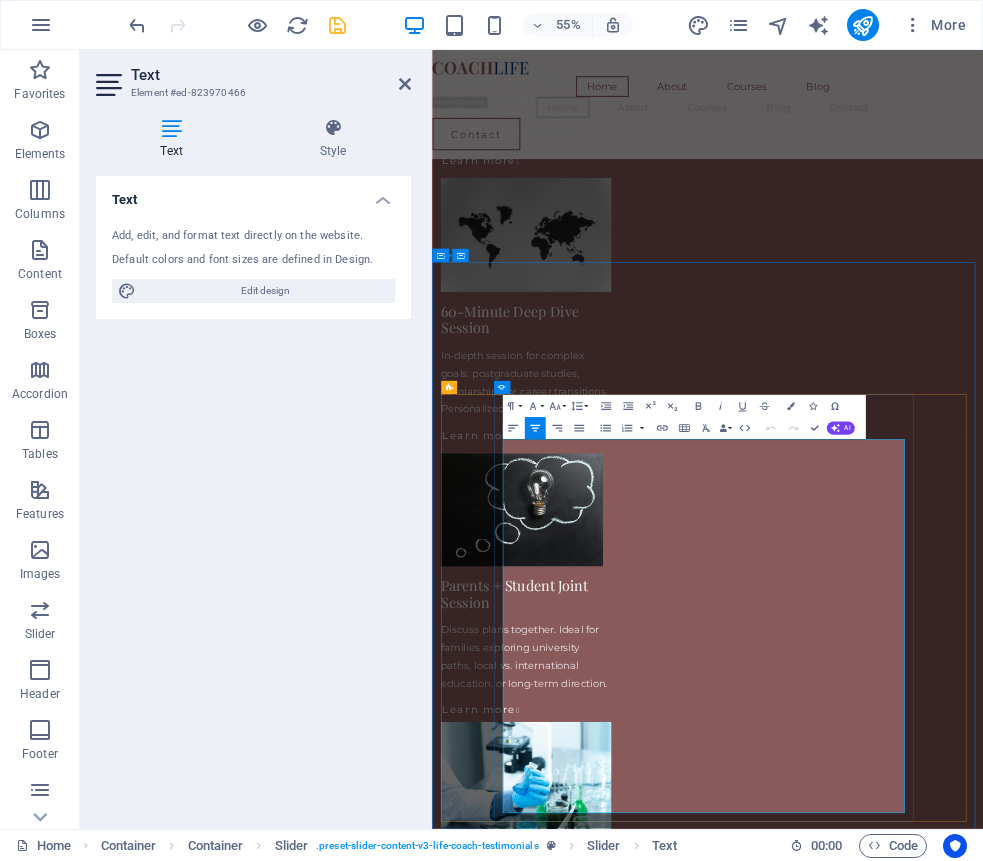 drag, startPoint x: 1011, startPoint y: 1431, endPoint x: 621, endPoint y: 1402, distance: 391.07672 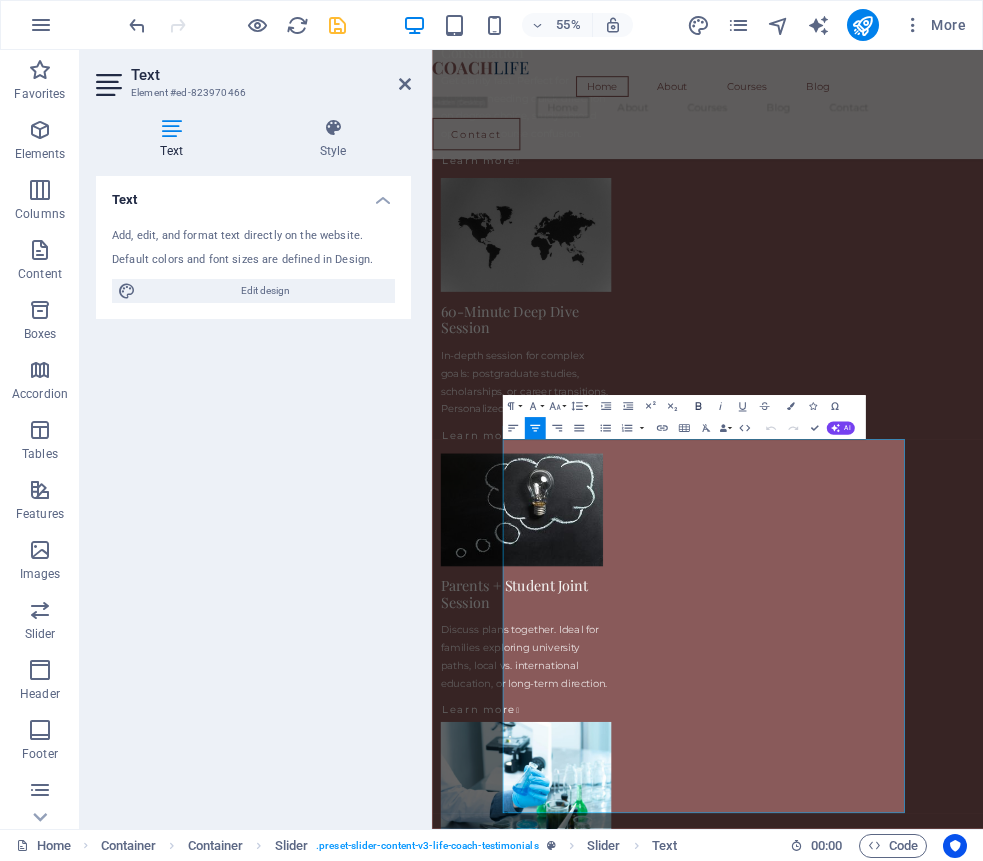 click 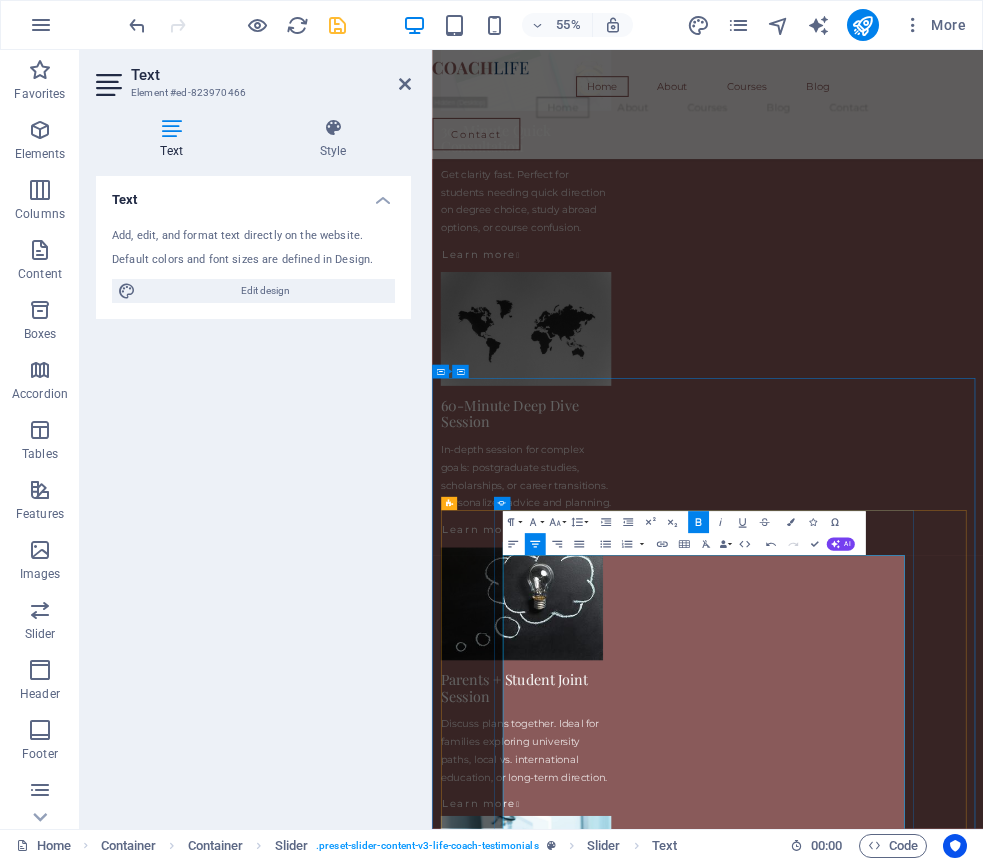 scroll, scrollTop: 2255, scrollLeft: 0, axis: vertical 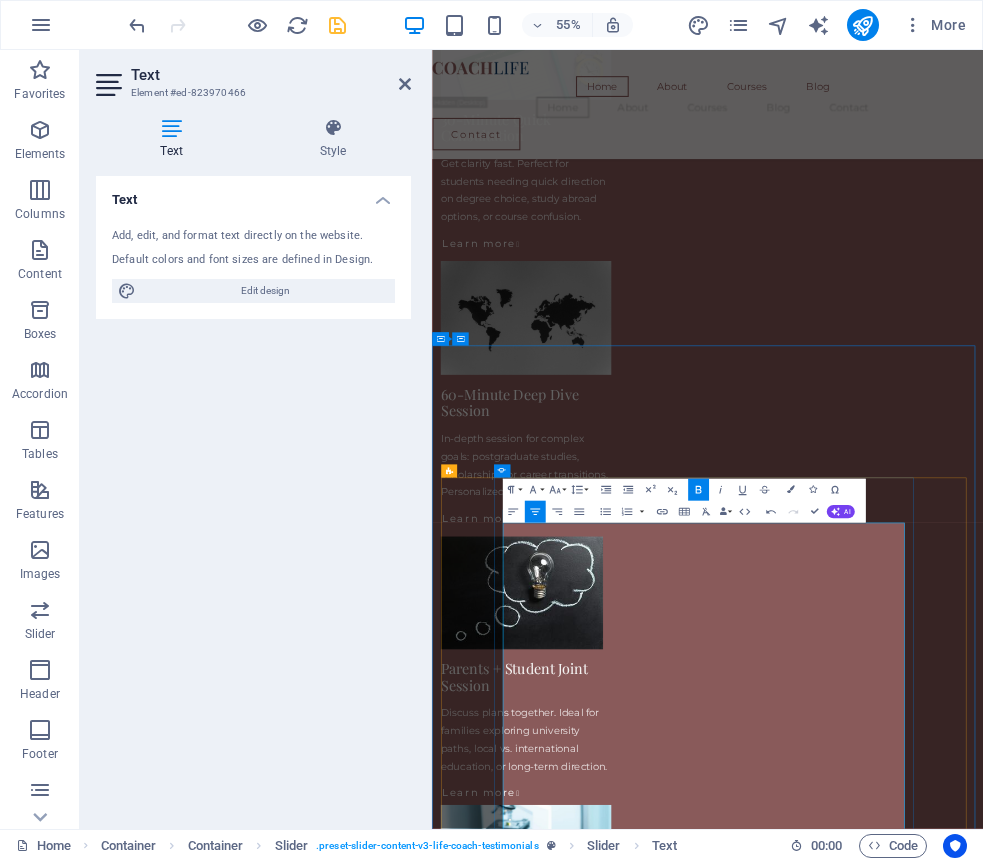 drag, startPoint x: 993, startPoint y: 1159, endPoint x: 831, endPoint y: 1148, distance: 162.37303 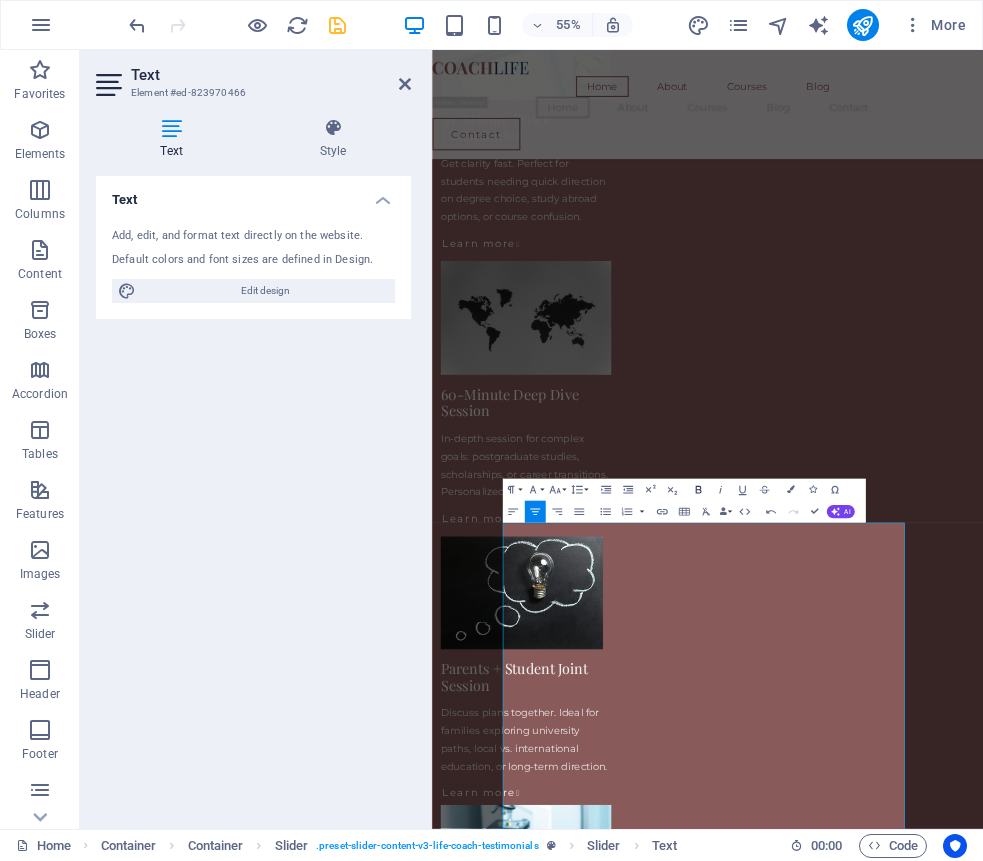 click 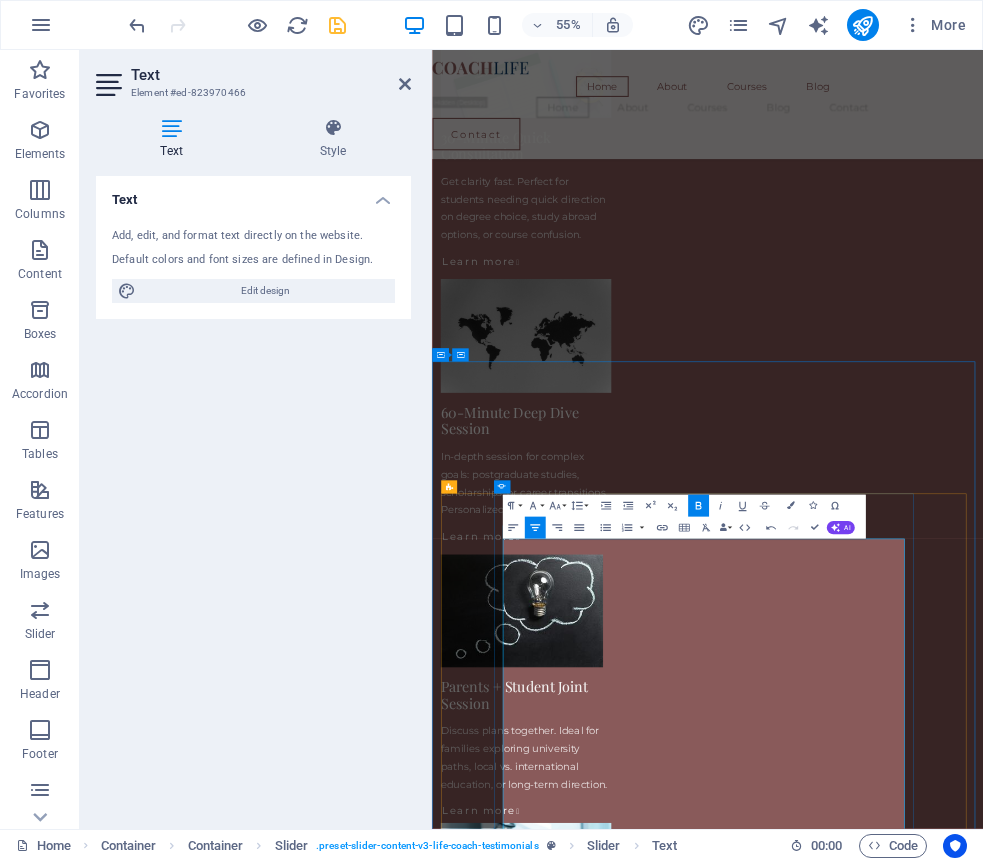 scroll, scrollTop: 2221, scrollLeft: 0, axis: vertical 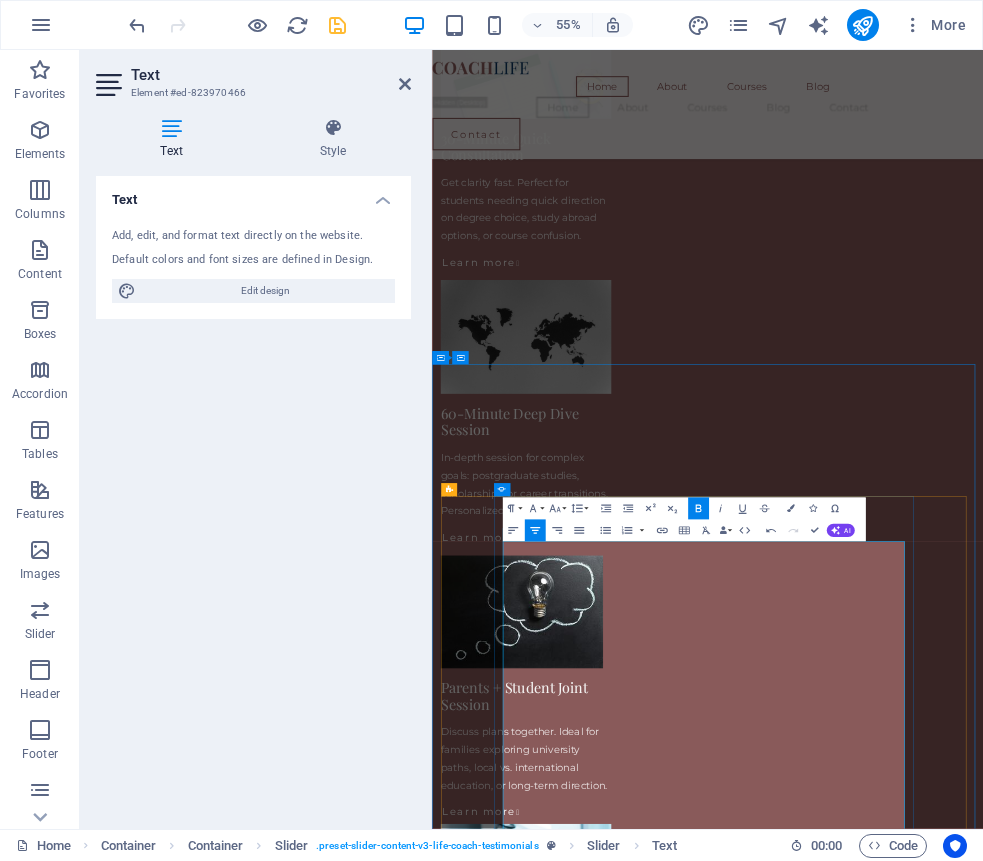 drag, startPoint x: 873, startPoint y: 965, endPoint x: 1086, endPoint y: 962, distance: 213.02112 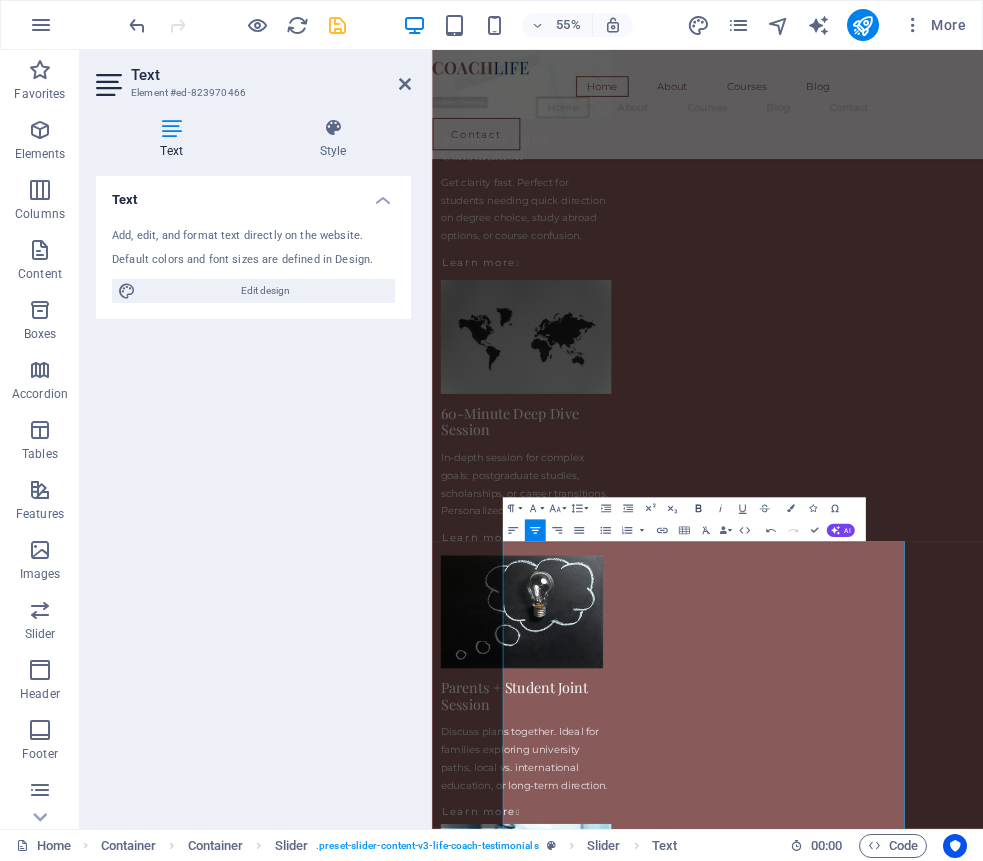 click 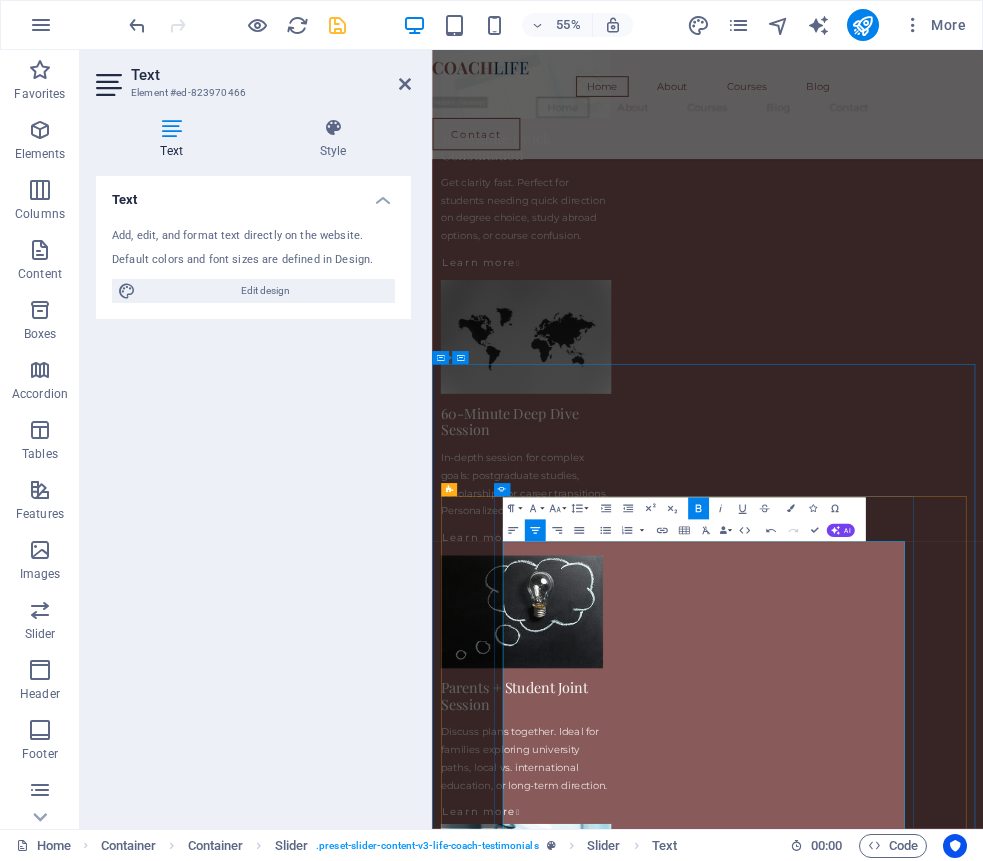 click on "I hold a doctoral degree in  Economics and Finance  and bring over 15 years of international teaching and research experience across Asia, Europe, the US, and Australia. My academic work focuses on risk governance, financial regulation, and the performance of public institutions — with peer-reviewed publications and global conference presentations." at bounding box center (-616, 4197) 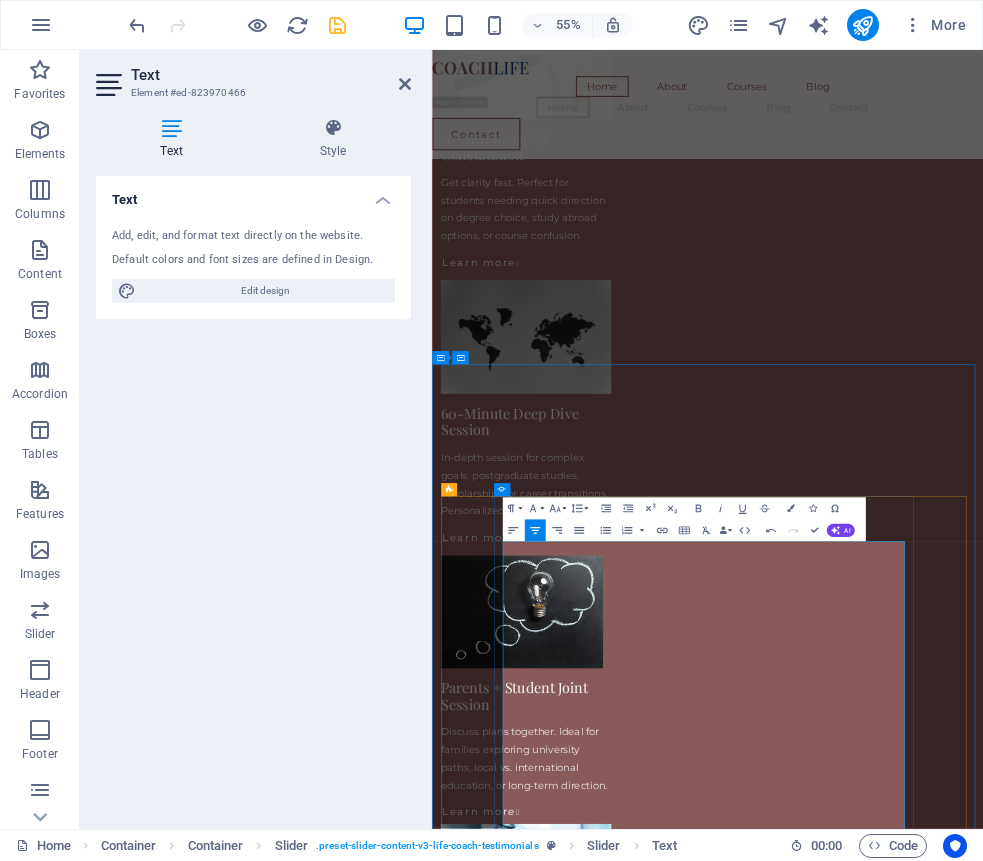 drag, startPoint x: 773, startPoint y: 1059, endPoint x: 1099, endPoint y: 1066, distance: 326.07513 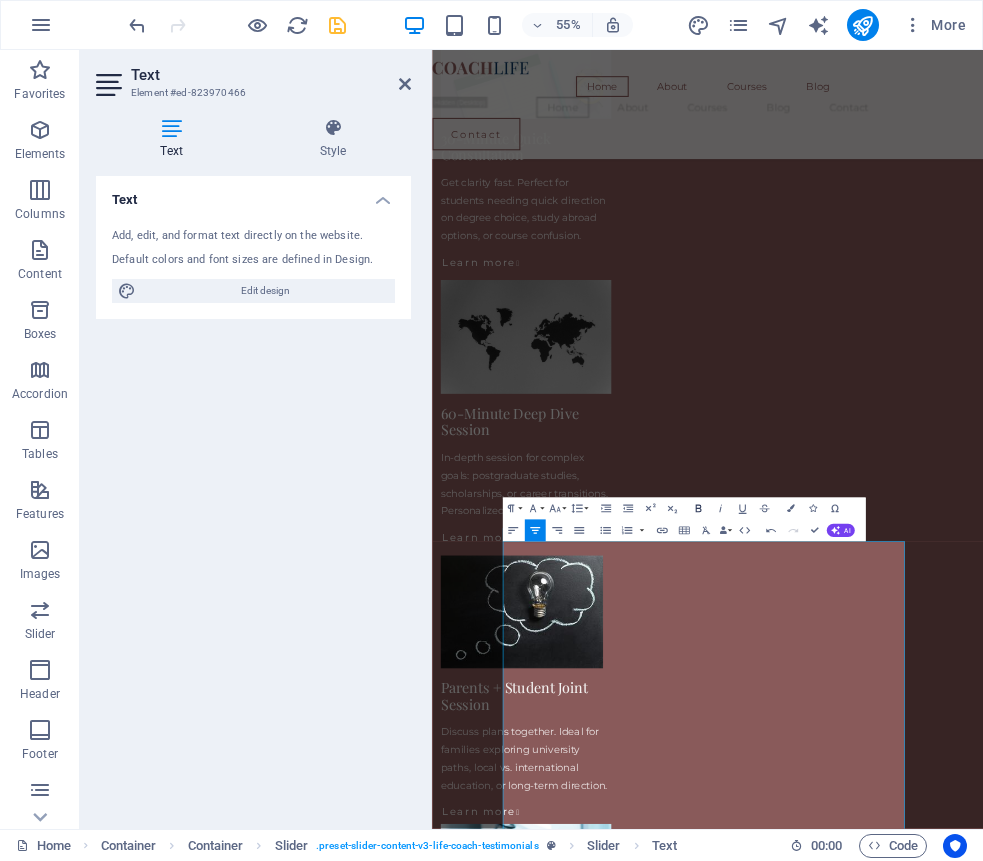 click 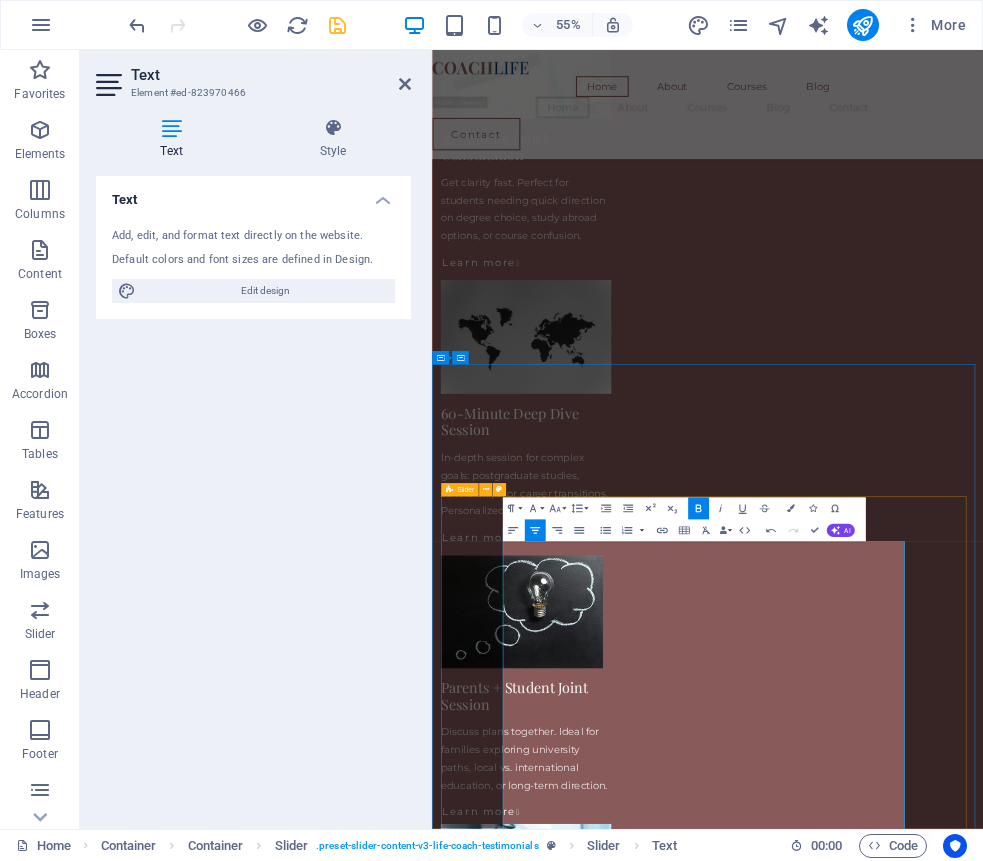 click on "Devon Lane After being forced to move twice within five years, our customers had a hard time finding us and our sales plummeted. The Lorem Ipsum Co. not only revitalized our brand, but saved our nearly 100-year-old family business from the brink of ruin. Devon Lane After being forced to move twice within five years, our customers had a hard time finding us and our sales plummeted. The Lorem Ipsum Co. not only revitalized our brand, but saved our nearly 100-year-old family business from the brink of ruin. Meet Your Academic Guide I hold a doctoral degree in  Economics and Finance  and bring over 15 years of international teaching and research experience across Asia, Europe, the US, and Australia. My academic work focuses on  risk governance, financial regulation , and the performance of public institutions — with peer-reviewed publications and global conference presentations. As the founder of  Number Your Risk Let’s work together to chart your academic journey with clarity and confidence. Devon Lane" at bounding box center (933, 4407) 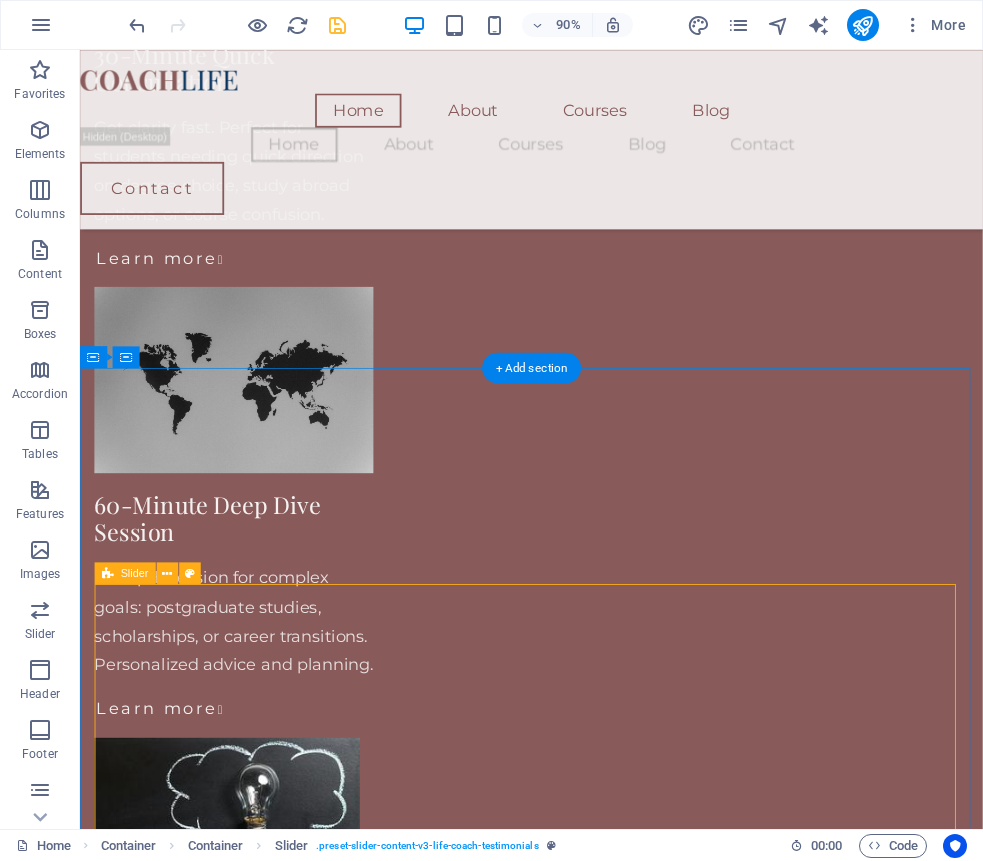 scroll, scrollTop: 2348, scrollLeft: 0, axis: vertical 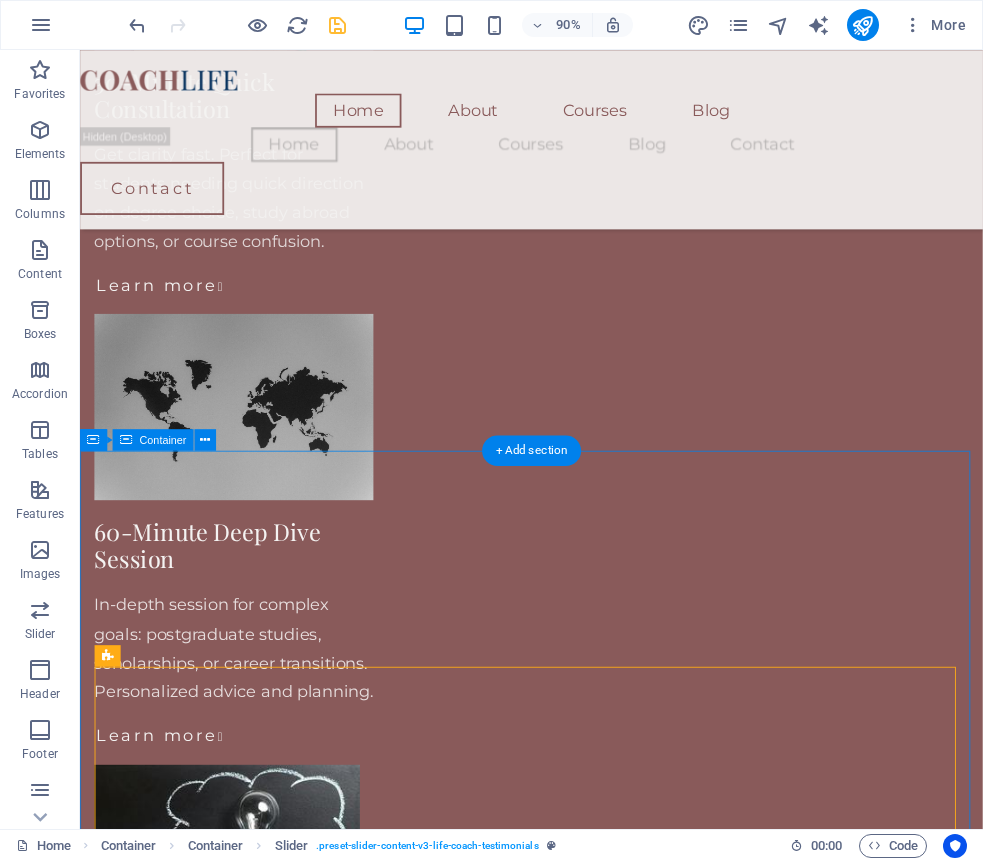 click on "Devon Lane After being forced to move twice within five years, our customers had a hard time finding us and our sales plummeted. The Lorem Ipsum Co. not only revitalized our brand, but saved our nearly 100-year-old family business from the brink of ruin. Devon Lane After being forced to move twice within five years, our customers had a hard time finding us and our sales plummeted. The Lorem Ipsum Co. not only revitalized our brand, but saved our nearly 100-year-old family business from the brink of ruin. Meet Your Academic Guide I hold a doctoral degree in  Economics and Finance  and bring over 15 years of international teaching and research experience across Asia, Europe, the US, and Australia. My academic work focuses on  risk governance, financial regulation , and the performance of public institutions — with peer-reviewed publications and global conference presentations. As the founder of  Number Your Risk Let’s work together to chart your academic journey with clarity and confidence. Devon Lane" at bounding box center [581, 5053] 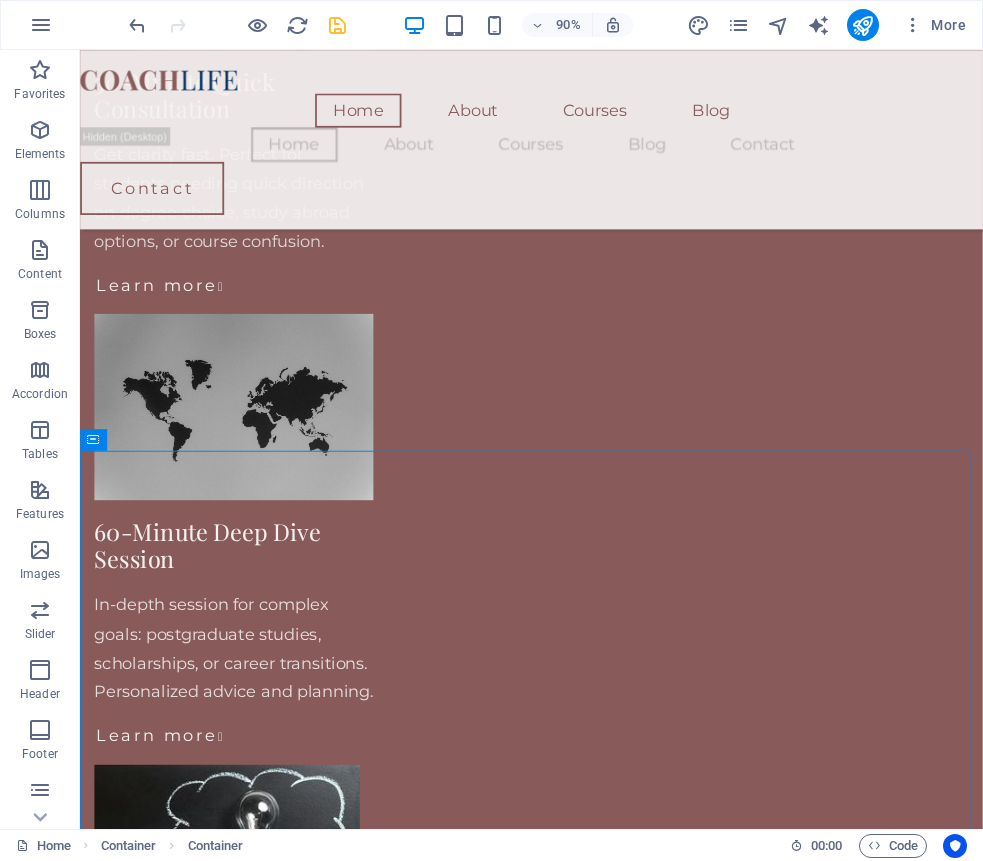 click at bounding box center [337, 25] 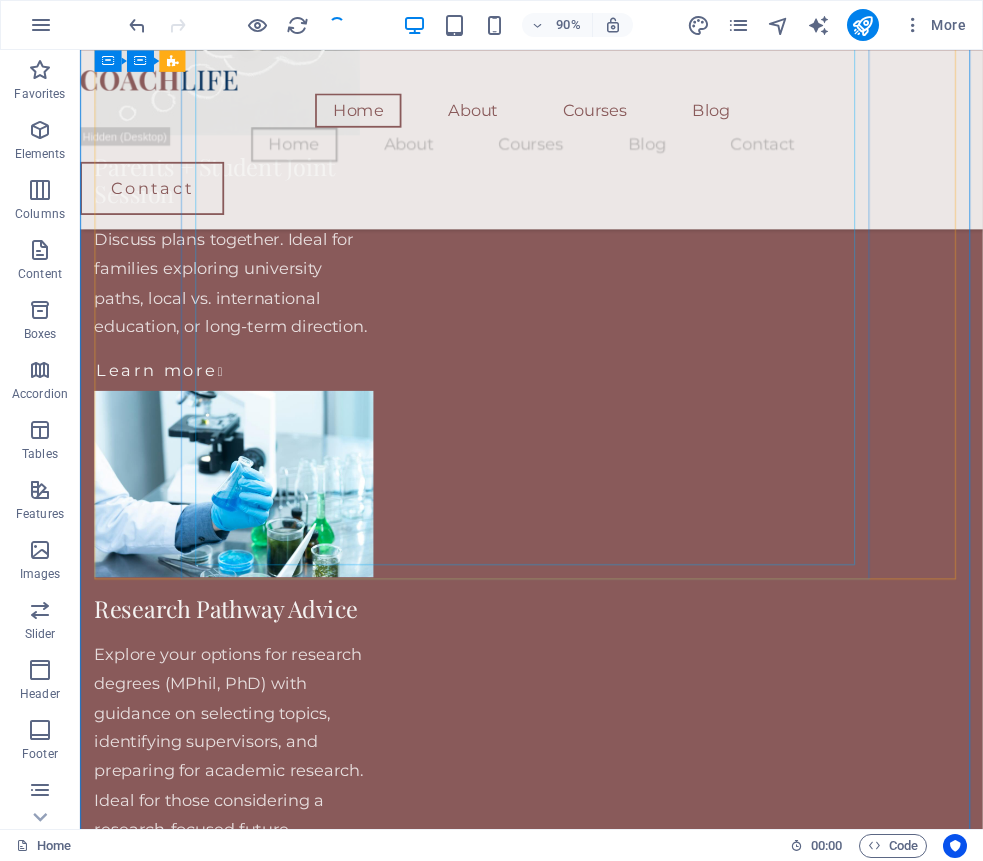 scroll, scrollTop: 3260, scrollLeft: 0, axis: vertical 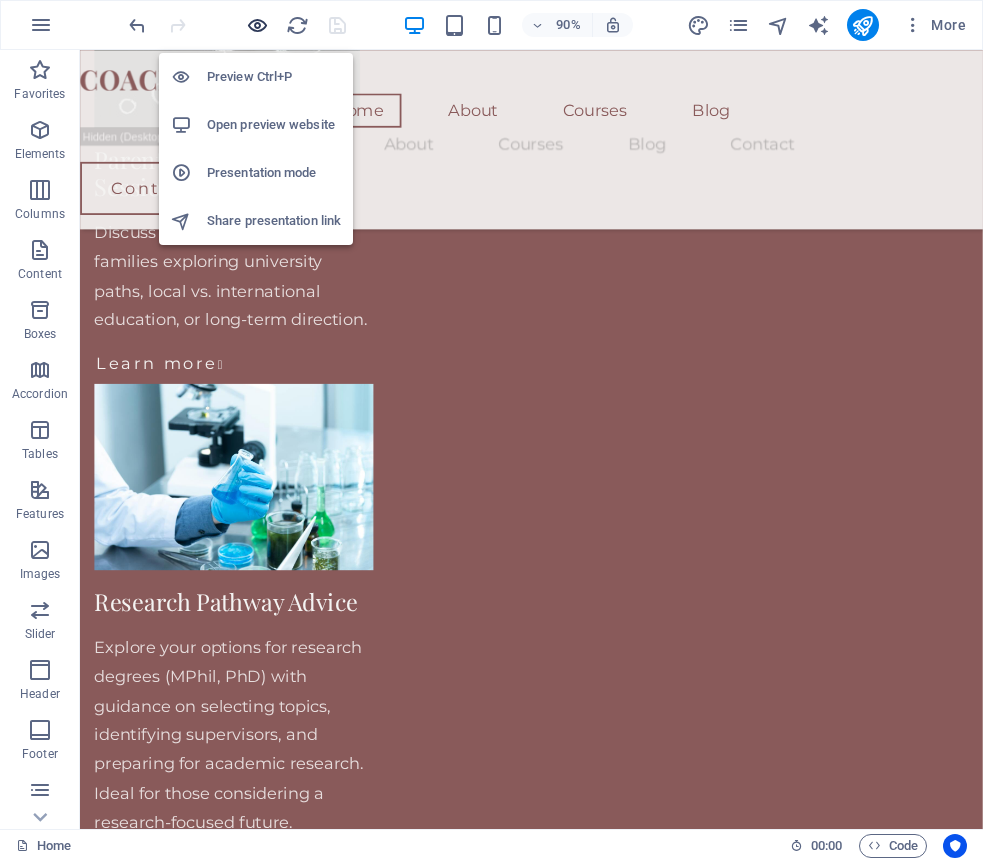 click at bounding box center [257, 25] 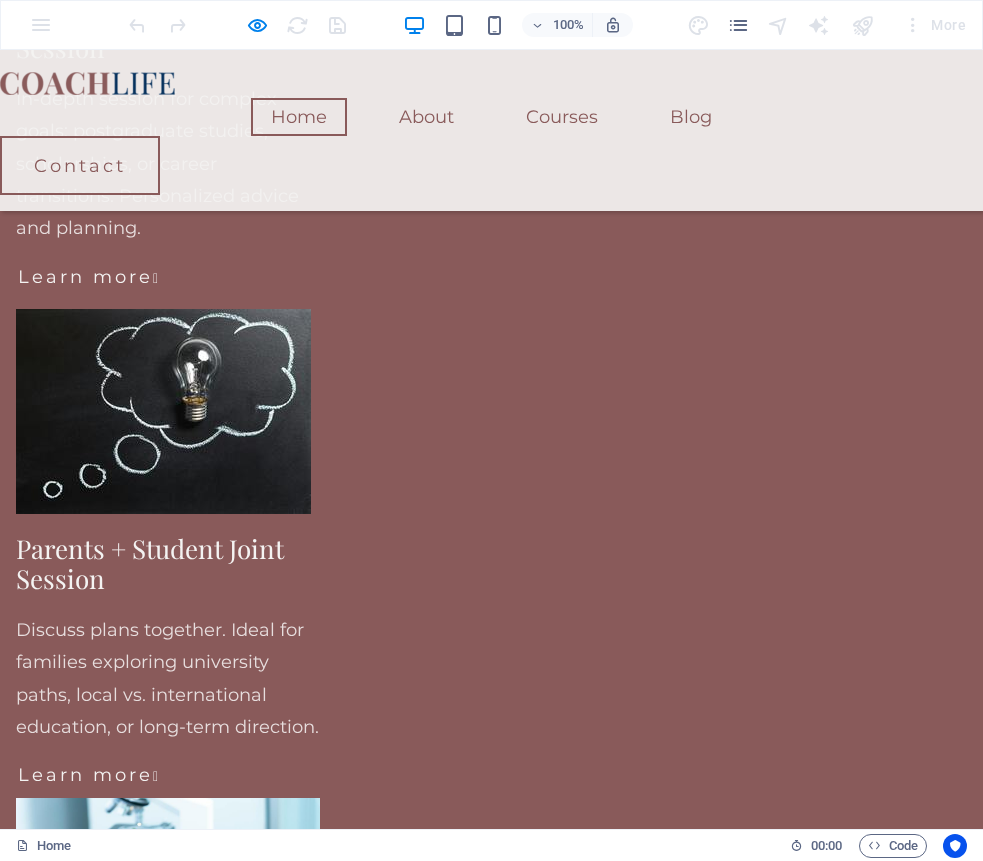 scroll, scrollTop: 2865, scrollLeft: 0, axis: vertical 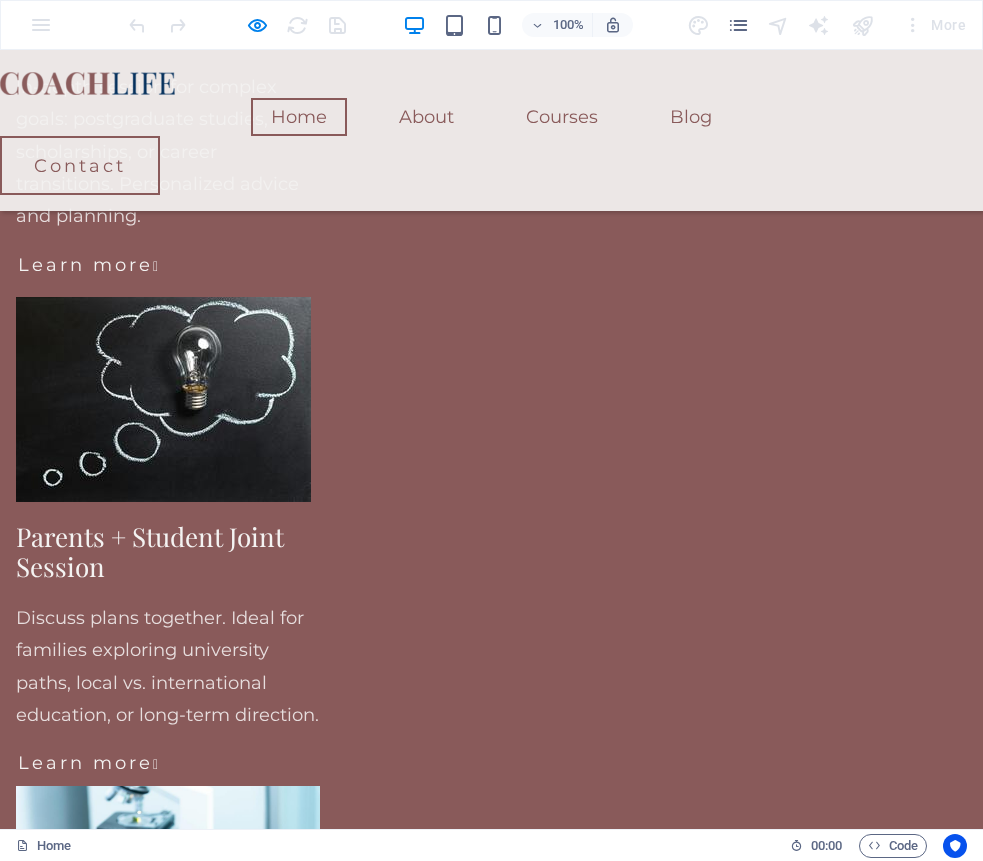 click at bounding box center (492, 2886) 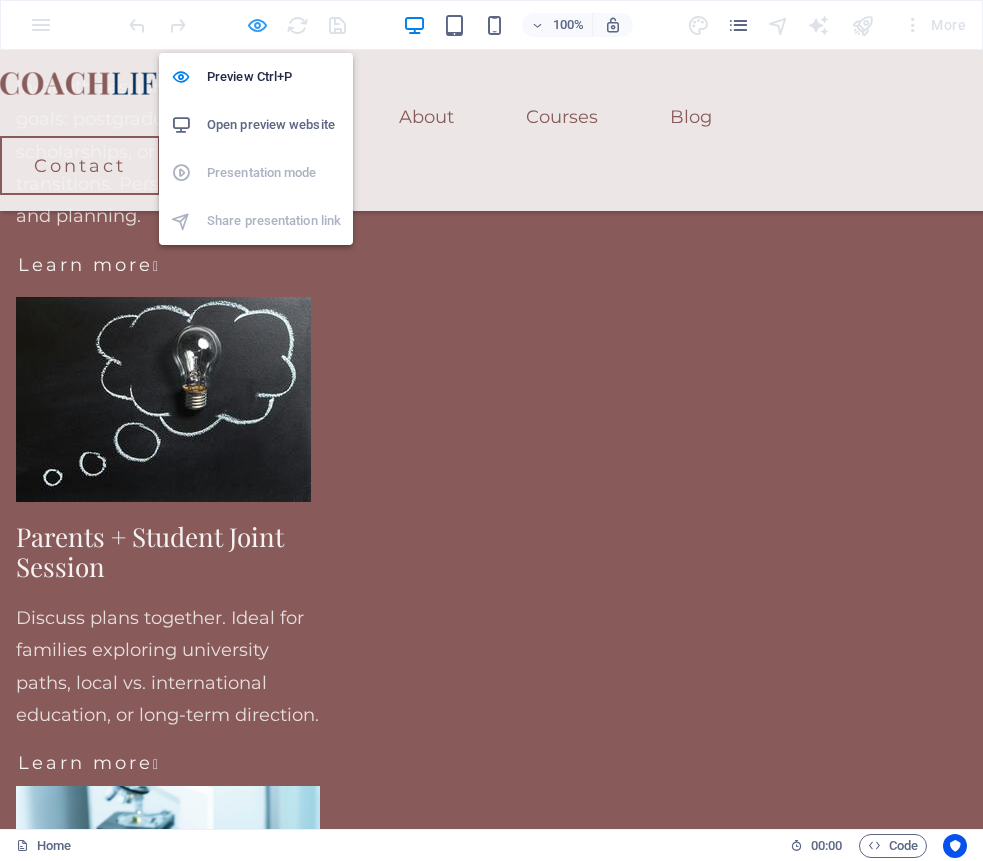 click at bounding box center (257, 25) 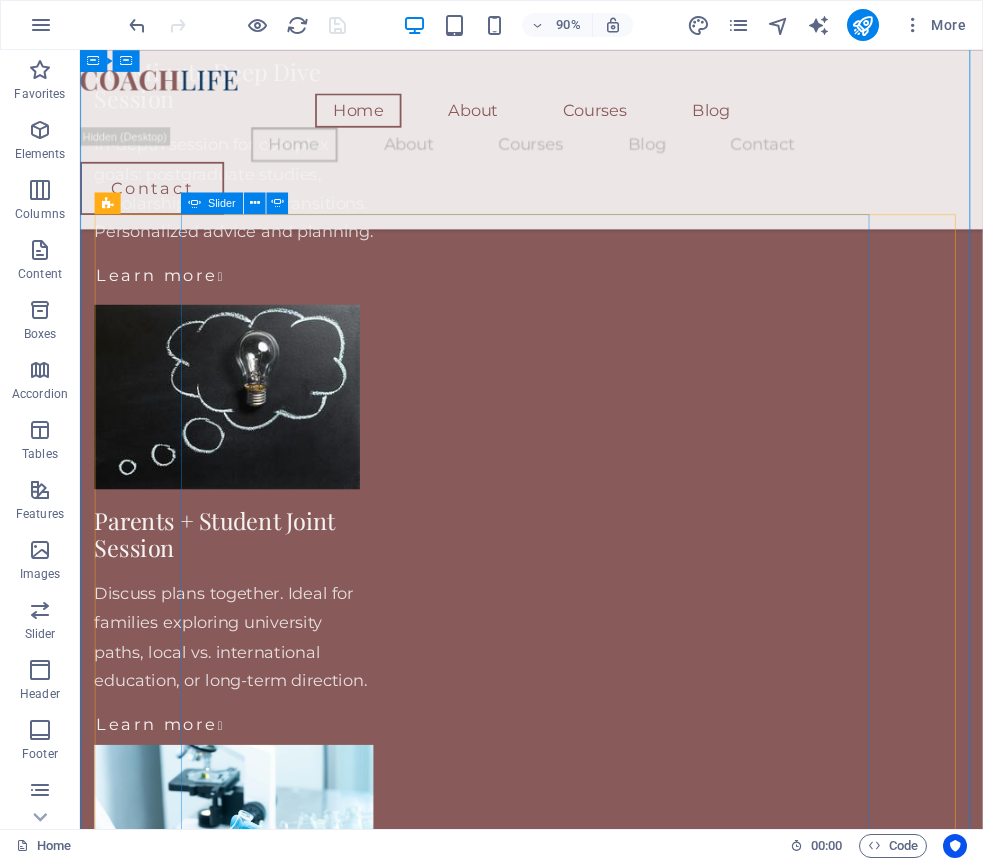 scroll, scrollTop: 2880, scrollLeft: 0, axis: vertical 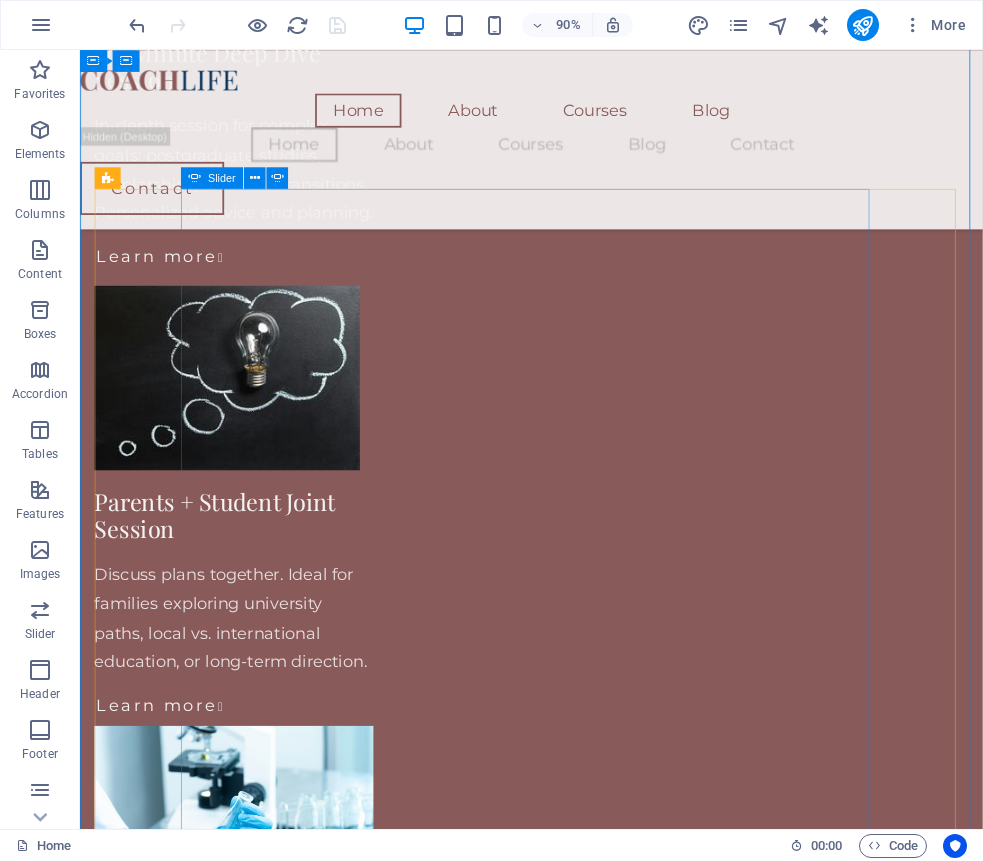 click at bounding box center [582, 2878] 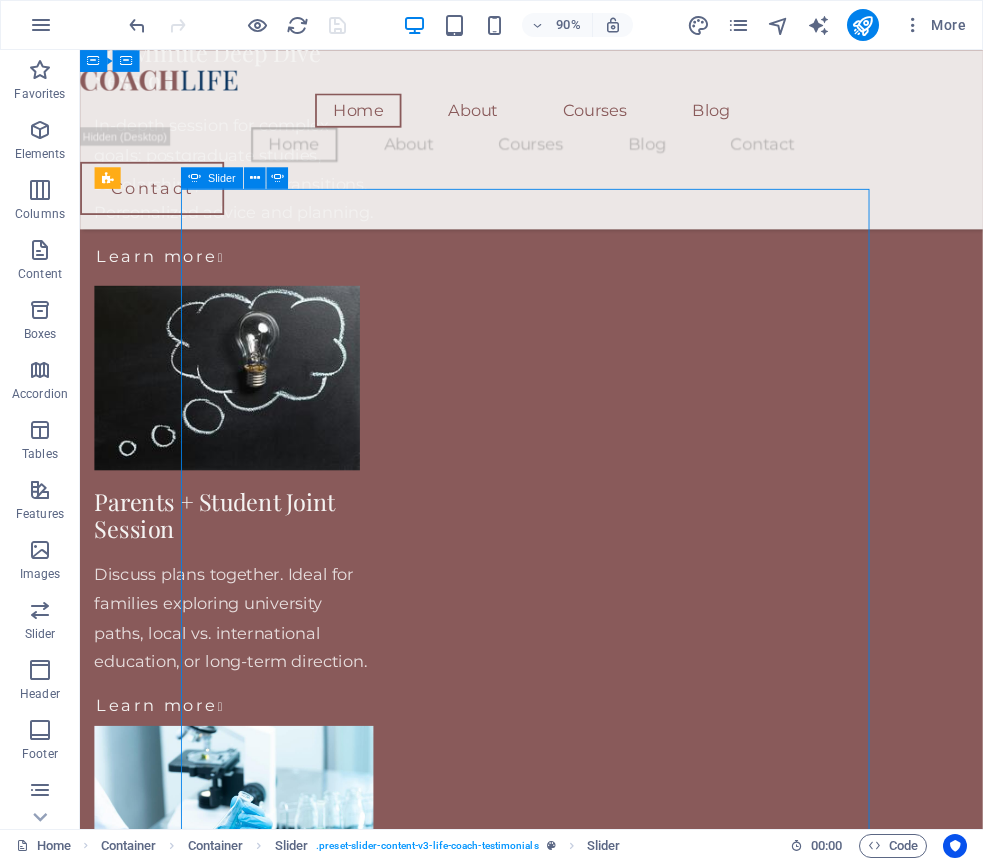 click at bounding box center (582, 2878) 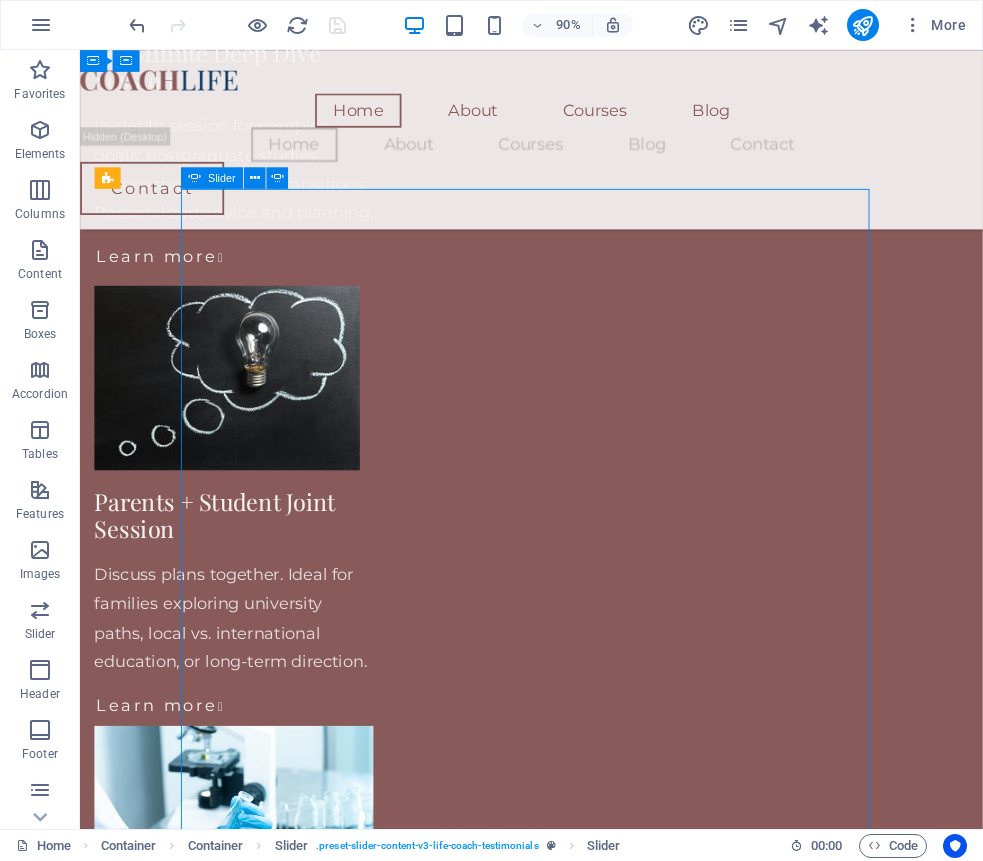 click at bounding box center (582, 2878) 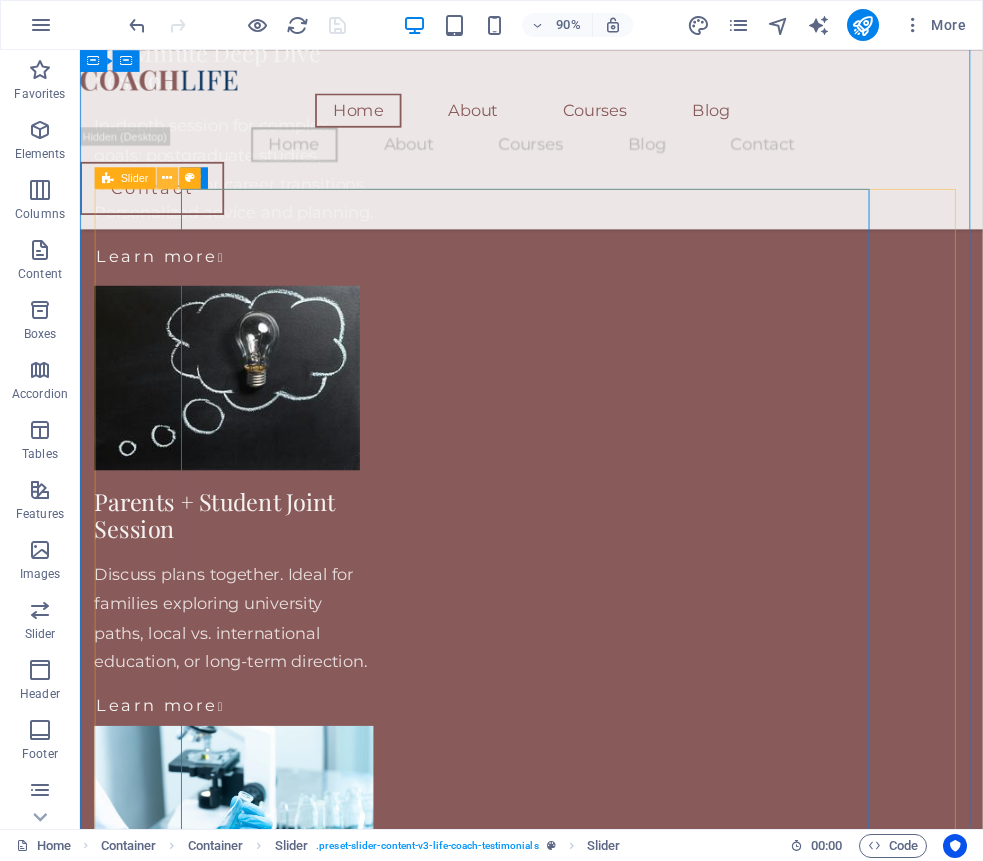 click at bounding box center [167, 177] 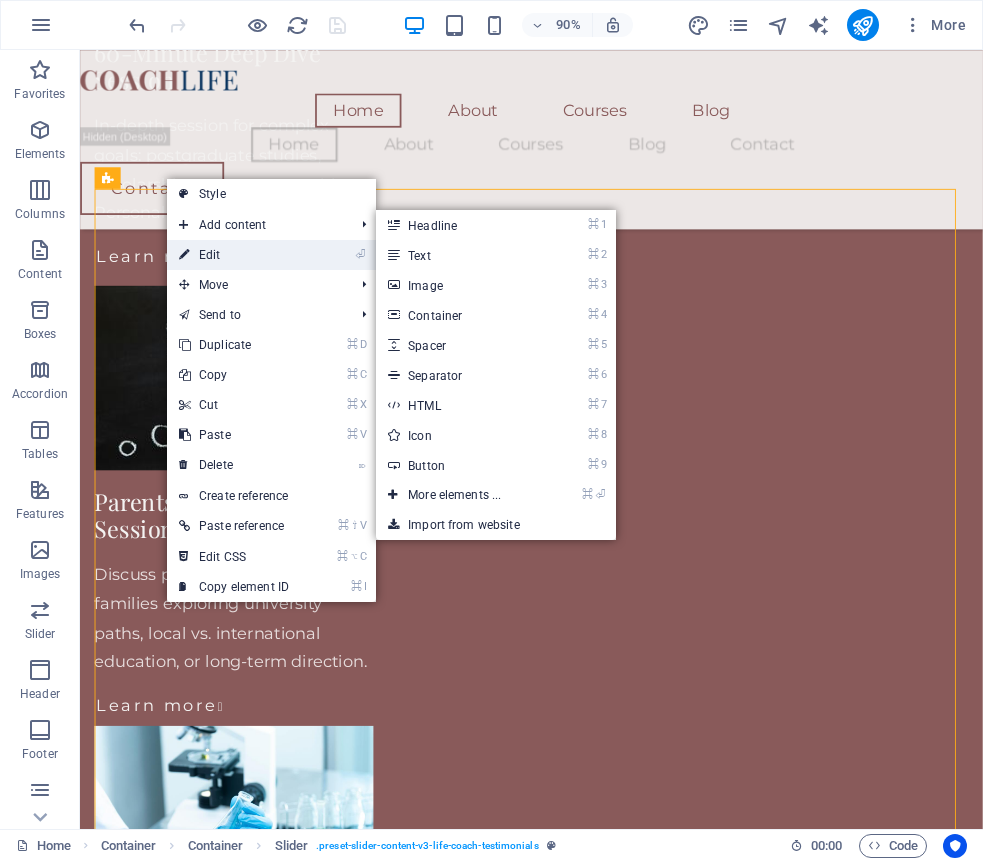 click on "⏎  Edit" at bounding box center (234, 255) 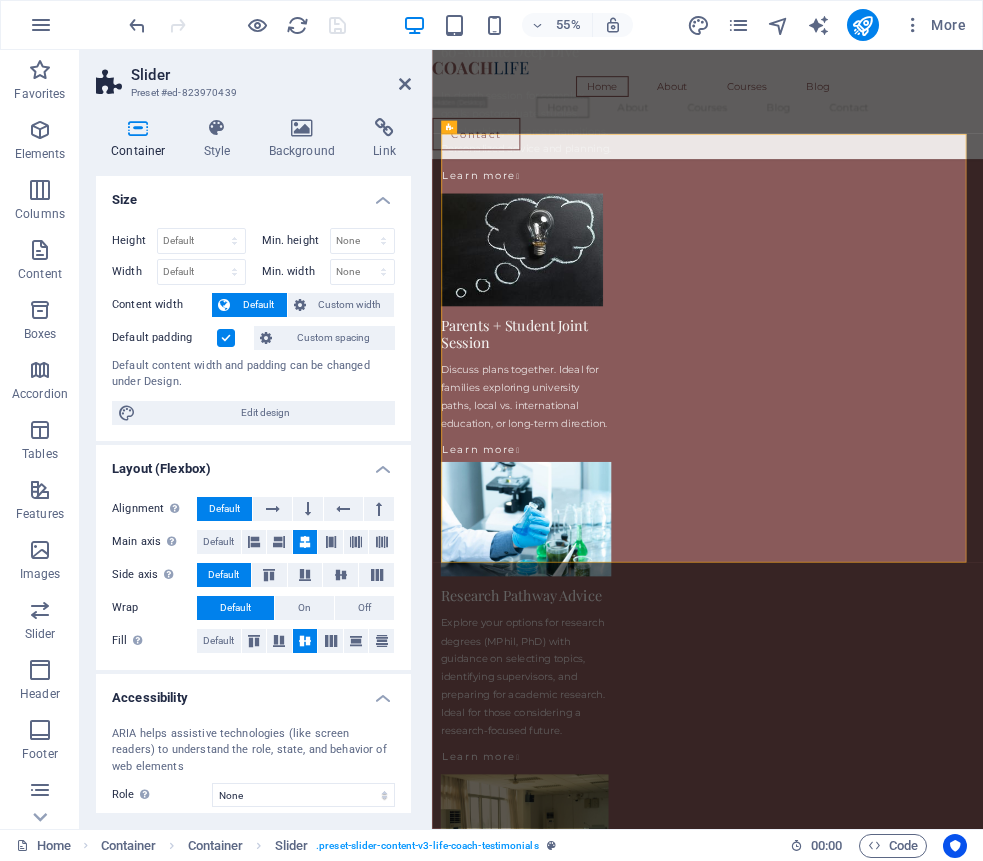 scroll, scrollTop: 2879, scrollLeft: 0, axis: vertical 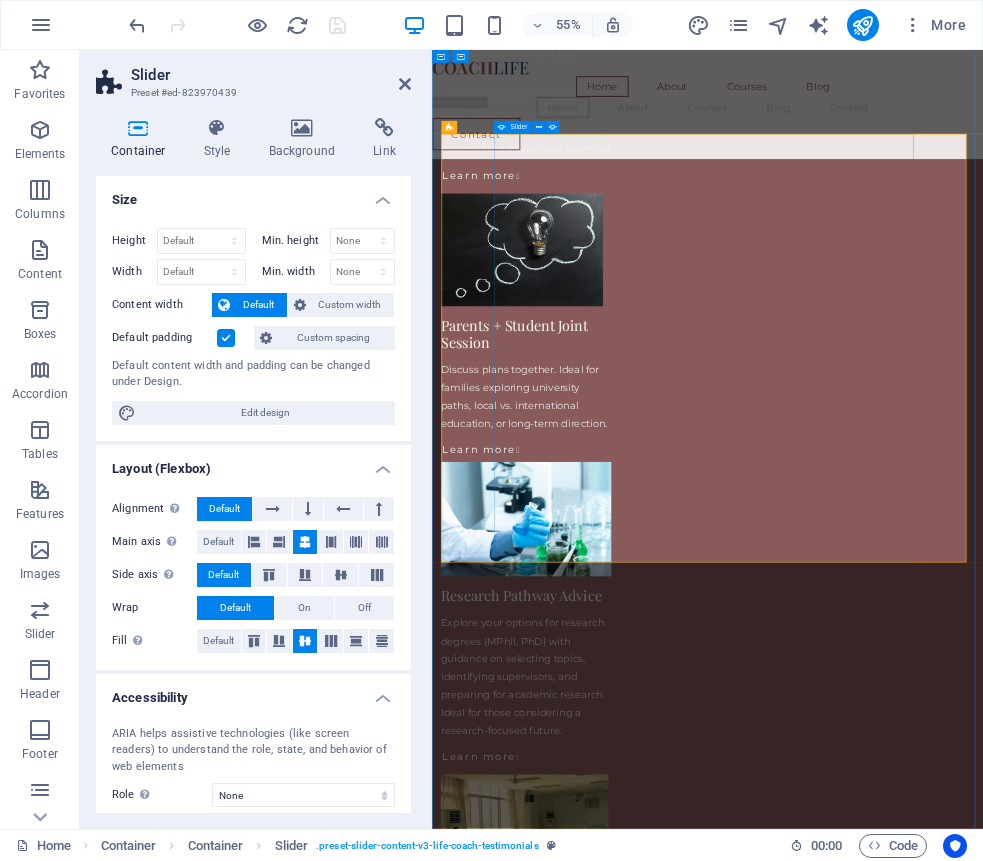 click at bounding box center (933, 2877) 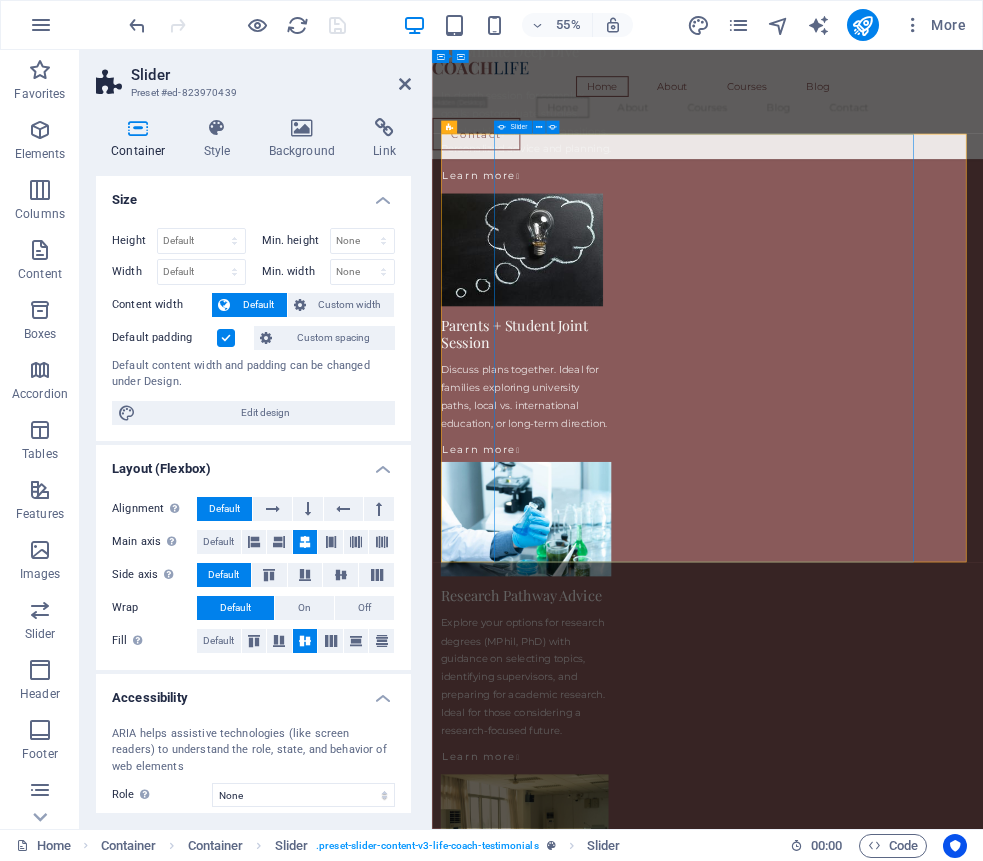 click at bounding box center [933, 2877] 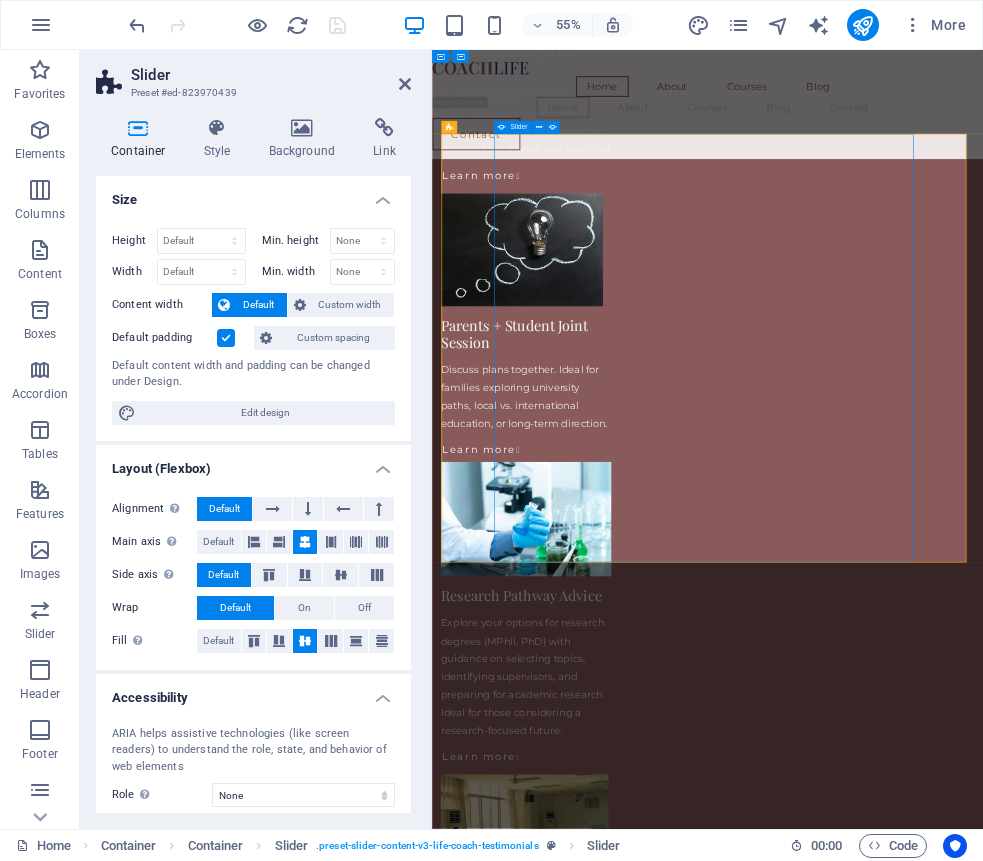 click at bounding box center [933, 2877] 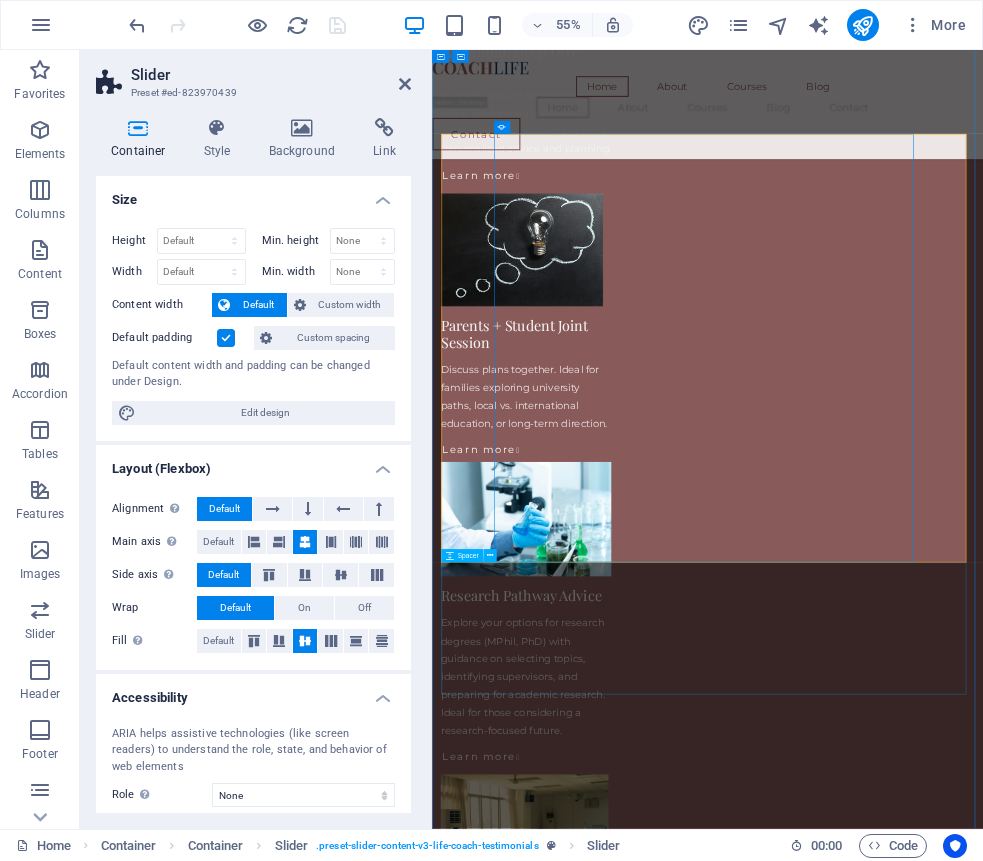 click at bounding box center (933, 4774) 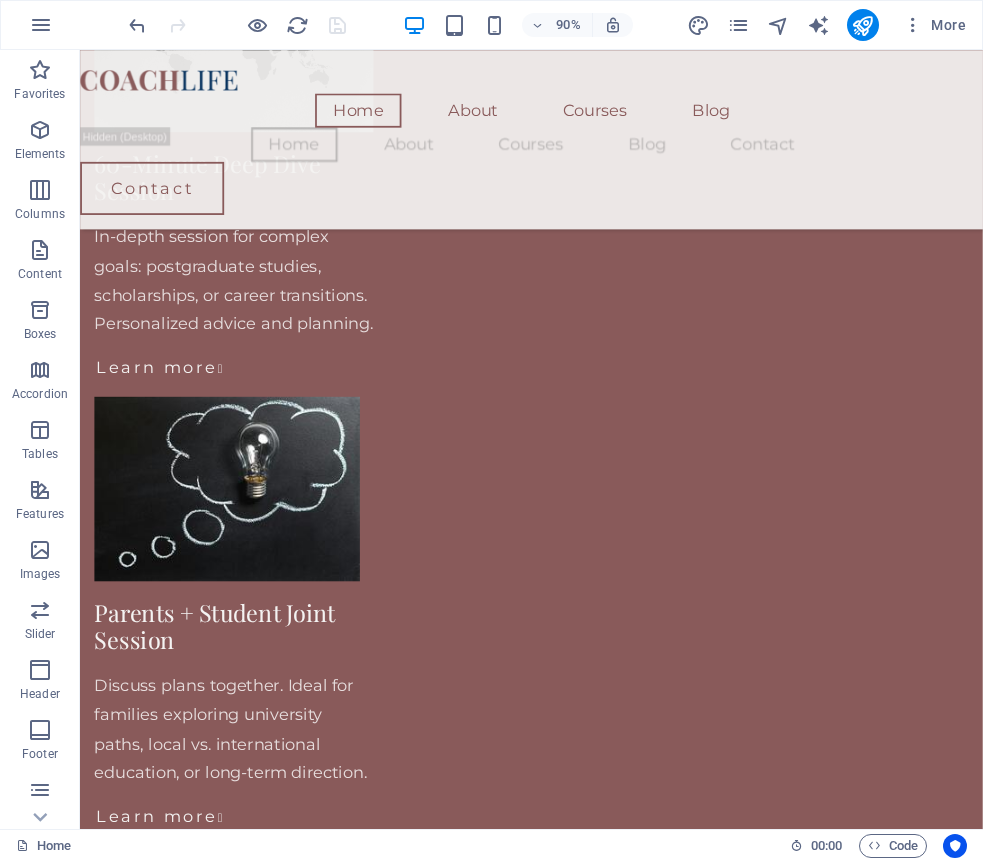 scroll, scrollTop: 2795, scrollLeft: 0, axis: vertical 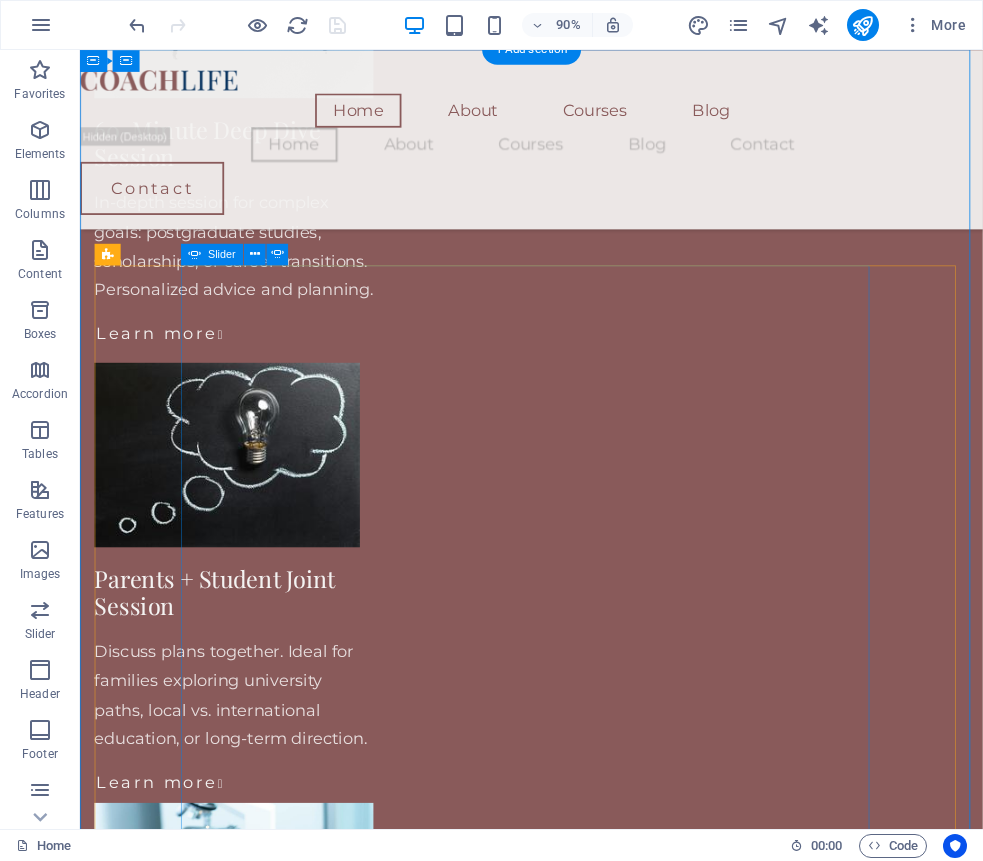 click at bounding box center [582, 4707] 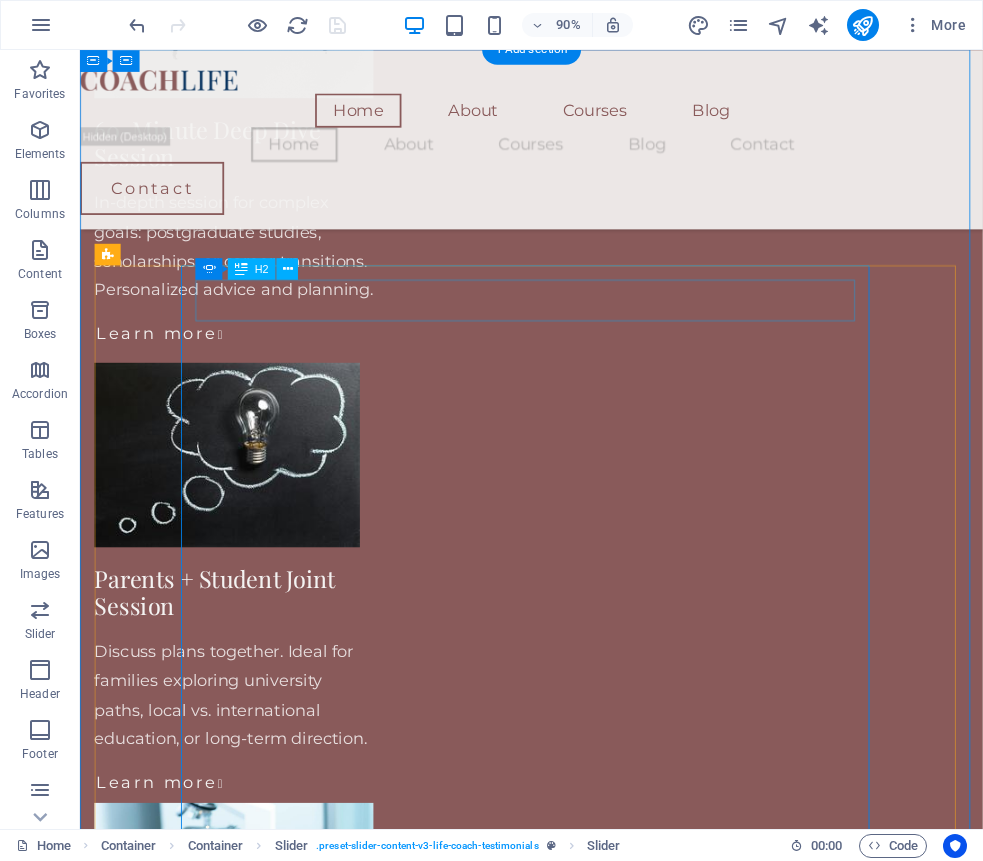 click on "Devon Lane" at bounding box center (-1737, 4263) 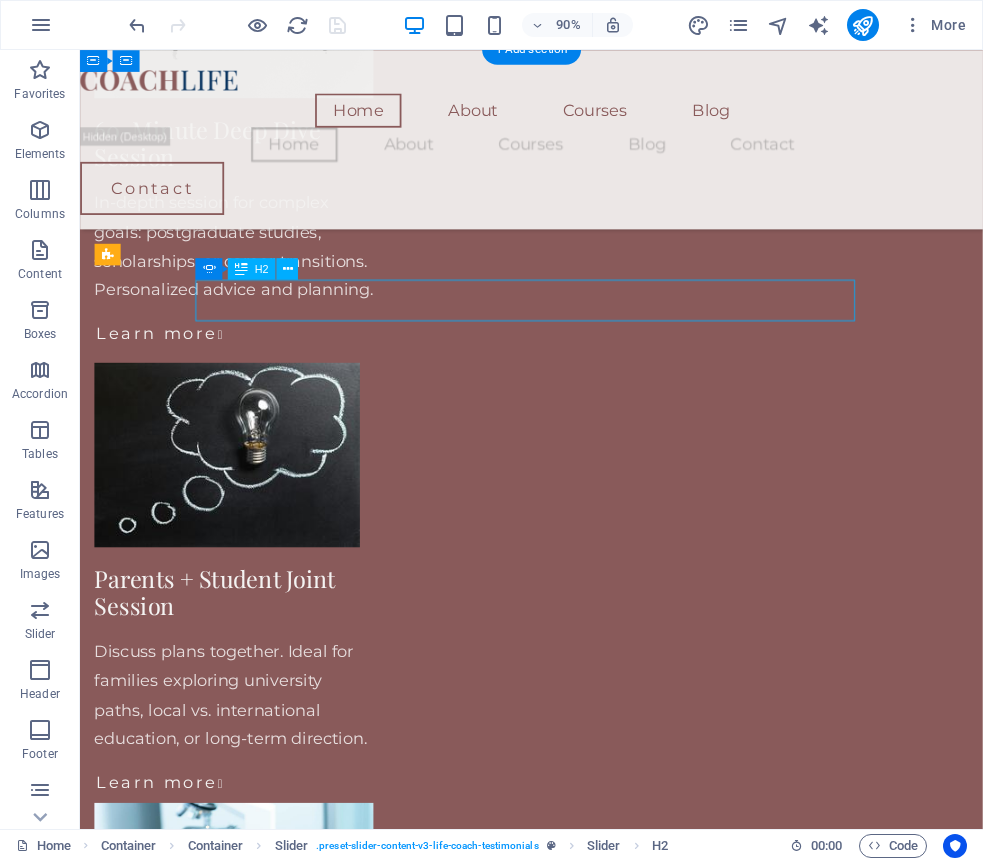 click on "Devon Lane" at bounding box center [-1737, 4263] 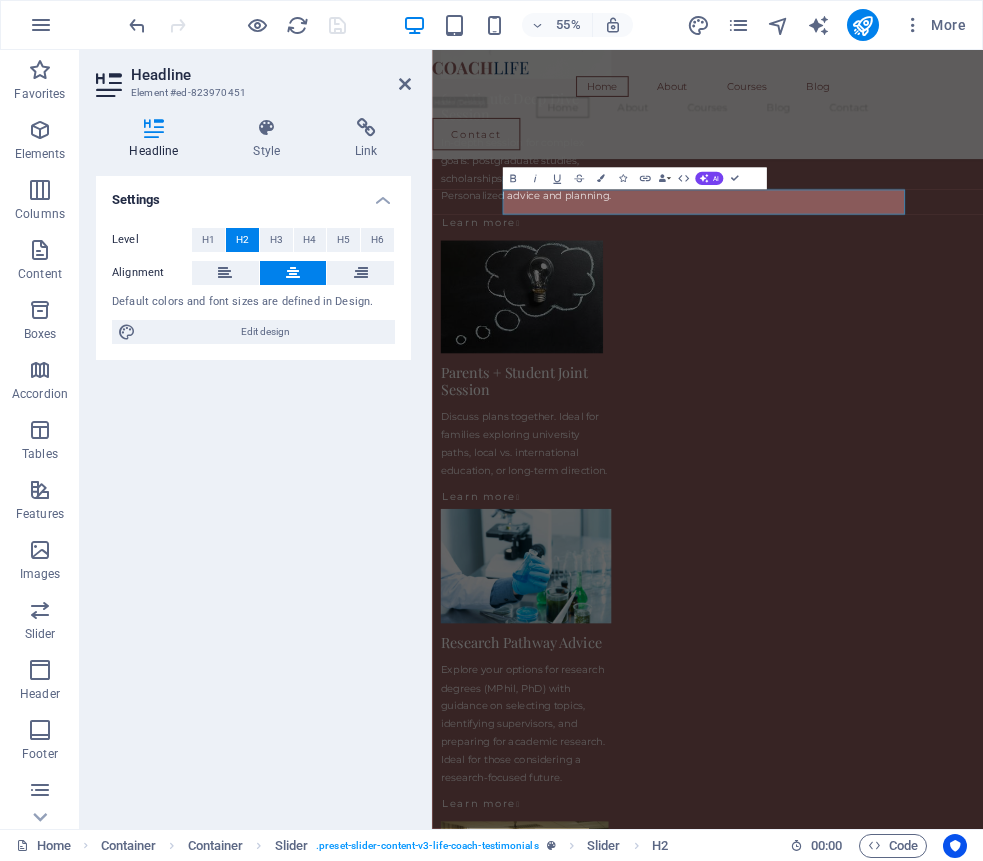 click on "Devon Lane" at bounding box center [-1380, 4262] 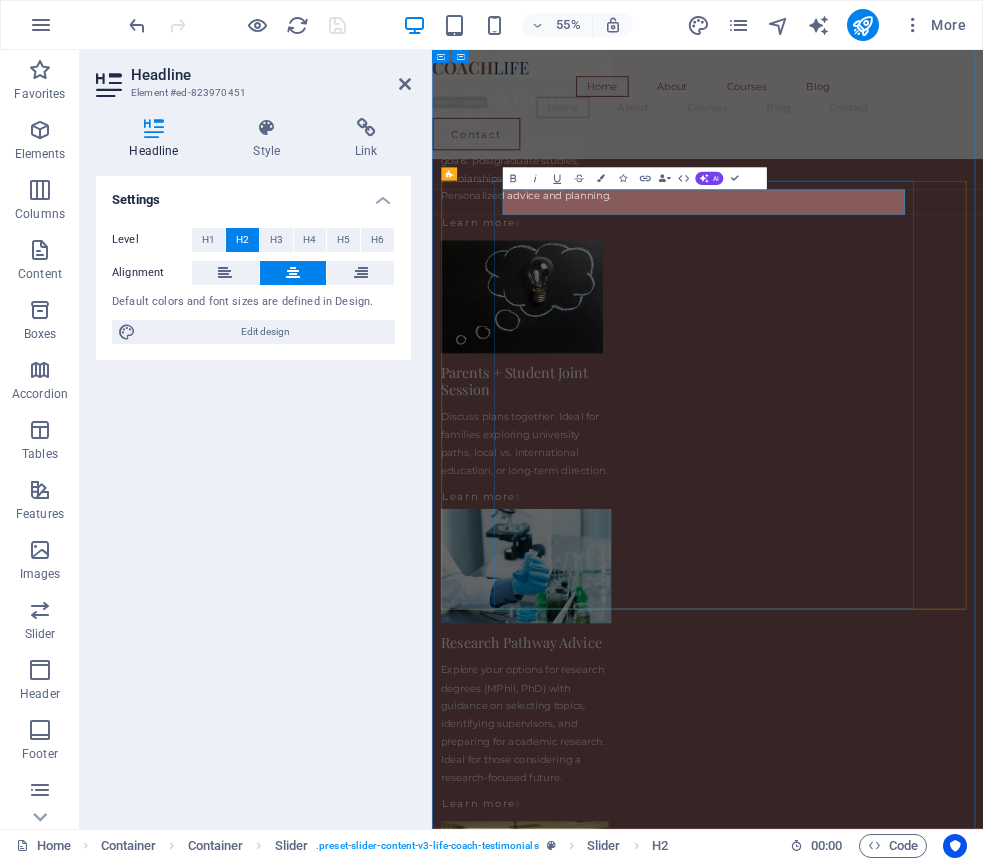 click on "Devon Lane" at bounding box center (-1380, 4262) 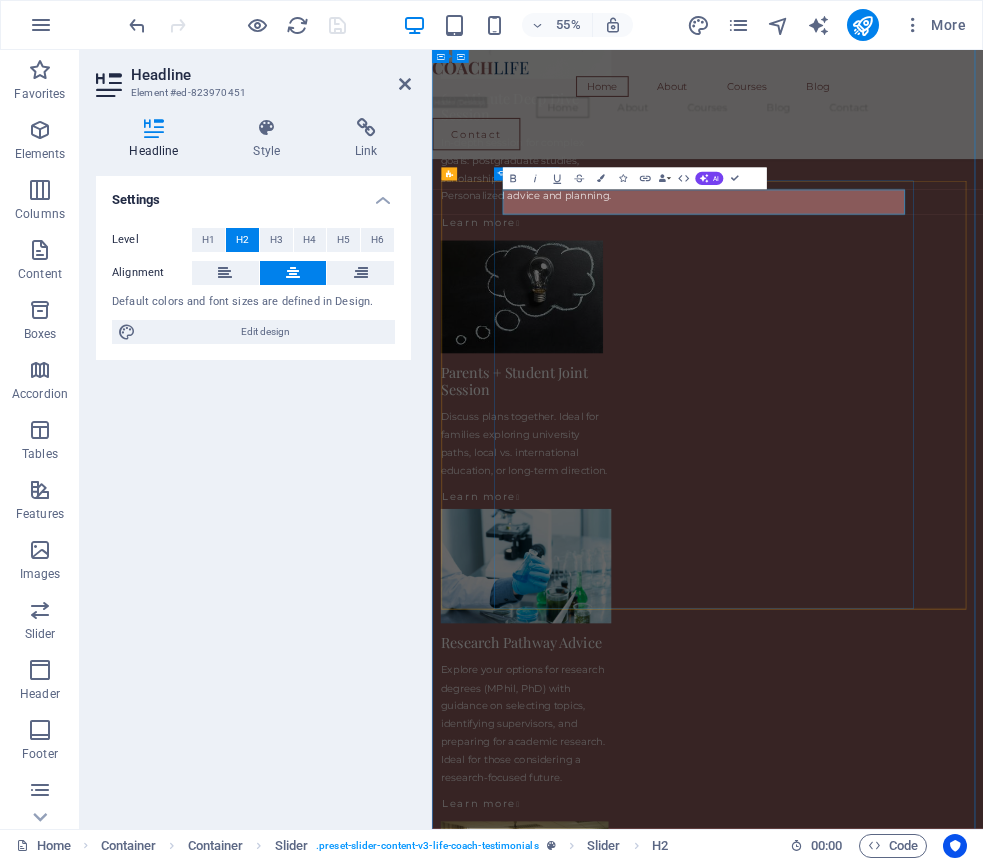 click on "Devon Lane After being forced to move twice within five years, our customers had a hard time finding us and our sales plummeted. The Lorem Ipsum Co. not only revitalized our brand, but saved our nearly 100-year-old family business from the brink of ruin. Devon Lane After being forced to move twice within five years, our customers had a hard time finding us and our sales plummeted. The Lorem Ipsum Co. not only revitalized our brand, but saved our nearly 100-year-old family business from the brink of ruin. Meet Your Academic Guide I hold a doctoral degree in  Economics and Finance  and bring over 15 years of international teaching and research experience across Asia, Europe, the US, and Australia. My academic work focuses on  risk governance, financial regulation , and the performance of public institutions — with peer-reviewed publications and global conference presentations. As the founder of  Number Your Risk Let’s work together to chart your academic journey with clarity and confidence. Devon Lane" at bounding box center (933, 3834) 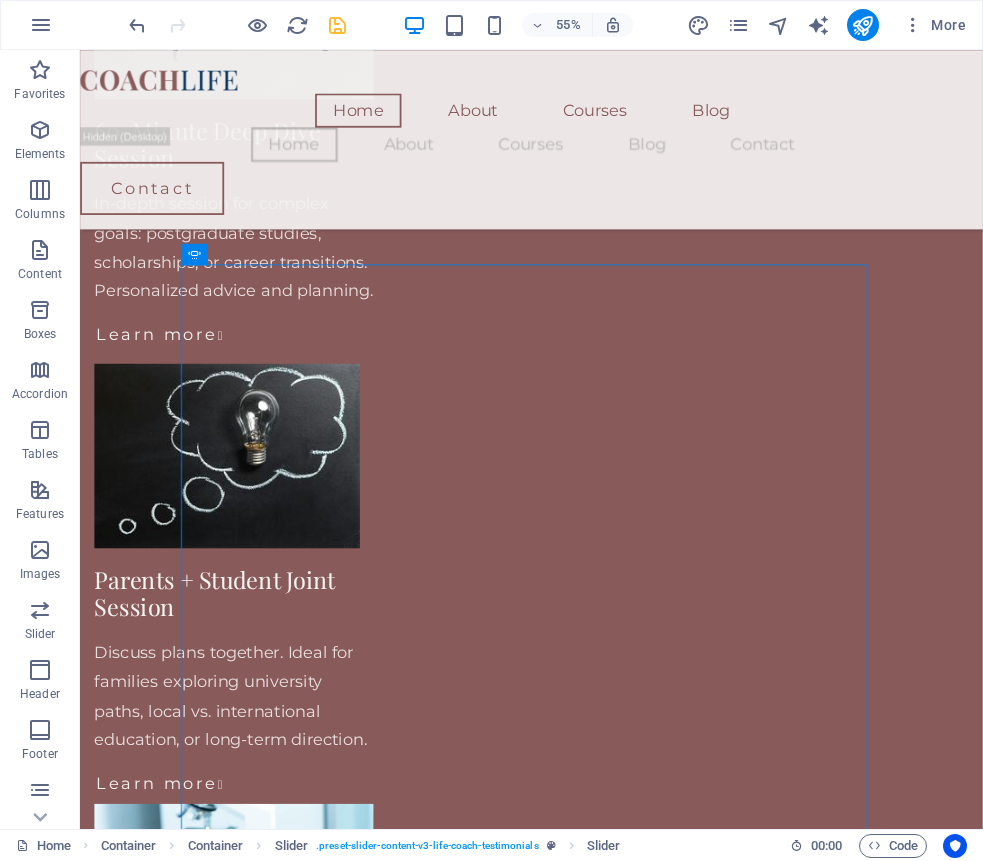 scroll, scrollTop: 2795, scrollLeft: 0, axis: vertical 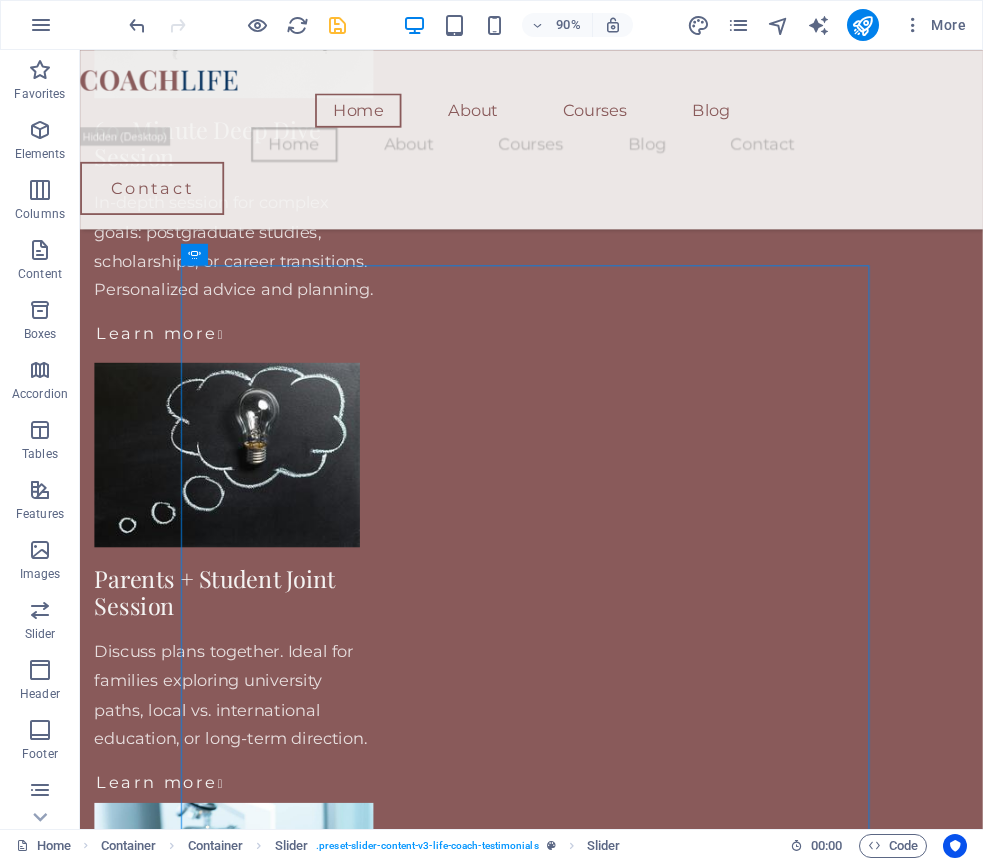 click on "After being forced to move twice within five years, our customers had a hard time finding us and our sales plummeted. The Lorem Ipsum Co. not only revitalized our brand, but saved our nearly 100-year-old family business from the brink of ruin." at bounding box center (-1737, 4367) 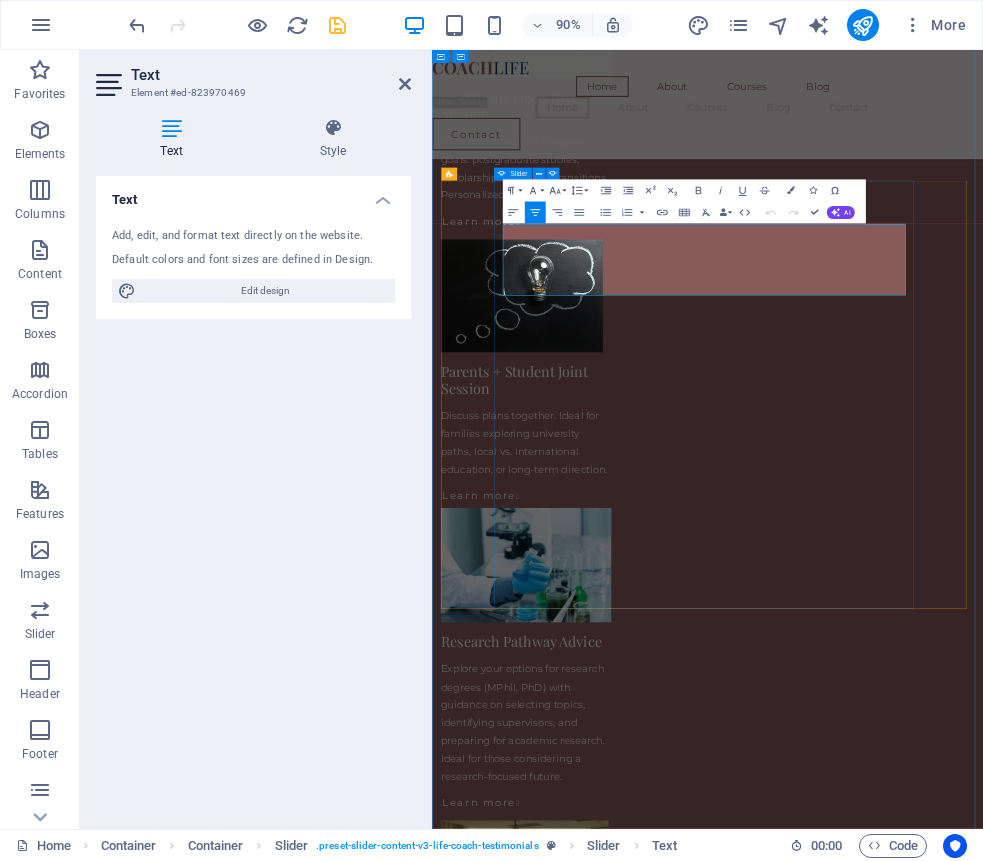 scroll, scrollTop: 2794, scrollLeft: 0, axis: vertical 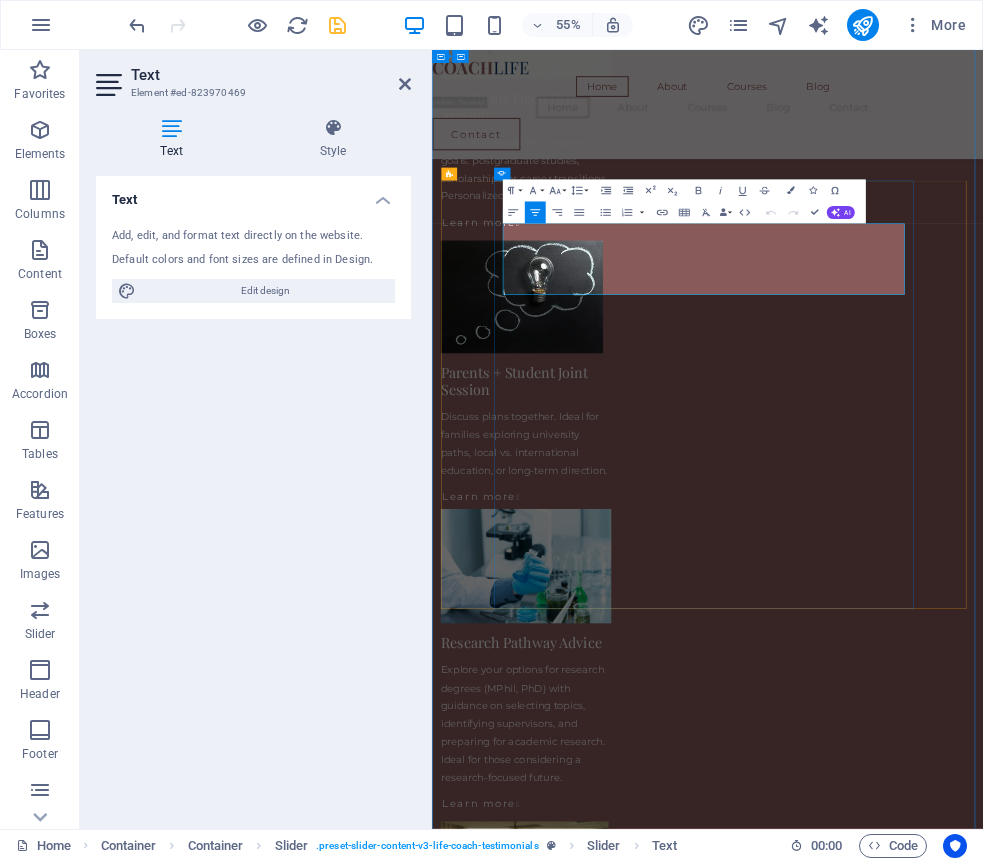 click on "After being forced to move twice within five years, our customers had a hard time finding us and our sales plummeted. The Lorem Ipsum Co. not only revitalized our brand, but saved our nearly 100-year-old family business from the brink of ruin." at bounding box center [-1379, 4366] 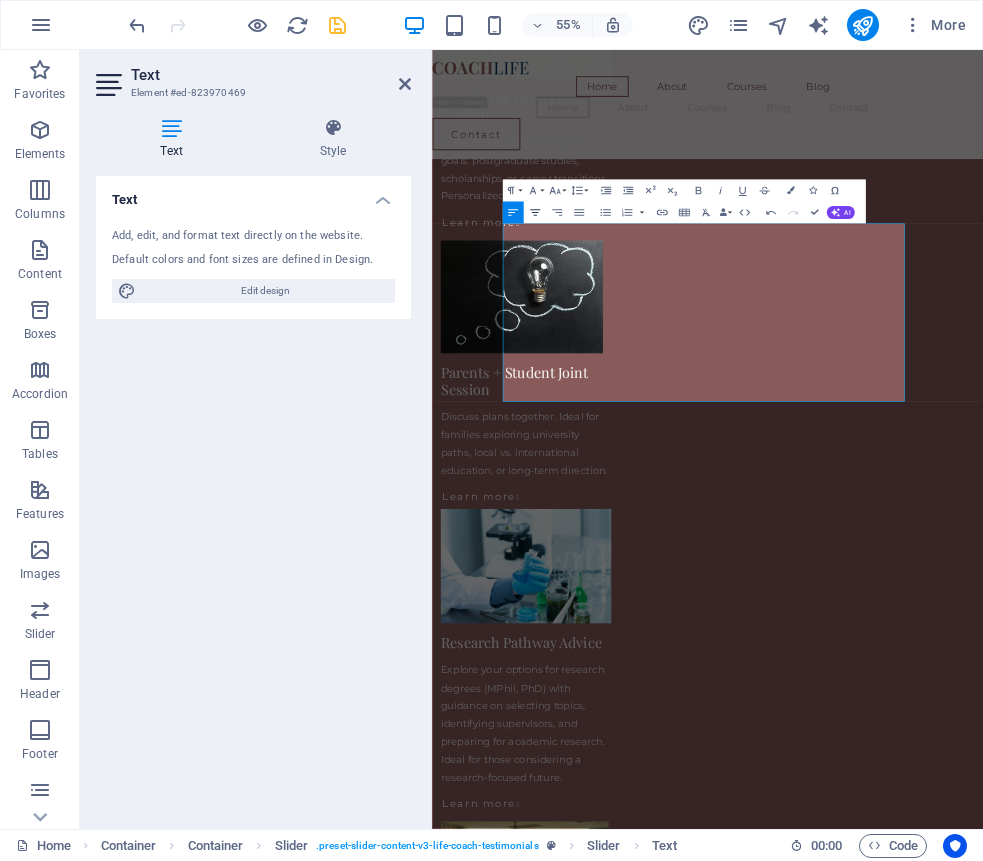 click 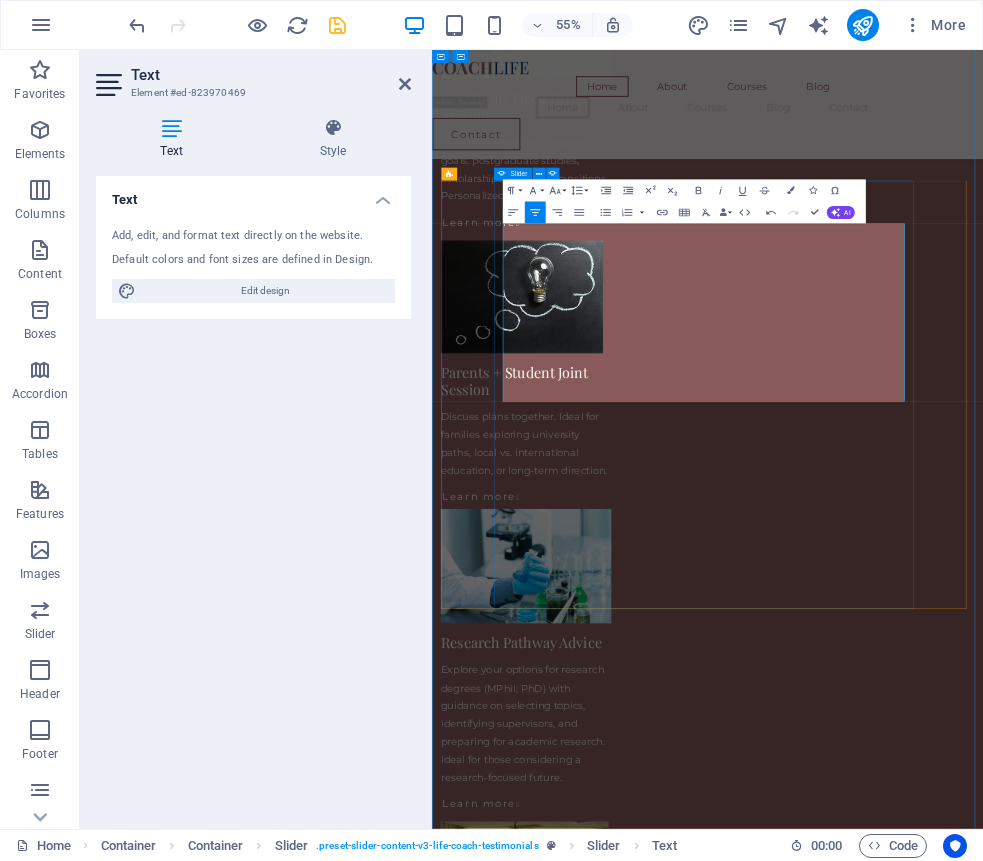 click on "What You Can Expect After being forced to move twice within five years, our customers had a hard time finding us and our sales plummeted. The Lorem Ipsum Co. not only revitalized our brand, but saved our nearly 100-year-old family business from the brink of ruin. Devon Lane After being forced to move twice within five years, our customers had a hard time finding us and our sales plummeted. The Lorem Ipsum Co. not only revitalized our brand, but saved our nearly 100-year-old family business from the brink of ruin. Meet Your Academic Guide I hold a doctoral degree in  Economics and Finance  and bring over 15 years of international teaching and research experience across Asia, Europe, the US, and Australia. My academic work focuses on  risk governance, financial regulation , and the performance of public institutions — with peer-reviewed publications and global conference presentations. As the founder of  Number Your Risk Let’s work together to chart your academic journey with clarity and confidence." at bounding box center (933, 3931) 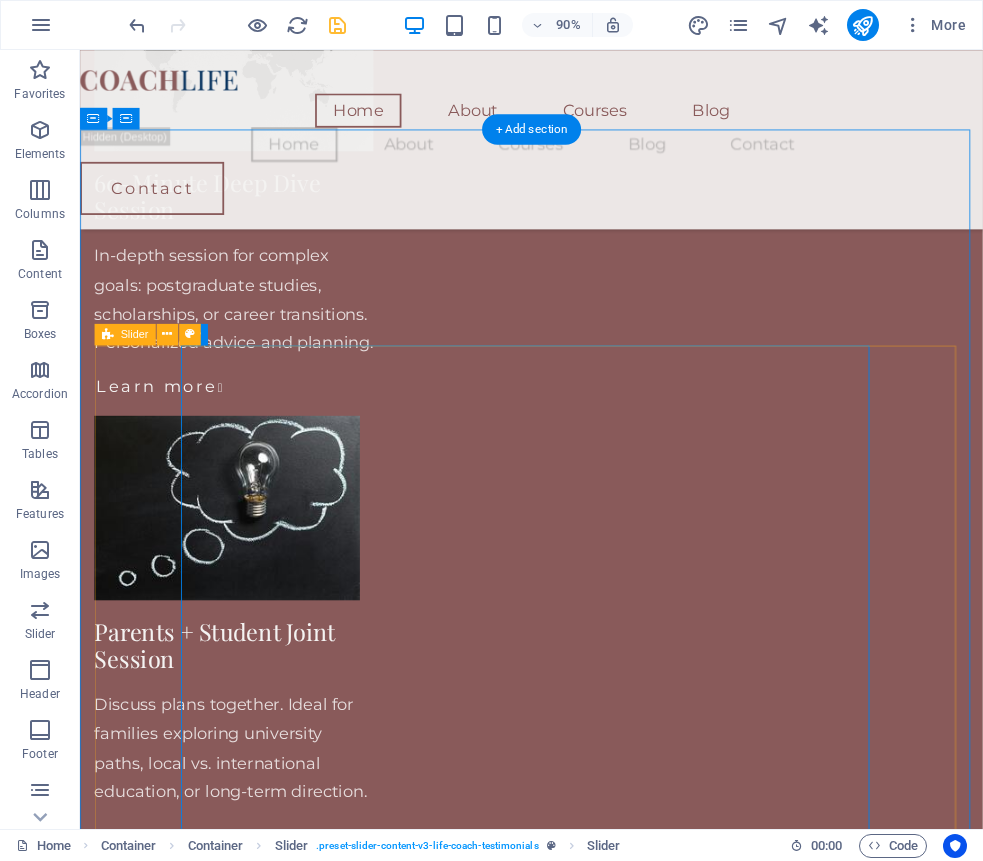 scroll, scrollTop: 2740, scrollLeft: 0, axis: vertical 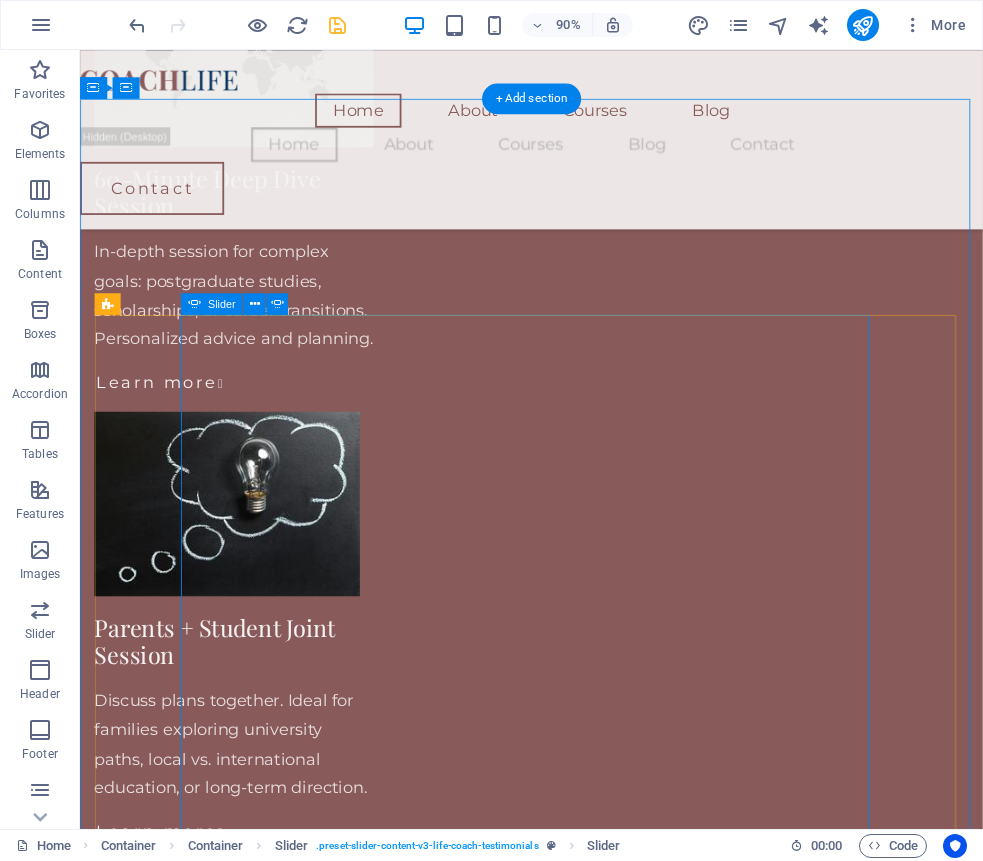 click at bounding box center (582, 5151) 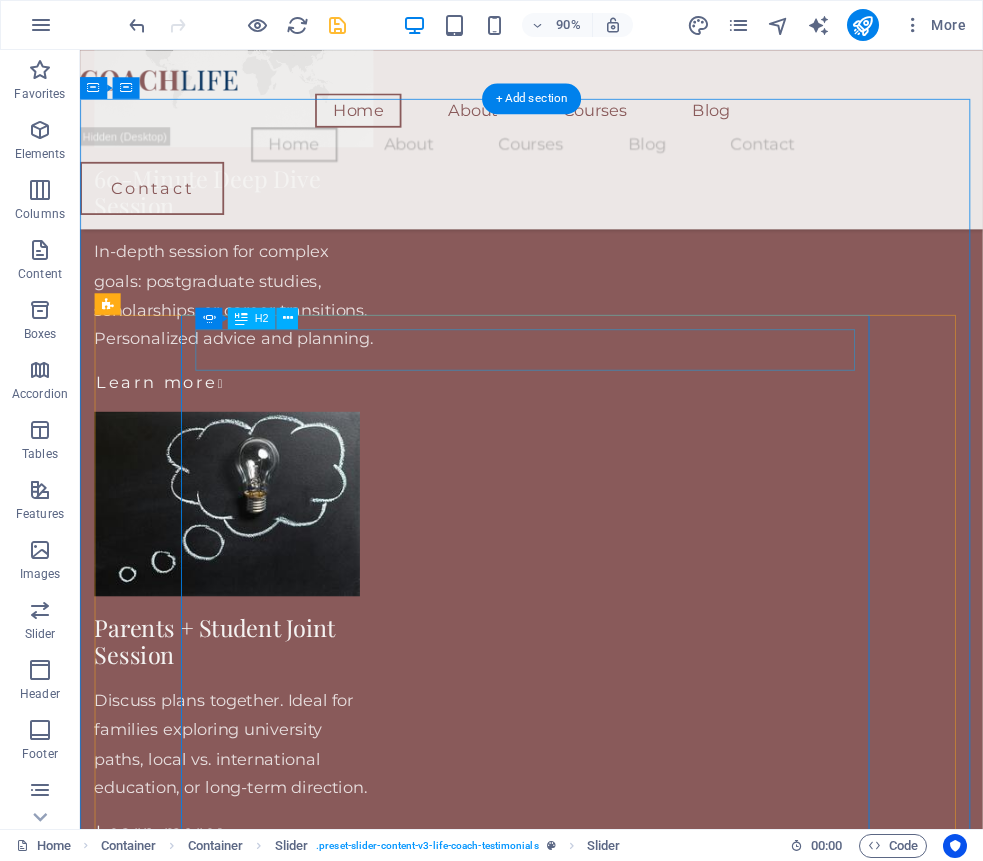 click on "Devon Lane" at bounding box center (-207, 3507) 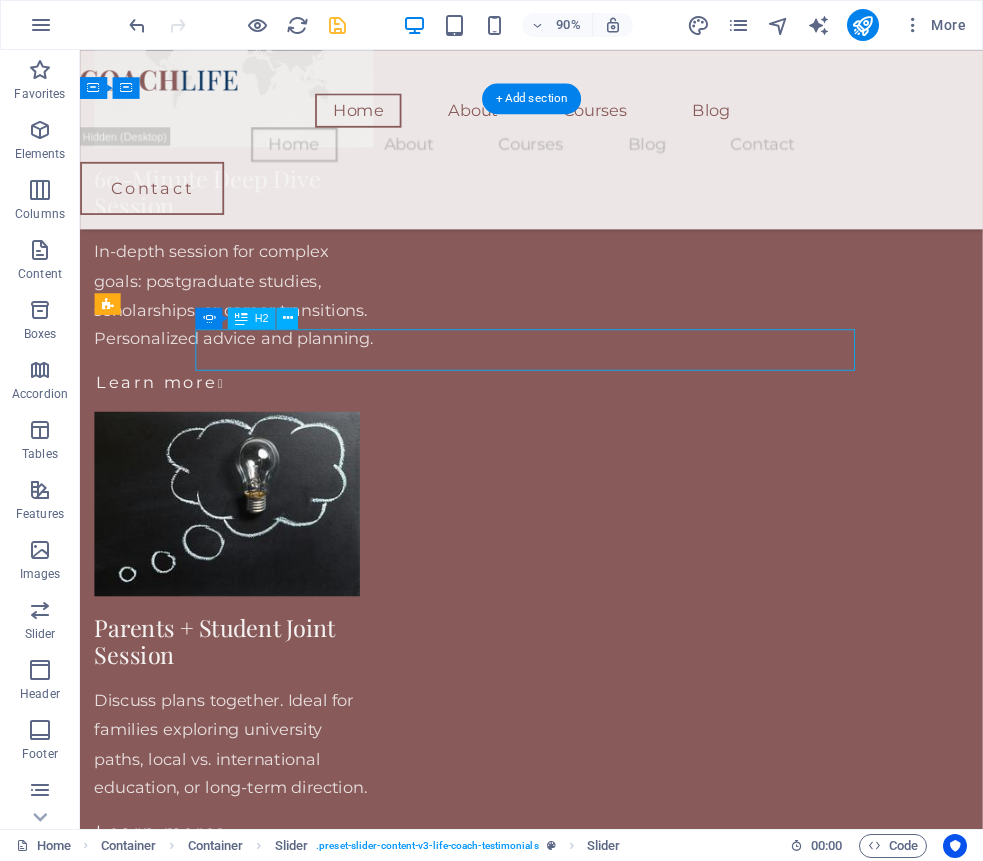 click on "Devon Lane" at bounding box center (-207, 3507) 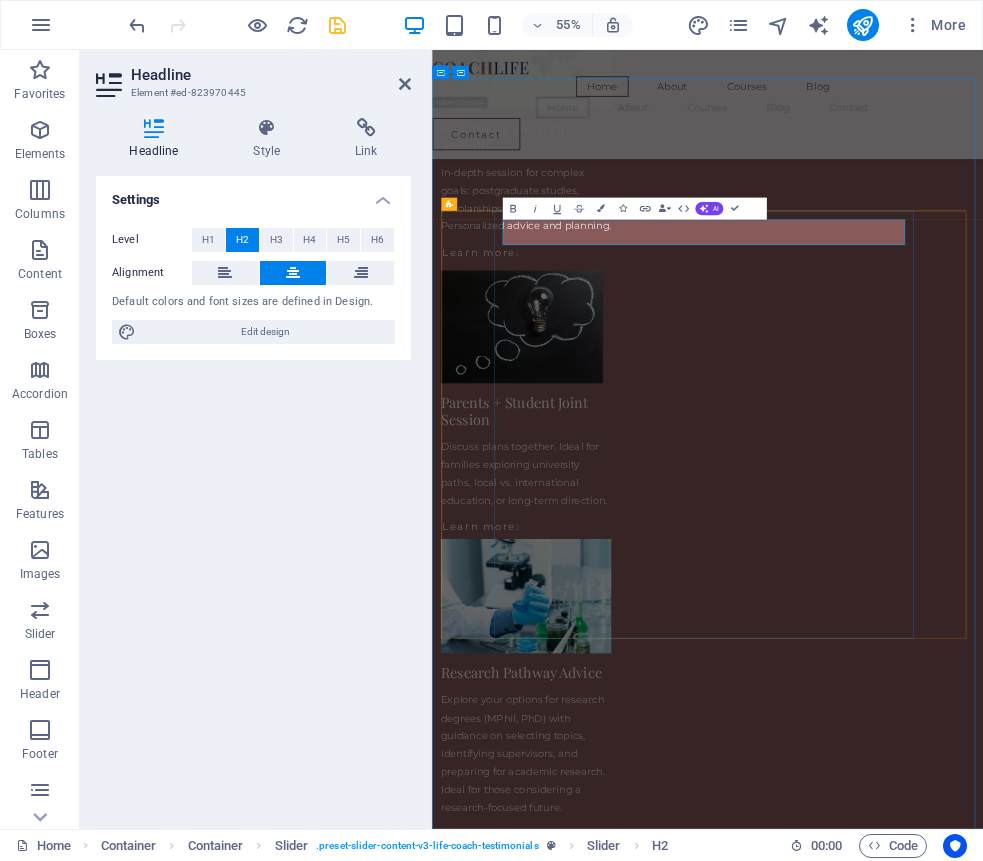 scroll, scrollTop: 0, scrollLeft: 3, axis: horizontal 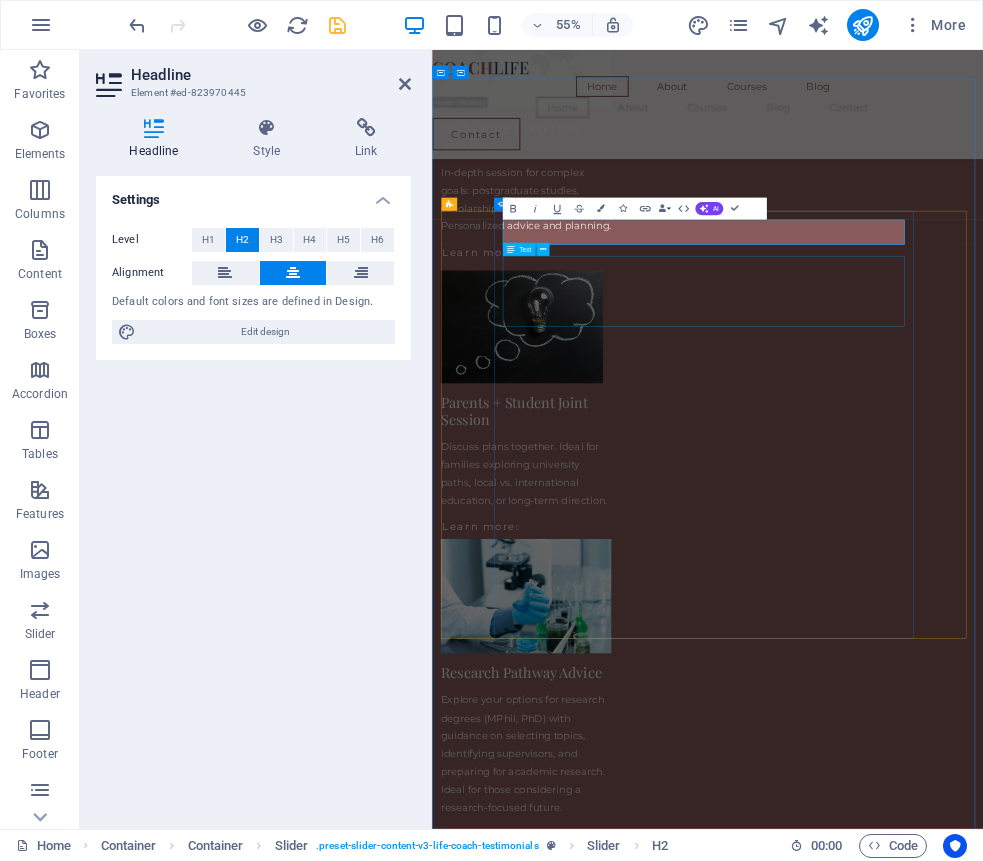 click on "After being forced to move twice within five years, our customers had a hard time finding us and our sales plummeted. The Lorem Ipsum Co. not only revitalized our brand, but saved our nearly 100-year-old family business from the brink of ruin." at bounding box center [146, 3613] 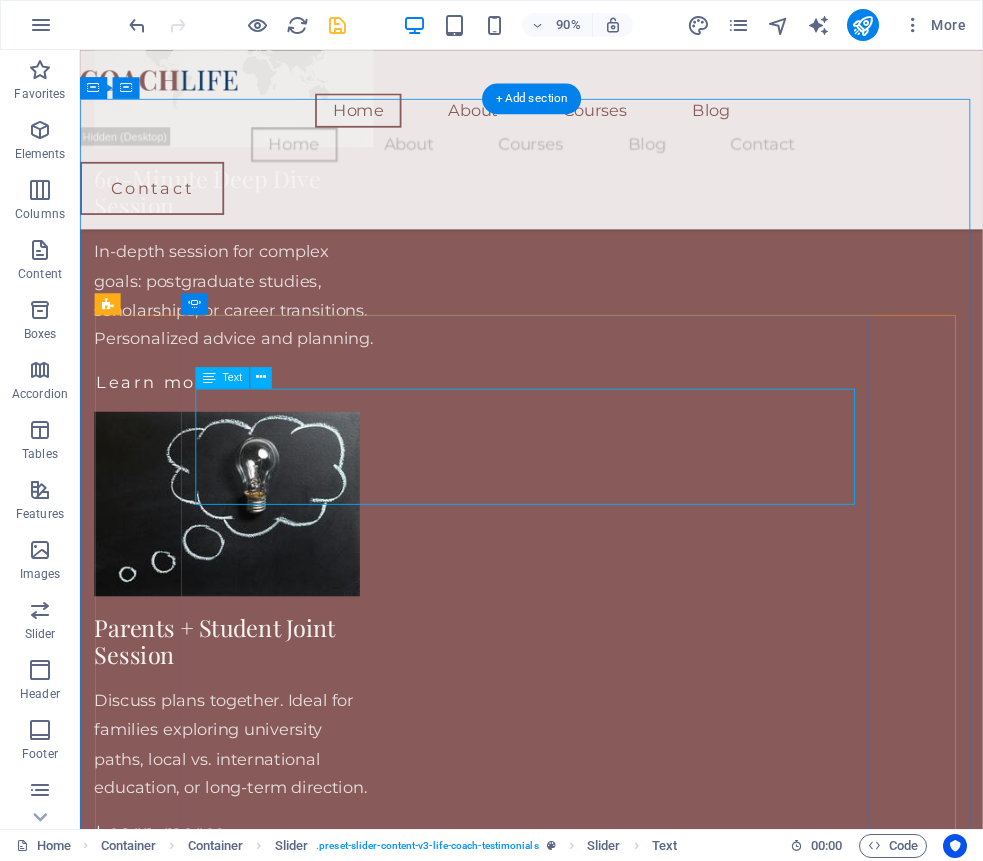 click on "After being forced to move twice within five years, our customers had a hard time finding us and our sales plummeted. The Lorem Ipsum Co. not only revitalized our brand, but saved our nearly 100-year-old family business from the brink of ruin." at bounding box center [-207, 3615] 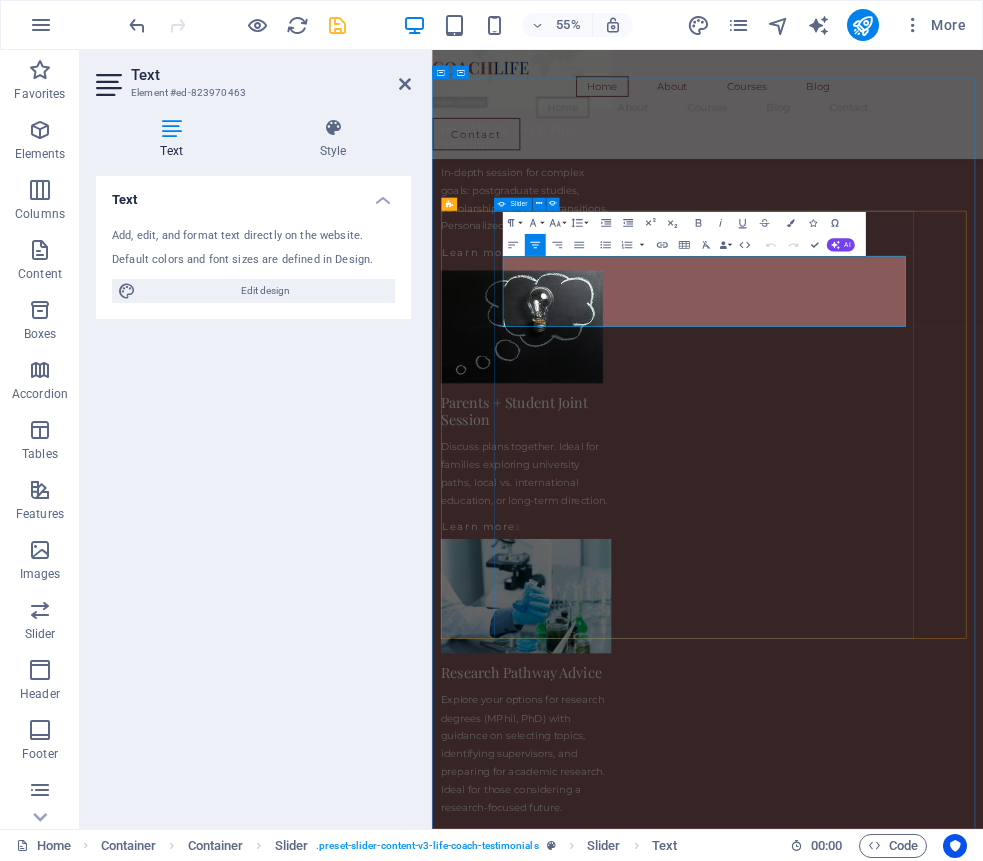 click on "What You Can Expect My consultations are designed to simplify complex decisions — whether you're selecting a degree, applying to study abroad, or preparing for research. I tailor each session to your needs, offering guidance on university selection, academic goals, research planning, and scholarship strategy. Students I work with appreciate the structured, supportive, and practical nature of the advice. You'll leave each session with more clarity, direction, and confidence about your next academic move — no generic tips, just focused and honest support that works. Why I Do This  After being forced to move twice within five years, our customers had a hard time finding us and our sales plummeted. The Lorem Ipsum Co. not only revitalized our brand, but saved our nearly 100-year-old family business from the brink of ruin. Meet Your Academic Guide I hold a doctoral degree in  Economics and Finance risk governance, financial regulation As the founder of  Number Your Risk What You Can Expect Why I Do This" at bounding box center [933, 4082] 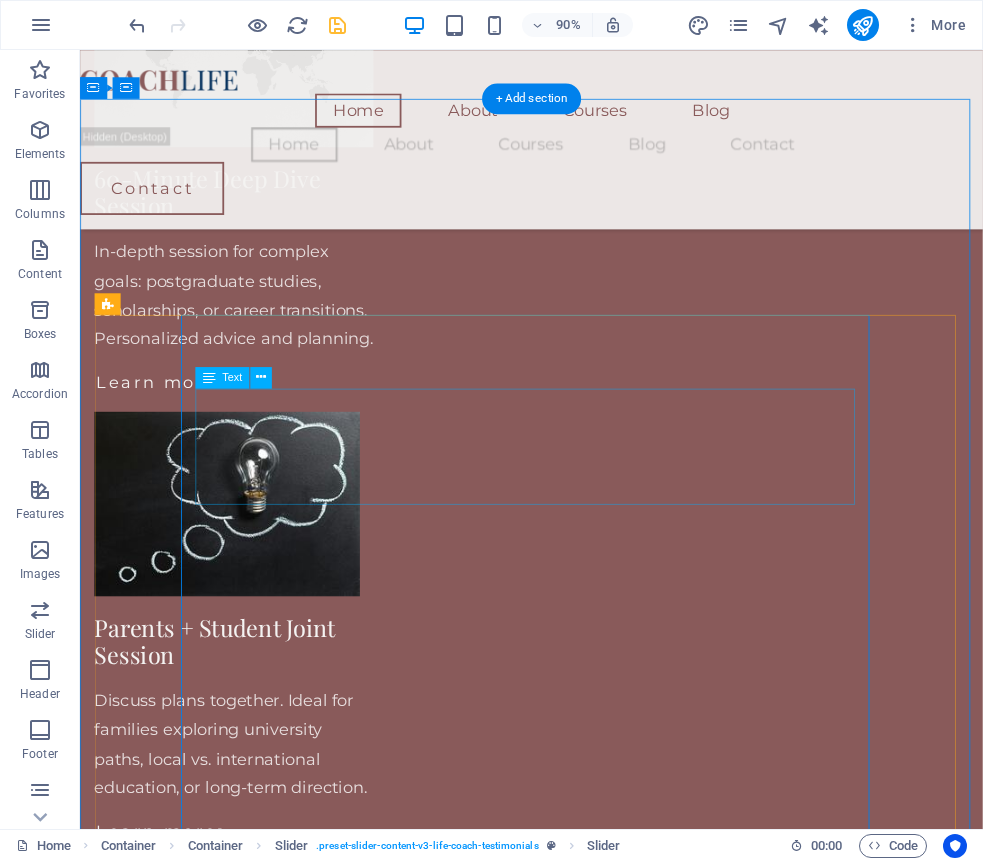 click on "After being forced to move twice within five years, our customers had a hard time finding us and our sales plummeted. The Lorem Ipsum Co. not only revitalized our brand, but saved our nearly 100-year-old family business from the brink of ruin." at bounding box center (-207, 3615) 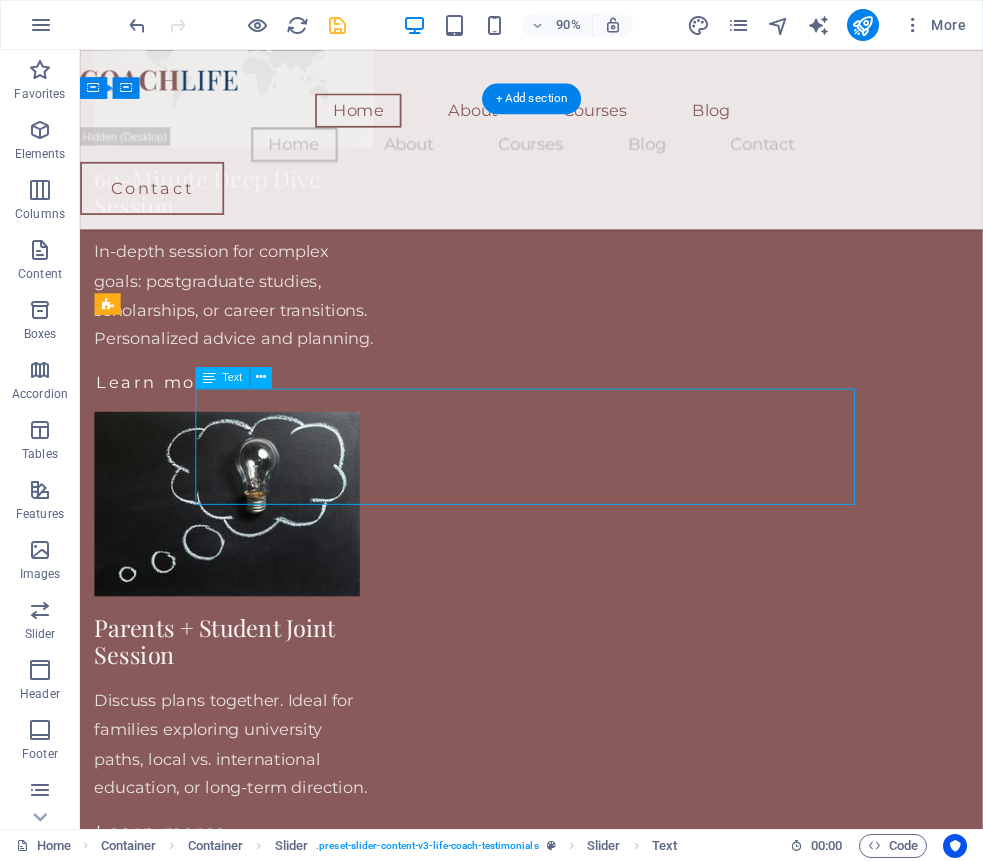 click on "After being forced to move twice within five years, our customers had a hard time finding us and our sales plummeted. The Lorem Ipsum Co. not only revitalized our brand, but saved our nearly 100-year-old family business from the brink of ruin." at bounding box center [-207, 3615] 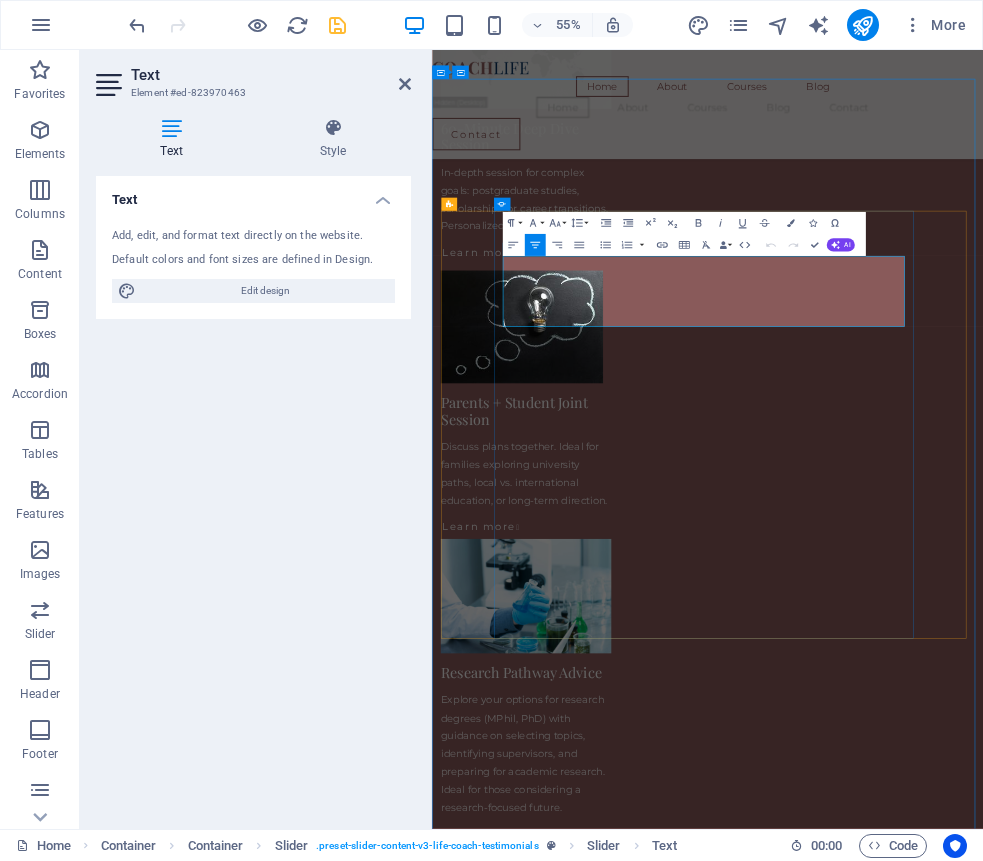 click on "After being forced to move twice within five years, our customers had a hard time finding us and our sales plummeted. The Lorem Ipsum Co. not only revitalized our brand, but saved our nearly 100-year-old family business from the brink of ruin." at bounding box center (147, 3613) 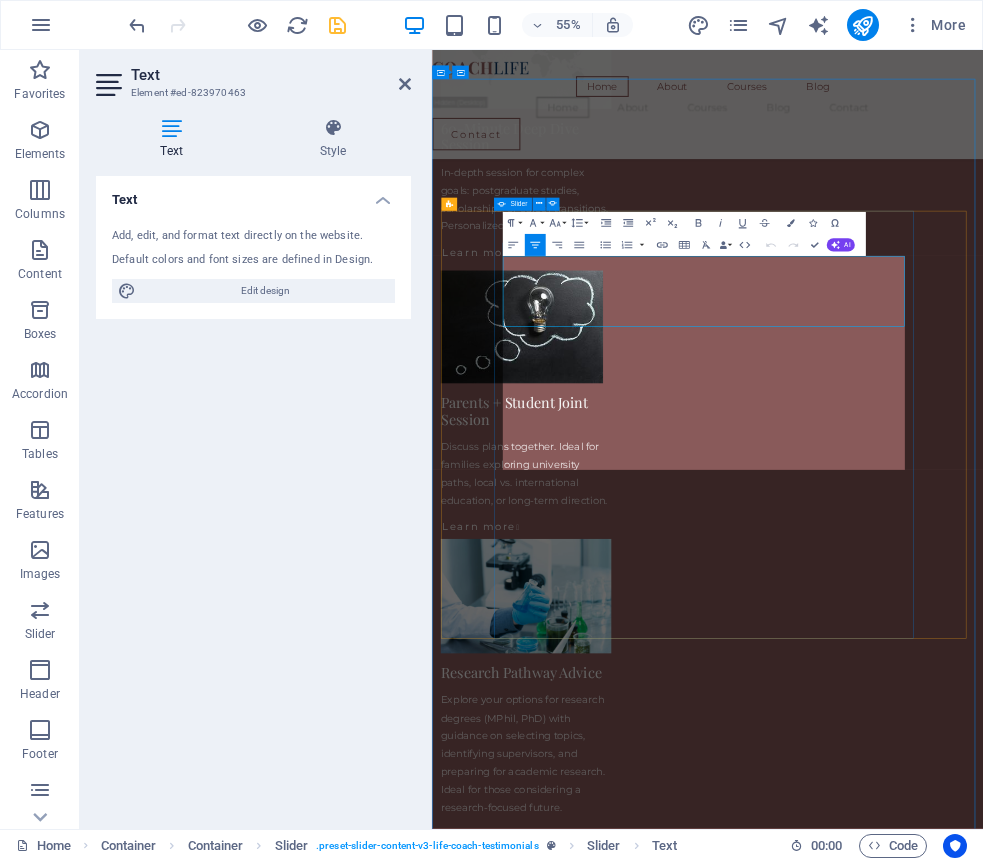 scroll, scrollTop: 12829, scrollLeft: 2, axis: both 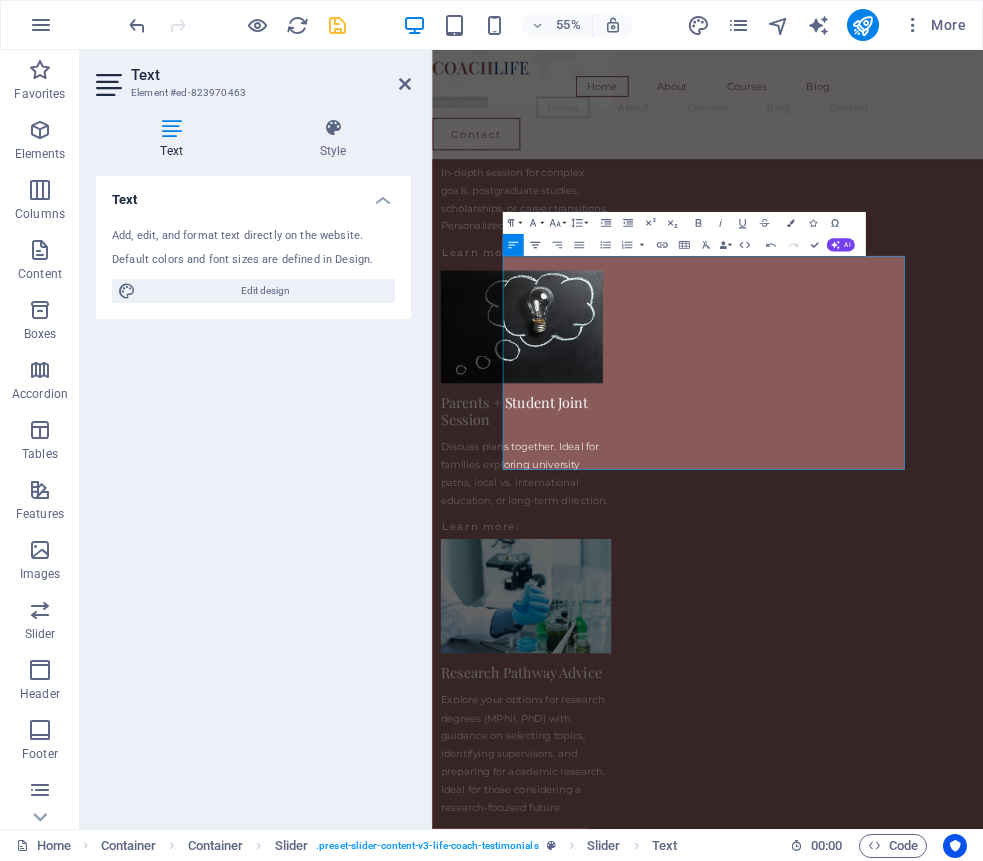 click 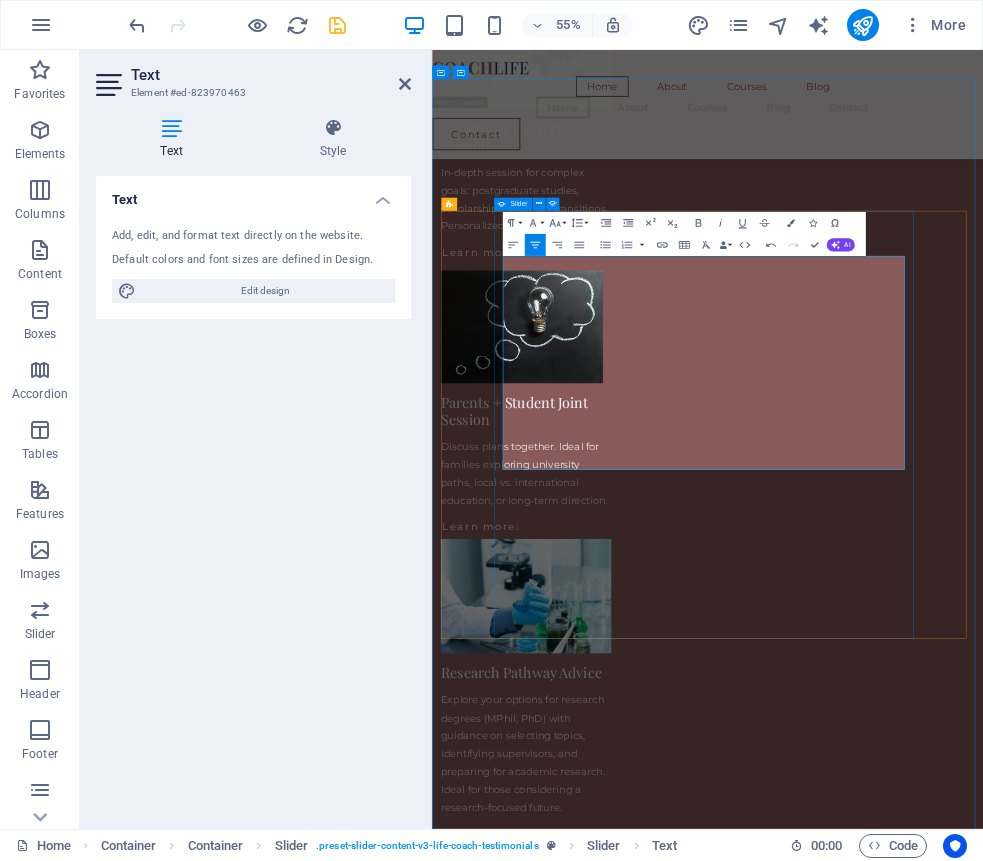 click on "What You Can Expect My consultations are designed to simplify complex decisions — whether you're selecting a degree, applying to study abroad, or preparing for research. I tailor each session to your needs, offering guidance on university selection, academic goals, research planning, and scholarship strategy. Students I work with appreciate the structured, supportive, and practical nature of the advice. You'll leave each session with more clarity, direction, and confidence about your next academic move — no generic tips, just focused and honest support that works. Why I Do This  Over the years, I’ve worked with students who had strong potential but lacked access to reliable academic guidance — especially when planning for competitive degrees, research programs, or international study. Many were uncertain about where to begin, how to position themselves, or which opportunities were right for them. Meet Your Academic Guide I hold a doctoral degree in  Economics and Finance As the founder of" at bounding box center (933, 4212) 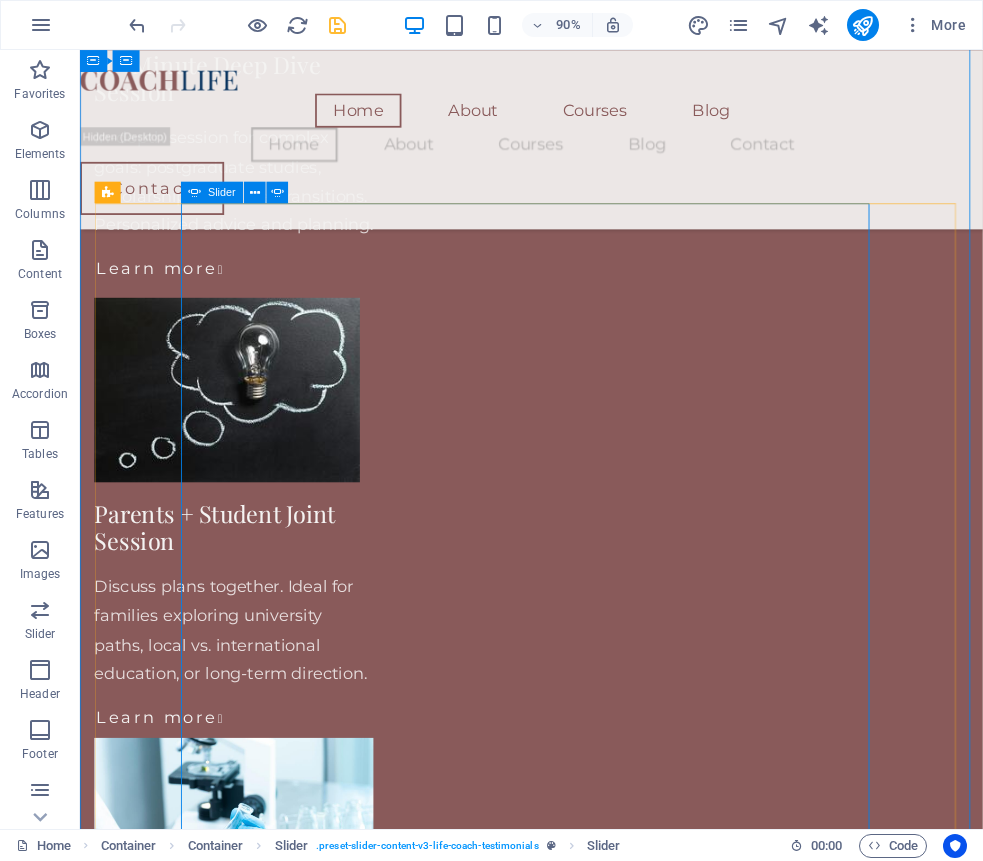 scroll, scrollTop: 2875, scrollLeft: 0, axis: vertical 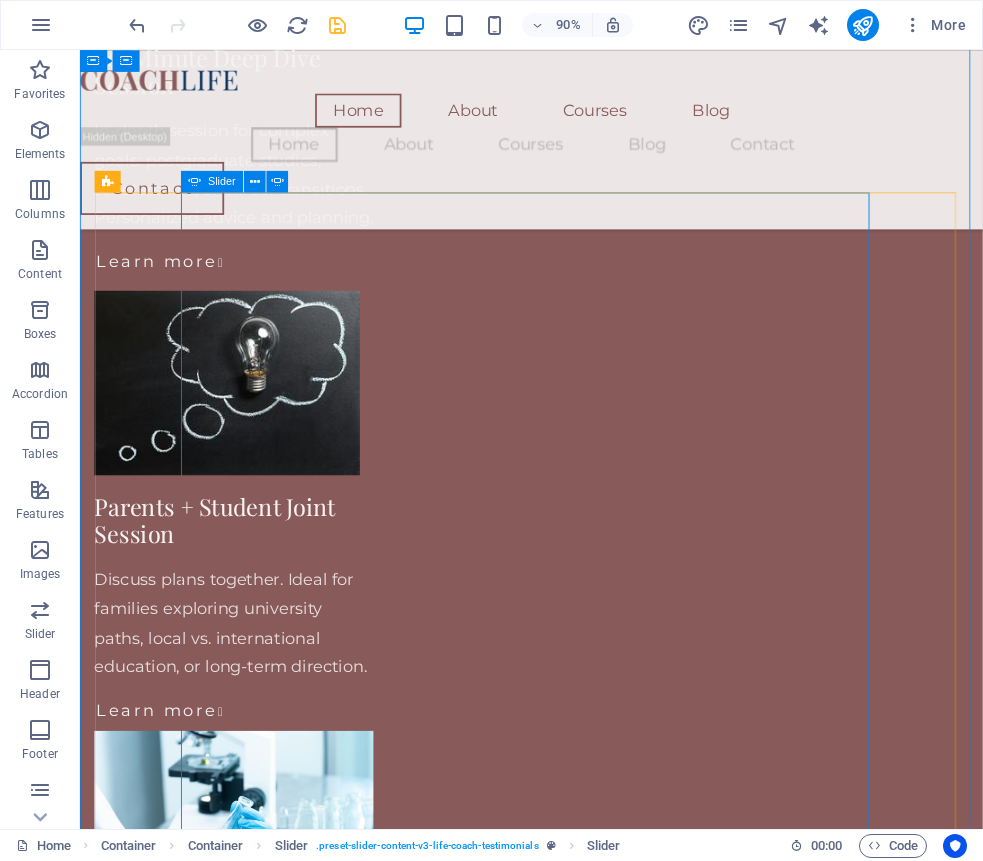 click at bounding box center [582, 5534] 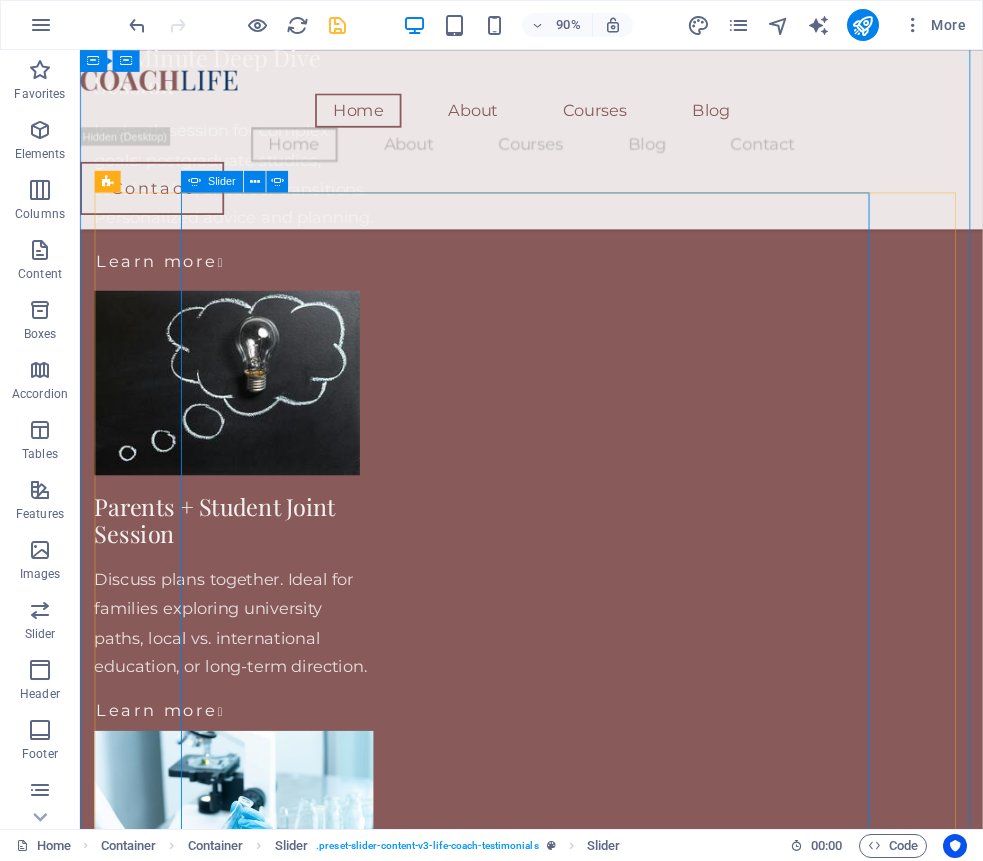 click at bounding box center [582, 5534] 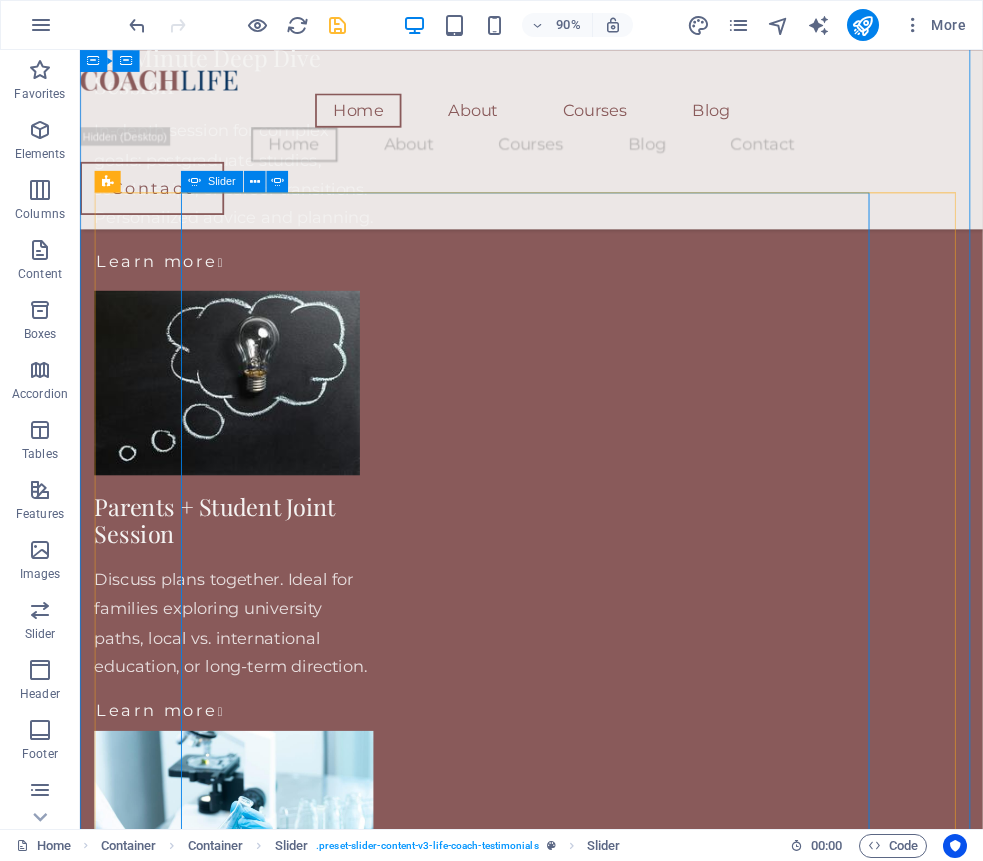 click at bounding box center (582, 5534) 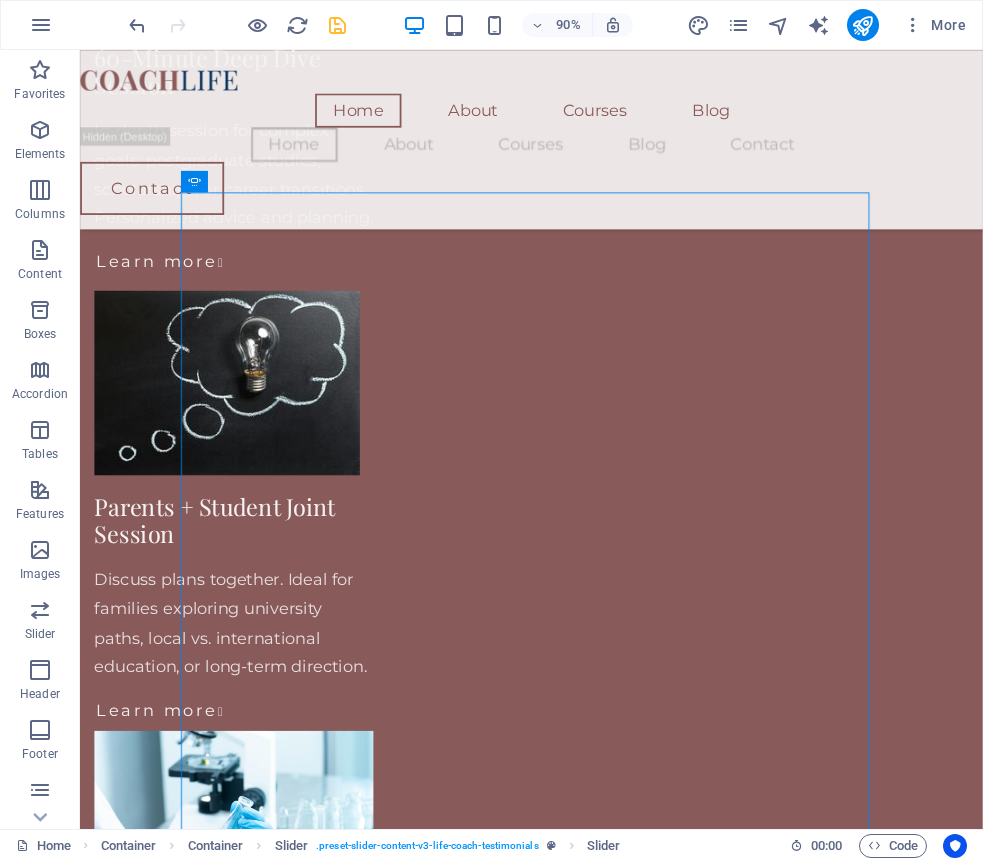 click at bounding box center [582, 2883] 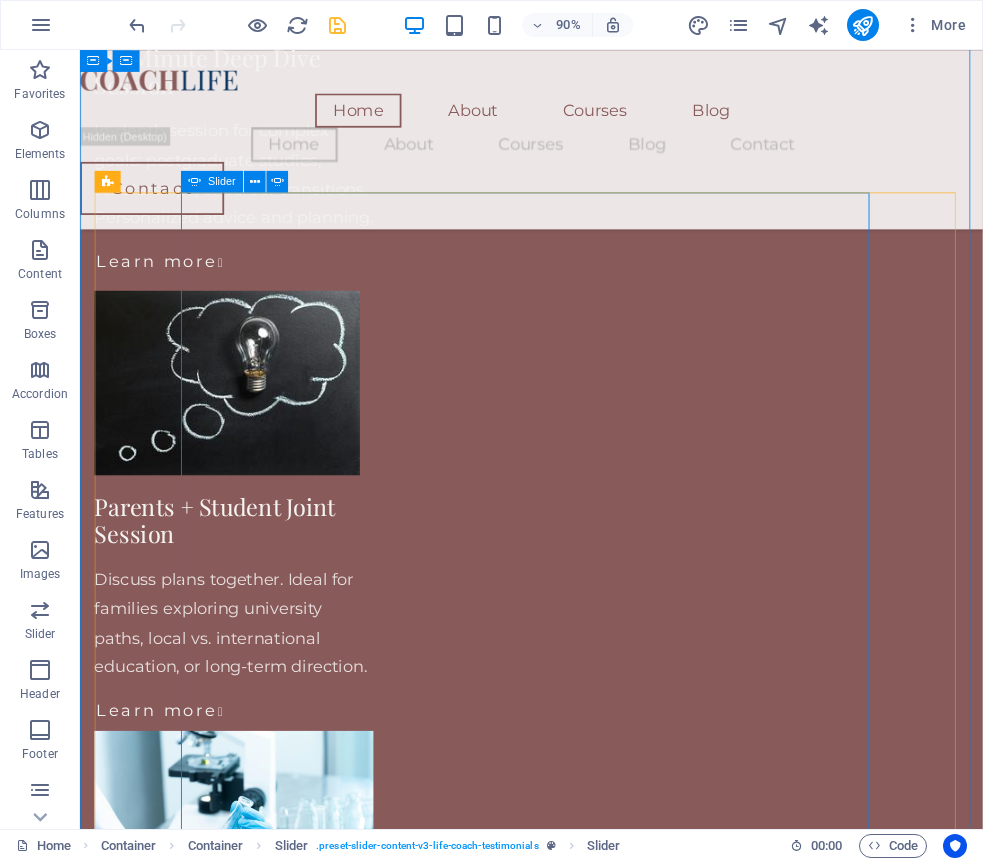 click at bounding box center [582, 5534] 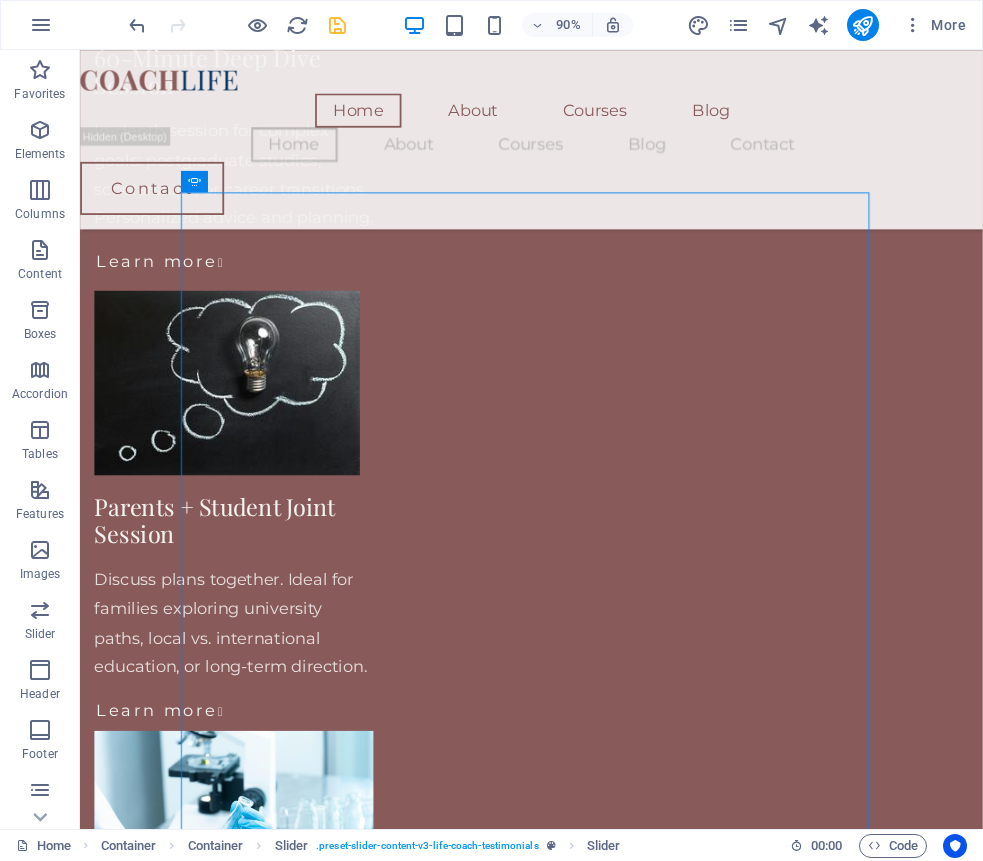 click on "Over the years, I’ve worked with students who had strong potential but lacked access to reliable academic guidance — especially when planning for competitive degrees, research programs, or international study. Many were uncertain about where to begin, how to position themselves, or which opportunities were right for them. That’s why I’ve now added personalized student consultations to my academic services — to provide clear, informed, and supportive guidance for students navigating complex academic choices. My goal is to make academic planning more accessible, focused, and empowering — for students in Pakistan and globally." at bounding box center [-207, 3609] 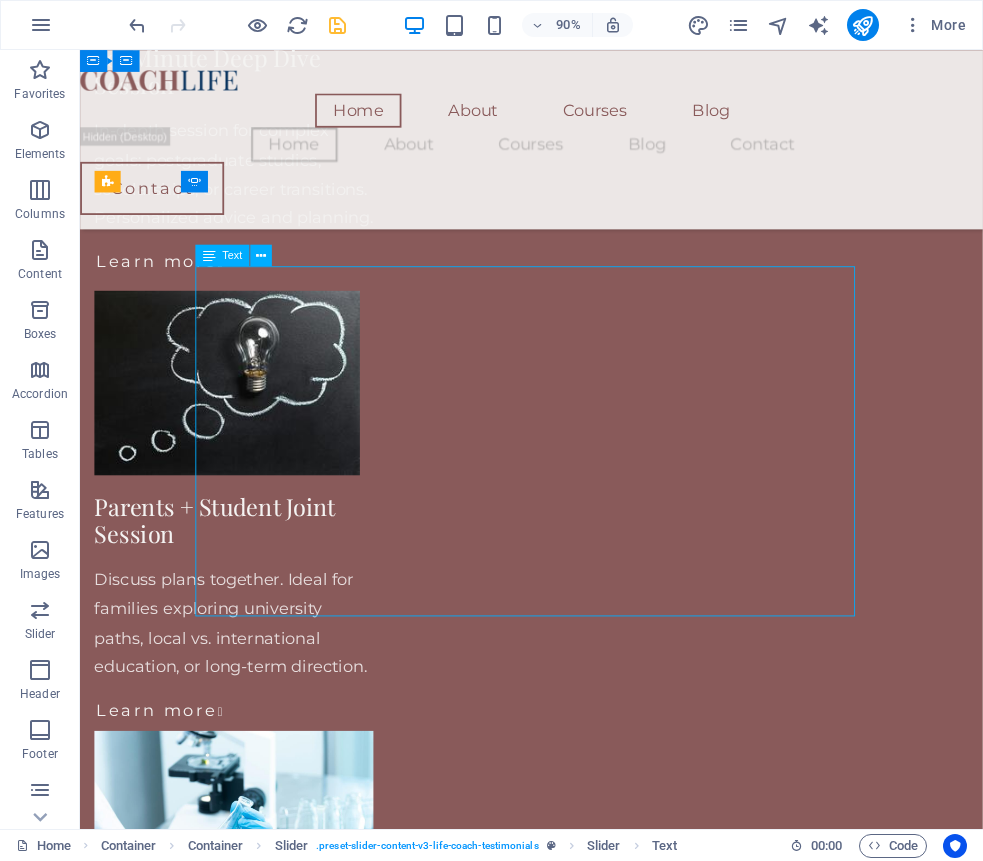 click on "Over the years, I’ve worked with students who had strong potential but lacked access to reliable academic guidance — especially when planning for competitive degrees, research programs, or international study. Many were uncertain about where to begin, how to position themselves, or which opportunities were right for them. That’s why I’ve now added personalized student consultations to my academic services — to provide clear, informed, and supportive guidance for students navigating complex academic choices. My goal is to make academic planning more accessible, focused, and empowering — for students in Pakistan and globally." at bounding box center [-207, 3609] 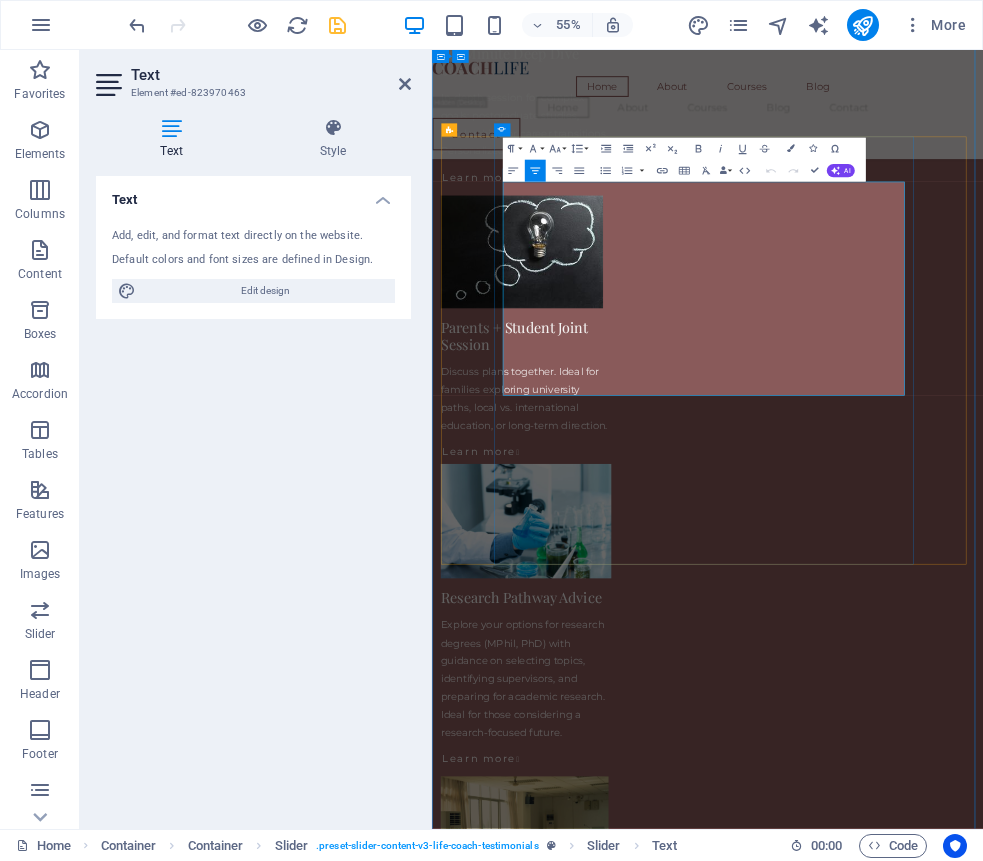 click on "That’s why I’ve now added personalized student consultations to my academic services — to provide clear, informed, and supportive guidance for students navigating complex academic choices. My goal is to make academic planning more accessible, focused, and empowering — for students in Pakistan and globally." at bounding box center [147, 3721] 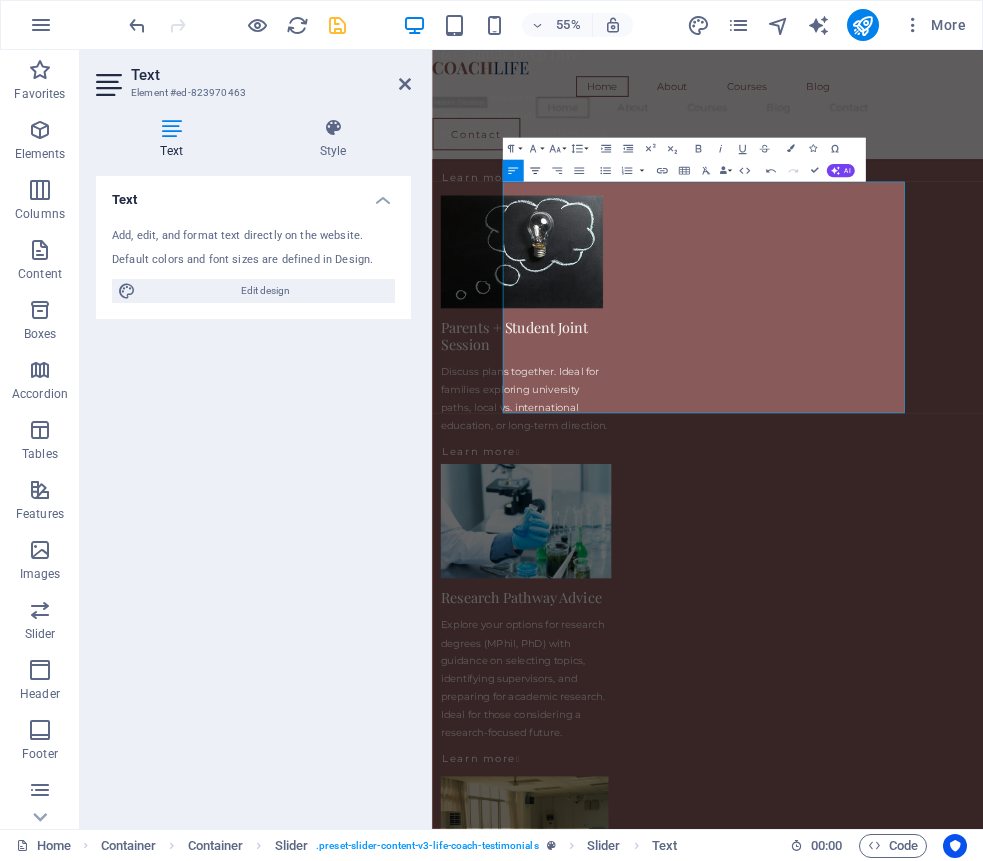 click 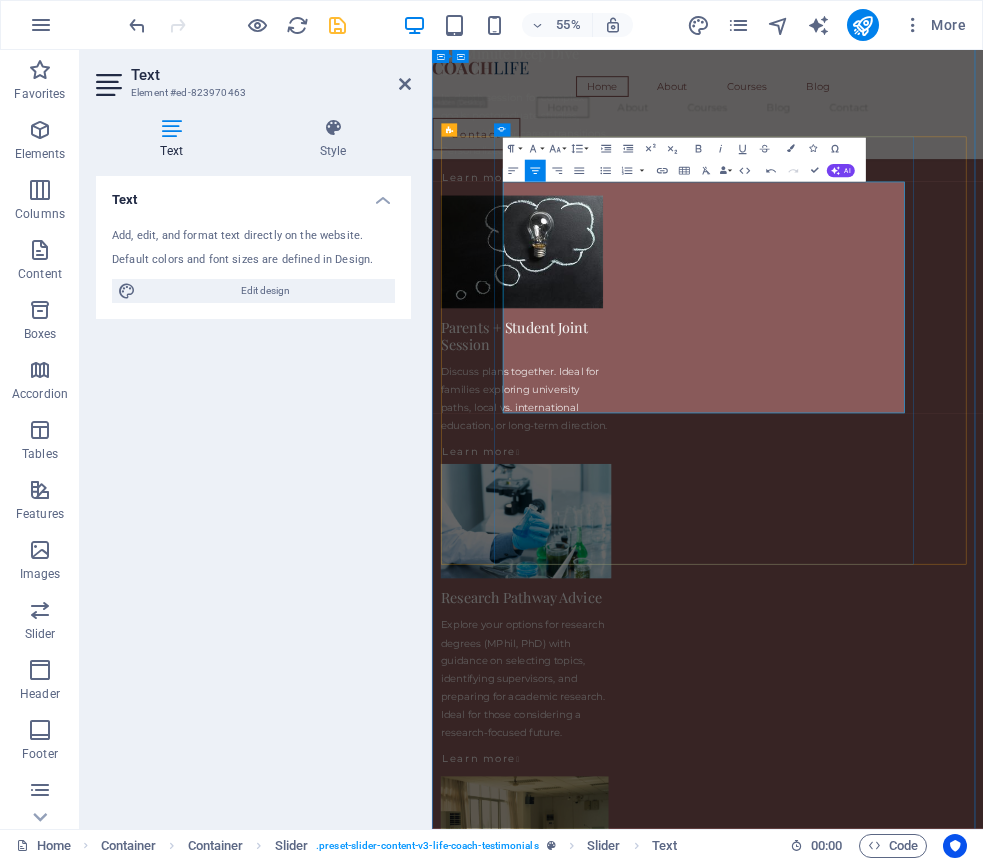 click at bounding box center (147, 3623) 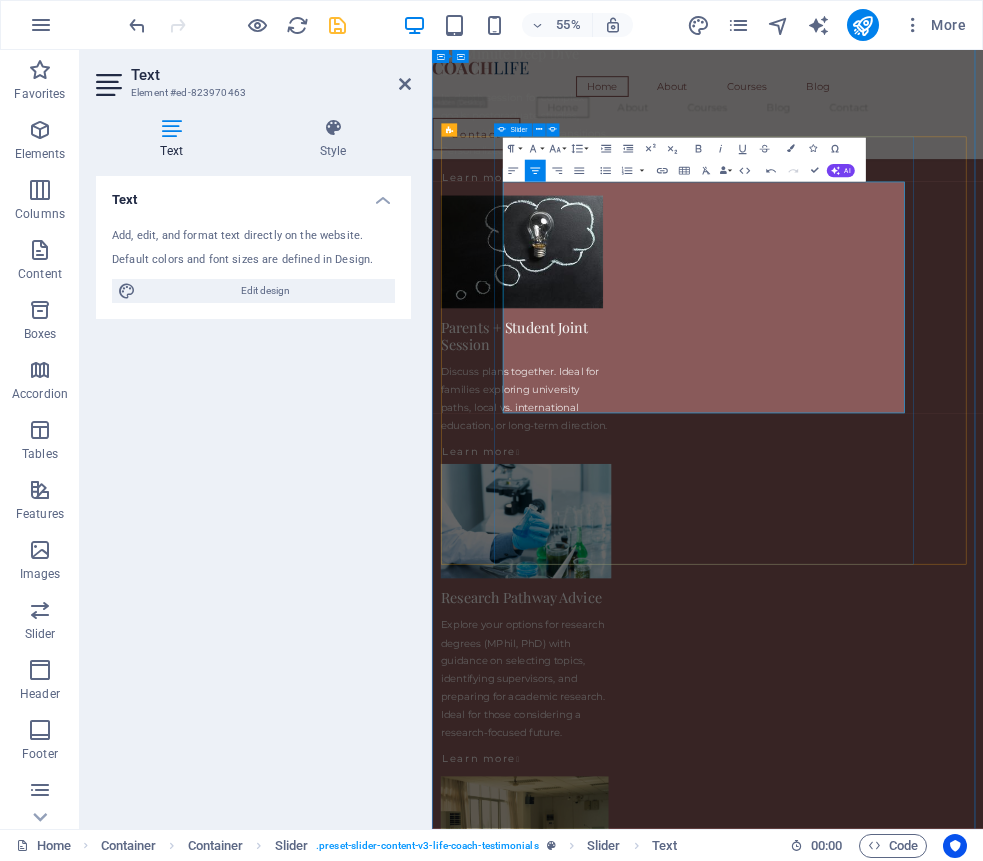 click on "What You Can Expect My consultations are designed to simplify complex decisions — whether you're selecting a degree, applying to study abroad, or preparing for research. I tailor each session to your needs, offering guidance on university selection, academic goals, research planning, and scholarship strategy. Students I work with appreciate the structured, supportive, and practical nature of the advice. You'll leave each session with more clarity, direction, and confidence about your next academic move — no generic tips, just focused and honest support that works. Why I Do This  Throughout my academic career, I’ve met students with exceptional potential who struggled to find reliable, personalized guidance — especially when pursuing competitive degrees, research opportunities, or study abroad options. Many felt overwhelmed by unclear systems, vague advice, or lack of direction. Meet Your Academic Guide I hold a doctoral degree in  Economics and Finance risk governance, financial regulation" at bounding box center [933, 4223] 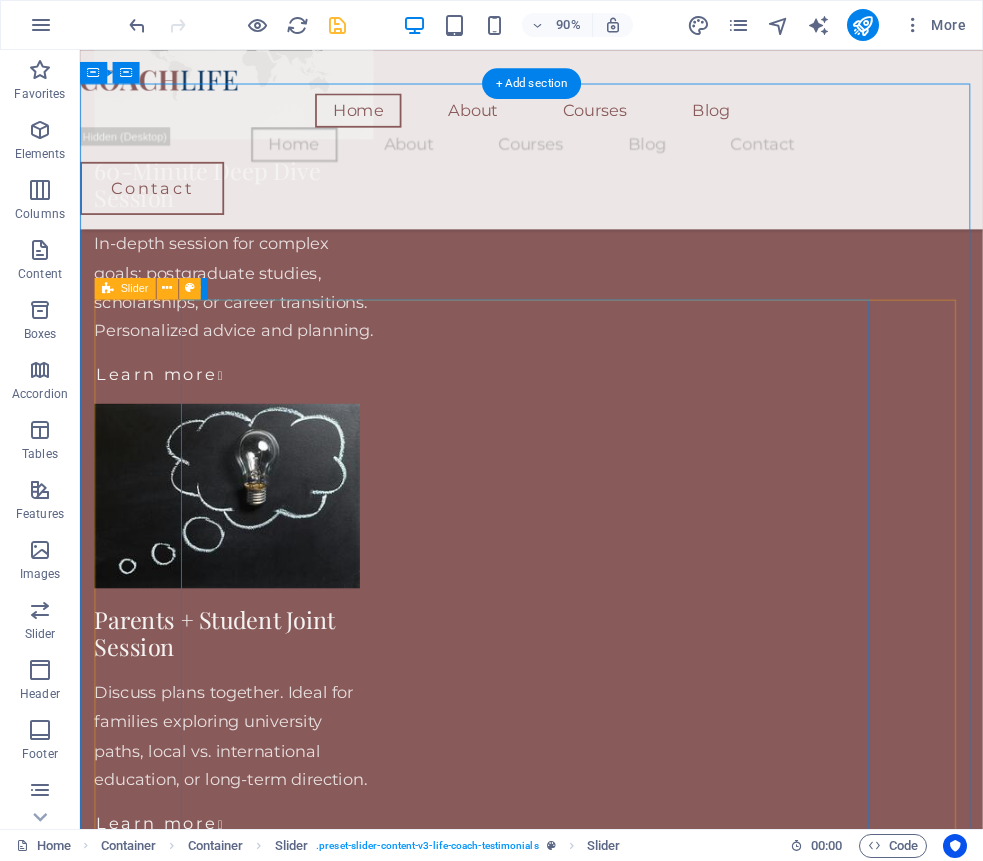 scroll, scrollTop: 2738, scrollLeft: 0, axis: vertical 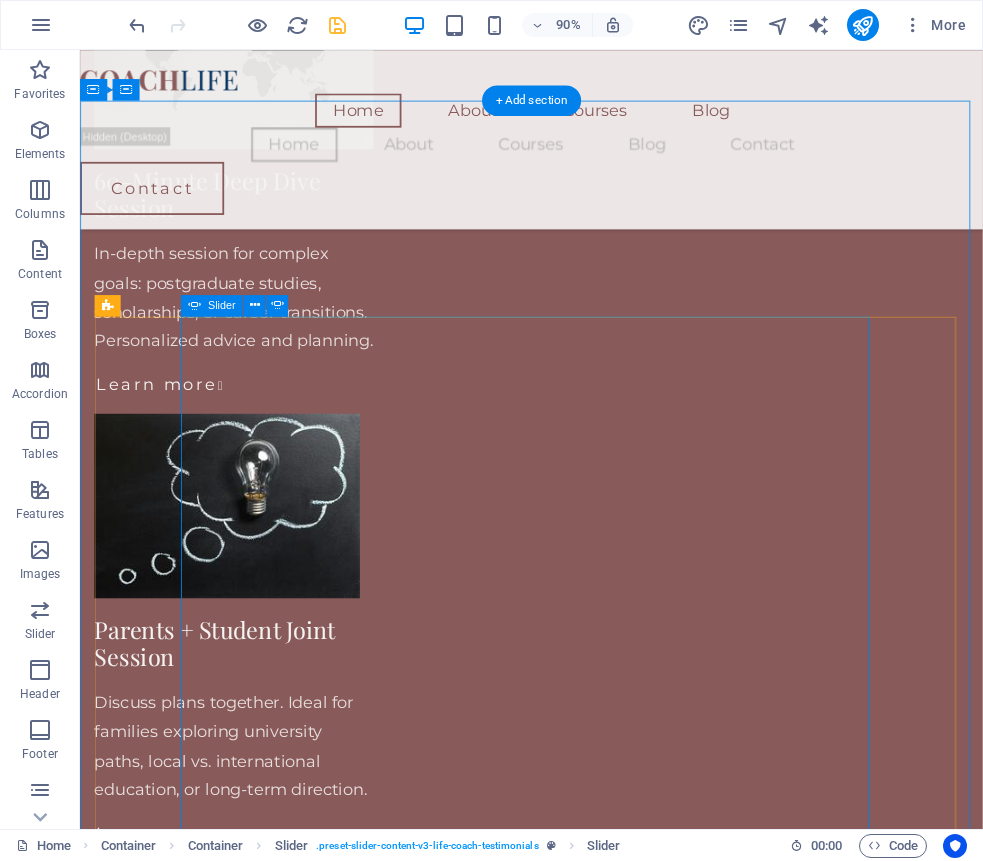 click at bounding box center (582, 3020) 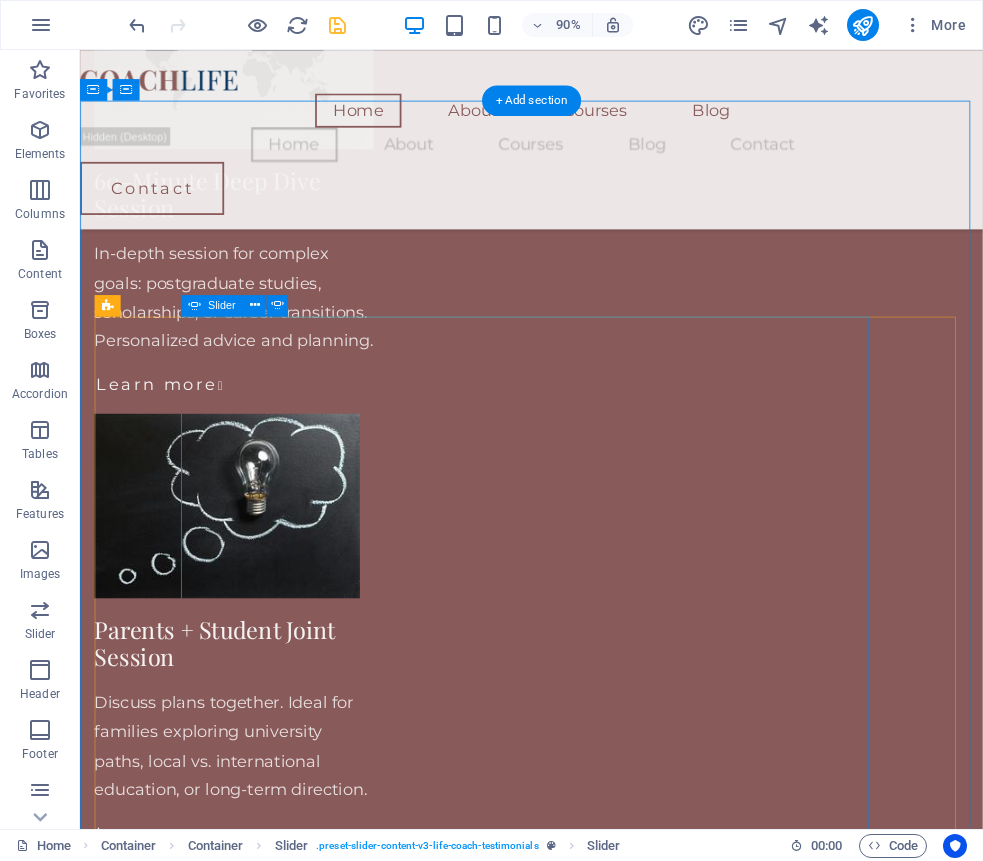 click at bounding box center [582, 3020] 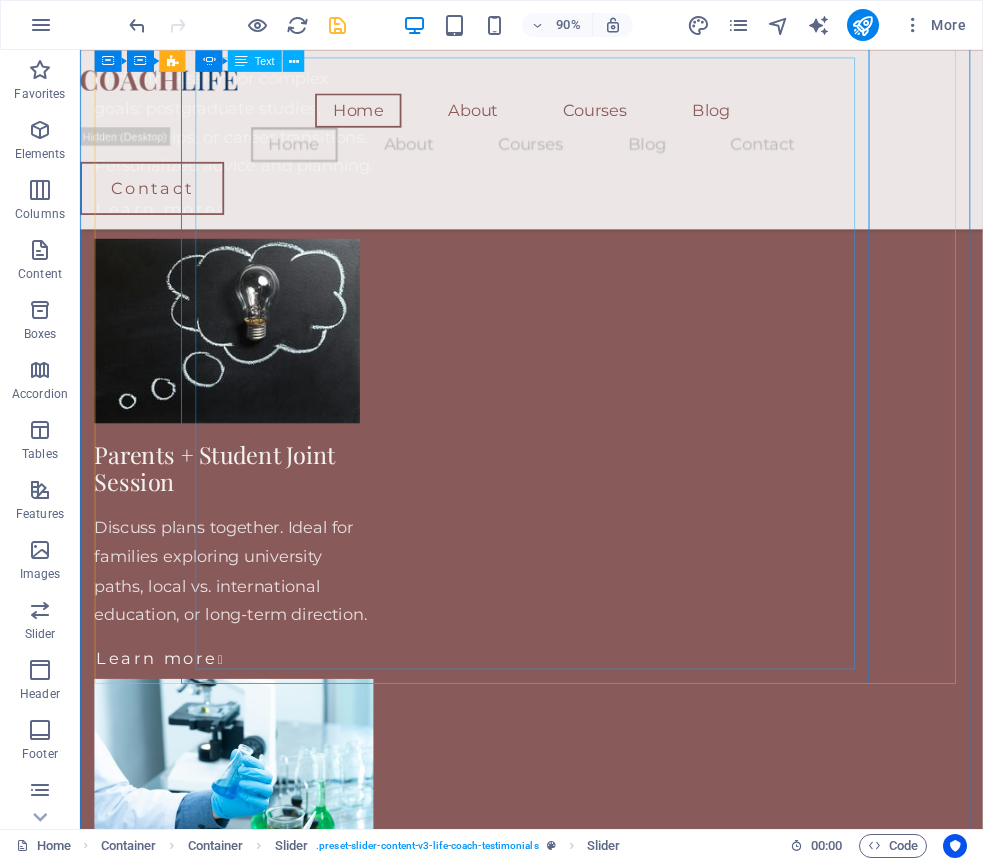 scroll, scrollTop: 2821, scrollLeft: 0, axis: vertical 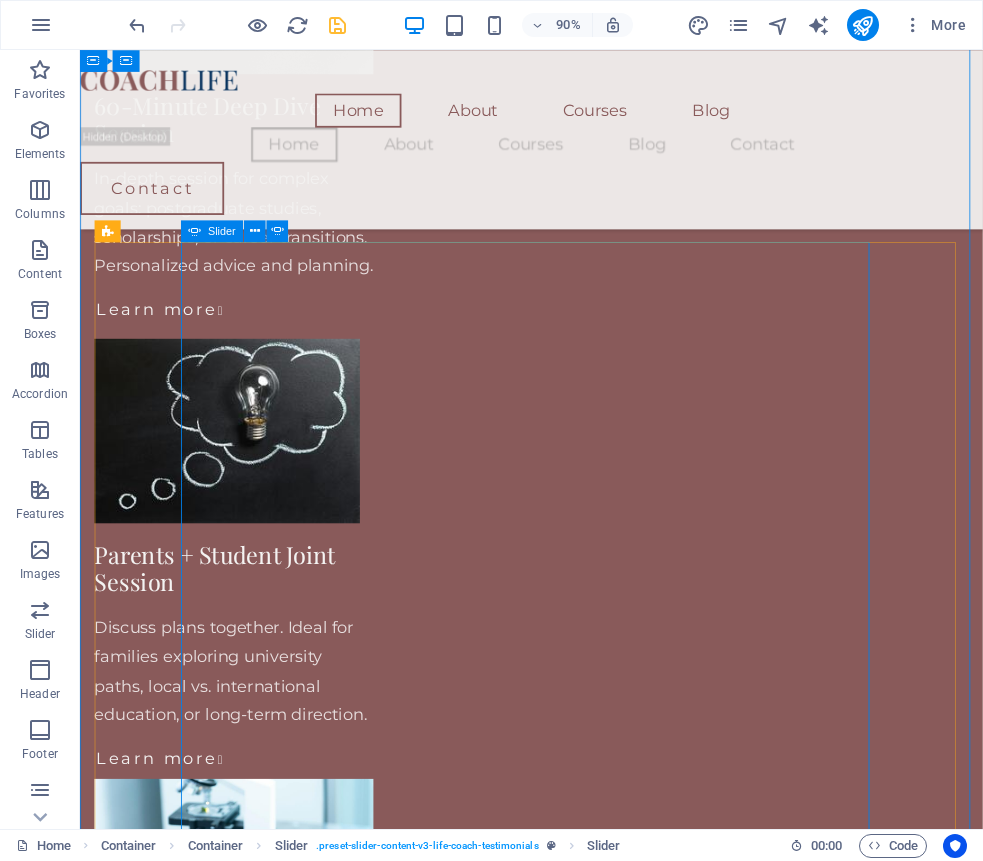 click at bounding box center (582, 5653) 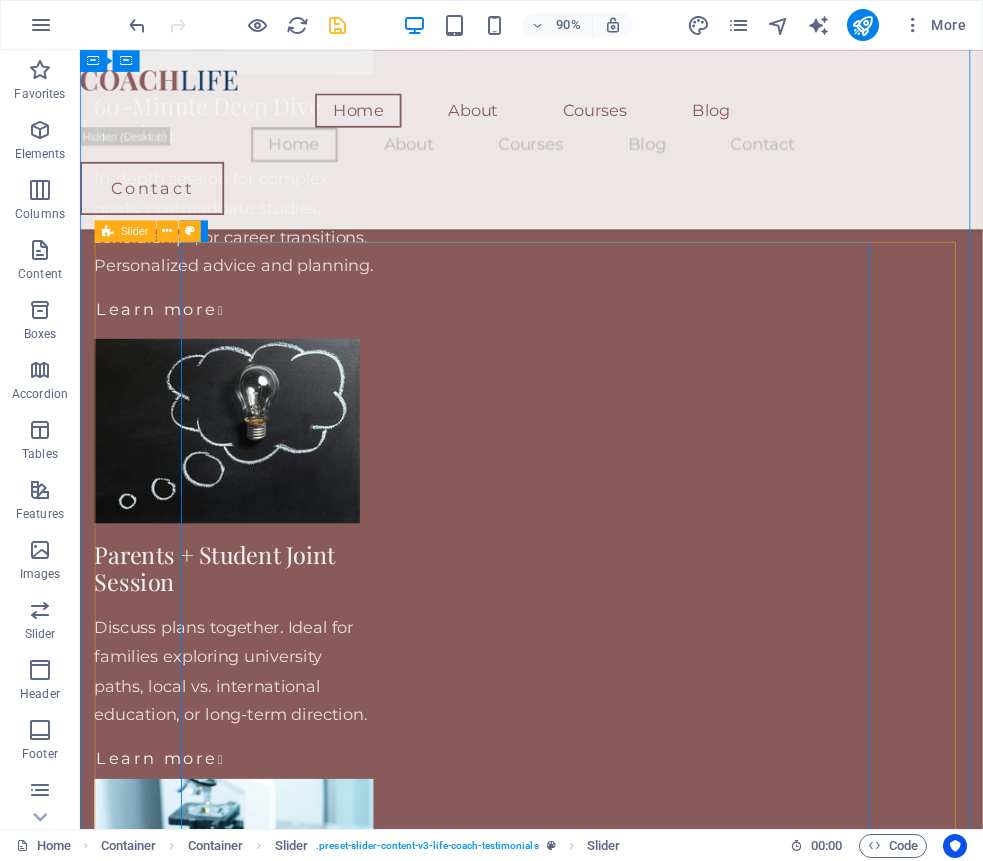 click at bounding box center (582, 5653) 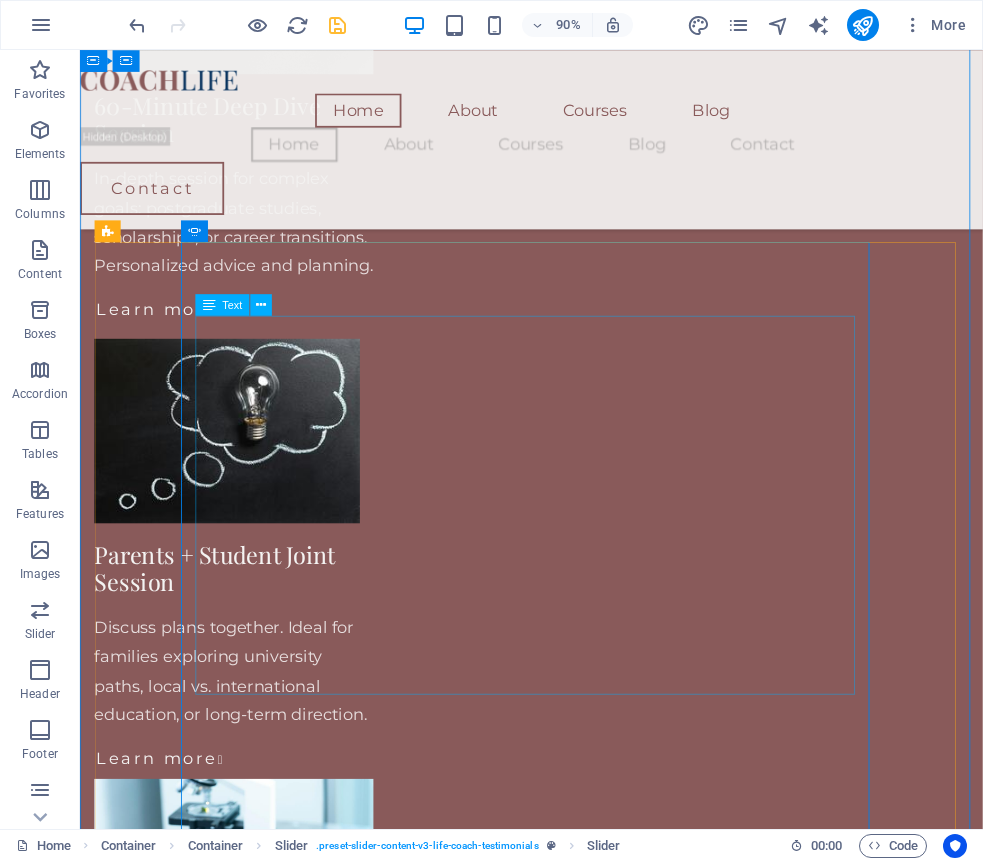 click on "Throughout my academic career, I’ve met students with exceptional potential who struggled to find reliable, personalized guidance — especially when pursuing competitive degrees, research opportunities, or study abroad options. Many felt overwhelmed by unclear systems, vague advice, or lack of direction. That’s why I’ve introduced personalized academic consultations — to offer clear, expert support that helps students make informed decisions and unlock their academic potential. Whether you're just starting out or planning your next research move, I aim to provide guidance that’s practical, empowering, and built on real academic experience." at bounding box center (-207, 3679) 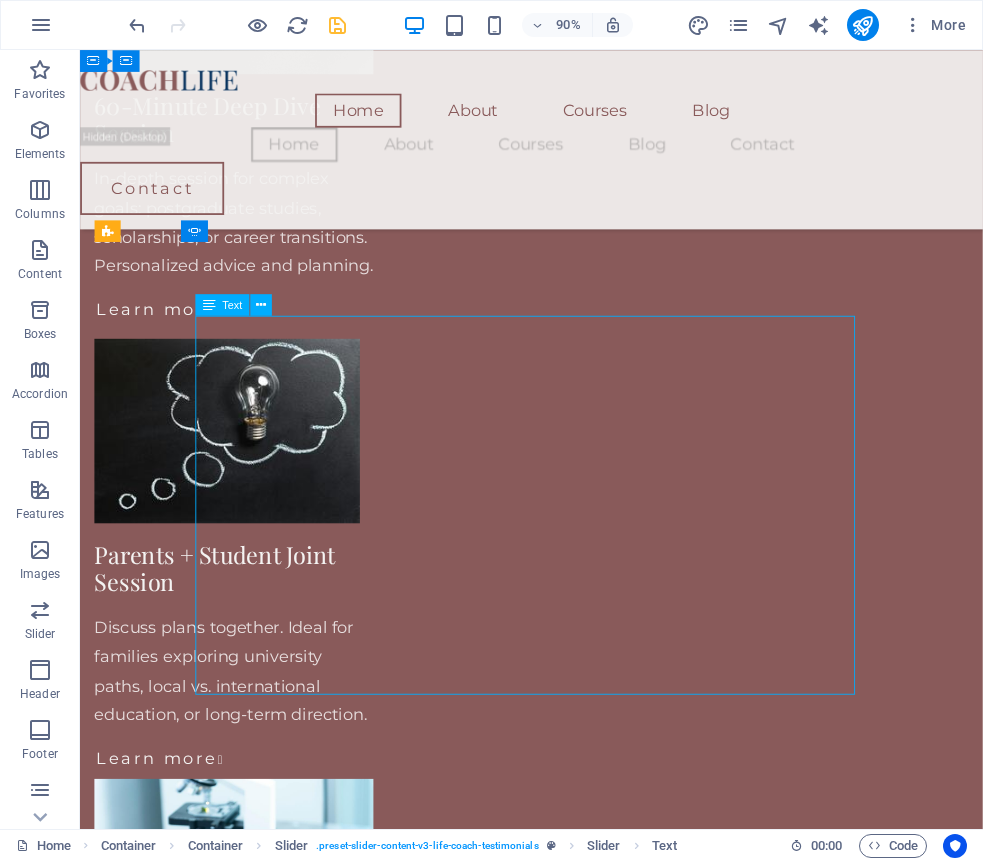 click on "Throughout my academic career, I’ve met students with exceptional potential who struggled to find reliable, personalized guidance — especially when pursuing competitive degrees, research opportunities, or study abroad options. Many felt overwhelmed by unclear systems, vague advice, or lack of direction. That’s why I’ve introduced personalized academic consultations — to offer clear, expert support that helps students make informed decisions and unlock their academic potential. Whether you're just starting out or planning your next research move, I aim to provide guidance that’s practical, empowering, and built on real academic experience." at bounding box center (-207, 3679) 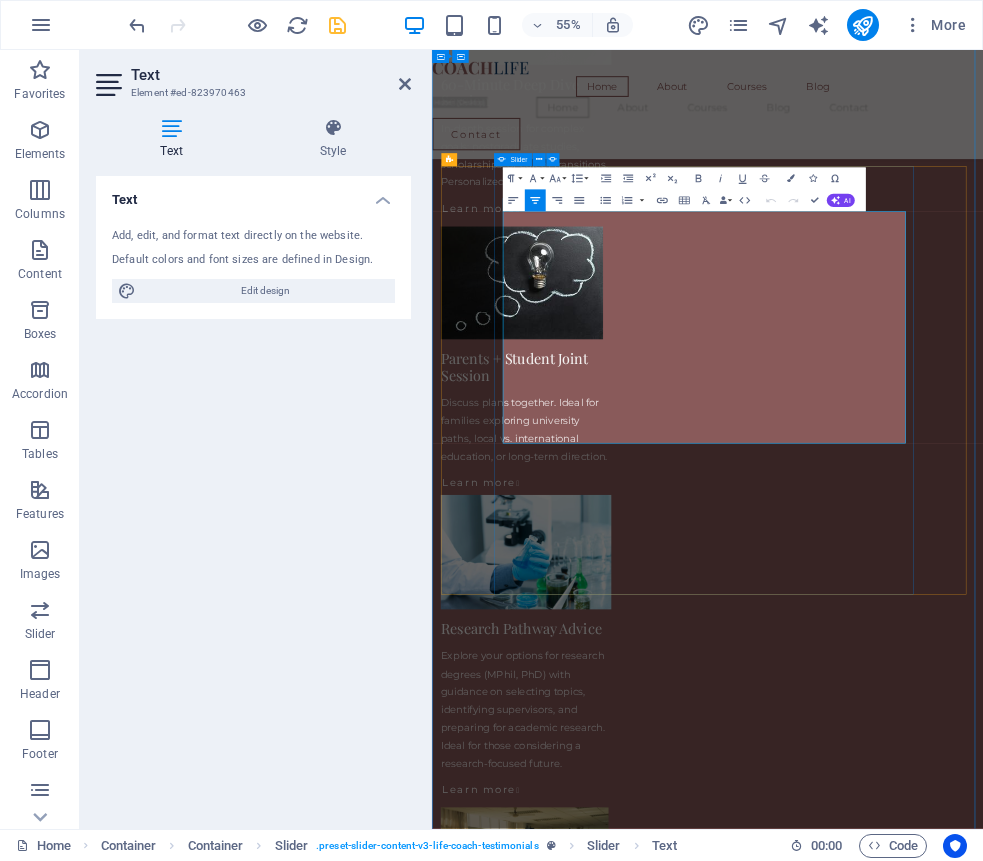 click on "What You Can Expect My consultations are designed to simplify complex decisions — whether you're selecting a degree, applying to study abroad, or preparing for research. I tailor each session to your needs, offering guidance on university selection, academic goals, research planning, and scholarship strategy. Students I work with appreciate the structured, supportive, and practical nature of the advice. You'll leave each session with more clarity, direction, and confidence about your next academic move — no generic tips, just focused and honest support that works. Why I Do This  Throughout my academic career, I’ve met students with exceptional potential who struggled to find reliable, personalized guidance — especially when pursuing competitive degrees, research opportunities, or study abroad options. Many felt overwhelmed by unclear systems, vague advice, or lack of direction. Meet Your Academic Guide I hold a doctoral degree in  Economics and Finance risk governance, financial regulation" at bounding box center [933, 4294] 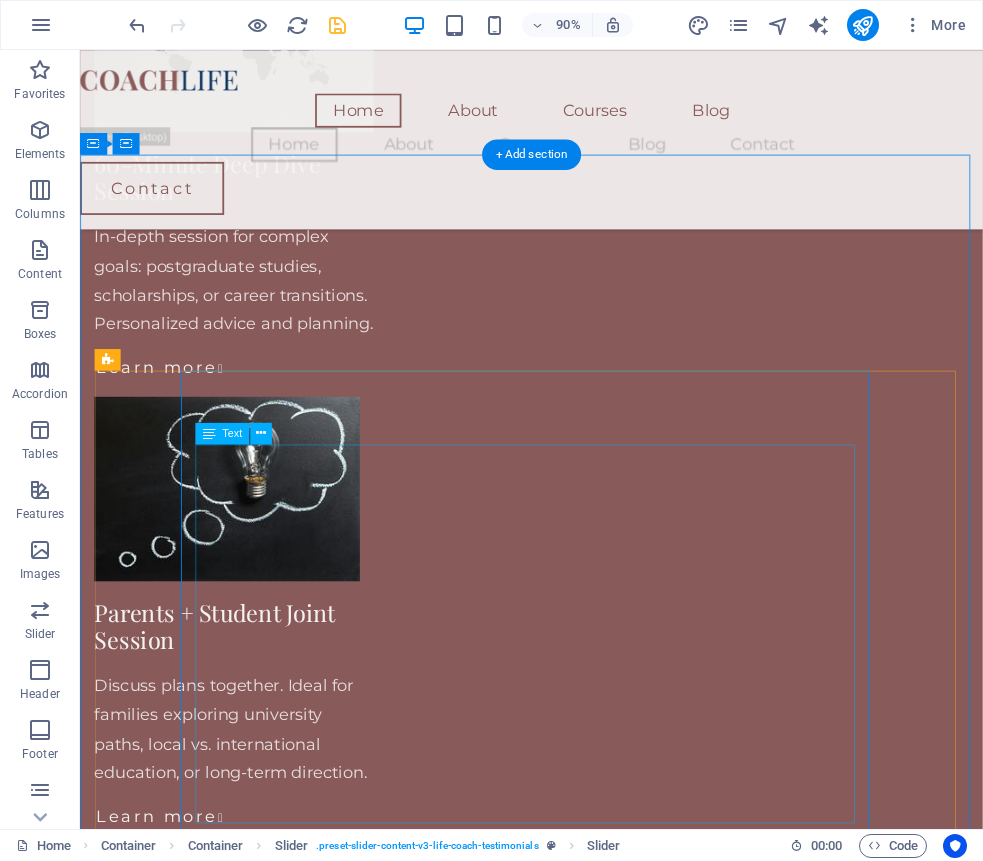 scroll, scrollTop: 2787, scrollLeft: 0, axis: vertical 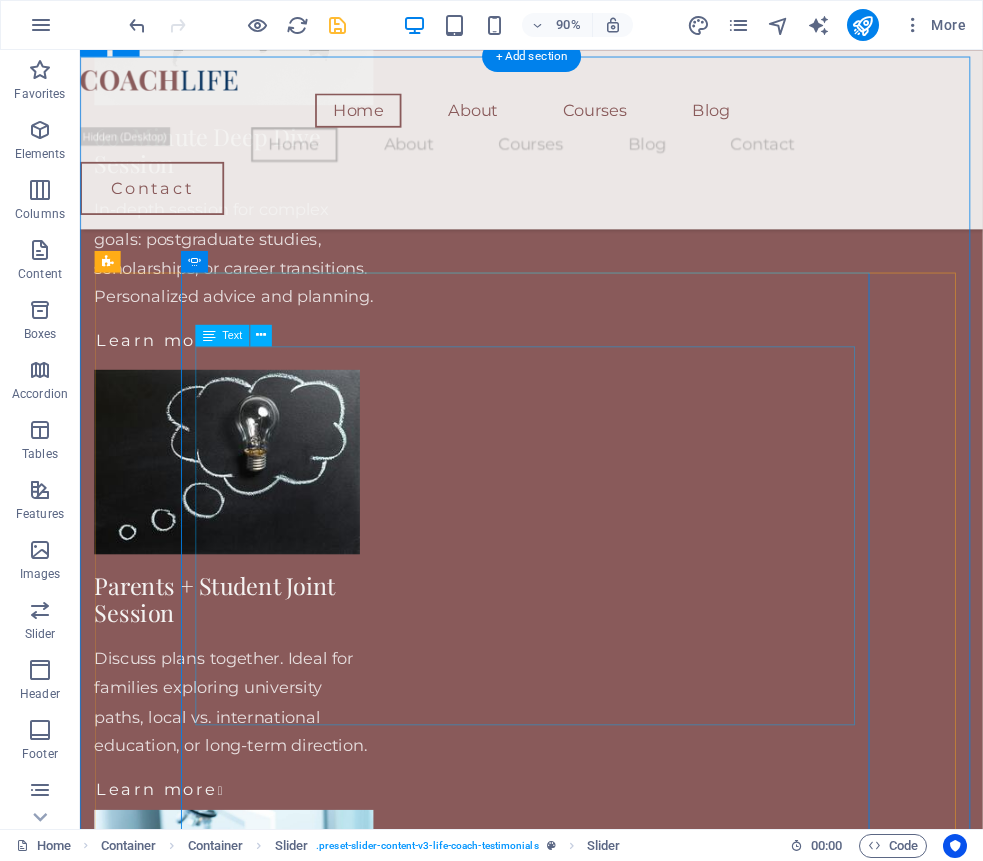 click on "Throughout my academic career, I’ve met students with exceptional potential who struggled to find reliable, personalized guidance — especially when pursuing competitive degrees, research opportunities, or study abroad options. Many felt overwhelmed by unclear systems, vague advice, or lack of direction. That’s why I’ve introduced personalized academic consultations — to offer clear, expert support that helps students make informed decisions and unlock their academic potential. Whether you're just starting out or planning your next research move, I aim to provide guidance that’s practical, empowering, and built on real academic experience." at bounding box center [-207, 3713] 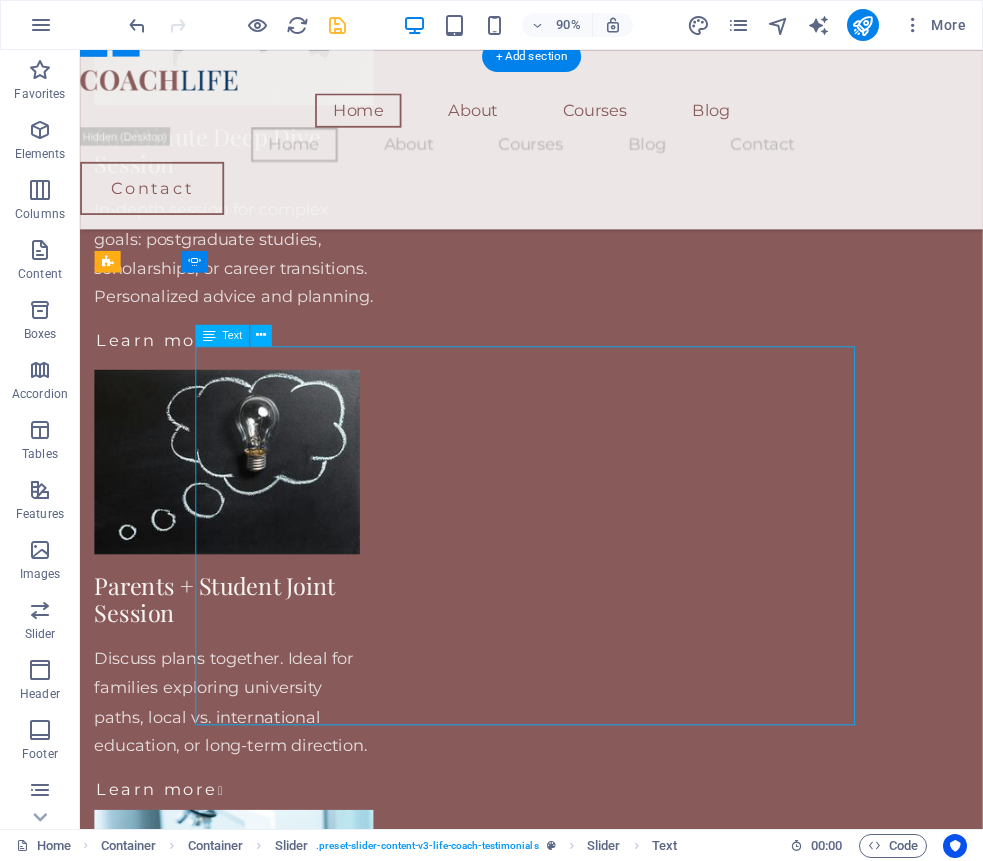 click on "Throughout my academic career, I’ve met students with exceptional potential who struggled to find reliable, personalized guidance — especially when pursuing competitive degrees, research opportunities, or study abroad options. Many felt overwhelmed by unclear systems, vague advice, or lack of direction. That’s why I’ve introduced personalized academic consultations — to offer clear, expert support that helps students make informed decisions and unlock their academic potential. Whether you're just starting out or planning your next research move, I aim to provide guidance that’s practical, empowering, and built on real academic experience." at bounding box center (-207, 3713) 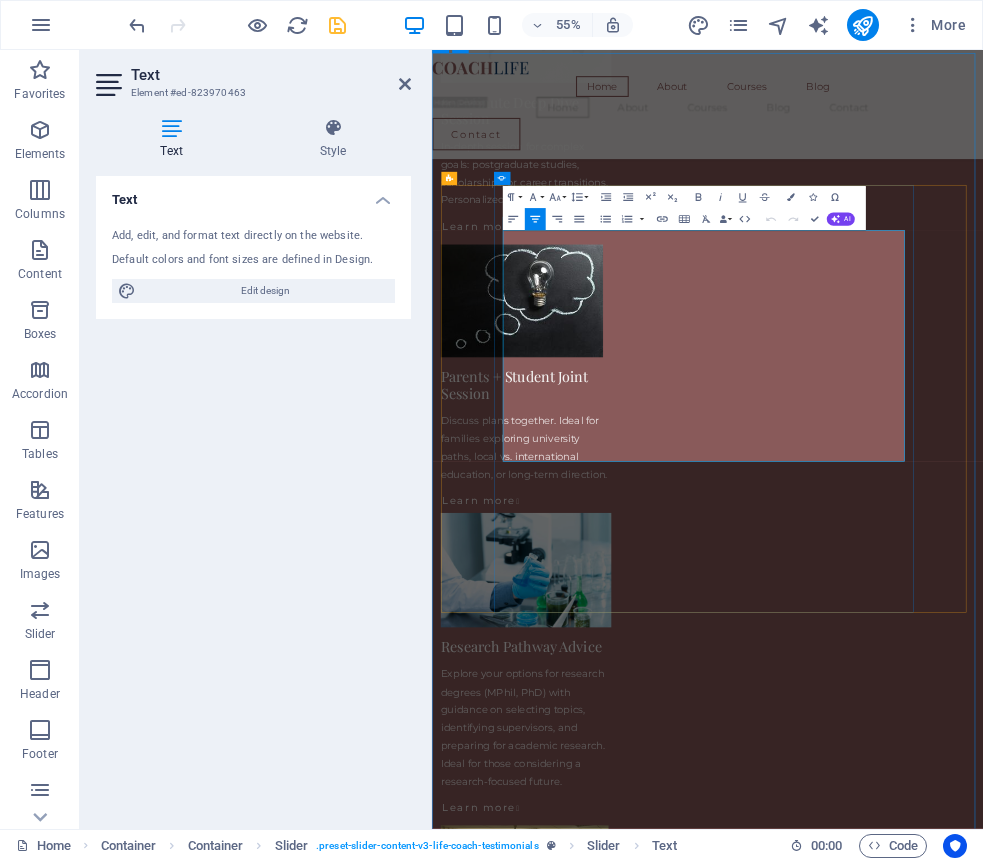 click on "That’s why I’ve introduced personalized academic consultations — to offer clear, expert support that helps students make informed decisions and unlock their academic potential. Whether you're just starting out or planning your next research move, I aim to provide guidance that’s practical, empowering, and built on real academic experience." at bounding box center (147, 3825) 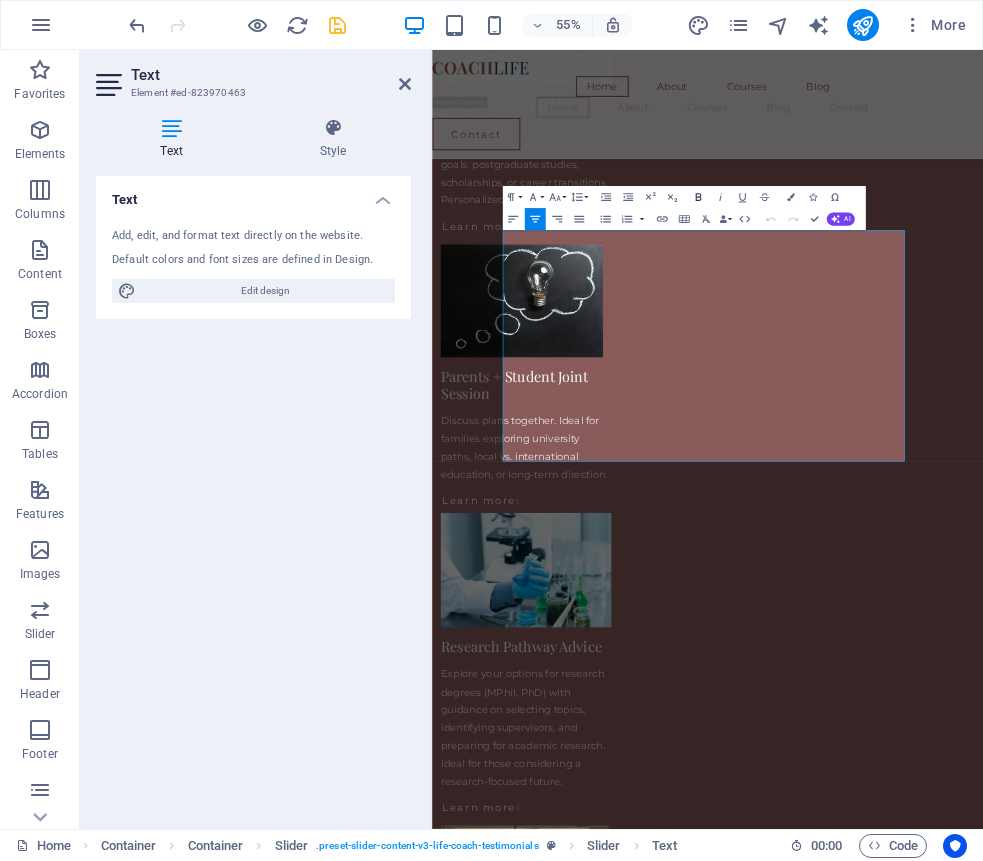 click 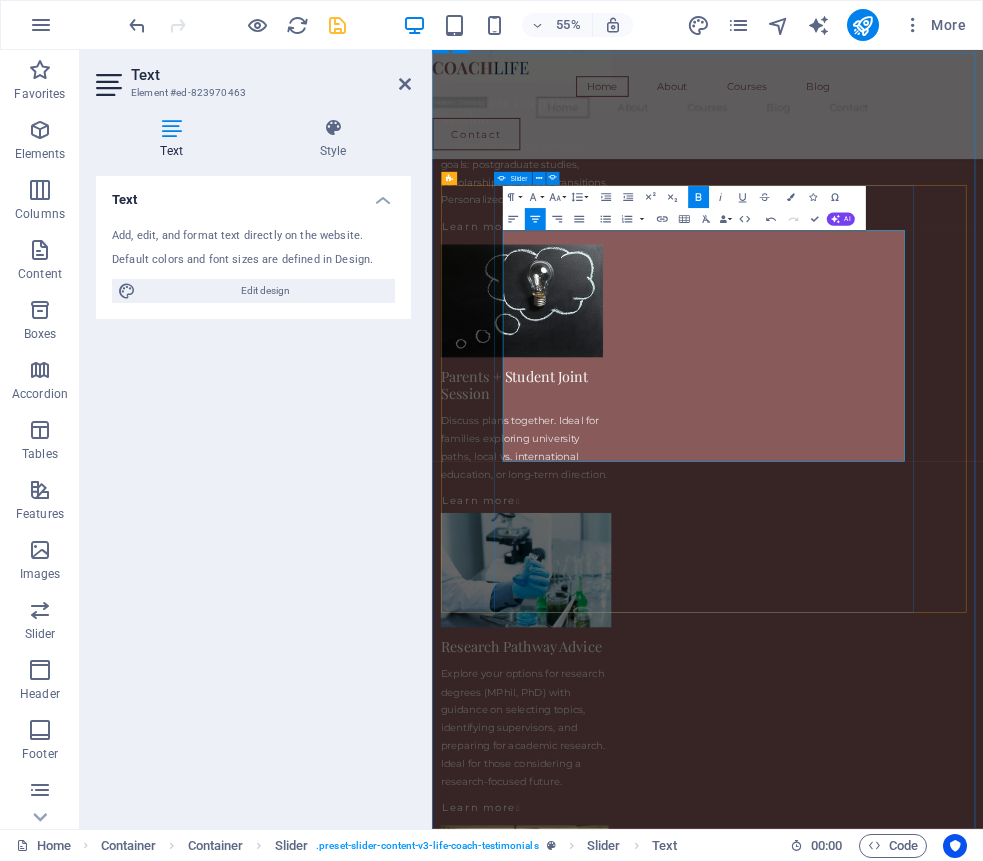 click on "What You Can Expect My consultations are designed to simplify complex decisions — whether you're selecting a degree, applying to study abroad, or preparing for research. I tailor each session to your needs, offering guidance on university selection, academic goals, research planning, and scholarship strategy. Students I work with appreciate the structured, supportive, and practical nature of the advice. You'll leave each session with more clarity, direction, and confidence about your next academic move — no generic tips, just focused and honest support that works. Why I Do This  Throughout my academic career, I’ve met students with exceptional potential who struggled to find reliable, personalized guidance — especially when pursuing competitive degrees, research opportunities, or study abroad options. Many felt overwhelmed by unclear systems, vague advice, or lack of direction. That’s why I’ve introduced  personalized academic consultations Meet Your Academic Guide I hold a doctoral degree in" at bounding box center [933, 4327] 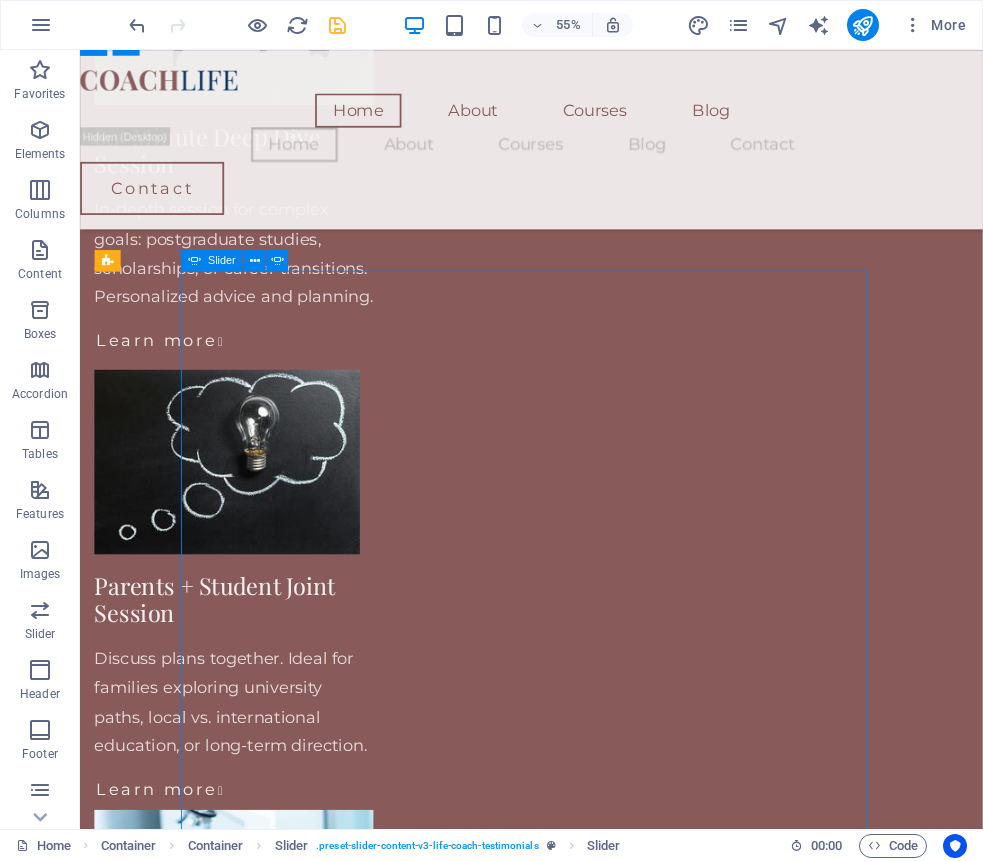 scroll, scrollTop: 2787, scrollLeft: 0, axis: vertical 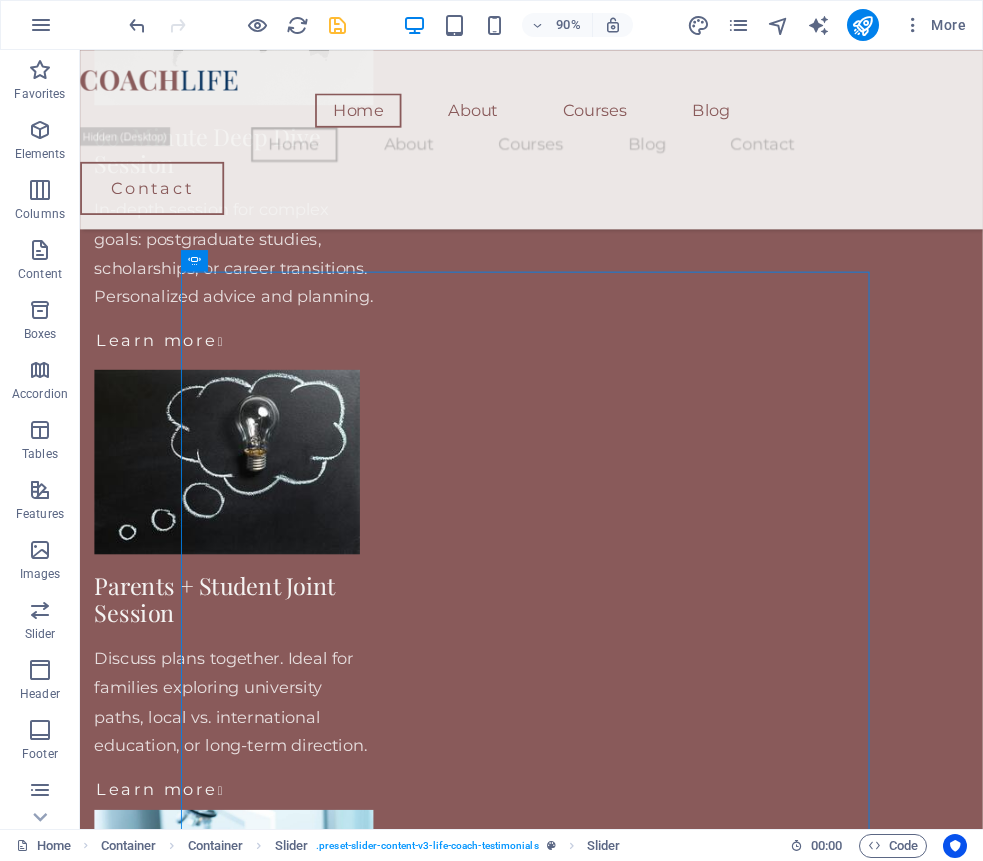click at bounding box center (337, 25) 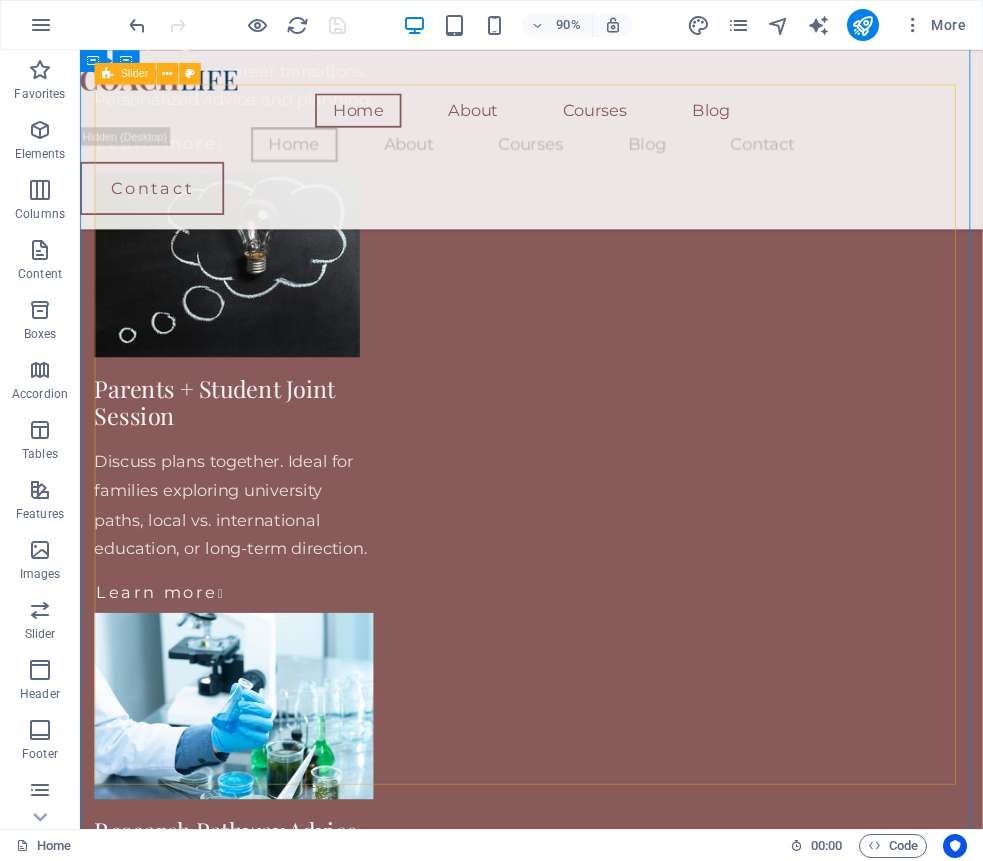 scroll, scrollTop: 3058, scrollLeft: 0, axis: vertical 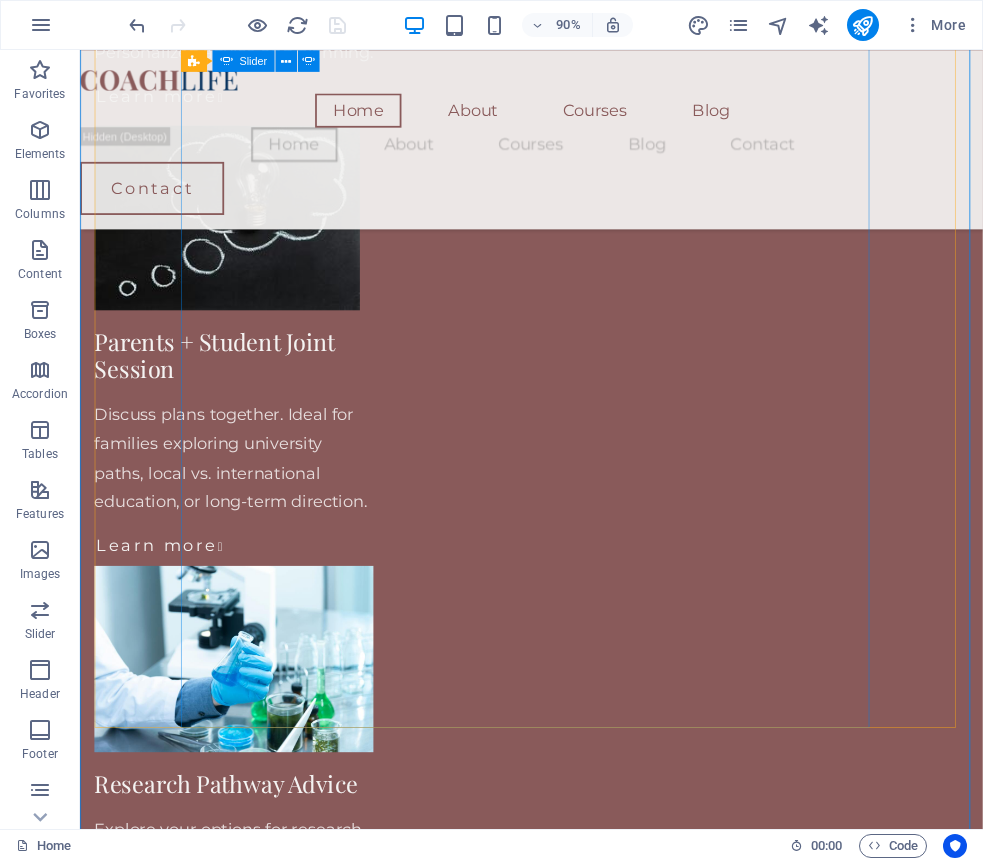 click at bounding box center (582, 2700) 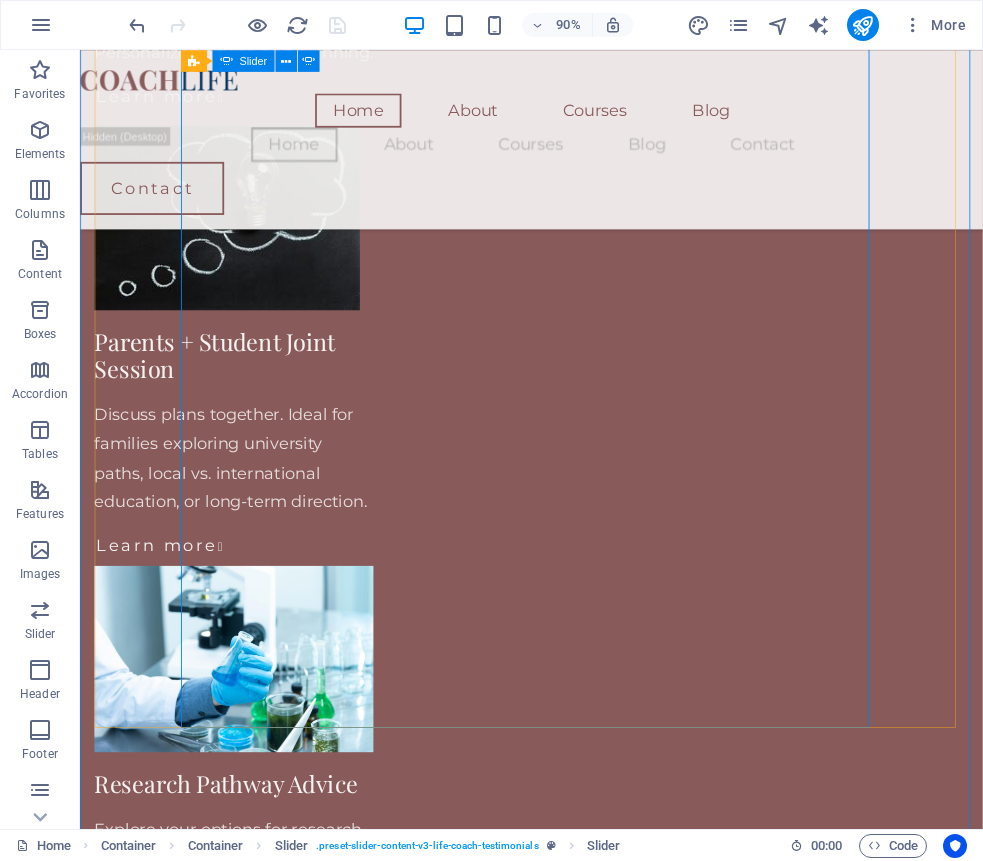 click at bounding box center (582, 5416) 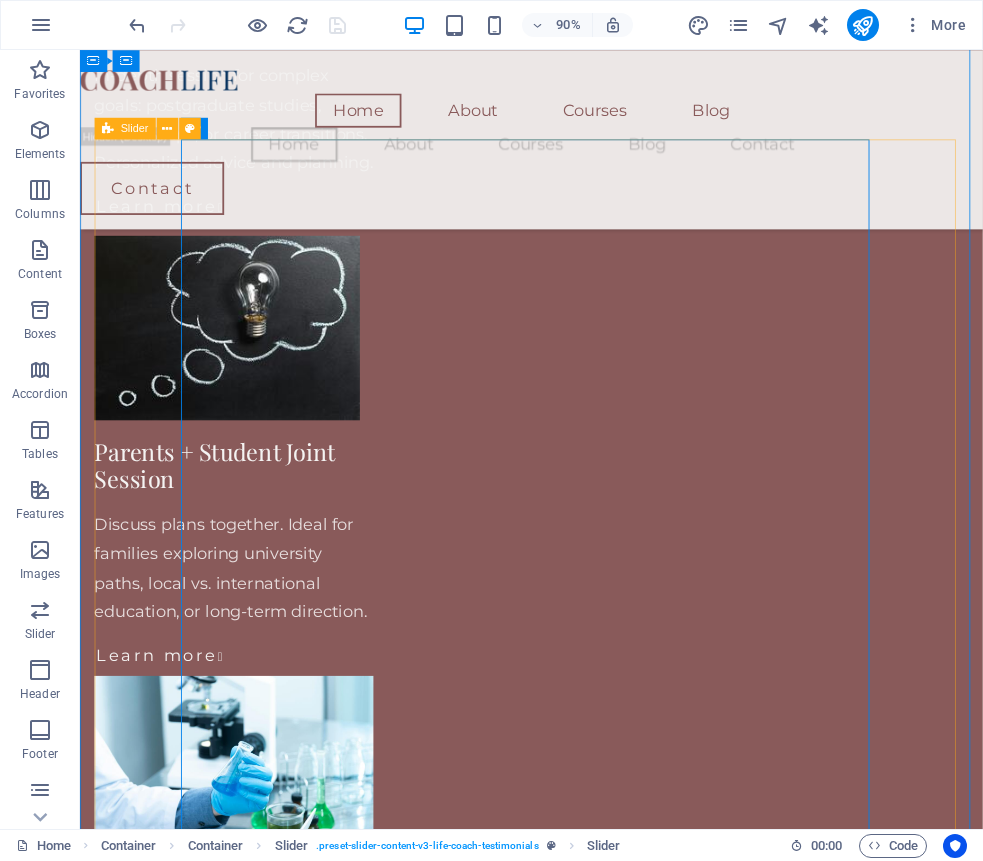scroll, scrollTop: 2934, scrollLeft: 0, axis: vertical 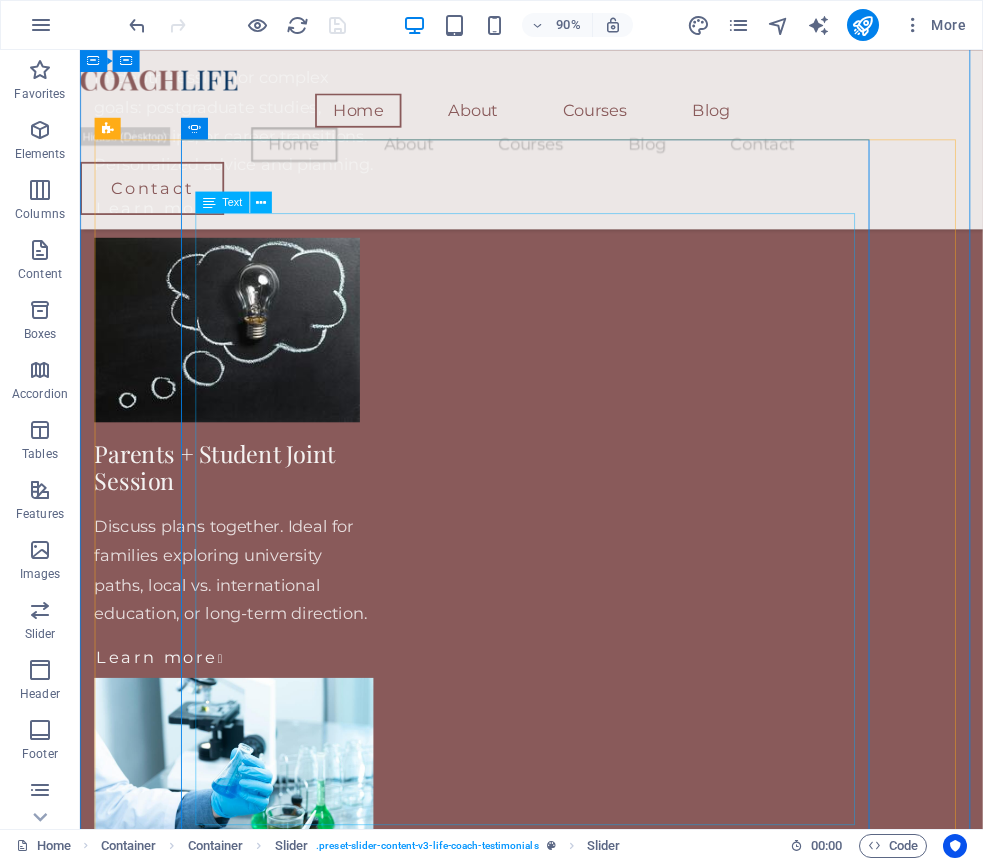 click on "I hold a doctoral degree in  Economics and Finance  and bring over 15 years of international teaching and research experience across Asia, Europe, the US, and Australia. My academic work focuses on  risk governance, financial regulation , and the performance of public institutions — with peer-reviewed publications and global conference presentations. As the founder of  Number Your Risk , I combine academic expertise with practical insight to help students navigate complex academic and research pathways. I’ve supervised over 30 graduate theses, contributed to funded international research programs, and supported academic development at both undergraduate and postgraduate levels. Through personalized consultations and targeted workshops, I help students make informed choices — whether they’re planning their next degree, applying for scholarships, or preparing for research careers. Let’s work together to chart your academic journey with clarity and confidence." at bounding box center (-972, 4215) 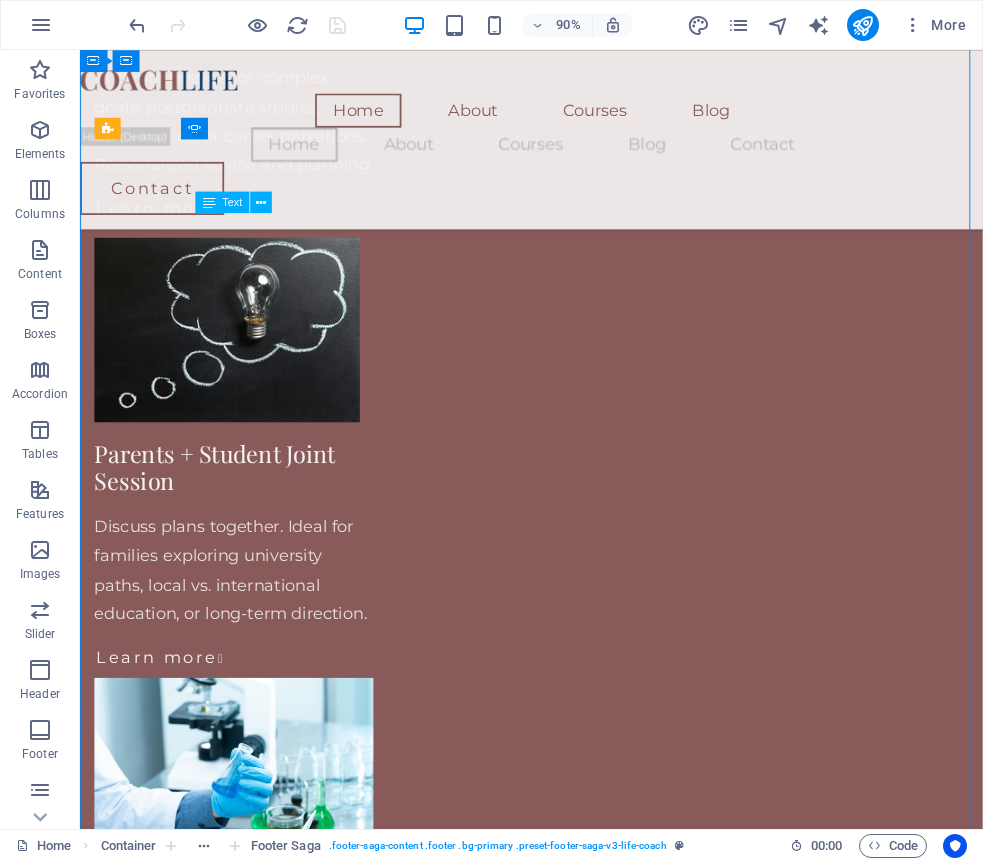 click on "I hold a doctoral degree in  Economics and Finance  and bring over 15 years of international teaching and research experience across Asia, Europe, the US, and Australia. My academic work focuses on  risk governance, financial regulation , and the performance of public institutions — with peer-reviewed publications and global conference presentations. As the founder of  Number Your Risk , I combine academic expertise with practical insight to help students navigate complex academic and research pathways. I’ve supervised over 30 graduate theses, contributed to funded international research programs, and supported academic development at both undergraduate and postgraduate levels. Through personalized consultations and targeted workshops, I help students make informed choices — whether they’re planning their next degree, applying for scholarships, or preparing for research careers. Let’s work together to chart your academic journey with clarity and confidence." at bounding box center (-972, 4215) 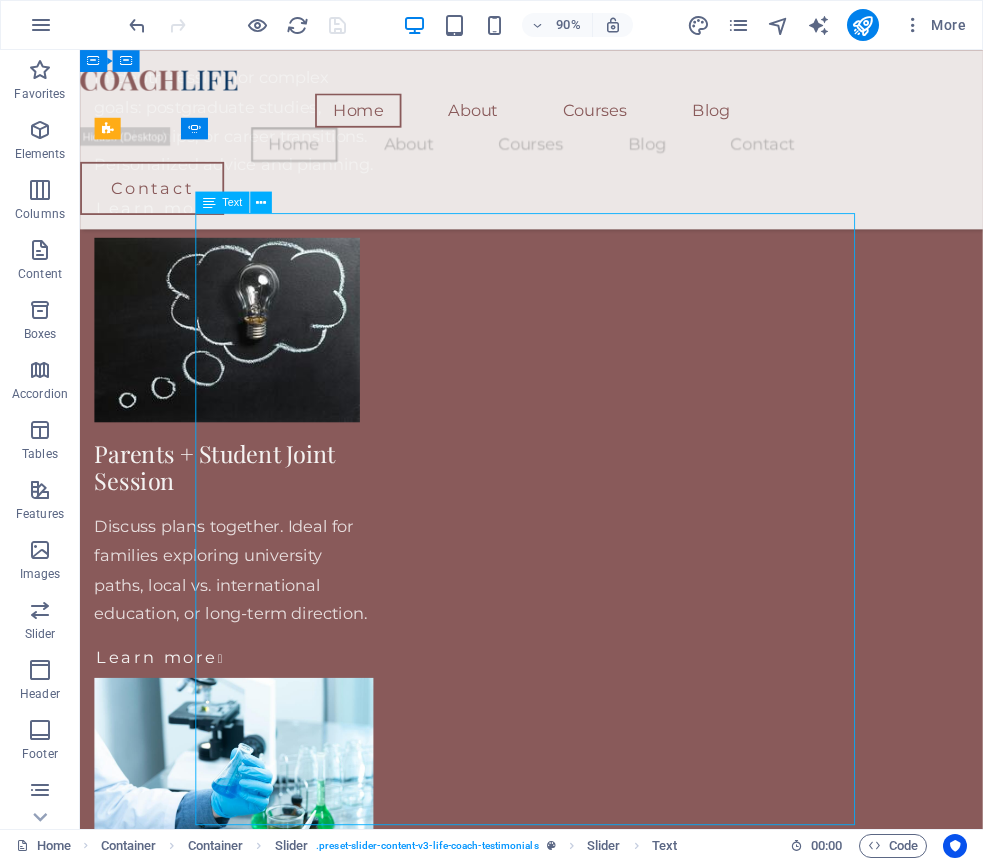 click on "I hold a doctoral degree in  Economics and Finance  and bring over 15 years of international teaching and research experience across Asia, Europe, the US, and Australia. My academic work focuses on  risk governance, financial regulation , and the performance of public institutions — with peer-reviewed publications and global conference presentations. As the founder of  Number Your Risk , I combine academic expertise with practical insight to help students navigate complex academic and research pathways. I’ve supervised over 30 graduate theses, contributed to funded international research programs, and supported academic development at both undergraduate and postgraduate levels. Through personalized consultations and targeted workshops, I help students make informed choices — whether they’re planning their next degree, applying for scholarships, or preparing for research careers. Let’s work together to chart your academic journey with clarity and confidence." at bounding box center (-972, 4215) 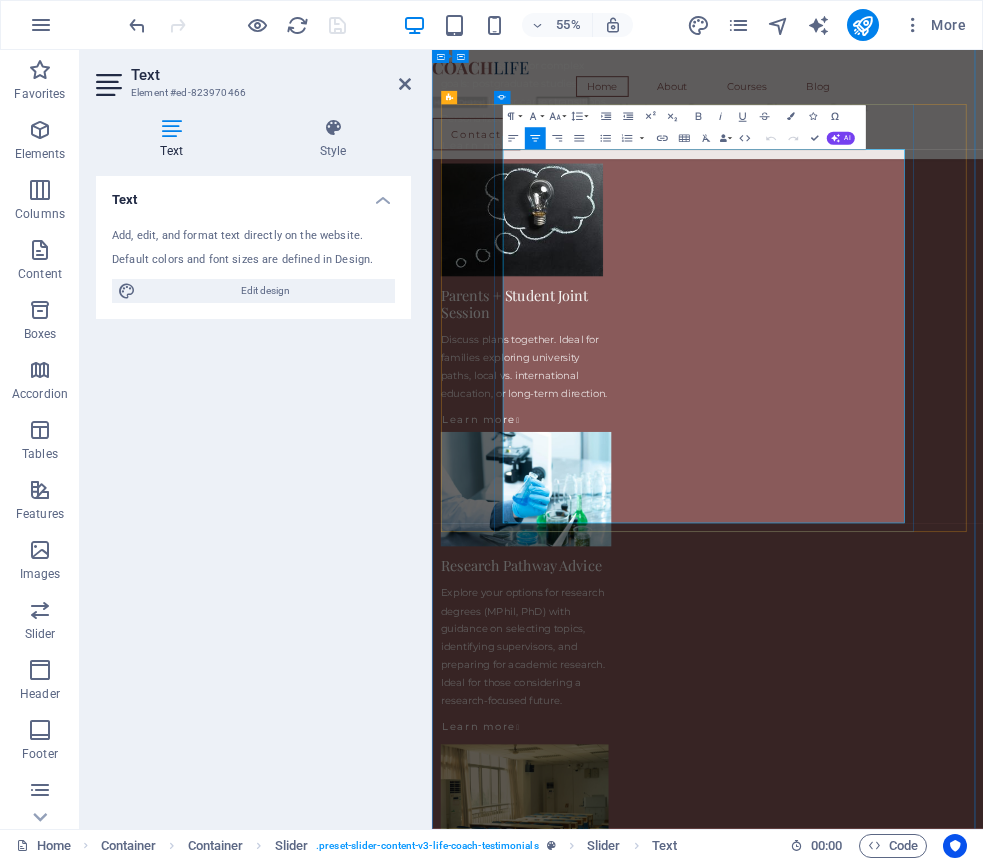 click on "As the founder of  Number Your Risk , I combine academic expertise with practical insight to help students navigate complex academic and research pathways. I’ve supervised over 30 graduate theses, contributed to funded international research programs, and supported academic development at both undergraduate and postgraduate levels." at bounding box center [-616, 4197] 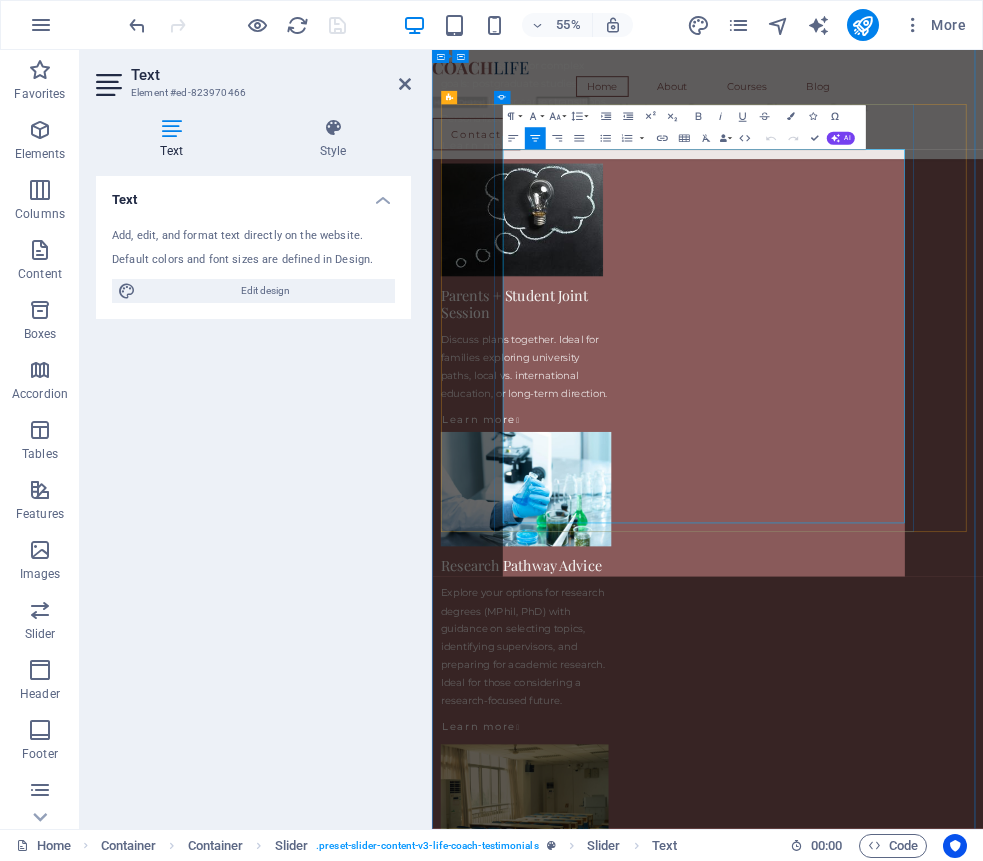 scroll, scrollTop: 8593, scrollLeft: 0, axis: vertical 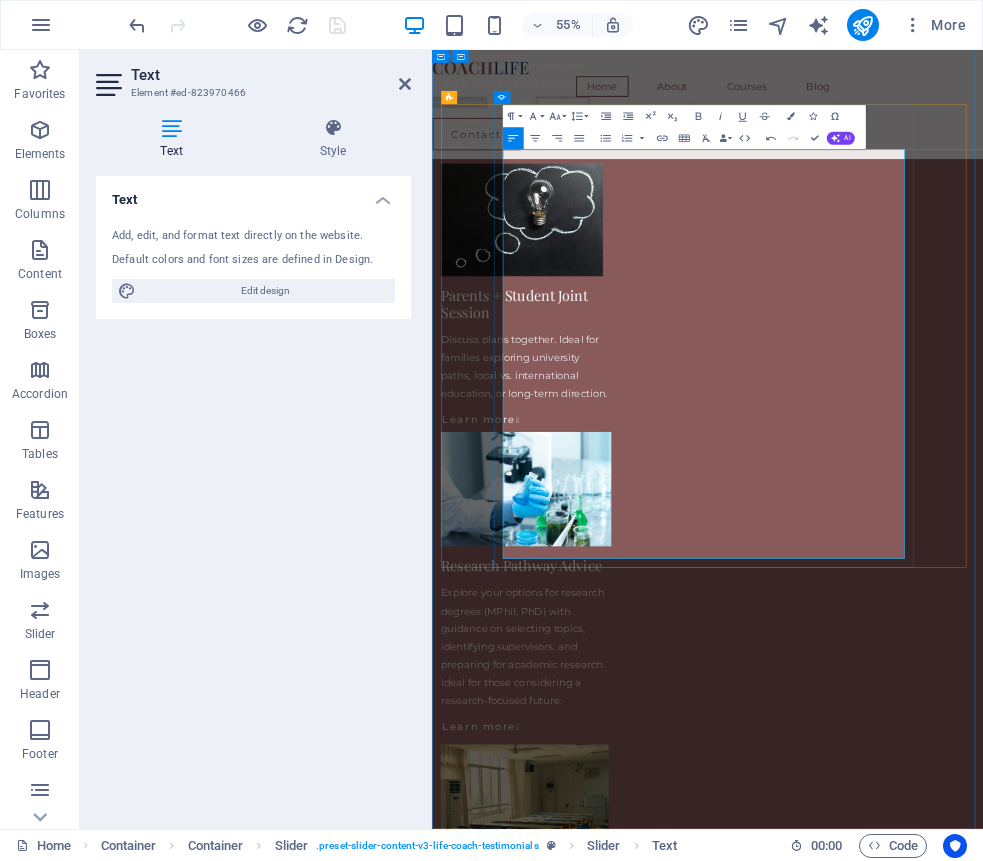 drag, startPoint x: 837, startPoint y: 698, endPoint x: 601, endPoint y: 481, distance: 320.601 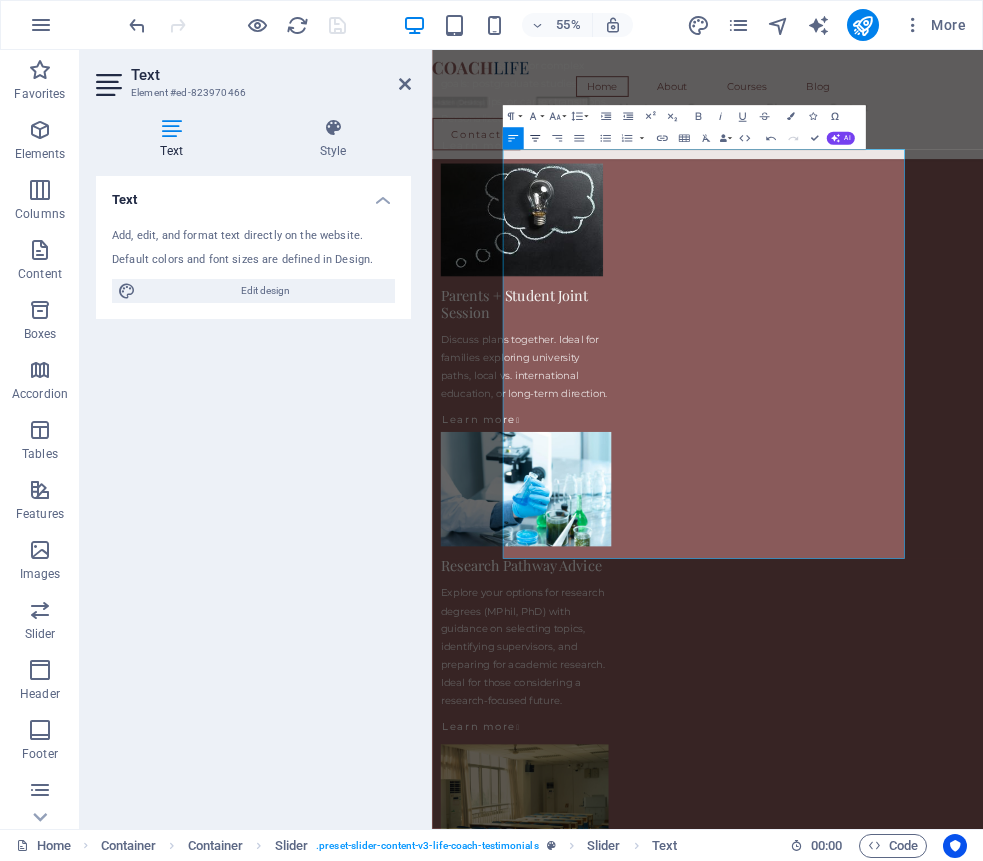 click 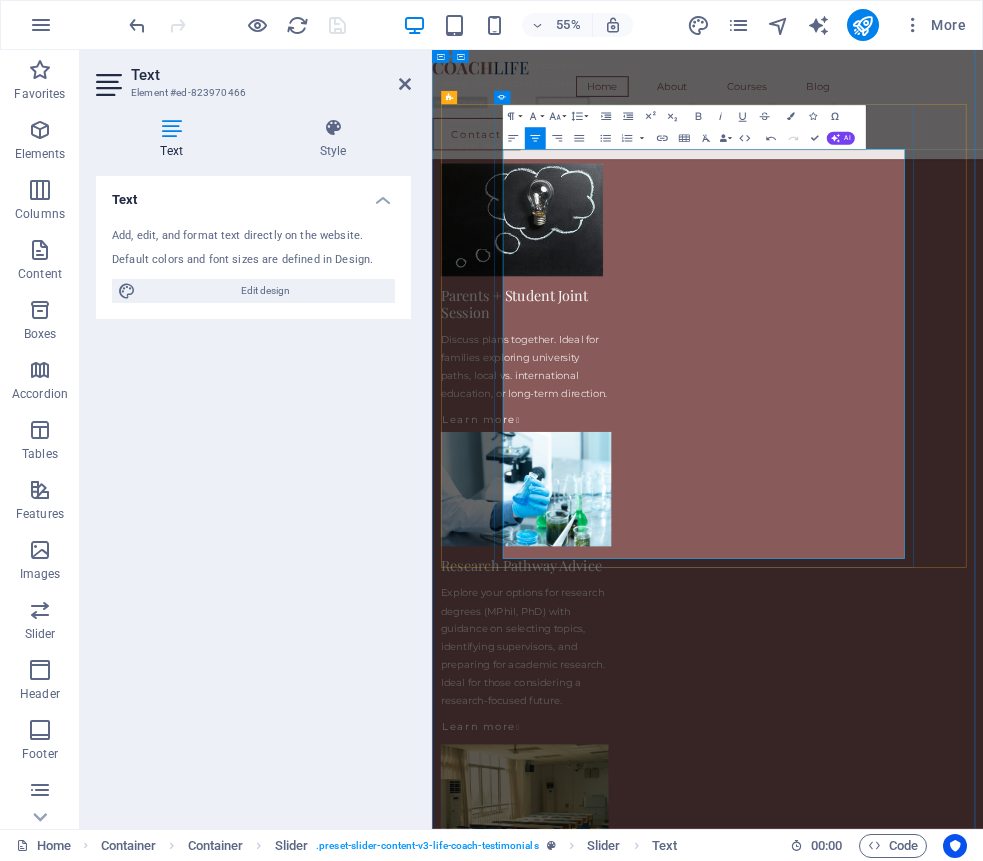 click at bounding box center (-616, 4375) 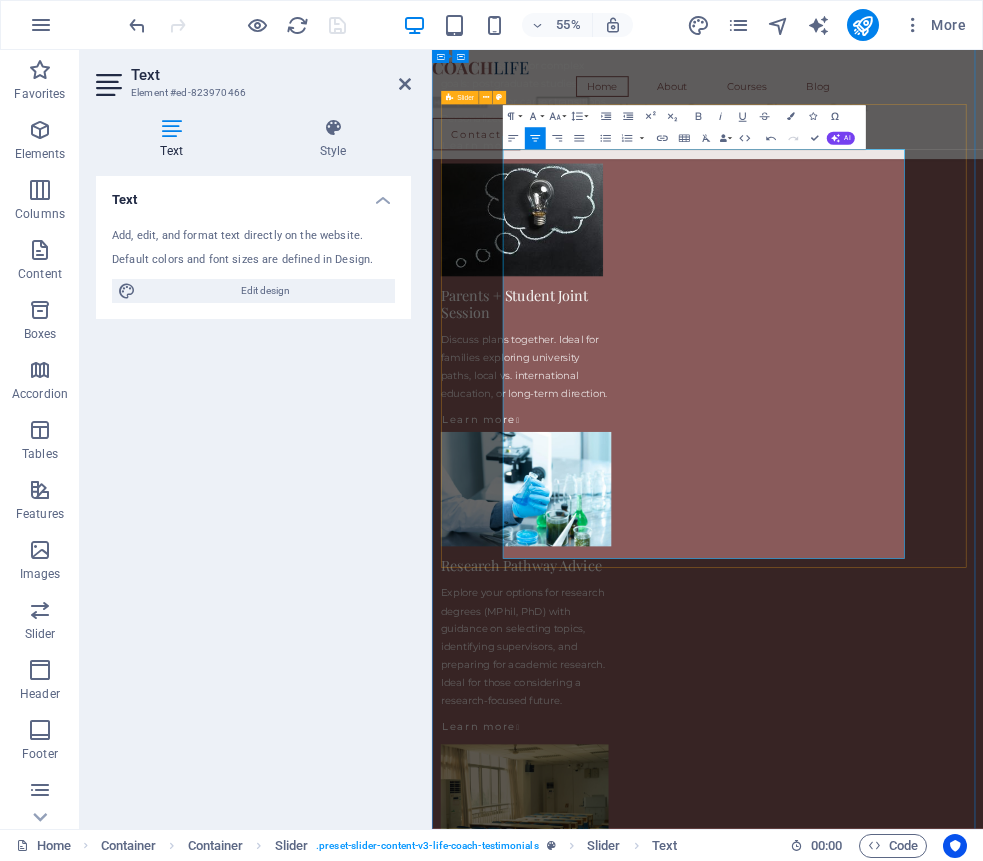 click on "What You Can Expect My consultations are designed to simplify complex decisions — whether you're selecting a degree, applying to study abroad, or preparing for research. I tailor each session to your needs, offering guidance on university selection, academic goals, research planning, and scholarship strategy. Students I work with appreciate the structured, supportive, and practical nature of the advice. You'll leave each session with more clarity, direction, and confidence about your next academic move — no generic tips, just focused and honest support that works. Why I Do This  Throughout my academic career, I’ve met students with exceptional potential who struggled to find reliable, personalized guidance — especially when pursuing competitive degrees, research opportunities, or study abroad options. Many felt overwhelmed by unclear systems, vague advice, or lack of direction. That’s why I’ve introduced  personalized academic consultations Meet Your Academic Guide I hold a doctoral degree in" at bounding box center (933, 4212) 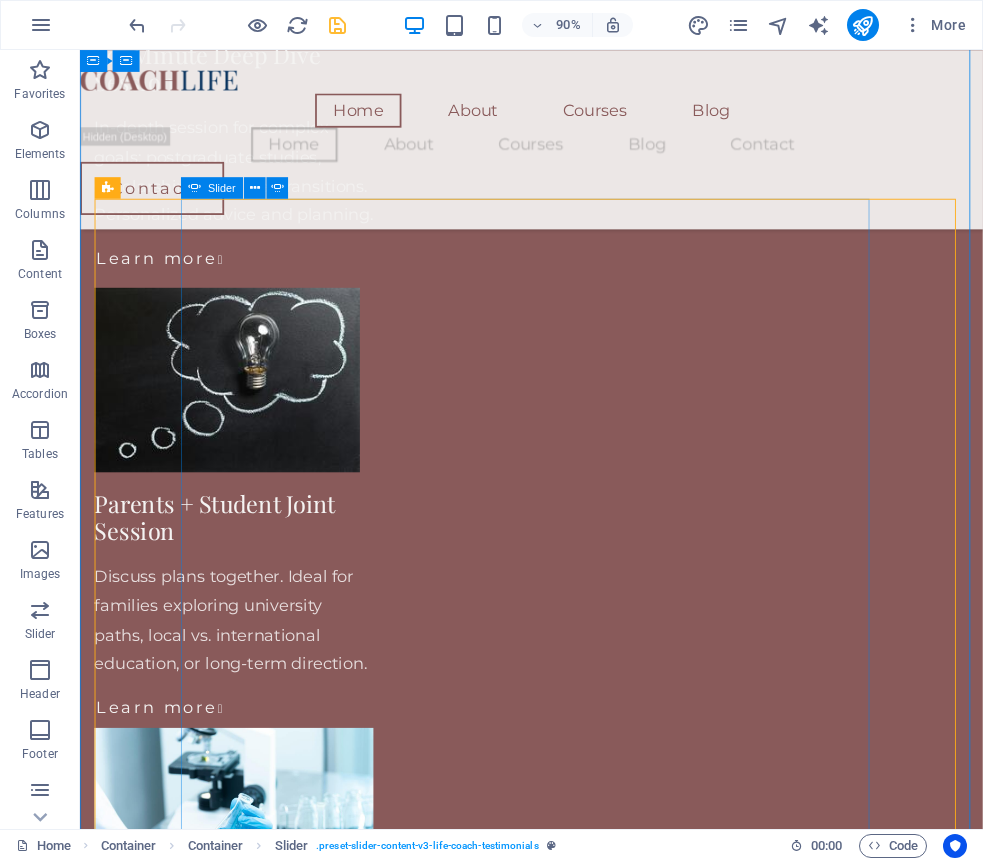 scroll, scrollTop: 2882, scrollLeft: 0, axis: vertical 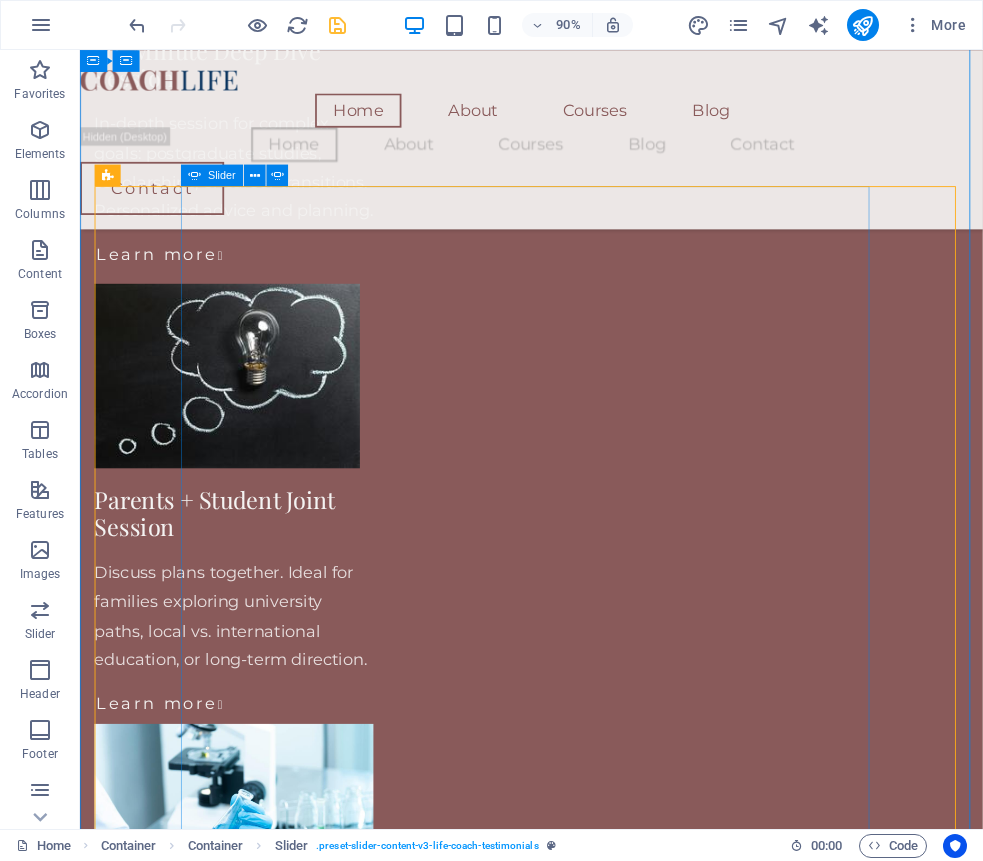 click at bounding box center [582, 5657] 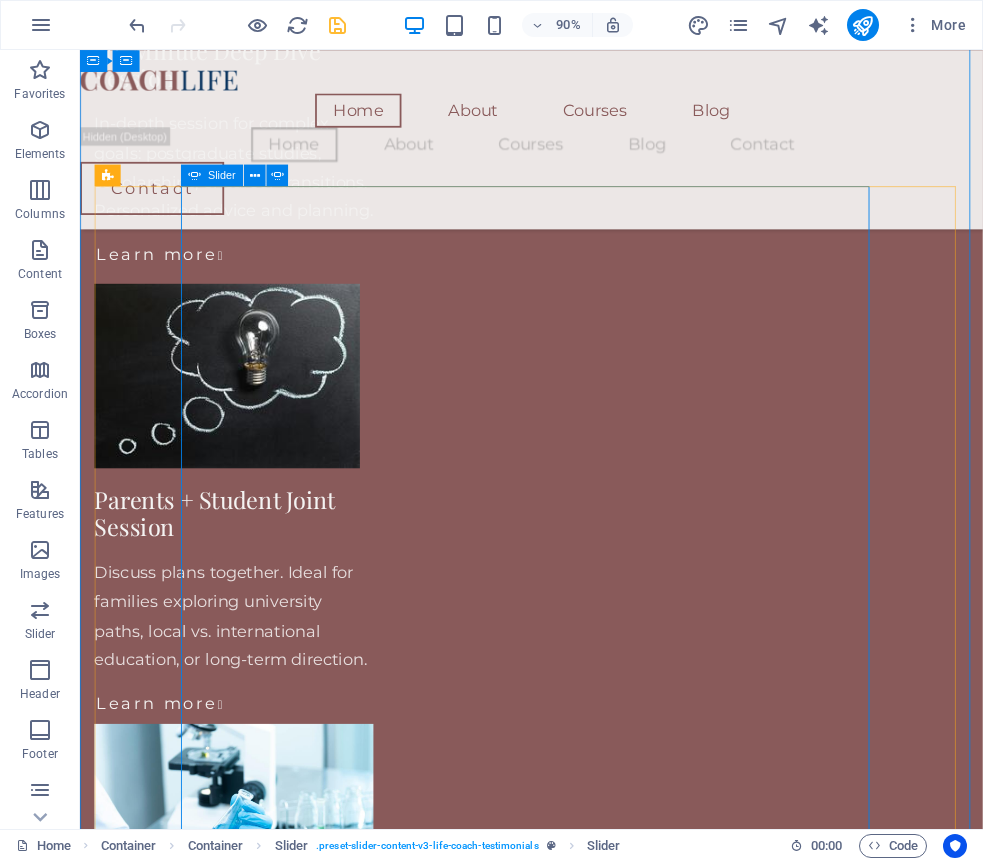 click at bounding box center [582, 5657] 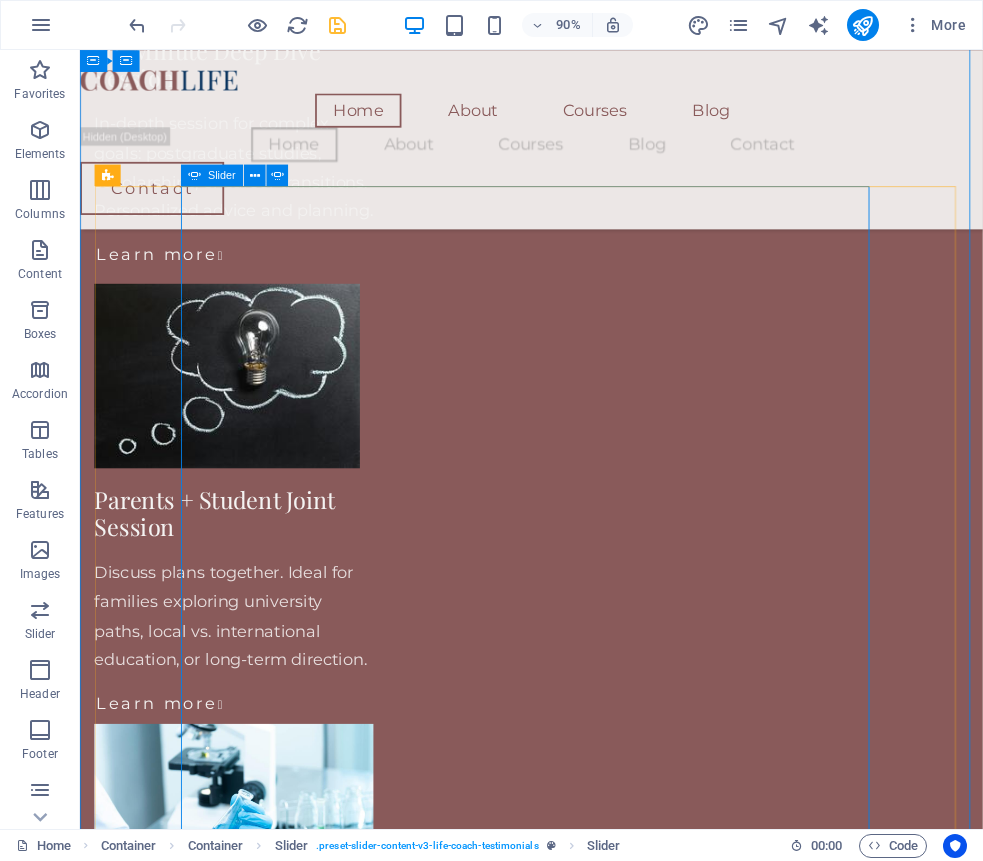 click at bounding box center (582, 2876) 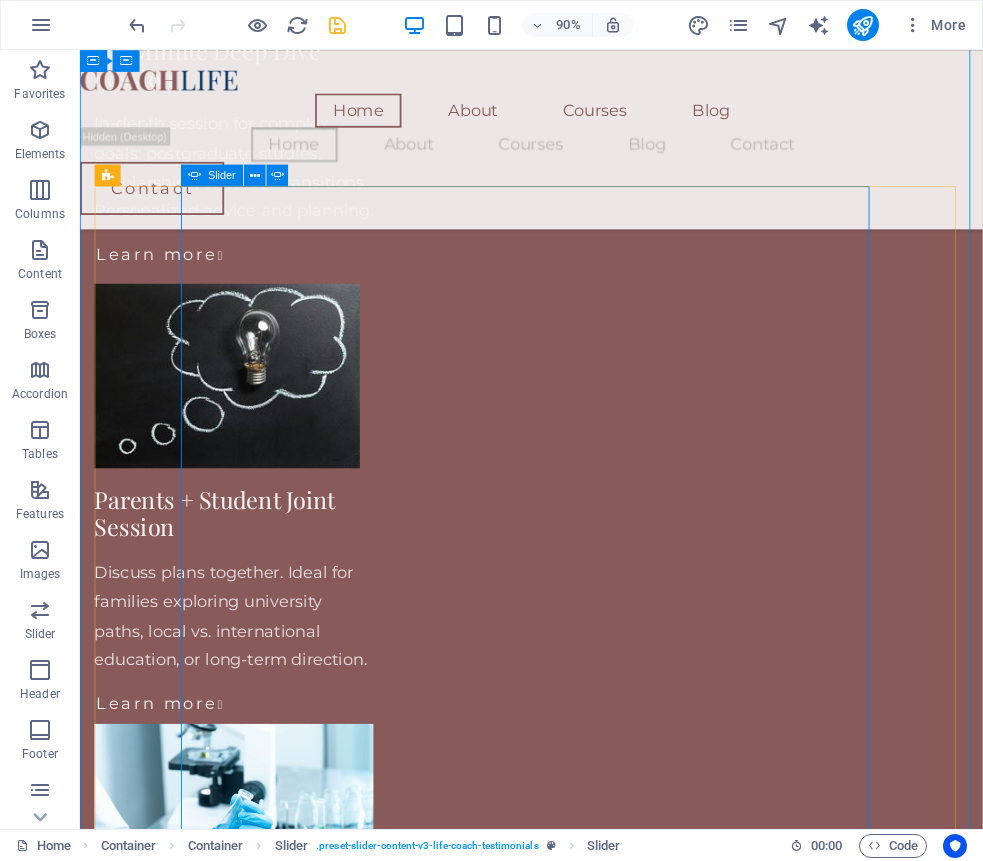 click at bounding box center (582, 2876) 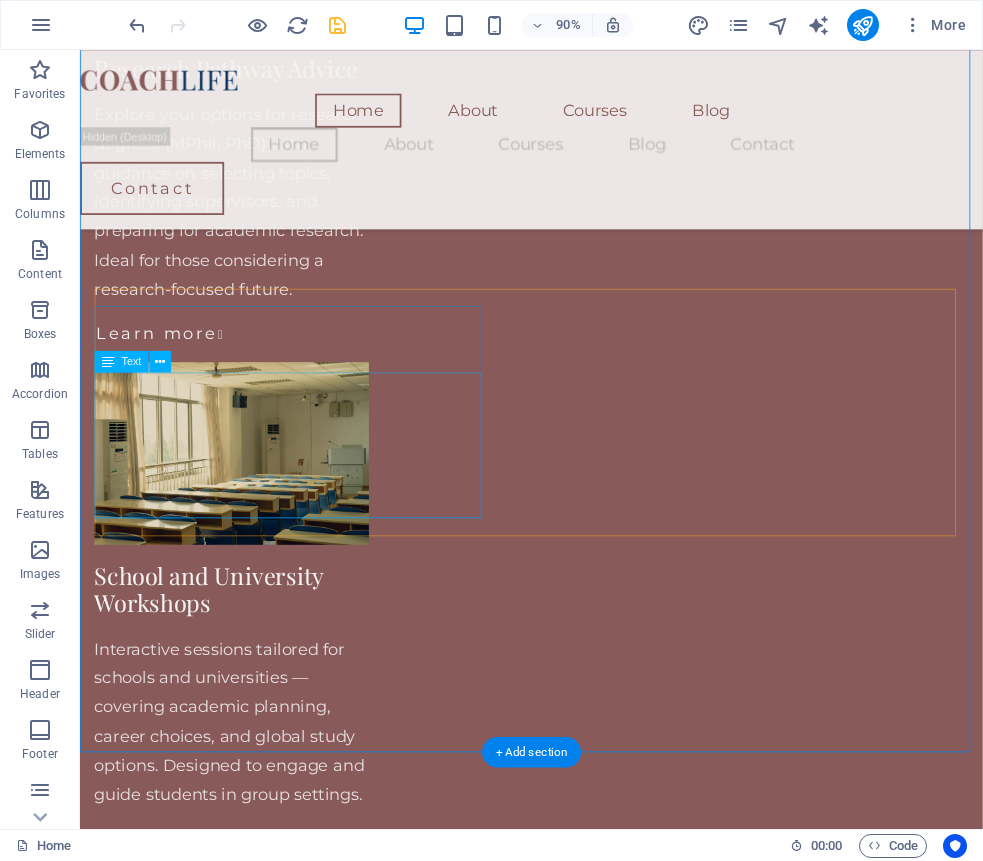 scroll, scrollTop: 3853, scrollLeft: 0, axis: vertical 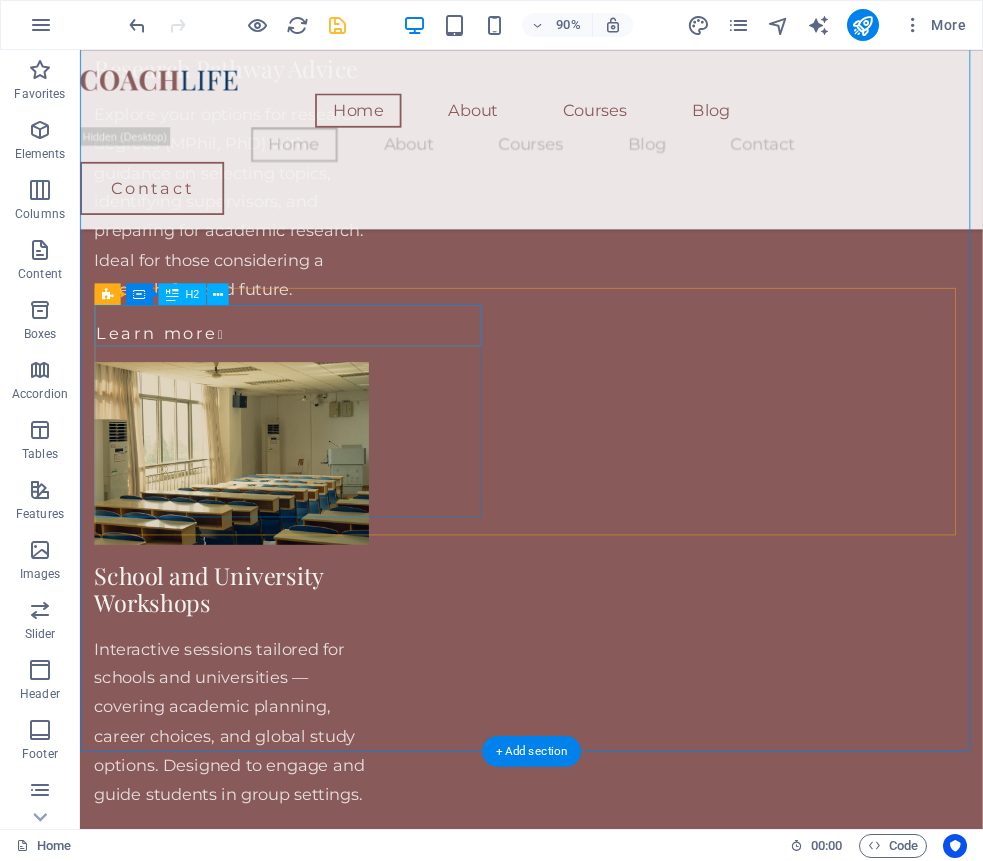 click on "Dummy Text Headline" at bounding box center (315, 4981) 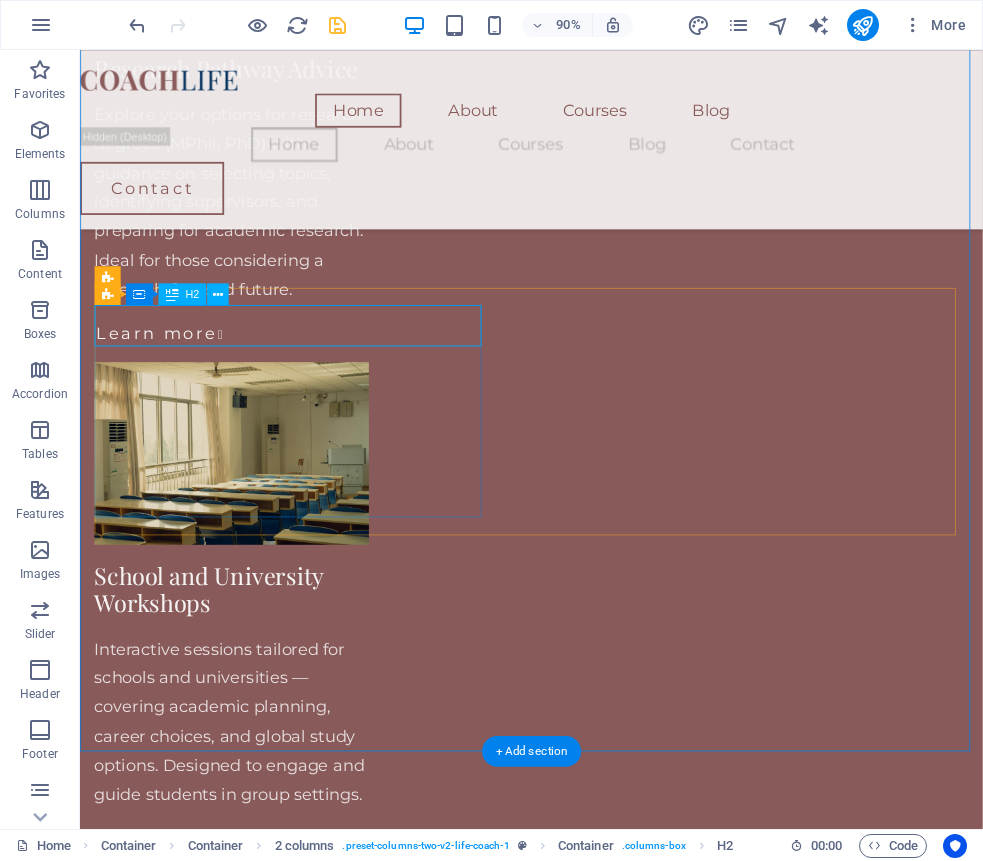 click on "Dummy Text Headline" at bounding box center [315, 4981] 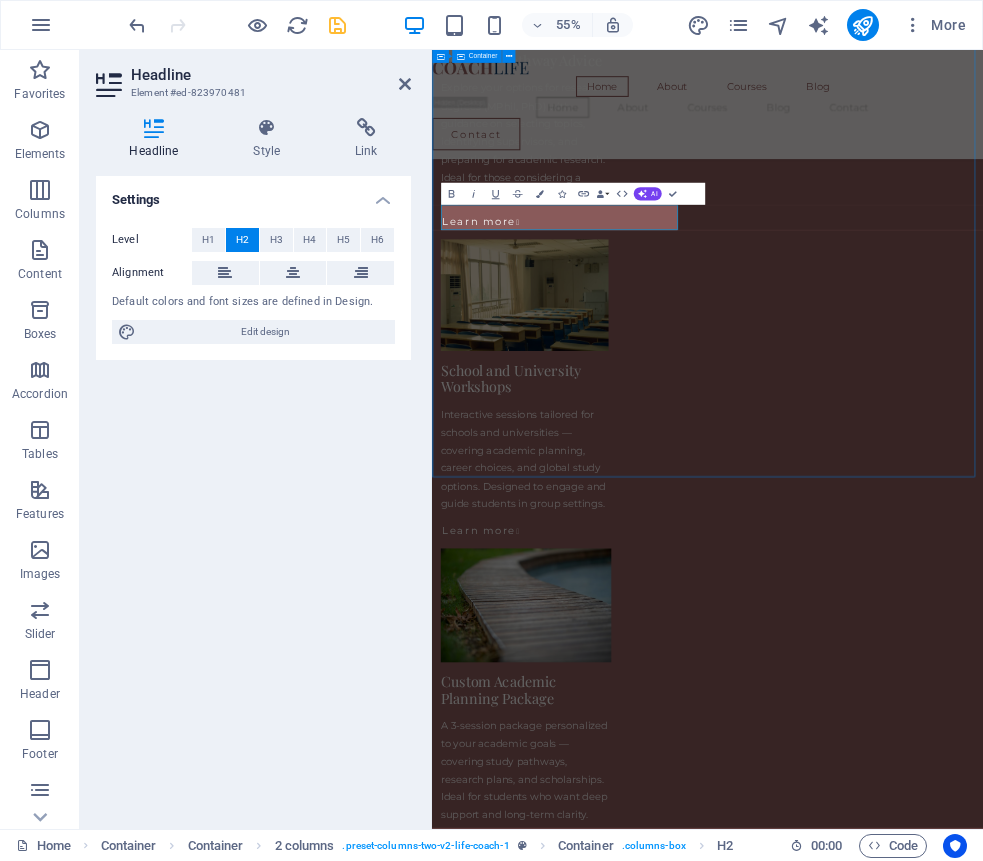 click on "What You Can Expect My consultations are designed to simplify complex decisions — whether you're selecting a degree, applying to study abroad, or preparing for research. I tailor each session to your needs, offering guidance on university selection, academic goals, research planning, and scholarship strategy. Students I work with appreciate the structured, supportive, and practical nature of the advice. You'll leave each session with more clarity, direction, and confidence about your next academic move — no generic tips, just focused and honest support that works. Why I Do This  Throughout my academic career, I’ve met students with exceptional potential who struggled to find reliable, personalized guidance — especially when pursuing competitive degrees, research opportunities, or study abroad options. Many felt overwhelmed by unclear systems, vague advice, or lack of direction. That’s why I’ve introduced  personalized academic consultations Meet Your Academic Guide I hold a doctoral degree in" at bounding box center (933, 4064) 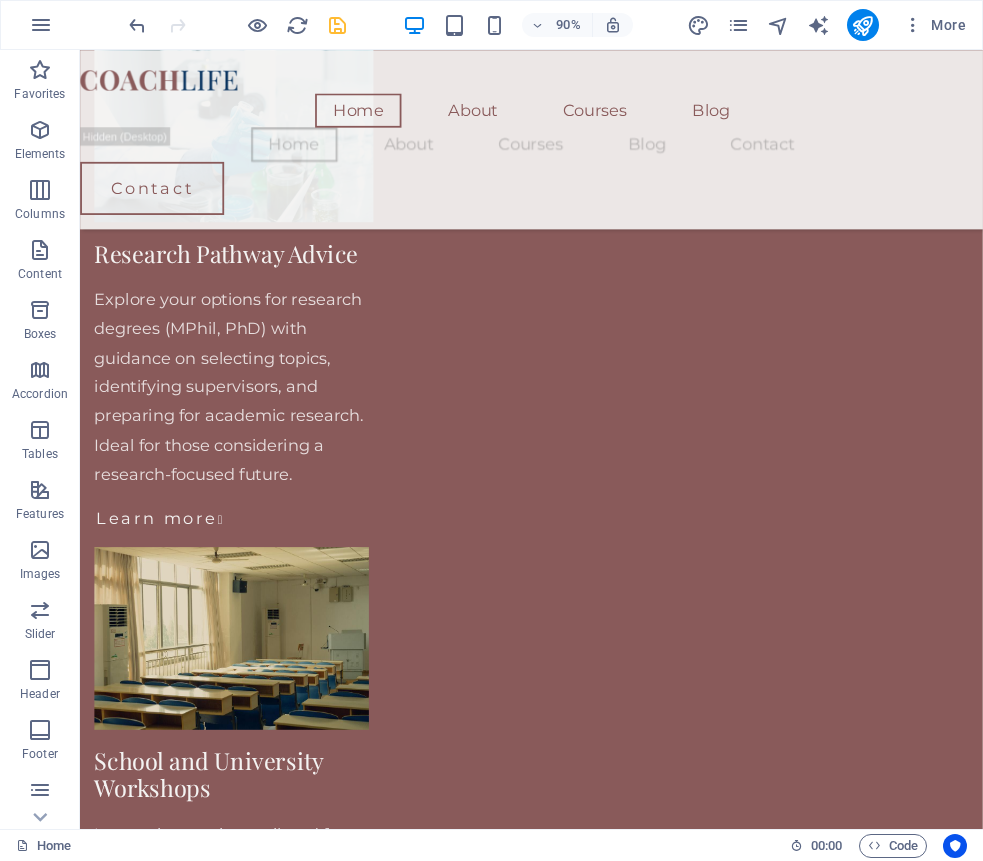 scroll, scrollTop: 3679, scrollLeft: 0, axis: vertical 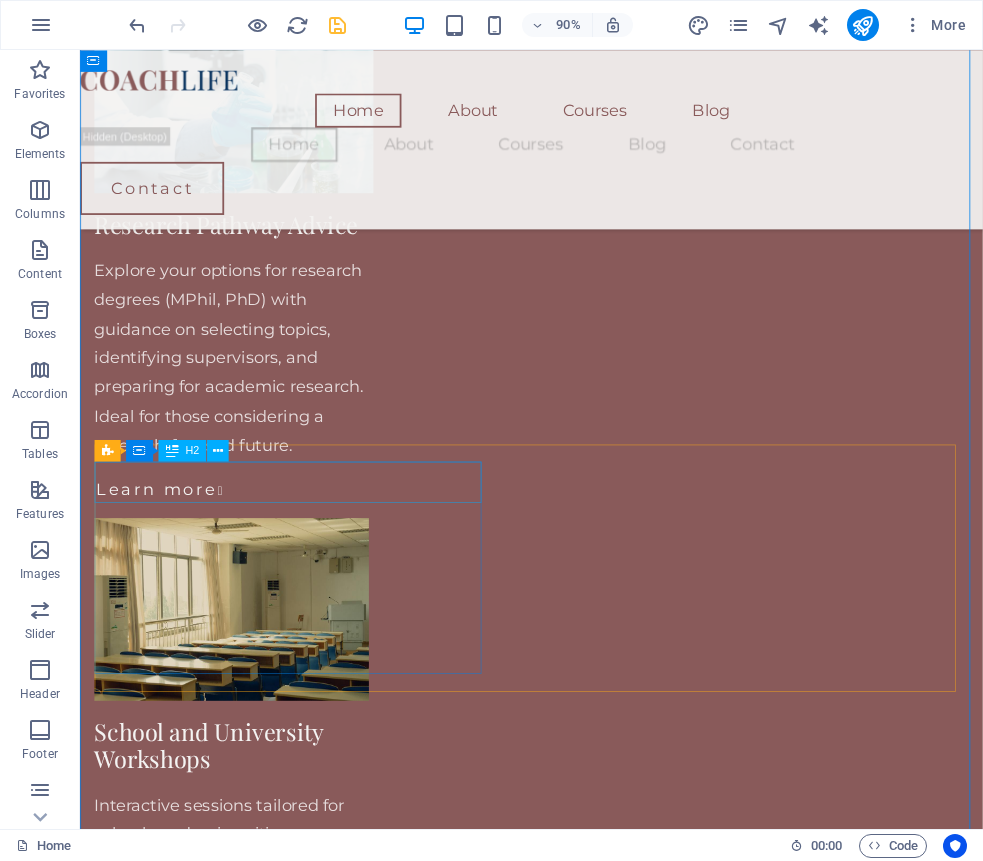 click on "Dummy Text Headline" at bounding box center (315, 5155) 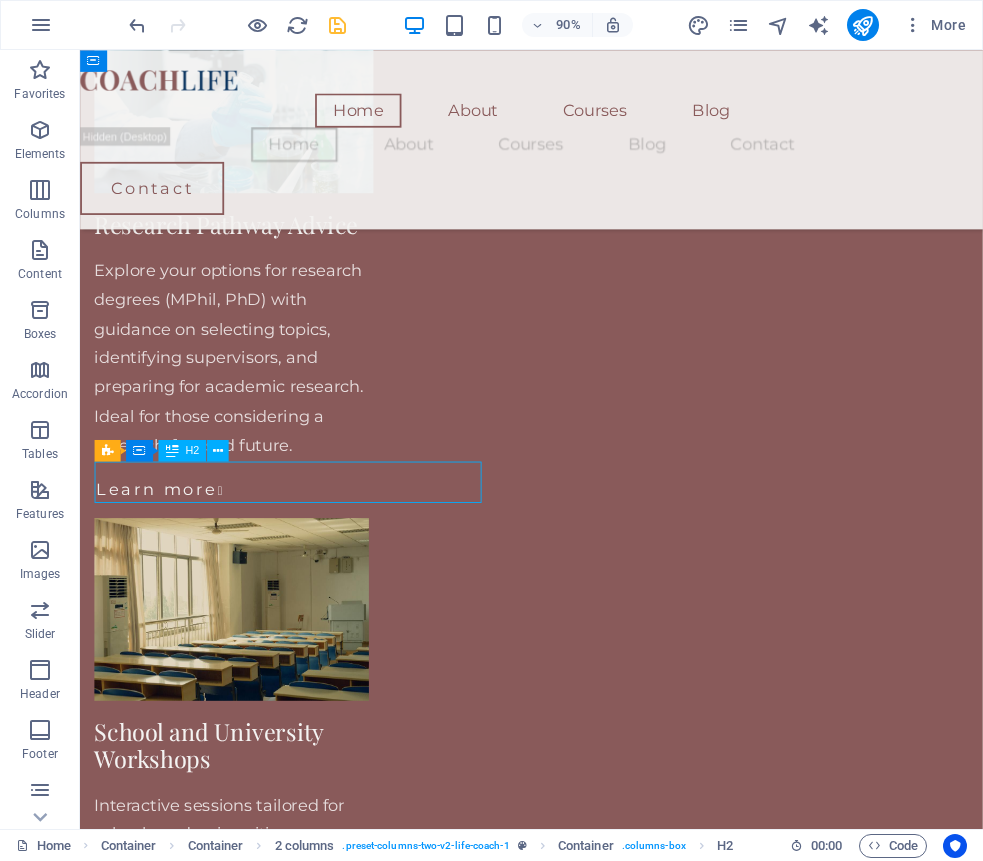 click on "Dummy Text Headline" at bounding box center [315, 5155] 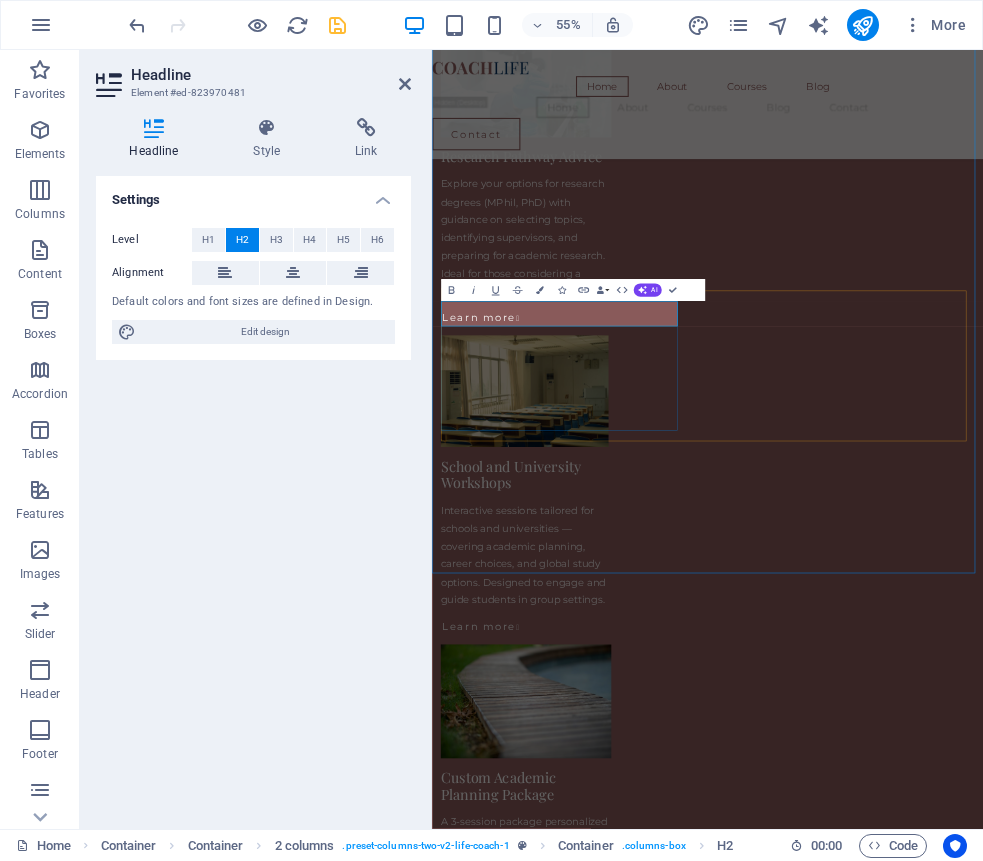 click on "Dummy Text Headline" at bounding box center [666, 5154] 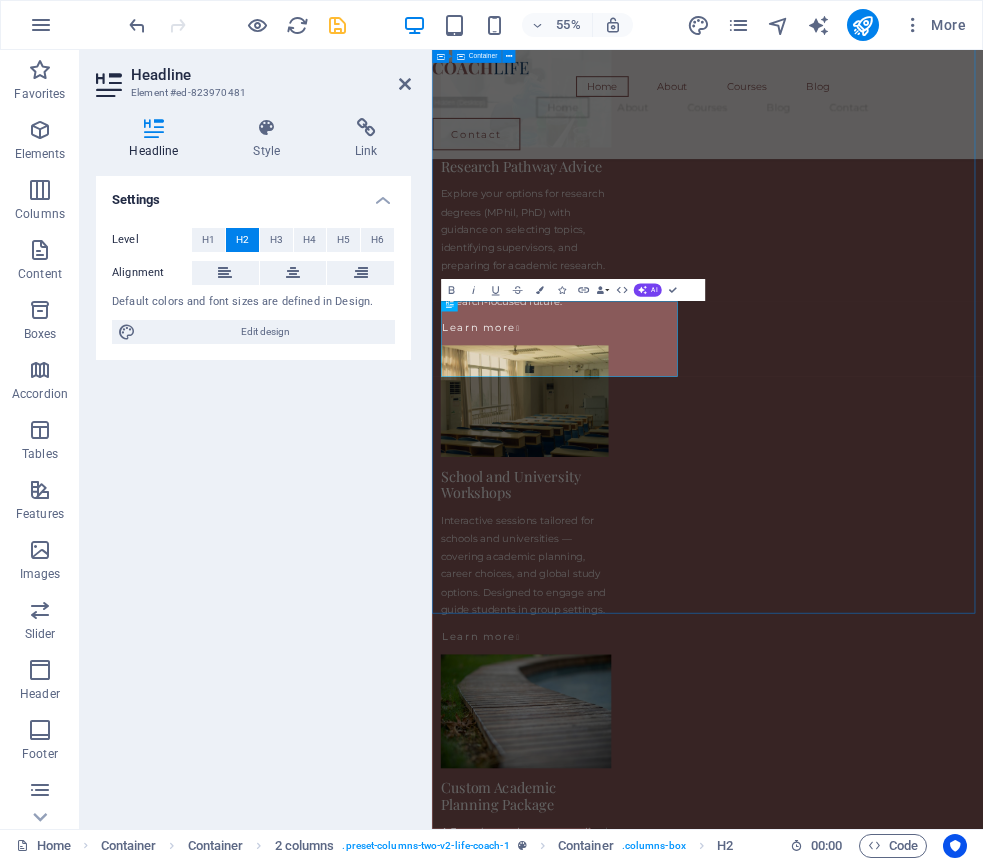 scroll, scrollTop: 0, scrollLeft: 7, axis: horizontal 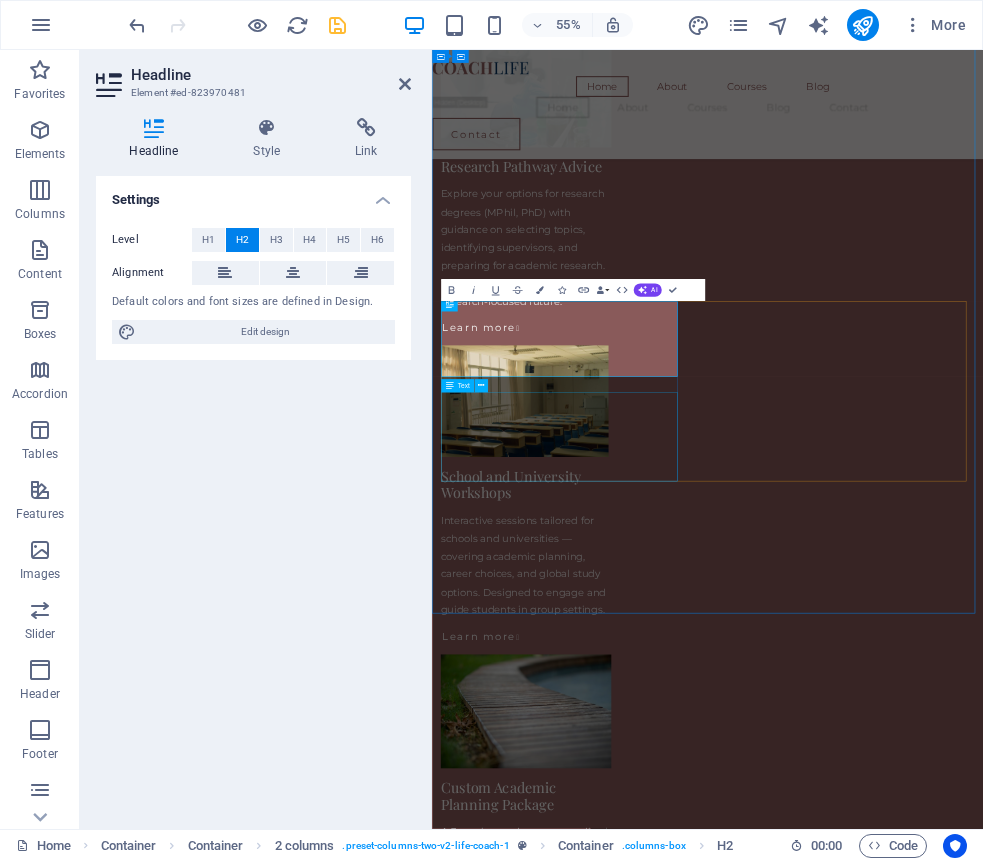 click on "There are many variations of passages of Lorem Ipsum available, but the majority have suffered alteration in some form, by injected humour, or randomised words which don't look even slightly believable." at bounding box center [666, 5397] 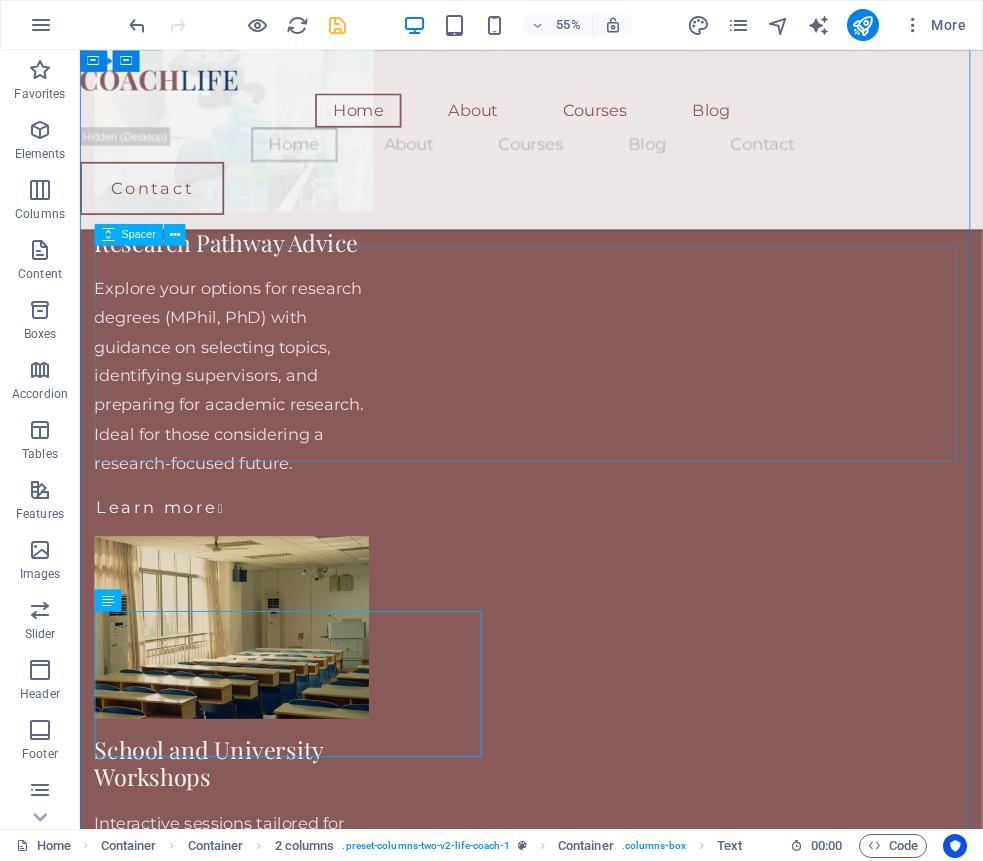 scroll, scrollTop: 3659, scrollLeft: 0, axis: vertical 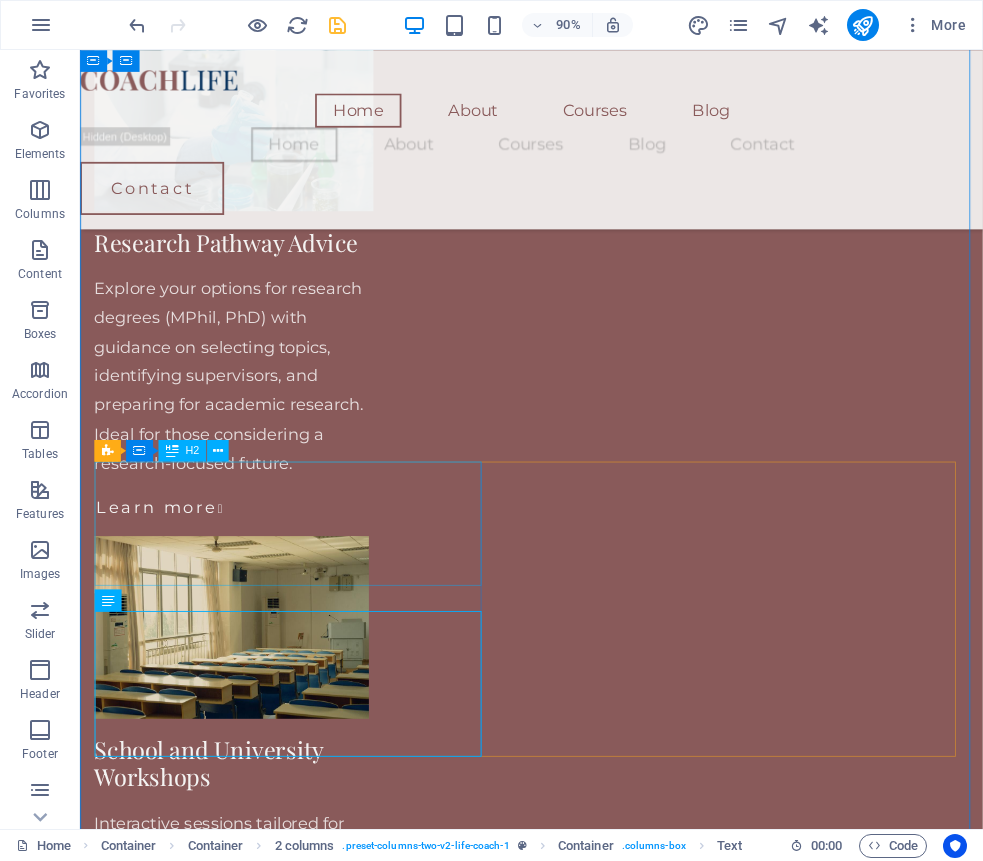 click on "Why Personalized Academic Guidance Matters" at bounding box center [315, 5221] 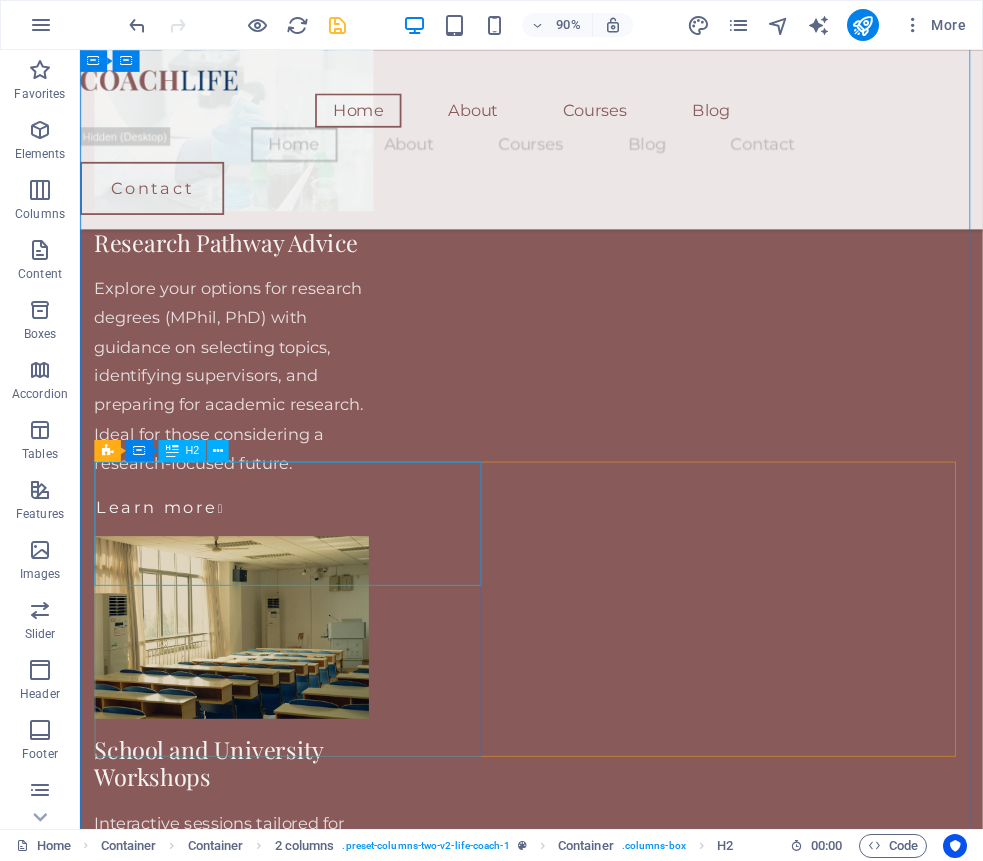 click on "Why Personalized Academic Guidance Matters" at bounding box center [315, 5221] 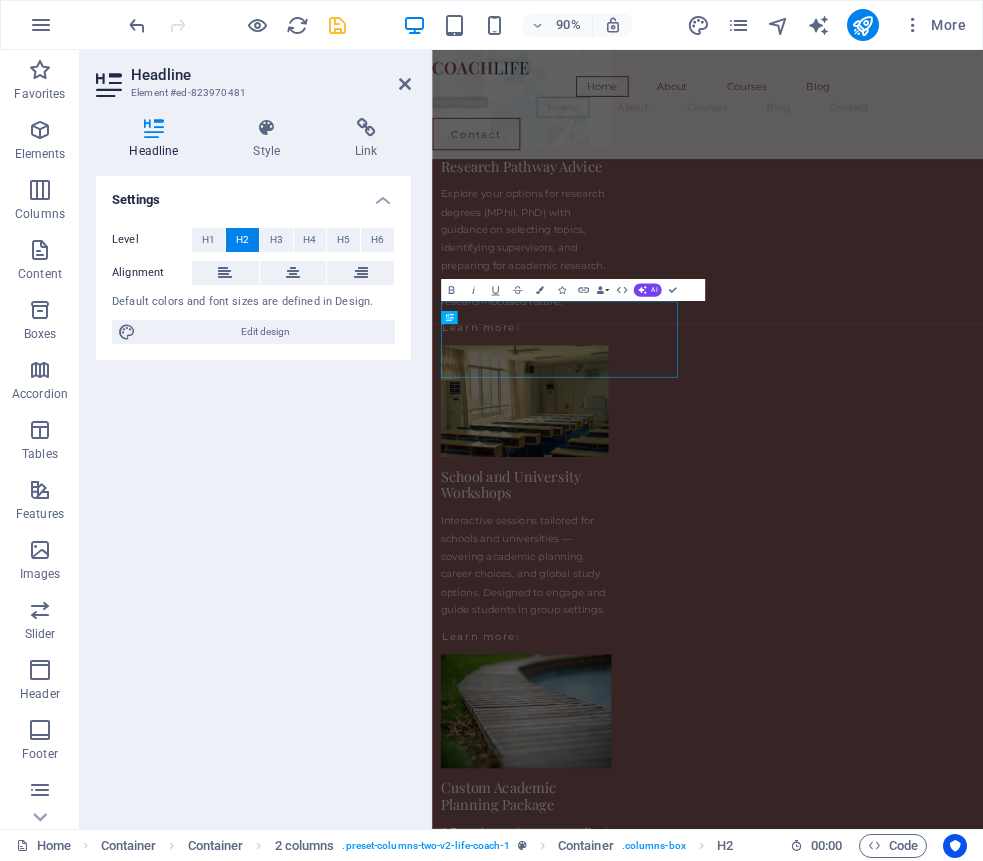 scroll, scrollTop: 3659, scrollLeft: 0, axis: vertical 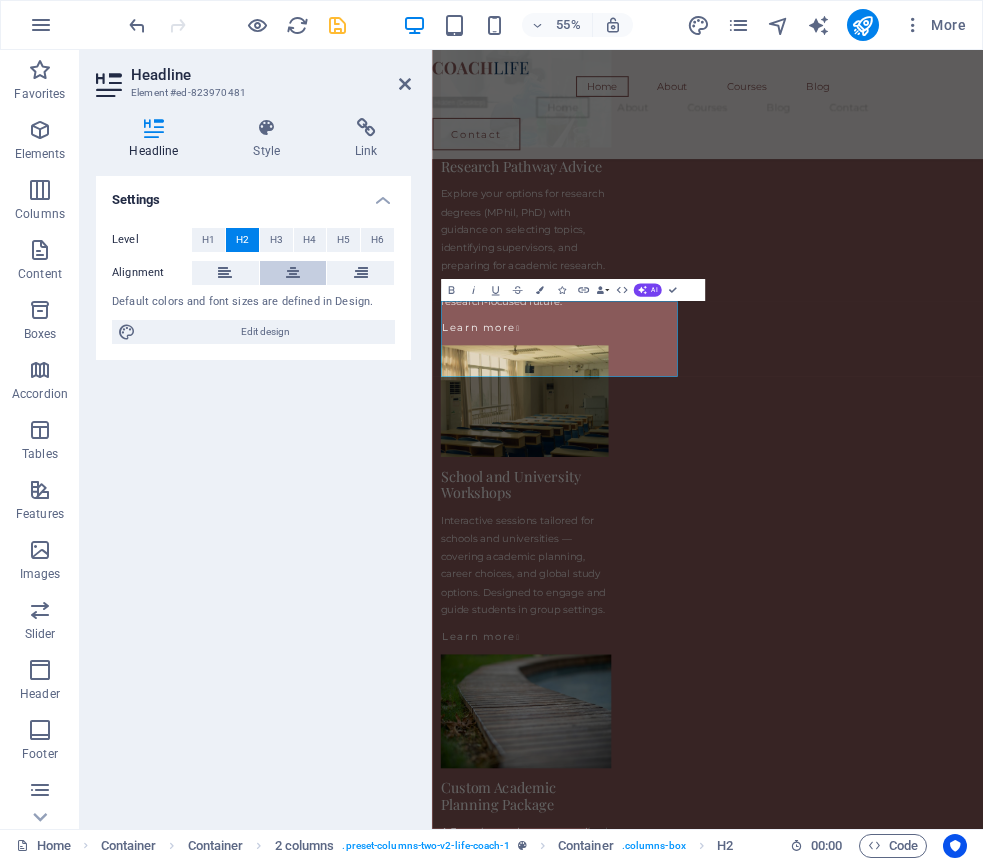 click at bounding box center [293, 273] 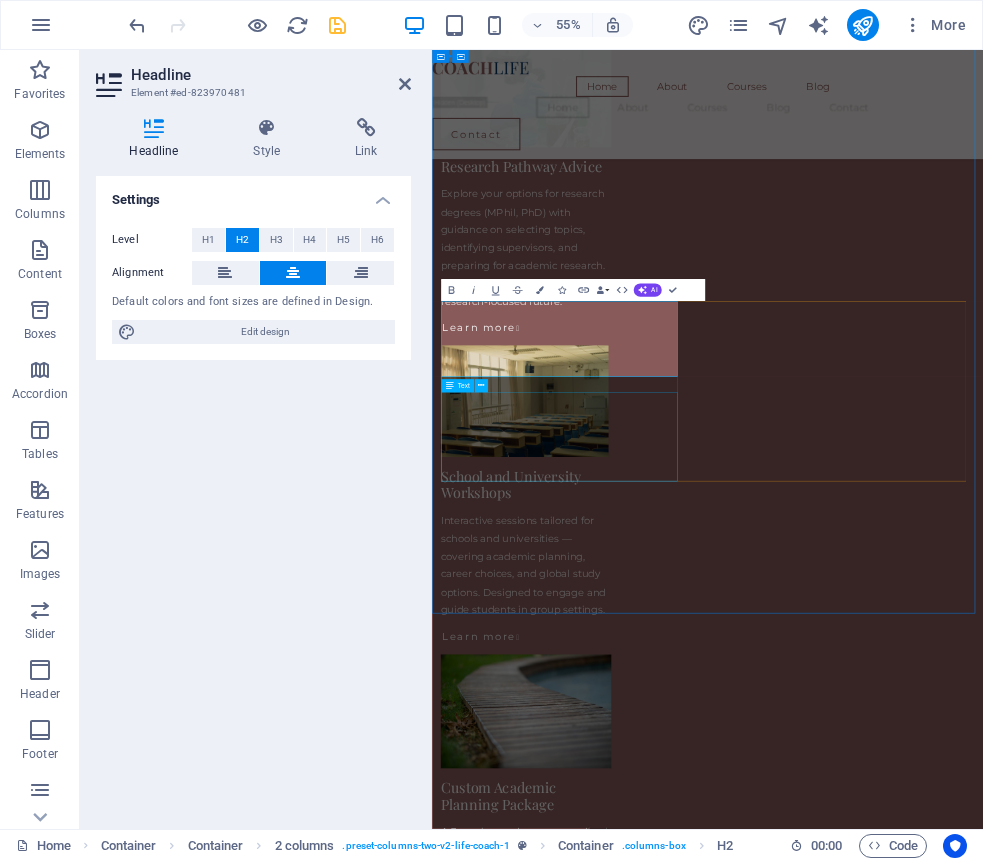 click on "There are many variations of passages of Lorem Ipsum available, but the majority have suffered alteration in some form, by injected humour, or randomised words which don't look even slightly believable." at bounding box center [666, 5397] 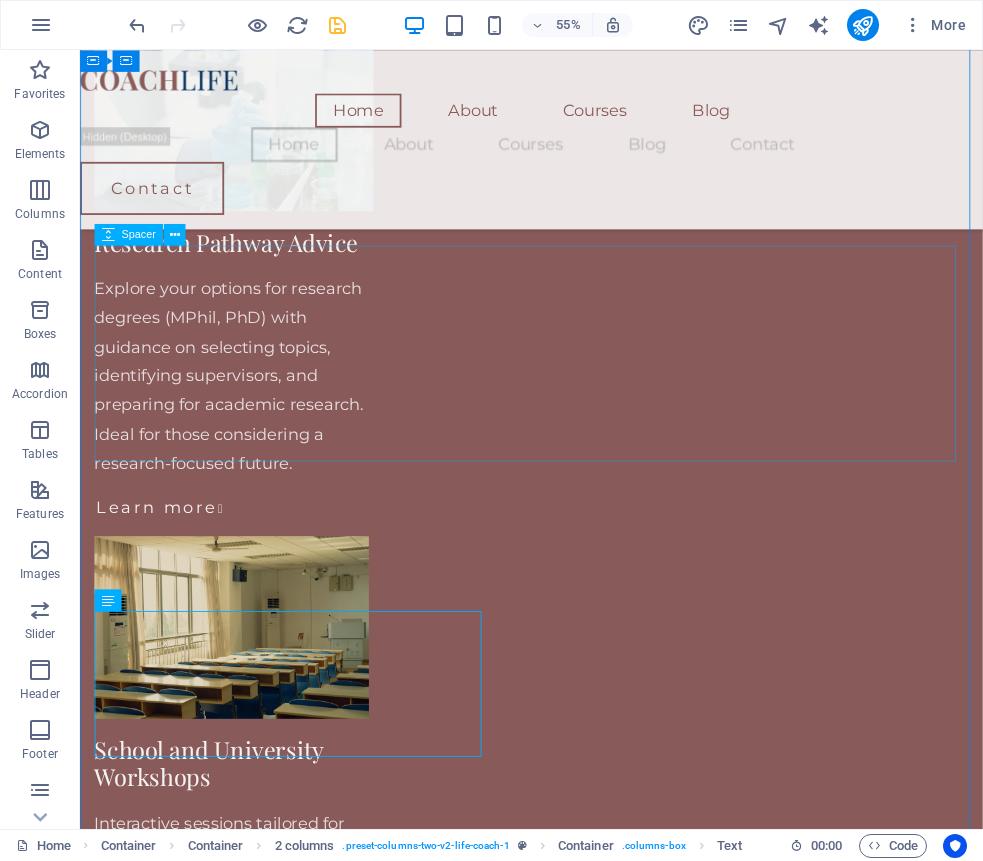 scroll, scrollTop: 3659, scrollLeft: 0, axis: vertical 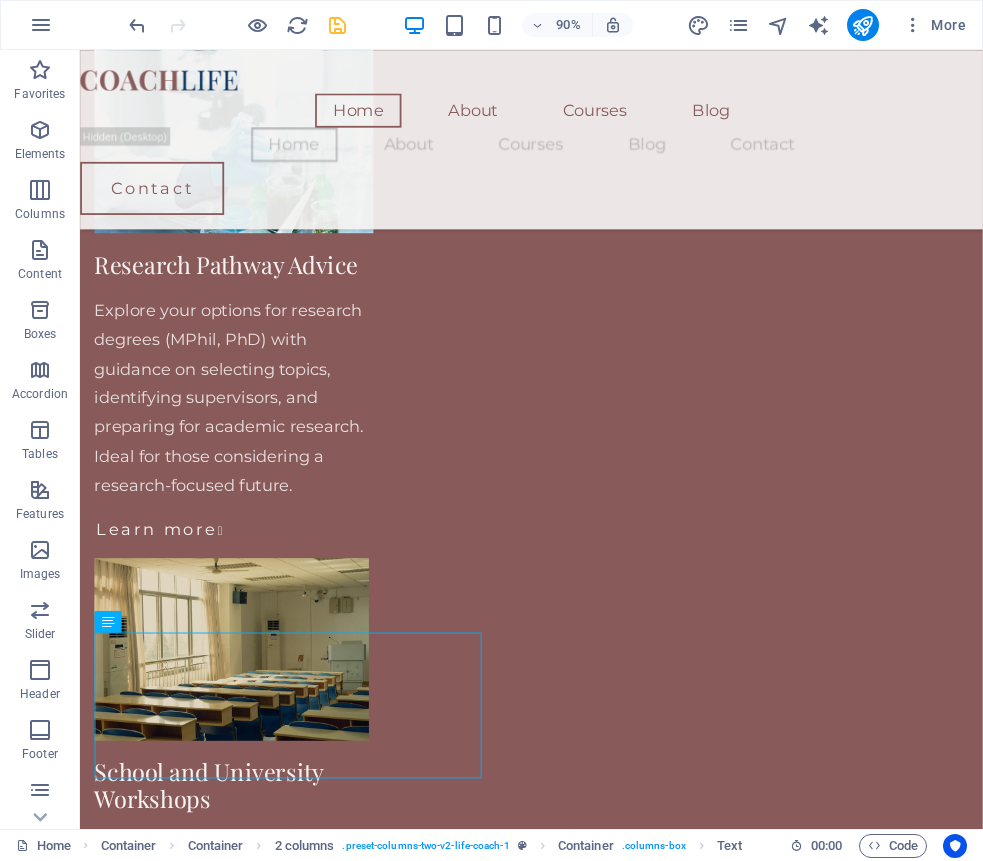 click on "There are many variations of passages of Lorem Ipsum available, but the majority have suffered alteration in some form, by injected humour, or randomised words which don't look even slightly believable." at bounding box center (315, 5423) 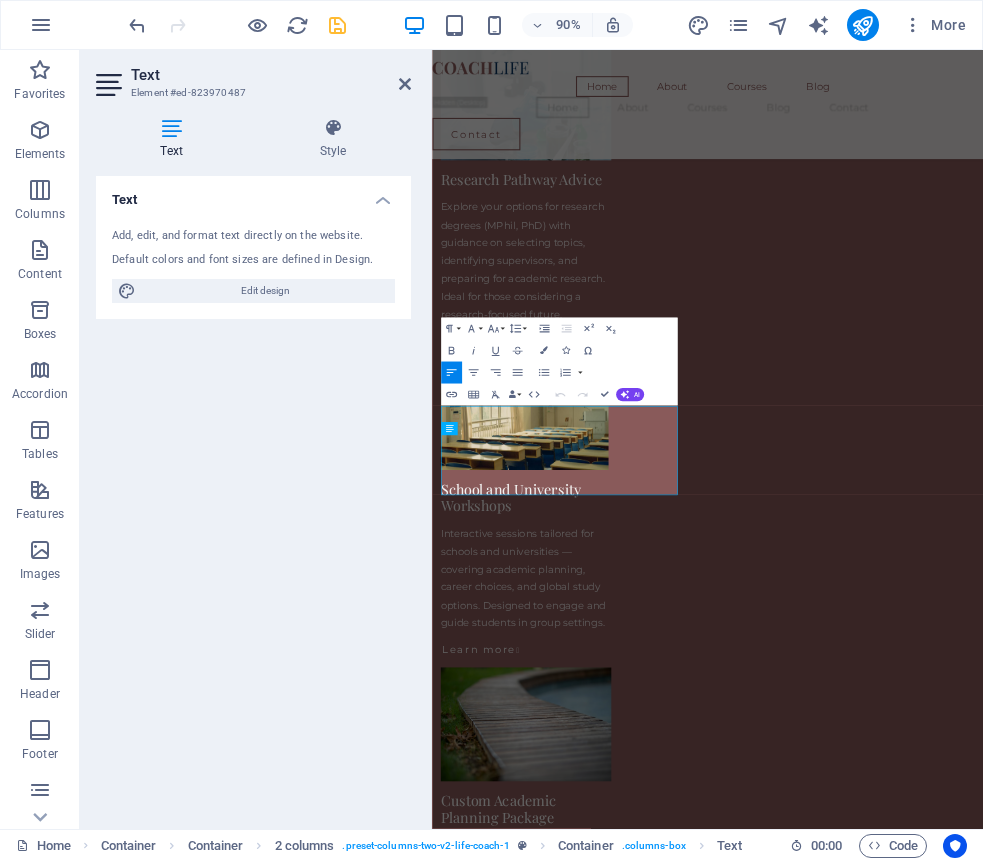 scroll, scrollTop: 3635, scrollLeft: 0, axis: vertical 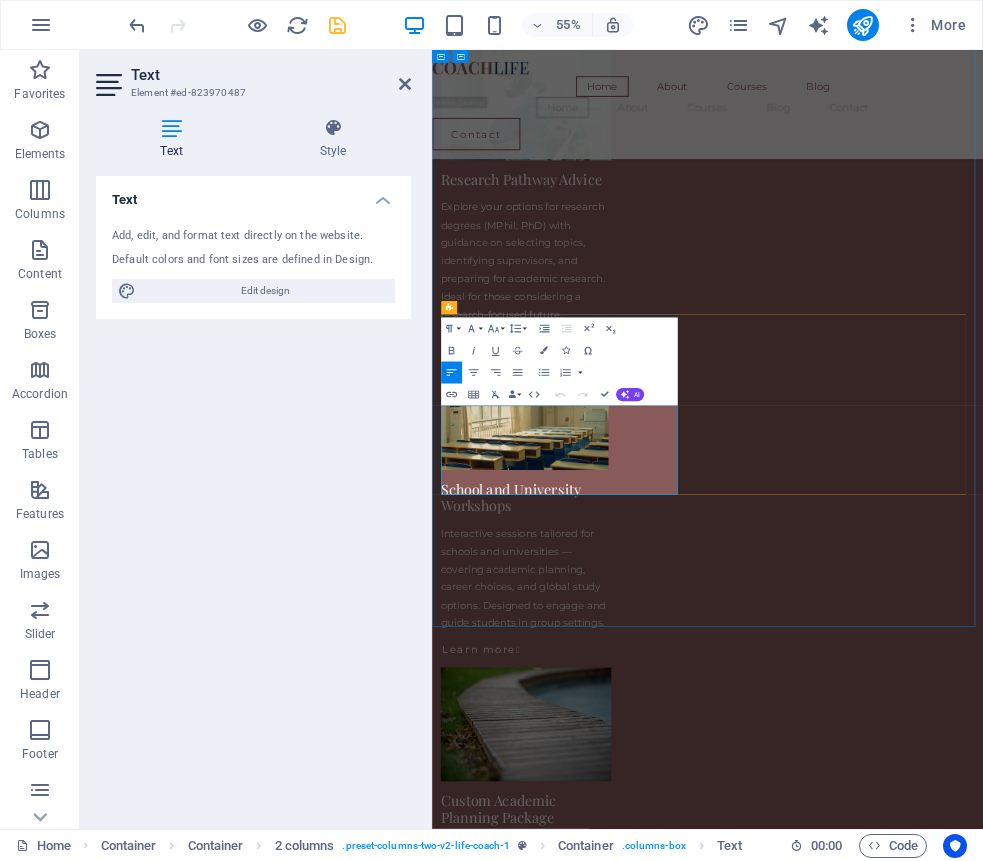click on "There are many variations of passages of Lorem Ipsum available, but the majority have suffered alteration in some form, by injected humour, or randomised words which don't look even slightly believable." at bounding box center [666, 5421] 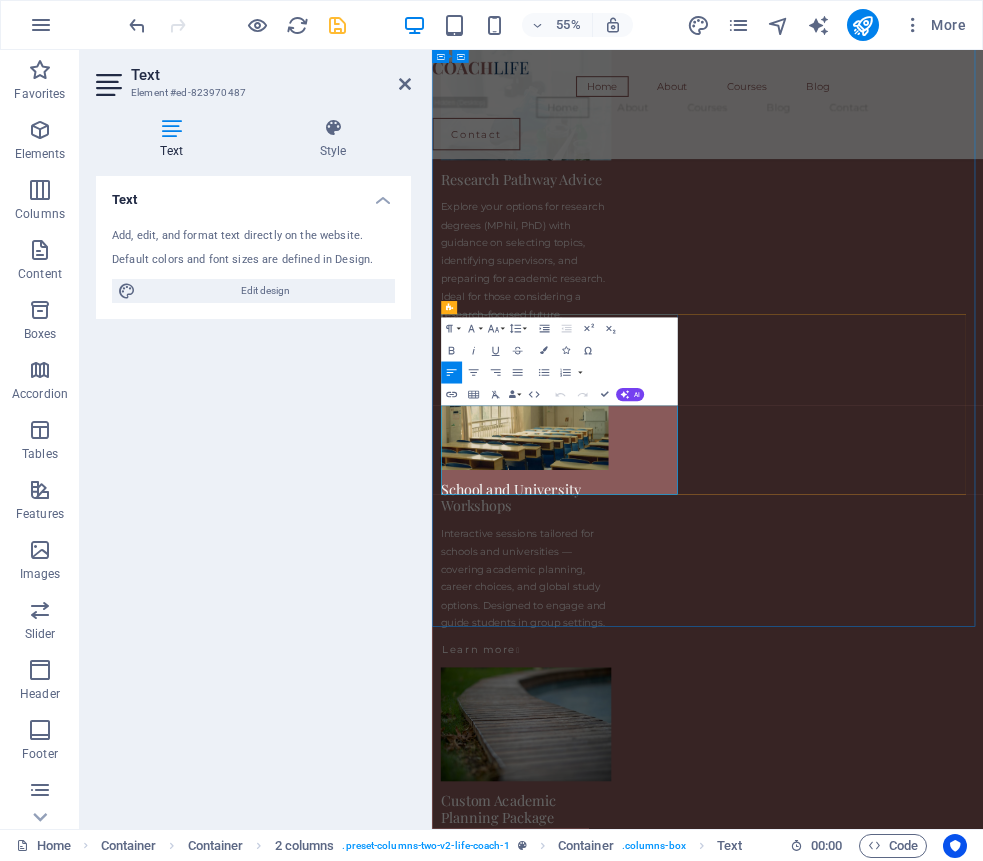 scroll, scrollTop: 12292, scrollLeft: 2, axis: both 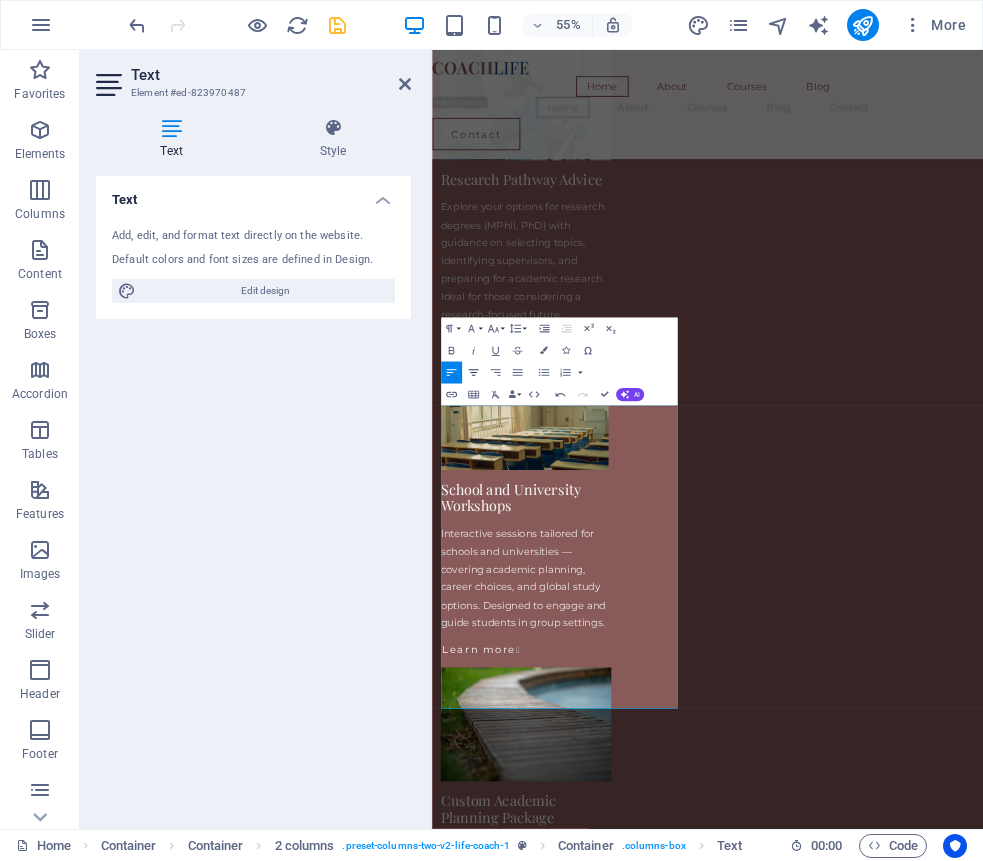 click 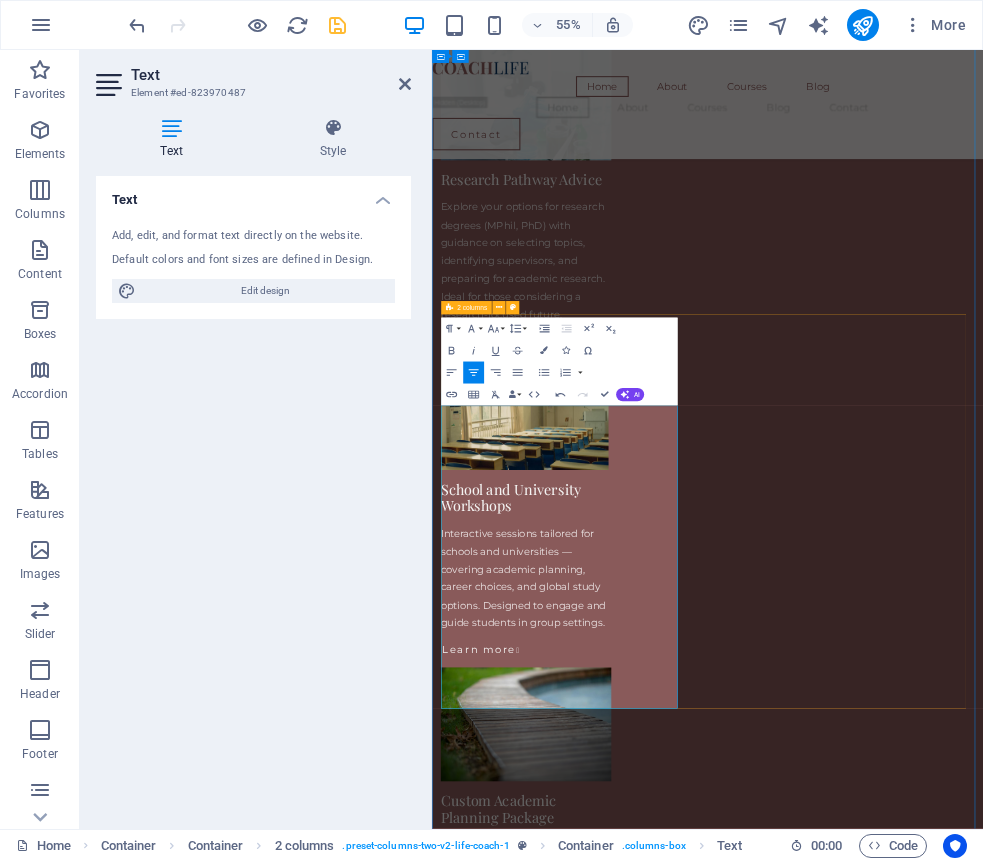 click on "Why Personalized Academic Guidance Matters Every student’s journey is unique — shaped by goals, circumstances, and academic background. Generic advice often leads to confusion, missed opportunities, or wasted effort. That’s why I offer one-on-one consultations that focus on your specific needs, helping you make smart, confident decisions for your future. From program selection to research planning and scholarship strategy, you’ll receive guidance grounded in real academic experience — not guesswork. Whether you're exploring study abroad options, building your academic profile, or preparing for advanced research, I’m here to support your path with clarity and purpose. Every student’s journey is unique — shaped by goals, circumstances, and academic background. Generic advice often leads to confusion, missed opportunities, or wasted effort. That’s why I offer one-on-one consultations that focus on your specific needs, helping you make smart, confident decisions for your future." at bounding box center (933, 6048) 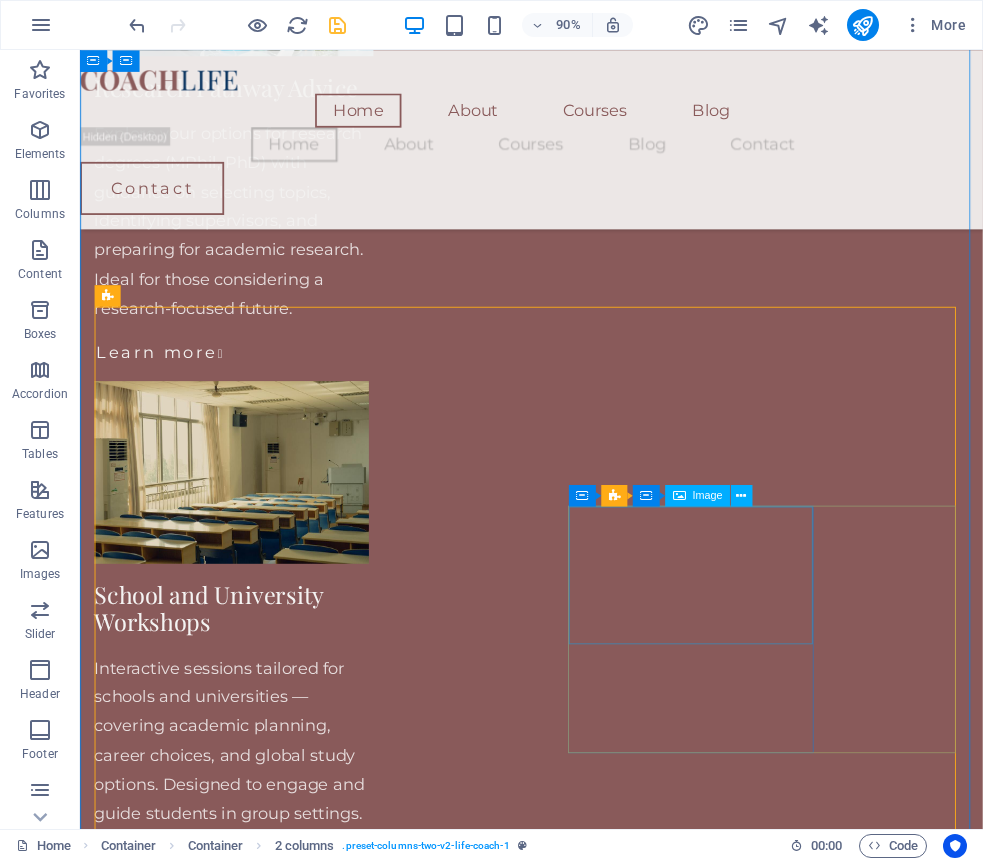 scroll, scrollTop: 3883, scrollLeft: 0, axis: vertical 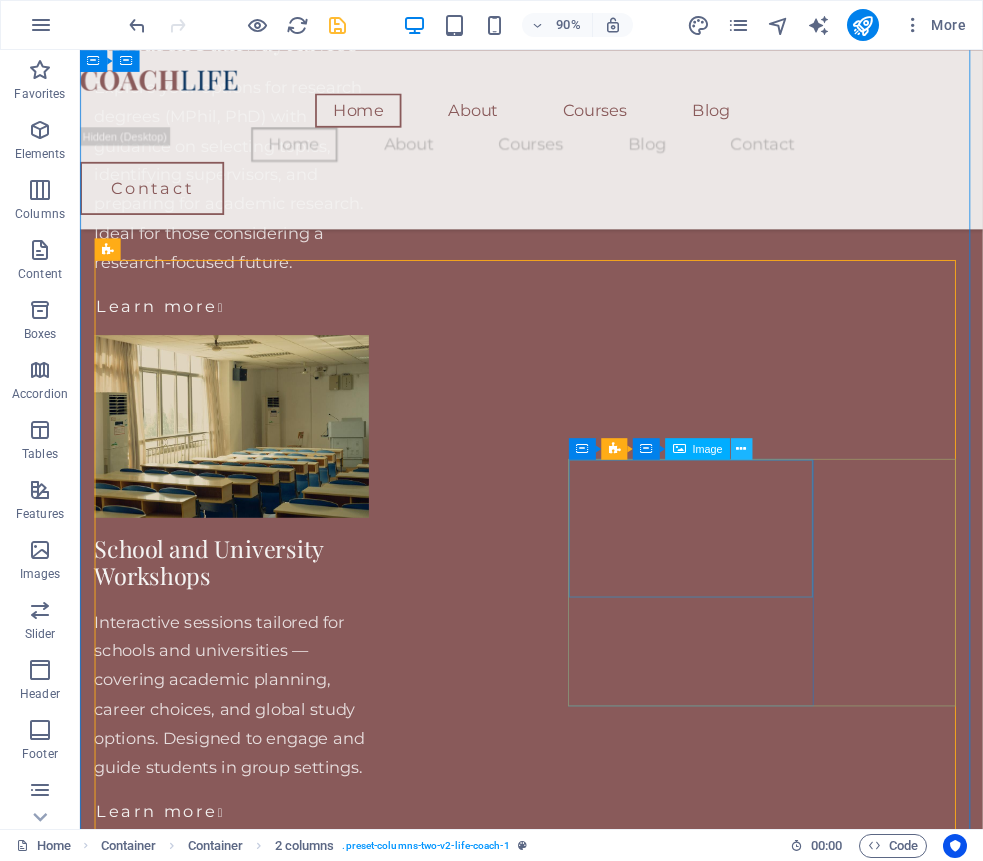 click at bounding box center [741, 448] 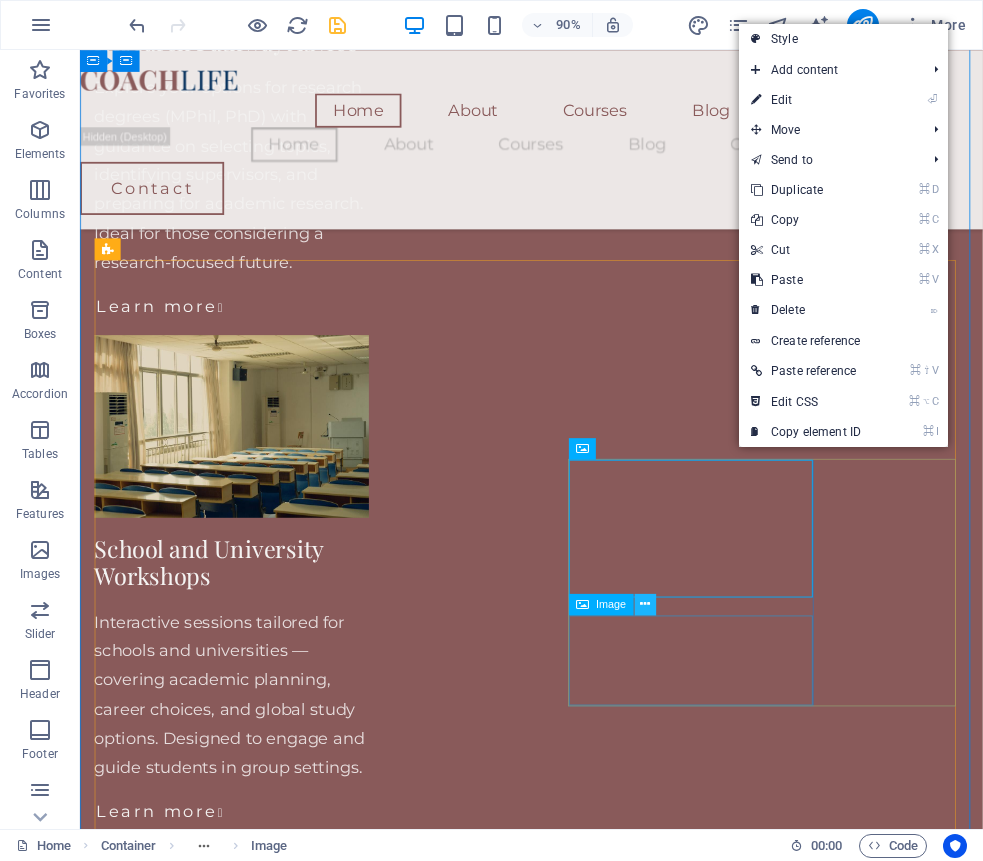 click at bounding box center [645, 604] 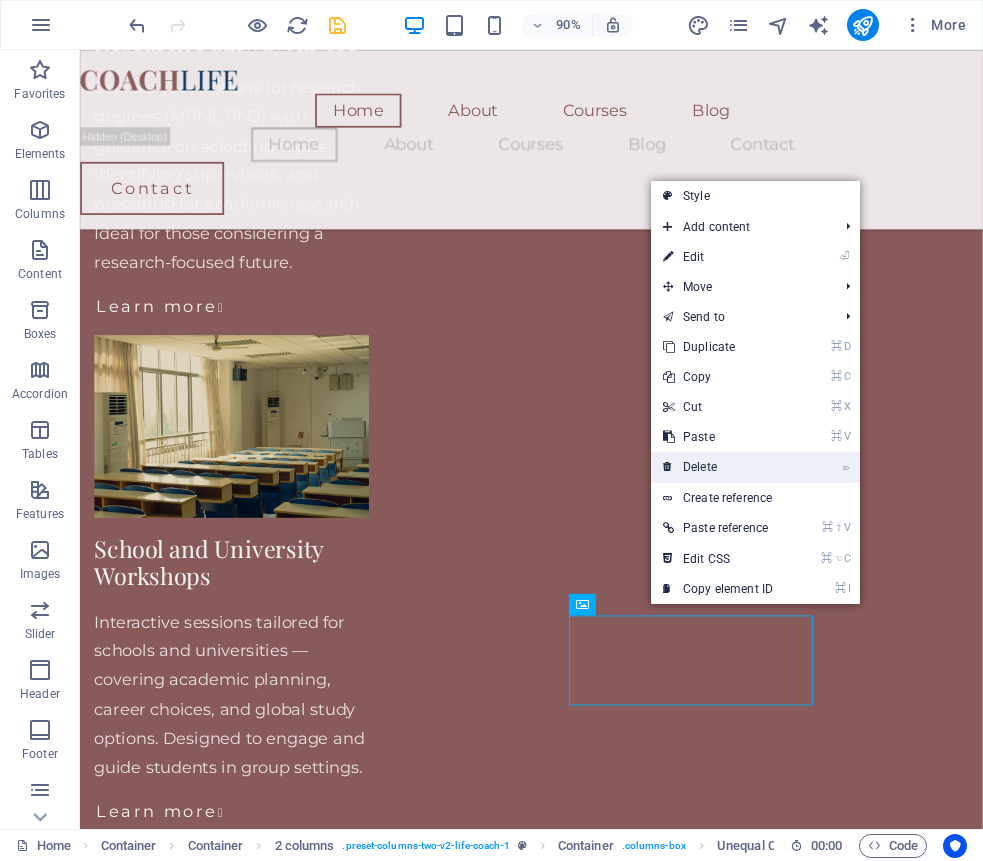 click on "⌦  Delete" at bounding box center [718, 467] 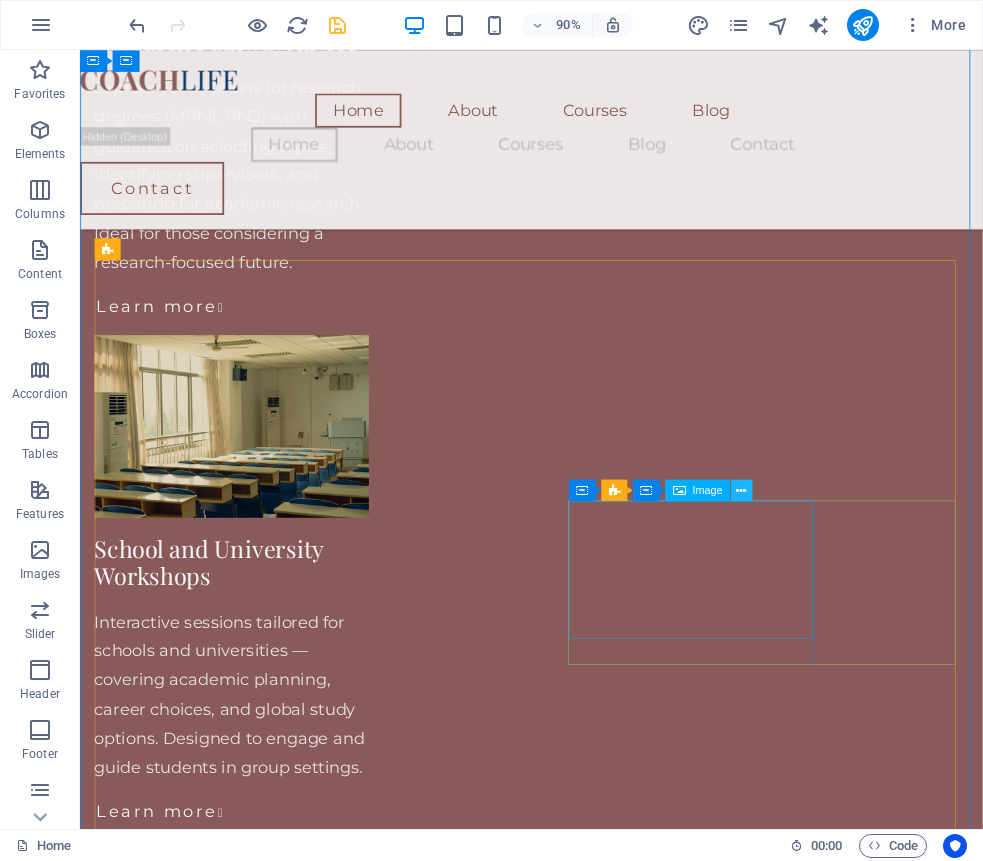 click at bounding box center (741, 490) 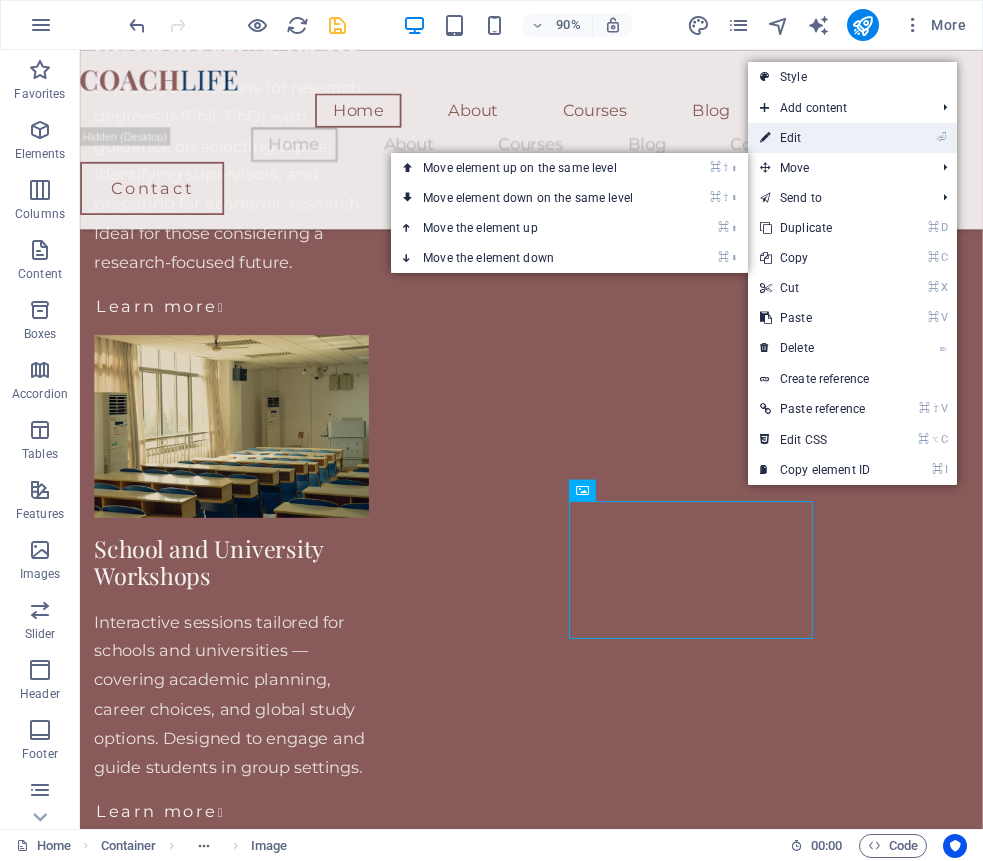 click on "⏎  Edit" at bounding box center [815, 138] 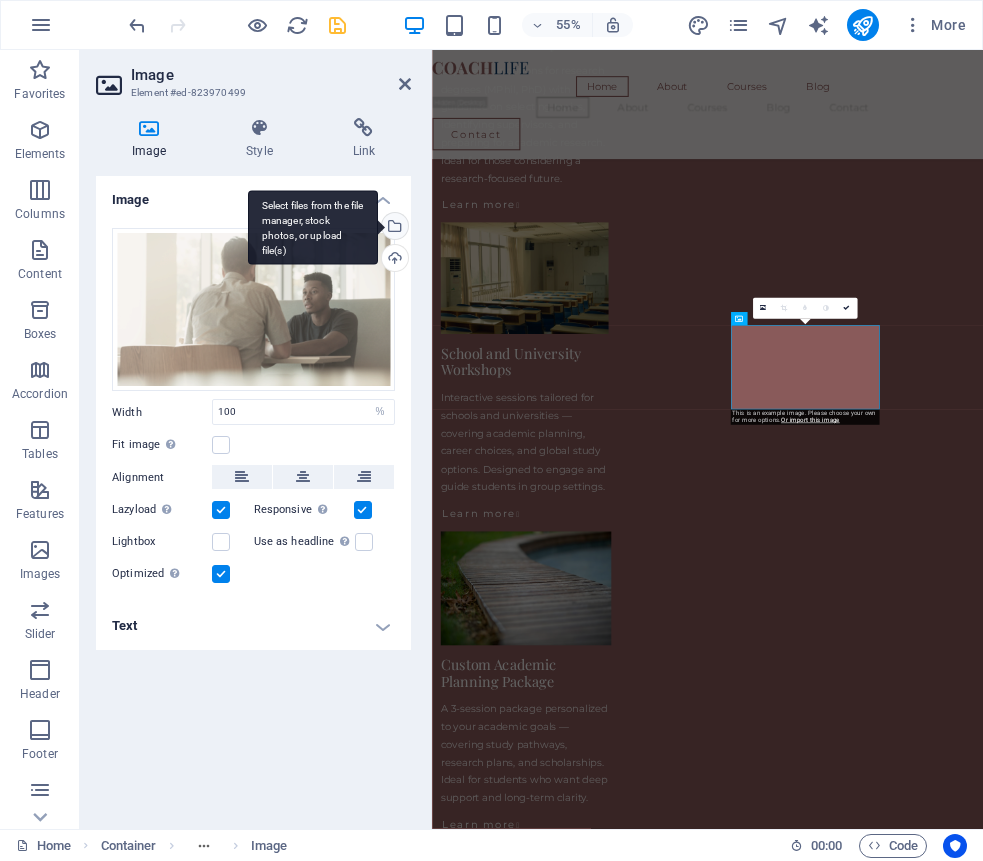 click on "Select files from the file manager, stock photos, or upload file(s)" at bounding box center [393, 228] 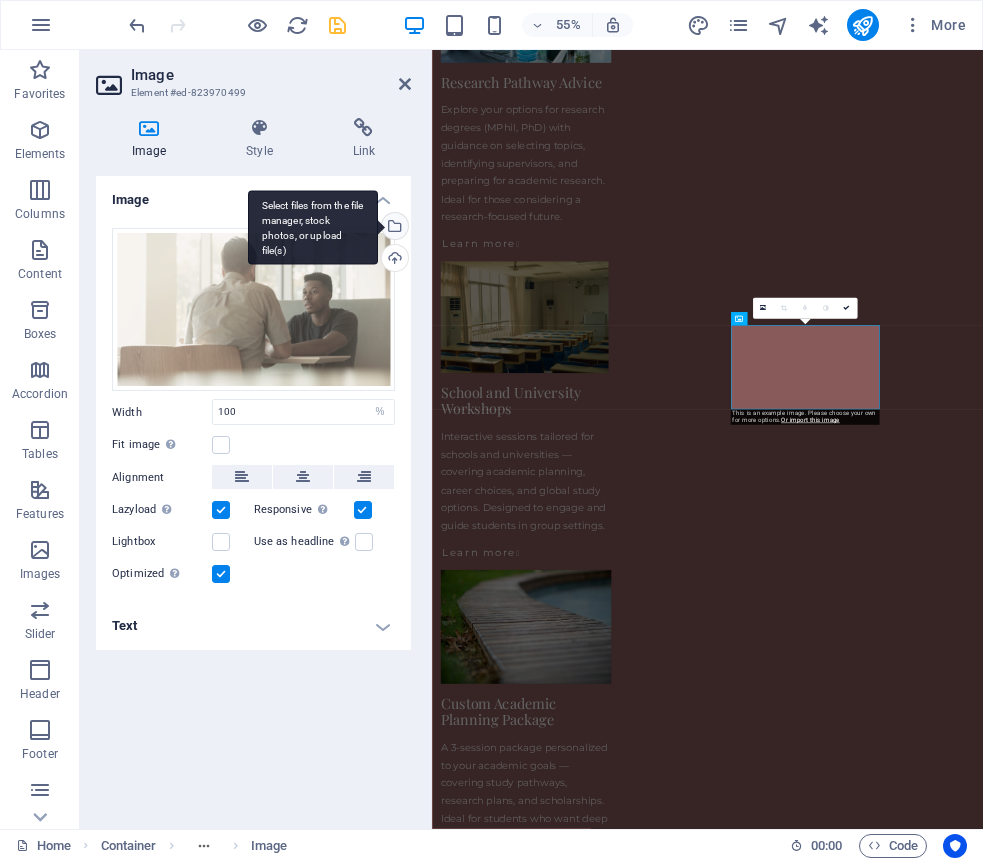 scroll, scrollTop: 0, scrollLeft: 0, axis: both 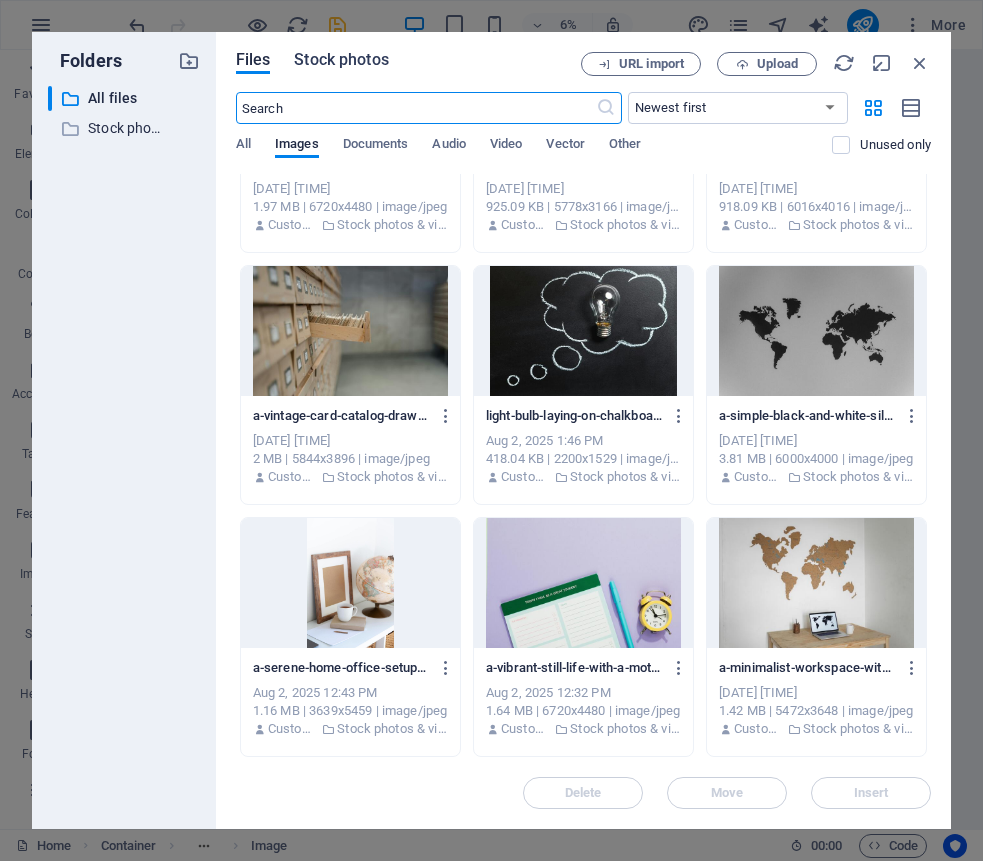 click on "Stock photos" at bounding box center [341, 60] 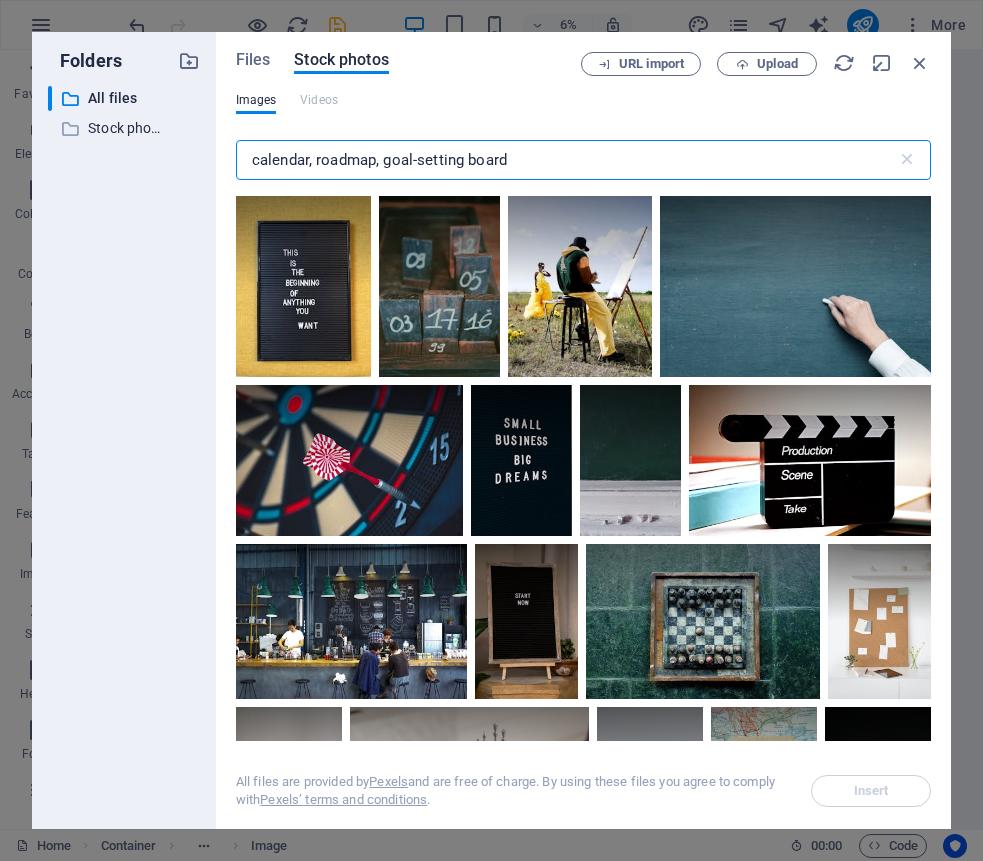 click on "calendar, roadmap, goal-setting board" at bounding box center [566, 160] 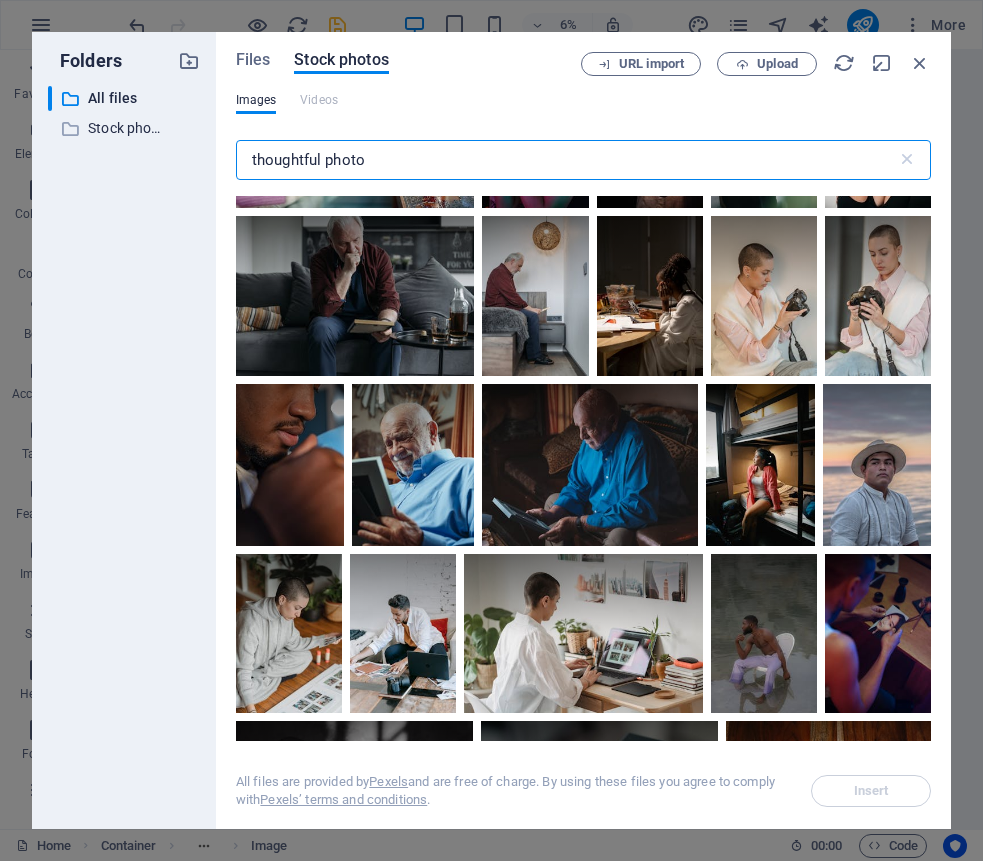 scroll, scrollTop: 1984, scrollLeft: 0, axis: vertical 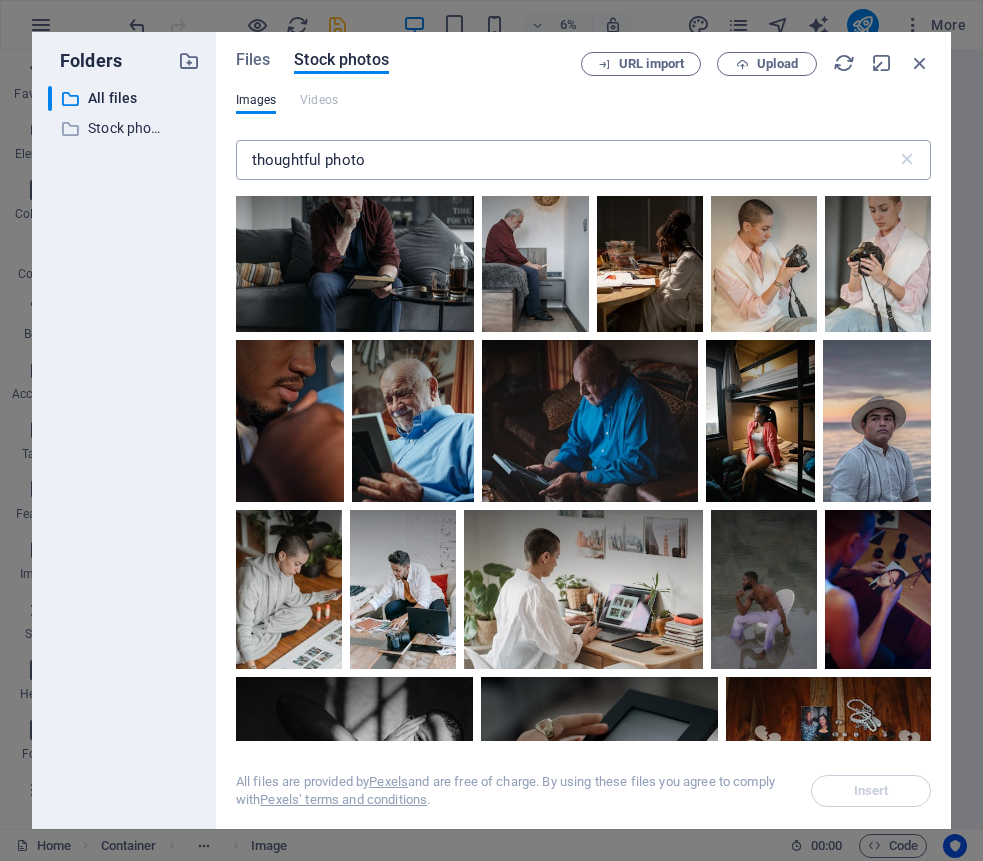 click on "thoughtful photo" at bounding box center [566, 160] 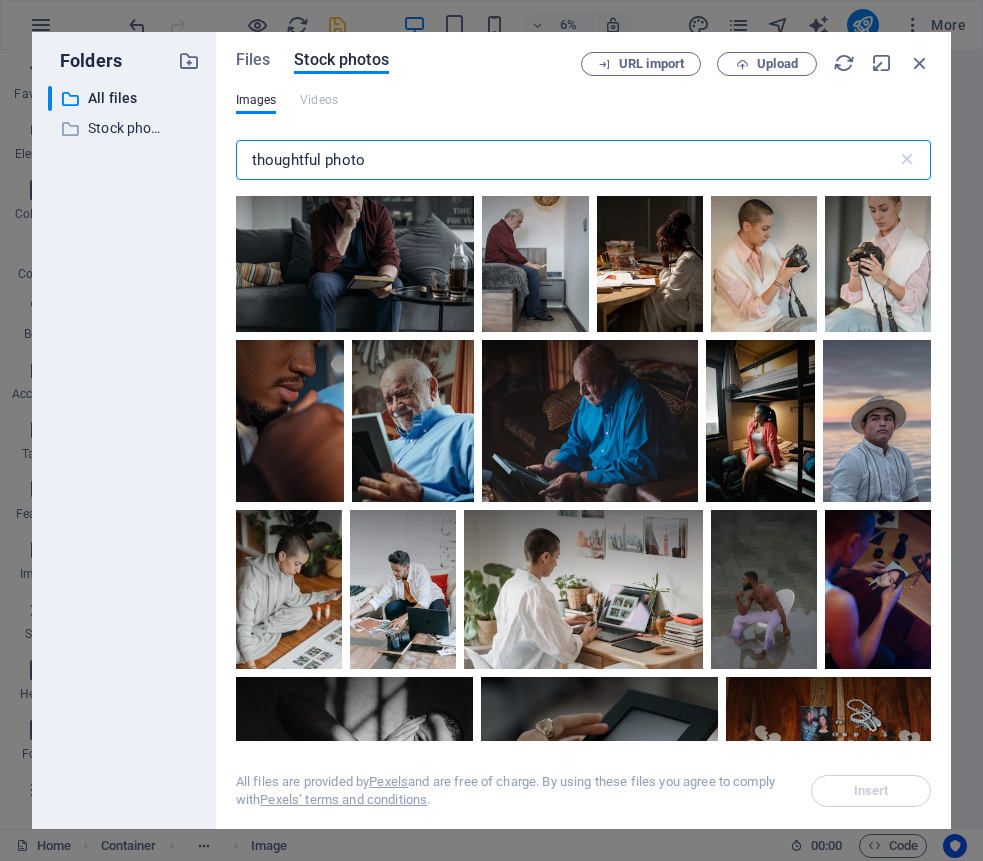 click on "thoughtful photo" at bounding box center [566, 160] 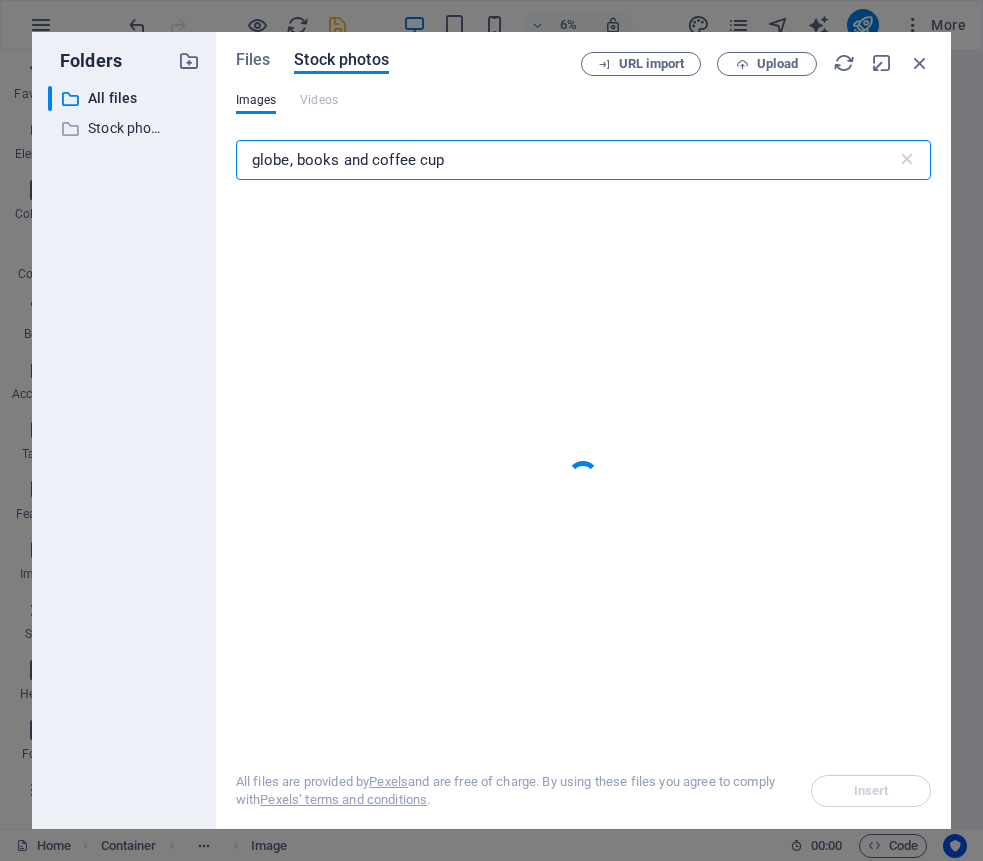 click on "globe, books and coffee cup" at bounding box center (566, 160) 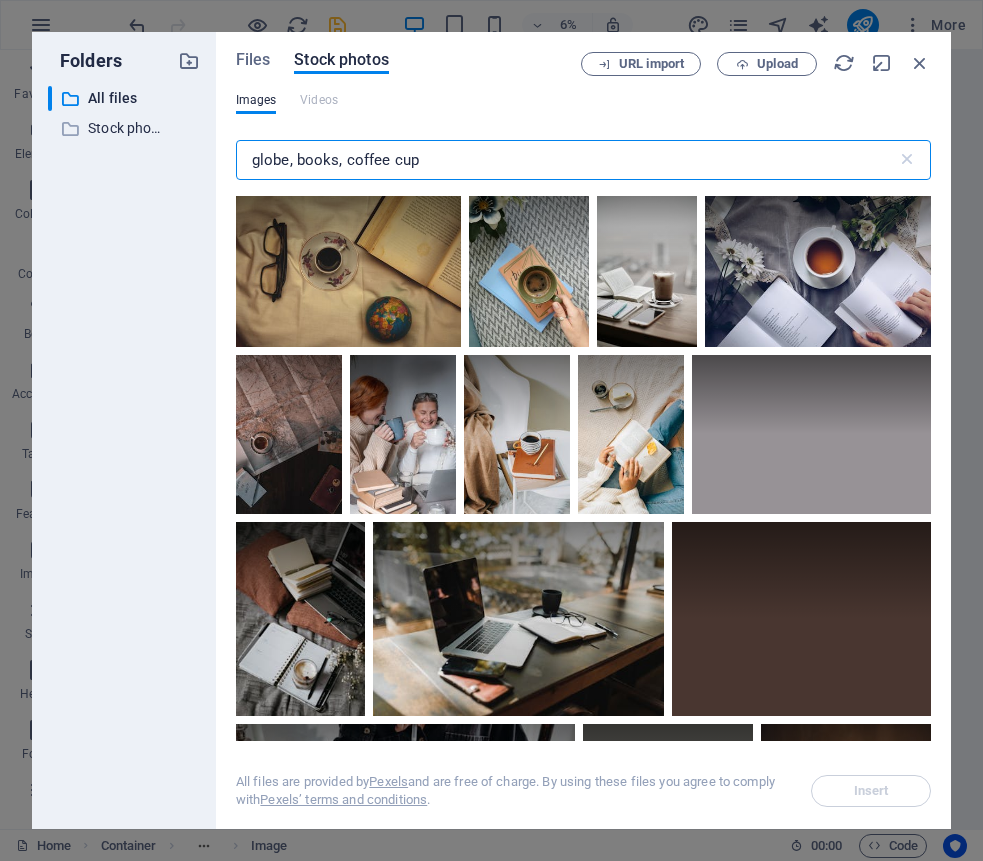 click on "globe, books, coffee cup" at bounding box center [566, 160] 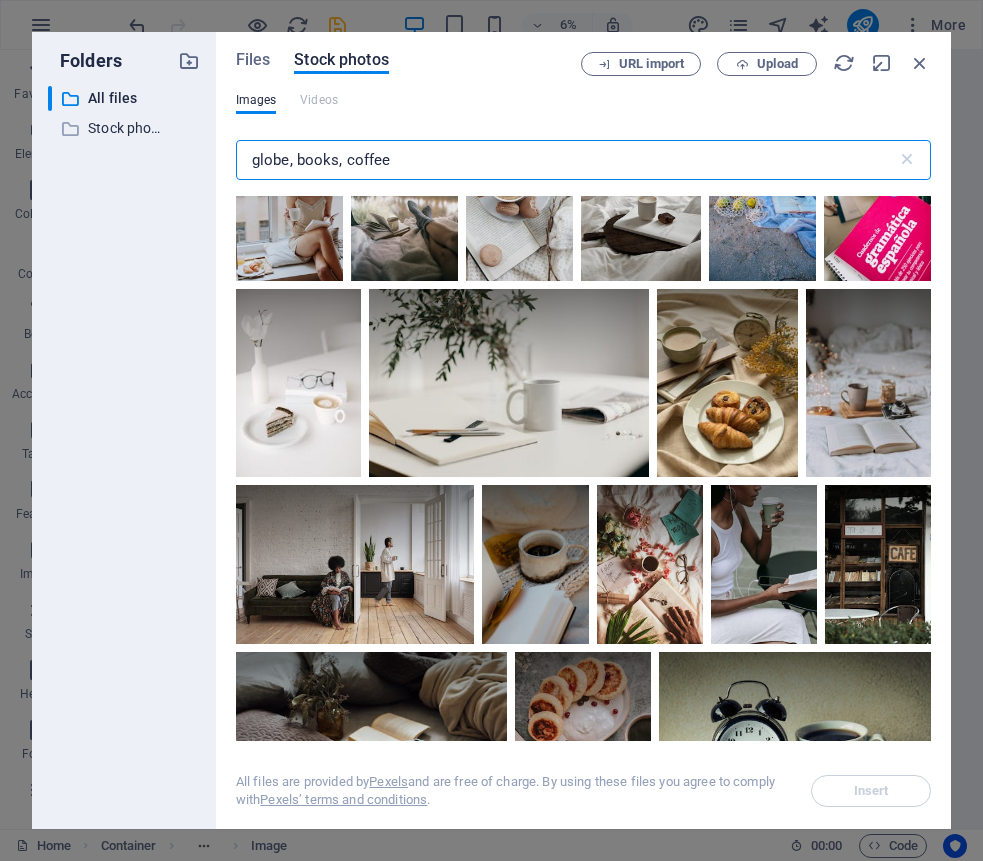 scroll, scrollTop: 3060, scrollLeft: 0, axis: vertical 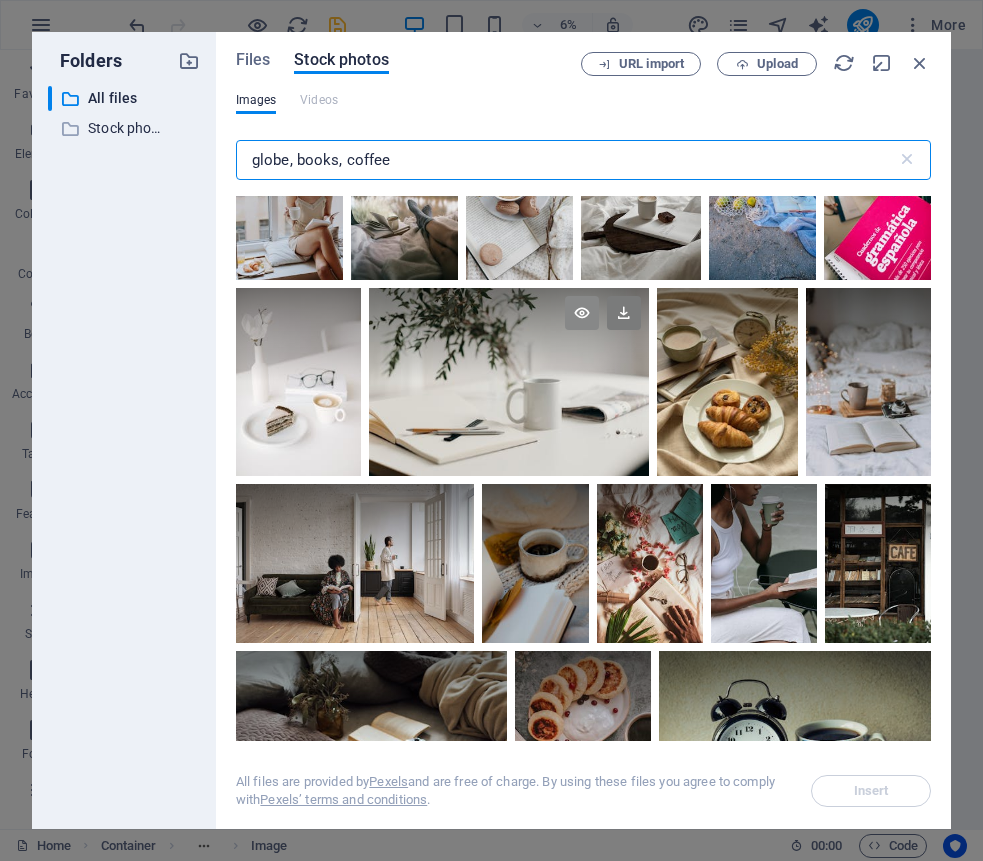 type on "globe, books, coffee" 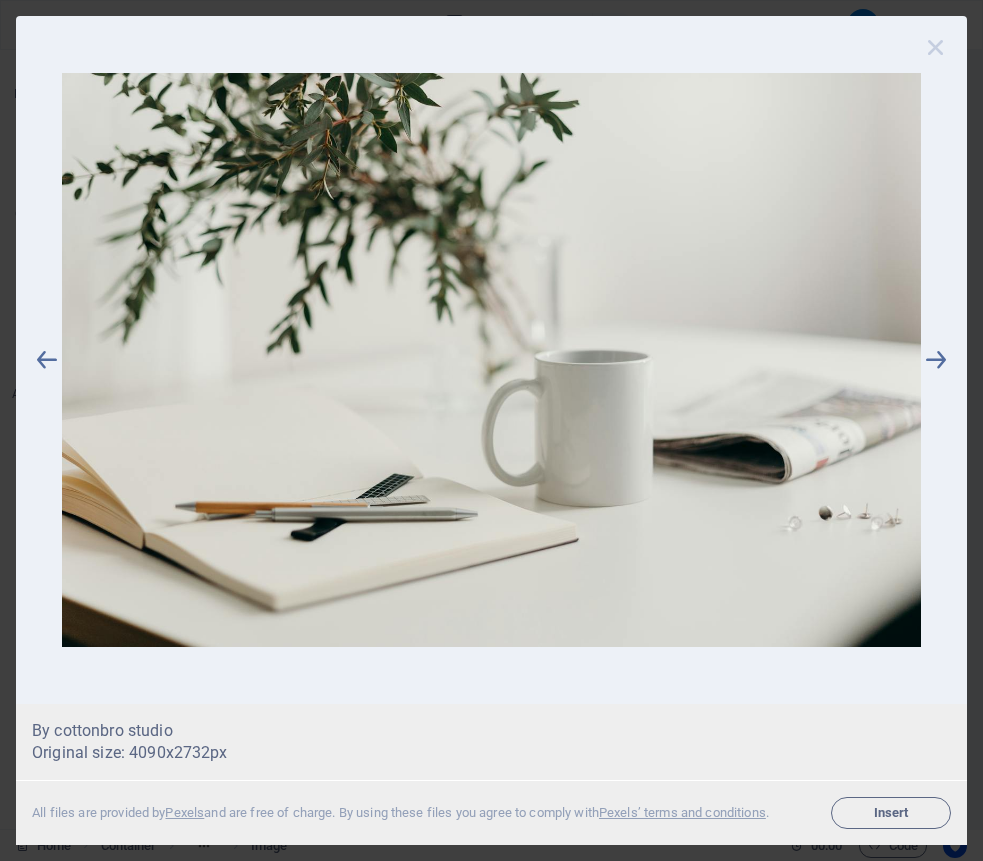 click at bounding box center [936, 47] 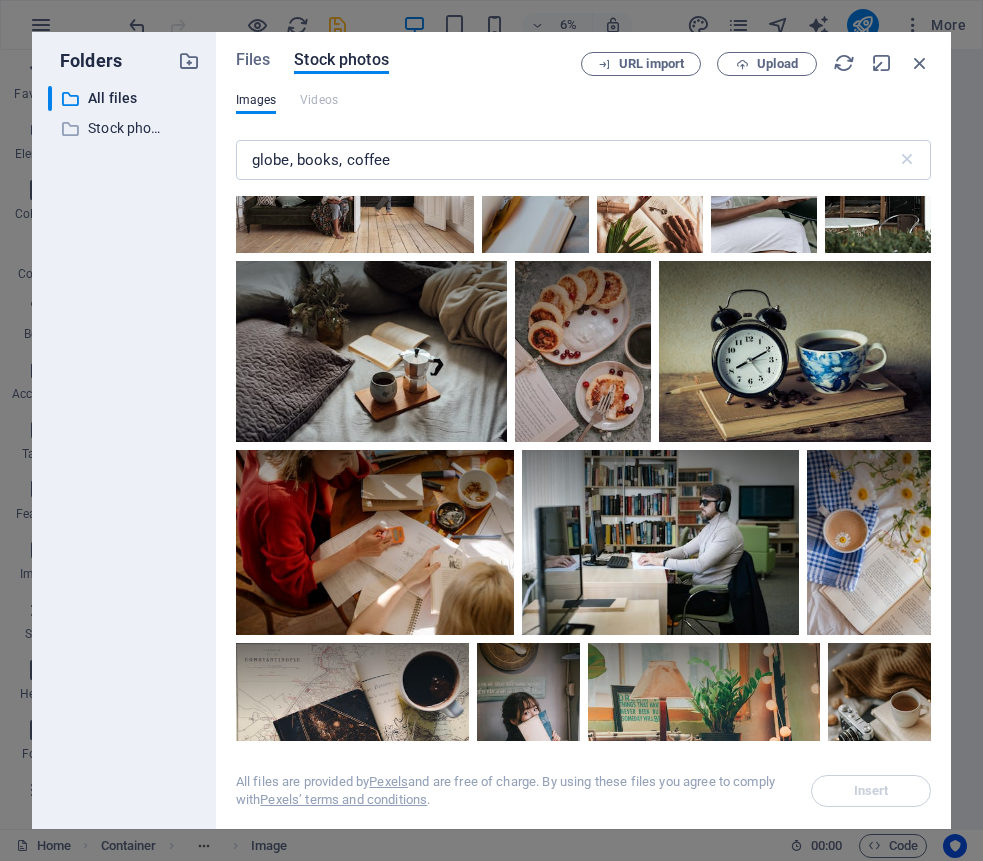 scroll, scrollTop: 3437, scrollLeft: 0, axis: vertical 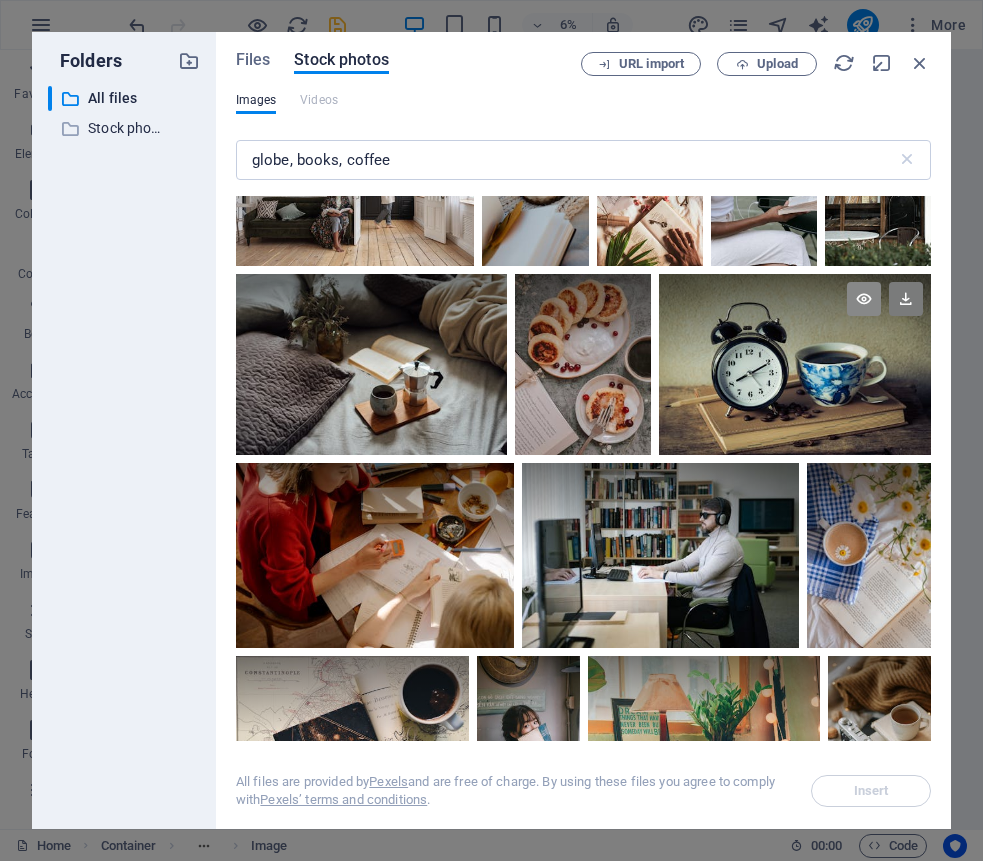 click at bounding box center [864, 299] 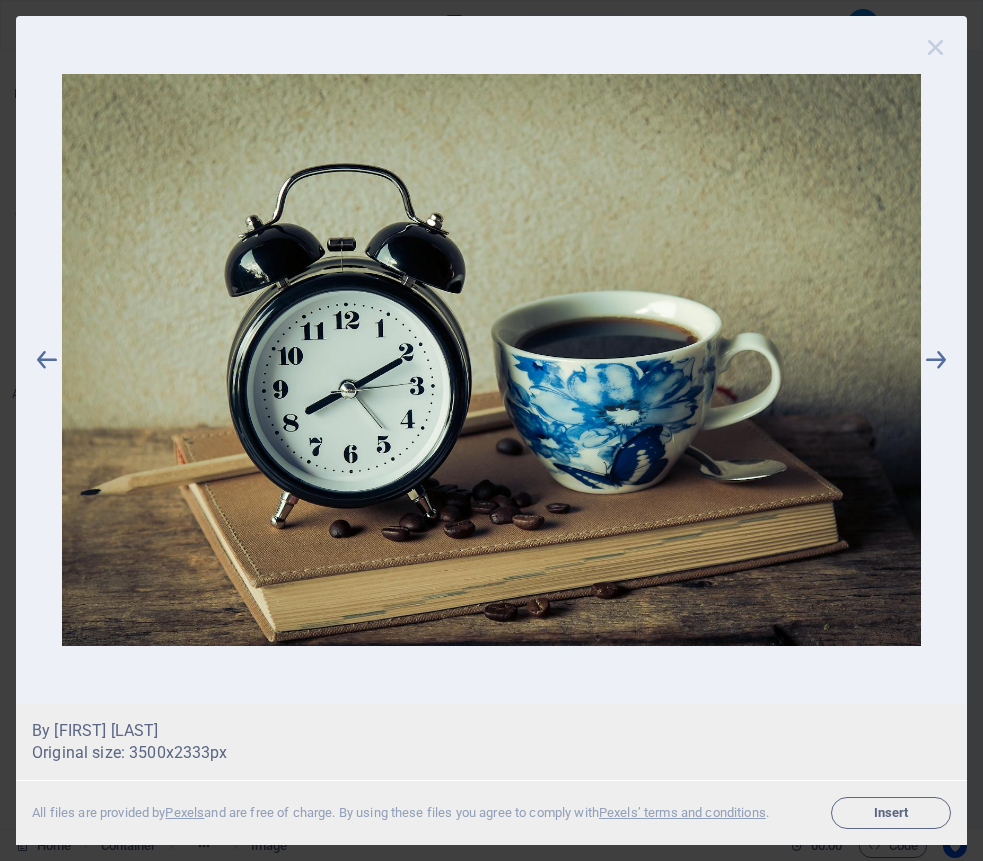 click at bounding box center (936, 47) 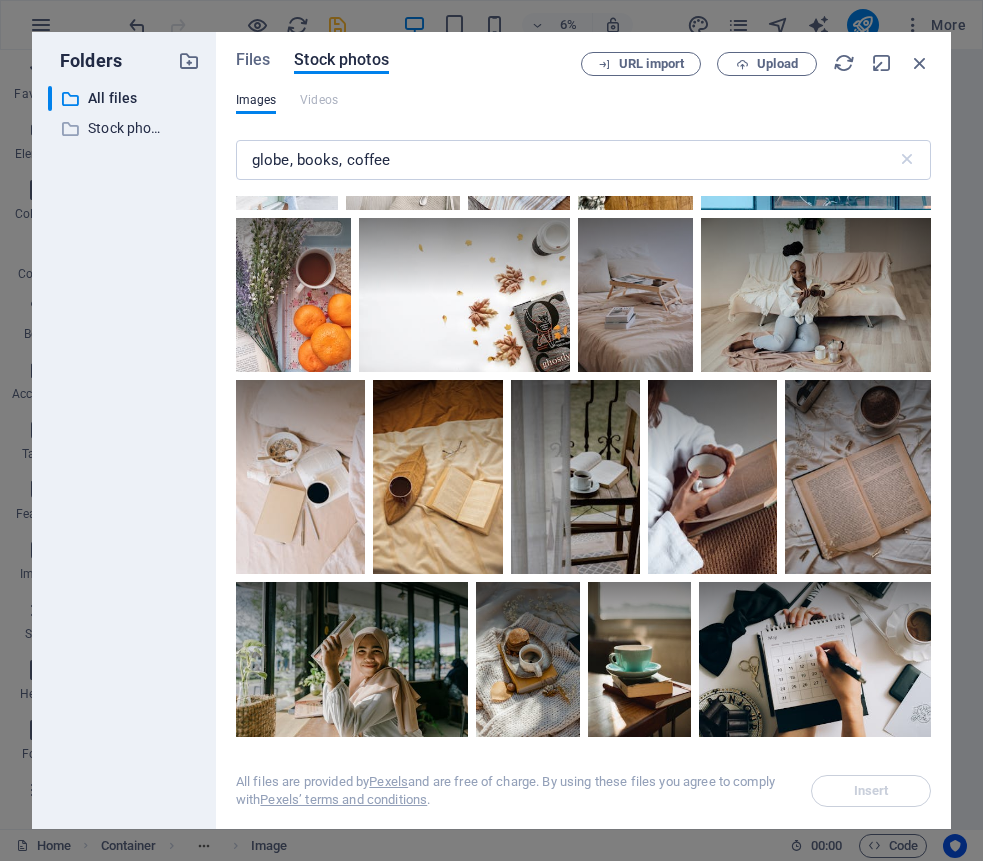 scroll, scrollTop: 6202, scrollLeft: 0, axis: vertical 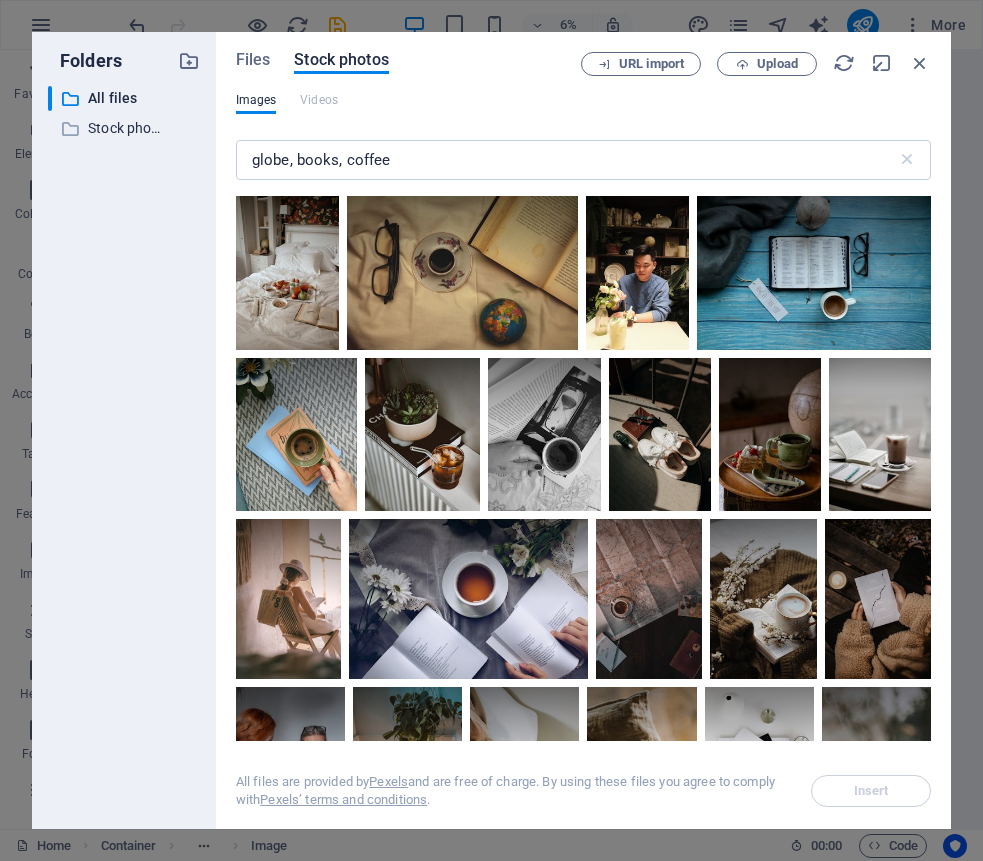 select on "%" 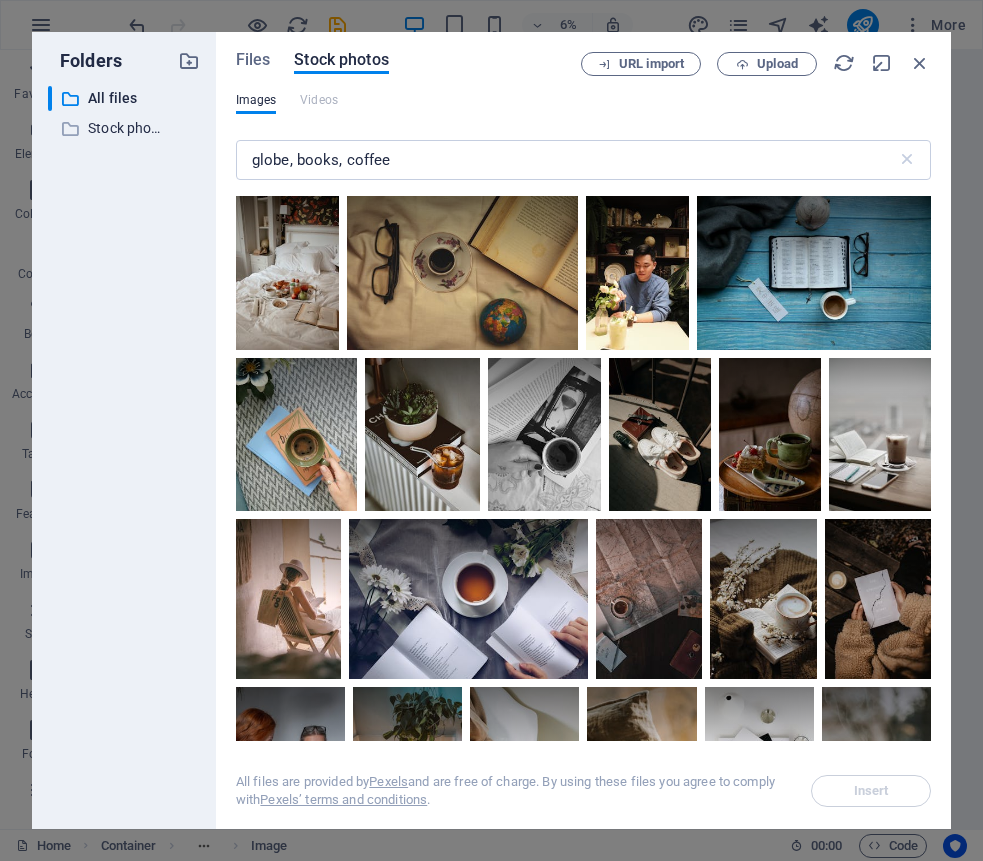 scroll, scrollTop: 0, scrollLeft: 0, axis: both 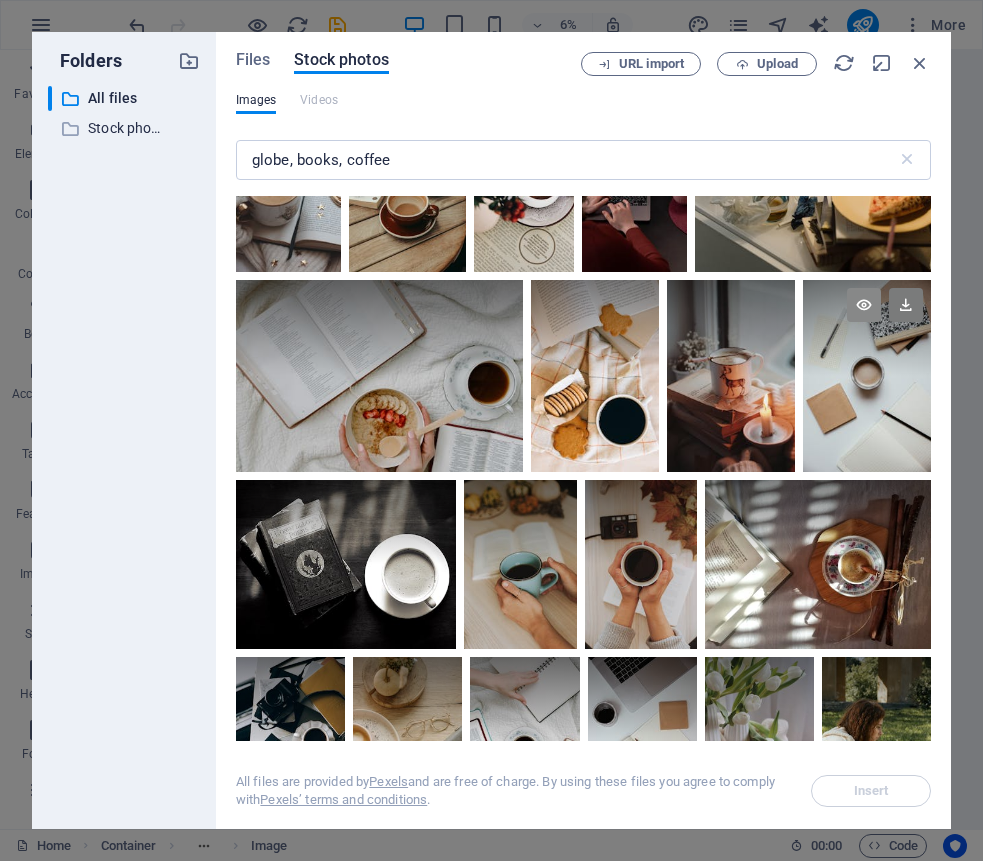 click at bounding box center [864, 305] 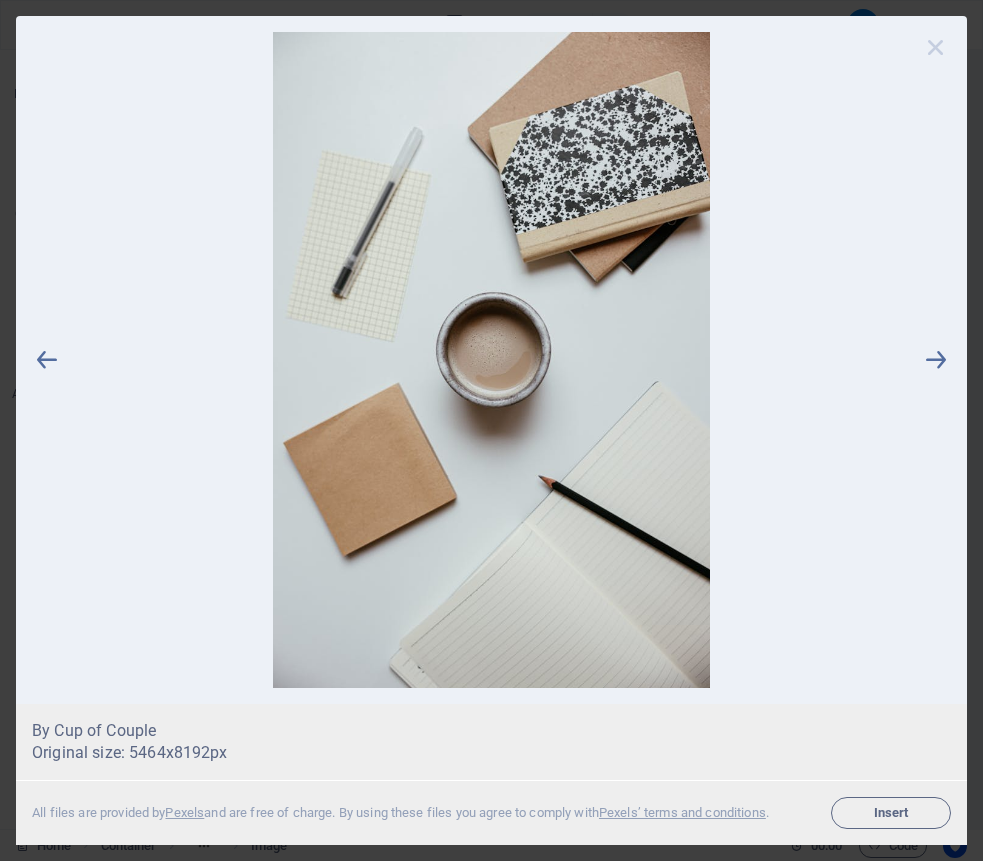 click at bounding box center (936, 47) 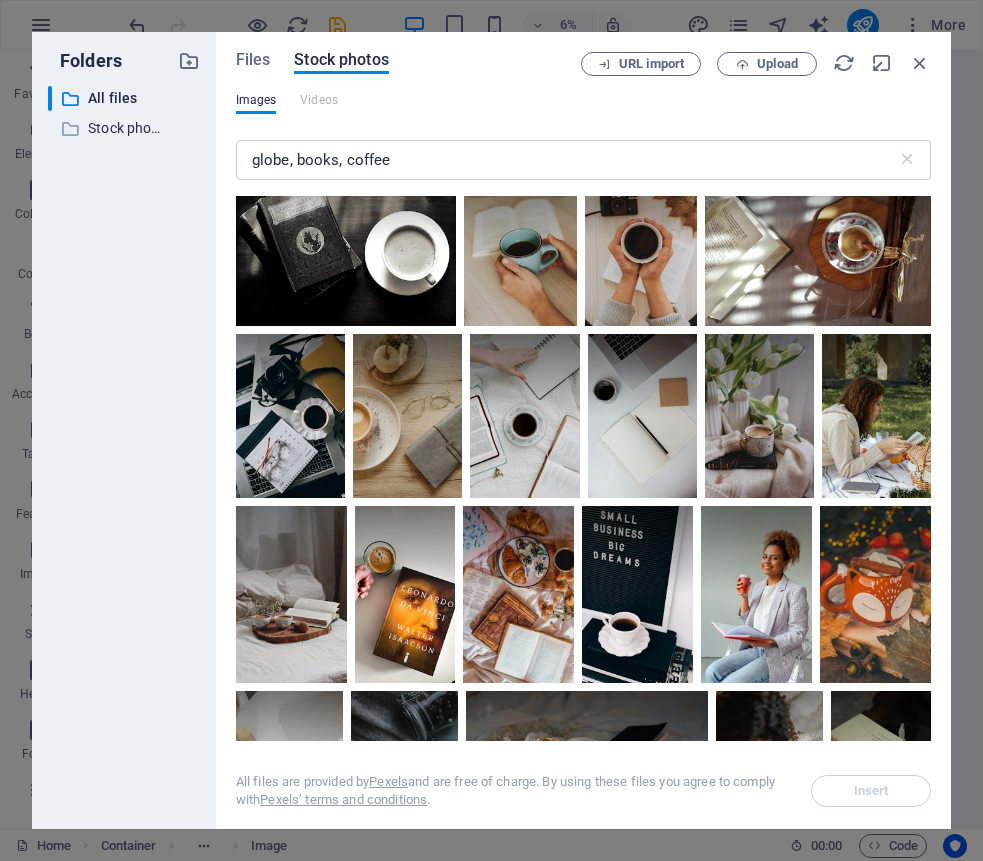 scroll, scrollTop: 7852, scrollLeft: 0, axis: vertical 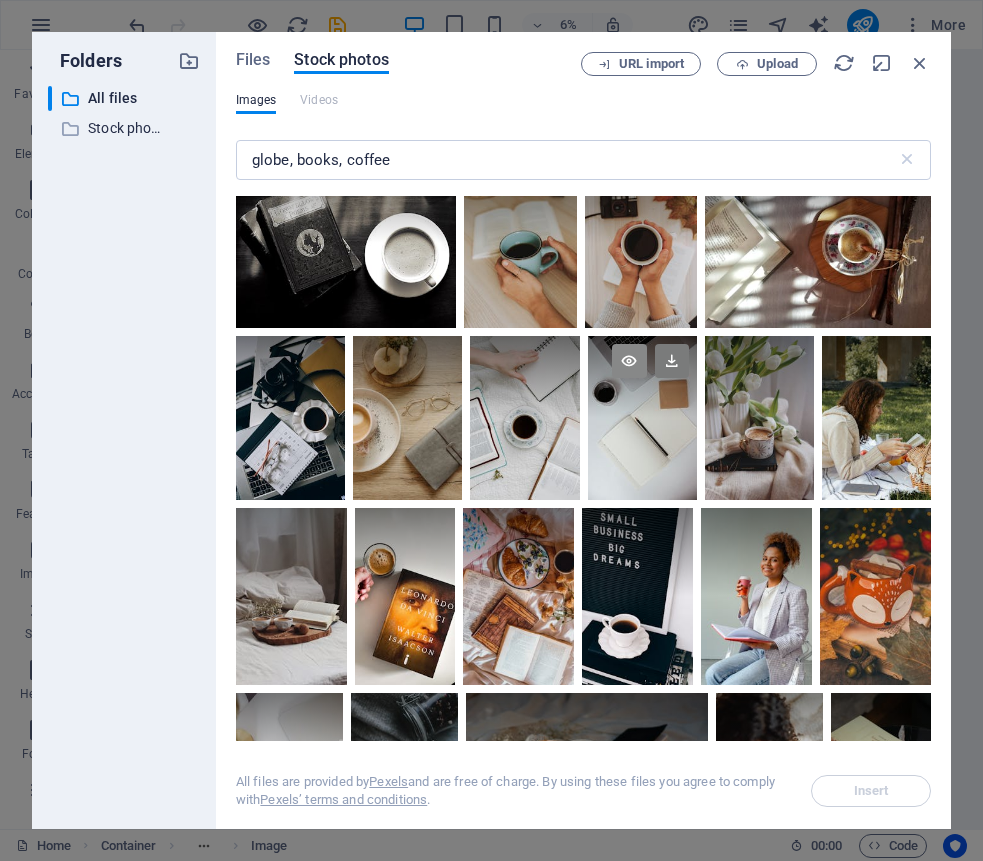 click at bounding box center [629, 361] 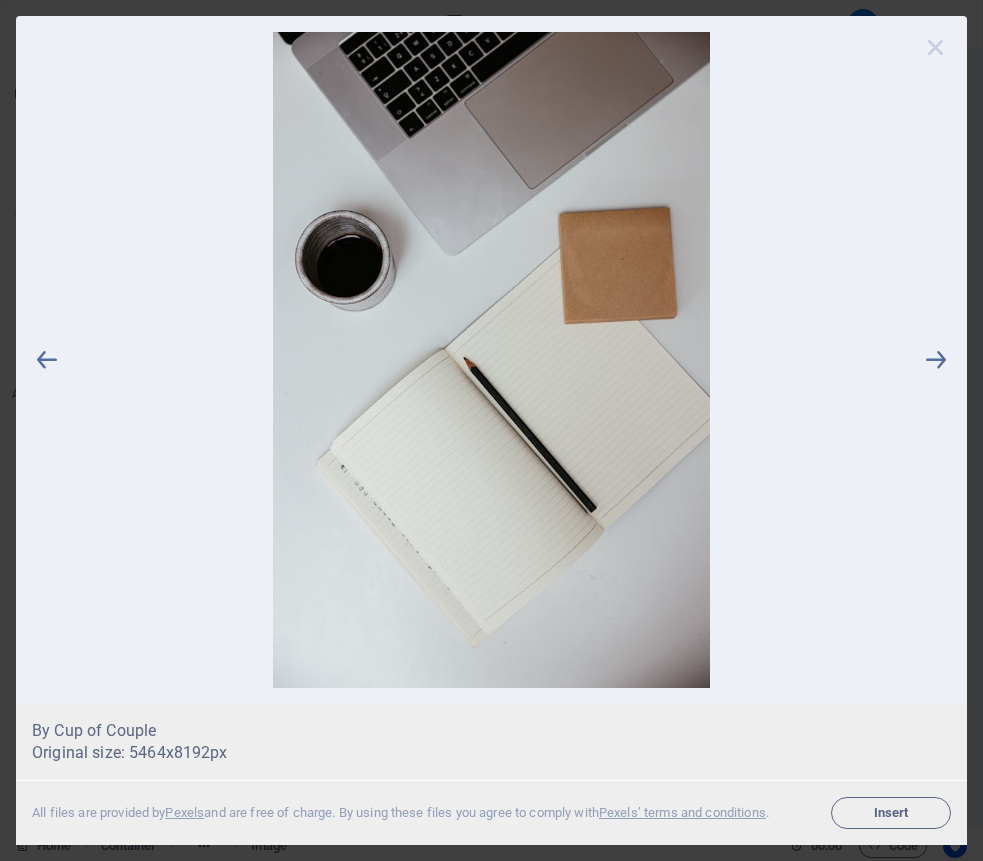 click at bounding box center (936, 47) 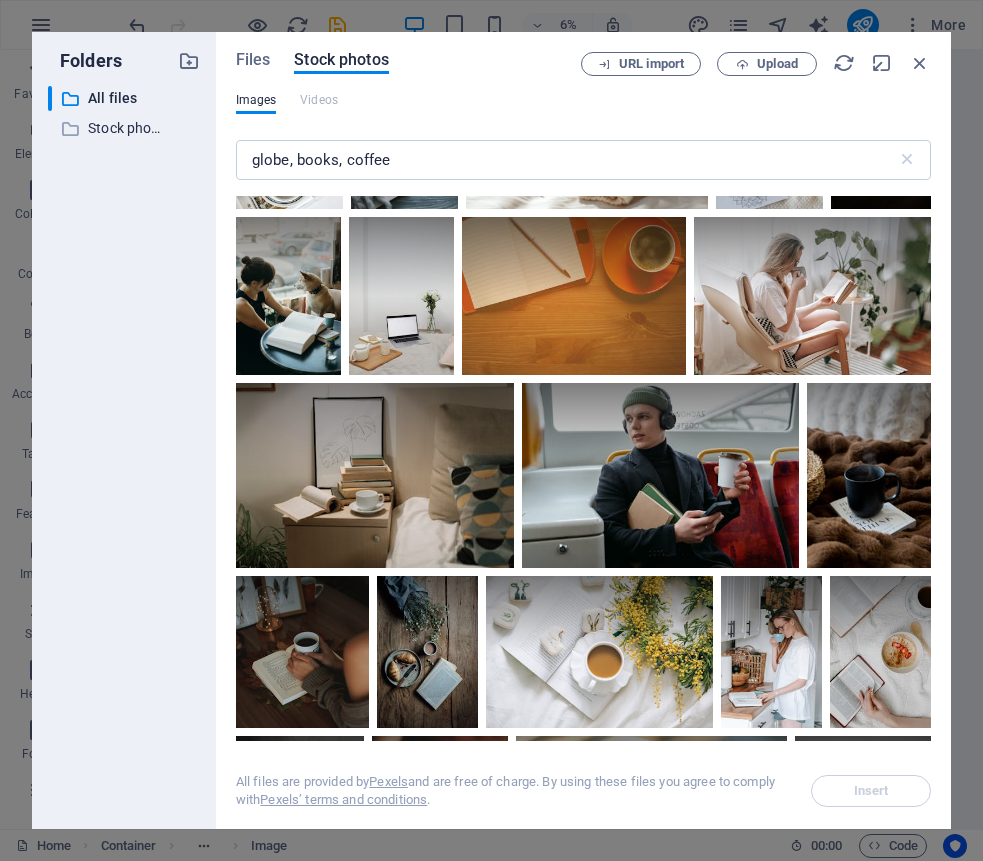 scroll, scrollTop: 8517, scrollLeft: 0, axis: vertical 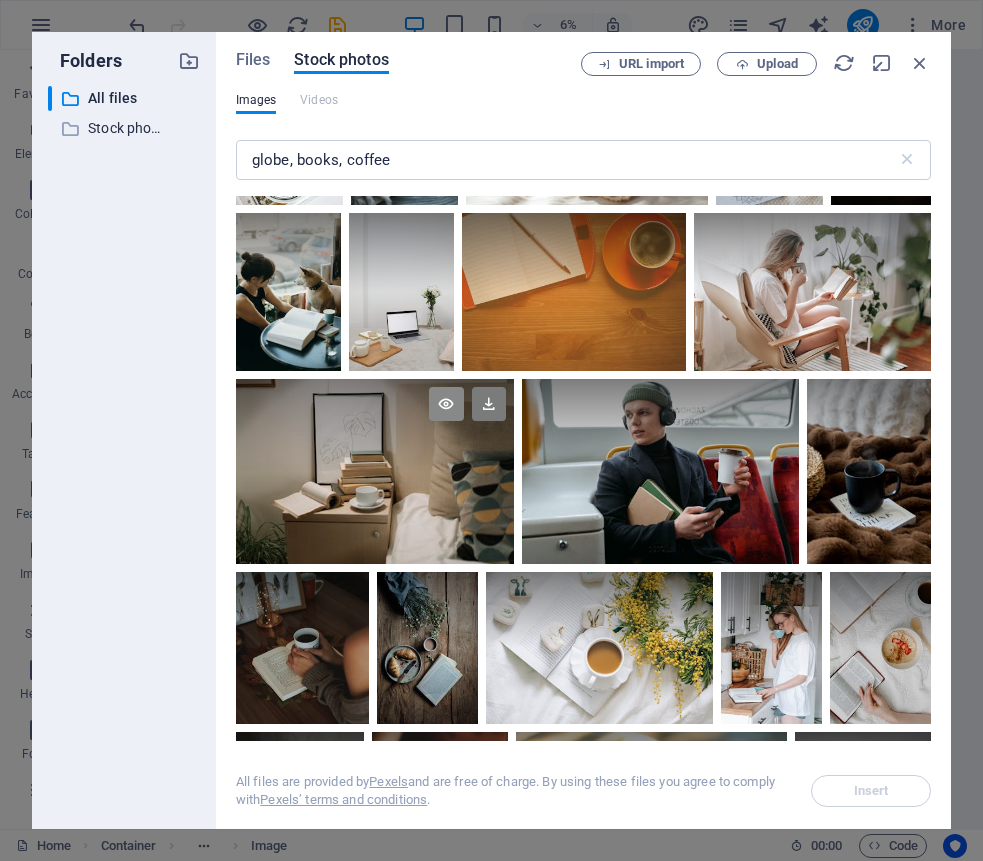 click at bounding box center (446, 404) 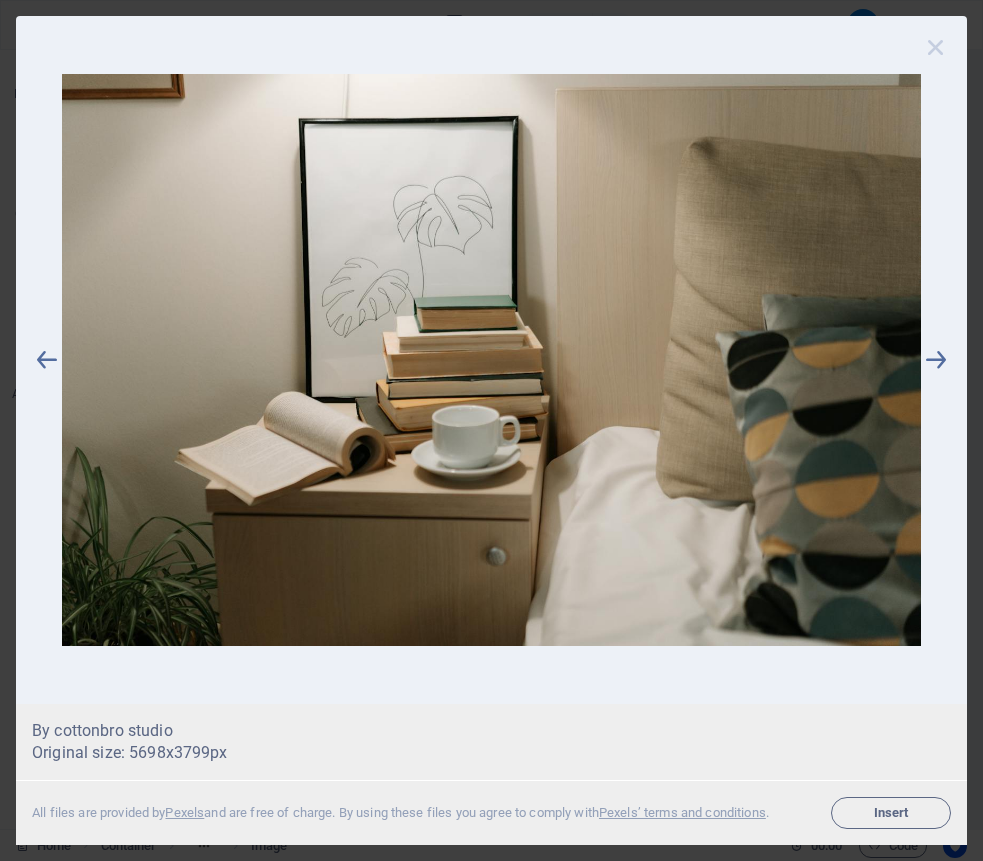 click at bounding box center (936, 47) 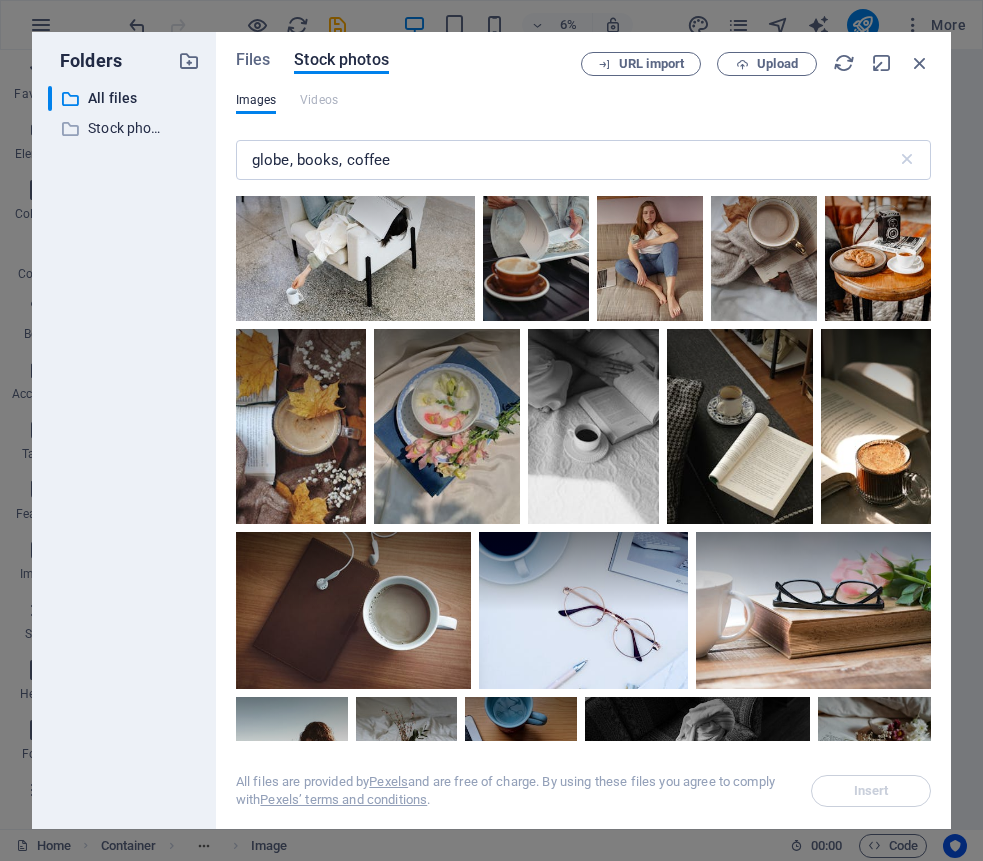 scroll, scrollTop: 11760, scrollLeft: 0, axis: vertical 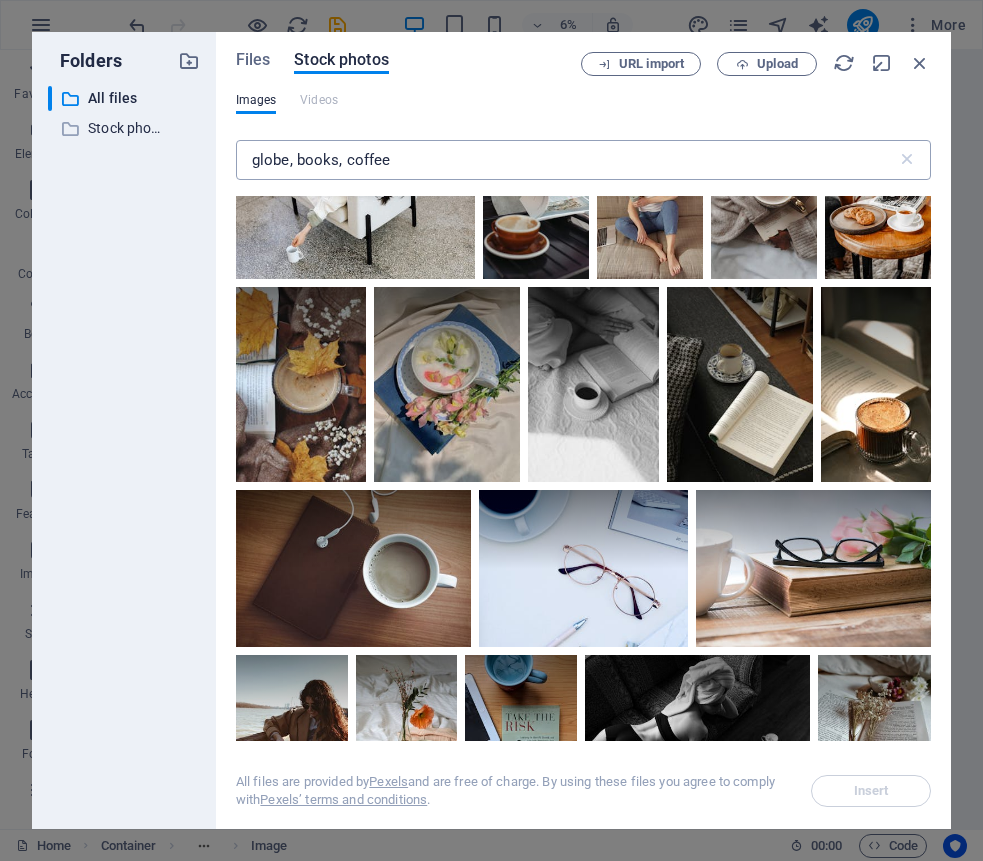 click on "globe, books, coffee" at bounding box center (566, 160) 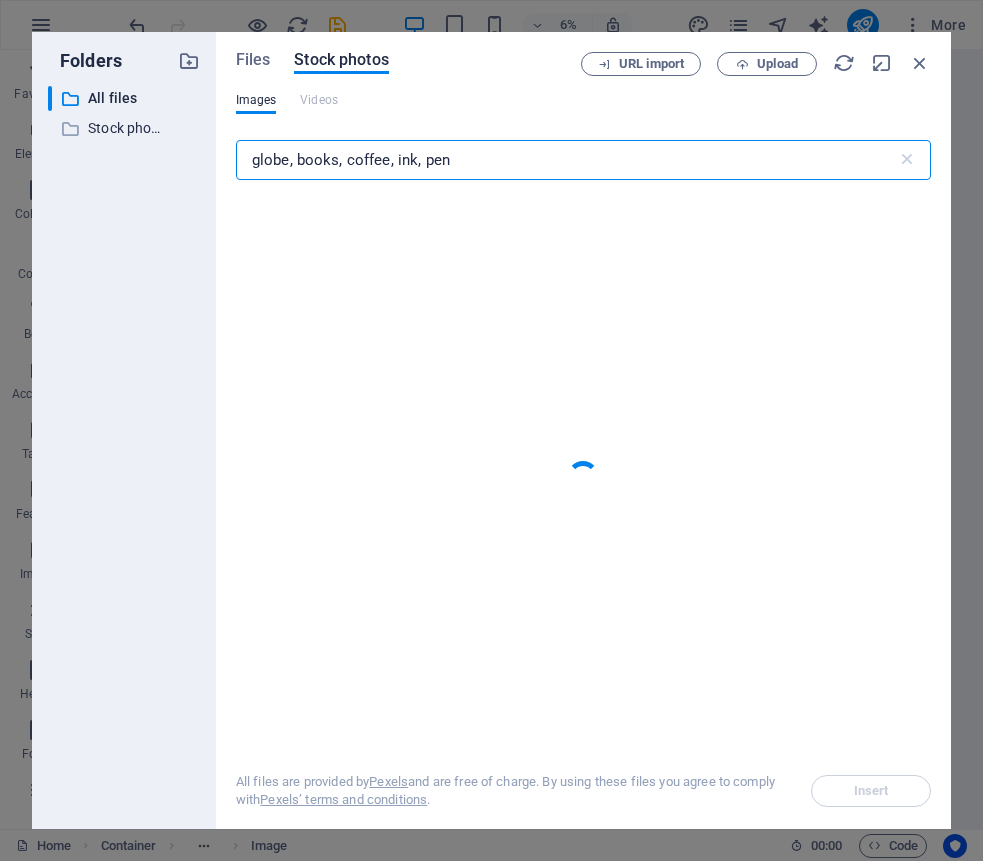 type on "globe, books, coffee, ink, pen" 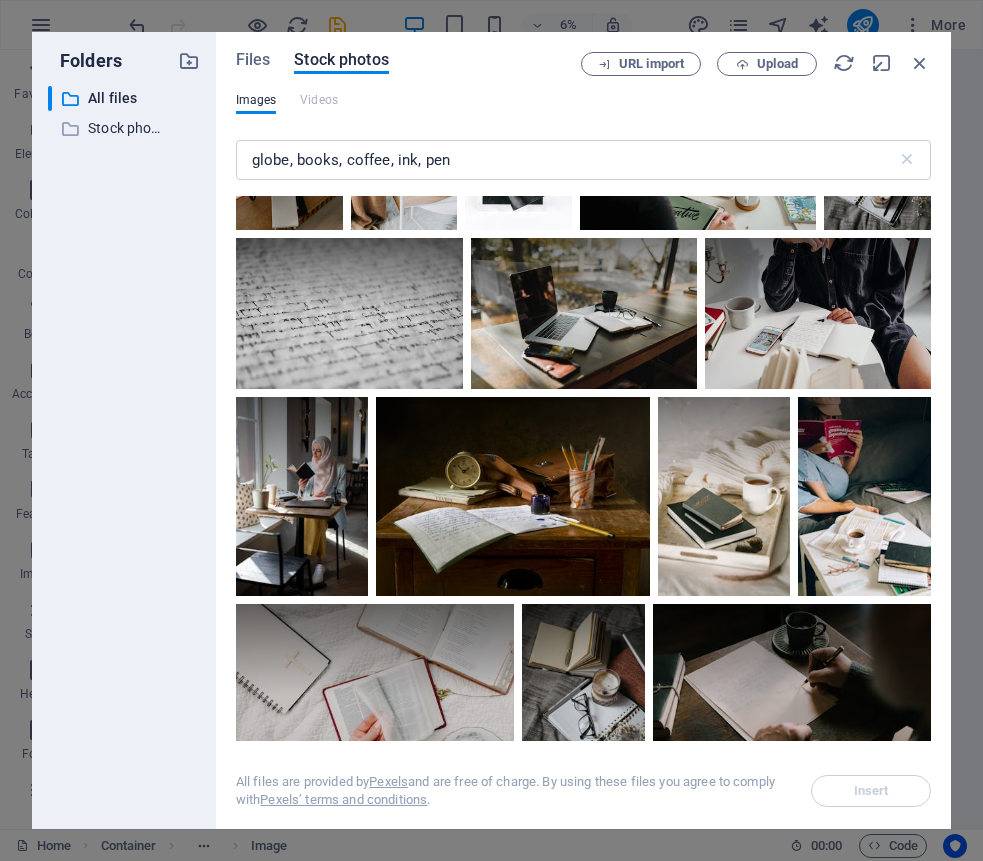 scroll, scrollTop: 459, scrollLeft: 0, axis: vertical 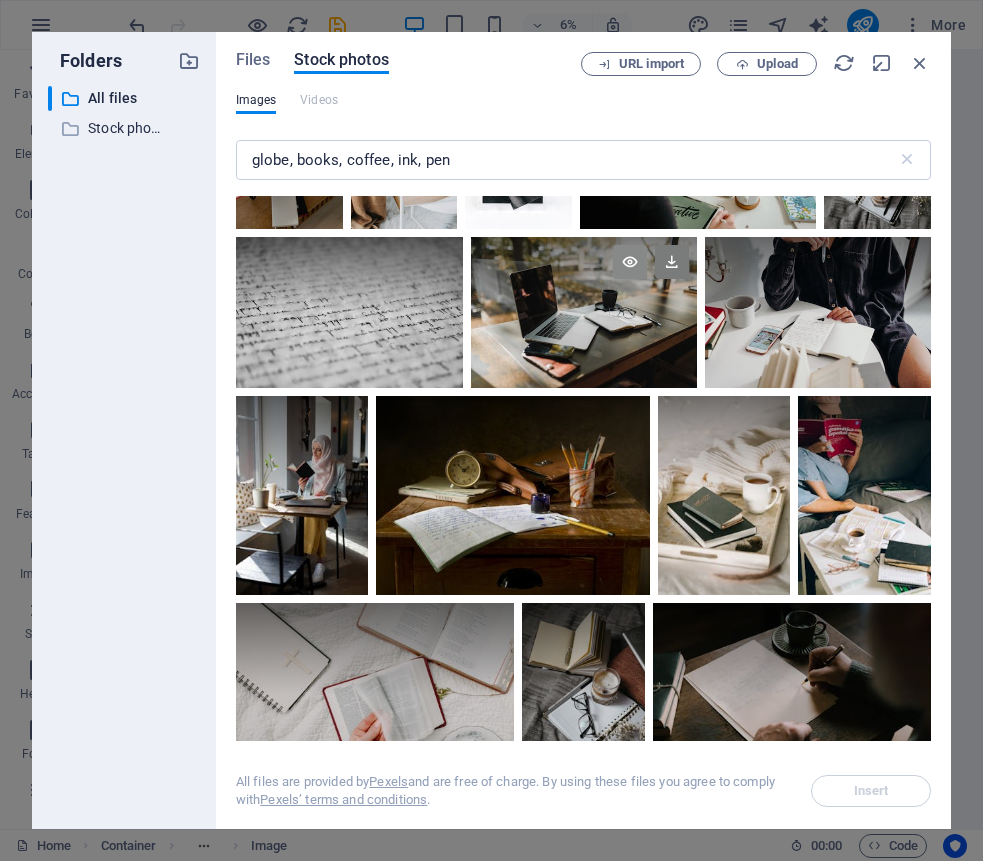click at bounding box center (630, 262) 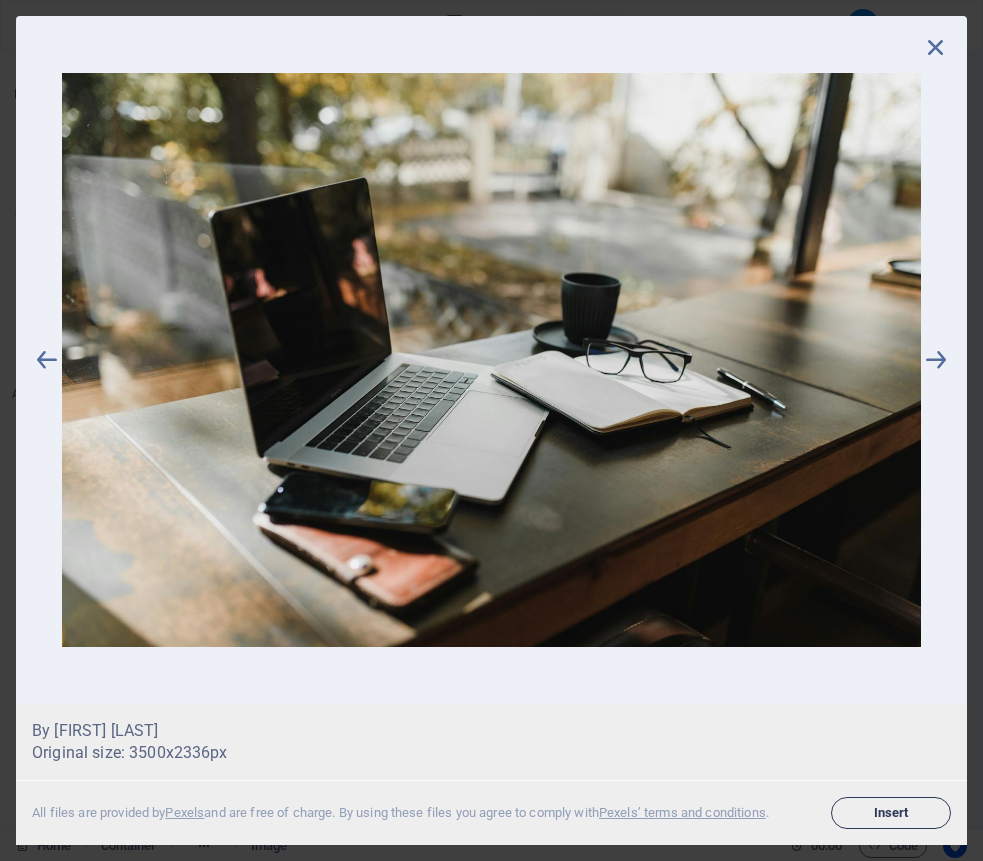 click on "Insert" at bounding box center (891, 813) 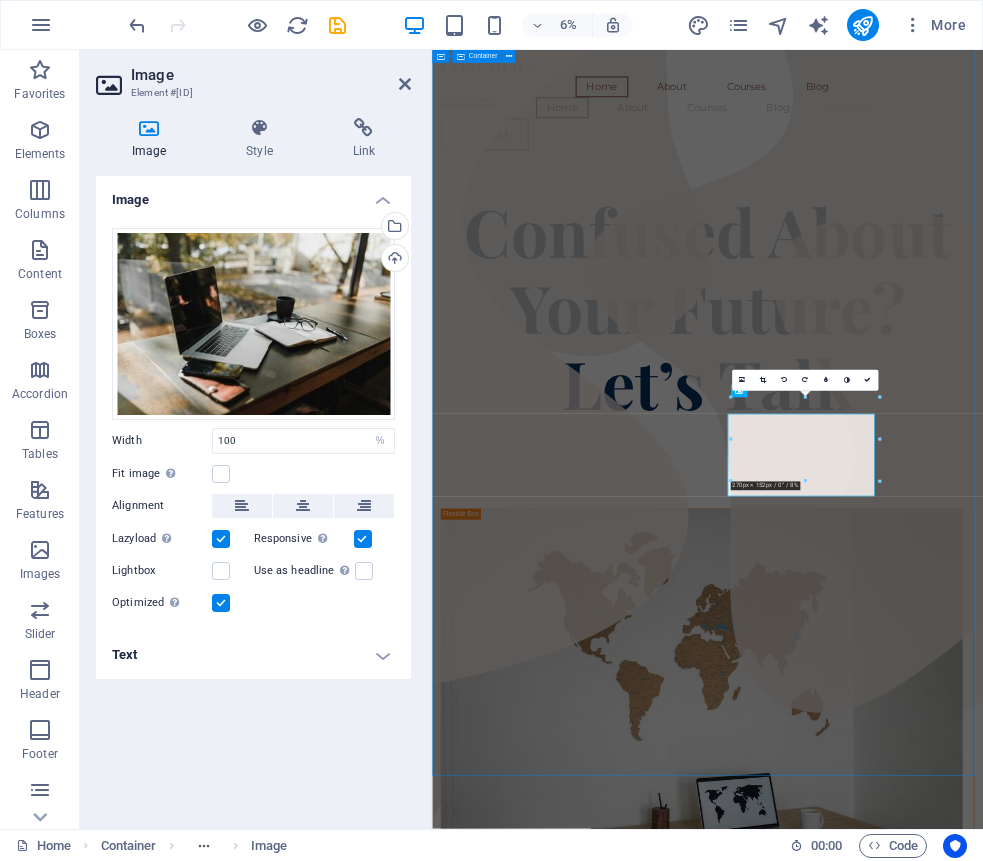 scroll, scrollTop: 3752, scrollLeft: 0, axis: vertical 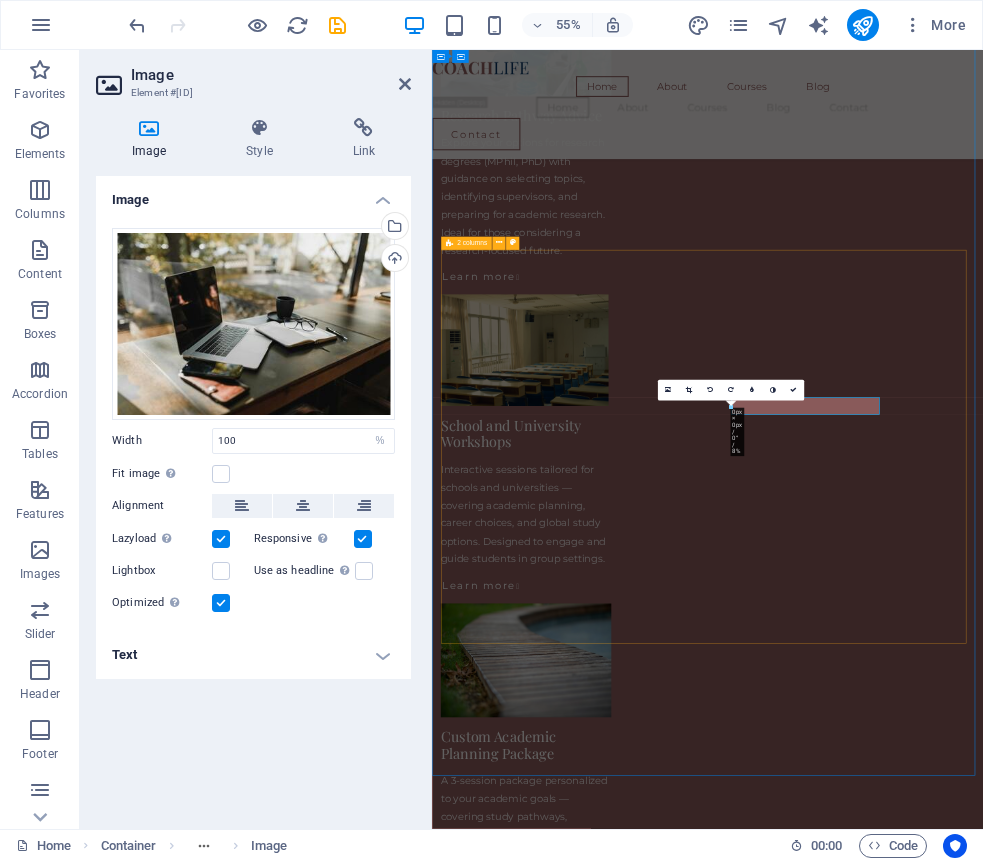 click on "Why Personalized Academic Guidance Matters Every student’s journey is unique — shaped by goals, circumstances, and academic background. Generic advice often leads to confusion, missed opportunities, or wasted effort. That’s why I offer one-on-one consultations that focus on your specific needs, helping you make smart, confident decisions for your future. From program selection to research planning and scholarship strategy, you’ll receive guidance grounded in real academic experience — not guesswork. Whether you're exploring study abroad options, building your academic profile, or preparing for advanced research, I’m here to support your path with clarity and purpose." at bounding box center [933, 5873] 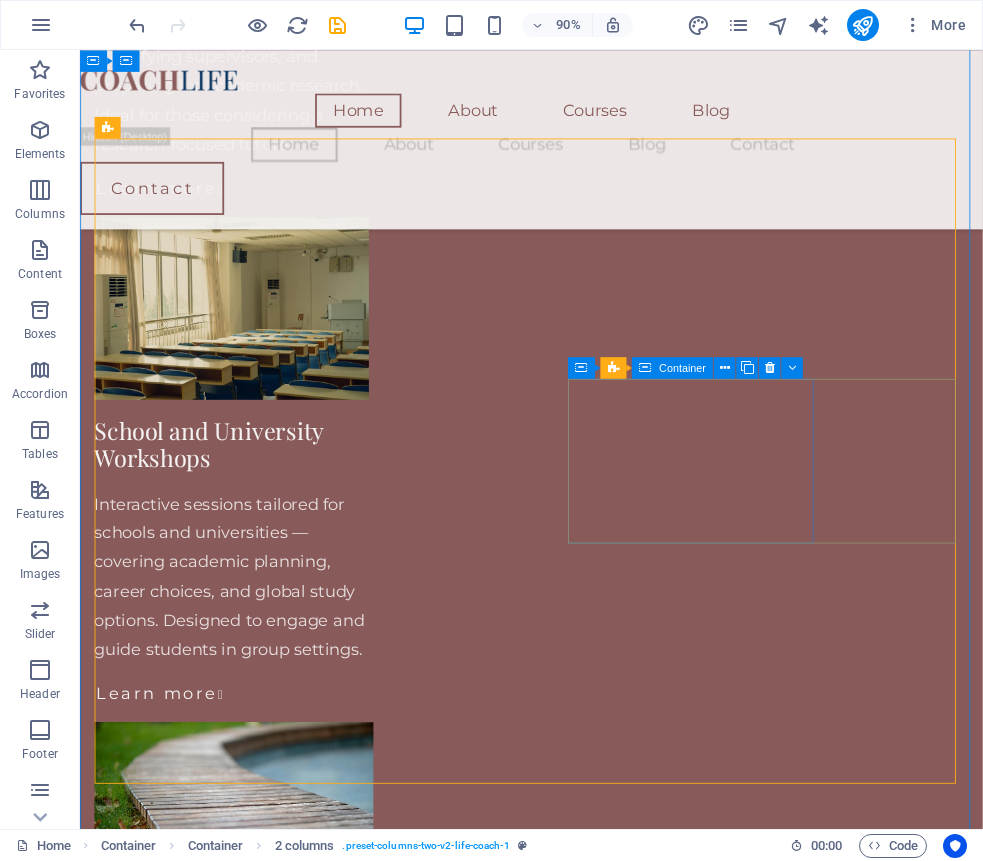 scroll, scrollTop: 4059, scrollLeft: 0, axis: vertical 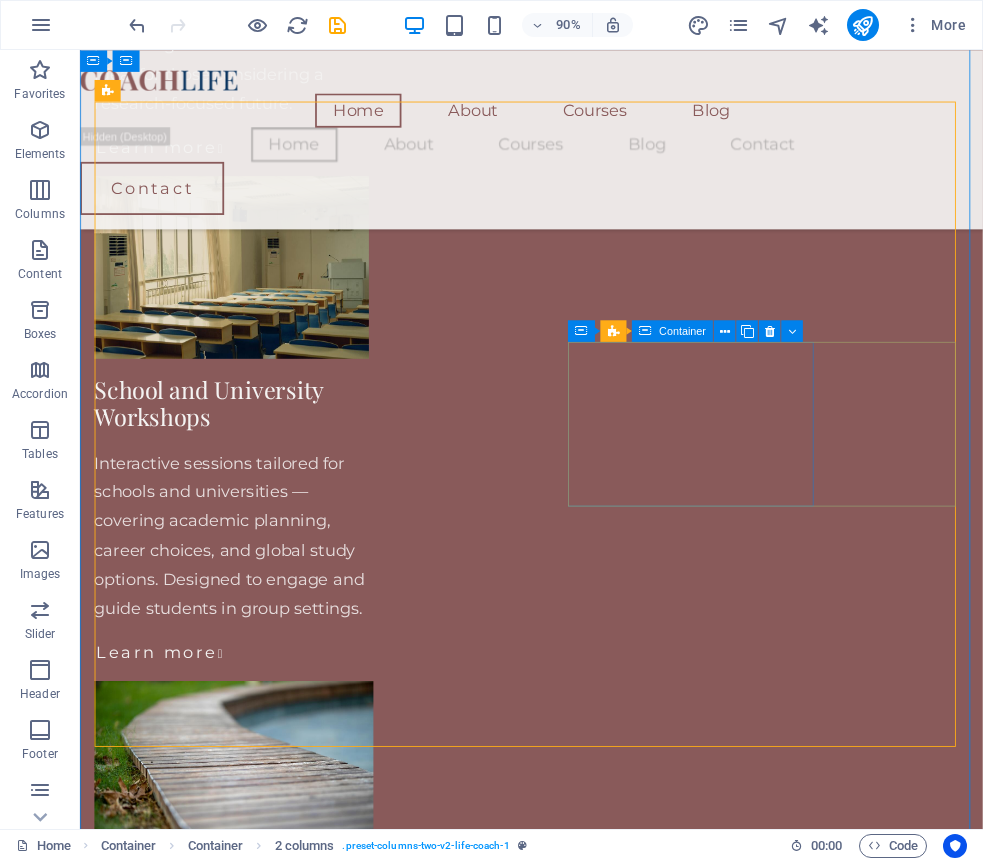 click at bounding box center (315, 5640) 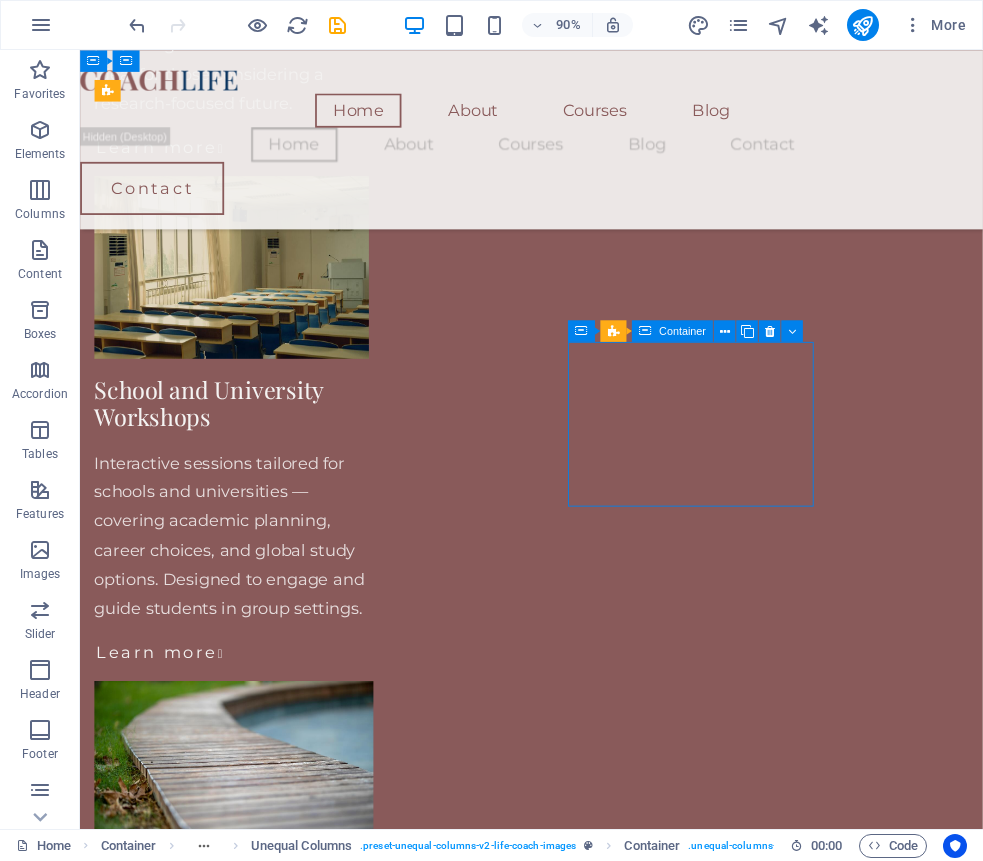 click at bounding box center [315, 5640] 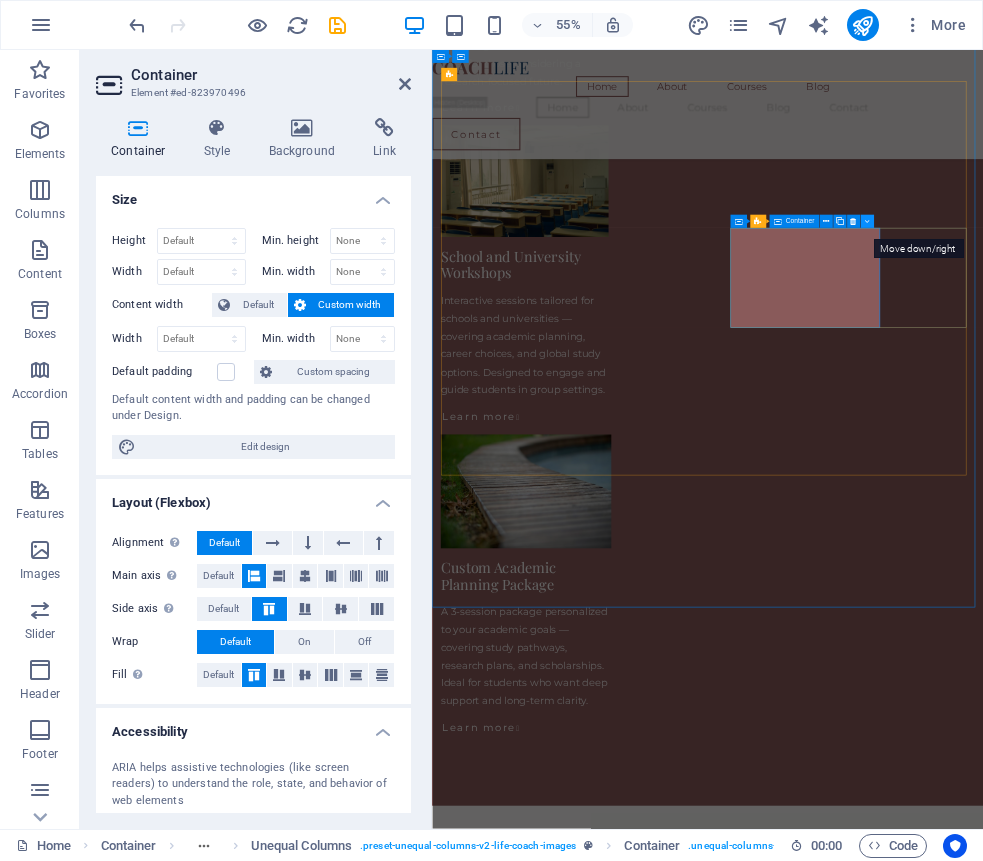 click at bounding box center [866, 221] 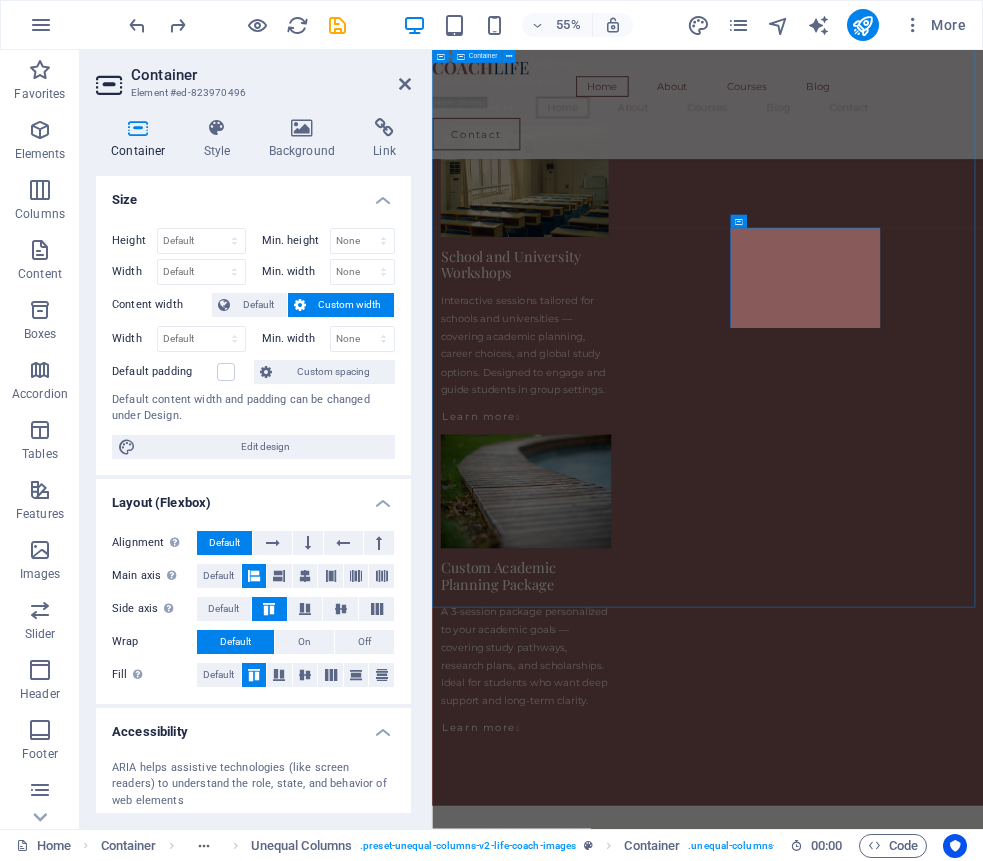 click on "What You Can Expect My consultations are designed to simplify complex decisions — whether you're selecting a degree, applying to study abroad, or preparing for research. I tailor each session to your needs, offering guidance on university selection, academic goals, research planning, and scholarship strategy. Students I work with appreciate the structured, supportive, and practical nature of the advice. You'll leave each session with more clarity, direction, and confidence about your next academic move — no generic tips, just focused and honest support that works. Why I Do This  Throughout my academic career, I’ve met students with exceptional potential who struggled to find reliable, personalized guidance — especially when pursuing competitive degrees, research opportunities, or study abroad options. Many felt overwhelmed by unclear systems, vague advice, or lack of direction. That’s why I’ve introduced  personalized academic consultations Meet Your Academic Guide I hold a doctoral degree in" at bounding box center [933, 4001] 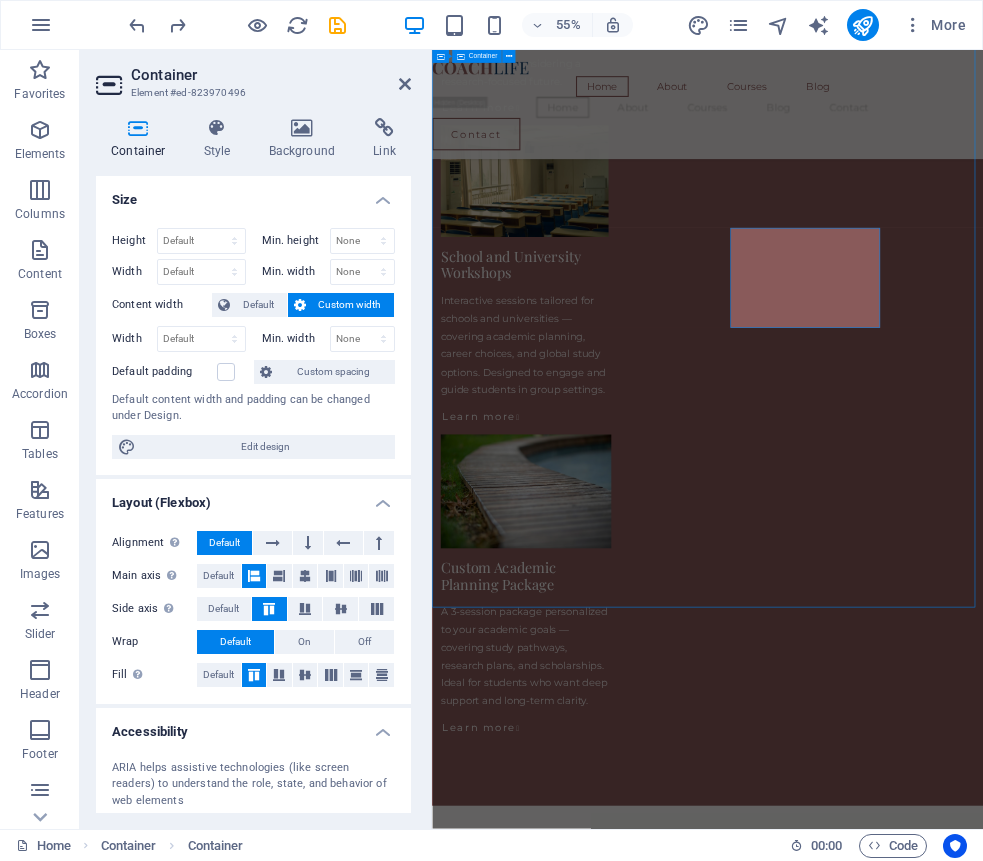 scroll, scrollTop: 4059, scrollLeft: 0, axis: vertical 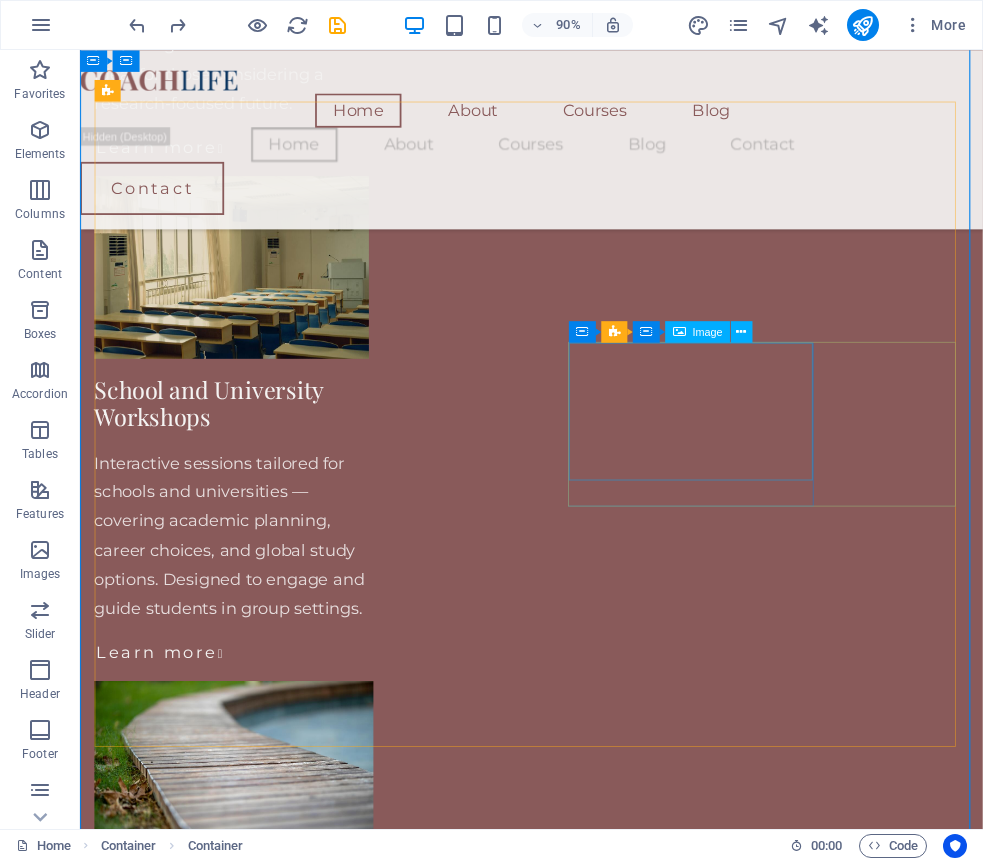 click at bounding box center (315, 5607) 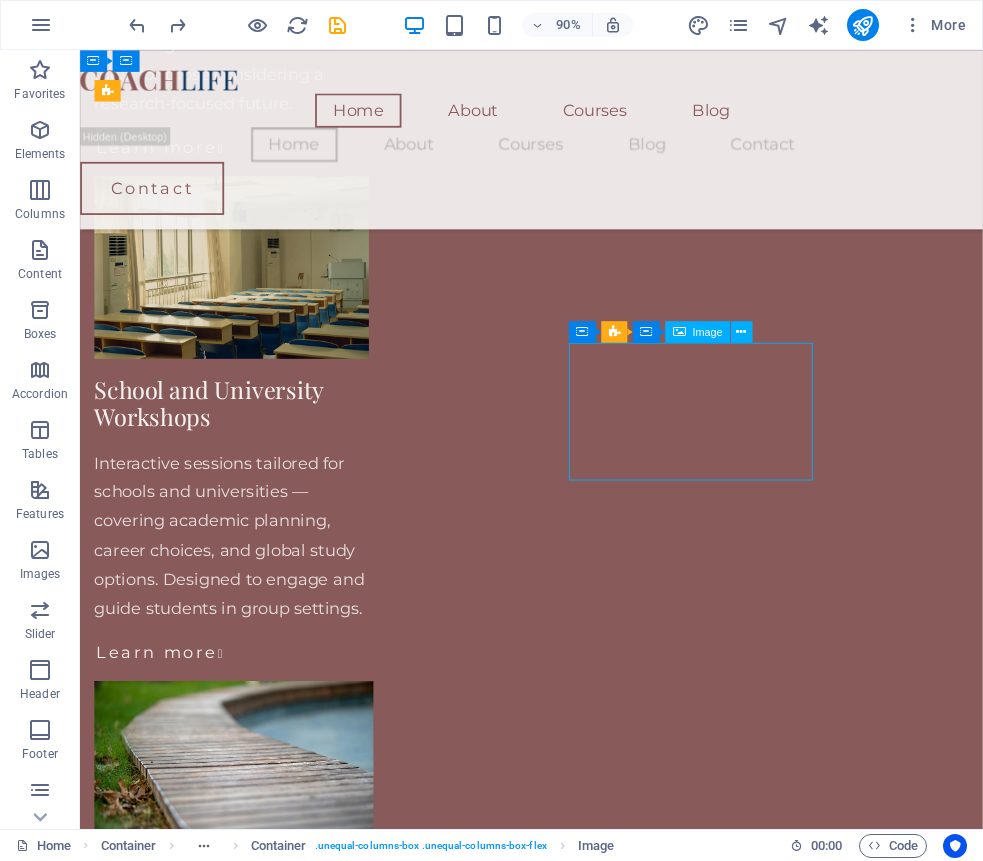 click at bounding box center (315, 5607) 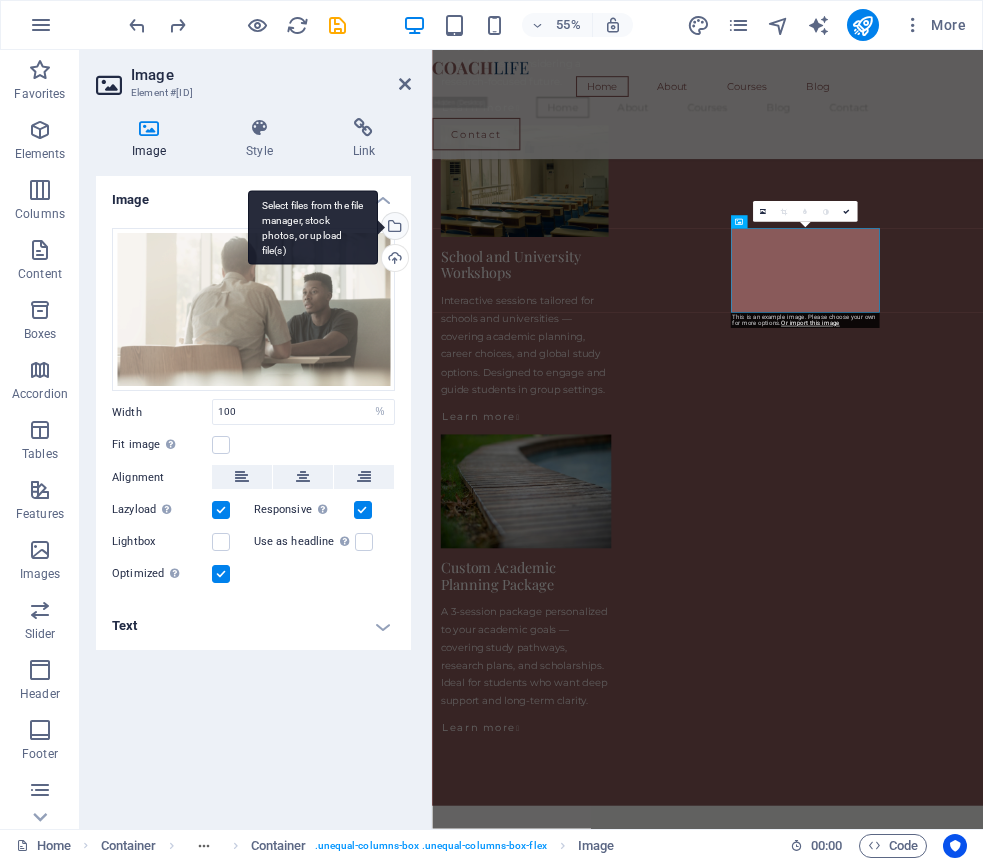 click on "Select files from the file manager, stock photos, or upload file(s)" at bounding box center [393, 228] 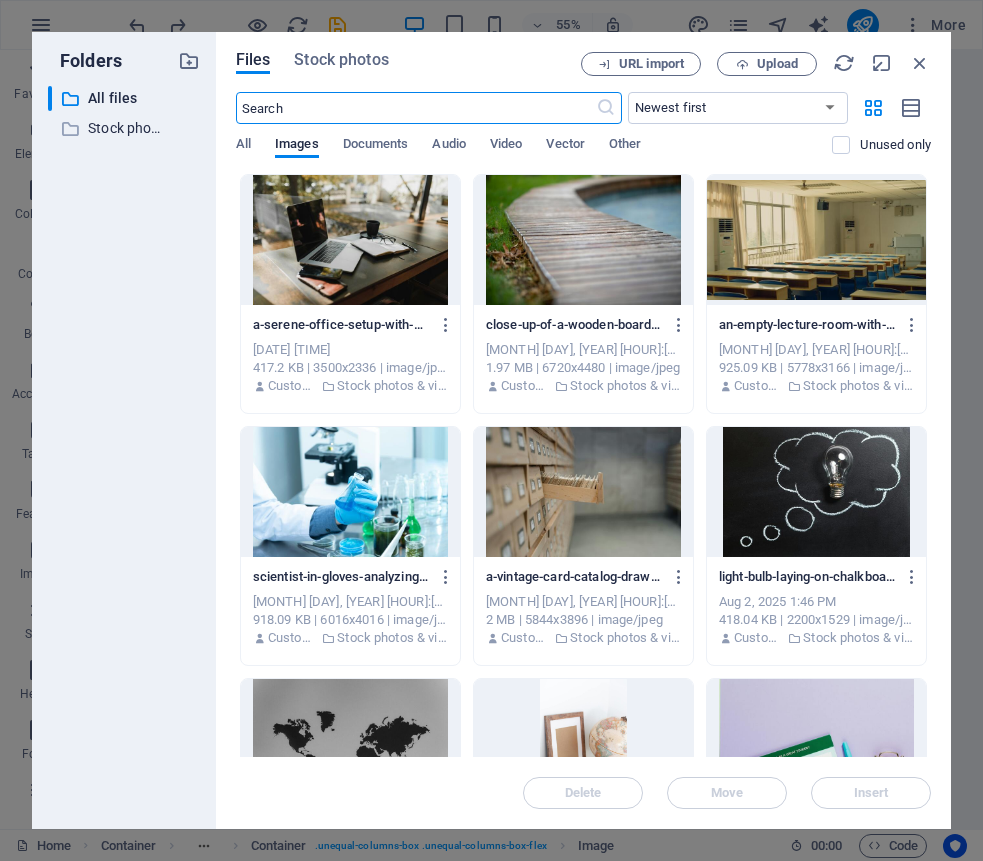scroll, scrollTop: 0, scrollLeft: 0, axis: both 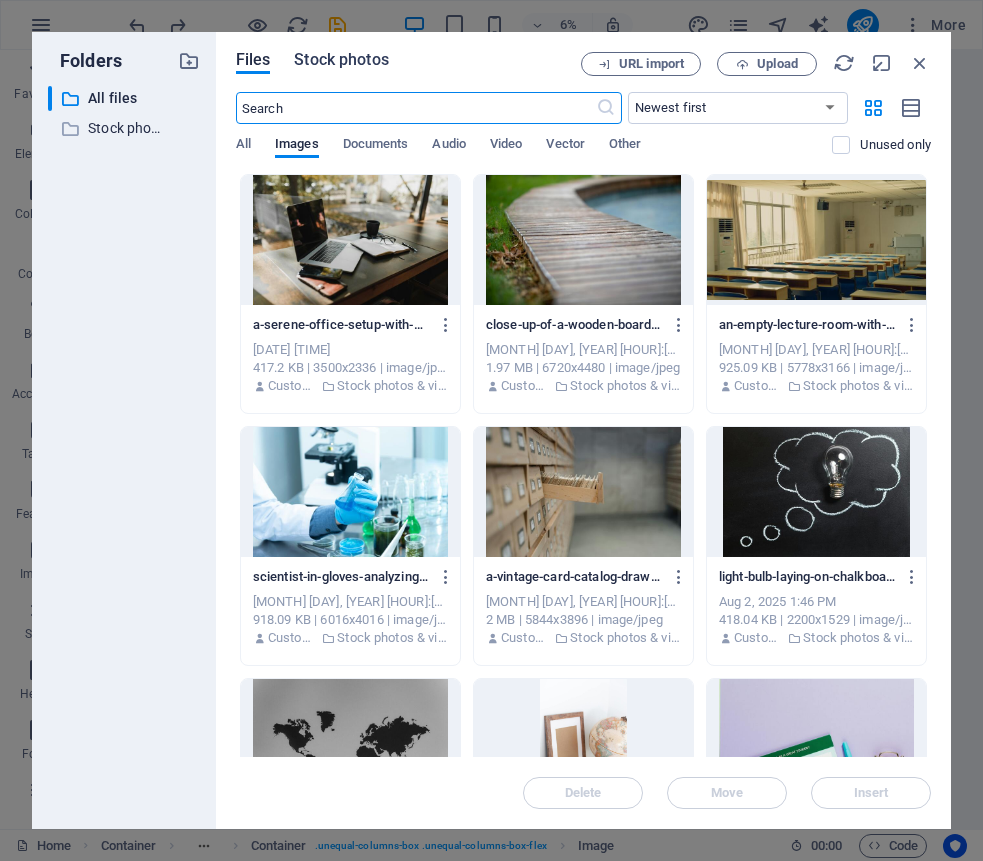 click on "Stock photos" at bounding box center [341, 60] 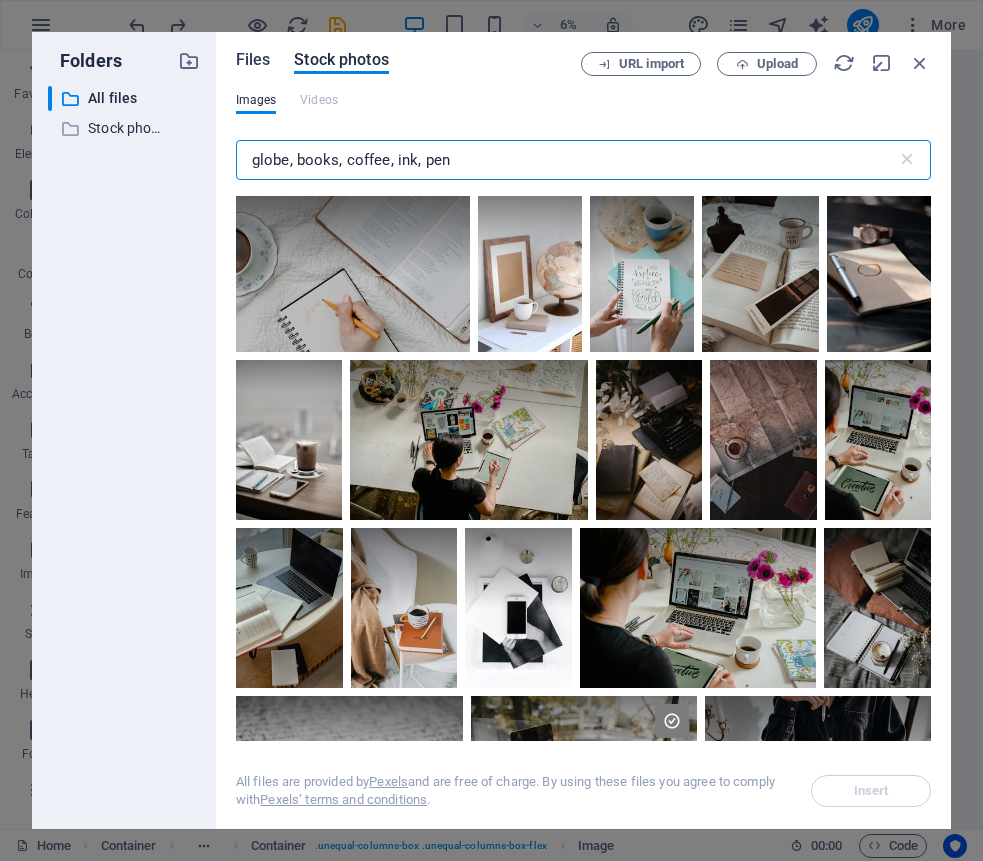 click on "Files" at bounding box center [253, 60] 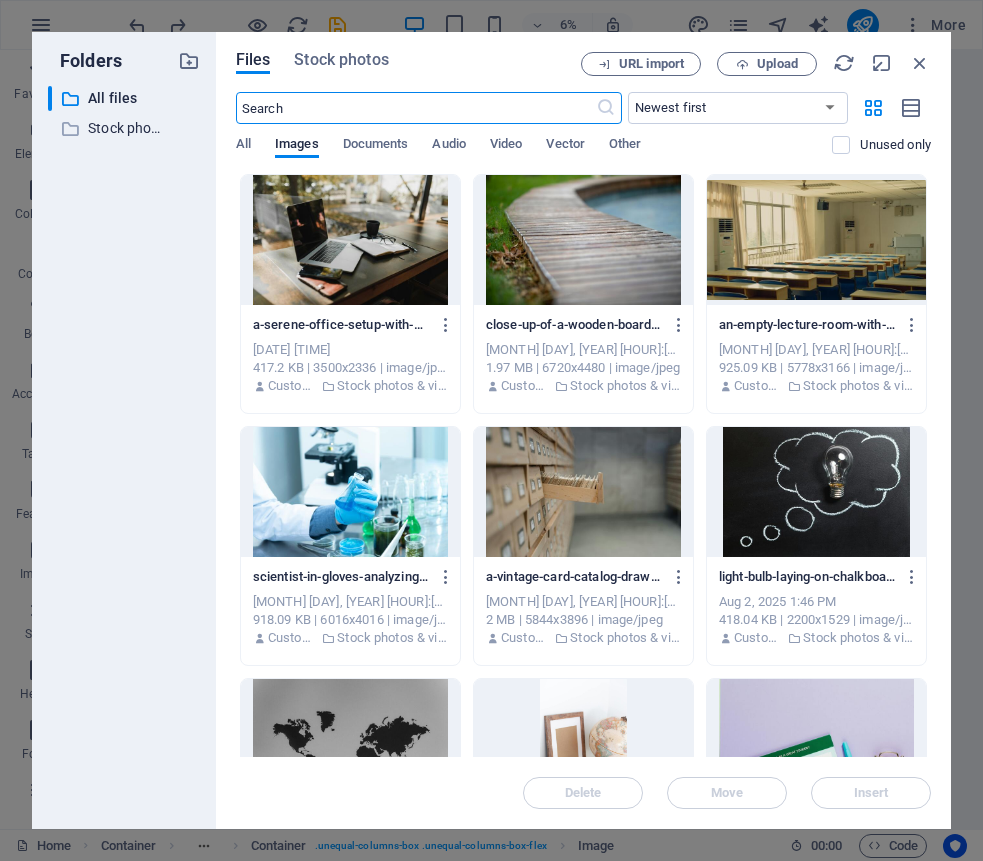 click at bounding box center (350, 240) 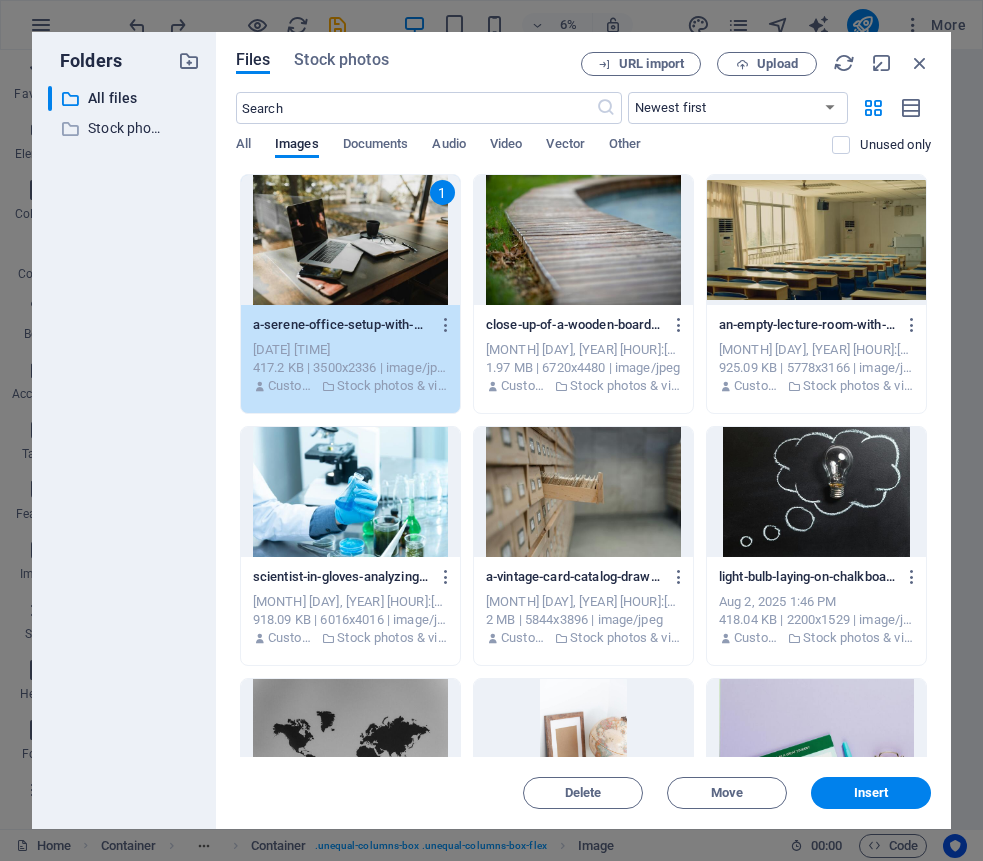 click on "1" at bounding box center [350, 240] 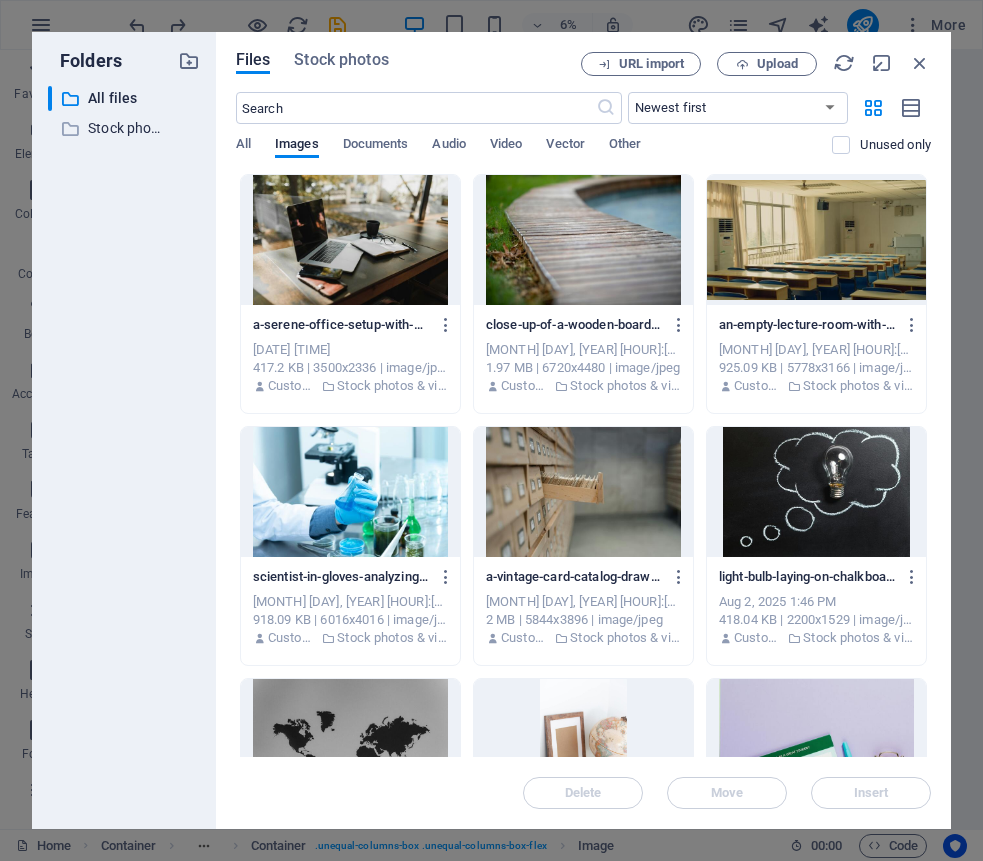 click at bounding box center [350, 240] 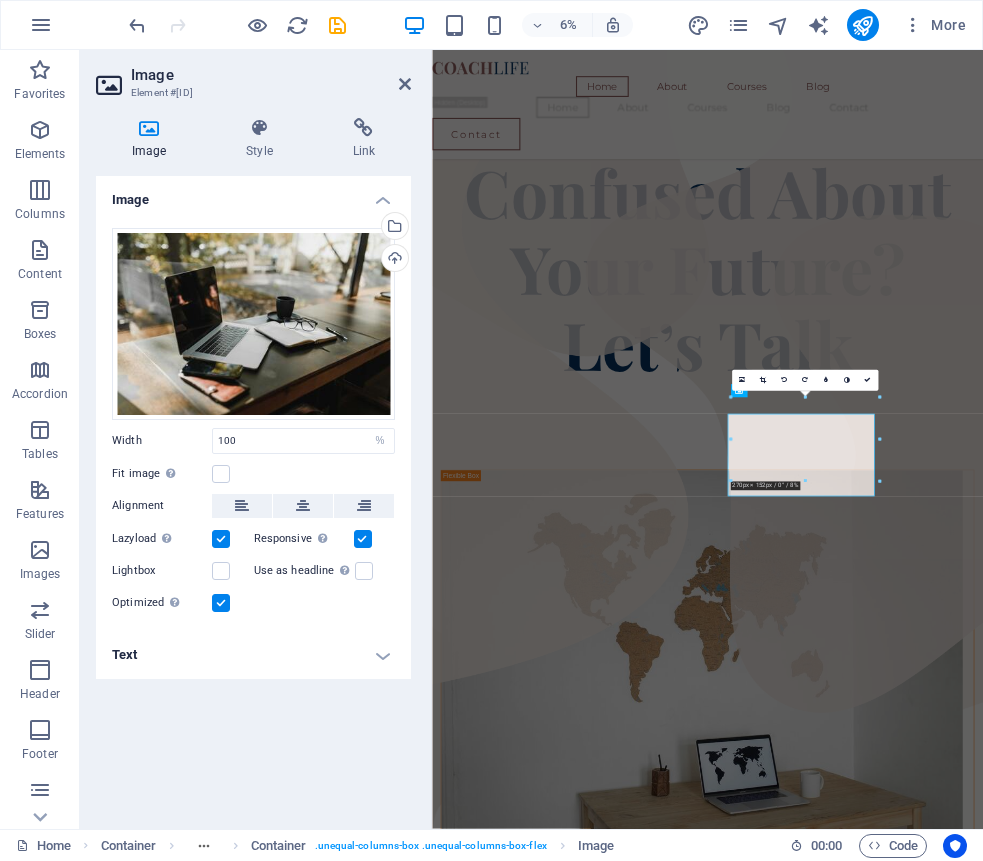 scroll, scrollTop: 3752, scrollLeft: 0, axis: vertical 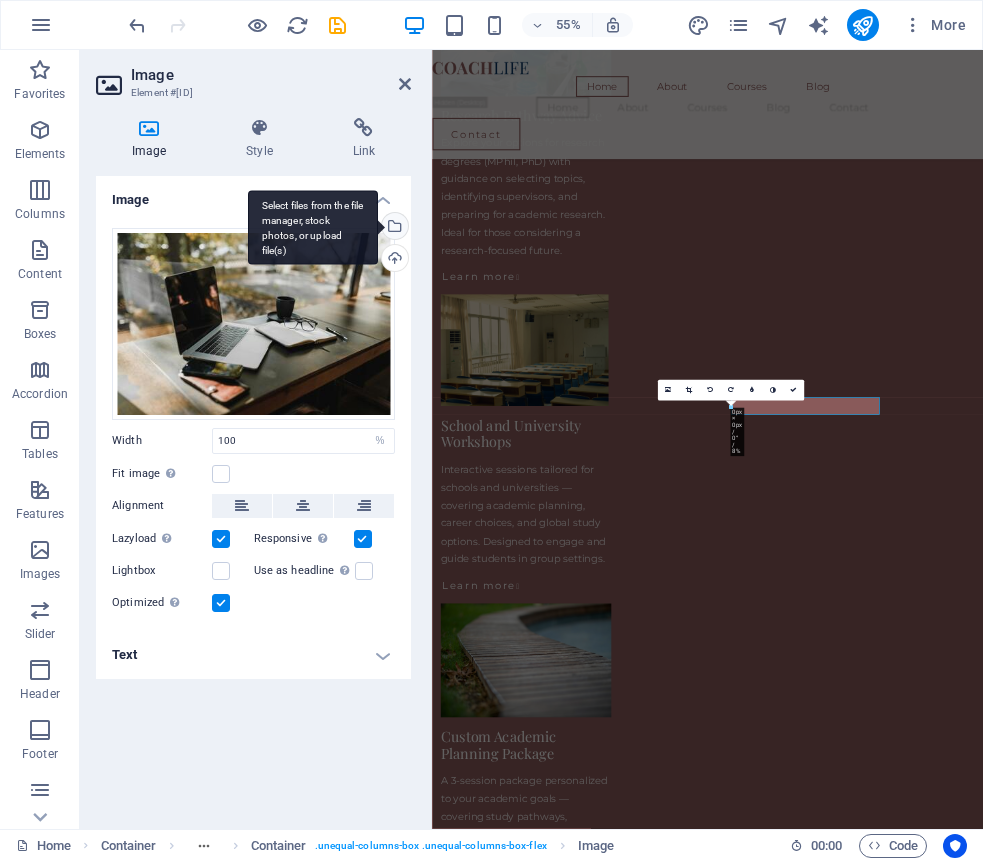 click on "Select files from the file manager, stock photos, or upload file(s)" at bounding box center [393, 228] 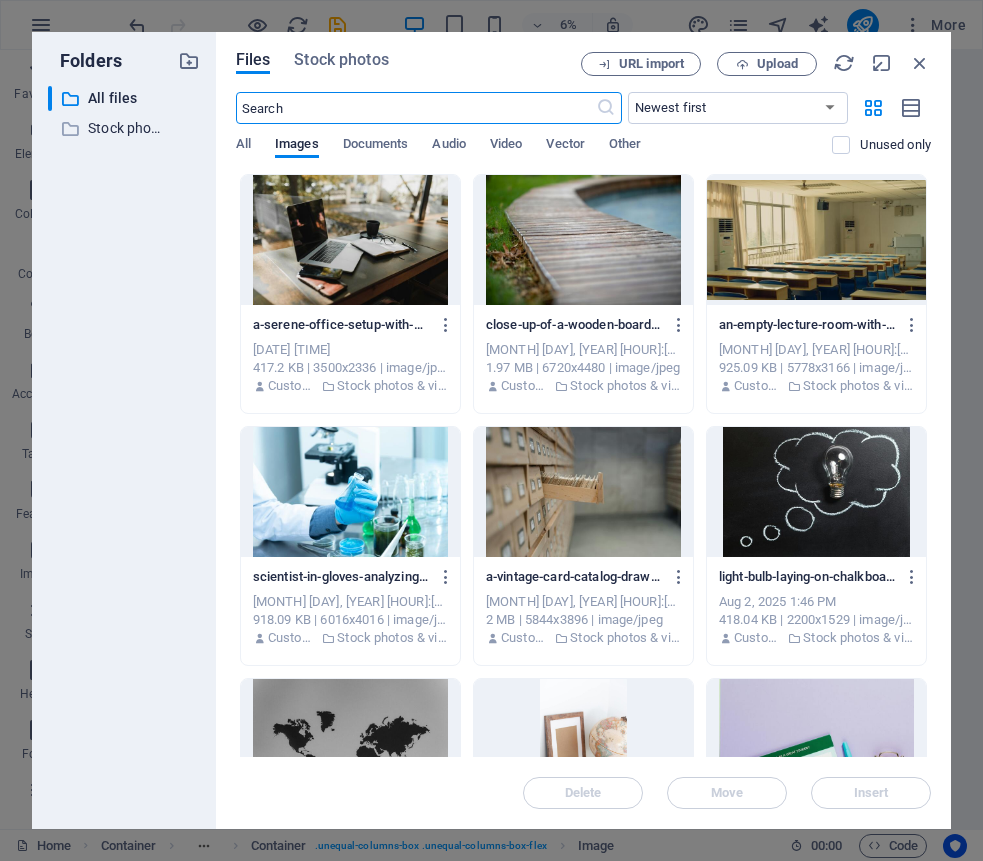 scroll, scrollTop: 0, scrollLeft: 0, axis: both 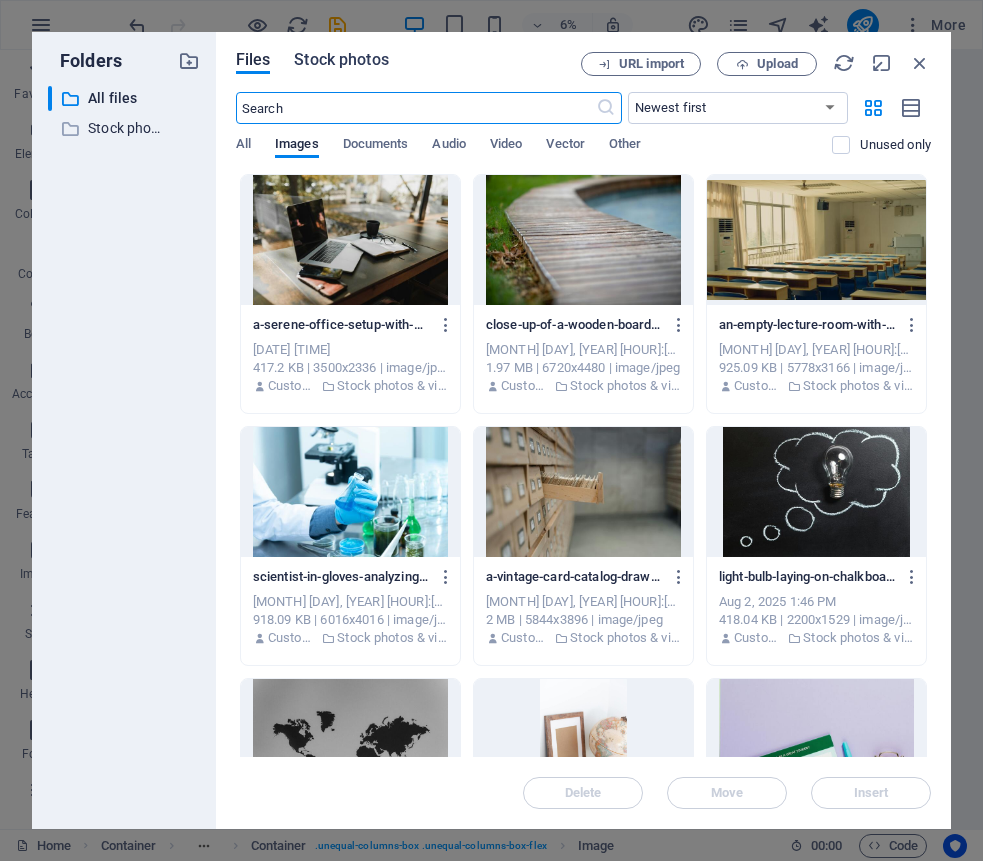 click on "Stock photos" at bounding box center [341, 60] 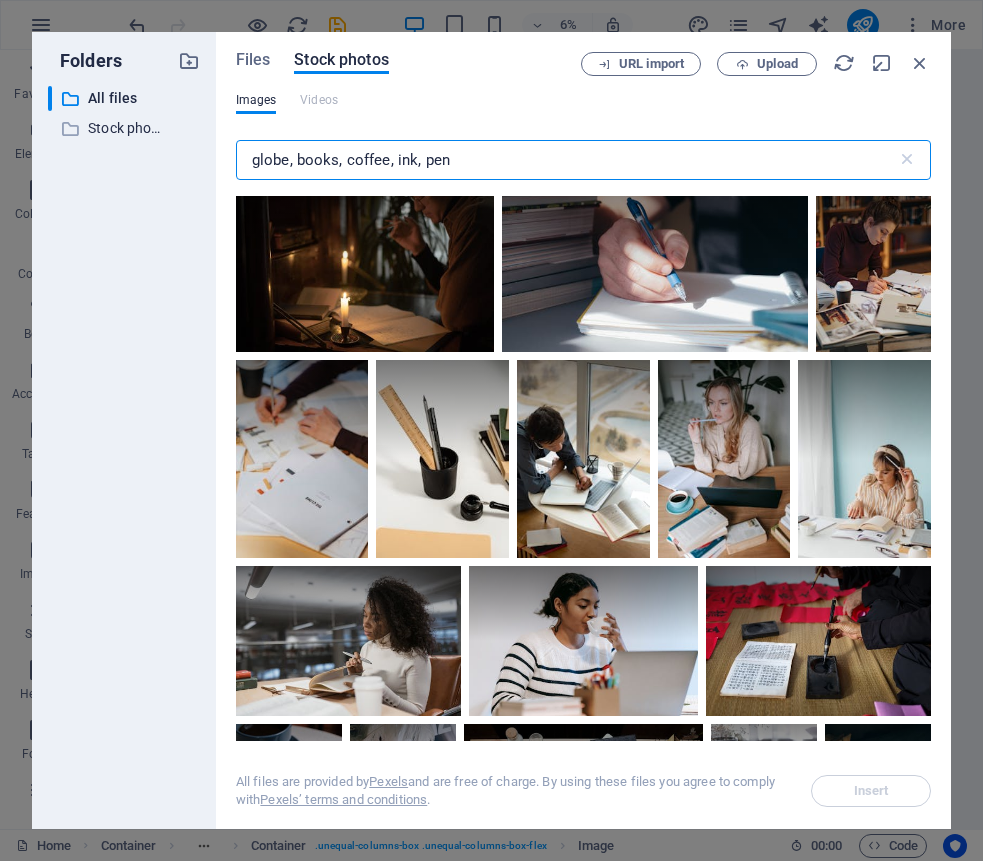 scroll, scrollTop: 8019, scrollLeft: 0, axis: vertical 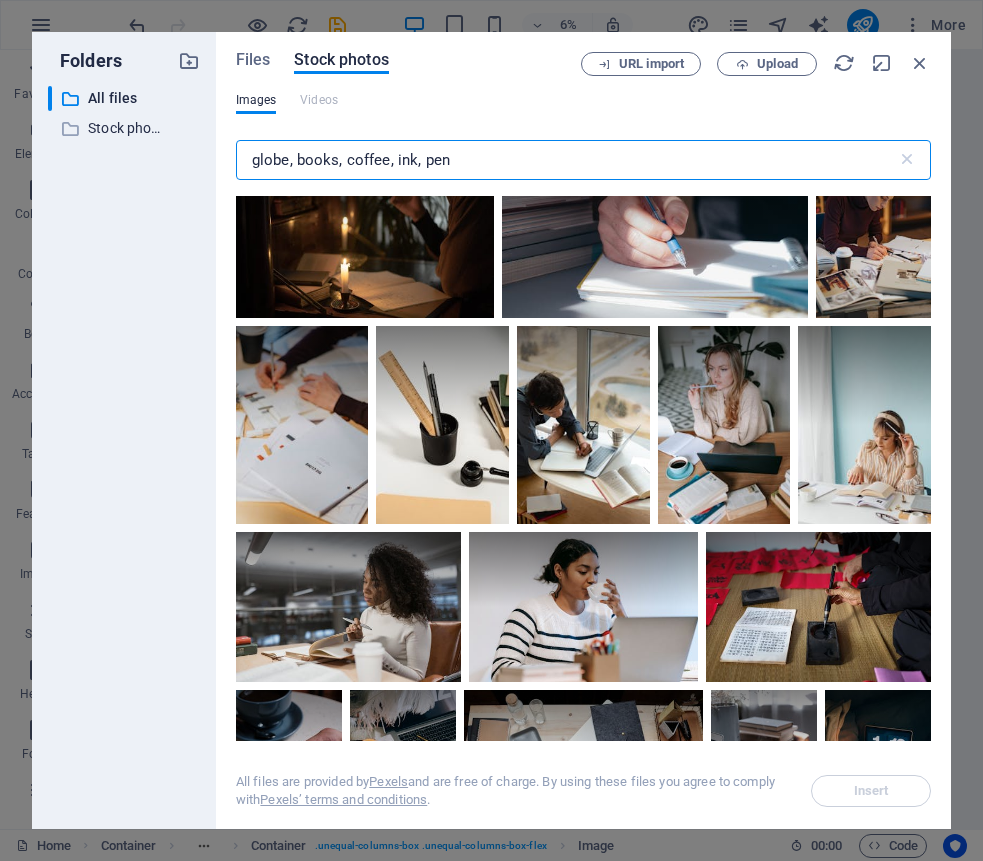click on "globe, books, coffee, ink, pen" at bounding box center [566, 160] 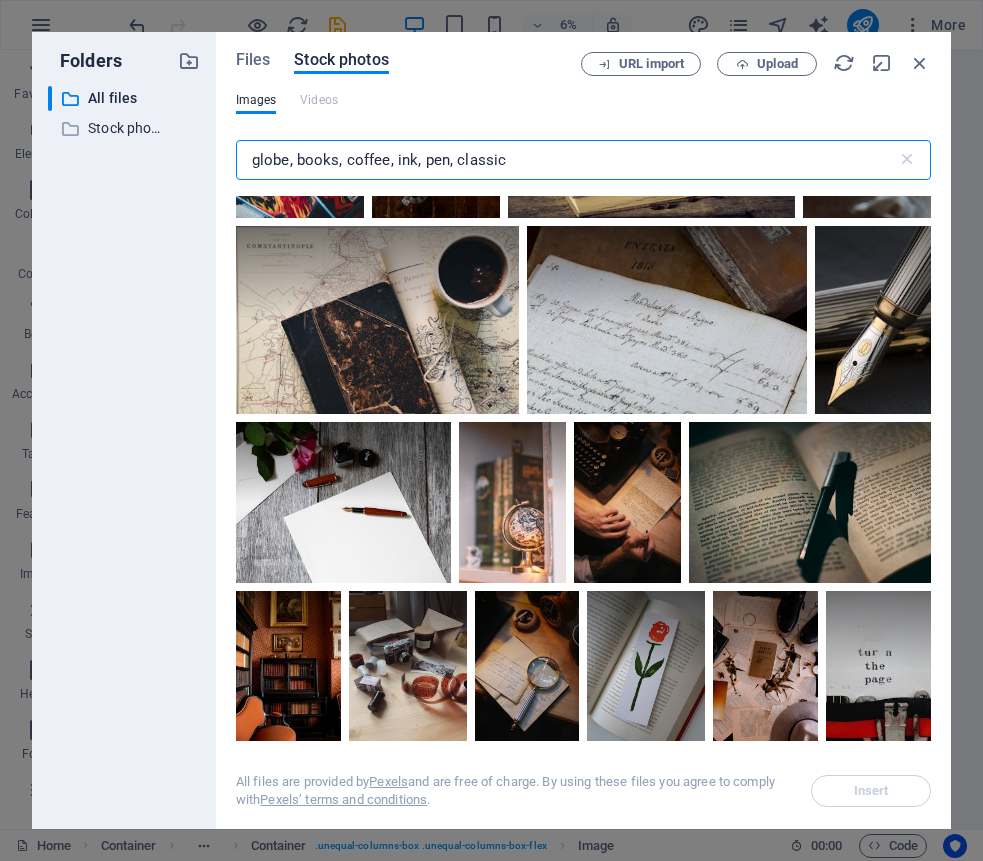 scroll, scrollTop: 3470, scrollLeft: 0, axis: vertical 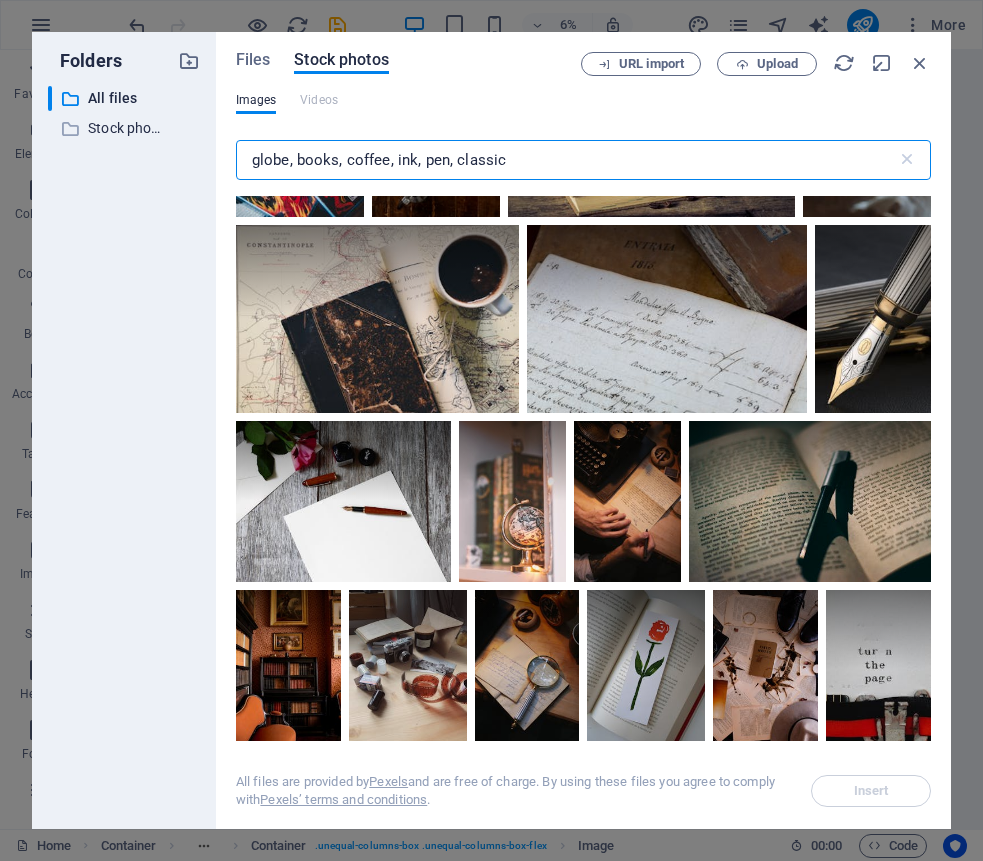 type on "globe, books, coffee, ink, pen, classic" 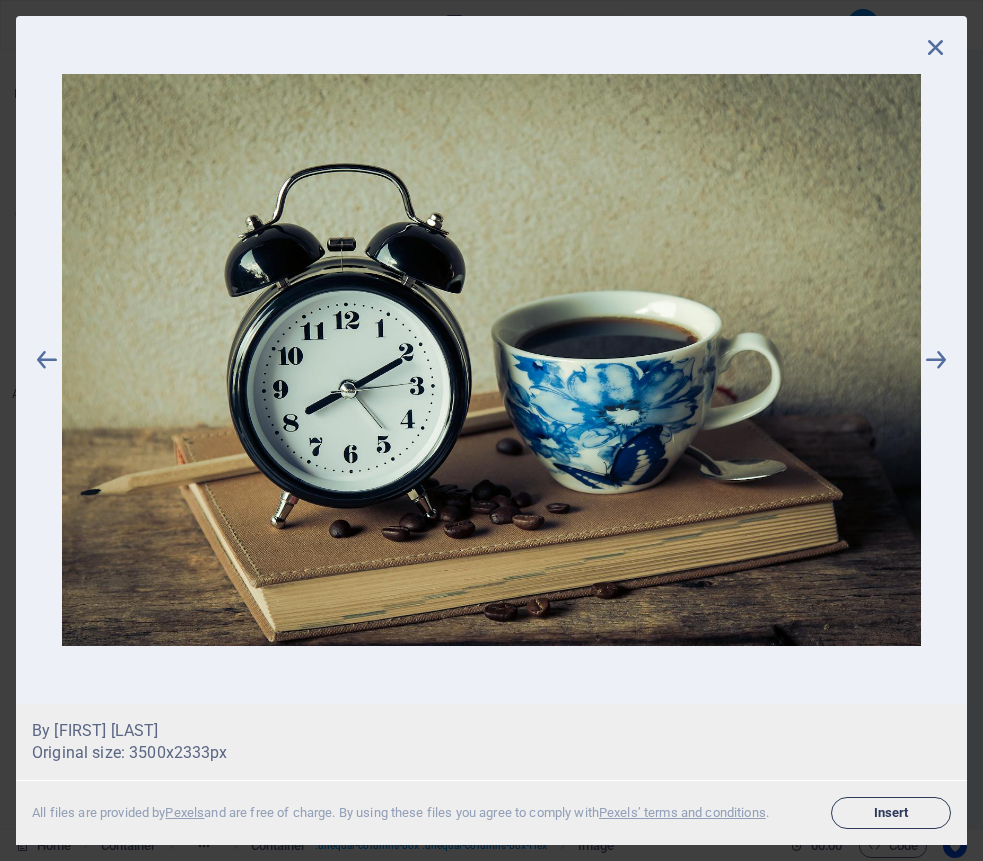click on "Insert" at bounding box center [891, 813] 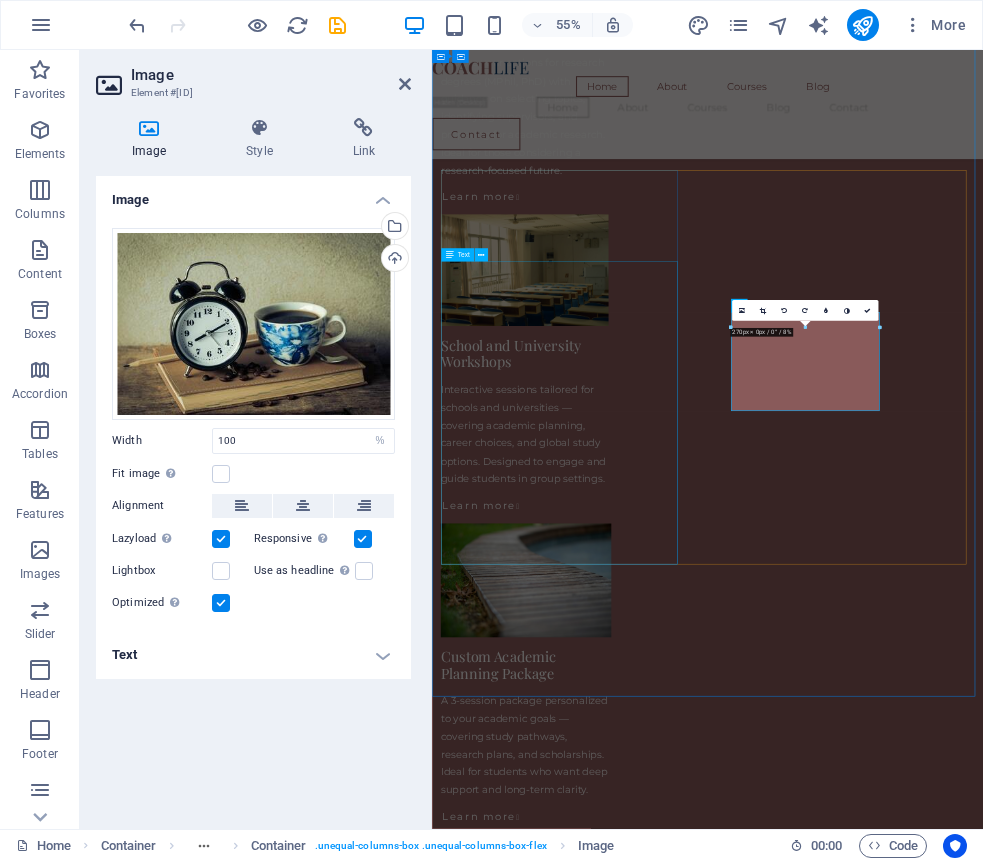 scroll, scrollTop: 3924, scrollLeft: 0, axis: vertical 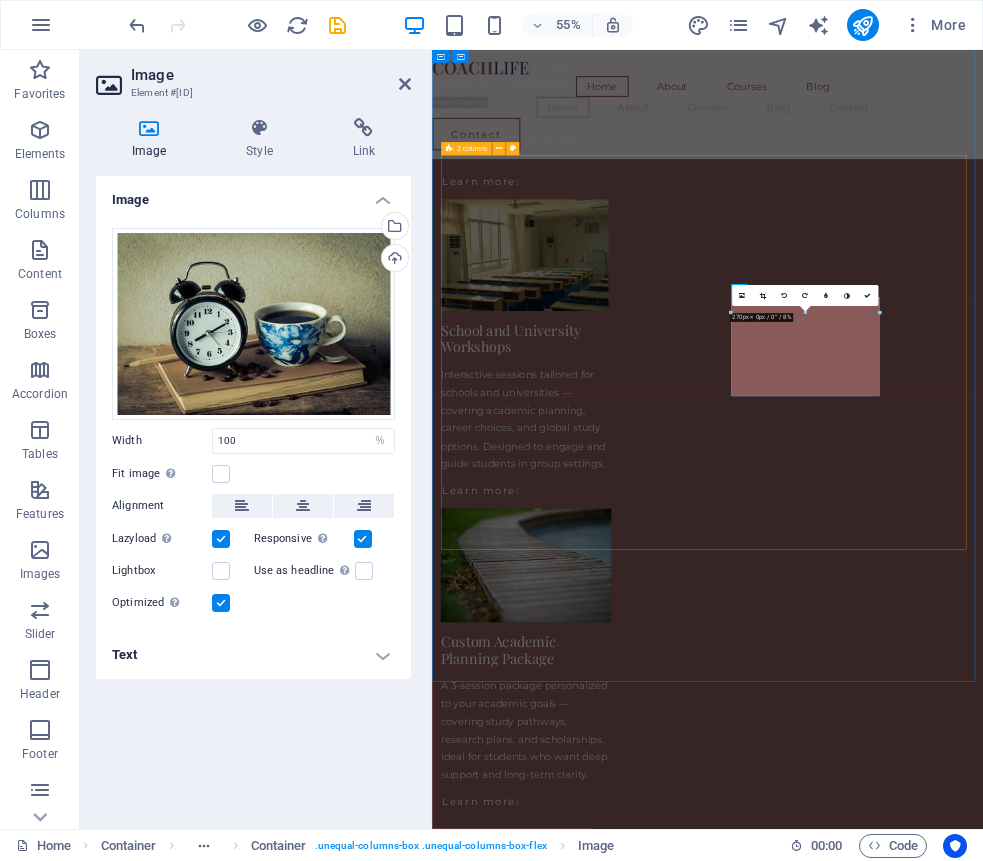 click on "Why Personalized Academic Guidance Matters Every student’s journey is unique — shaped by goals, circumstances, and academic background. Generic advice often leads to confusion, missed opportunities, or wasted effort. That’s why I offer one-on-one consultations that focus on your specific needs, helping you make smart, confident decisions for your future. From program selection to research planning and scholarship strategy, you’ll receive guidance grounded in real academic experience — not guesswork. Whether you're exploring study abroad options, building your academic profile, or preparing for advanced research, I’m here to support your path with clarity and purpose." at bounding box center (933, 5701) 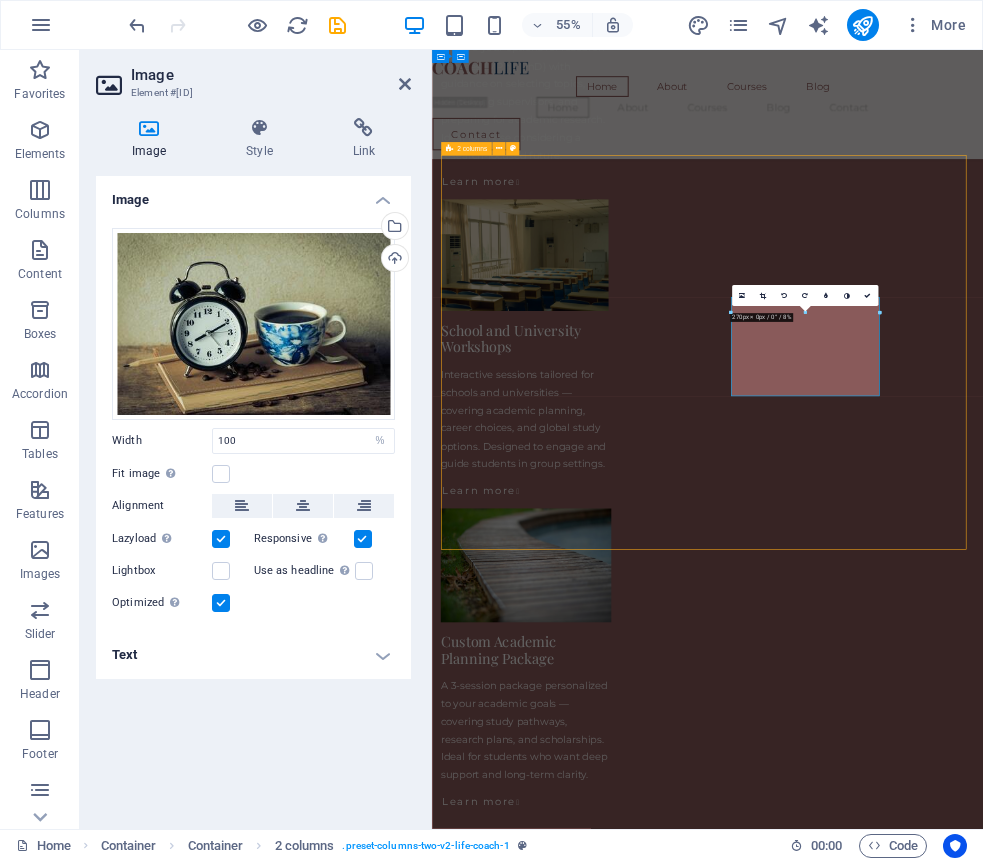 scroll, scrollTop: 3924, scrollLeft: 0, axis: vertical 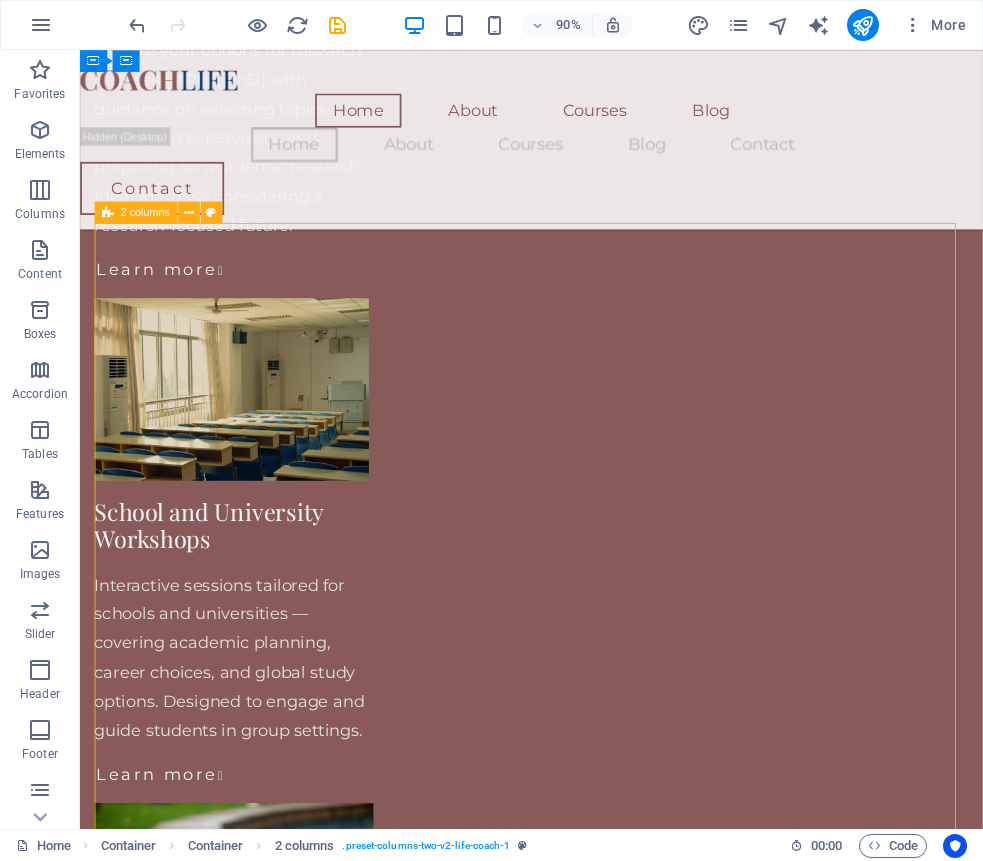 click on "Why Personalized Academic Guidance Matters Every student’s journey is unique — shaped by goals, circumstances, and academic background. Generic advice often leads to confusion, missed opportunities, or wasted effort. That’s why I offer one-on-one consultations that focus on your specific needs, helping you make smart, confident decisions for your future. From program selection to research planning and scholarship strategy, you’ll receive guidance grounded in real academic experience — not guesswork. Whether you're exploring study abroad options, building your academic profile, or preparing for advanced research, I’m here to support your path with clarity and purpose." at bounding box center (581, 5704) 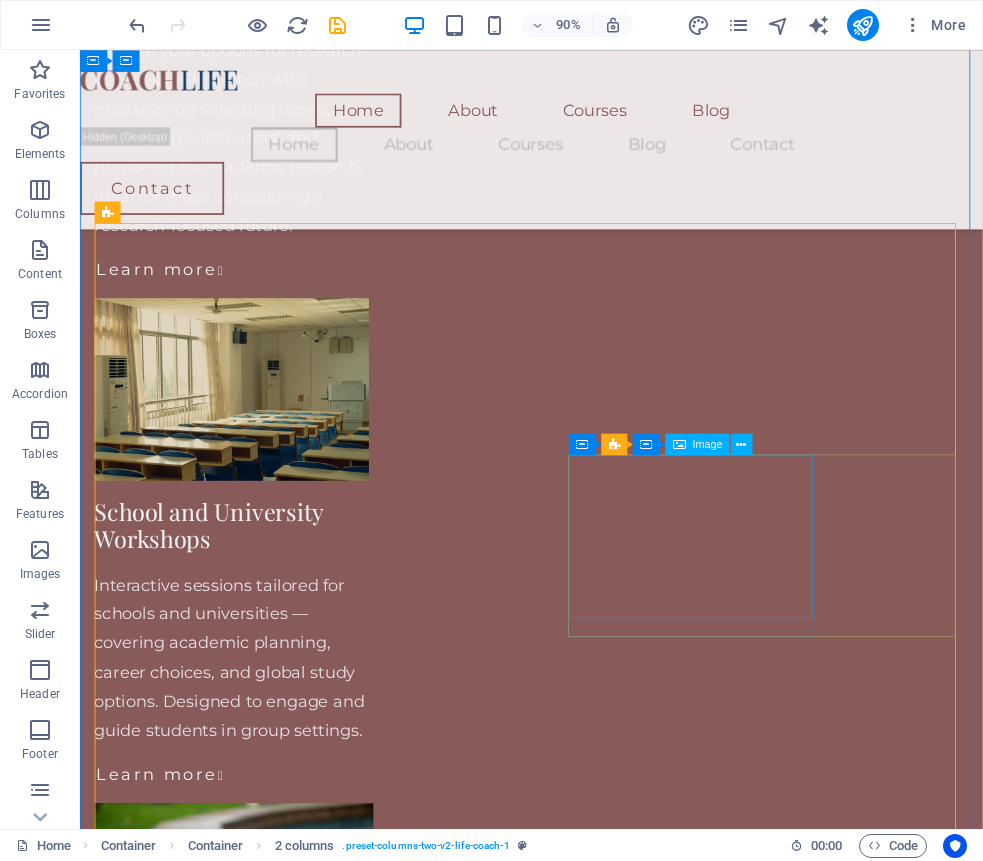 click at bounding box center [315, 5765] 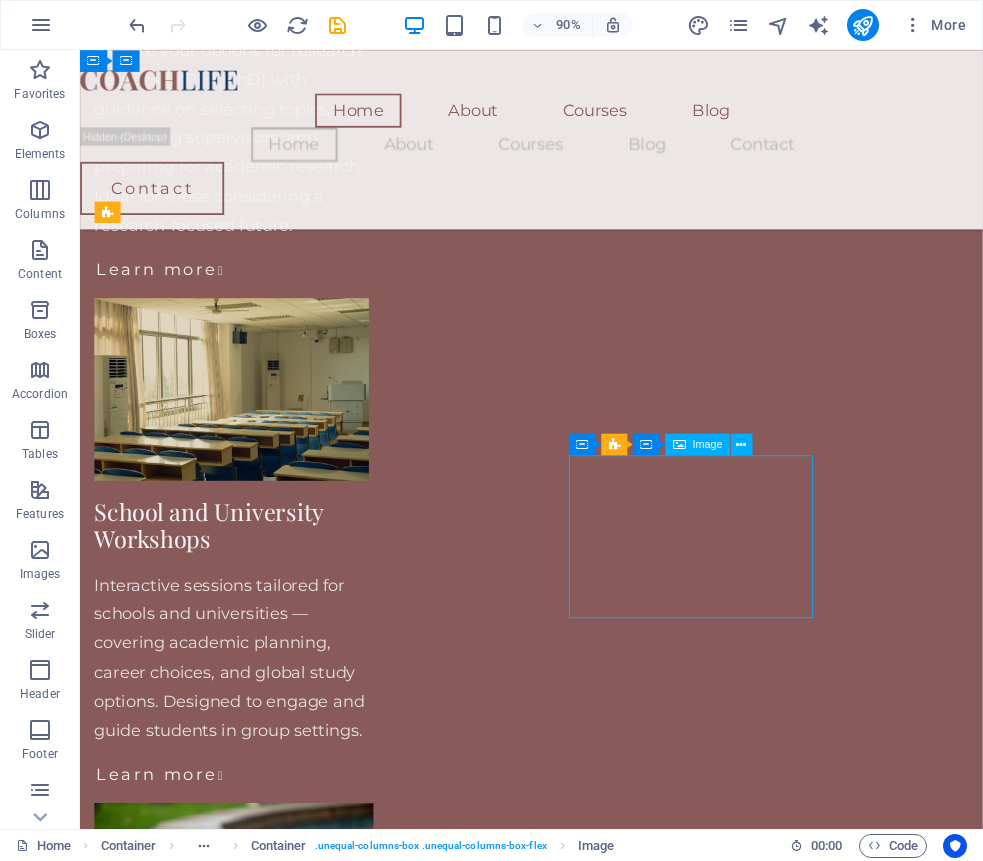 click at bounding box center (315, 5765) 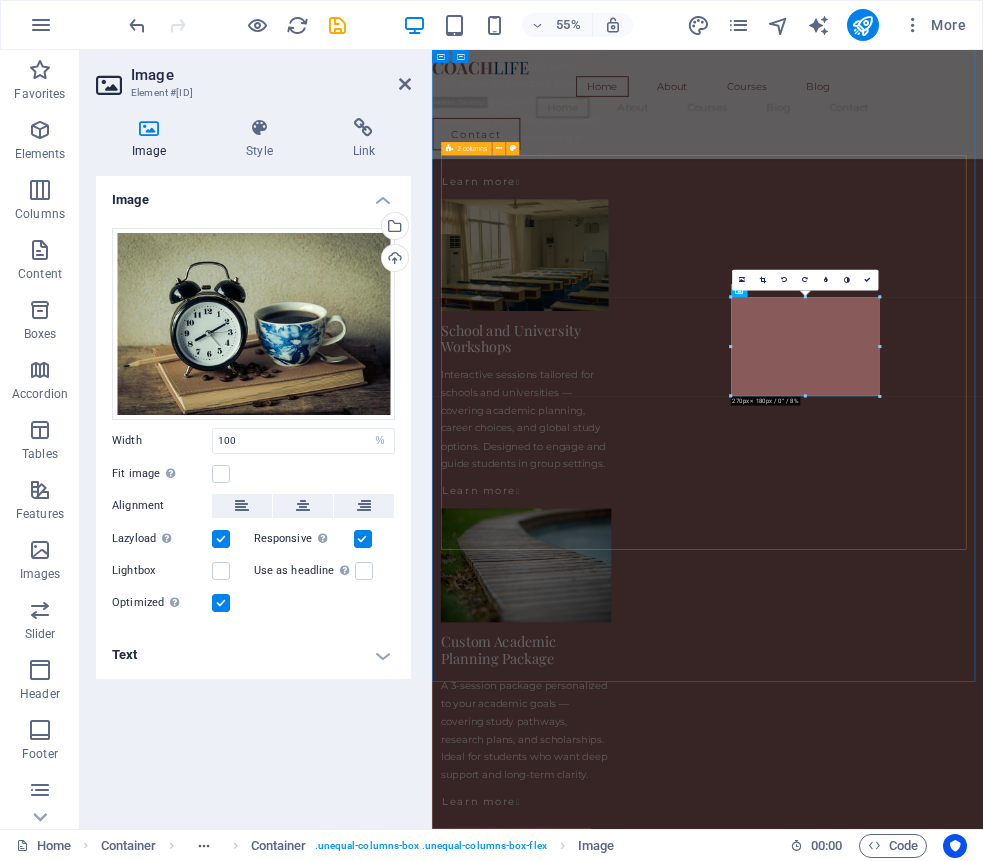 scroll, scrollTop: 3924, scrollLeft: 0, axis: vertical 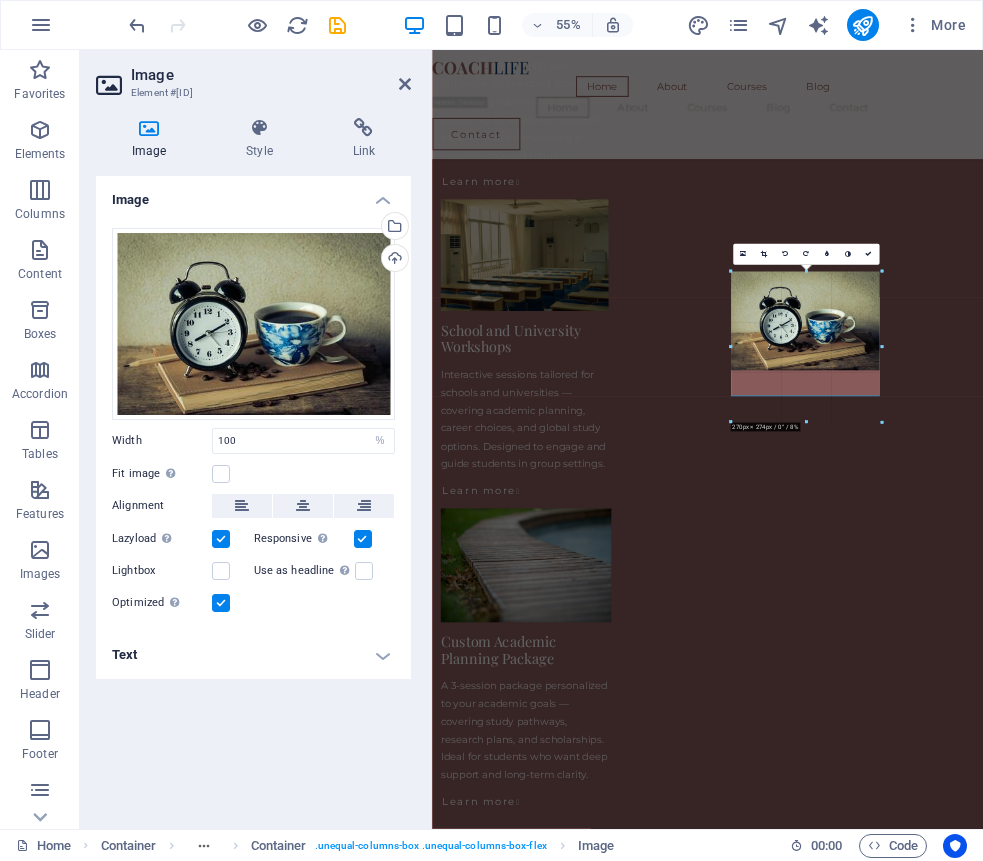 drag, startPoint x: 876, startPoint y: 395, endPoint x: 872, endPoint y: 495, distance: 100.07997 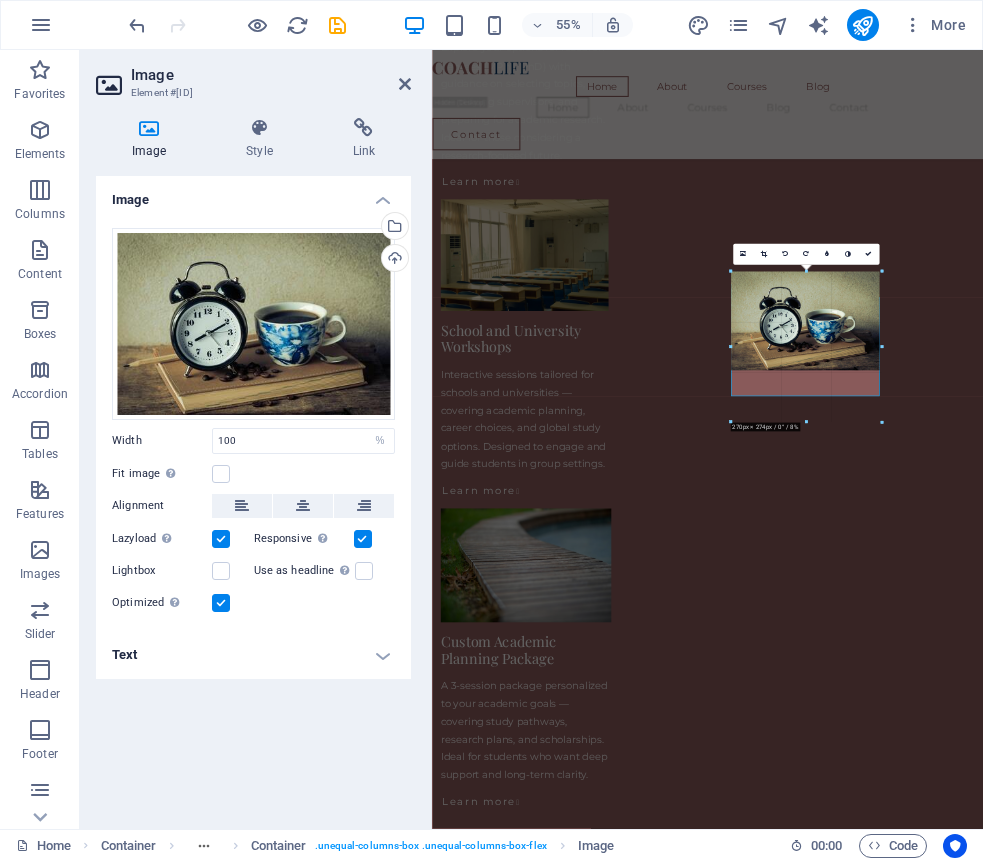 click on "H1   Container   Container   Container   Banner   Banner   Container   Menu Bar   Menu   Menu   Banner   Container   Spacer   Spacer   Container   H2   Unequal Columns   Container   Spacer   Text   Spacer   Container   Text on background   H2   Text   Container   H2   Spacer   Container   Image   3 columns   Container   Image   Container   Spacer   Text   Spacer   3 columns   Container   Container   Container   Container   Text   Slider   Slider   Spacer   Button   Text   Spacer   Button   2 columns   Spacer   Slider   H2   Button   Spacer   H3   Spacer   H3   3 columns   Image   Container   Container   Spacer   Spacer   Text   Spacer   3 columns   Container   Image   Container   Spacer   H3   Spacer   Text   Spacer   Button   Container   Image   Container   Spacer   H3   Spacer   Text   Button   3 columns   Container   Image   3 columns   Container   Spacer   H3   Text   Spacer   Button   Spacer   Button   Spacer   Spacer   H3   Logo   Image   Container   Container   Unequal Columns" at bounding box center [707, -640] 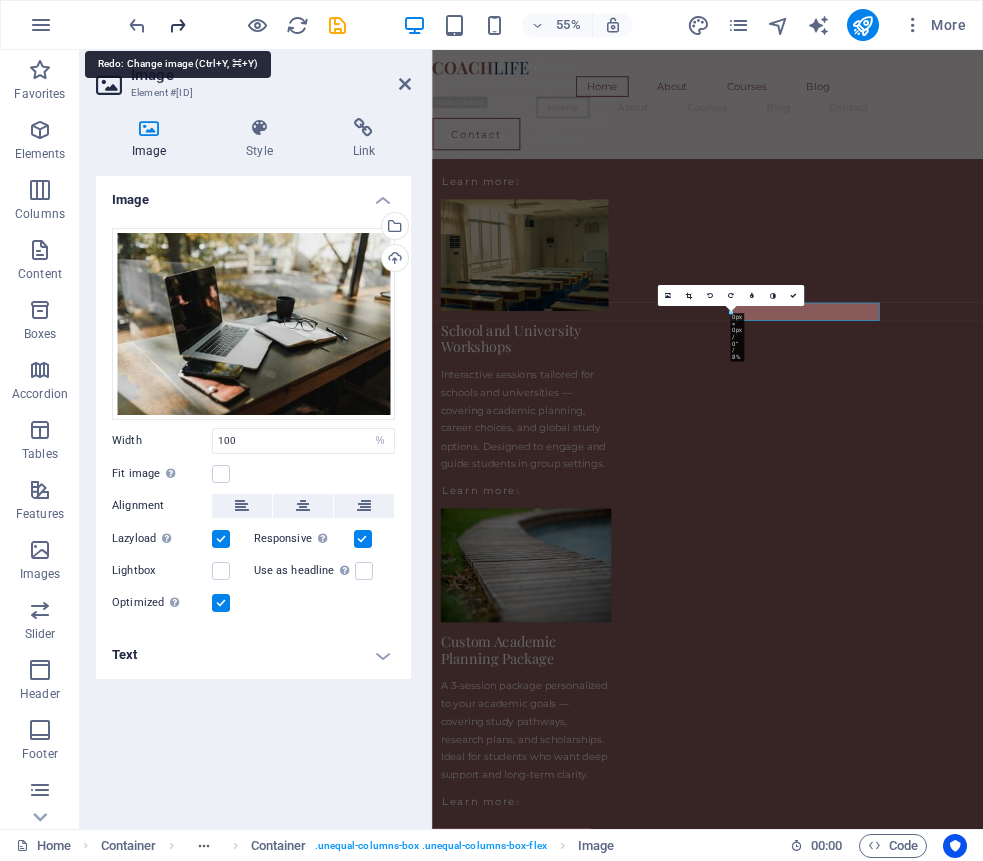 click at bounding box center [177, 25] 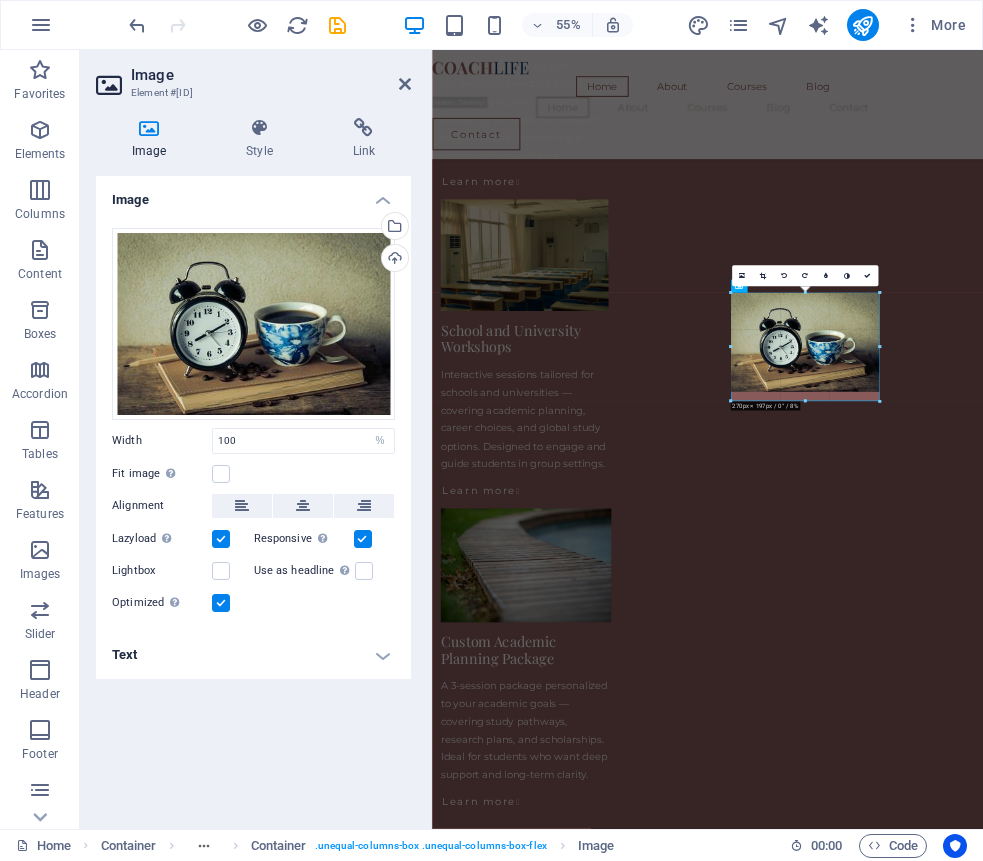 click on "180 170 160 150 140 130 120 110 100 90 80 70 60 50 40 30 20 10 0 -10 -20 -30 -40 -50 -60 -70 -80 -90 -100 -110 -120 -130 -140 -150 -160 -170 270px × 197px / 0° / 8% 16:10 16:9 4:3 1:1 1:2 0" at bounding box center [804, 347] 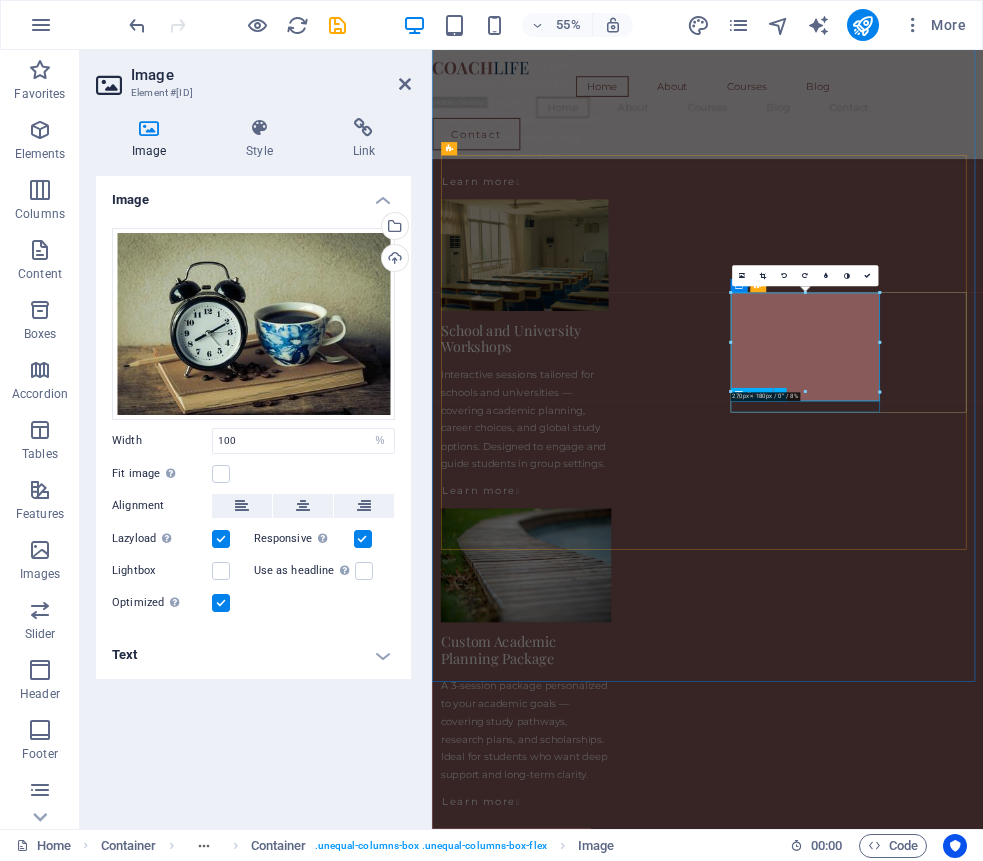 click at bounding box center [666, 5825] 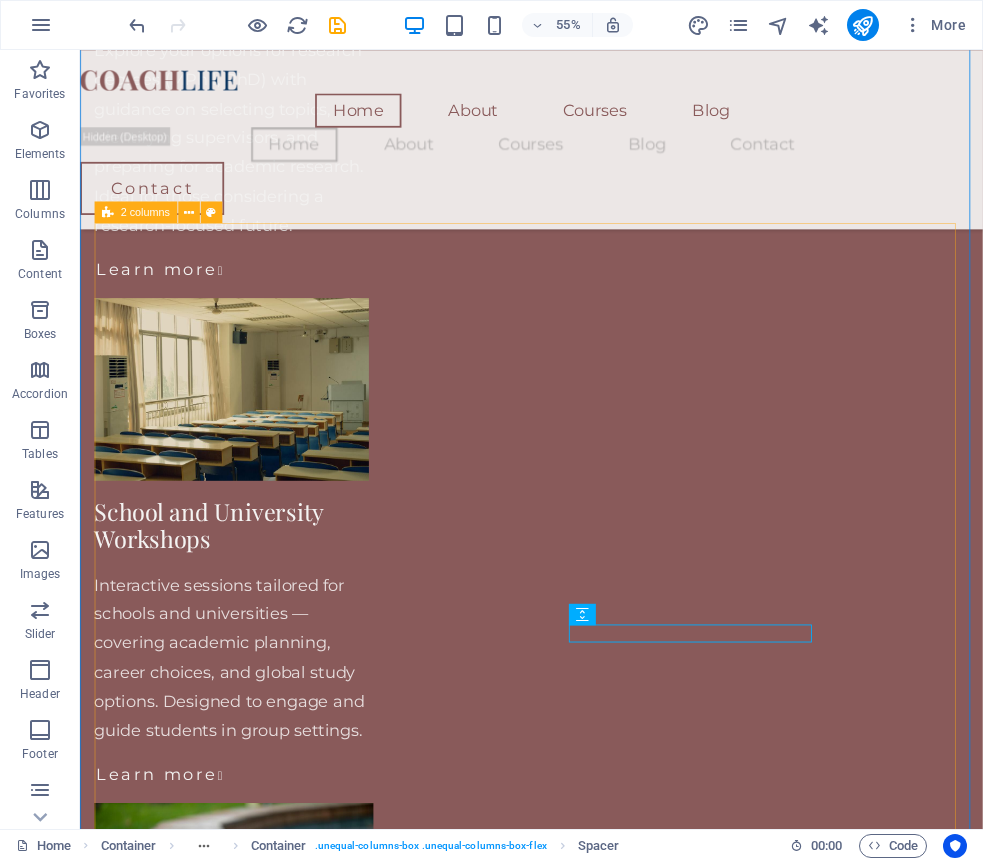 scroll, scrollTop: 3924, scrollLeft: 0, axis: vertical 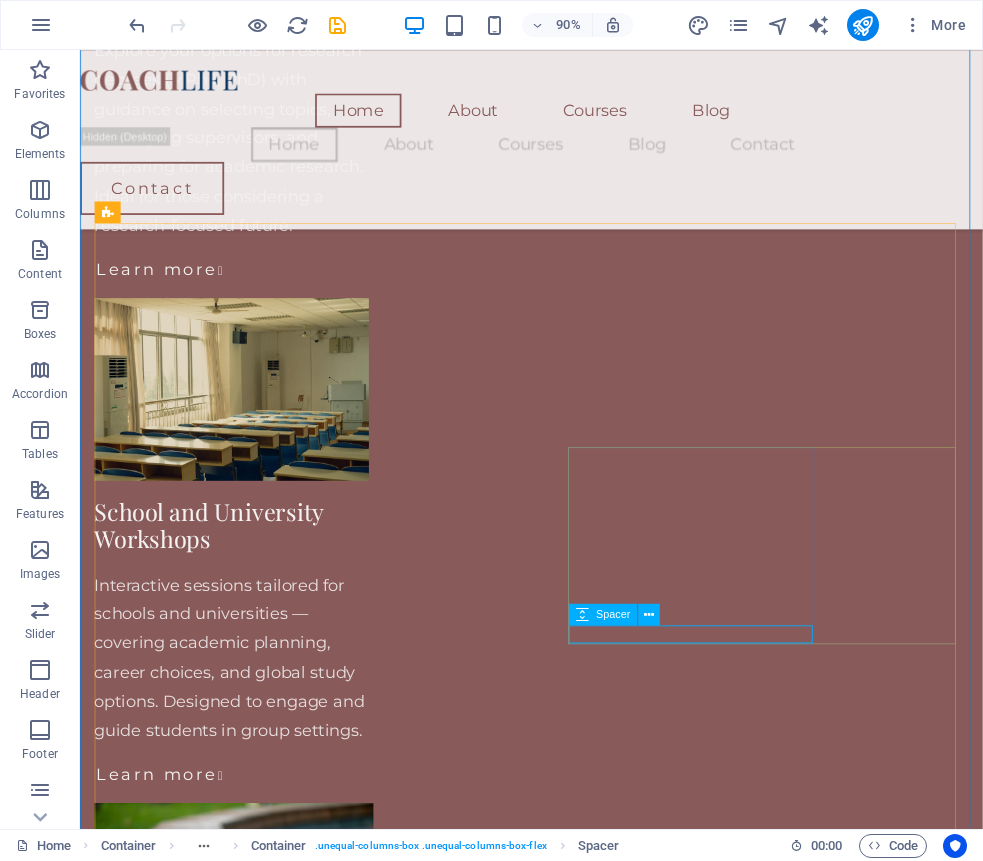 click at bounding box center (315, 5827) 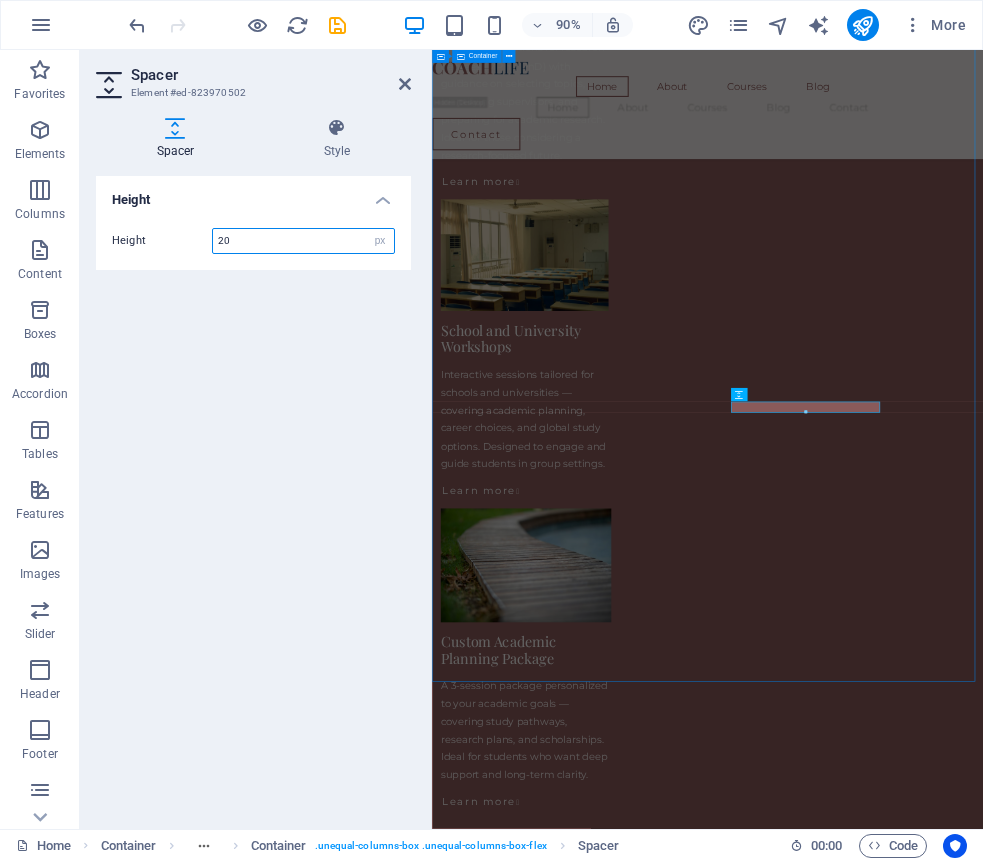 scroll, scrollTop: 3924, scrollLeft: 0, axis: vertical 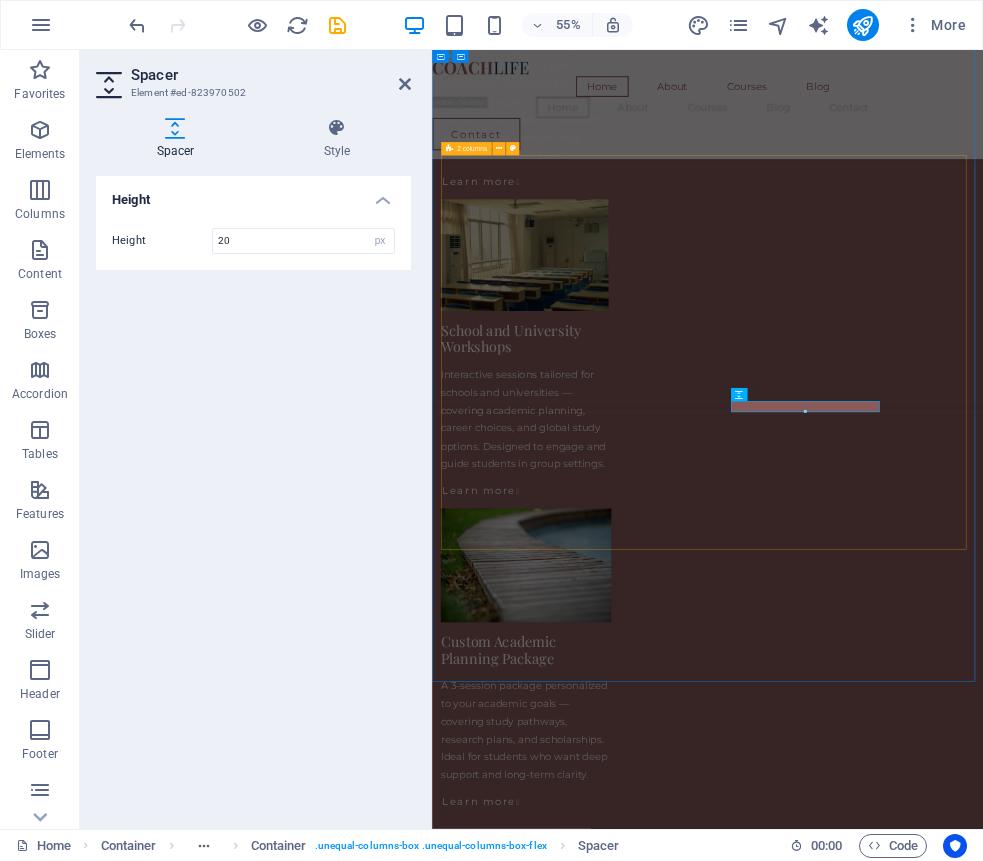 click on "Why Personalized Academic Guidance Matters Every student’s journey is unique — shaped by goals, circumstances, and academic background. Generic advice often leads to confusion, missed opportunities, or wasted effort. That’s why I offer one-on-one consultations that focus on your specific needs, helping you make smart, confident decisions for your future. From program selection to research planning and scholarship strategy, you’ll receive guidance grounded in real academic experience — not guesswork. Whether you're exploring study abroad options, building your academic profile, or preparing for advanced research, I’m here to support your path with clarity and purpose." at bounding box center (933, 5655) 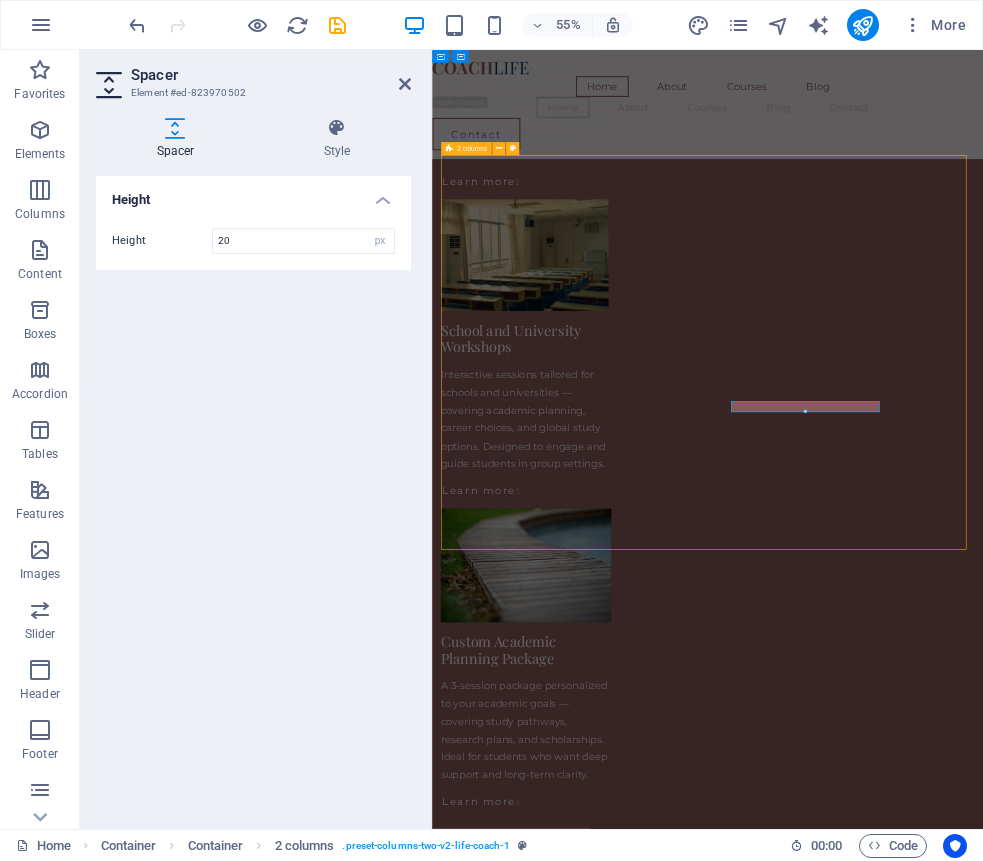 scroll, scrollTop: 3924, scrollLeft: 0, axis: vertical 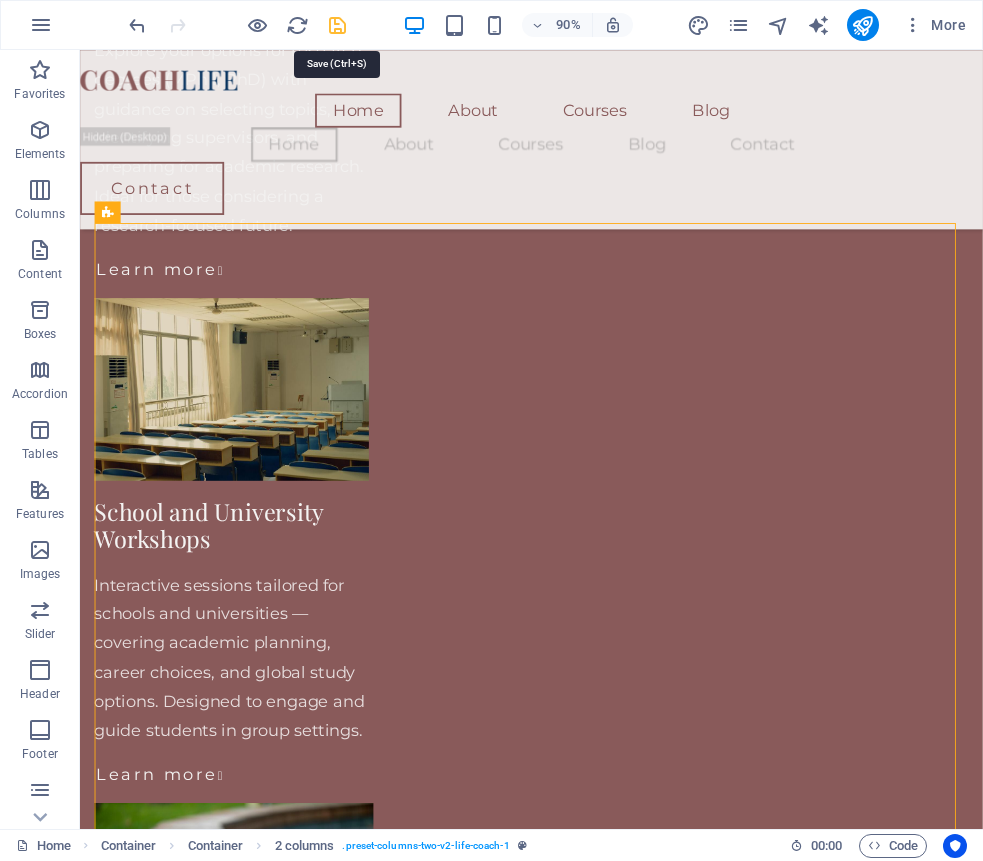 click at bounding box center (337, 25) 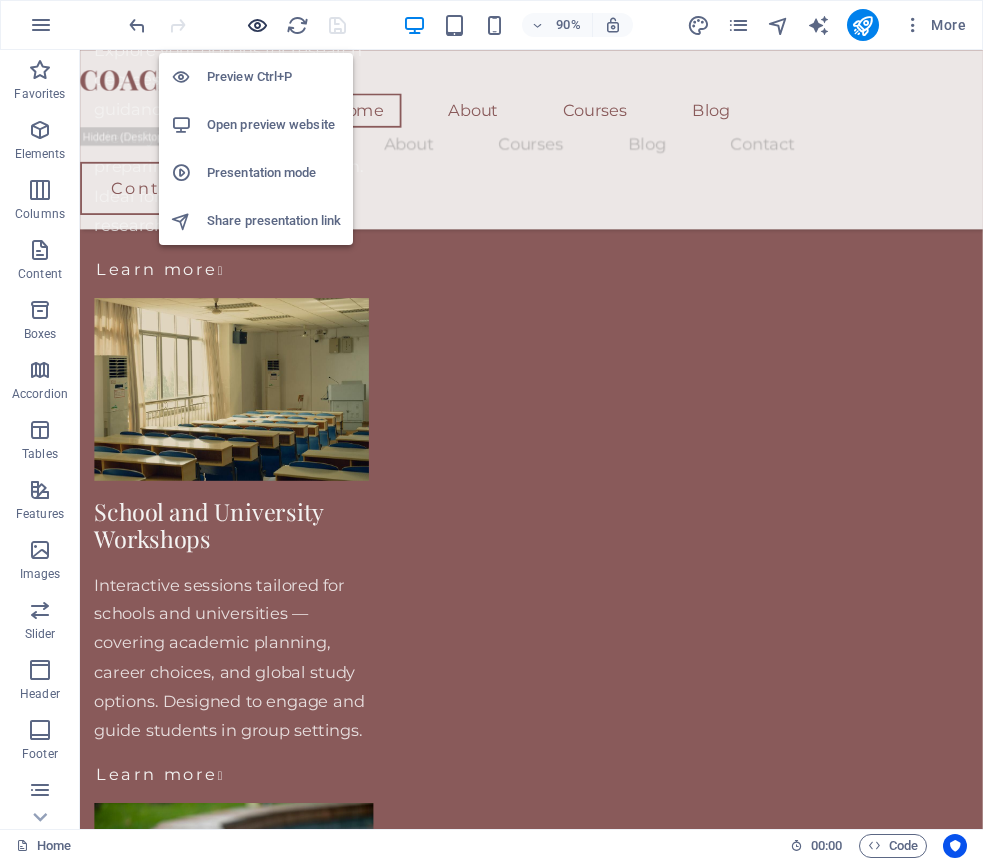 click at bounding box center (257, 25) 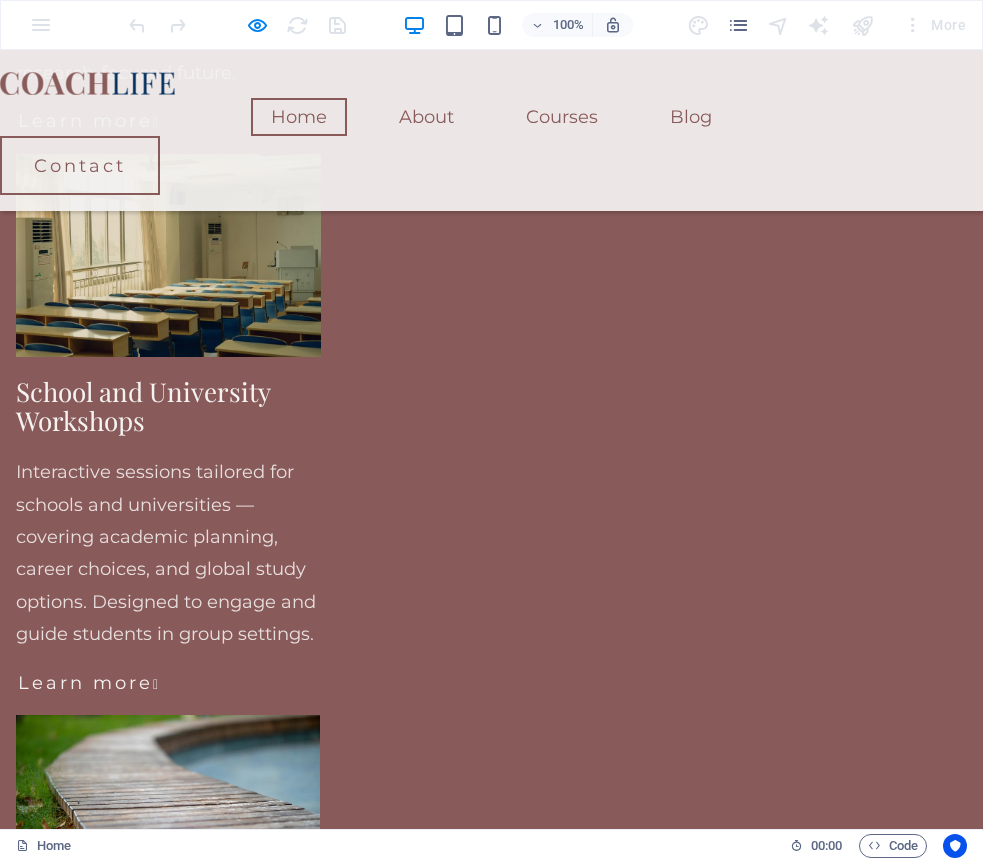scroll, scrollTop: 4059, scrollLeft: 0, axis: vertical 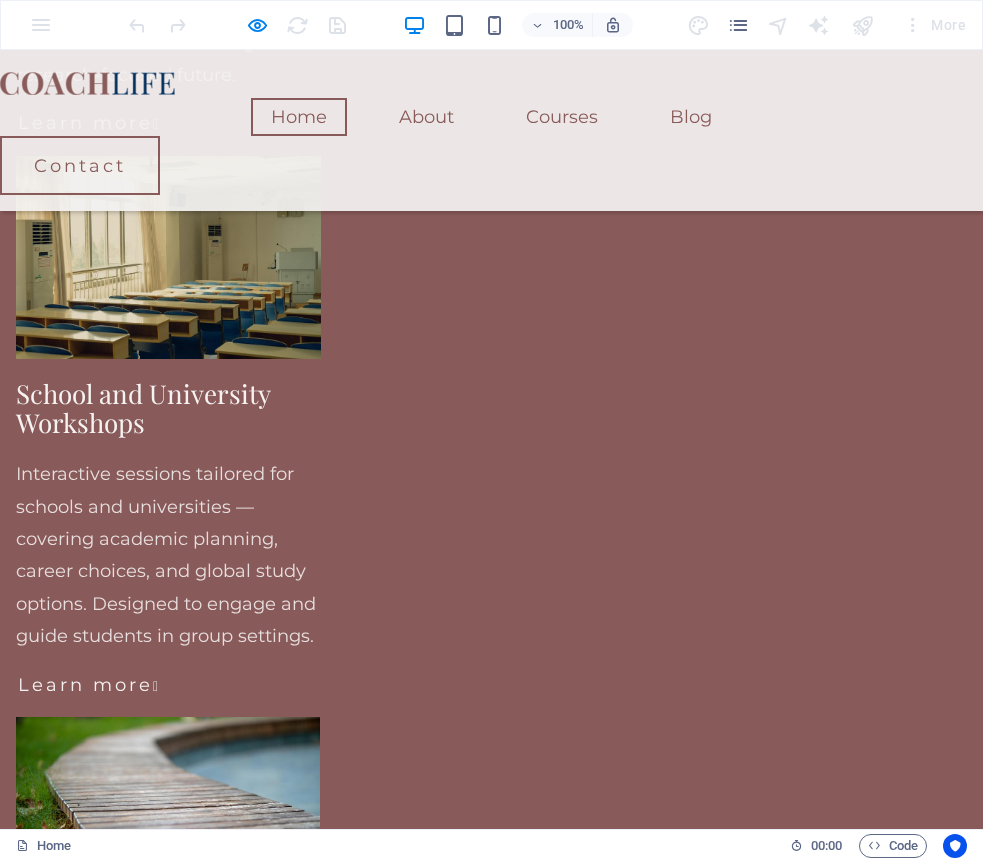 click at bounding box center [151, 5608] 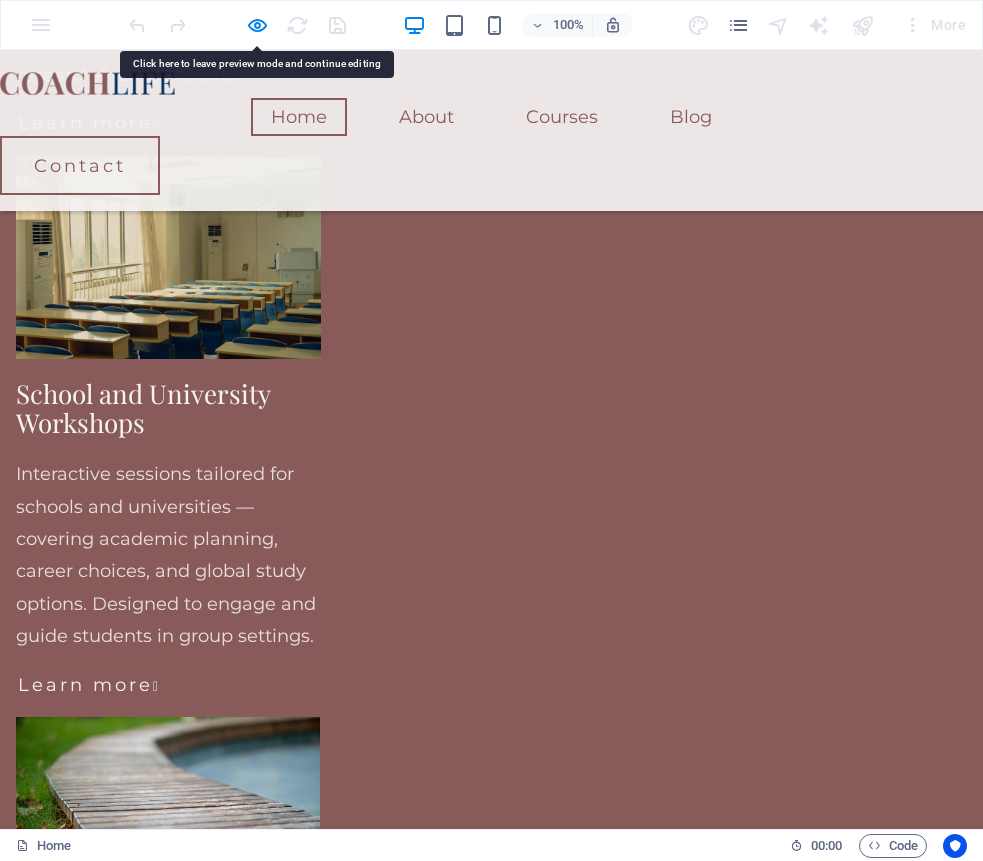 click at bounding box center (151, 5608) 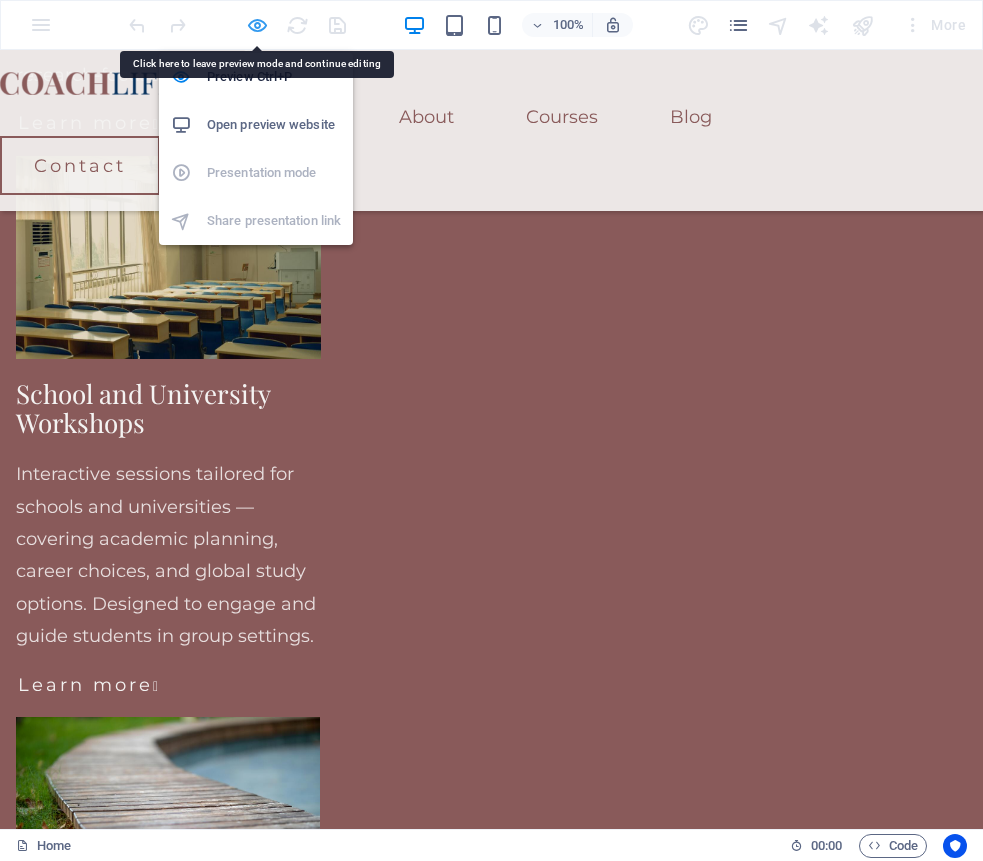 click at bounding box center (257, 25) 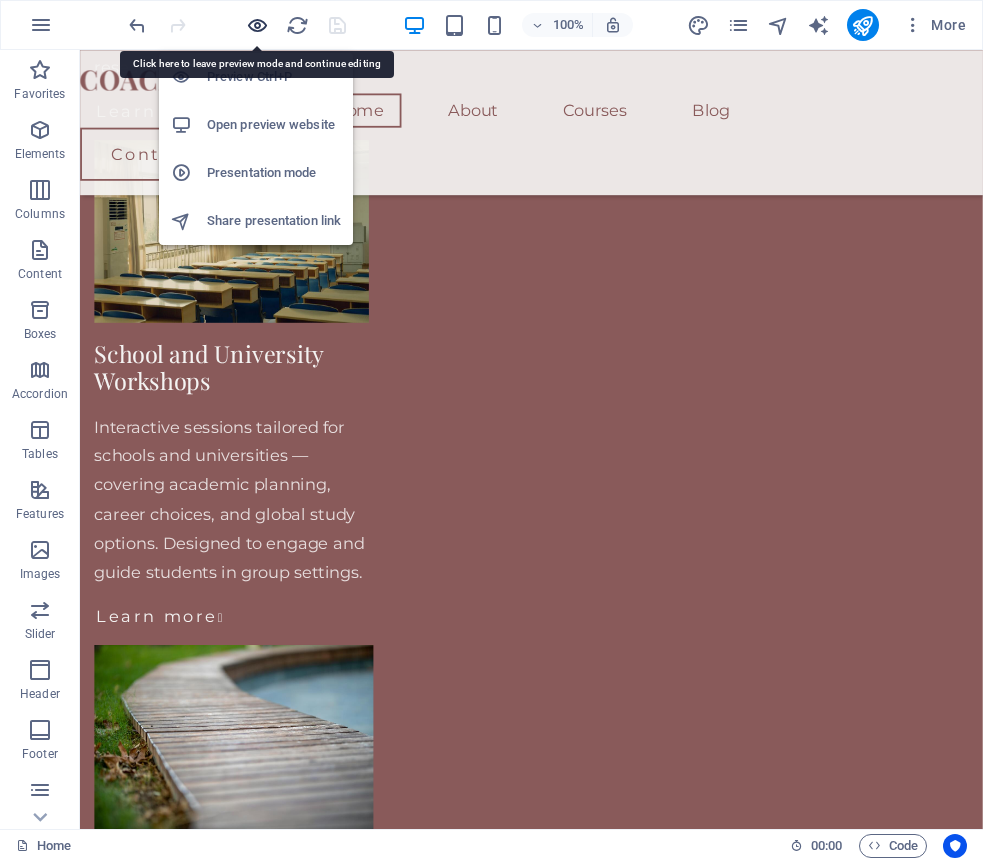 scroll, scrollTop: 4097, scrollLeft: 0, axis: vertical 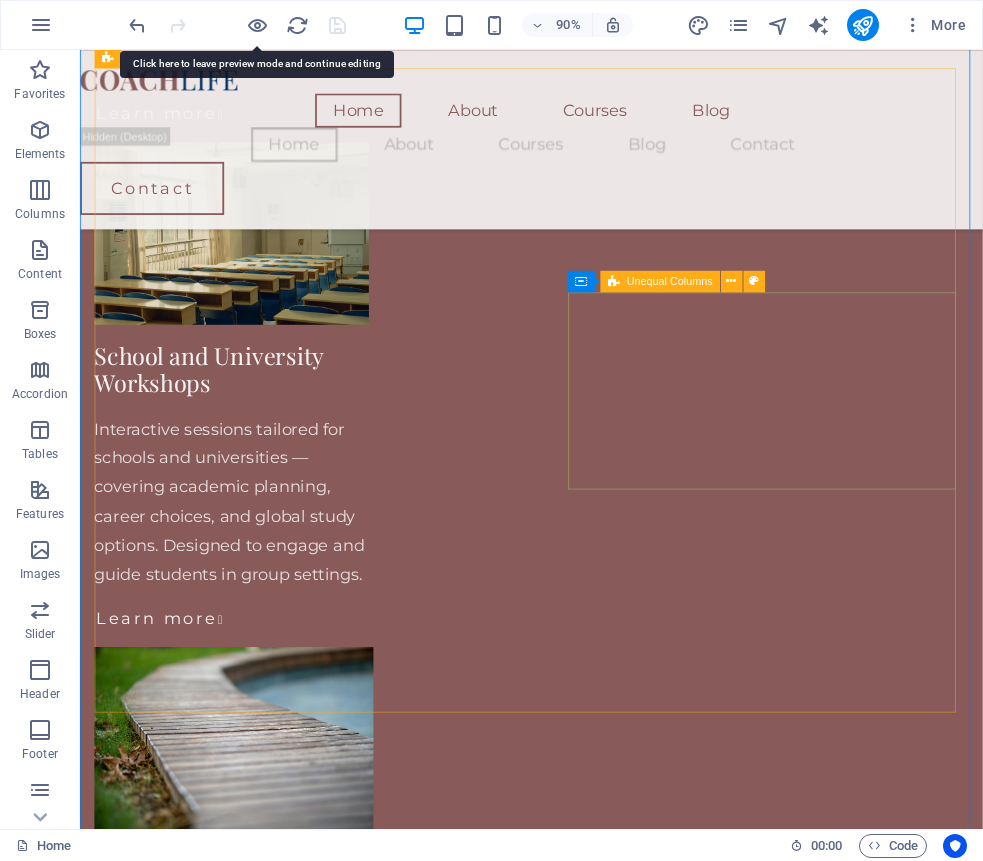 click on "Unequal Columns" at bounding box center (670, 281) 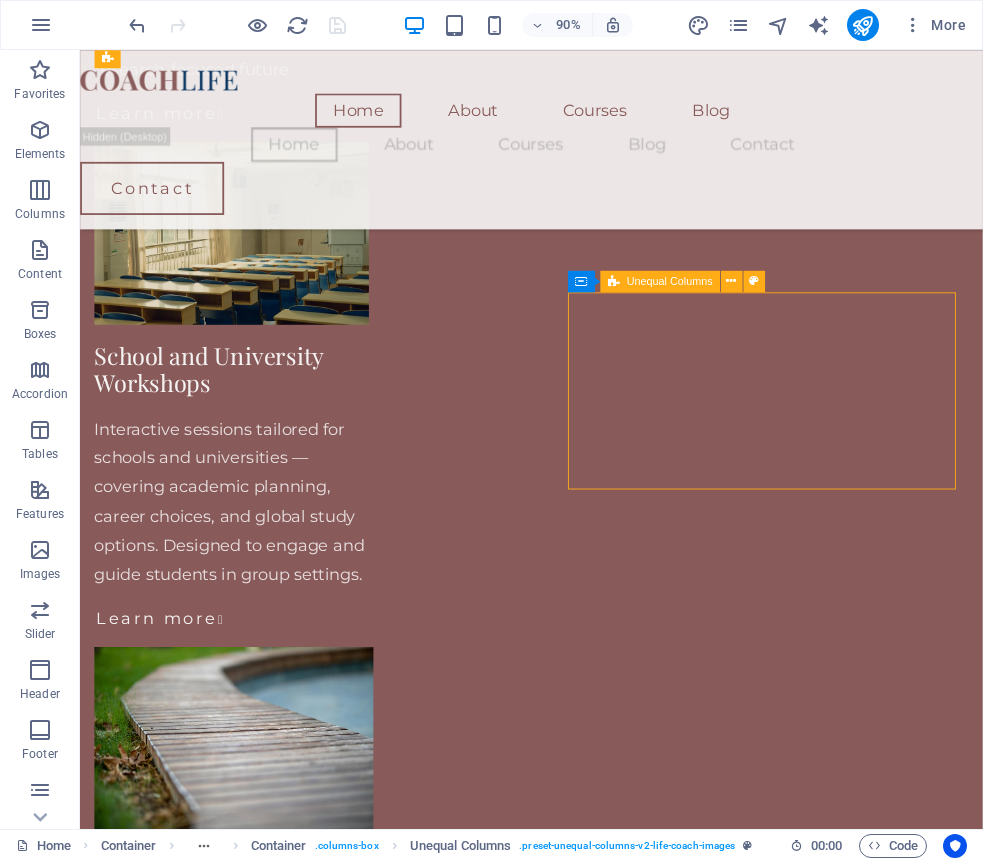 click on "Unequal Columns" at bounding box center (670, 281) 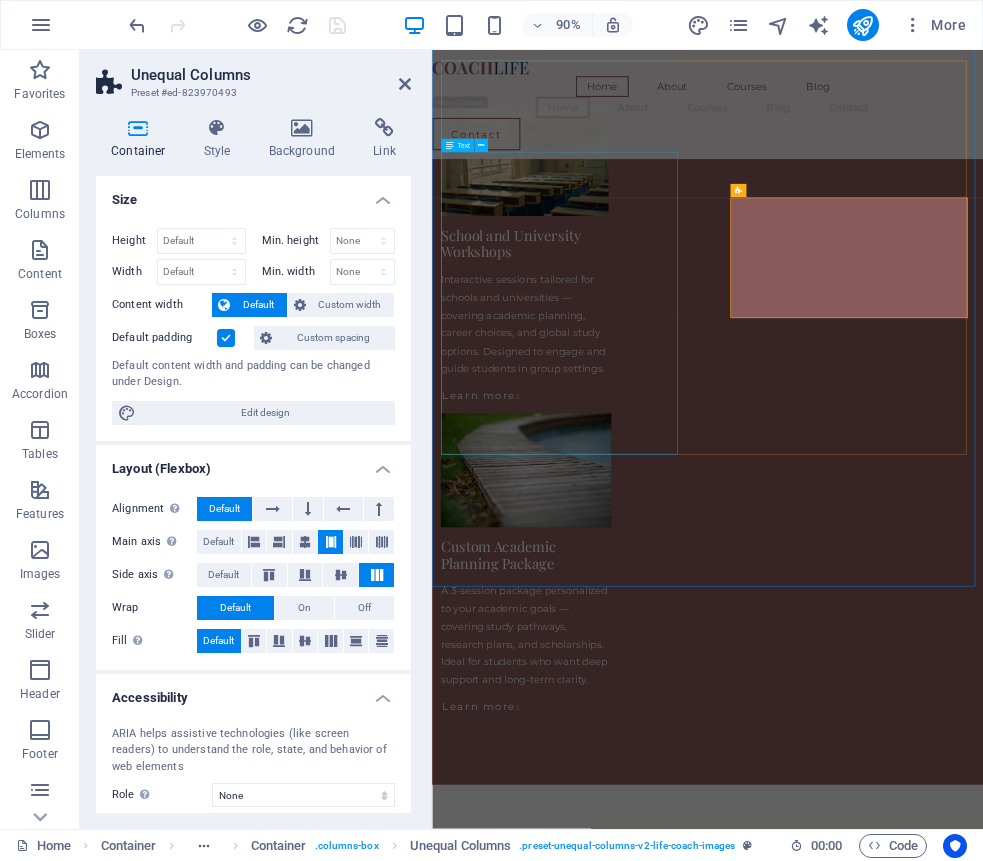 scroll, scrollTop: 4096, scrollLeft: 0, axis: vertical 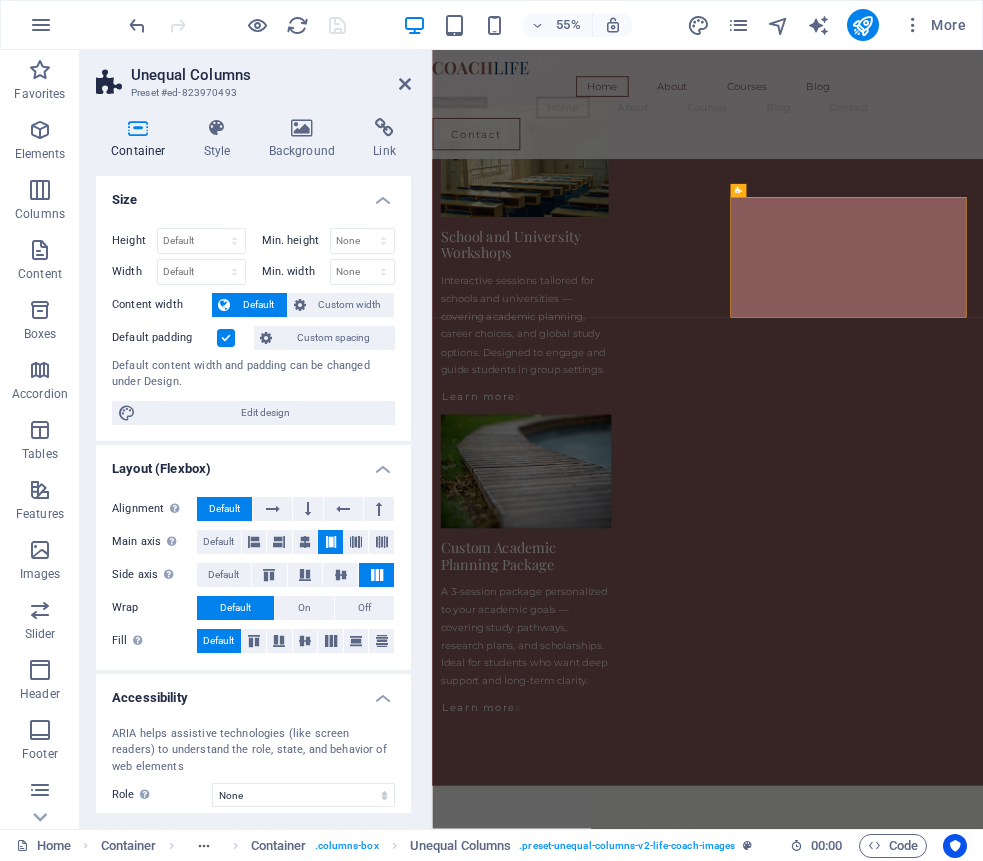 click on "Container" at bounding box center [142, 139] 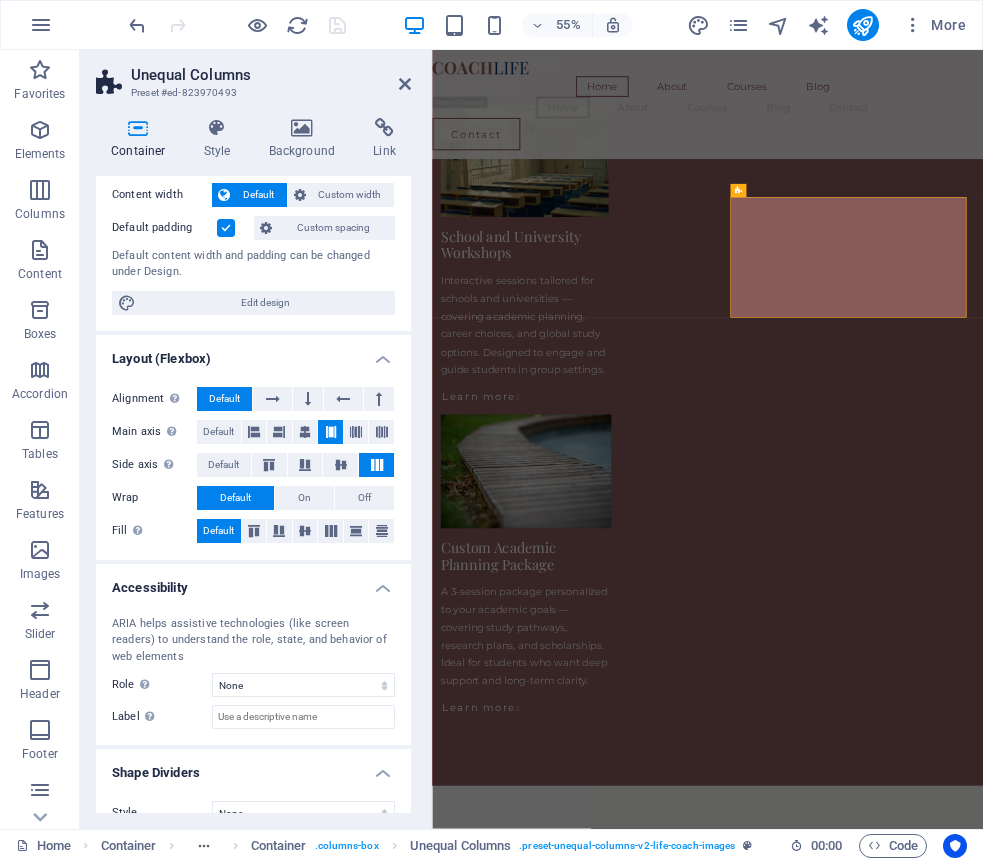 scroll, scrollTop: 138, scrollLeft: 0, axis: vertical 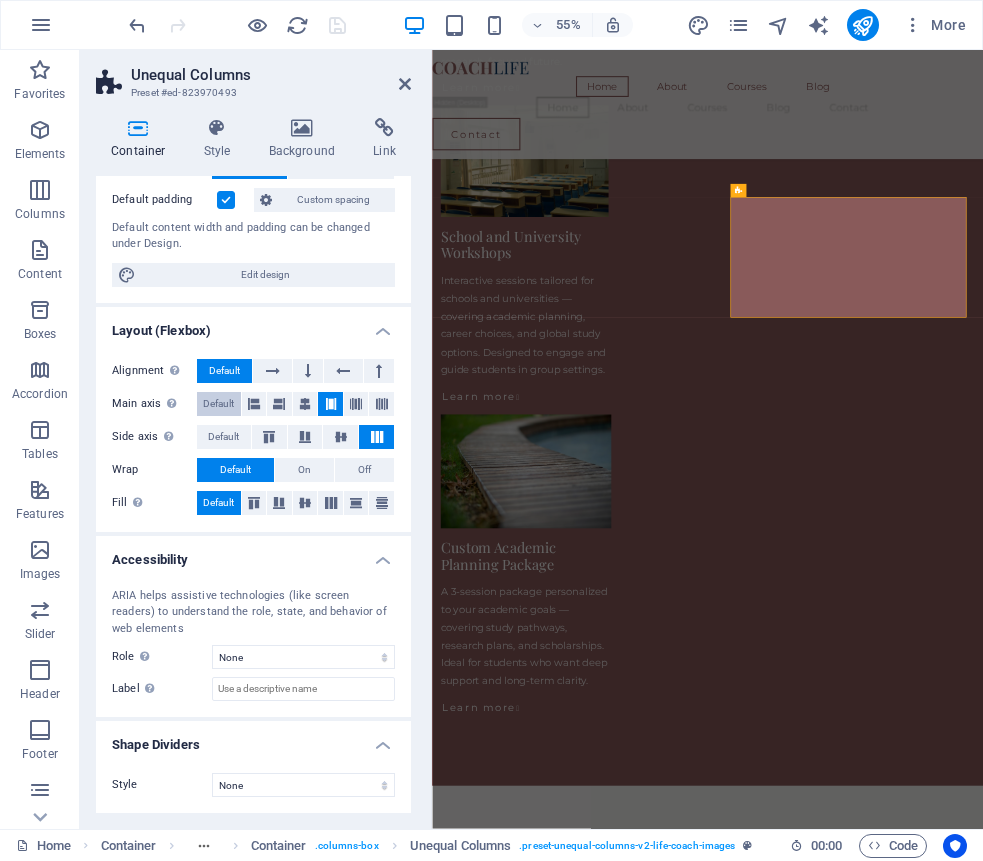 click on "Default" at bounding box center (218, 404) 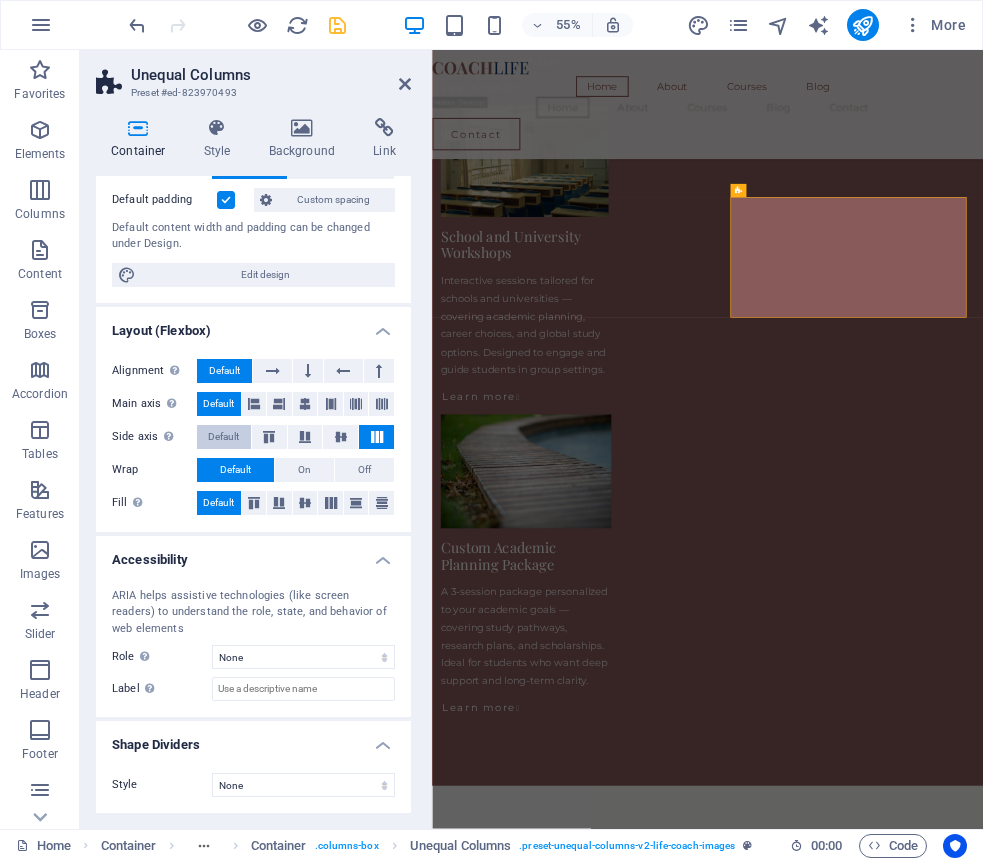click on "Default" at bounding box center (223, 437) 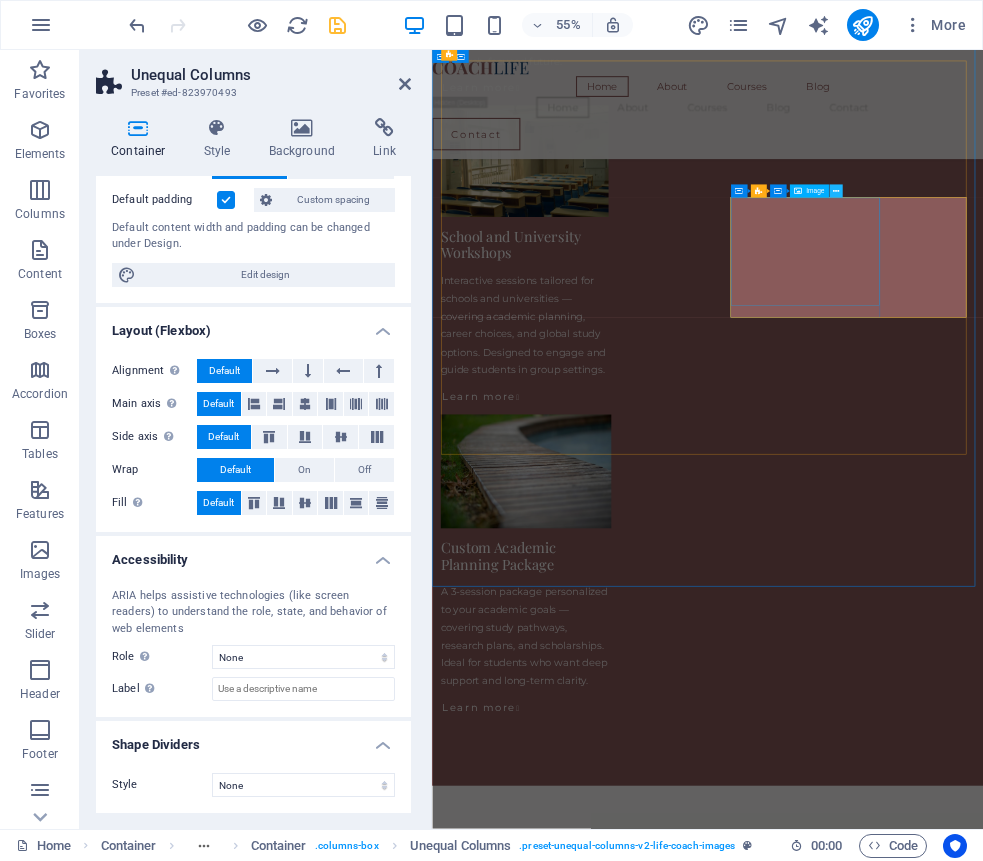 click at bounding box center (836, 192) 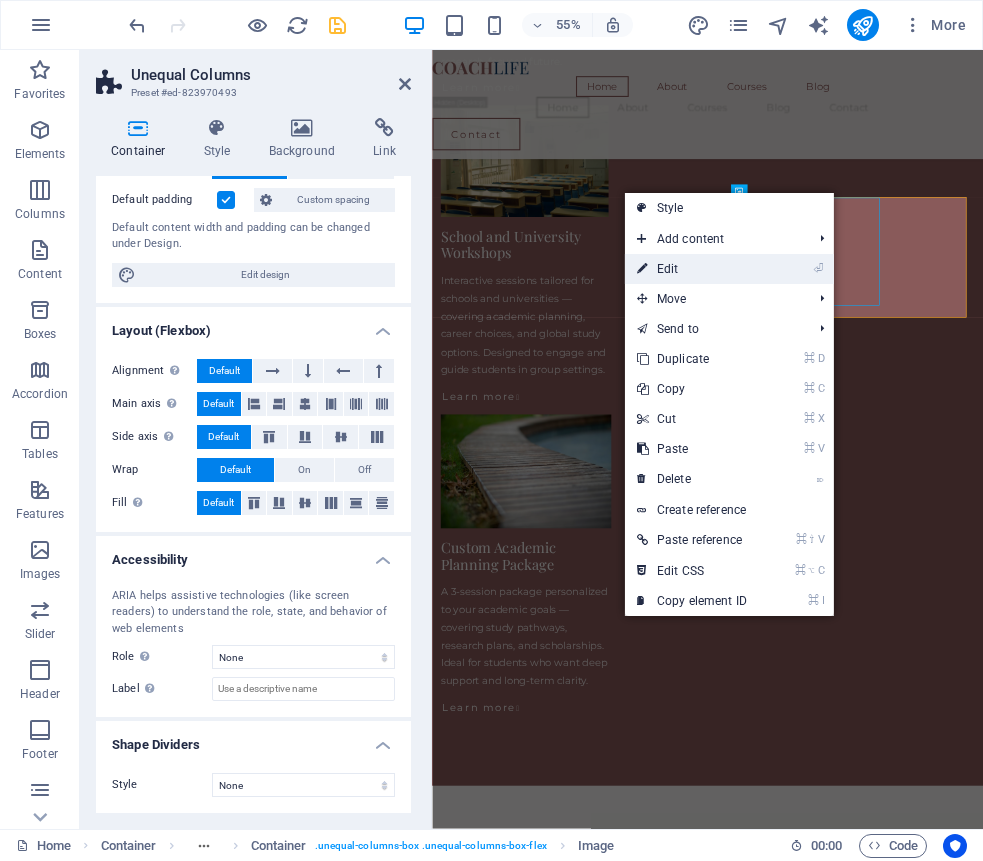 click on "⏎  Edit" at bounding box center (729, 269) 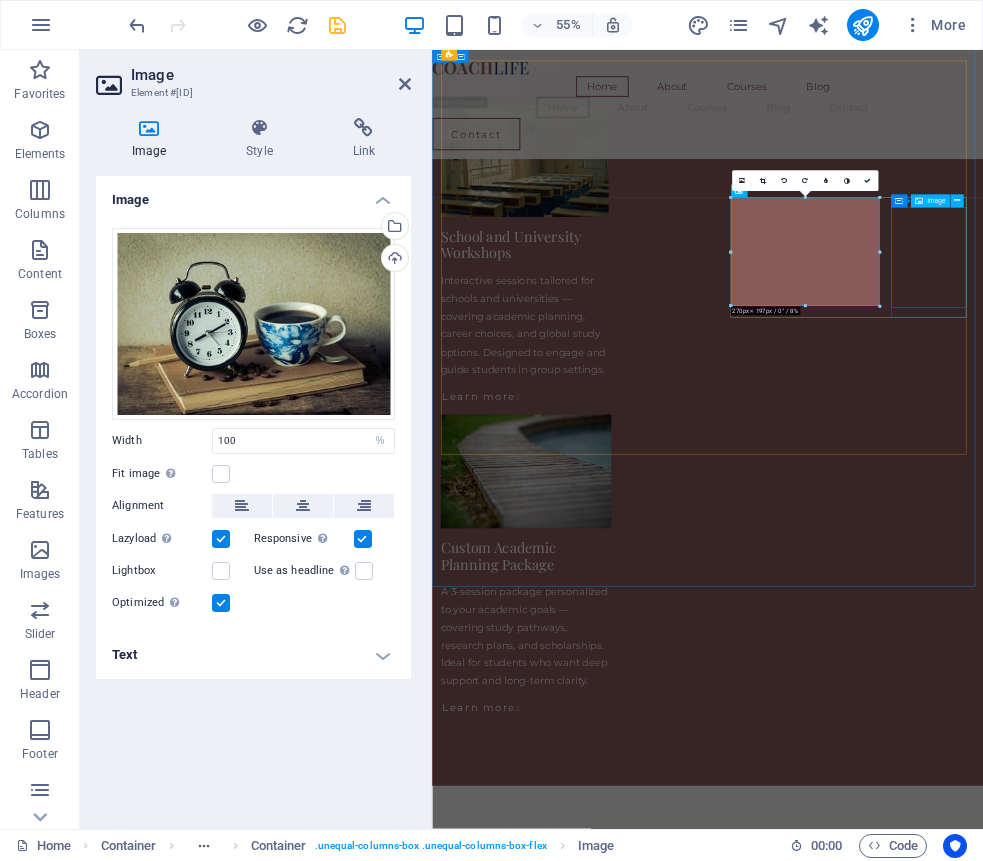 click at bounding box center [666, 5963] 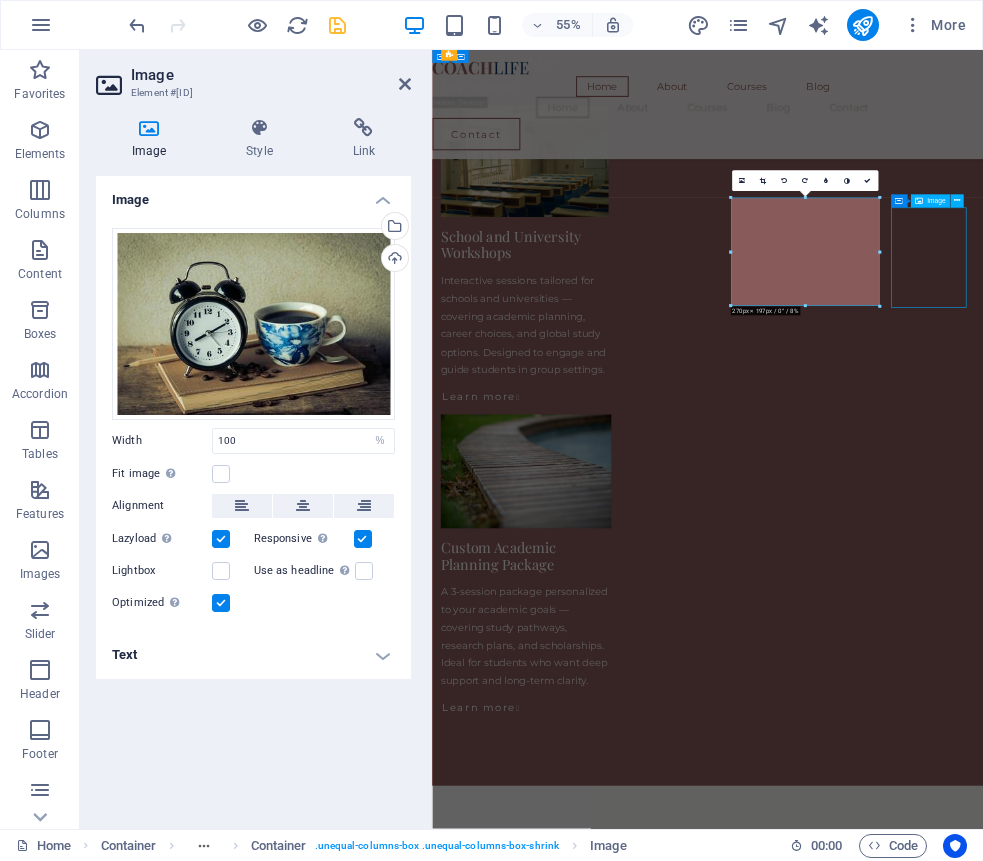 scroll, scrollTop: 4097, scrollLeft: 0, axis: vertical 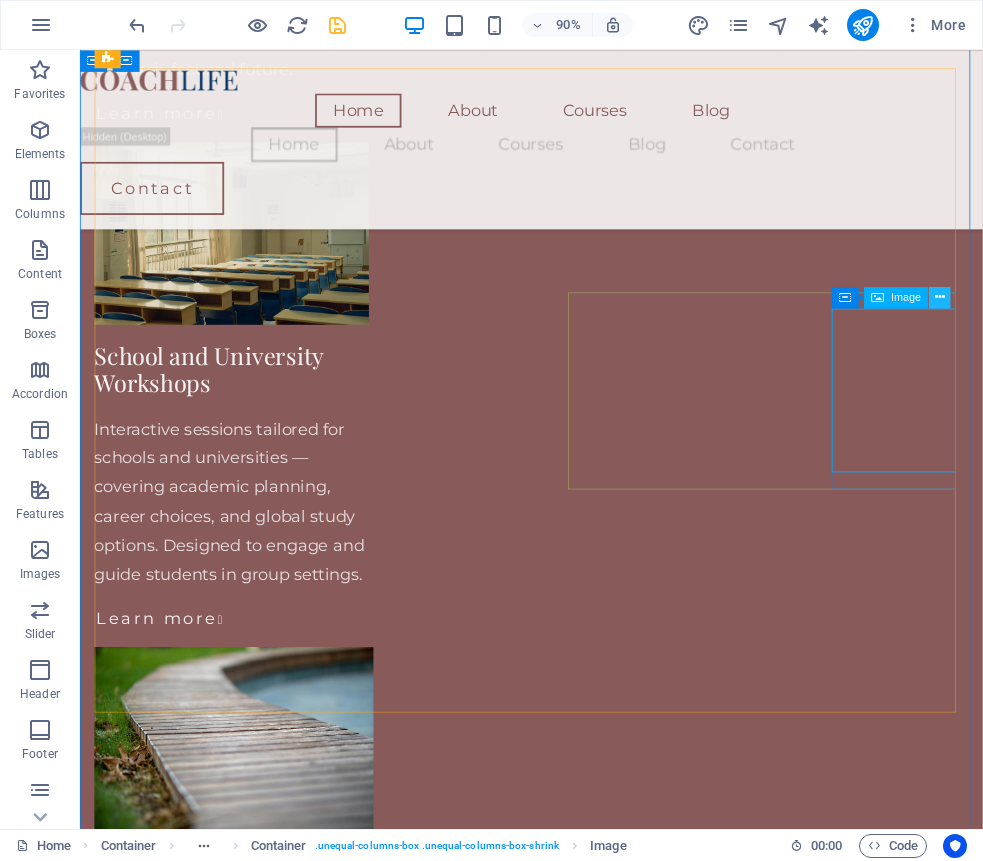 click at bounding box center (940, 297) 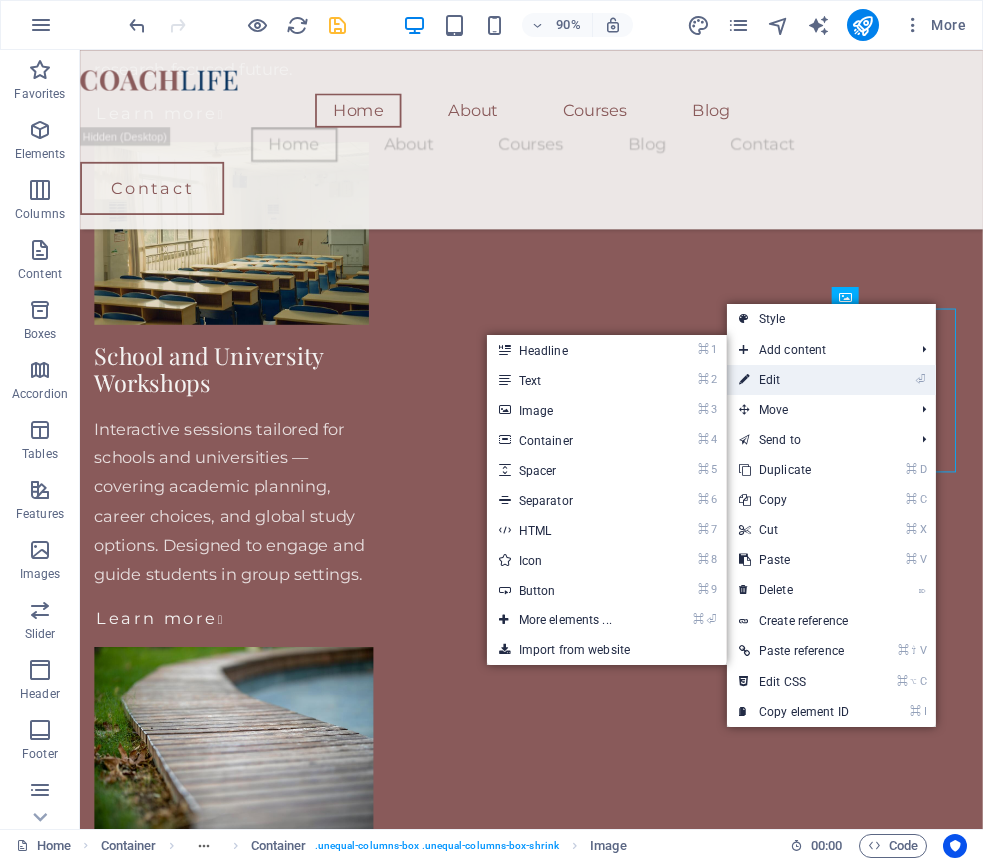 click on "⏎  Edit" at bounding box center (794, 380) 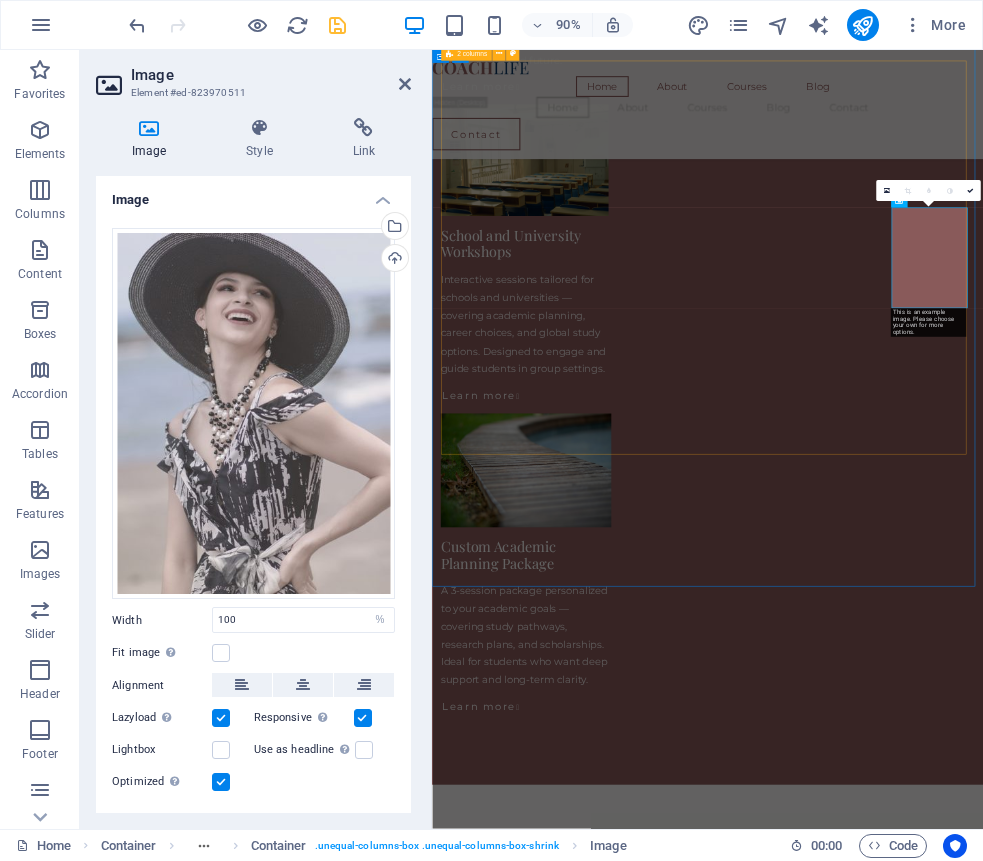scroll, scrollTop: 4096, scrollLeft: 0, axis: vertical 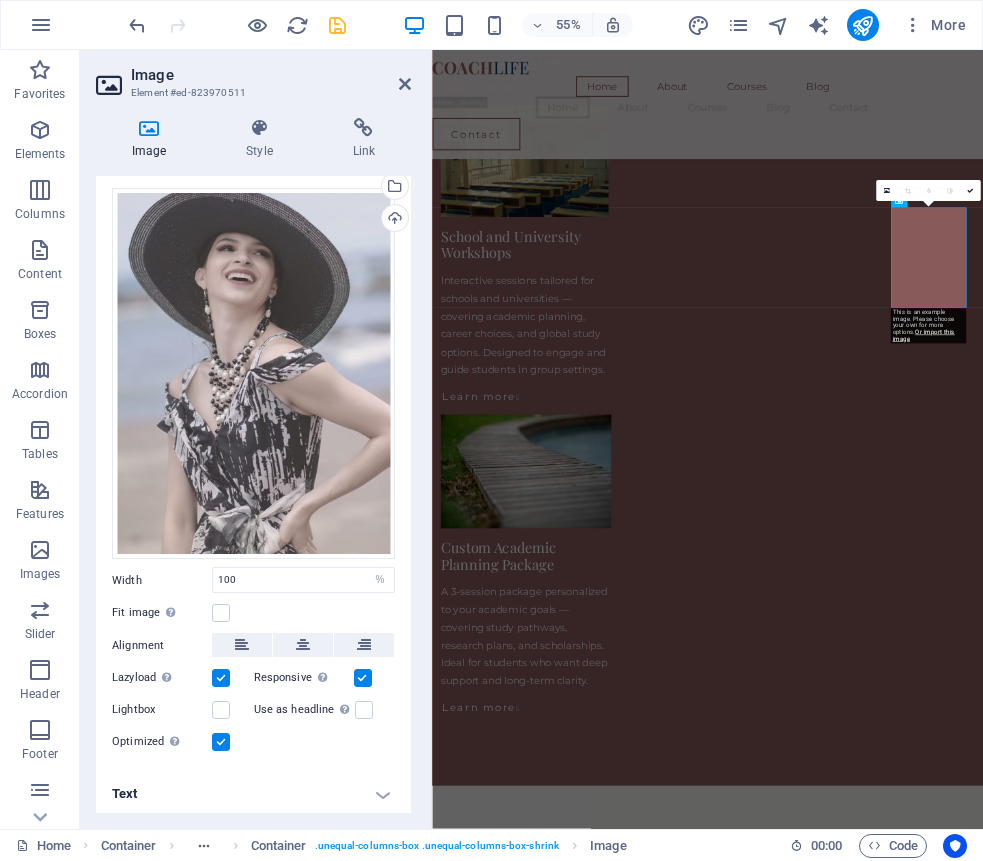click on "Text" at bounding box center [253, 794] 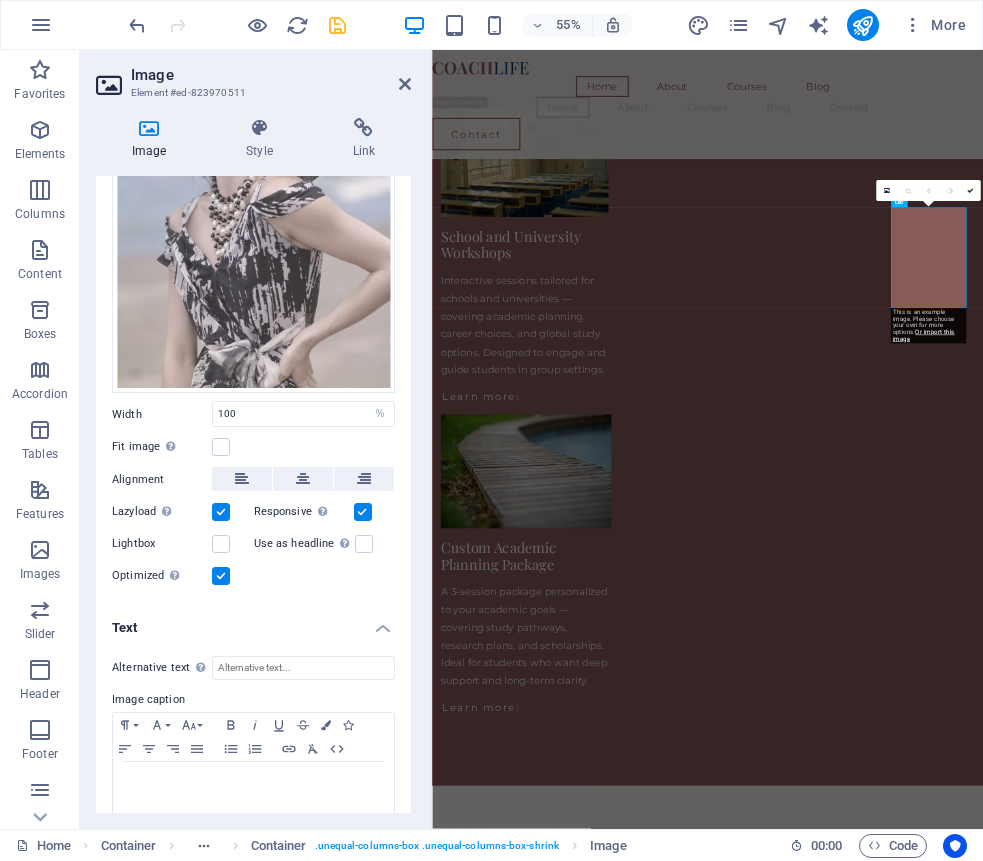 scroll, scrollTop: 228, scrollLeft: 0, axis: vertical 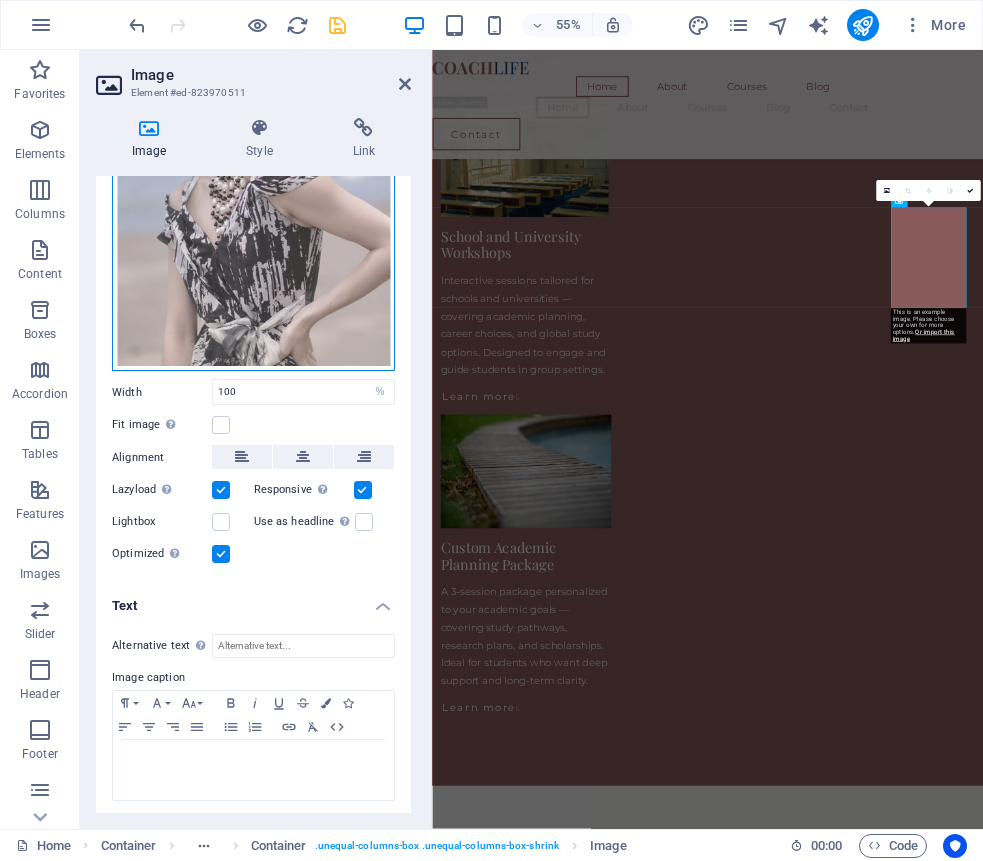 click on "Drag files here, click to choose files or select files from Files or our free stock photos & videos" at bounding box center [253, 186] 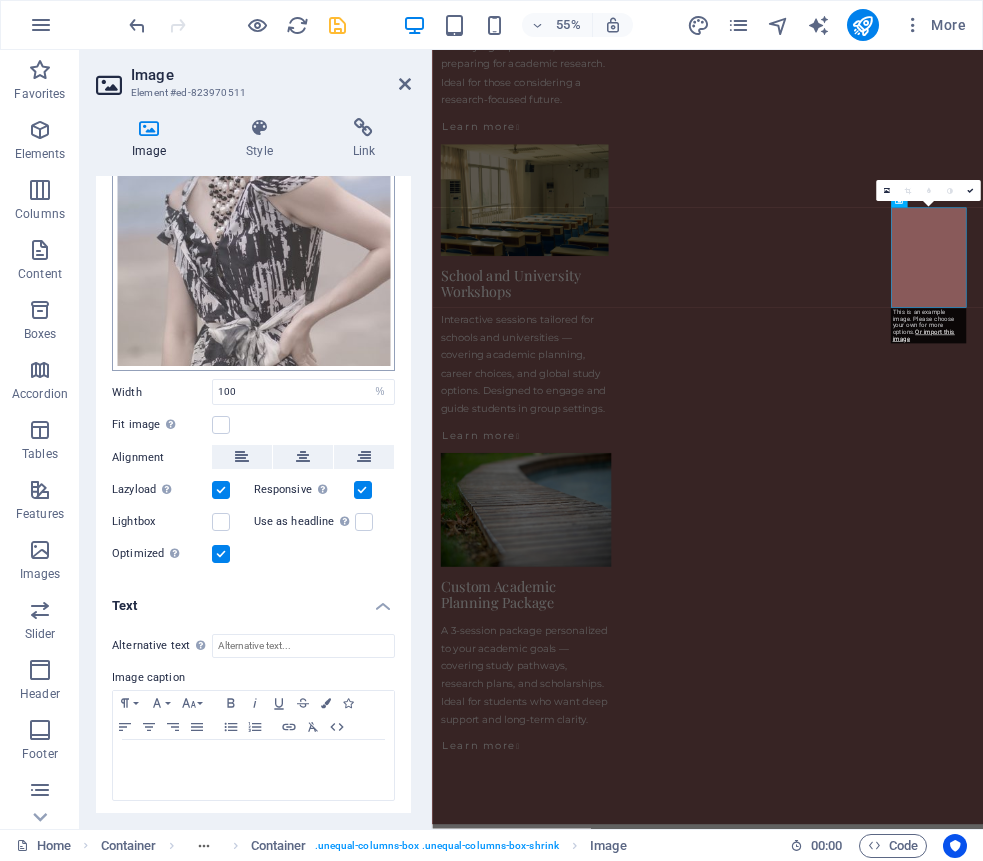scroll, scrollTop: 0, scrollLeft: 0, axis: both 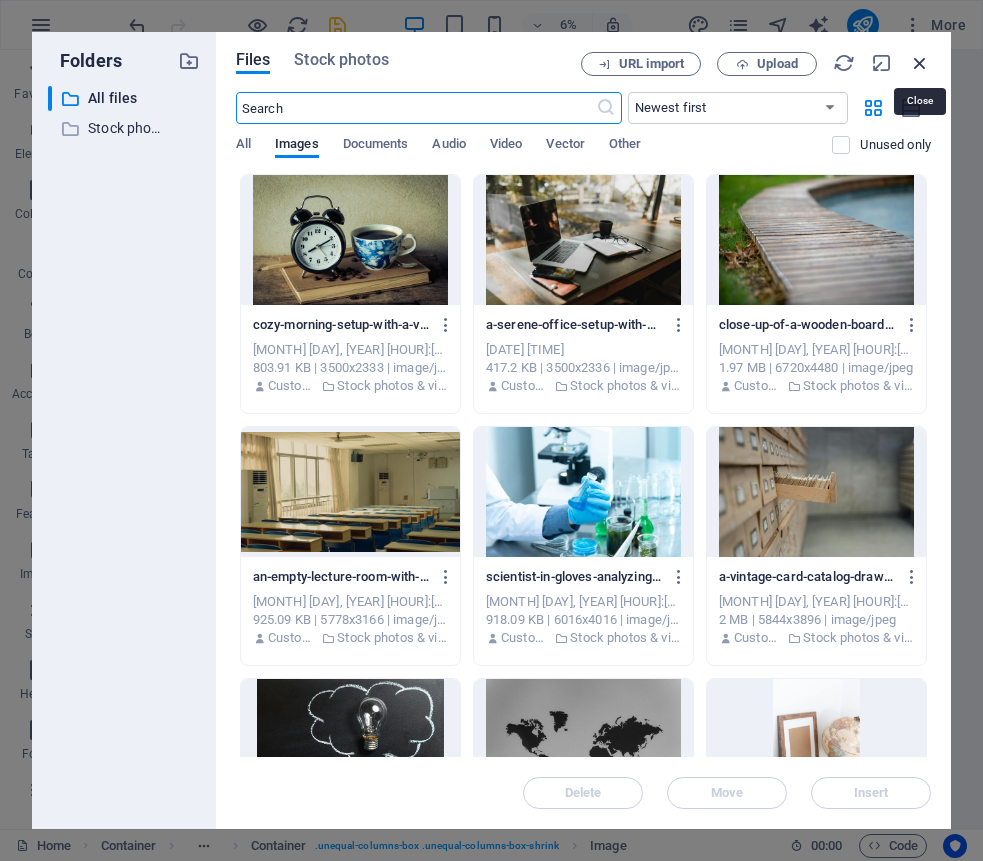 click at bounding box center (920, 63) 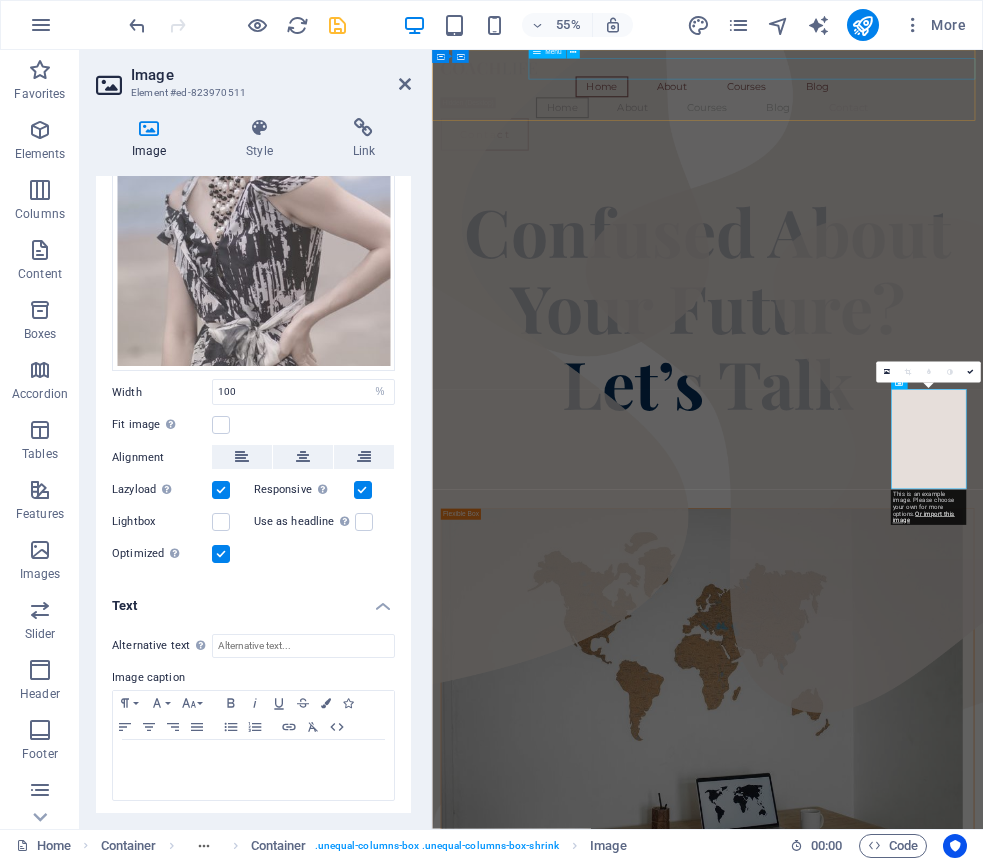 scroll, scrollTop: 3766, scrollLeft: 0, axis: vertical 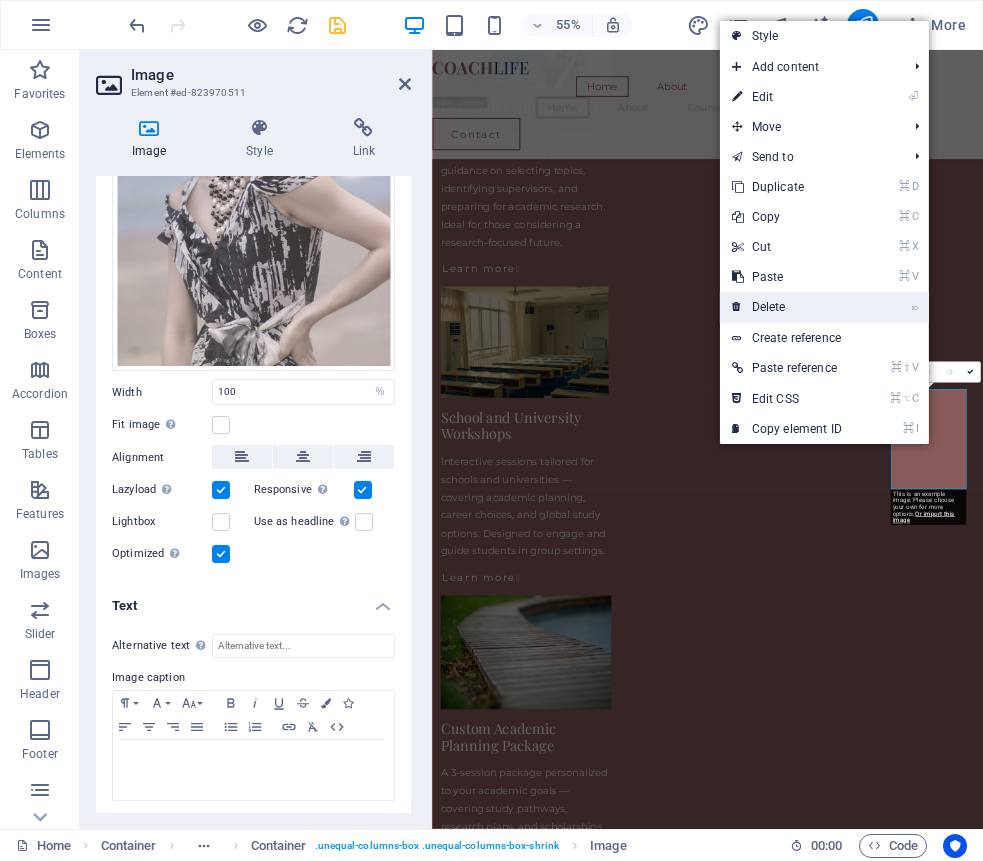 click on "⌦  Delete" at bounding box center (824, 307) 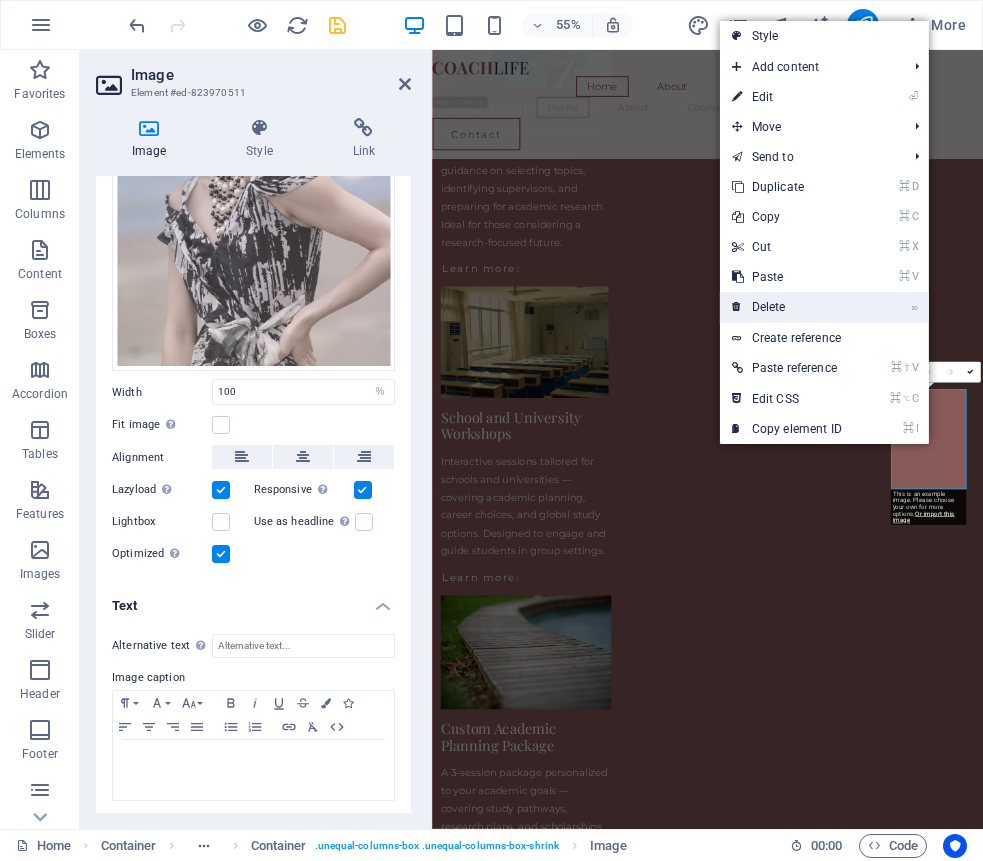 click on "⌦  Delete" at bounding box center [787, 307] 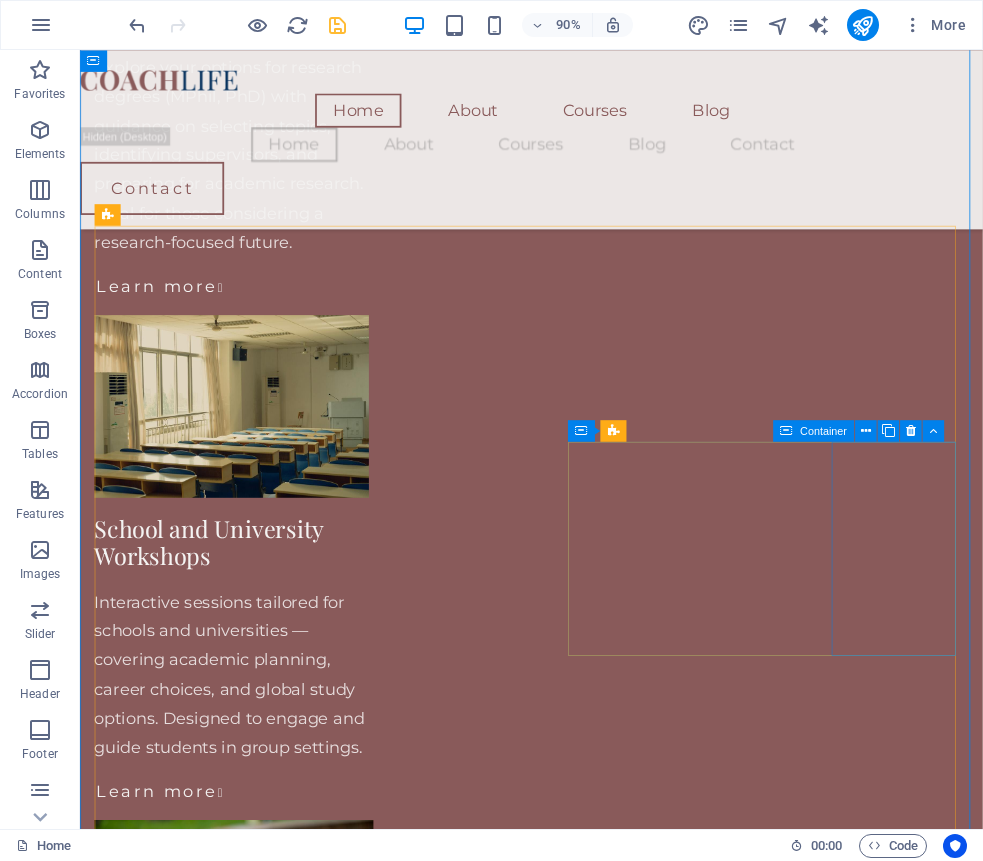 scroll, scrollTop: 3921, scrollLeft: 0, axis: vertical 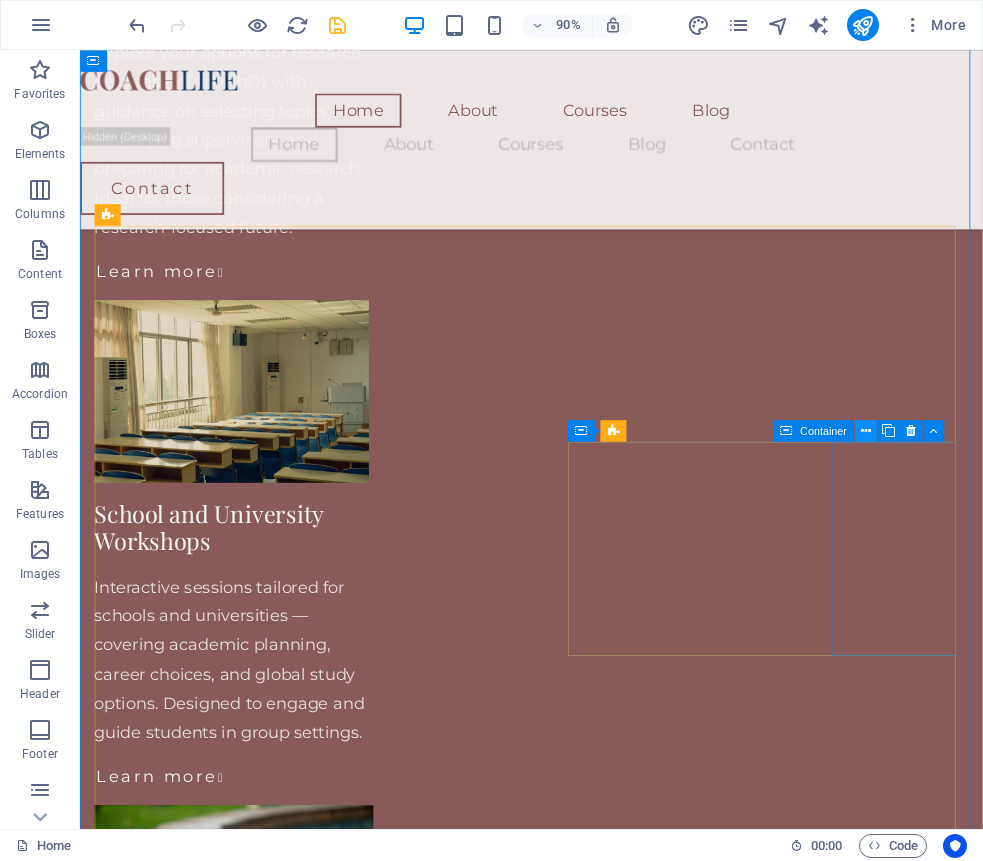 click at bounding box center [866, 430] 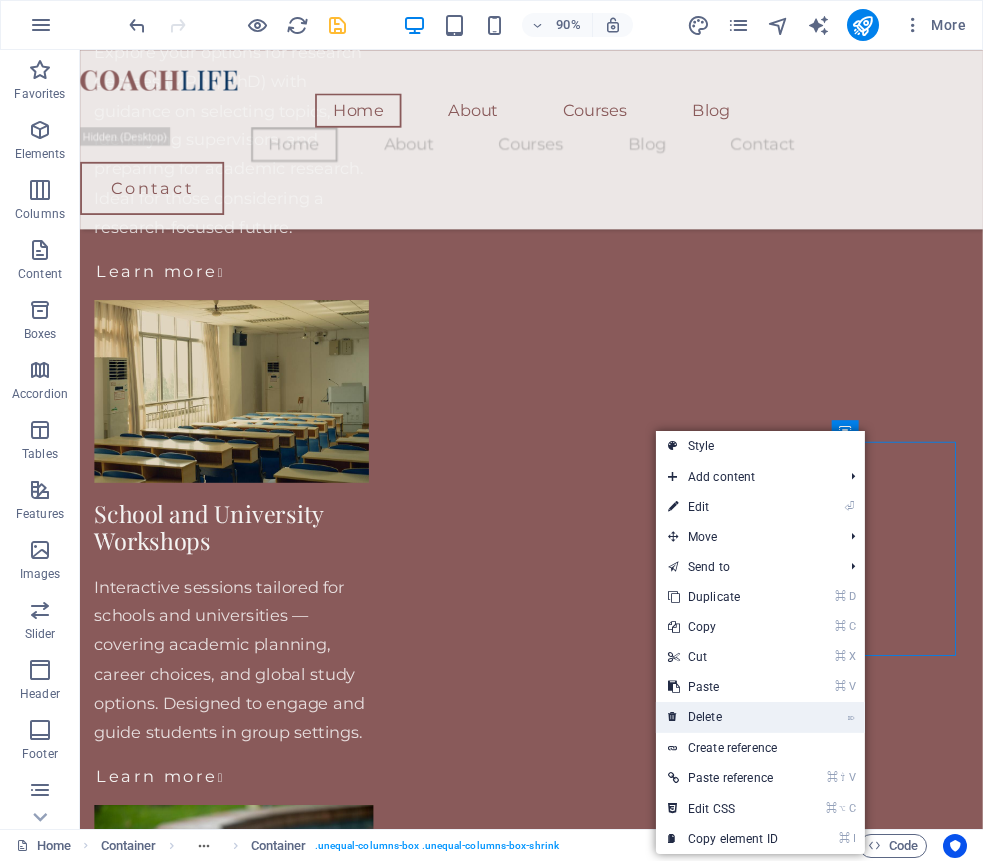 click on "⌦  Delete" at bounding box center (723, 717) 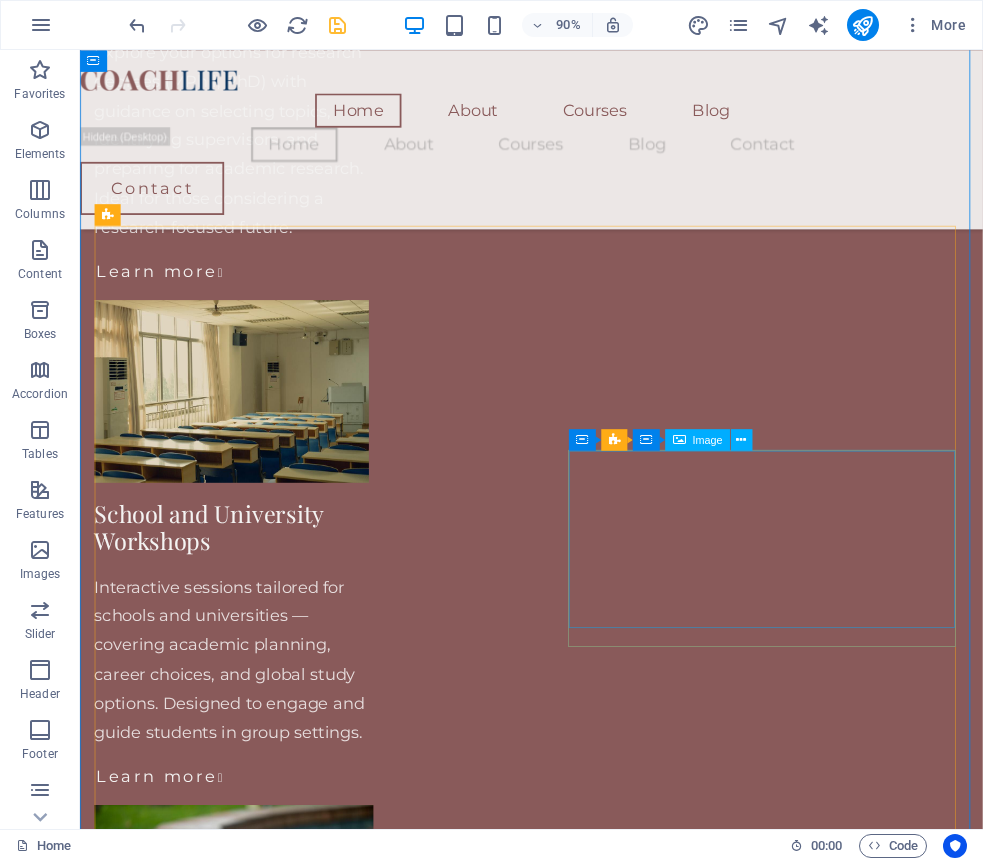 click at bounding box center (315, 5721) 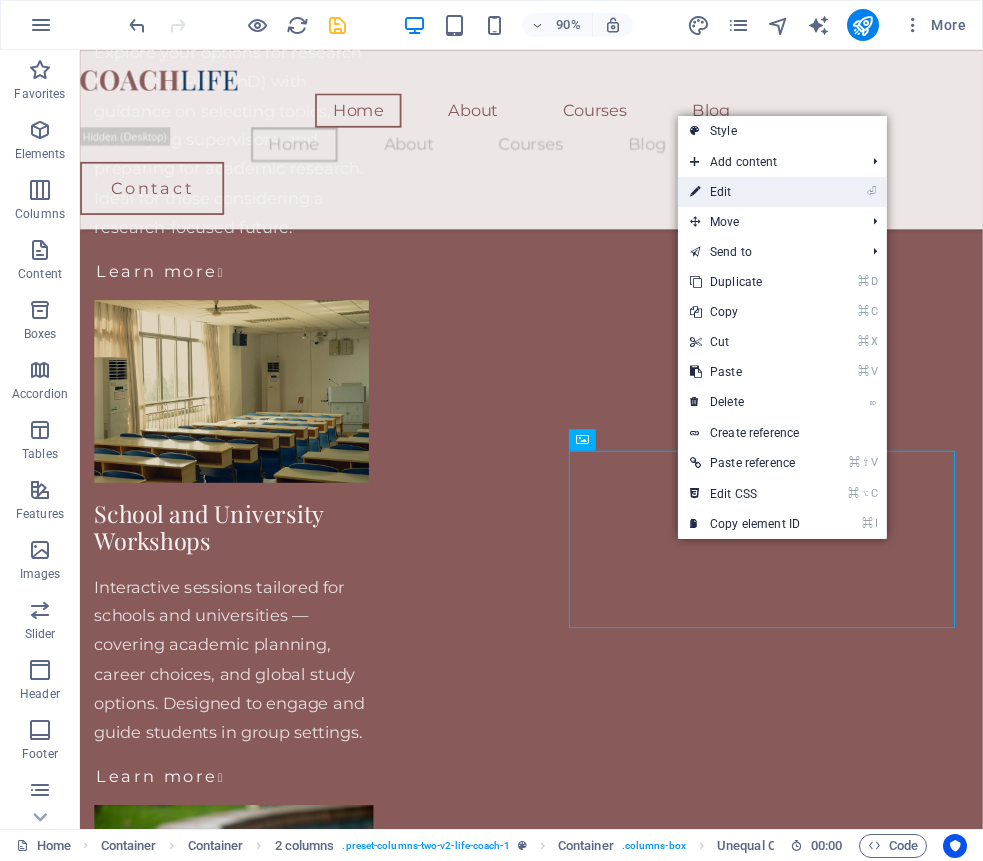 click on "⏎  Edit" at bounding box center (745, 192) 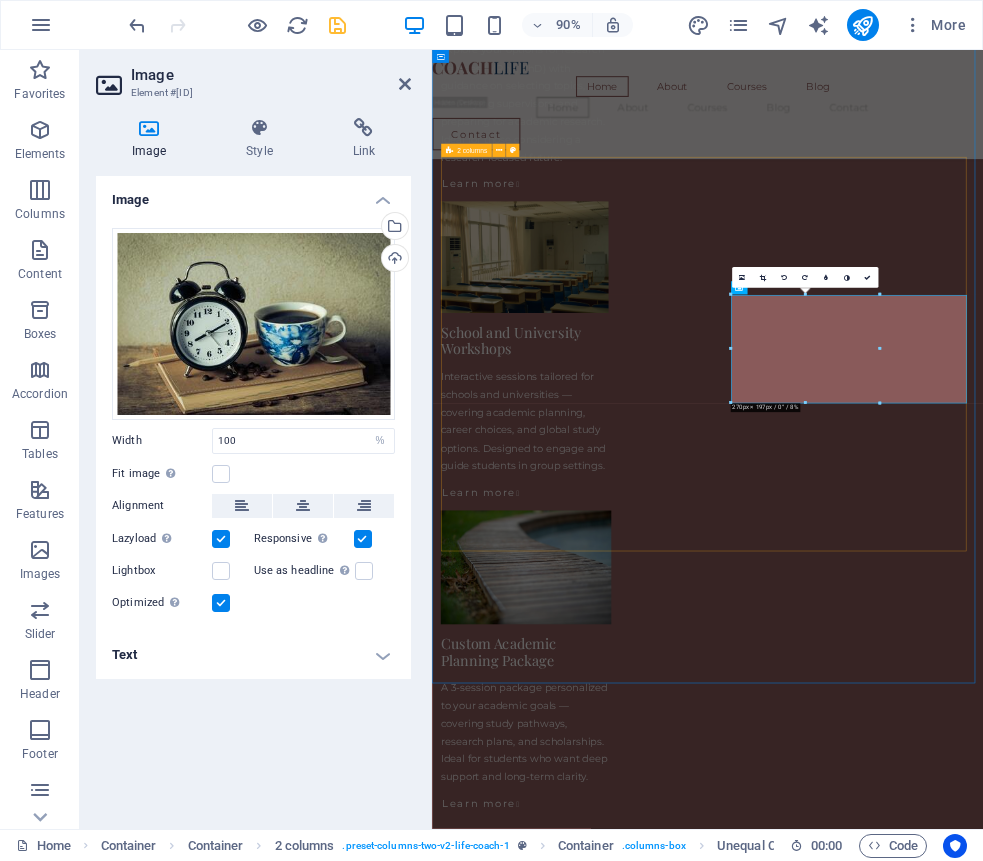 scroll, scrollTop: 3921, scrollLeft: 0, axis: vertical 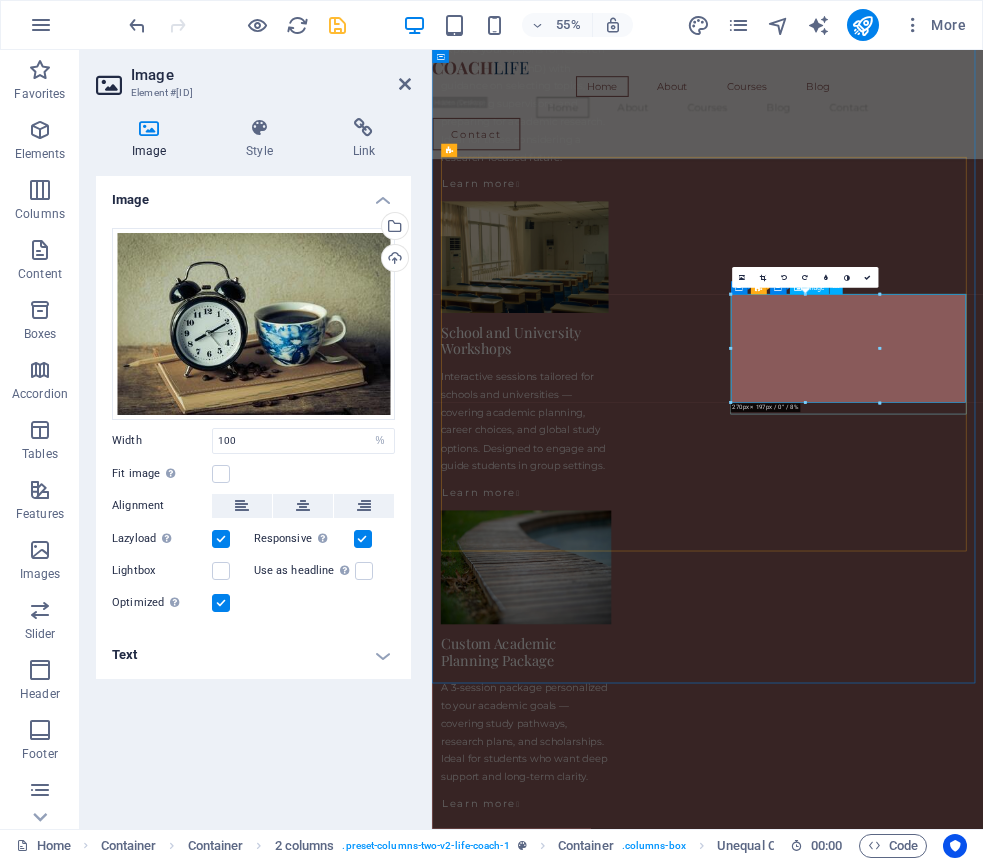 click at bounding box center [666, 5719] 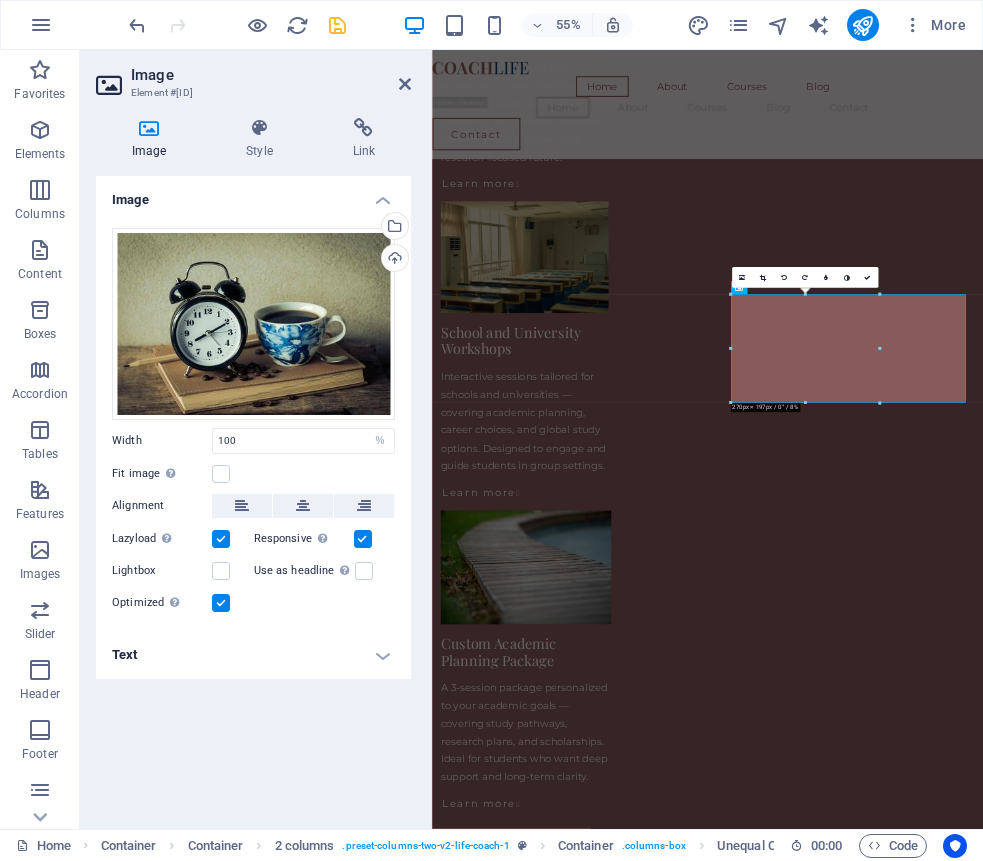 click on "Text" at bounding box center (253, 655) 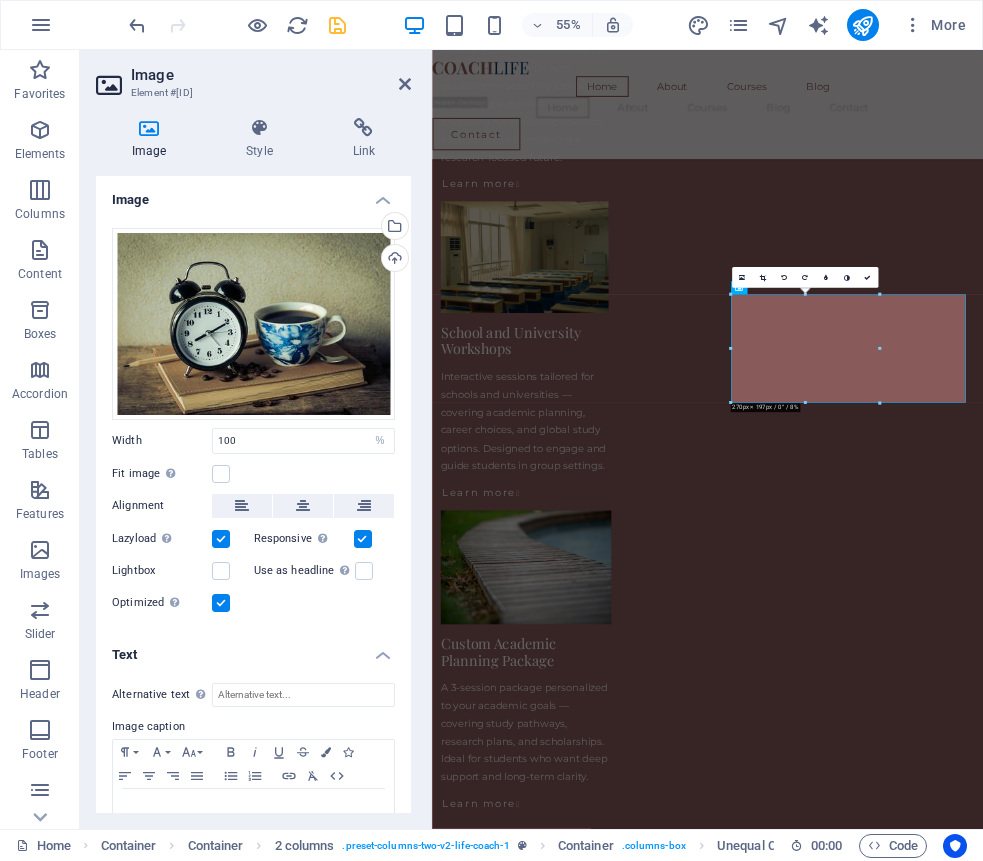 scroll, scrollTop: 51, scrollLeft: 0, axis: vertical 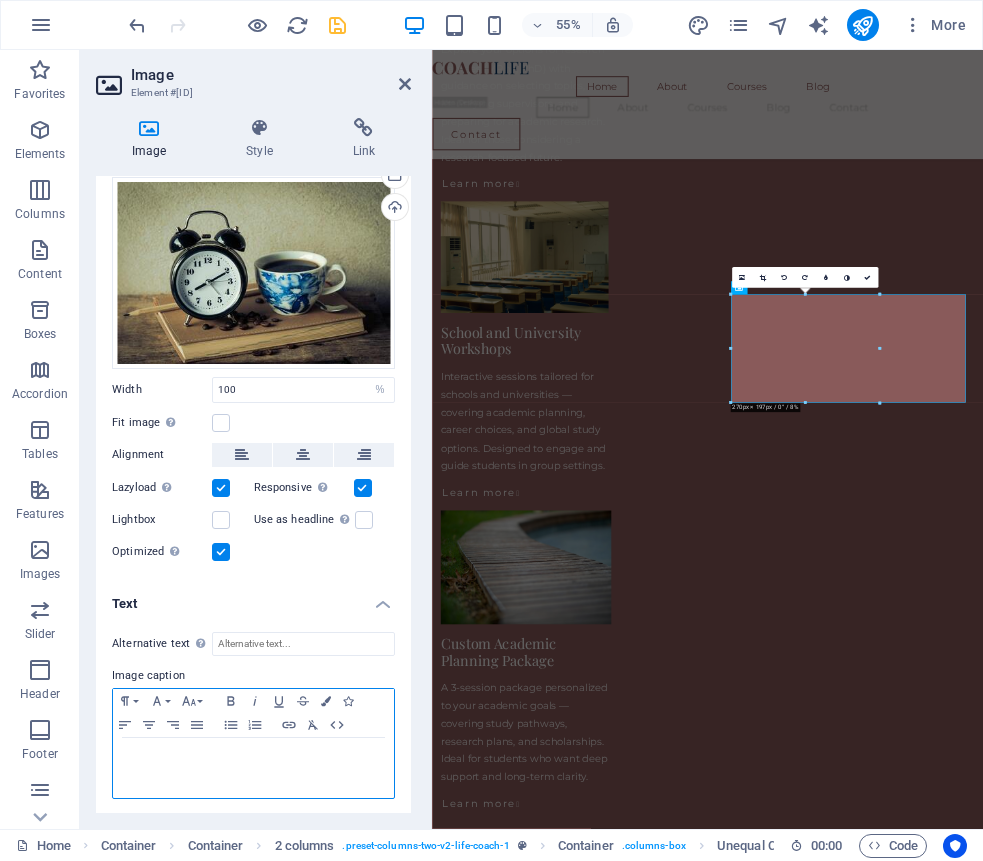 click at bounding box center [253, 757] 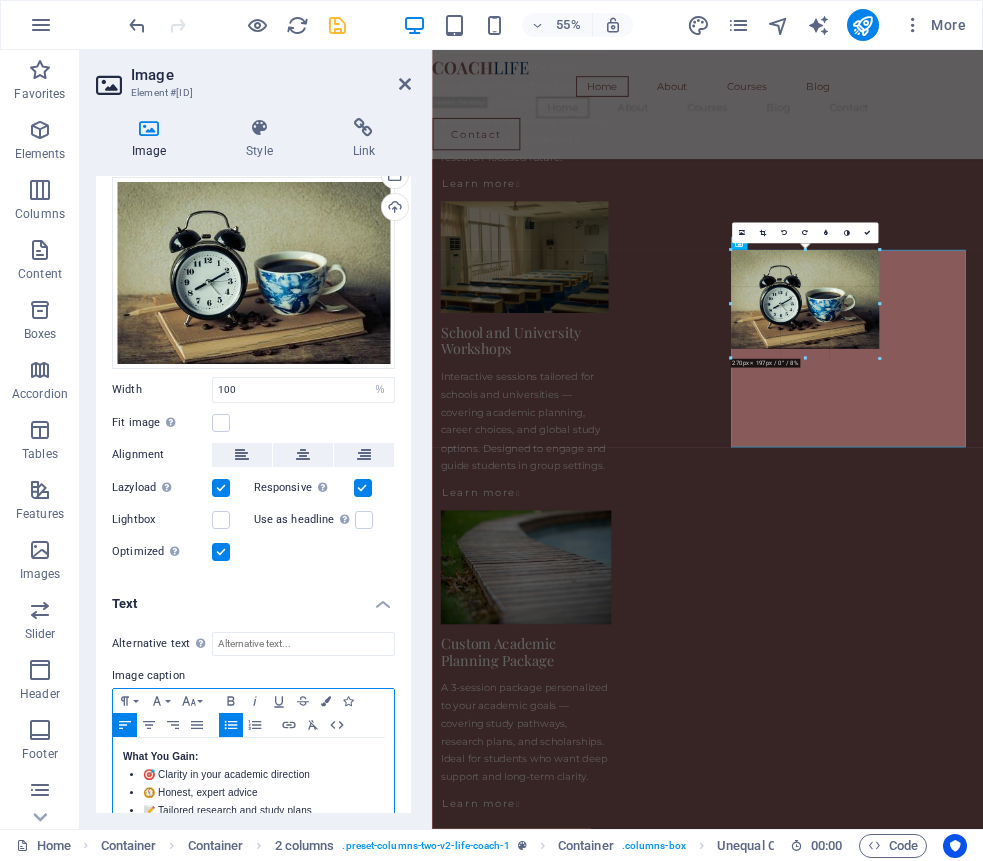 drag, startPoint x: 877, startPoint y: 354, endPoint x: 873, endPoint y: 305, distance: 49.162994 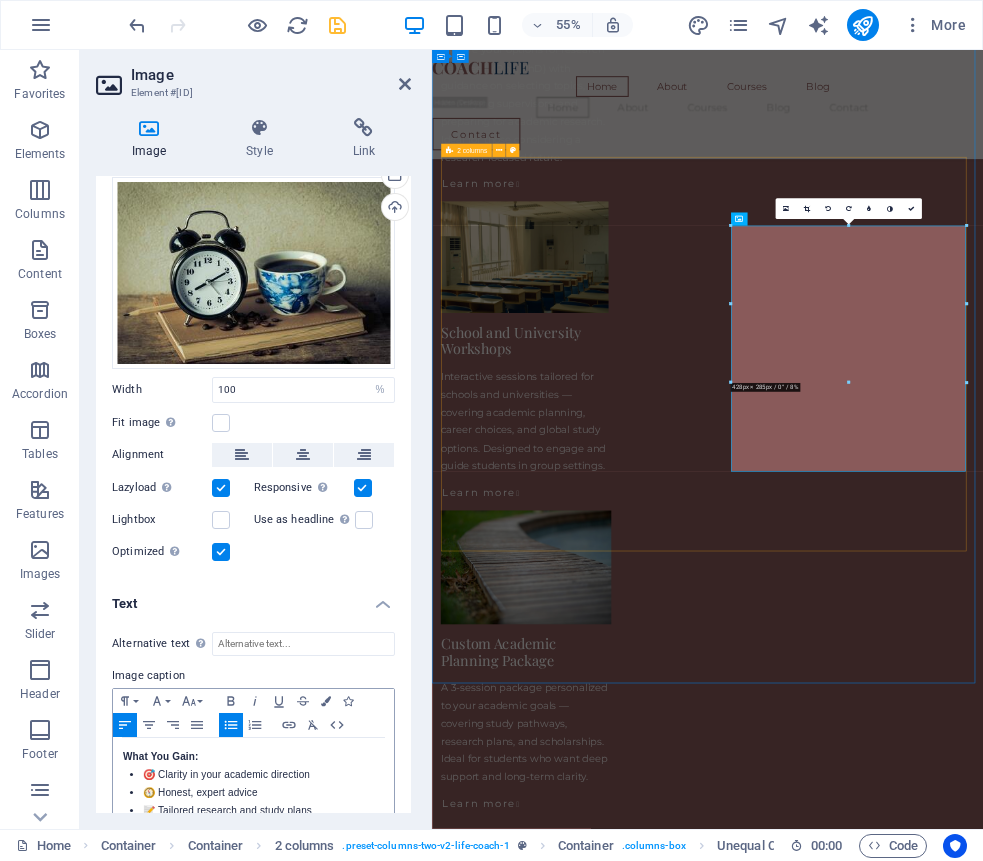 click on "Why Personalized Academic Guidance Matters Every student’s journey is unique — shaped by goals, circumstances, and academic background. Generic advice often leads to confusion, missed opportunities, or wasted effort. That’s why I offer one-on-one consultations that focus on your specific needs, helping you make smart, confident decisions for your future. From program selection to research planning and scholarship strategy, you’ll receive guidance grounded in real academic experience — not guesswork. Whether you're exploring study abroad options, building your academic profile, or preparing for advanced research, I’m here to support your path with clarity and purpose. What You Gain: 🎯 Clarity in your academic direction 🧭 Honest, expert advice 📝 Tailored research and study plans 🌍 International academic insight" at bounding box center (933, 5491) 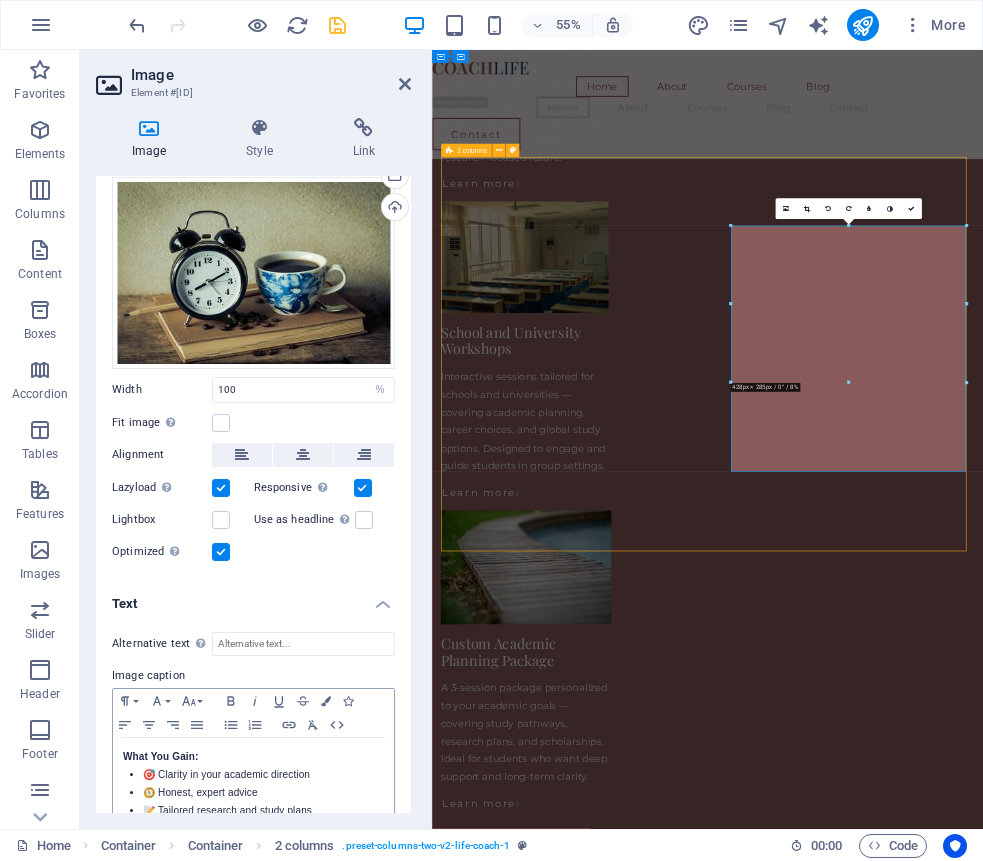 click on "Why Personalized Academic Guidance Matters Every student’s journey is unique — shaped by goals, circumstances, and academic background. Generic advice often leads to confusion, missed opportunities, or wasted effort. That’s why I offer one-on-one consultations that focus on your specific needs, helping you make smart, confident decisions for your future. From program selection to research planning and scholarship strategy, you’ll receive guidance grounded in real academic experience — not guesswork. Whether you're exploring study abroad options, building your academic profile, or preparing for advanced research, I’m here to support your path with clarity and purpose. What You Gain: 🎯 Clarity in your academic direction 🧭 Honest, expert advice 📝 Tailored research and study plans 🌍 International academic insight" at bounding box center (933, 5491) 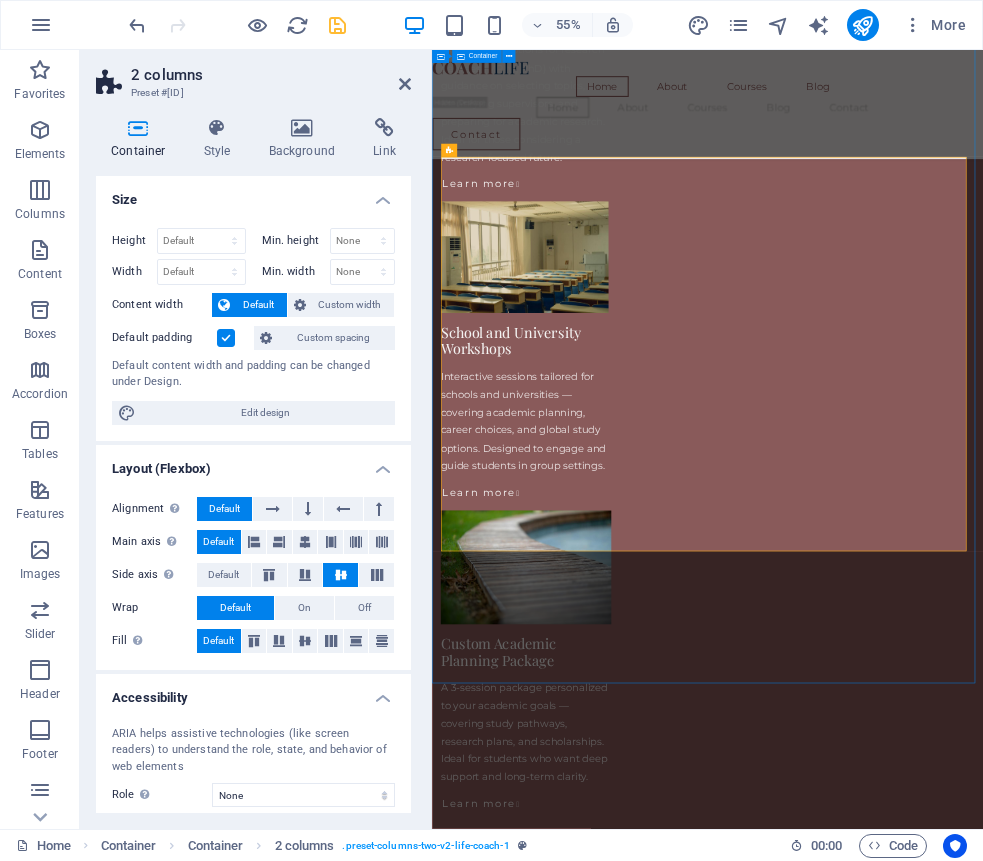 click on "What You Can Expect My consultations are designed to simplify complex decisions — whether you're selecting a degree, applying to study abroad, or preparing for research. I tailor each session to your needs, offering guidance on university selection, academic goals, research planning, and scholarship strategy. Students I work with appreciate the structured, supportive, and practical nature of the advice. You'll leave each session with more clarity, direction, and confidence about your next academic move — no generic tips, just focused and honest support that works. Why I Do This  Throughout my academic career, I’ve met students with exceptional potential who struggled to find reliable, personalized guidance — especially when pursuing competitive degrees, research opportunities, or study abroad options. Many felt overwhelmed by unclear systems, vague advice, or lack of direction. That’s why I’ve introduced  personalized academic consultations Meet Your Academic Guide I hold a doctoral degree in" at bounding box center (933, 3948) 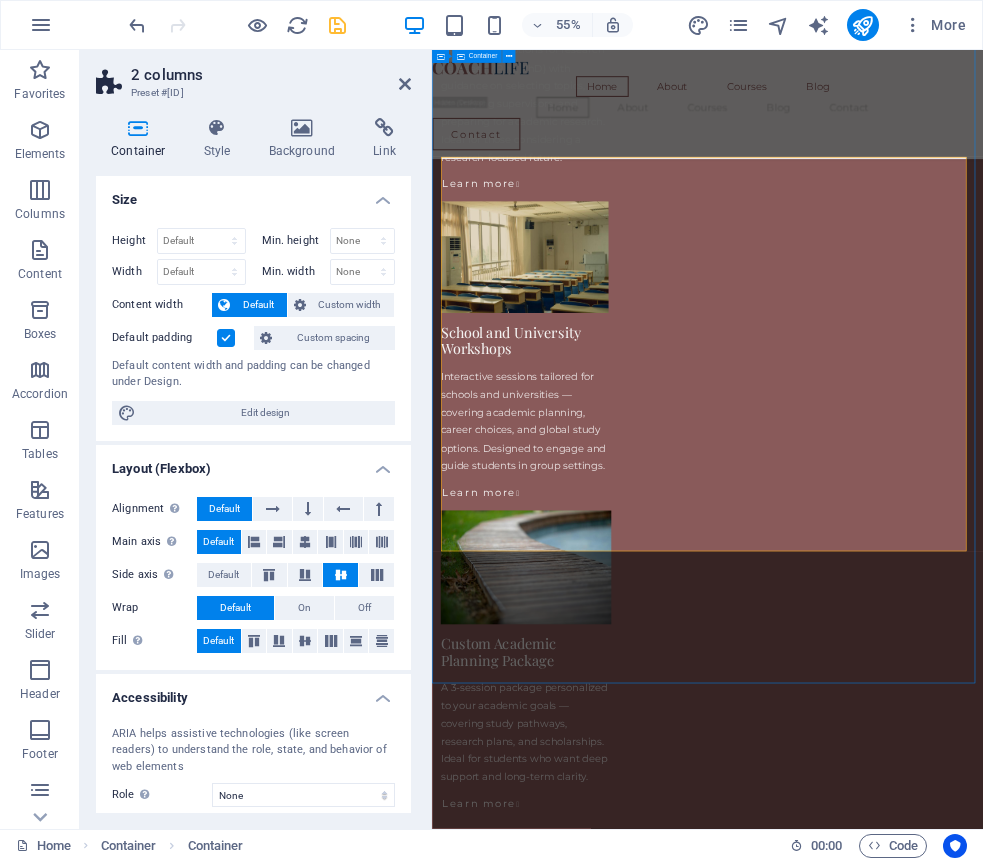 scroll, scrollTop: 3921, scrollLeft: 0, axis: vertical 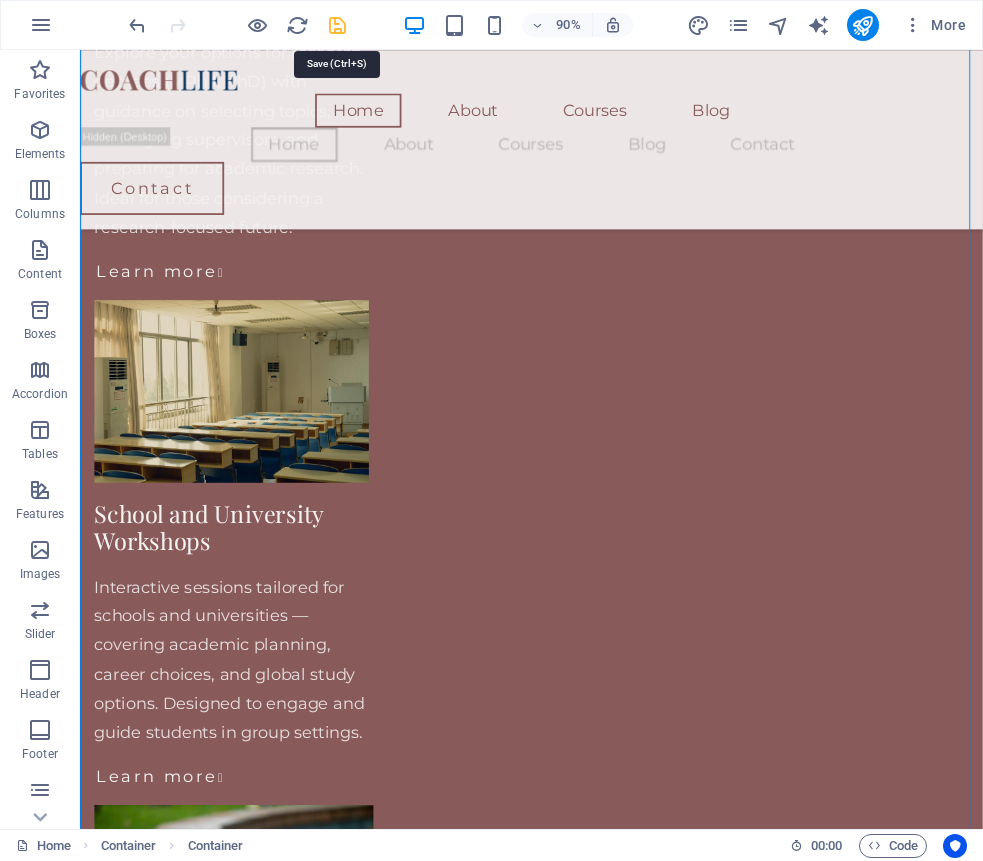 click at bounding box center [337, 25] 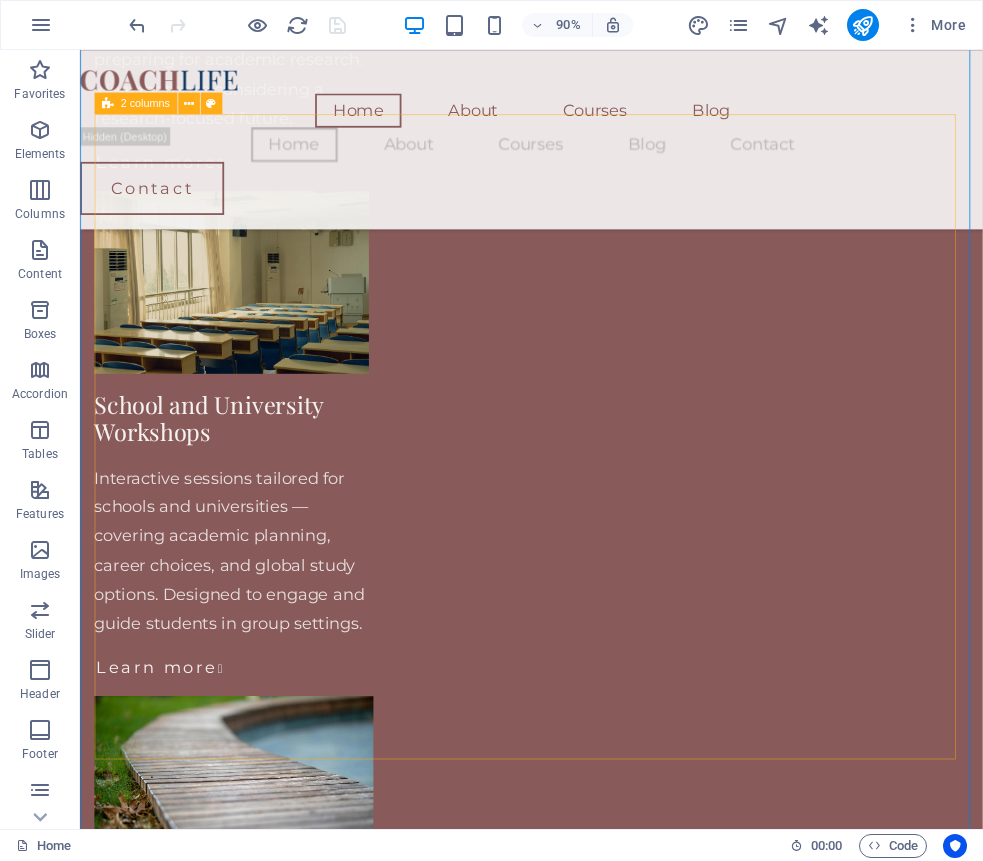 scroll, scrollTop: 4048, scrollLeft: 0, axis: vertical 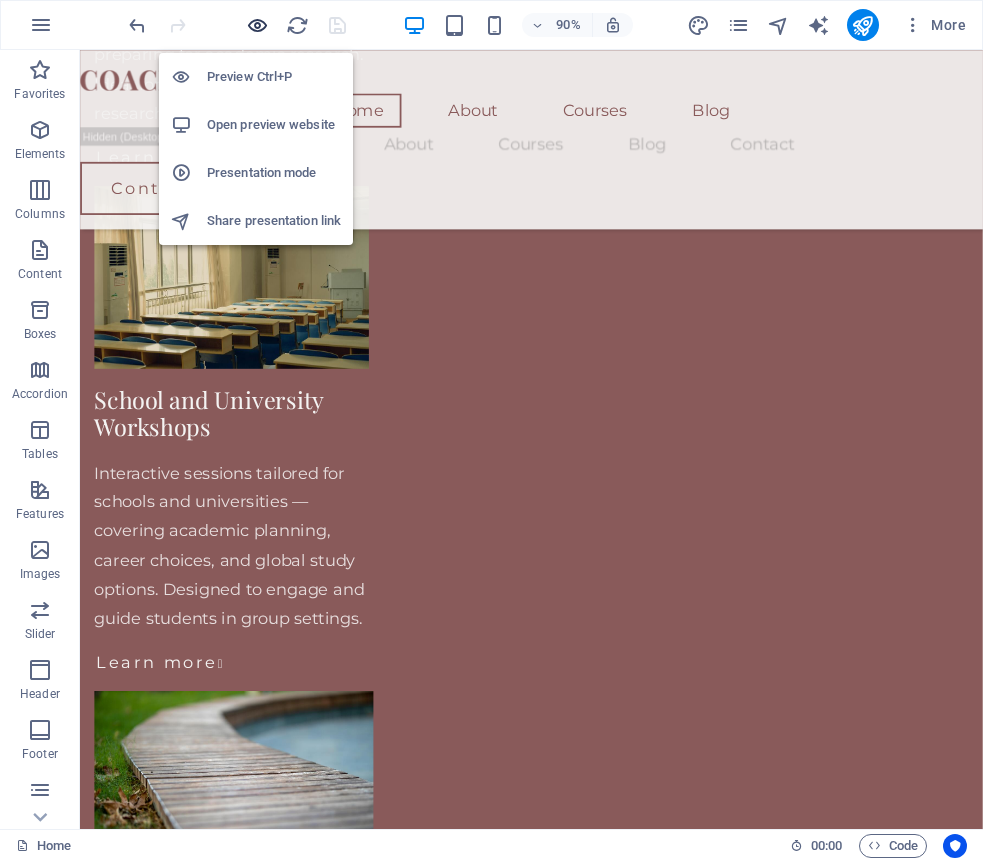 click at bounding box center (257, 25) 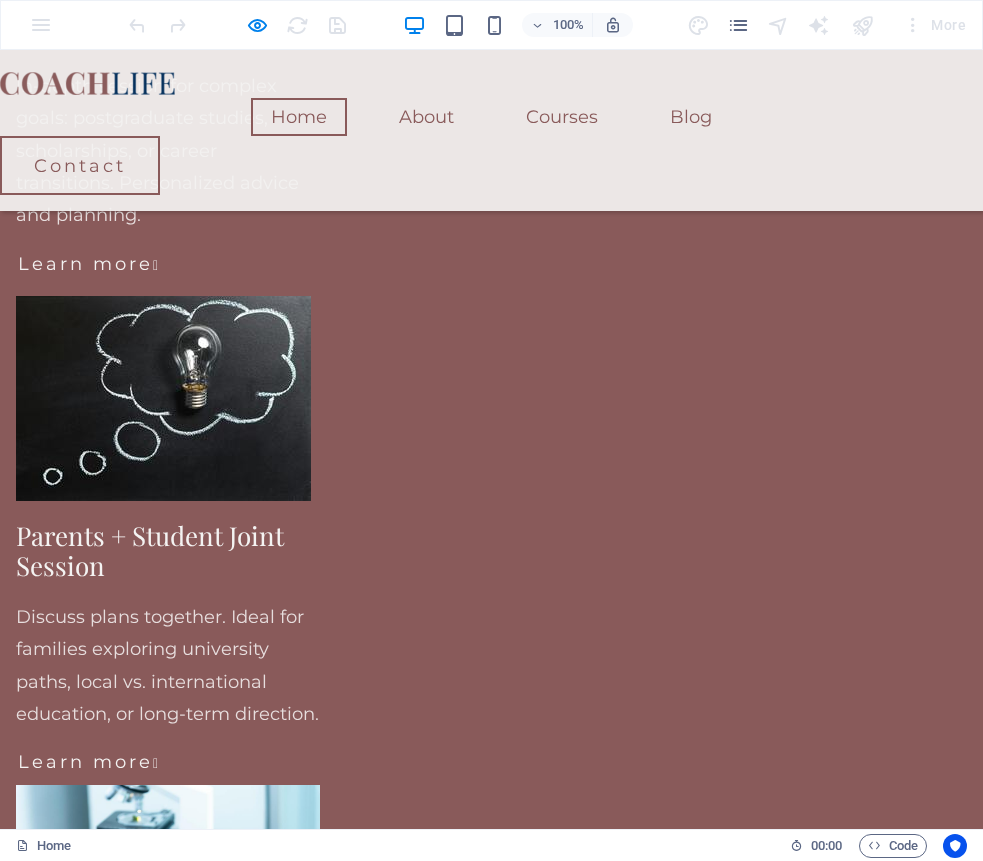 scroll, scrollTop: 2876, scrollLeft: 0, axis: vertical 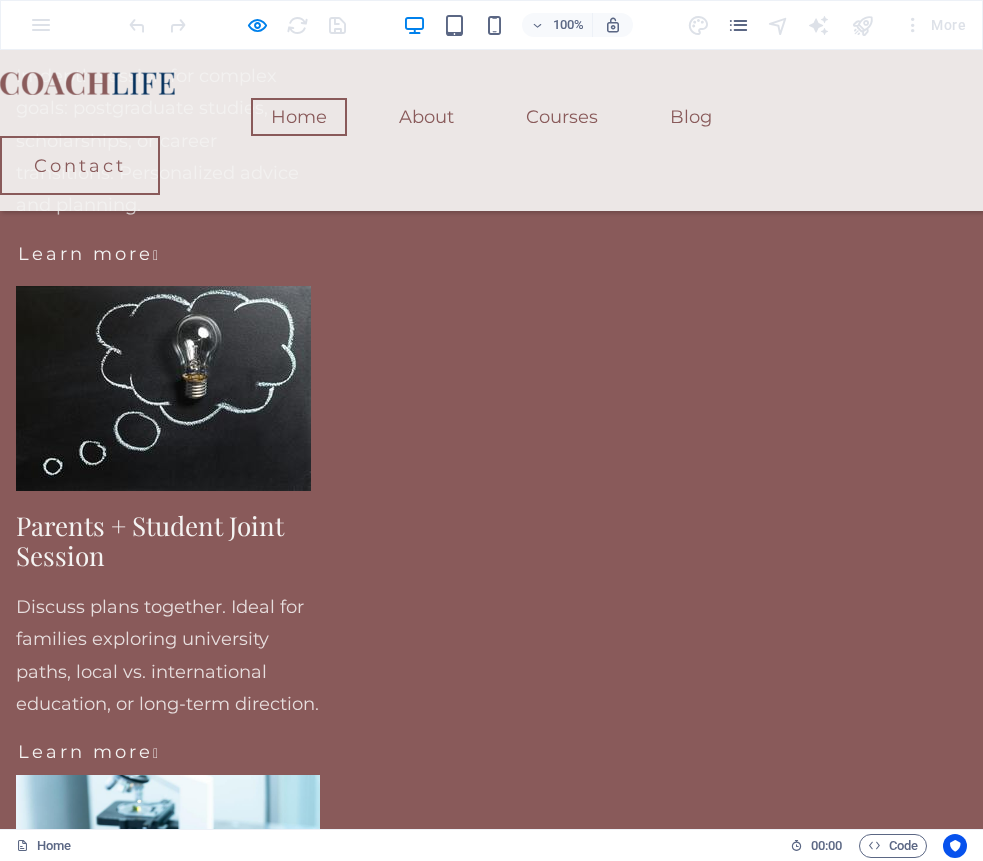 click at bounding box center (492, 2875) 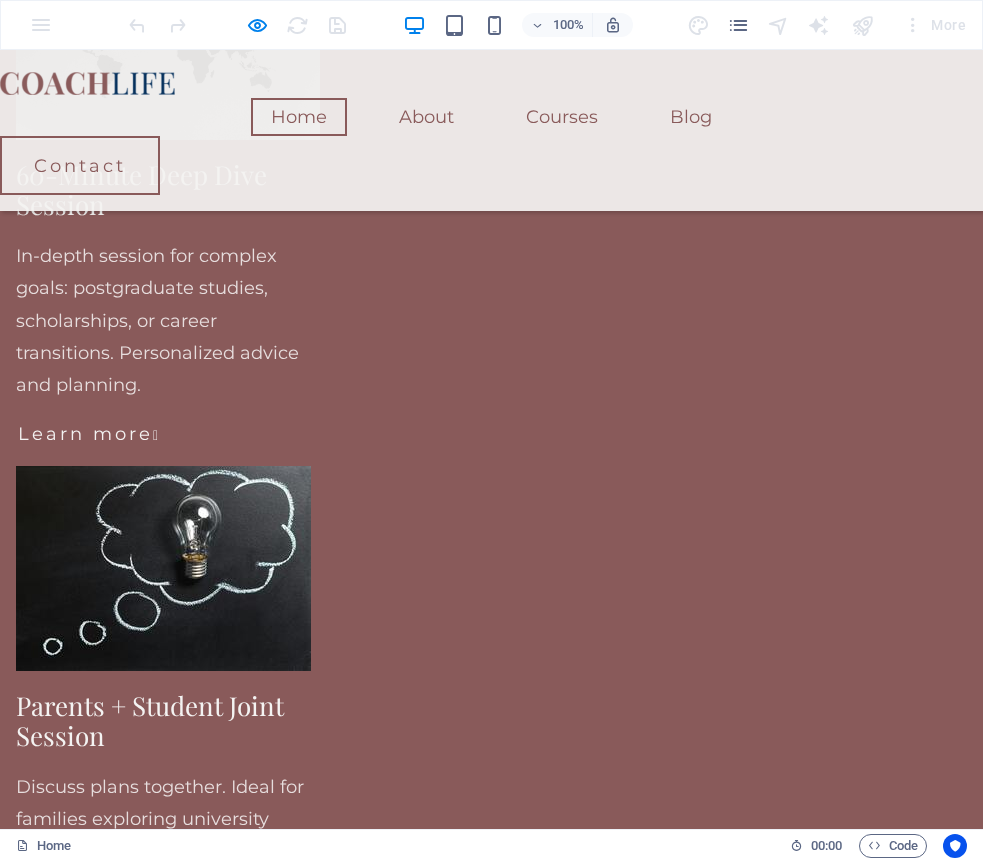 scroll, scrollTop: 2585, scrollLeft: 0, axis: vertical 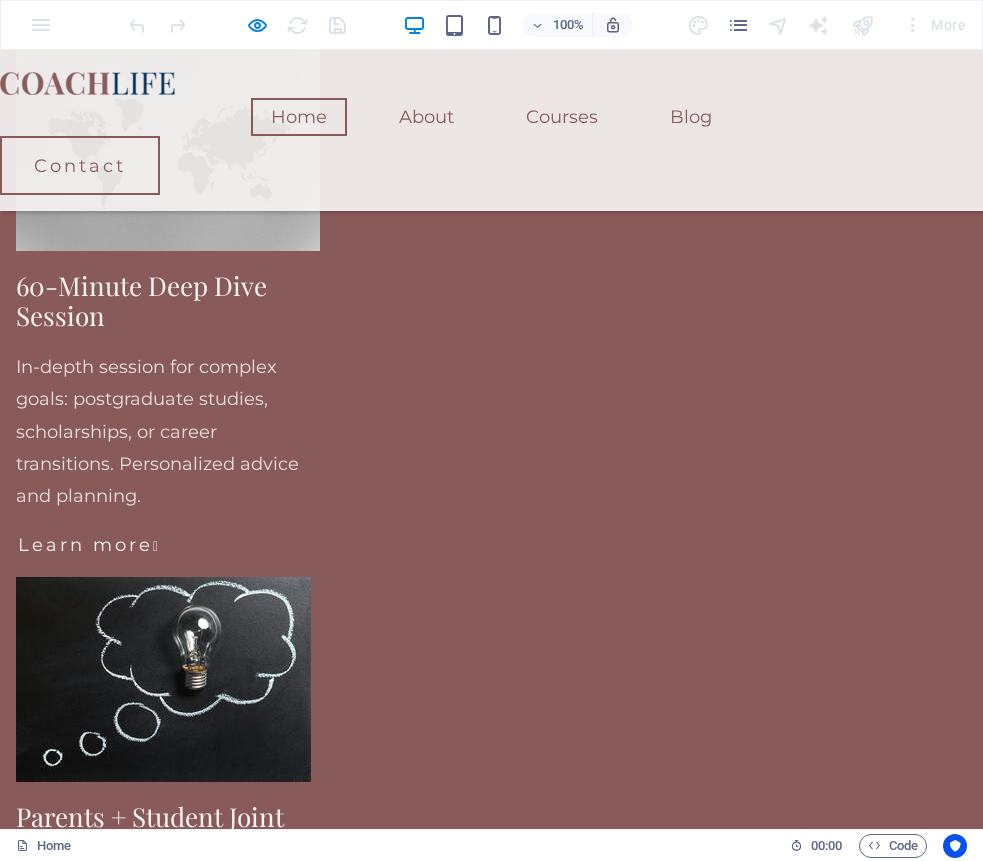 click on "Meet Your Academic Guide" at bounding box center (-1020, 4174) 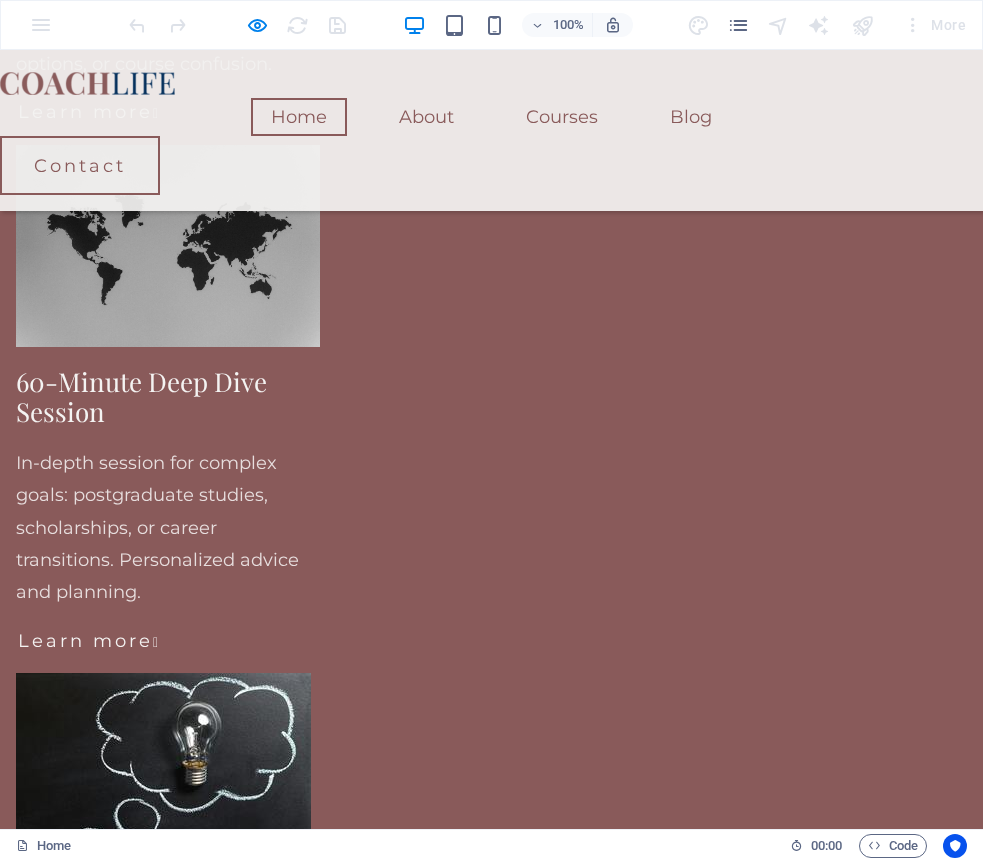 scroll, scrollTop: 2440, scrollLeft: 0, axis: vertical 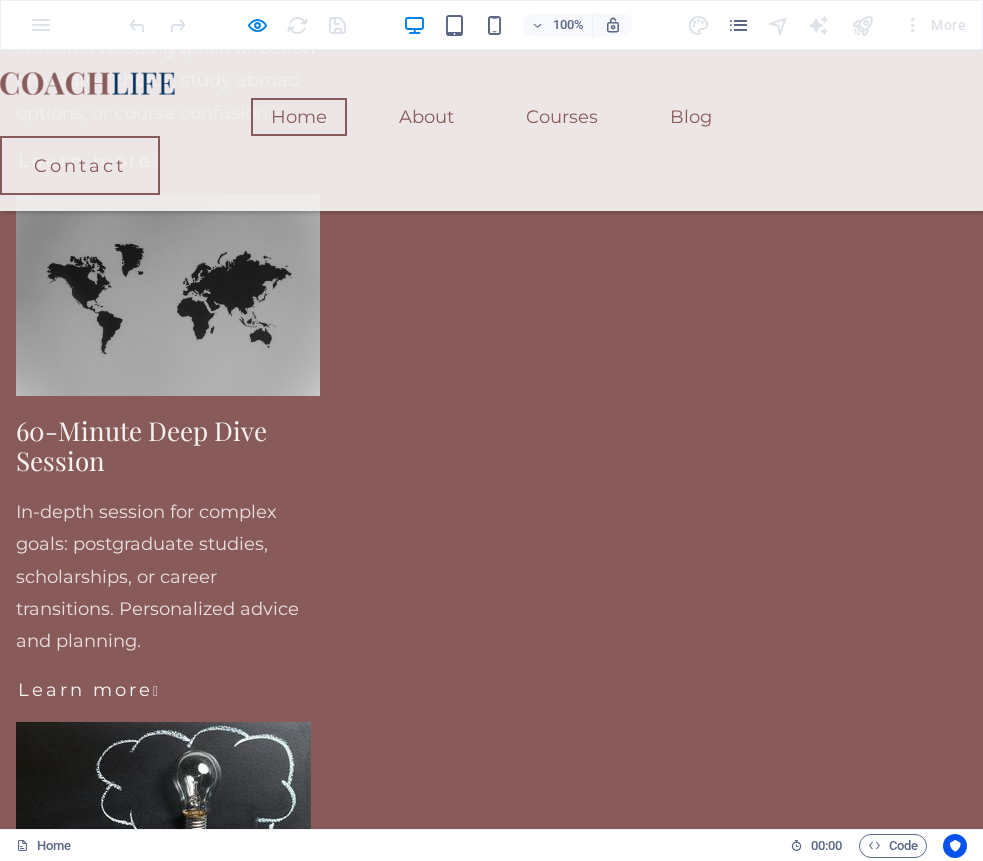 click on "What You Can Expect My consultations are designed to simplify complex decisions — whether you're selecting a degree, applying to study abroad, or preparing for research. I tailor each session to your needs, offering guidance on university selection, academic goals, research planning, and scholarship strategy. Students I work with appreciate the structured, supportive, and practical nature of the advice. You'll leave each session with more clarity, direction, and confidence about your next academic move — no generic tips, just focused and honest support that works. Why I Do This  Throughout my academic career, I’ve met students with exceptional potential who struggled to find reliable, personalized guidance — especially when pursuing competitive degrees, research opportunities, or study abroad options. Many felt overwhelmed by unclear systems, vague advice, or lack of direction. That’s why I’ve introduced  personalized academic consultations Meet Your Academic Guide I hold a doctoral degree in" at bounding box center (491, 5437) 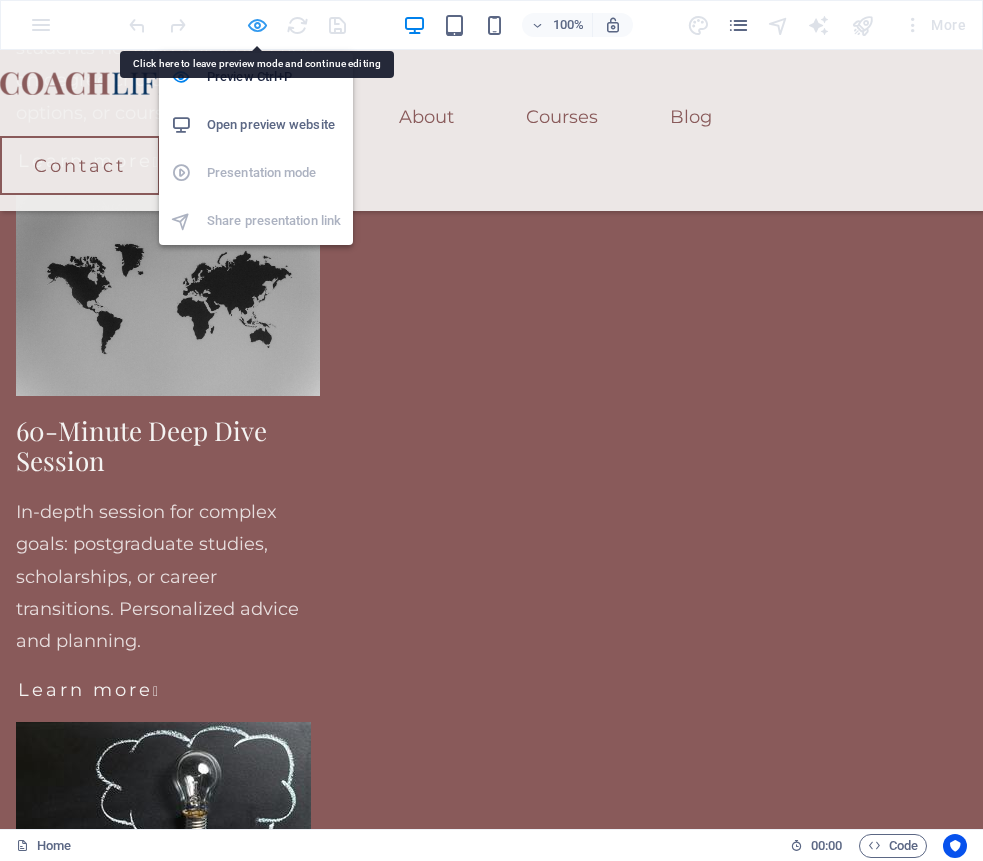 click at bounding box center (257, 25) 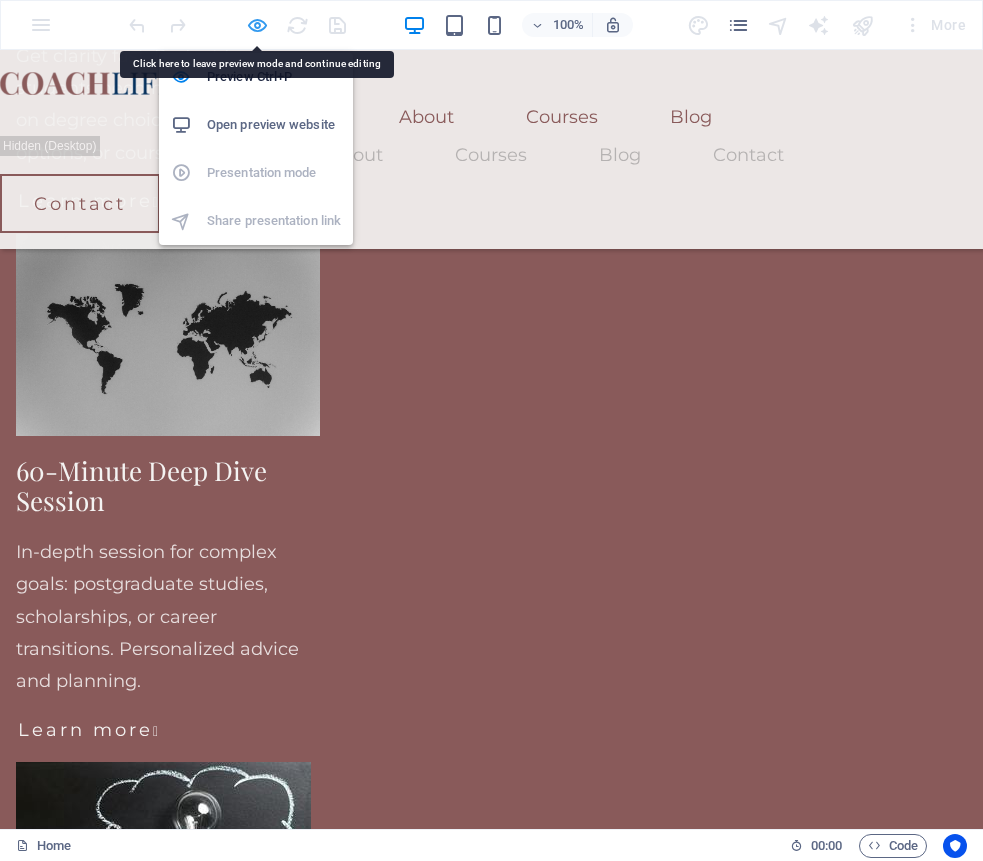 scroll, scrollTop: 2478, scrollLeft: 0, axis: vertical 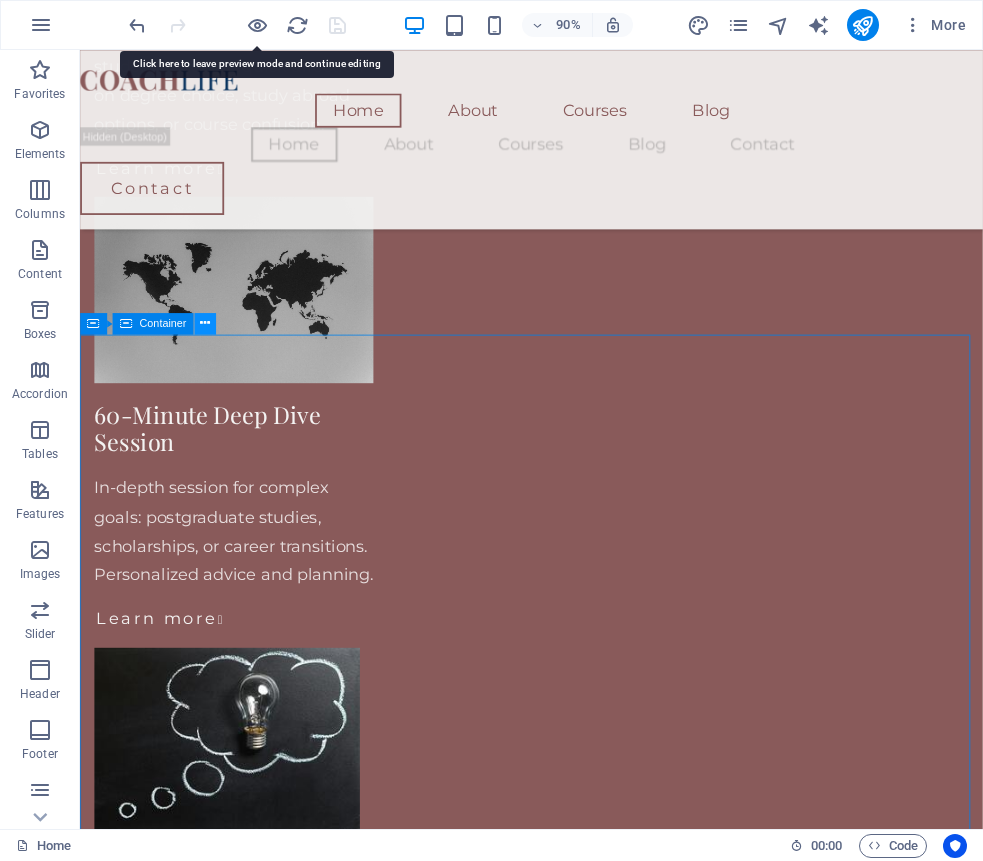 click at bounding box center (205, 323) 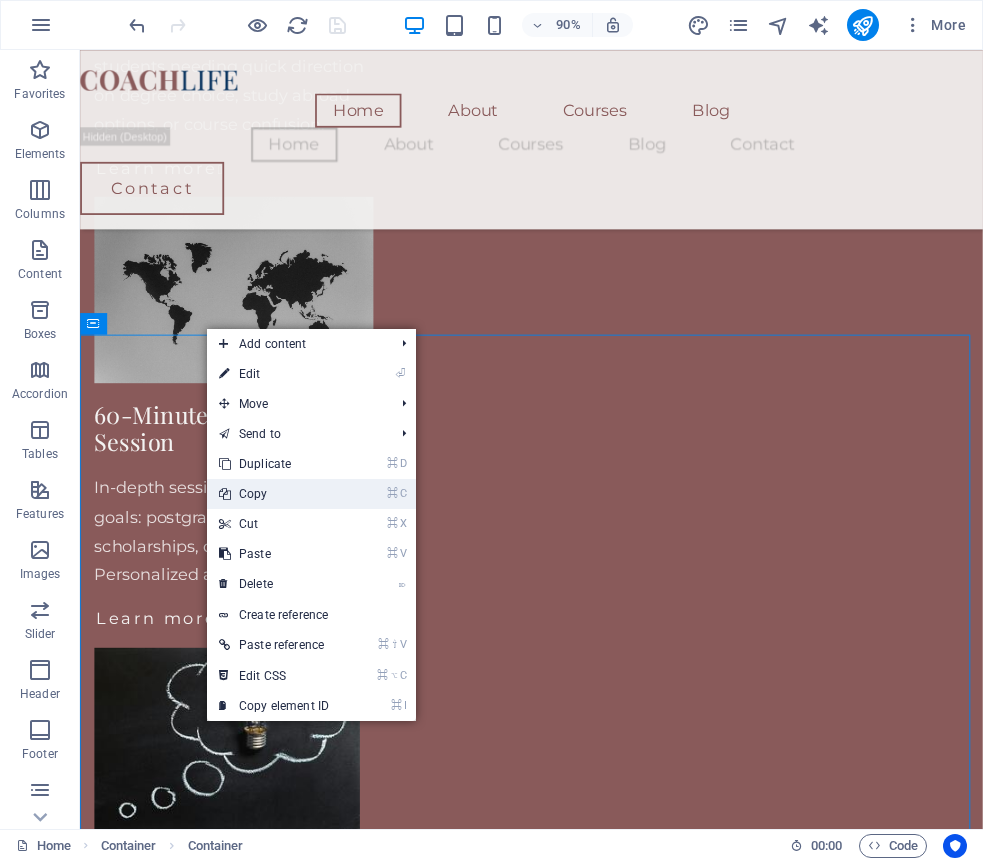 click on "⌘ C  Copy" at bounding box center [274, 494] 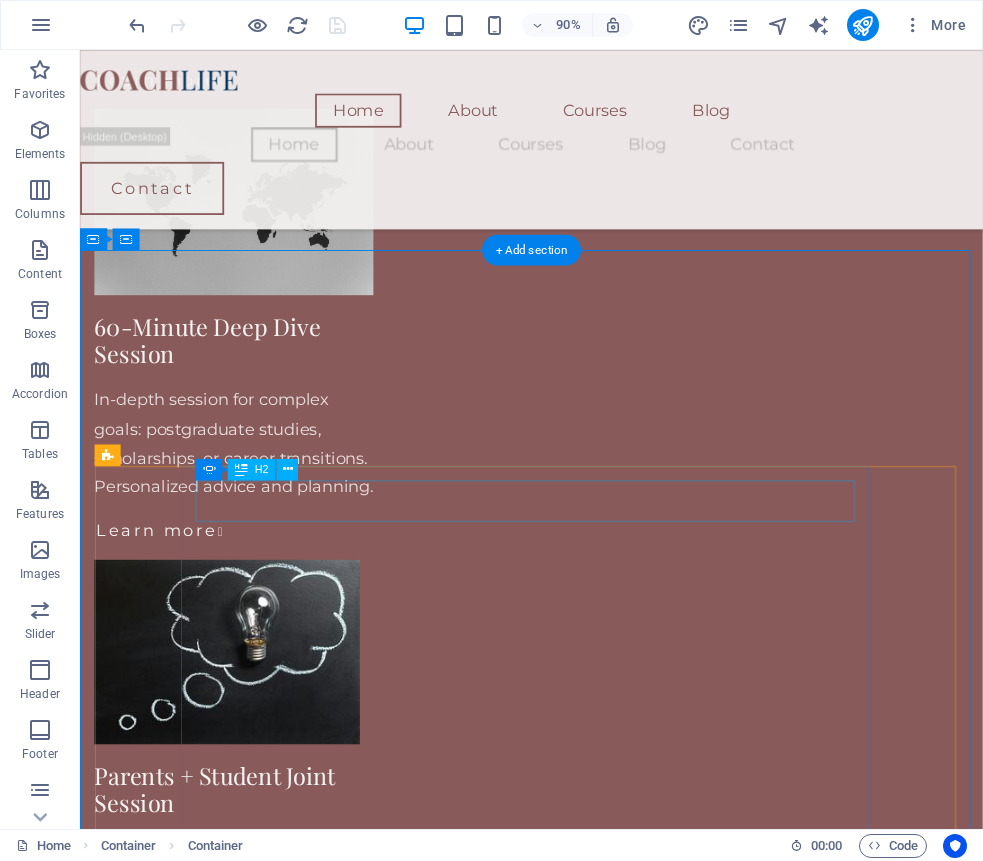scroll, scrollTop: 2550, scrollLeft: 0, axis: vertical 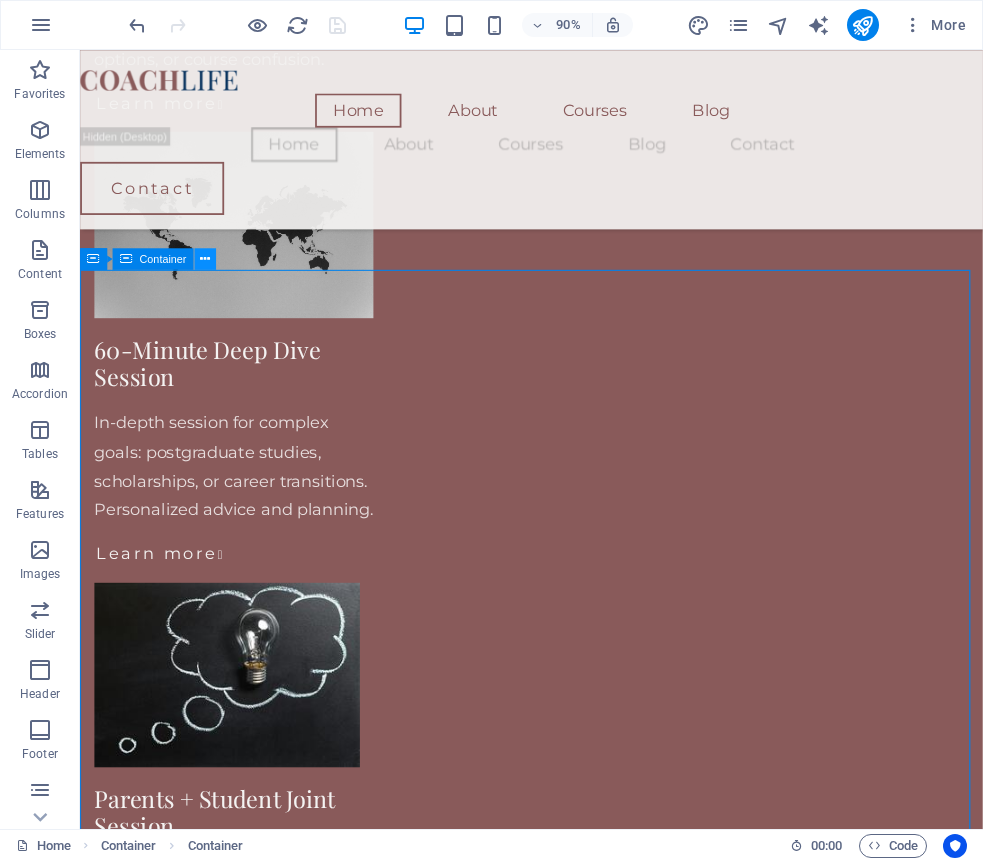 click at bounding box center [205, 258] 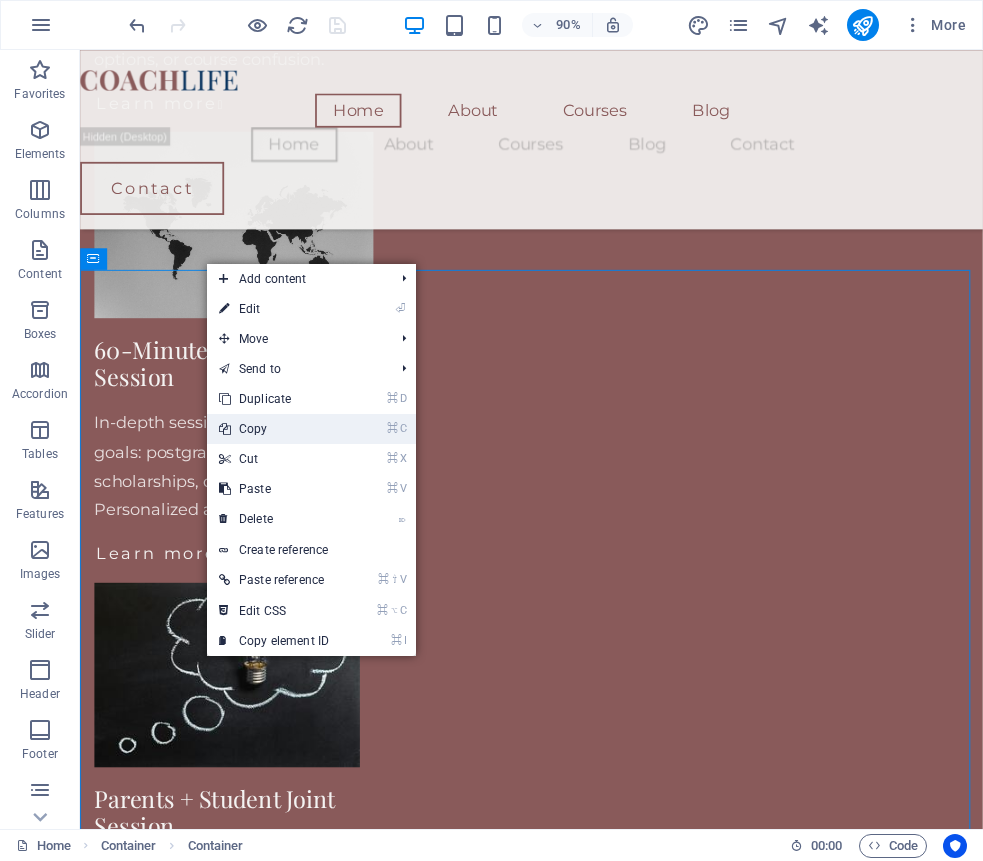 click on "⌘ C  Copy" at bounding box center [274, 429] 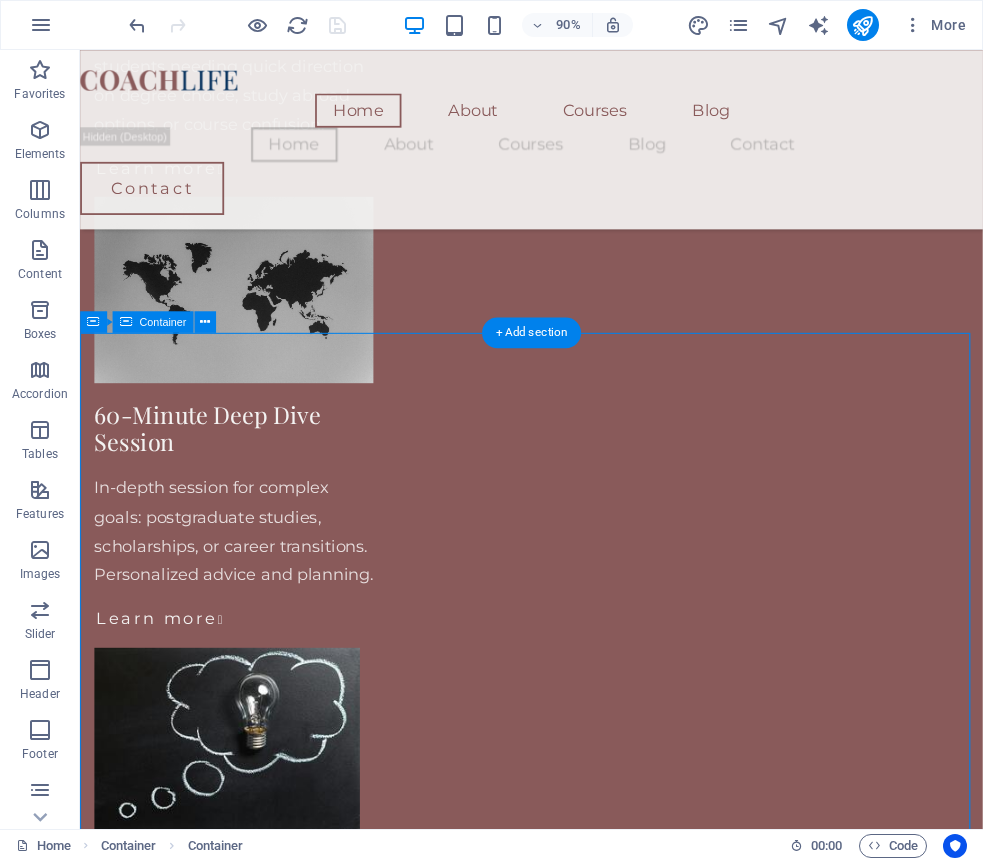 scroll, scrollTop: 2468, scrollLeft: 0, axis: vertical 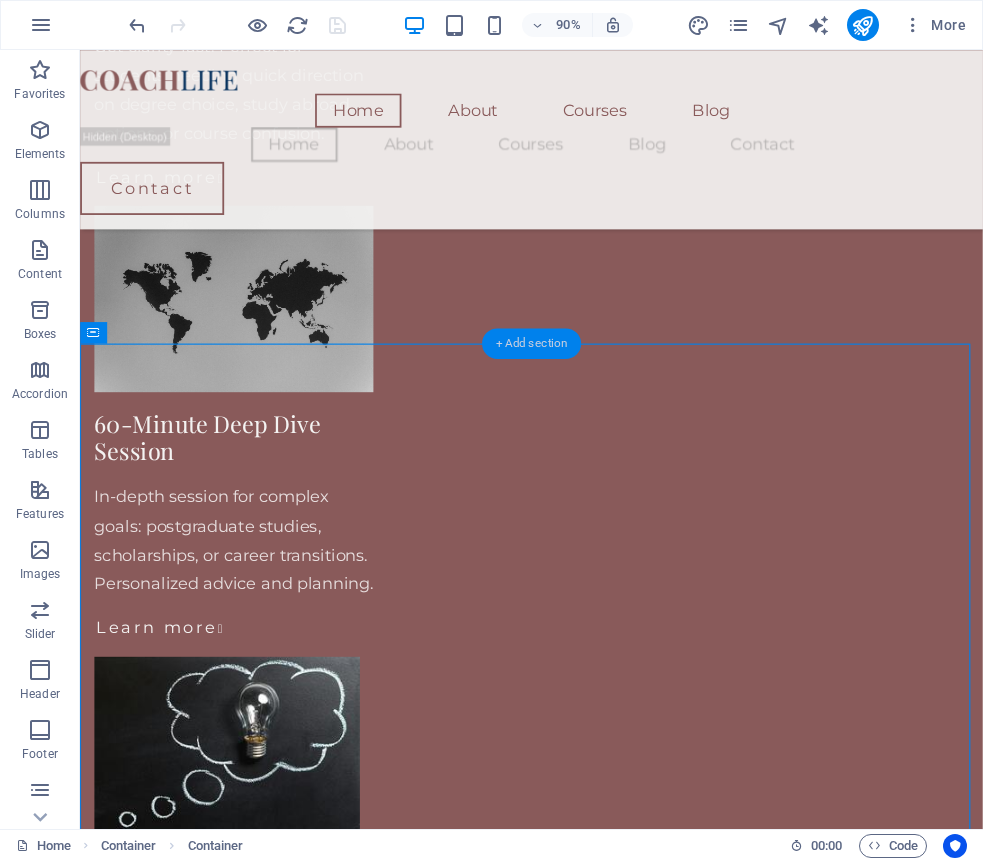 click on "+ Add section" at bounding box center (532, 343) 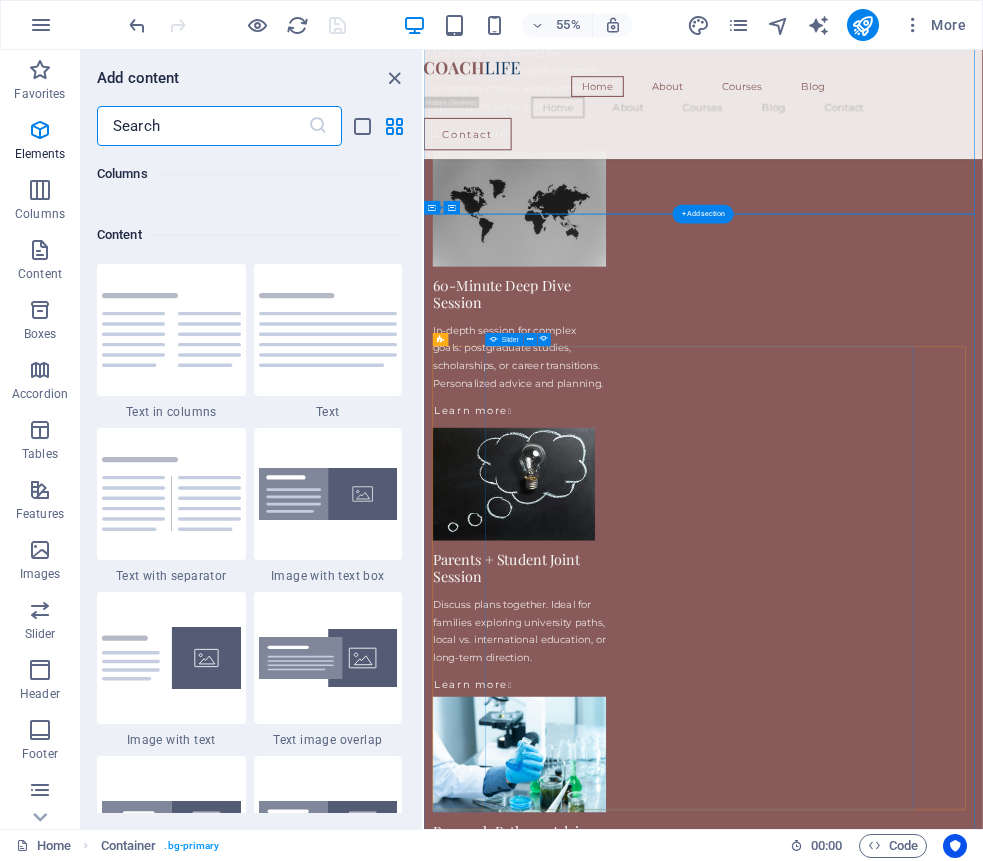 scroll, scrollTop: 3499, scrollLeft: 0, axis: vertical 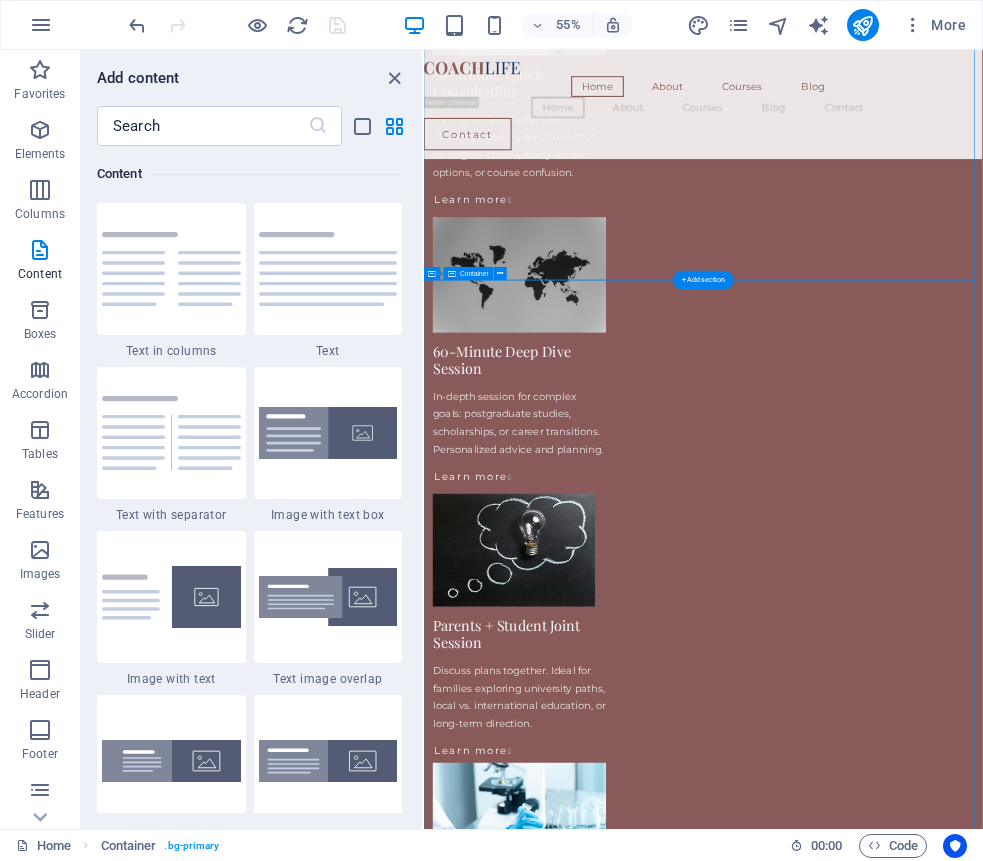 click on "What You Can Expect My consultations are designed to simplify complex decisions — whether you're selecting a degree, applying to study abroad, or preparing for research. I tailor each session to your needs, offering guidance on university selection, academic goals, research planning, and scholarship strategy. Students I work with appreciate the structured, supportive, and practical nature of the advice. You'll leave each session with more clarity, direction, and confidence about your next academic move — no generic tips, just focused and honest support that works. Why I Do This  Throughout my academic career, I’ve met students with exceptional potential who struggled to find reliable, personalized guidance — especially when pursuing competitive degrees, research opportunities, or study abroad options. Many felt overwhelmed by unclear systems, vague advice, or lack of direction. That’s why I’ve introduced  personalized academic consultations Meet Your Academic Guide I hold a doctoral degree in" at bounding box center (932, 5530) 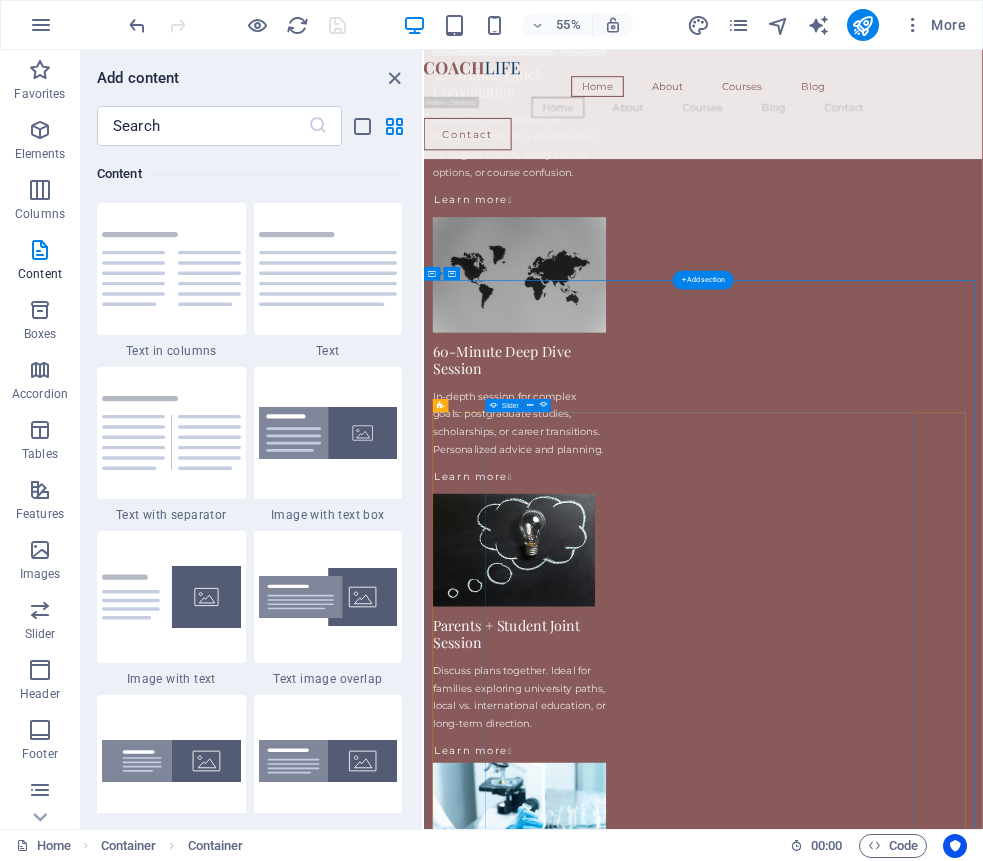 click at bounding box center (932, 3430) 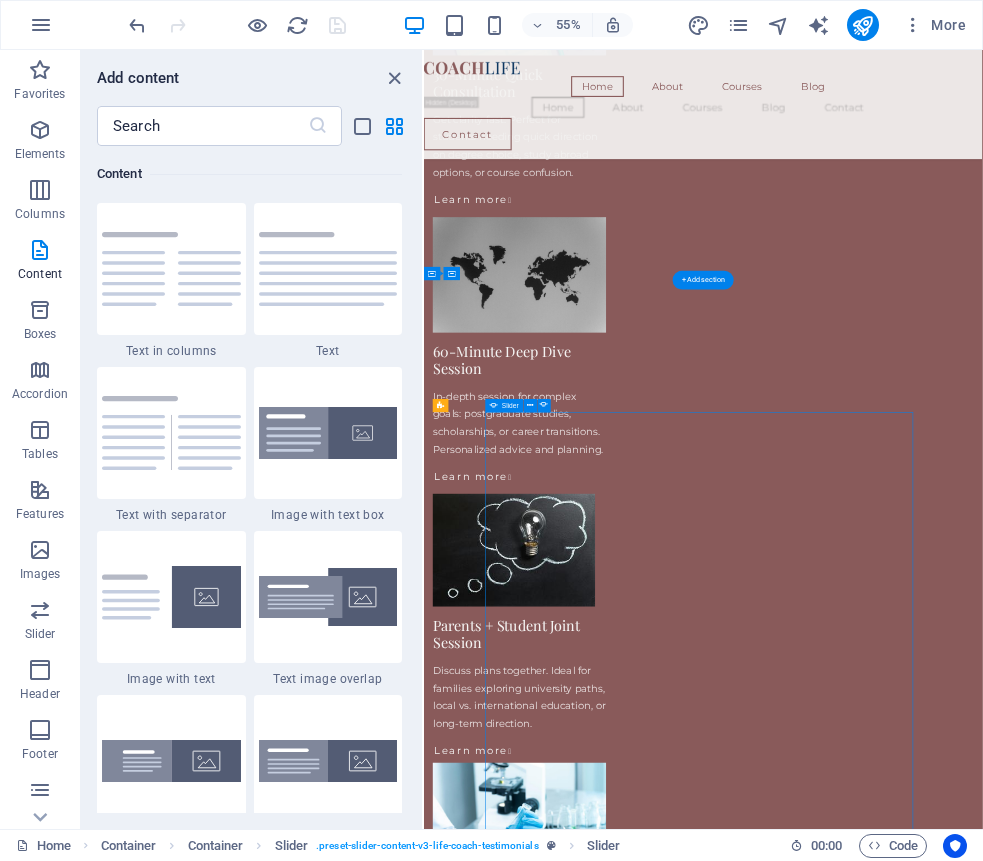 click at bounding box center [932, 3430] 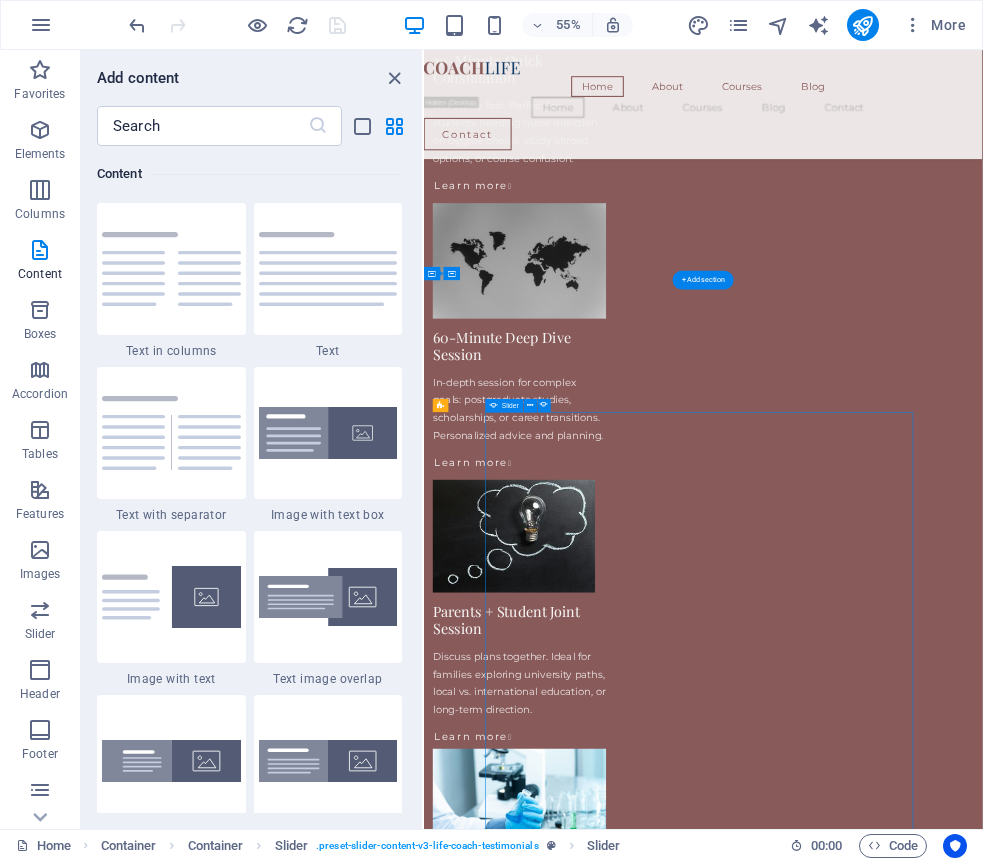 select on "ms" 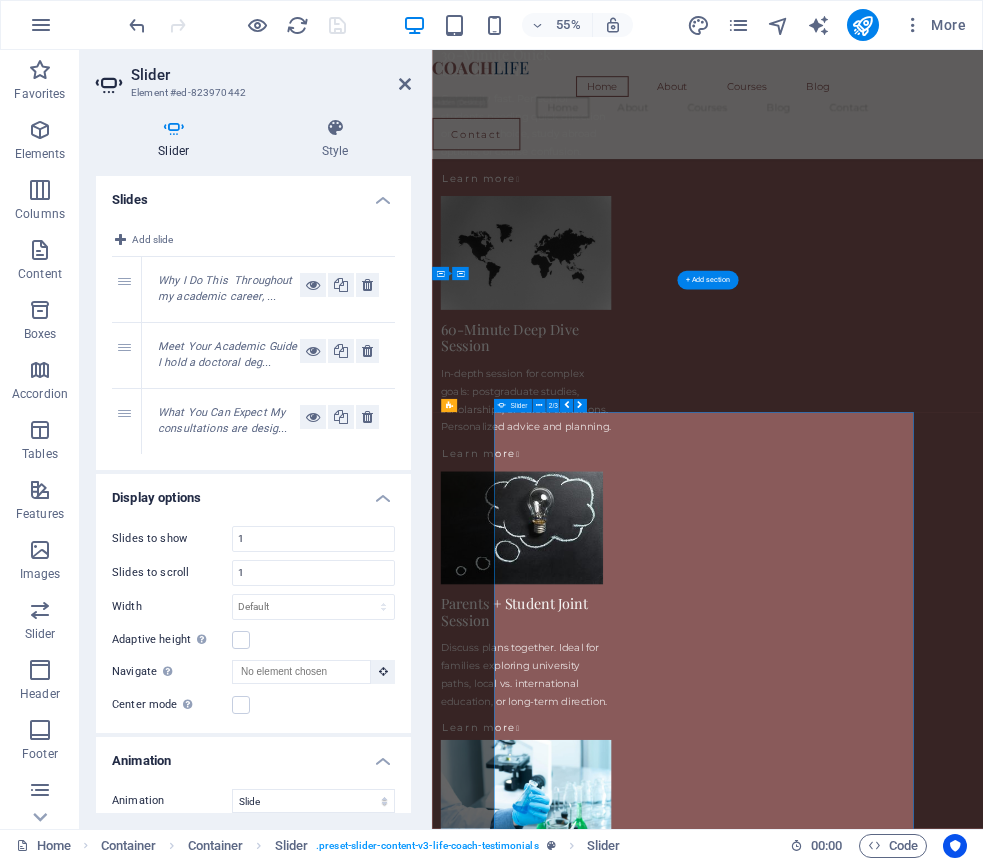 click at bounding box center (933, 3382) 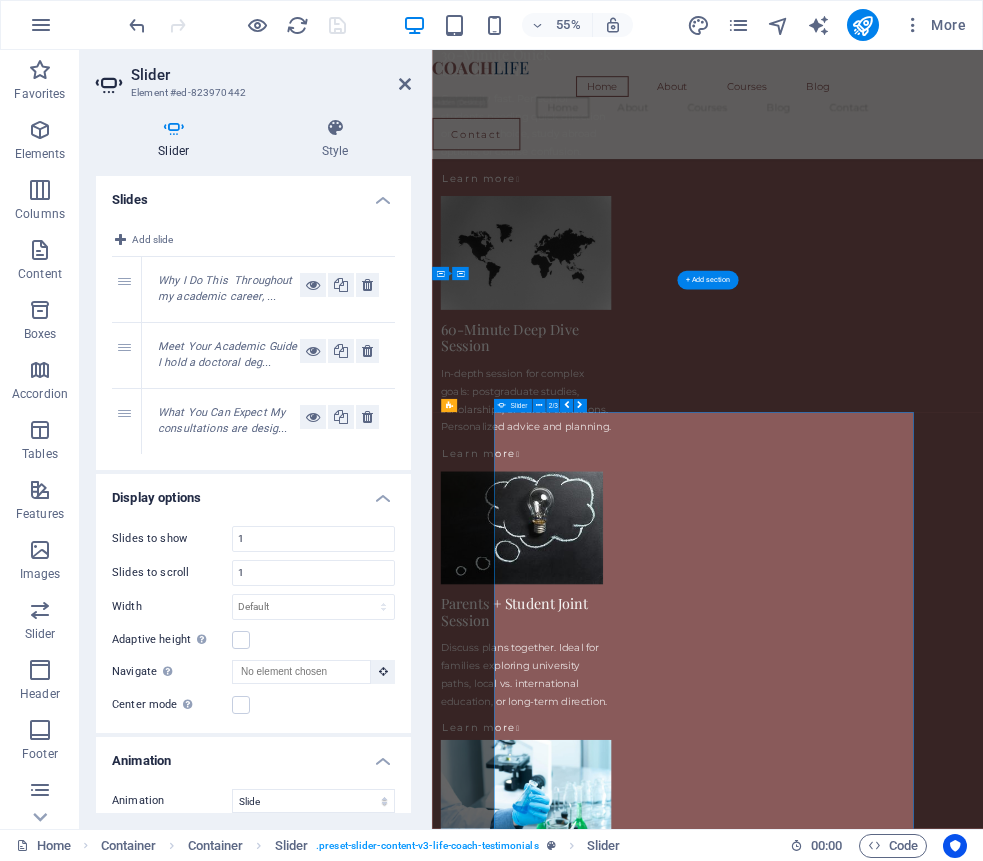 click at bounding box center (933, 3382) 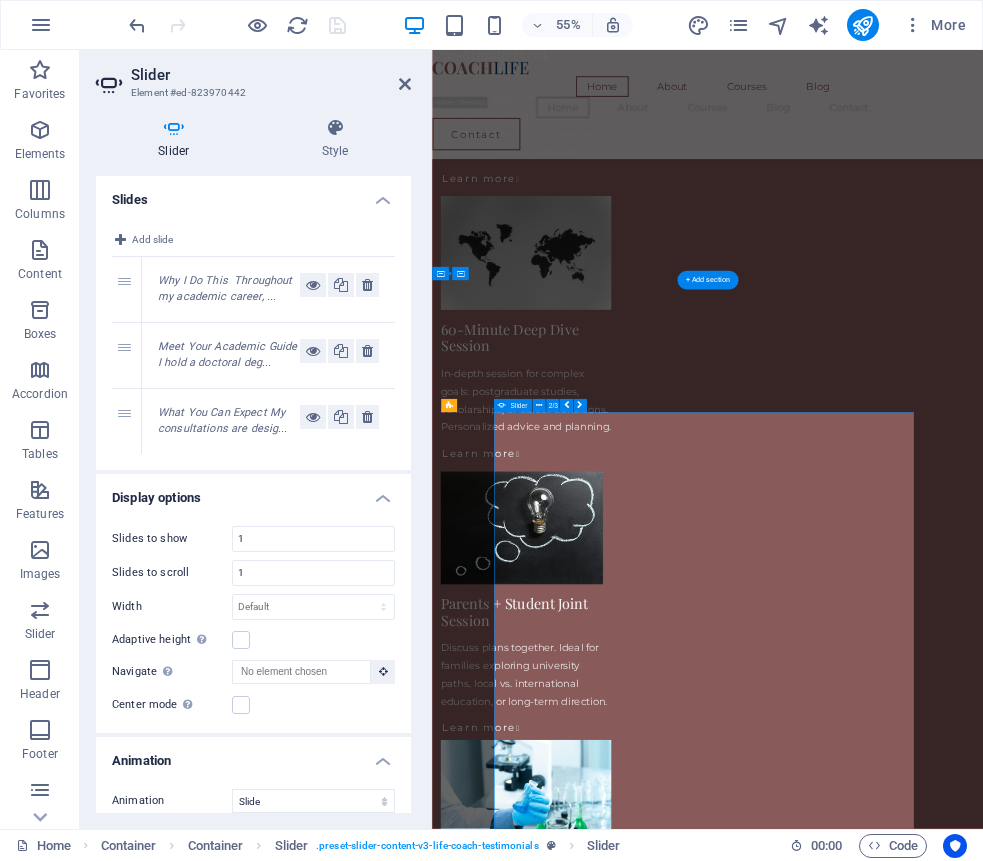 click at bounding box center [933, 3382] 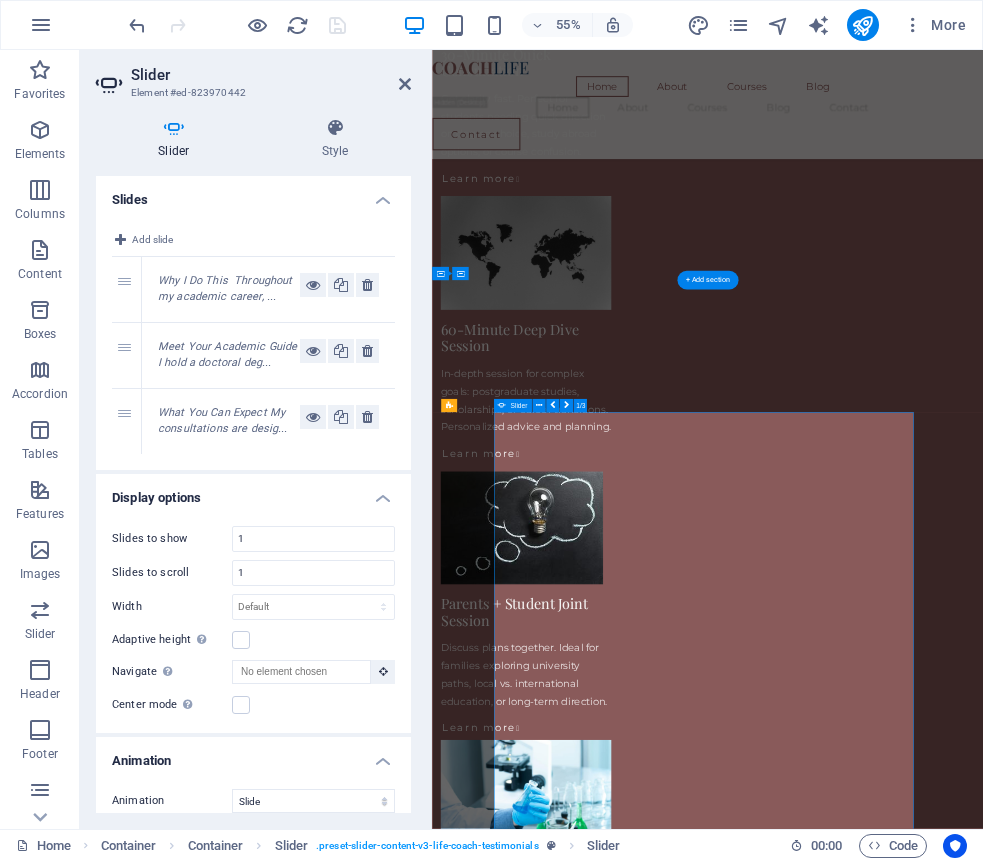 click at bounding box center (933, 3382) 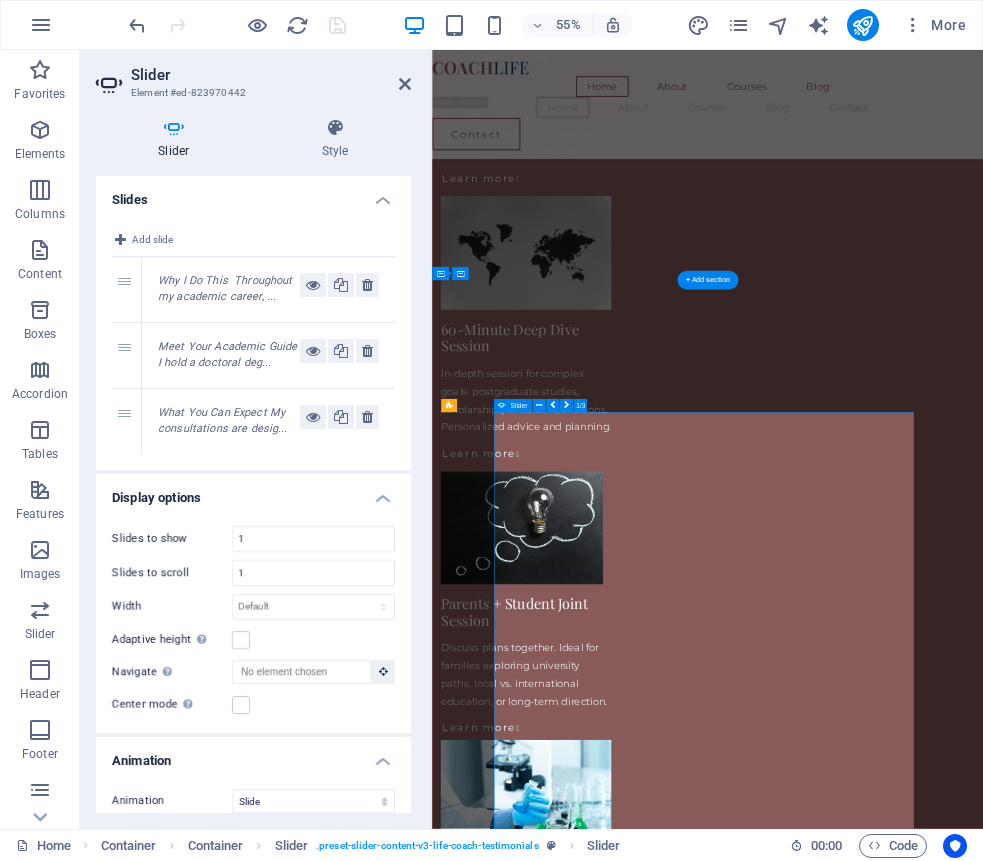 click at bounding box center [933, 3382] 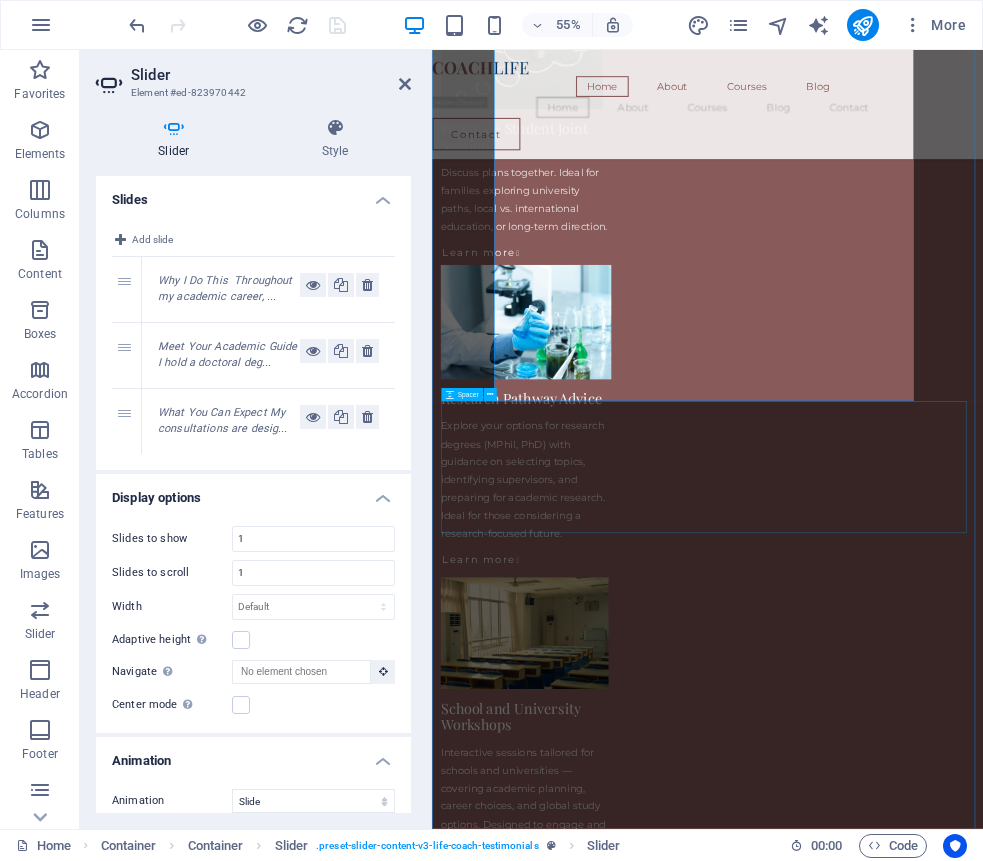 scroll, scrollTop: 3276, scrollLeft: 0, axis: vertical 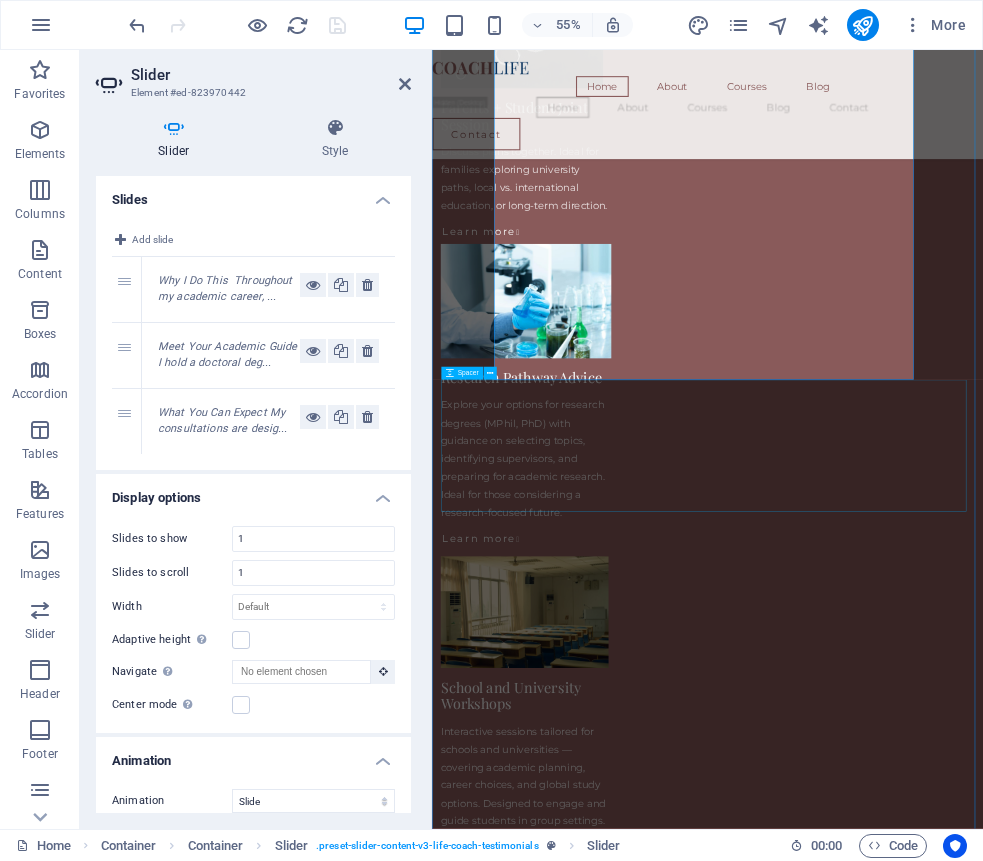 click at bounding box center (933, 5413) 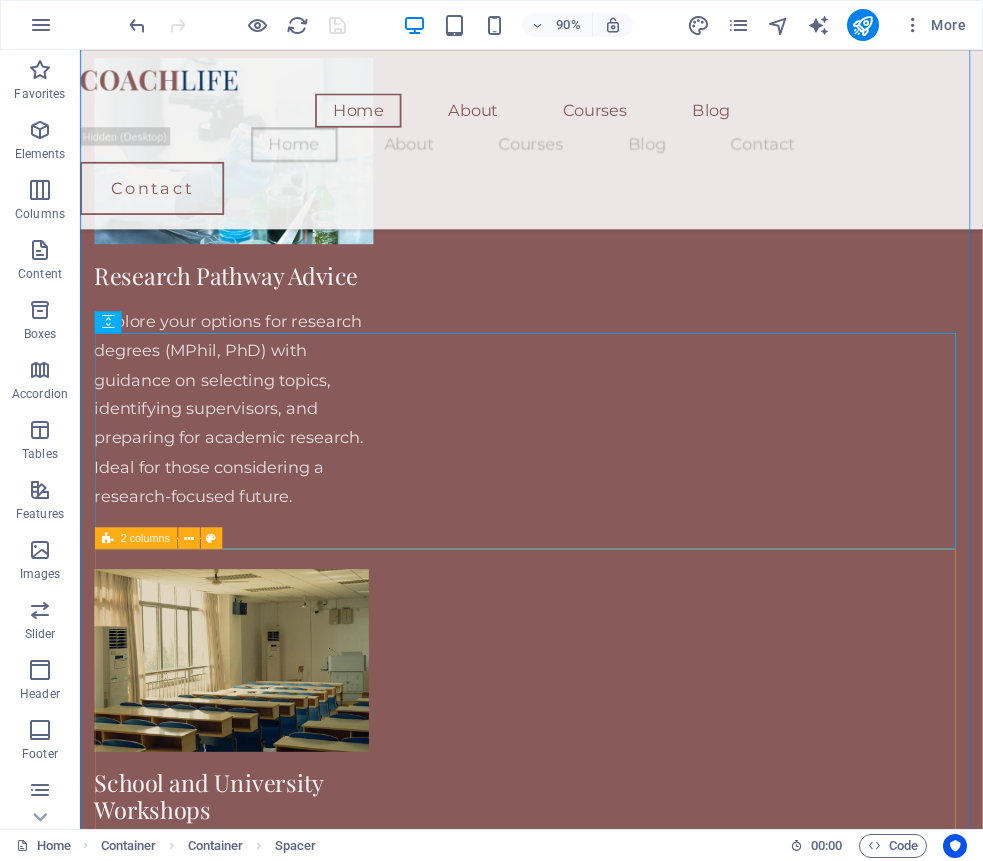 scroll, scrollTop: 3659, scrollLeft: 0, axis: vertical 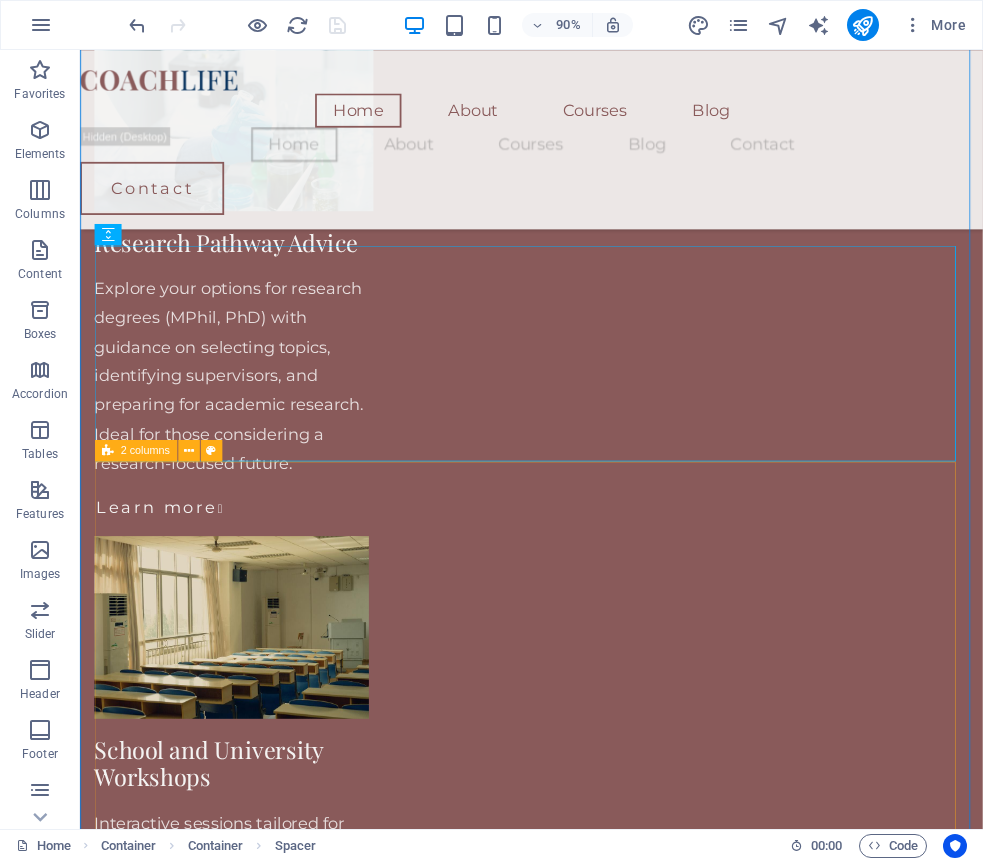click on "Why Personalized Academic Guidance Matters Every student’s journey is unique — shaped by goals, circumstances, and academic background. Generic advice often leads to confusion, missed opportunities, or wasted effort. That’s why I offer one-on-one consultations that focus on your specific needs, helping you make smart, confident decisions for your future. From program selection to research planning and scholarship strategy, you’ll receive guidance grounded in real academic experience — not guesswork. Whether you're exploring study abroad options, building your academic profile, or preparing for advanced research, I’m here to support your path with clarity and purpose. What You Gain: 🎯 Clarity in your academic direction 🧭 Honest, expert advice 📝 Tailored research and study plans 🌍 International academic insight" at bounding box center (581, 5755) 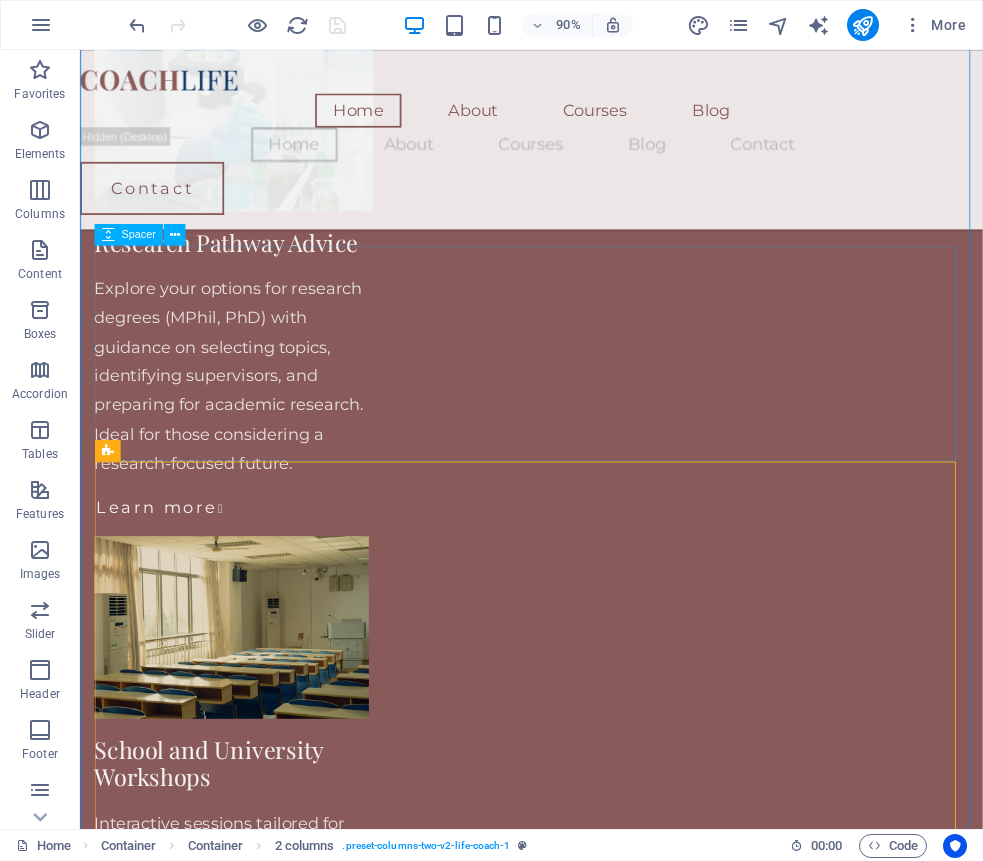 click at bounding box center [581, 5032] 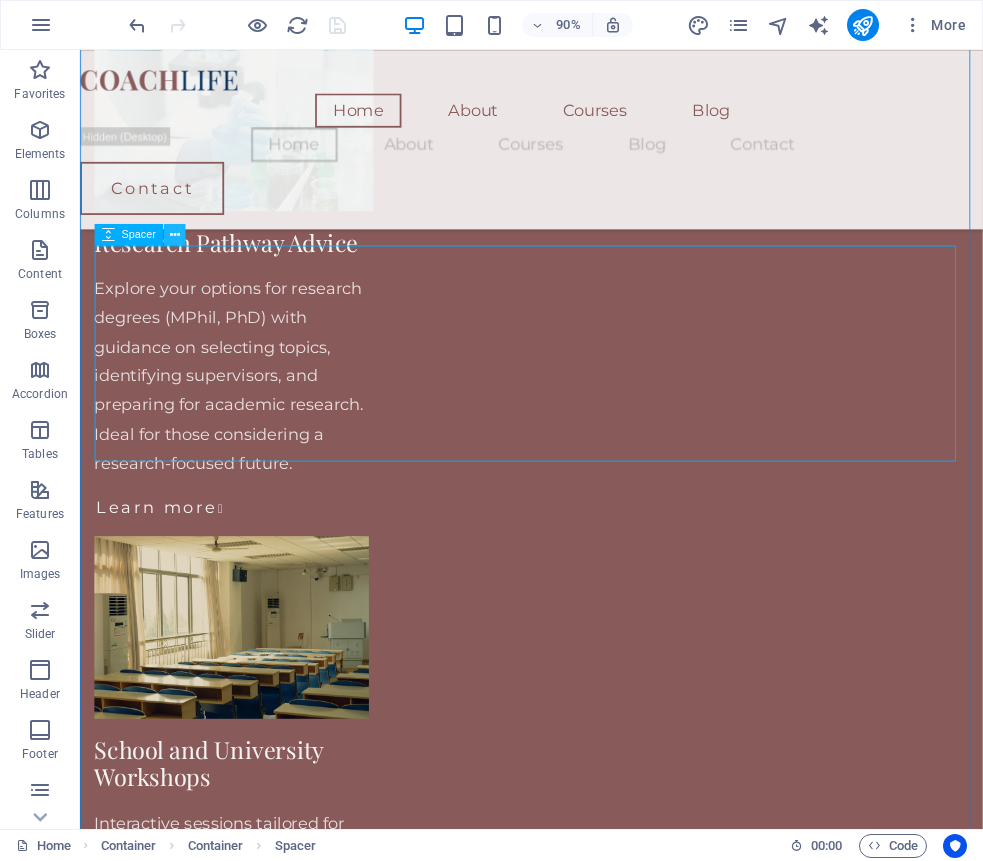 click at bounding box center [175, 234] 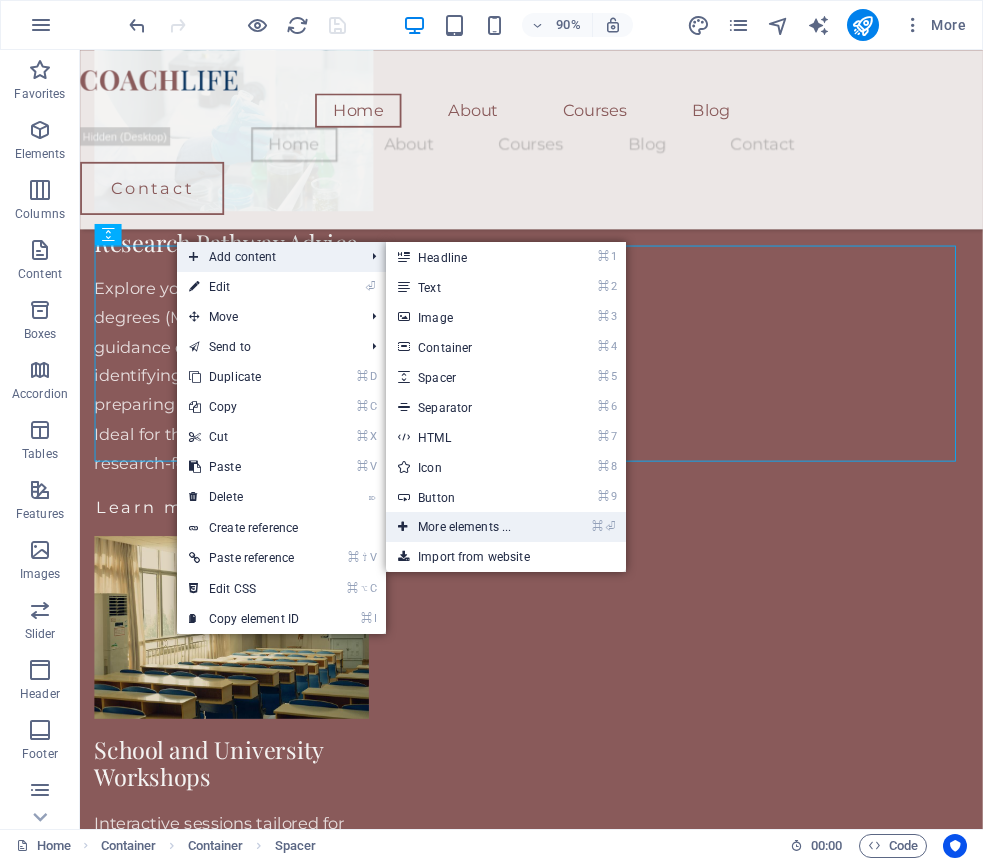 click on "⌘ ⏎  More elements ..." at bounding box center [468, 527] 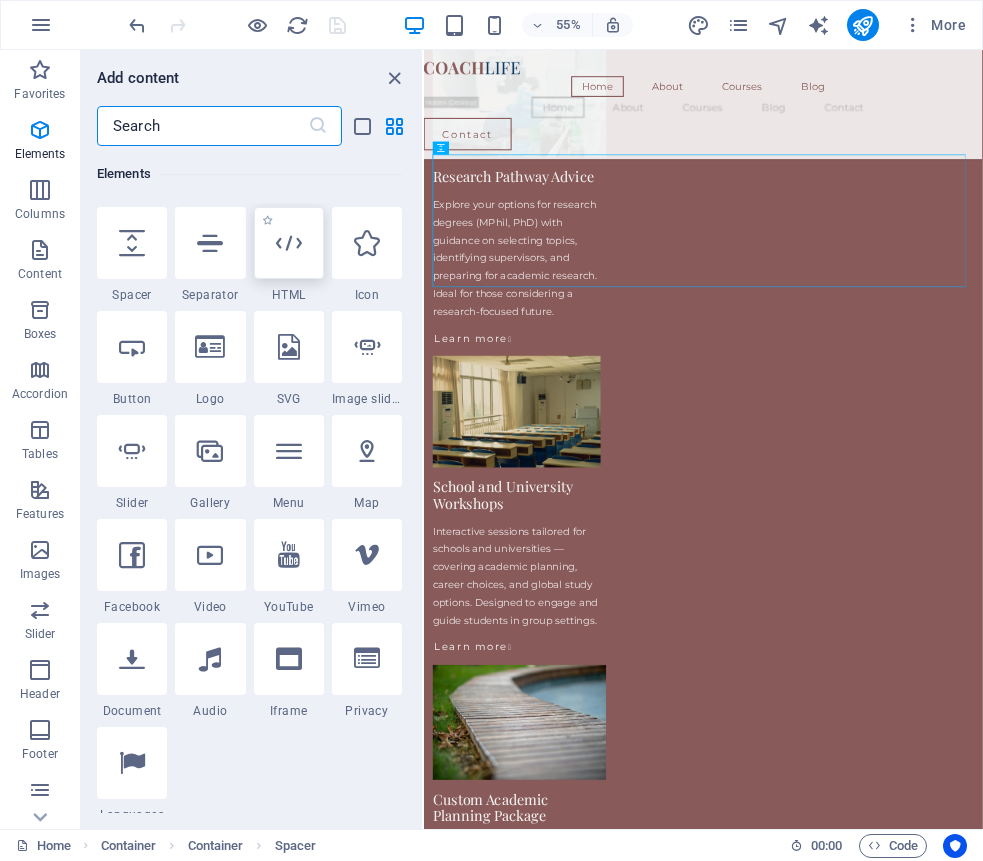 scroll, scrollTop: 0, scrollLeft: 0, axis: both 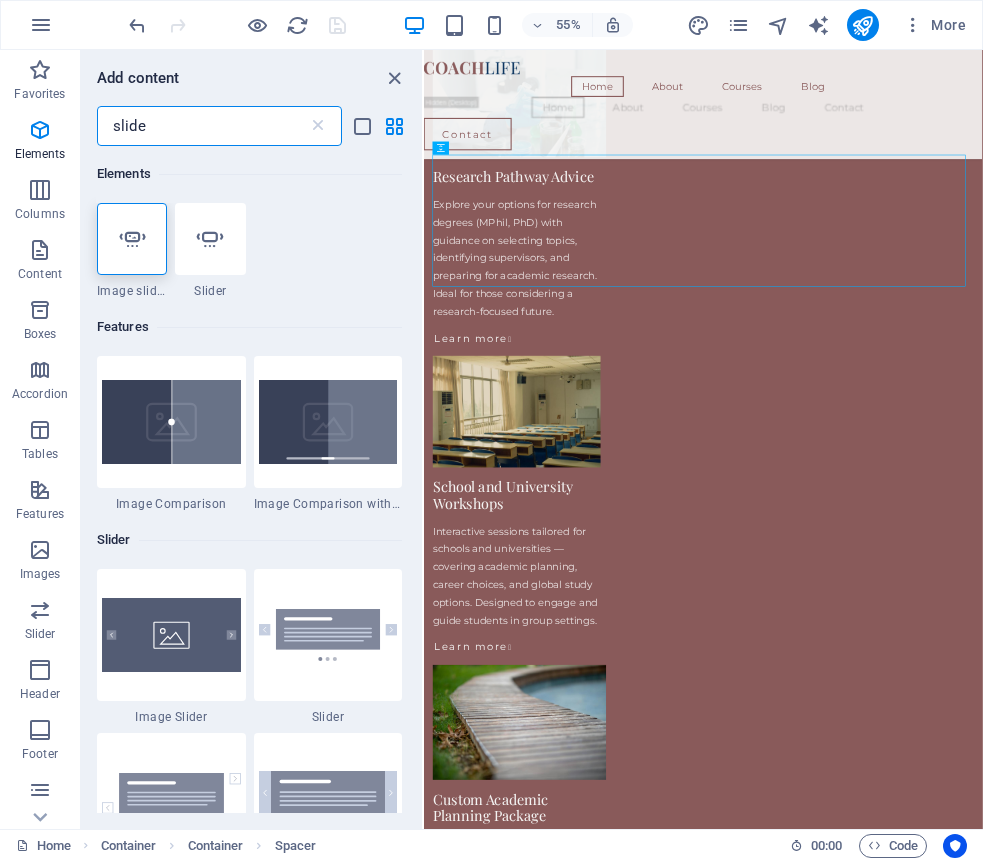 type on "slider" 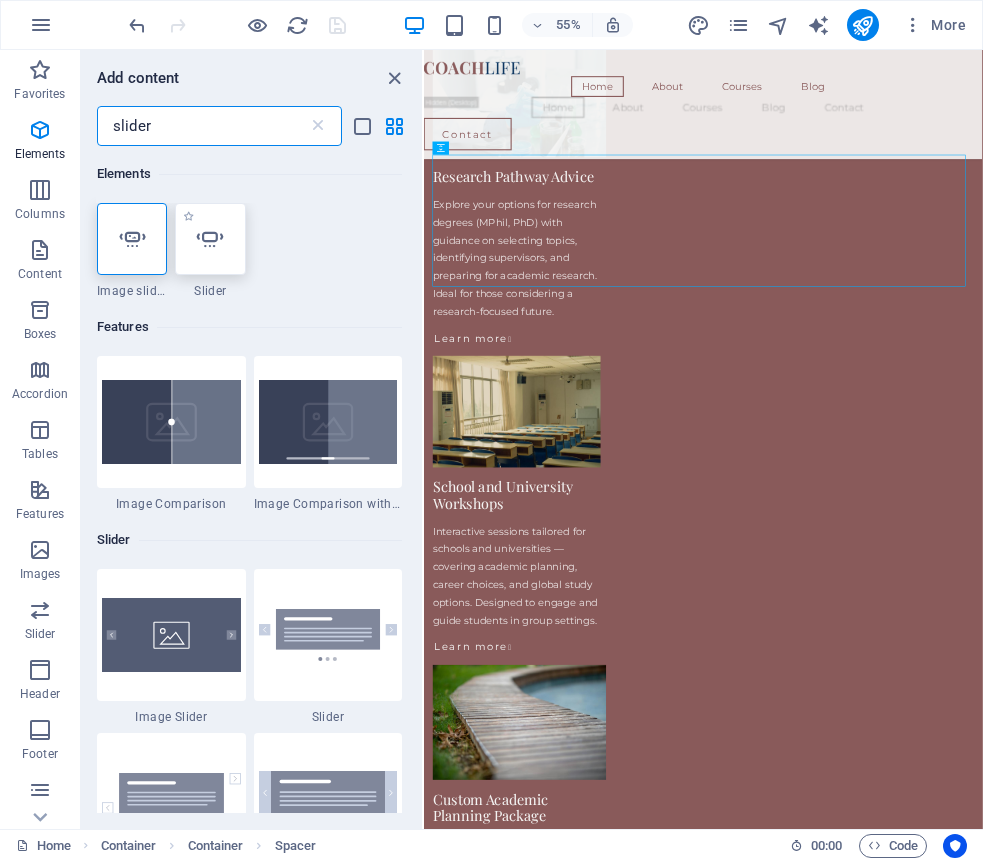 click at bounding box center [210, 239] 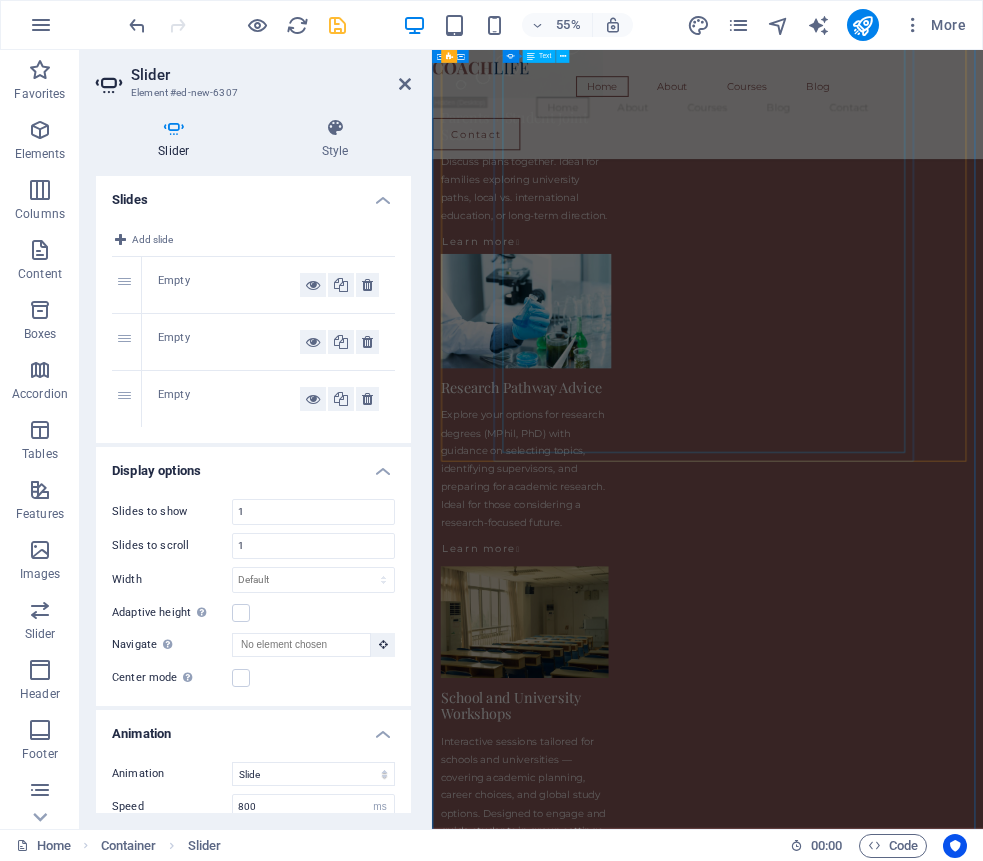 scroll, scrollTop: 3245, scrollLeft: 0, axis: vertical 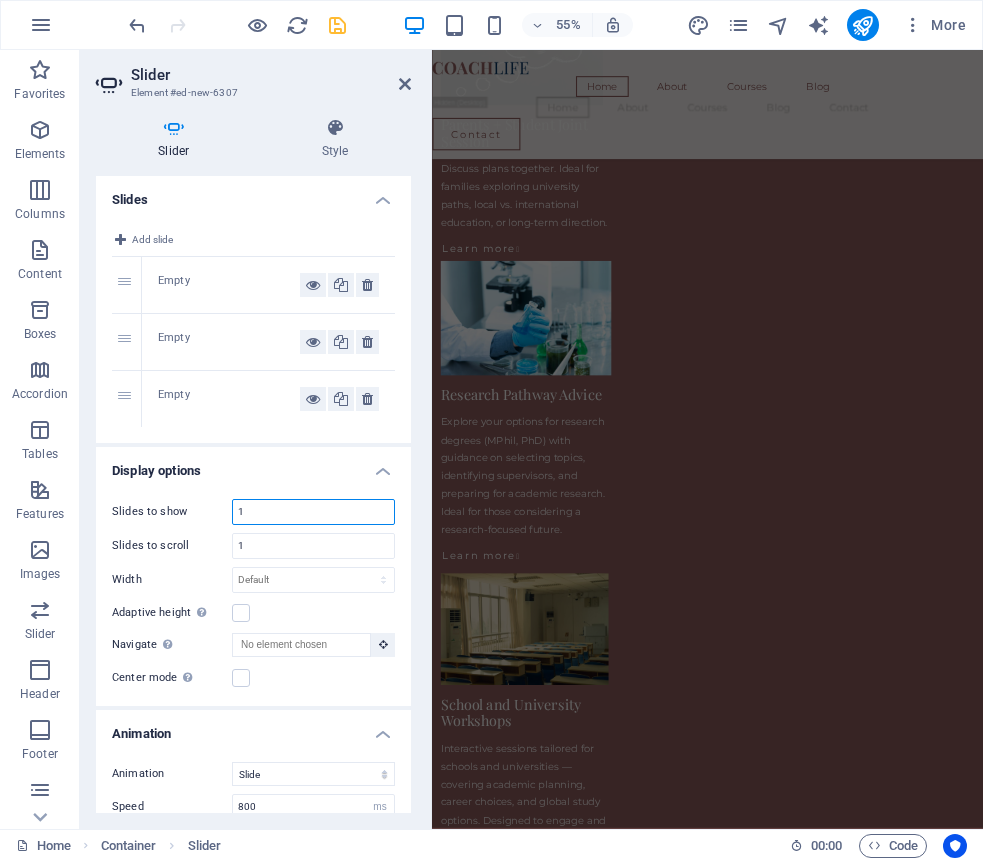 click on "1" at bounding box center (313, 512) 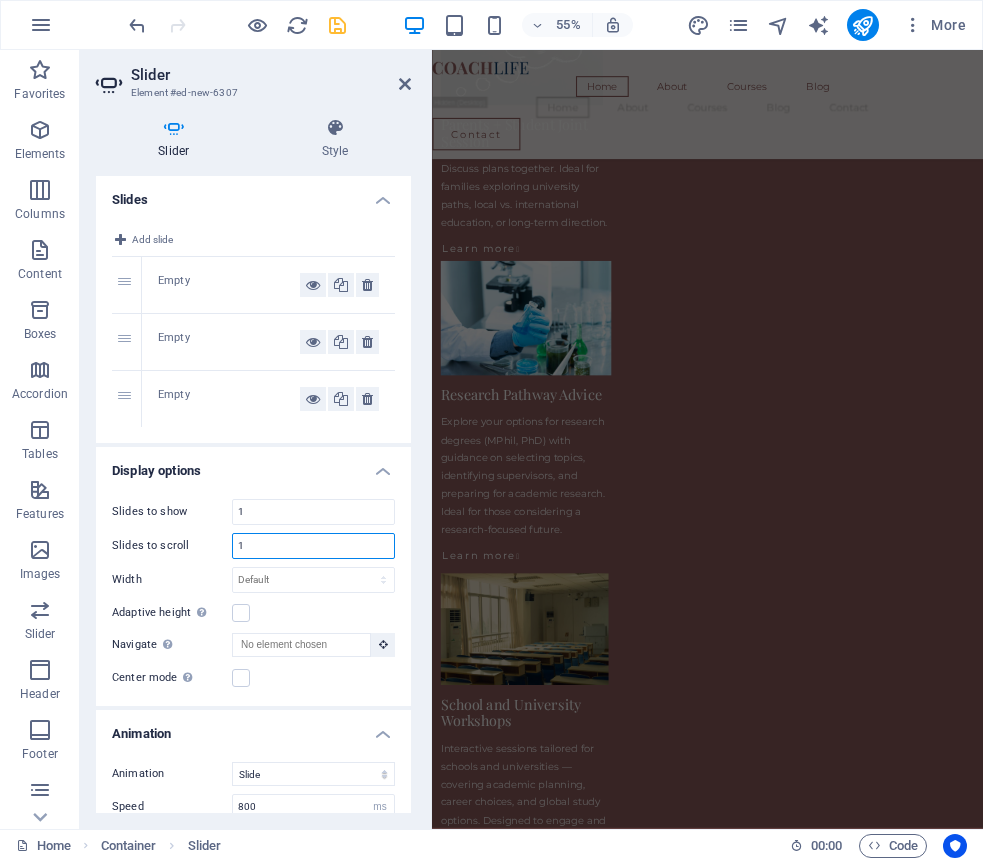 click on "1" at bounding box center [313, 546] 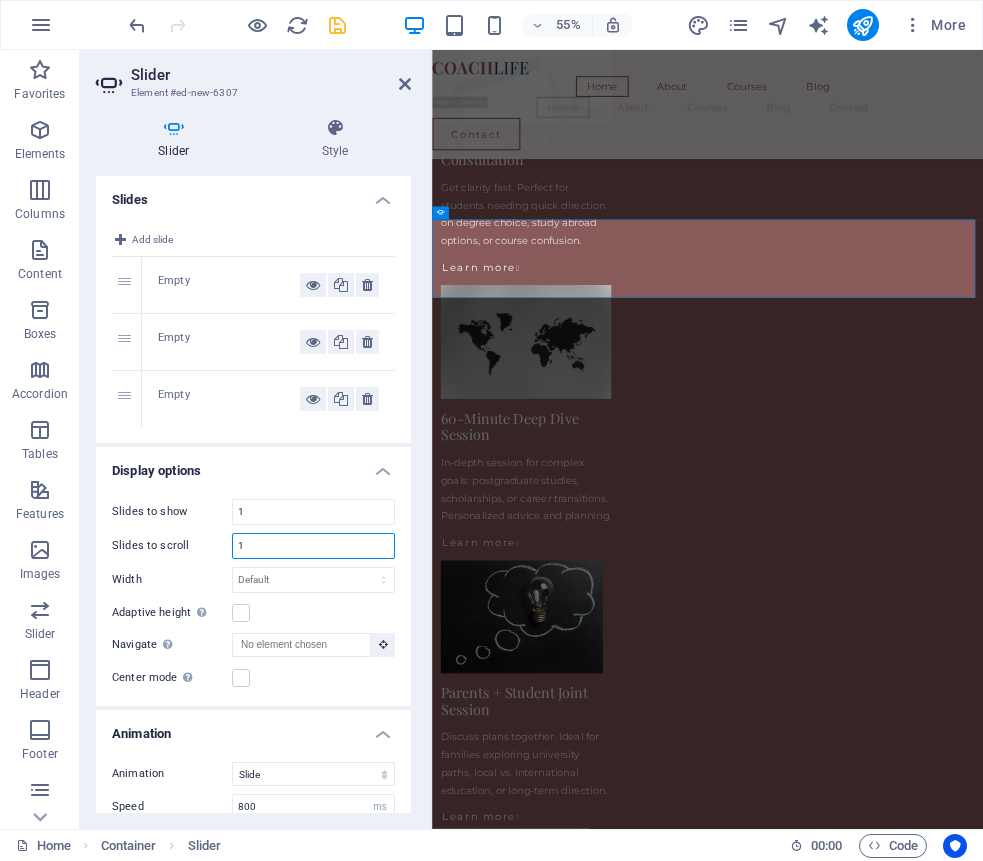 scroll, scrollTop: 2156, scrollLeft: 0, axis: vertical 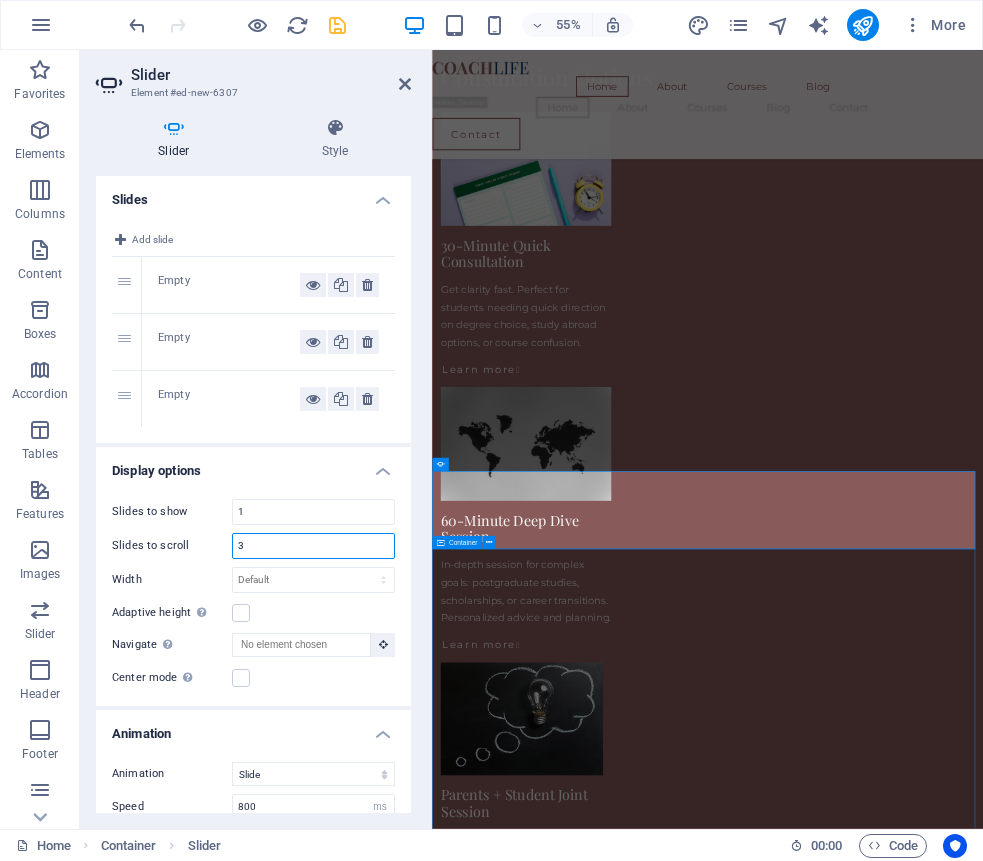 type on "3" 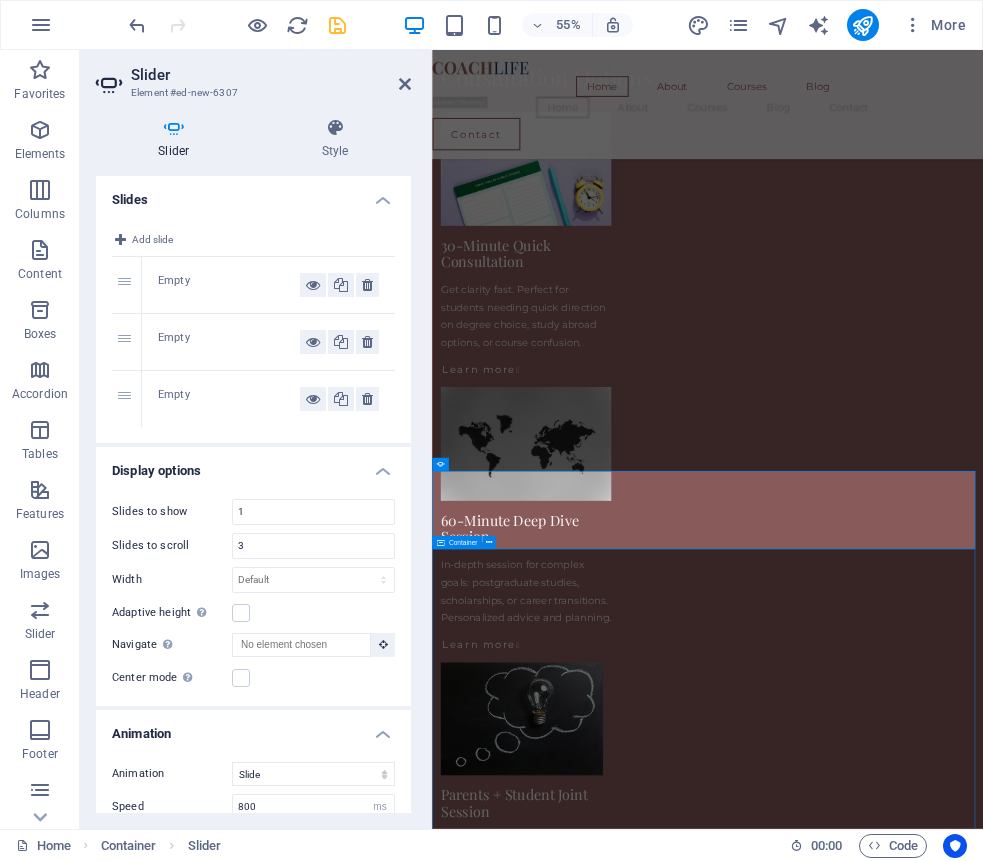 click on "What You Can Expect My consultations are designed to simplify complex decisions — whether you're selecting a degree, applying to study abroad, or preparing for research. I tailor each session to your needs, offering guidance on university selection, academic goals, research planning, and scholarship strategy. Students I work with appreciate the structured, supportive, and practical nature of the advice. You'll leave each session with more clarity, direction, and confidence about your next academic move — no generic tips, just focused and honest support that works. Why I Do This  Throughout my academic career, I’ve met students with exceptional potential who struggled to find reliable, personalized guidance — especially when pursuing competitive degrees, research opportunities, or study abroad options. Many felt overwhelmed by unclear systems, vague advice, or lack of direction. That’s why I’ve introduced  personalized academic consultations Meet Your Academic Guide I hold a doctoral degree in" at bounding box center (933, 6617) 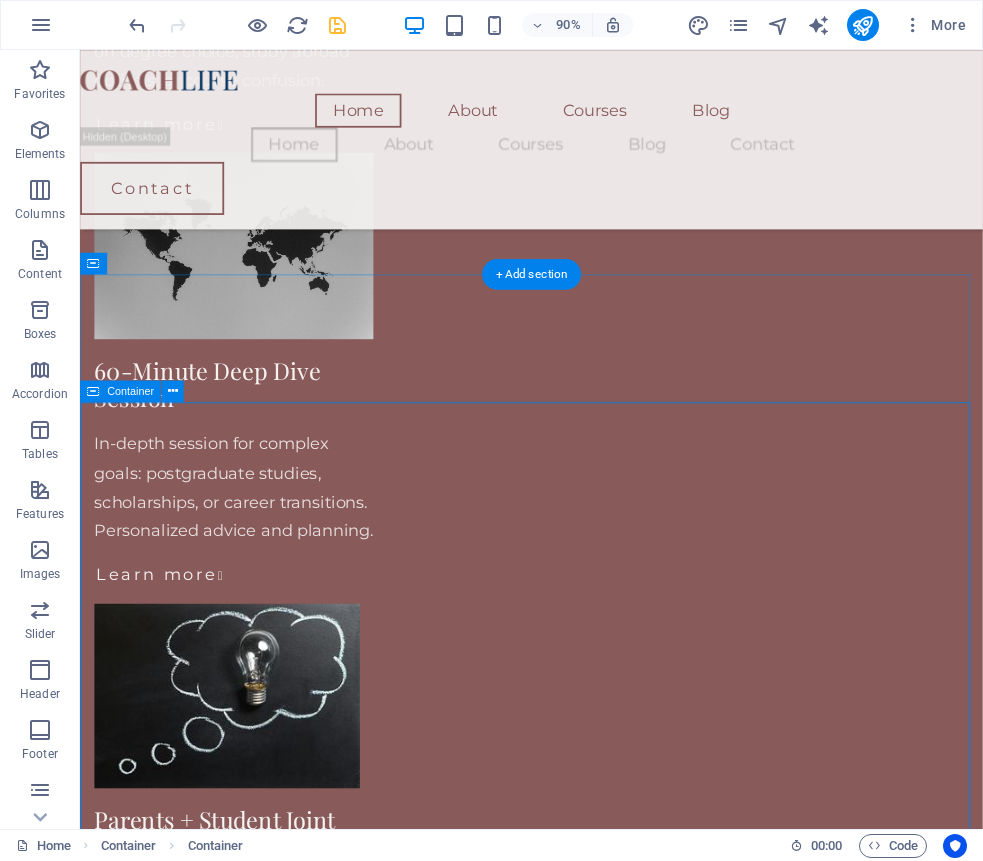 scroll, scrollTop: 2510, scrollLeft: 0, axis: vertical 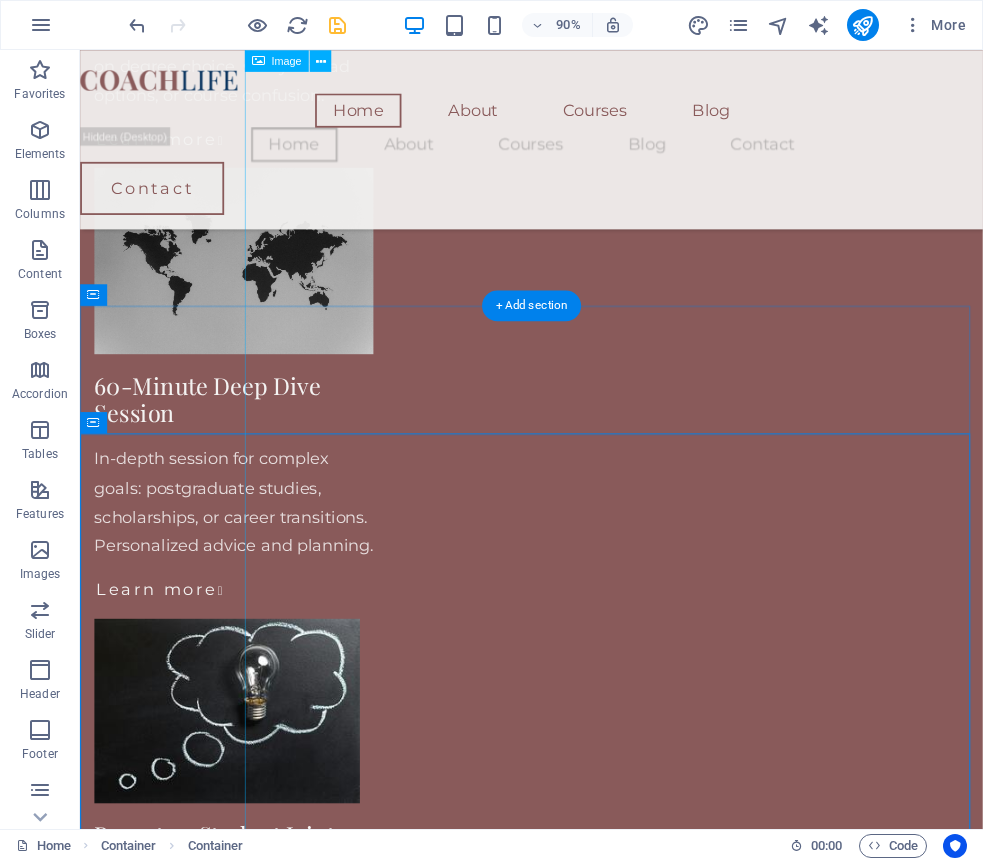 click at bounding box center [782, -1911] 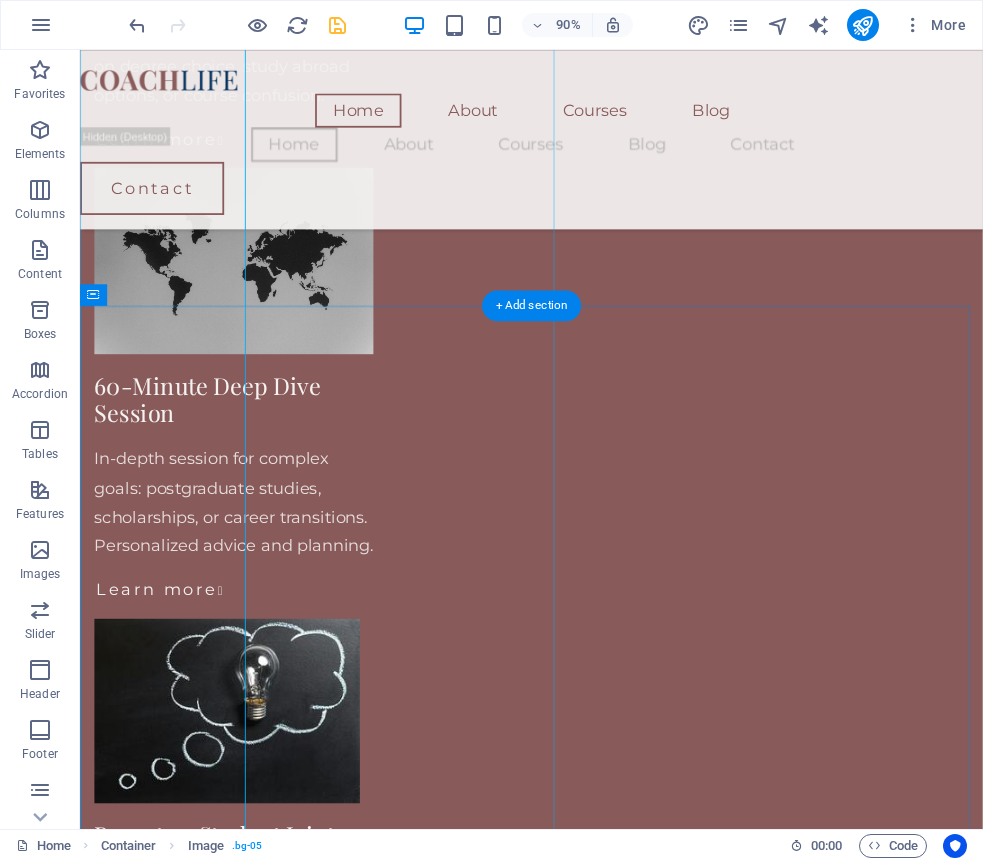 click at bounding box center (343, -1943) 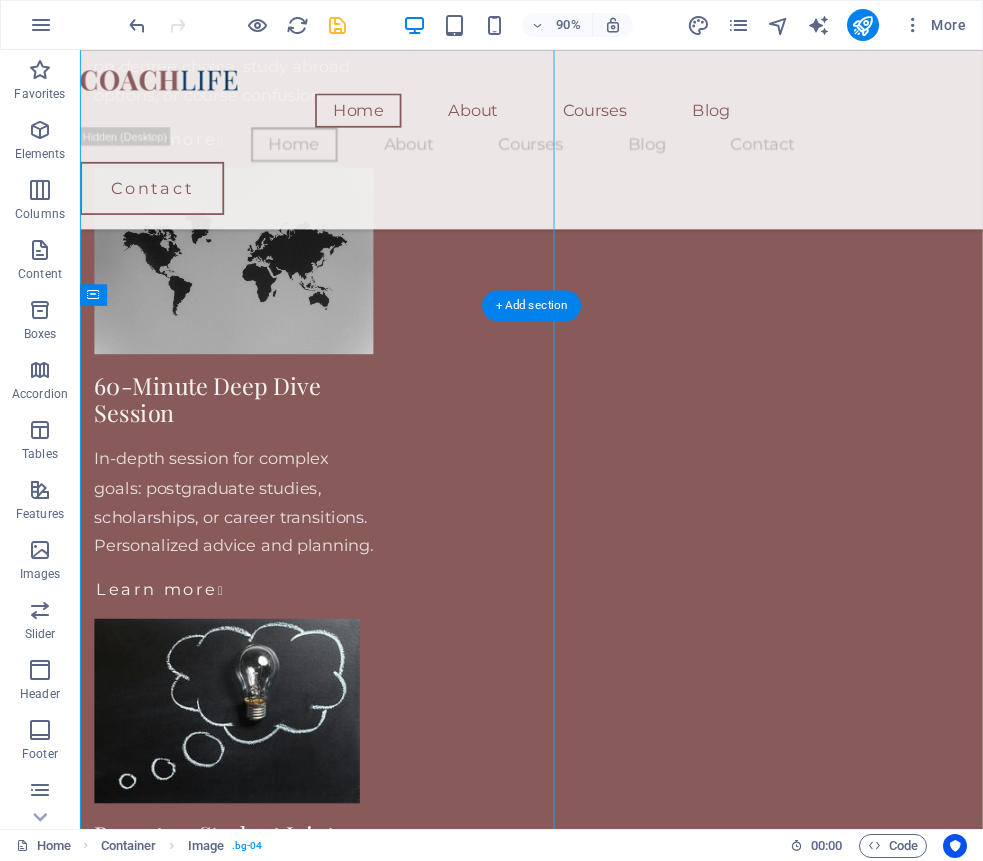 click at bounding box center (343, -1943) 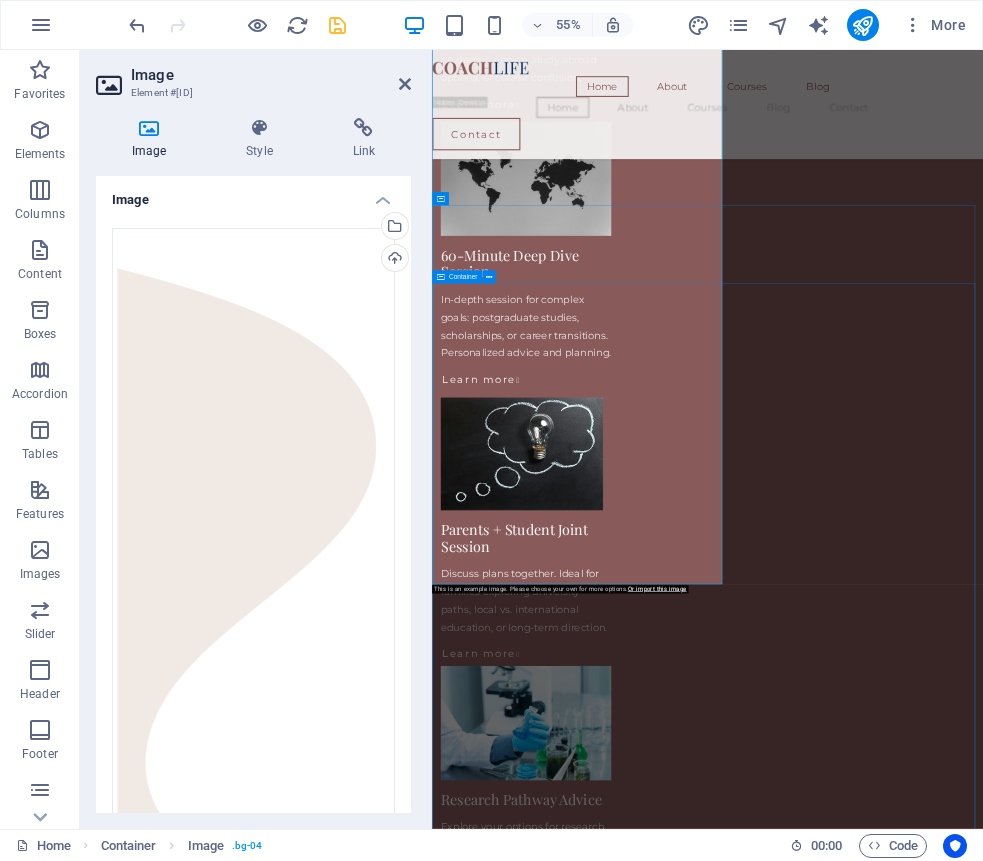 click on "What You Can Expect My consultations are designed to simplify complex decisions — whether you're selecting a degree, applying to study abroad, or preparing for research. I tailor each session to your needs, offering guidance on university selection, academic goals, research planning, and scholarship strategy. Students I work with appreciate the structured, supportive, and practical nature of the advice. You'll leave each session with more clarity, direction, and confidence about your next academic move — no generic tips, just focused and honest support that works. Why I Do This  Throughout my academic career, I’ve met students with exceptional potential who struggled to find reliable, personalized guidance — especially when pursuing competitive degrees, research opportunities, or study abroad options. Many felt overwhelmed by unclear systems, vague advice, or lack of direction. That’s why I’ve introduced  personalized academic consultations Meet Your Academic Guide I hold a doctoral degree in" at bounding box center [933, 6135] 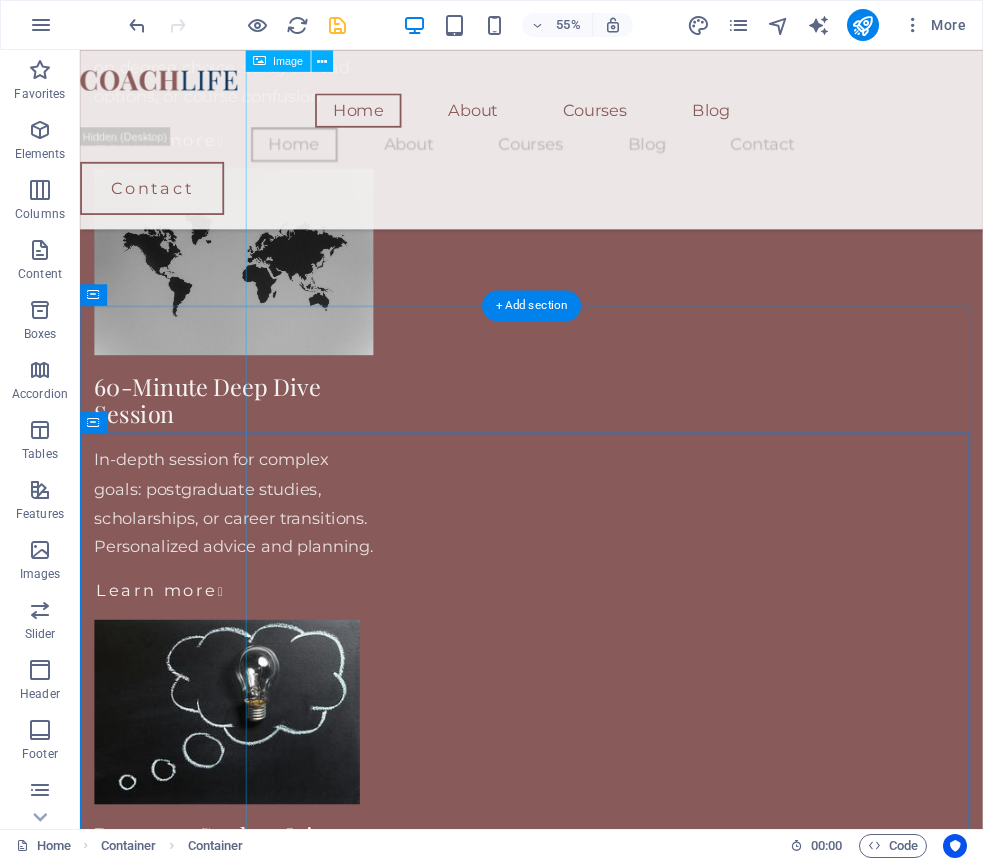 scroll, scrollTop: 2510, scrollLeft: 0, axis: vertical 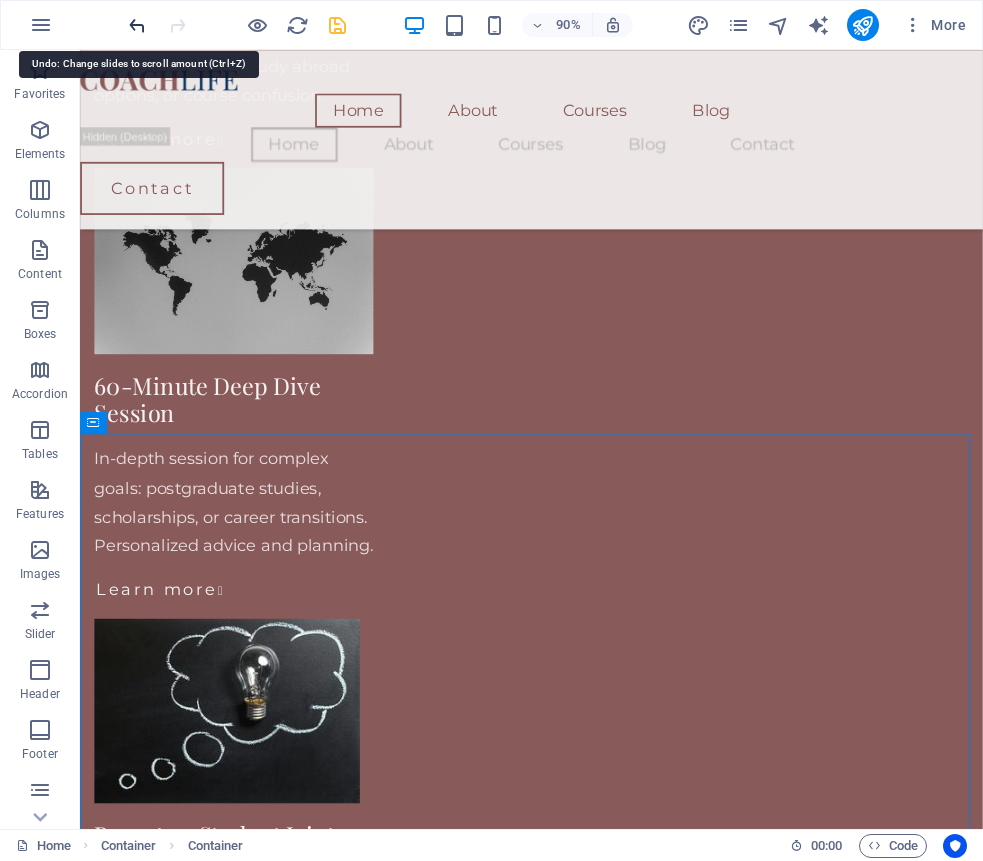 click at bounding box center (137, 25) 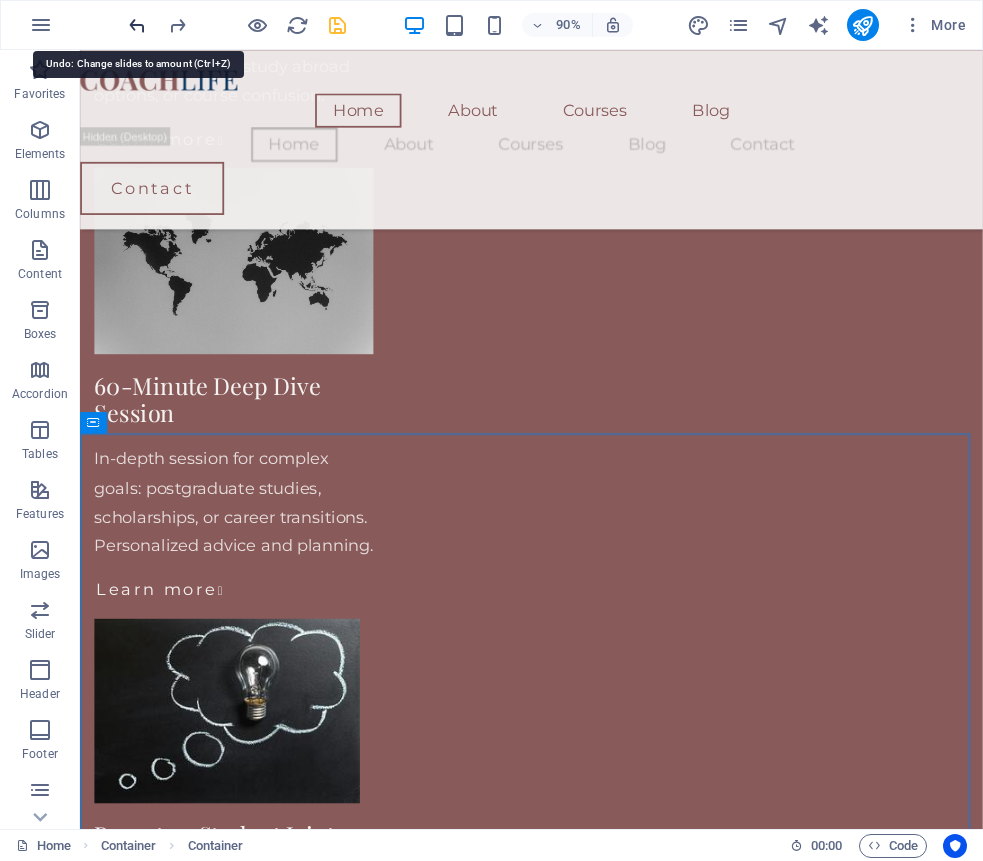 click at bounding box center [137, 25] 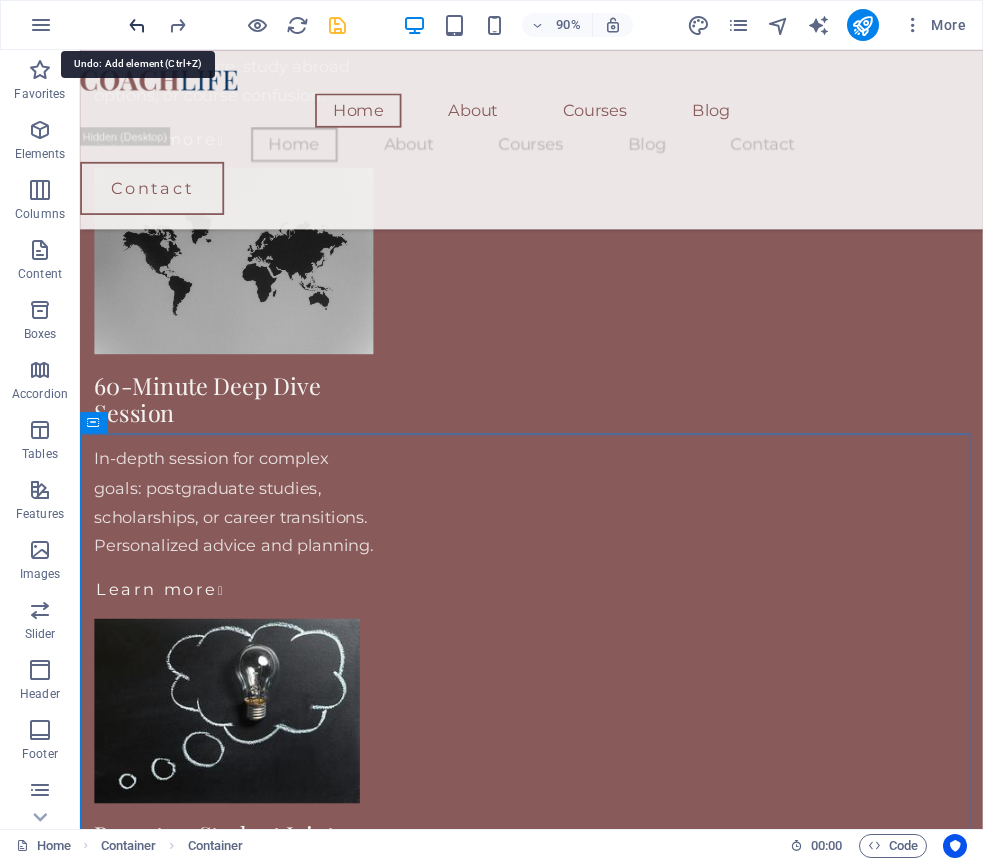click at bounding box center [137, 25] 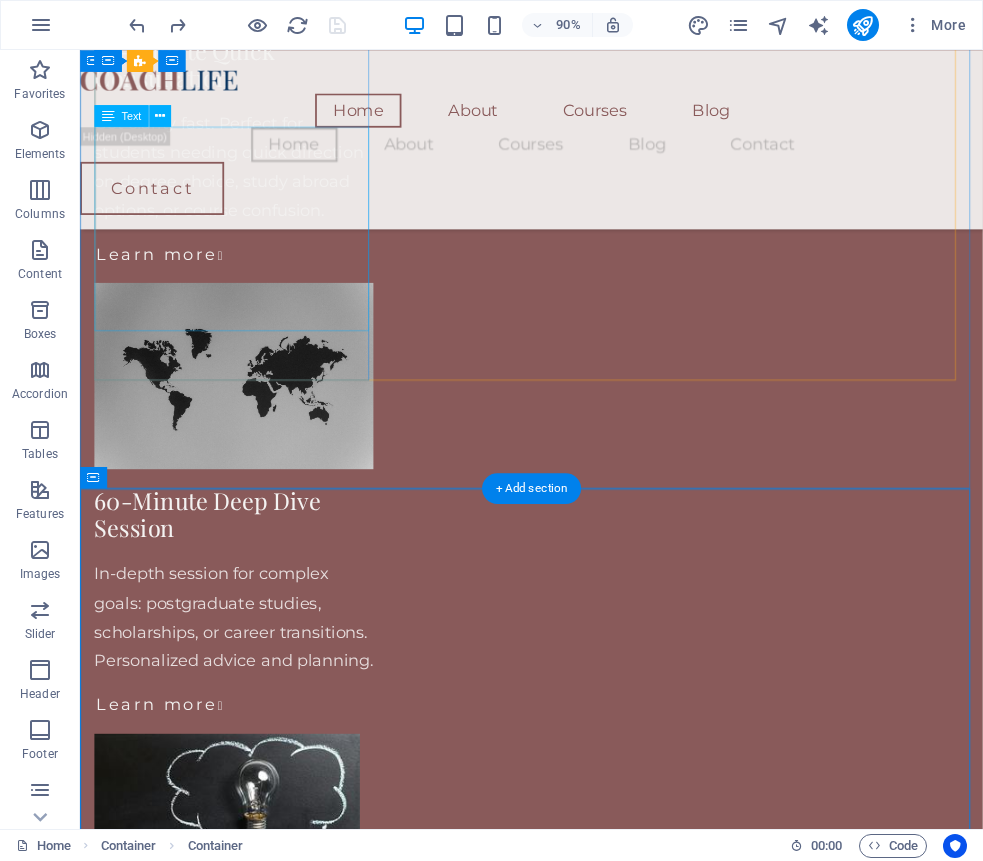 scroll, scrollTop: 2399, scrollLeft: 0, axis: vertical 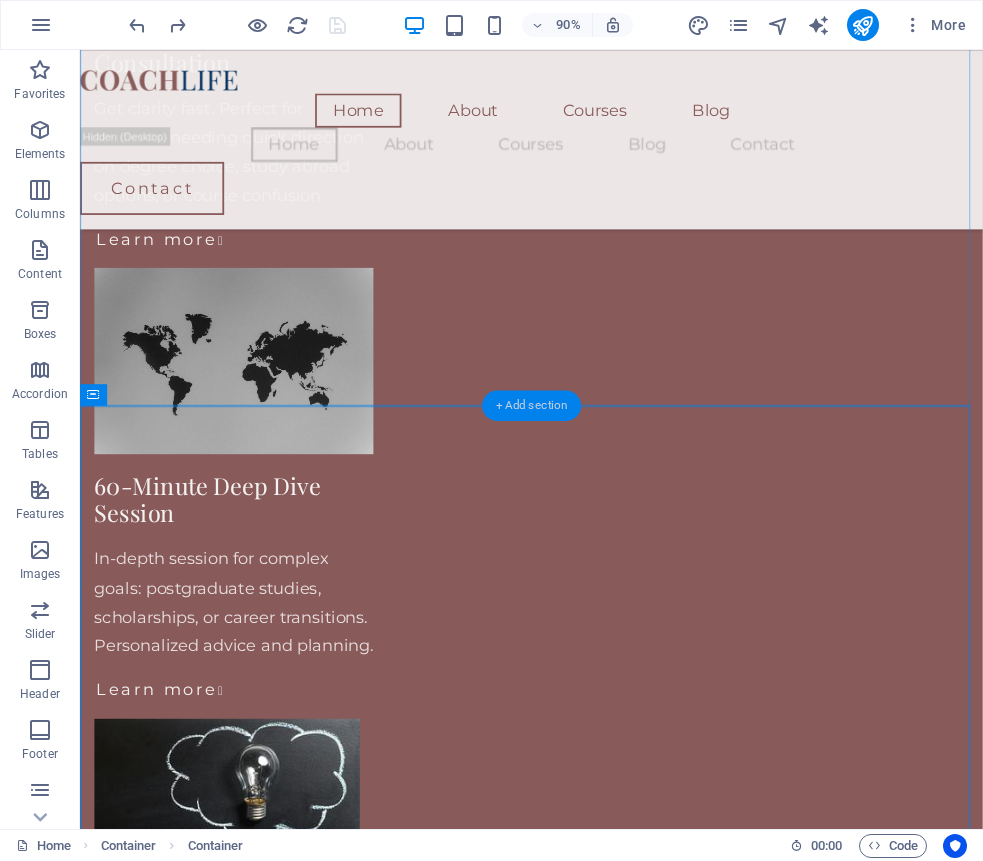click on "+ Add section" at bounding box center (532, 405) 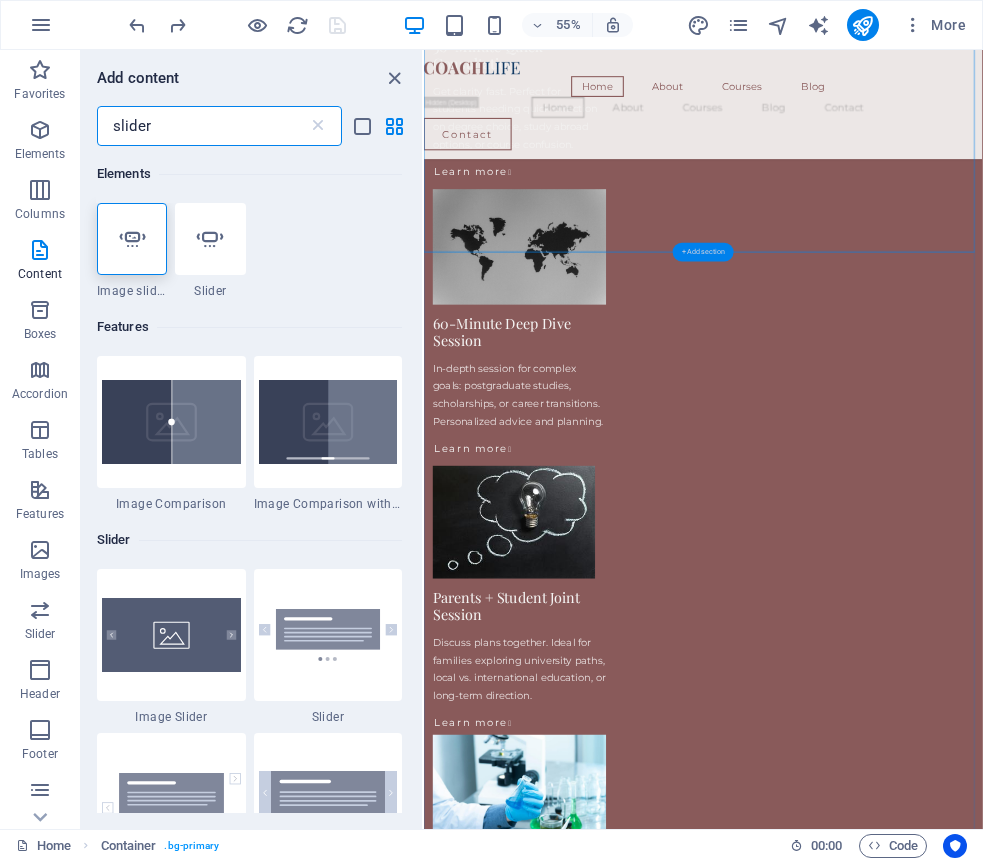 click on "+ Add section" at bounding box center (703, 252) 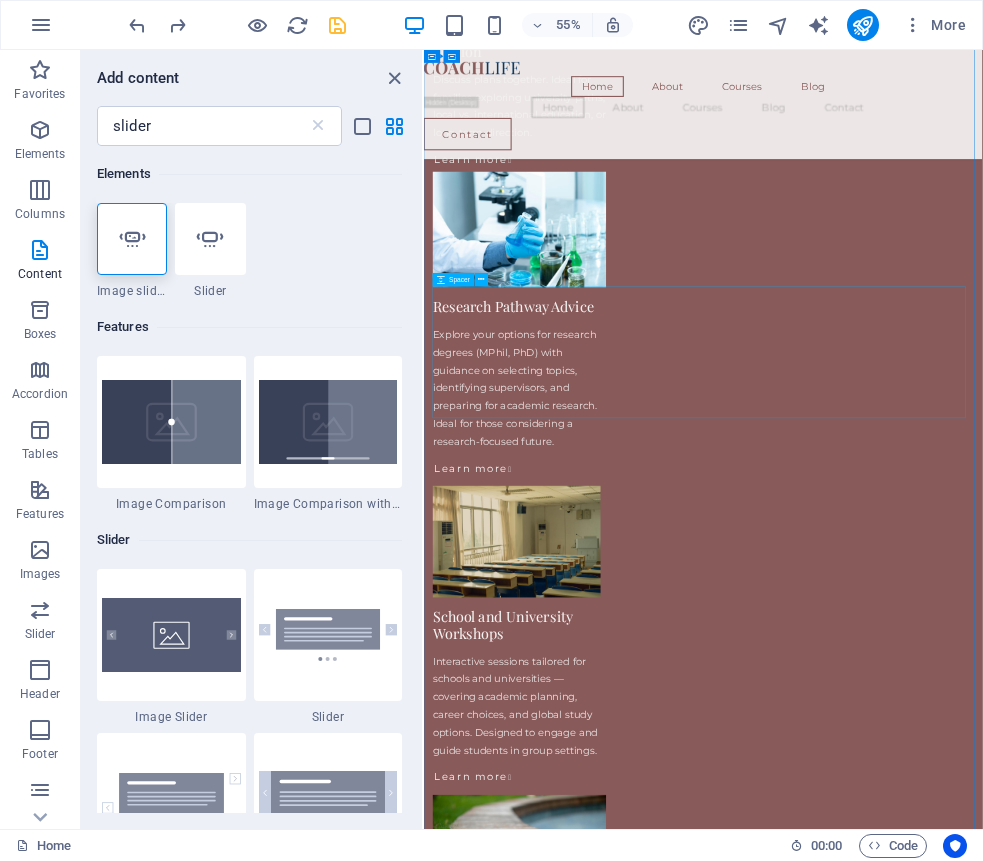 scroll, scrollTop: 3420, scrollLeft: 0, axis: vertical 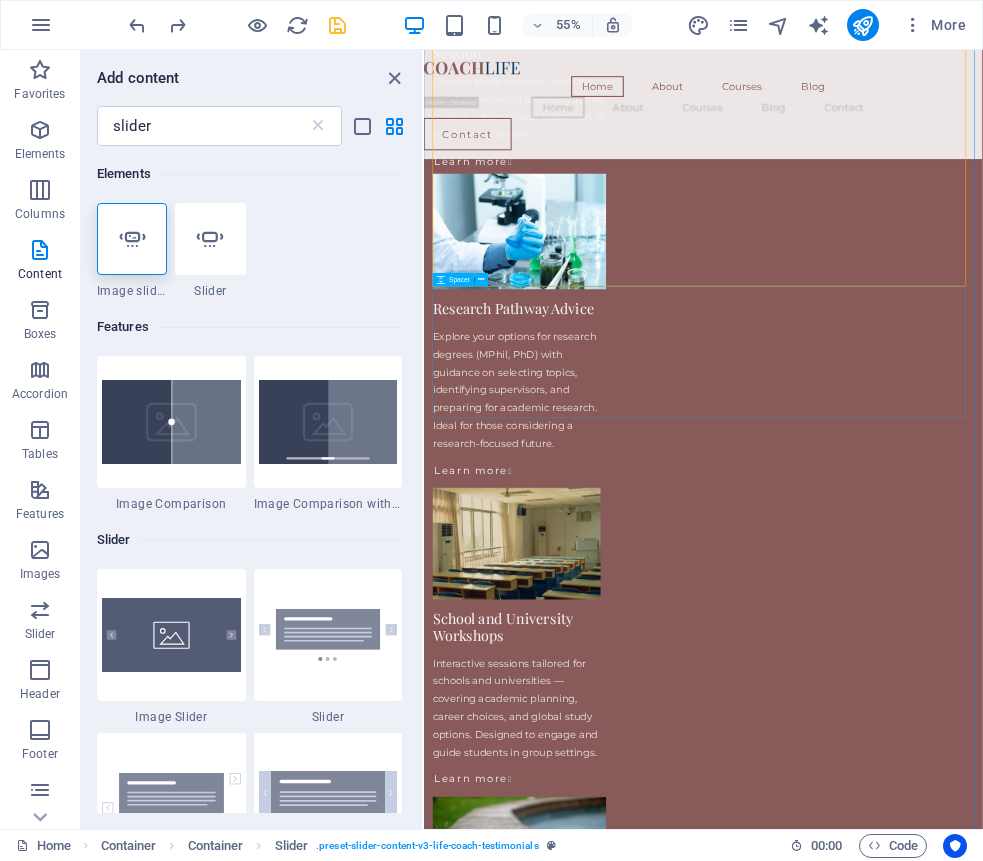 click at bounding box center [932, 5291] 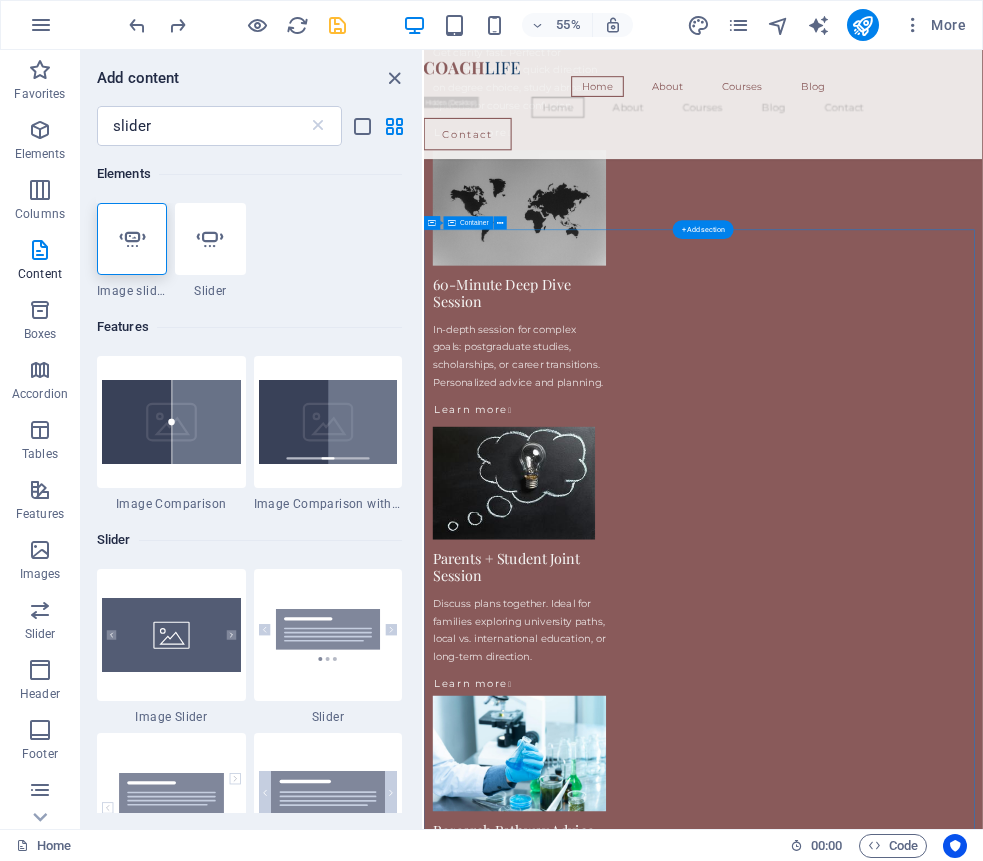 scroll, scrollTop: 2499, scrollLeft: 0, axis: vertical 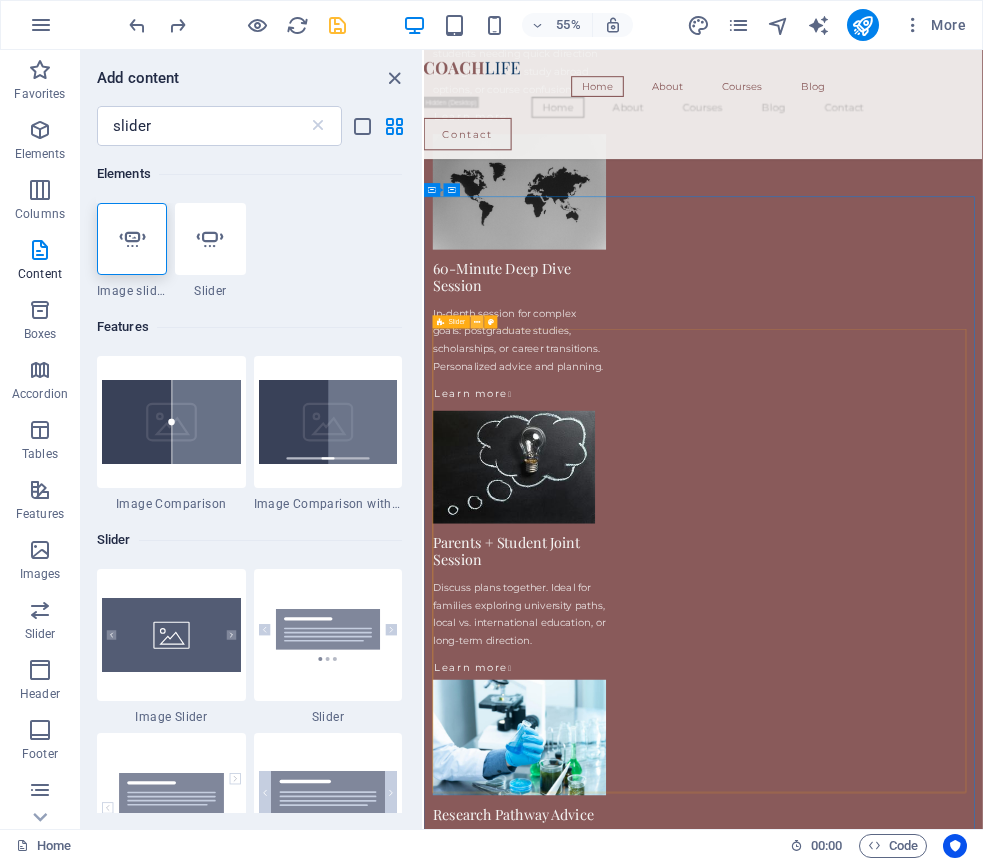 click at bounding box center [477, 323] 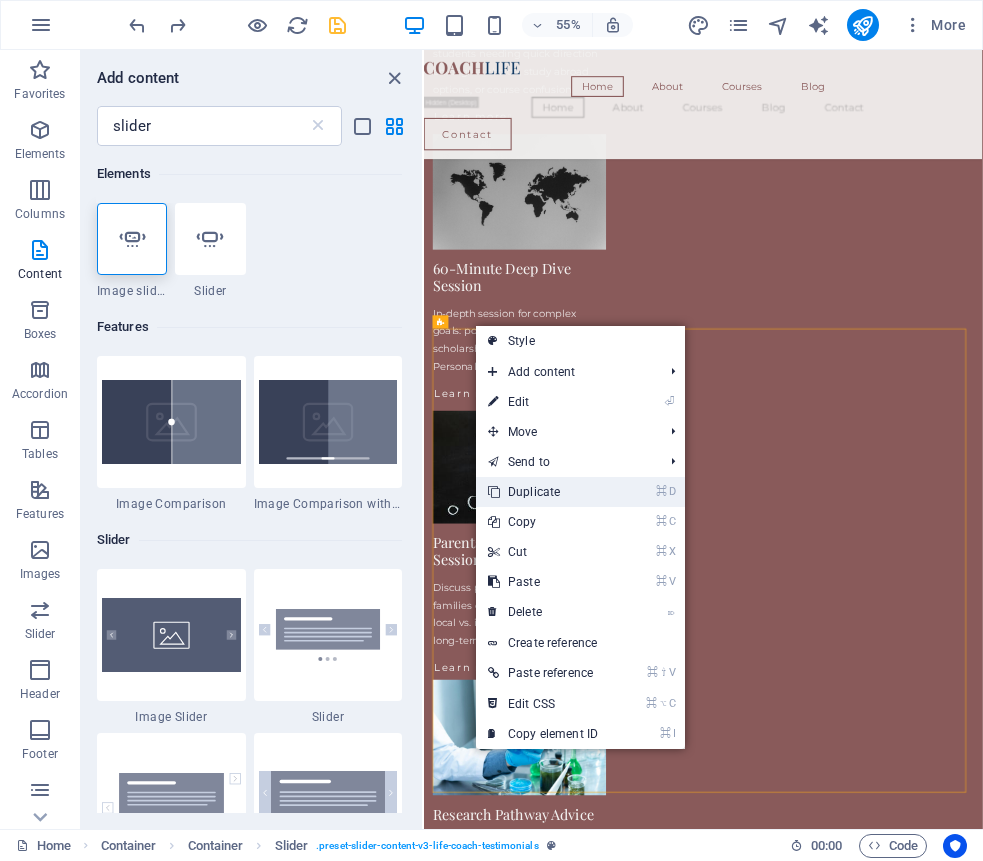 click on "⌘ D  Duplicate" at bounding box center (543, 492) 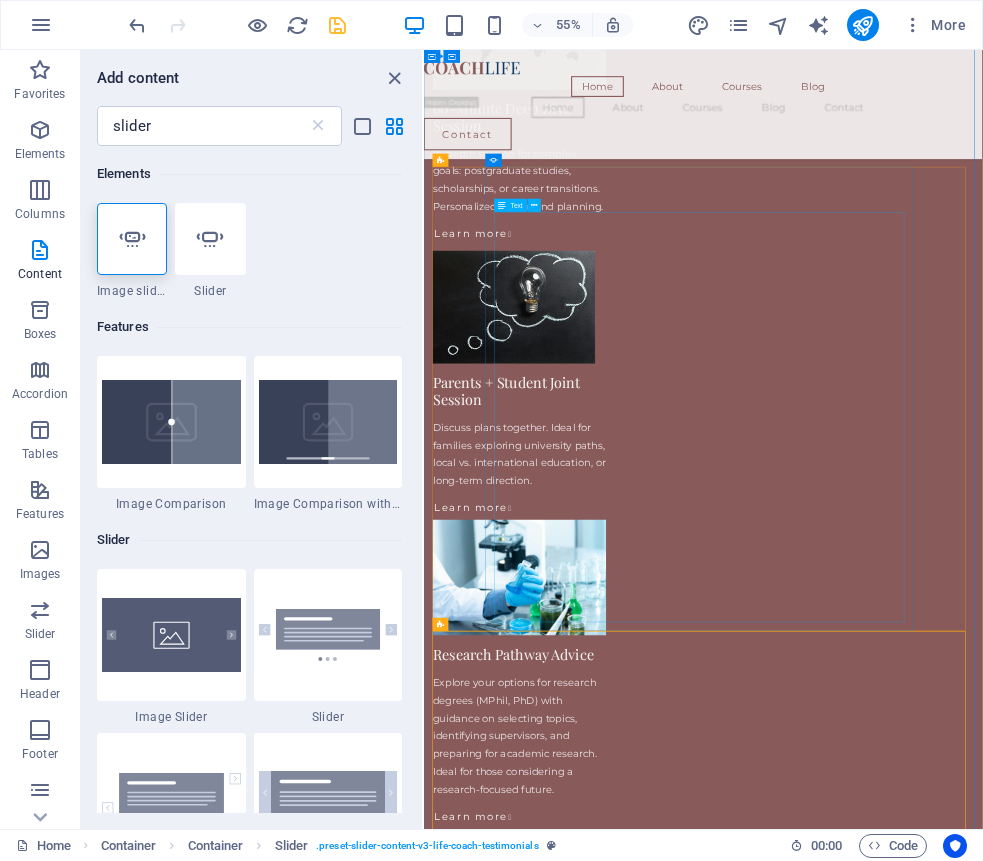 scroll, scrollTop: 2756, scrollLeft: 0, axis: vertical 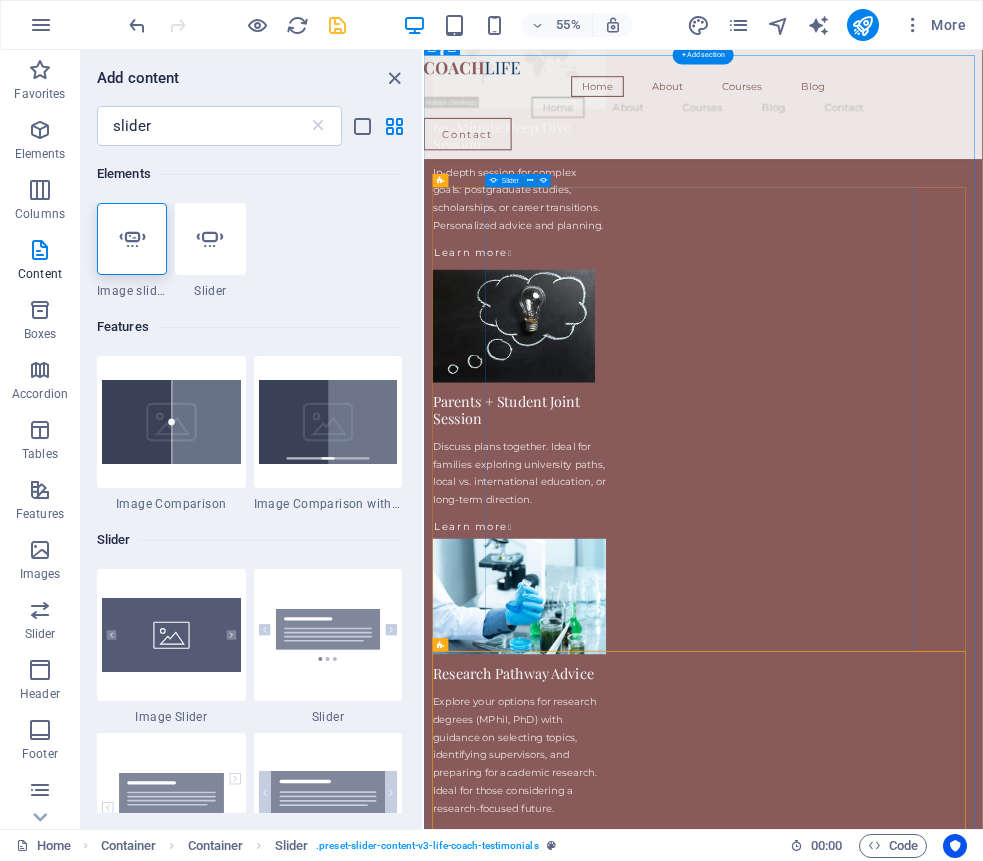 click at bounding box center [932, 3022] 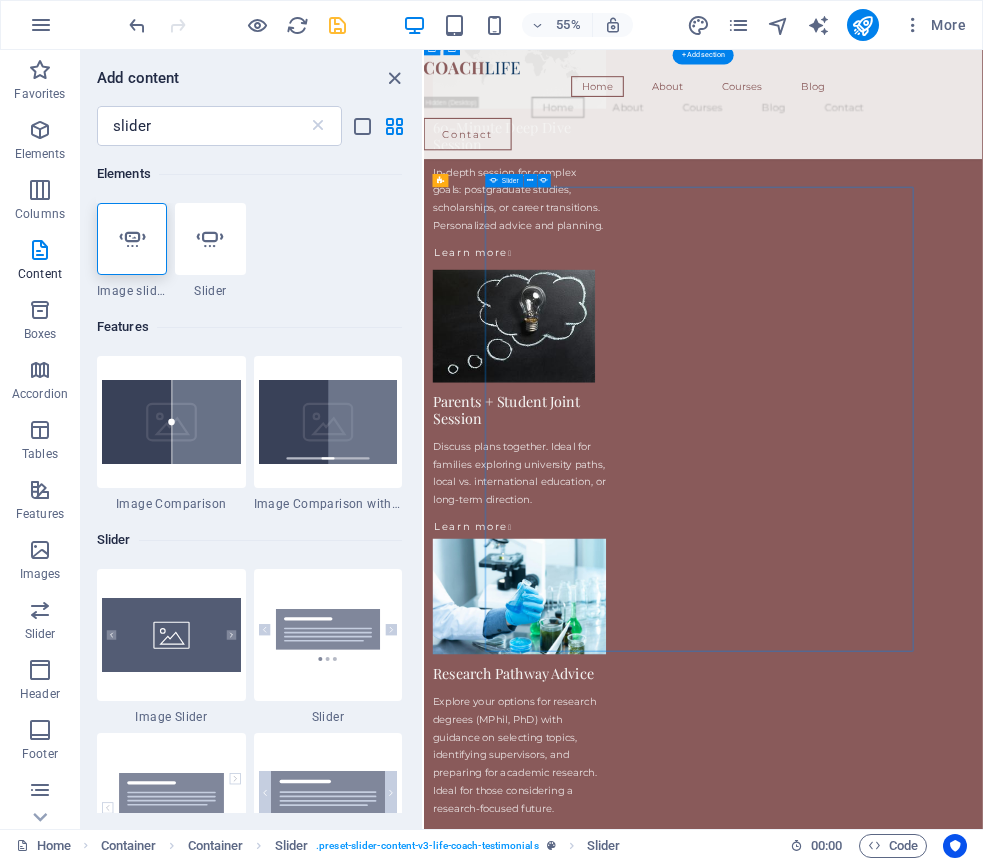 click at bounding box center [932, 3022] 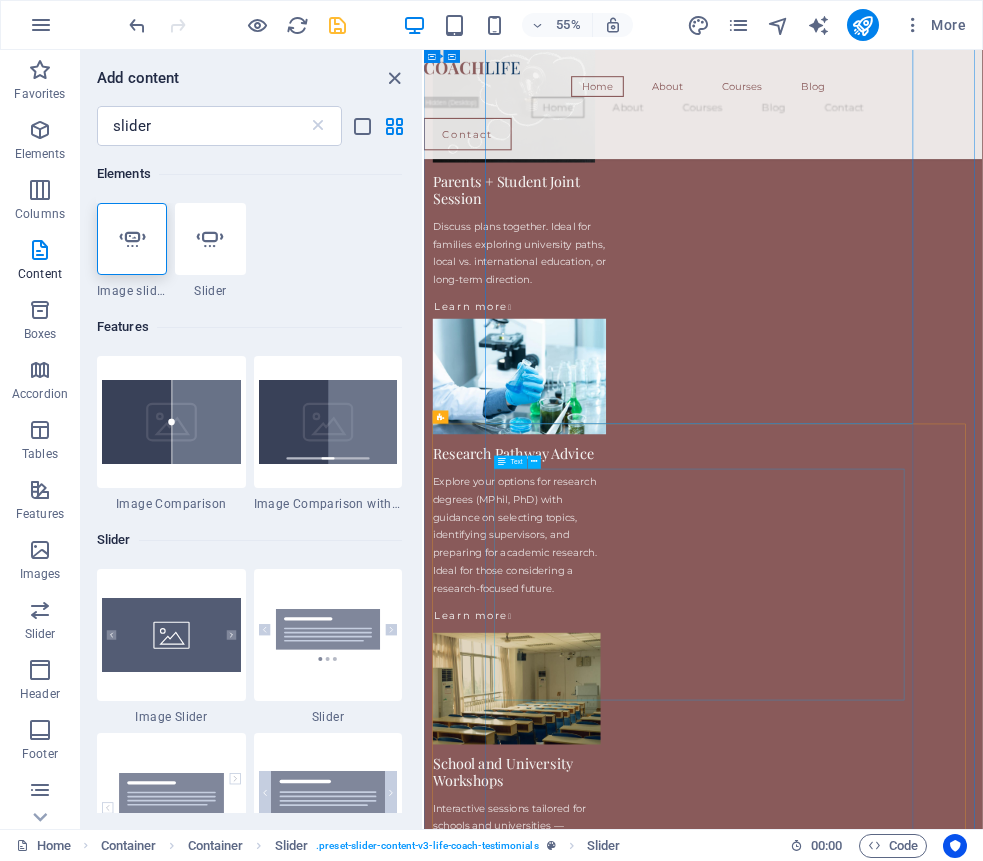 scroll, scrollTop: 3183, scrollLeft: 0, axis: vertical 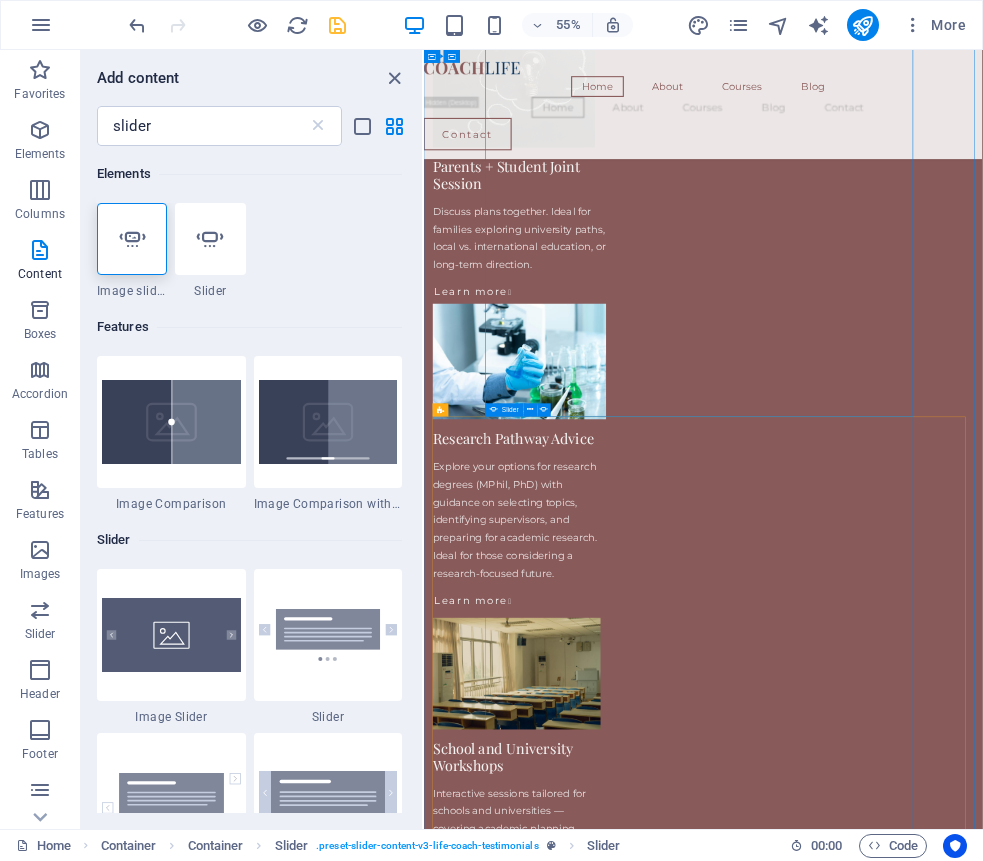 click at bounding box center [932, 5440] 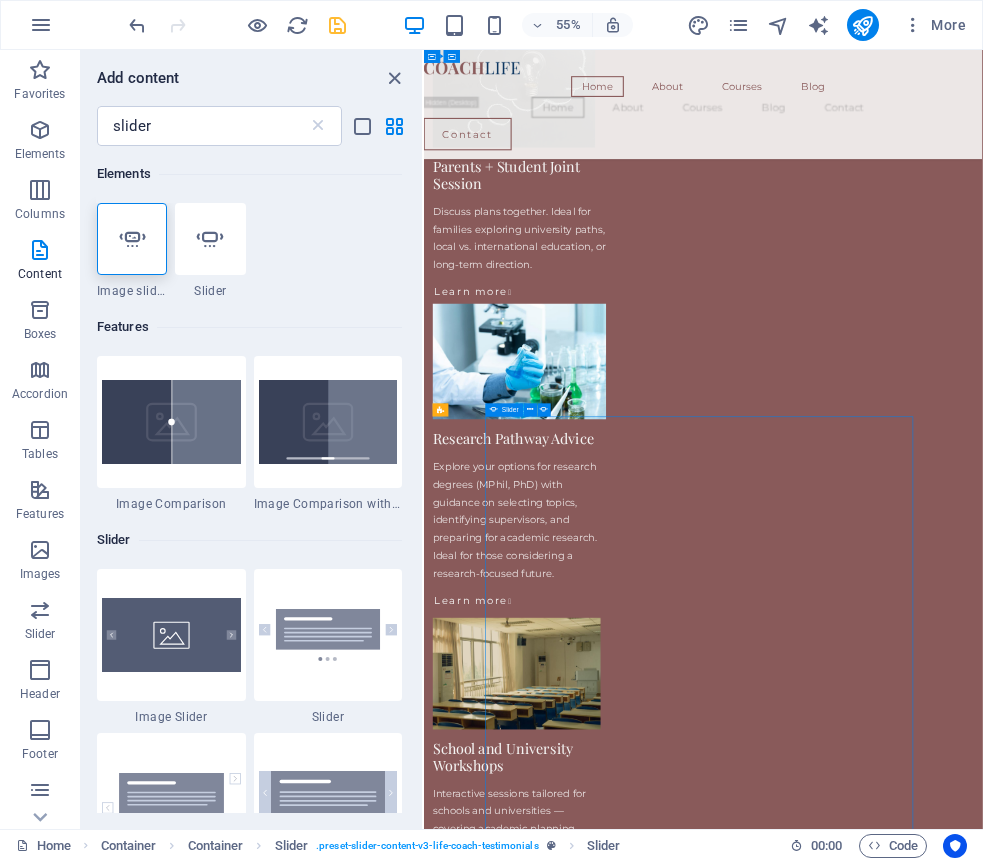 click at bounding box center (932, 5440) 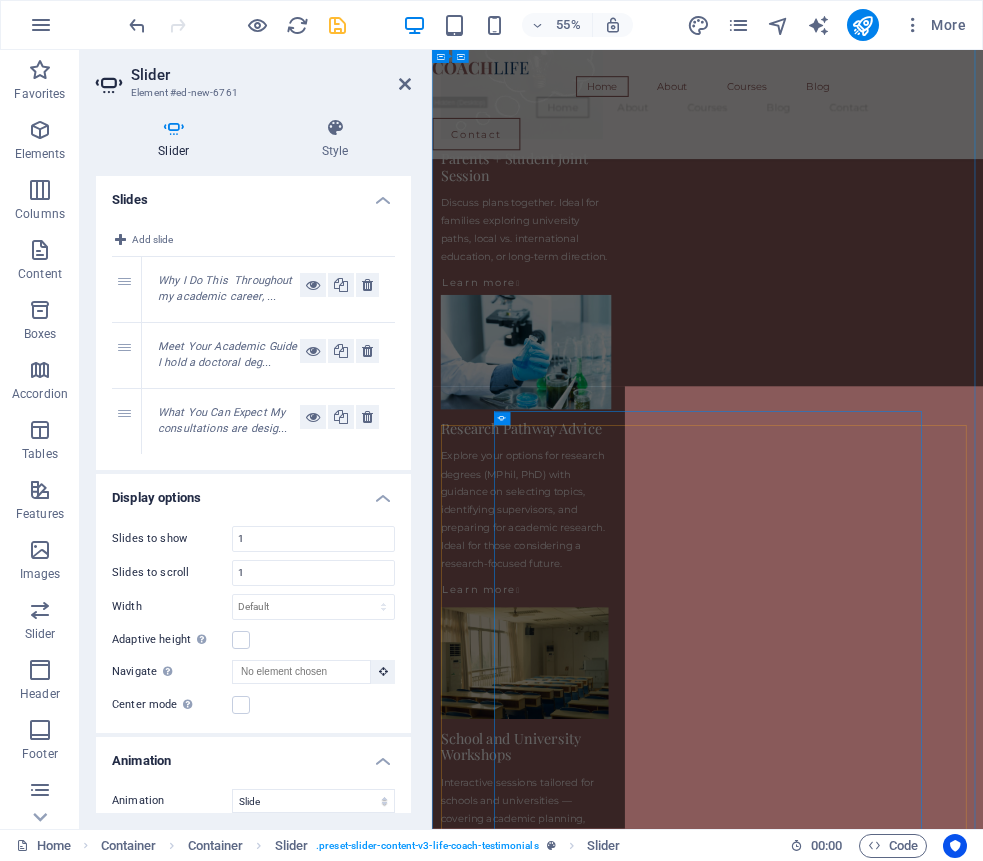 scroll, scrollTop: 3193, scrollLeft: 0, axis: vertical 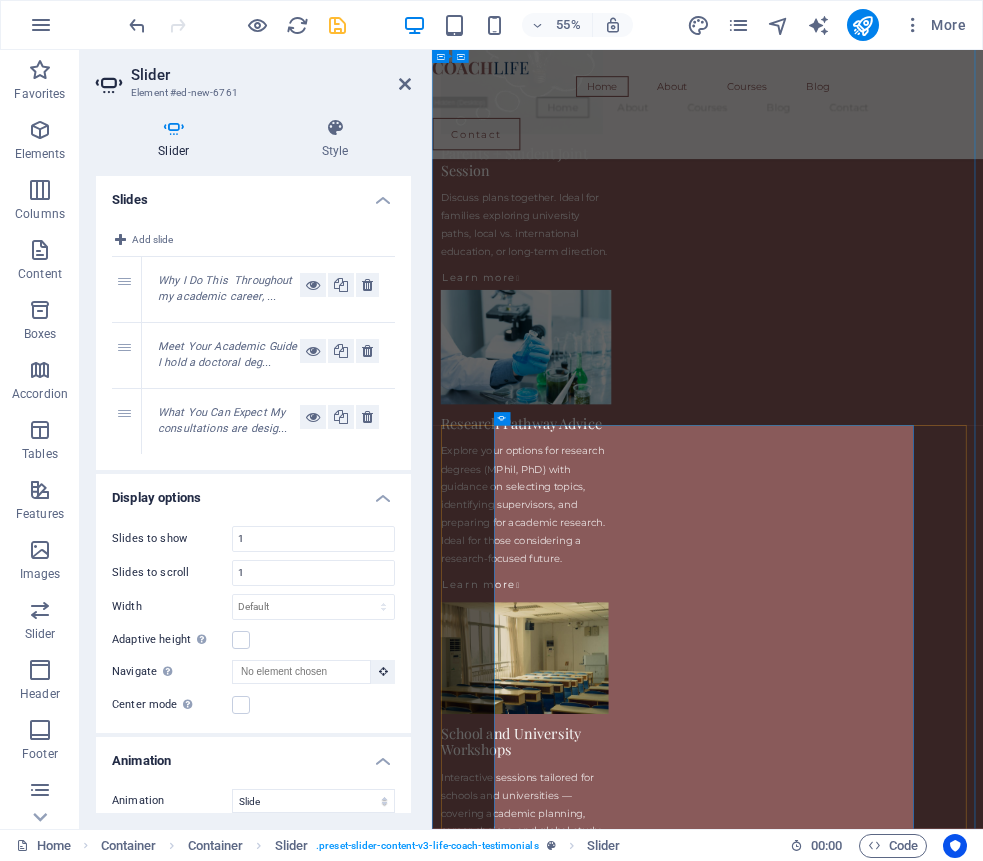 click on "What You Can Expect My consultations are designed to simplify complex decisions — whether you're selecting a degree, applying to study abroad, or preparing for research. I tailor each session to your needs, offering guidance on university selection, academic goals, research planning, and scholarship strategy. Students I work with appreciate the structured, supportive, and practical nature of the advice. You'll leave each session with more clarity, direction, and confidence about your next academic move — no generic tips, just focused and honest support that works. Why I Do This  Throughout my academic career, I’ve met students with exceptional potential who struggled to find reliable, personalized guidance — especially when pursuing competitive degrees, research opportunities, or study abroad options. Many felt overwhelmed by unclear systems, vague advice, or lack of direction. That’s why I’ve introduced  personalized academic consultations Meet Your Academic Guide I hold a doctoral degree in" at bounding box center (933, 6798) 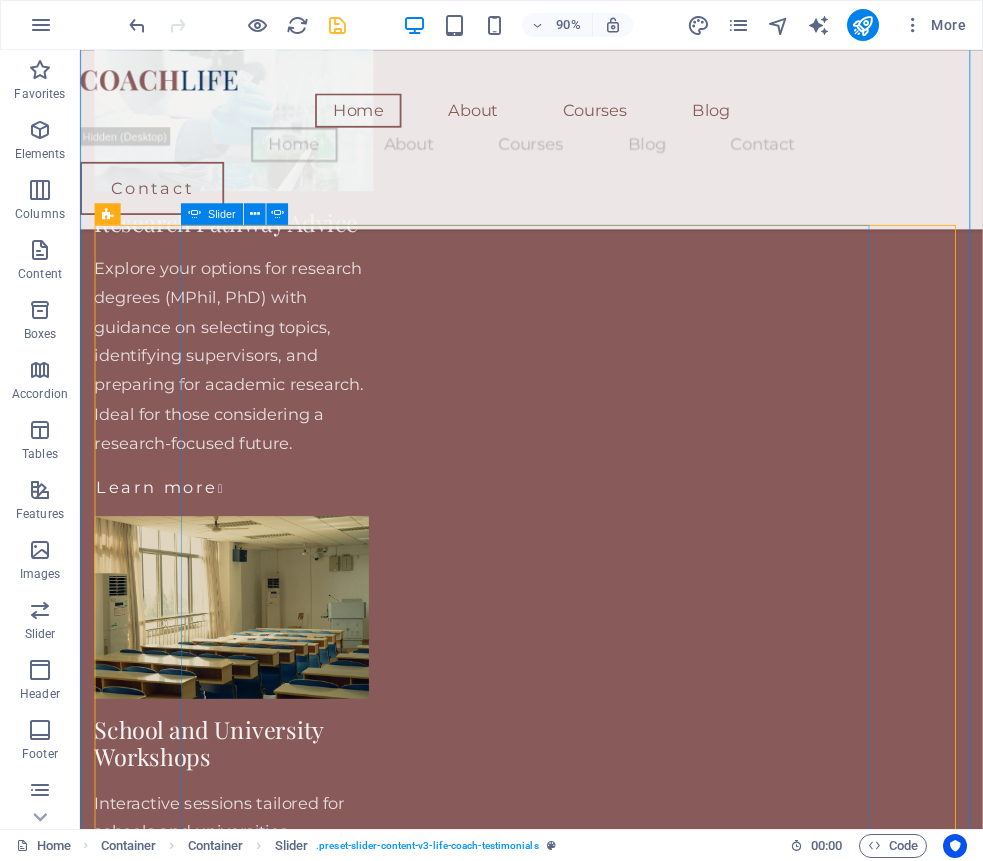 scroll, scrollTop: 3683, scrollLeft: 0, axis: vertical 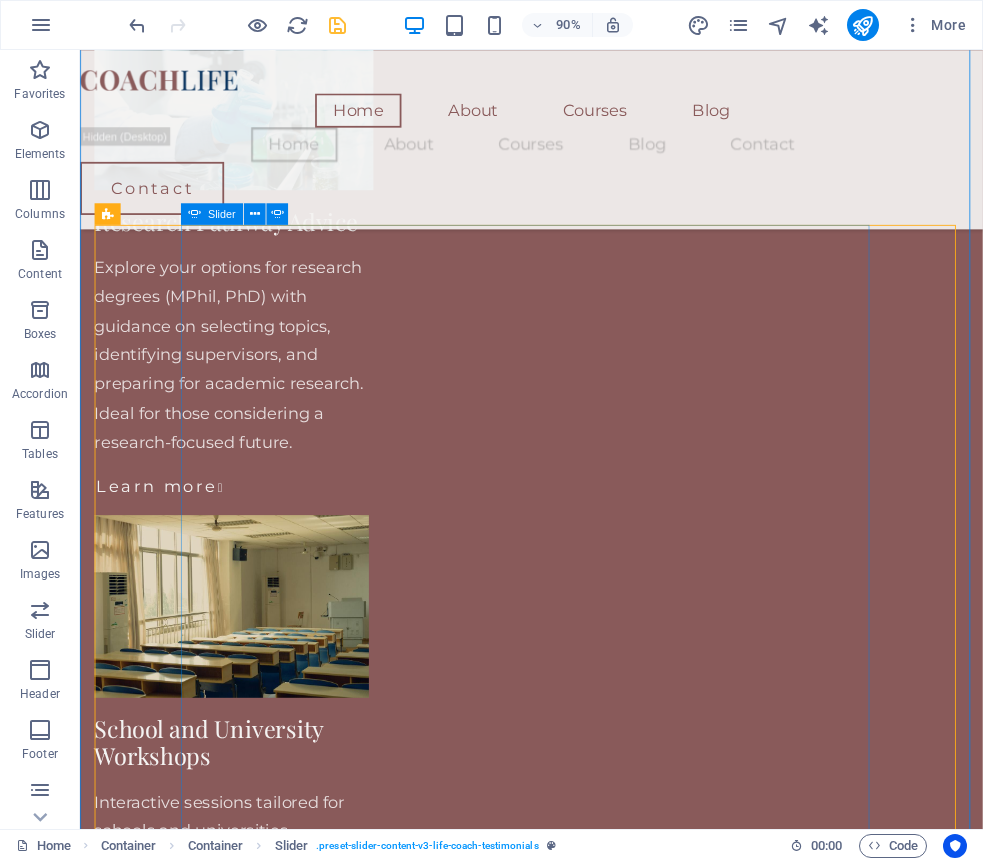 click at bounding box center (582, 4920) 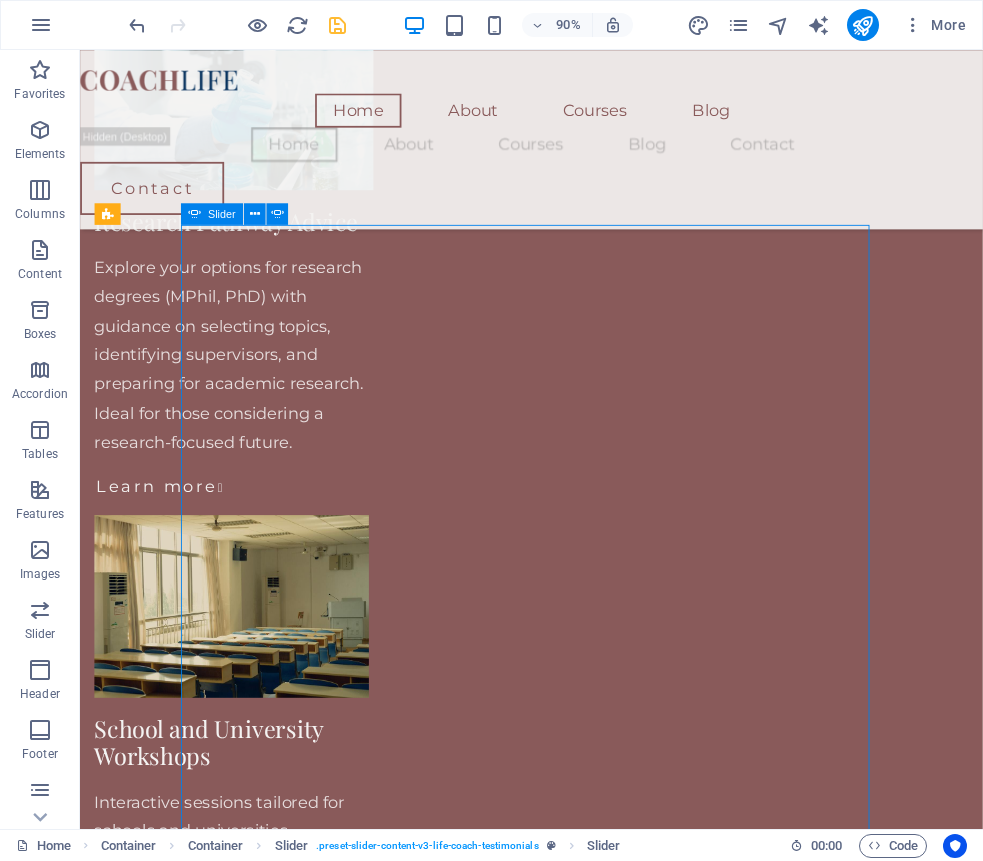 click at bounding box center [582, 4920] 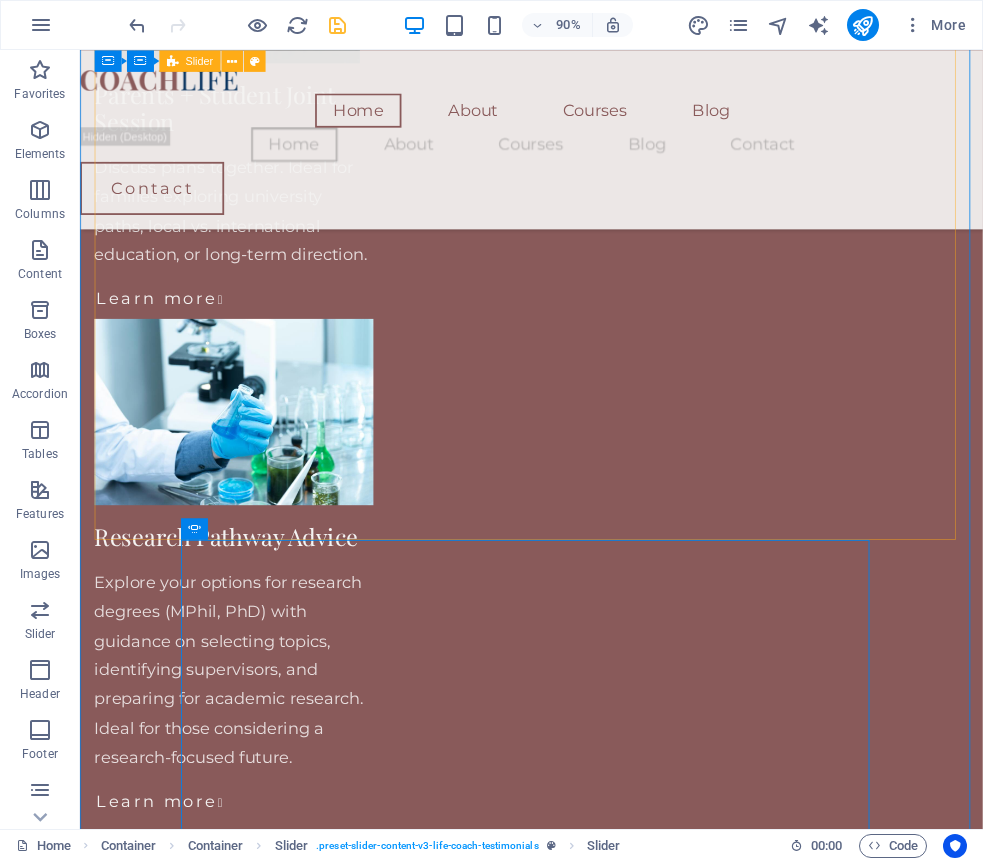scroll, scrollTop: 3328, scrollLeft: 0, axis: vertical 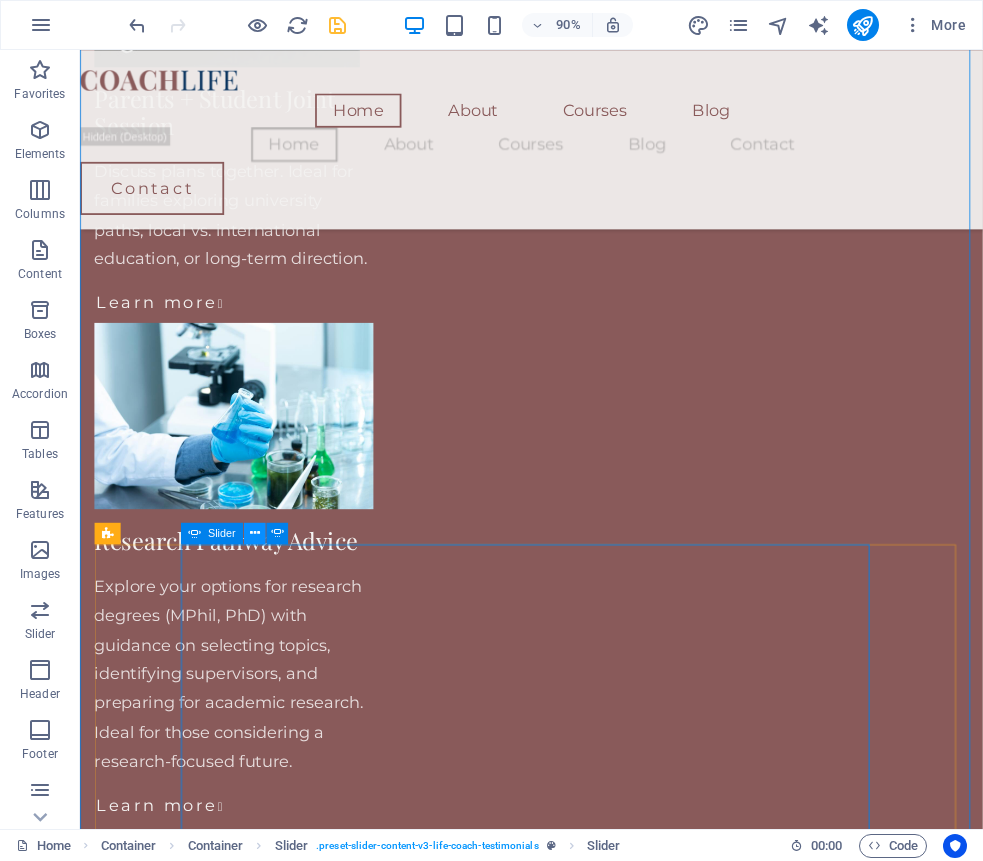 click at bounding box center (254, 533) 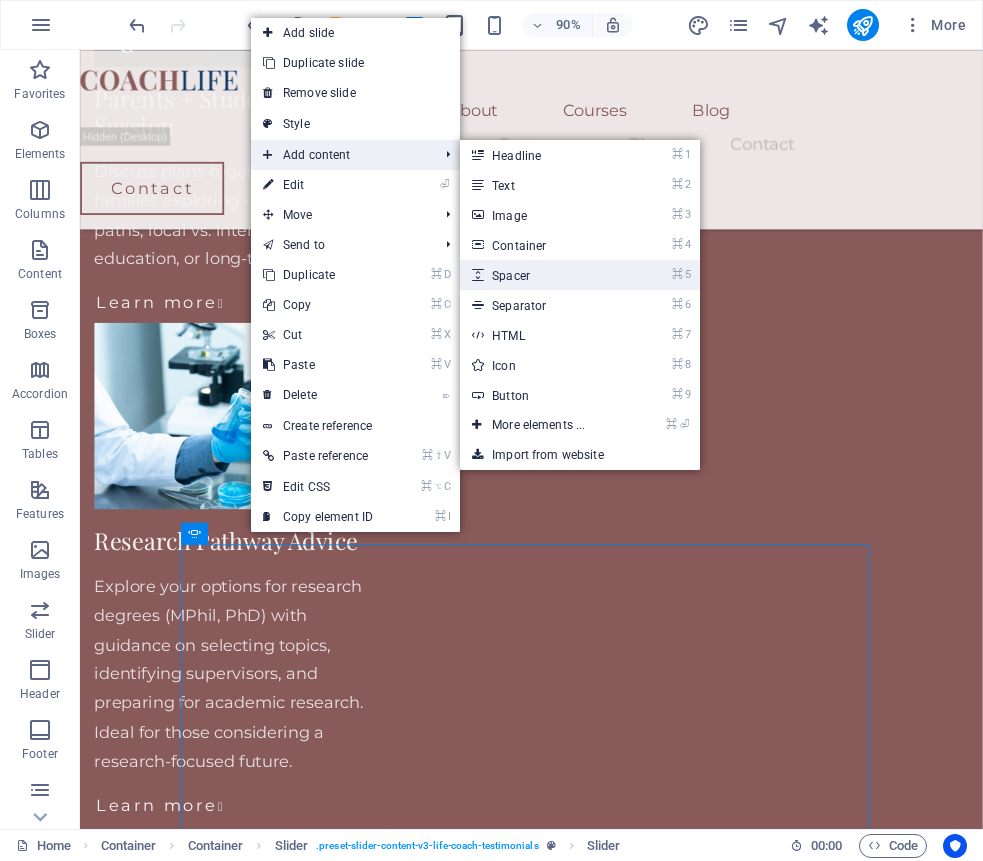 click on "⌘ 5  Spacer" at bounding box center (542, 275) 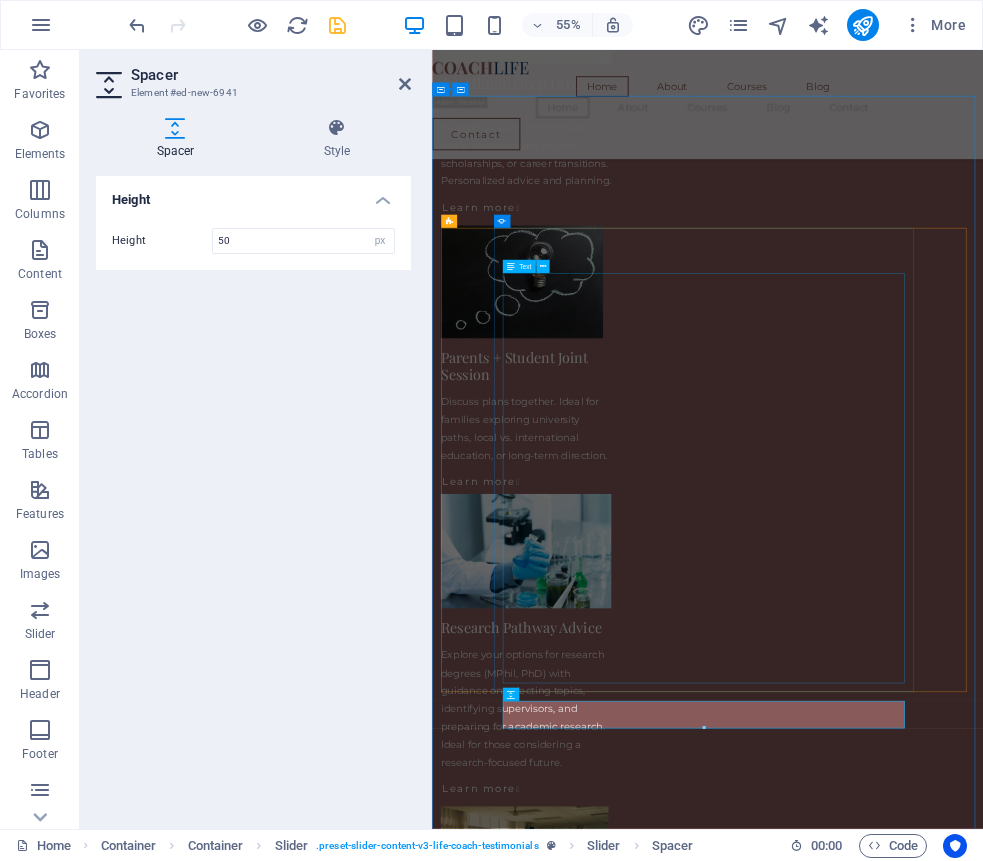 scroll, scrollTop: 2852, scrollLeft: 0, axis: vertical 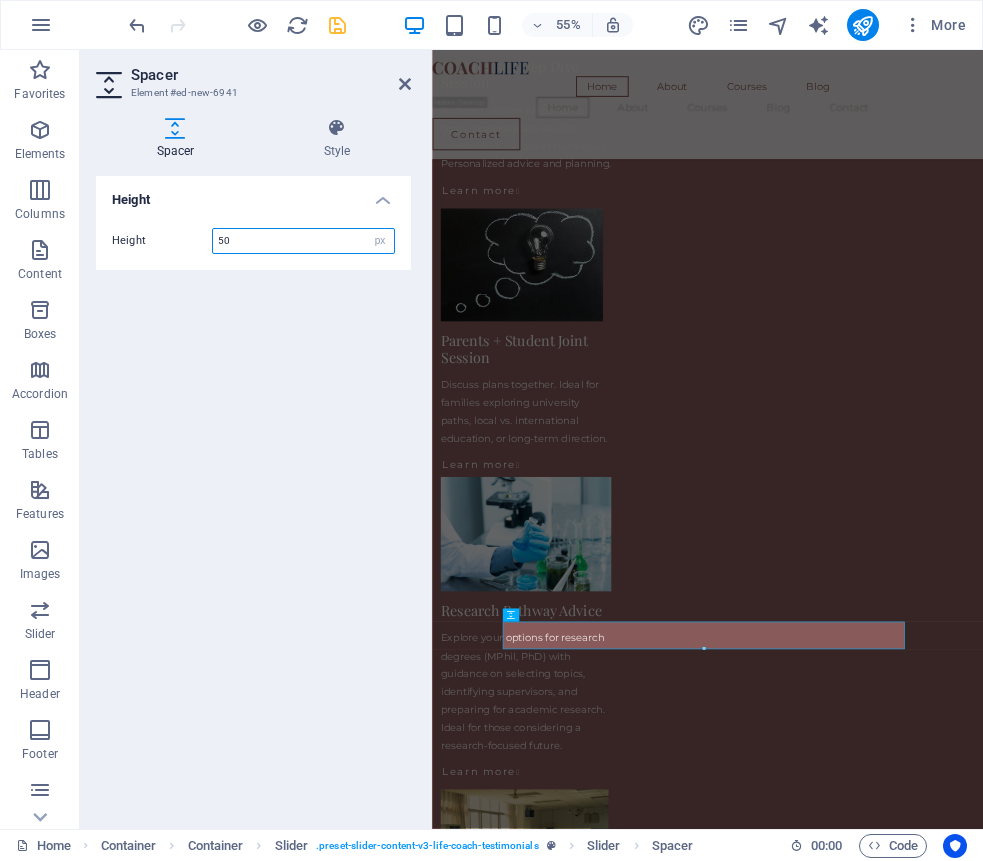 click on "50" at bounding box center [303, 241] 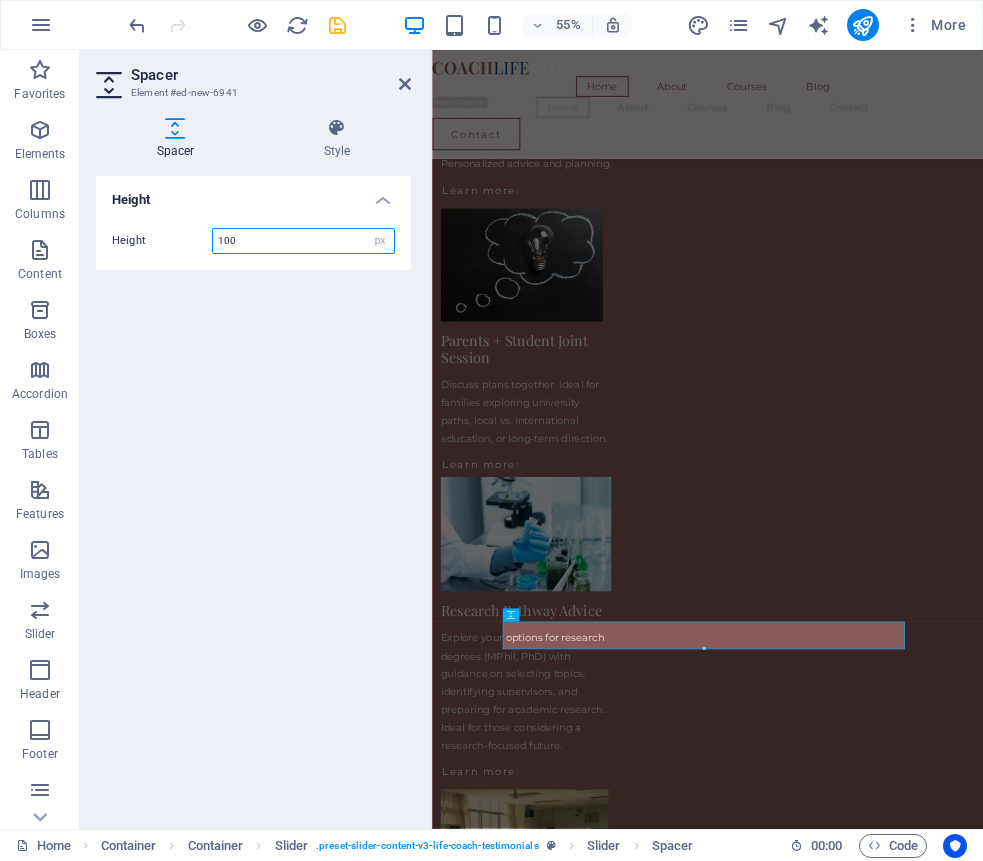 type on "100" 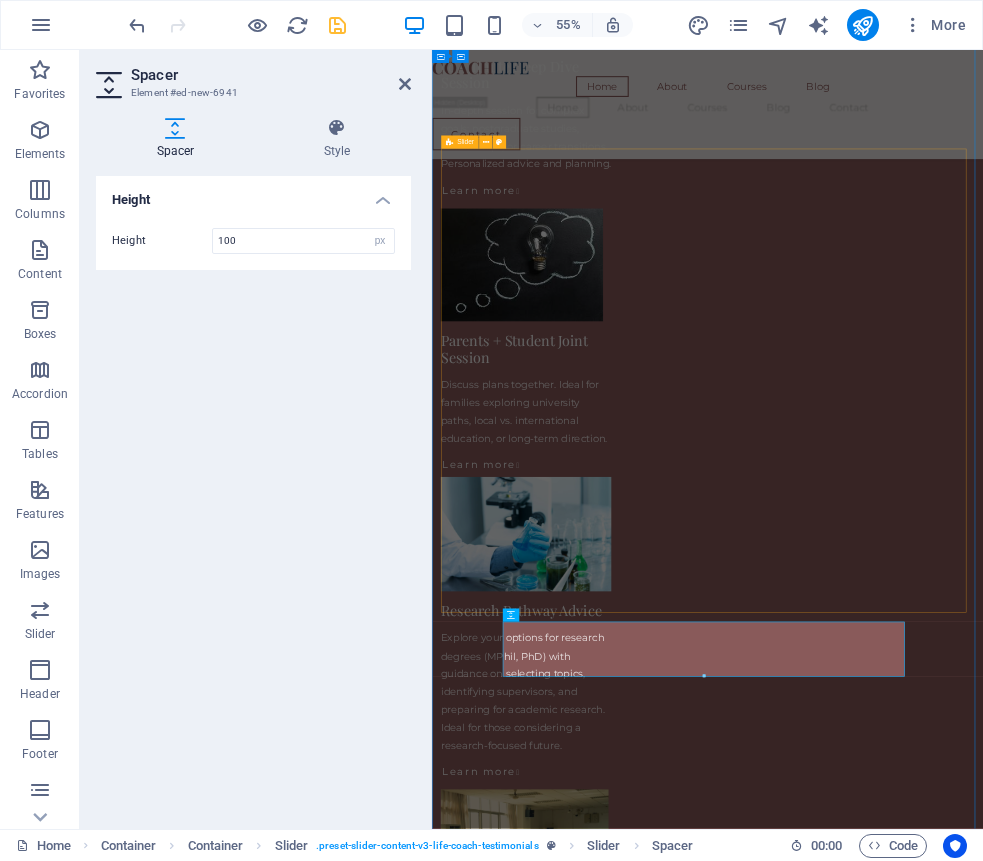 click on "What You Can Expect My consultations are designed to simplify complex decisions — whether you're selecting a degree, applying to study abroad, or preparing for research. I tailor each session to your needs, offering guidance on university selection, academic goals, research planning, and scholarship strategy. Students I work with appreciate the structured, supportive, and practical nature of the advice. You'll leave each session with more clarity, direction, and confidence about your next academic move — no generic tips, just focused and honest support that works. Why I Do This  Throughout my academic career, I’ve met students with exceptional potential who struggled to find reliable, personalized guidance — especially when pursuing competitive degrees, research opportunities, or study abroad options. Many felt overwhelmed by unclear systems, vague advice, or lack of direction. That’s why I’ve introduced  personalized academic consultations Meet Your Academic Guide I hold a doctoral degree in" at bounding box center (933, 4294) 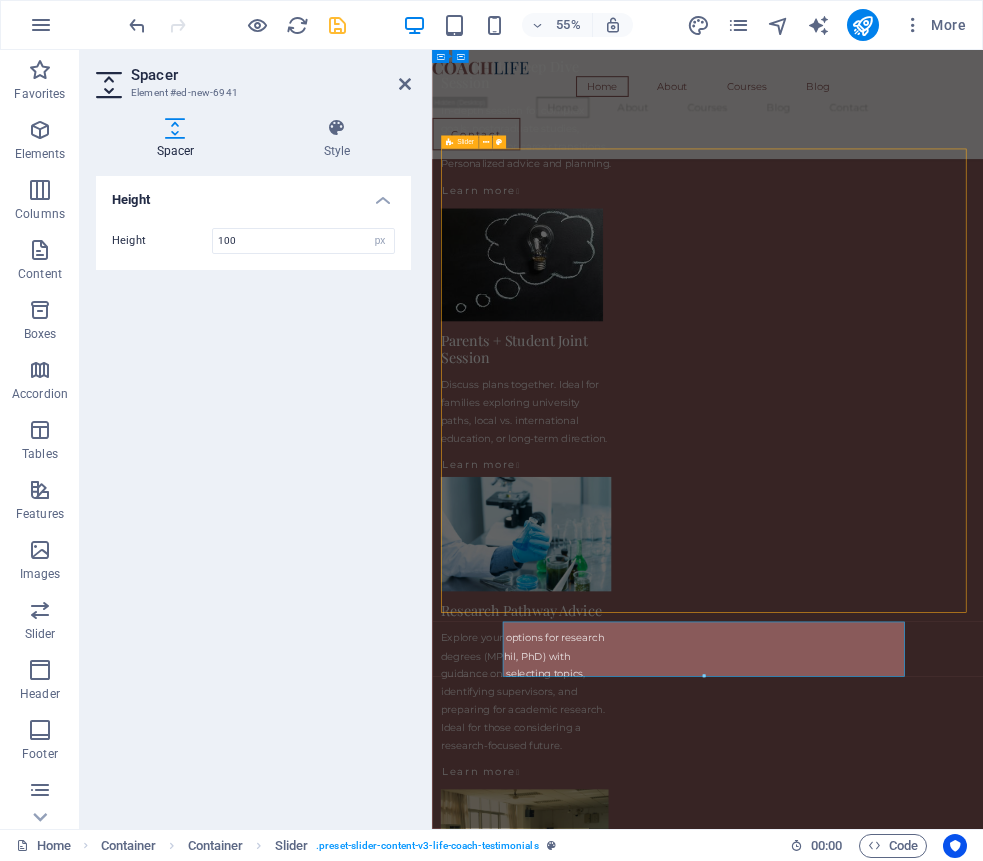 click on "What You Can Expect My consultations are designed to simplify complex decisions — whether you're selecting a degree, applying to study abroad, or preparing for research. I tailor each session to your needs, offering guidance on university selection, academic goals, research planning, and scholarship strategy. Students I work with appreciate the structured, supportive, and practical nature of the advice. You'll leave each session with more clarity, direction, and confidence about your next academic move — no generic tips, just focused and honest support that works. Why I Do This  Throughout my academic career, I’ve met students with exceptional potential who struggled to find reliable, personalized guidance — especially when pursuing competitive degrees, research opportunities, or study abroad options. Many felt overwhelmed by unclear systems, vague advice, or lack of direction. That’s why I’ve introduced  personalized academic consultations Meet Your Academic Guide I hold a doctoral degree in" at bounding box center [933, 4294] 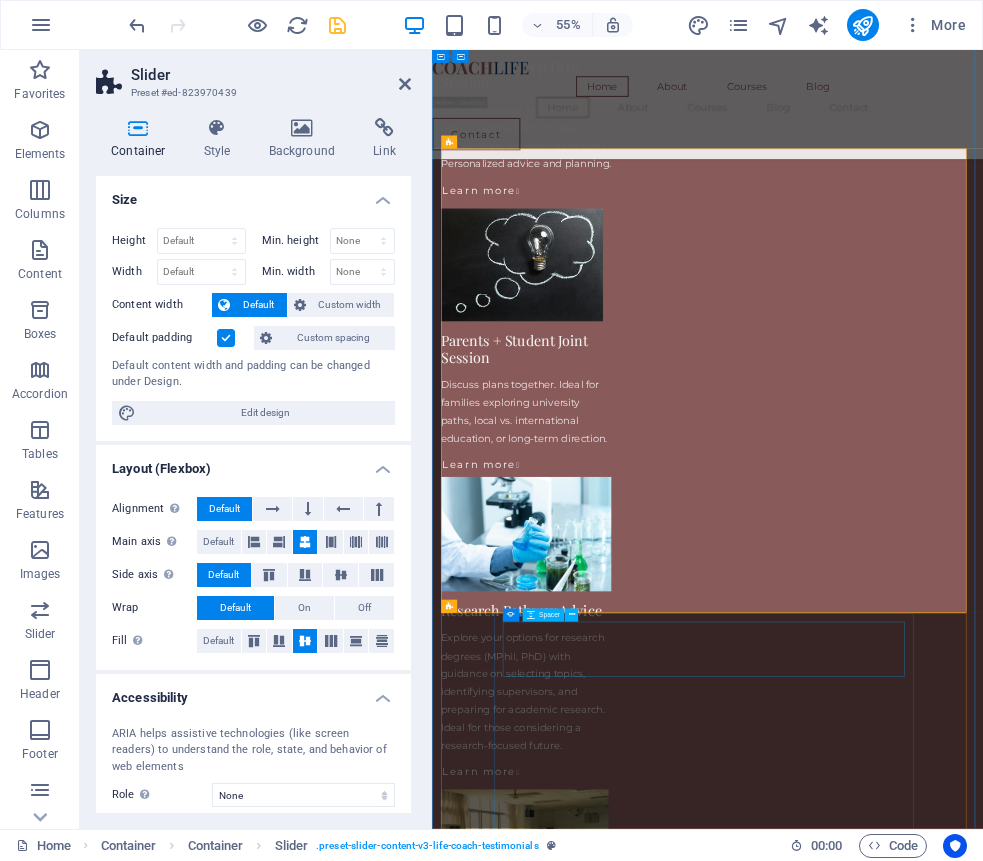 click at bounding box center [146, 6265] 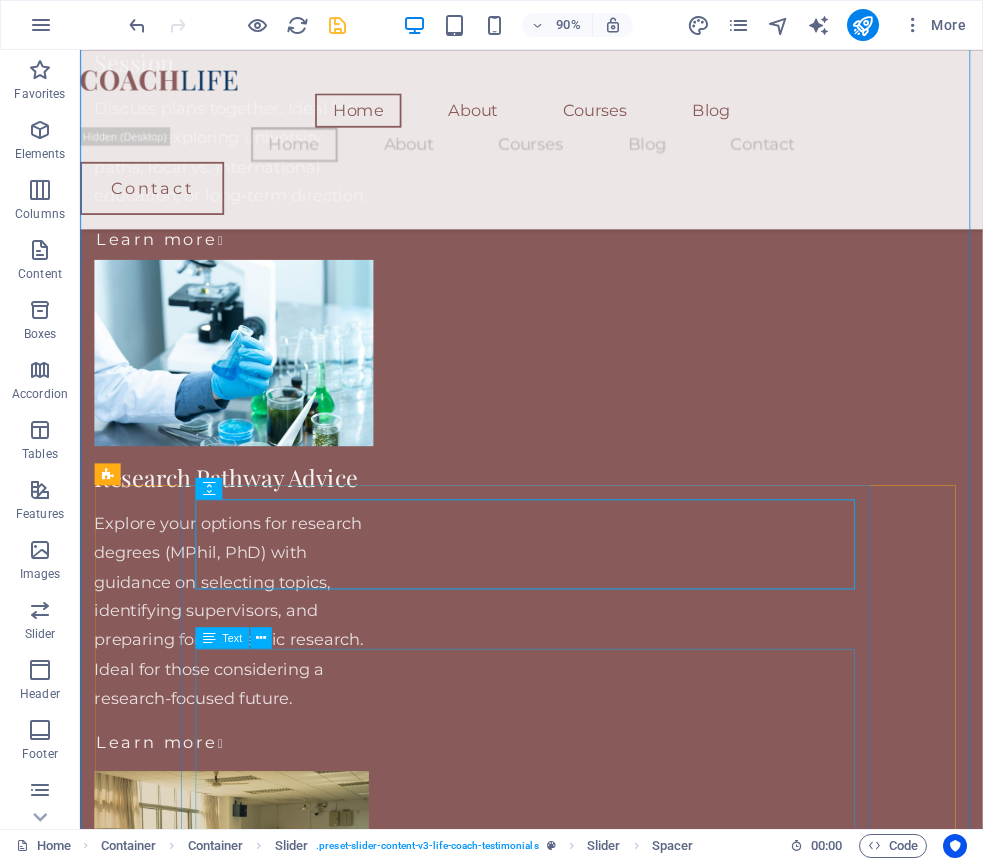scroll, scrollTop: 3394, scrollLeft: 0, axis: vertical 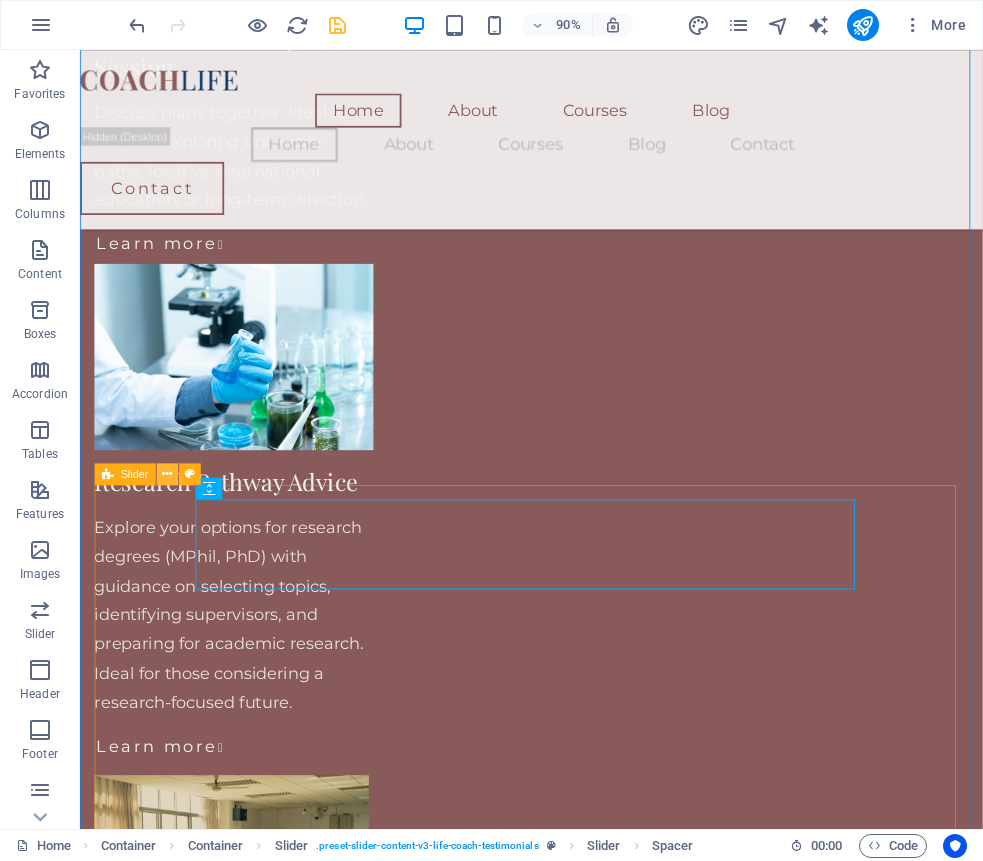 click at bounding box center [167, 473] 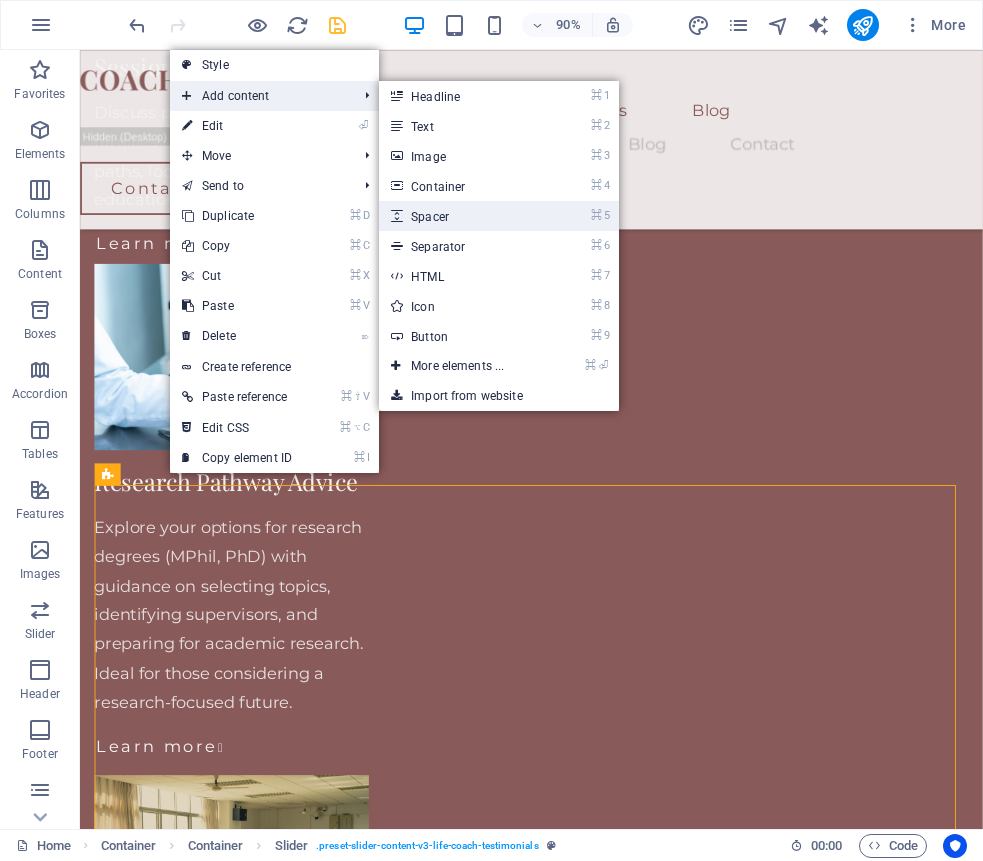 click on "⌘ 5  Spacer" at bounding box center (461, 216) 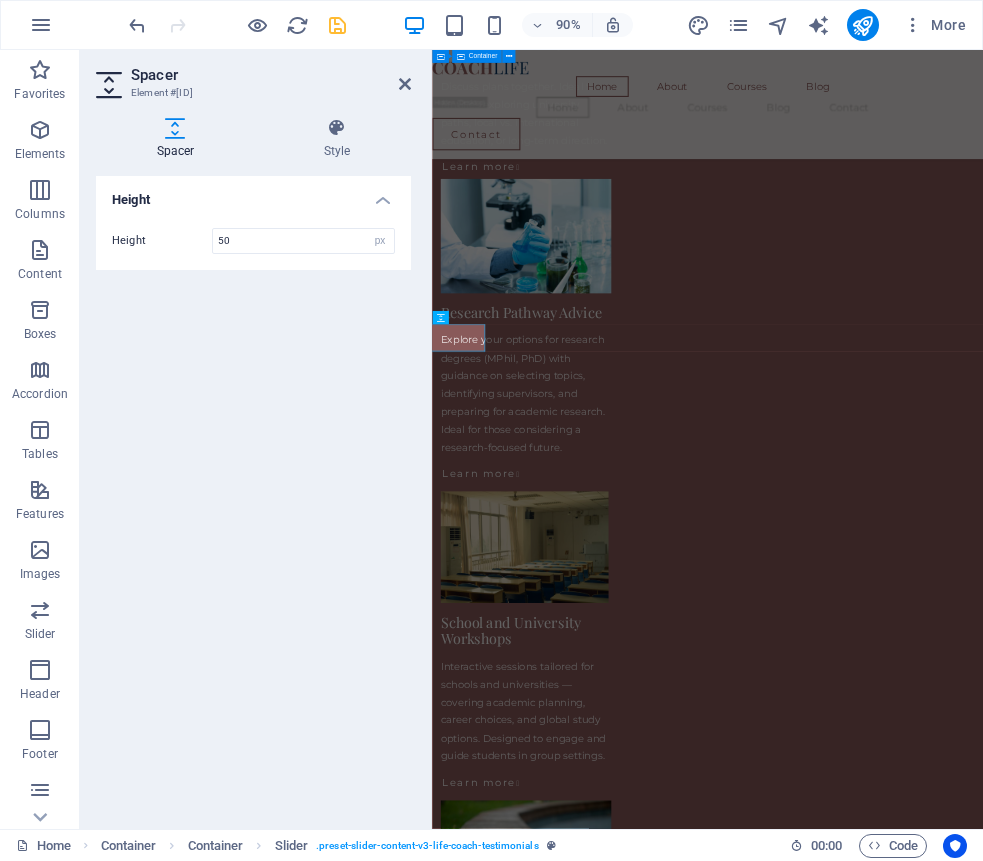 scroll, scrollTop: 3393, scrollLeft: 0, axis: vertical 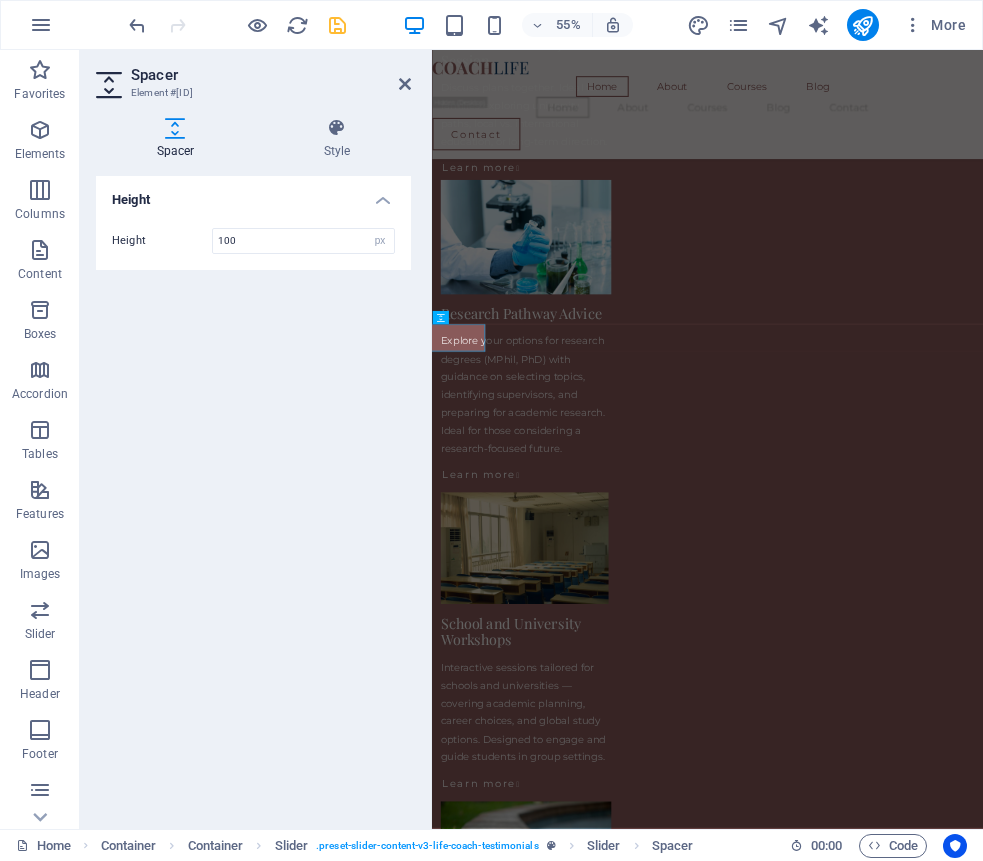type on "100" 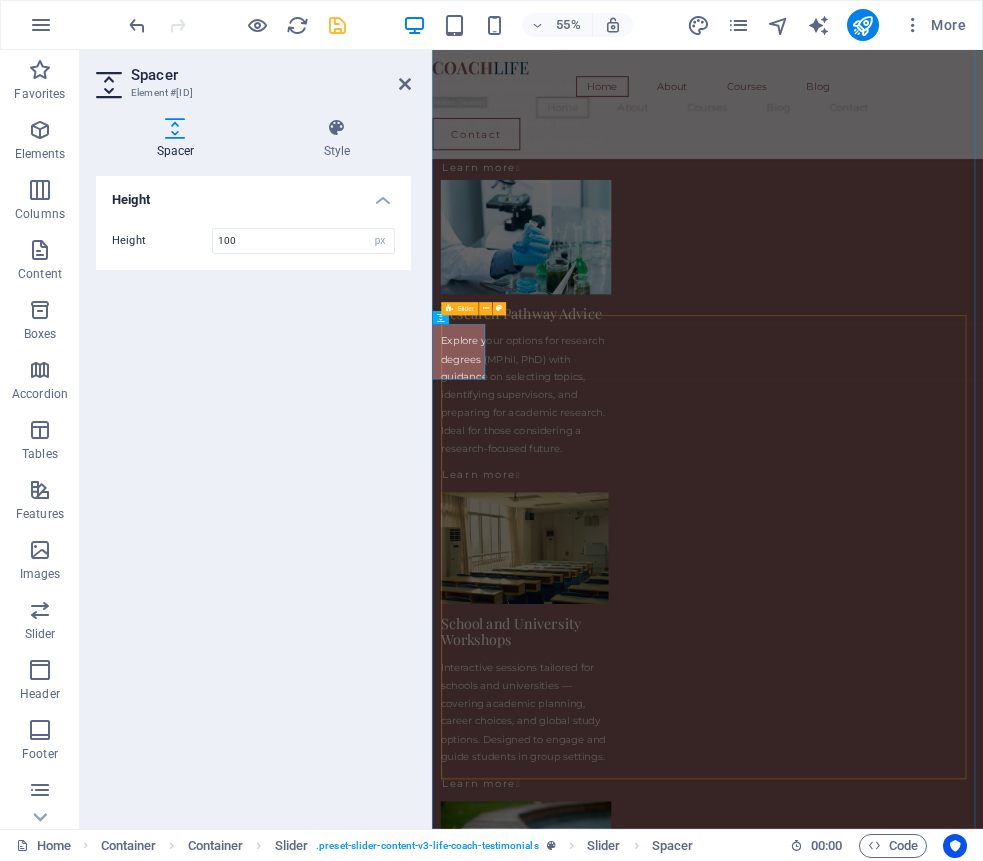 click on "What You Can Expect My consultations are designed to simplify complex decisions — whether you're selecting a degree, applying to study abroad, or preparing for research. I tailor each session to your needs, offering guidance on university selection, academic goals, research planning, and scholarship strategy. Students I work with appreciate the structured, supportive, and practical nature of the advice. You'll leave each session with more clarity, direction, and confidence about your next academic move — no generic tips, just focused and honest support that works. Why I Do This  Throughout my academic career, I’ve met students with exceptional potential who struggled to find reliable, personalized guidance — especially when pursuing competitive degrees, research opportunities, or study abroad options. Many felt overwhelmed by unclear systems, vague advice, or lack of direction. That’s why I’ve introduced  personalized academic consultations Meet Your Academic Guide I hold a doctoral degree in" at bounding box center [933, 6798] 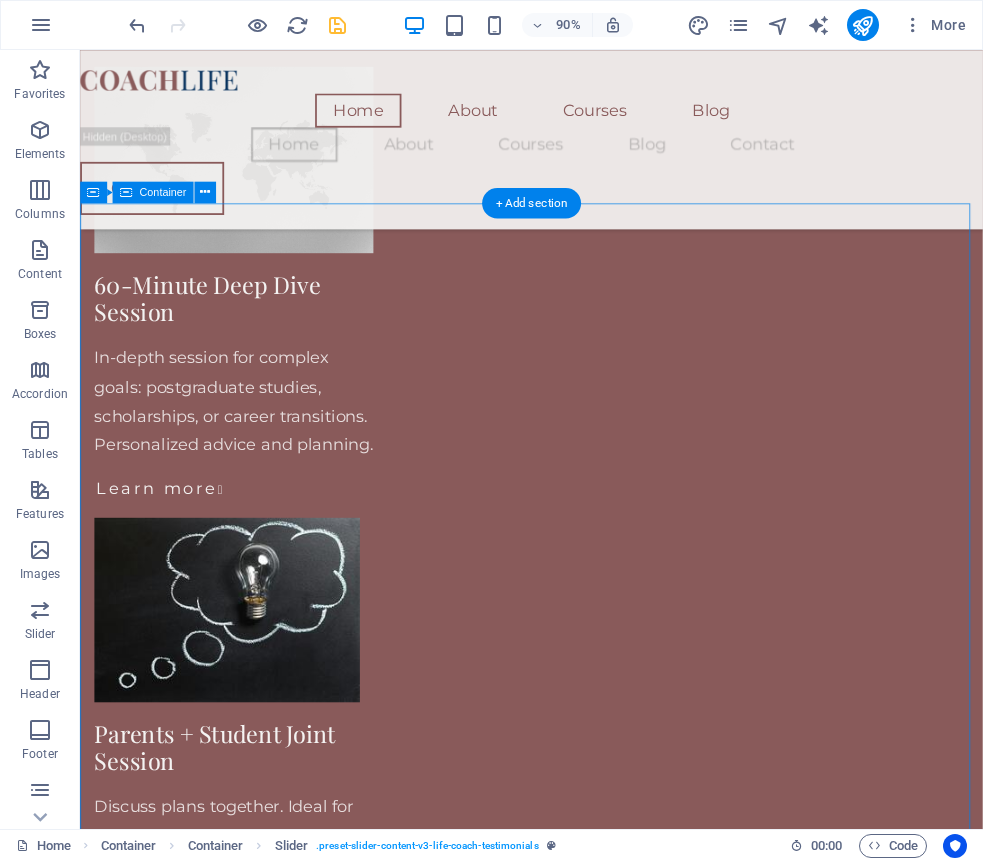 scroll, scrollTop: 2624, scrollLeft: 0, axis: vertical 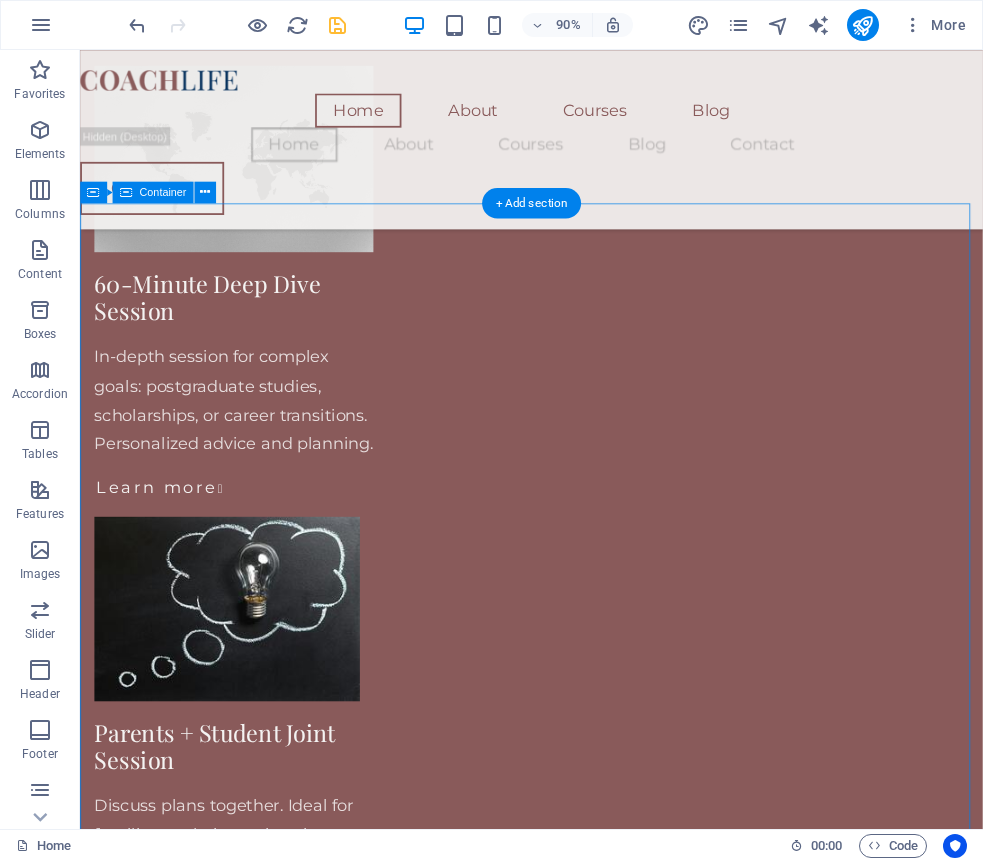 click on "What You Can Expect My consultations are designed to simplify complex decisions — whether you're selecting a degree, applying to study abroad, or preparing for research. I tailor each session to your needs, offering guidance on university selection, academic goals, research planning, and scholarship strategy. Students I work with appreciate the structured, supportive, and practical nature of the advice. You'll leave each session with more clarity, direction, and confidence about your next academic move — no generic tips, just focused and honest support that works. Why I Do This  Throughout my academic career, I’ve met students with exceptional potential who struggled to find reliable, personalized guidance — especially when pursuing competitive degrees, research opportunities, or study abroad options. Many felt overwhelmed by unclear systems, vague advice, or lack of direction. That’s why I’ve introduced  personalized academic consultations Meet Your Academic Guide I hold a doctoral degree in" at bounding box center (581, 6870) 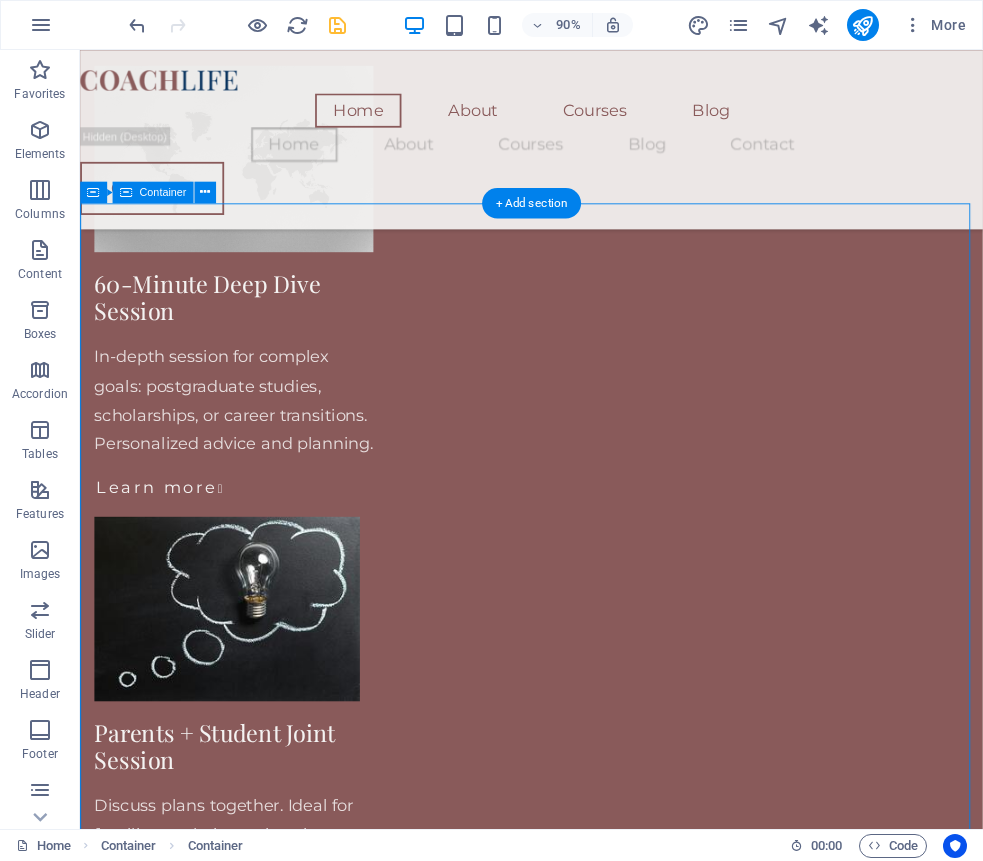 click on "What You Can Expect My consultations are designed to simplify complex decisions — whether you're selecting a degree, applying to study abroad, or preparing for research. I tailor each session to your needs, offering guidance on university selection, academic goals, research planning, and scholarship strategy. Students I work with appreciate the structured, supportive, and practical nature of the advice. You'll leave each session with more clarity, direction, and confidence about your next academic move — no generic tips, just focused and honest support that works. Why I Do This  Throughout my academic career, I’ve met students with exceptional potential who struggled to find reliable, personalized guidance — especially when pursuing competitive degrees, research opportunities, or study abroad options. Many felt overwhelmed by unclear systems, vague advice, or lack of direction. That’s why I’ve introduced  personalized academic consultations Meet Your Academic Guide I hold a doctoral degree in" at bounding box center [581, 6870] 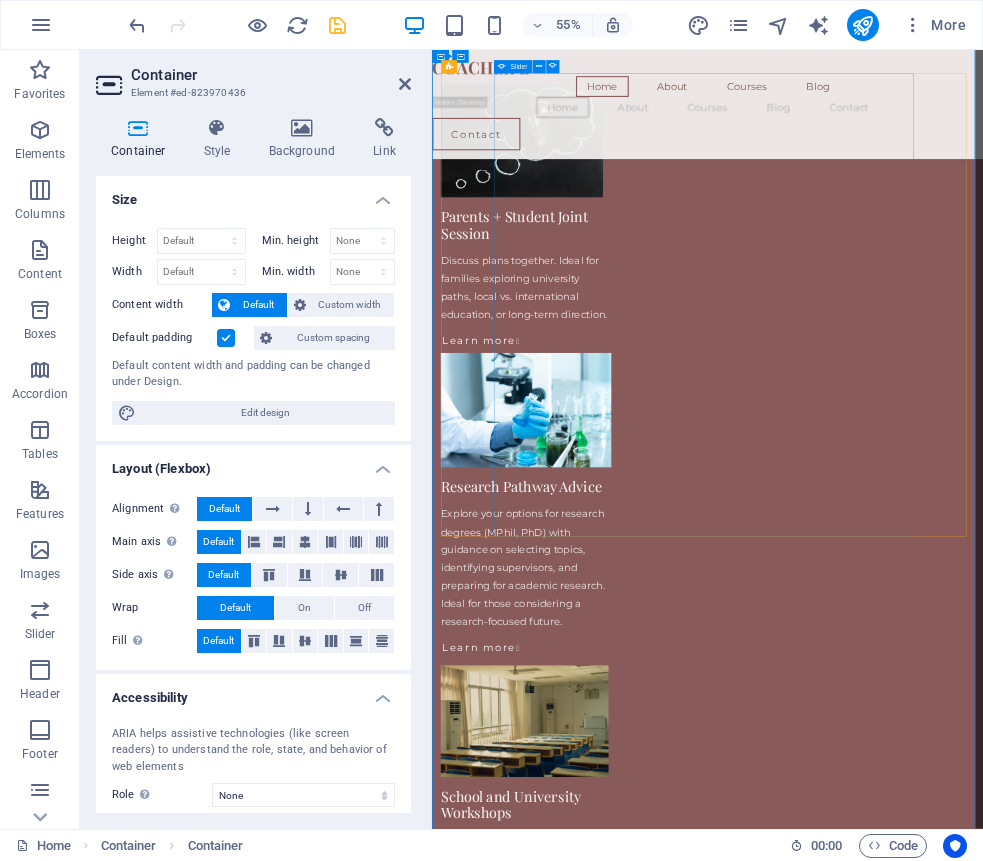 scroll, scrollTop: 3174, scrollLeft: 0, axis: vertical 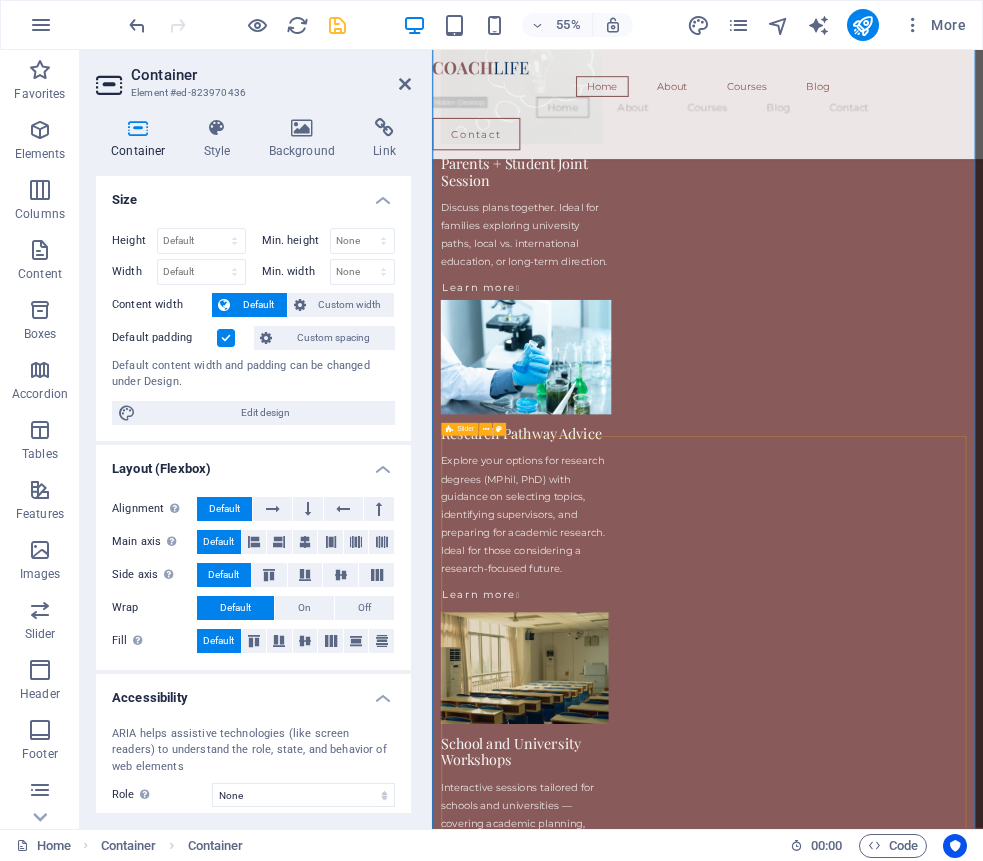 click on "What You Can Expect My consultations are designed to simplify complex decisions — whether you're selecting a degree, applying to study abroad, or preparing for research. I tailor each session to your needs, offering guidance on university selection, academic goals, research planning, and scholarship strategy. Students I work with appreciate the structured, supportive, and practical nature of the advice. You'll leave each session with more clarity, direction, and confidence about your next academic move — no generic tips, just focused and honest support that works. Why I Do This  Throughout my academic career, I’ve met students with exceptional potential who struggled to find reliable, personalized guidance — especially when pursuing competitive degrees, research opportunities, or study abroad options. Many felt overwhelmed by unclear systems, vague advice, or lack of direction. That’s why I’ve introduced  personalized academic consultations Meet Your Academic Guide I hold a doctoral degree in" at bounding box center [933, 7017] 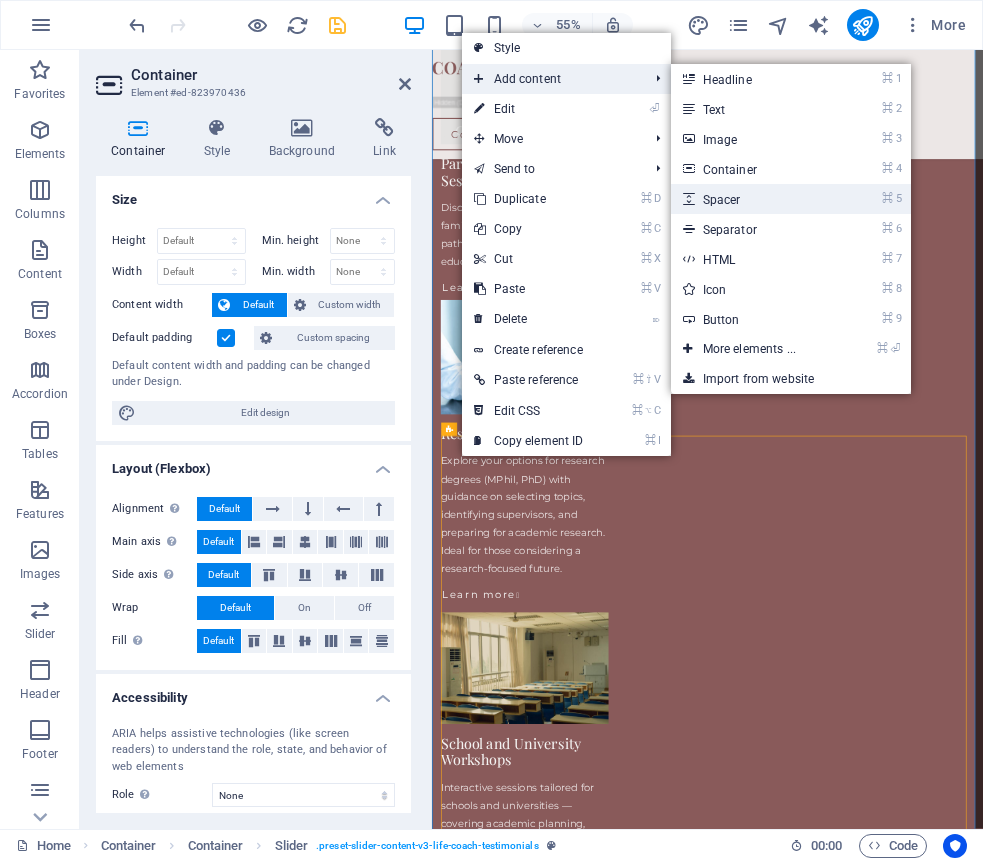 click on "⌘ 5  Spacer" at bounding box center (753, 199) 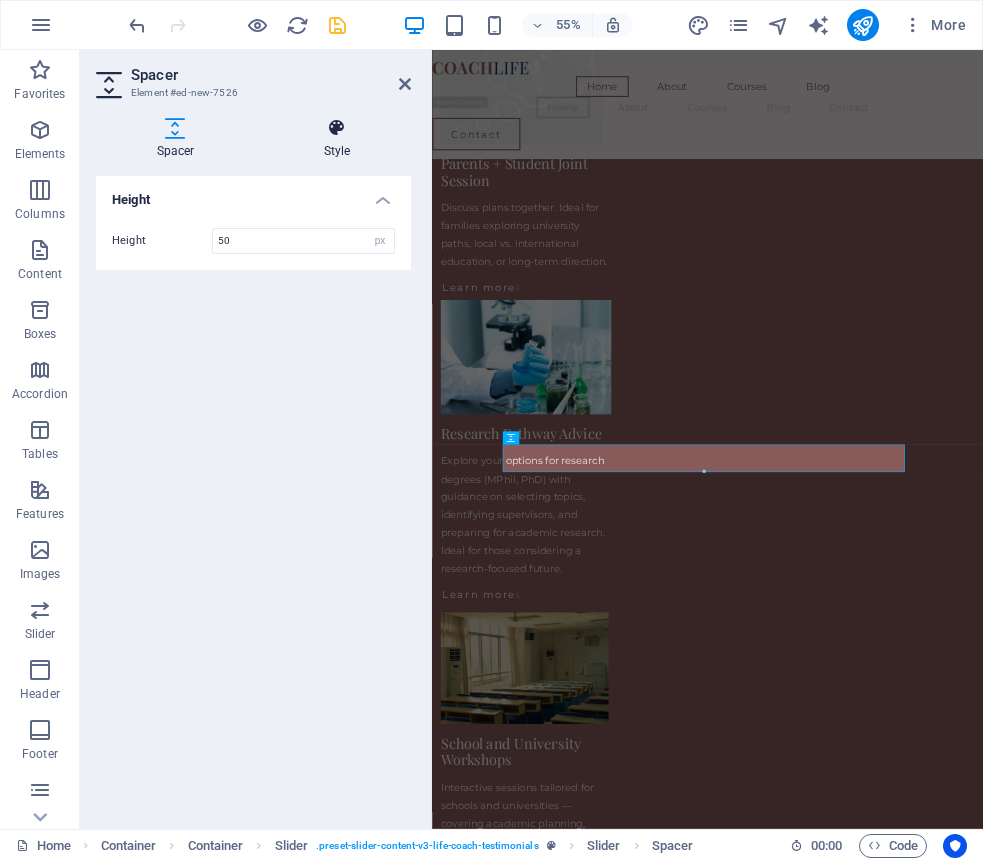 click at bounding box center (337, 128) 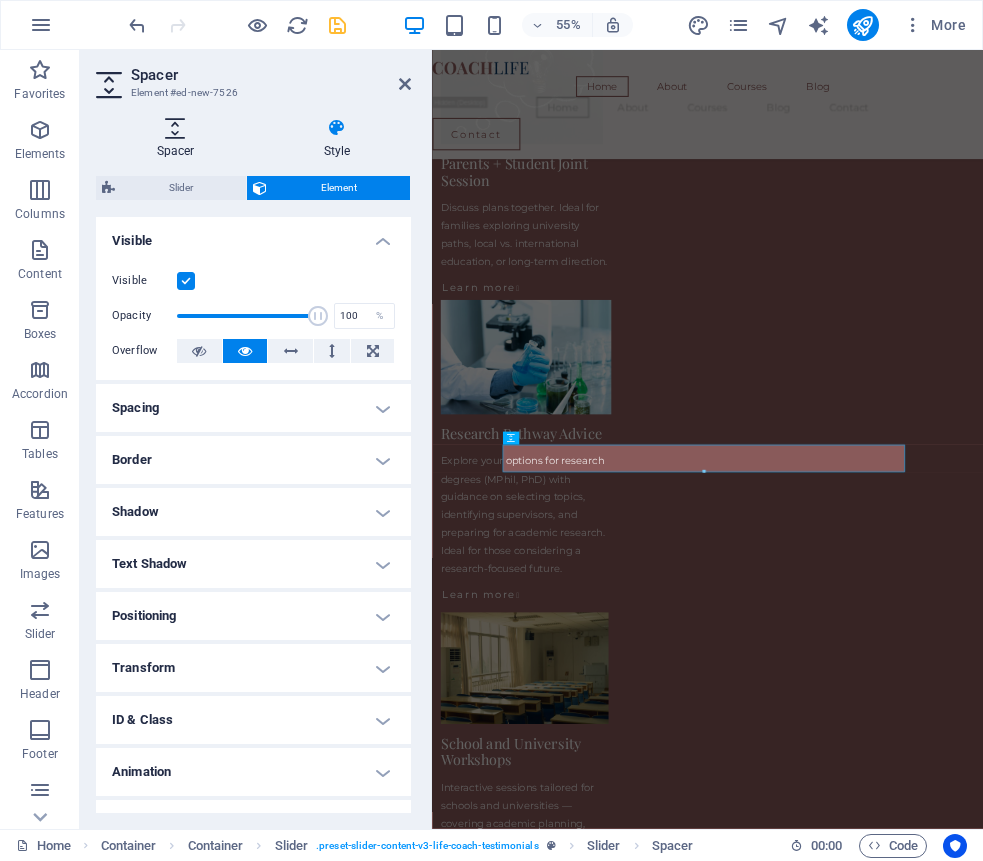 click at bounding box center [175, 128] 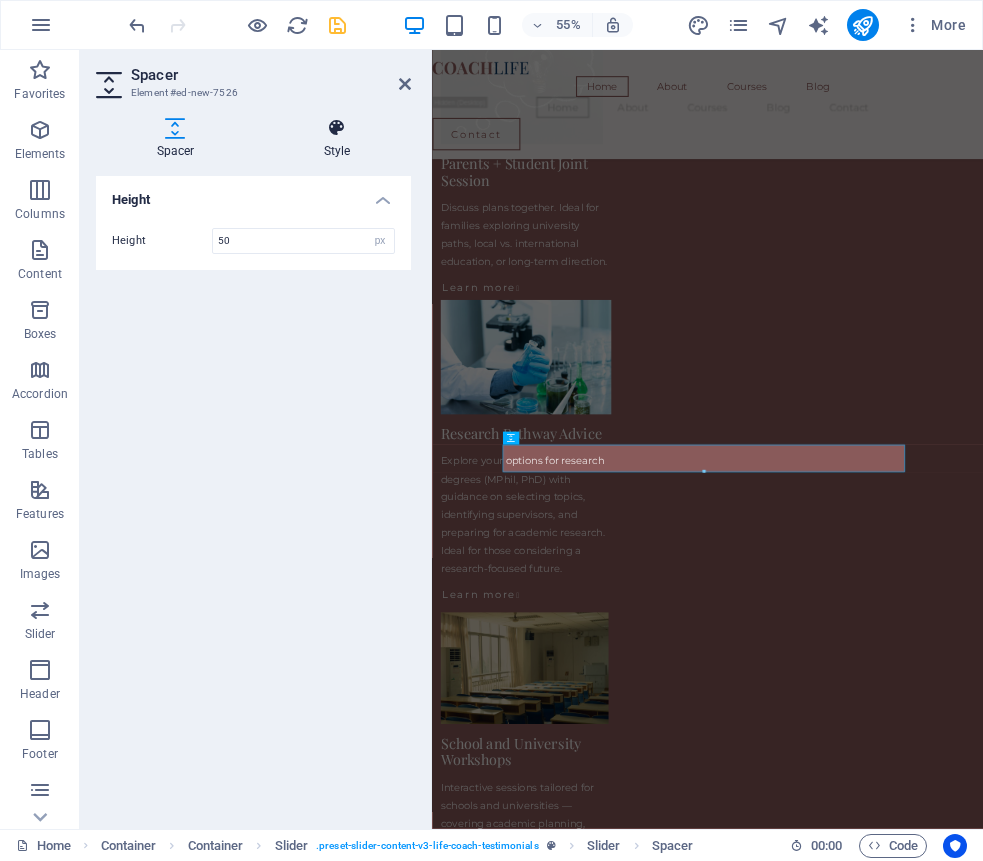 click at bounding box center [337, 128] 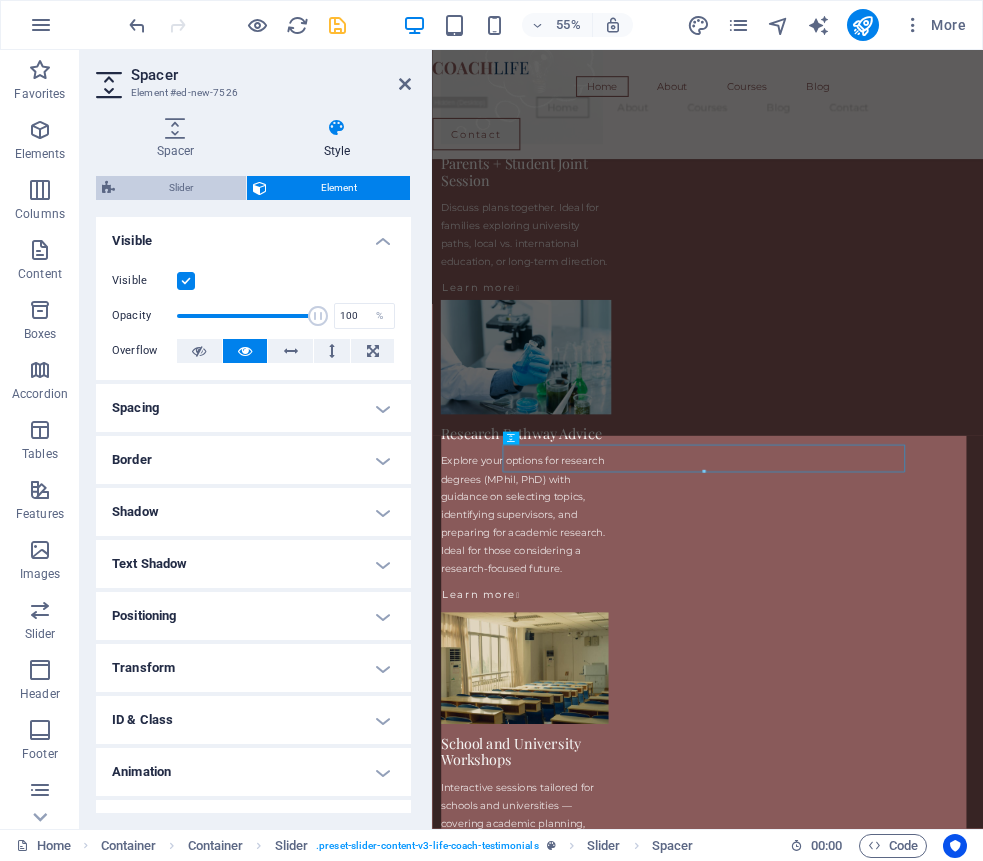 click on "Slider" at bounding box center [180, 188] 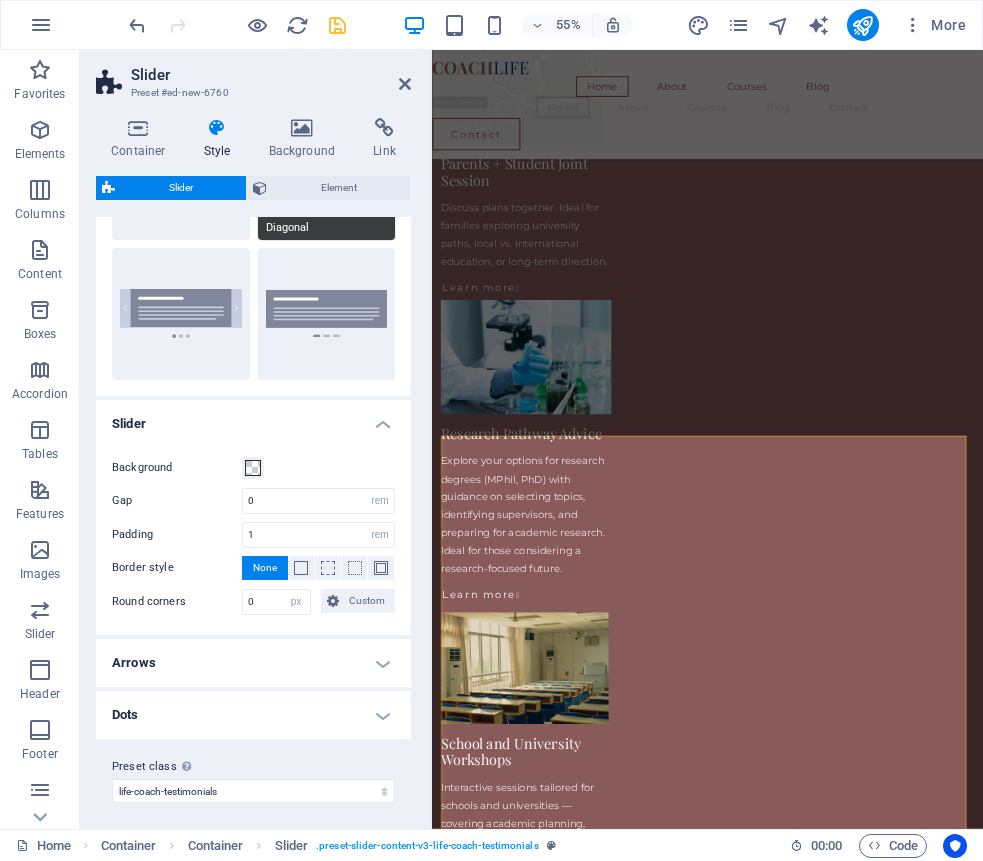 scroll, scrollTop: 166, scrollLeft: 0, axis: vertical 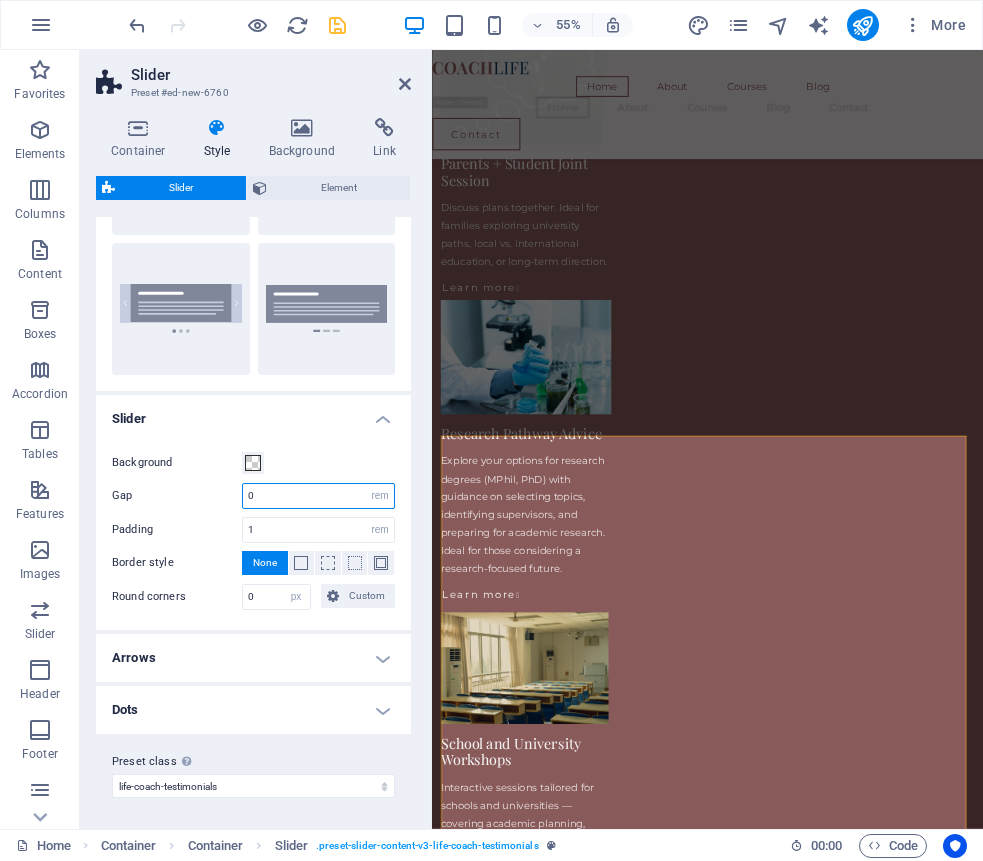 click on "0" at bounding box center [318, 496] 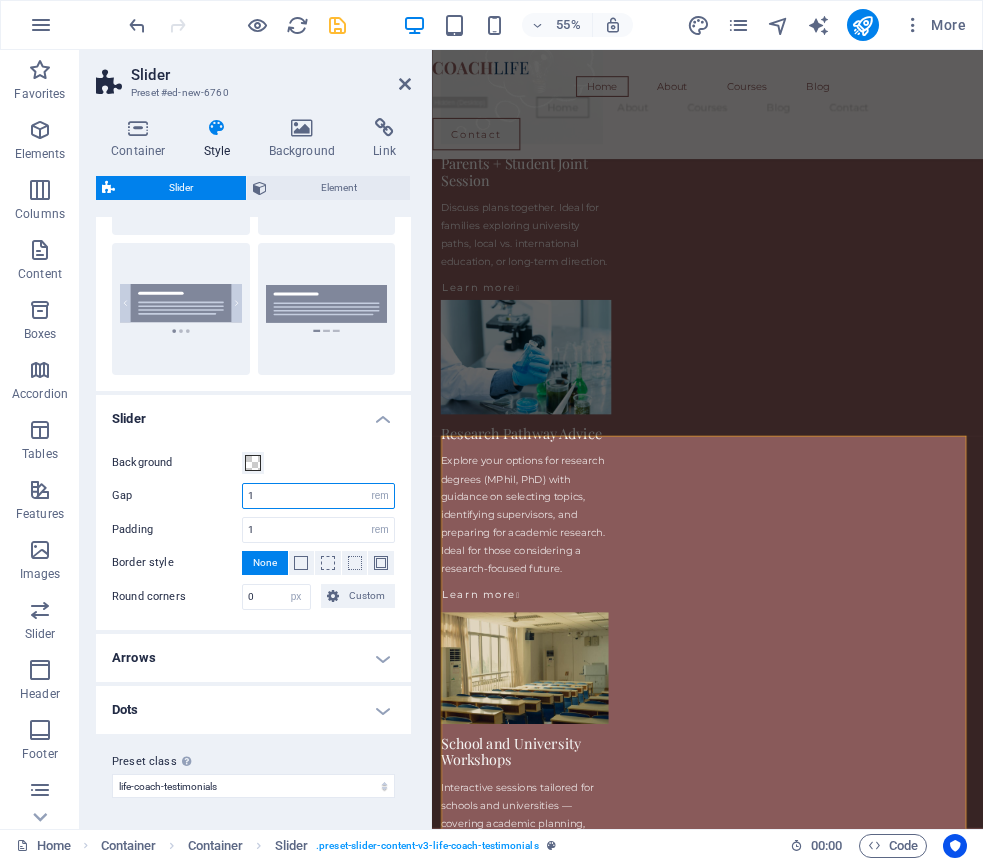type on "1" 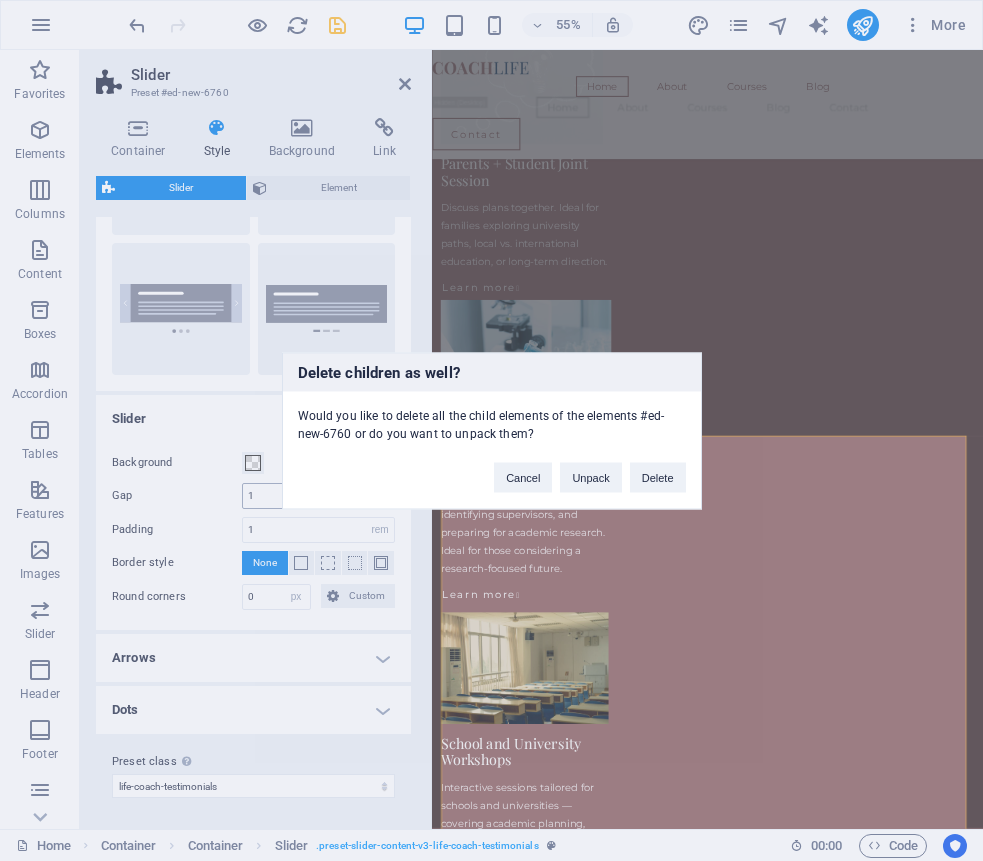 type 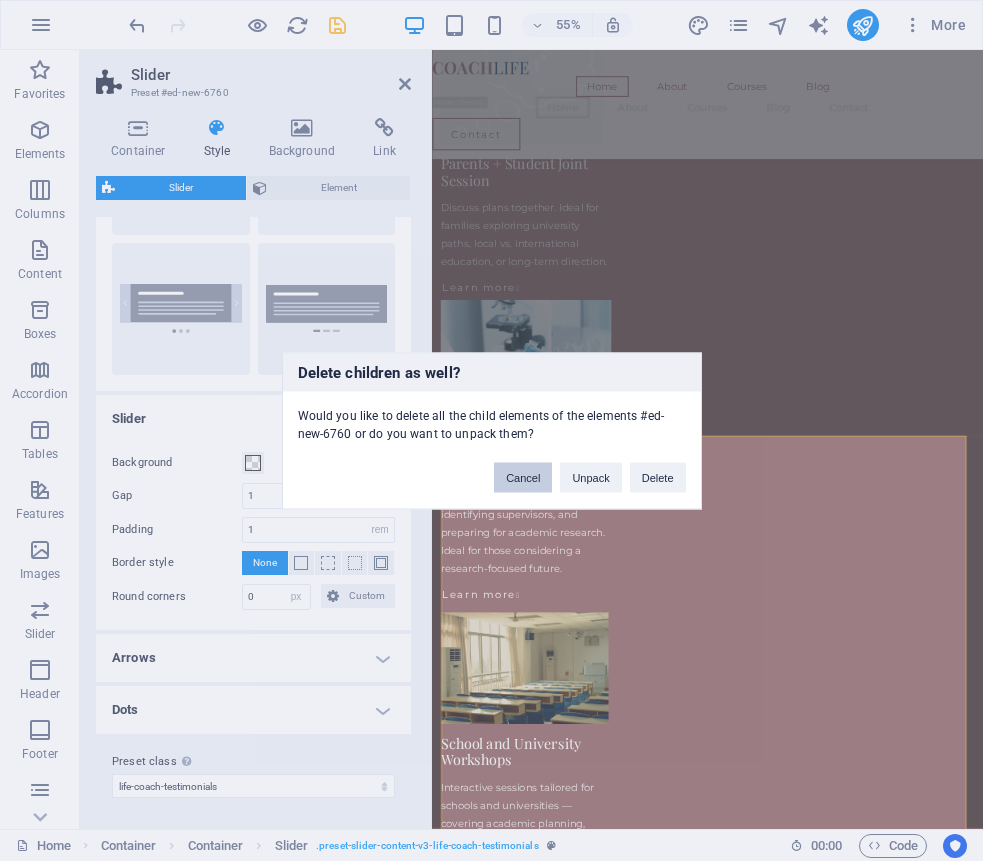 click on "Cancel" at bounding box center [523, 477] 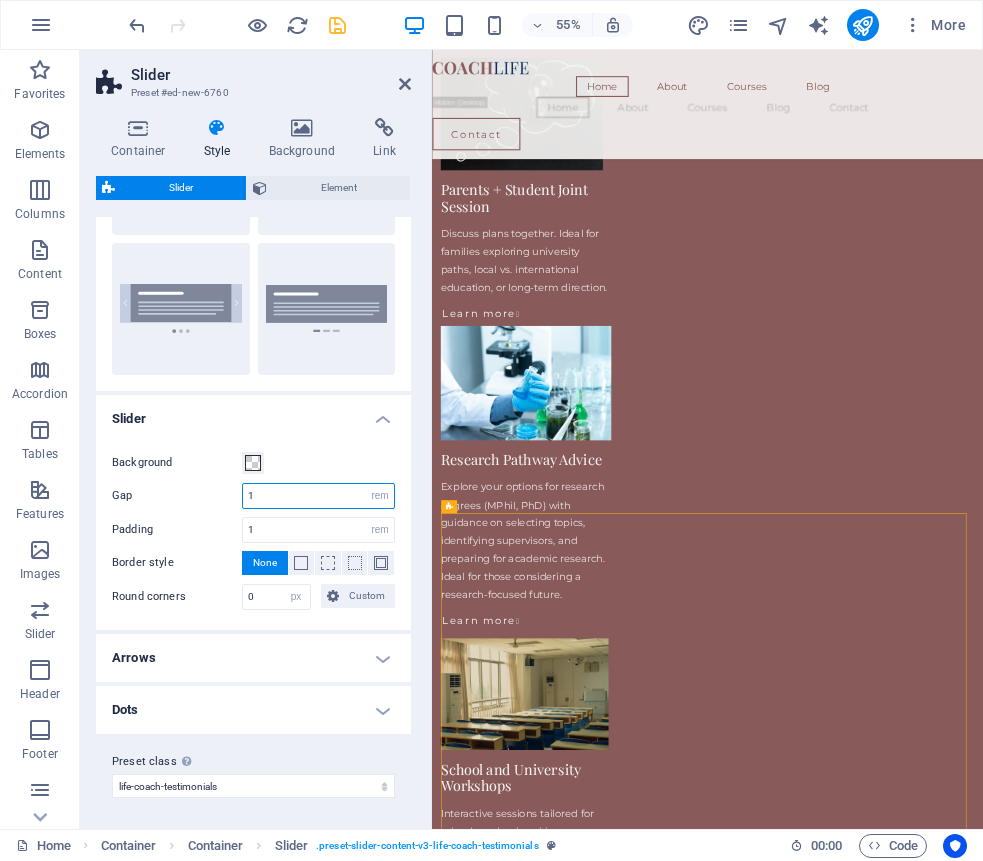 click on "1" at bounding box center [318, 496] 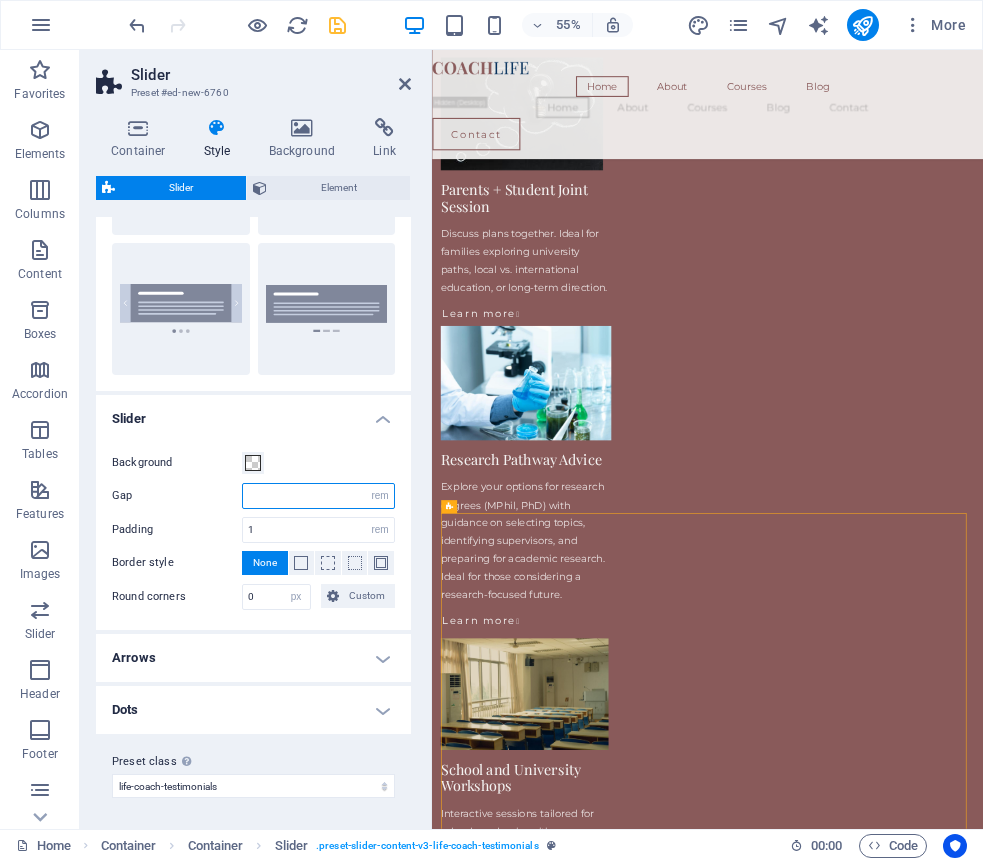scroll, scrollTop: 3174, scrollLeft: 0, axis: vertical 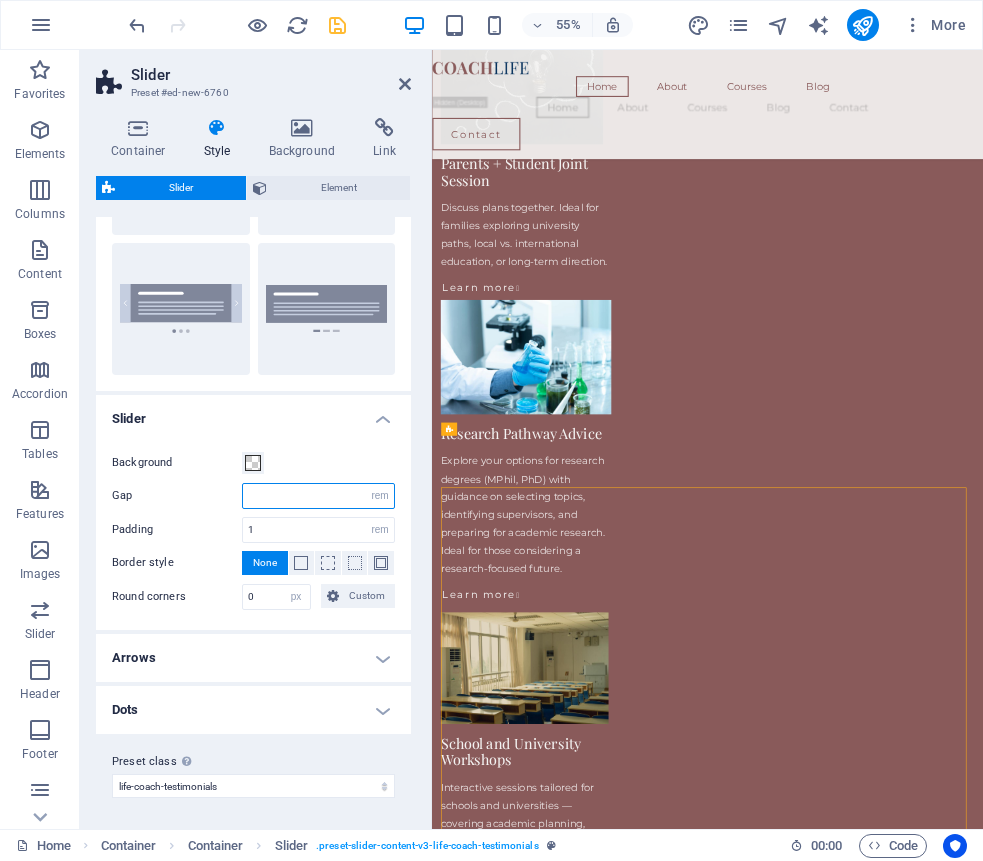 type on "0" 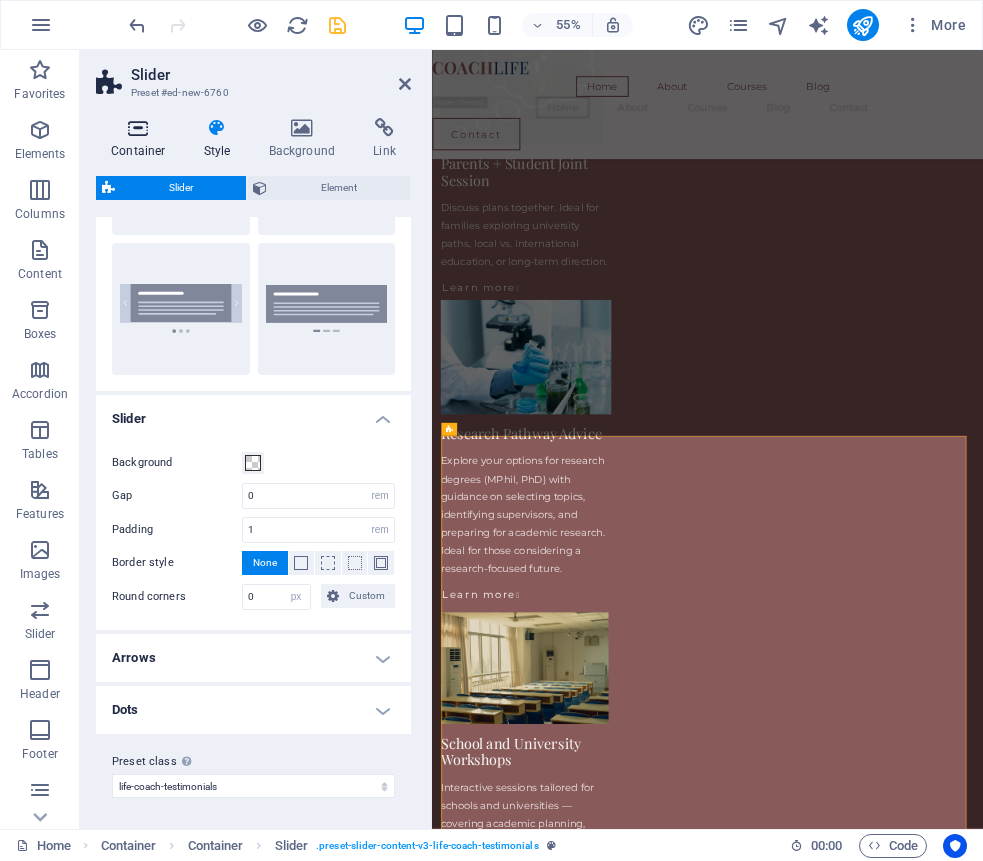 click on "Container" at bounding box center [142, 139] 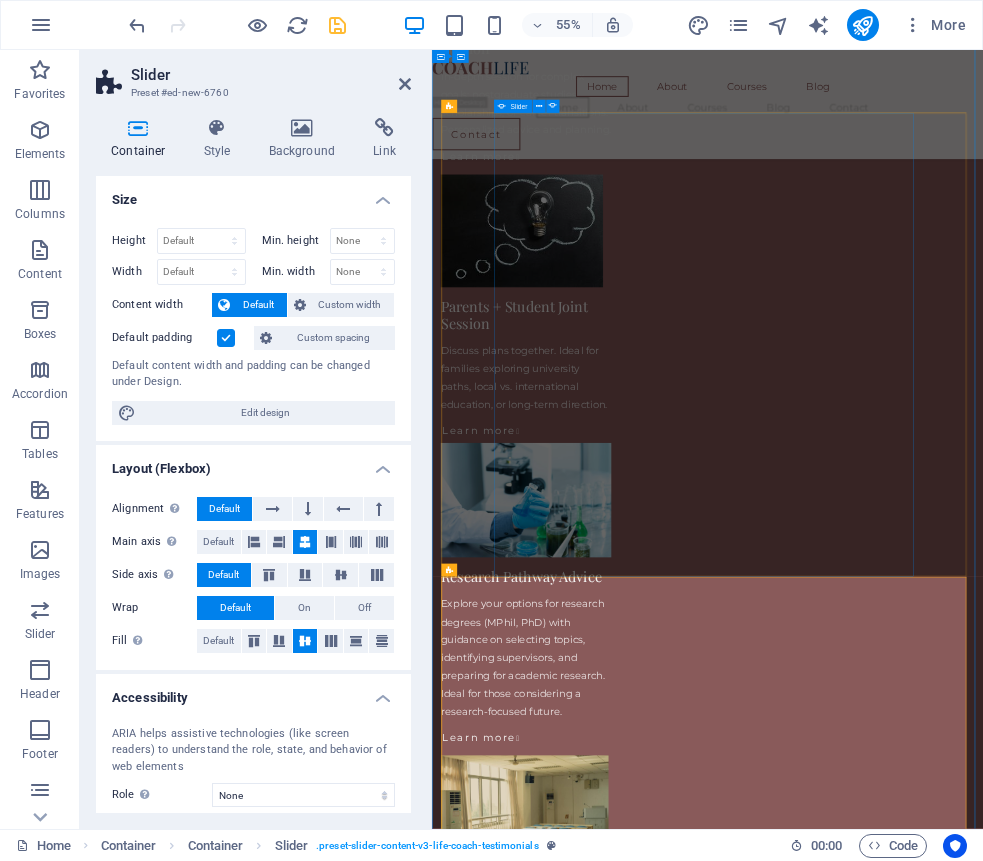 scroll, scrollTop: 2918, scrollLeft: 0, axis: vertical 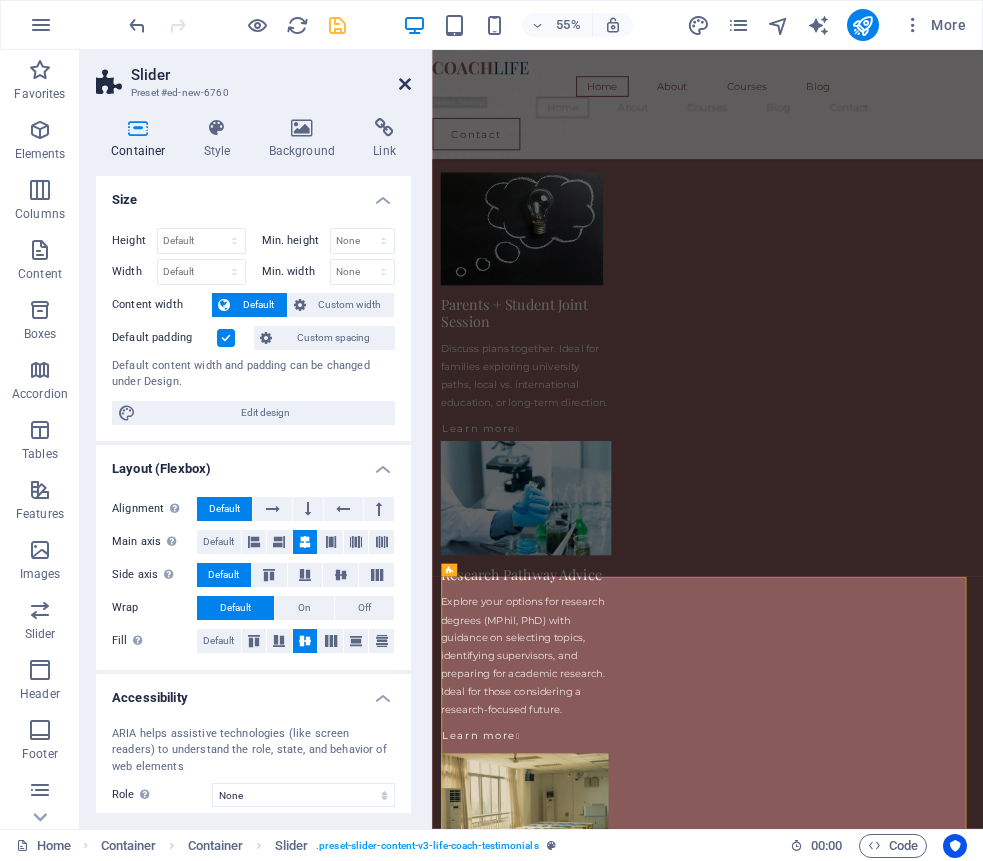 click at bounding box center (405, 84) 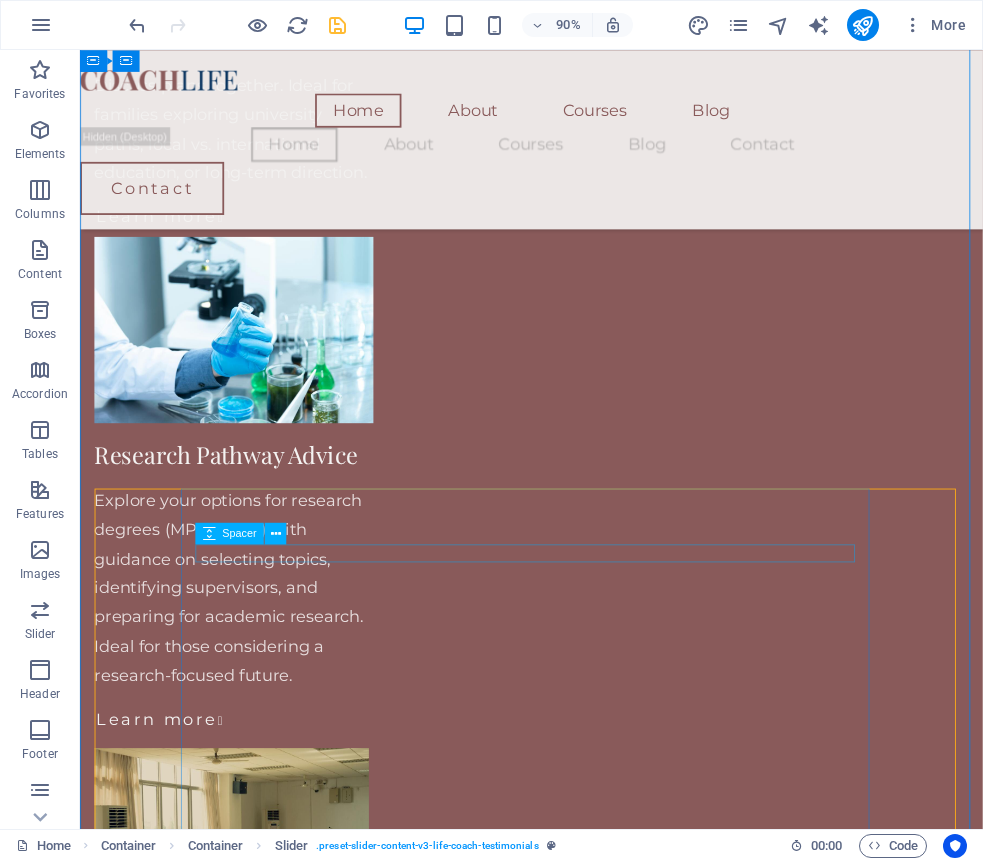 scroll, scrollTop: 3273, scrollLeft: 0, axis: vertical 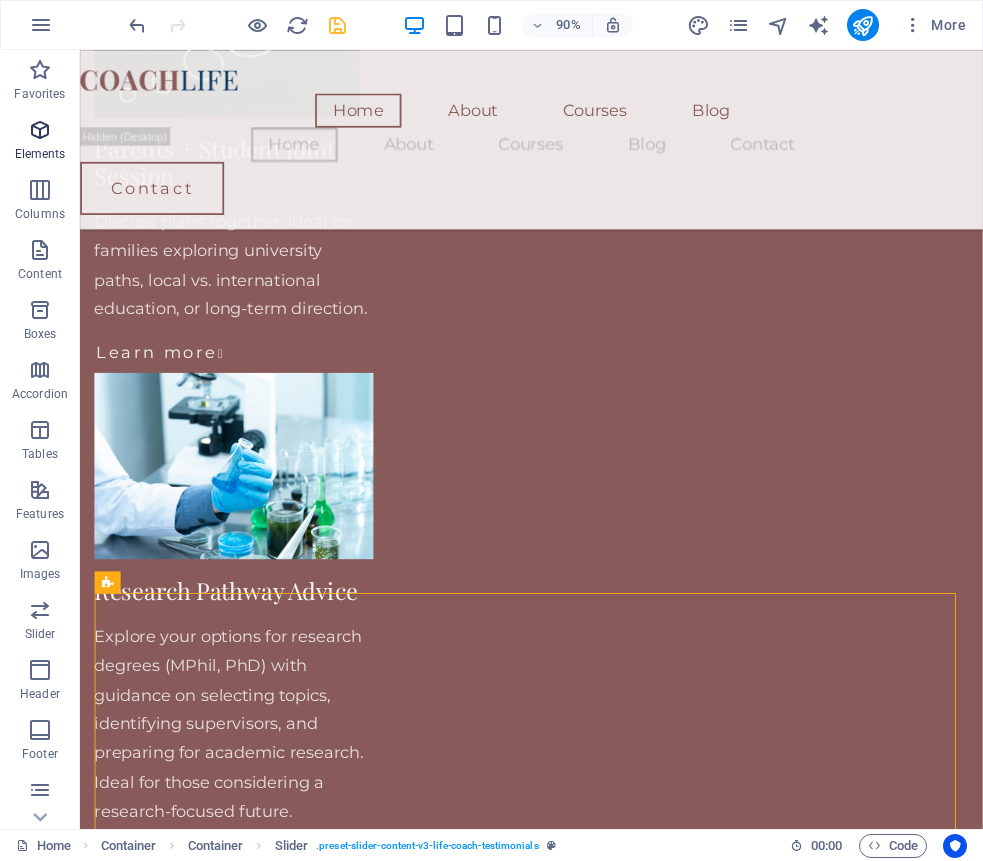 click on "Elements" at bounding box center (40, 154) 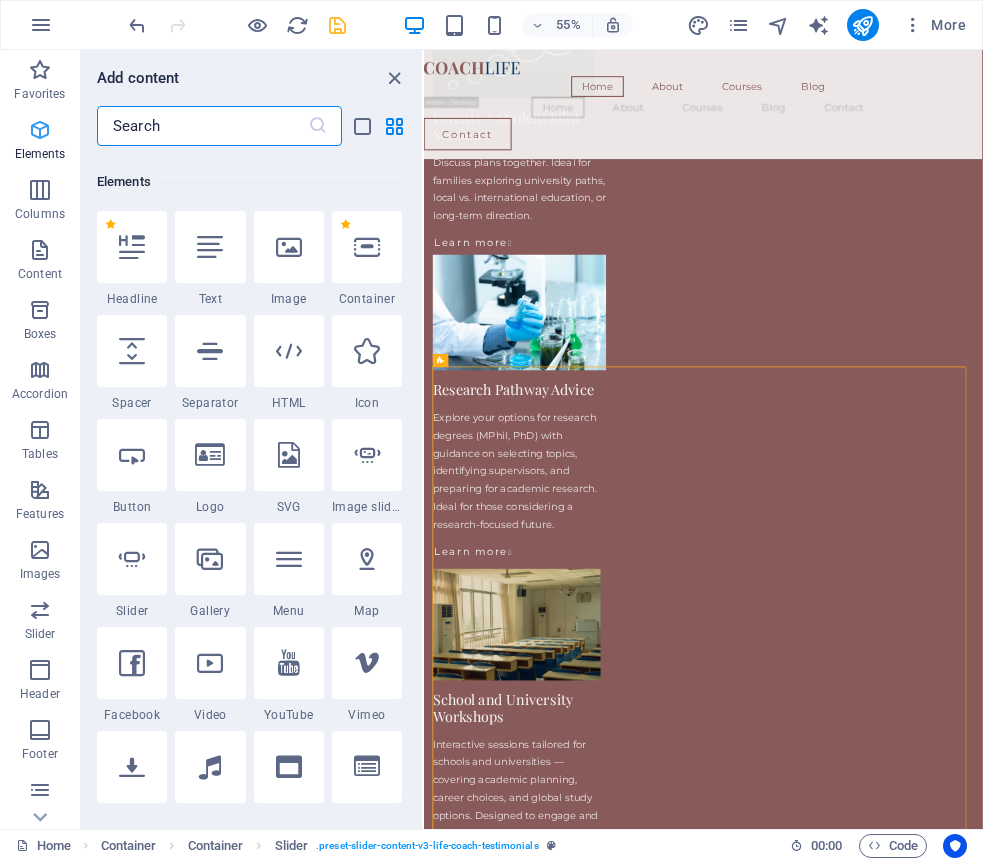 scroll, scrollTop: 213, scrollLeft: 0, axis: vertical 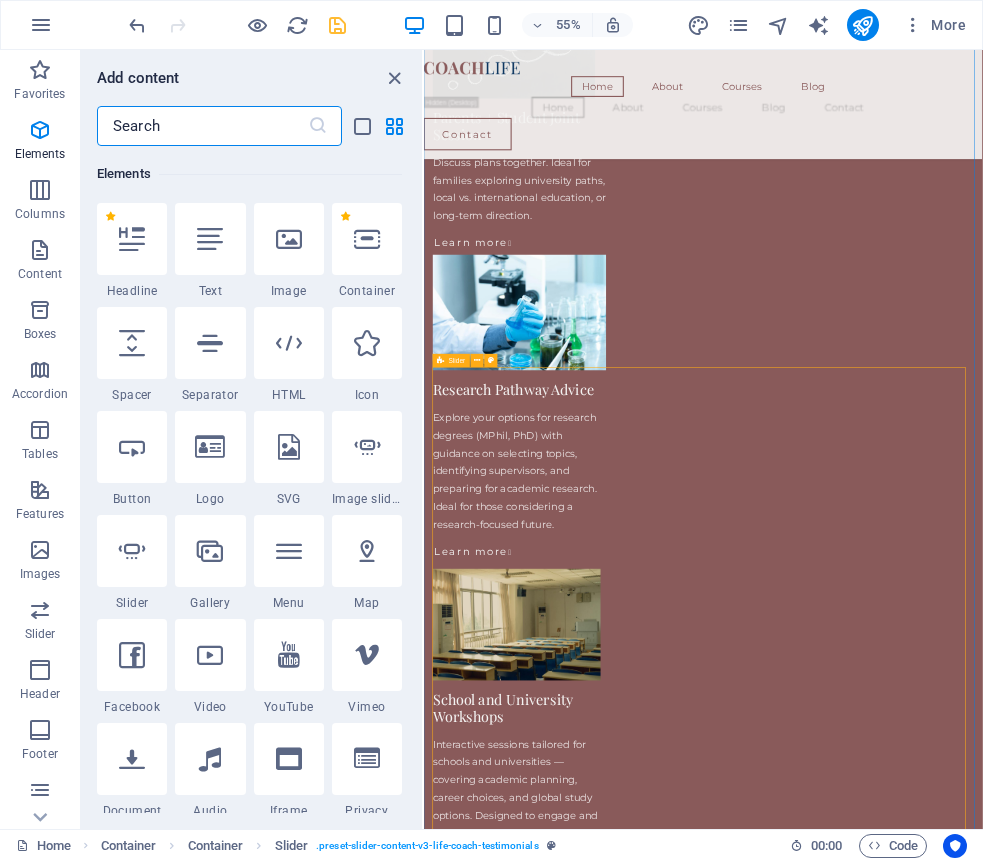 click on "Slider" at bounding box center [451, 360] 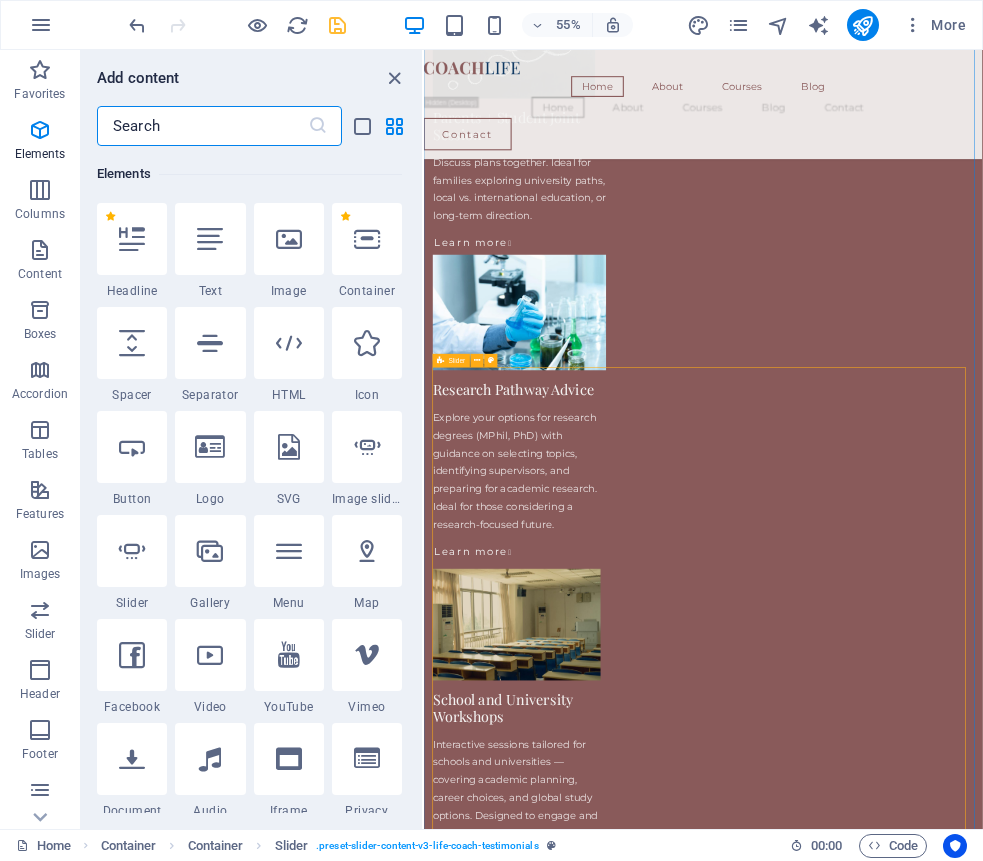 click on "Slider" at bounding box center [451, 360] 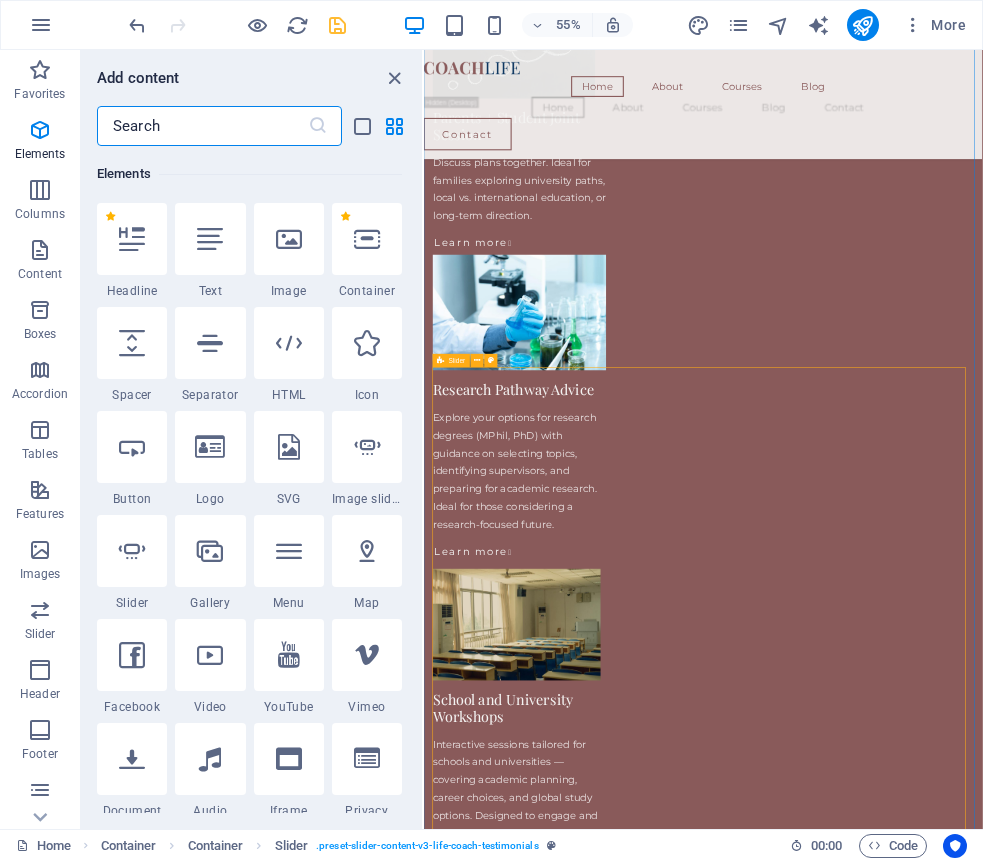 click on "Slider" at bounding box center (451, 360) 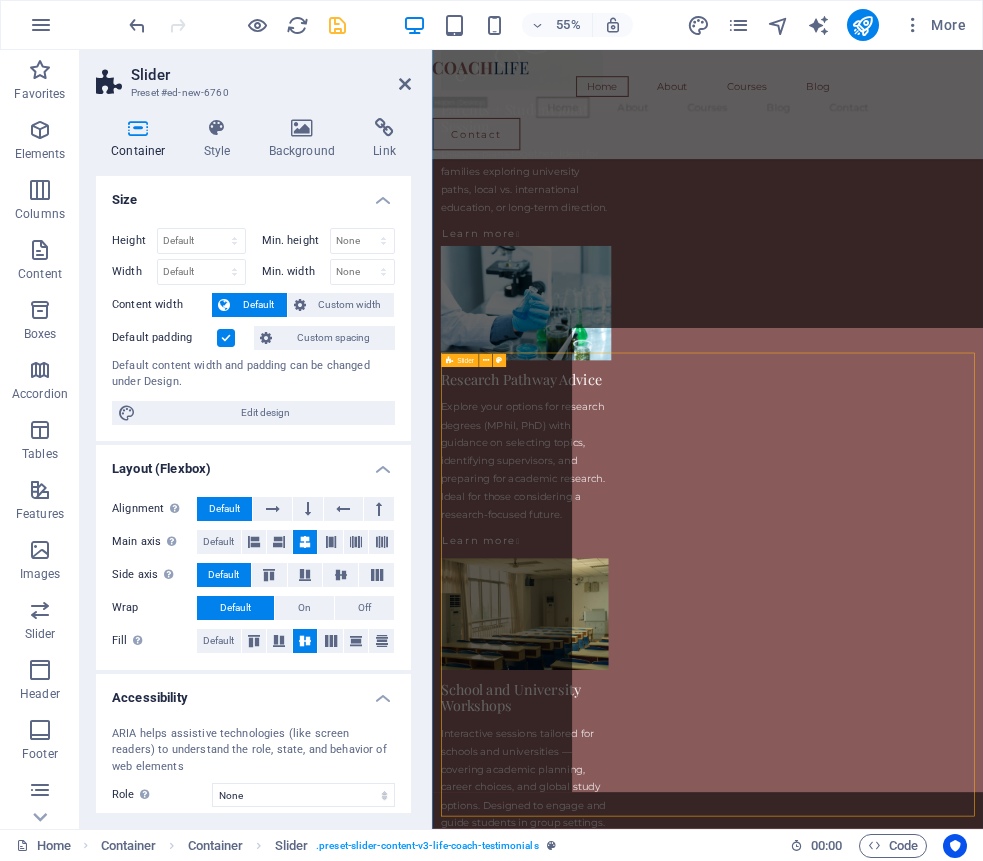 scroll, scrollTop: 3299, scrollLeft: 0, axis: vertical 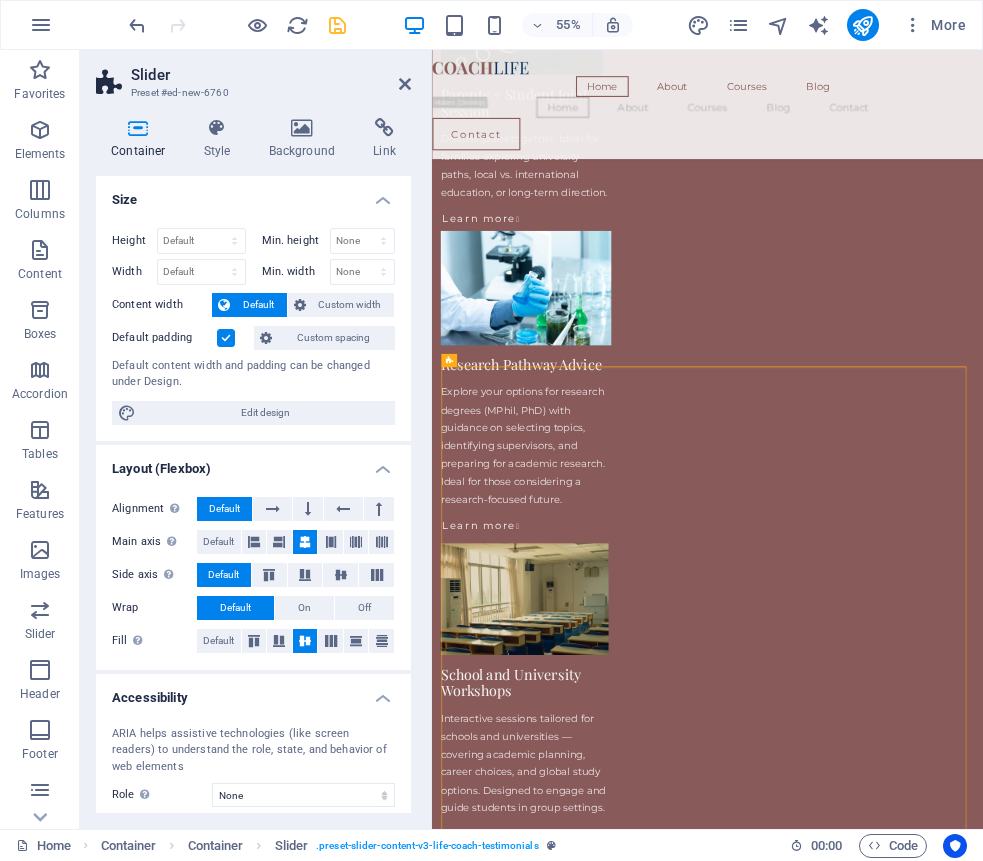 drag, startPoint x: 893, startPoint y: 411, endPoint x: 494, endPoint y: 811, distance: 564.97876 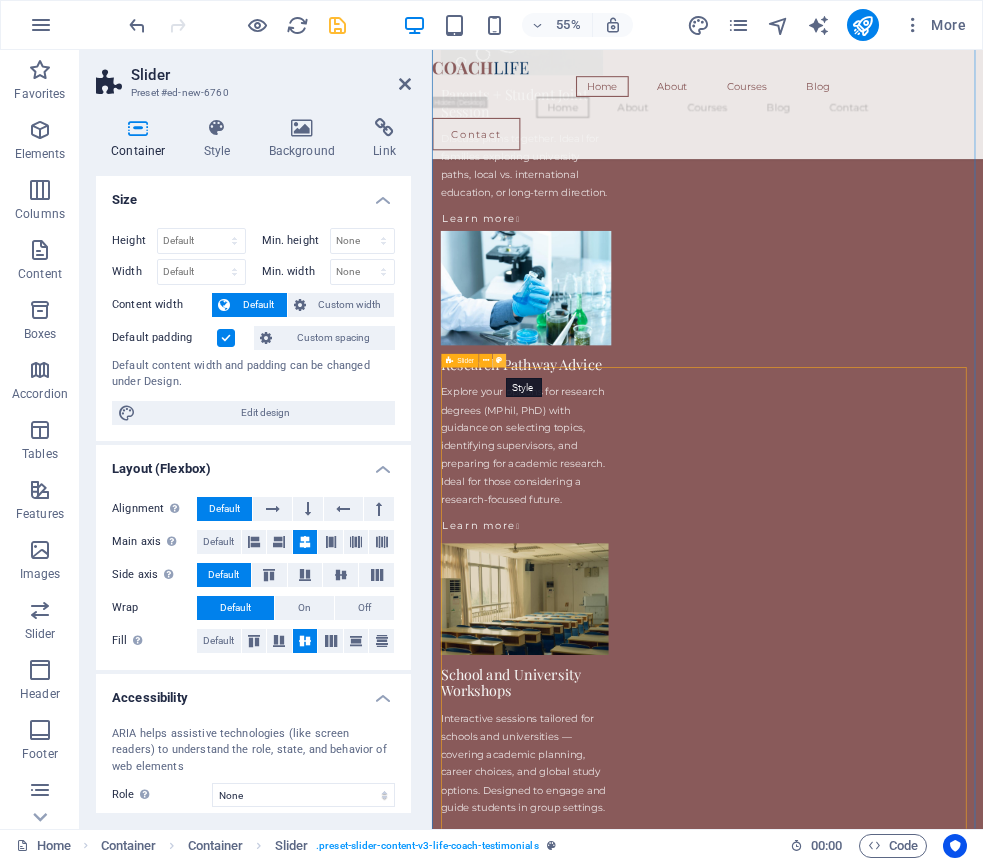 click at bounding box center [499, 361] 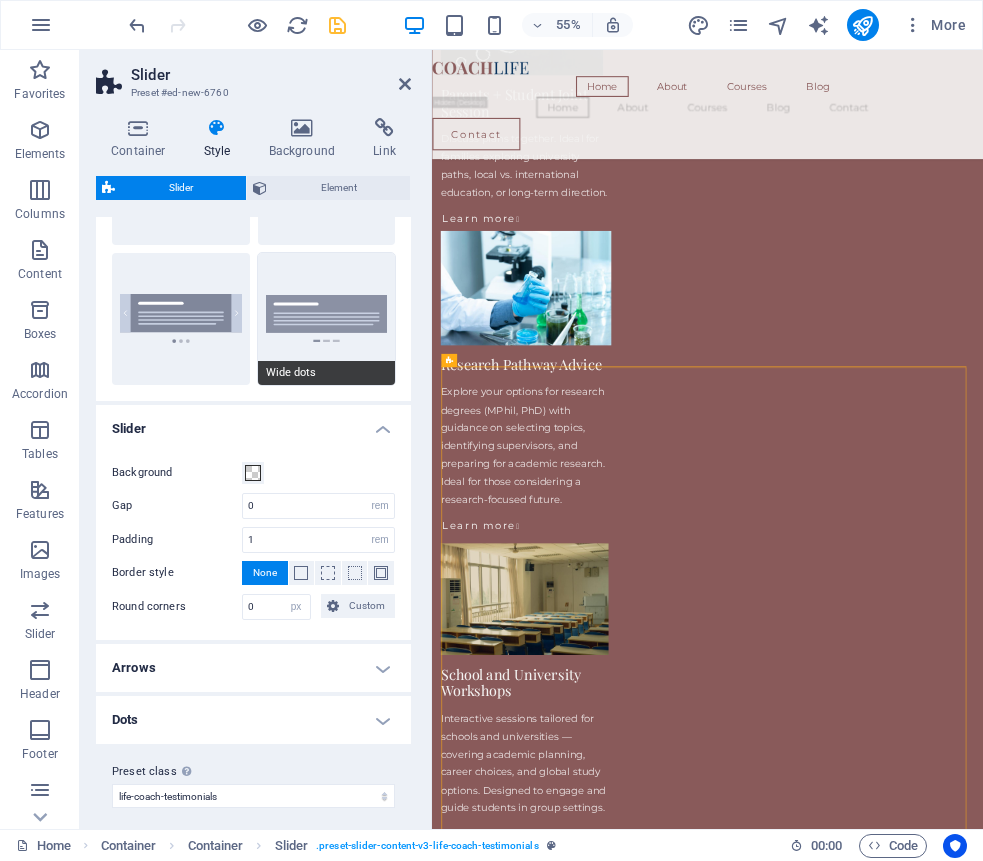 scroll, scrollTop: 166, scrollLeft: 0, axis: vertical 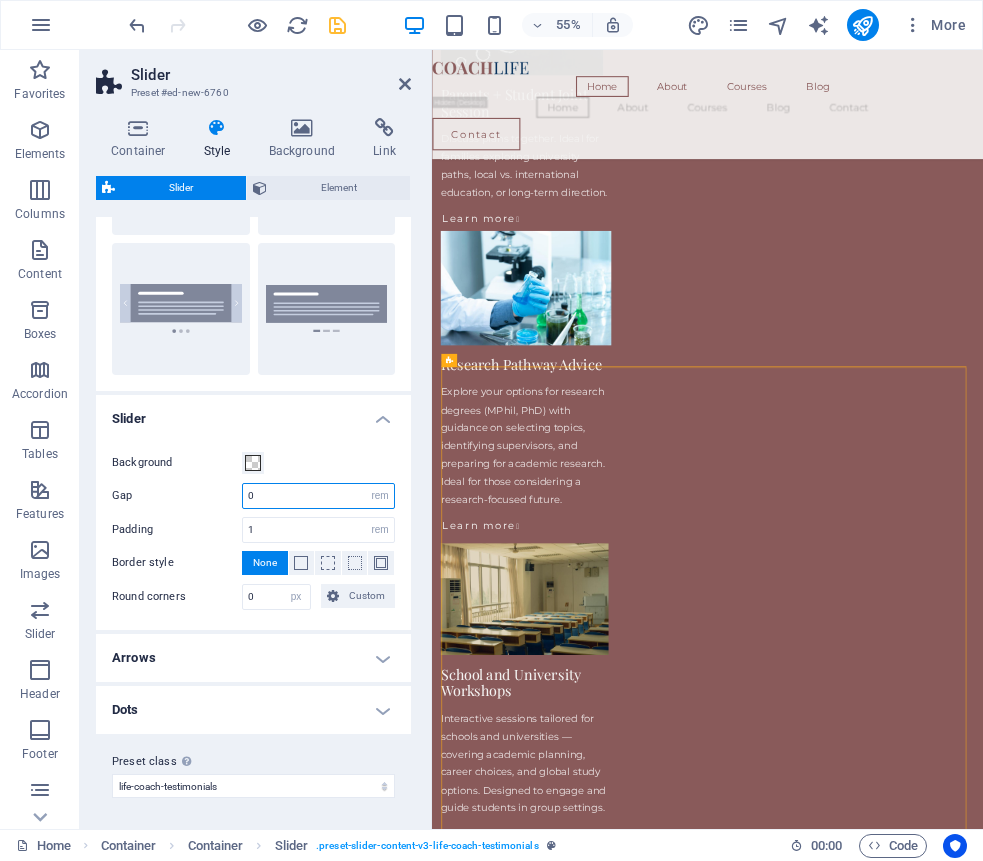 click on "0" at bounding box center [318, 496] 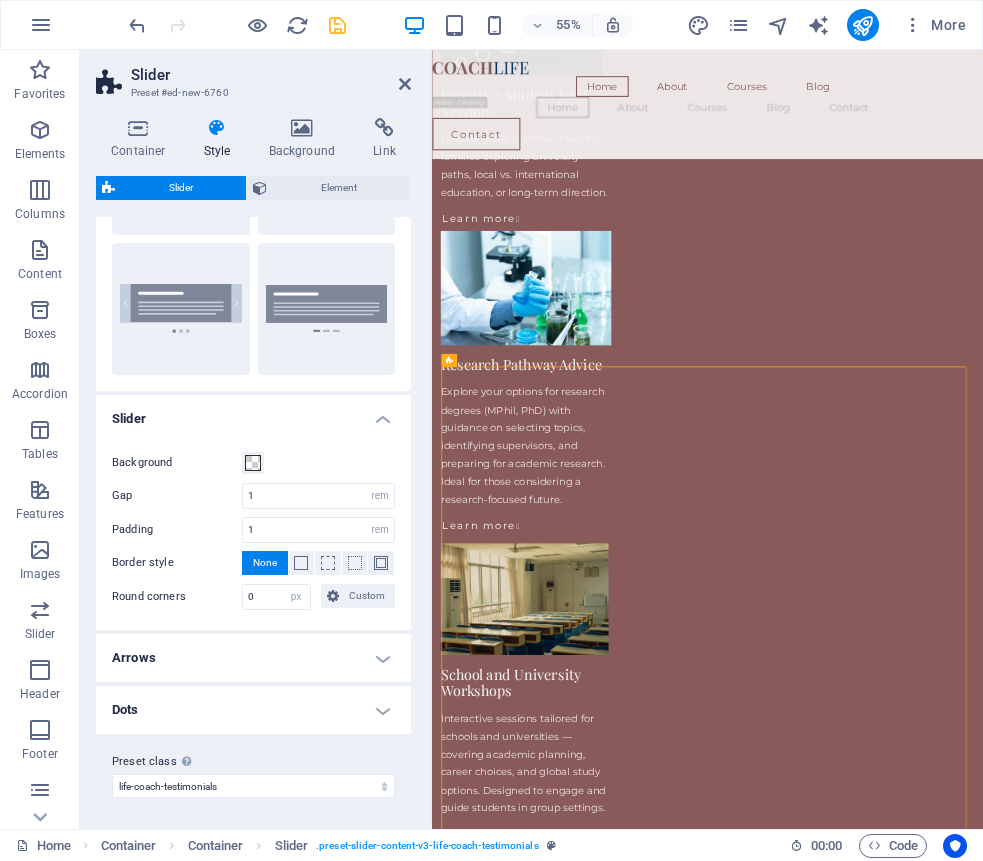 click on "Background Gap 1 px rem % vh vw Padding 1 px rem % vh vw Border style None              - Width 1 px rem % vh vw Custom Custom 1 px rem % vh vw 1 px rem % vh vw 1 px rem % vh vw 1 px rem % vh vw  - Color Round corners 0 px rem % vh vw Custom Custom 0 px rem % vh vw 0 px rem % vh vw 0 px rem % vh vw 0 px rem % vh vw" at bounding box center (253, 530) 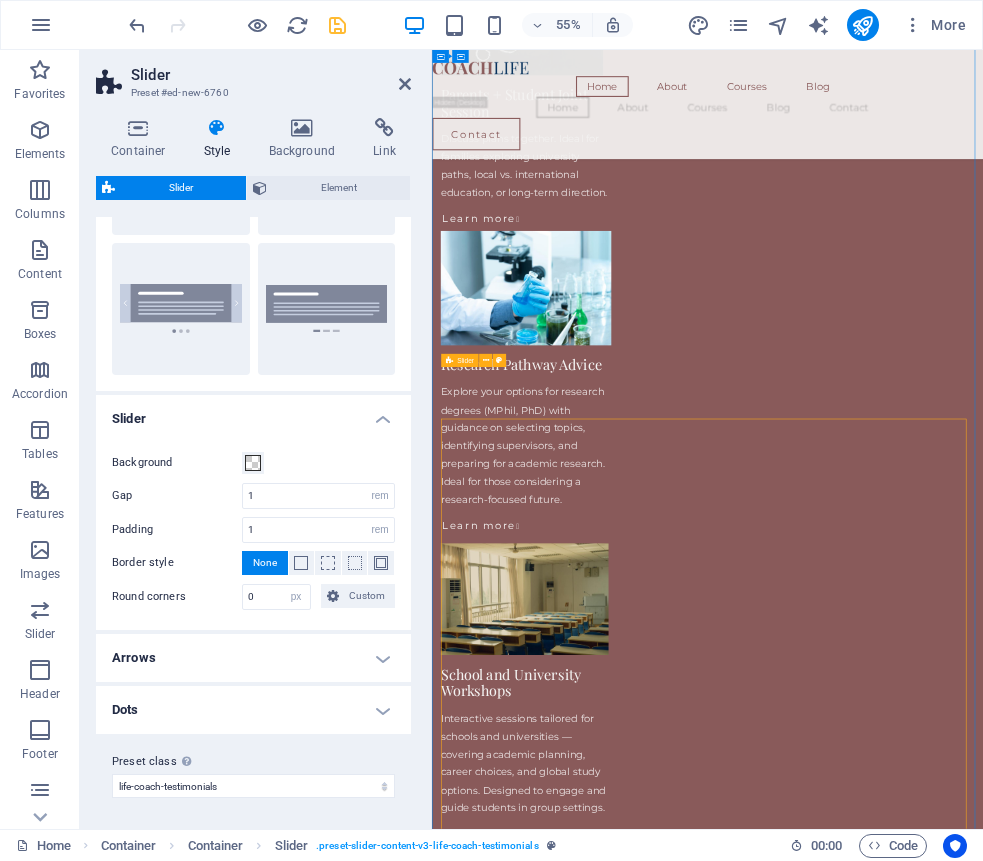 scroll, scrollTop: 3308, scrollLeft: 0, axis: vertical 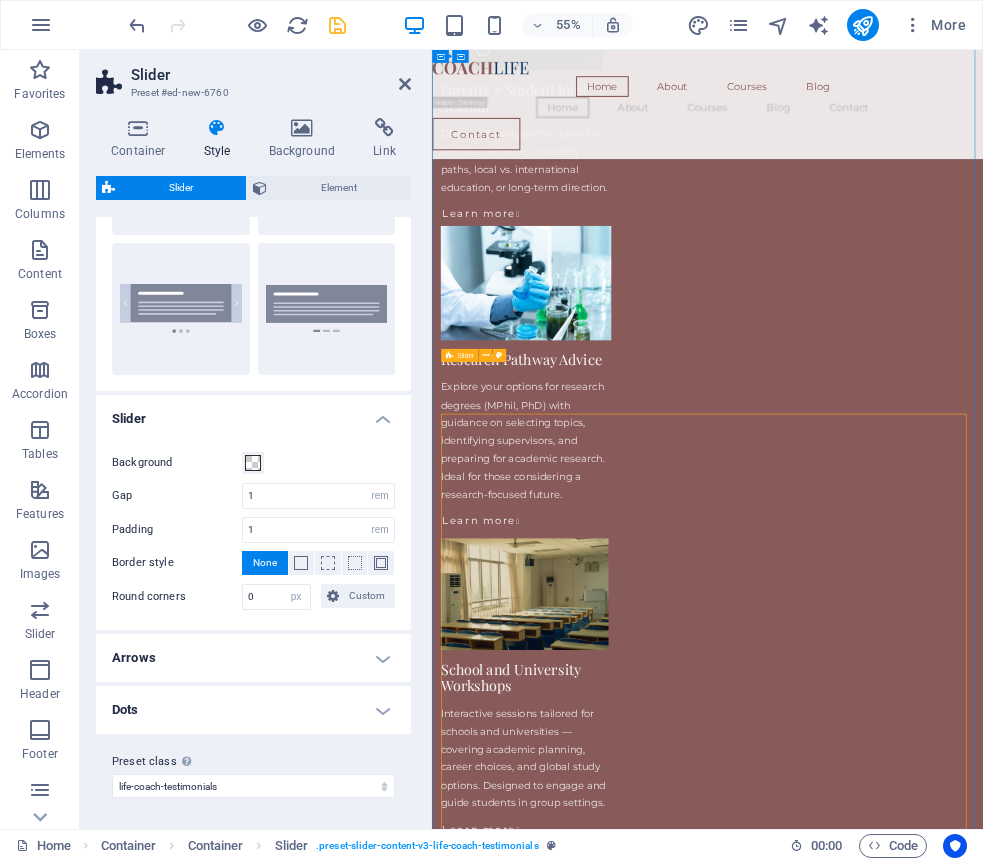 click on "What You Can Expect My consultations are designed to simplify complex decisions — whether you're selecting a degree, applying to study abroad, or preparing for research. I tailor each session to your needs, offering guidance on university selection, academic goals, research planning, and scholarship strategy. Students I work with appreciate the structured, supportive, and practical nature of the advice. You'll leave each session with more clarity, direction, and confidence about your next academic move — no generic tips, just focused and honest support that works. Why I Do This  Throughout my academic career, I’ve met students with exceptional potential who struggled to find reliable, personalized guidance — especially when pursuing competitive degrees, research opportunities, or study abroad options. Many felt overwhelmed by unclear systems, vague advice, or lack of direction. That’s why I’ve introduced  personalized academic consultations Meet Your Academic Guide I hold a doctoral degree in" at bounding box center [933, 6933] 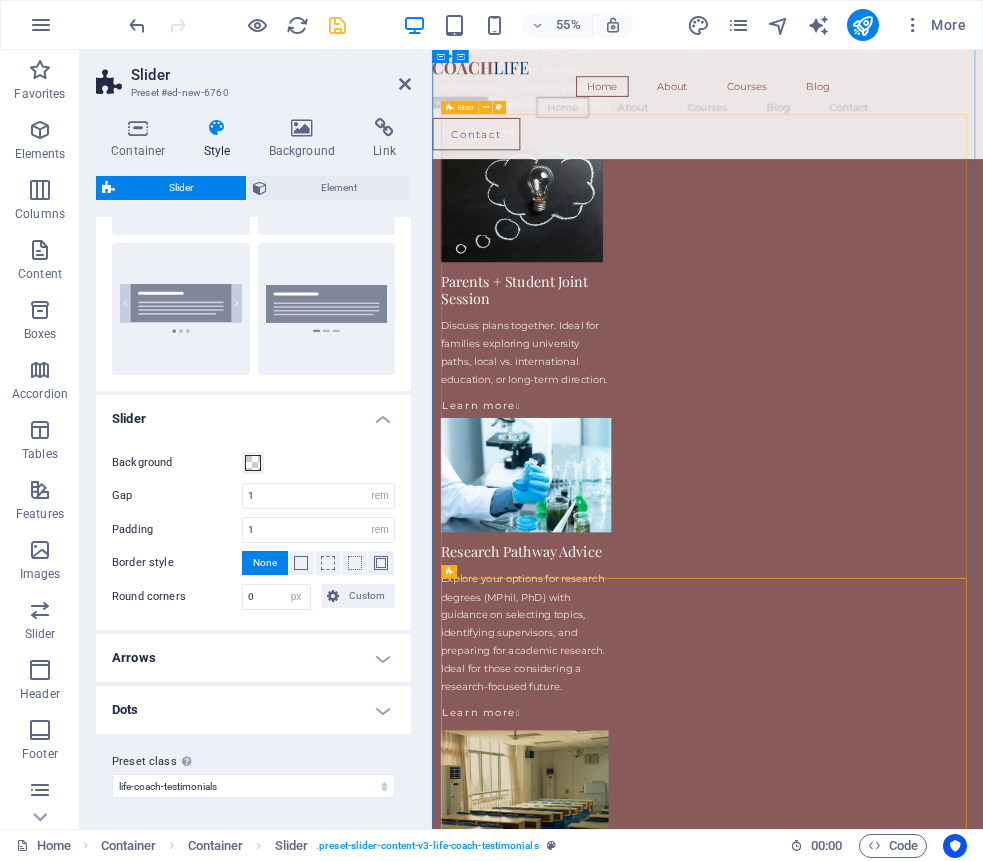 scroll, scrollTop: 2970, scrollLeft: 0, axis: vertical 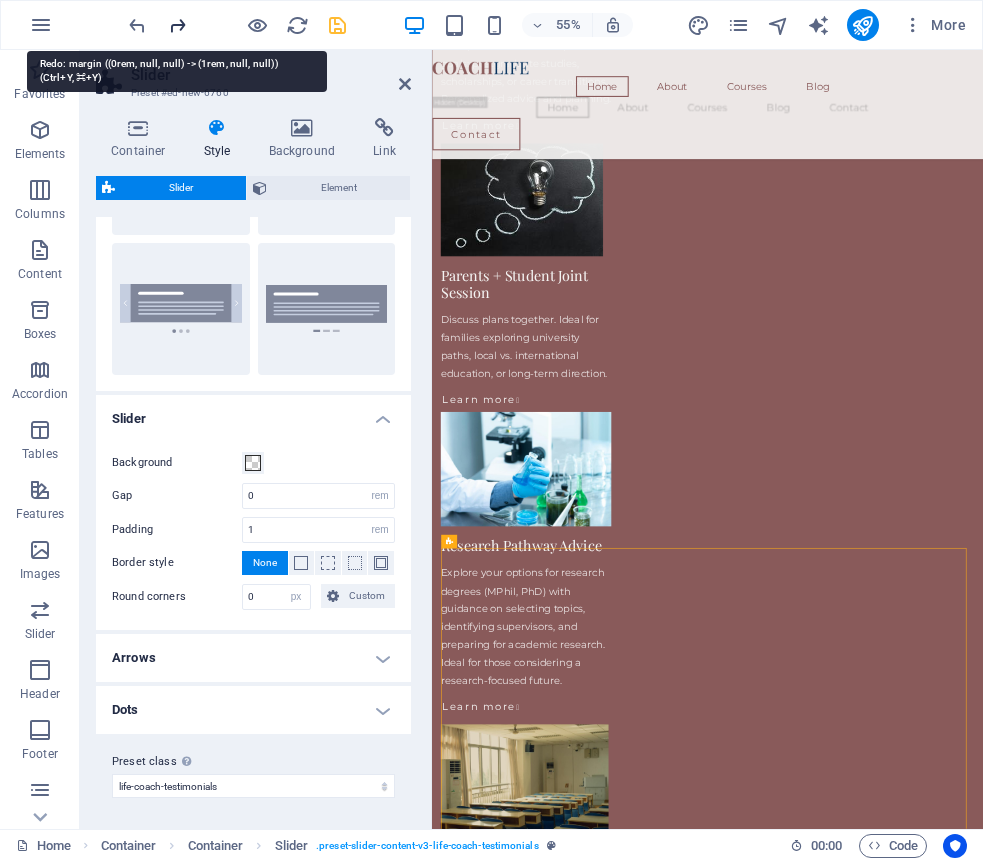 click at bounding box center (177, 25) 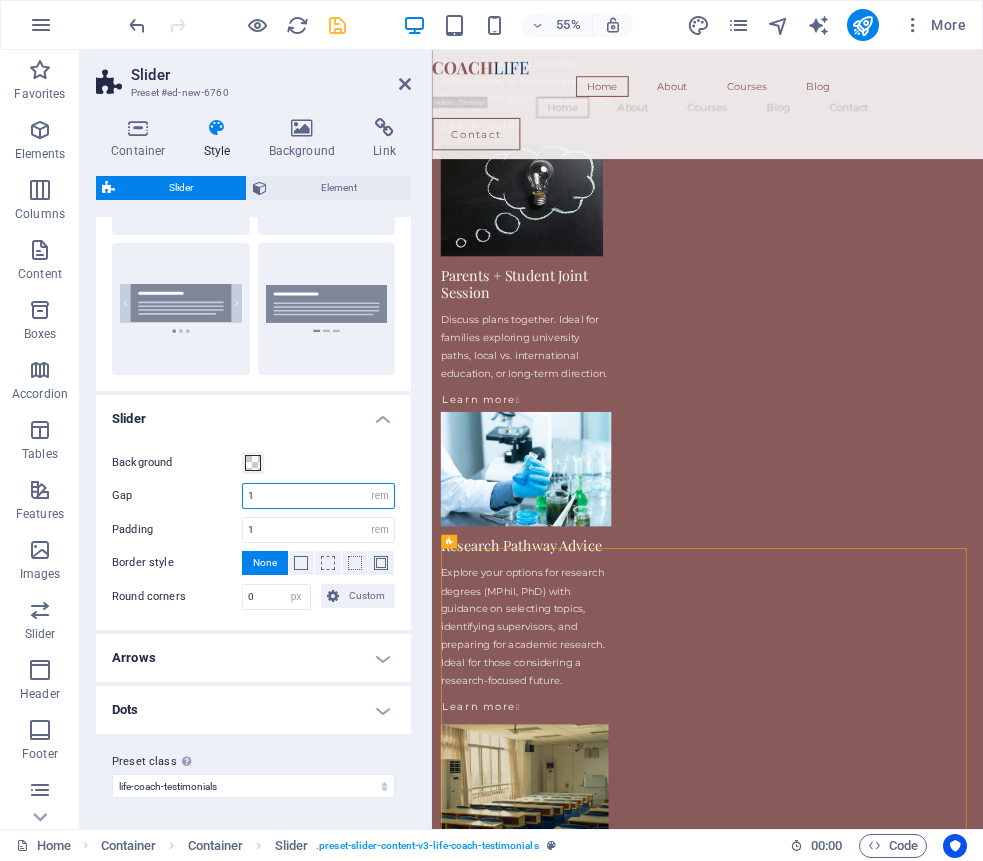 click on "1" at bounding box center (318, 496) 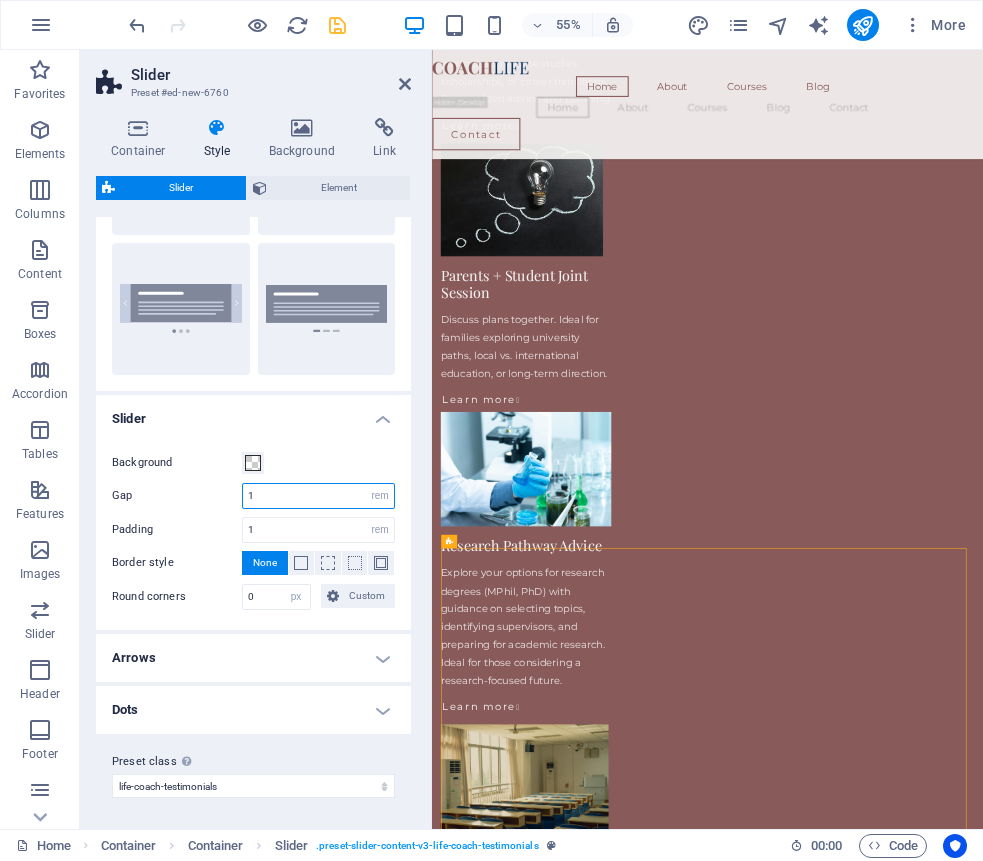 click on "1" at bounding box center (318, 496) 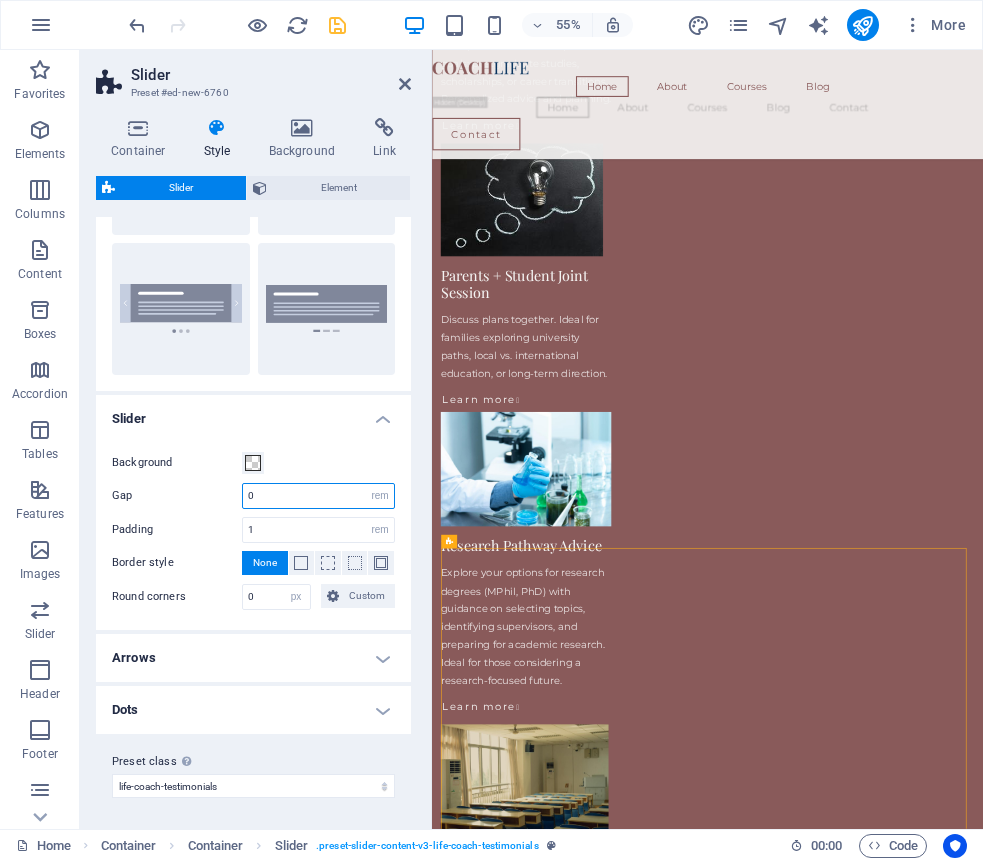 type on "0" 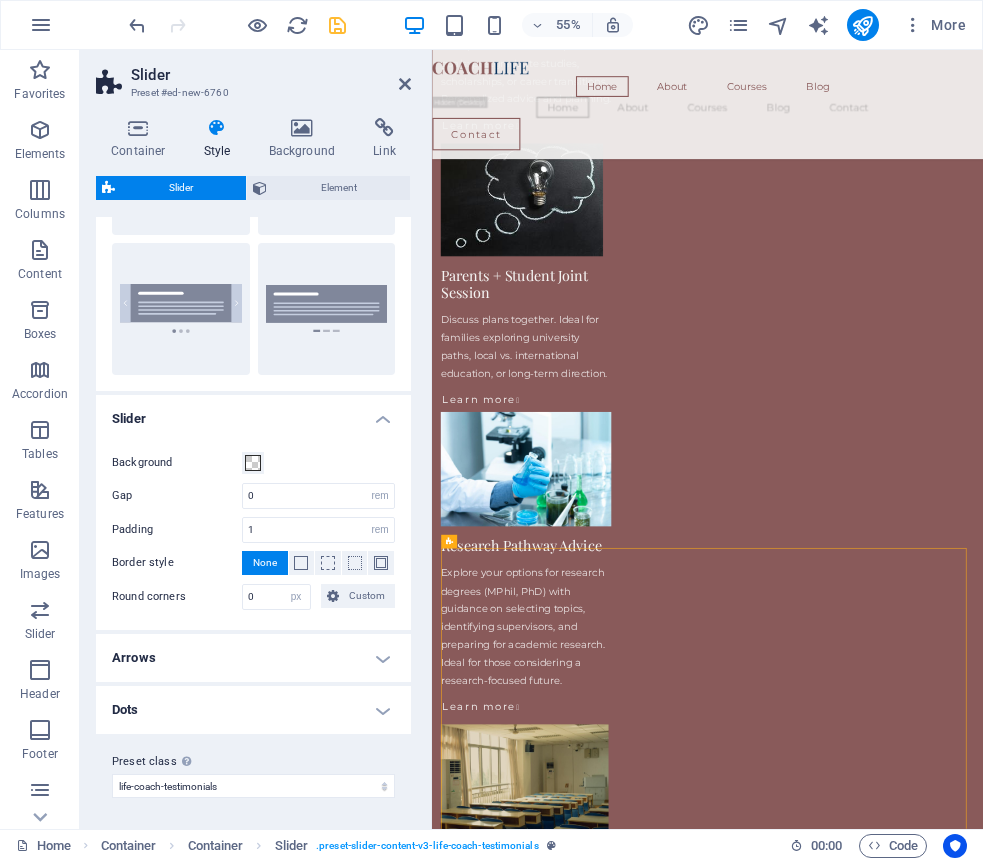 click on "Background Gap 0 px rem % vh vw Padding 1 px rem % vh vw Border style None              - Width 1 px rem % vh vw Custom Custom 1 px rem % vh vw 1 px rem % vh vw 1 px rem % vh vw 1 px rem % vh vw  - Color Round corners 0 px rem % vh vw Custom Custom 0 px rem % vh vw 0 px rem % vh vw 0 px rem % vh vw 0 px rem % vh vw" at bounding box center [253, 530] 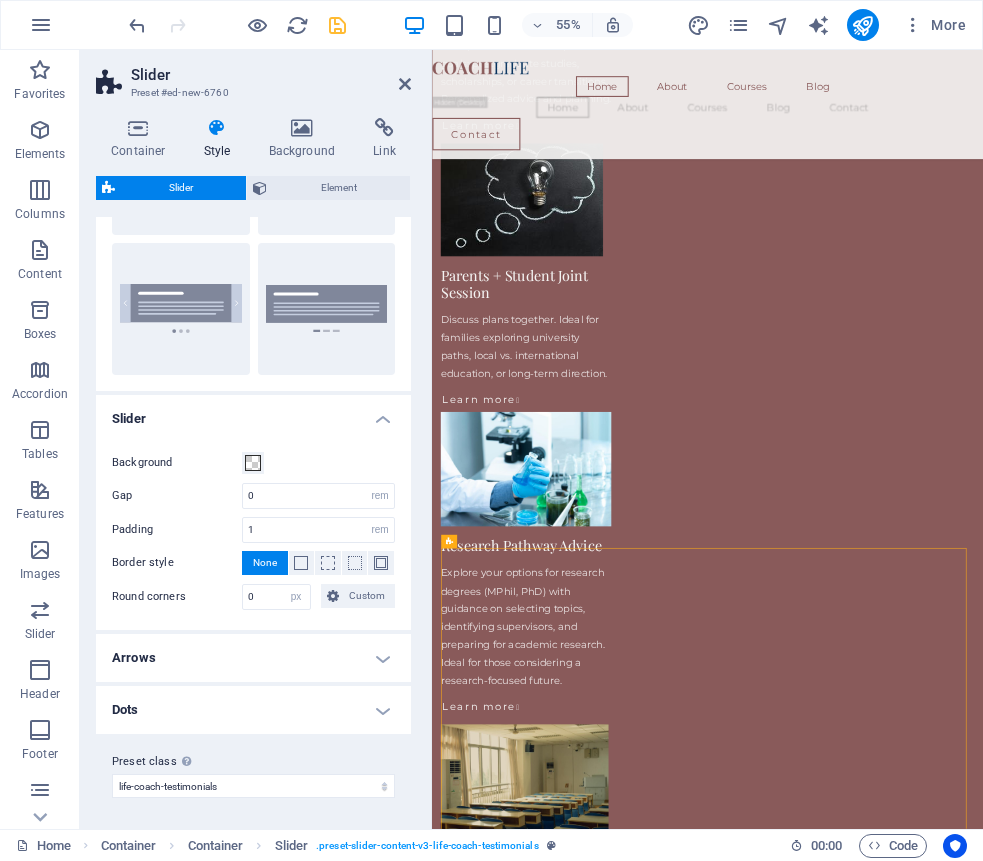 drag, startPoint x: 185, startPoint y: 595, endPoint x: 104, endPoint y: 446, distance: 169.59363 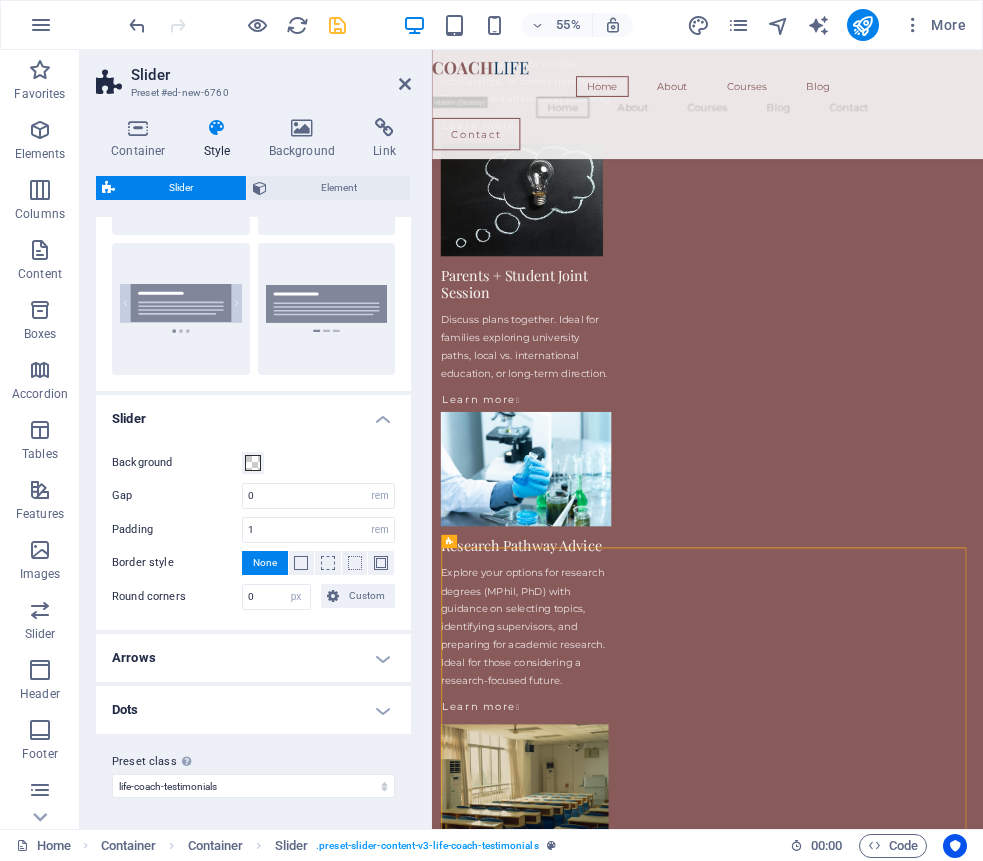 drag, startPoint x: 113, startPoint y: 416, endPoint x: 195, endPoint y: 549, distance: 156.2466 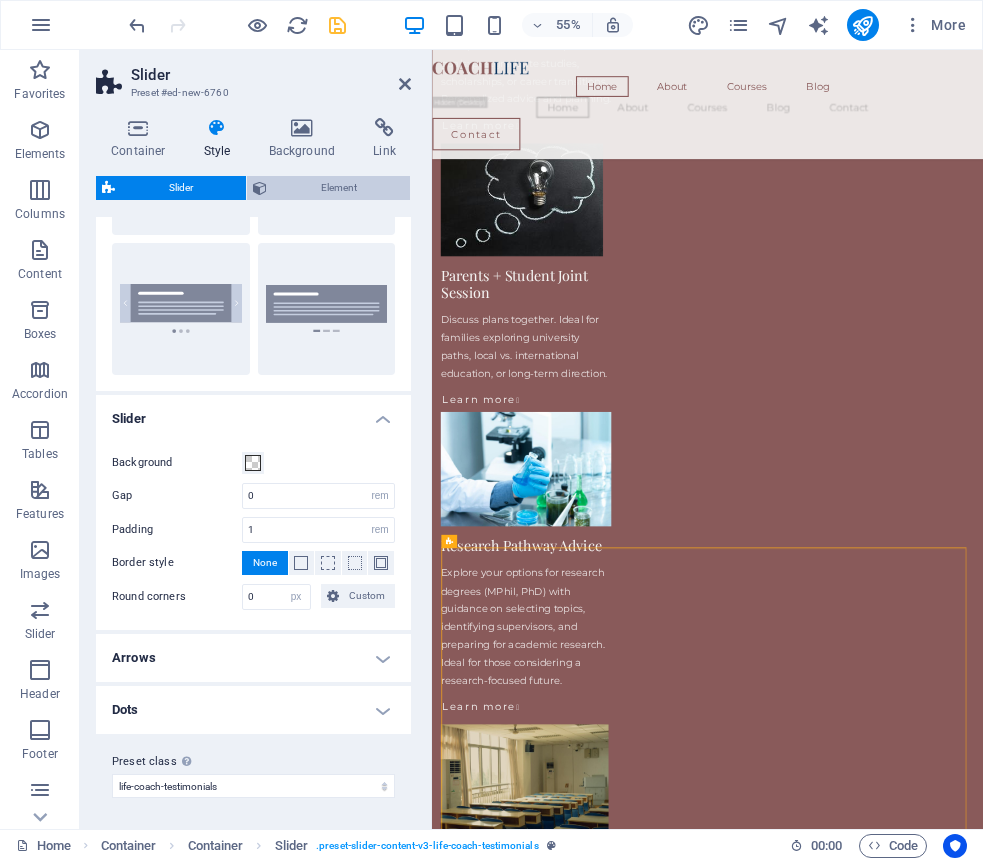 click on "Element" at bounding box center [338, 188] 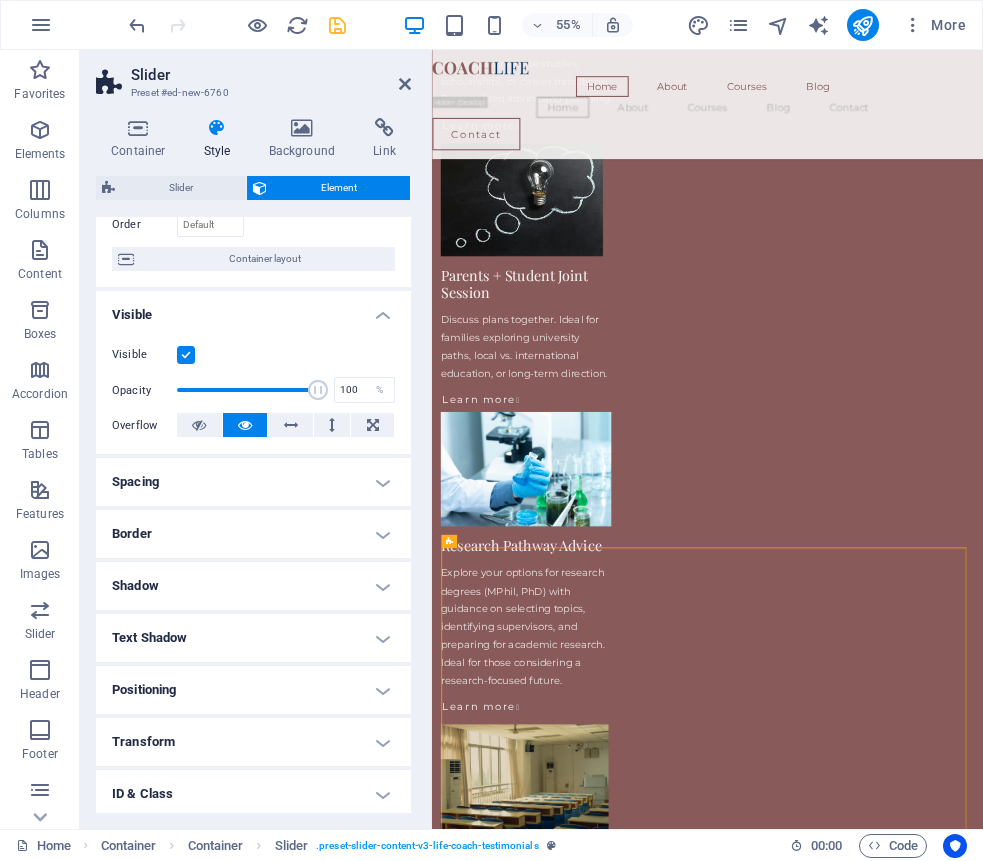 scroll, scrollTop: 146, scrollLeft: 0, axis: vertical 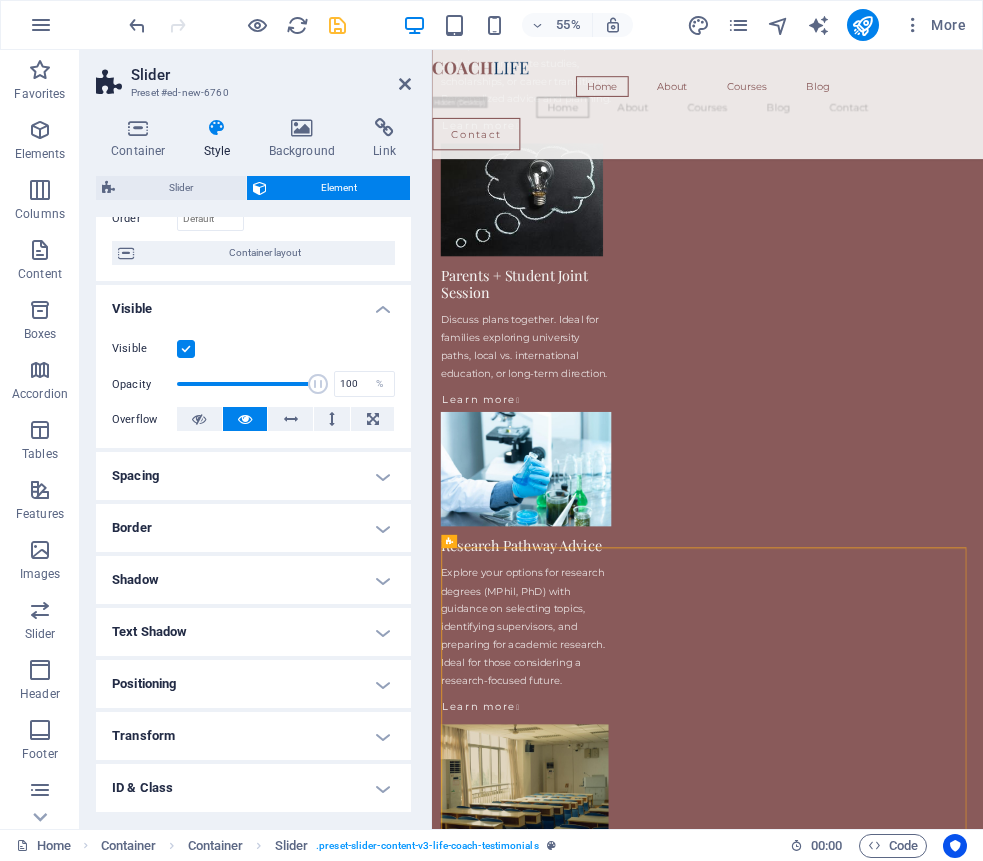 click on "Spacing" at bounding box center (253, 476) 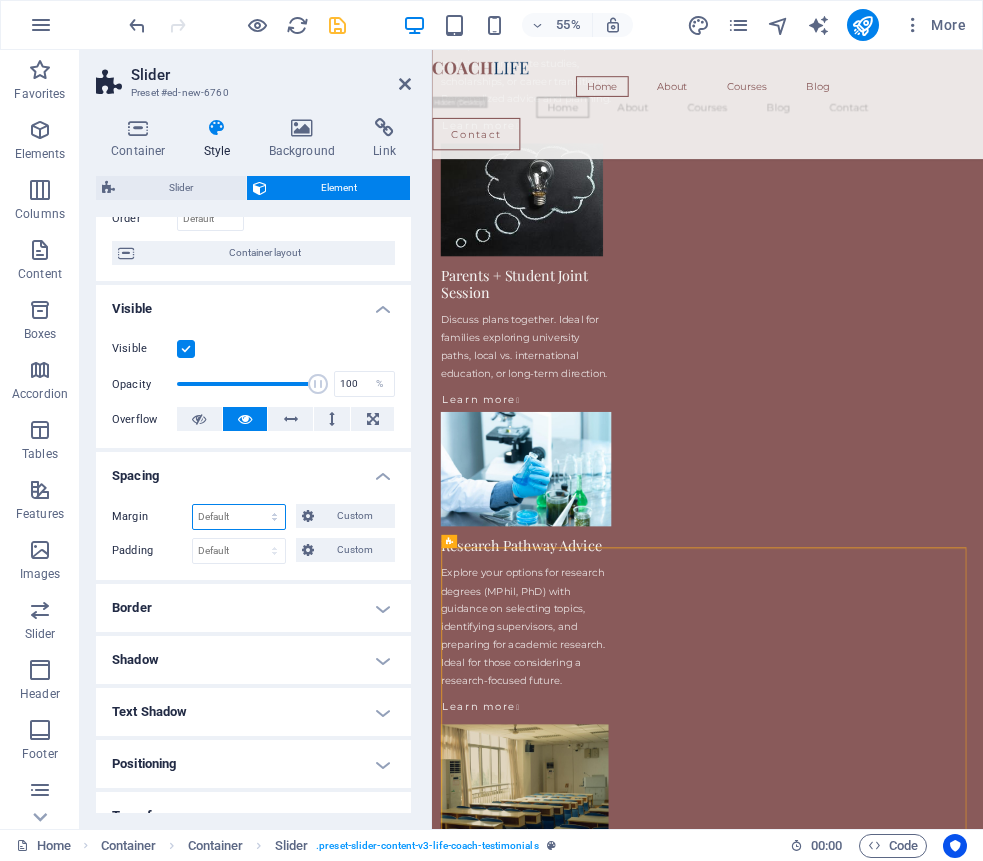 click on "Default auto px % rem vw vh Custom" at bounding box center [239, 517] 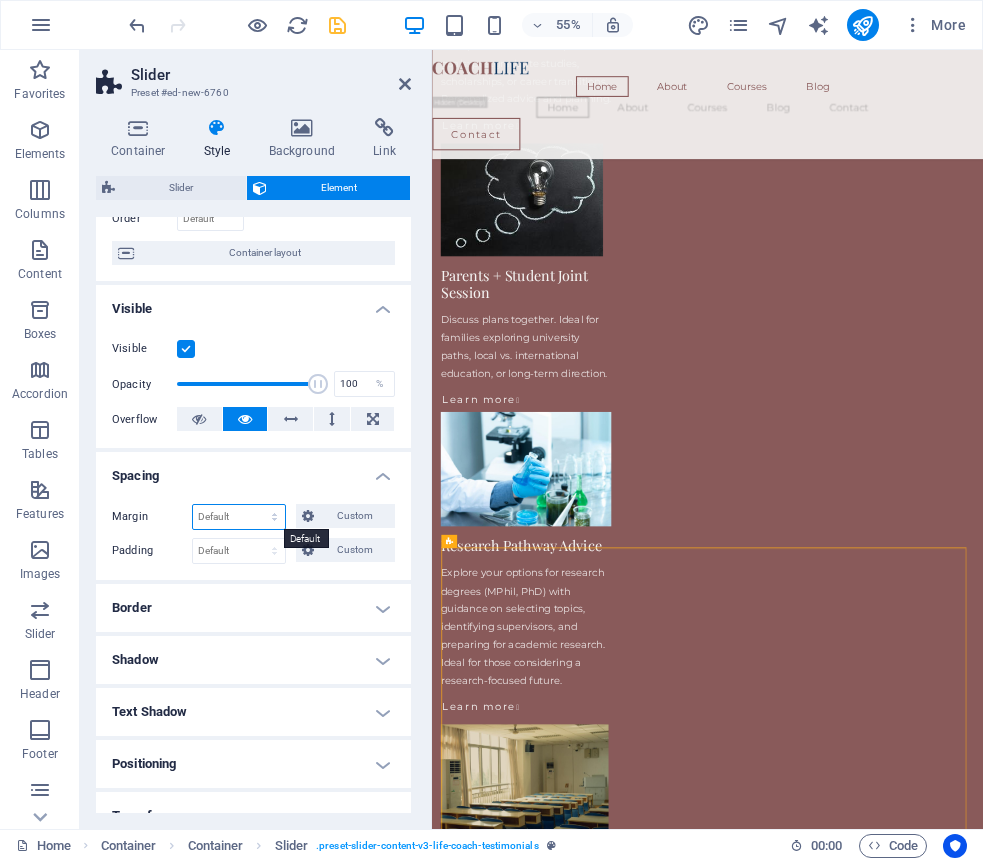 click on "Default auto px % rem vw vh Custom" at bounding box center [239, 517] 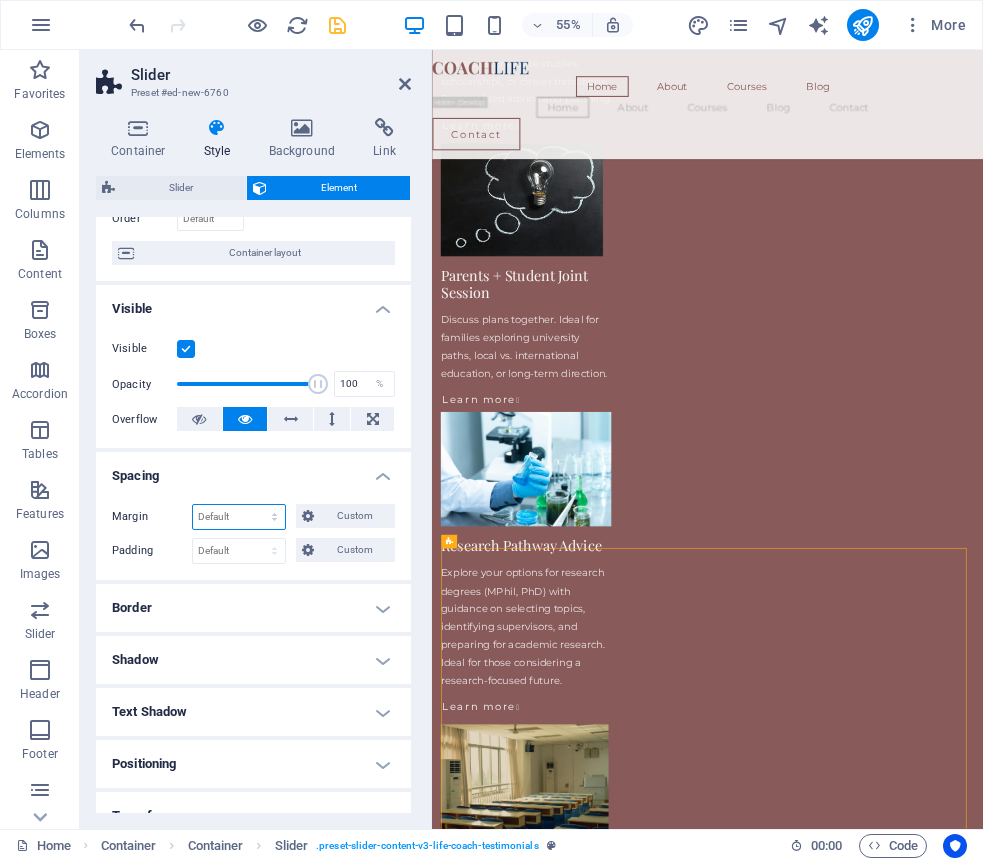 select on "px" 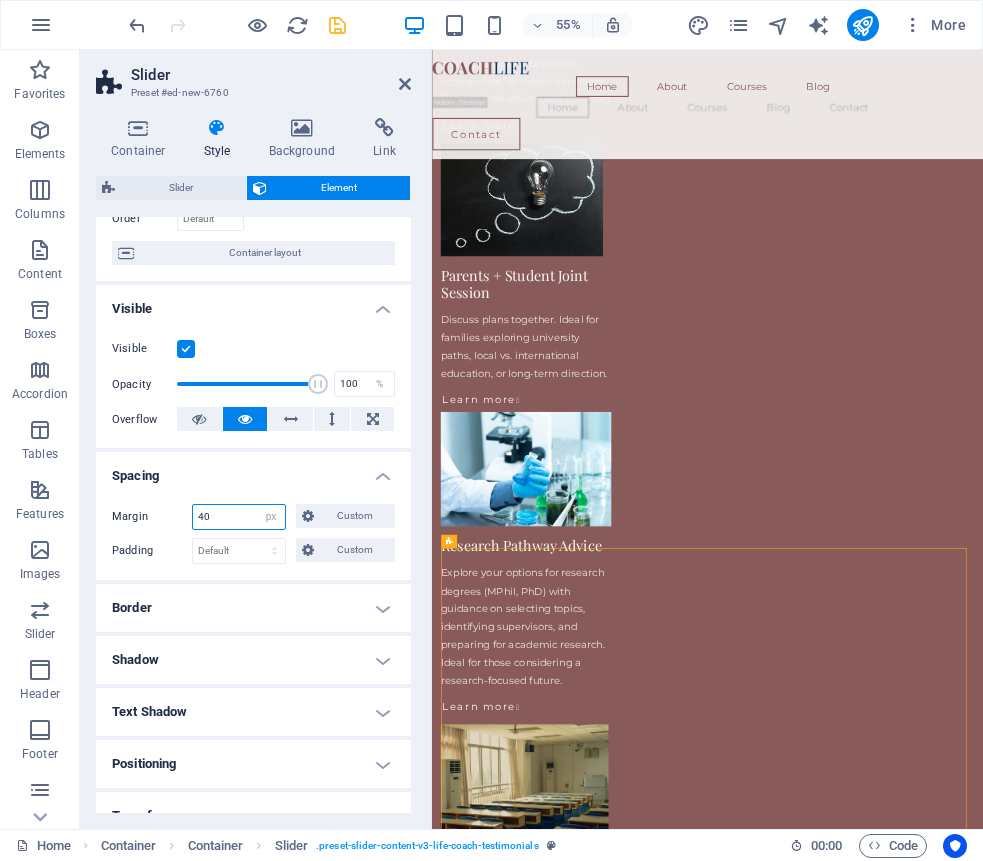 type on "40" 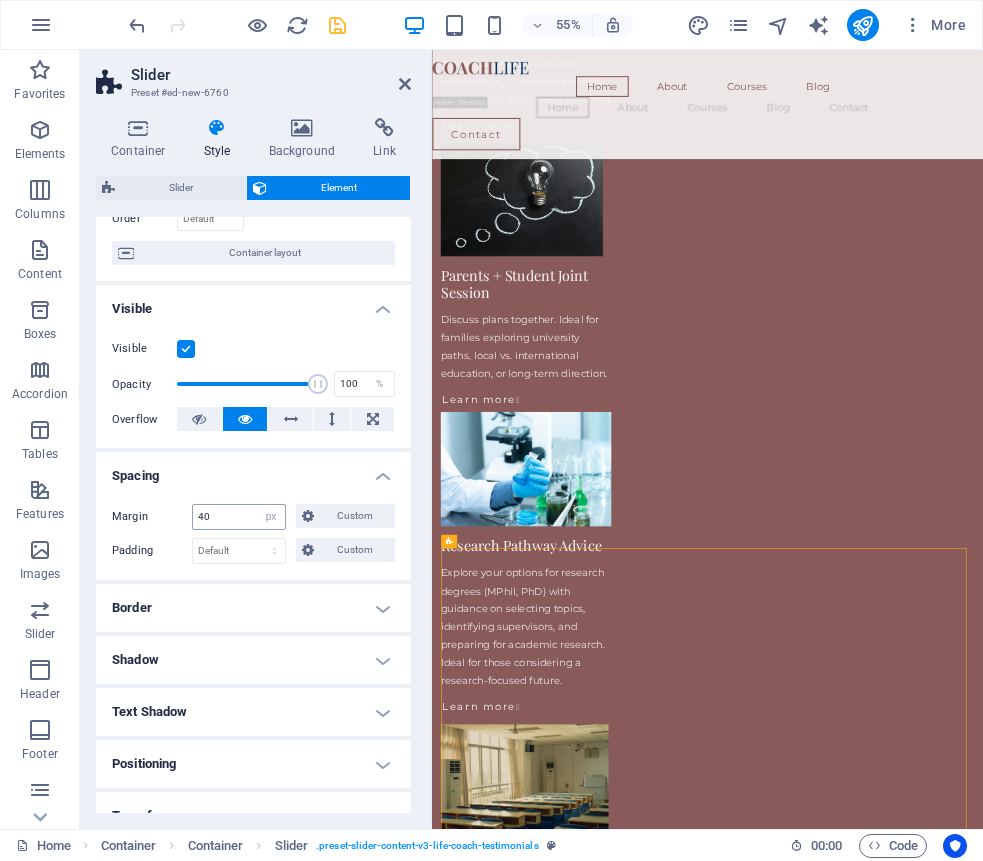 scroll, scrollTop: 2930, scrollLeft: 0, axis: vertical 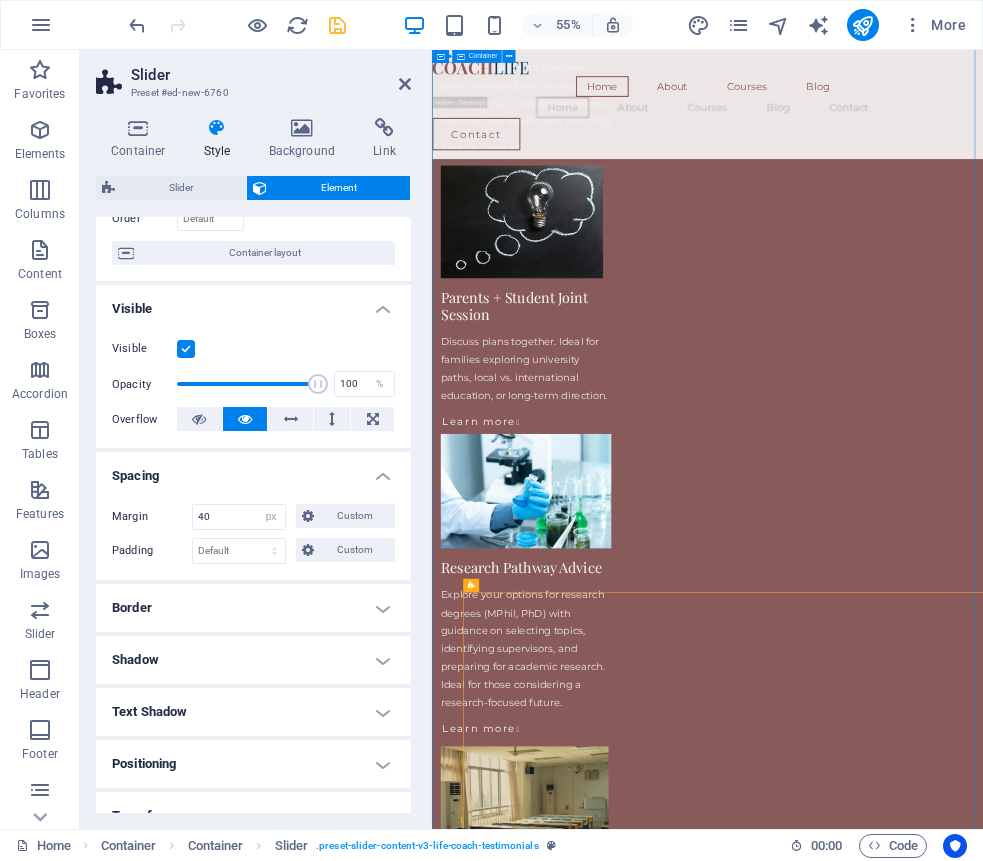 click on "What You Can Expect My consultations are designed to simplify complex decisions — whether you're selecting a degree, applying to study abroad, or preparing for research. I tailor each session to your needs, offering guidance on university selection, academic goals, research planning, and scholarship strategy. Students I work with appreciate the structured, supportive, and practical nature of the advice. You'll leave each session with more clarity, direction, and confidence about your next academic move — no generic tips, just focused and honest support that works. Why I Do This  Throughout my academic career, I’ve met students with exceptional potential who struggled to find reliable, personalized guidance — especially when pursuing competitive degrees, research opportunities, or study abroad options. Many felt overwhelmed by unclear systems, vague advice, or lack of direction. That’s why I’ve introduced  personalized academic consultations Meet Your Academic Guide I hold a doctoral degree in" at bounding box center (933, 6652) 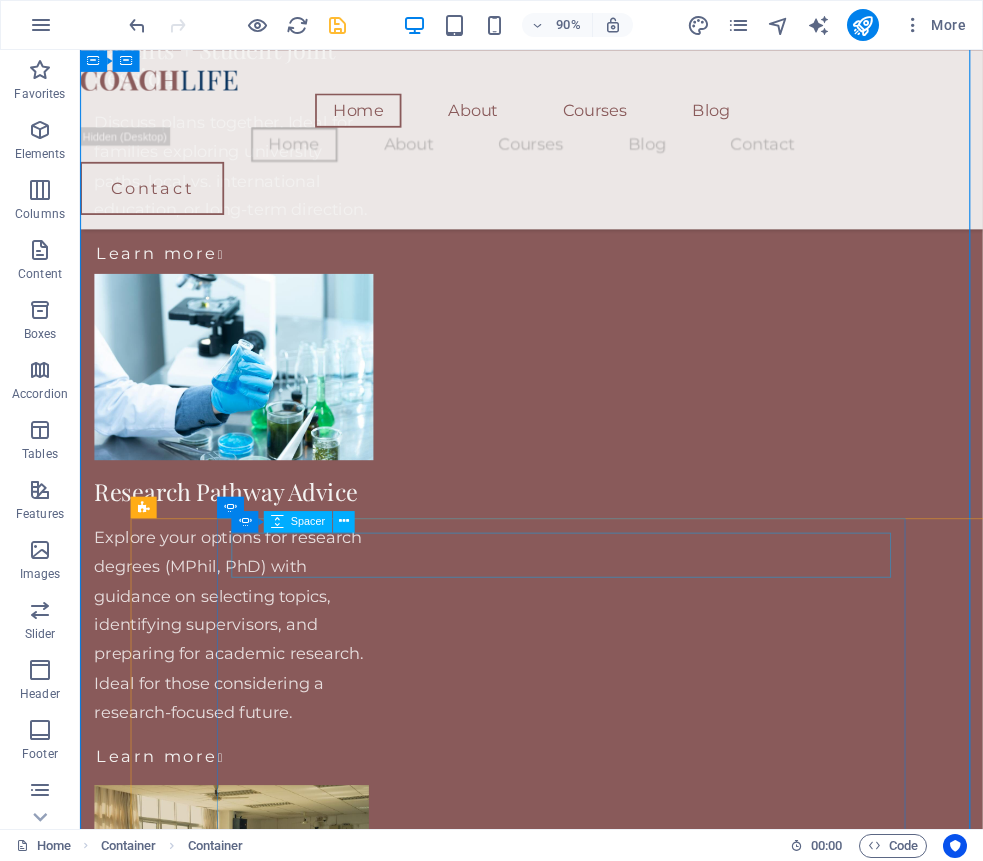 scroll, scrollTop: 3376, scrollLeft: 0, axis: vertical 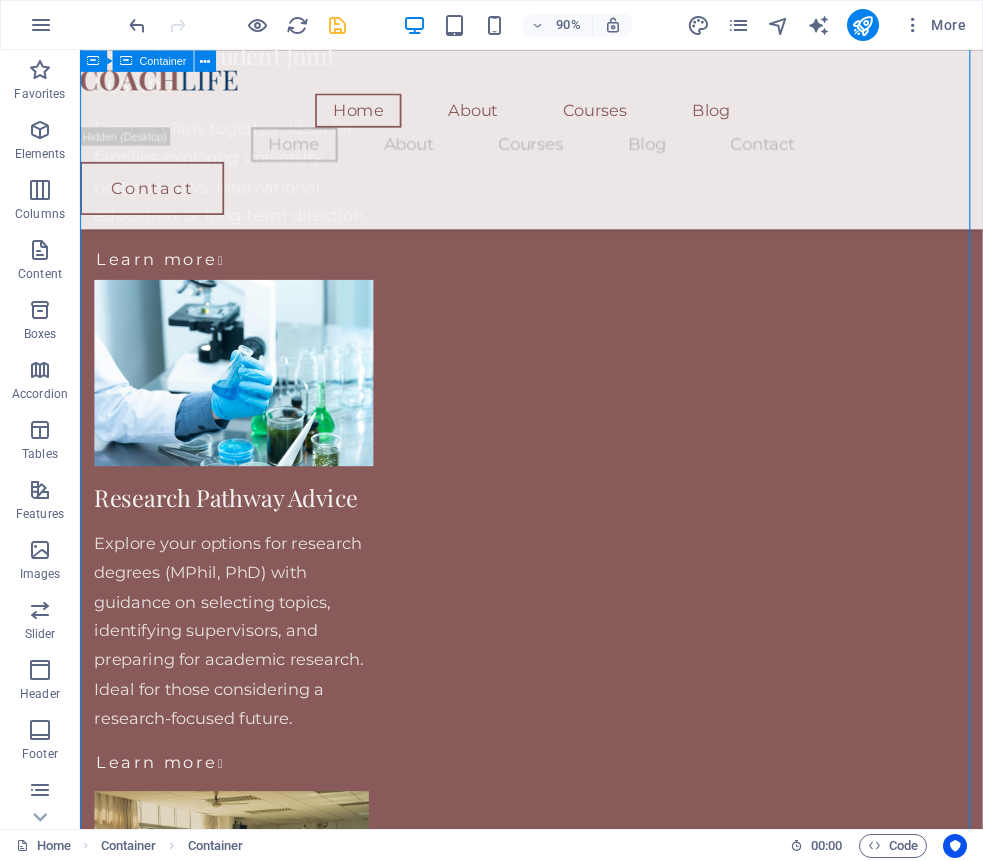 click on "What You Can Expect My consultations are designed to simplify complex decisions — whether you're selecting a degree, applying to study abroad, or preparing for research. I tailor each session to your needs, offering guidance on university selection, academic goals, research planning, and scholarship strategy. Students I work with appreciate the structured, supportive, and practical nature of the advice. You'll leave each session with more clarity, direction, and confidence about your next academic move — no generic tips, just focused and honest support that works. Why I Do This  Throughout my academic career, I’ve met students with exceptional potential who struggled to find reliable, personalized guidance — especially when pursuing competitive degrees, research opportunities, or study abroad options. Many felt overwhelmed by unclear systems, vague advice, or lack of direction. That’s why I’ve introduced  personalized academic consultations Meet Your Academic Guide I hold a doctoral degree in" at bounding box center [581, 6208] 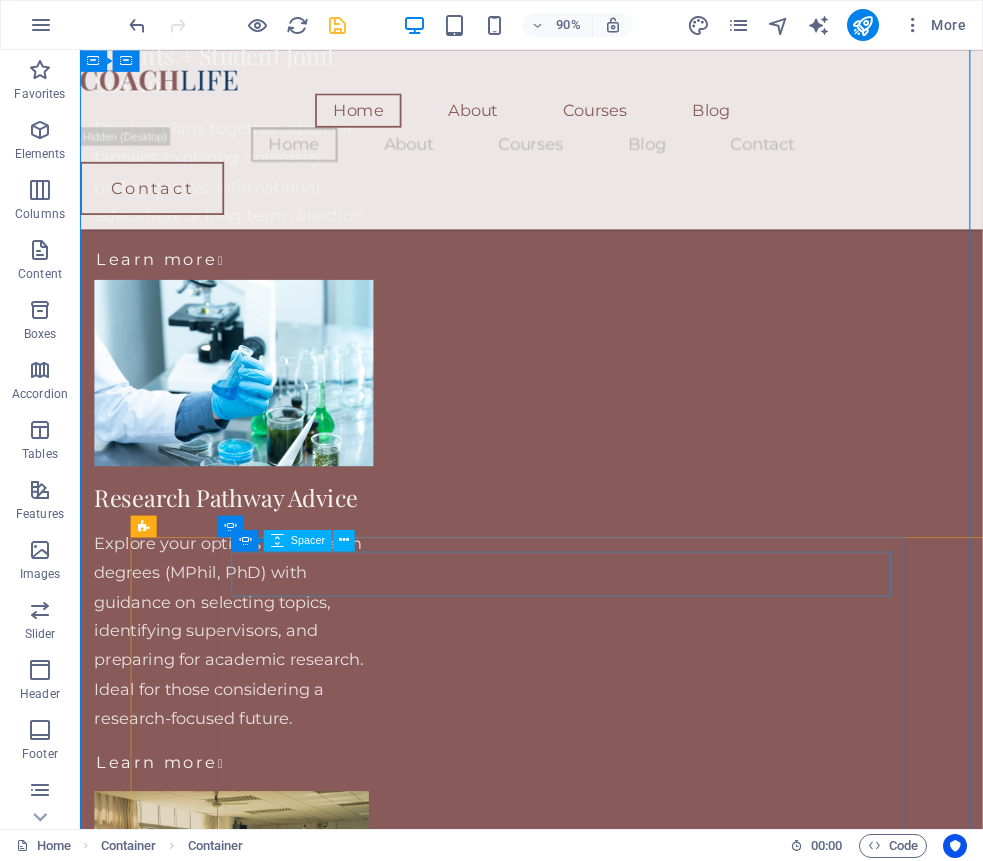 click at bounding box center (-167, 5758) 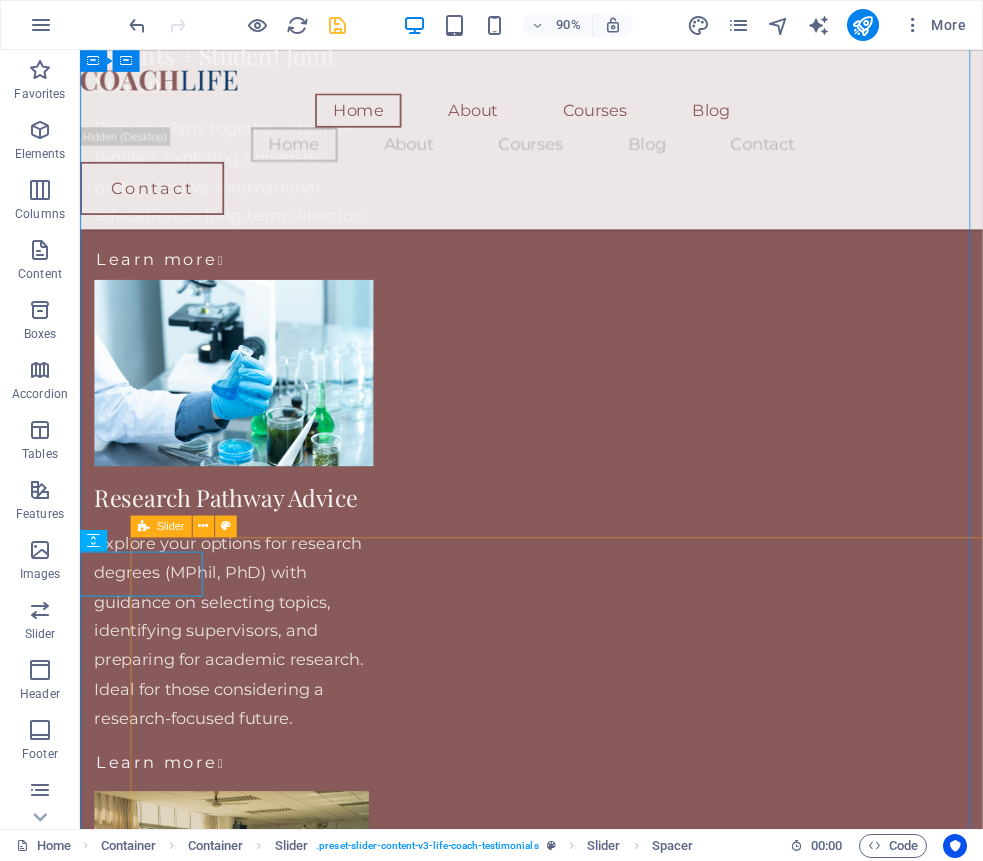 click on "What You Can Expect My consultations are designed to simplify complex decisions — whether you're selecting a degree, applying to study abroad, or preparing for research. I tailor each session to your needs, offering guidance on university selection, academic goals, research planning, and scholarship strategy. Students I work with appreciate the structured, supportive, and practical nature of the advice. You'll leave each session with more clarity, direction, and confidence about your next academic move — no generic tips, just focused and honest support that works. Why I Do This  Throughout my academic career, I’ve met students with exceptional potential who struggled to find reliable, personalized guidance — especially when pursuing competitive degrees, research opportunities, or study abroad options. Many felt overwhelmed by unclear systems, vague advice, or lack of direction. That’s why I’ve introduced  personalized academic consultations Meet Your Academic Guide I hold a doctoral degree in" at bounding box center (581, 6907) 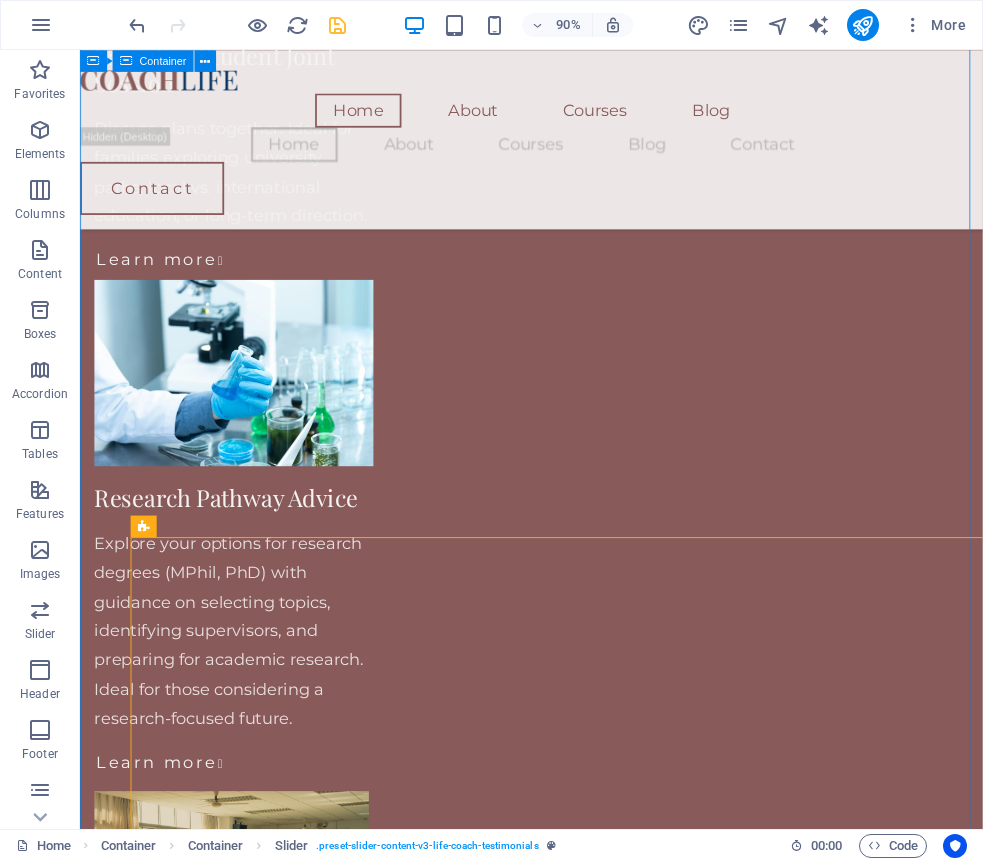 click on "What You Can Expect My consultations are designed to simplify complex decisions — whether you're selecting a degree, applying to study abroad, or preparing for research. I tailor each session to your needs, offering guidance on university selection, academic goals, research planning, and scholarship strategy. Students I work with appreciate the structured, supportive, and practical nature of the advice. You'll leave each session with more clarity, direction, and confidence about your next academic move — no generic tips, just focused and honest support that works. Why I Do This  Throughout my academic career, I’ve met students with exceptional potential who struggled to find reliable, personalized guidance — especially when pursuing competitive degrees, research opportunities, or study abroad options. Many felt overwhelmed by unclear systems, vague advice, or lack of direction. That’s why I’ve introduced  personalized academic consultations Meet Your Academic Guide I hold a doctoral degree in" at bounding box center [581, 6208] 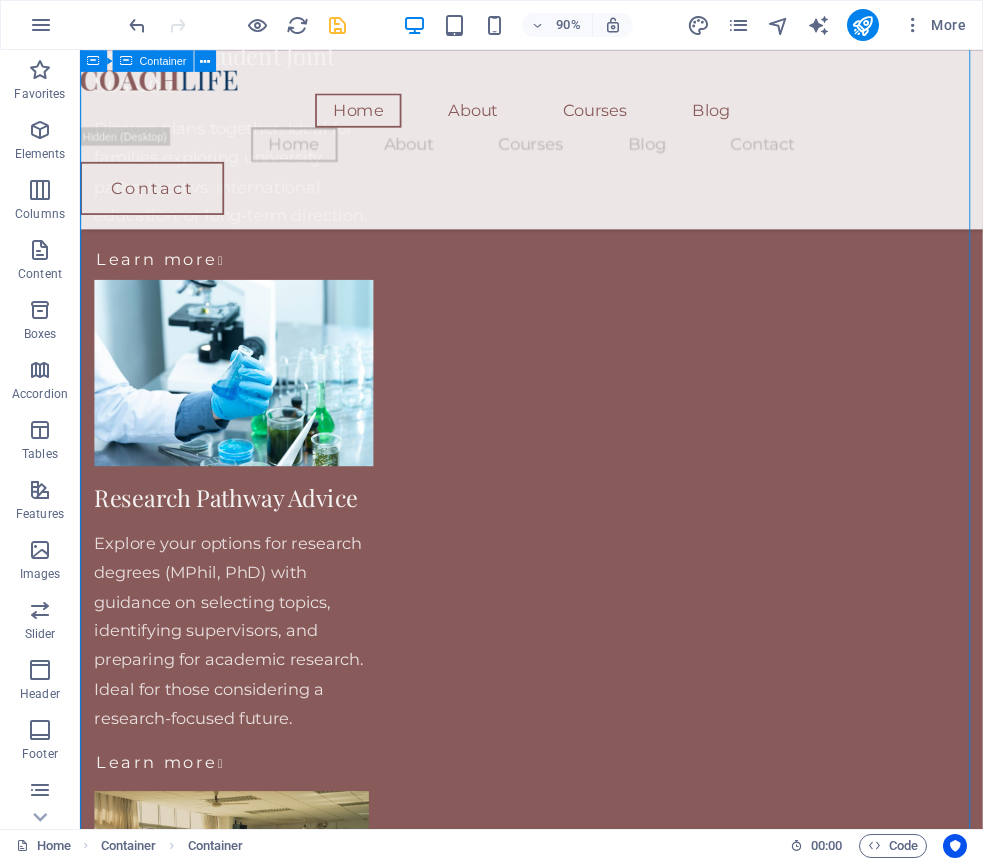 click on "What You Can Expect My consultations are designed to simplify complex decisions — whether you're selecting a degree, applying to study abroad, or preparing for research. I tailor each session to your needs, offering guidance on university selection, academic goals, research planning, and scholarship strategy. Students I work with appreciate the structured, supportive, and practical nature of the advice. You'll leave each session with more clarity, direction, and confidence about your next academic move — no generic tips, just focused and honest support that works. Why I Do This  Throughout my academic career, I’ve met students with exceptional potential who struggled to find reliable, personalized guidance — especially when pursuing competitive degrees, research opportunities, or study abroad options. Many felt overwhelmed by unclear systems, vague advice, or lack of direction. That’s why I’ve introduced  personalized academic consultations Meet Your Academic Guide I hold a doctoral degree in" at bounding box center [581, 6208] 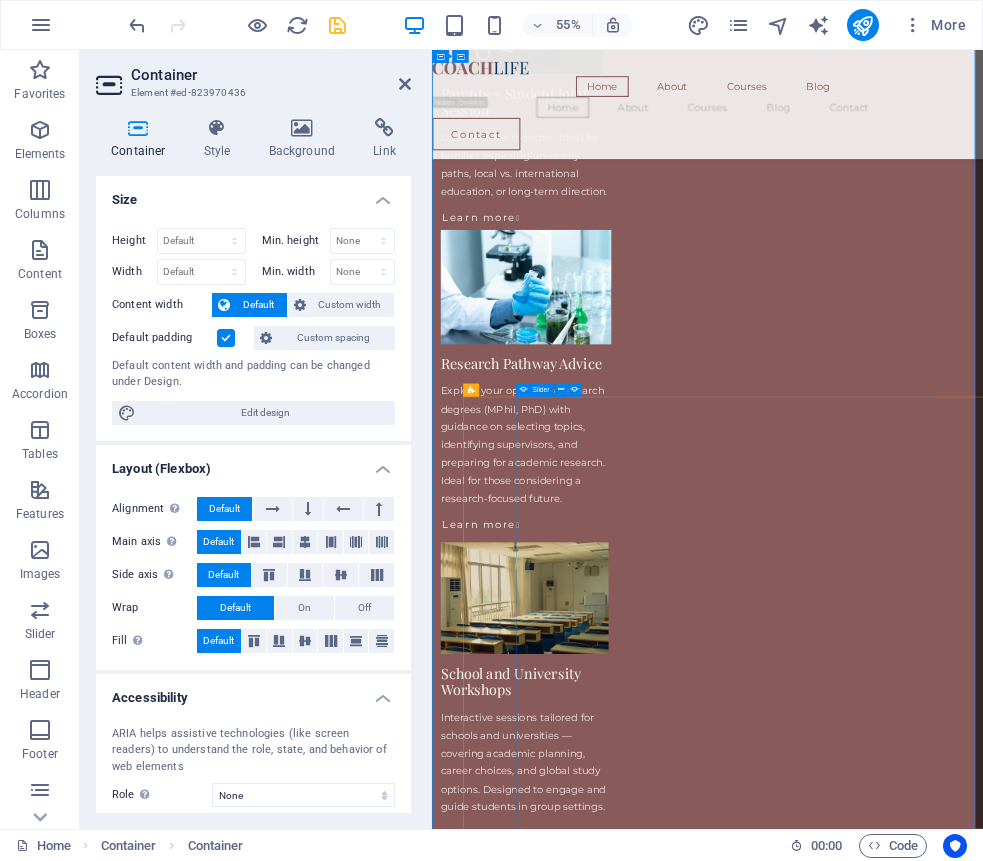 scroll, scrollTop: 3326, scrollLeft: 0, axis: vertical 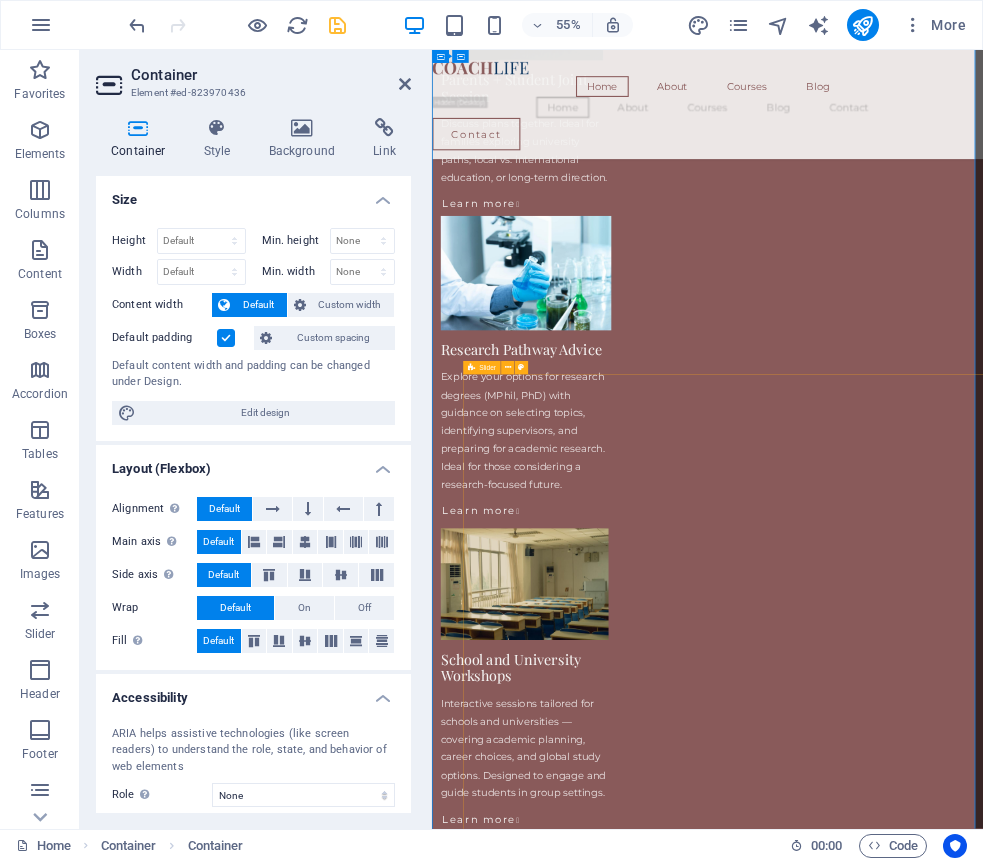 click on "Slider" at bounding box center (487, 367) 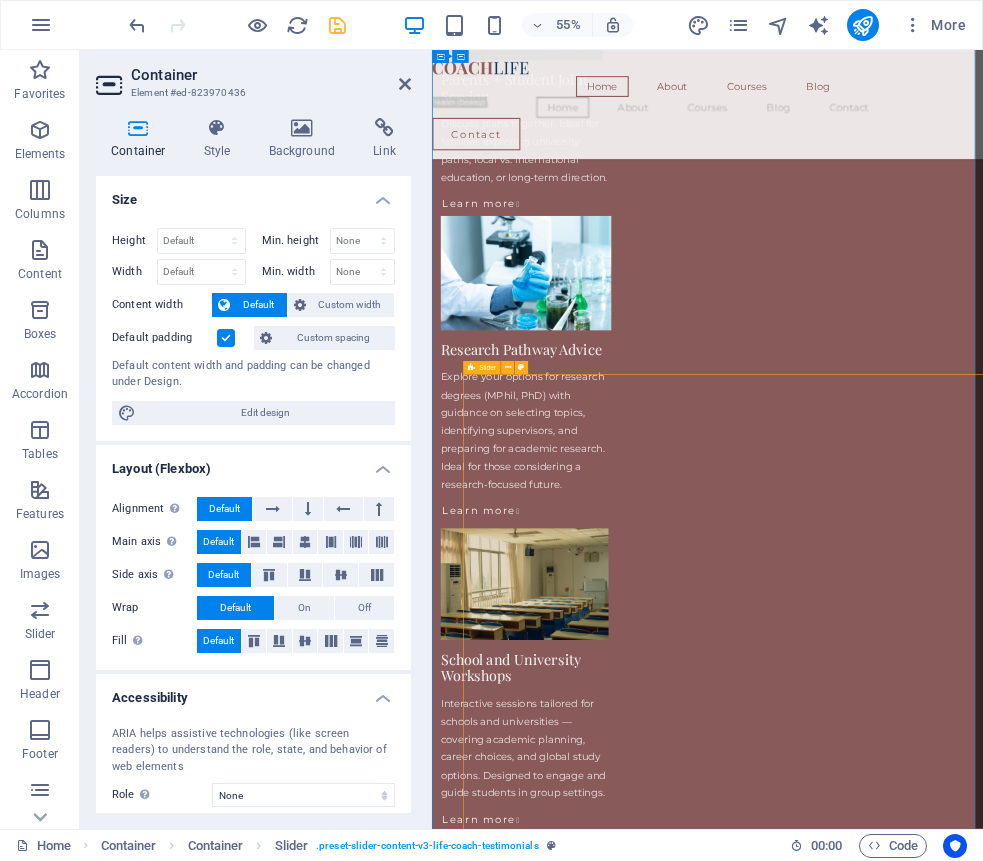 click on "Slider" at bounding box center (487, 367) 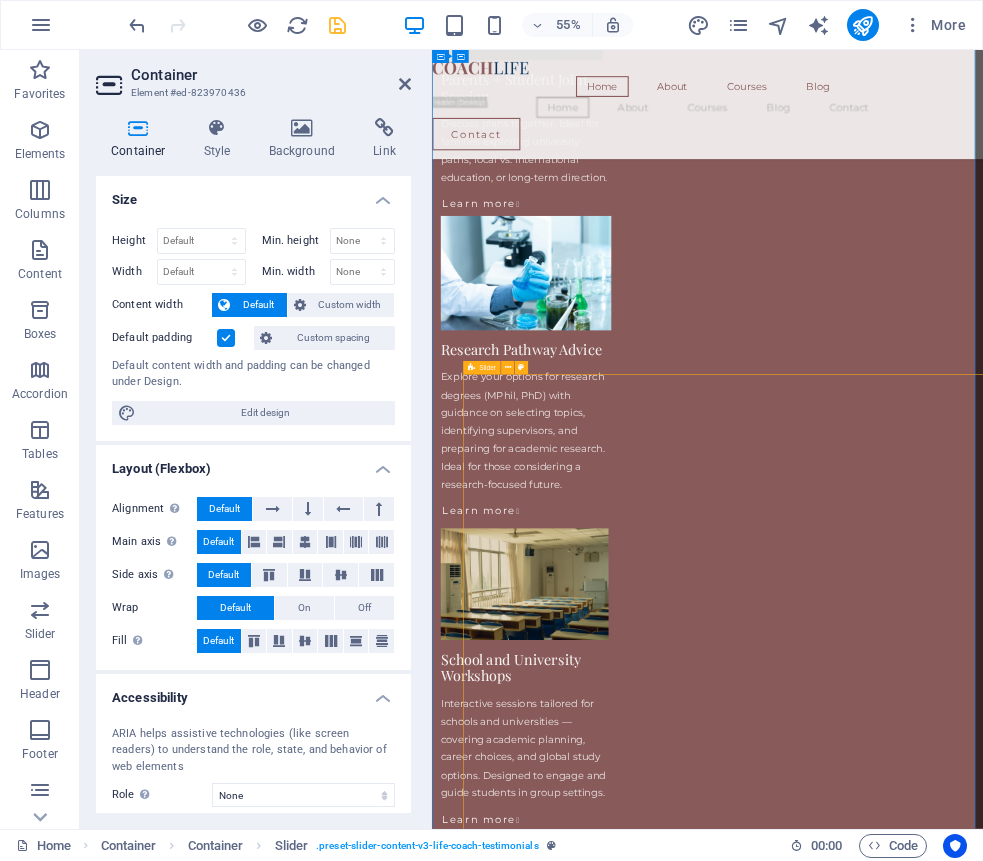 select on "px" 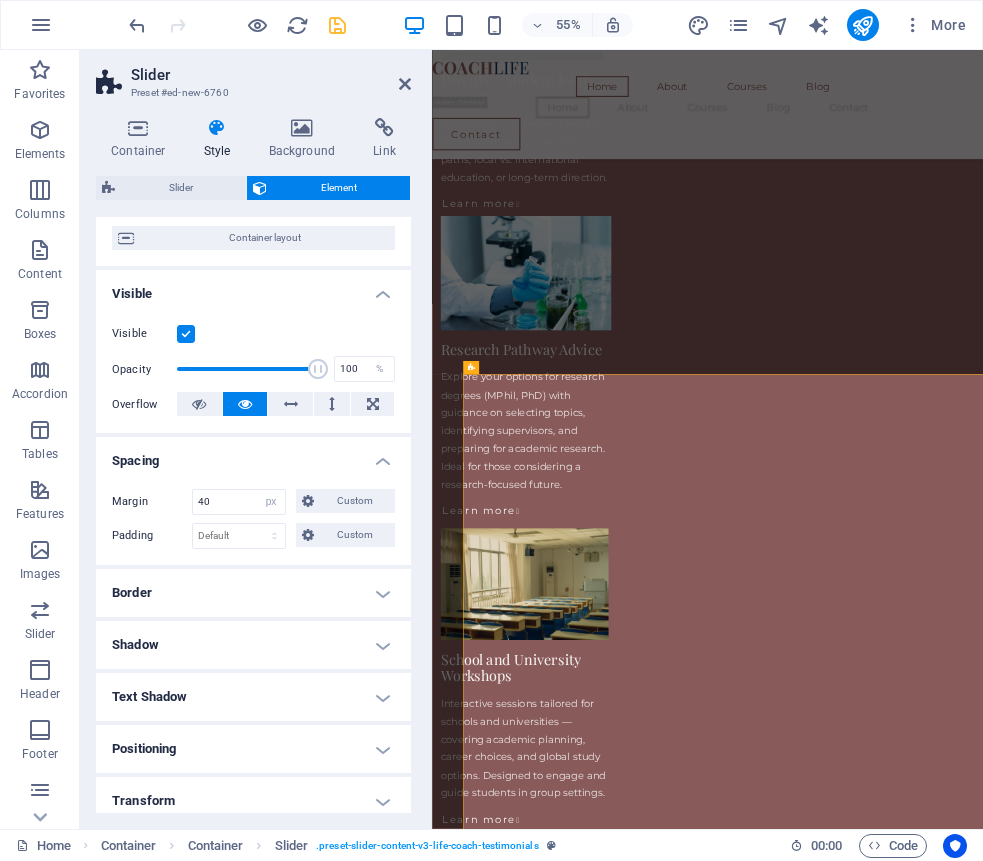 scroll, scrollTop: 177, scrollLeft: 0, axis: vertical 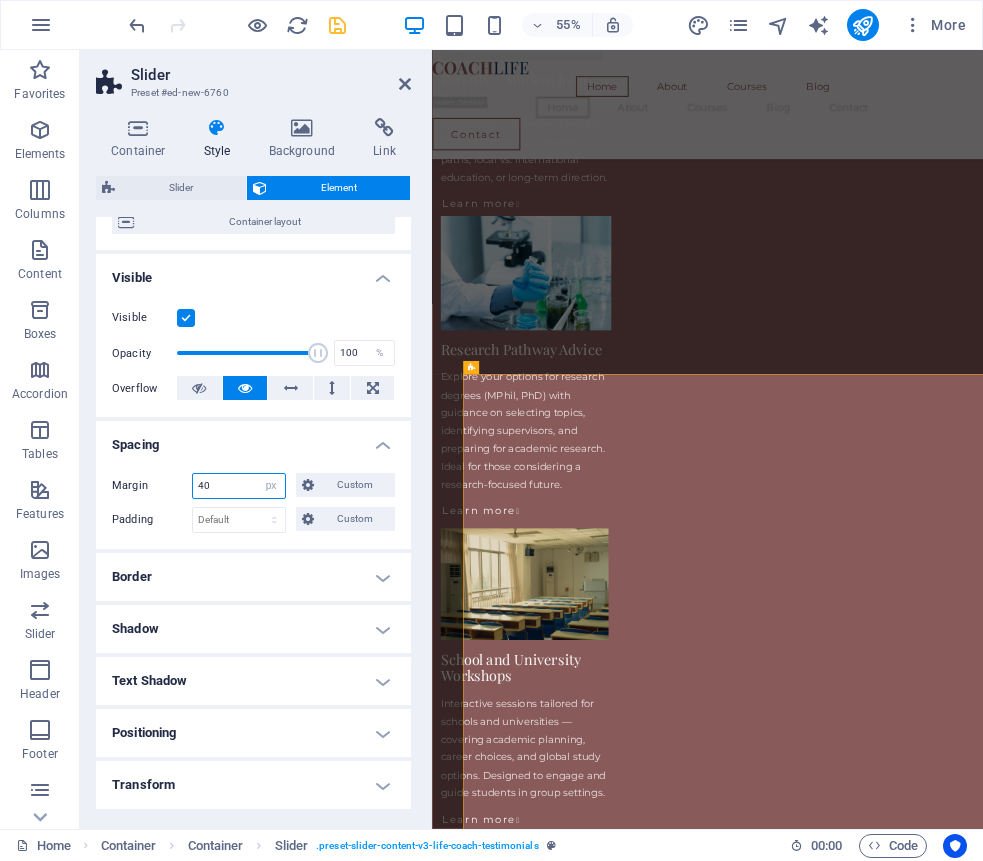 click on "40" at bounding box center (239, 486) 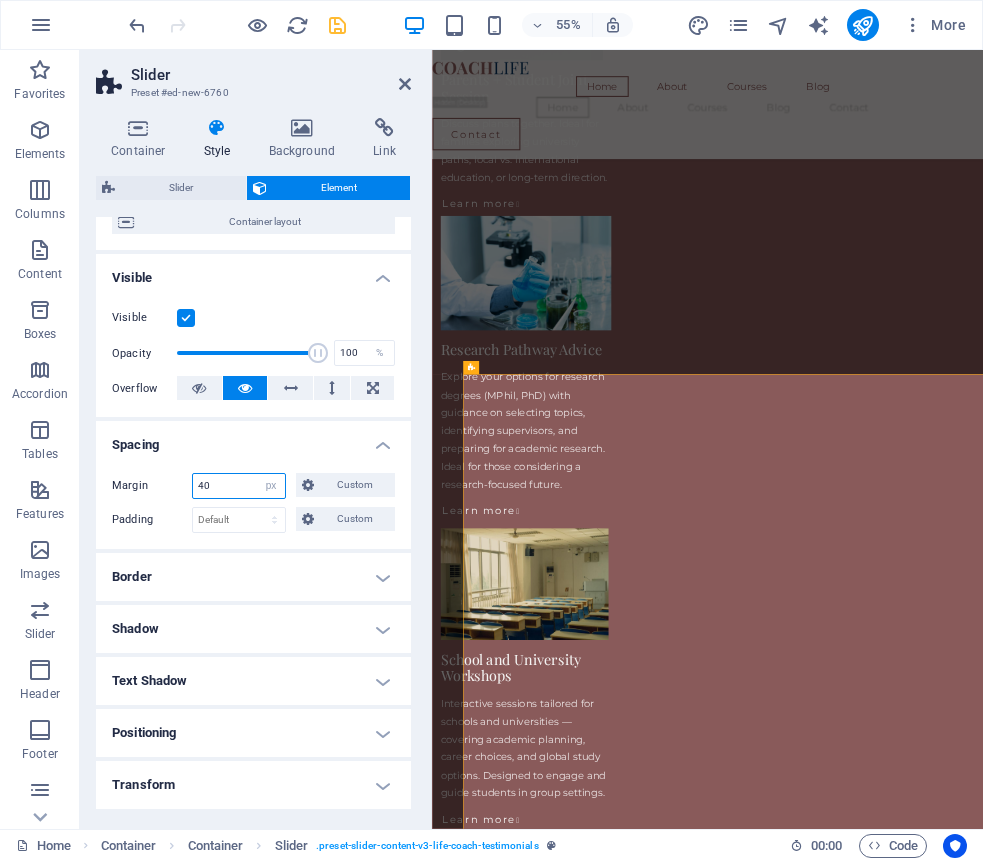 type on "4" 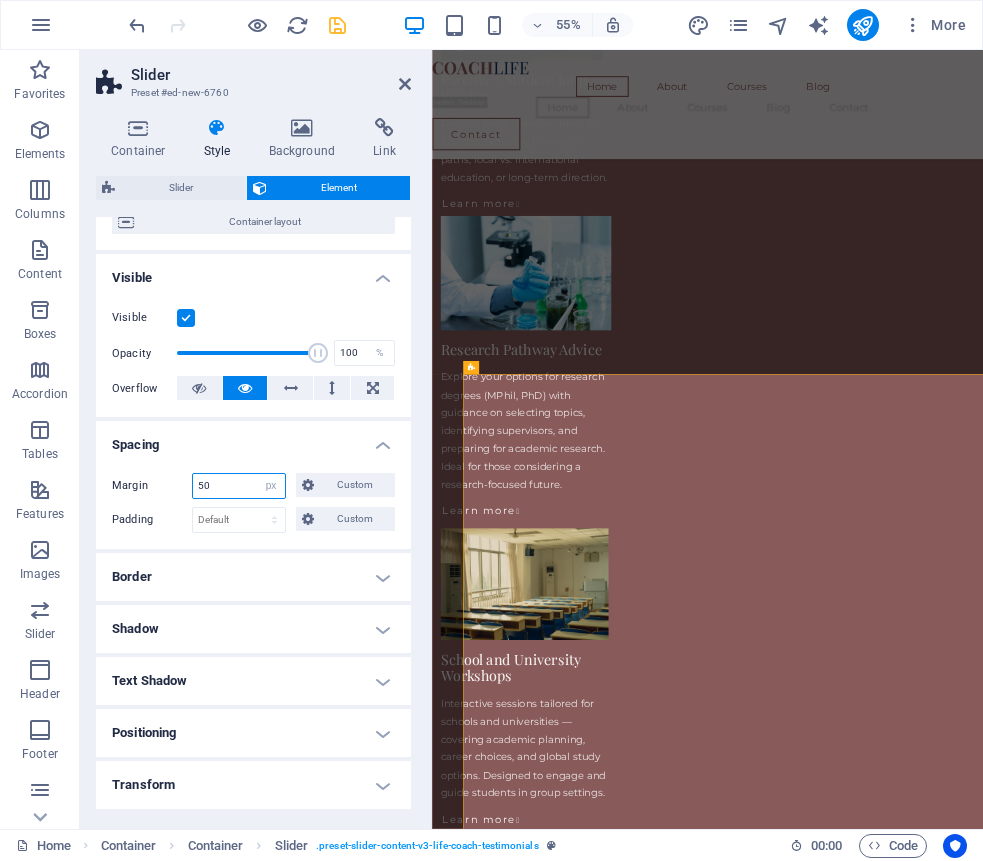 type on "50" 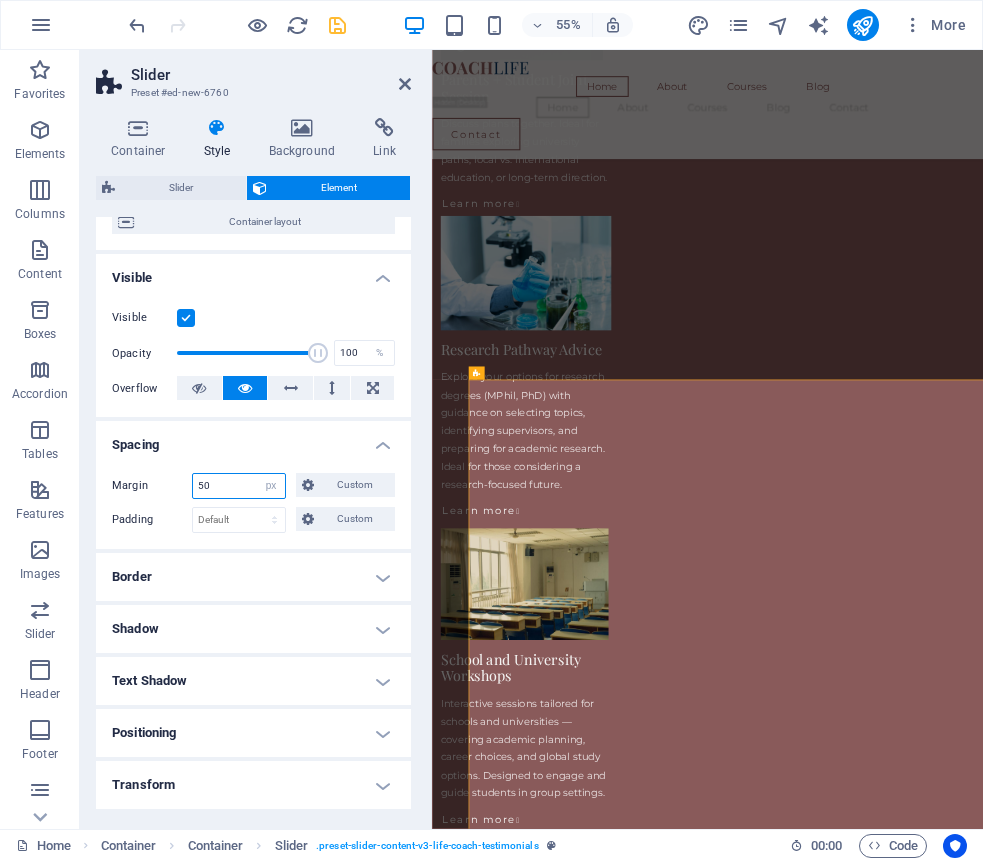 click on "50" at bounding box center (239, 486) 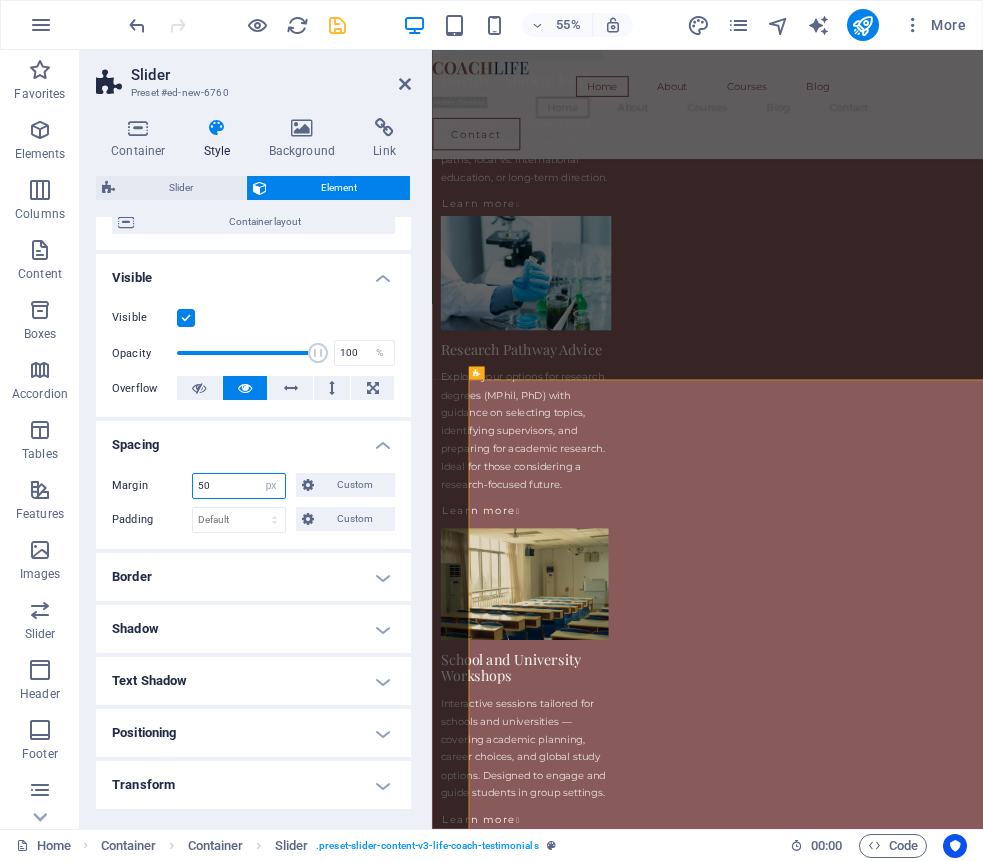 click on "50" at bounding box center (239, 486) 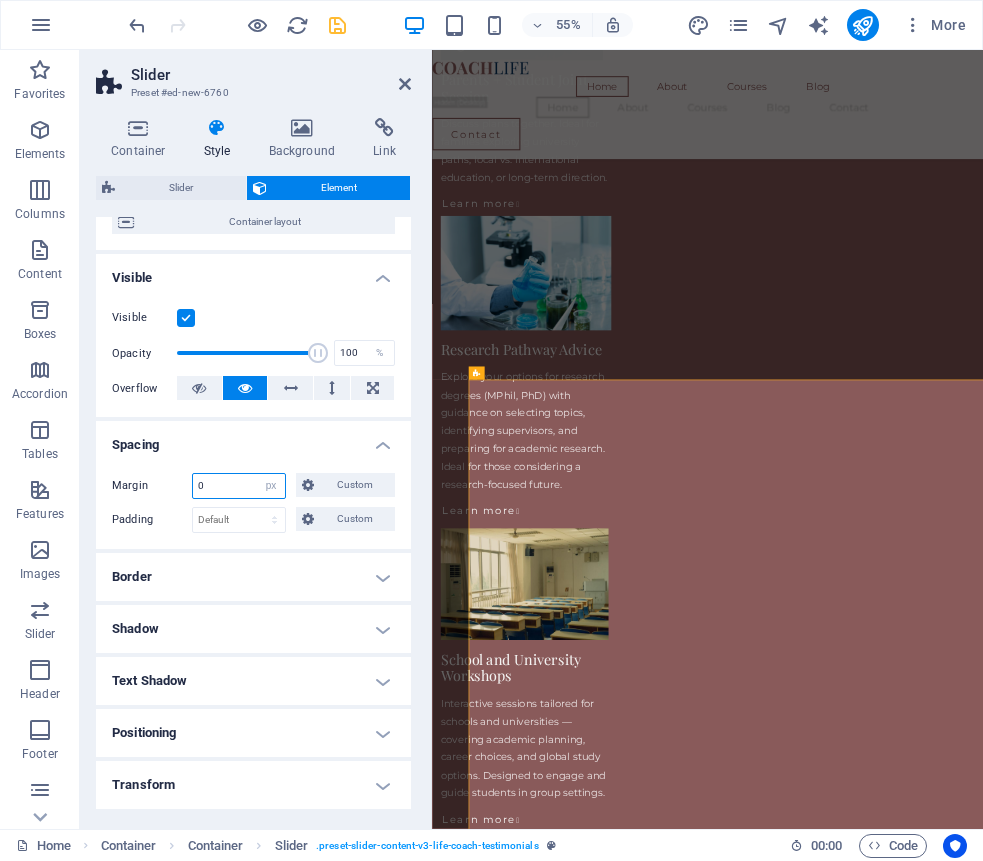 type on "0" 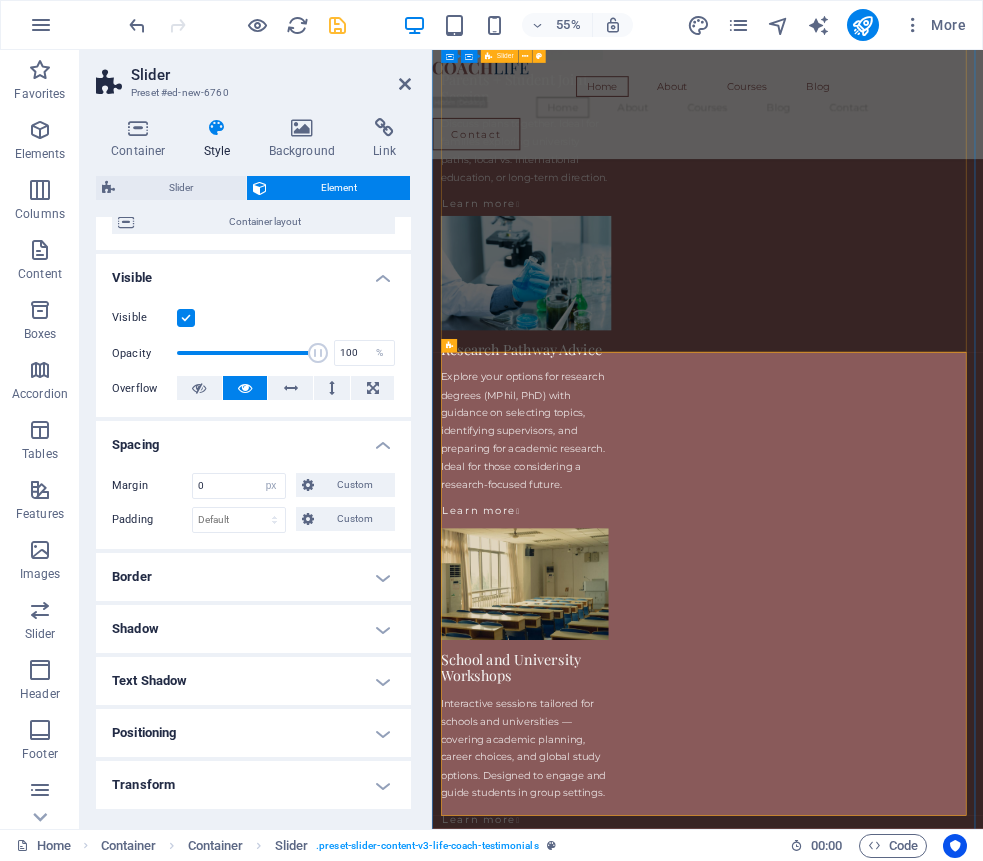 click on "What You Can Expect My consultations are designed to simplify complex decisions — whether you're selecting a degree, applying to study abroad, or preparing for research. I tailor each session to your needs, offering guidance on university selection, academic goals, research planning, and scholarship strategy. Students I work with appreciate the structured, supportive, and practical nature of the advice. You'll leave each session with more clarity, direction, and confidence about your next academic move — no generic tips, just focused and honest support that works. Why I Do This  Throughout my academic career, I’ve met students with exceptional potential who struggled to find reliable, personalized guidance — especially when pursuing competitive degrees, research opportunities, or study abroad options. Many felt overwhelmed by unclear systems, vague advice, or lack of direction. That’s why I’ve introduced  personalized academic consultations Meet Your Academic Guide I hold a doctoral degree in" at bounding box center (933, 3820) 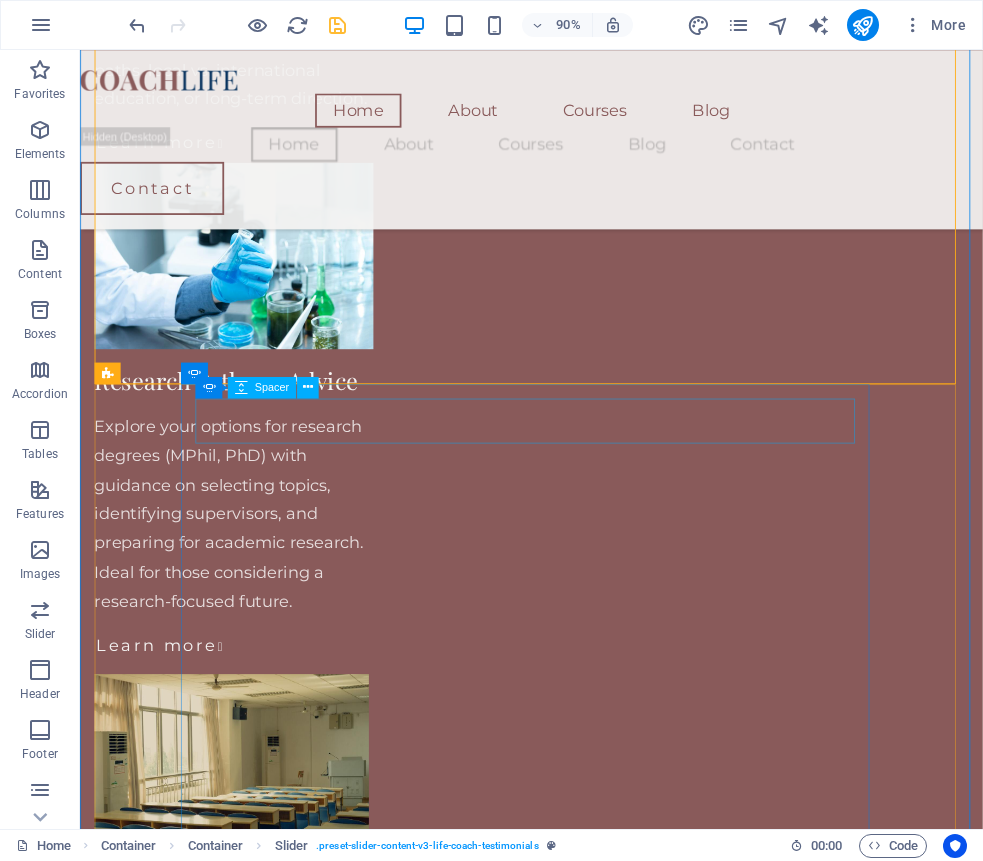 scroll, scrollTop: 3507, scrollLeft: 0, axis: vertical 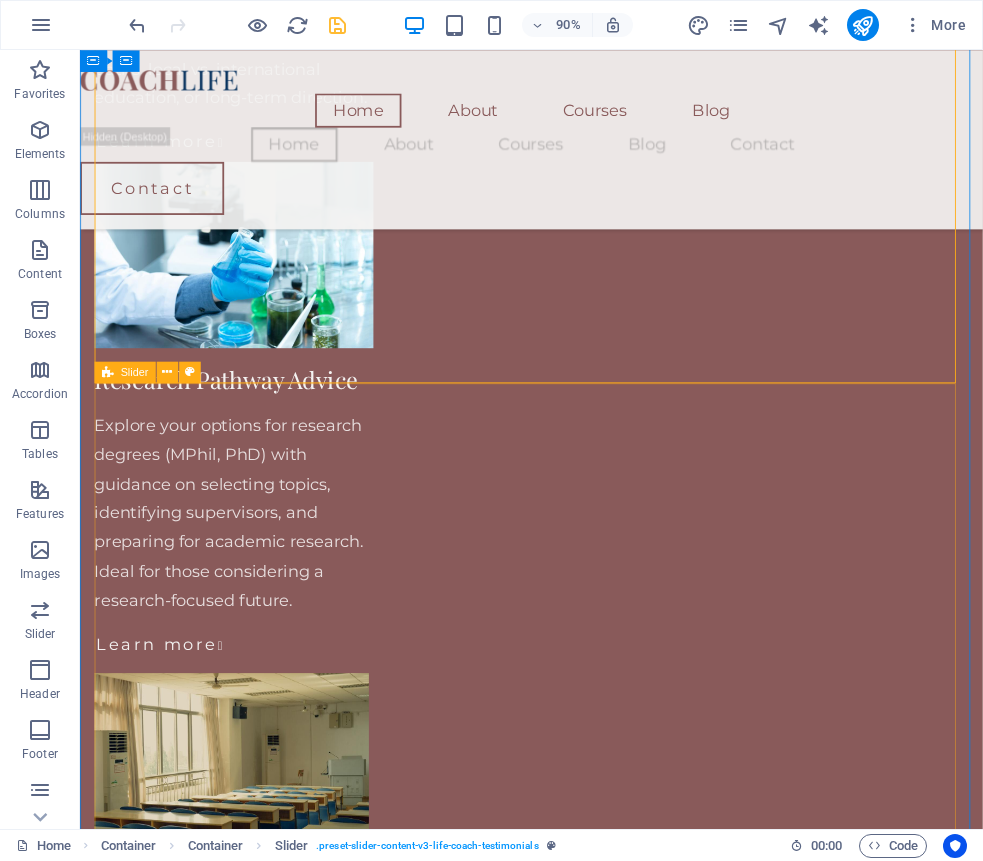 click on "Slider" at bounding box center (124, 372) 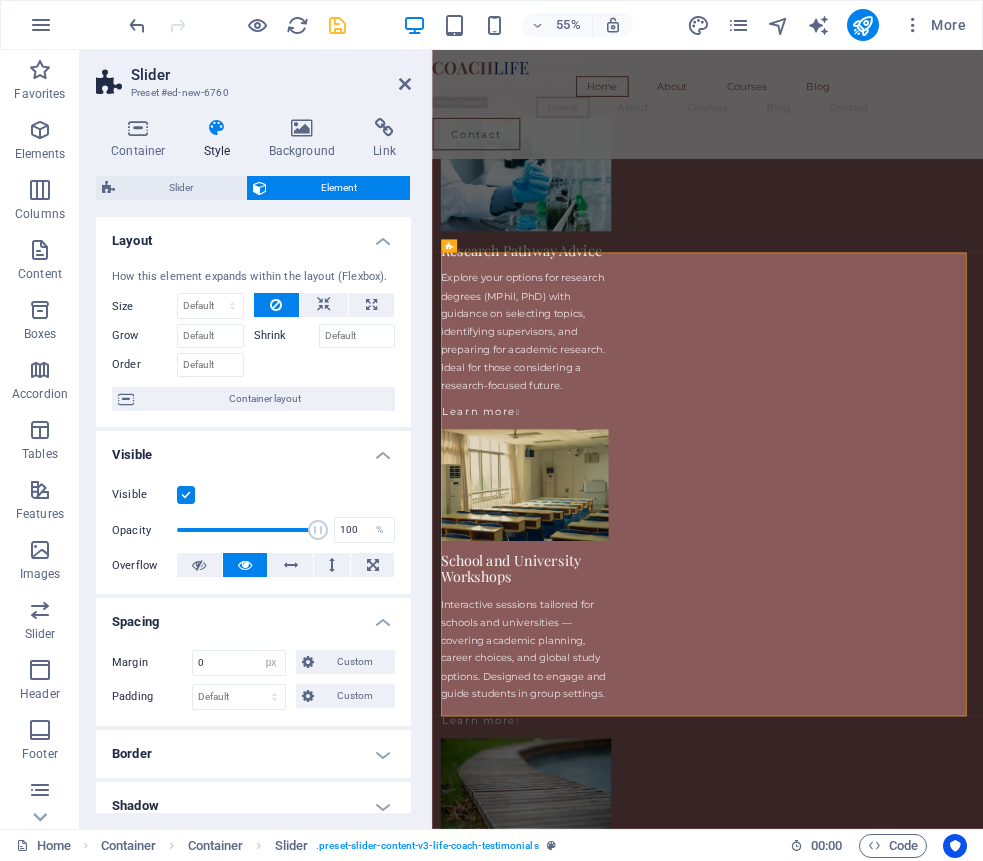 click on "Element" at bounding box center [338, 188] 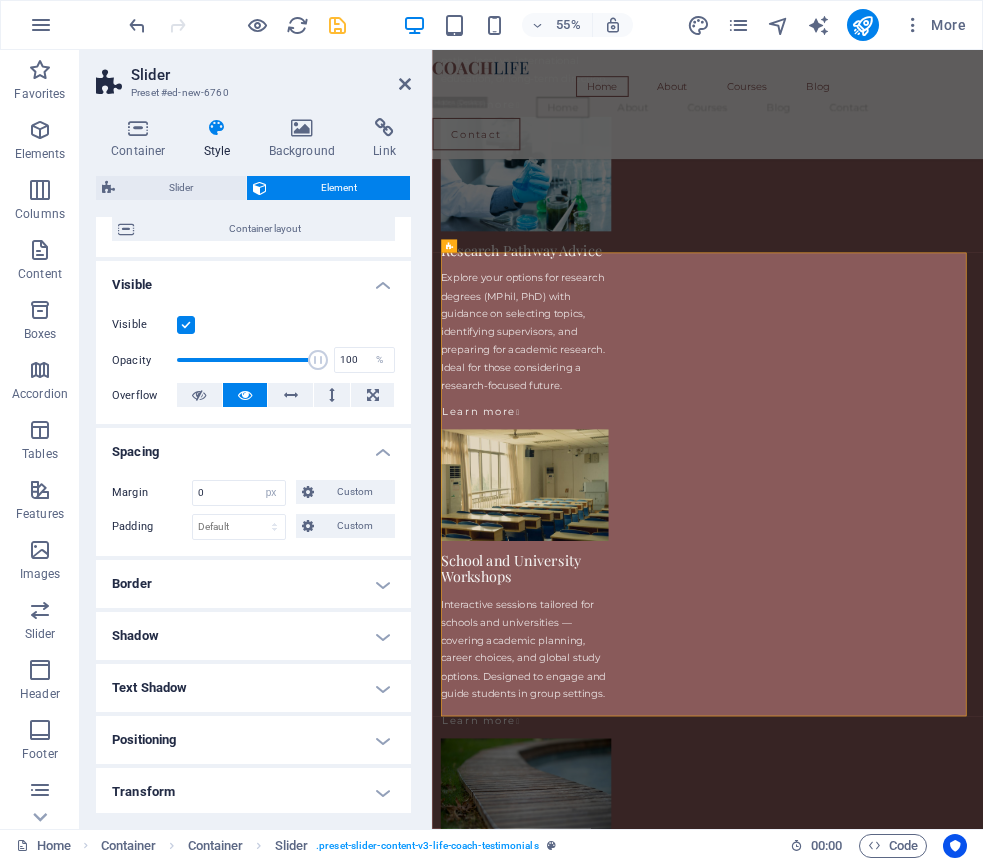 scroll, scrollTop: 164, scrollLeft: 0, axis: vertical 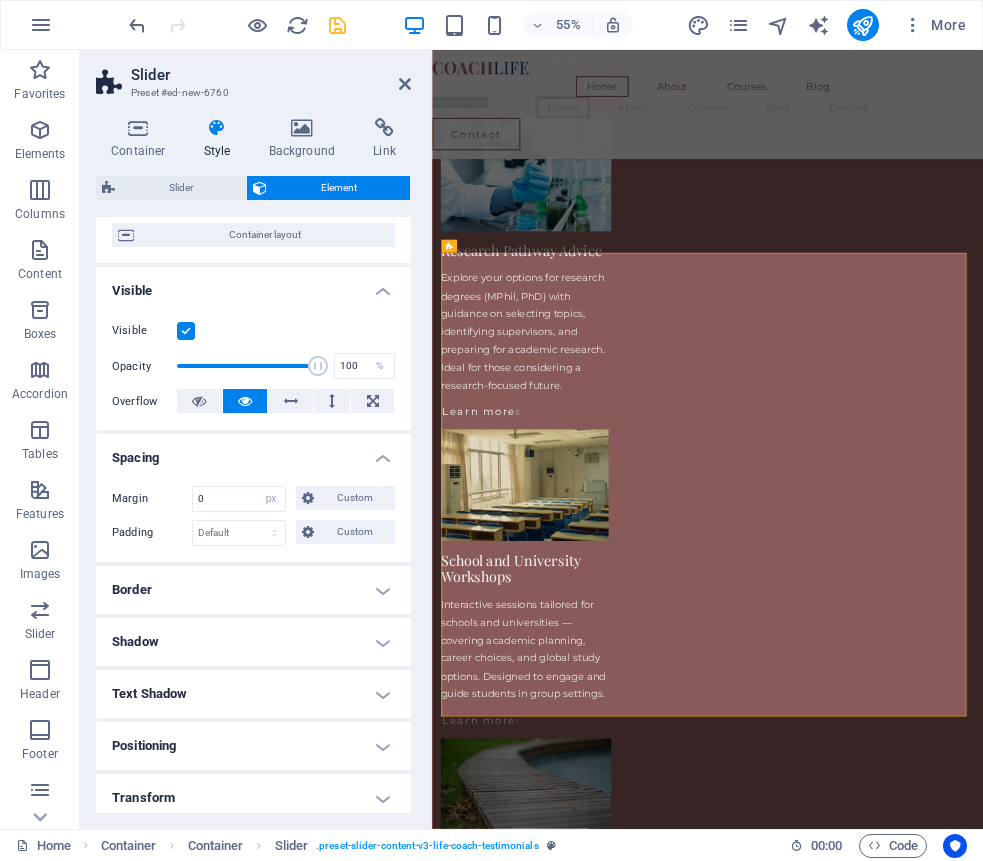 click on "Spacing" at bounding box center [253, 452] 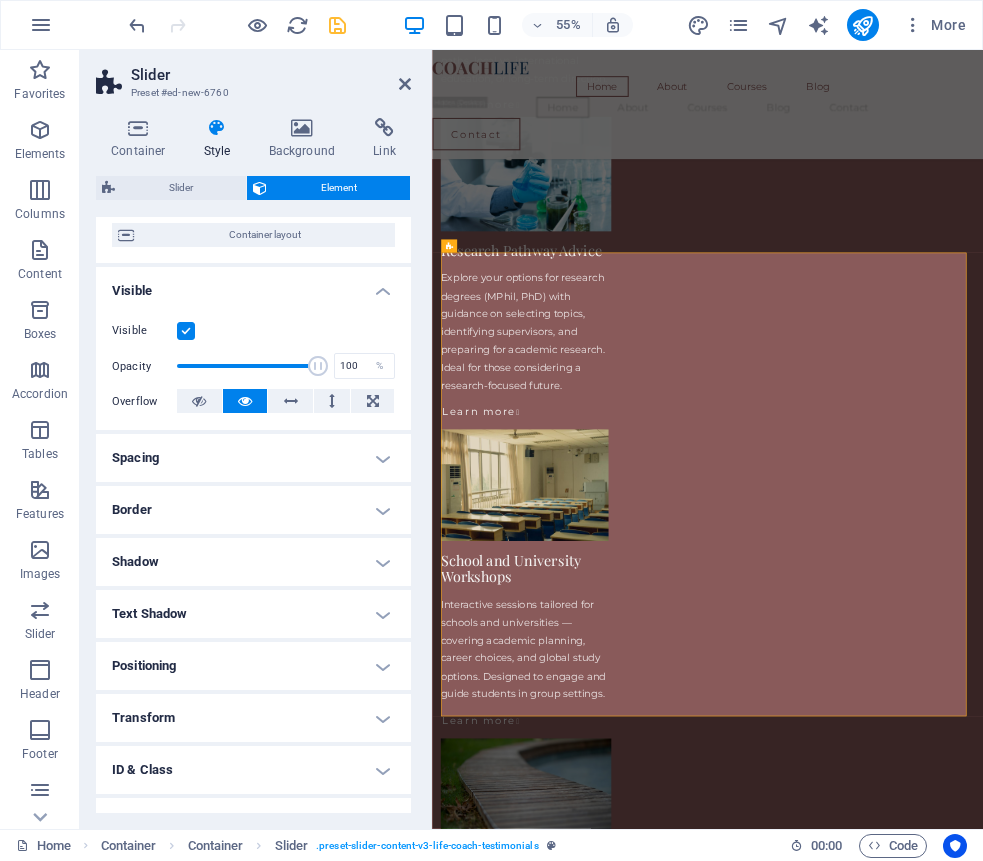 click on "Border" at bounding box center [253, 510] 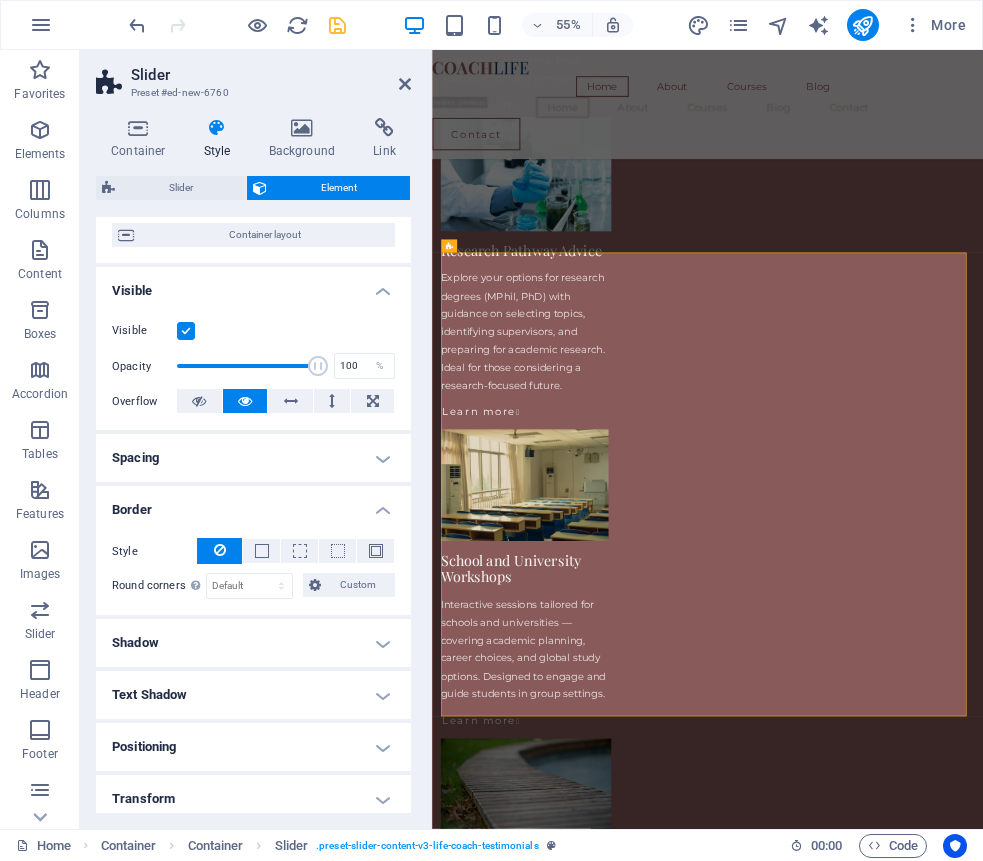 click on "Border" at bounding box center [253, 504] 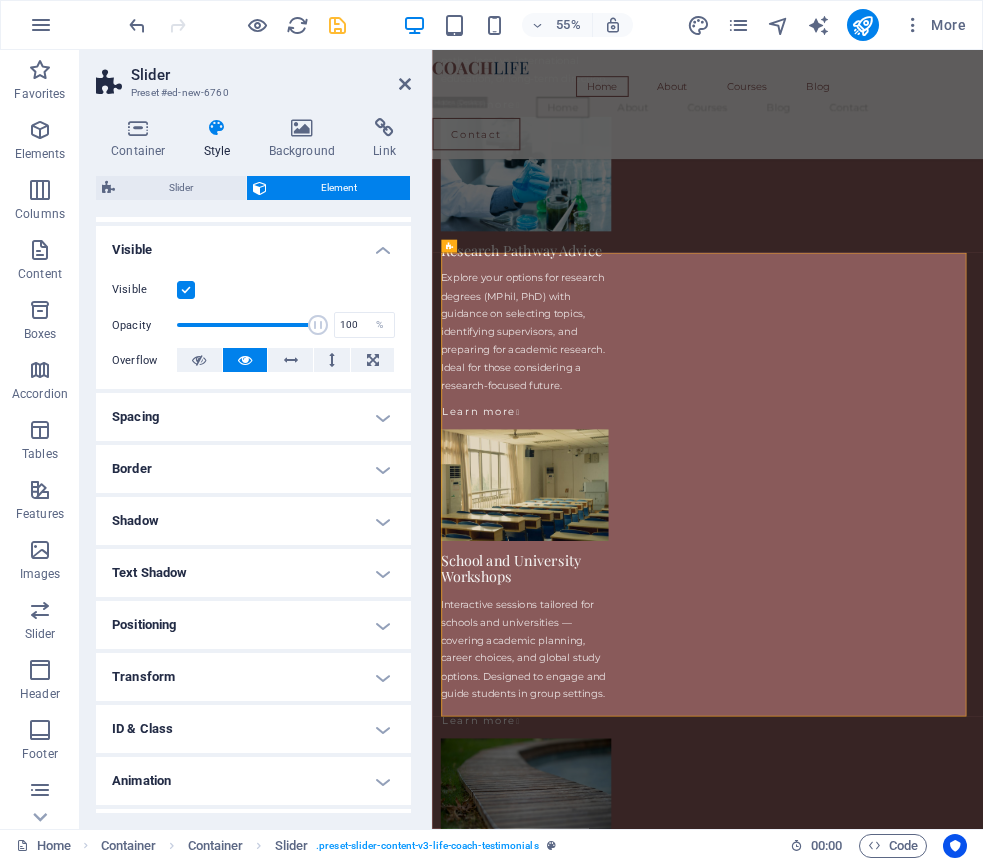 scroll, scrollTop: 249, scrollLeft: 0, axis: vertical 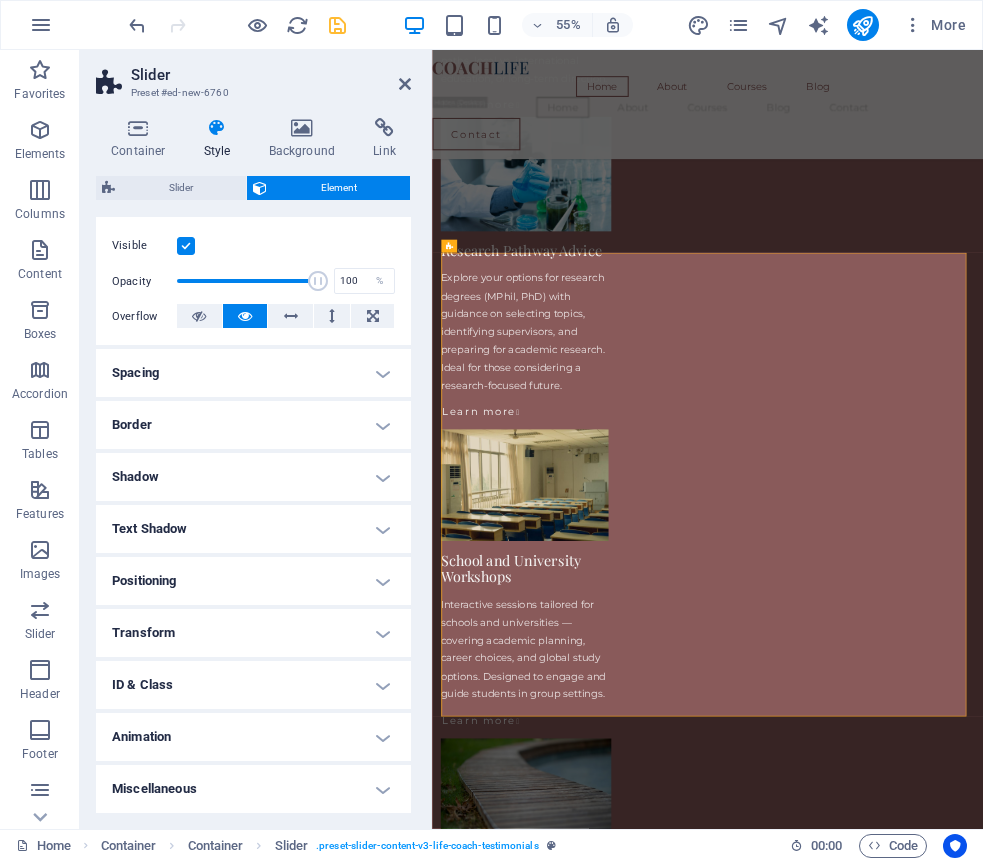 click on "Positioning" at bounding box center (253, 581) 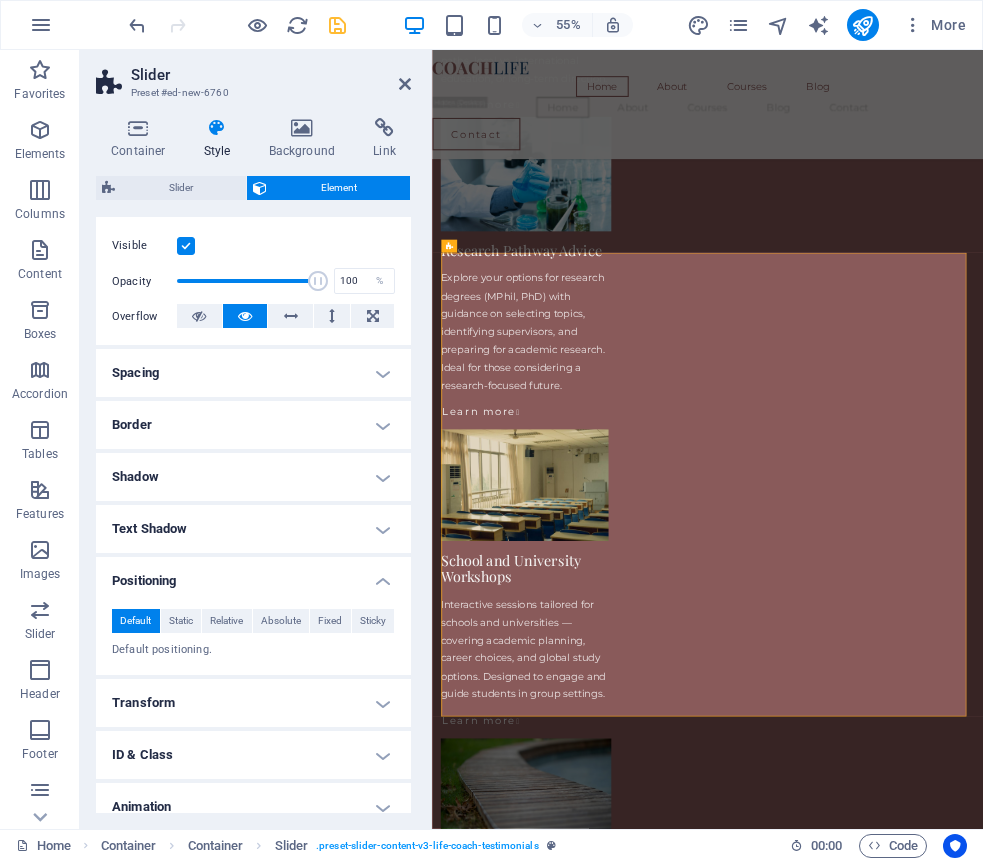 click on "Positioning" at bounding box center [253, 575] 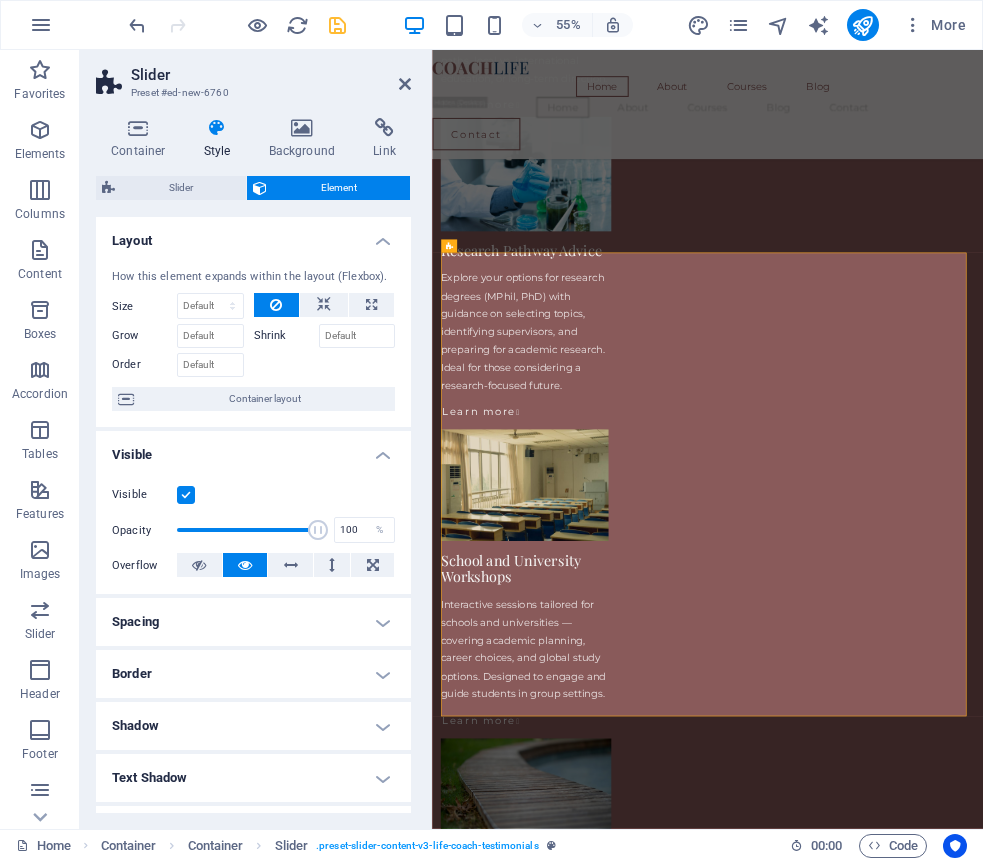 scroll, scrollTop: 249, scrollLeft: 0, axis: vertical 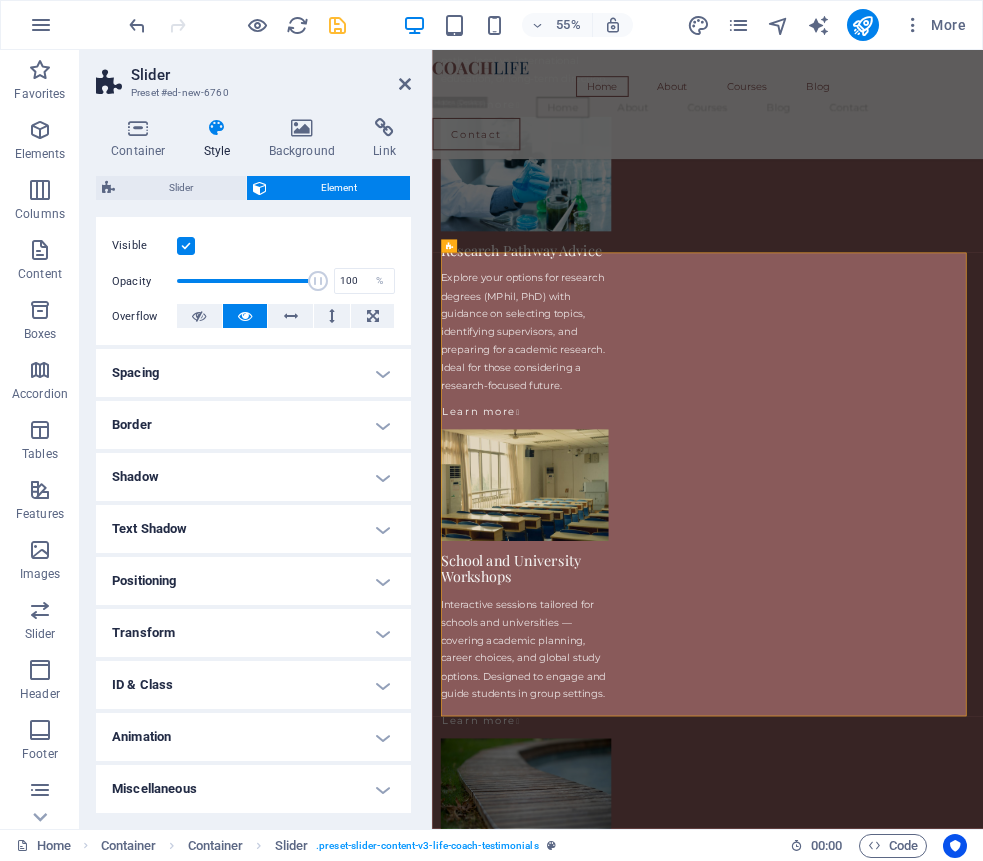 click on "Miscellaneous" at bounding box center (253, 789) 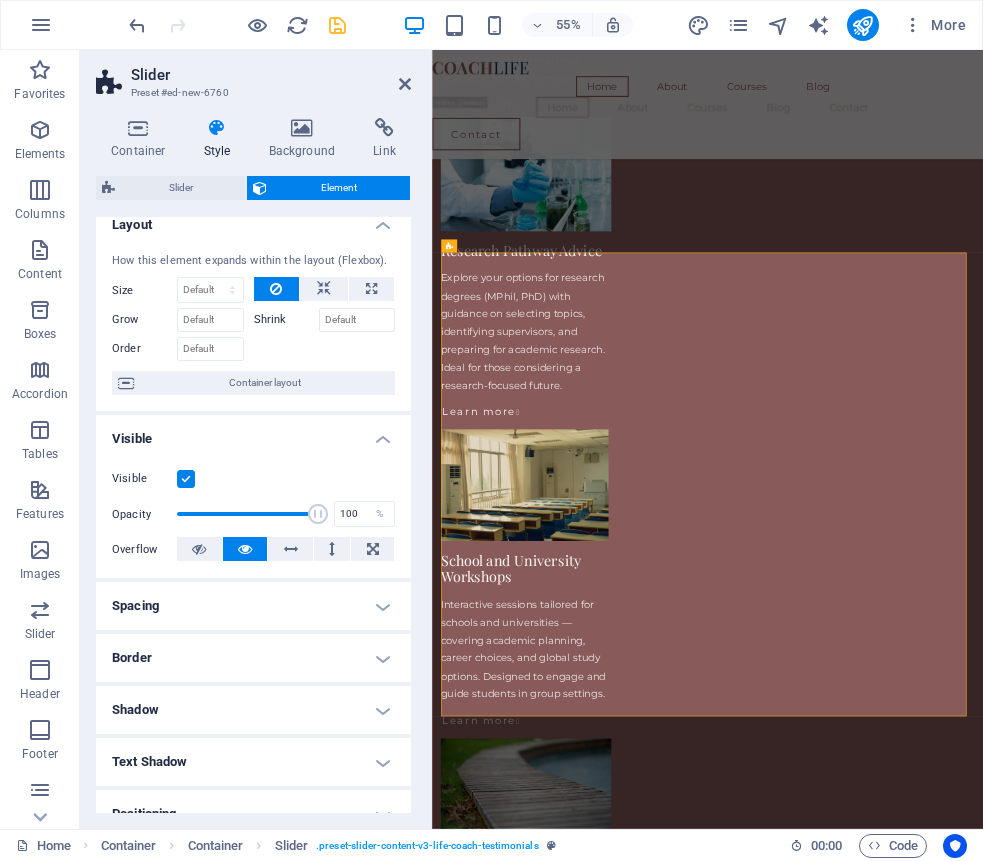 scroll, scrollTop: 0, scrollLeft: 0, axis: both 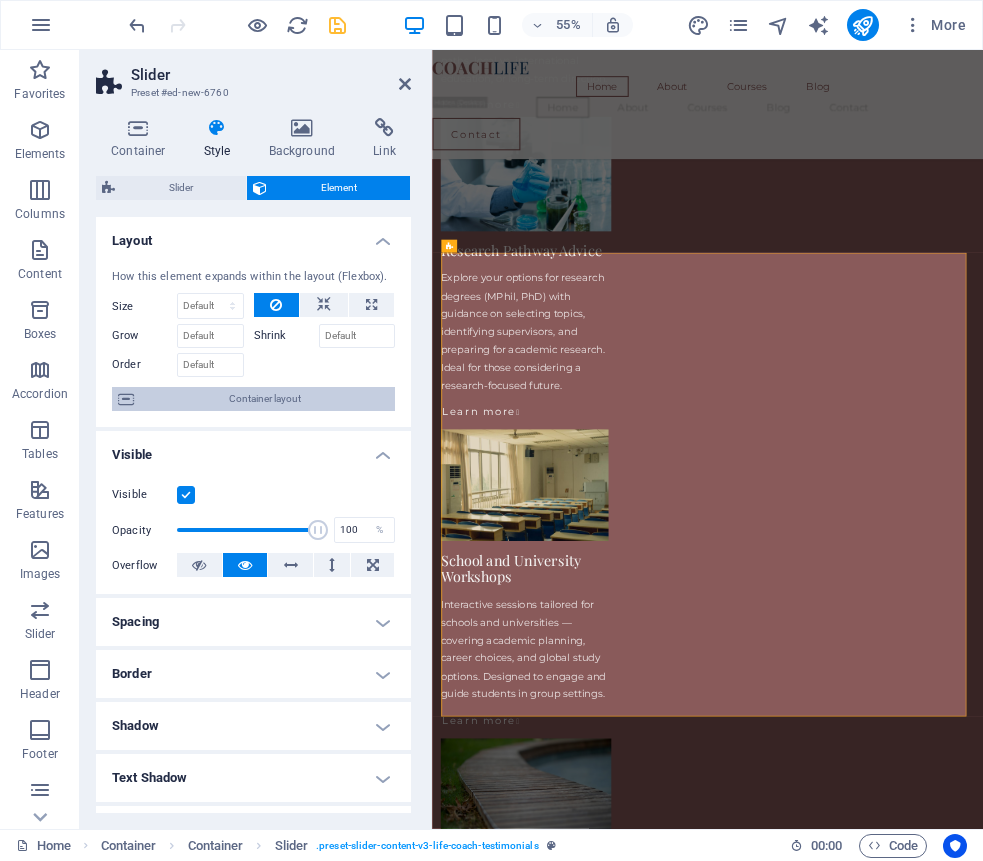 click on "Container layout" at bounding box center (264, 399) 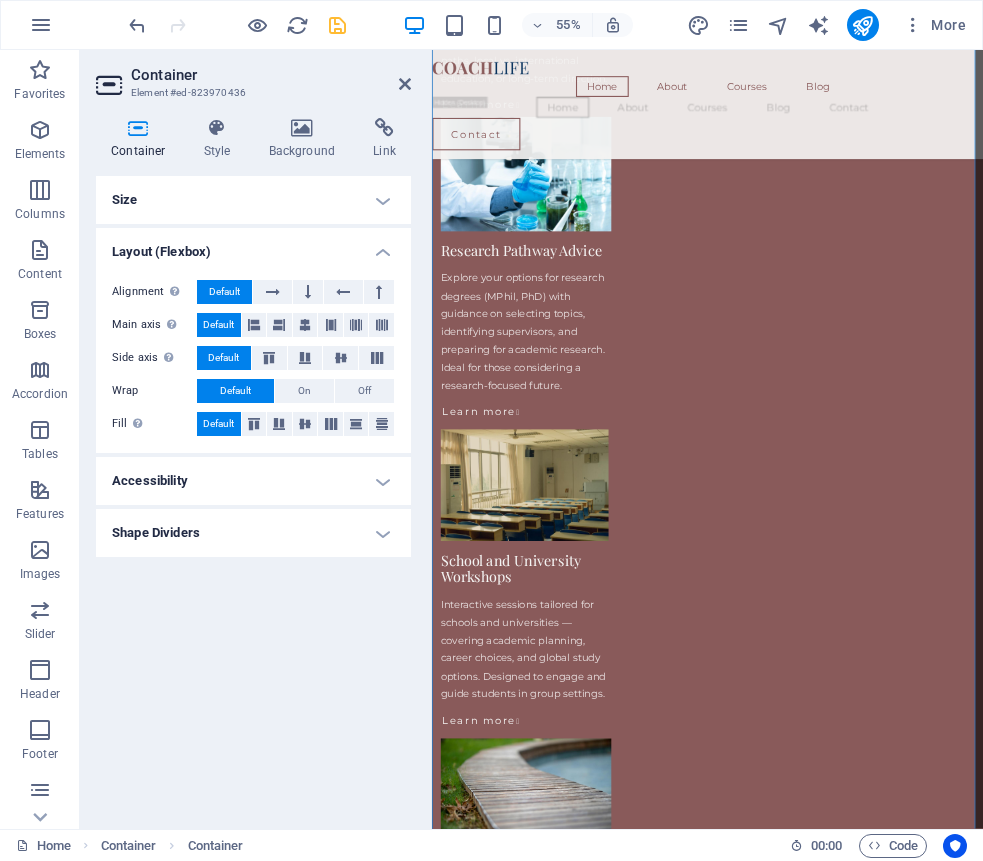 click on "Size" at bounding box center (253, 200) 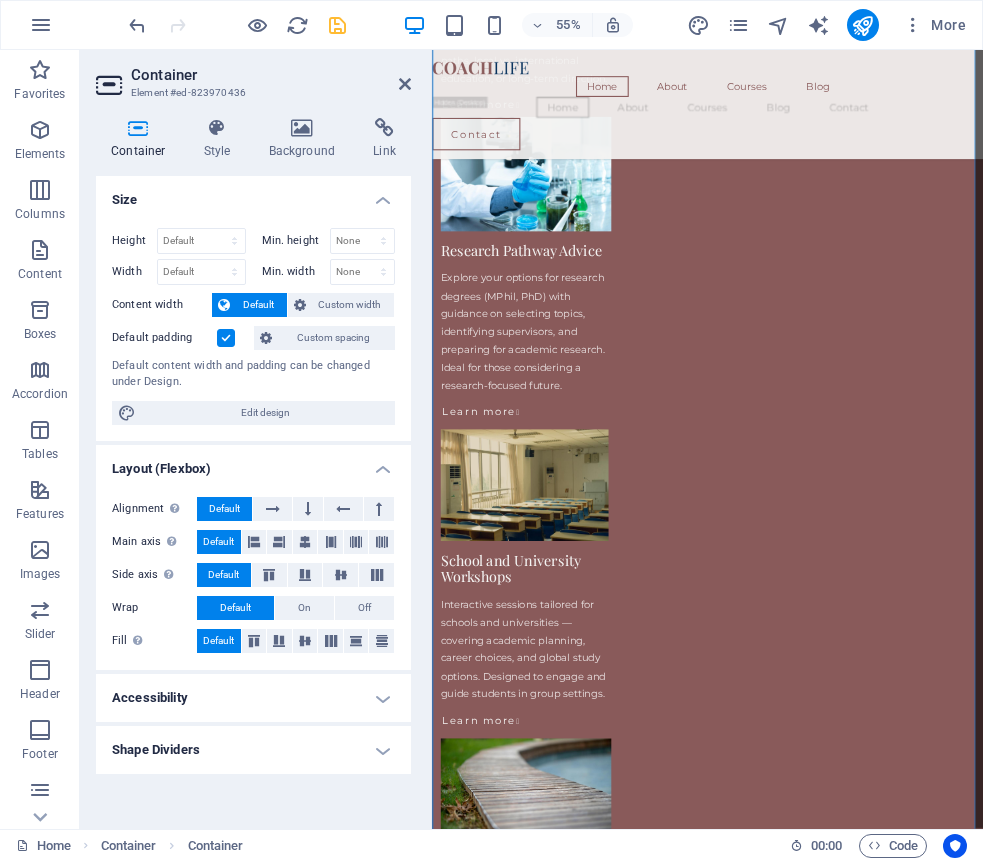 click on "Container" at bounding box center (142, 139) 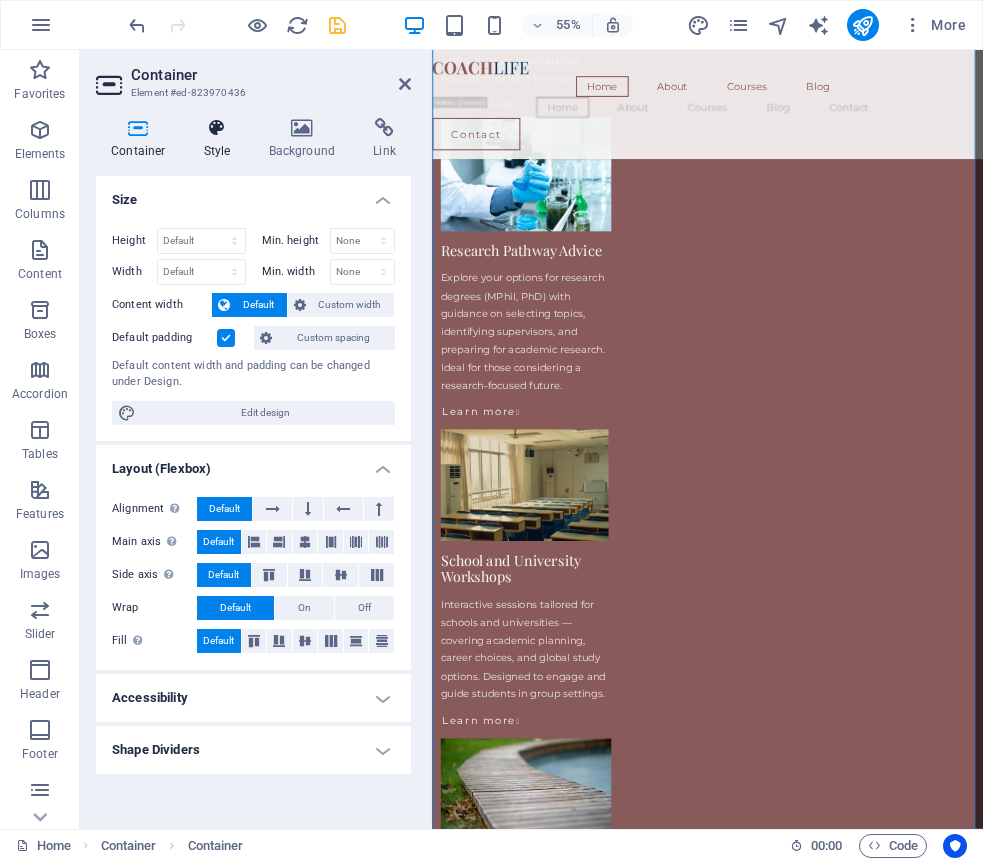 click at bounding box center [217, 128] 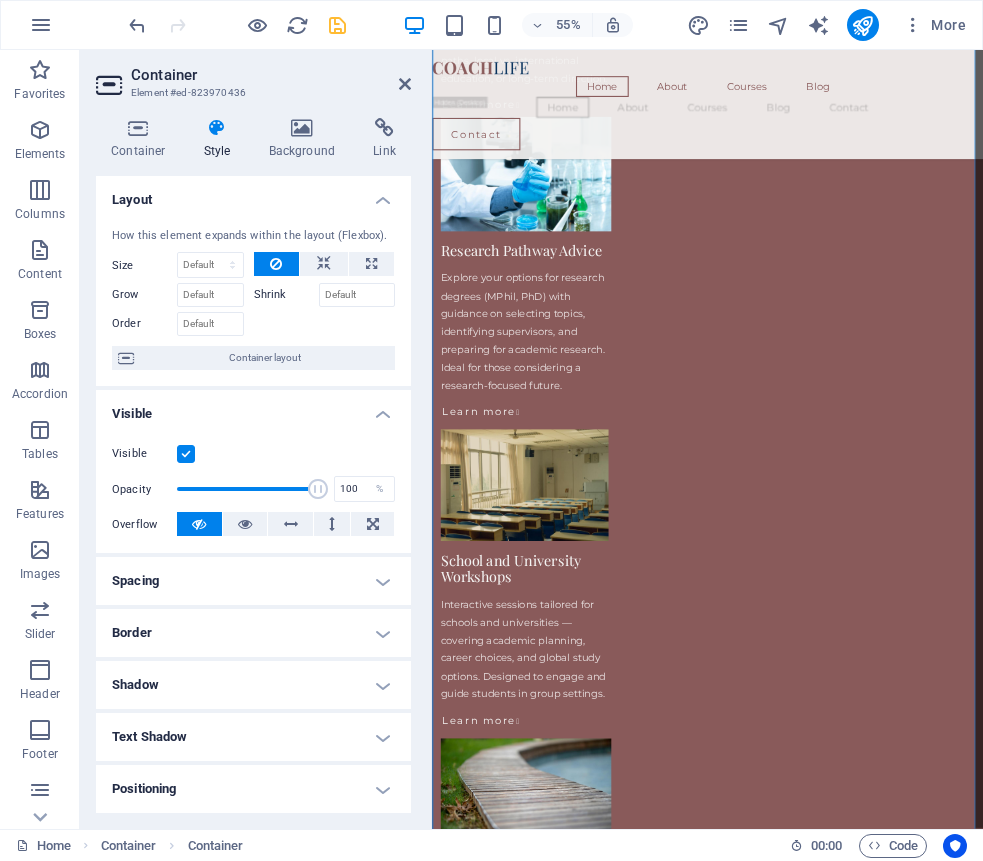 click on "Container Element #ed-823970436
Container Style Background Link Size Height Default px rem % vh vw Min. height None px rem % vh vw Width Default px rem % em vh vw Min. width None px rem % vh vw Content width Default Custom width Width Default px rem % em vh vw Min. width None px rem % vh vw Default padding Custom spacing Default content width and padding can be changed under Design. Edit design Layout (Flexbox) Alignment Determines the flex direction. Default Main axis Determine how elements should behave along the main axis inside this container (justify content). Default Side axis Control the vertical direction of the element inside of the container (align items). Default Wrap Default On Off Fill Controls the distances and direction of elements on the y-axis across several lines (align content). Default Accessibility ARIA helps assistive technologies (like screen readers) to understand the role, state, and behavior of web elements Role The ARIA role defines the purpose of an element.  None" at bounding box center (256, 439) 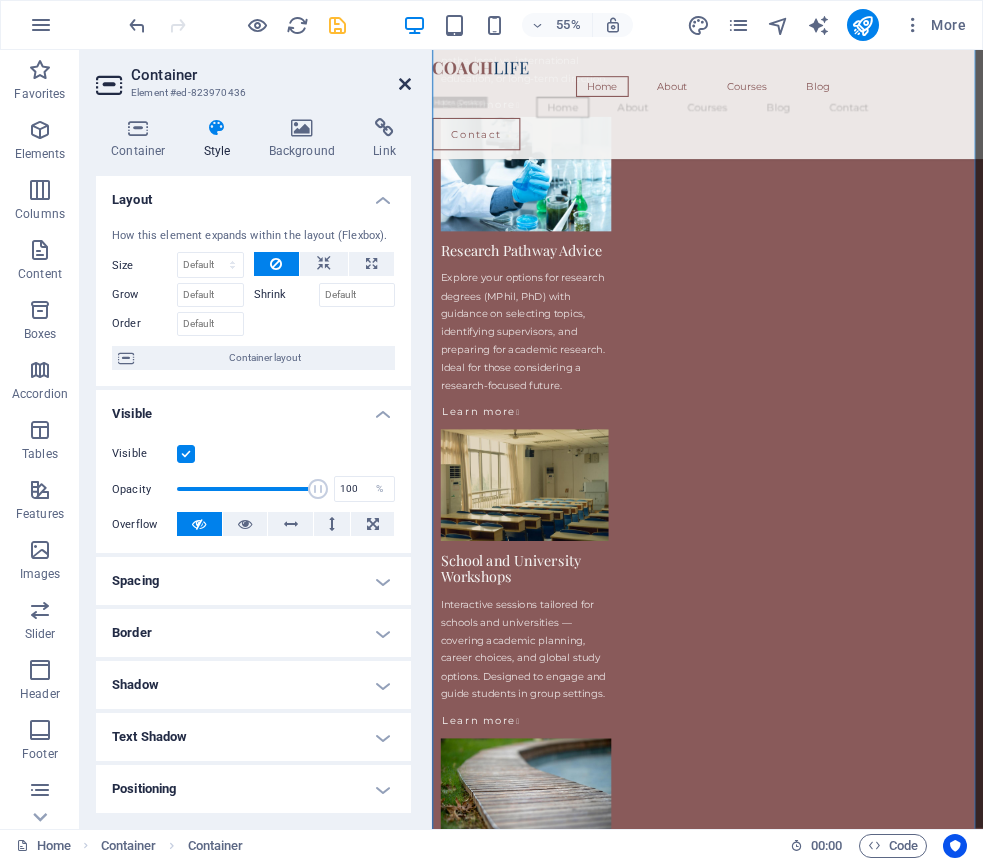 click at bounding box center [405, 84] 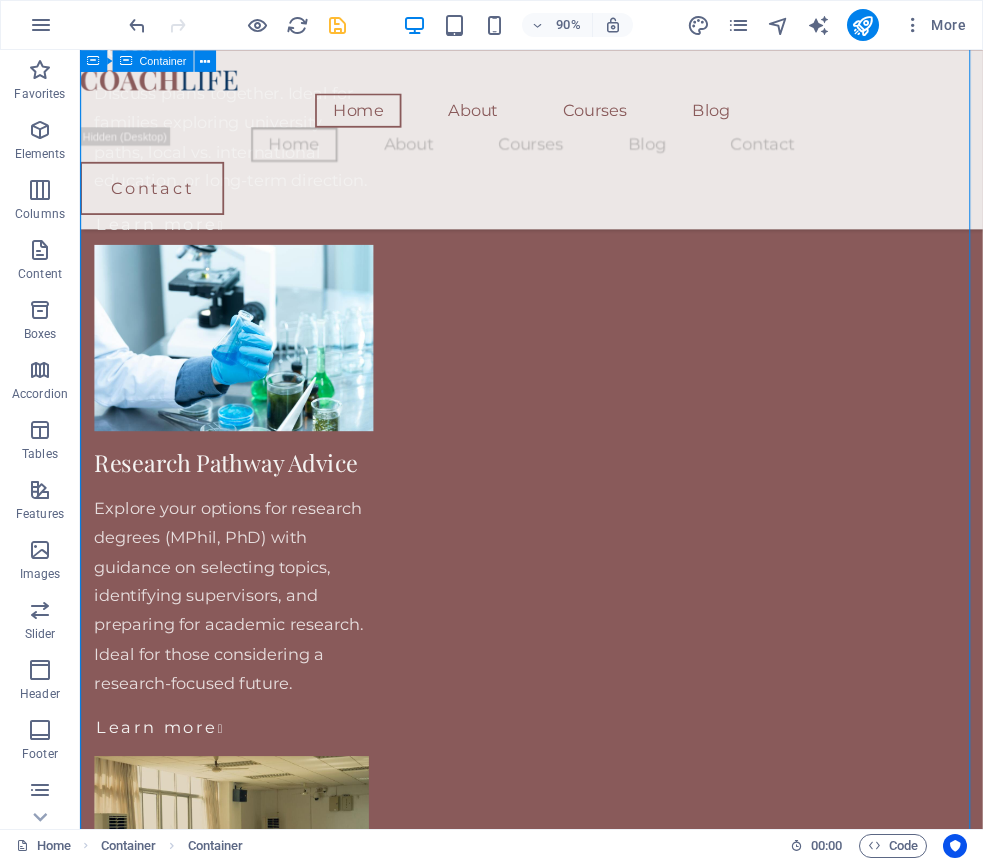 scroll, scrollTop: 3416, scrollLeft: 0, axis: vertical 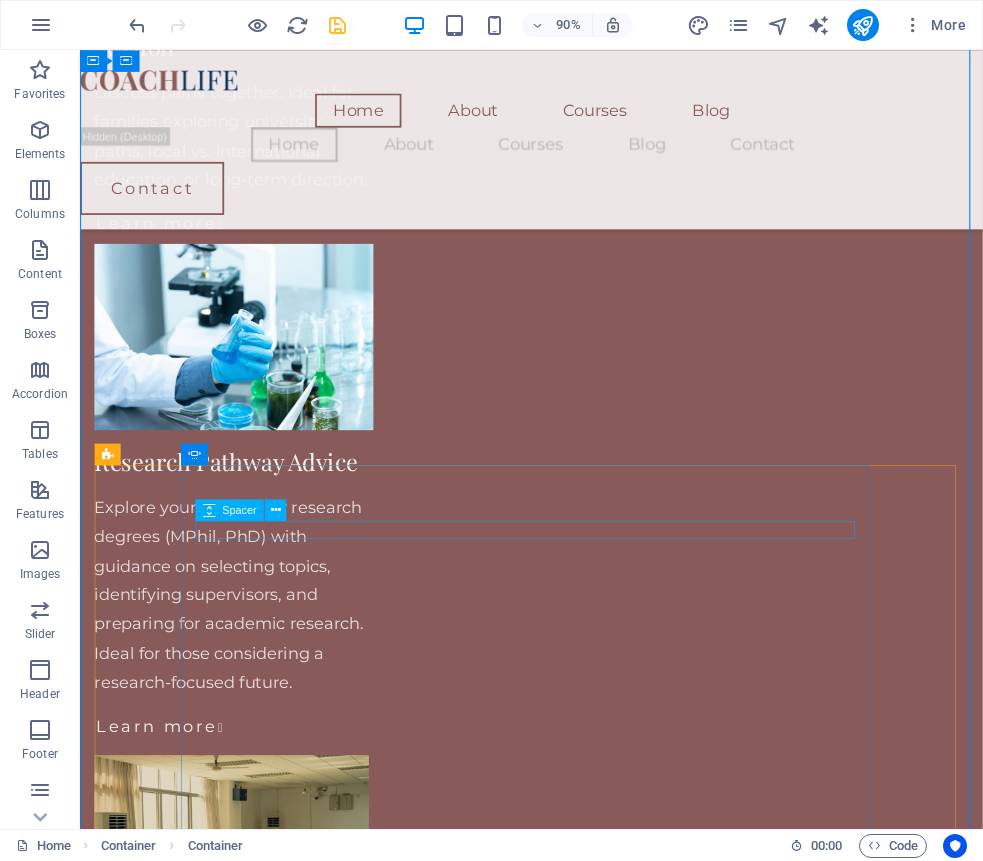 click on "Meet Your Academic Guide" at bounding box center (-972, 6445) 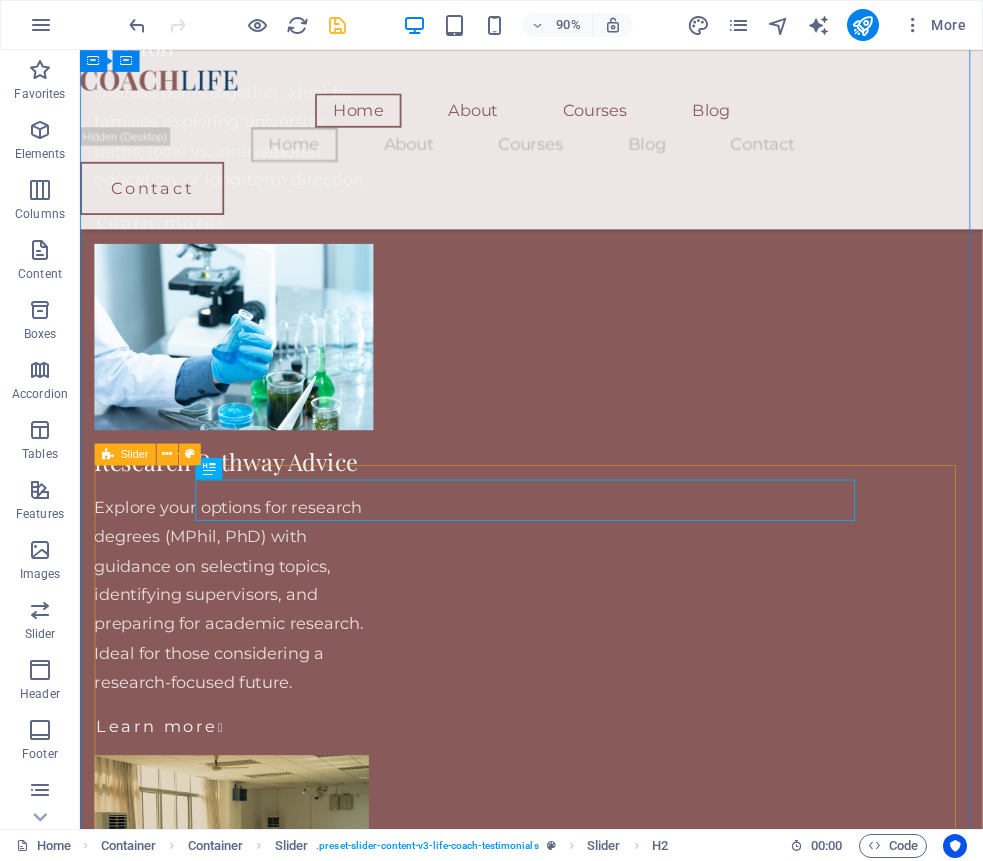 click on "What You Can Expect My consultations are designed to simplify complex decisions — whether you're selecting a degree, applying to study abroad, or preparing for research. I tailor each session to your needs, offering guidance on university selection, academic goals, research planning, and scholarship strategy. Students I work with appreciate the structured, supportive, and practical nature of the advice. You'll leave each session with more clarity, direction, and confidence about your next academic move — no generic tips, just focused and honest support that works. Why I Do This  Throughout my academic career, I’ve met students with exceptional potential who struggled to find reliable, personalized guidance — especially when pursuing competitive degrees, research opportunities, or study abroad options. Many felt overwhelmed by unclear systems, vague advice, or lack of direction. That’s why I’ve introduced  personalized academic consultations Meet Your Academic Guide I hold a doctoral degree in" at bounding box center (581, 6827) 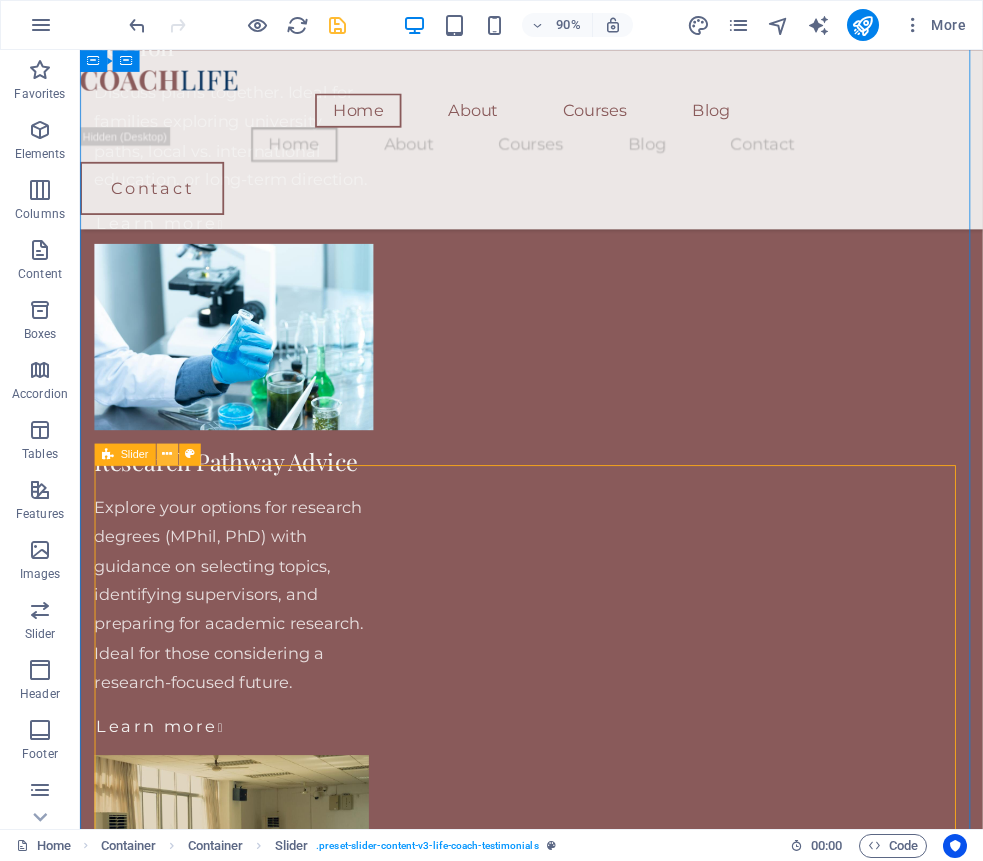 click at bounding box center (167, 453) 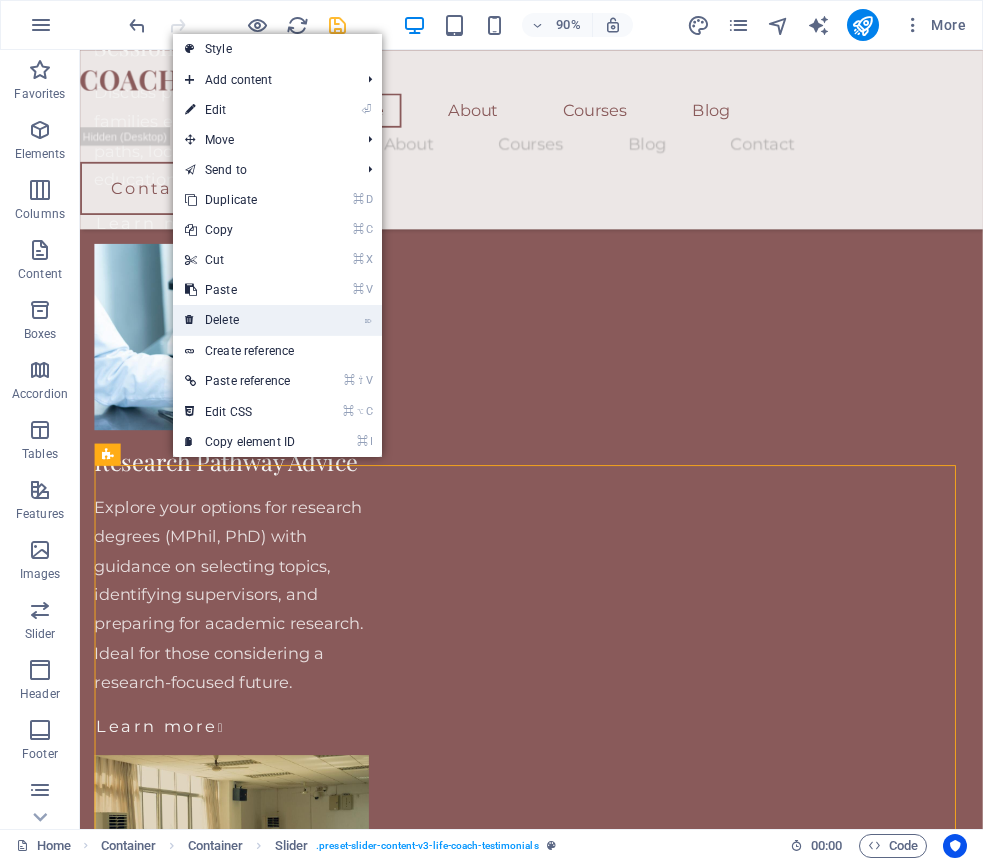 click on "⌦  Delete" at bounding box center [240, 320] 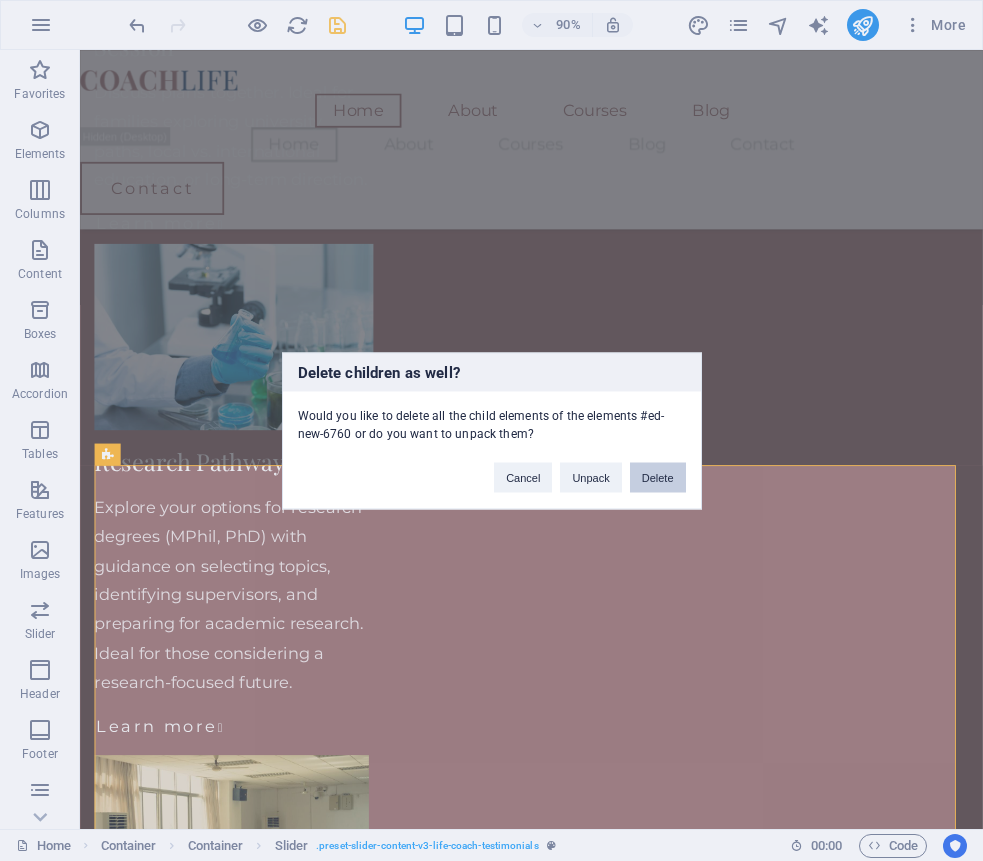 click on "Delete" at bounding box center (658, 477) 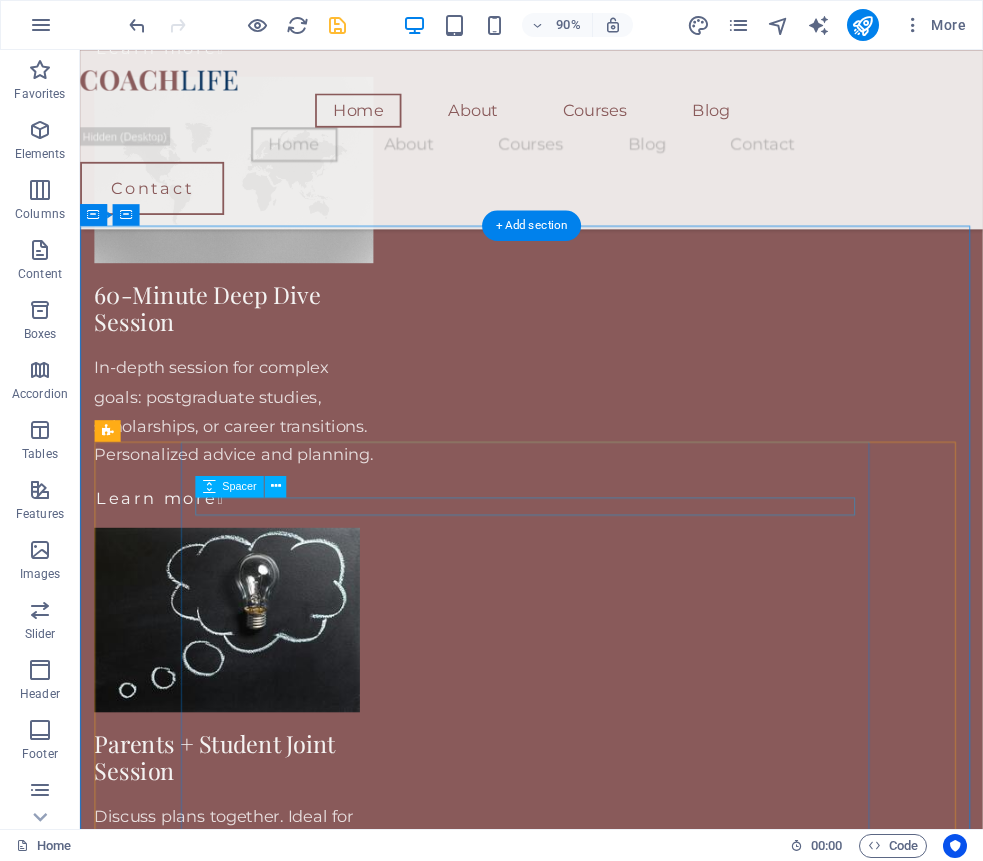 scroll, scrollTop: 2606, scrollLeft: 0, axis: vertical 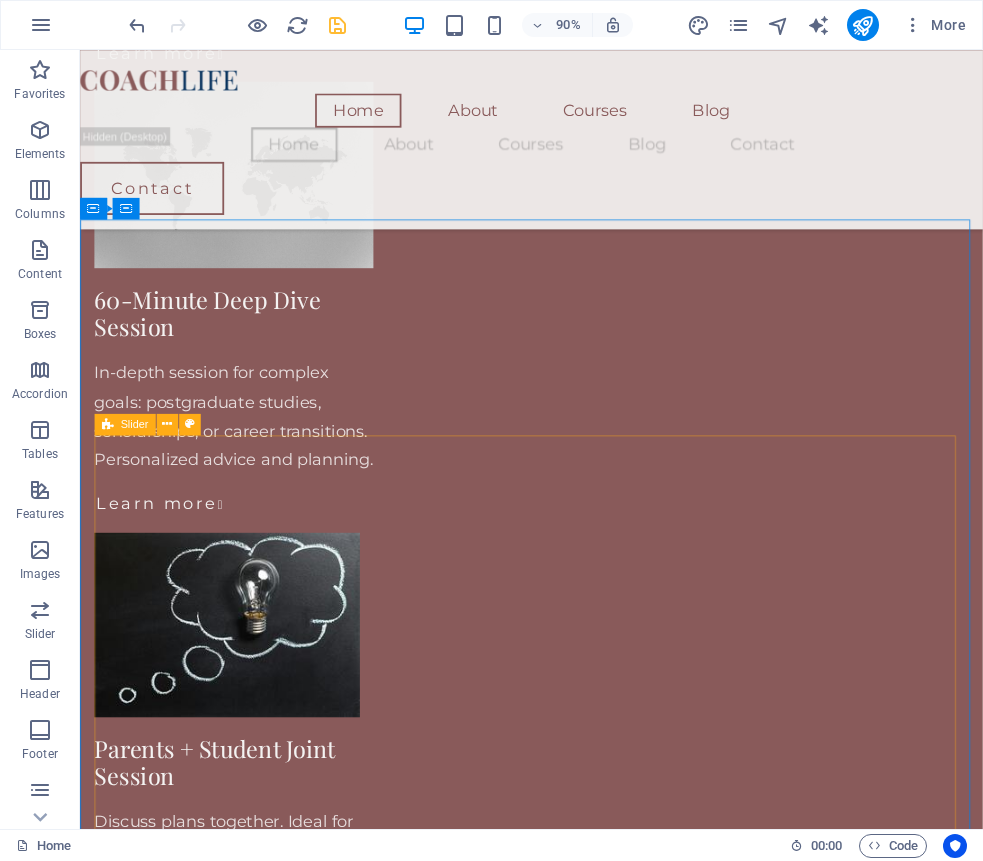 click on "Slider" at bounding box center [135, 424] 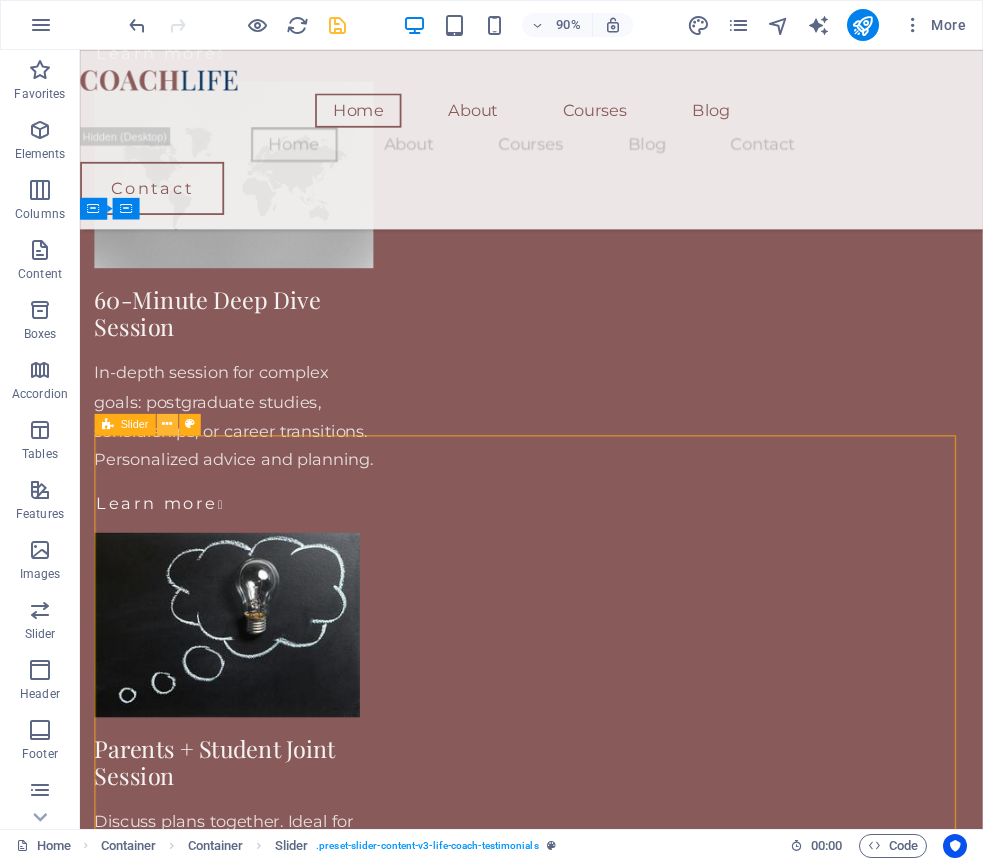 click at bounding box center [167, 424] 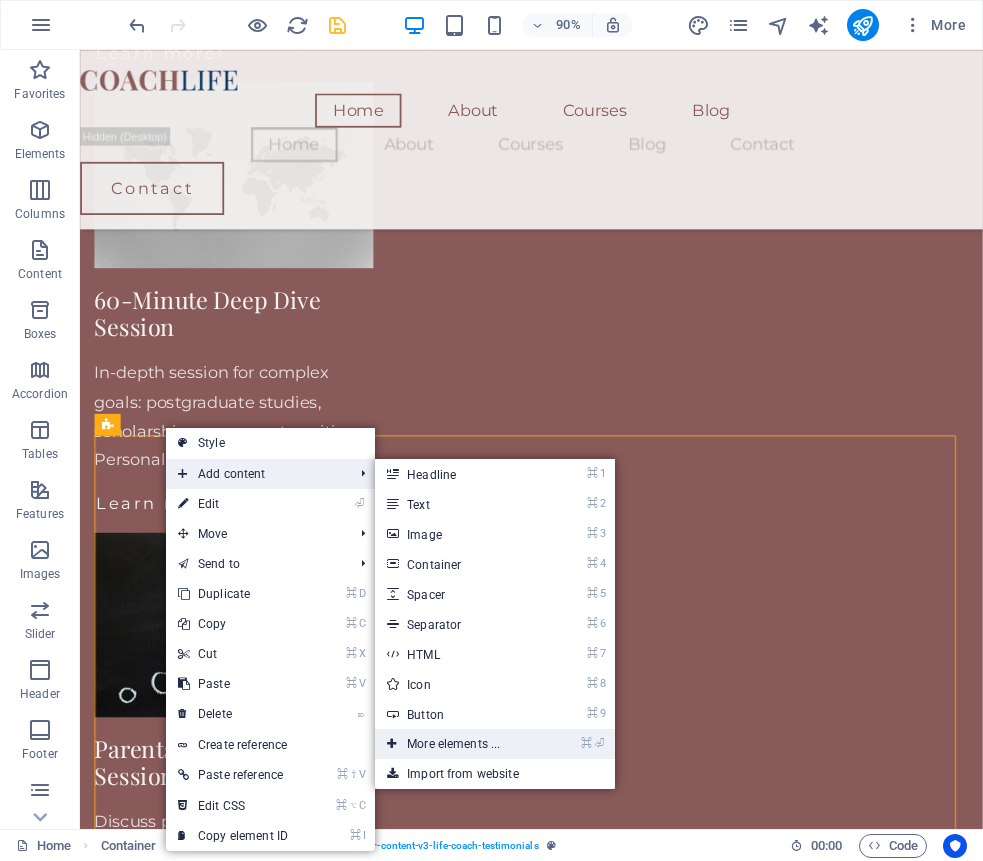 click on "⌘ ⏎  More elements ..." at bounding box center (457, 744) 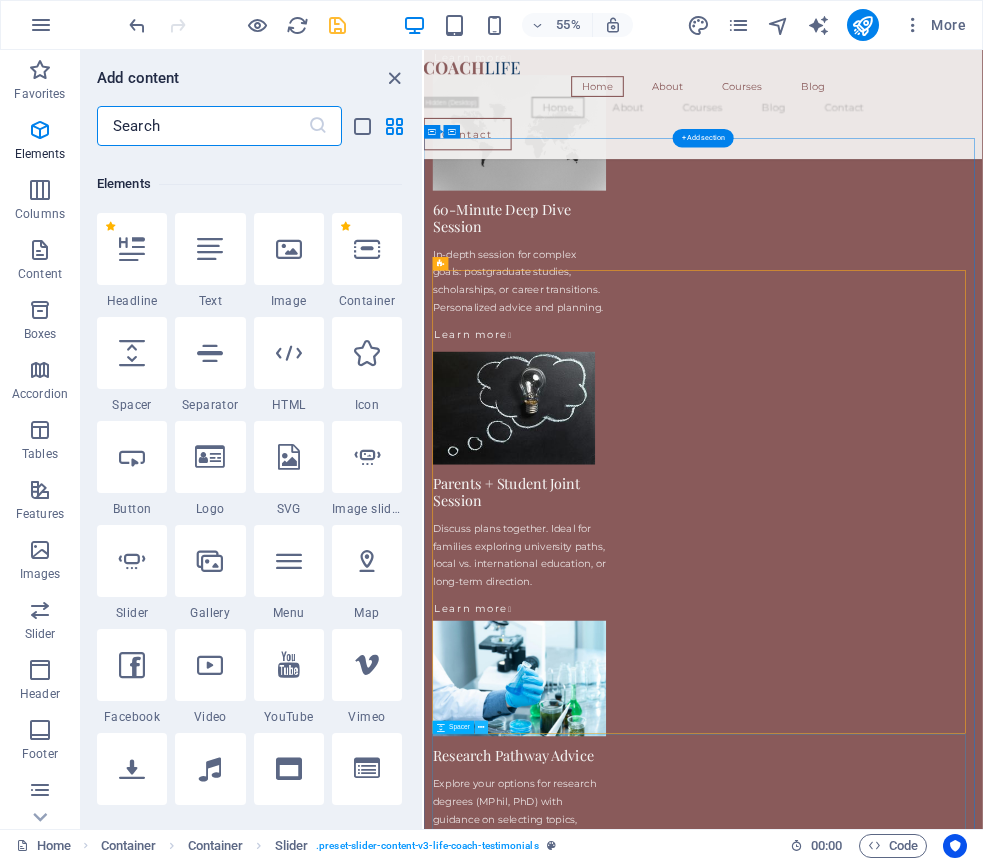 scroll, scrollTop: 213, scrollLeft: 0, axis: vertical 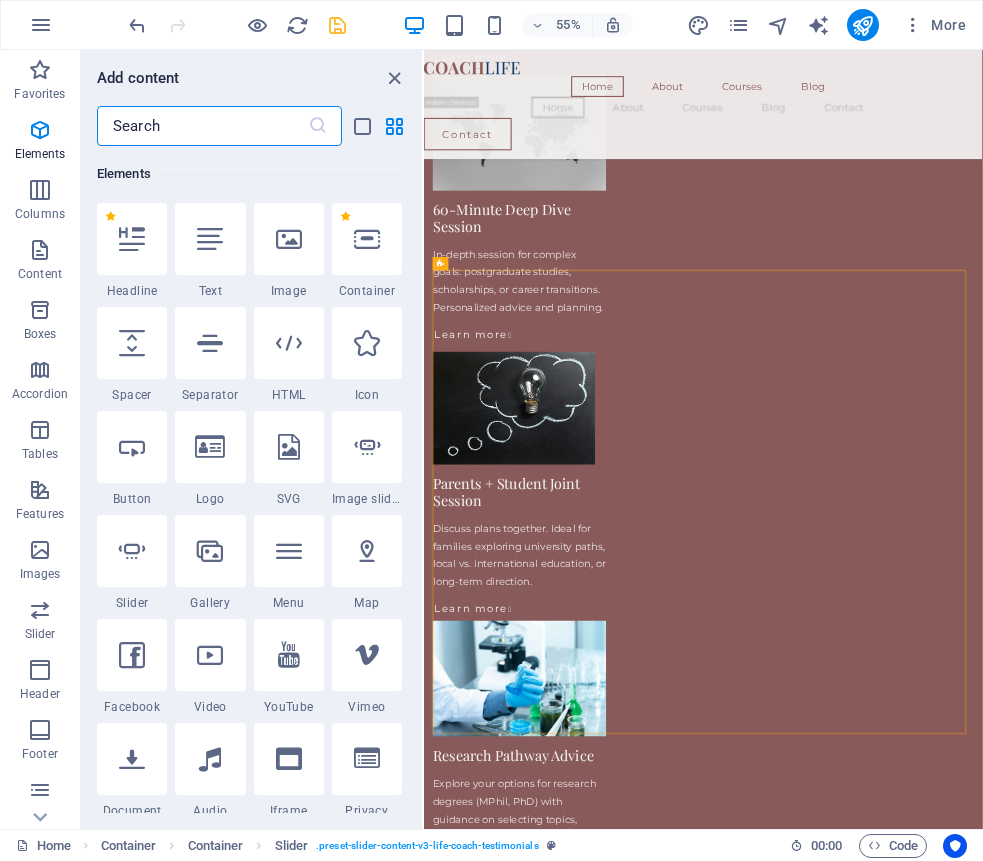 click at bounding box center [202, 126] 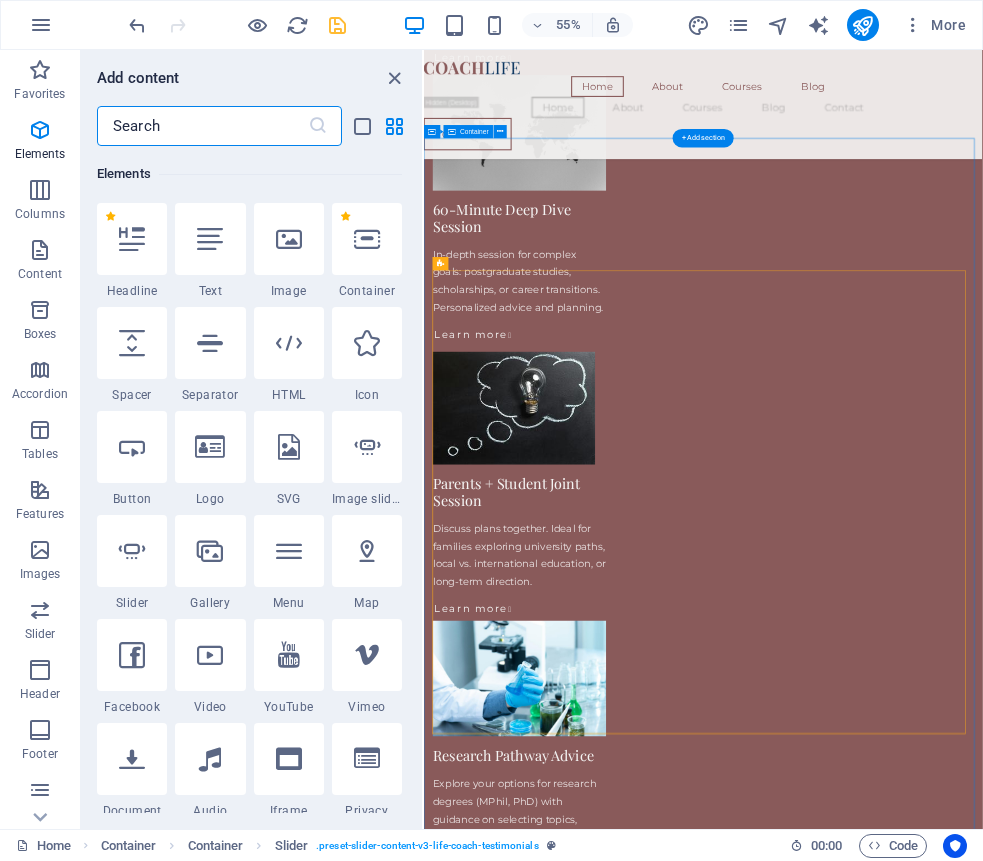 click on "What You Can Expect My consultations are designed to simplify complex decisions — whether you're selecting a degree, applying to study abroad, or preparing for research. I tailor each session to your needs, offering guidance on university selection, academic goals, research planning, and scholarship strategy. Students I work with appreciate the structured, supportive, and practical nature of the advice. You'll leave each session with more clarity, direction, and confidence about your next academic move — no generic tips, just focused and honest support that works. Why I Do This  Throughout my academic career, I’ve met students with exceptional potential who struggled to find reliable, personalized guidance — especially when pursuing competitive degrees, research opportunities, or study abroad options. Many felt overwhelmed by unclear systems, vague advice, or lack of direction. That’s why I’ve introduced  personalized academic consultations Meet Your Academic Guide I hold a doctoral degree in" at bounding box center [932, 5272] 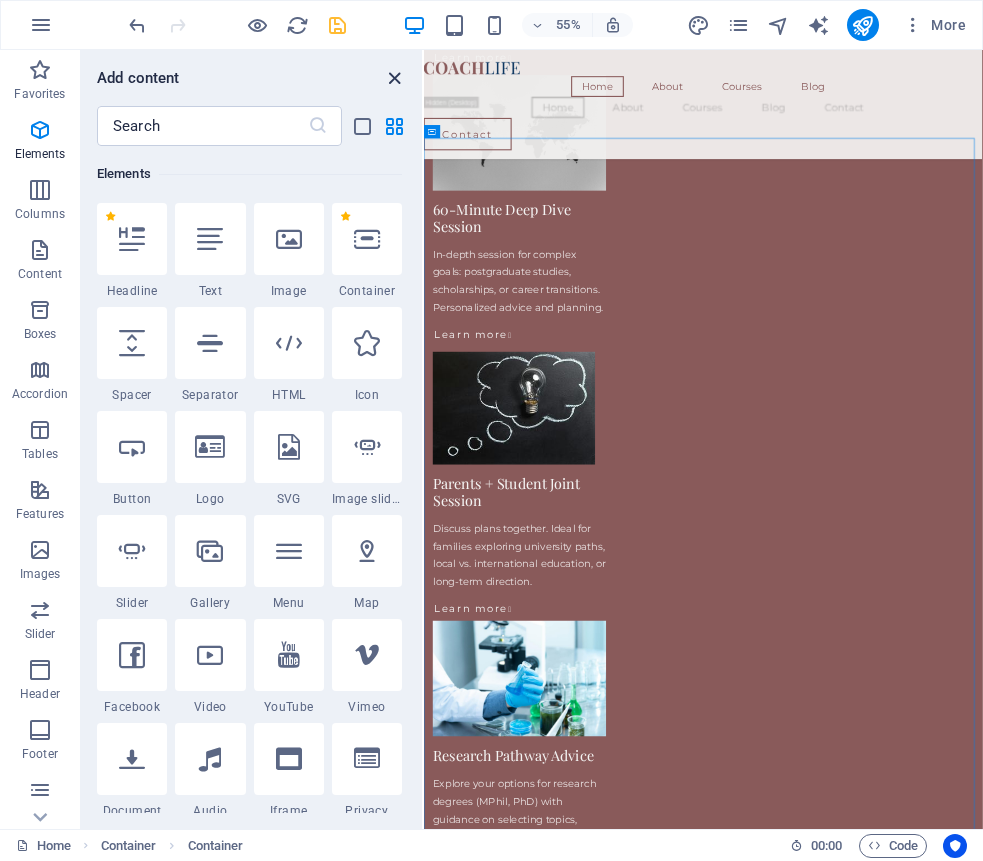 click at bounding box center (394, 78) 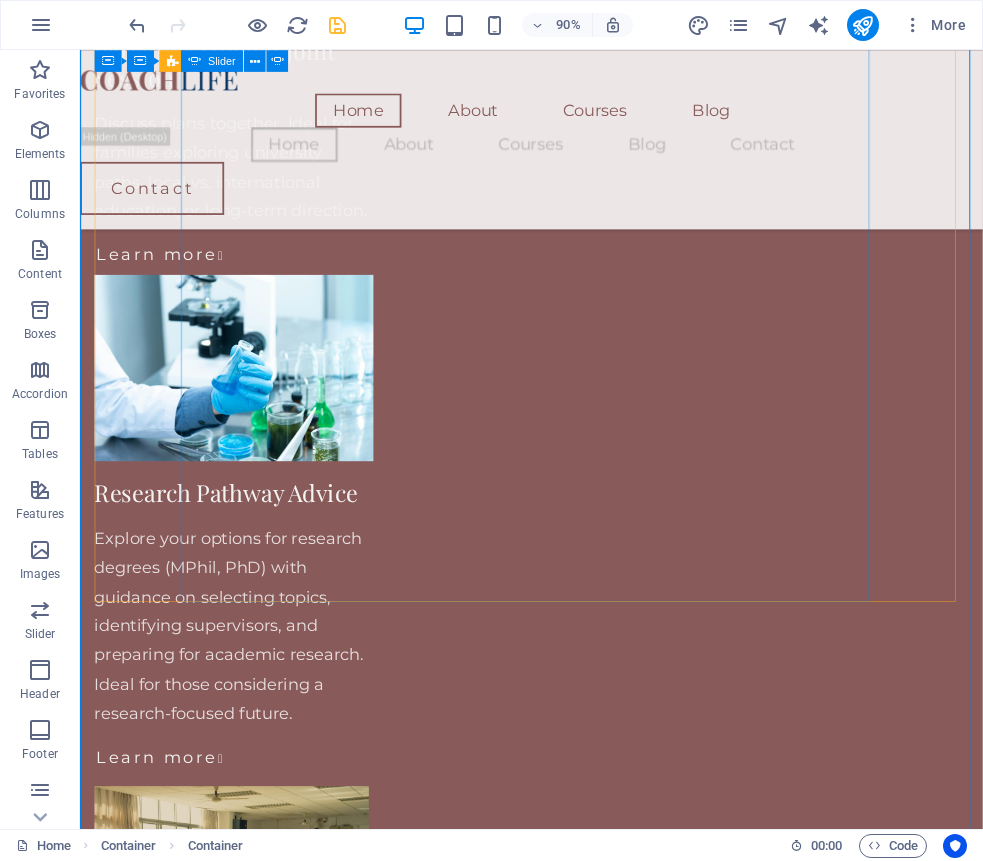 scroll, scrollTop: 3393, scrollLeft: 0, axis: vertical 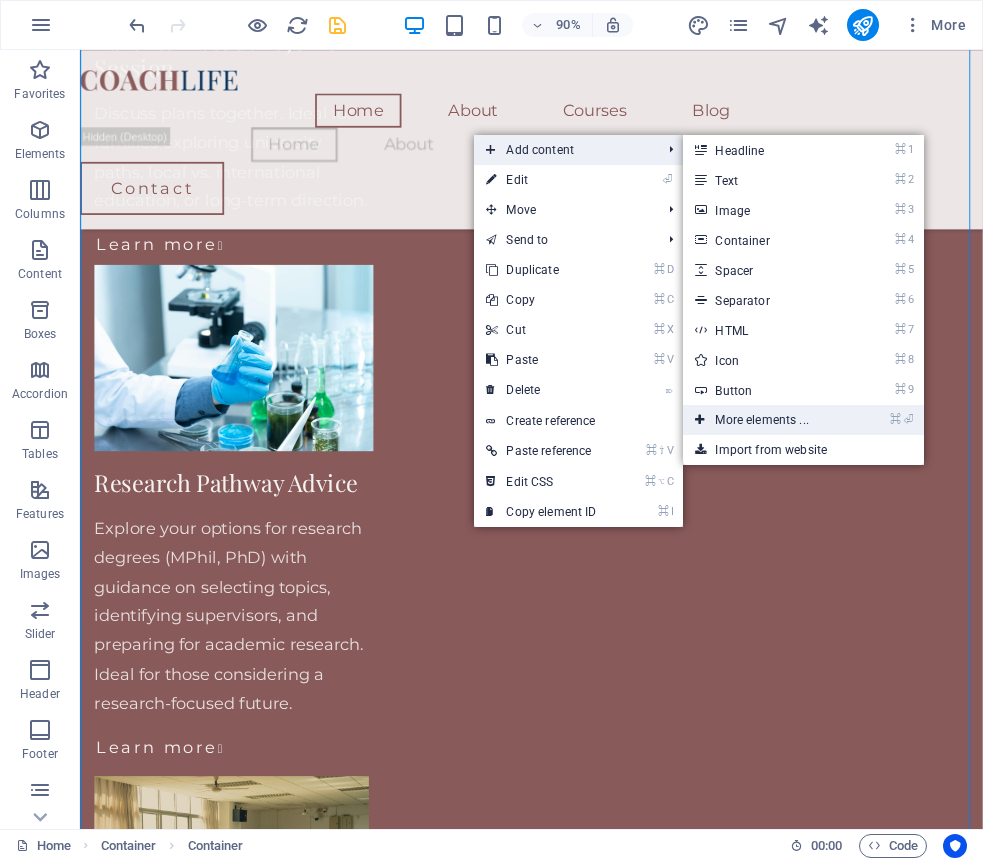 click on "⌘ ⏎  More elements ..." at bounding box center (765, 420) 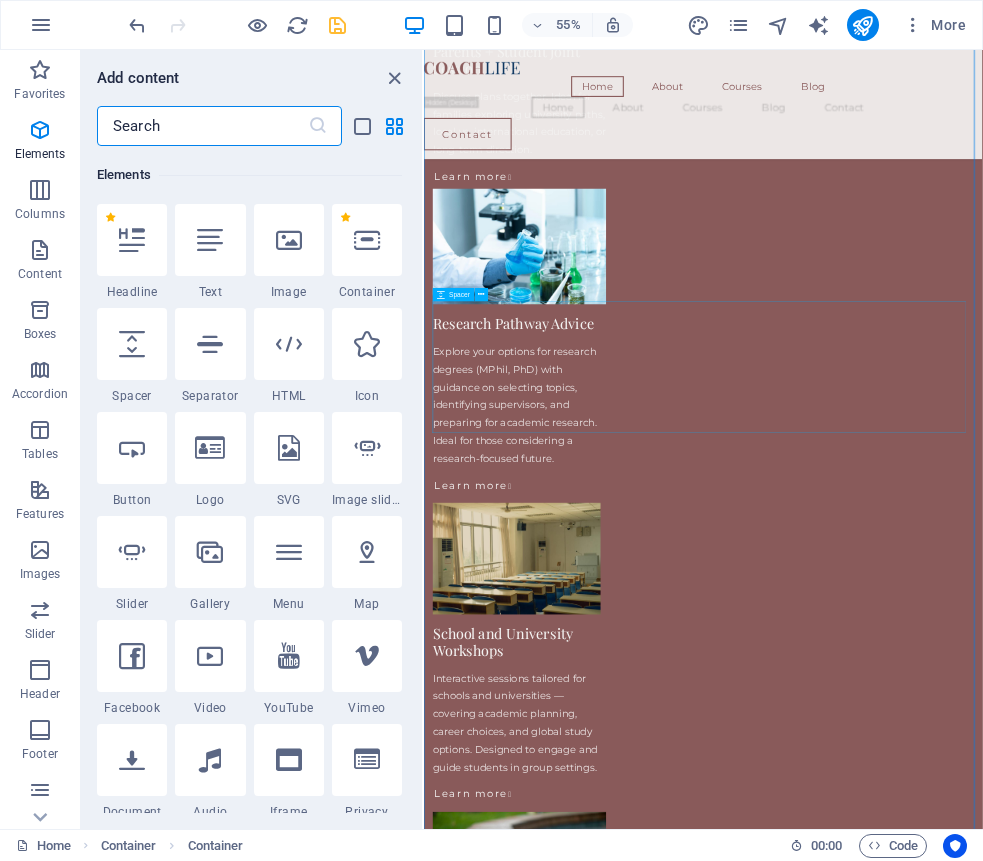scroll, scrollTop: 213, scrollLeft: 0, axis: vertical 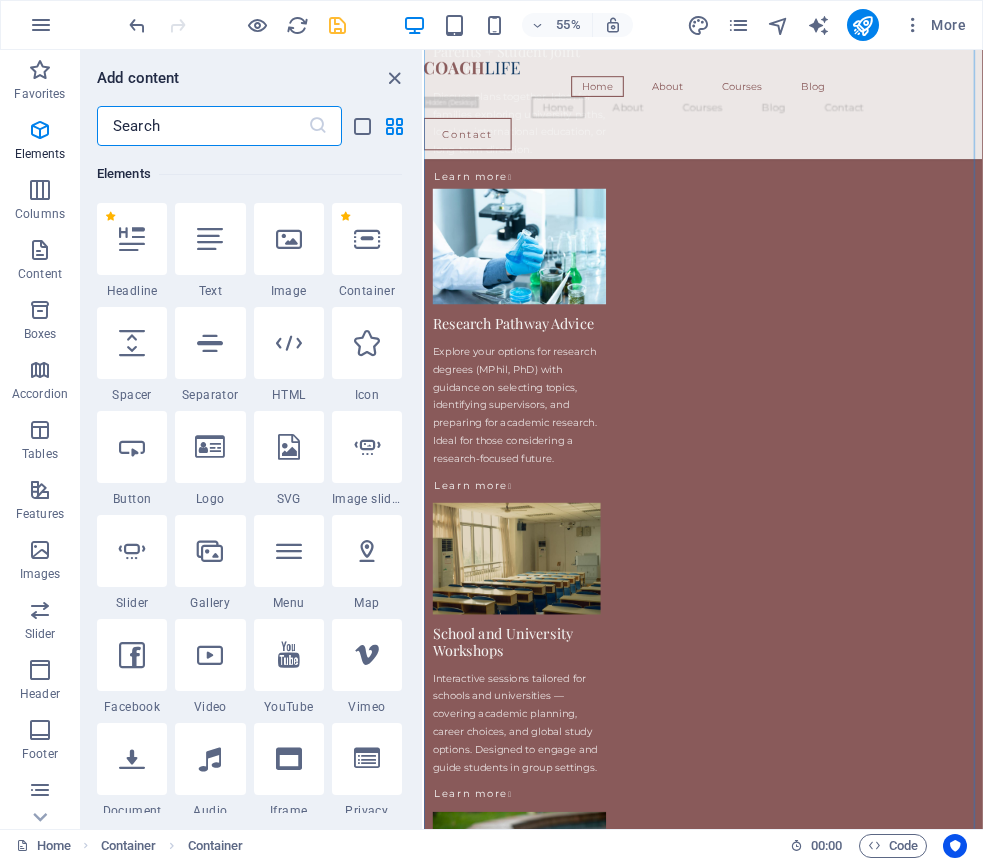 click at bounding box center (202, 126) 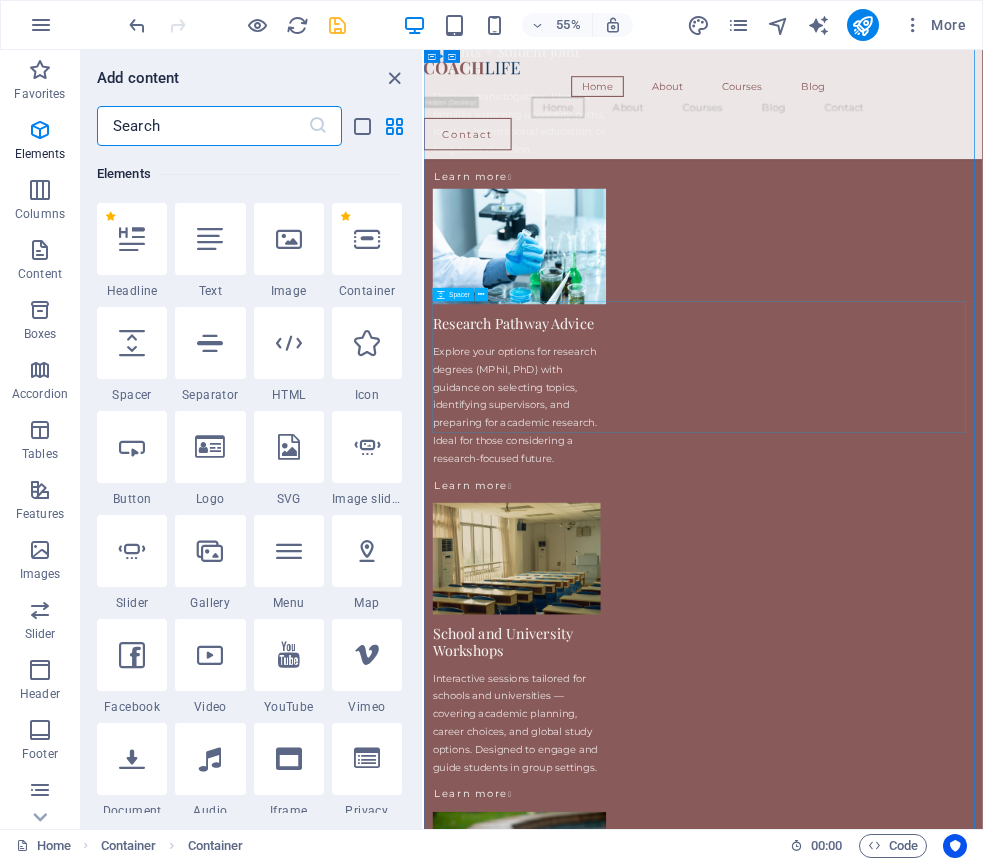 click at bounding box center (932, 5318) 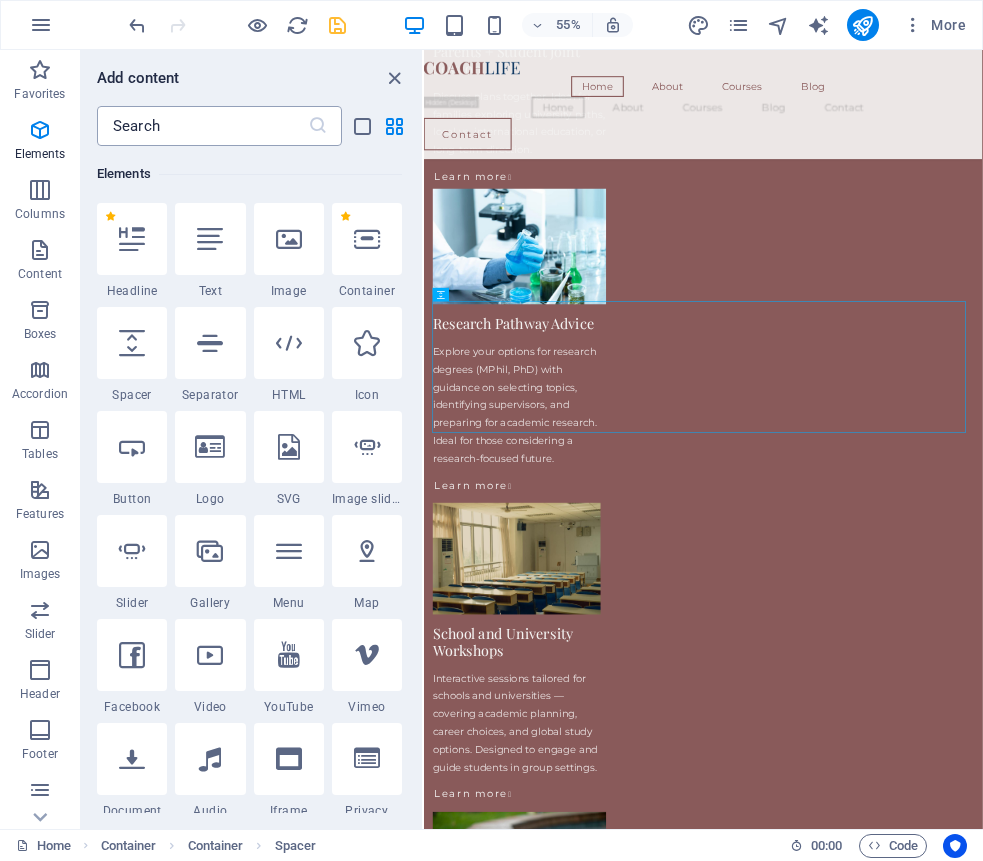 click at bounding box center [202, 126] 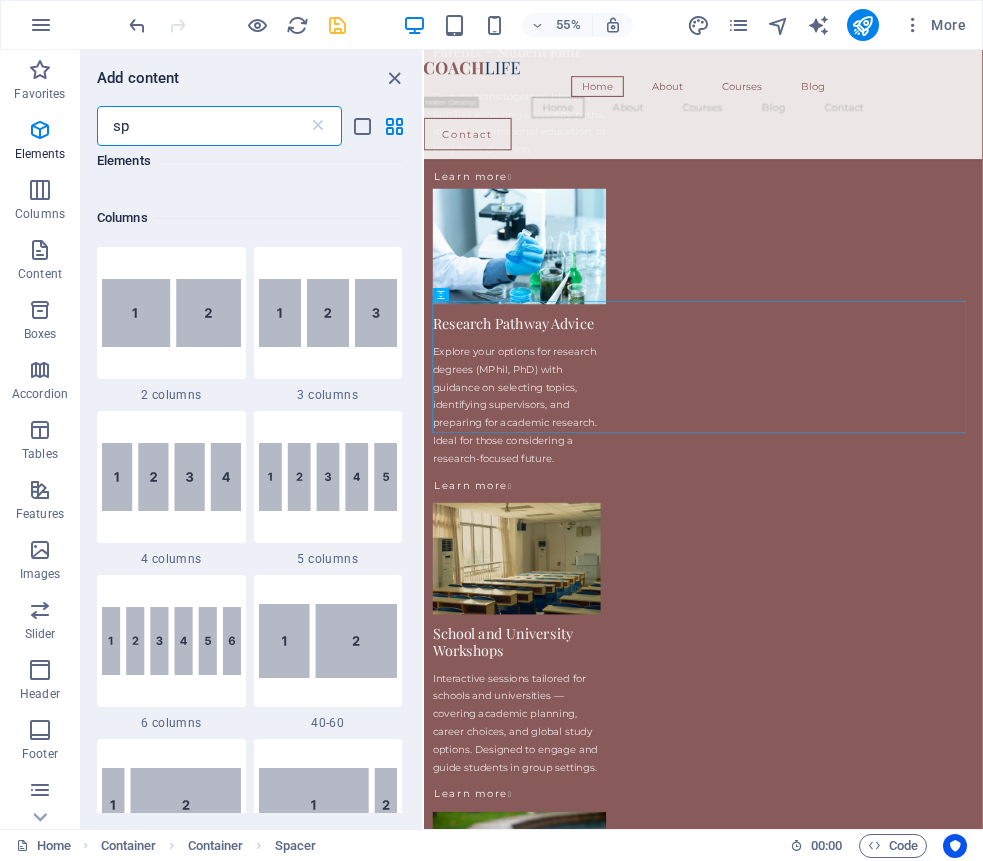 scroll, scrollTop: 0, scrollLeft: 0, axis: both 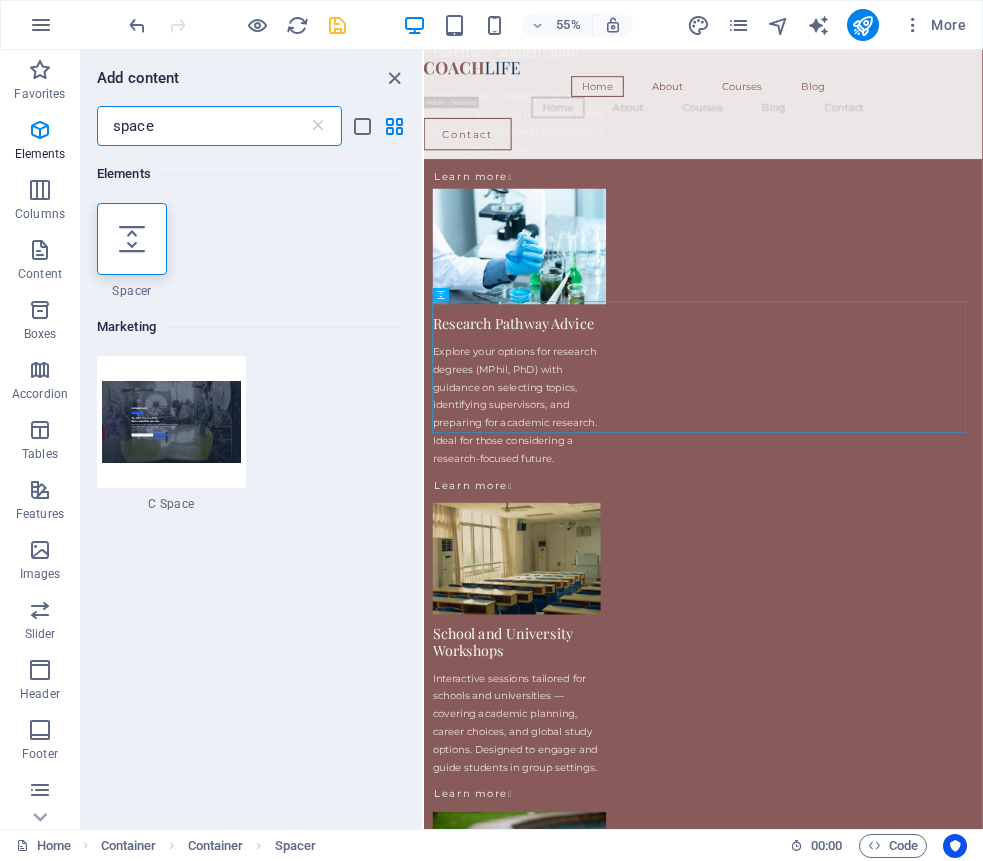 type on "spacer" 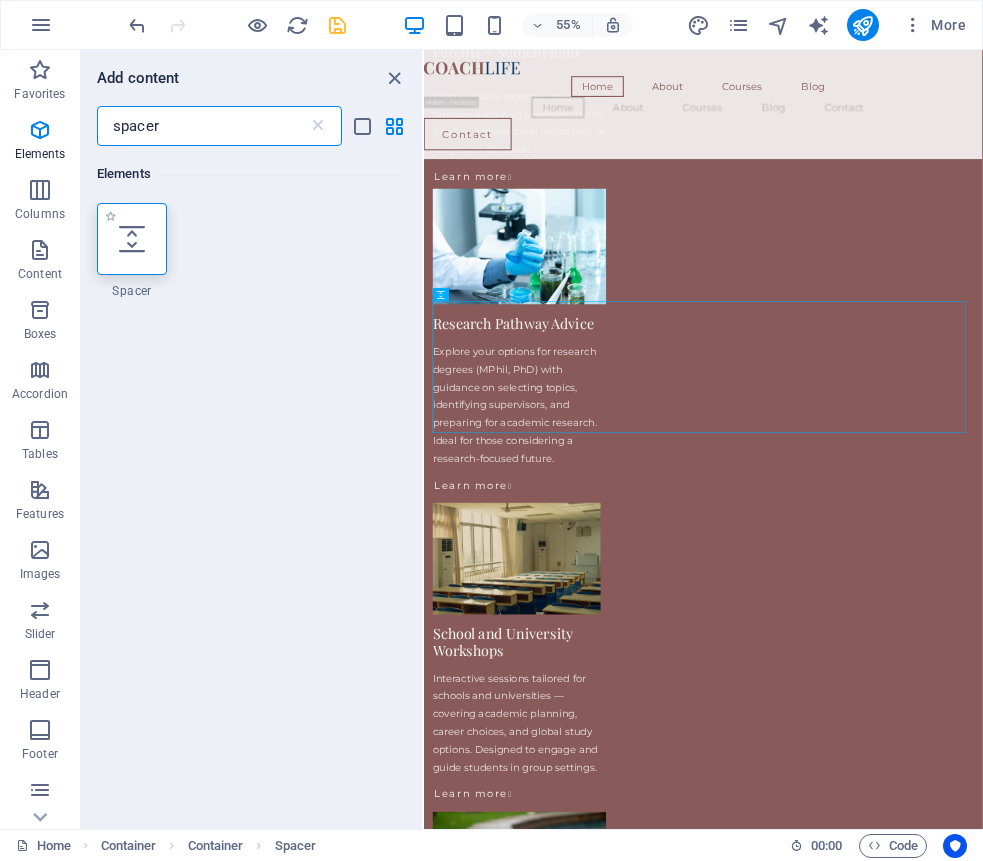 click at bounding box center [132, 239] 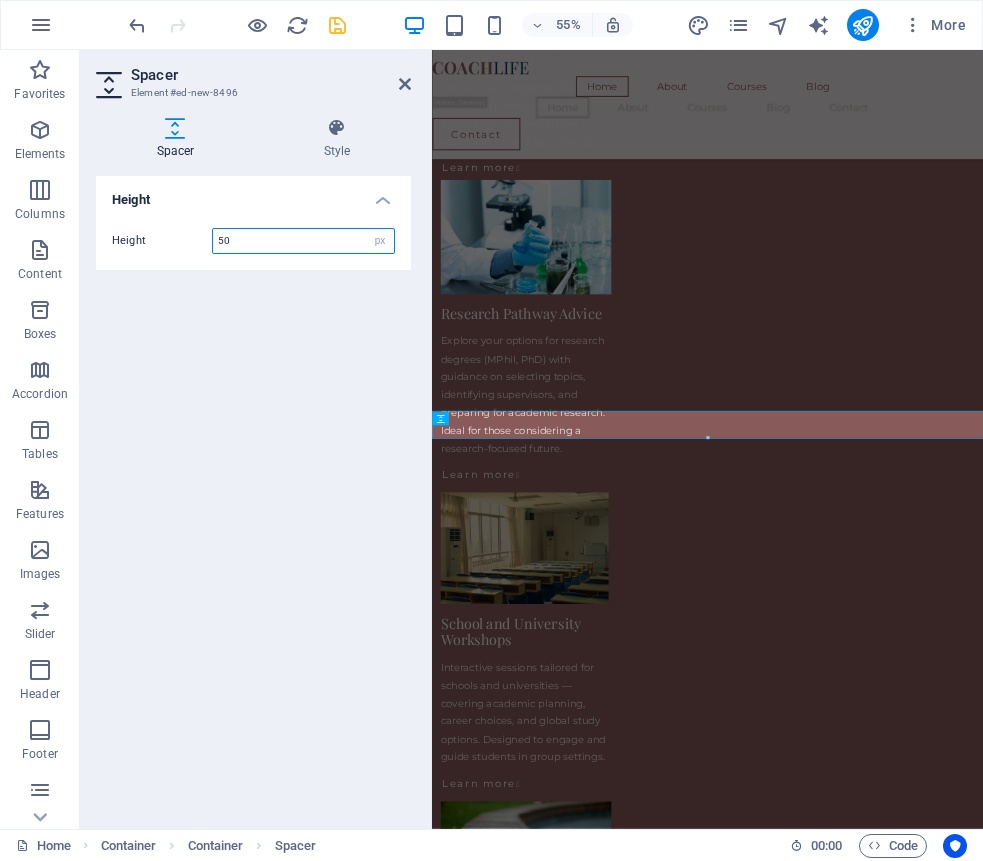 scroll, scrollTop: 2110, scrollLeft: 0, axis: vertical 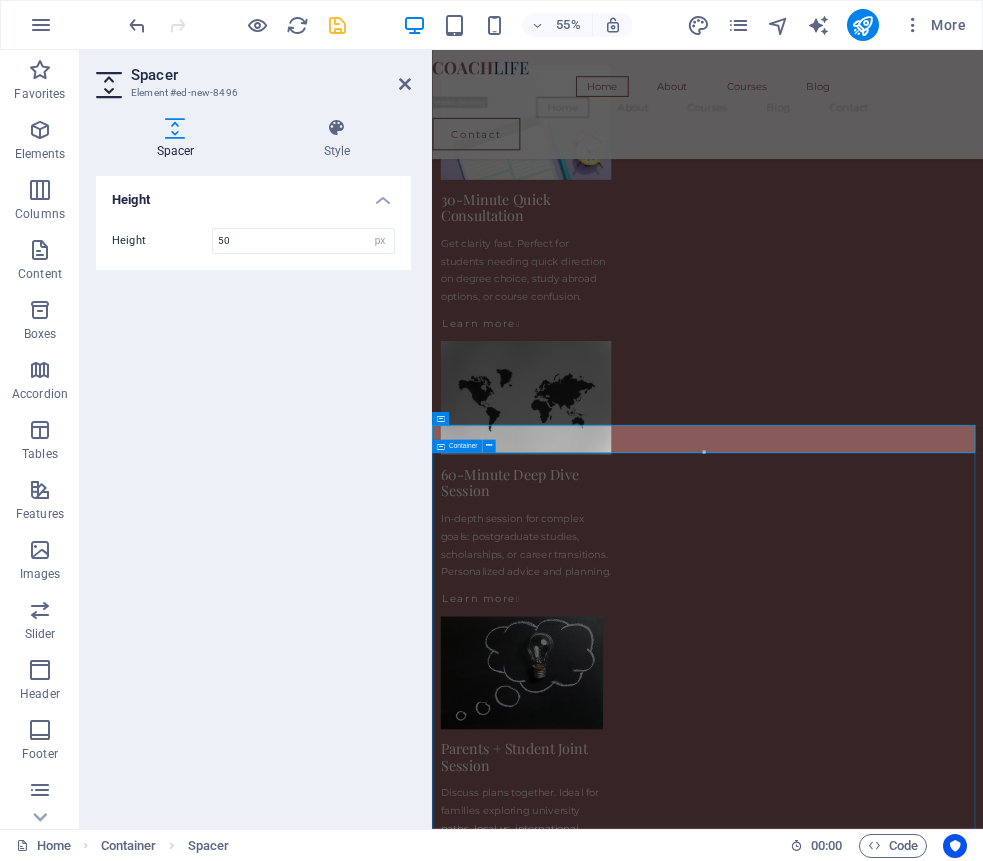 click on "What You Can Expect My consultations are designed to simplify complex decisions — whether you're selecting a degree, applying to study abroad, or preparing for research. I tailor each session to your needs, offering guidance on university selection, academic goals, research planning, and scholarship strategy. Students I work with appreciate the structured, supportive, and practical nature of the advice. You'll leave each session with more clarity, direction, and confidence about your next academic move — no generic tips, just focused and honest support that works. Why I Do This  Throughout my academic career, I’ve met students with exceptional potential who struggled to find reliable, personalized guidance — especially when pursuing competitive degrees, research opportunities, or study abroad options. Many felt overwhelmed by unclear systems, vague advice, or lack of direction. That’s why I’ve introduced  personalized academic consultations Meet Your Academic Guide I hold a doctoral degree in" at bounding box center (933, 5809) 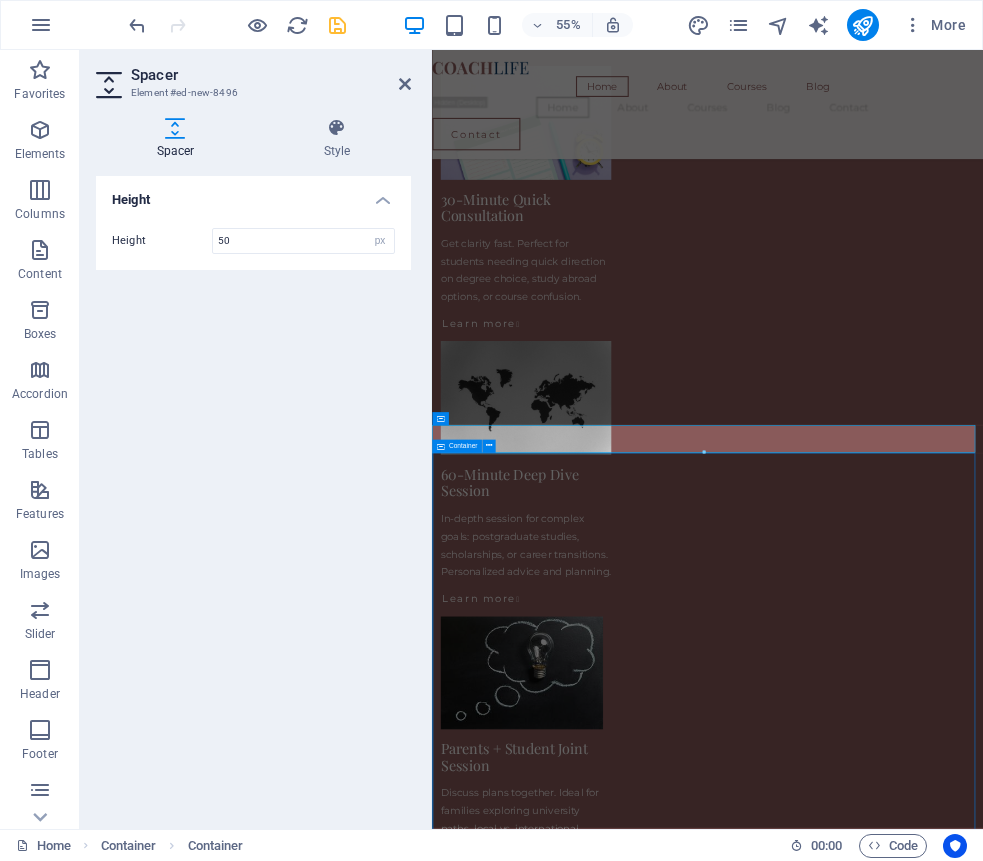 click on "What You Can Expect My consultations are designed to simplify complex decisions — whether you're selecting a degree, applying to study abroad, or preparing for research. I tailor each session to your needs, offering guidance on university selection, academic goals, research planning, and scholarship strategy. Students I work with appreciate the structured, supportive, and practical nature of the advice. You'll leave each session with more clarity, direction, and confidence about your next academic move — no generic tips, just focused and honest support that works. Why I Do This  Throughout my academic career, I’ve met students with exceptional potential who struggled to find reliable, personalized guidance — especially when pursuing competitive degrees, research opportunities, or study abroad options. Many felt overwhelmed by unclear systems, vague advice, or lack of direction. That’s why I’ve introduced  personalized academic consultations Meet Your Academic Guide I hold a doctoral degree in" at bounding box center (933, 5809) 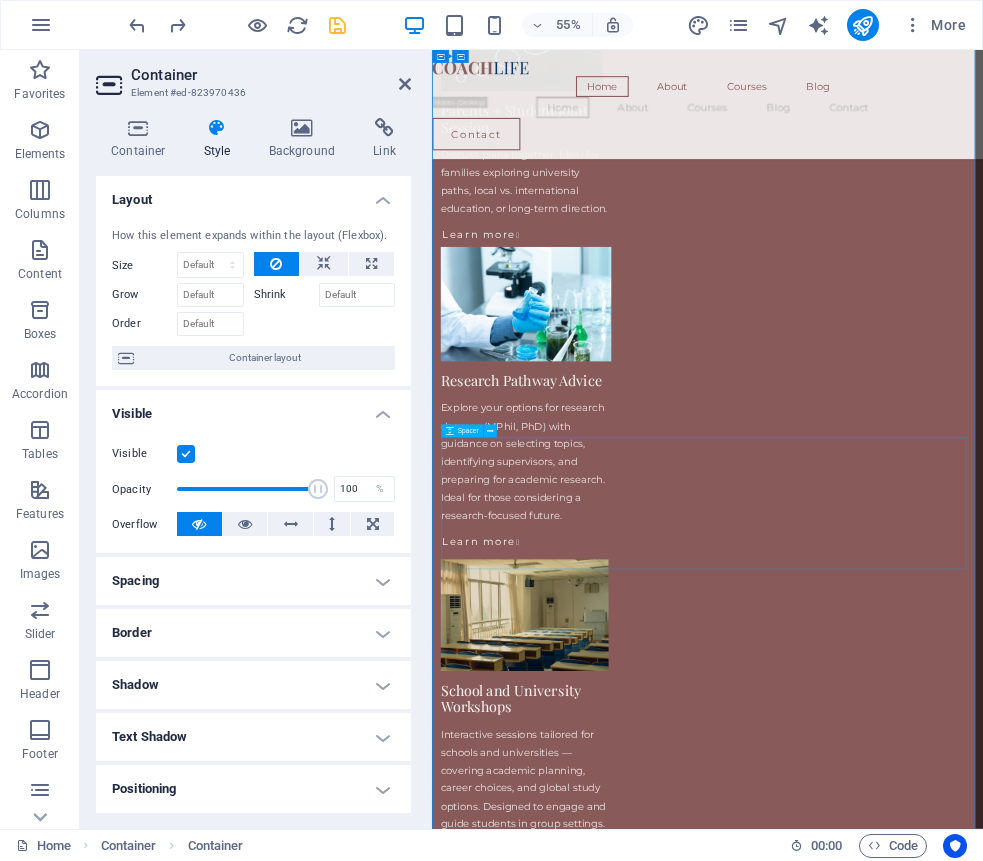 scroll, scrollTop: 3290, scrollLeft: 0, axis: vertical 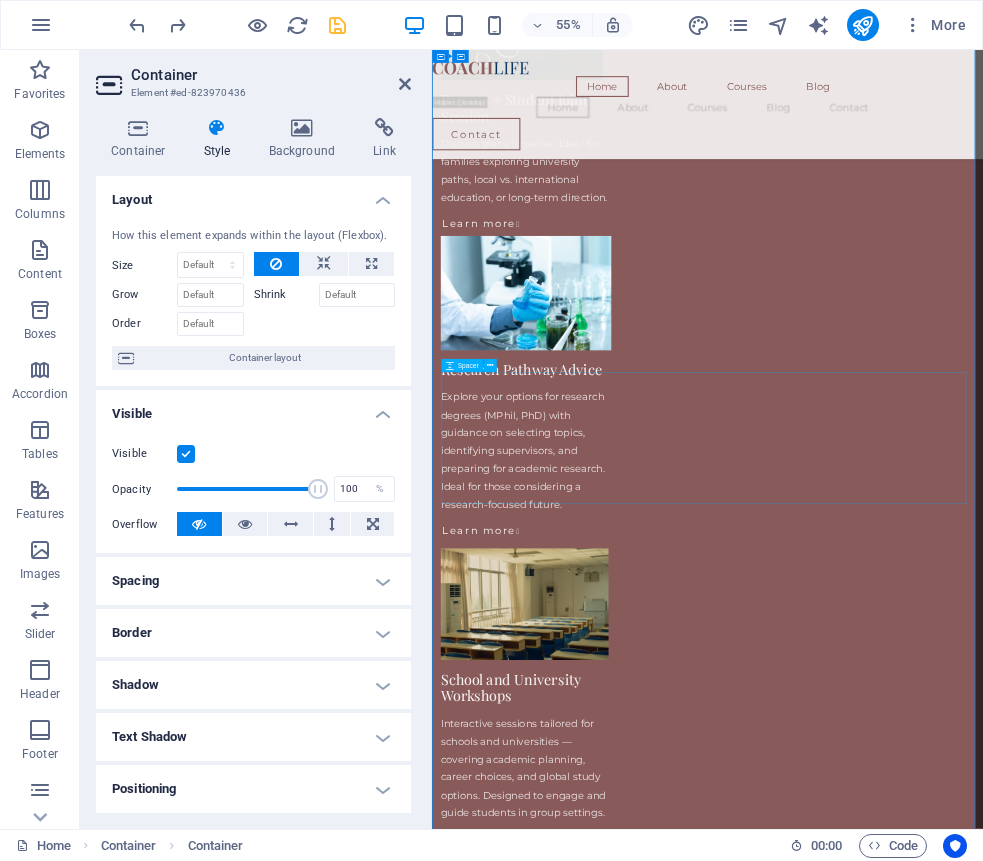 click at bounding box center (933, 5399) 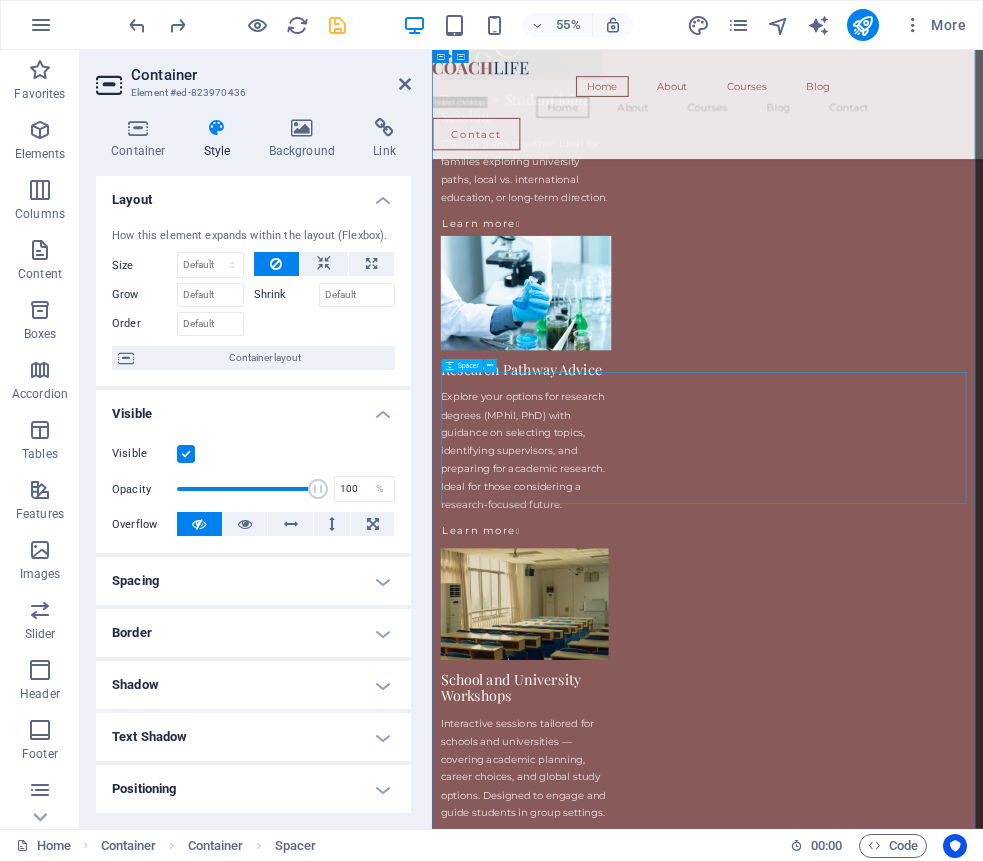 click at bounding box center (933, 5399) 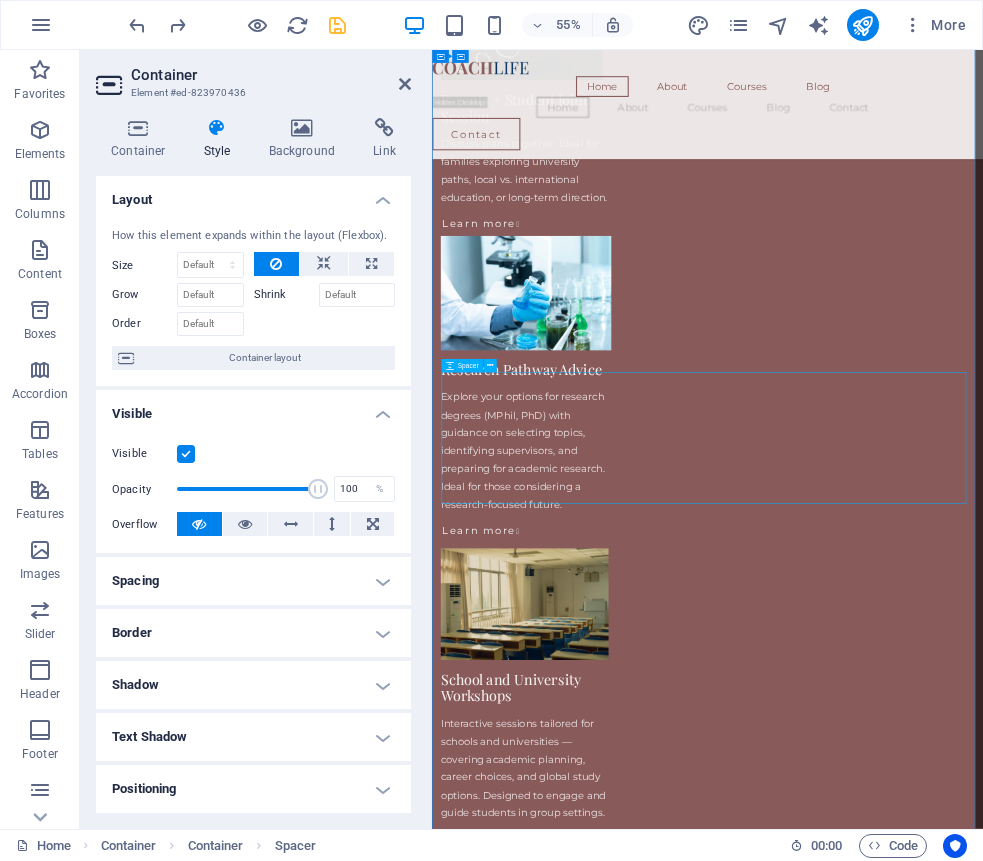 select on "px" 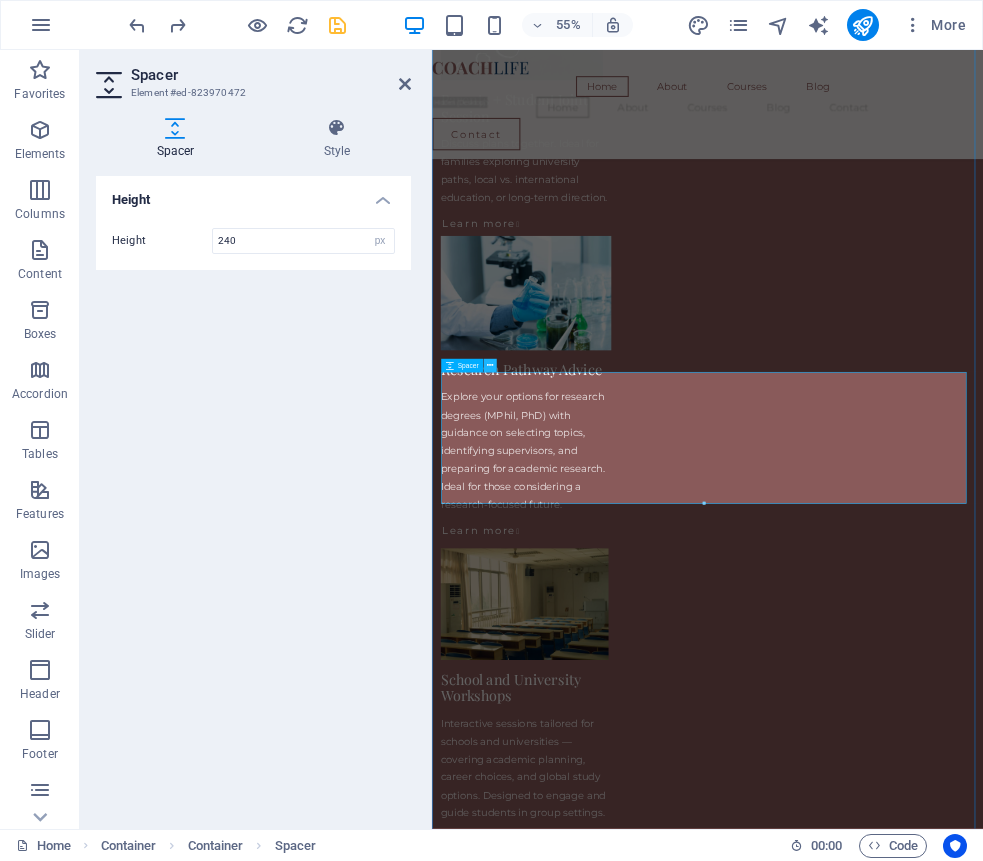 click at bounding box center (489, 365) 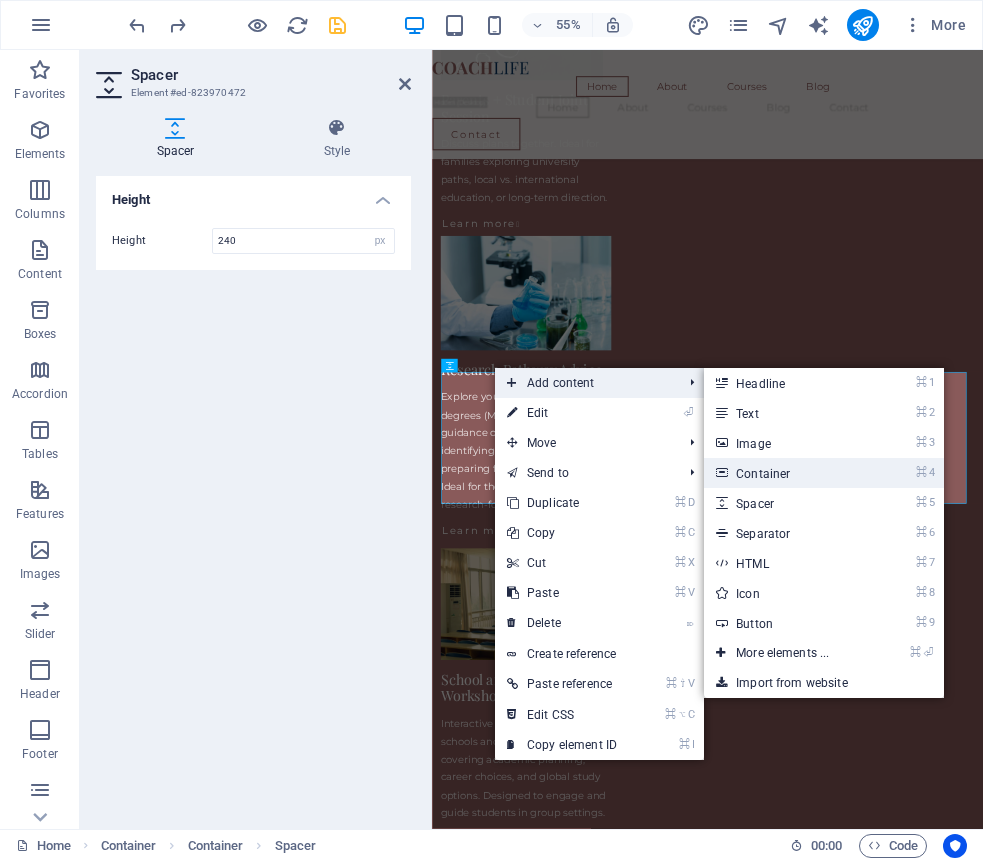 click on "⌘ 4  Container" at bounding box center [786, 473] 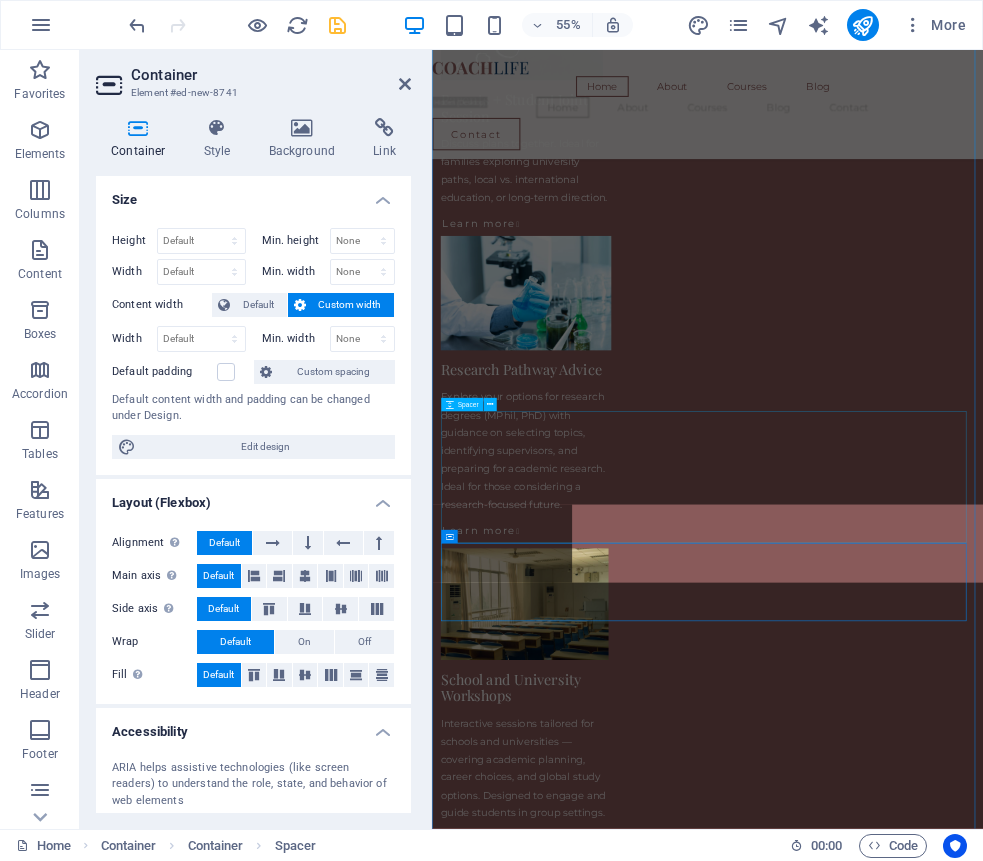 scroll, scrollTop: 3219, scrollLeft: 0, axis: vertical 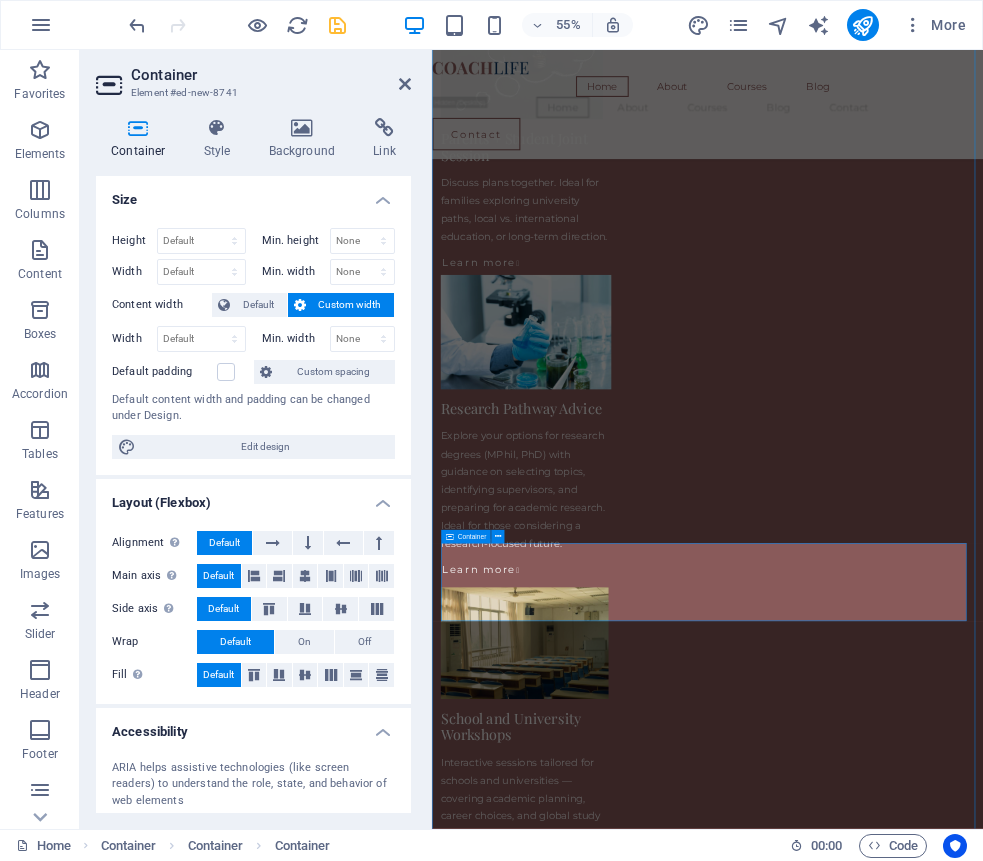 click on "Drop content here or  Add elements  Paste clipboard" at bounding box center [933, 5661] 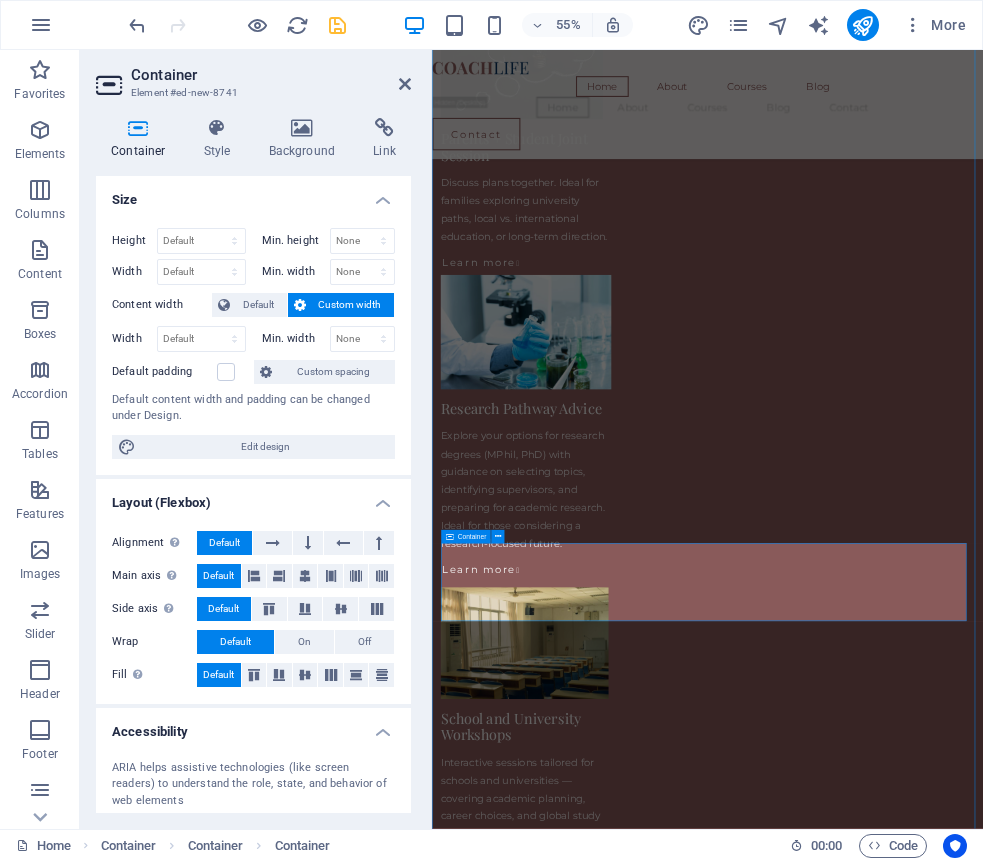 click on "Drop content here or  Add elements  Paste clipboard" at bounding box center [933, 5661] 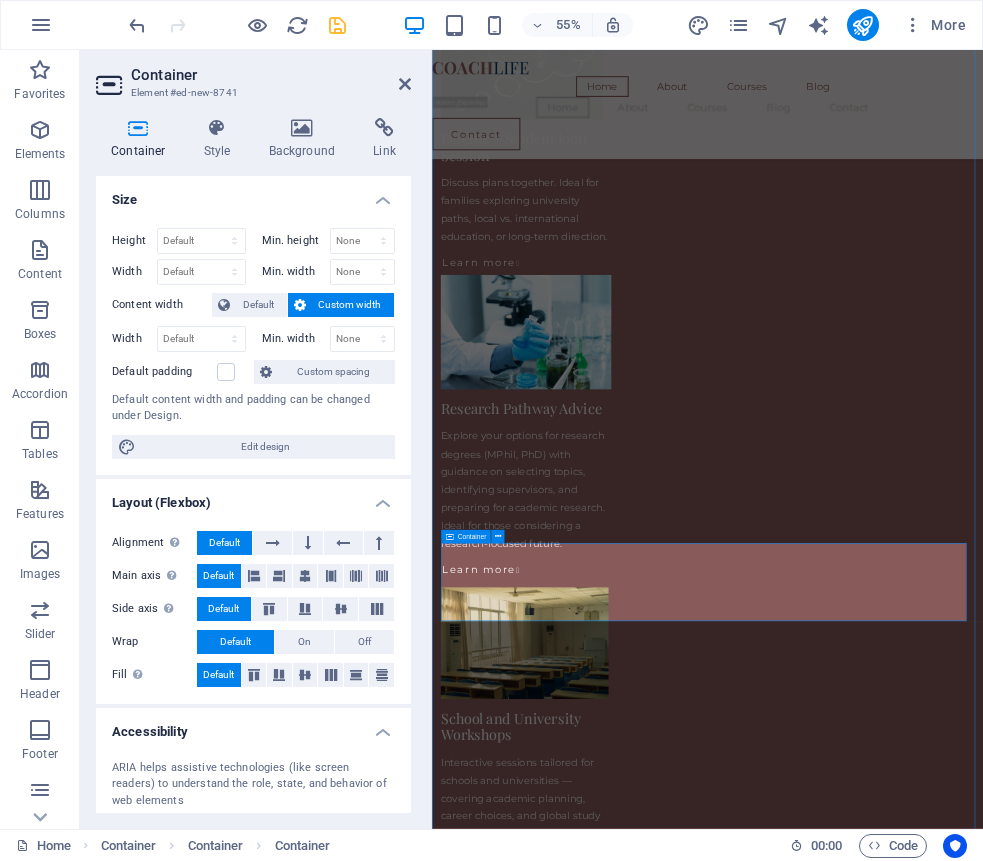 click on "Add elements" at bounding box center [874, 5691] 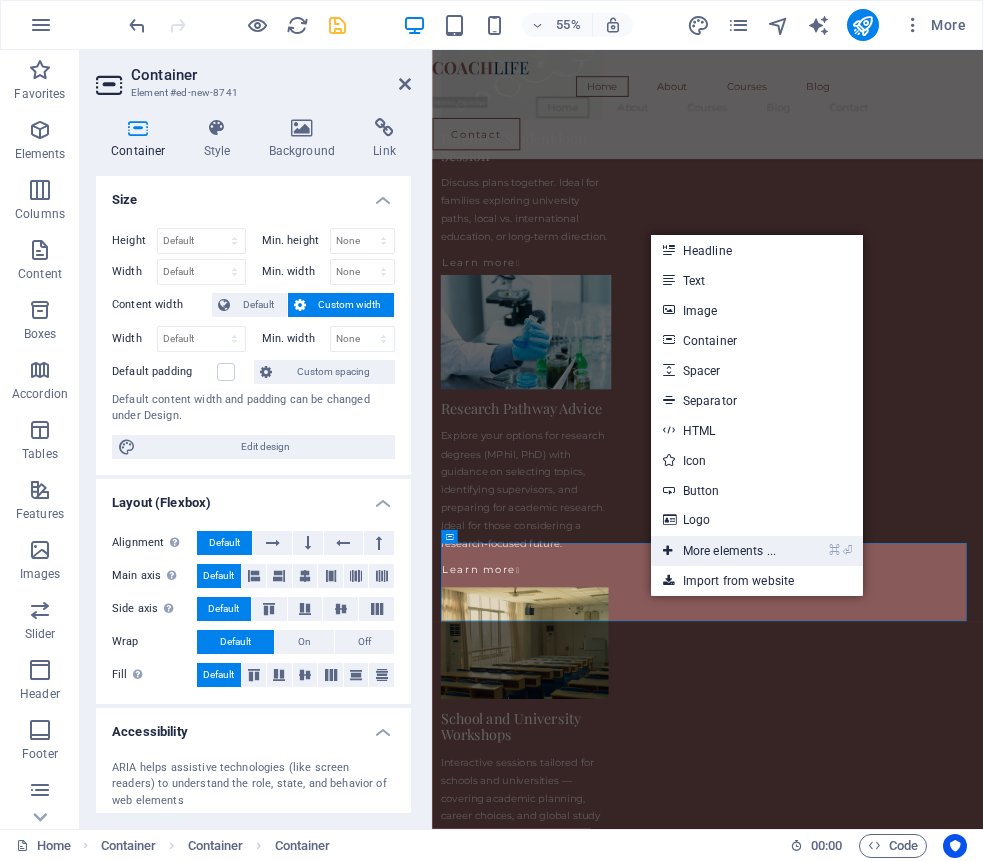 click on "⌘ ⏎  More elements ..." at bounding box center [719, 551] 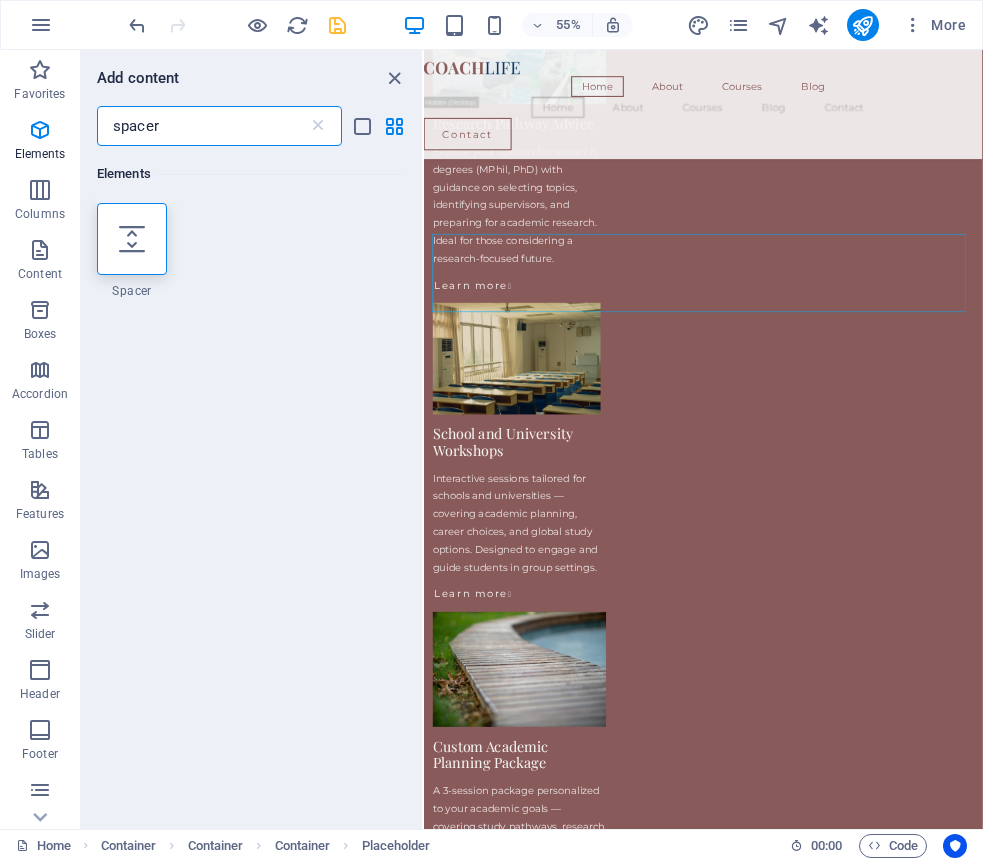 click on "spacer" at bounding box center [202, 126] 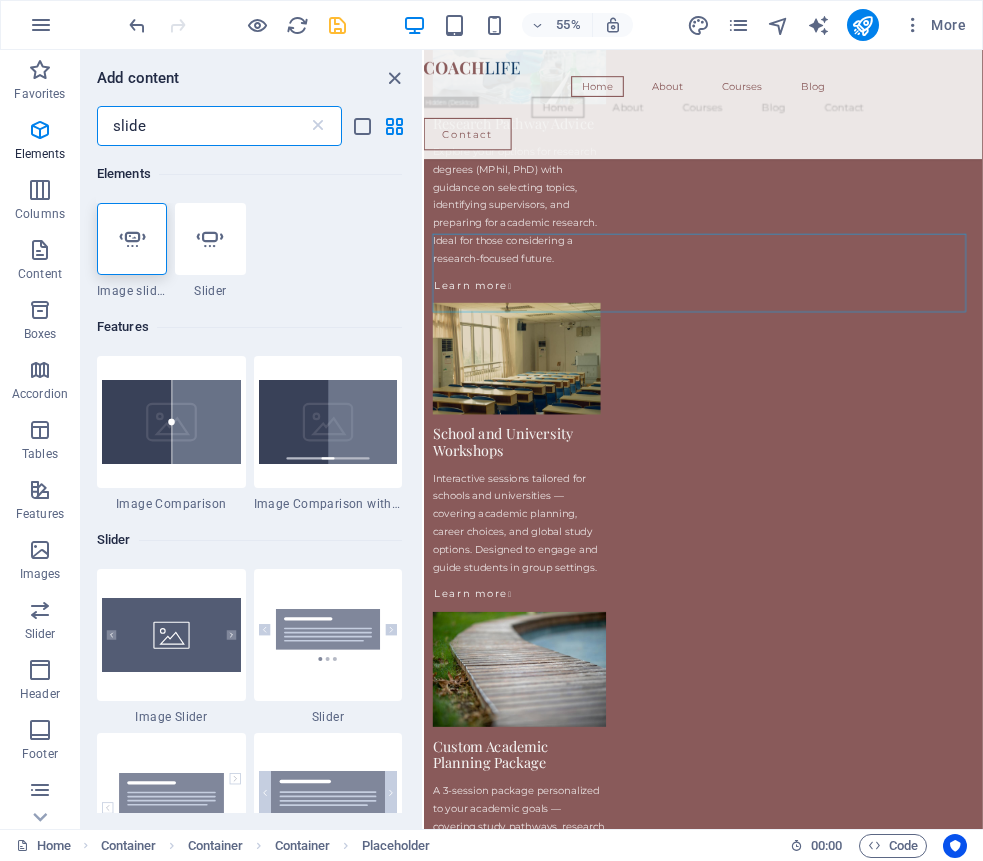 type on "slider" 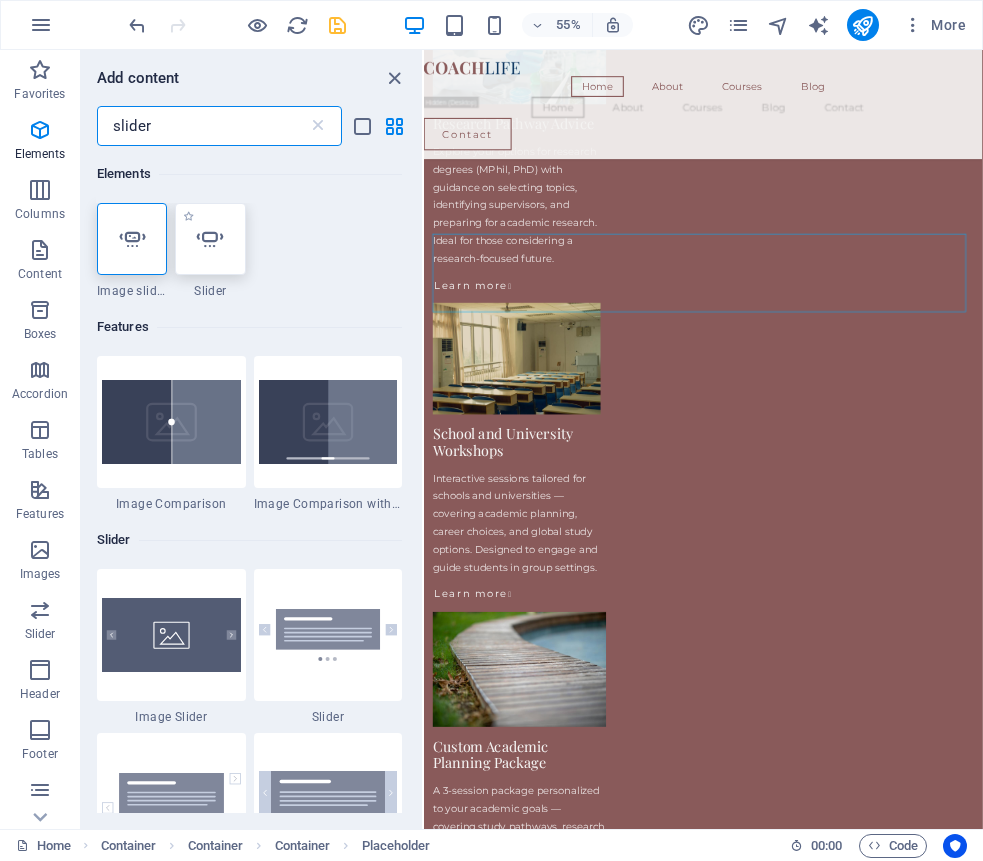 click at bounding box center [210, 239] 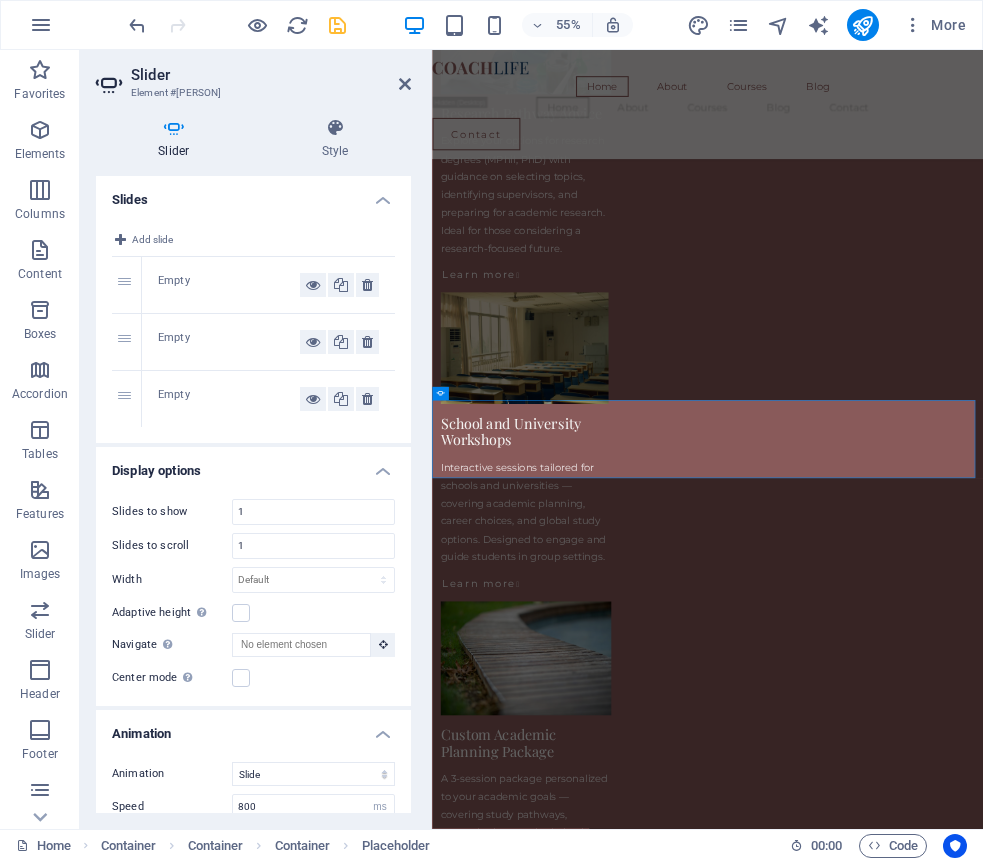 scroll, scrollTop: 2156, scrollLeft: 0, axis: vertical 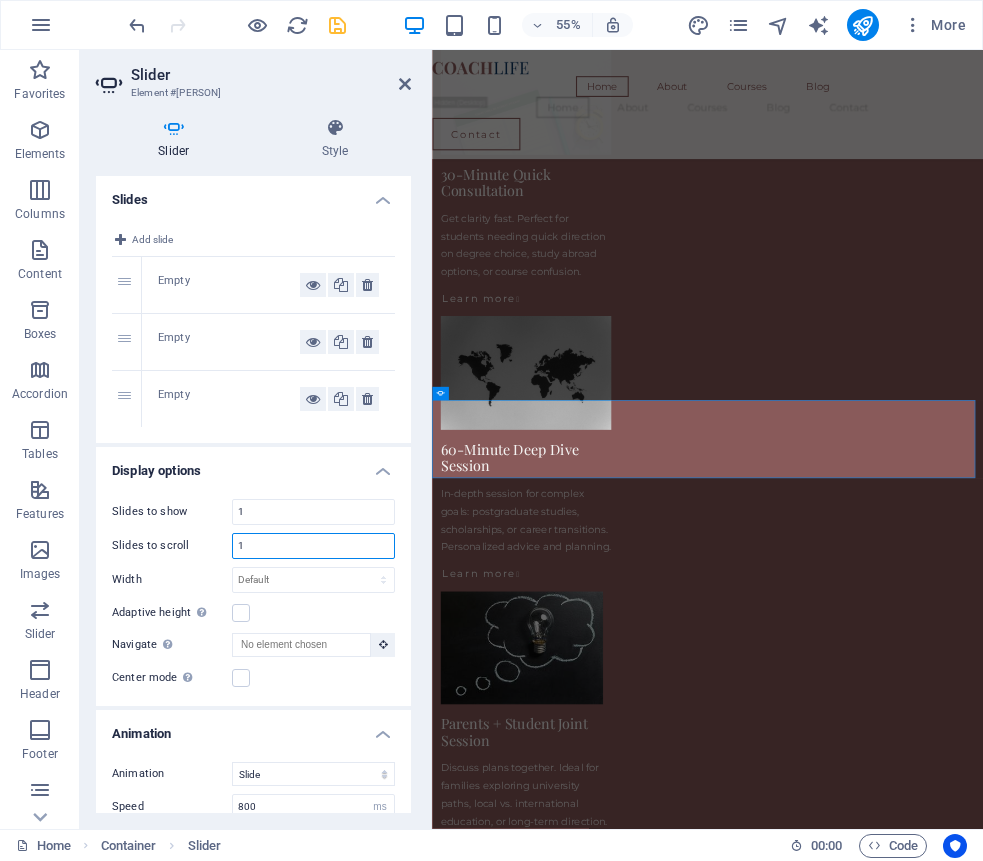 click on "1" at bounding box center (313, 546) 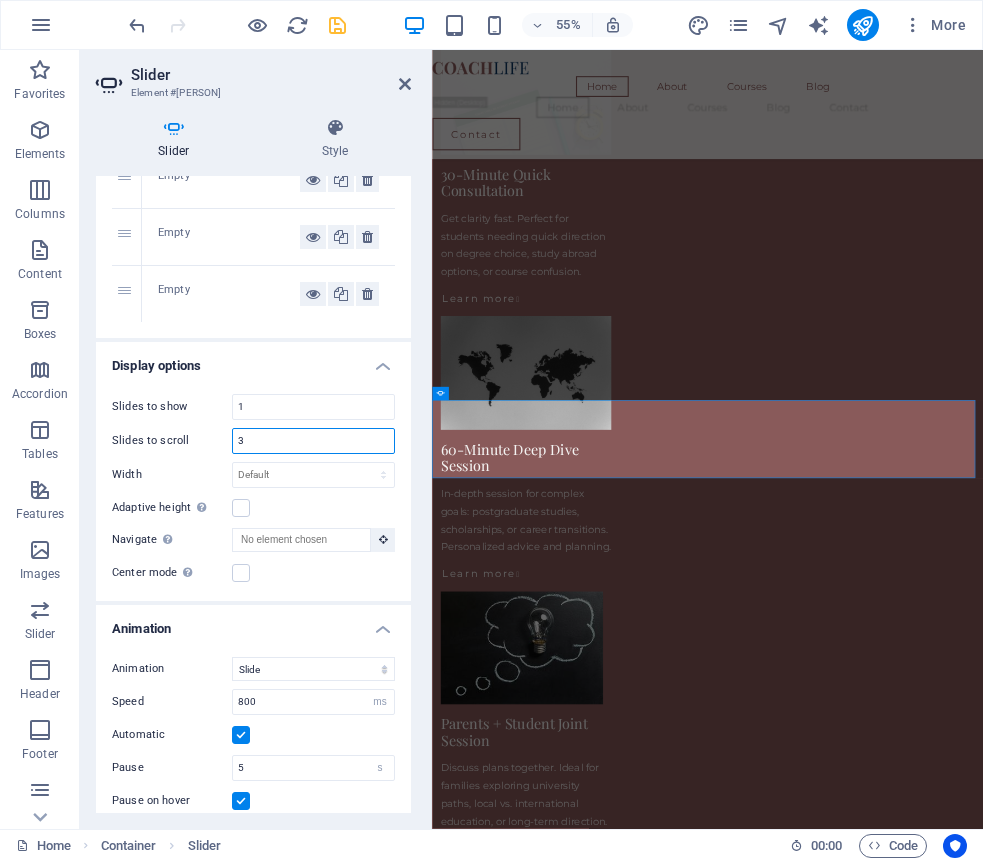 scroll, scrollTop: 216, scrollLeft: 0, axis: vertical 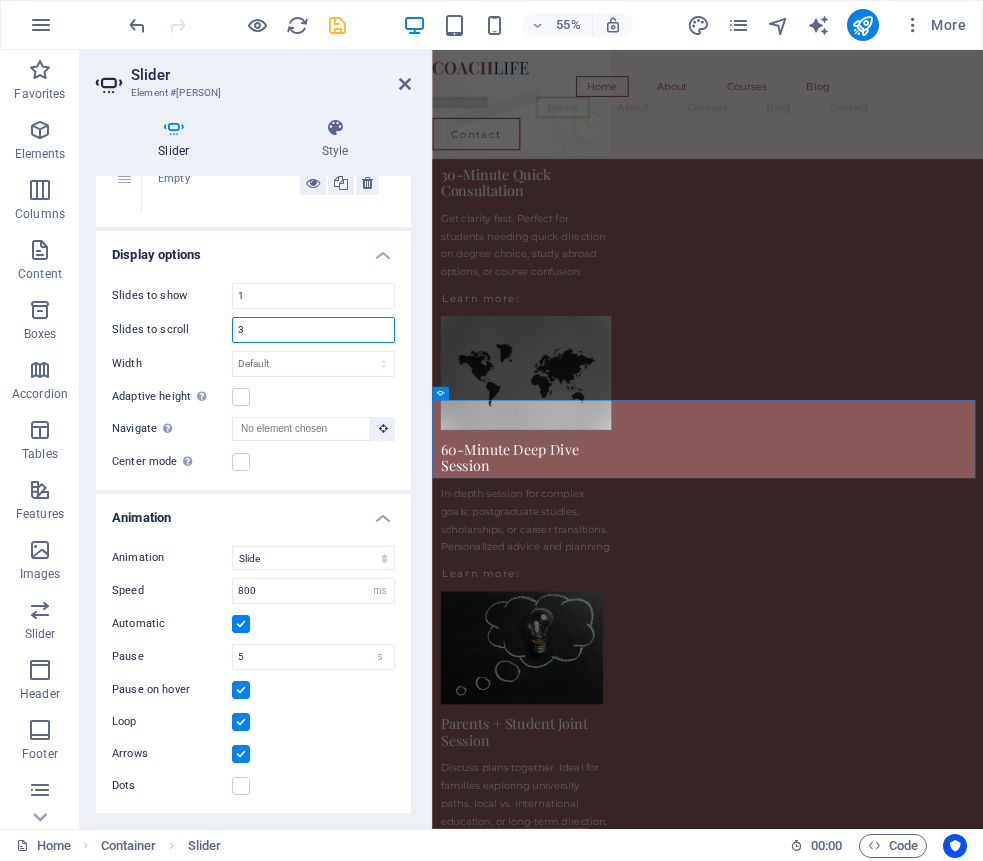 type on "3" 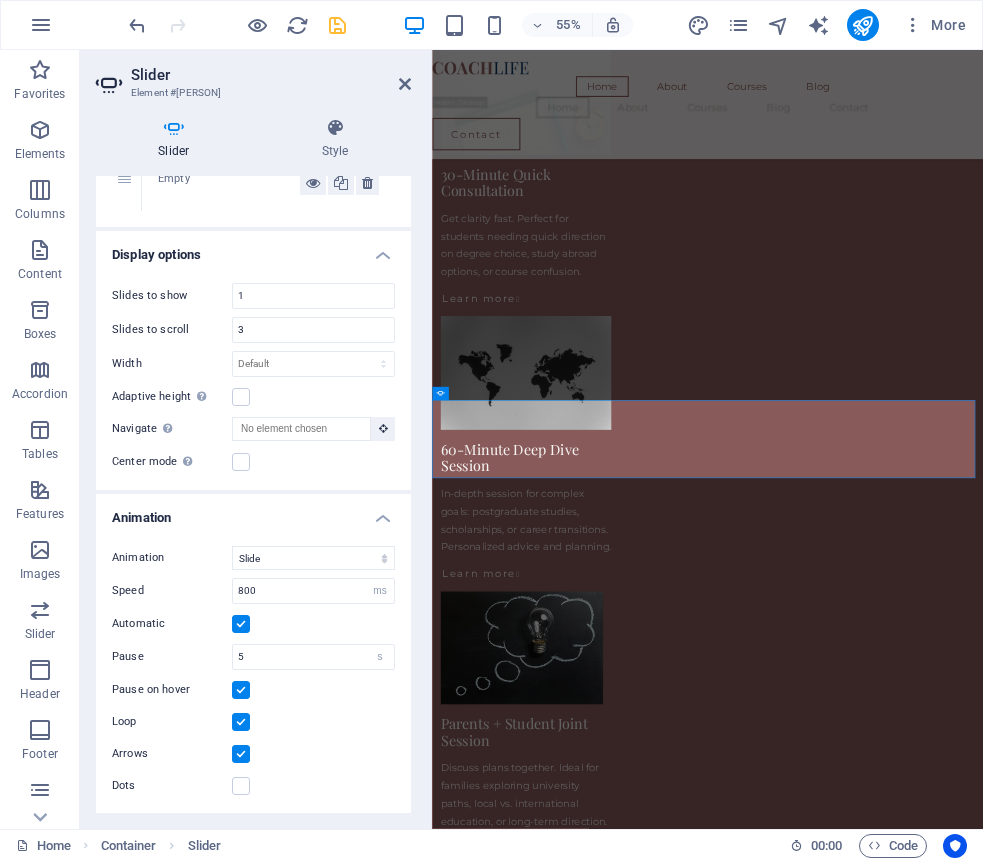 click on "Slides to show 1 Slides to scroll 3 Width Default px % rem em vw vh Adaptive height Automatically adjust the height for single slide horizontal sliders Navigate Select another slider to be navigated by this one
Center mode Enables centered view with partial previous/next slide. Use with odd numbered "Slides to show" counts. Center padding Not visible while "Variable width" is activated 0 px %" at bounding box center [253, 378] 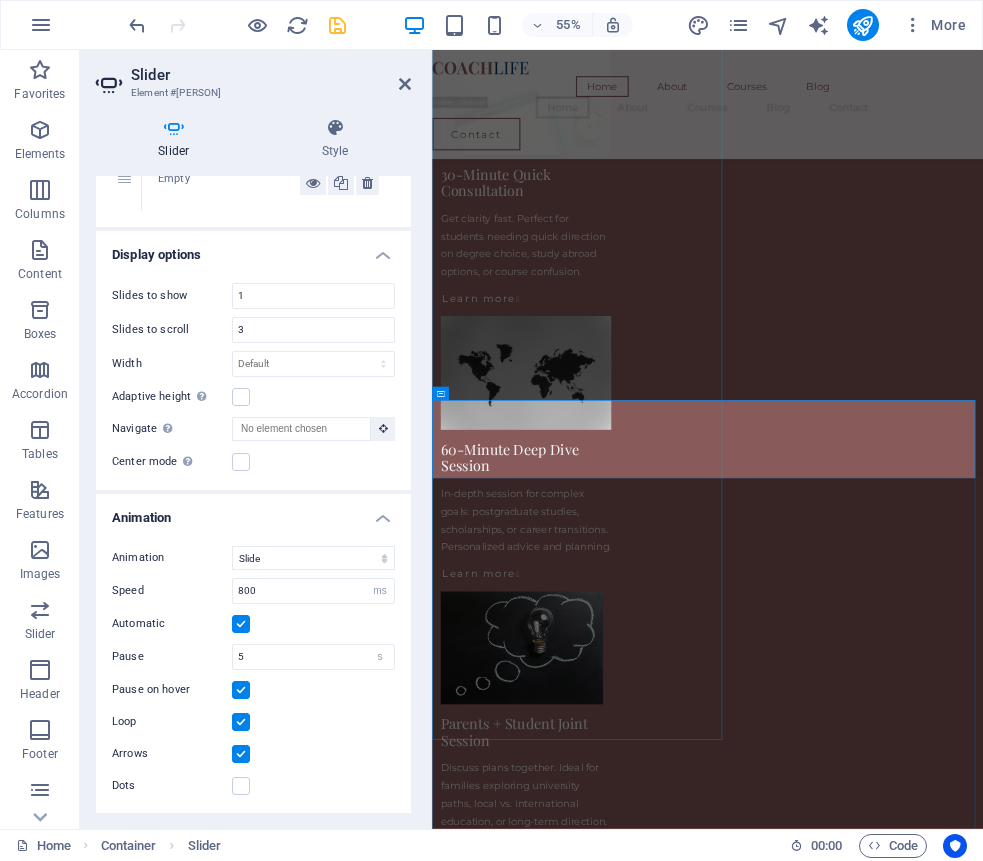 click at bounding box center [695, -1864] 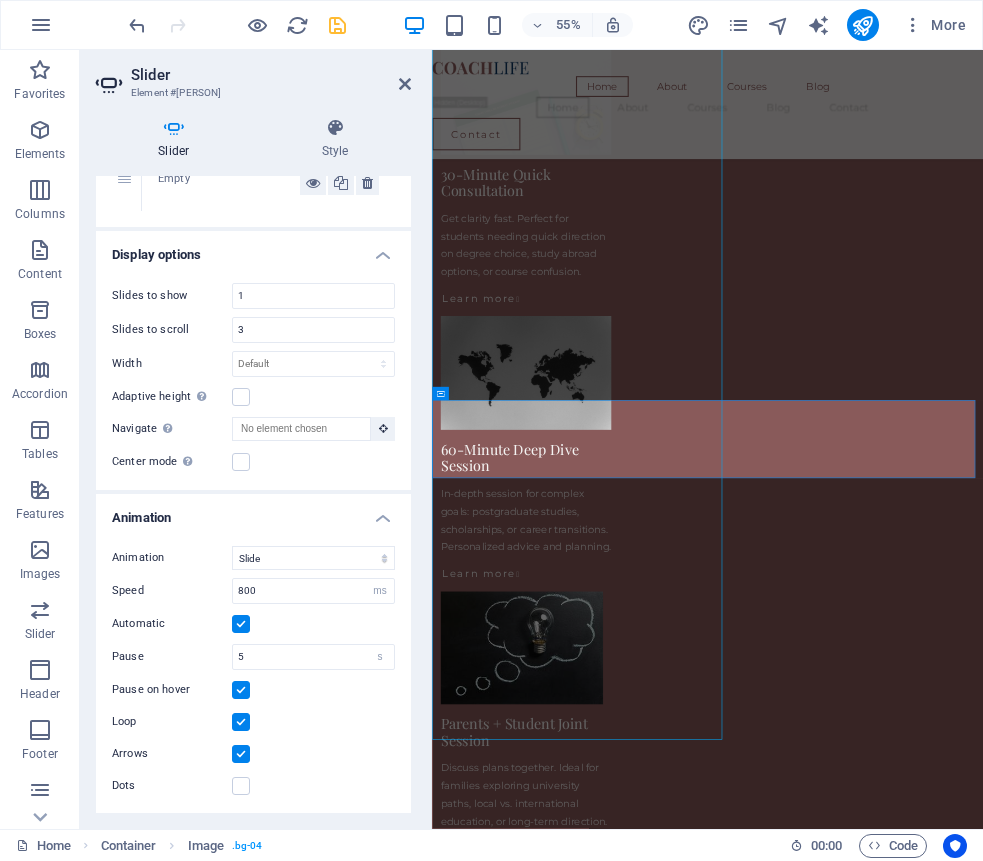 click at bounding box center [695, -1864] 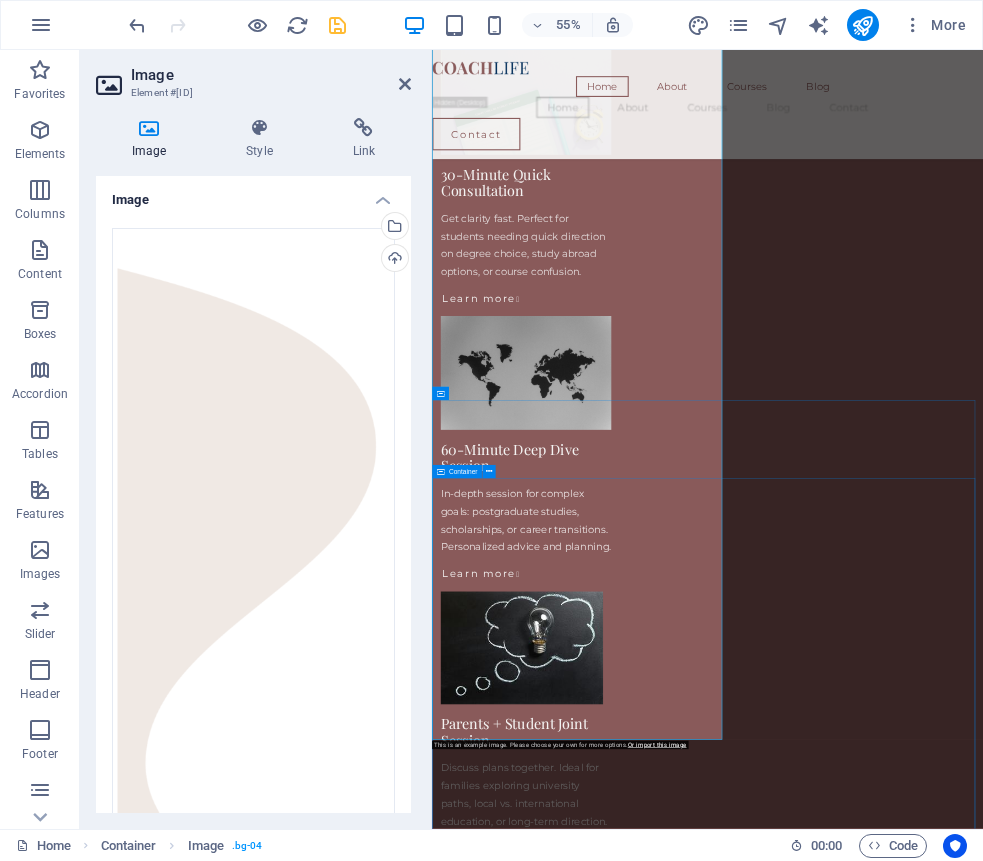 click on "What You Can Expect My consultations are designed to simplify complex decisions — whether you're selecting a degree, applying to study abroad, or preparing for research. I tailor each session to your needs, offering guidance on university selection, academic goals, research planning, and scholarship strategy. Students I work with appreciate the structured, supportive, and practical nature of the advice. You'll leave each session with more clarity, direction, and confidence about your next academic move — no generic tips, just focused and honest support that works. Why I Do This  Throughout my academic career, I’ve met students with exceptional potential who struggled to find reliable, personalized guidance — especially when pursuing competitive degrees, research opportunities, or study abroad options. Many felt overwhelmed by unclear systems, vague advice, or lack of direction. That’s why I’ve introduced  personalized academic consultations Meet Your Academic Guide I hold a doctoral degree in  or" at bounding box center [933, 6559] 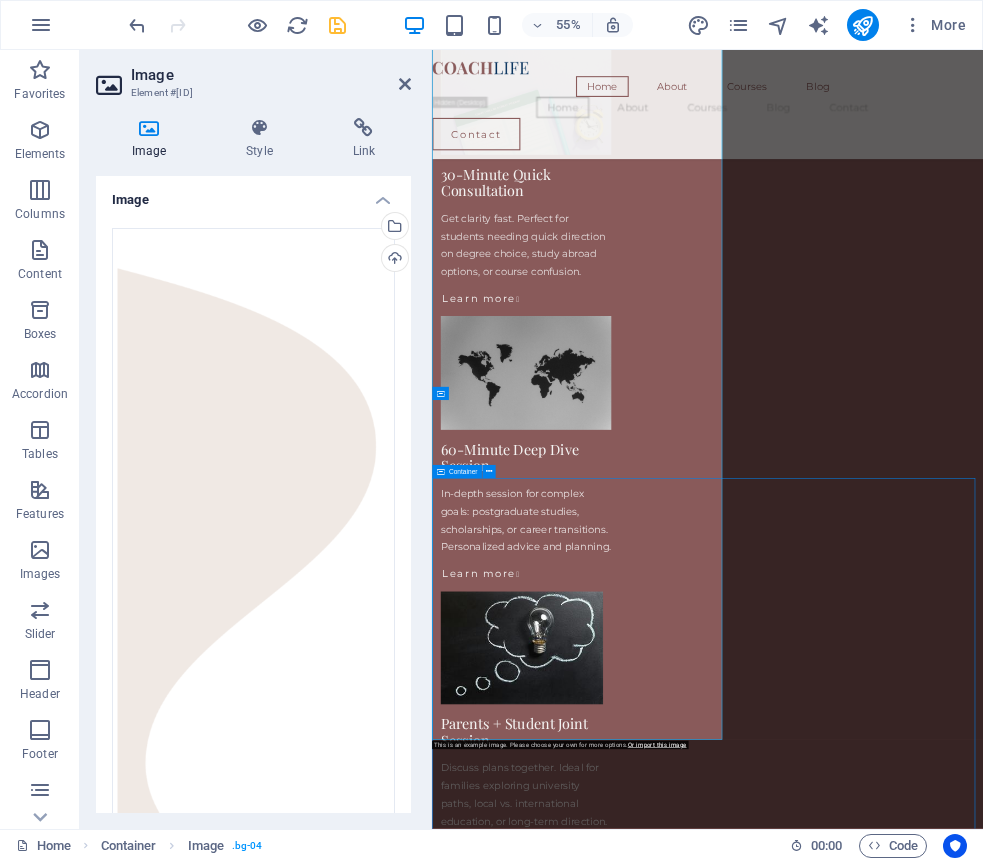 click on "What You Can Expect My consultations are designed to simplify complex decisions — whether you're selecting a degree, applying to study abroad, or preparing for research. I tailor each session to your needs, offering guidance on university selection, academic goals, research planning, and scholarship strategy. Students I work with appreciate the structured, supportive, and practical nature of the advice. You'll leave each session with more clarity, direction, and confidence about your next academic move — no generic tips, just focused and honest support that works. Why I Do This  Throughout my academic career, I’ve met students with exceptional potential who struggled to find reliable, personalized guidance — especially when pursuing competitive degrees, research opportunities, or study abroad options. Many felt overwhelmed by unclear systems, vague advice, or lack of direction. That’s why I’ve introduced  personalized academic consultations Meet Your Academic Guide I hold a doctoral degree in  or" at bounding box center (933, 6559) 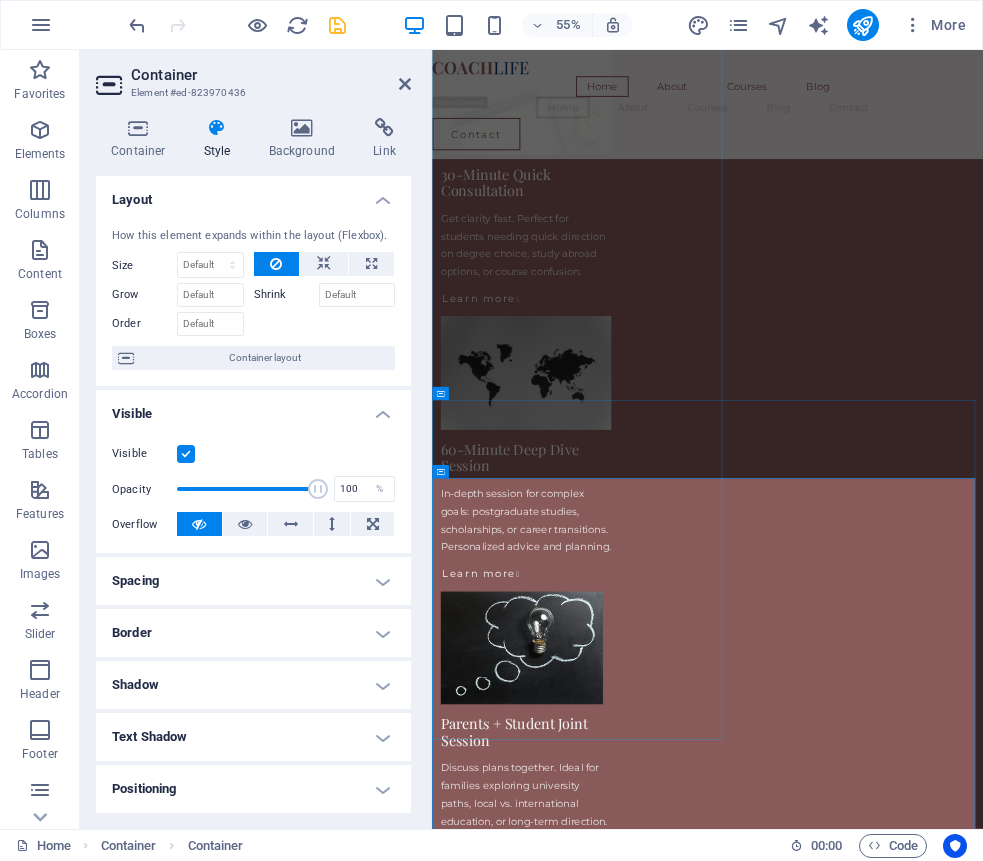 click at bounding box center (695, -1864) 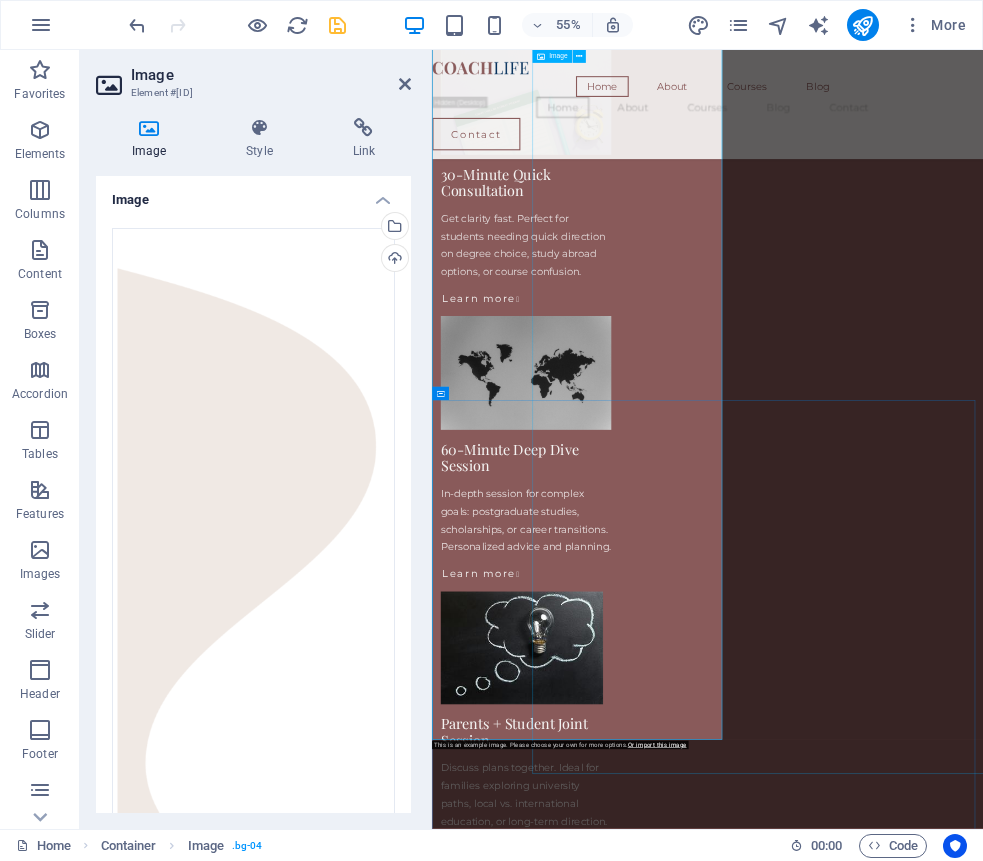 click at bounding box center (1133, -1833) 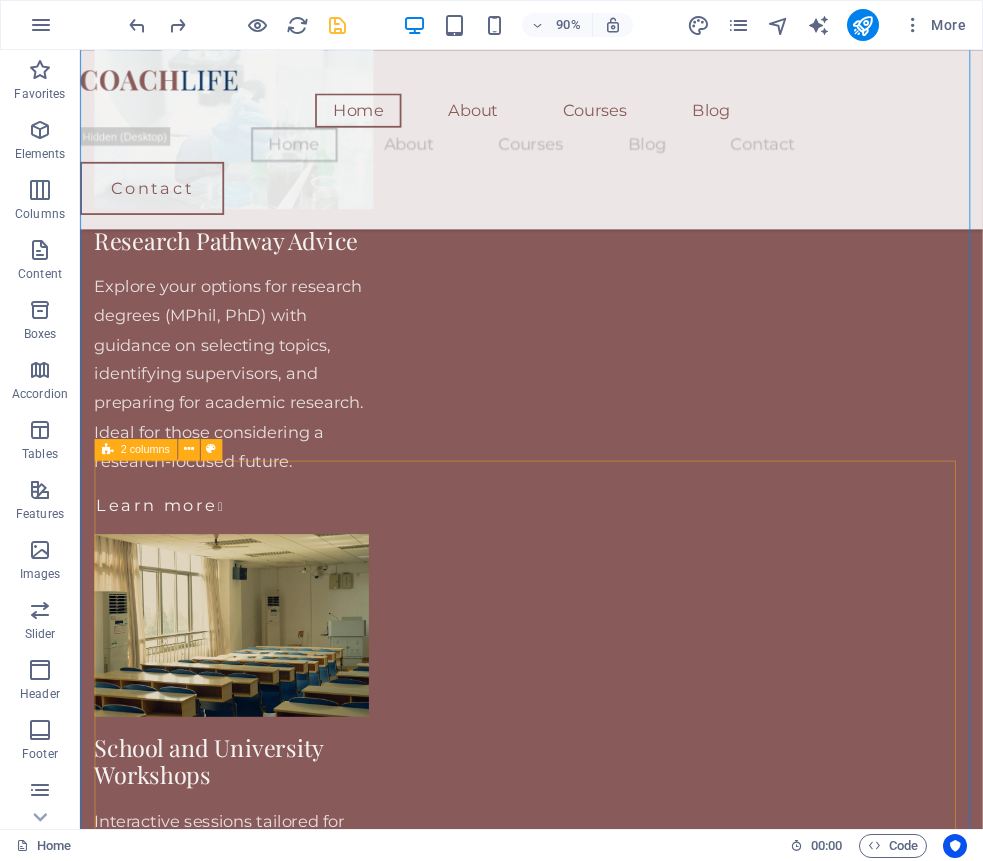 scroll, scrollTop: 3663, scrollLeft: 0, axis: vertical 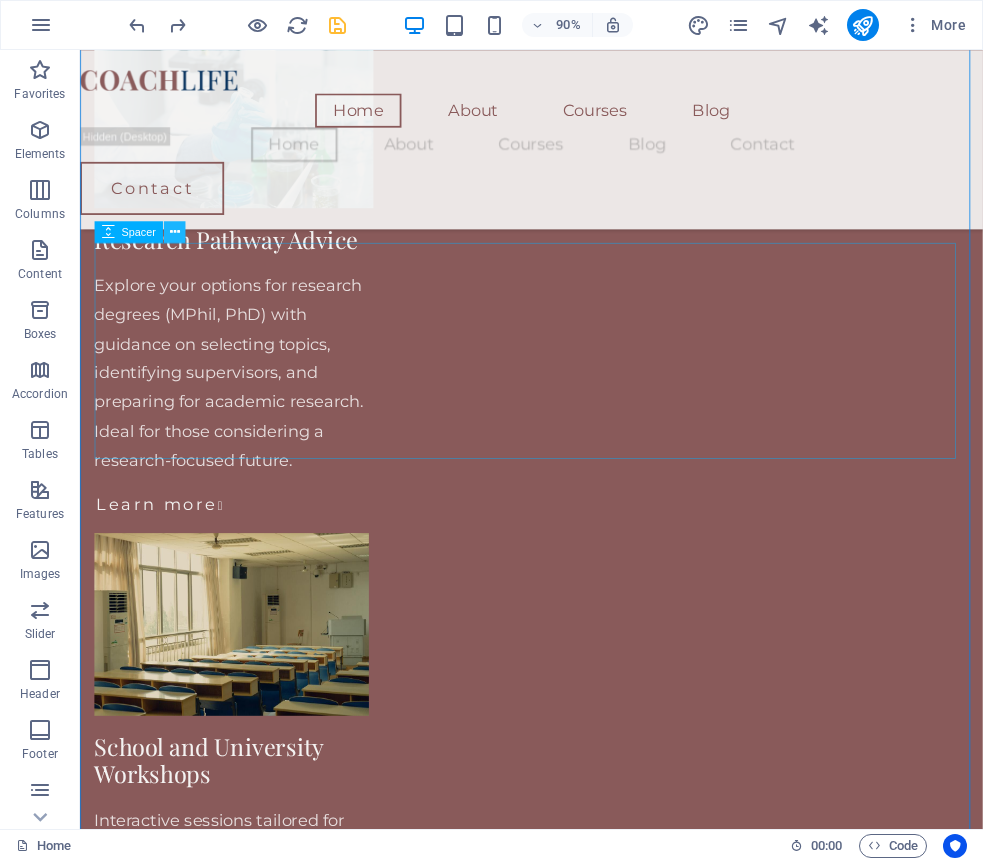 click at bounding box center [175, 231] 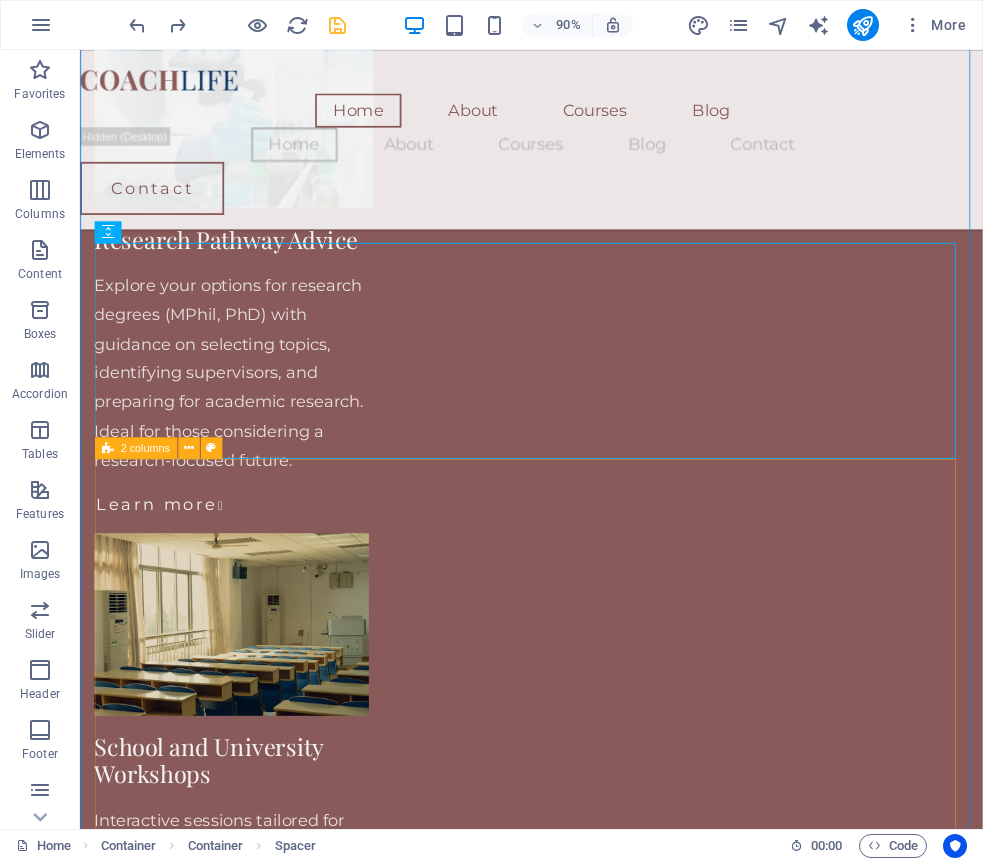 click on "Why Personalized Academic Guidance Matters Every student’s journey is unique — shaped by goals, circumstances, and academic background. Generic advice often leads to confusion, missed opportunities, or wasted effort. That’s why I offer one-on-one consultations that focus on your specific needs, helping you make smart, confident decisions for your future. From program selection to research planning and scholarship strategy, you’ll receive guidance grounded in real academic experience — not guesswork. Whether you're exploring study abroad options, building your academic profile, or preparing for advanced research, I’m here to support your path with clarity and purpose. What You Gain: 🎯 Clarity in your academic direction 🧭 Honest, expert advice 📝 Tailored research and study plans 🌍 International academic insight" at bounding box center (581, 5751) 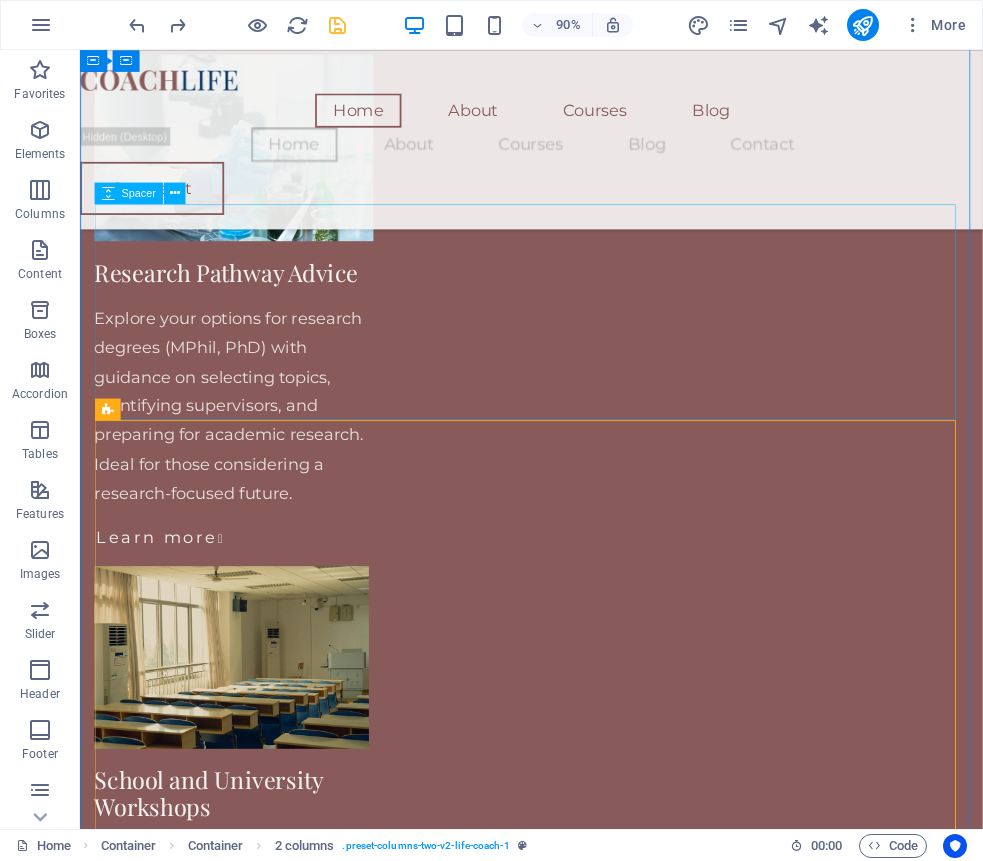 scroll, scrollTop: 3581, scrollLeft: 0, axis: vertical 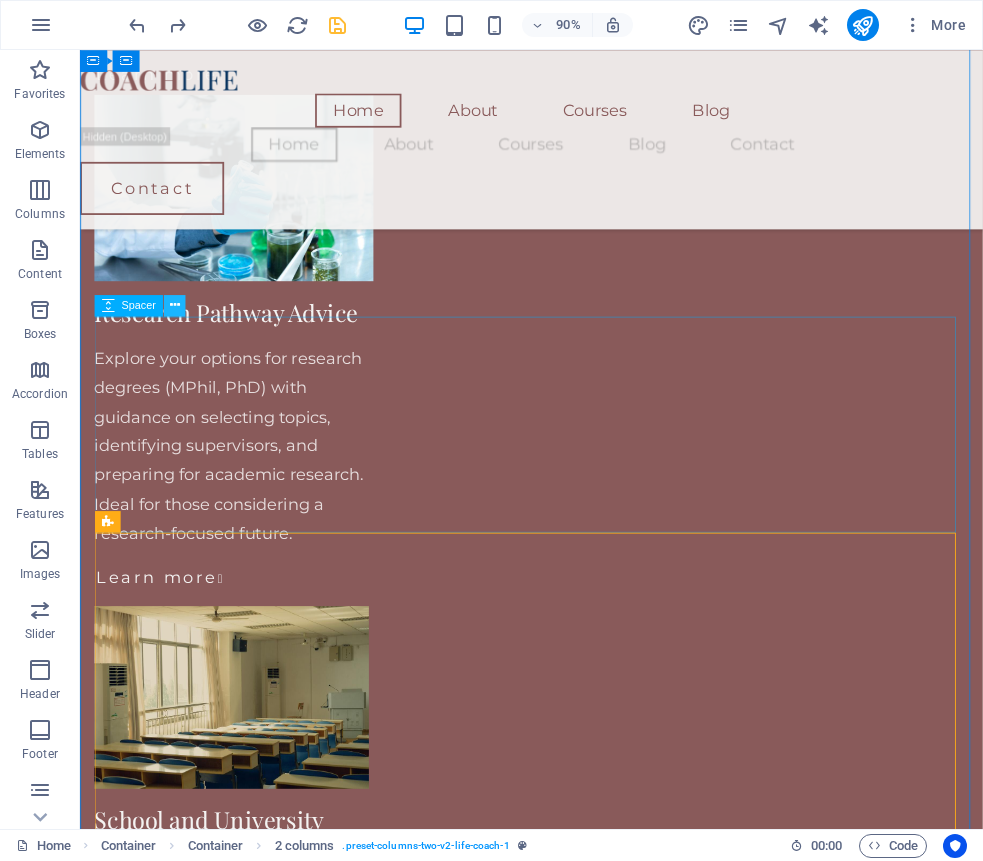 click at bounding box center [175, 305] 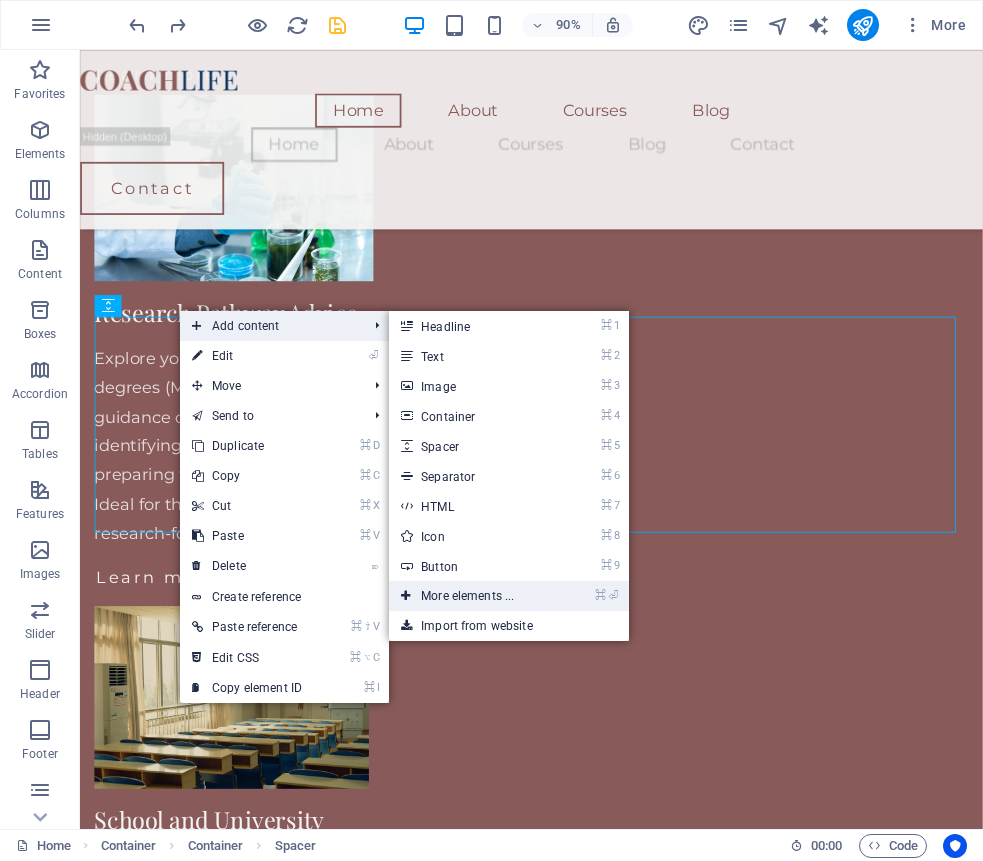 click on "⌘ ⏎  More elements ..." at bounding box center [471, 596] 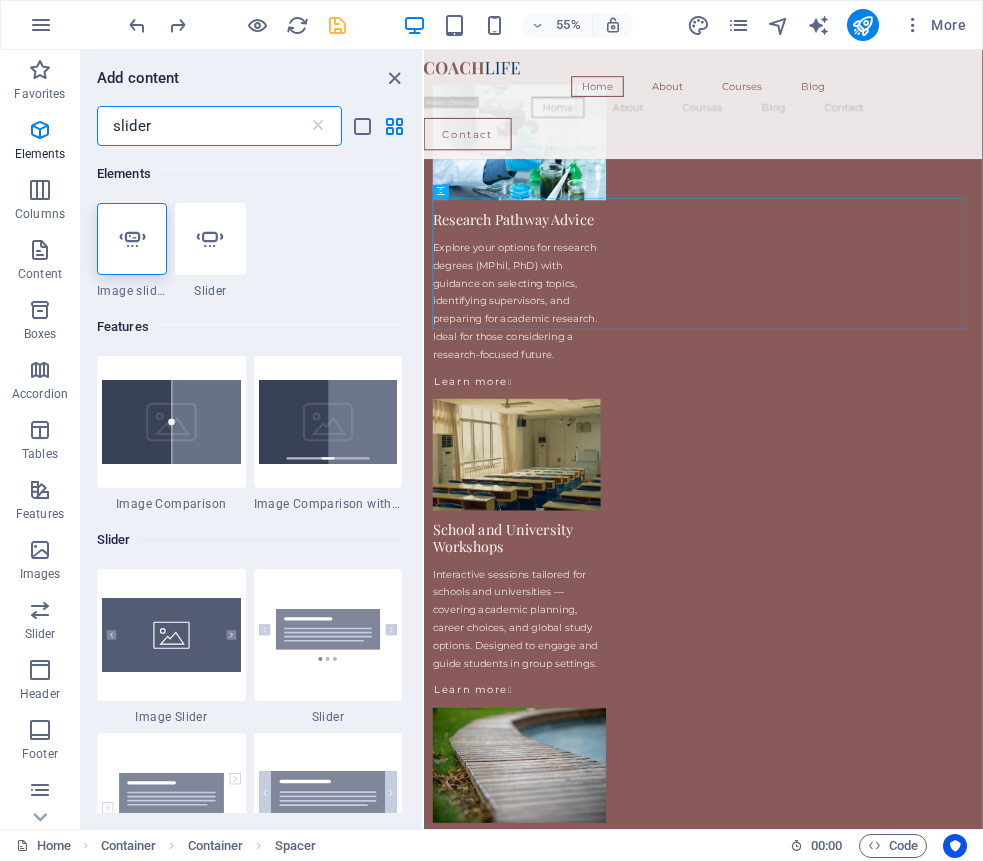 click on "slider" at bounding box center [202, 126] 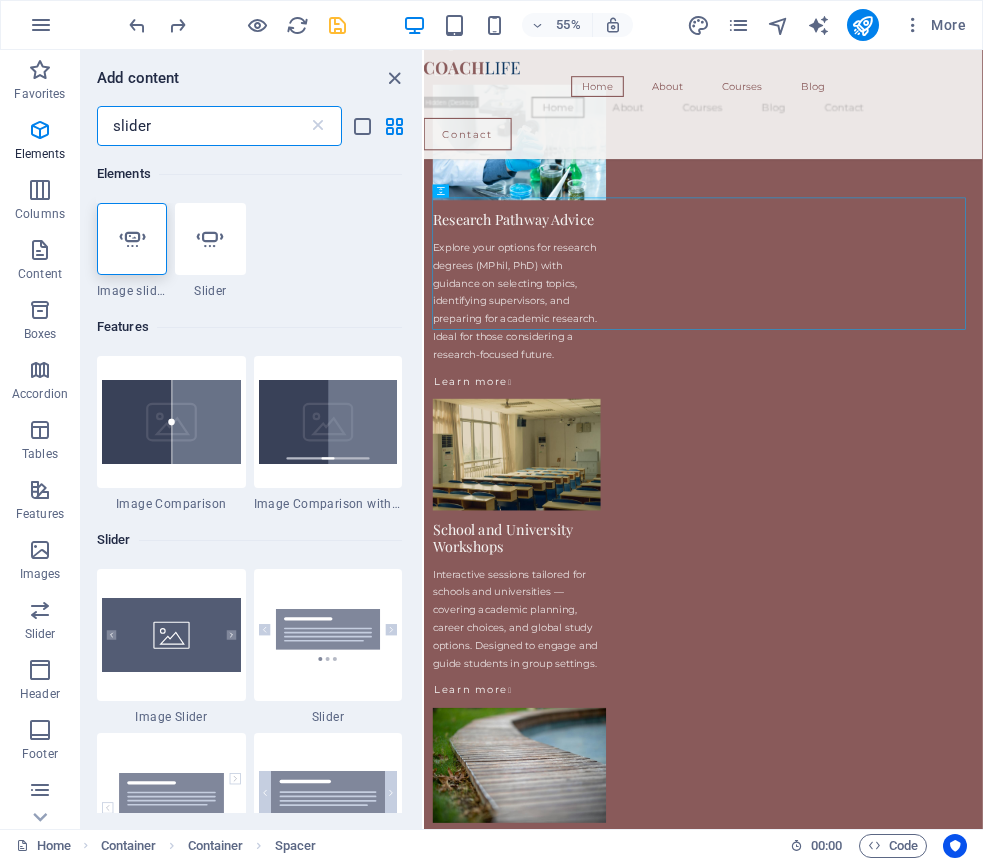 click on "slider" at bounding box center (202, 126) 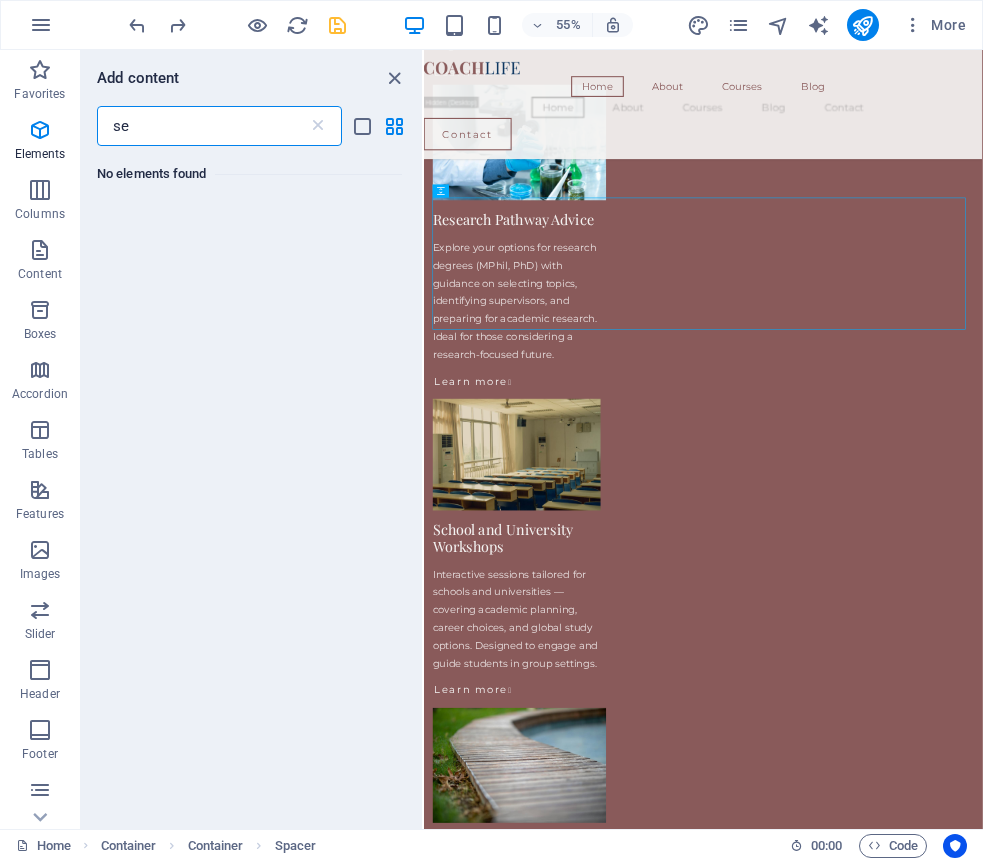 type on "s" 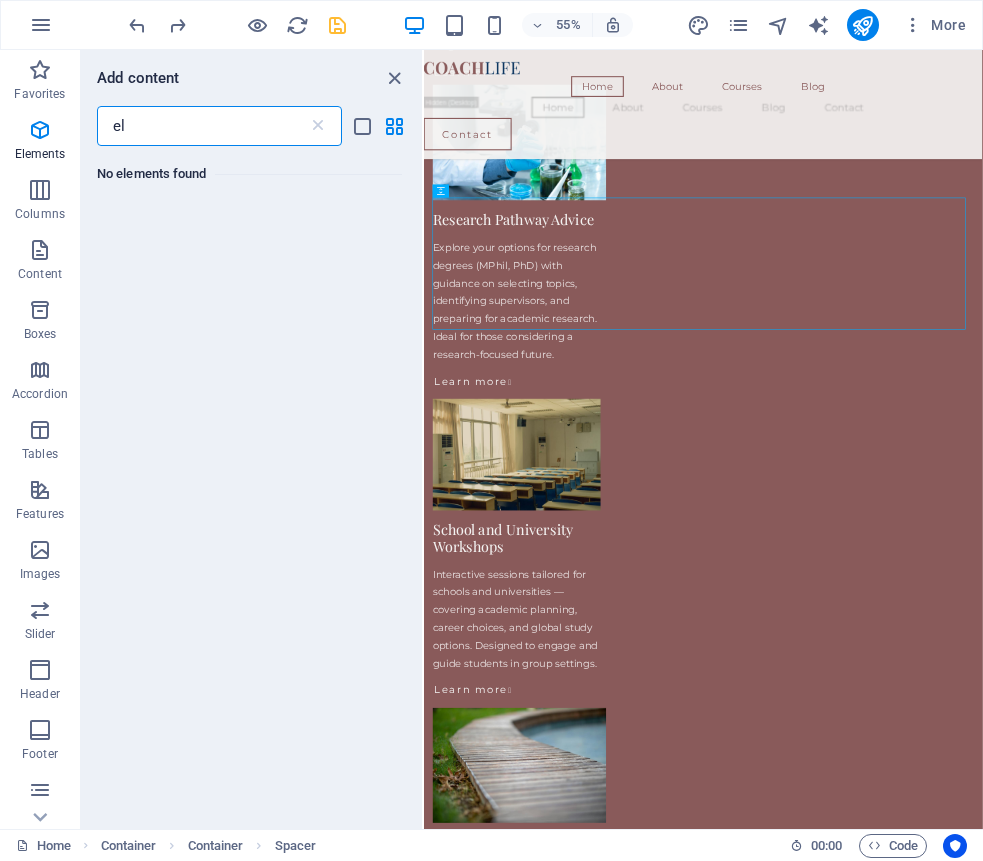 type on "e" 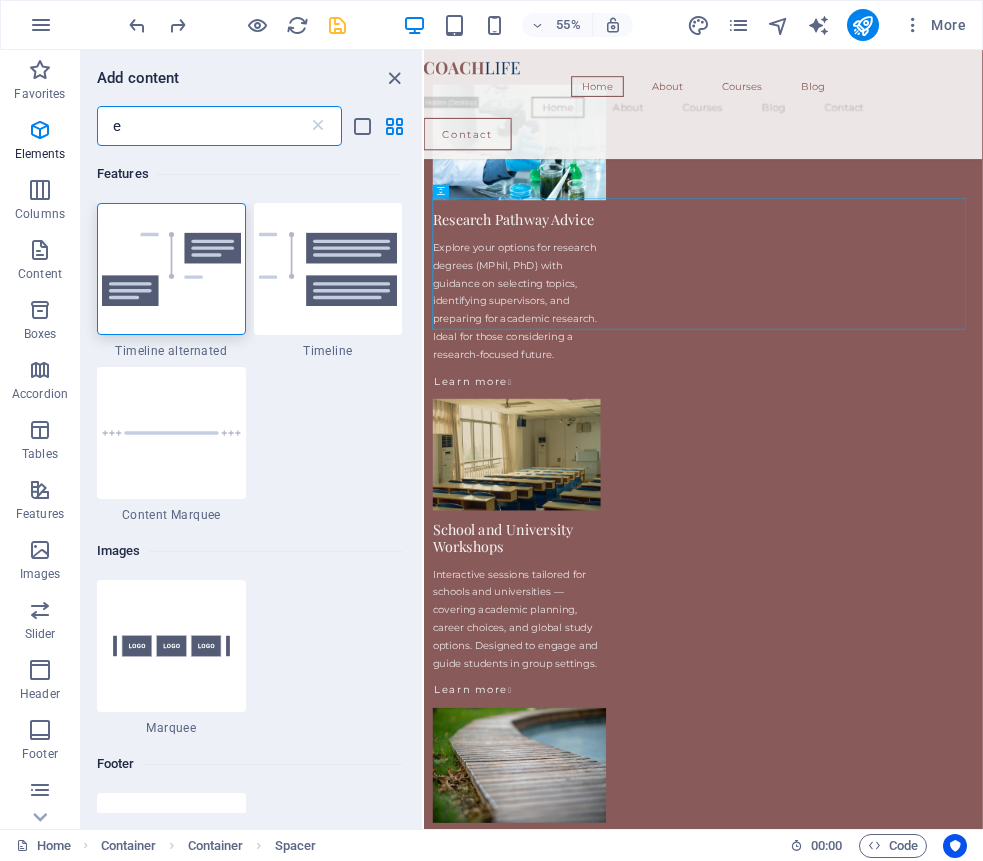 type 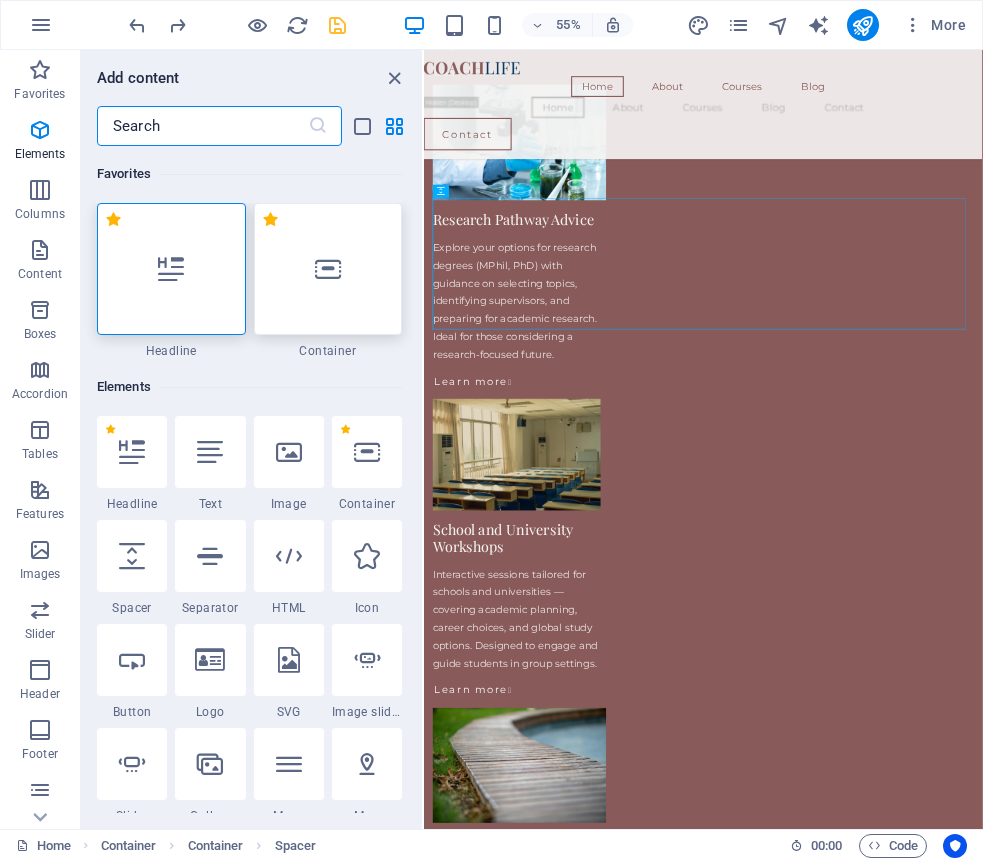 click at bounding box center [328, 269] 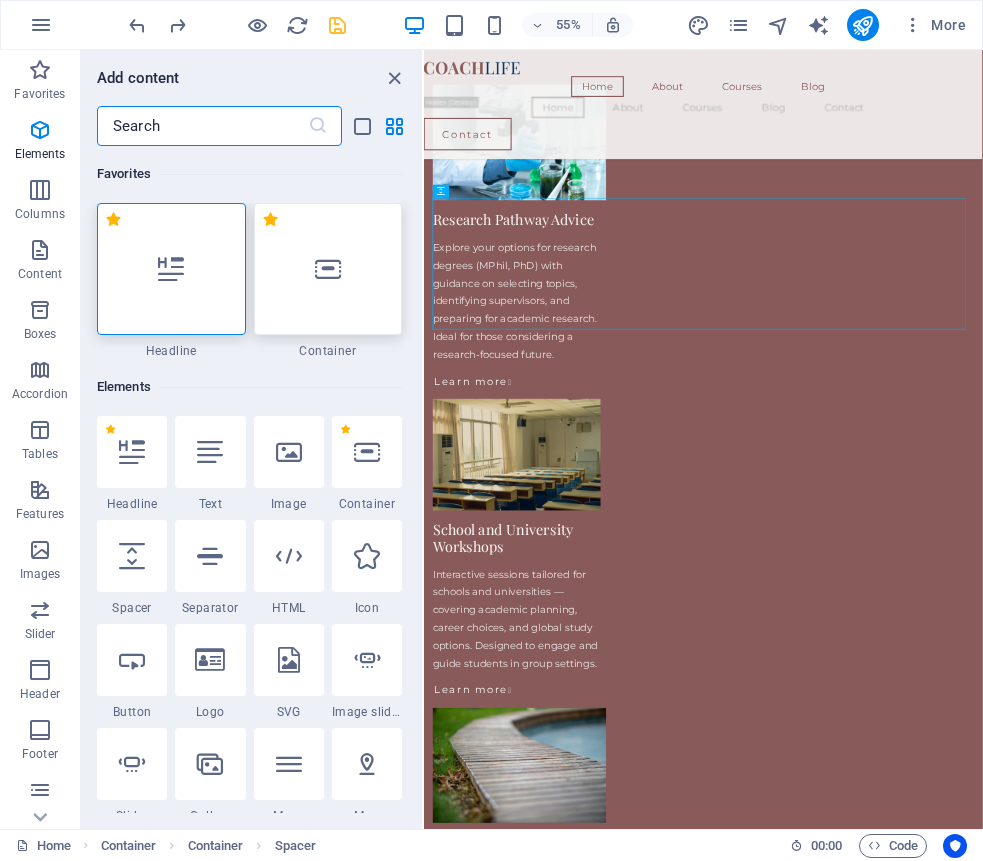 scroll, scrollTop: 2156, scrollLeft: 0, axis: vertical 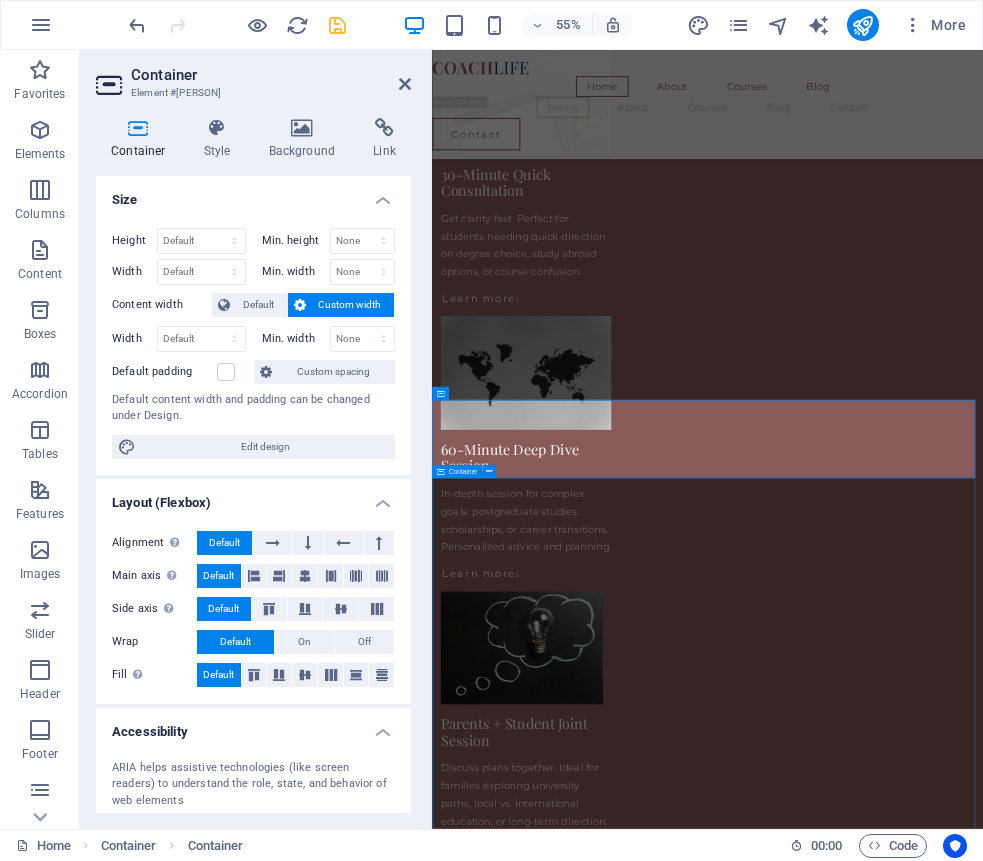 click on "What You Can Expect My consultations are designed to simplify complex decisions — whether you're selecting a degree, applying to study abroad, or preparing for research. I tailor each session to your needs, offering guidance on university selection, academic goals, research planning, and scholarship strategy. Students I work with appreciate the structured, supportive, and practical nature of the advice. You'll leave each session with more clarity, direction, and confidence about your next academic move — no generic tips, just focused and honest support that works. Why I Do This  Throughout my academic career, I’ve met students with exceptional potential who struggled to find reliable, personalized guidance — especially when pursuing competitive degrees, research opportunities, or study abroad options. Many felt overwhelmed by unclear systems, vague advice, or lack of direction. That’s why I’ve introduced  personalized academic consultations Meet Your Academic Guide I hold a doctoral degree in" at bounding box center [933, 5855] 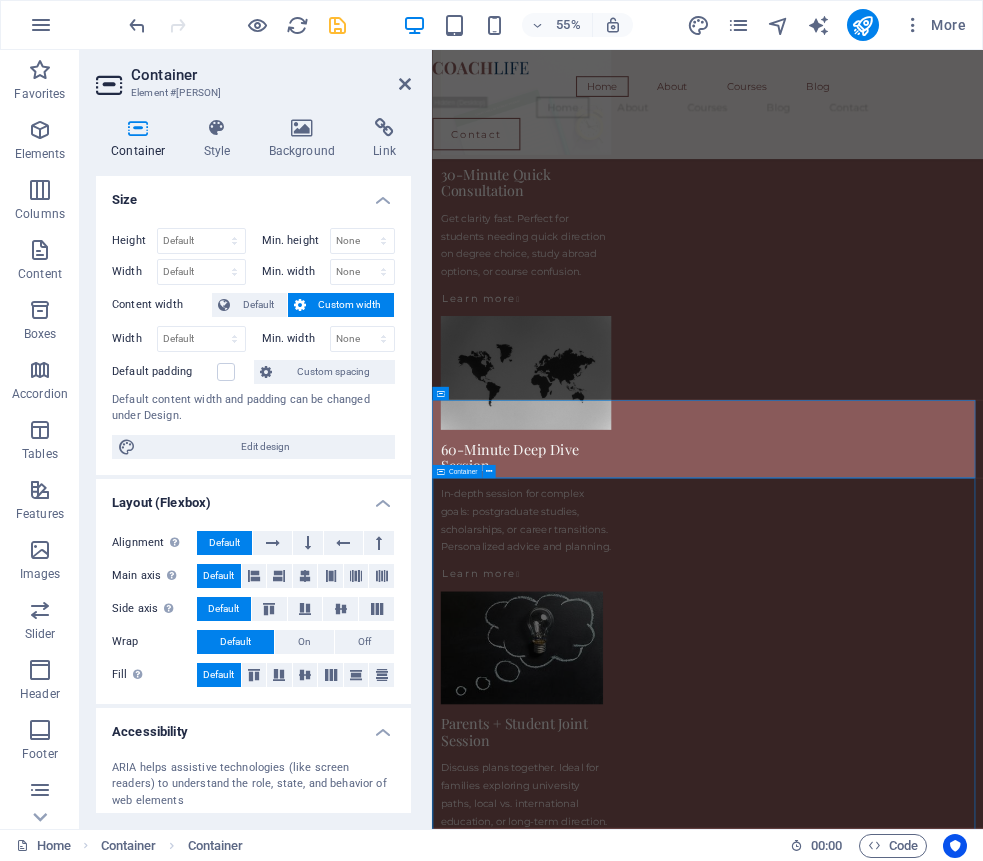 click on "What You Can Expect My consultations are designed to simplify complex decisions — whether you're selecting a degree, applying to study abroad, or preparing for research. I tailor each session to your needs, offering guidance on university selection, academic goals, research planning, and scholarship strategy. Students I work with appreciate the structured, supportive, and practical nature of the advice. You'll leave each session with more clarity, direction, and confidence about your next academic move — no generic tips, just focused and honest support that works. Why I Do This  Throughout my academic career, I’ve met students with exceptional potential who struggled to find reliable, personalized guidance — especially when pursuing competitive degrees, research opportunities, or study abroad options. Many felt overwhelmed by unclear systems, vague advice, or lack of direction. That’s why I’ve introduced  personalized academic consultations Meet Your Academic Guide I hold a doctoral degree in" at bounding box center [933, 5855] 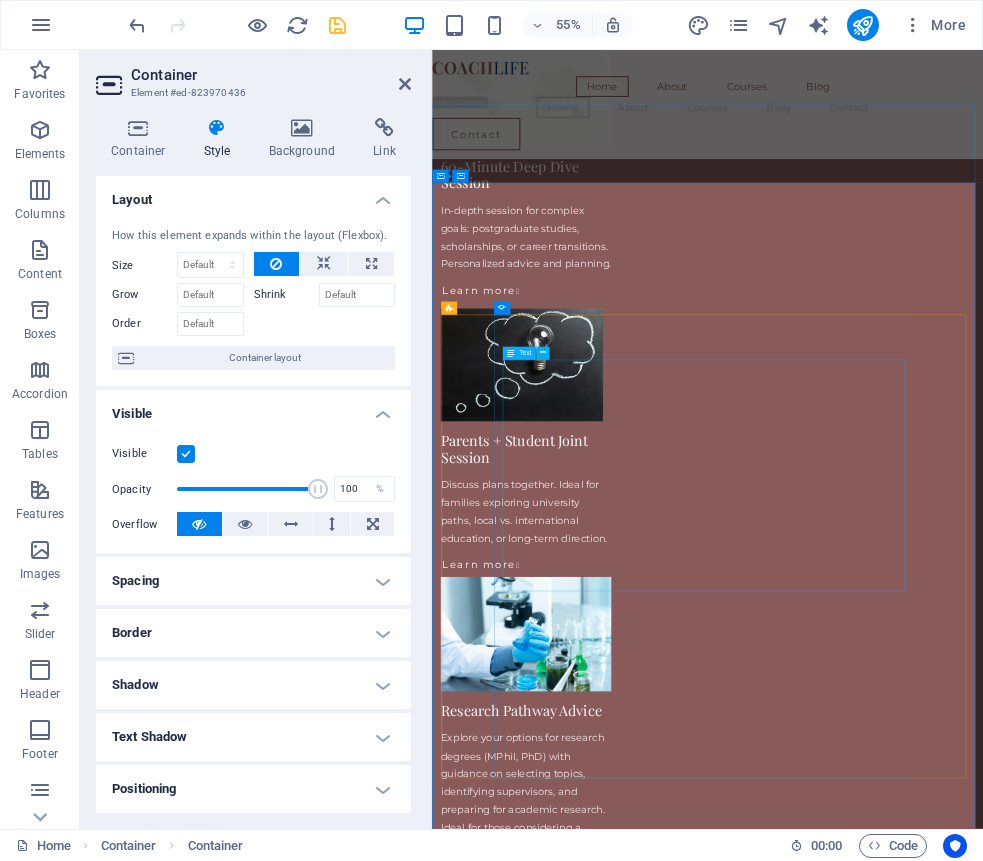 scroll, scrollTop: 2668, scrollLeft: 0, axis: vertical 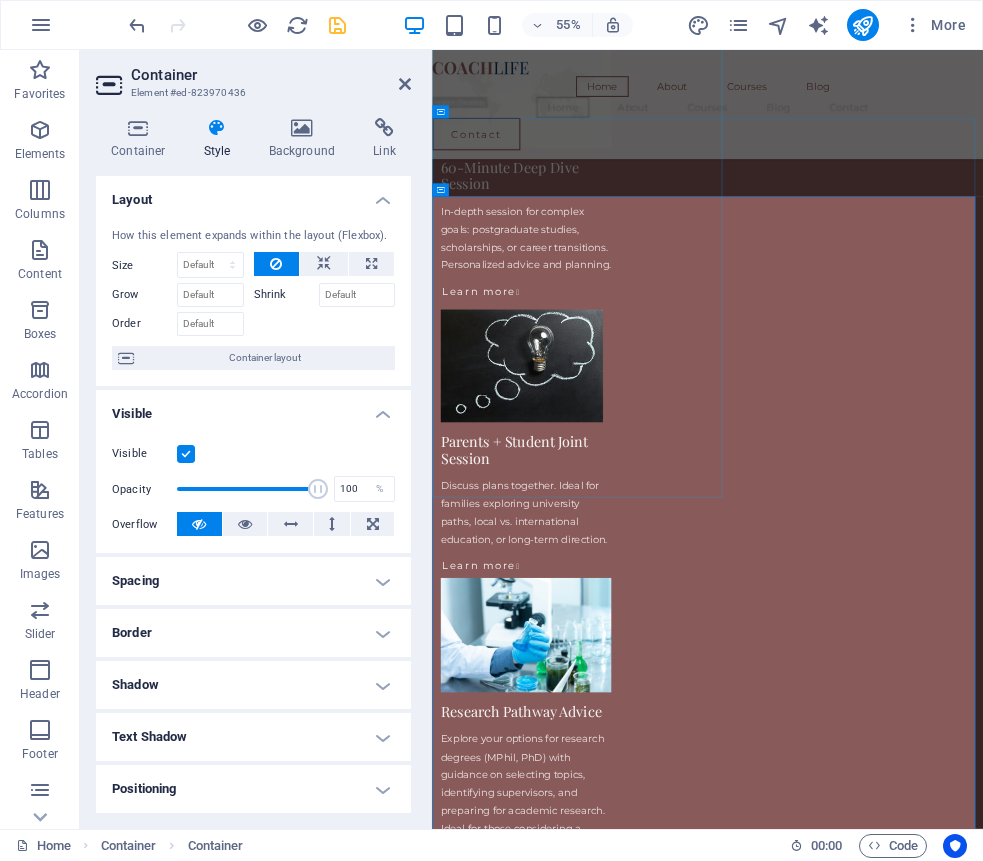 click at bounding box center [695, -2376] 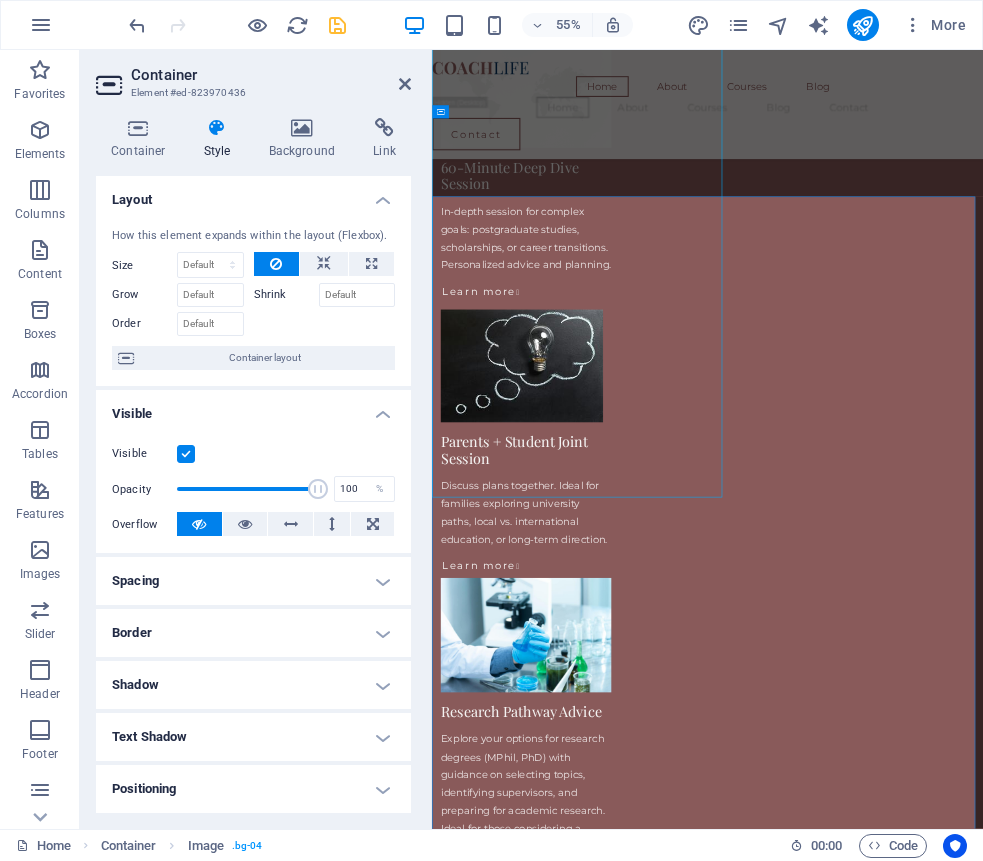 click on "Home About Courses Blog Home About Courses Blog Contact Contact" at bounding box center [933, 149] 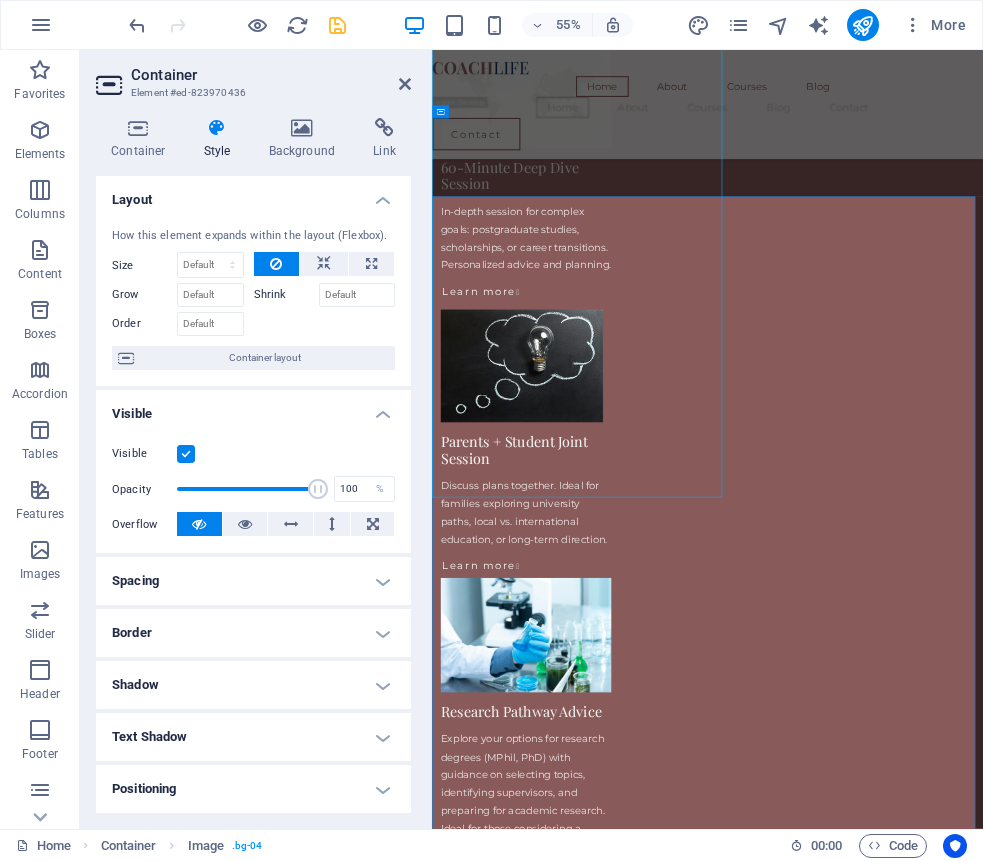 click at bounding box center (695, -2377) 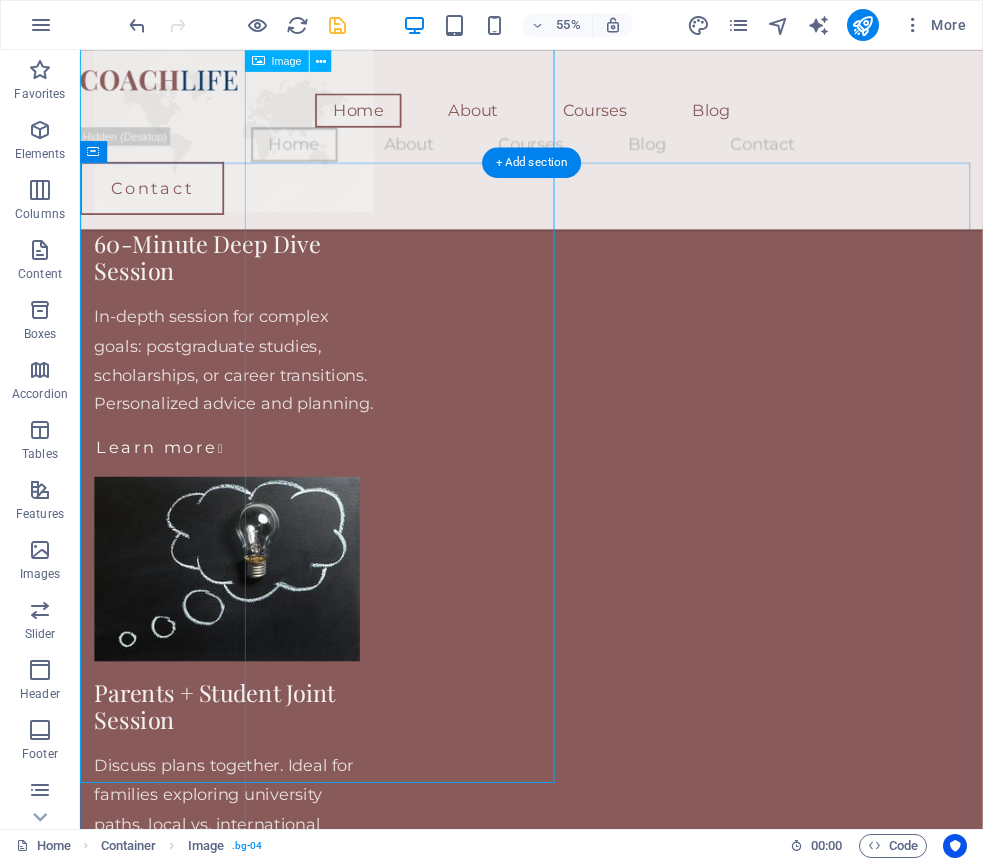 scroll, scrollTop: 2669, scrollLeft: 0, axis: vertical 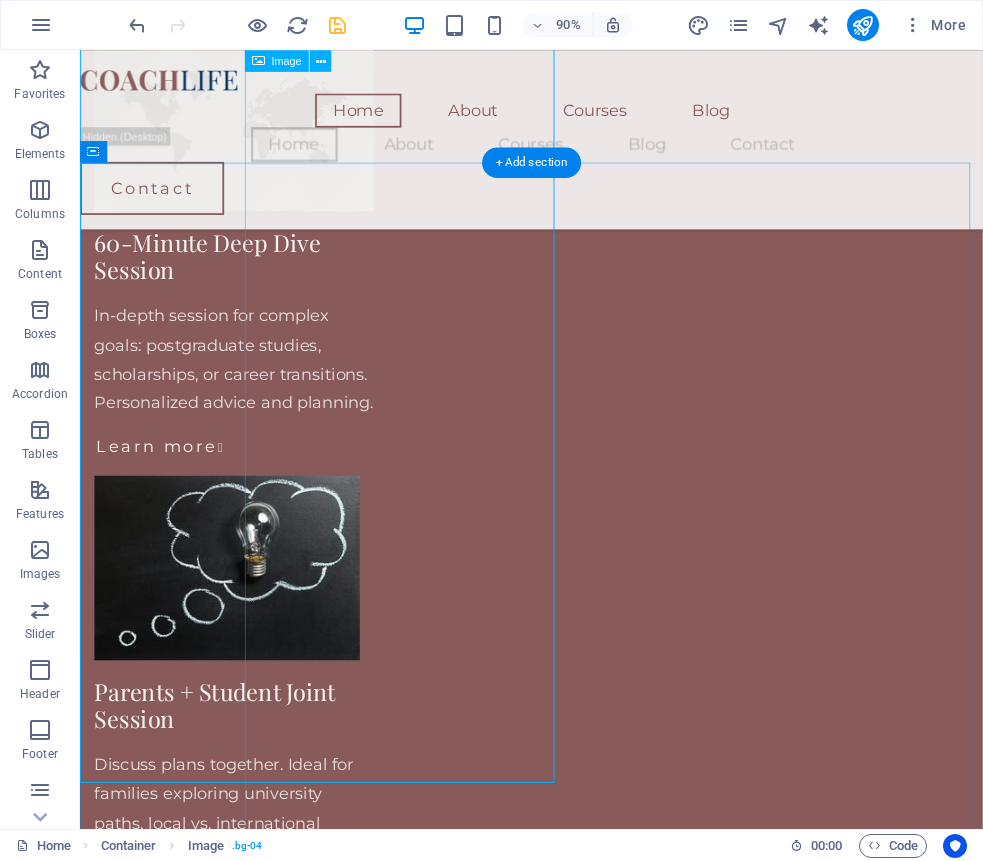 click at bounding box center (782, -2070) 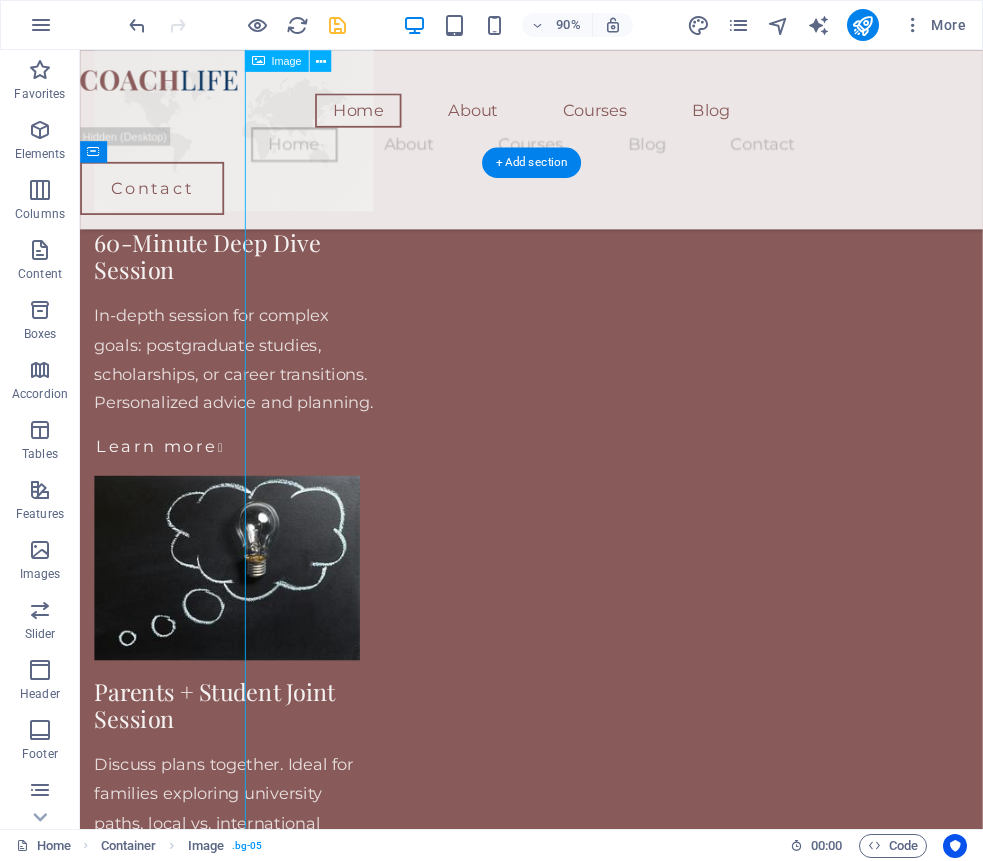 click at bounding box center [782, -2070] 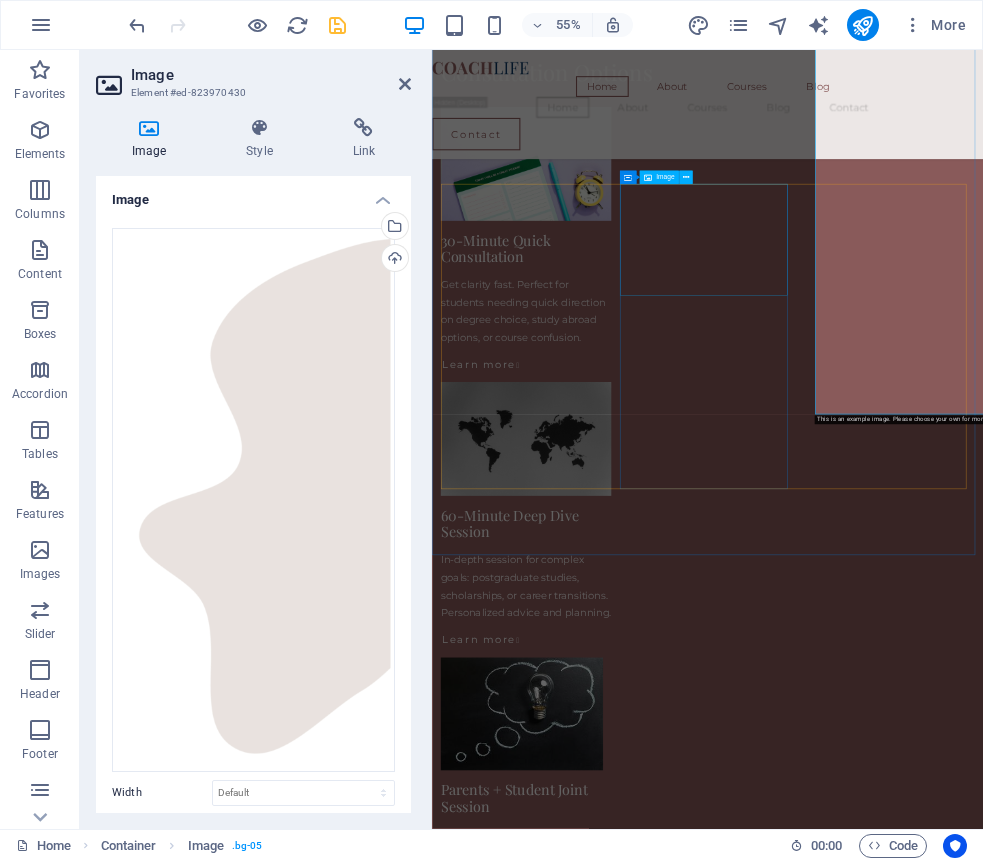 scroll, scrollTop: 2130, scrollLeft: 0, axis: vertical 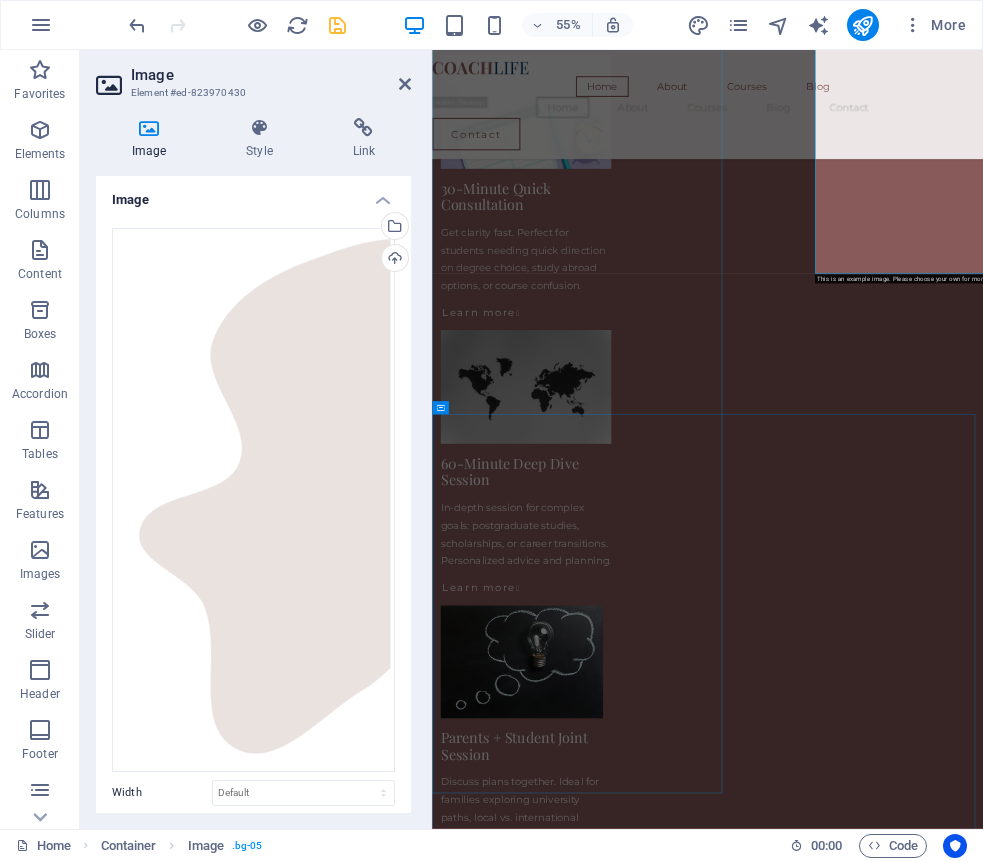 click at bounding box center [695, -1838] 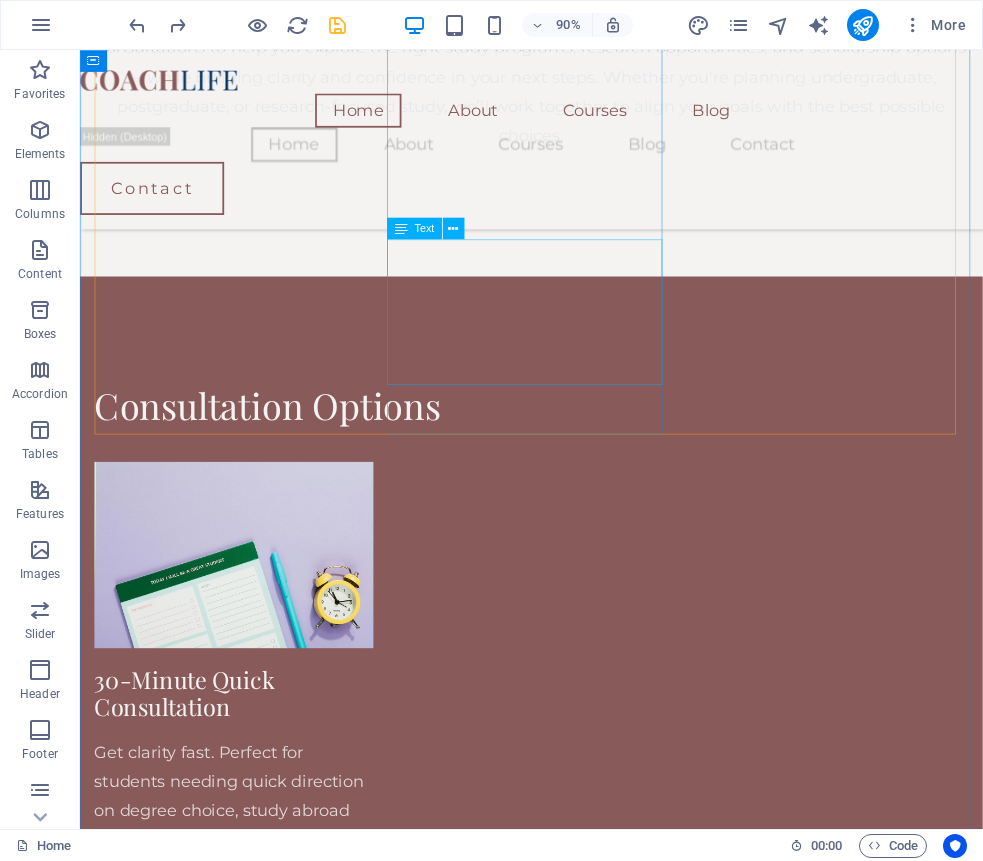 scroll, scrollTop: 1665, scrollLeft: 0, axis: vertical 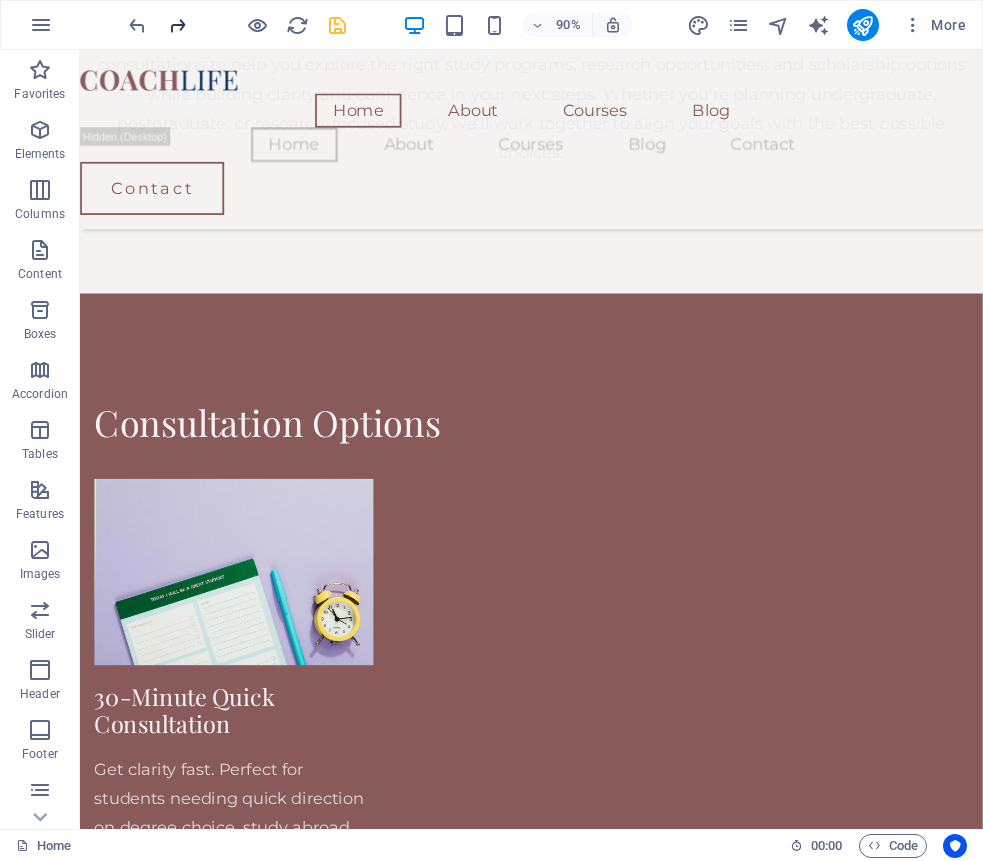 click at bounding box center (177, 25) 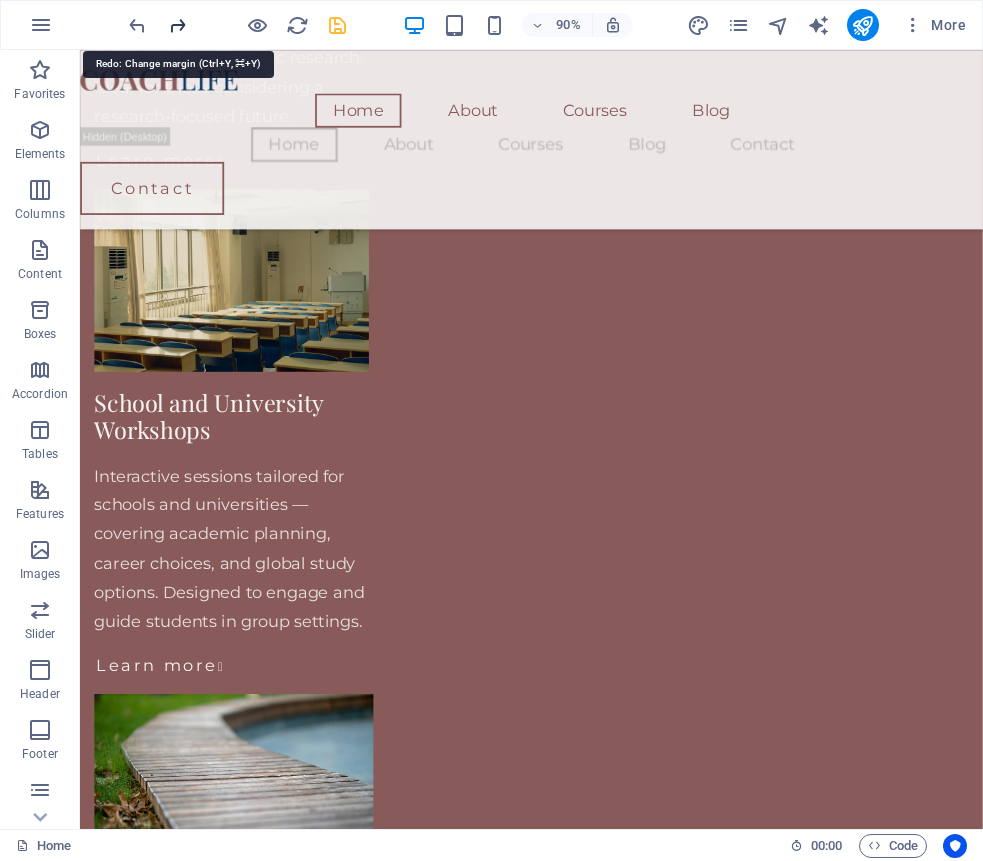 scroll, scrollTop: 4131, scrollLeft: 0, axis: vertical 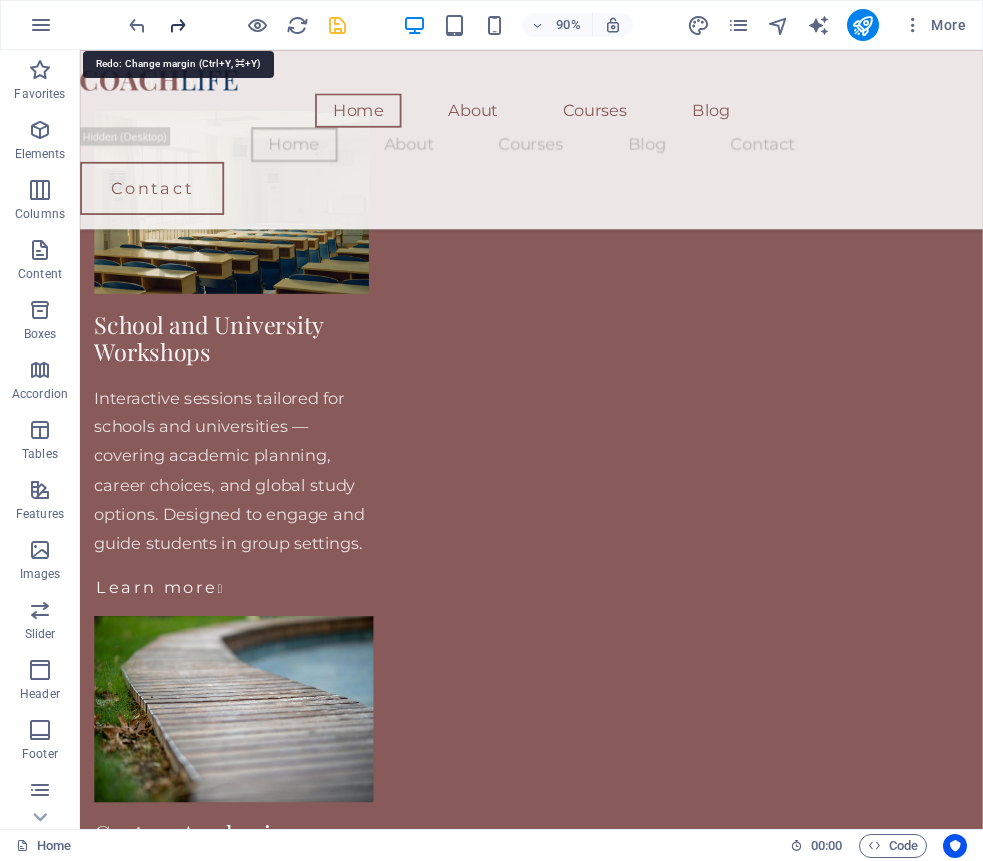 click at bounding box center (177, 25) 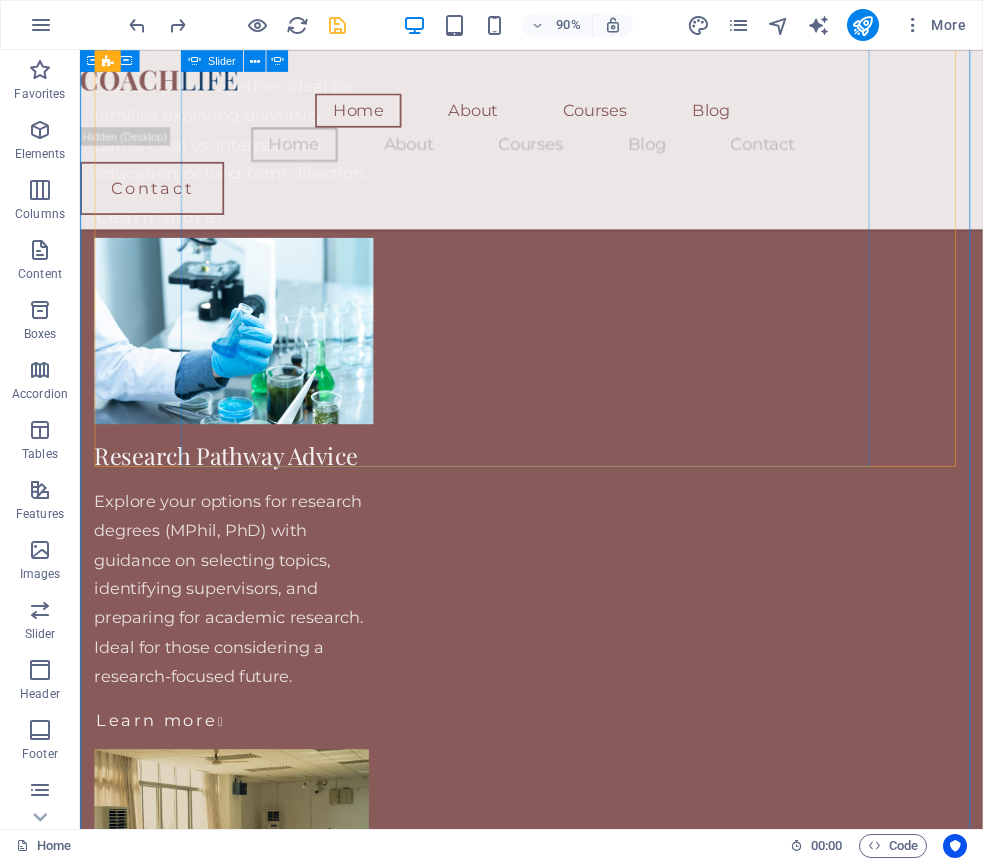 scroll, scrollTop: 3462, scrollLeft: 0, axis: vertical 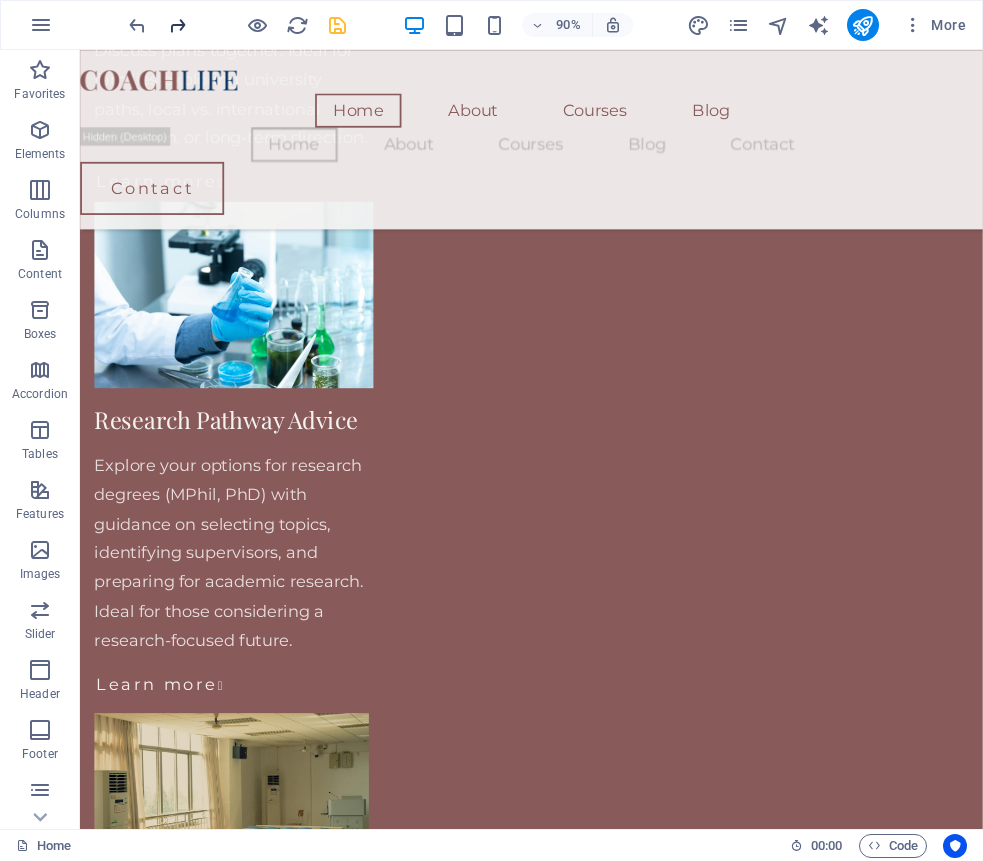 click at bounding box center (177, 25) 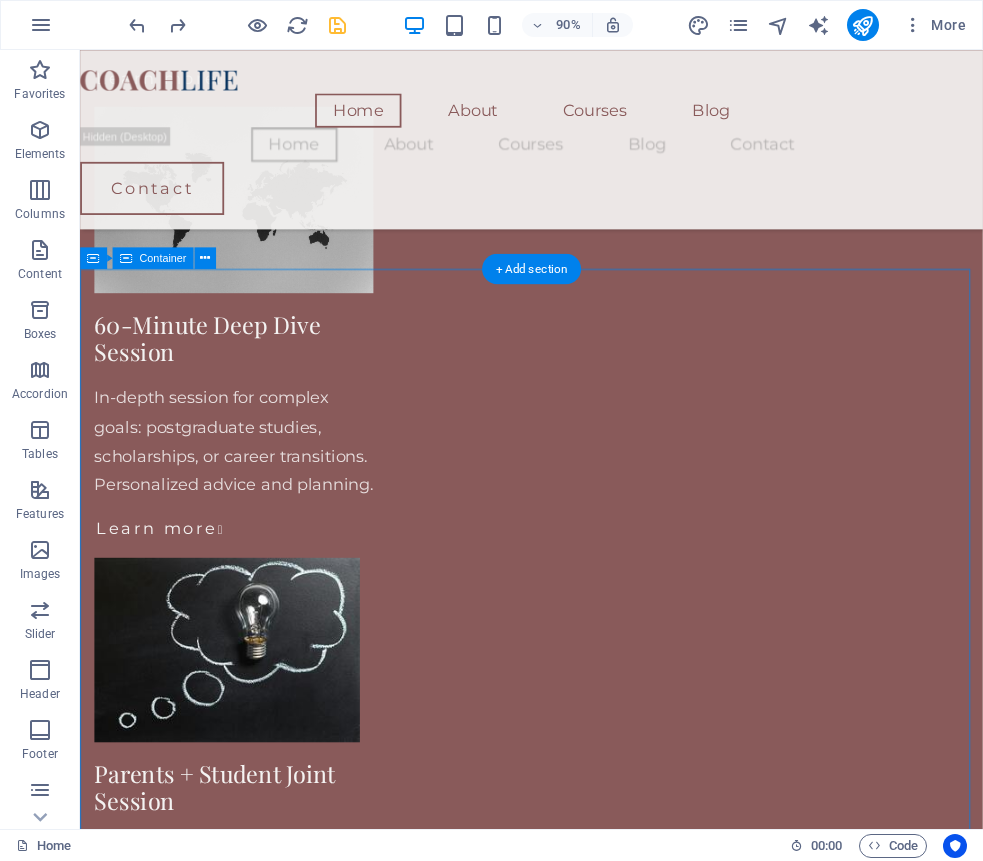 scroll, scrollTop: 2582, scrollLeft: 0, axis: vertical 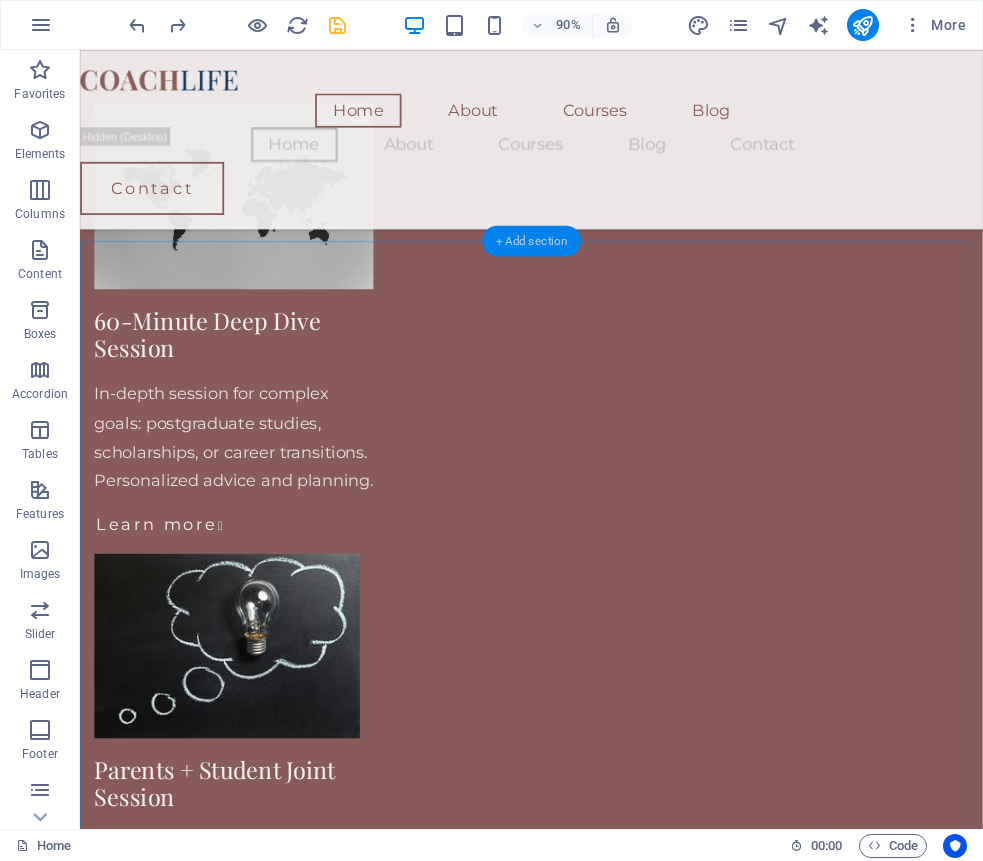 click on "+ Add section" at bounding box center [532, 240] 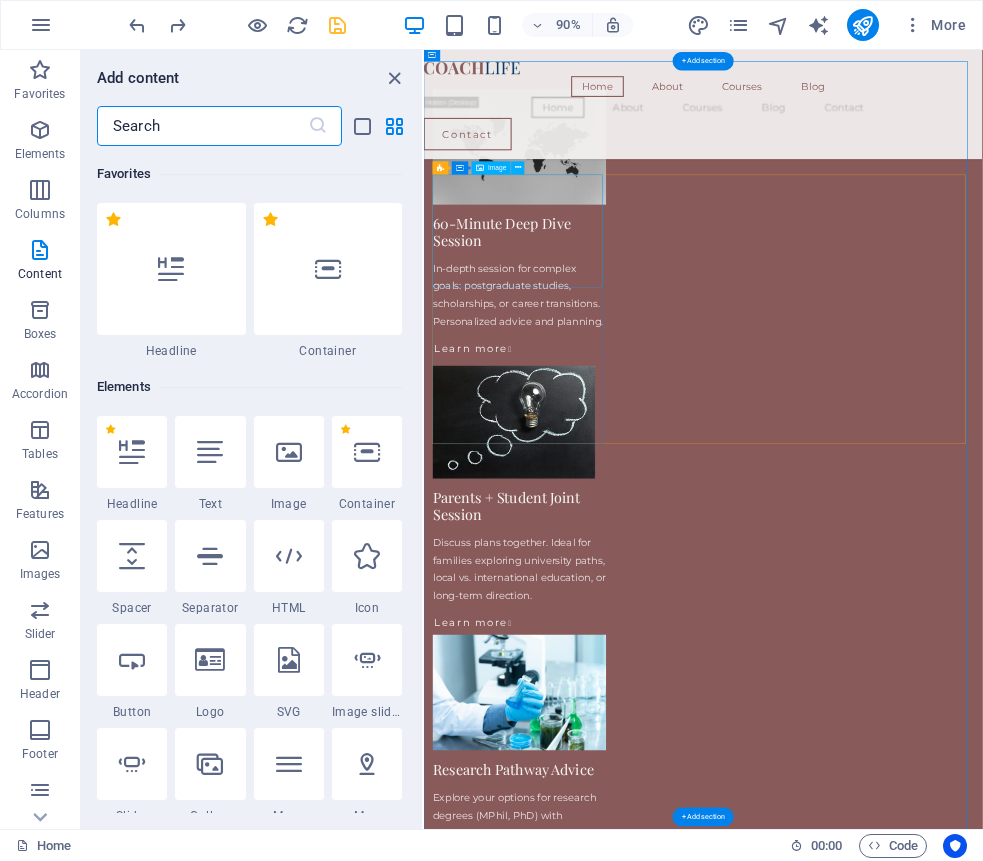 scroll, scrollTop: 1372, scrollLeft: 0, axis: vertical 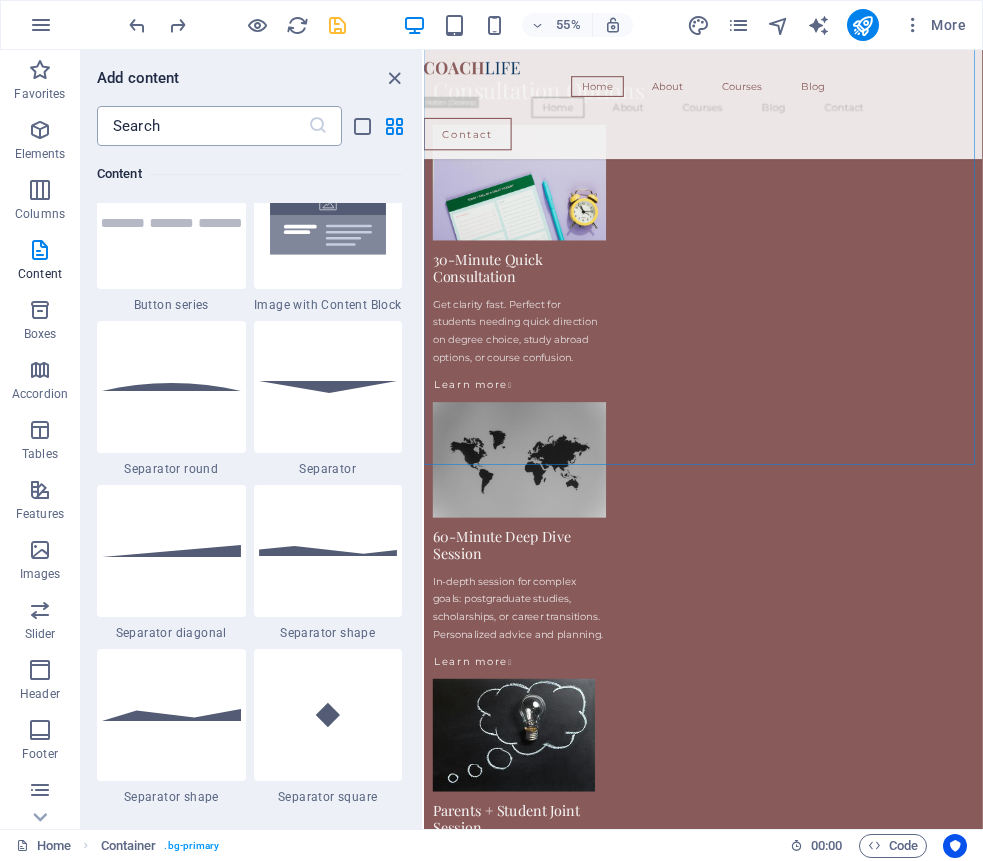 click at bounding box center (202, 126) 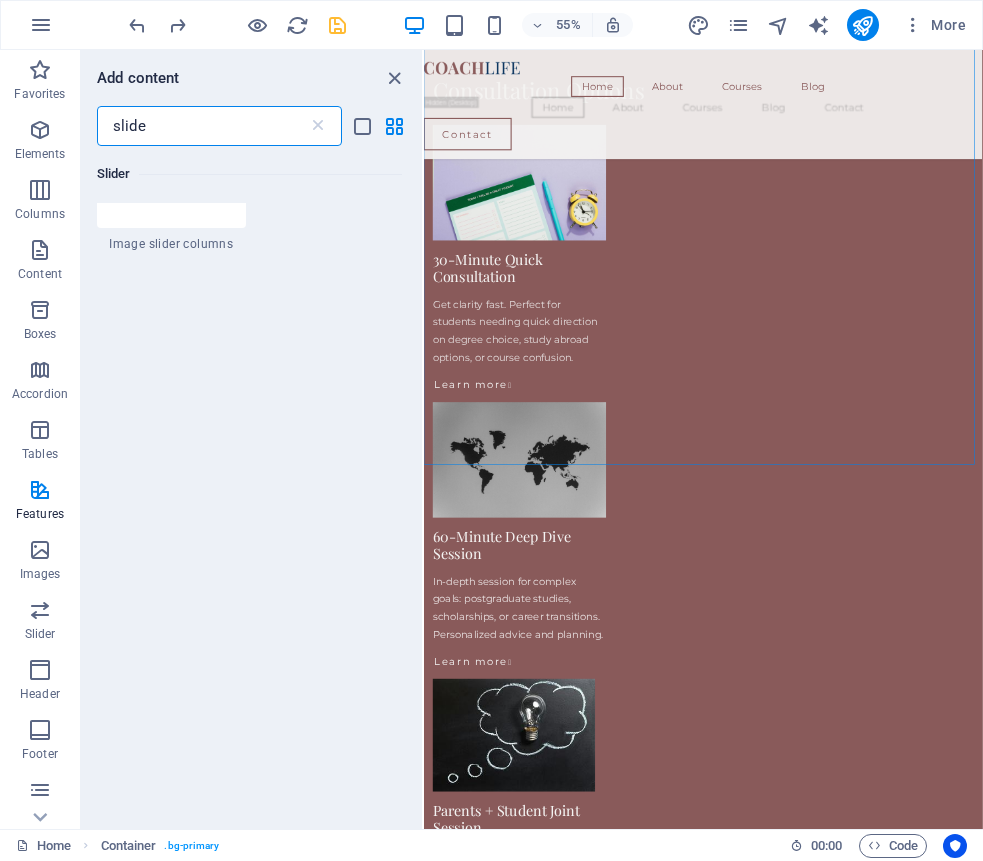 type on "slider" 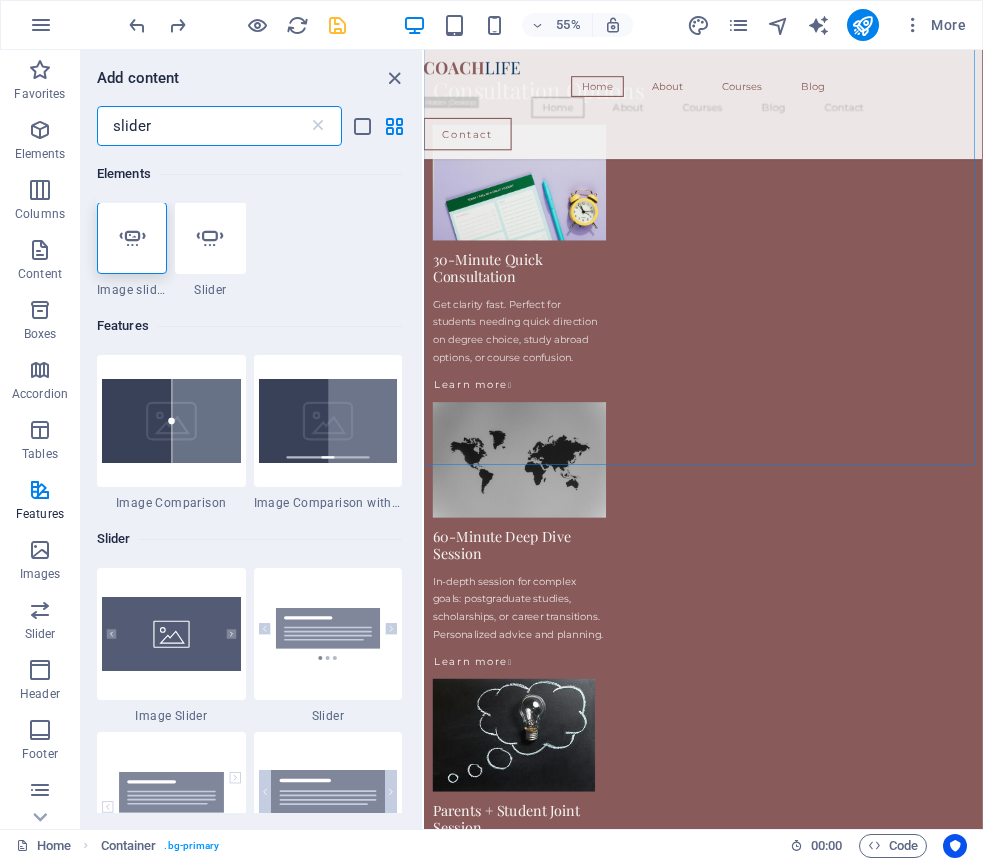 scroll, scrollTop: 0, scrollLeft: 0, axis: both 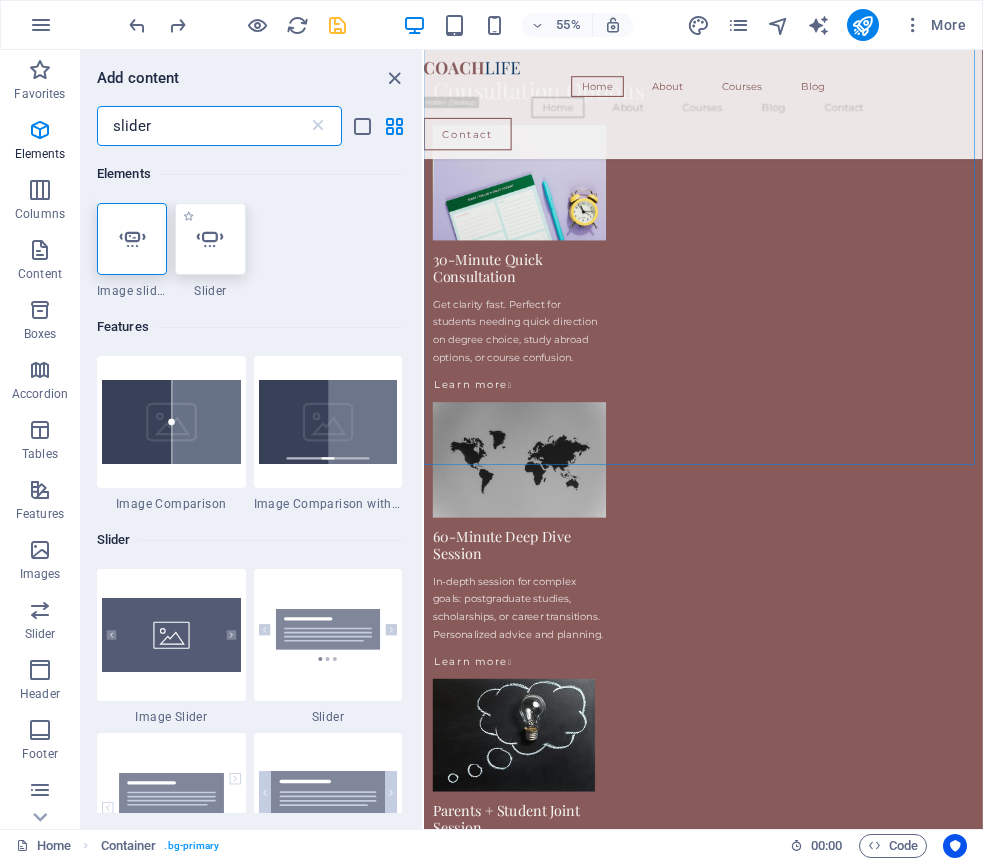click at bounding box center (210, 239) 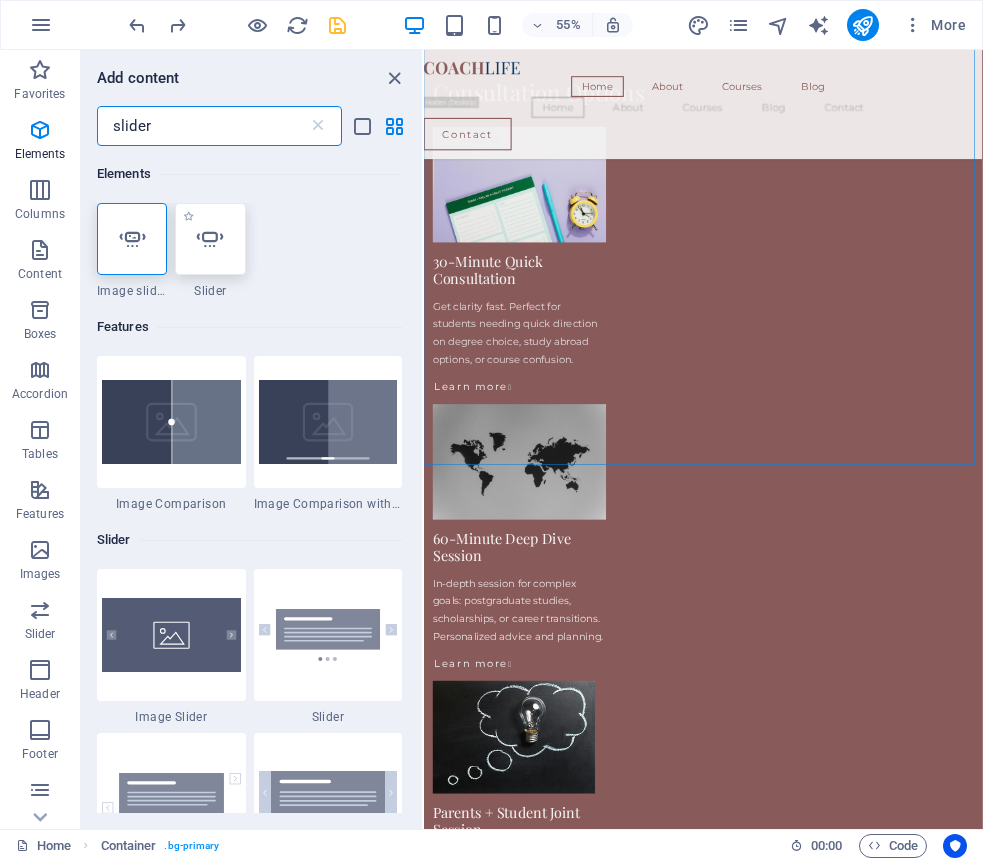 select on "ms" 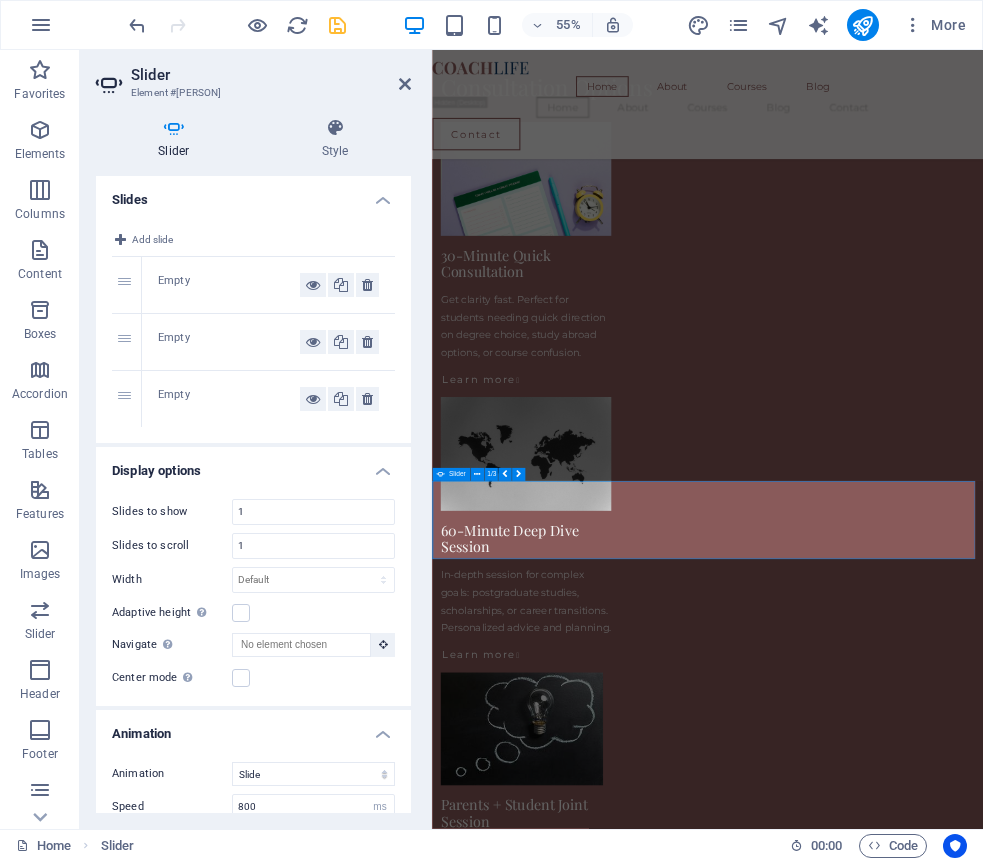 click on "Drop content here or  Add elements  Paste clipboard" at bounding box center (-62, 3721) 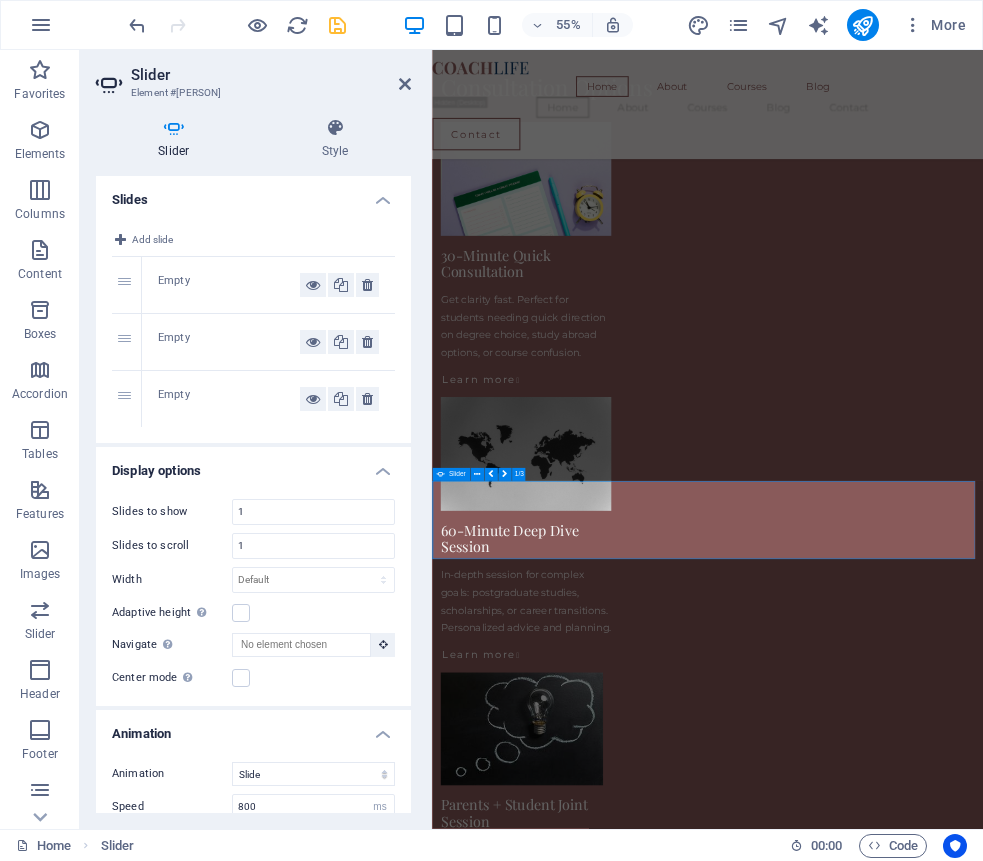 click on "Drop content here or  Add elements  Paste clipboard" at bounding box center [-62, 3721] 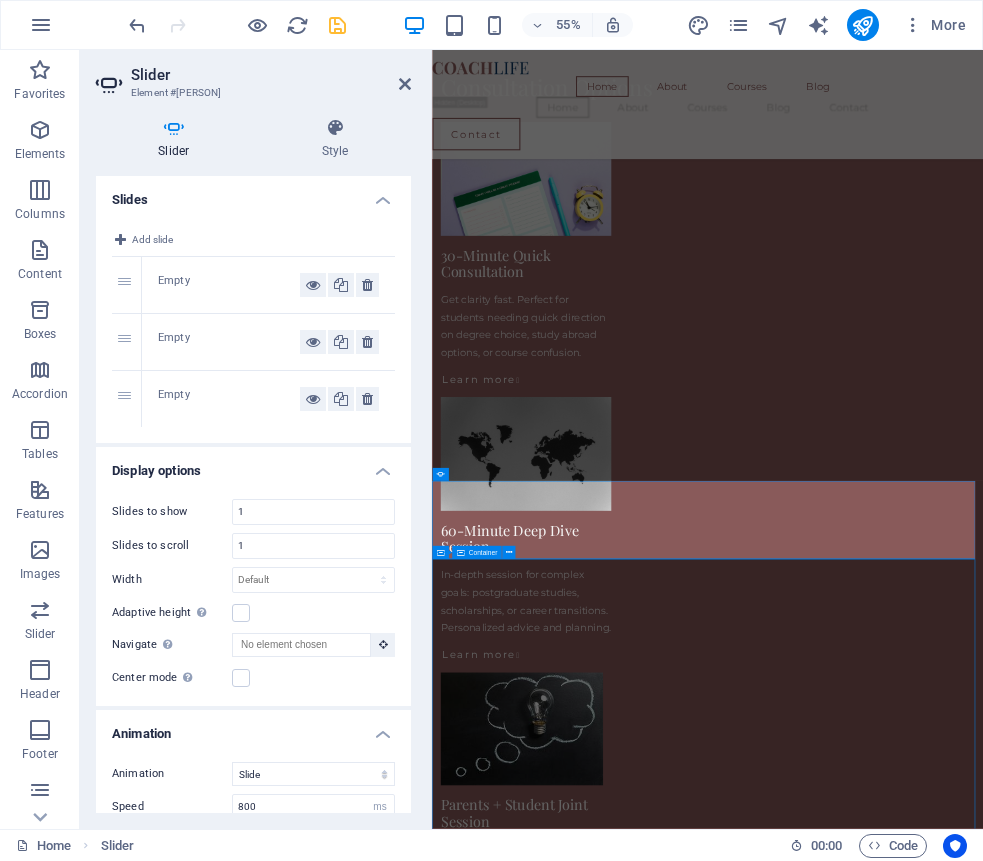 click on "What You Can Expect My consultations are designed to simplify complex decisions — whether you're selecting a degree, applying to study abroad, or preparing for research. I tailor each session to your needs, offering guidance on university selection, academic goals, research planning, and scholarship strategy. Students I work with appreciate the structured, supportive, and practical nature of the advice. You'll leave each session with more clarity, direction, and confidence about your next academic move — no generic tips, just focused and honest support that works. Why I Do This  Throughout my academic career, I’ve met students with exceptional potential who struggled to find reliable, personalized guidance — especially when pursuing competitive degrees, research opportunities, or study abroad options. Many felt overwhelmed by unclear systems, vague advice, or lack of direction. That’s why I’ve introduced  personalized academic consultations Meet Your Academic Guide I hold a doctoral degree in" at bounding box center [933, 6636] 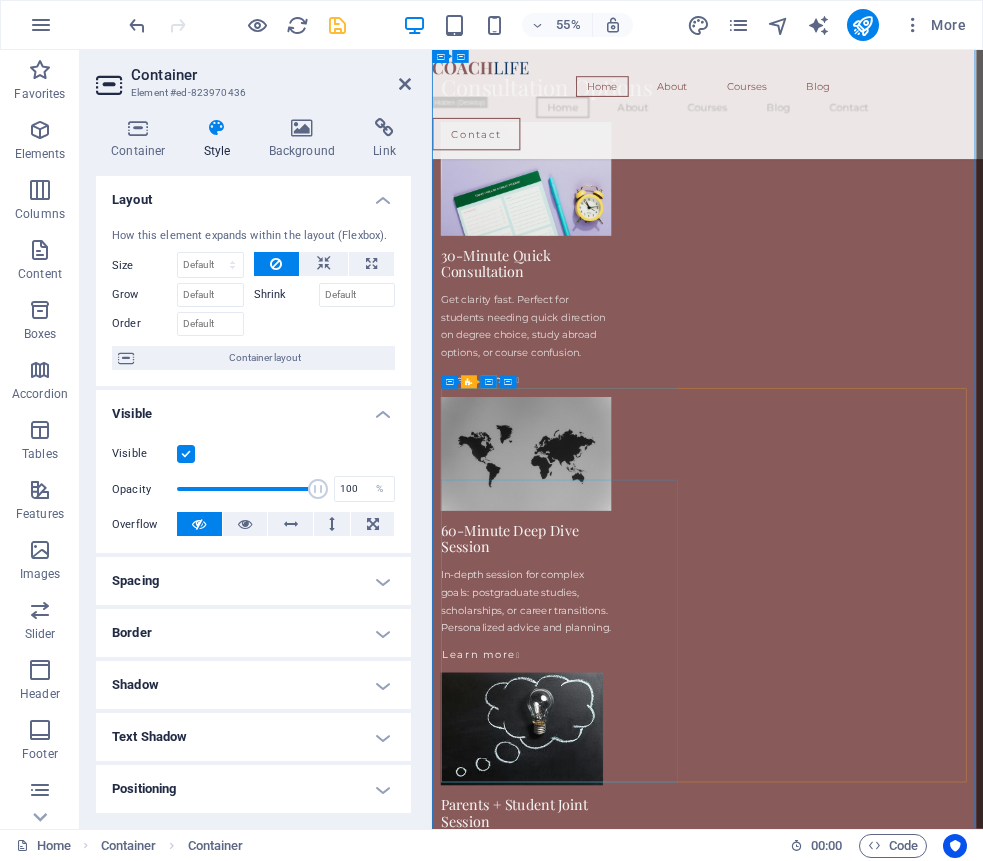 scroll, scrollTop: 3642, scrollLeft: 0, axis: vertical 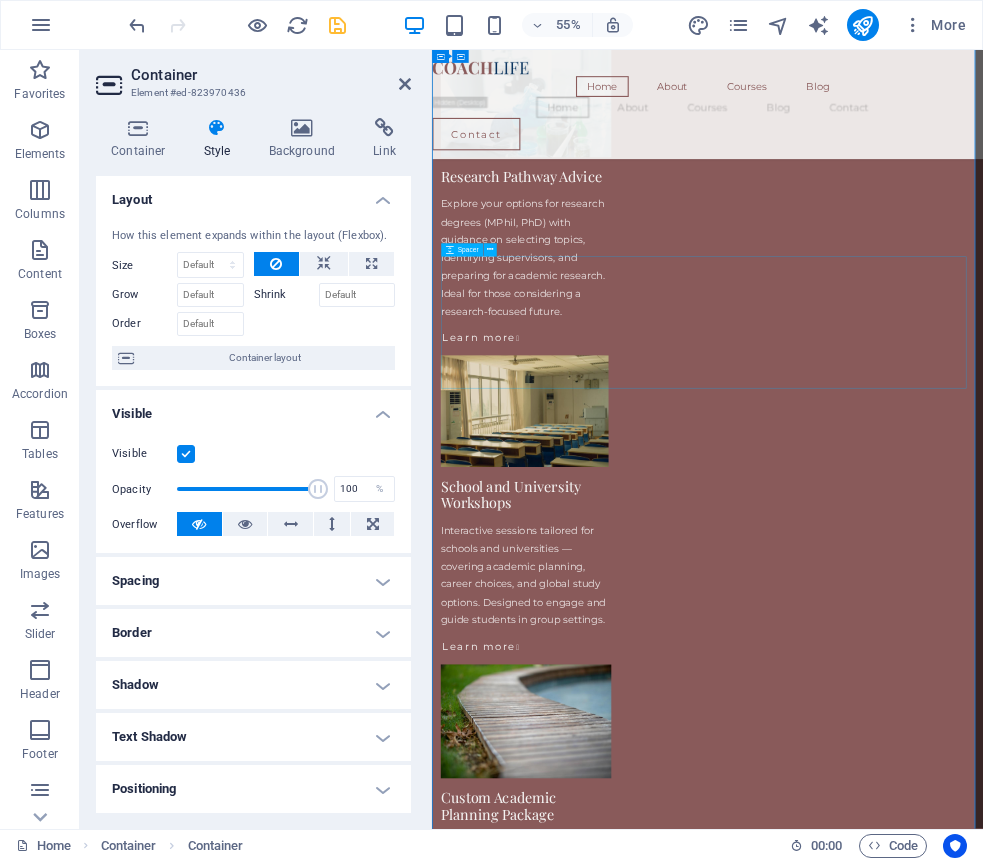 click at bounding box center (933, 5822) 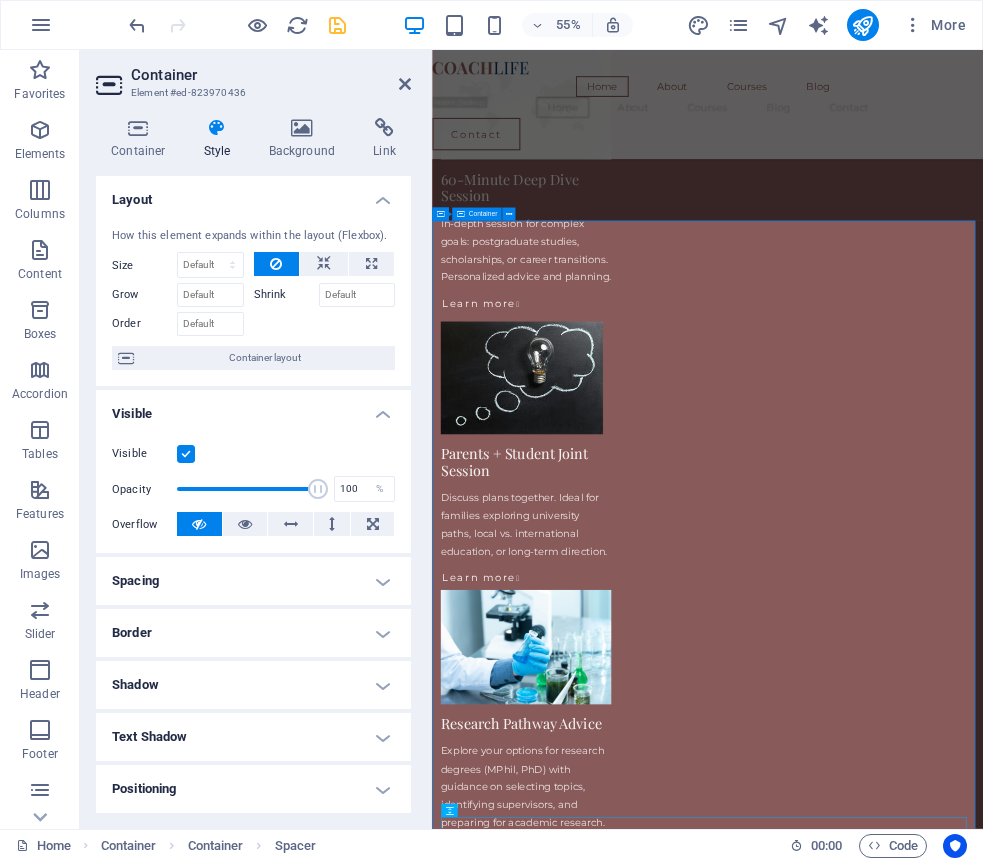 scroll, scrollTop: 2616, scrollLeft: 0, axis: vertical 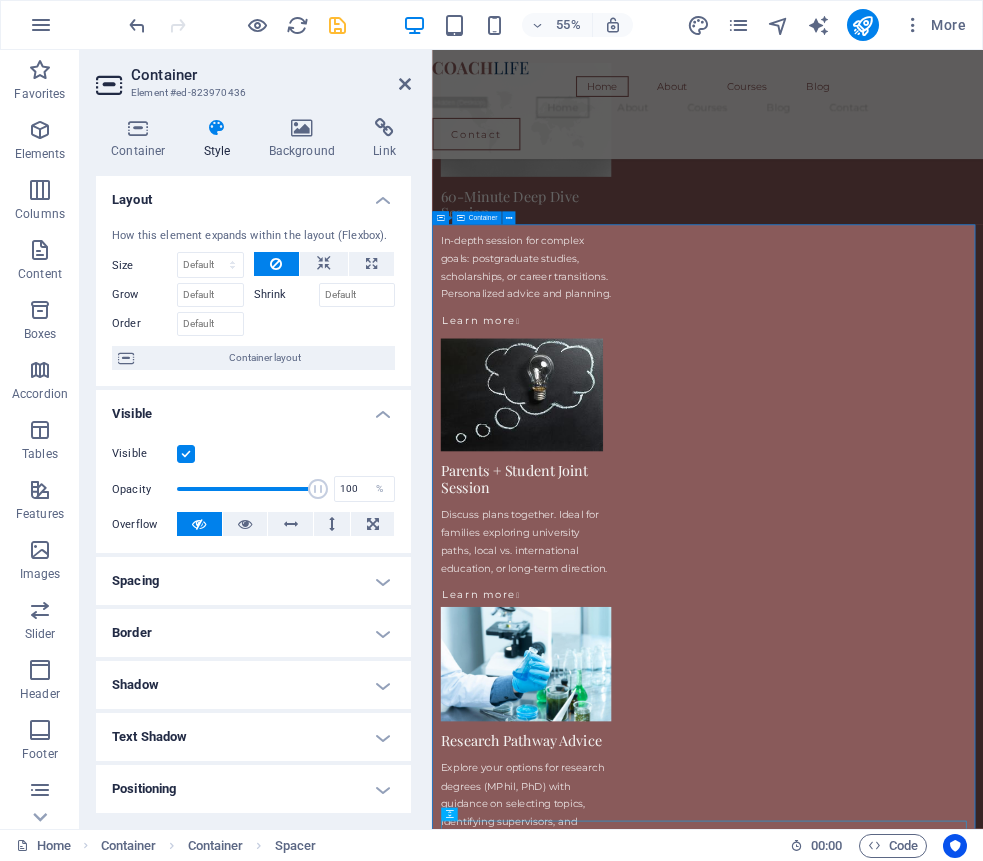 click on "What You Can Expect My consultations are designed to simplify complex decisions — whether you're selecting a degree, applying to study abroad, or preparing for research. I tailor each session to your needs, offering guidance on university selection, academic goals, research planning, and scholarship strategy. Students I work with appreciate the structured, supportive, and practical nature of the advice. You'll leave each session with more clarity, direction, and confidence about your next academic move — no generic tips, just focused and honest support that works. Why I Do This  Throughout my academic career, I’ve met students with exceptional potential who struggled to find reliable, personalized guidance — especially when pursuing competitive degrees, research opportunities, or study abroad options. Many felt overwhelmed by unclear systems, vague advice, or lack of direction. That’s why I’ve introduced  personalized academic consultations Meet Your Academic Guide I hold a doctoral degree in" at bounding box center [933, 6028] 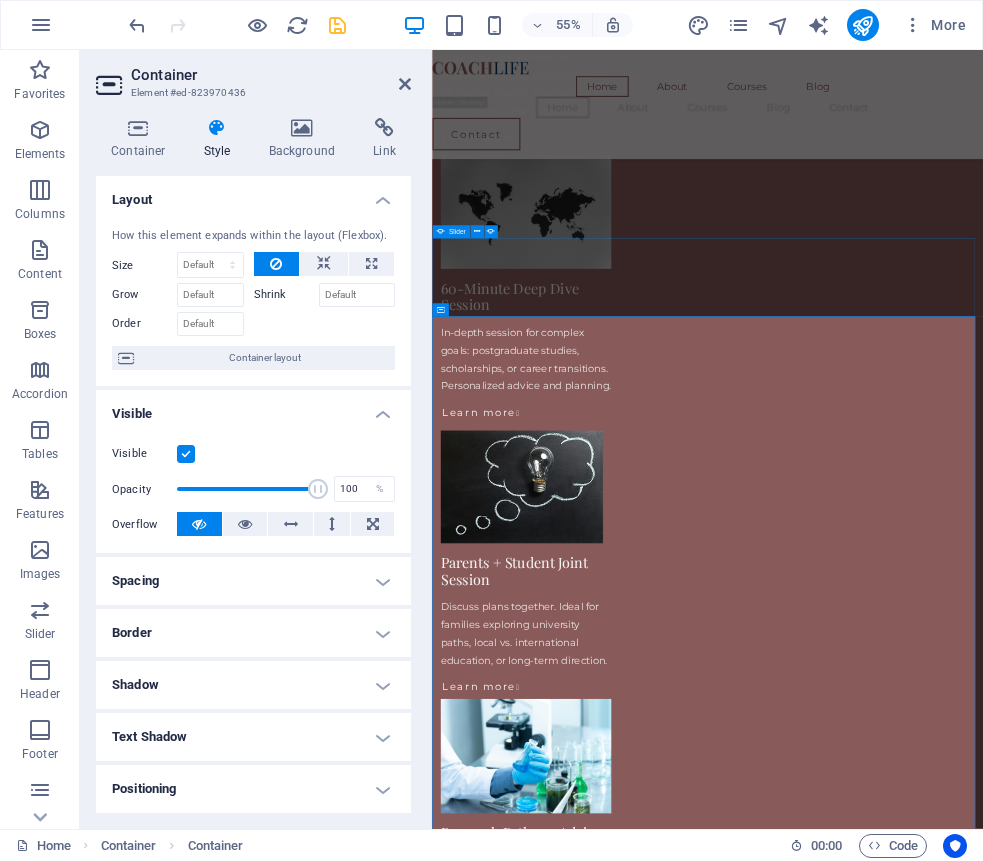 click on "Drop content here or  Add elements  Paste clipboard" at bounding box center [-62, 3280] 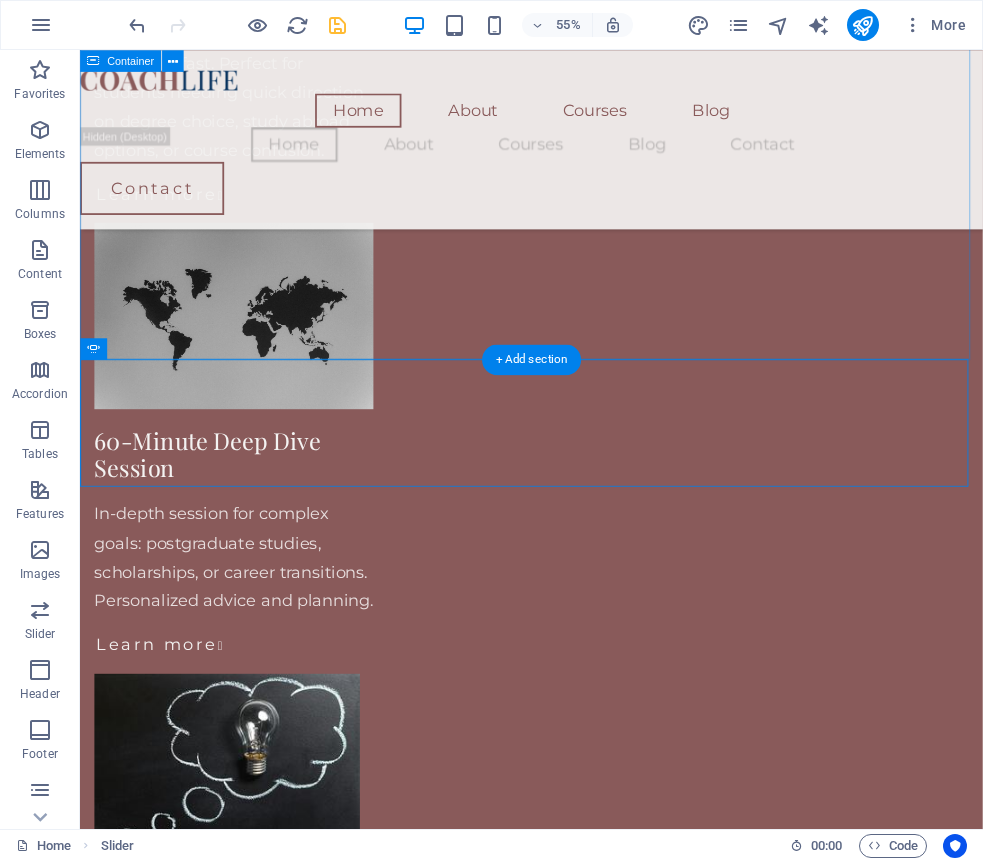 scroll, scrollTop: 2450, scrollLeft: 0, axis: vertical 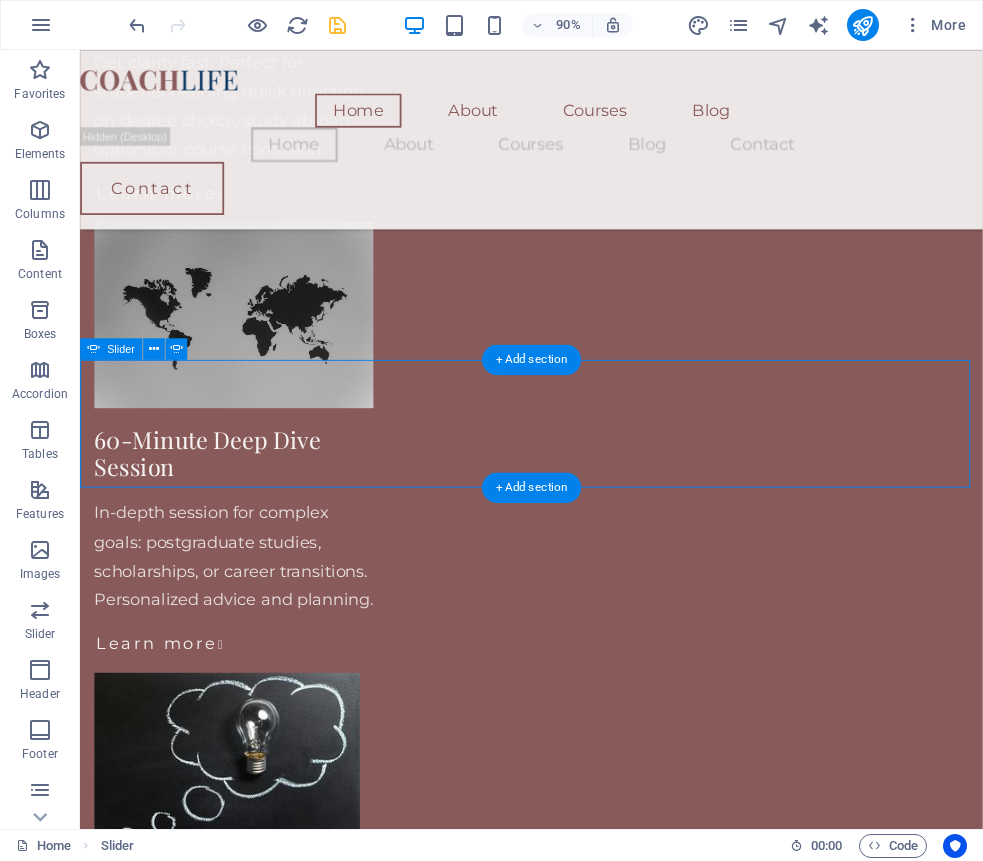 click at bounding box center (80, 3800) 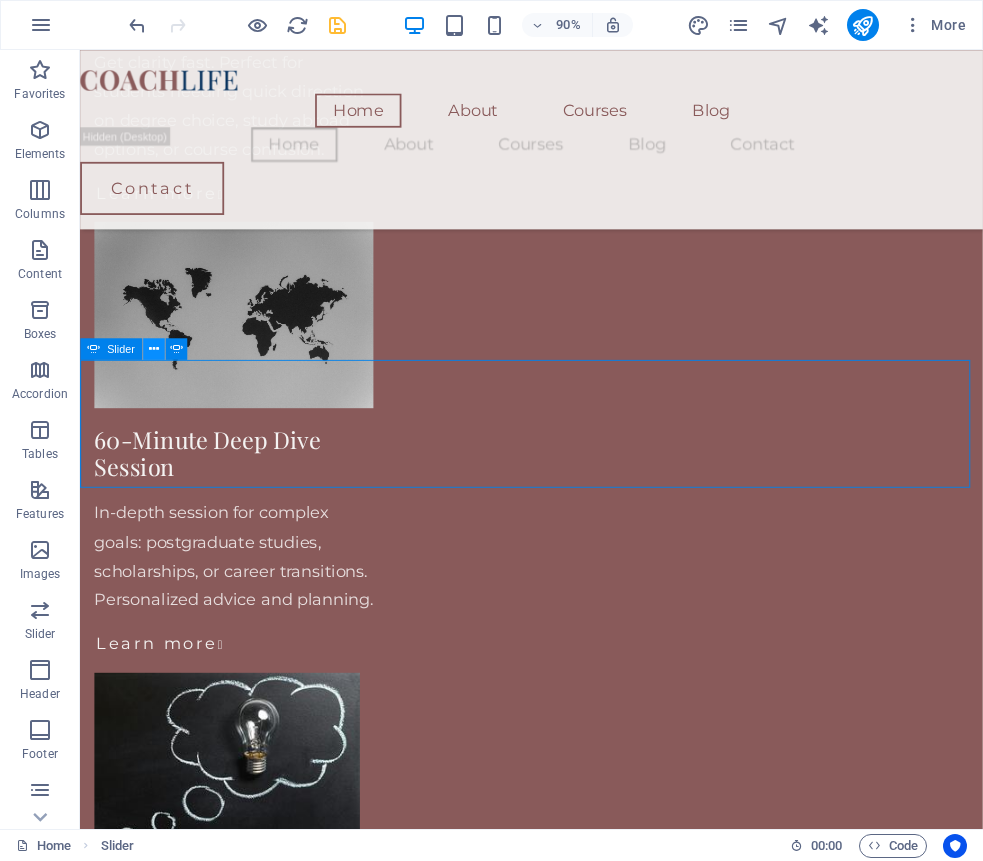 click at bounding box center (154, 348) 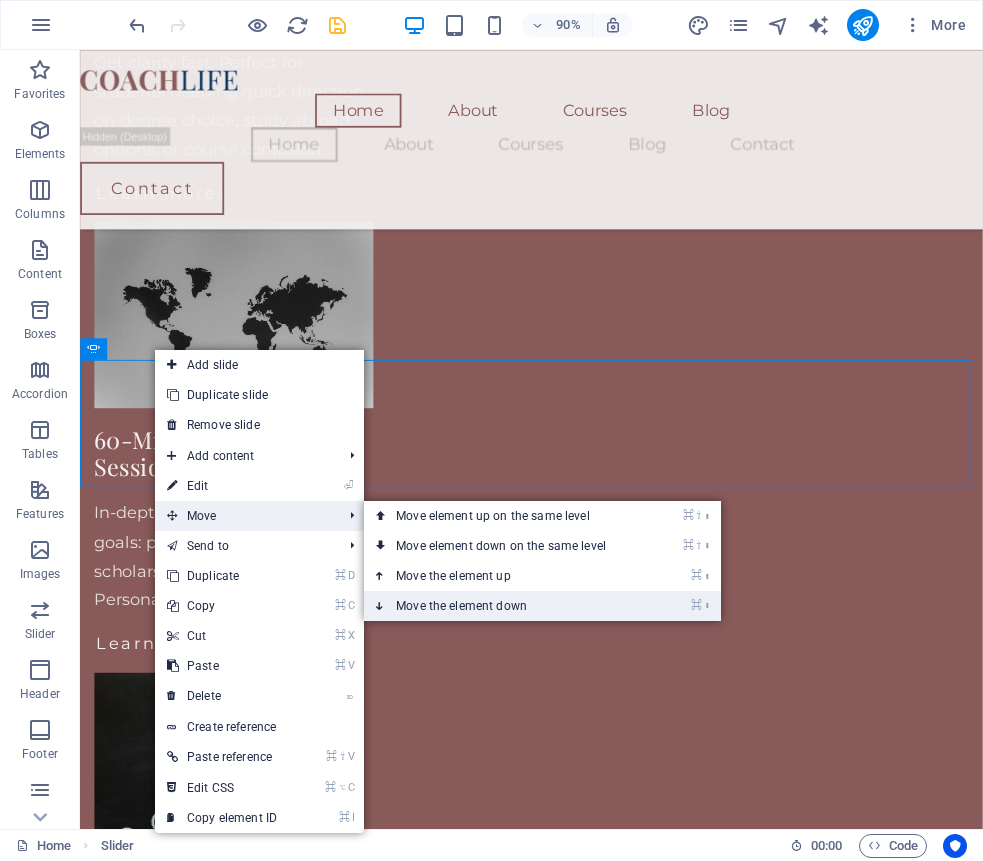 click on "⌘ ⬇  Move the element down" at bounding box center [505, 606] 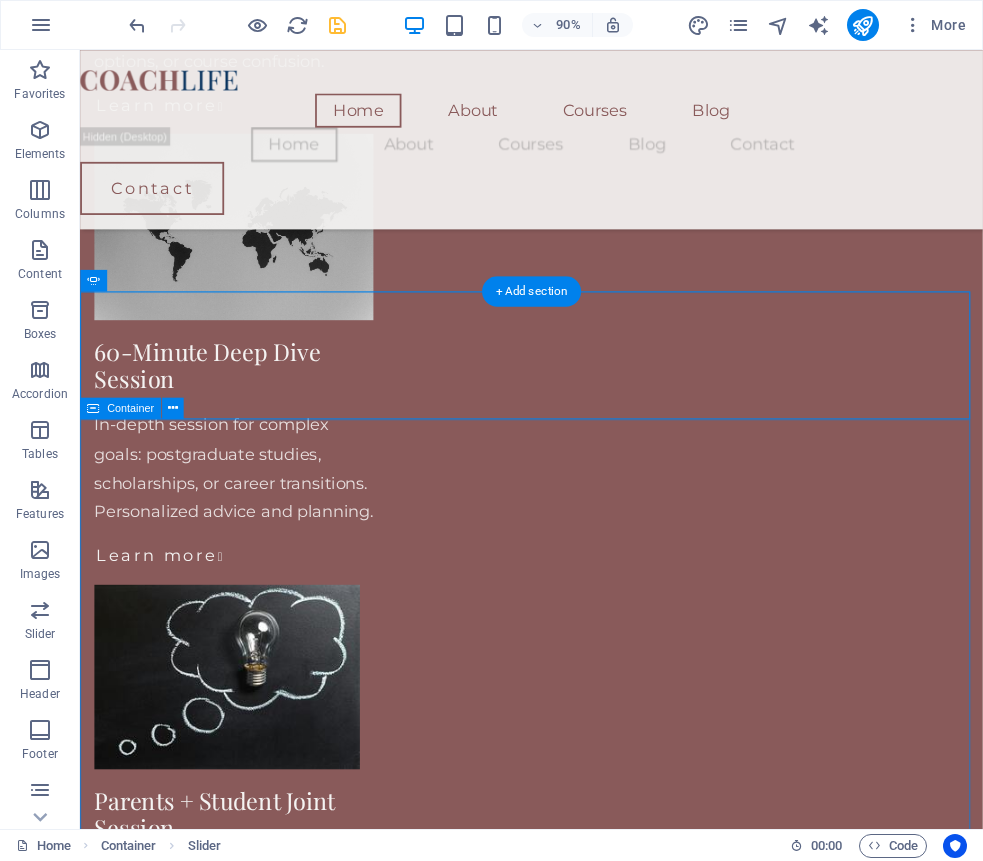 scroll, scrollTop: 2571, scrollLeft: 0, axis: vertical 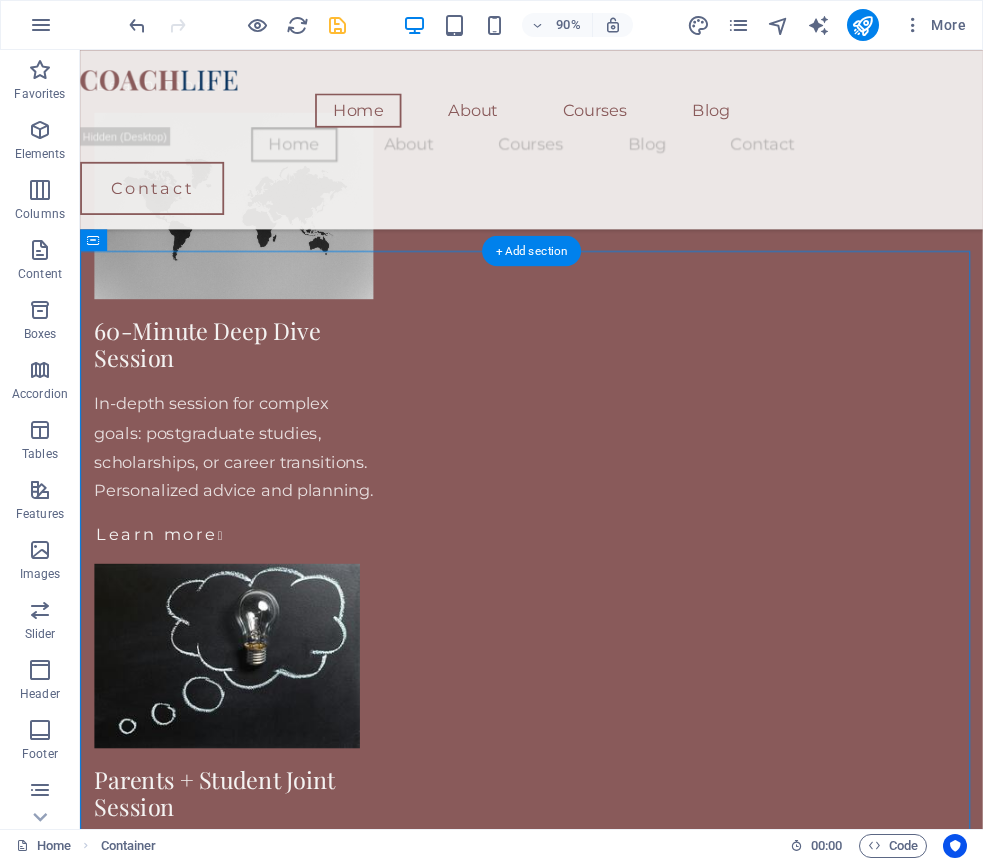 drag, startPoint x: 214, startPoint y: 290, endPoint x: 184, endPoint y: 766, distance: 476.94443 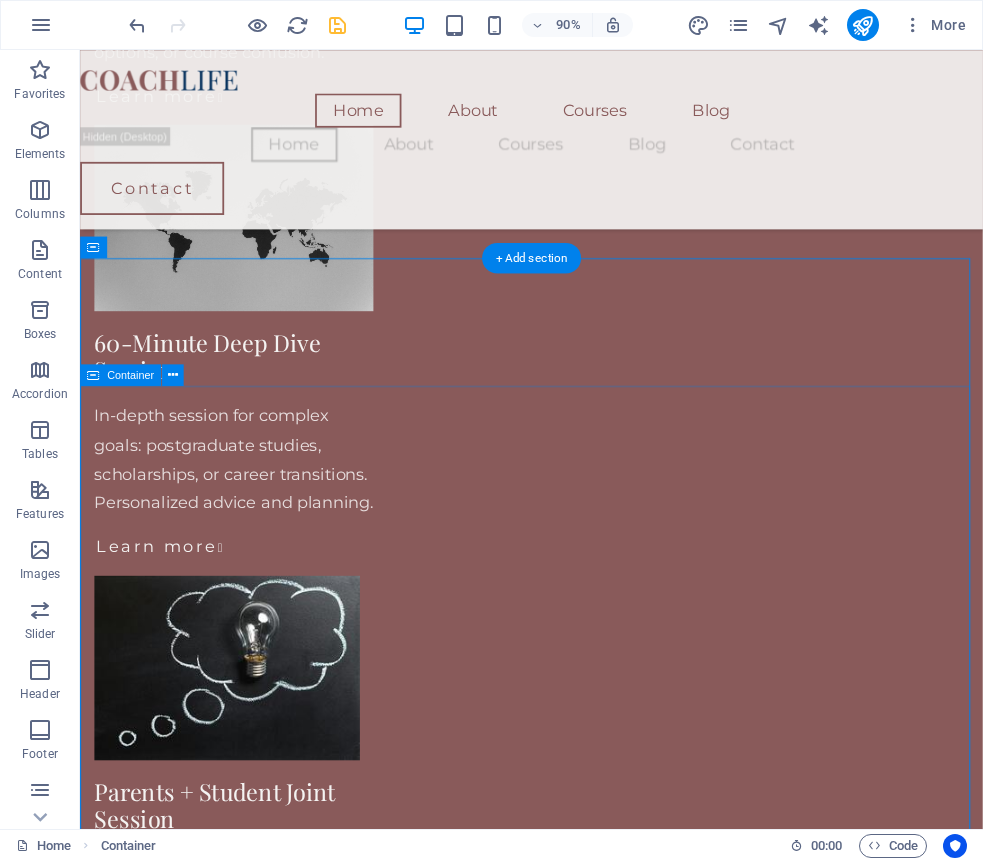 scroll, scrollTop: 2521, scrollLeft: 0, axis: vertical 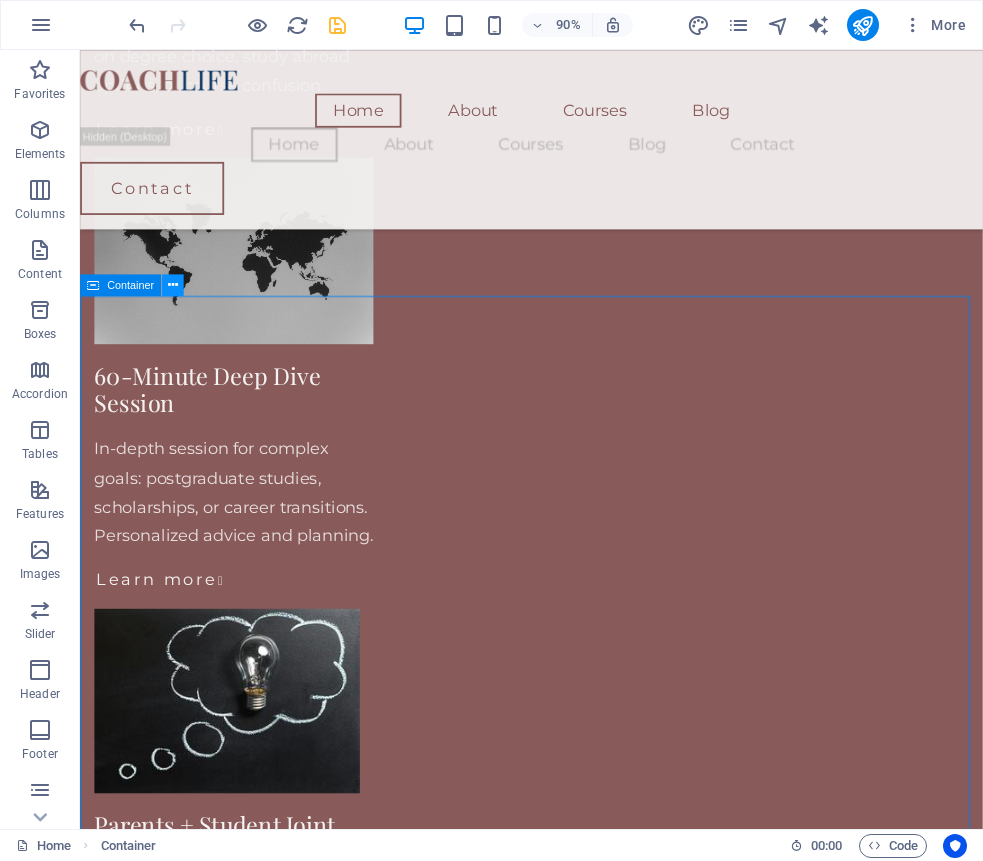click at bounding box center (173, 284) 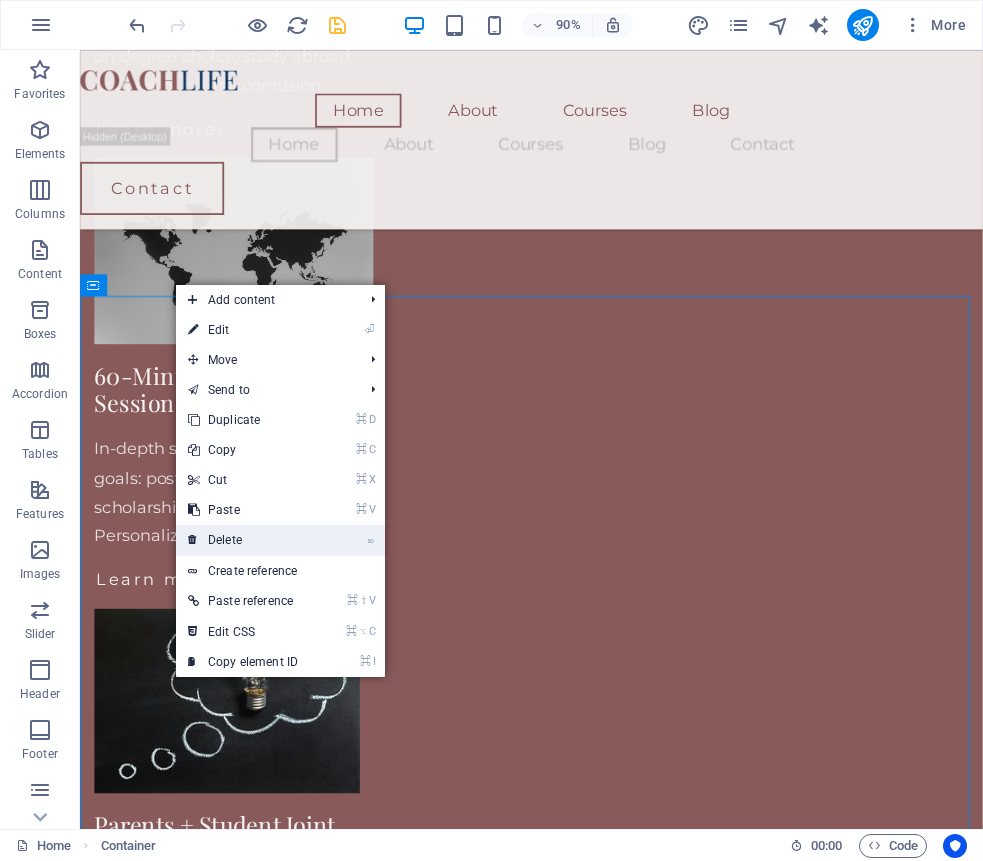 click on "⌦  Delete" at bounding box center [243, 540] 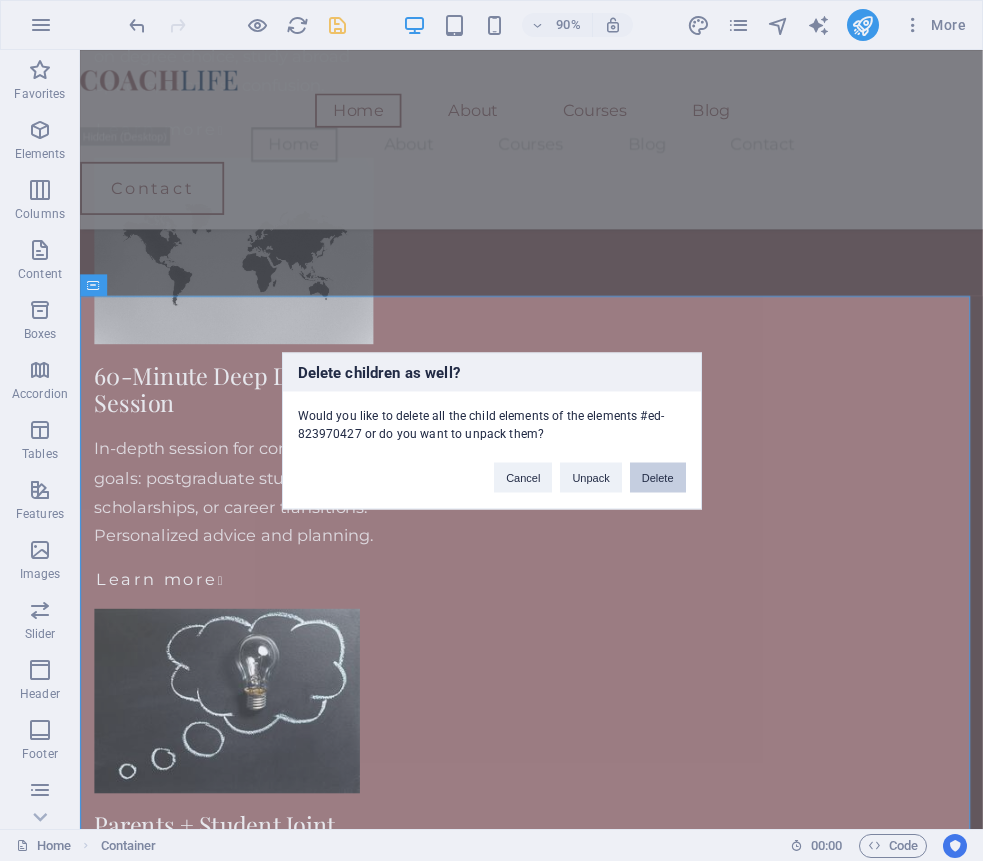 click on "Delete" at bounding box center (658, 477) 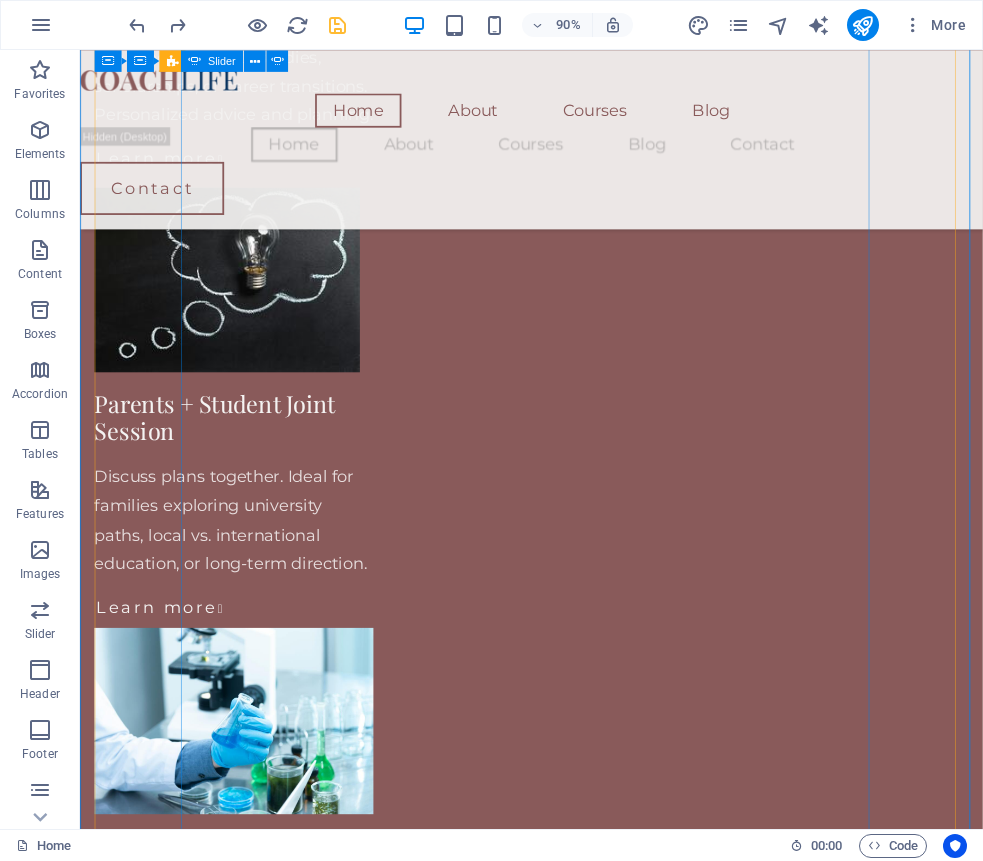scroll, scrollTop: 2432, scrollLeft: 0, axis: vertical 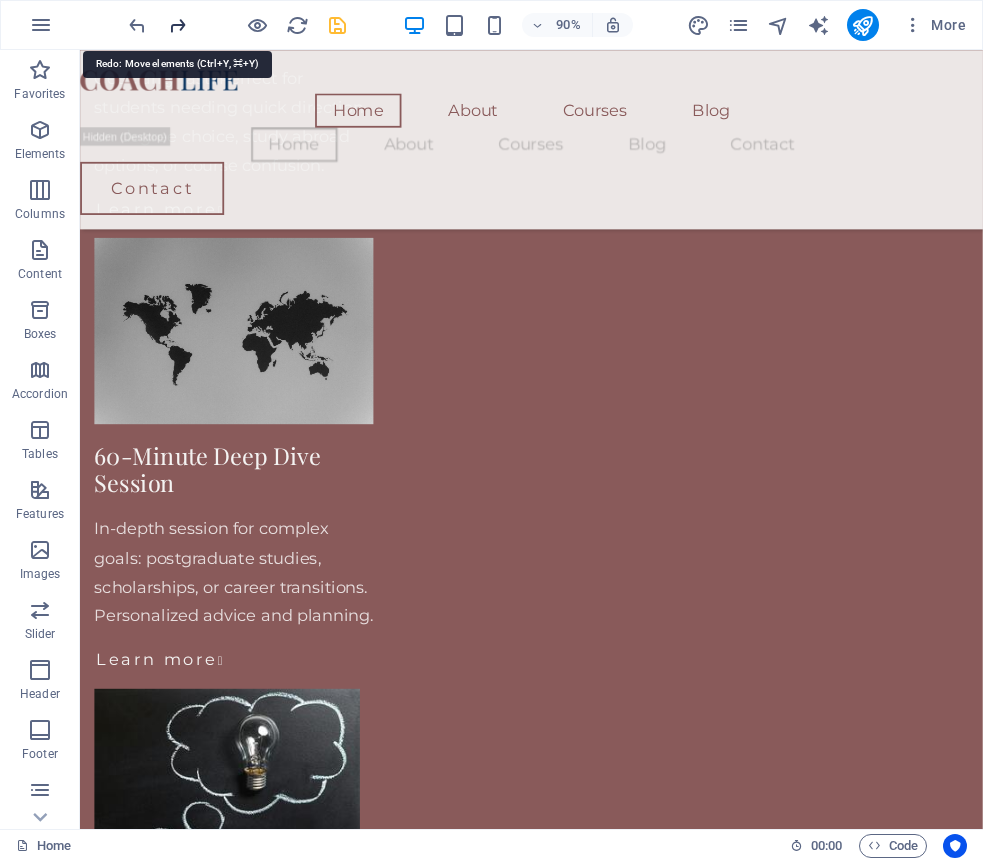 click at bounding box center (177, 25) 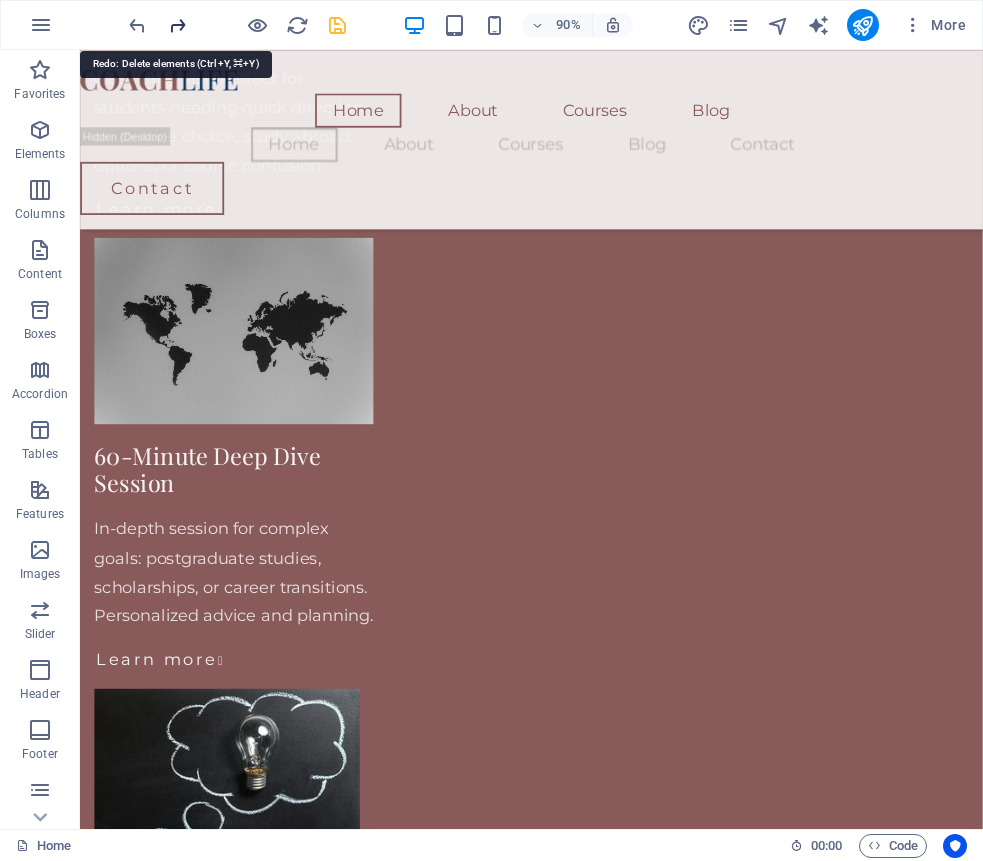 click at bounding box center (177, 25) 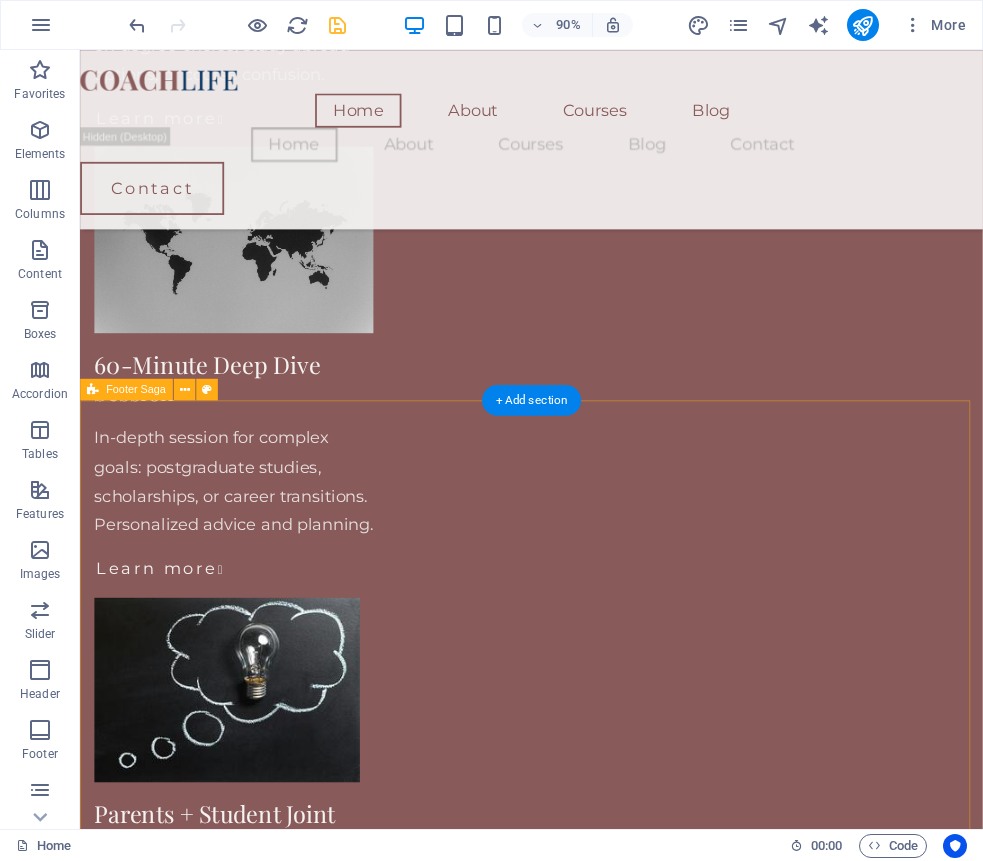 scroll, scrollTop: 2609, scrollLeft: 0, axis: vertical 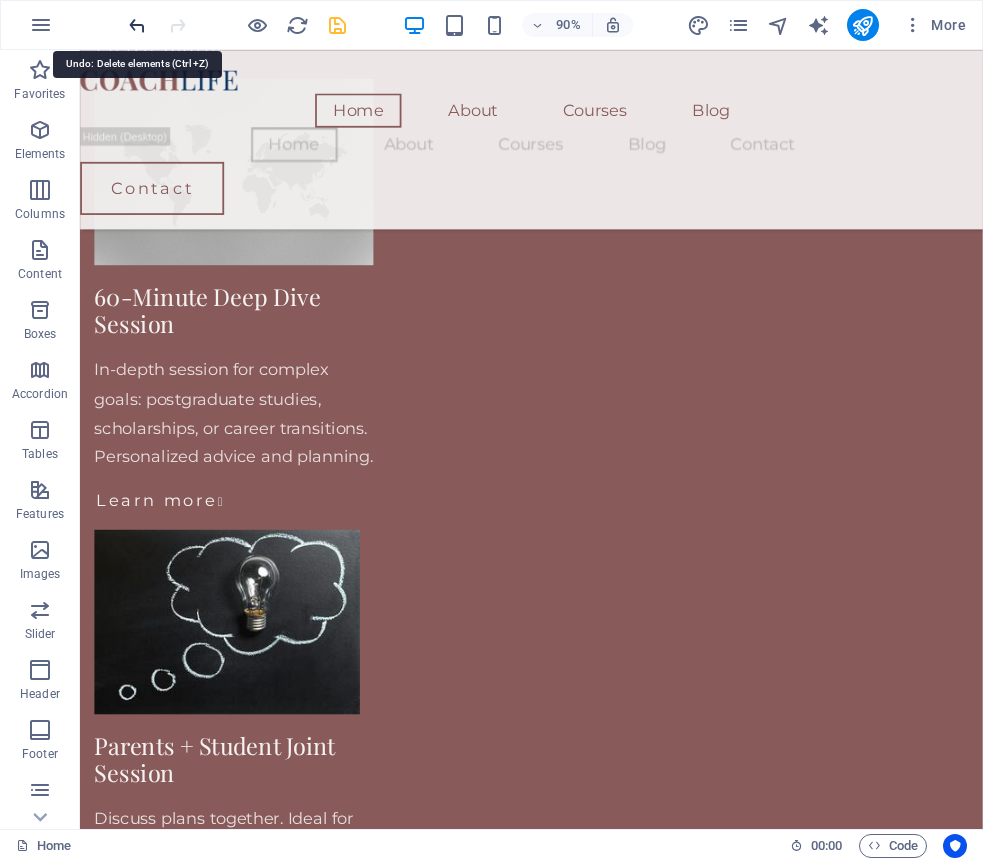 click at bounding box center [137, 25] 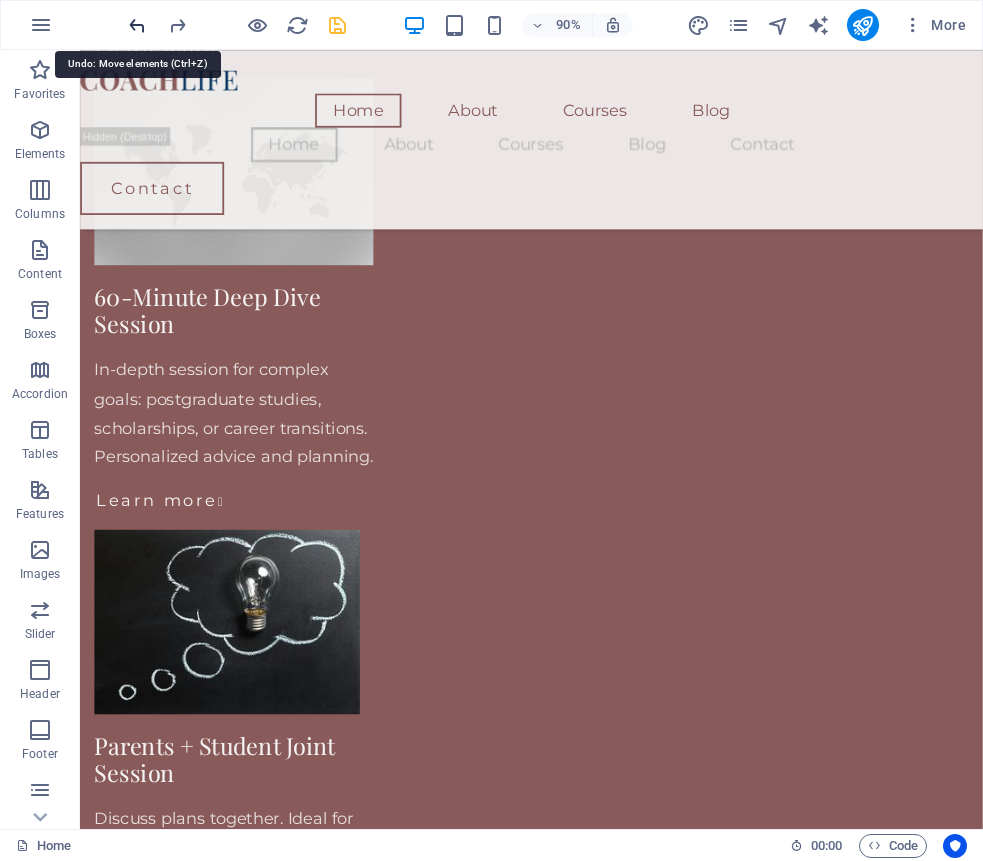 click at bounding box center [137, 25] 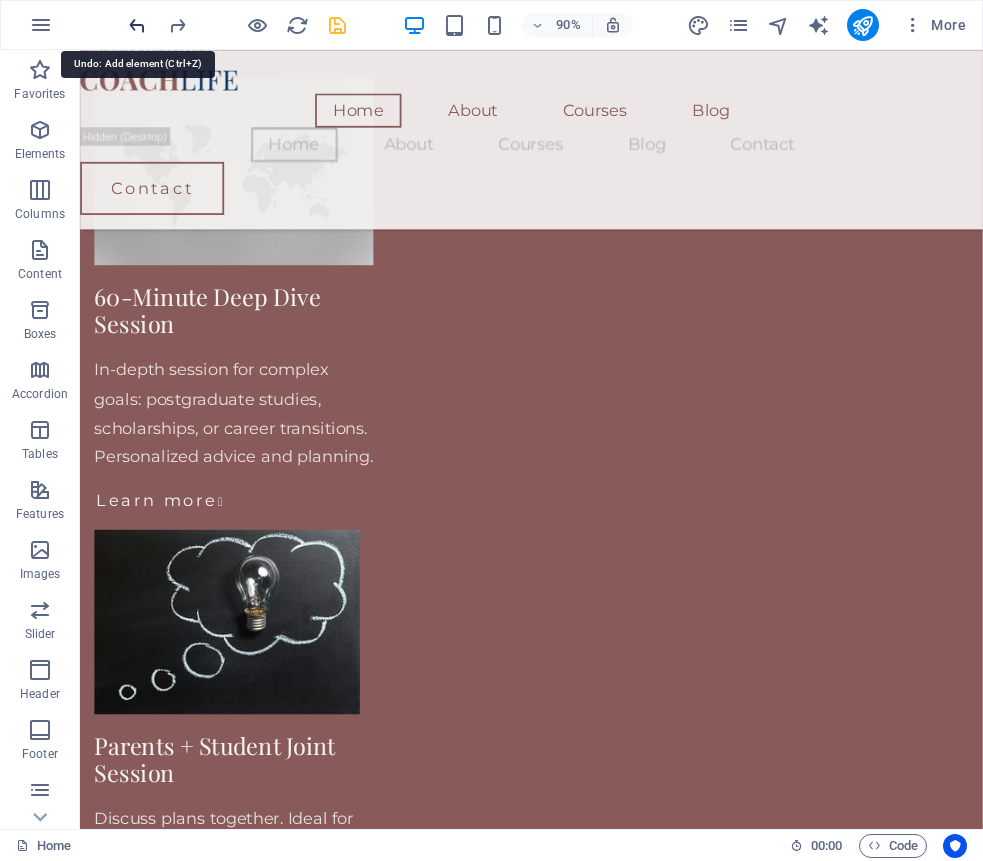 click at bounding box center [137, 25] 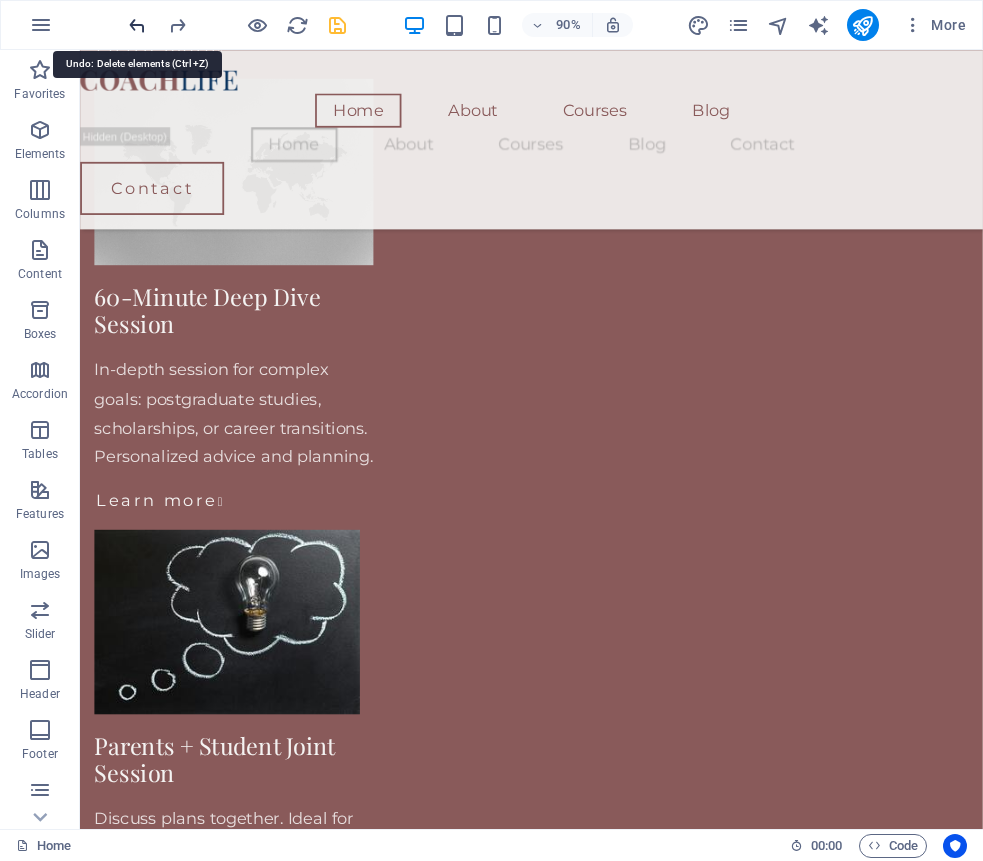 click at bounding box center [137, 25] 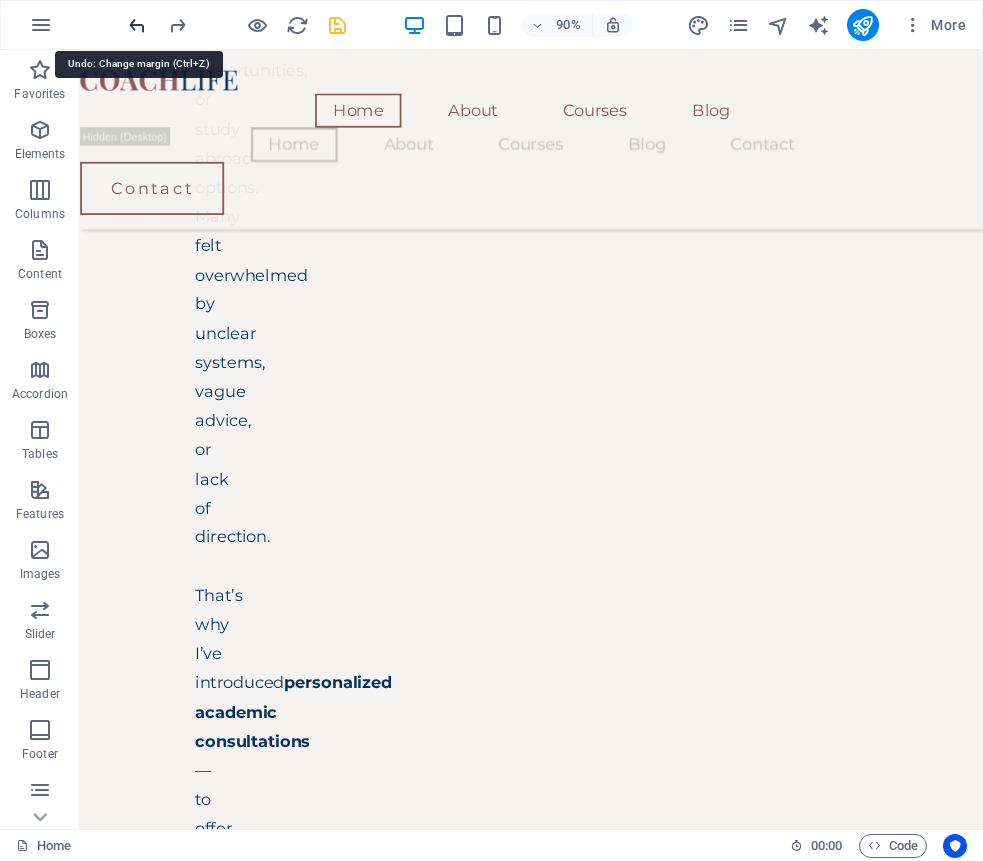 scroll, scrollTop: 28859, scrollLeft: 0, axis: vertical 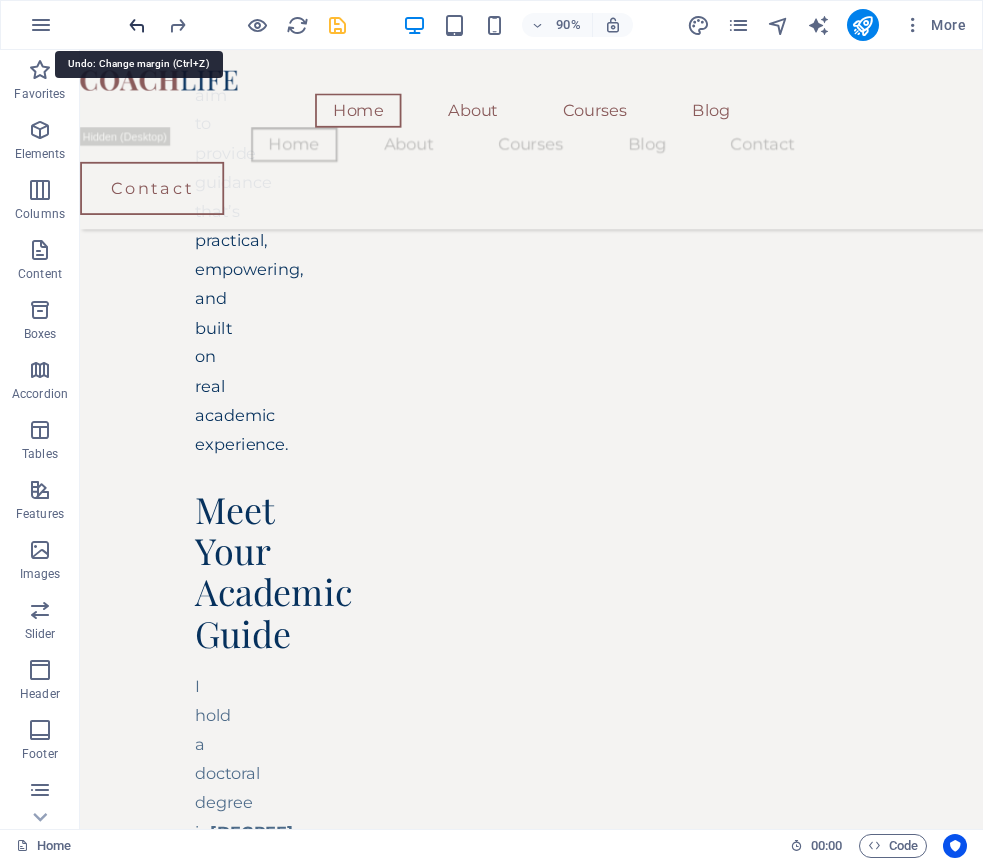 click at bounding box center [137, 25] 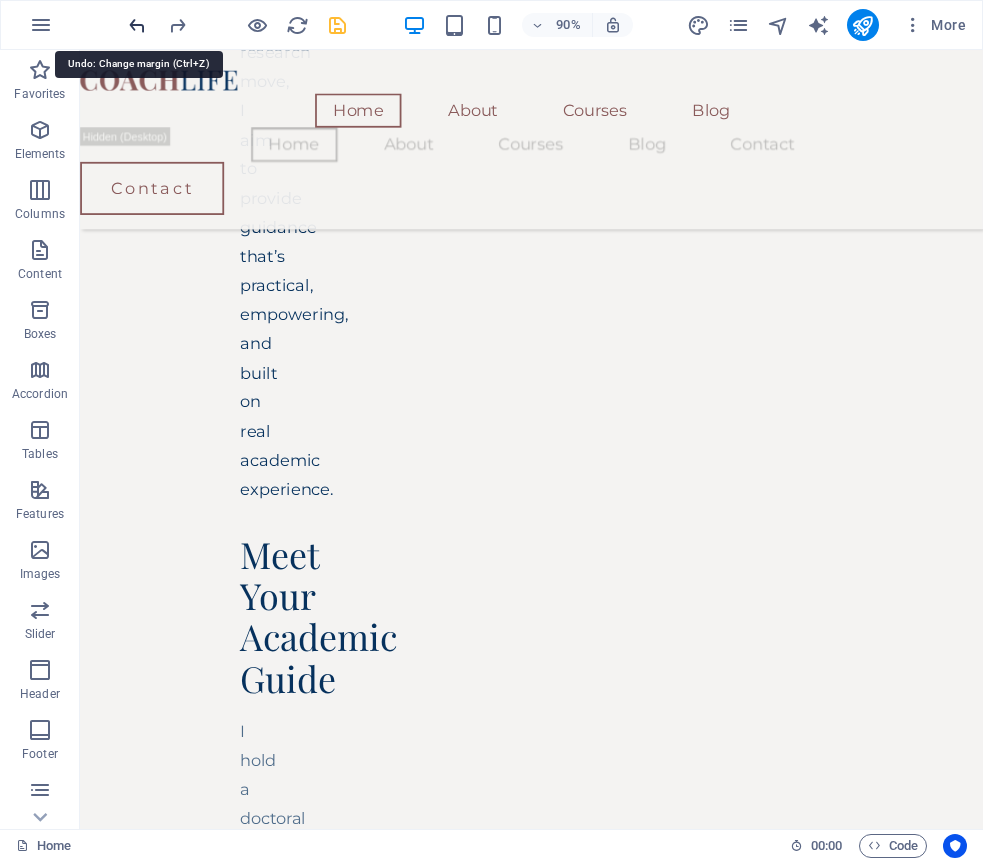 click at bounding box center (137, 25) 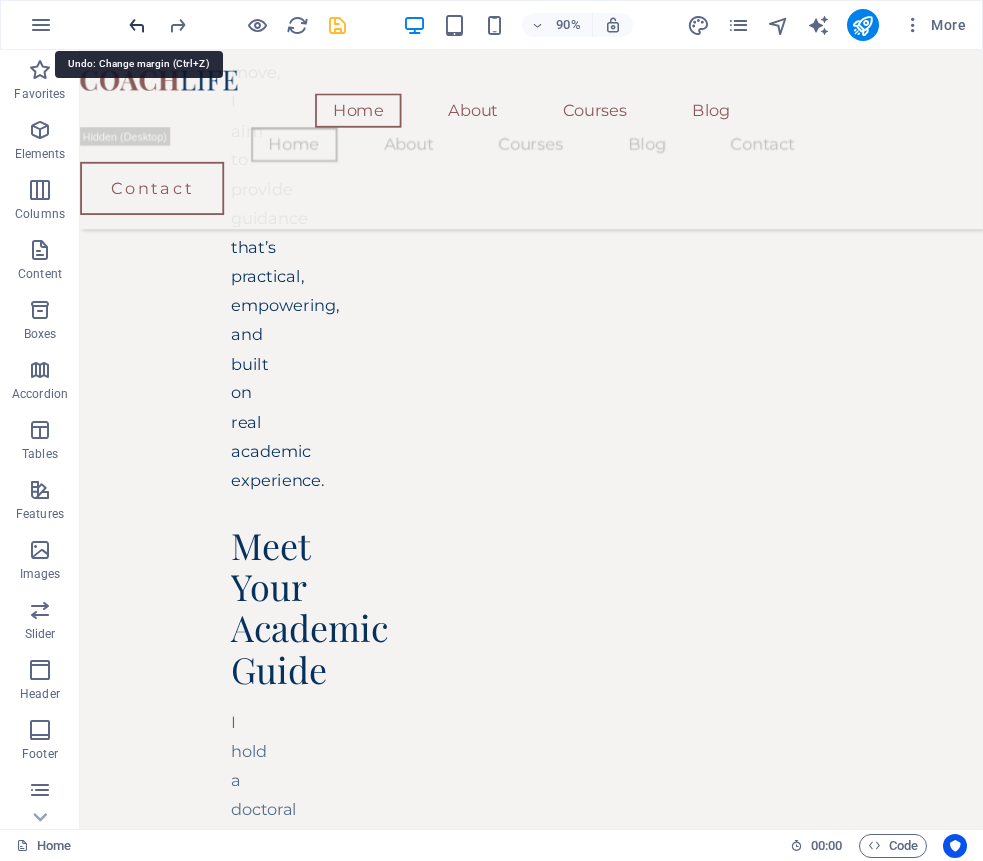 click at bounding box center (137, 25) 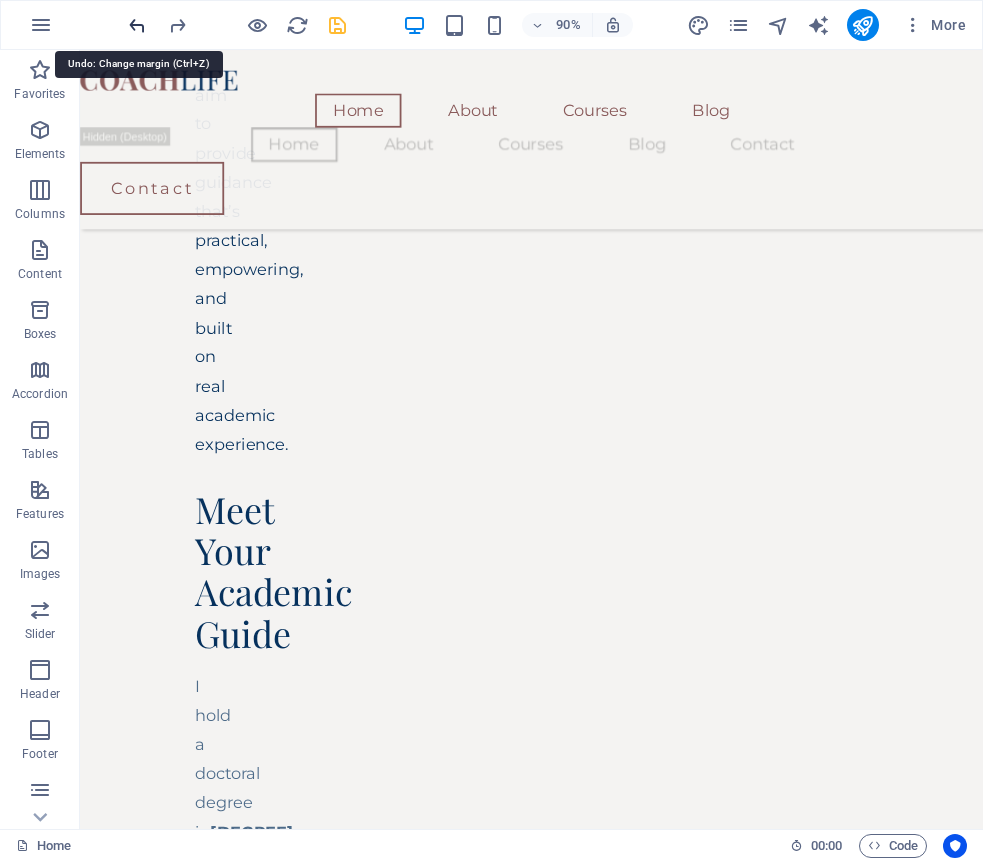 click at bounding box center (137, 25) 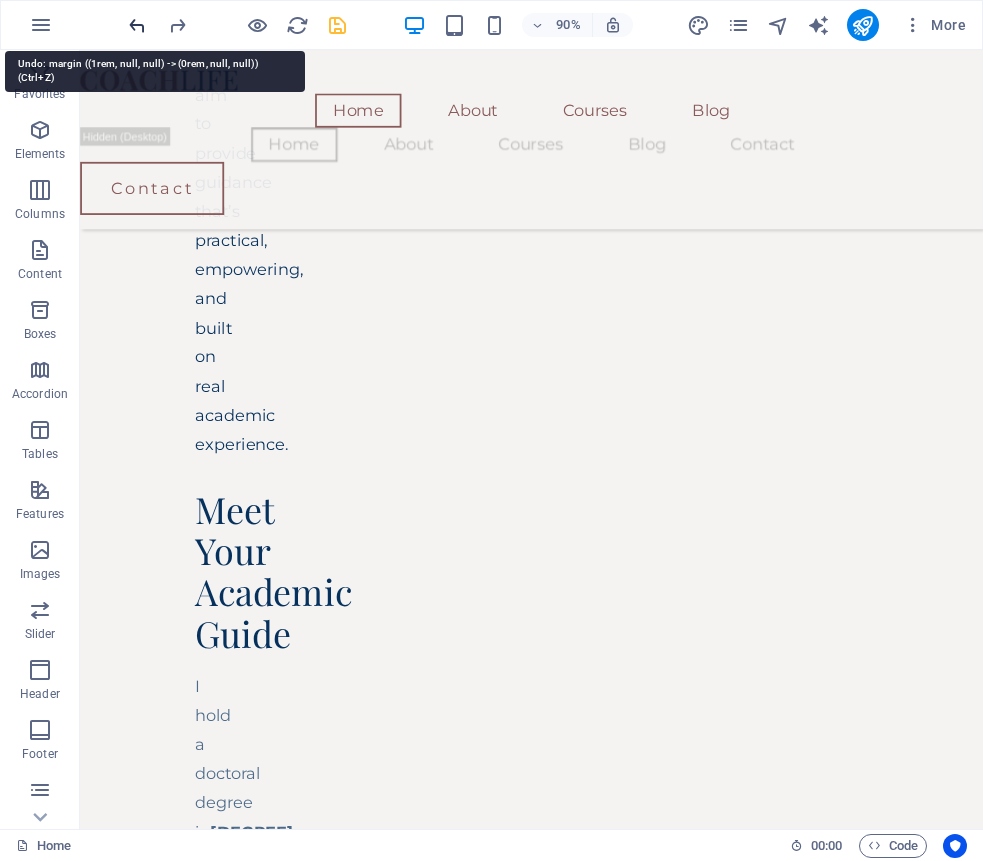 click at bounding box center [137, 25] 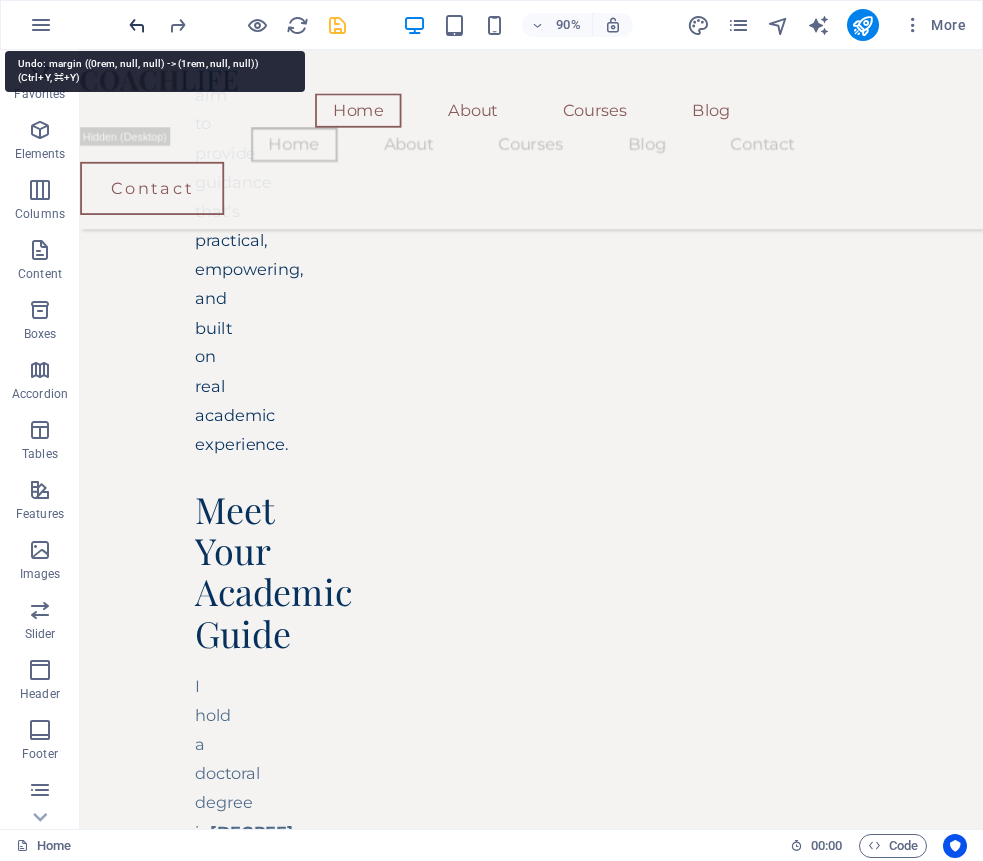 click at bounding box center (137, 25) 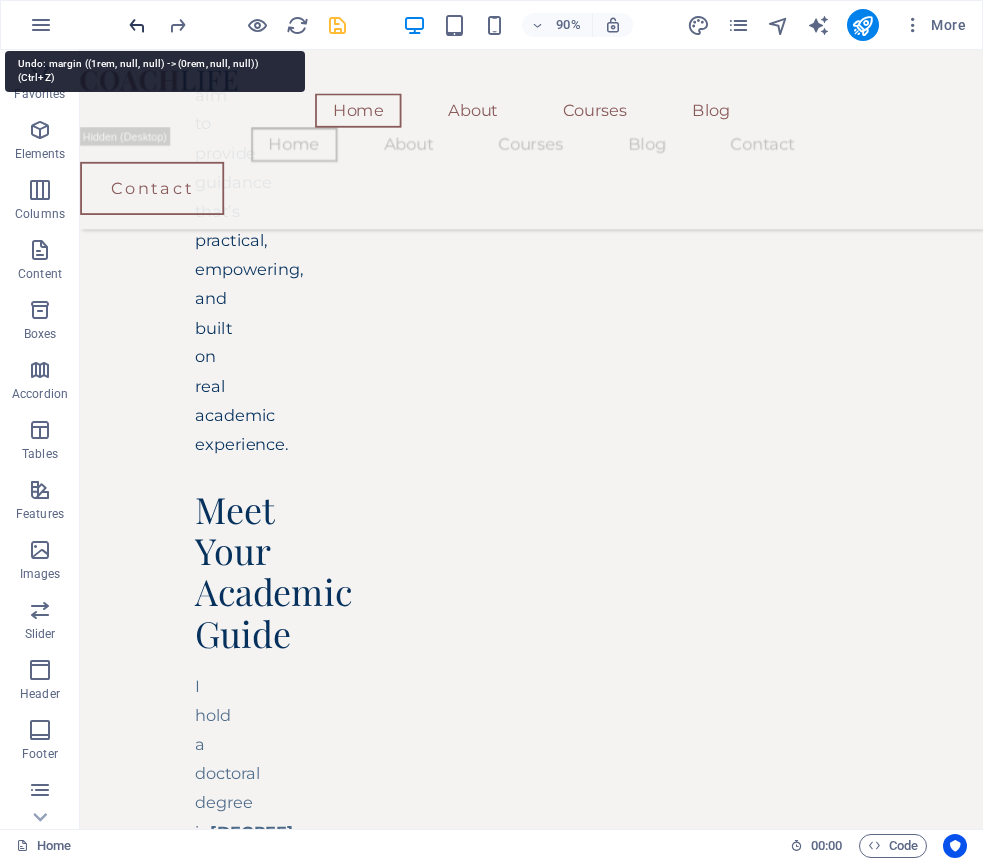click at bounding box center (137, 25) 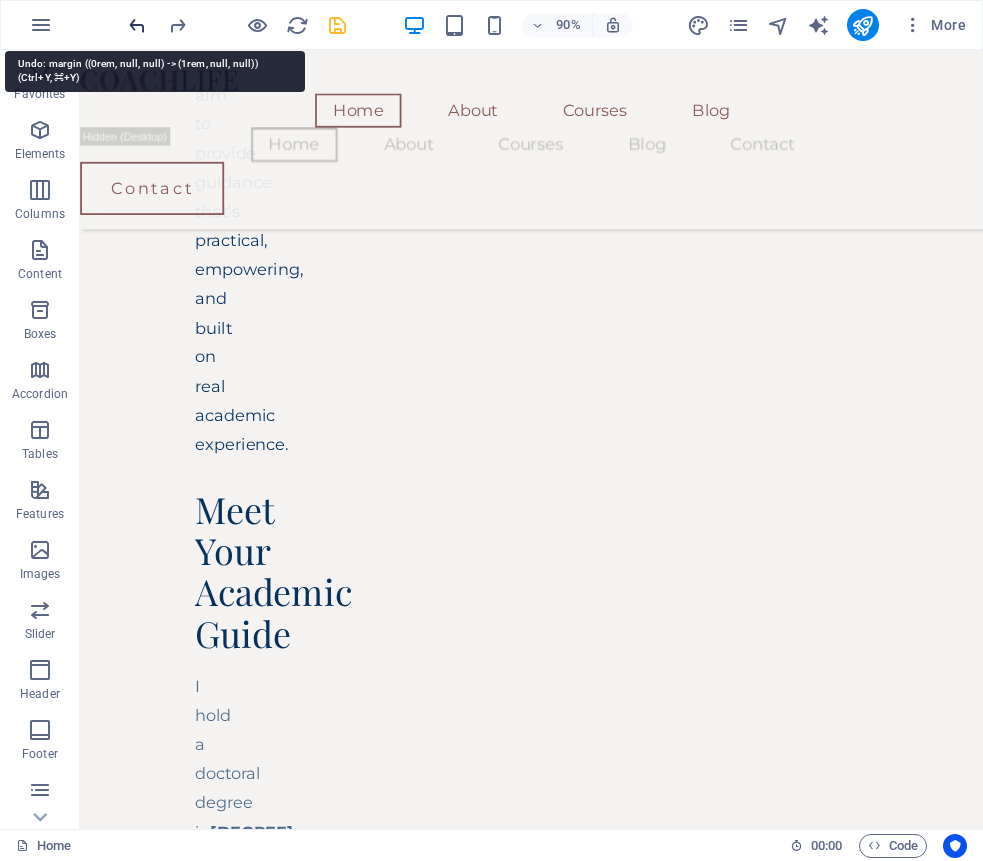 click at bounding box center (137, 25) 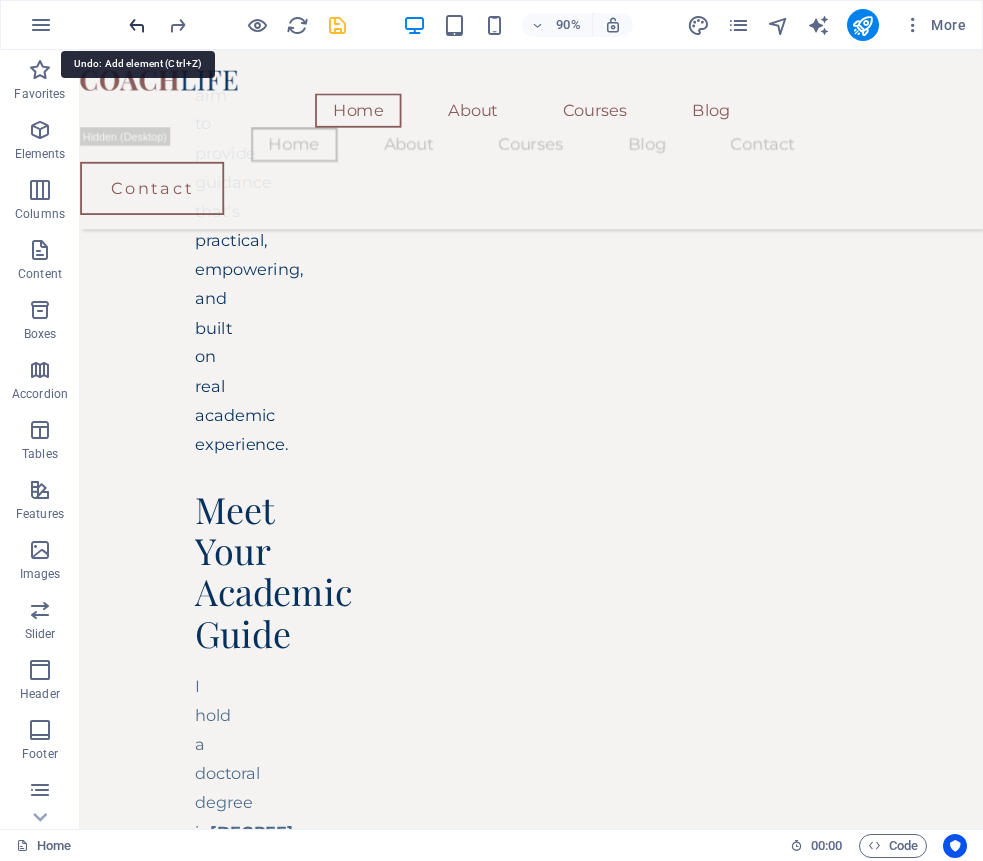 click at bounding box center (137, 25) 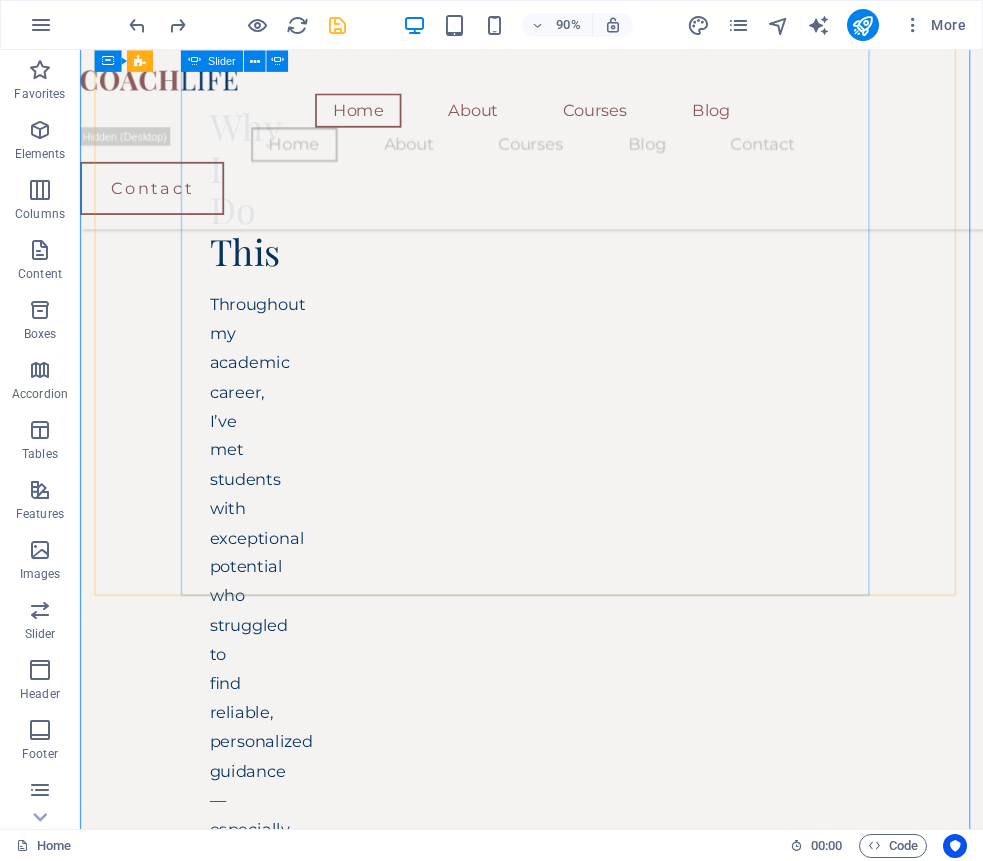 scroll, scrollTop: 19691, scrollLeft: 0, axis: vertical 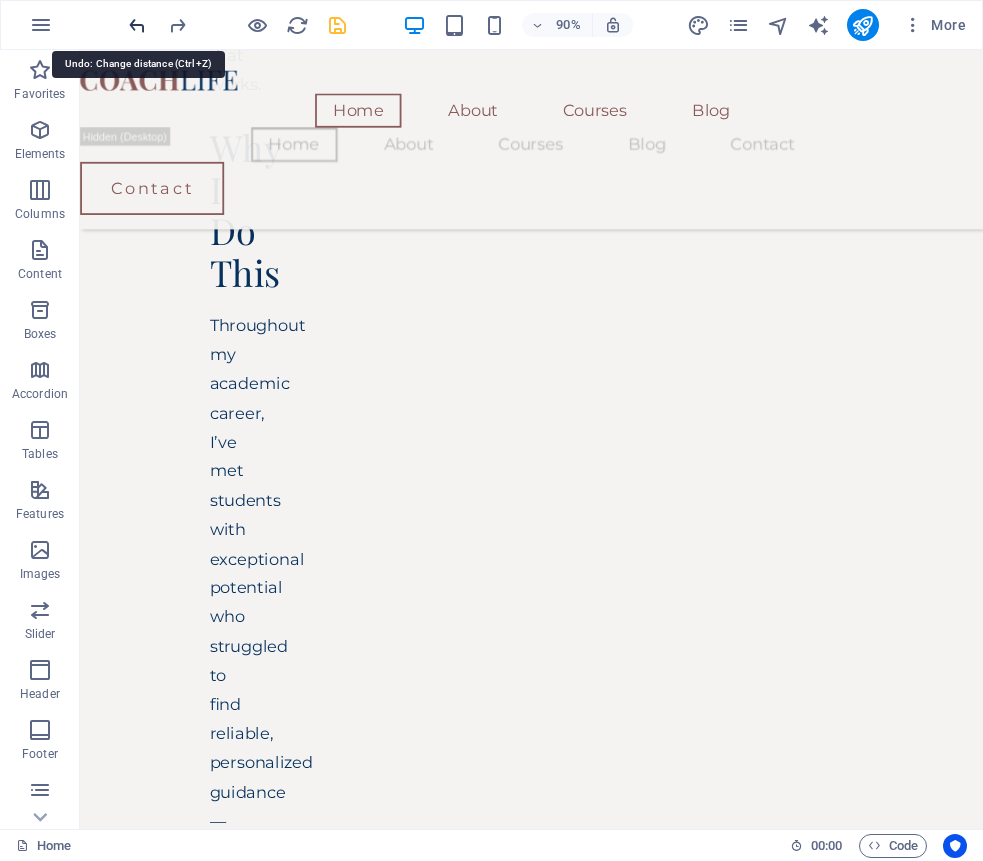 click at bounding box center (137, 25) 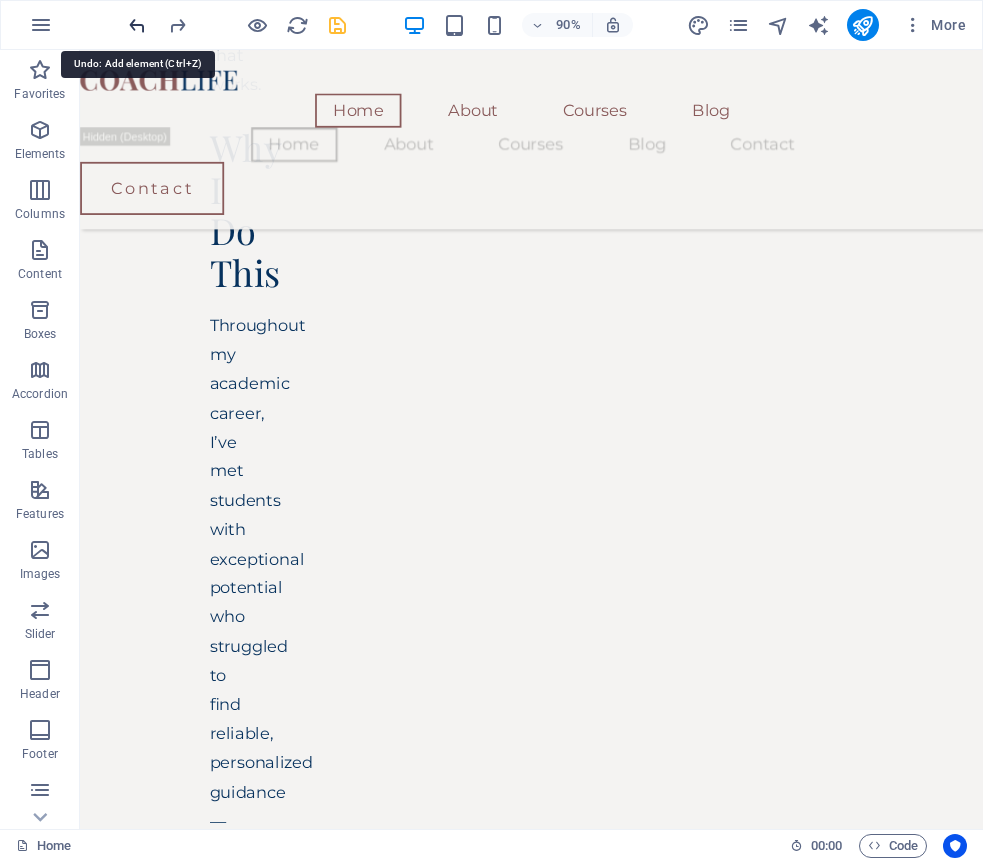 click at bounding box center (137, 25) 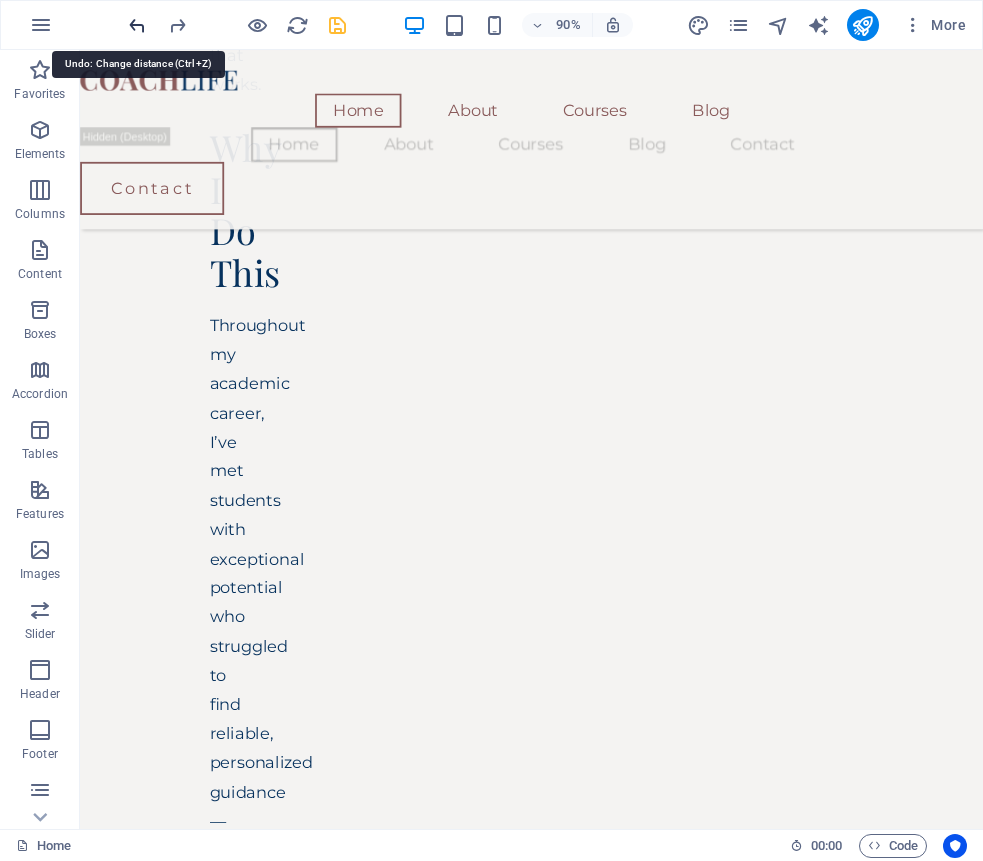 click at bounding box center [137, 25] 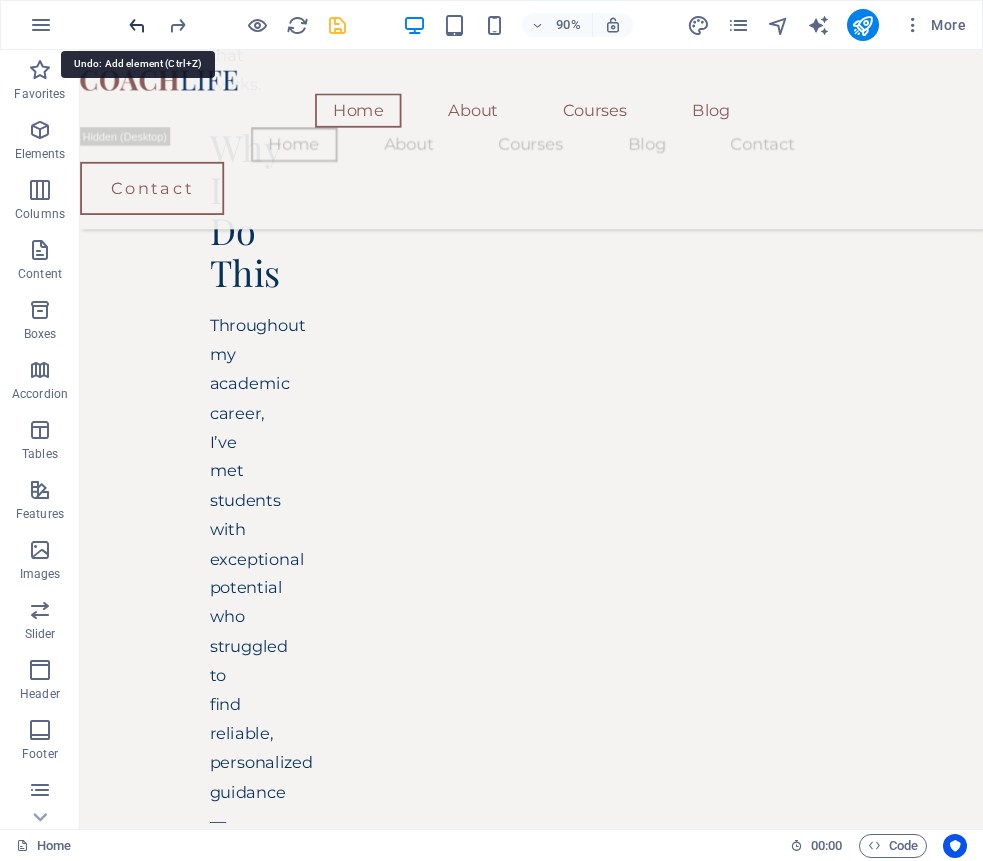 click at bounding box center (137, 25) 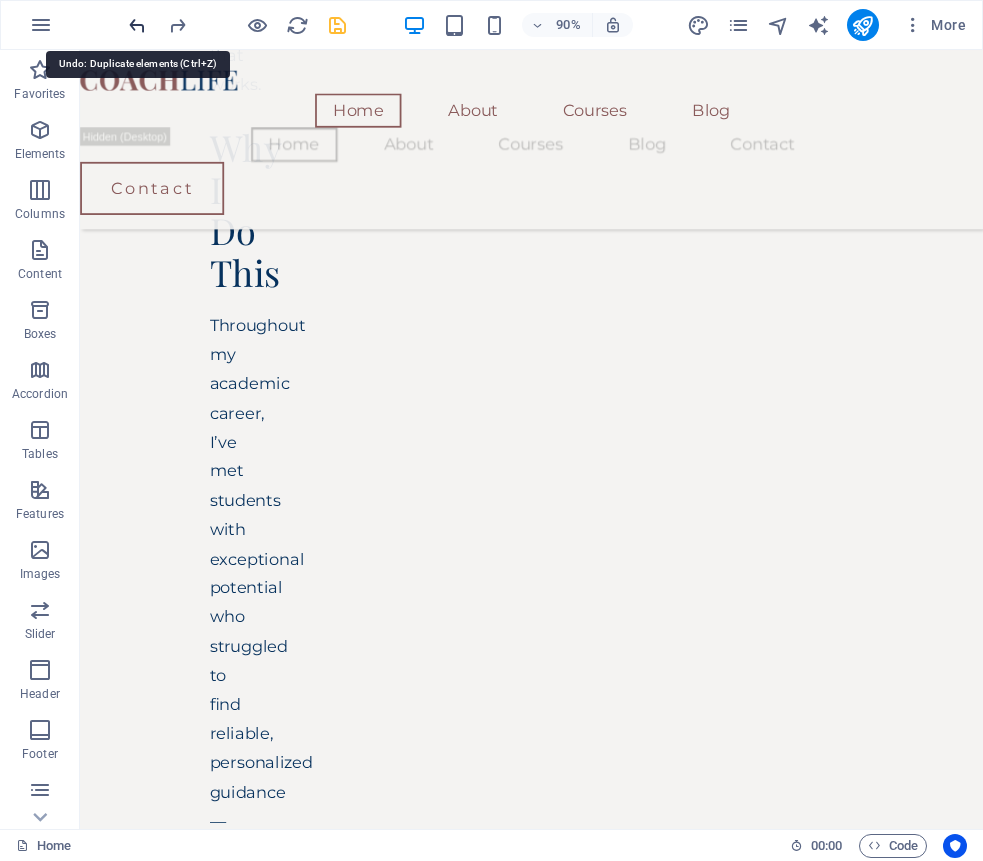 click at bounding box center (137, 25) 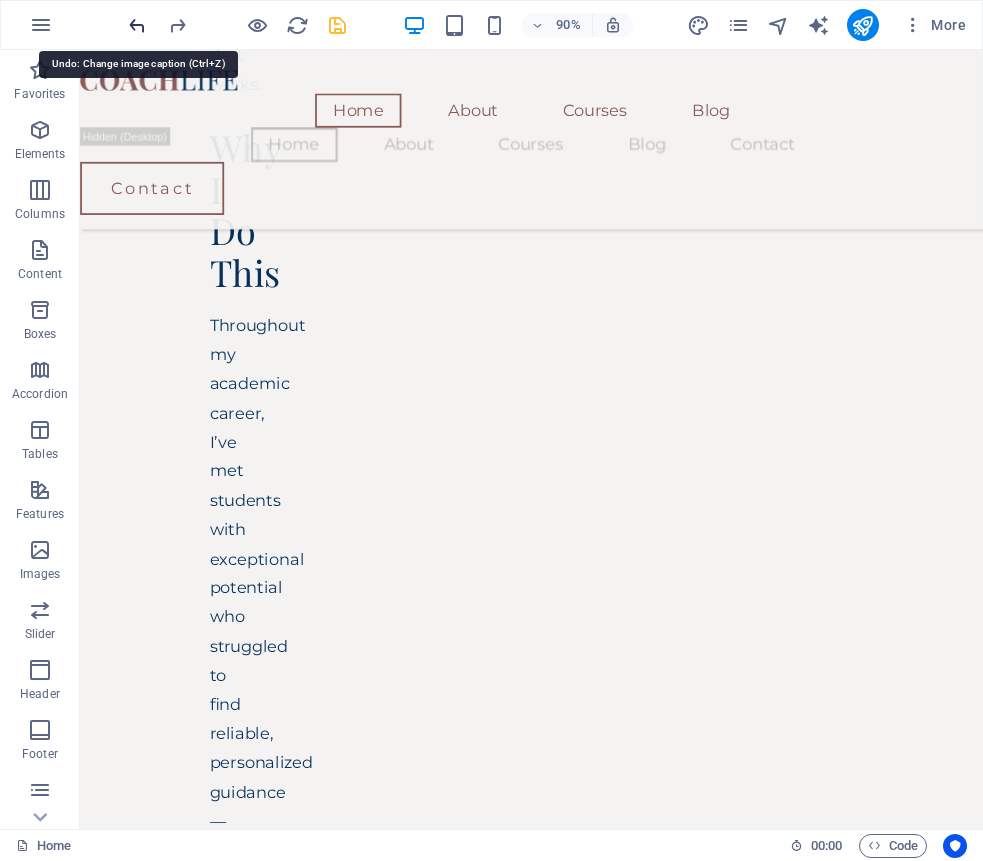 click at bounding box center (137, 25) 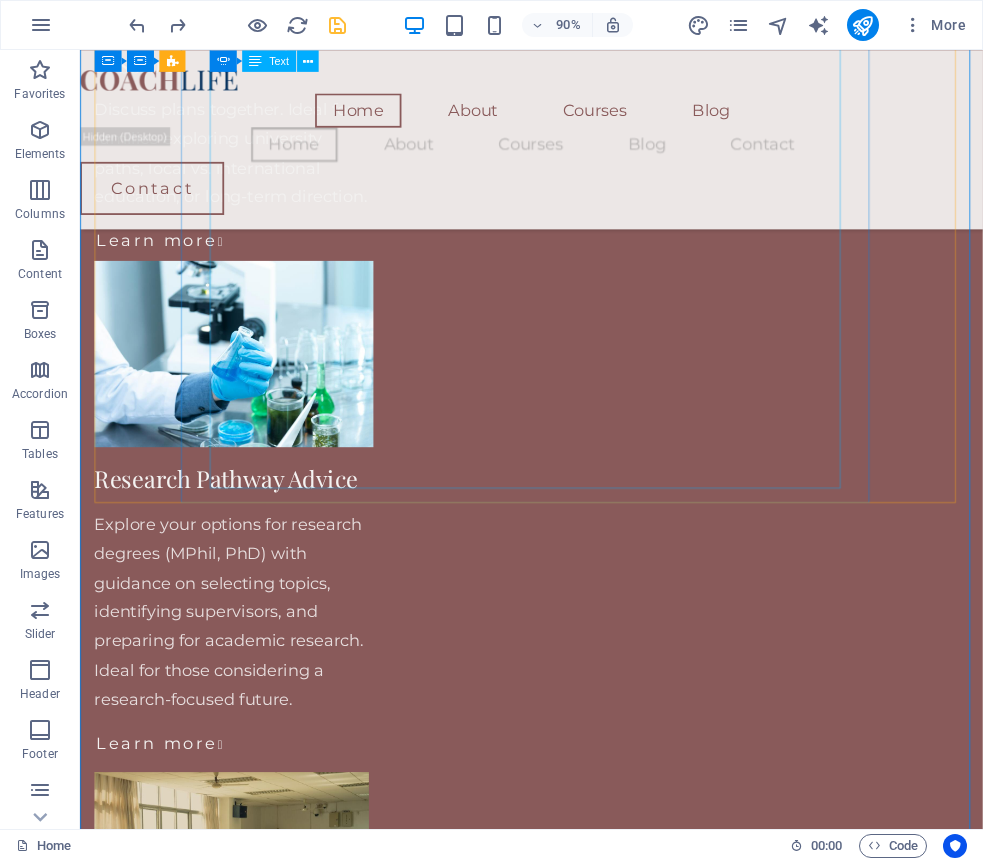 scroll, scrollTop: 3414, scrollLeft: 0, axis: vertical 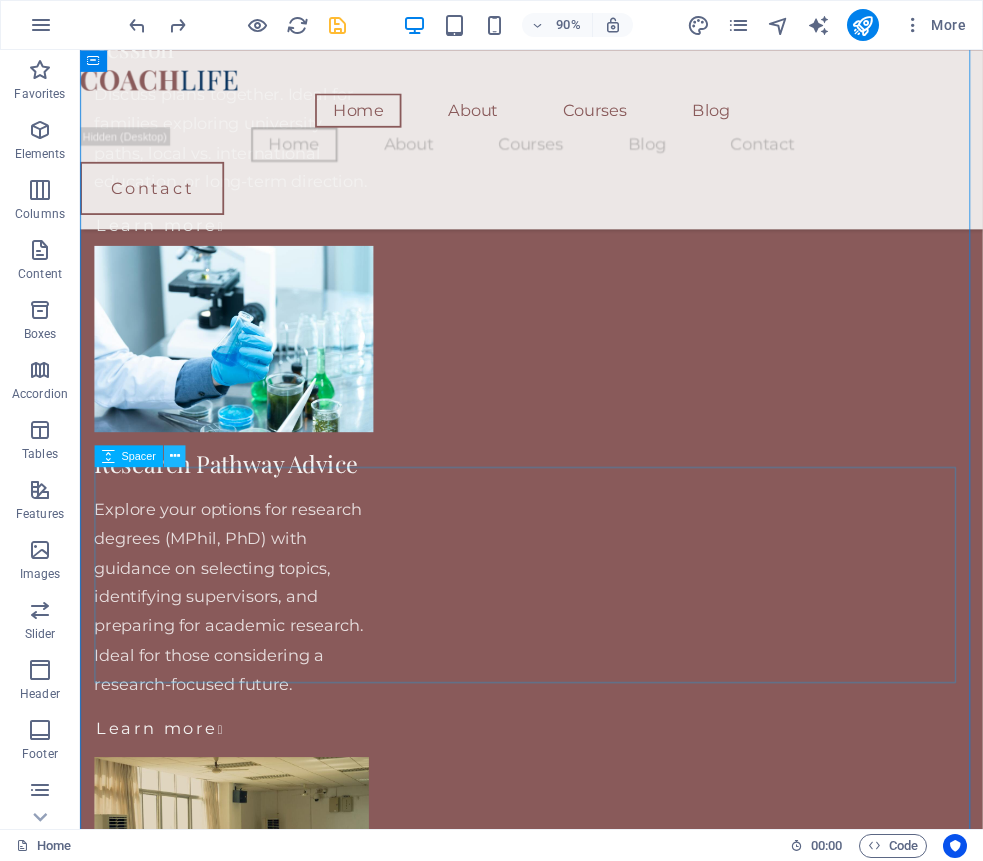 click at bounding box center [175, 455] 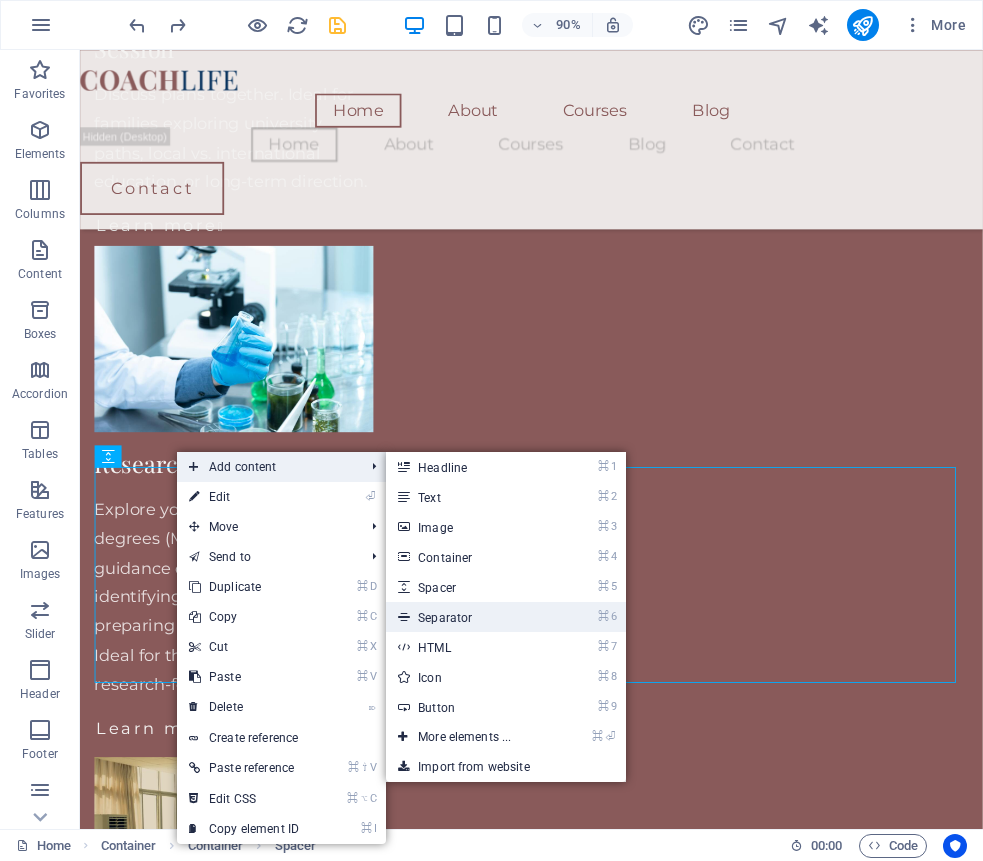 click on "⌘ 6  Separator" at bounding box center [468, 617] 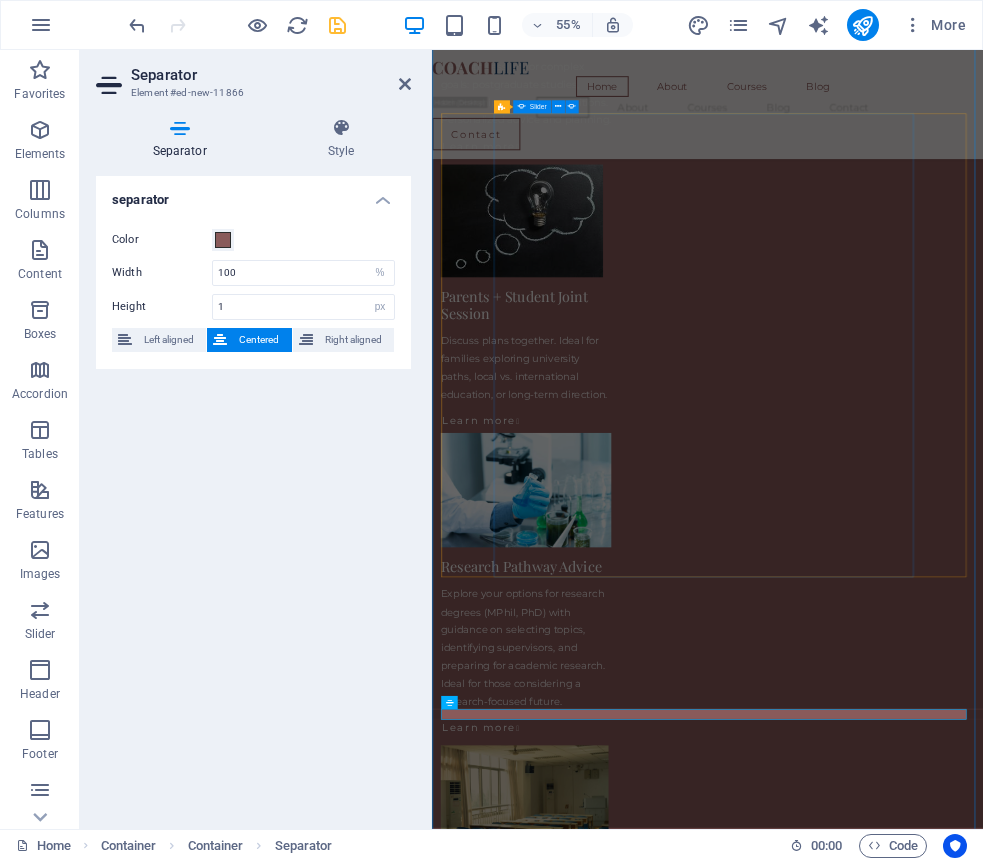 scroll, scrollTop: 2949, scrollLeft: 0, axis: vertical 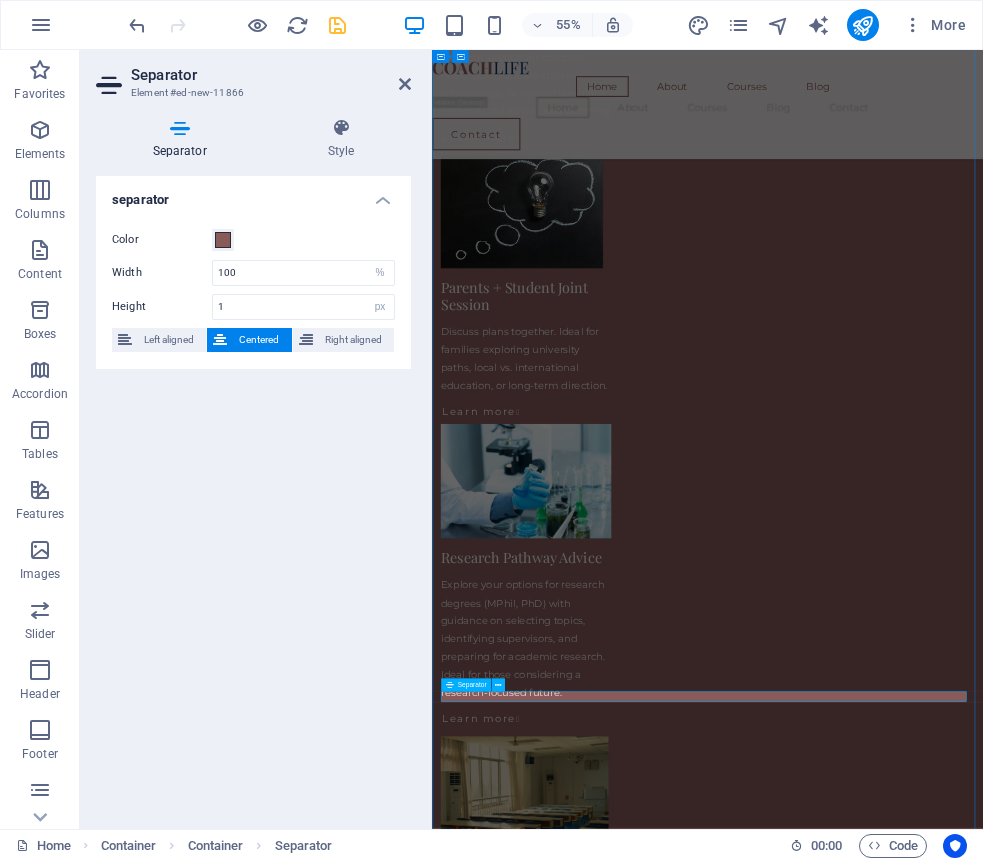 click at bounding box center [933, 5869] 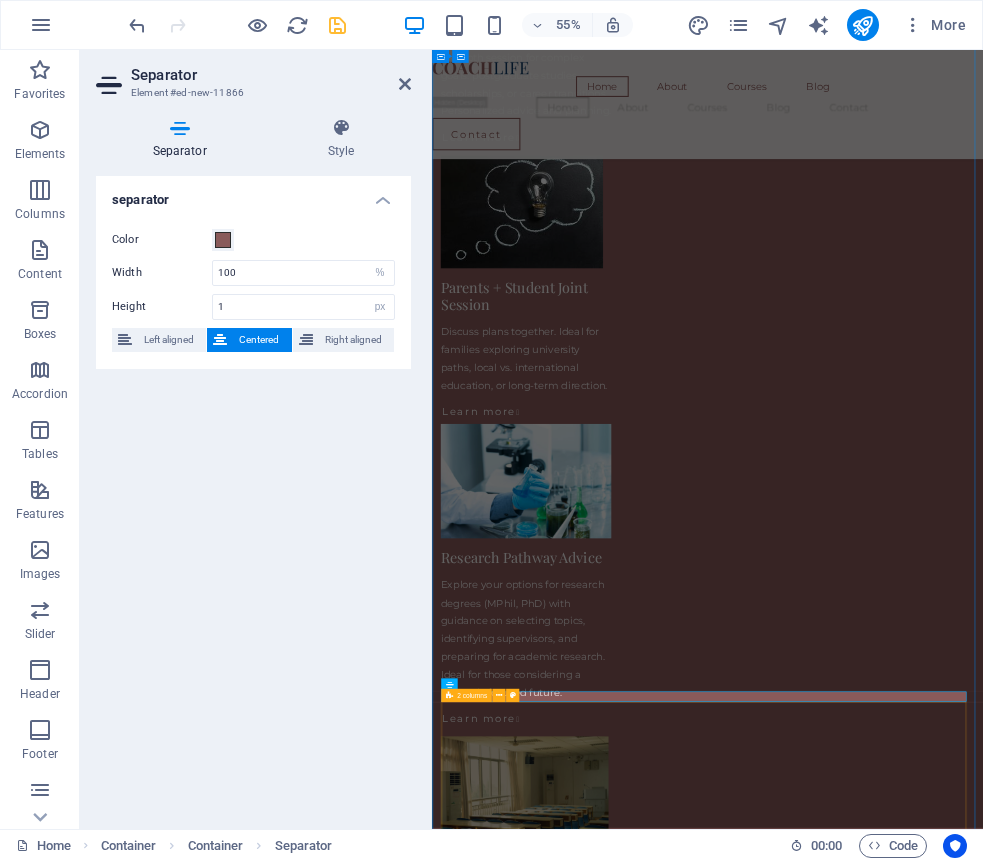 click on "Why Personalized Academic Guidance Matters Every student’s journey is unique — shaped by goals, circumstances, and academic background. Generic advice often leads to confusion, missed opportunities, or wasted effort. That’s why I offer one-on-one consultations that focus on your specific needs, helping you make smart, confident decisions for your future. From program selection to research planning and scholarship strategy, you’ll receive guidance grounded in real academic experience — not guesswork. Whether you're exploring study abroad options, building your academic profile, or preparing for advanced research, I’m here to support your path with clarity and purpose." at bounding box center [933, 6401] 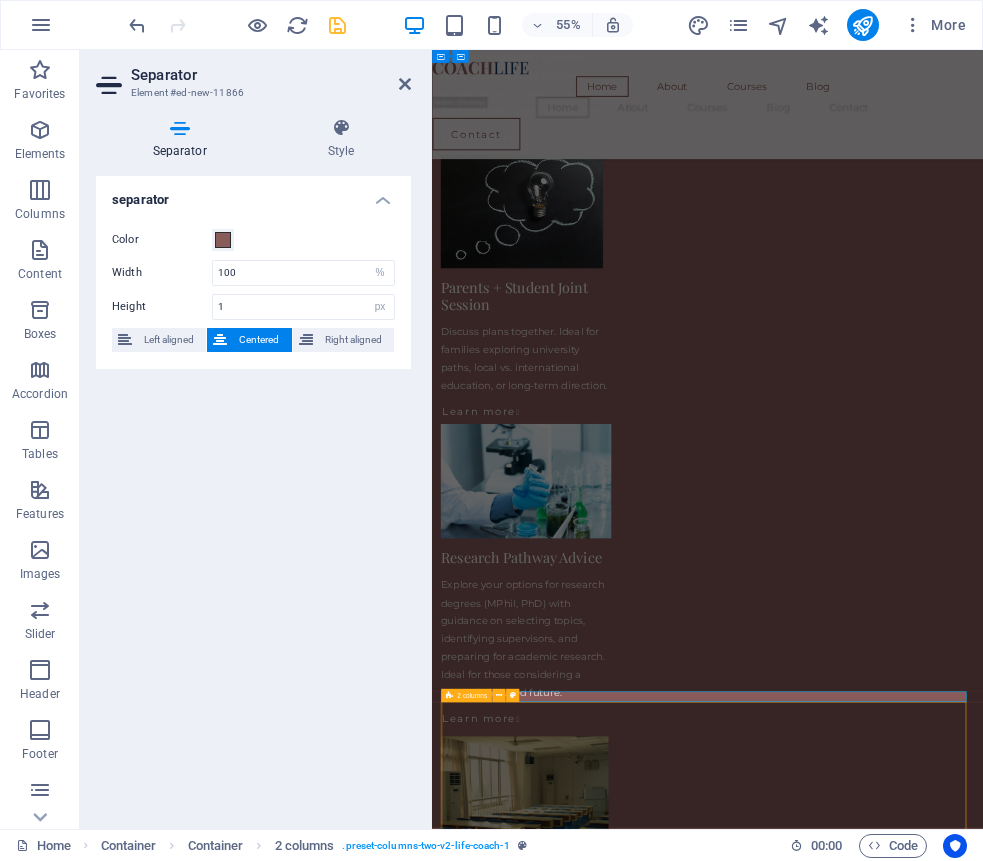 click on "Why Personalized Academic Guidance Matters Every student’s journey is unique — shaped by goals, circumstances, and academic background. Generic advice often leads to confusion, missed opportunities, or wasted effort. That’s why I offer one-on-one consultations that focus on your specific needs, helping you make smart, confident decisions for your future. From program selection to research planning and scholarship strategy, you’ll receive guidance grounded in real academic experience — not guesswork. Whether you're exploring study abroad options, building your academic profile, or preparing for advanced research, I’m here to support your path with clarity and purpose." at bounding box center [933, 6401] 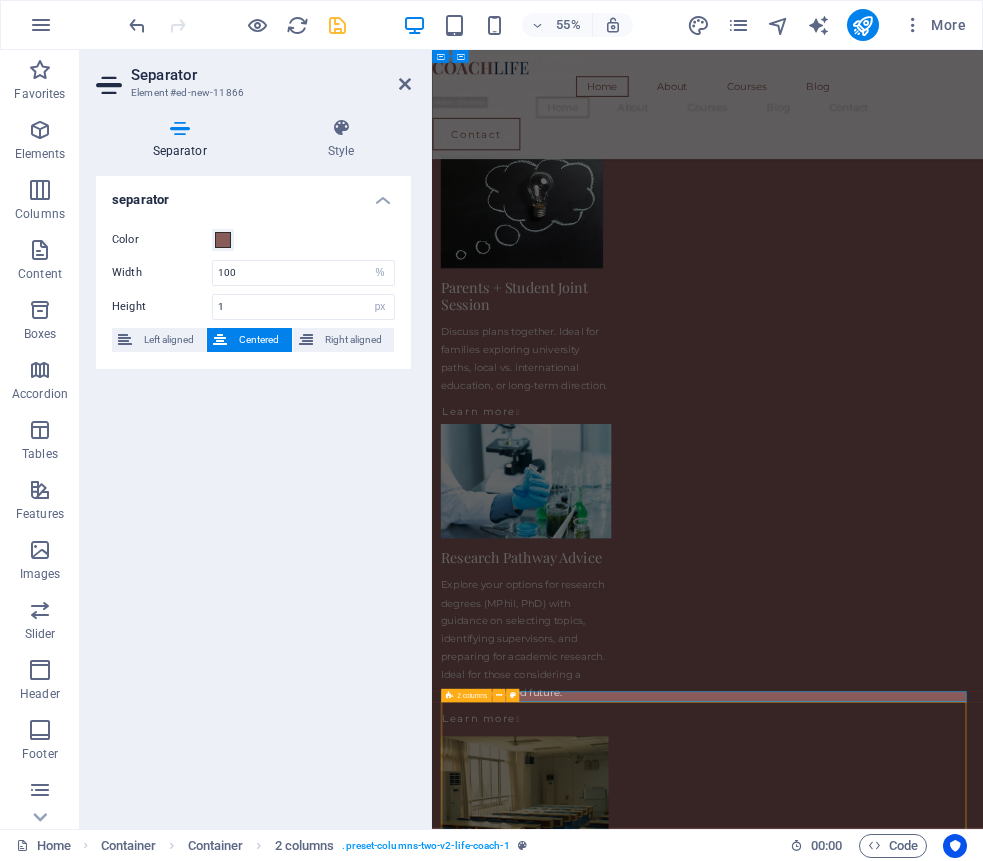 scroll, scrollTop: 4061, scrollLeft: 0, axis: vertical 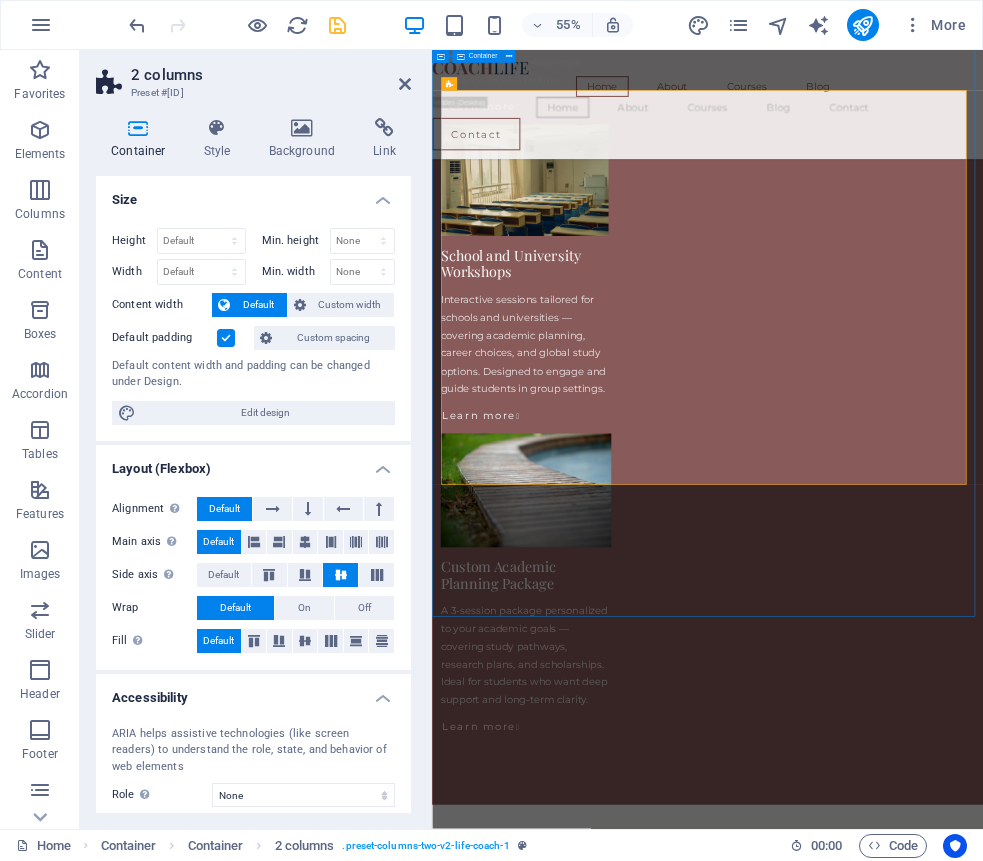 click on "What You Can Expect My consultations are designed to simplify complex decisions — whether you're selecting a degree, applying to study abroad, or preparing for research. I tailor each session to your needs, offering guidance on university selection, academic goals, research planning, and scholarship strategy. Students I work with appreciate the structured, supportive, and practical nature of the advice. You'll leave each session with more clarity, direction, and confidence about your next academic move — no generic tips, just focused and honest support that works. Why I Do This  Throughout my academic career, I’ve met students with exceptional potential who struggled to find reliable, personalized guidance — especially when pursuing competitive degrees, research opportunities, or study abroad options. Many felt overwhelmed by unclear systems, vague advice, or lack of direction. That’s why I’ve introduced  personalized academic consultations Meet Your Academic Guide I hold a doctoral degree in" at bounding box center (933, 3737) 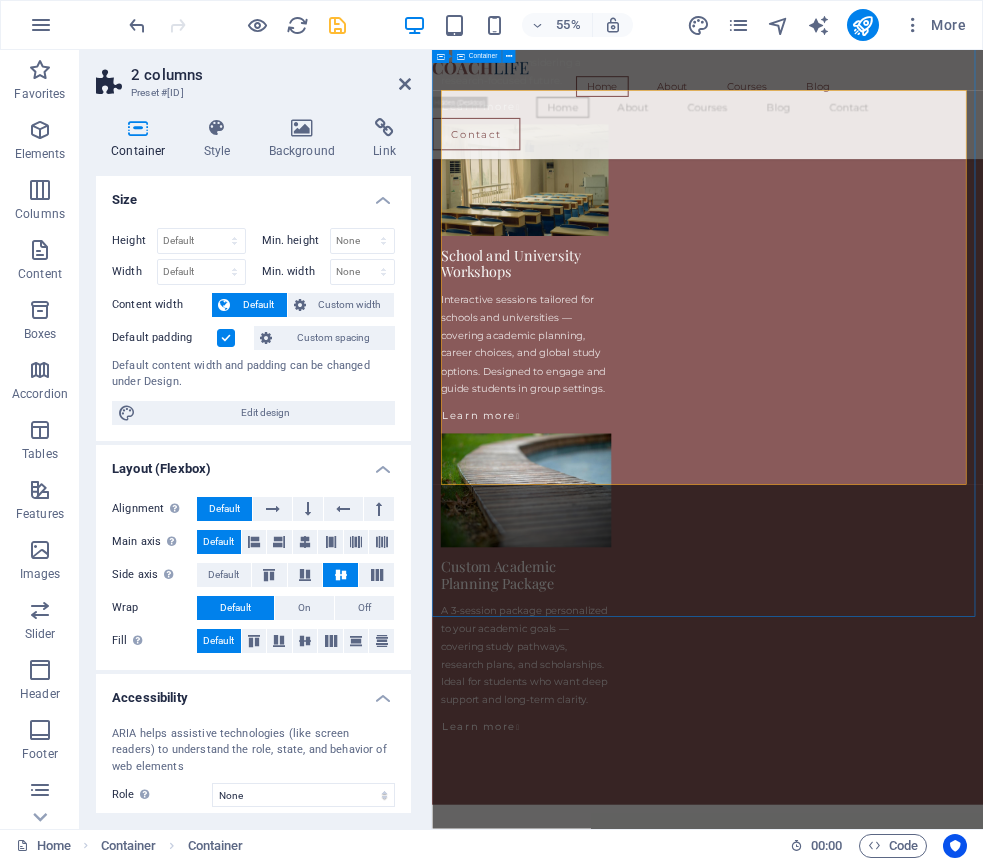 click on "What You Can Expect My consultations are designed to simplify complex decisions — whether you're selecting a degree, applying to study abroad, or preparing for research. I tailor each session to your needs, offering guidance on university selection, academic goals, research planning, and scholarship strategy. Students I work with appreciate the structured, supportive, and practical nature of the advice. You'll leave each session with more clarity, direction, and confidence about your next academic move — no generic tips, just focused and honest support that works. Why I Do This  Throughout my academic career, I’ve met students with exceptional potential who struggled to find reliable, personalized guidance — especially when pursuing competitive degrees, research opportunities, or study abroad options. Many felt overwhelmed by unclear systems, vague advice, or lack of direction. That’s why I’ve introduced  personalized academic consultations Meet Your Academic Guide I hold a doctoral degree in" at bounding box center (933, 3737) 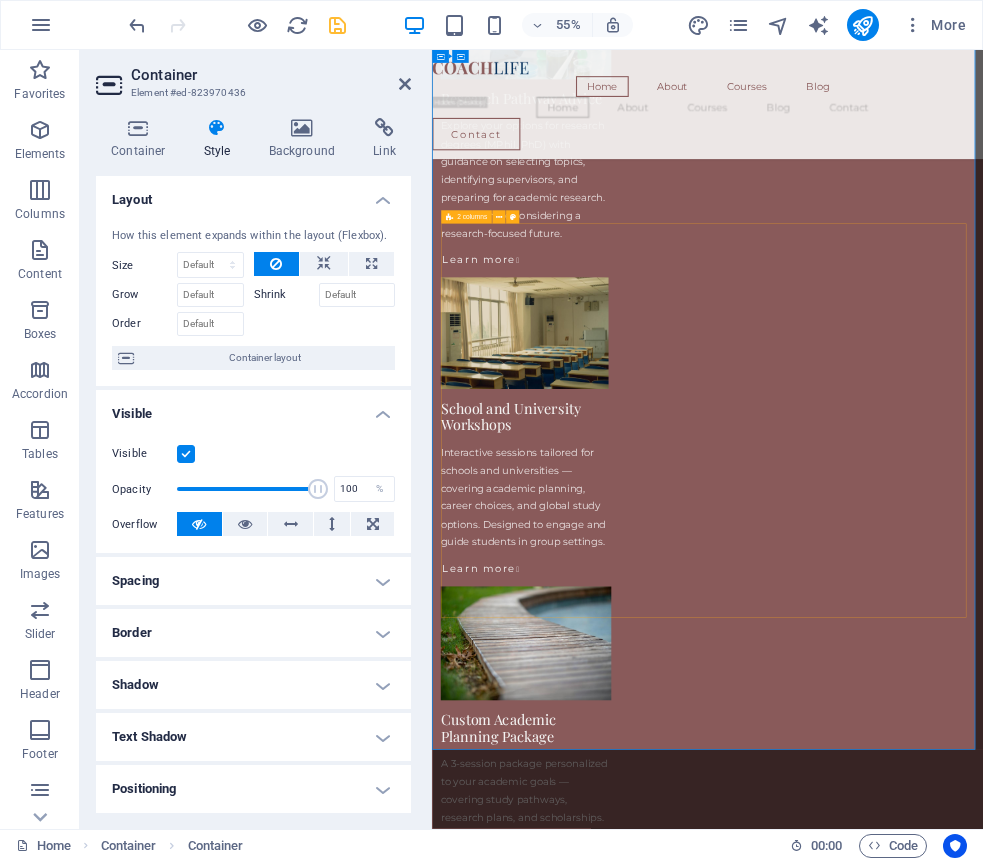 scroll, scrollTop: 3752, scrollLeft: 0, axis: vertical 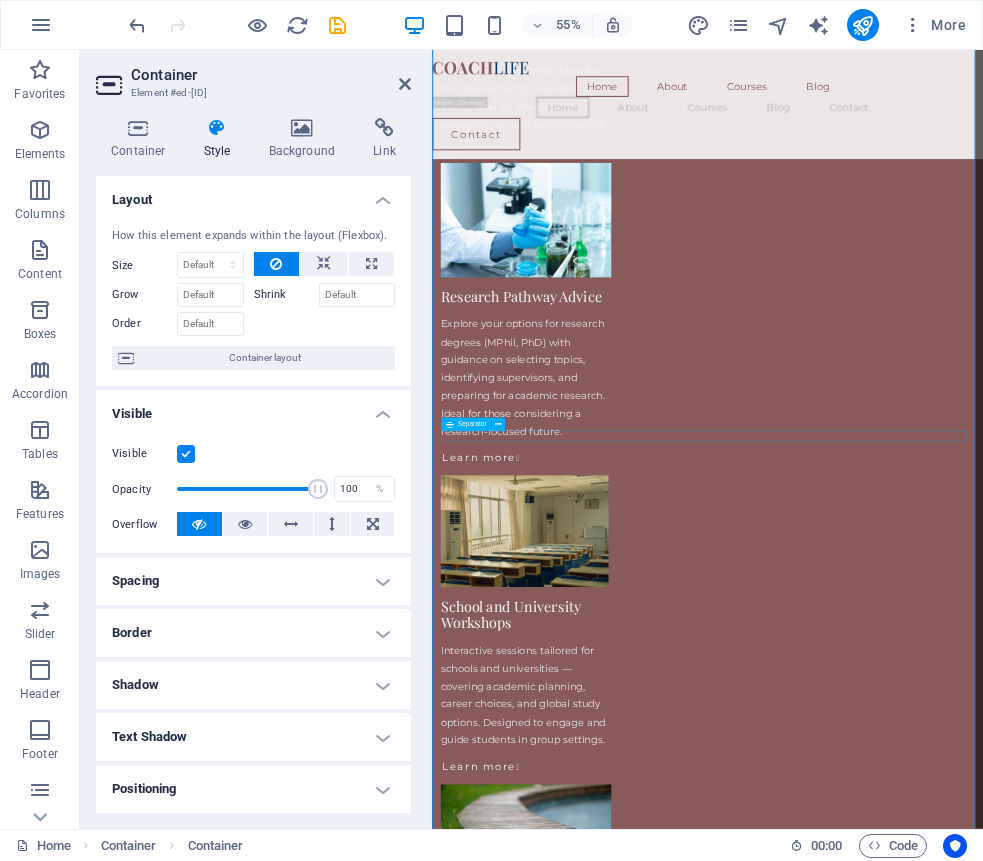 click at bounding box center (933, 5395) 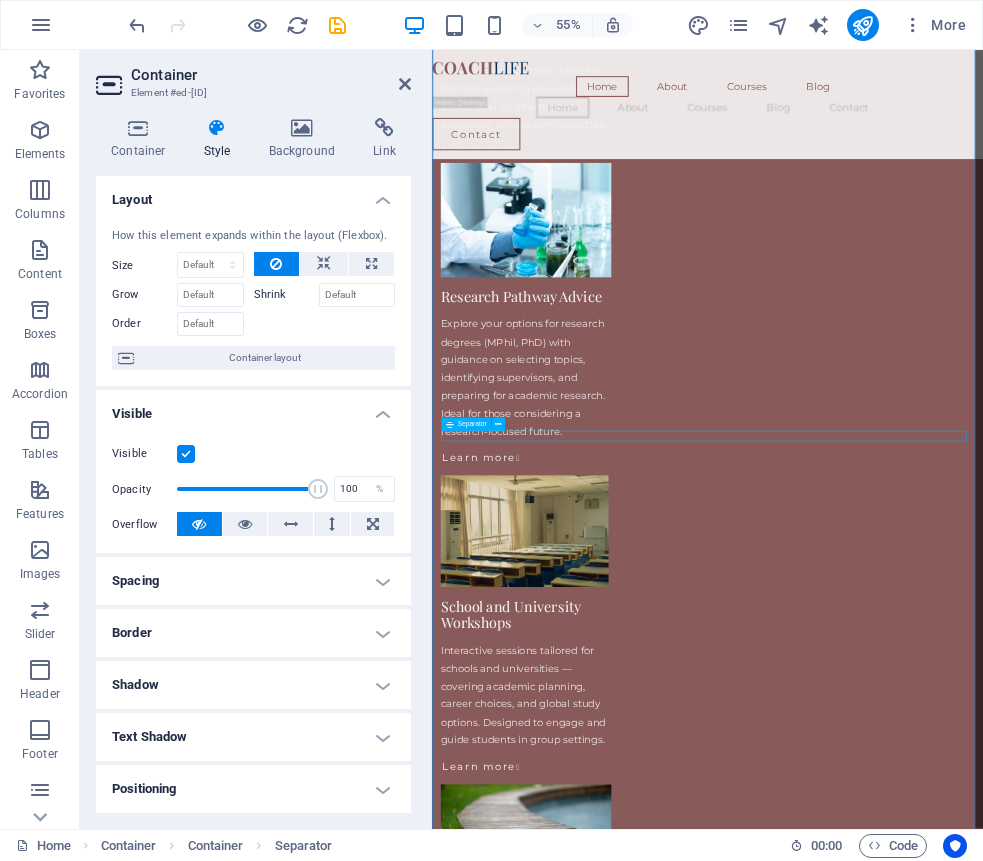click at bounding box center (933, 5395) 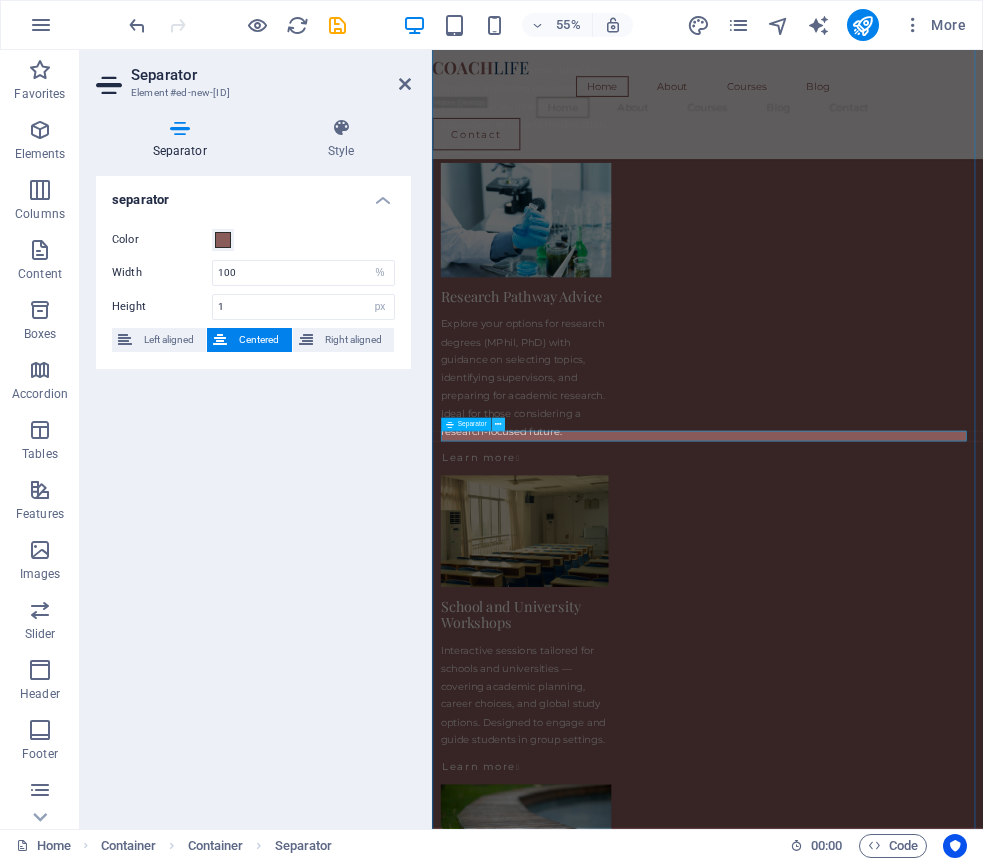 click at bounding box center (498, 425) 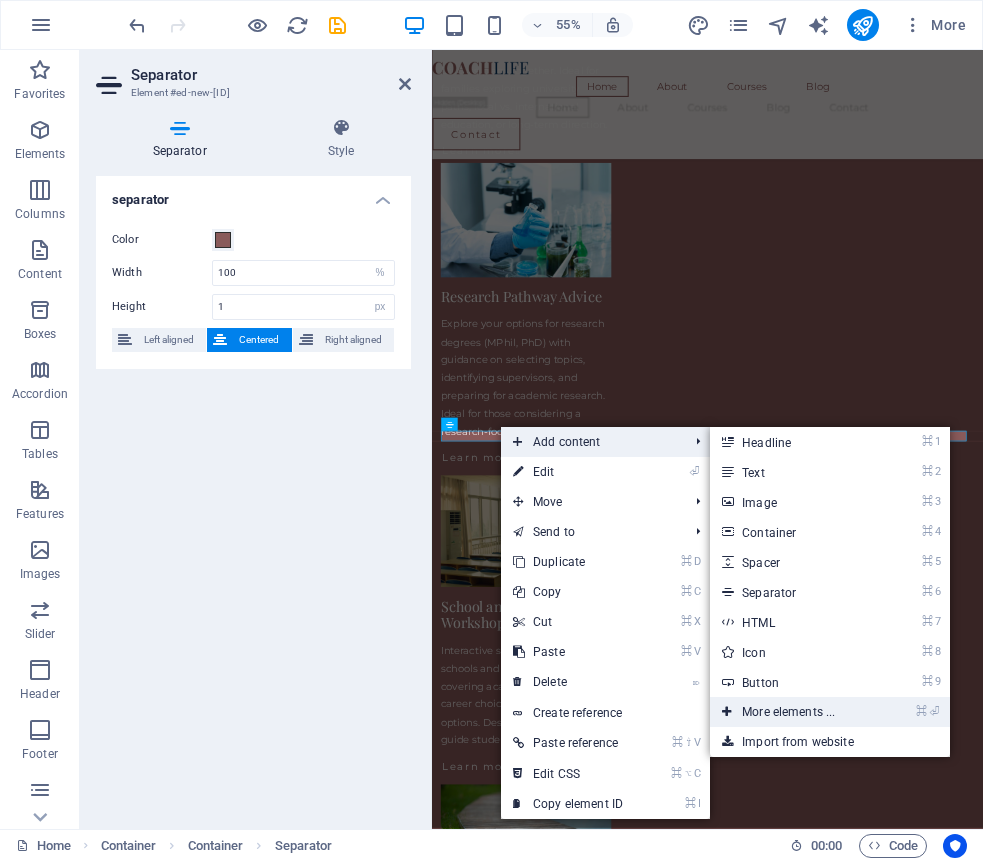 click on "⌘ ⏎  More elements ..." at bounding box center [792, 712] 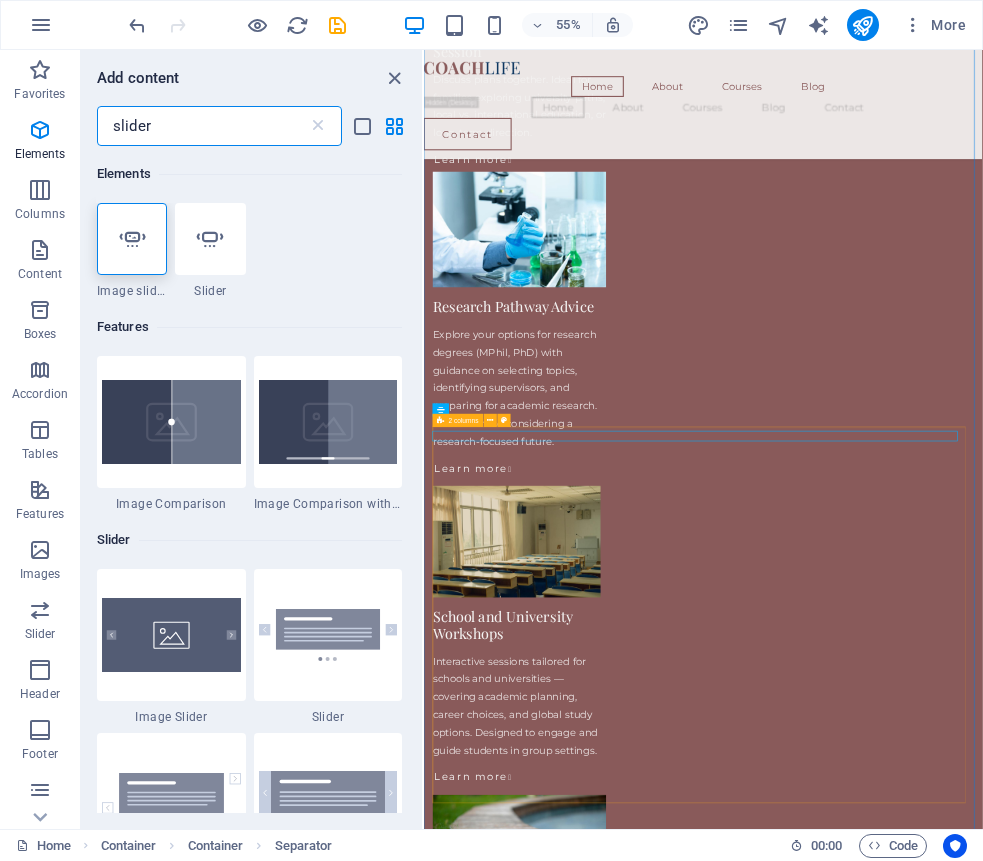 scroll, scrollTop: 3423, scrollLeft: 0, axis: vertical 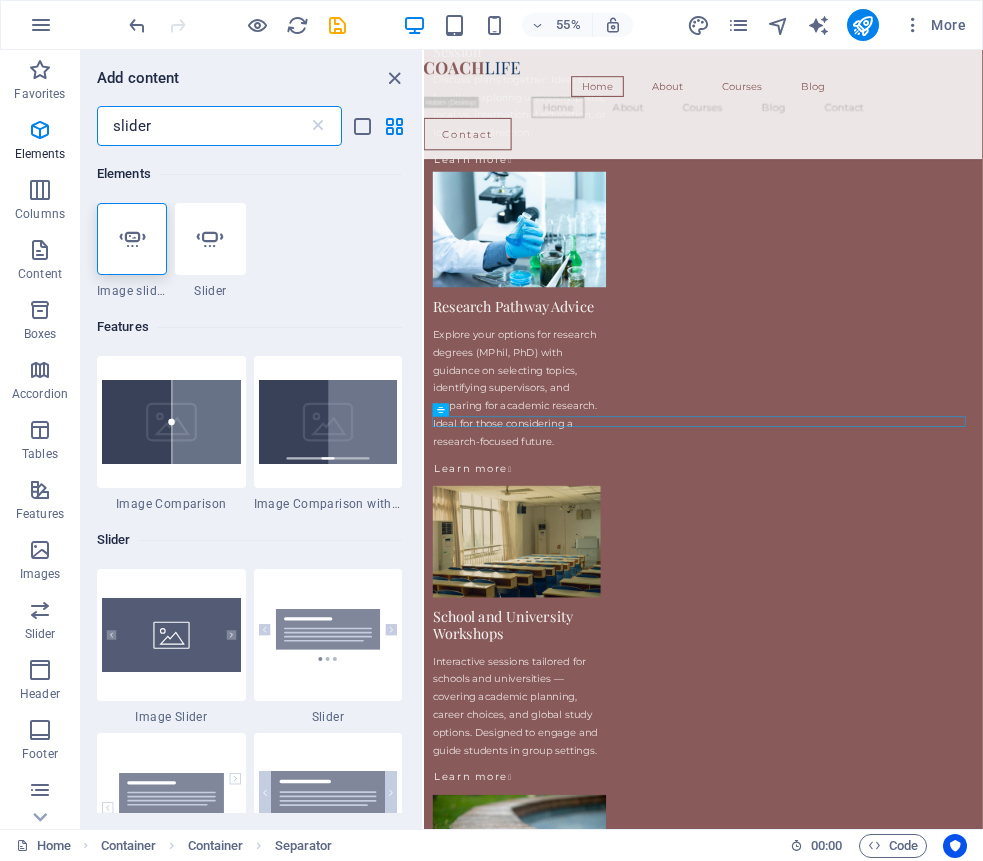 click on "slider" at bounding box center [202, 126] 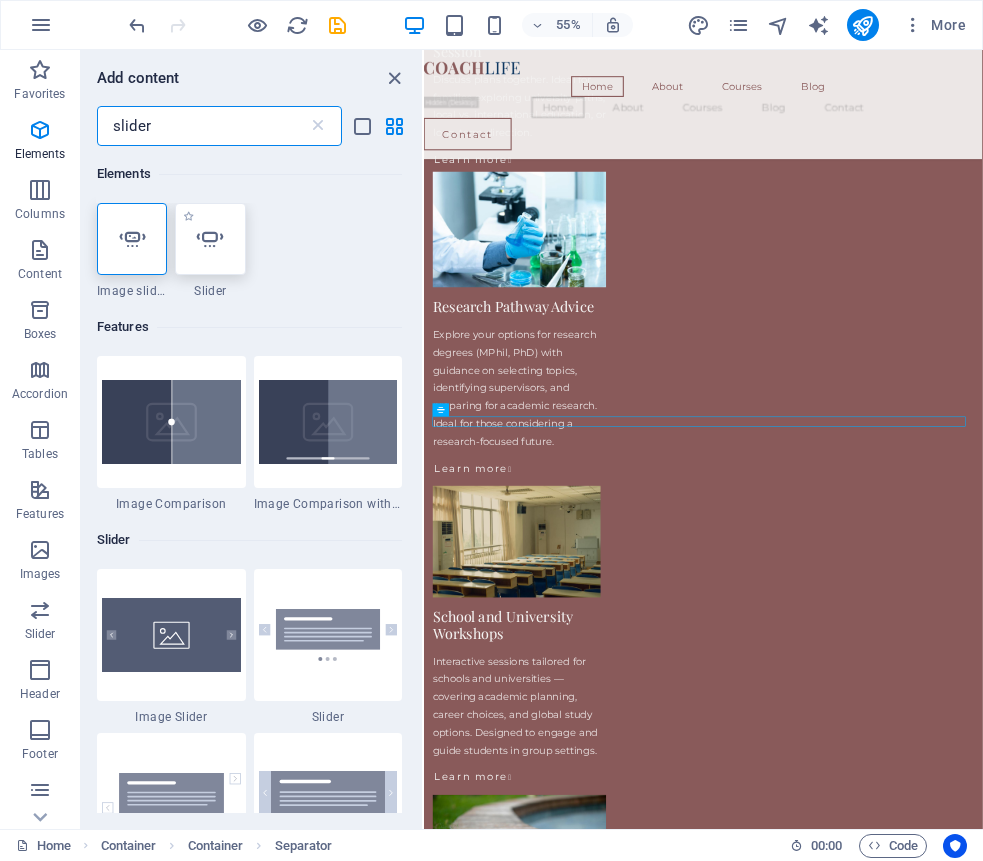 click at bounding box center [210, 239] 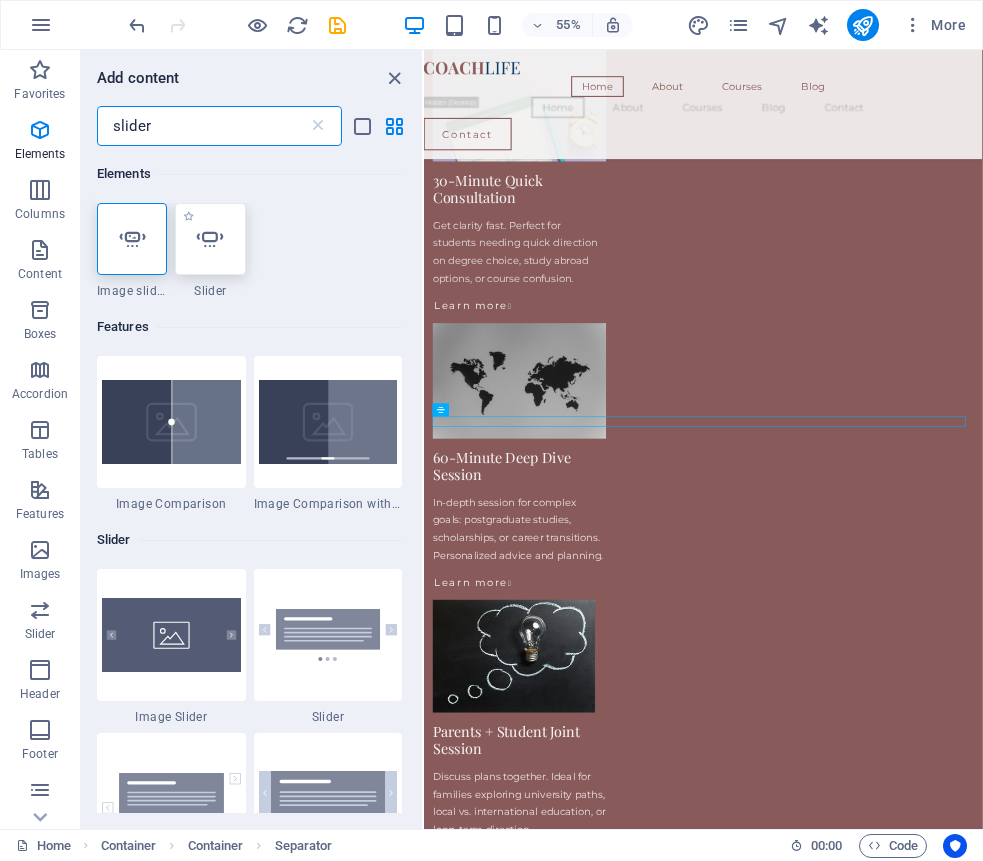 select on "ms" 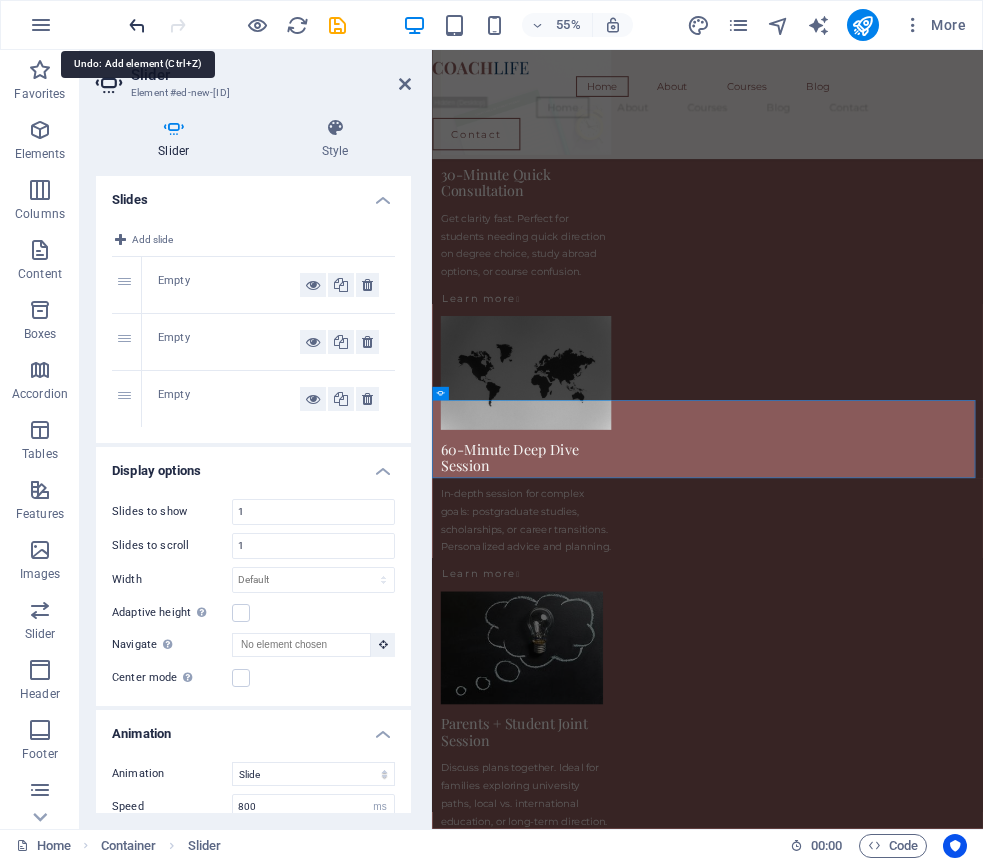 click at bounding box center [137, 25] 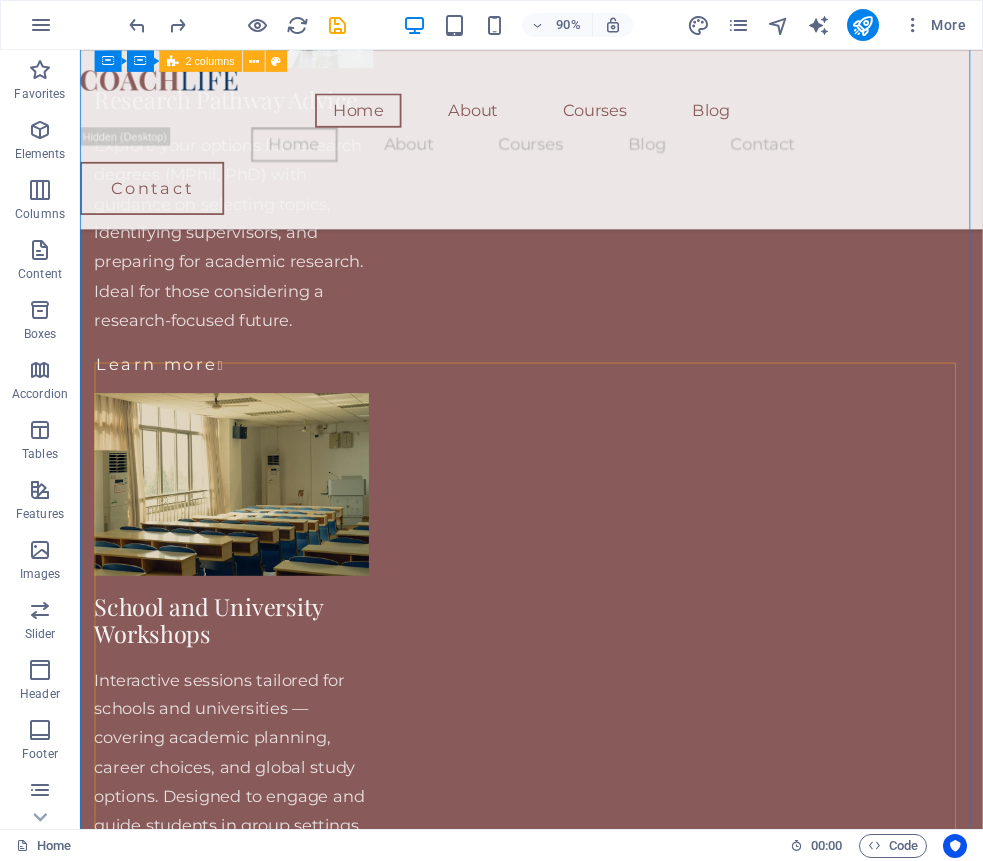 scroll, scrollTop: 3746, scrollLeft: 0, axis: vertical 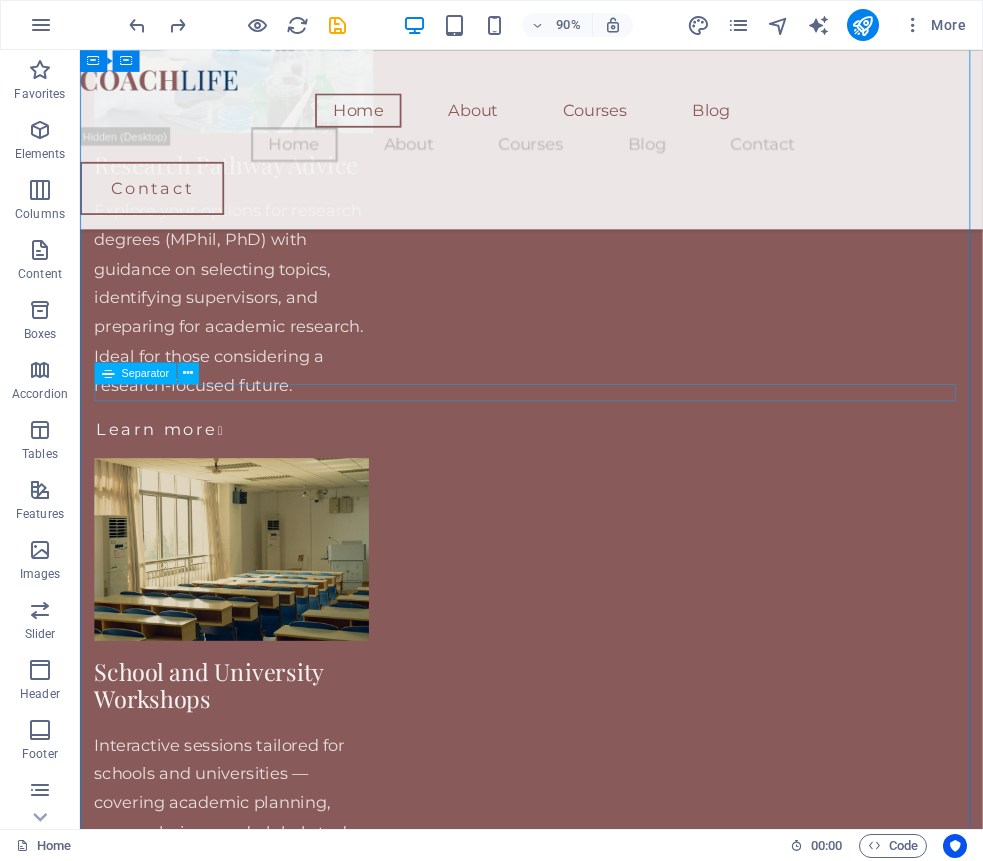 click at bounding box center [581, 5074] 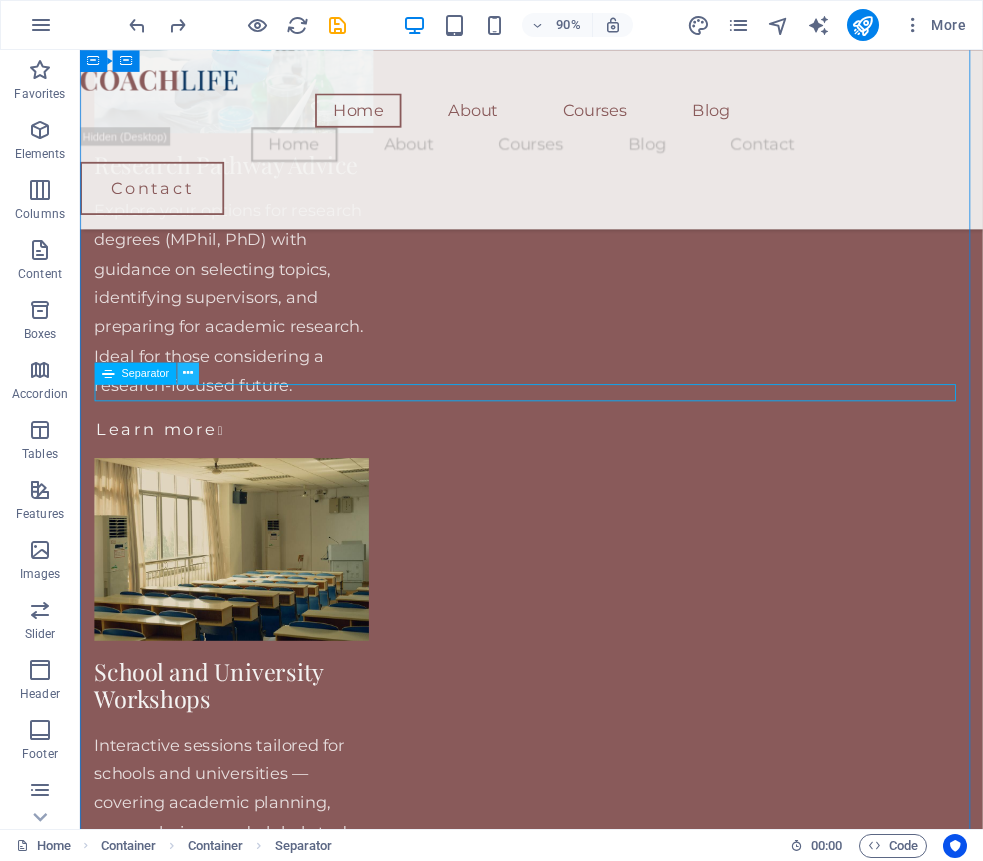 click at bounding box center [188, 372] 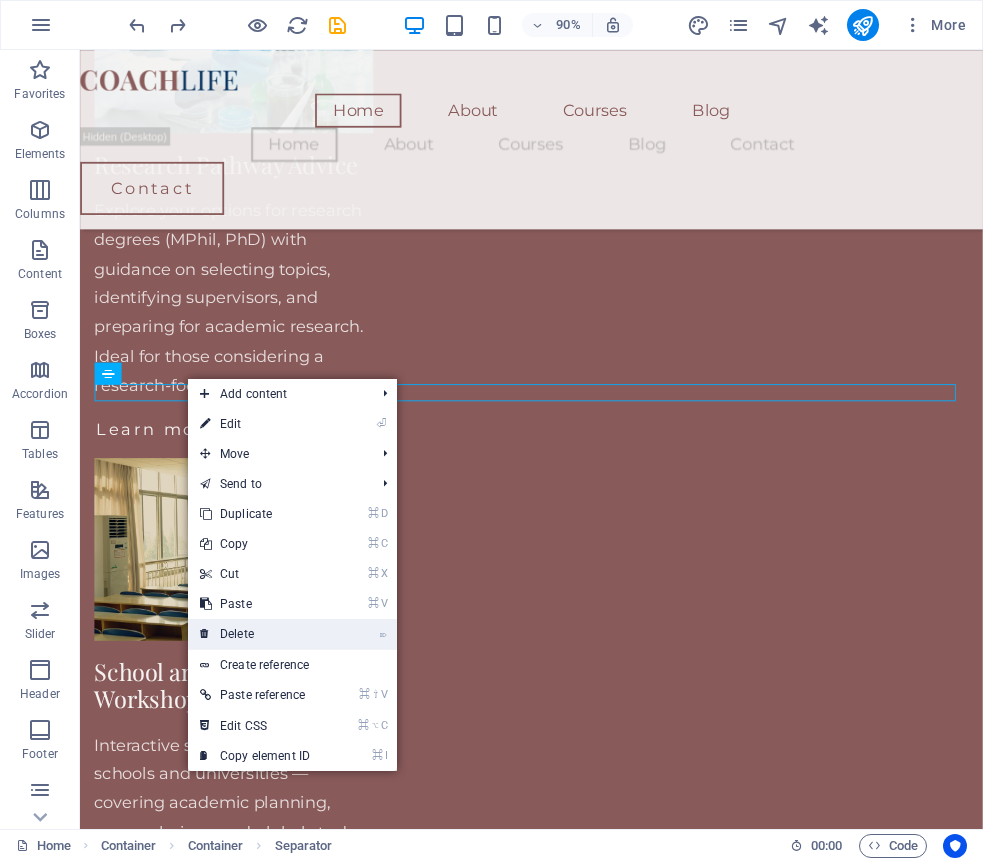 click on "⌦  Delete" at bounding box center [255, 634] 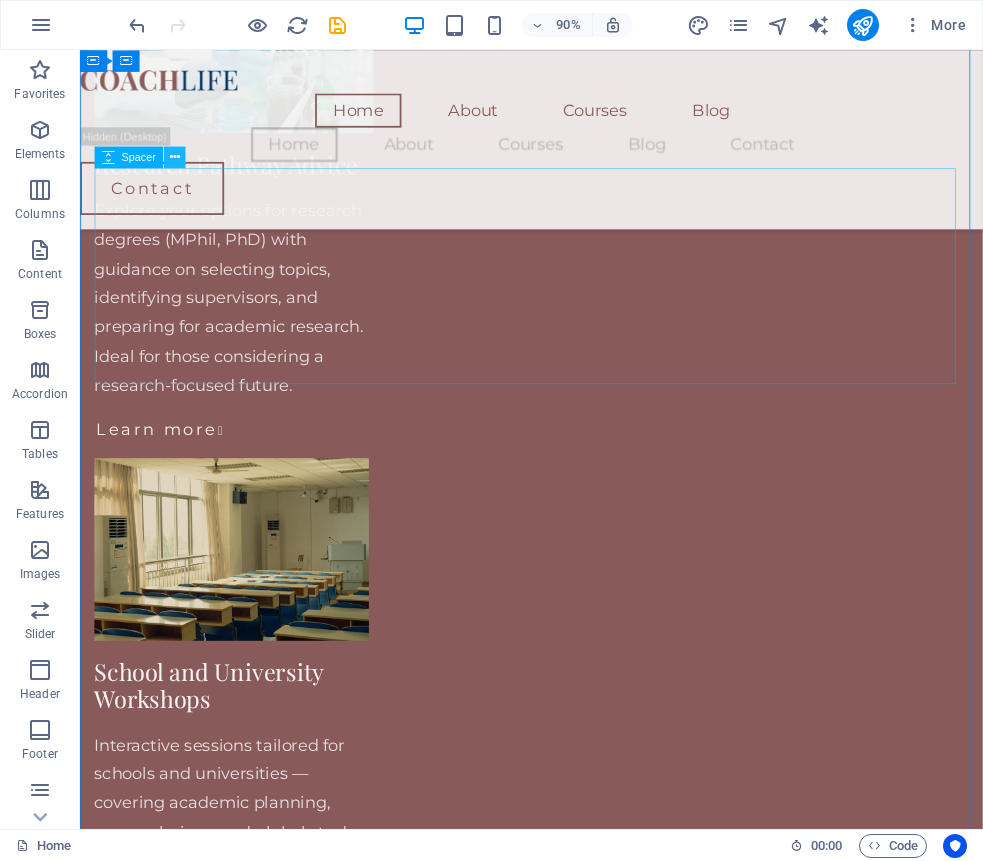 click at bounding box center [175, 156] 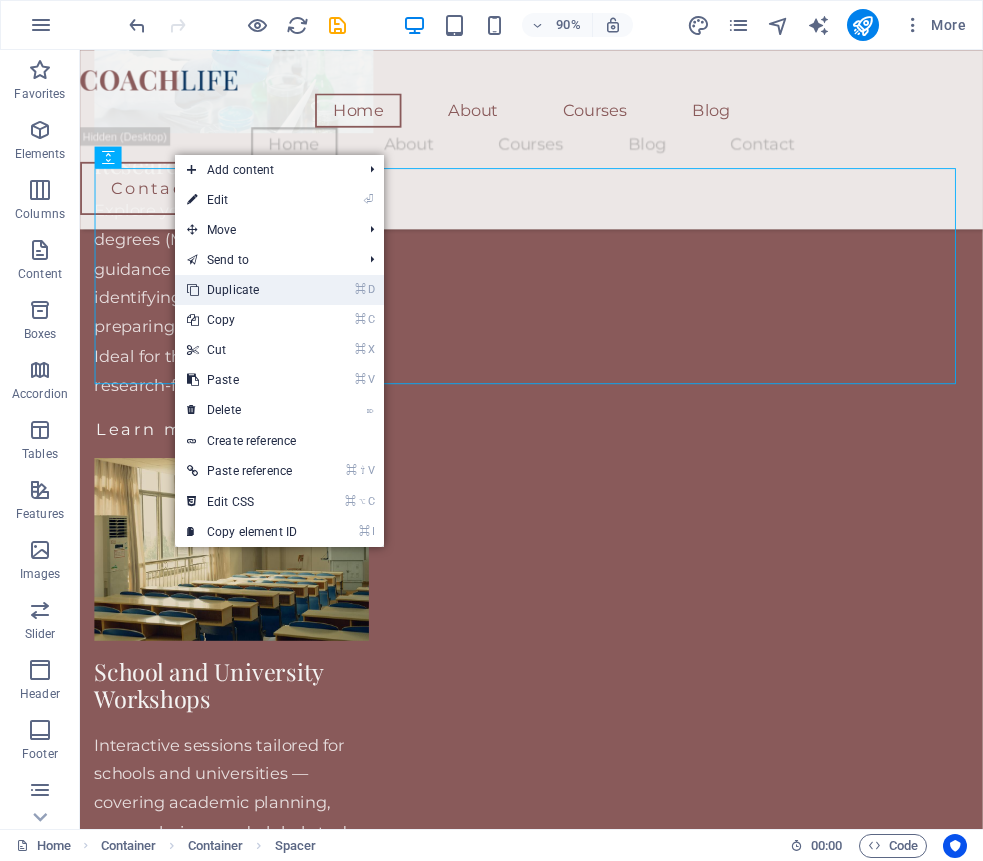 click on "⌘ D  Duplicate" at bounding box center [279, 290] 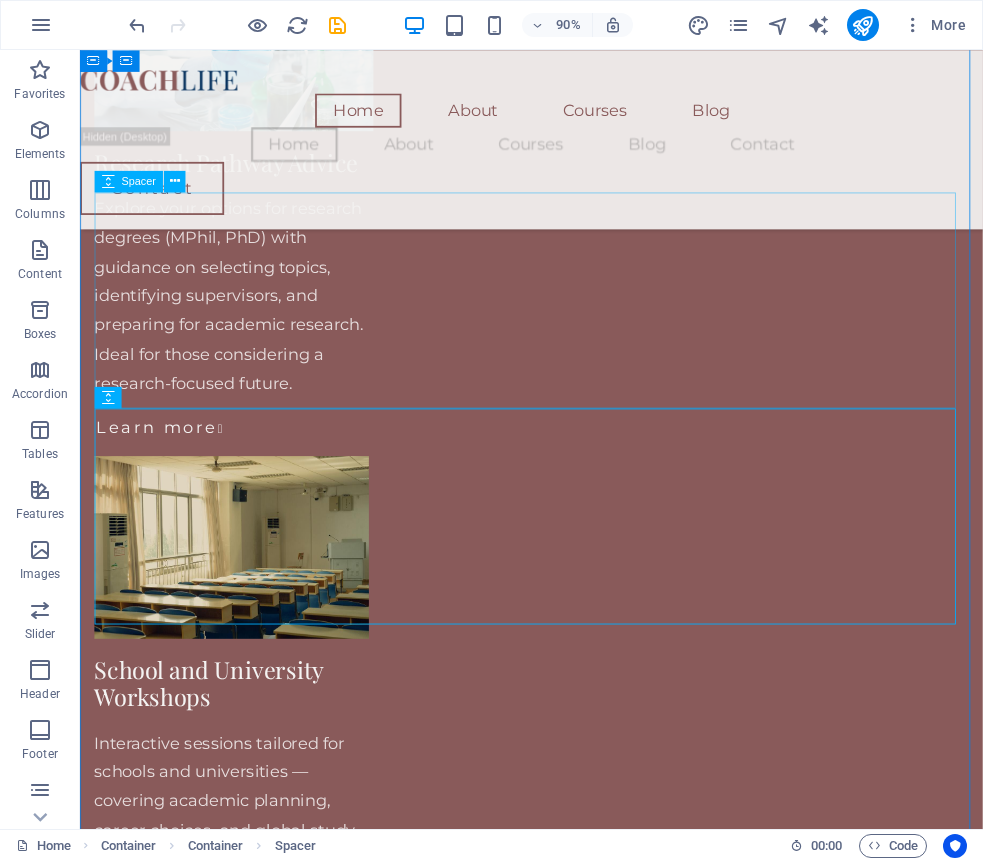 scroll, scrollTop: 3762, scrollLeft: 0, axis: vertical 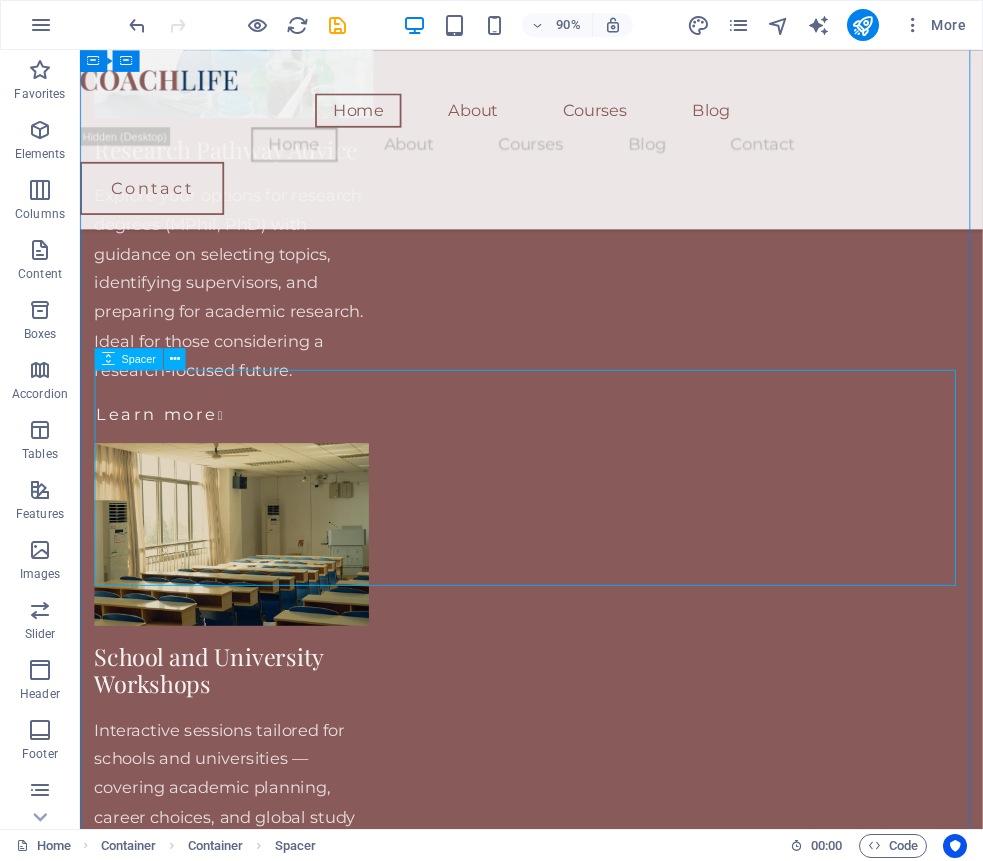 click at bounding box center [581, 5169] 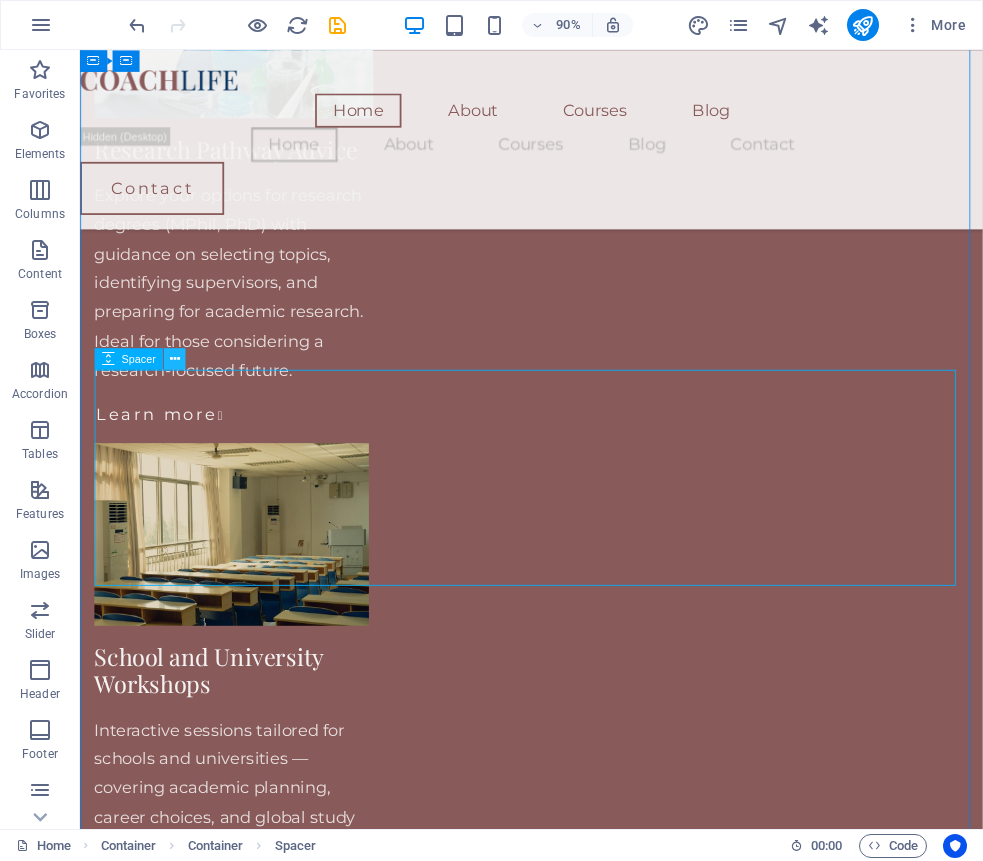 click at bounding box center (175, 358) 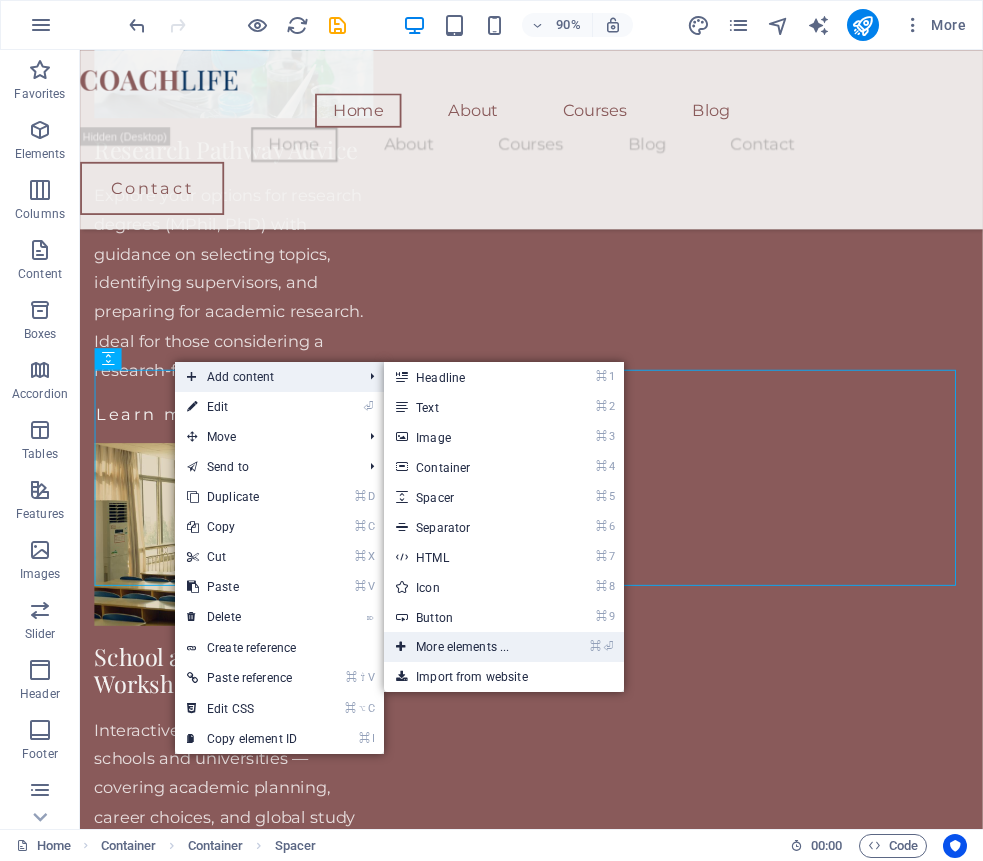click on "⌘ ⏎  More elements ..." at bounding box center [466, 647] 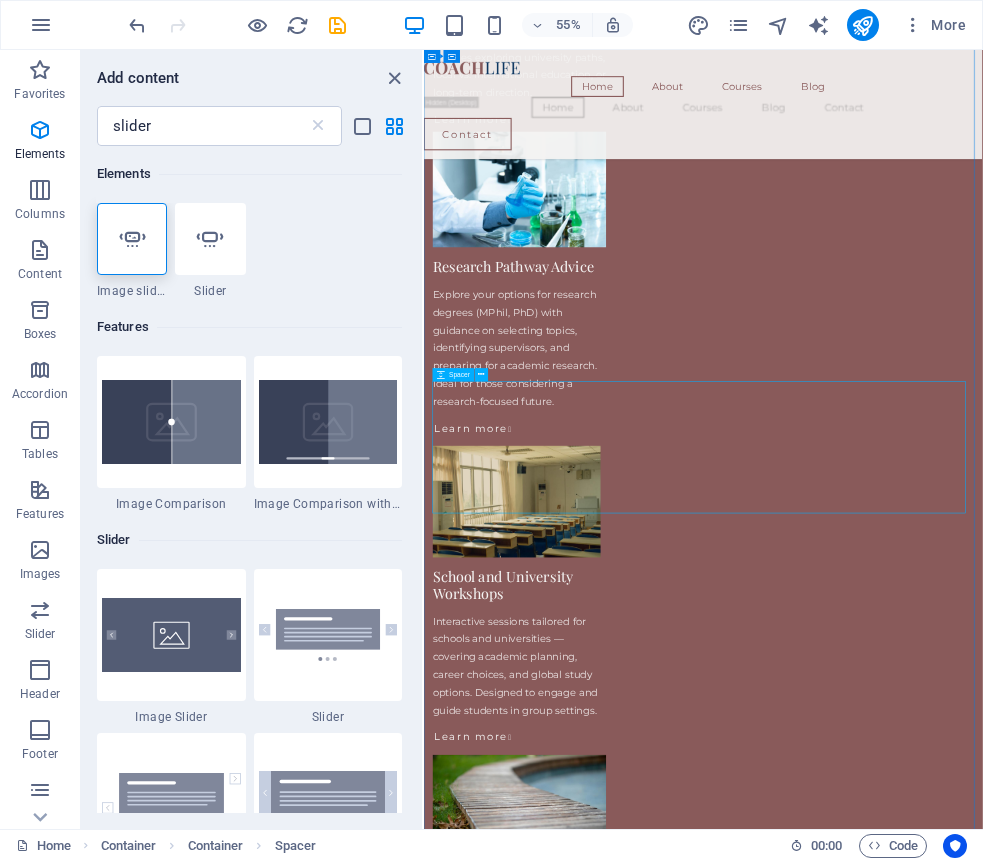 scroll, scrollTop: 3476, scrollLeft: 0, axis: vertical 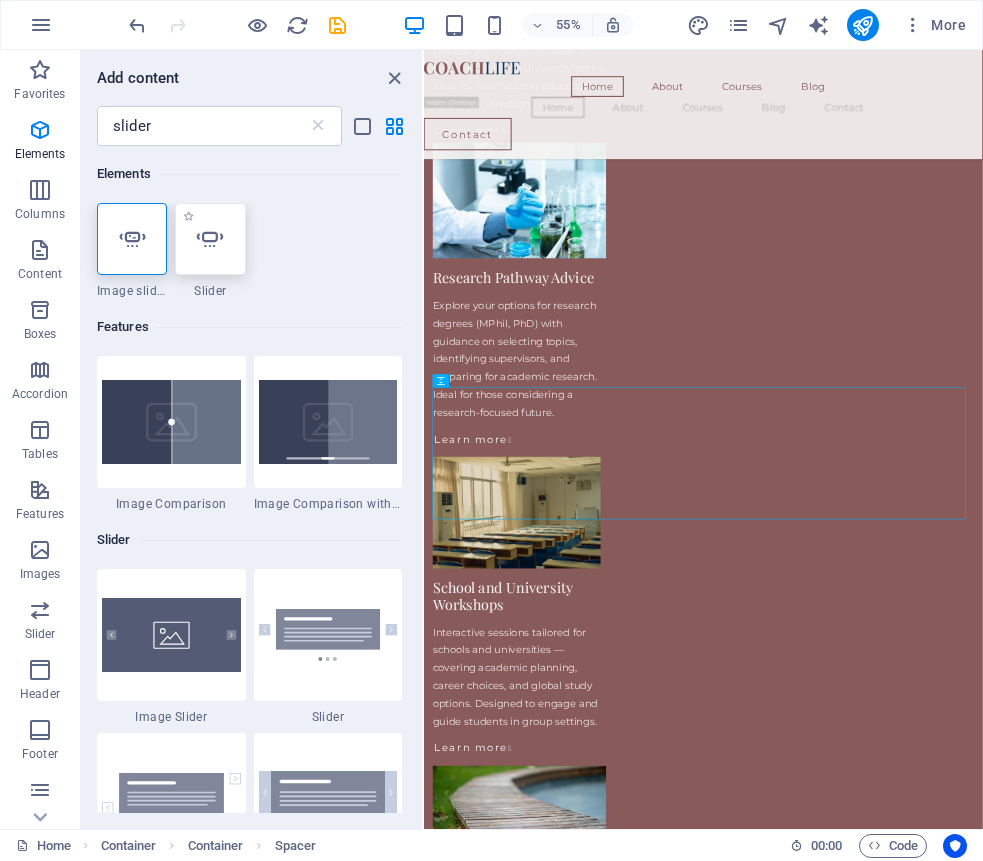 click at bounding box center [210, 239] 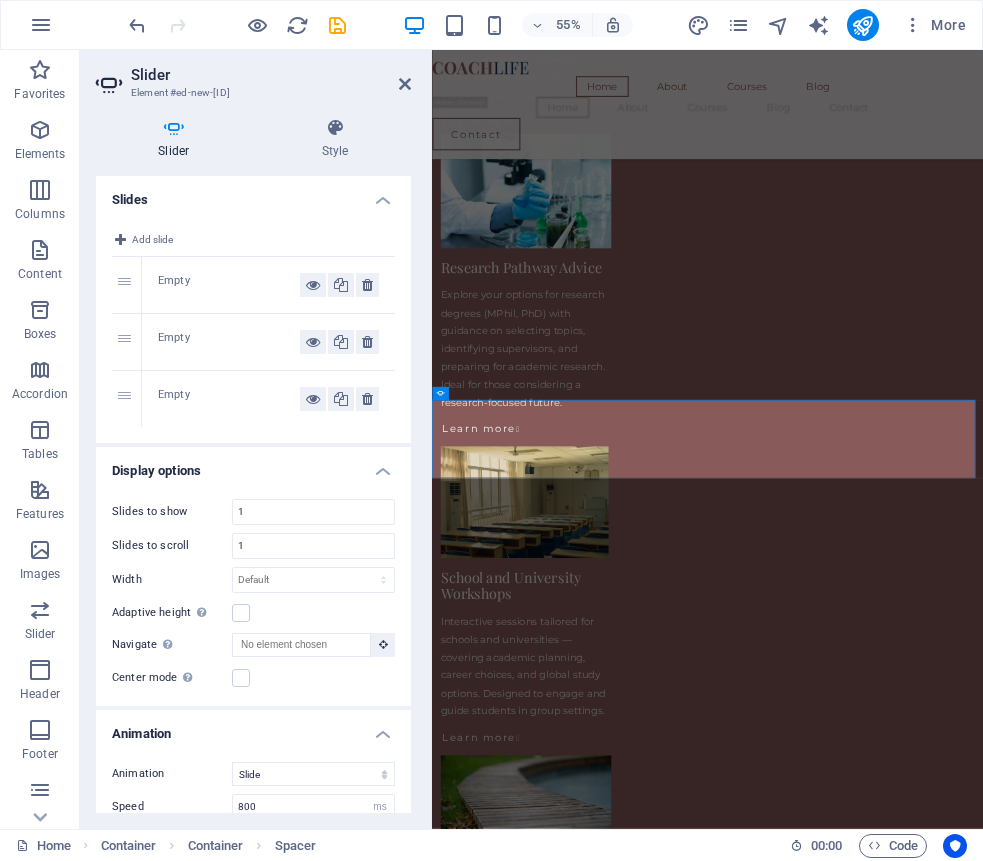 scroll, scrollTop: 2156, scrollLeft: 0, axis: vertical 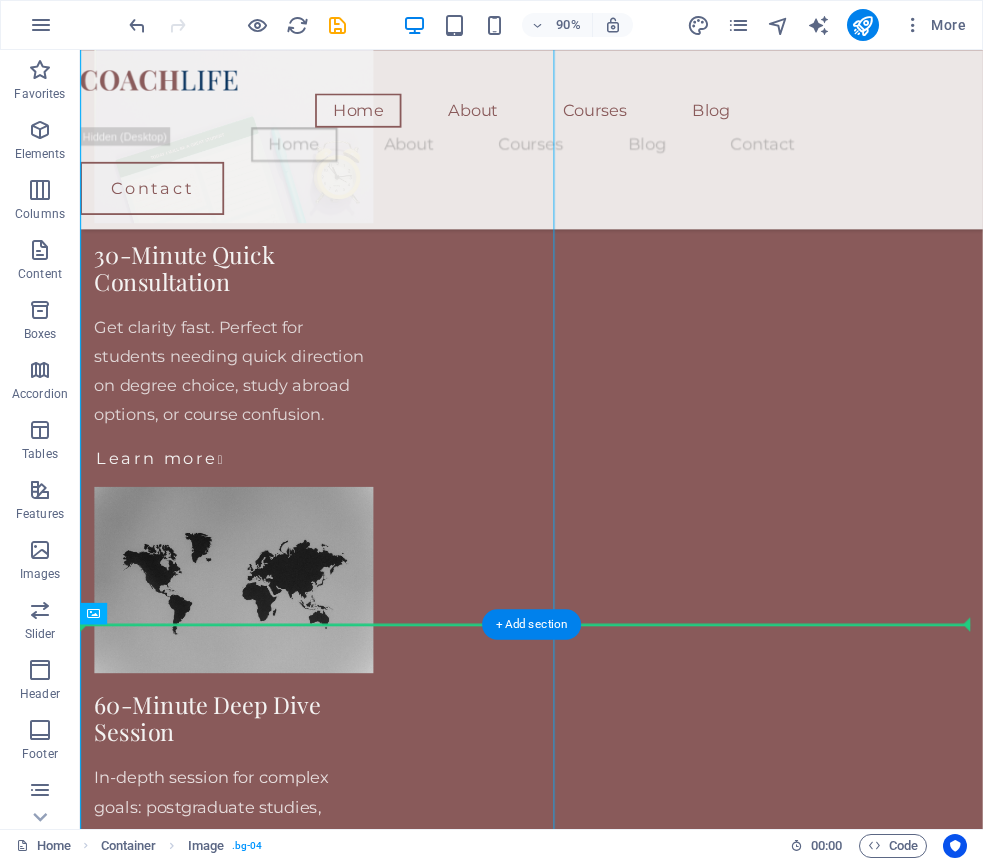 drag, startPoint x: 259, startPoint y: 722, endPoint x: 574, endPoint y: 616, distance: 332.35675 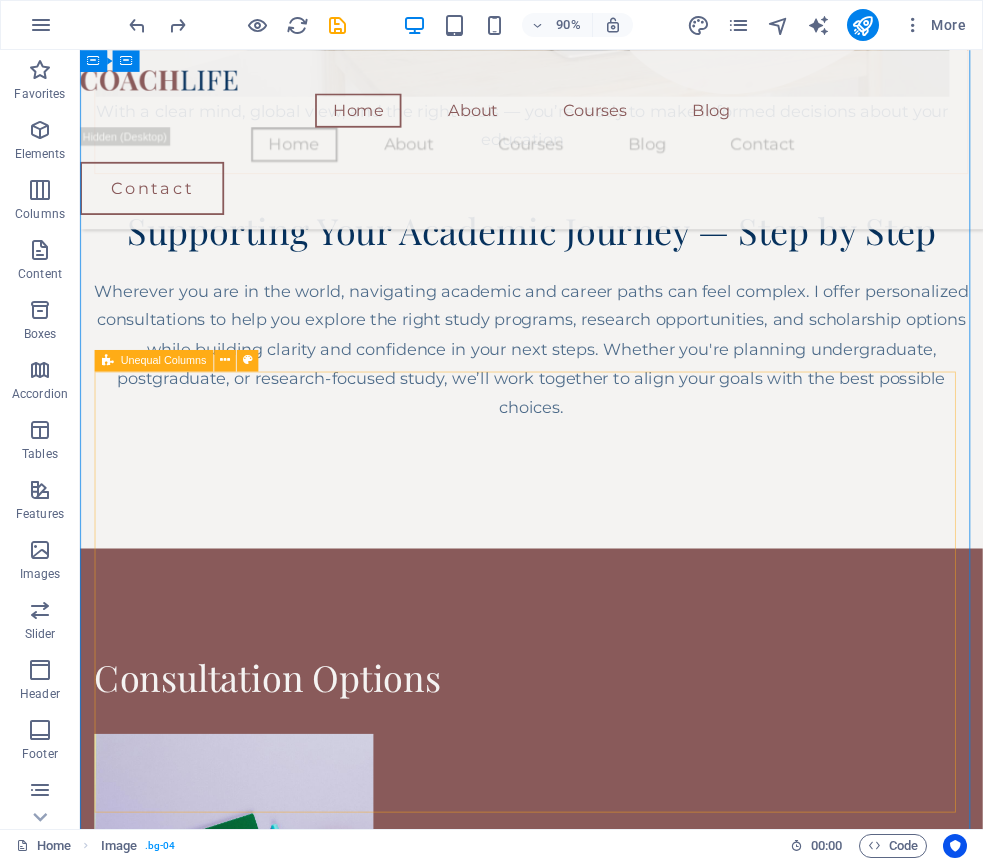 scroll, scrollTop: 1980, scrollLeft: 0, axis: vertical 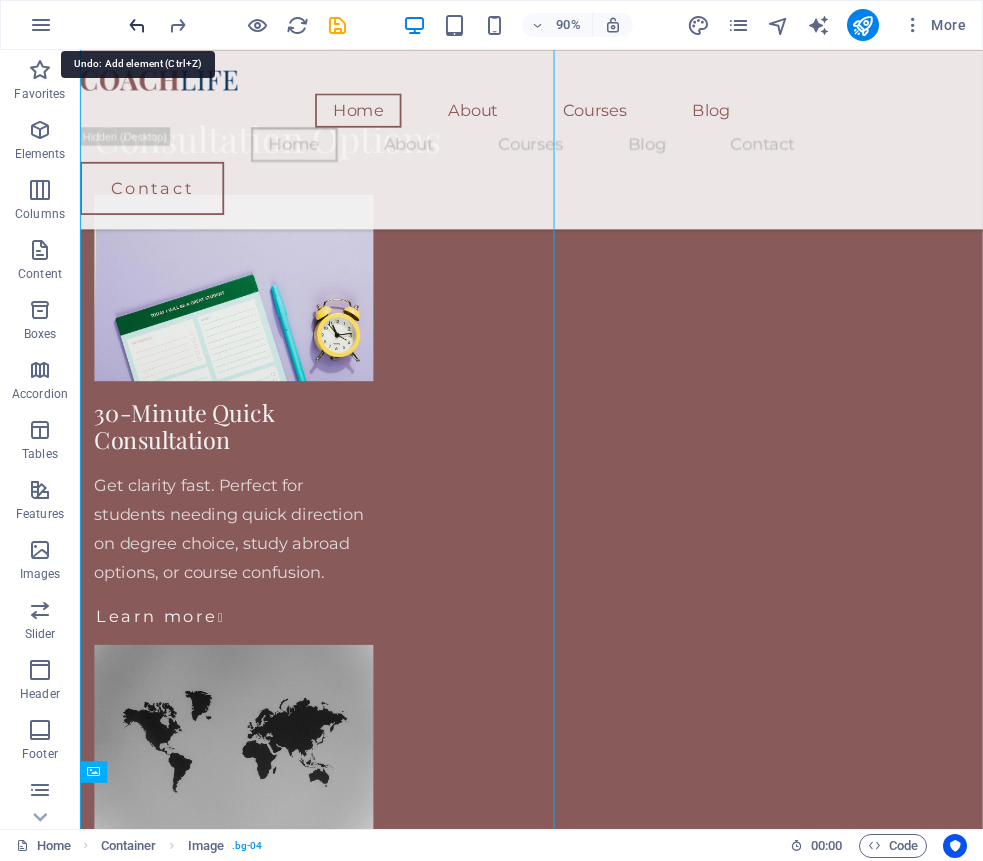 click at bounding box center (137, 25) 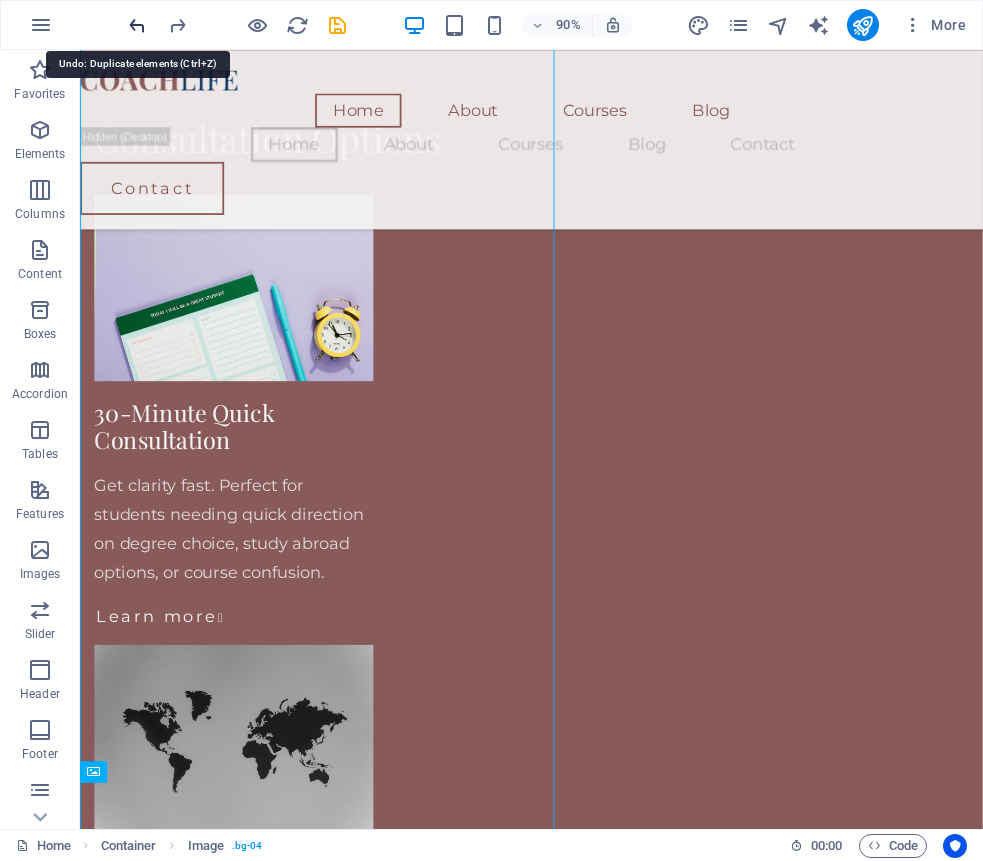 click at bounding box center (137, 25) 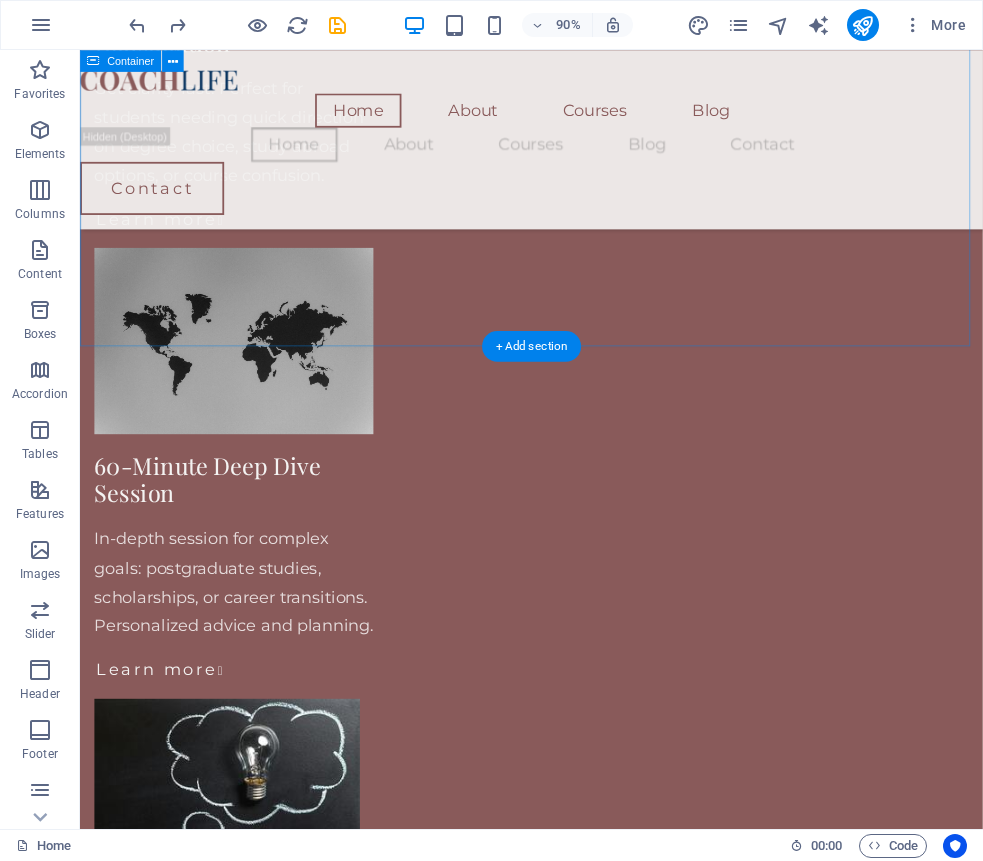 scroll, scrollTop: 2401, scrollLeft: 0, axis: vertical 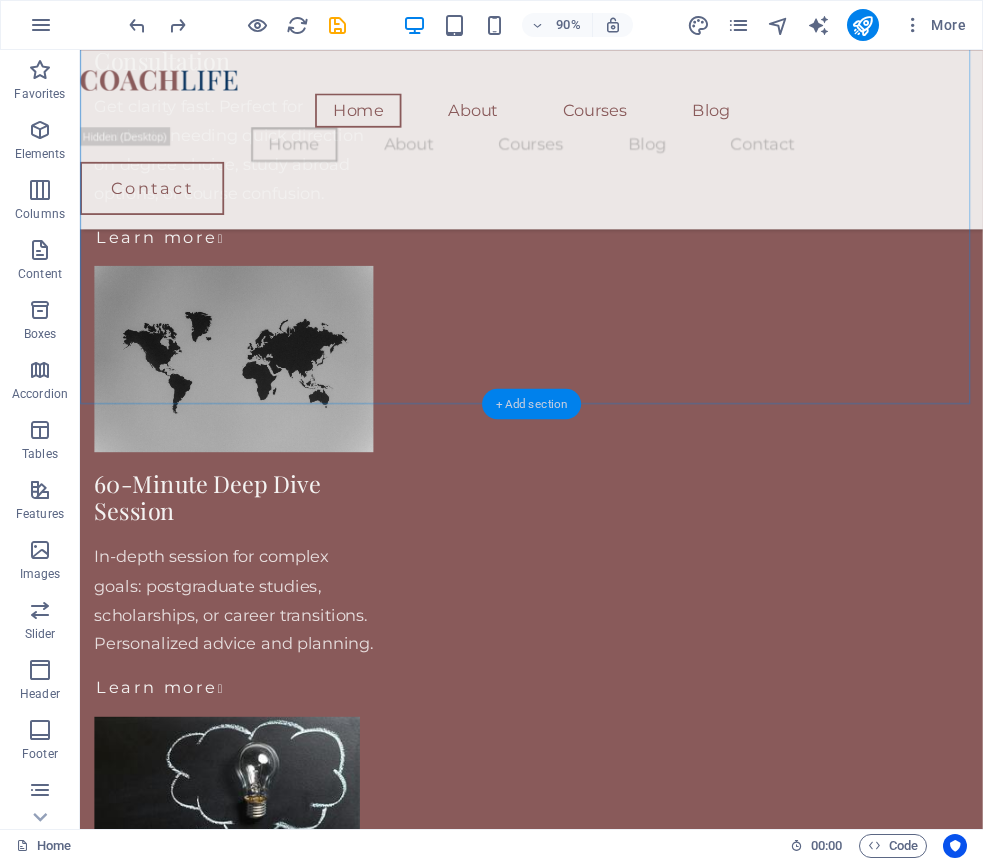 click on "+ Add section" at bounding box center (532, 403) 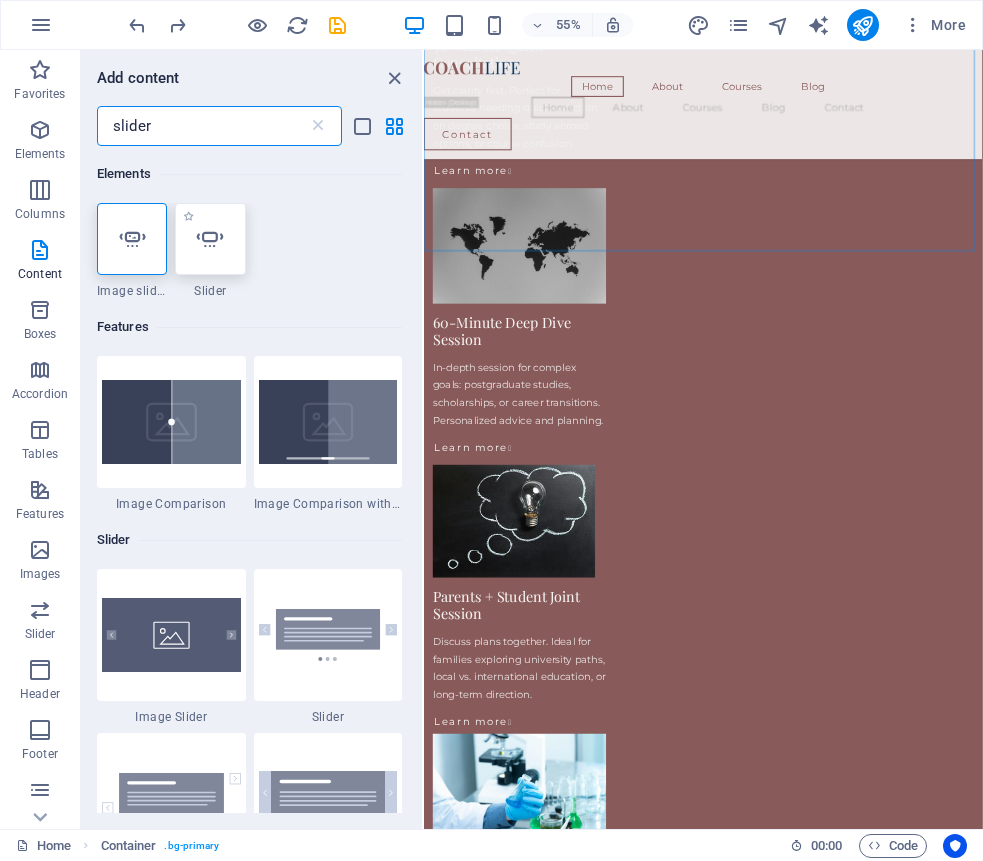 click at bounding box center [210, 239] 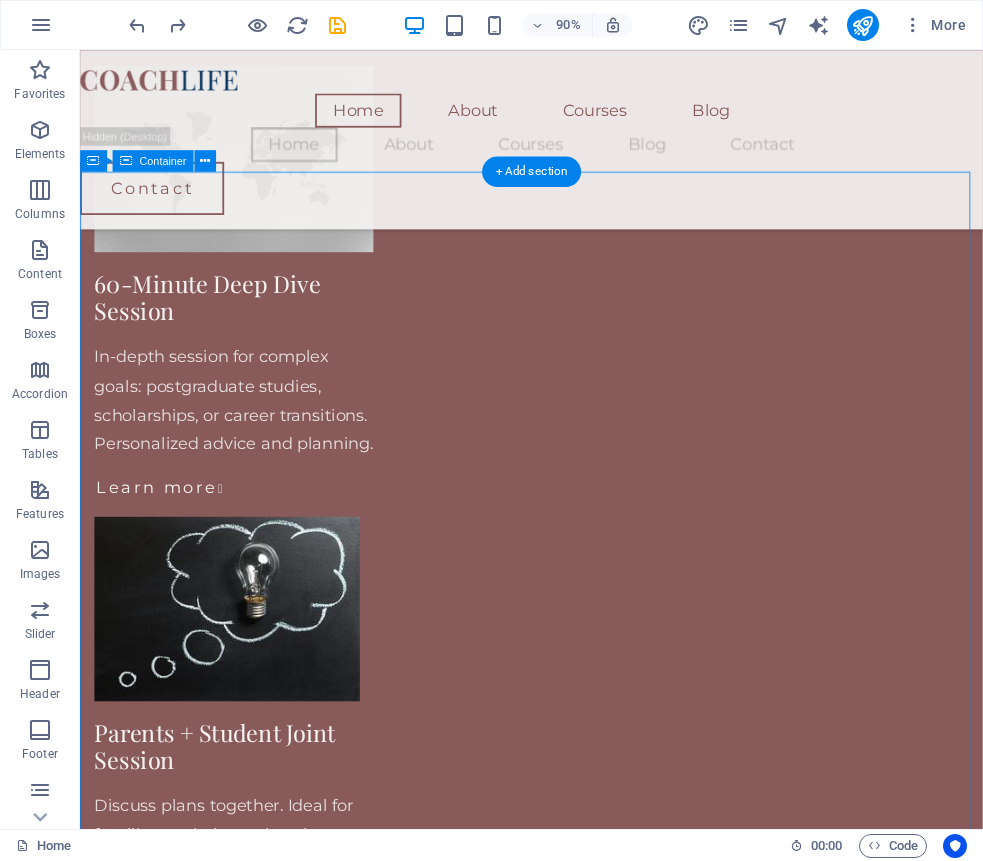 scroll, scrollTop: 2613, scrollLeft: 0, axis: vertical 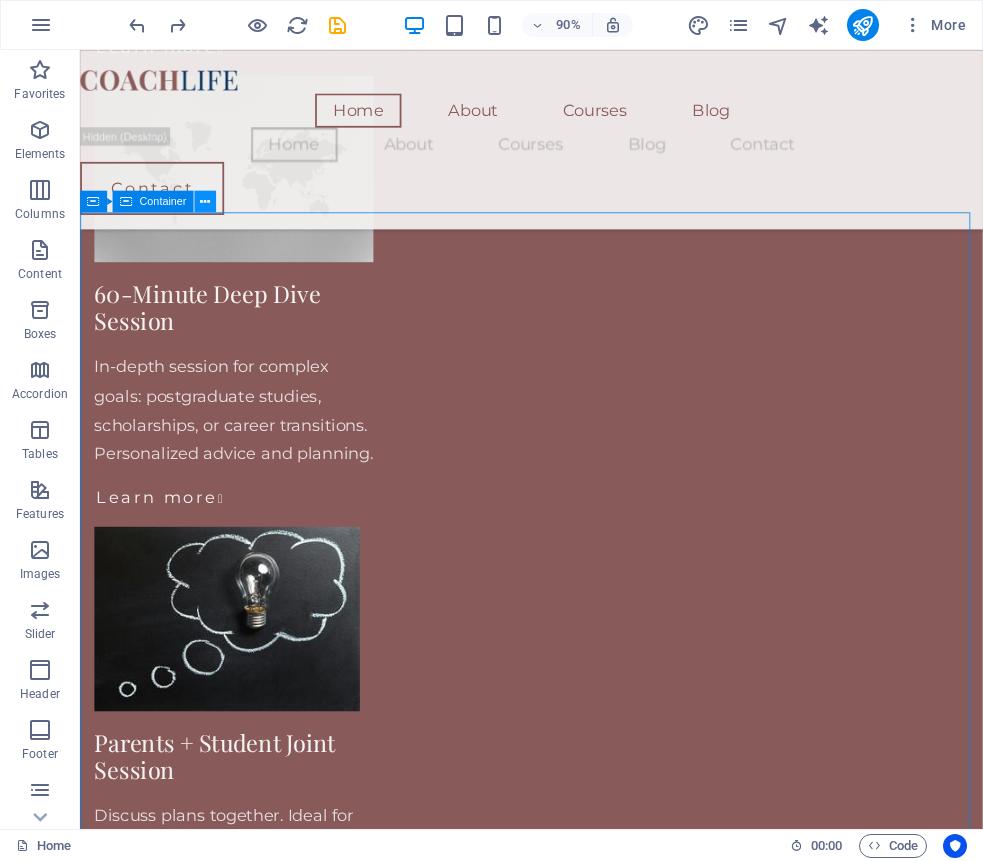 click at bounding box center [205, 201] 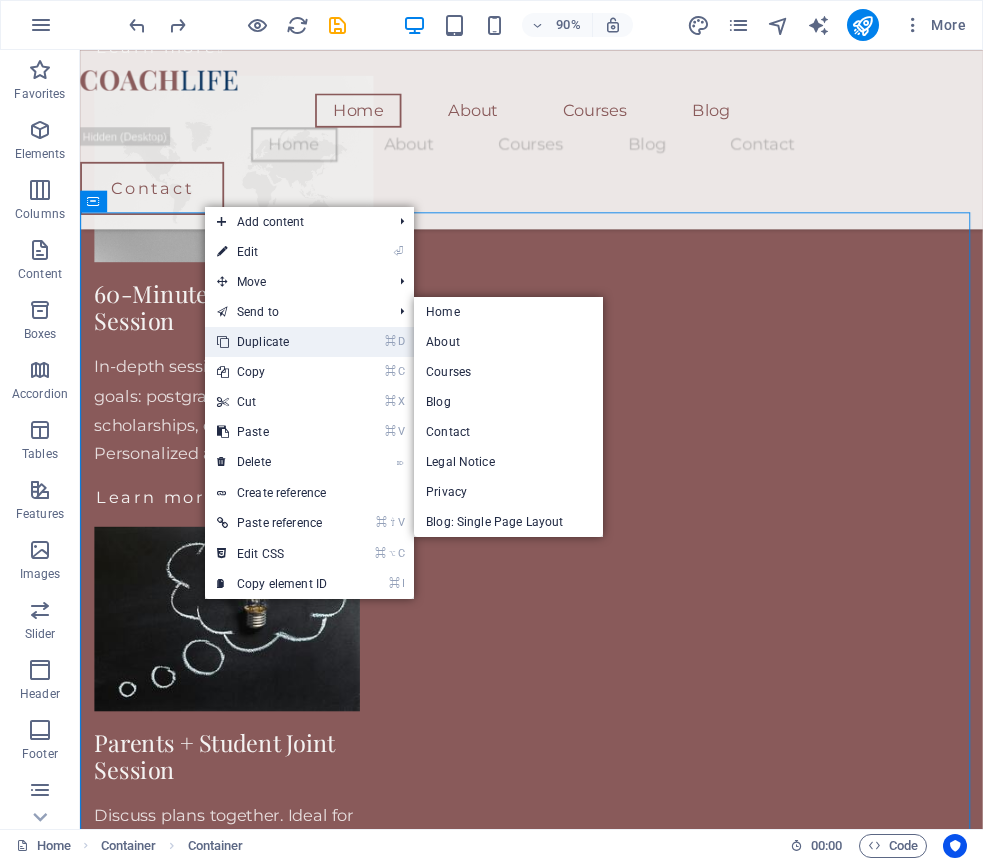 click on "⌘ D  Duplicate" at bounding box center (272, 342) 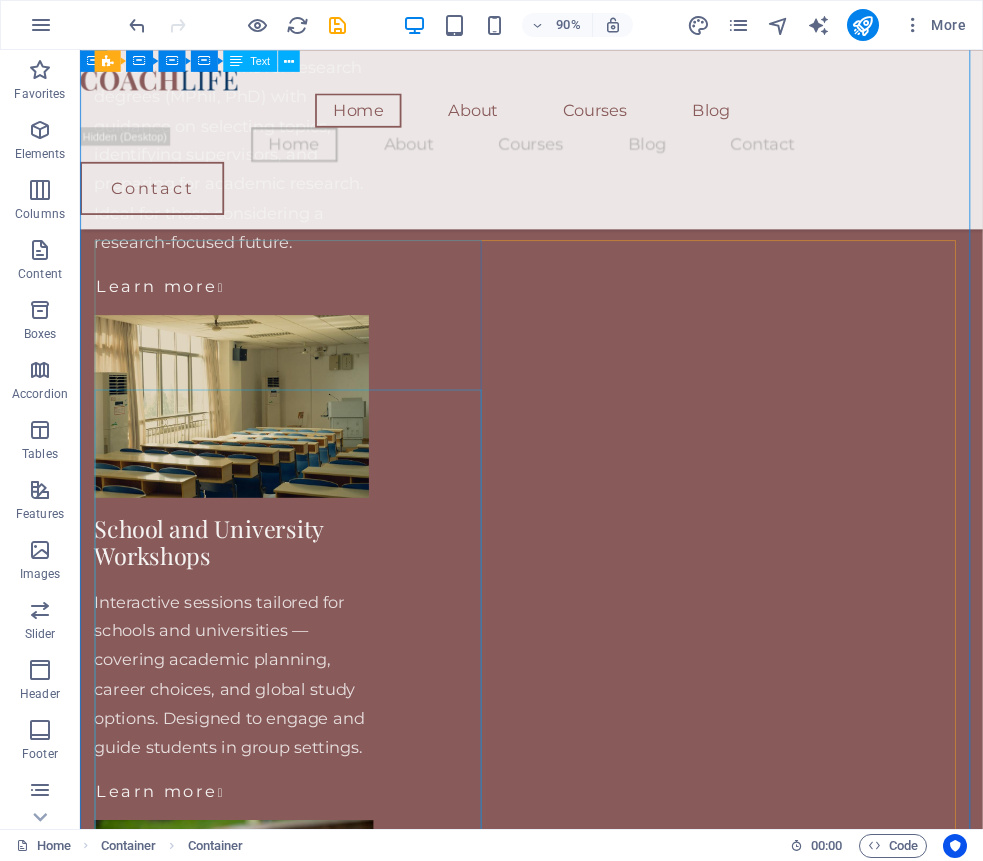 scroll, scrollTop: 3904, scrollLeft: 0, axis: vertical 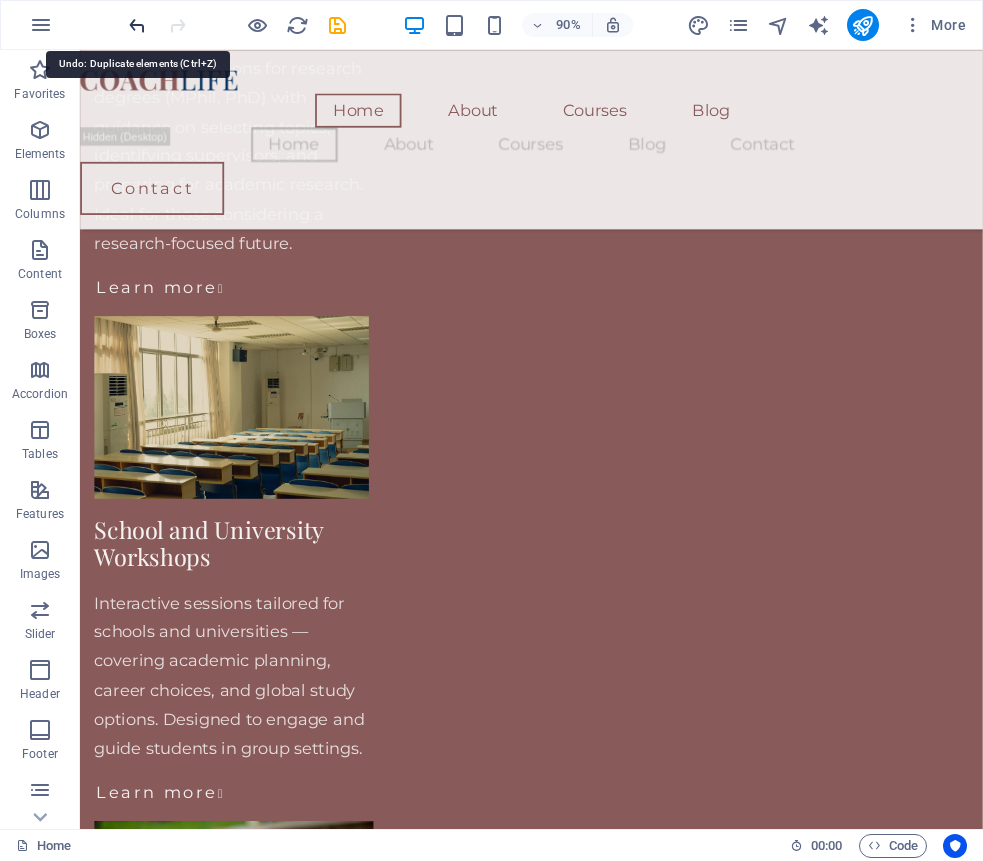 click at bounding box center (137, 25) 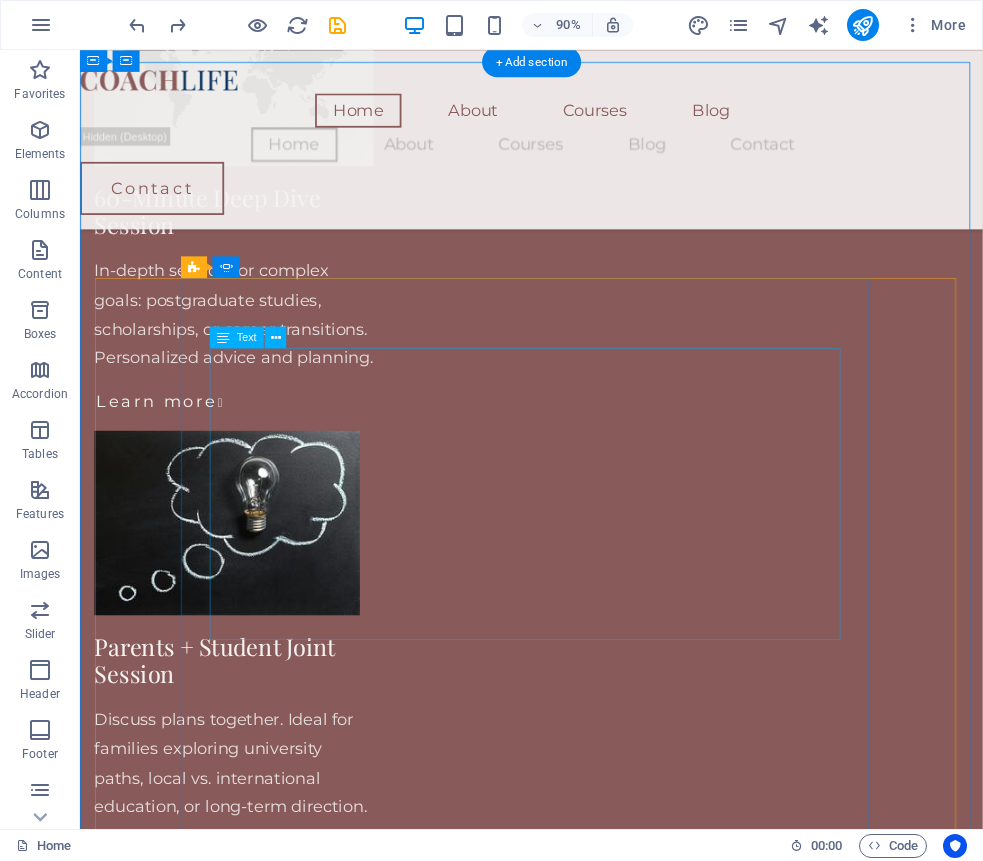 scroll, scrollTop: 2713, scrollLeft: 0, axis: vertical 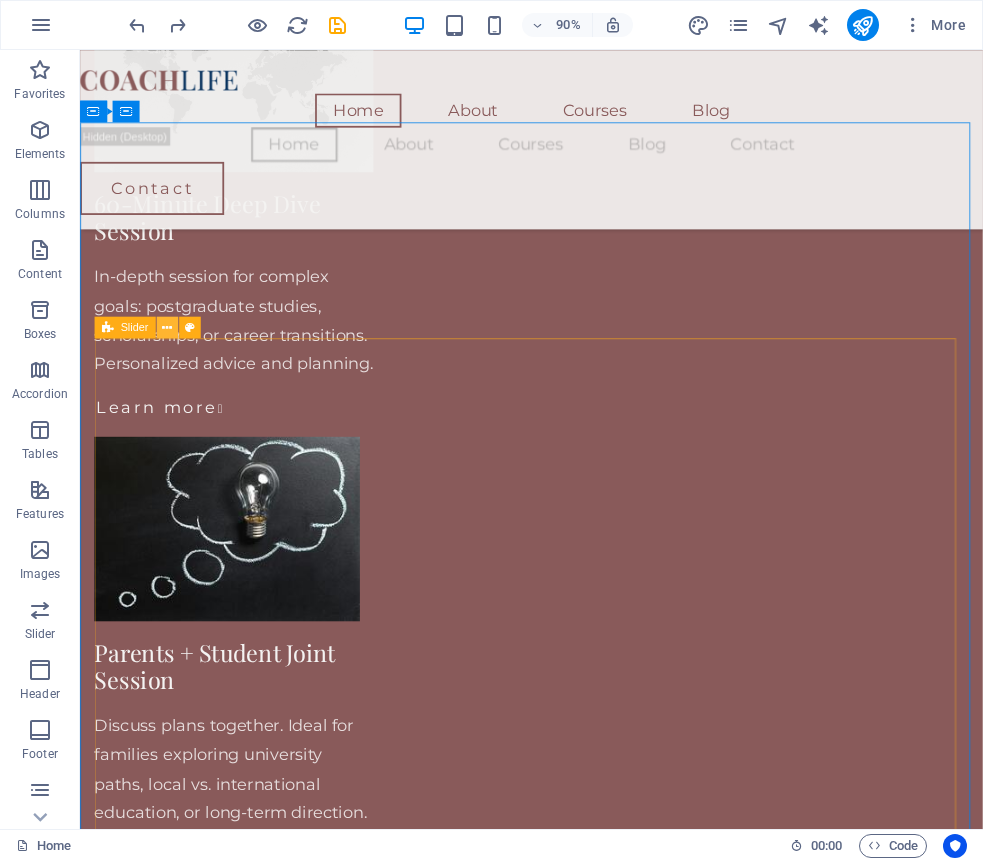 click at bounding box center (167, 327) 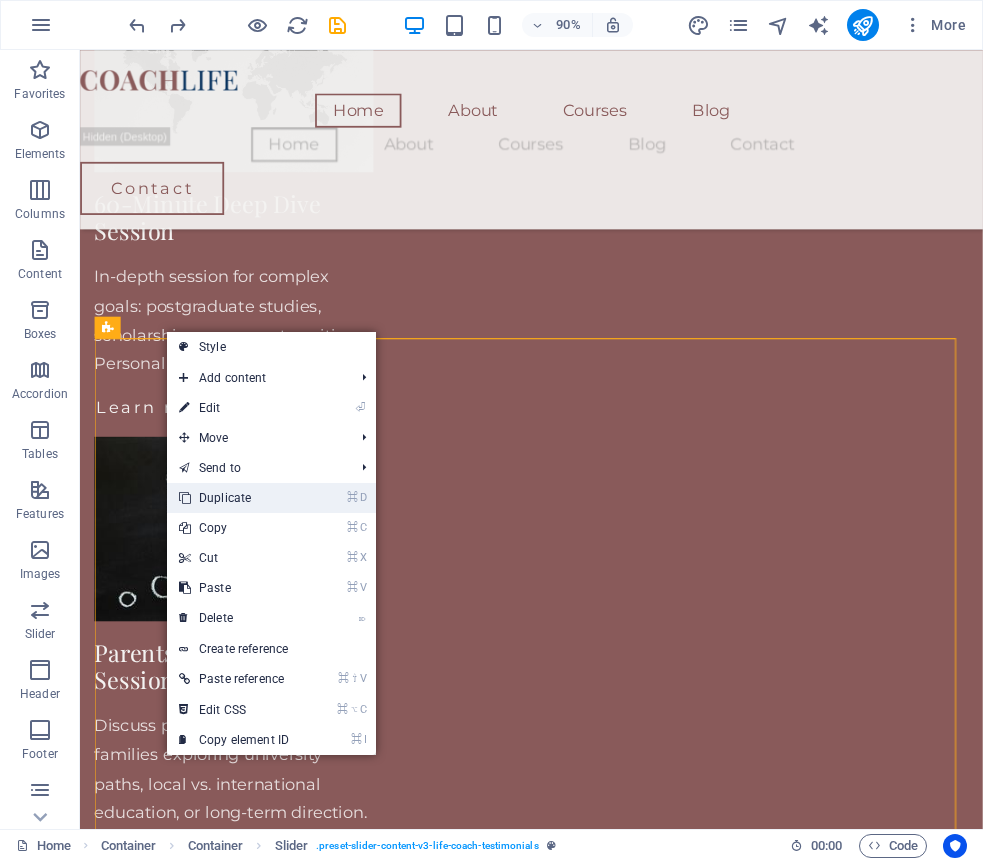 click on "⌘ D  Duplicate" at bounding box center (234, 498) 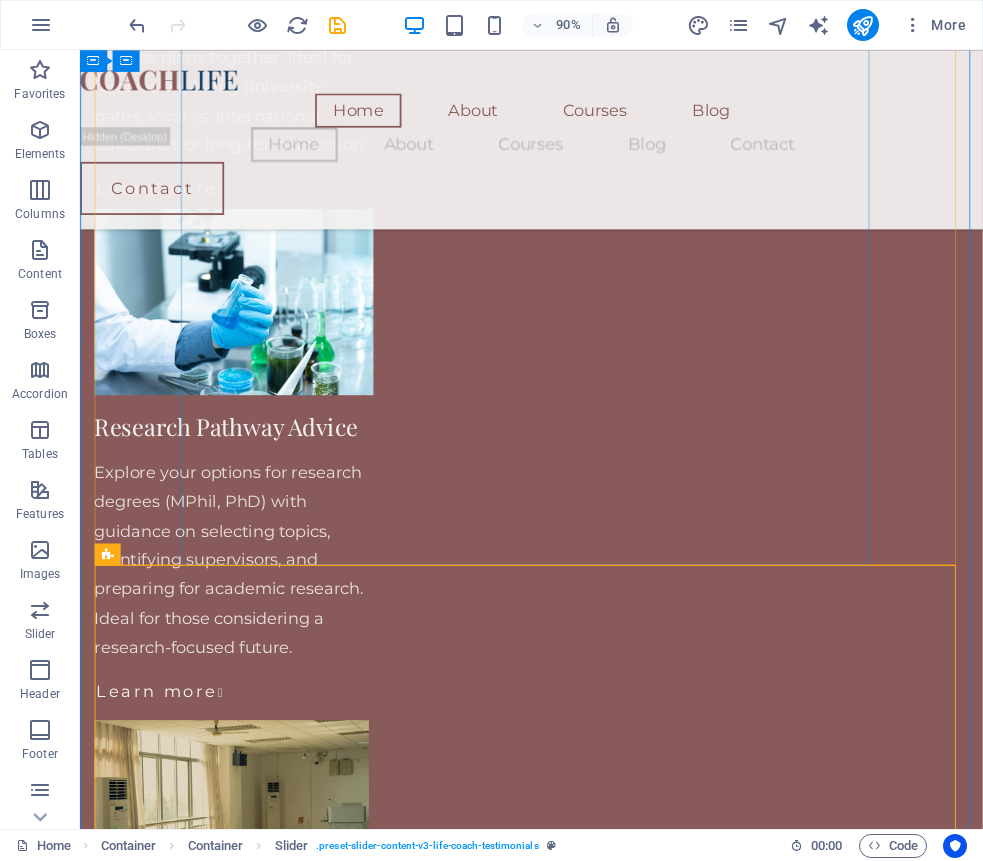 scroll, scrollTop: 3513, scrollLeft: 0, axis: vertical 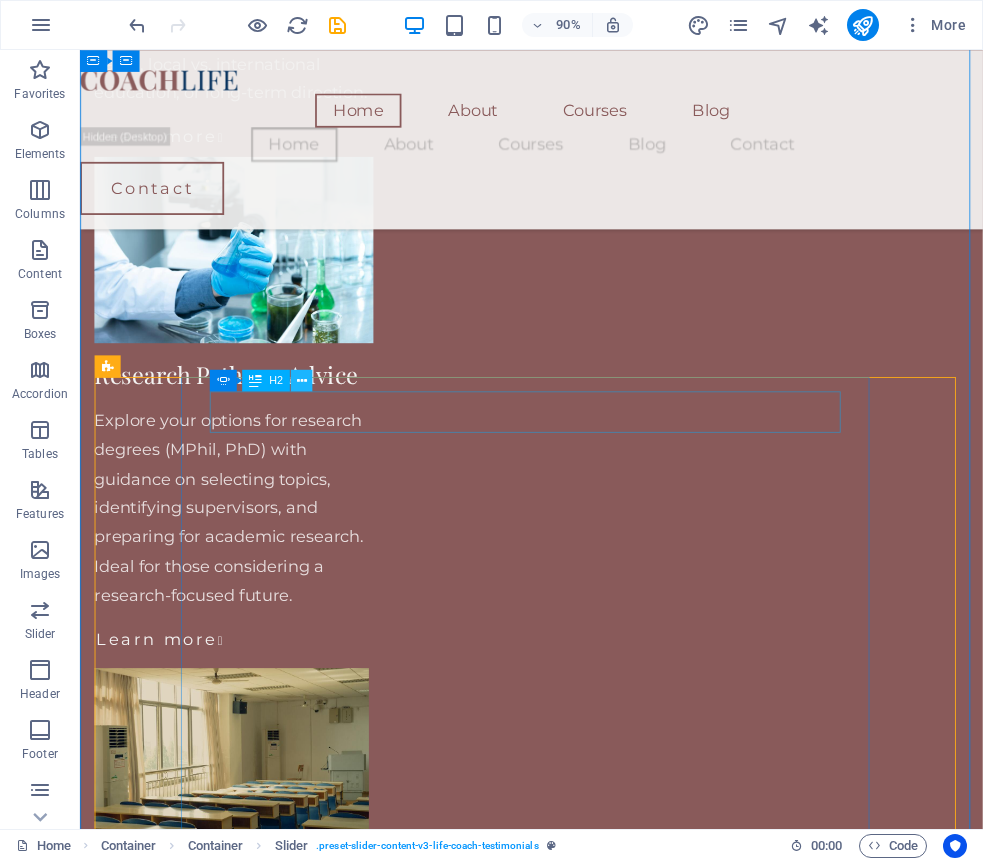 click at bounding box center (302, 380) 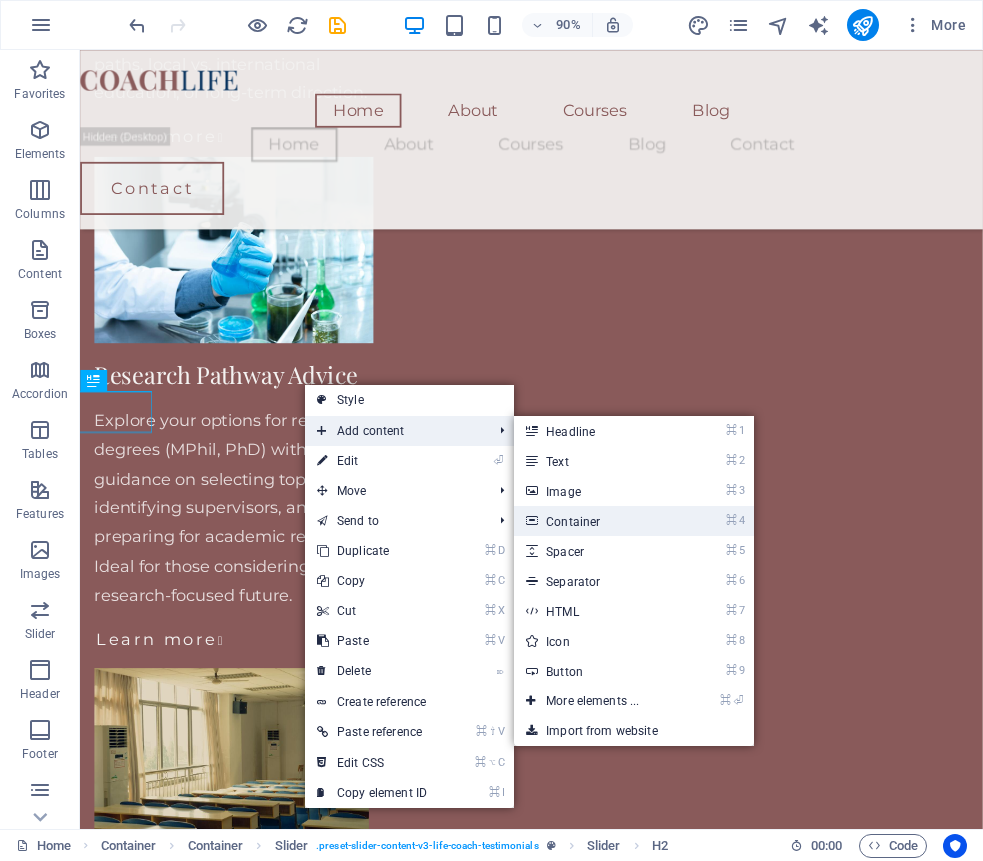 click on "⌘ 4  Container" at bounding box center [596, 521] 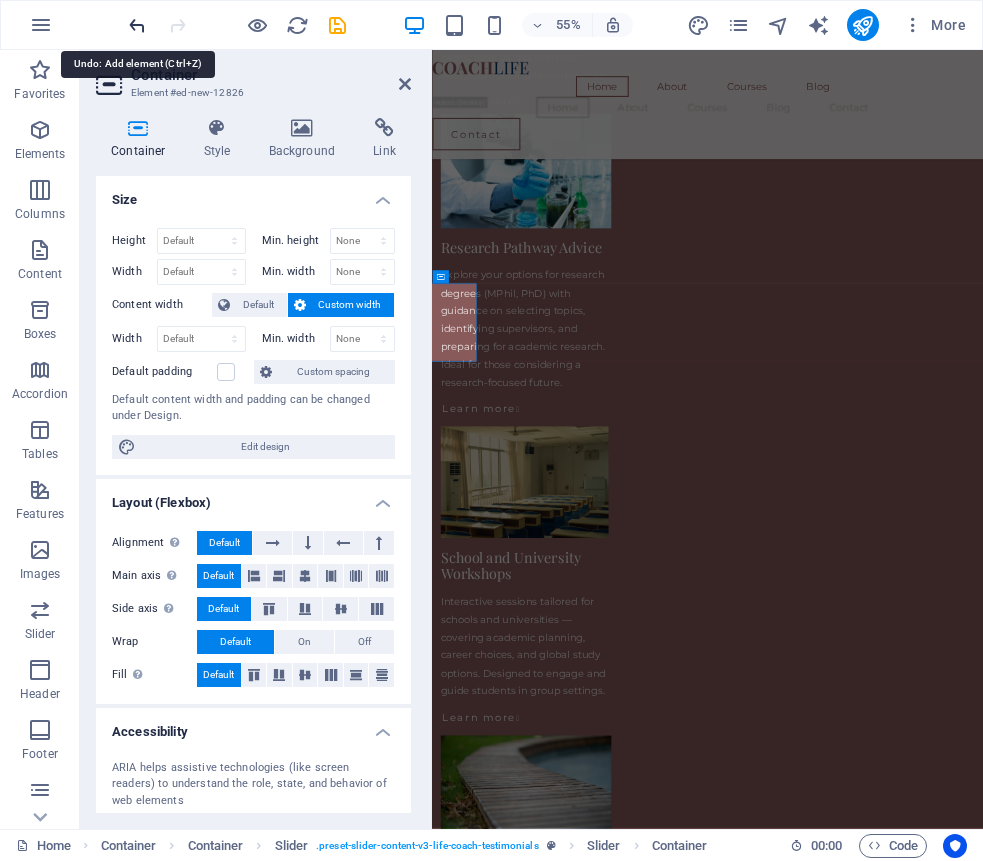 click at bounding box center [137, 25] 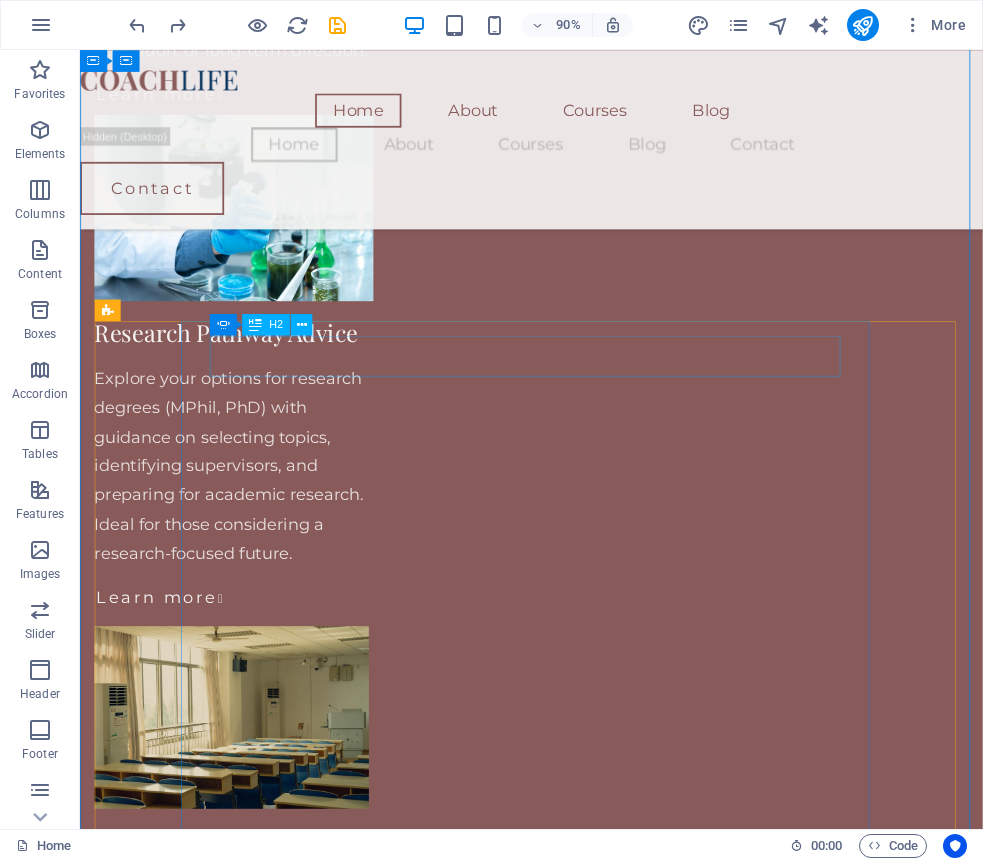 scroll, scrollTop: 3539, scrollLeft: 0, axis: vertical 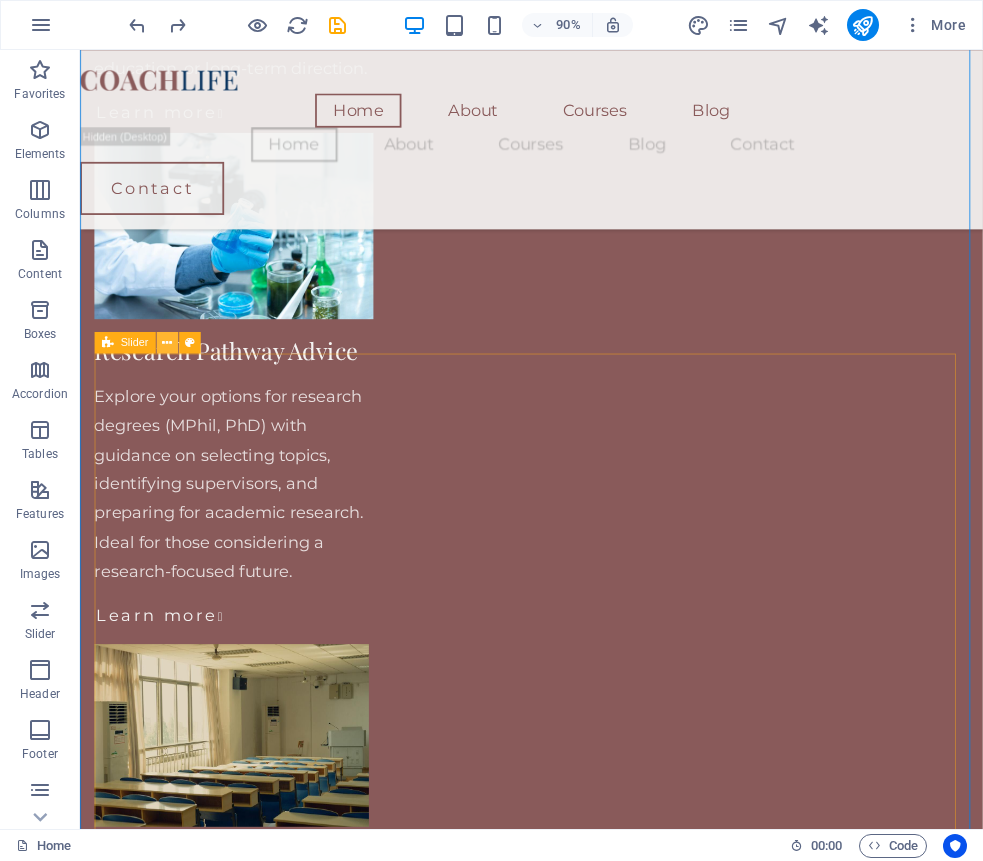 click at bounding box center [167, 342] 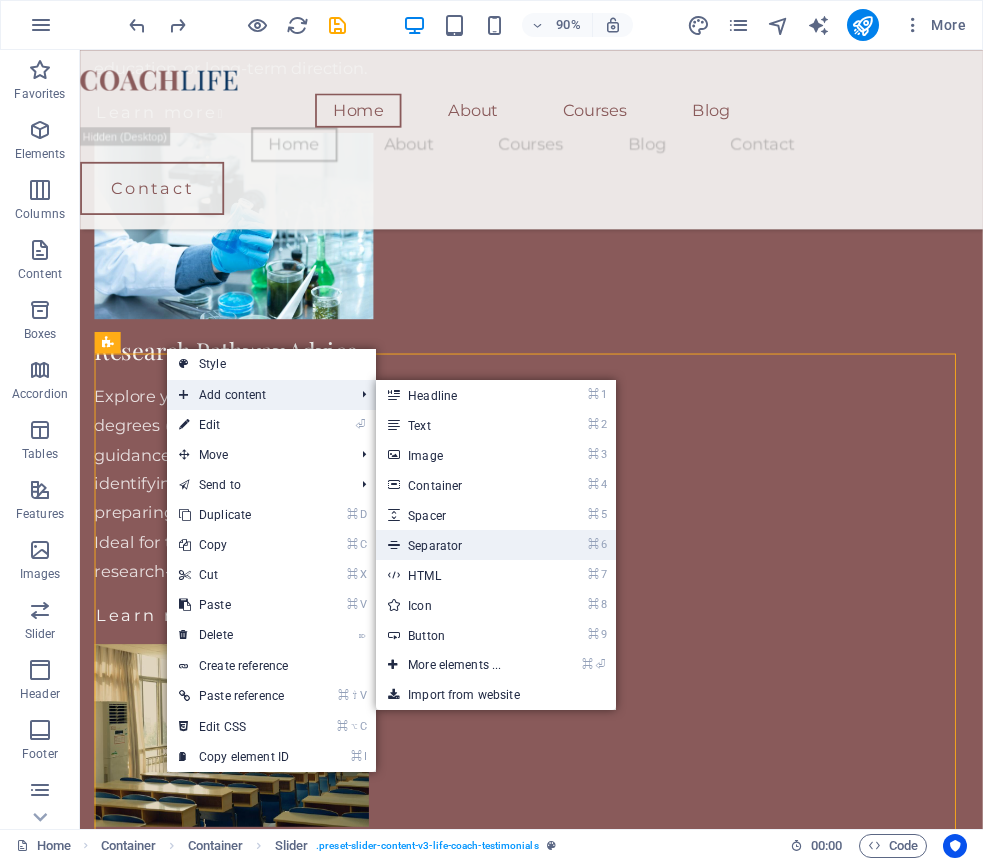 click on "⌘ 6  Separator" at bounding box center (458, 545) 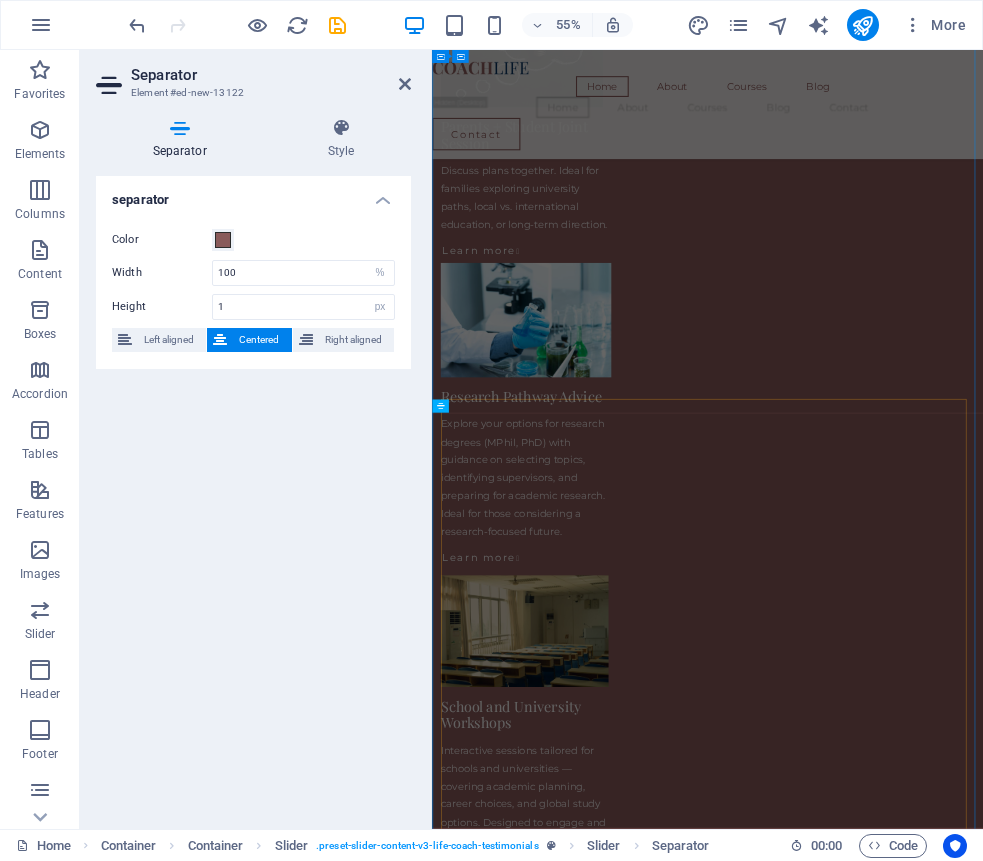 scroll, scrollTop: 3240, scrollLeft: 0, axis: vertical 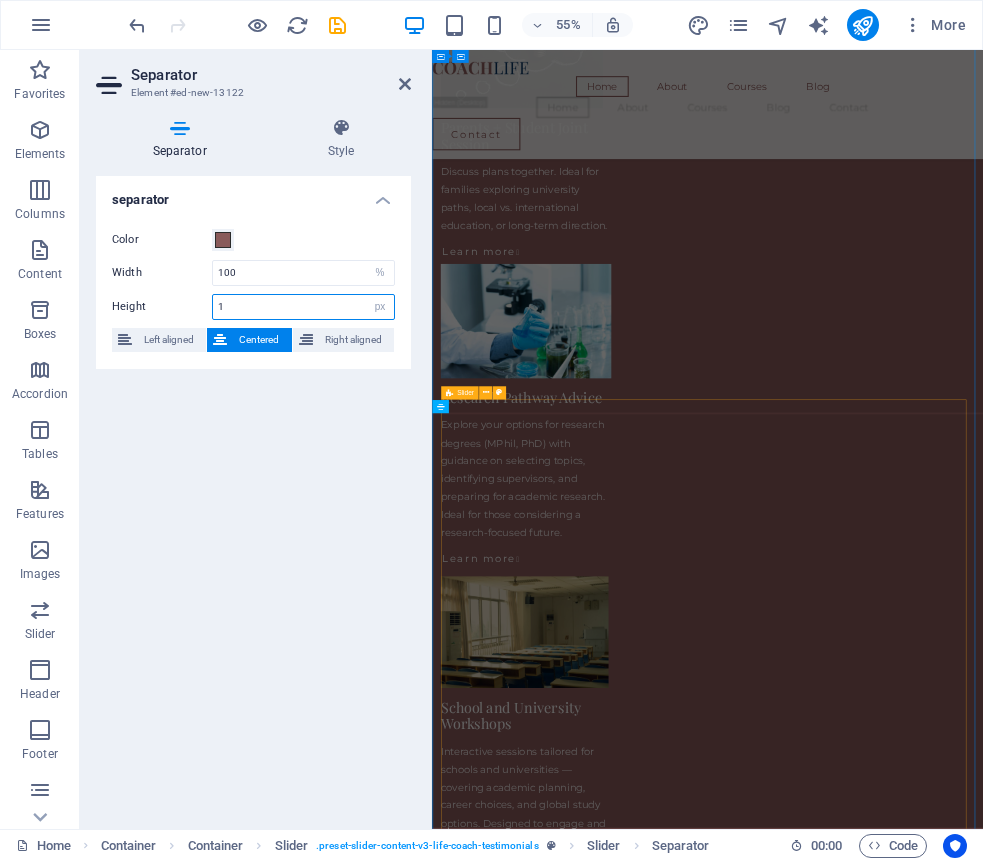 click on "1" at bounding box center [303, 307] 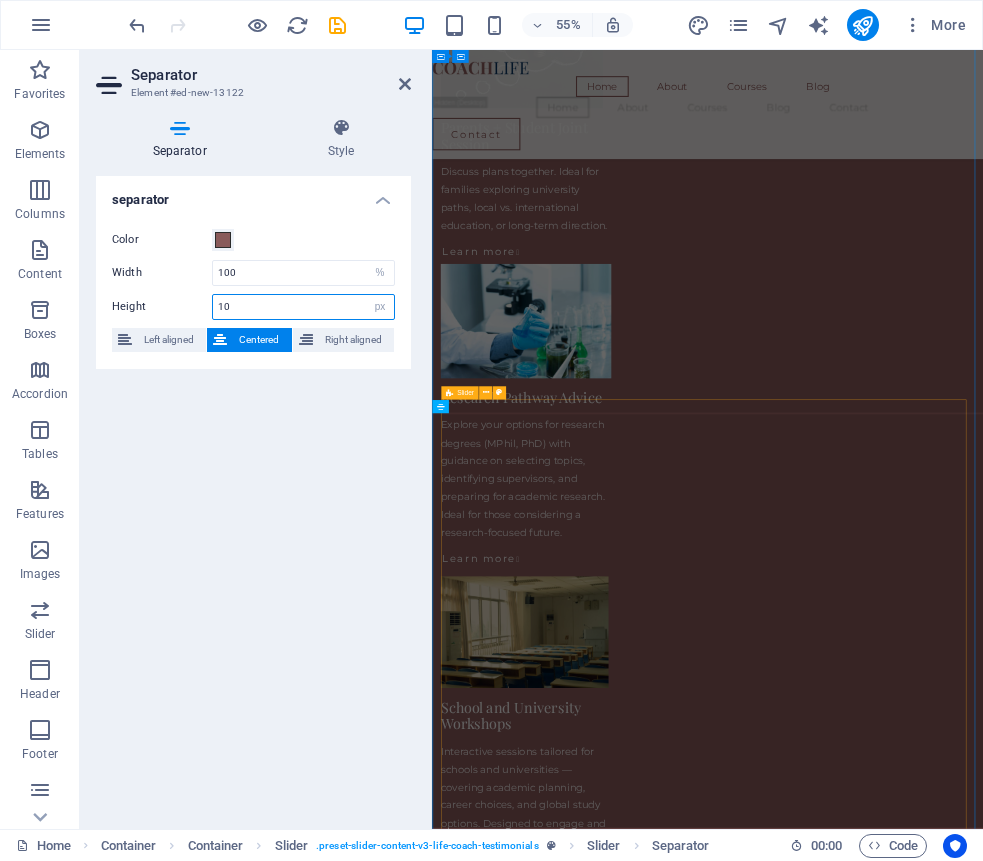 type on "10" 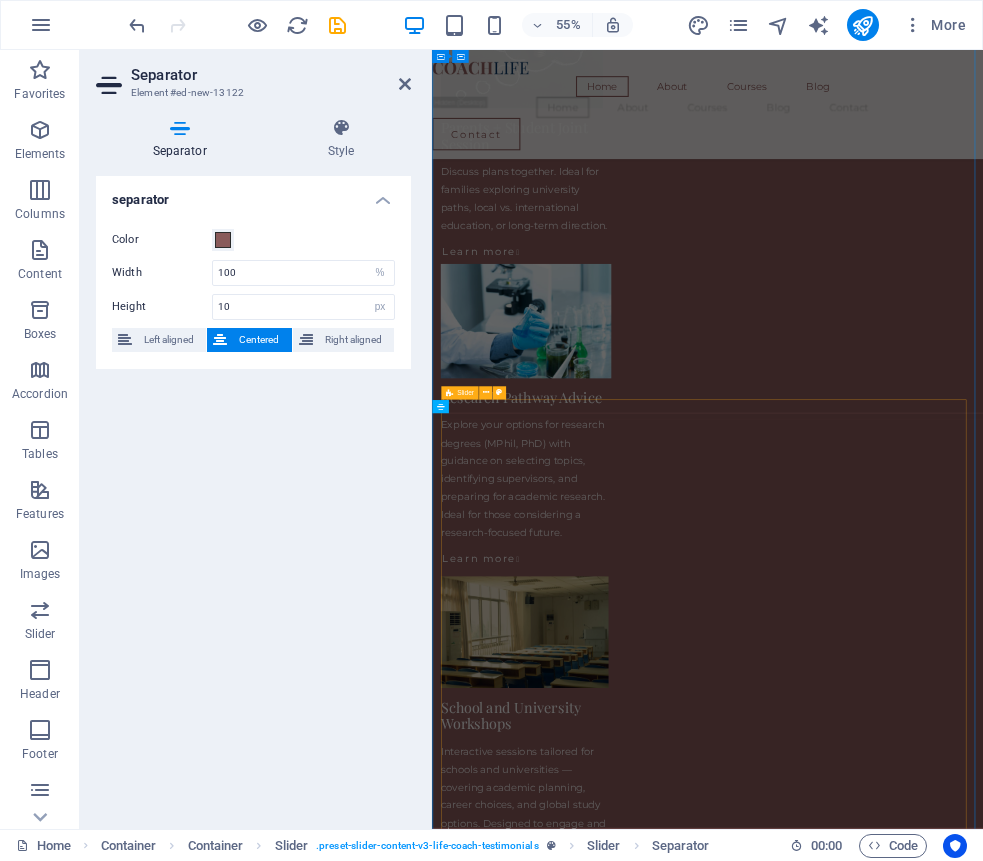click on "separator Color Width 100 px rem % vh vw Height 10 px rem vh vw Left aligned Centered Right aligned" at bounding box center [253, 494] 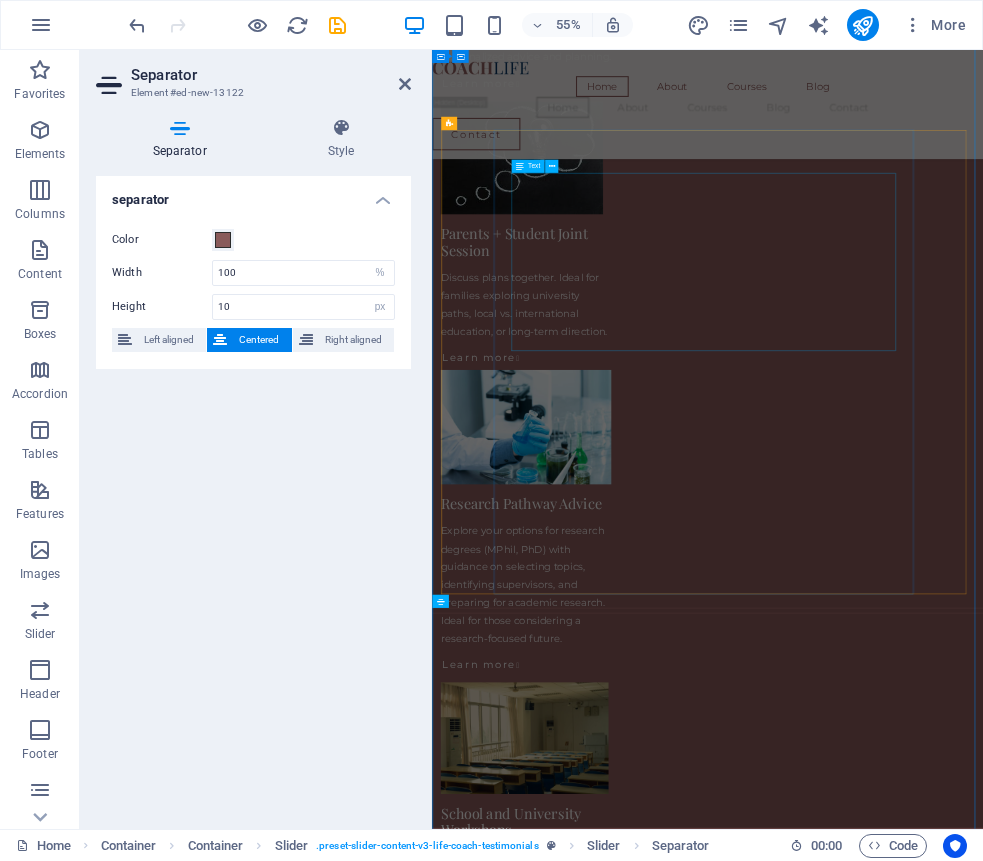 scroll, scrollTop: 3188, scrollLeft: 0, axis: vertical 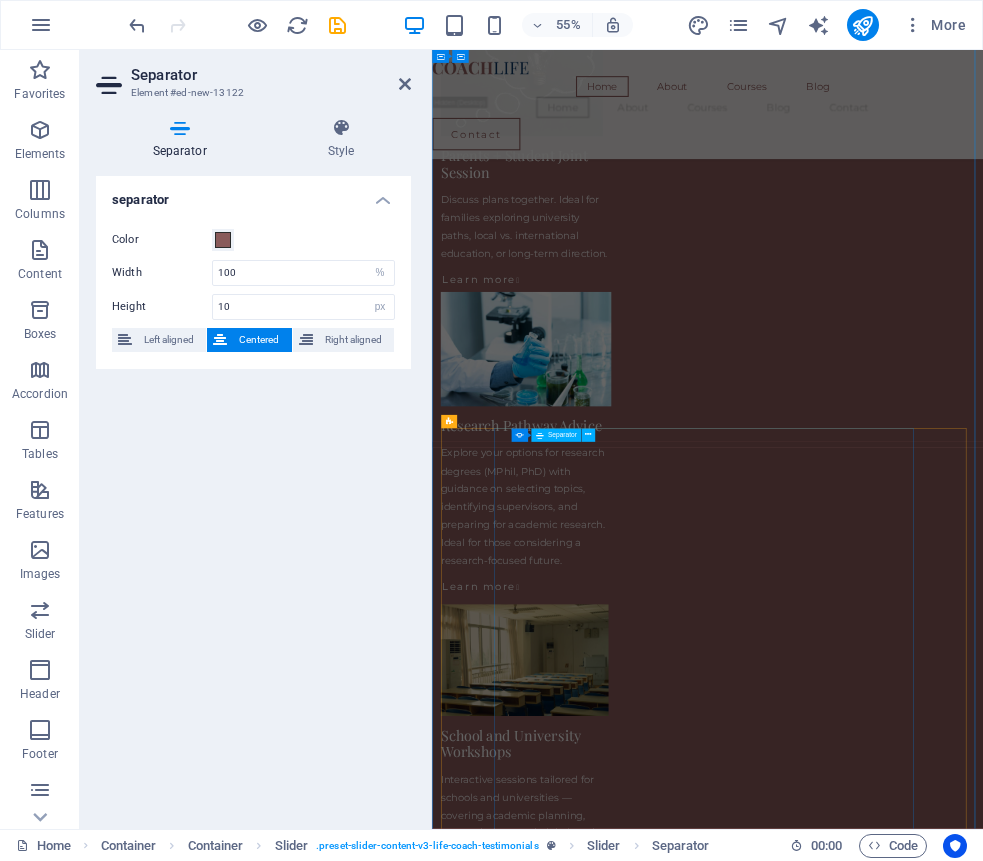 click on "Slider   Separator" at bounding box center (556, 436) 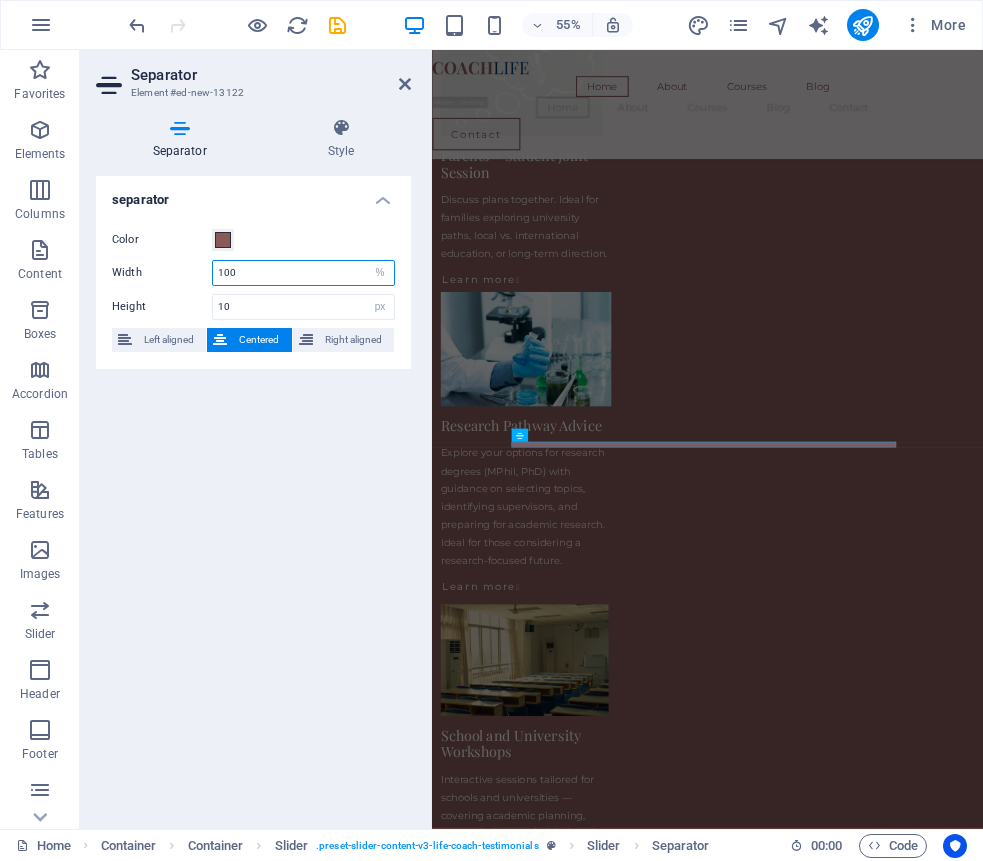 click on "100" at bounding box center [303, 273] 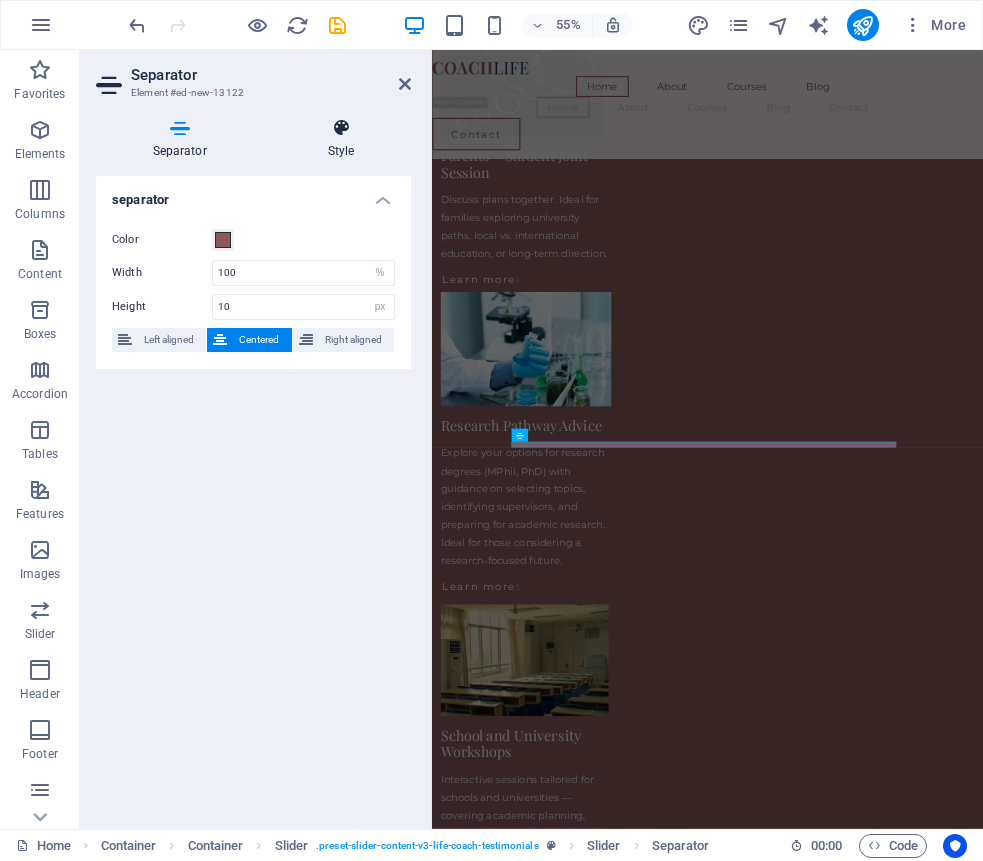 click at bounding box center [341, 128] 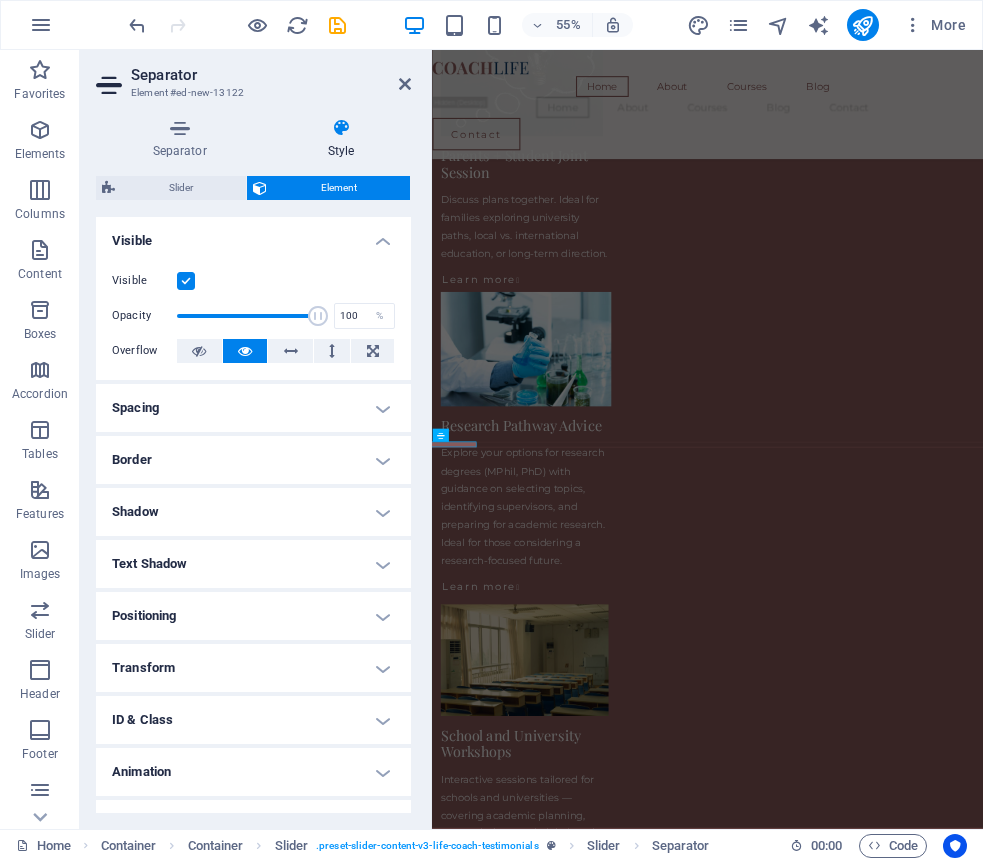 click on "Shadow" at bounding box center (253, 512) 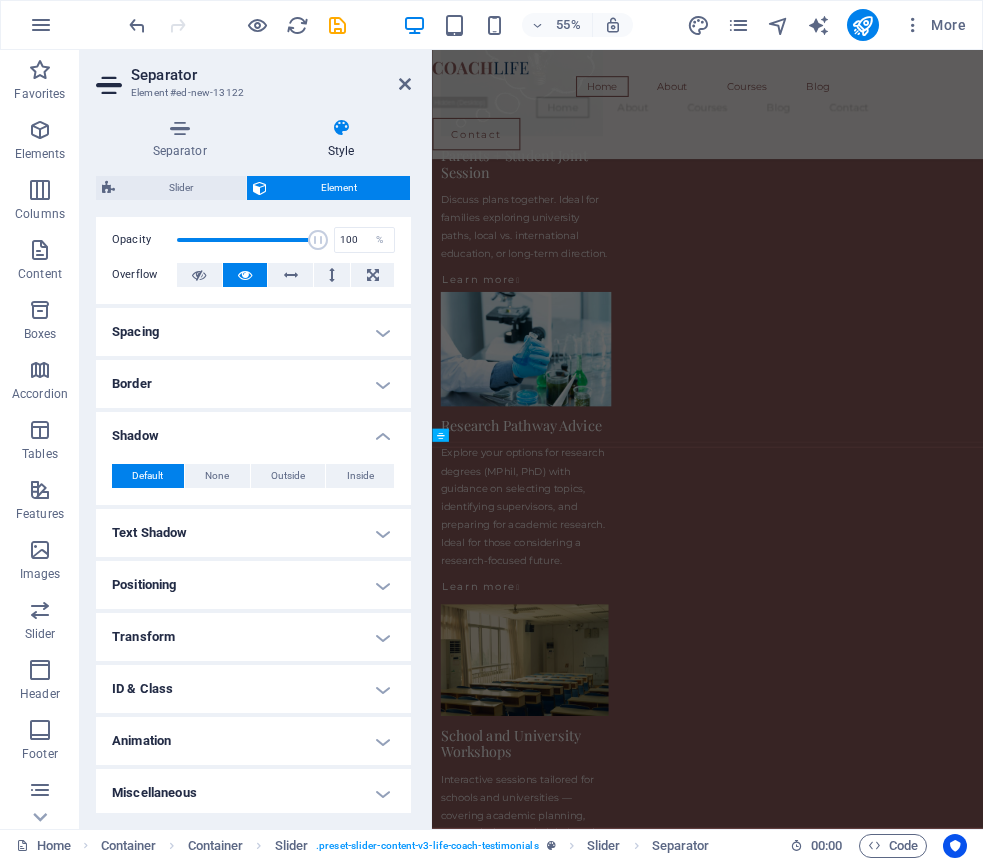 scroll, scrollTop: 79, scrollLeft: 0, axis: vertical 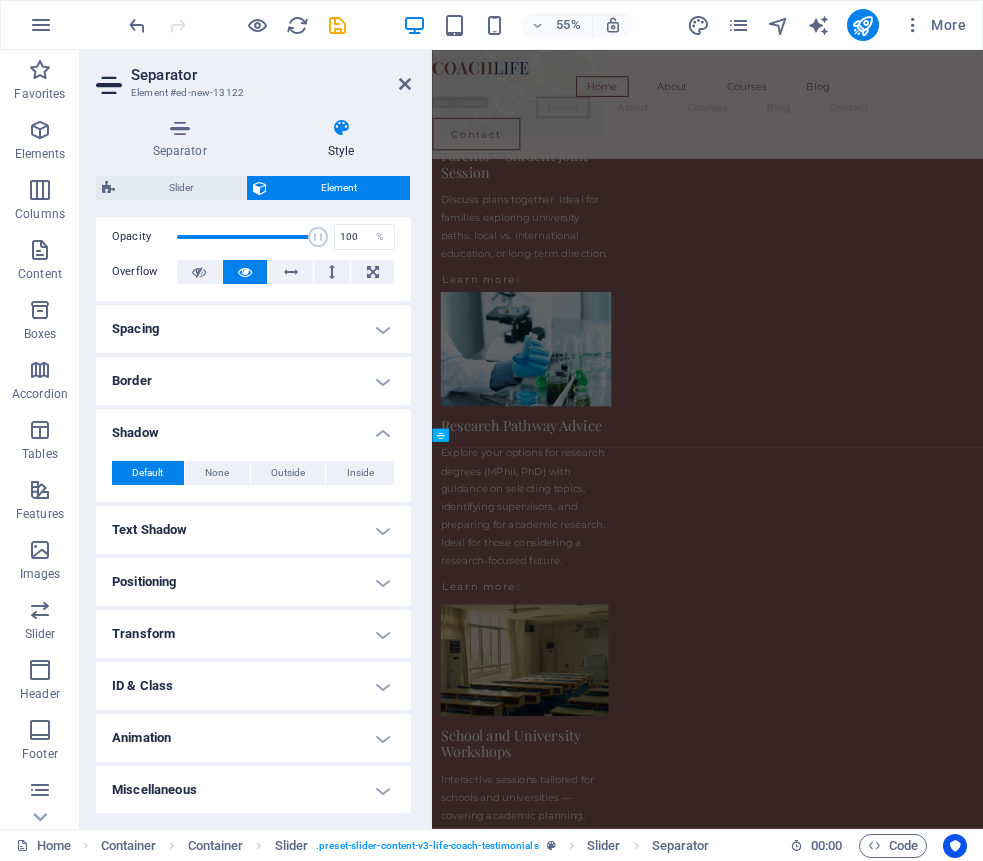 click on "Spacing" at bounding box center (253, 329) 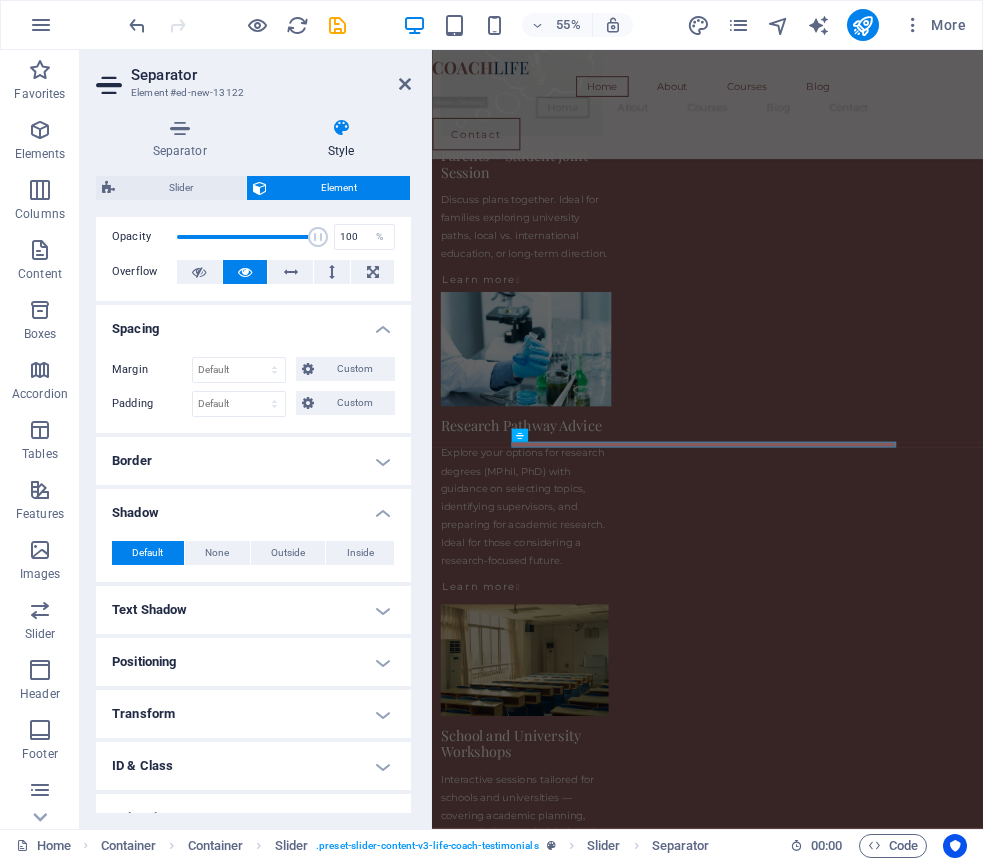 click on "Border" at bounding box center [253, 461] 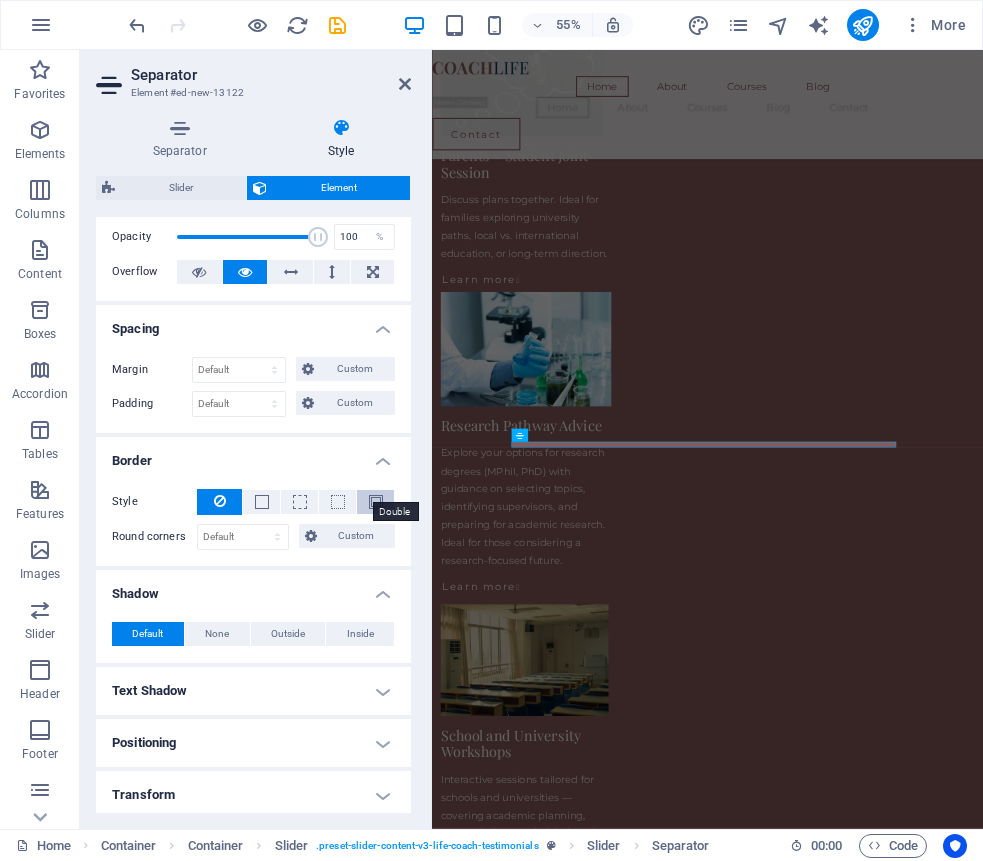 click at bounding box center (376, 502) 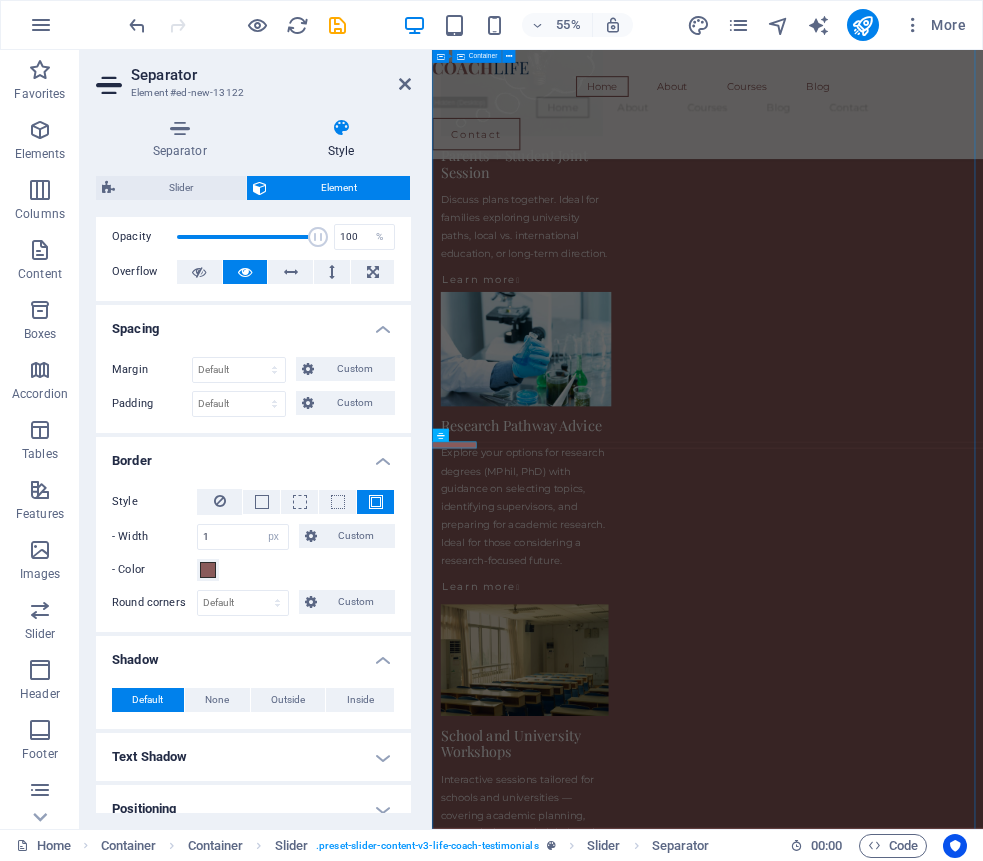 click on "What You Can Expect My consultations are designed to simplify complex decisions — whether you're selecting a degree, applying to study abroad, or preparing for research. I tailor each session to your needs, offering guidance on university selection, academic goals, research planning, and scholarship strategy. Students I work with appreciate the structured, supportive, and practical nature of the advice. You'll leave each session with more clarity, direction, and confidence about your next academic move — no generic tips, just focused and honest support that works. Why I Do This  Throughout my academic career, I’ve met students with exceptional potential who struggled to find reliable, personalized guidance — especially when pursuing competitive degrees, research opportunities, or study abroad options. Many felt overwhelmed by unclear systems, vague advice, or lack of direction. That’s why I’ve introduced  personalized academic consultations Meet Your Academic Guide I hold a doctoral degree in" at bounding box center [933, 6053] 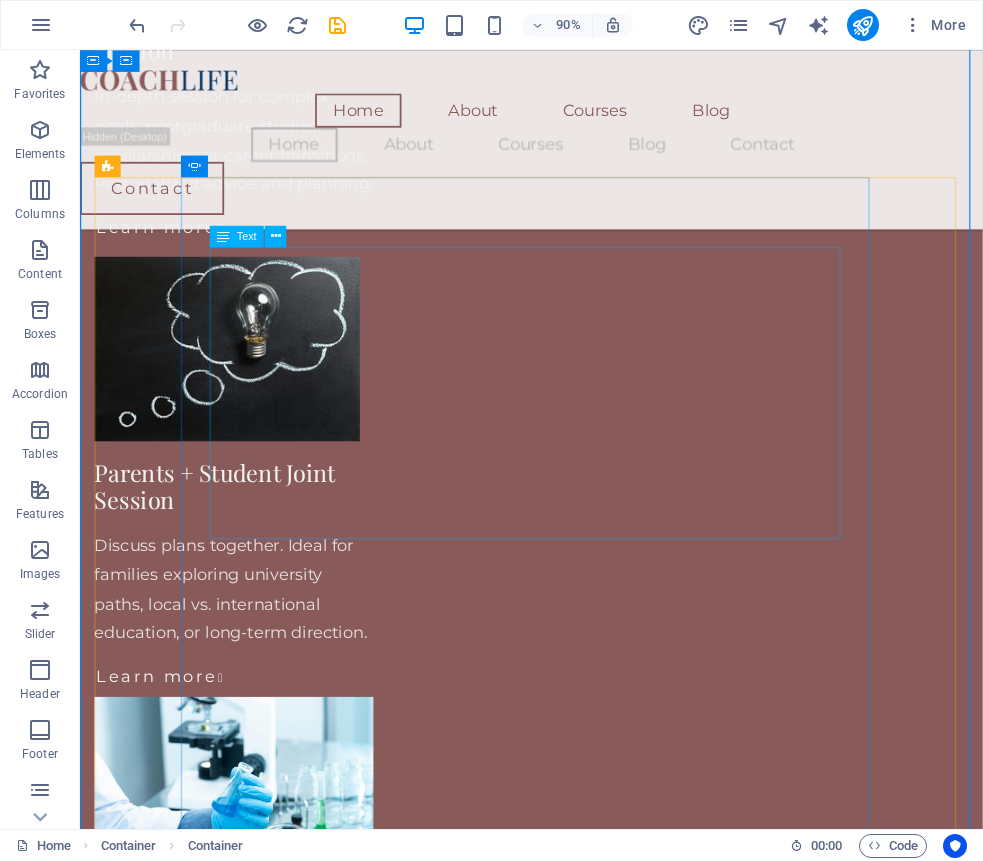 scroll, scrollTop: 2887, scrollLeft: 0, axis: vertical 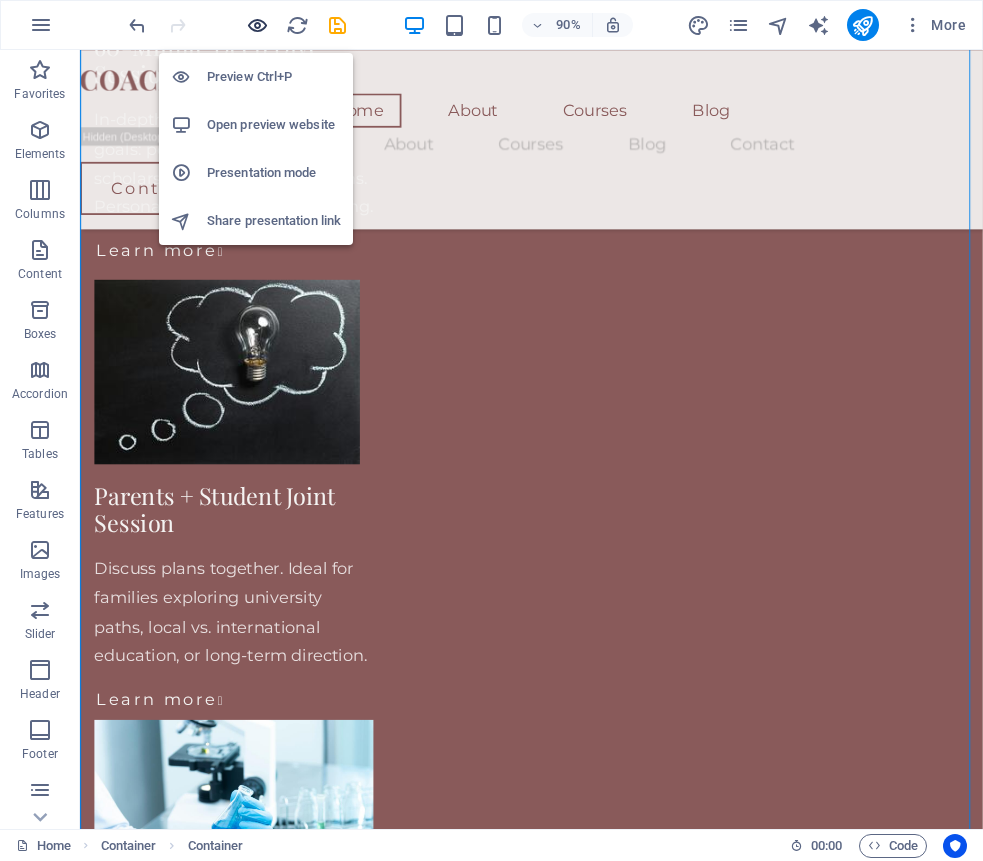 click at bounding box center [257, 25] 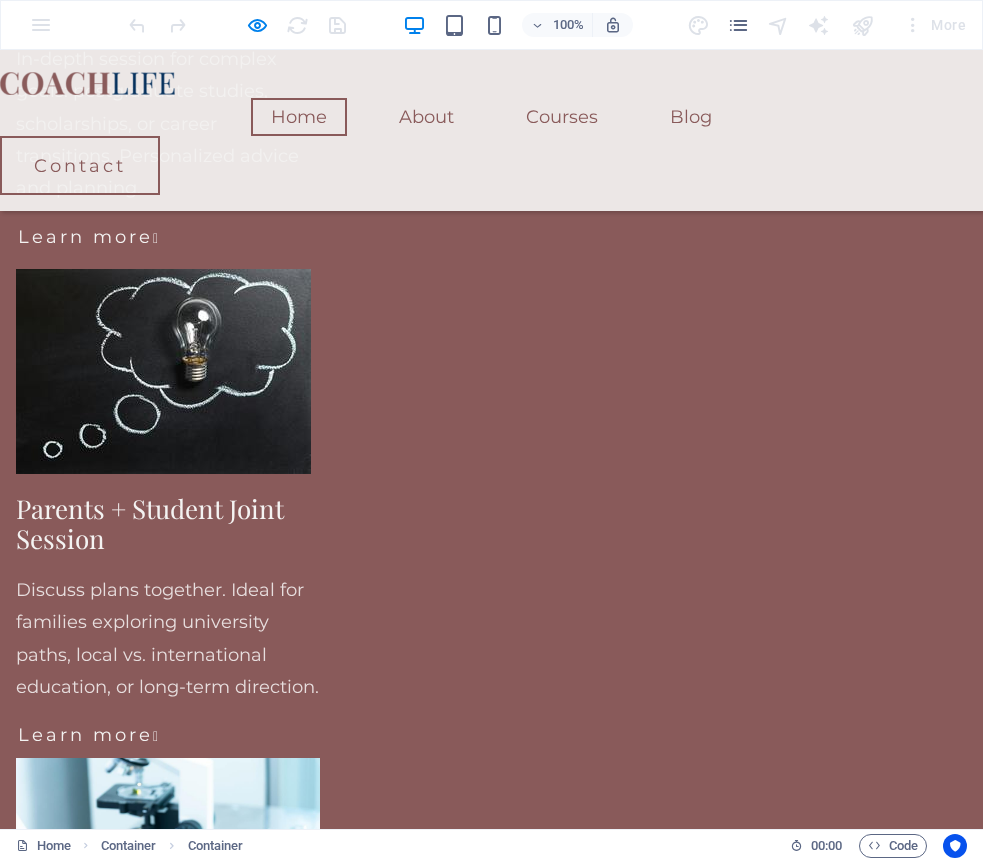 scroll, scrollTop: 2901, scrollLeft: 0, axis: vertical 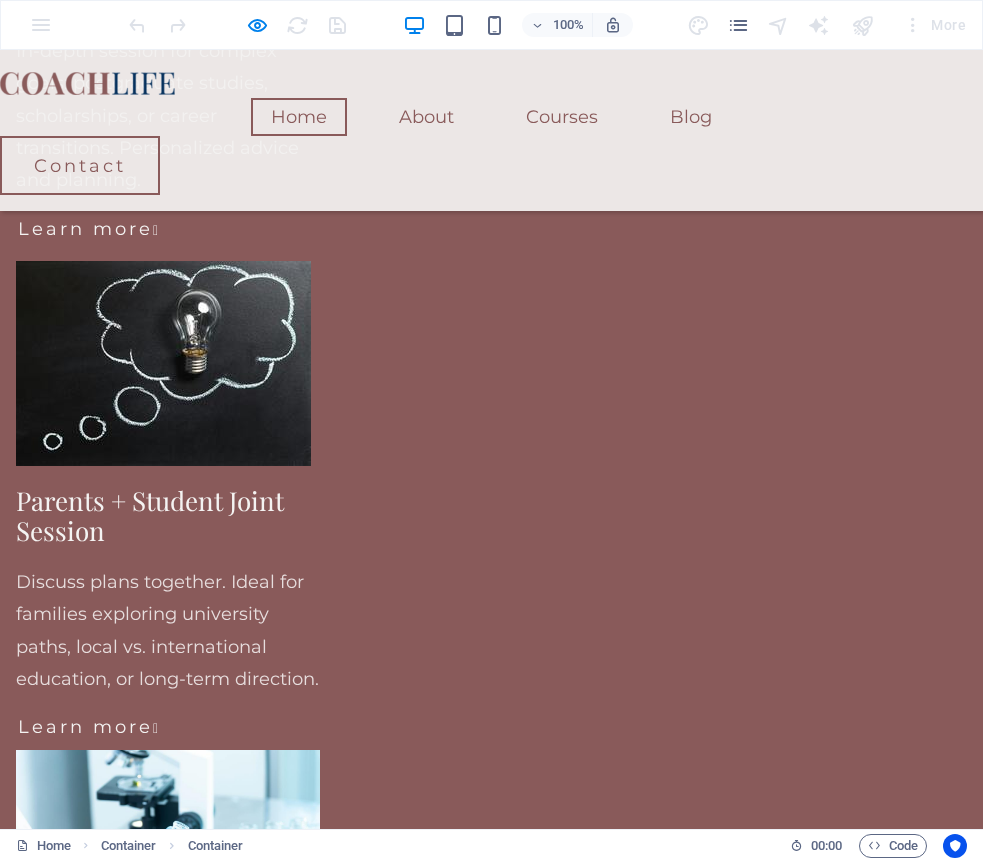 click at bounding box center [492, 5631] 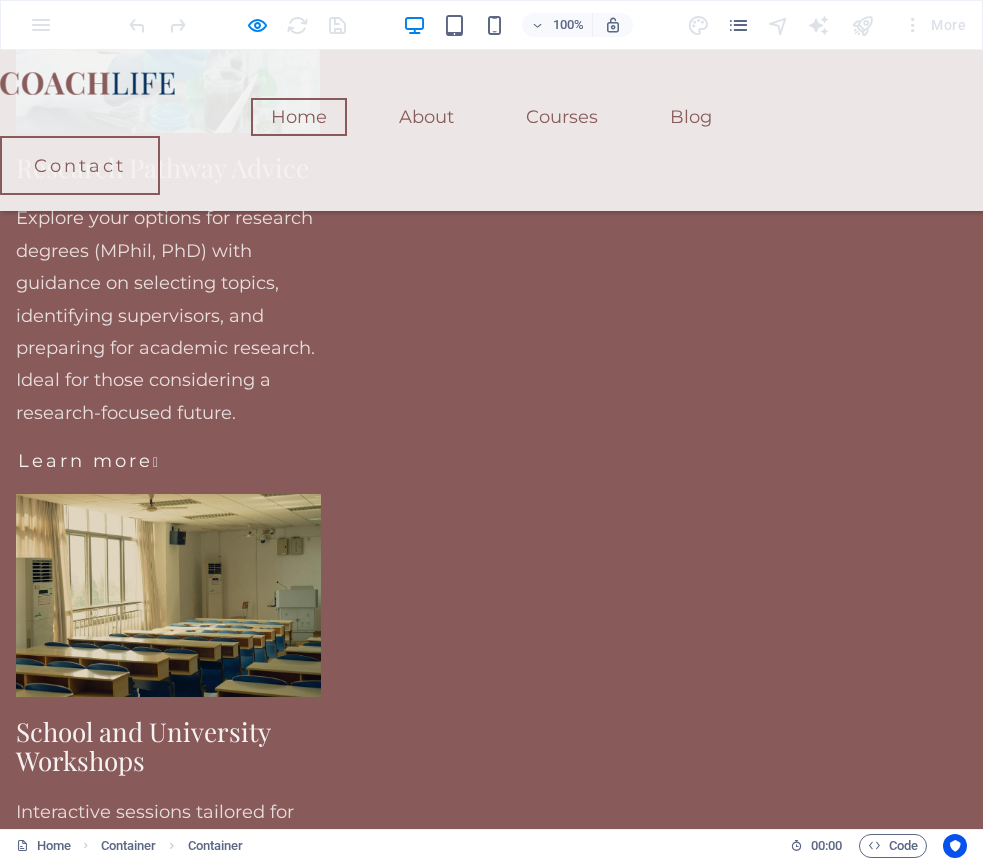 scroll, scrollTop: 3725, scrollLeft: 0, axis: vertical 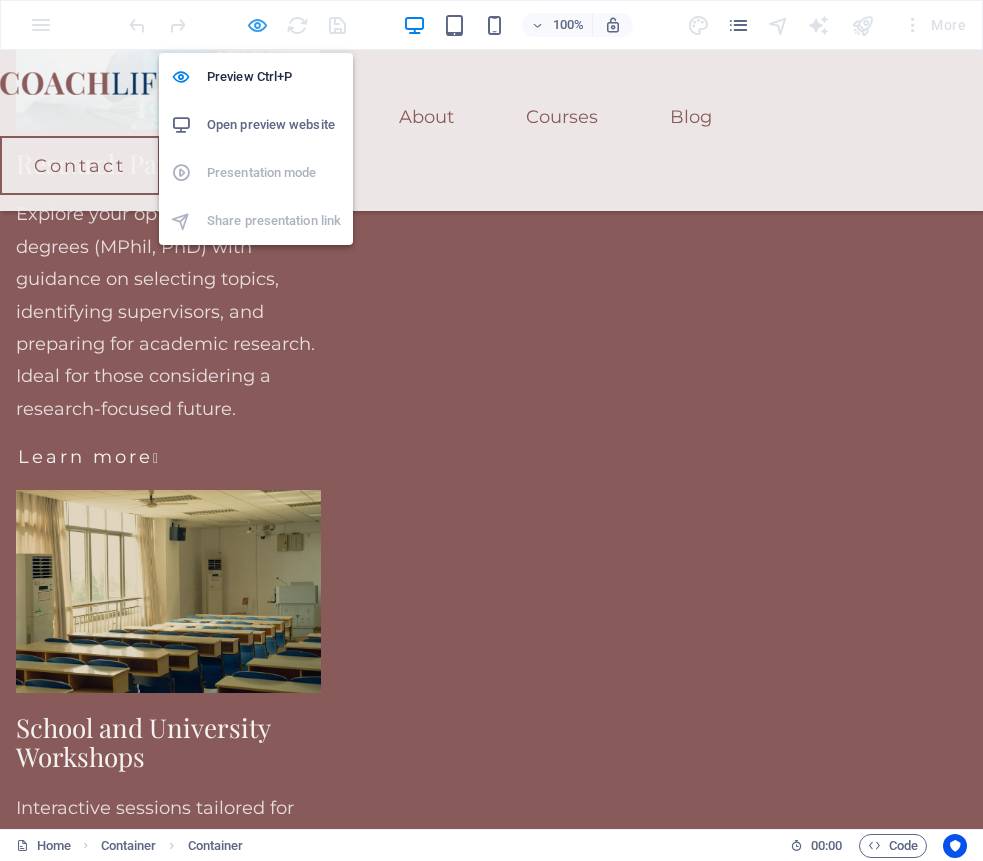 click at bounding box center (257, 25) 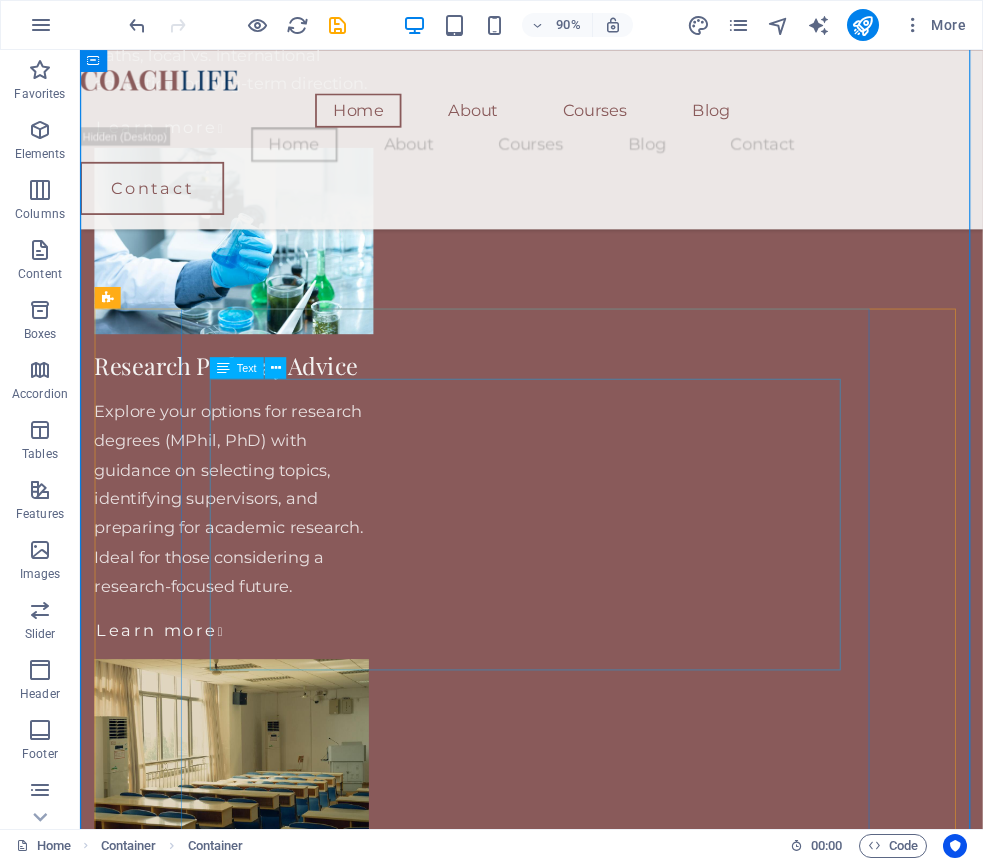 scroll, scrollTop: 3484, scrollLeft: 0, axis: vertical 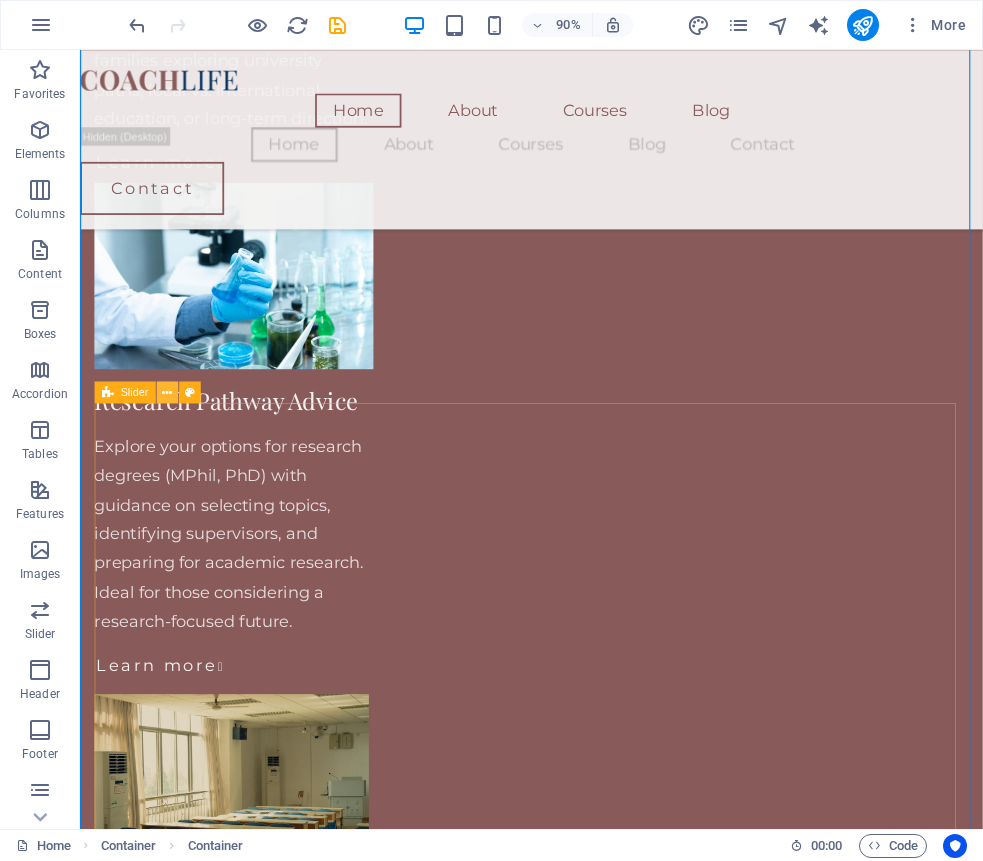 click at bounding box center (167, 392) 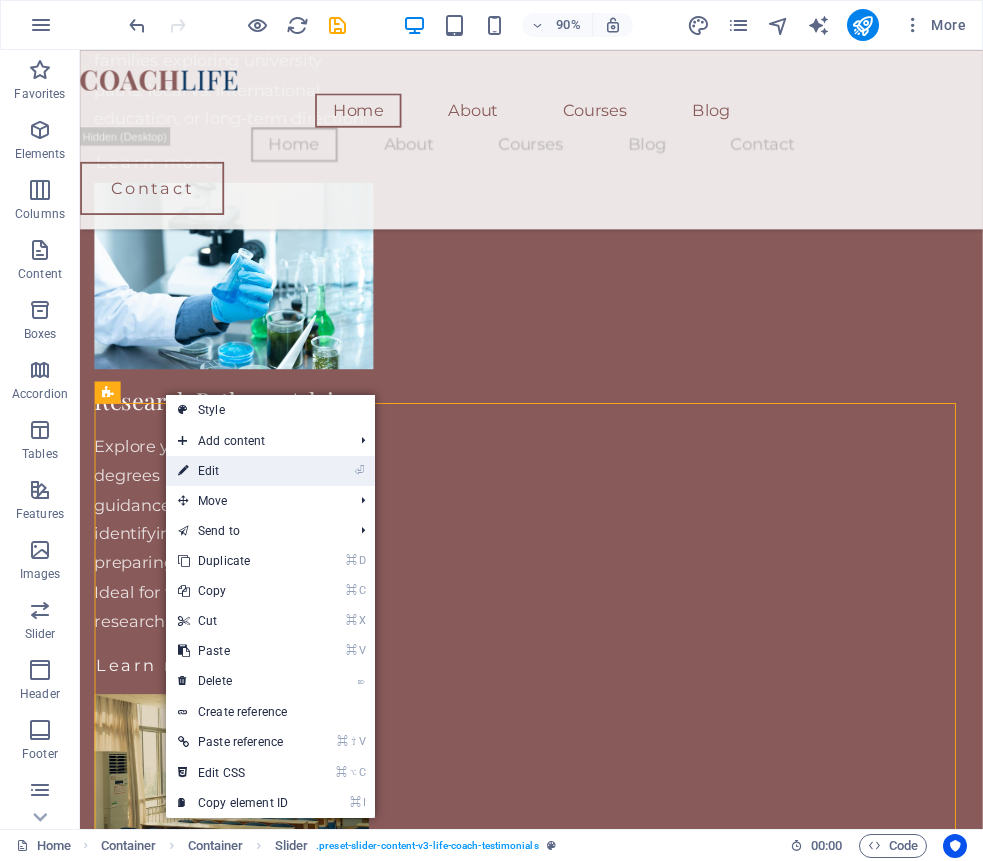 click on "⏎  Edit" at bounding box center (233, 471) 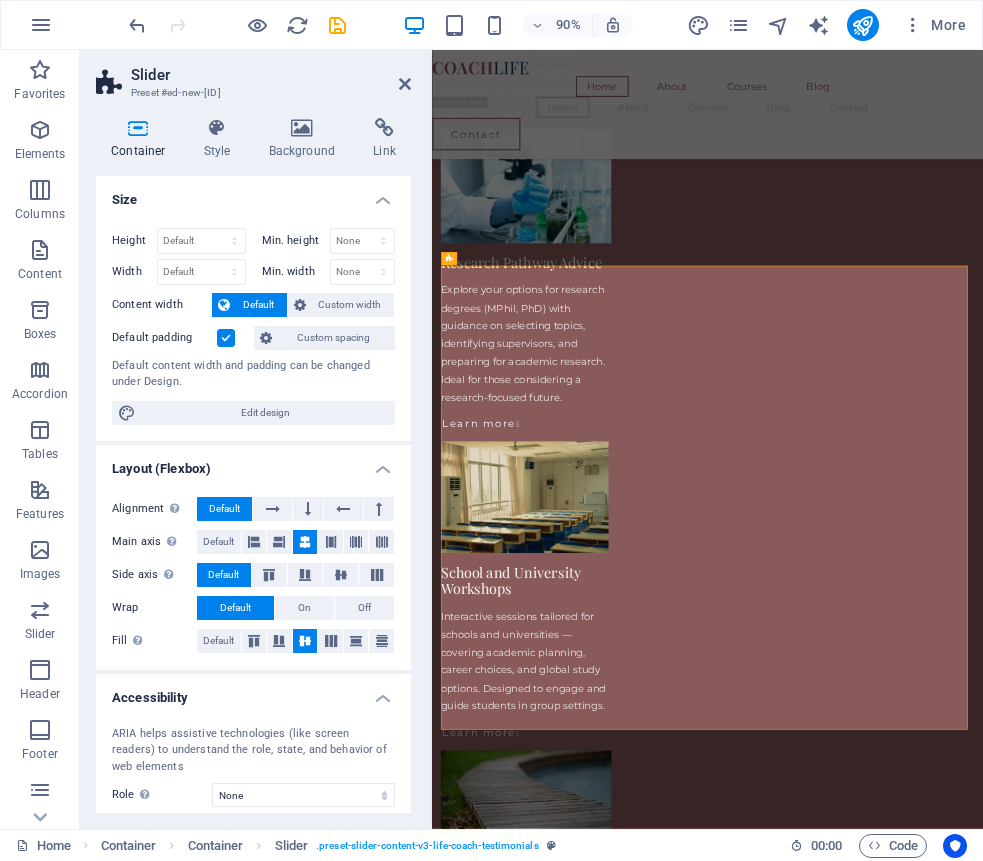 scroll, scrollTop: 3484, scrollLeft: 0, axis: vertical 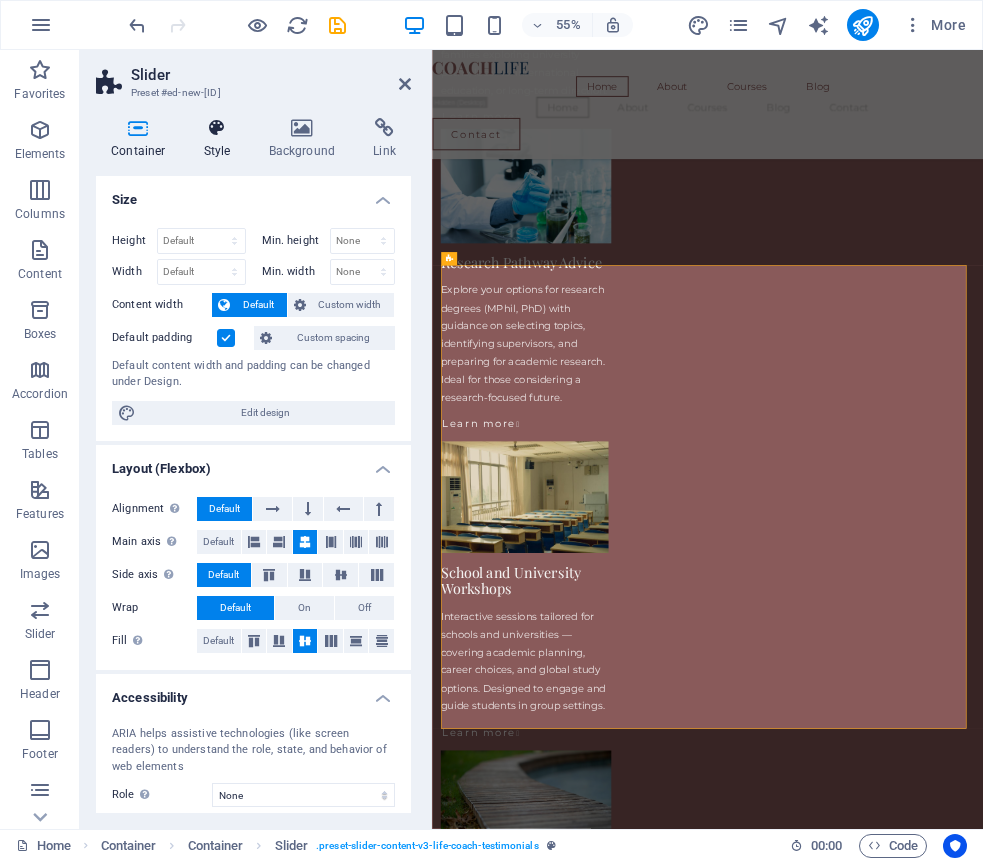 click on "Style" at bounding box center [221, 139] 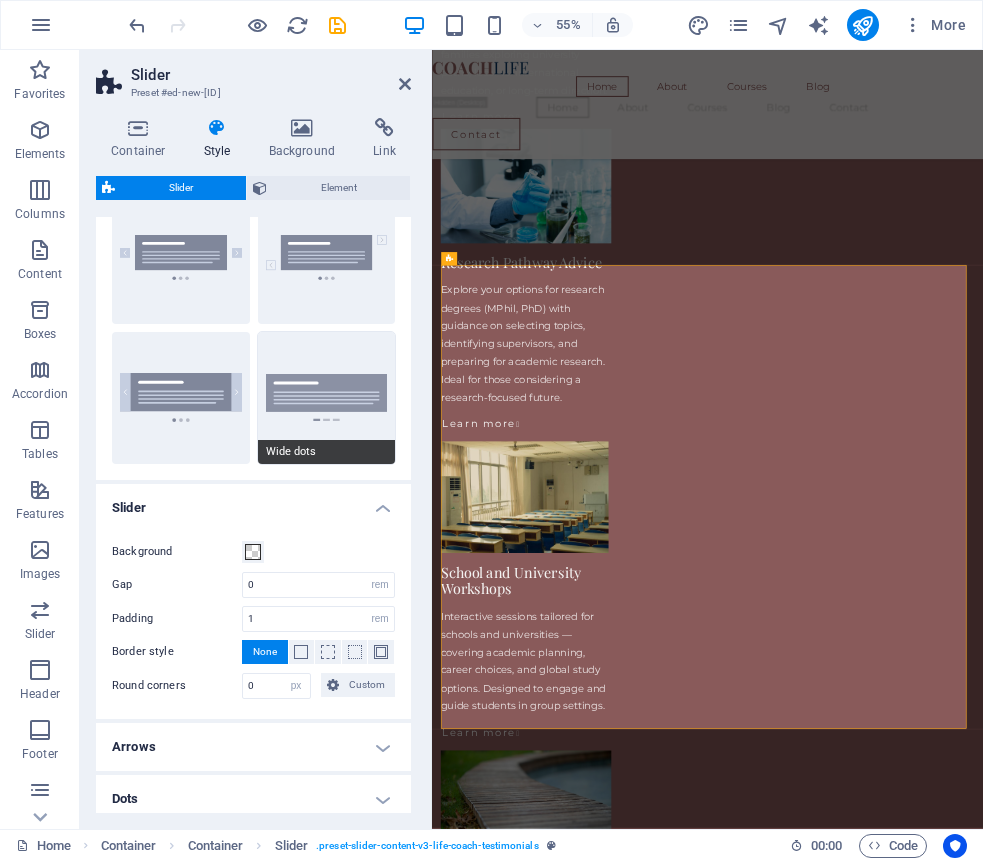 scroll, scrollTop: 0, scrollLeft: 0, axis: both 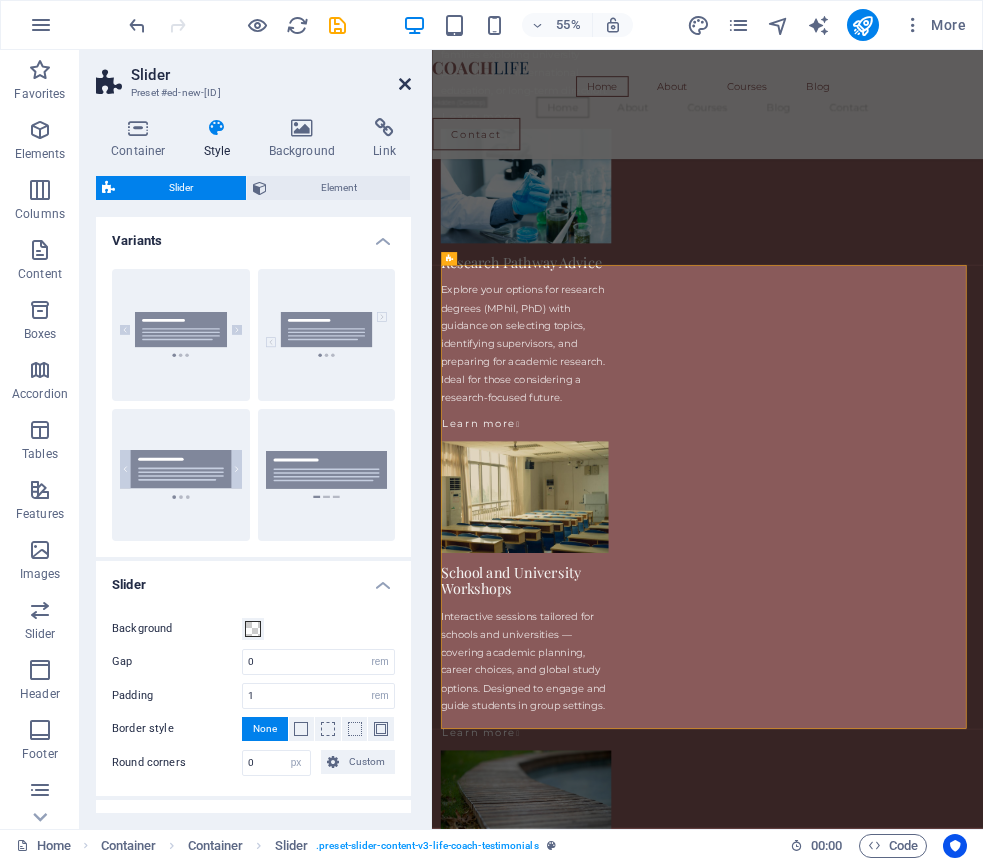 click at bounding box center [405, 84] 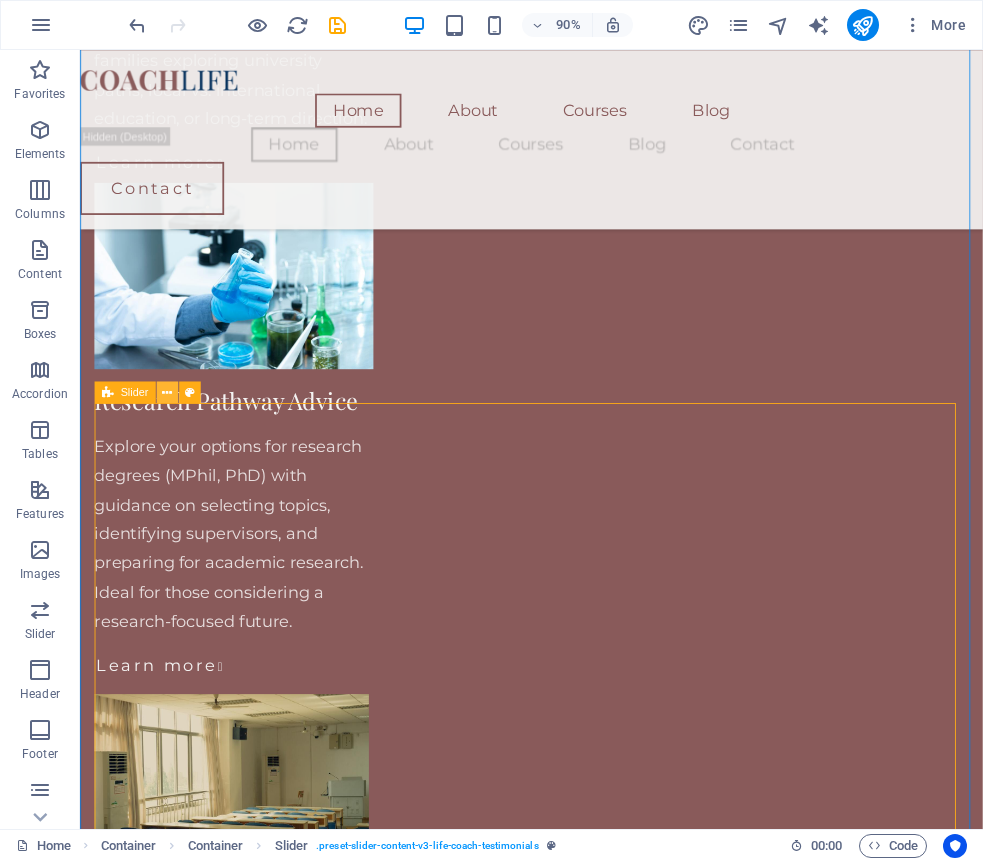 click at bounding box center (167, 392) 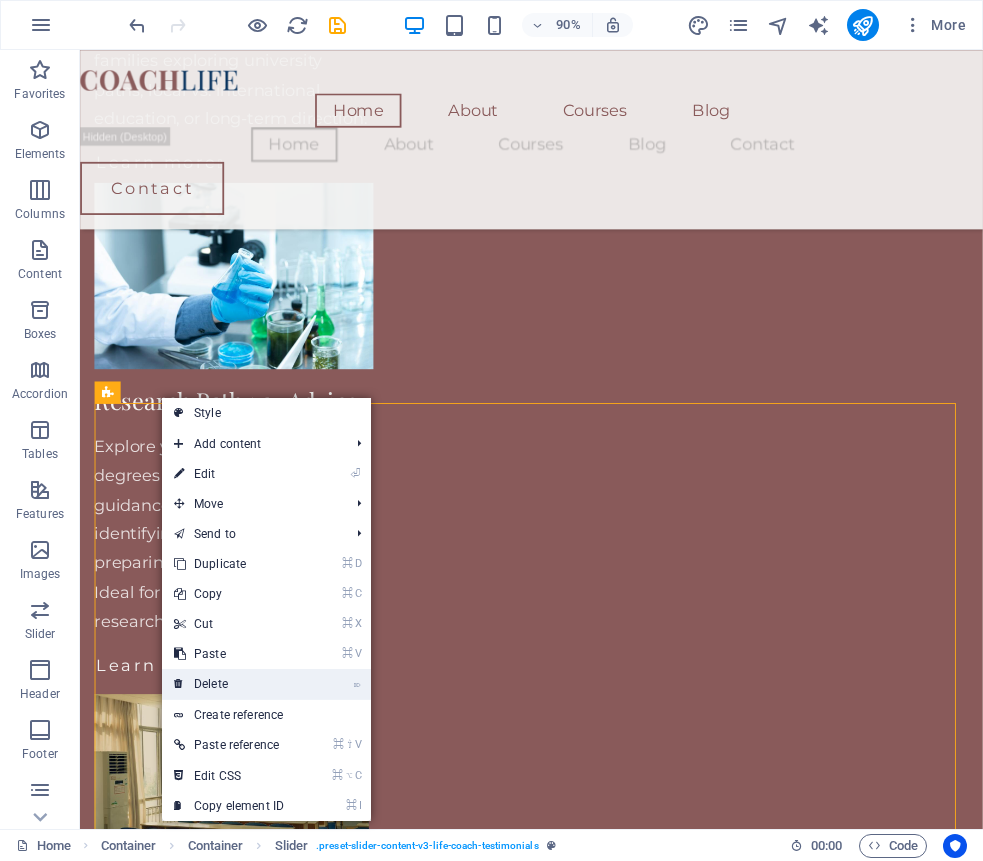 click on "⌦  Delete" at bounding box center (229, 684) 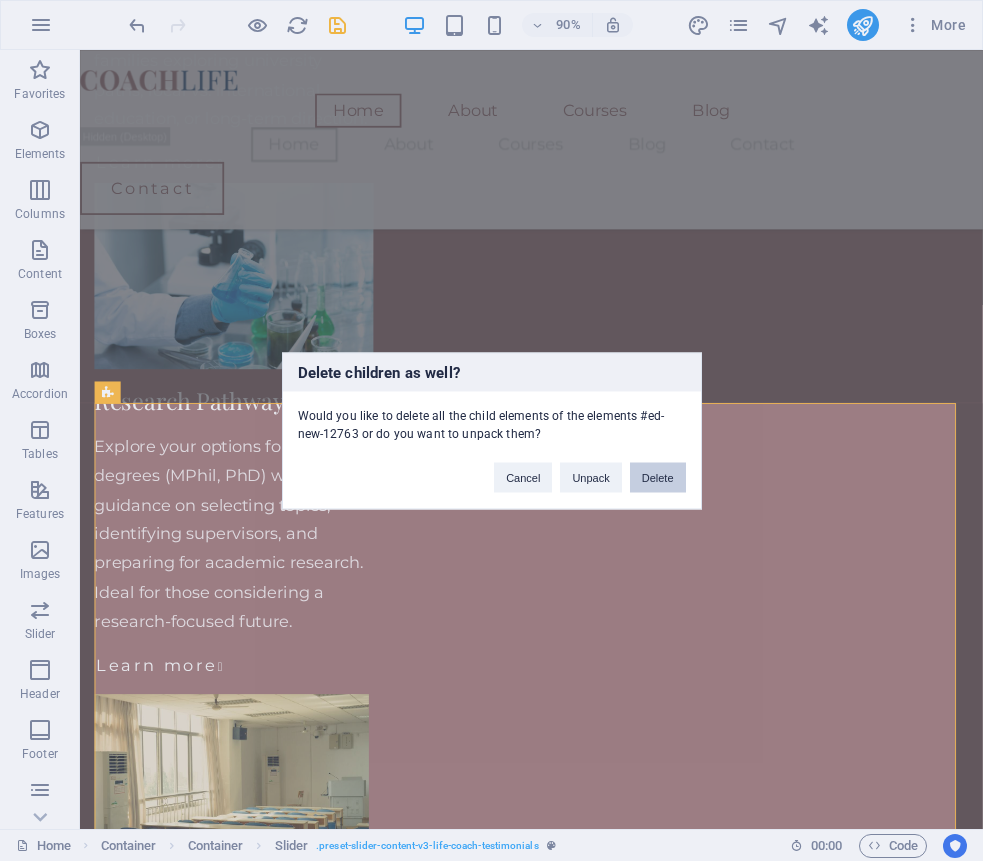 click on "Delete" at bounding box center (658, 477) 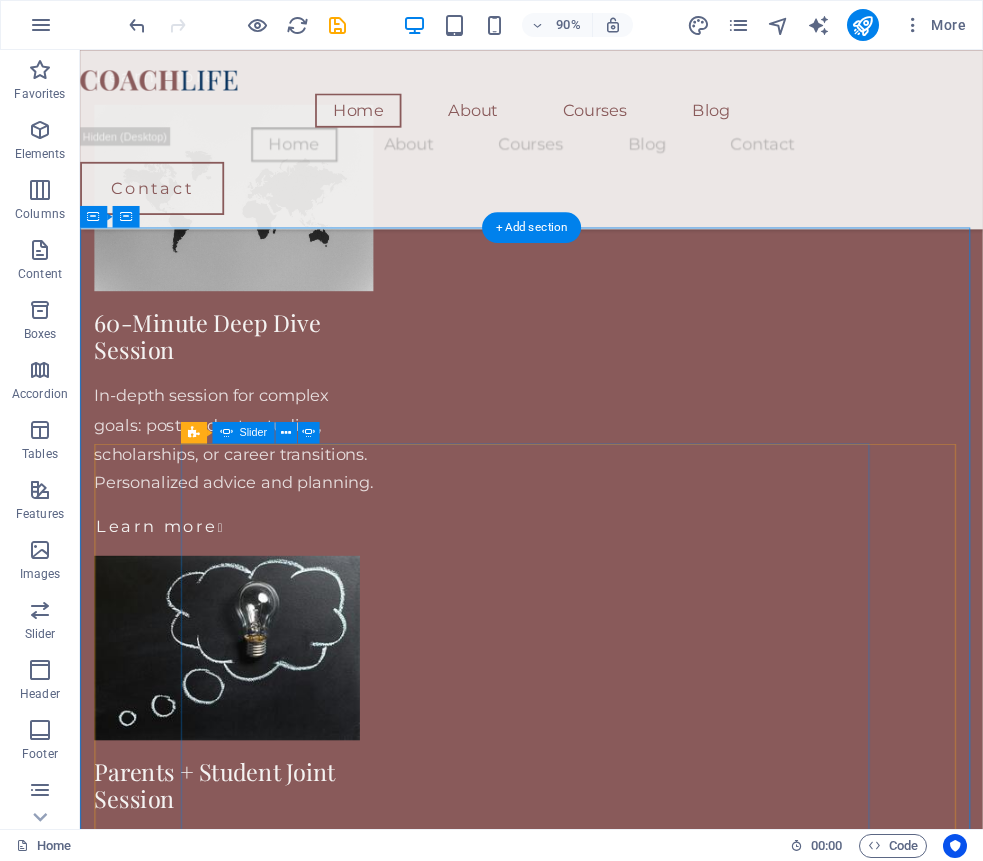 scroll, scrollTop: 2604, scrollLeft: 0, axis: vertical 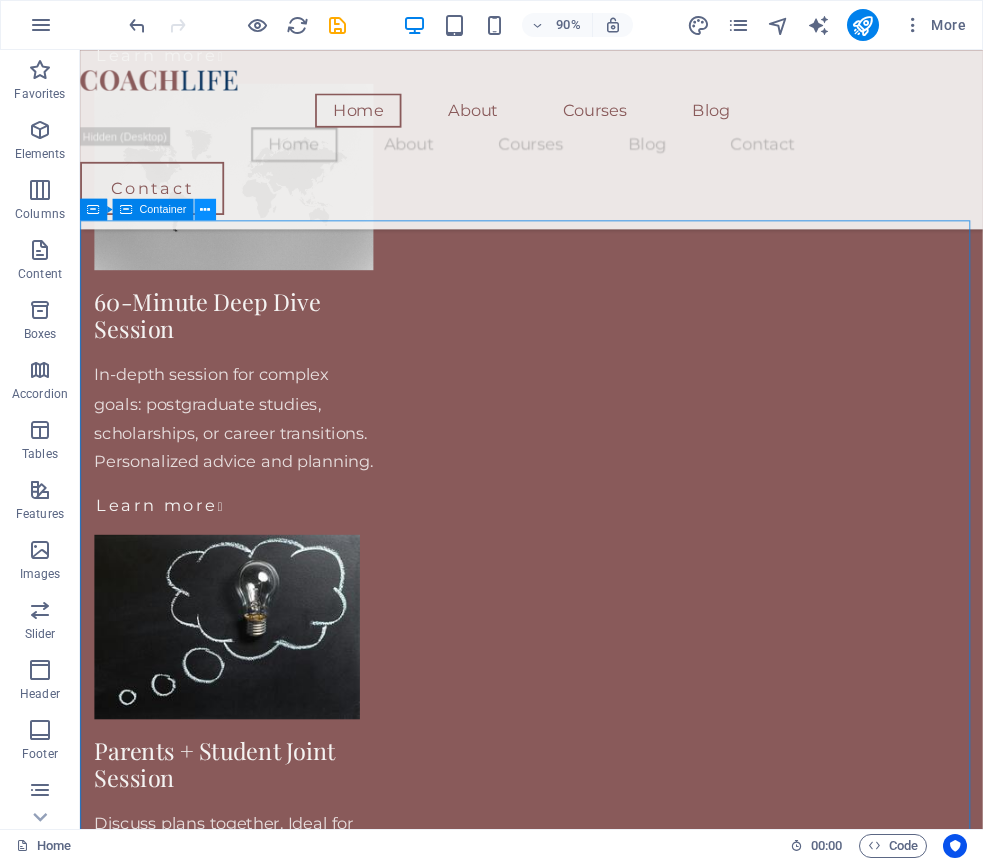 click at bounding box center [205, 209] 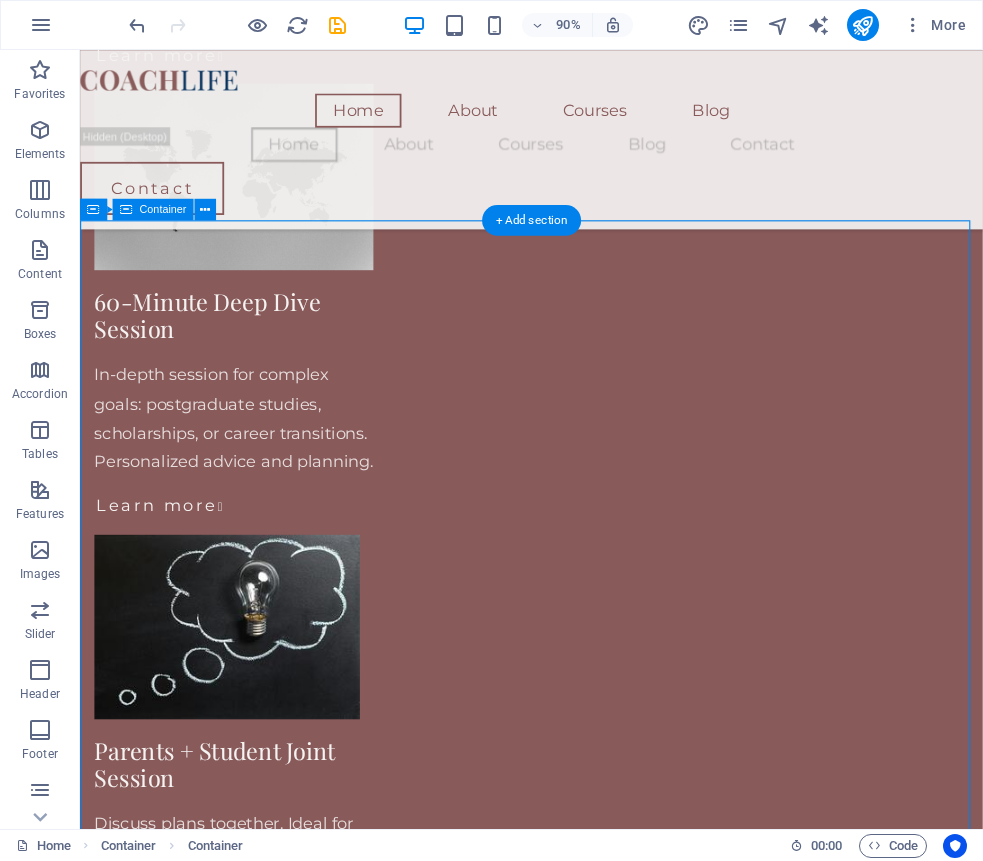 click on "What You Can Expect My consultations are designed to simplify complex decisions — whether you're selecting a degree, applying to study abroad, or preparing for research. I tailor each session to your needs, offering guidance on university selection, academic goals, research planning, and scholarship strategy. Students I work with appreciate the structured, supportive, and practical nature of the advice. You'll leave each session with more clarity, direction, and confidence about your next academic move — no generic tips, just focused and honest support that works. Why I Do This  Throughout my academic career, I’ve met students with exceptional potential who struggled to find reliable, personalized guidance — especially when pursuing competitive degrees, research opportunities, or study abroad options. Many felt overwhelmed by unclear systems, vague advice, or lack of direction. That’s why I’ve introduced  personalized academic consultations Meet Your Academic Guide I hold a doctoral degree in" at bounding box center (581, 5187) 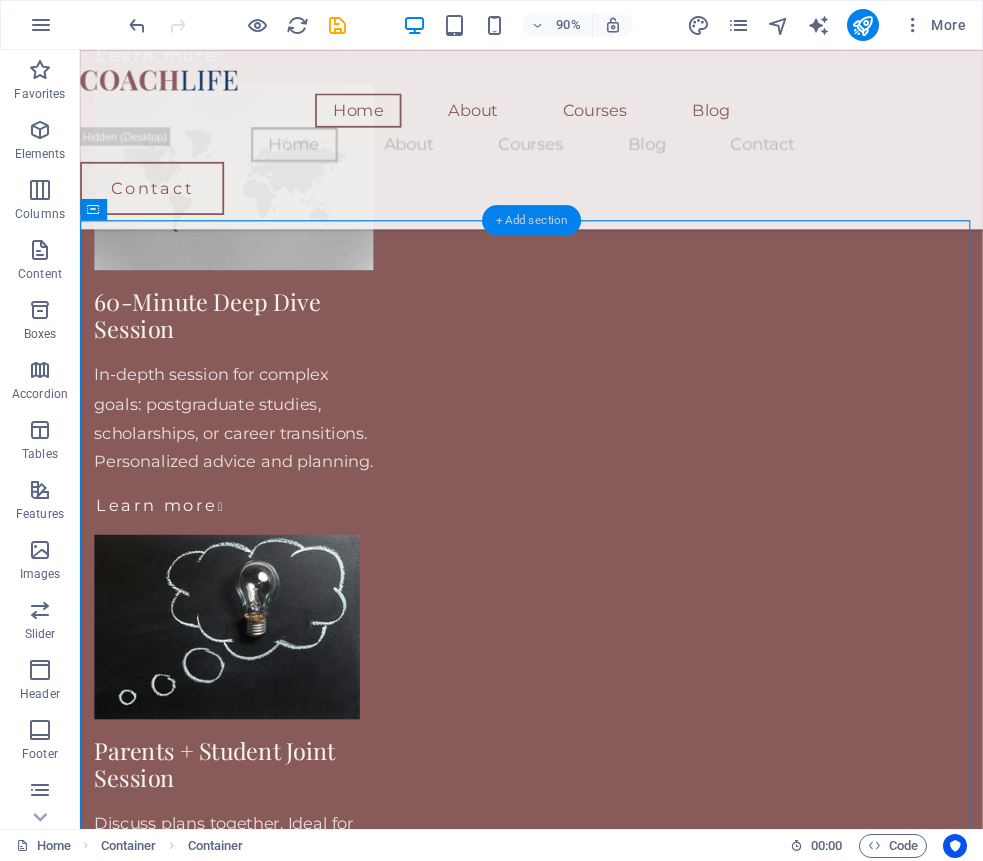 click on "+ Add section" at bounding box center (532, 220) 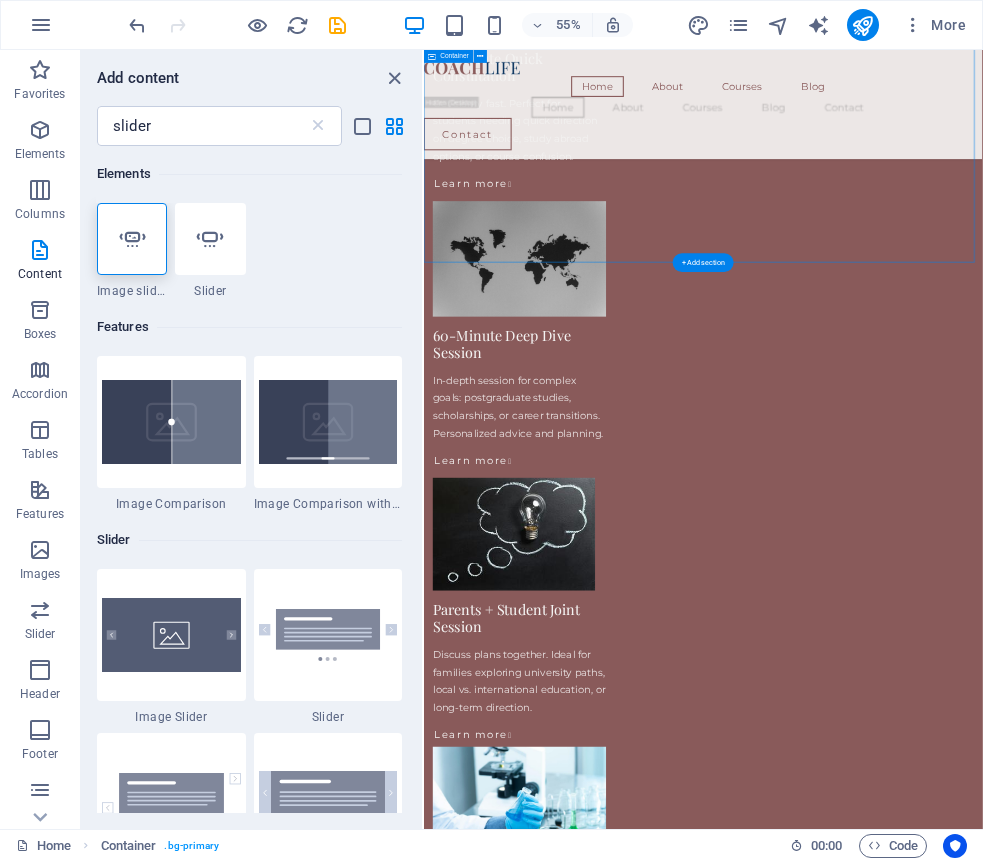 scroll, scrollTop: 2381, scrollLeft: 0, axis: vertical 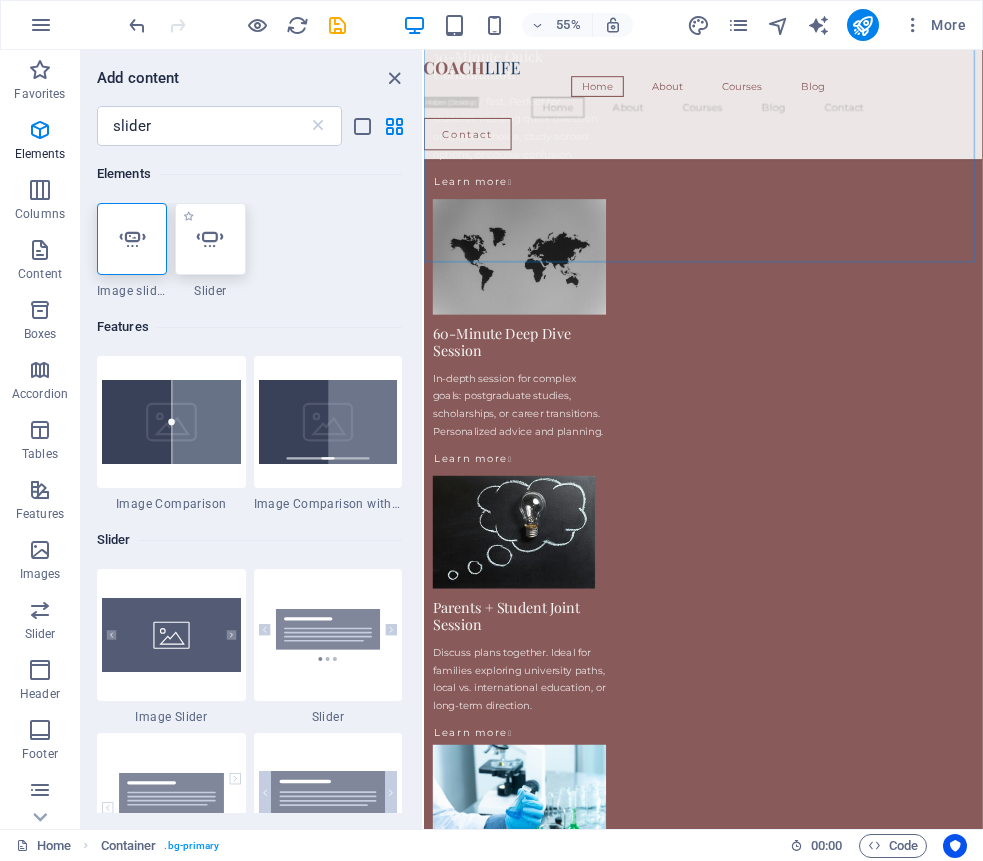 click at bounding box center [210, 239] 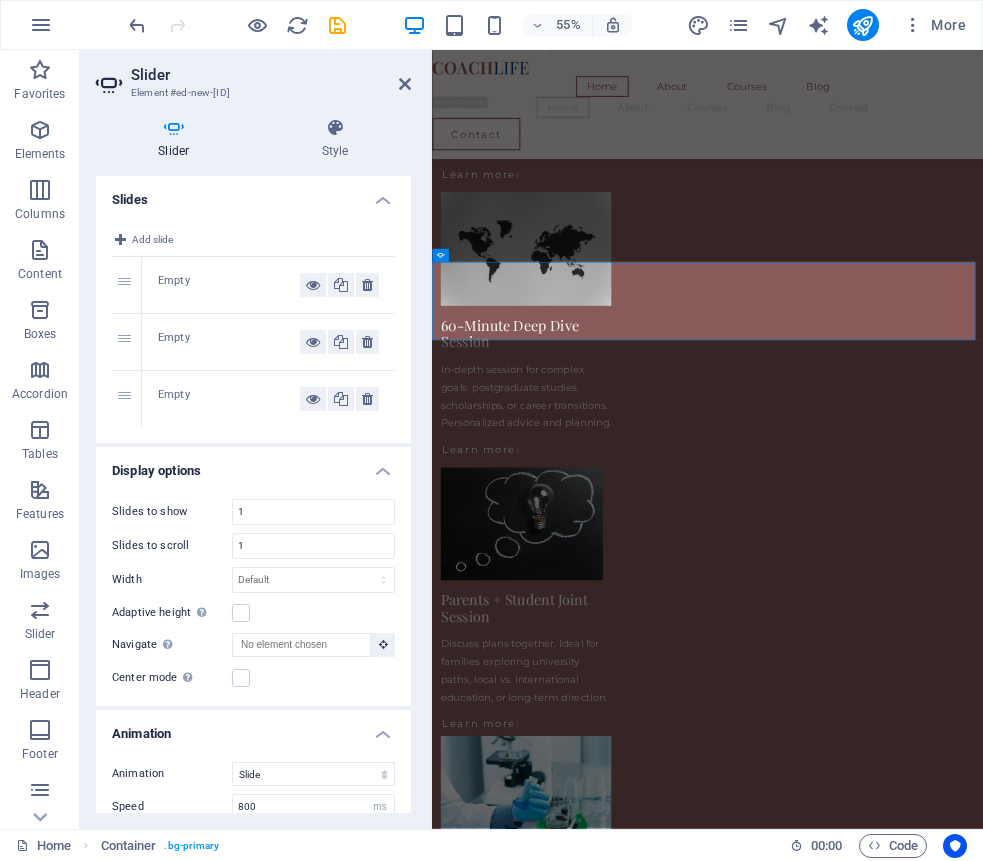 scroll, scrollTop: 2407, scrollLeft: 0, axis: vertical 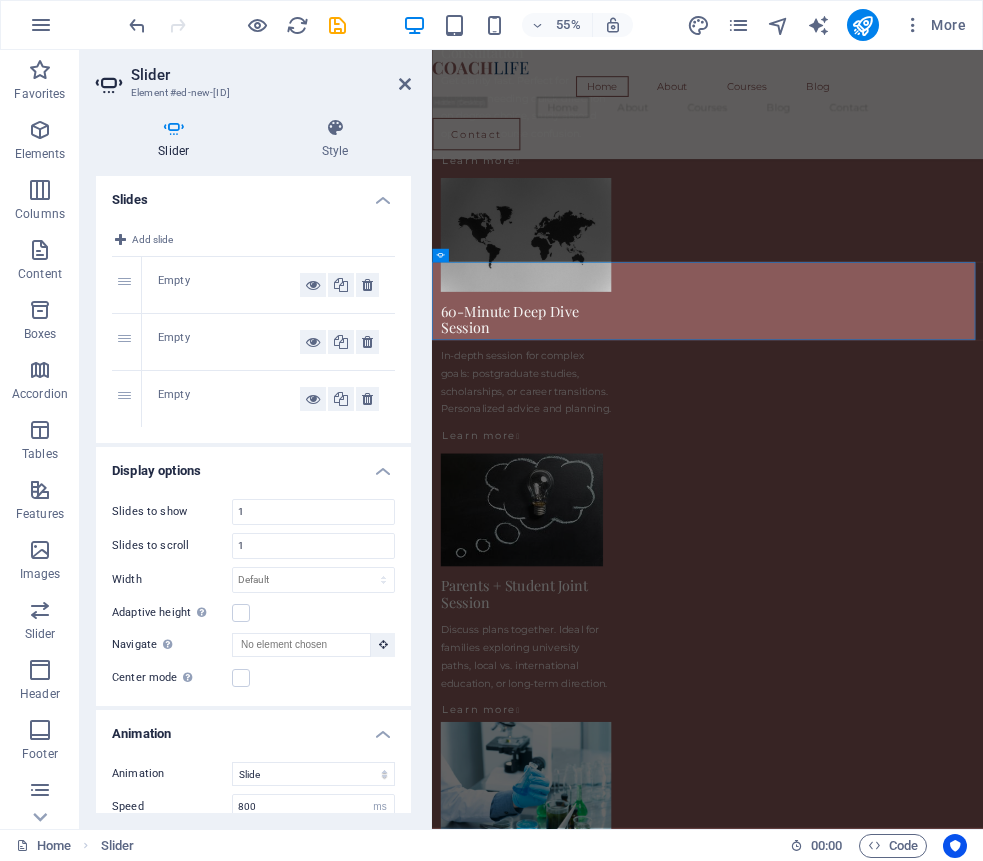 click on "Empty" at bounding box center (229, 285) 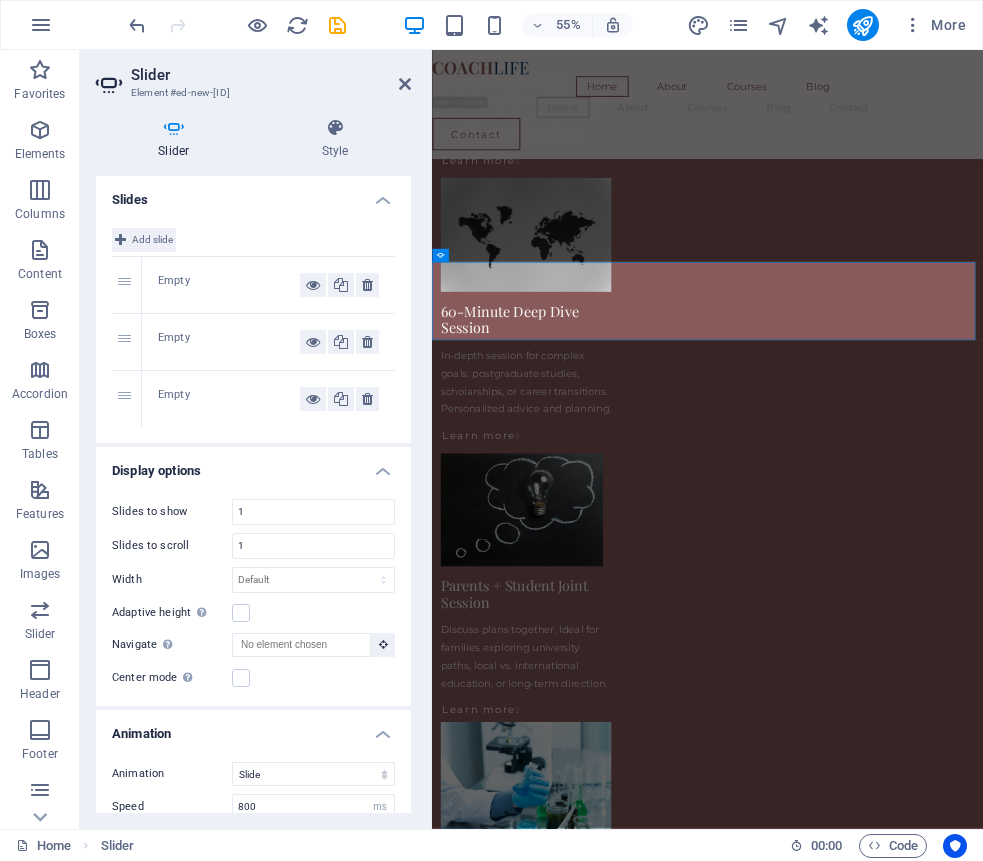 click at bounding box center (120, 240) 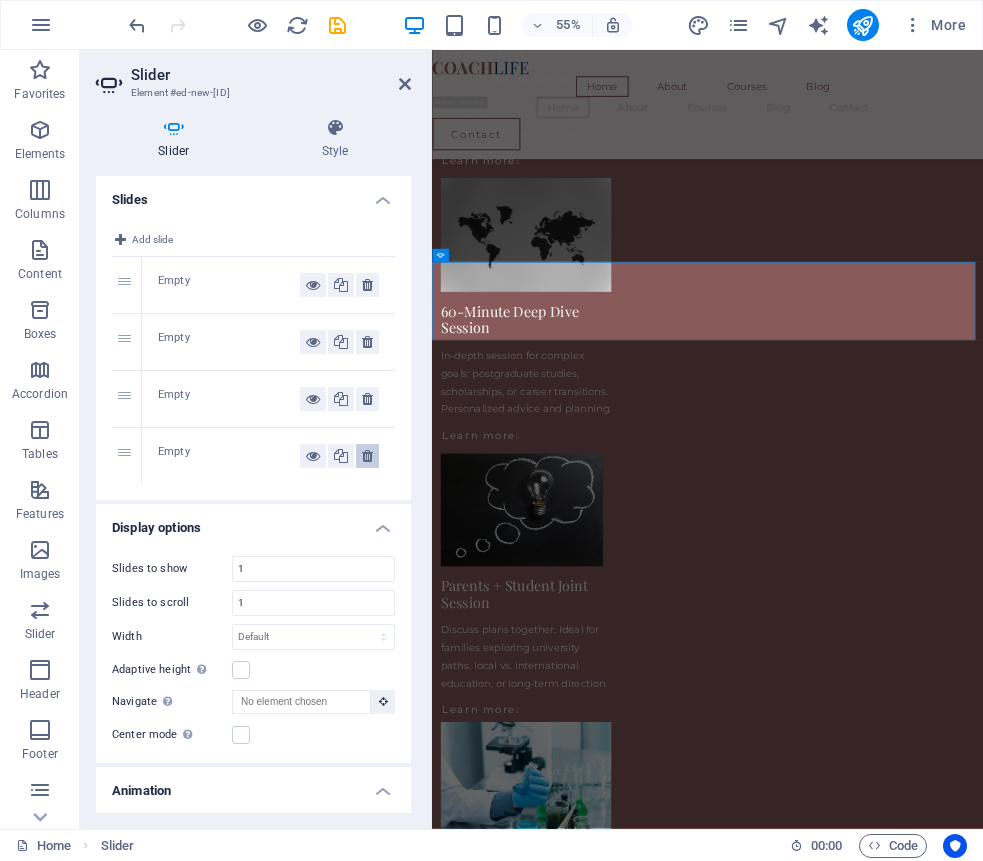 click at bounding box center (367, 456) 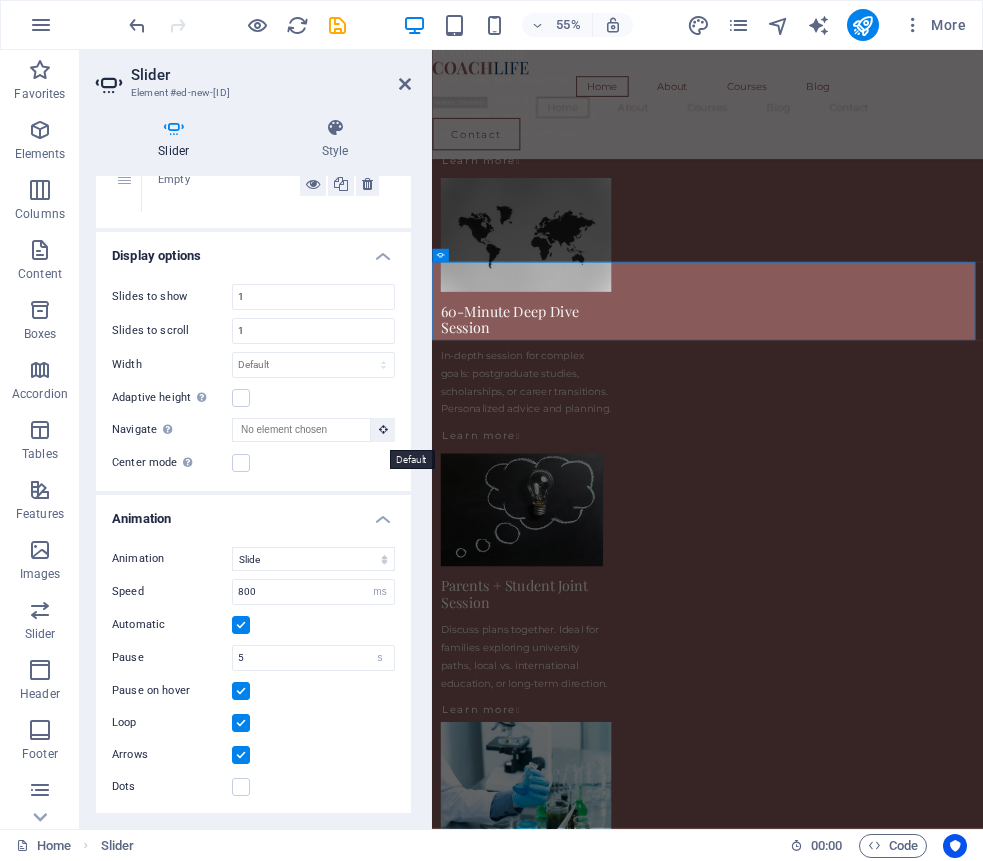 scroll, scrollTop: 216, scrollLeft: 0, axis: vertical 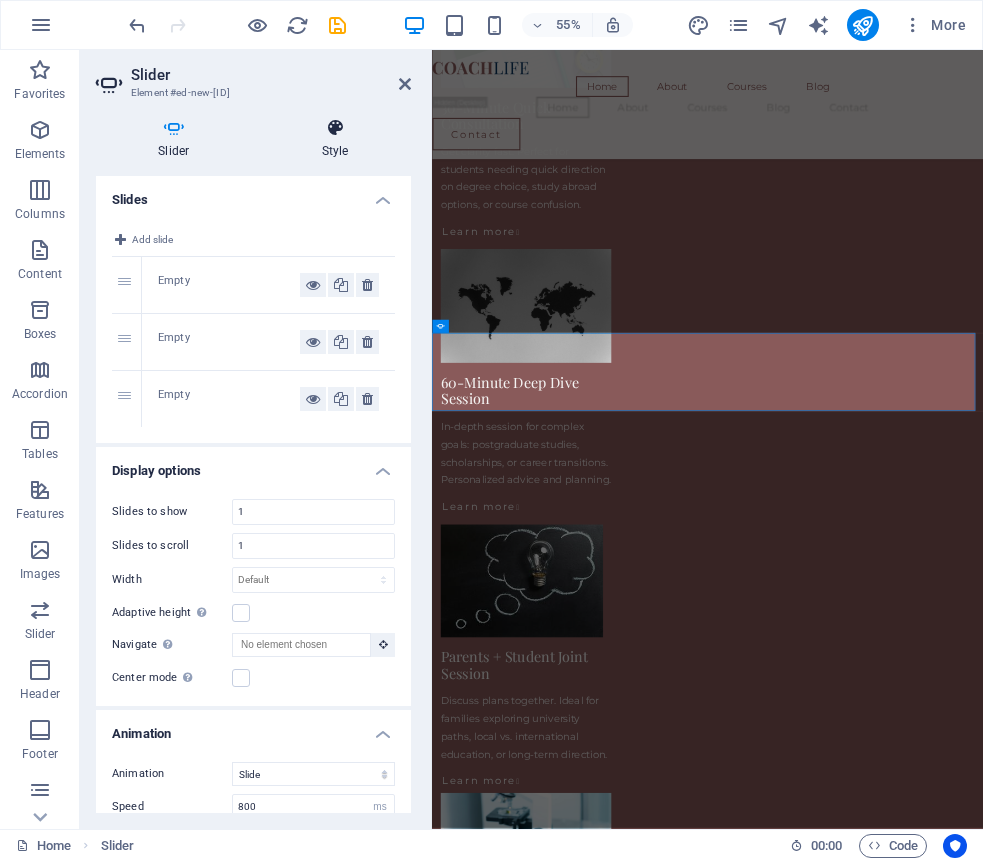 click at bounding box center (335, 128) 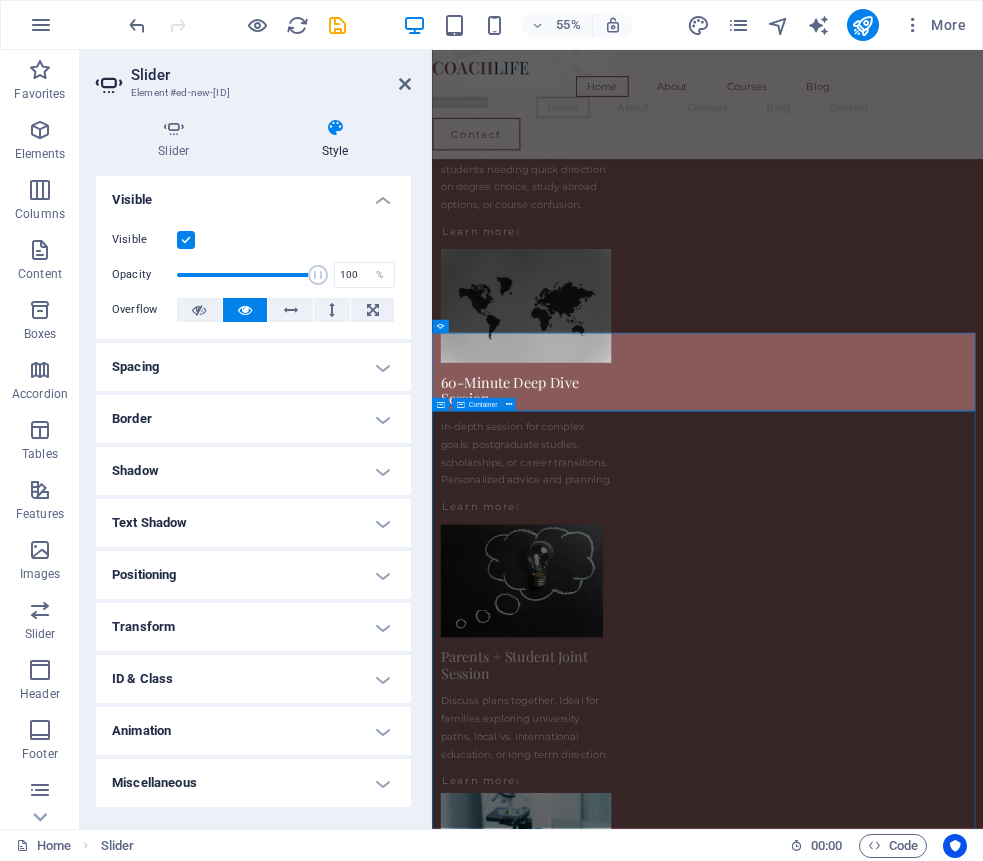 click on "What You Can Expect My consultations are designed to simplify complex decisions — whether you're selecting a degree, applying to study abroad, or preparing for research. I tailor each session to your needs, offering guidance on university selection, academic goals, research planning, and scholarship strategy. Students I work with appreciate the structured, supportive, and practical nature of the advice. You'll leave each session with more clarity, direction, and confidence about your next academic move — no generic tips, just focused and honest support that works. Why I Do This  Throughout my academic career, I’ve met students with exceptional potential who struggled to find reliable, personalized guidance — especially when pursuing competitive degrees, research opportunities, or study abroad options. Many felt overwhelmed by unclear systems, vague advice, or lack of direction. That’s why I’ve introduced  personalized academic consultations Meet Your Academic Guide I hold a doctoral degree in" at bounding box center [933, 6285] 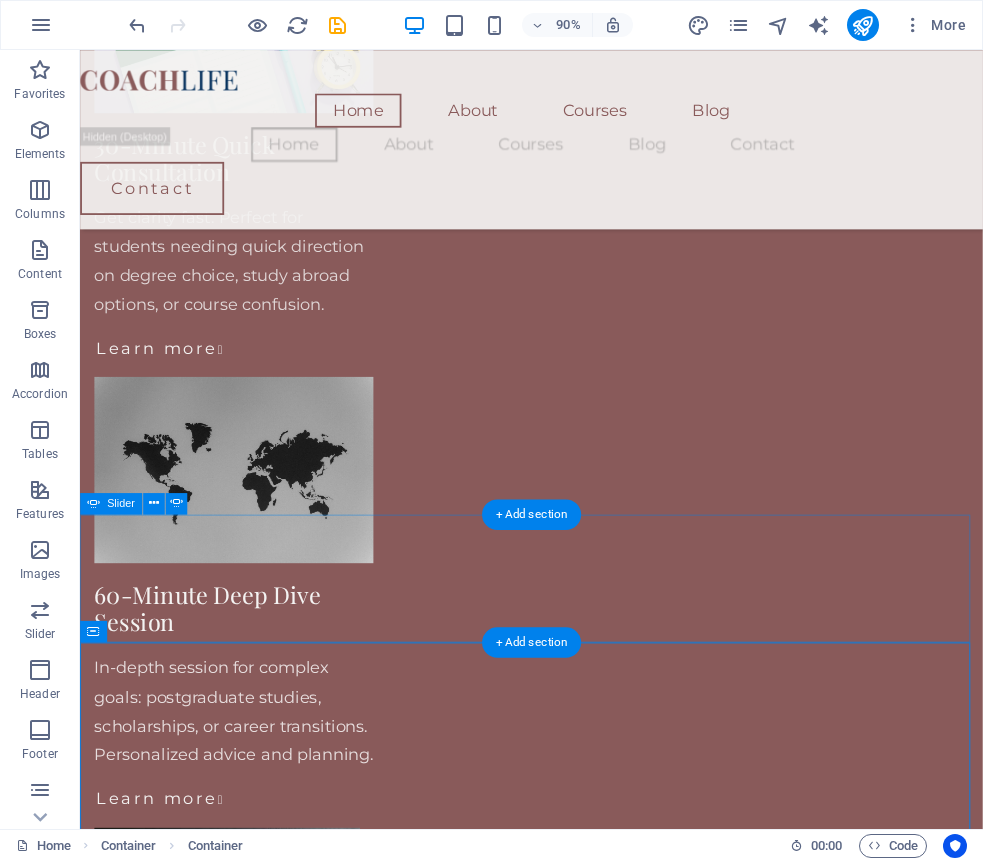 click on "Add elements" at bounding box center (-474, 3483) 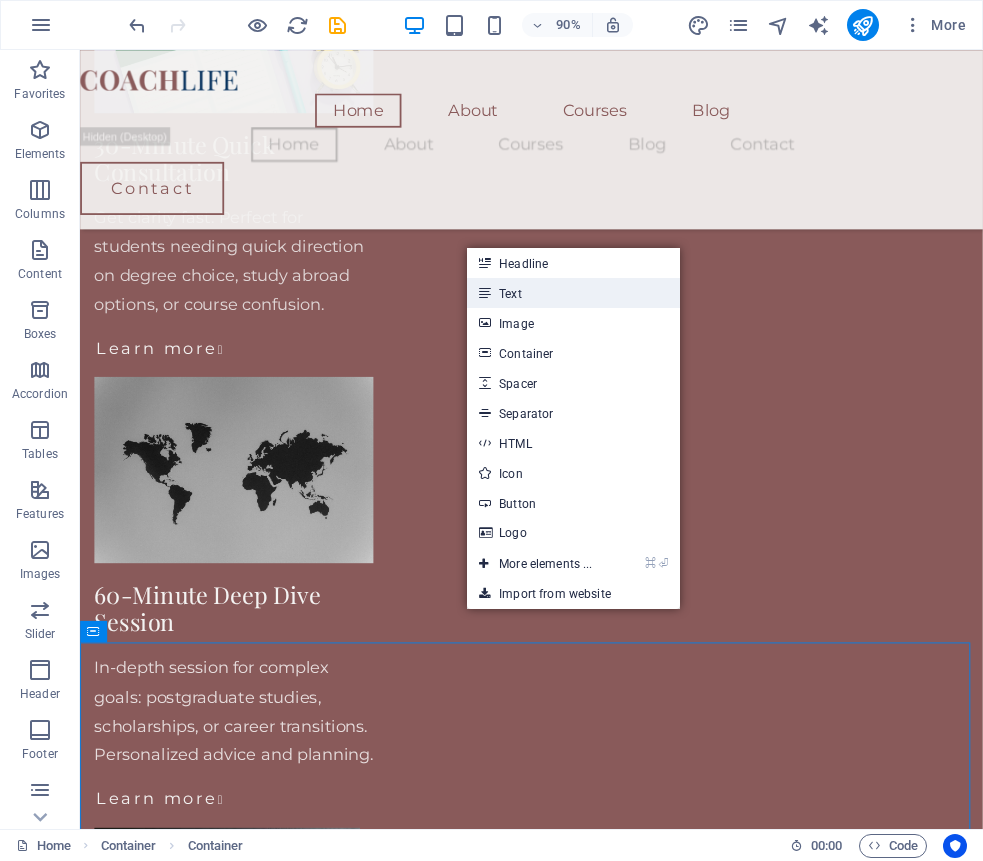 click on "Text" at bounding box center [573, 293] 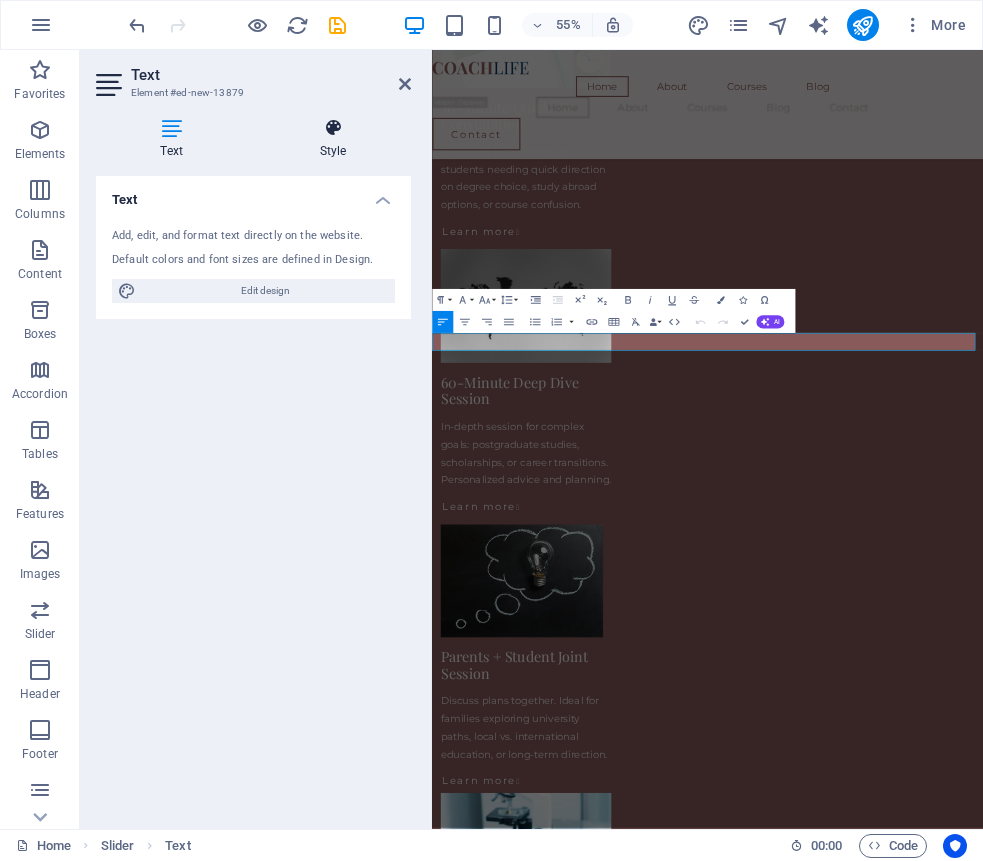 click at bounding box center [333, 128] 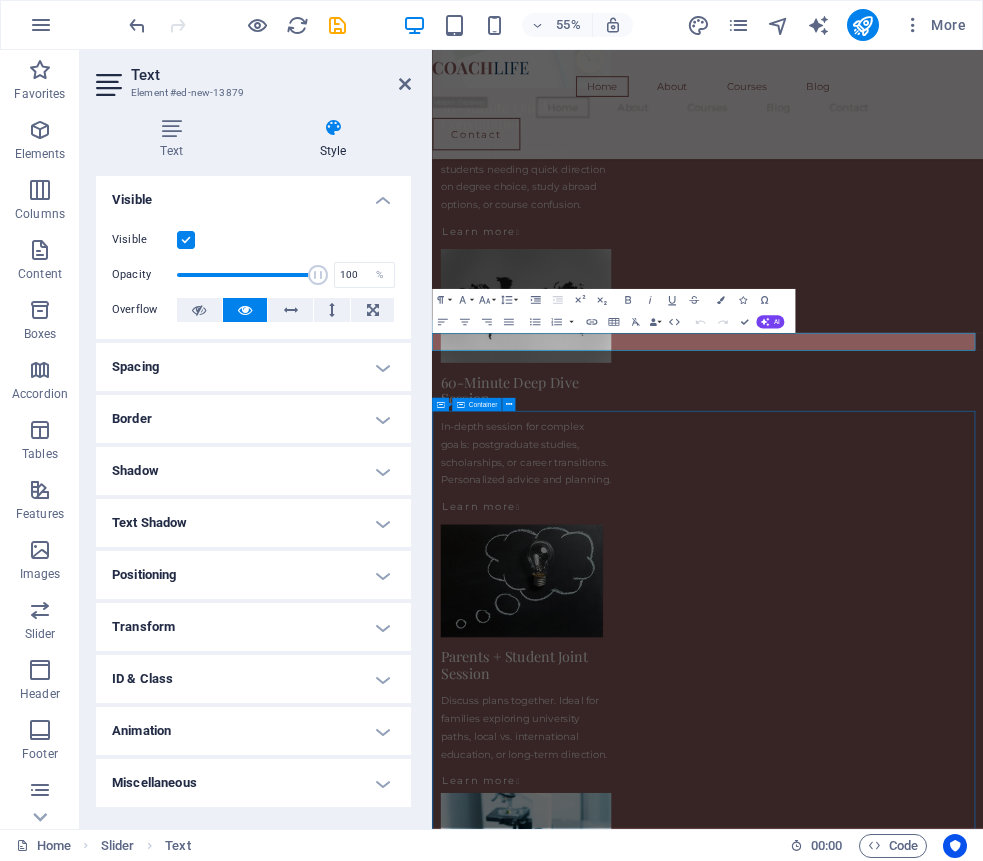 click on "What You Can Expect My consultations are designed to simplify complex decisions — whether you're selecting a degree, applying to study abroad, or preparing for research. I tailor each session to your needs, offering guidance on university selection, academic goals, research planning, and scholarship strategy. Students I work with appreciate the structured, supportive, and practical nature of the advice. You'll leave each session with more clarity, direction, and confidence about your next academic move — no generic tips, just focused and honest support that works. Why I Do This  Throughout my academic career, I’ve met students with exceptional potential who struggled to find reliable, personalized guidance — especially when pursuing competitive degrees, research opportunities, or study abroad options. Many felt overwhelmed by unclear systems, vague advice, or lack of direction. That’s why I’ve introduced  personalized academic consultations Meet Your Academic Guide I hold a doctoral degree in" at bounding box center [933, 6066] 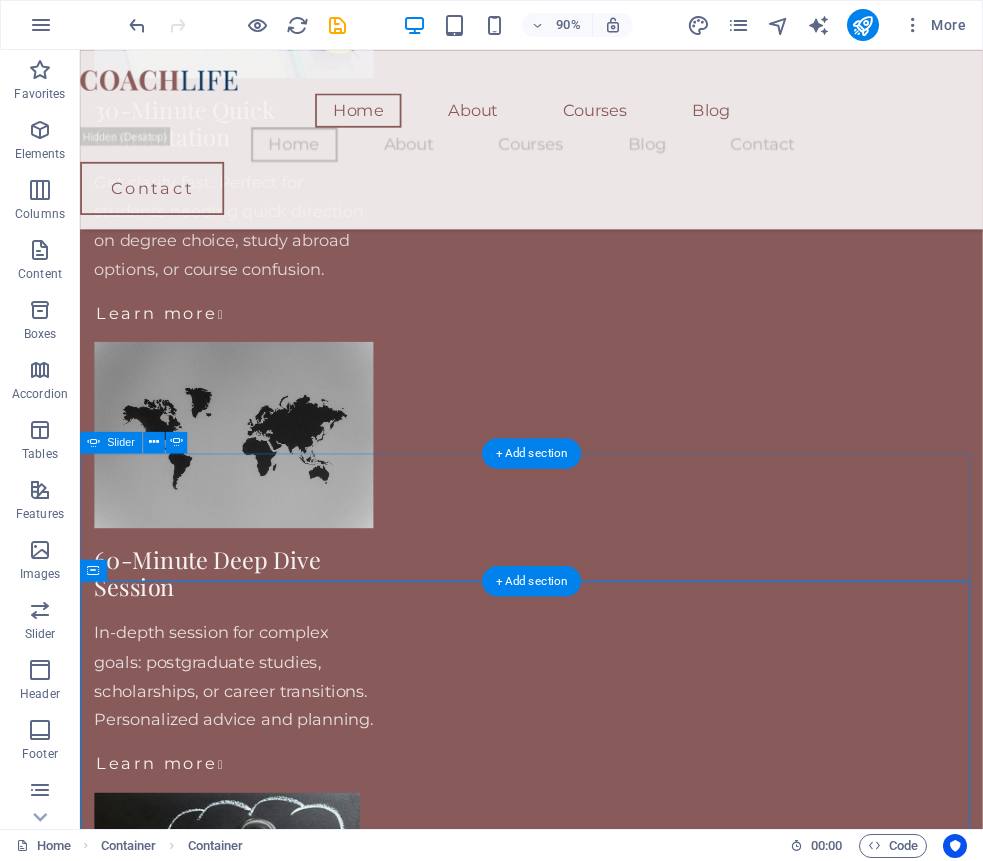 scroll, scrollTop: 2307, scrollLeft: 0, axis: vertical 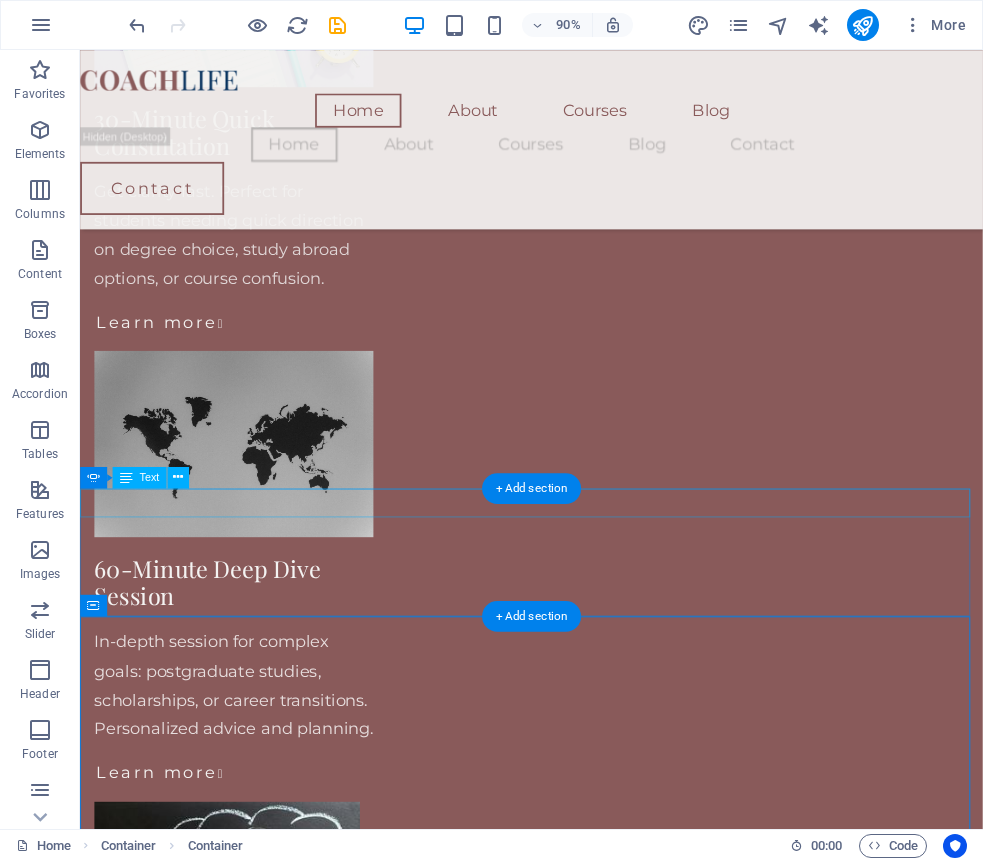 click on "New text element" at bounding box center (-415, 3369) 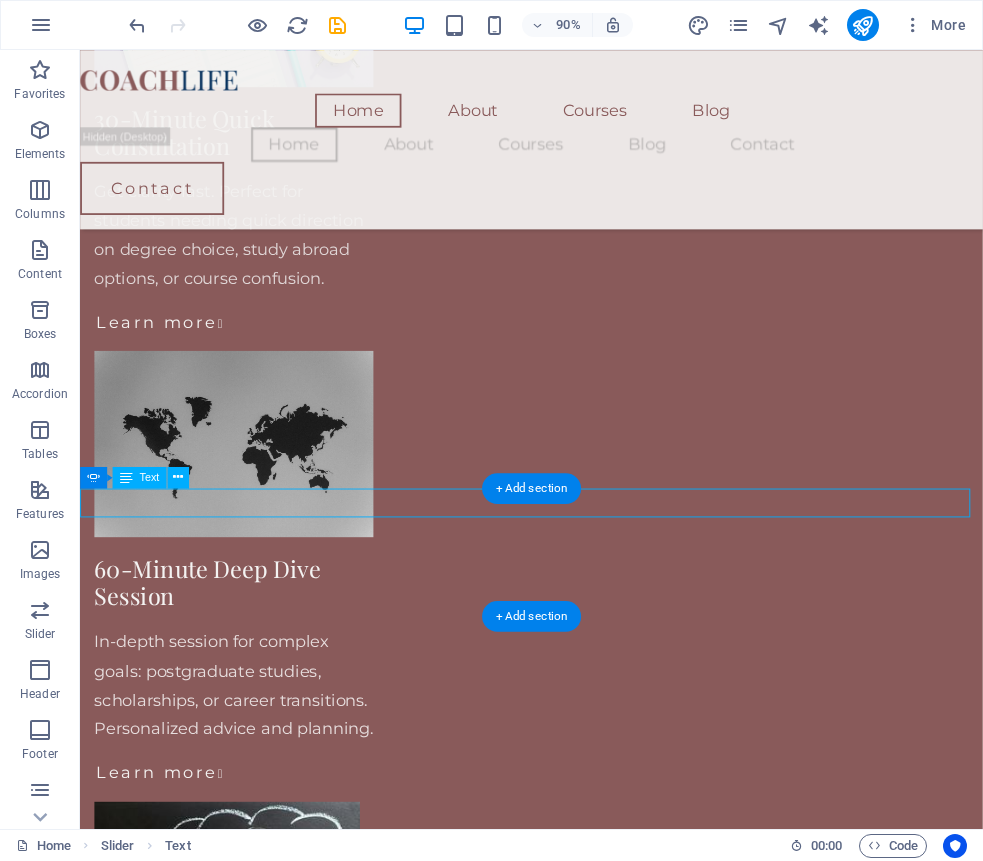 click on "New text element" at bounding box center [-415, 3369] 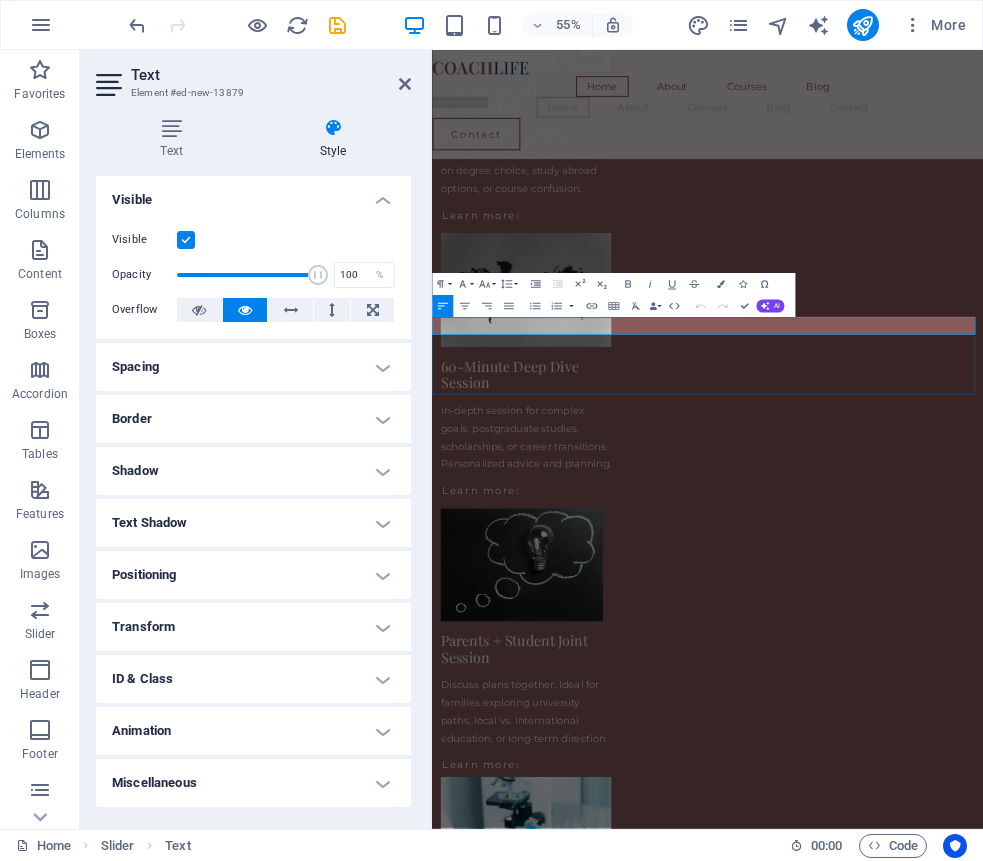 click on "Drop content here or  Add elements  Paste clipboard New text element Drop content here or  Add elements  Paste clipboard Drop content here or  Add elements  Paste clipboard New text element" at bounding box center [933, 3455] 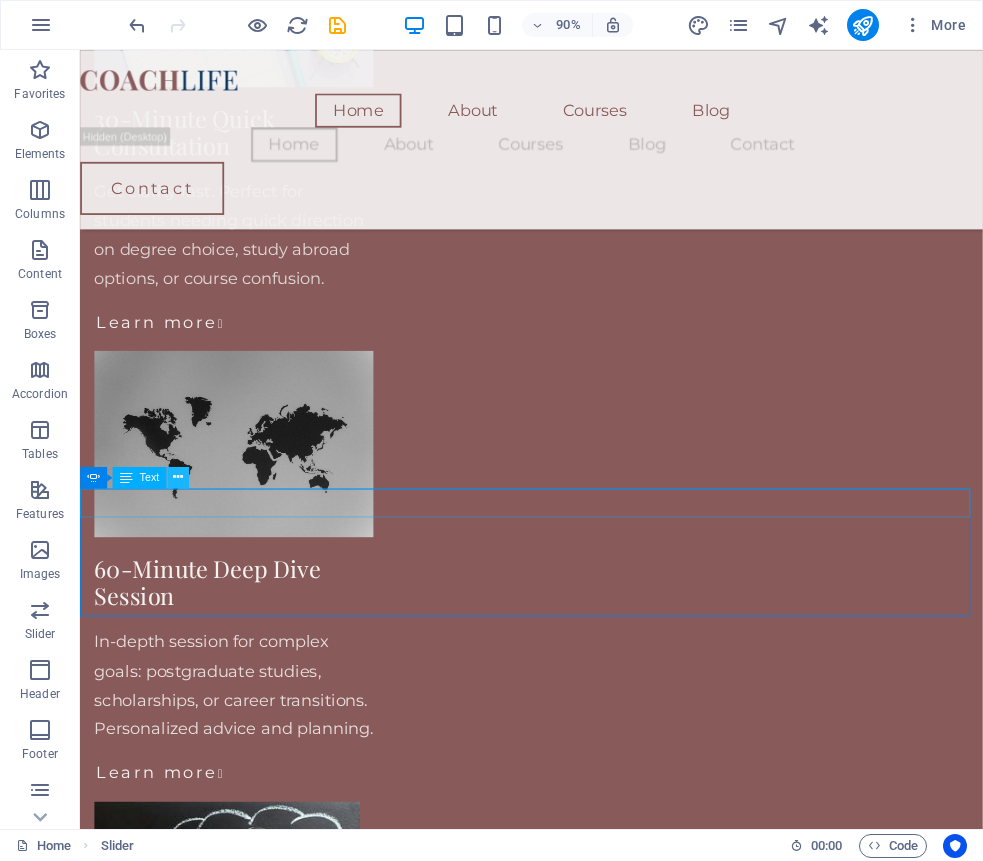 click at bounding box center (178, 477) 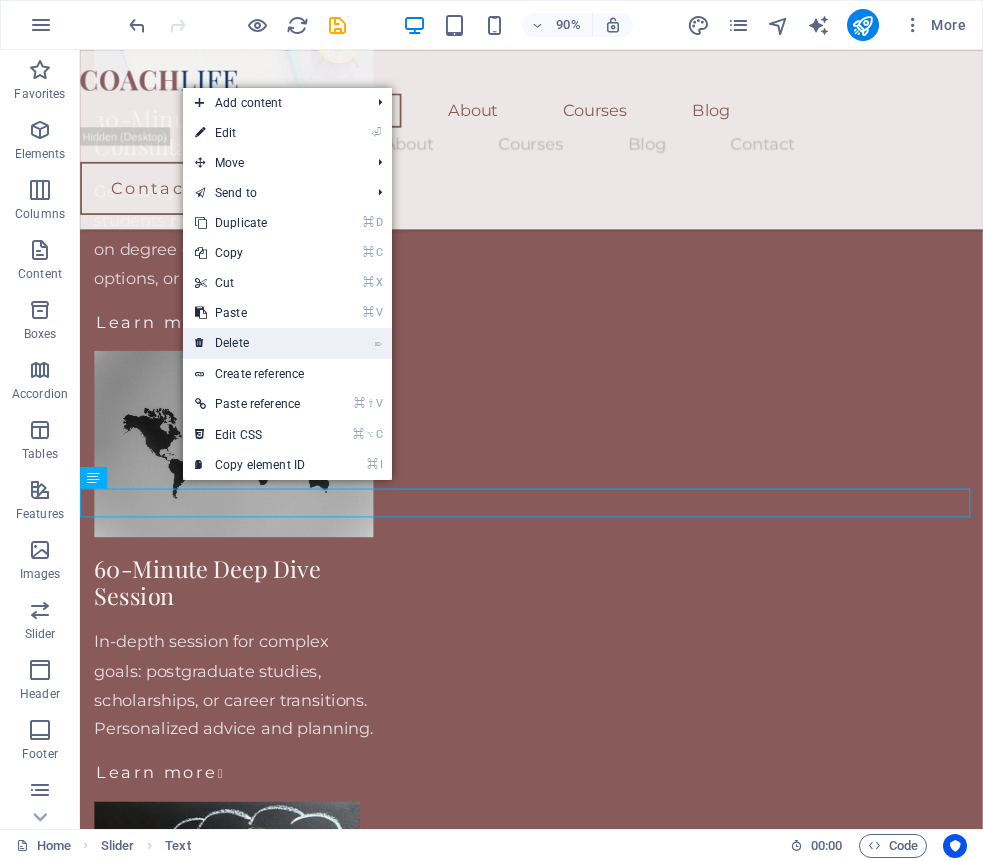 click on "⌦  Delete" at bounding box center (250, 343) 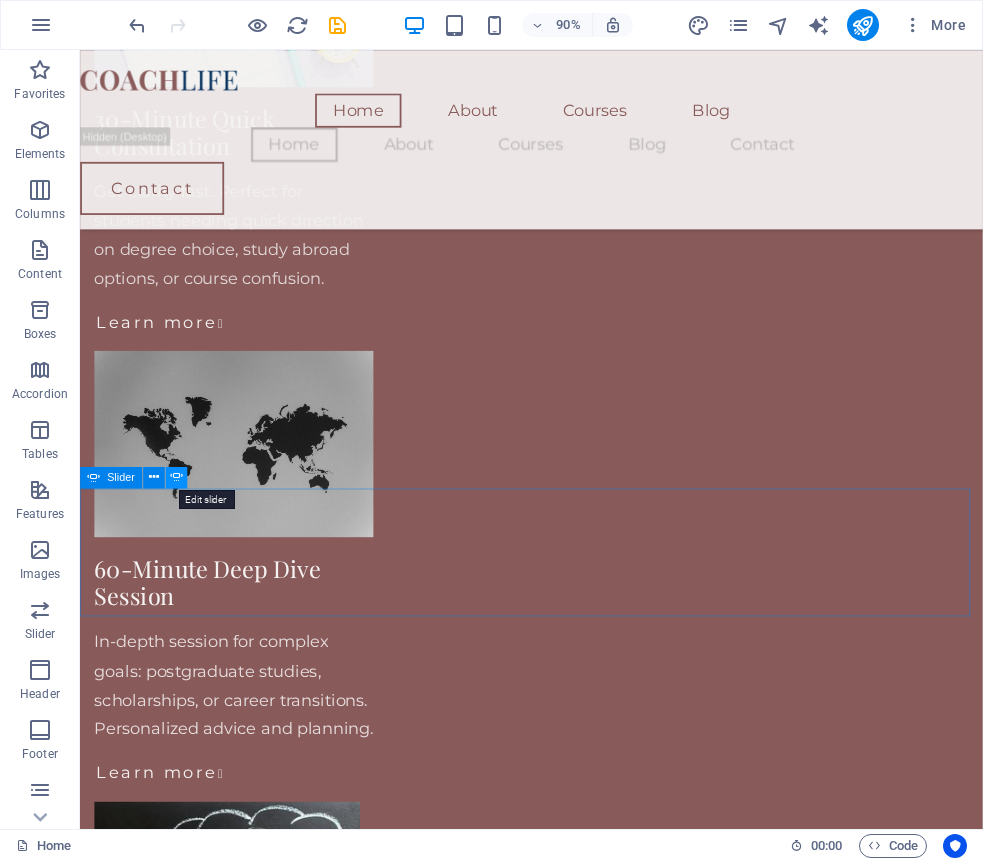 click at bounding box center [176, 477] 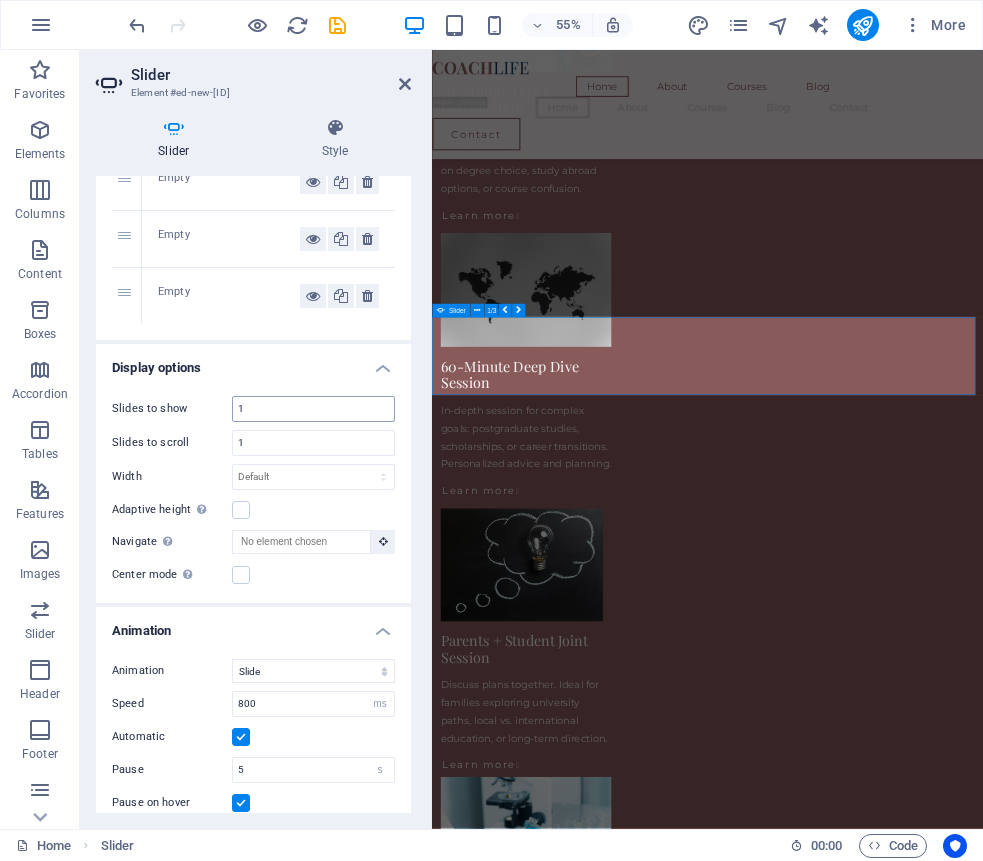 scroll, scrollTop: 0, scrollLeft: 0, axis: both 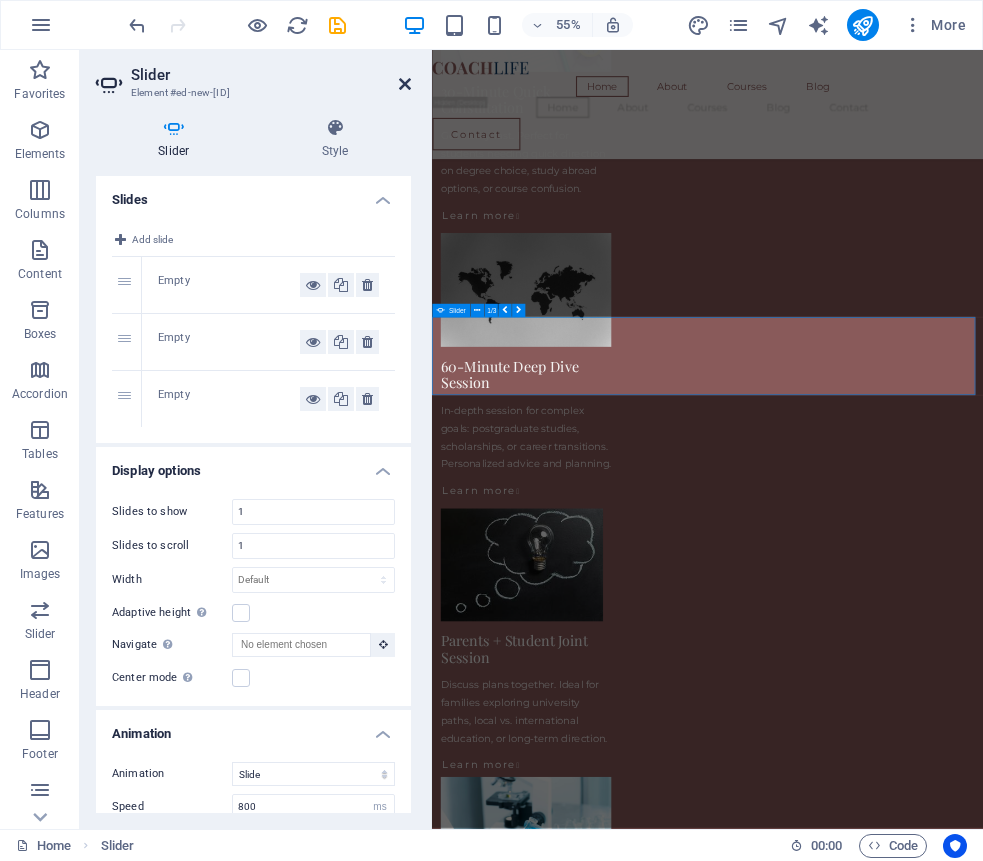 click at bounding box center (405, 84) 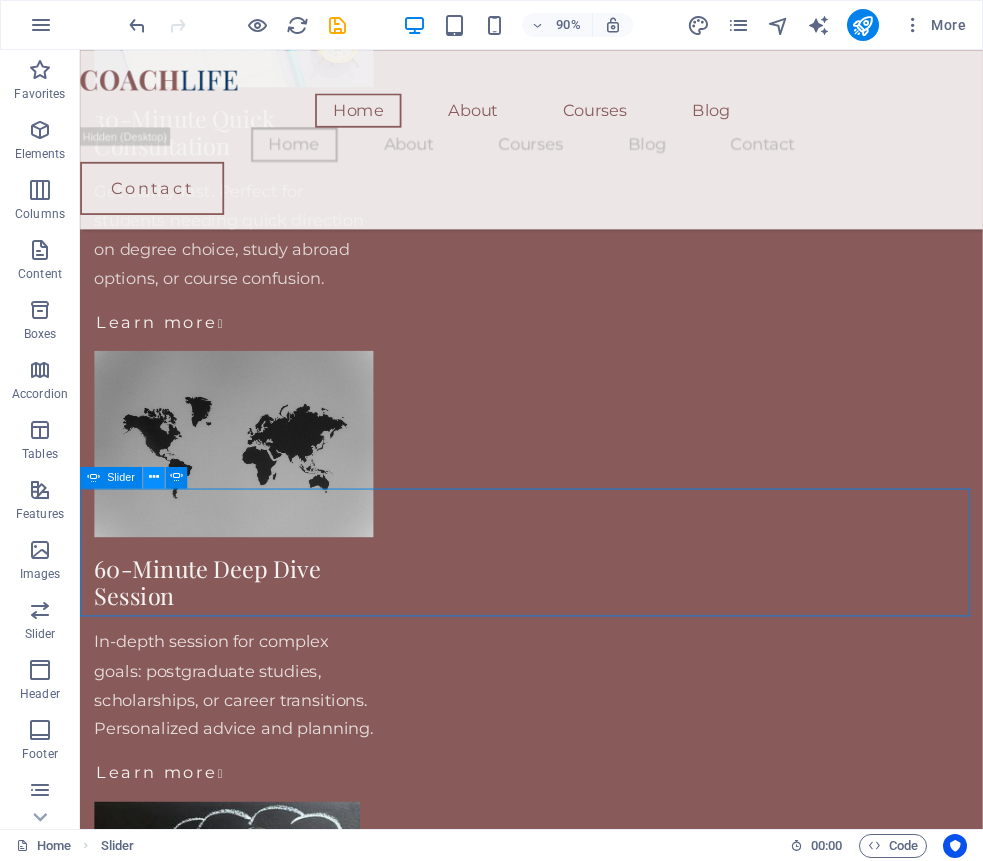 click at bounding box center [154, 477] 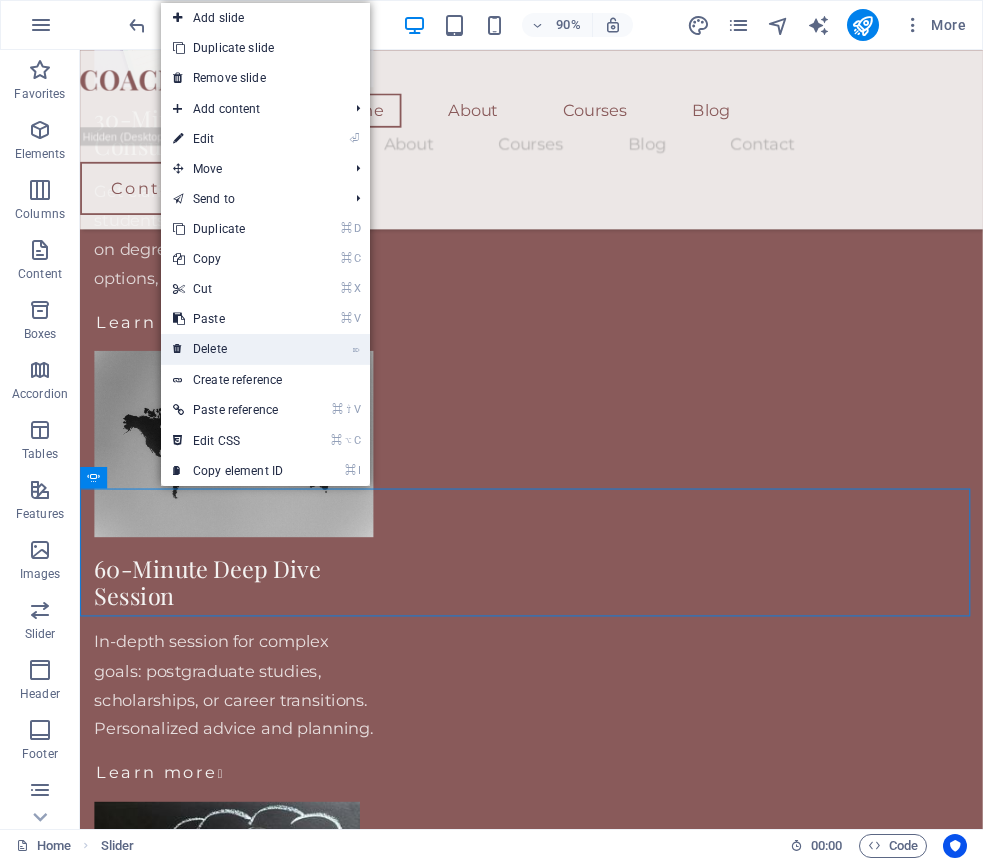 click on "⌦  Delete" at bounding box center [228, 349] 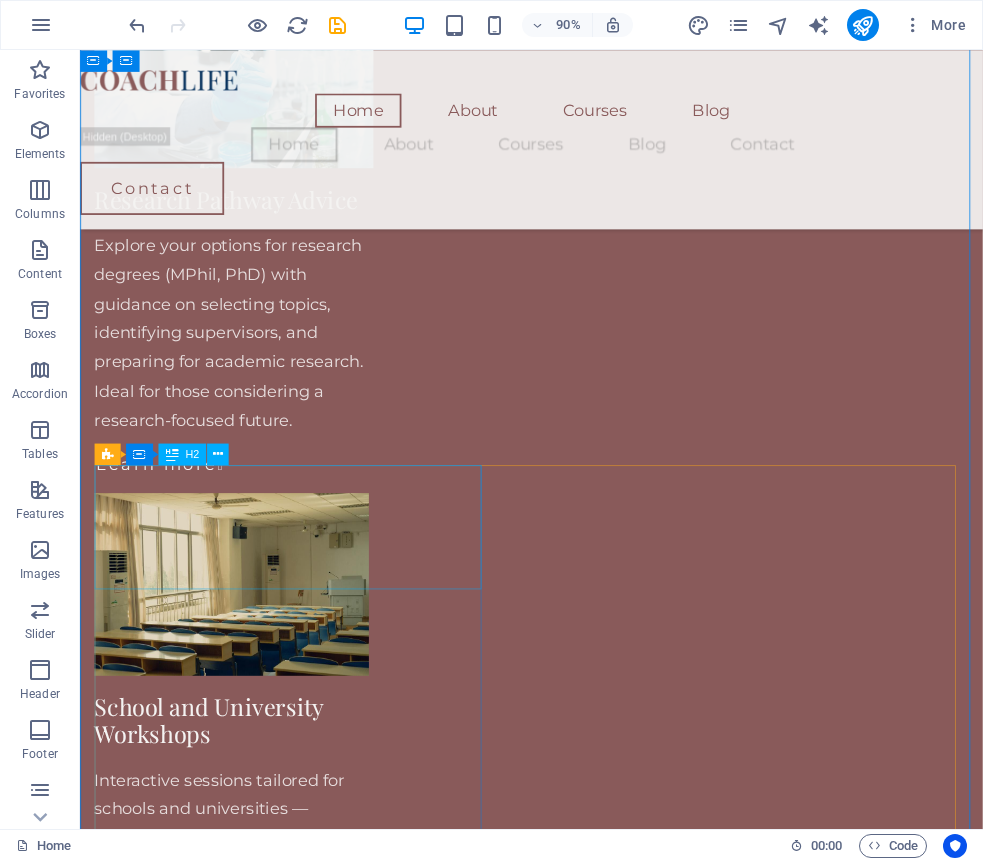 scroll, scrollTop: 3713, scrollLeft: 0, axis: vertical 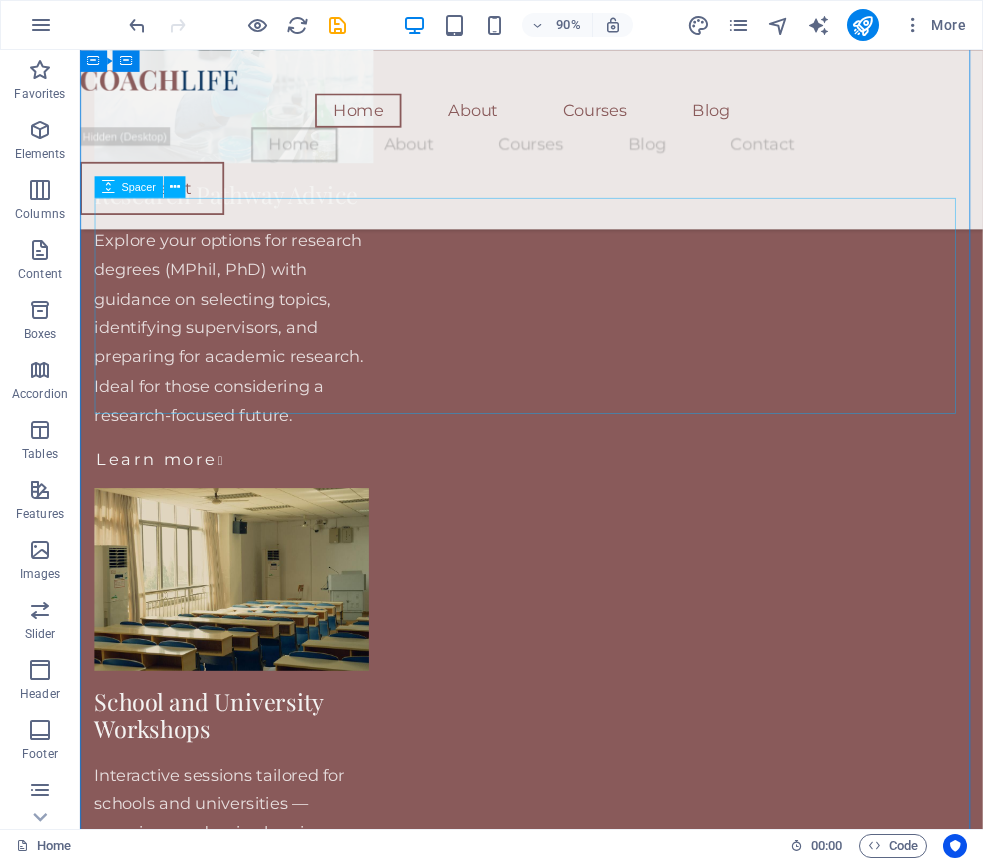click at bounding box center (581, 4978) 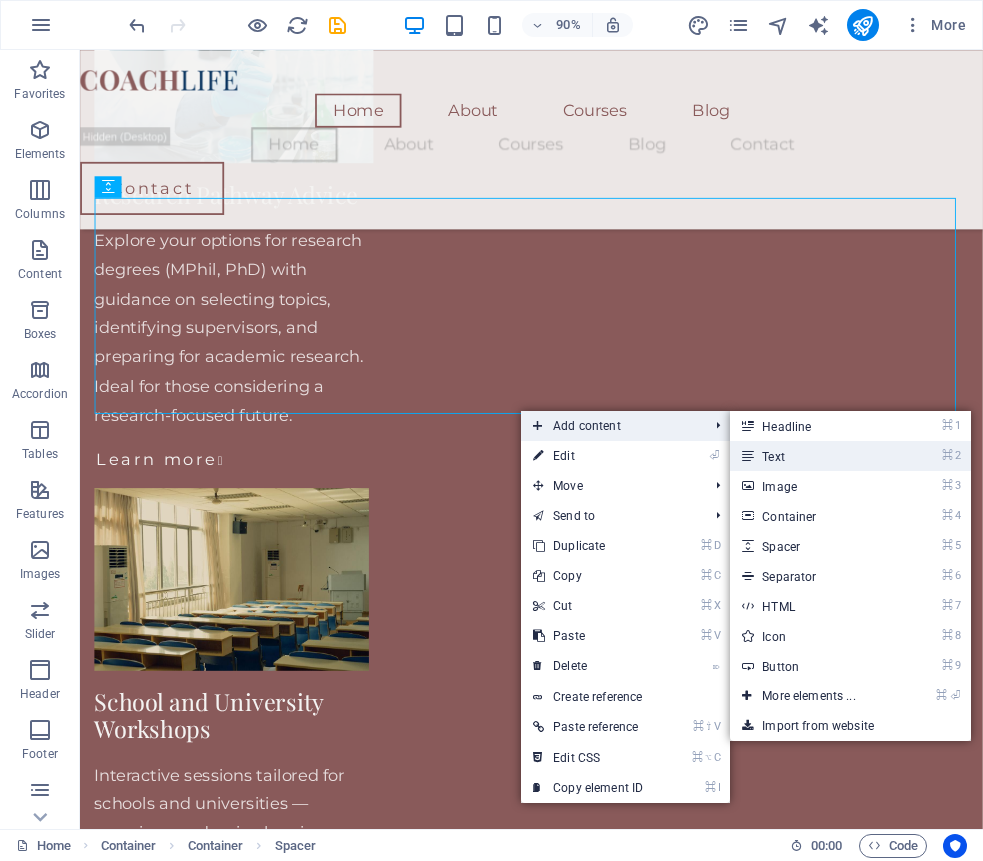 click at bounding box center [747, 456] 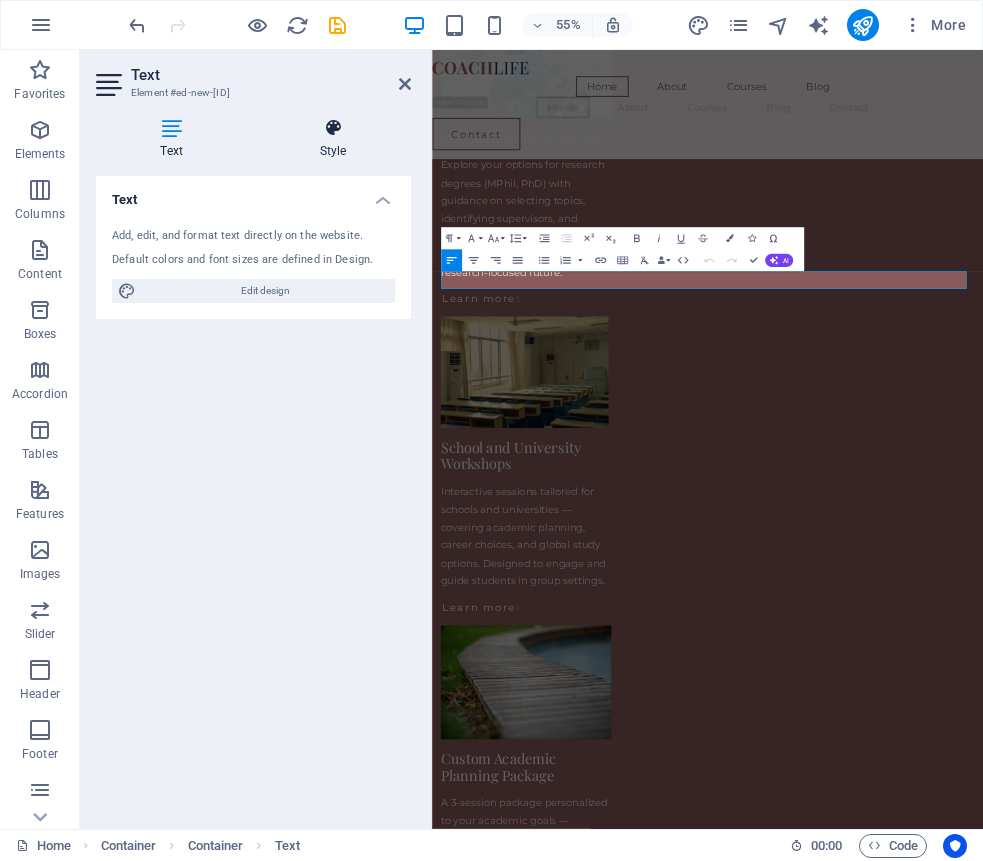 click at bounding box center [333, 128] 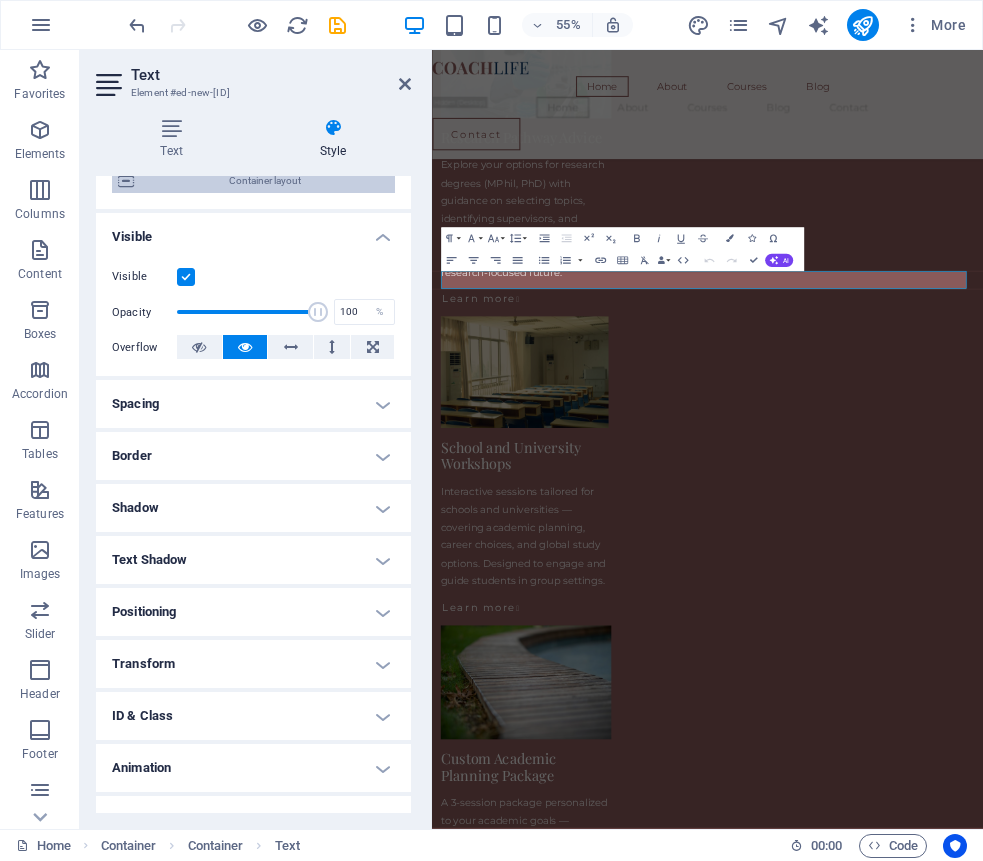 scroll, scrollTop: 208, scrollLeft: 0, axis: vertical 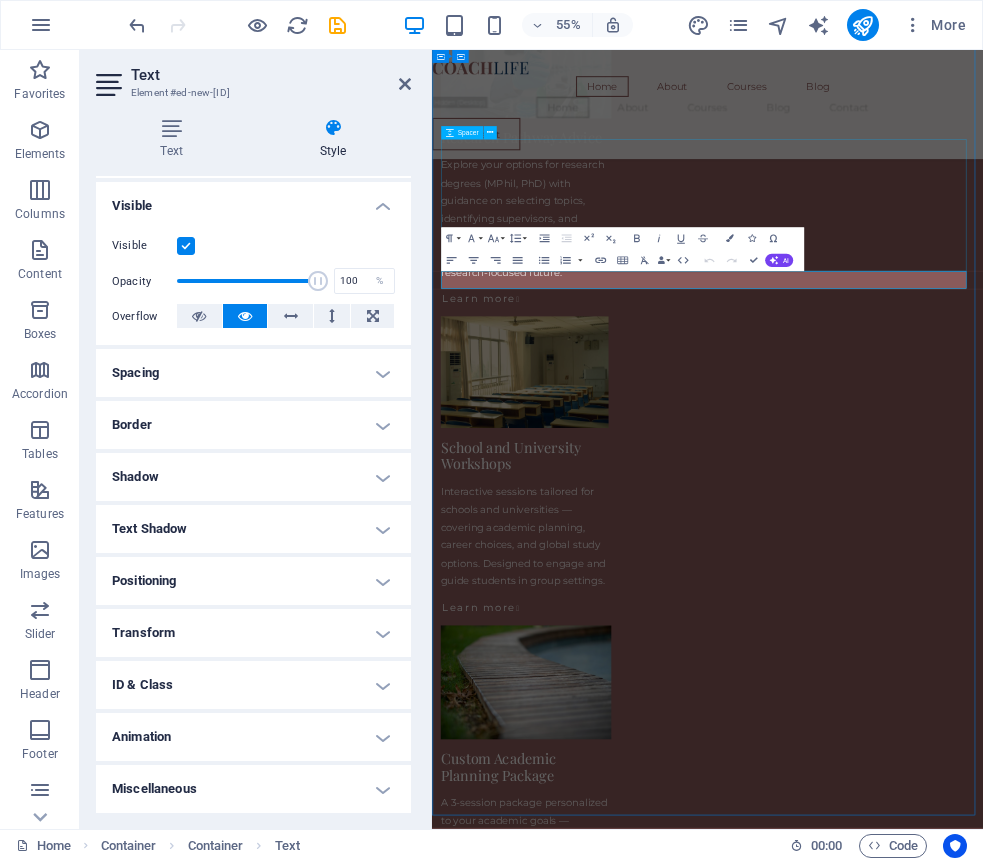 click at bounding box center [933, 4976] 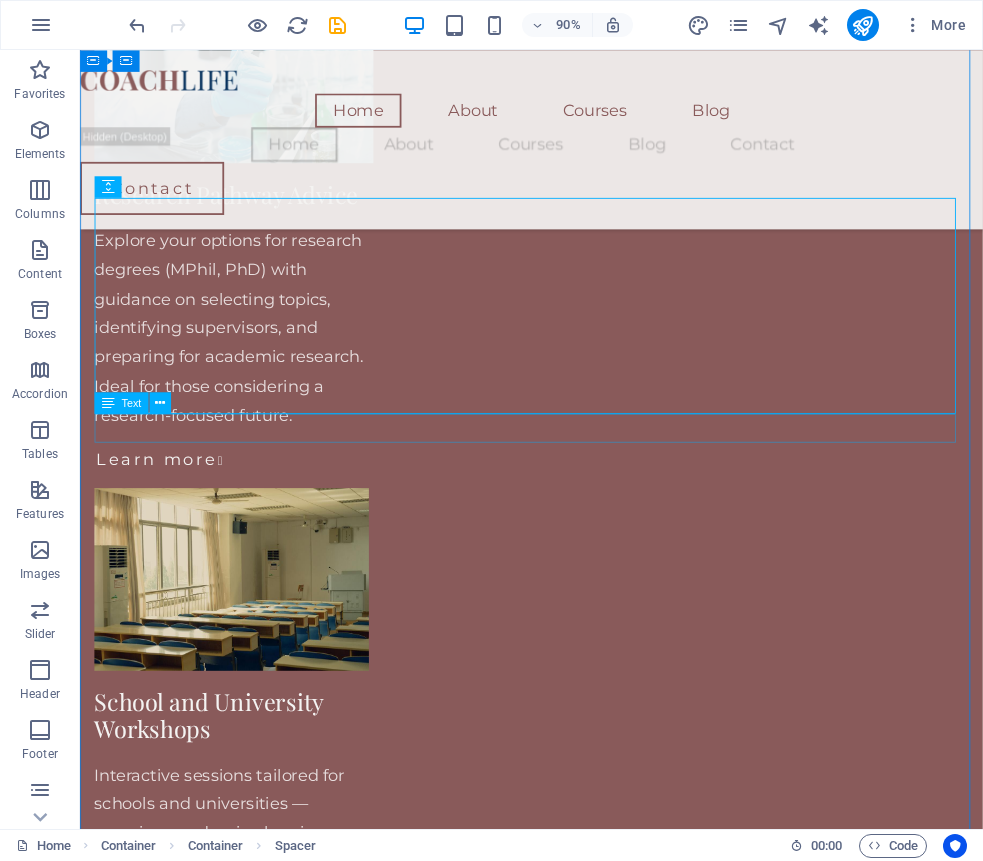 click on "New text element" at bounding box center (581, 5114) 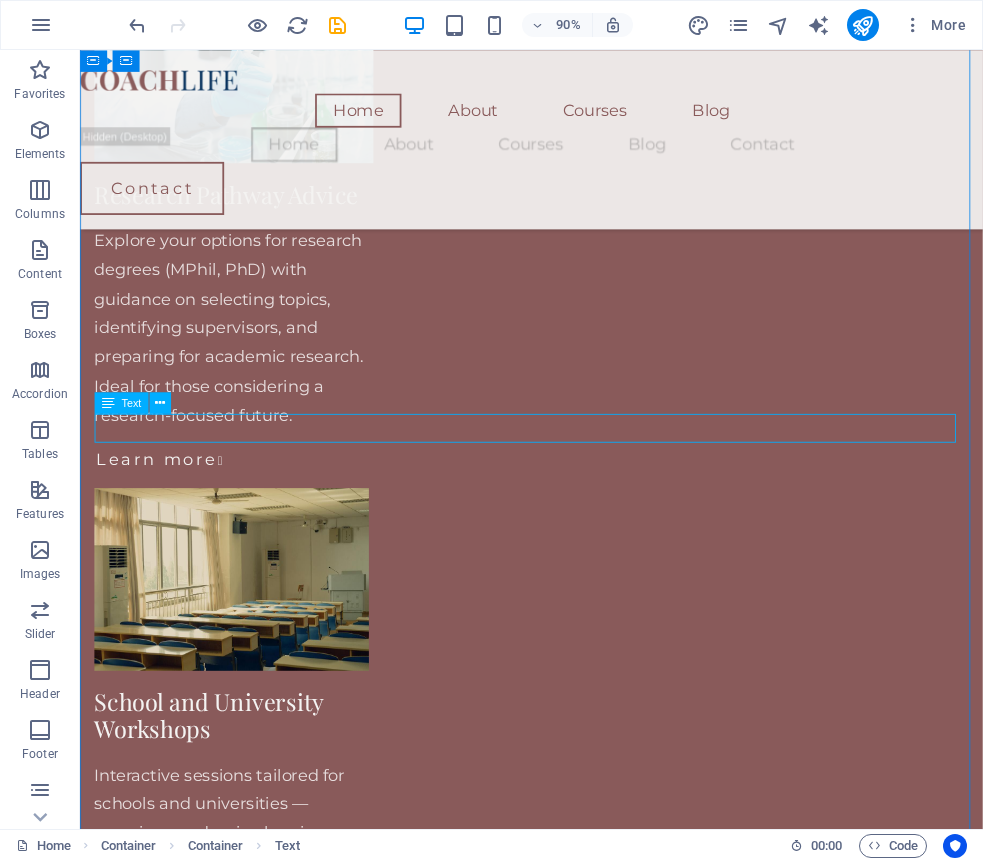 click on "New text element" at bounding box center [581, 5114] 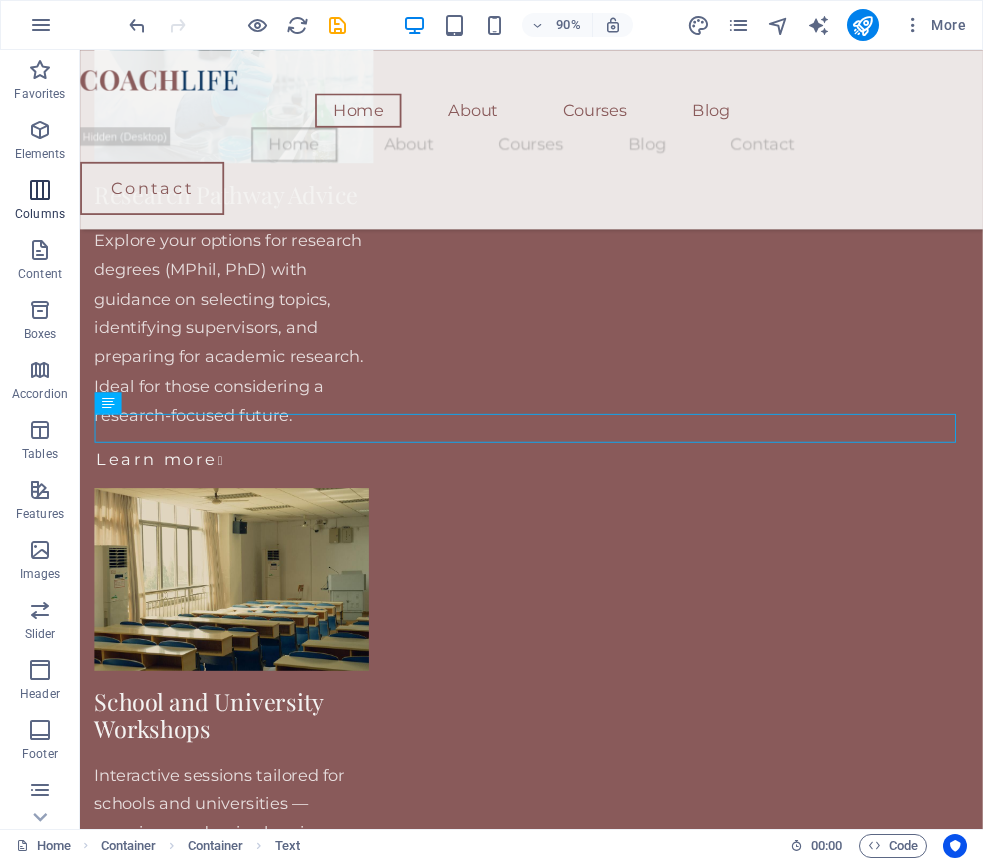 click at bounding box center [40, 190] 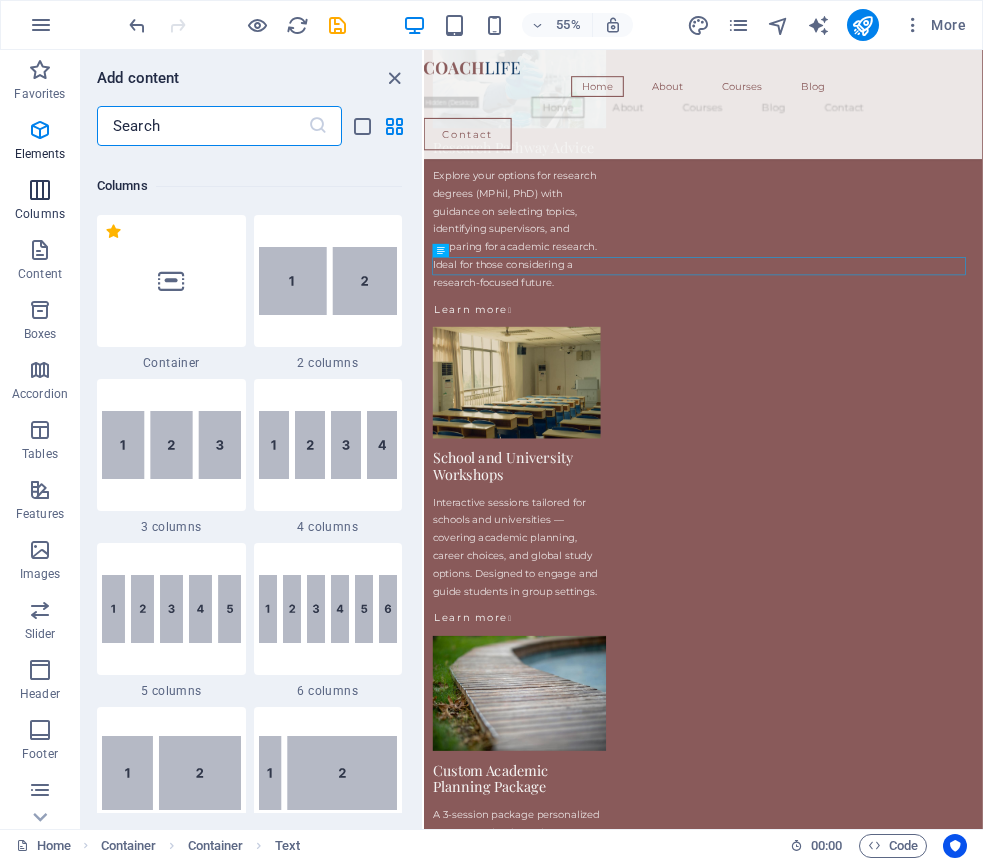 scroll, scrollTop: 990, scrollLeft: 0, axis: vertical 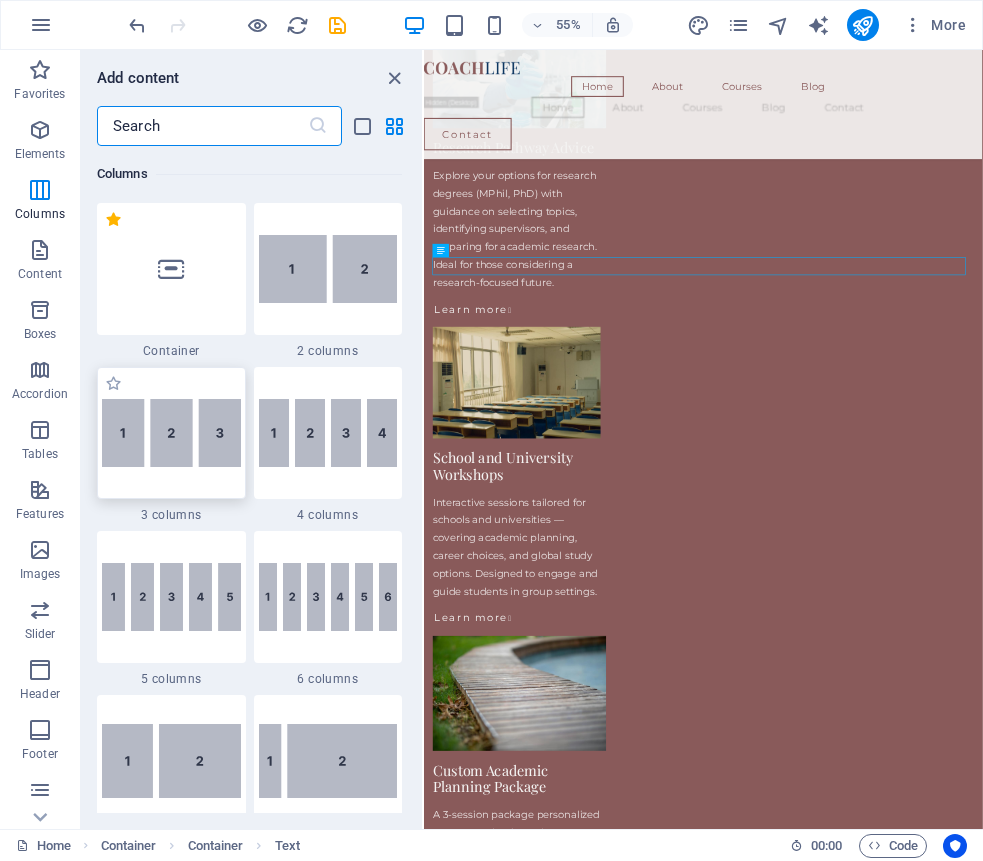 click at bounding box center (171, 433) 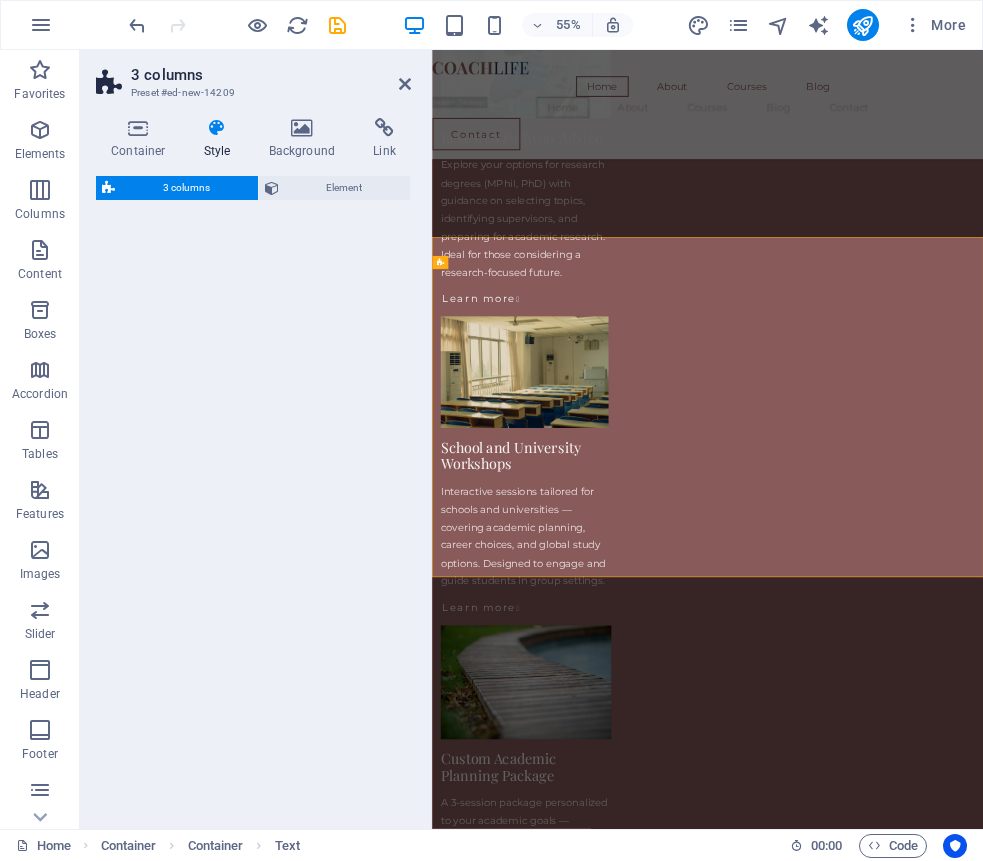scroll, scrollTop: 4706, scrollLeft: 0, axis: vertical 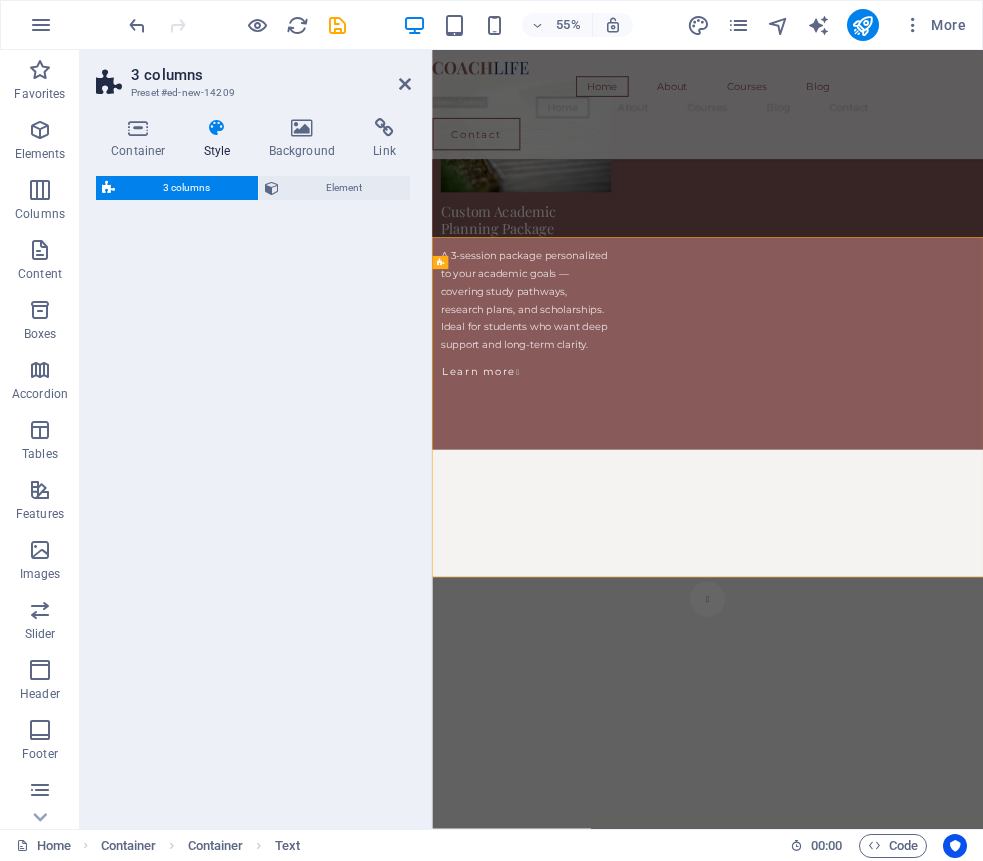 select on "rem" 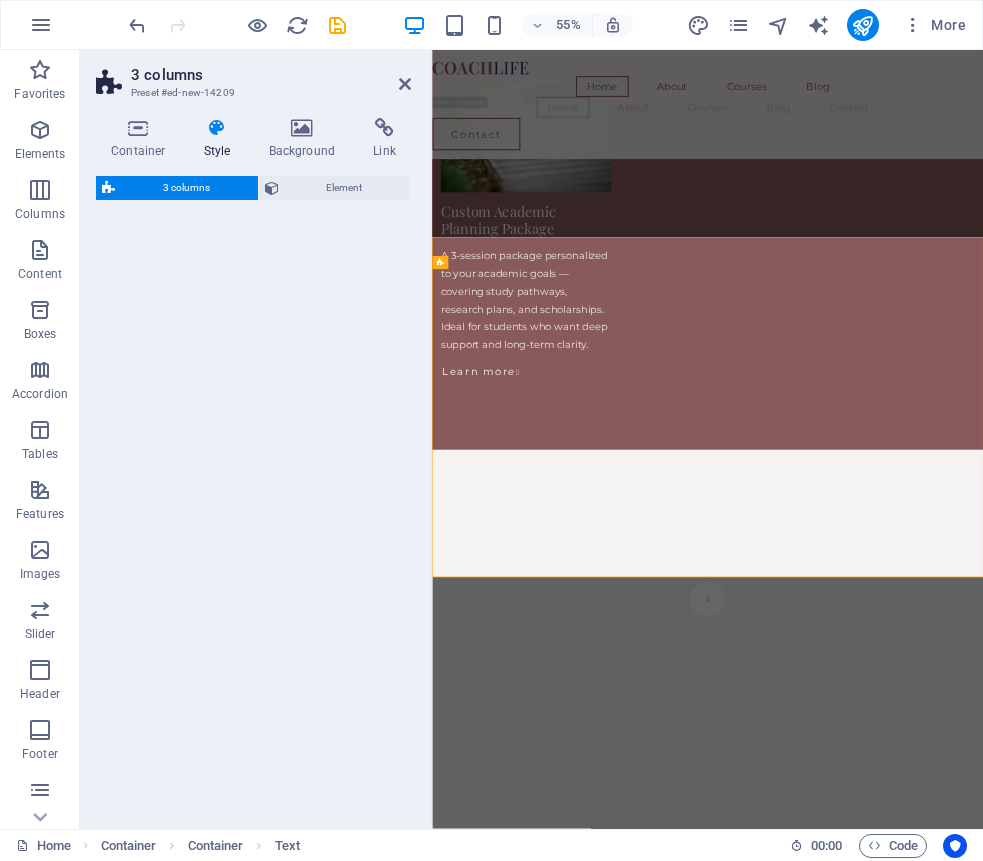 select on "preset-columns-three-v2-default" 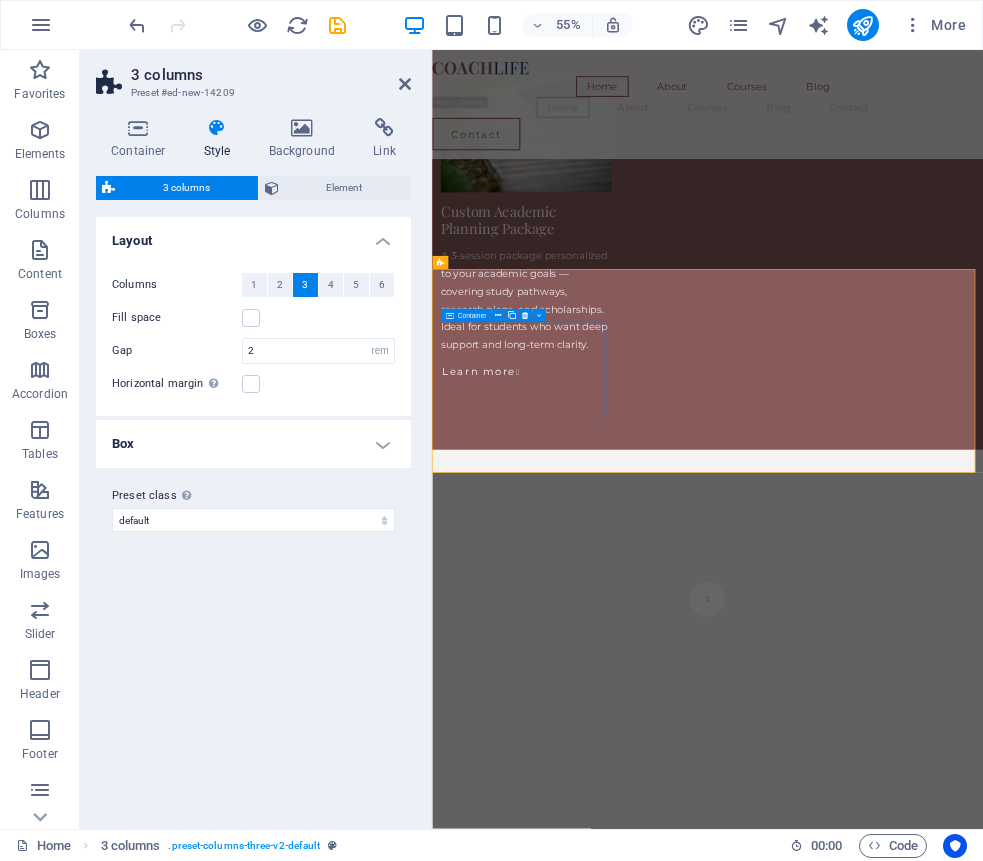 click on "Drop content here or  Add elements  Paste clipboard" at bounding box center (599, 5587) 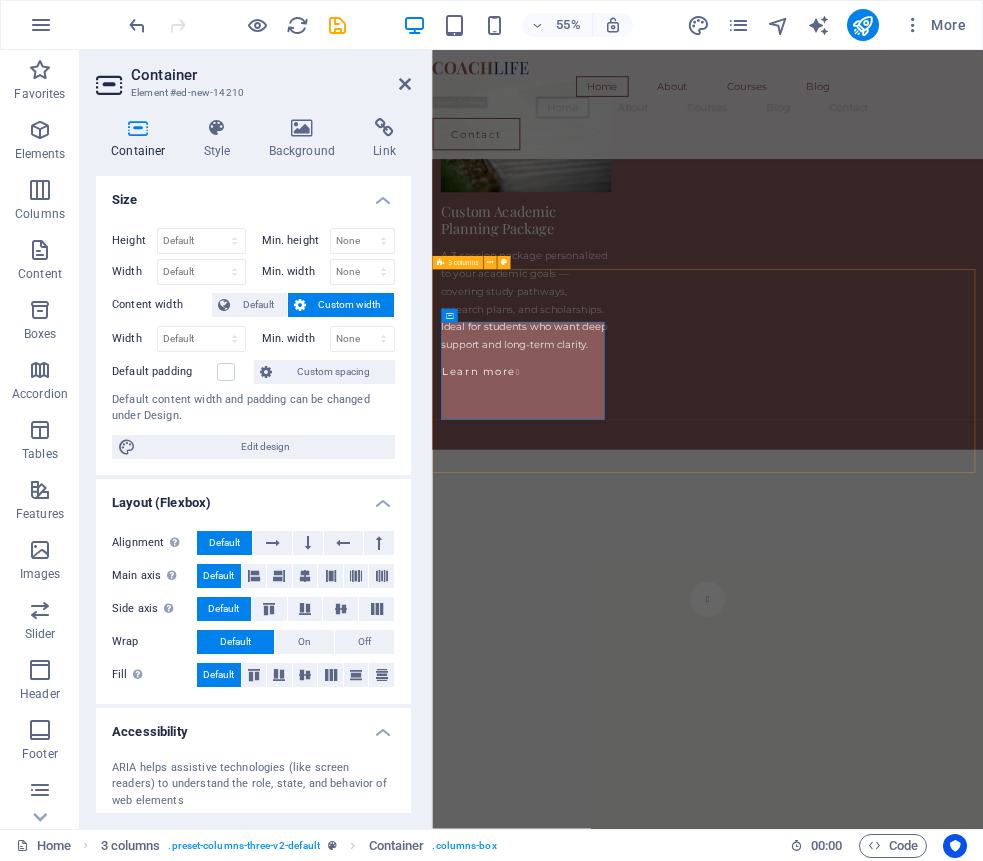 click on "Drop content here or  Add elements  Paste clipboard Drop content here or  Add elements  Paste clipboard Drop content here or  Add elements  Paste clipboard" at bounding box center (933, 5745) 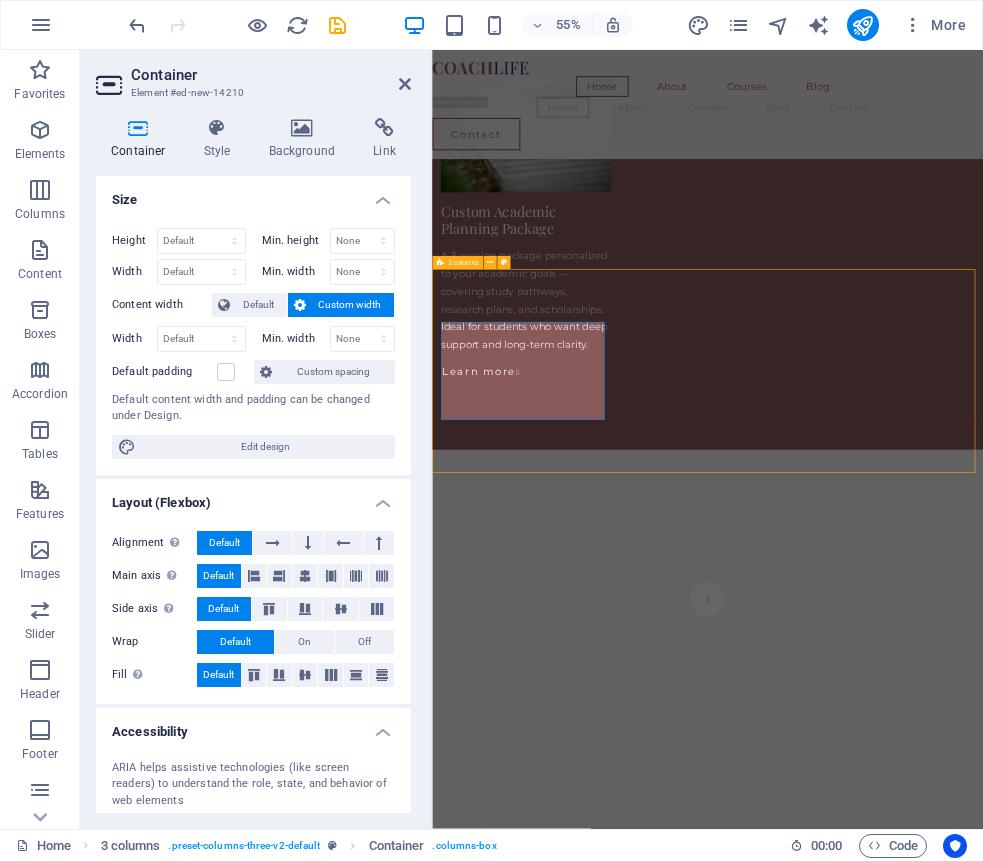 click on "Drop content here or  Add elements  Paste clipboard Drop content here or  Add elements  Paste clipboard Drop content here or  Add elements  Paste clipboard" at bounding box center [933, 5745] 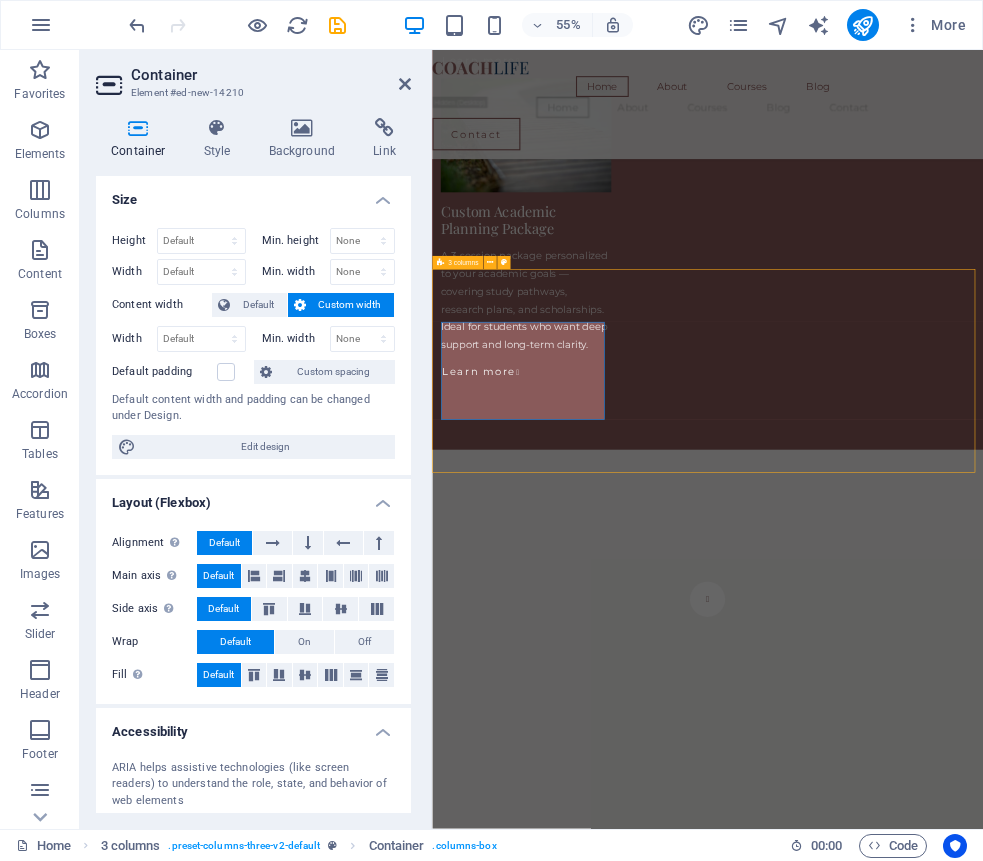 select on "rem" 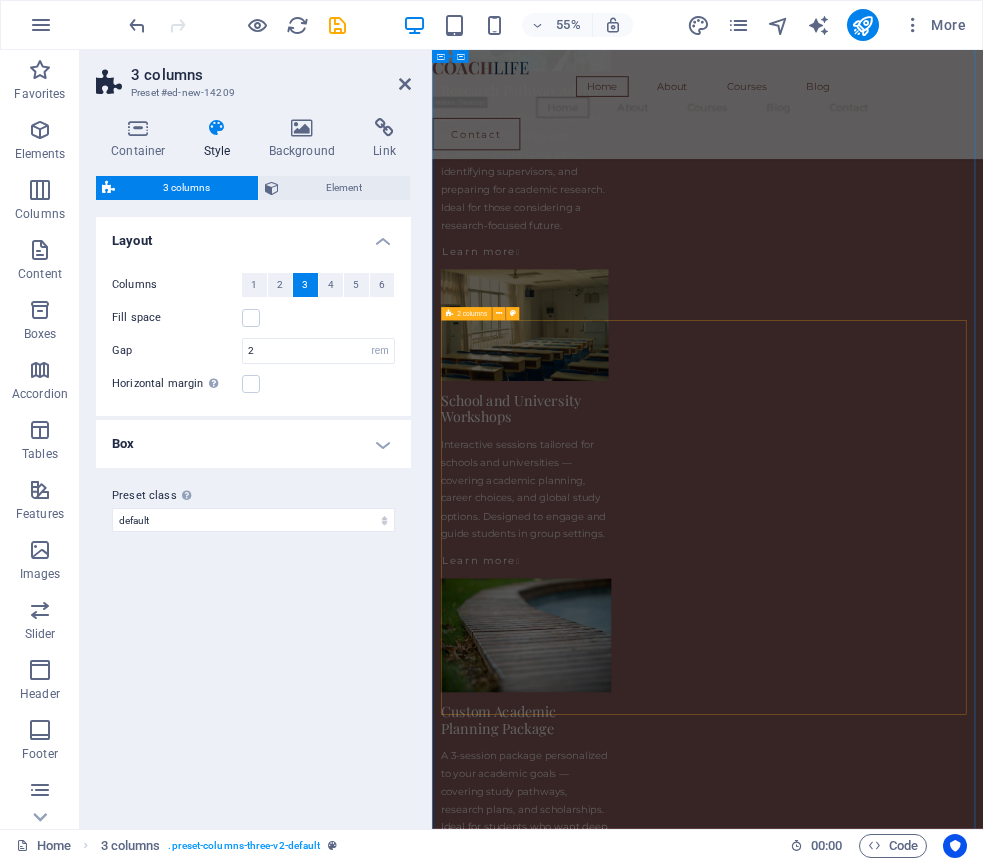 scroll, scrollTop: 3852, scrollLeft: 0, axis: vertical 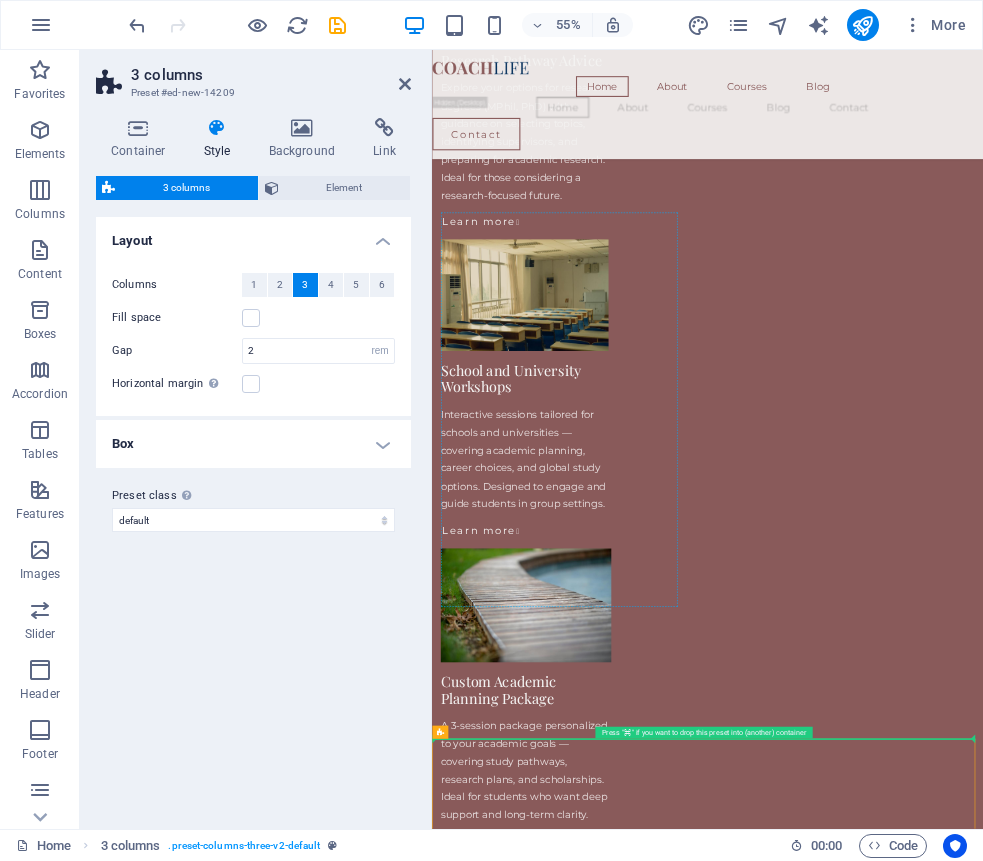 drag, startPoint x: 895, startPoint y: 784, endPoint x: 591, endPoint y: 381, distance: 504.80194 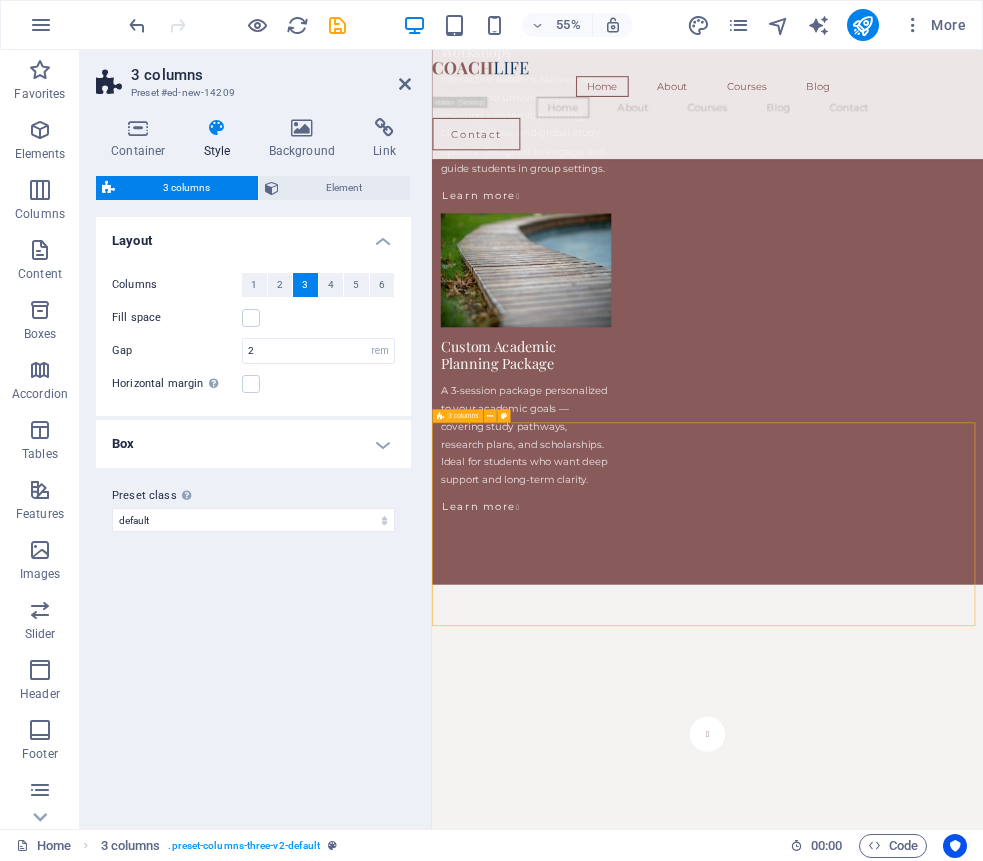 scroll, scrollTop: 4472, scrollLeft: 0, axis: vertical 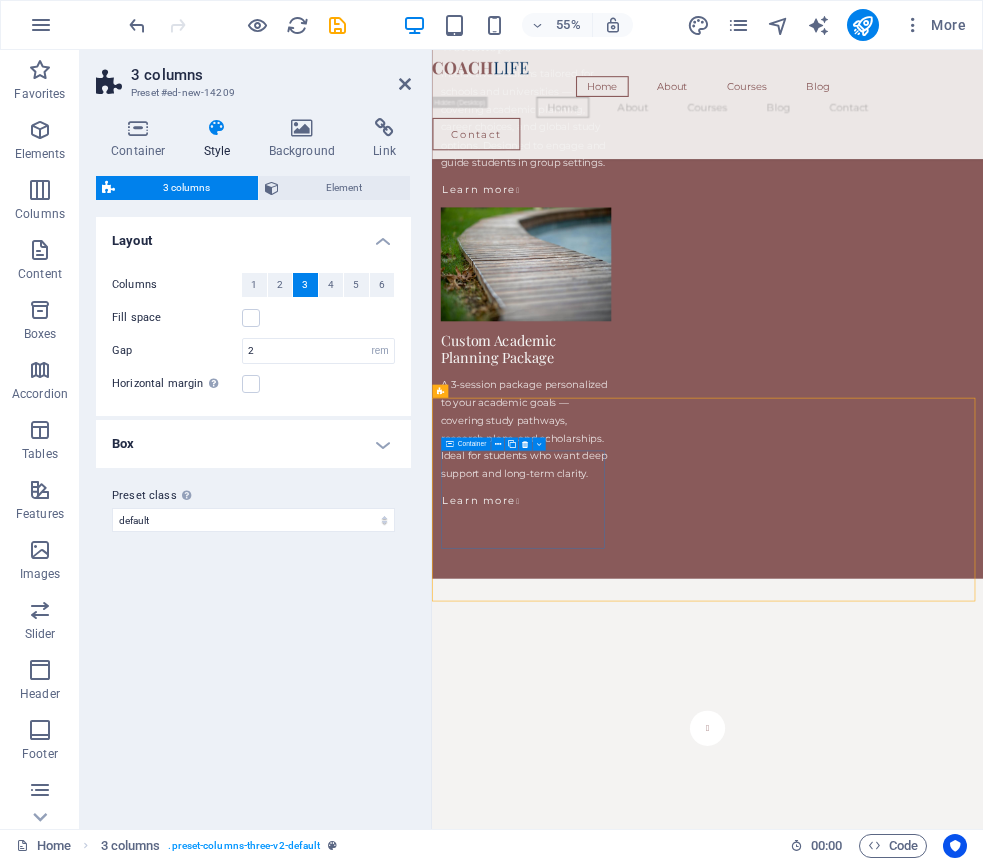 click on "Drop content here or  Add elements  Paste clipboard" at bounding box center (599, 5821) 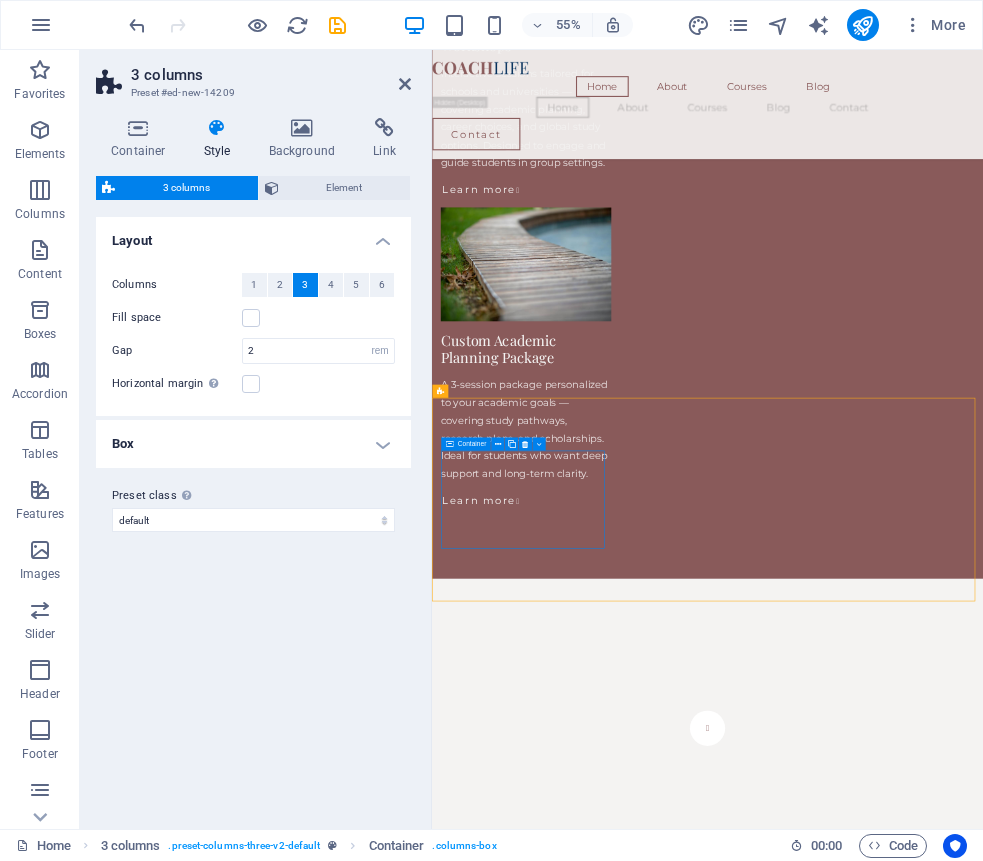 click on "Drop content here or  Add elements  Paste clipboard" at bounding box center [599, 5821] 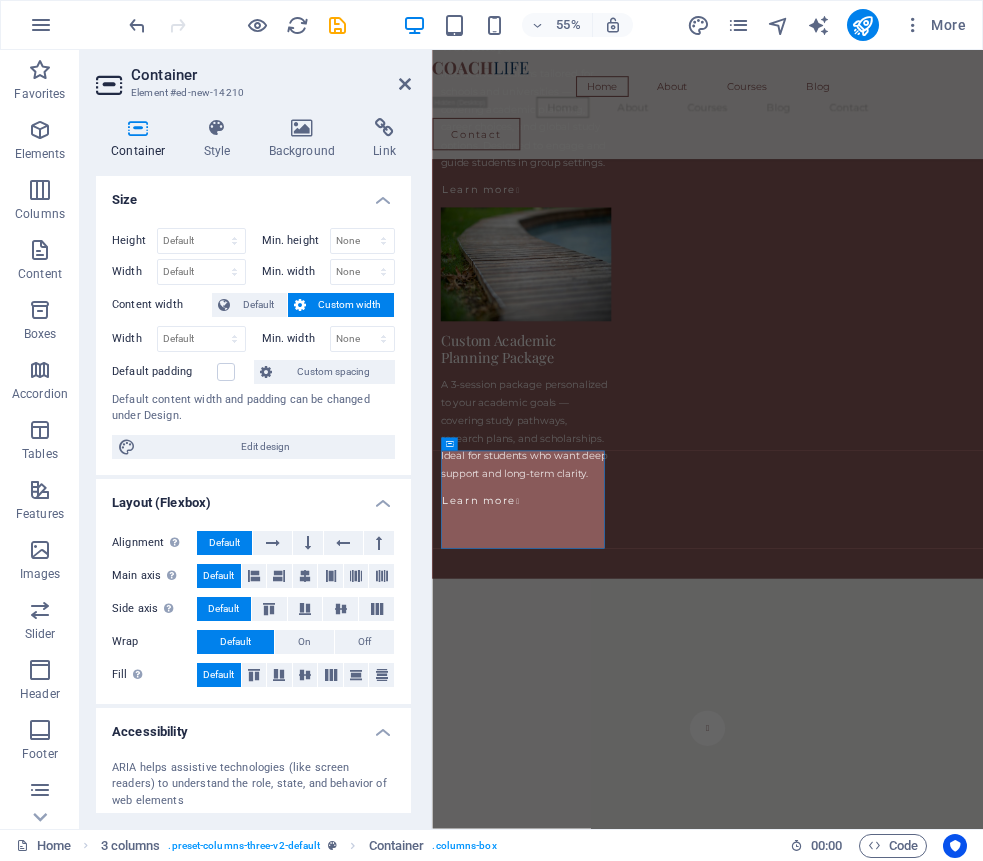 scroll, scrollTop: 172, scrollLeft: 0, axis: vertical 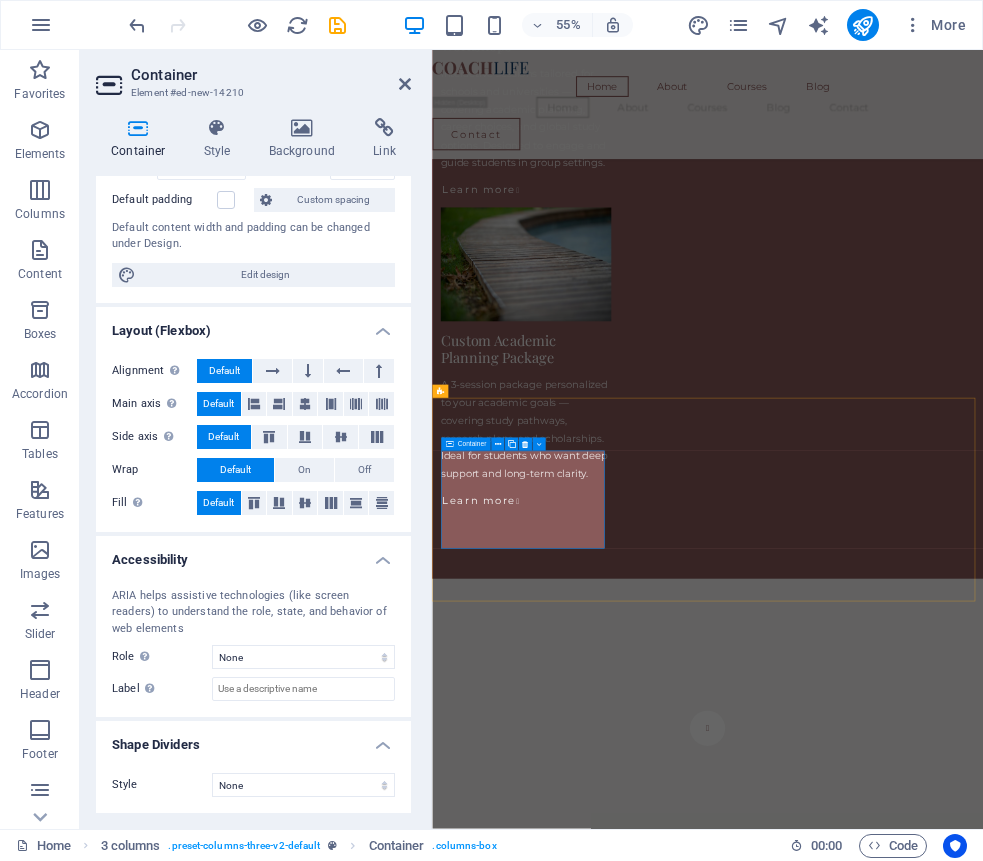 click on "Add elements" at bounding box center [540, 5851] 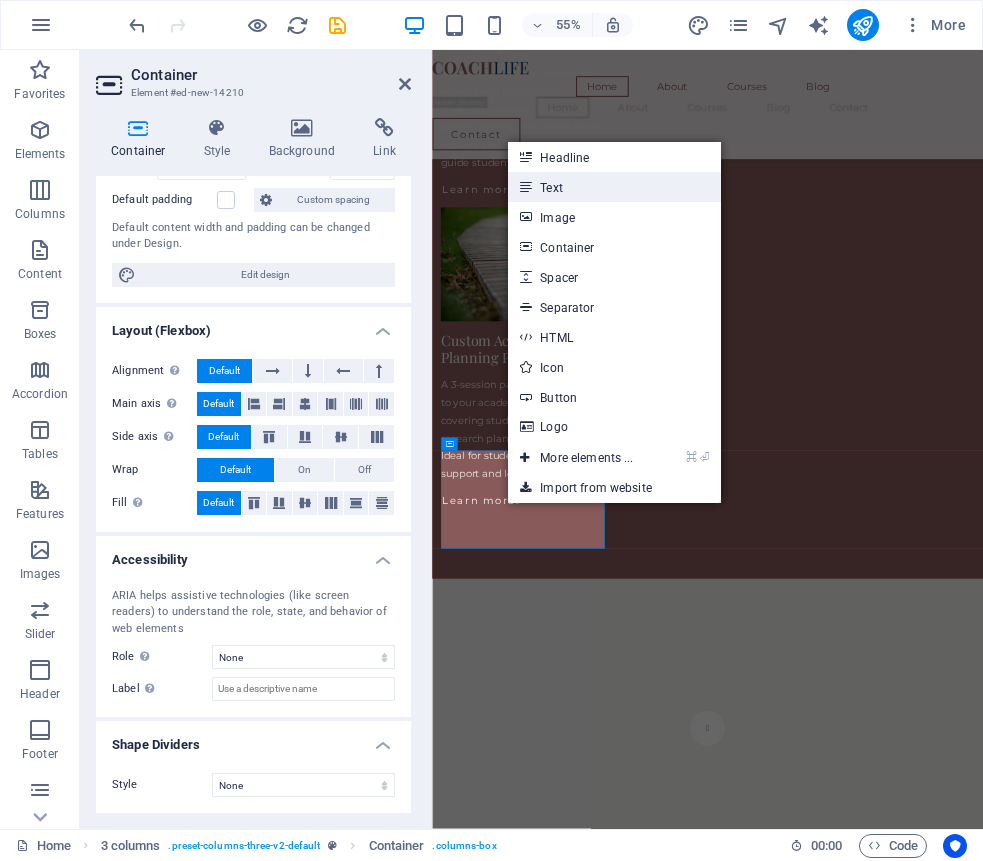 click on "Text" at bounding box center (614, 187) 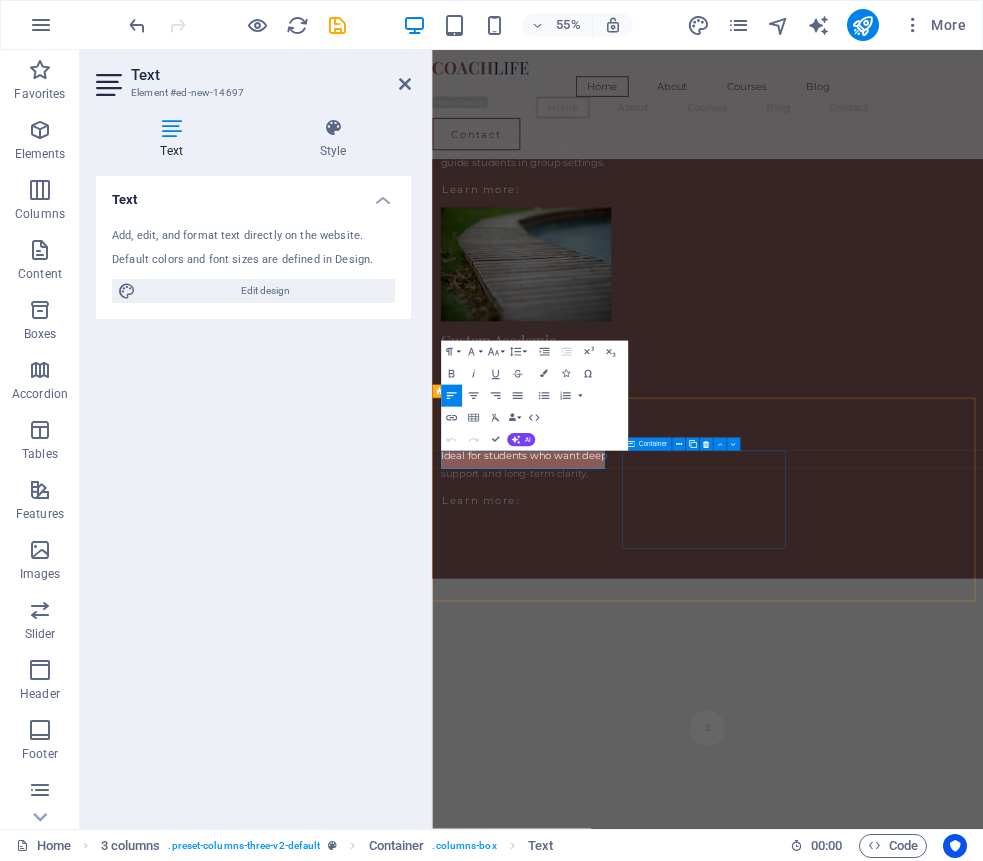 click on "Drop content here or  Add elements  Paste clipboard" at bounding box center [599, 5869] 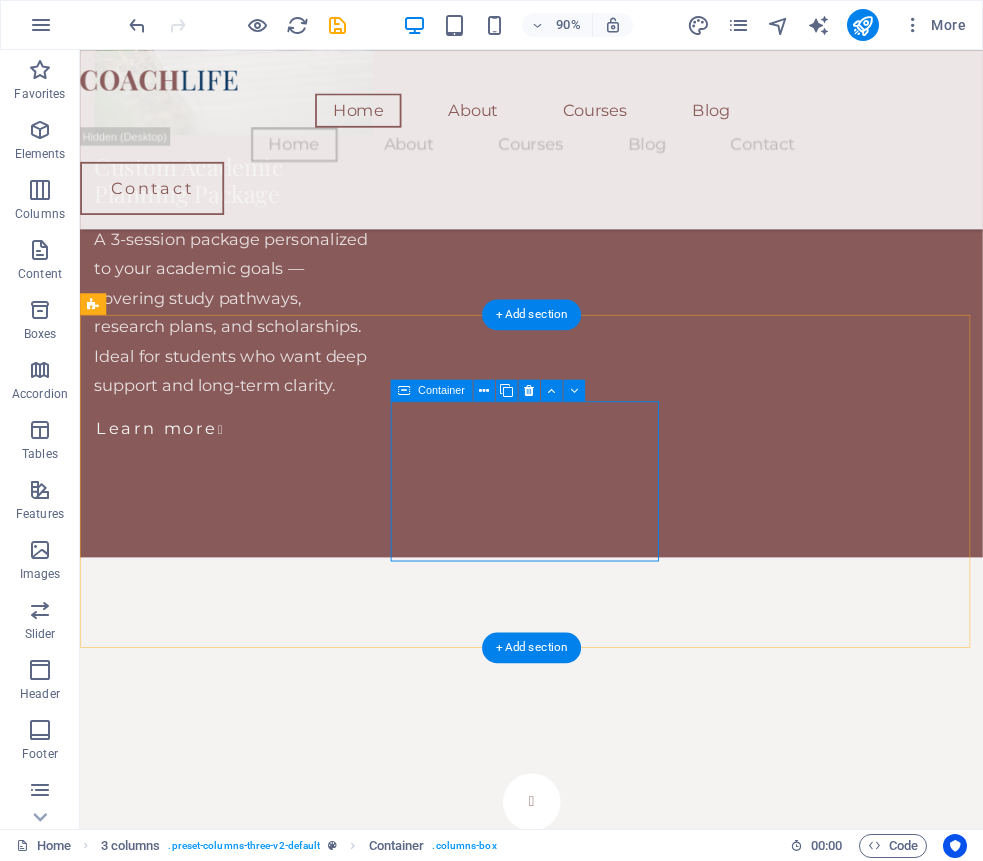 scroll, scrollTop: 4895, scrollLeft: 0, axis: vertical 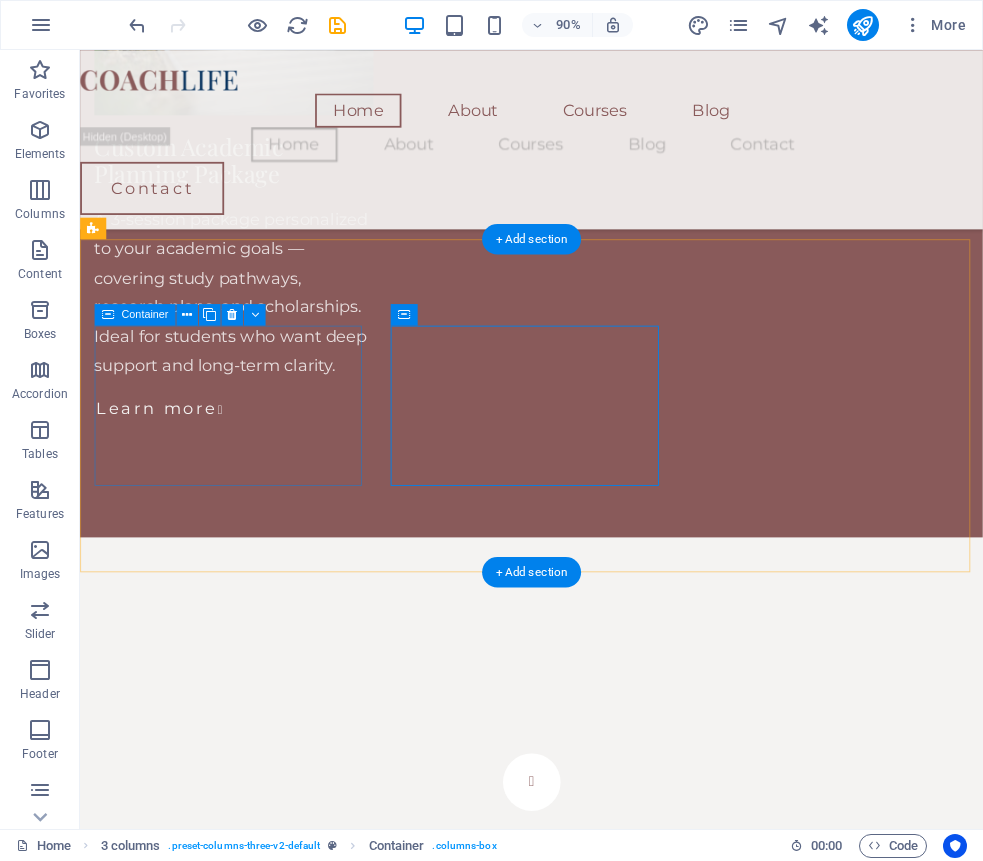 click on "New text element" at bounding box center (247, 5345) 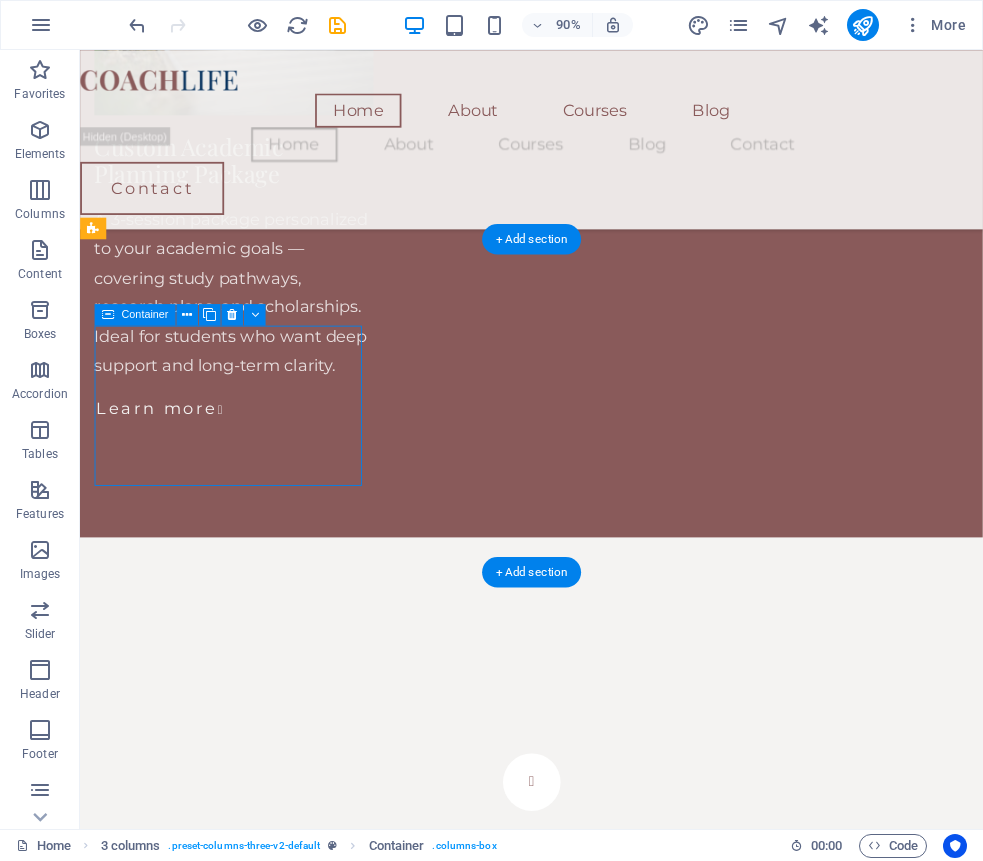 click on "New text element" at bounding box center [247, 5345] 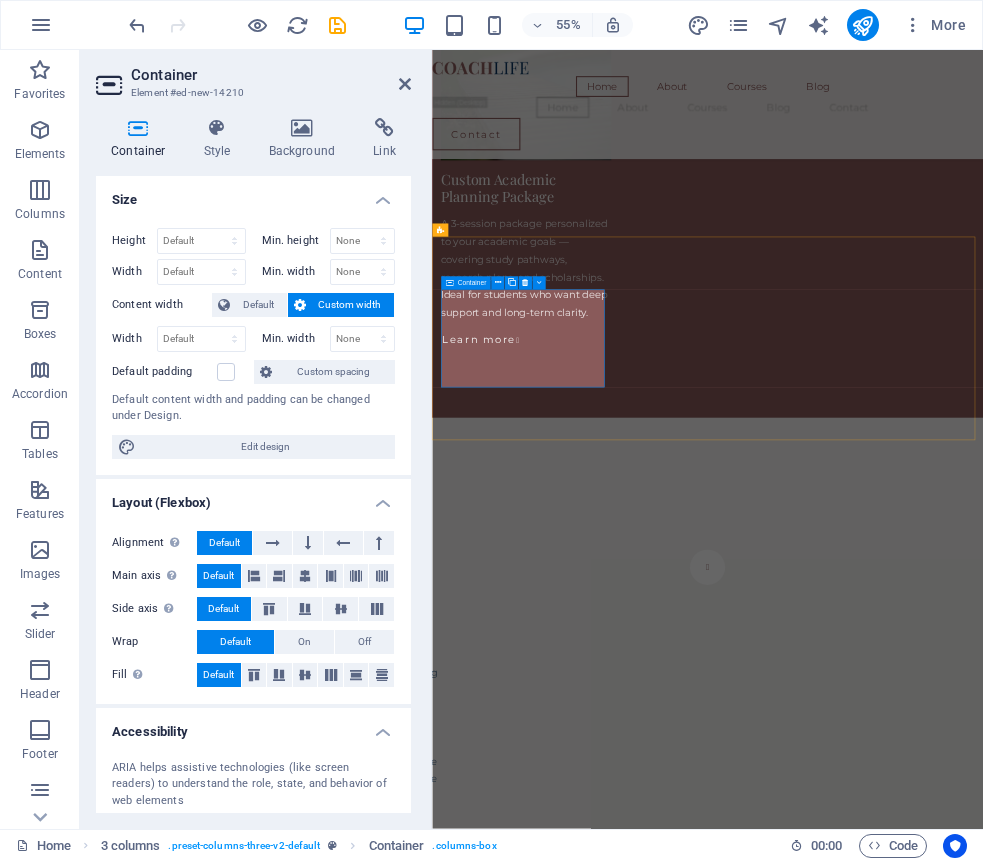 click on "New text element" at bounding box center (599, 5473) 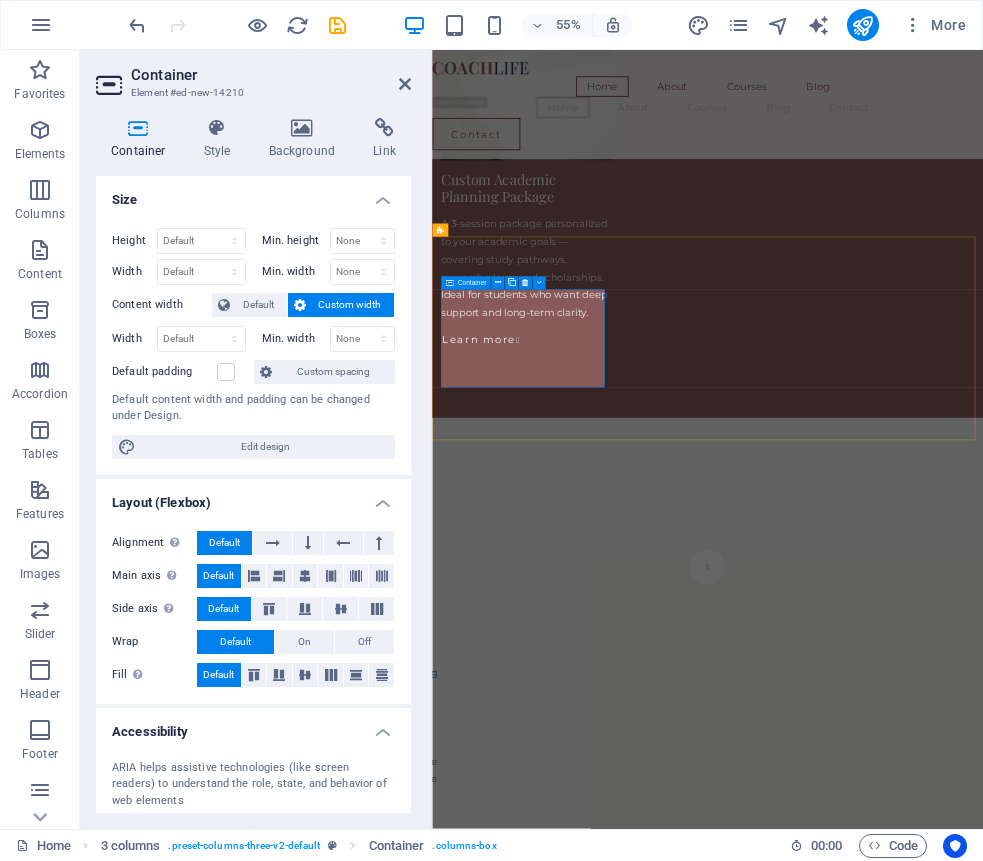 click on "New text element" at bounding box center (599, 5473) 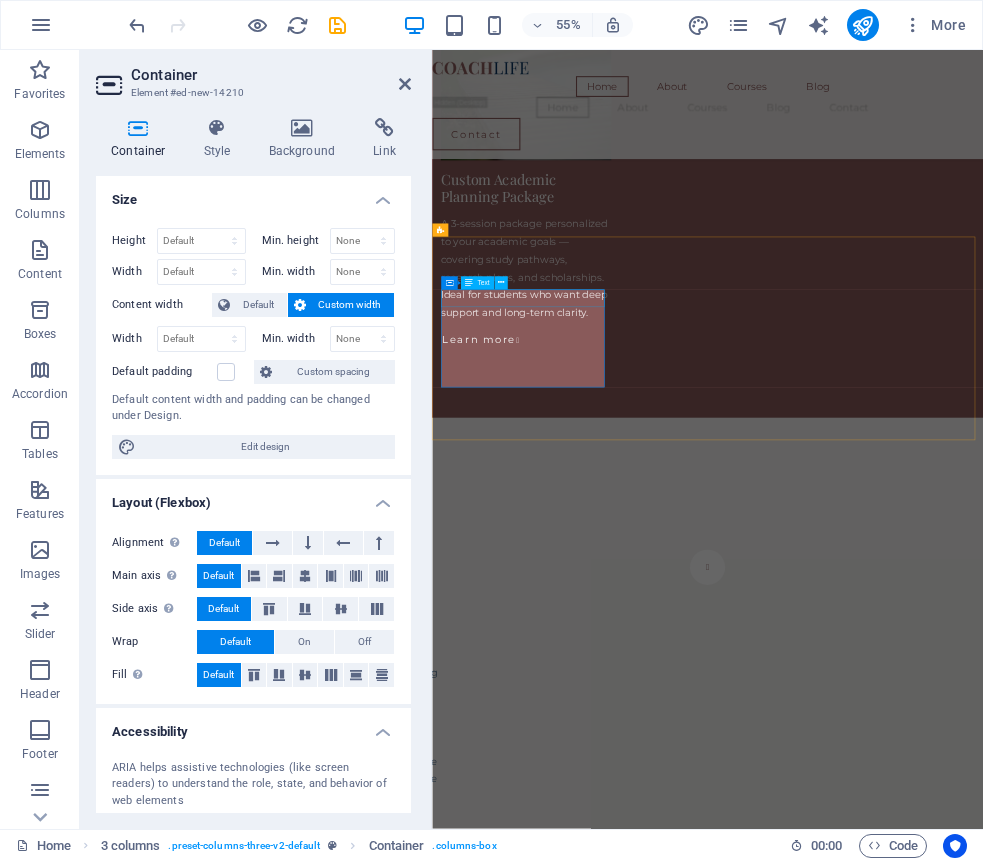 click on "New text element" at bounding box center [599, 5473] 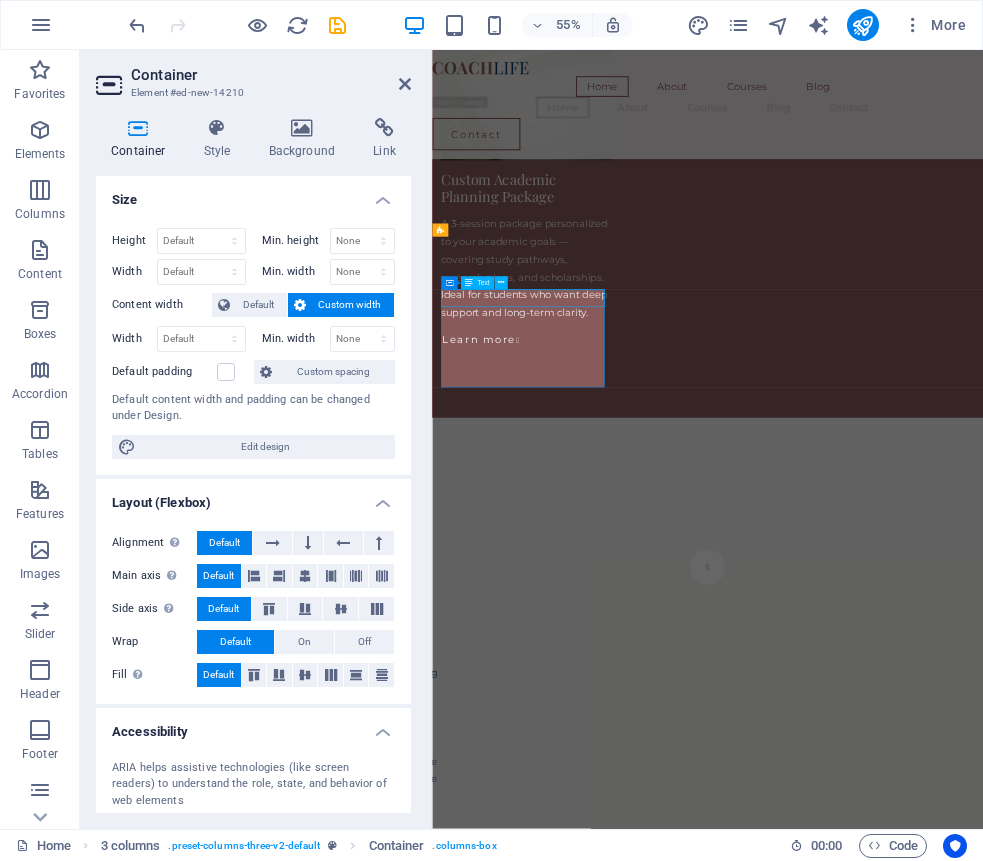 click on "New text element" at bounding box center [599, 5473] 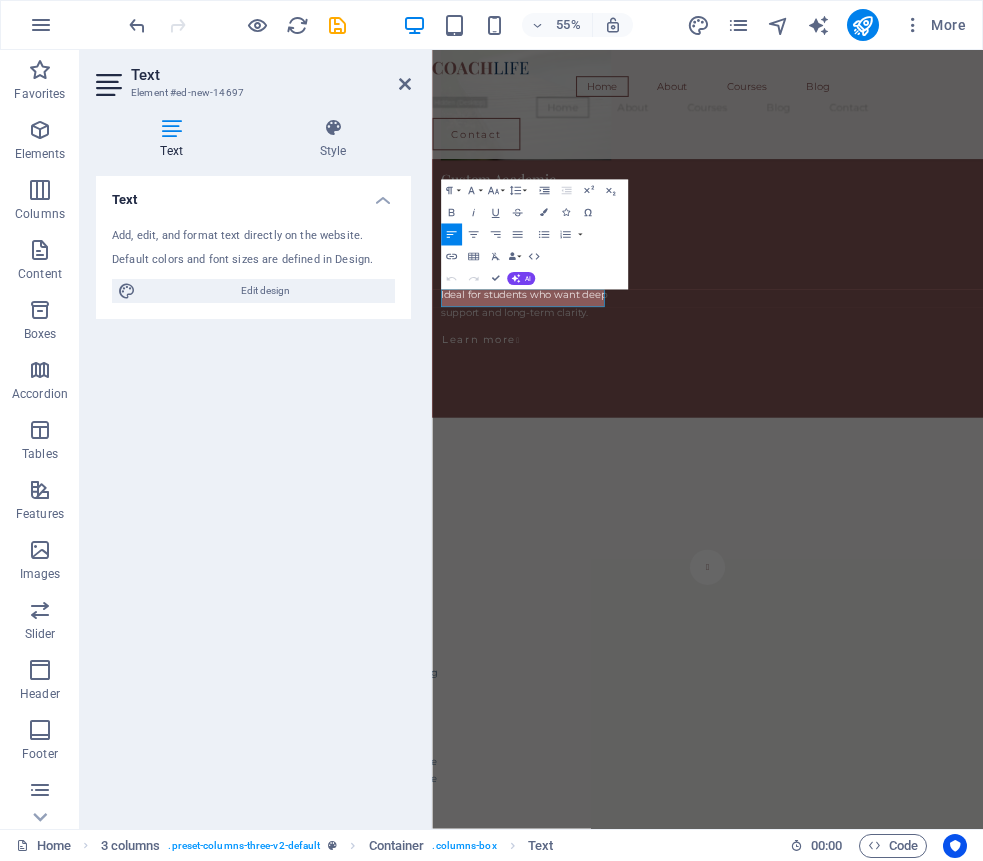 click on "New text element" at bounding box center [599, 5473] 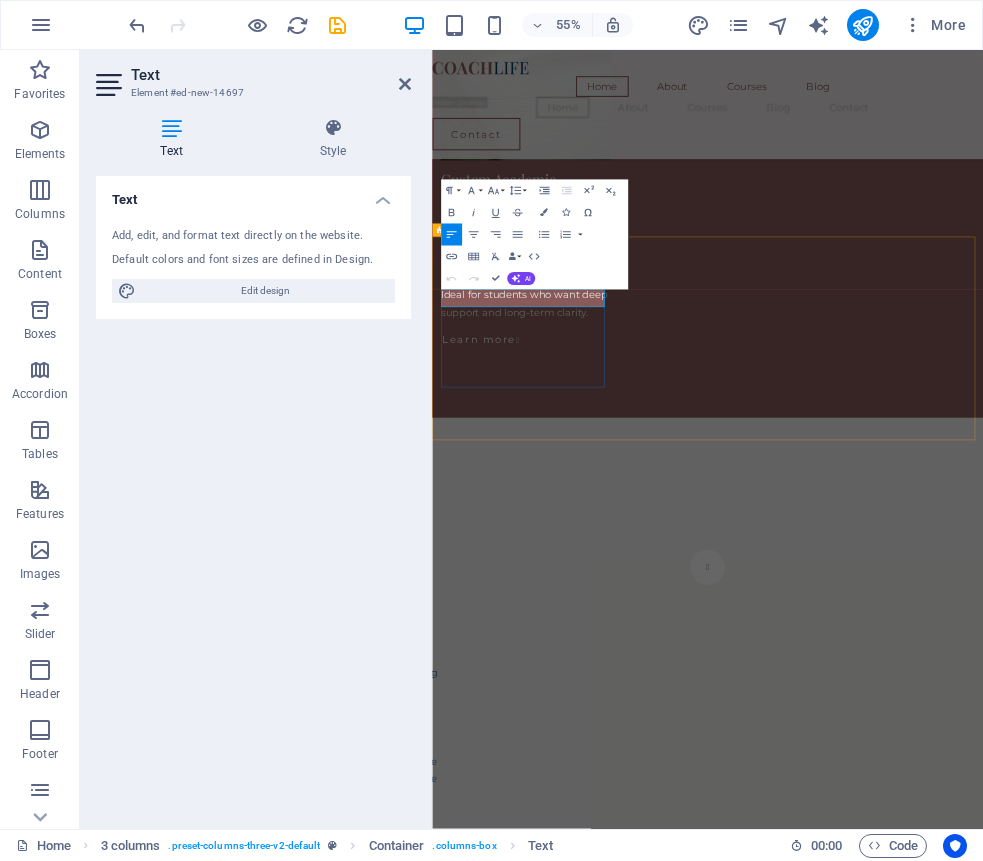 click on "New text element" at bounding box center (599, 5473) 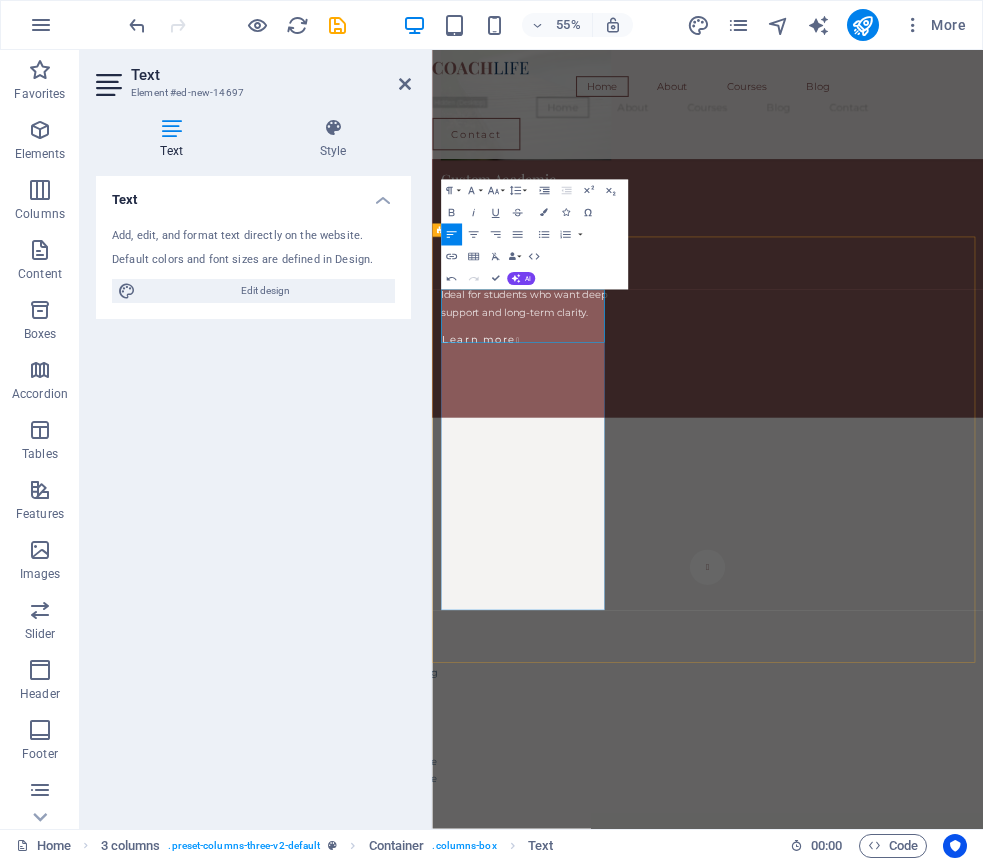 scroll, scrollTop: 7504, scrollLeft: 2, axis: both 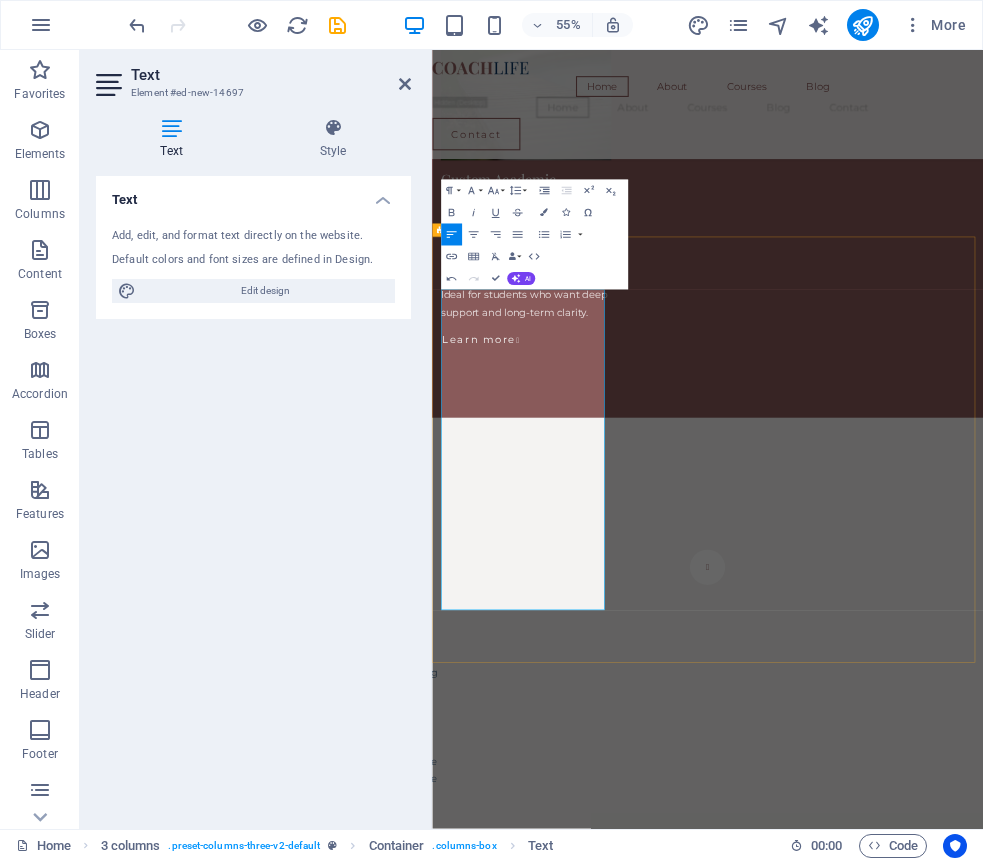 drag, startPoint x: 586, startPoint y: 511, endPoint x: 423, endPoint y: 509, distance: 163.01227 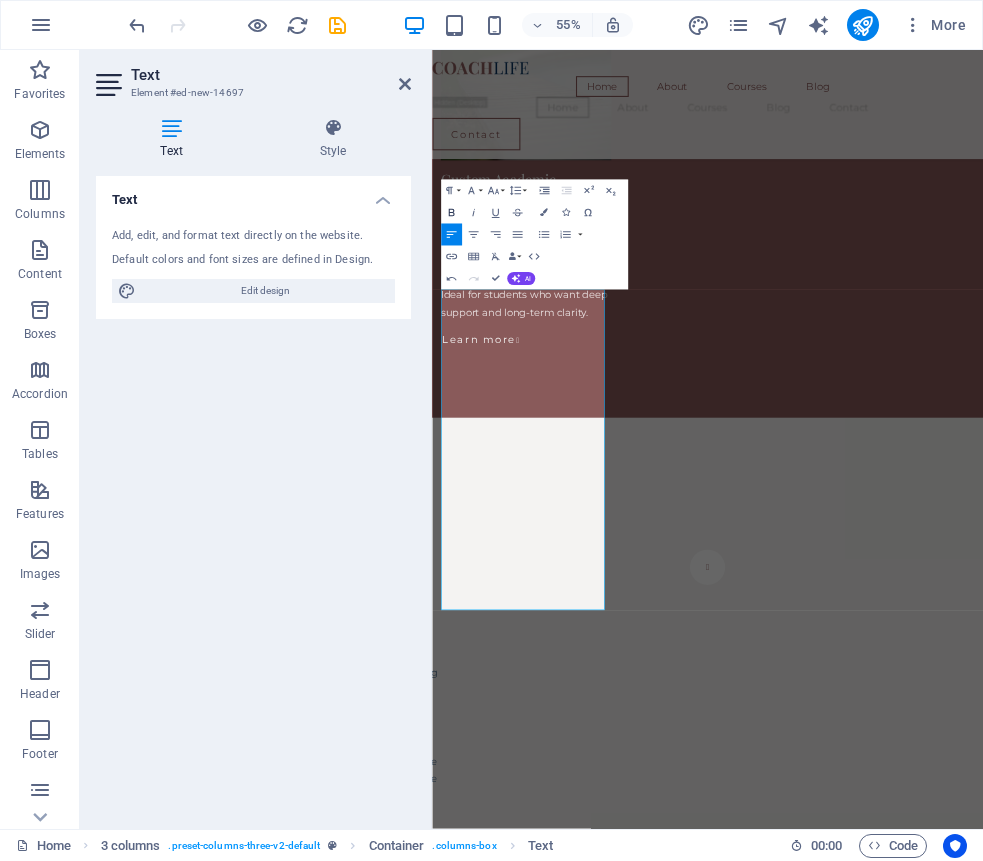 click 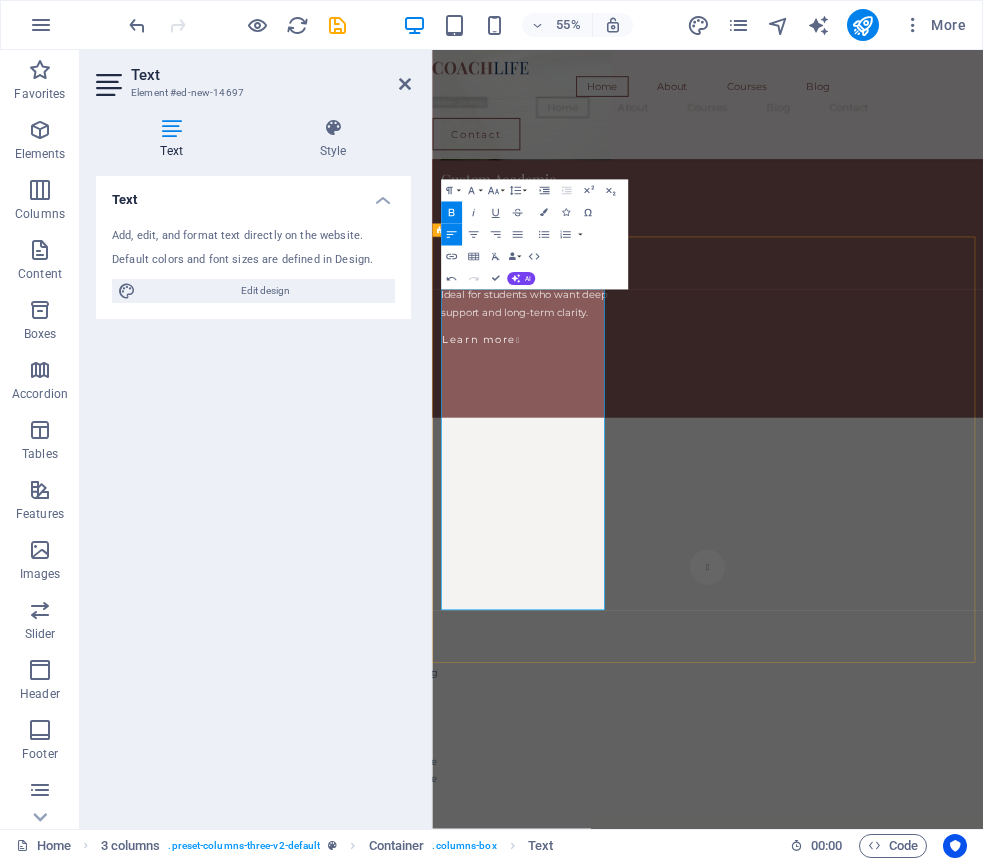 click on "Getting started is simple." at bounding box center (599, 5538) 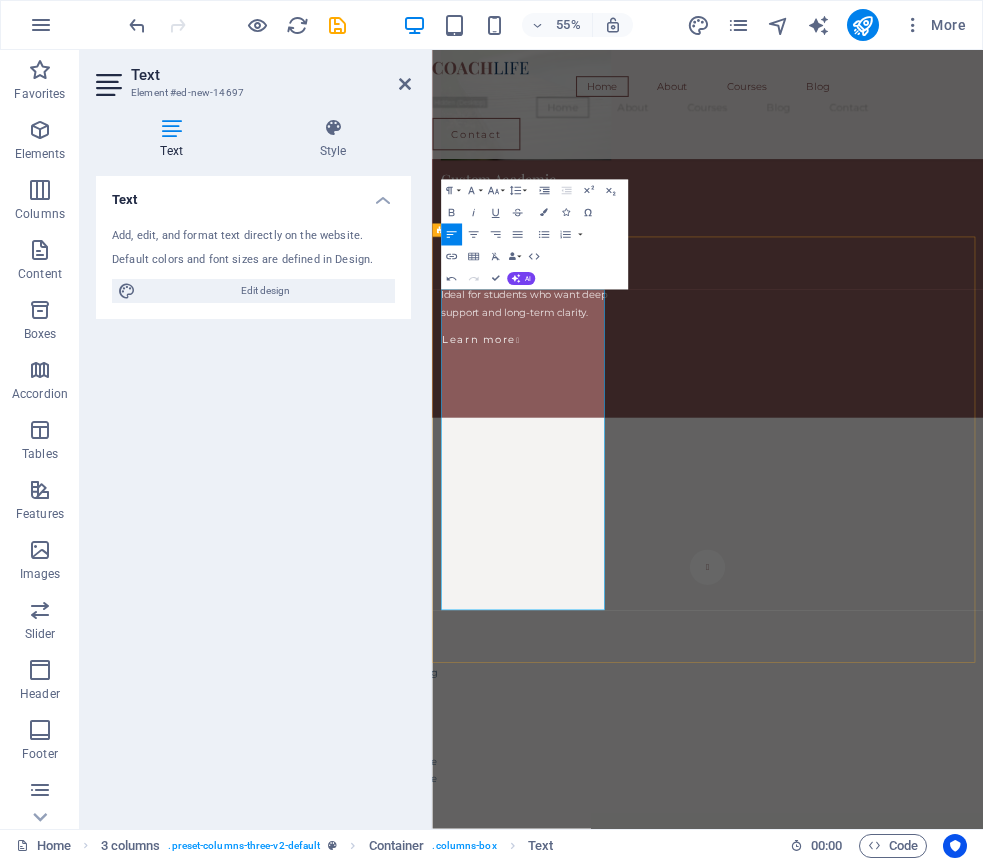 drag, startPoint x: 701, startPoint y: 1035, endPoint x: 444, endPoint y: 572, distance: 529.5451 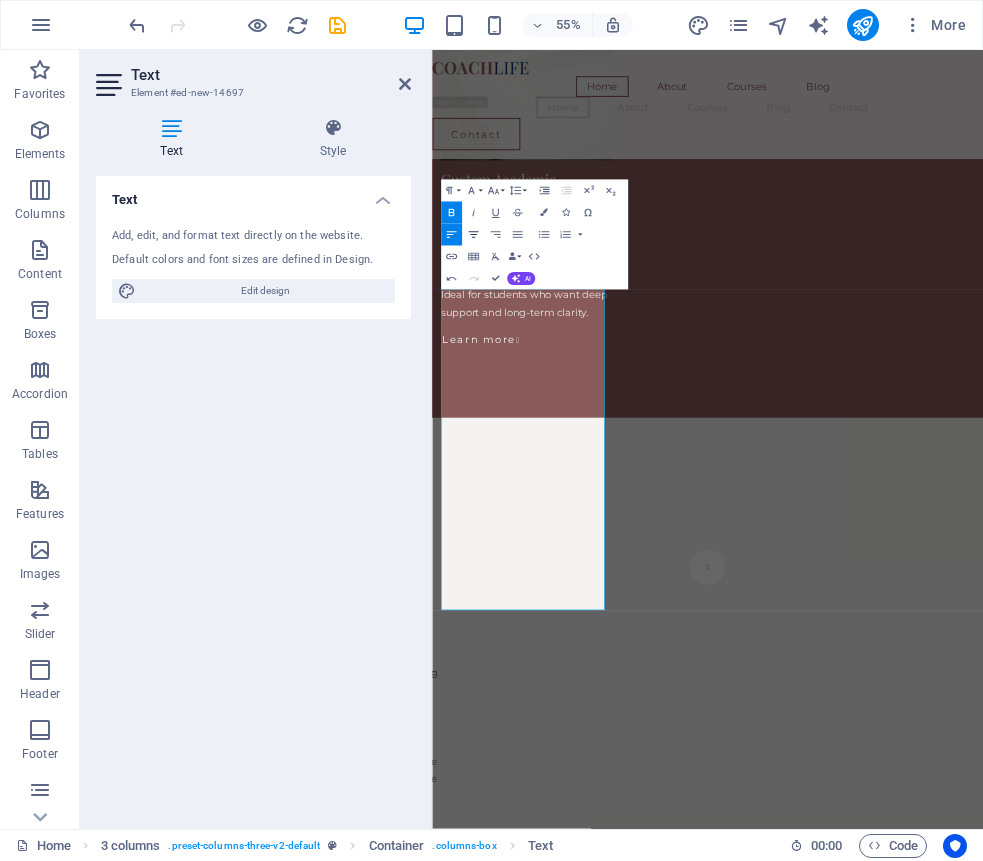 click 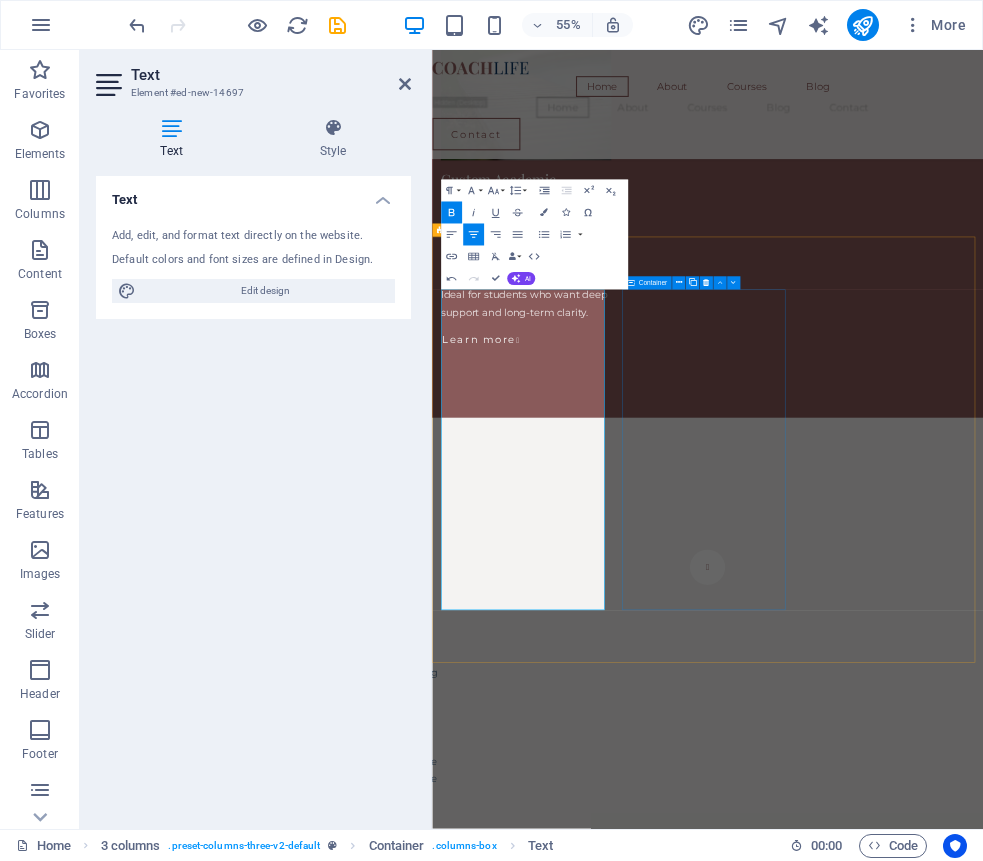click on "Drop content here or  Add elements  Paste clipboard" at bounding box center [599, 6127] 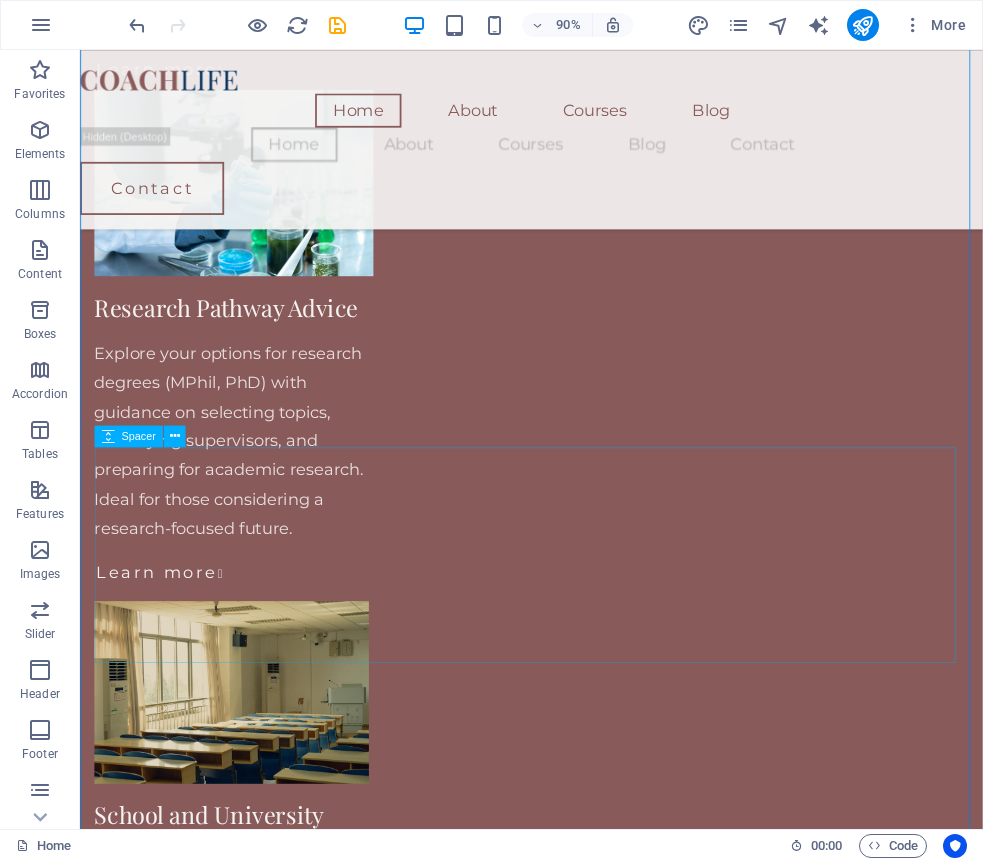 scroll, scrollTop: 3603, scrollLeft: 0, axis: vertical 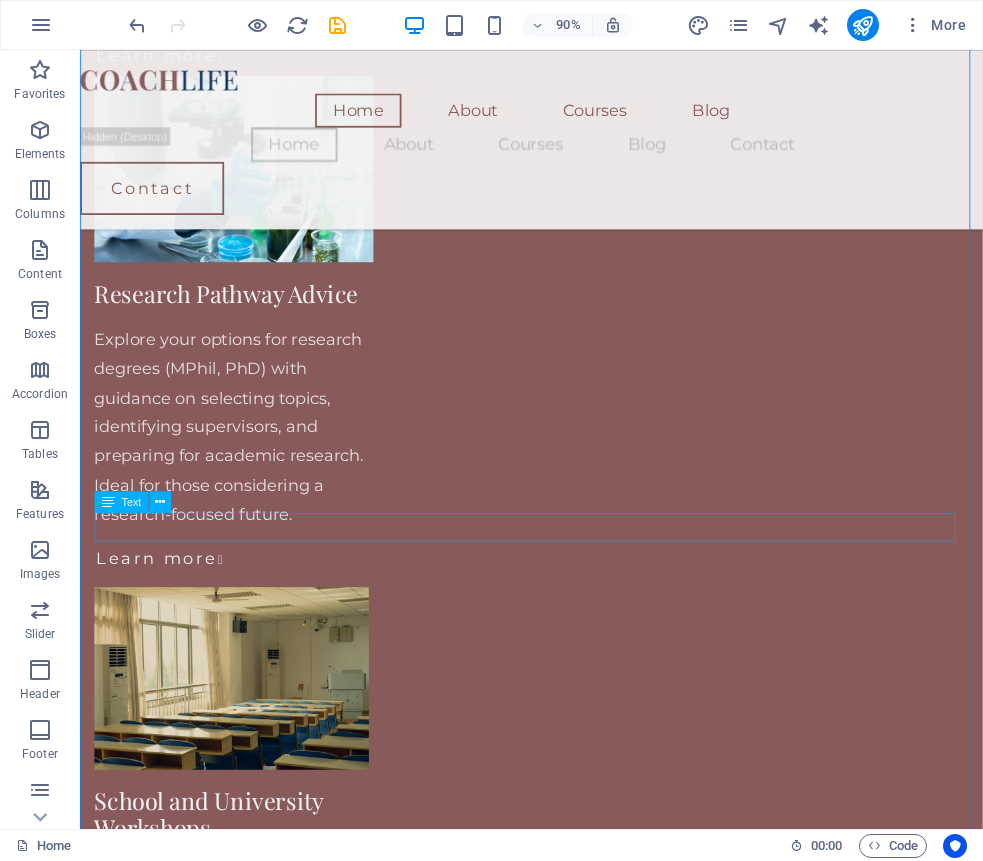 click on "New text element" at bounding box center [581, 5224] 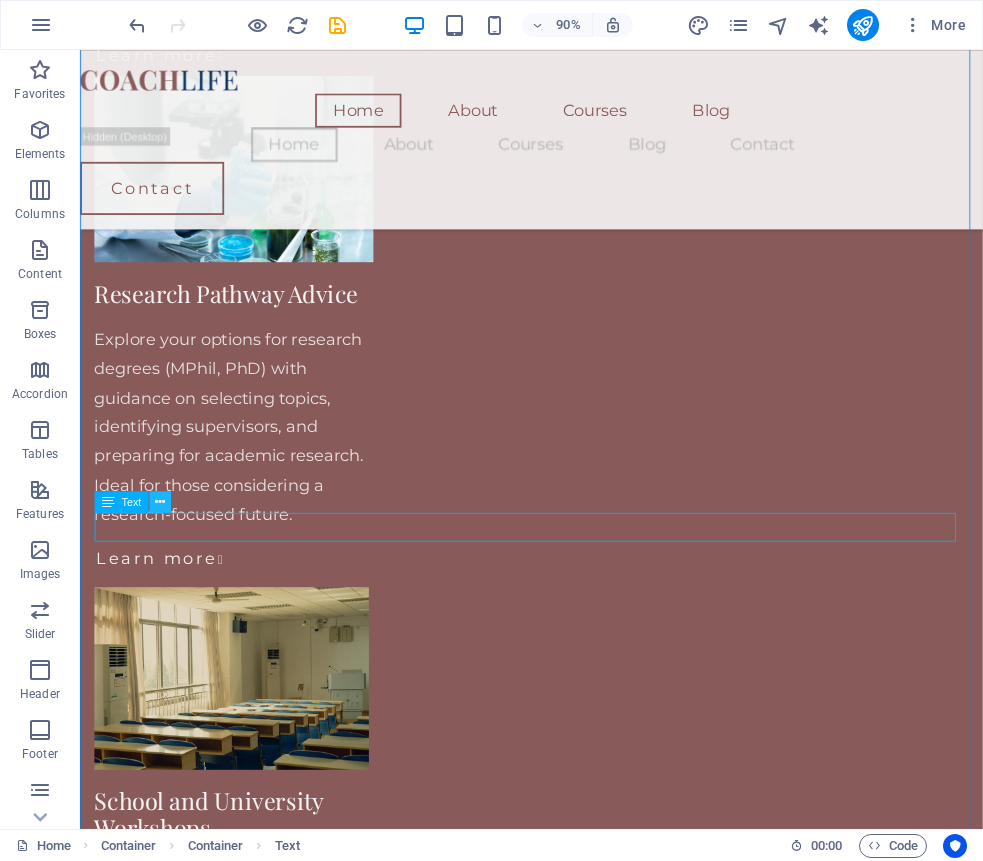 click at bounding box center (160, 501) 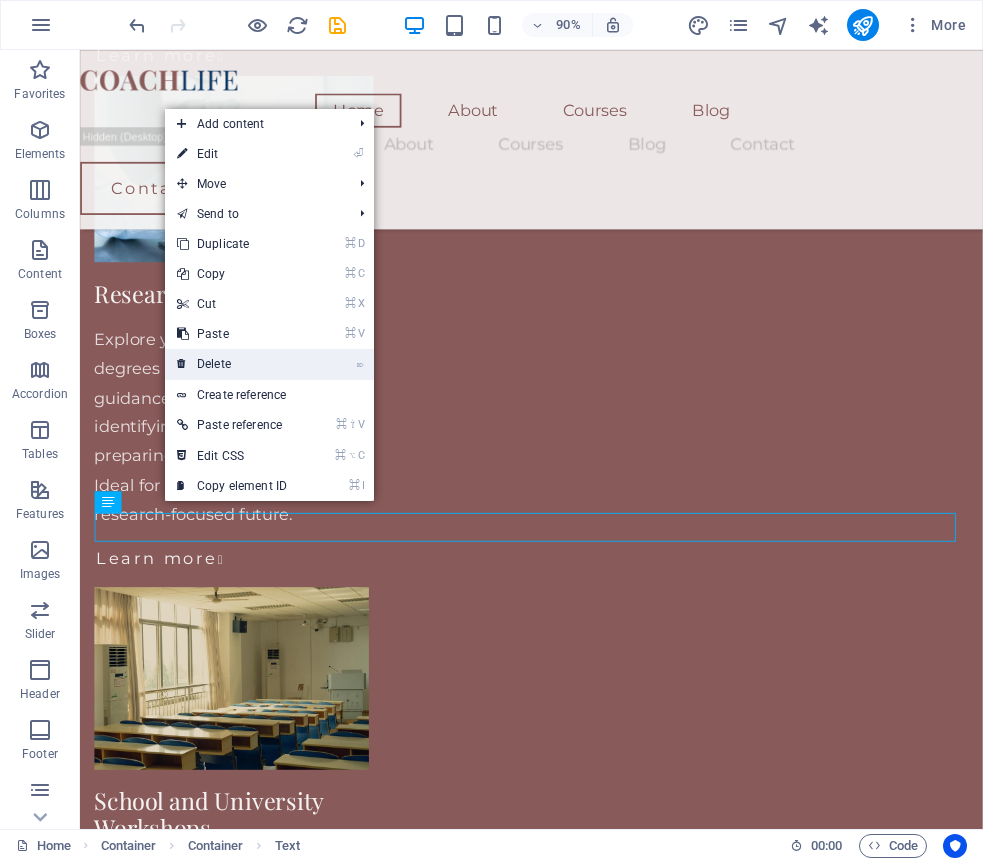 click on "⌦  Delete" at bounding box center (232, 364) 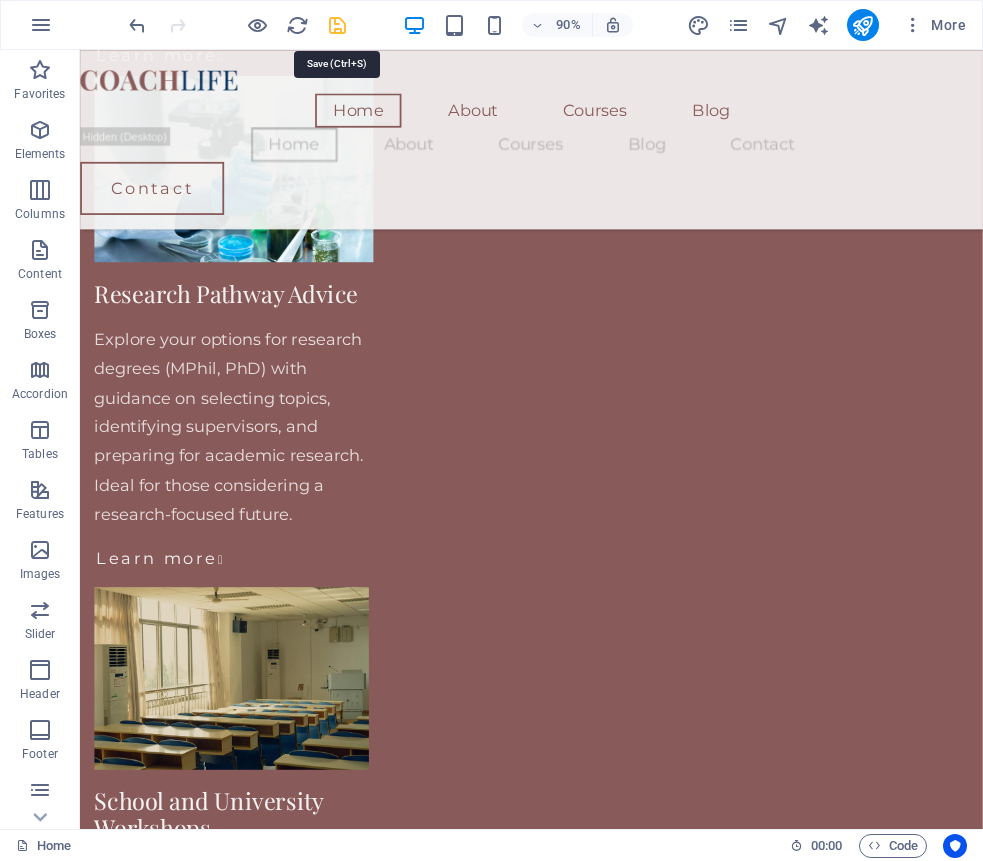 click at bounding box center (337, 25) 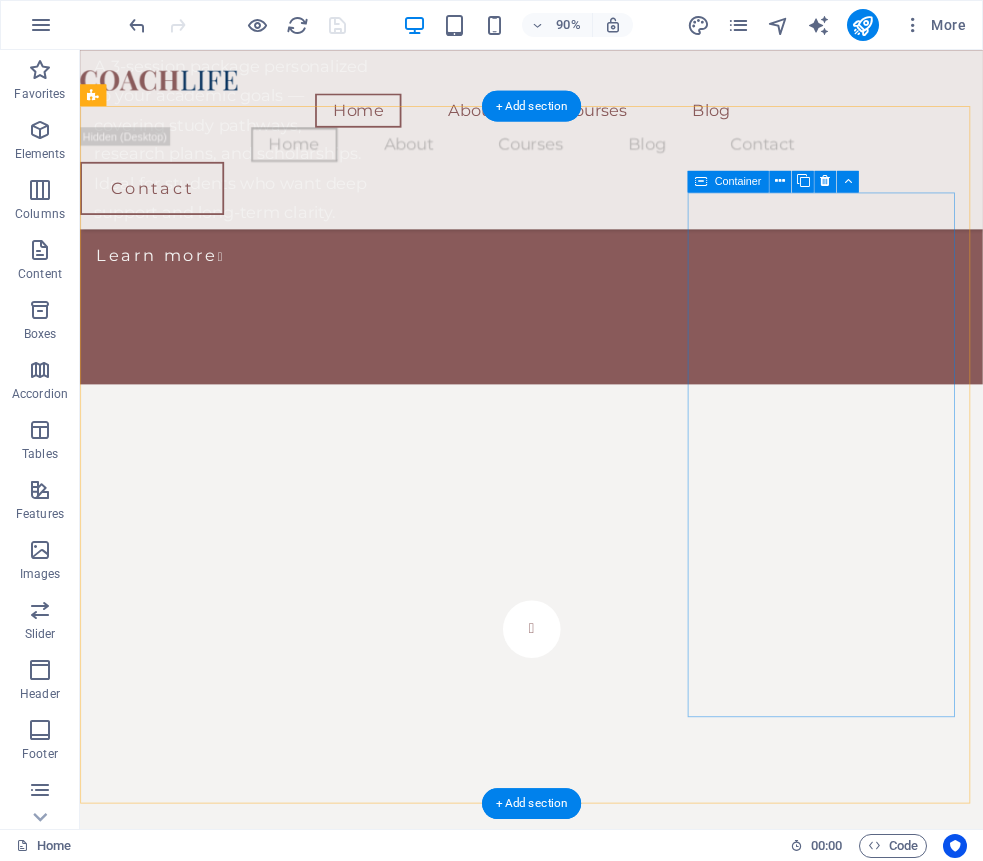scroll, scrollTop: 5073, scrollLeft: 0, axis: vertical 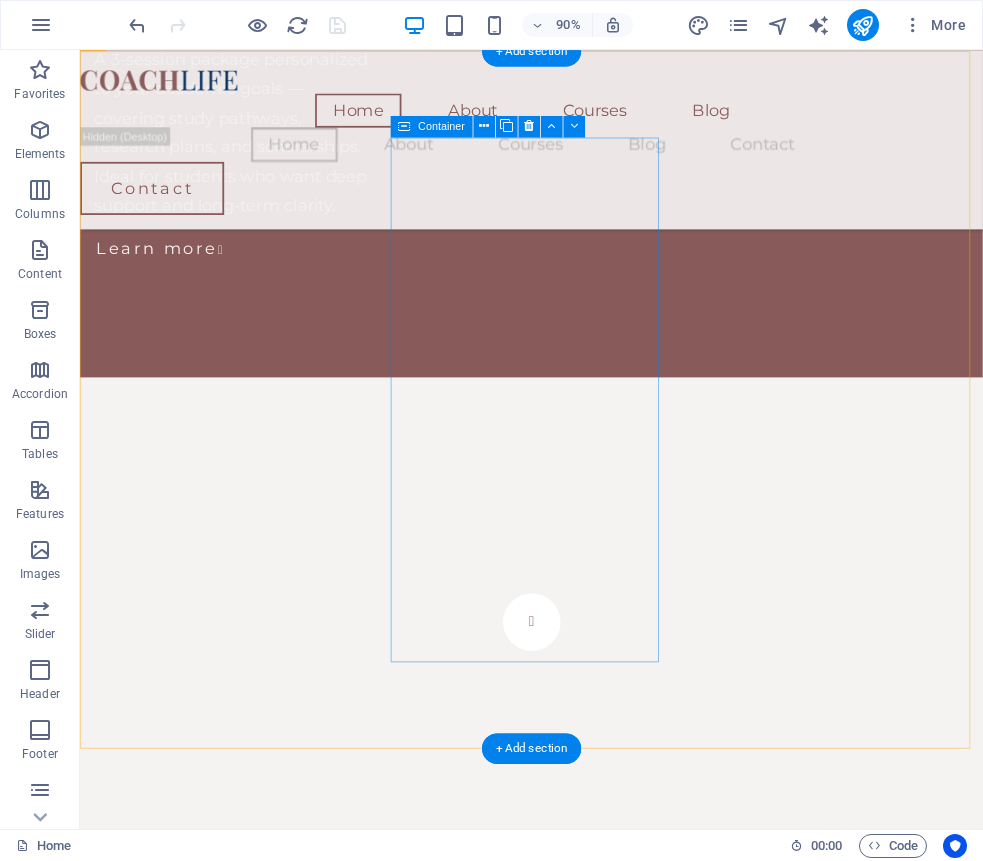 click on "Drop content here or  Add elements  Paste clipboard" at bounding box center (247, 5788) 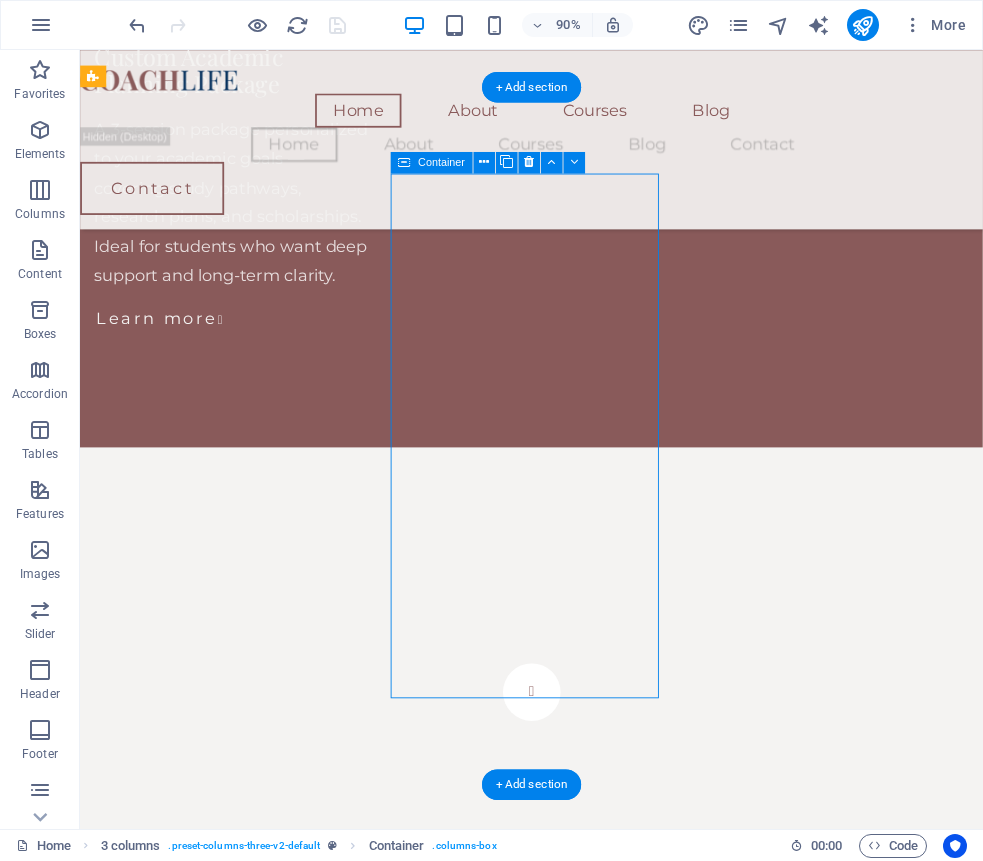 scroll, scrollTop: 4957, scrollLeft: 0, axis: vertical 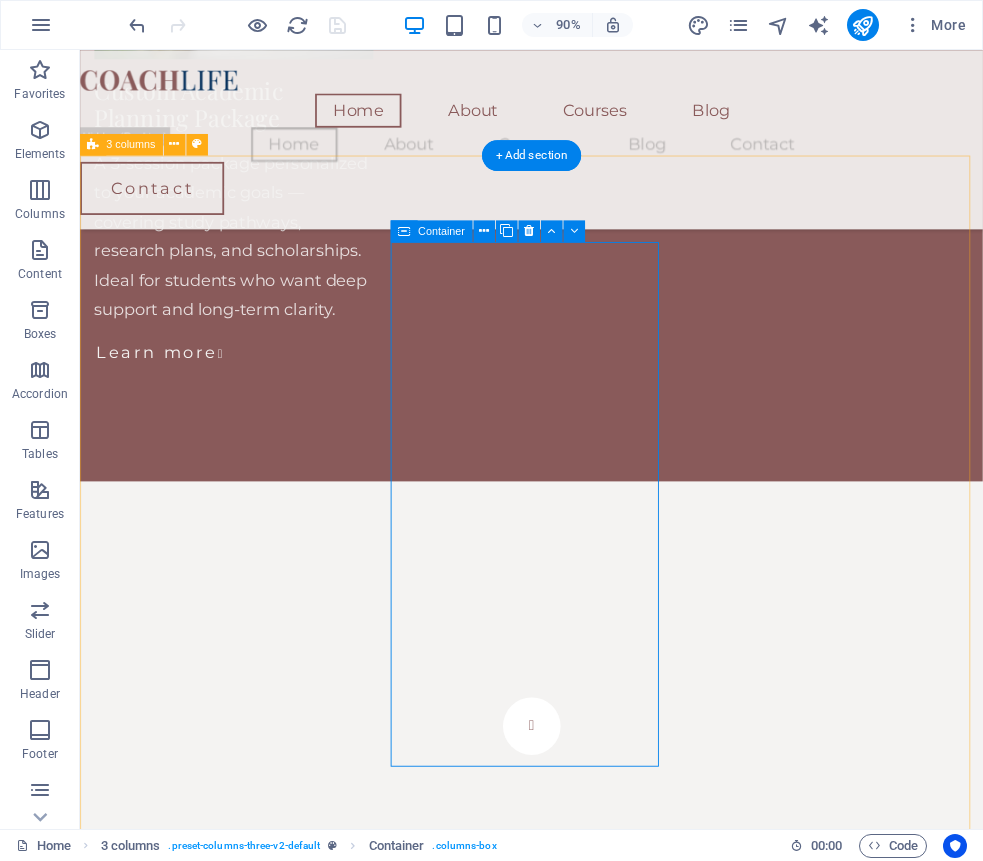 click on "Drop content here or  Add elements  Paste clipboard" at bounding box center [247, 5904] 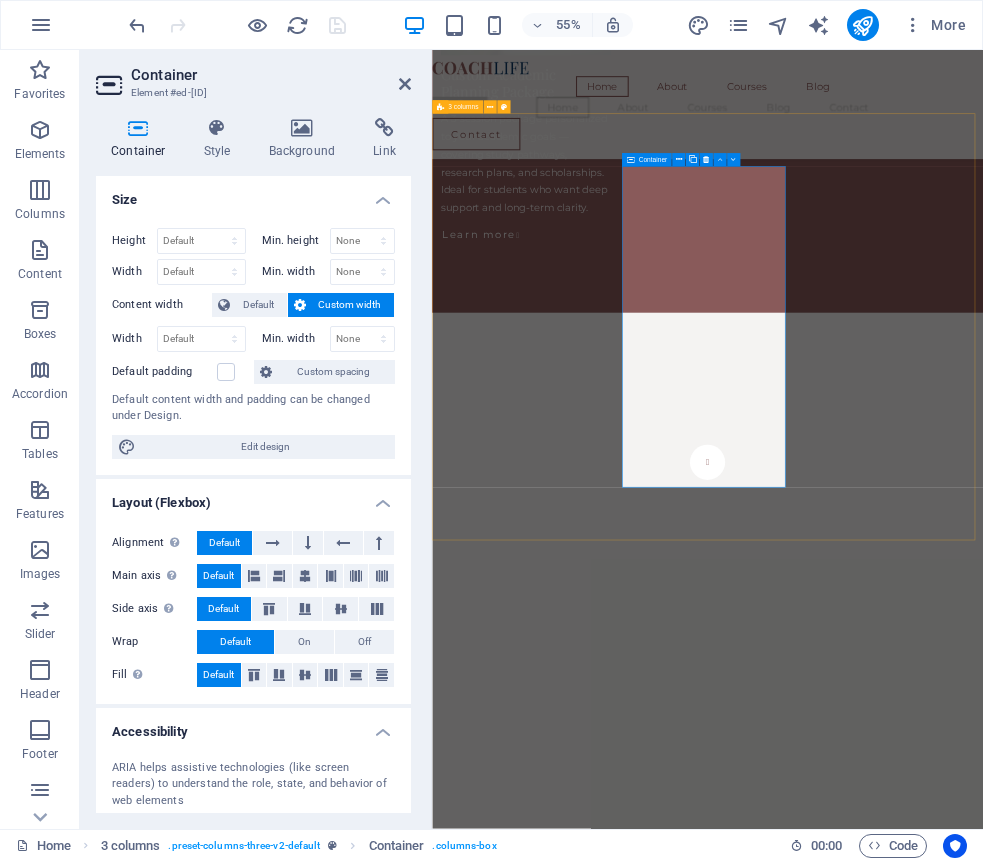 click at bounding box center (499, 5933) 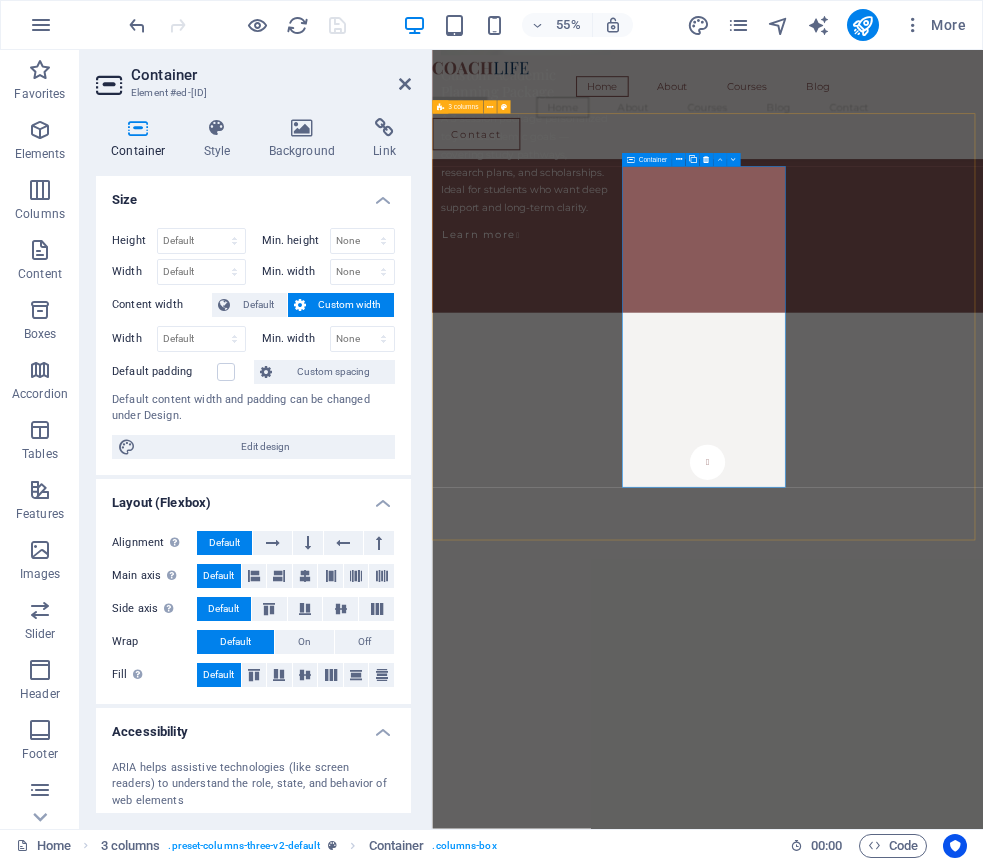 click on "Drop content here or  Add elements  Paste clipboard" at bounding box center [599, 5903] 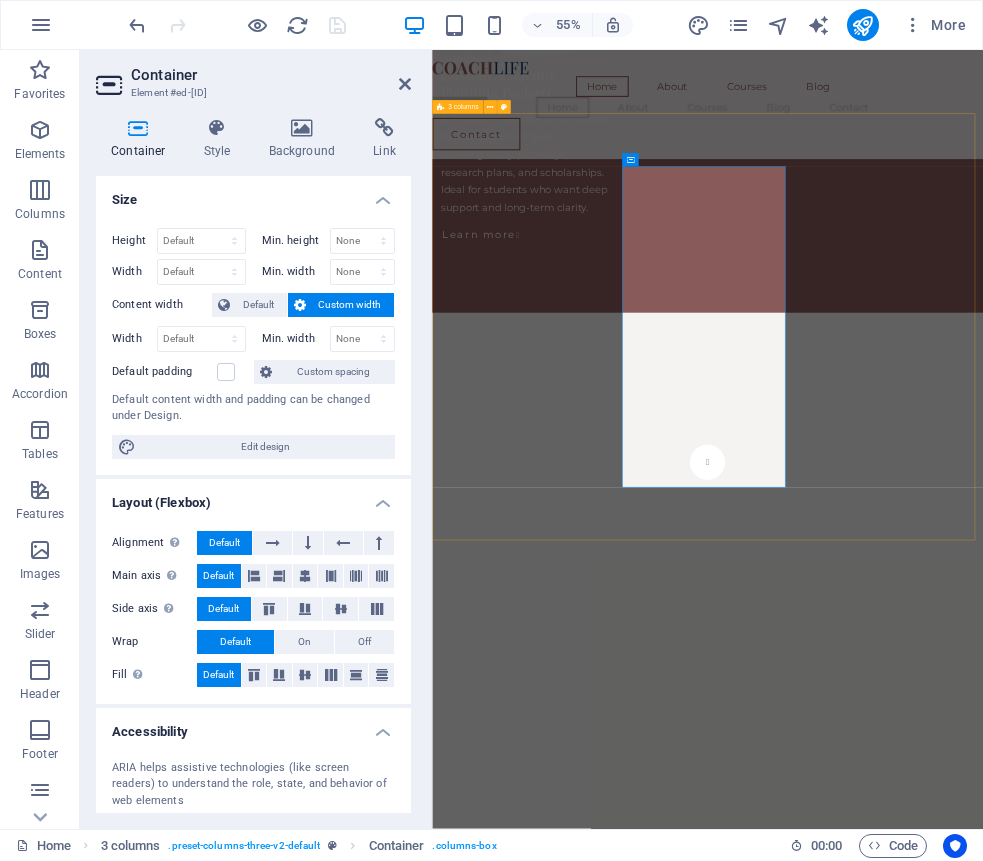 click on "How It Works Getting started is simple. 🗓️ Step 1: Book your session through the consultation page ✍️ Step 2: Share your academic background and goals via a brief intake form 💬 Step 3: Meet for your 1-on-1 online consultation I’ll guide you through personalized options, answer your questions, and provide next steps tailored to your academic journey — whether it’s degree selection, research planning, or preparing for scholarships. Drop content here or  Add elements  Paste clipboard Drop content here or  Add elements  Paste clipboard" at bounding box center (933, 5682) 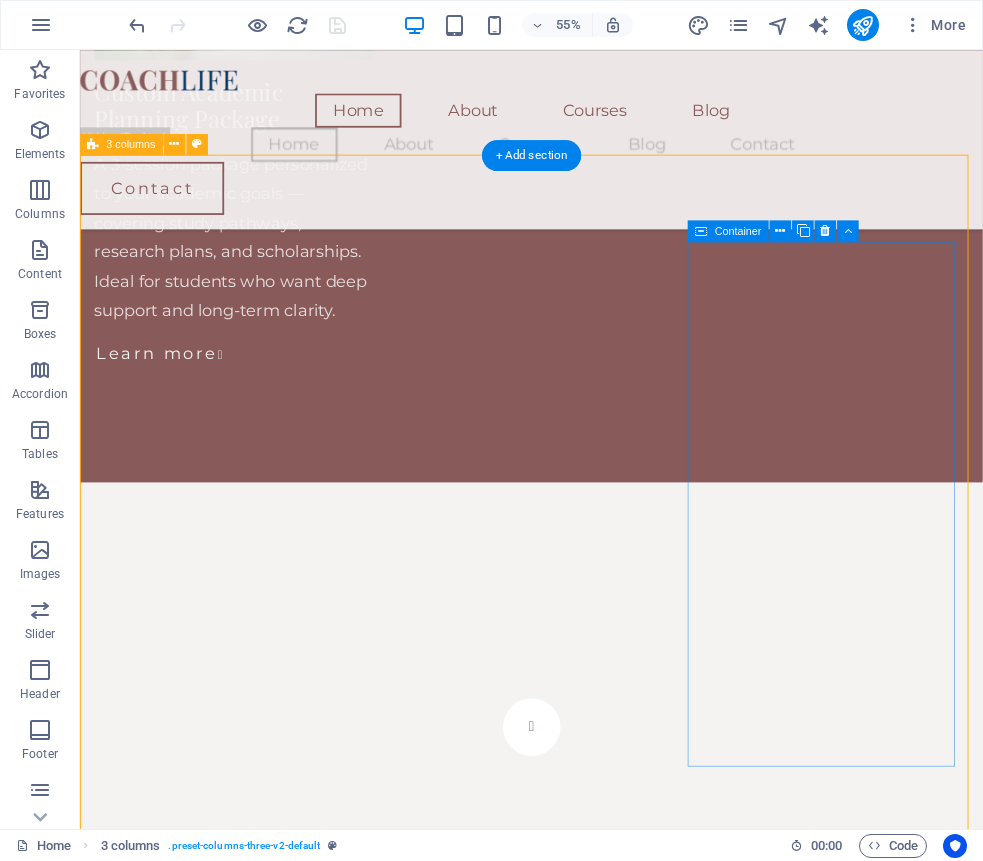 scroll, scrollTop: 4957, scrollLeft: 0, axis: vertical 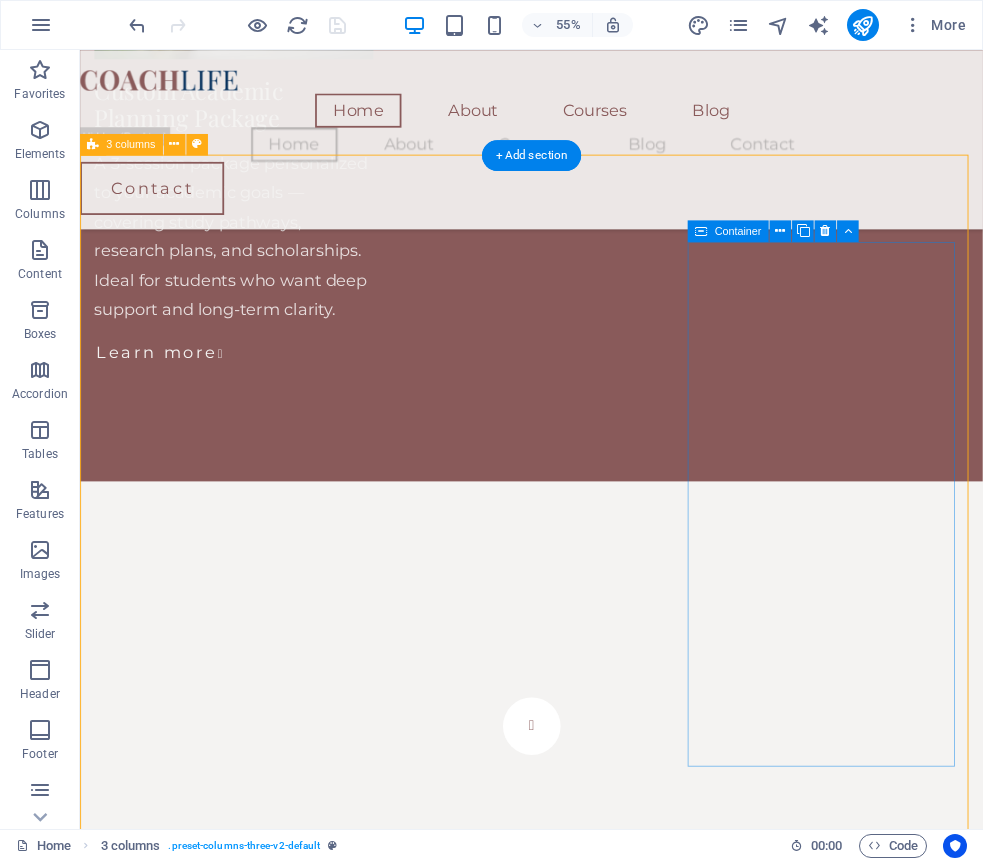 click on "Paste clipboard" at bounding box center (301, 6092) 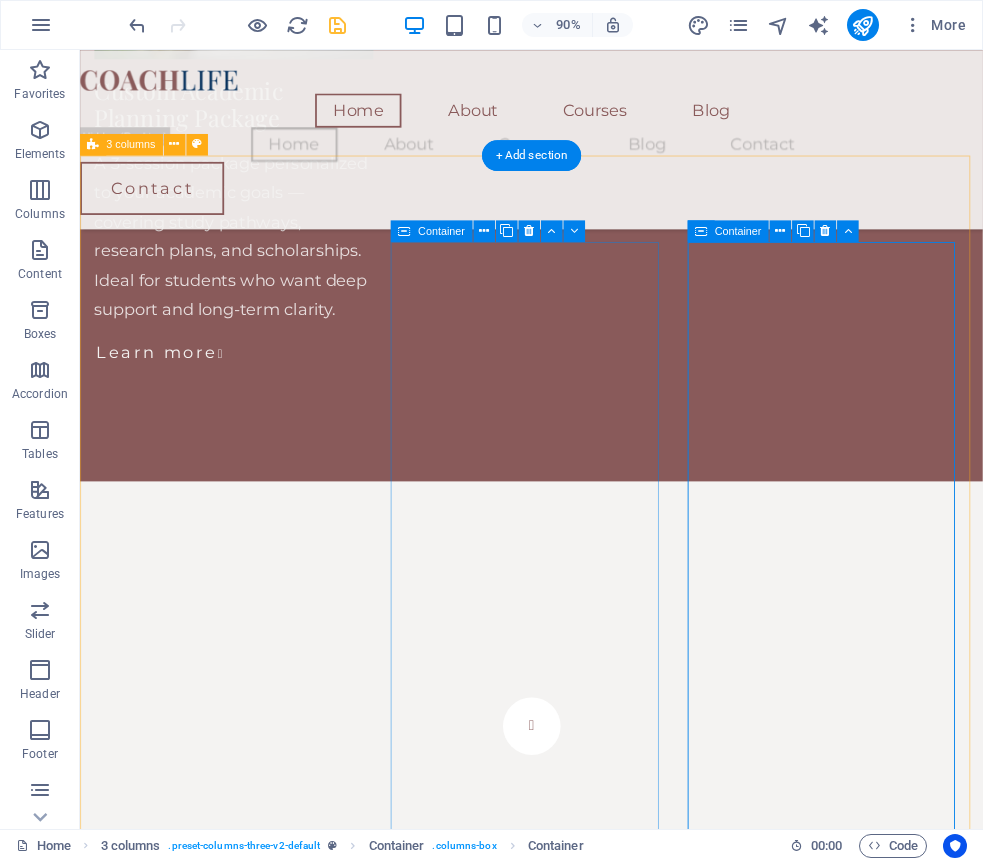 click on "Add elements" at bounding box center [188, 5934] 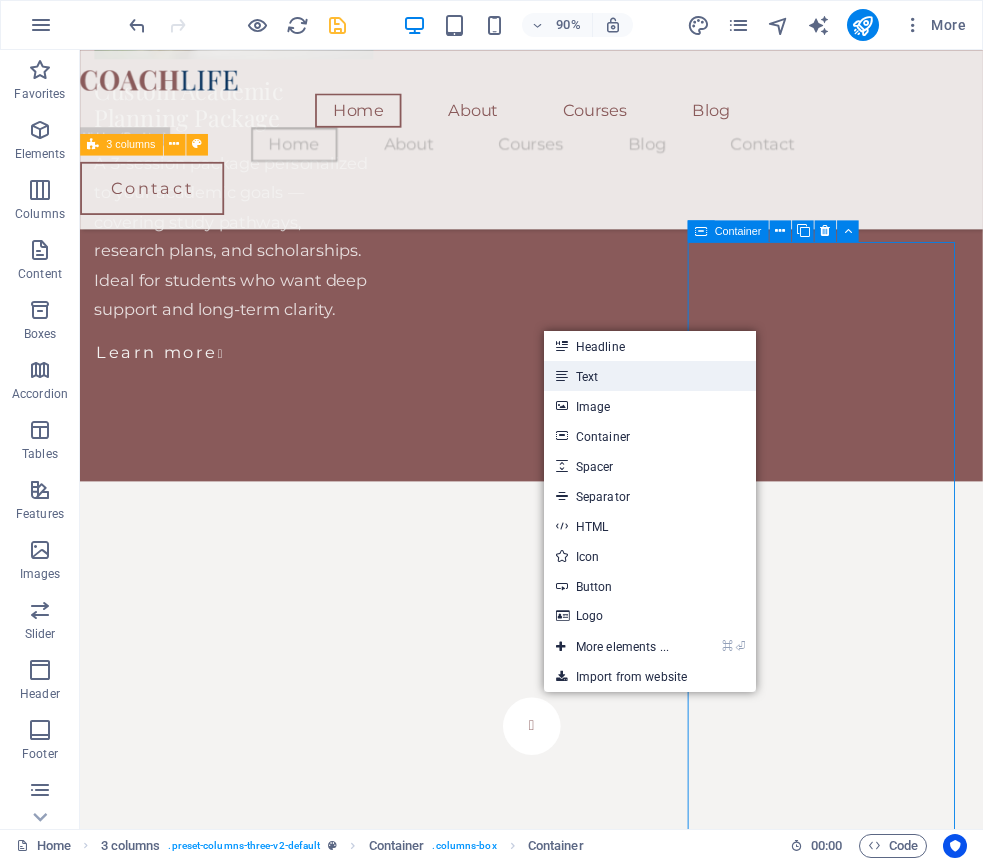 click on "Text" at bounding box center [650, 376] 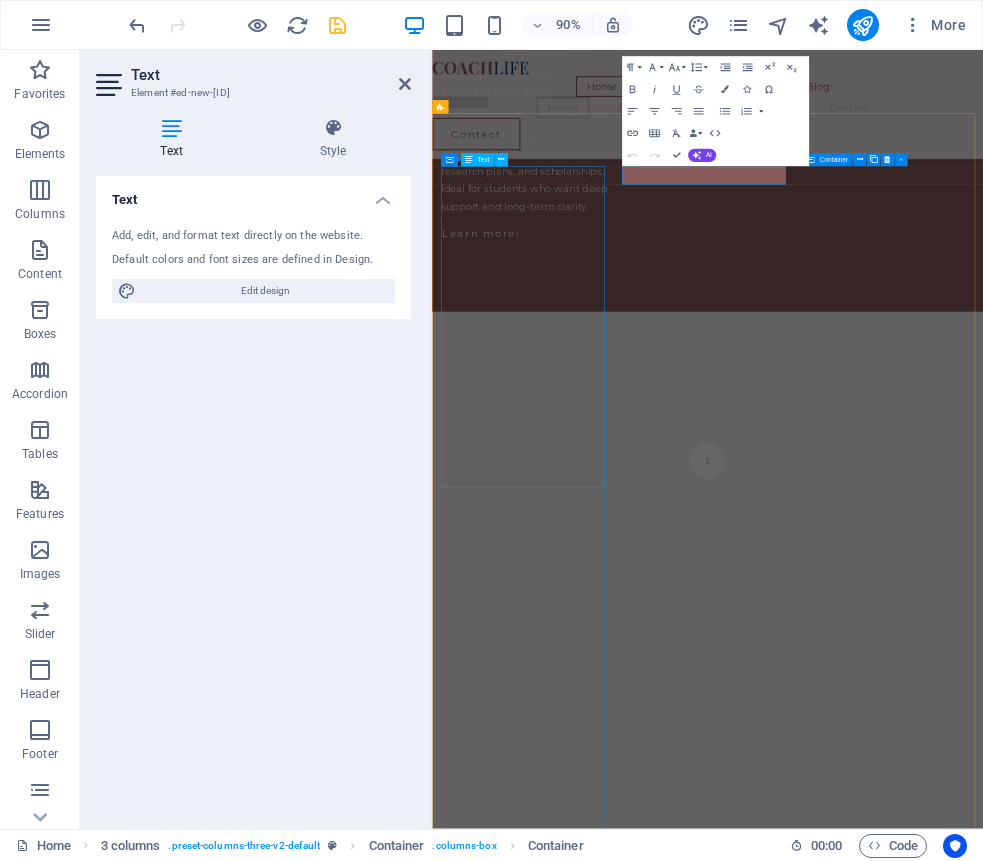 scroll, scrollTop: 4956, scrollLeft: 0, axis: vertical 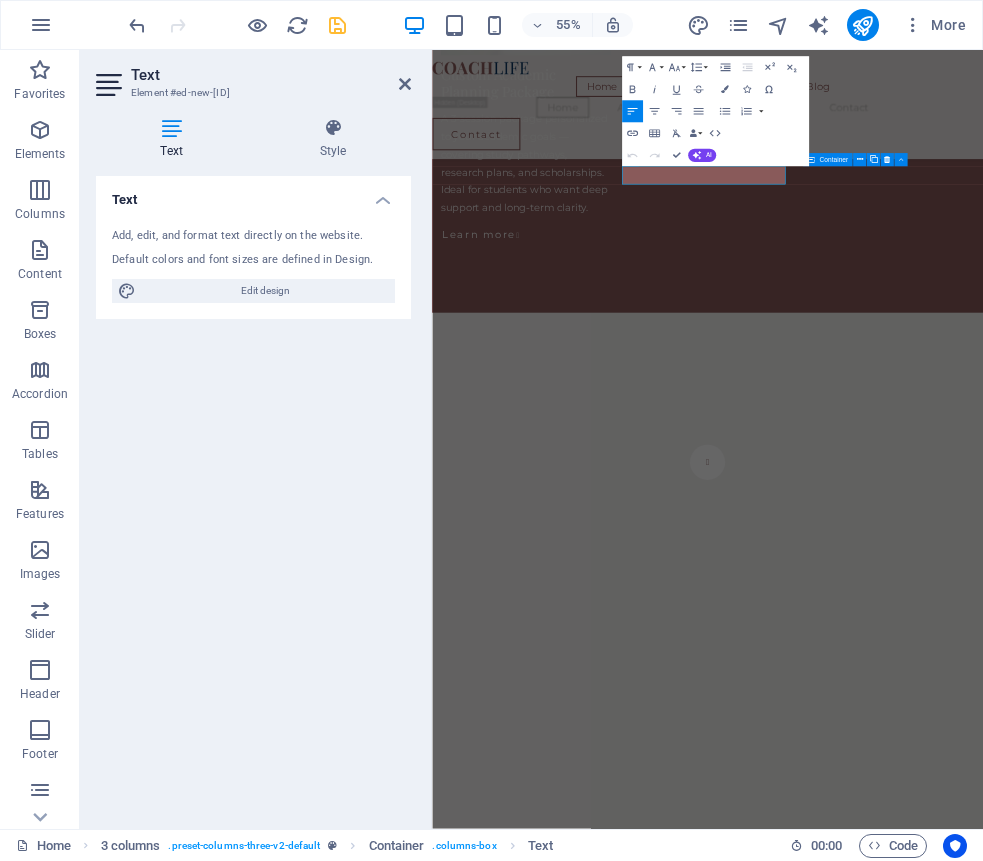 click on "Add, edit, and format text directly on the website. Default colors and font sizes are defined in Design. Edit design" at bounding box center [253, 265] 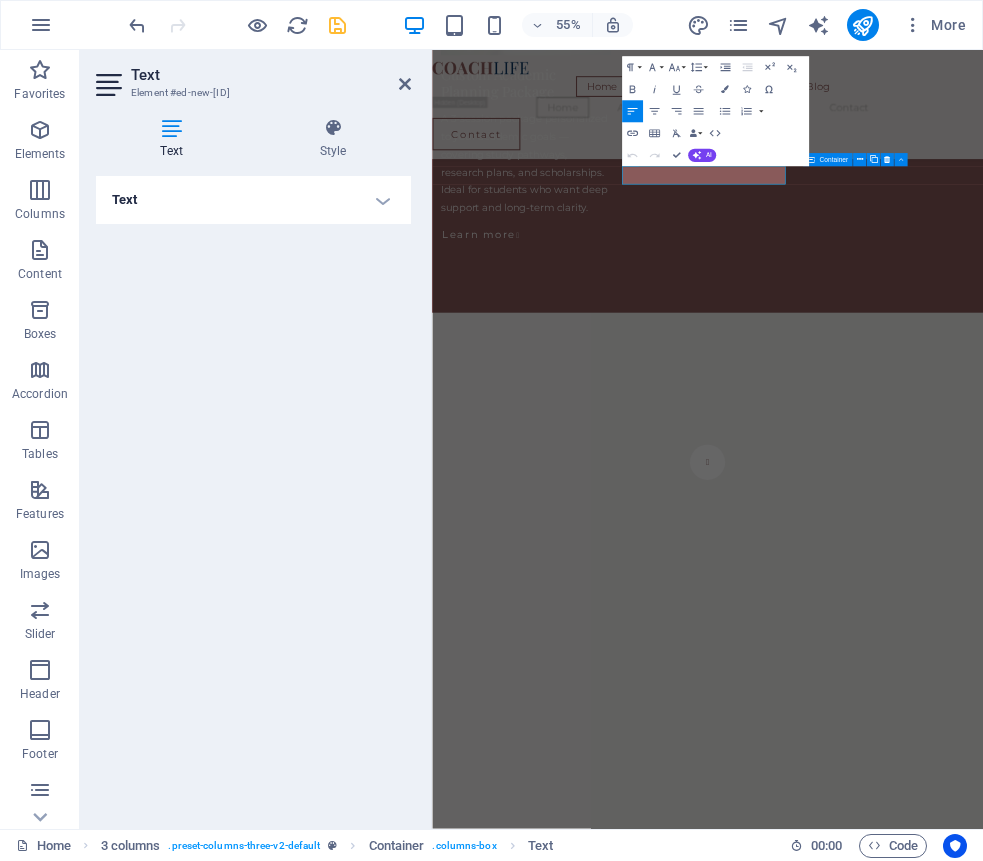 click on "Text" at bounding box center (253, 200) 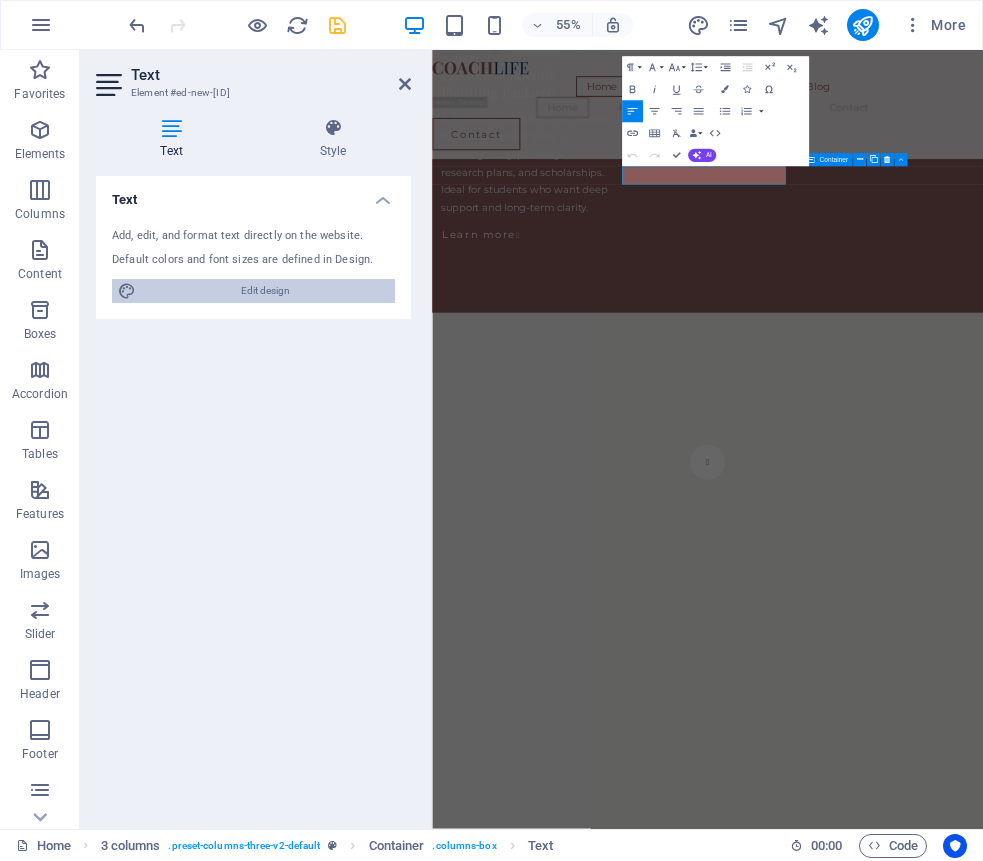click on "Edit design" at bounding box center [265, 291] 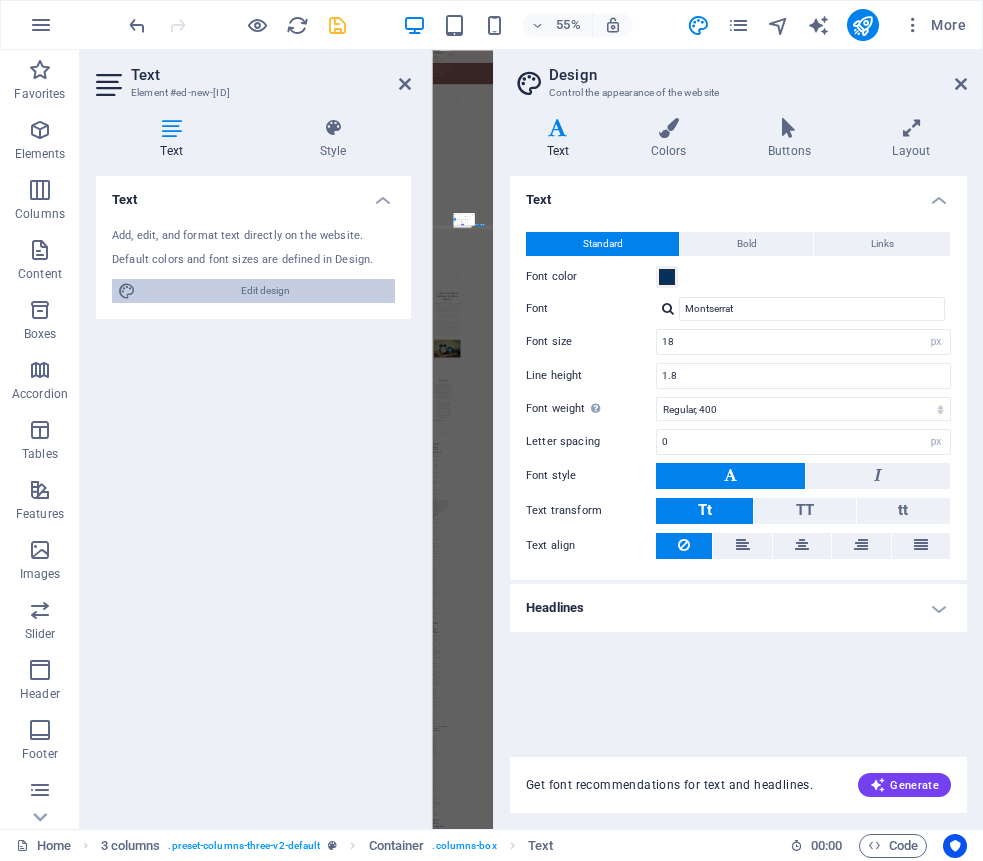 scroll, scrollTop: 2397, scrollLeft: 0, axis: vertical 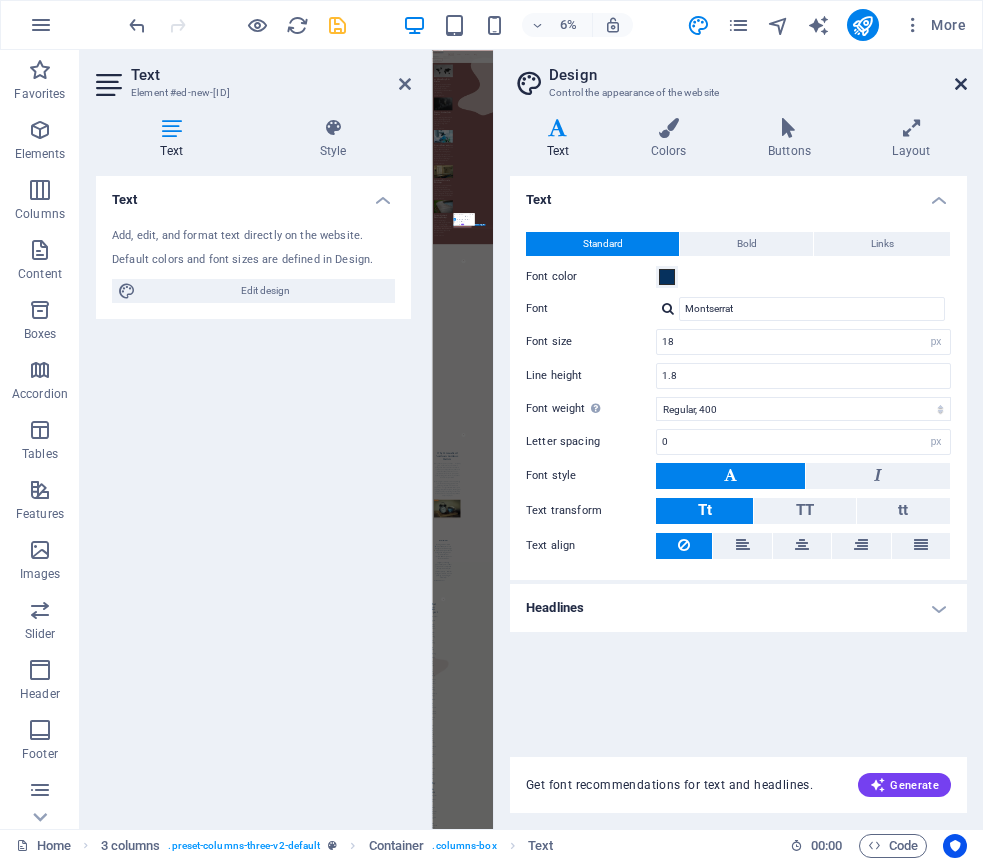 click at bounding box center [961, 84] 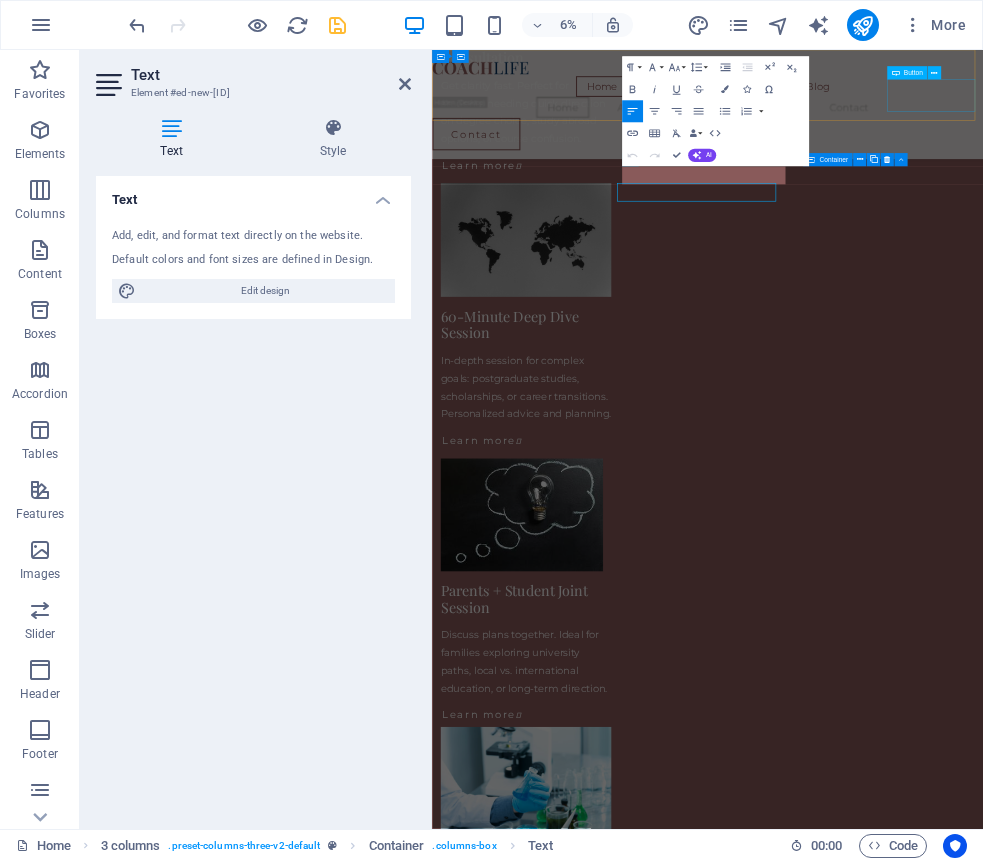 scroll, scrollTop: 4956, scrollLeft: 0, axis: vertical 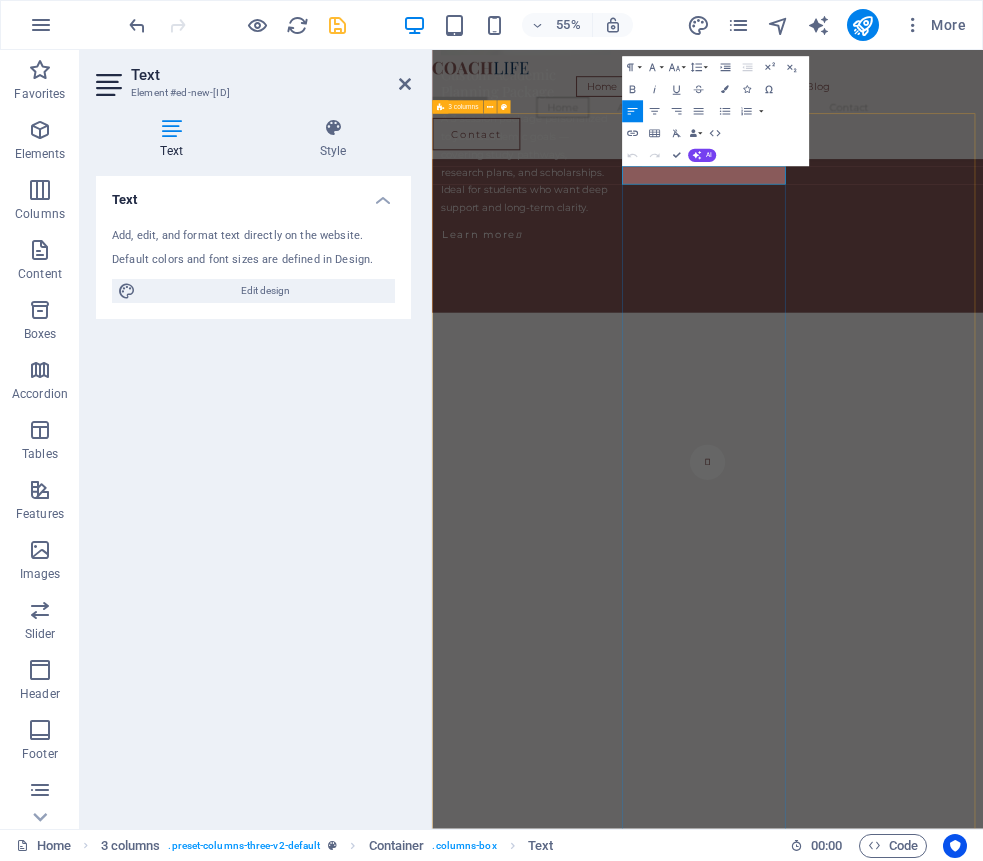 click on "New text element" at bounding box center (599, 5848) 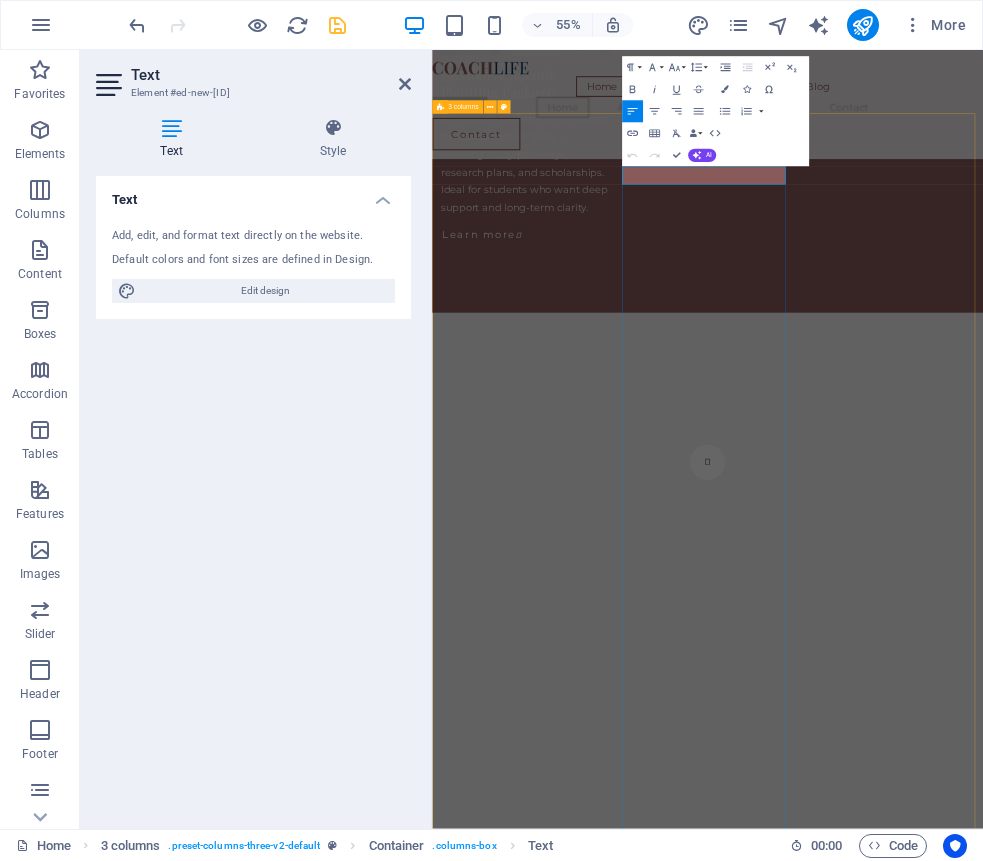 click on "New text element" at bounding box center (599, 5848) 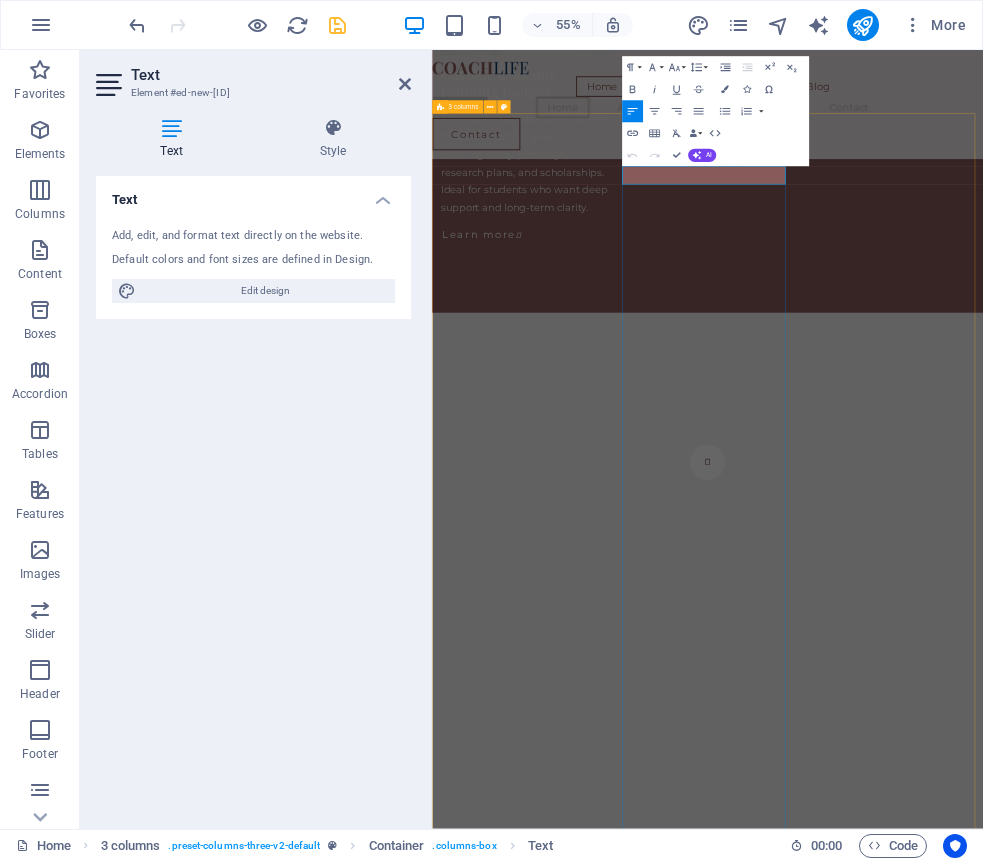 click on "New text element" at bounding box center [599, 5848] 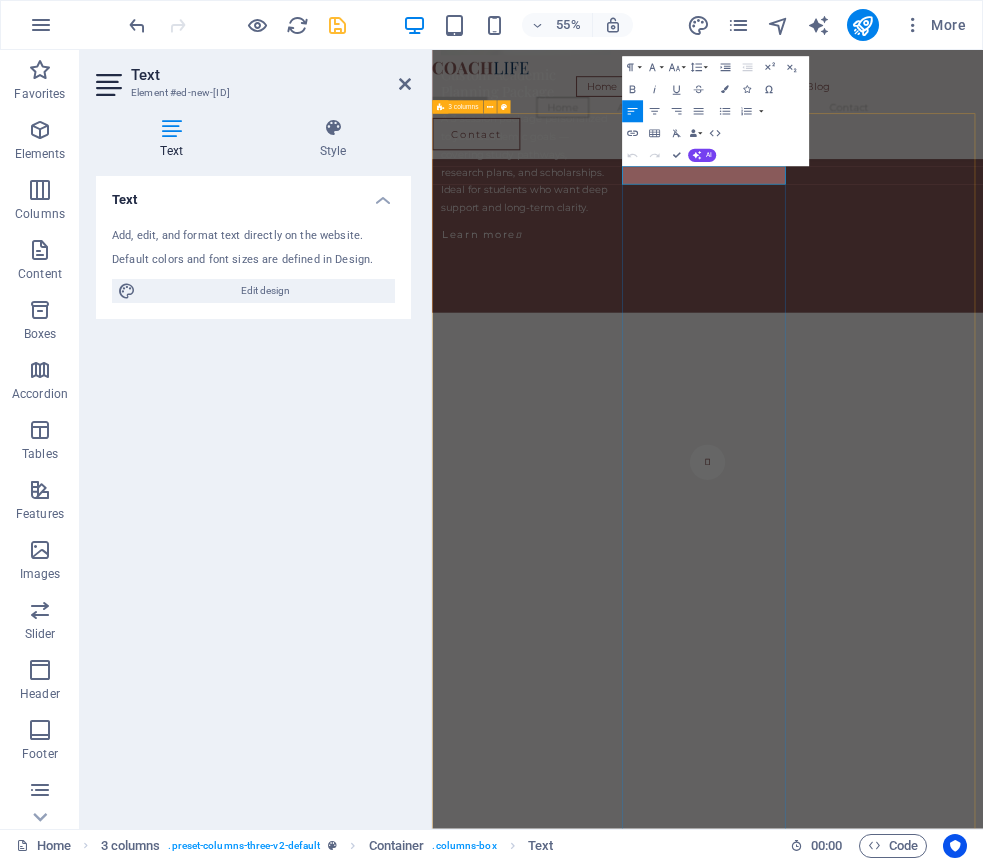 scroll, scrollTop: 0, scrollLeft: 11, axis: horizontal 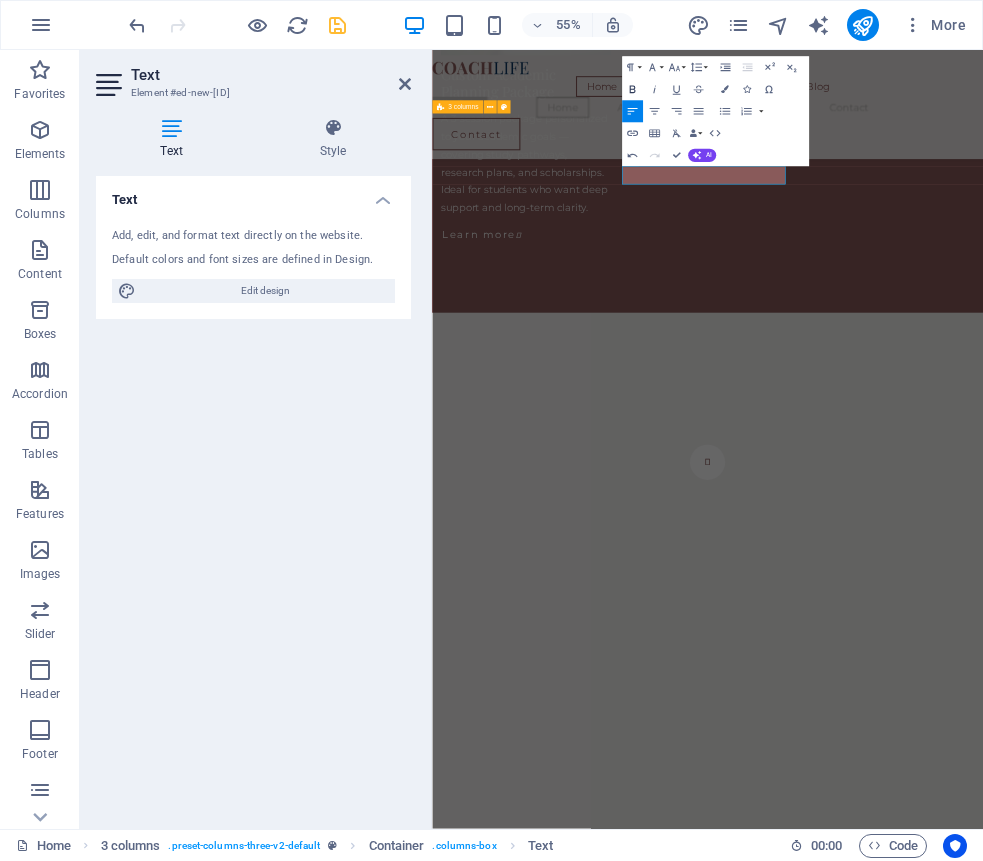 click 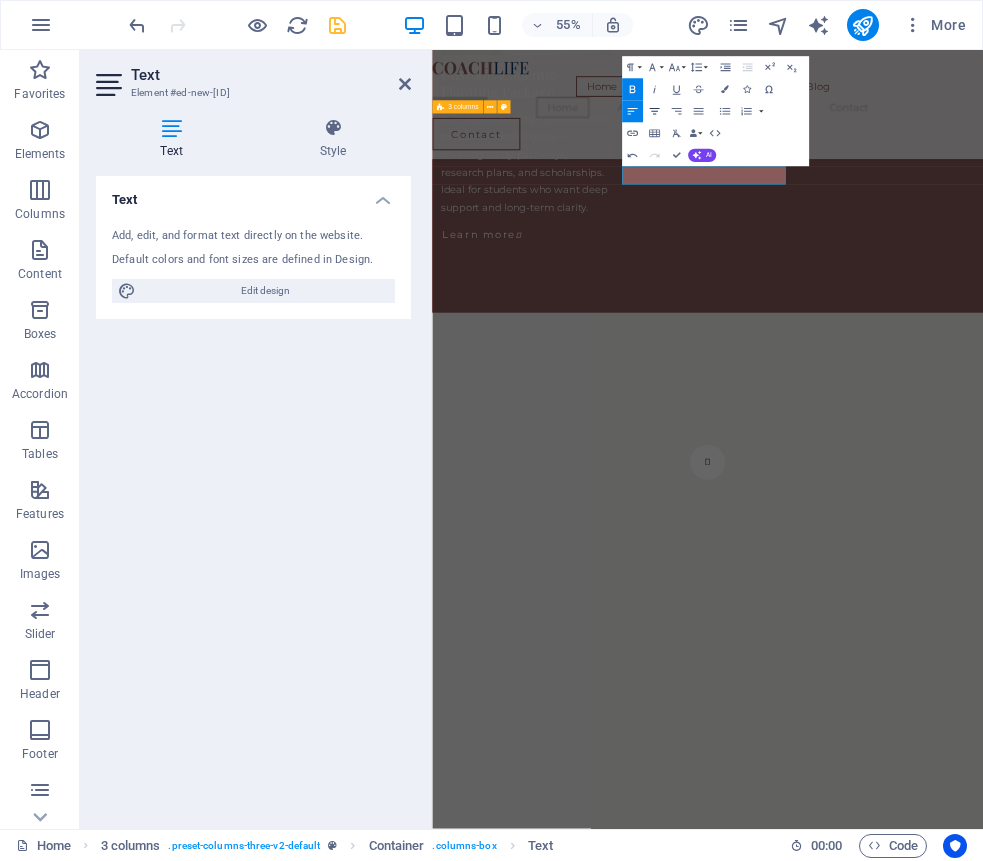 click 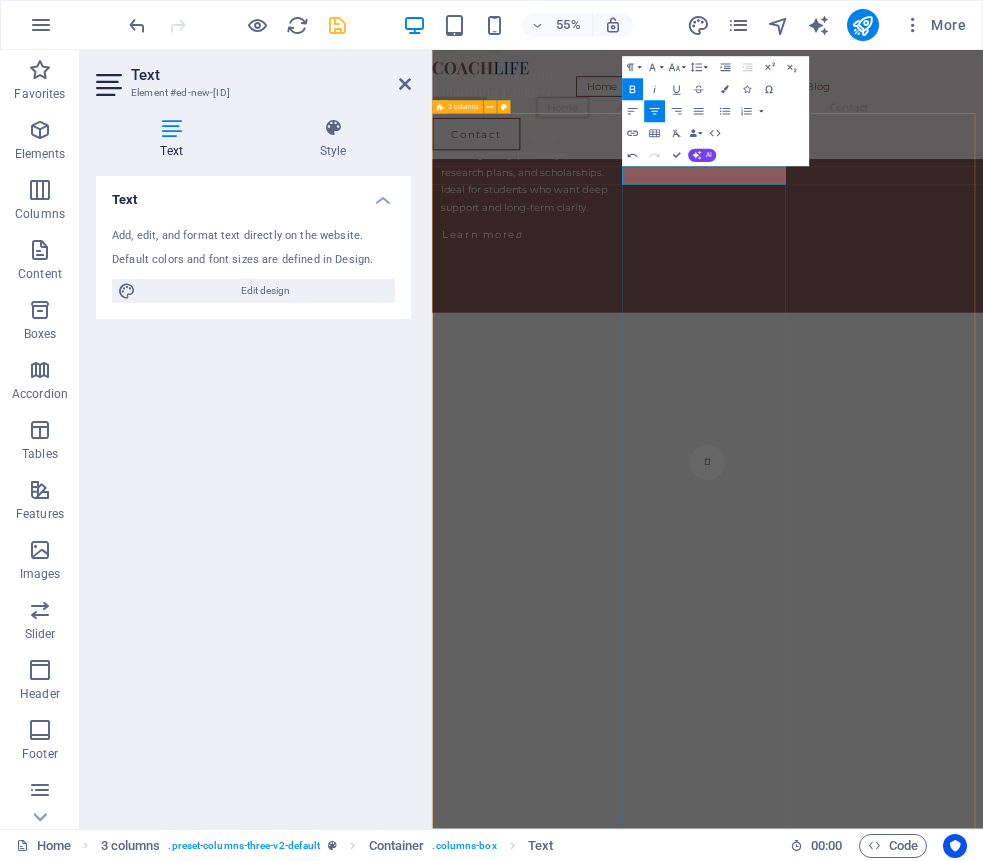 click on "Pricing" at bounding box center [599, 5848] 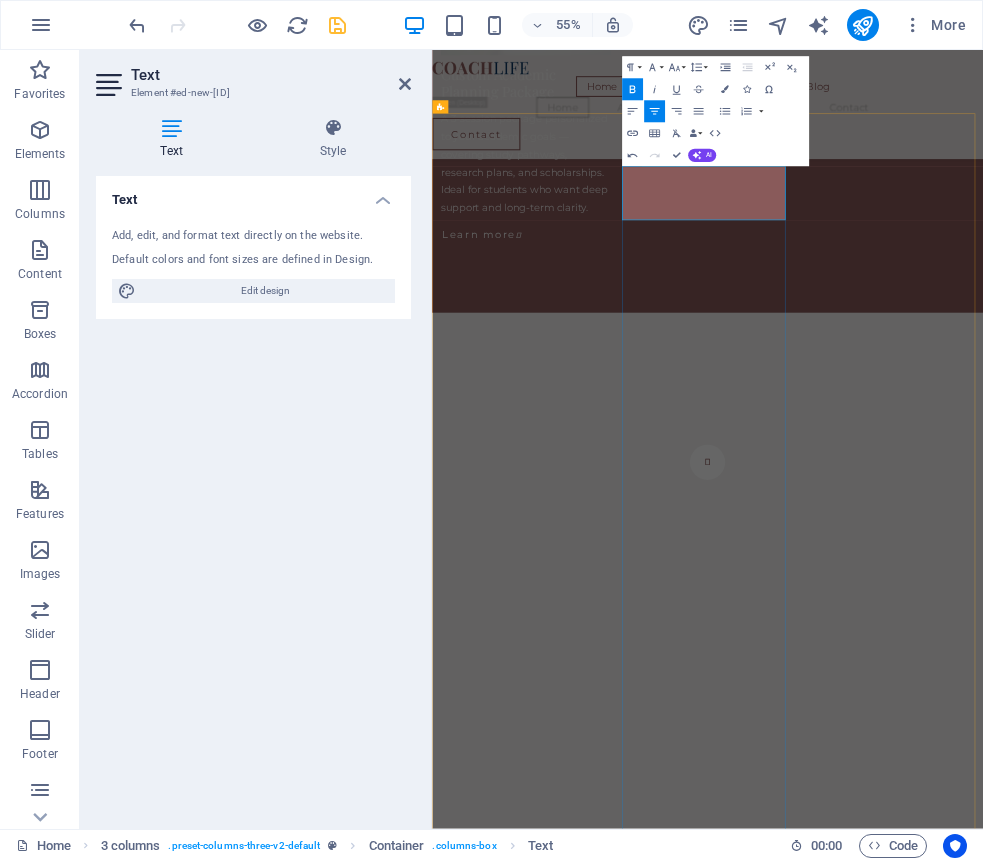 scroll, scrollTop: 6924, scrollLeft: 2, axis: both 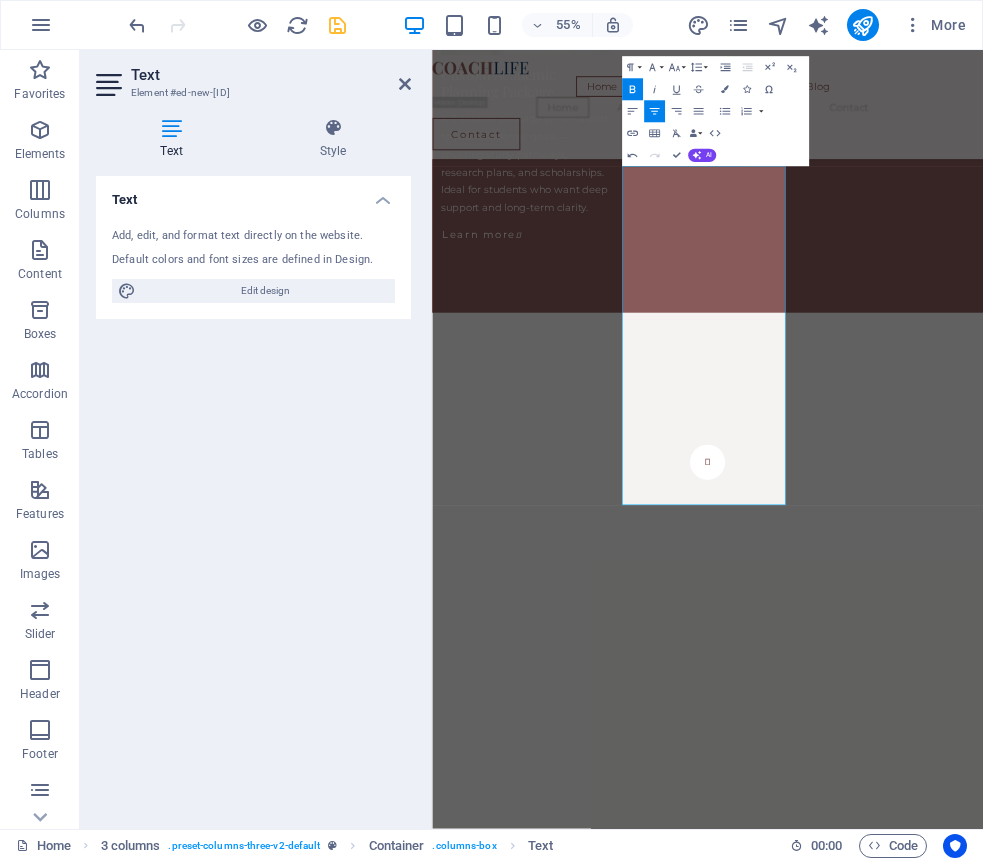 click 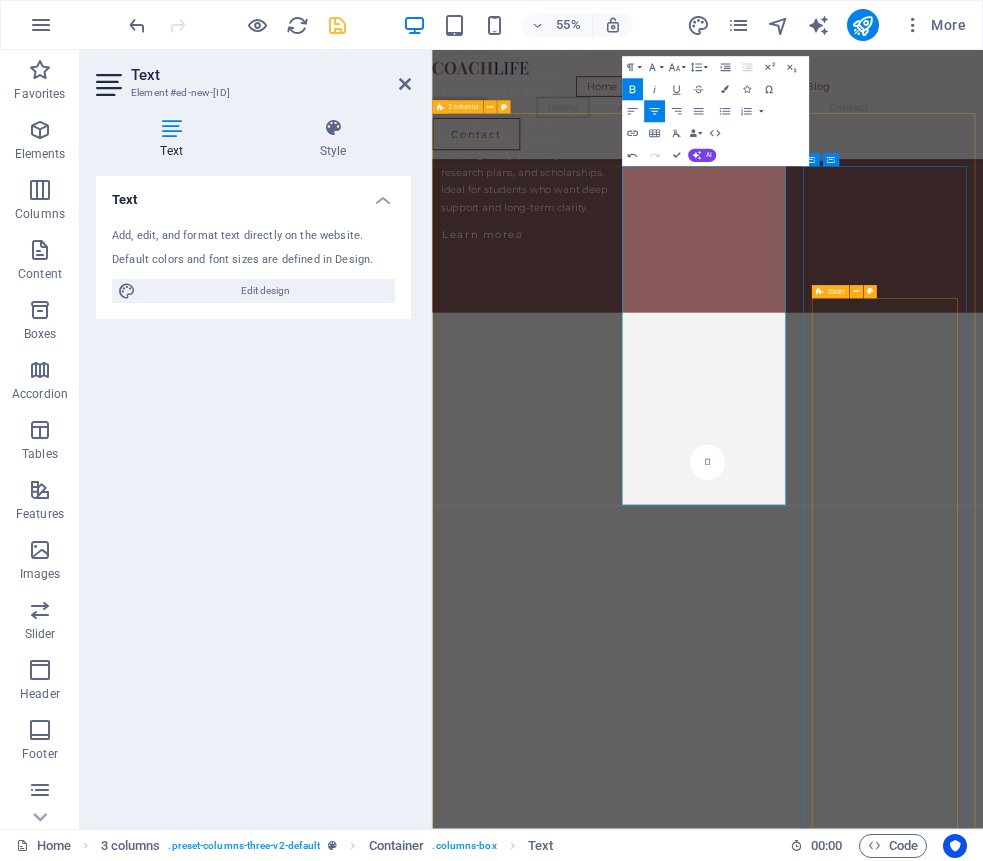 click on "What You Can Expect My consultations are designed to simplify complex decisions — whether you're selecting a degree, applying to study abroad, or preparing for research. I tailor each session to your needs, offering guidance on university selection, academic goals, research planning, and scholarship strategy. Students I work with appreciate the structured, supportive, and practical nature of the advice. You'll leave each session with more clarity, direction, and confidence about your next academic move — no generic tips, just focused and honest support that works. Why I Do This  Throughout my academic career, I’ve met students with exceptional potential who struggled to find reliable, personalized guidance — especially when pursuing competitive degrees, research opportunities, or study abroad options. Many felt overwhelmed by unclear systems, vague advice, or lack of direction. That’s why I’ve introduced  personalized academic consultations Meet Your Academic Guide I hold a doctoral degree in" at bounding box center (599, 15336) 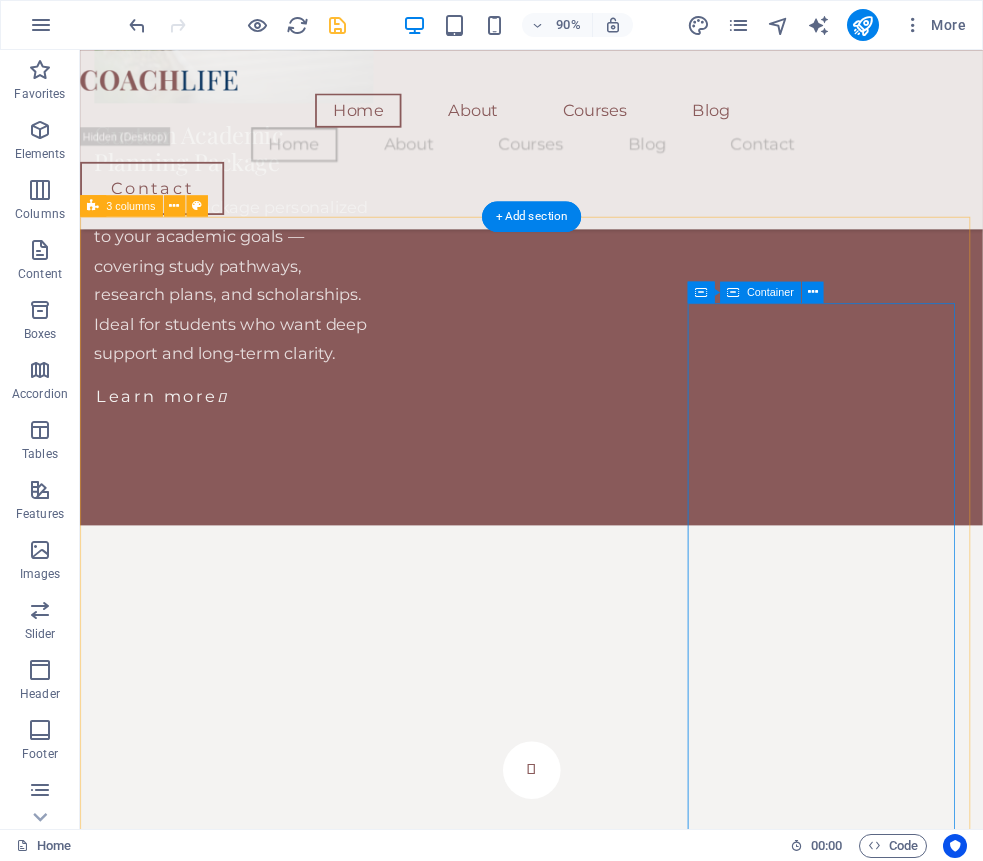 scroll, scrollTop: 4912, scrollLeft: 0, axis: vertical 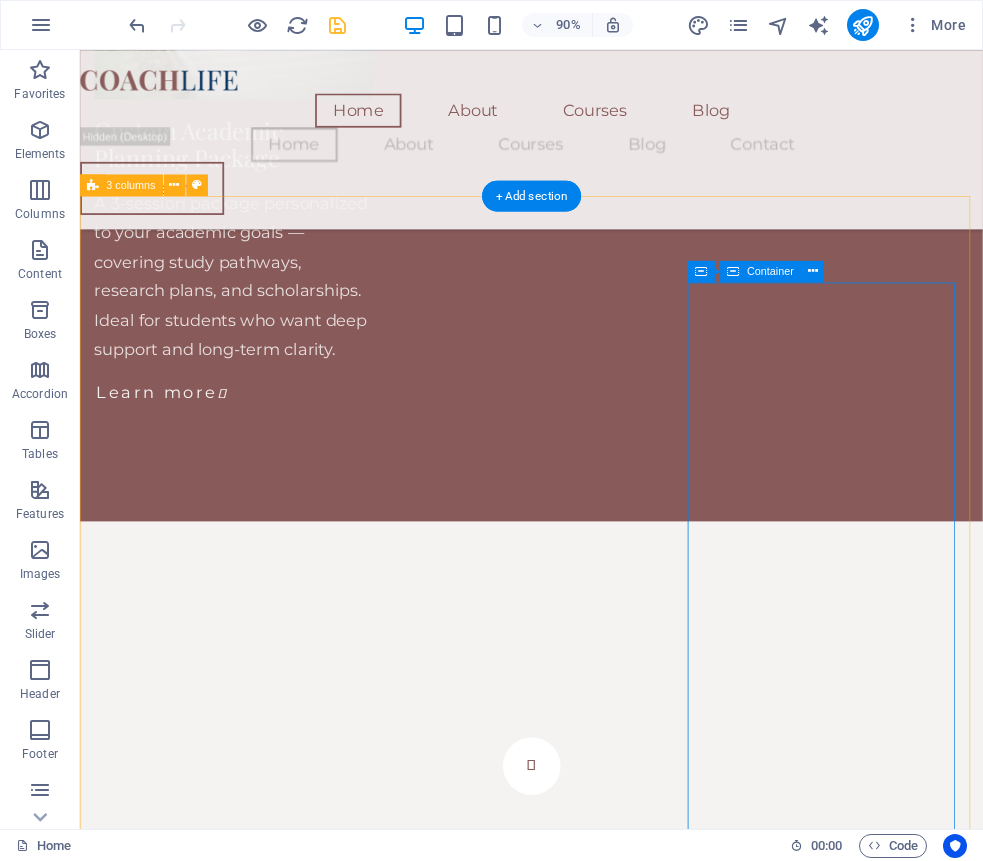 click on "What You Can Expect My consultations are designed to simplify complex decisions — whether you're selecting a degree, applying to study abroad, or preparing for research. I tailor each session to your needs, offering guidance on university selection, academic goals, research planning, and scholarship strategy. Students I work with appreciate the structured, supportive, and practical nature of the advice. You'll leave each session with more clarity, direction, and confidence about your next academic move — no generic tips, just focused and honest support that works. Why I Do This  Throughout my academic career, I’ve met students with exceptional potential who struggled to find reliable, personalized guidance — especially when pursuing competitive degrees, research opportunities, or study abroad options. Many felt overwhelmed by unclear systems, vague advice, or lack of direction. That’s why I’ve introduced  personalized academic consultations Meet Your Academic Guide I hold a doctoral degree in" at bounding box center [247, 17347] 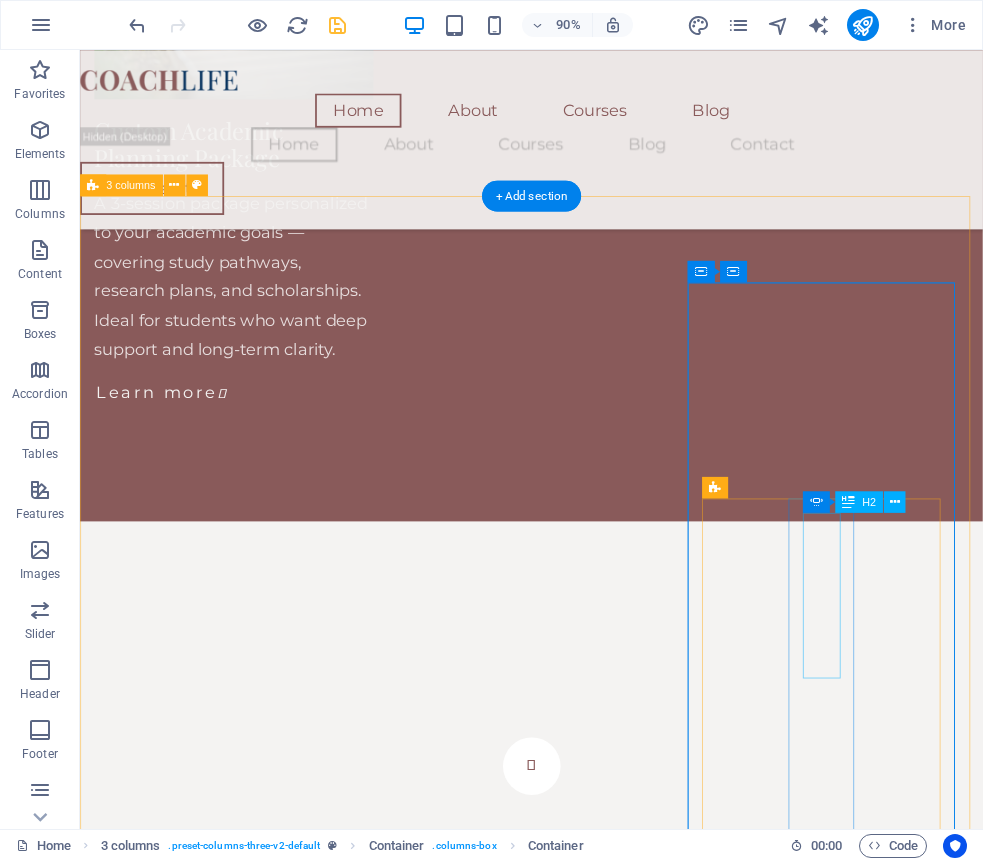 click on "Meet Your Academic Guide" at bounding box center [81, 12945] 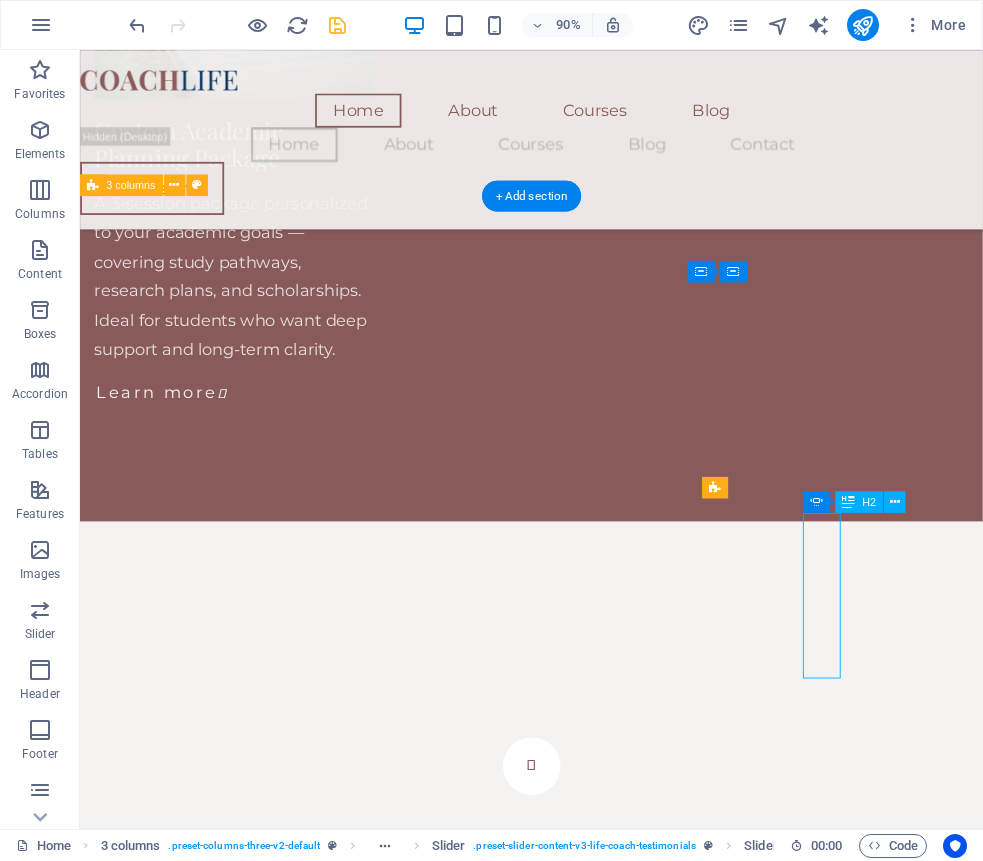 click on "Meet Your Academic Guide" at bounding box center [81, 12945] 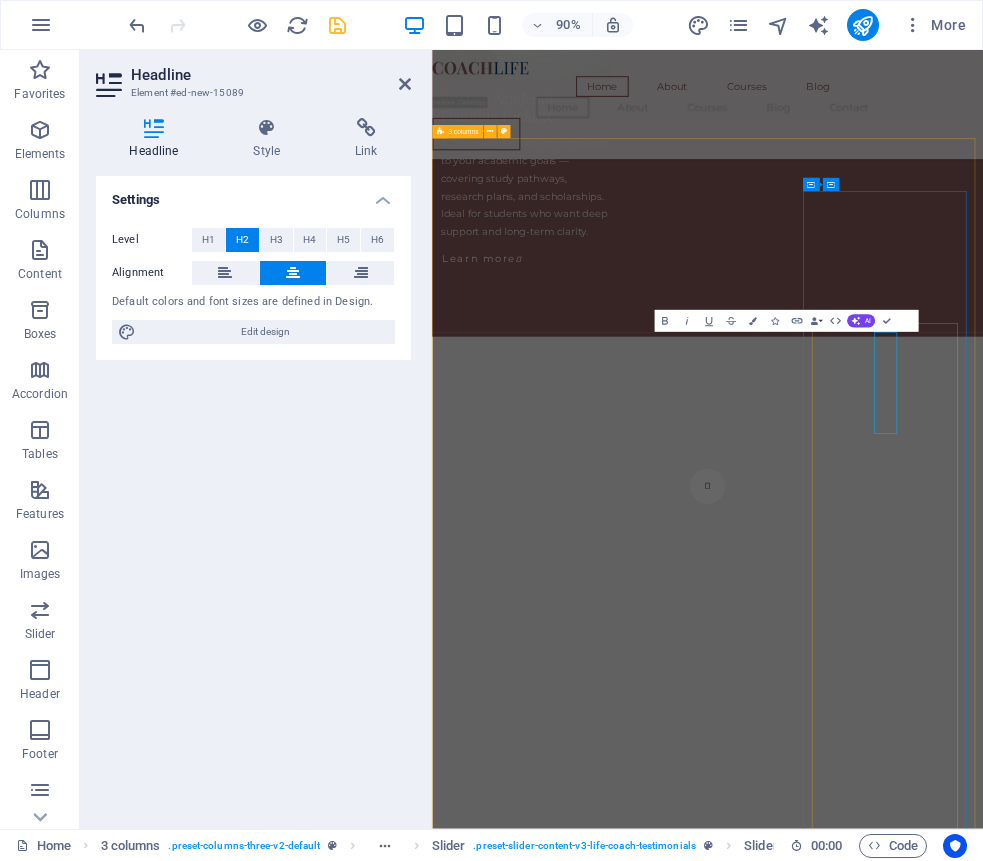 scroll, scrollTop: 4911, scrollLeft: 0, axis: vertical 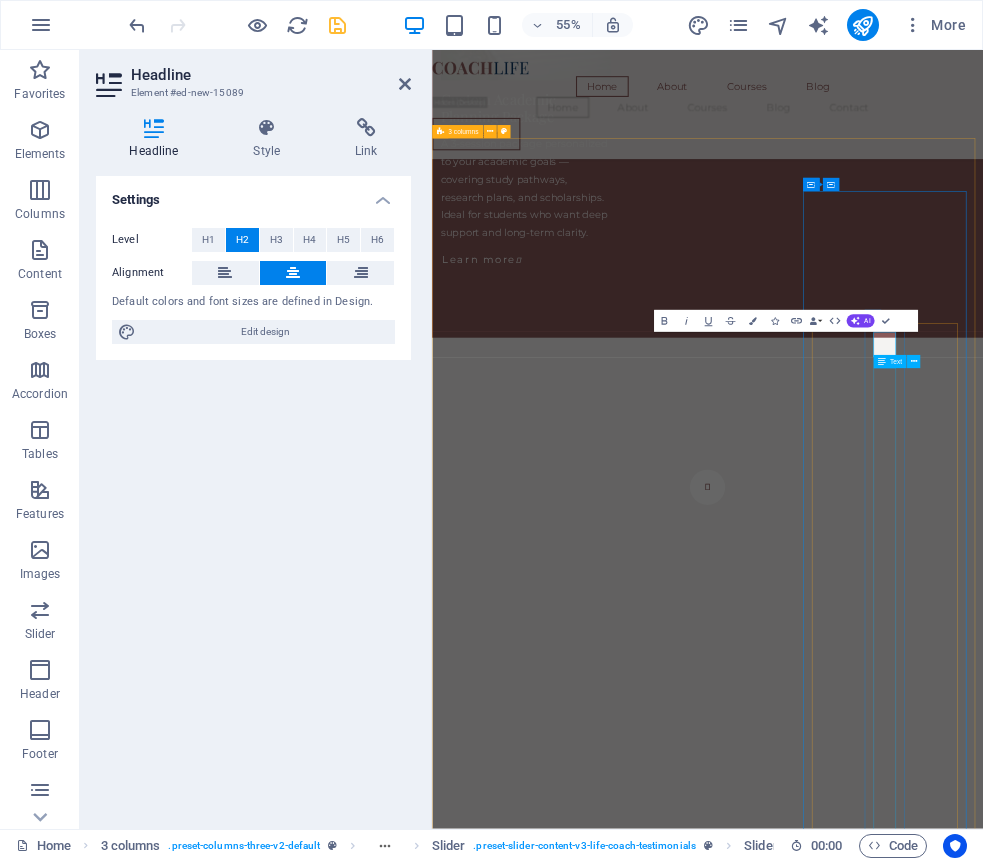click on "I hold a doctoral degree in  Economics and Finance  and bring over 15 years of international teaching and research experience across Asia, Europe, the US, and Australia. My academic work focuses on  risk governance, financial regulation , and the performance of public institutions — with peer-reviewed publications and global conference presentations. In addition to my research and teaching, I offer personalized academic consultations that draw on years of academic expertise and practical insight. I’ve supervised over 30 graduate theses, contributed to funded international research programs, and supported academic development at both undergraduate and postgraduate levels — equipping me to guide students through complex academic and research decisions with clarity and confidence. Through personalized consultations and targeted workshops, I help students make informed choices — whether they’re planning their next degree, applying for scholarships, or preparing for research careers." at bounding box center [434, 15347] 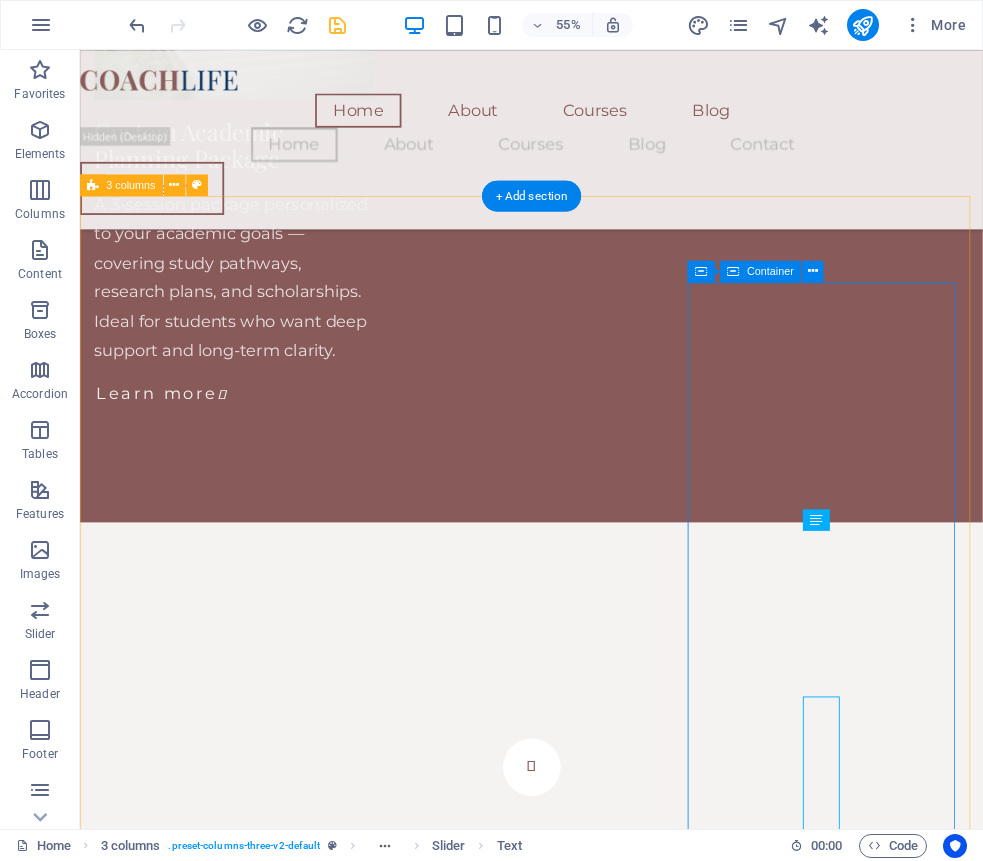 scroll, scrollTop: 4912, scrollLeft: 0, axis: vertical 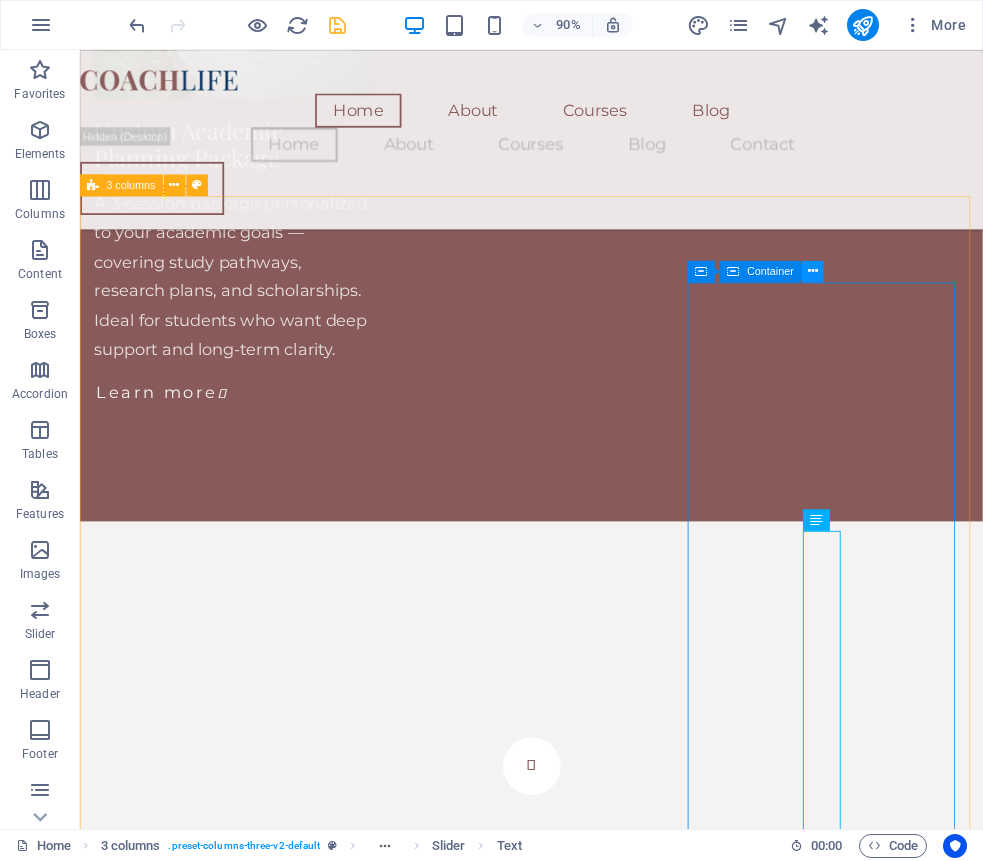 click at bounding box center (813, 271) 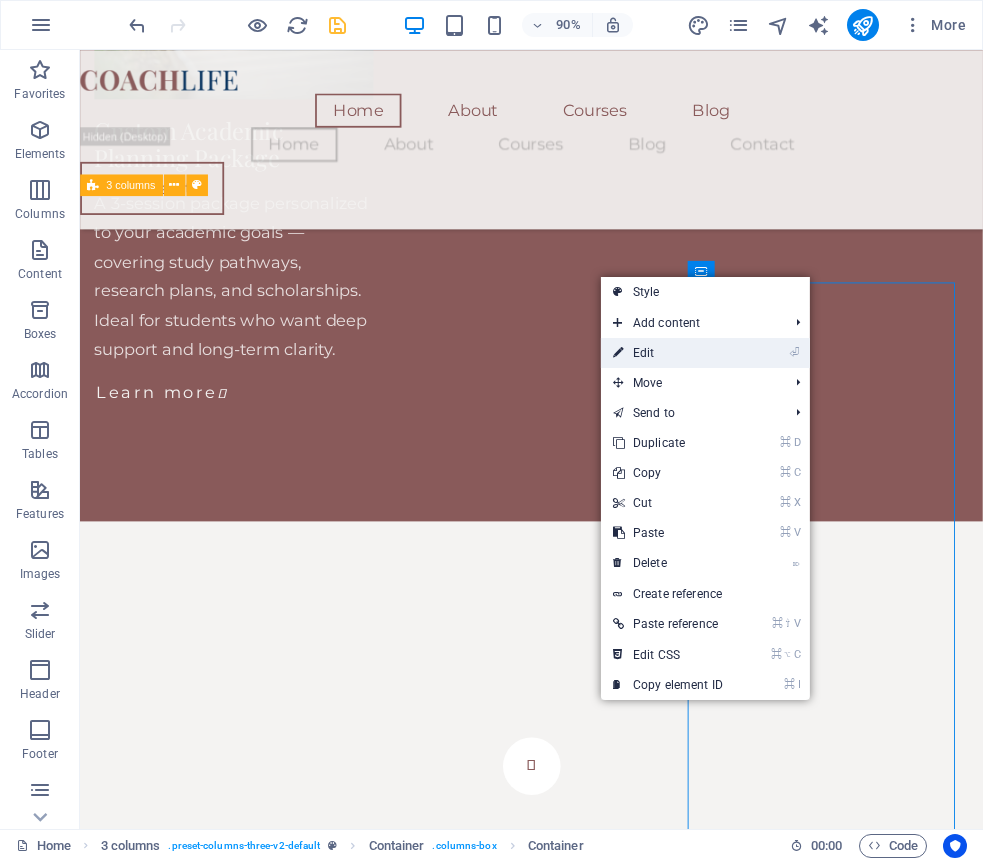 click on "⏎  Edit" at bounding box center [705, 353] 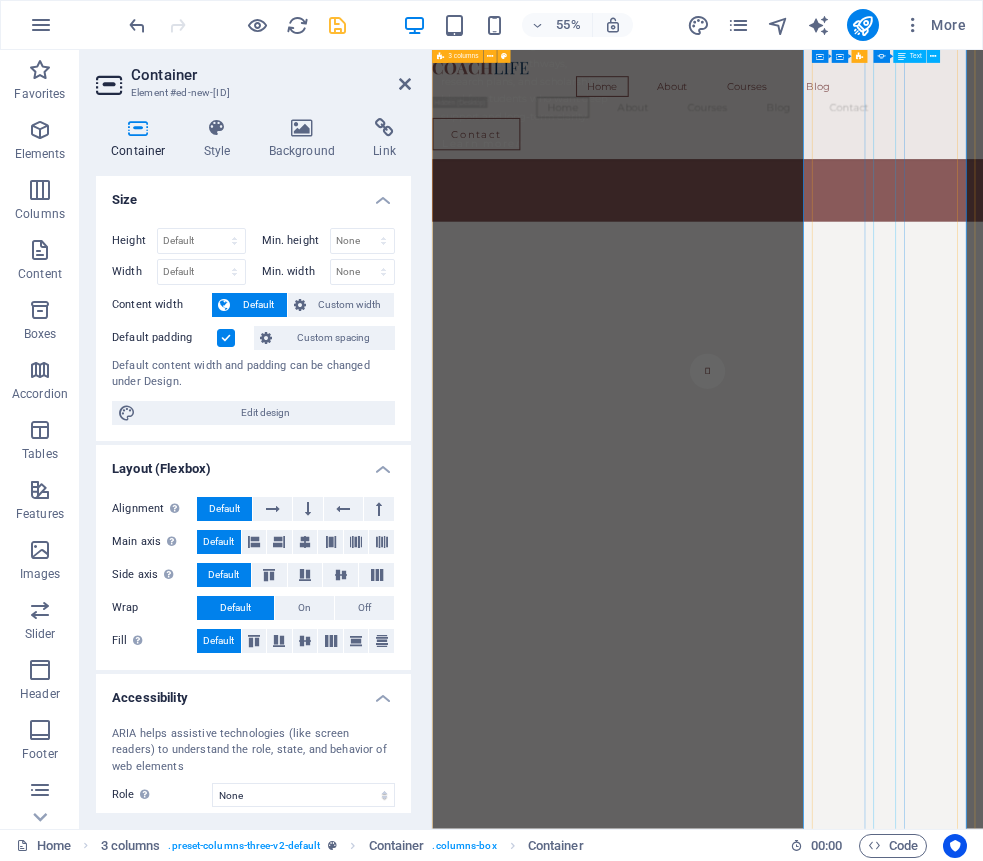 scroll, scrollTop: 5065, scrollLeft: 0, axis: vertical 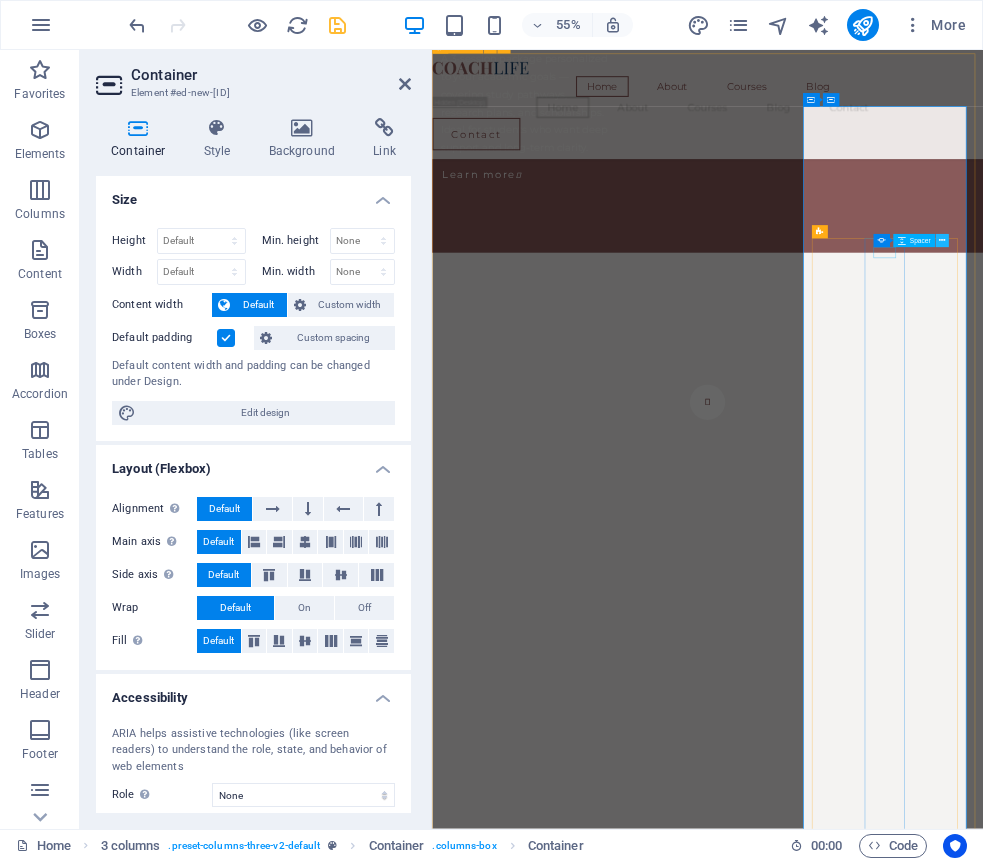 click at bounding box center [942, 241] 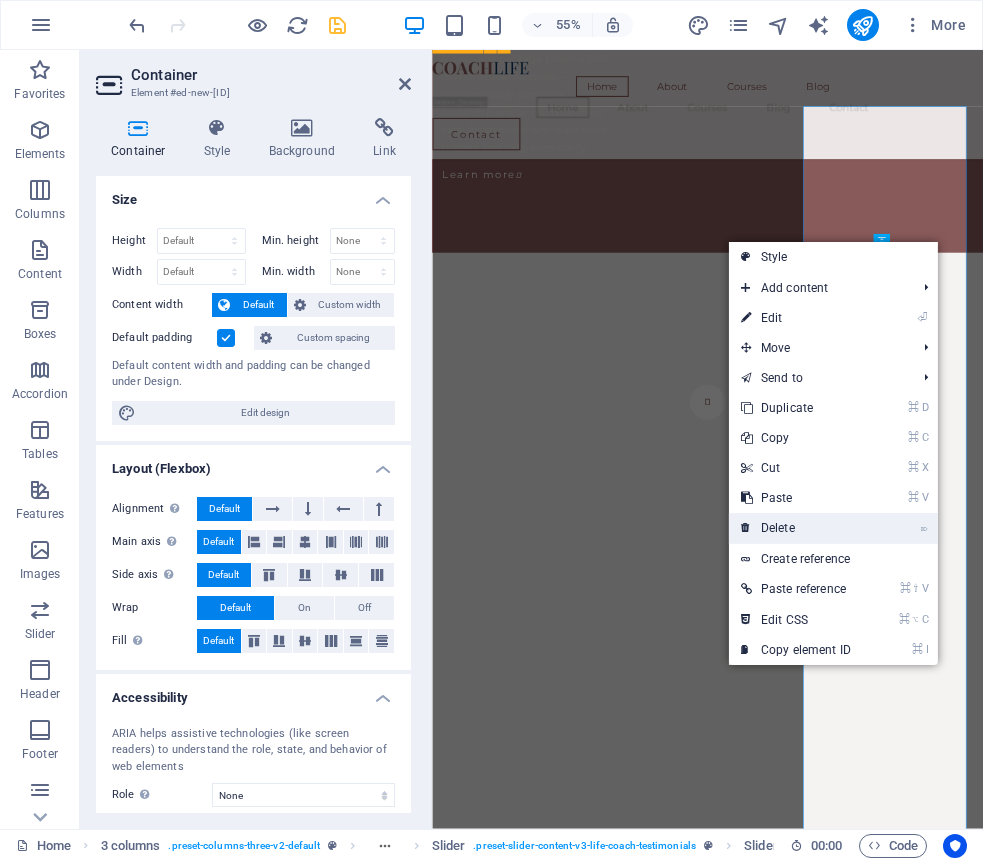 click on "⌦  Delete" at bounding box center (796, 528) 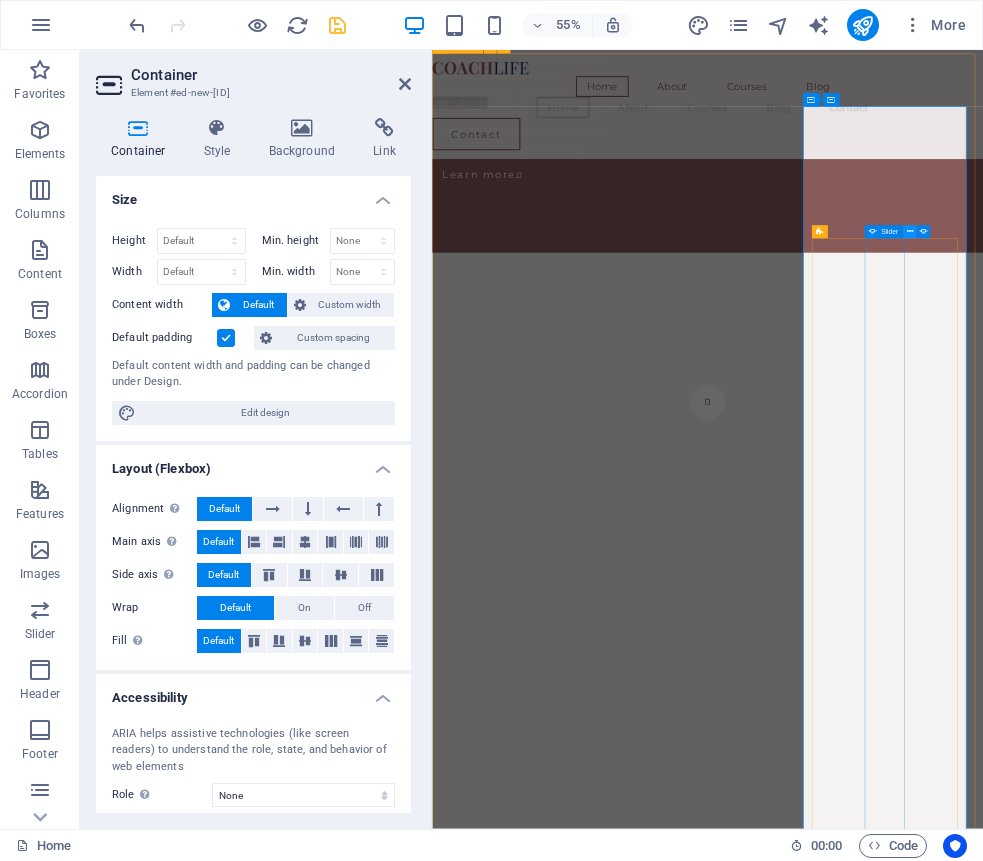 click at bounding box center (909, 232) 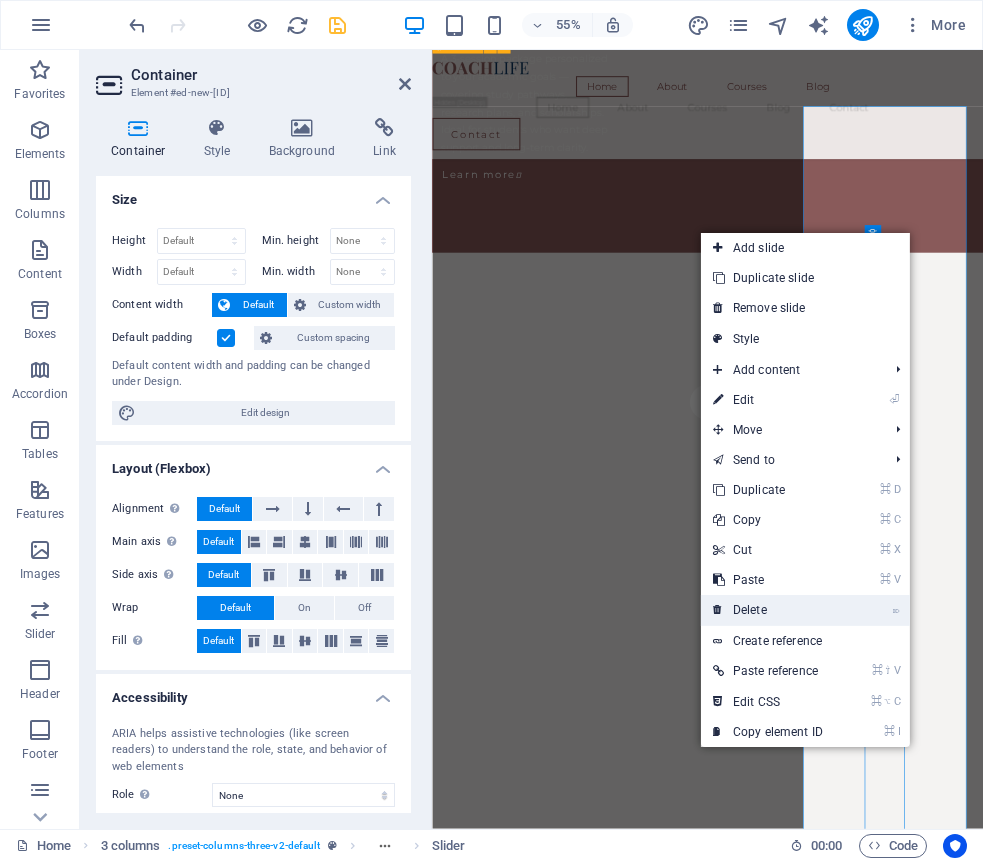 click on "⌦  Delete" at bounding box center [768, 610] 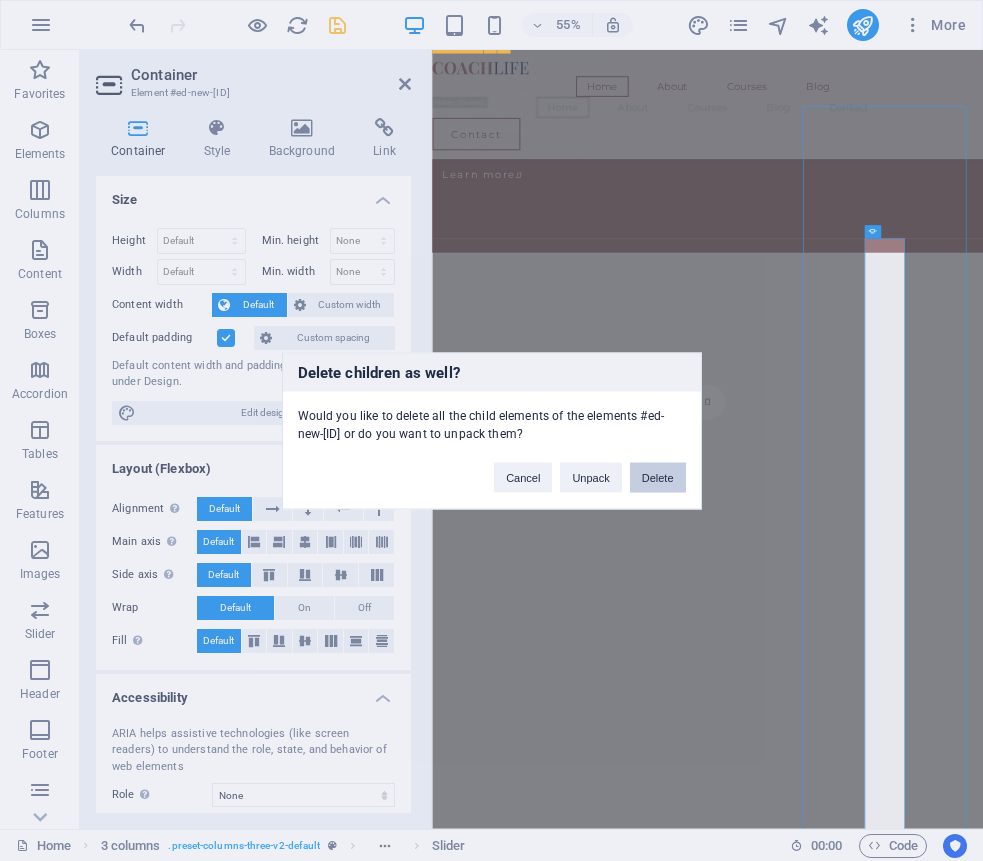 click on "Delete" at bounding box center (658, 477) 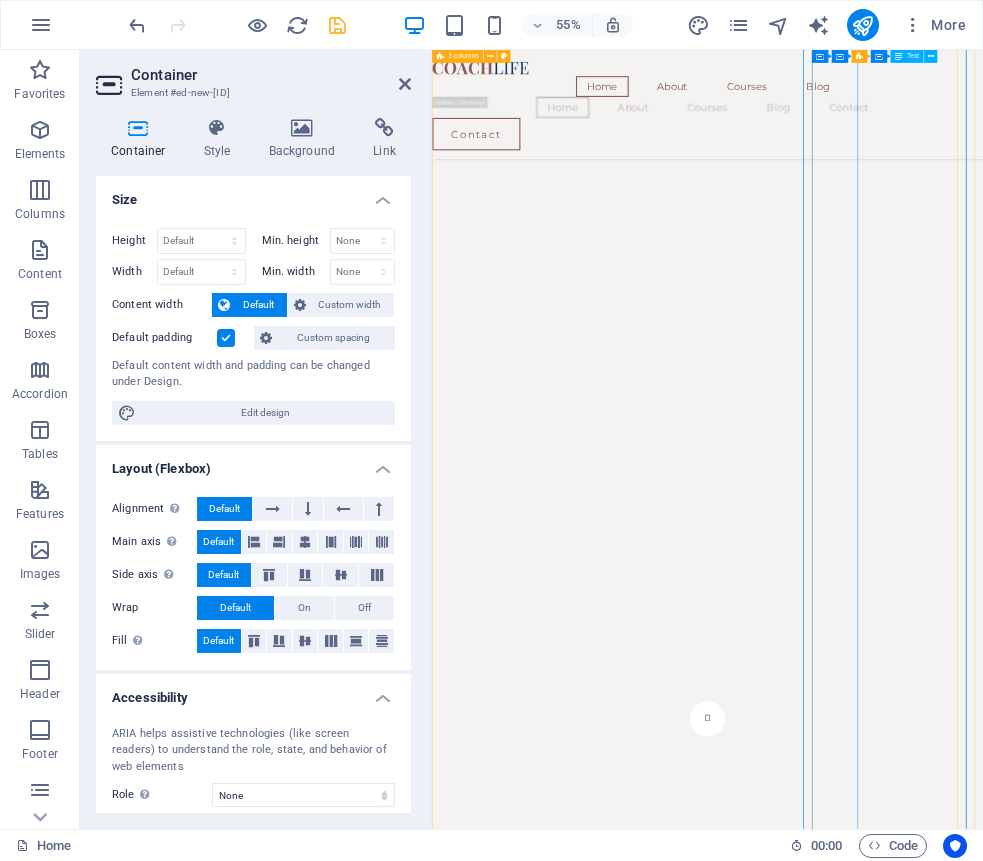 scroll, scrollTop: 7072, scrollLeft: 0, axis: vertical 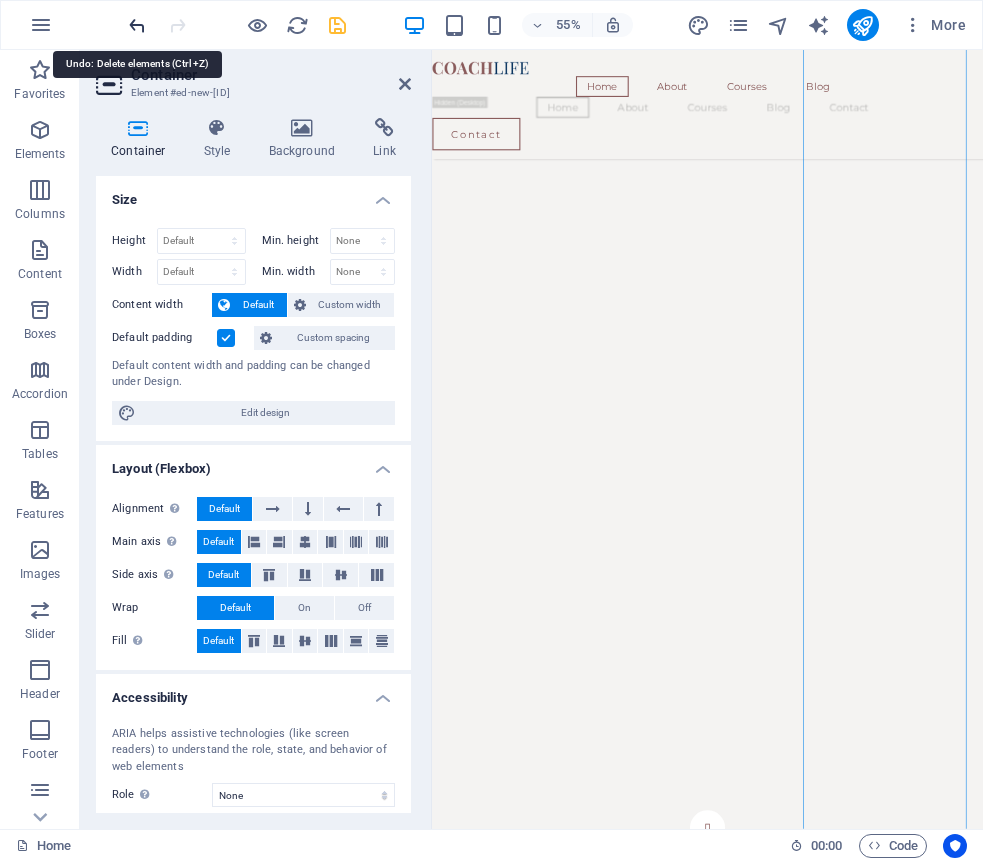 click at bounding box center (137, 25) 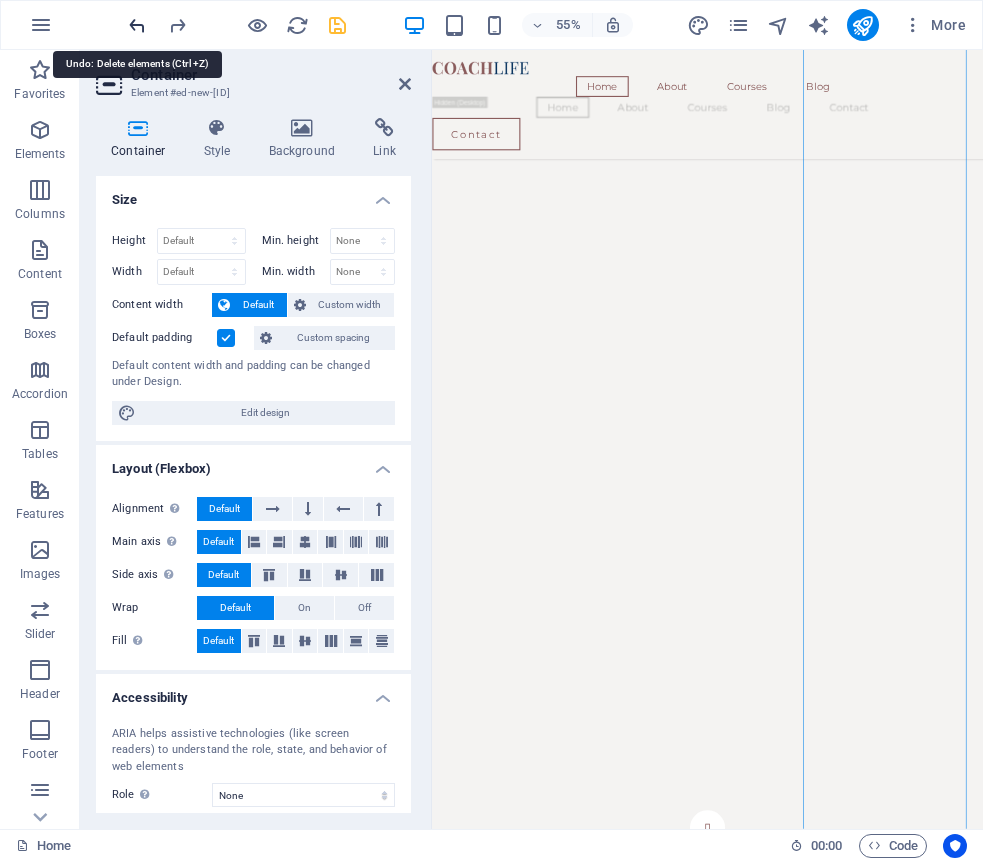 click at bounding box center (137, 25) 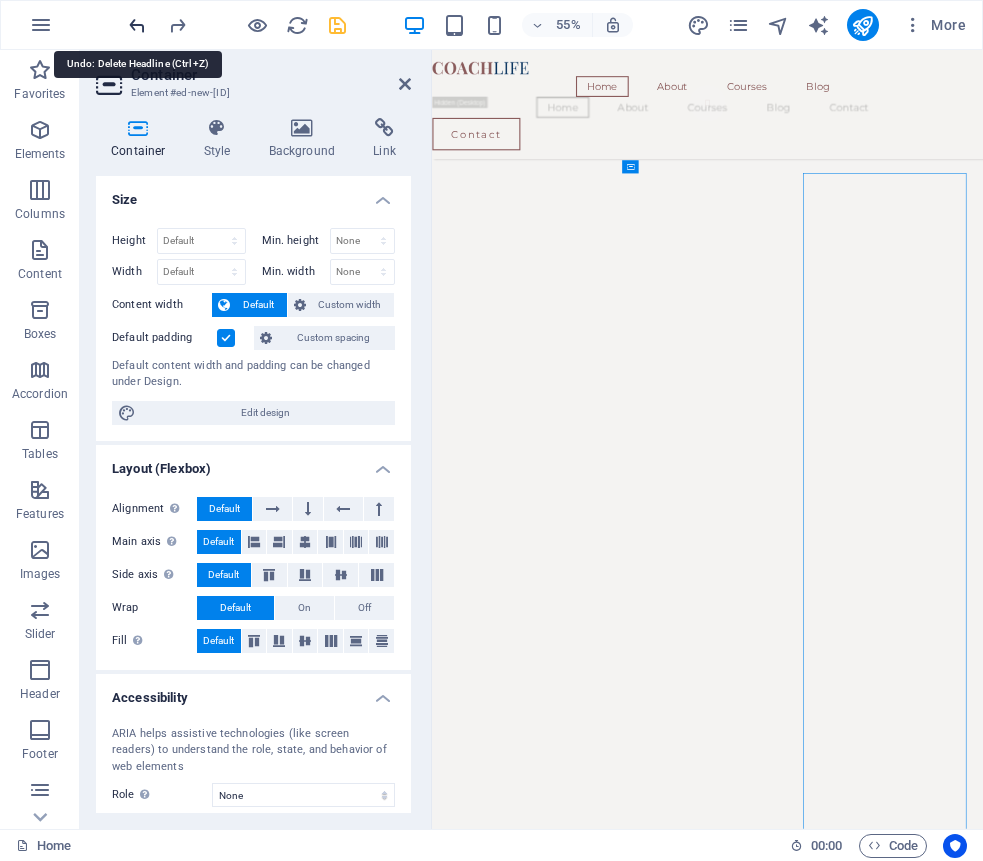 scroll, scrollTop: 4727, scrollLeft: 0, axis: vertical 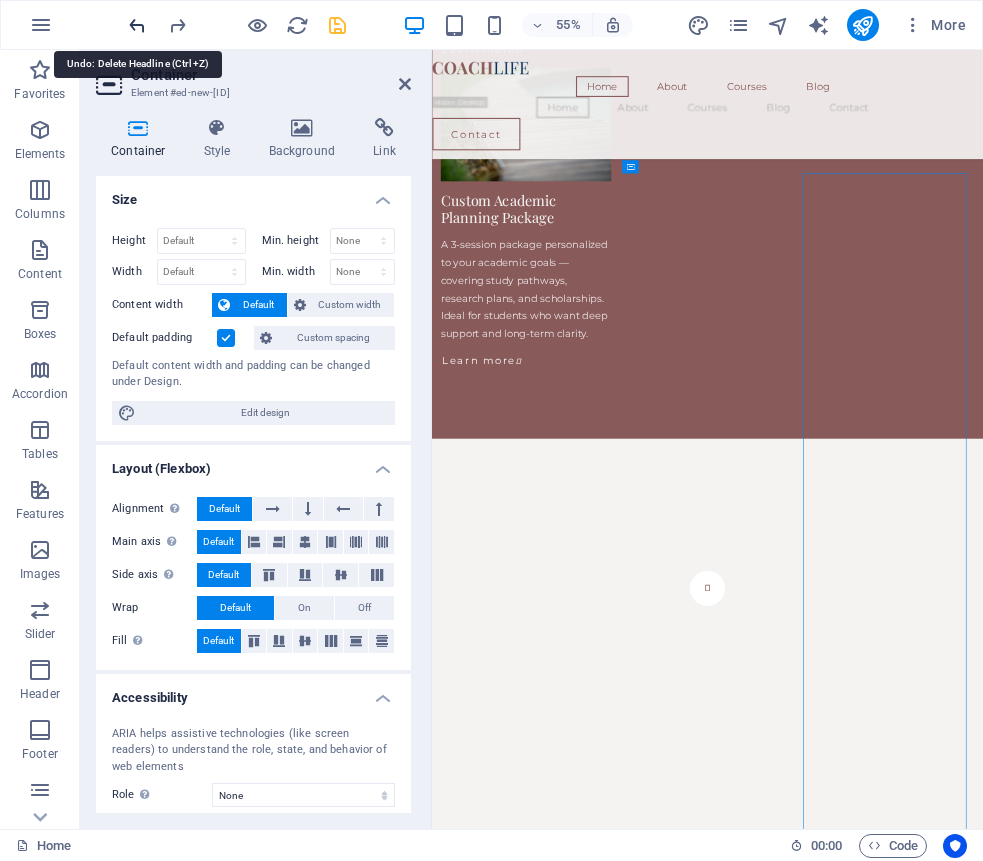 click at bounding box center [137, 25] 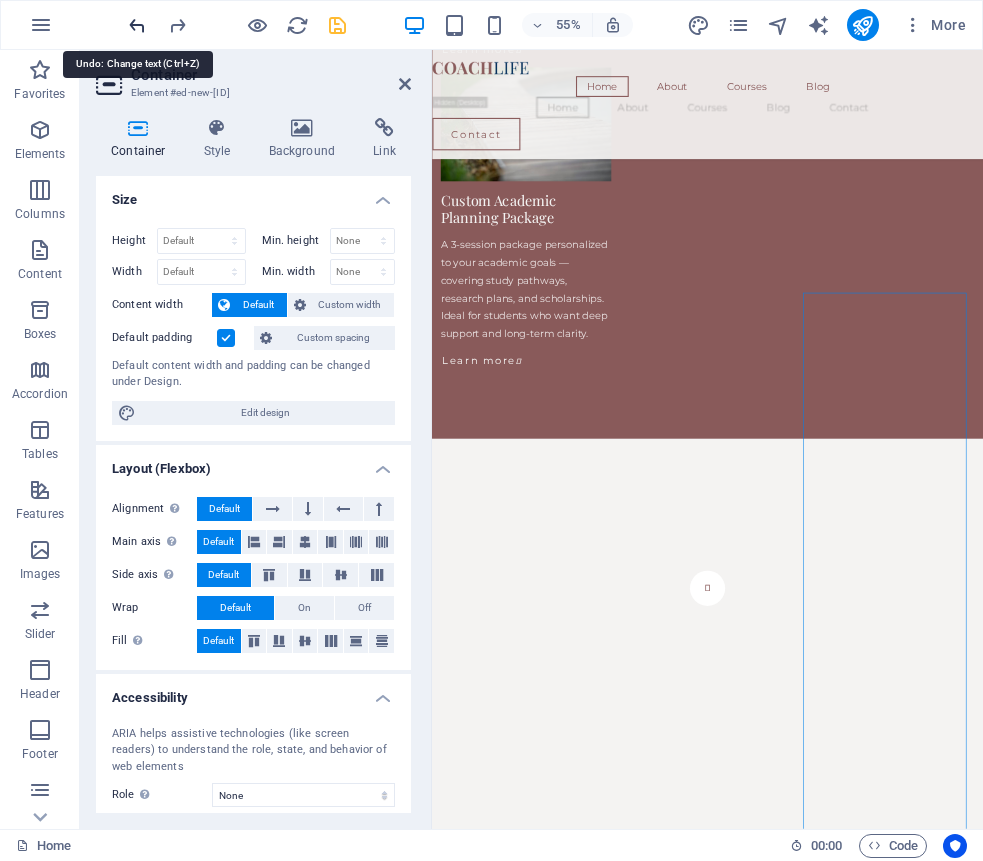click at bounding box center (137, 25) 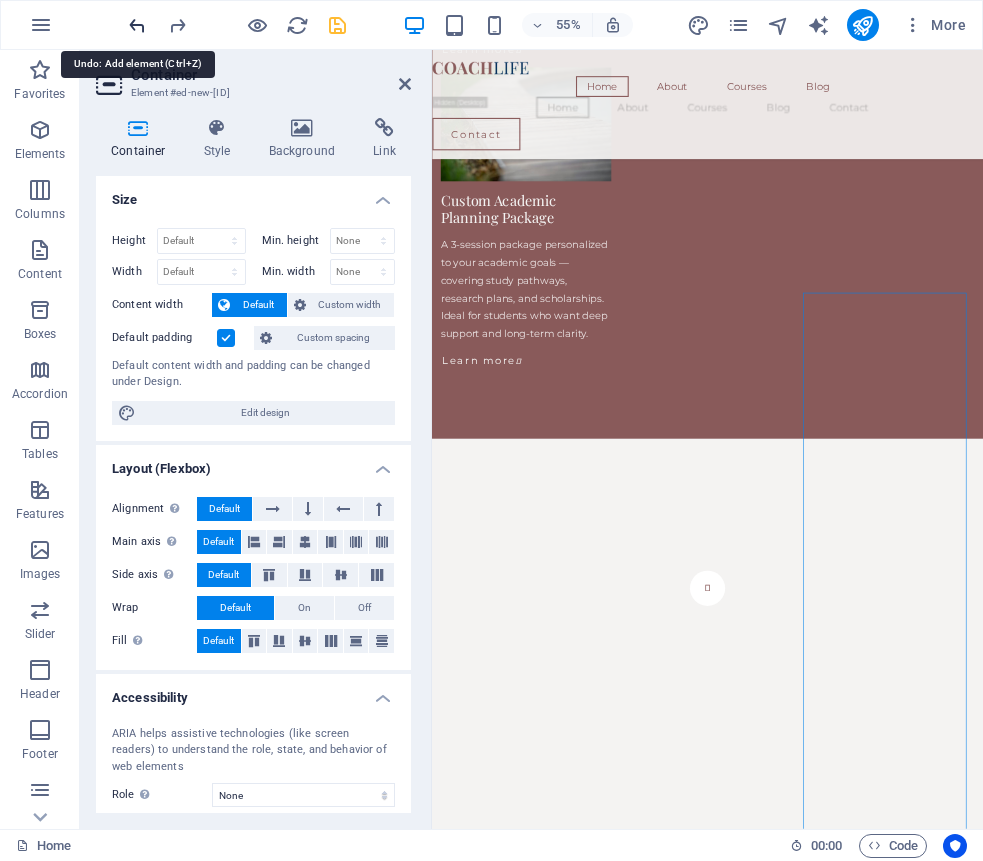 click at bounding box center [137, 25] 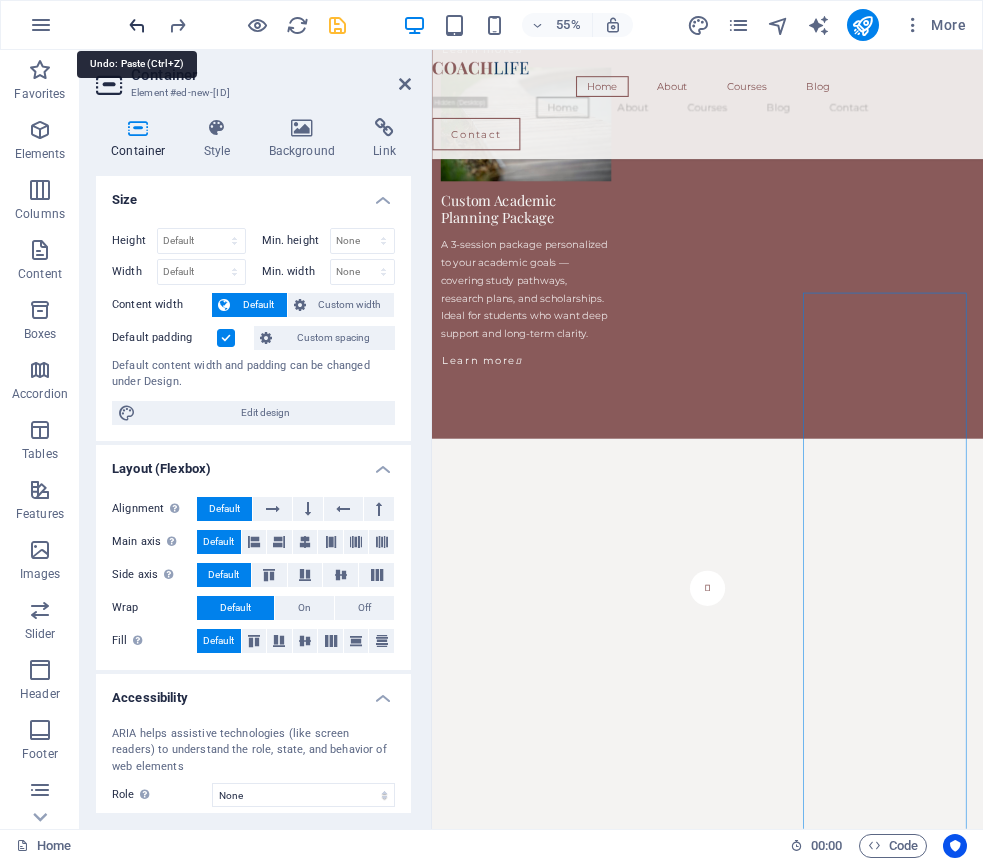 click at bounding box center (137, 25) 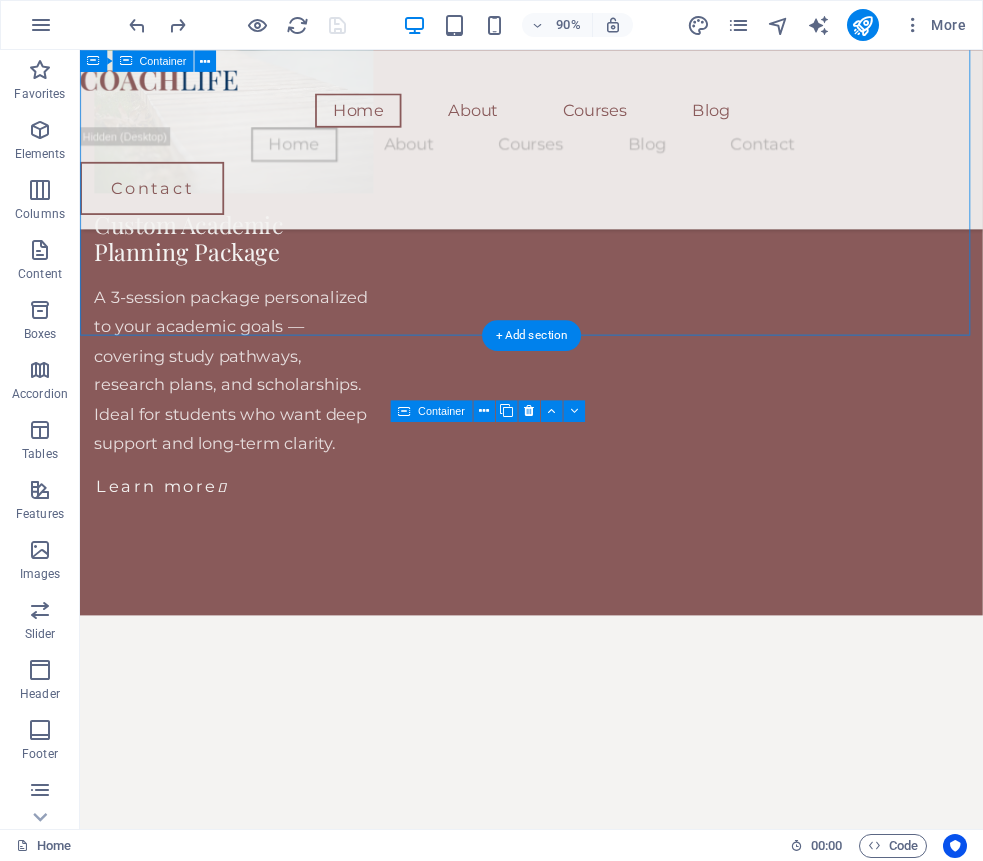 scroll, scrollTop: 4851, scrollLeft: 0, axis: vertical 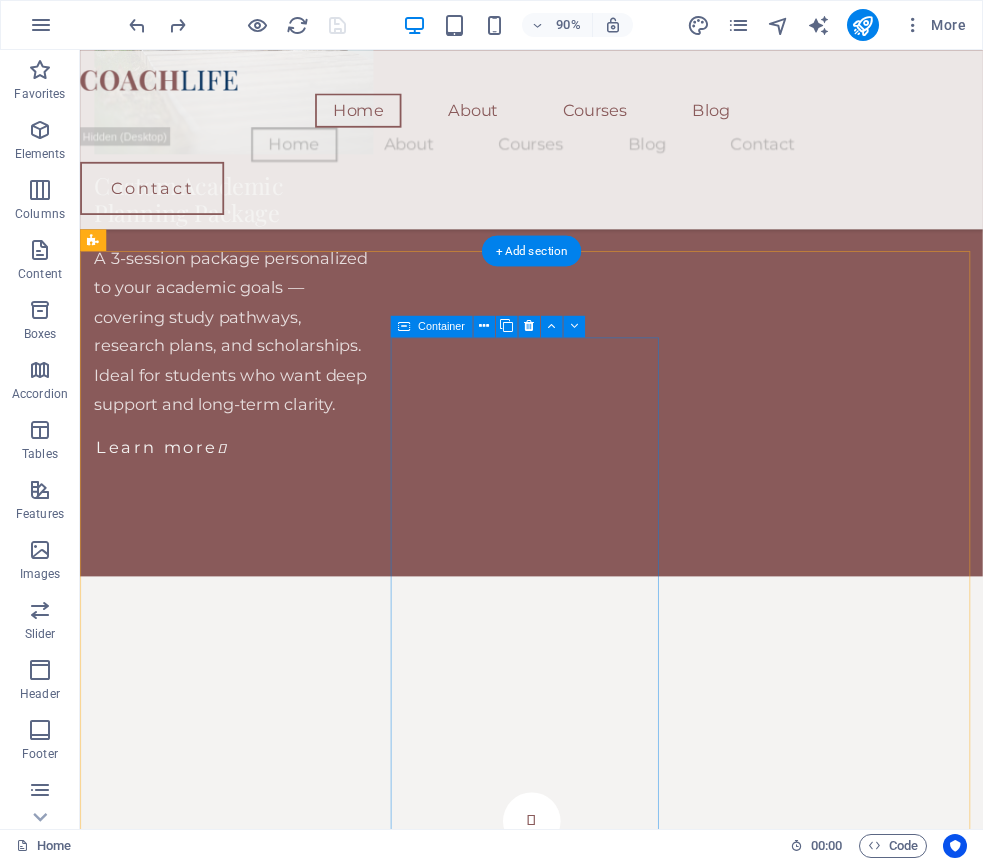 click on "Drop content here or  Add elements  Paste clipboard" at bounding box center (247, 6010) 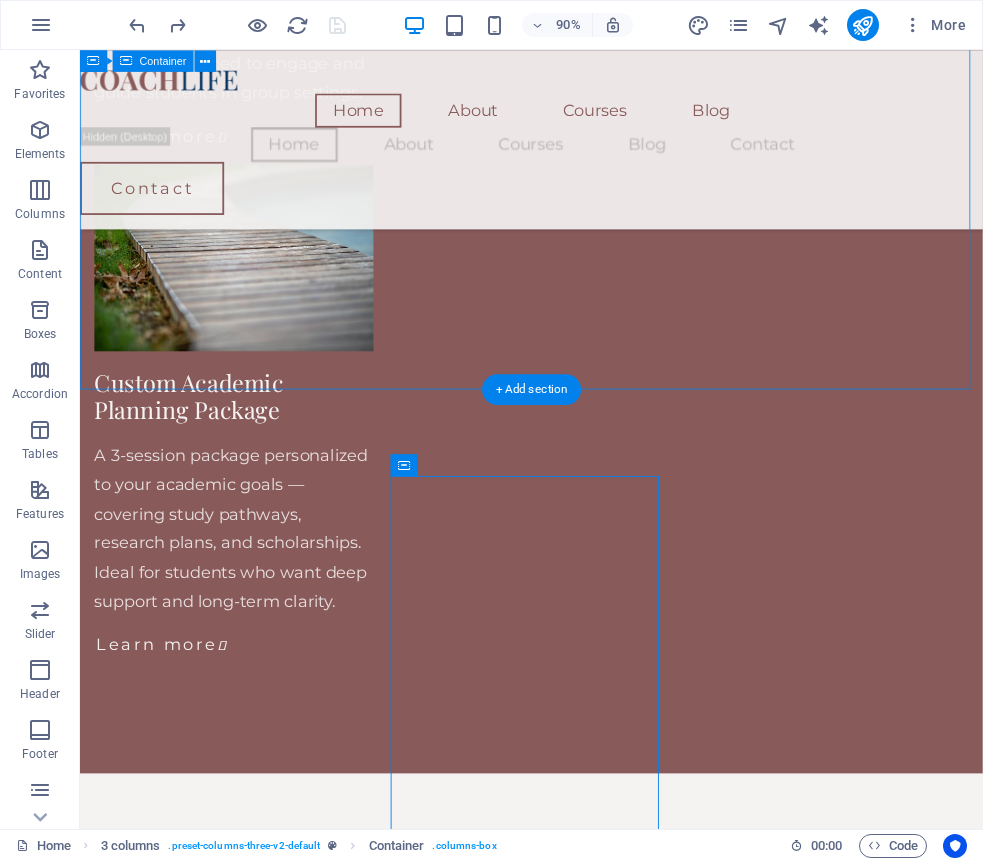 scroll, scrollTop: 4618, scrollLeft: 0, axis: vertical 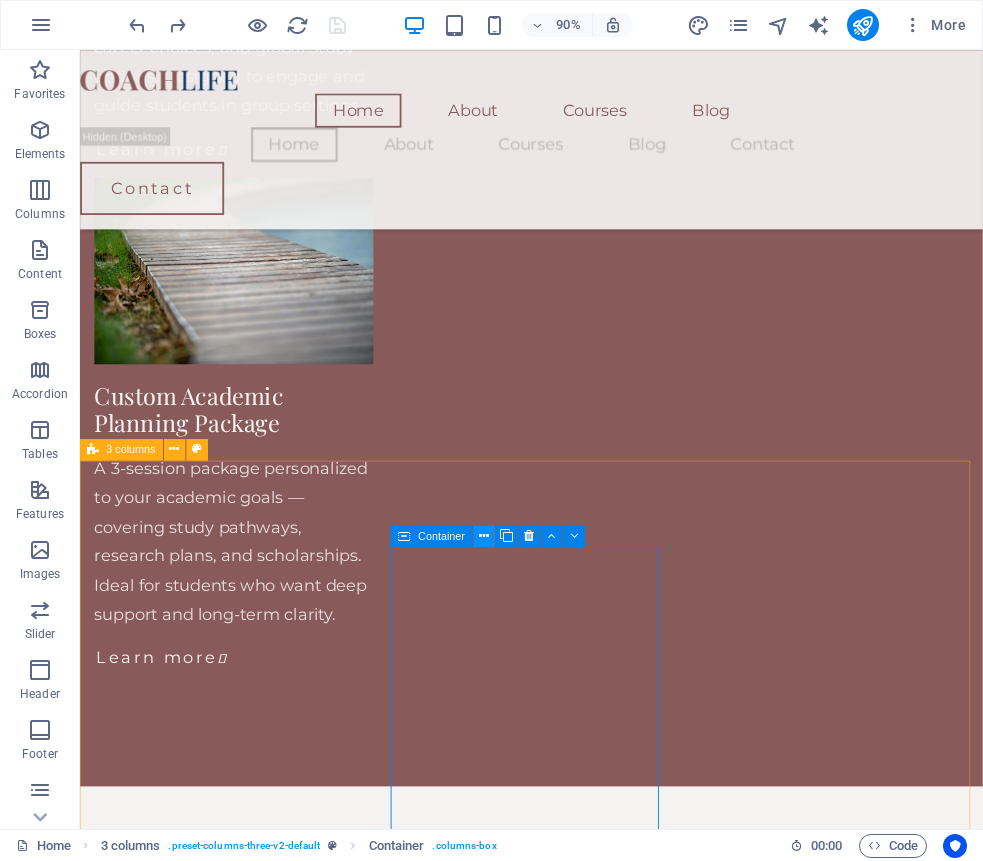 click at bounding box center [484, 535] 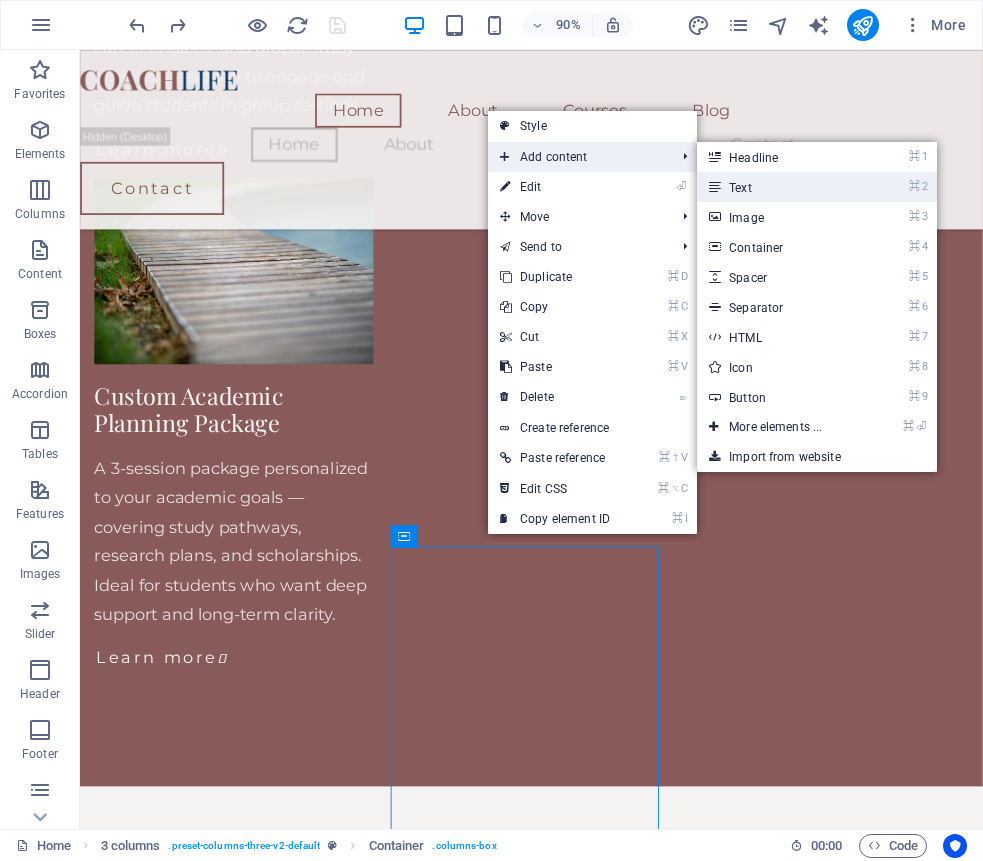 click on "⌘ 2  Text" at bounding box center [779, 187] 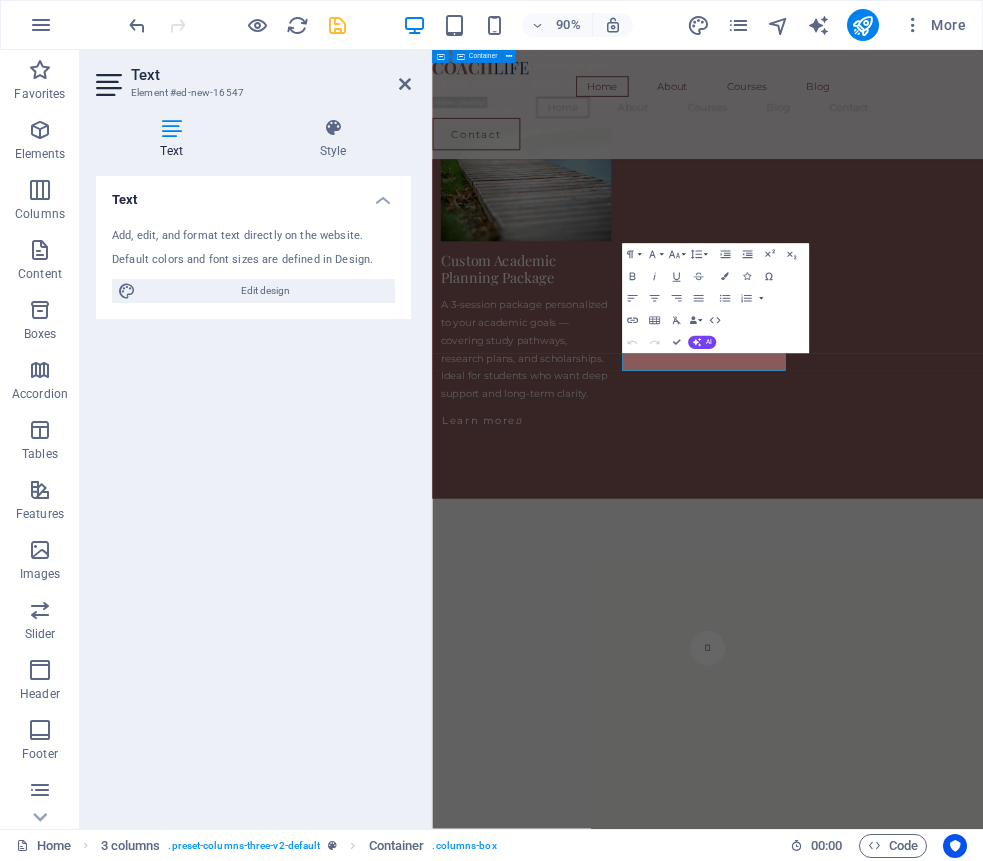scroll, scrollTop: 4617, scrollLeft: 0, axis: vertical 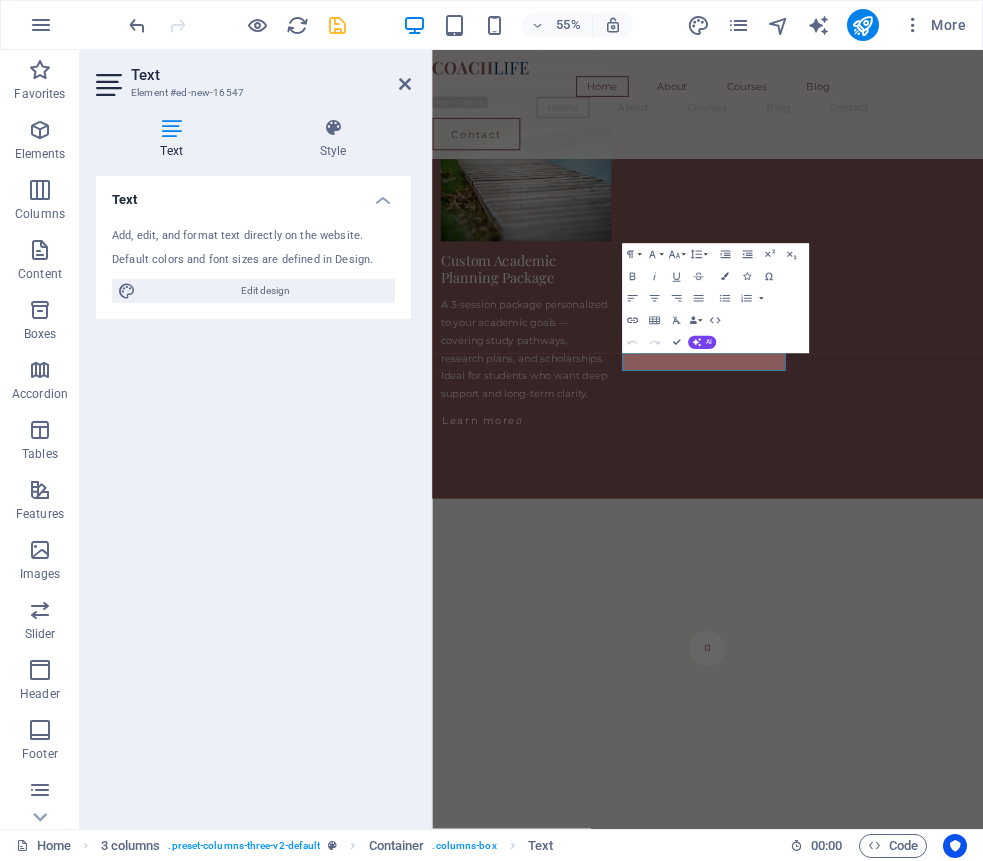 click on "New text element" at bounding box center (599, 6187) 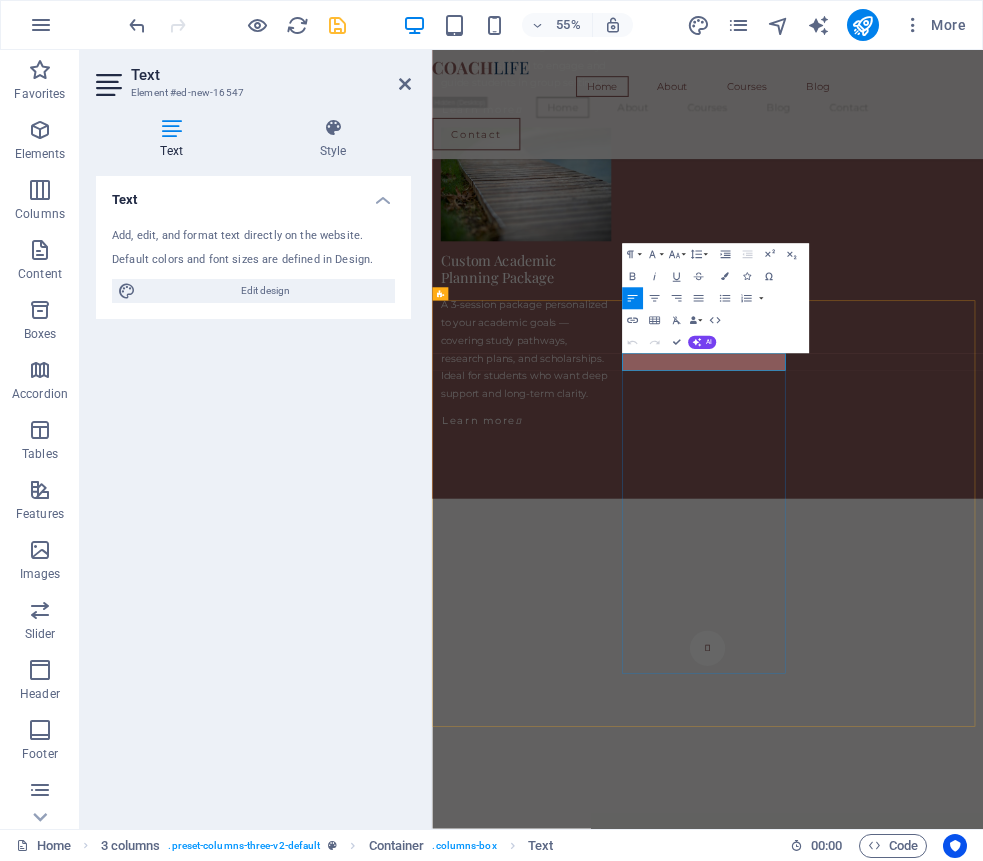 click on "New text element" at bounding box center [599, 6187] 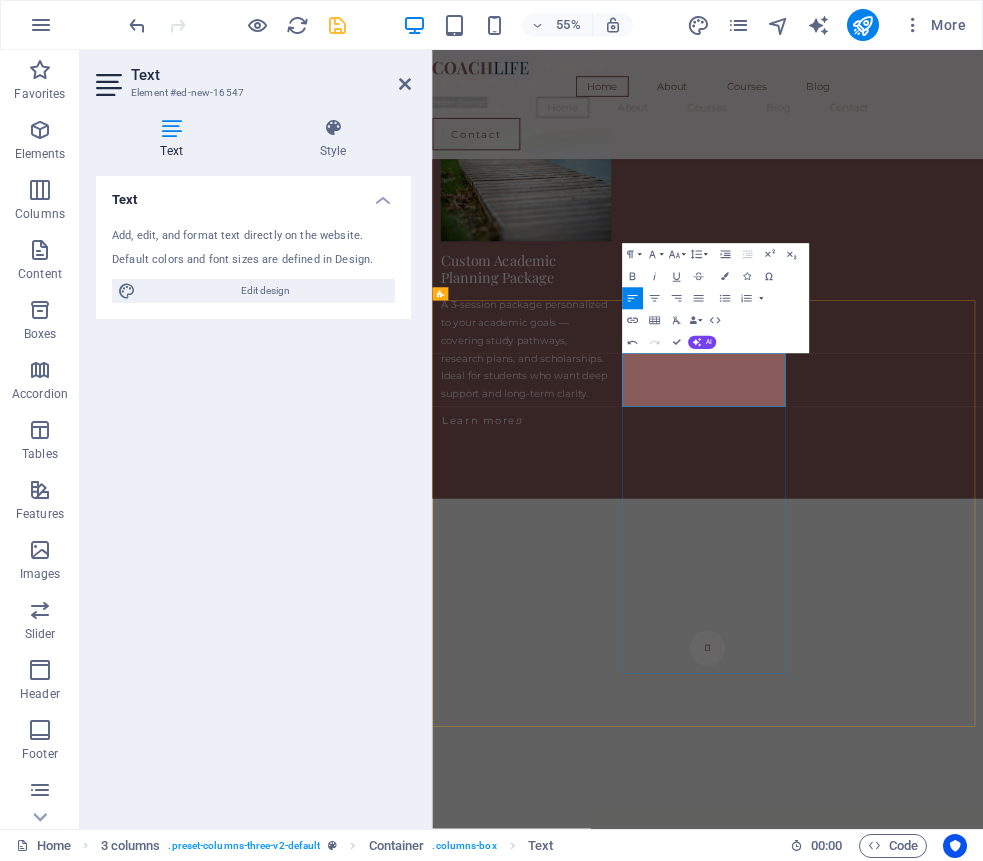 scroll, scrollTop: 7504, scrollLeft: 2, axis: both 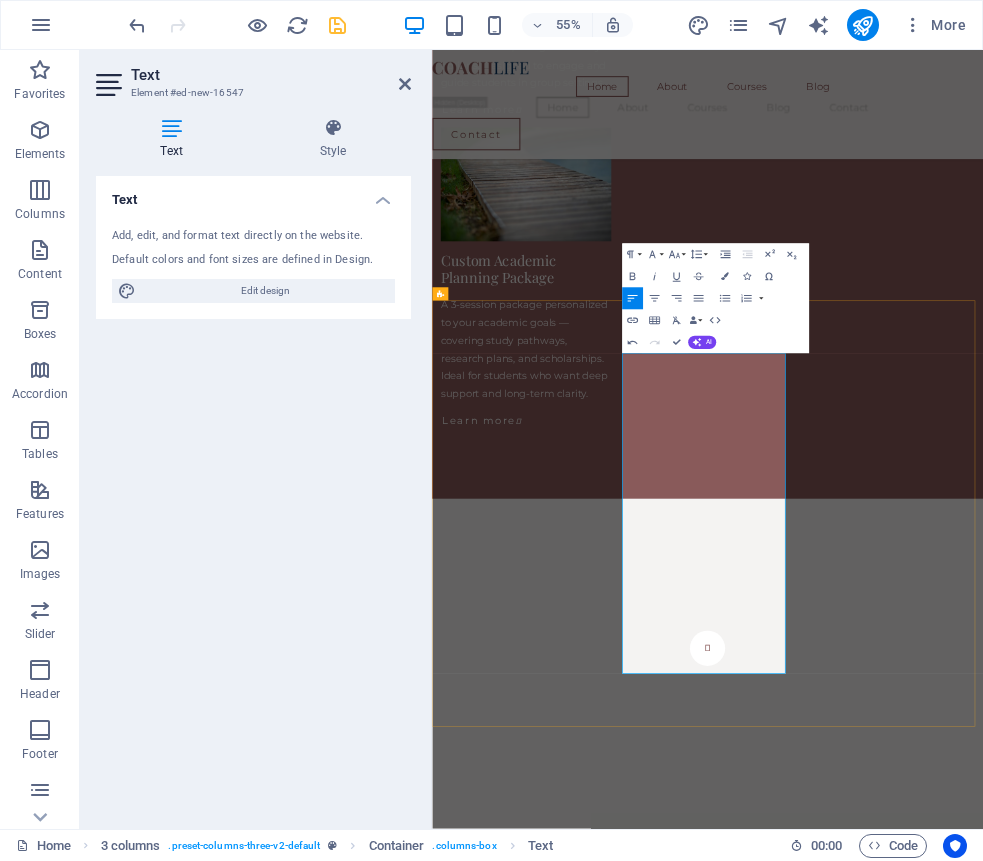 click at bounding box center (599, 6511) 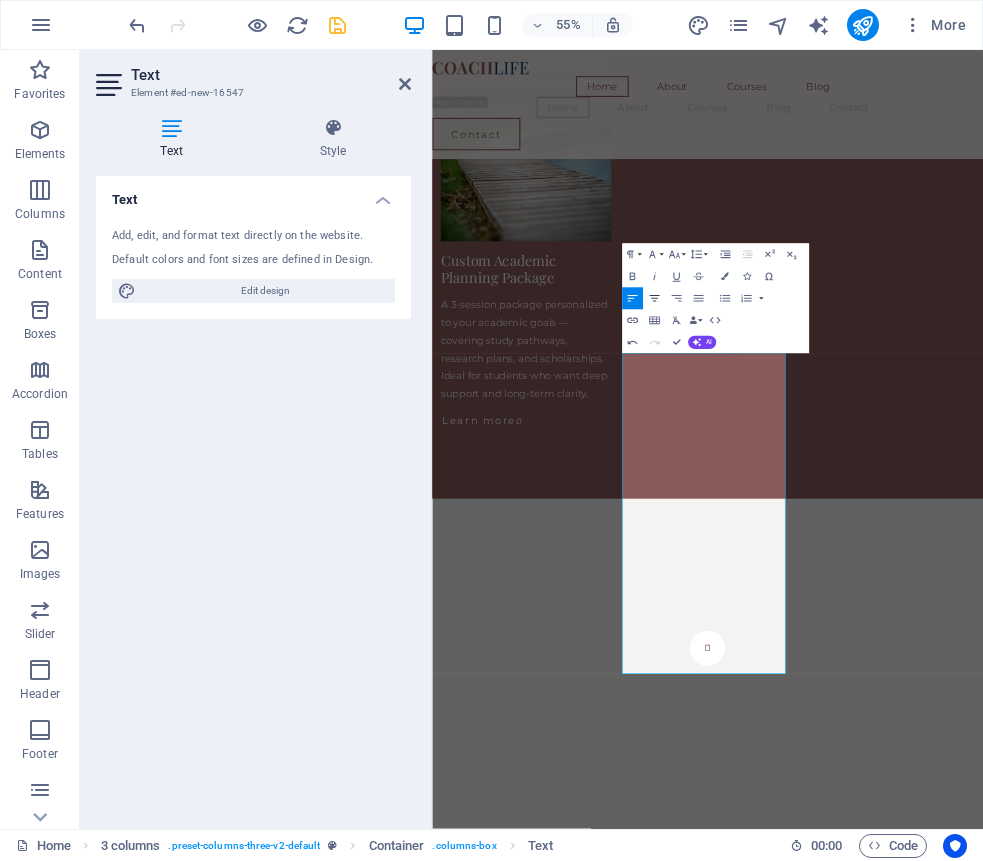 click 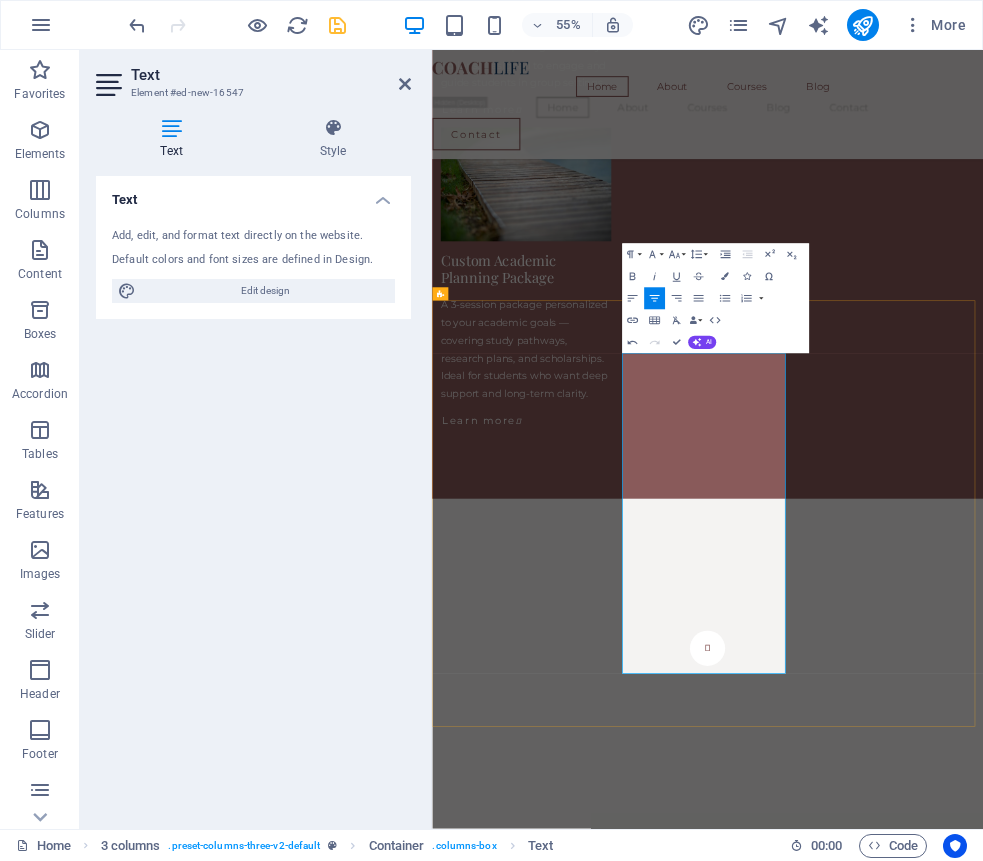 click at bounding box center (599, 6220) 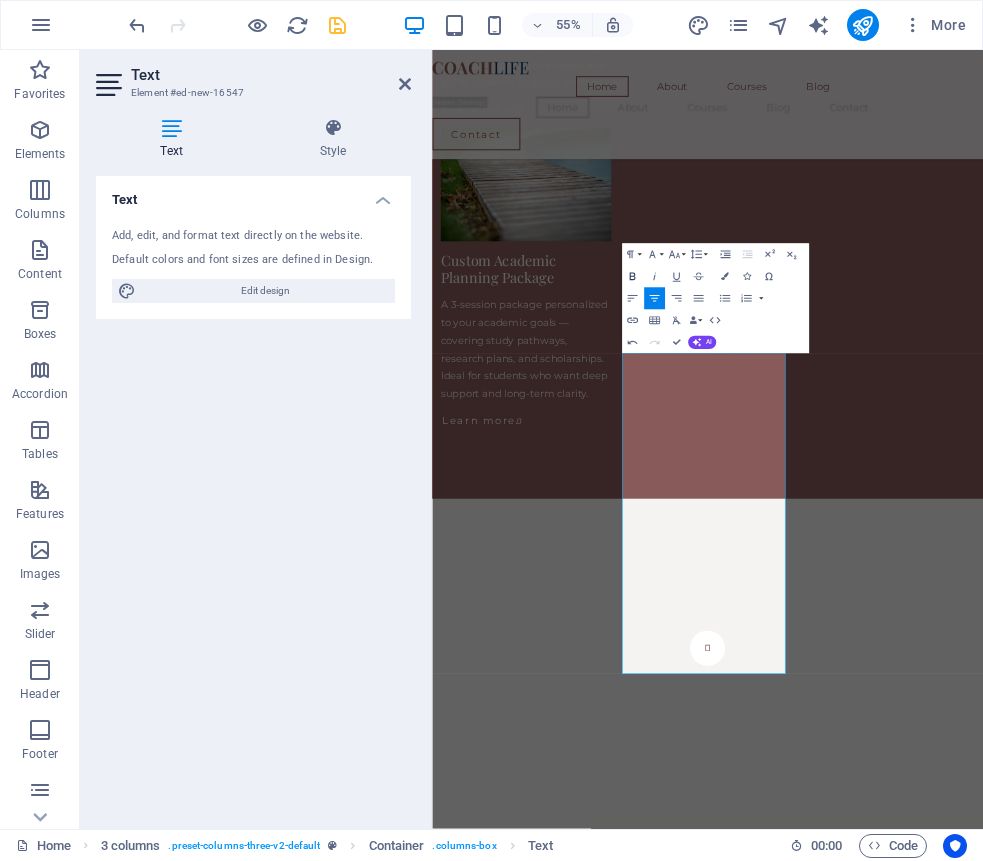 click 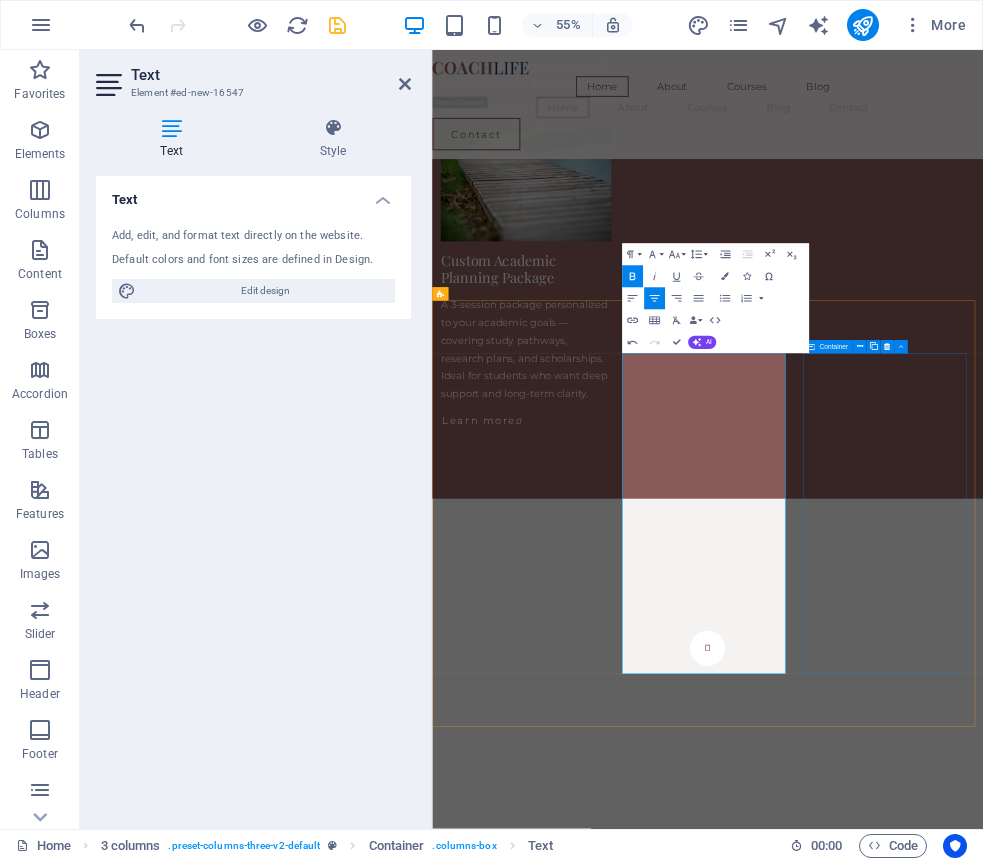 click on "Drop content here or  Add elements  Paste clipboard" at bounding box center (599, 6841) 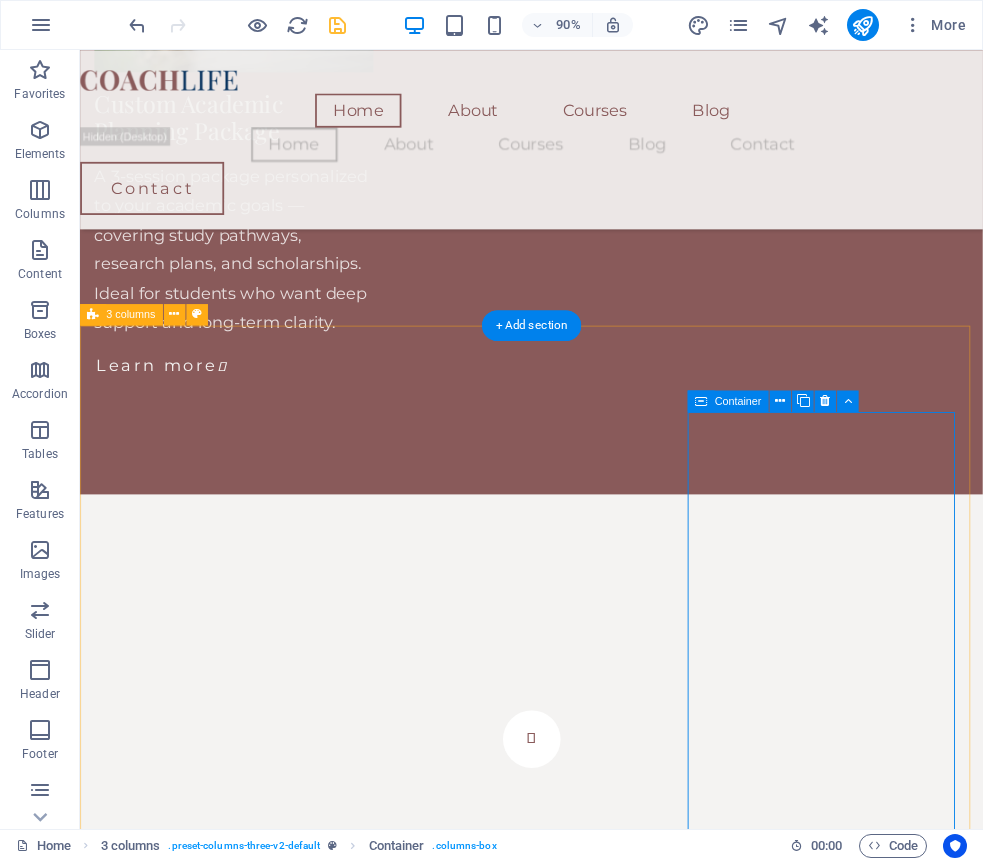 scroll, scrollTop: 4975, scrollLeft: 0, axis: vertical 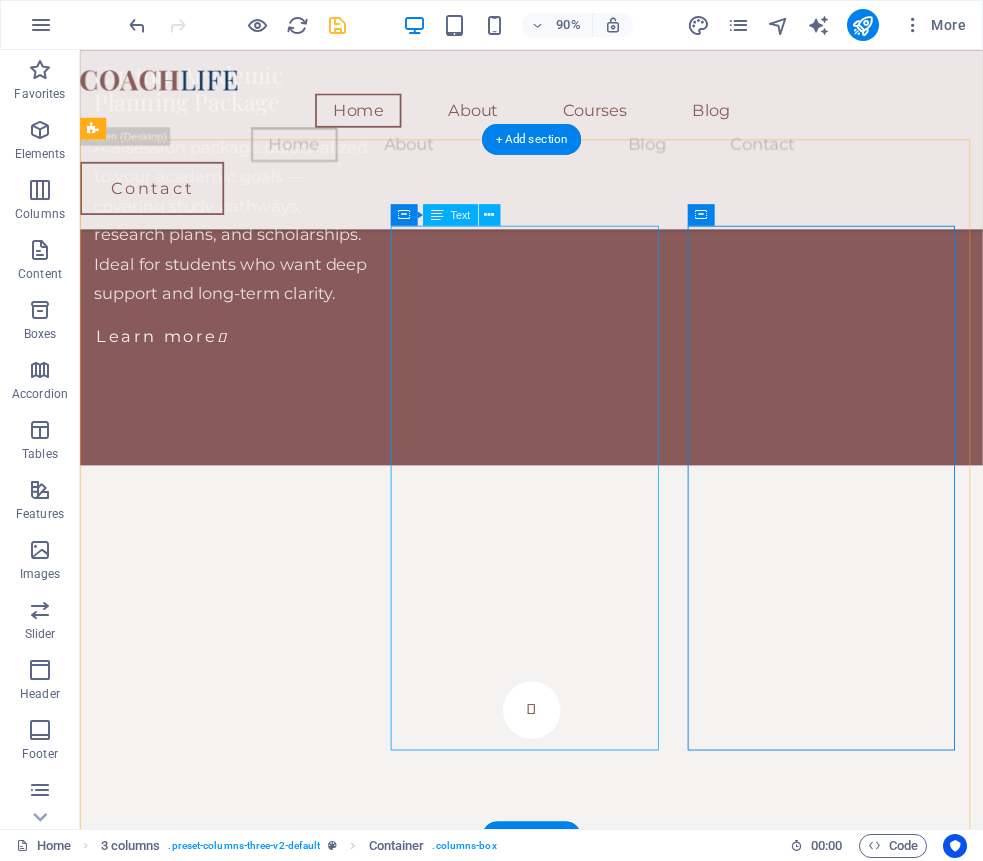 click on "How It Works Getting started is simple. 🗓️ Step 1: Book your session through the consultation page ✍️ Step 2: Share your academic background and goals via a brief intake form 💬 Step 3: Meet for your 1-on-1 online consultation I’ll guide you through personalized options, answer your questions, and provide next steps tailored to your academic journey — whether it’s degree selection, research planning, or preparing for scholarships." at bounding box center [247, 6106] 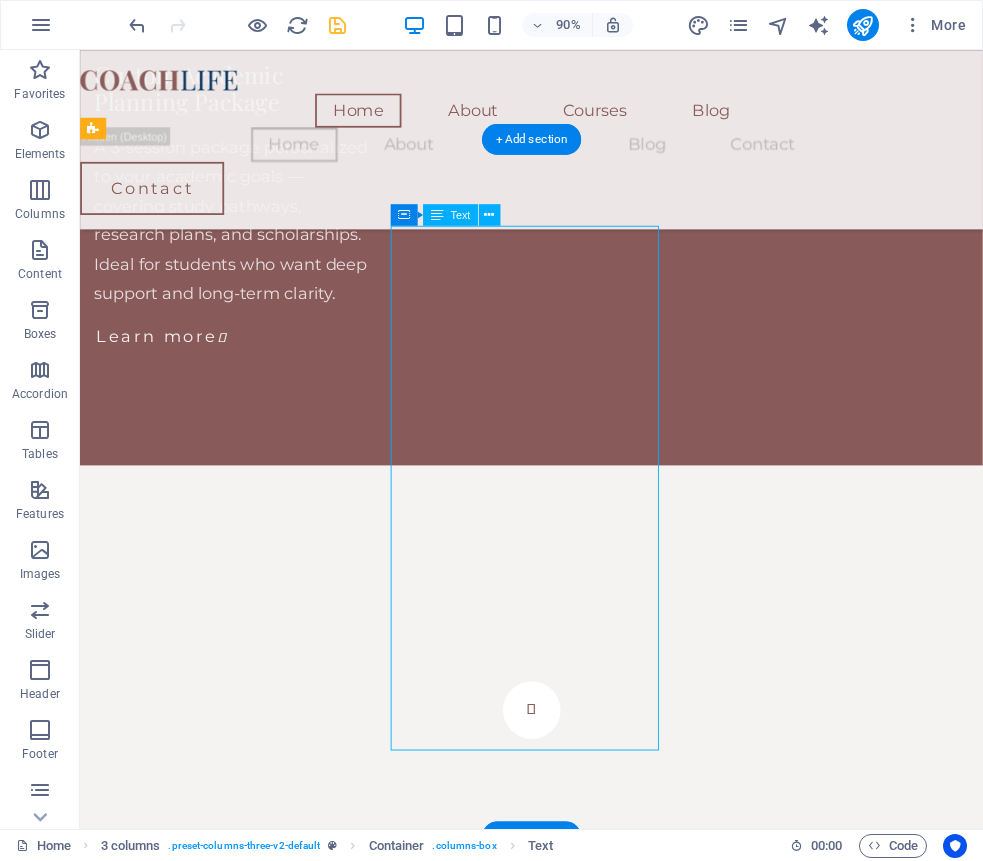 click on "How It Works Getting started is simple. 🗓️ Step 1: Book your session through the consultation page ✍️ Step 2: Share your academic background and goals via a brief intake form 💬 Step 3: Meet for your 1-on-1 online consultation I’ll guide you through personalized options, answer your questions, and provide next steps tailored to your academic journey — whether it’s degree selection, research planning, or preparing for scholarships." at bounding box center (247, 6106) 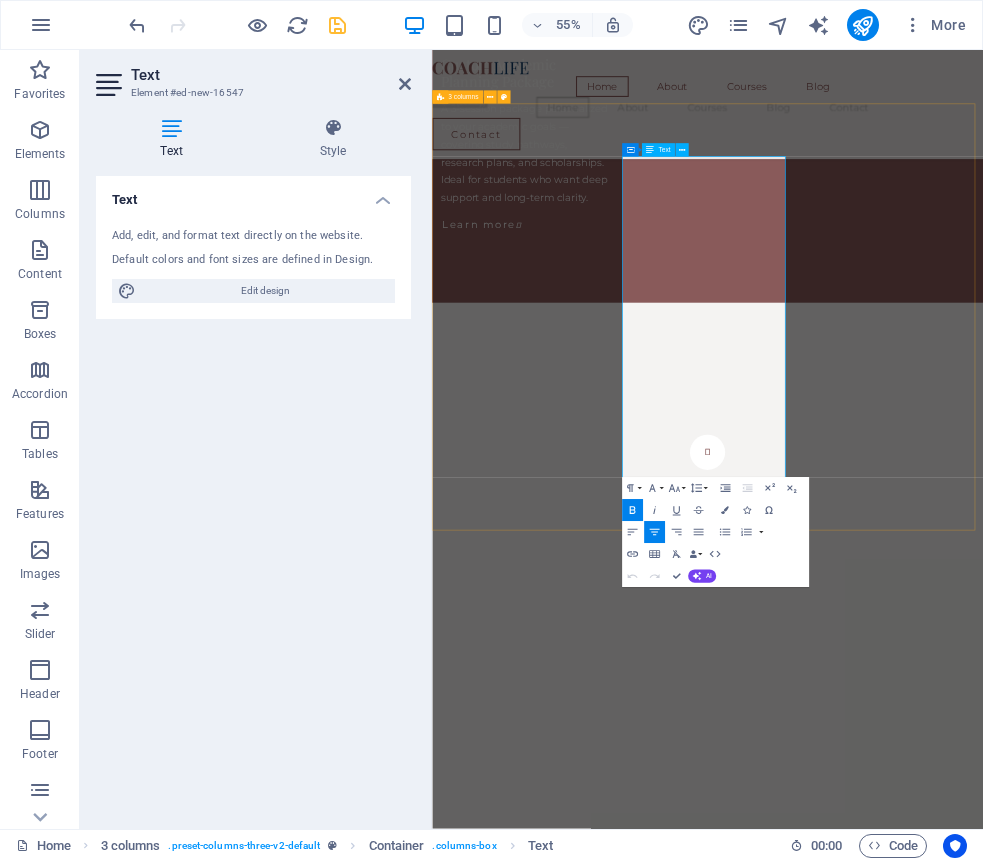click on "How It Works" at bounding box center (599, 5830) 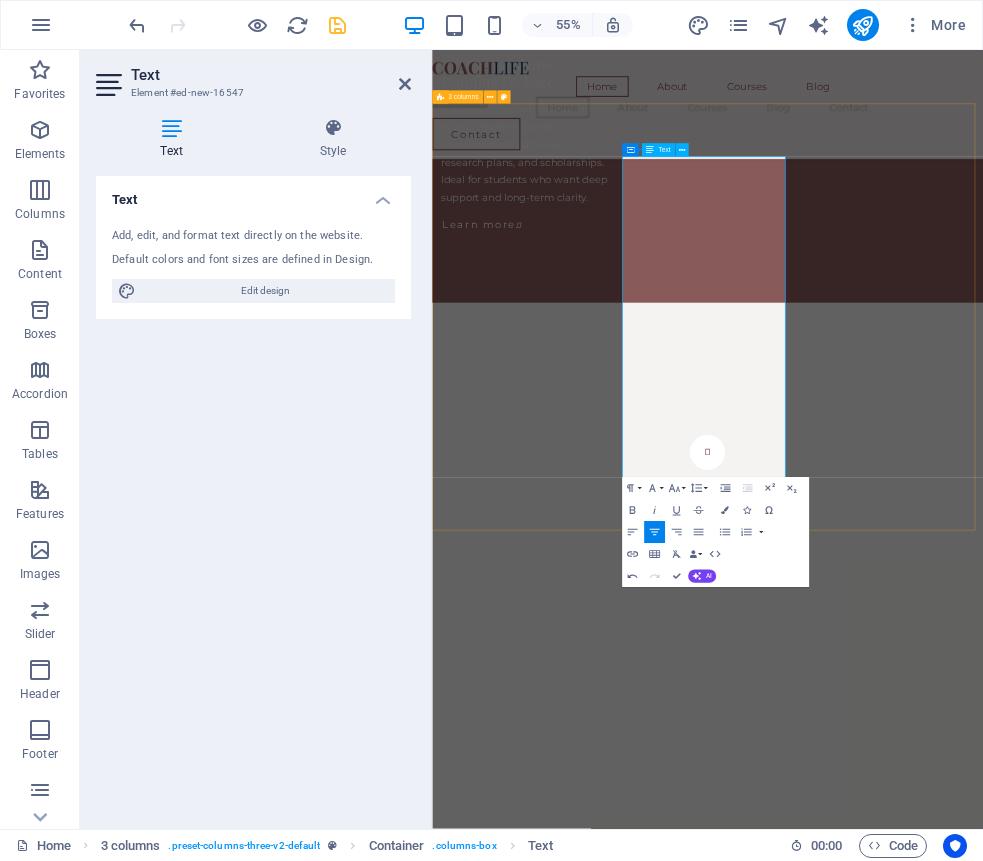 drag, startPoint x: 980, startPoint y: 268, endPoint x: 888, endPoint y: 268, distance: 92 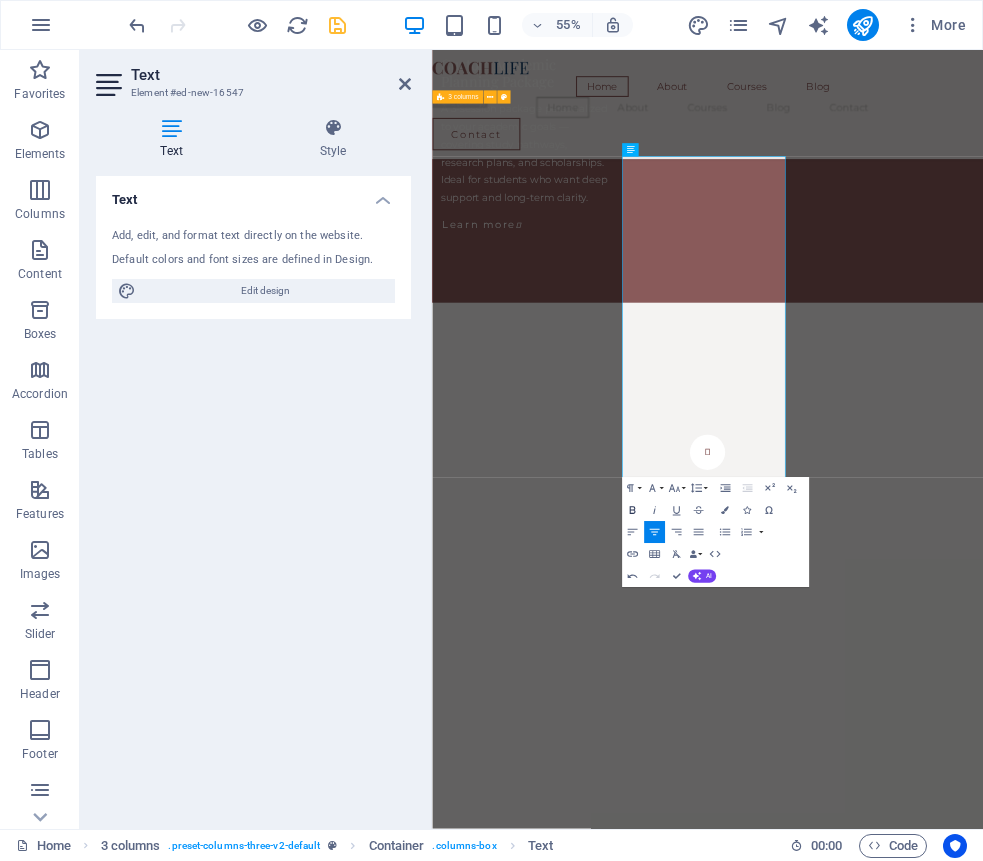 click 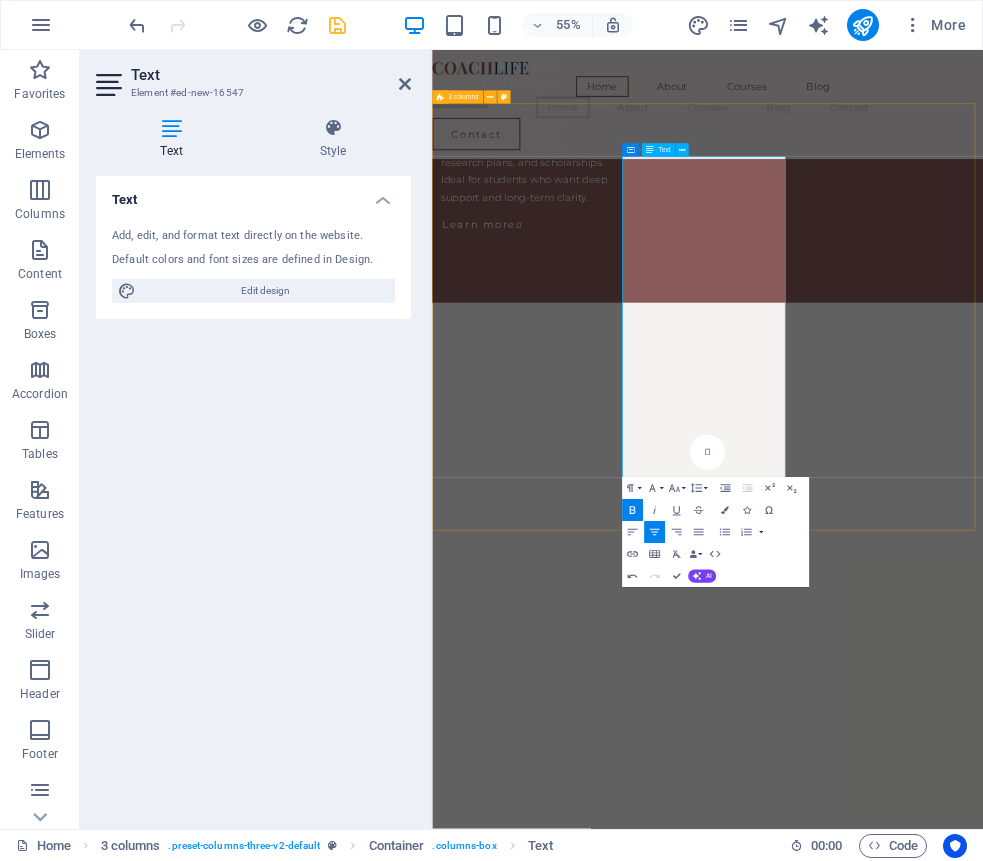 click on "I’ll guide you through personalized options, answer your questions, and provide next steps tailored to your academic journey — whether it’s degree selection, research planning, or preparing for scholarships." at bounding box center (599, 6284) 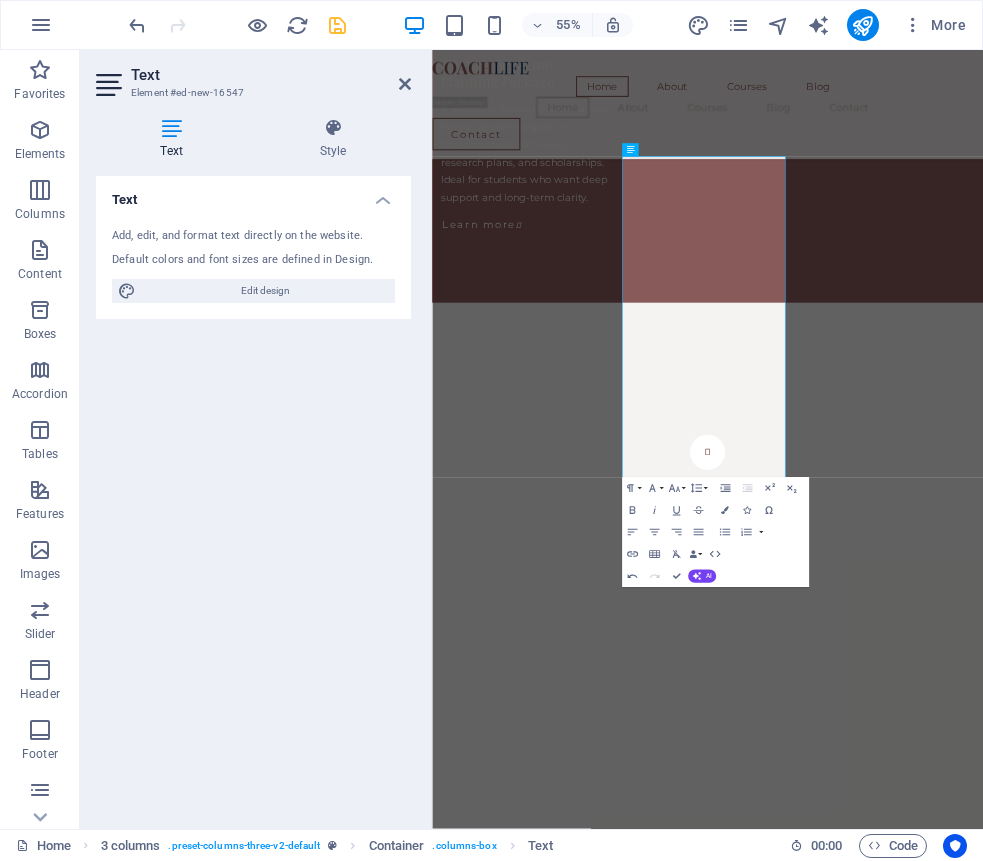 click at bounding box center (599, 6154) 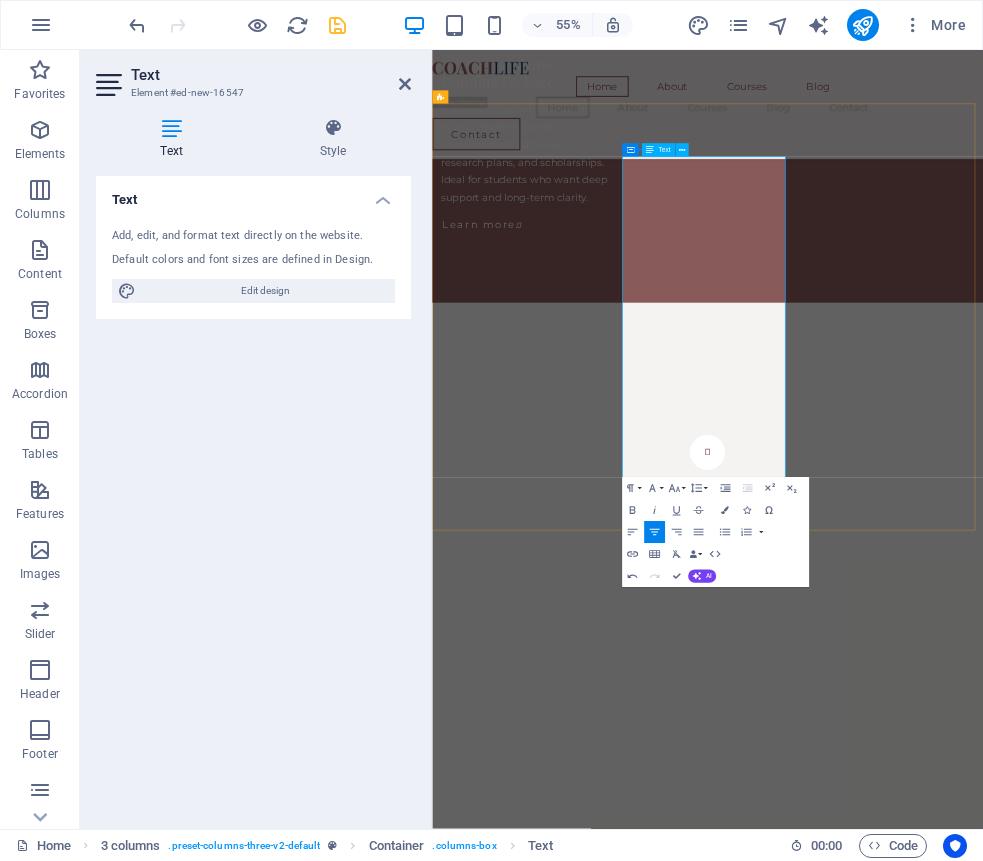 click at bounding box center (599, 6154) 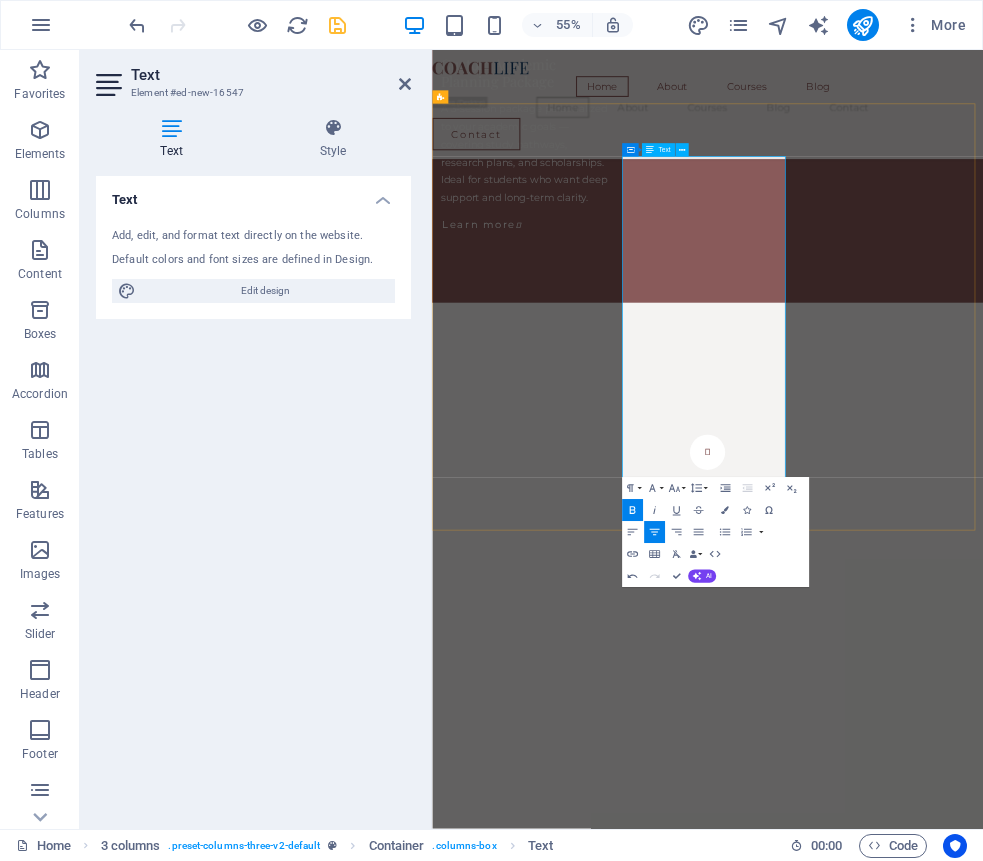 click at bounding box center (599, 6154) 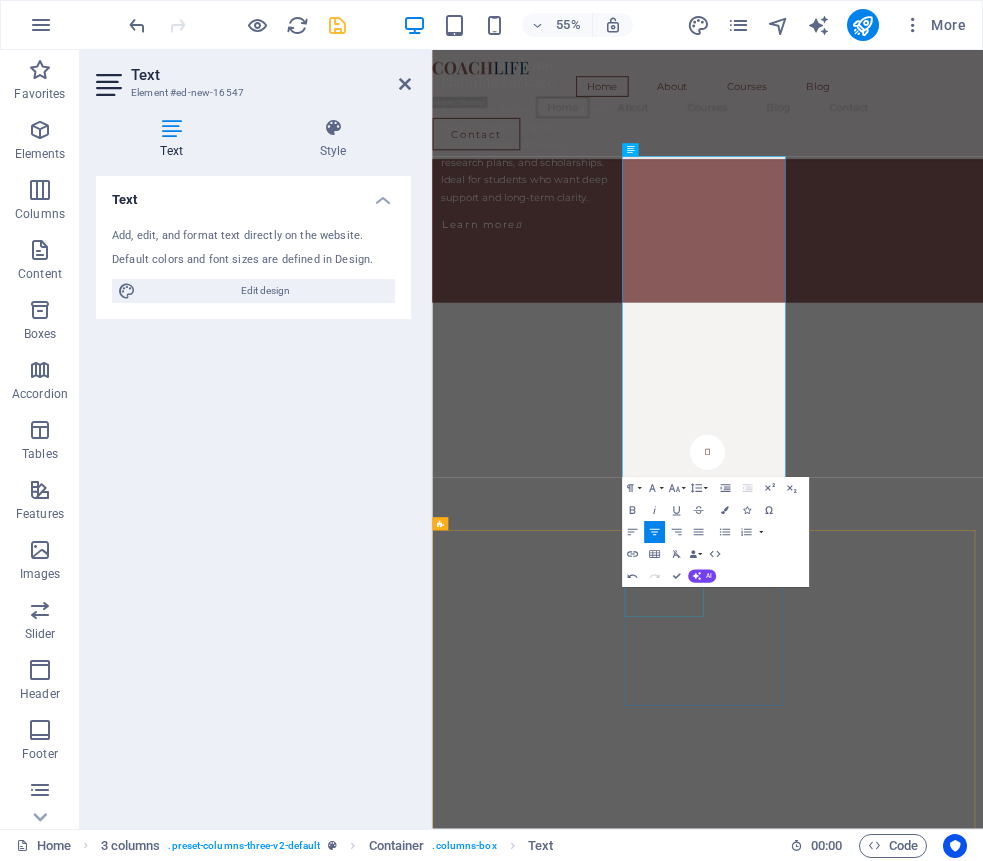 drag, startPoint x: 815, startPoint y: 329, endPoint x: 920, endPoint y: 993, distance: 672.2507 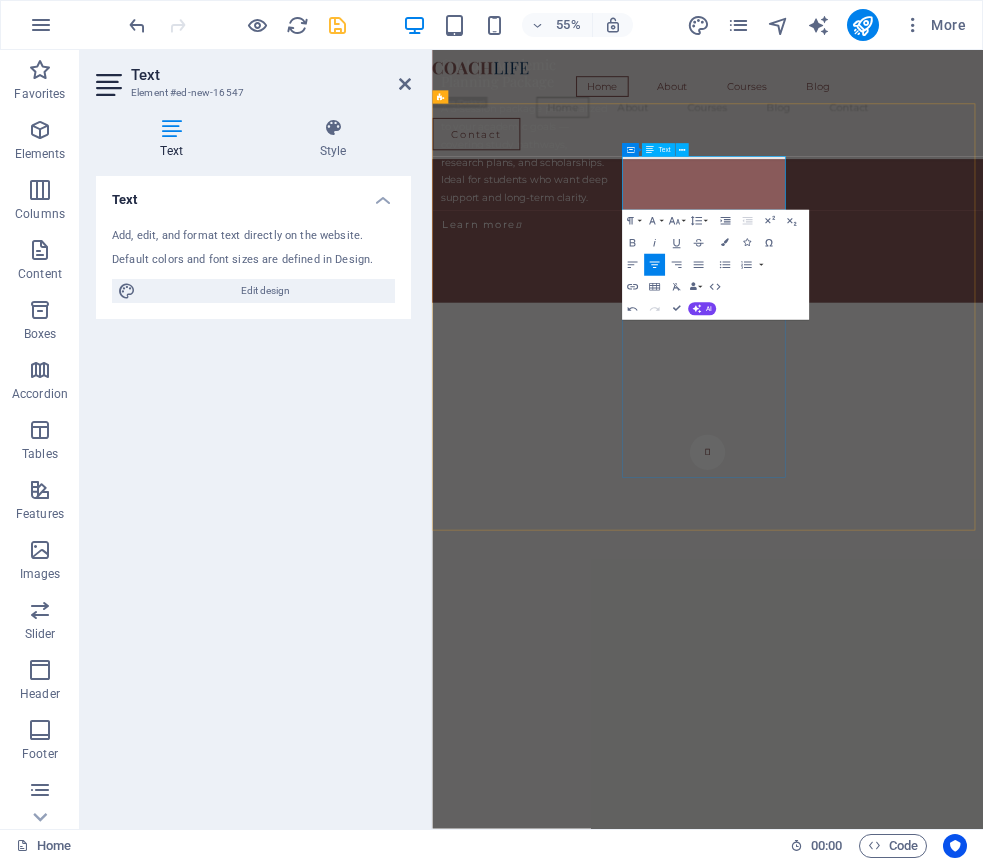 scroll, scrollTop: 6924, scrollLeft: 2, axis: both 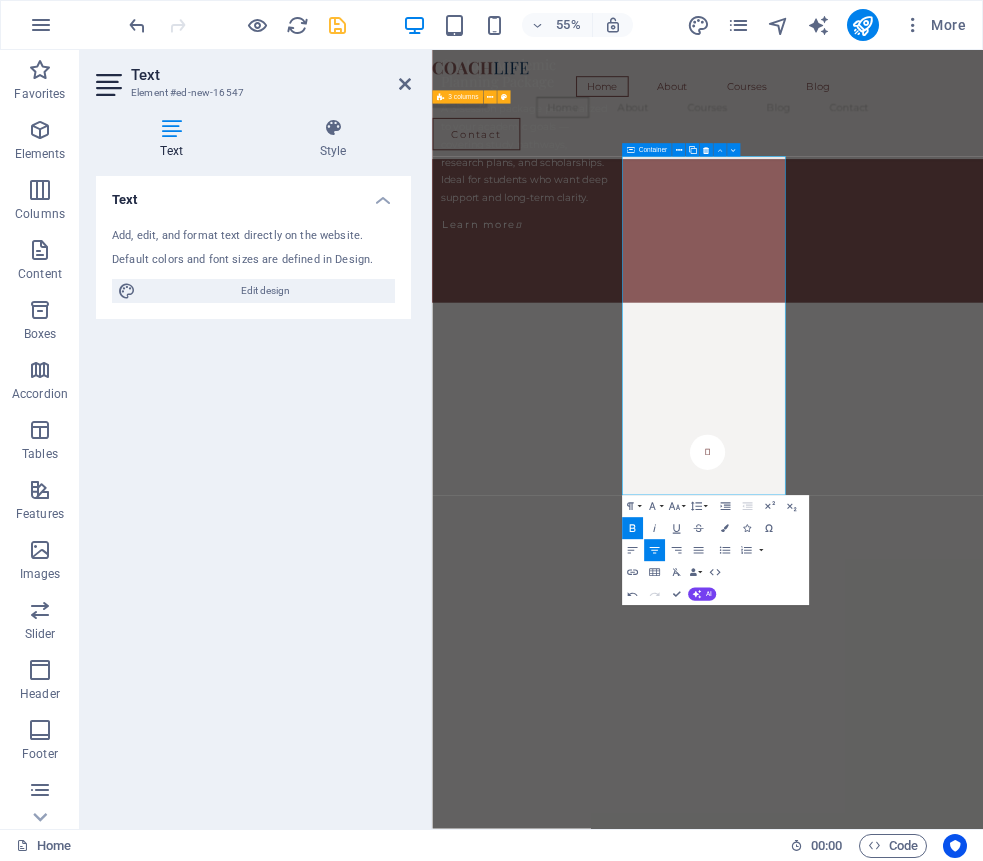 click 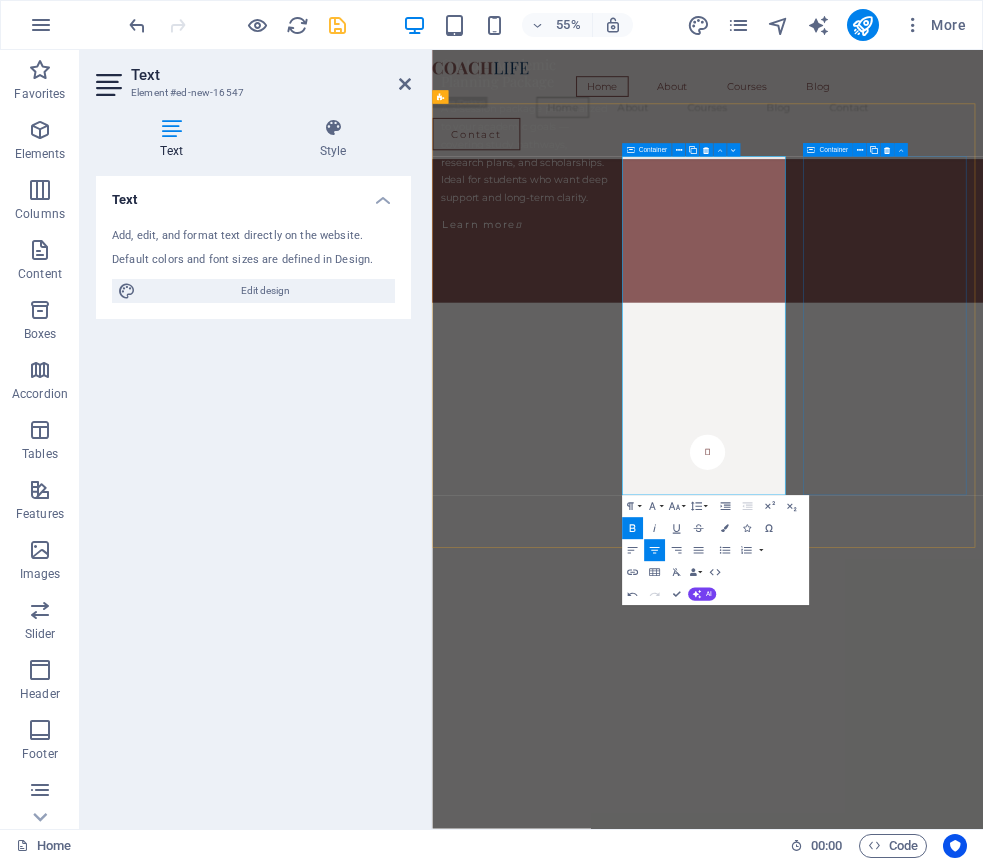 click on "Drop content here or  Add elements  Paste clipboard" at bounding box center (599, 6517) 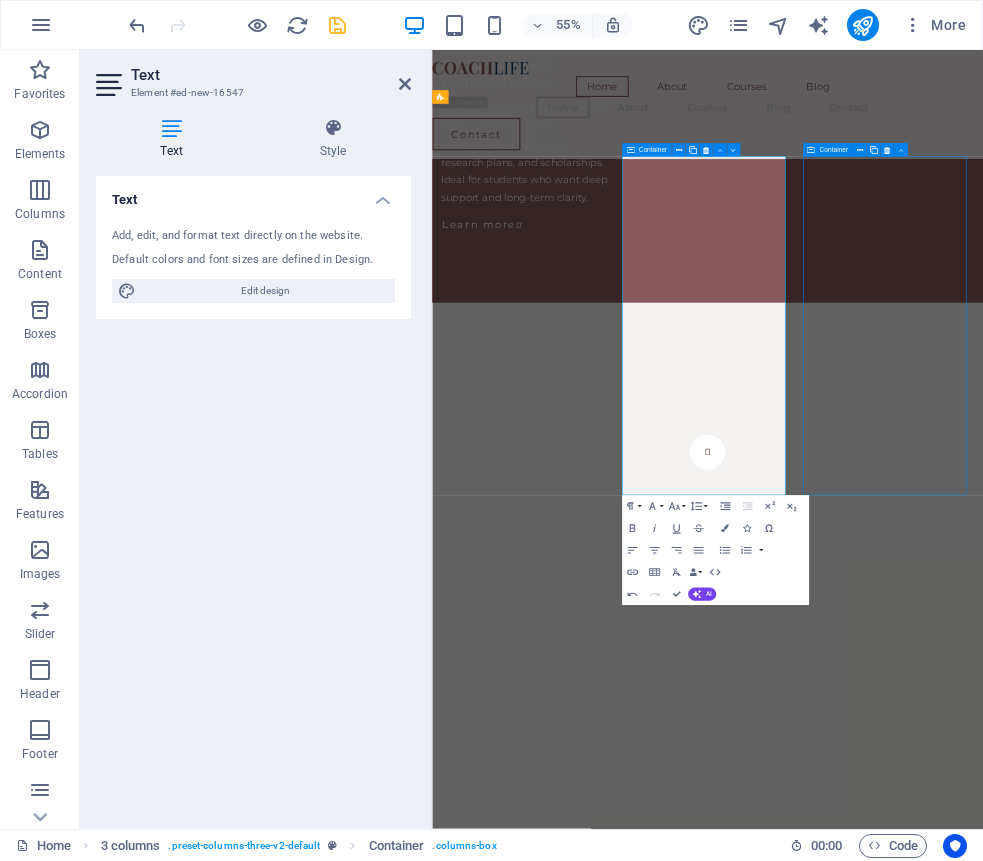 scroll, scrollTop: 4975, scrollLeft: 0, axis: vertical 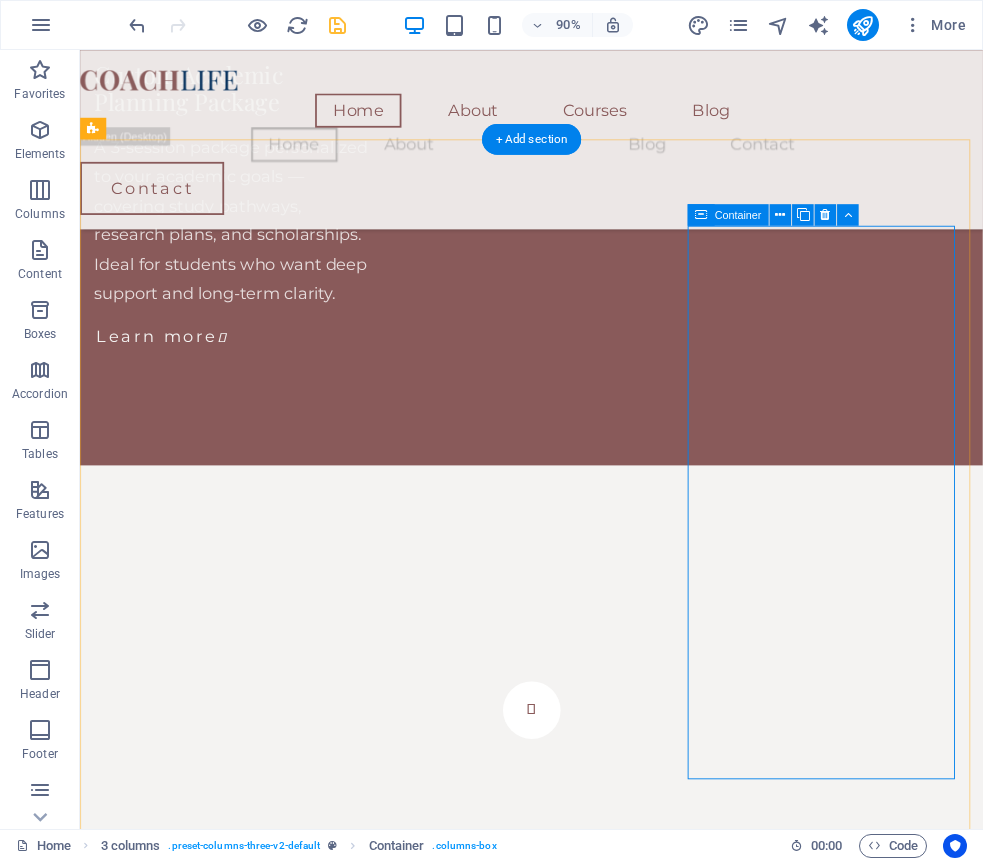 click on "Drop content here or  Add elements  Paste clipboard" at bounding box center [247, 6518] 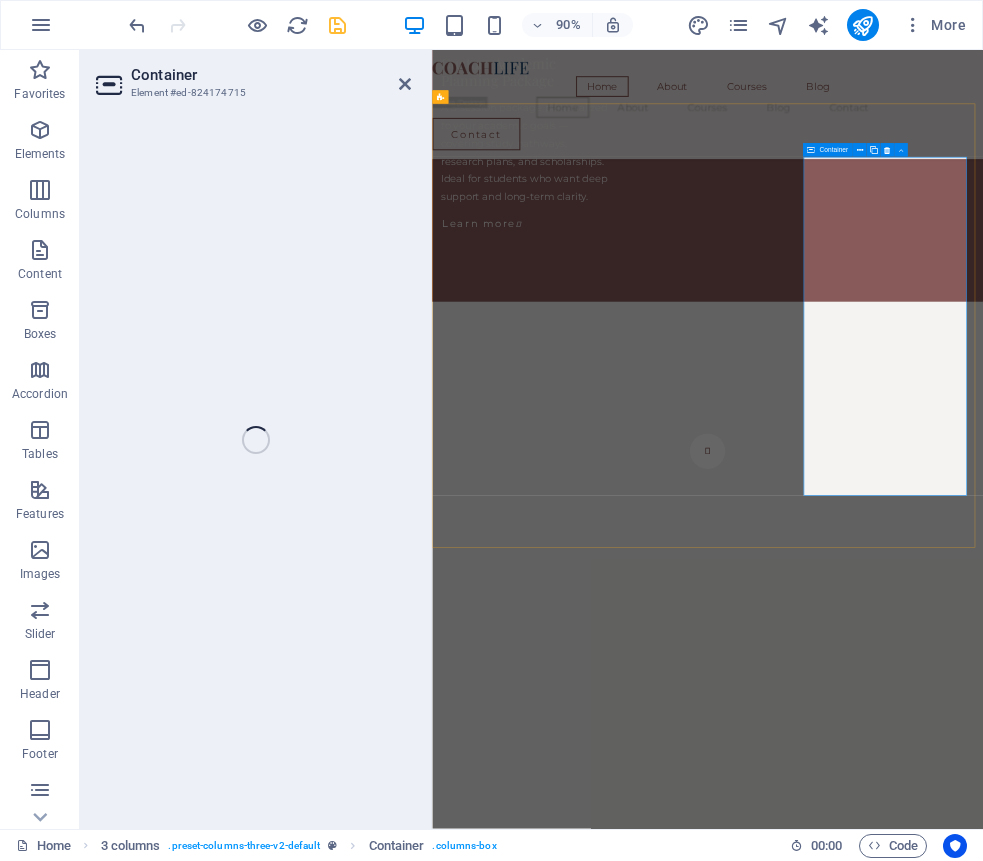 scroll, scrollTop: 4974, scrollLeft: 0, axis: vertical 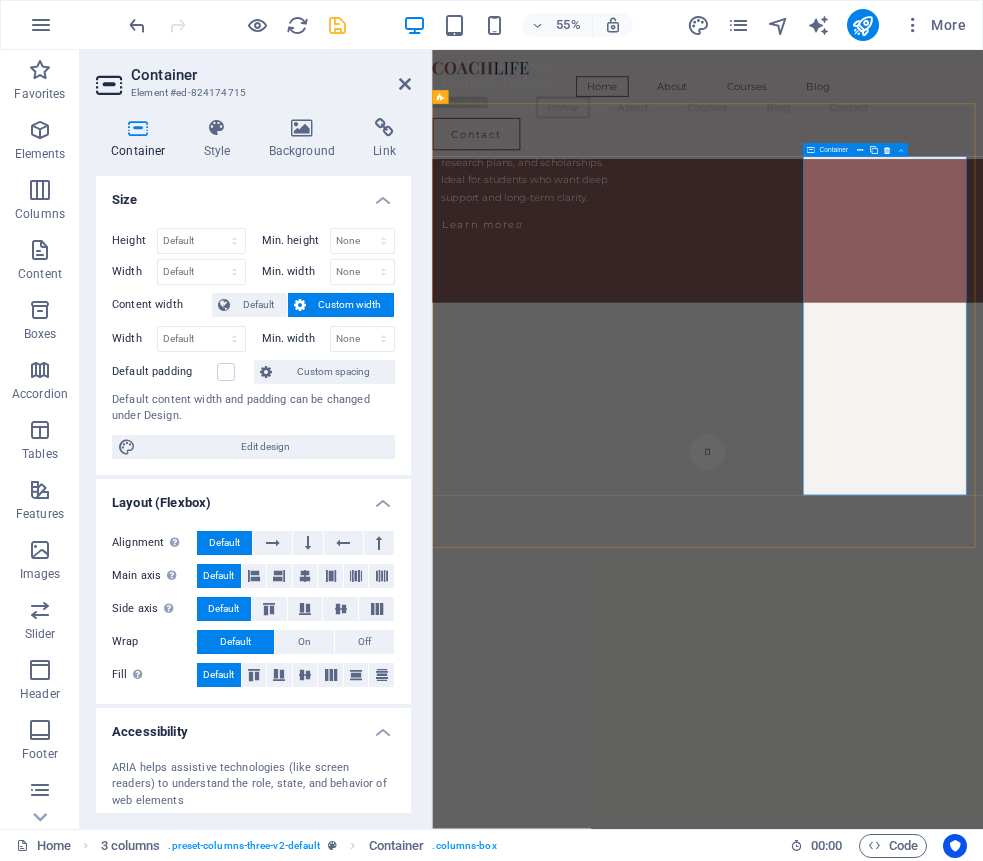 click on "Add elements" at bounding box center [540, 6547] 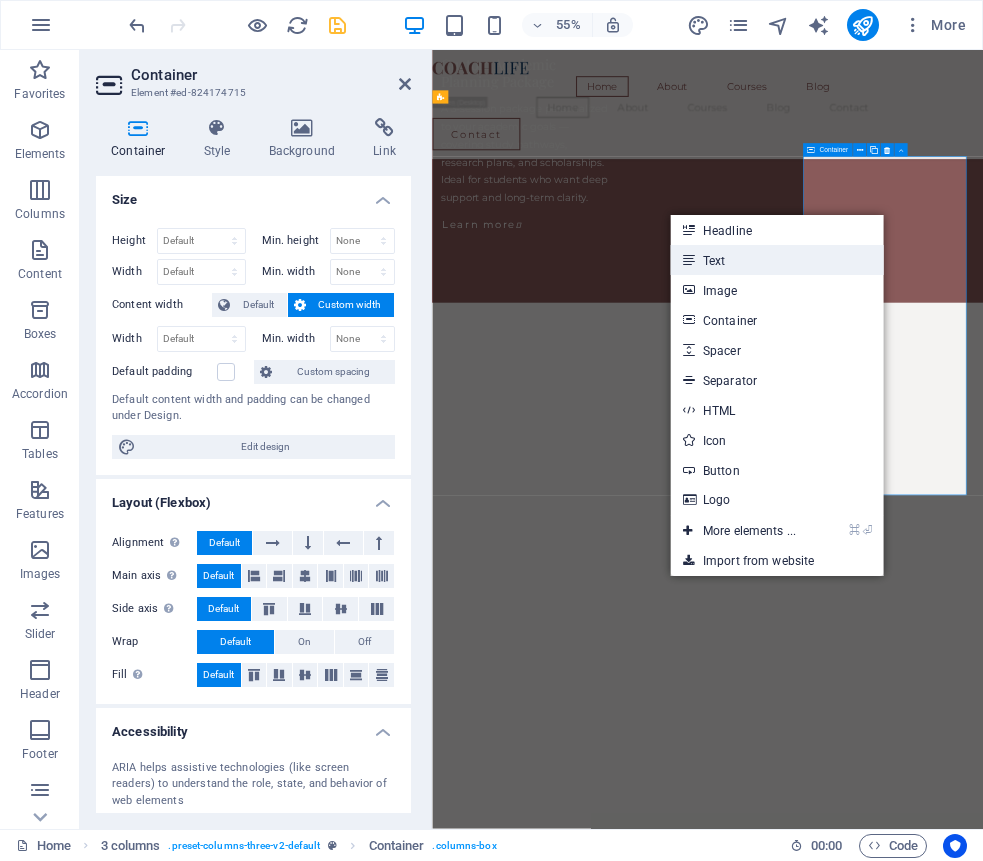 click on "Text" at bounding box center (777, 260) 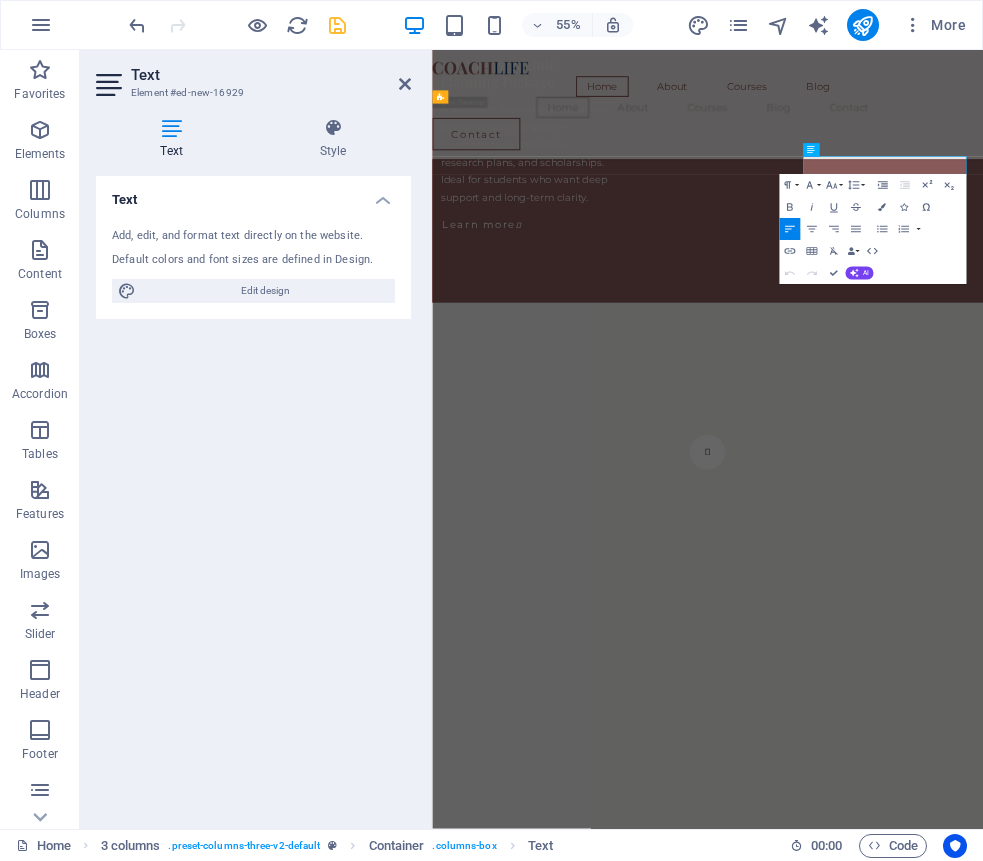 scroll, scrollTop: 0, scrollLeft: 7, axis: horizontal 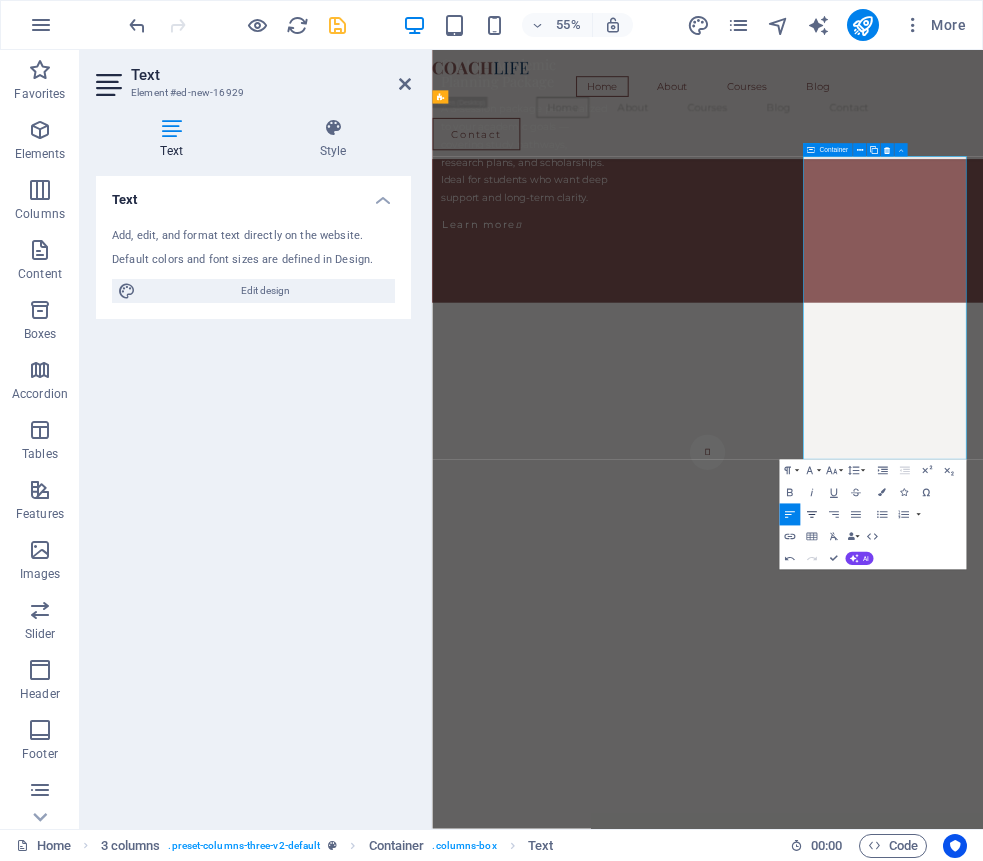click 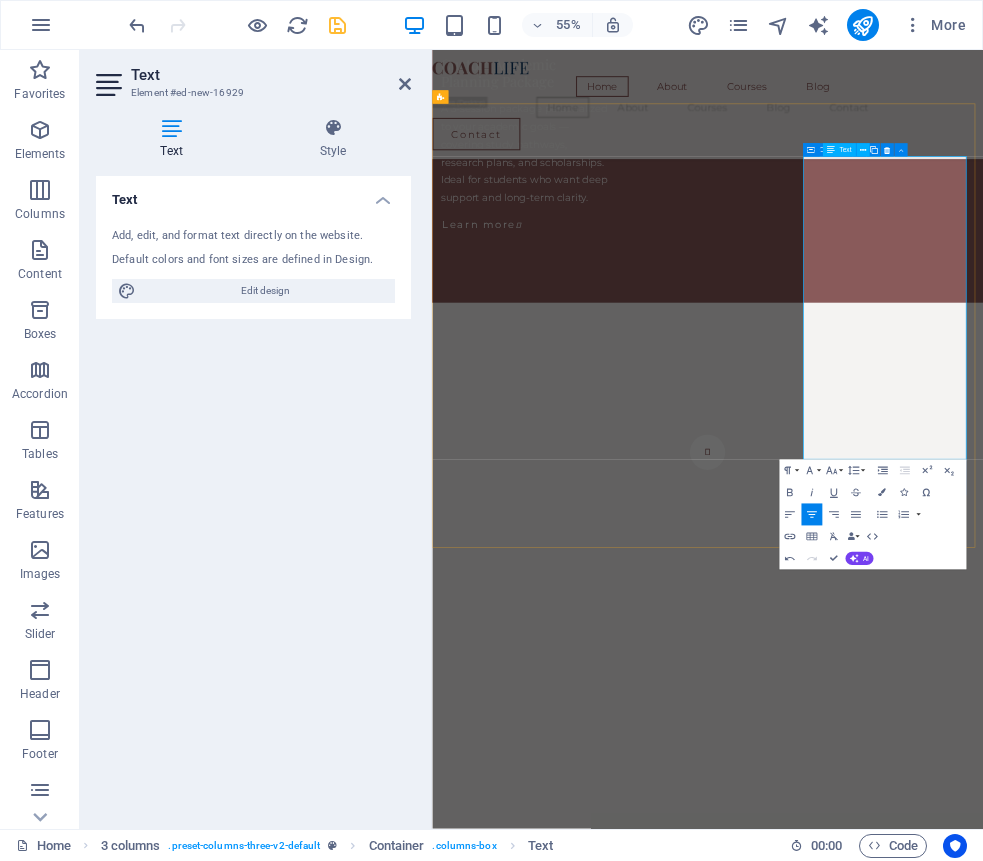 click on "You can pay securely using a range of methods depending on your location:" at bounding box center (599, 6559) 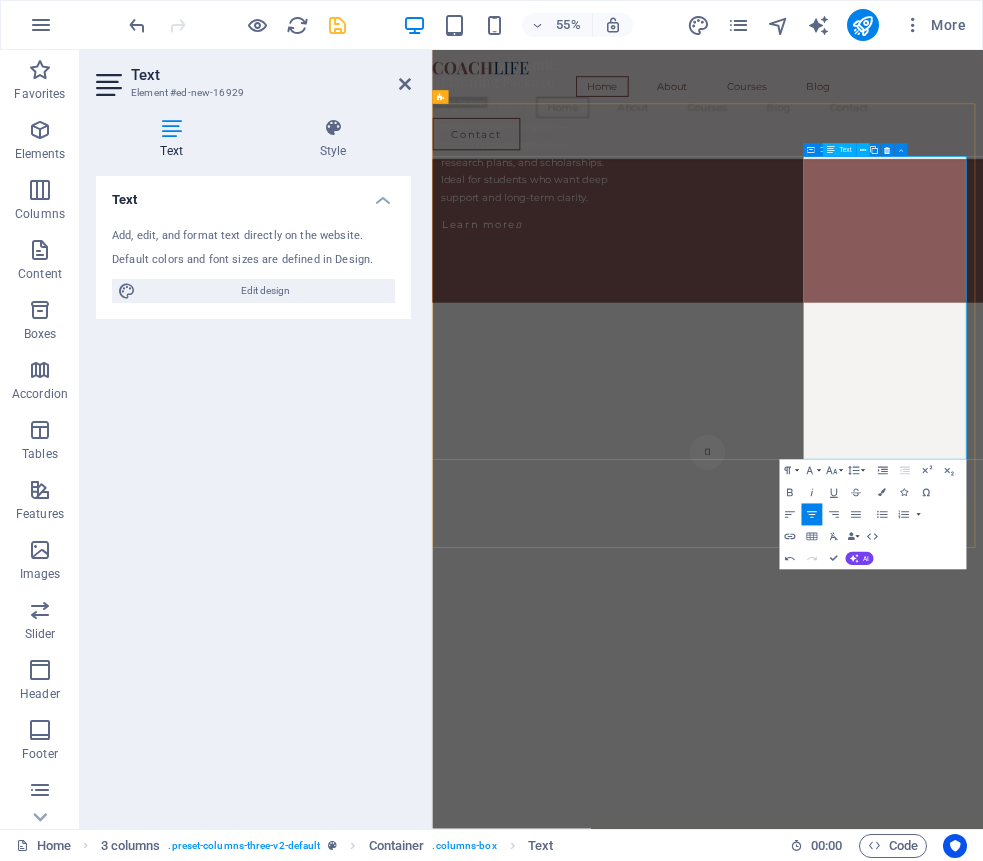 drag, startPoint x: 1342, startPoint y: 265, endPoint x: 1167, endPoint y: 268, distance: 175.02571 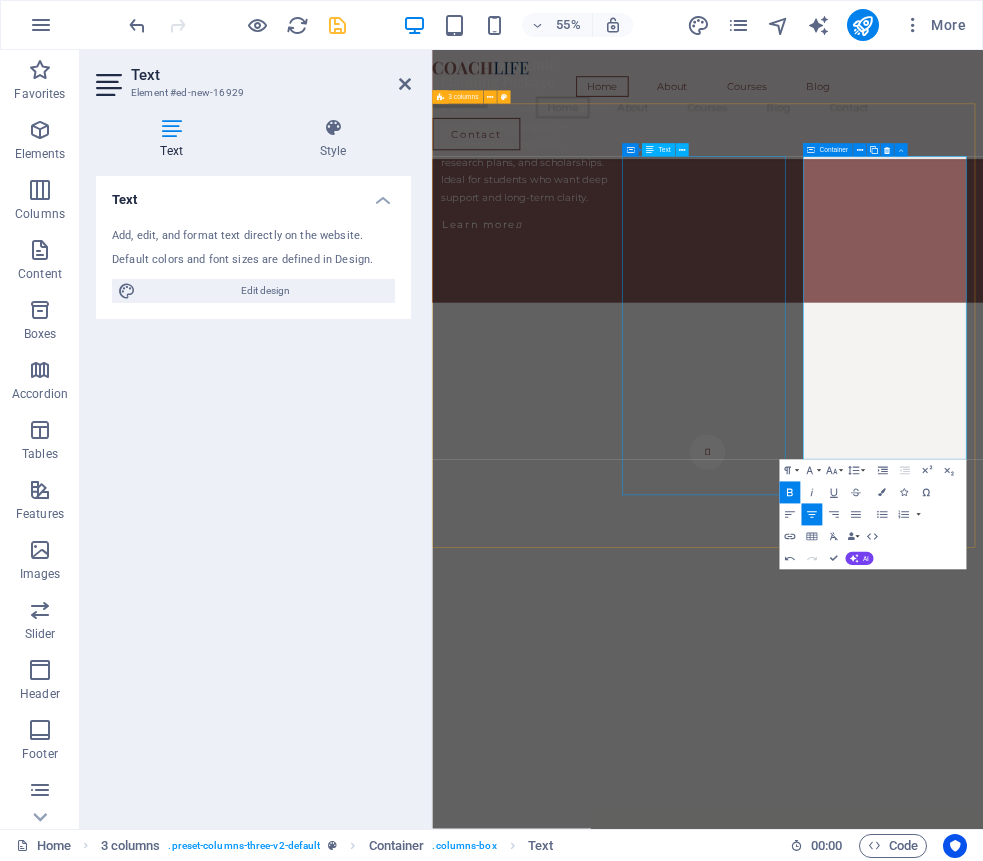 click on "Pricing My goal is to keep quality academic guidance accessible while reflecting the depth of expertise and preparation offered in each session. 💡 30-Minute Consultation – PKR 3,000 (USD ~10) 📘 60-Minute Deep-Dive Session – PKR 5,000 (USD ~17) 🏫 Workshops / Group Sessions – Starting from PKR 10,000 (USD ~35) Custom packages available for schools, research candidates, and institutional clients." at bounding box center [599, 6121] 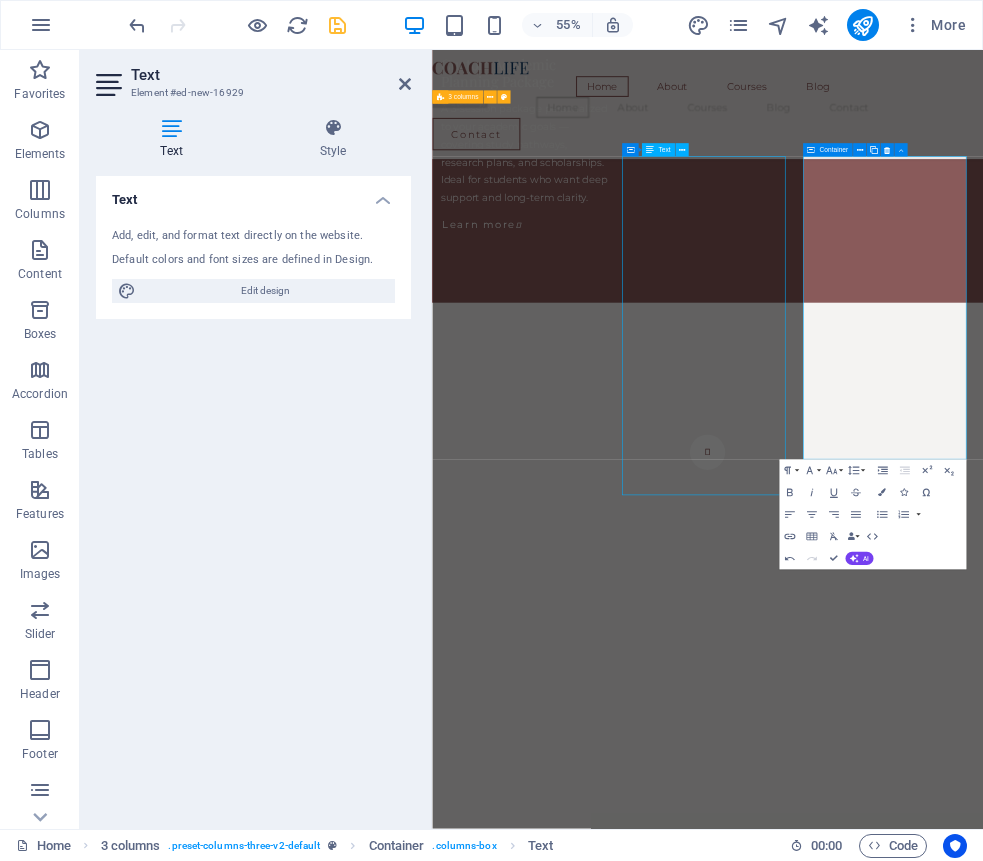 scroll, scrollTop: 4975, scrollLeft: 0, axis: vertical 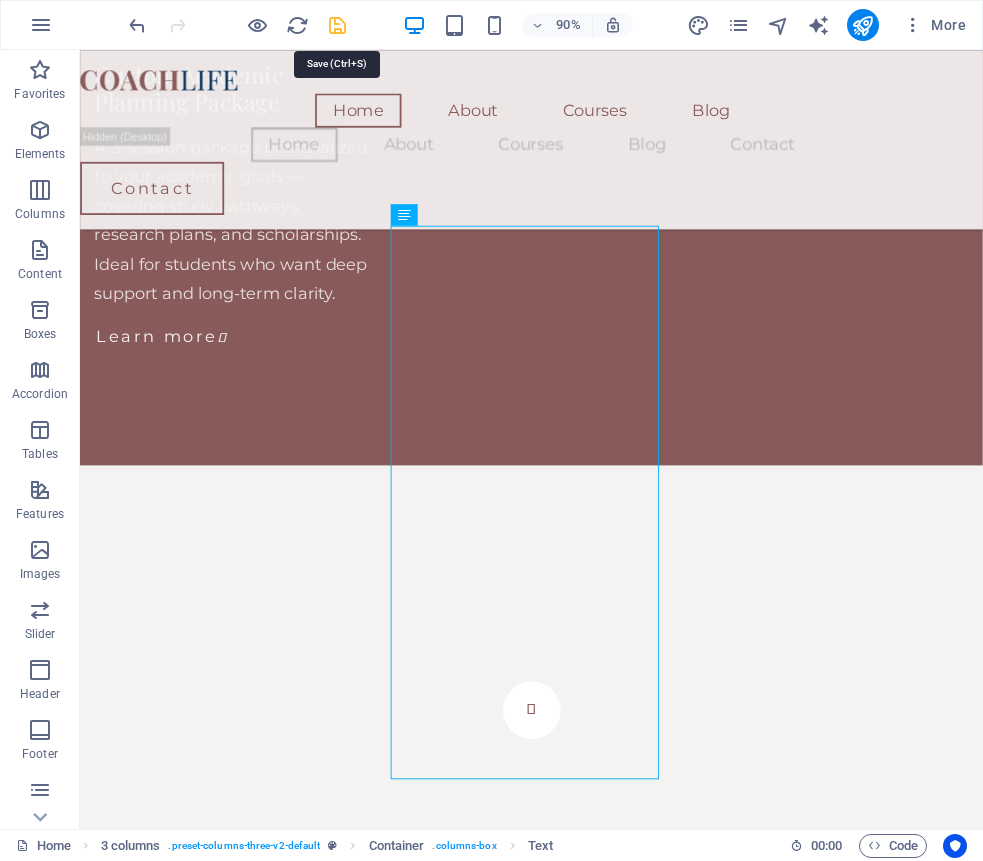 click at bounding box center (337, 25) 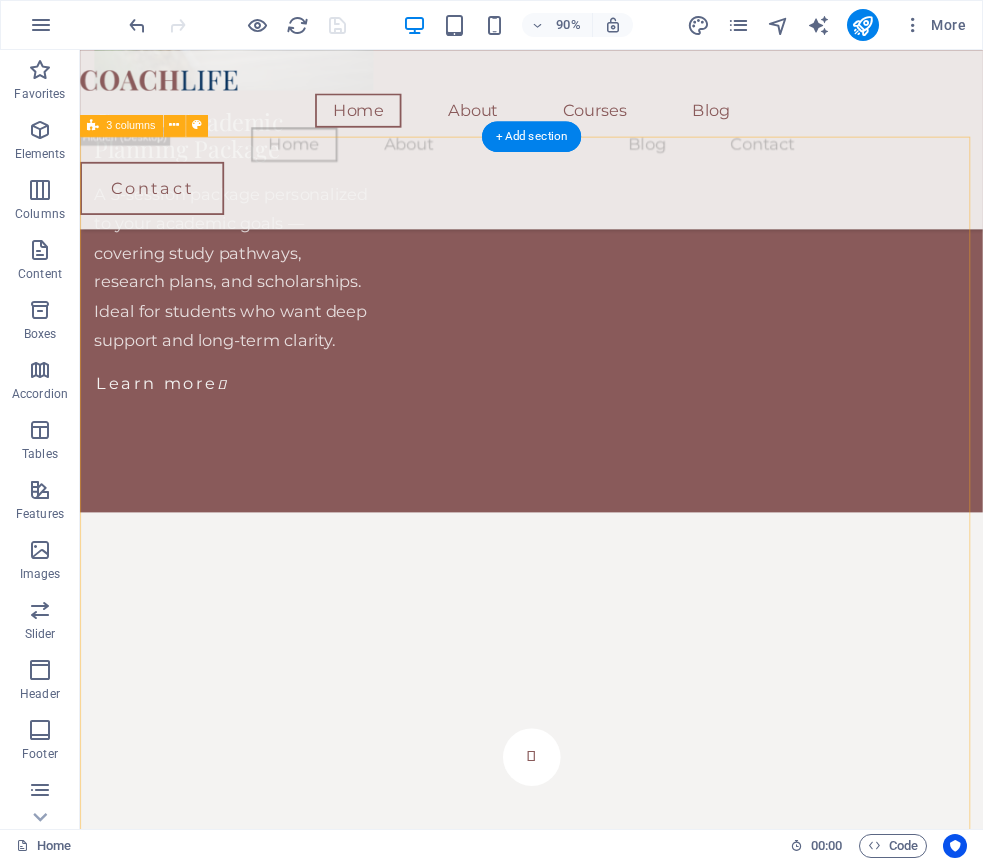 scroll, scrollTop: 4899, scrollLeft: 0, axis: vertical 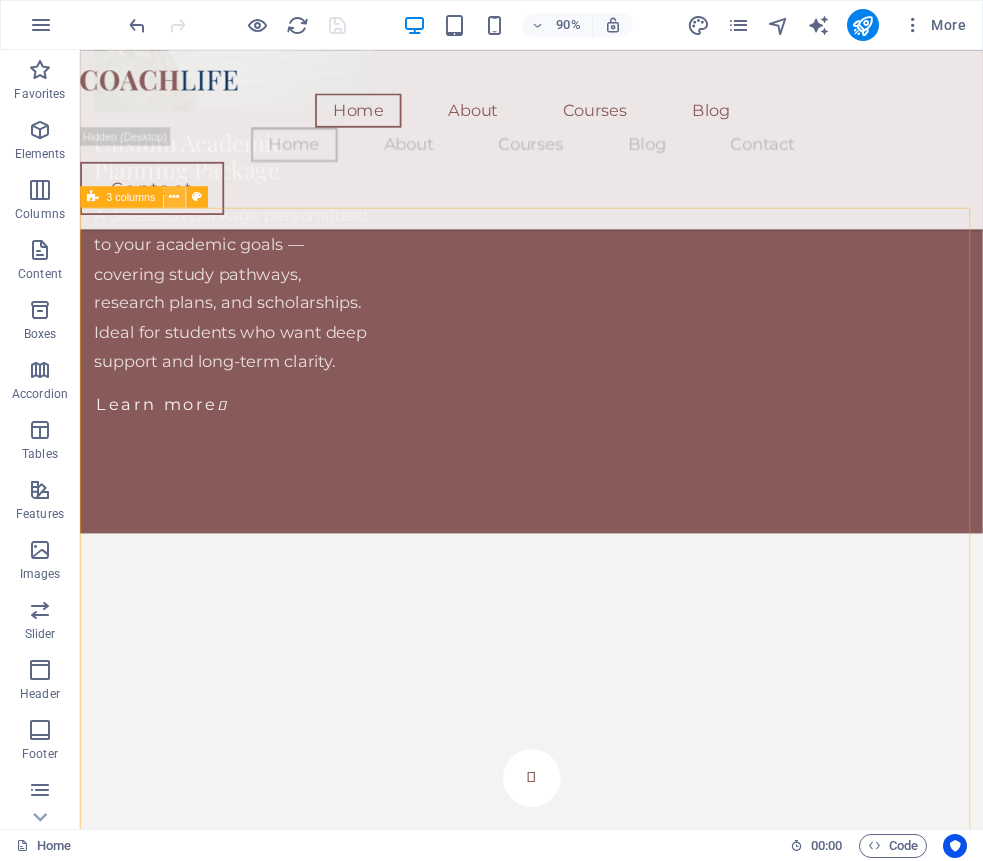 click at bounding box center (174, 196) 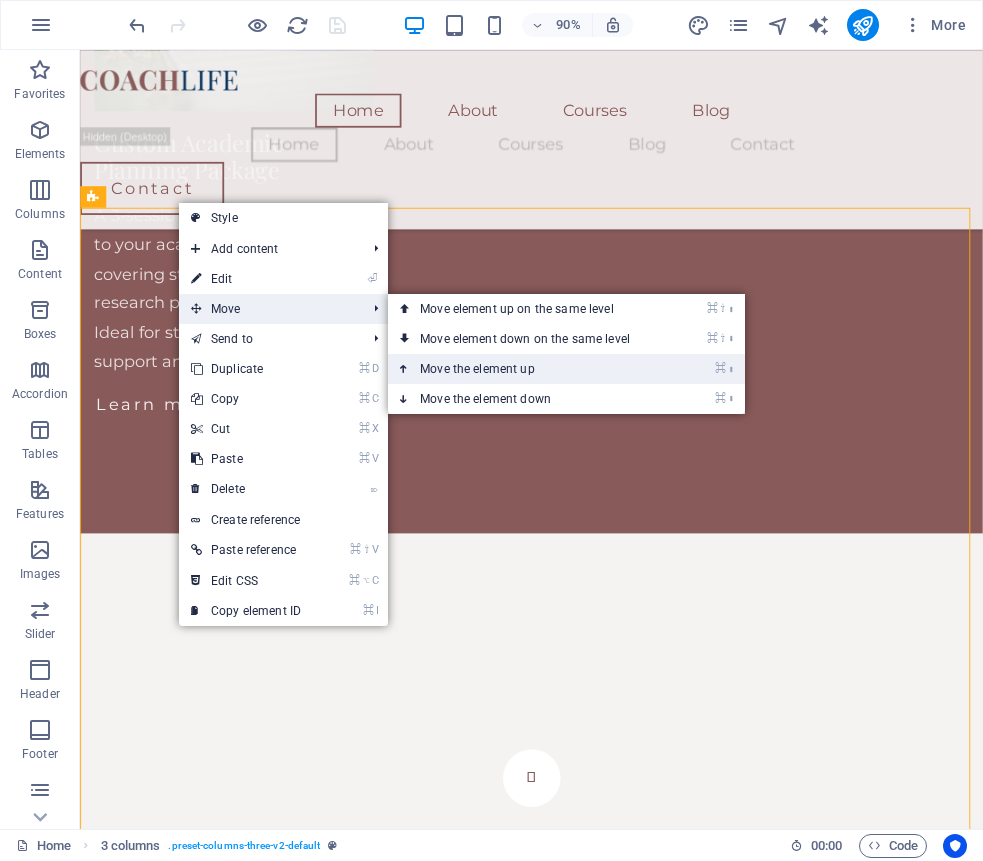 click on "⌘ ⬆  Move the element up" at bounding box center (529, 369) 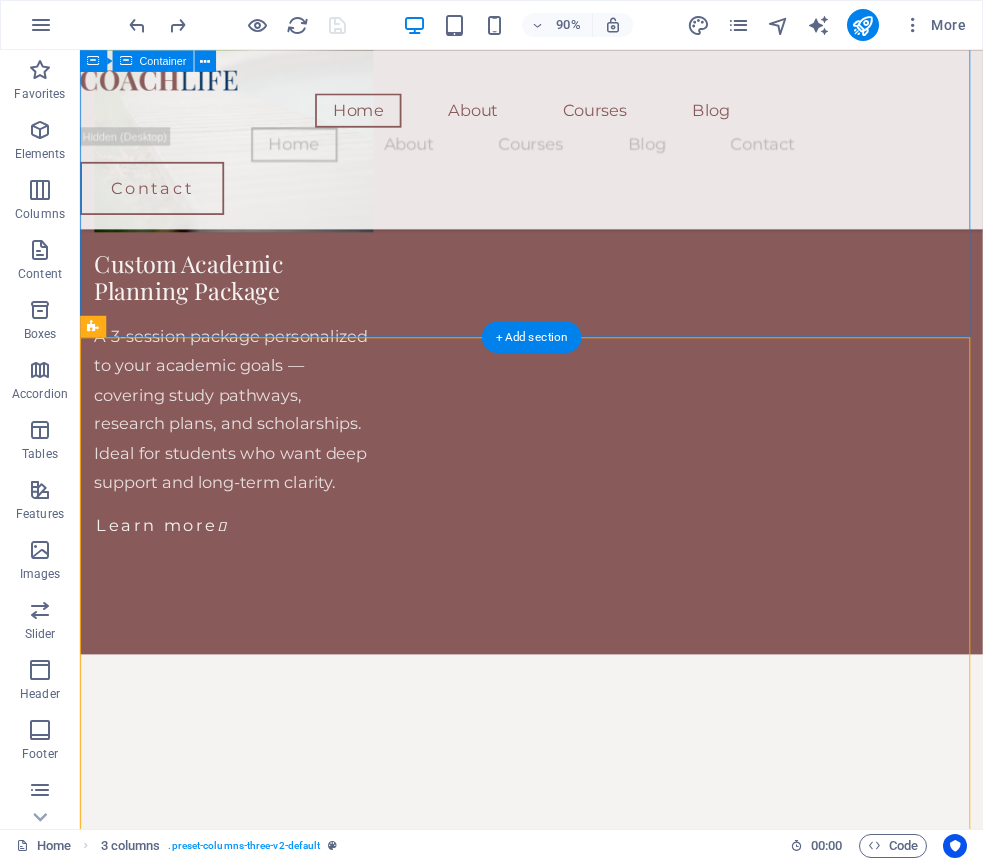 scroll, scrollTop: 4738, scrollLeft: 0, axis: vertical 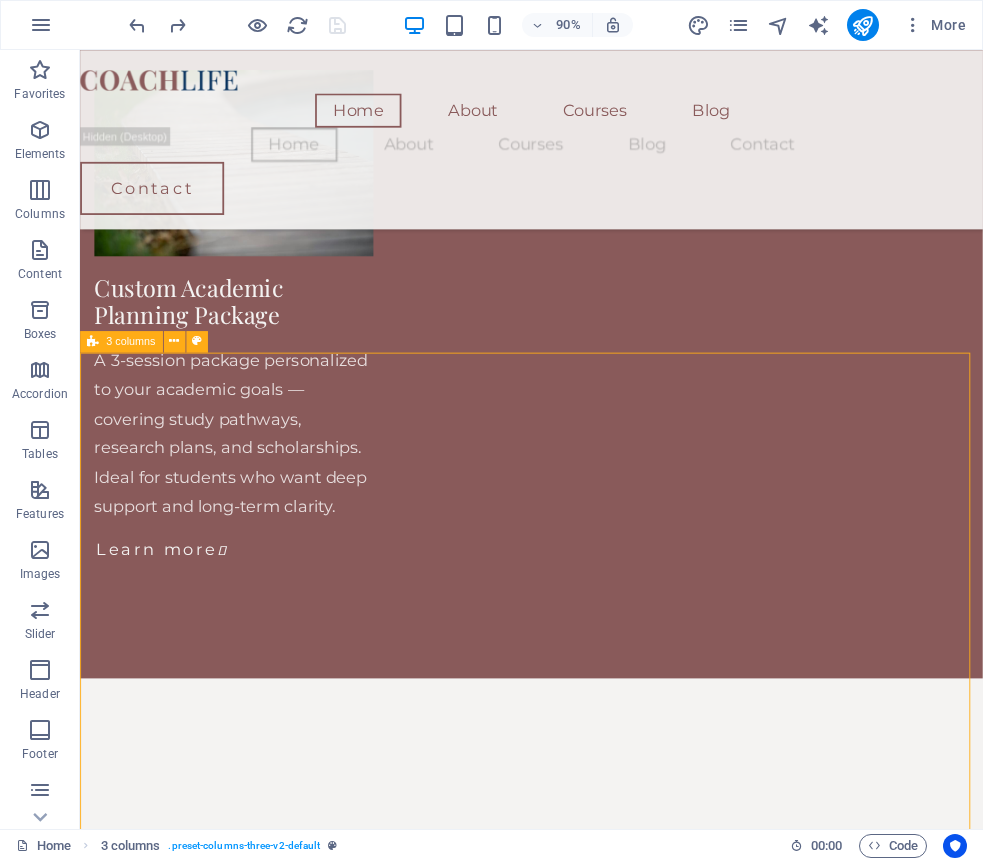 click on "3 columns" at bounding box center [130, 341] 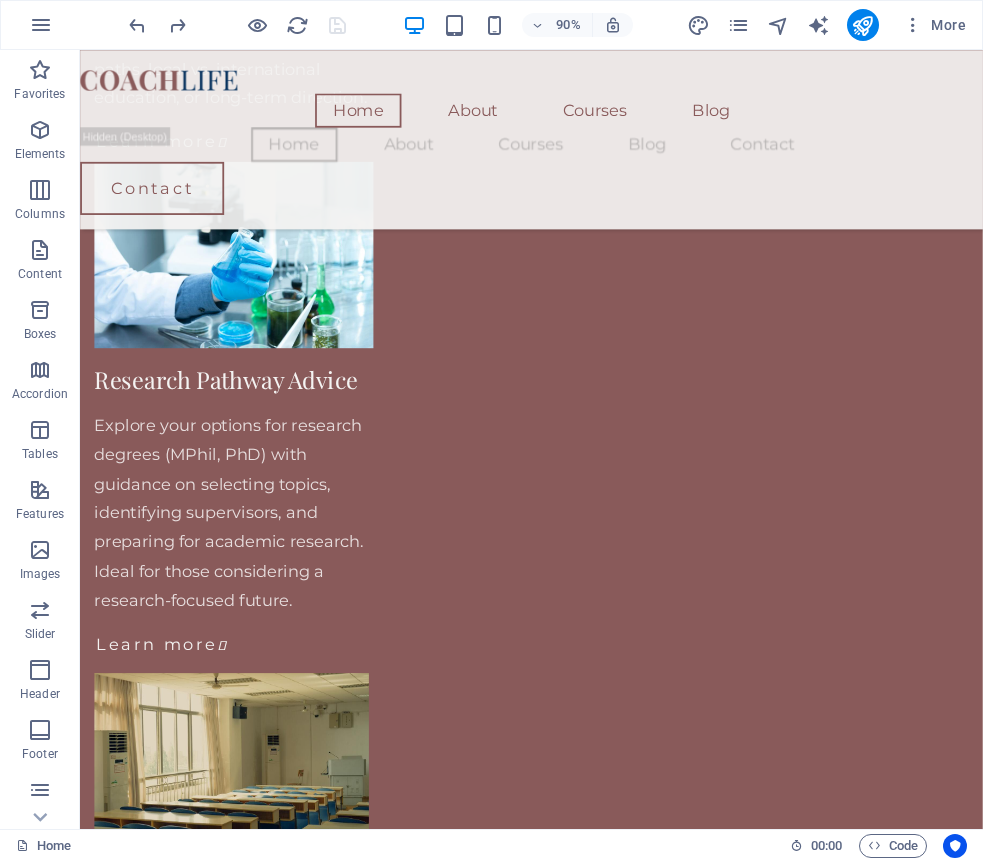 scroll, scrollTop: 3490, scrollLeft: 0, axis: vertical 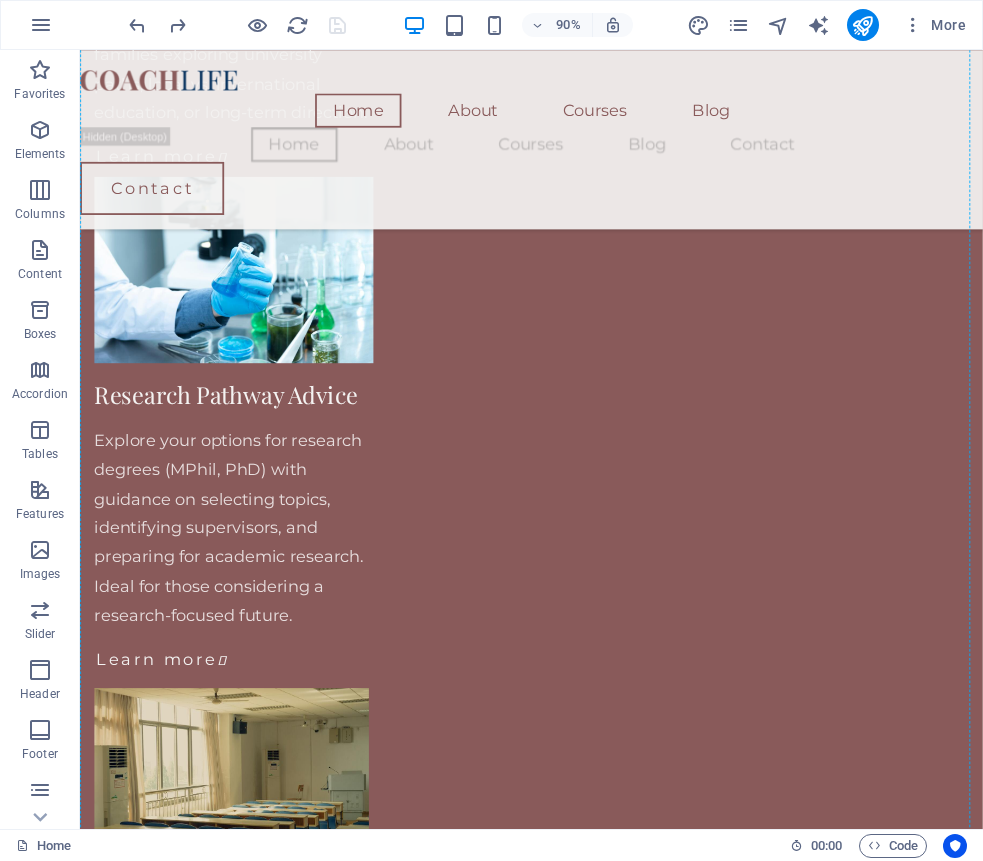 drag, startPoint x: 215, startPoint y: 390, endPoint x: 176, endPoint y: 510, distance: 126.178444 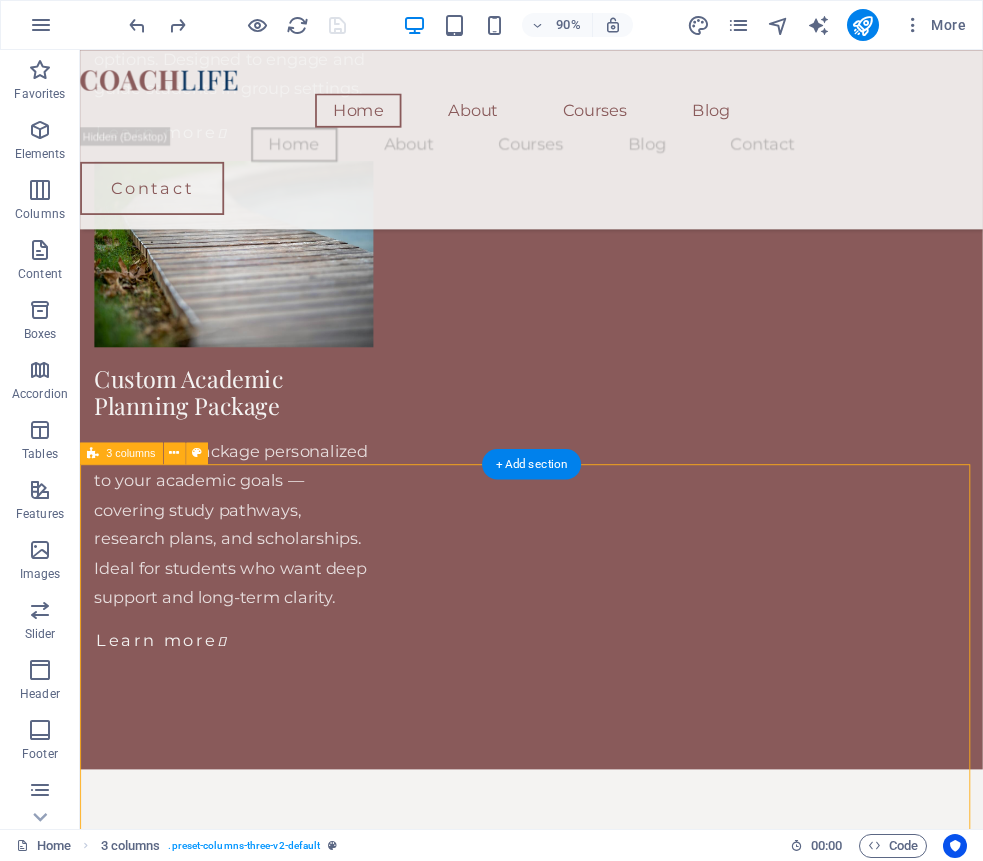 scroll, scrollTop: 4592, scrollLeft: 0, axis: vertical 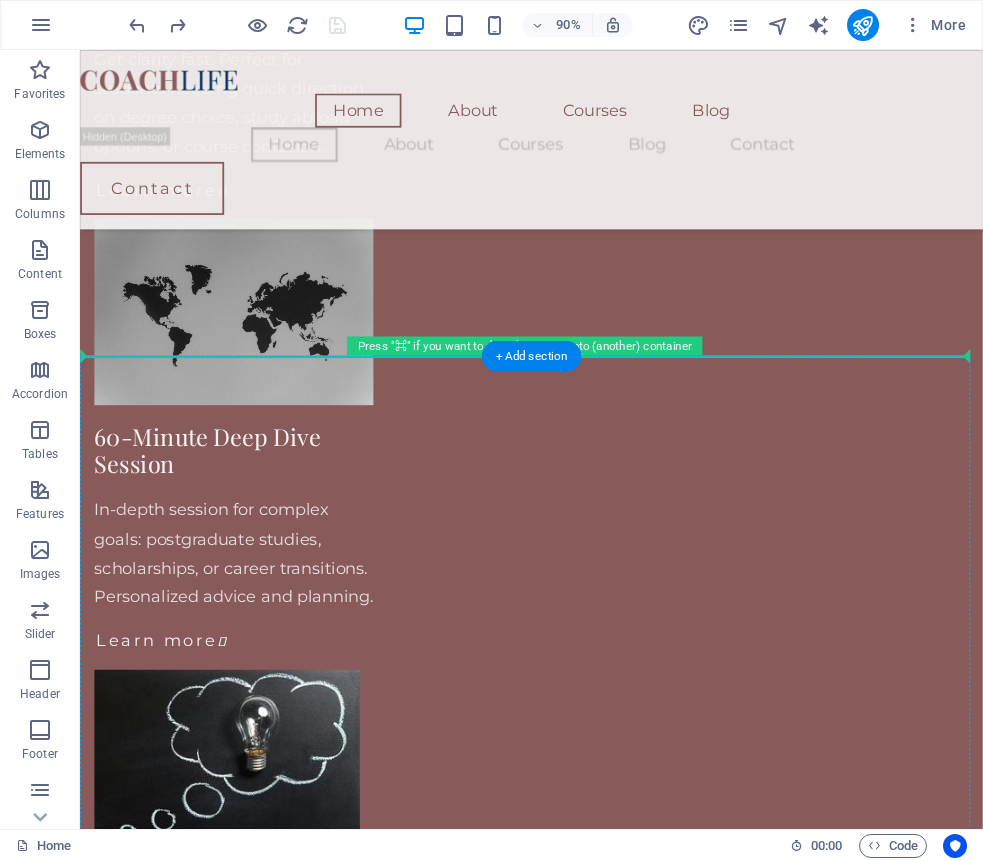 drag, startPoint x: 178, startPoint y: 521, endPoint x: 232, endPoint y: 451, distance: 88.40814 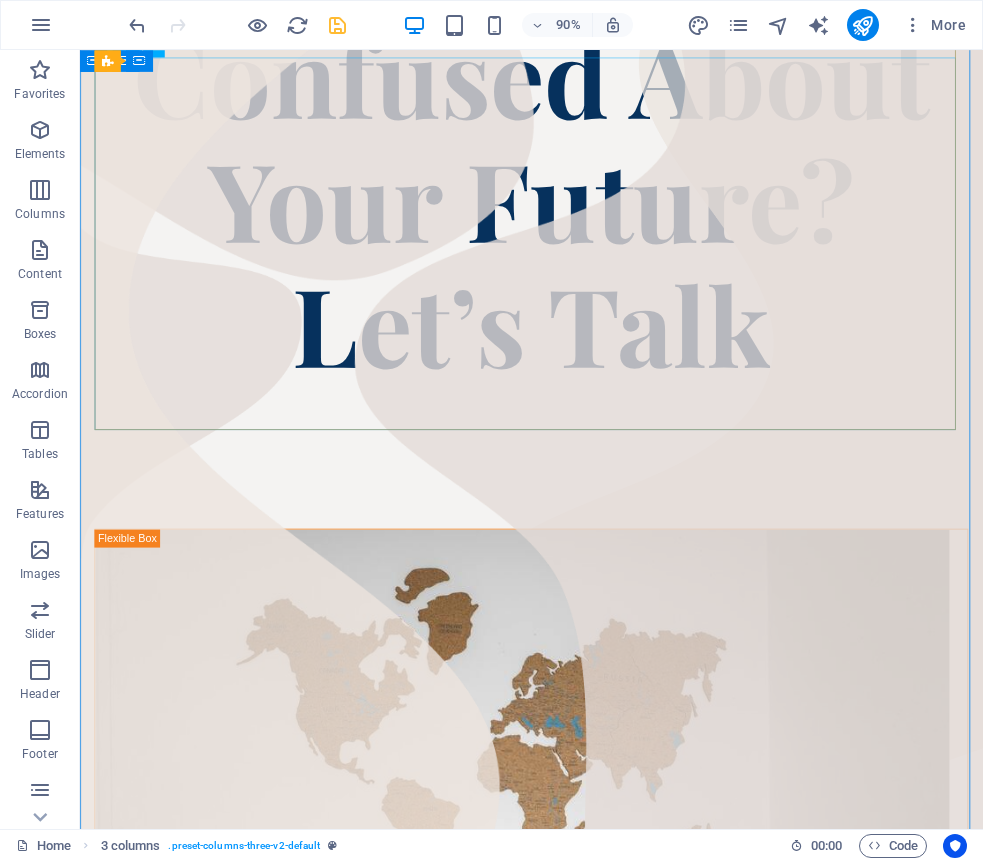 scroll, scrollTop: 0, scrollLeft: 0, axis: both 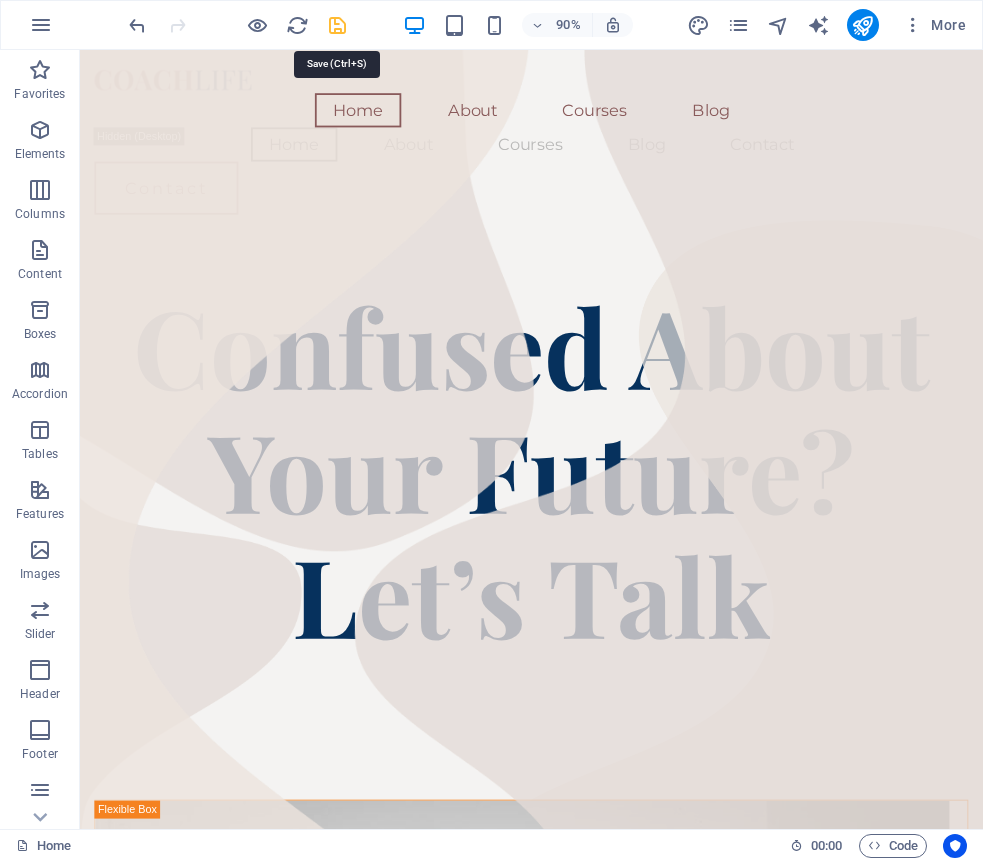 click at bounding box center (337, 25) 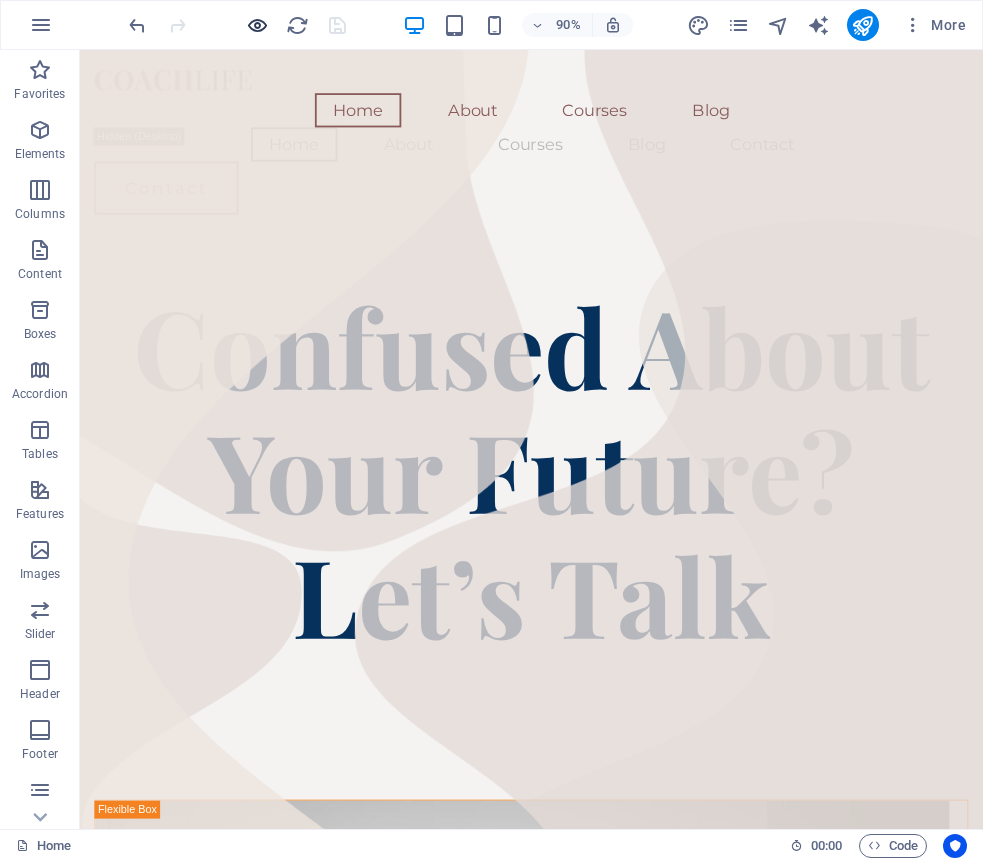 click at bounding box center [257, 25] 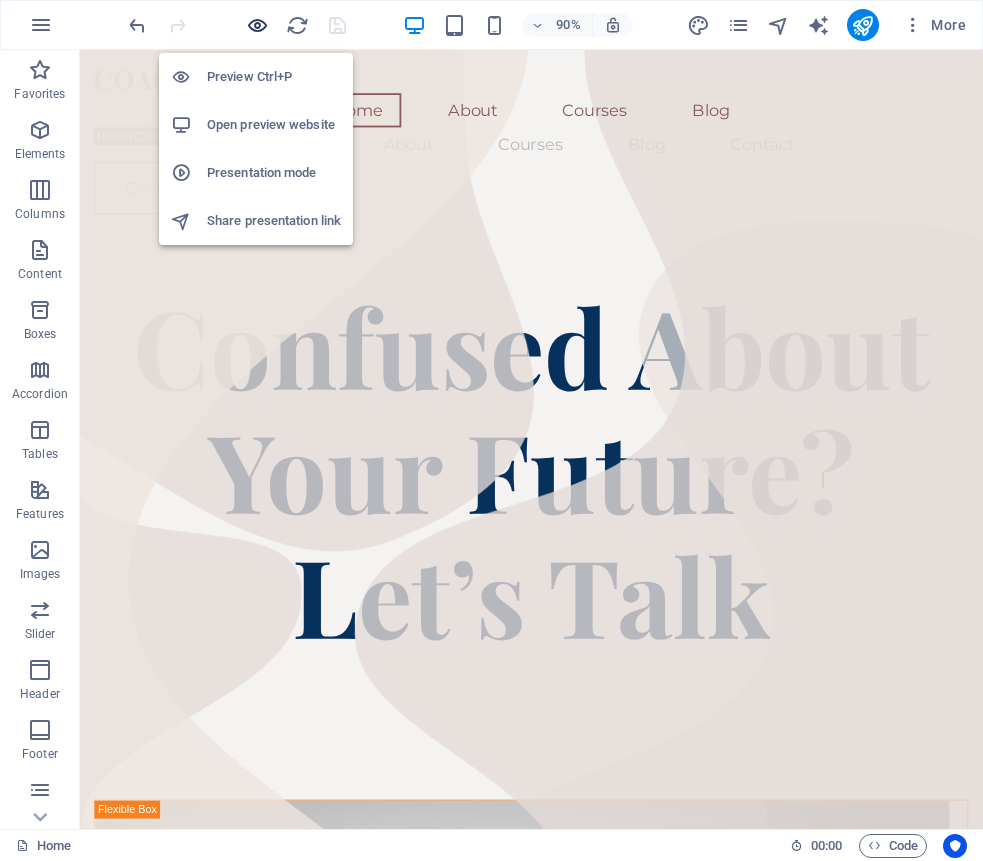click at bounding box center [257, 25] 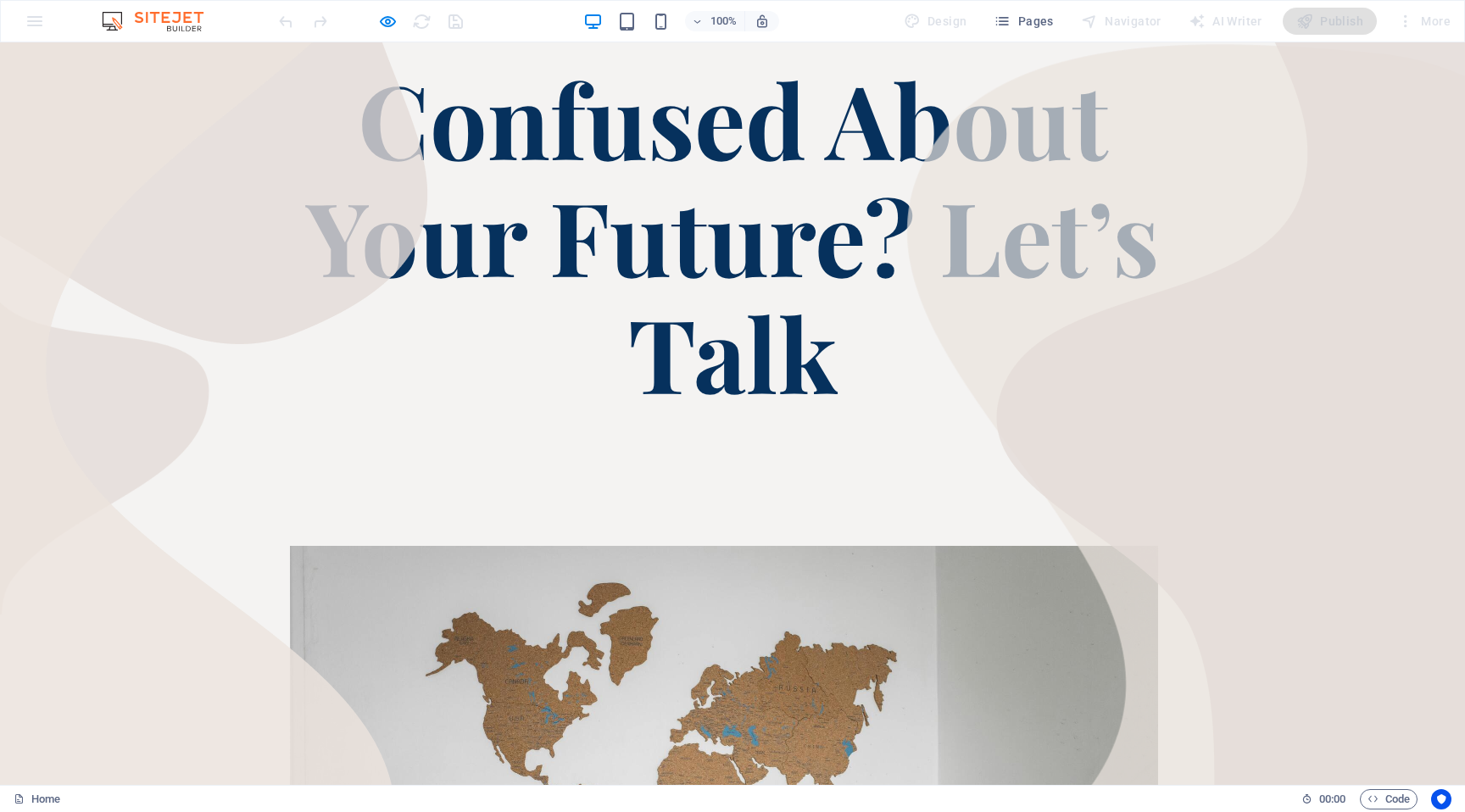 scroll, scrollTop: 0, scrollLeft: 0, axis: both 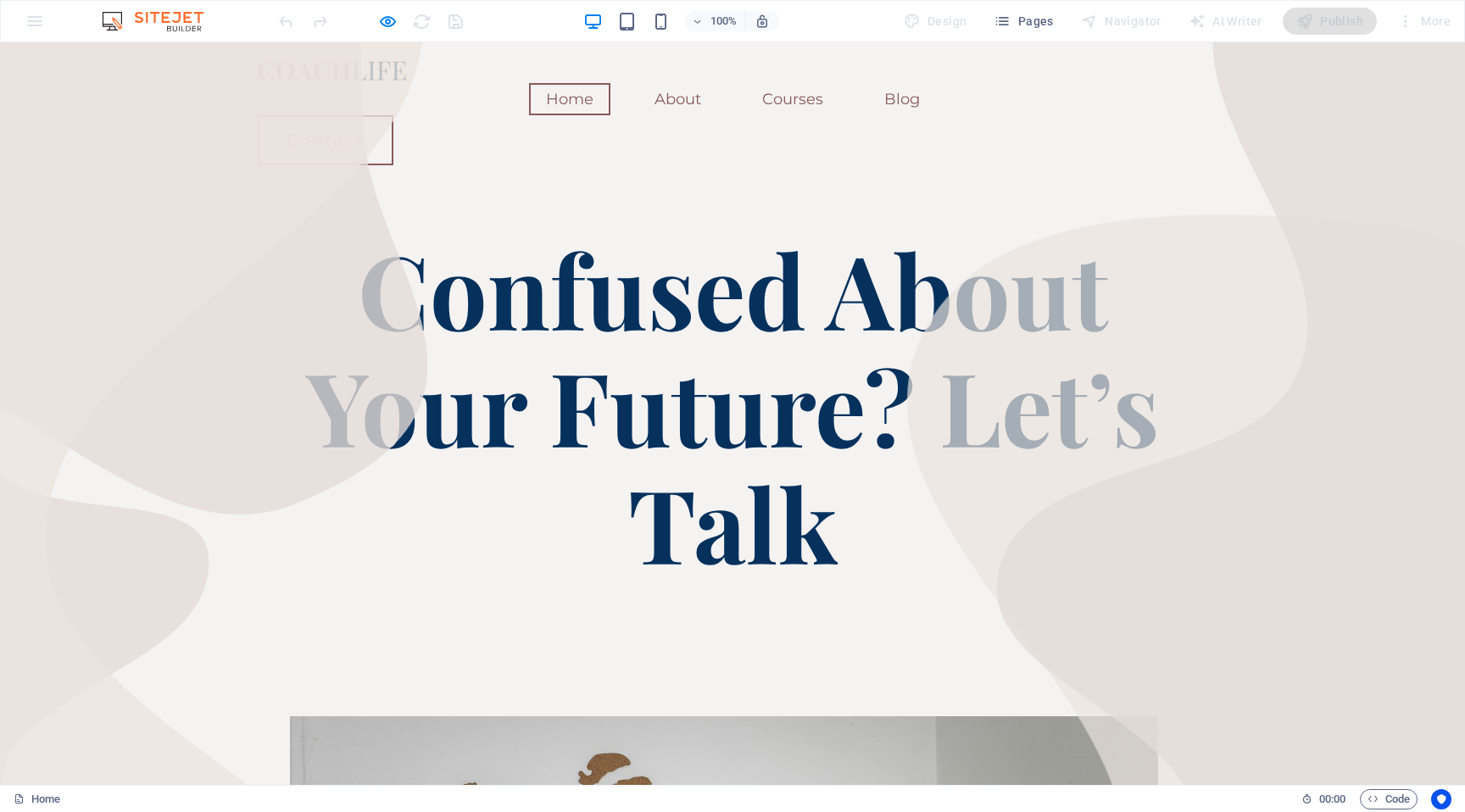 click on "Home About Courses Blog Home About Courses Blog Contact Contact Confused About Your Future? Let’s Talk With a clear mind, global view, and the right tools — you’re ready to make informed decisions about your education Supporting Your Academic Journey — Step by Step Wherever you are in the world, navigating academic and career paths can feel complex. I offer personalized consultations to help you explore the right study programs, research opportunities, and scholarship options — while building clarity and confidence in your next steps. Whether you're planning undergraduate, postgraduate, or research-focused study, we’ll work together to align your goals with the best possible choices." at bounding box center [732, 854] 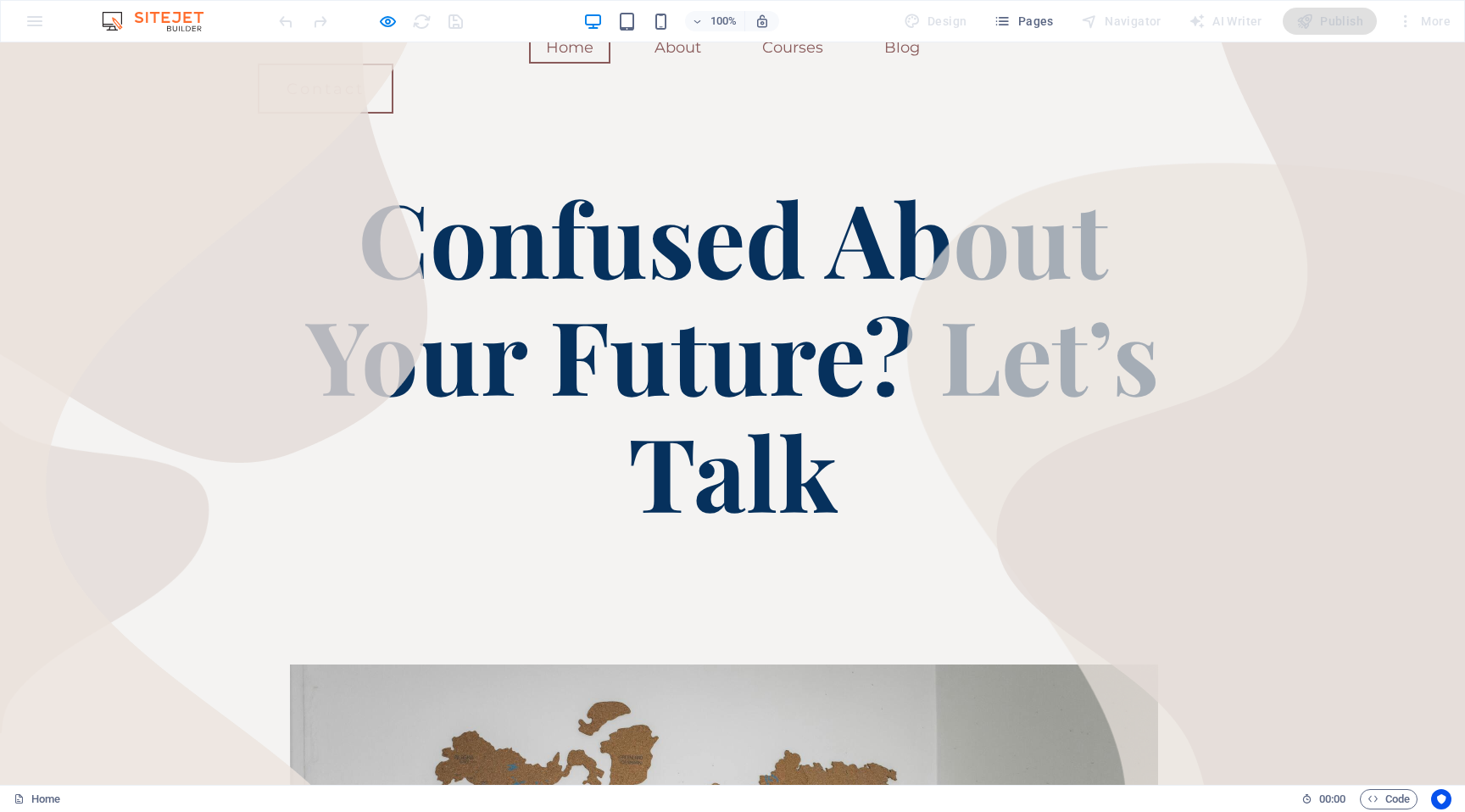scroll, scrollTop: 0, scrollLeft: 0, axis: both 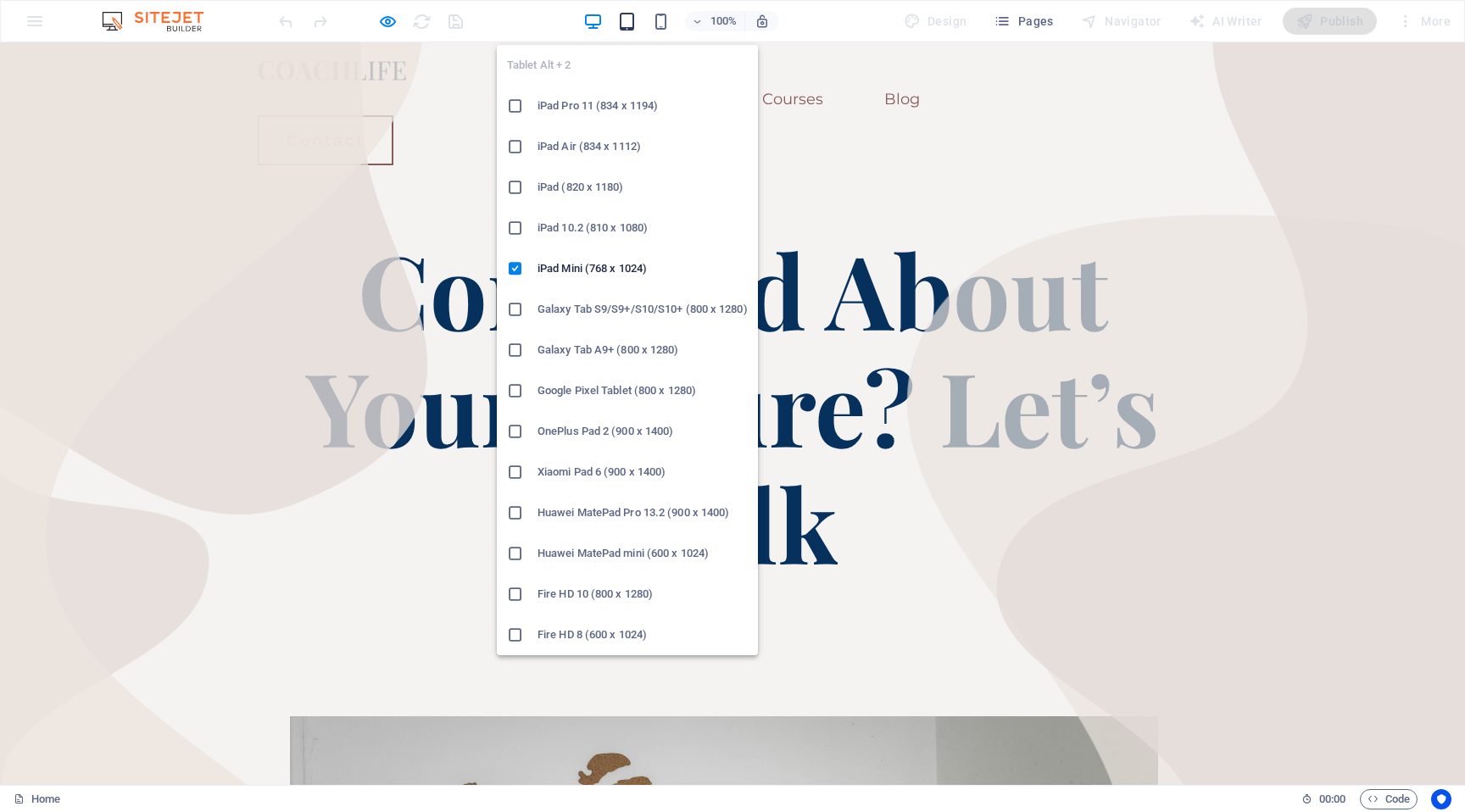 click at bounding box center [627, 21] 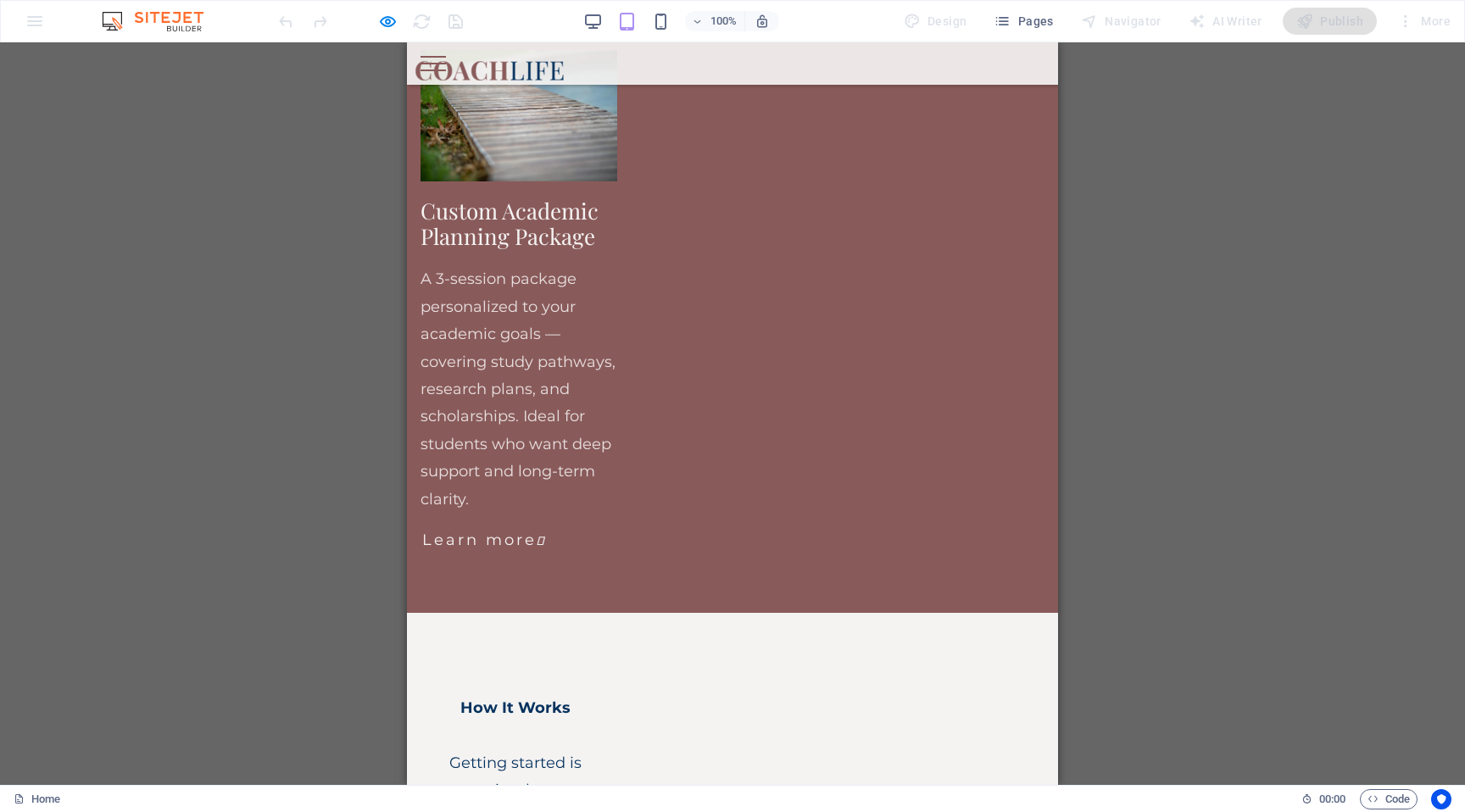 scroll, scrollTop: 4525, scrollLeft: 0, axis: vertical 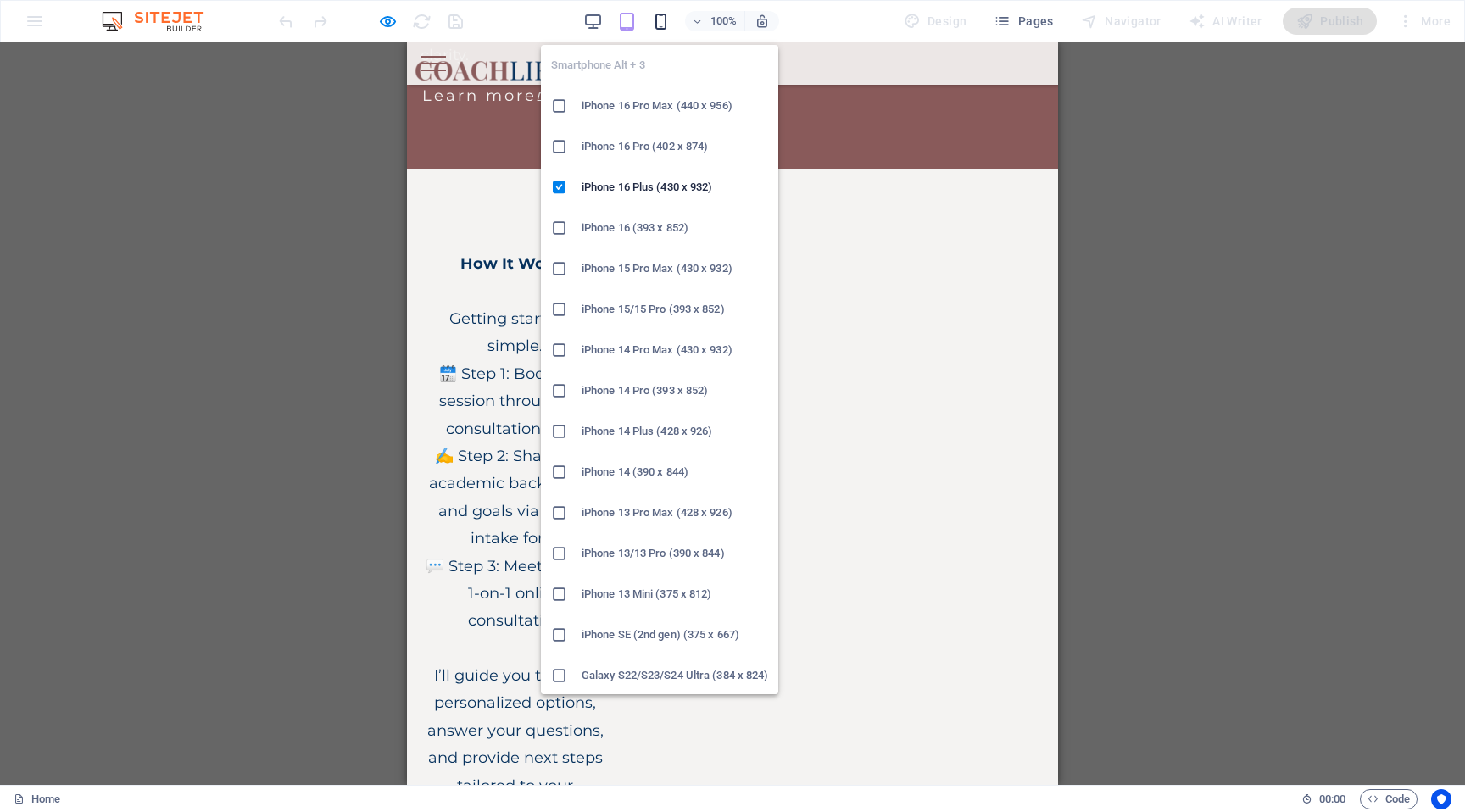 click at bounding box center (660, 21) 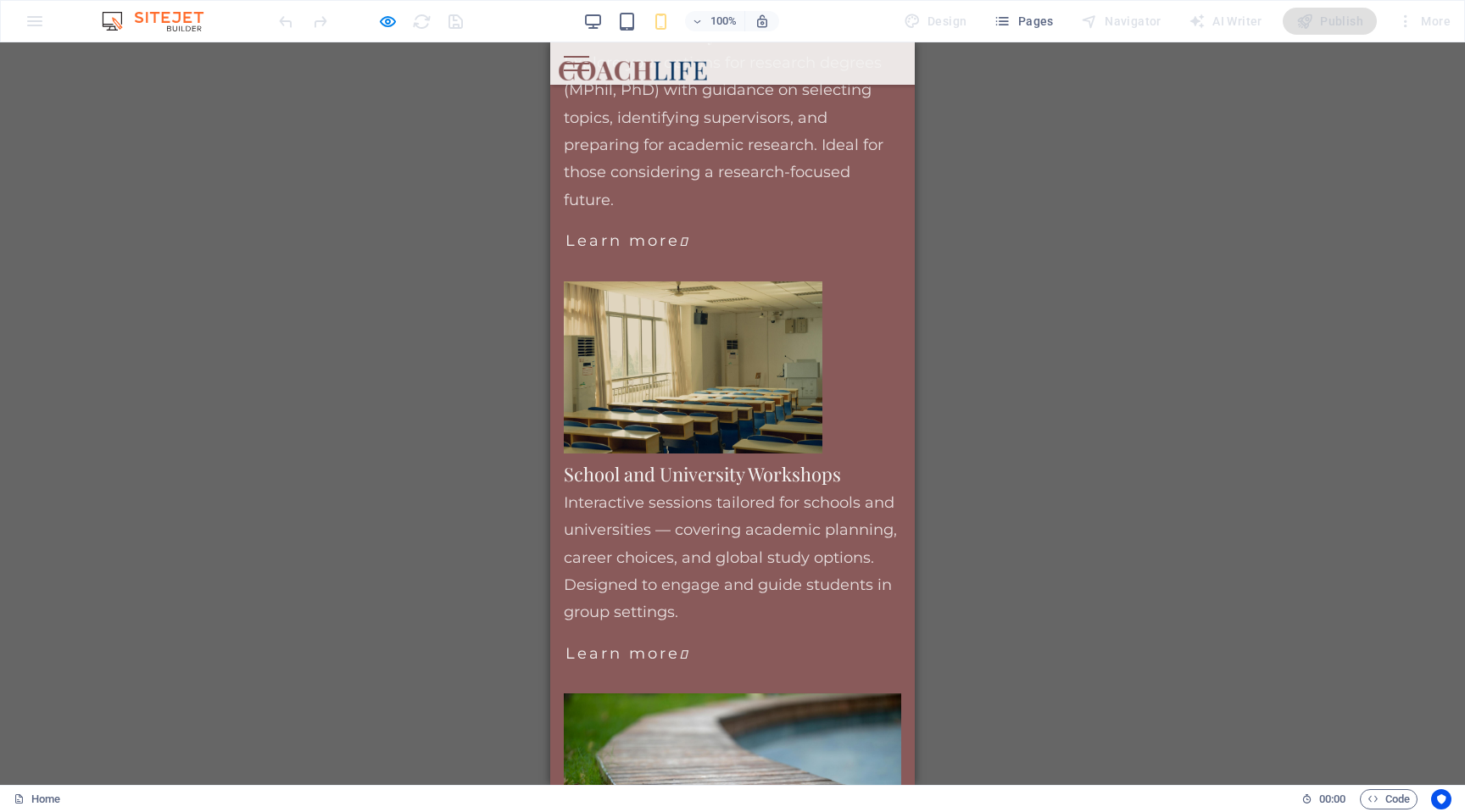 scroll, scrollTop: 3031, scrollLeft: 0, axis: vertical 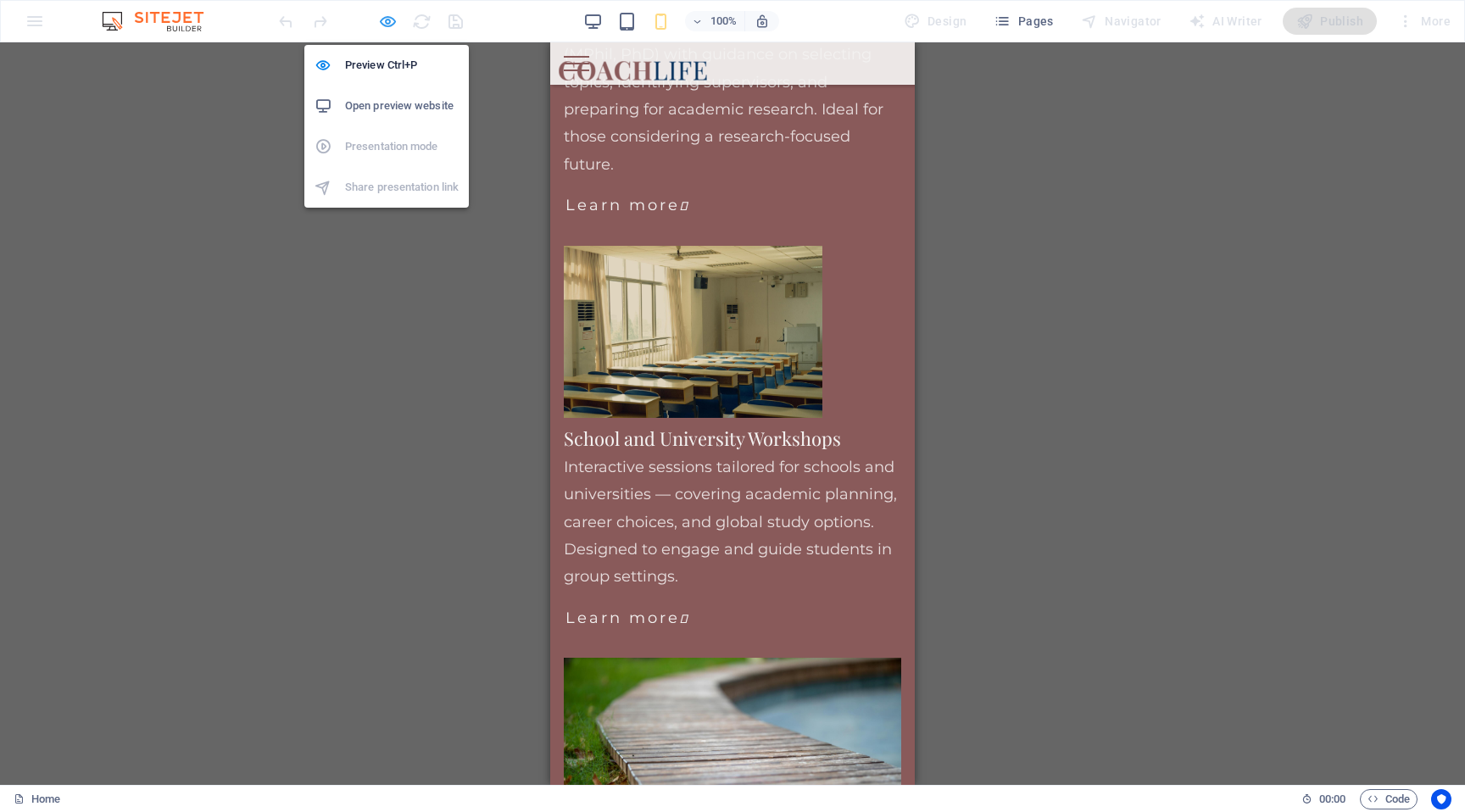 click at bounding box center [387, 21] 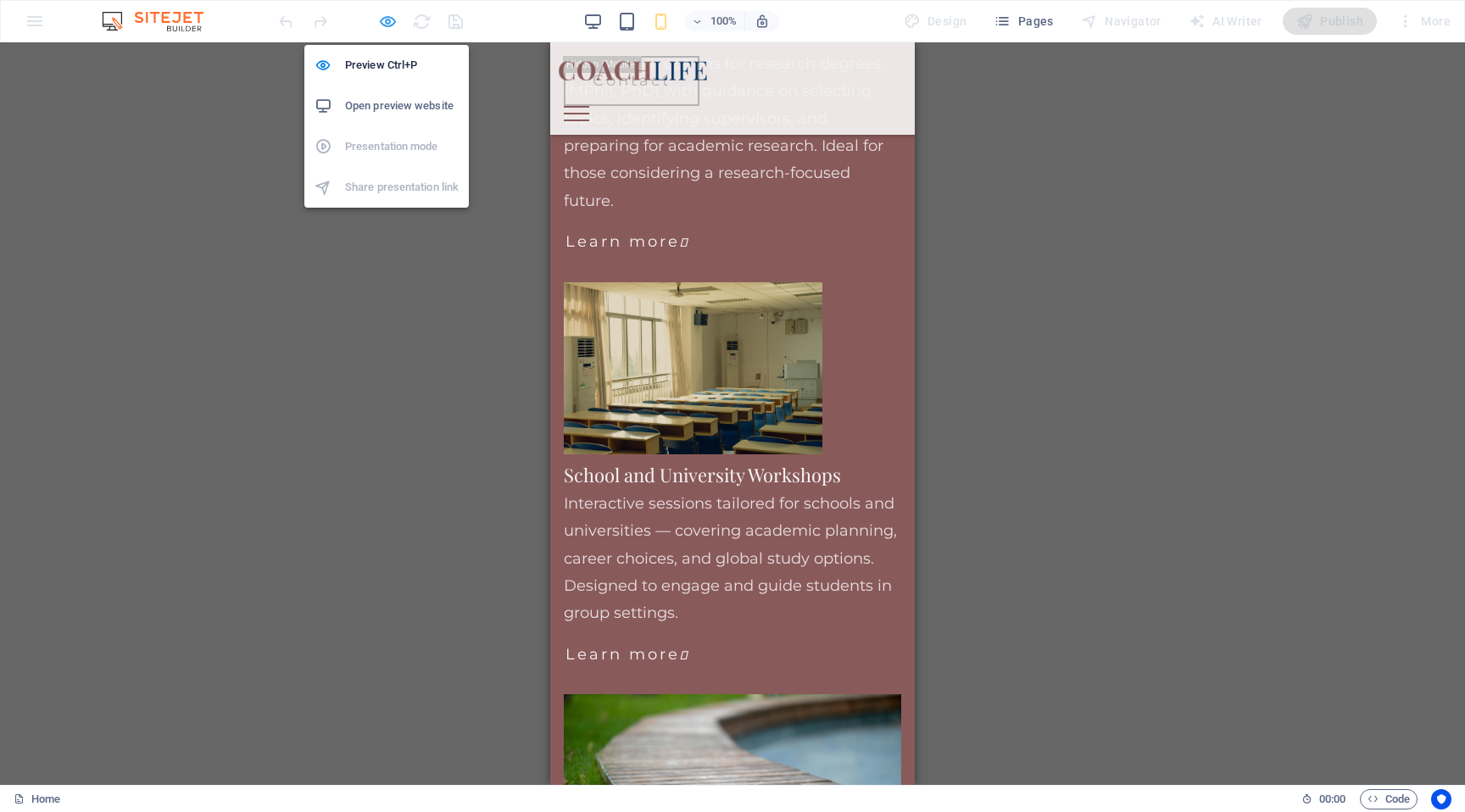 scroll, scrollTop: 3067, scrollLeft: 0, axis: vertical 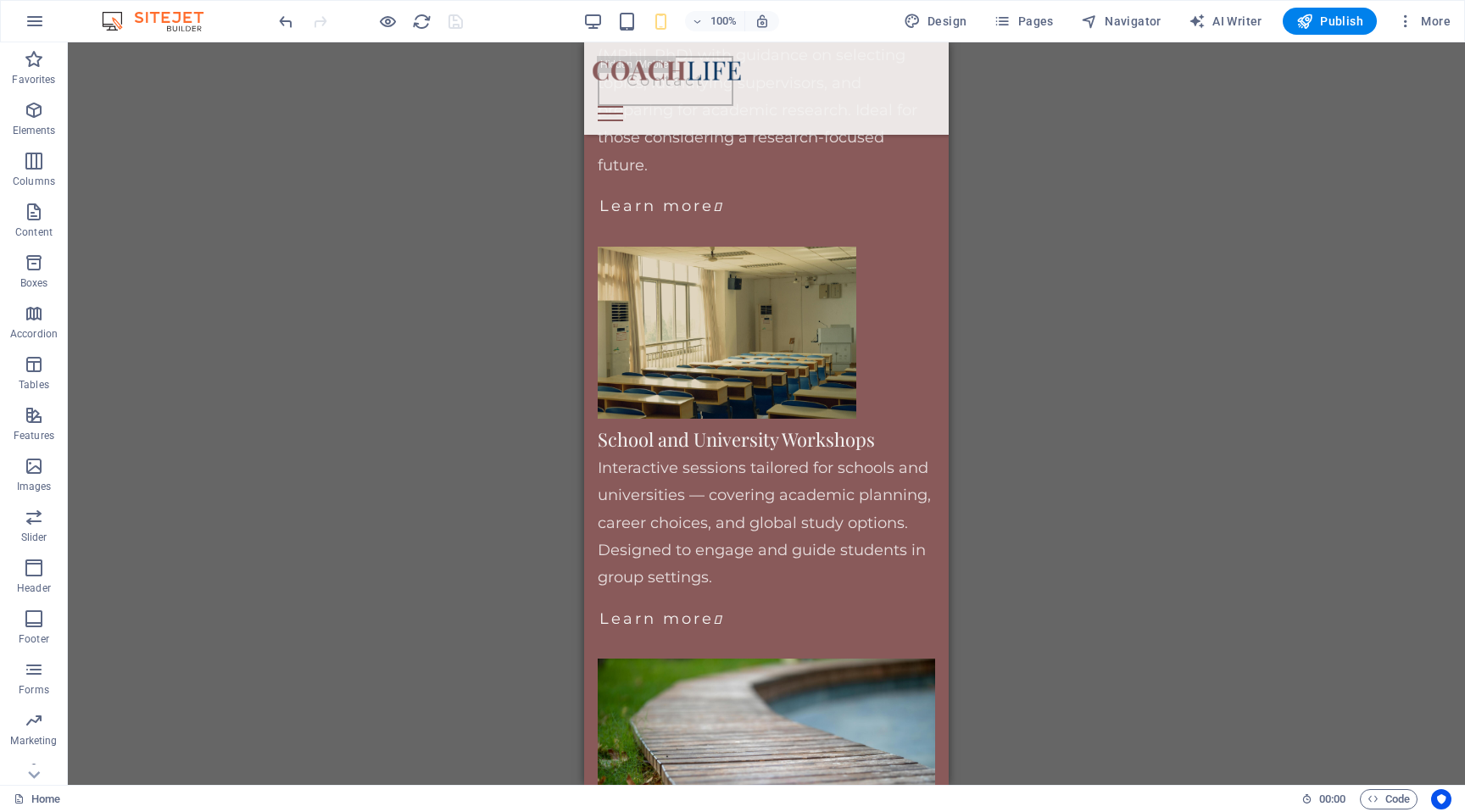 click on "100% Design Pages Navigator AI Writer Publish More" at bounding box center [732, 21] 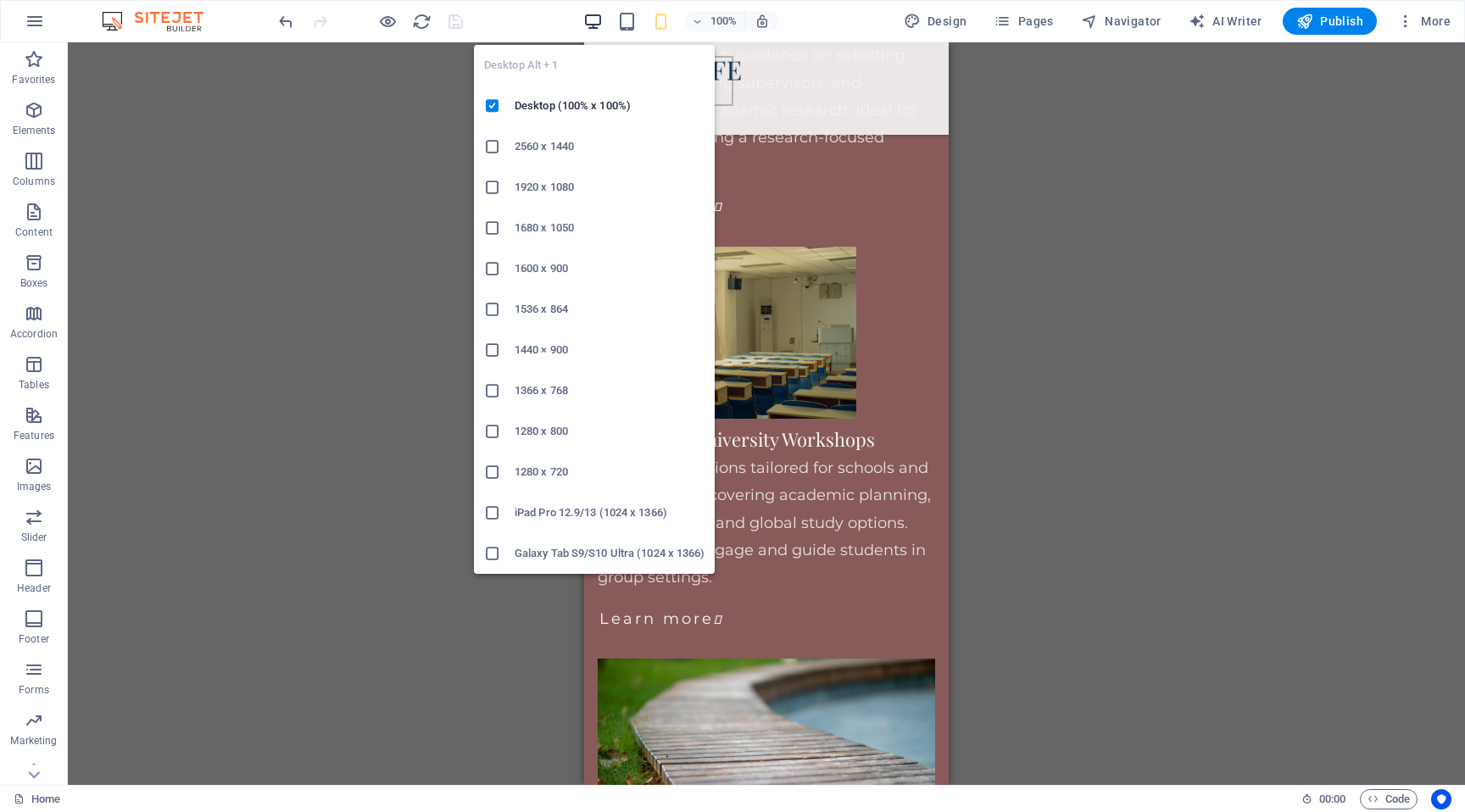 click at bounding box center [593, 21] 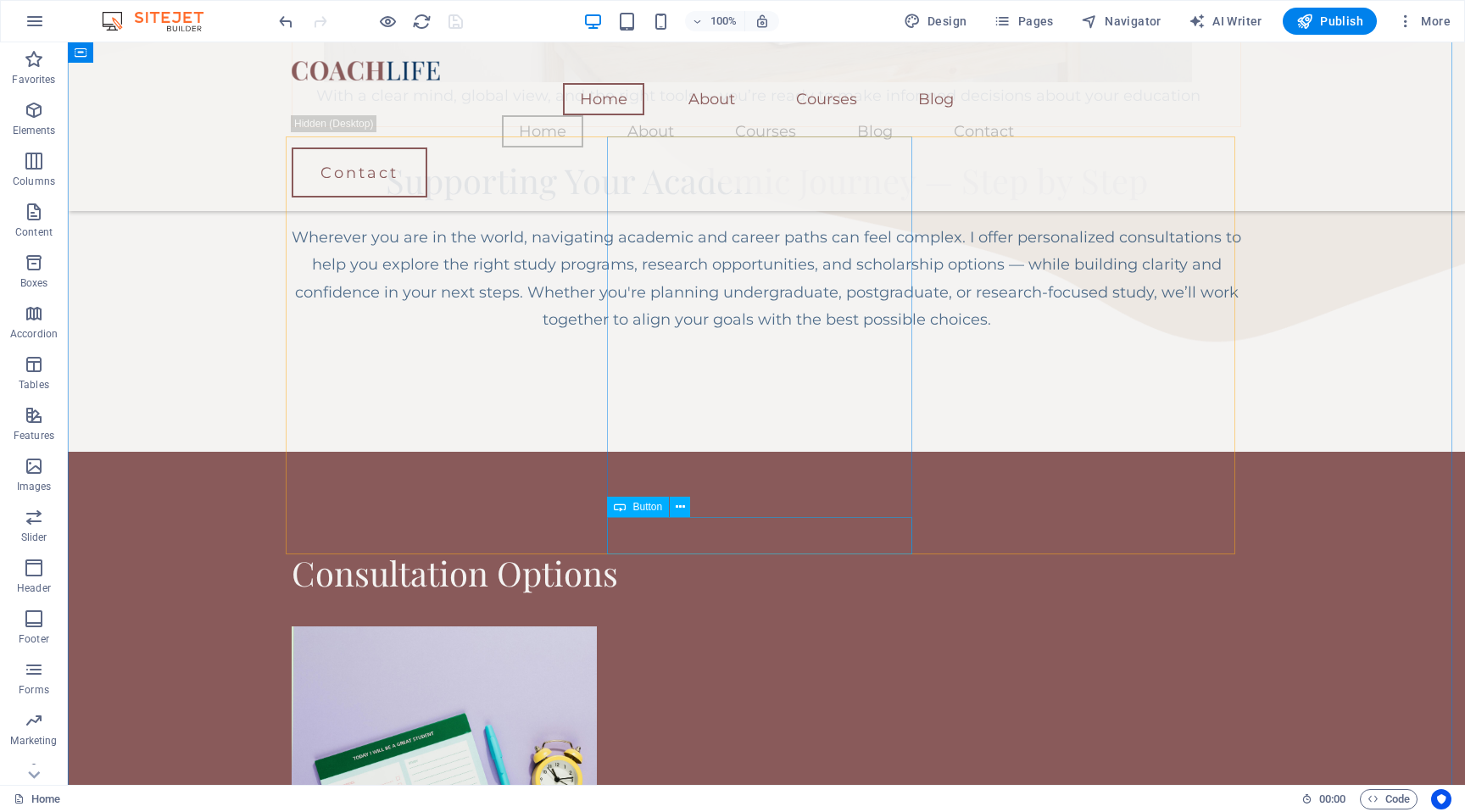 scroll, scrollTop: 1195, scrollLeft: 0, axis: vertical 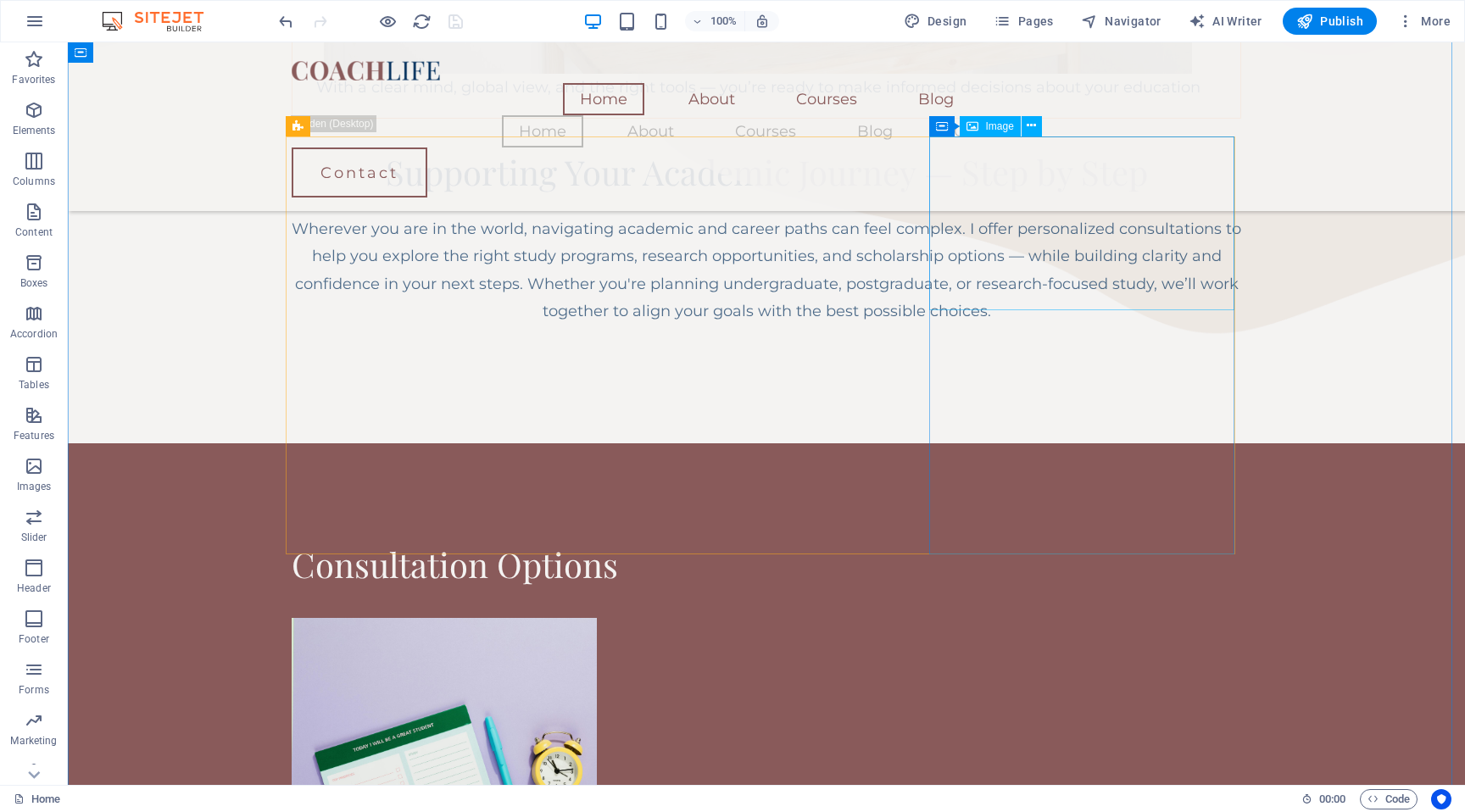 click at bounding box center (444, 1559) 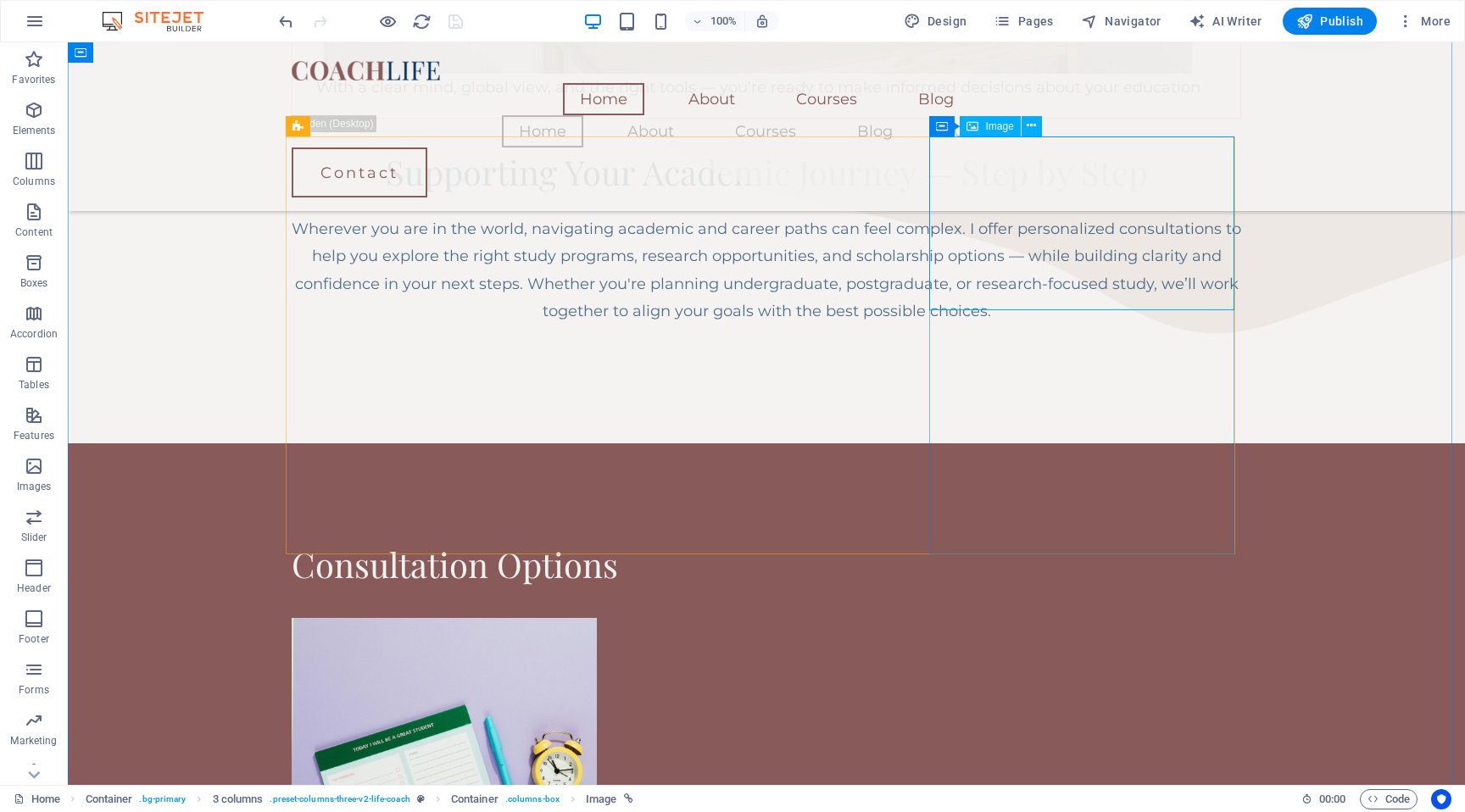 click at bounding box center (444, 1559) 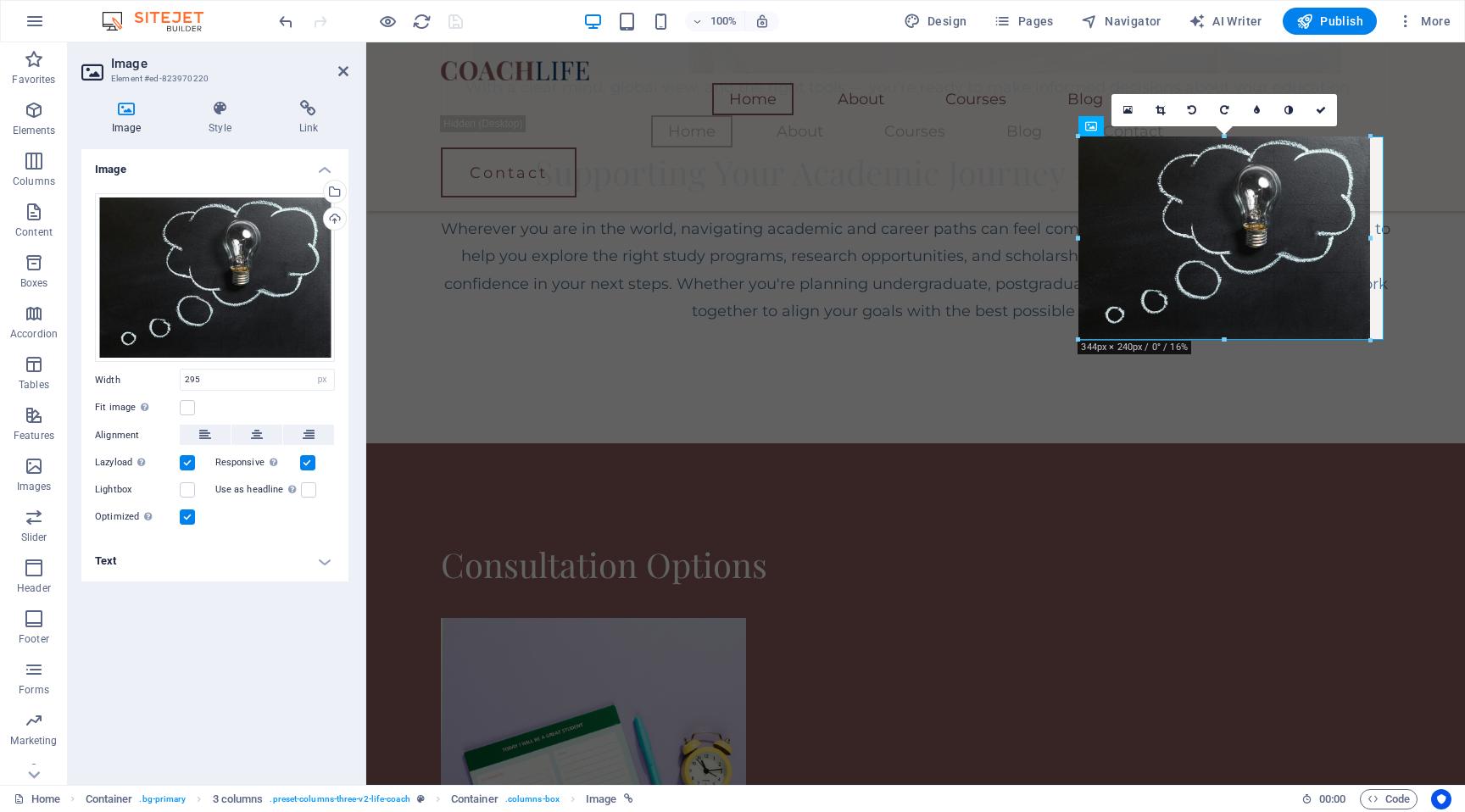 drag, startPoint x: 1327, startPoint y: 308, endPoint x: 1370, endPoint y: 323, distance: 45.54119 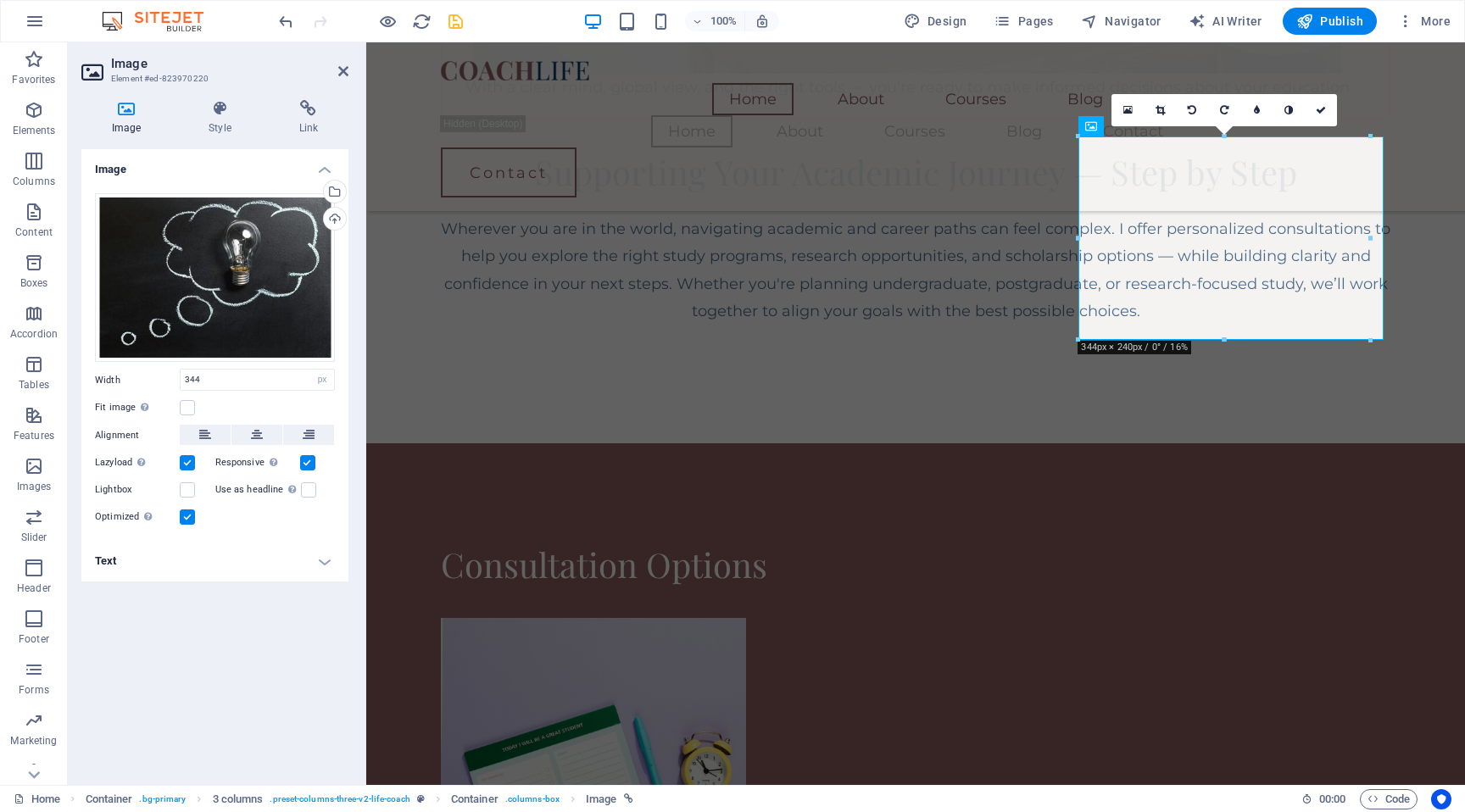 type on "344" 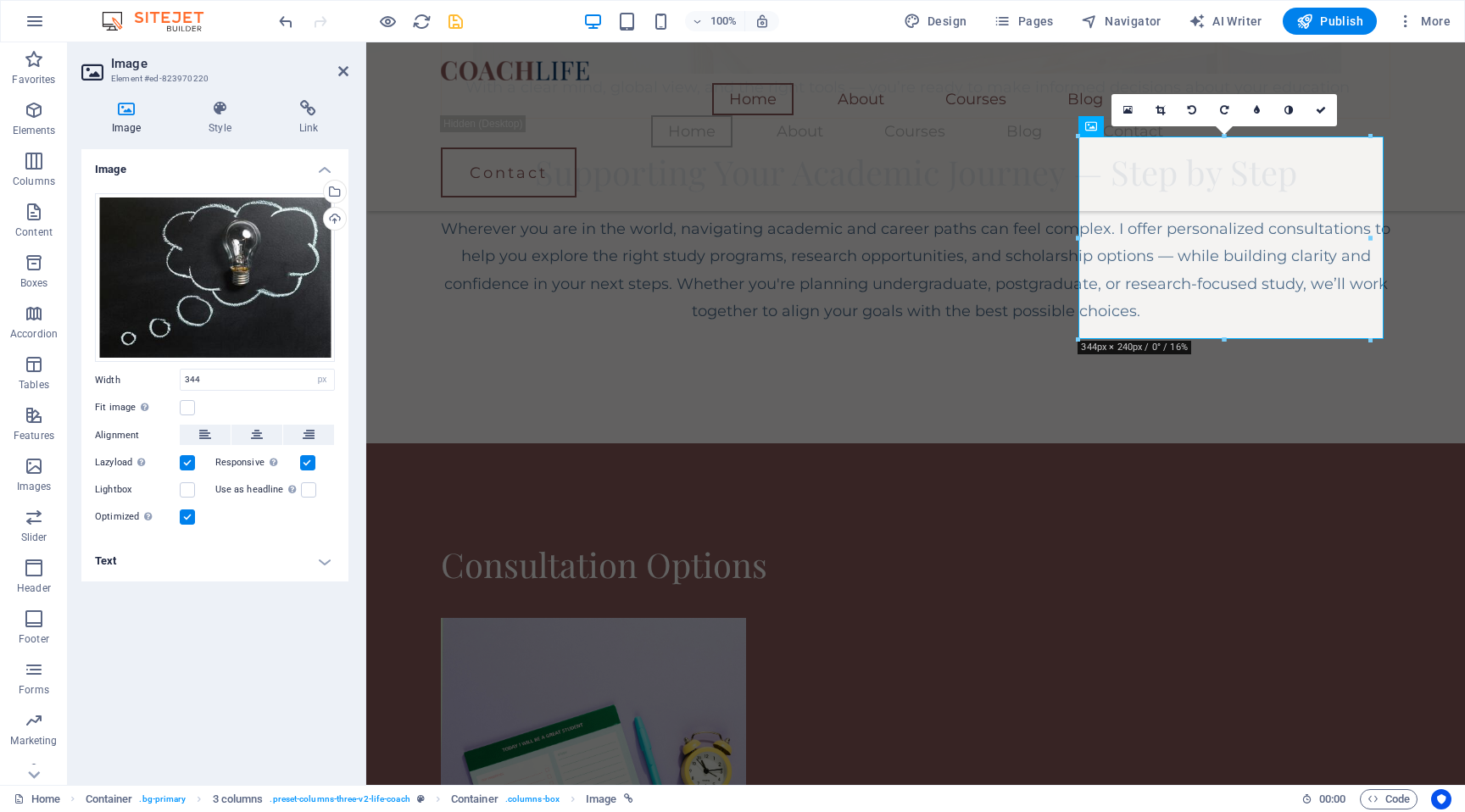 scroll, scrollTop: 1844, scrollLeft: 0, axis: vertical 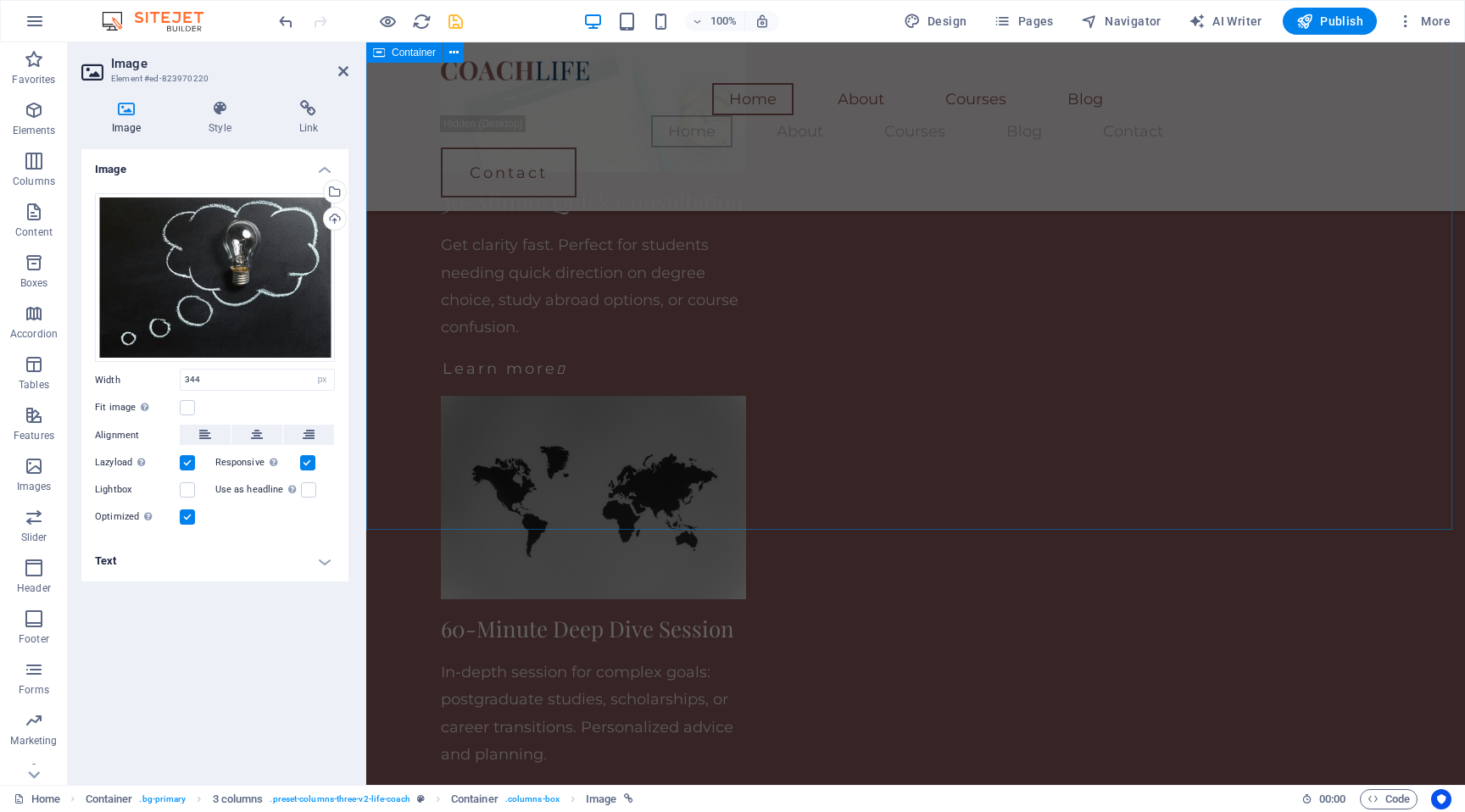 click on "Consultation Options 30-Minute Quick Consultation Get clarity fast. Perfect for students needing quick direction on degree choice, study abroad options, or course confusion. Learn more   60-Minute Deep Dive Session In-depth session for complex goals: postgraduate studies, scholarships, or career transitions. Personalized advice and planning. Learn more   Parents + Student Joint Session Discuss plans together. Ideal for families exploring university paths, local vs. international education, or long-term direction. Learn more   Research Pathway Advice Explore your options for research degrees (MPhil, PhD) with guidance on selecting topics, identifying supervisors, and preparing for academic research. Ideal for those considering a research-focused future. Learn more   School and University Workshops Interactive sessions tailored for schools and universities — covering academic planning, career choices, and global study options. Designed to engage and guide students in group settings. Learn more" at bounding box center (916, 1295) 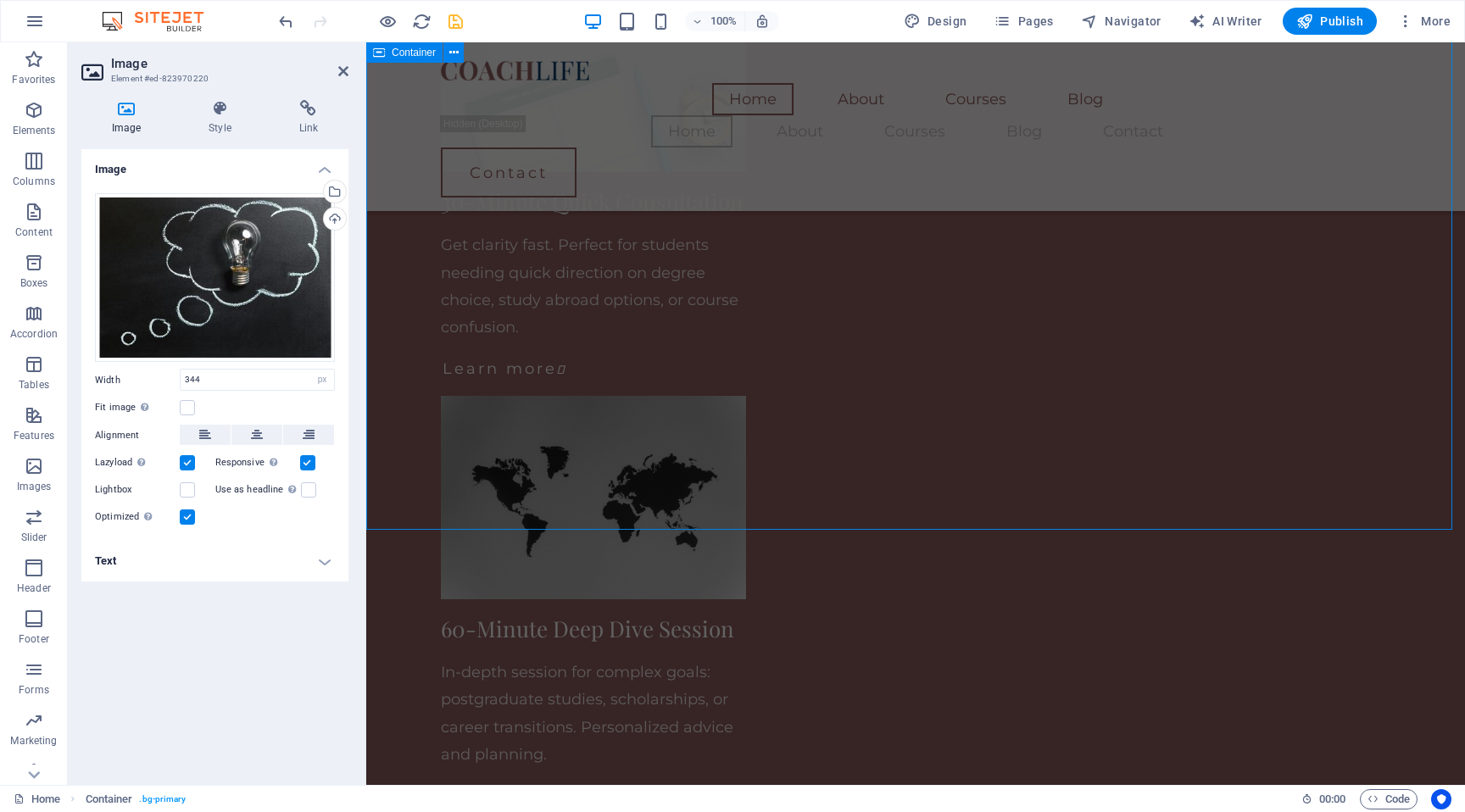 click on "Consultation Options 30-Minute Quick Consultation Get clarity fast. Perfect for students needing quick direction on degree choice, study abroad options, or course confusion. Learn more   60-Minute Deep Dive Session In-depth session for complex goals: postgraduate studies, scholarships, or career transitions. Personalized advice and planning. Learn more   Parents + Student Joint Session Discuss plans together. Ideal for families exploring university paths, local vs. international education, or long-term direction. Learn more   Research Pathway Advice Explore your options for research degrees (MPhil, PhD) with guidance on selecting topics, identifying supervisors, and preparing for academic research. Ideal for those considering a research-focused future. Learn more   School and University Workshops Interactive sessions tailored for schools and universities — covering academic planning, career choices, and global study options. Designed to engage and guide students in group settings. Learn more" at bounding box center (916, 1295) 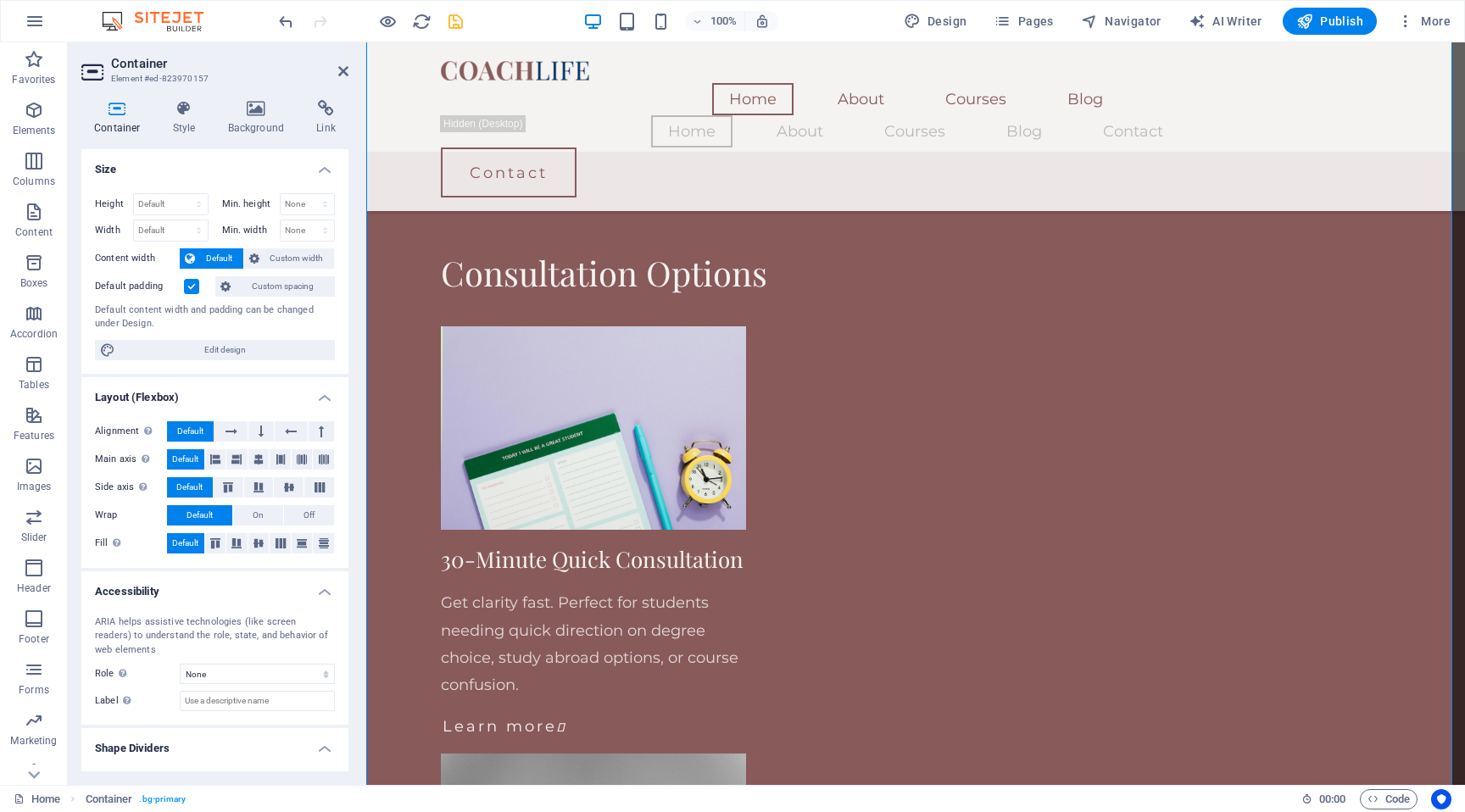 scroll, scrollTop: 1502, scrollLeft: 0, axis: vertical 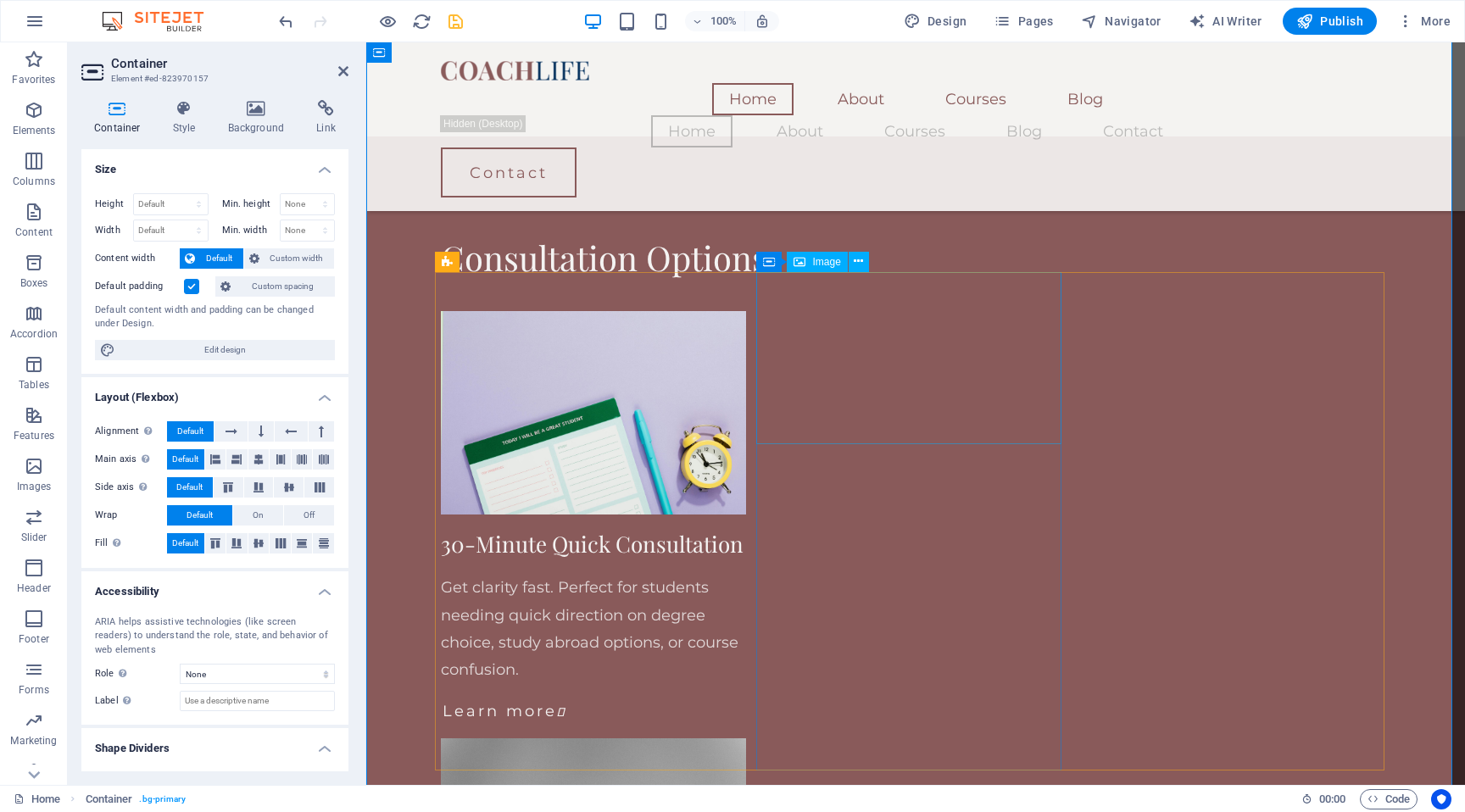 click at bounding box center [593, 2176] 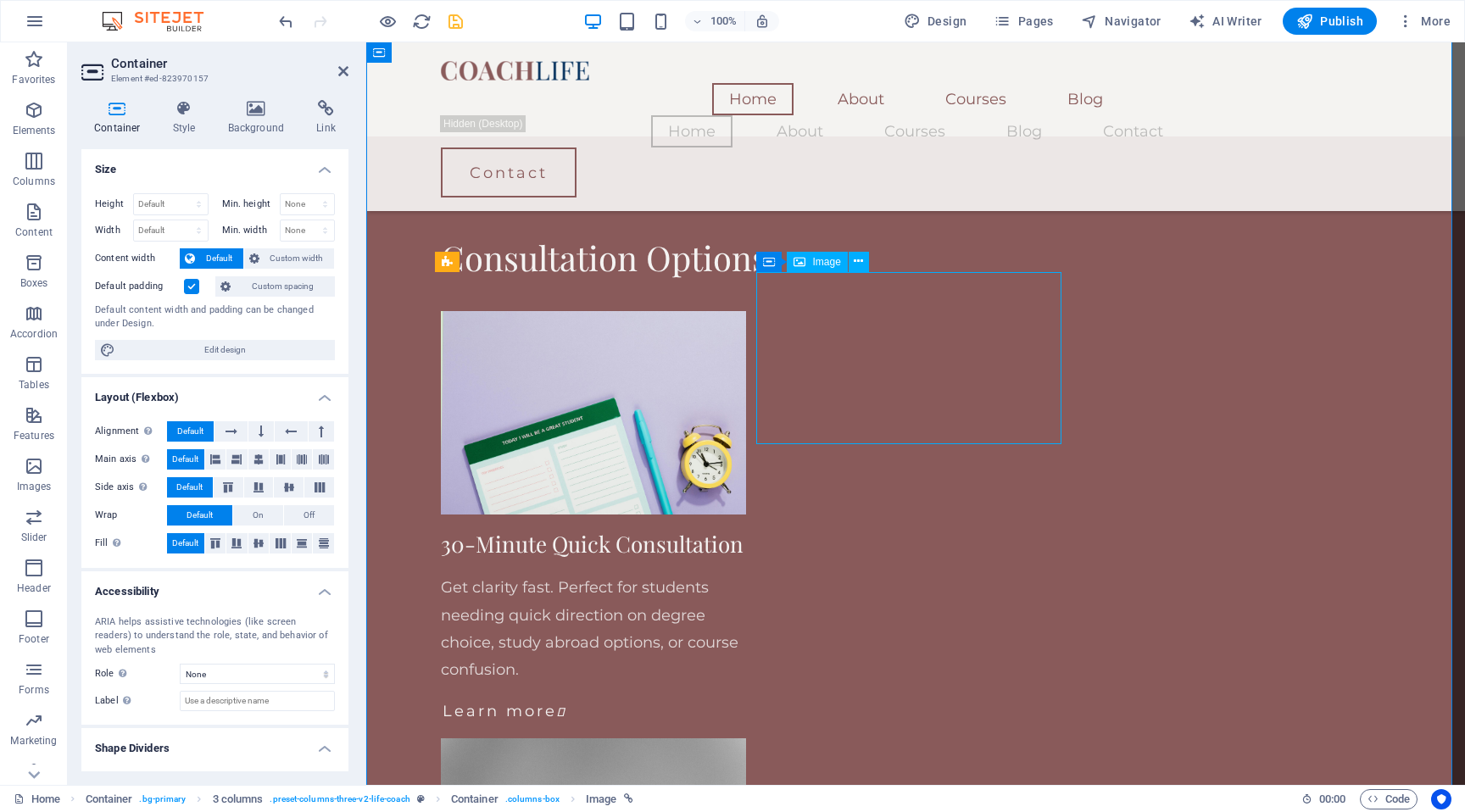 click at bounding box center [593, 2176] 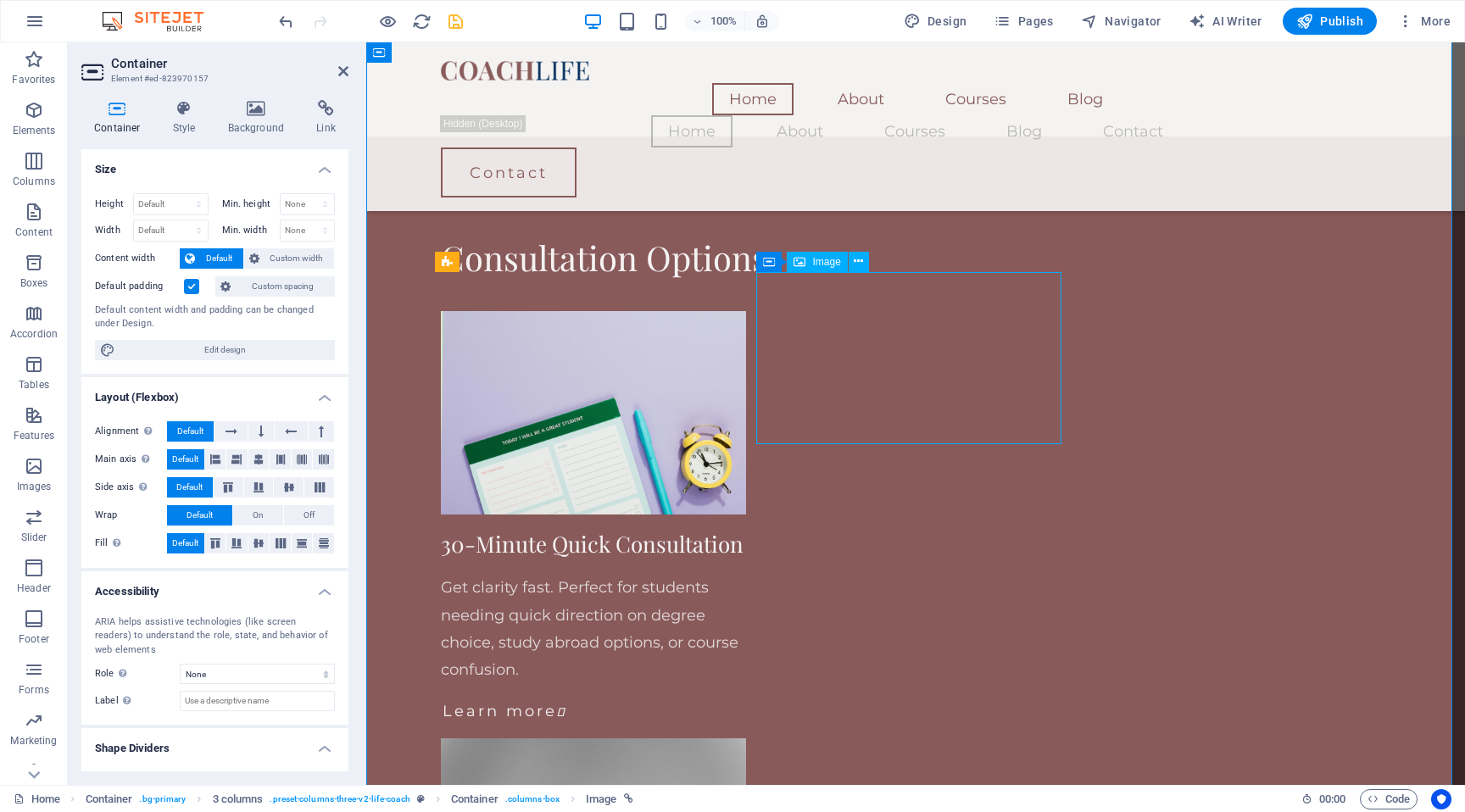 click at bounding box center (593, 2176) 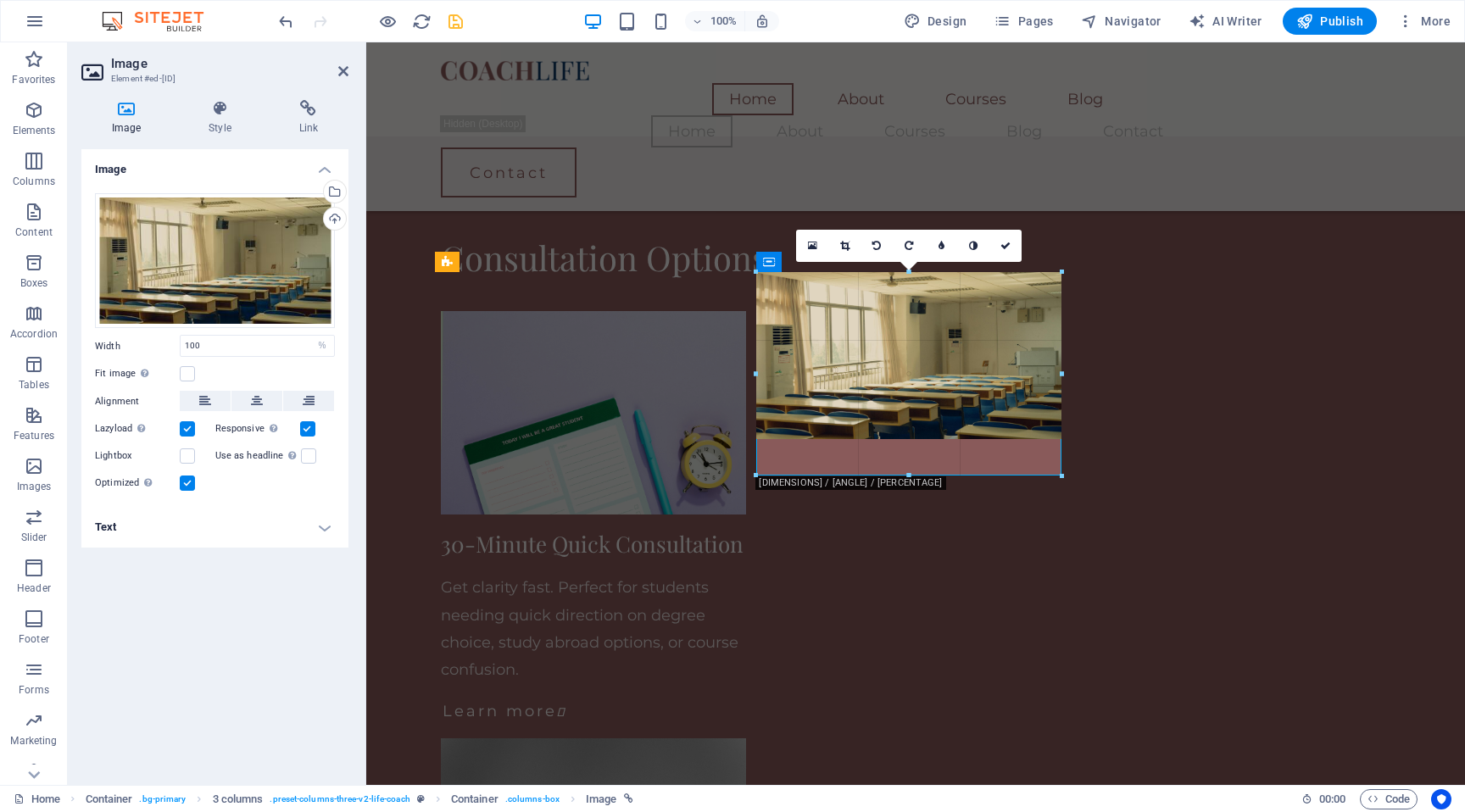 drag, startPoint x: 1012, startPoint y: 441, endPoint x: 1061, endPoint y: 460, distance: 52.55473 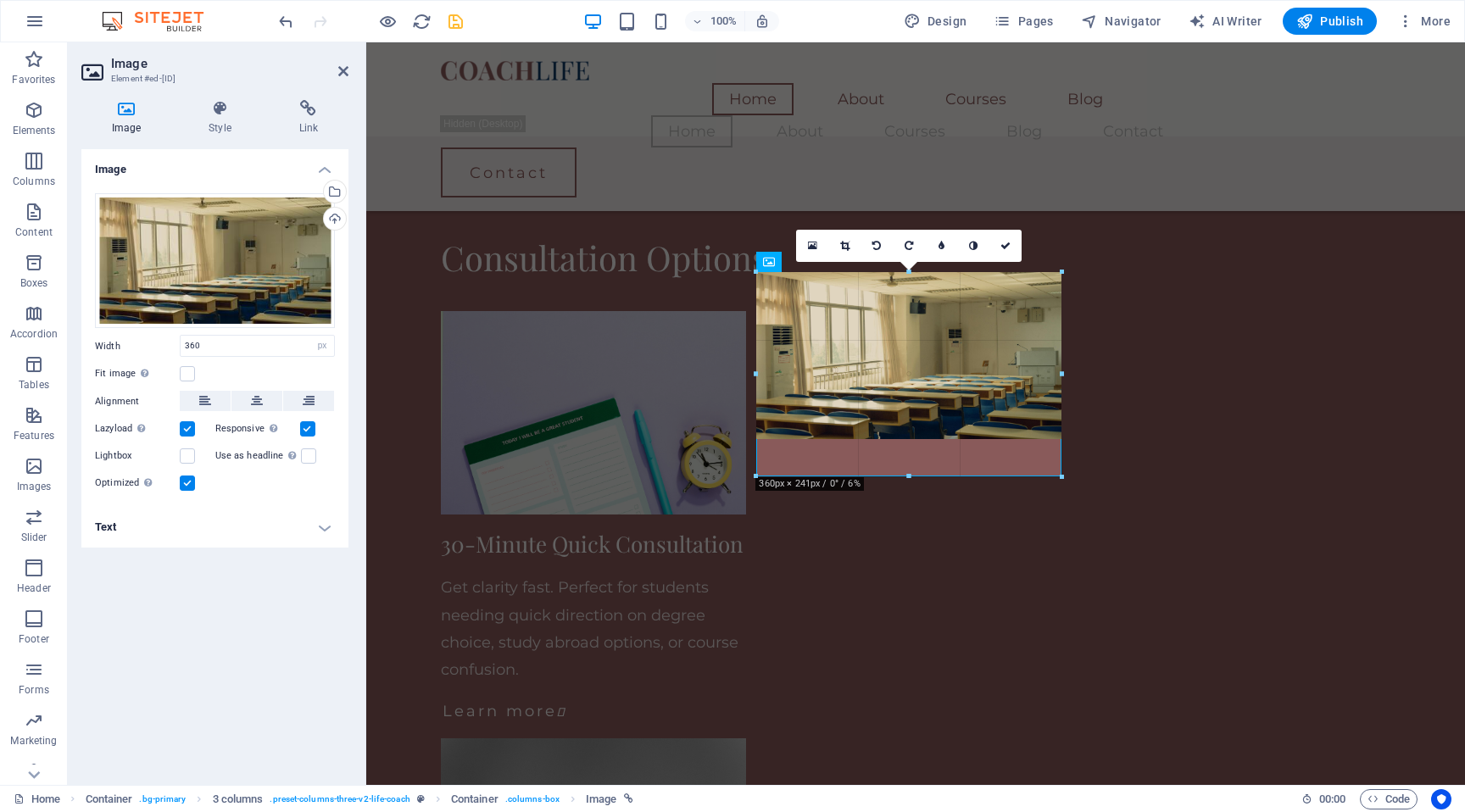 drag, startPoint x: 1060, startPoint y: 437, endPoint x: 1062, endPoint y: 458, distance: 21.095023 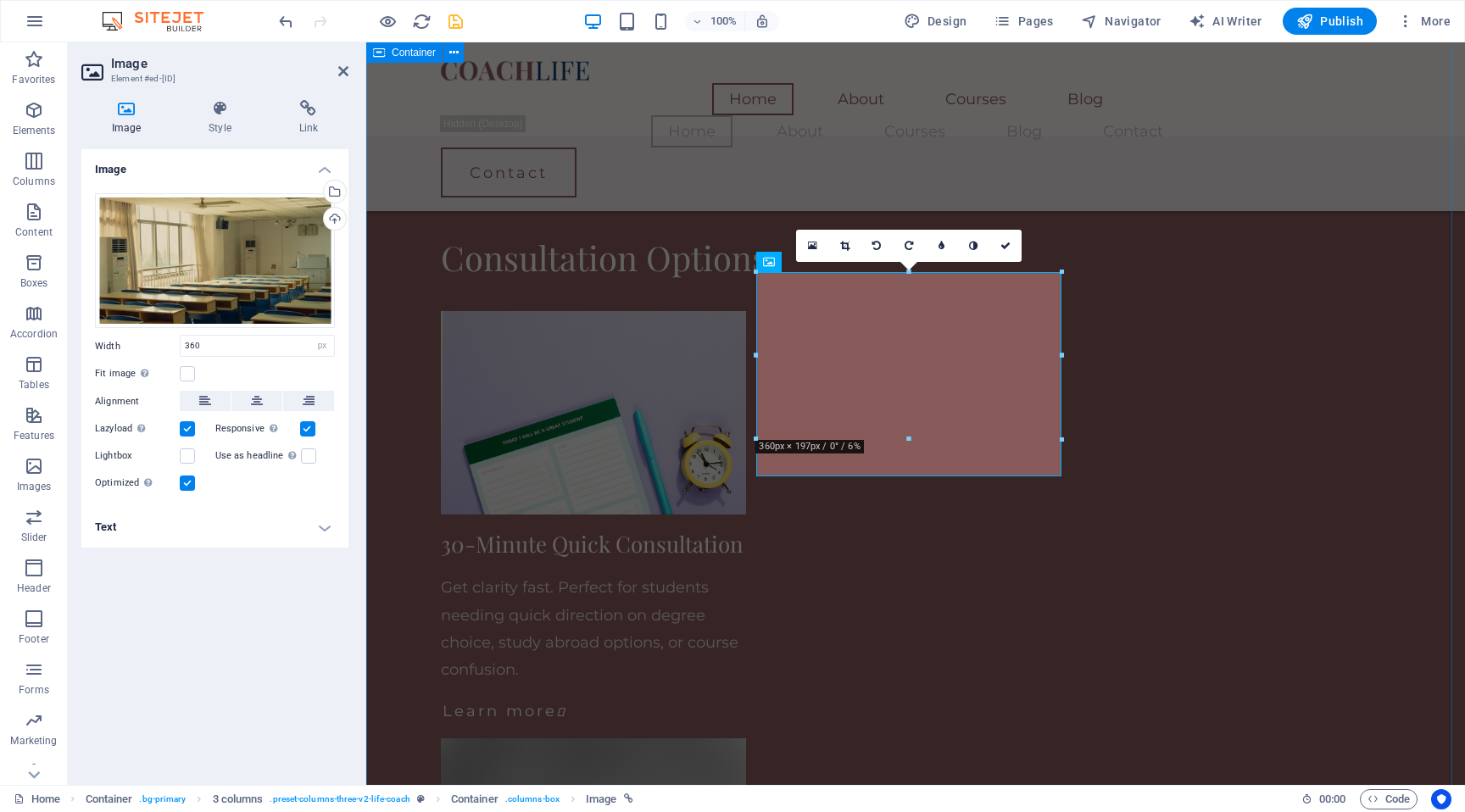 click on "Consultation Options 30-Minute Quick Consultation Get clarity fast. Perfect for students needing quick direction on degree choice, study abroad options, or course confusion. Learn more   60-Minute Deep Dive Session In-depth session for complex goals: postgraduate studies, scholarships, or career transitions. Personalized advice and planning. Learn more   Parents + Student Joint Session Discuss plans together. Ideal for families exploring university paths, local vs. international education, or long-term direction. Learn more   Research Pathway Advice Explore your options for research degrees (MPhil, PhD) with guidance on selecting topics, identifying supervisors, and preparing for academic research. Ideal for those considering a research-focused future. Learn more   School and University Workshops Interactive sessions tailored for schools and universities — covering academic planning, career choices, and global study options. Designed to engage and guide students in group settings. Learn more" at bounding box center (916, 1654) 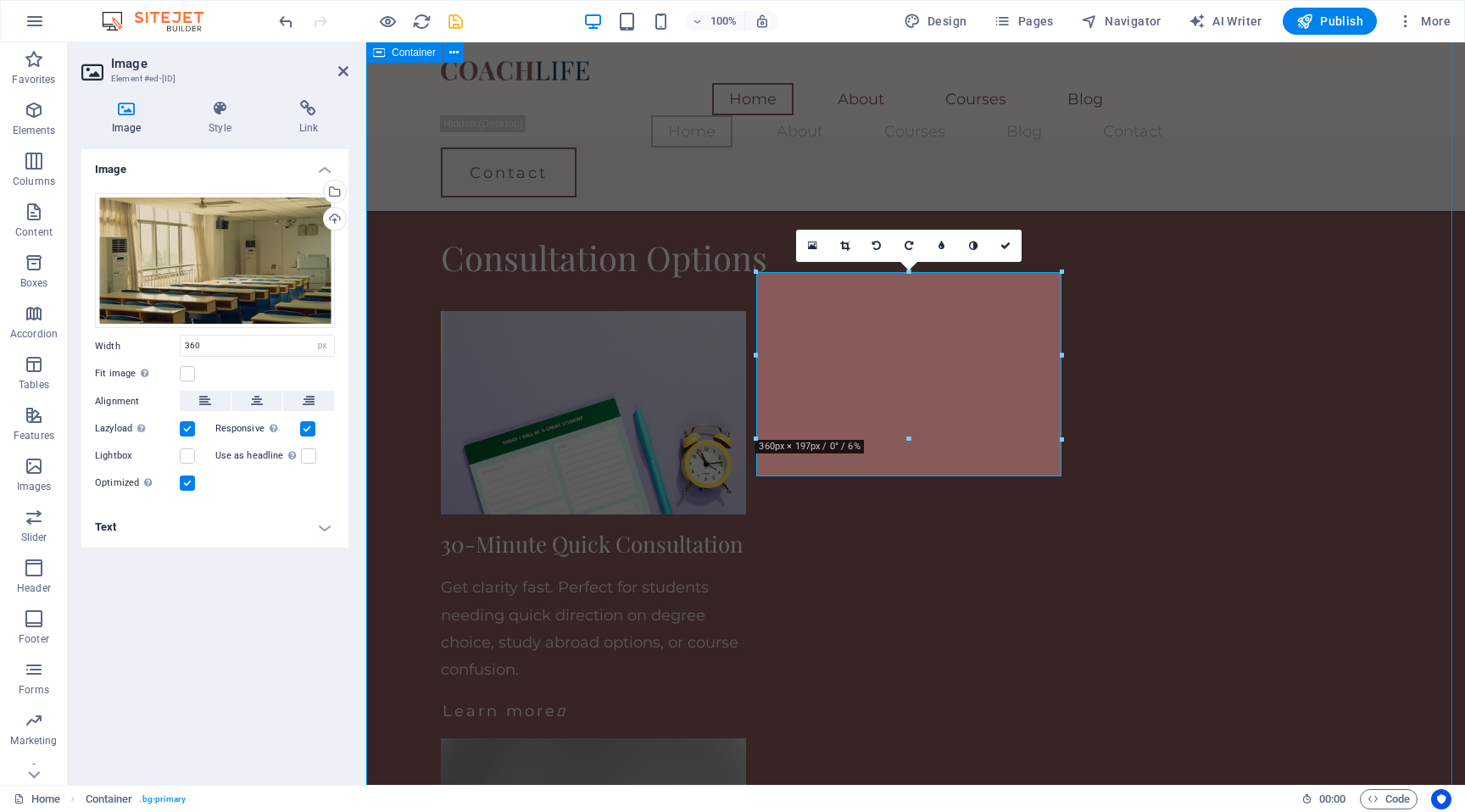click on "Consultation Options 30-Minute Quick Consultation Get clarity fast. Perfect for students needing quick direction on degree choice, study abroad options, or course confusion. Learn more   60-Minute Deep Dive Session In-depth session for complex goals: postgraduate studies, scholarships, or career transitions. Personalized advice and planning. Learn more   Parents + Student Joint Session Discuss plans together. Ideal for families exploring university paths, local vs. international education, or long-term direction. Learn more   Research Pathway Advice Explore your options for research degrees (MPhil, PhD) with guidance on selecting topics, identifying supervisors, and preparing for academic research. Ideal for those considering a research-focused future. Learn more   School and University Workshops Interactive sessions tailored for schools and universities — covering academic planning, career choices, and global study options. Designed to engage and guide students in group settings. Learn more" at bounding box center (916, 1654) 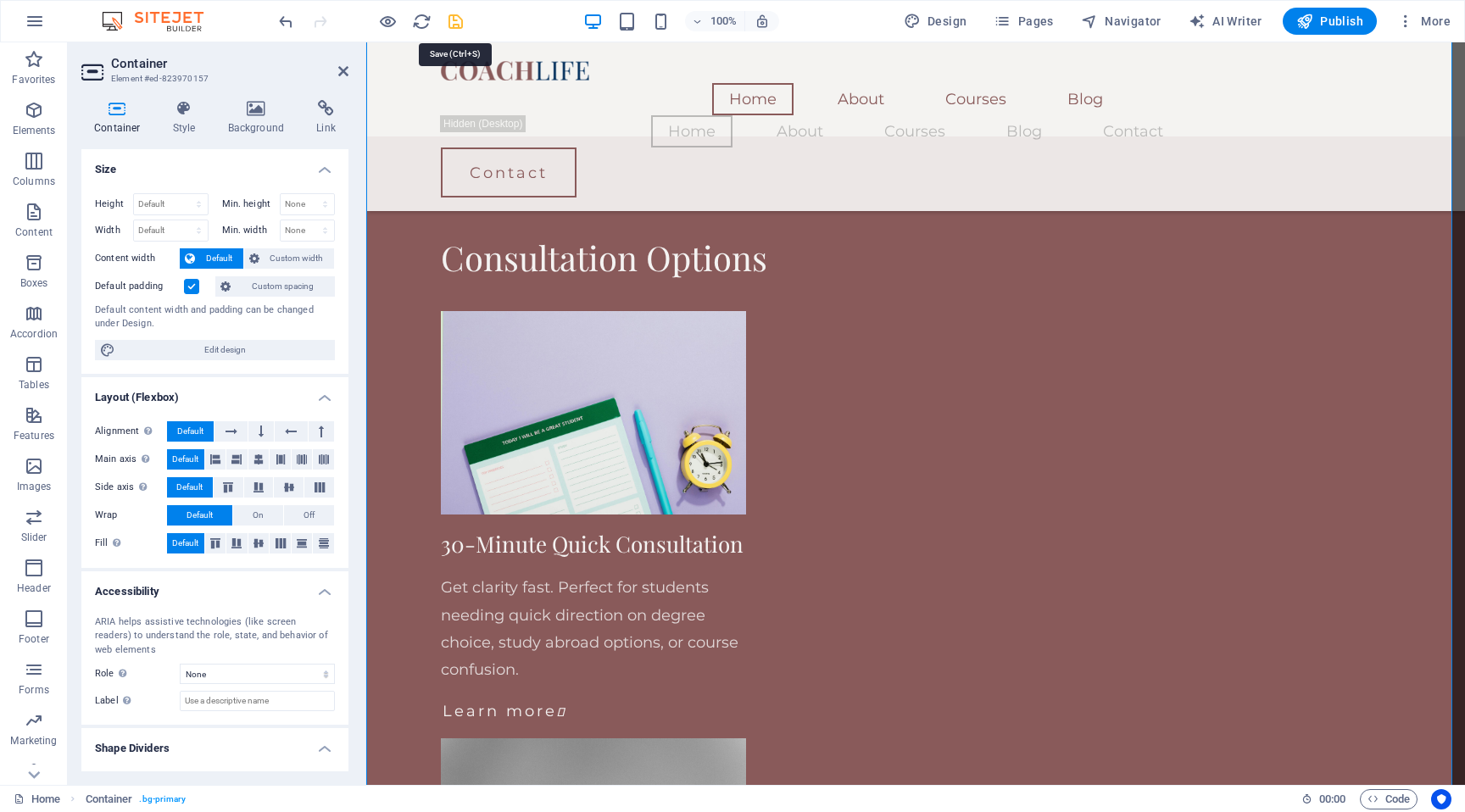 click at bounding box center [455, 21] 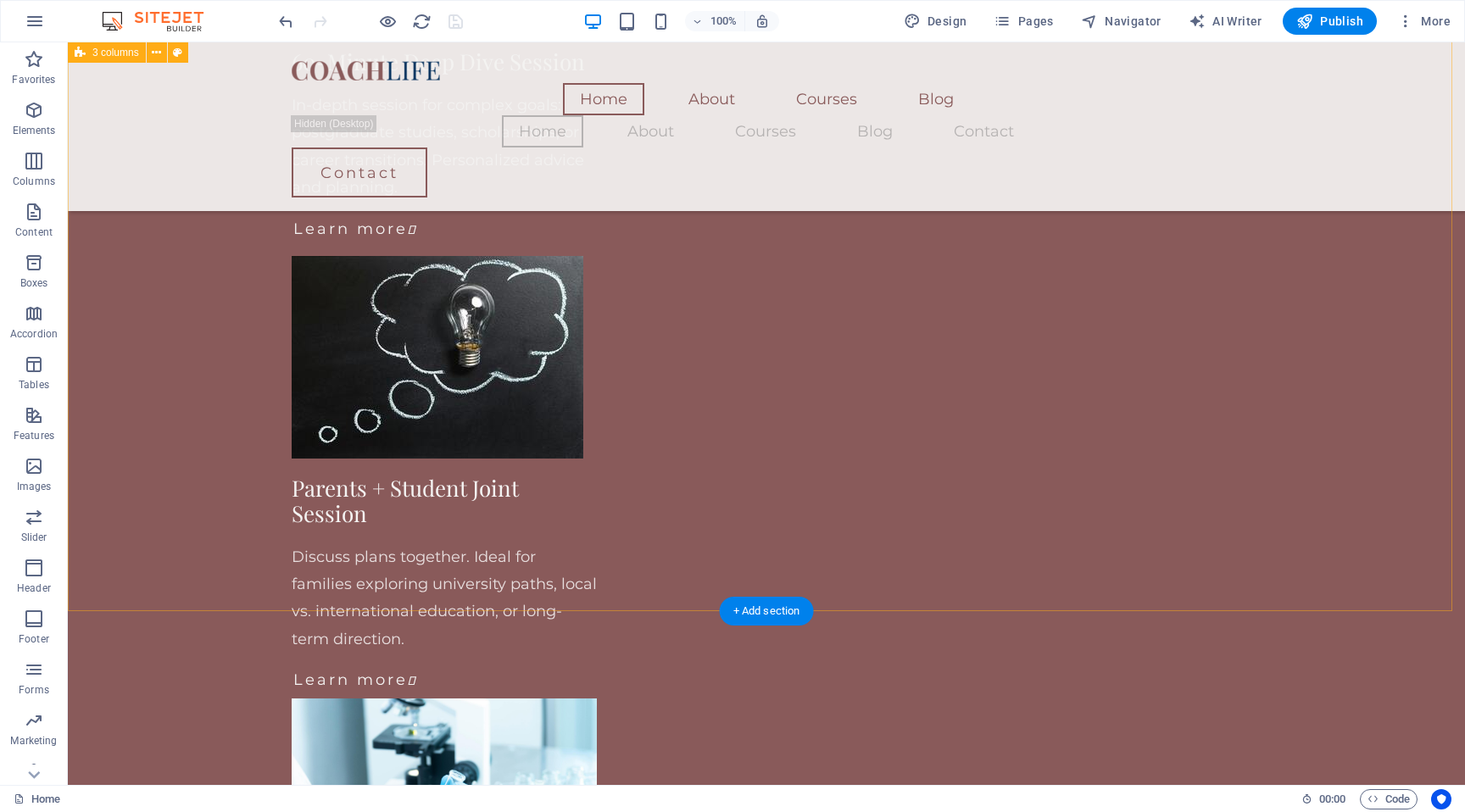 scroll, scrollTop: 2361, scrollLeft: 0, axis: vertical 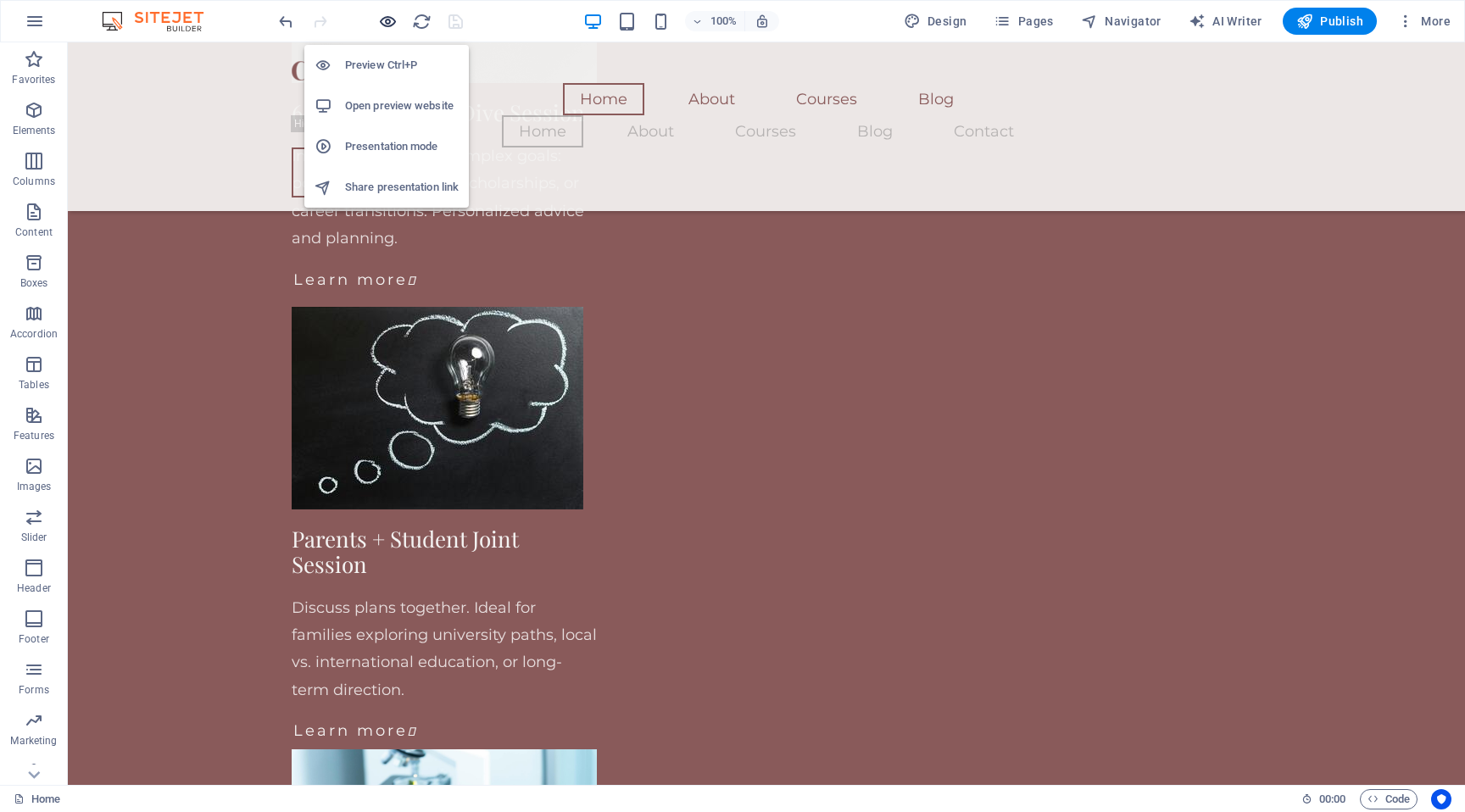 click at bounding box center (387, 21) 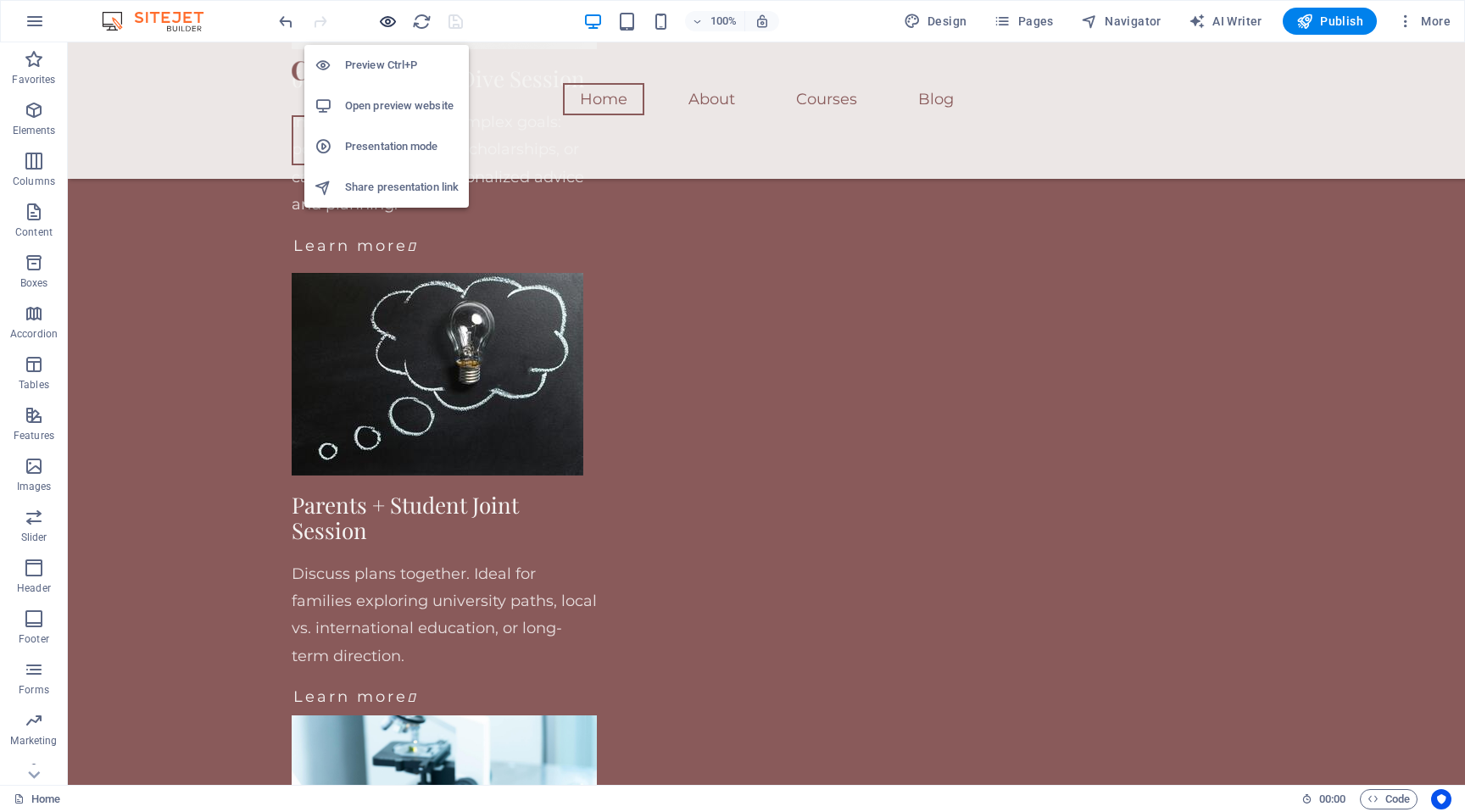 scroll, scrollTop: 2328, scrollLeft: 0, axis: vertical 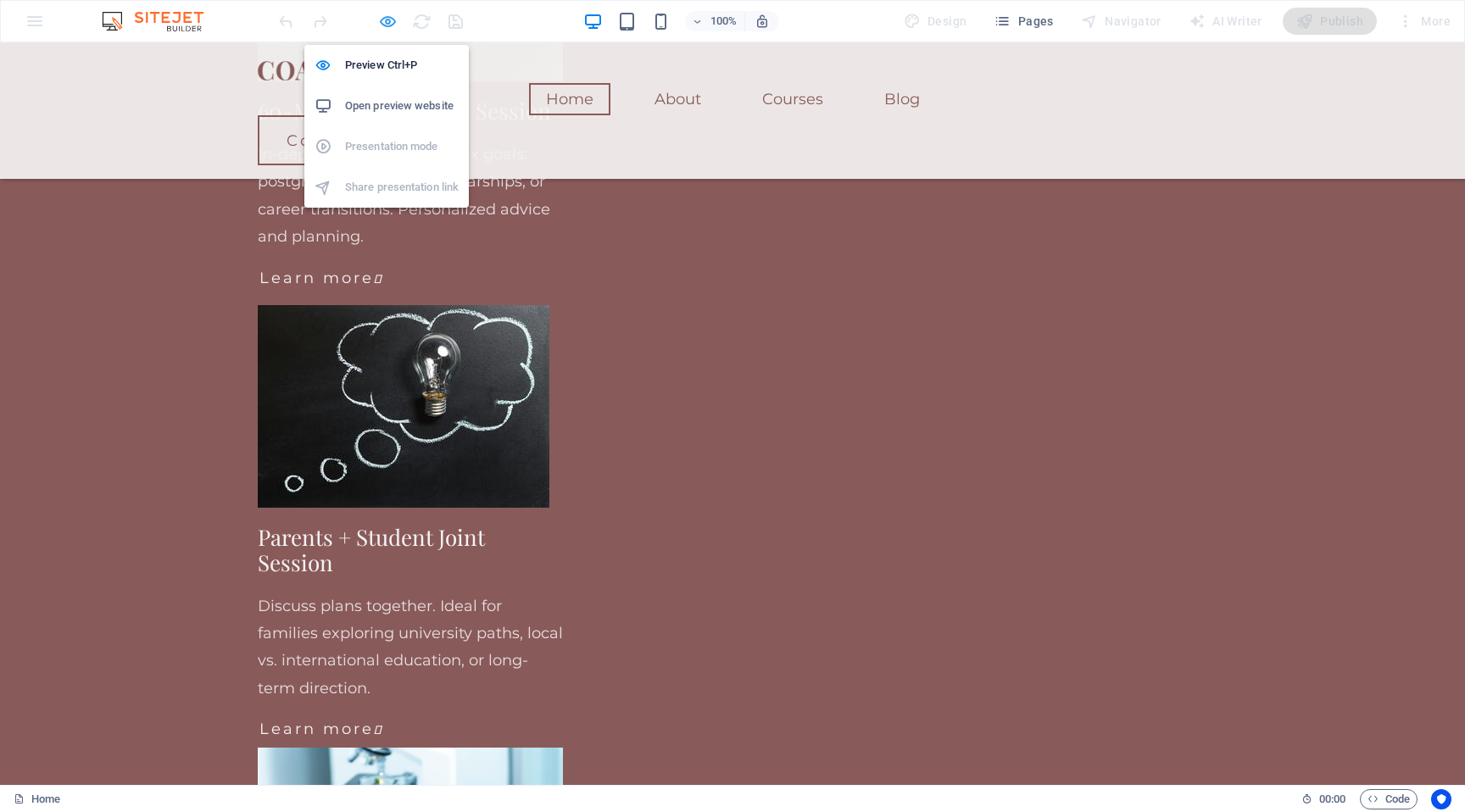 click at bounding box center (387, 21) 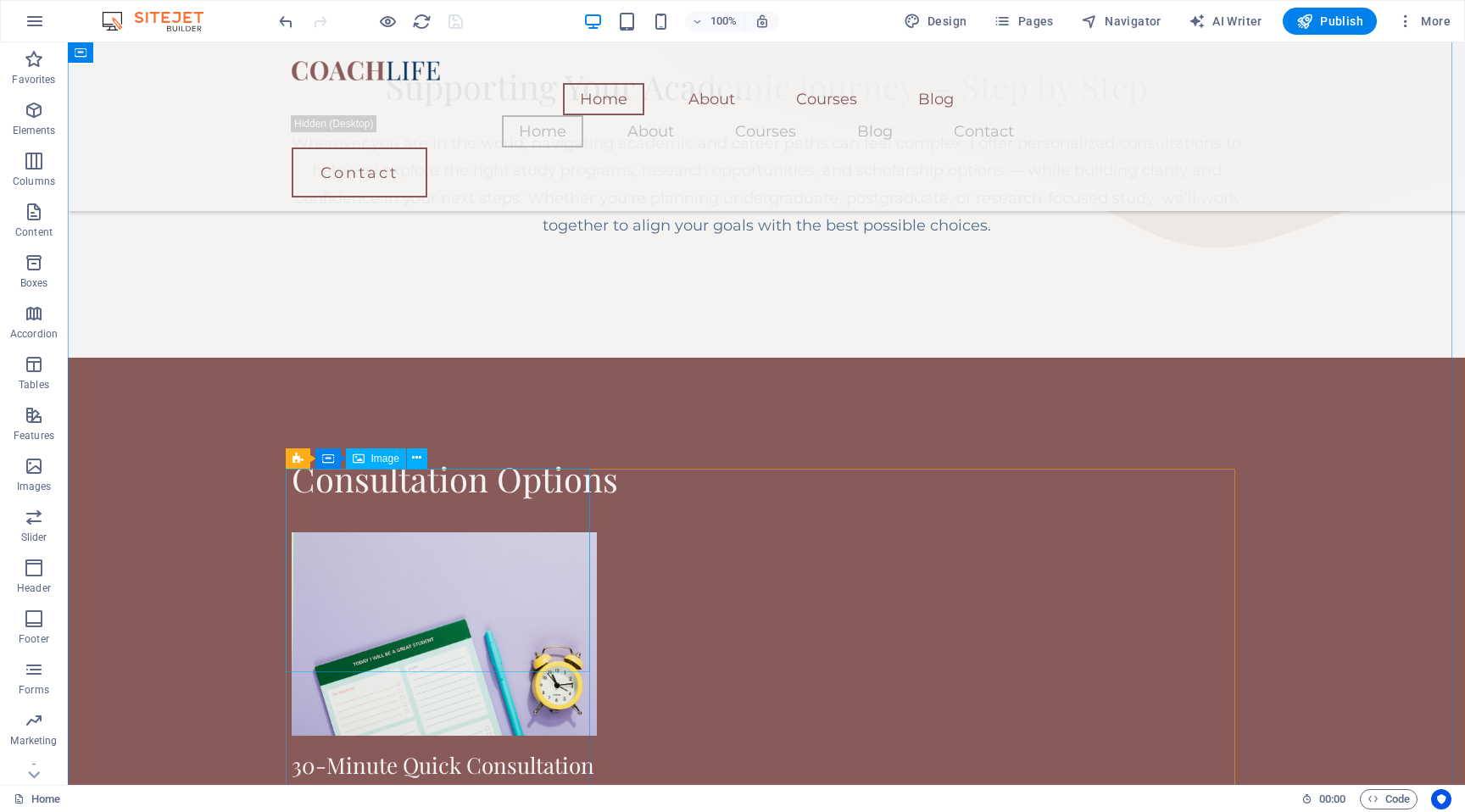 scroll, scrollTop: 1278, scrollLeft: 0, axis: vertical 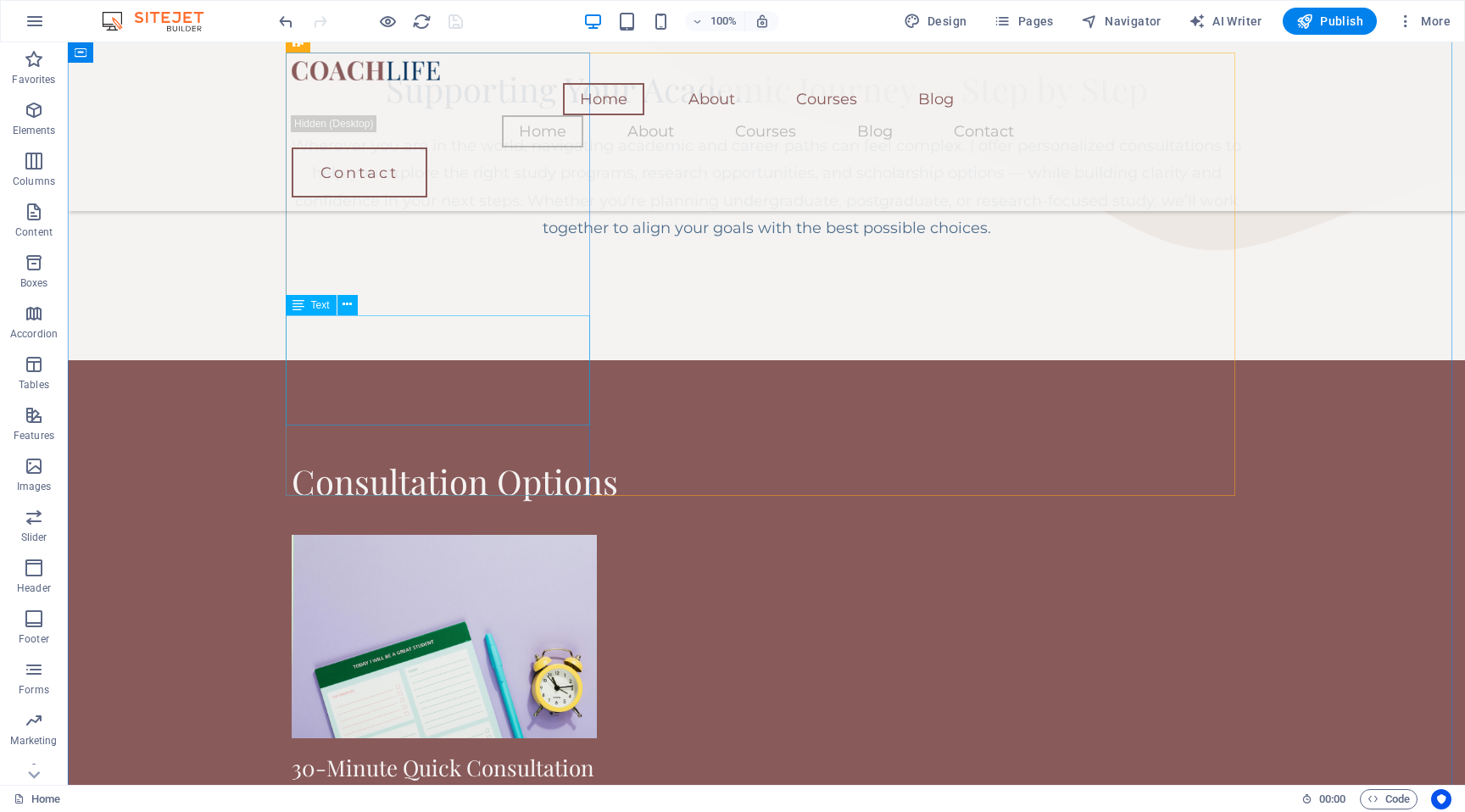 click on "Get clarity fast. Perfect for students needing quick direction on degree choice, study abroad options, or course confusion." at bounding box center [444, 853] 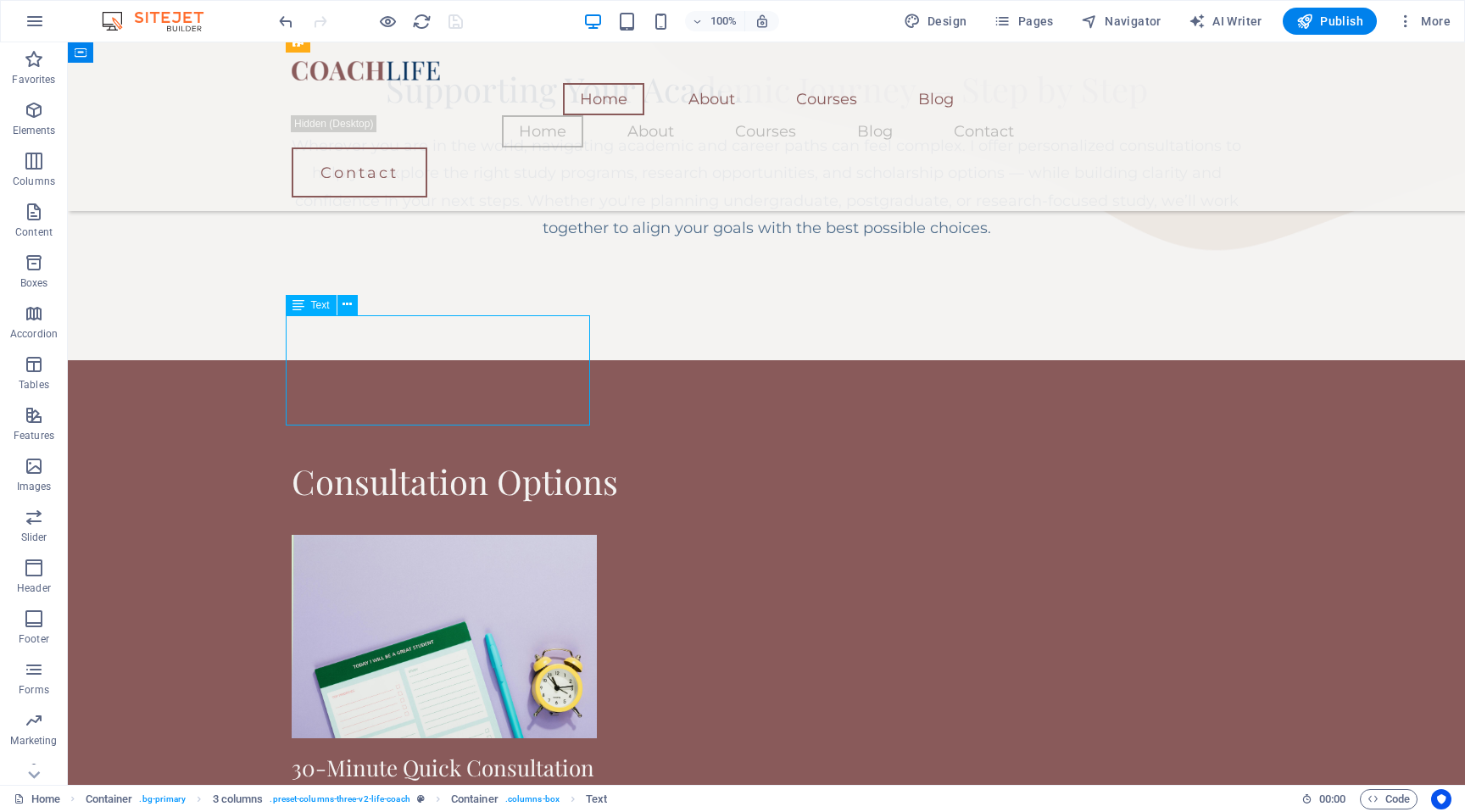 click on "Get clarity fast. Perfect for students needing quick direction on degree choice, study abroad options, or course confusion." at bounding box center (444, 853) 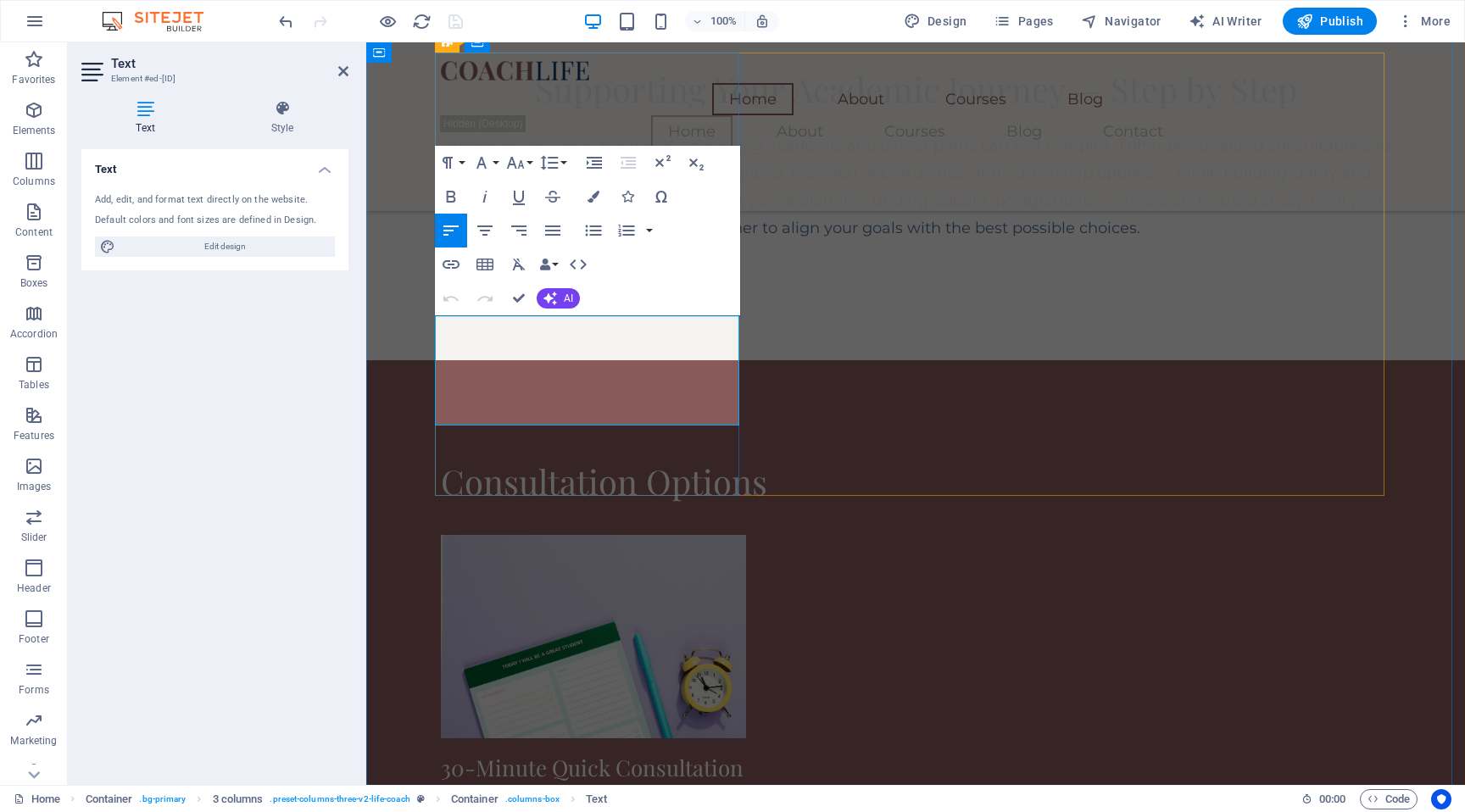 click on "Get clarity fast. Perfect for students needing quick direction on degree choice, study abroad options, or course confusion." at bounding box center [589, 852] 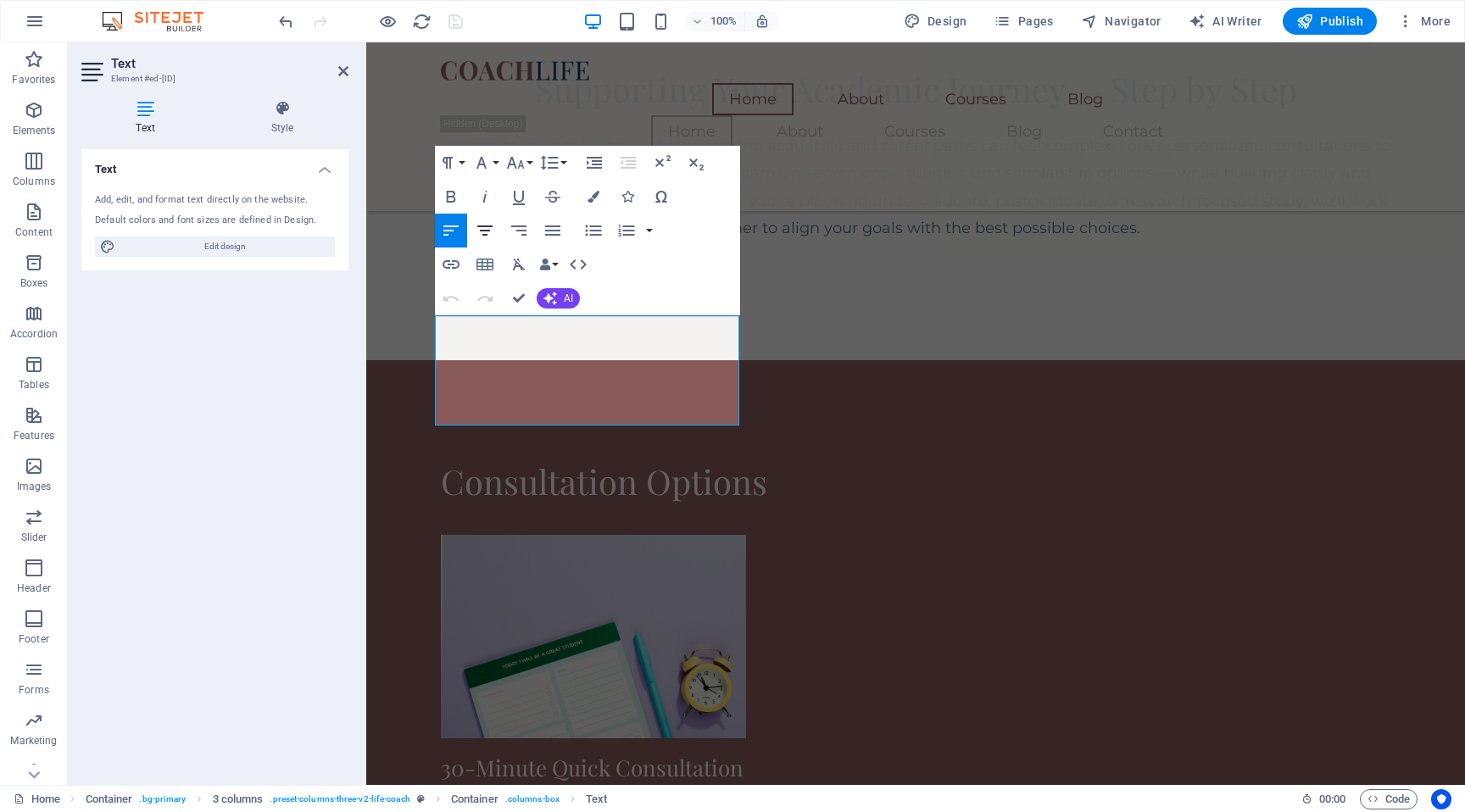 click 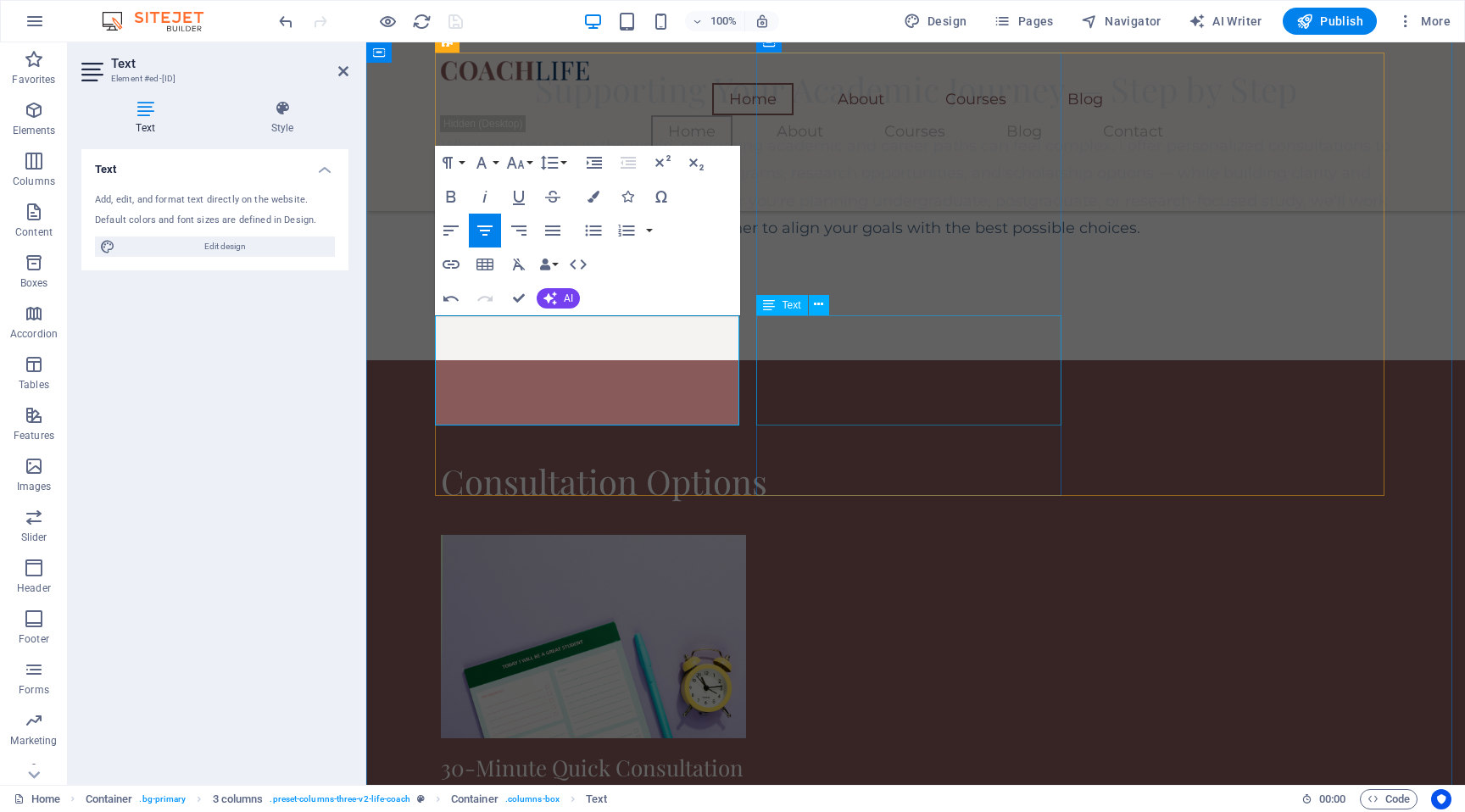 click on "In-depth session for complex goals: postgraduate studies, scholarships, or career transitions. Personalized advice and planning." at bounding box center (593, 1280) 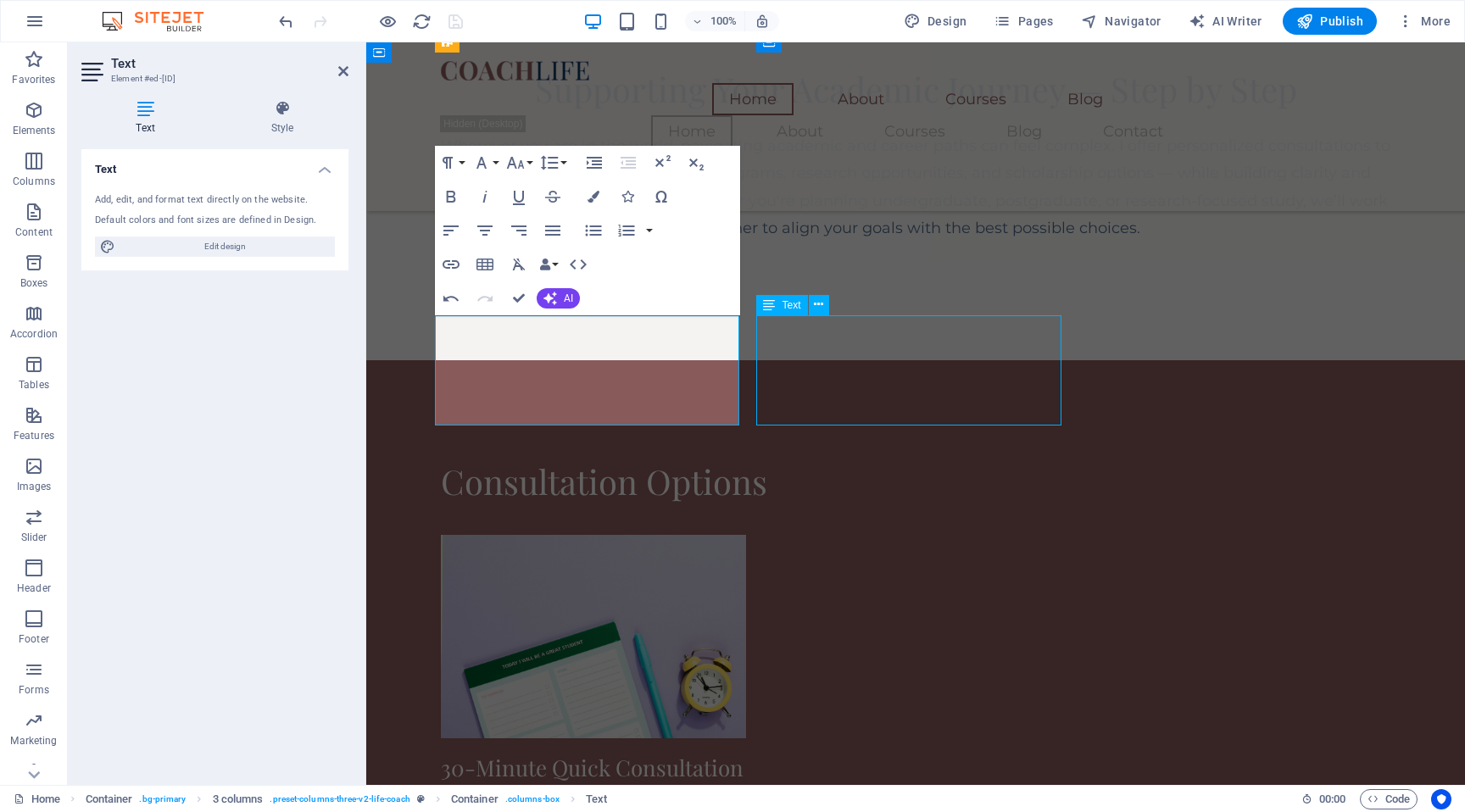 click on "In-depth session for complex goals: postgraduate studies, scholarships, or career transitions. Personalized advice and planning." at bounding box center [593, 1280] 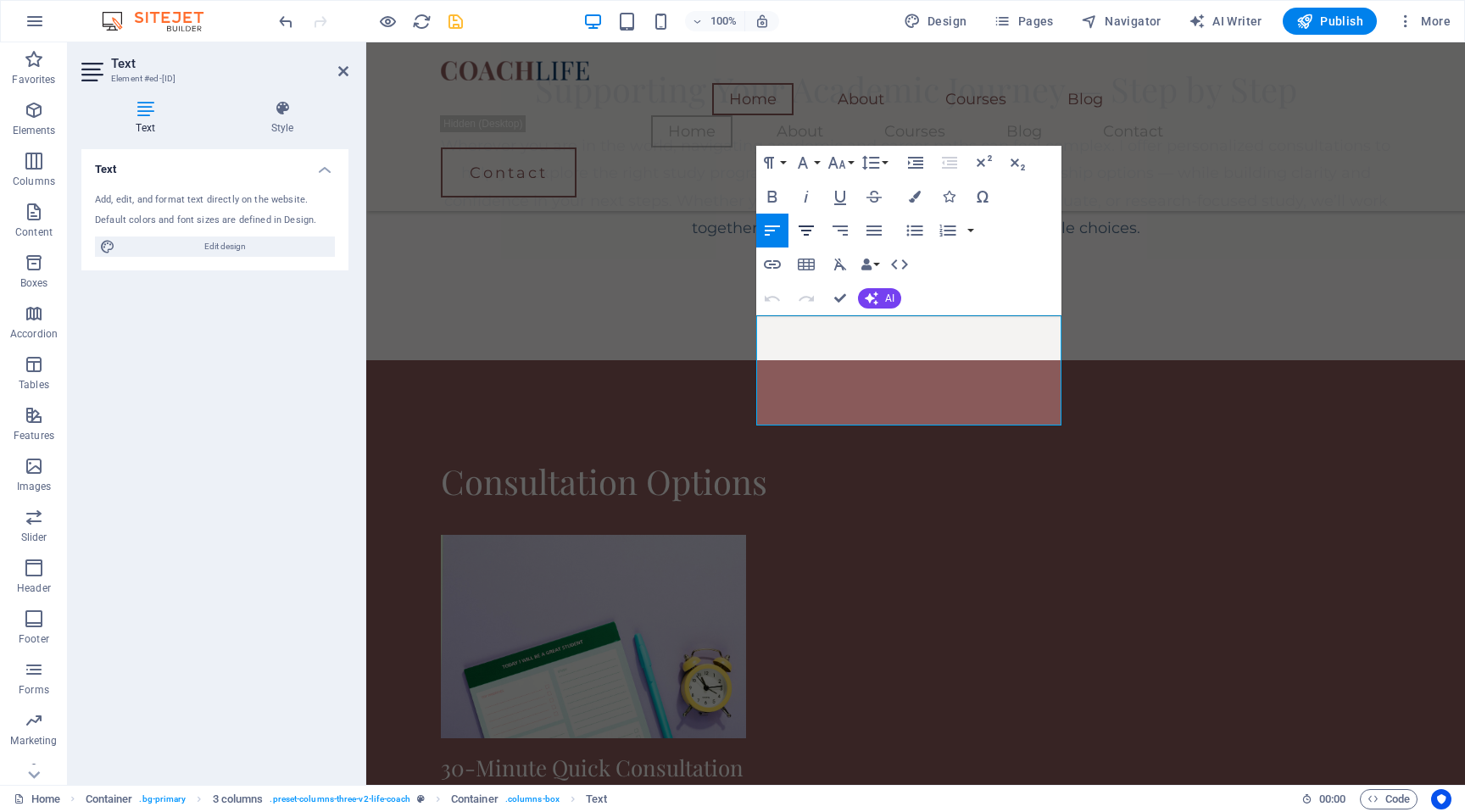 click 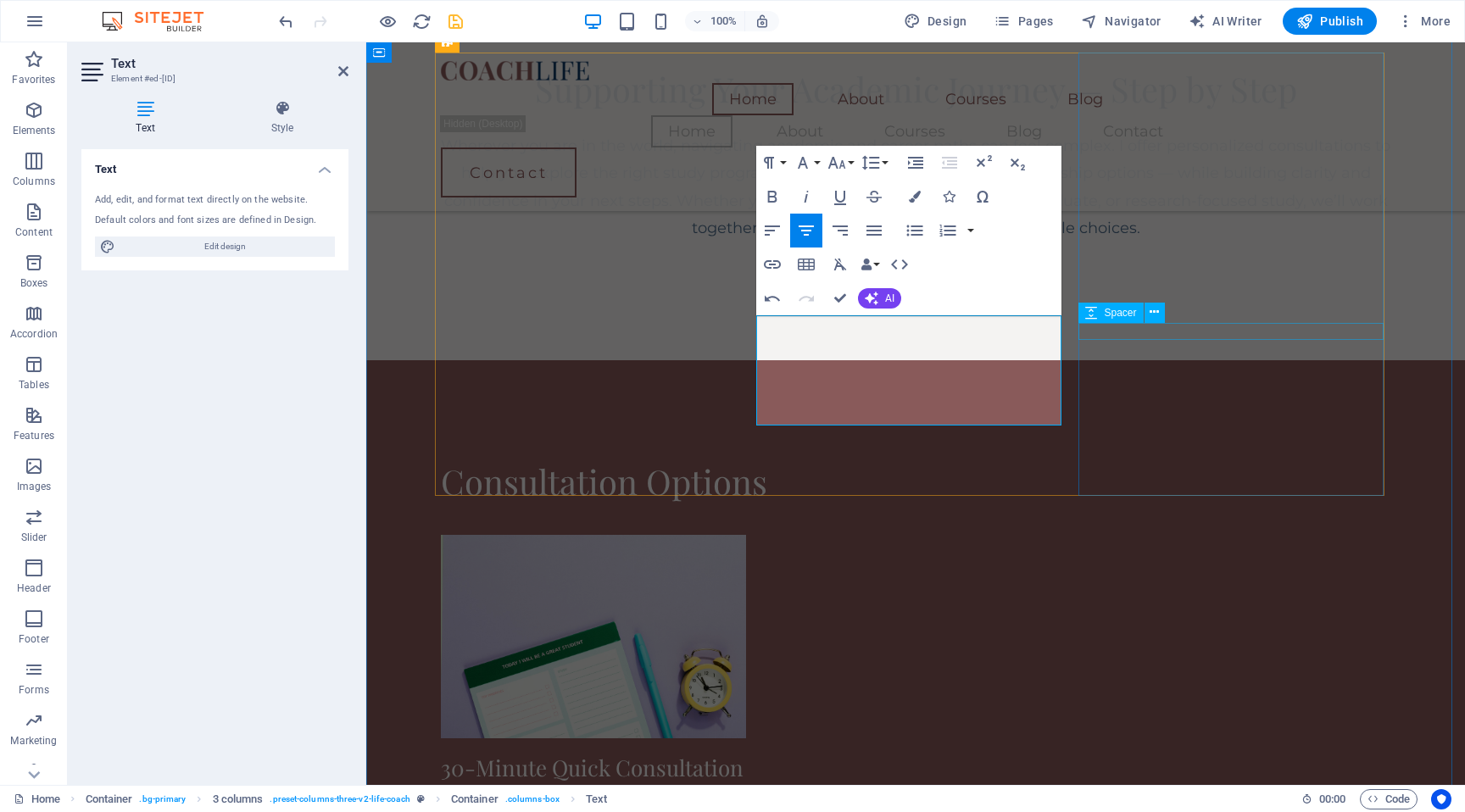 click at bounding box center (593, 1668) 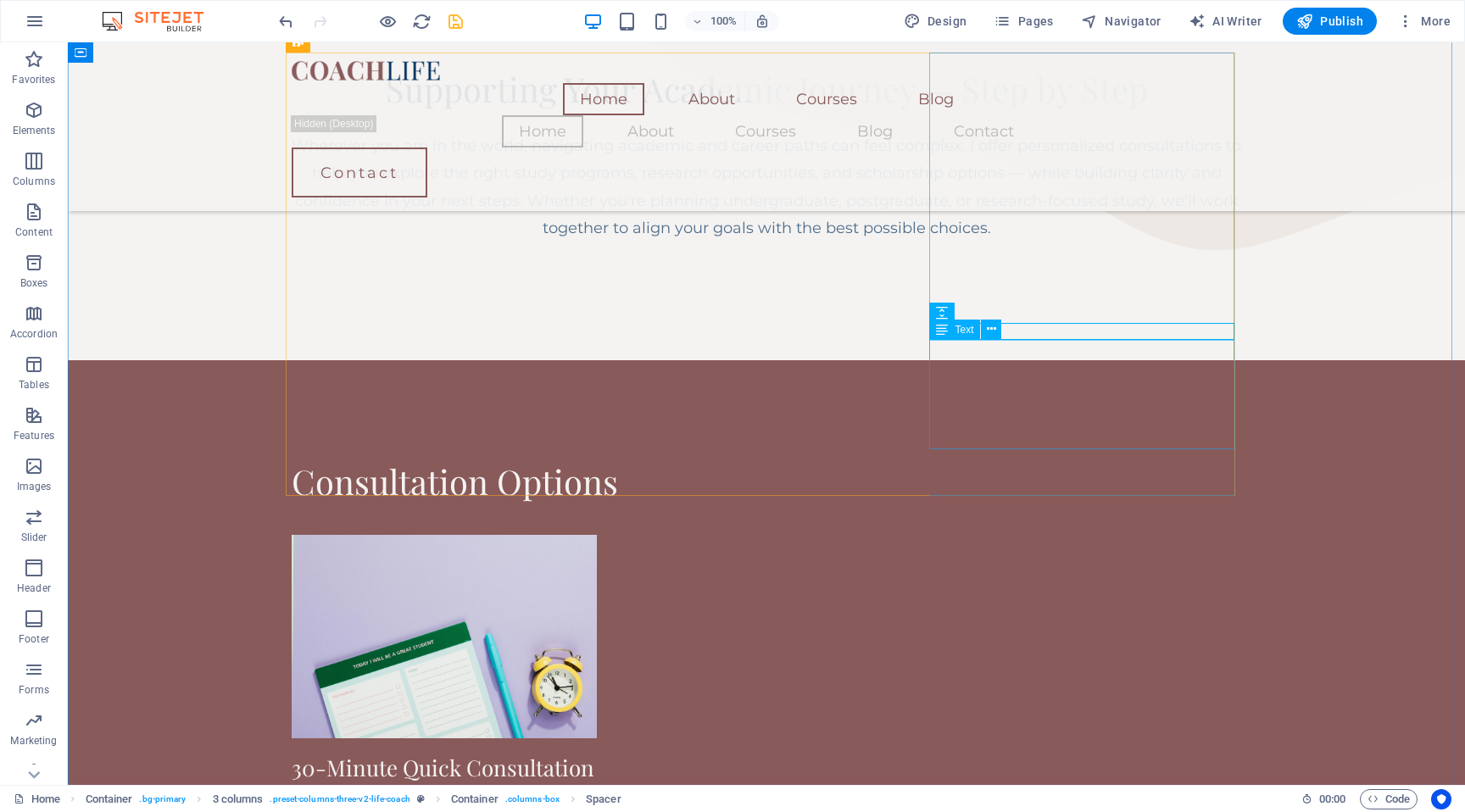 click on "Discuss plans together. Ideal for families exploring university paths, local vs. international education, or long-term direction." at bounding box center (444, 1732) 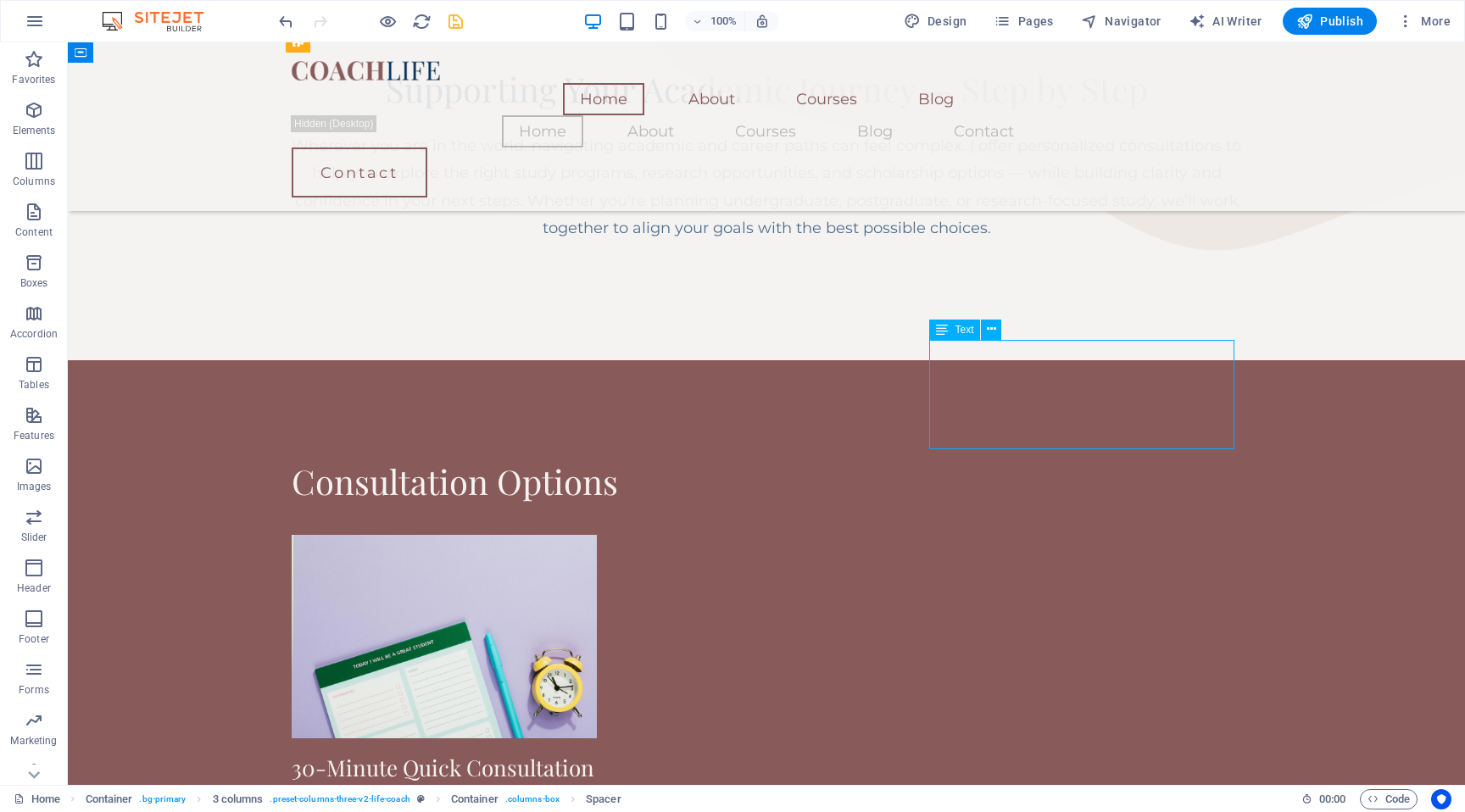 click on "Discuss plans together. Ideal for families exploring university paths, local vs. international education, or long-term direction." at bounding box center (444, 1732) 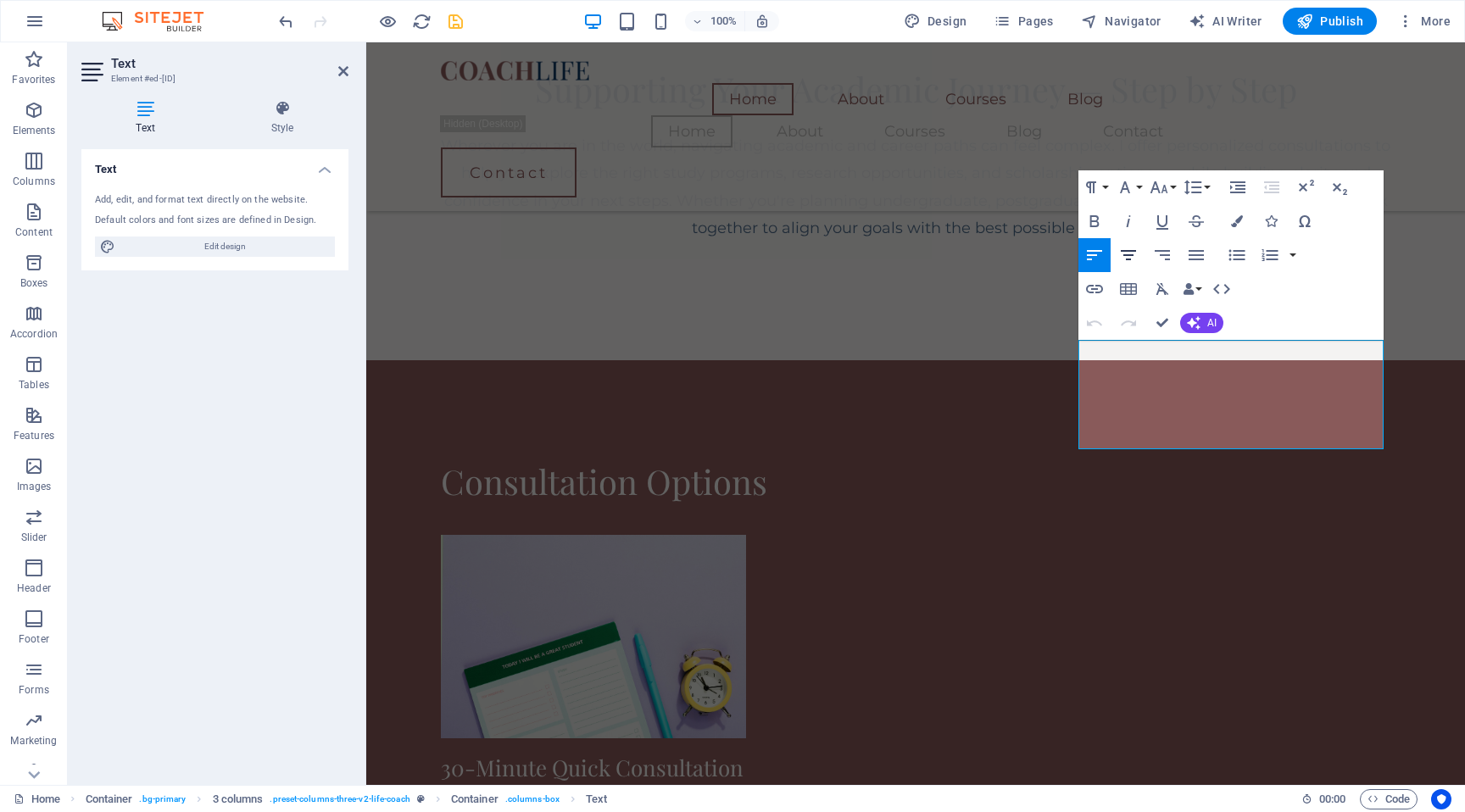 click 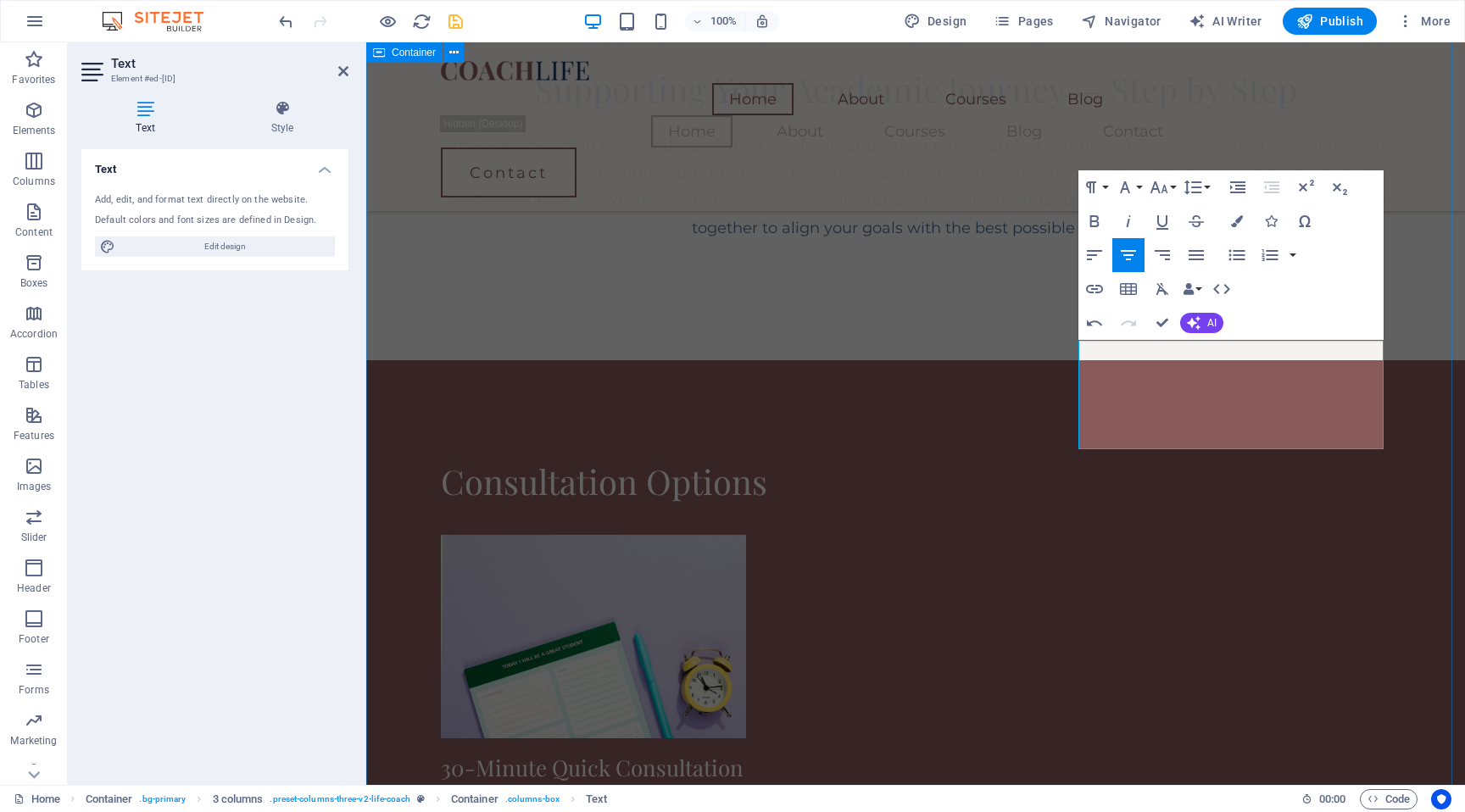 click on "Consultation Options 30-Minute Quick Consultation Get clarity fast. Perfect for students needing quick direction on degree choice, study abroad options, or course confusion. Learn more   60-Minute Deep Dive Session In-depth session for complex goals: postgraduate studies, scholarships, or career transitions. Personalized advice and planning. Learn more   Parents + Student Joint Session Discuss plans together. Ideal for families exploring university paths, local vs. international education, or long-term direction. Learn more   Research Pathway Advice Explore your options for research degrees (MPhil, PhD) with guidance on selecting topics, identifying supervisors, and preparing for academic research. Ideal for those considering a research-focused future. Learn more   School and University Workshops Interactive sessions tailored for schools and universities — covering academic planning, career choices, and global study options. Designed to engage and guide students in group settings. Learn more" at bounding box center [916, 1877] 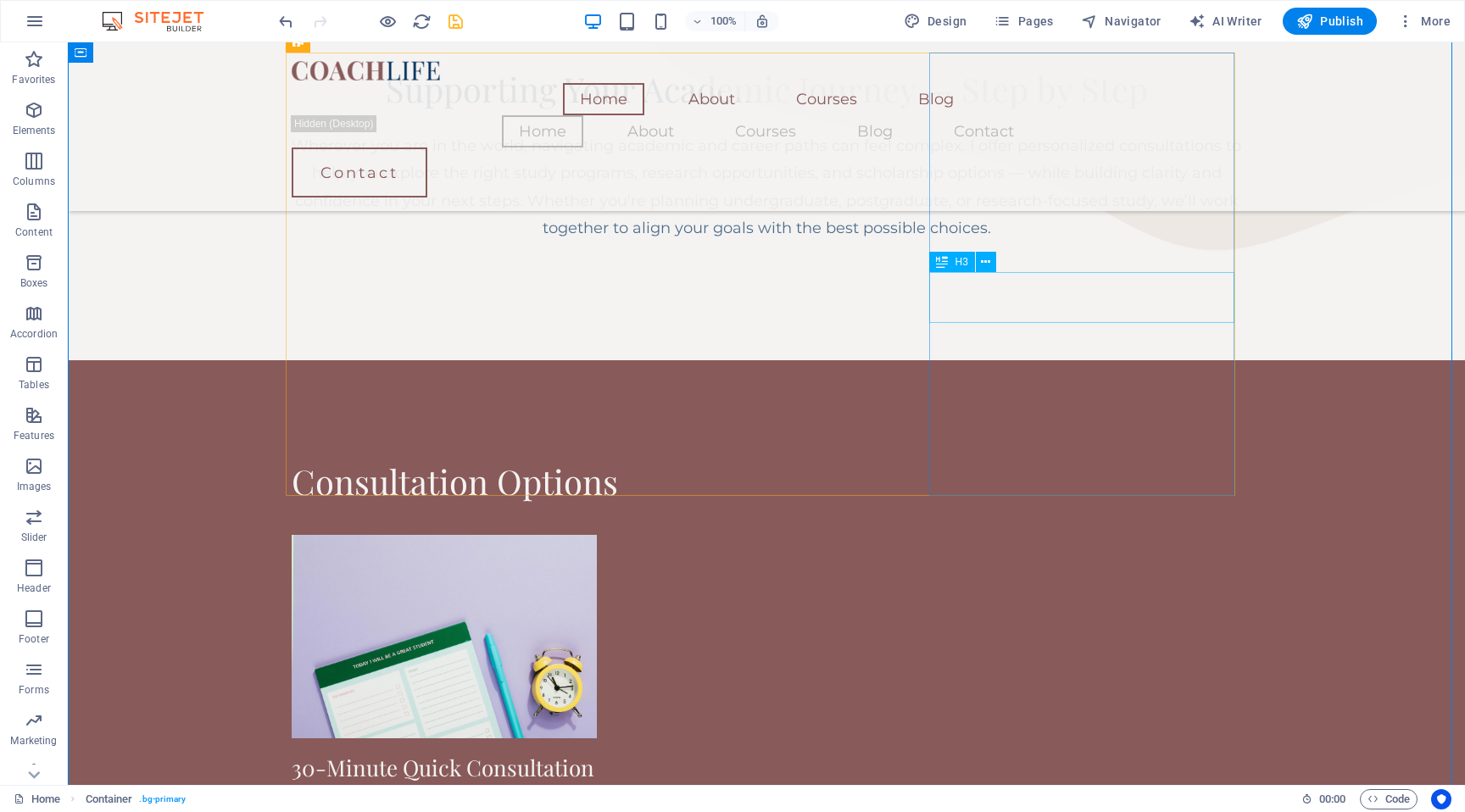 click on "Parents + Student Joint Session" at bounding box center [444, 1634] 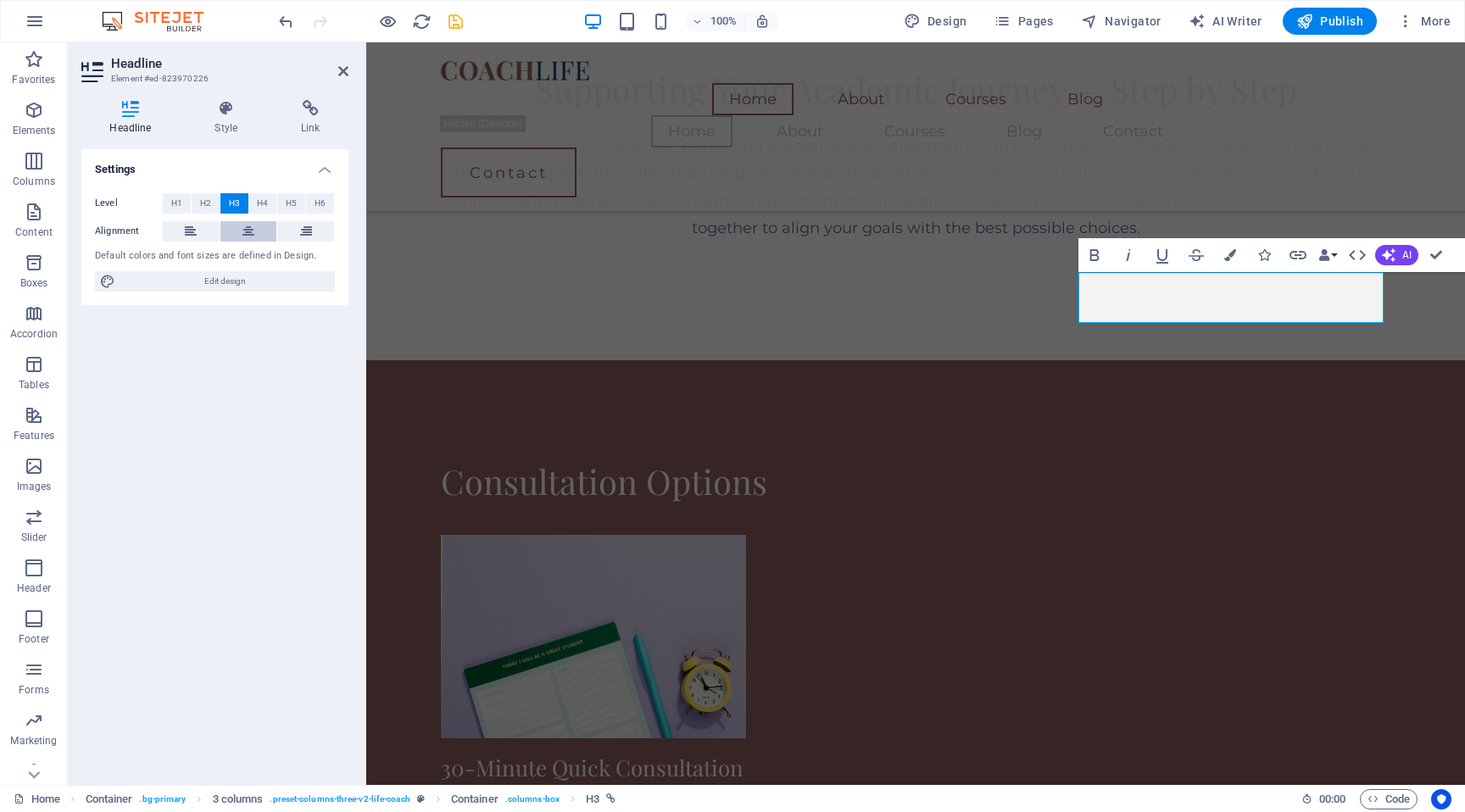 click at bounding box center [248, 231] 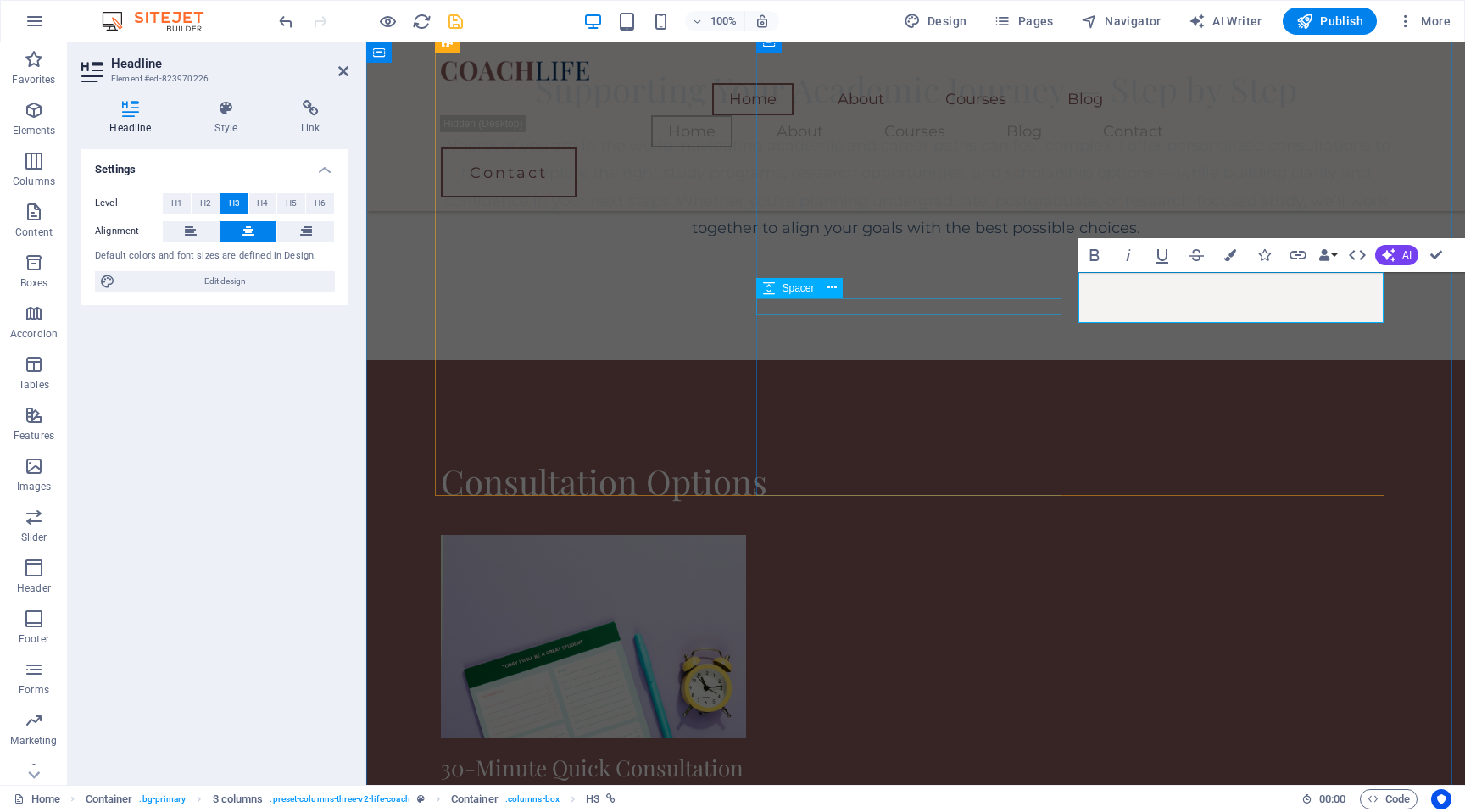 click on "Spacer" at bounding box center [805, 288] 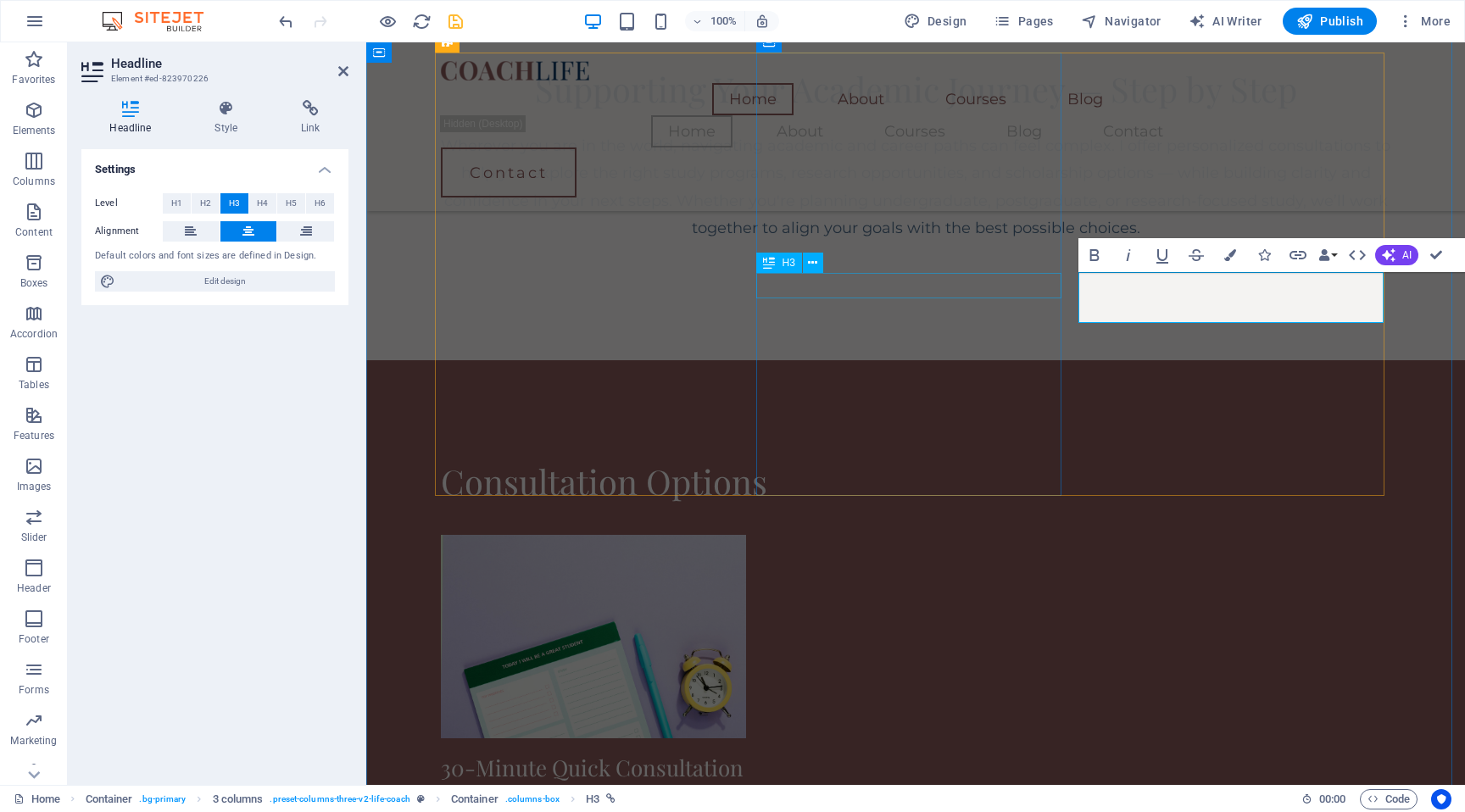 click on "60-Minute Deep Dive Session" at bounding box center [593, 1195] 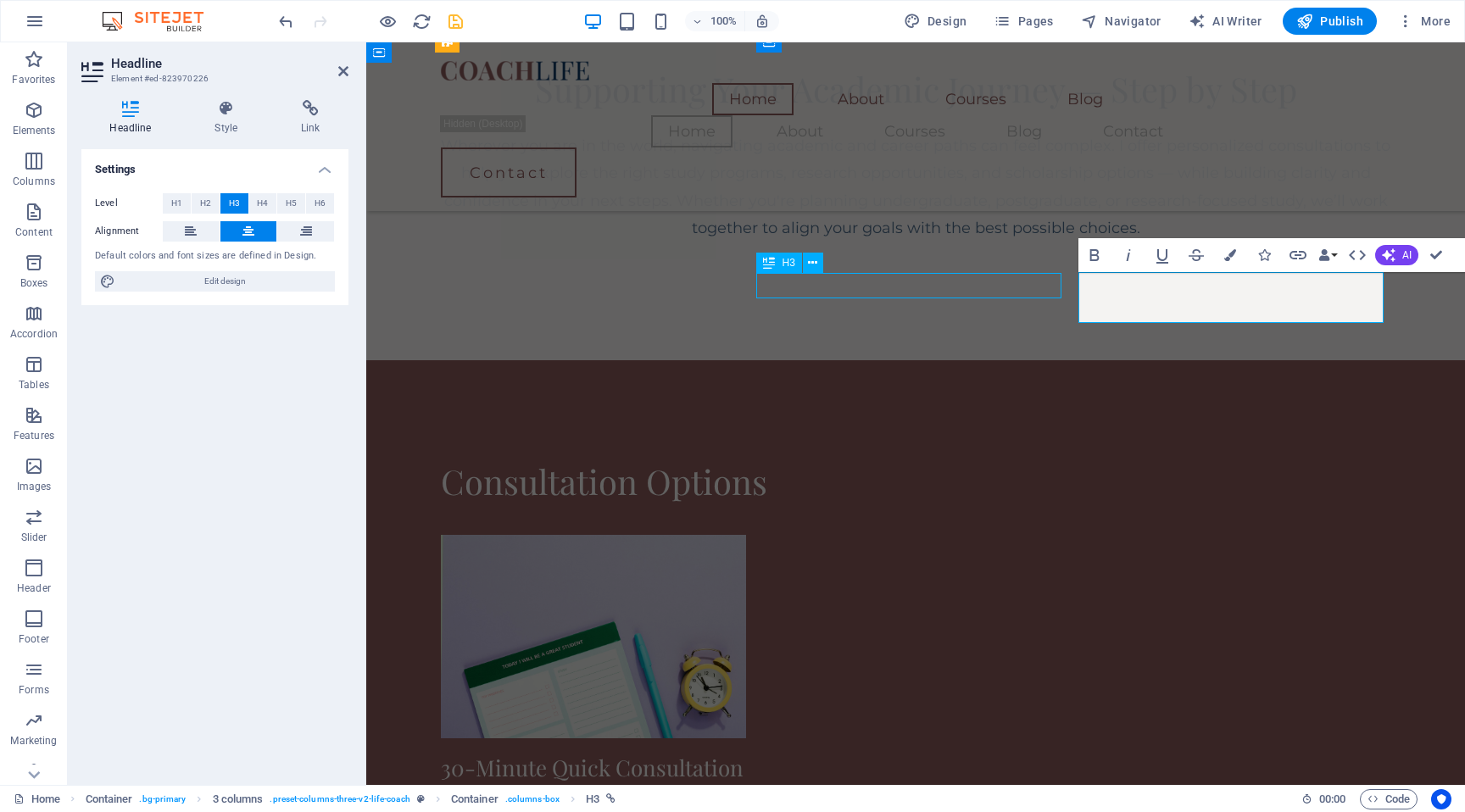 click on "60-Minute Deep Dive Session" at bounding box center [593, 1195] 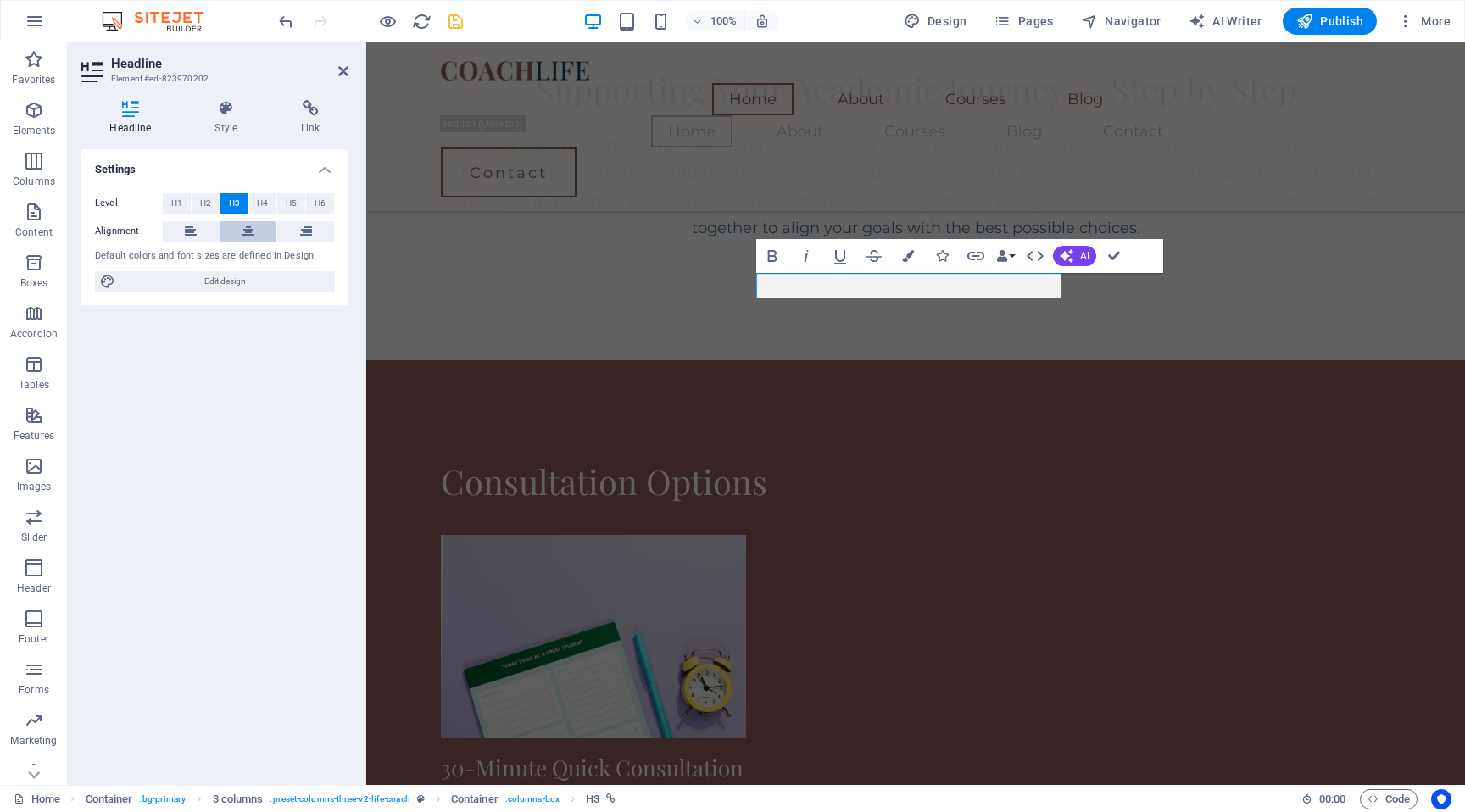 click at bounding box center [248, 231] 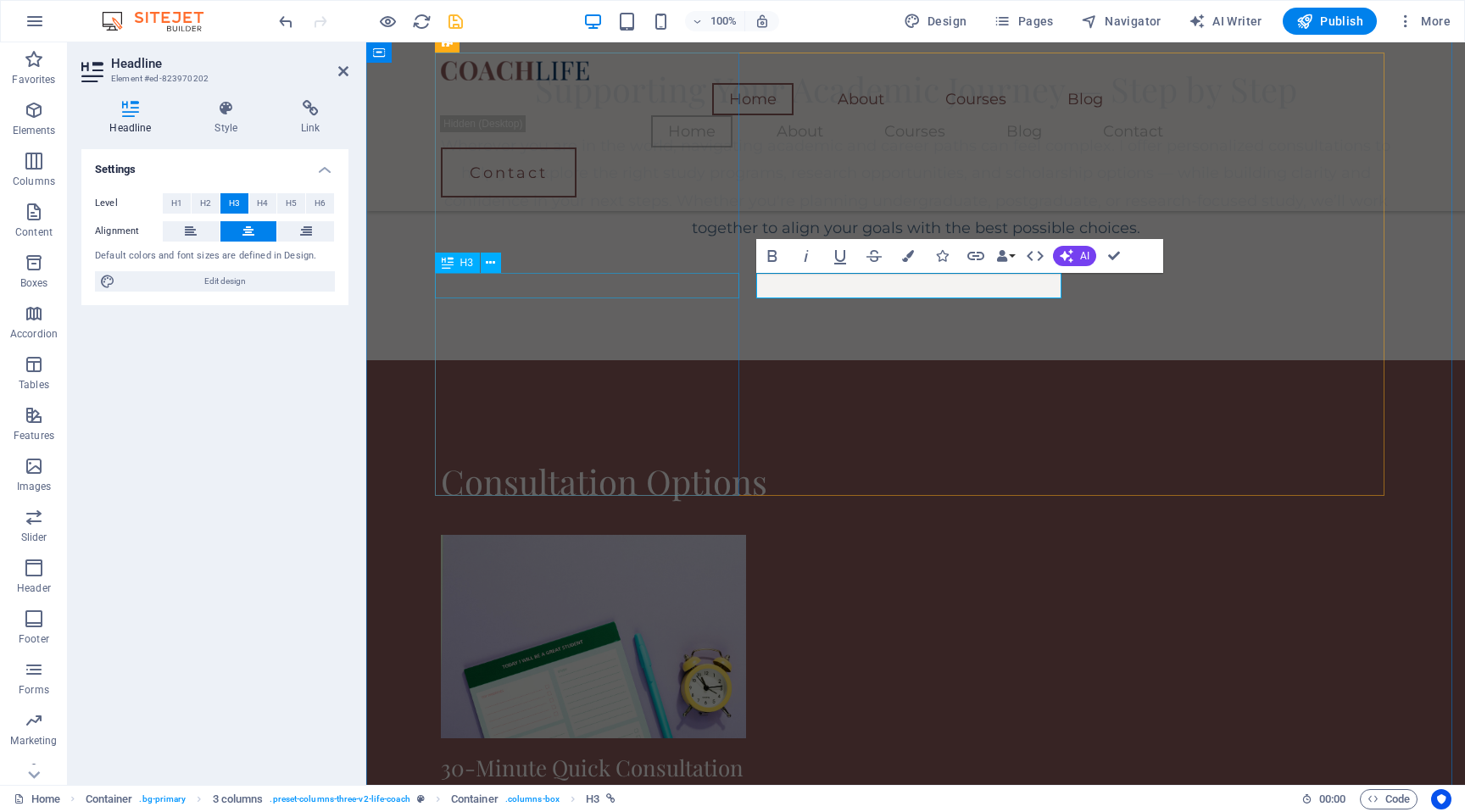 click on "30-Minute Quick Consultation" at bounding box center [593, 768] 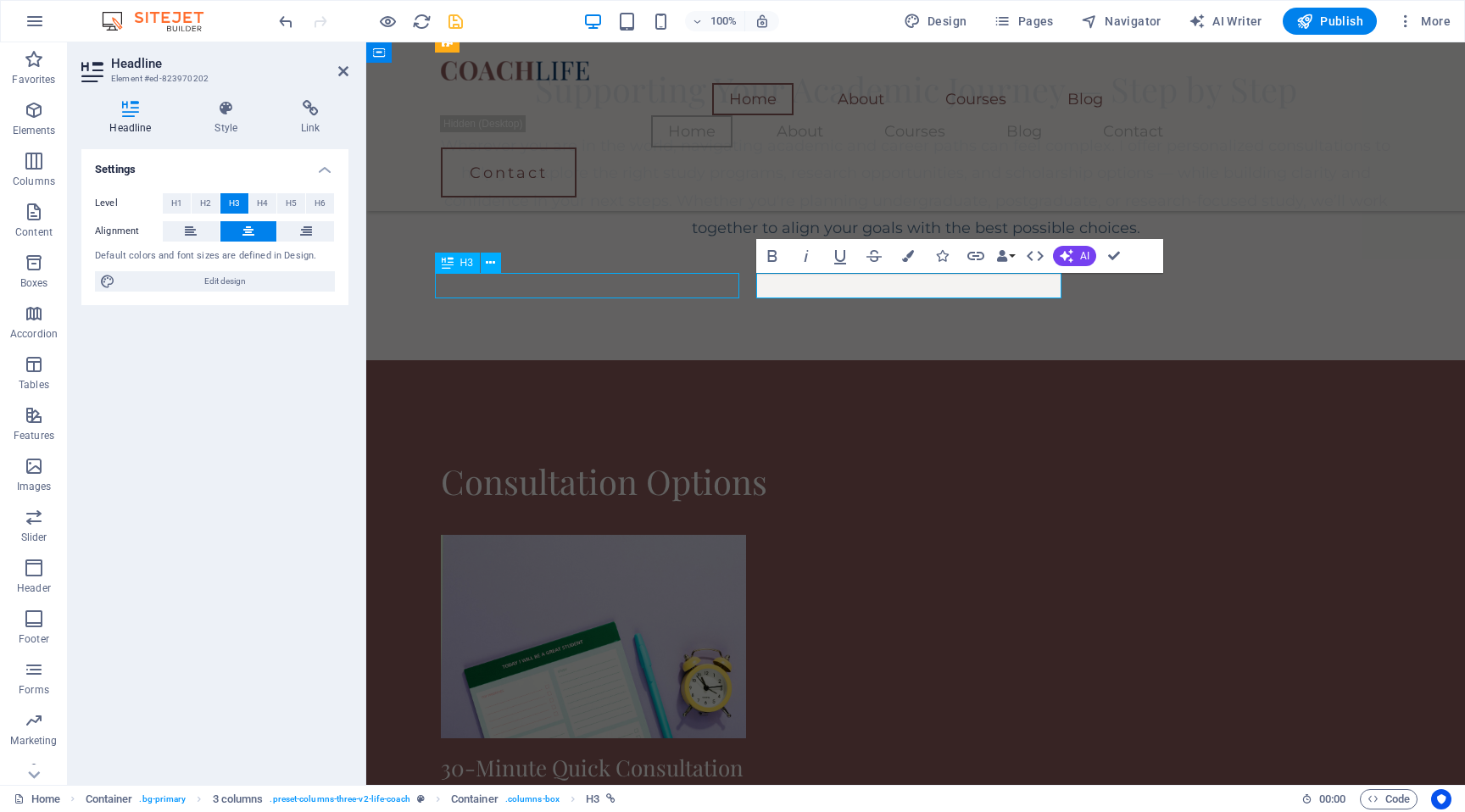 click on "30-Minute Quick Consultation" at bounding box center [593, 768] 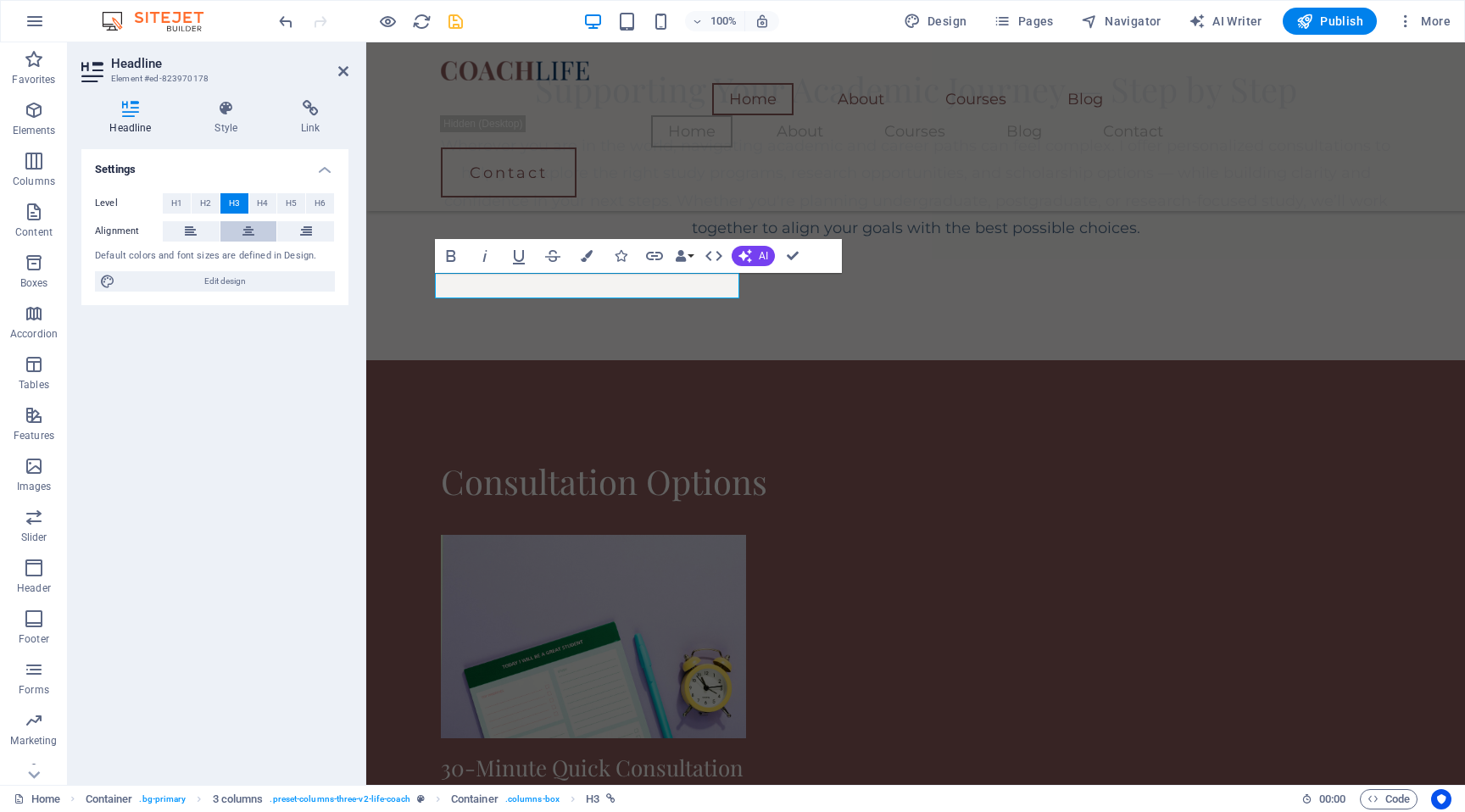 click at bounding box center [248, 231] 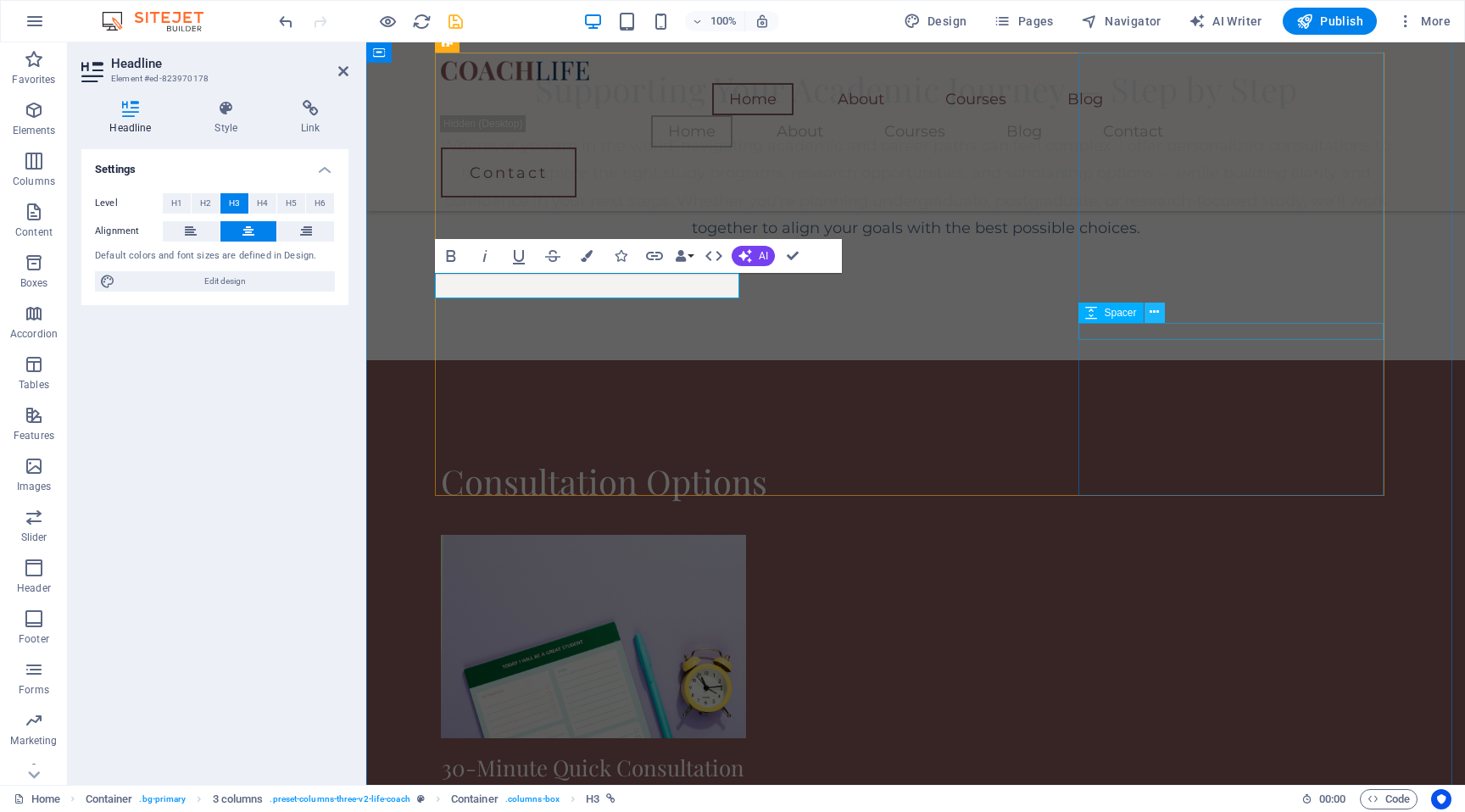 click at bounding box center (1155, 313) 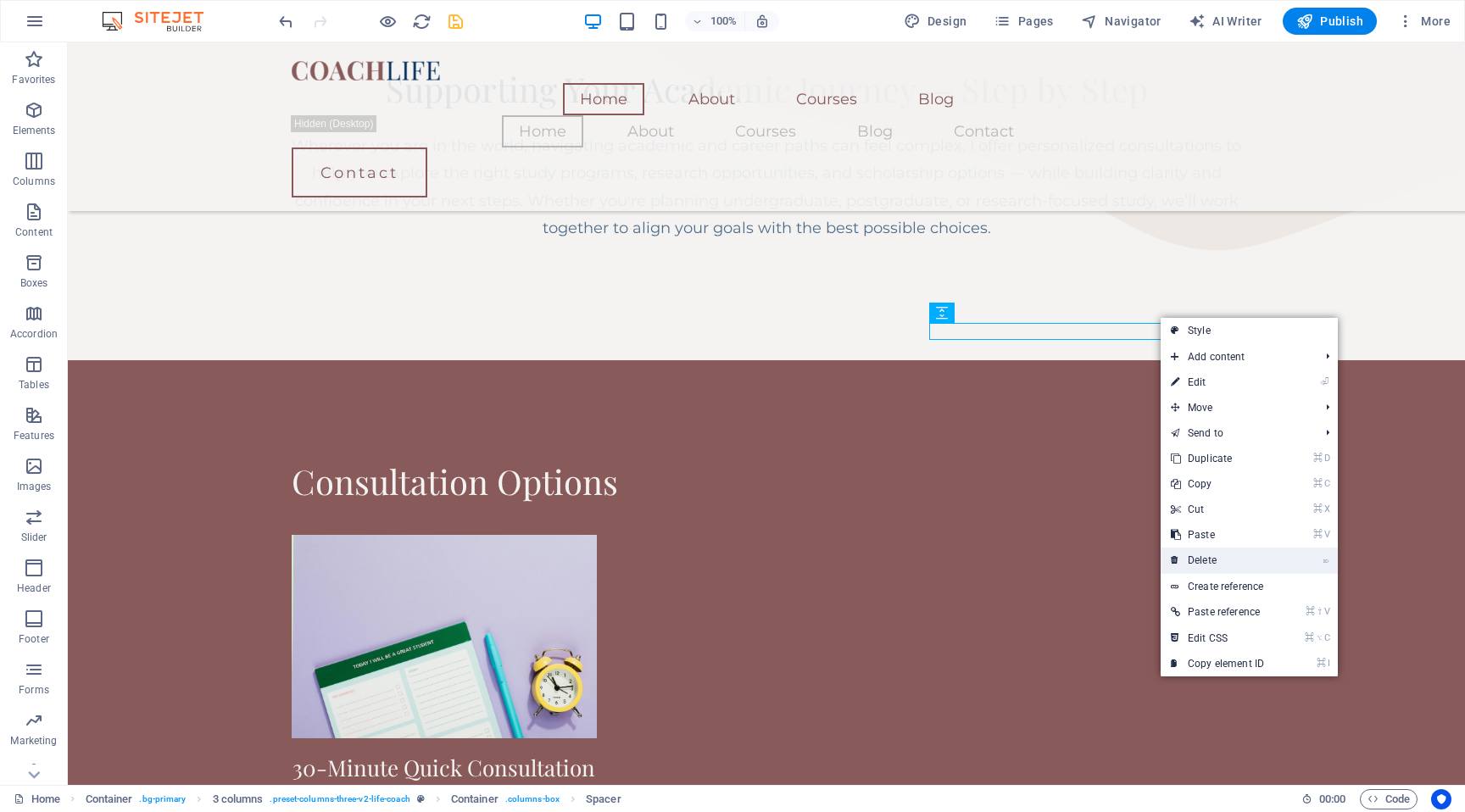 click on "⌦  Delete" at bounding box center (1217, 560) 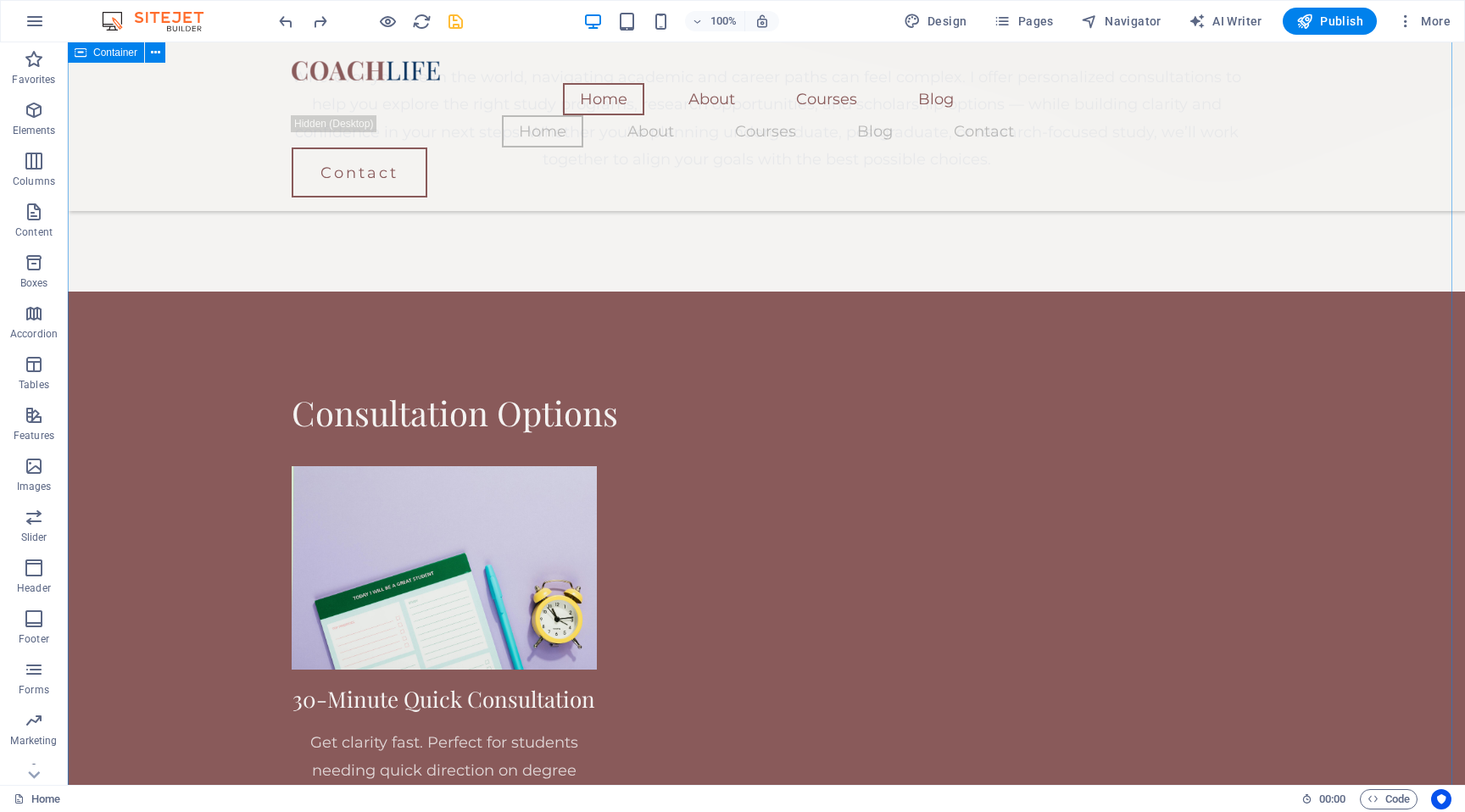 scroll, scrollTop: 1348, scrollLeft: 0, axis: vertical 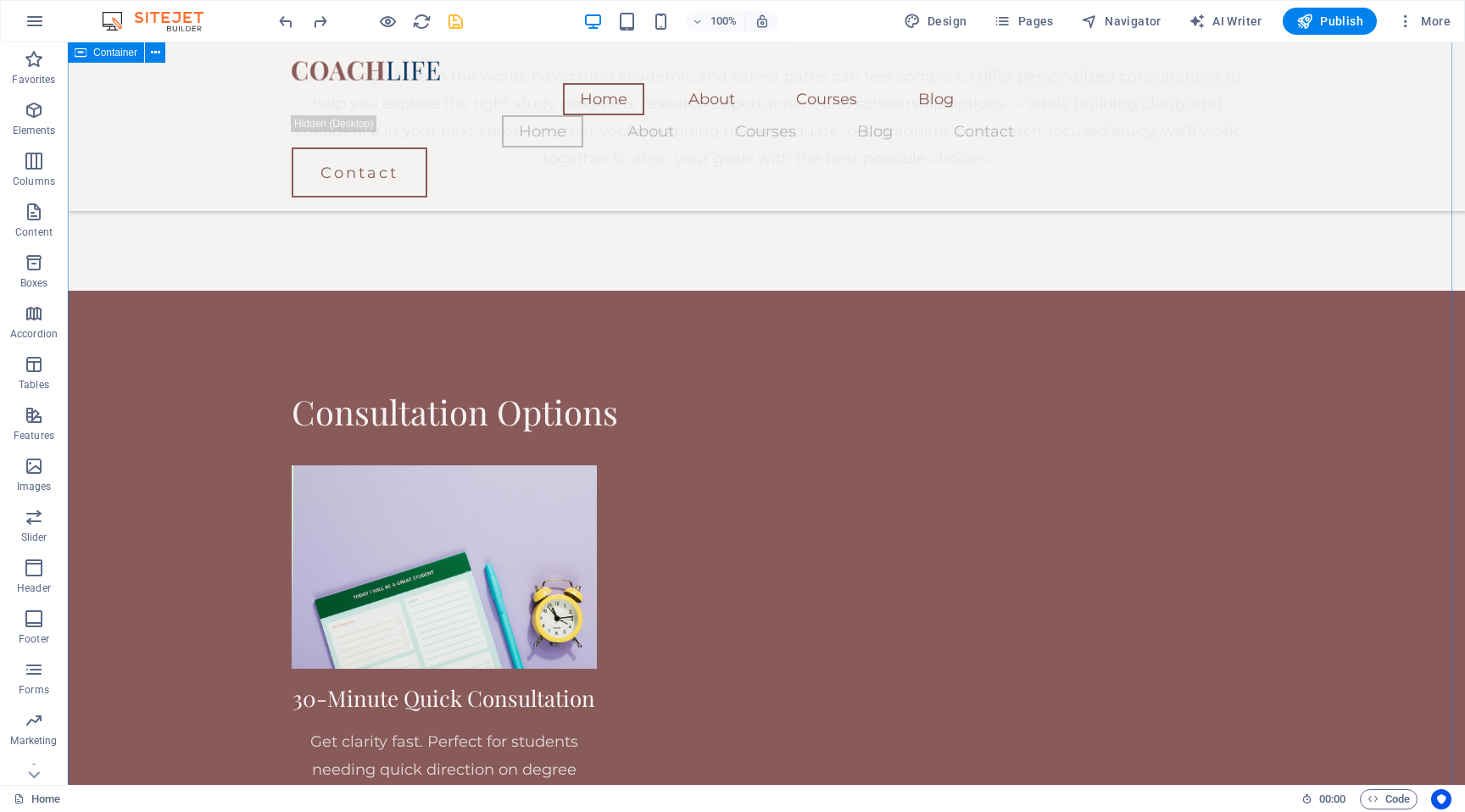 click on "Consultation Options 30-Minute Quick Consultation Get clarity fast. Perfect for students needing quick direction on degree choice, study abroad options, or course confusion. Learn more   60-Minute Deep Dive Session In-depth session for complex goals: postgraduate studies, scholarships, or career transitions. Personalized advice and planning. Learn more   Parents + Student Joint Session Discuss plans together. Ideal for families exploring university paths, local vs. international education, or long-term direction. Learn more   Research Pathway Advice Explore your options for research degrees (MPhil, PhD) with guidance on selecting topics, identifying supervisors, and preparing for academic research. Ideal for those considering a research-focused future. Learn more   School and University Workshops Interactive sessions tailored for schools and universities — covering academic planning, career choices, and global study options. Designed to engage and guide students in group settings. Learn more" at bounding box center [766, 1808] 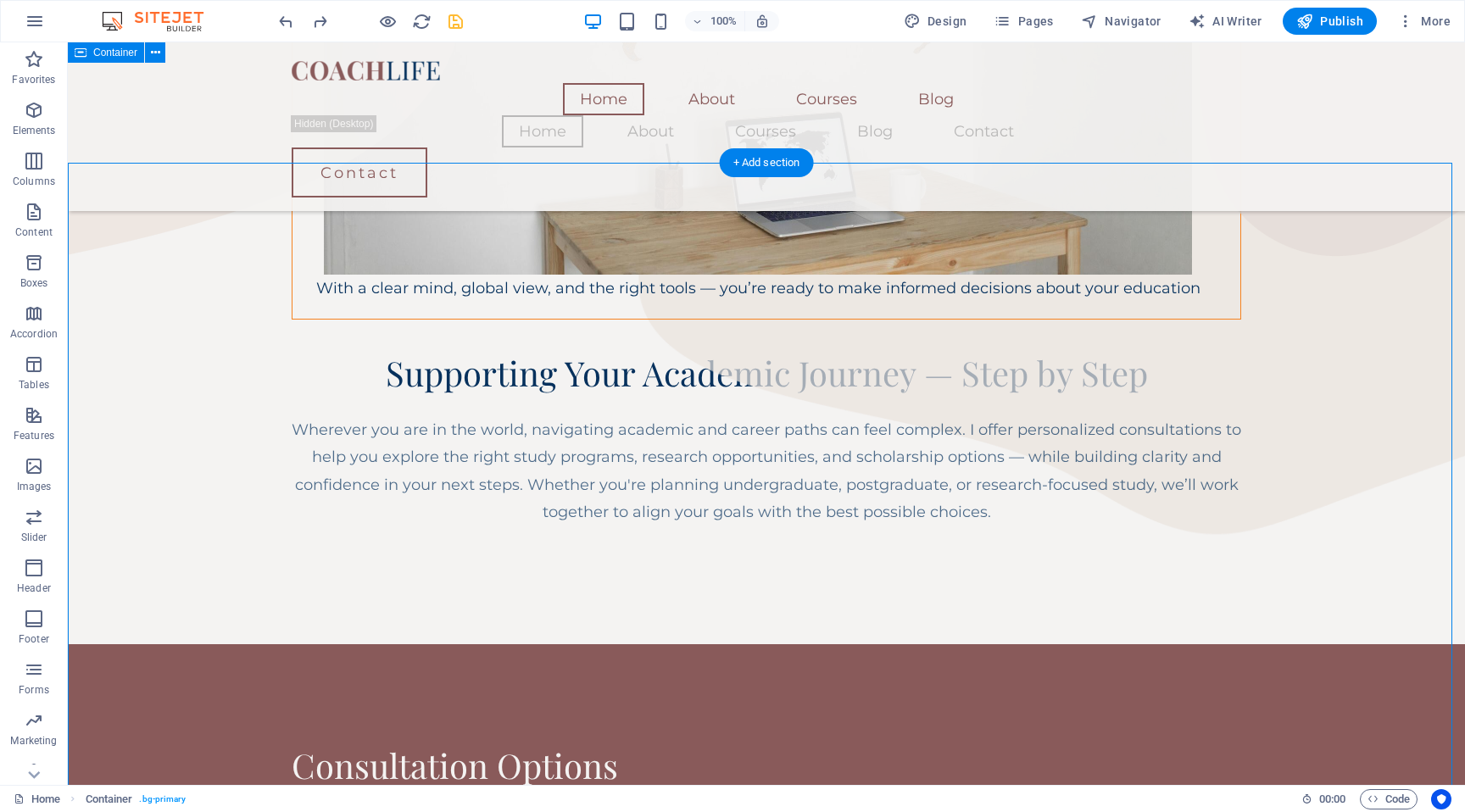 scroll, scrollTop: 993, scrollLeft: 0, axis: vertical 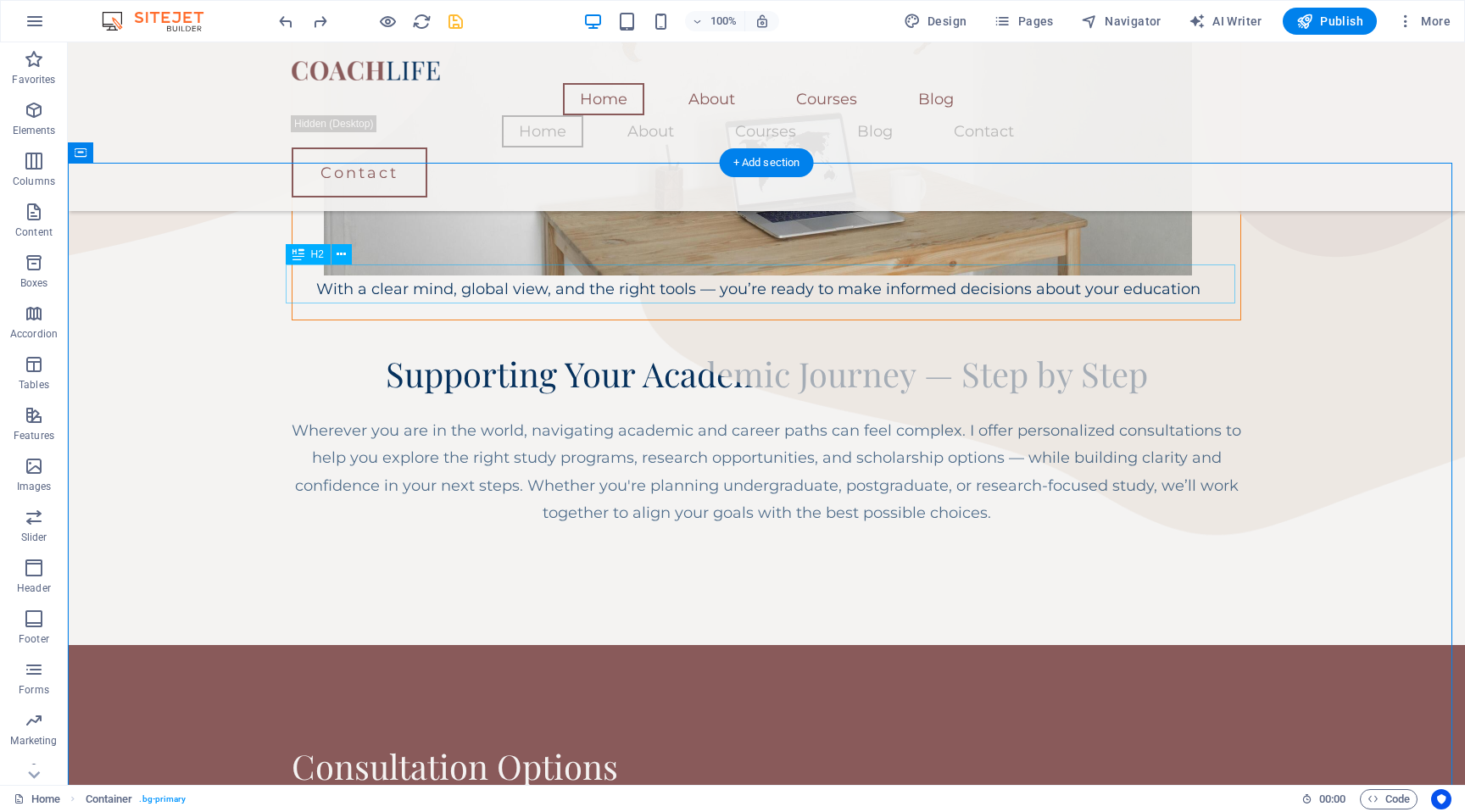 click on "Consultation Options" at bounding box center [766, 766] 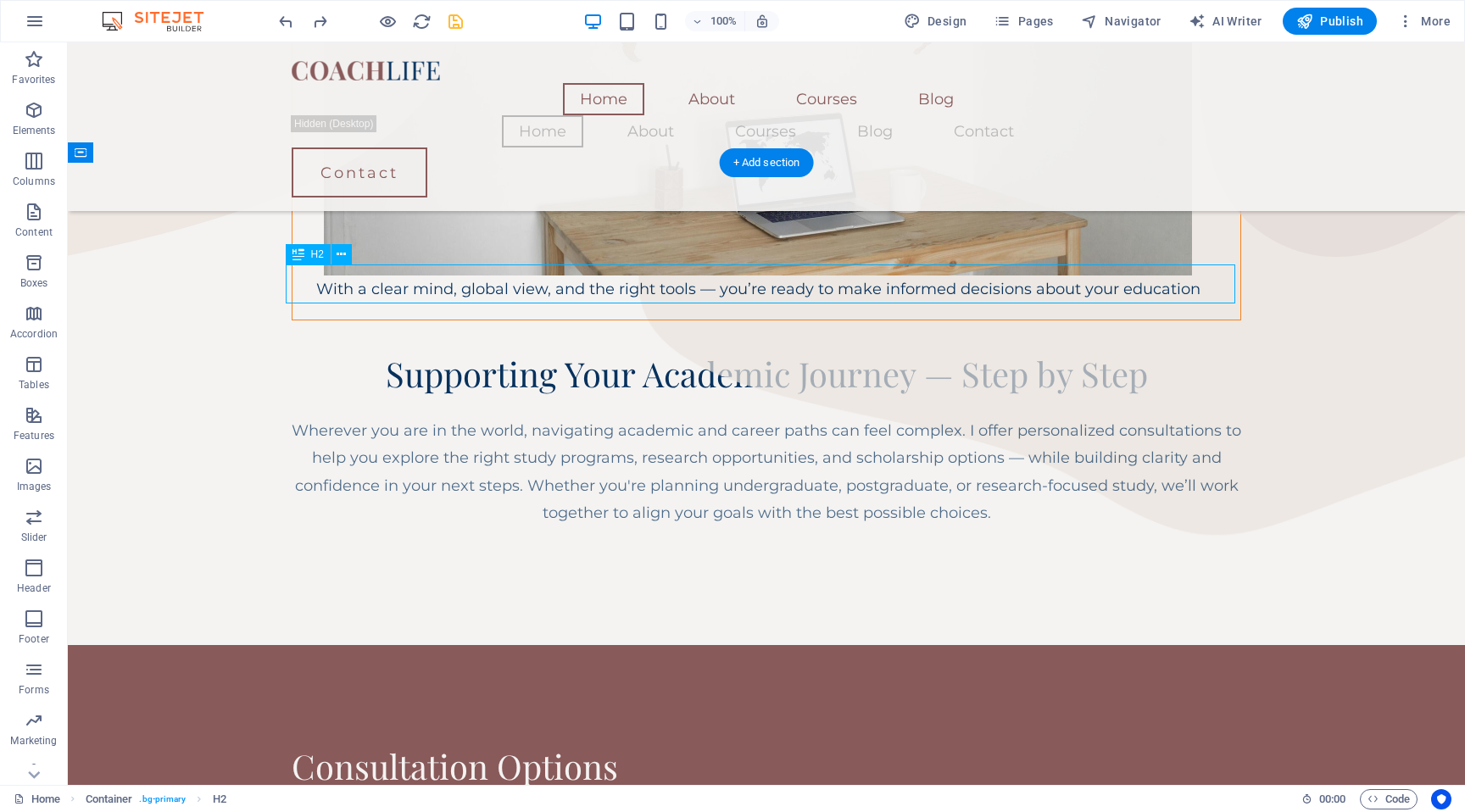 click on "Consultation Options" at bounding box center [766, 766] 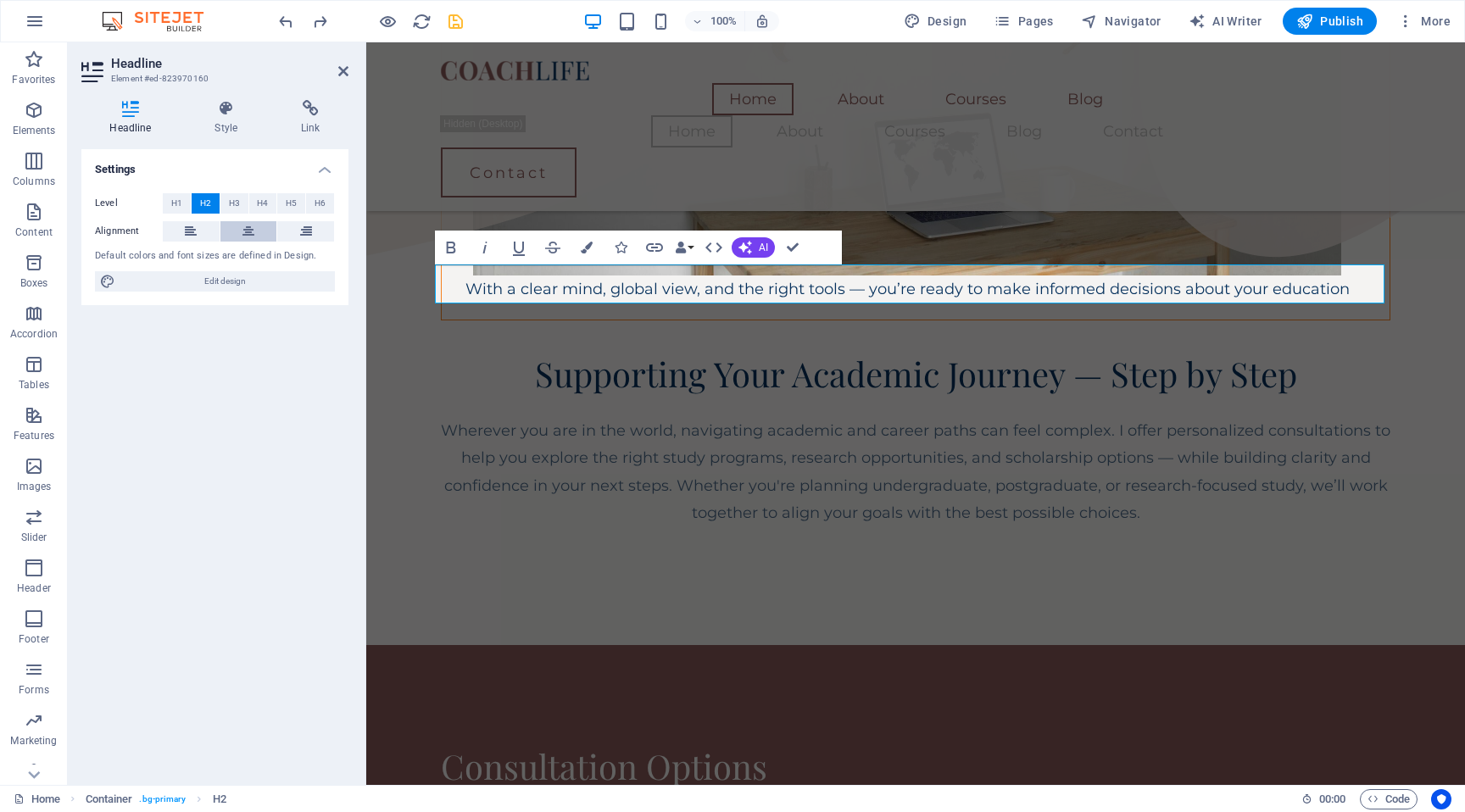 click at bounding box center [248, 231] 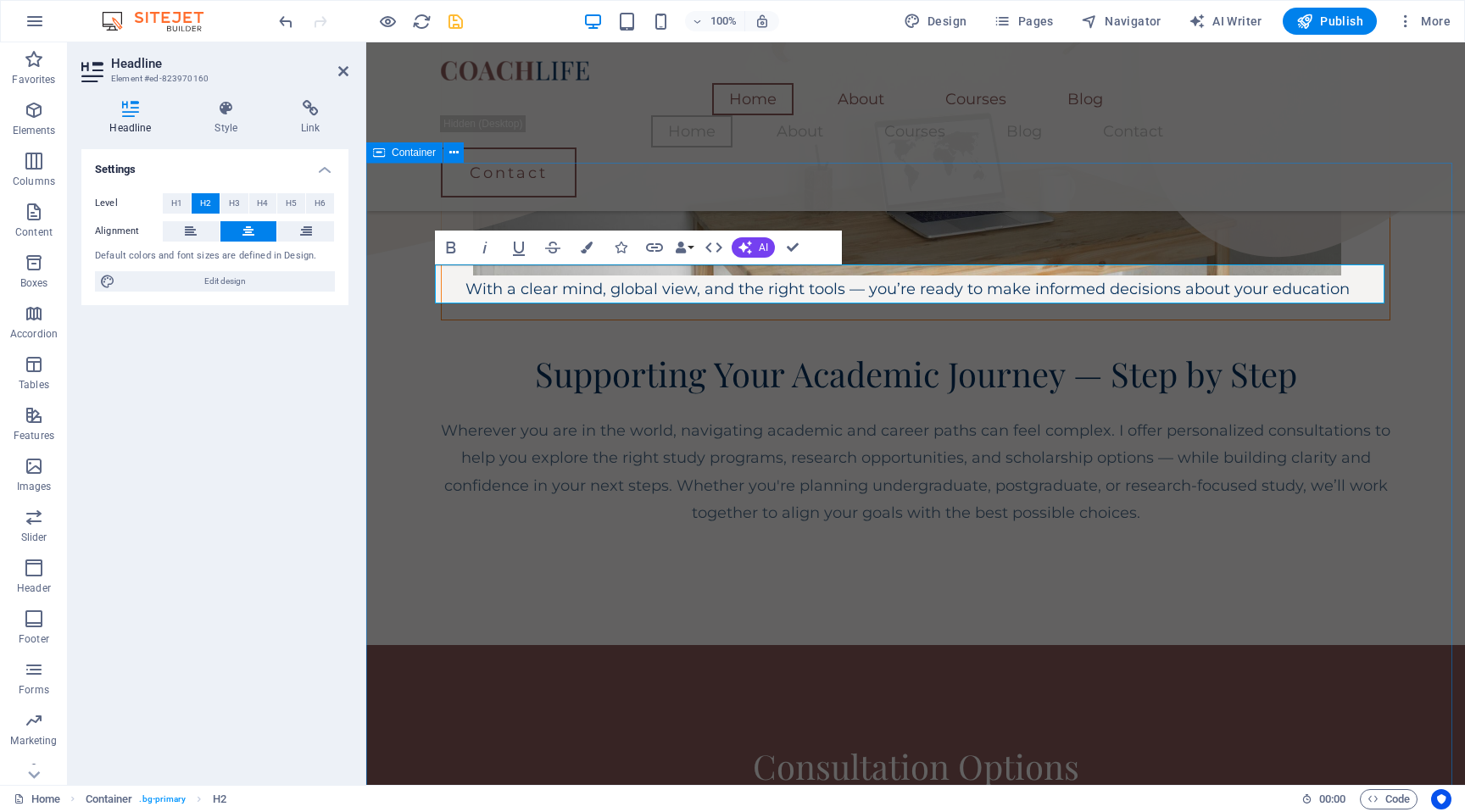 click on "Consultation Options 30-Minute Quick Consultation Get clarity fast. Perfect for students needing quick direction on degree choice, study abroad options, or course confusion. Learn more   60-Minute Deep Dive Session In-depth session for complex goals: postgraduate studies, scholarships, or career transitions. Personalized advice and planning. Learn more   Parents + Student Joint Session Discuss plans together. Ideal for families exploring university paths, local vs. international education, or long-term direction. Learn more   Research Pathway Advice Explore your options for research degrees (MPhil, PhD) with guidance on selecting topics, identifying supervisors, and preparing for academic research. Ideal for those considering a research-focused future. Learn more   School and University Workshops Interactive sessions tailored for schools and universities — covering academic planning, career choices, and global study options. Designed to engage and guide students in group settings. Learn more" at bounding box center (916, 2162) 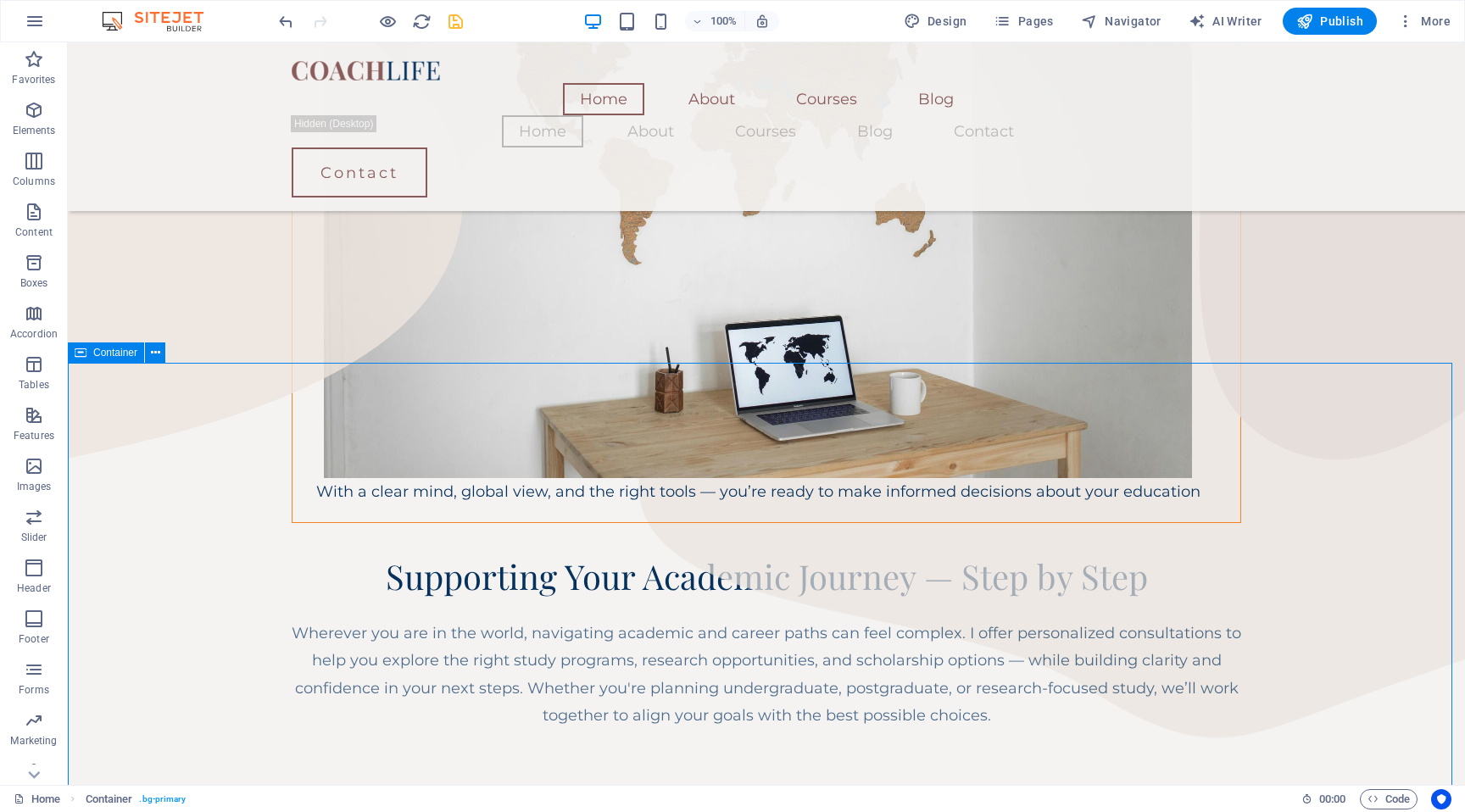 scroll, scrollTop: 790, scrollLeft: 0, axis: vertical 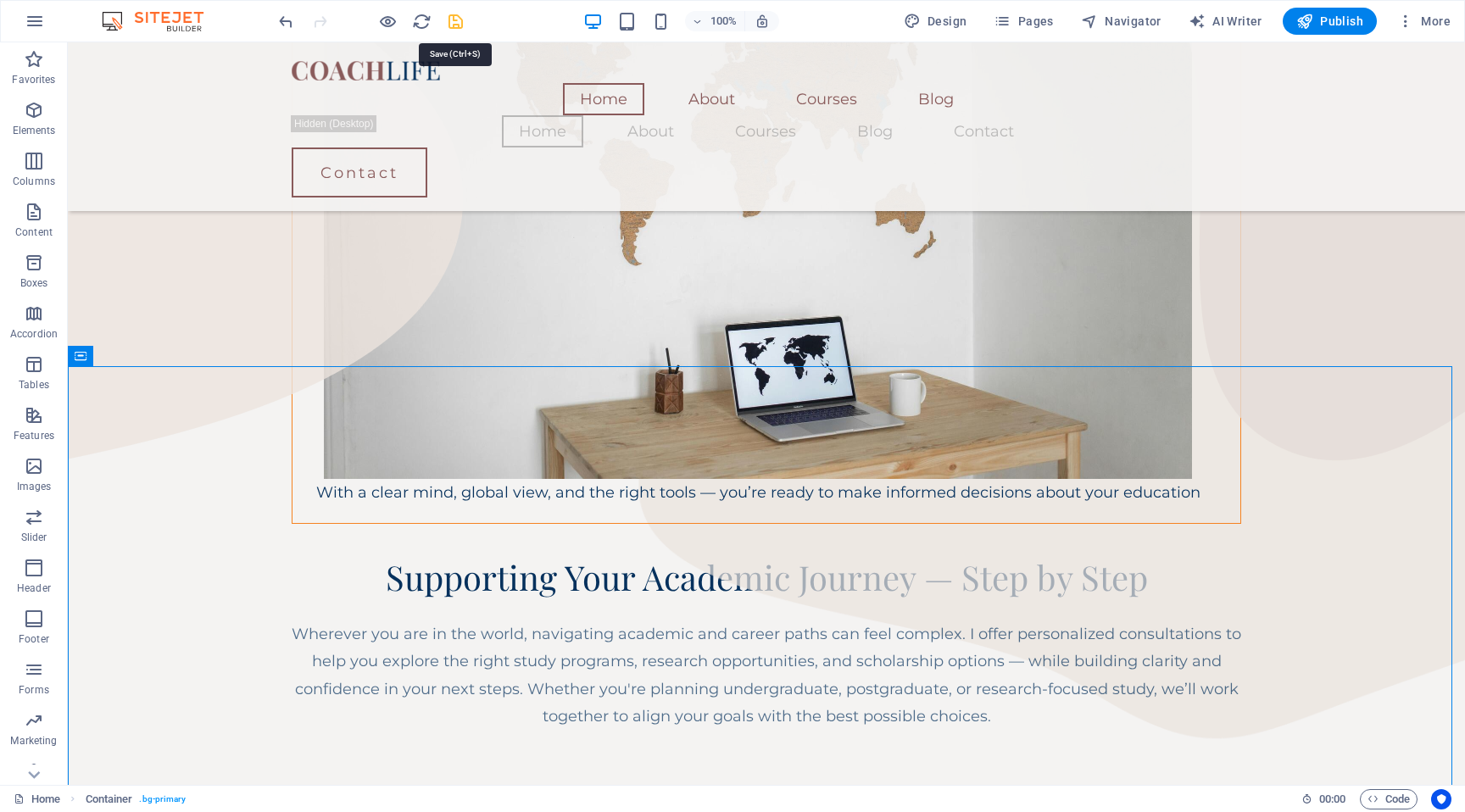 click at bounding box center [455, 21] 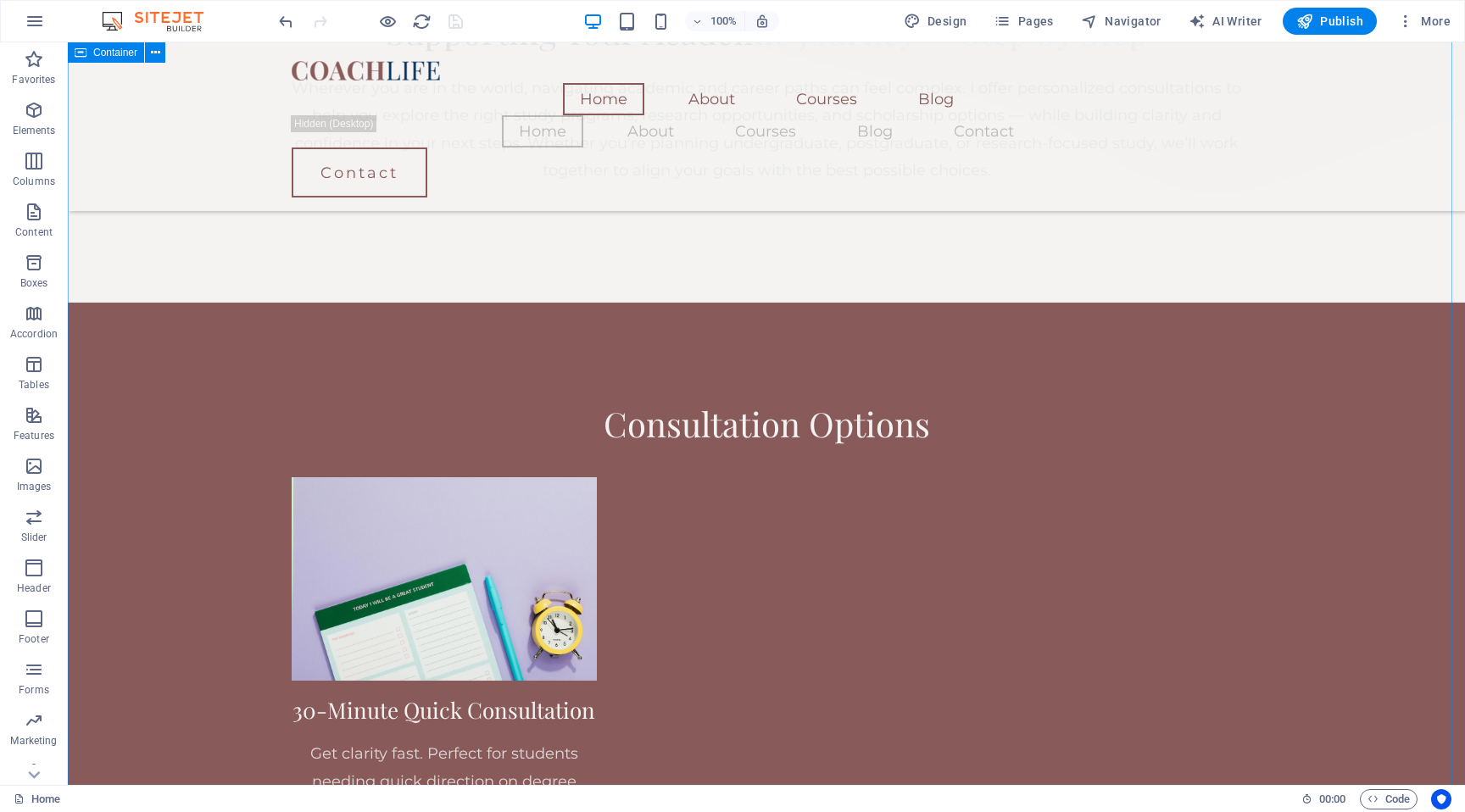 scroll, scrollTop: 1331, scrollLeft: 0, axis: vertical 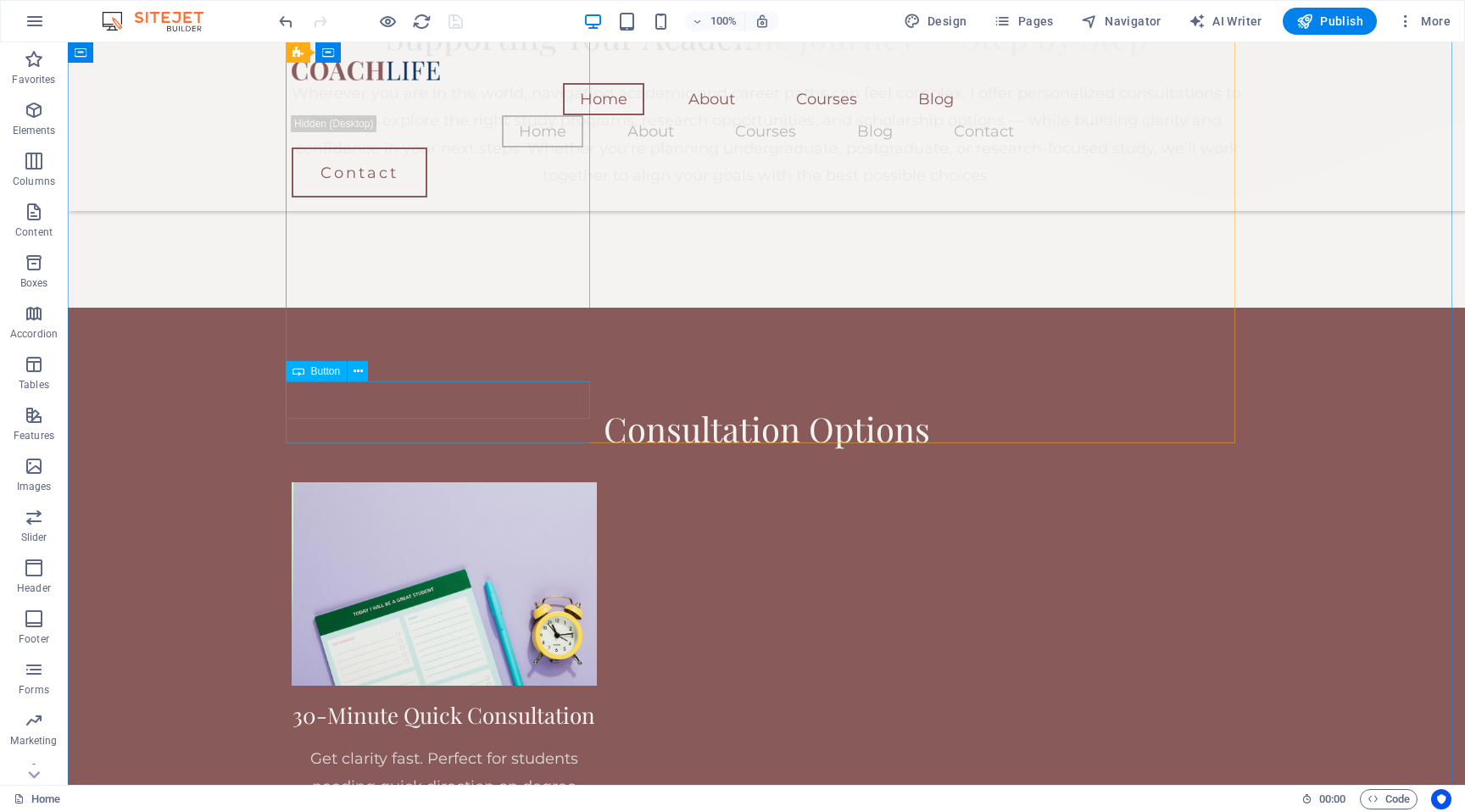 click on "Learn more  " at bounding box center (444, 882) 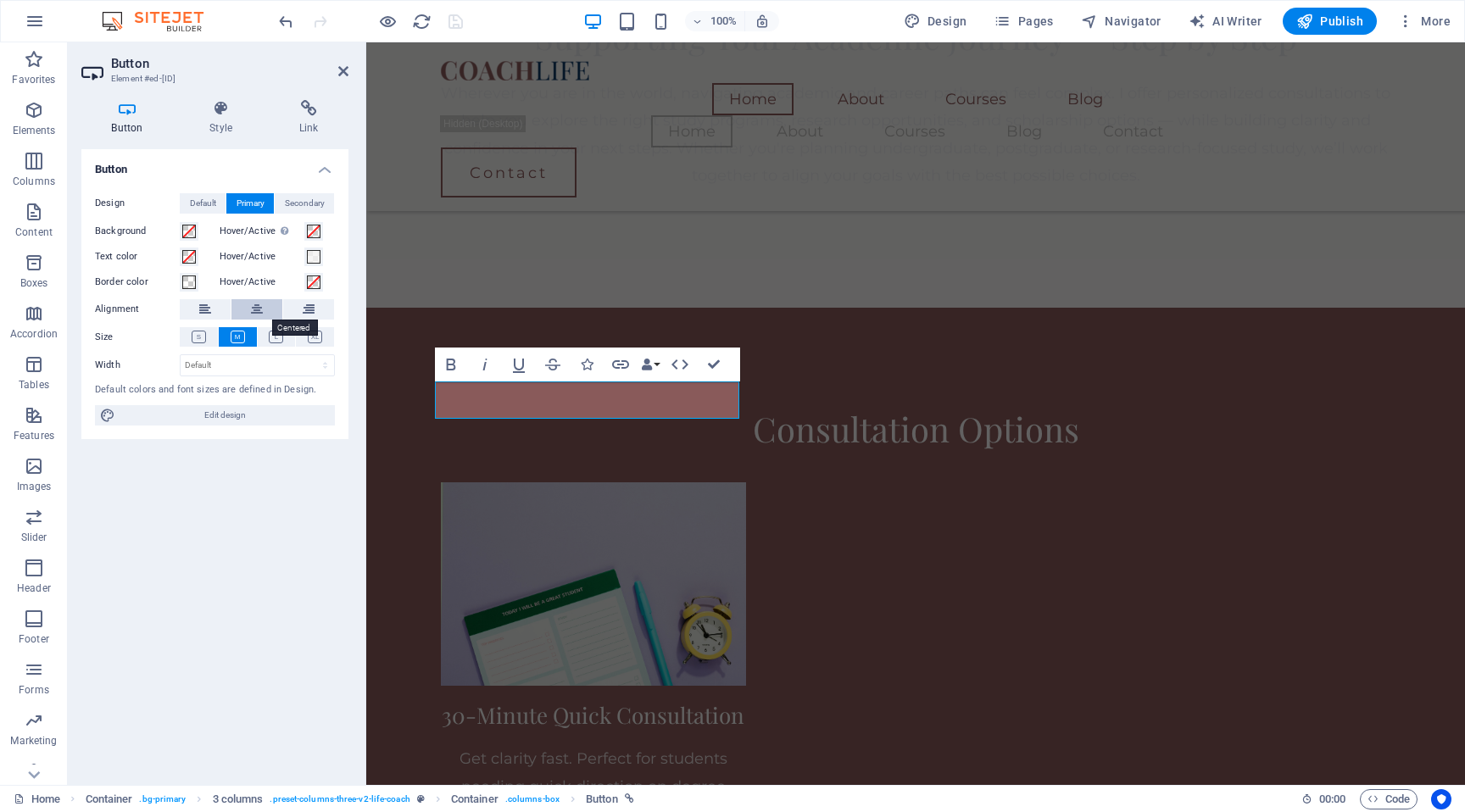 click at bounding box center [257, 309] 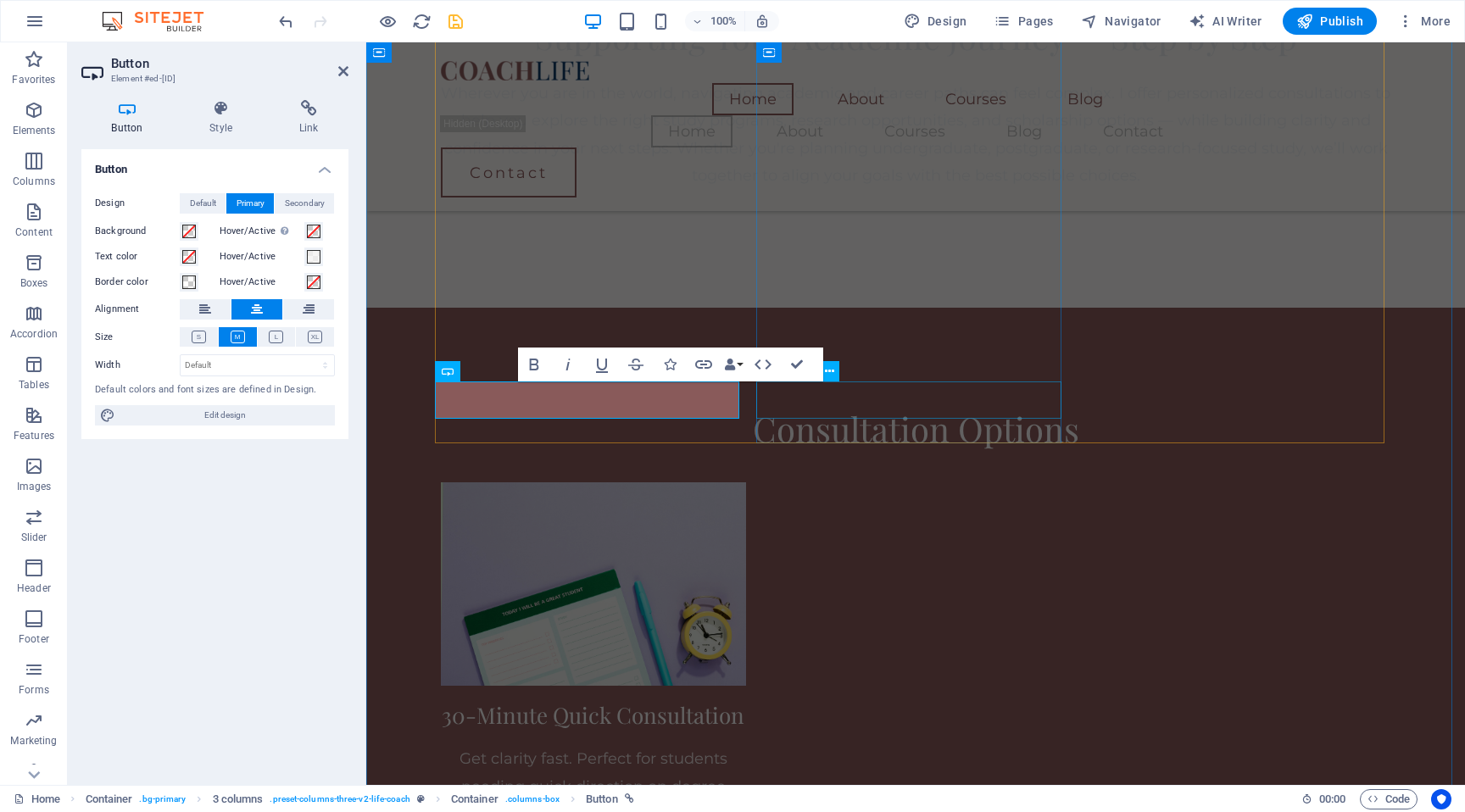 click on "Learn more  " at bounding box center (593, 1310) 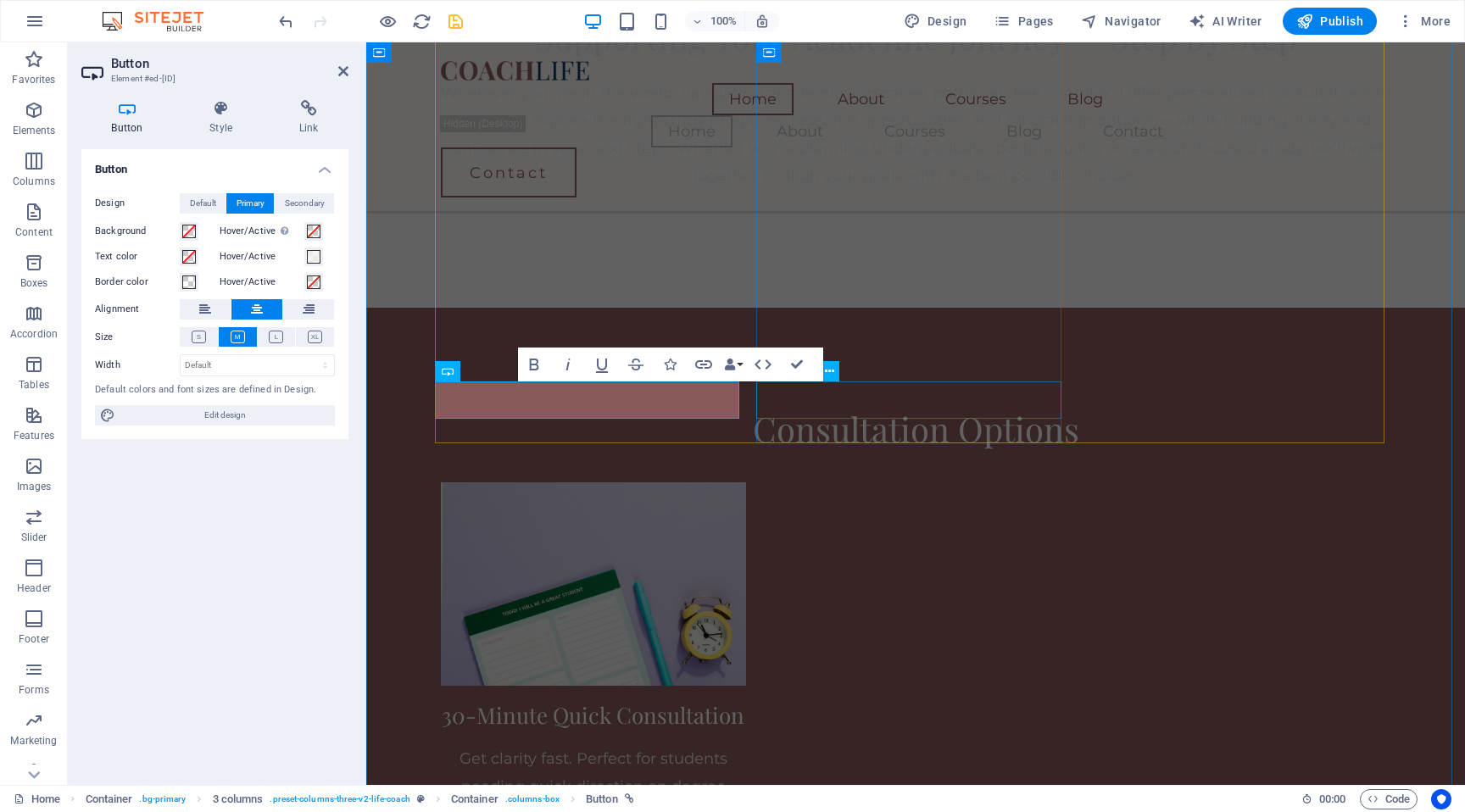 click on "Learn more  " at bounding box center [593, 1310] 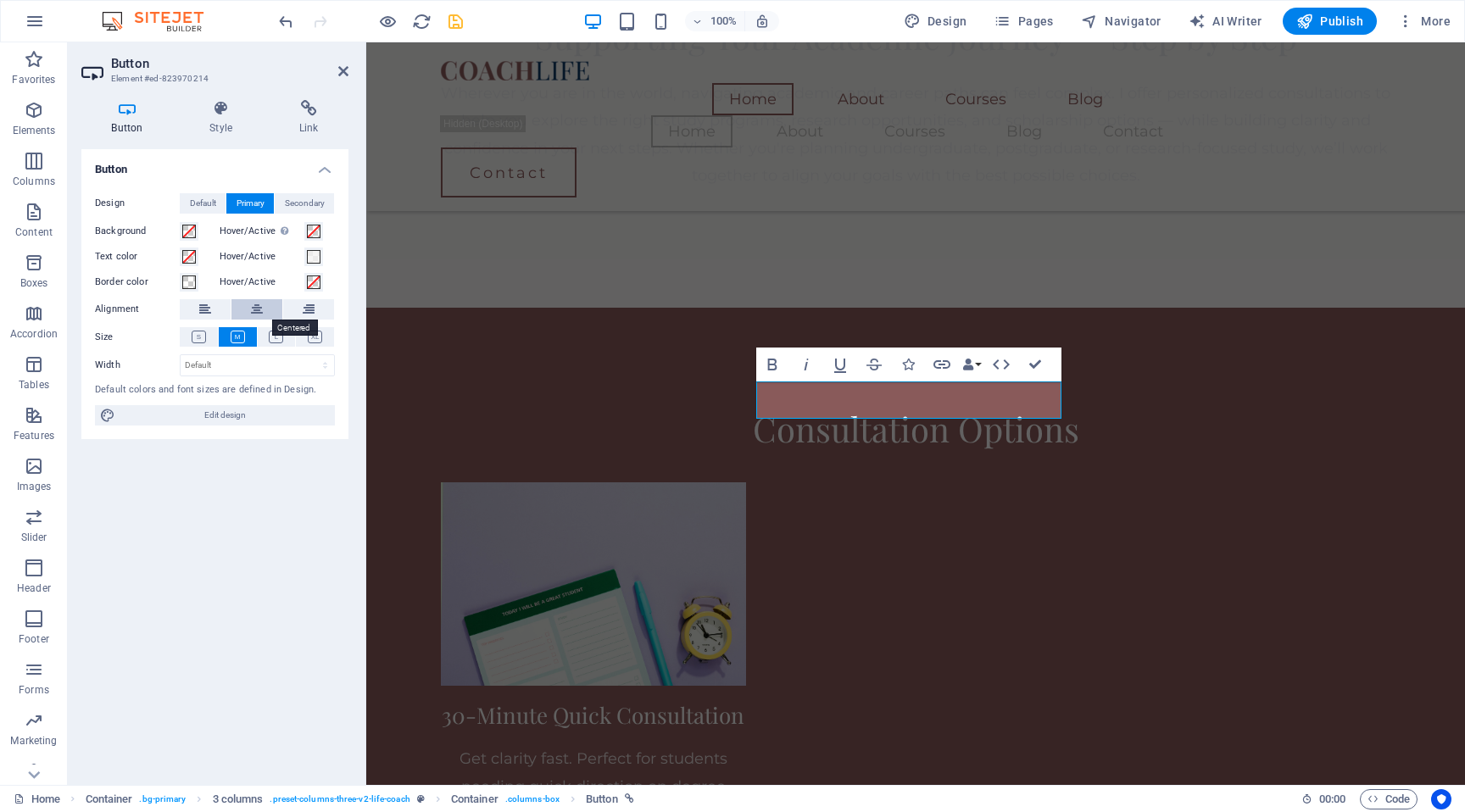 click at bounding box center (257, 309) 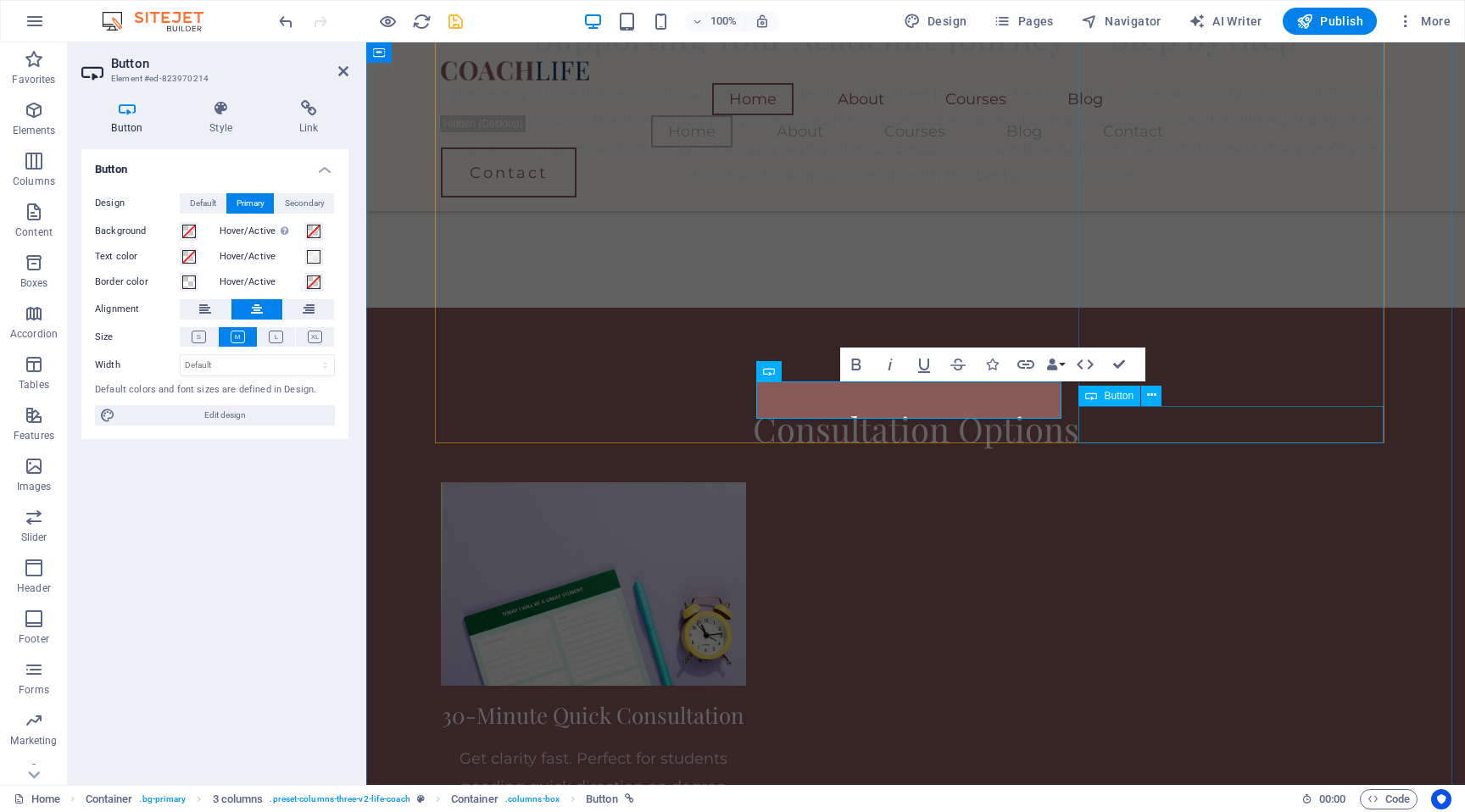 click on "Learn more  " at bounding box center [593, 1760] 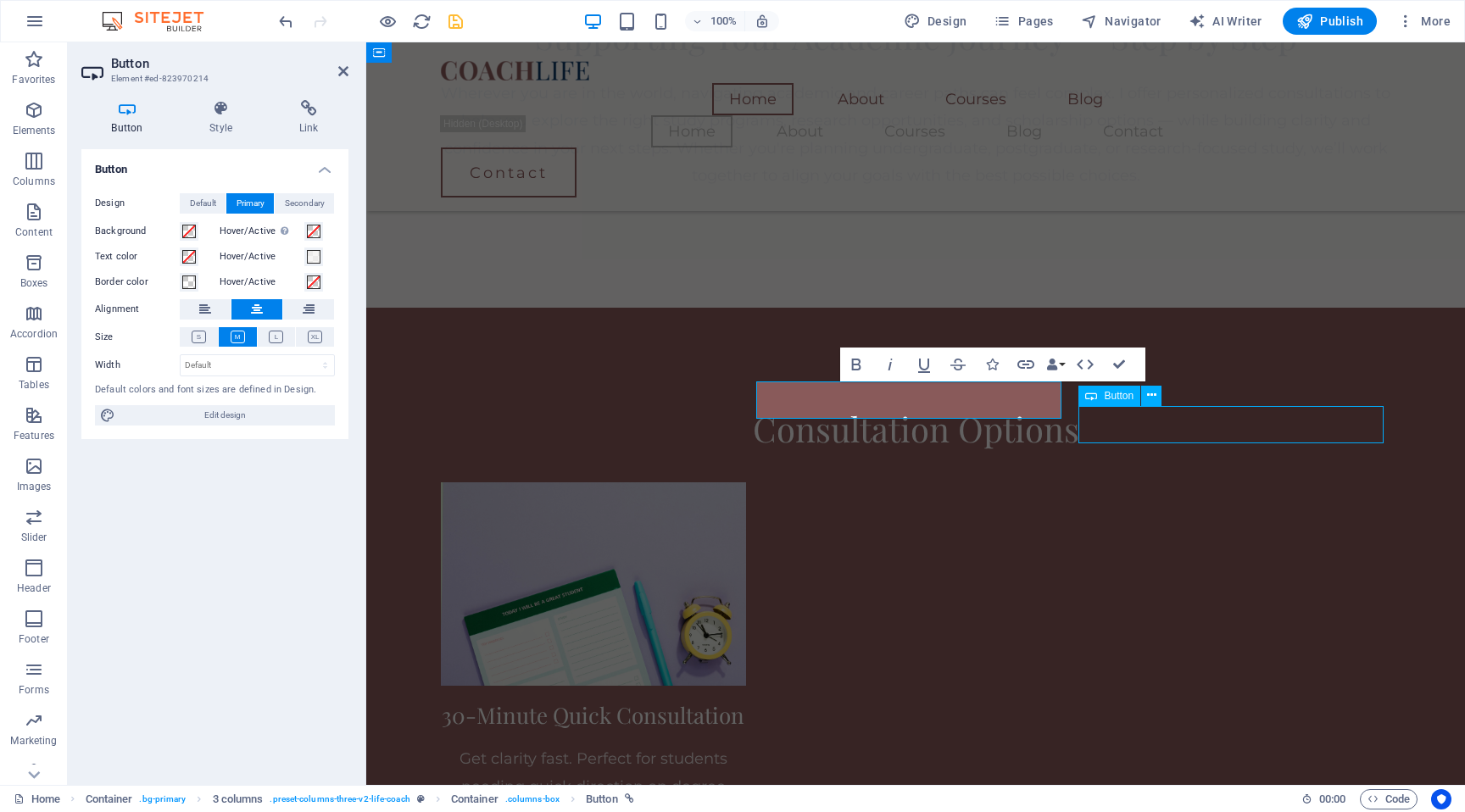 click on "Learn more  " at bounding box center (593, 1760) 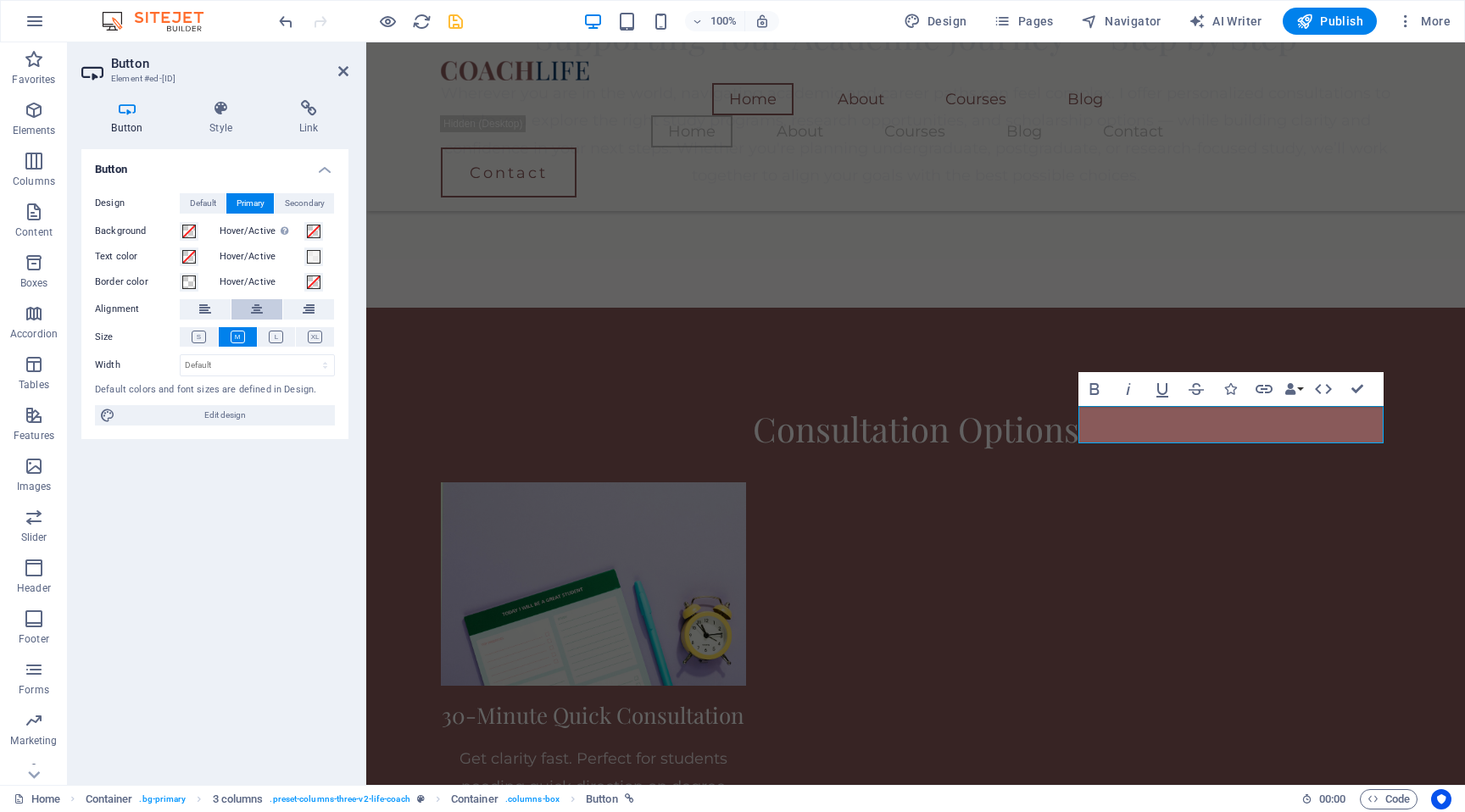 click at bounding box center (257, 309) 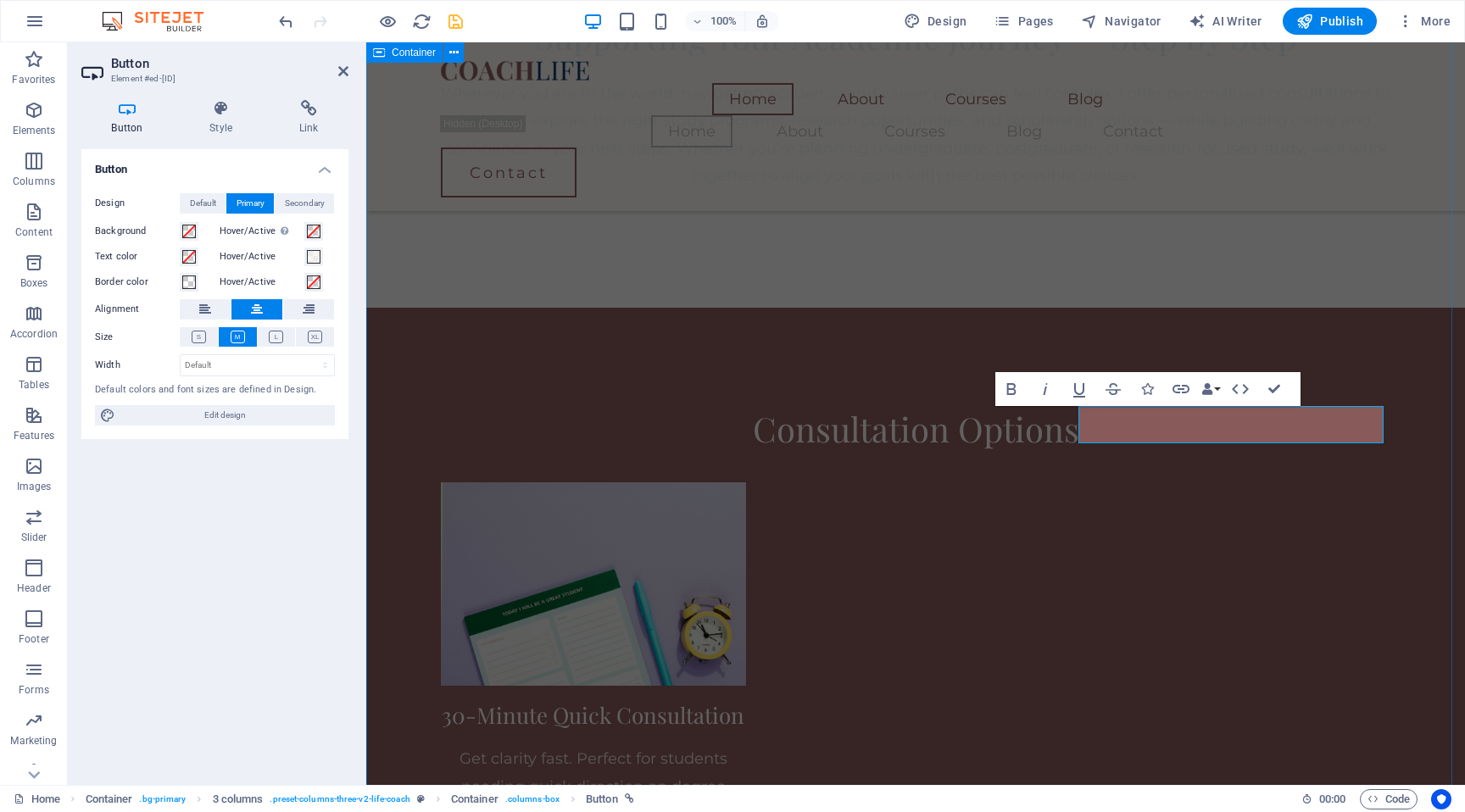 click on "Consultation Options 30-Minute Quick Consultation Get clarity fast. Perfect for students needing quick direction on degree choice, study abroad options, or course confusion. Learn more   60-Minute Deep Dive Session In-depth session for complex goals: postgraduate studies, scholarships, or career transitions. Personalized advice and planning. Learn more   Parents + Student Joint Session Discuss plans together. Ideal for families exploring university paths, local vs. international education, or long-term direction. Learn more   Research Pathway Advice Explore your options for research degrees (MPhil, PhD) with guidance on selecting topics, identifying supervisors, and preparing for academic research. Ideal for those considering a research-focused future. Learn more   School and University Workshops Interactive sessions tailored for schools and universities — covering academic planning, career choices, and global study options. Designed to engage and guide students in group settings. Learn more" at bounding box center (916, 1825) 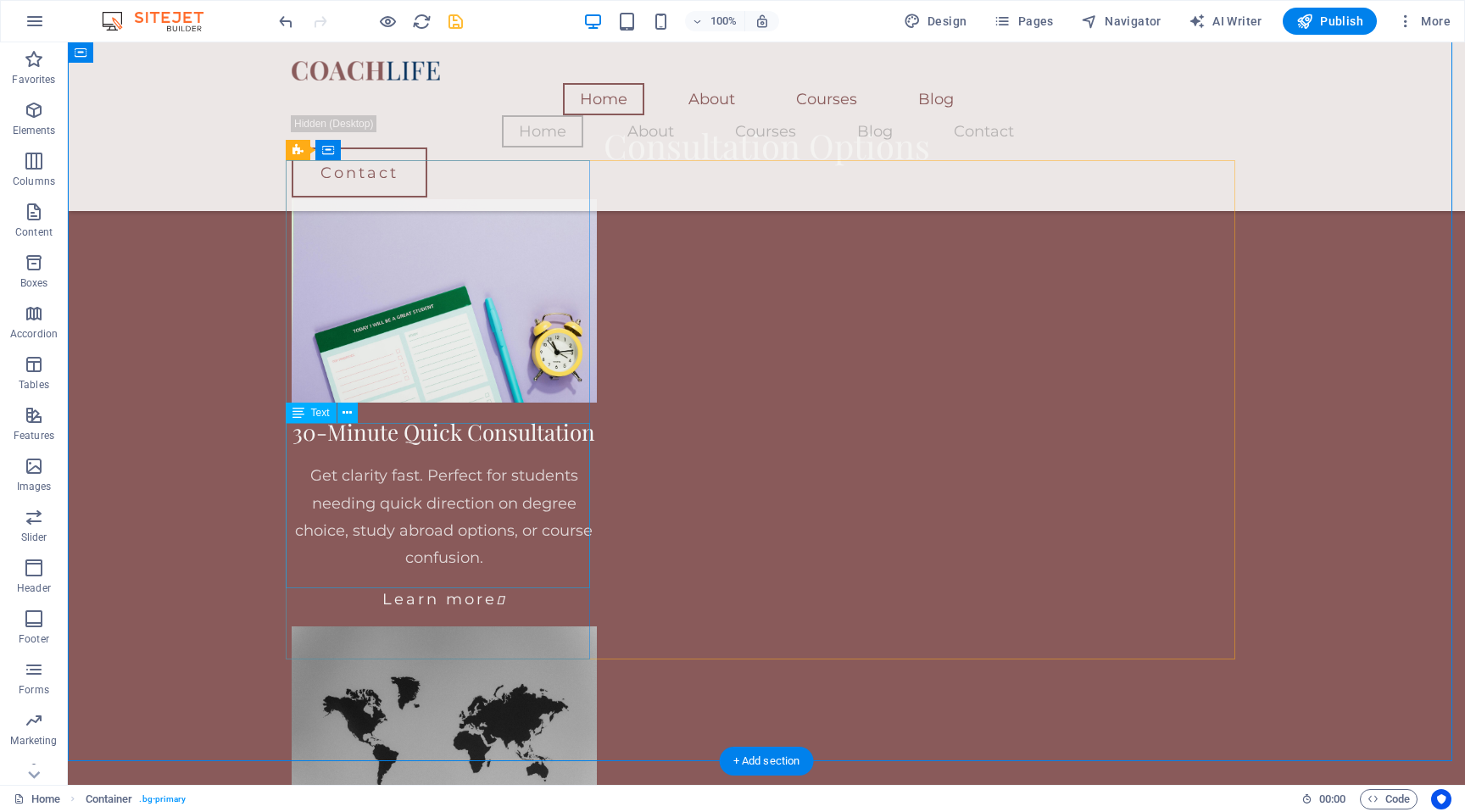 scroll, scrollTop: 1616, scrollLeft: 0, axis: vertical 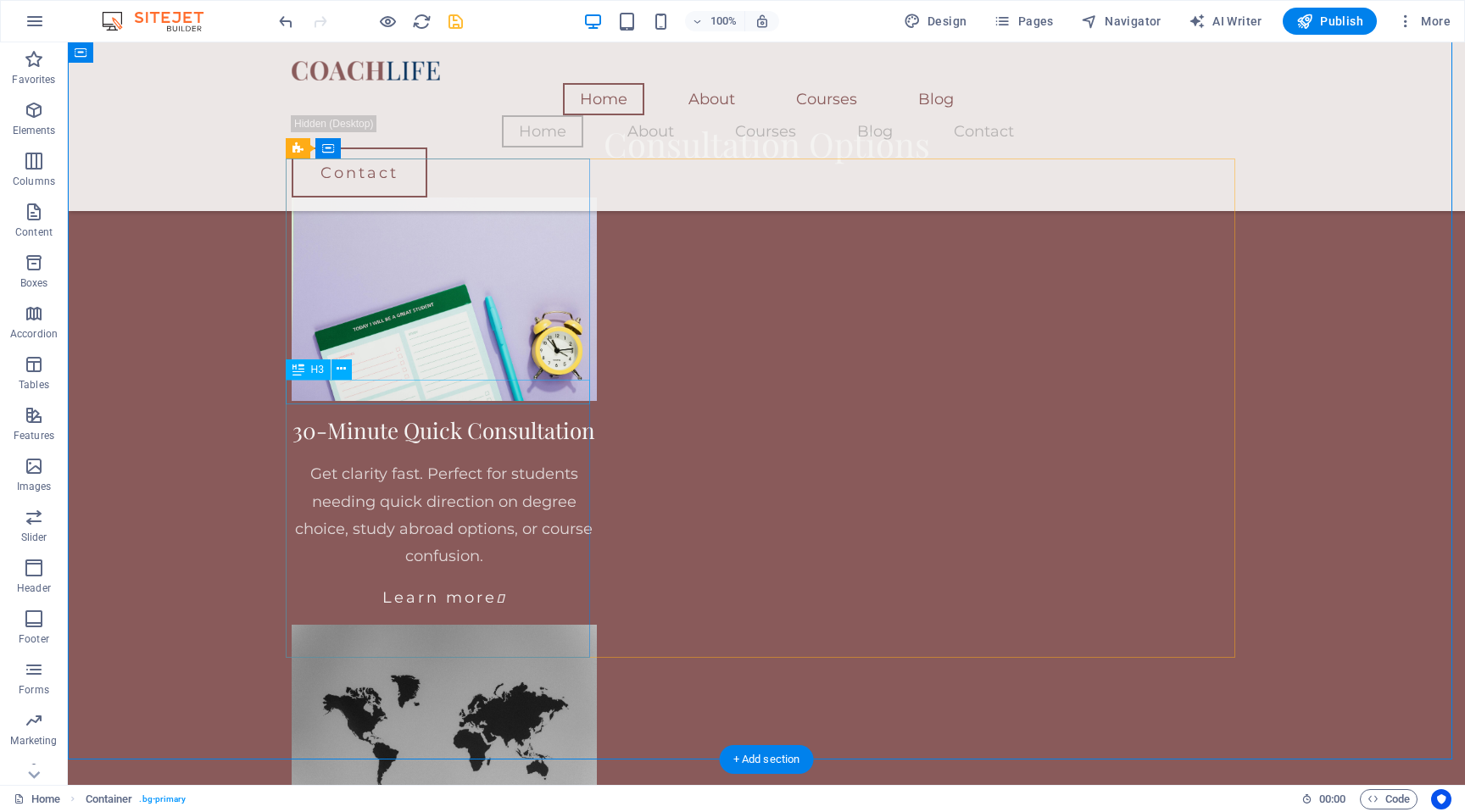 click on "Research Pathway Advice" at bounding box center (444, 1728) 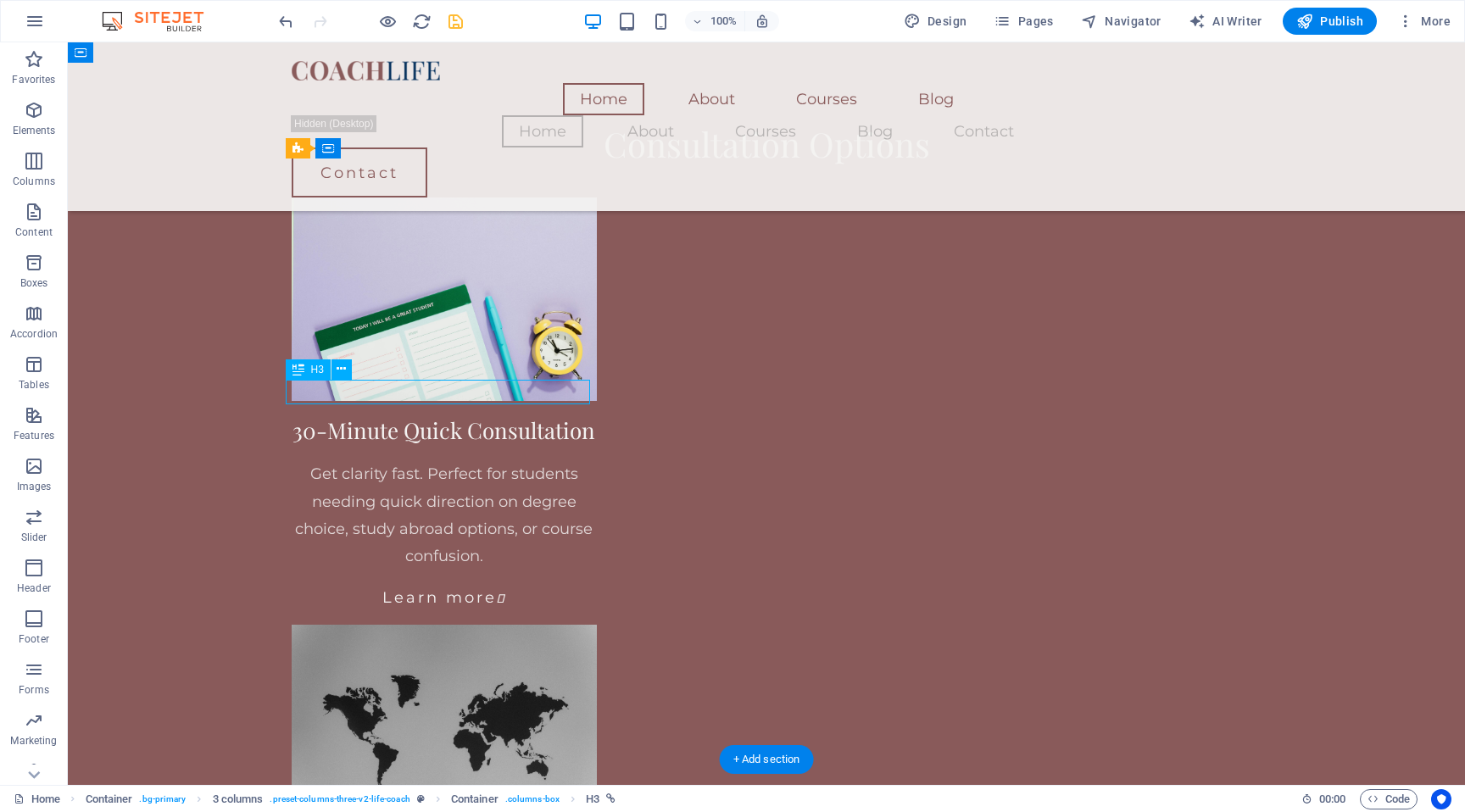 click on "Research Pathway Advice" at bounding box center [444, 1728] 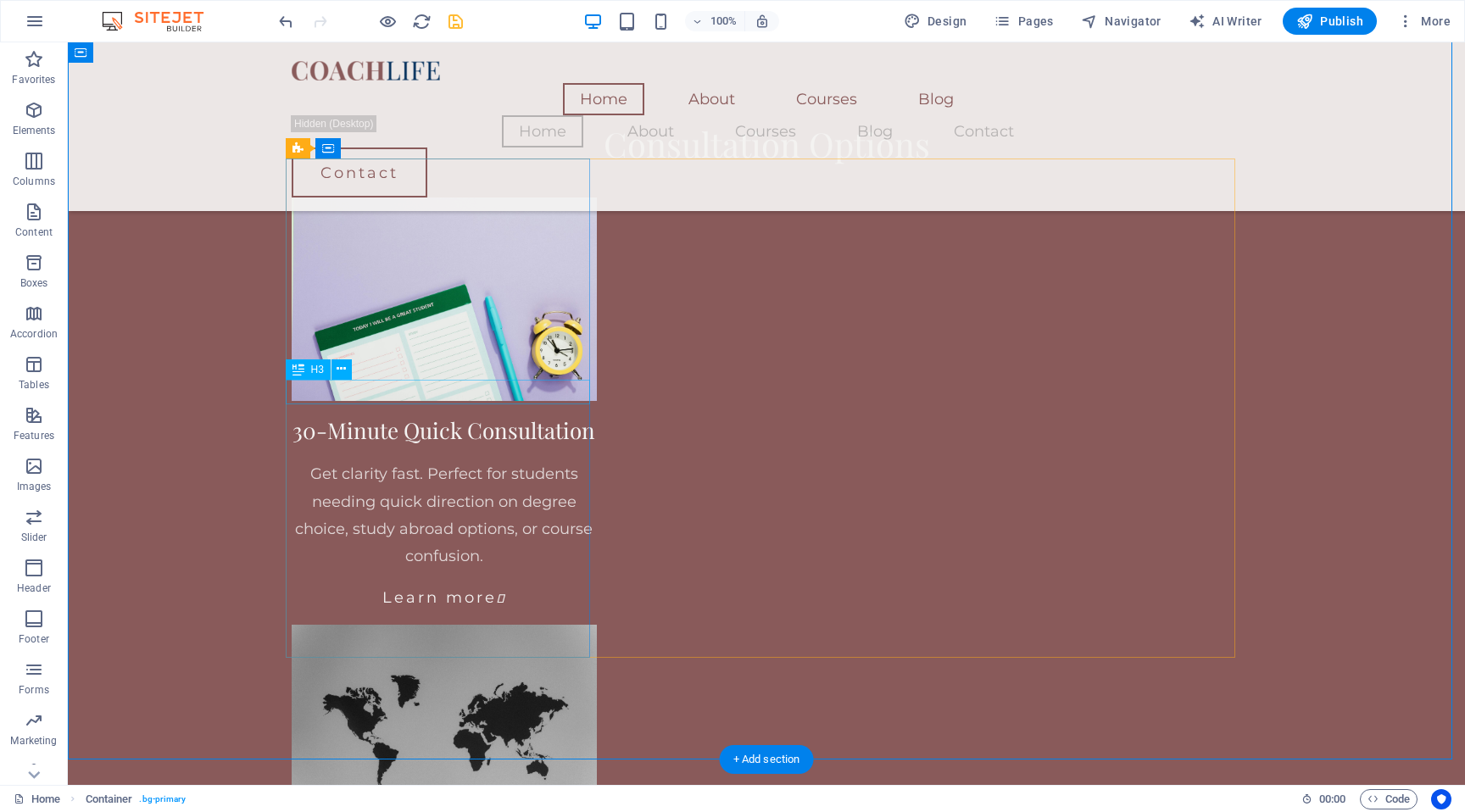 click on "Research Pathway Advice" at bounding box center (444, 1728) 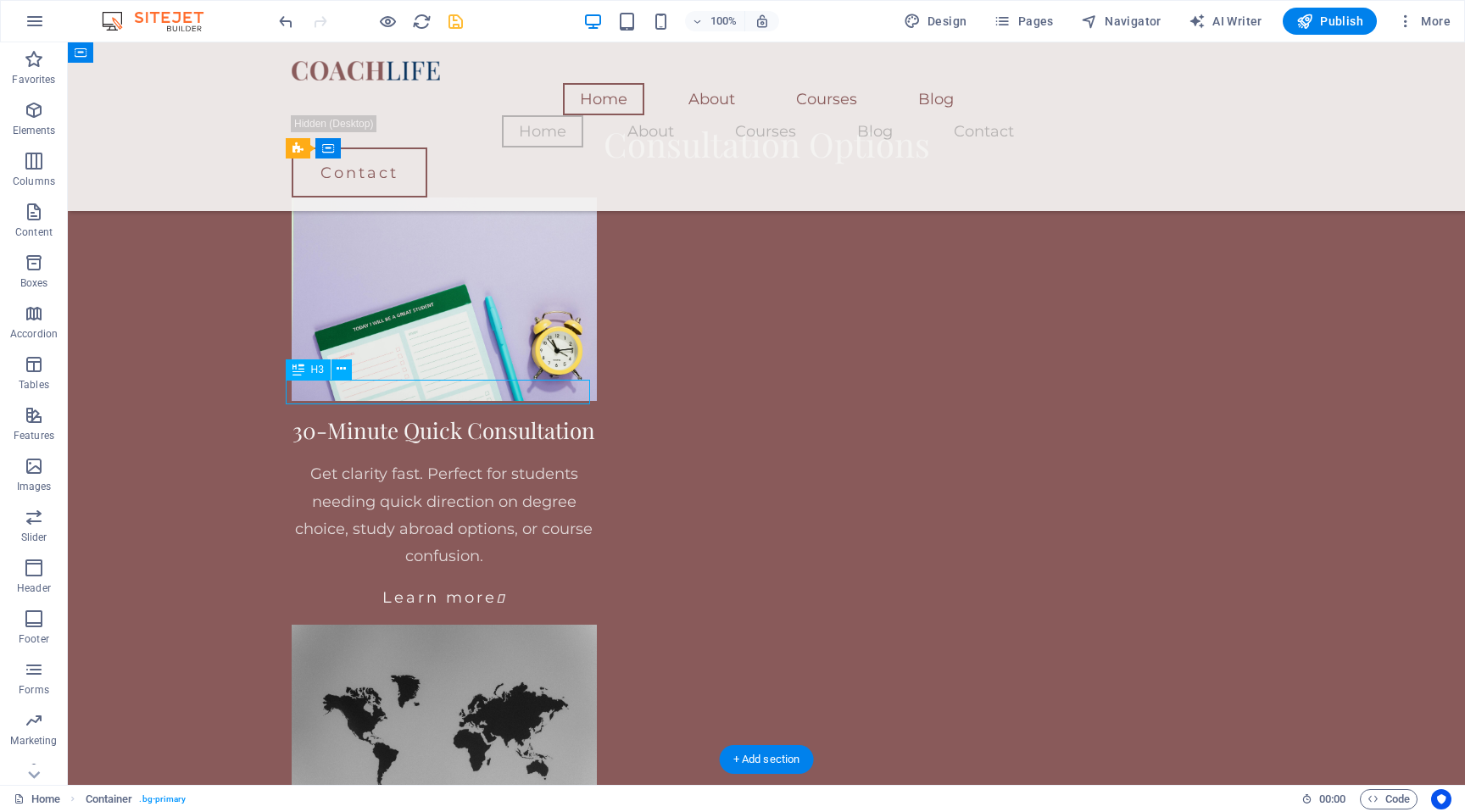 click on "Research Pathway Advice" at bounding box center [444, 1728] 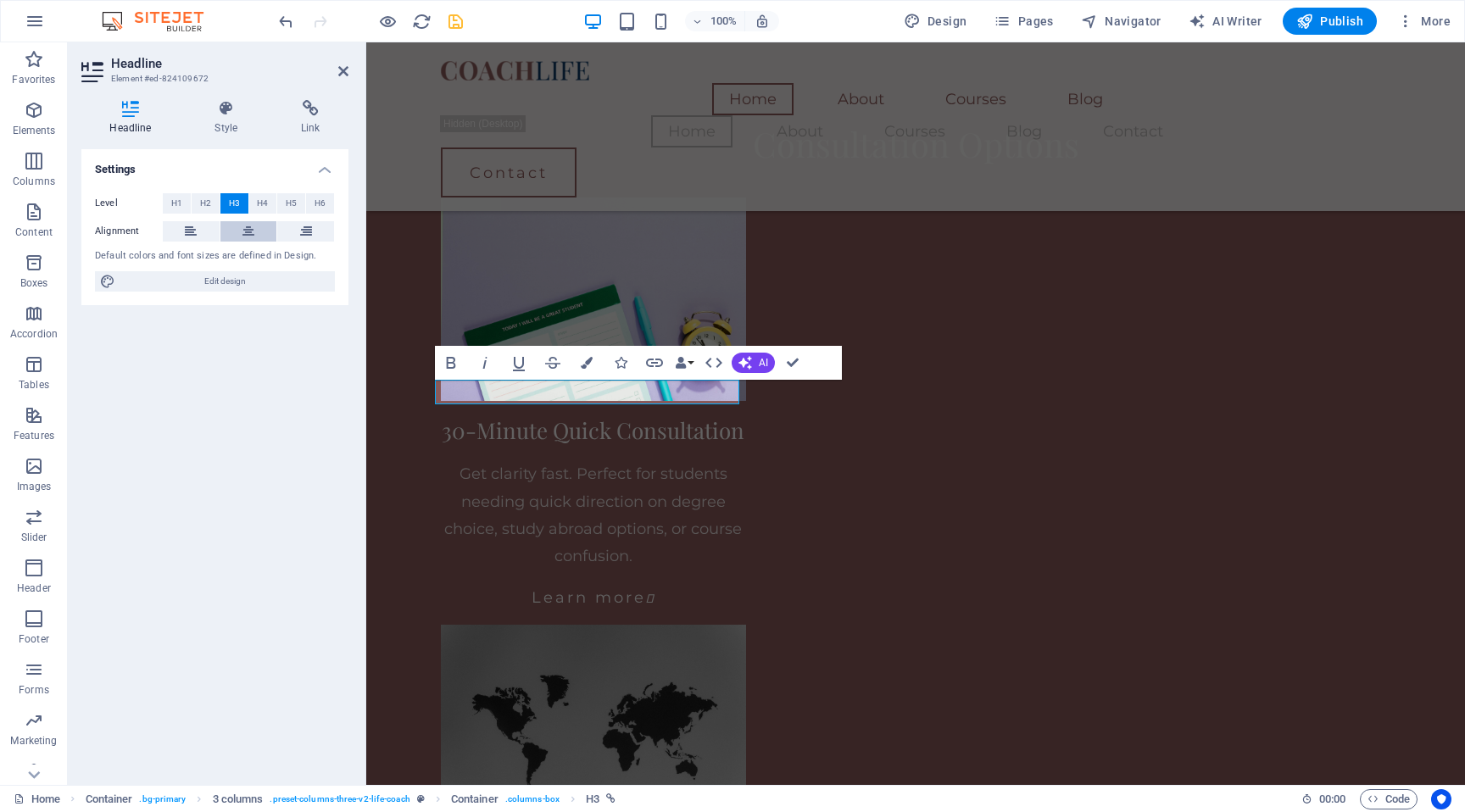 click at bounding box center [248, 231] 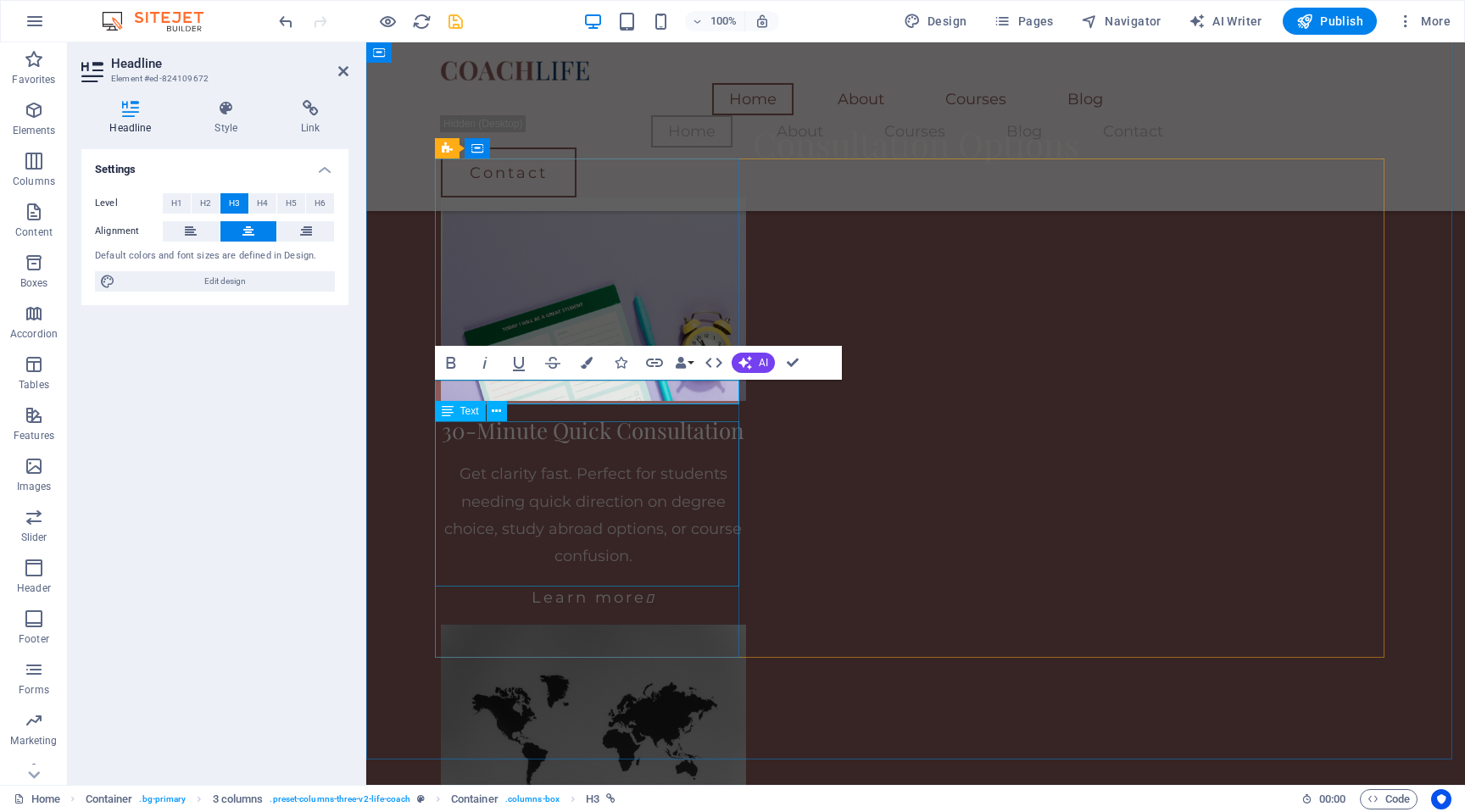 click on "Explore your options for research degrees (MPhil, PhD) with guidance on selecting topics, identifying supervisors, and preparing for academic research. Ideal for those considering a research-focused future." at bounding box center [593, 1840] 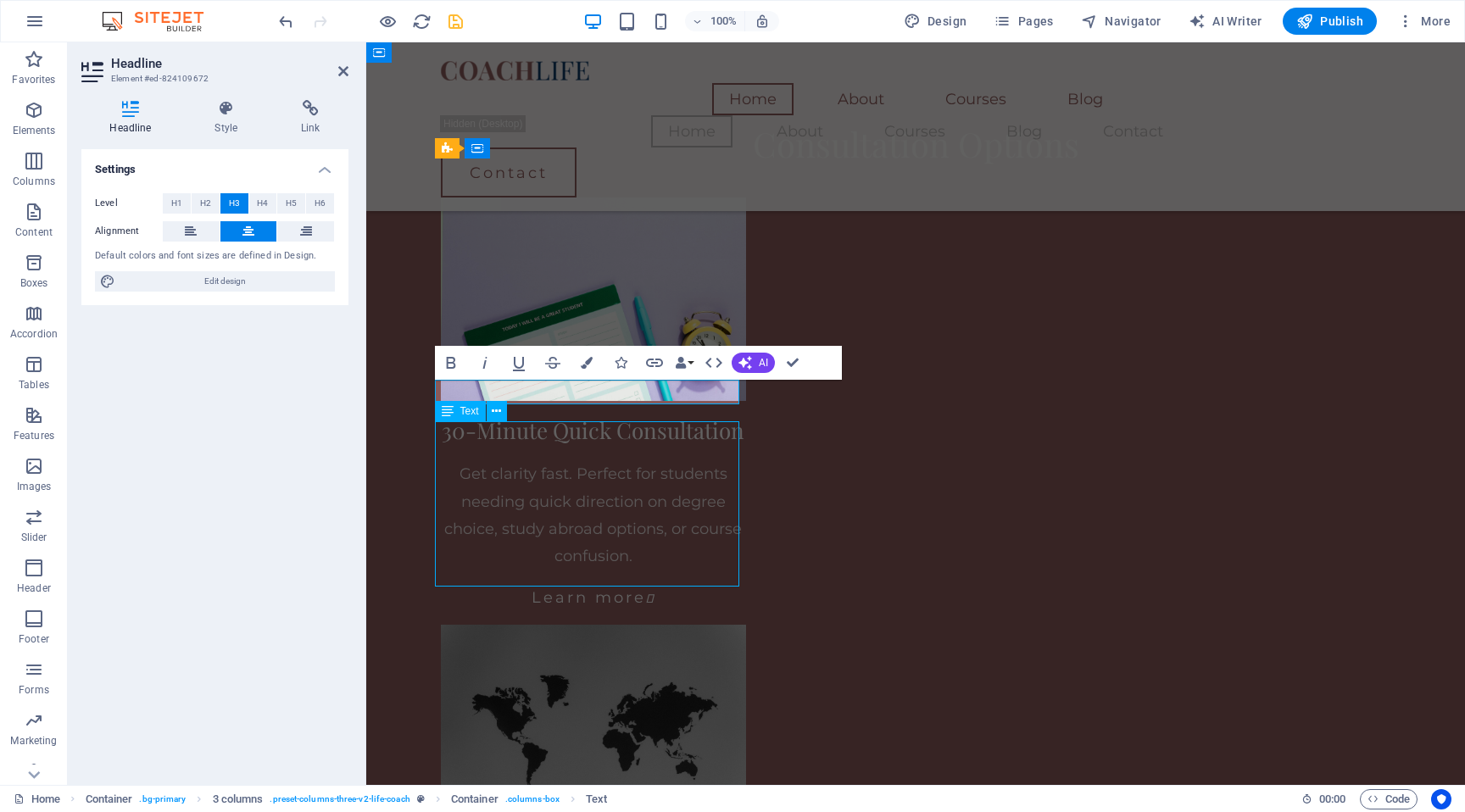 click on "Explore your options for research degrees (MPhil, PhD) with guidance on selecting topics, identifying supervisors, and preparing for academic research. Ideal for those considering a research-focused future." at bounding box center [593, 1840] 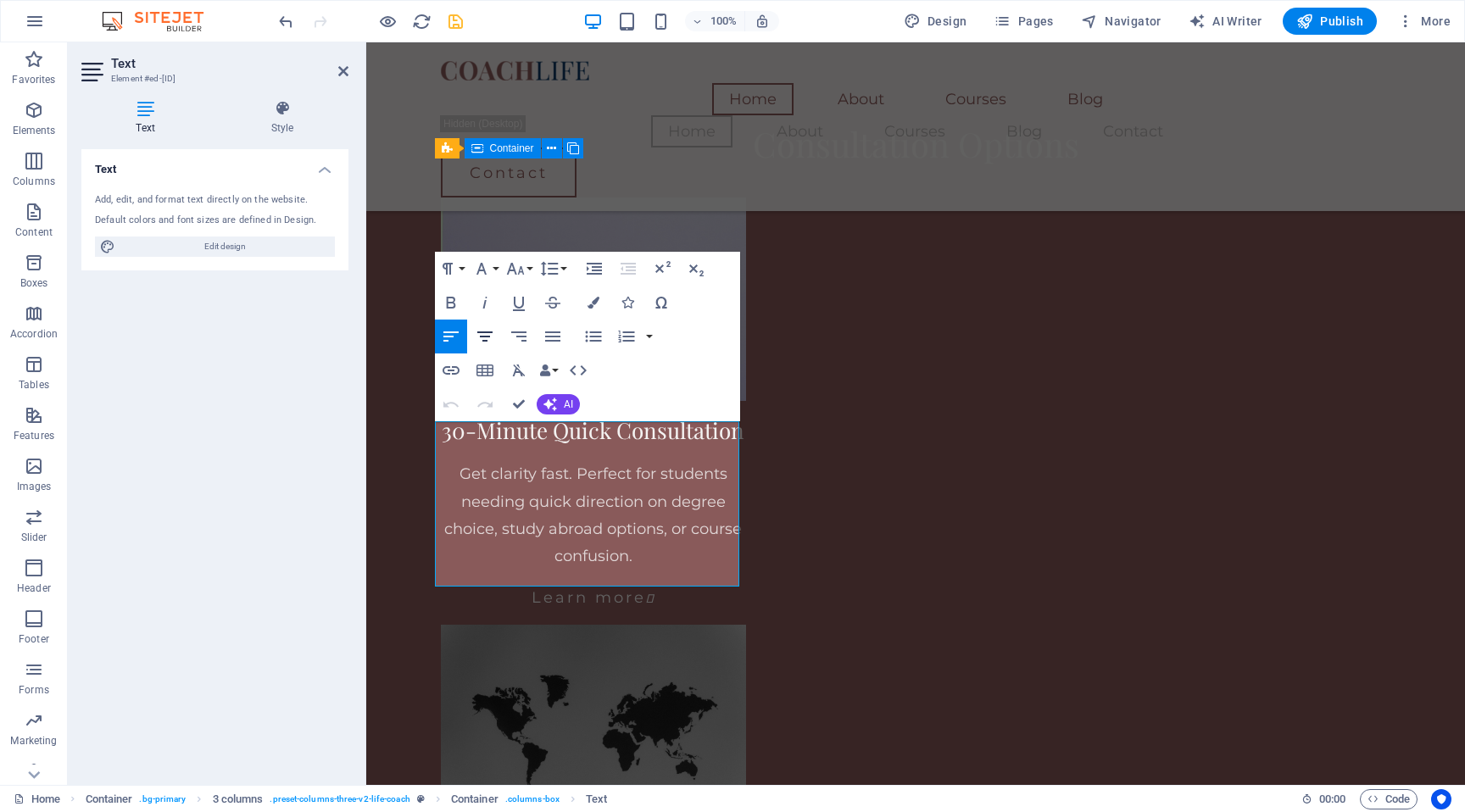 click 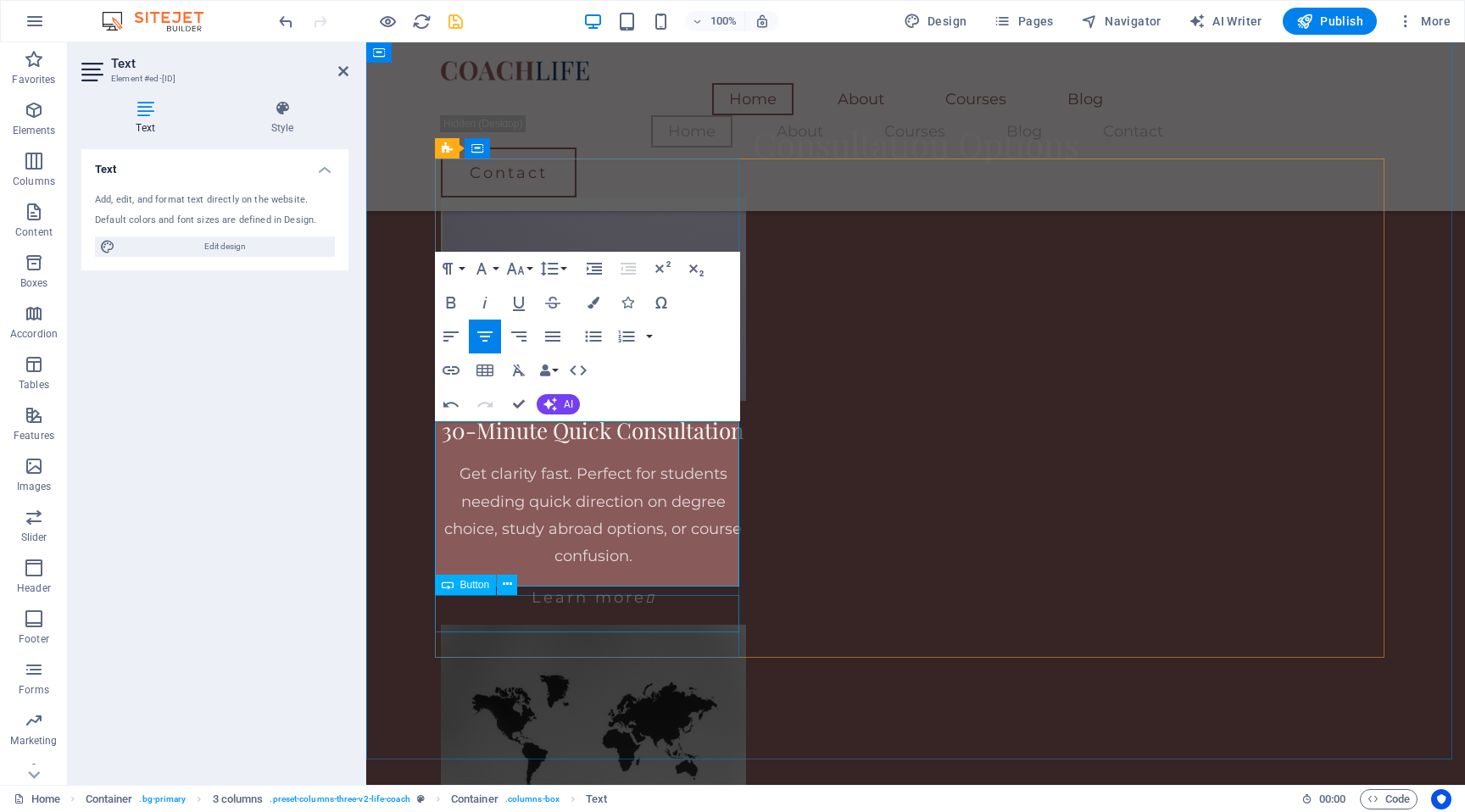 click on "Learn more  " at bounding box center (593, 1949) 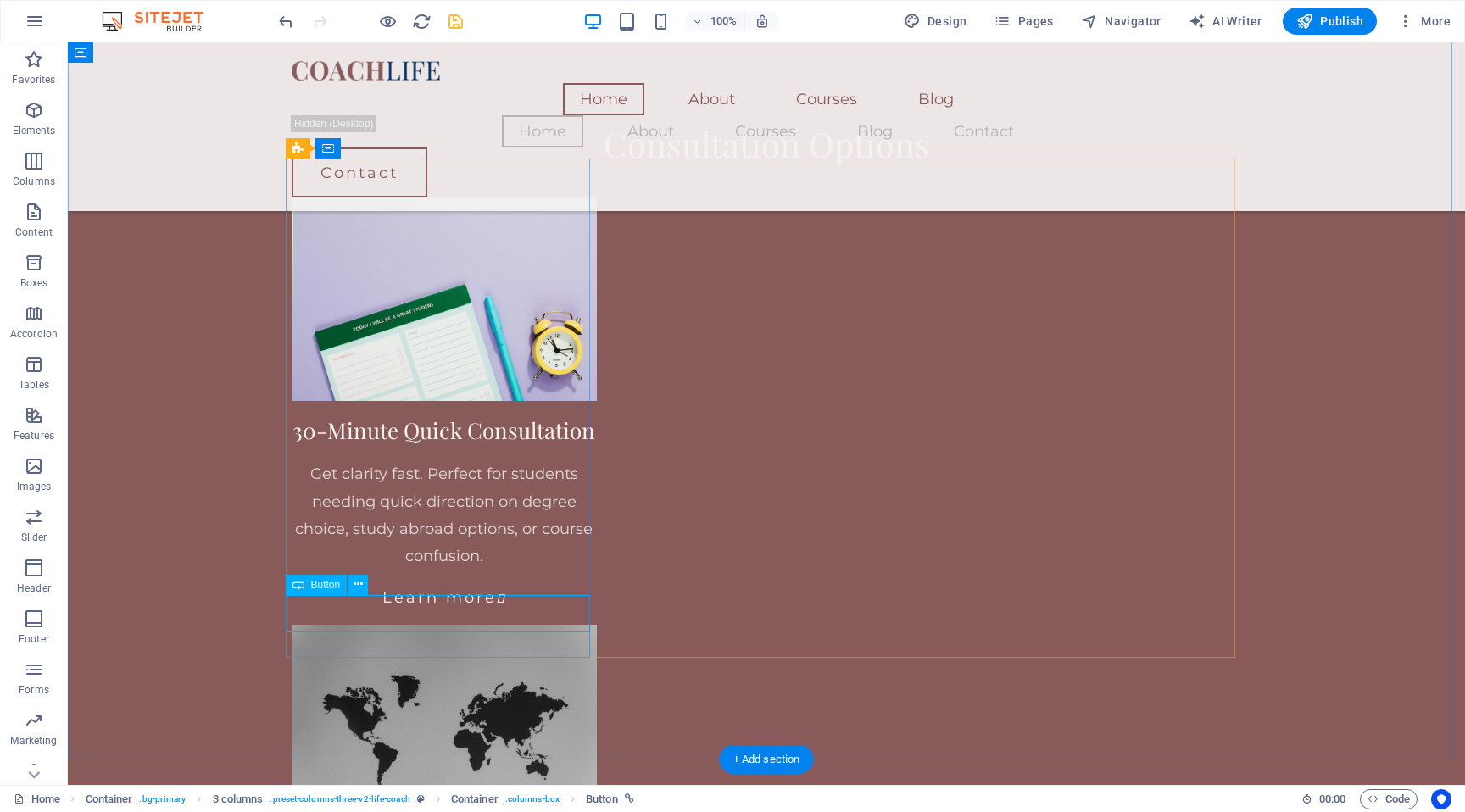 click on "Learn more  " at bounding box center [444, 1949] 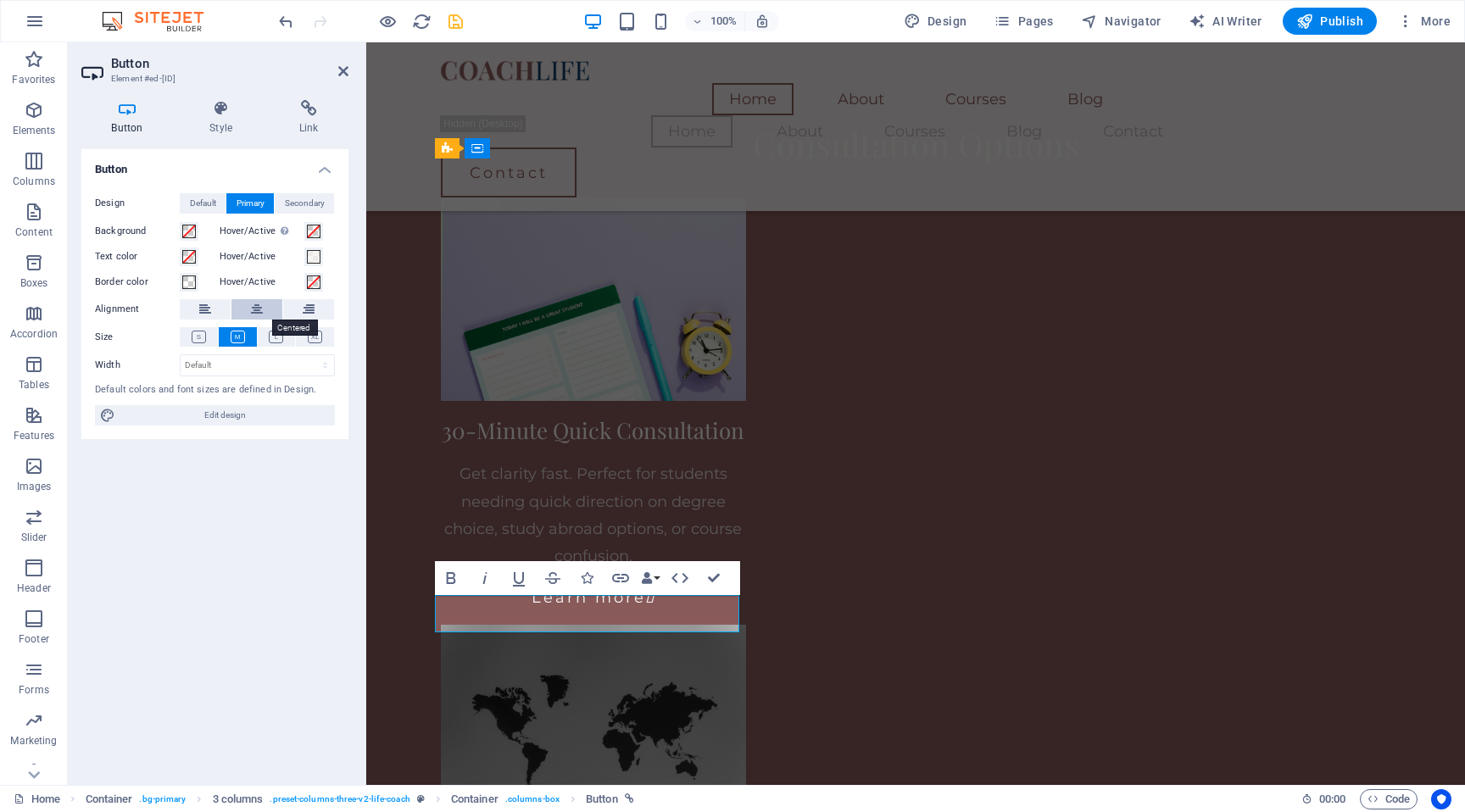 click at bounding box center (257, 309) 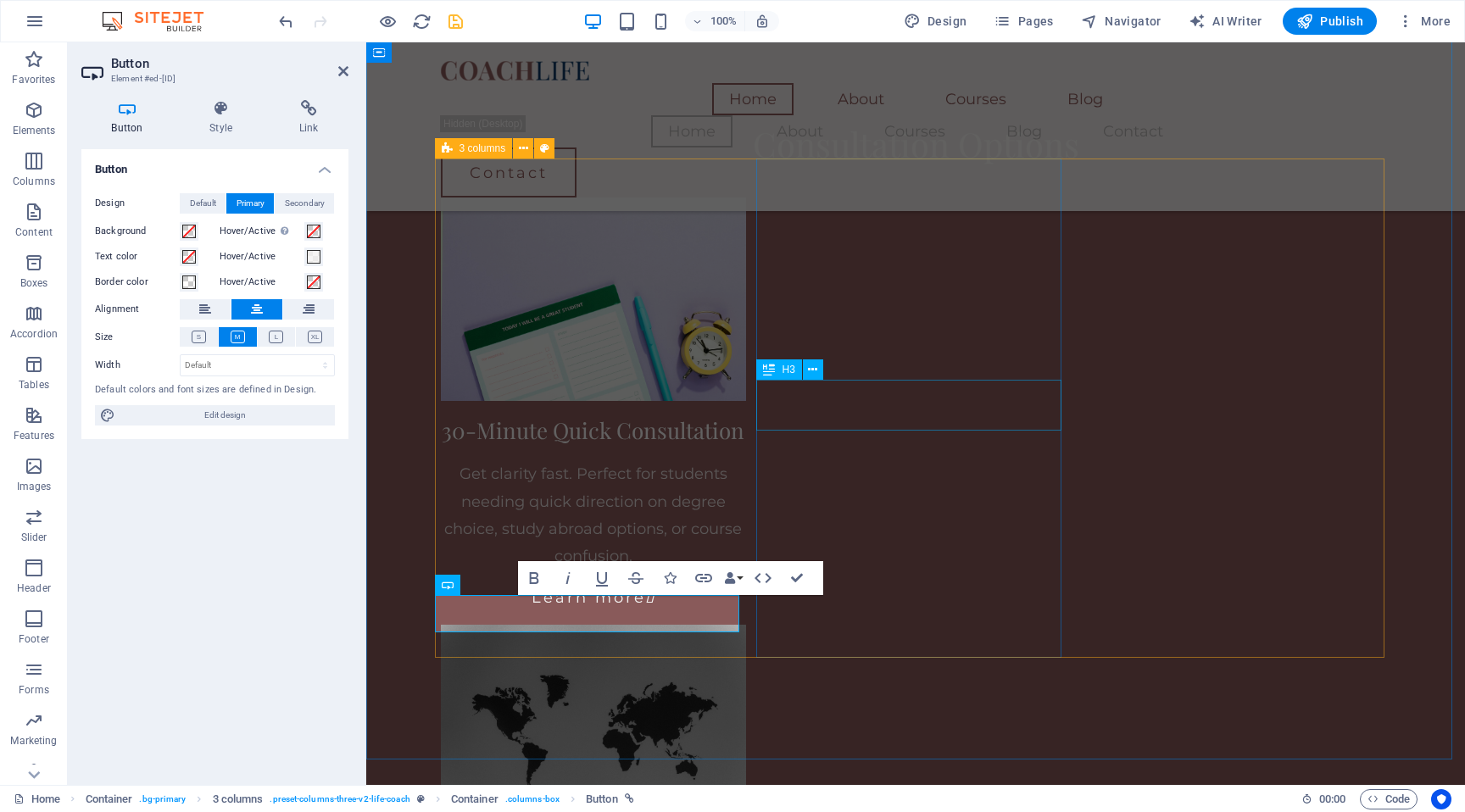 click on "School and University Workshops" at bounding box center [593, 2223] 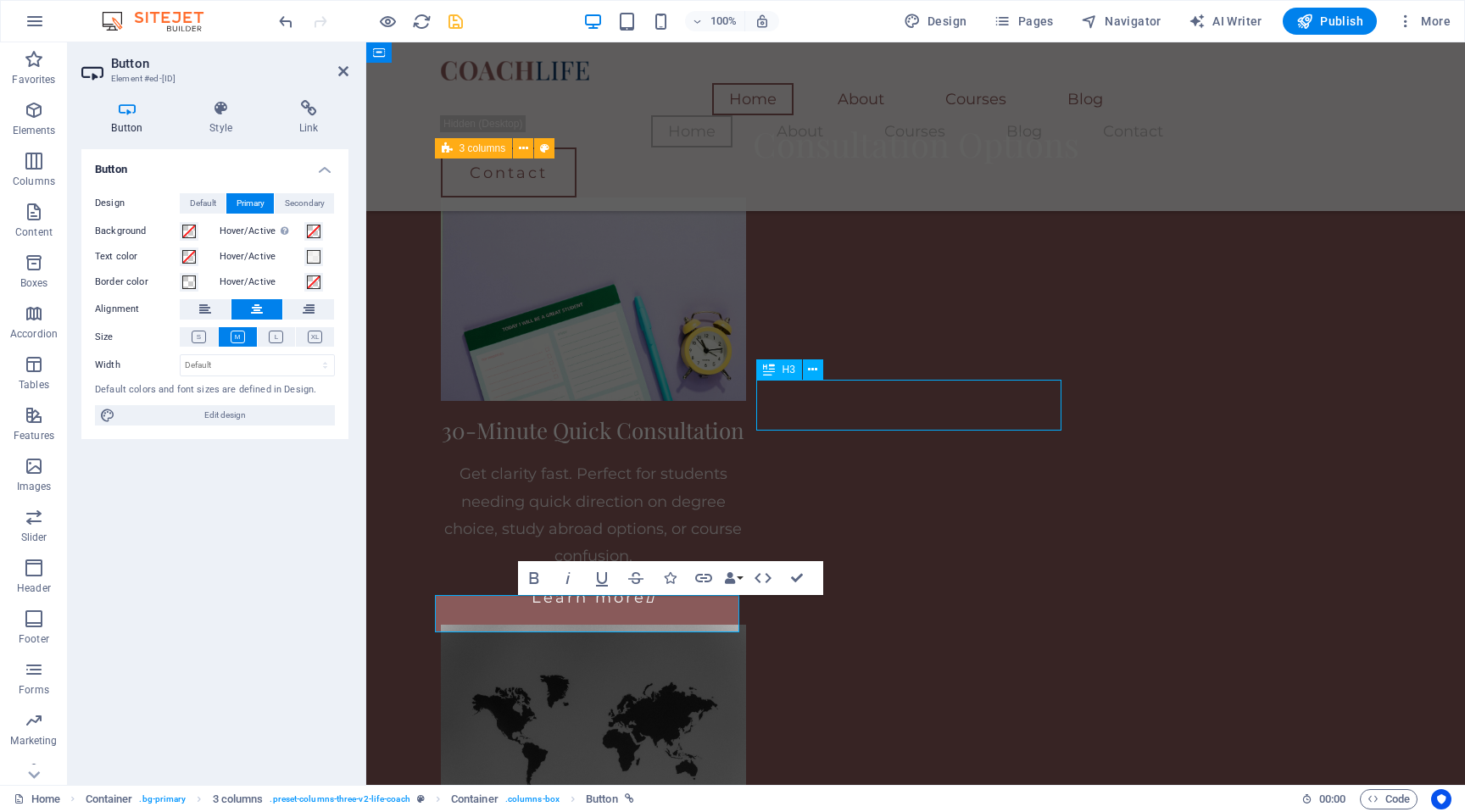 click on "School and University Workshops" at bounding box center [593, 2223] 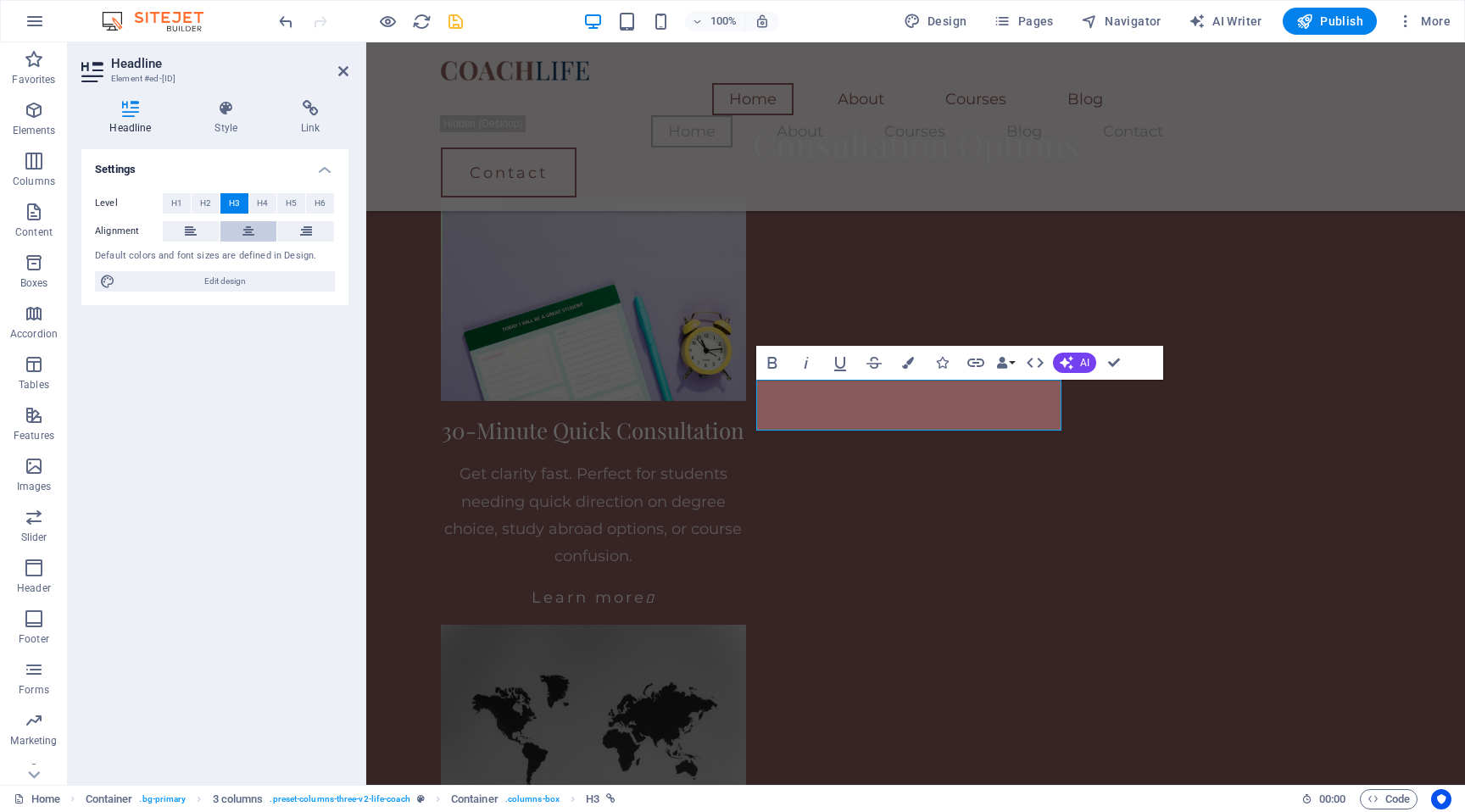 click at bounding box center [248, 231] 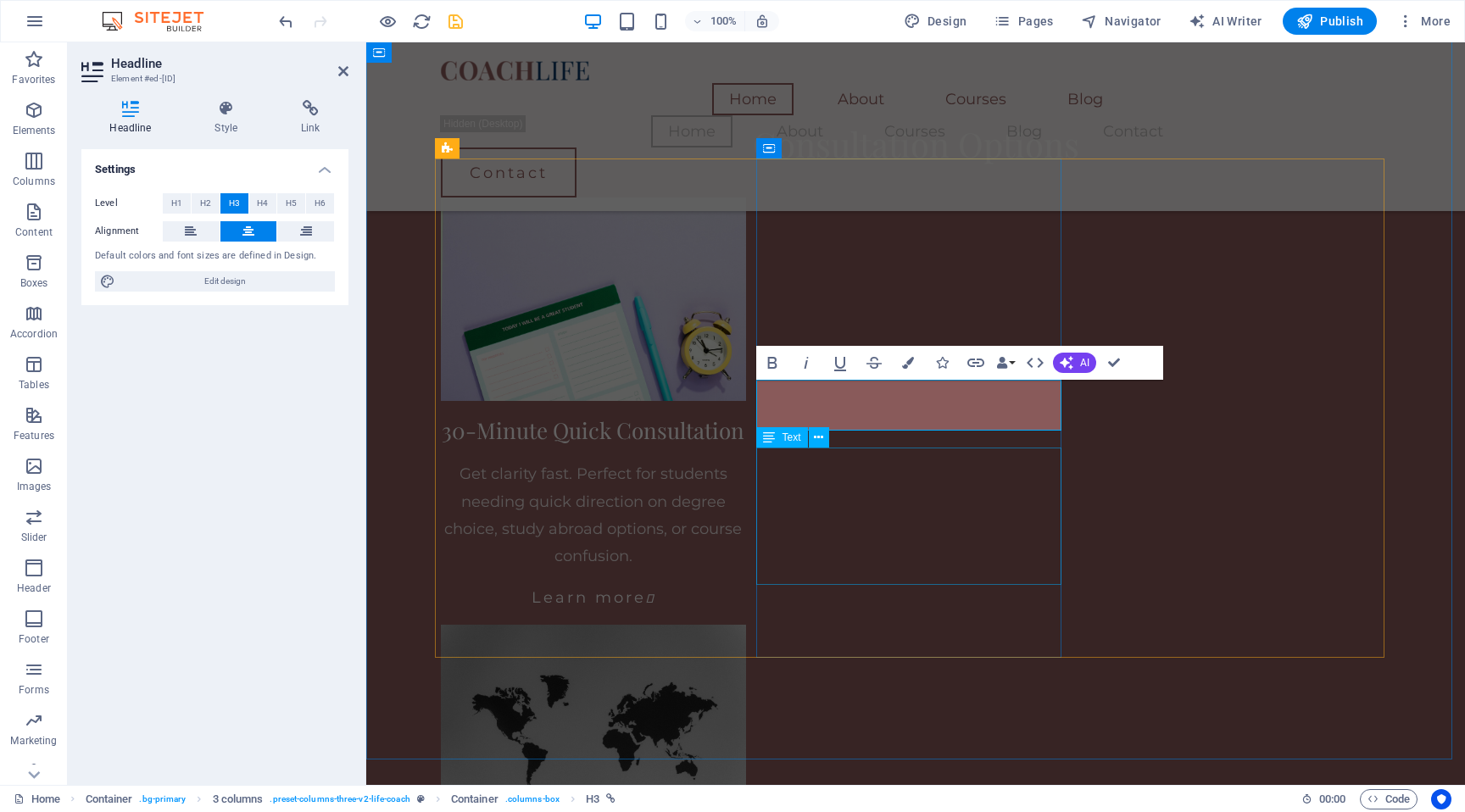 click on "Interactive sessions tailored for schools and universities — covering academic planning, career choices, and global study options. Designed to engage and guide students in group settings." at bounding box center (593, 2334) 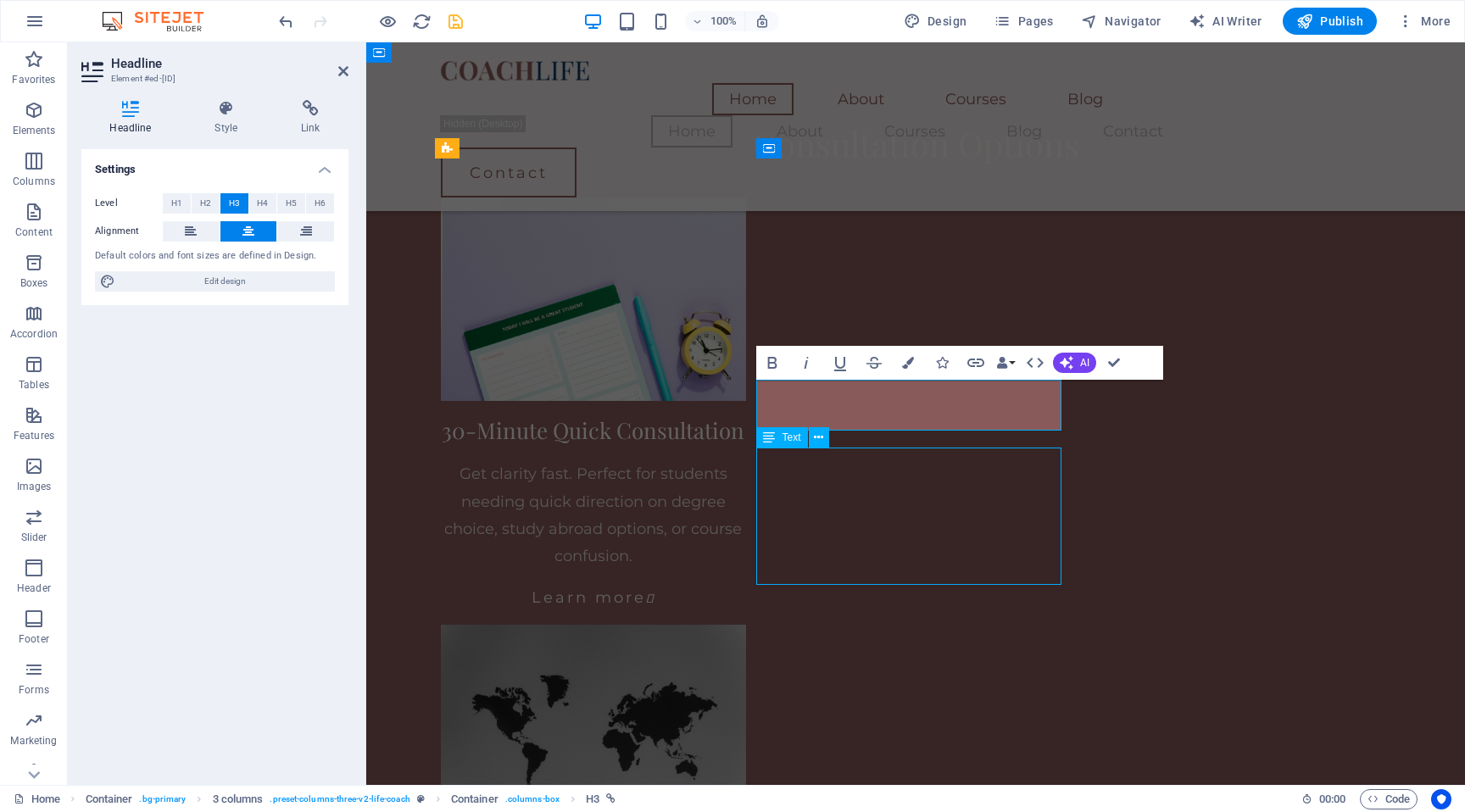 click on "Interactive sessions tailored for schools and universities — covering academic planning, career choices, and global study options. Designed to engage and guide students in group settings." at bounding box center [593, 2334] 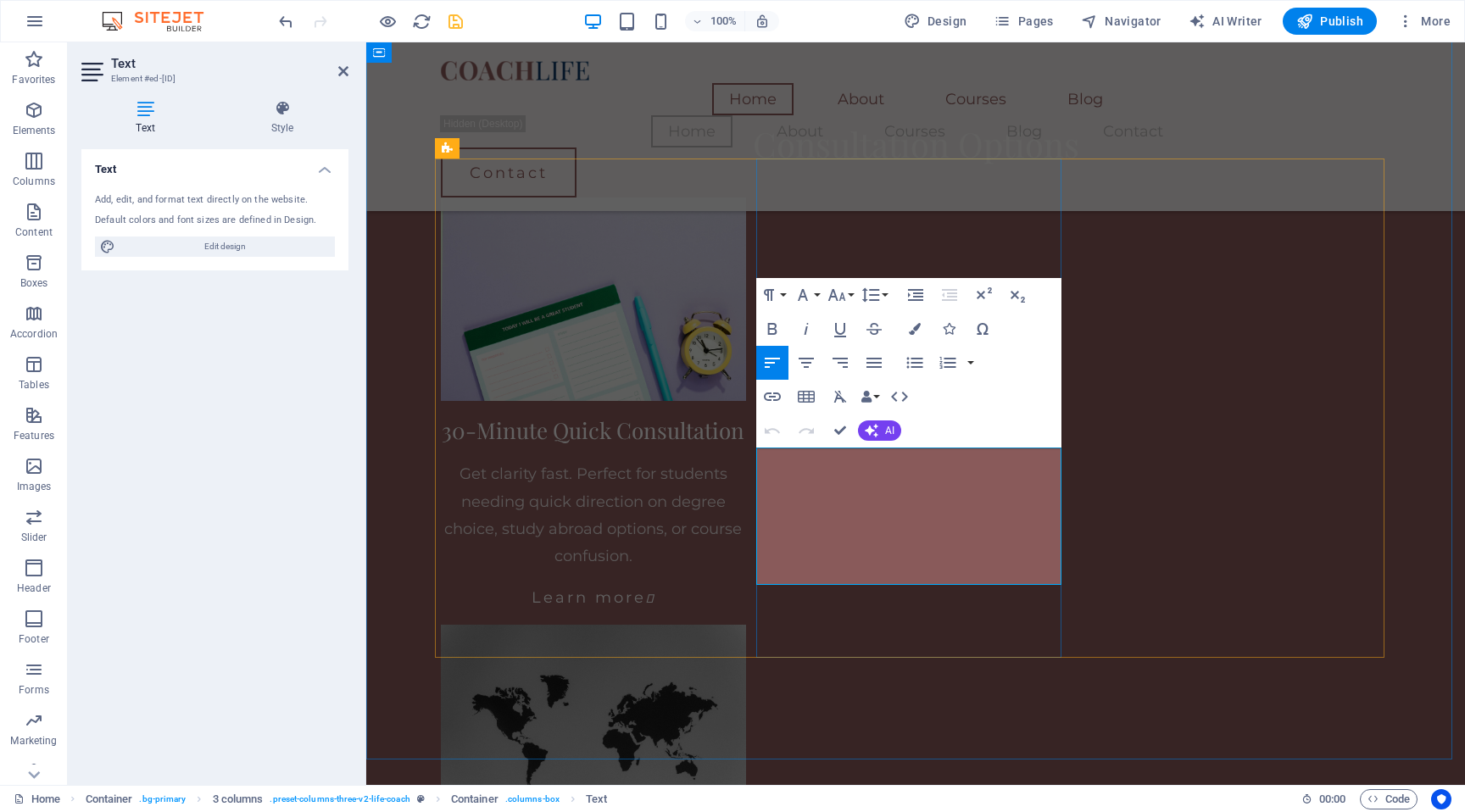 click on "Interactive sessions tailored for schools and universities — covering academic planning, career choices, and global study options. Designed to engage and guide students in group settings." at bounding box center [591, 2334] 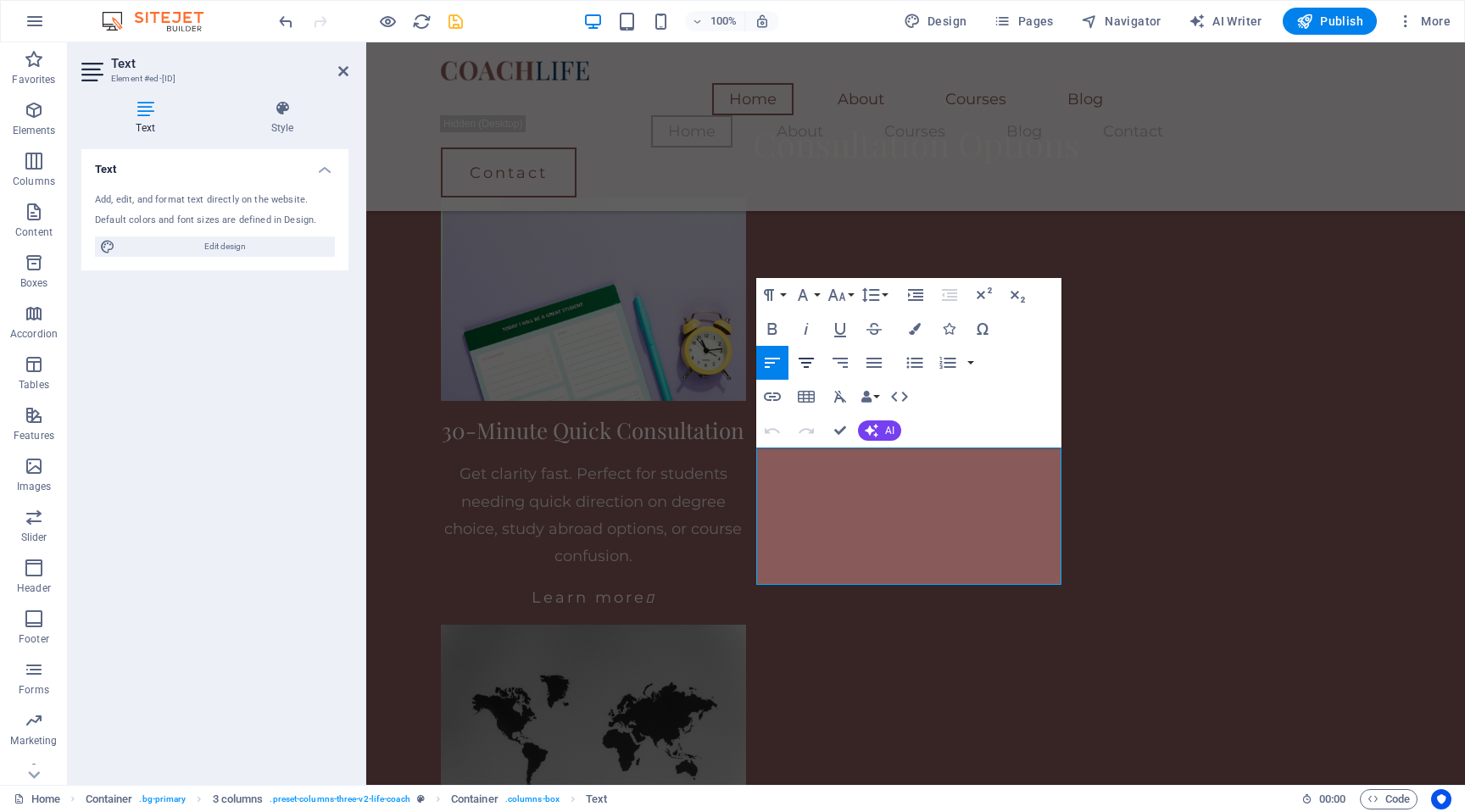 click 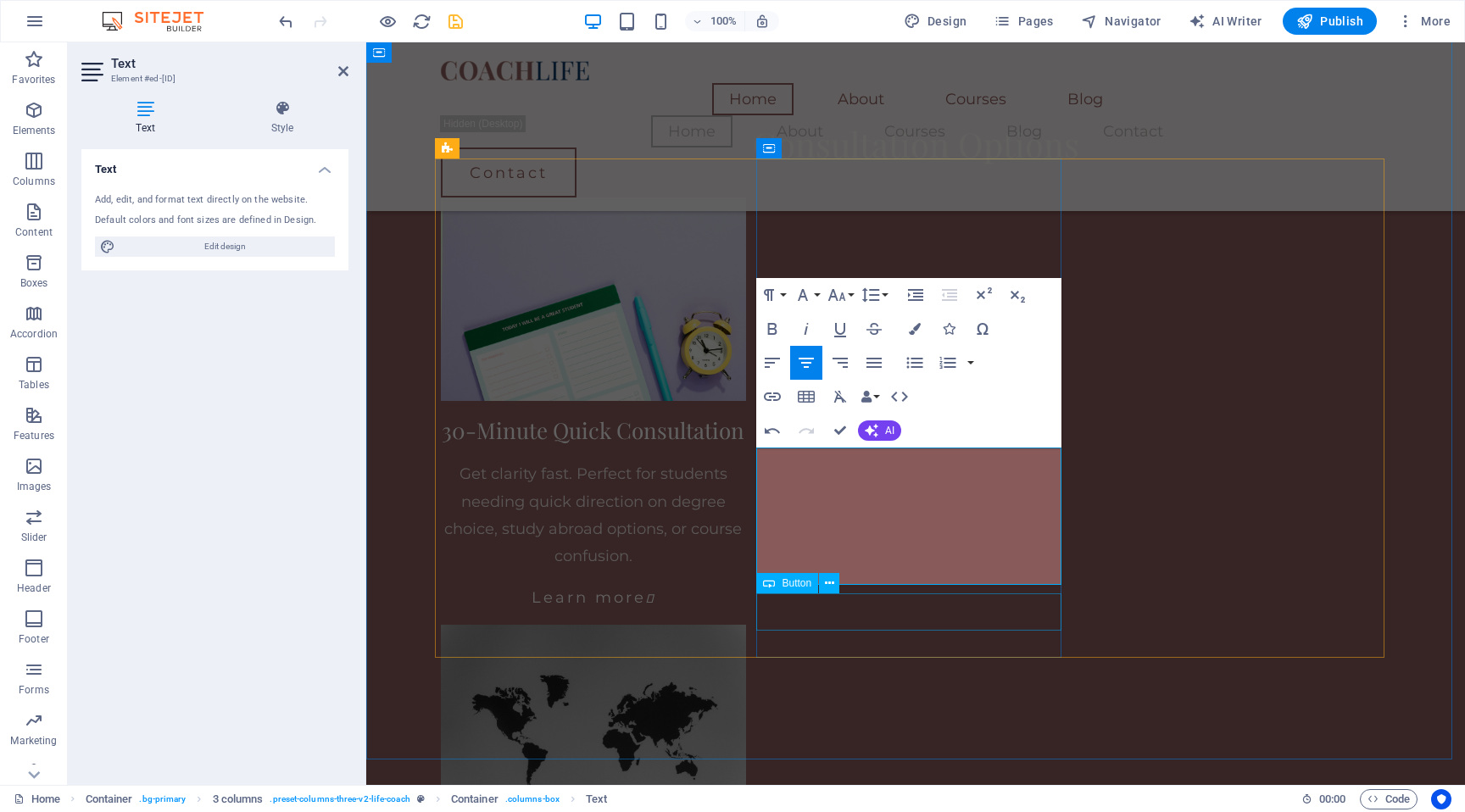 click on "Learn more  " at bounding box center [593, 2430] 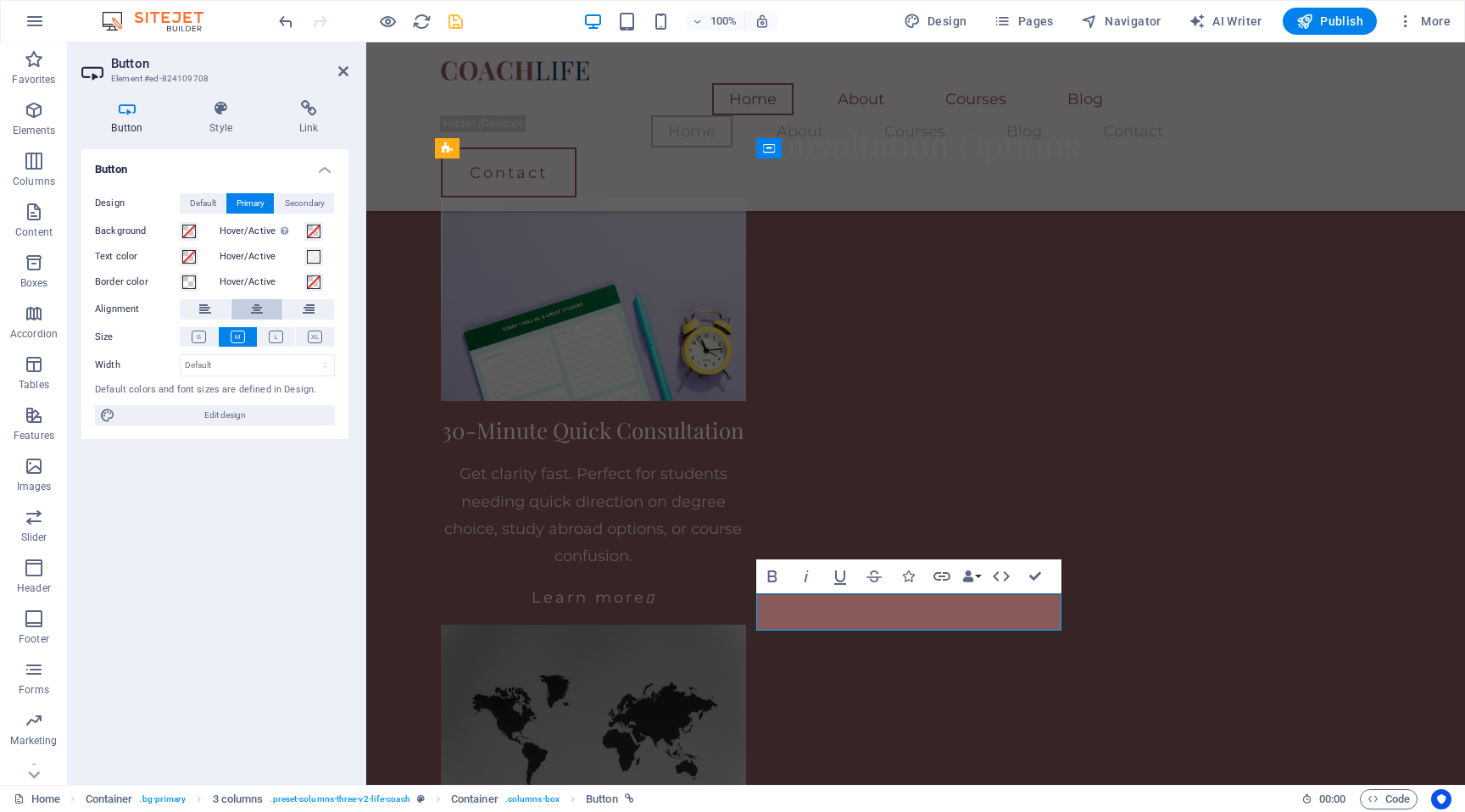 click at bounding box center [257, 309] 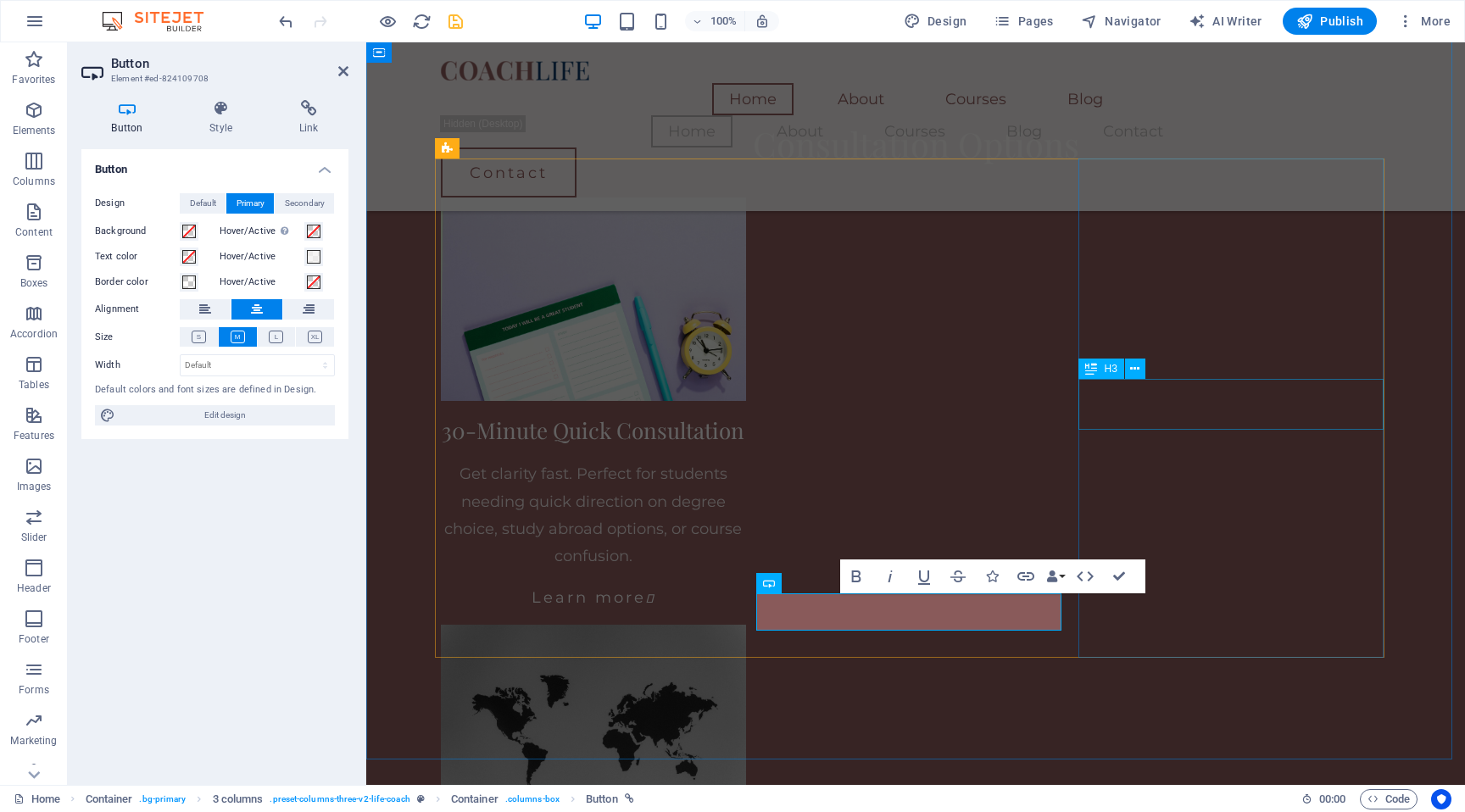 click on "Custom Academic Planning Package" at bounding box center (593, 2703) 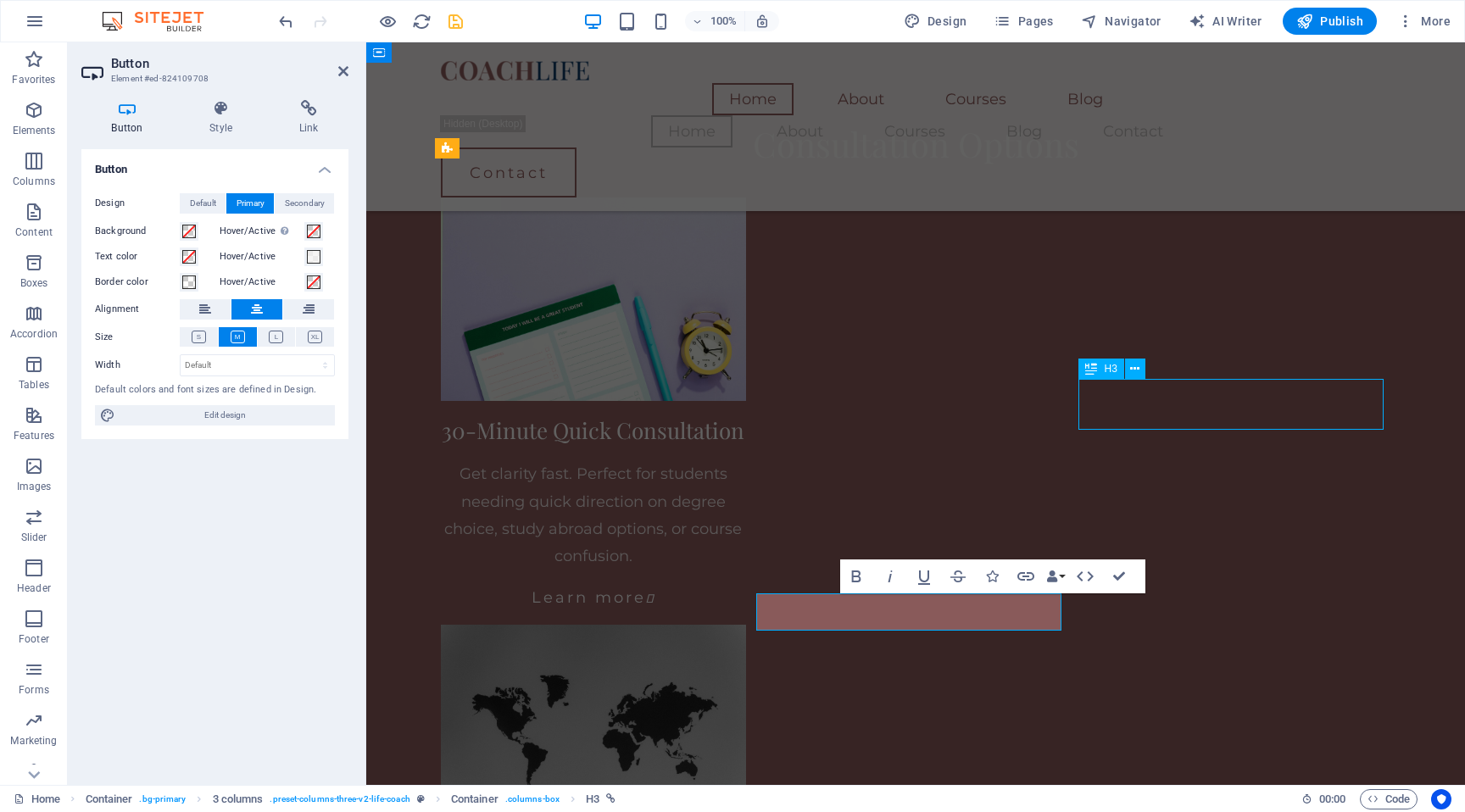 click on "Custom Academic Planning Package" at bounding box center (593, 2703) 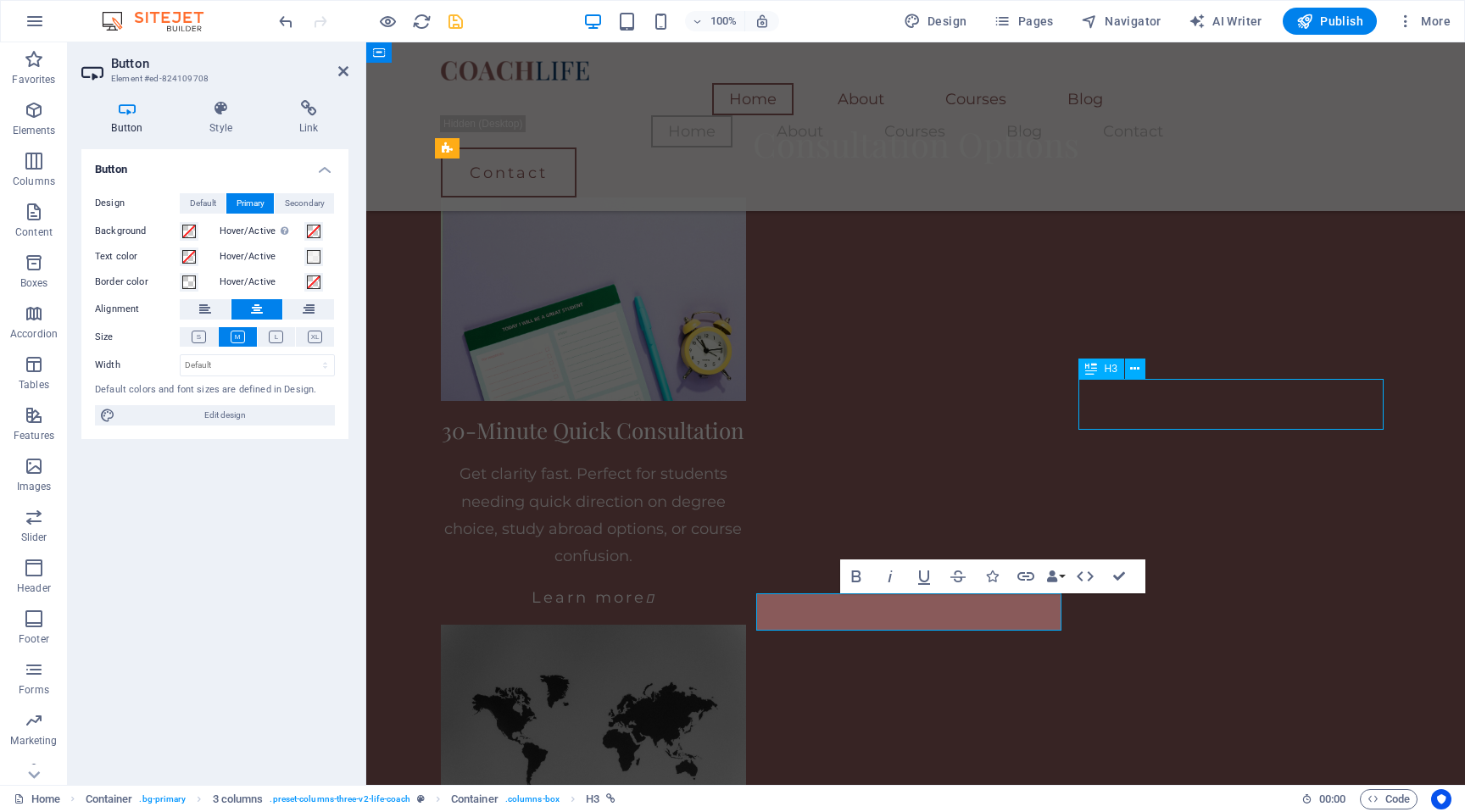 click on "Custom Academic Planning Package" at bounding box center (577, 2702) 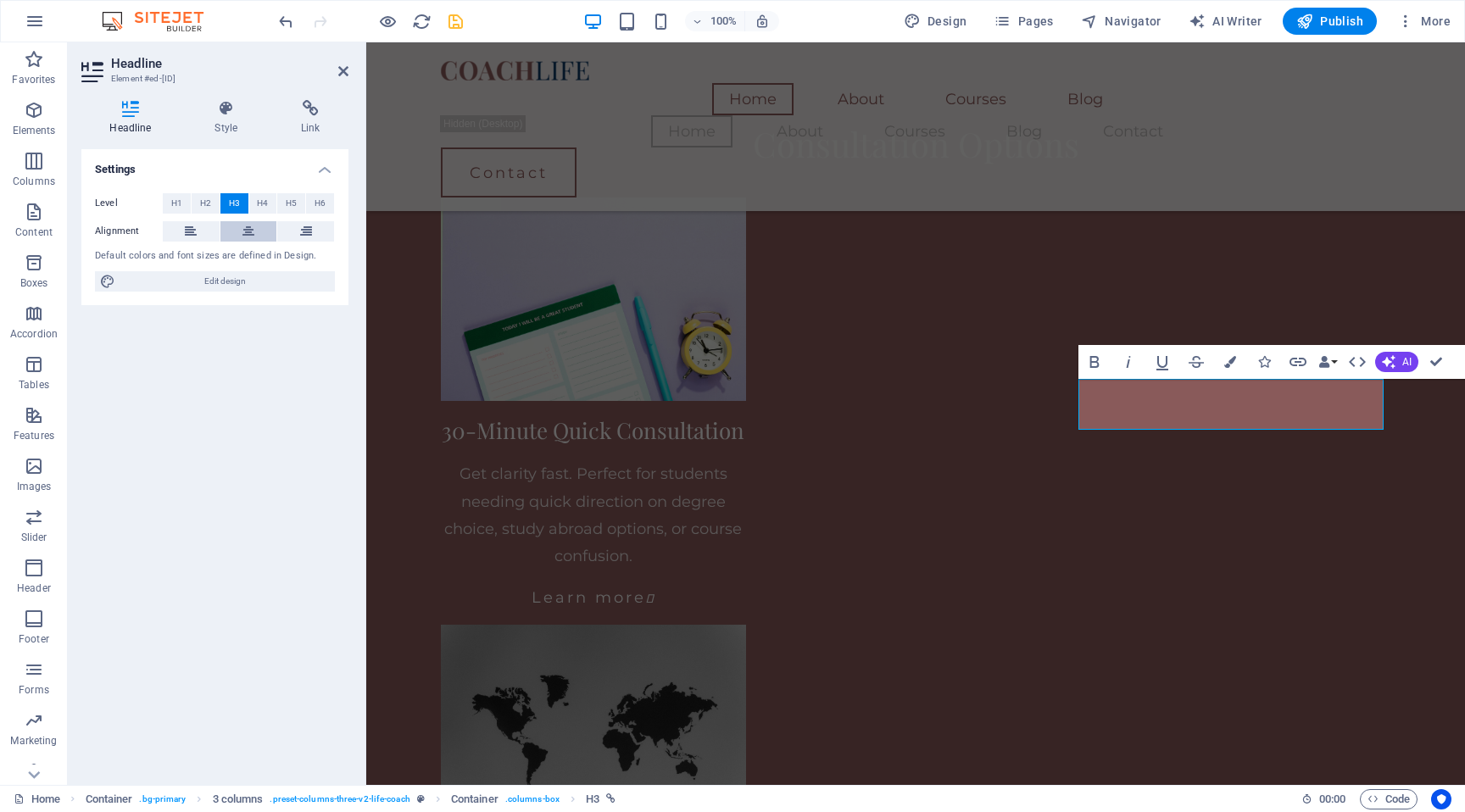 click at bounding box center (248, 231) 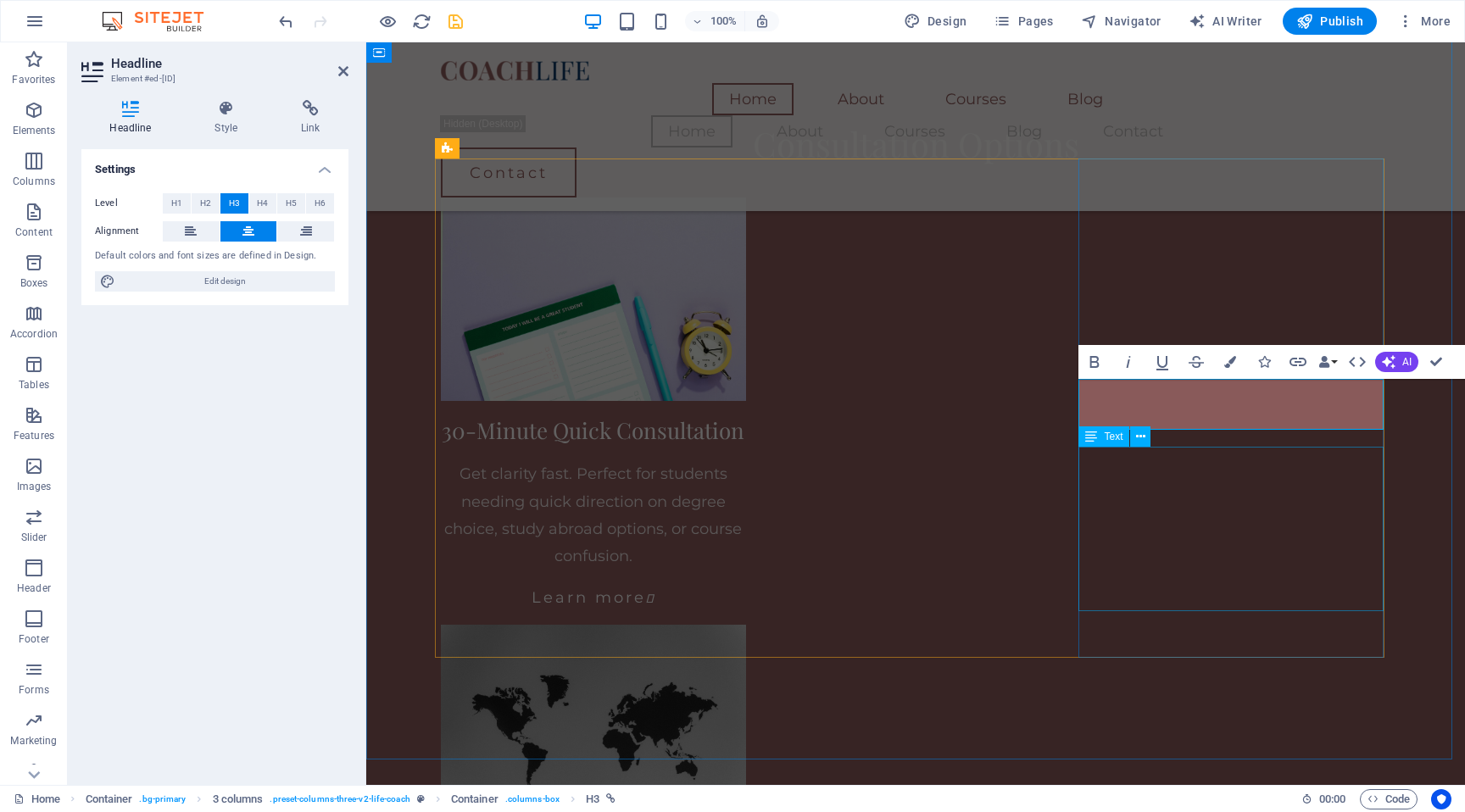 click on "A 3-session package personalized to your academic goals — covering study pathways, research plans, and scholarships. Ideal for students who want deep support and long-term clarity." at bounding box center (593, 2828) 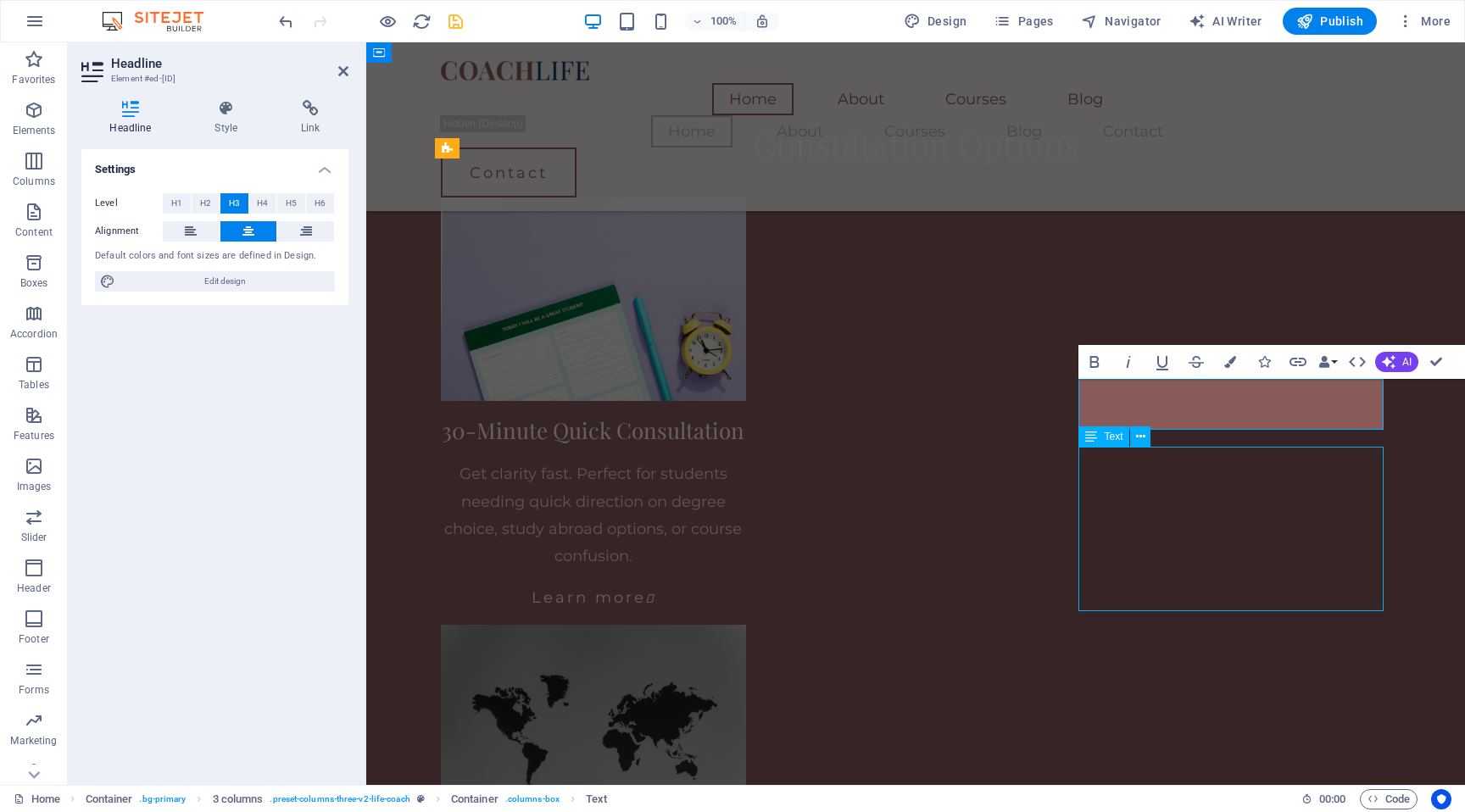 click on "A 3-session package personalized to your academic goals — covering study pathways, research plans, and scholarships. Ideal for students who want deep support and long-term clarity." at bounding box center [593, 2828] 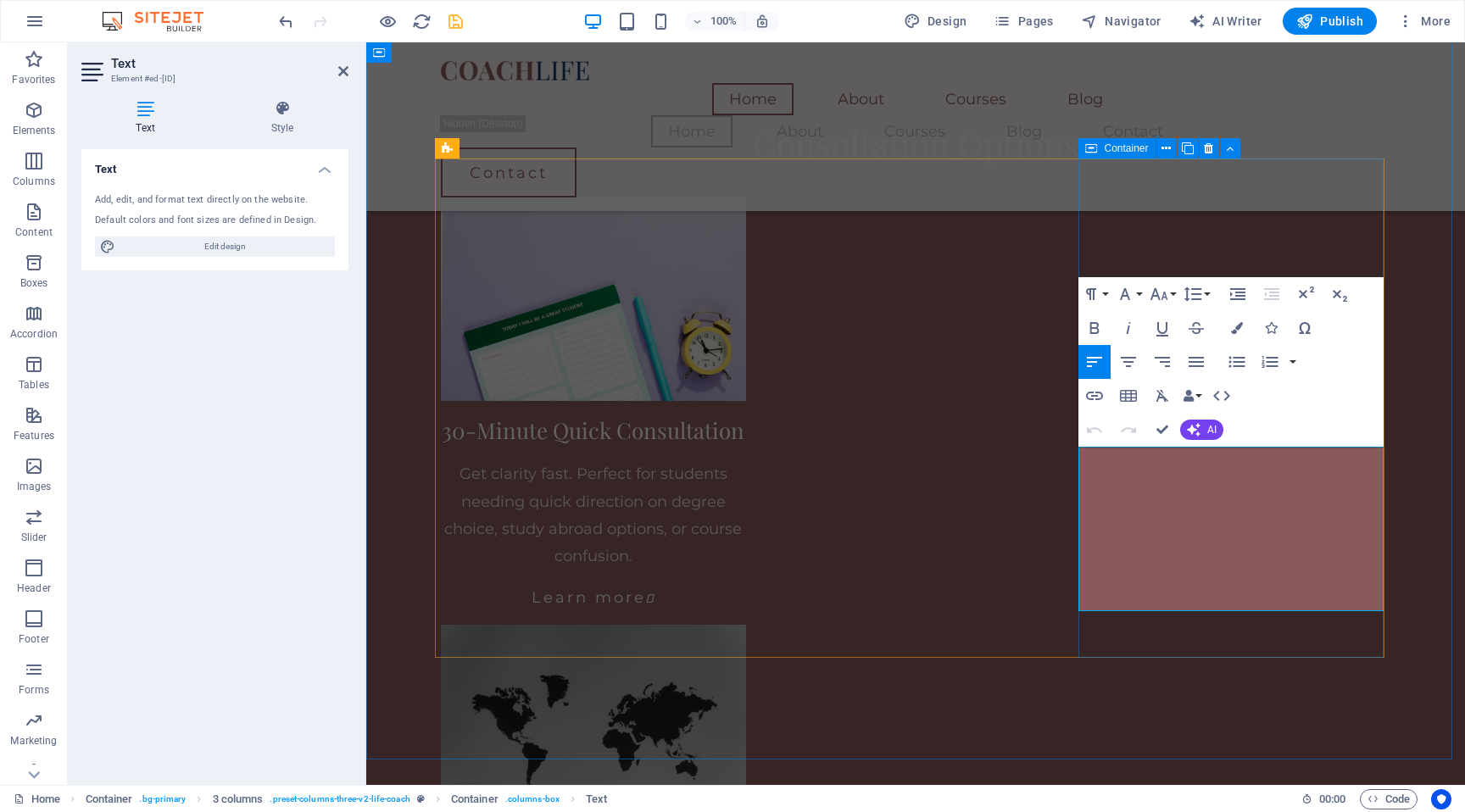 click on "A 3-session package personalized to your academic goals — covering study pathways, research plans, and scholarships. Ideal for students who want deep support and long-term clarity." at bounding box center (588, 2828) 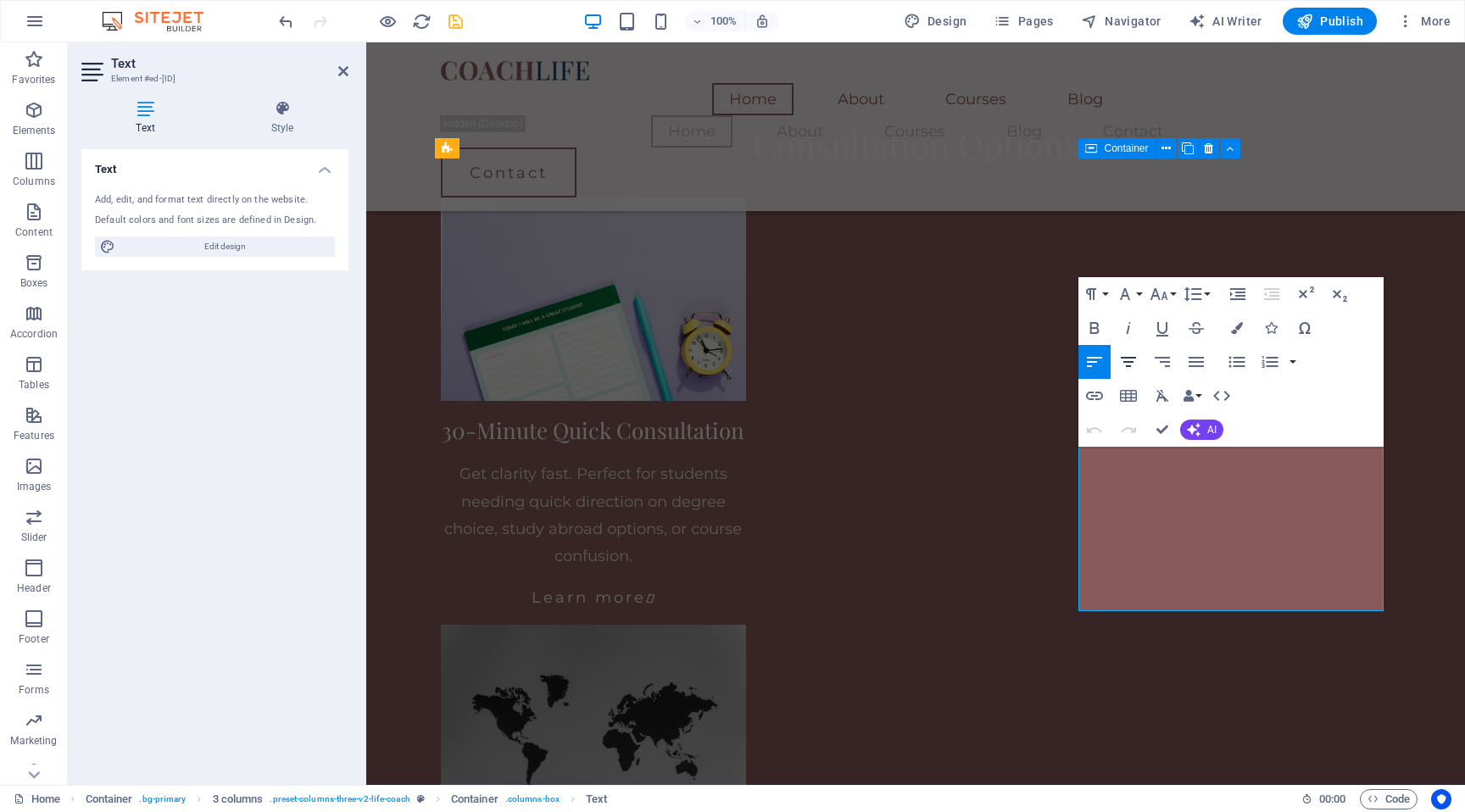 click 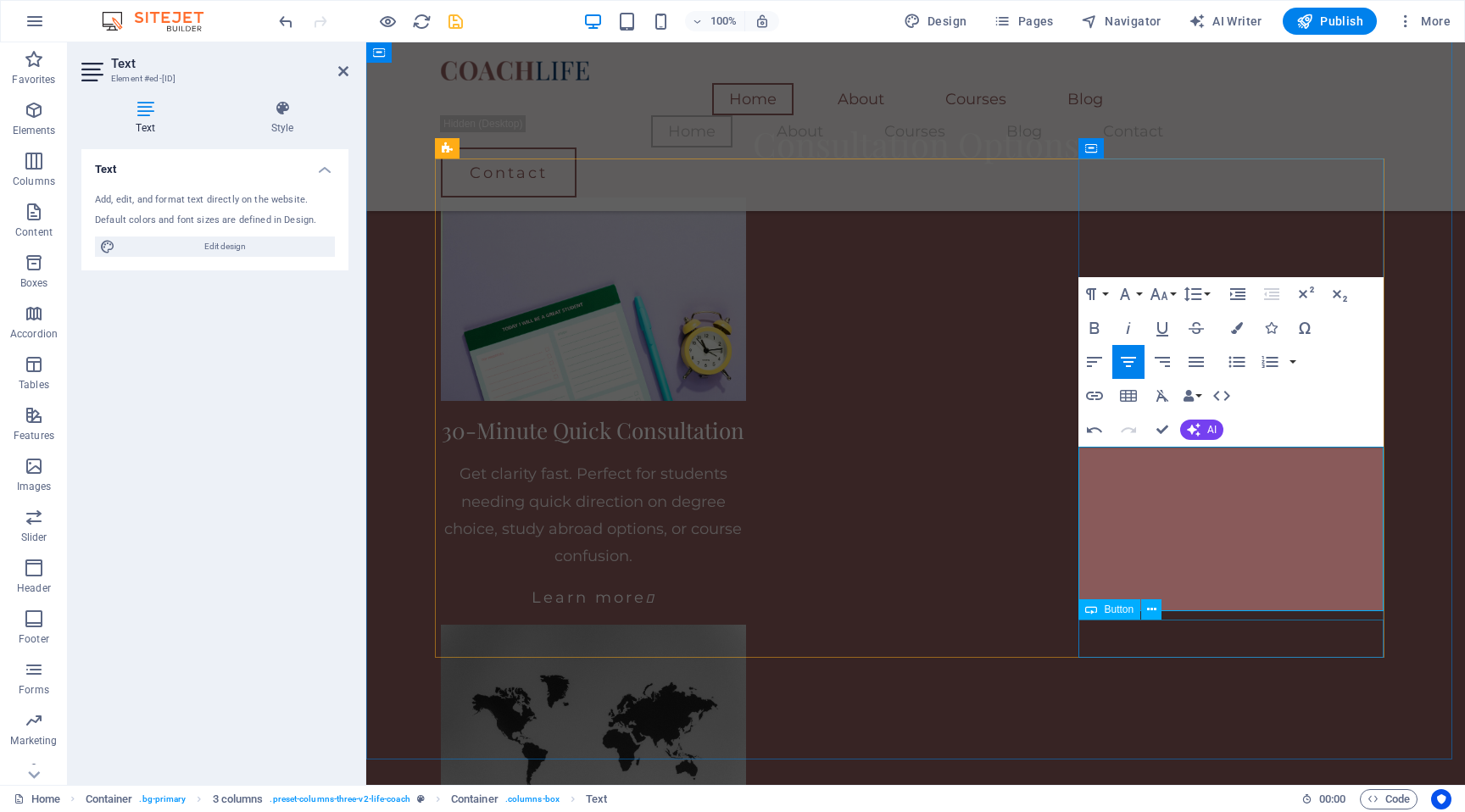 click on "Learn more  " at bounding box center (593, 2937) 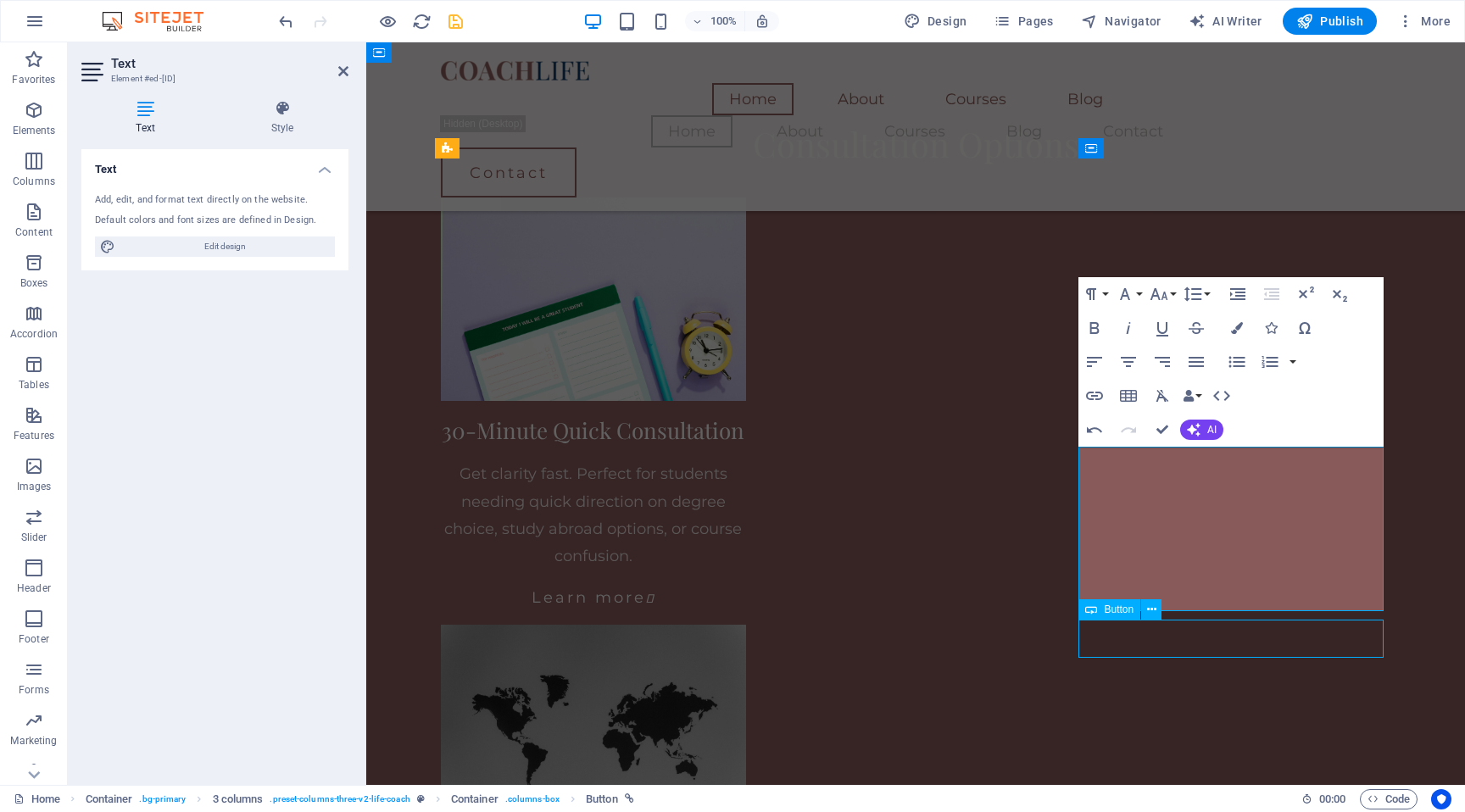 click on "Learn more  " at bounding box center (593, 2937) 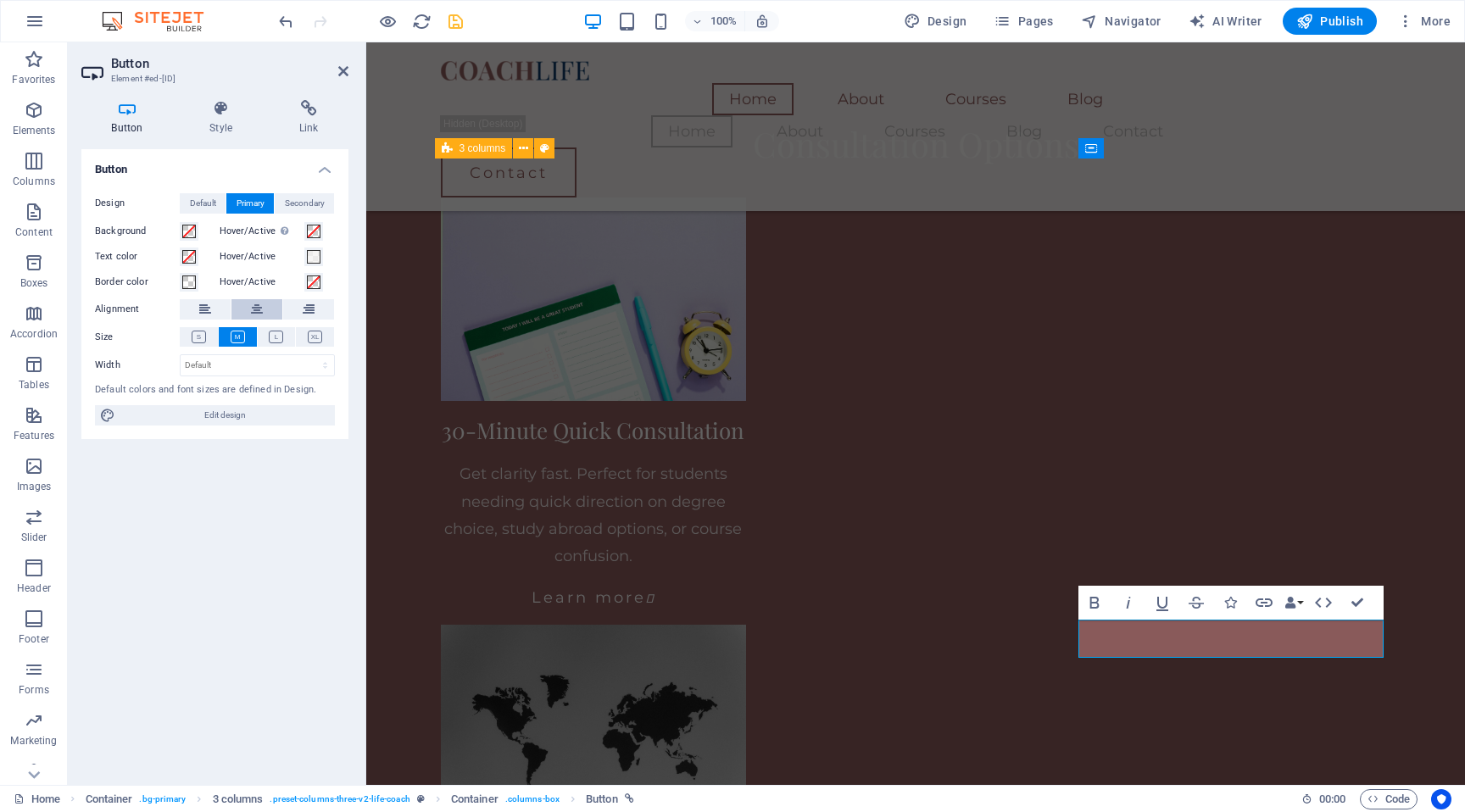 click at bounding box center [257, 309] 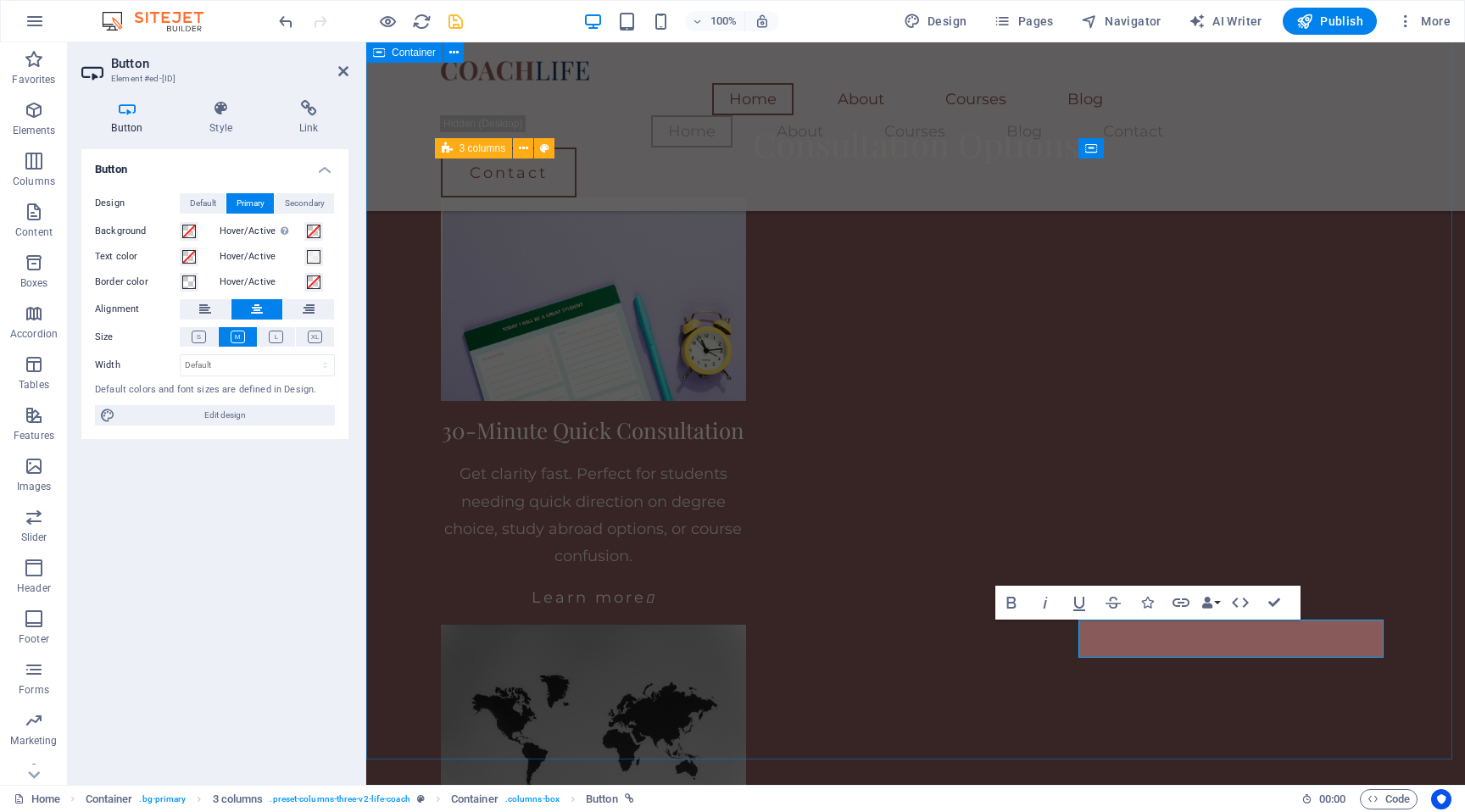 click on "Consultation Options 30-Minute Quick Consultation Get clarity fast. Perfect for students needing quick direction on degree choice, study abroad options, or course confusion. Learn more   60-Minute Deep Dive Session In-depth session for complex goals: postgraduate studies, scholarships, or career transitions. Personalized advice and planning. Learn more   Parents + Student Joint Session Discuss plans together. Ideal for families exploring university paths, local vs. international education, or long-term direction. Learn more   Research Pathway Advice Explore your options for research degrees (MPhil, PhD) with guidance on selecting topics, identifying supervisors, and preparing for academic research. Ideal for those considering a research-focused future. Learn more   School and University Workshops Interactive sessions tailored for schools and universities — covering academic planning, career choices, and global study options. Designed to engage and guide students in group settings. Learn more" at bounding box center (916, 1540) 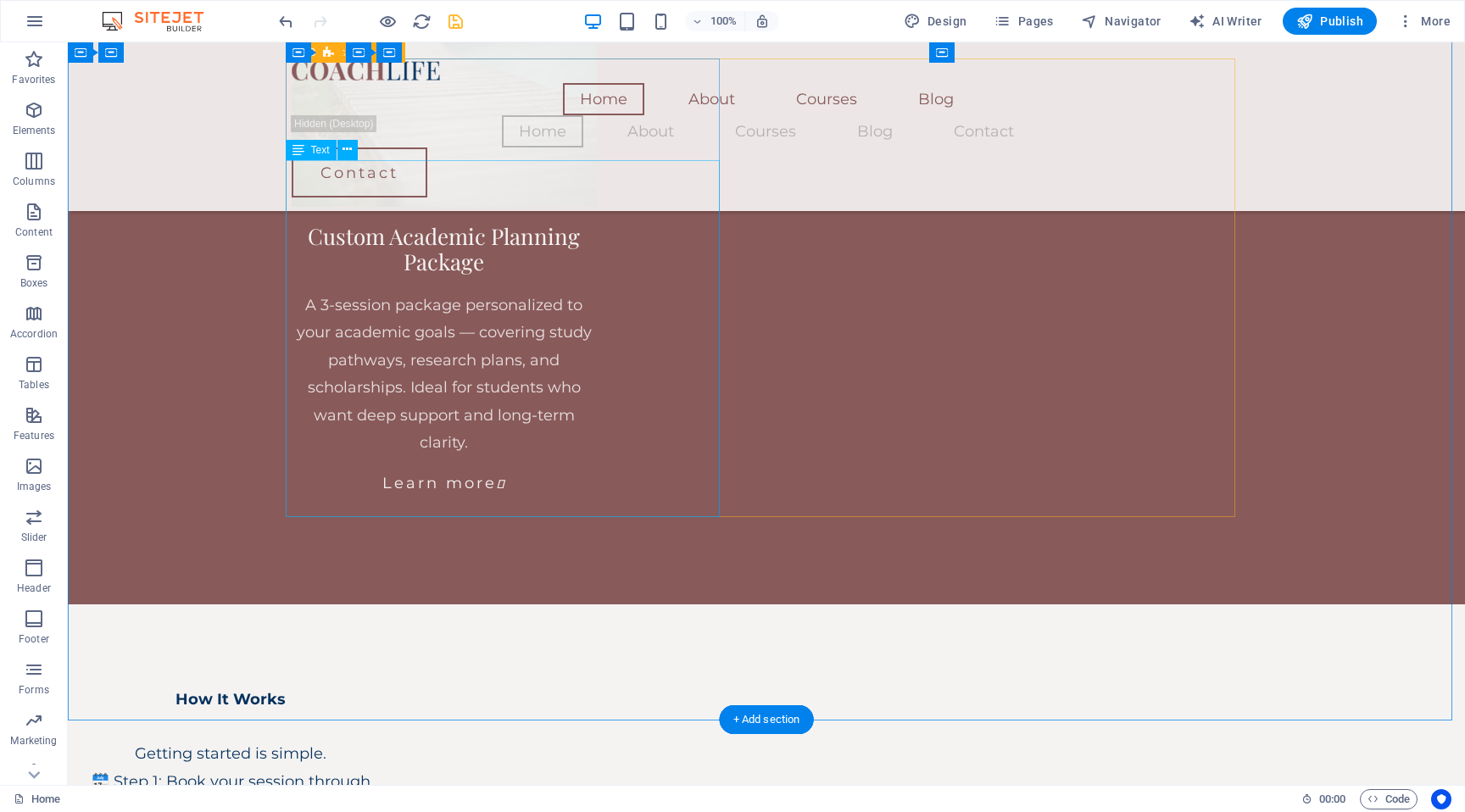 scroll, scrollTop: 4067, scrollLeft: 0, axis: vertical 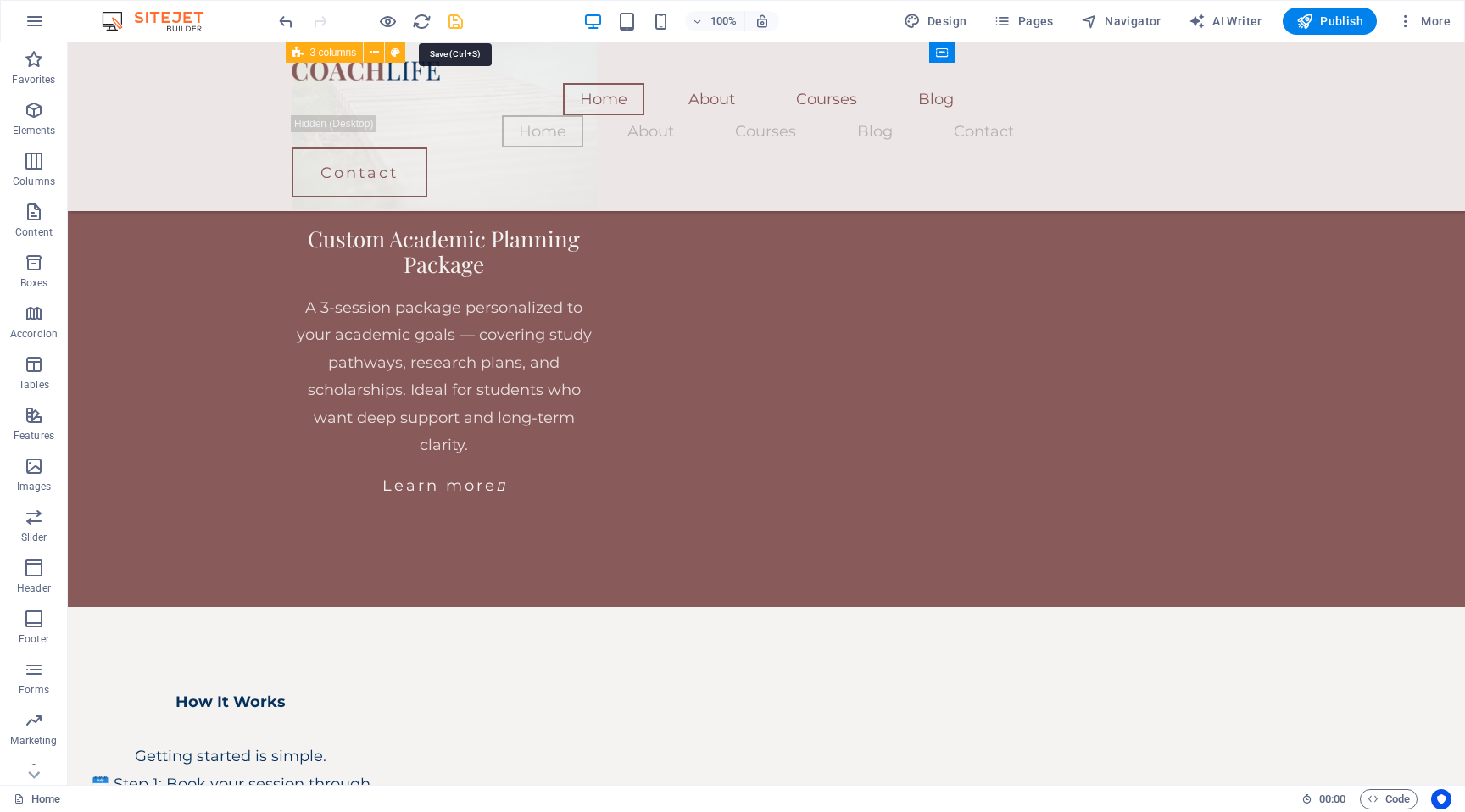 click at bounding box center (455, 21) 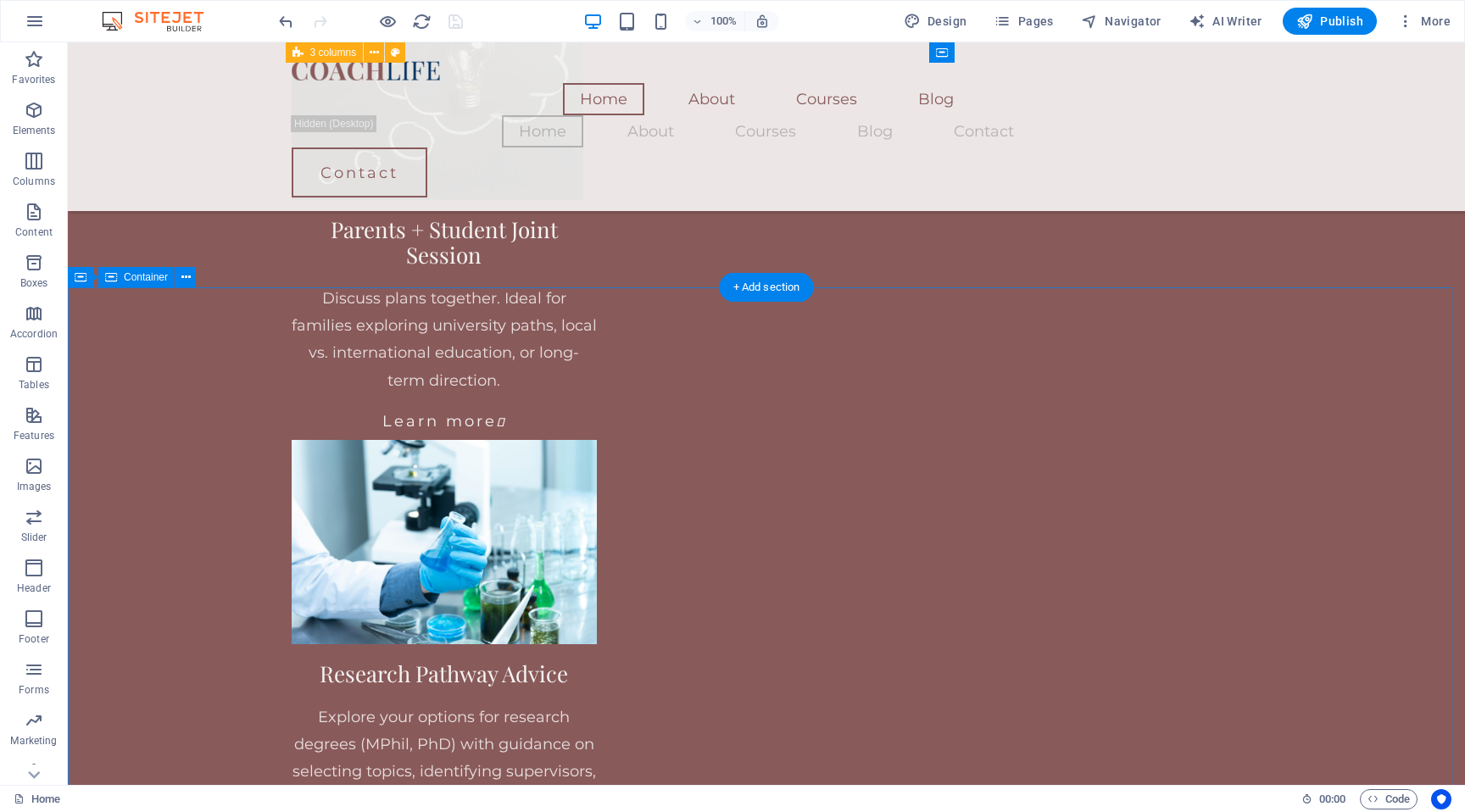 scroll, scrollTop: 2648, scrollLeft: 0, axis: vertical 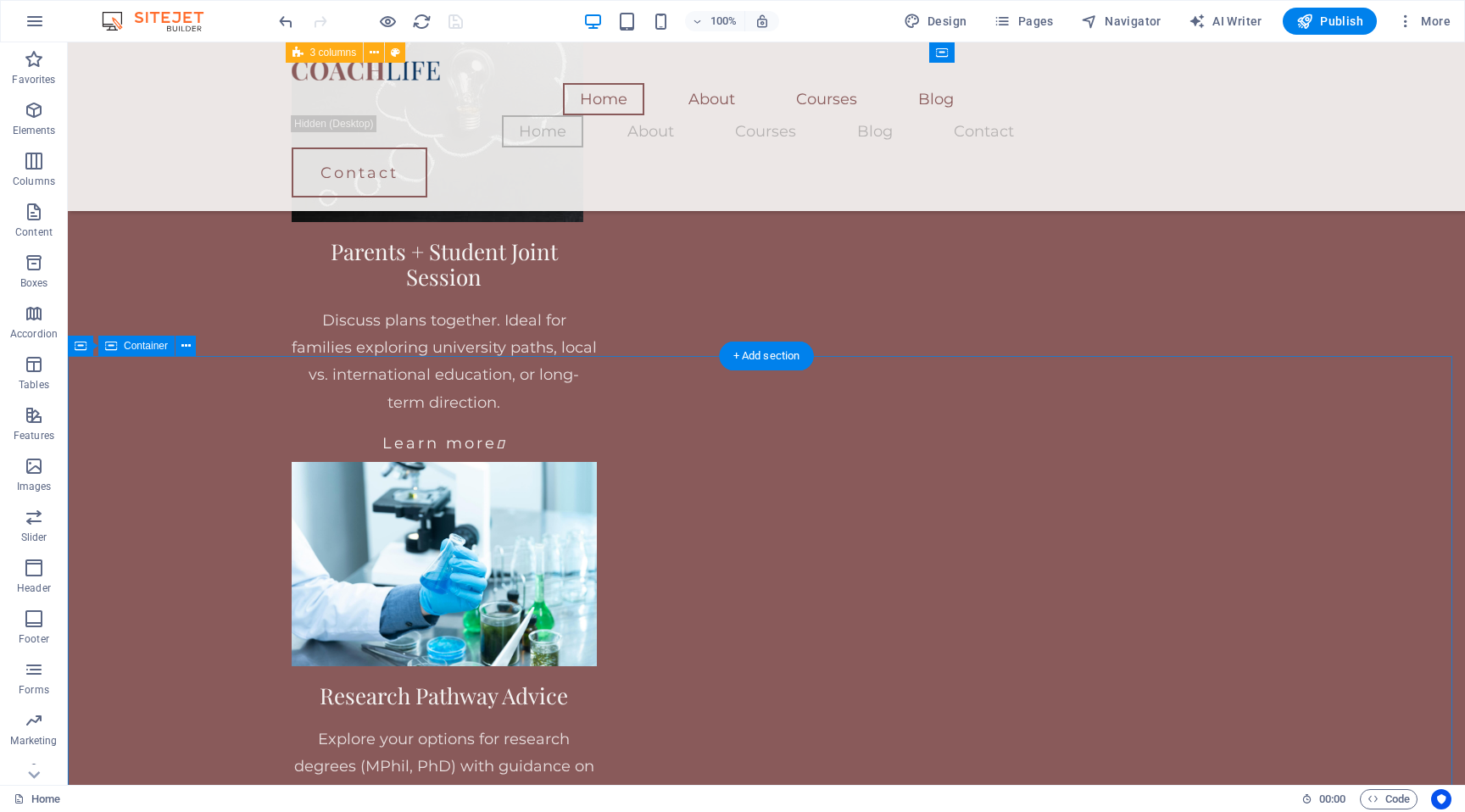 click on "What You Can Expect My consultations are designed to simplify complex decisions — whether you're selecting a degree, applying to study abroad, or preparing for research. I tailor each session to your needs, offering guidance on university selection, academic goals, research planning, and scholarship strategy. Students I work with appreciate the structured, supportive, and practical nature of the advice. You'll leave each session with more clarity, direction, and confidence about your next academic move — no generic tips, just focused and honest support that works. Why I Do This  Throughout my academic career, I’ve met students with exceptional potential who struggled to find reliable, personalized guidance — especially when pursuing competitive degrees, research opportunities, or study abroad options. Many felt overwhelmed by unclear systems, vague advice, or lack of direction. That’s why I’ve introduced  personalized academic consultations Meet Your Academic Guide I hold a doctoral degree in" at bounding box center [766, 5502] 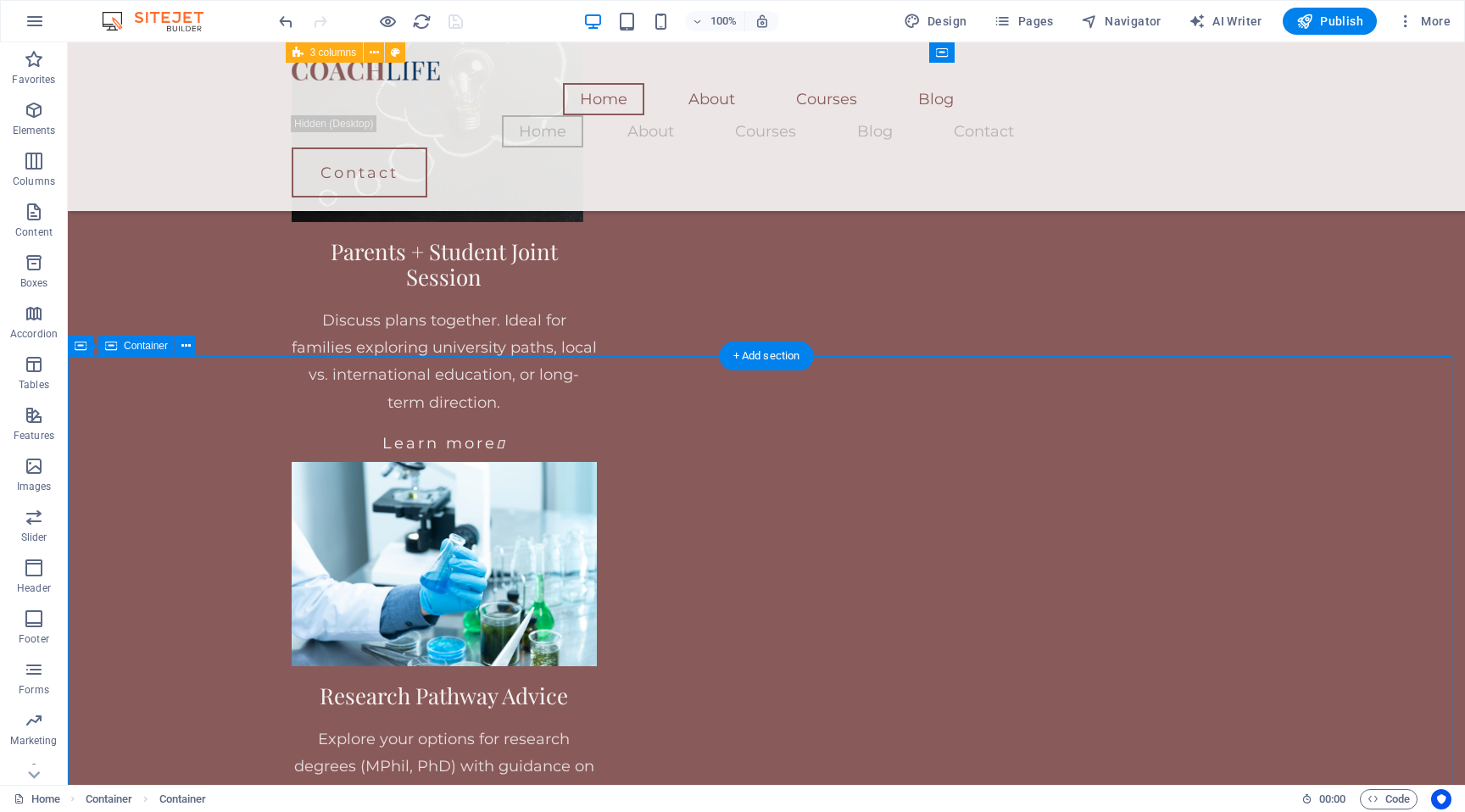 click on "What You Can Expect My consultations are designed to simplify complex decisions — whether you're selecting a degree, applying to study abroad, or preparing for research. I tailor each session to your needs, offering guidance on university selection, academic goals, research planning, and scholarship strategy. Students I work with appreciate the structured, supportive, and practical nature of the advice. You'll leave each session with more clarity, direction, and confidence about your next academic move — no generic tips, just focused and honest support that works. Why I Do This  Throughout my academic career, I’ve met students with exceptional potential who struggled to find reliable, personalized guidance — especially when pursuing competitive degrees, research opportunities, or study abroad options. Many felt overwhelmed by unclear systems, vague advice, or lack of direction. That’s why I’ve introduced  personalized academic consultations Meet Your Academic Guide I hold a doctoral degree in" at bounding box center [766, 5502] 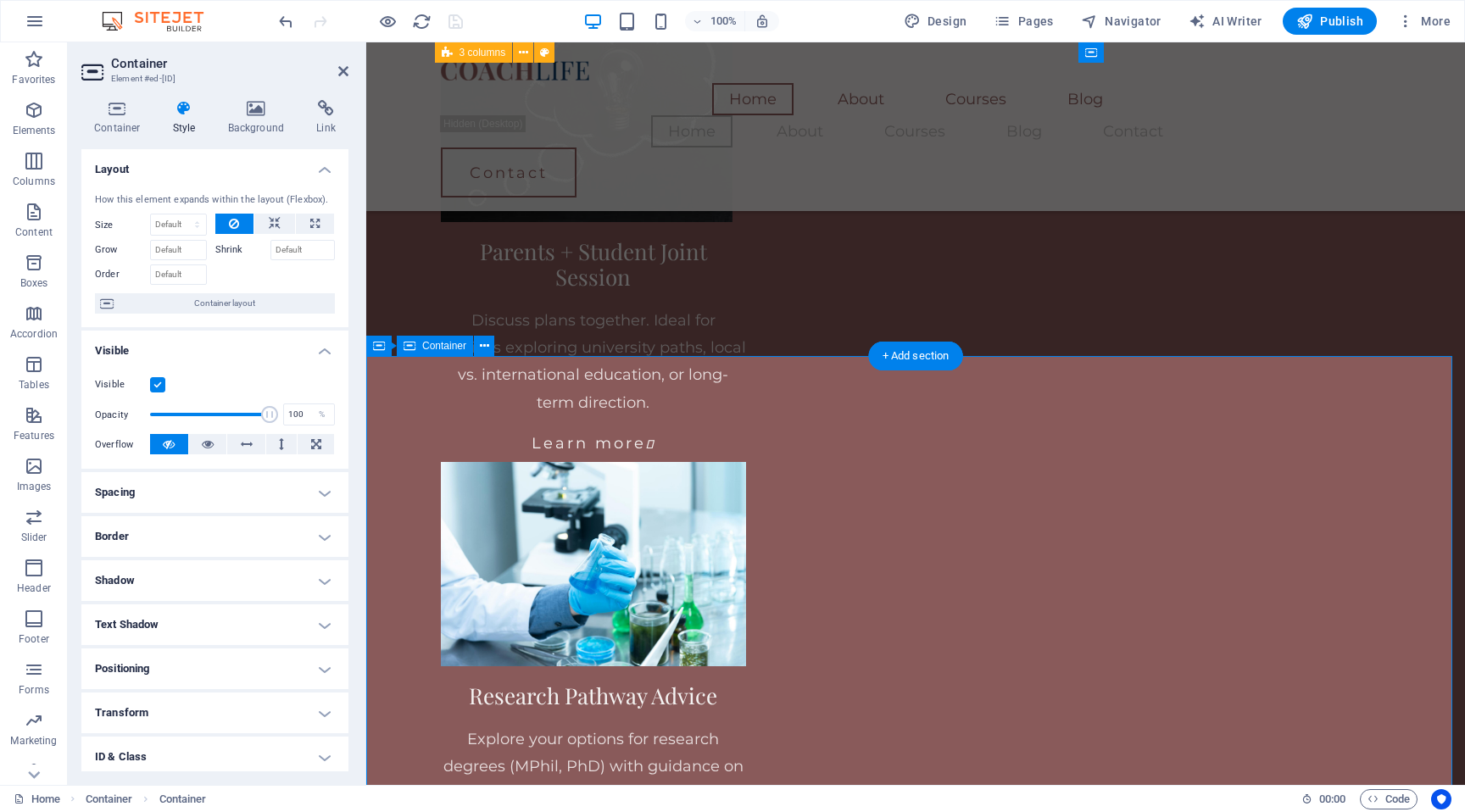 click on "What You Can Expect My consultations are designed to simplify complex decisions — whether you're selecting a degree, applying to study abroad, or preparing for research. I tailor each session to your needs, offering guidance on university selection, academic goals, research planning, and scholarship strategy. Students I work with appreciate the structured, supportive, and practical nature of the advice. You'll leave each session with more clarity, direction, and confidence about your next academic move — no generic tips, just focused and honest support that works. Why I Do This  Throughout my academic career, I’ve met students with exceptional potential who struggled to find reliable, personalized guidance — especially when pursuing competitive degrees, research opportunities, or study abroad options. Many felt overwhelmed by unclear systems, vague advice, or lack of direction. That’s why I’ve introduced  personalized academic consultations Meet Your Academic Guide I hold a doctoral degree in" at bounding box center [916, 5502] 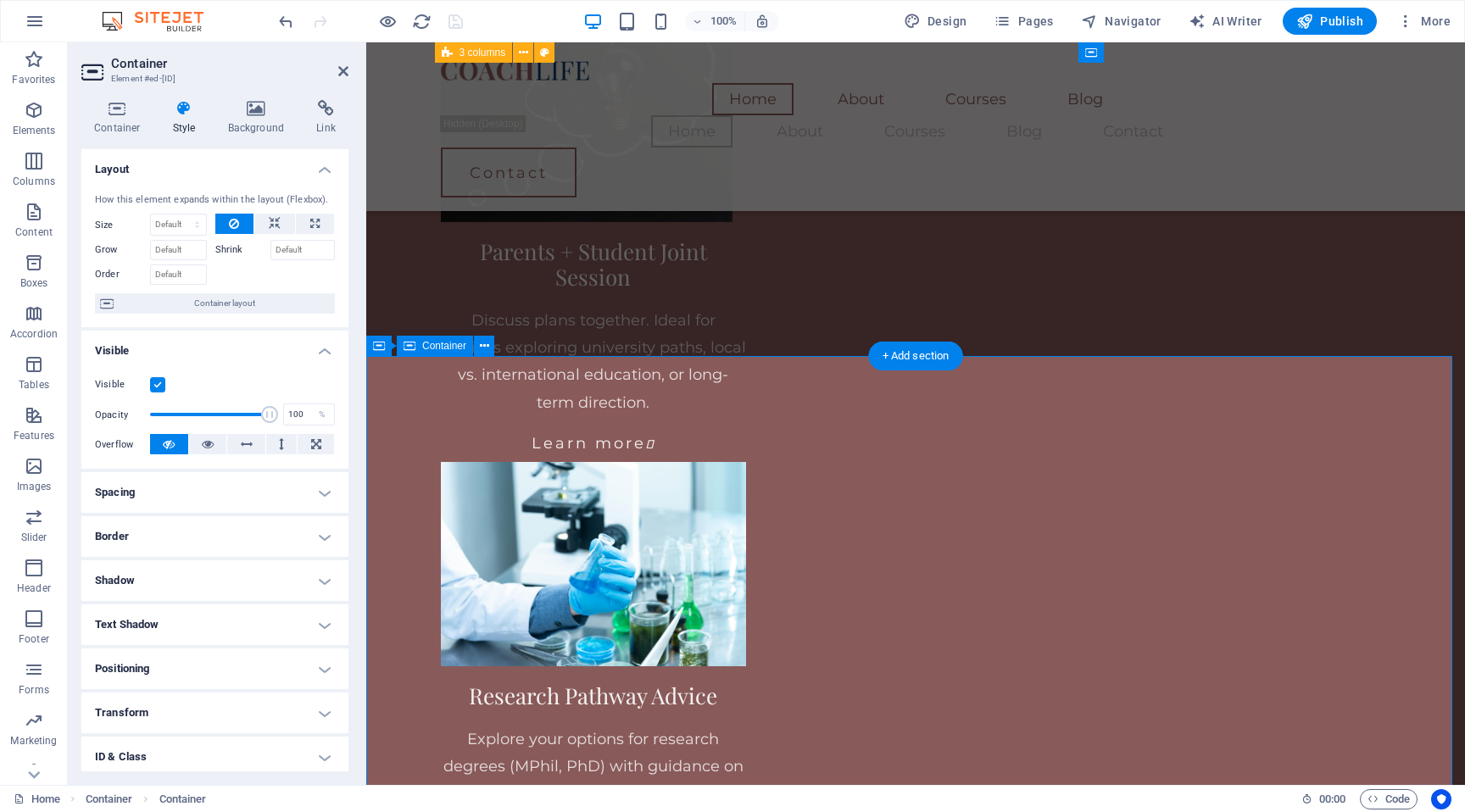 click on "What You Can Expect My consultations are designed to simplify complex decisions — whether you're selecting a degree, applying to study abroad, or preparing for research. I tailor each session to your needs, offering guidance on university selection, academic goals, research planning, and scholarship strategy. Students I work with appreciate the structured, supportive, and practical nature of the advice. You'll leave each session with more clarity, direction, and confidence about your next academic move — no generic tips, just focused and honest support that works. Why I Do This  Throughout my academic career, I’ve met students with exceptional potential who struggled to find reliable, personalized guidance — especially when pursuing competitive degrees, research opportunities, or study abroad options. Many felt overwhelmed by unclear systems, vague advice, or lack of direction. That’s why I’ve introduced  personalized academic consultations Meet Your Academic Guide I hold a doctoral degree in" at bounding box center (916, 5502) 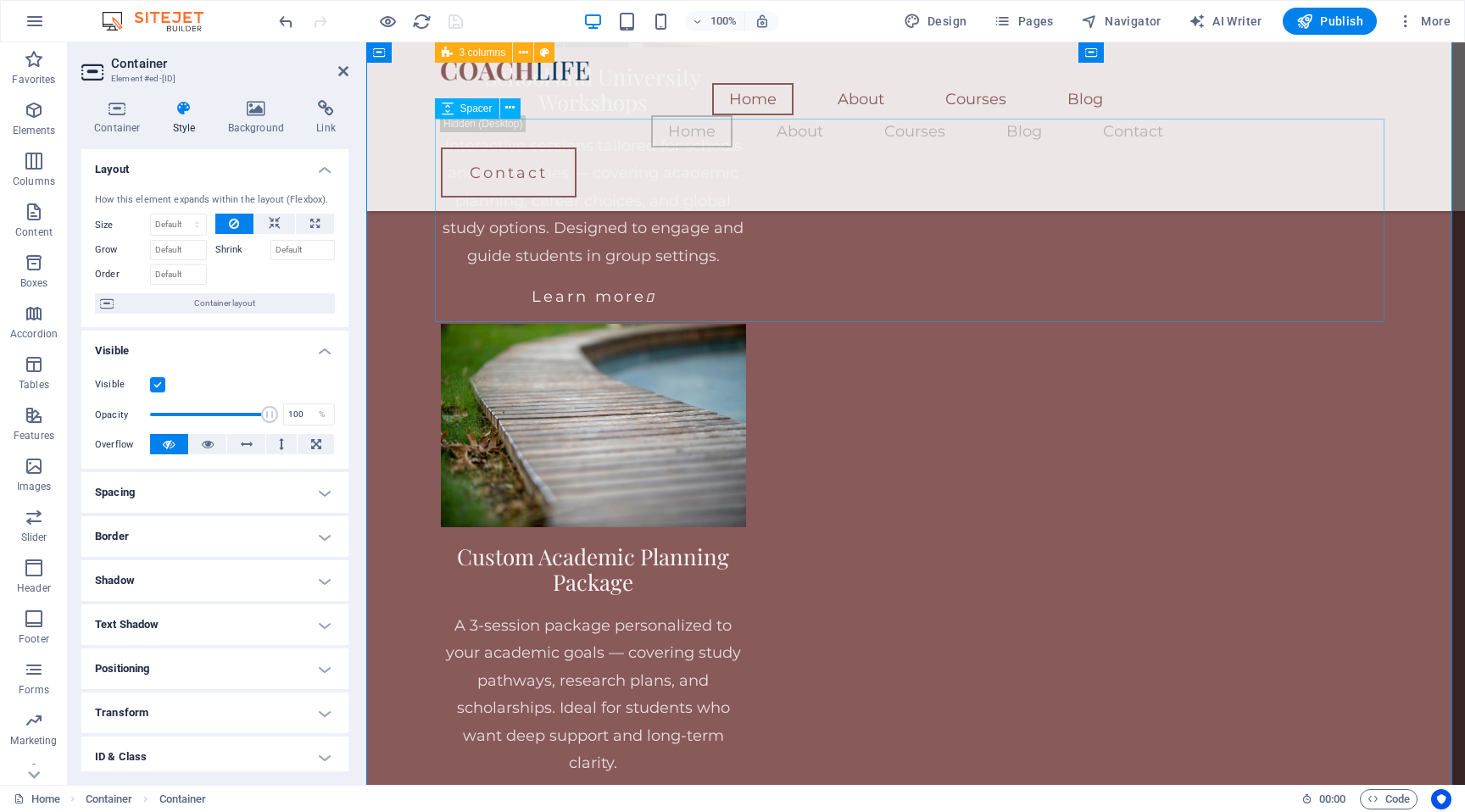 scroll, scrollTop: 3727, scrollLeft: 0, axis: vertical 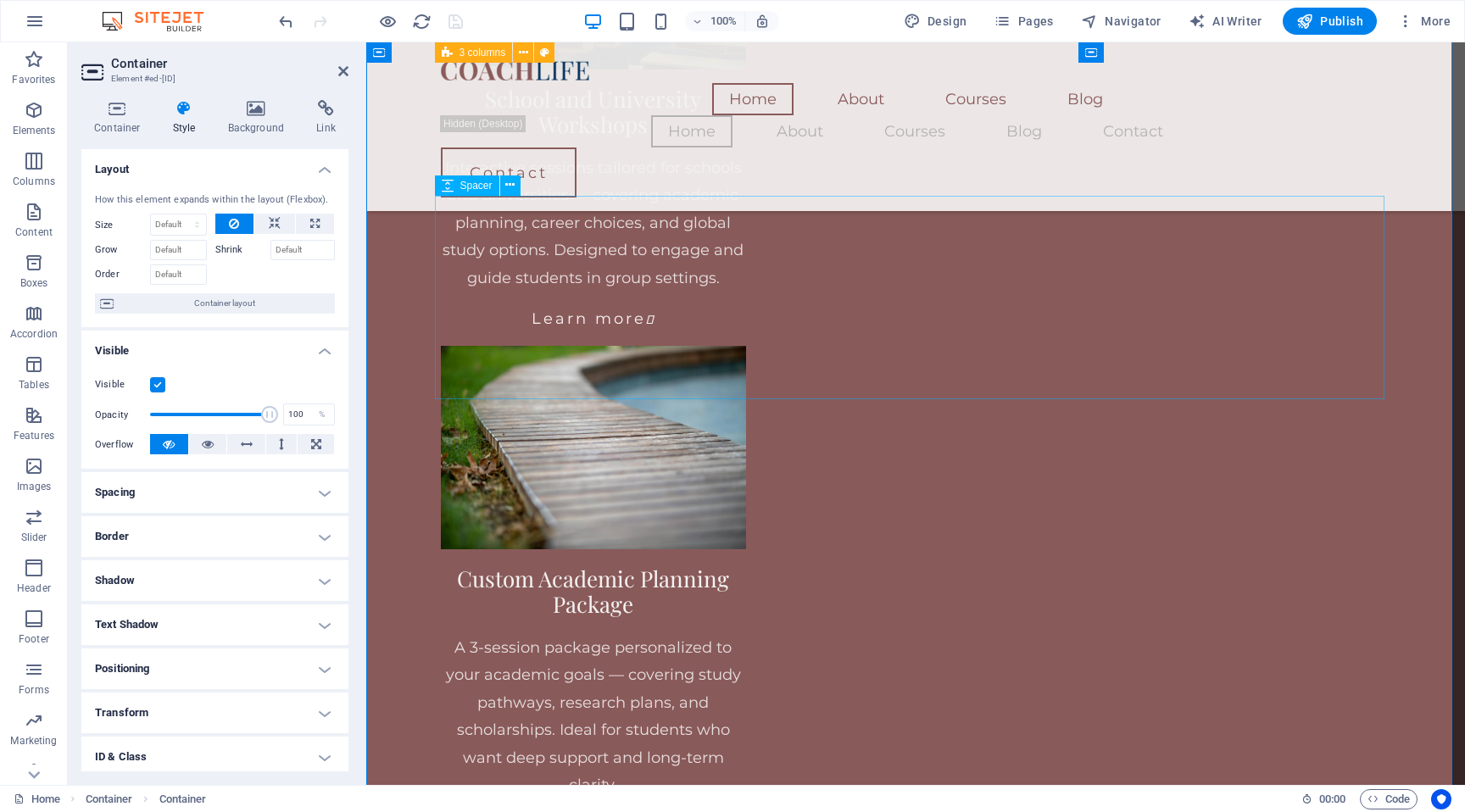 click at bounding box center [916, 5225] 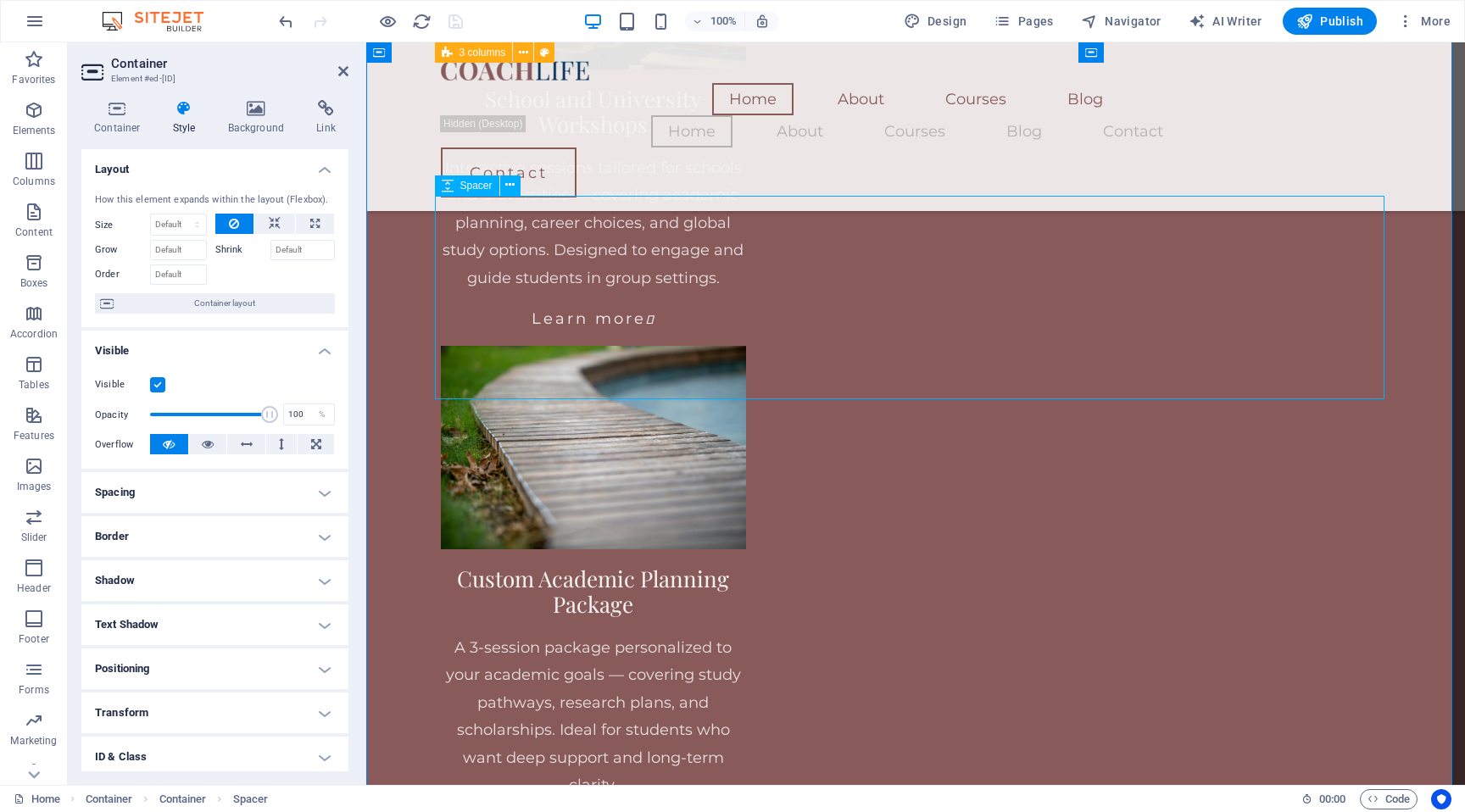 click at bounding box center [916, 5225] 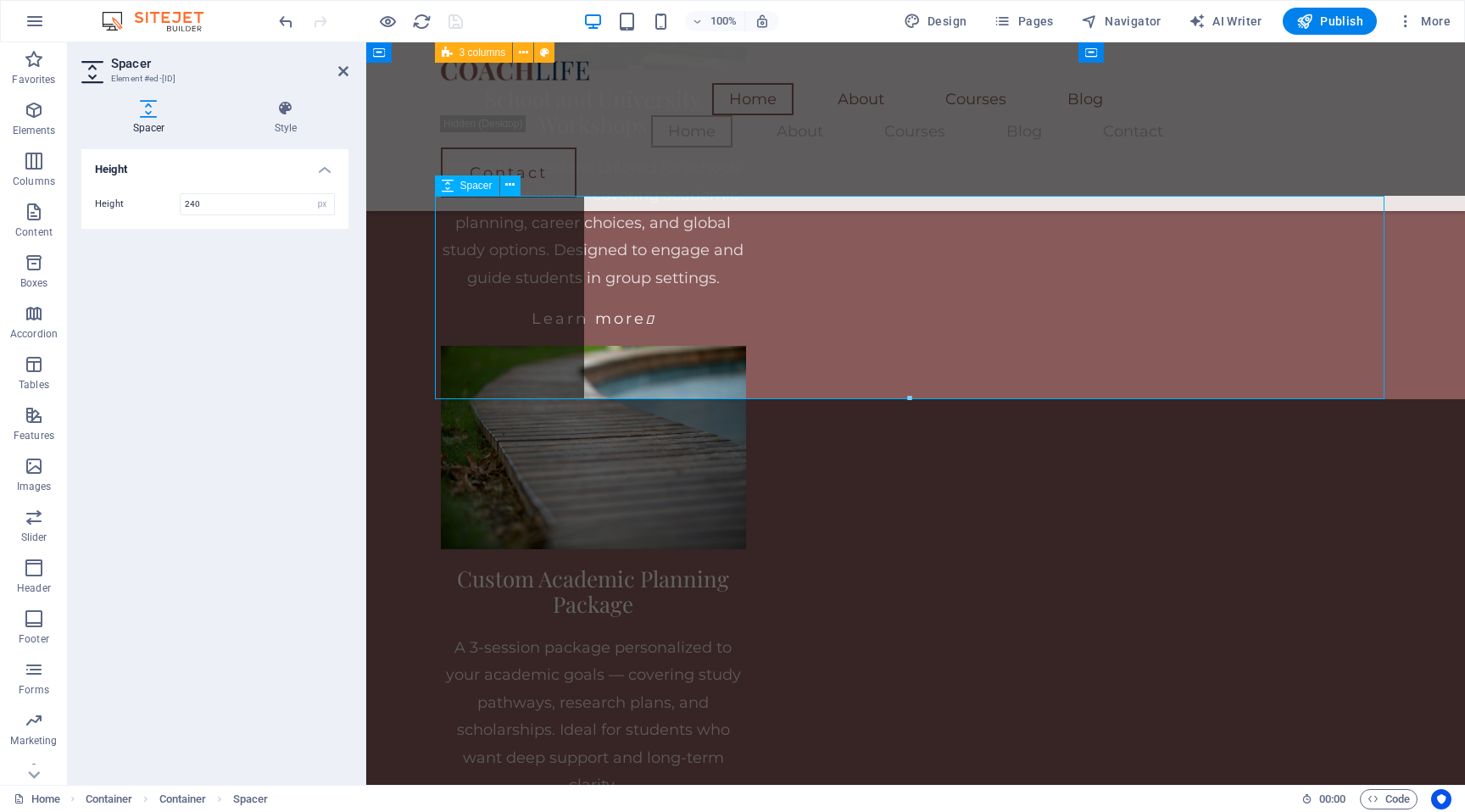 click at bounding box center (916, 5225) 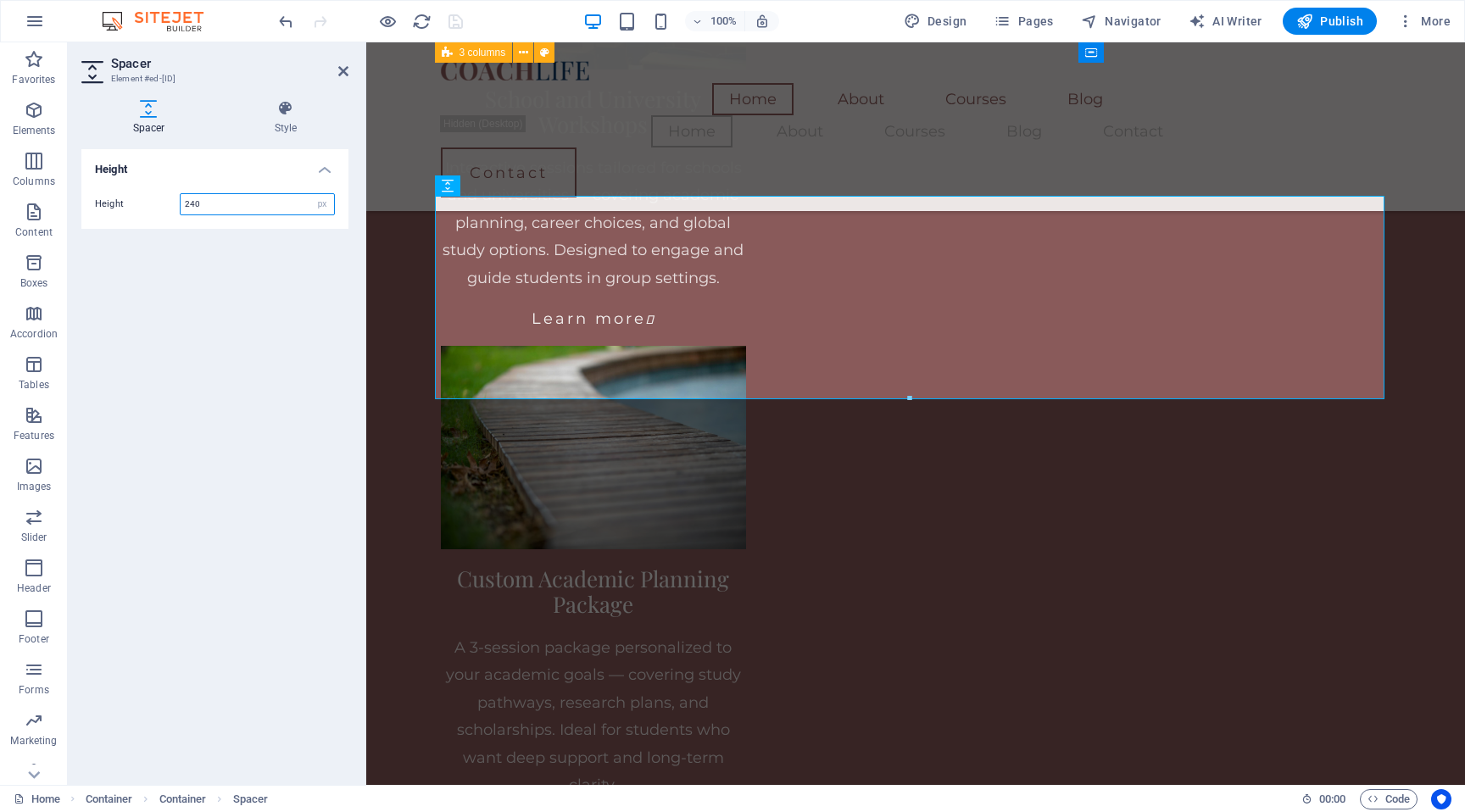 click on "240" at bounding box center (257, 204) 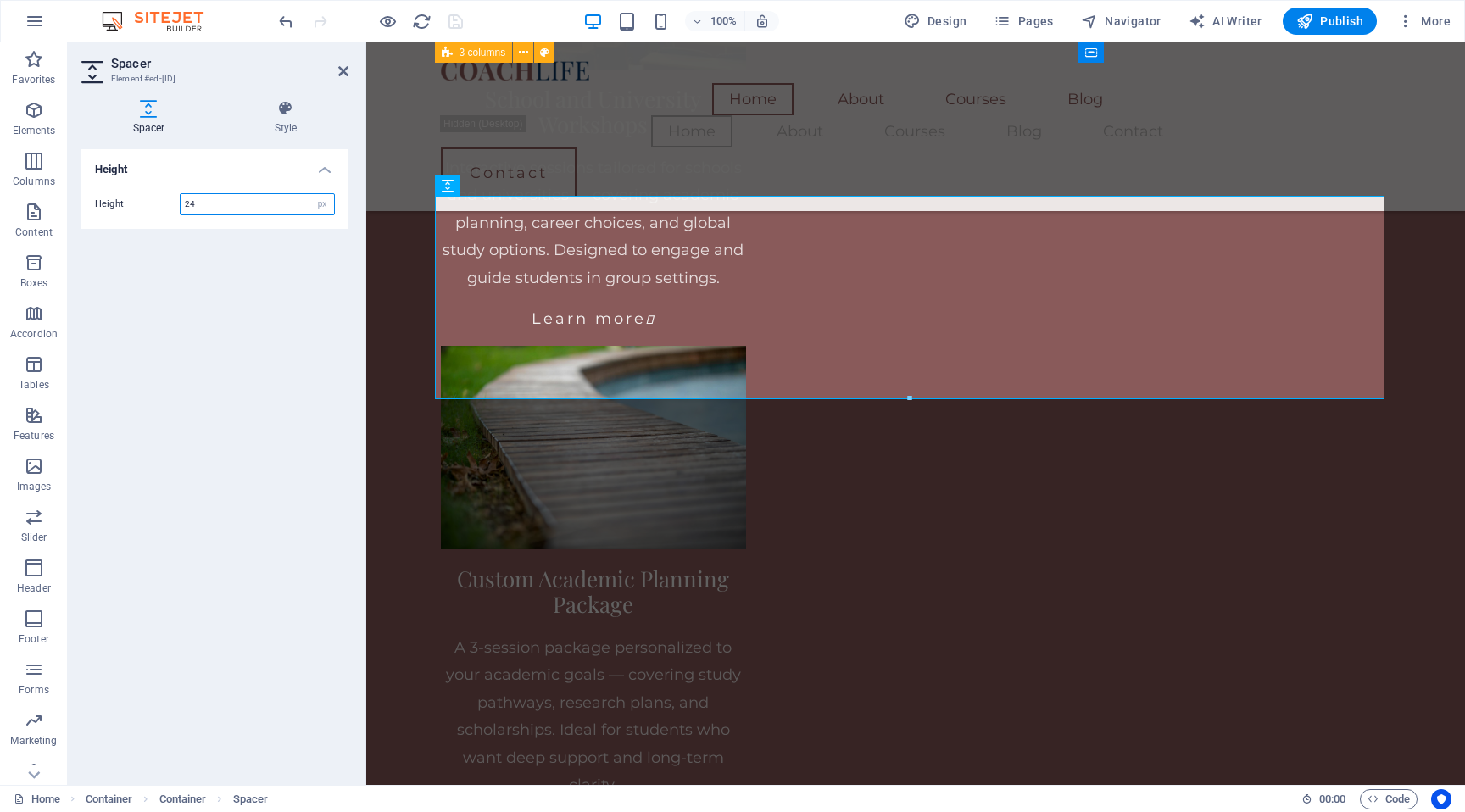 type on "2" 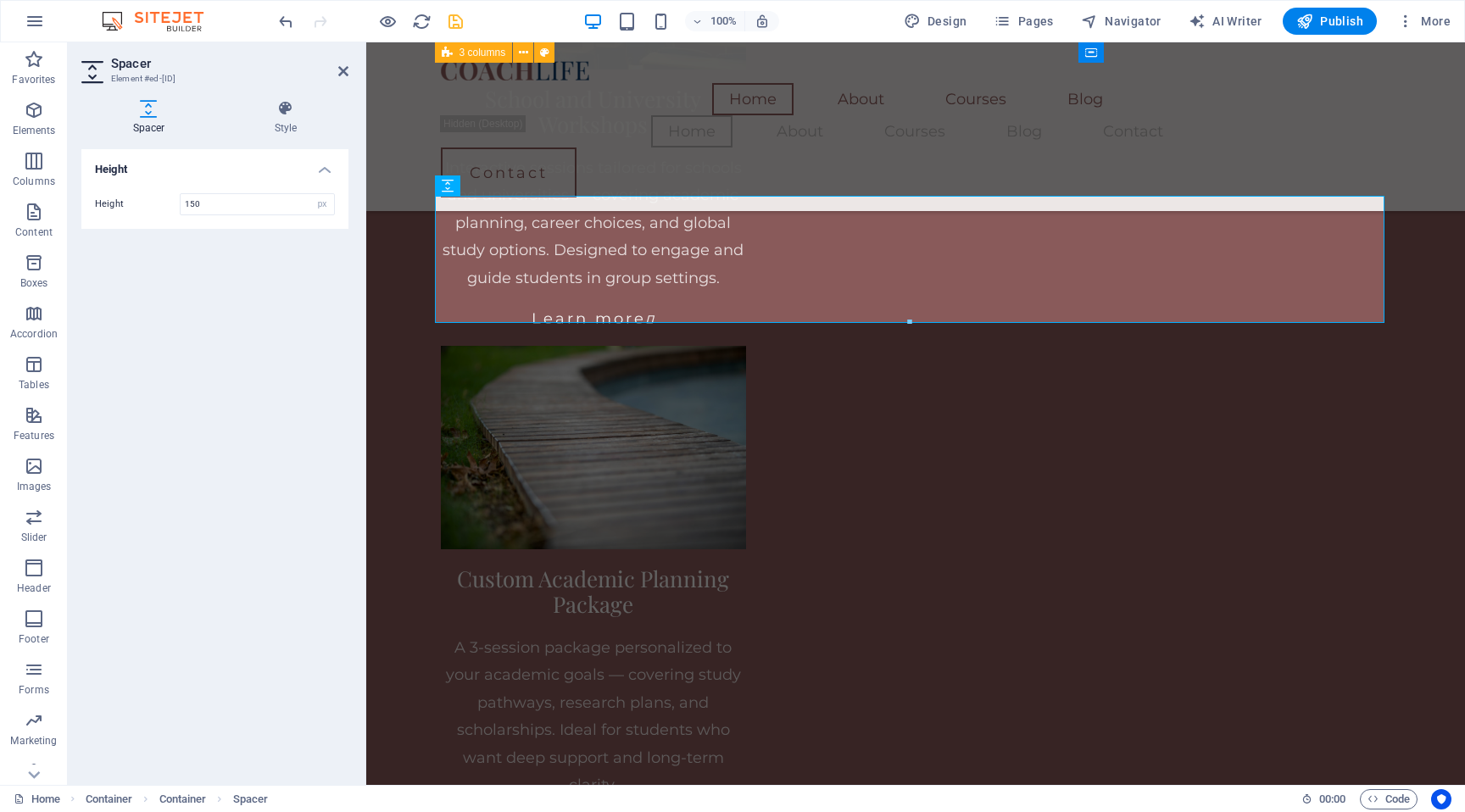 click on "Height Height 150 px rem vh vw" at bounding box center (214, 460) 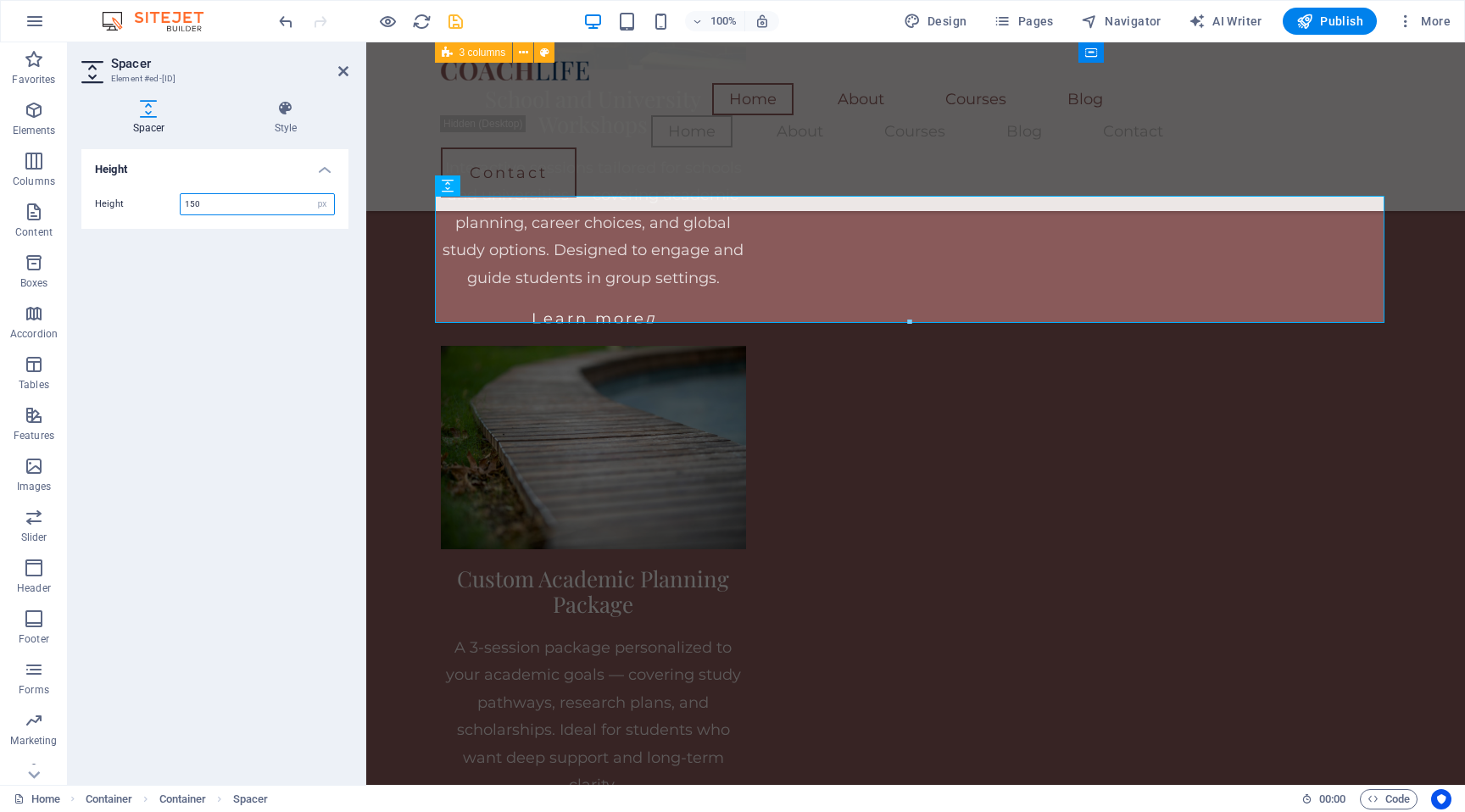 click on "150" at bounding box center (257, 204) 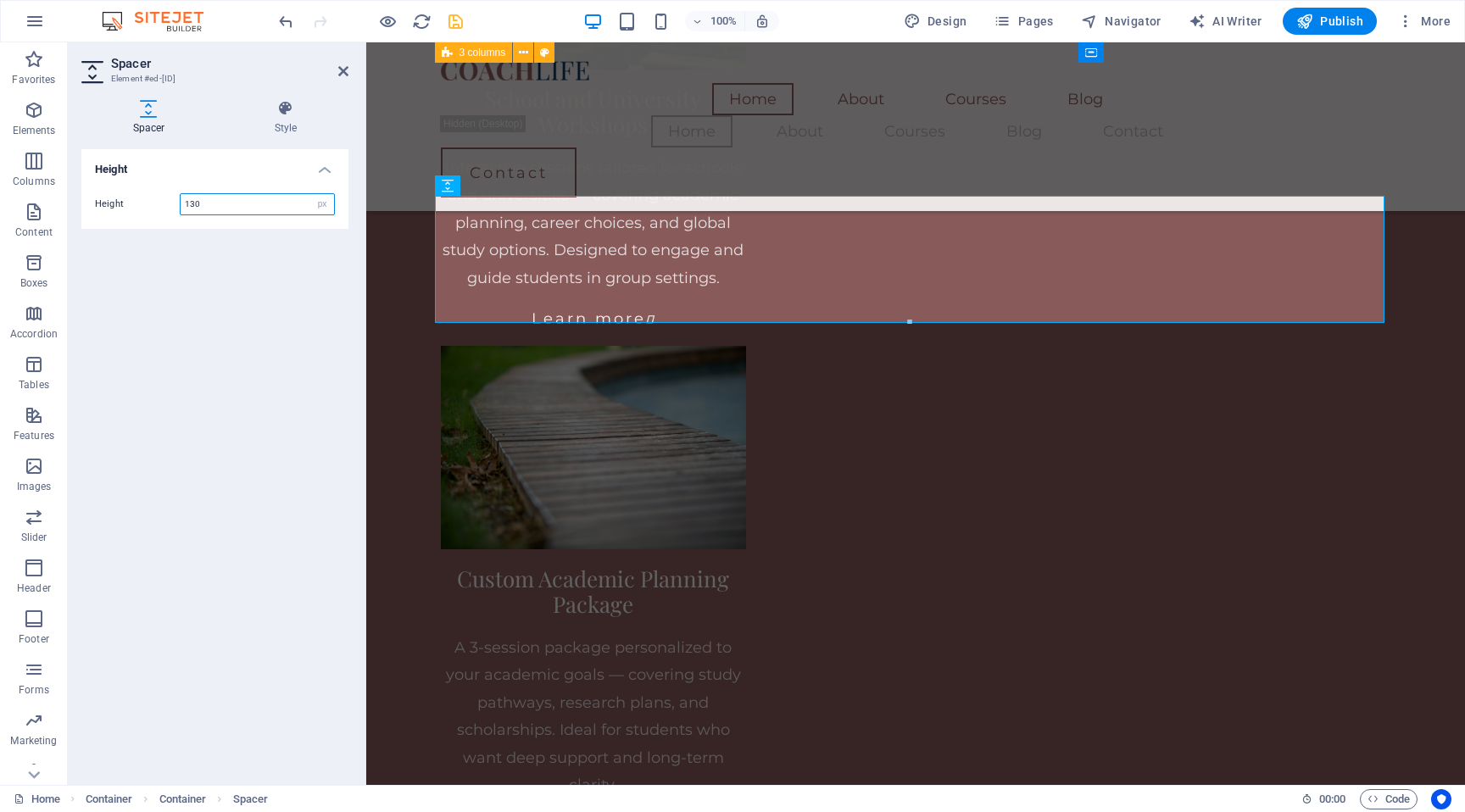 type on "130" 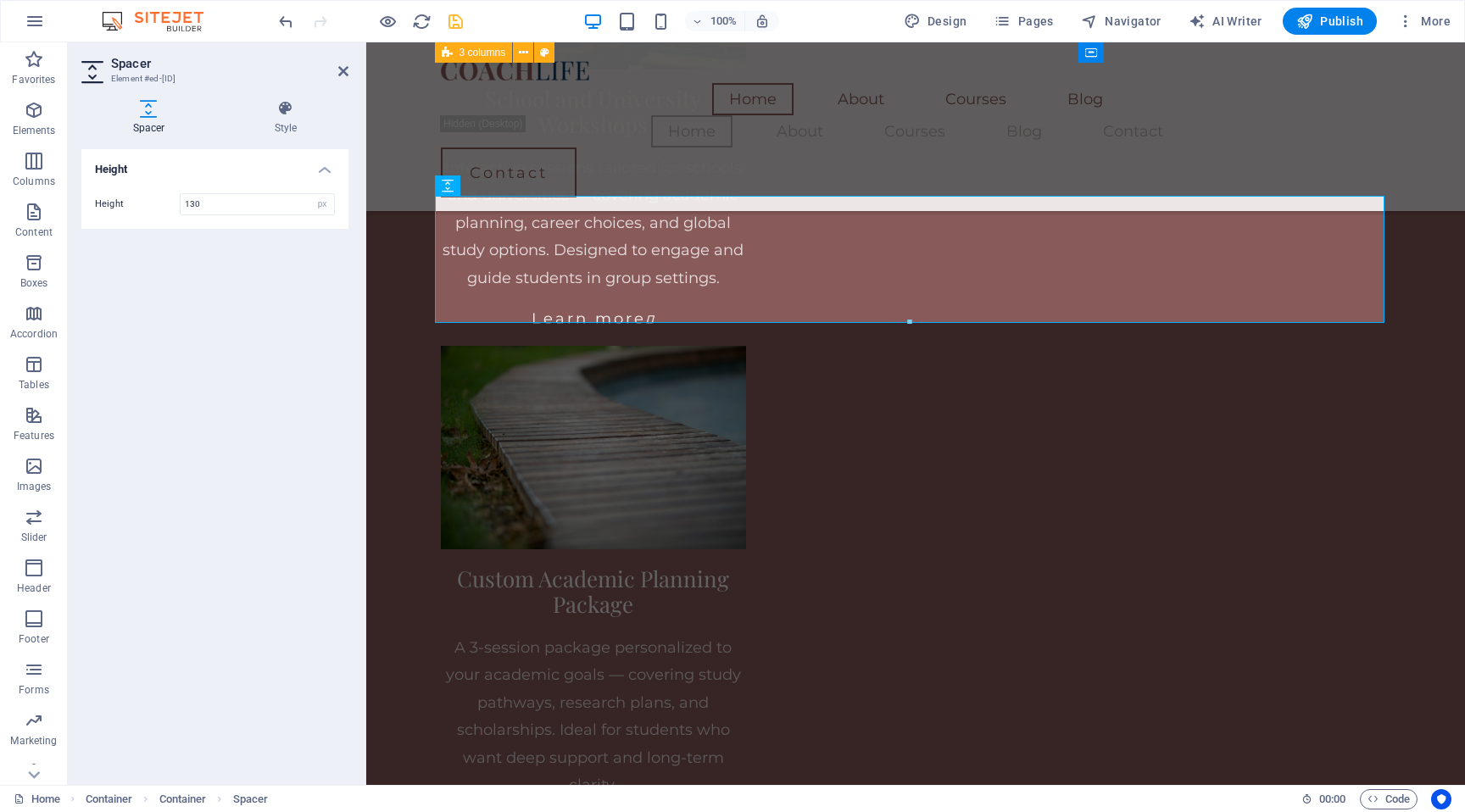 click on "Height Height 130 px rem vh vw" at bounding box center [214, 460] 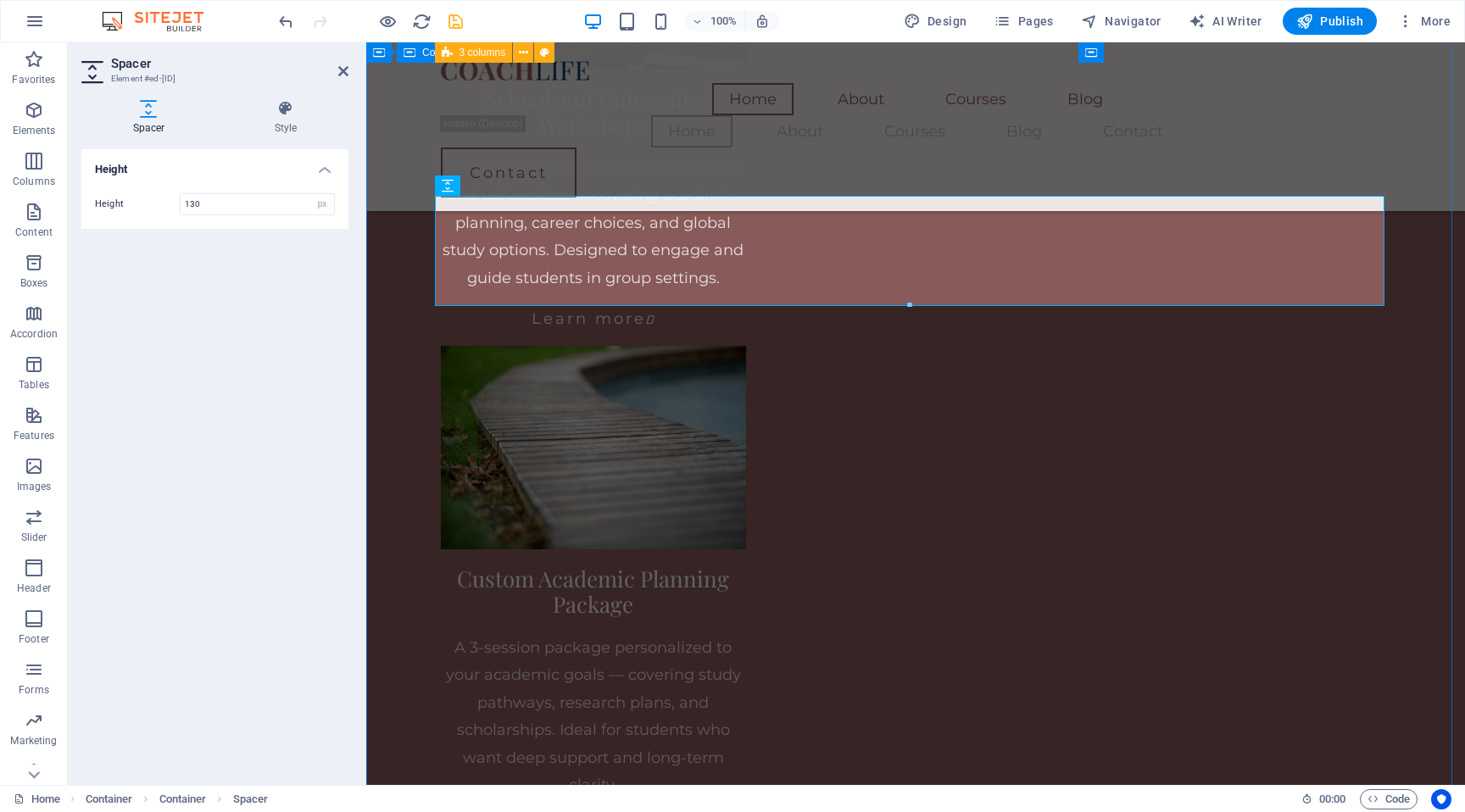 click on "What You Can Expect My consultations are designed to simplify complex decisions — whether you're selecting a degree, applying to study abroad, or preparing for research. I tailor each session to your needs, offering guidance on university selection, academic goals, research planning, and scholarship strategy. Students I work with appreciate the structured, supportive, and practical nature of the advice. You'll leave each session with more clarity, direction, and confidence about your next academic move — no generic tips, just focused and honest support that works. Why I Do This  Throughout my academic career, I’ve met students with exceptional potential who struggled to find reliable, personalized guidance — especially when pursuing competitive degrees, research opportunities, or study abroad options. Many felt overwhelmed by unclear systems, vague advice, or lack of direction. That’s why I’ve introduced  personalized academic consultations Meet Your Academic Guide I hold a doctoral degree in" at bounding box center [916, 4376] 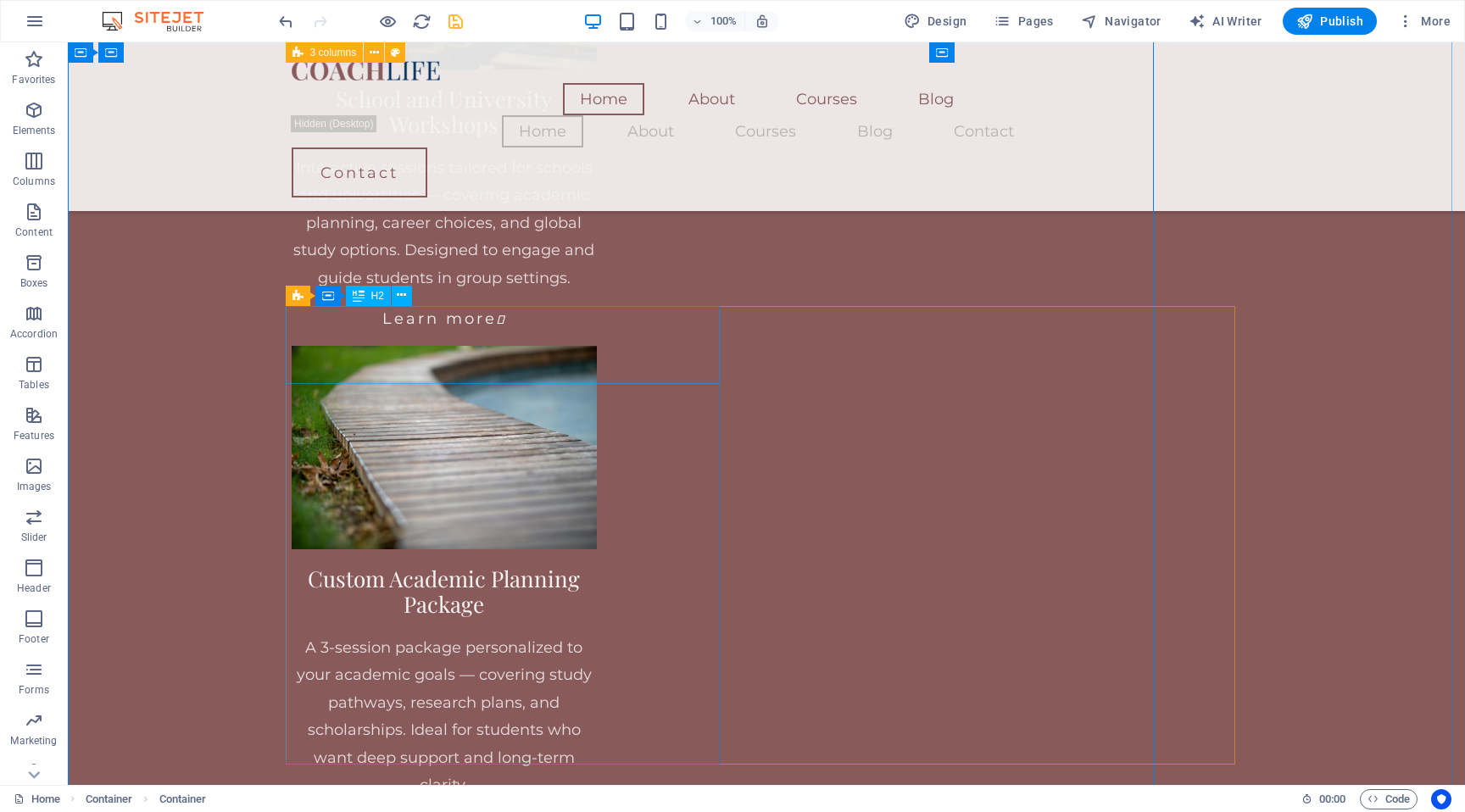 click on "Why Personalized Academic Guidance Matters" at bounding box center [509, 5273] 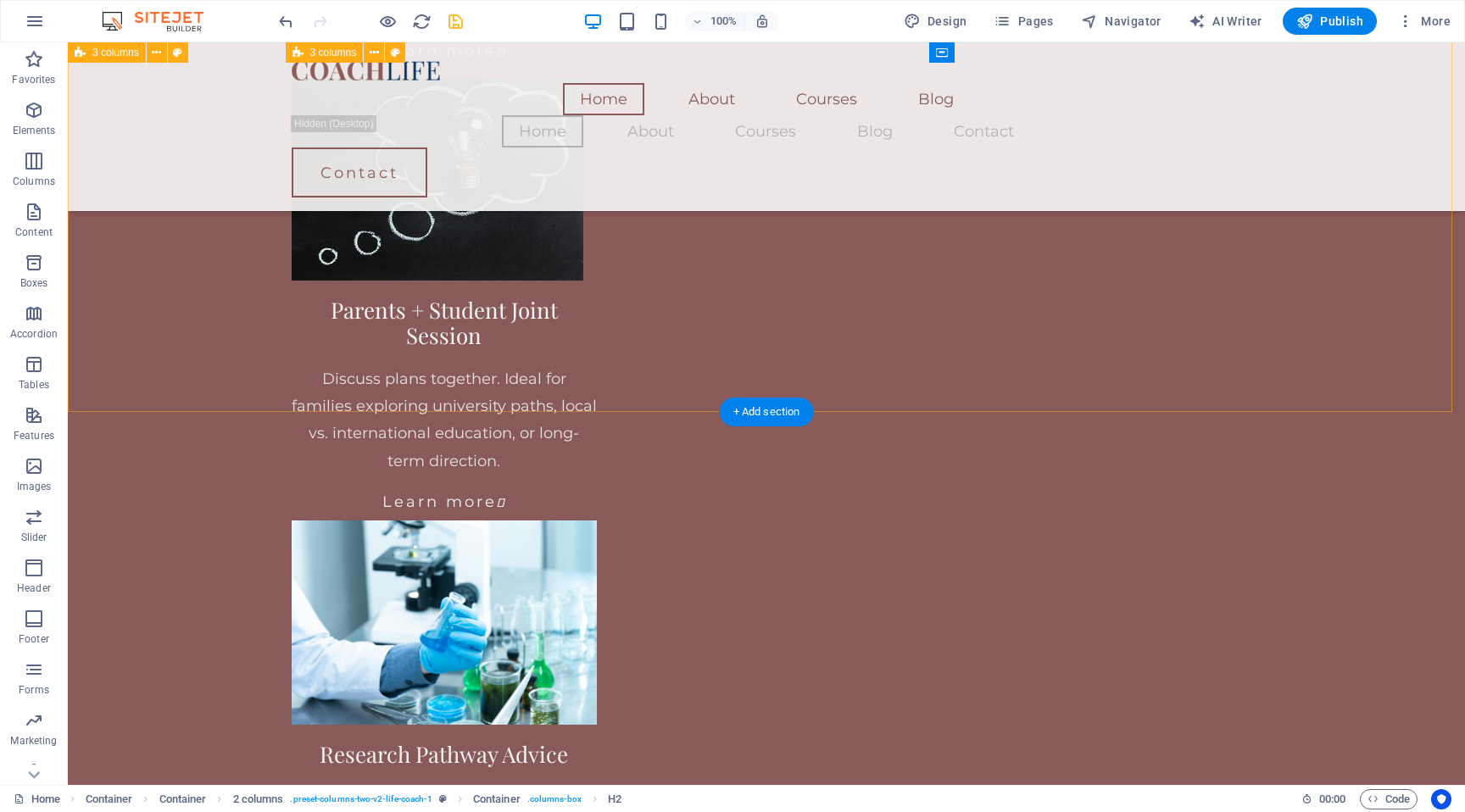 scroll, scrollTop: 2601, scrollLeft: 0, axis: vertical 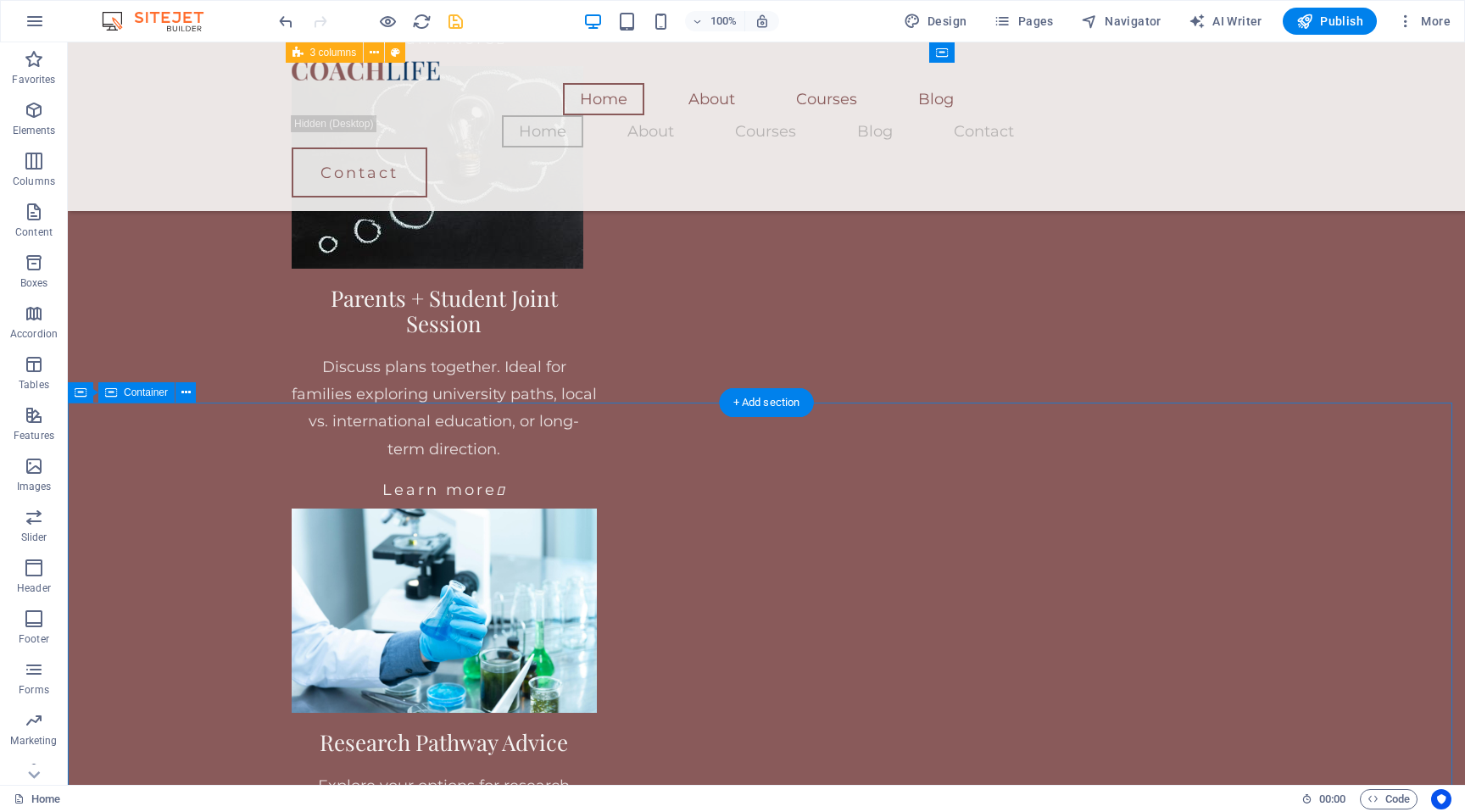 click on "What You Can Expect My consultations are designed to simplify complex decisions — whether you're selecting a degree, applying to study abroad, or preparing for research. I tailor each session to your needs, offering guidance on university selection, academic goals, research planning, and scholarship strategy. Students I work with appreciate the structured, supportive, and practical nature of the advice. You'll leave each session with more clarity, direction, and confidence about your next academic move — no generic tips, just focused and honest support that works. Why I Do This  Throughout my academic career, I’ve met students with exceptional potential who struggled to find reliable, personalized guidance — especially when pursuing competitive degrees, research opportunities, or study abroad options. Many felt overwhelmed by unclear systems, vague advice, or lack of direction. That’s why I’ve introduced  personalized academic consultations Meet Your Academic Guide I hold a doctoral degree in" at bounding box center [766, 5502] 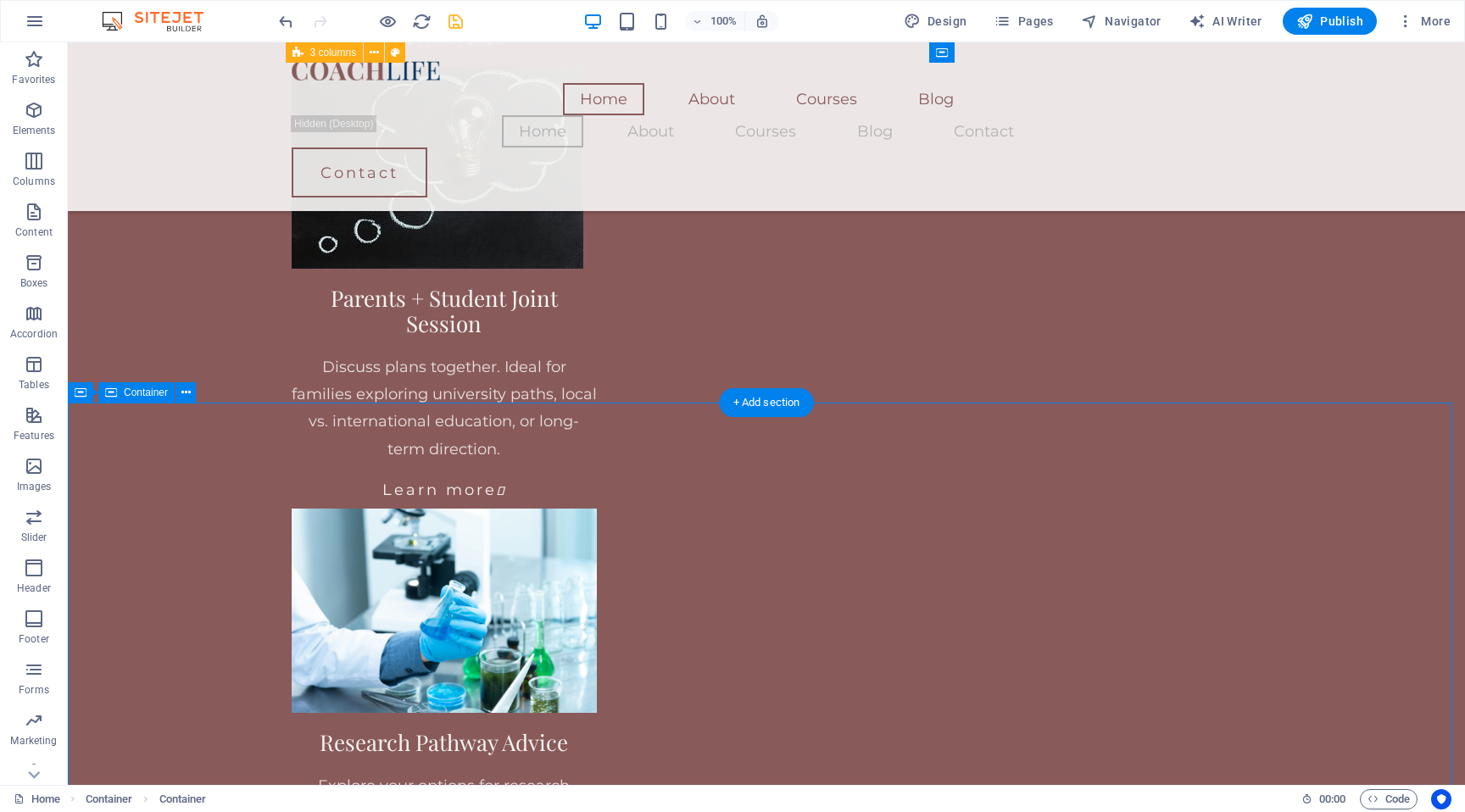click on "What You Can Expect My consultations are designed to simplify complex decisions — whether you're selecting a degree, applying to study abroad, or preparing for research. I tailor each session to your needs, offering guidance on university selection, academic goals, research planning, and scholarship strategy. Students I work with appreciate the structured, supportive, and practical nature of the advice. You'll leave each session with more clarity, direction, and confidence about your next academic move — no generic tips, just focused and honest support that works. Why I Do This  Throughout my academic career, I’ve met students with exceptional potential who struggled to find reliable, personalized guidance — especially when pursuing competitive degrees, research opportunities, or study abroad options. Many felt overwhelmed by unclear systems, vague advice, or lack of direction. That’s why I’ve introduced  personalized academic consultations Meet Your Academic Guide I hold a doctoral degree in" at bounding box center [766, 5502] 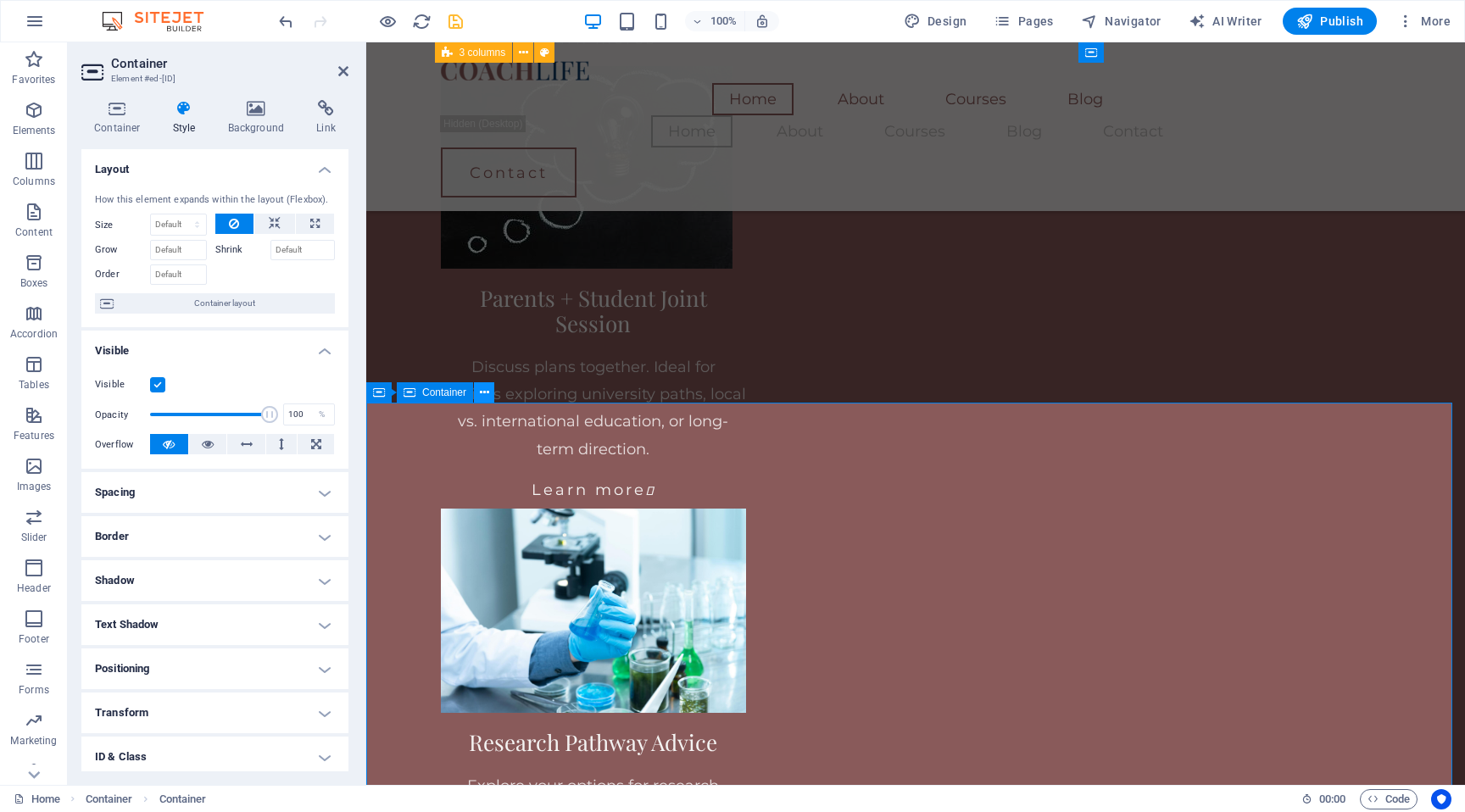 click at bounding box center [484, 392] 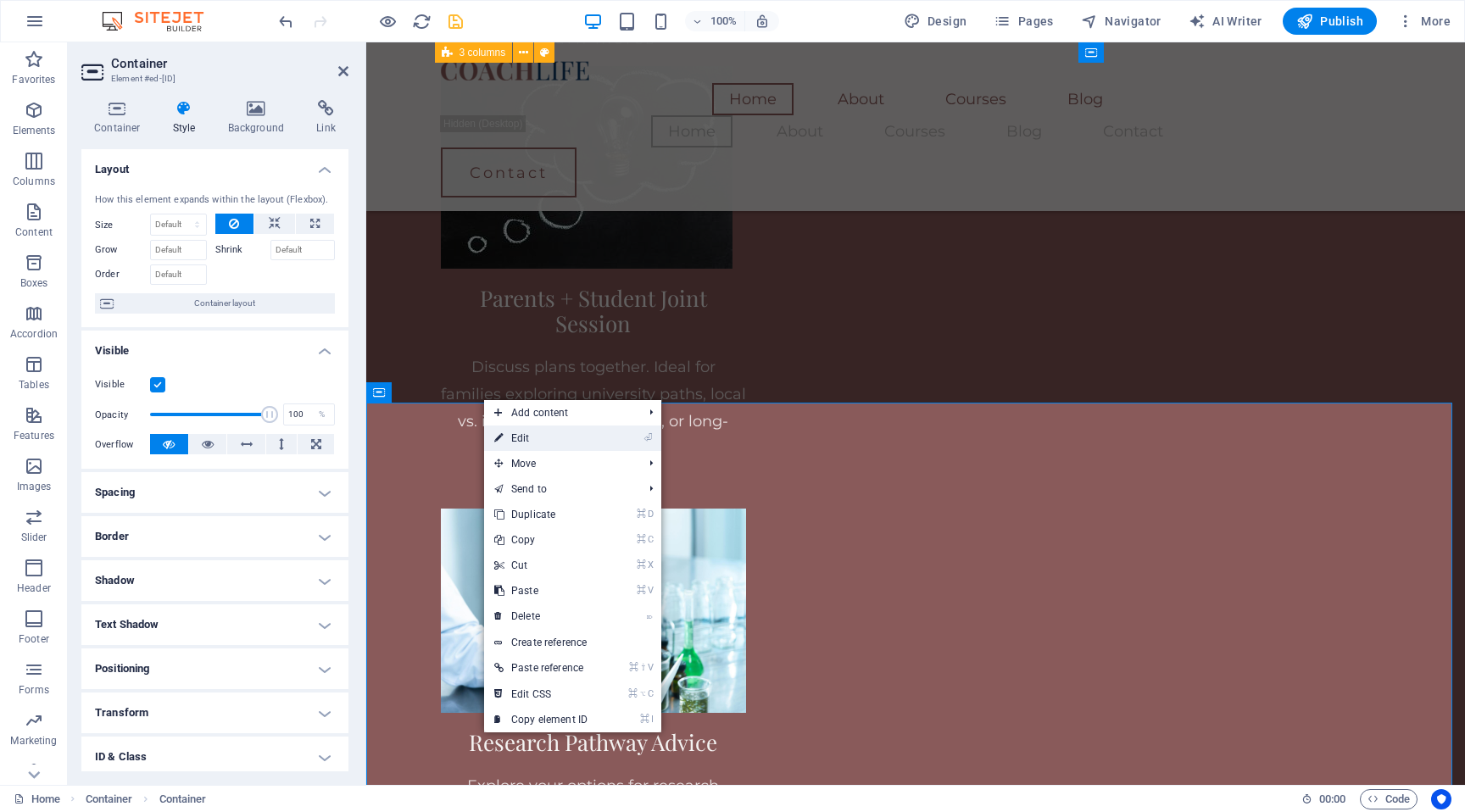 click on "⏎  Edit" at bounding box center [541, 438] 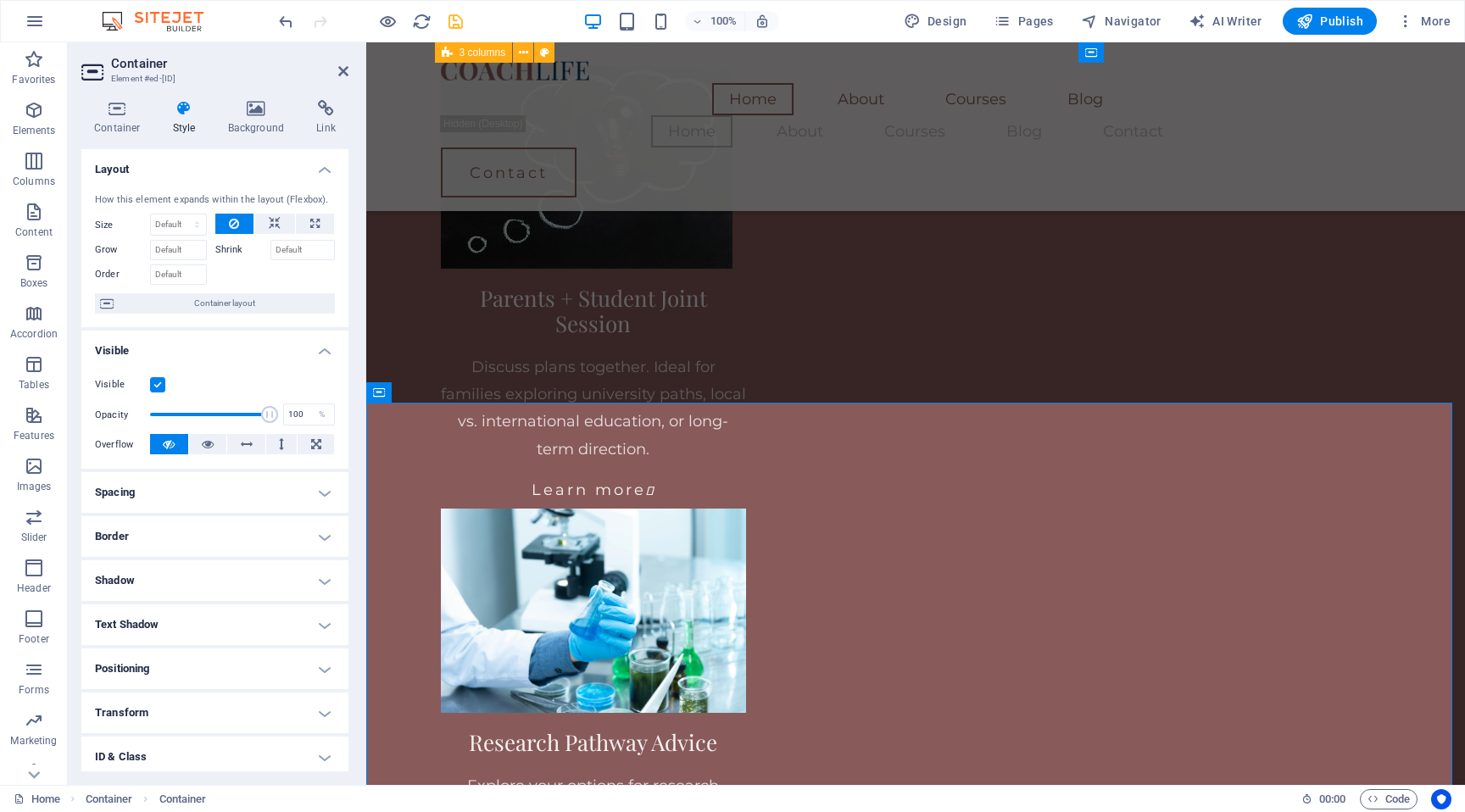 click on "Spacing" at bounding box center (214, 492) 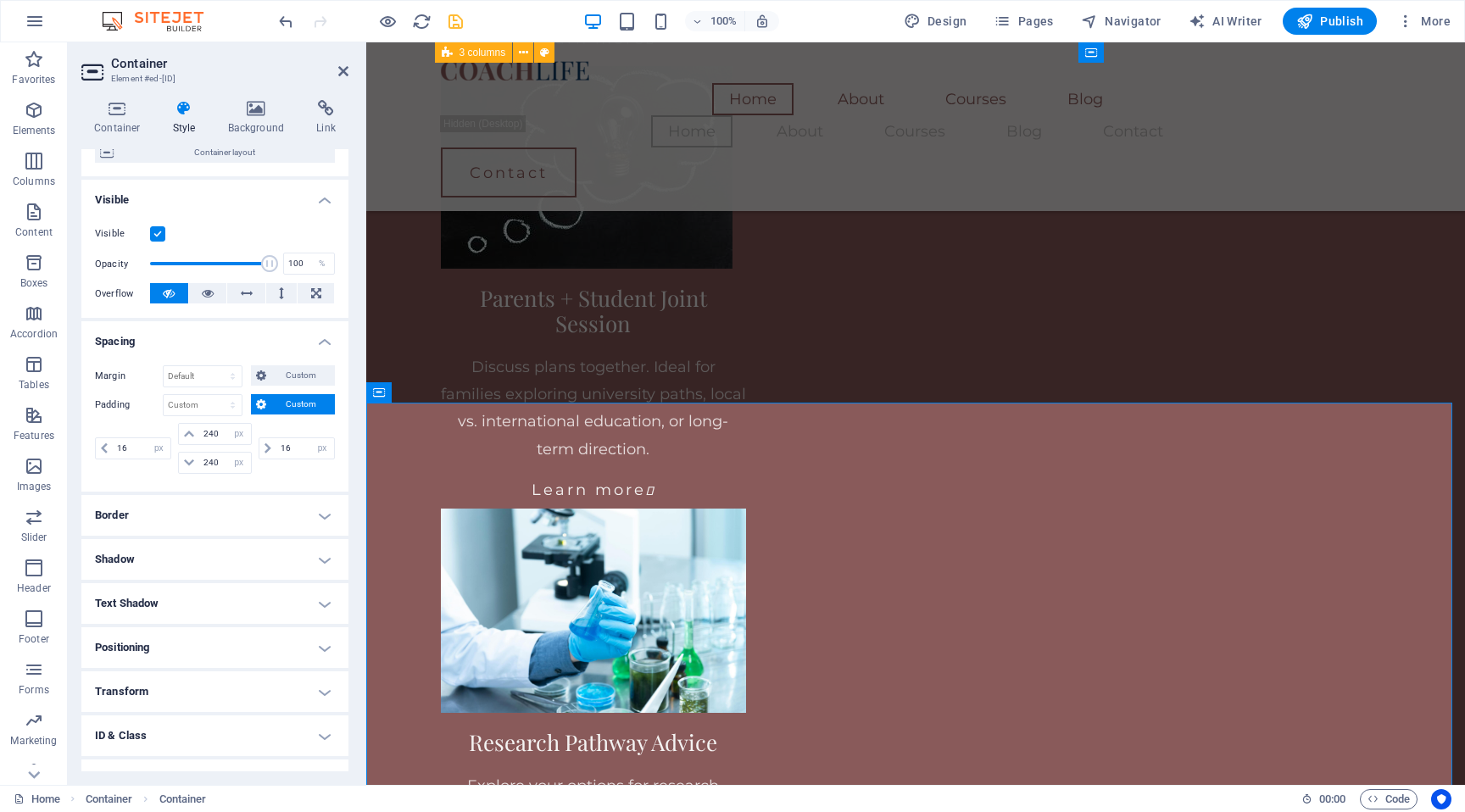 scroll, scrollTop: 170, scrollLeft: 0, axis: vertical 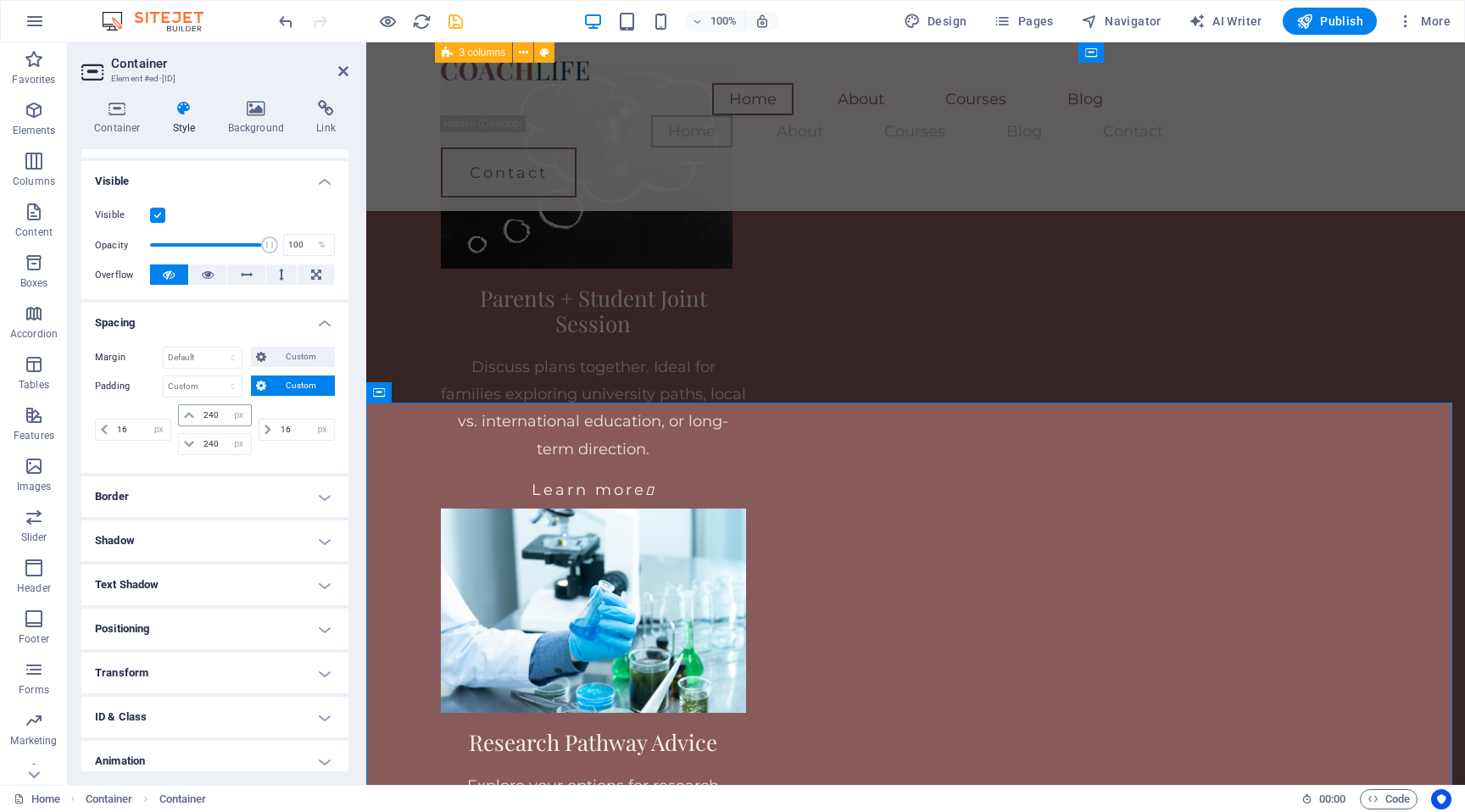 click at bounding box center (189, 415) 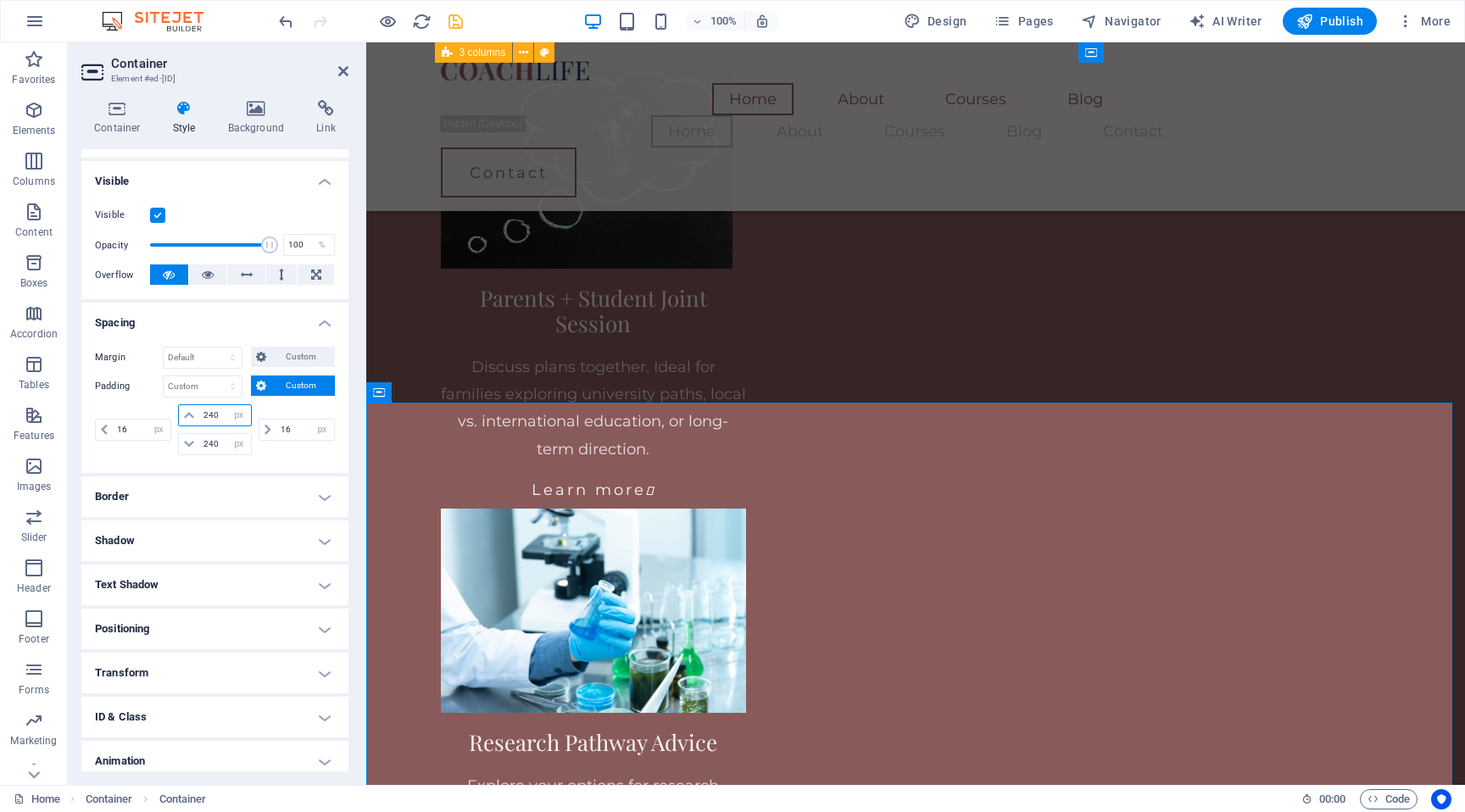 click on "240" at bounding box center [225, 415] 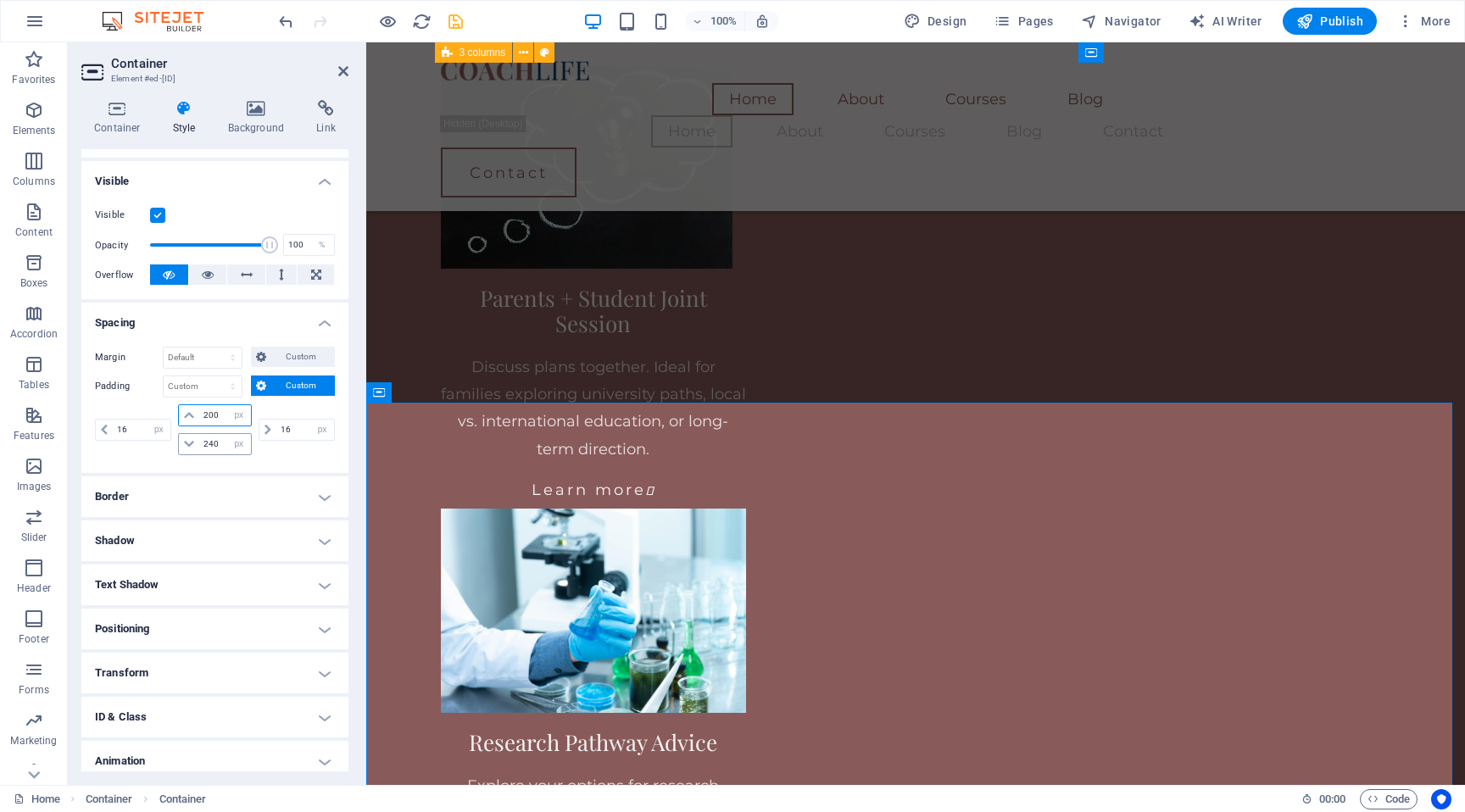 type on "200" 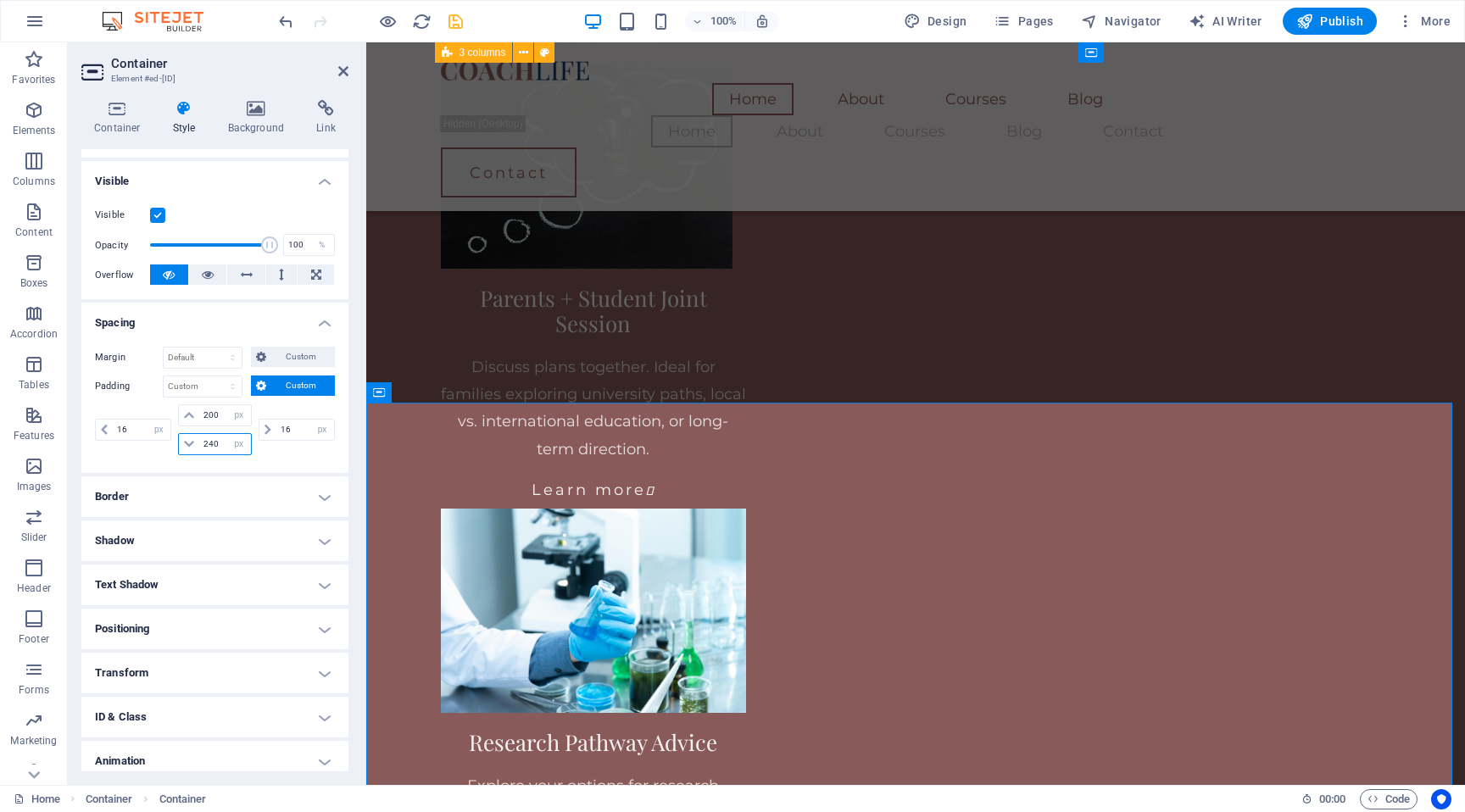 click on "240" at bounding box center (225, 444) 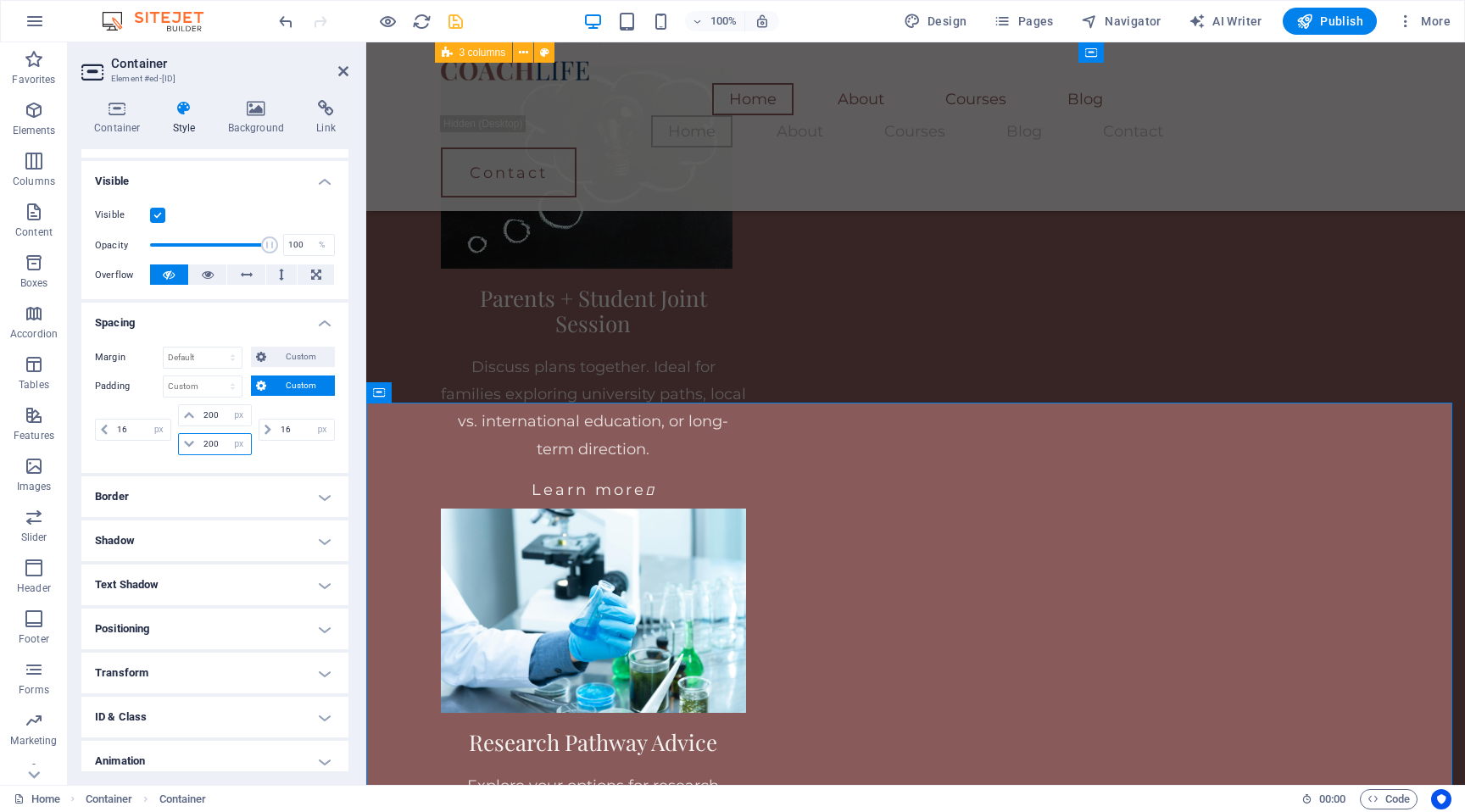 type on "200" 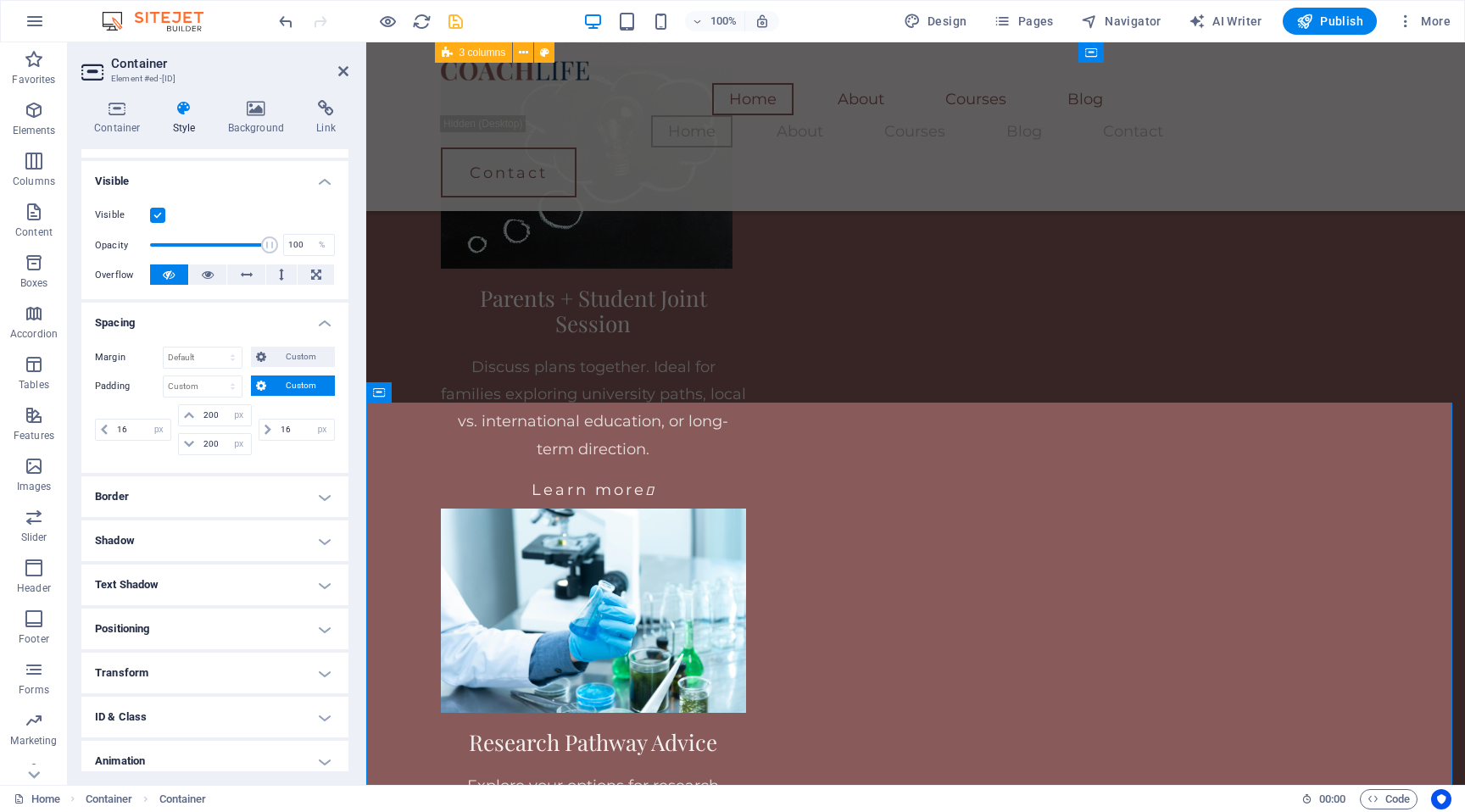 click on "16 px rem % vh vw 200 px rem % vh vw 200 px rem % vh vw 16 px rem % vh vw" at bounding box center [214, 431] 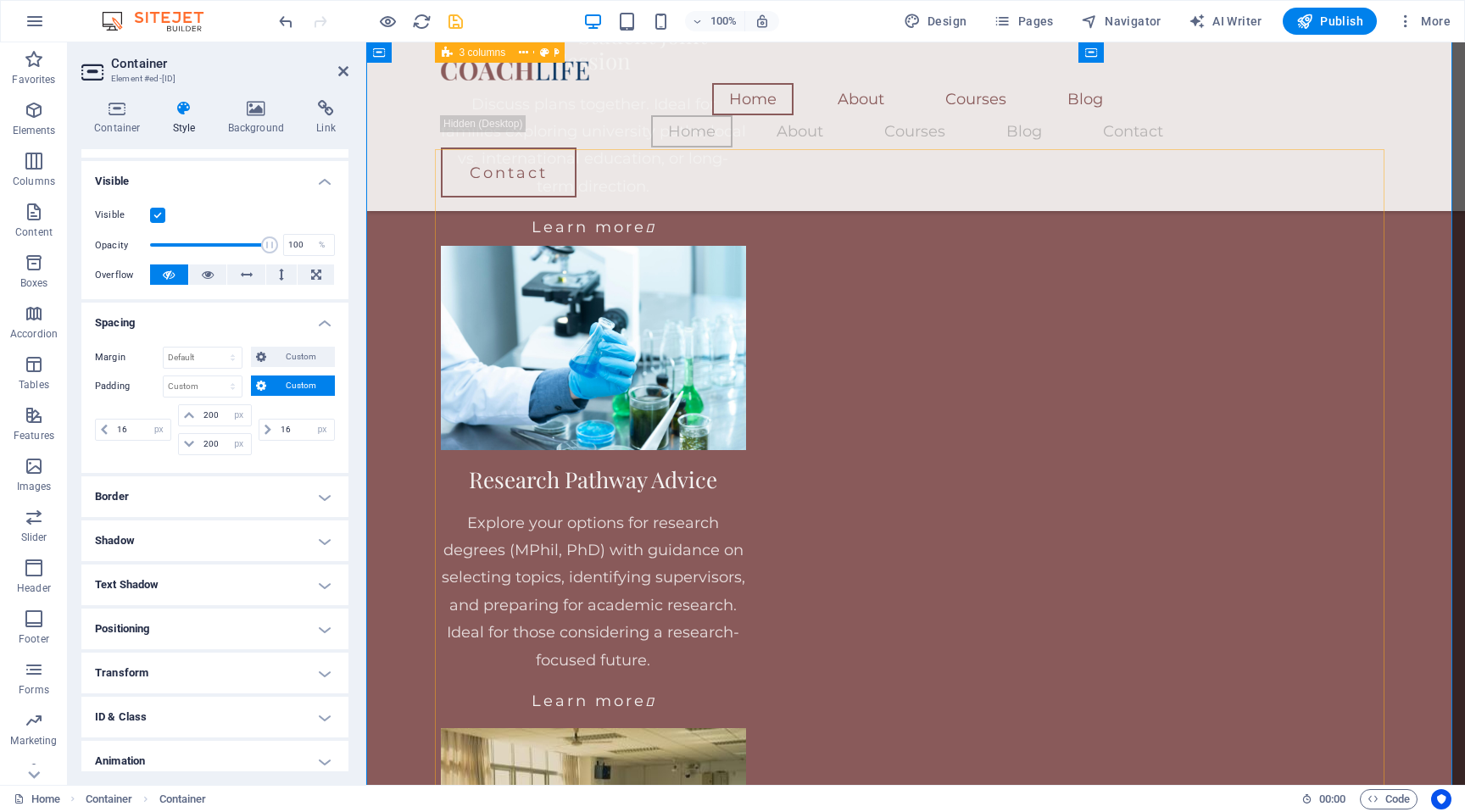 scroll, scrollTop: 2687, scrollLeft: 0, axis: vertical 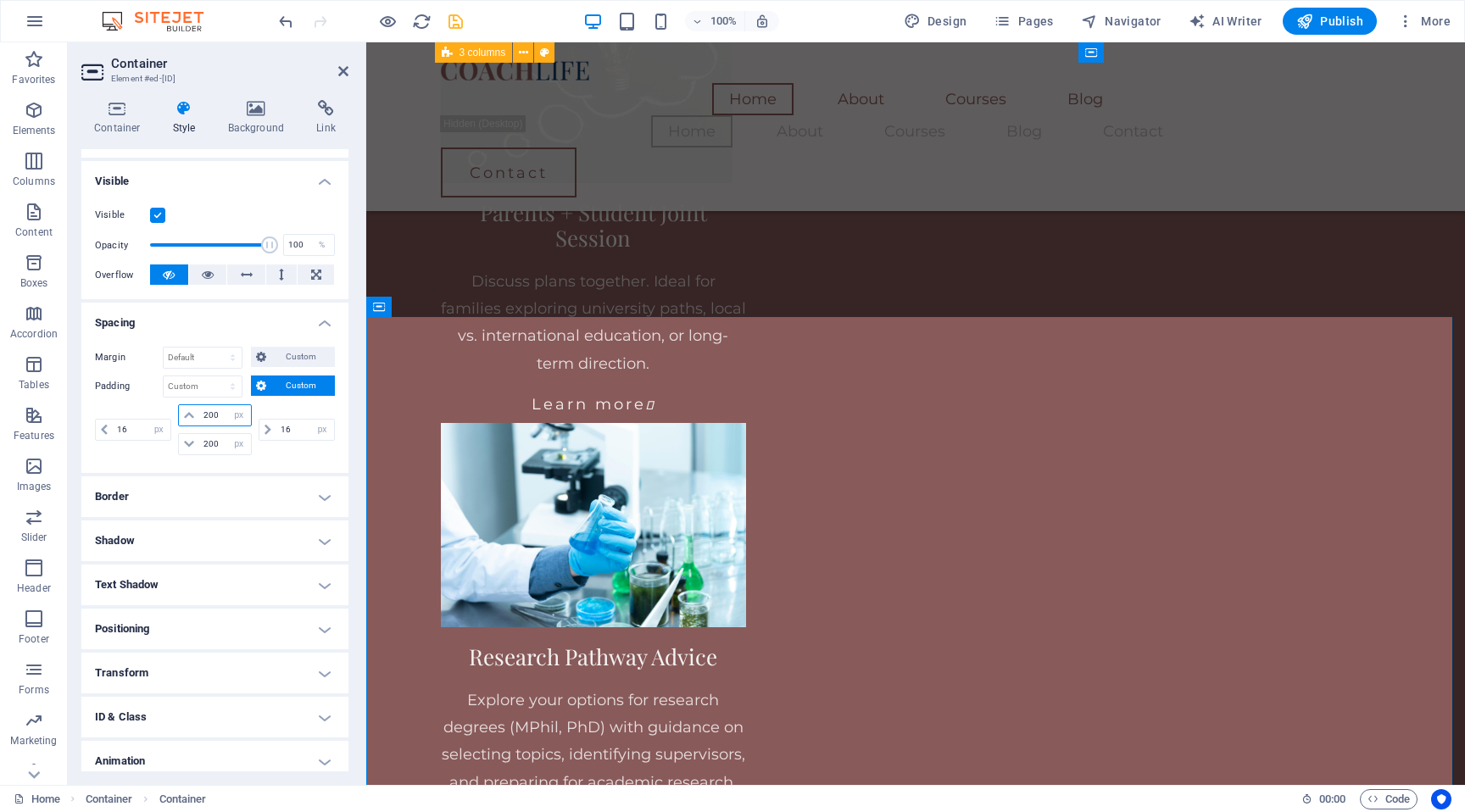 click on "200" at bounding box center (225, 415) 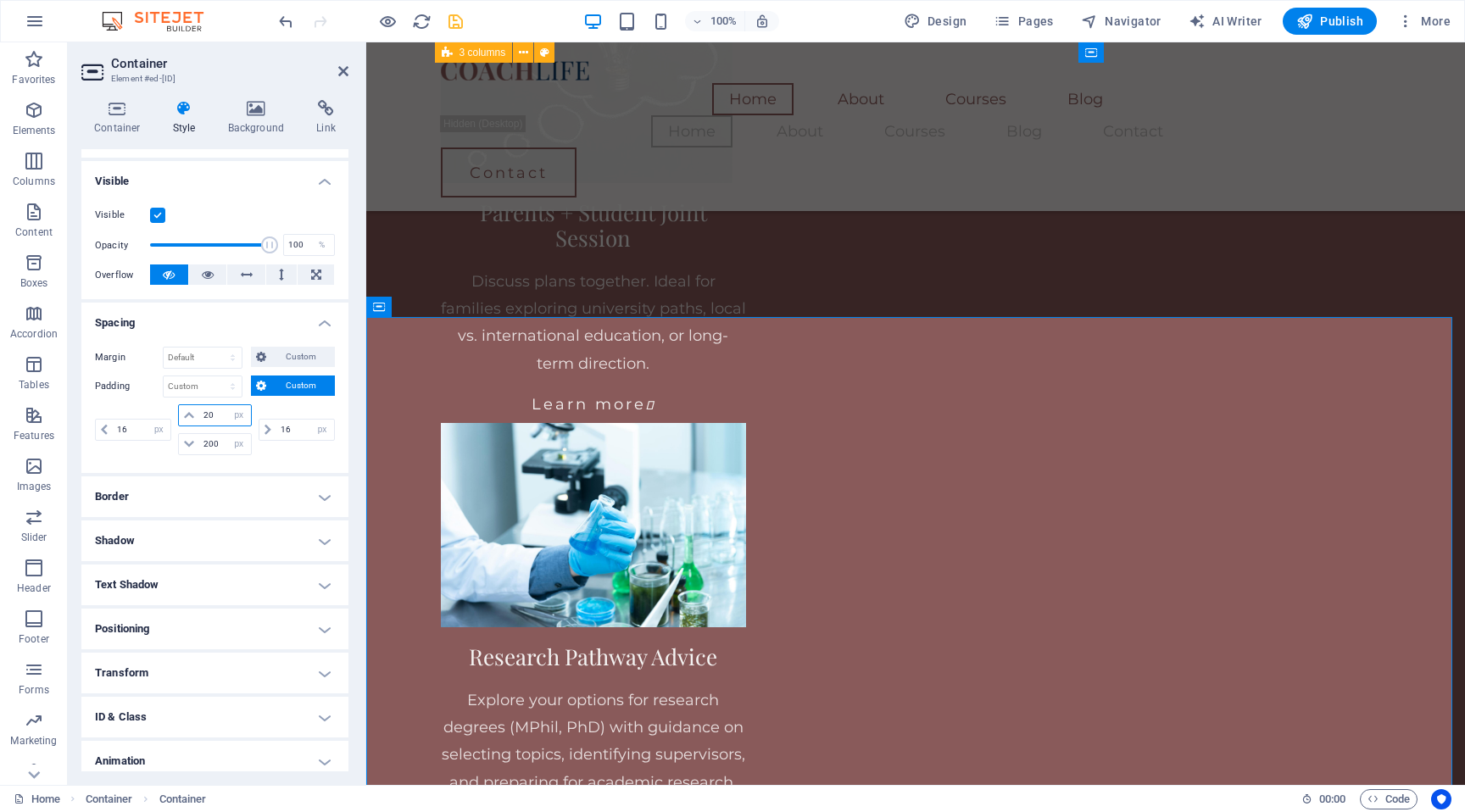 type on "2" 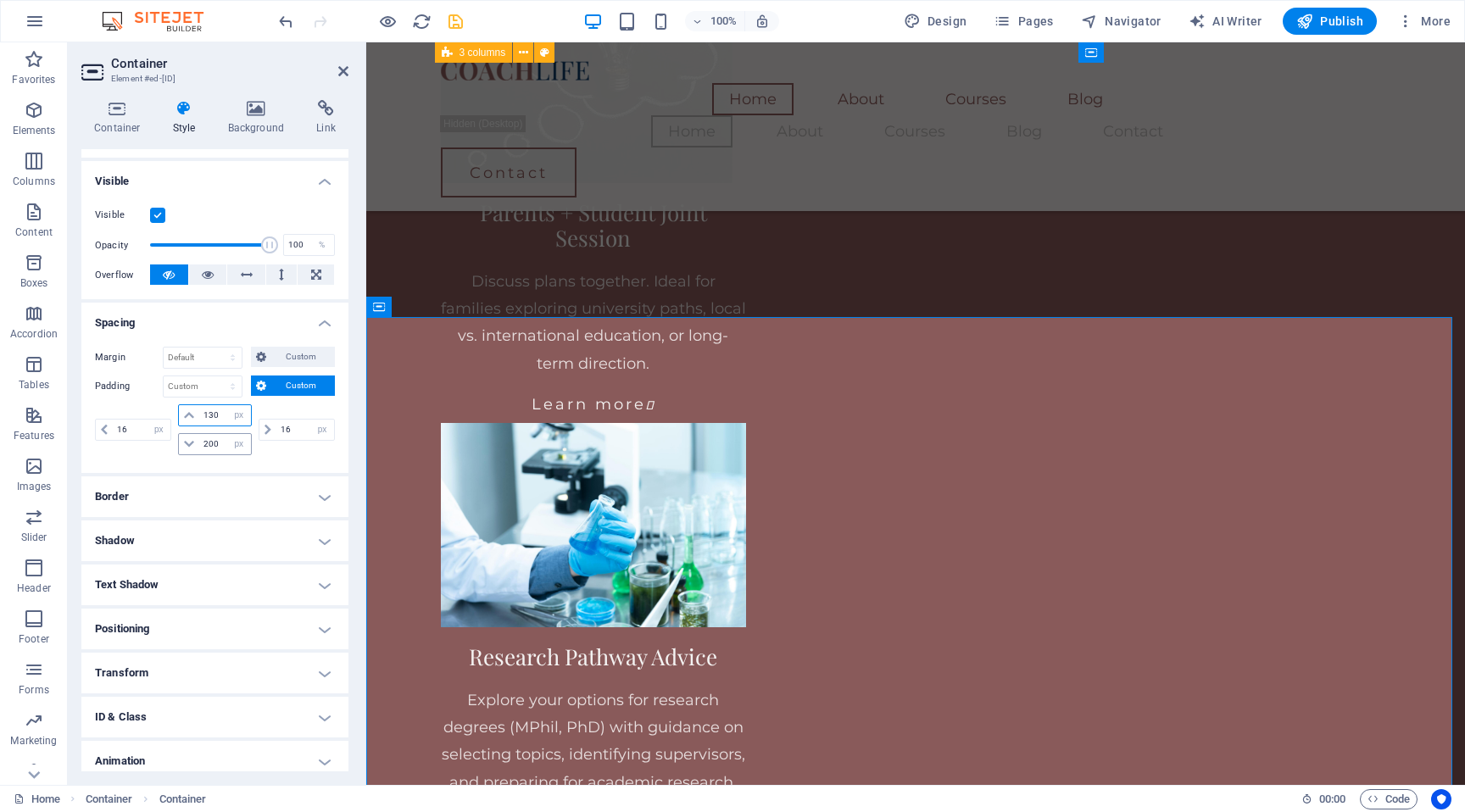 type on "130" 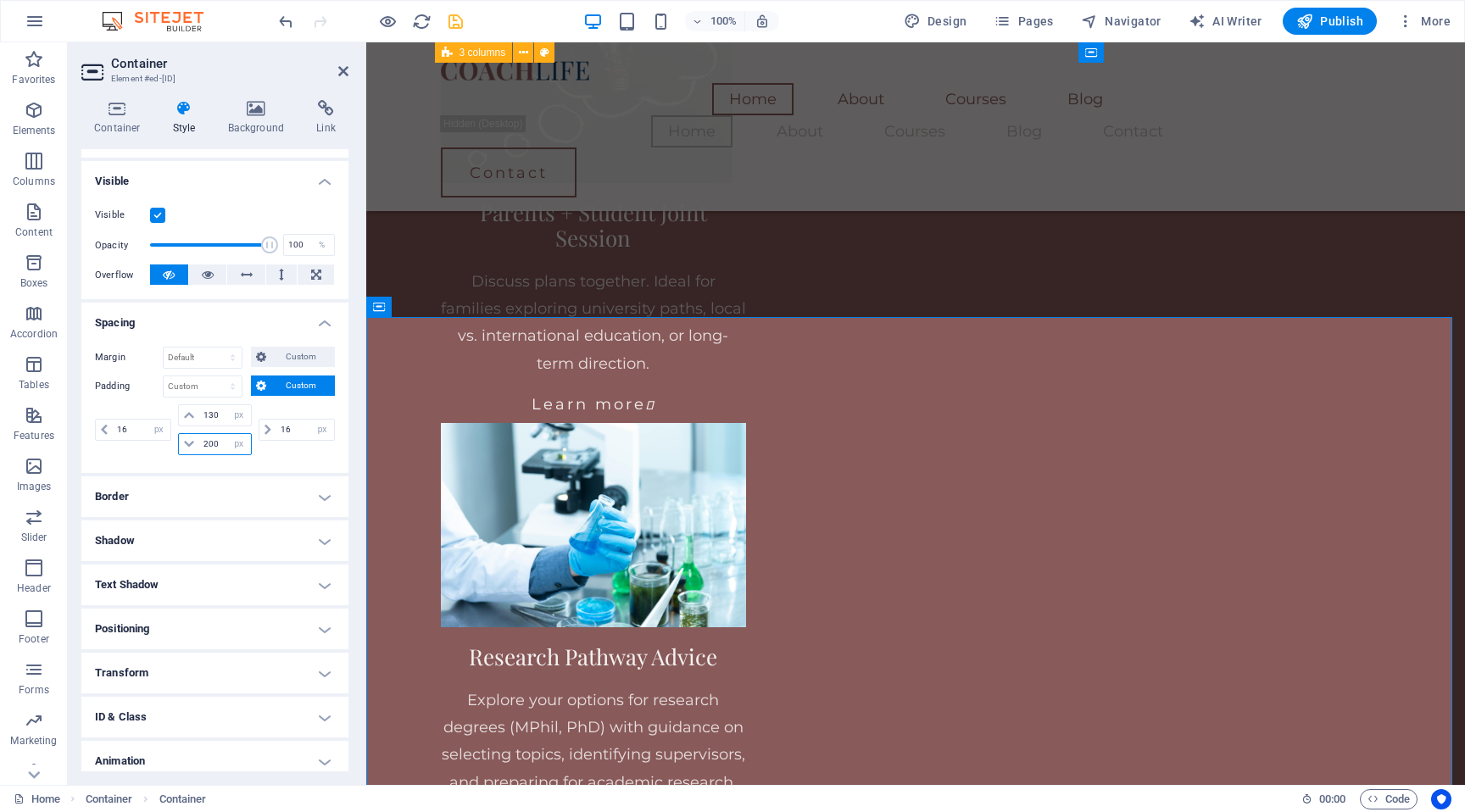 click on "200" at bounding box center [225, 444] 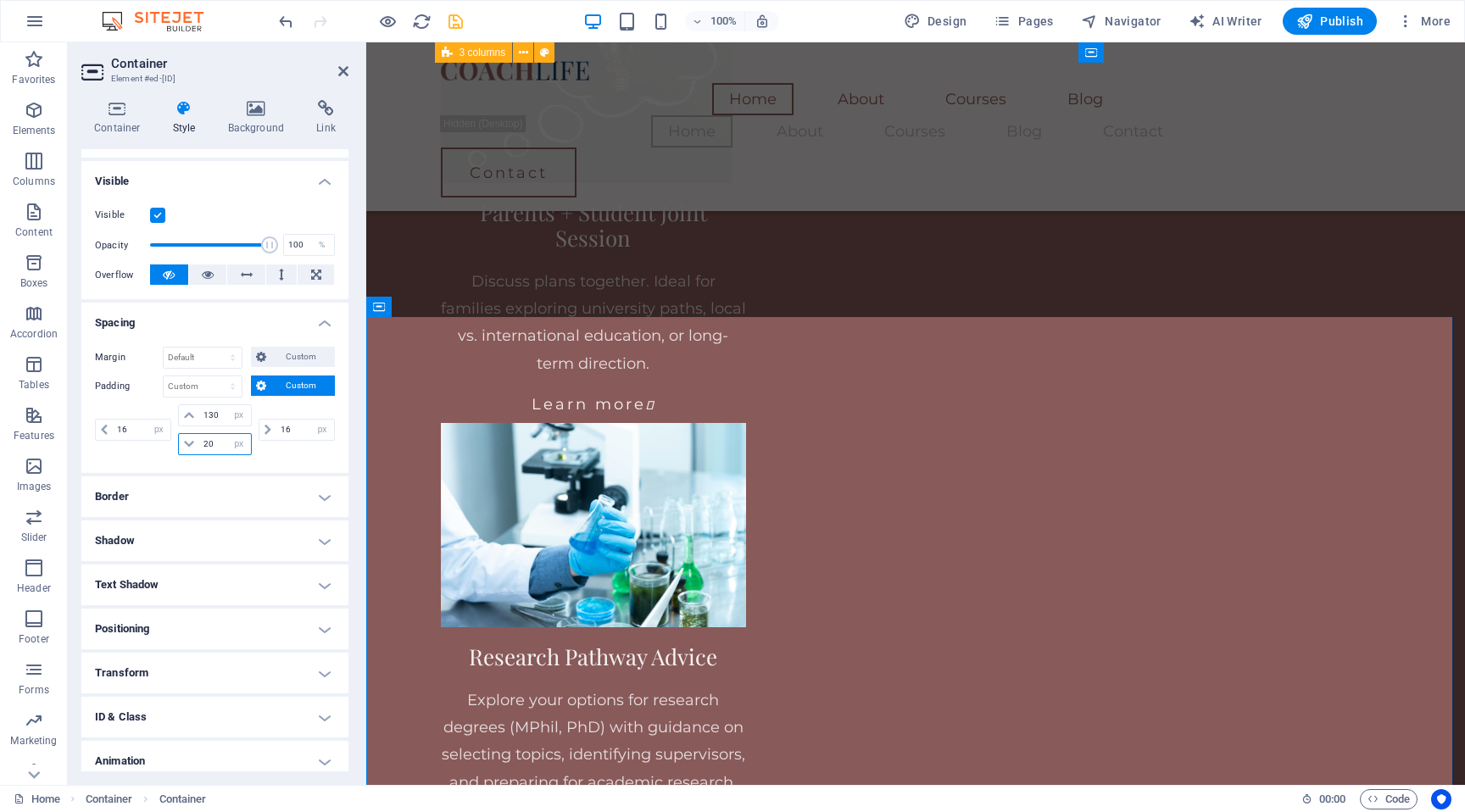 type on "2" 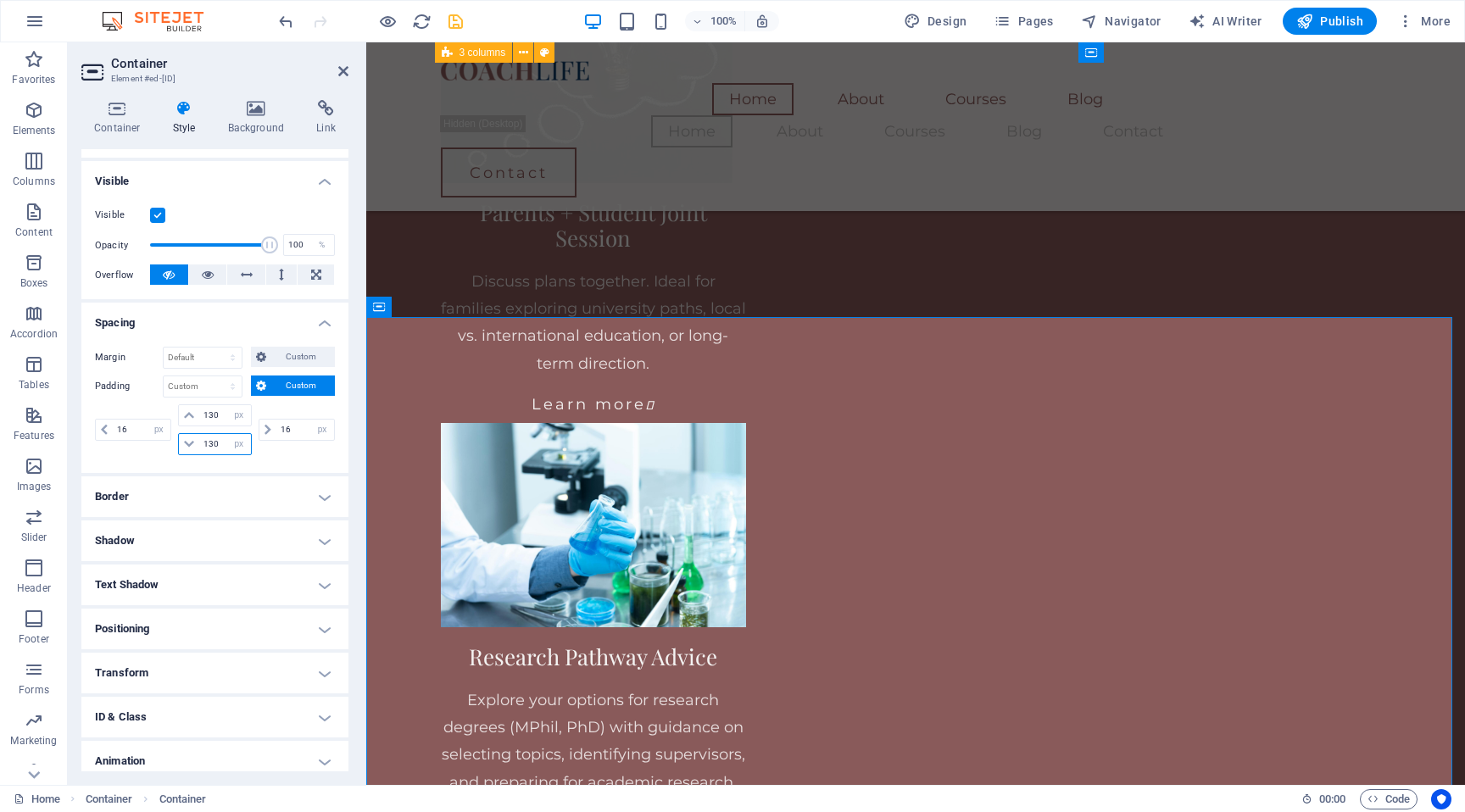 type on "130" 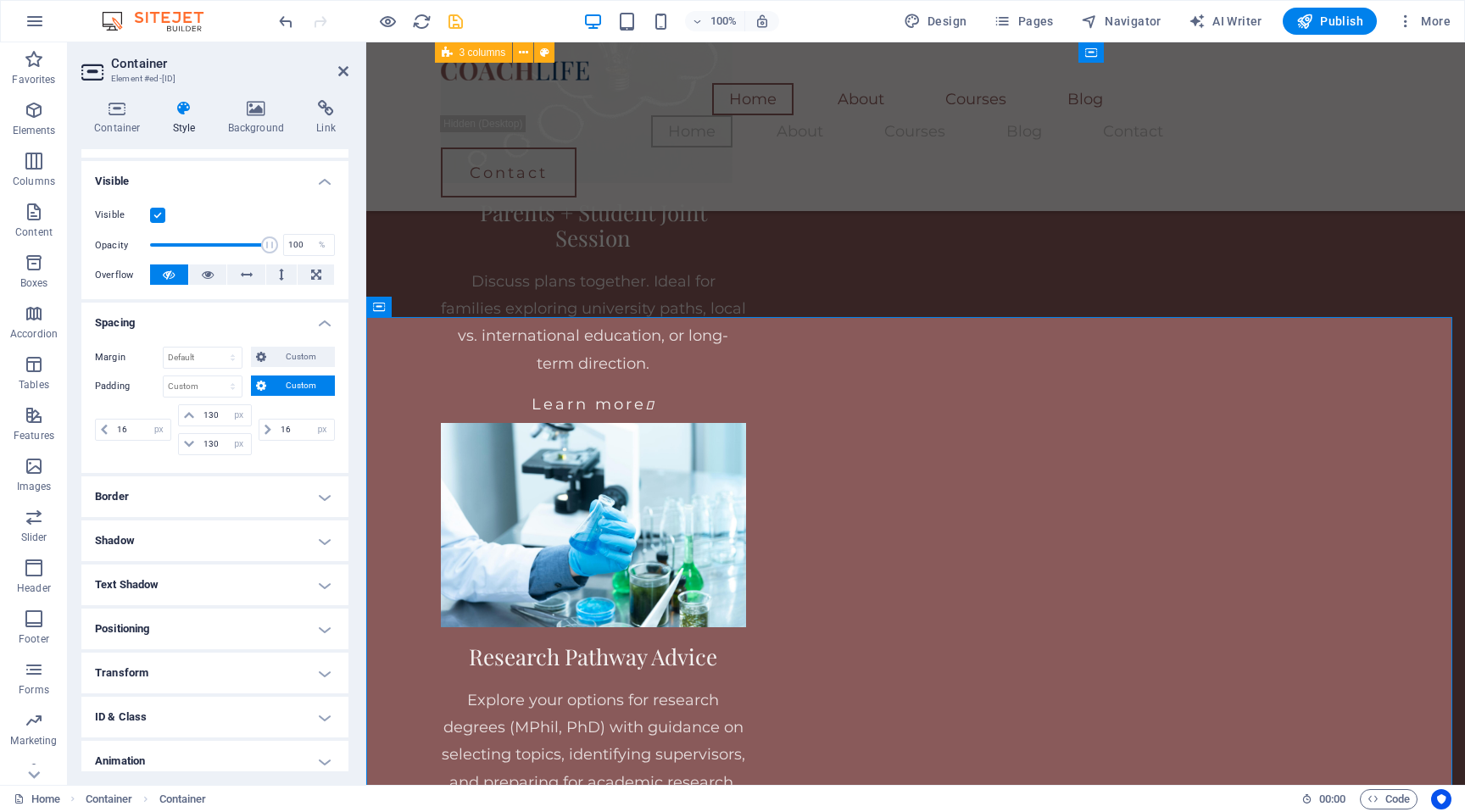 click on "16 px rem % vh vw 130 px rem % vh vw 130 px rem % vh vw 16 px rem % vh vw" at bounding box center [214, 431] 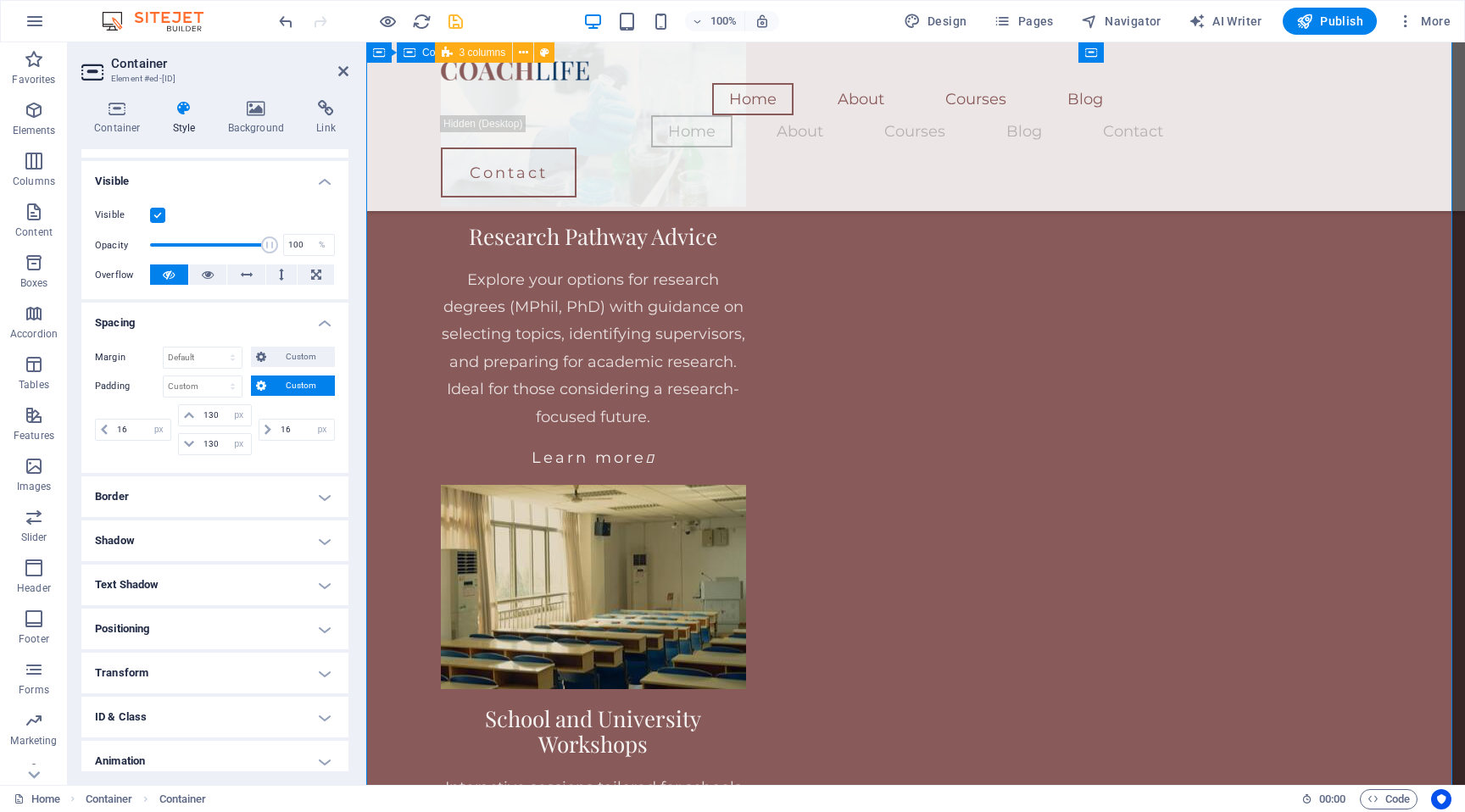 scroll, scrollTop: 3102, scrollLeft: 0, axis: vertical 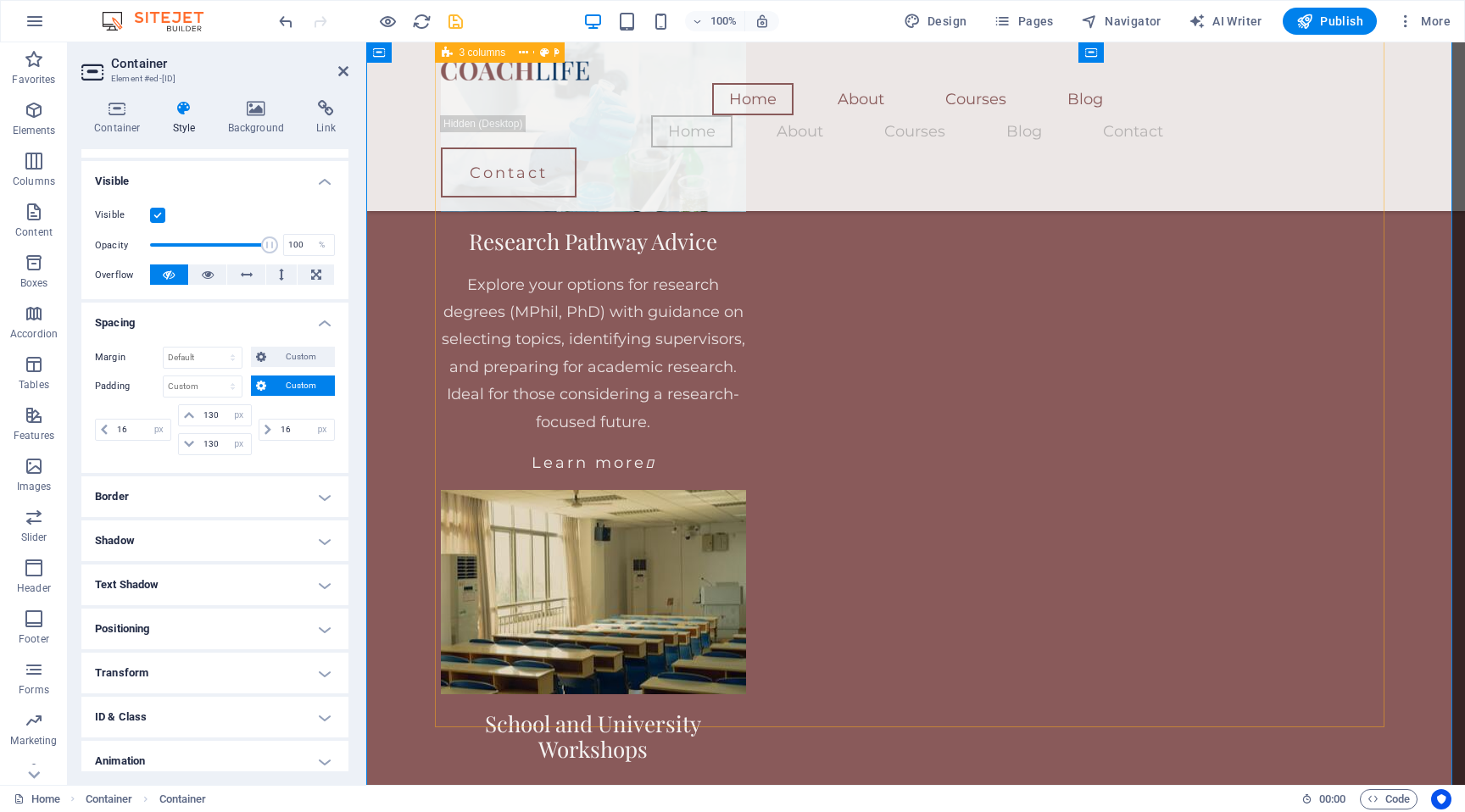 click on "What You Can Expect My consultations are designed to simplify complex decisions — whether you're selecting a degree, applying to study abroad, or preparing for research. I tailor each session to your needs, offering guidance on university selection, academic goals, research planning, and scholarship strategy. Students I work with appreciate the structured, supportive, and practical nature of the advice. You'll leave each session with more clarity, direction, and confidence about your next academic move — no generic tips, just focused and honest support that works. Why I Do This  Throughout my academic career, I’ve met students with exceptional potential who struggled to find reliable, personalized guidance — especially when pursuing competitive degrees, research opportunities, or study abroad options. Many felt overwhelmed by unclear systems, vague advice, or lack of direction. That’s why I’ve introduced  personalized academic consultations Meet Your Academic Guide I hold a doctoral degree in" at bounding box center [916, 4449] 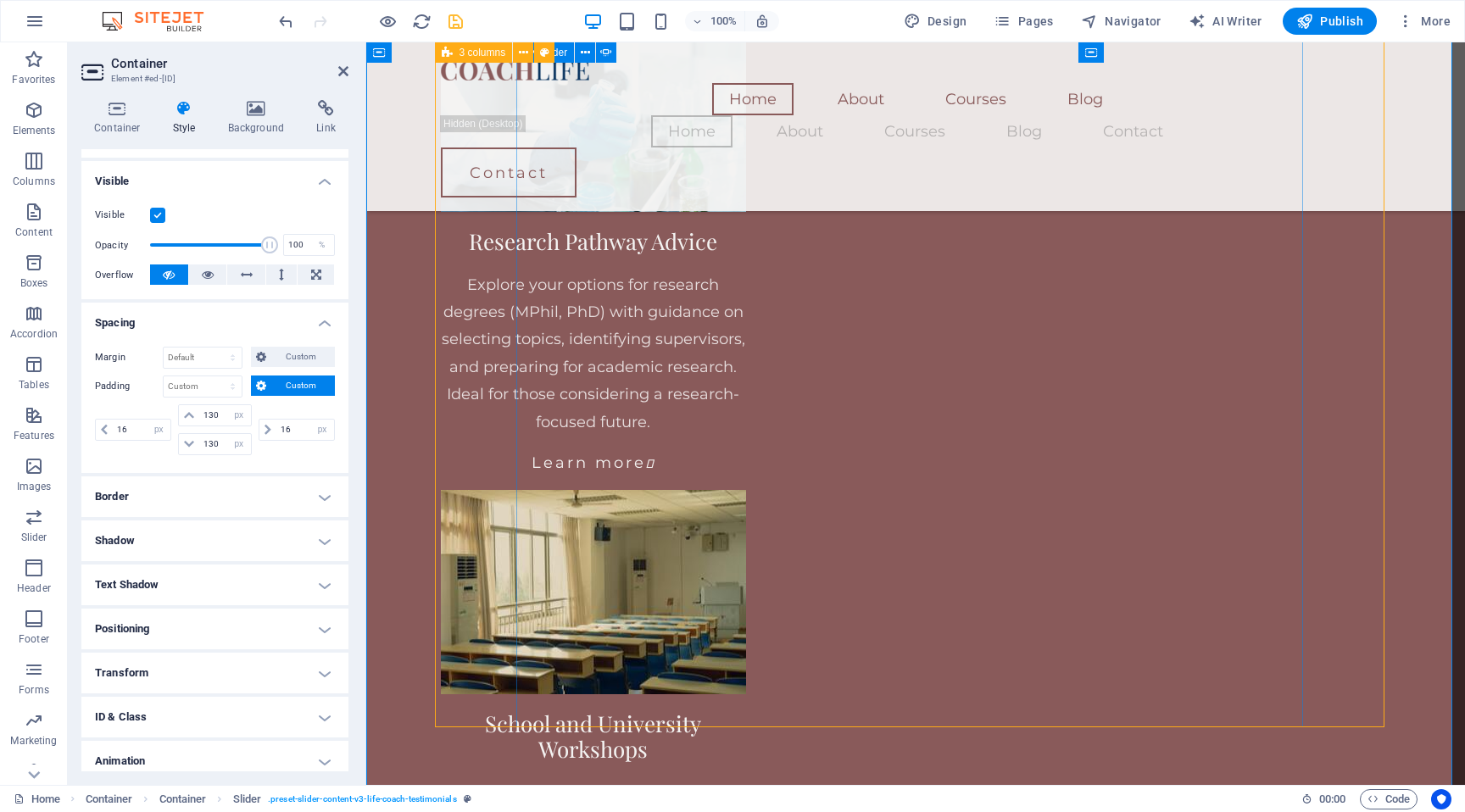 click at bounding box center (916, 3271) 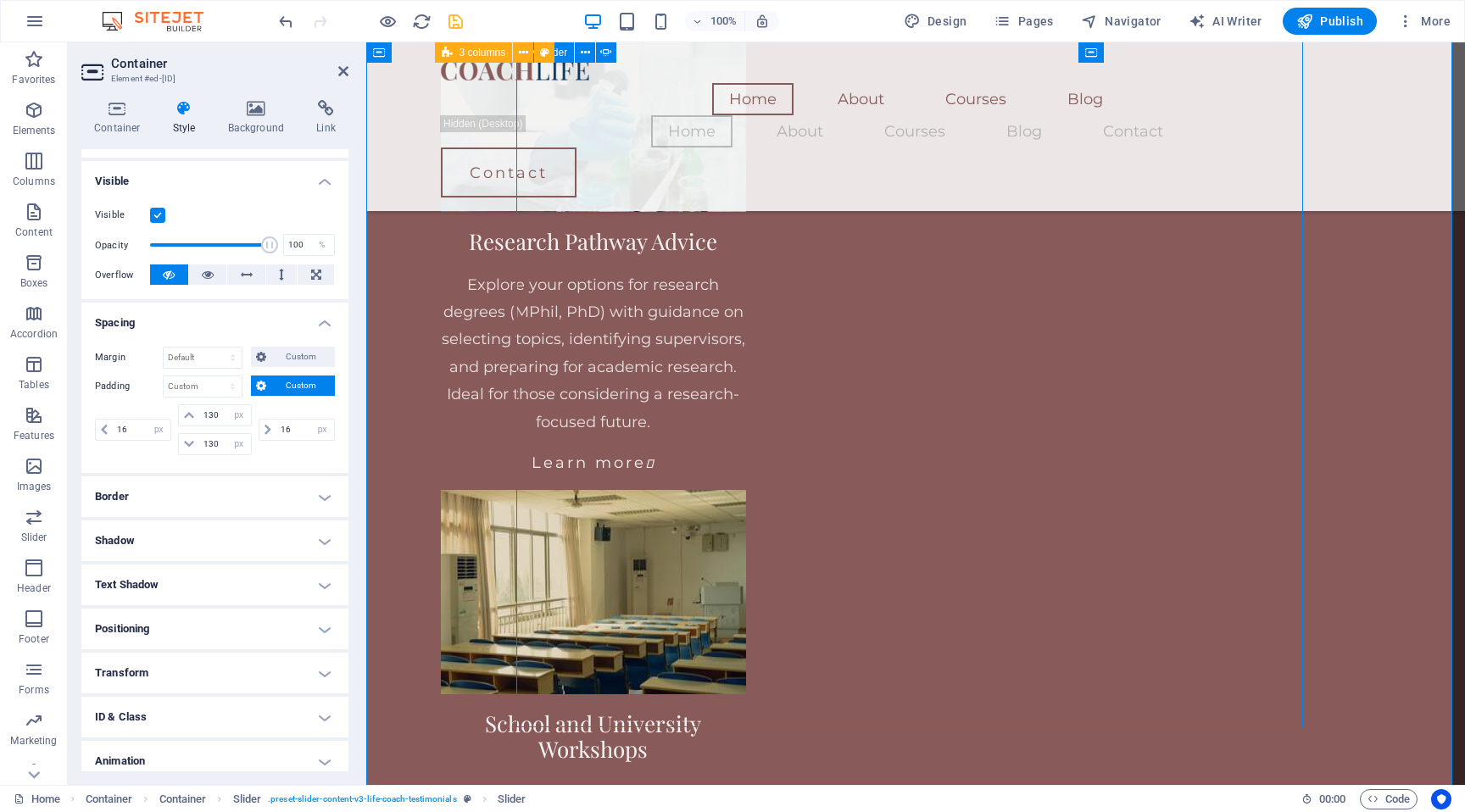 click at bounding box center (916, 3271) 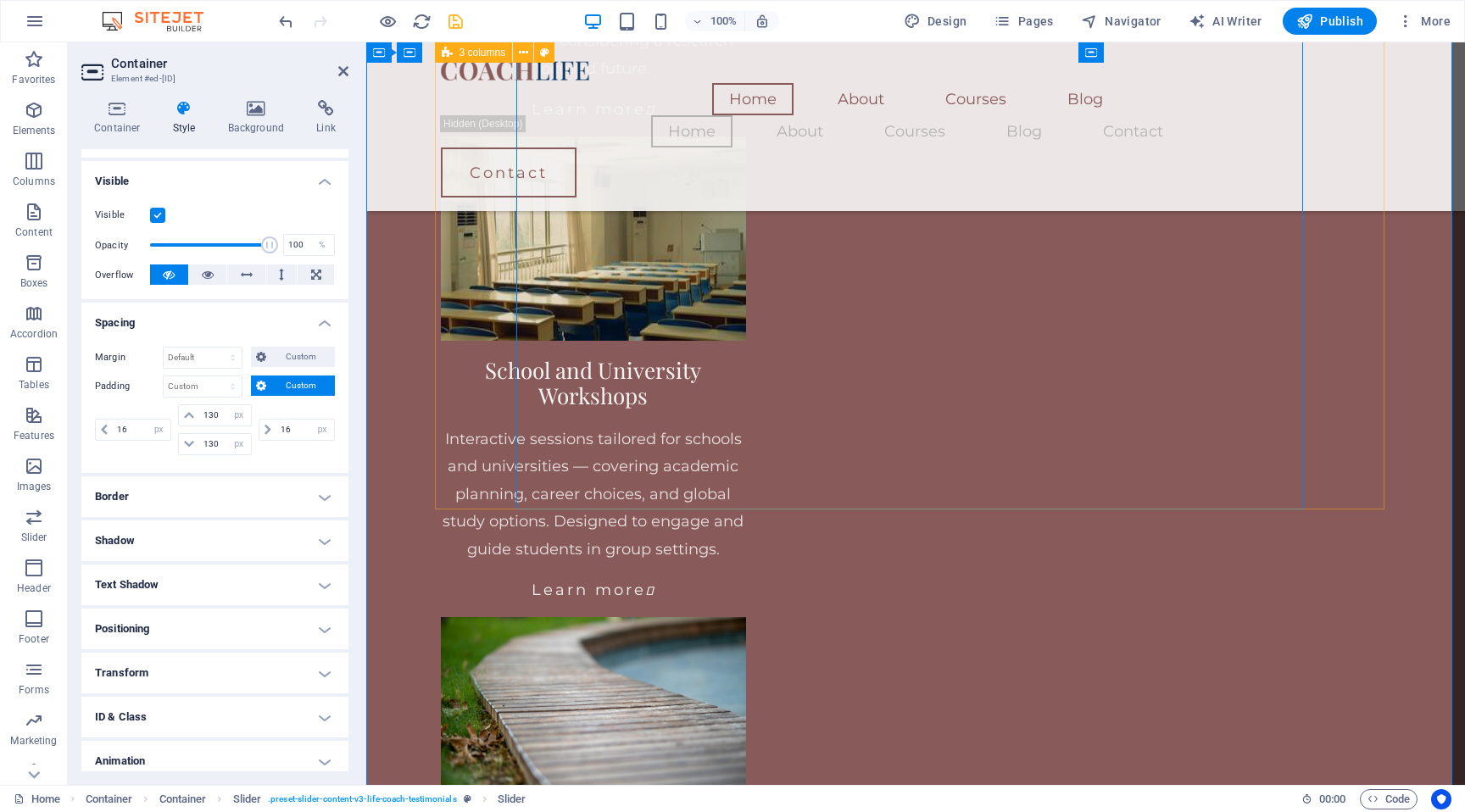 scroll, scrollTop: 3521, scrollLeft: 0, axis: vertical 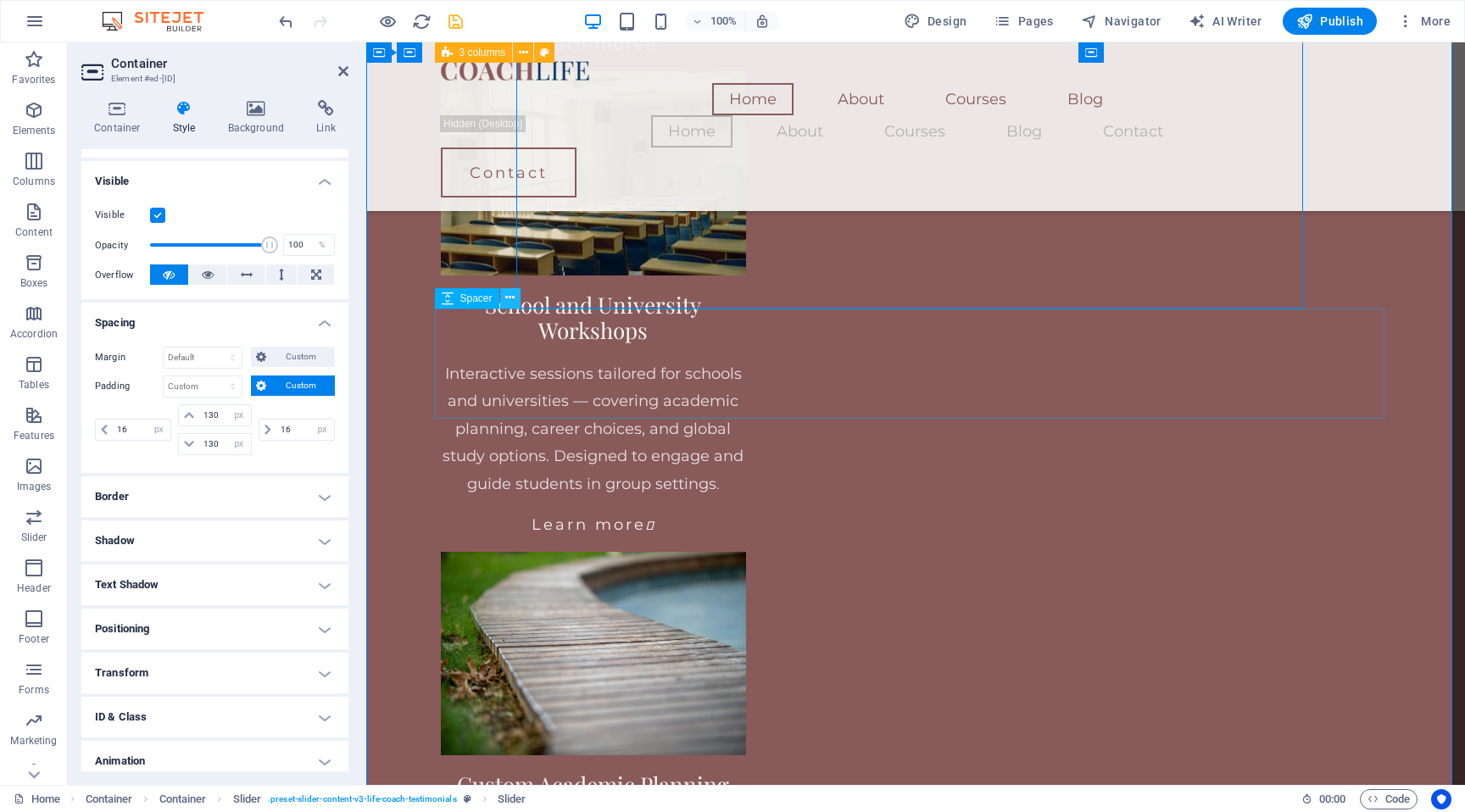 click at bounding box center [510, 298] 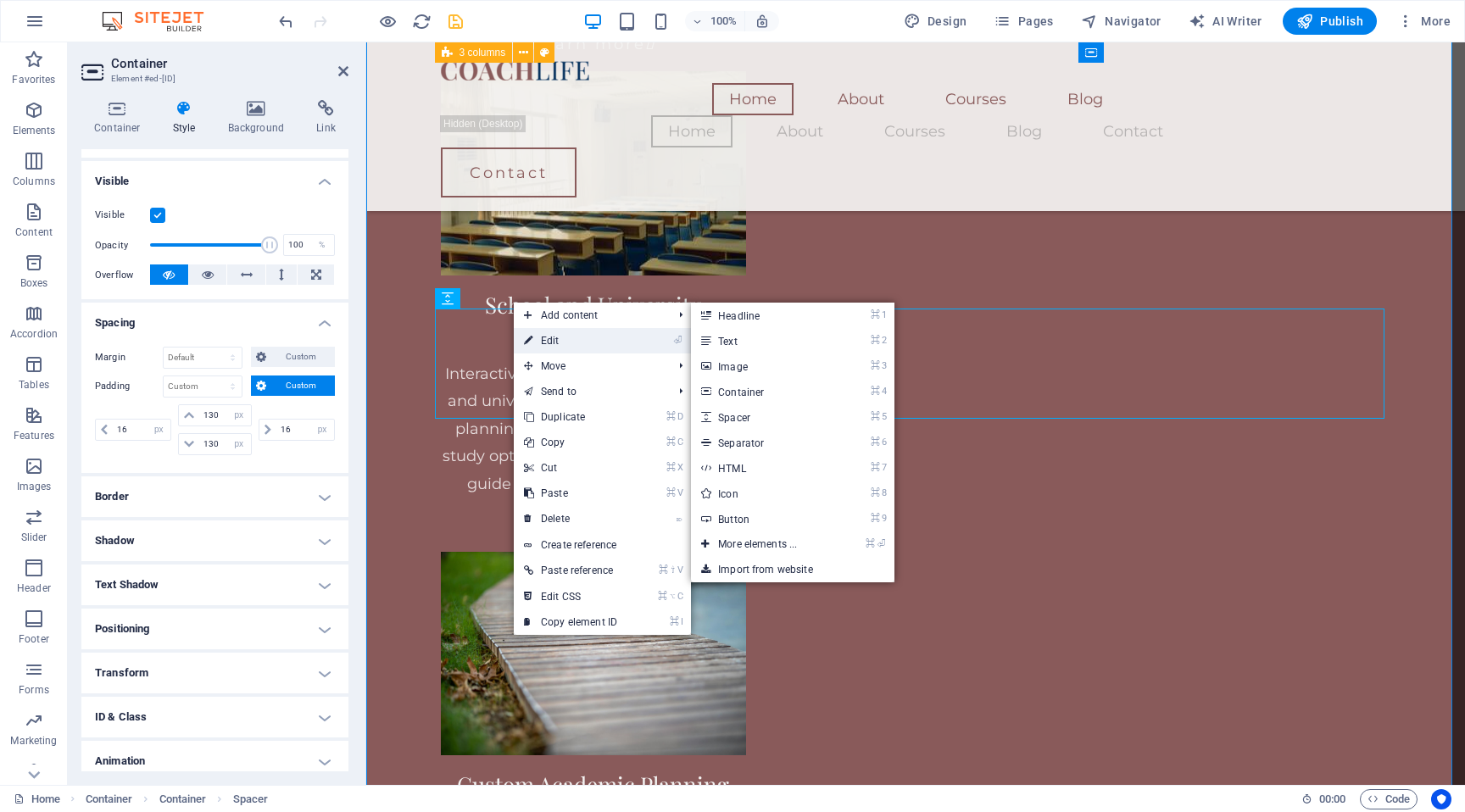 click on "⏎  Edit" at bounding box center [571, 341] 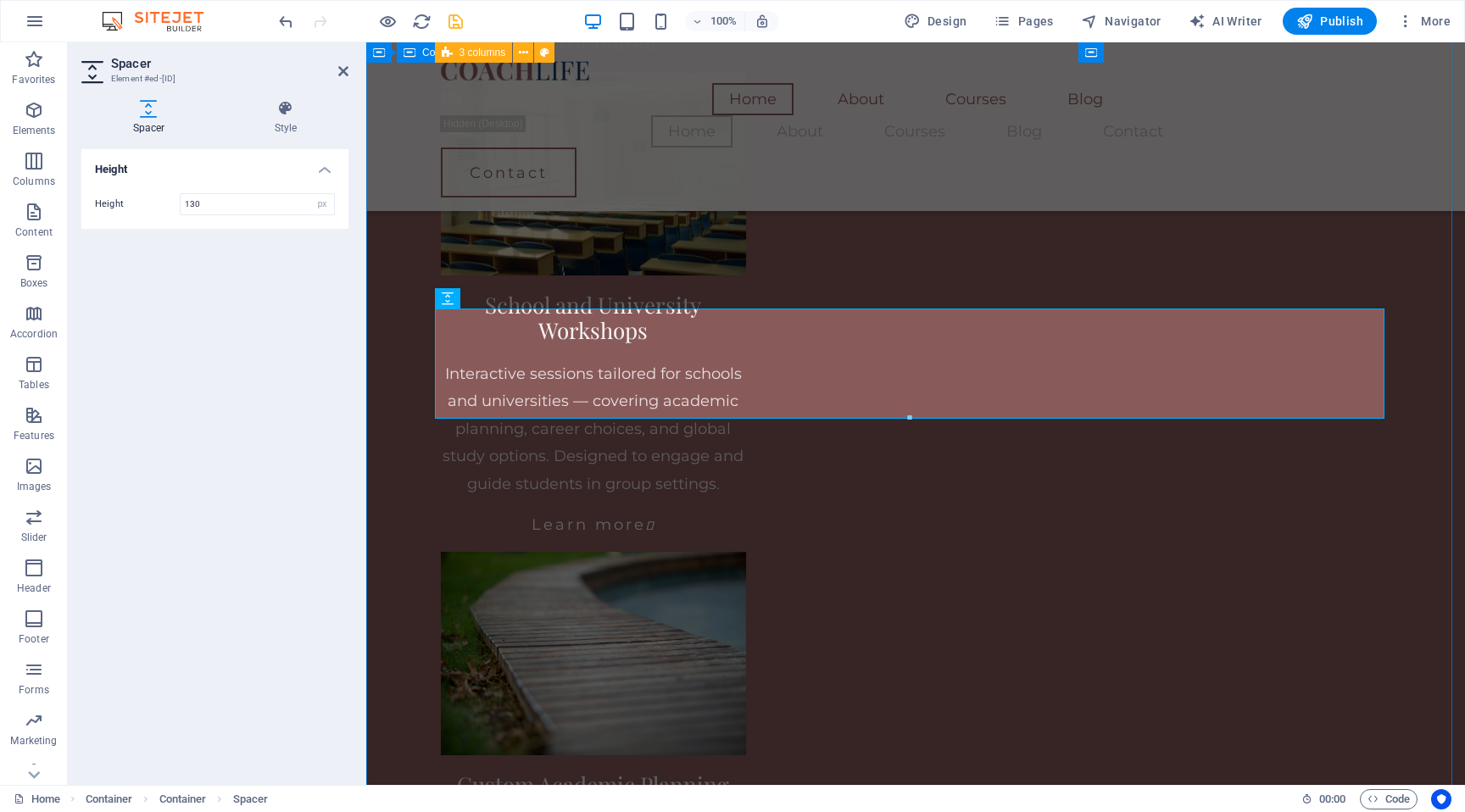 click on "What You Can Expect My consultations are designed to simplify complex decisions — whether you're selecting a degree, applying to study abroad, or preparing for research. I tailor each session to your needs, offering guidance on university selection, academic goals, research planning, and scholarship strategy. Students I work with appreciate the structured, supportive, and practical nature of the advice. You'll leave each session with more clarity, direction, and confidence about your next academic move — no generic tips, just focused and honest support that works. Why I Do This  Throughout my academic career, I’ve met students with exceptional potential who struggled to find reliable, personalized guidance — especially when pursuing competitive degrees, research opportunities, or study abroad options. Many felt overwhelmed by unclear systems, vague advice, or lack of direction. That’s why I’ve introduced  personalized academic consultations Meet Your Academic Guide I hold a doctoral degree in" at bounding box center (916, 4489) 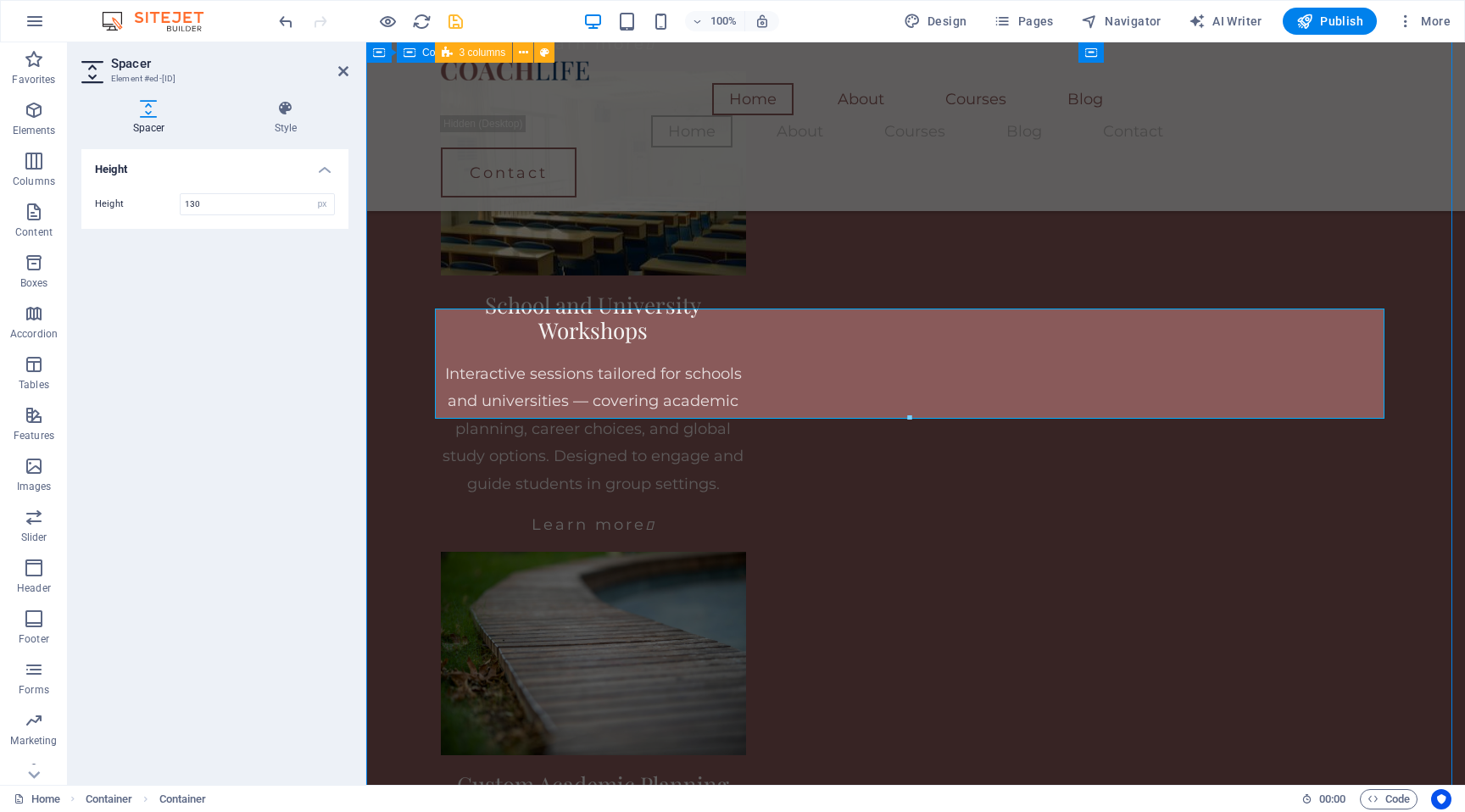 click on "What You Can Expect My consultations are designed to simplify complex decisions — whether you're selecting a degree, applying to study abroad, or preparing for research. I tailor each session to your needs, offering guidance on university selection, academic goals, research planning, and scholarship strategy. Students I work with appreciate the structured, supportive, and practical nature of the advice. You'll leave each session with more clarity, direction, and confidence about your next academic move — no generic tips, just focused and honest support that works. Why I Do This  Throughout my academic career, I’ve met students with exceptional potential who struggled to find reliable, personalized guidance — especially when pursuing competitive degrees, research opportunities, or study abroad options. Many felt overwhelmed by unclear systems, vague advice, or lack of direction. That’s why I’ve introduced  personalized academic consultations Meet Your Academic Guide I hold a doctoral degree in" at bounding box center (916, 4489) 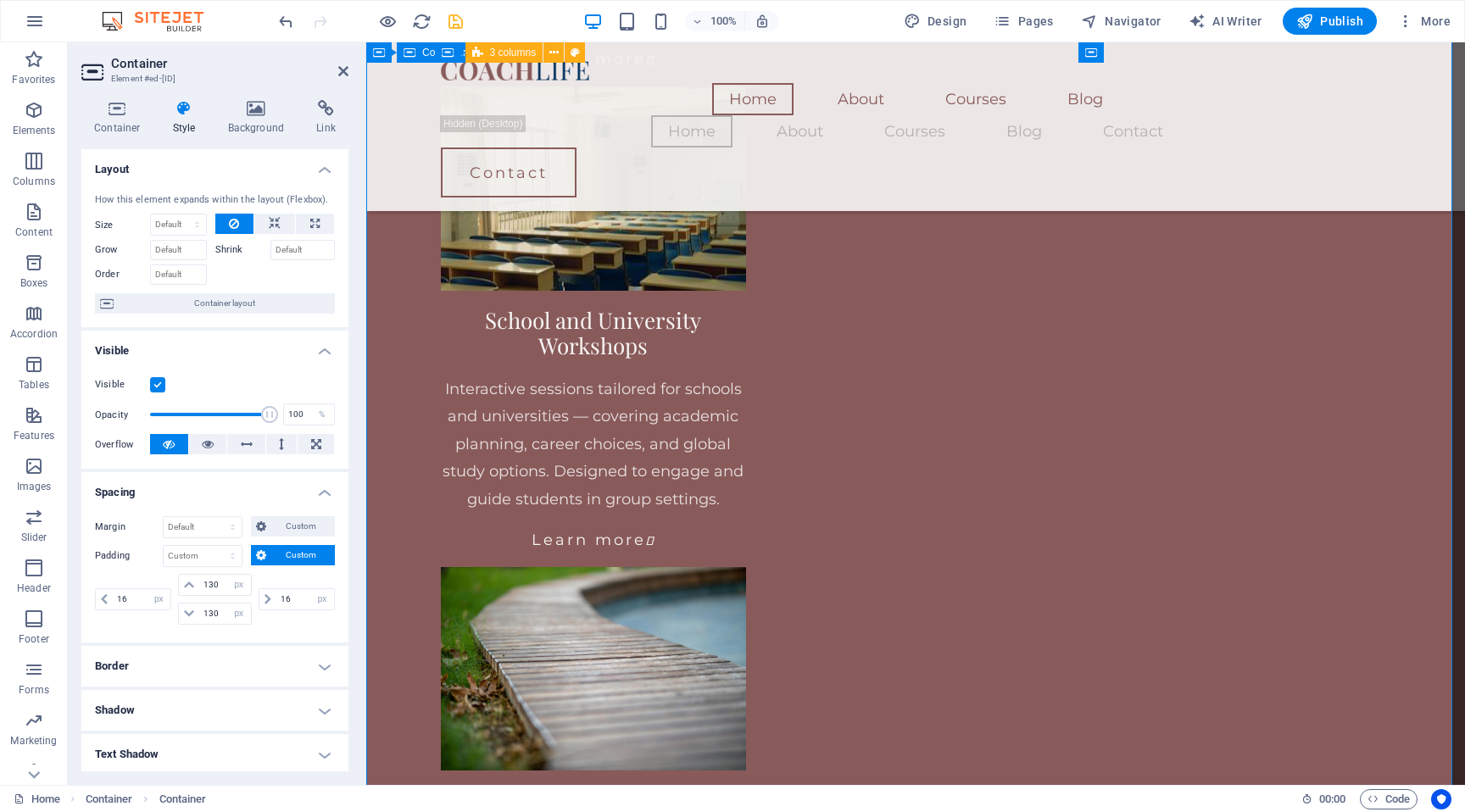 scroll, scrollTop: 3507, scrollLeft: 0, axis: vertical 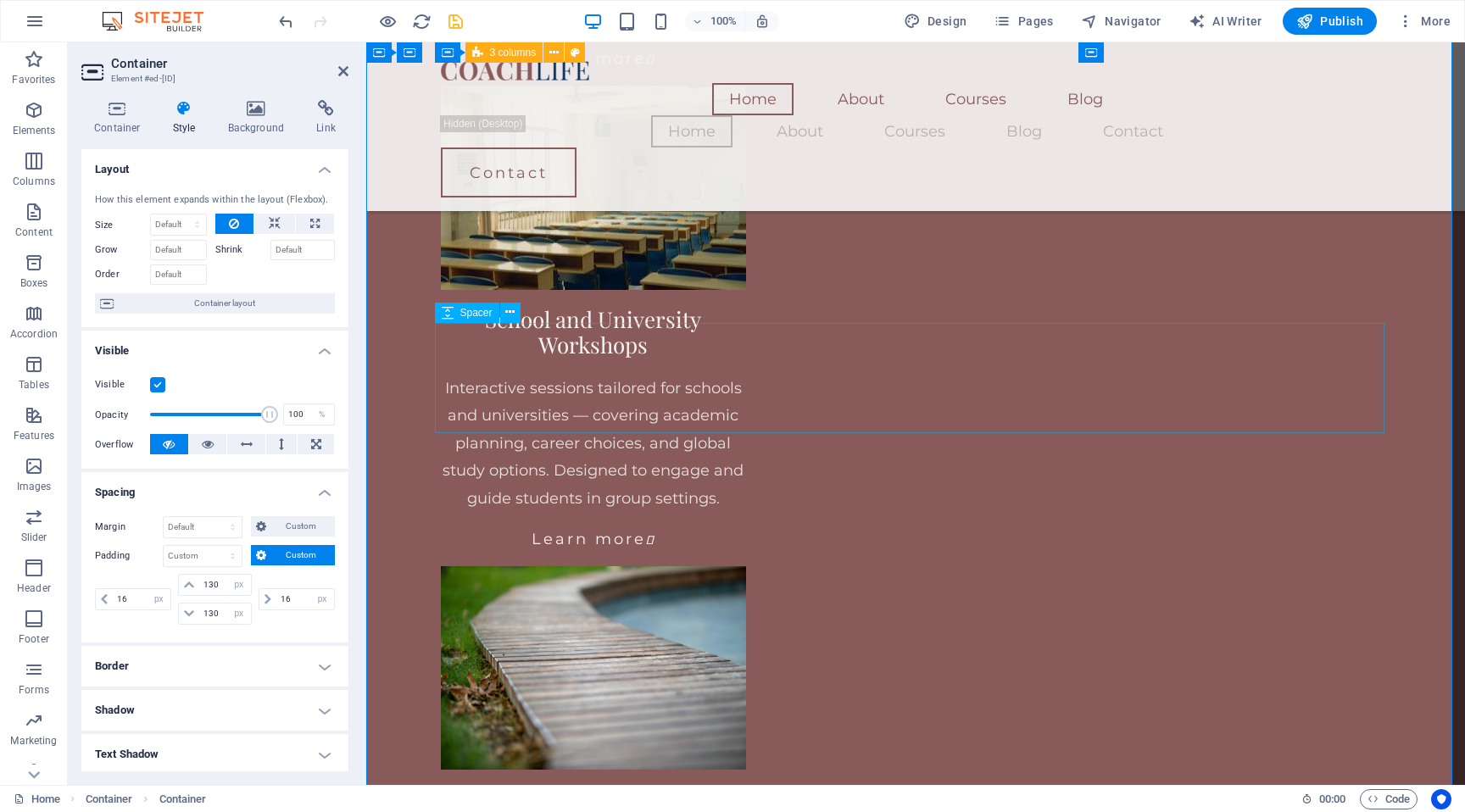 click at bounding box center (916, 5306) 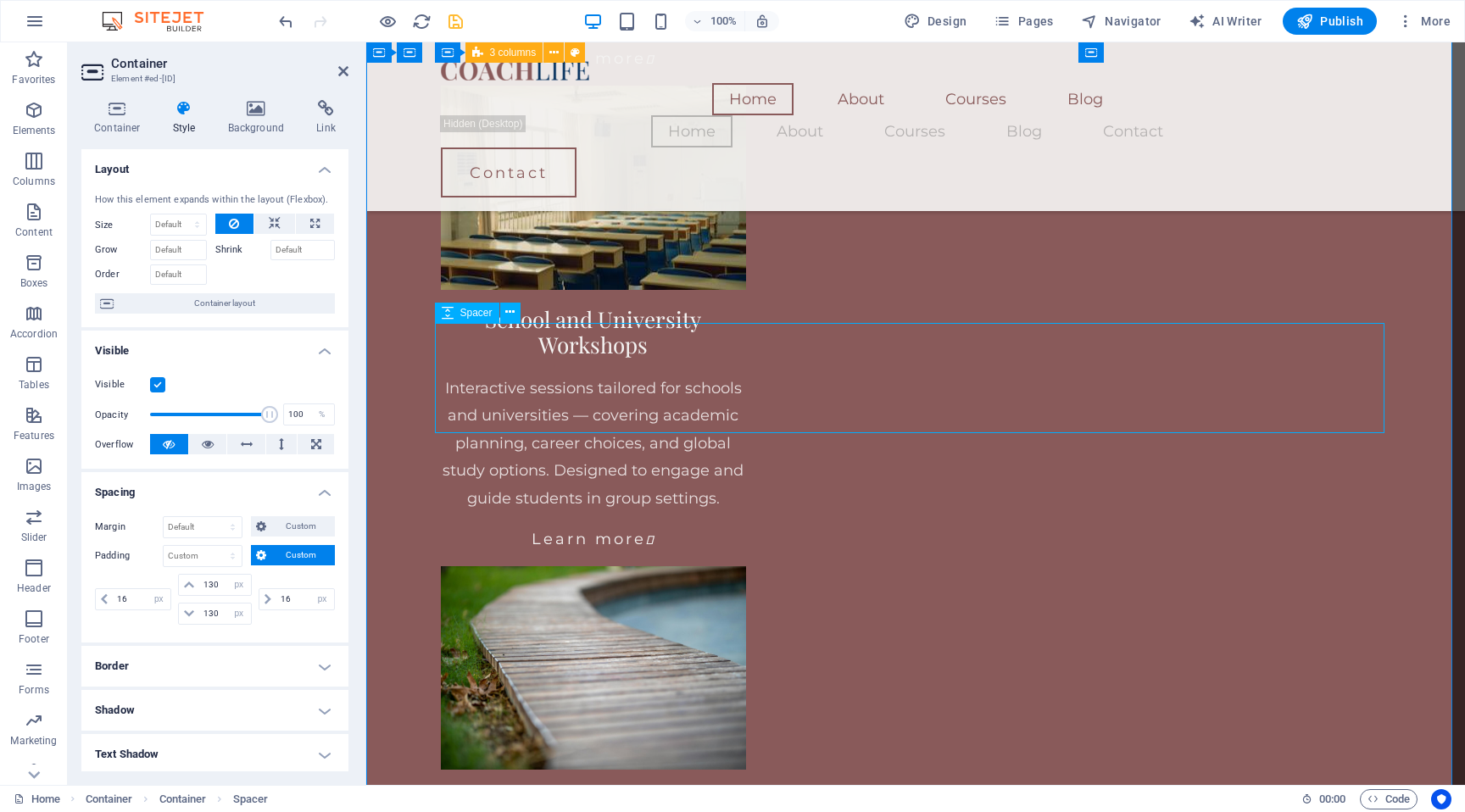 click at bounding box center (916, 5306) 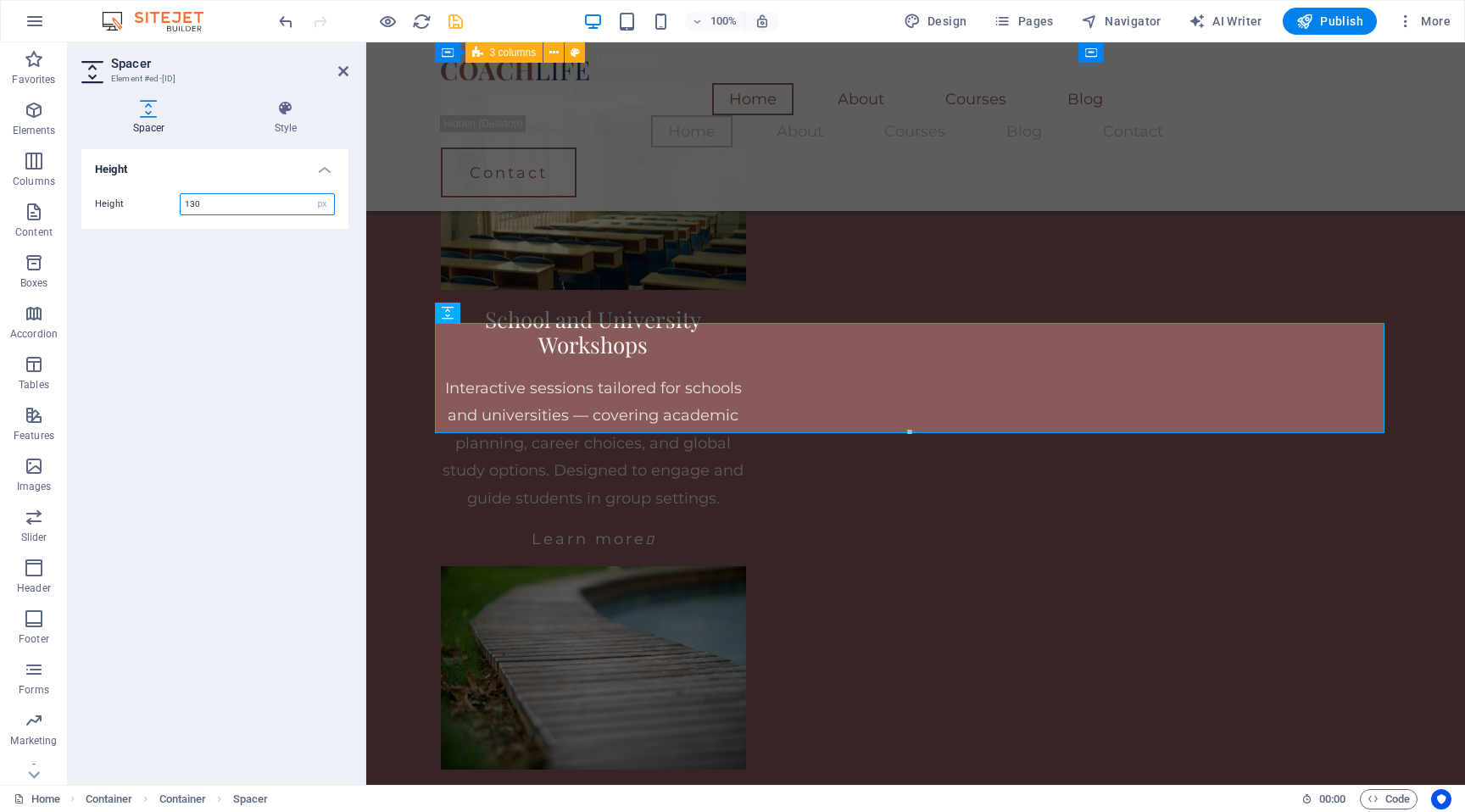 click on "130" at bounding box center (257, 204) 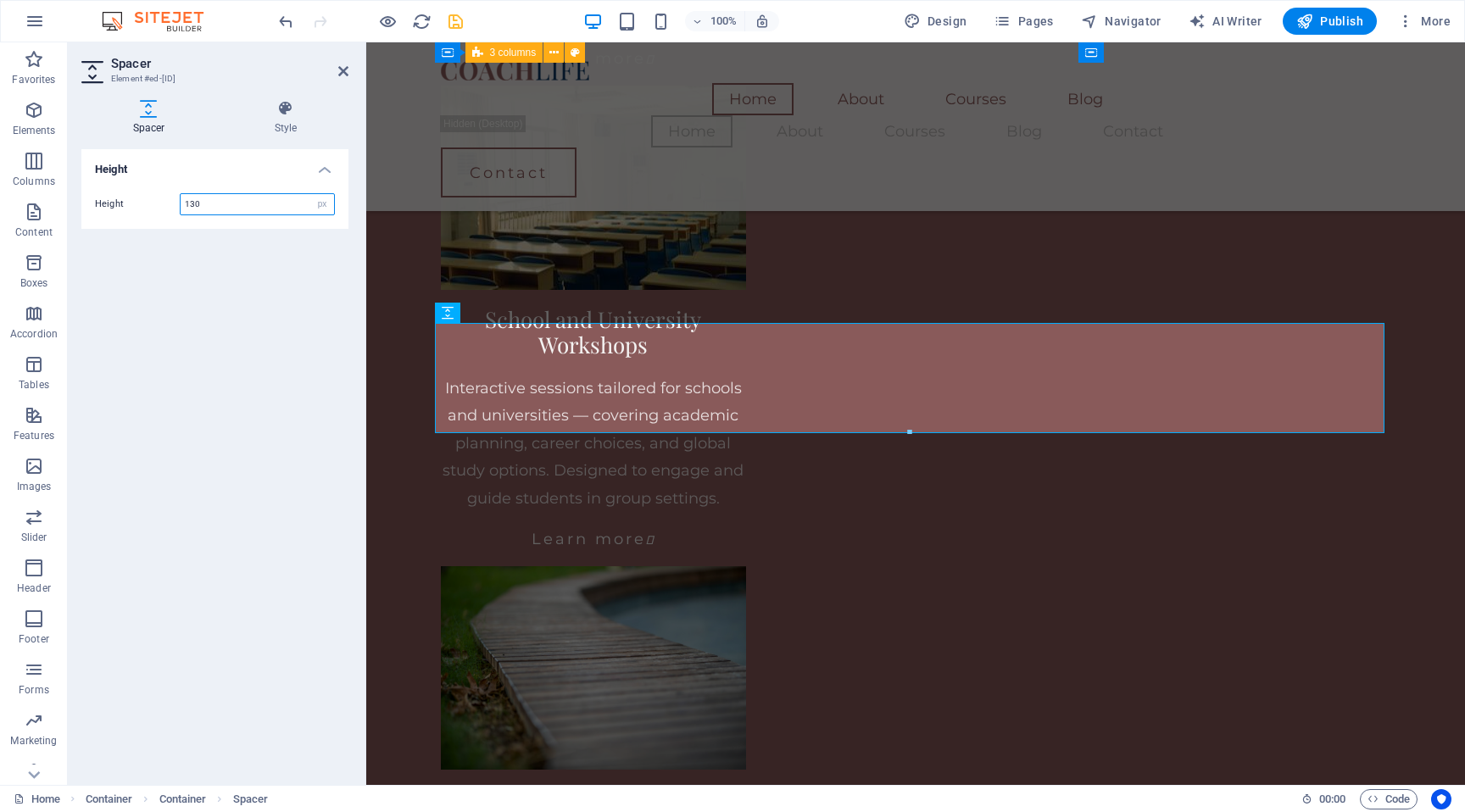 click on "130" at bounding box center (257, 204) 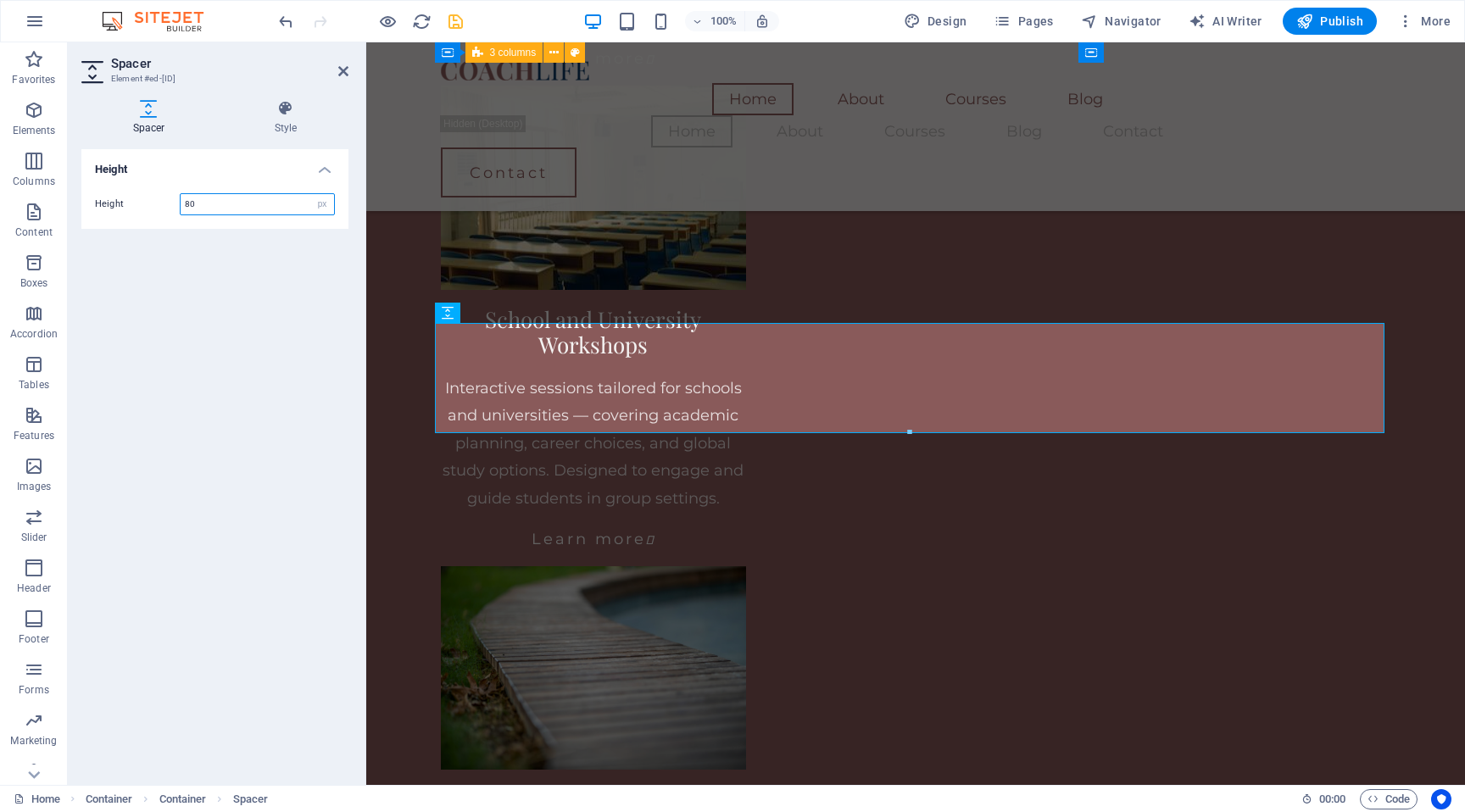 scroll, scrollTop: 3528, scrollLeft: 0, axis: vertical 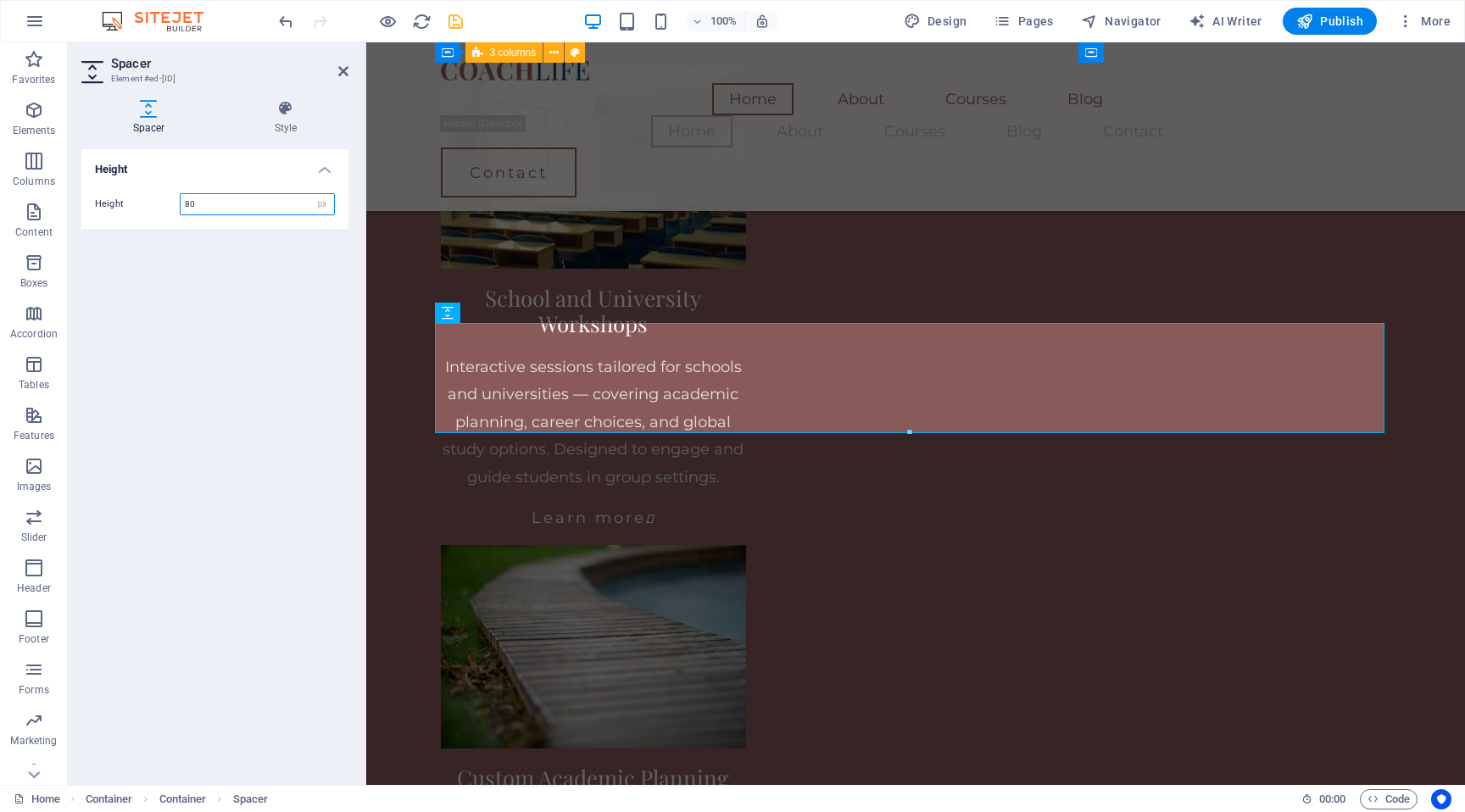type on "80" 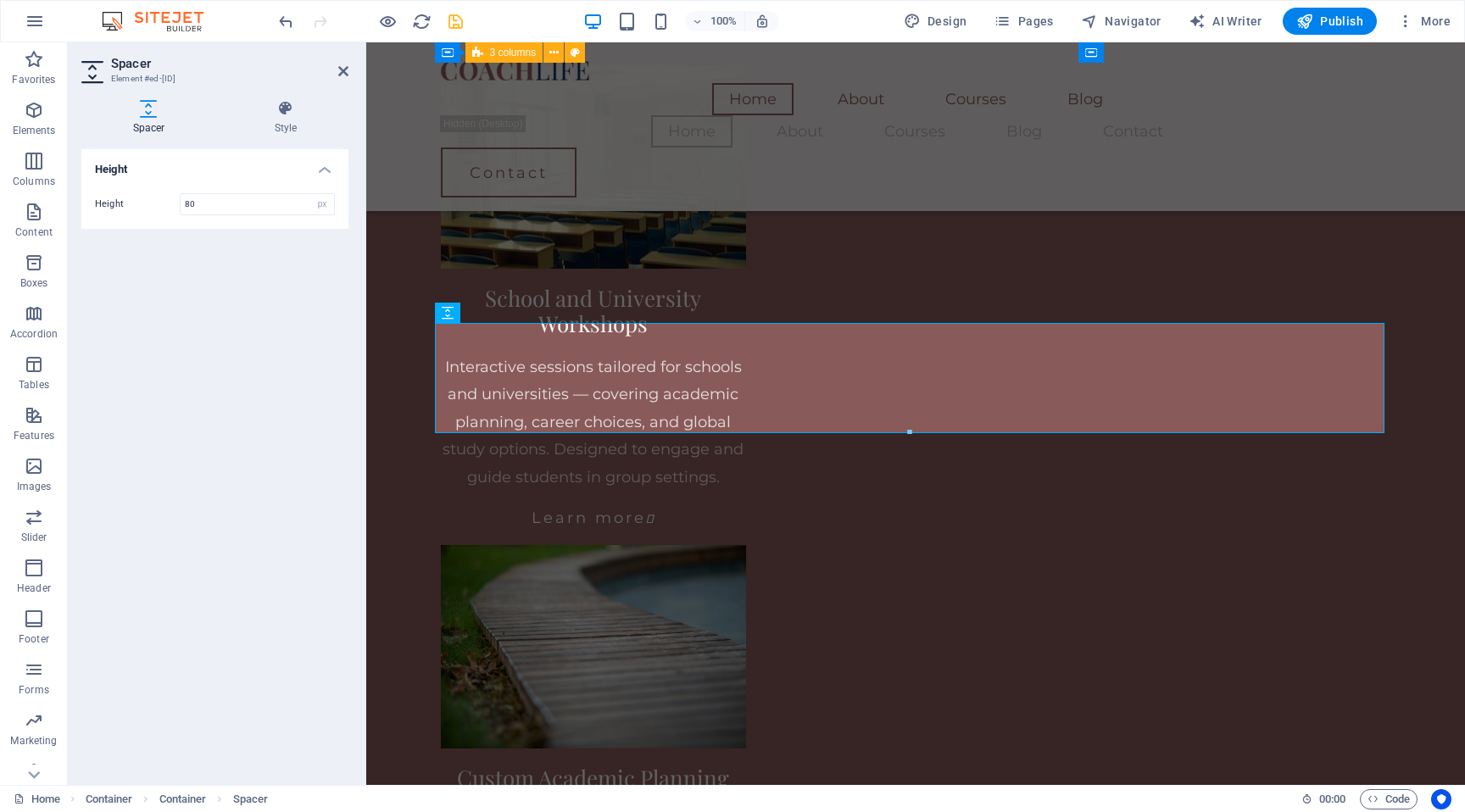 click on "Height Height 80 px rem vh vw" at bounding box center [214, 460] 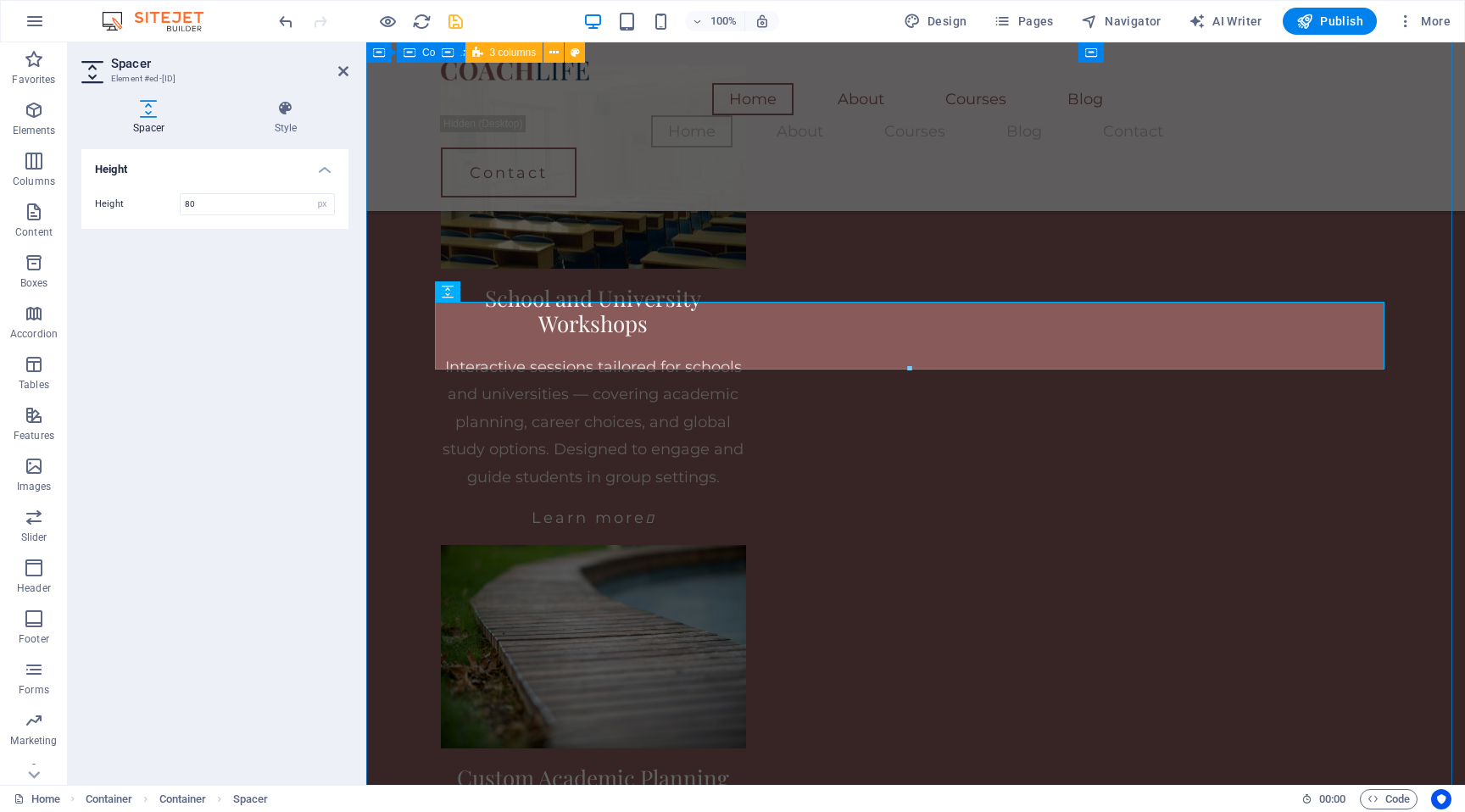 click on "What You Can Expect My consultations are designed to simplify complex decisions — whether you're selecting a degree, applying to study abroad, or preparing for research. I tailor each session to your needs, offering guidance on university selection, academic goals, research planning, and scholarship strategy. Students I work with appreciate the structured, supportive, and practical nature of the advice. You'll leave each session with more clarity, direction, and confidence about your next academic move — no generic tips, just focused and honest support that works. Why I Do This  Throughout my academic career, I’ve met students with exceptional potential who struggled to find reliable, personalized guidance — especially when pursuing competitive degrees, research opportunities, or study abroad options. Many felt overwhelmed by unclear systems, vague advice, or lack of direction. That’s why I’ve introduced  personalized academic consultations Meet Your Academic Guide I hold a doctoral degree in" at bounding box center (916, 4461) 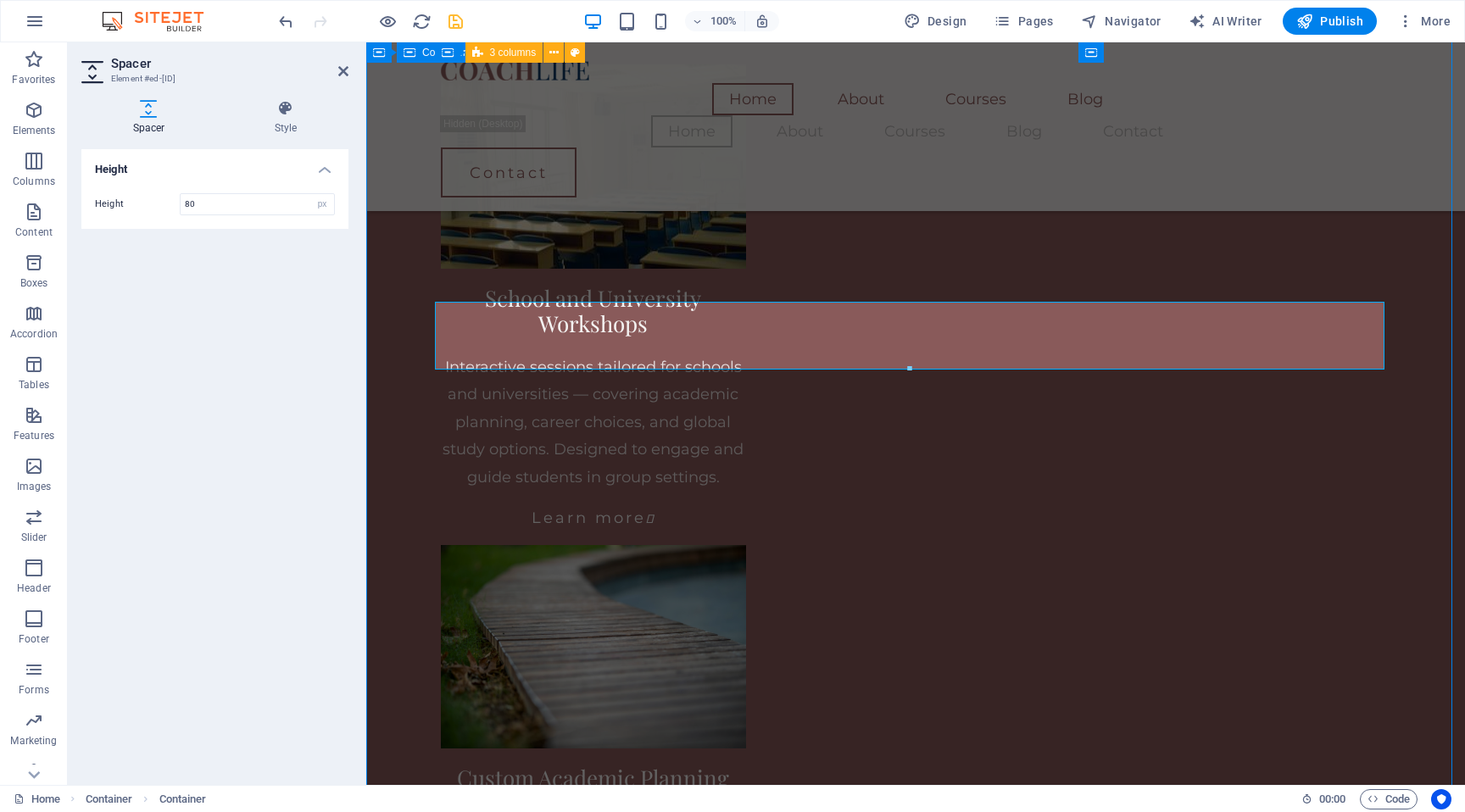 click on "What You Can Expect My consultations are designed to simplify complex decisions — whether you're selecting a degree, applying to study abroad, or preparing for research. I tailor each session to your needs, offering guidance on university selection, academic goals, research planning, and scholarship strategy. Students I work with appreciate the structured, supportive, and practical nature of the advice. You'll leave each session with more clarity, direction, and confidence about your next academic move — no generic tips, just focused and honest support that works. Why I Do This  Throughout my academic career, I’ve met students with exceptional potential who struggled to find reliable, personalized guidance — especially when pursuing competitive degrees, research opportunities, or study abroad options. Many felt overwhelmed by unclear systems, vague advice, or lack of direction. That’s why I’ve introduced  personalized academic consultations Meet Your Academic Guide I hold a doctoral degree in" at bounding box center (916, 4461) 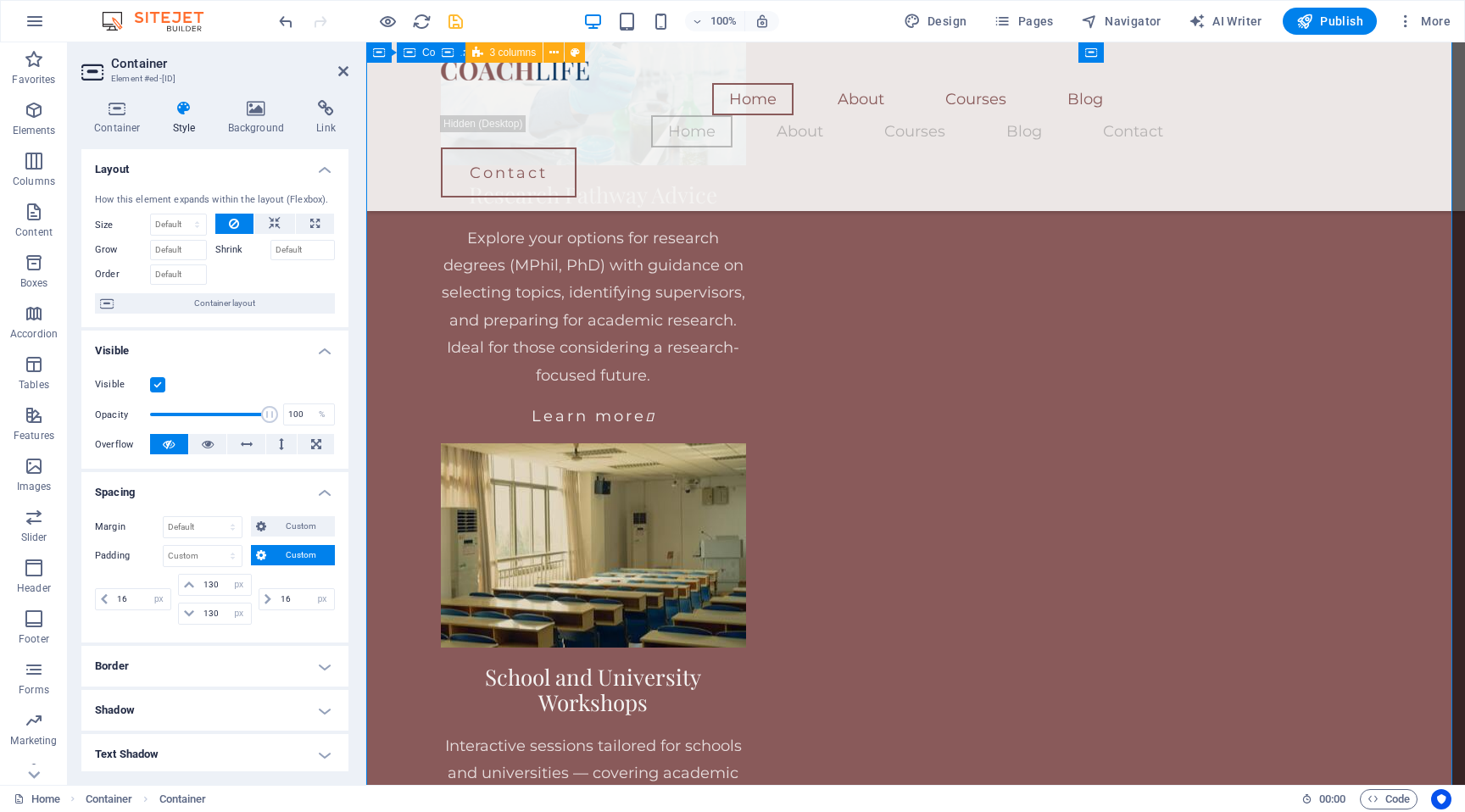 scroll, scrollTop: 3151, scrollLeft: 0, axis: vertical 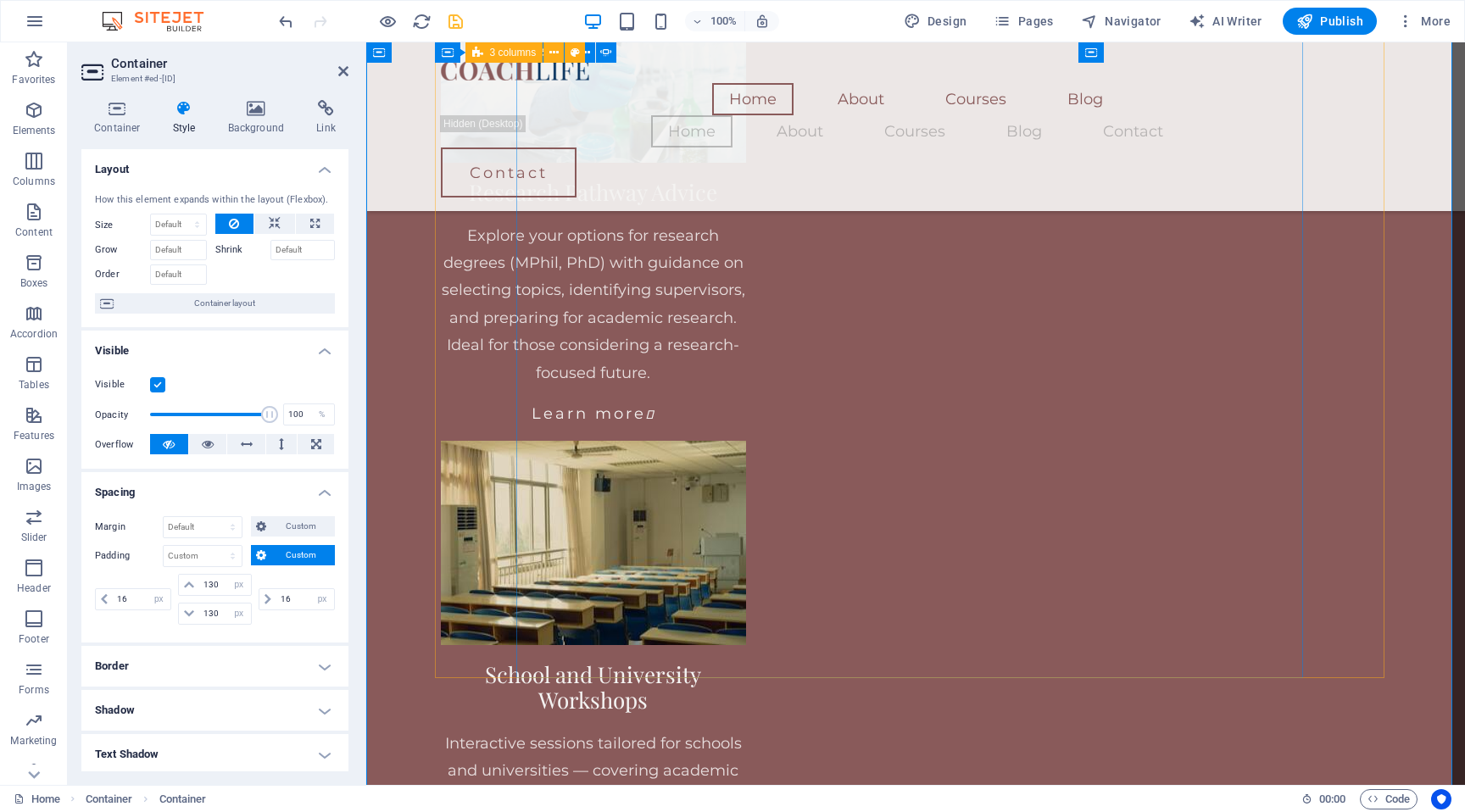 click at bounding box center [916, 3222] 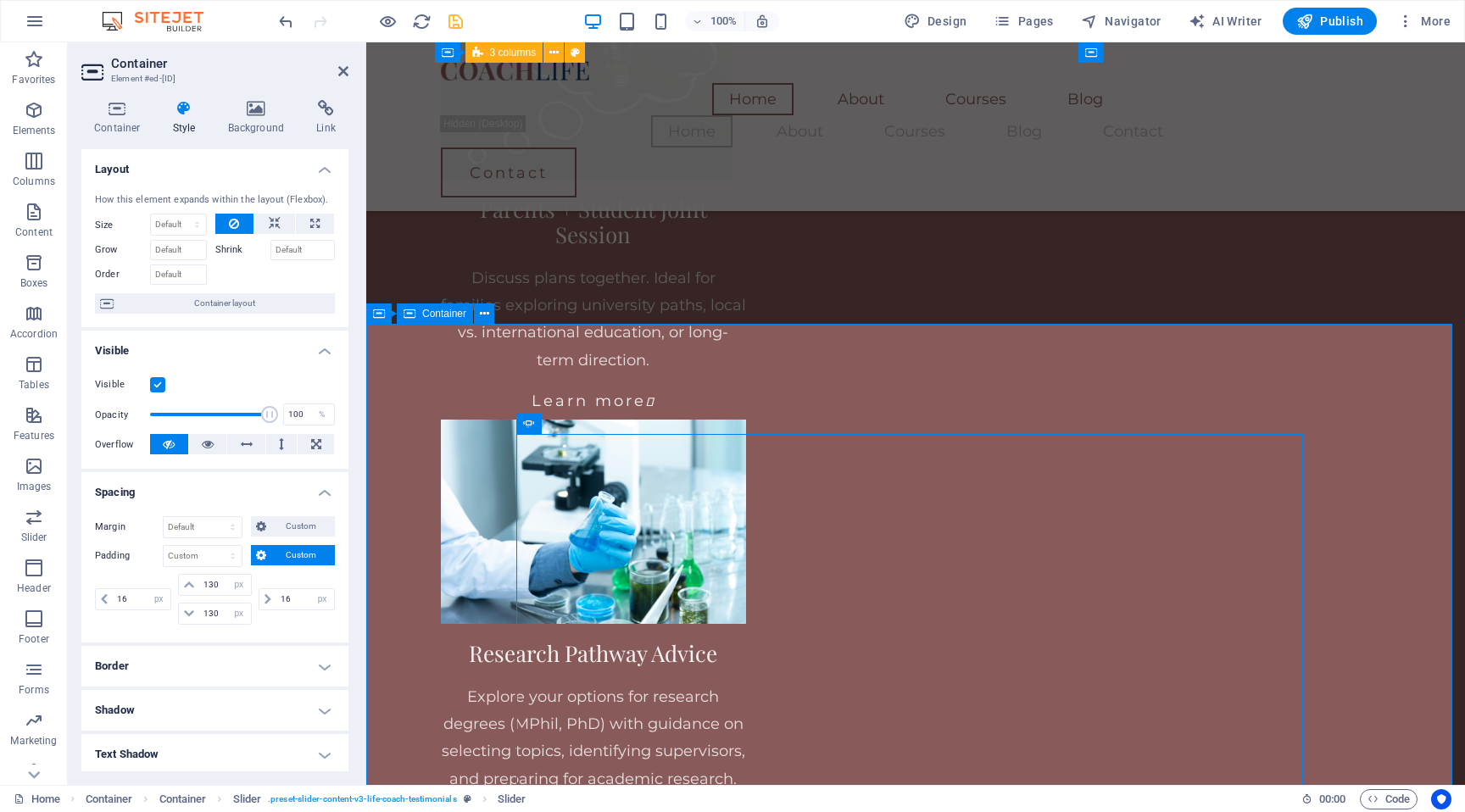 scroll, scrollTop: 2693, scrollLeft: 0, axis: vertical 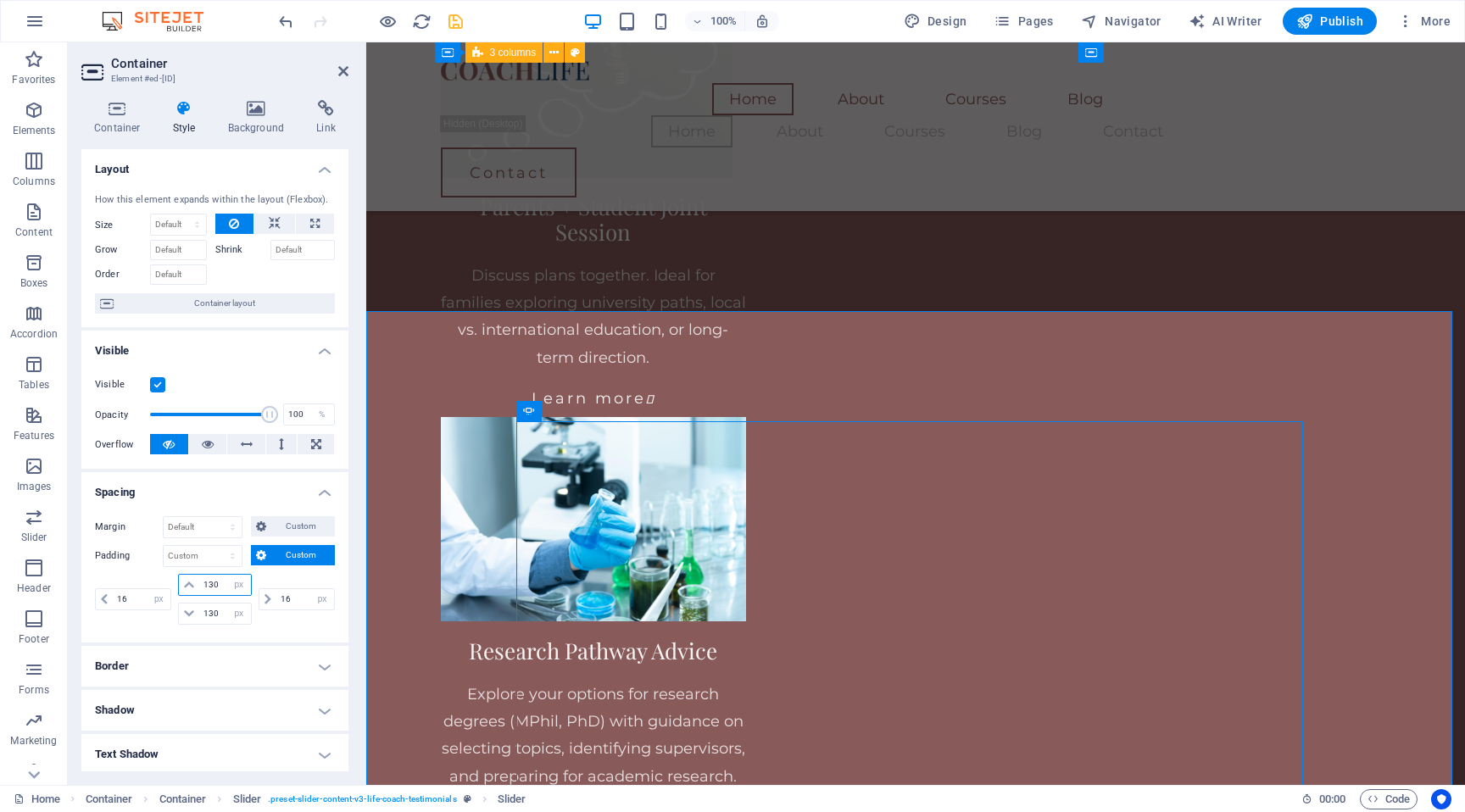 click on "130" at bounding box center [225, 585] 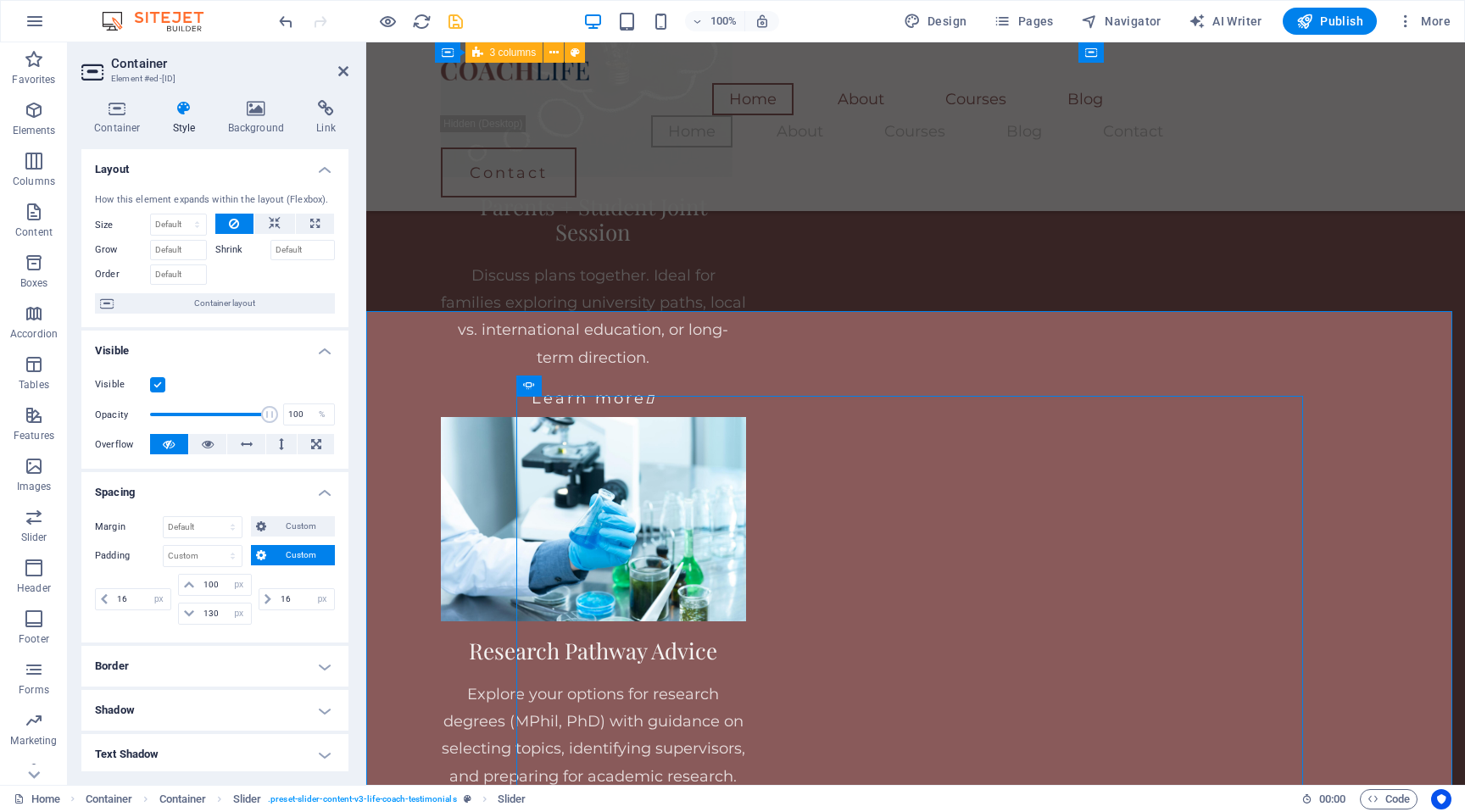 click on "16 px rem % vh vw" at bounding box center (295, 599) 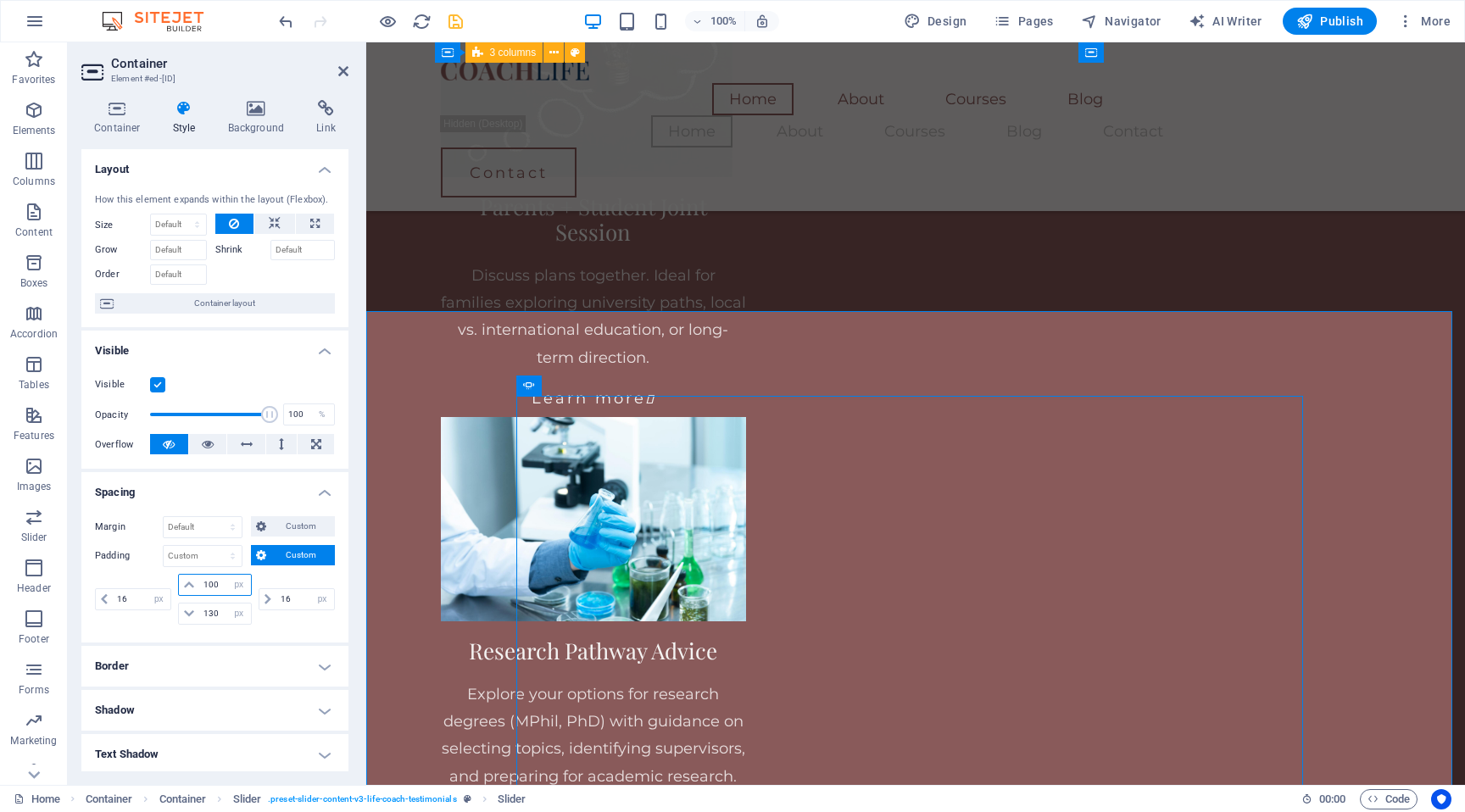 click on "100" at bounding box center [225, 585] 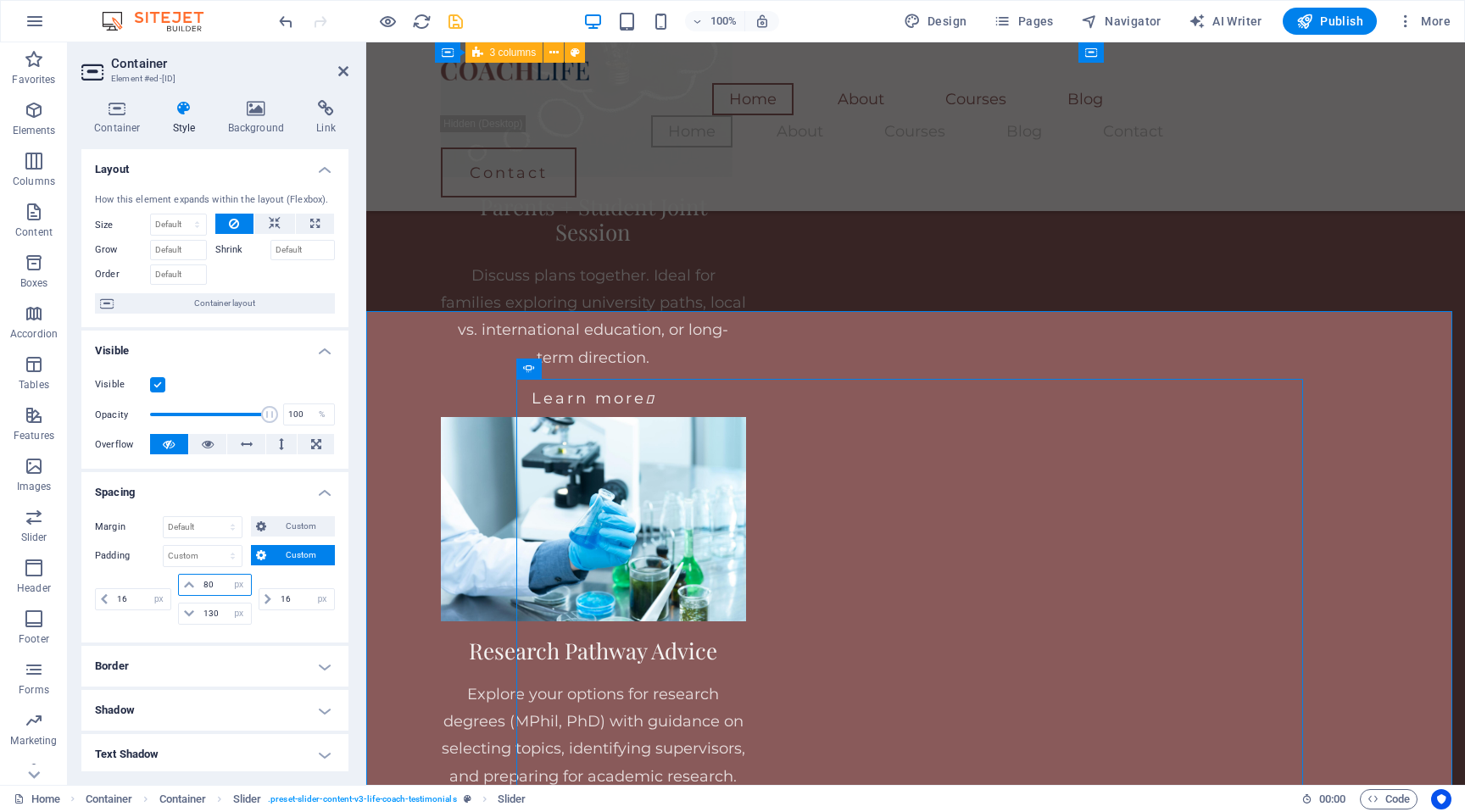 type on "80" 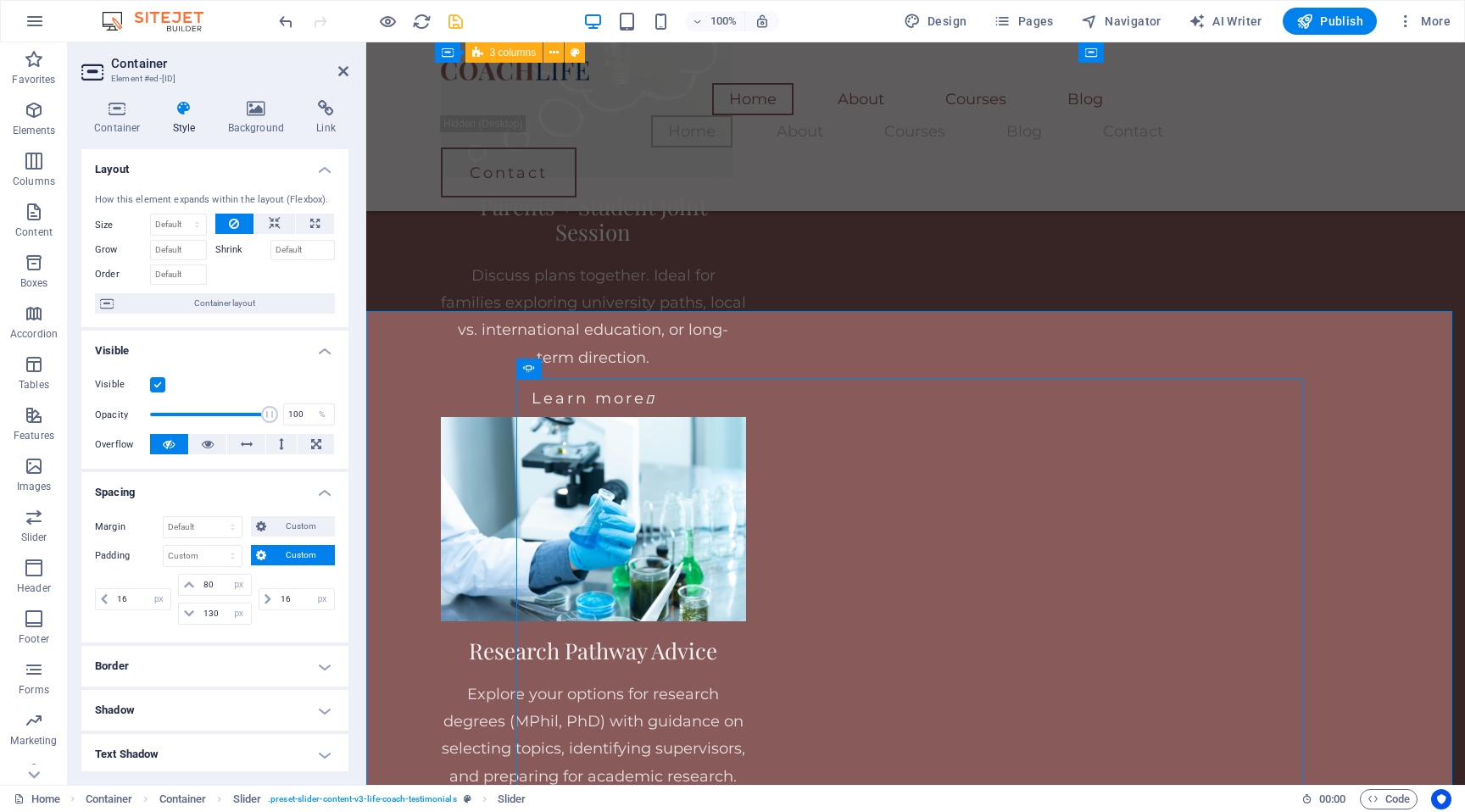 click on "16 px rem % vh vw" at bounding box center [295, 599] 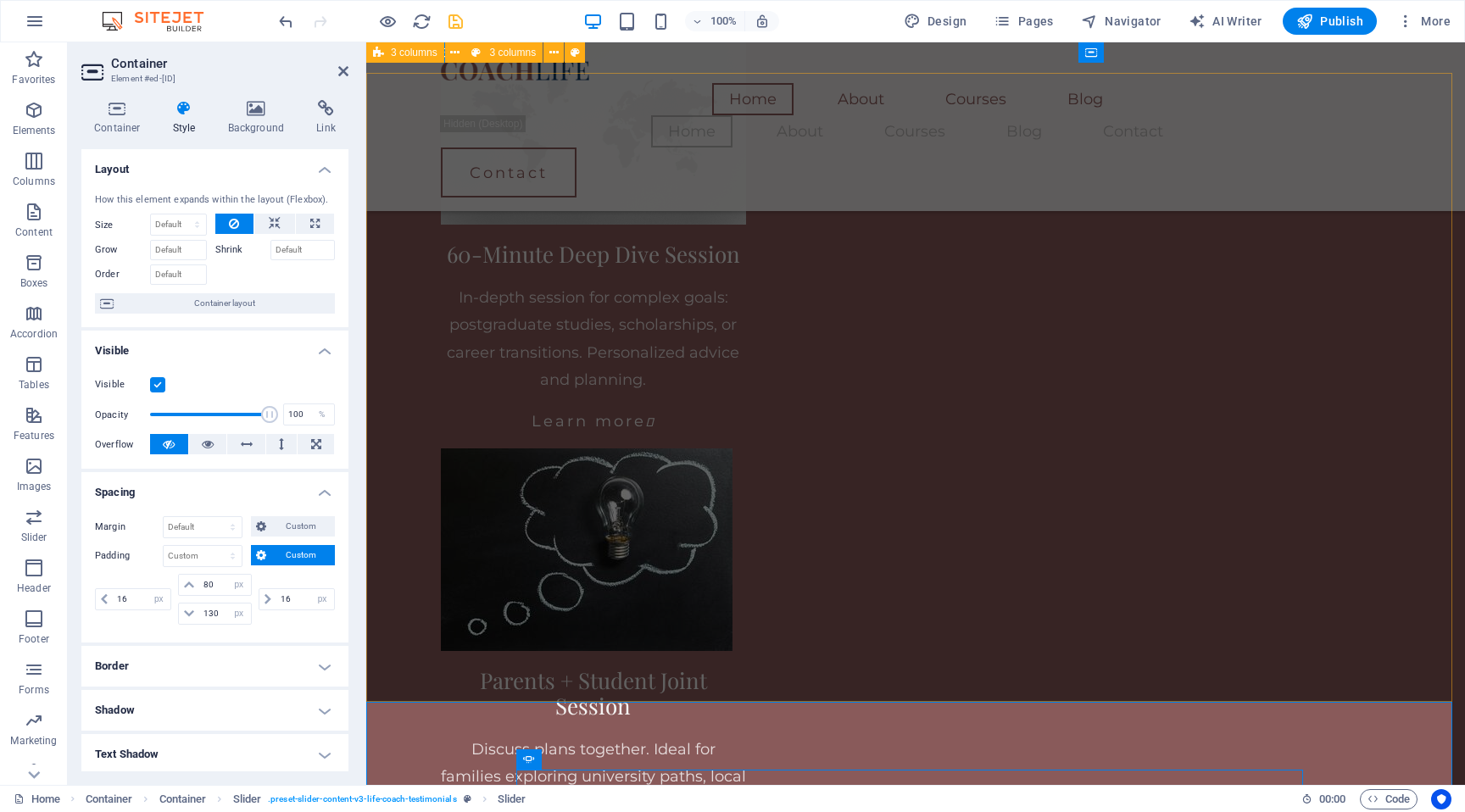 scroll, scrollTop: 2128, scrollLeft: 0, axis: vertical 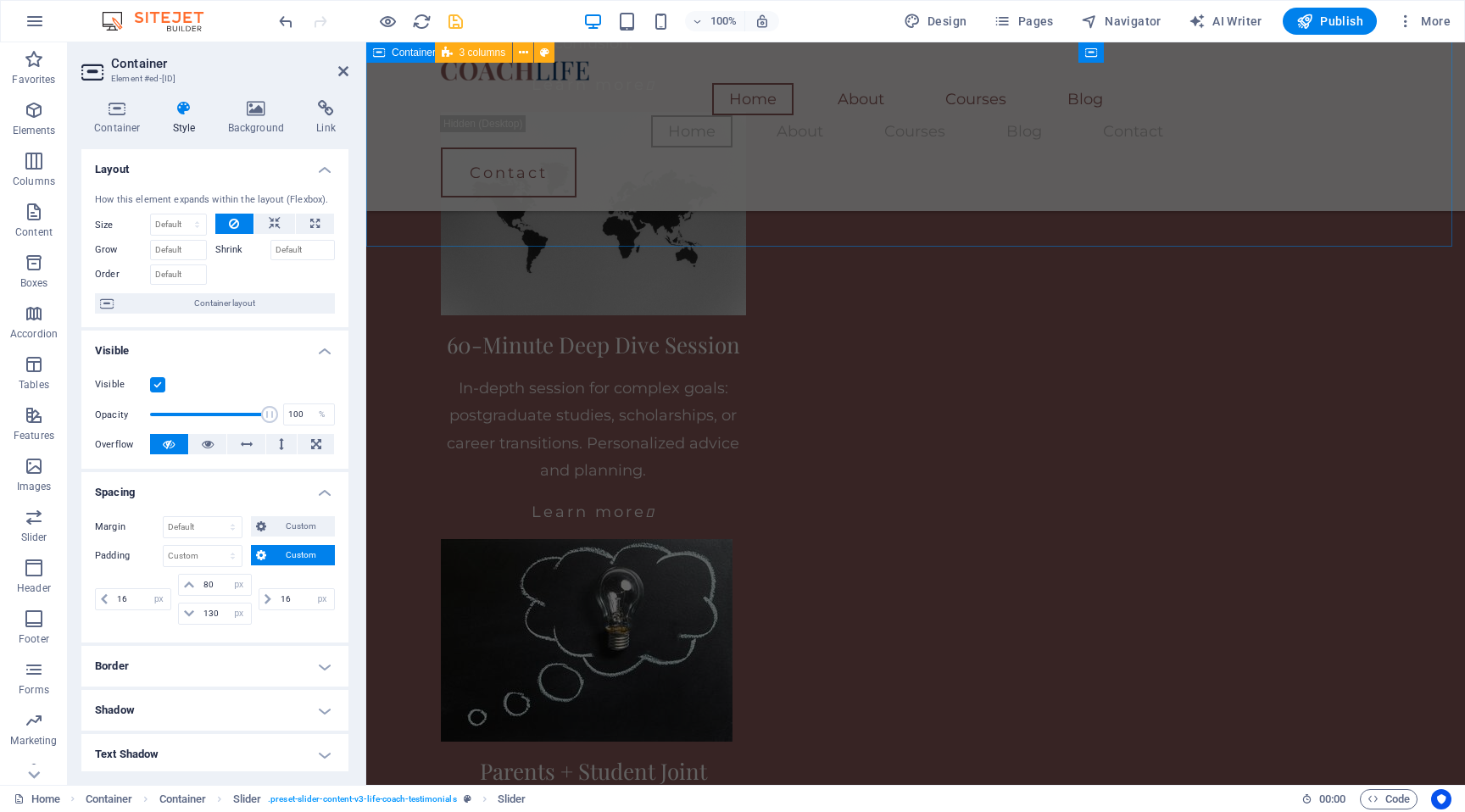 click on "Consultation Options 30-Minute Quick Consultation Get clarity fast. Perfect for students needing quick direction on degree choice, study abroad options, or course confusion. Learn more   60-Minute Deep Dive Session In-depth session for complex goals: postgraduate studies, scholarships, or career transitions. Personalized advice and planning. Learn more   Parents + Student Joint Session Discuss plans together. Ideal for families exploring university paths, local vs. international education, or long-term direction. Learn more   Research Pathway Advice Explore your options for research degrees (MPhil, PhD) with guidance on selecting topics, identifying supervisors, and preparing for academic research. Ideal for those considering a research-focused future. Learn more   School and University Workshops Interactive sessions tailored for schools and universities — covering academic planning, career choices, and global study options. Designed to engage and guide students in group settings. Learn more" at bounding box center [916, 1027] 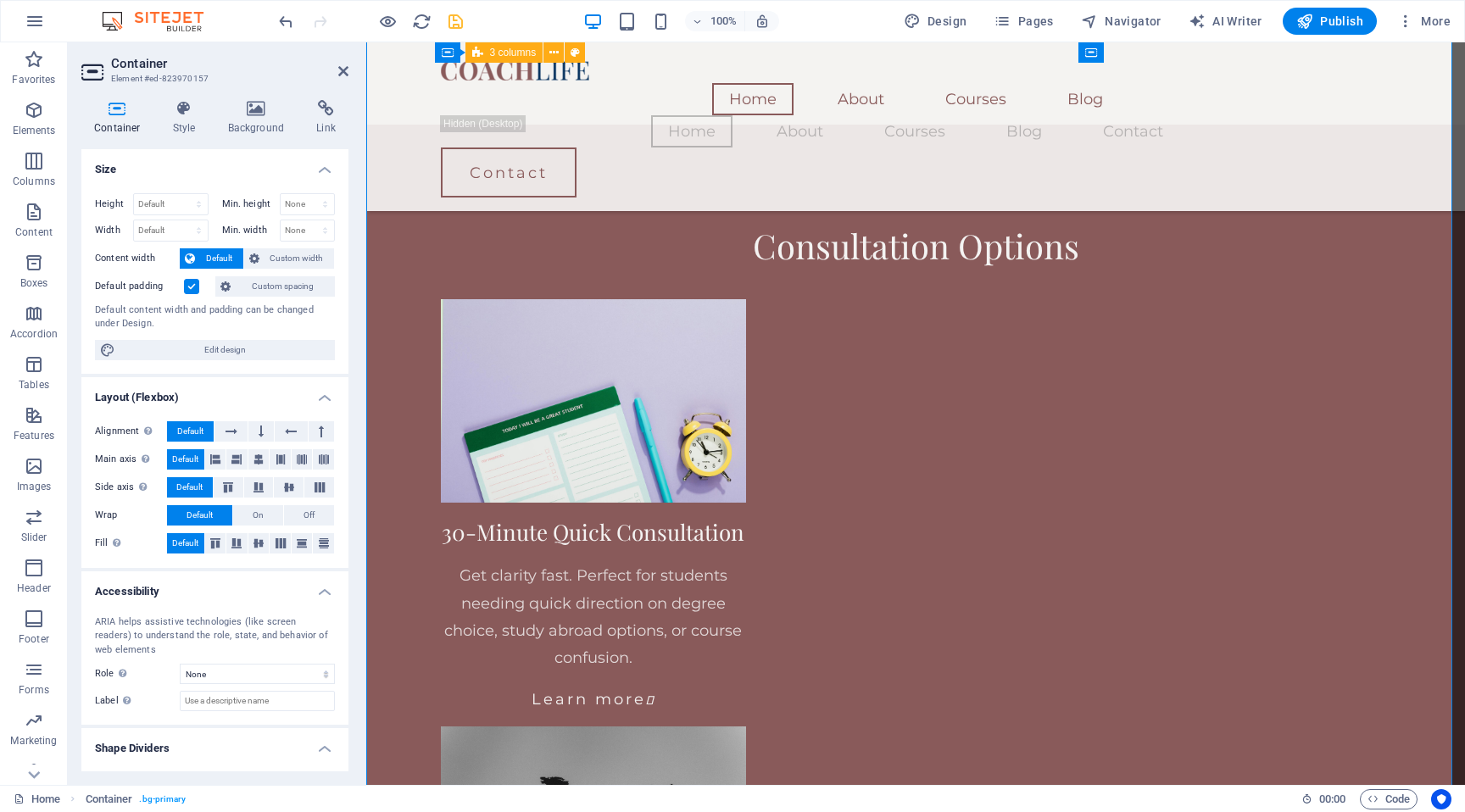 scroll, scrollTop: 1460, scrollLeft: 0, axis: vertical 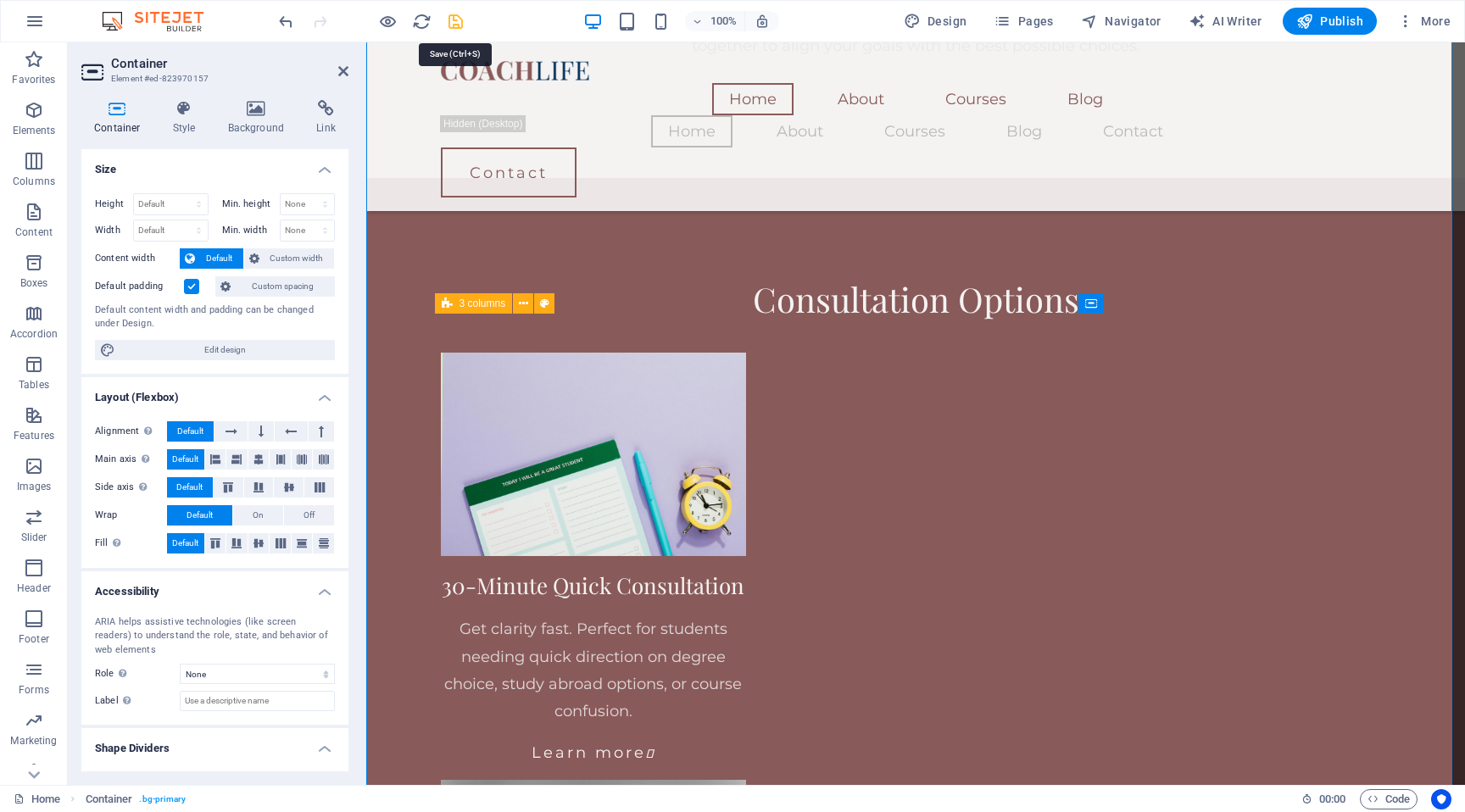 click at bounding box center (455, 21) 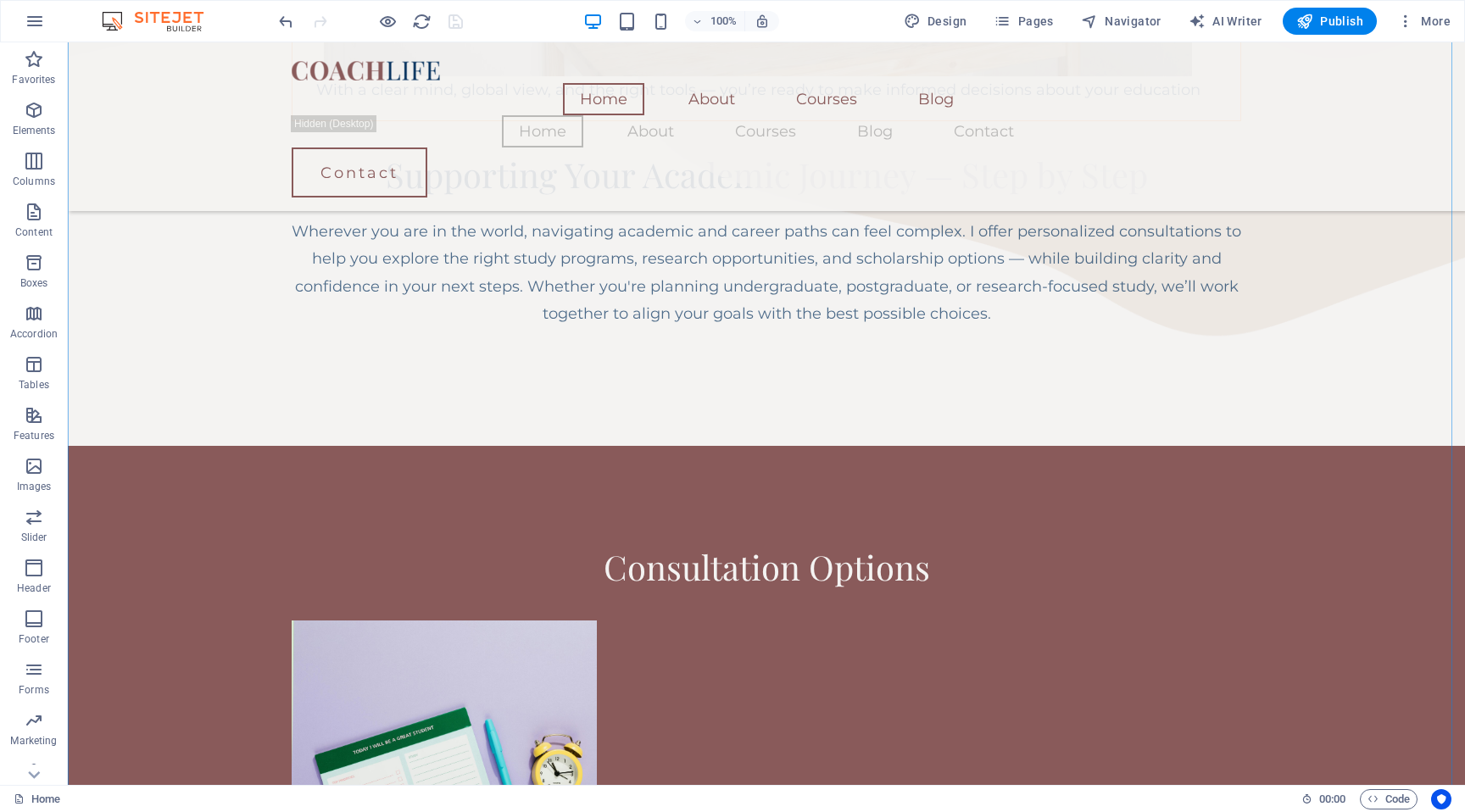 scroll, scrollTop: 1198, scrollLeft: 0, axis: vertical 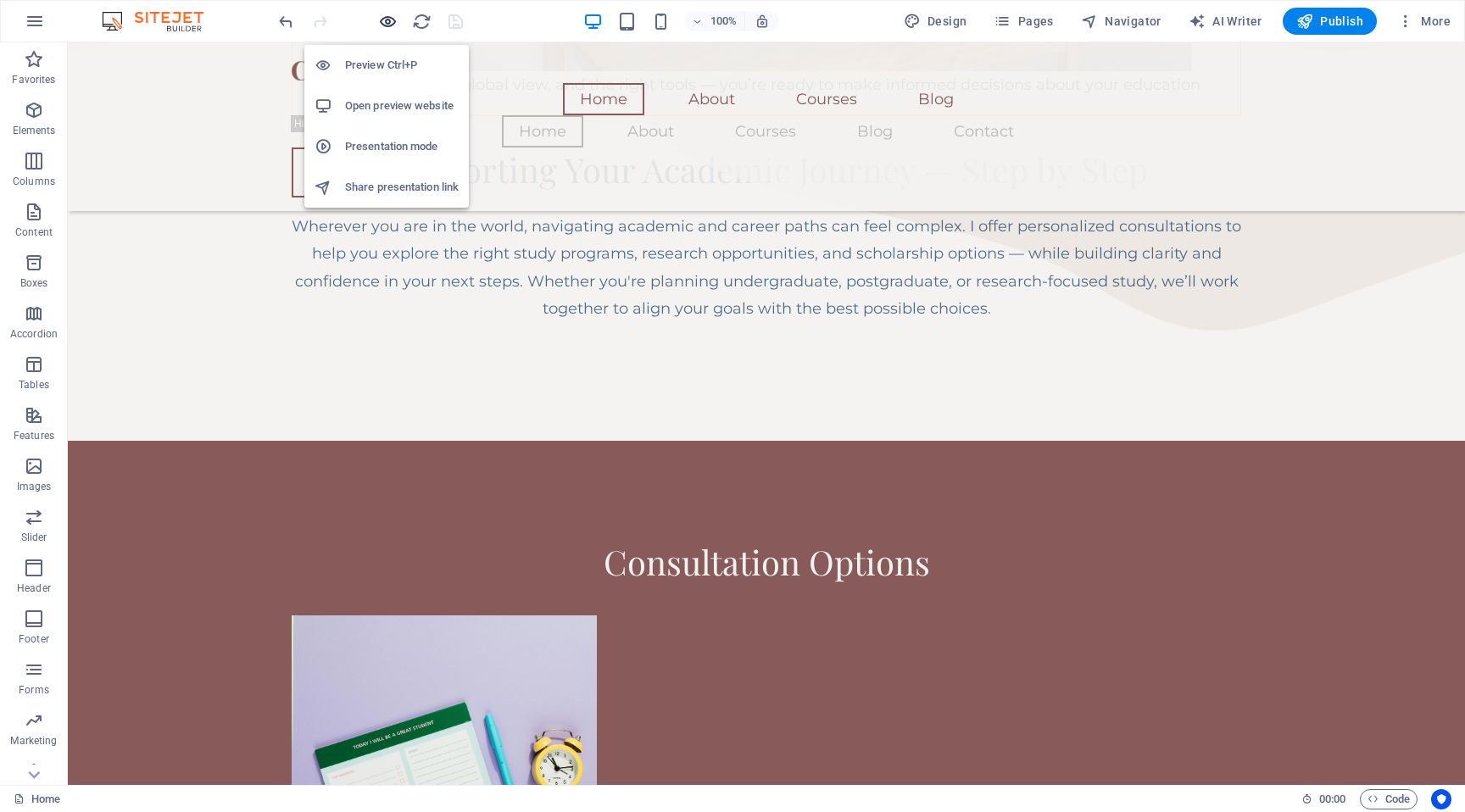 click at bounding box center [387, 21] 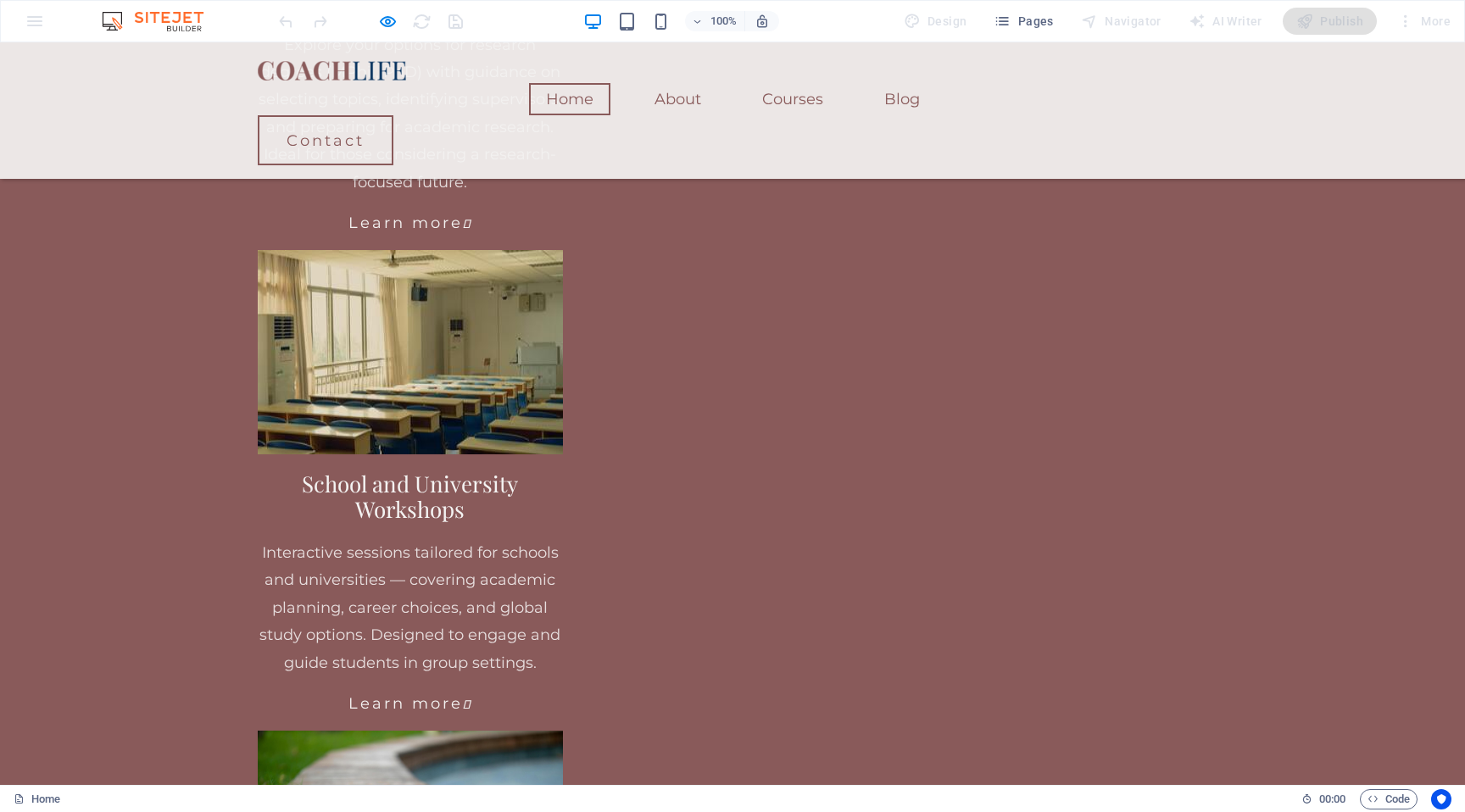 scroll, scrollTop: 3224, scrollLeft: 0, axis: vertical 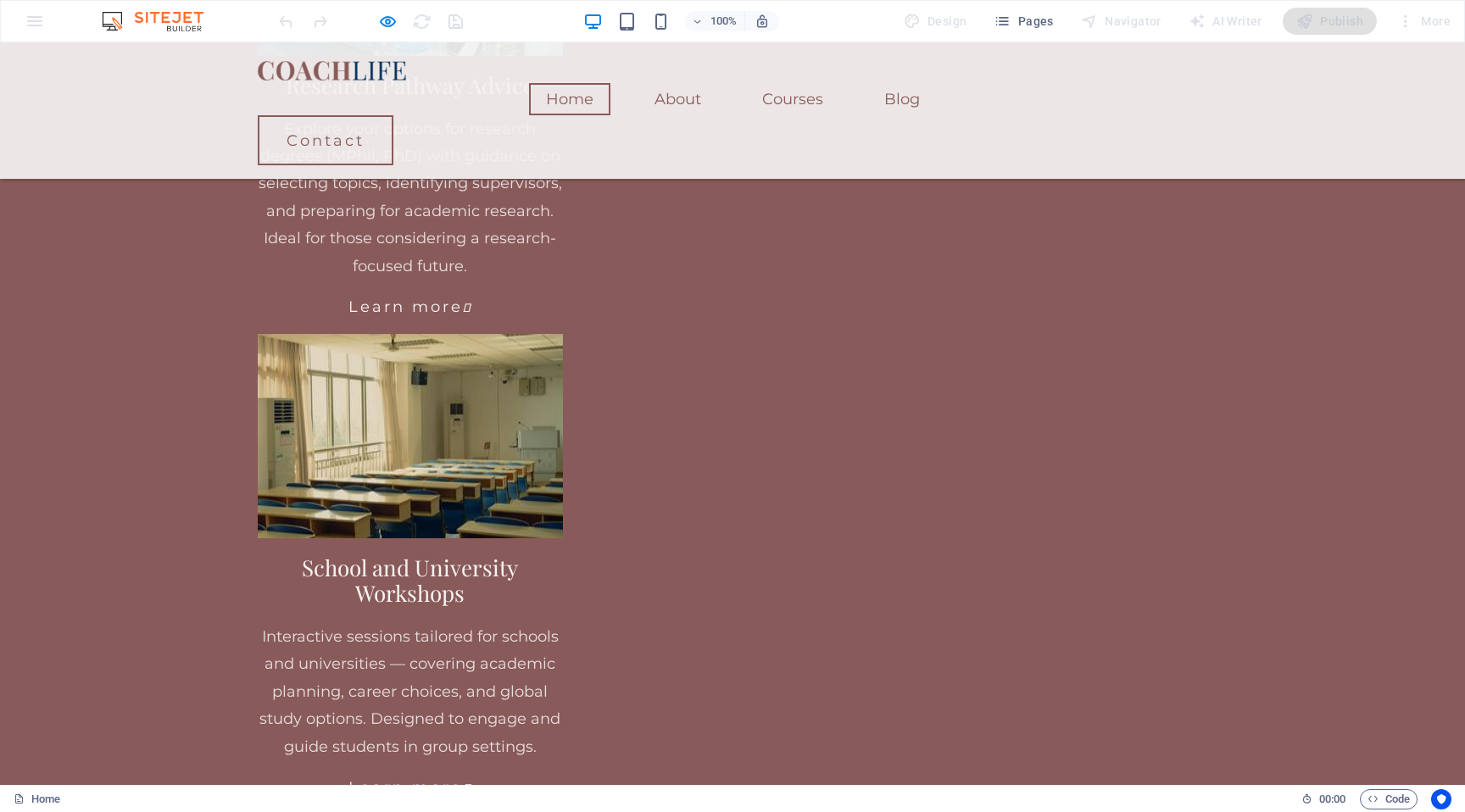 click at bounding box center (732, 3073) 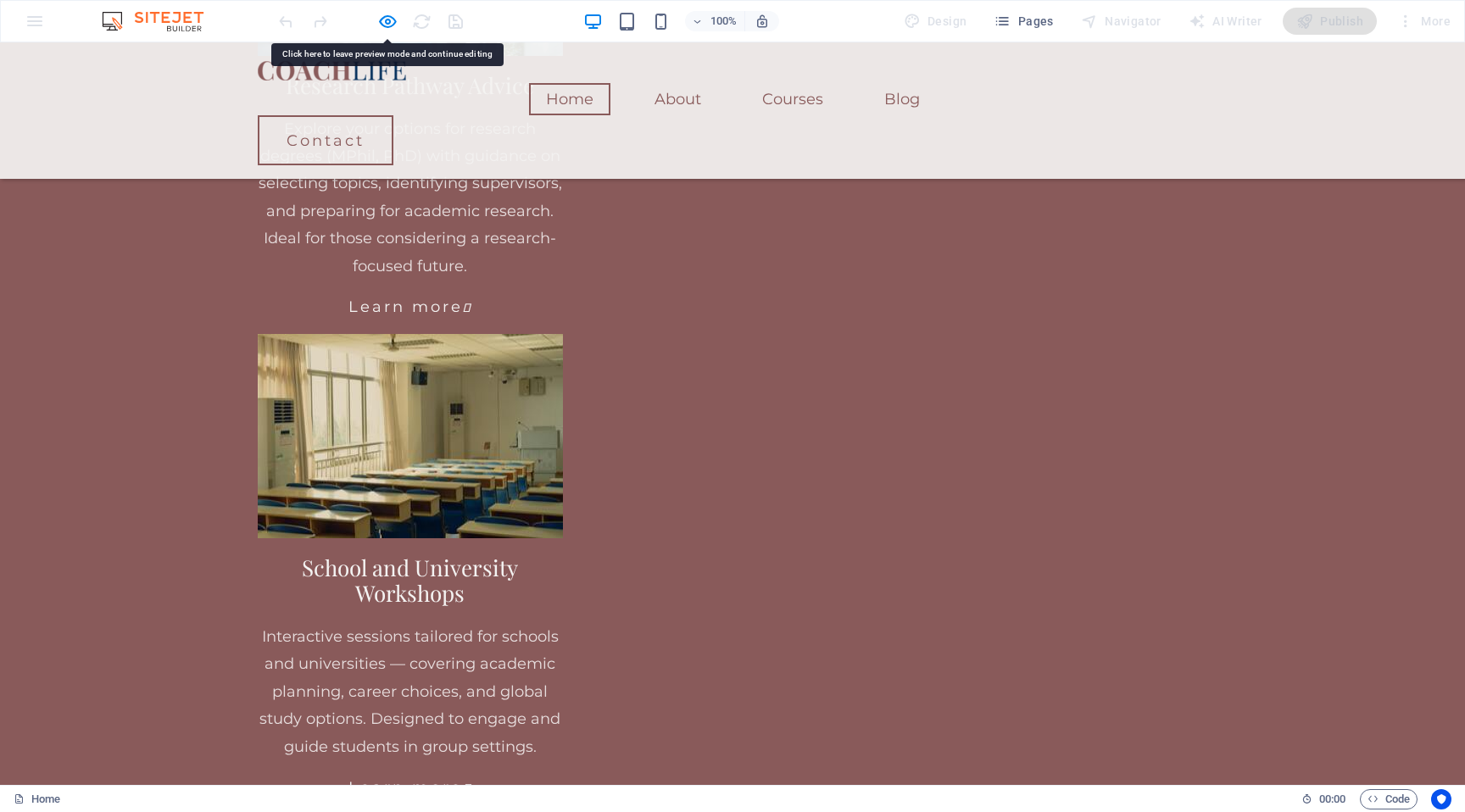 click at bounding box center (732, 3073) 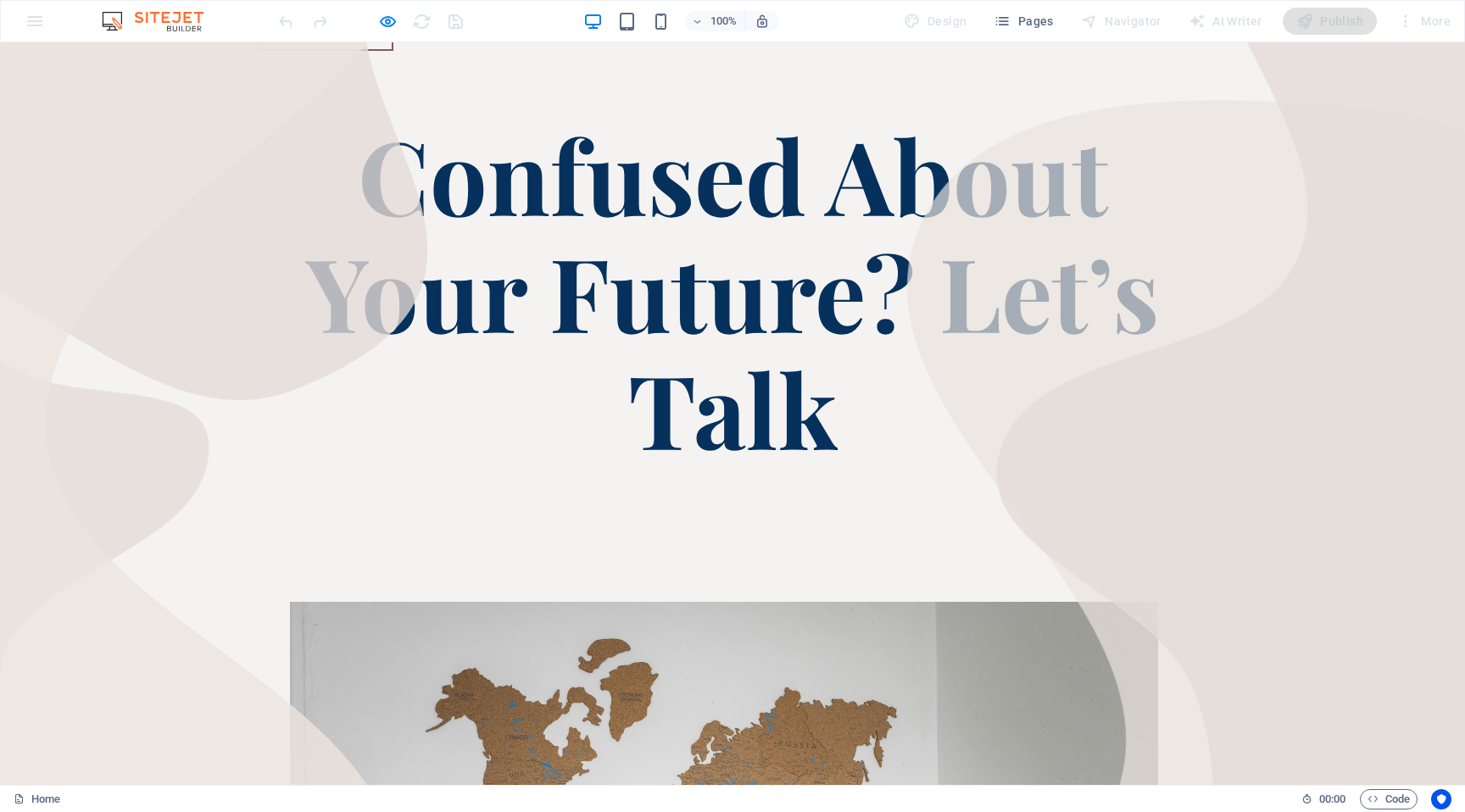 scroll, scrollTop: 0, scrollLeft: 0, axis: both 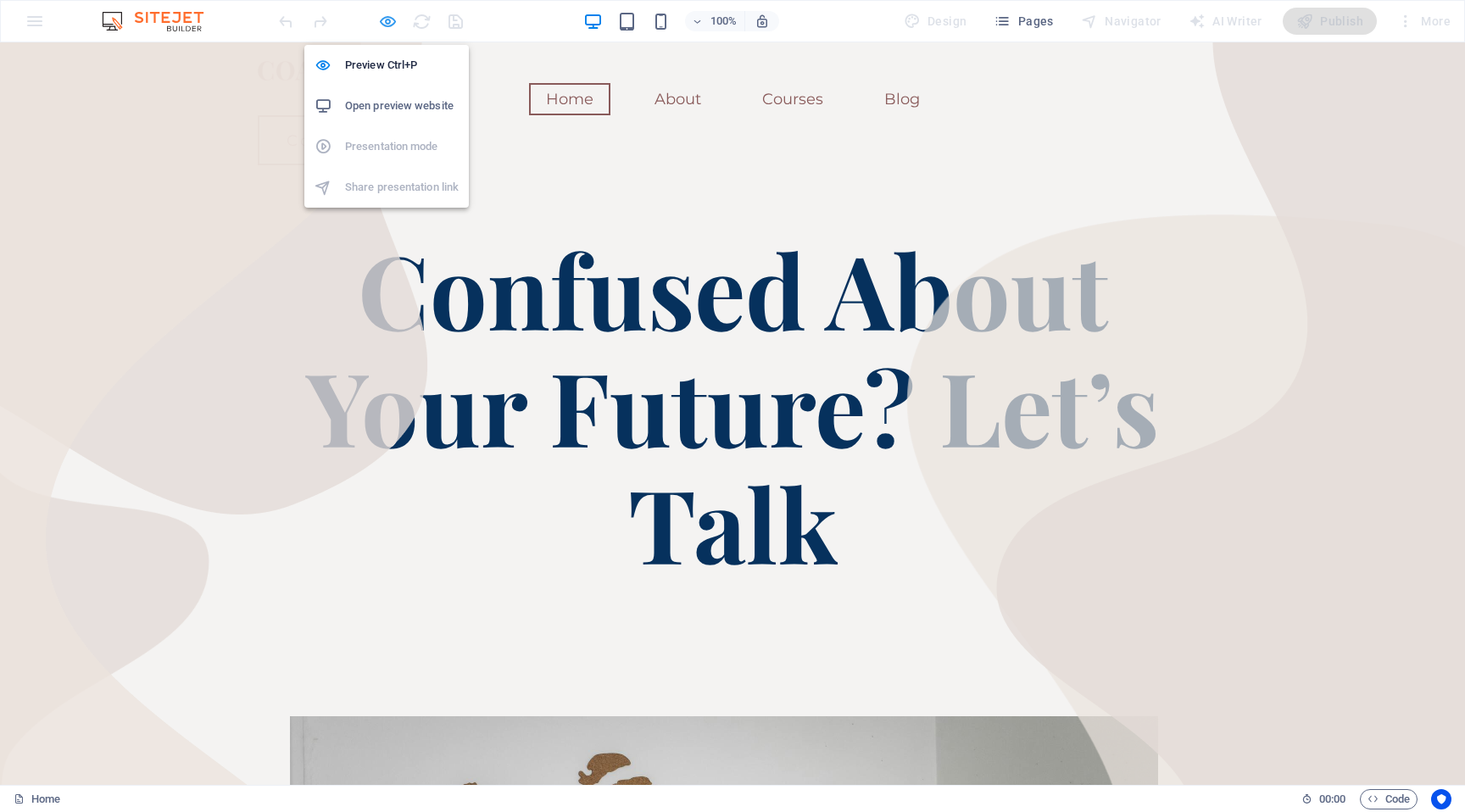 click at bounding box center (387, 21) 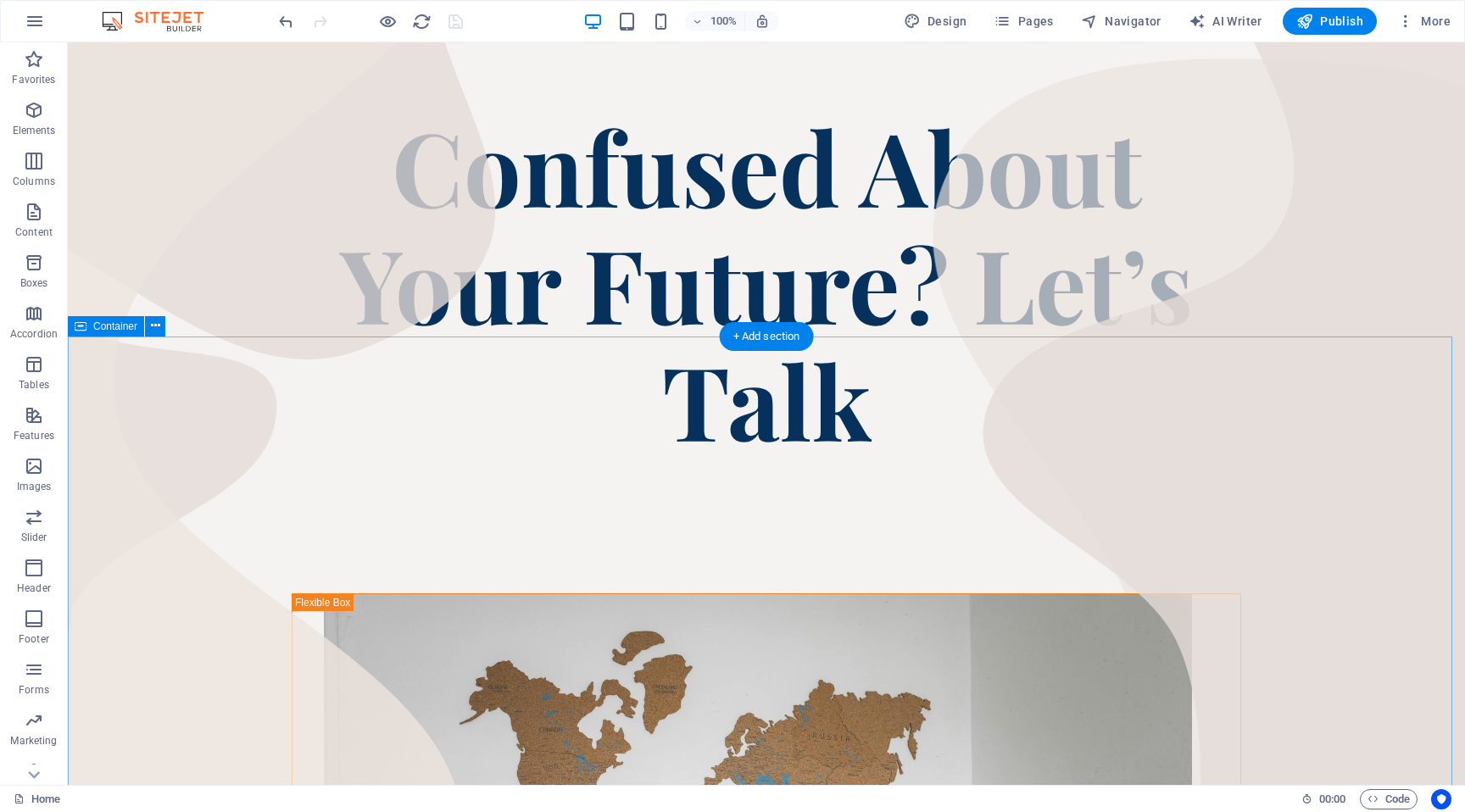 scroll, scrollTop: 0, scrollLeft: 0, axis: both 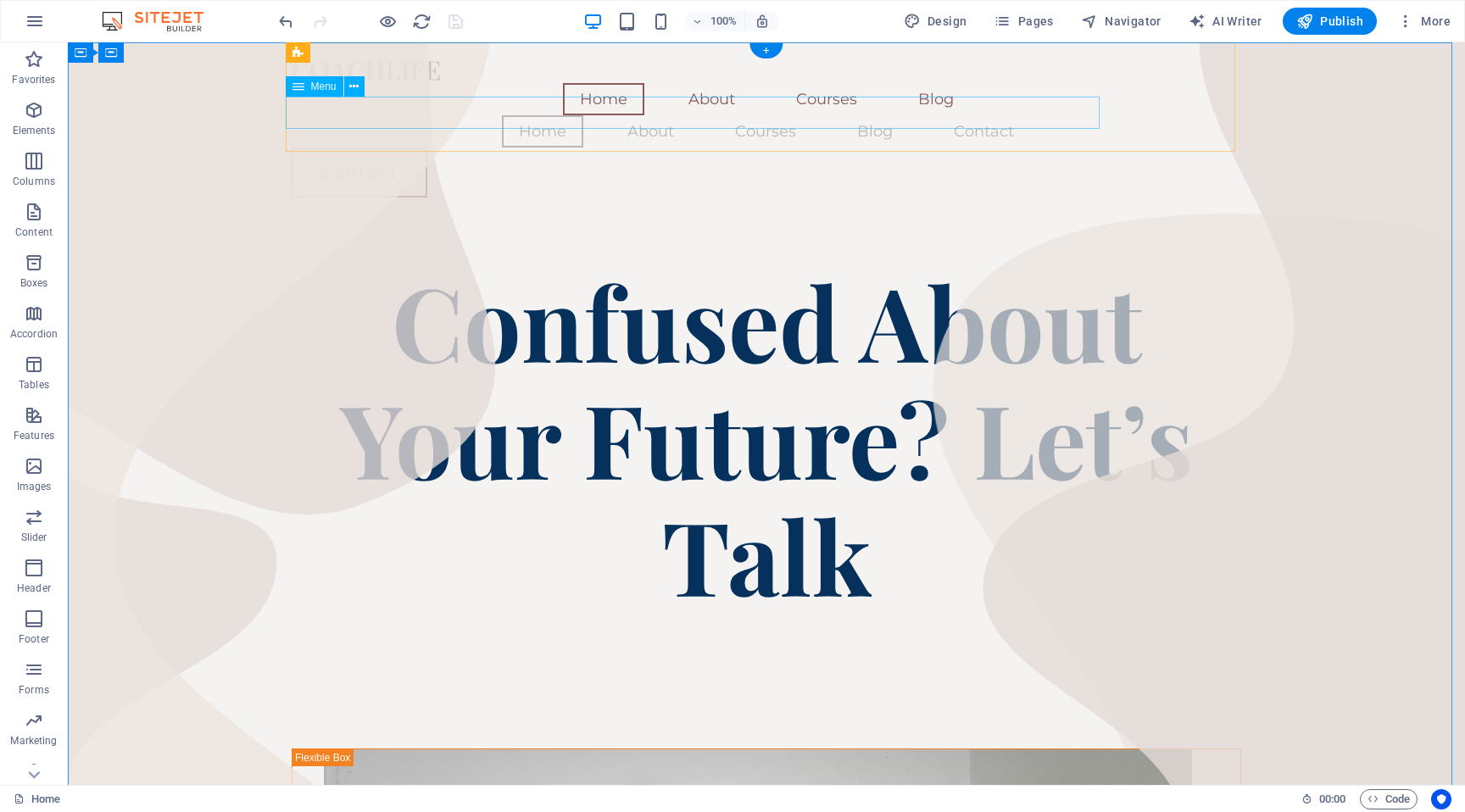 click on "Home About Courses Blog Contact" at bounding box center (766, 131) 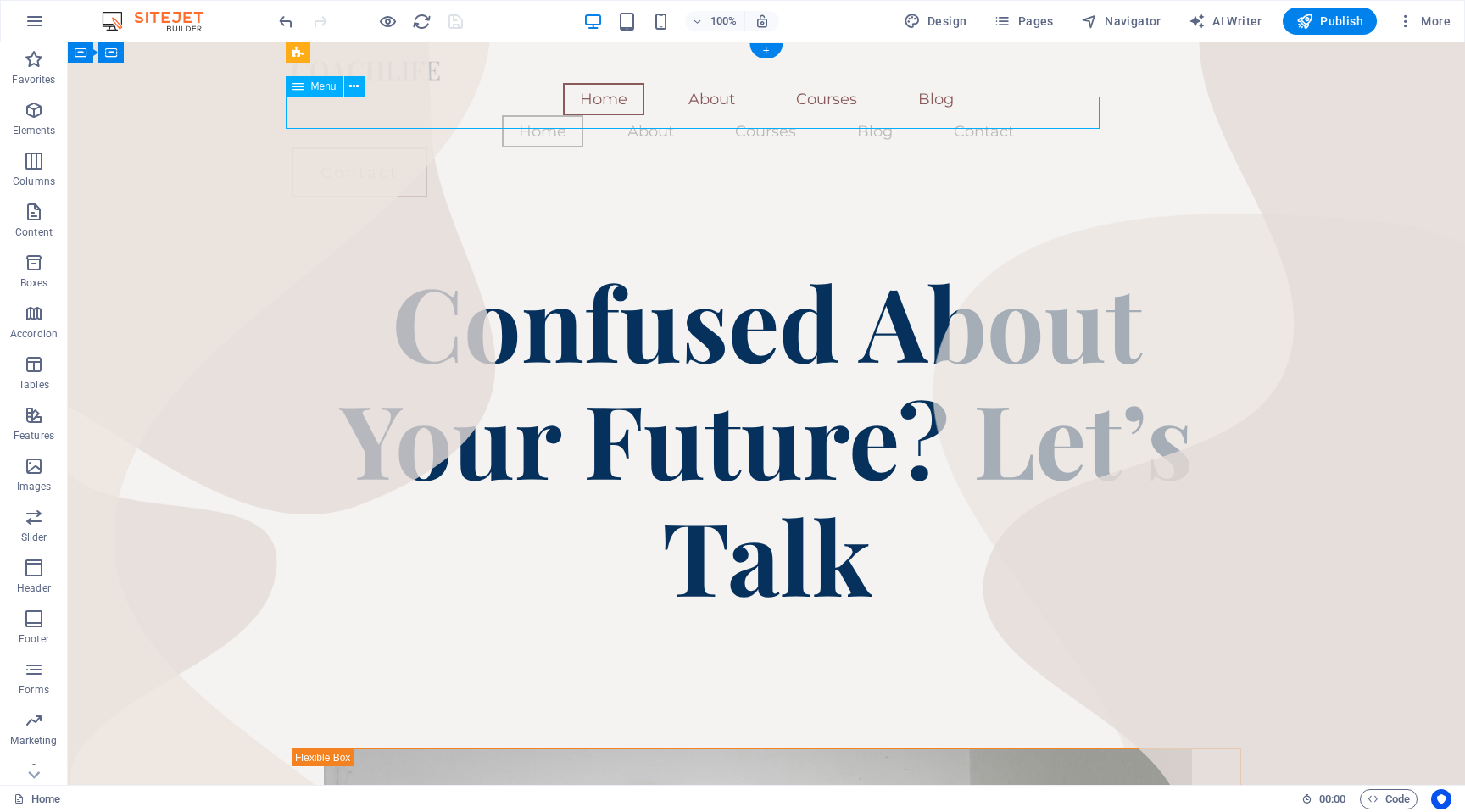 click on "Home About Courses Blog Contact" at bounding box center (766, 131) 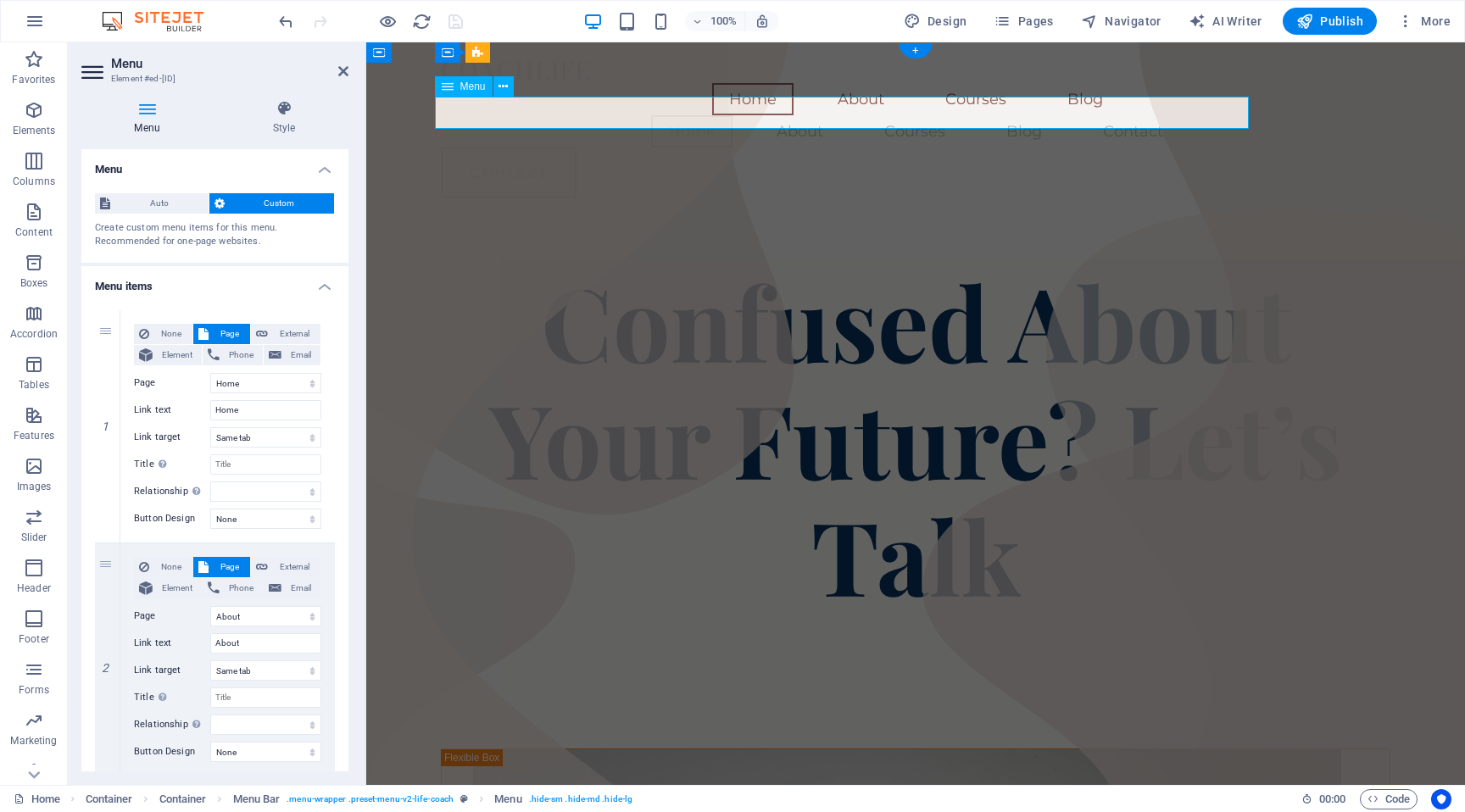 click on "Home About Courses Blog Contact" at bounding box center (916, 131) 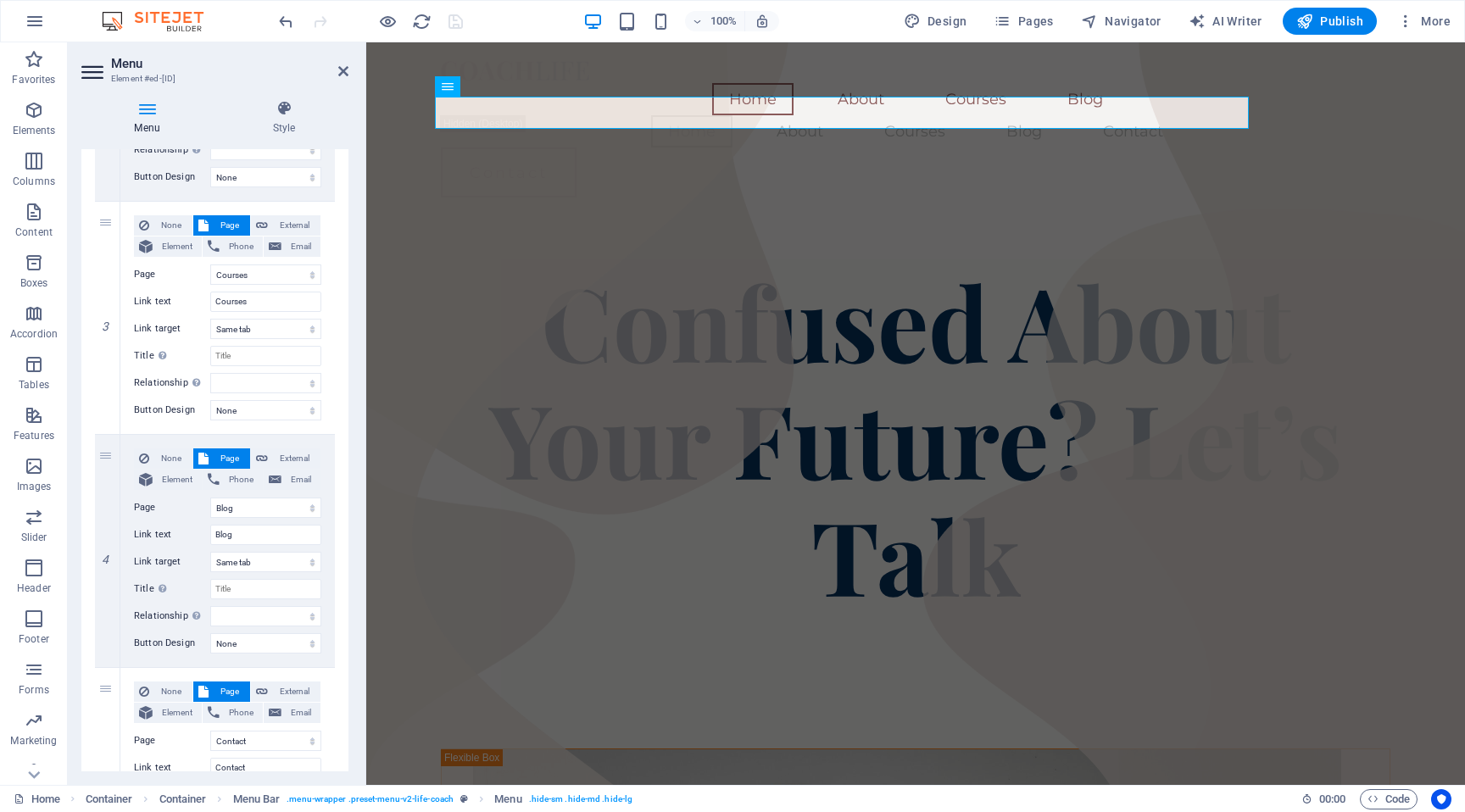scroll, scrollTop: 579, scrollLeft: 0, axis: vertical 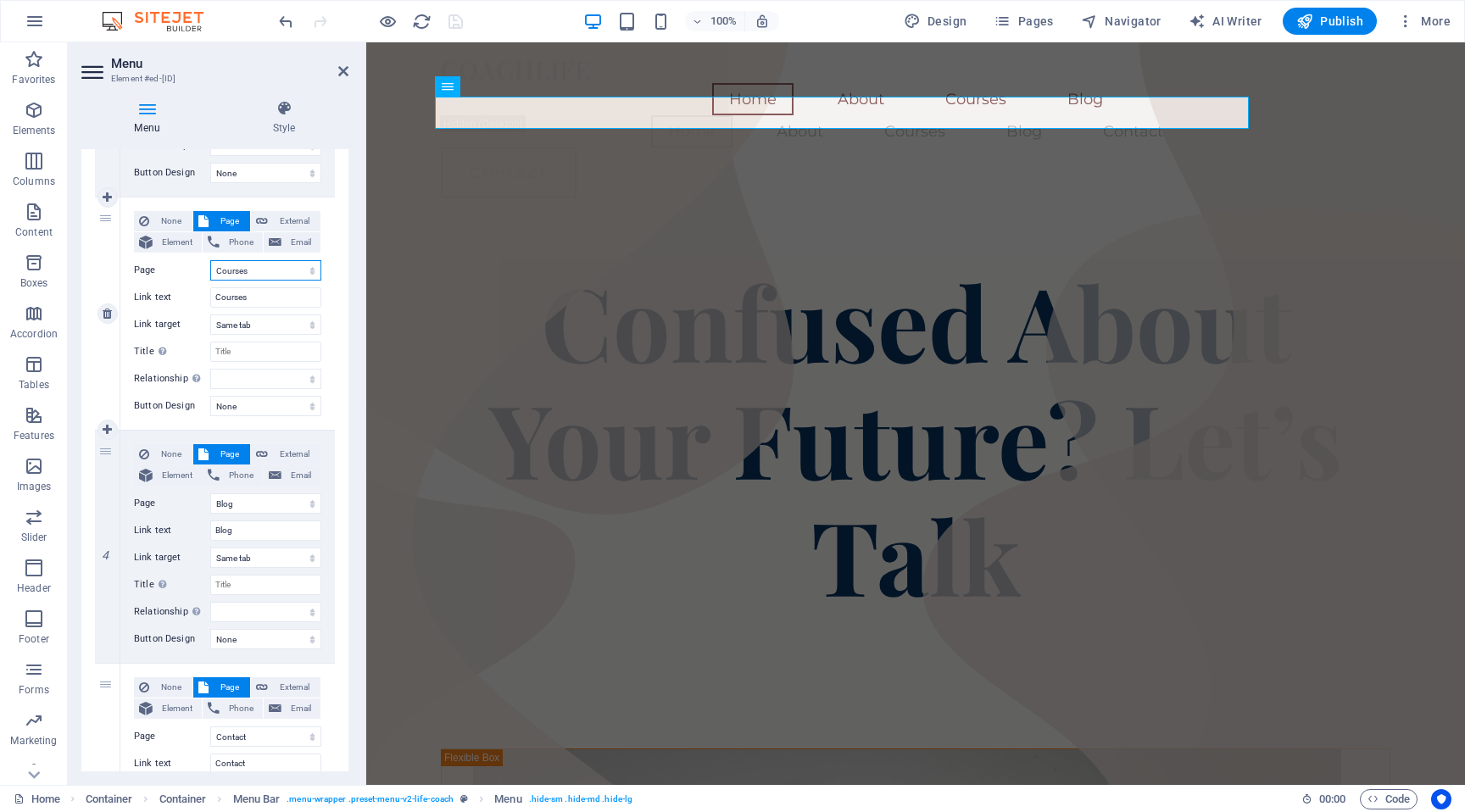 click on "Home About Courses Blog Contact Legal Notice Privacy" at bounding box center (265, 270) 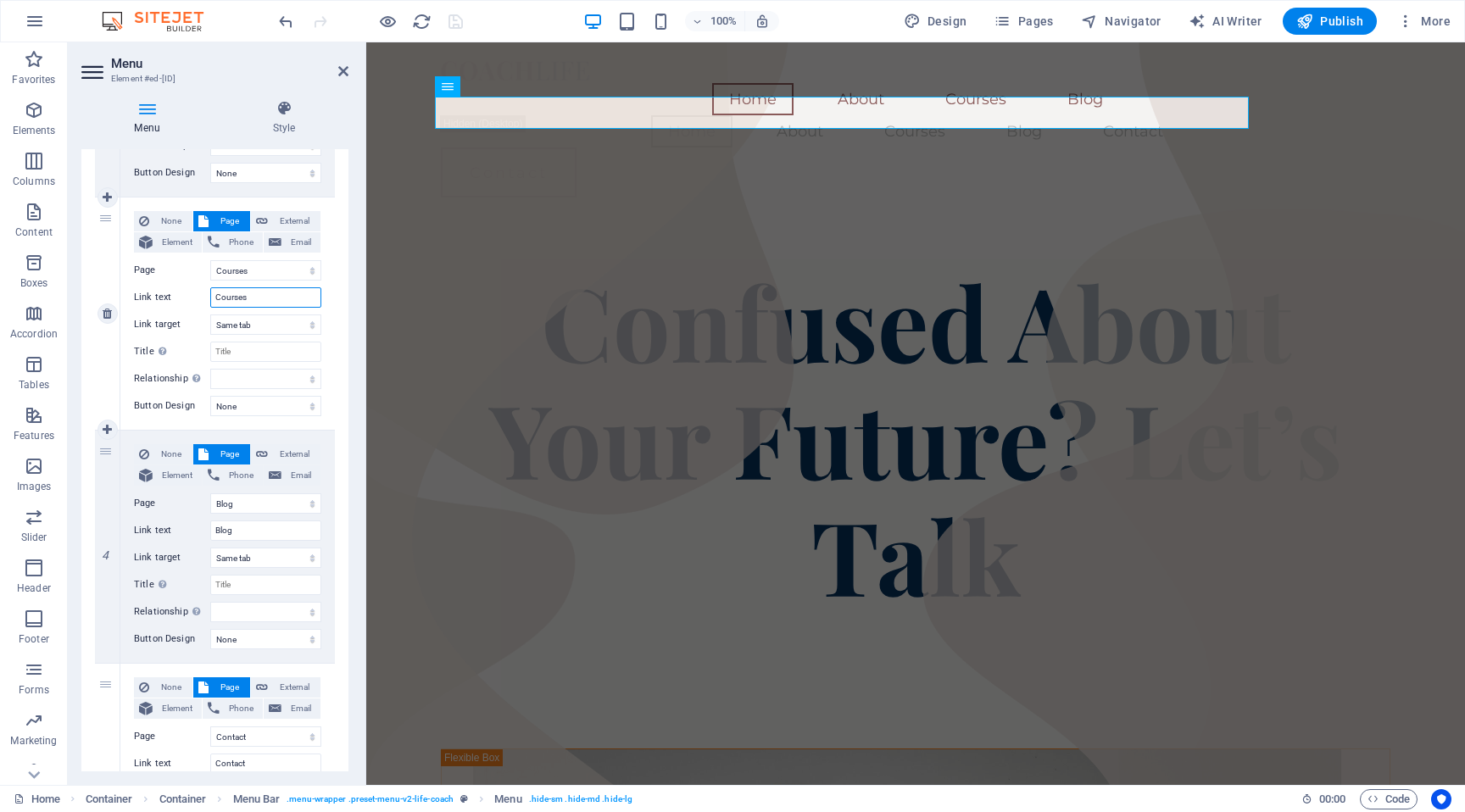 click on "Courses" at bounding box center [265, 298] 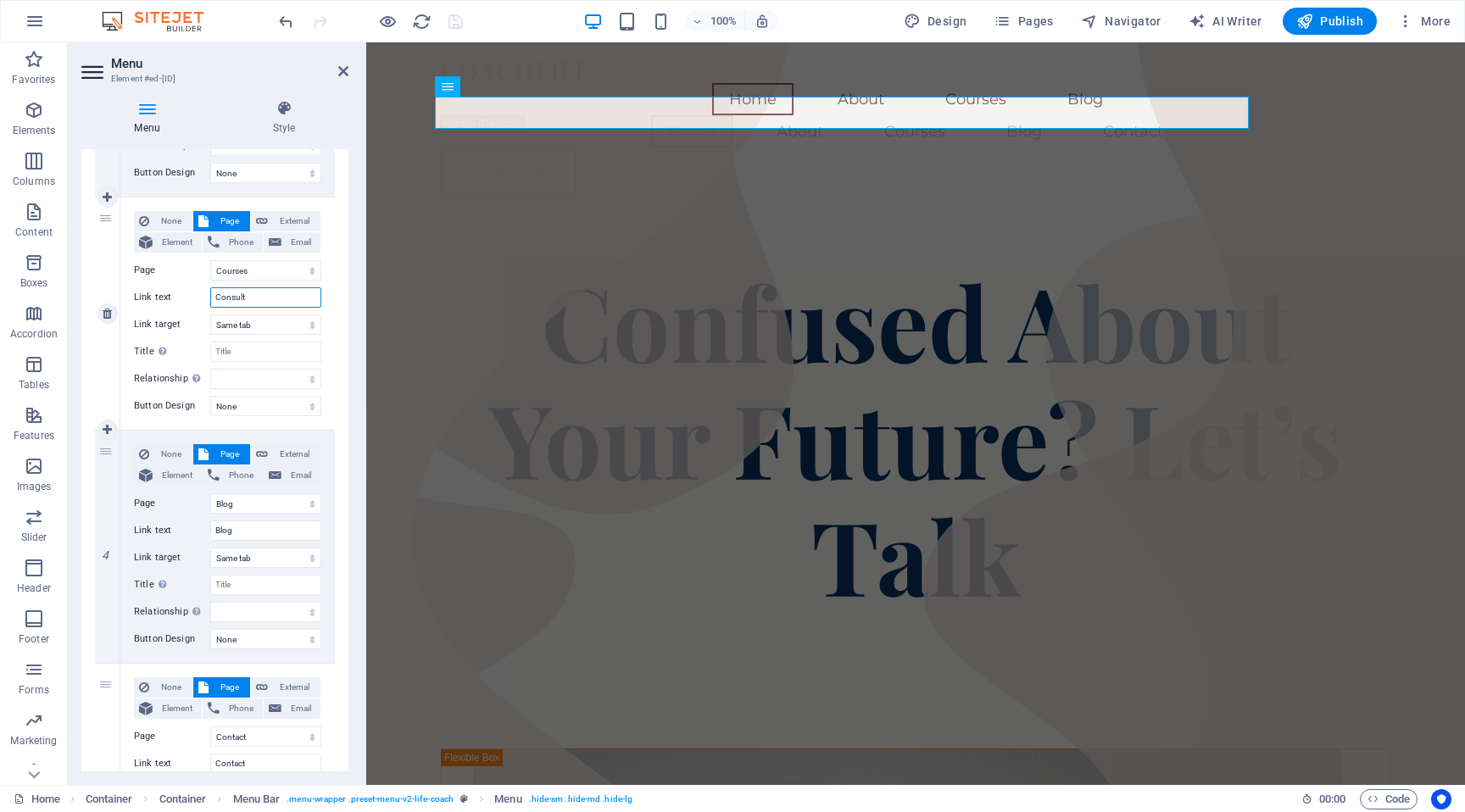 type on "Consulta" 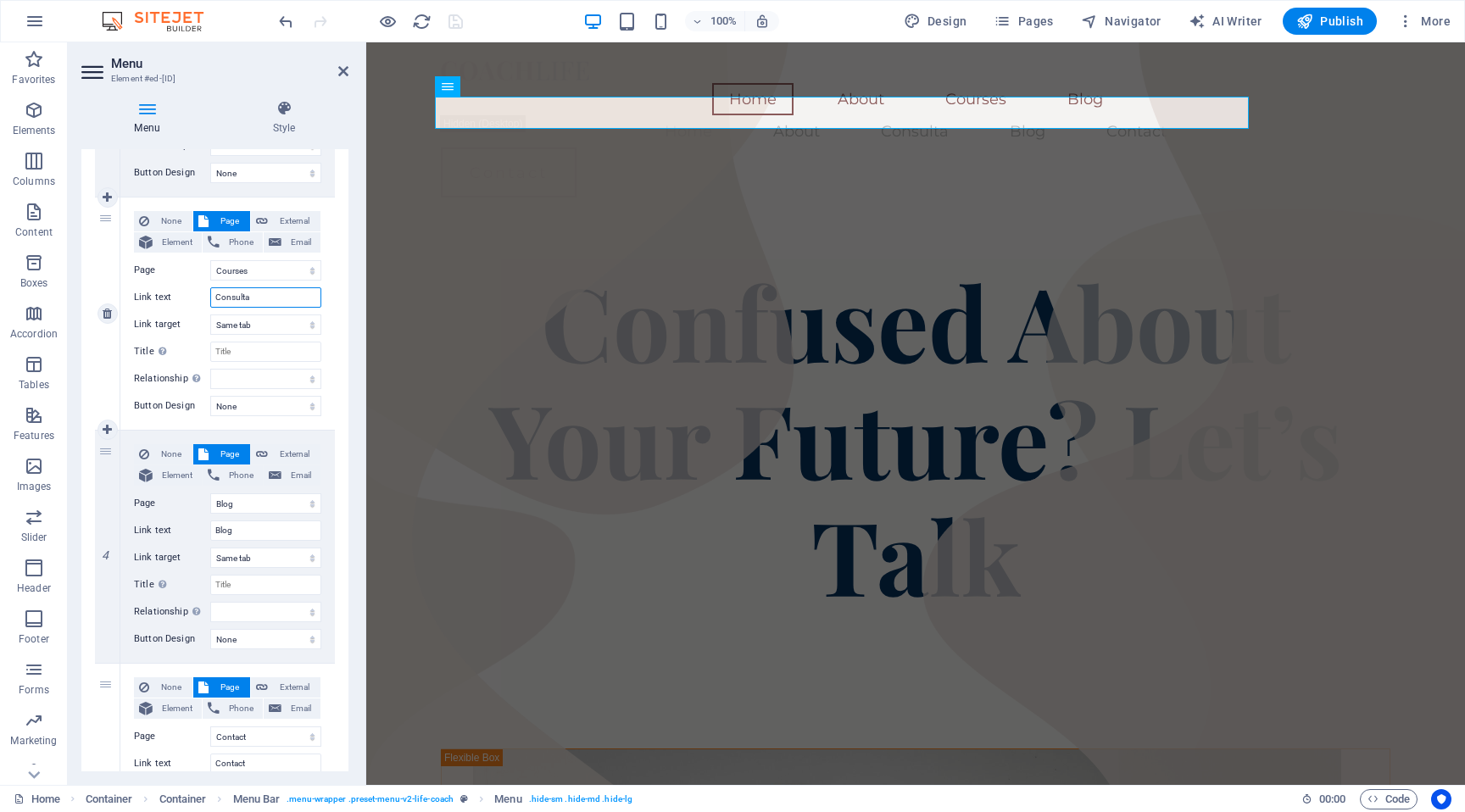select 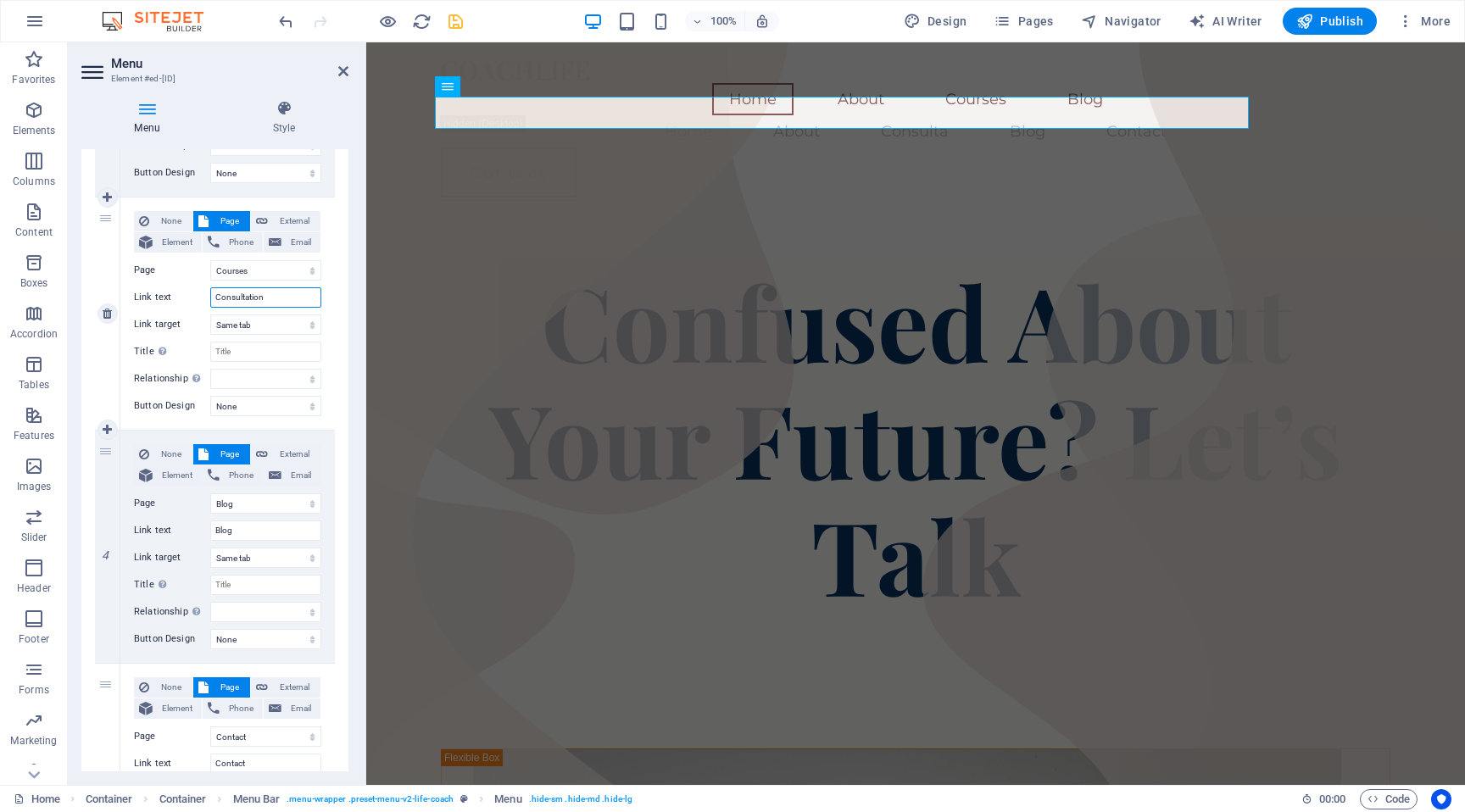 type on "Consultations" 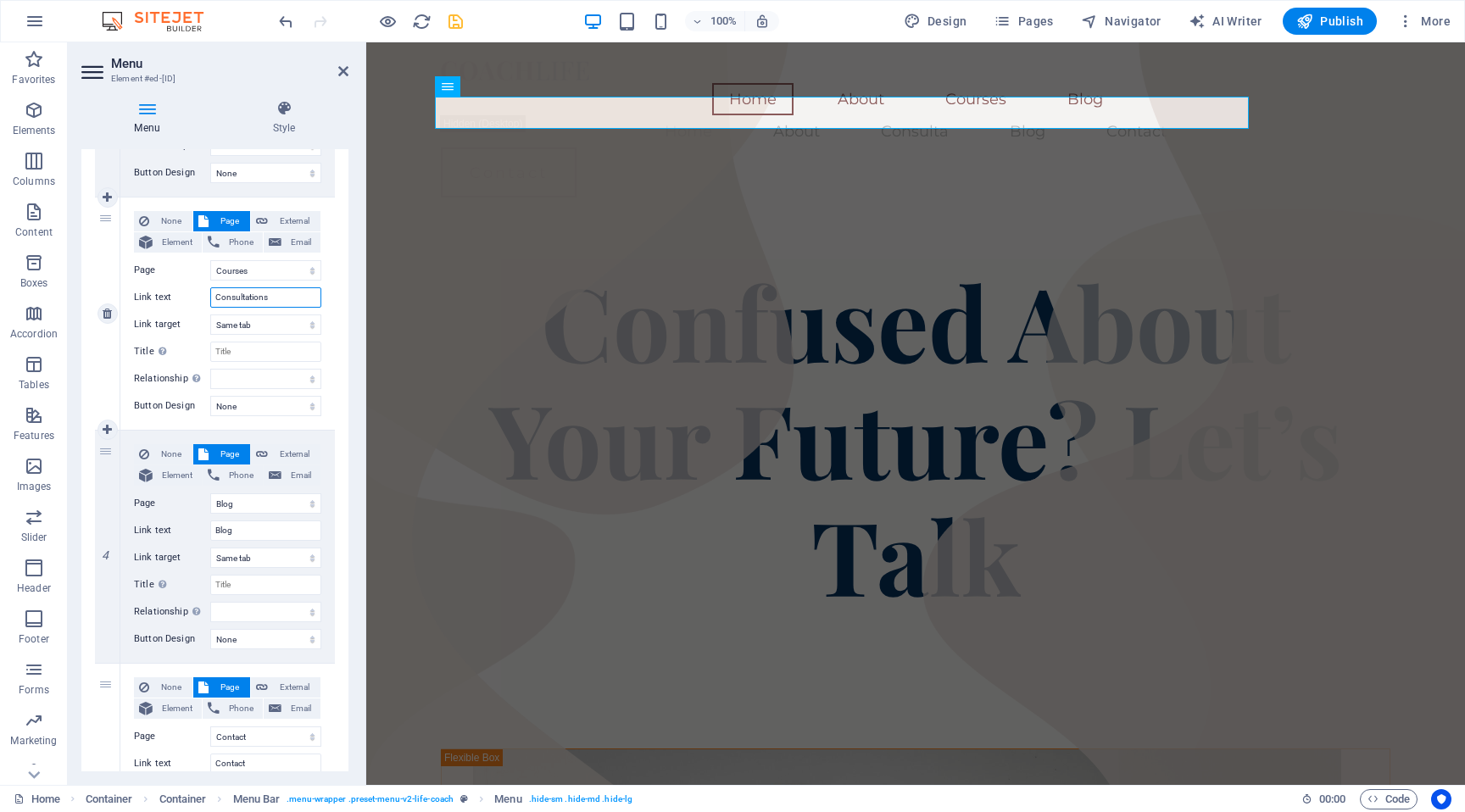 select 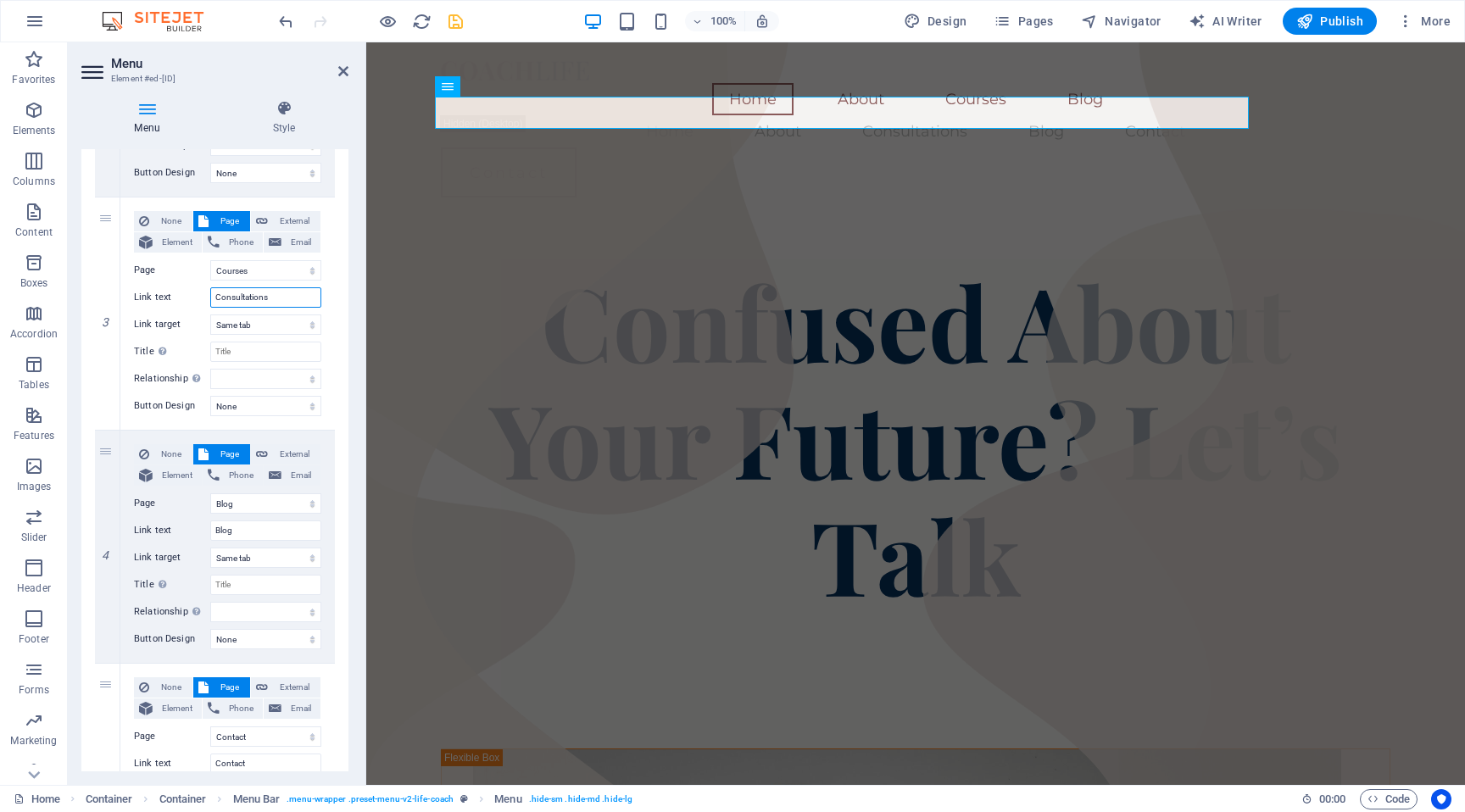 type on "Consultations" 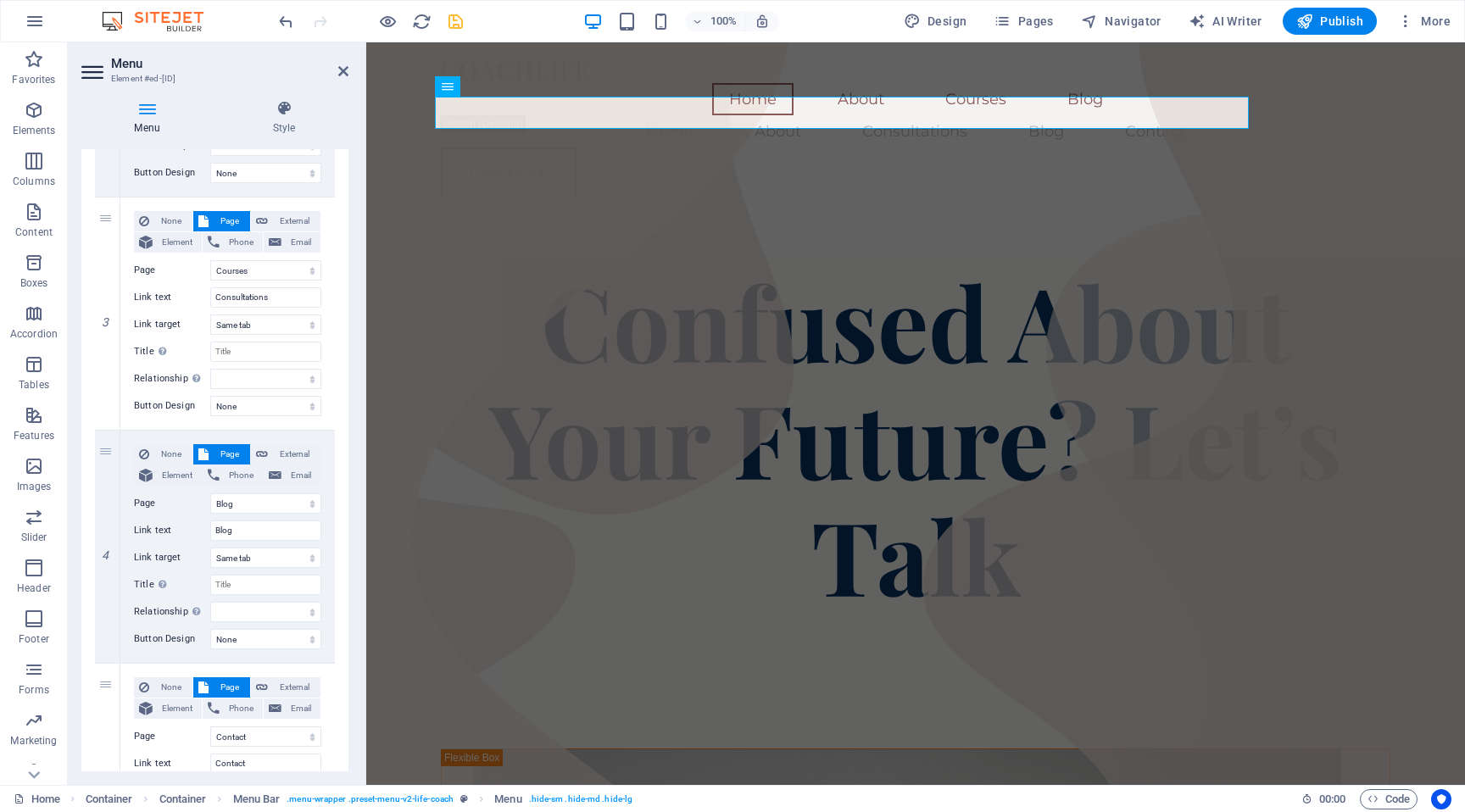 click on "1 None Page External Element Phone Email Page Home About Courses Blog Contact Legal Notice Privacy Element
URL /15860436 Phone Email Link text Home Link target New tab Same tab Overlay Title Additional link description, should not be the same as the link text. The title is most often shown as a tooltip text when the mouse moves over the element. Leave empty if uncertain. Relationship Sets the  relationship of this link to the link target . For example, the value "nofollow" instructs search engines not to follow the link. Can be left empty. alternate author bookmark external help license next nofollow noreferrer noopener prev search tag Button Design None Default Primary Secondary 2 None Page External Element Phone Email Page Home About Courses Blog Contact Legal Notice Privacy Element
URL /15860439 Phone Email Link text About Link target New tab Same tab Overlay Title Relationship Sets the  relationship of this link to the link target alternate author bookmark 3" at bounding box center [214, 314] 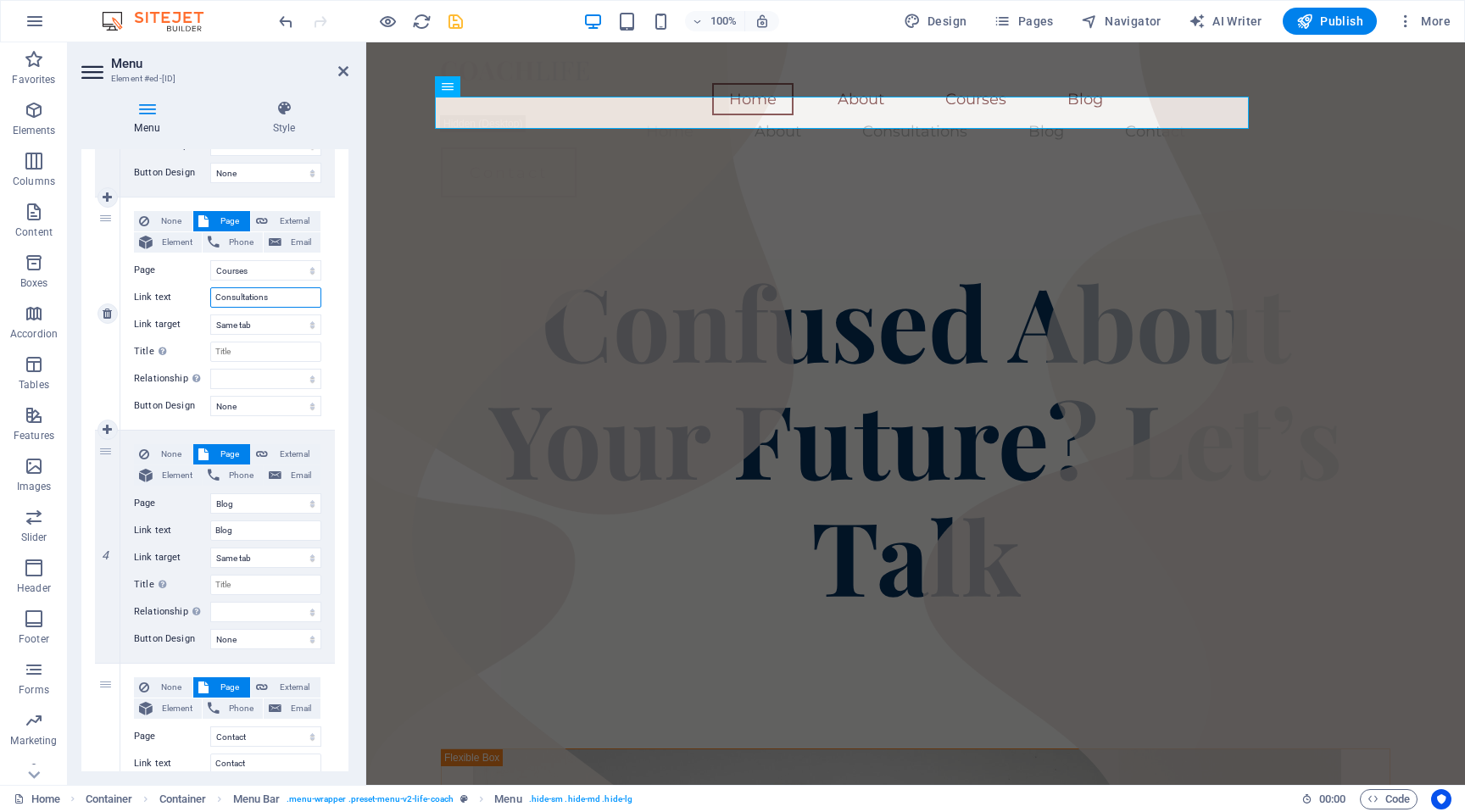 click on "Consultations" at bounding box center [265, 298] 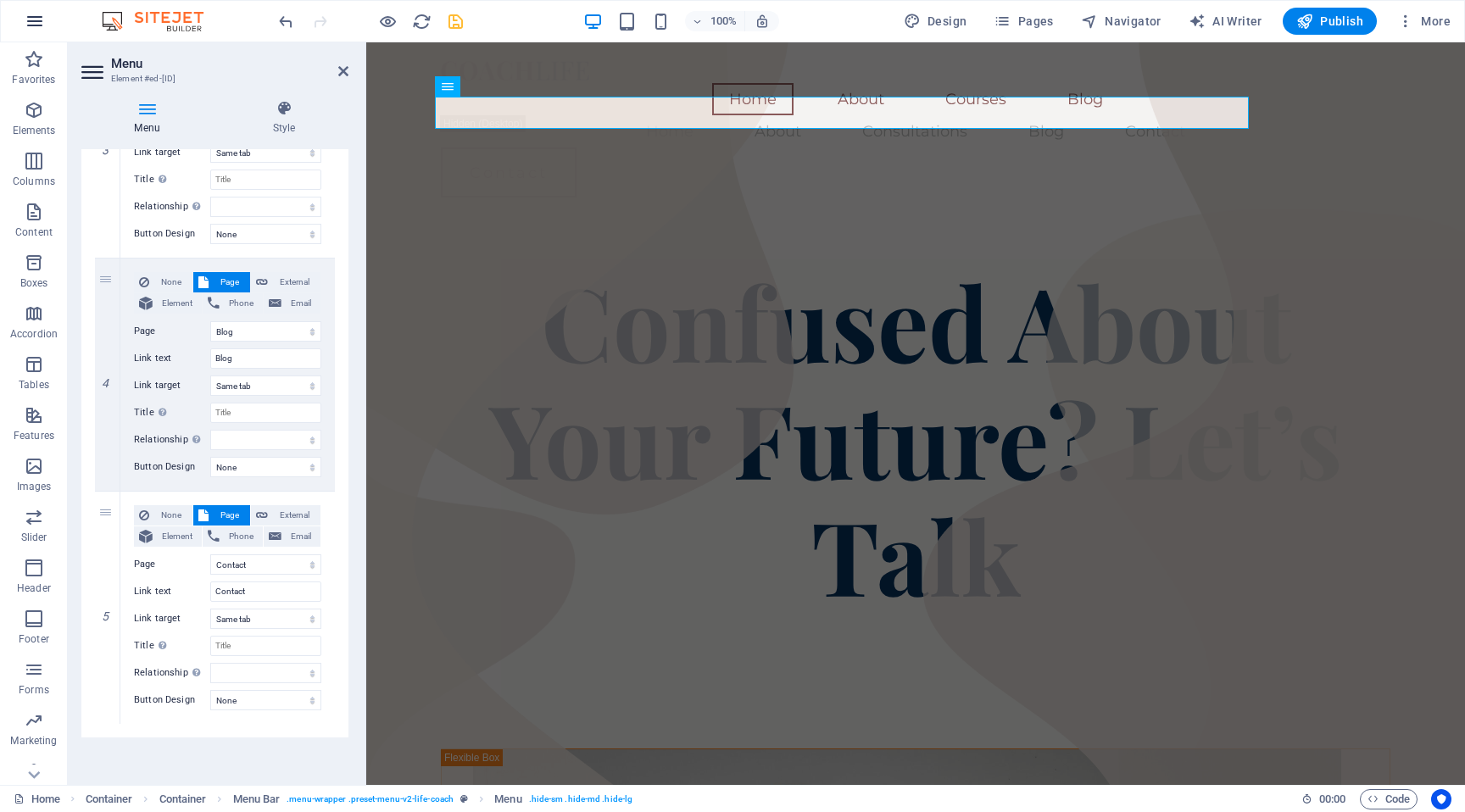 click at bounding box center [35, 21] 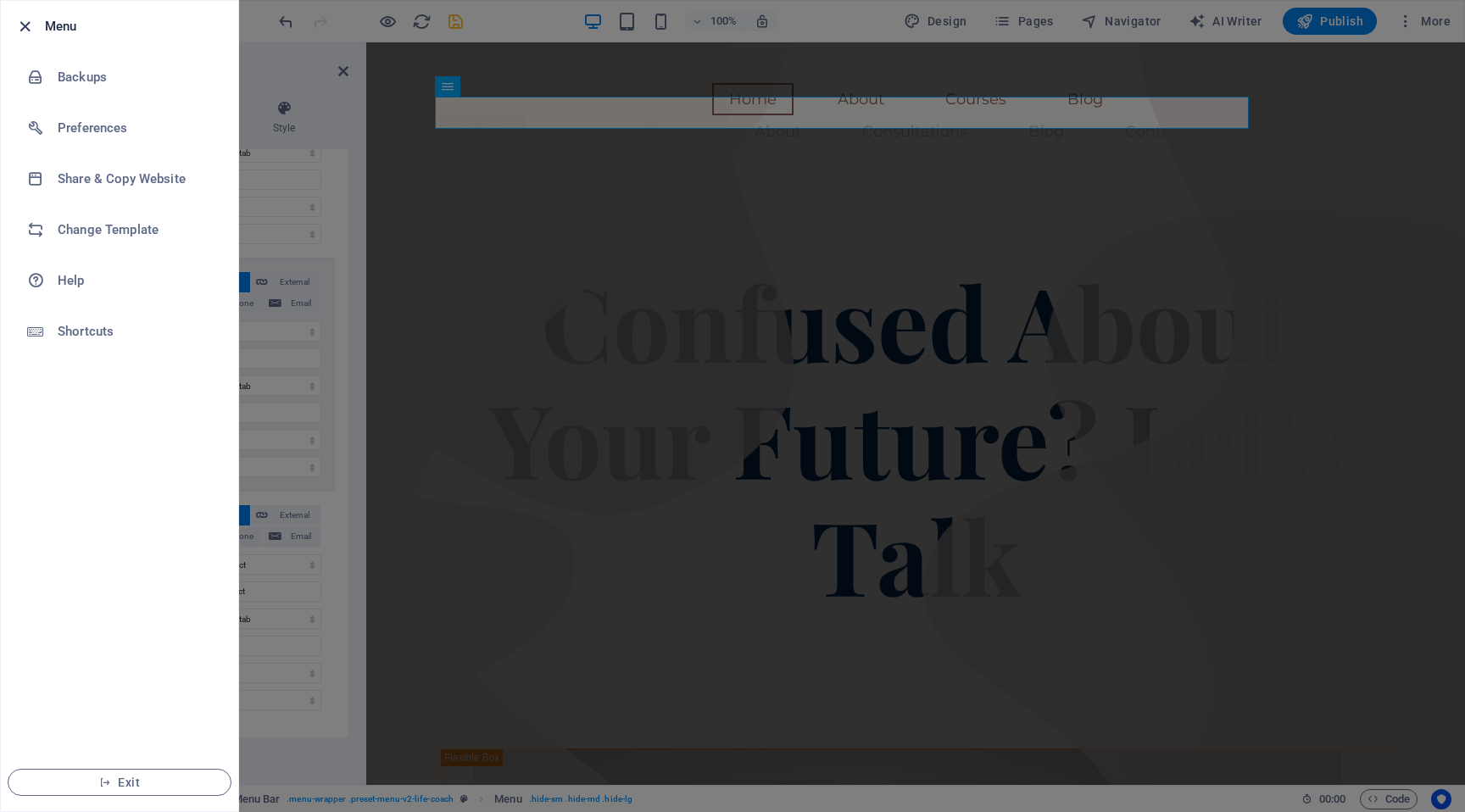 click at bounding box center [25, 26] 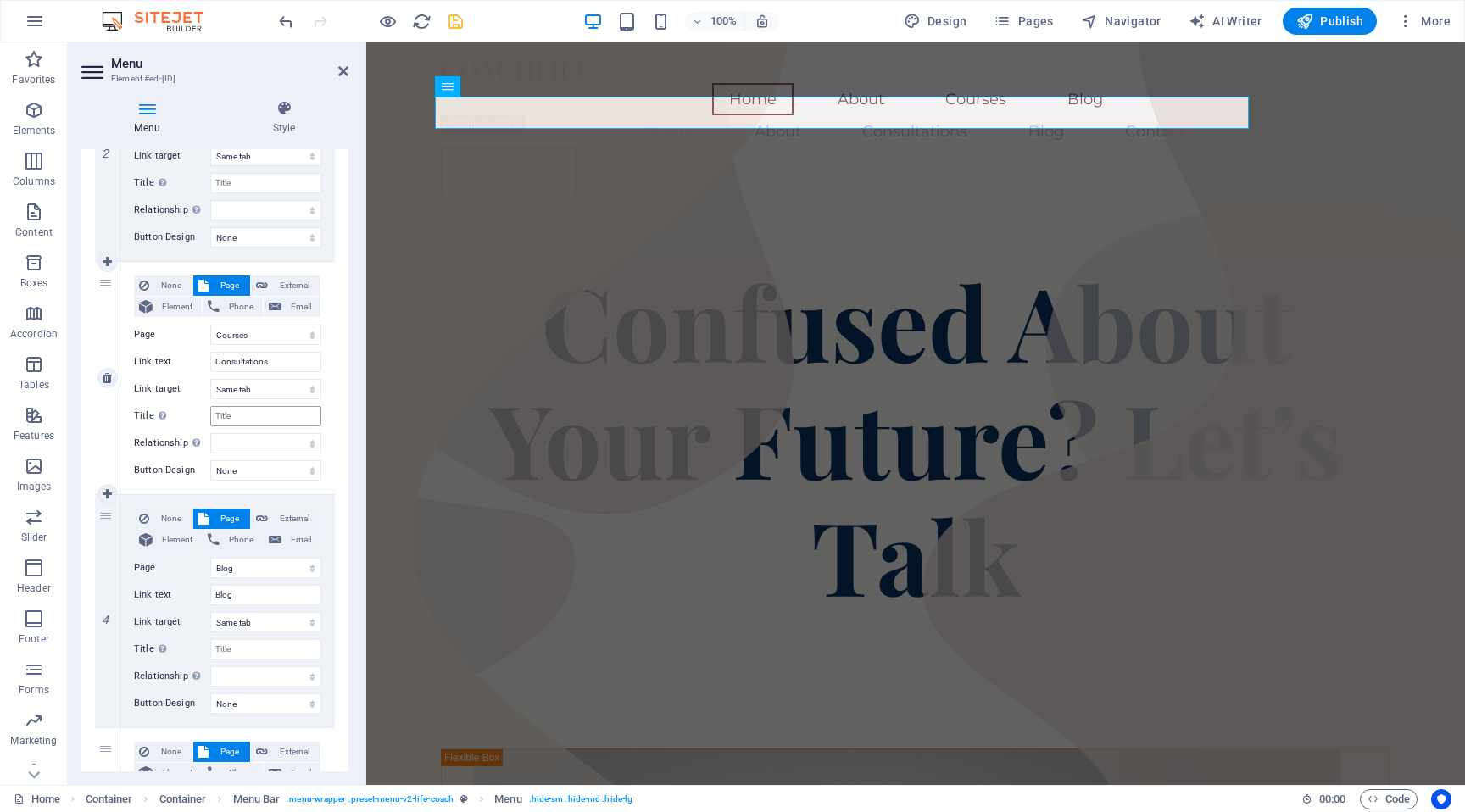 scroll, scrollTop: 509, scrollLeft: 0, axis: vertical 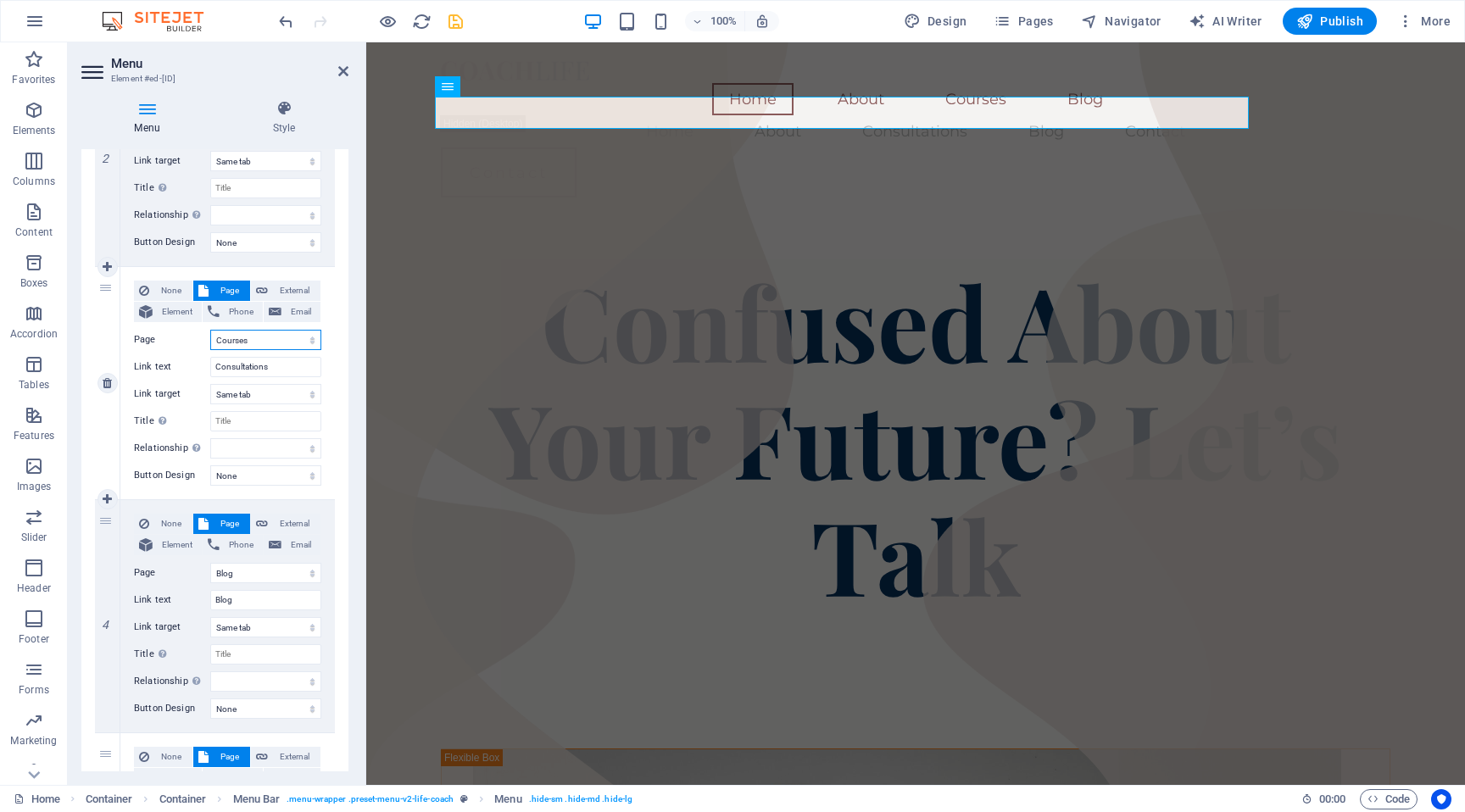 click on "Home About Courses Blog Contact Legal Notice Privacy" at bounding box center (265, 340) 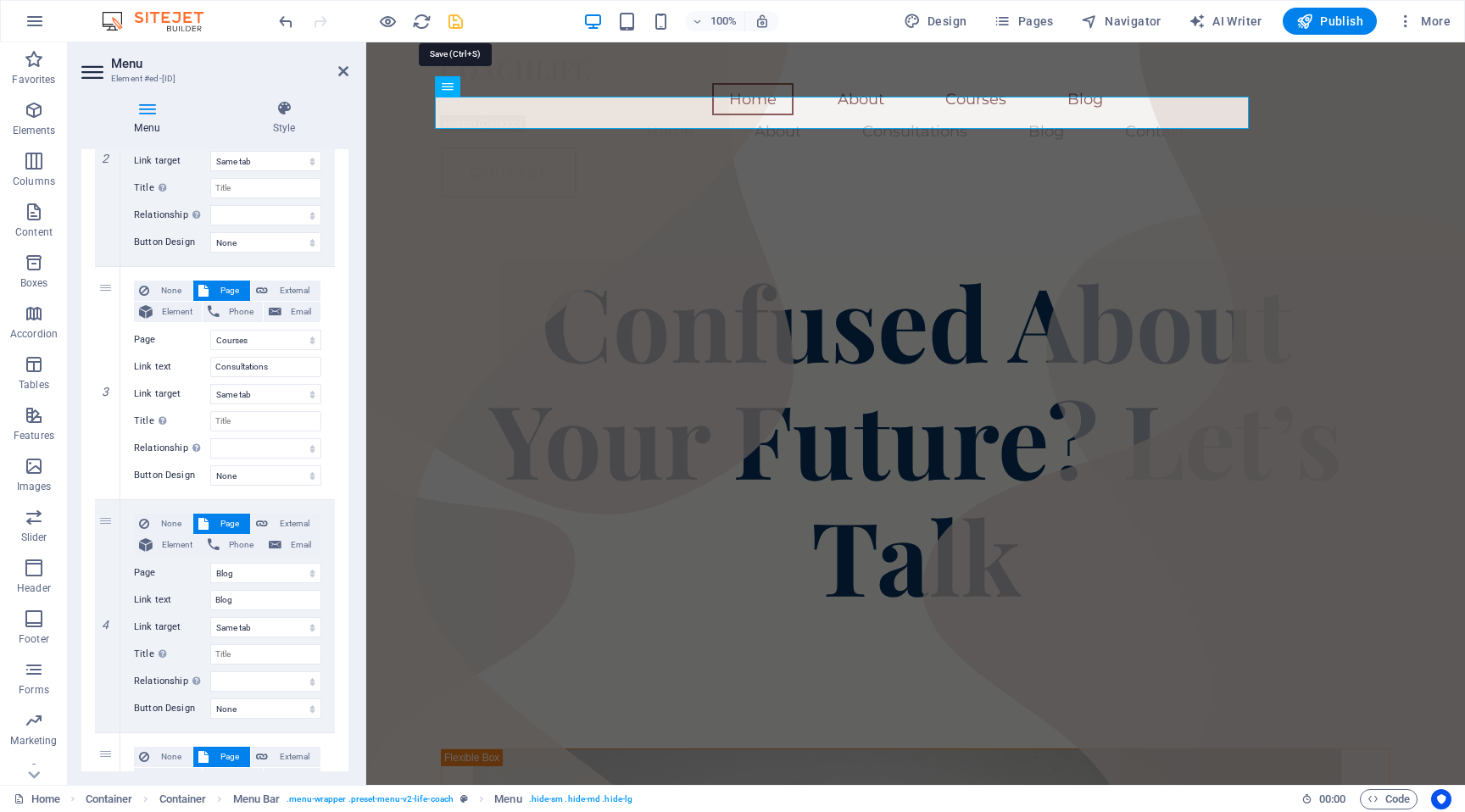 click at bounding box center [455, 21] 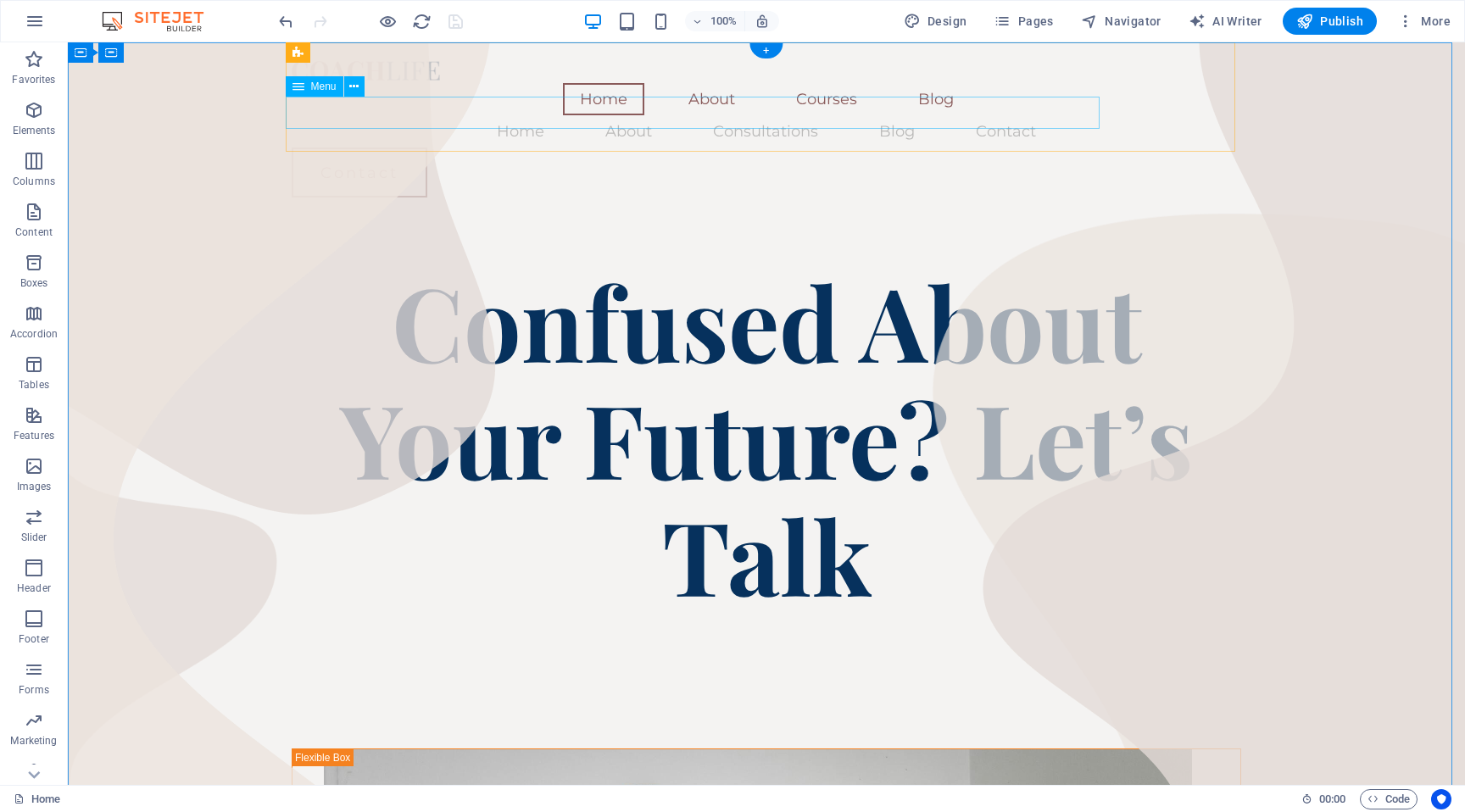 click on "Home About Consultations Blog Contact" at bounding box center [766, 131] 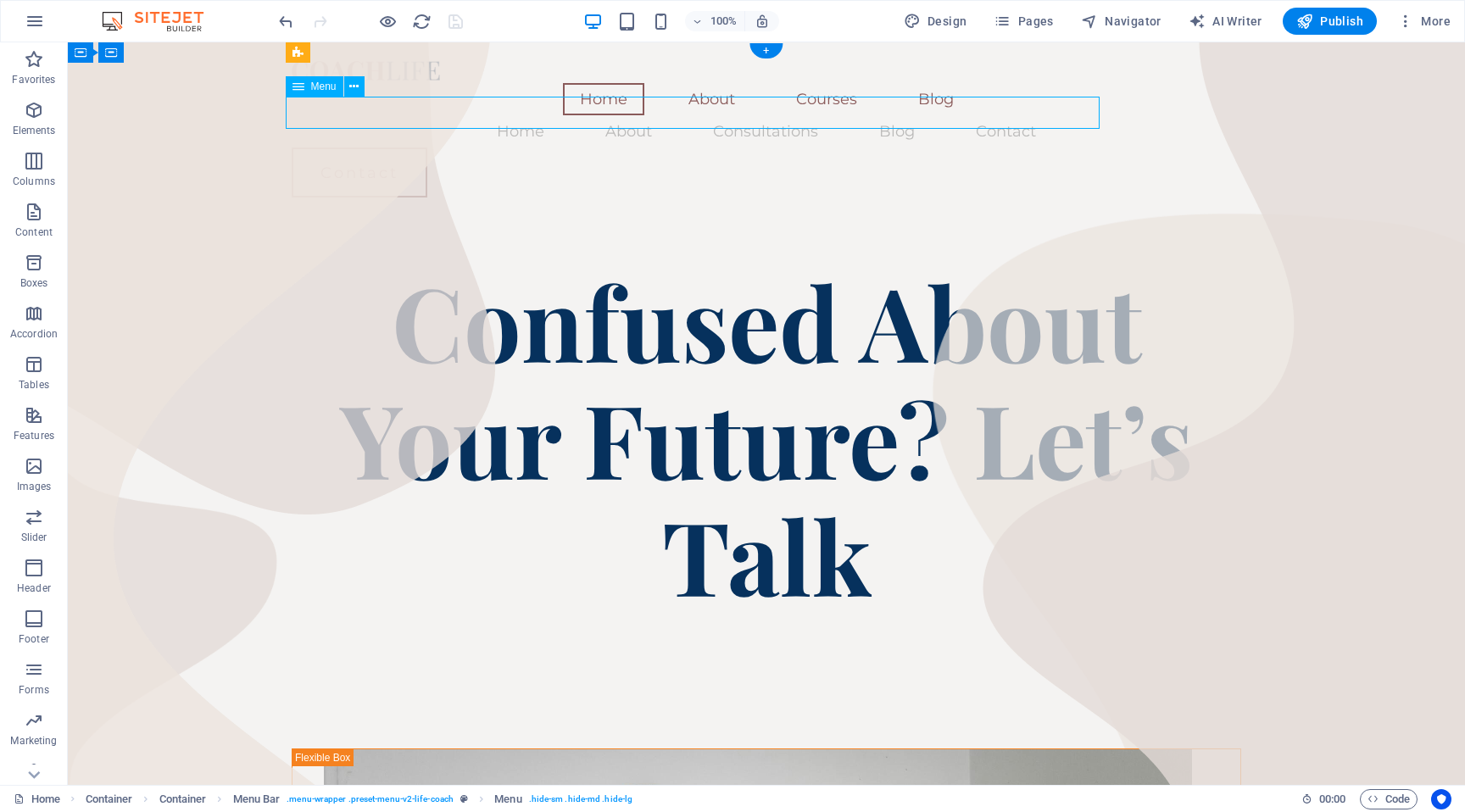 click on "Home About Consultations Blog Contact" at bounding box center [766, 131] 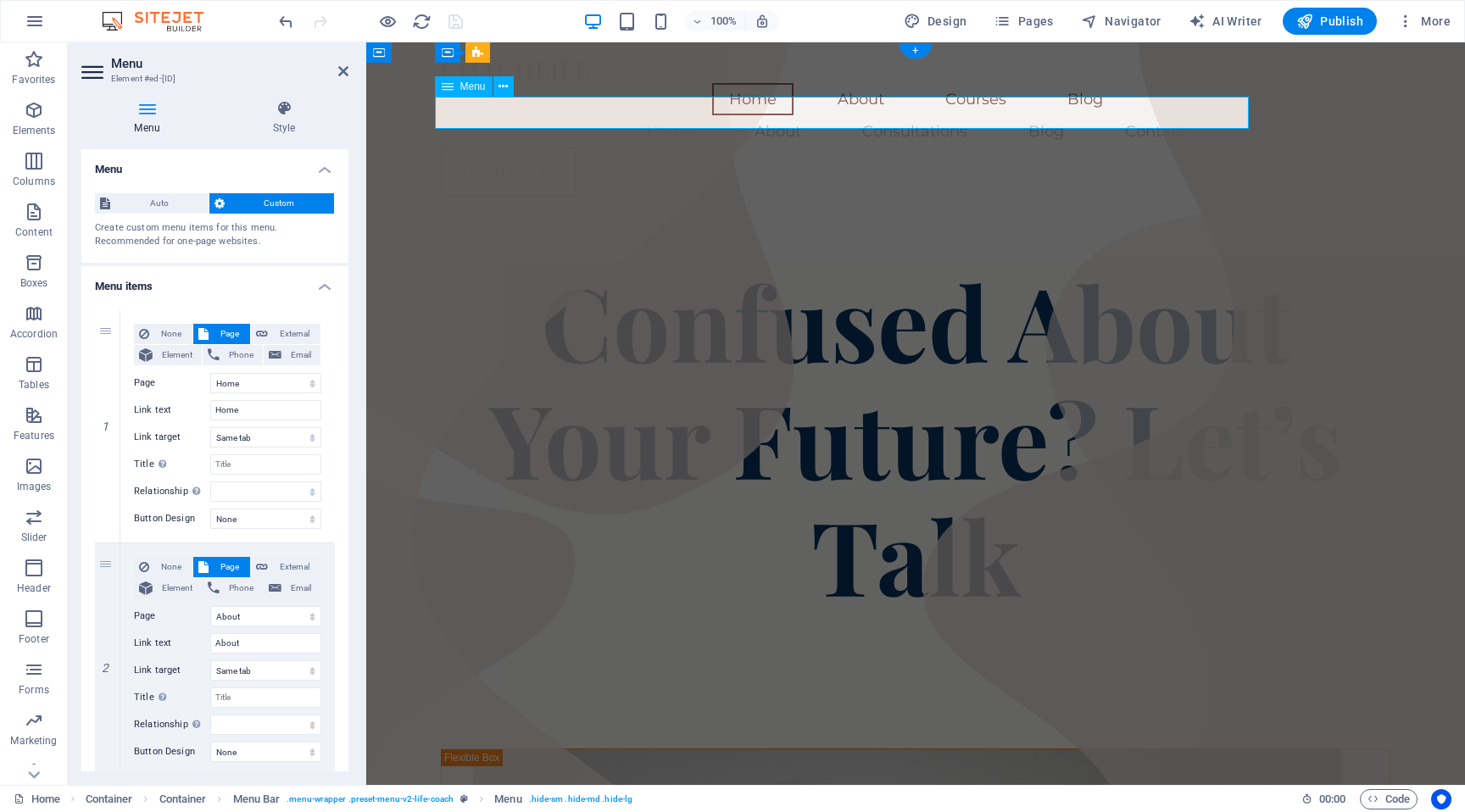 click on "Home About Consultations Blog Contact" at bounding box center [916, 131] 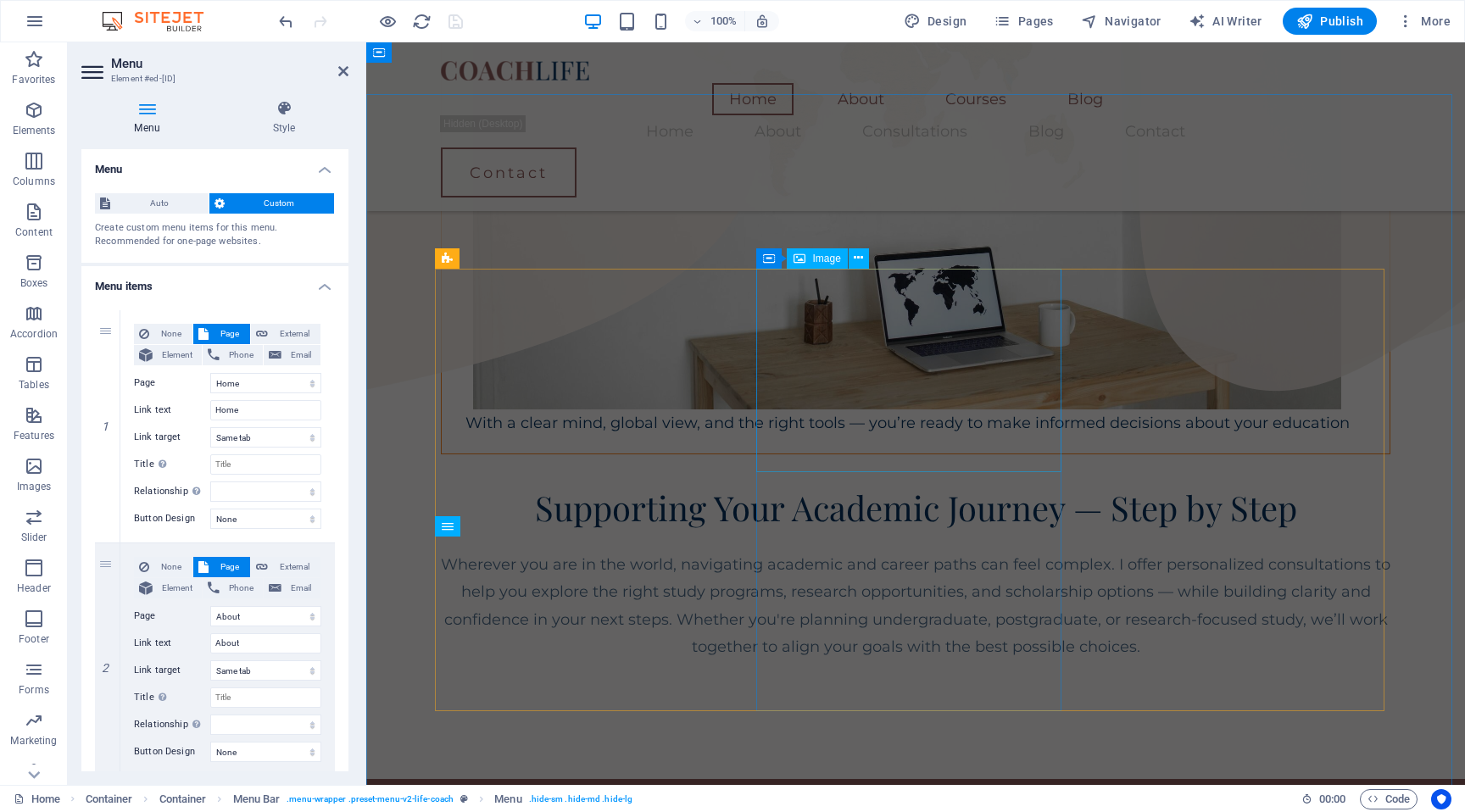 scroll, scrollTop: 854, scrollLeft: 0, axis: vertical 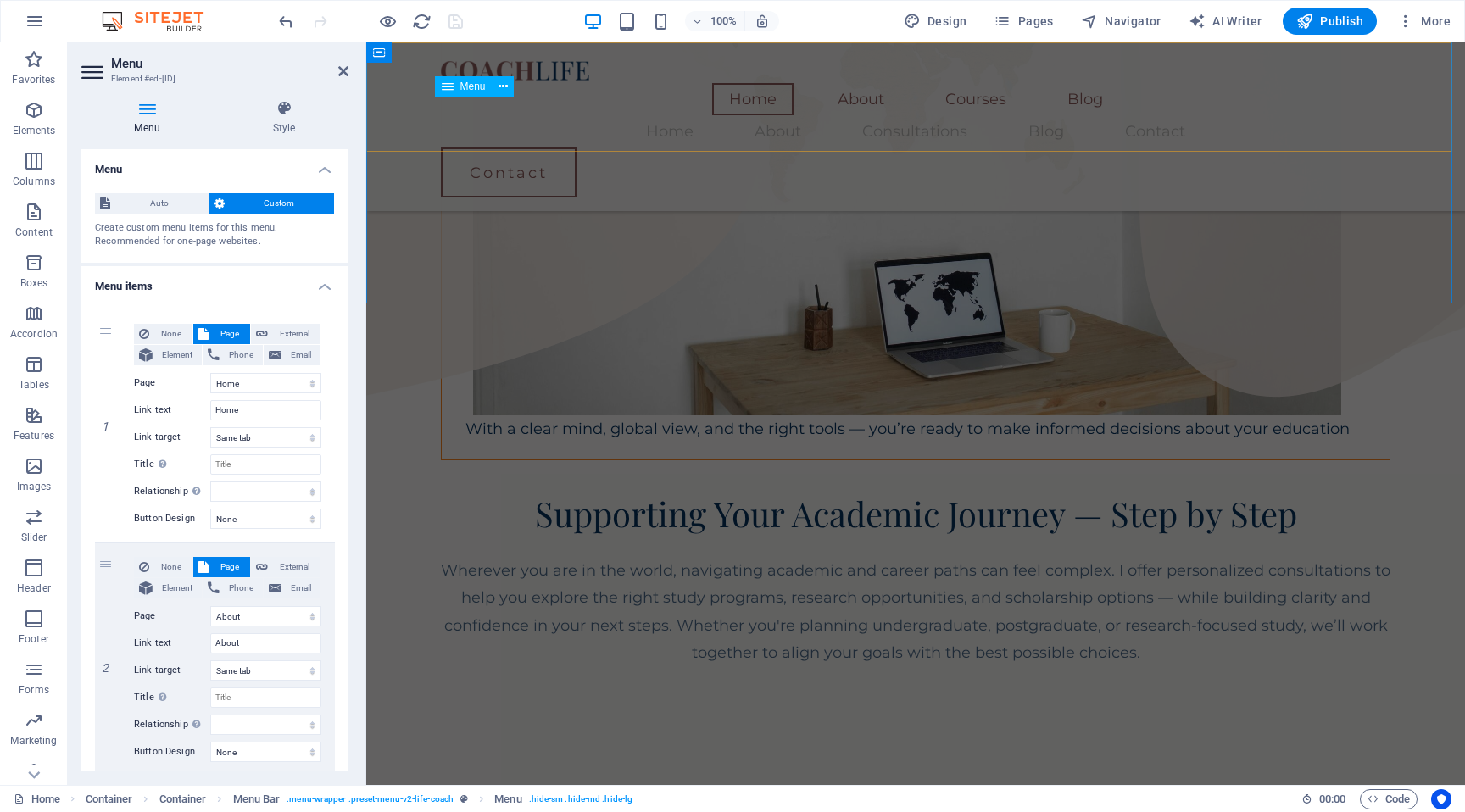 click on "Home About Consultations Blog Contact" at bounding box center [916, 131] 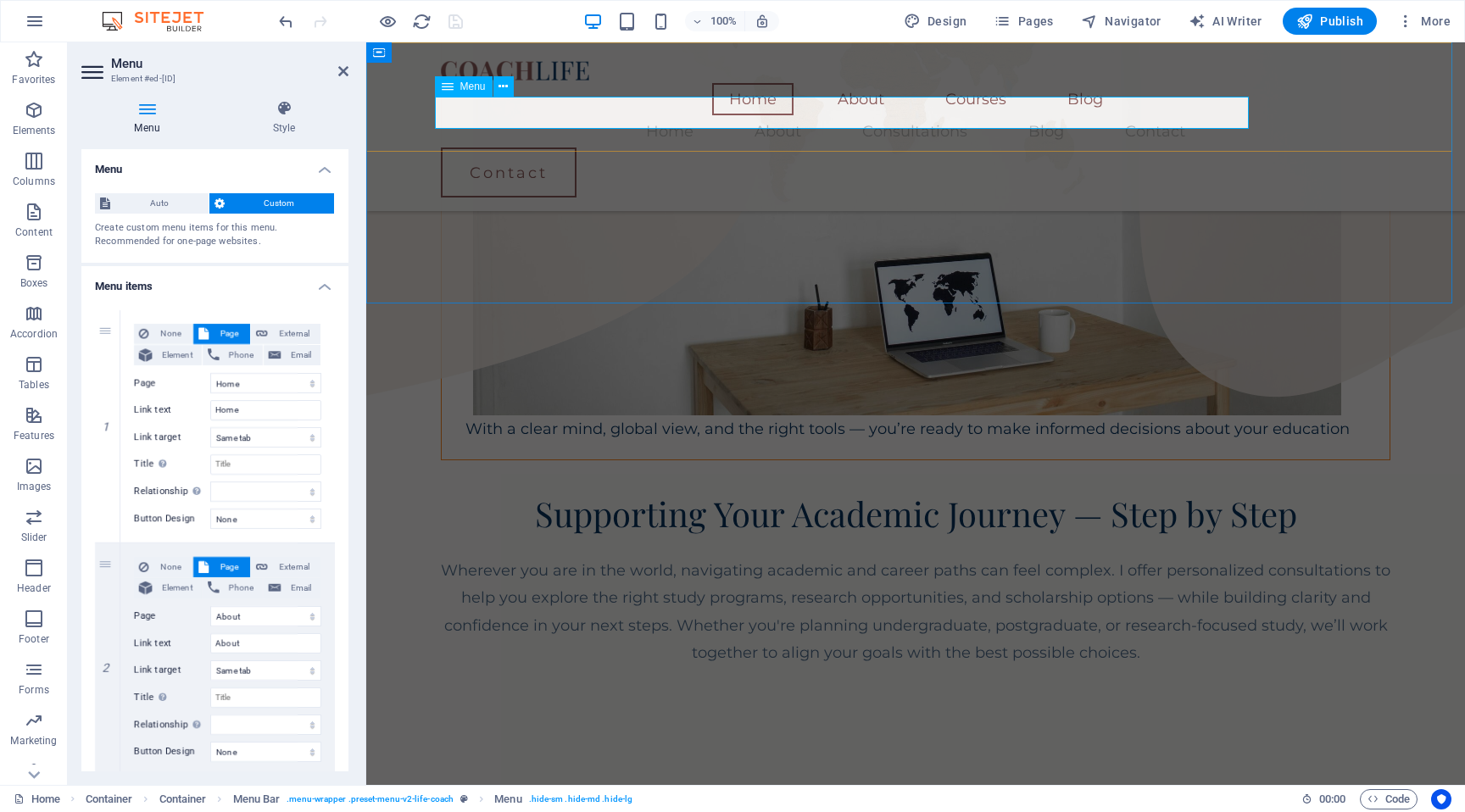 click on "Home About Consultations Blog Contact" at bounding box center (916, 131) 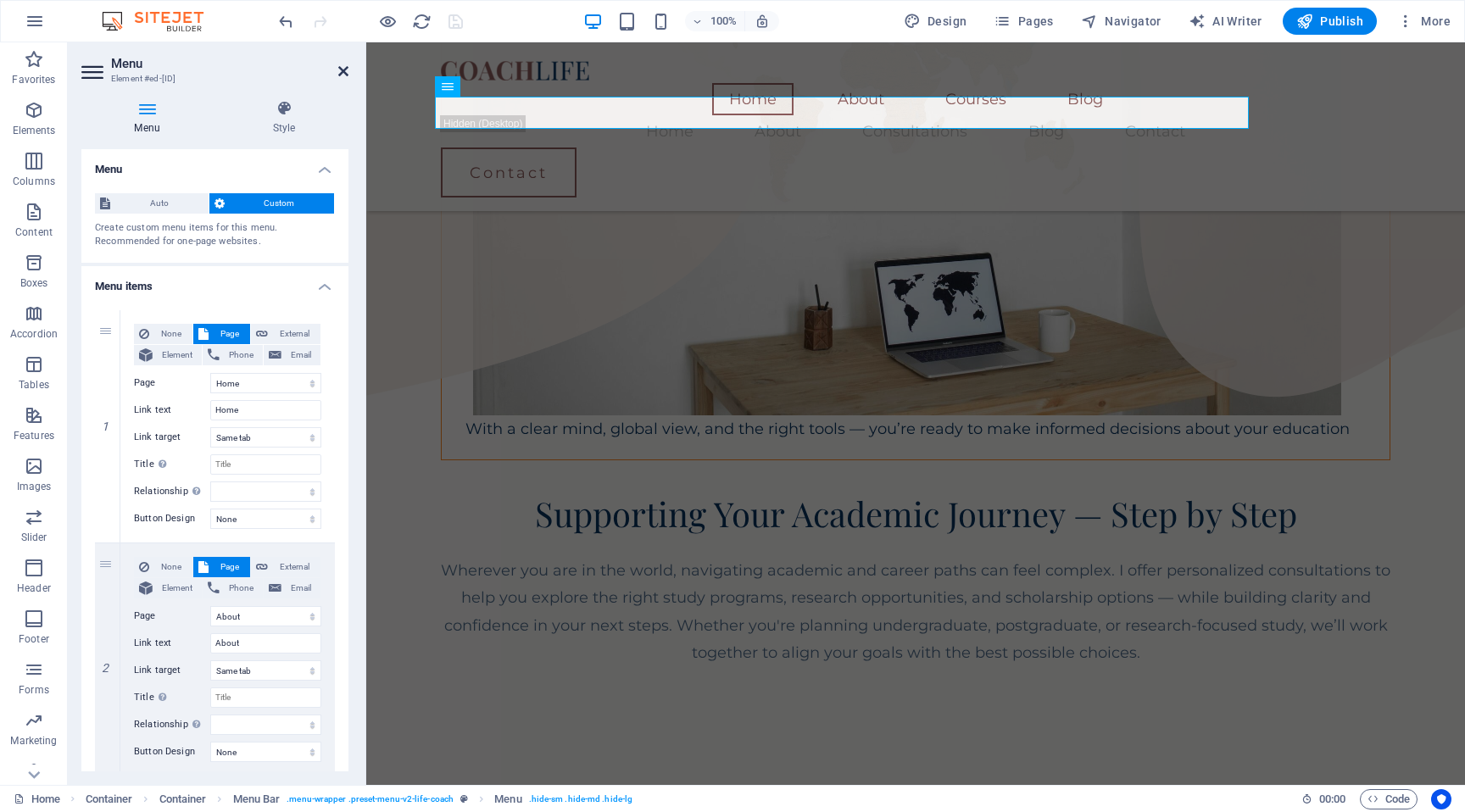 click at bounding box center [343, 71] 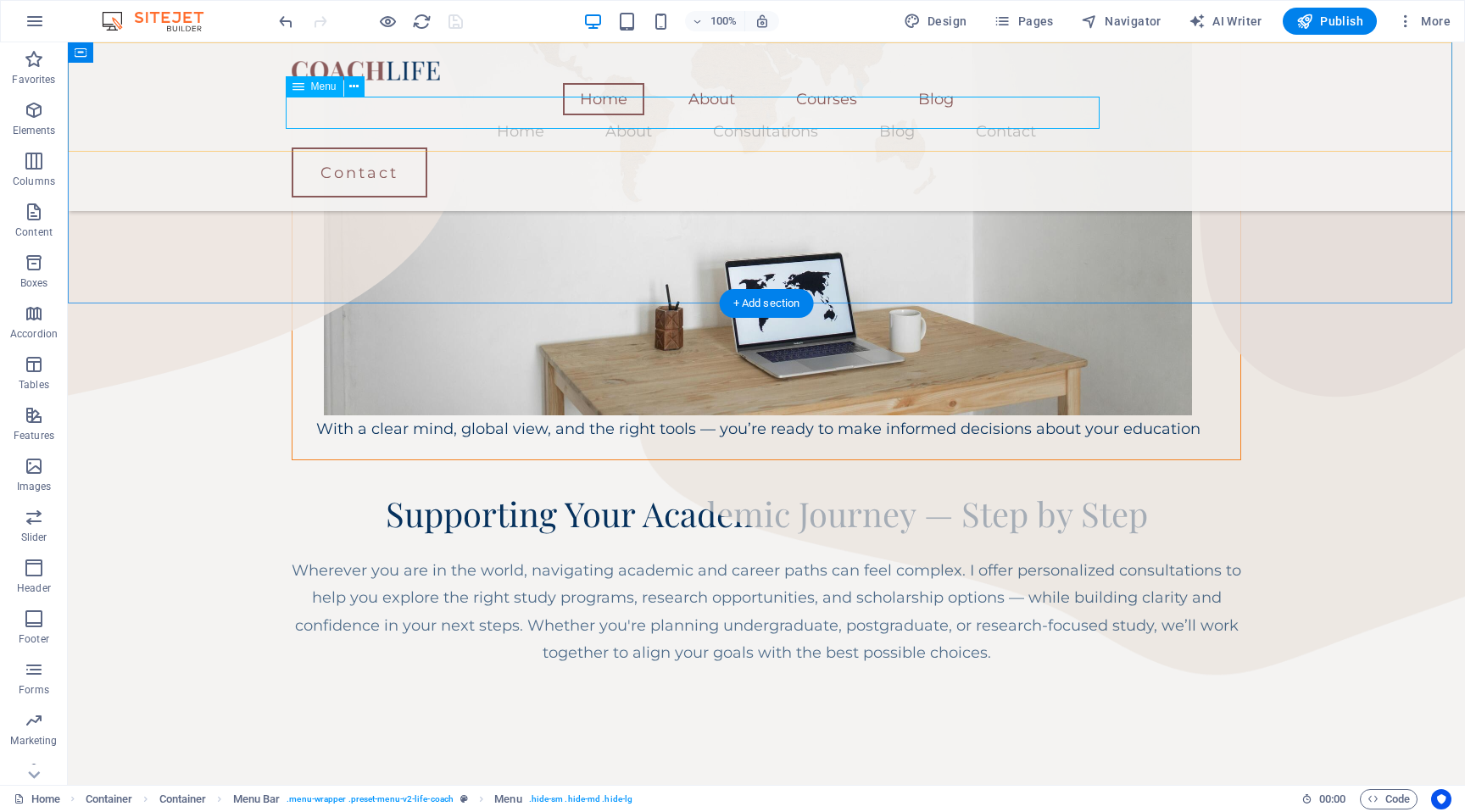 click on "Home About Consultations Blog Contact" at bounding box center (766, 131) 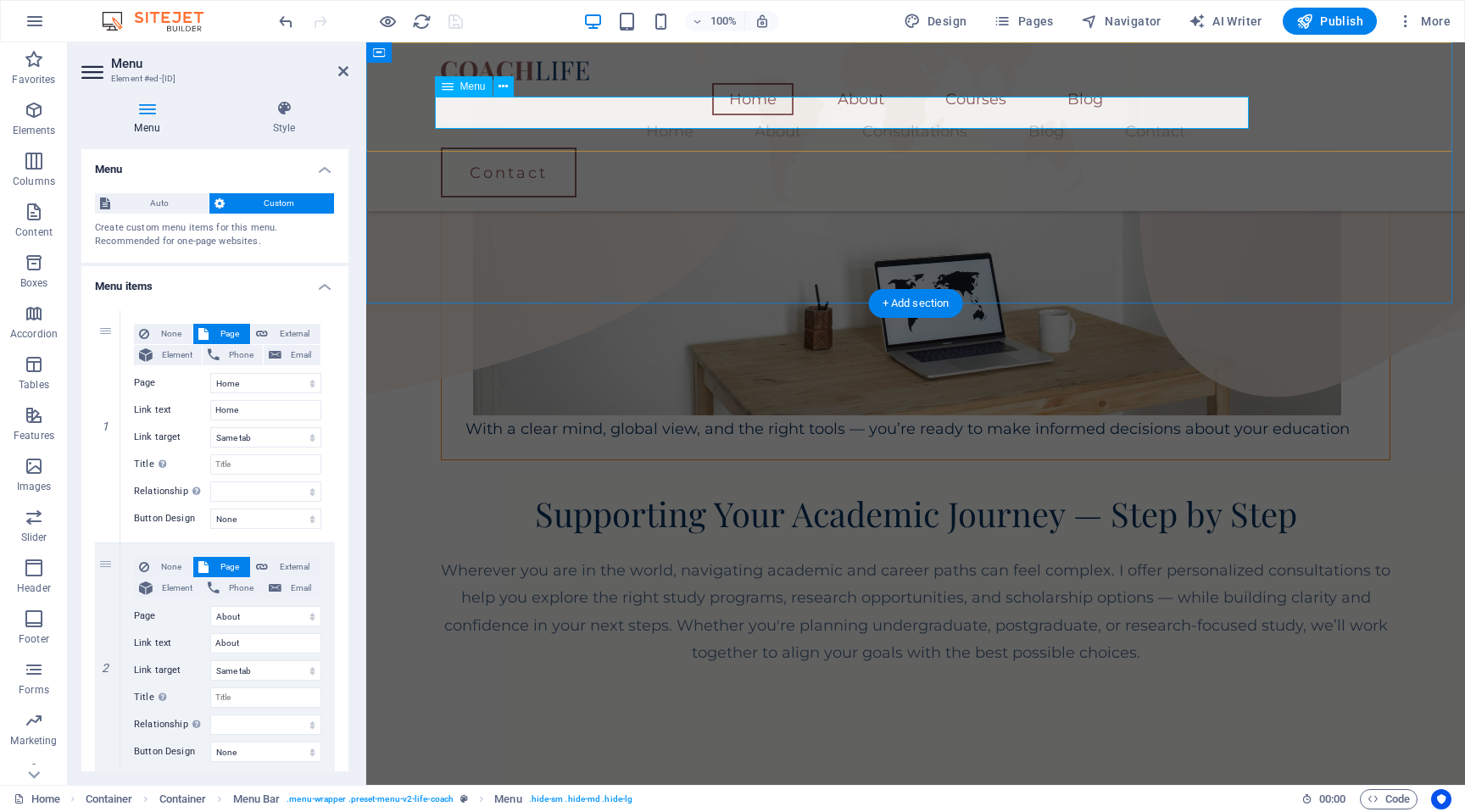 click on "Home About Consultations Blog Contact" at bounding box center (916, 131) 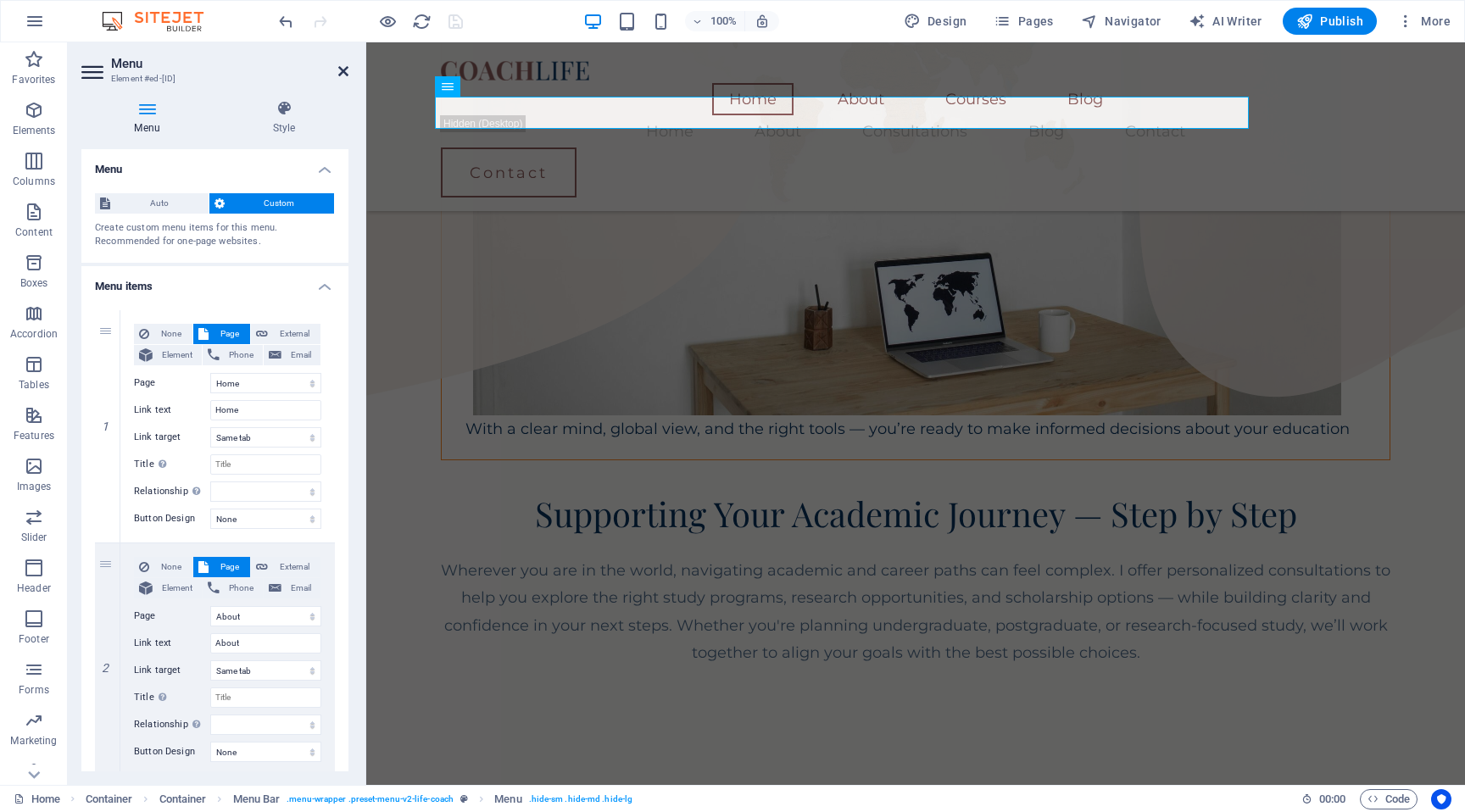 click at bounding box center (343, 71) 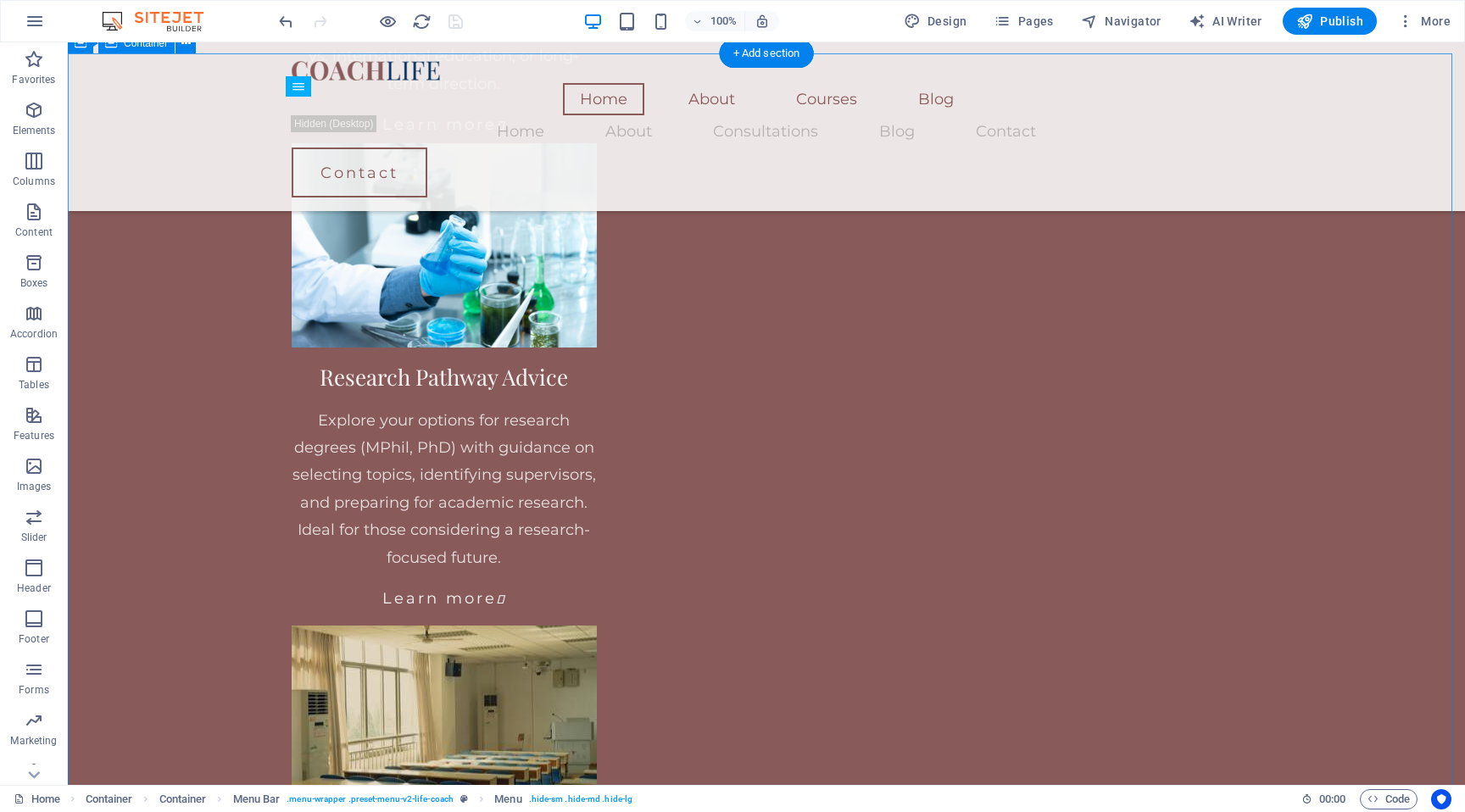 scroll, scrollTop: 2975, scrollLeft: 0, axis: vertical 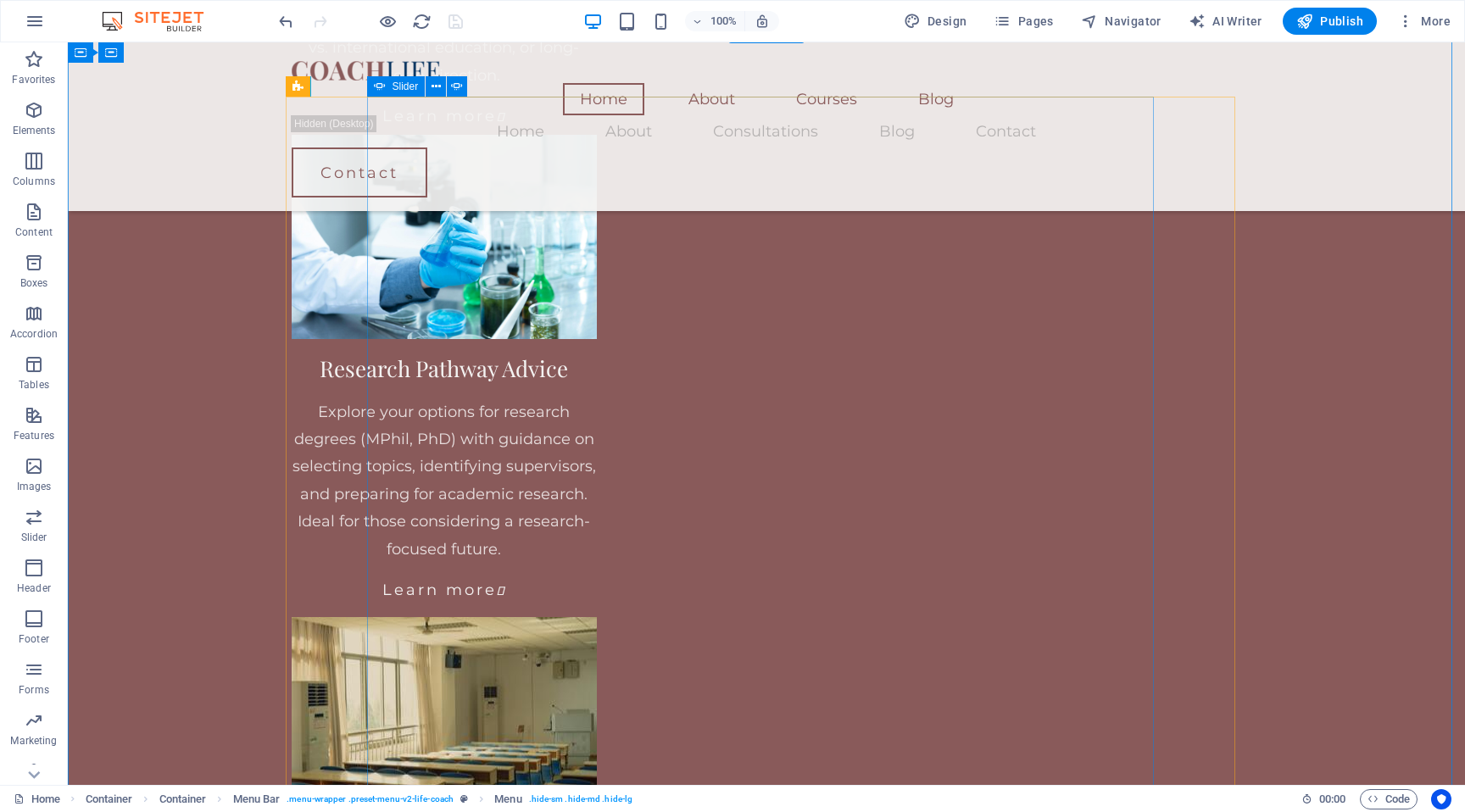 click at bounding box center [766, 3356] 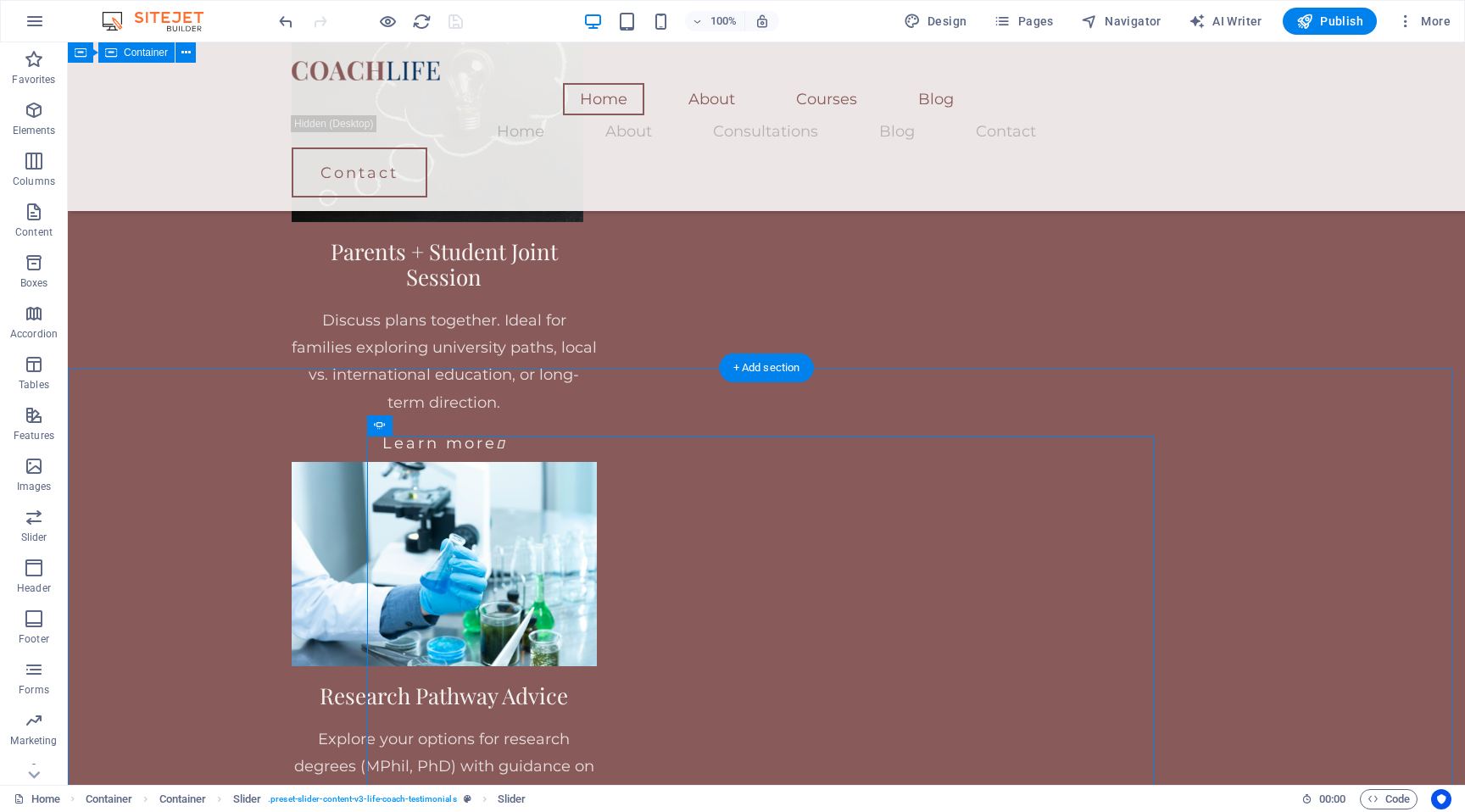 scroll, scrollTop: 2599, scrollLeft: 0, axis: vertical 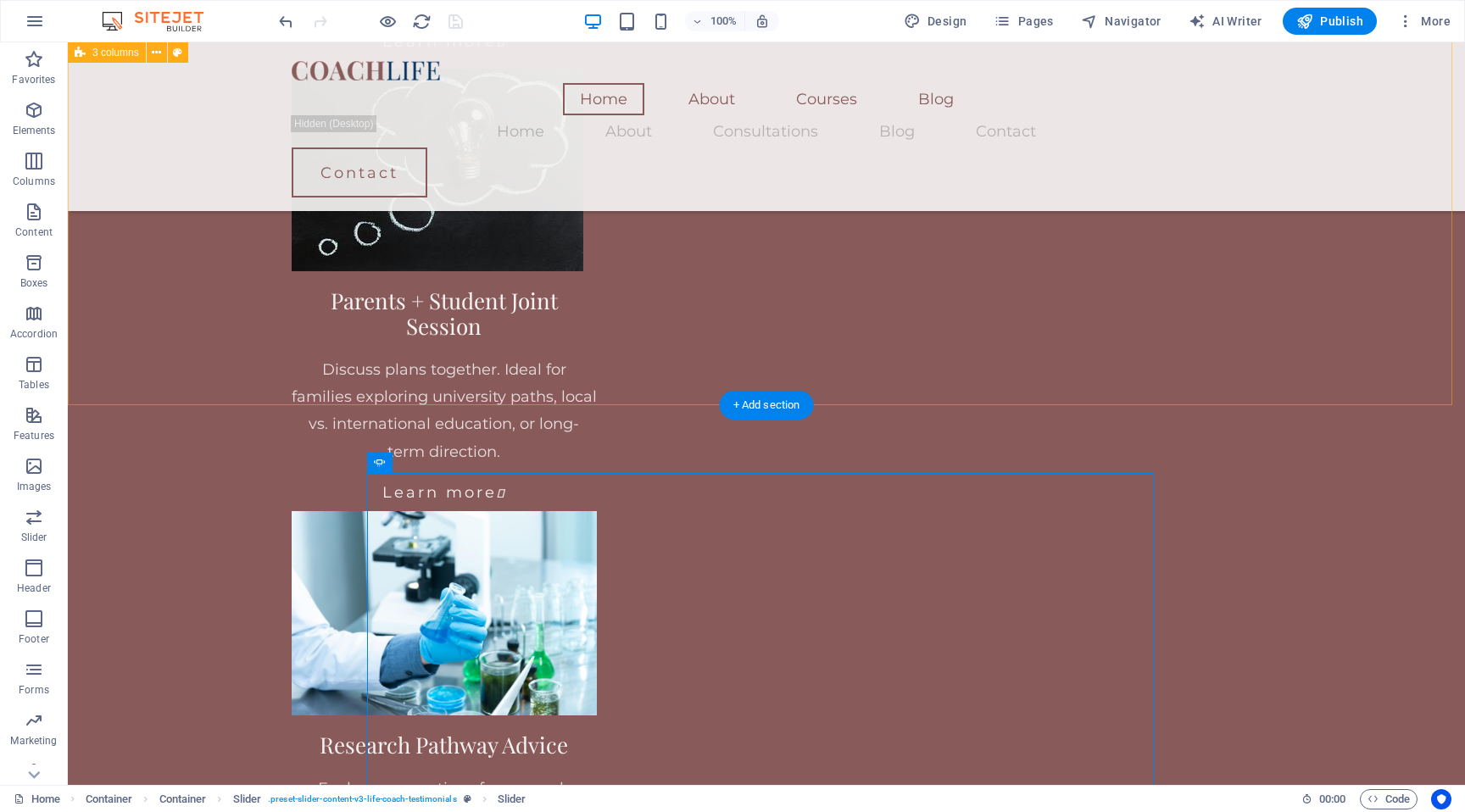 click on "How It Works Getting started is simple. 🗓️ Step 1: Book your session through the consultation page ✍️ Step 2: Share your academic background and goals via a brief intake form 💬 Step 3: Meet for your 1-on-1 online consultation I’ll guide you through personalized options, answer your questions, and provide next steps tailored to your academic journey — whether it’s degree selection, research planning, or preparing for scholarships. Pricing My goal is to keep quality academic guidance accessible while reflecting the depth of expertise and preparation offered in each session. 💡 30-Minute Consultation – PKR 3,000 (USD ~10) 📘 60-Minute Deep-Dive Session – PKR 5,000 (USD ~17) 🏫 Workshops / Group Sessions – Starting from PKR 10,000 (USD ~35) Custom packages available for schools, research candidates, and institutional clients. Payment Options You can pay securely using a range of methods depending on your location: 💳 Local Clients: Easypaisa, JazzCash, Bank Transfer" at bounding box center (766, 2856) 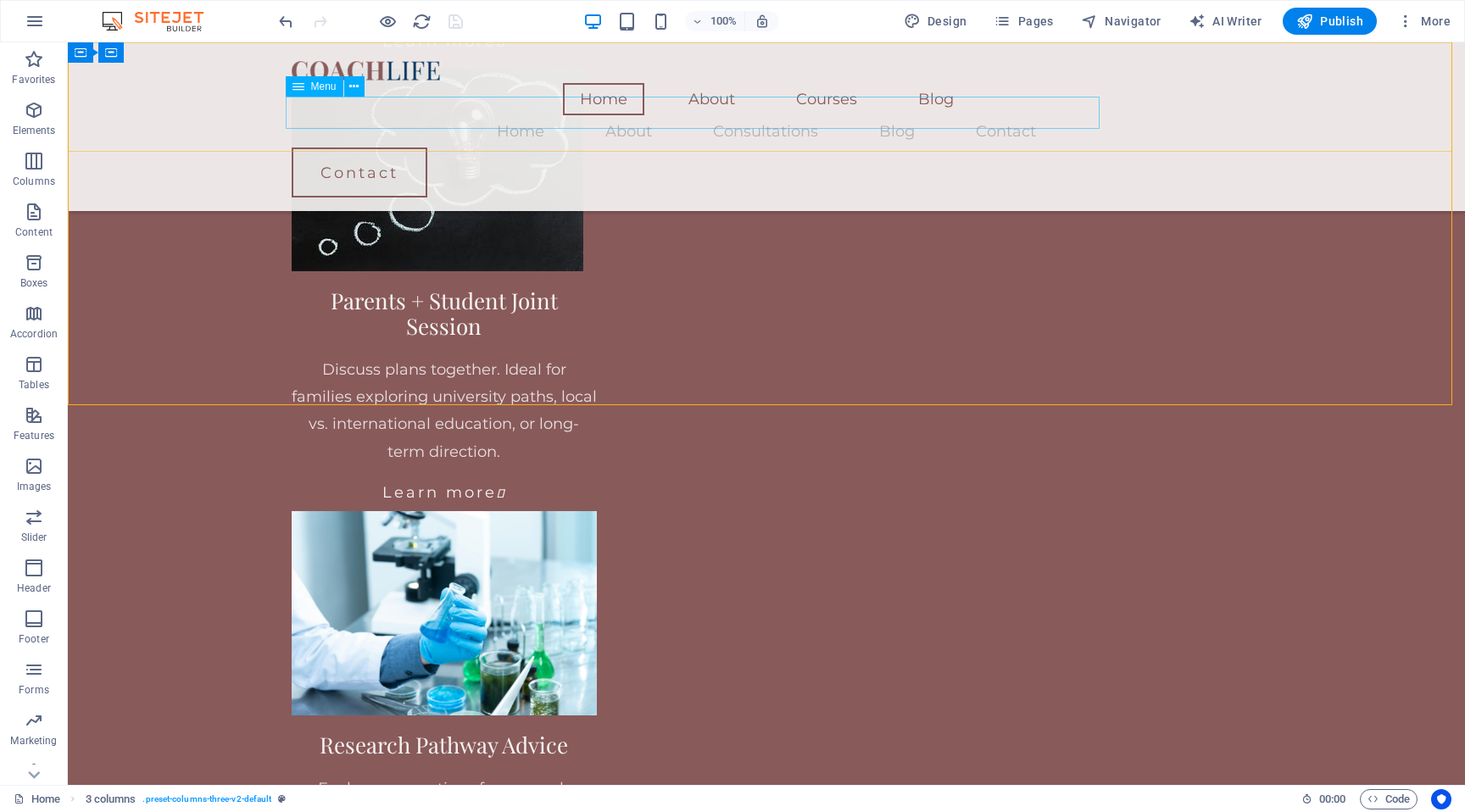 click on "Home About Consultations Blog Contact" at bounding box center (766, 131) 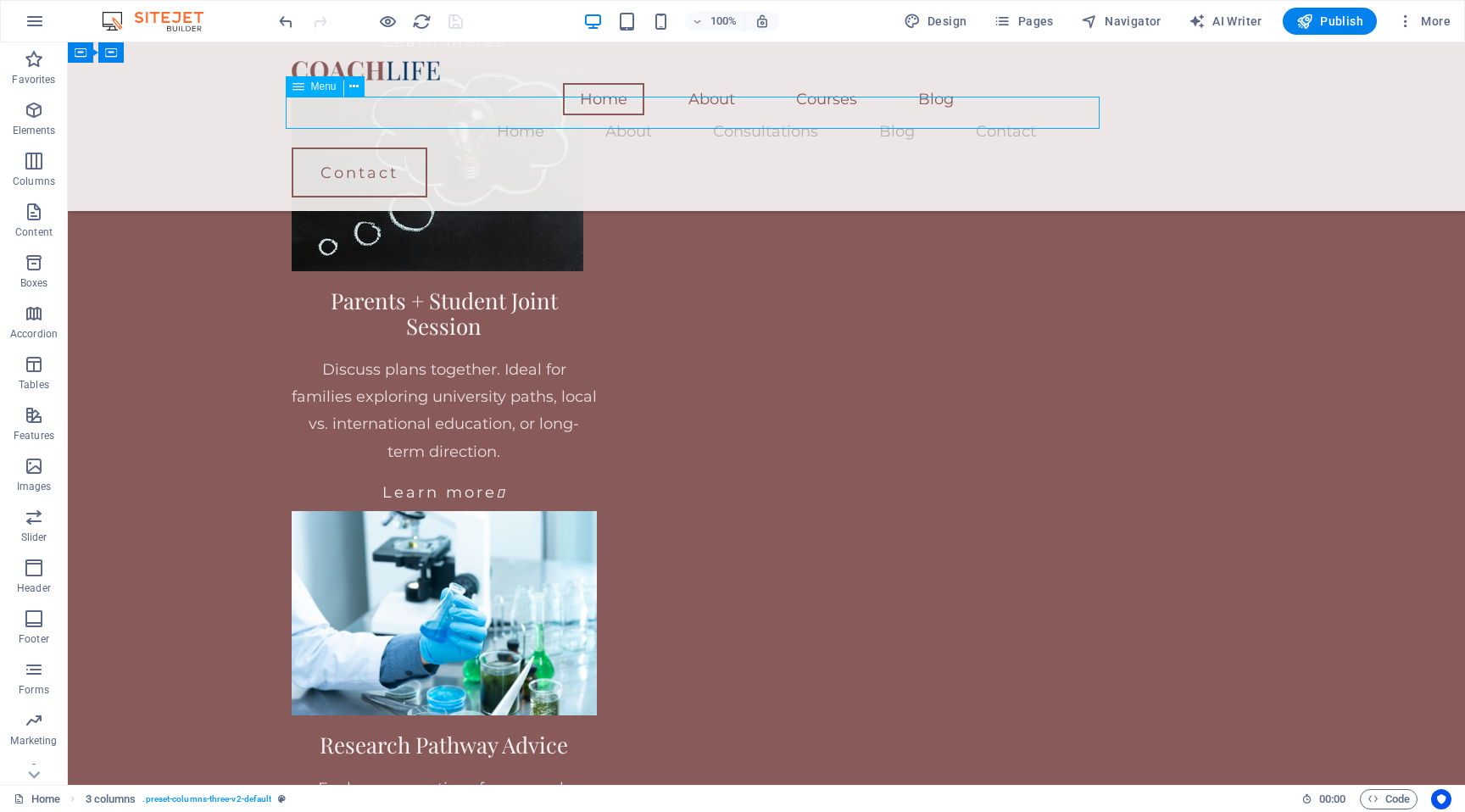 click on "Home About Consultations Blog Contact" at bounding box center (766, 131) 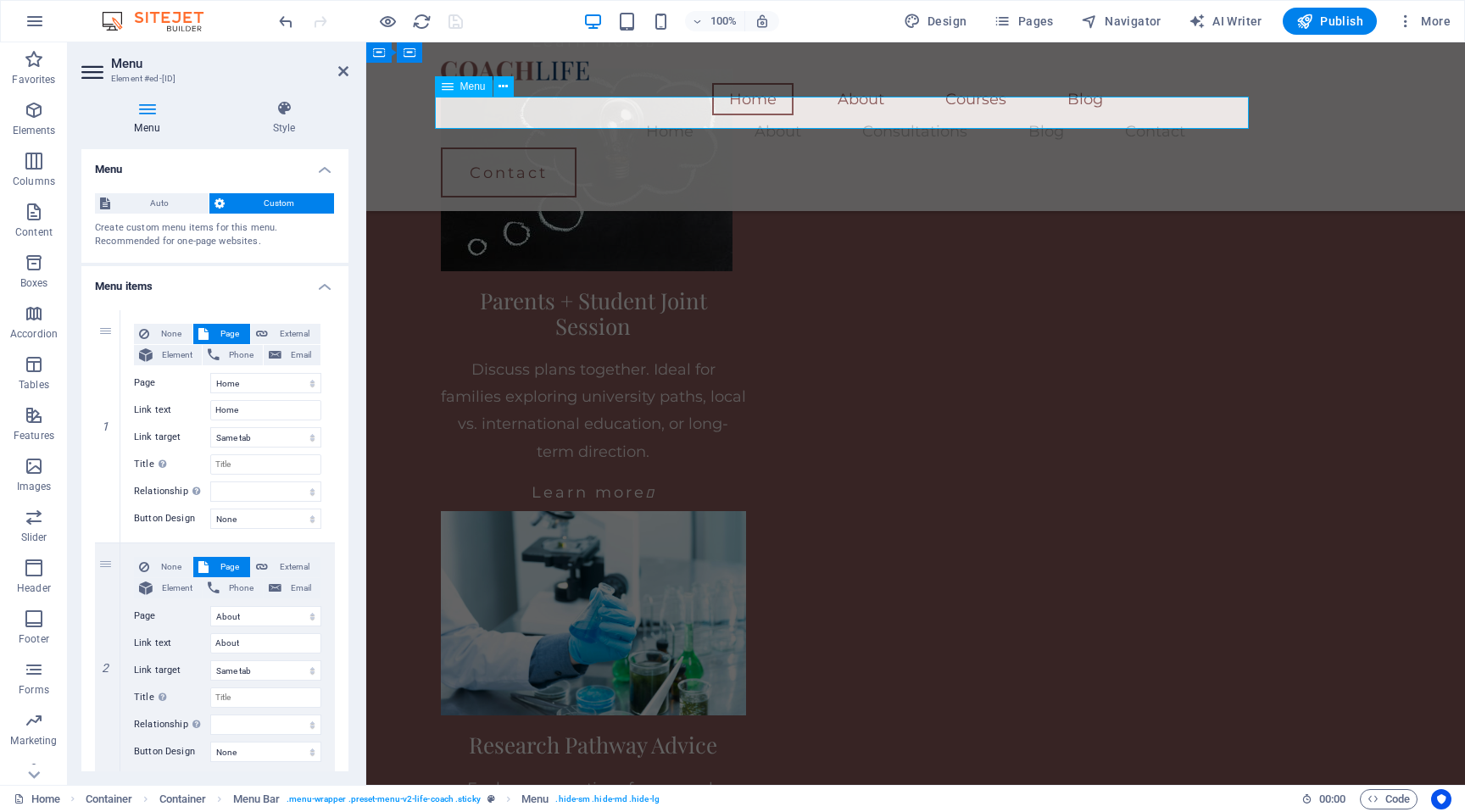 click on "Home About Consultations Blog Contact" at bounding box center [916, 131] 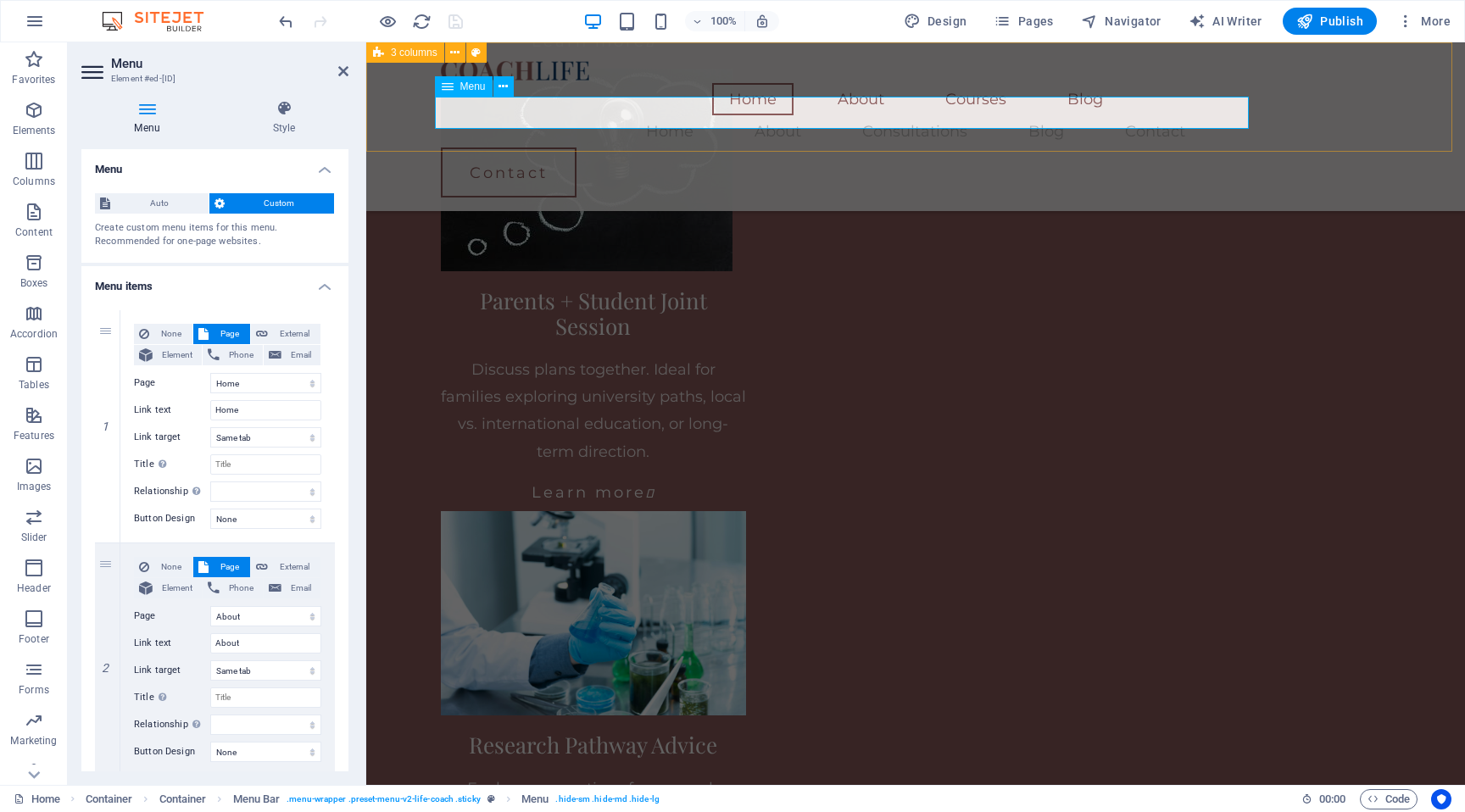 click on "Home About Consultations Blog Contact" at bounding box center (916, 131) 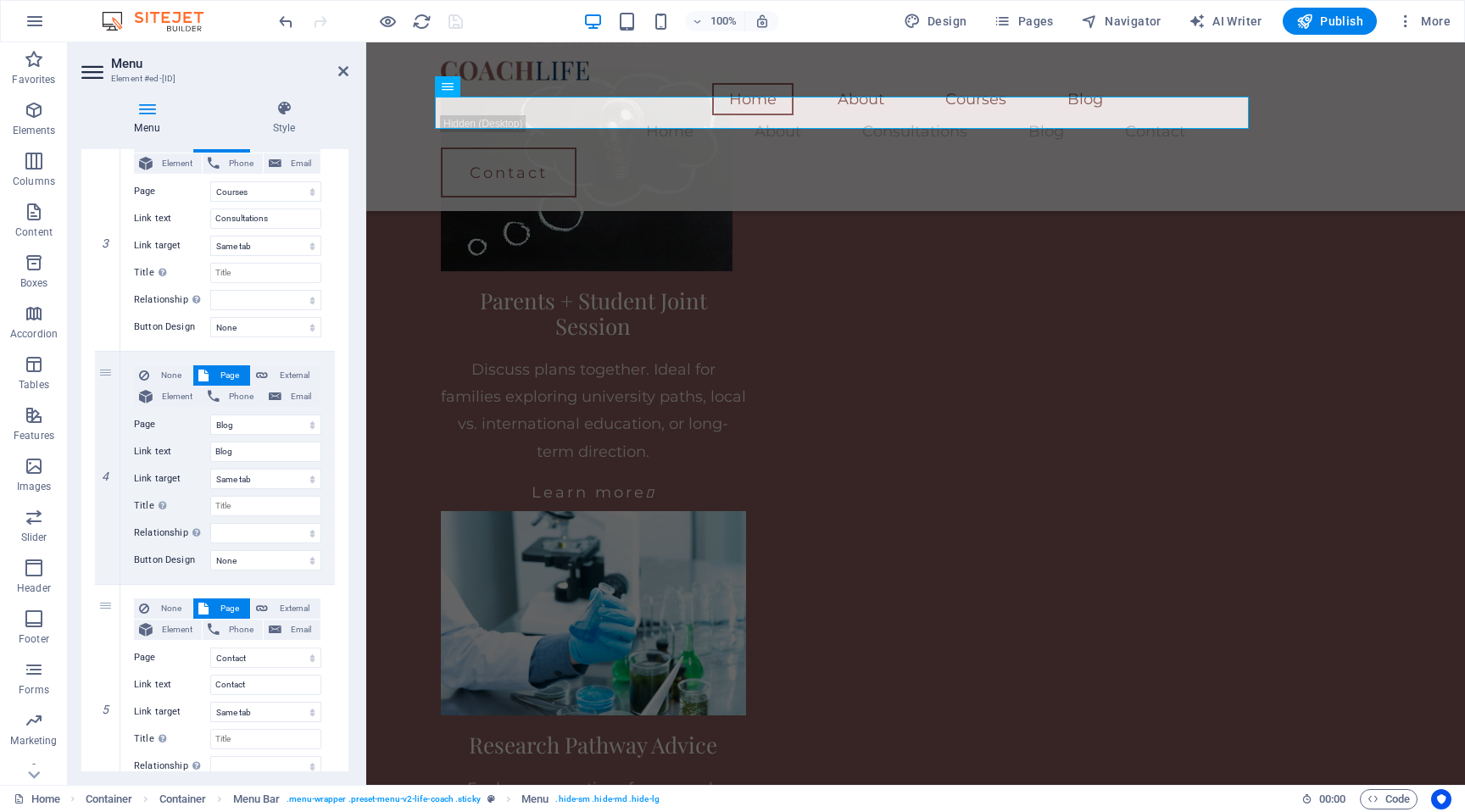 scroll, scrollTop: 751, scrollLeft: 0, axis: vertical 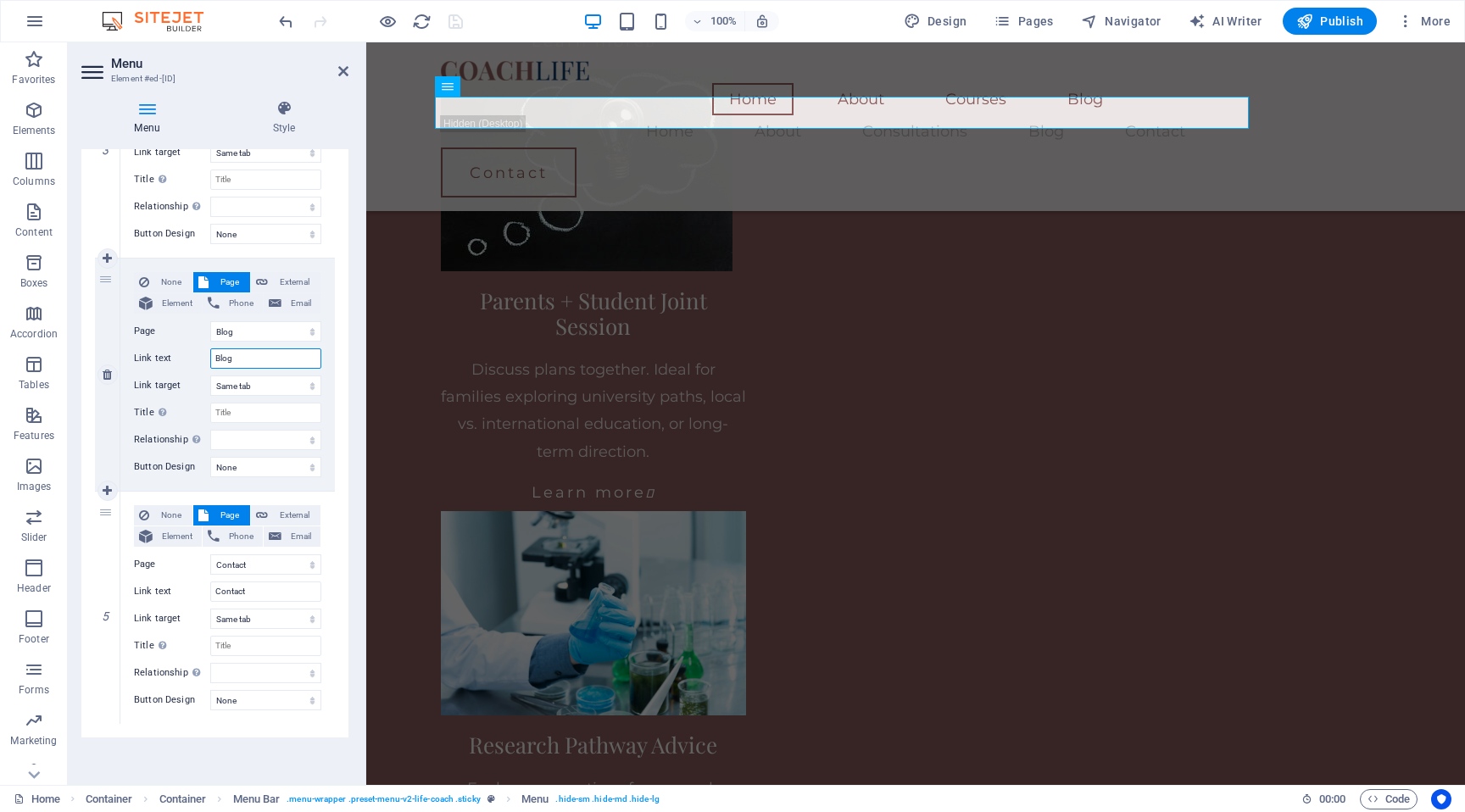 click on "Blog" at bounding box center (265, 359) 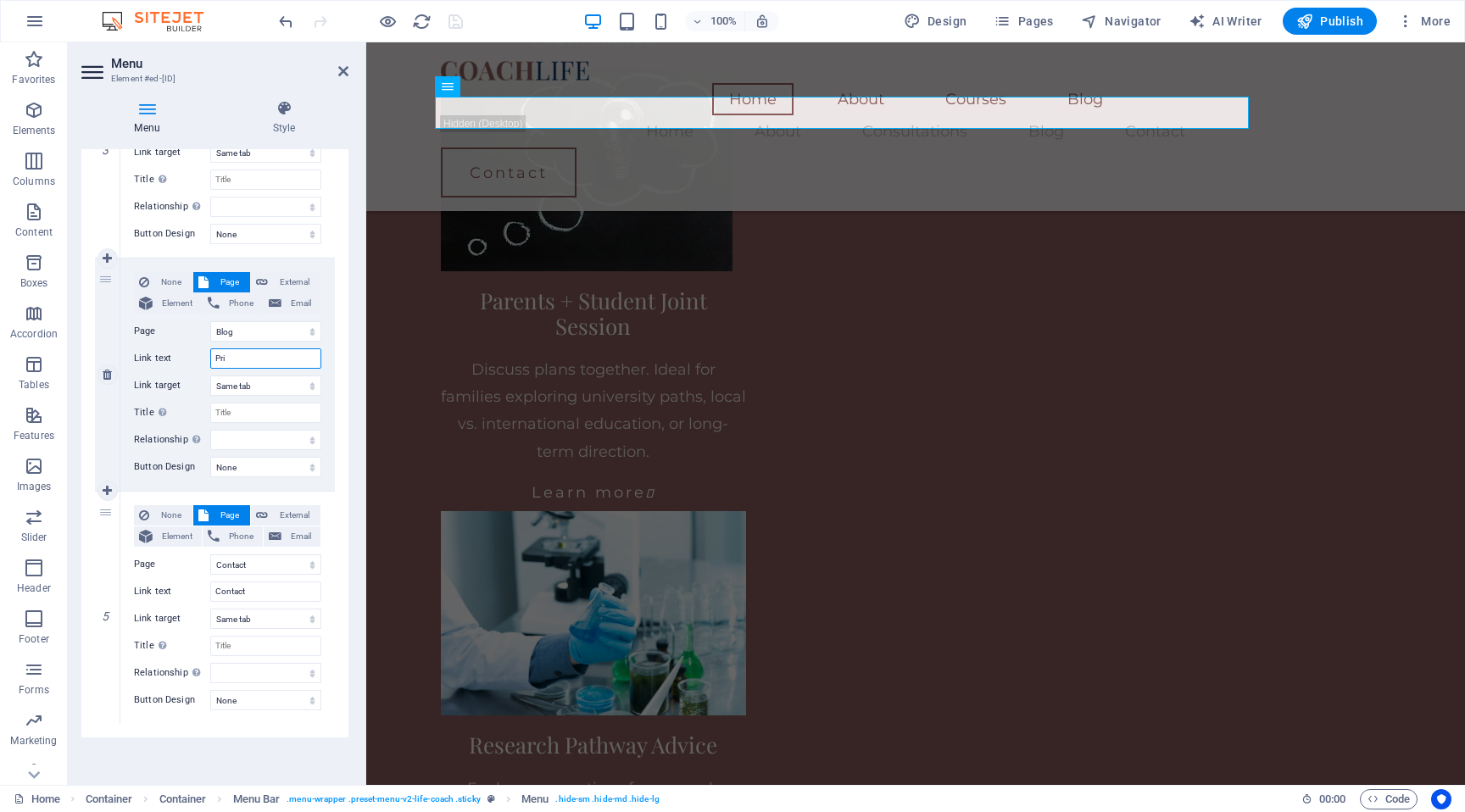 type on "Pric" 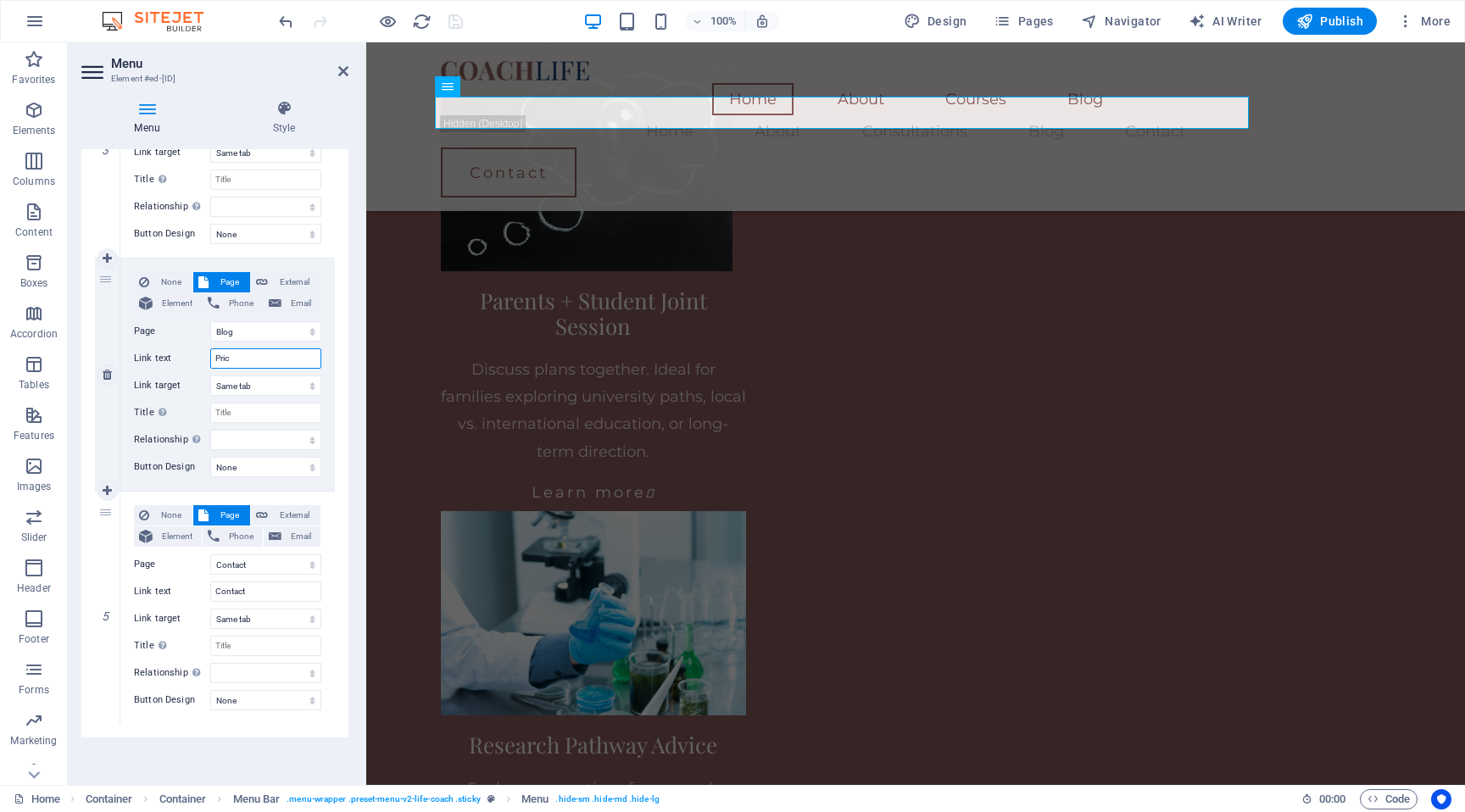 select 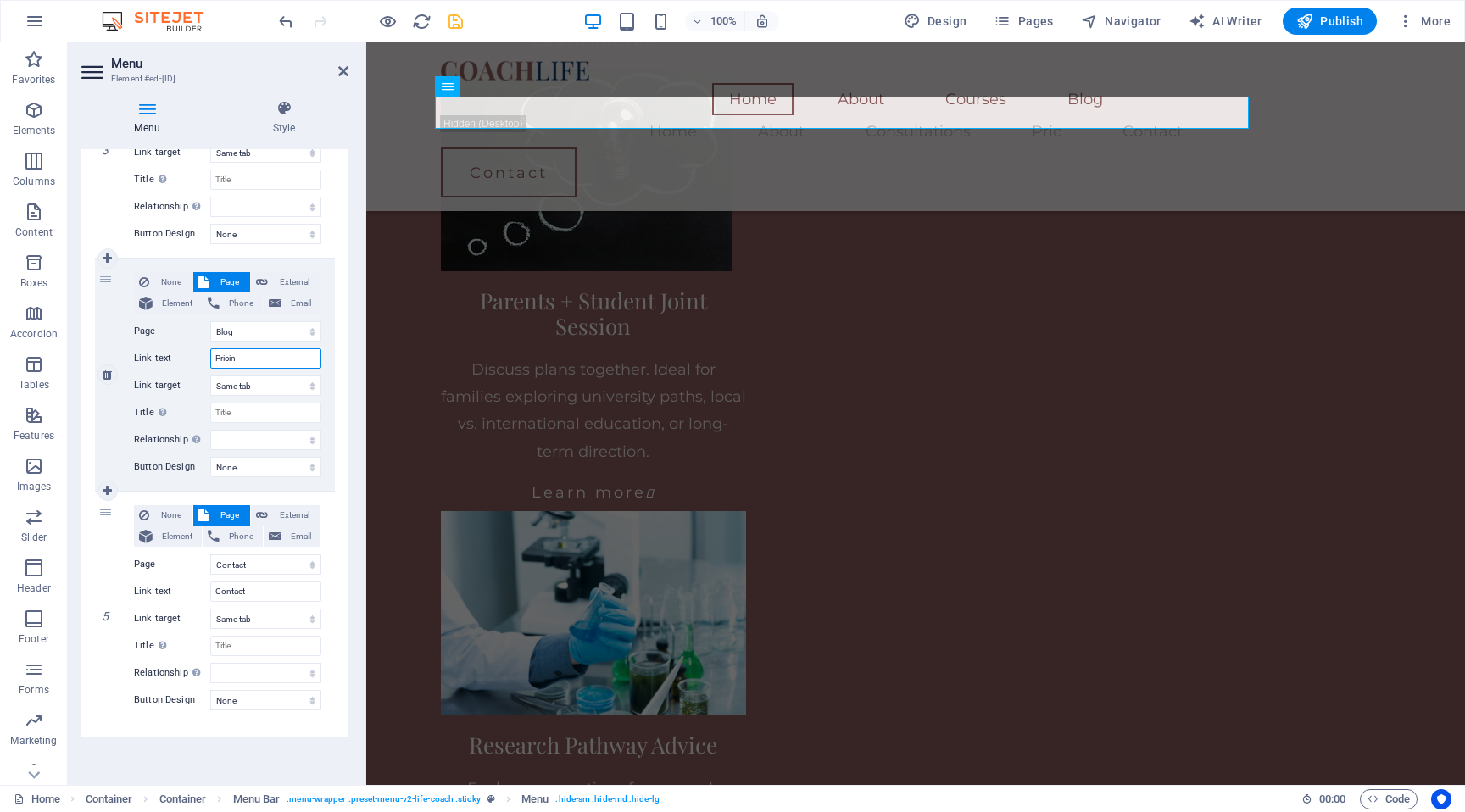 type on "Pricing" 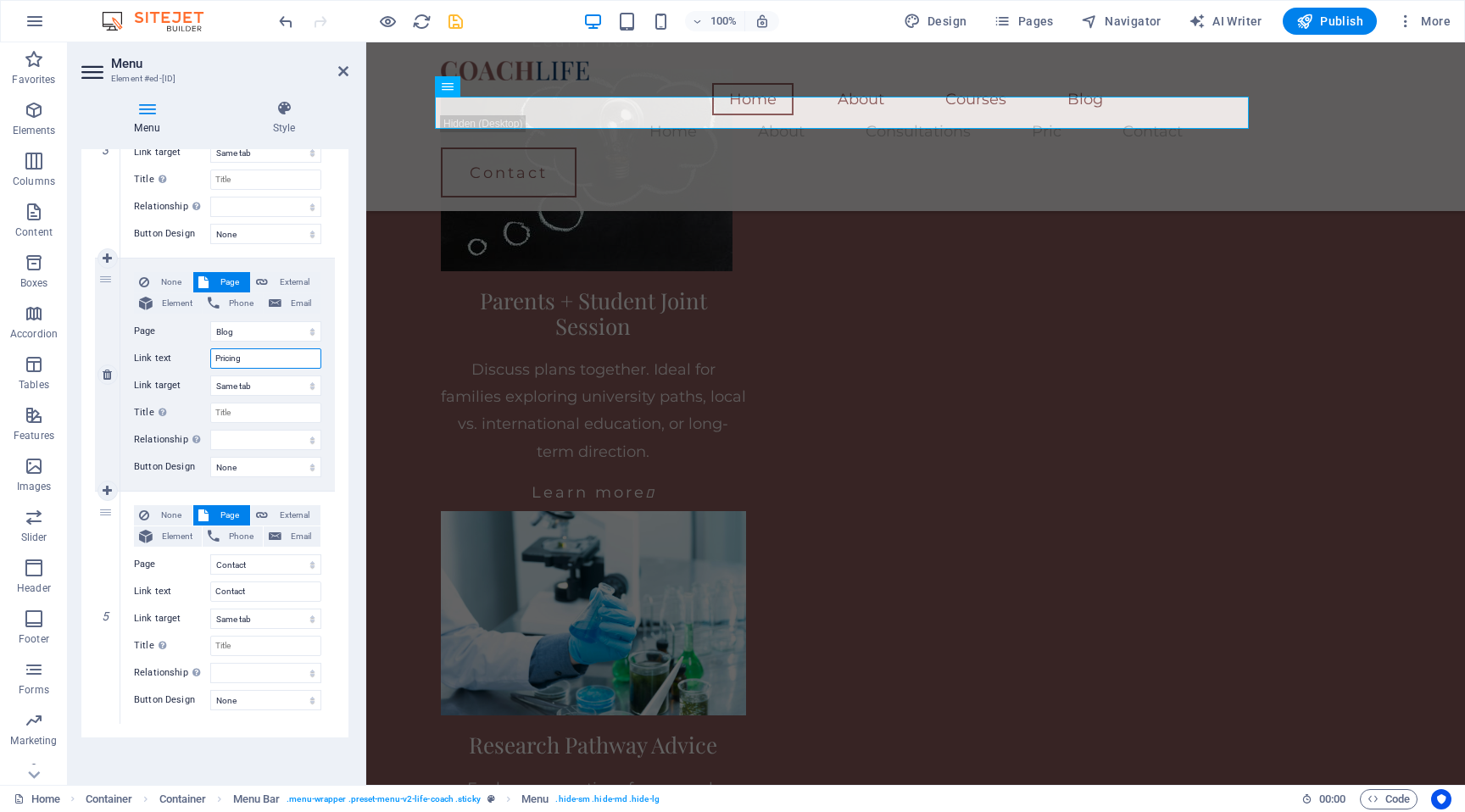 select 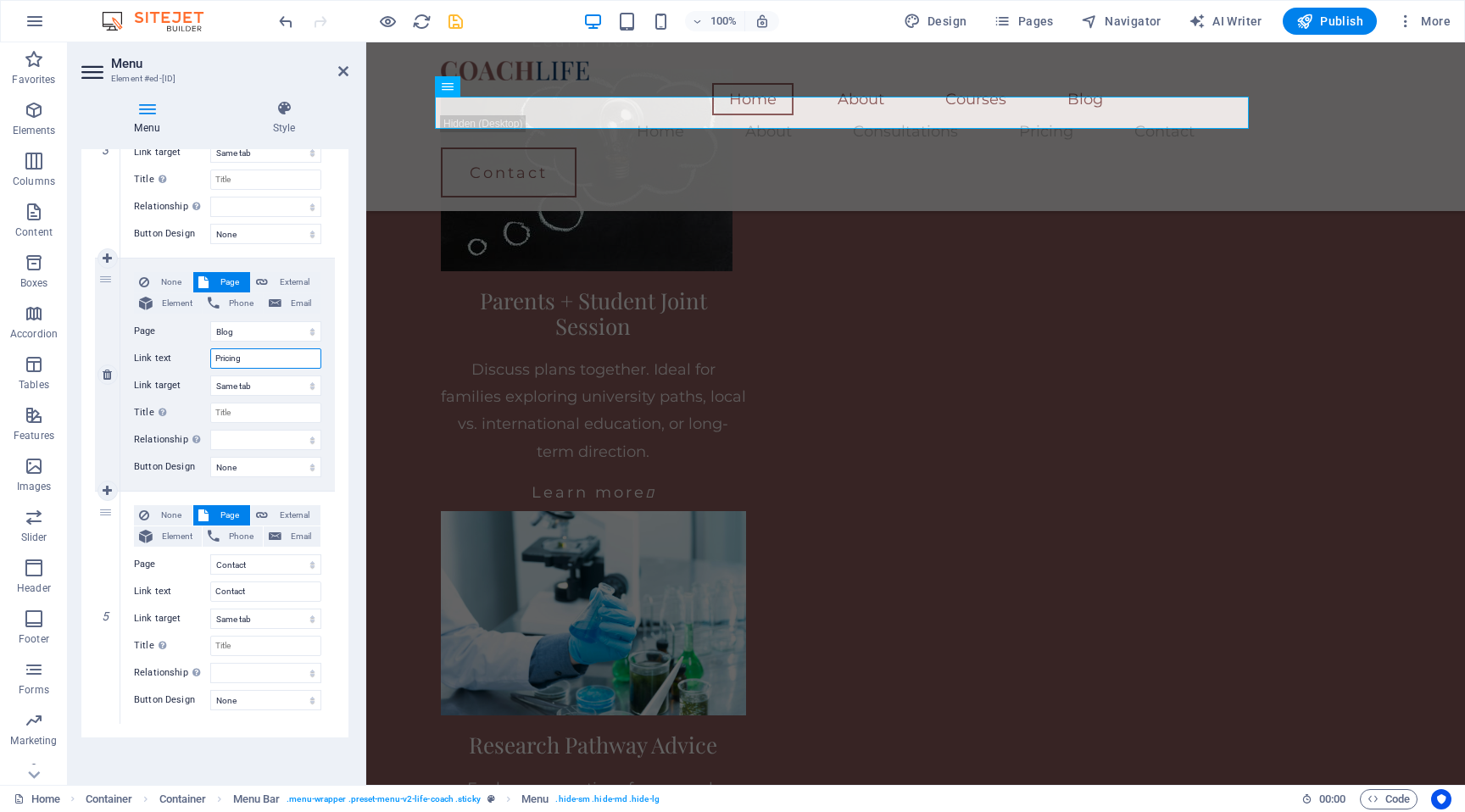 type on "Pricing" 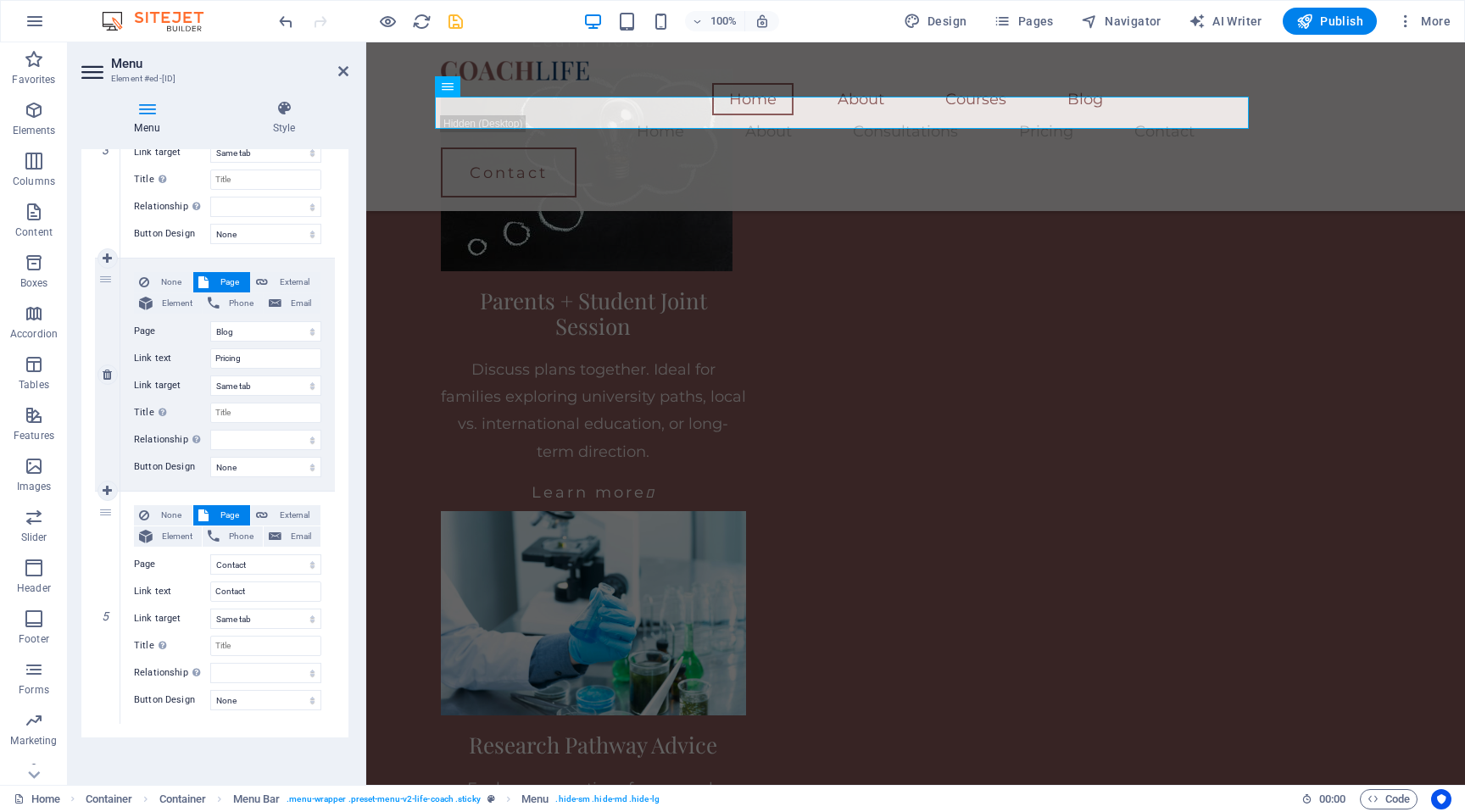 click on "None Page External Element Phone Email Page Home About Courses Blog Contact Legal Notice Privacy Element
URL /15860445 Phone Email Link text Pricing Link target New tab Same tab Overlay Title Additional link description, should not be the same as the link text. The title is most often shown as a tooltip text when the mouse moves over the element. Leave empty if uncertain. Relationship Sets the  relationship of this link to the link target . For example, the value "nofollow" instructs search engines not to follow the link. Can be left empty. alternate author bookmark external help license next nofollow noreferrer noopener prev search tag Button Design None Default Primary Secondary" at bounding box center [227, 375] 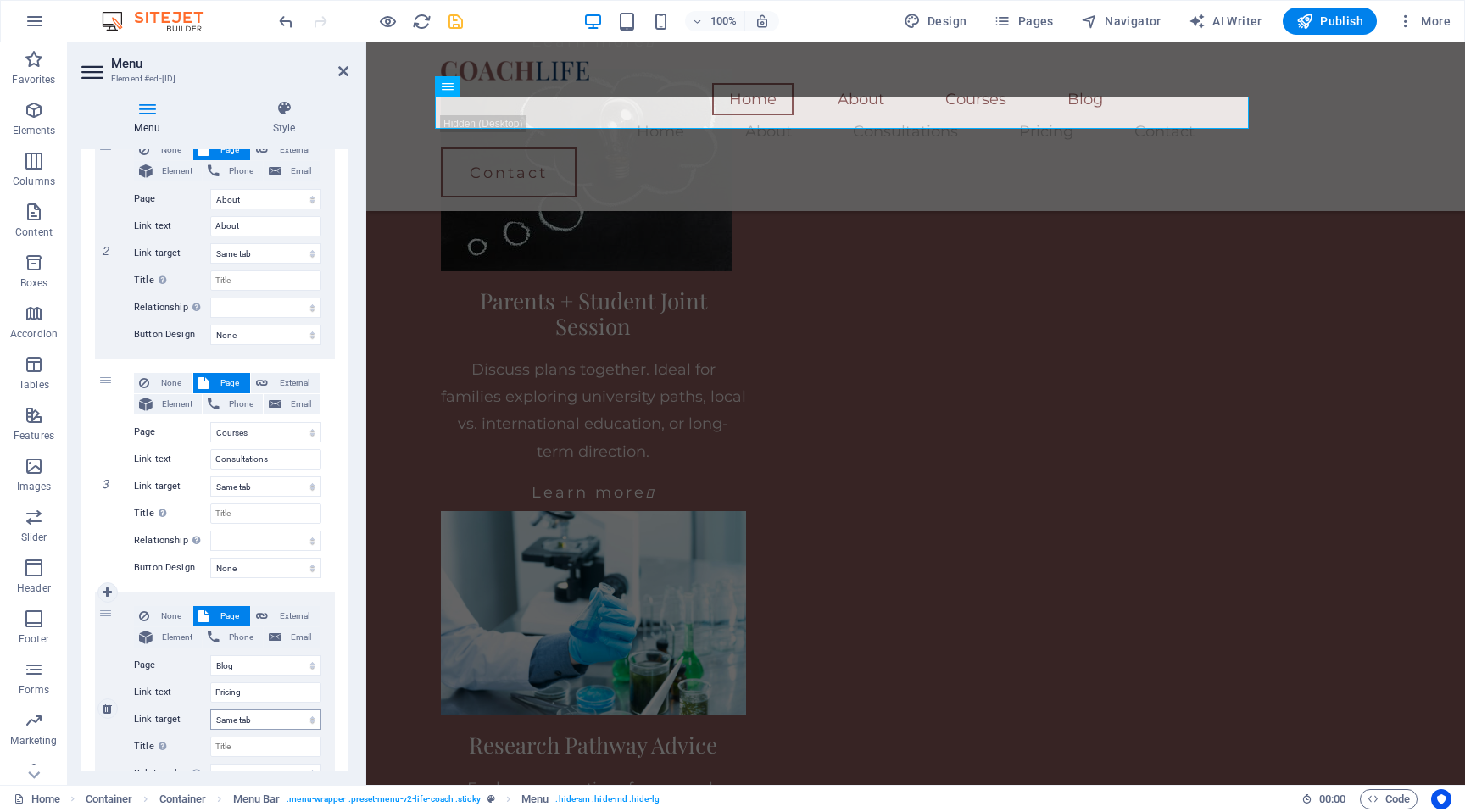 scroll, scrollTop: 395, scrollLeft: 0, axis: vertical 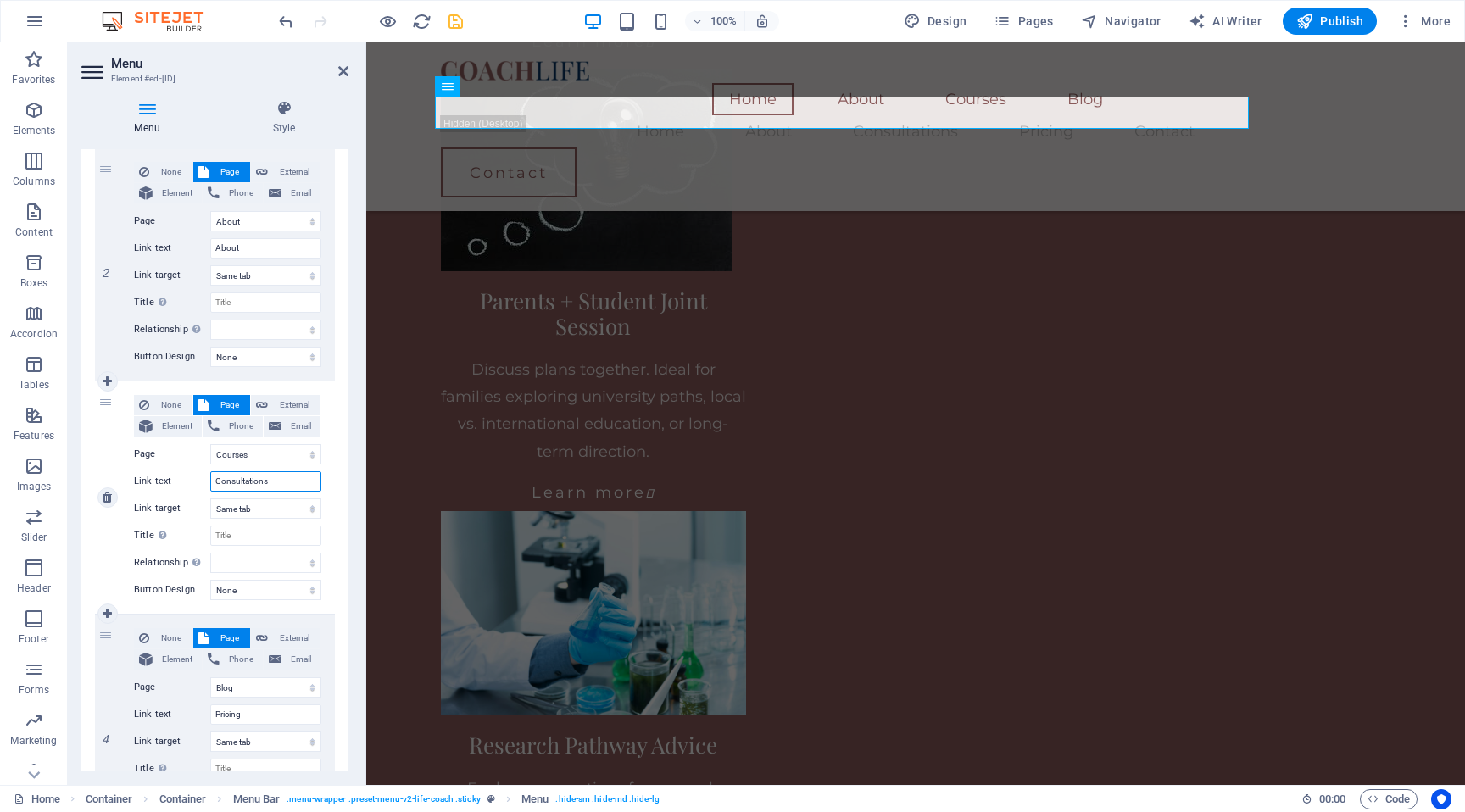 click on "Consultations" at bounding box center (265, 481) 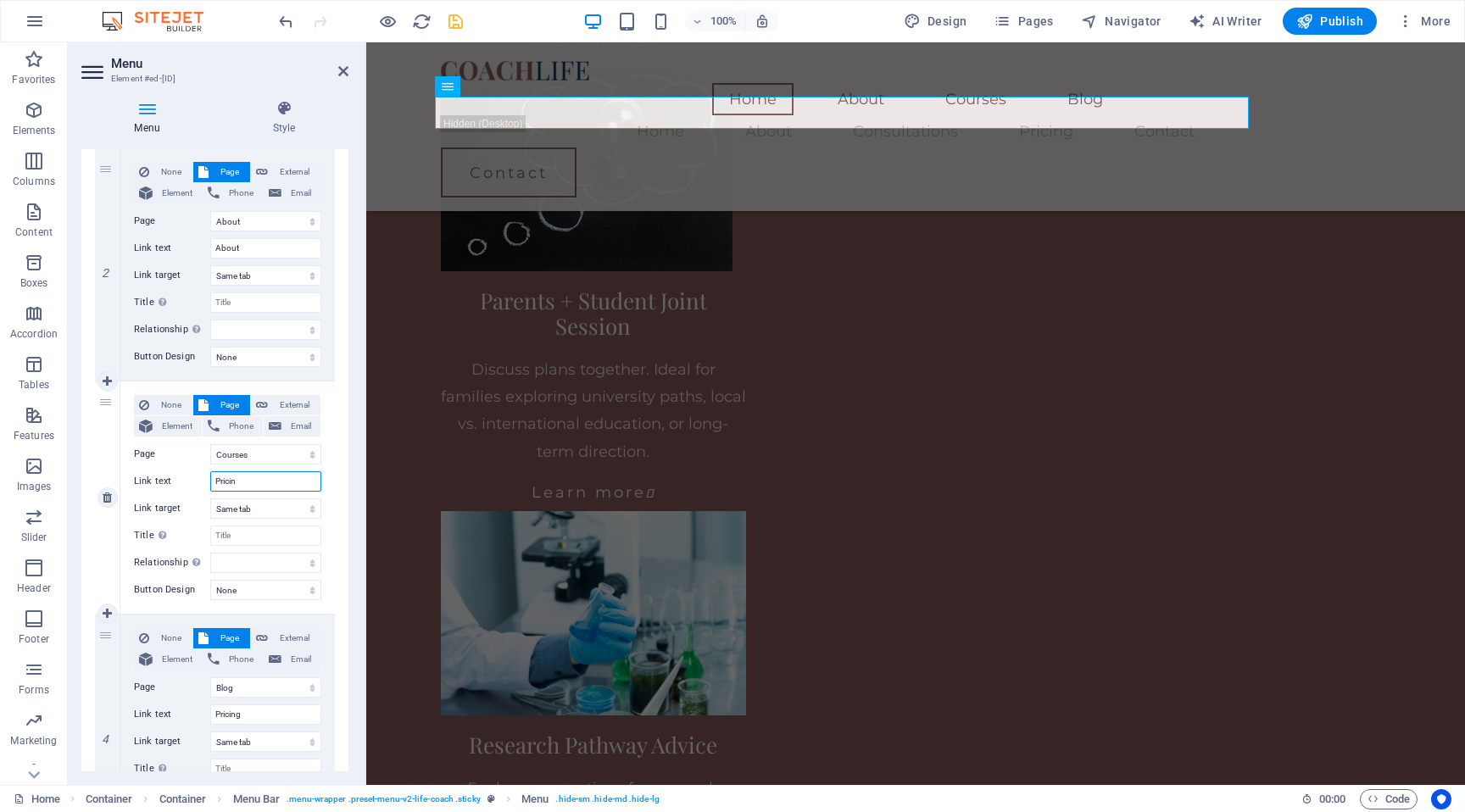 type on "Pricing" 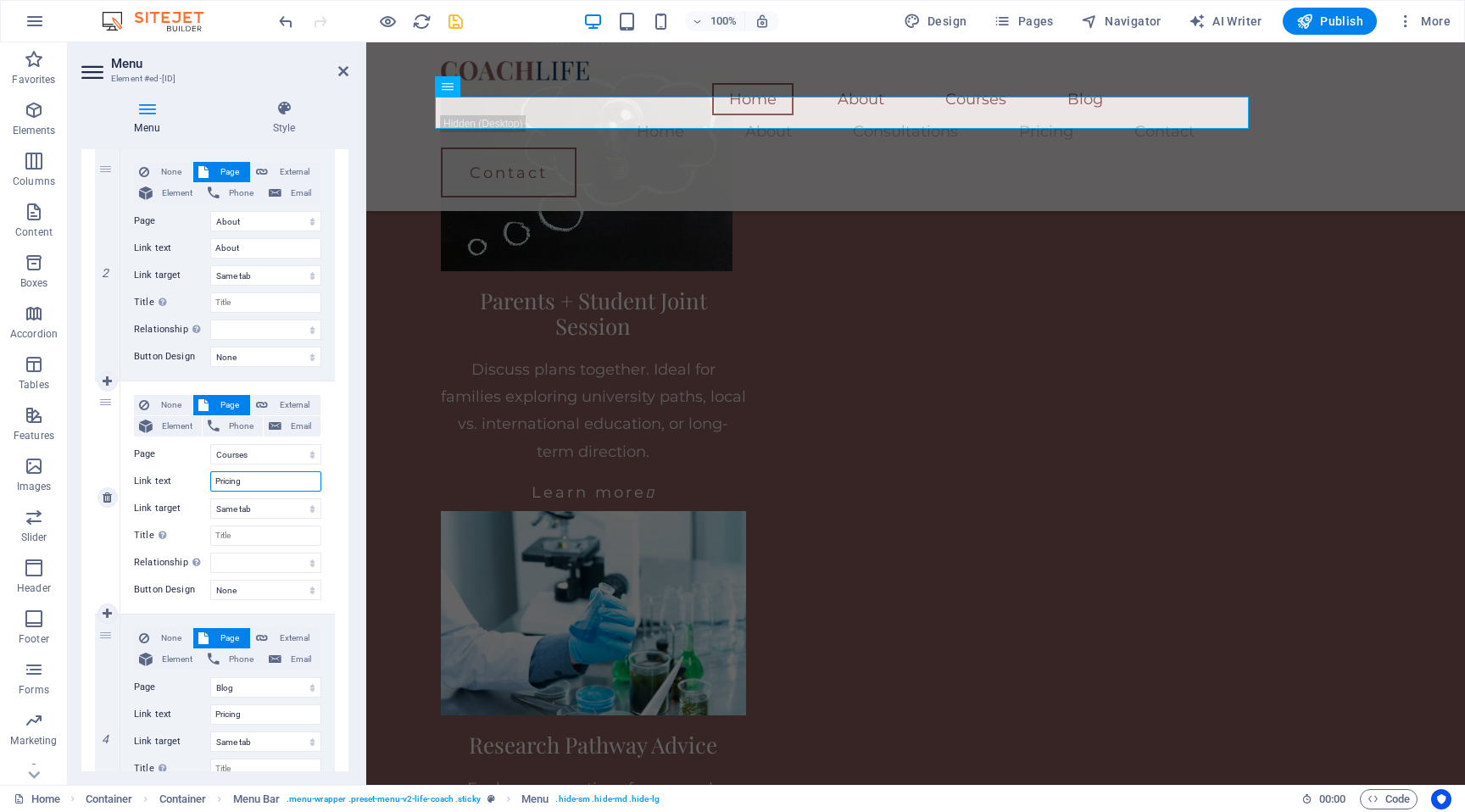 select 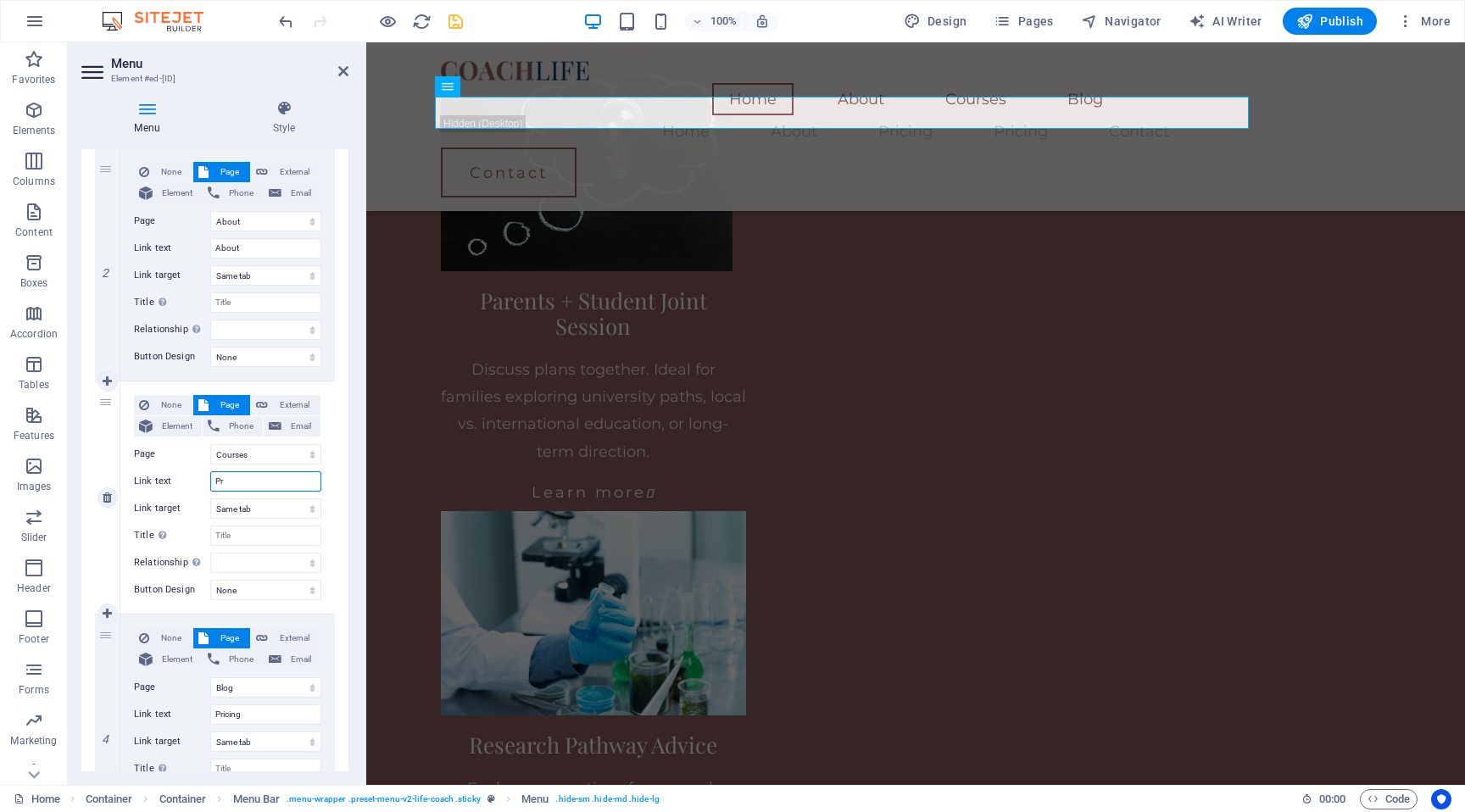 type on "P" 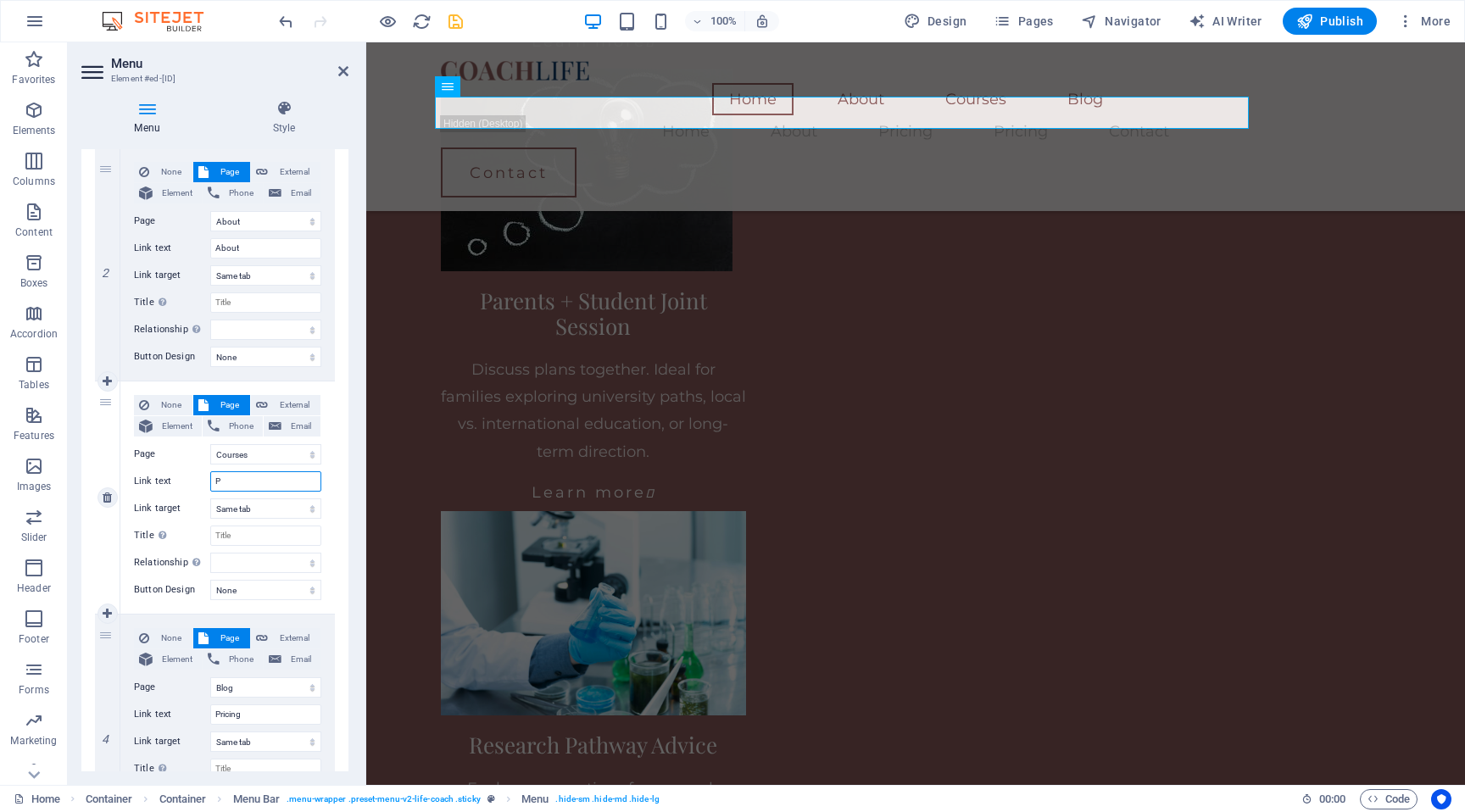 select 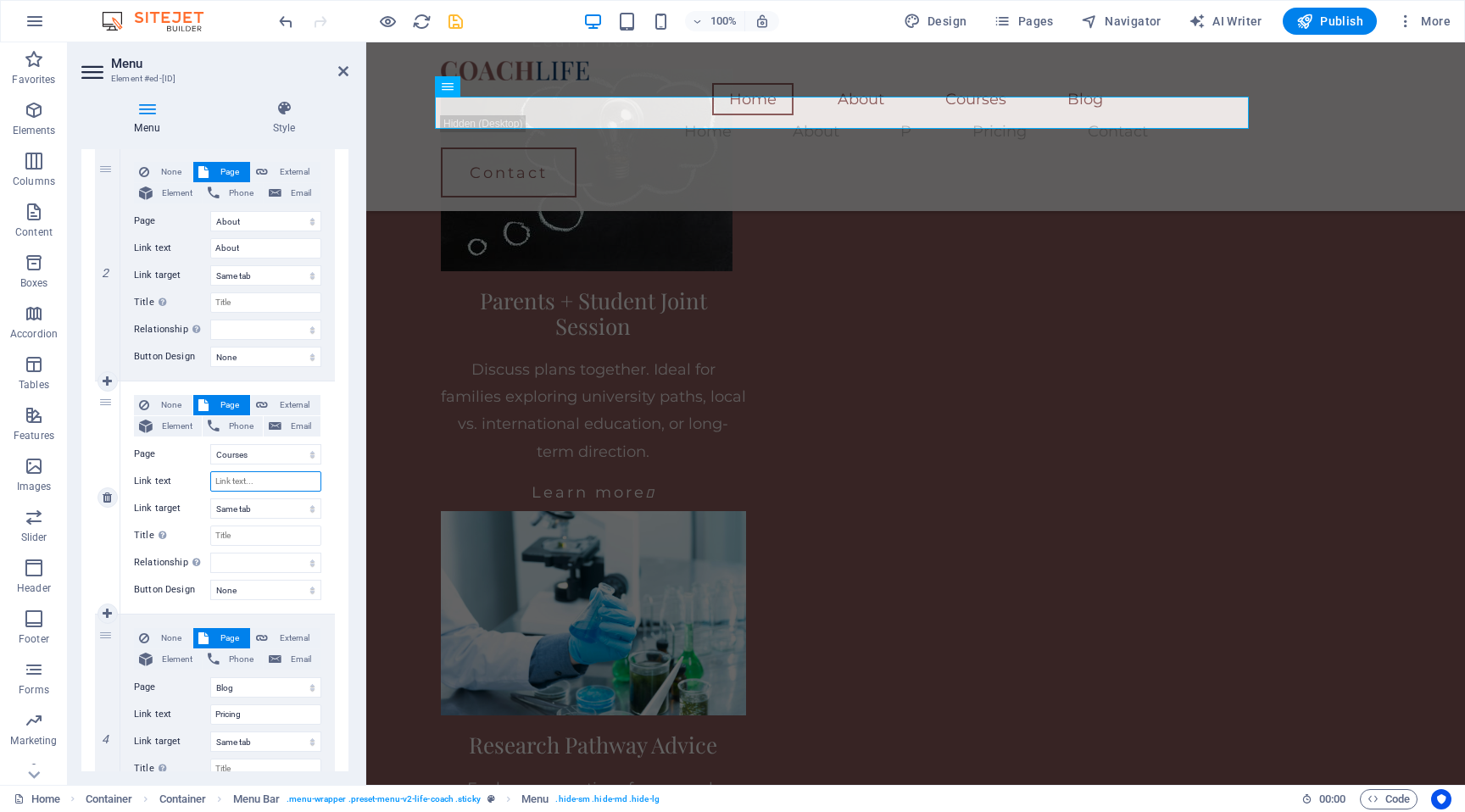 select 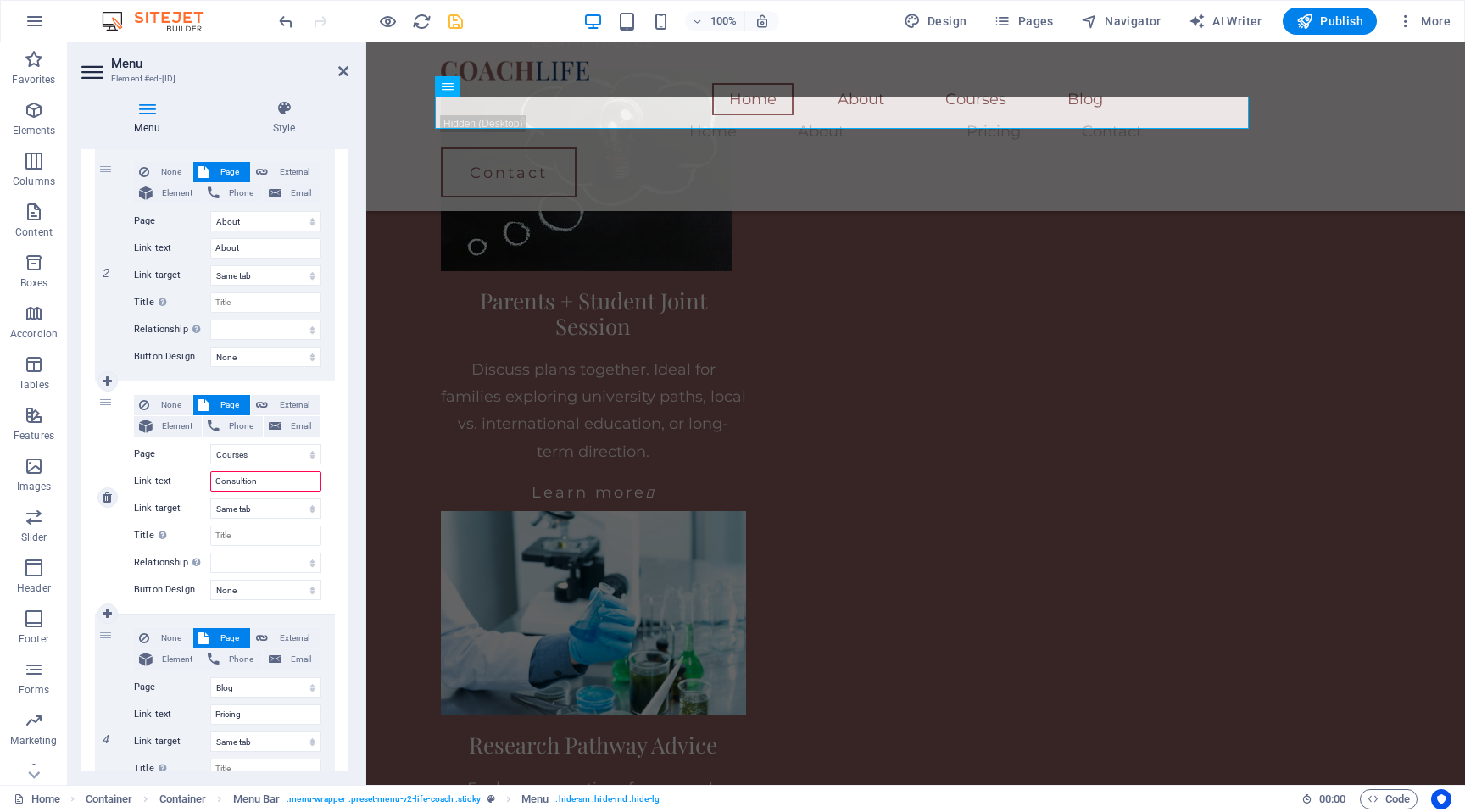 type on "Consultions" 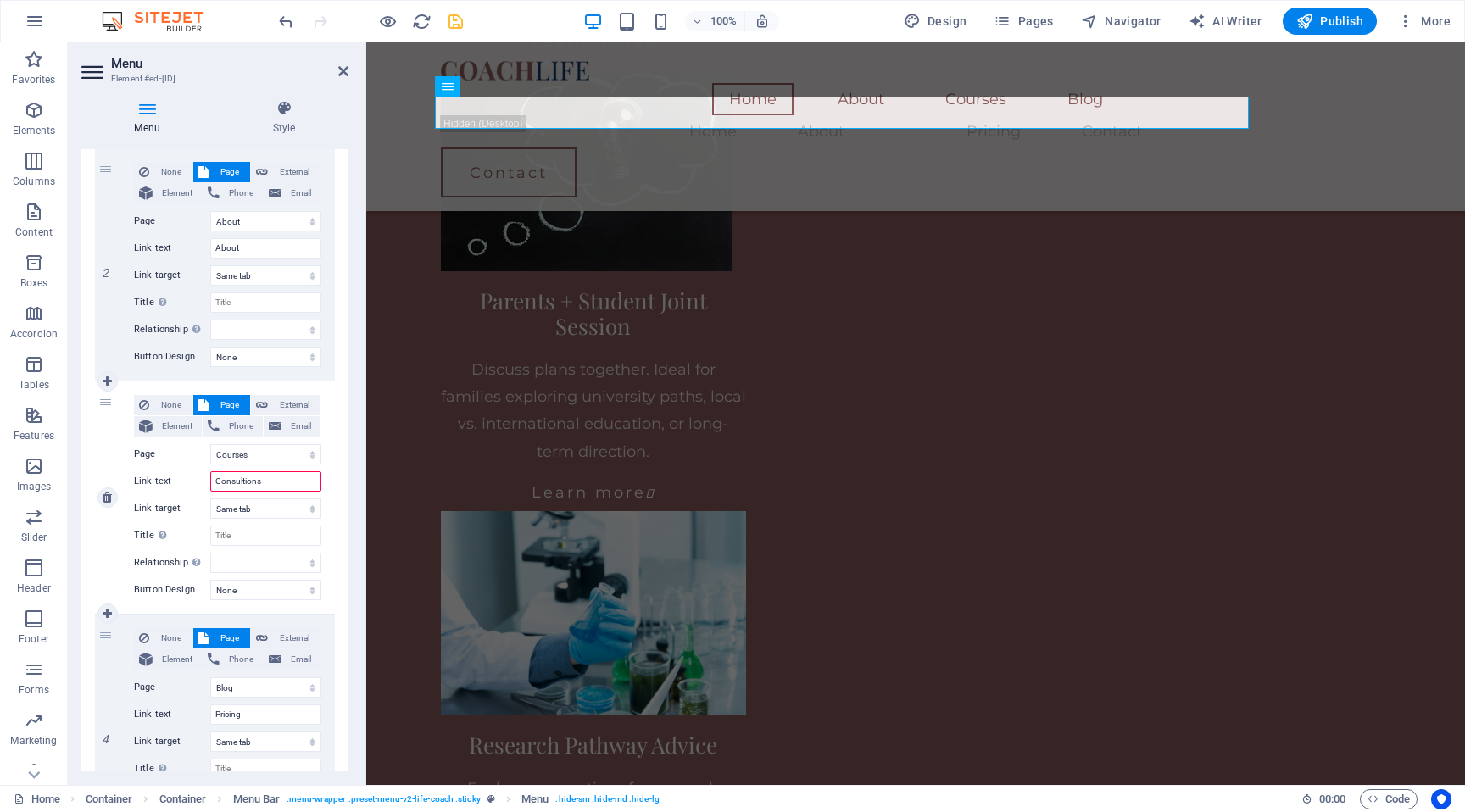 select 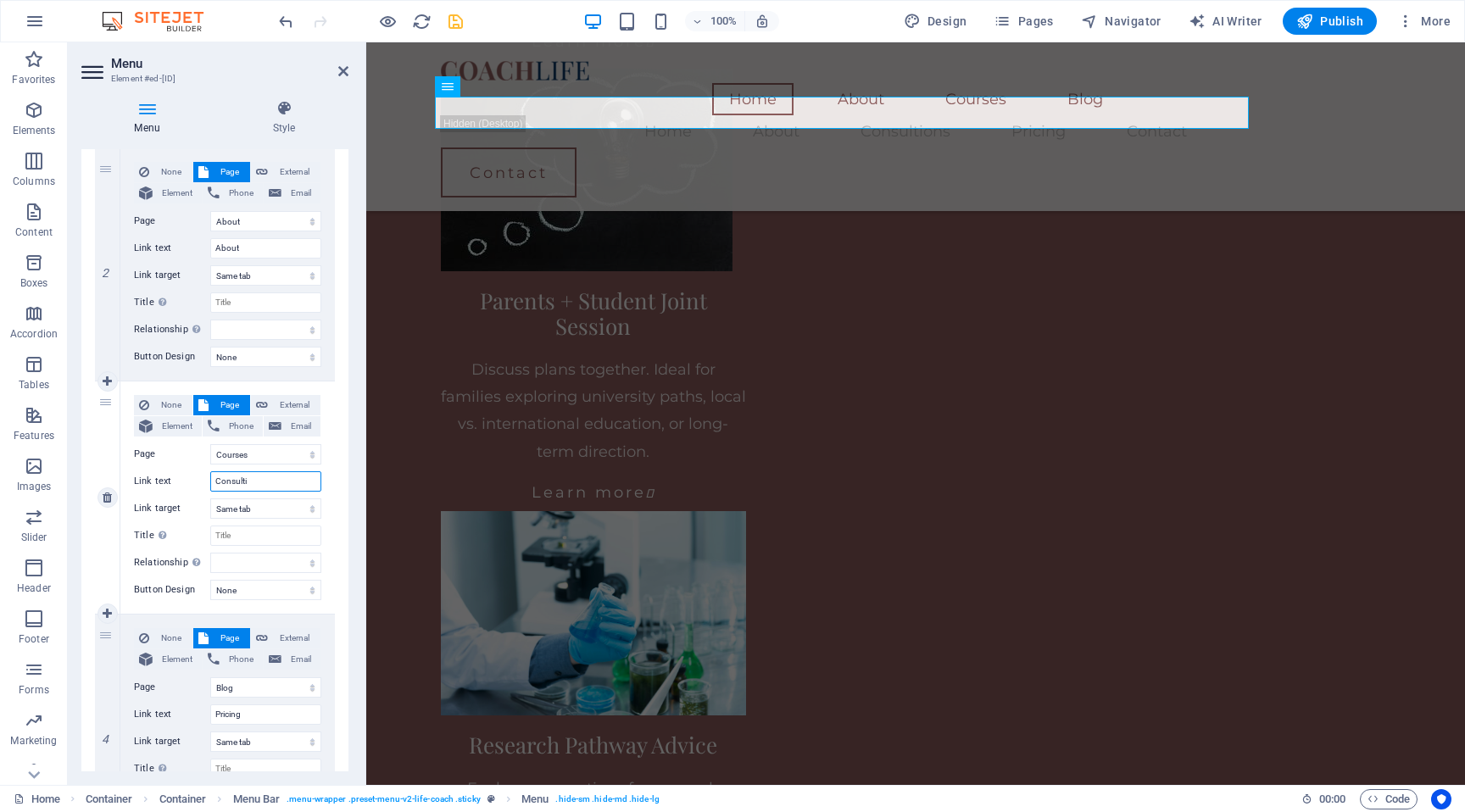 type on "Consult" 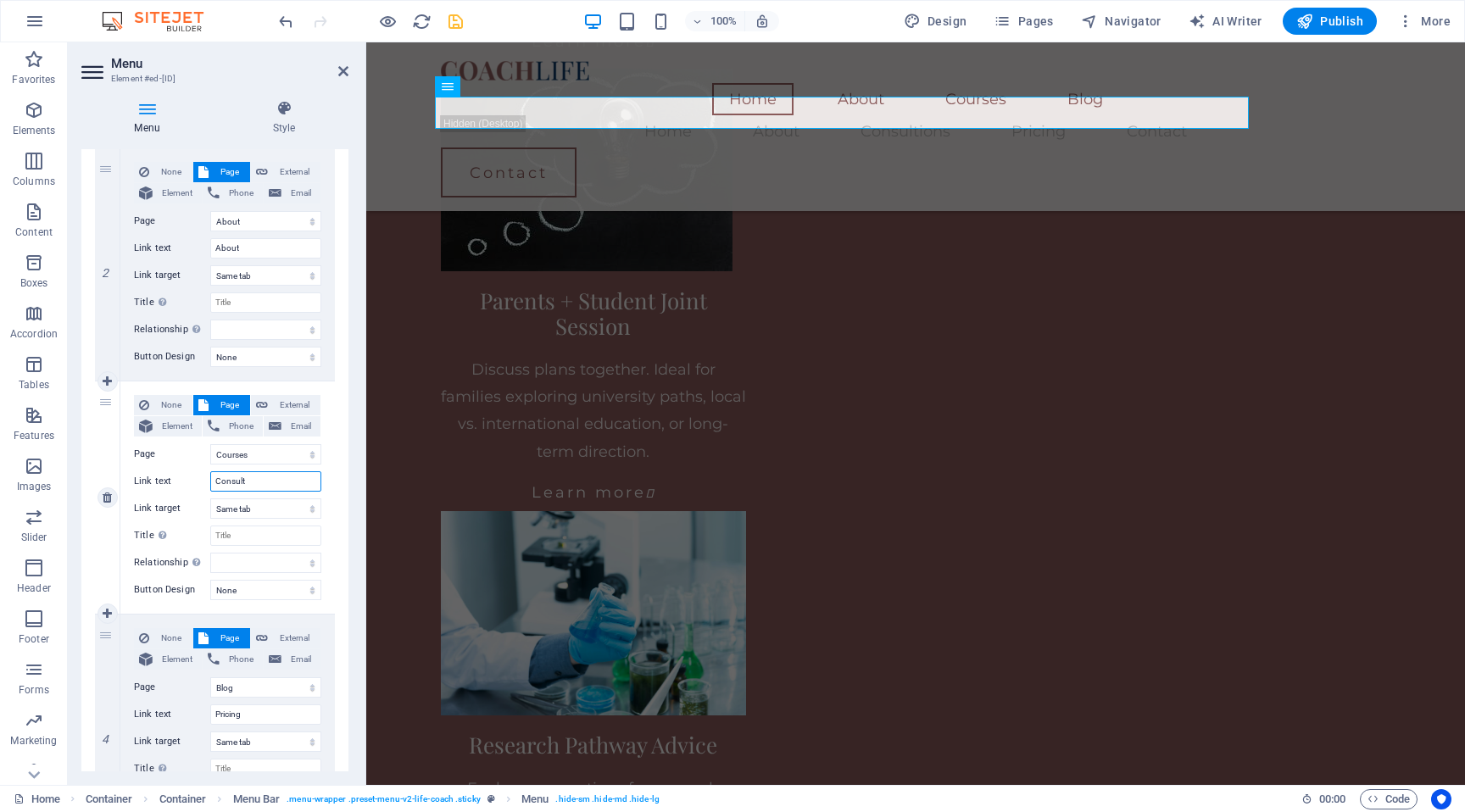 select 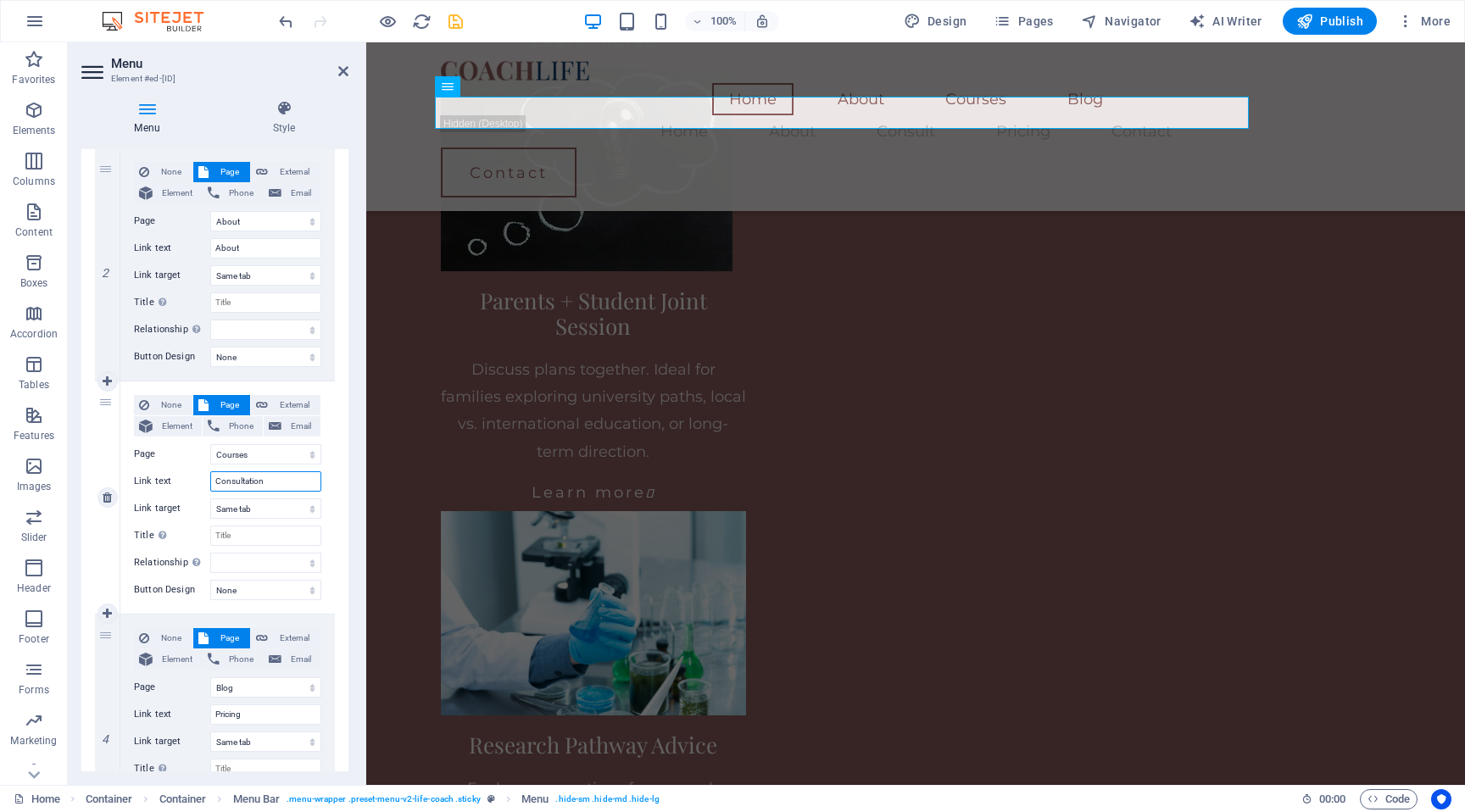 type on "Consultations" 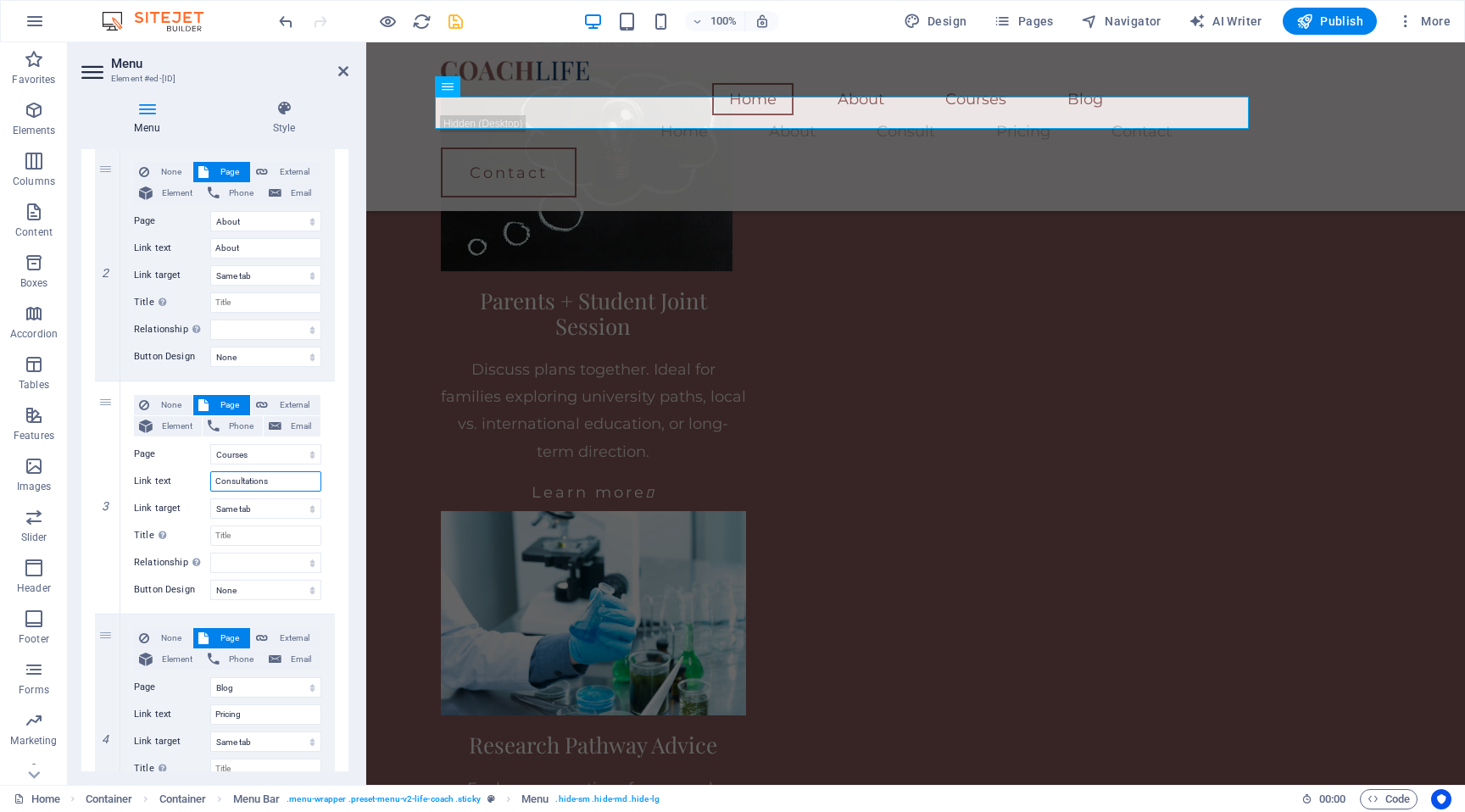 select 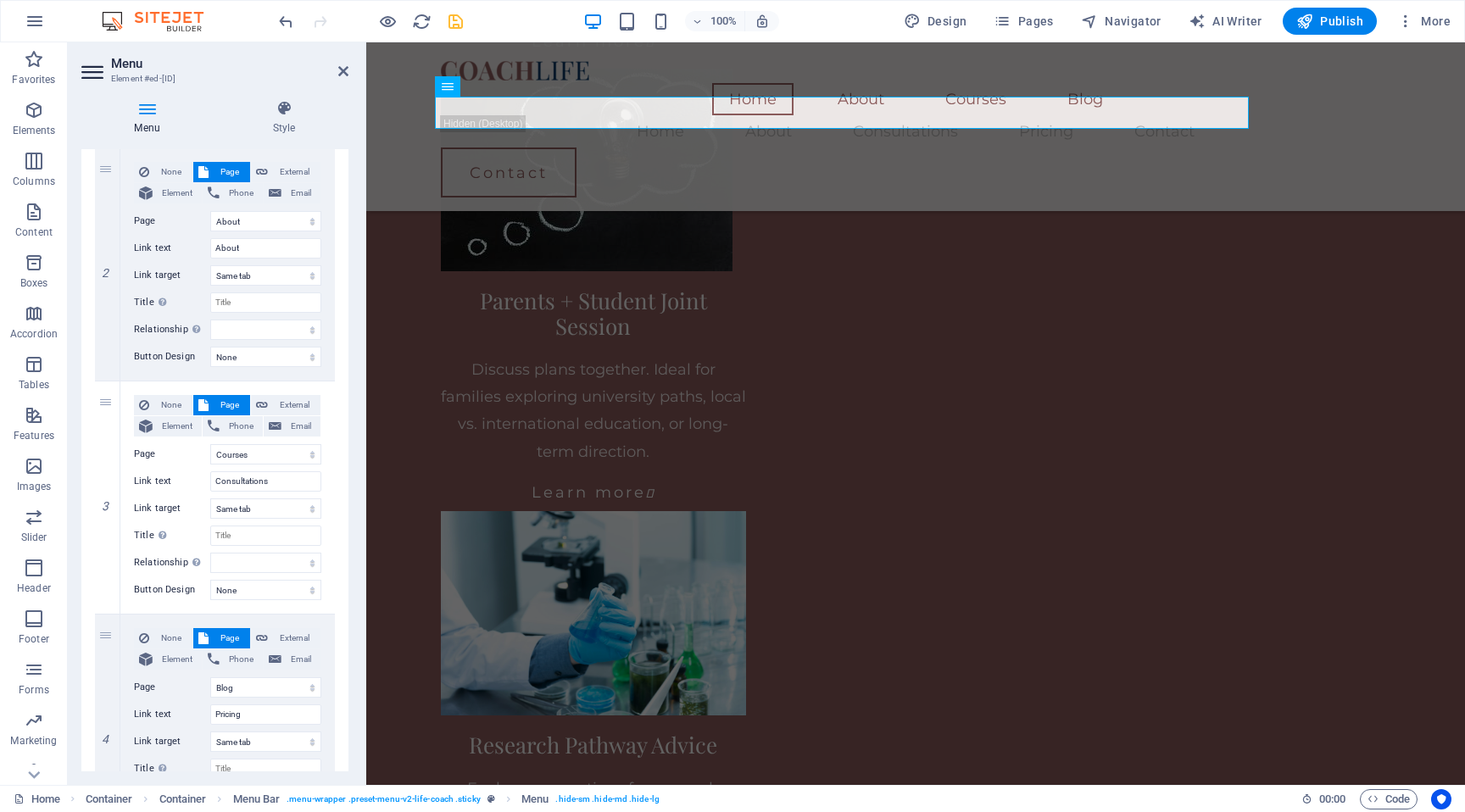 click on "1 None Page External Element Phone Email Page Home About Courses Blog Contact Legal Notice Privacy Element
URL /15860436 Phone Email Link text Home Link target New tab Same tab Overlay Title Additional link description, should not be the same as the link text. The title is most often shown as a tooltip text when the mouse moves over the element. Leave empty if uncertain. Relationship Sets the  relationship of this link to the link target . For example, the value "nofollow" instructs search engines not to follow the link. Can be left empty. alternate author bookmark external help license next nofollow noreferrer noopener prev search tag Button Design None Default Primary Secondary 2 None Page External Element Phone Email Page Home About Courses Blog Contact Legal Notice Privacy Element
URL /15860439 Phone Email Link text About Link target New tab Same tab Overlay Title Relationship Sets the  relationship of this link to the link target alternate author bookmark 3" at bounding box center [214, 498] 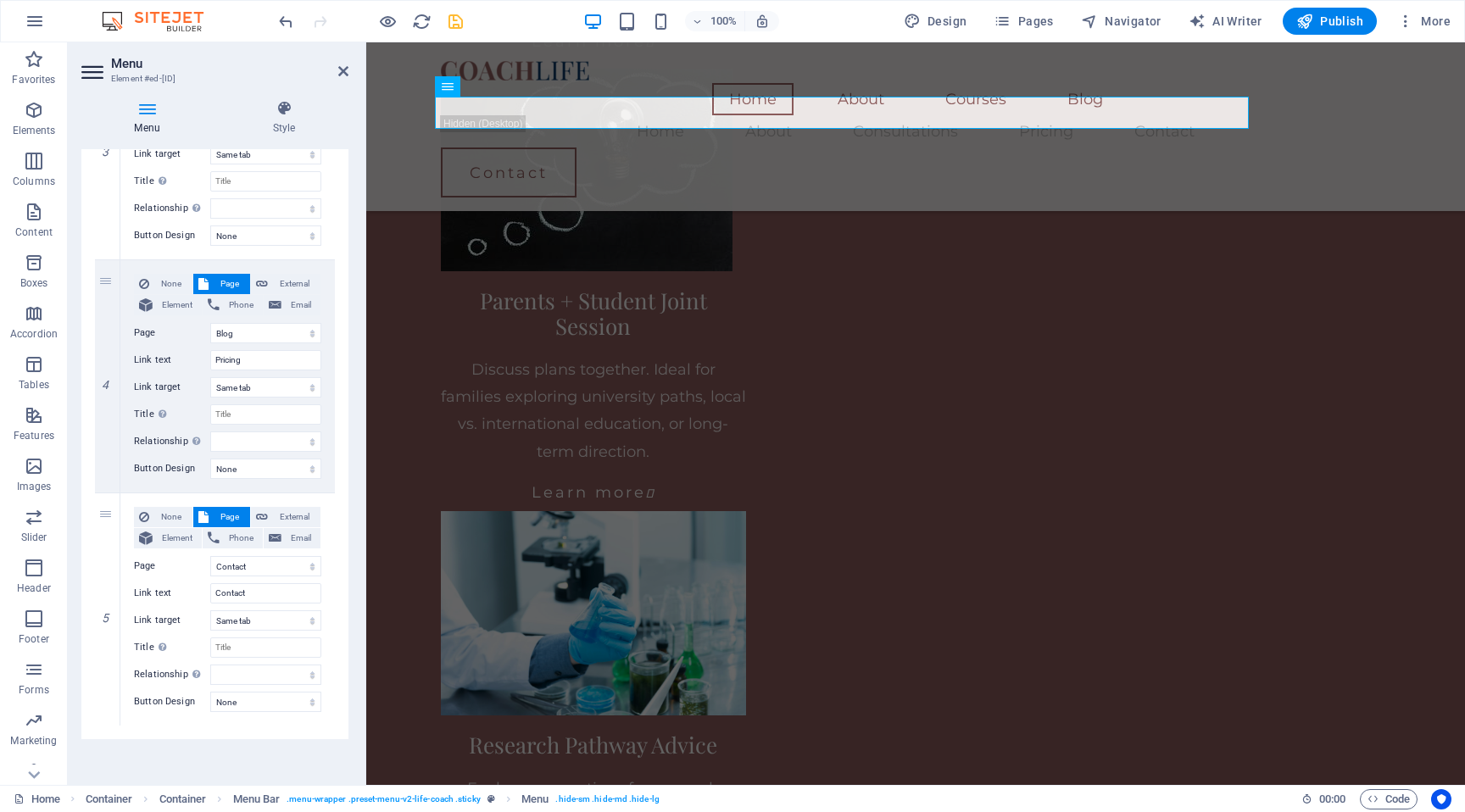 scroll, scrollTop: 751, scrollLeft: 0, axis: vertical 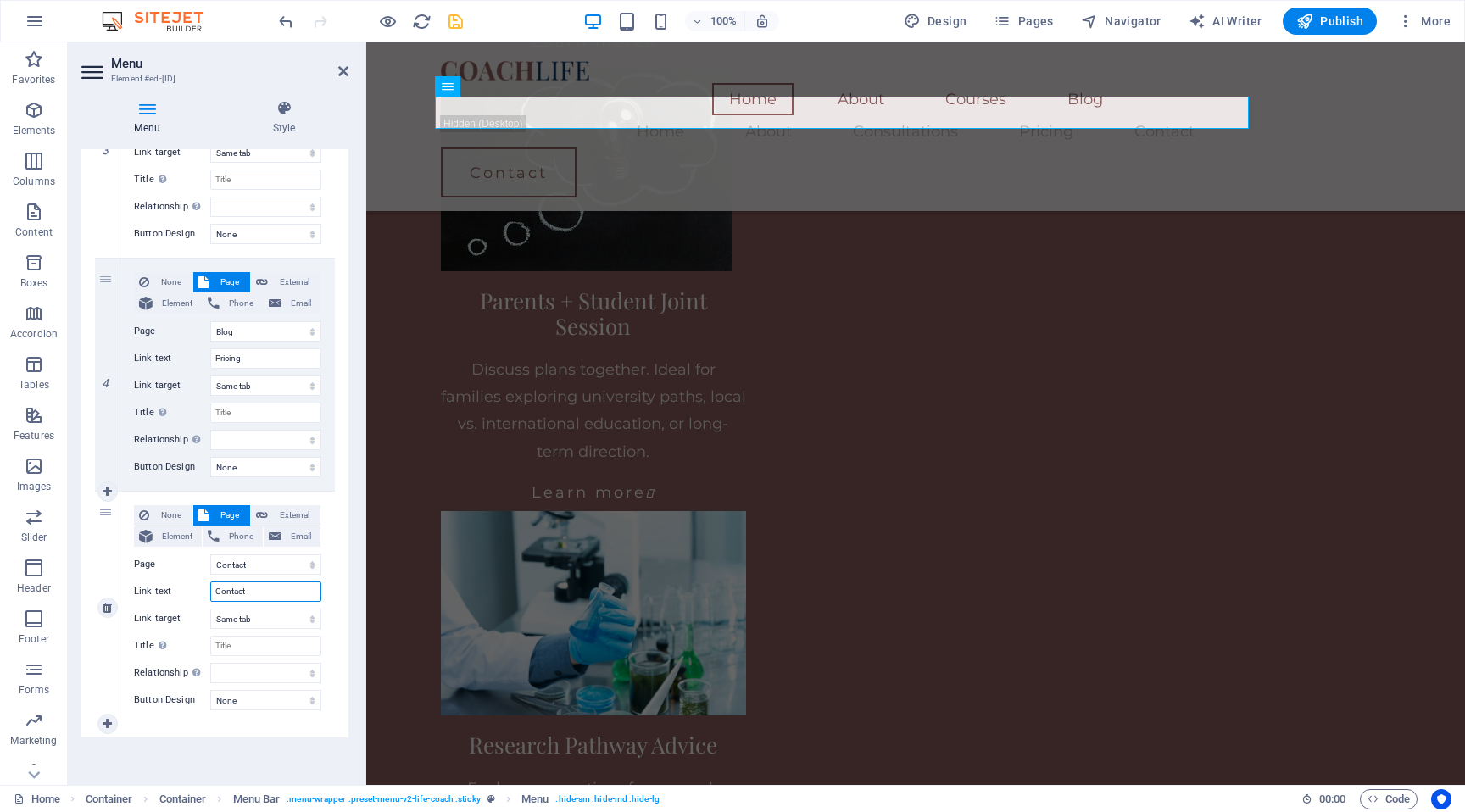 click on "Contact" at bounding box center [265, 592] 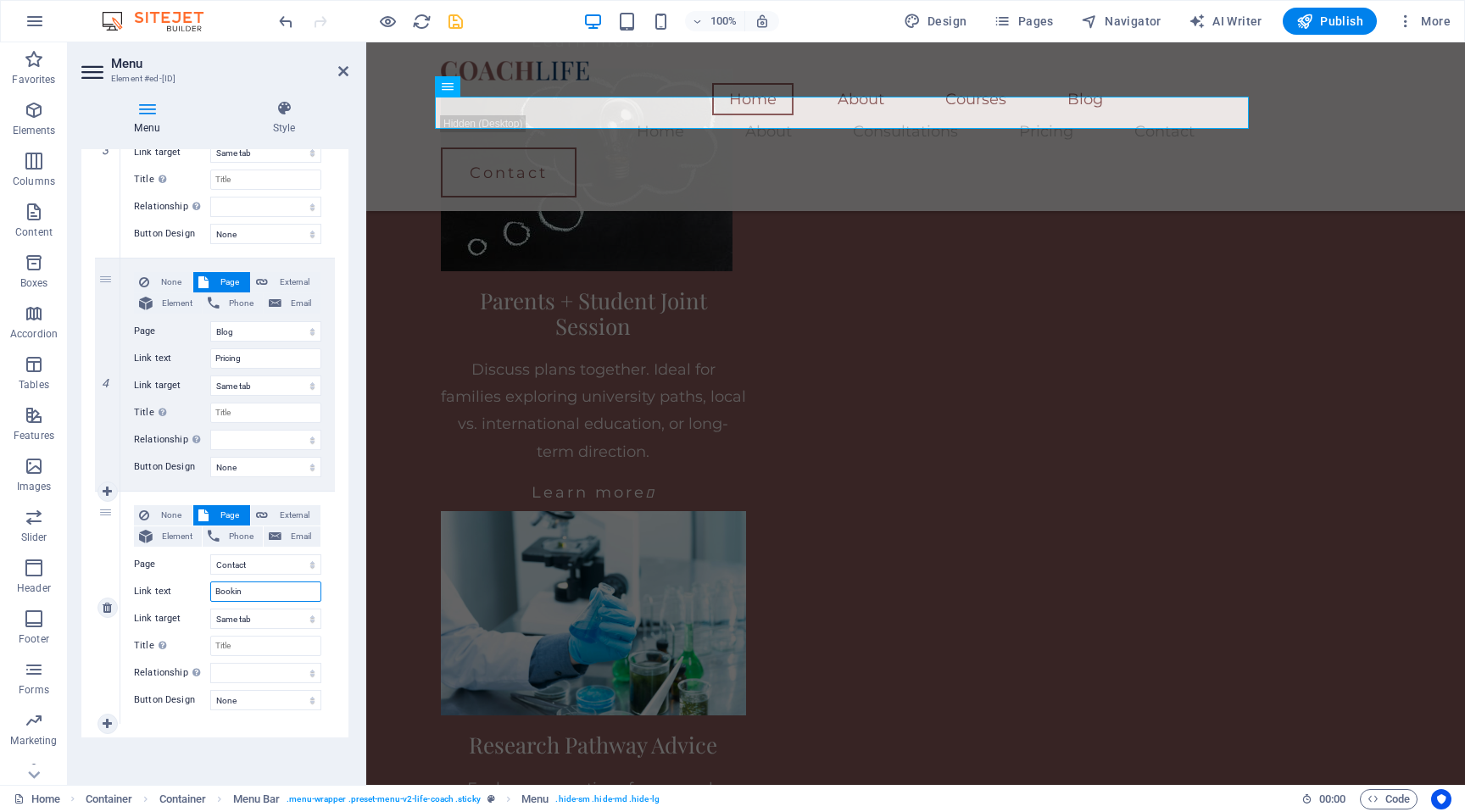 type on "Booking" 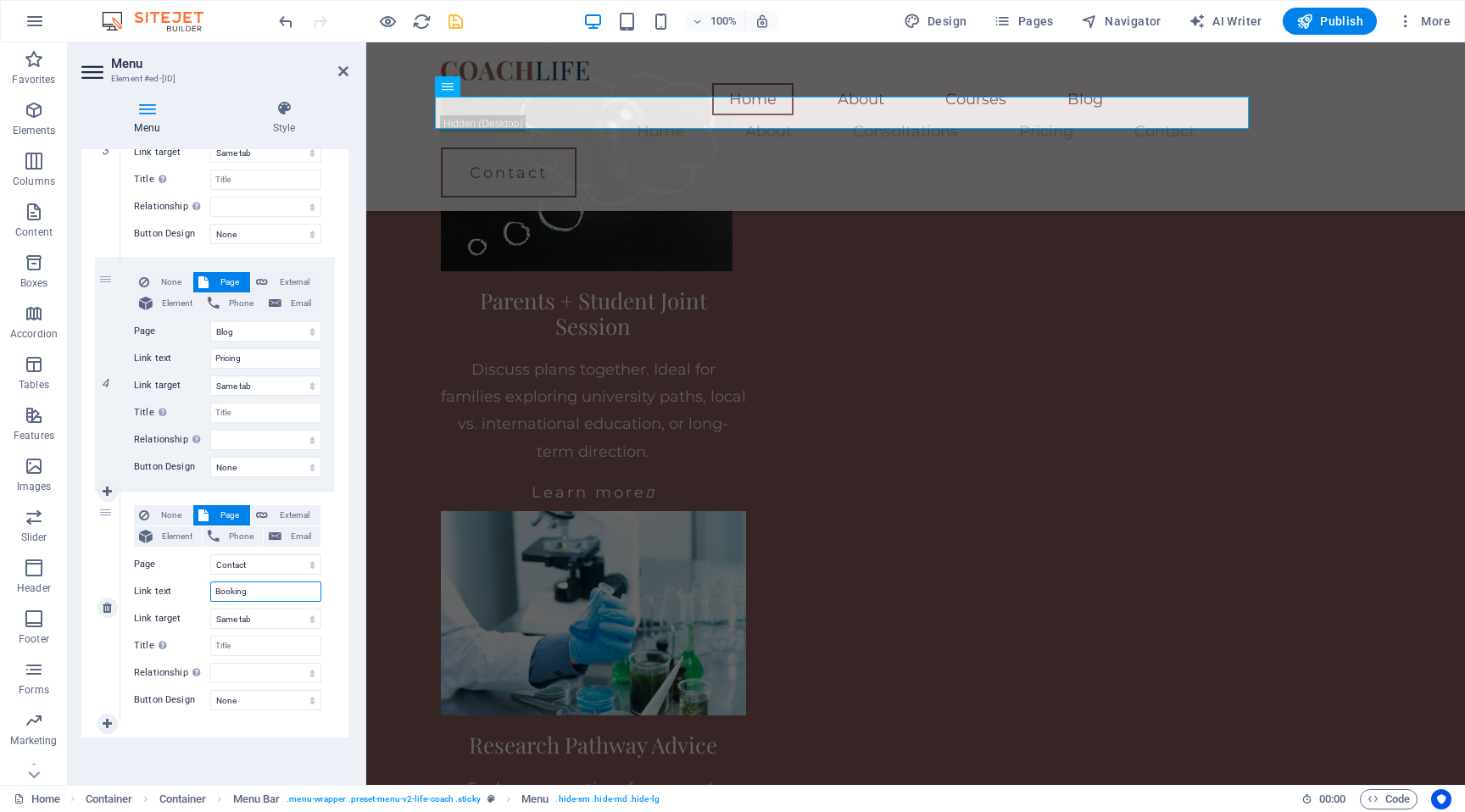 select 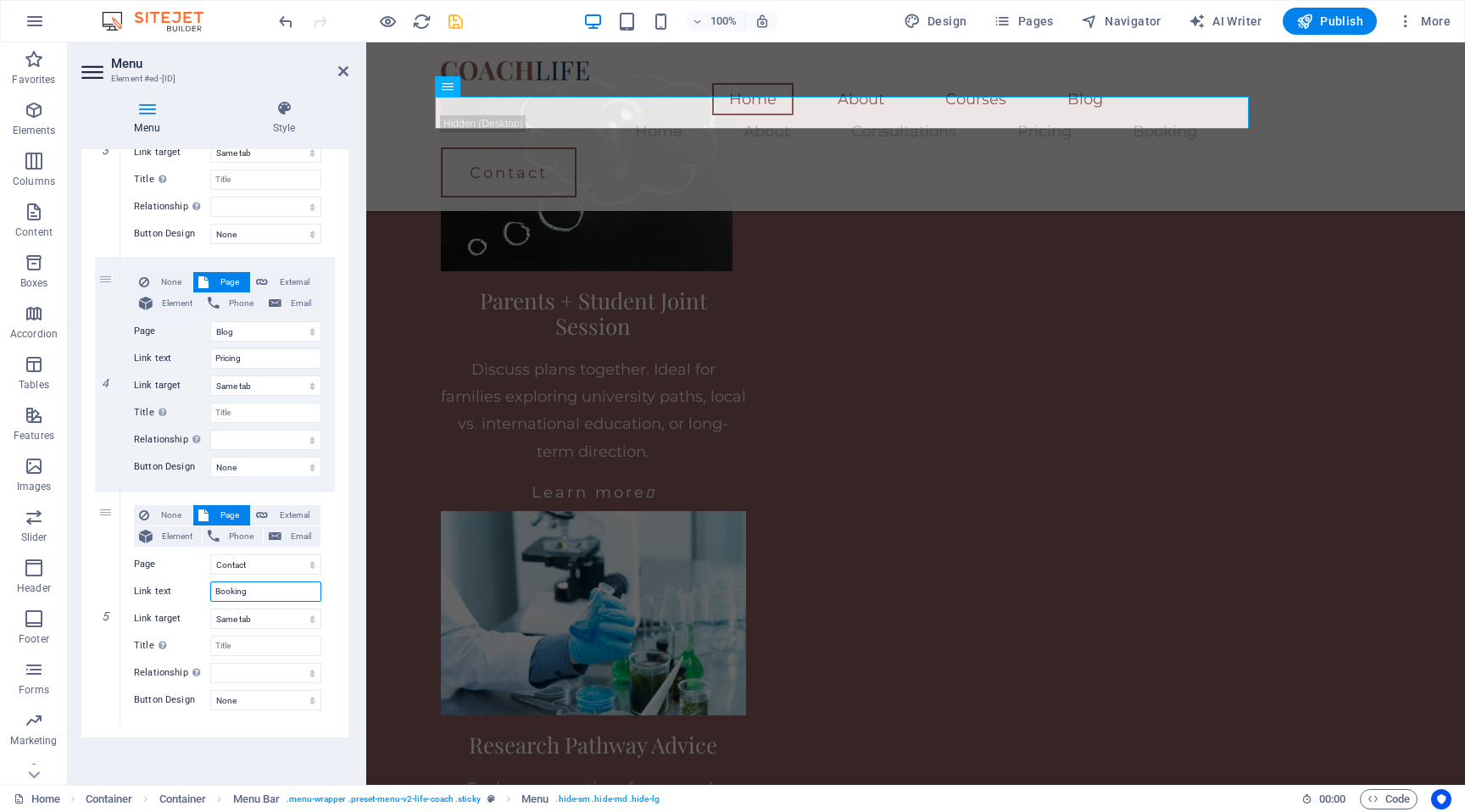 type on "Booking" 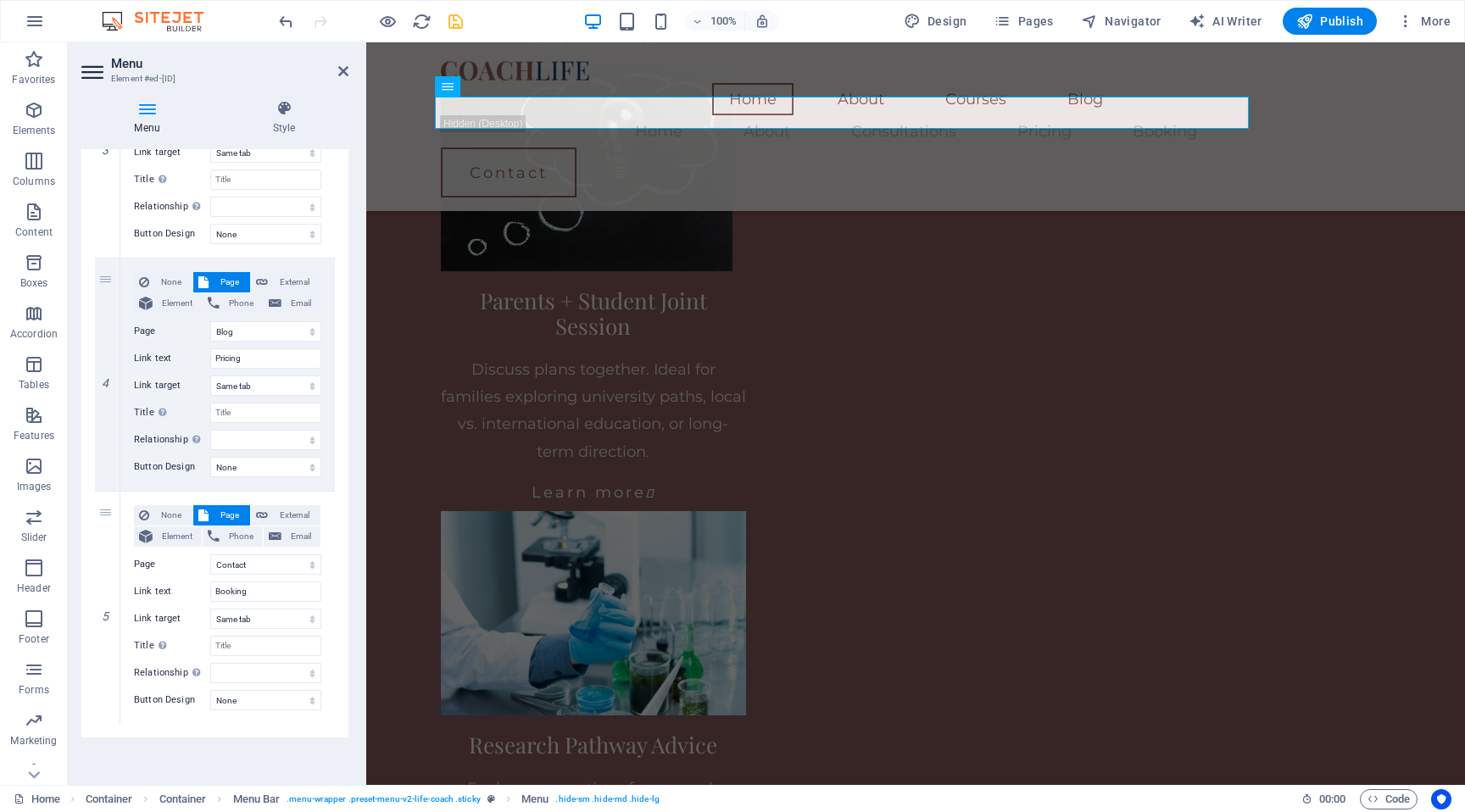 click on "1 None Page External Element Phone Email Page Home About Courses Blog Contact Legal Notice Privacy Element
URL /15860436 Phone Email Link text Home Link target New tab Same tab Overlay Title Additional link description, should not be the same as the link text. The title is most often shown as a tooltip text when the mouse moves over the element. Leave empty if uncertain. Relationship Sets the  relationship of this link to the link target . For example, the value "nofollow" instructs search engines not to follow the link. Can be left empty. alternate author bookmark external help license next nofollow noreferrer noopener prev search tag Button Design None Default Primary Secondary 2 None Page External Element Phone Email Page Home About Courses Blog Contact Legal Notice Privacy Element
URL /15860439 Phone Email Link text About Link target New tab Same tab Overlay Title Relationship Sets the  relationship of this link to the link target alternate author bookmark 3" at bounding box center [214, 142] 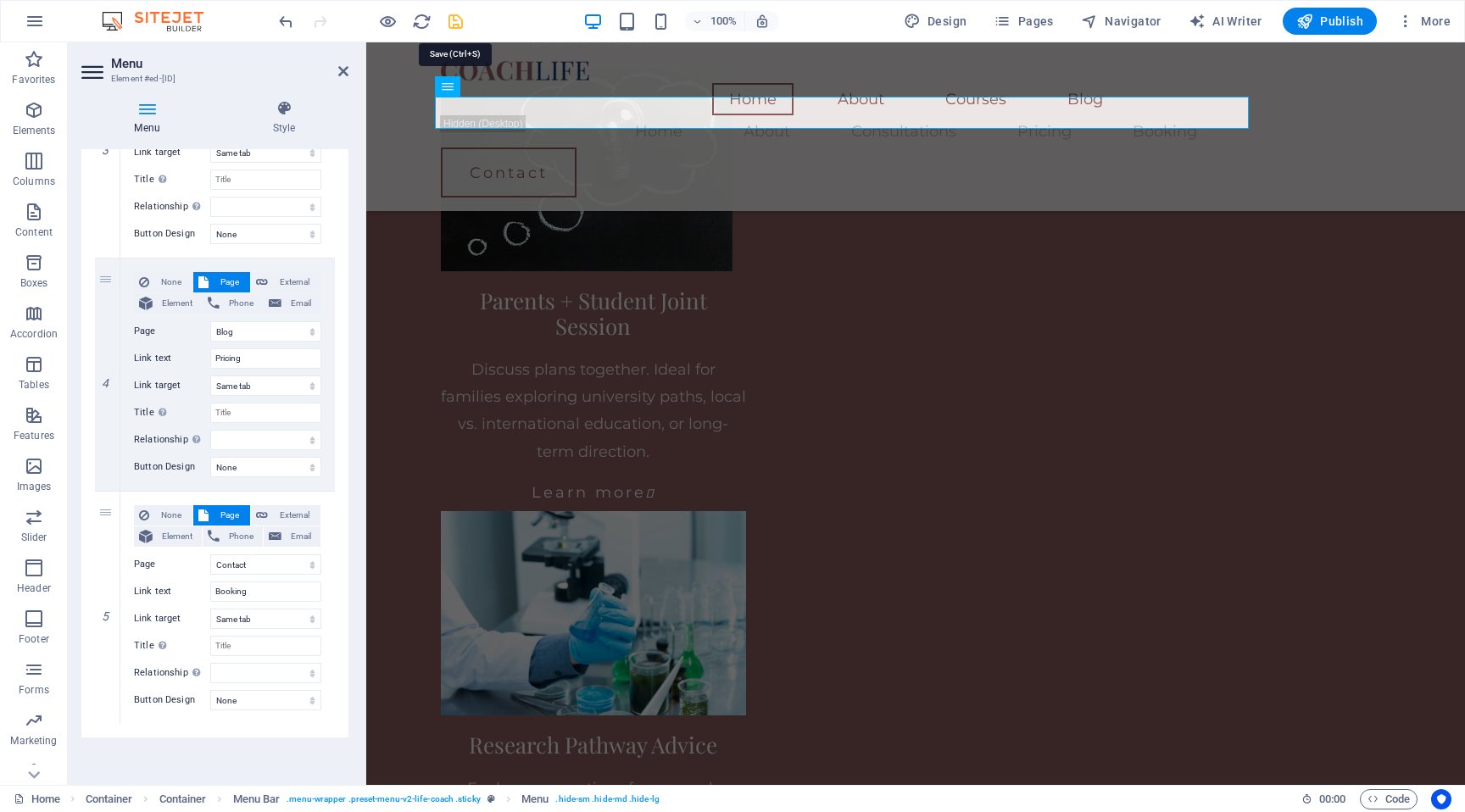 click at bounding box center [455, 21] 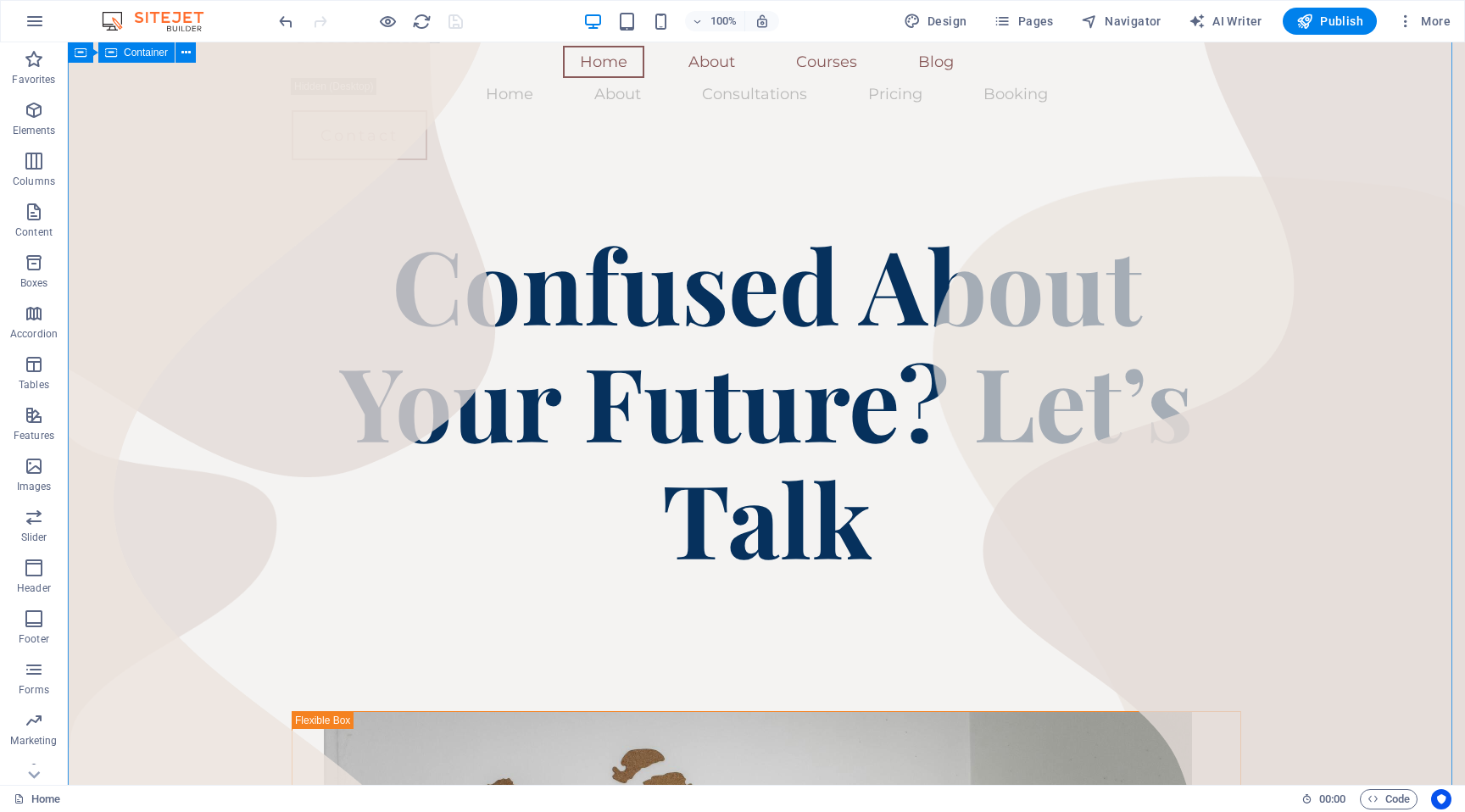 scroll, scrollTop: 0, scrollLeft: 0, axis: both 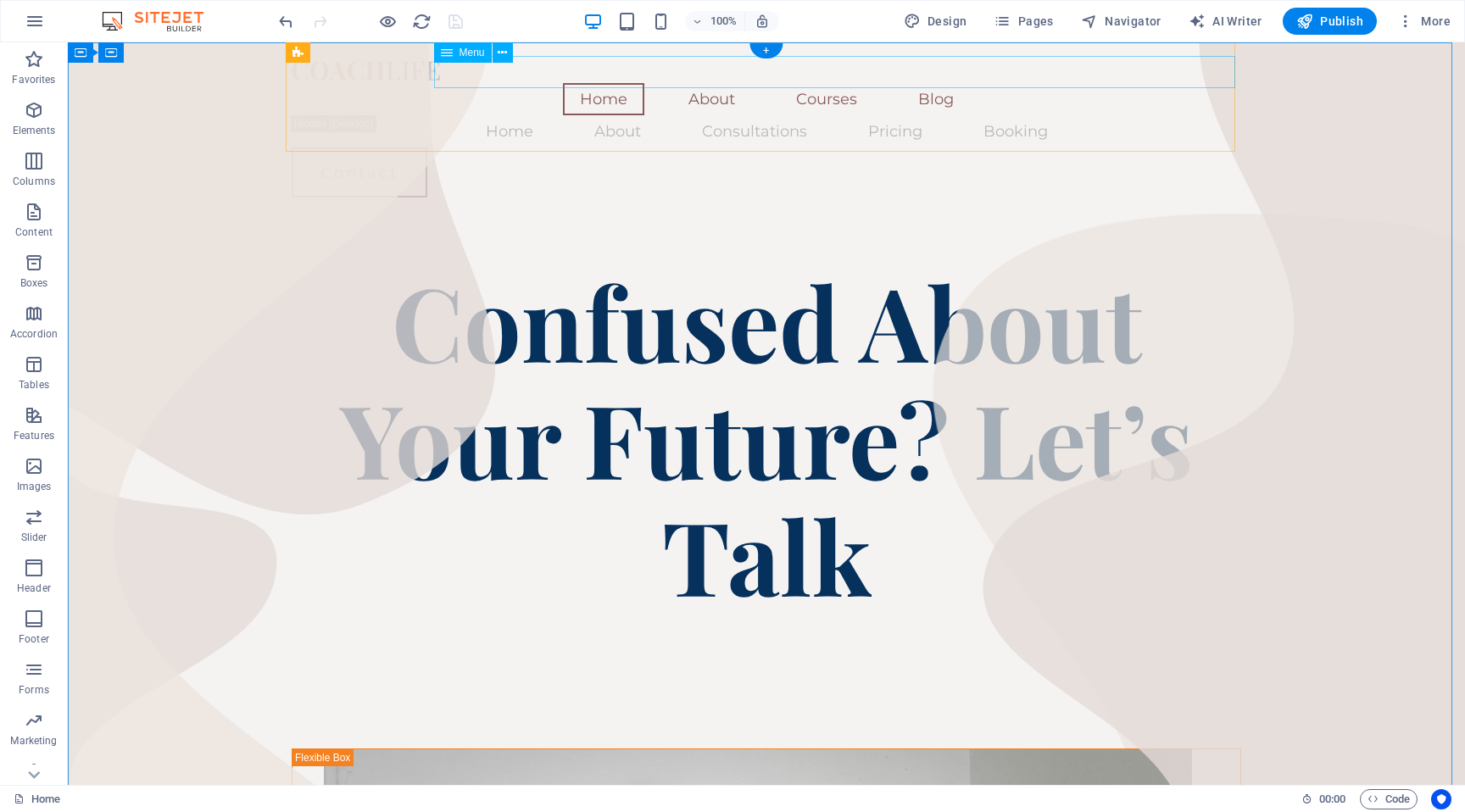 click on "Home About Courses Blog" at bounding box center (766, 99) 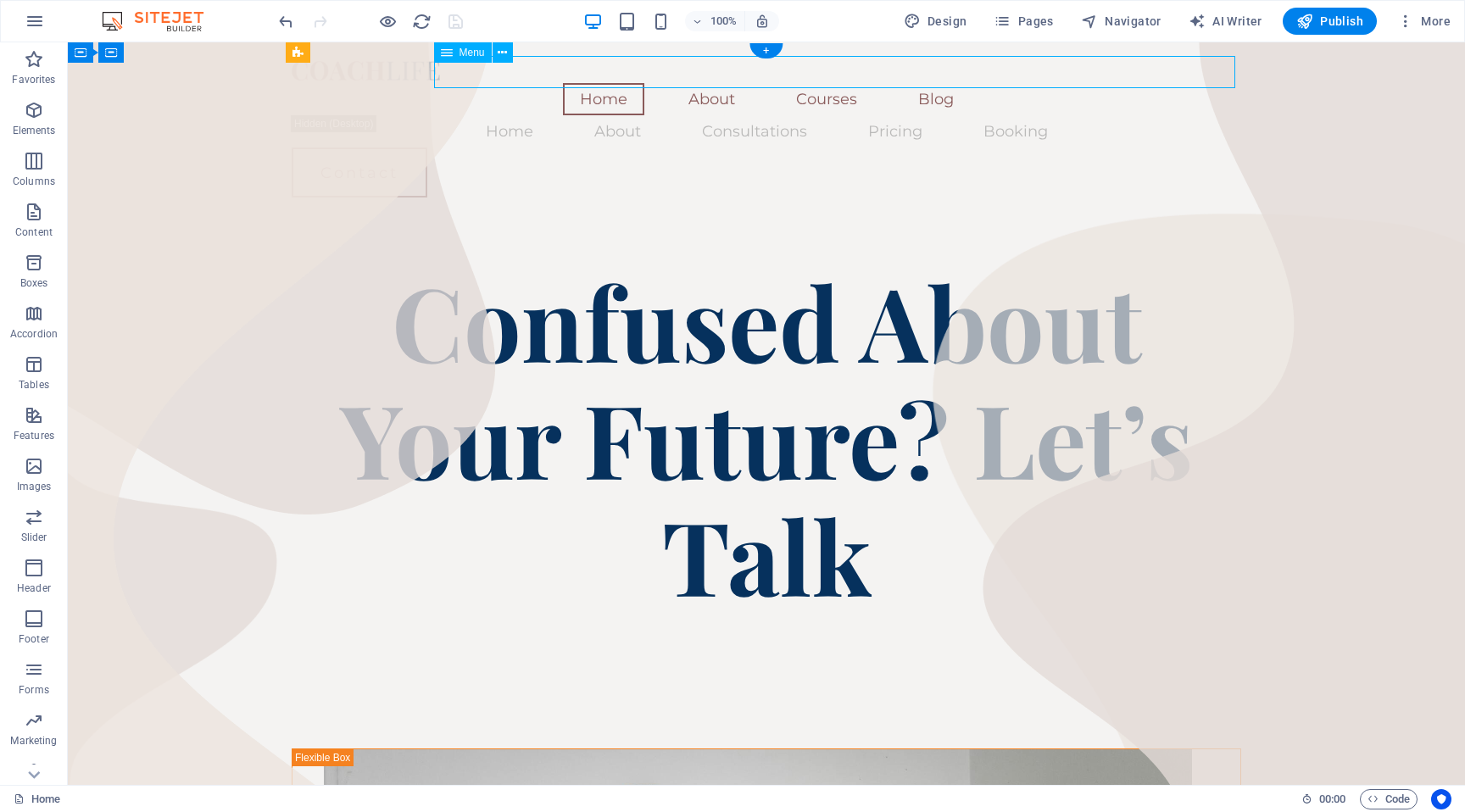 click on "Home About Courses Blog" at bounding box center [766, 99] 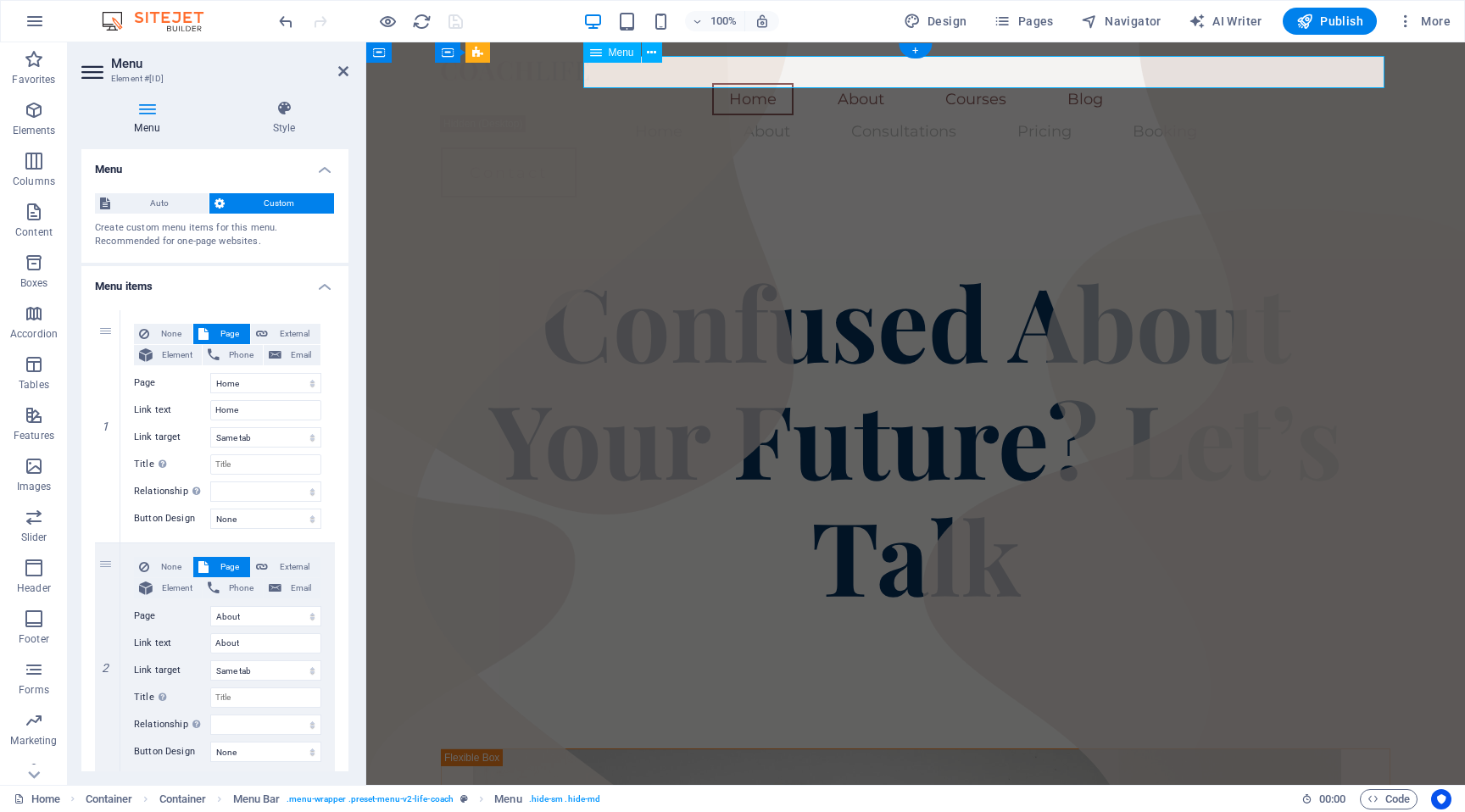 click on "Home About Courses Blog" at bounding box center [916, 99] 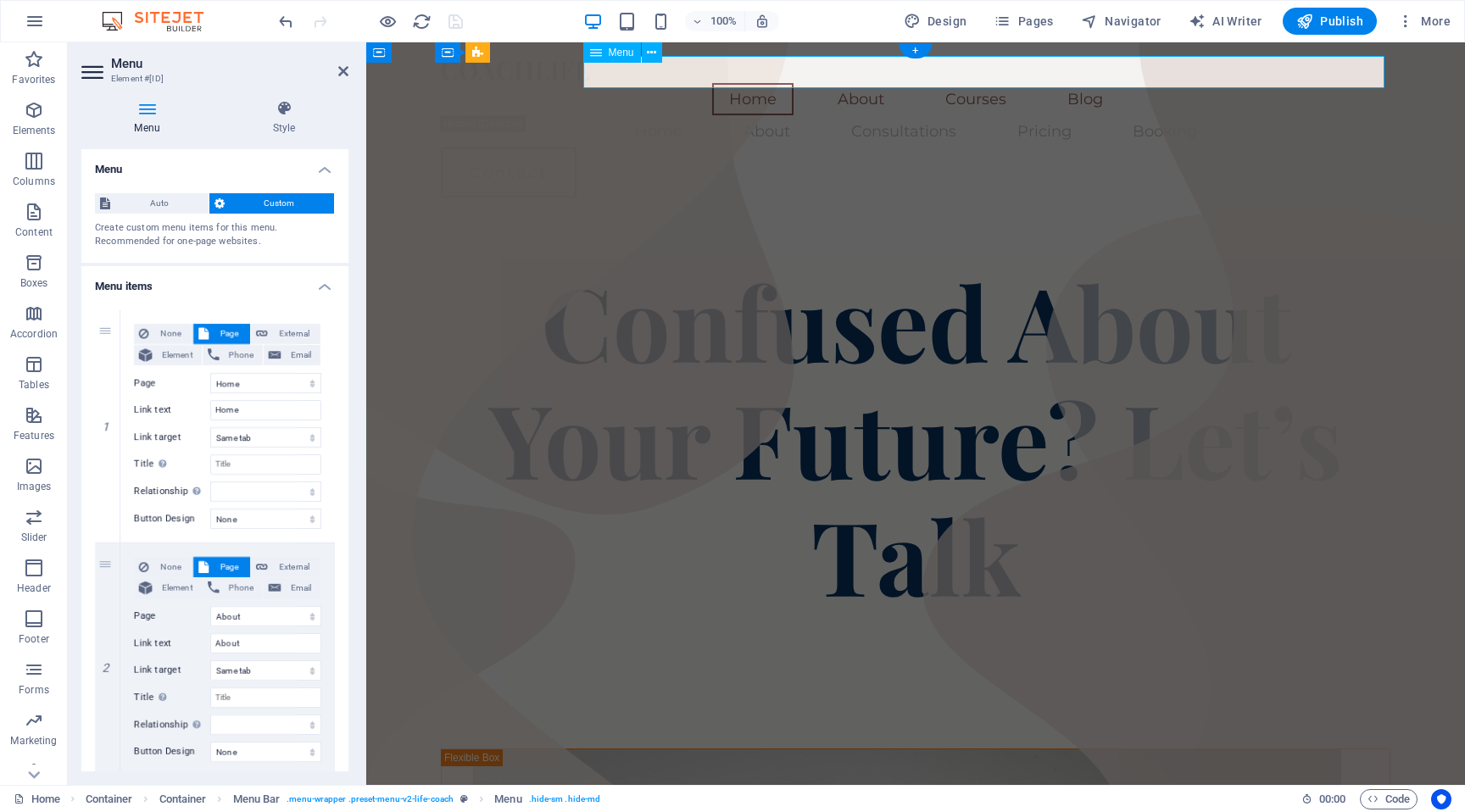 click on "Home About Courses Blog" at bounding box center [916, 99] 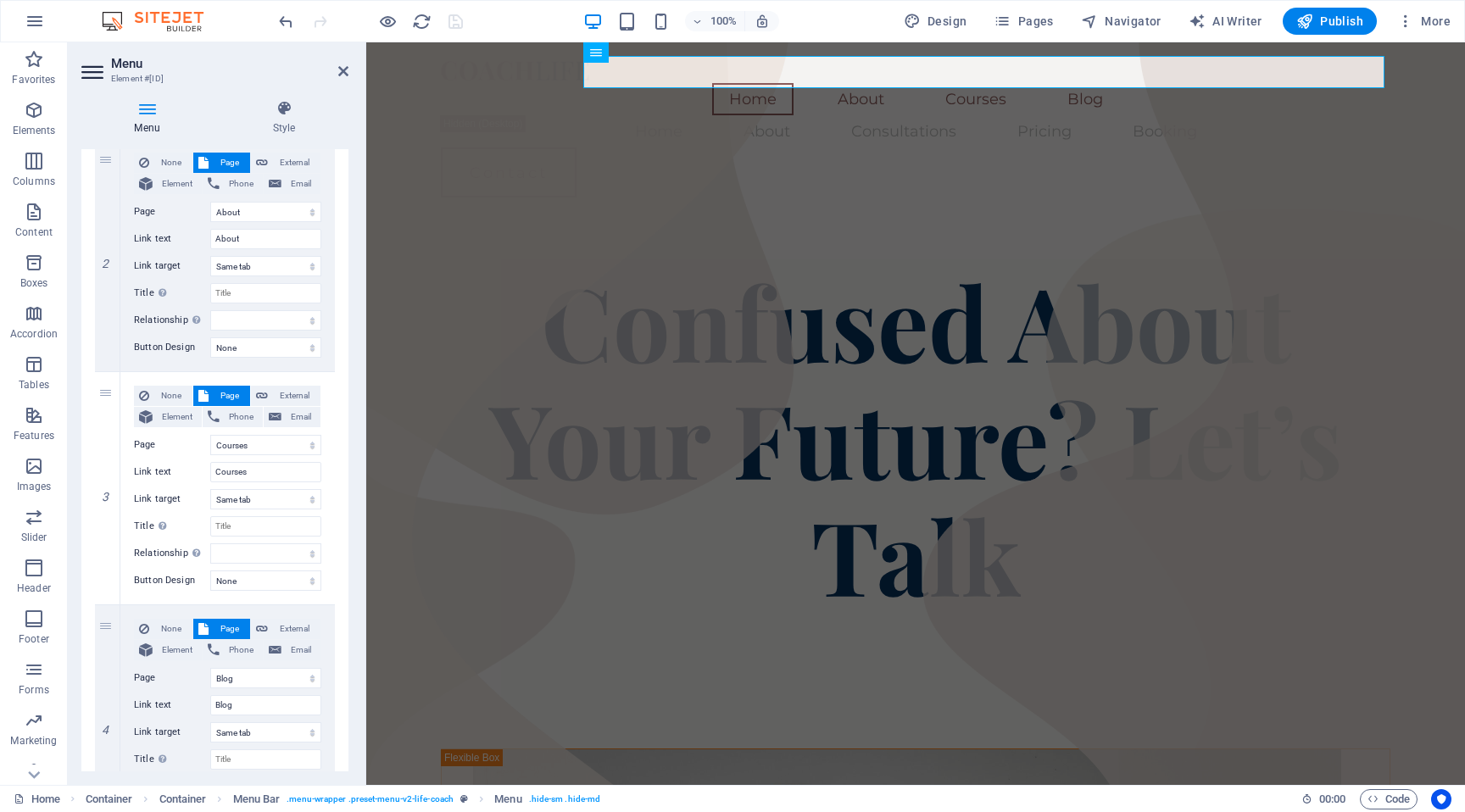 scroll, scrollTop: 438, scrollLeft: 0, axis: vertical 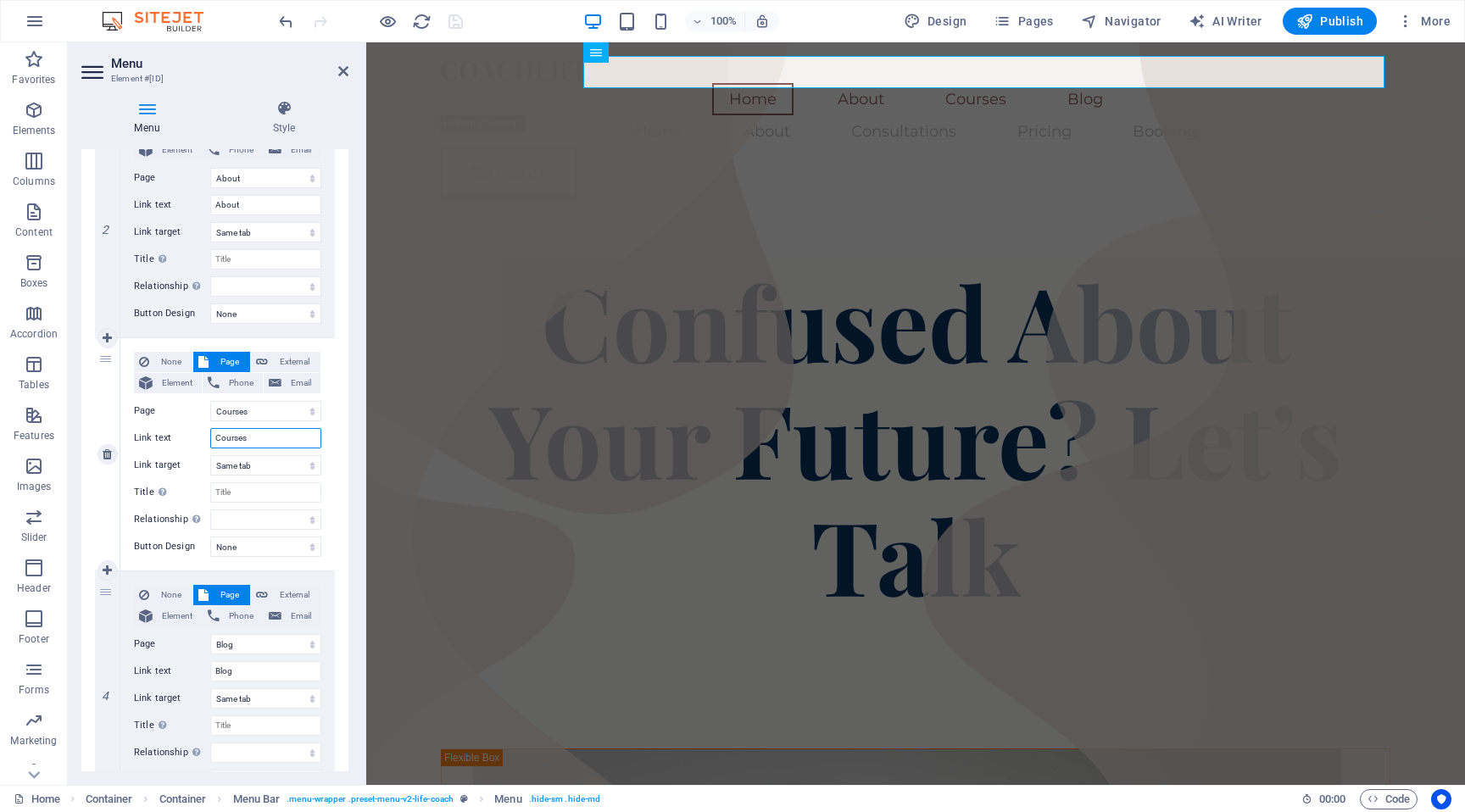 click on "Courses" at bounding box center (265, 438) 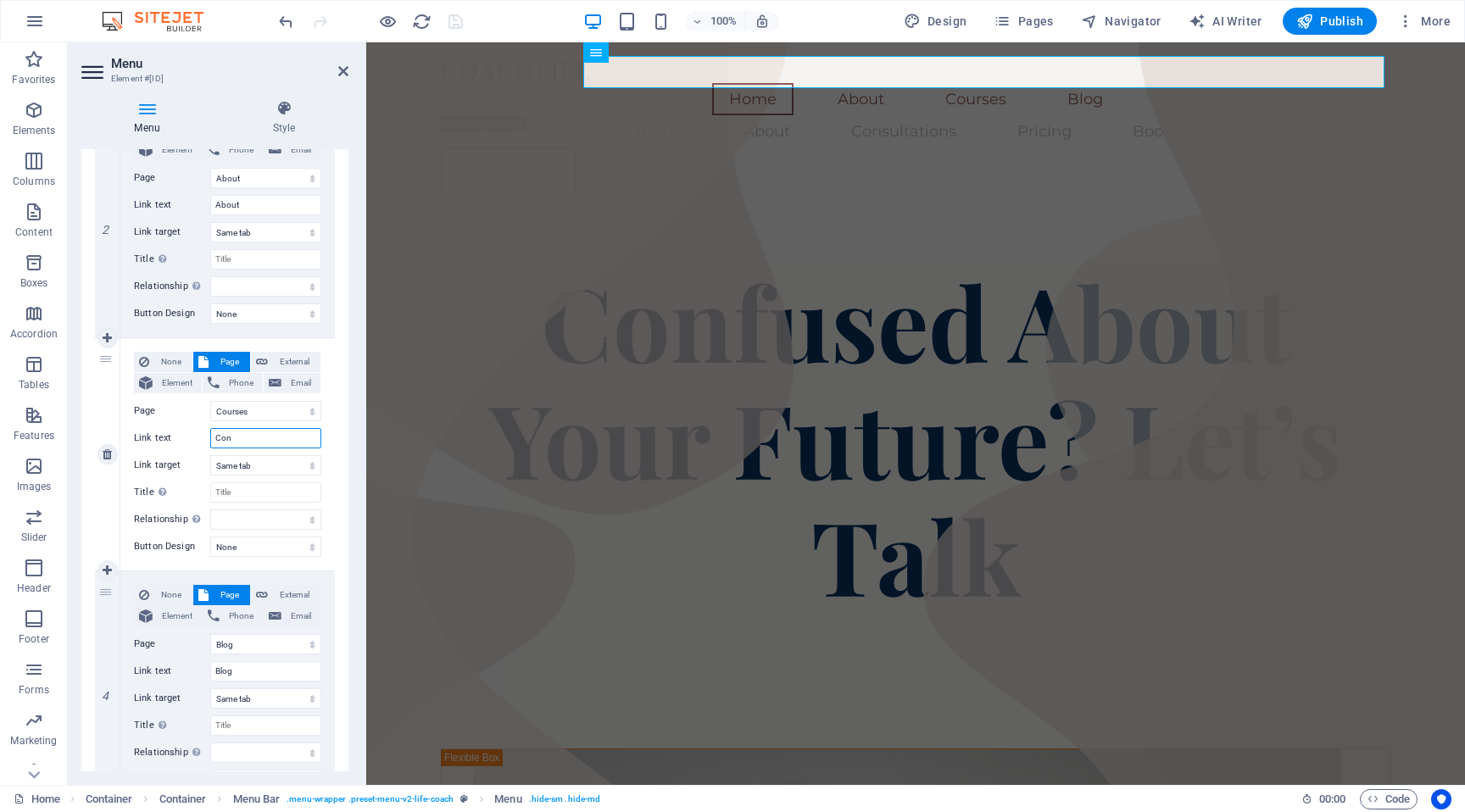 type on "Cons" 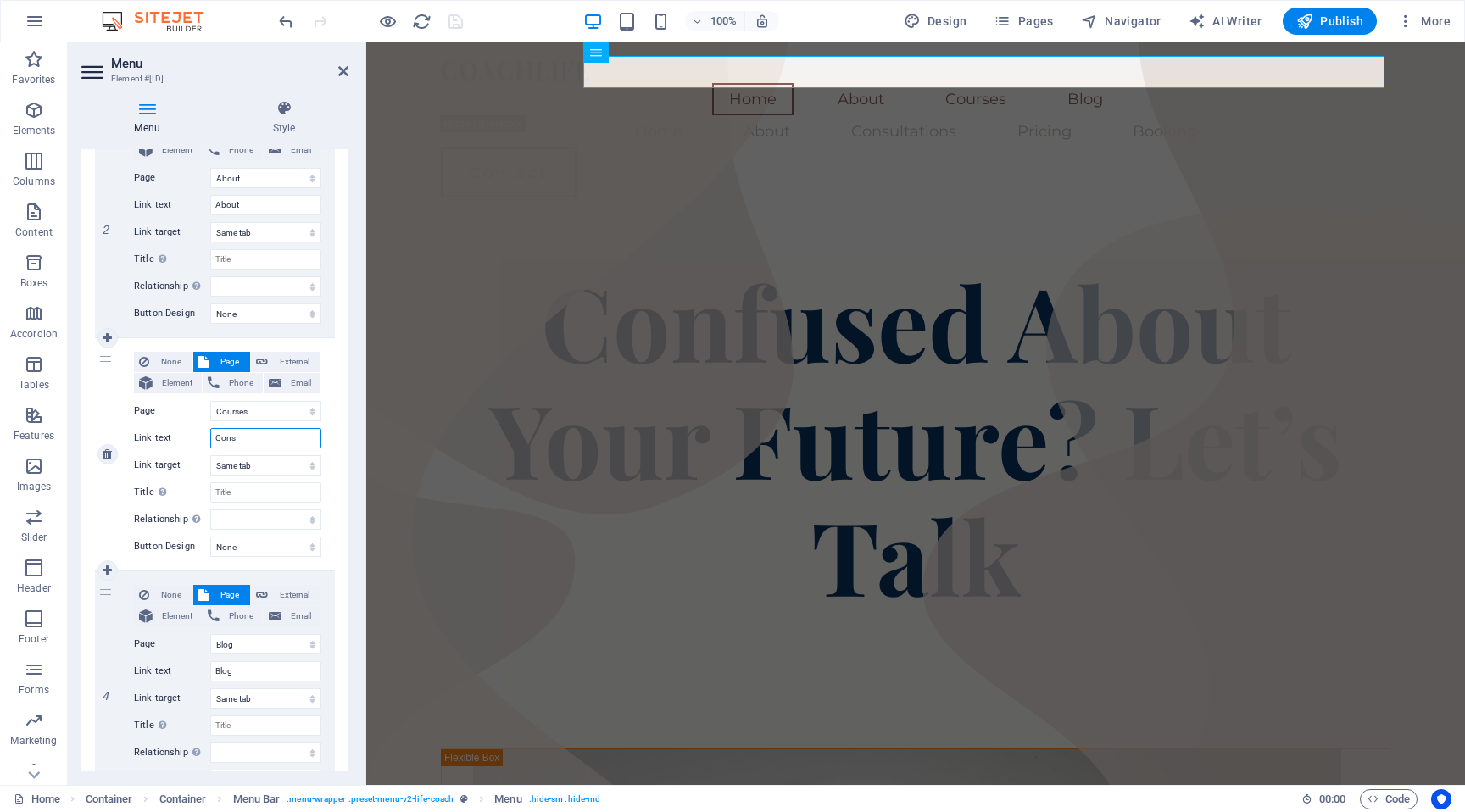 select 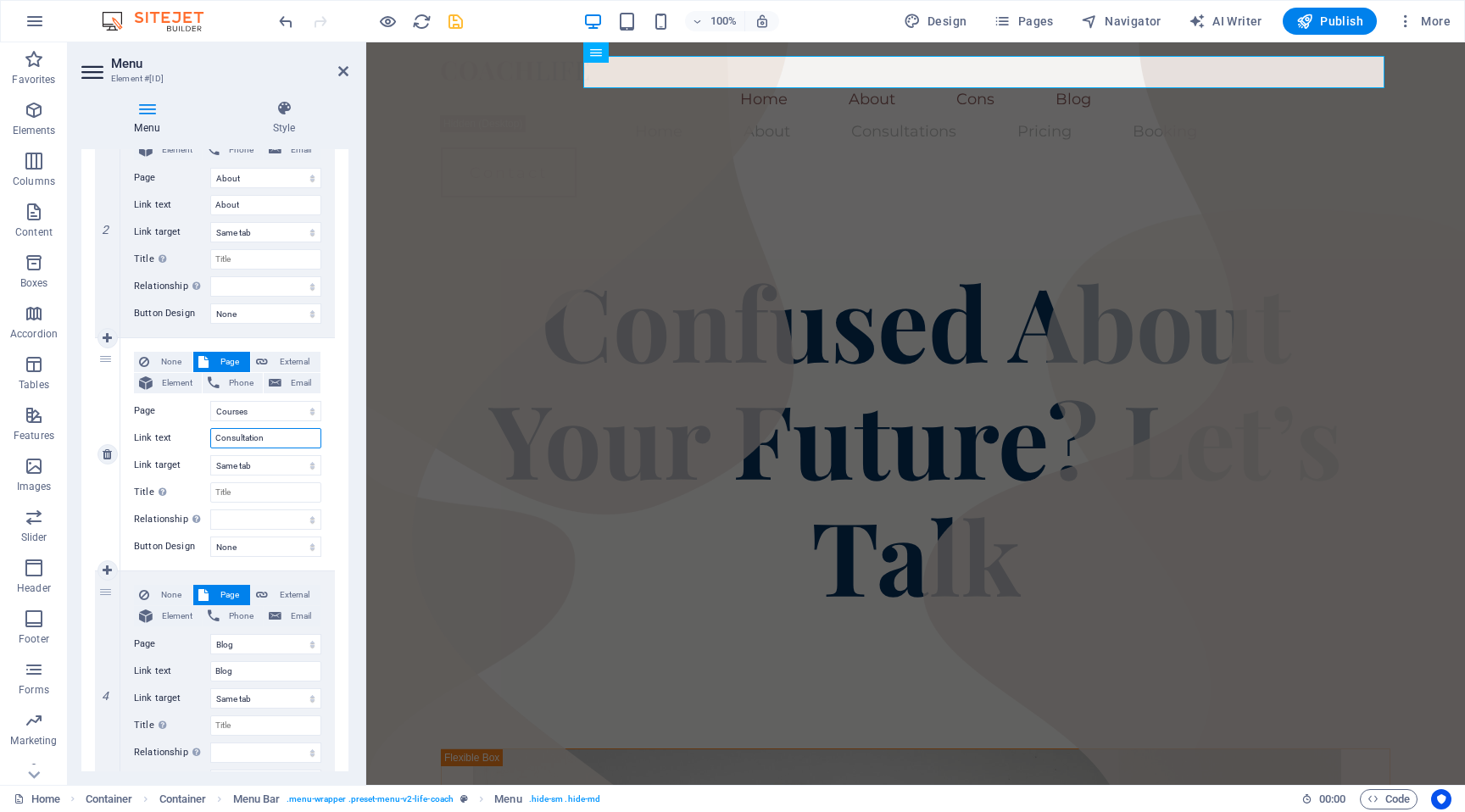 type on "Consultations" 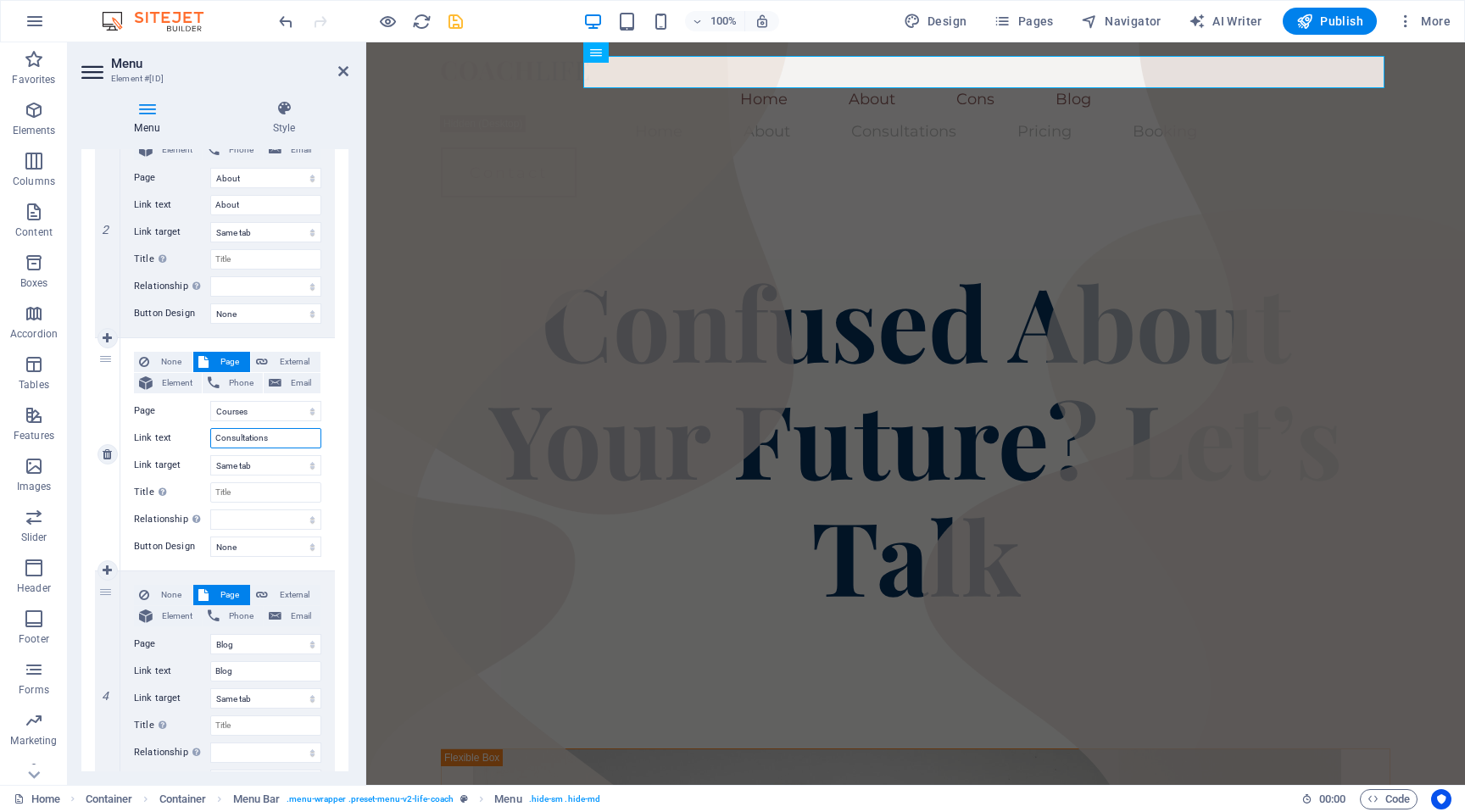 select 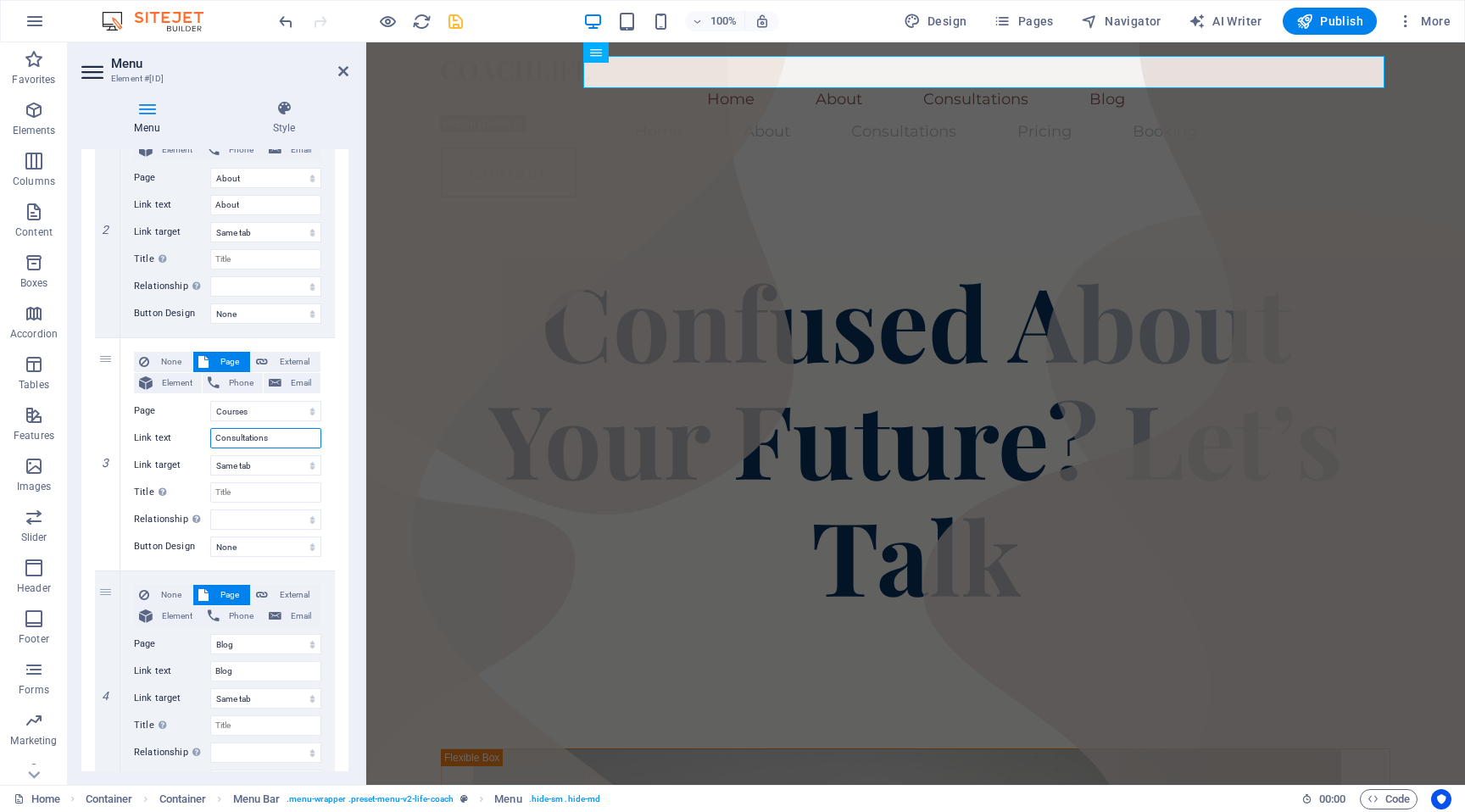 type on "Consultations" 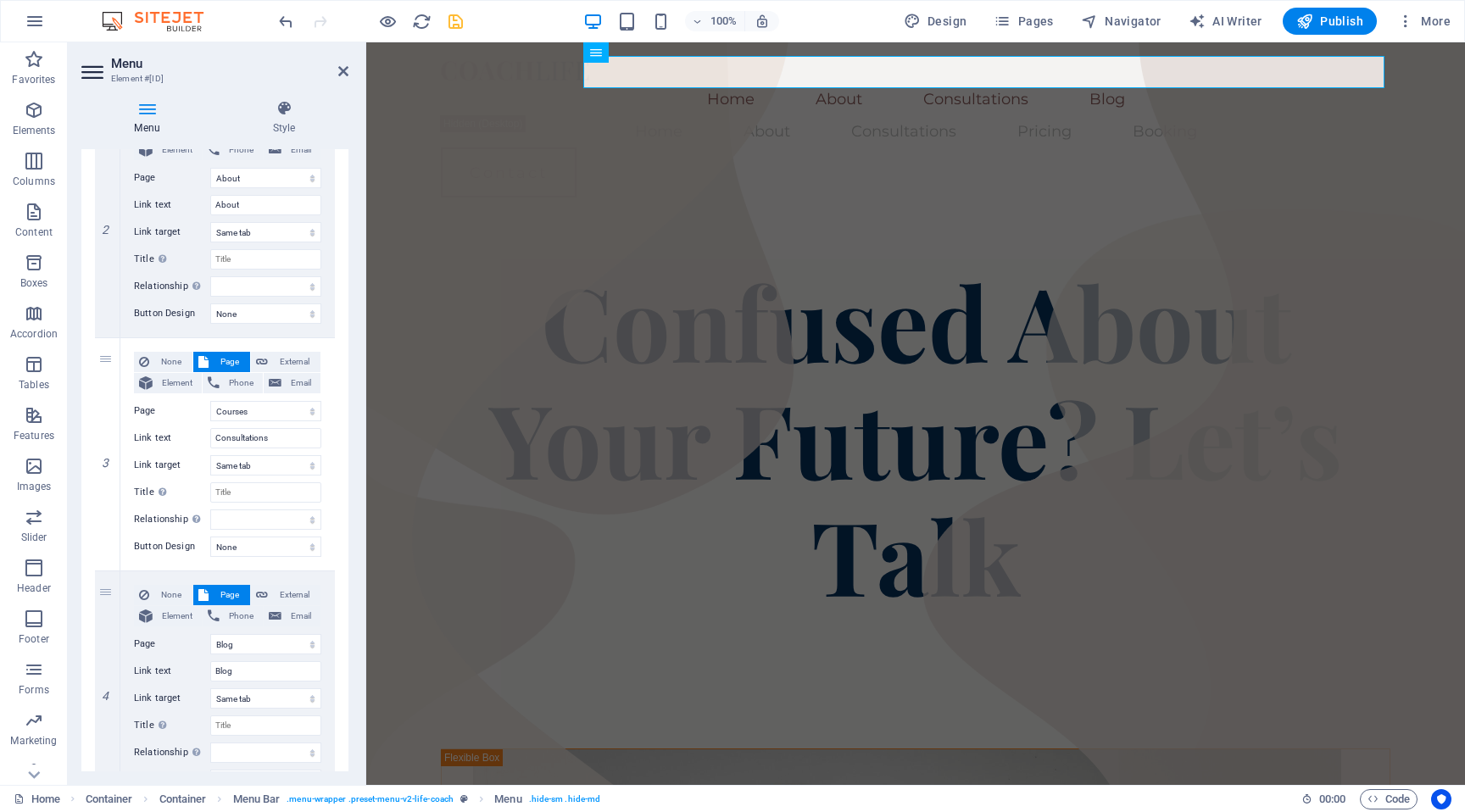 click on "1 None Page External Element Phone Email Page Home About Courses Blog Contact Legal Notice Privacy Element
URL /15860436 Phone Email Link text Home Link target New tab Same tab Overlay Title Additional link description, should not be the same as the link text. The title is most often shown as a tooltip text when the mouse moves over the element. Leave empty if uncertain. Relationship Sets the  relationship of this link to the link target . For example, the value "nofollow" instructs search engines not to follow the link. Can be left empty. alternate author bookmark external help license next nofollow noreferrer noopener prev search tag Button Design None Default Primary Secondary 2 None Page External Element Phone Email Page Home About Courses Blog Contact Legal Notice Privacy Element
URL /15860439 Phone Email Link text About Link target New tab Same tab Overlay Title Relationship Sets the  relationship of this link to the link target alternate author bookmark 3" at bounding box center (214, 337) 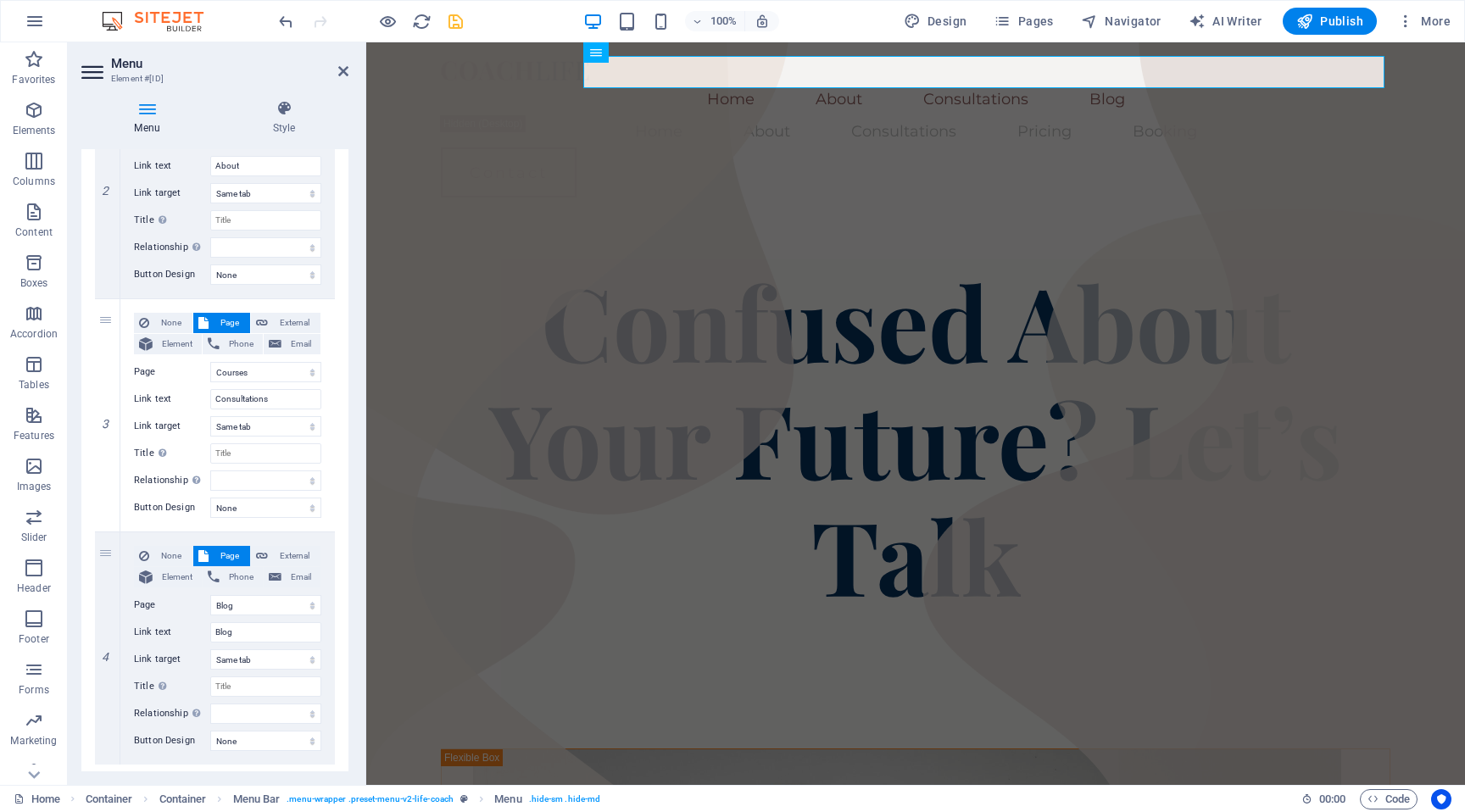 scroll, scrollTop: 518, scrollLeft: 0, axis: vertical 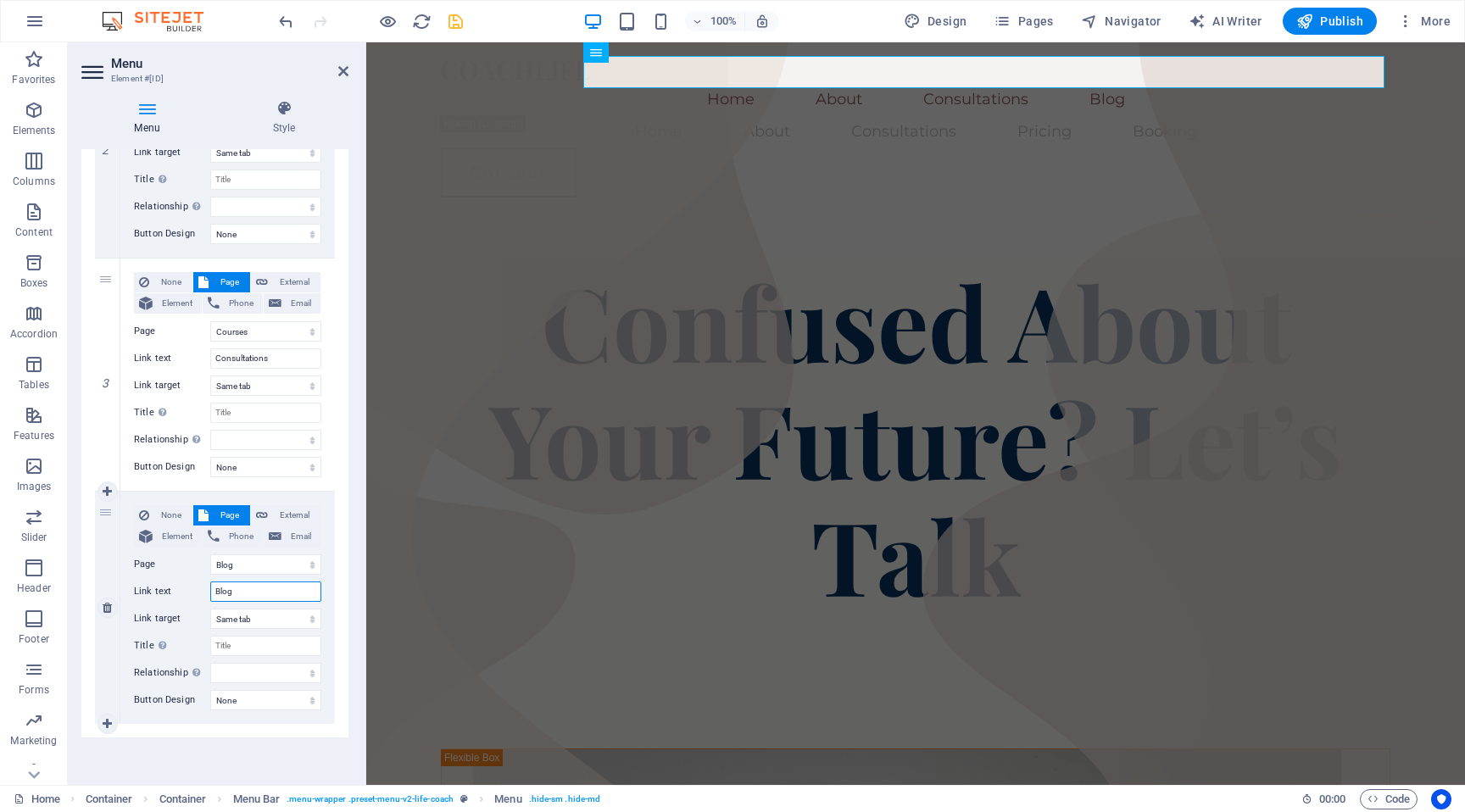 click on "Blog" at bounding box center [265, 592] 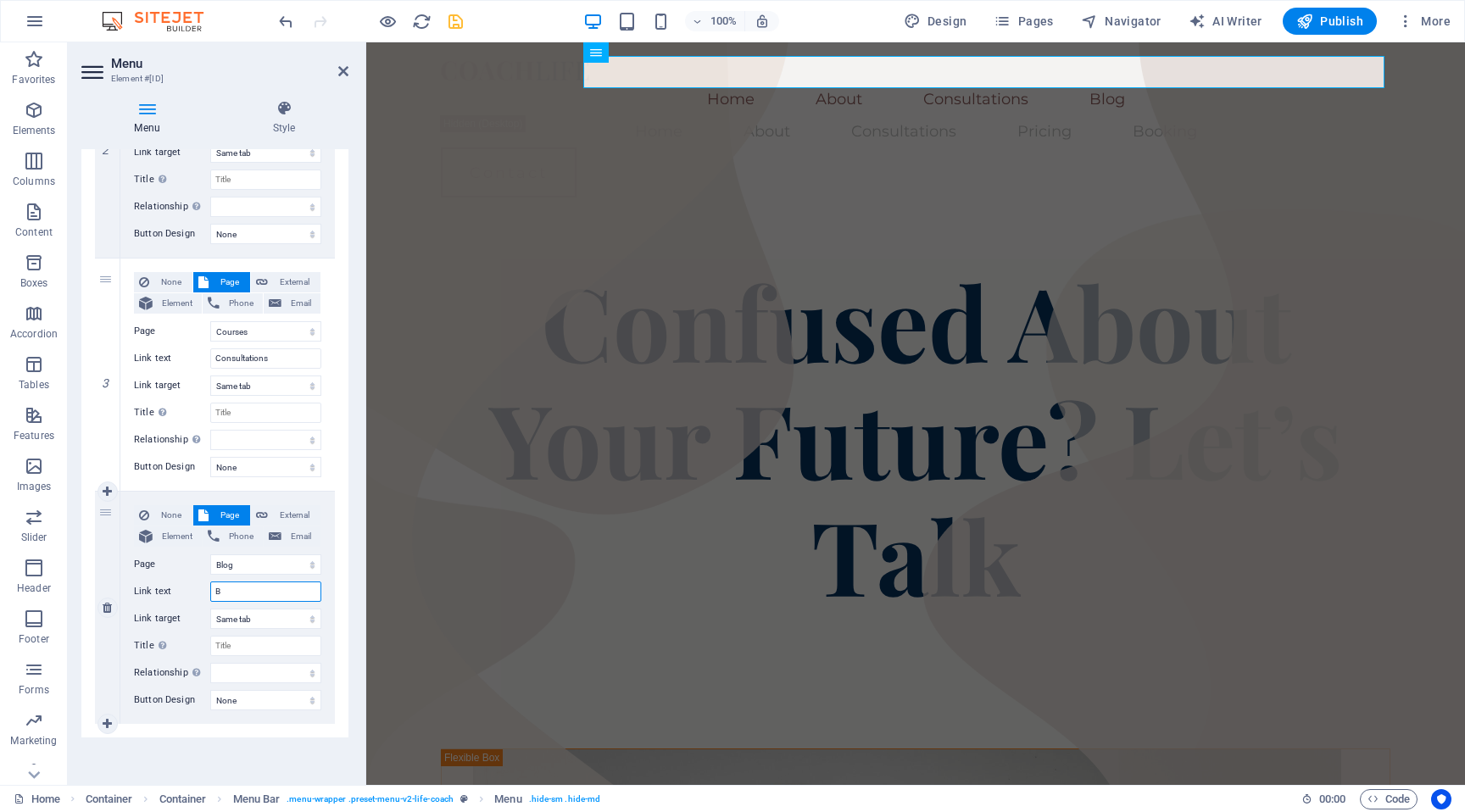 type 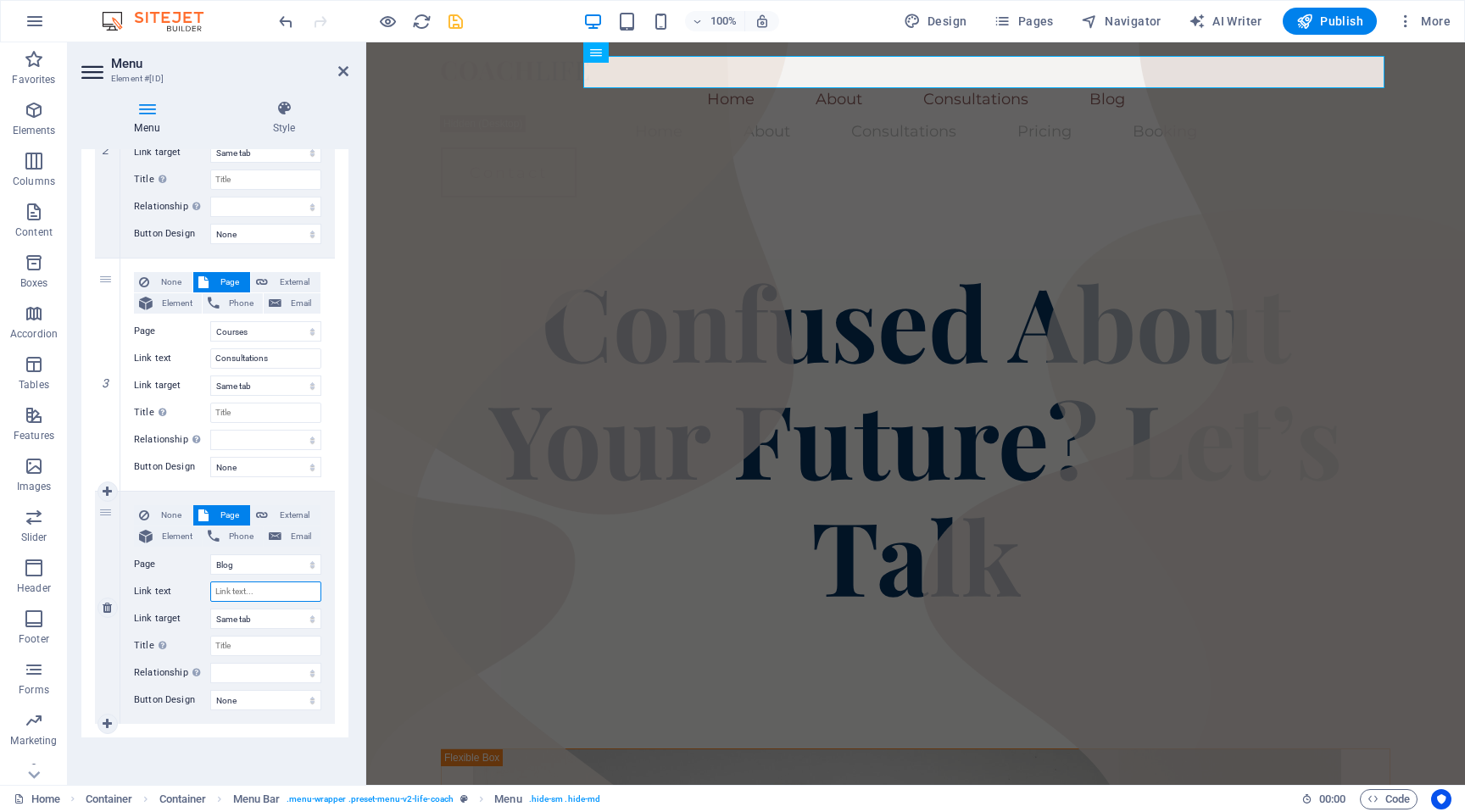 select 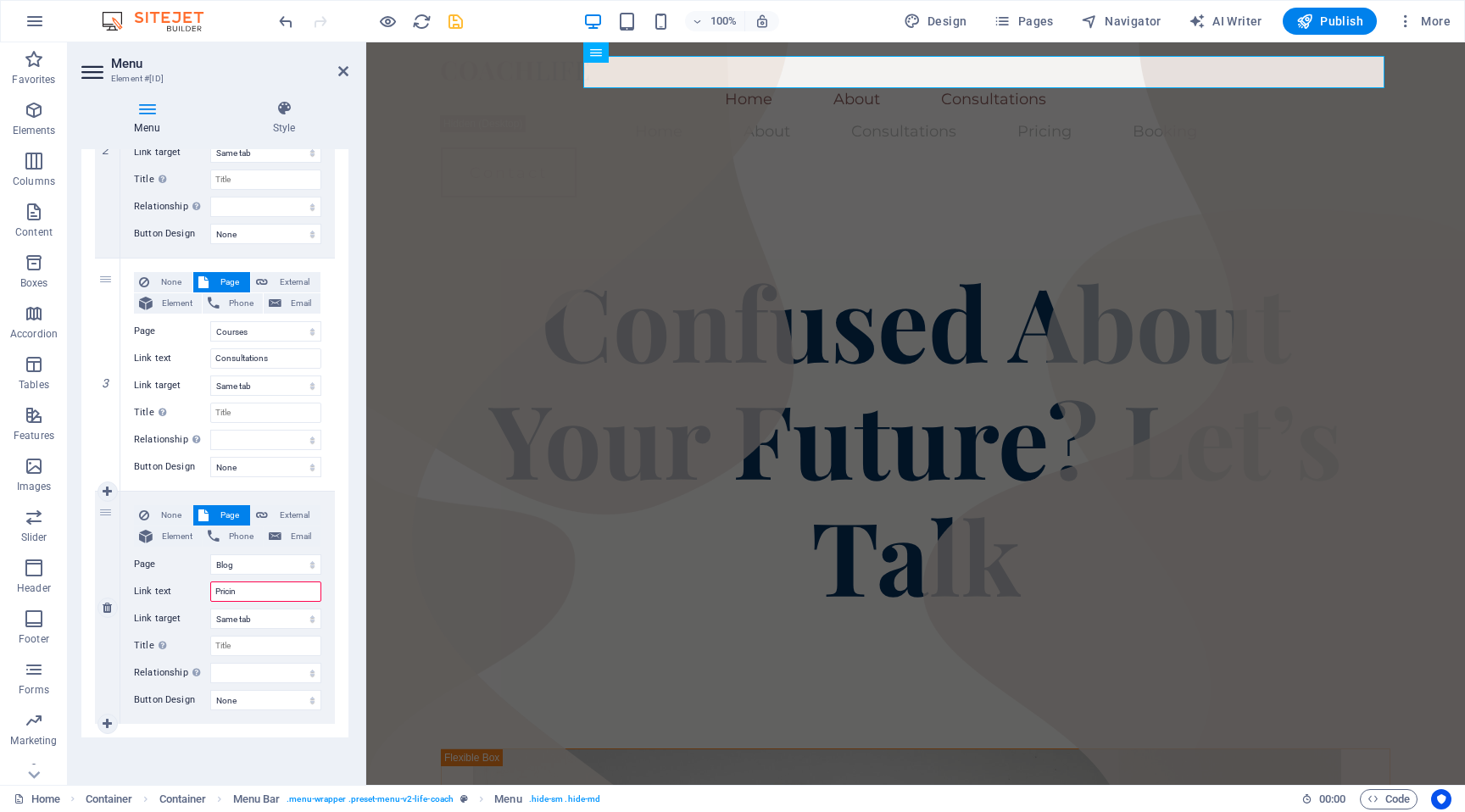 type on "Pricing" 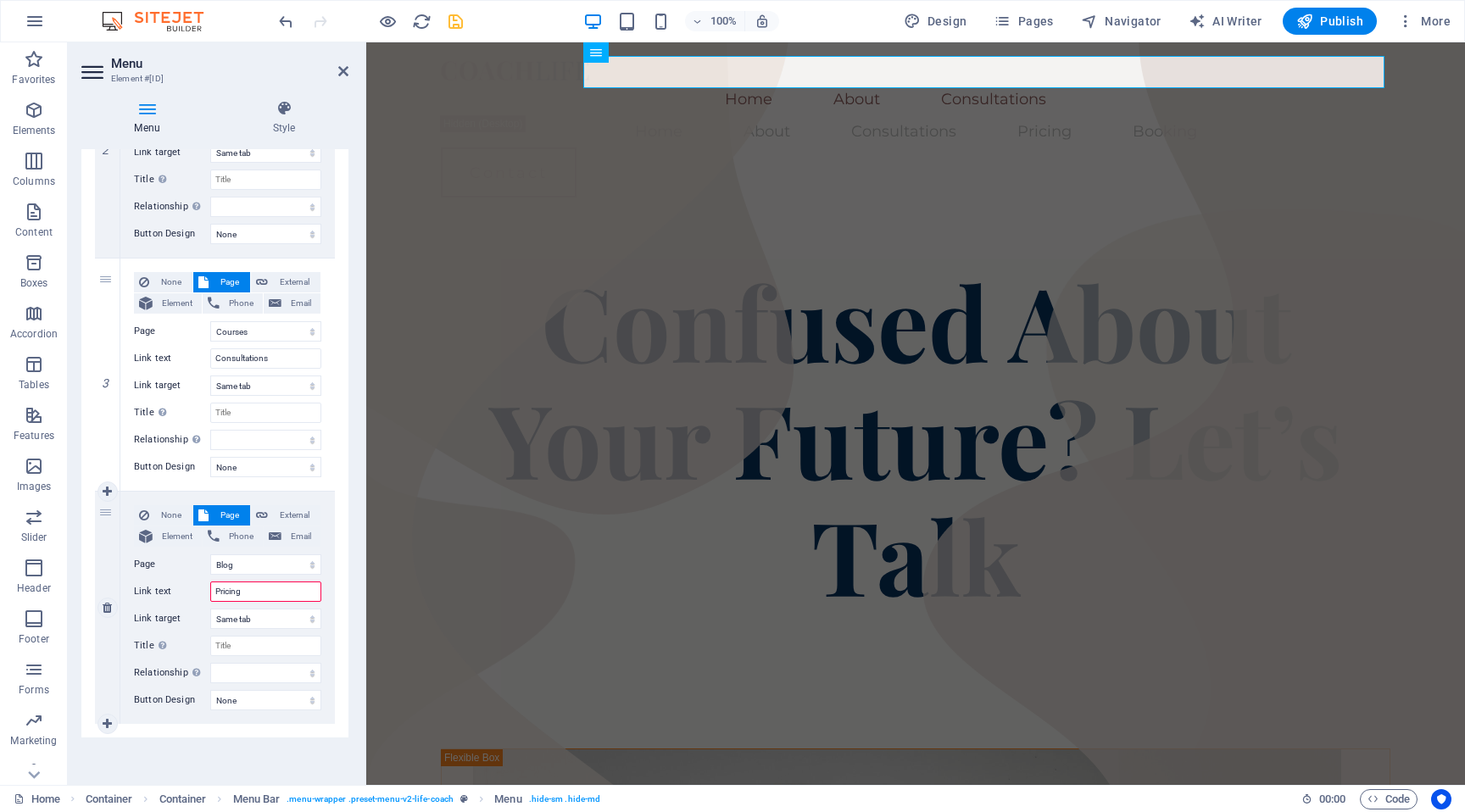 select 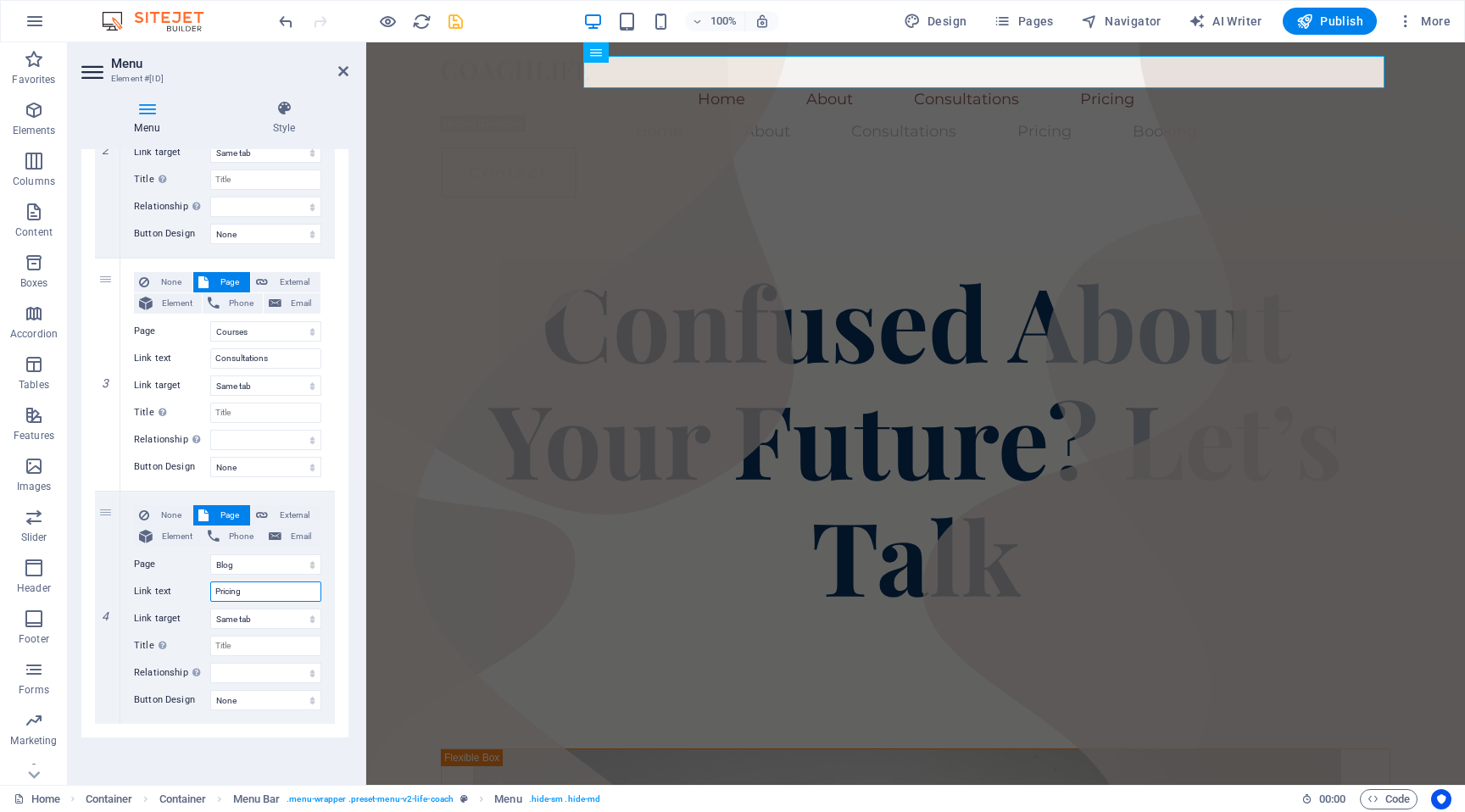 type on "Pricing" 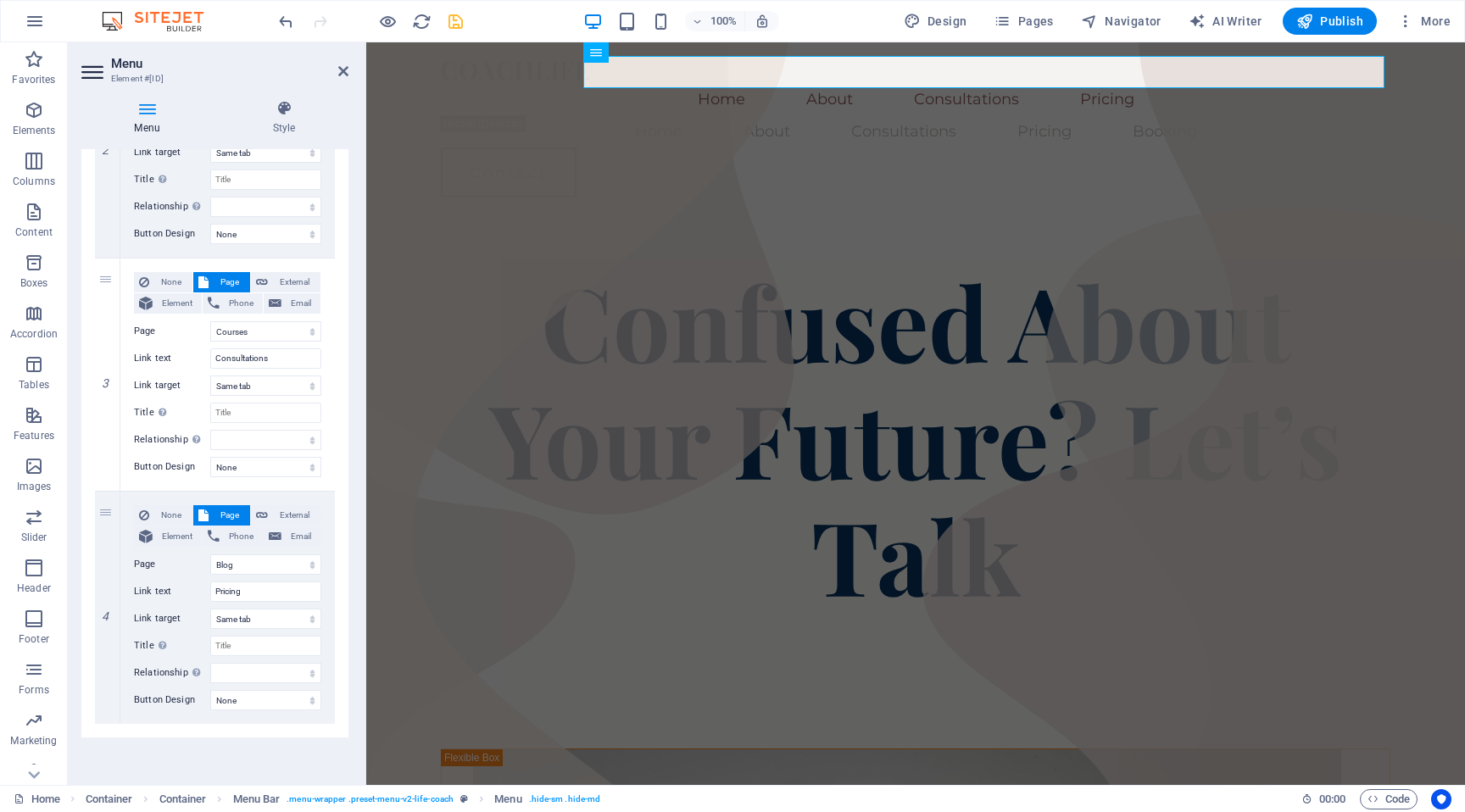 click on "1 None Page External Element Phone Email Page Home About Courses Blog Contact Legal Notice Privacy Element
URL /15860436 Phone Email Link text Home Link target New tab Same tab Overlay Title Additional link description, should not be the same as the link text. The title is most often shown as a tooltip text when the mouse moves over the element. Leave empty if uncertain. Relationship Sets the  relationship of this link to the link target . For example, the value "nofollow" instructs search engines not to follow the link. Can be left empty. alternate author bookmark external help license next nofollow noreferrer noopener prev search tag Button Design None Default Primary Secondary 2 None Page External Element Phone Email Page Home About Courses Blog Contact Legal Notice Privacy Element
URL /15860439 Phone Email Link text About Link target New tab Same tab Overlay Title Relationship Sets the  relationship of this link to the link target alternate author bookmark 3" at bounding box center [214, 258] 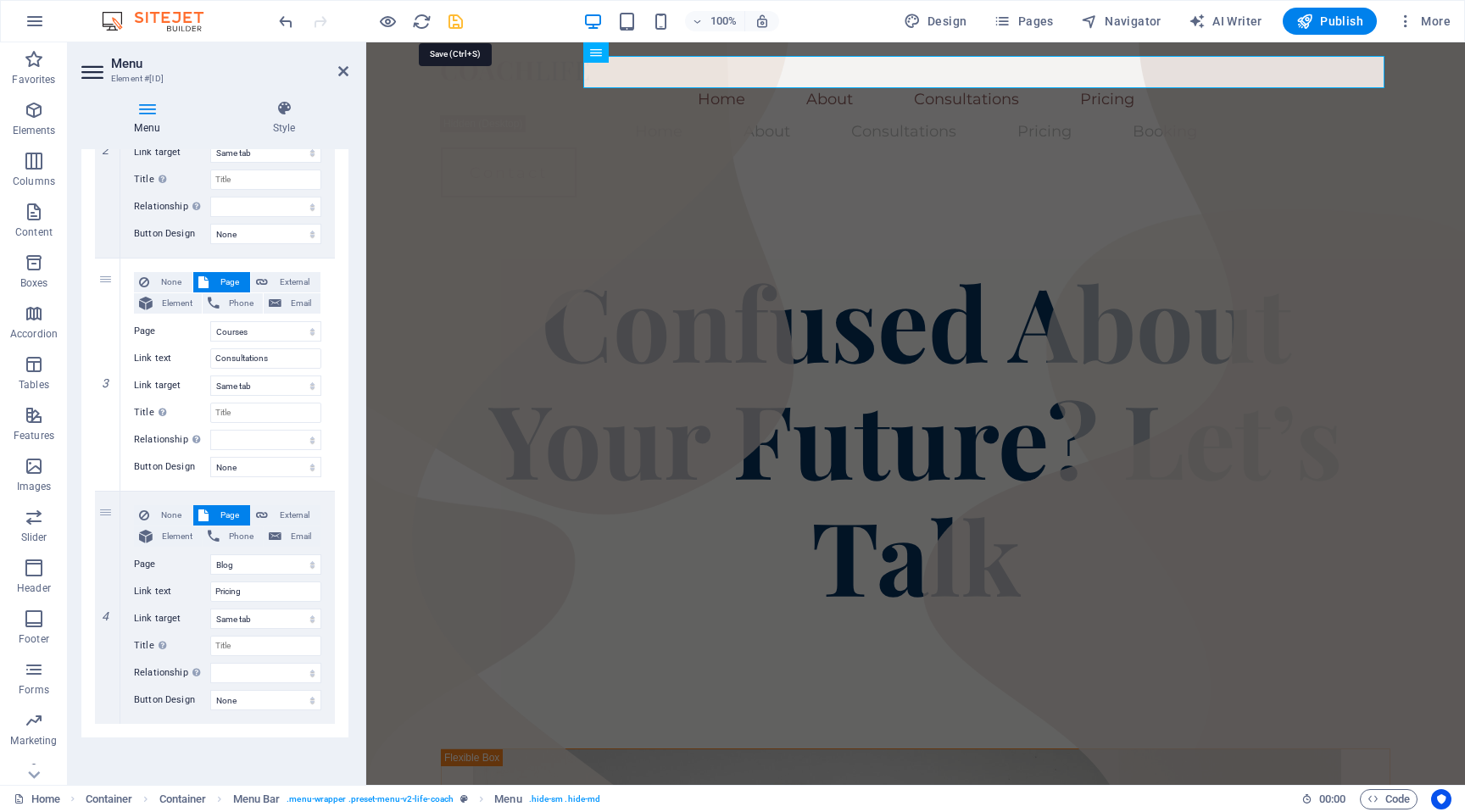 click at bounding box center (455, 21) 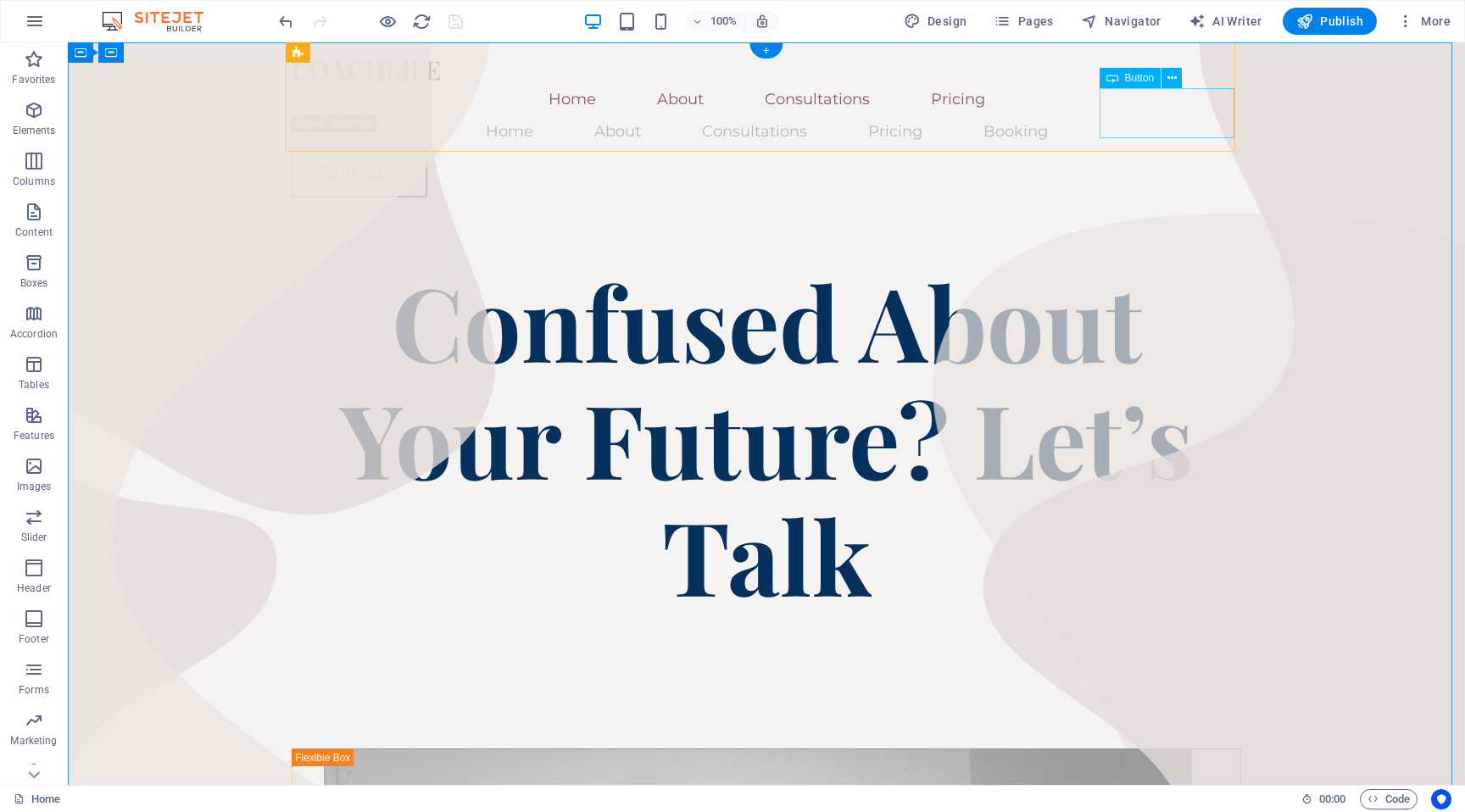 click on "Contact" at bounding box center (766, 172) 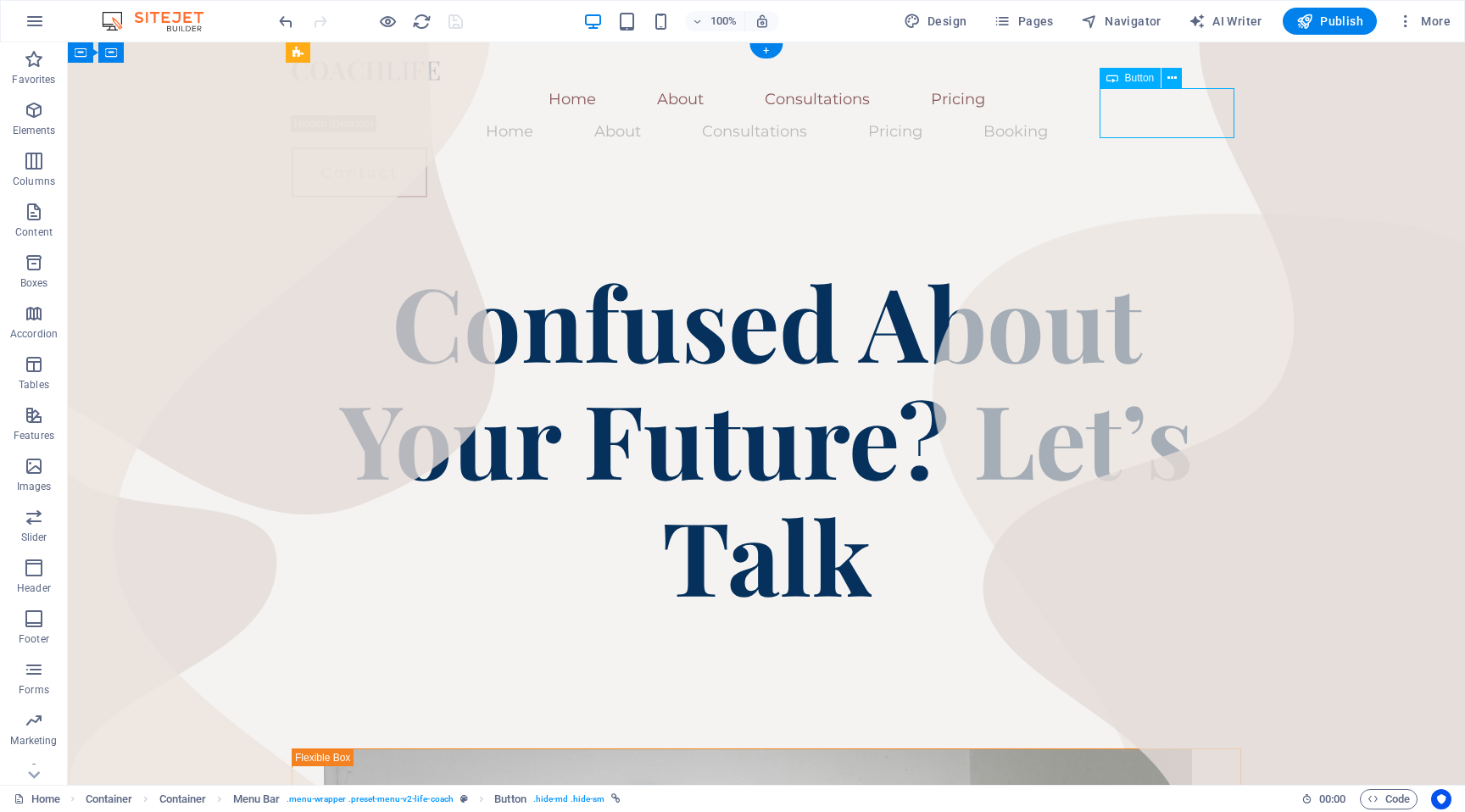 click on "Contact" at bounding box center [766, 172] 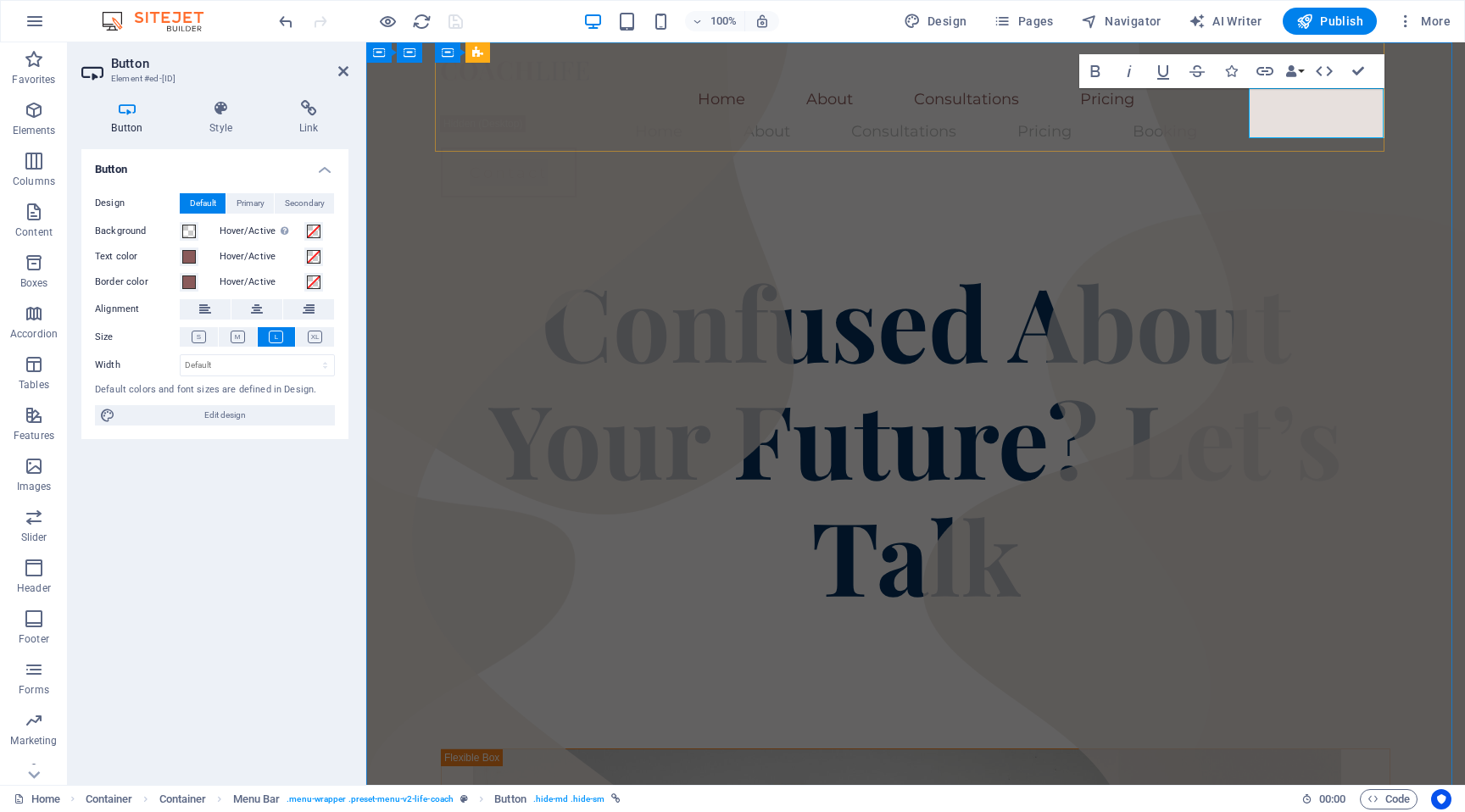 type 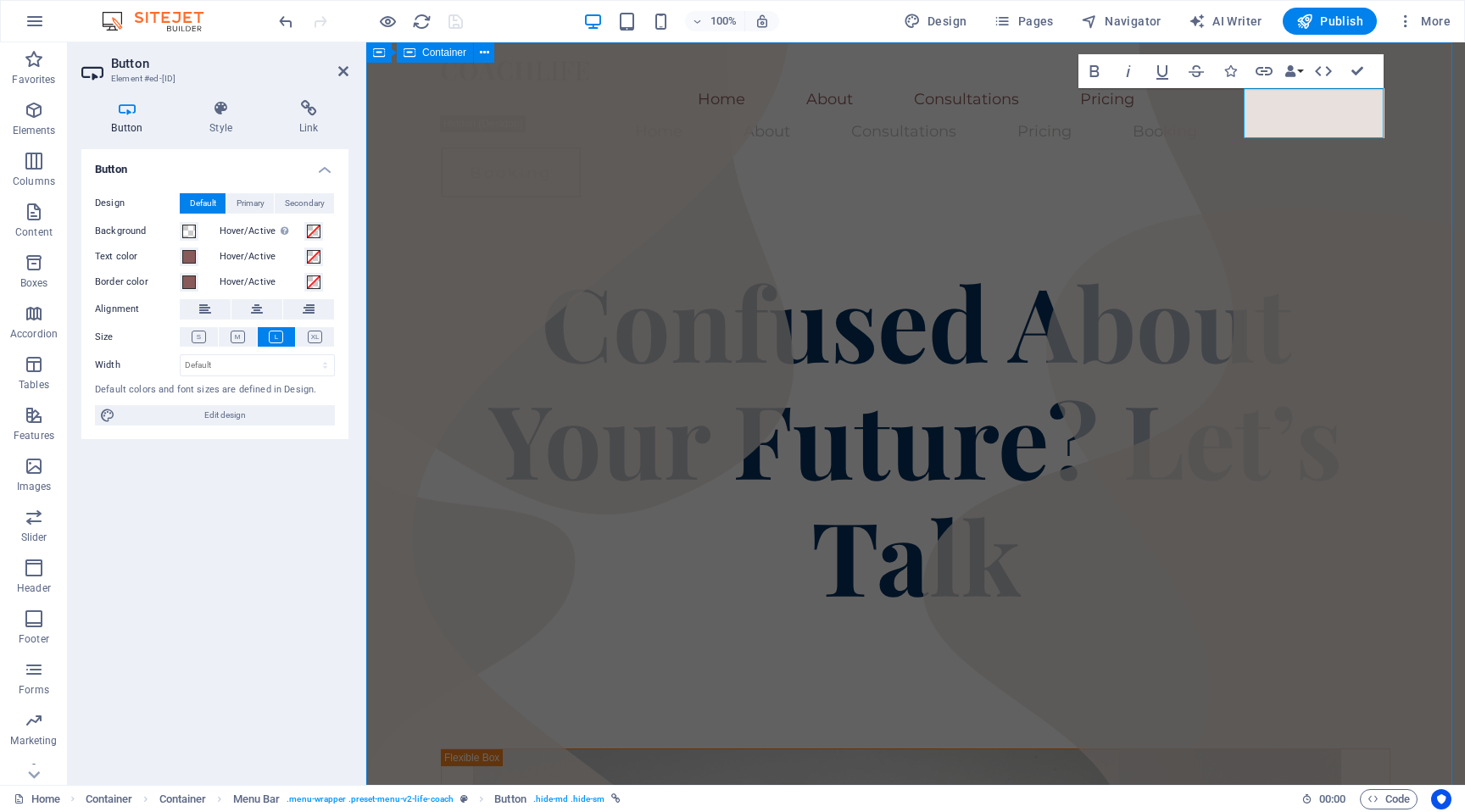 click on "Home About Consultations Pricing Home About Consultations Pricing Booking Booking Confused About Your Future? Let’s Talk With a clear mind, global view, and the right tools — you’re ready to make informed decisions about your education Supporting Your Academic Journey — Step by Step Wherever you are in the world, navigating academic and career paths can feel complex. I offer personalized consultations to help you explore the right study programs, research opportunities, and scholarship options — while building clarity and confidence in your next steps. Whether you're planning undergraduate, postgraduate, or research-focused study, we’ll work together to align your goals with the best possible choices." at bounding box center (916, 870) 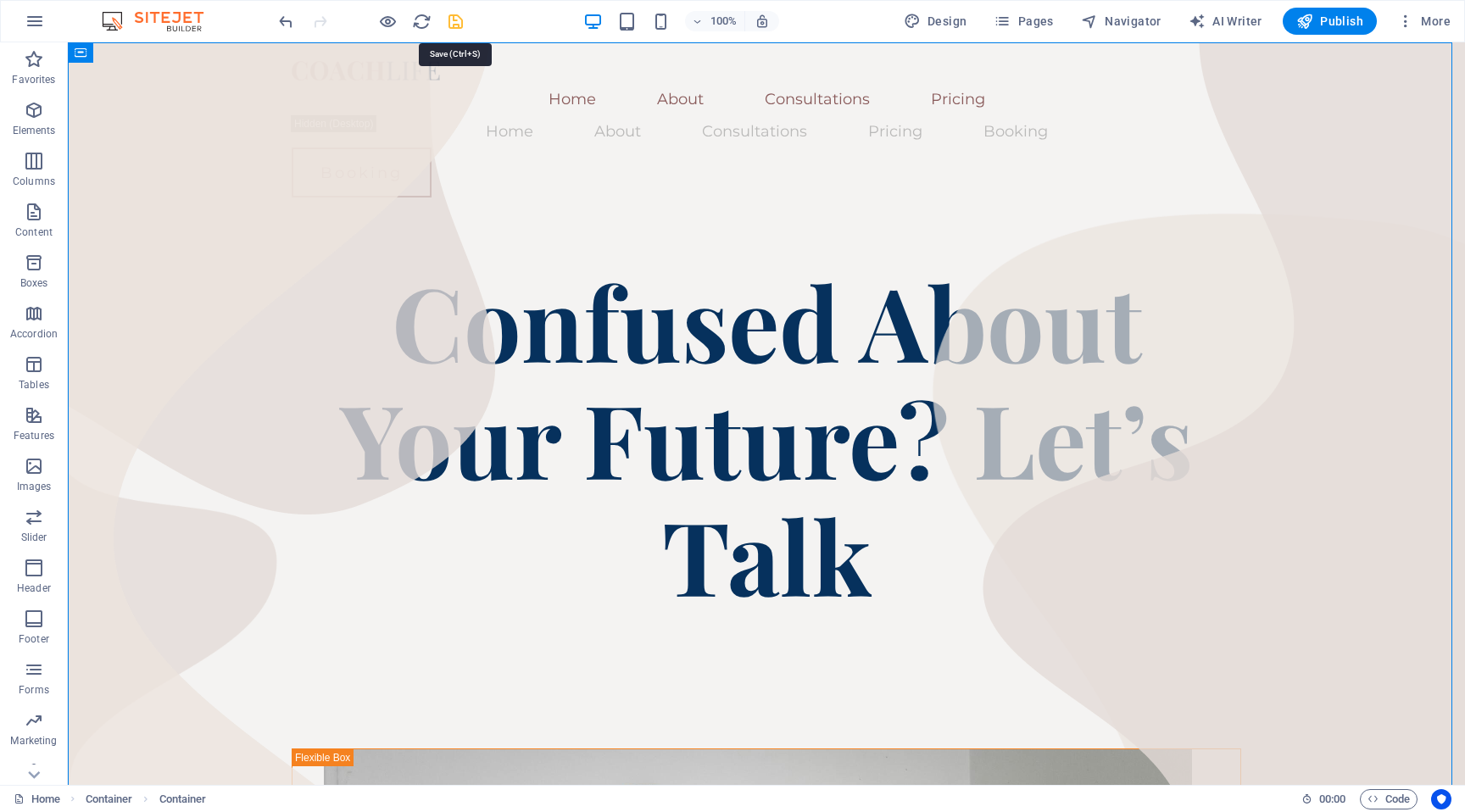 click at bounding box center [455, 21] 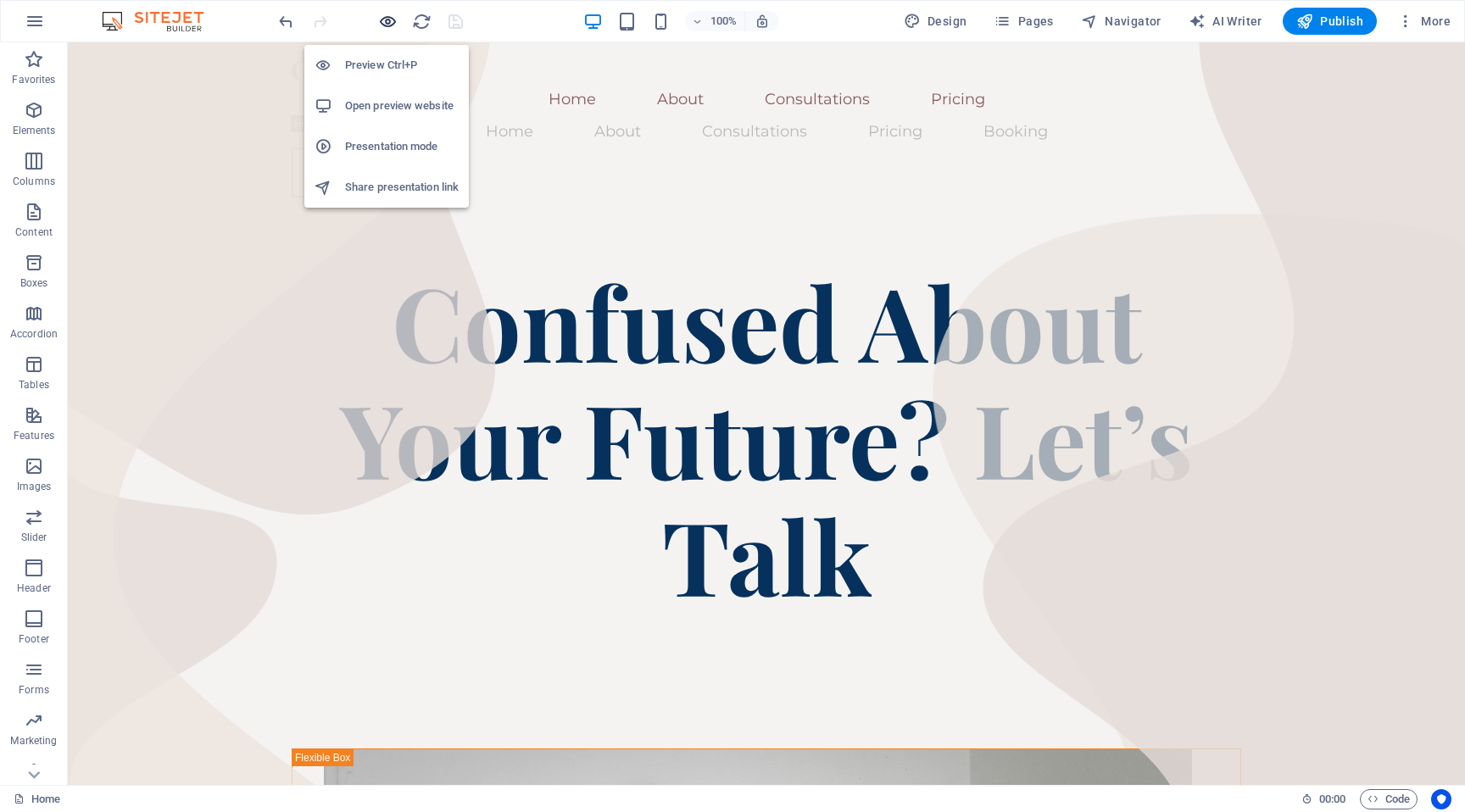 click at bounding box center (387, 21) 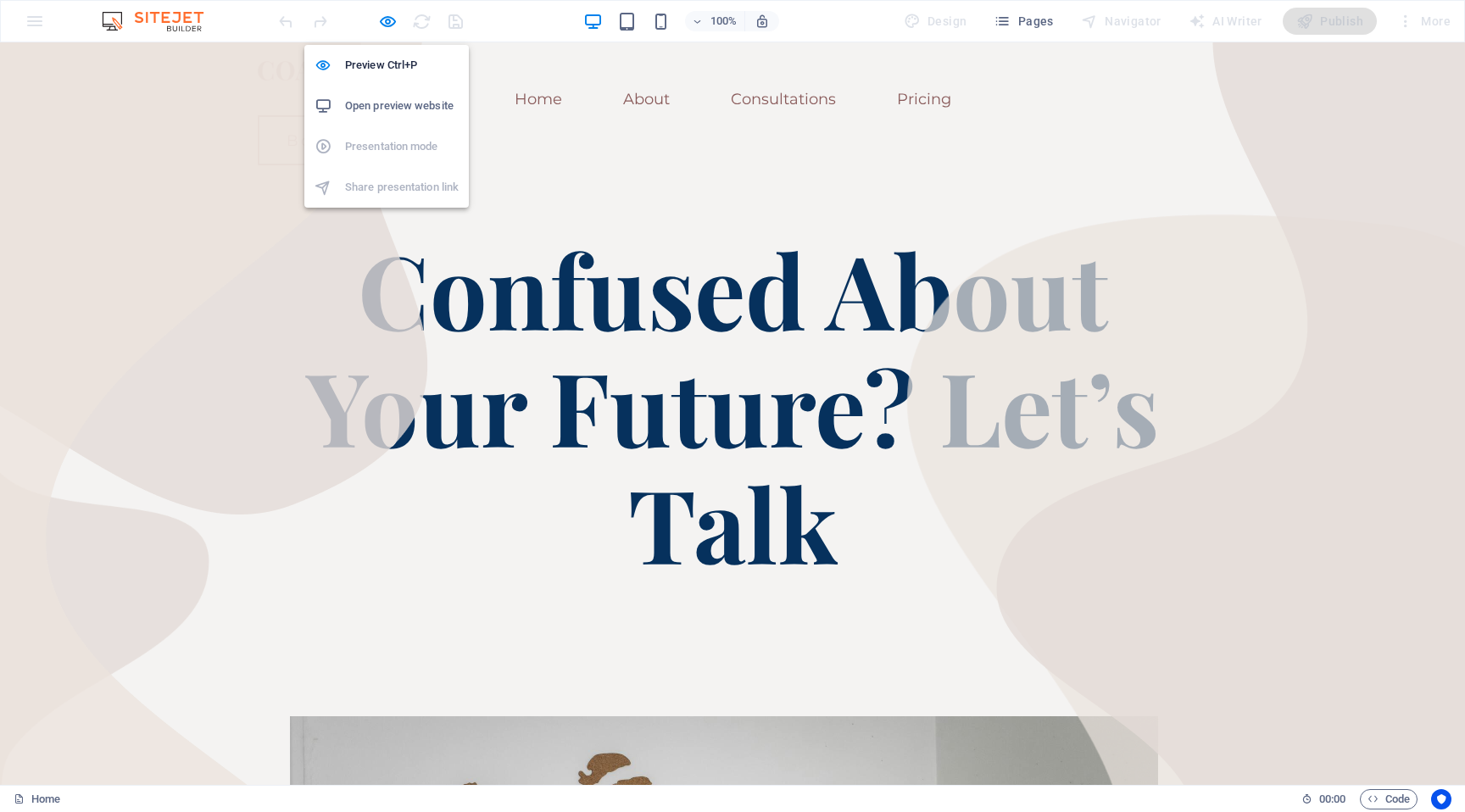 click on "Open preview website" at bounding box center (402, 106) 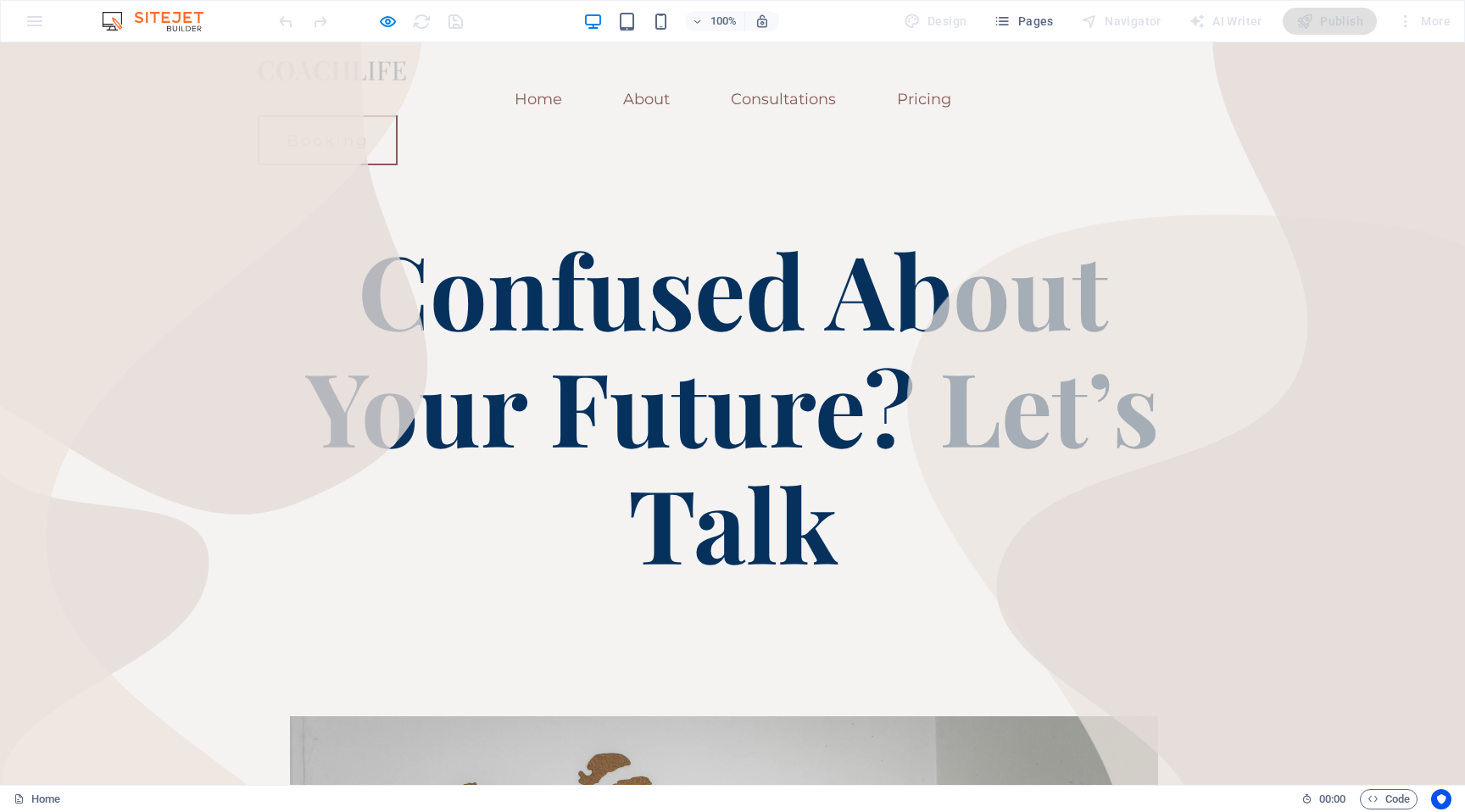 click on "Home About Consultations Pricing Home About Consultations Pricing Booking Booking" at bounding box center (732, 110) 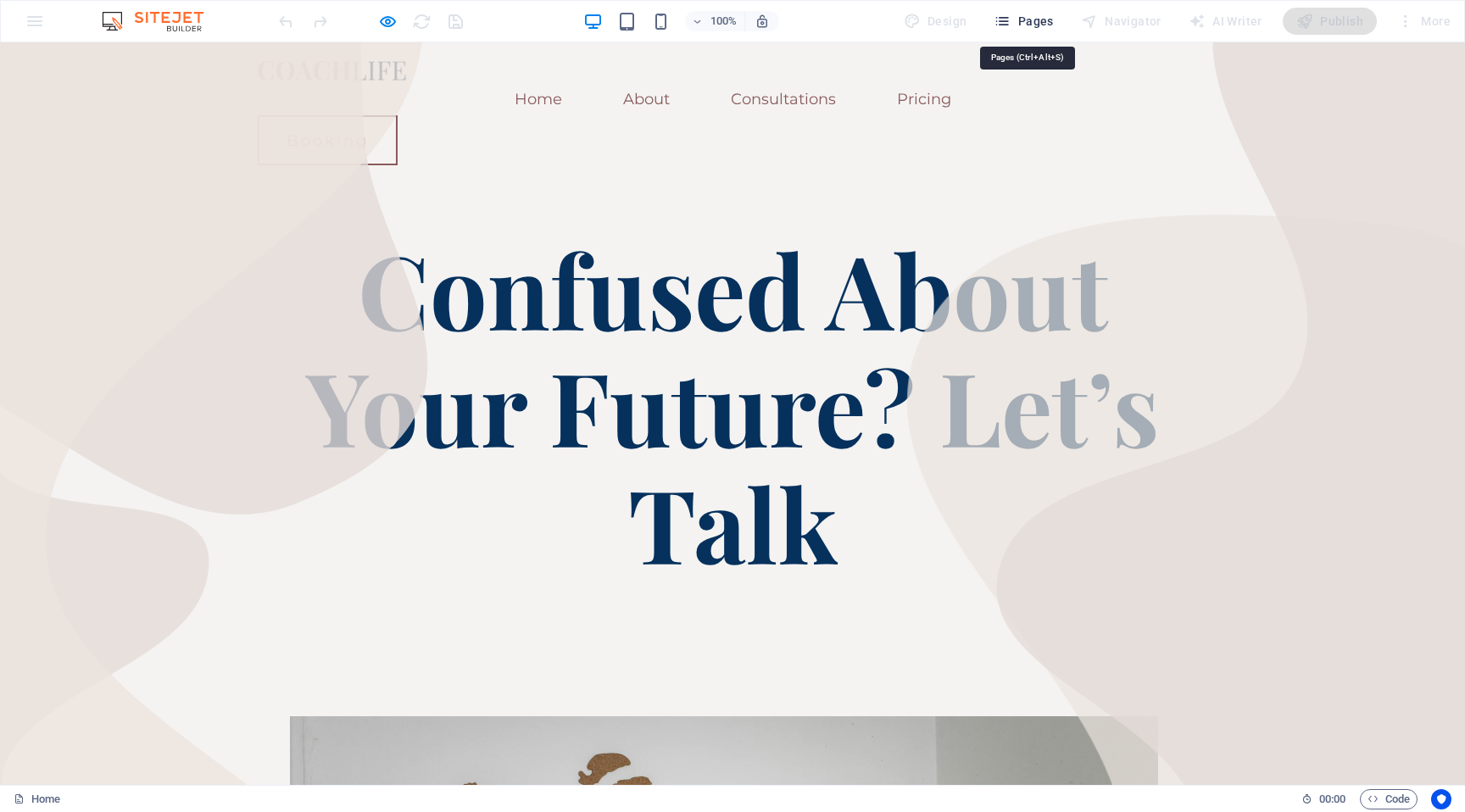 click at bounding box center (1002, 21) 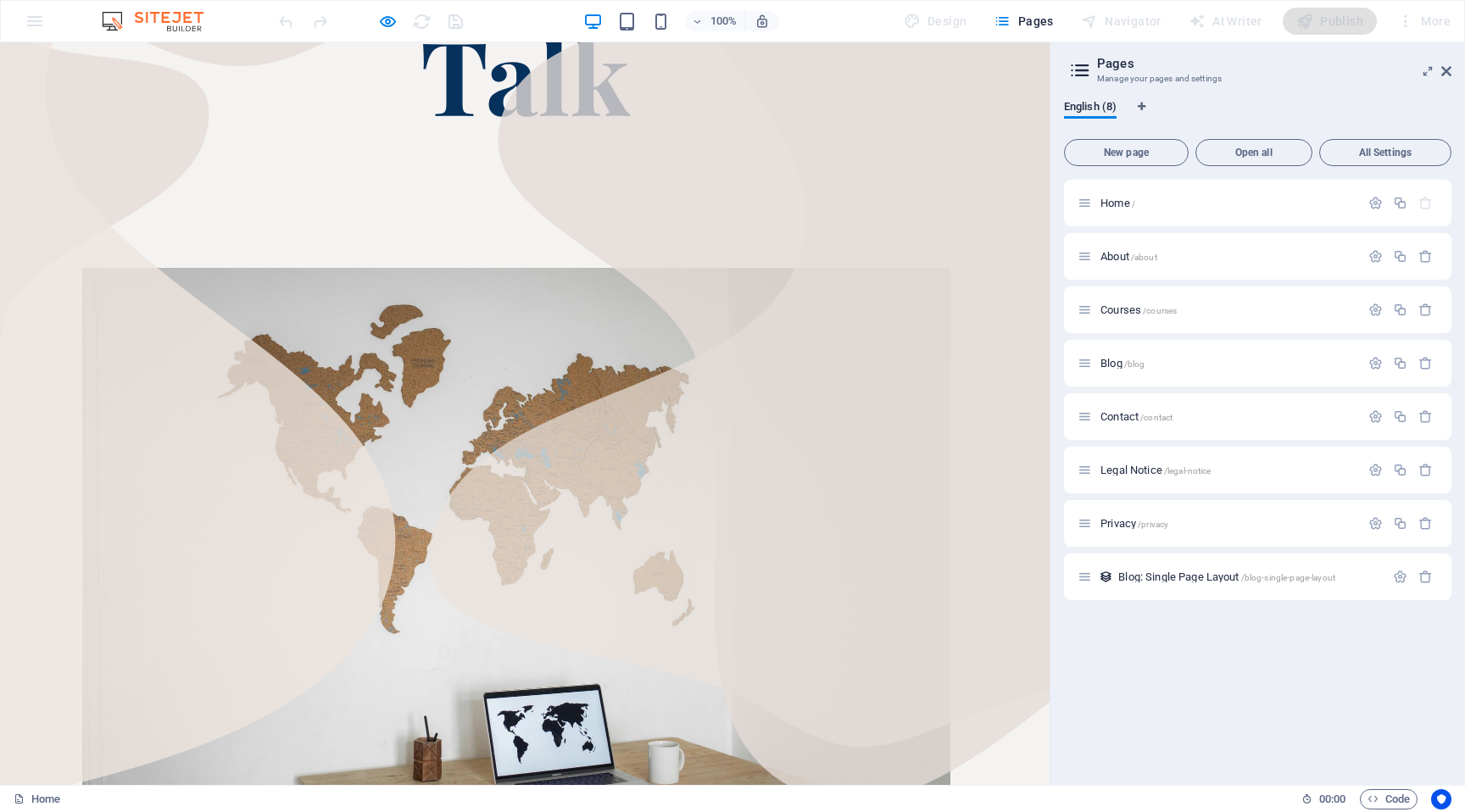 scroll, scrollTop: 449, scrollLeft: 0, axis: vertical 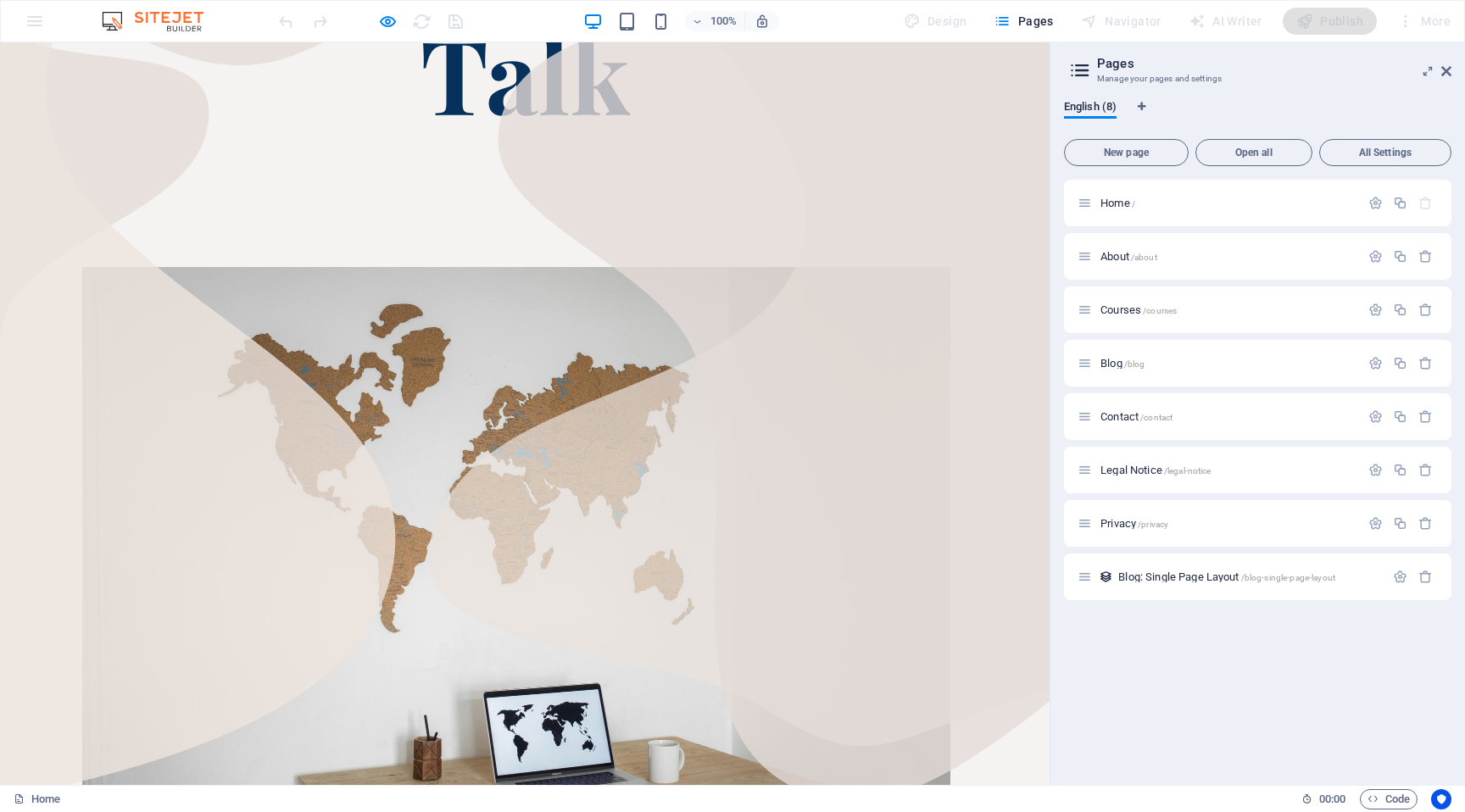 click on "Home About Consultations Pricing Home About Consultations Pricing Booking Booking Confused About Your Future? Let’s Talk With a clear mind, global view, and the right tools — you’re ready to make informed decisions about your education Supporting Your Academic Journey — Step by Step Wherever you are in the world, navigating academic and career paths can feel complex. I offer personalized consultations to help you explore the right study programs, research opportunities, and scholarship options — while building clarity and confidence in your next steps. Whether you're planning undergraduate, postgraduate, or research-focused study, we’ll work together to align your goals with the best possible choices." at bounding box center (525, 404) 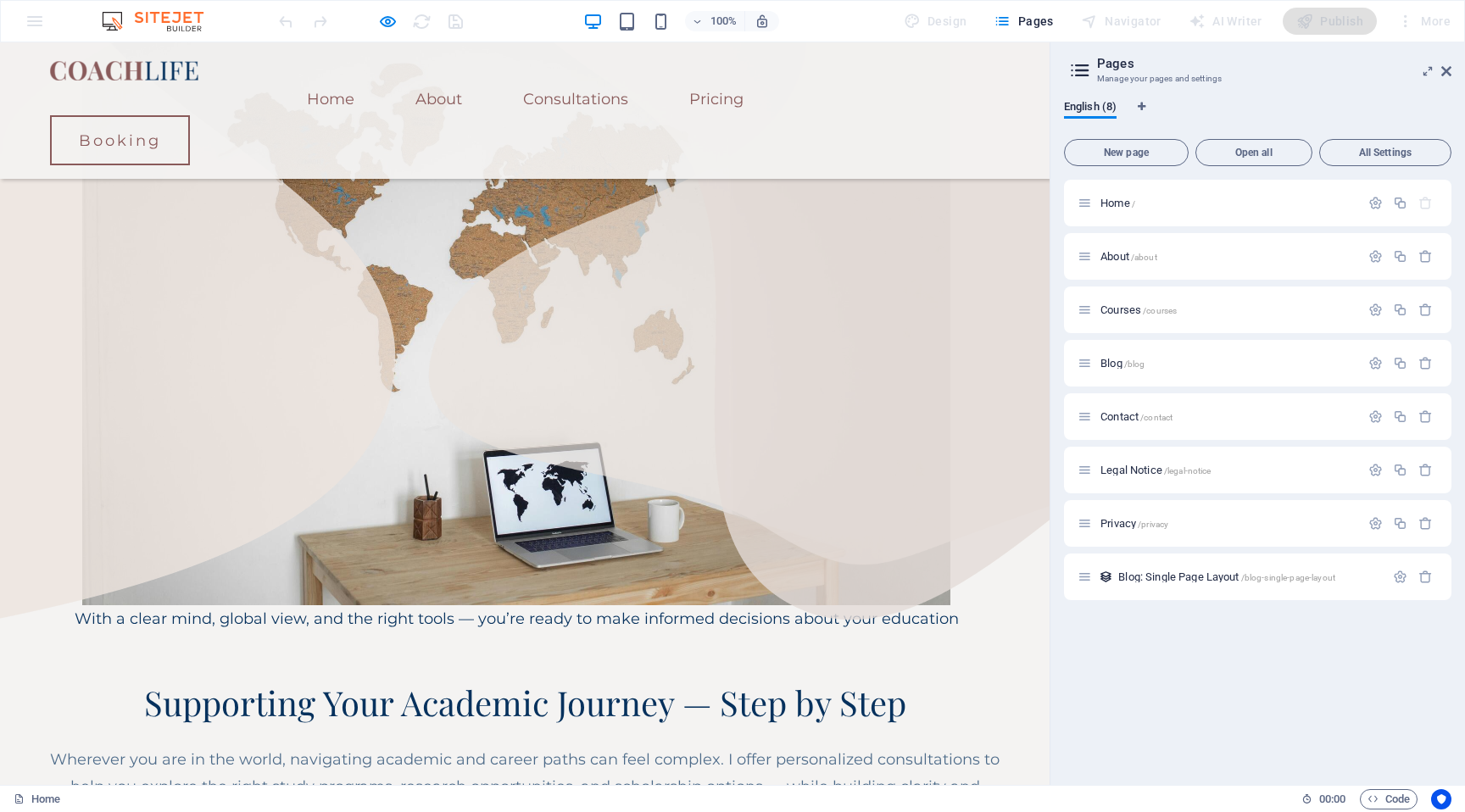 scroll, scrollTop: 0, scrollLeft: 0, axis: both 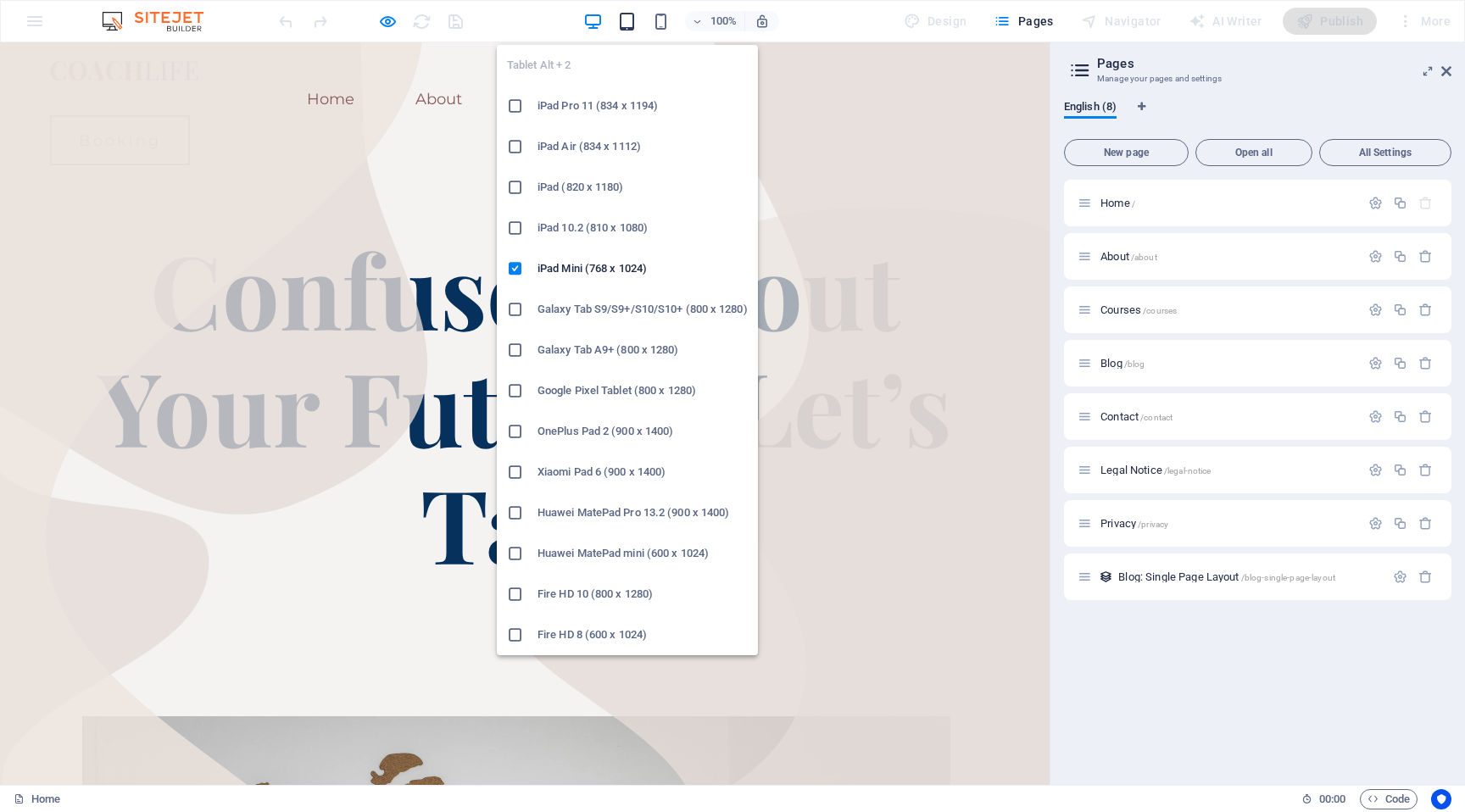 click at bounding box center (627, 21) 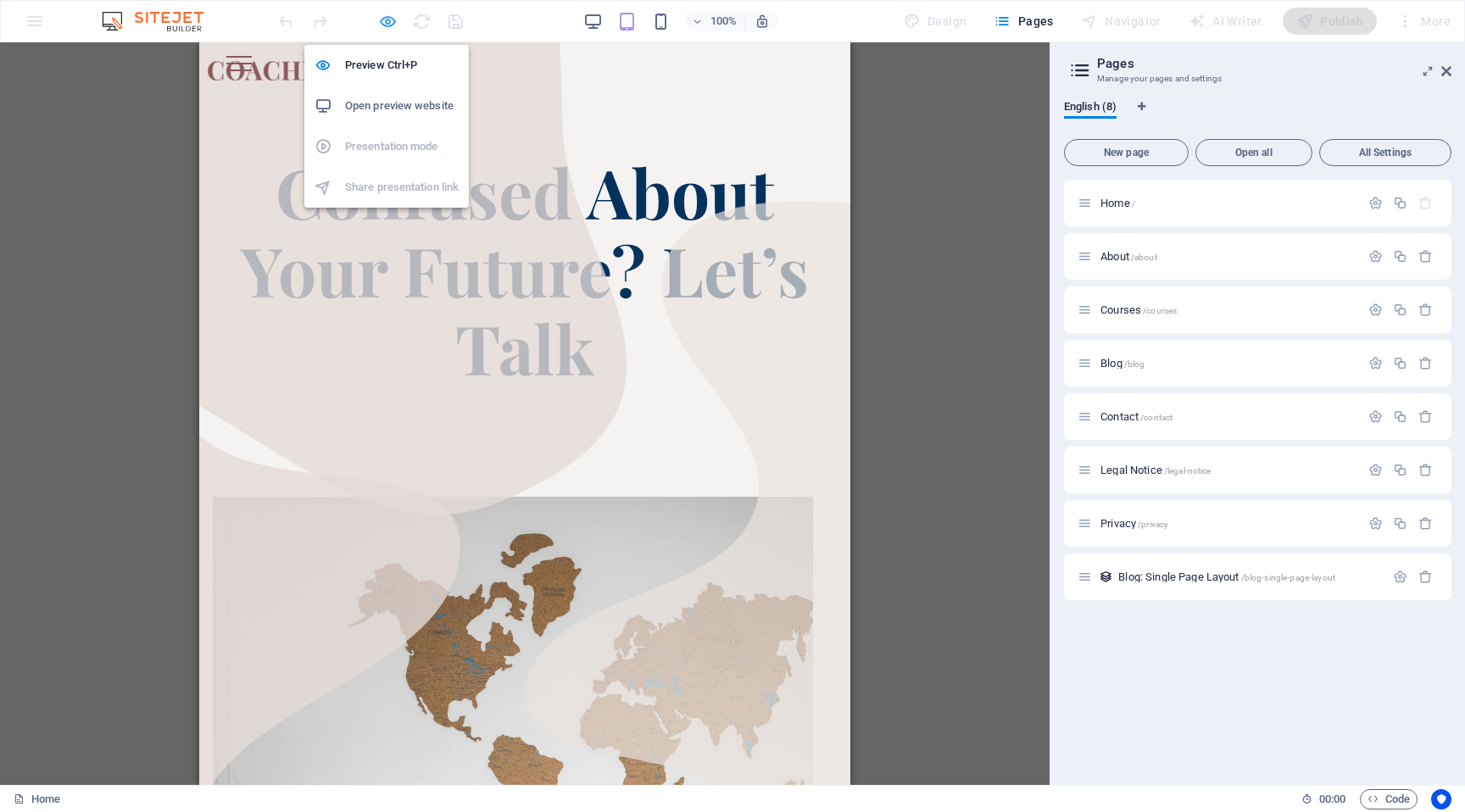 click at bounding box center (387, 21) 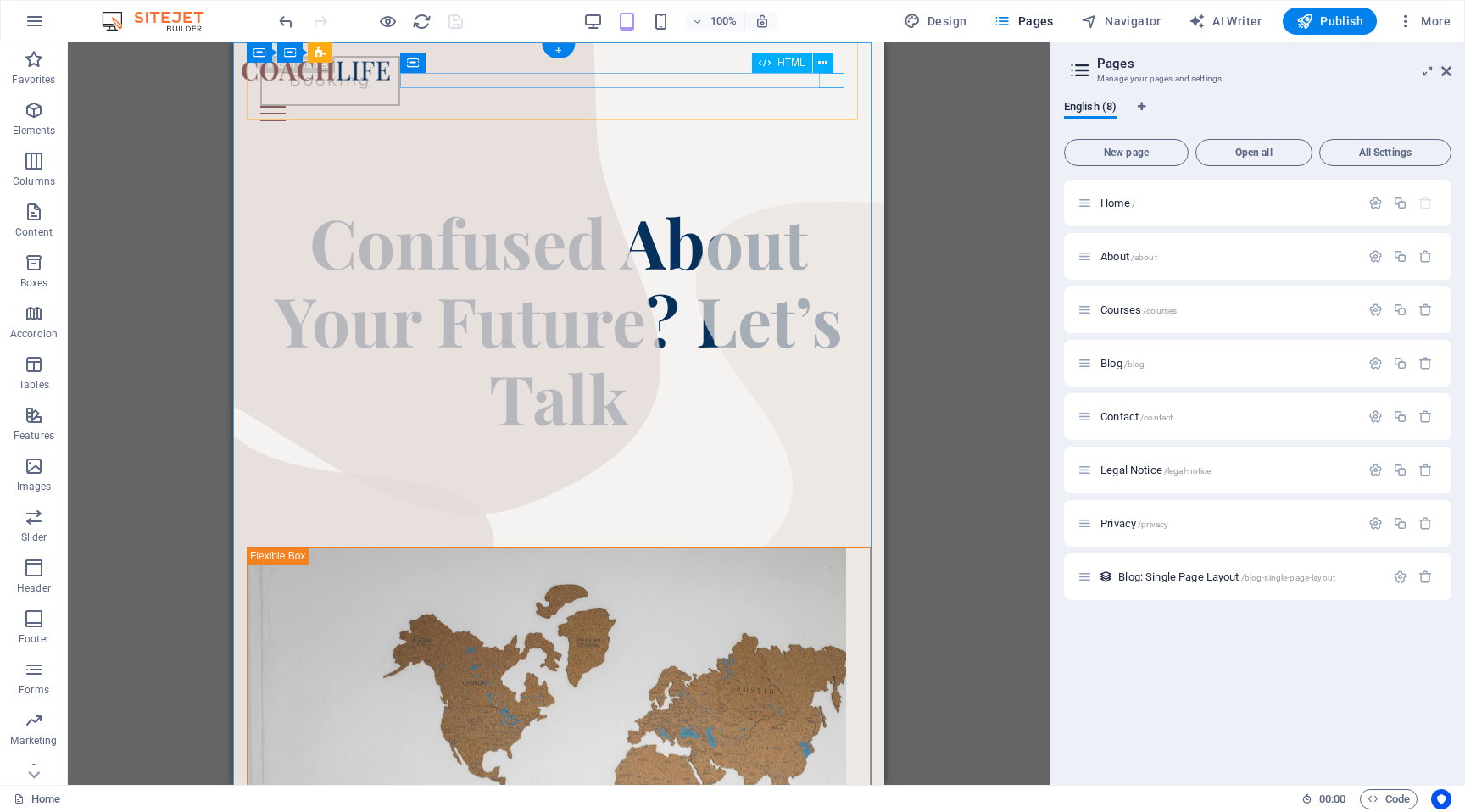 click at bounding box center [559, 114] 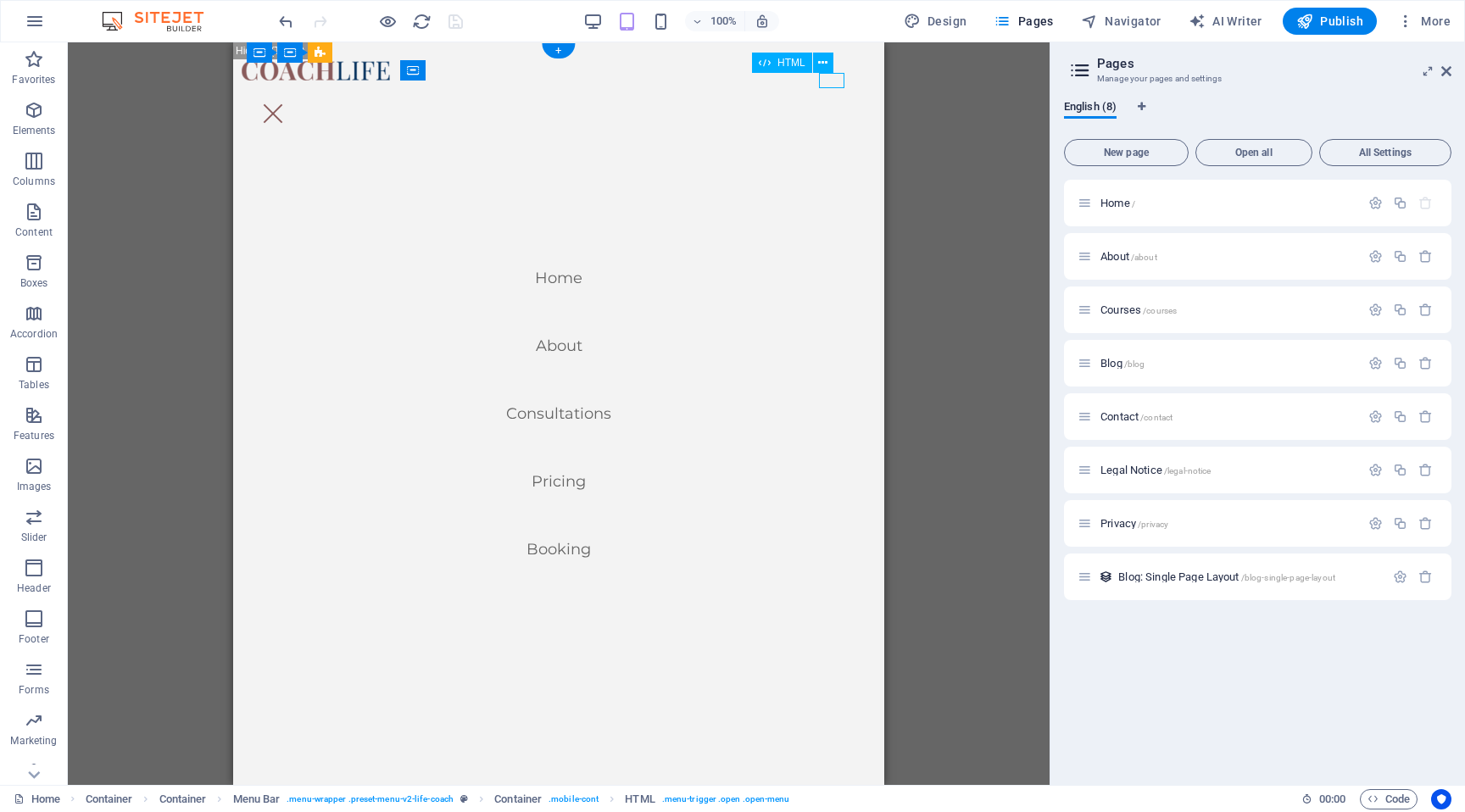 click at bounding box center (273, 114) 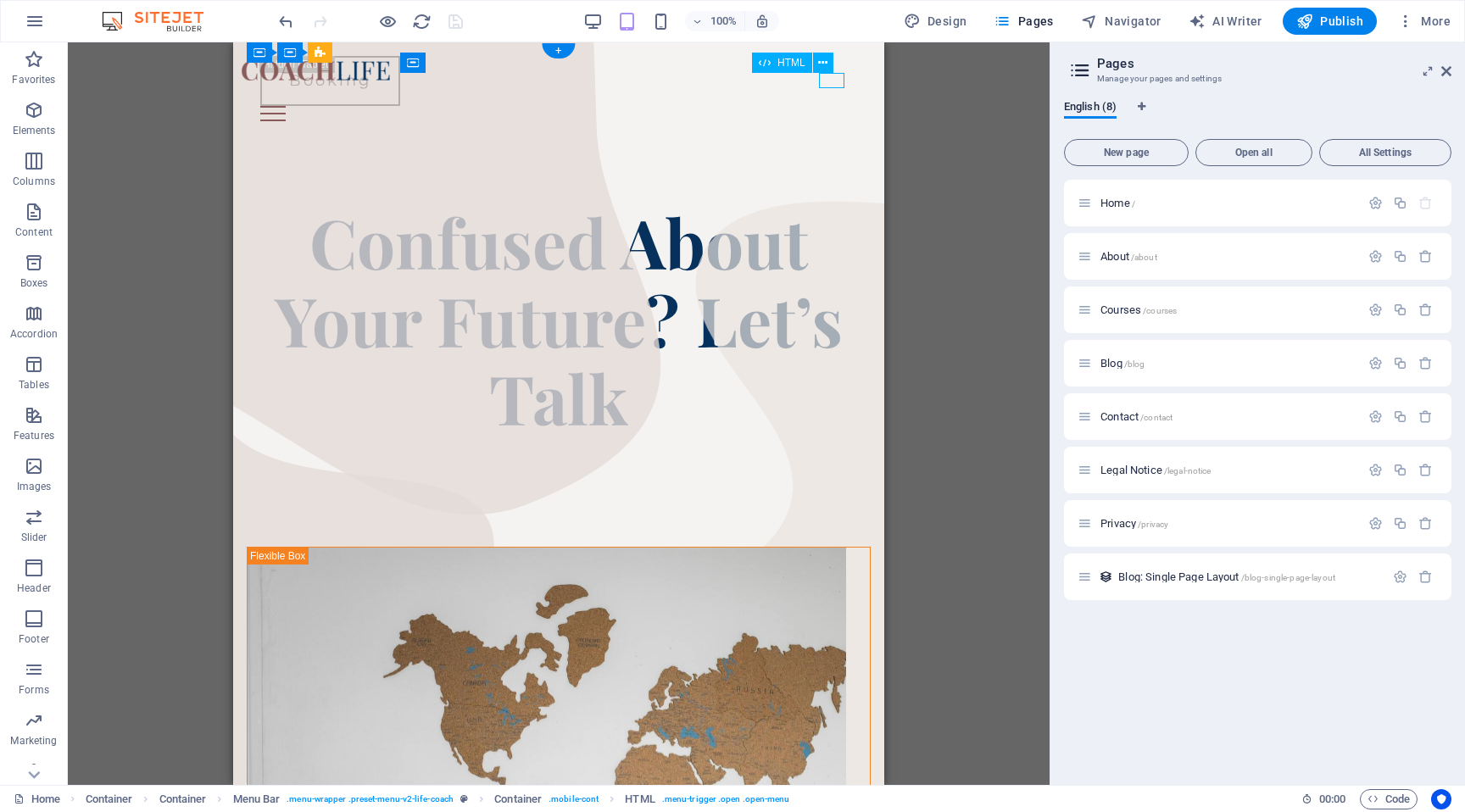 click at bounding box center (559, 114) 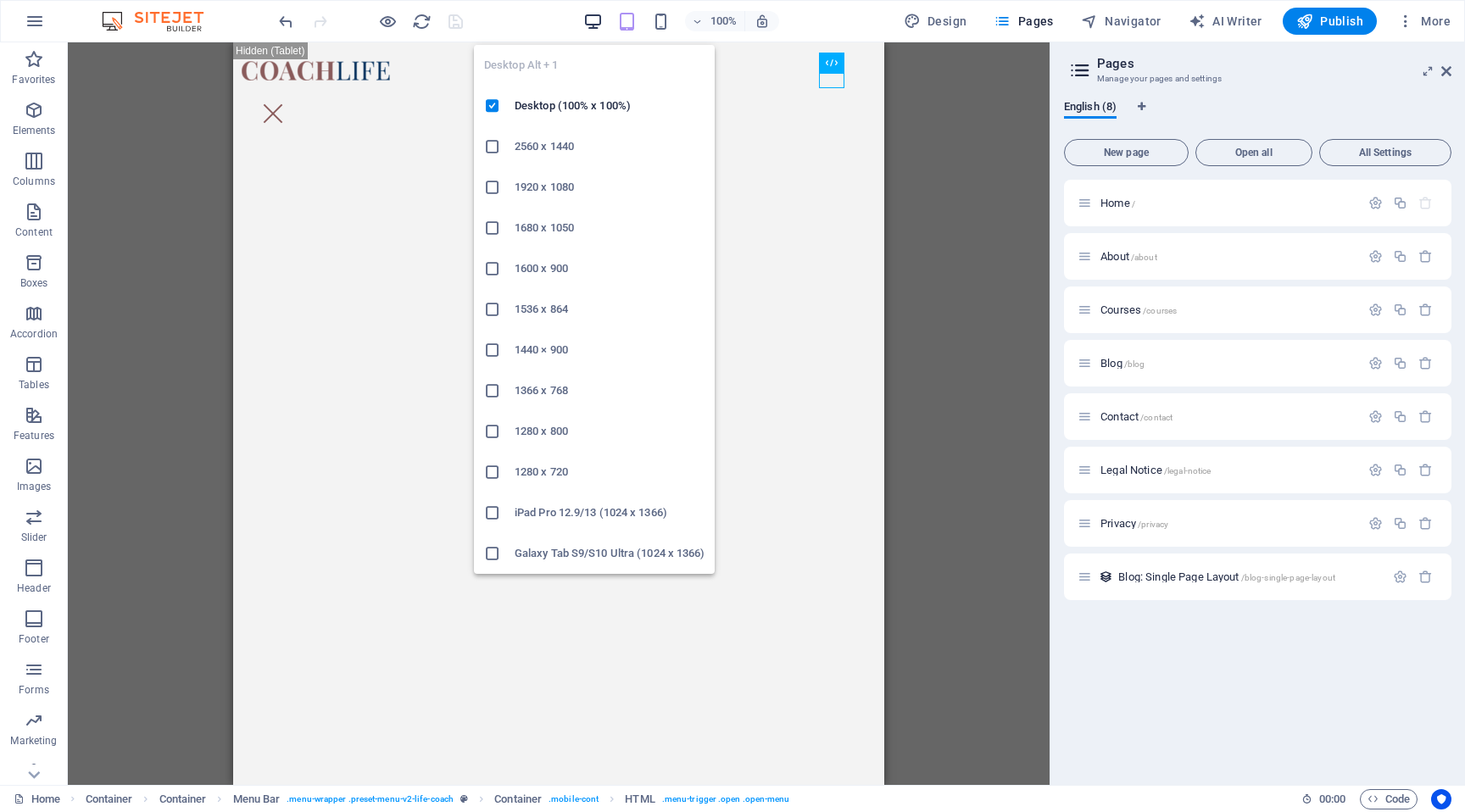 click at bounding box center (593, 21) 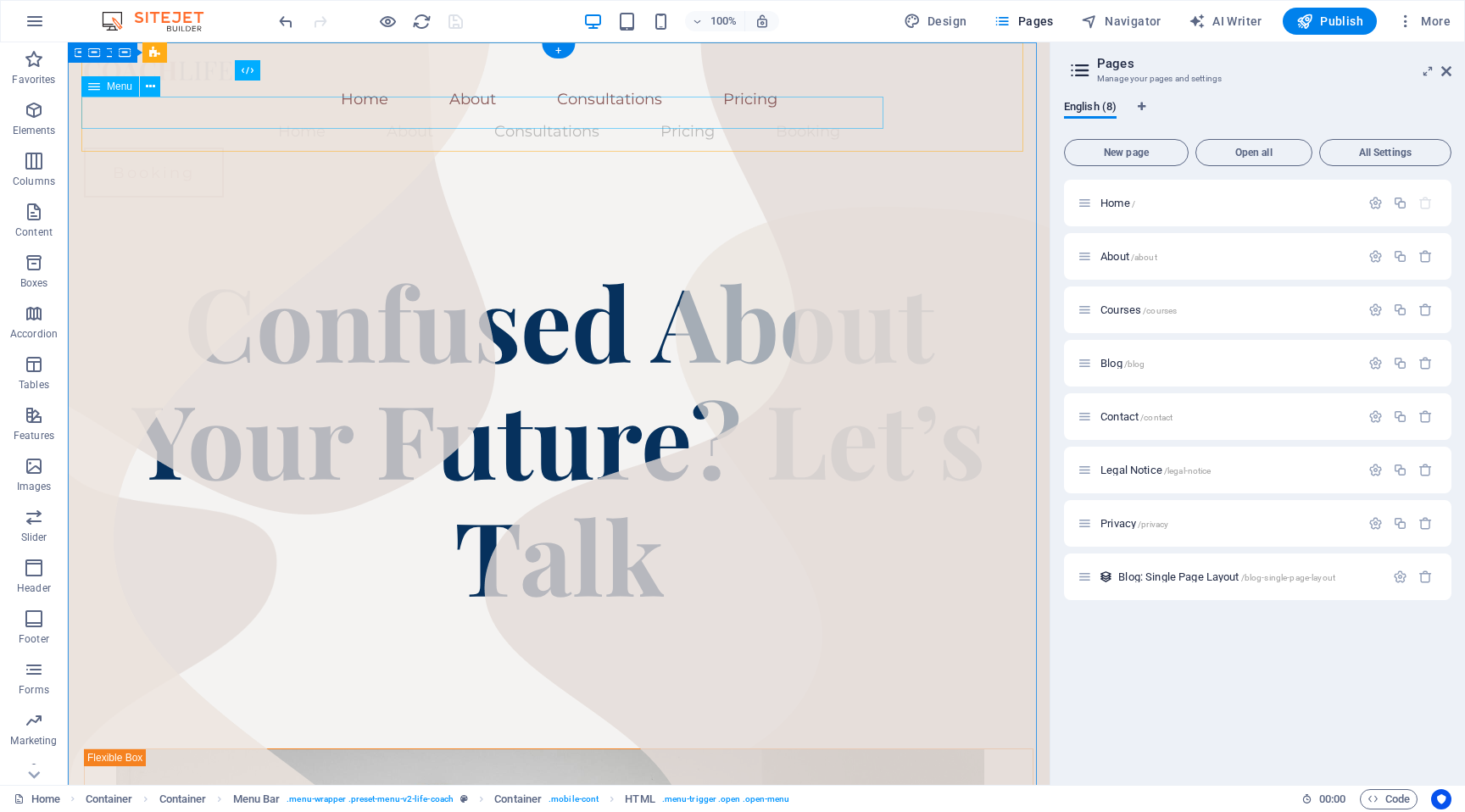click on "Home About Consultations Pricing Booking" at bounding box center (559, 131) 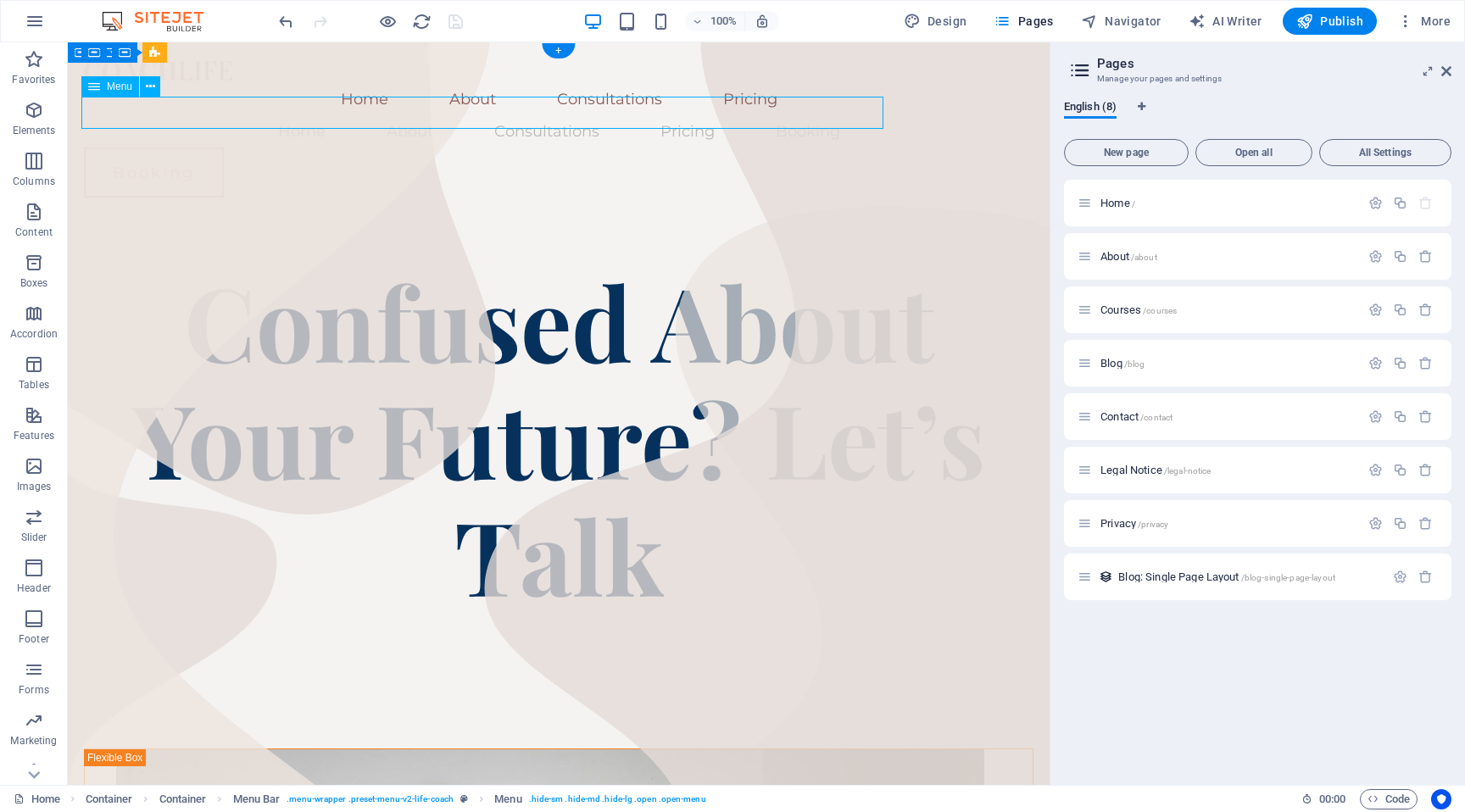 click on "Home About Consultations Pricing Booking" at bounding box center (559, 131) 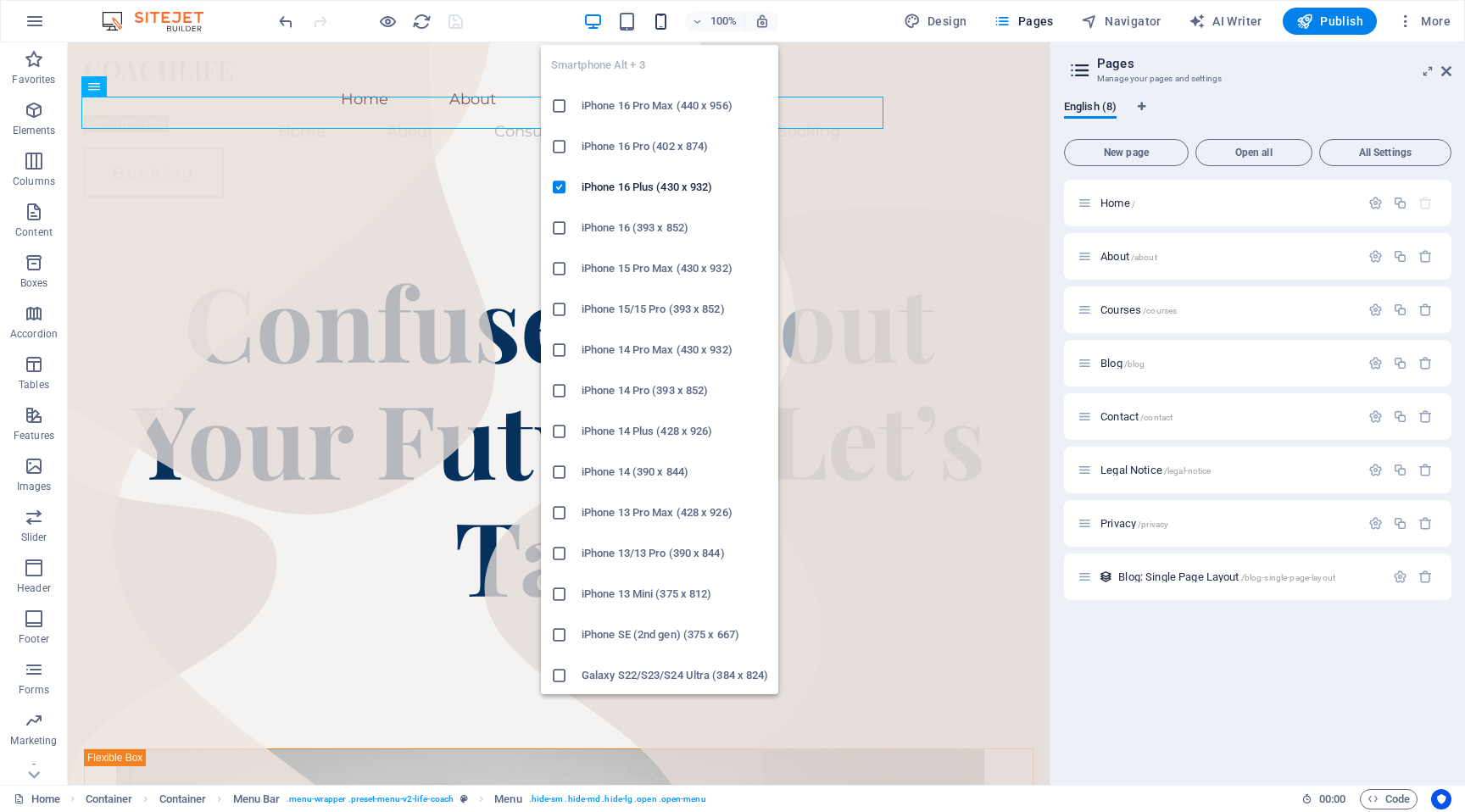 click at bounding box center (660, 21) 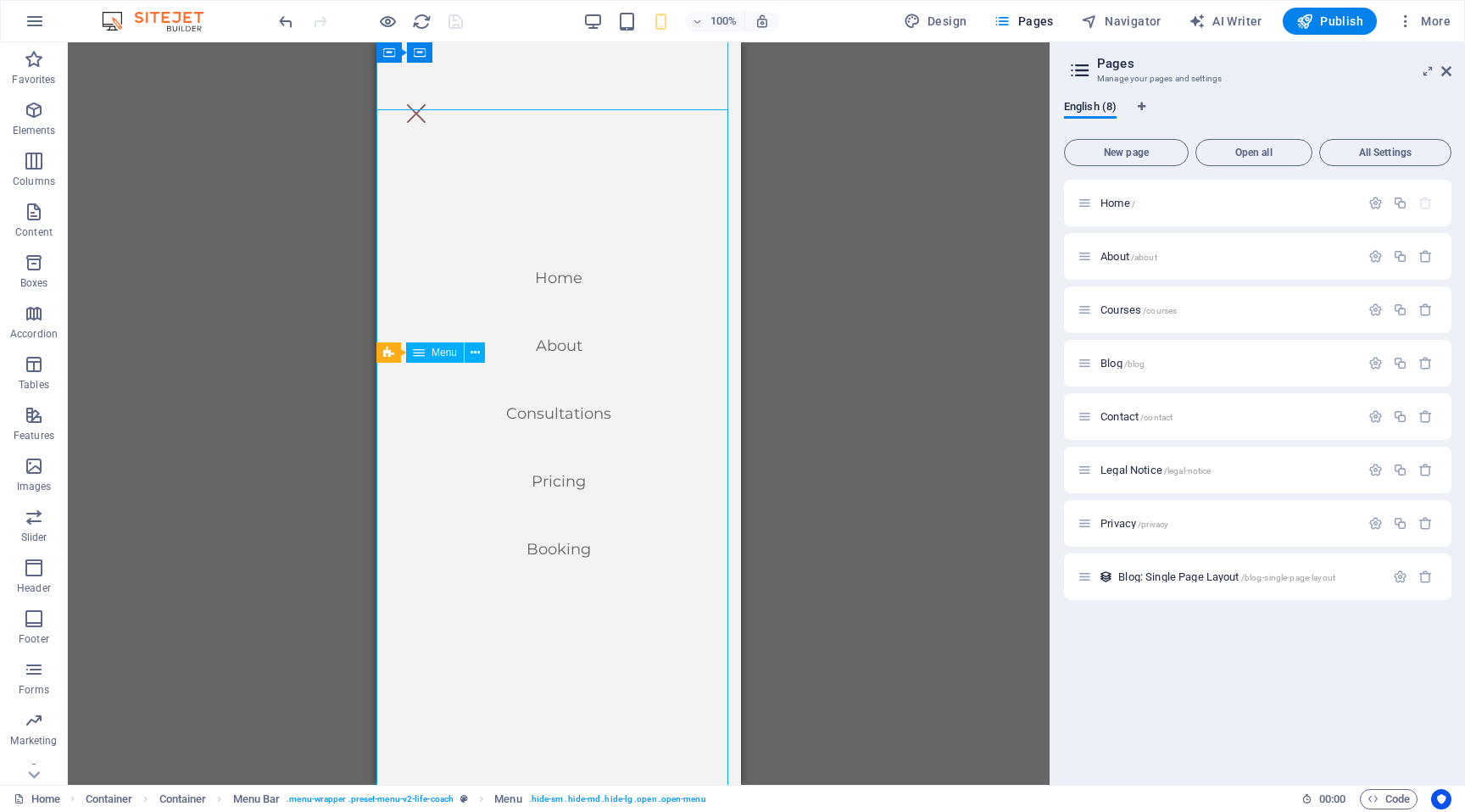 scroll, scrollTop: 0, scrollLeft: 0, axis: both 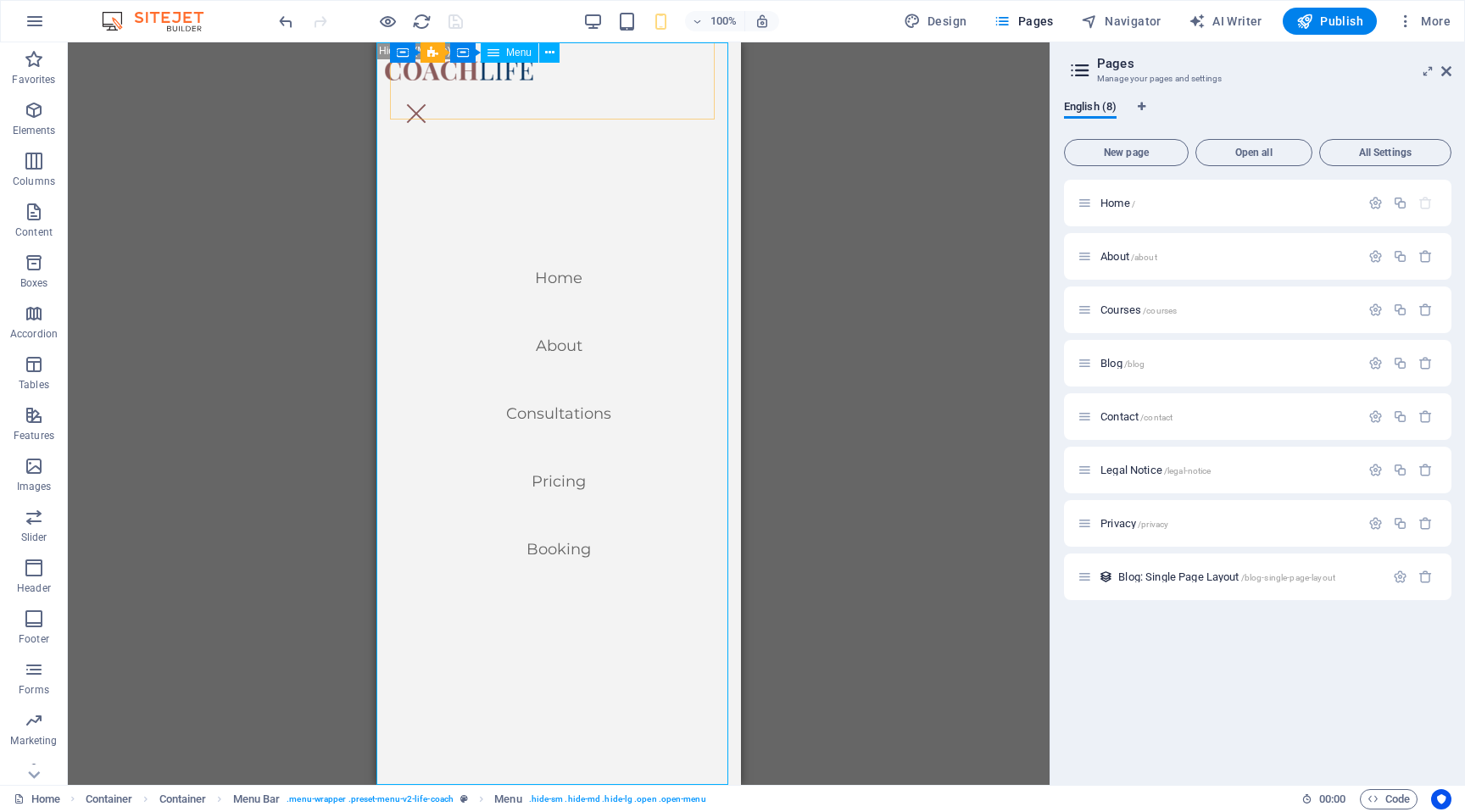 click on "Menu" at bounding box center (519, 53) 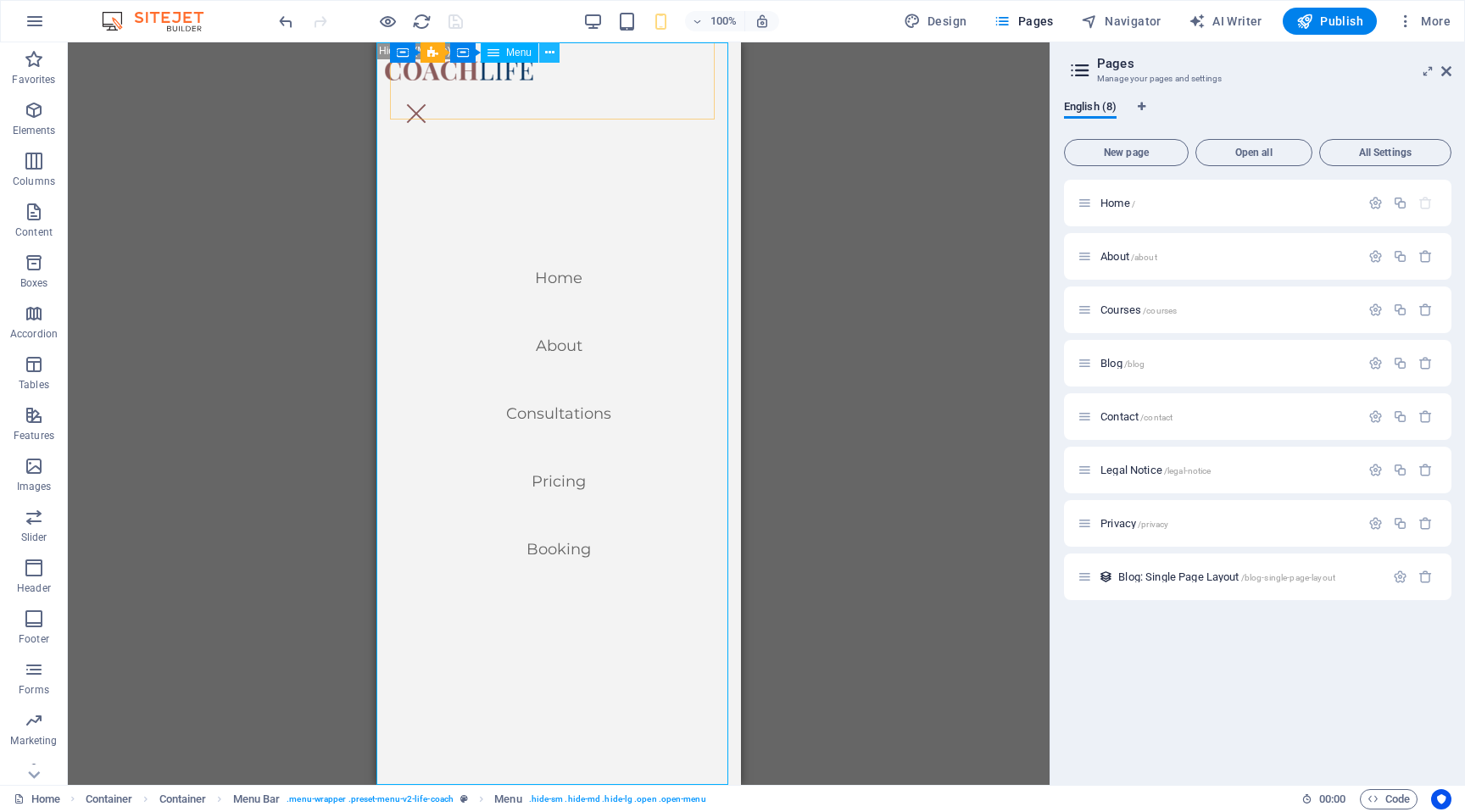 click at bounding box center [549, 53] 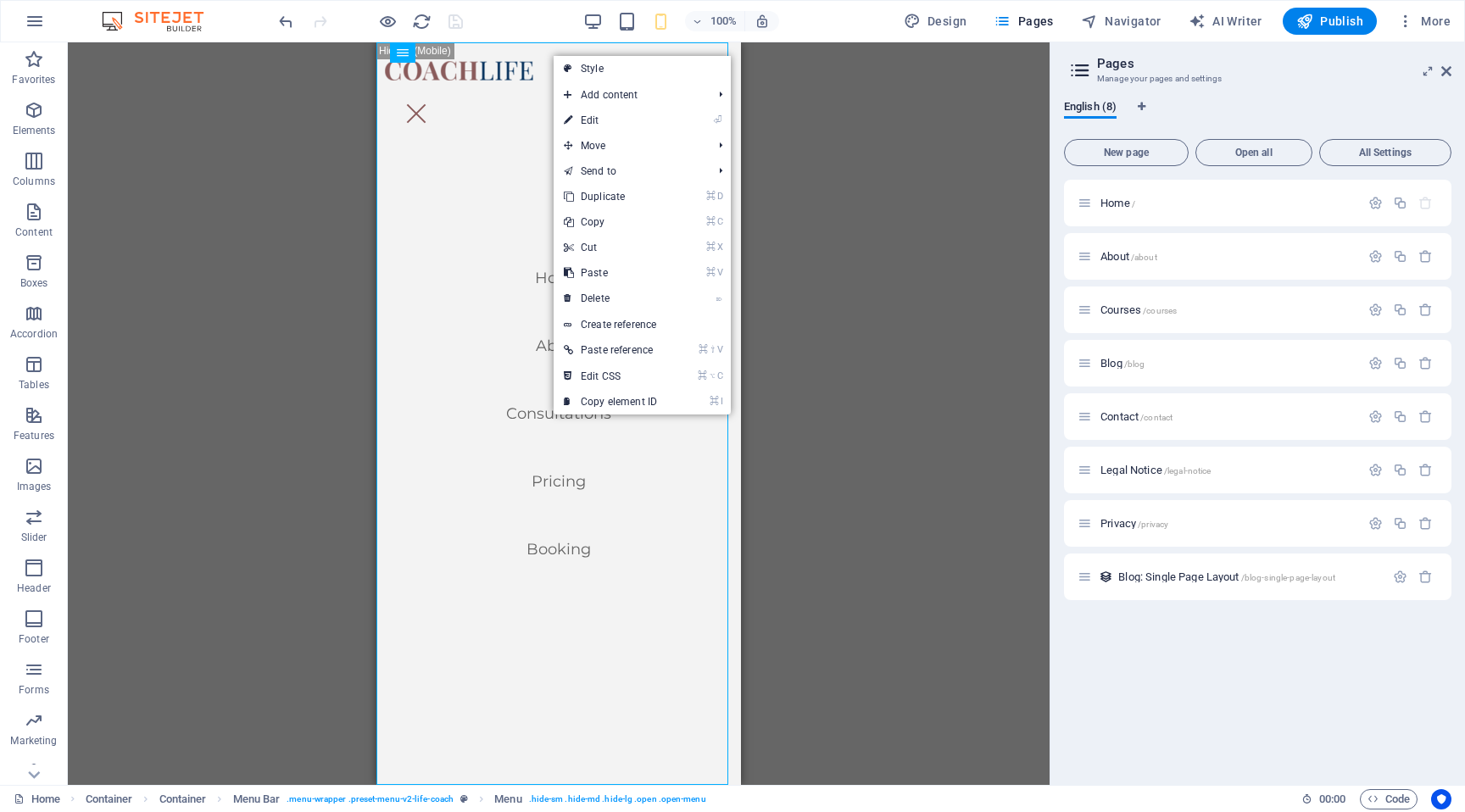 click on "H1   Container   Container   Container   Banner   Banner   Container   Container   Container   Menu Bar   Menu   Container   Menu Bar   Container   Menu   Banner   Container   Spacer   Spacer   Container   H2   Unequal Columns   Container   Spacer   Text   Spacer   Container   Text on background   H2   Text   Container   H2   Spacer   Container   Image   3 columns   Container   Container   Image   Container   Spacer   Text   Spacer   Container   Container   Container   Container   Text   Slider   Slider   Spacer   Button   Text   Spacer   Button   2 columns   Spacer   Slider   H2   Button   Spacer   H3   Spacer   H3   3 columns   Container   Image   Container   Container   Spacer   Spacer   Text   Spacer   3 columns   Container   Image   Container   Spacer   H3   Spacer   Text   Spacer   Button   Container   Image   Container   Spacer   H3   Spacer   Text   Button   3 columns   Container   Image   Container   Spacer   H3   Text   Spacer   Button   Spacer   Button   Spacer   Spacer   H3" at bounding box center [559, 414] 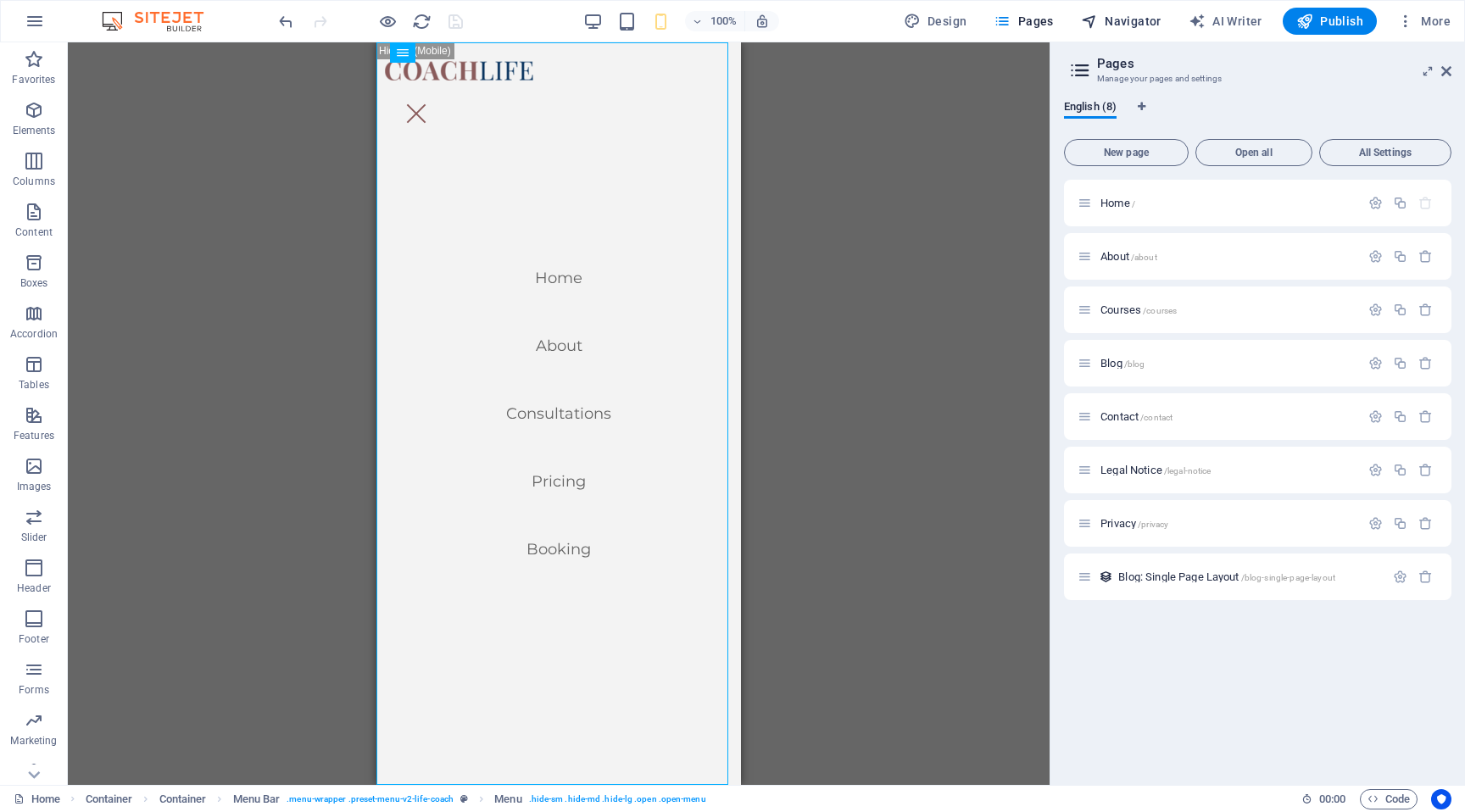 click on "Navigator" at bounding box center (1121, 21) 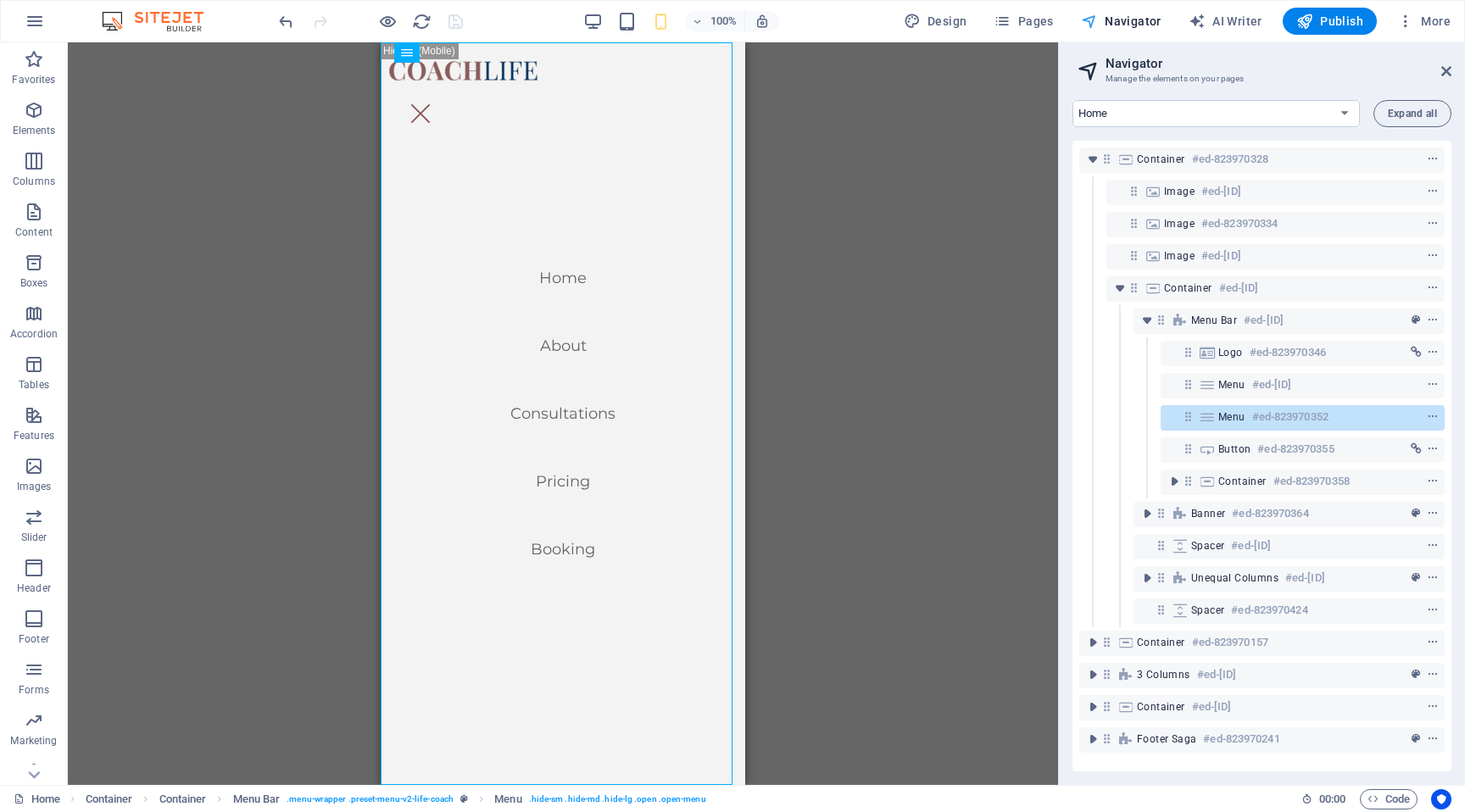 click on "Navigator" at bounding box center (1121, 21) 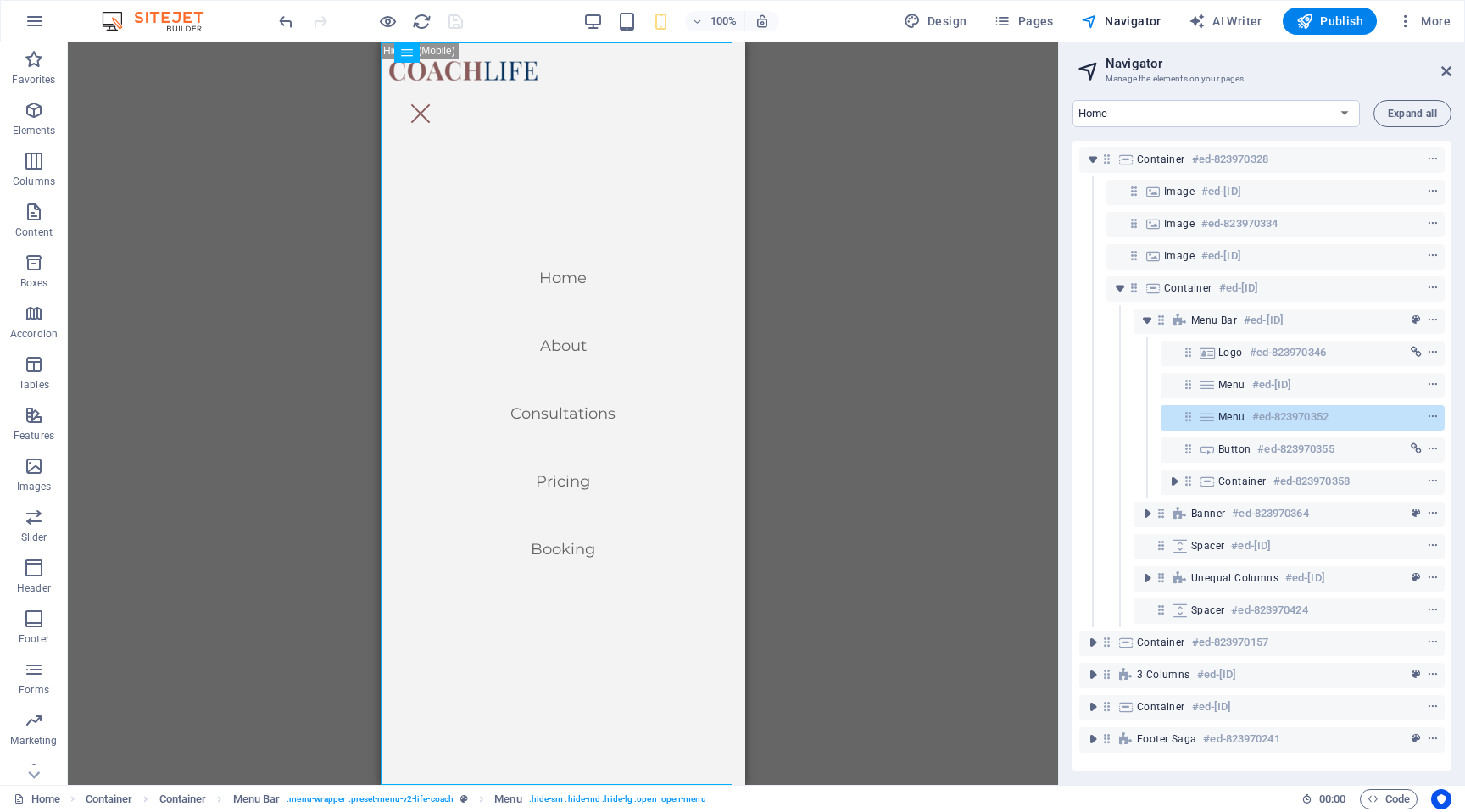 scroll, scrollTop: 0, scrollLeft: 0, axis: both 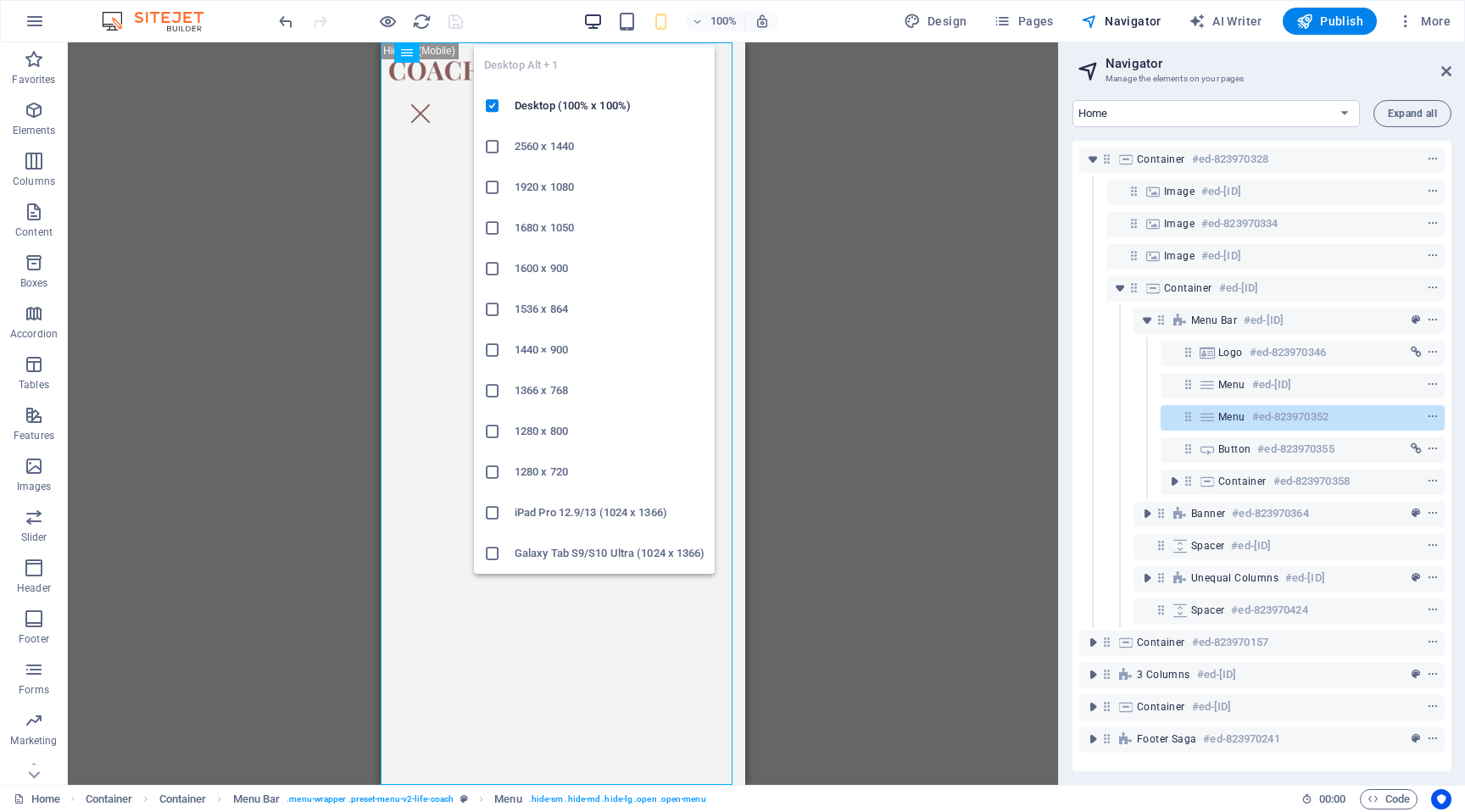 click at bounding box center [593, 21] 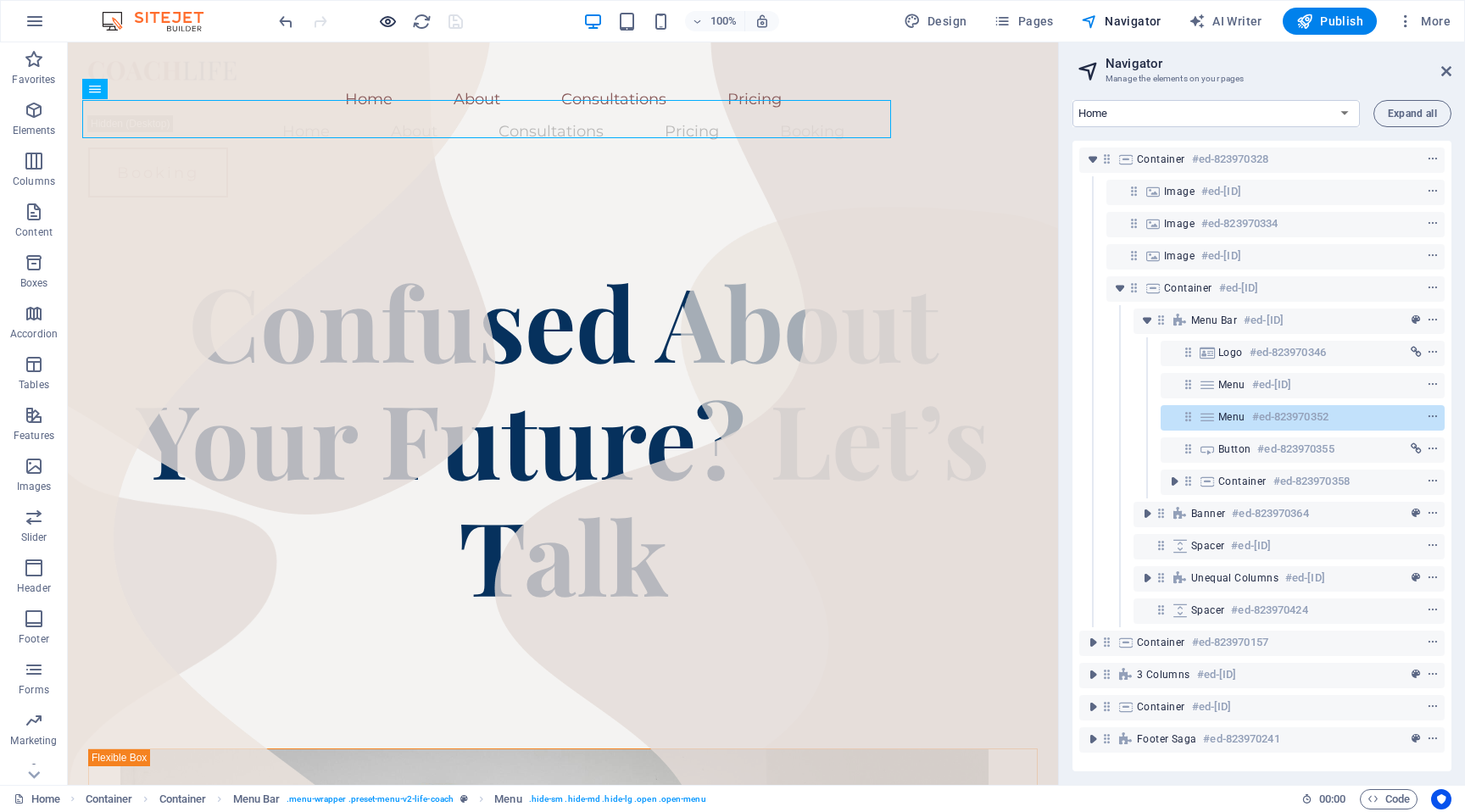 click at bounding box center (387, 21) 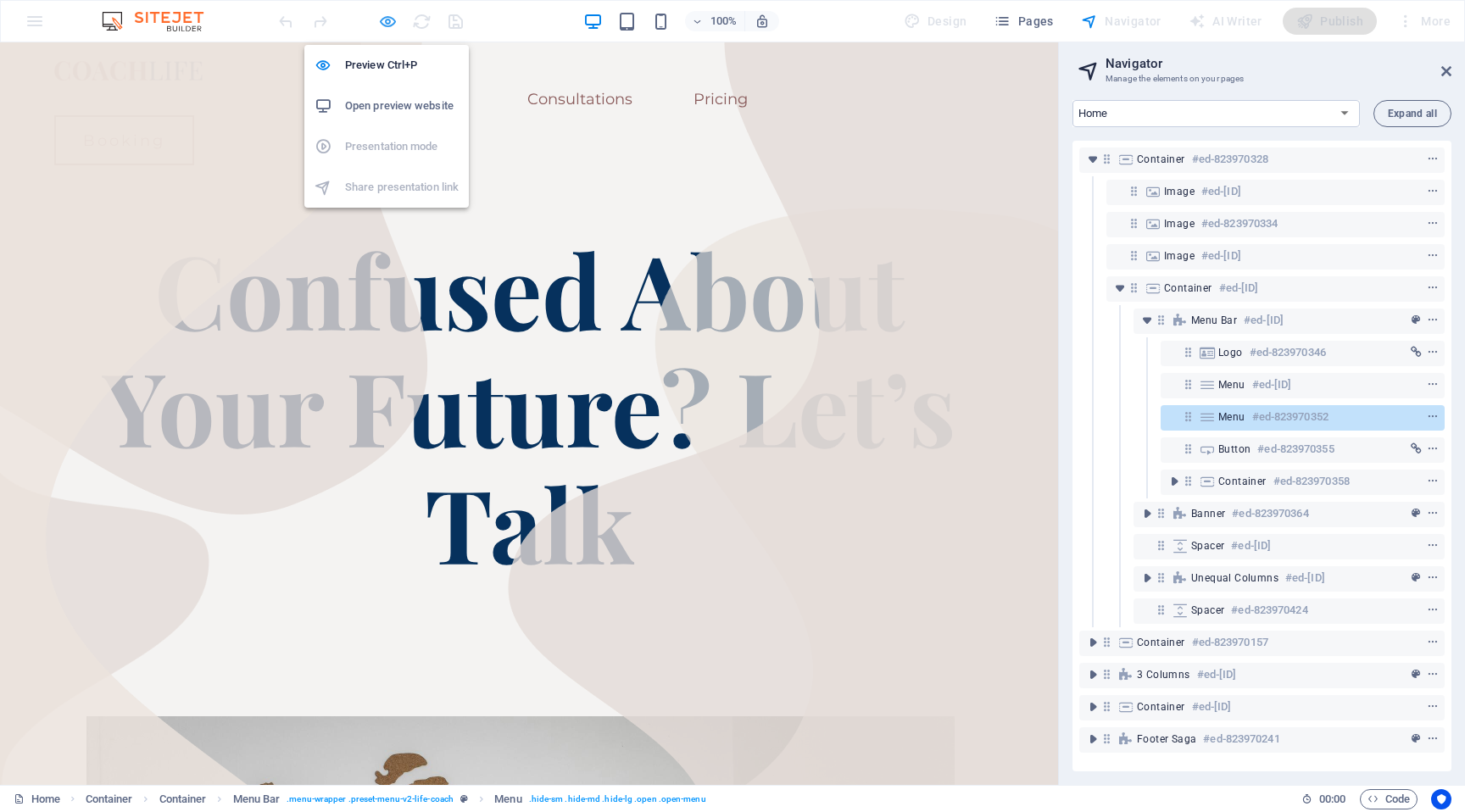 click at bounding box center [387, 21] 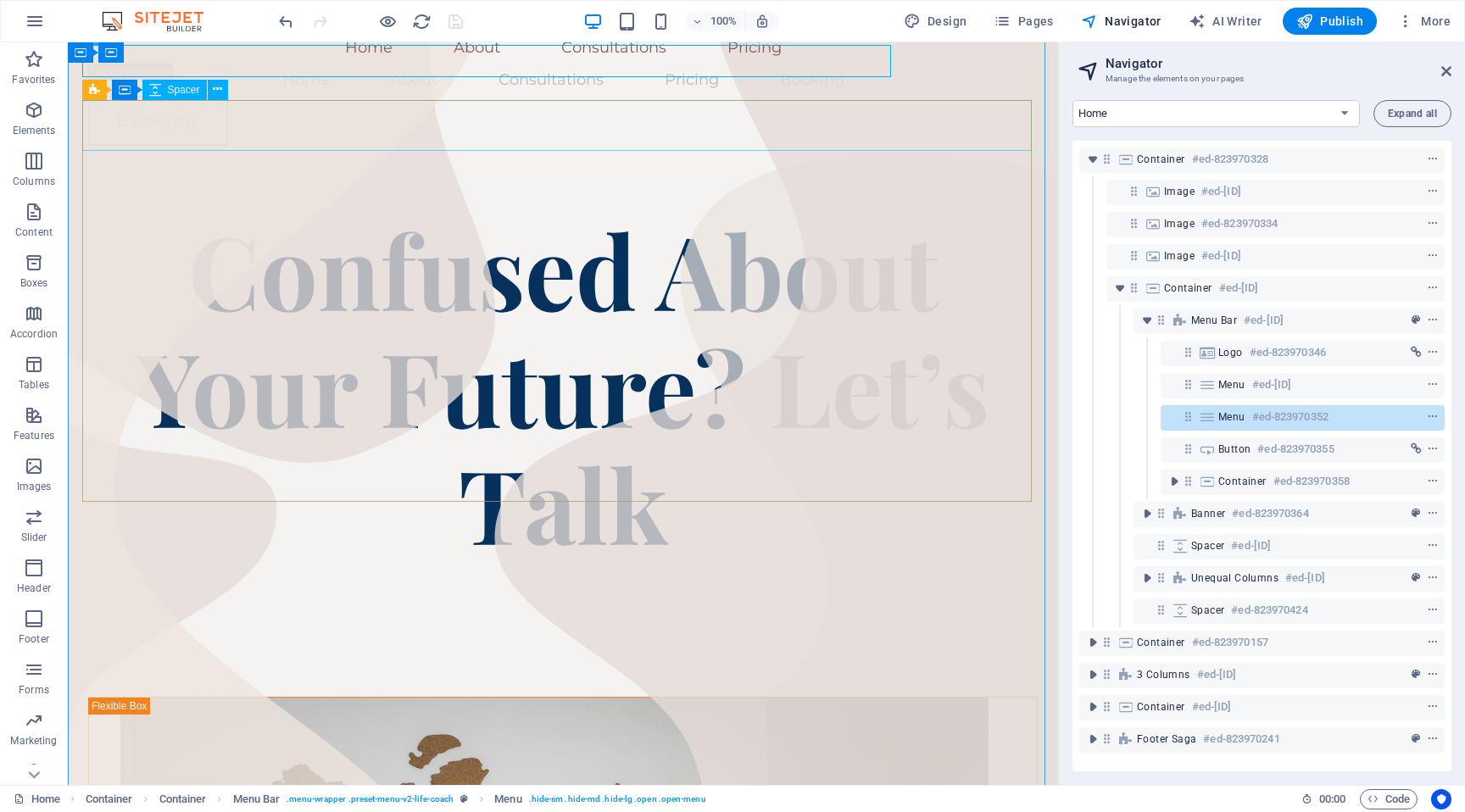 scroll, scrollTop: 0, scrollLeft: 0, axis: both 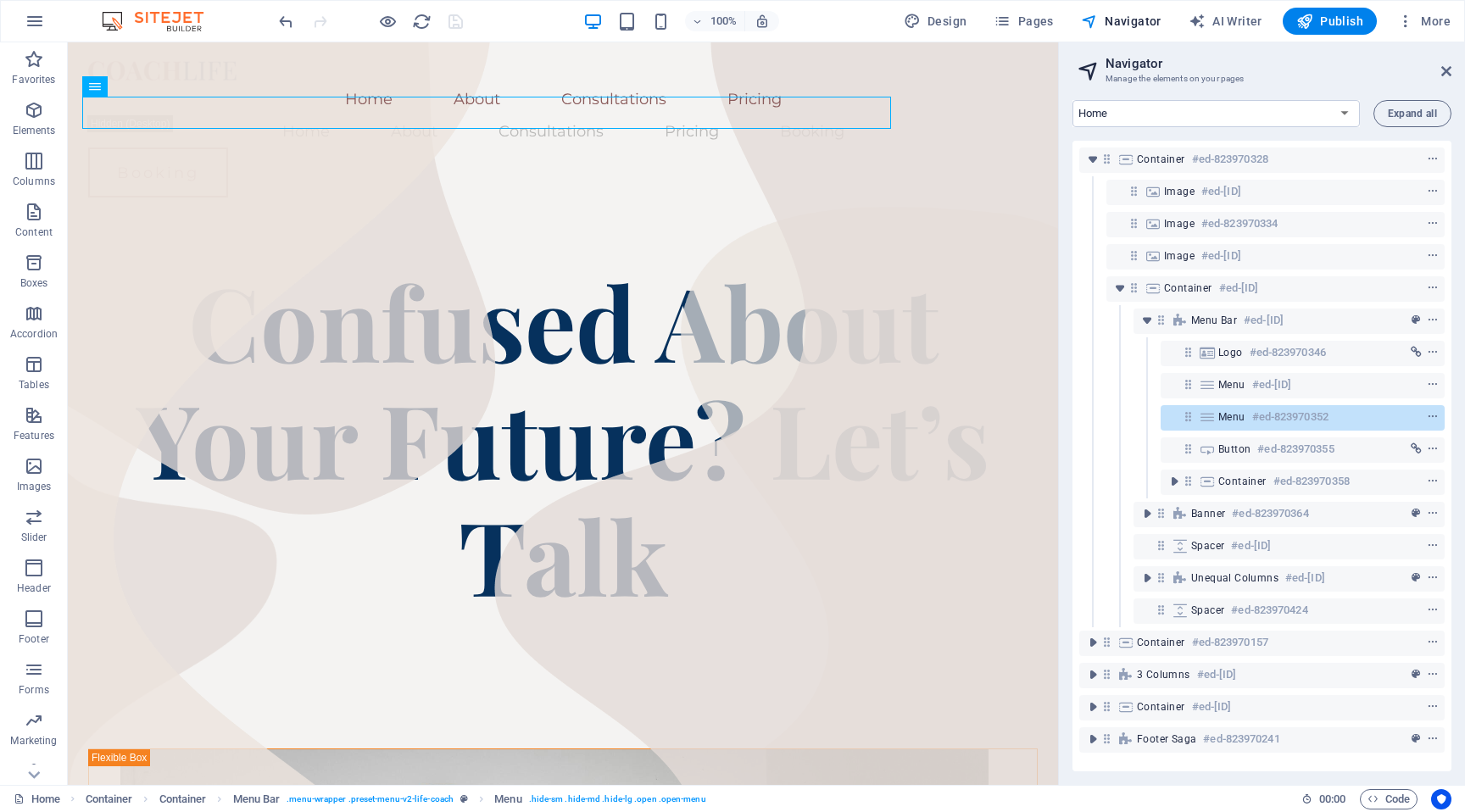 click on "Navigator" at bounding box center [1278, 64] 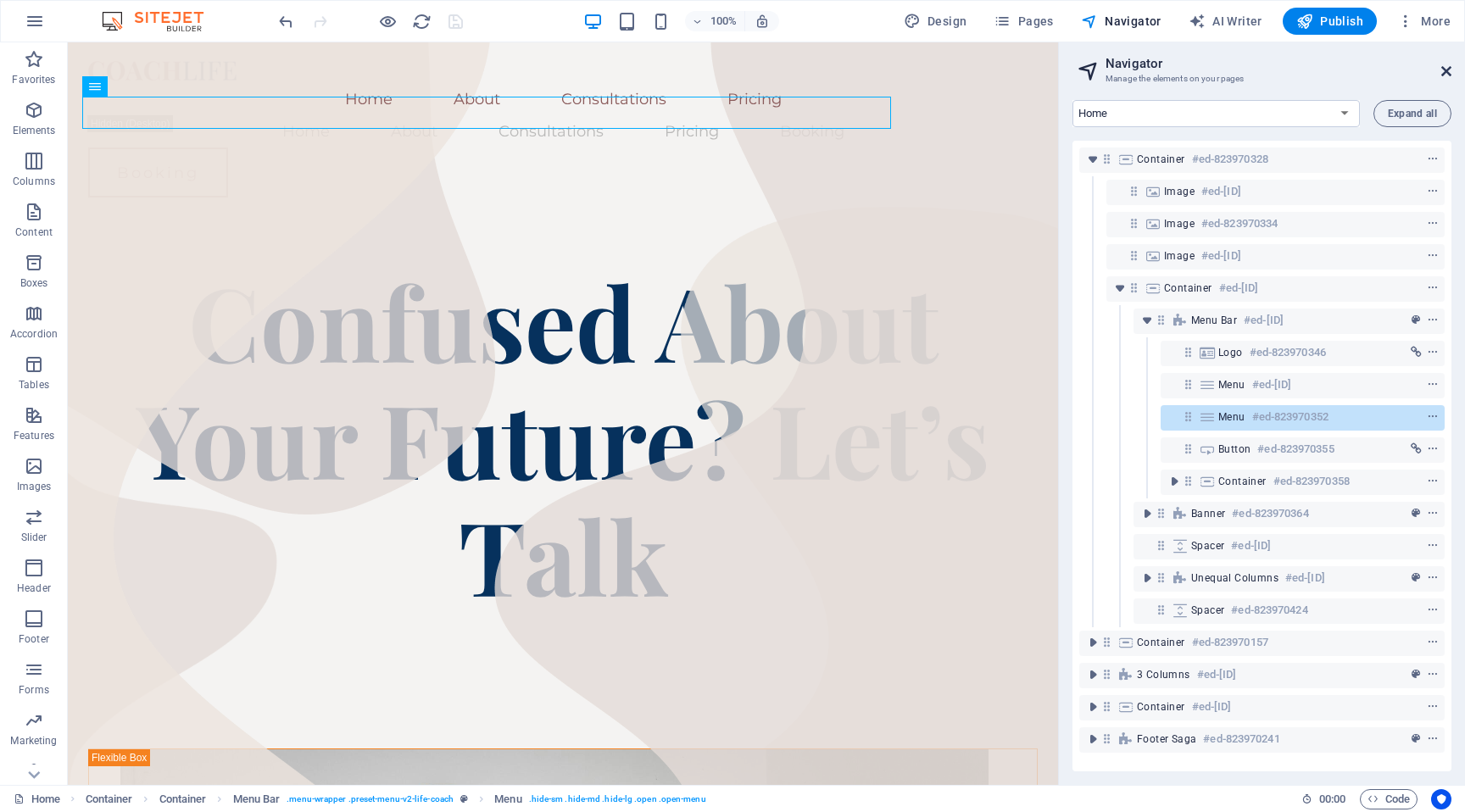 click at bounding box center [1446, 71] 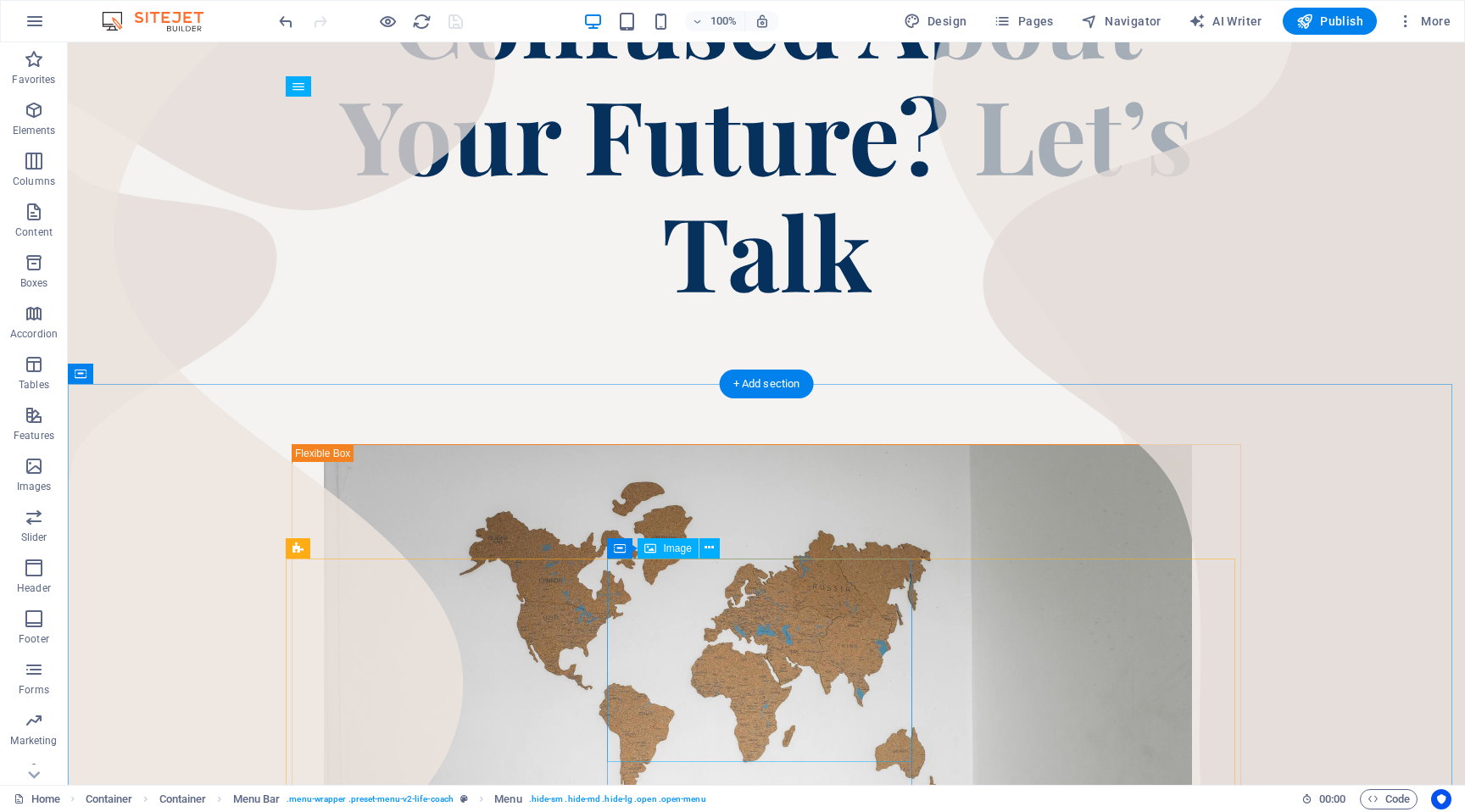 scroll, scrollTop: 0, scrollLeft: 0, axis: both 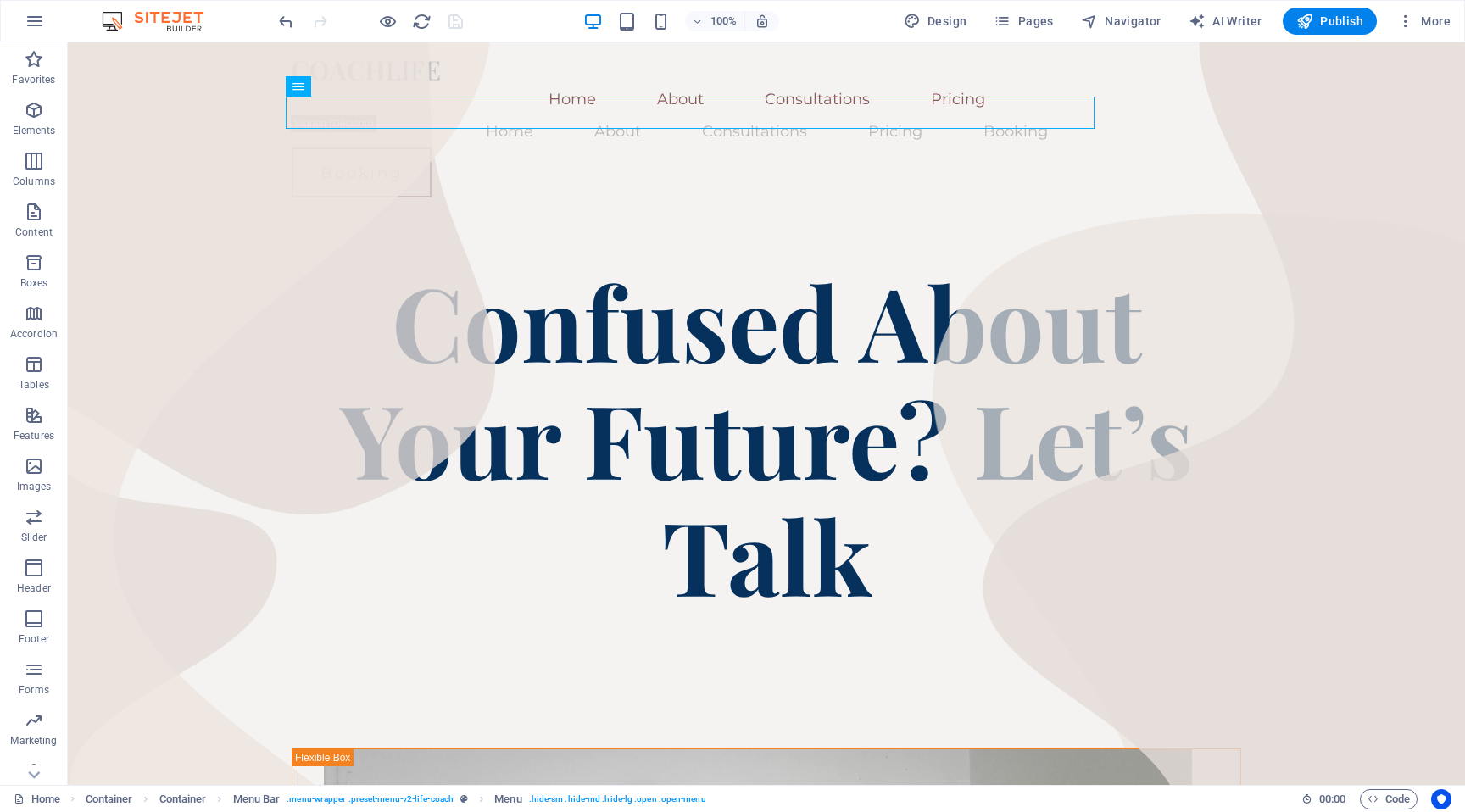 click at bounding box center (370, 21) 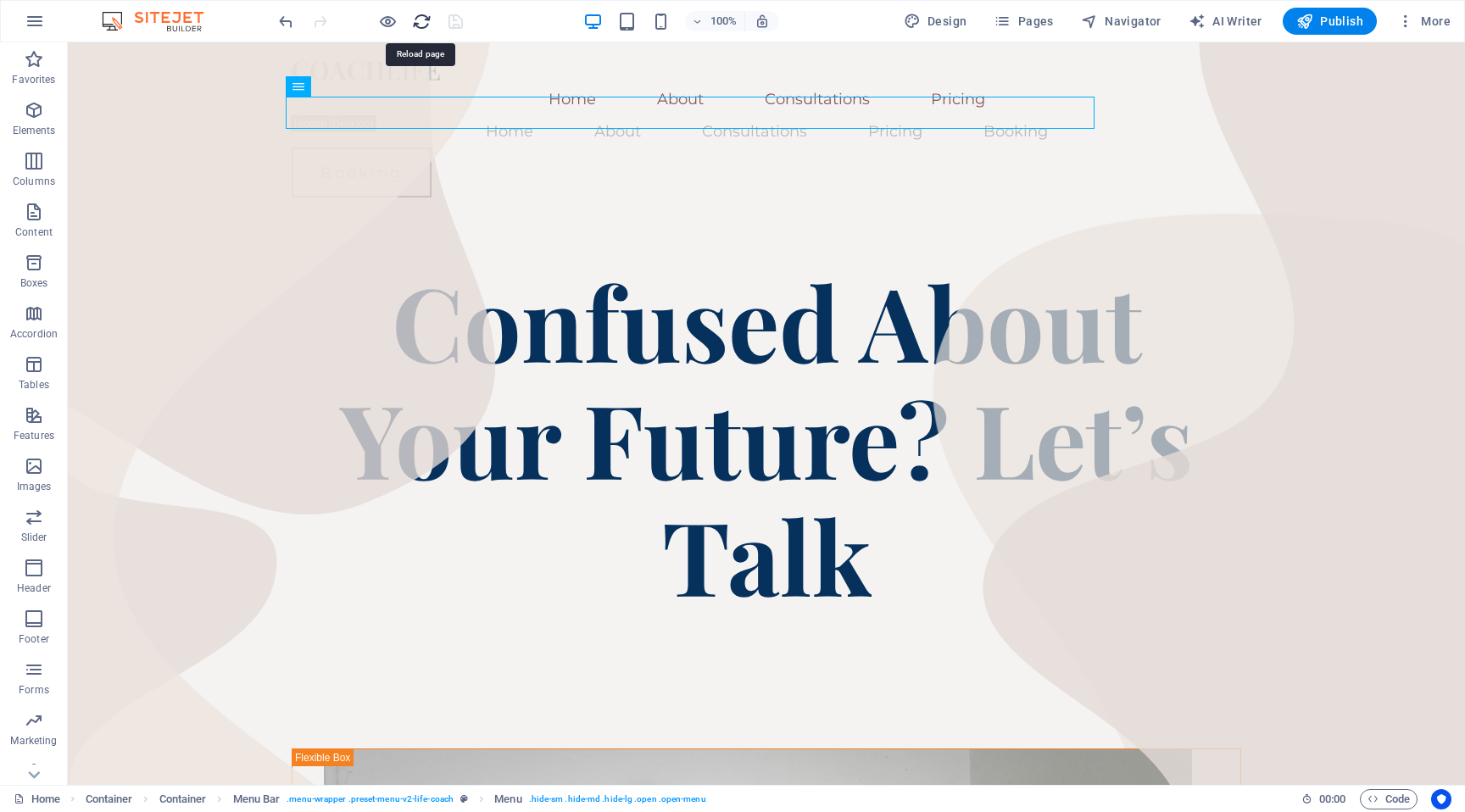 click at bounding box center [421, 21] 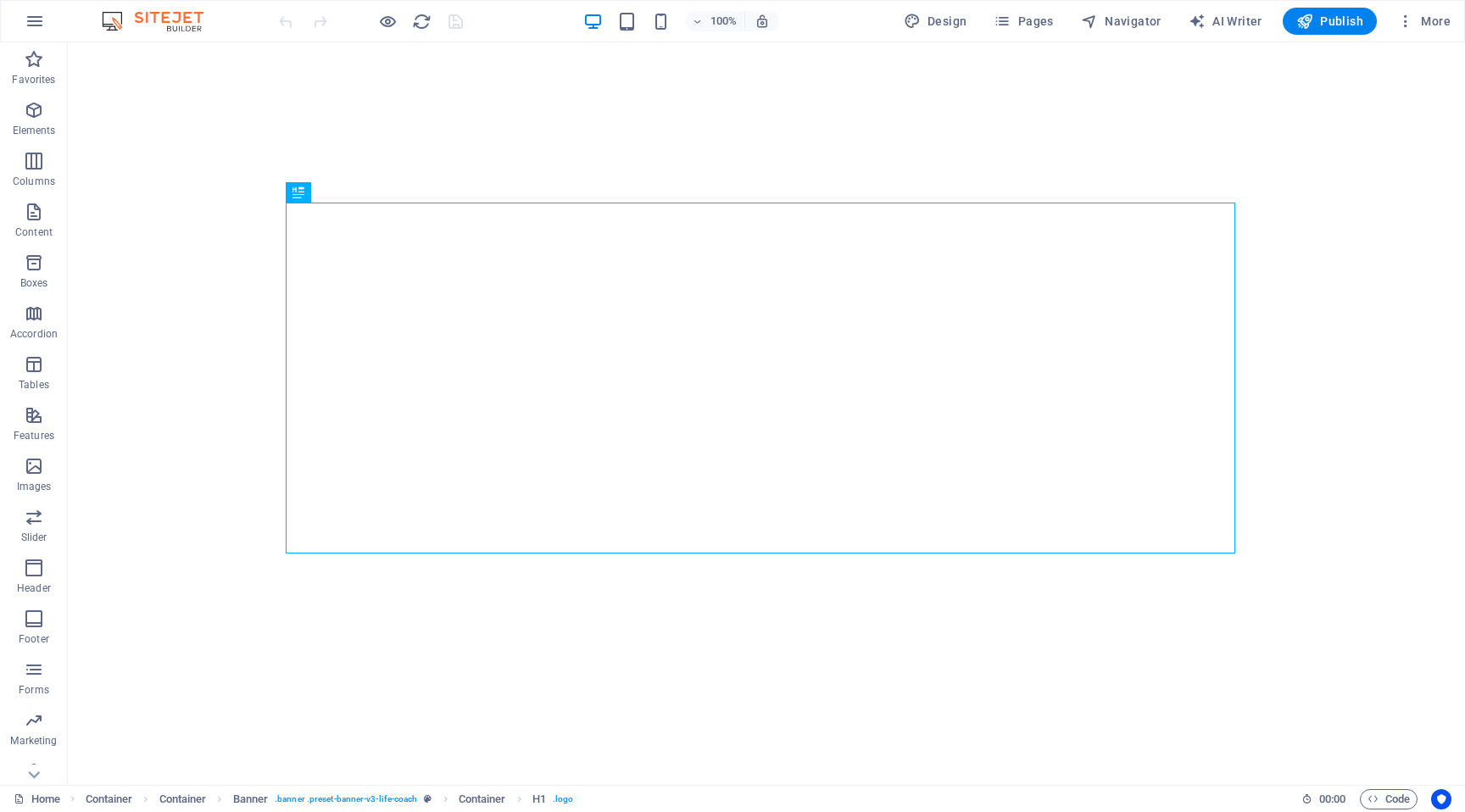 scroll, scrollTop: 0, scrollLeft: 0, axis: both 